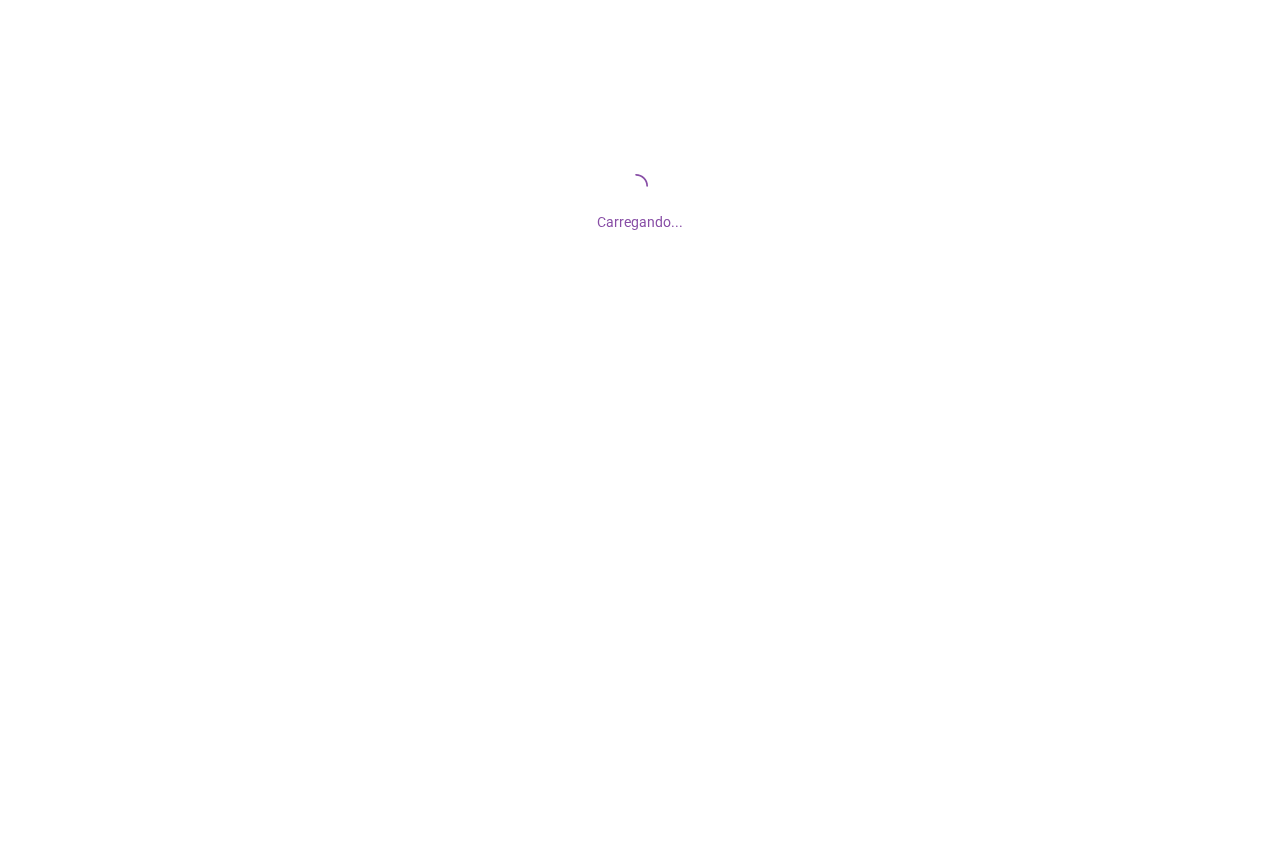 scroll, scrollTop: 0, scrollLeft: 0, axis: both 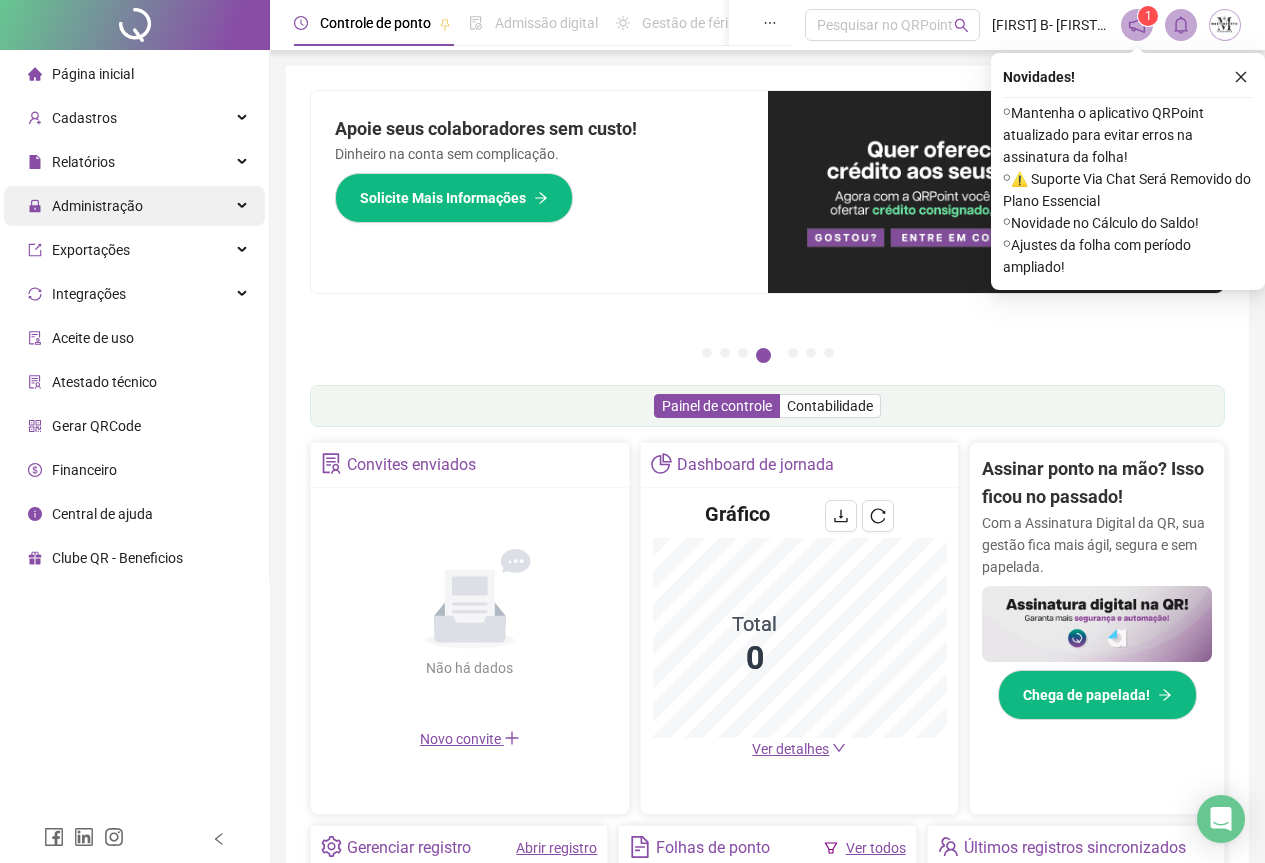 click on "Administração" at bounding box center (97, 206) 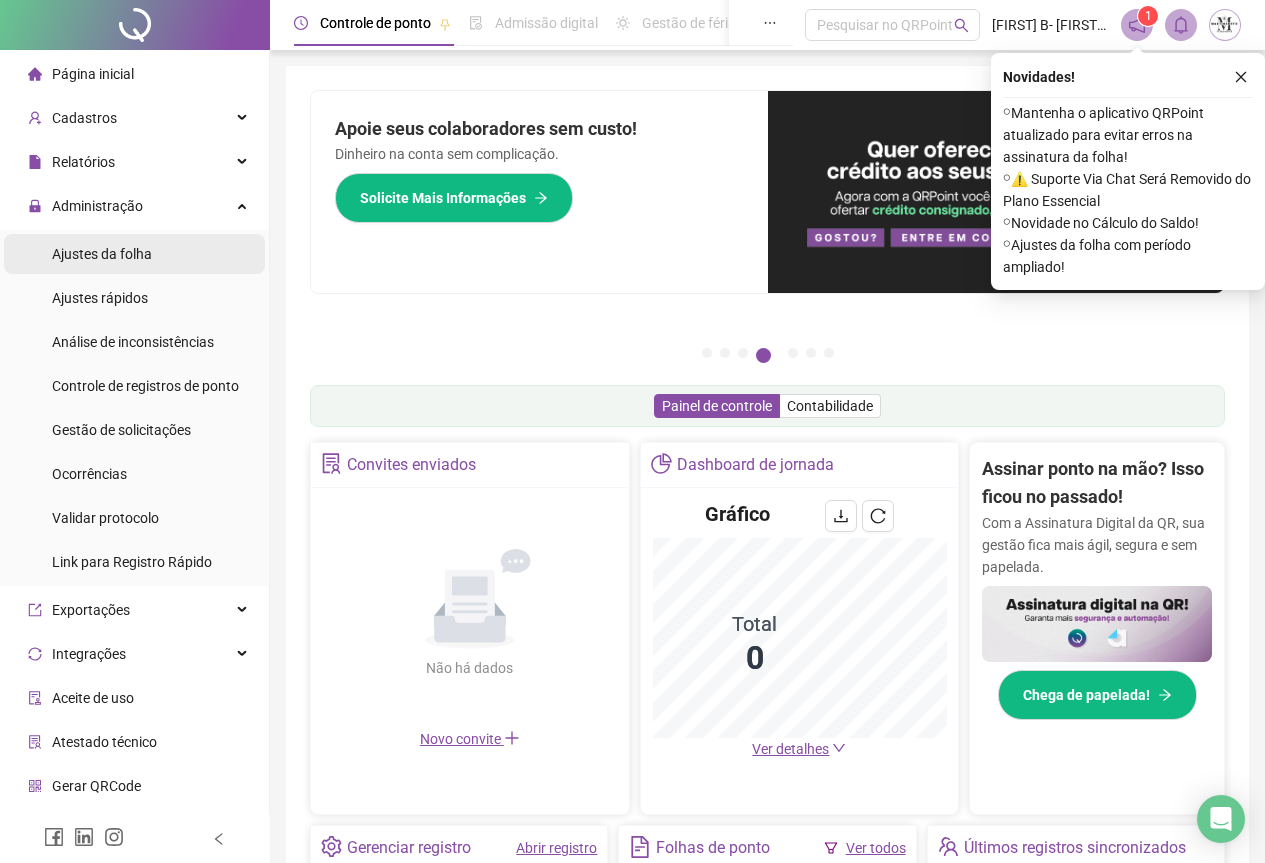 click on "Ajustes da folha" at bounding box center [102, 254] 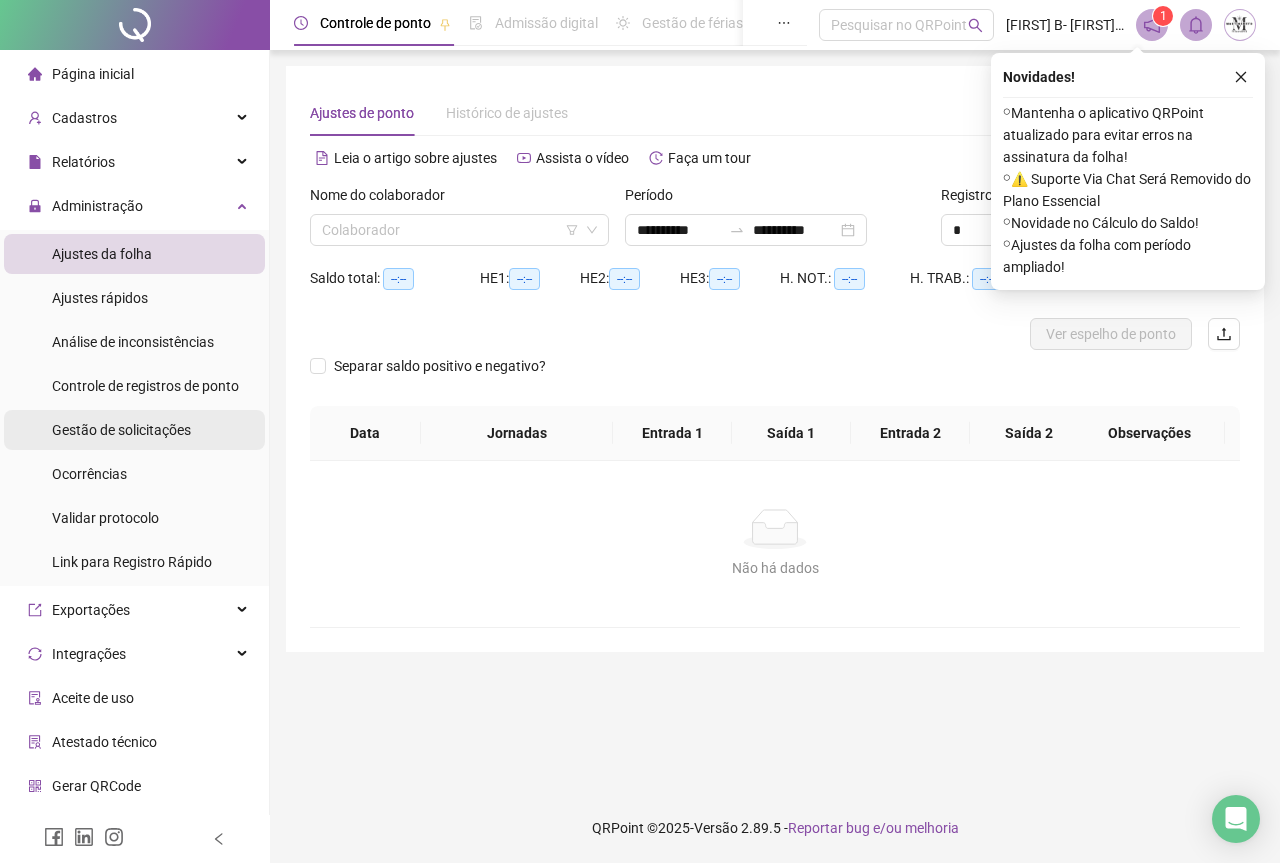 click on "Gestão de solicitações" at bounding box center [121, 430] 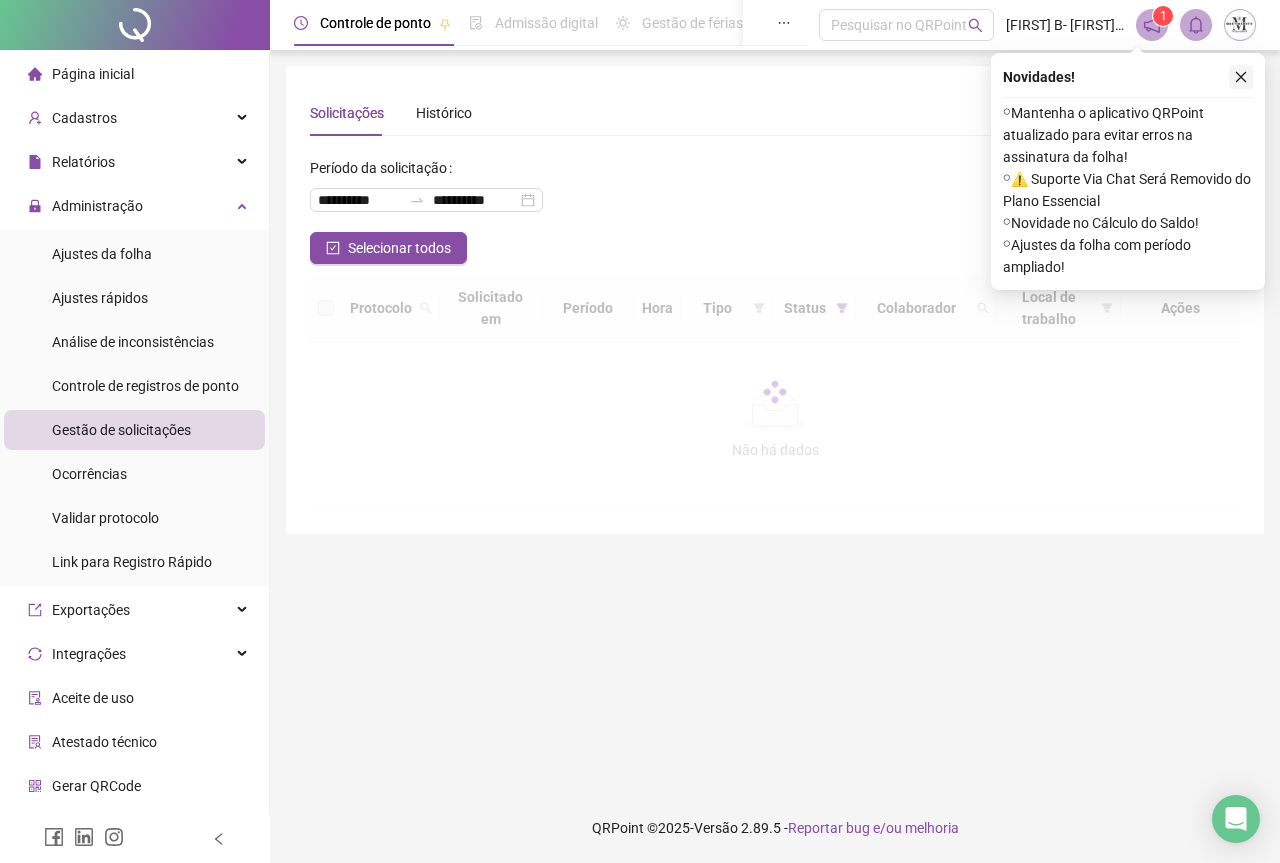 click 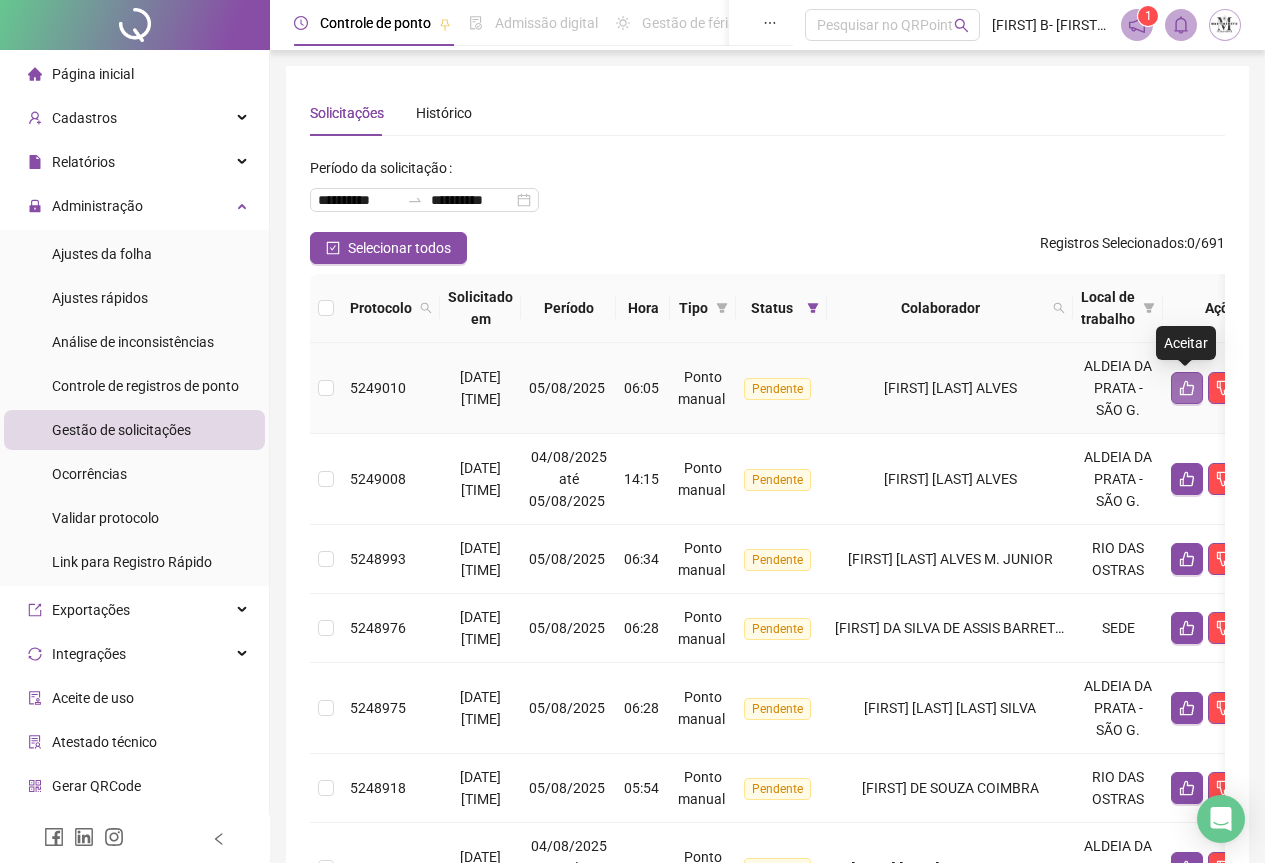 click at bounding box center (1187, 388) 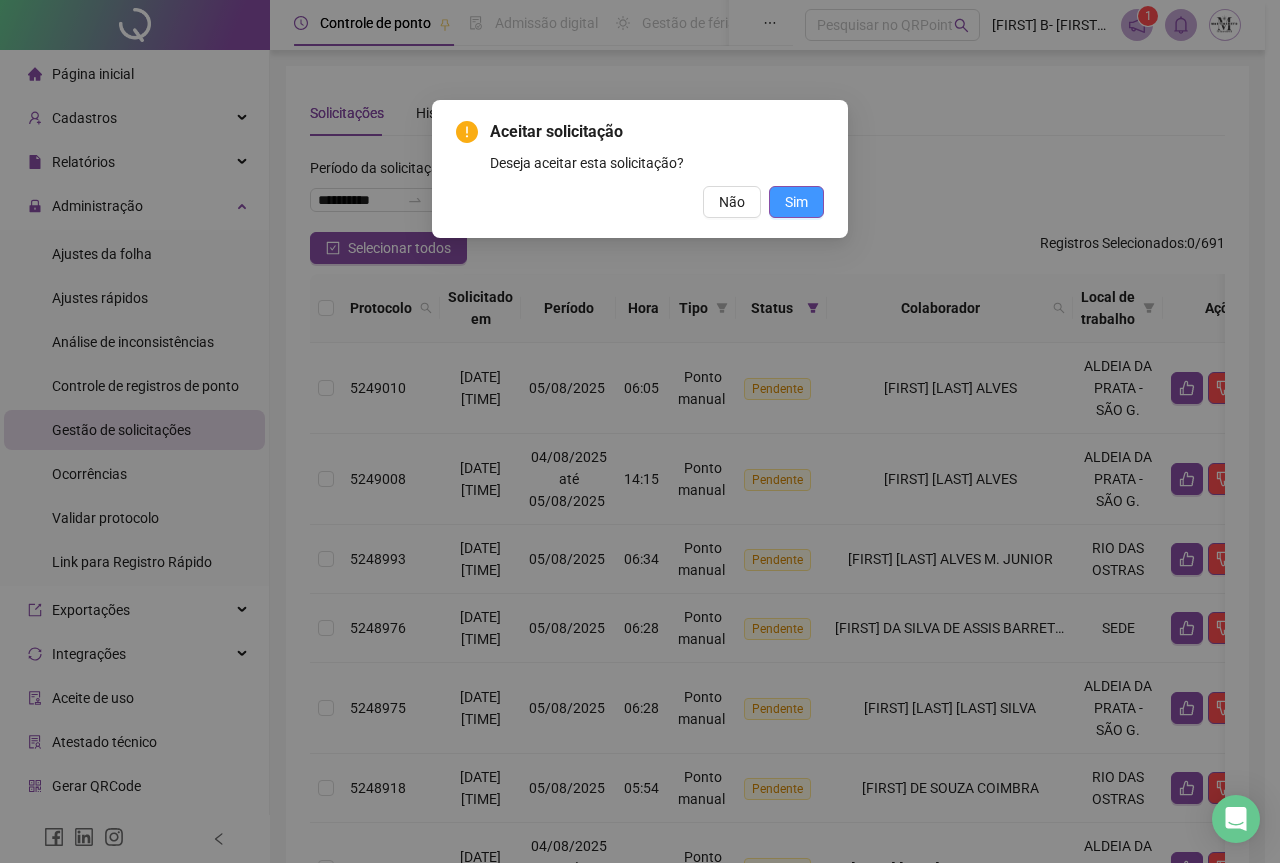 click on "Sim" at bounding box center [796, 202] 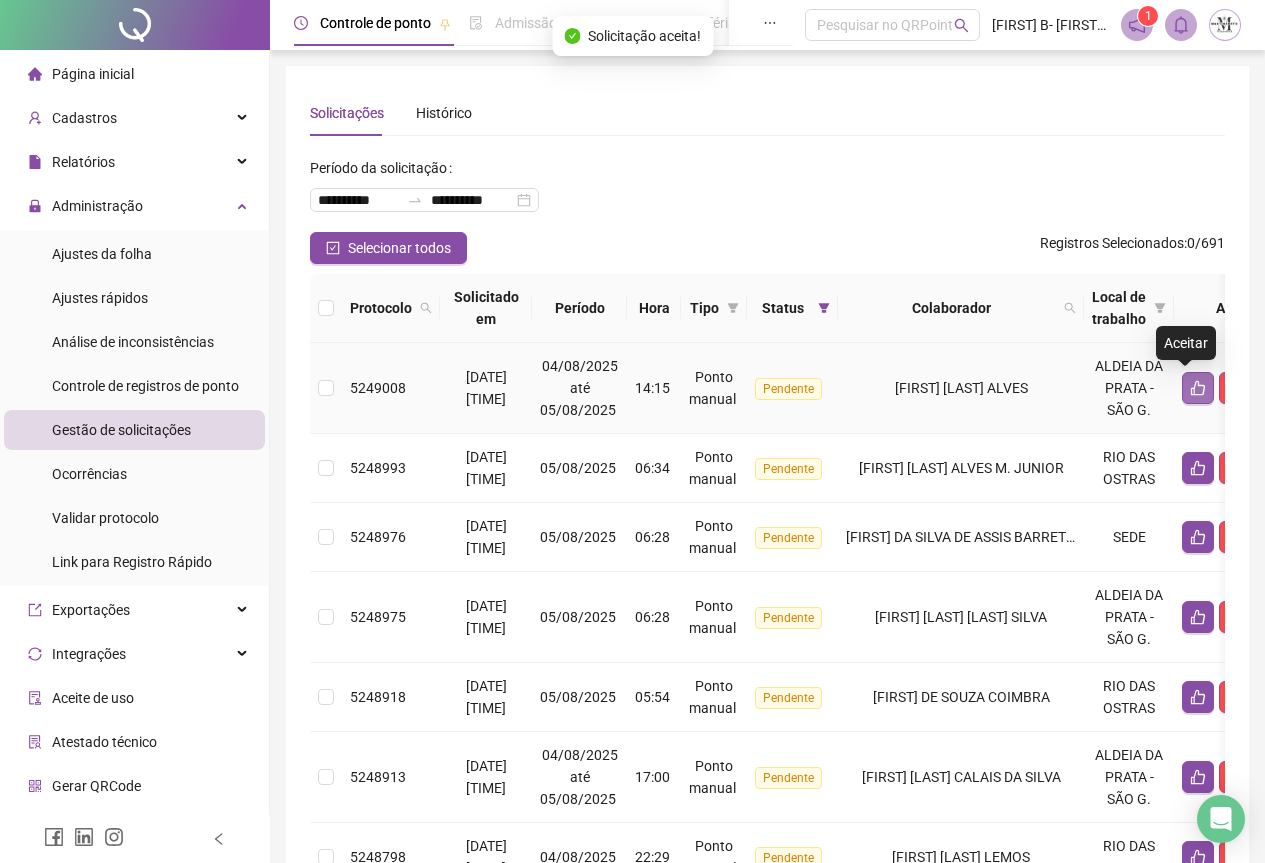 click 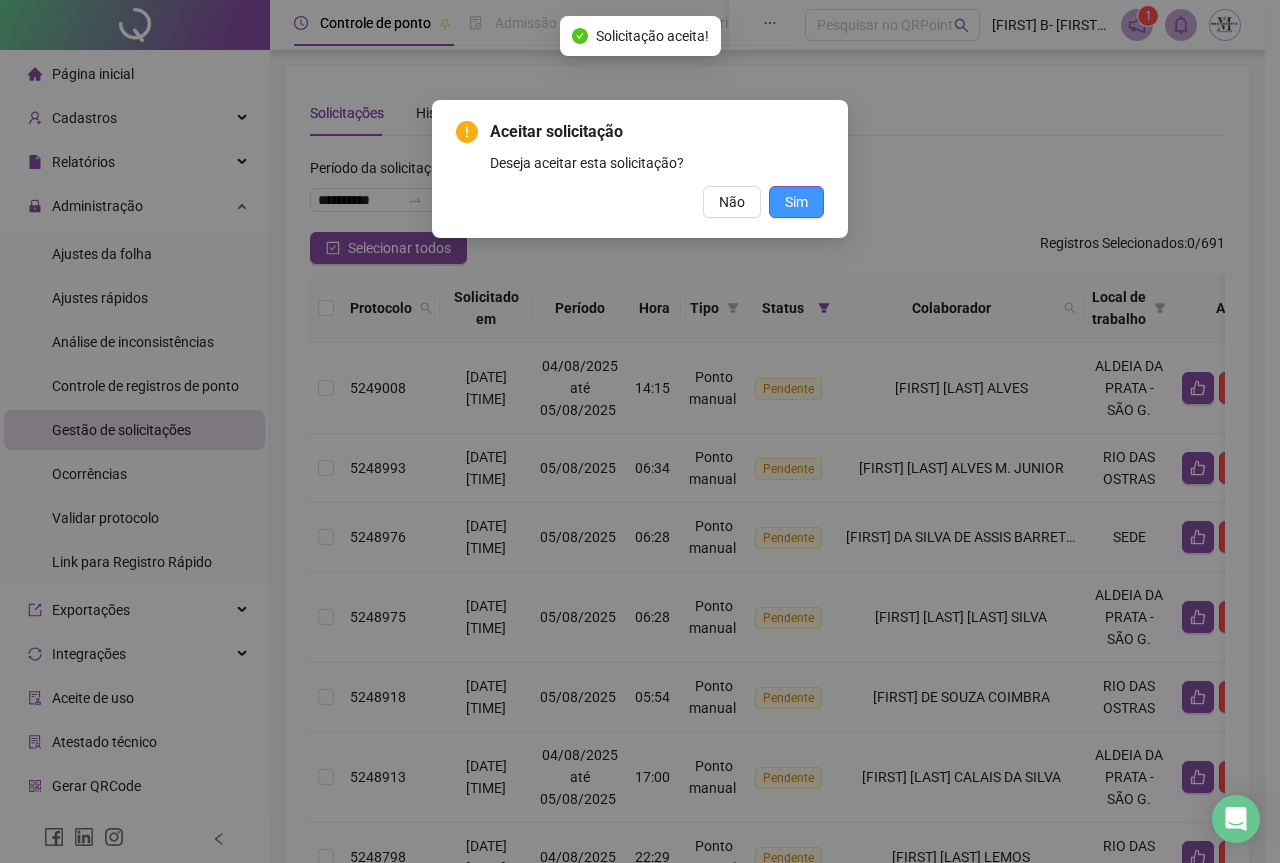 click on "Sim" at bounding box center [796, 202] 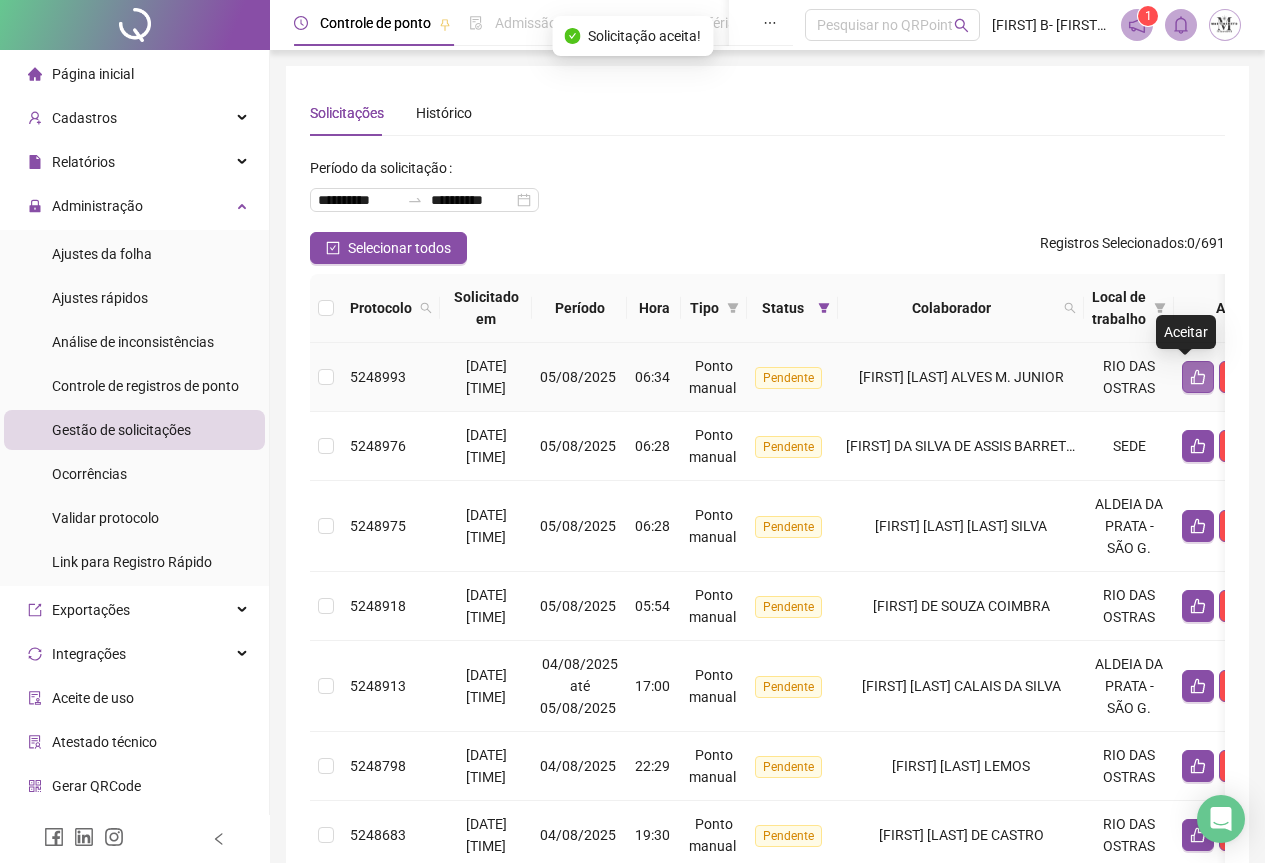 click 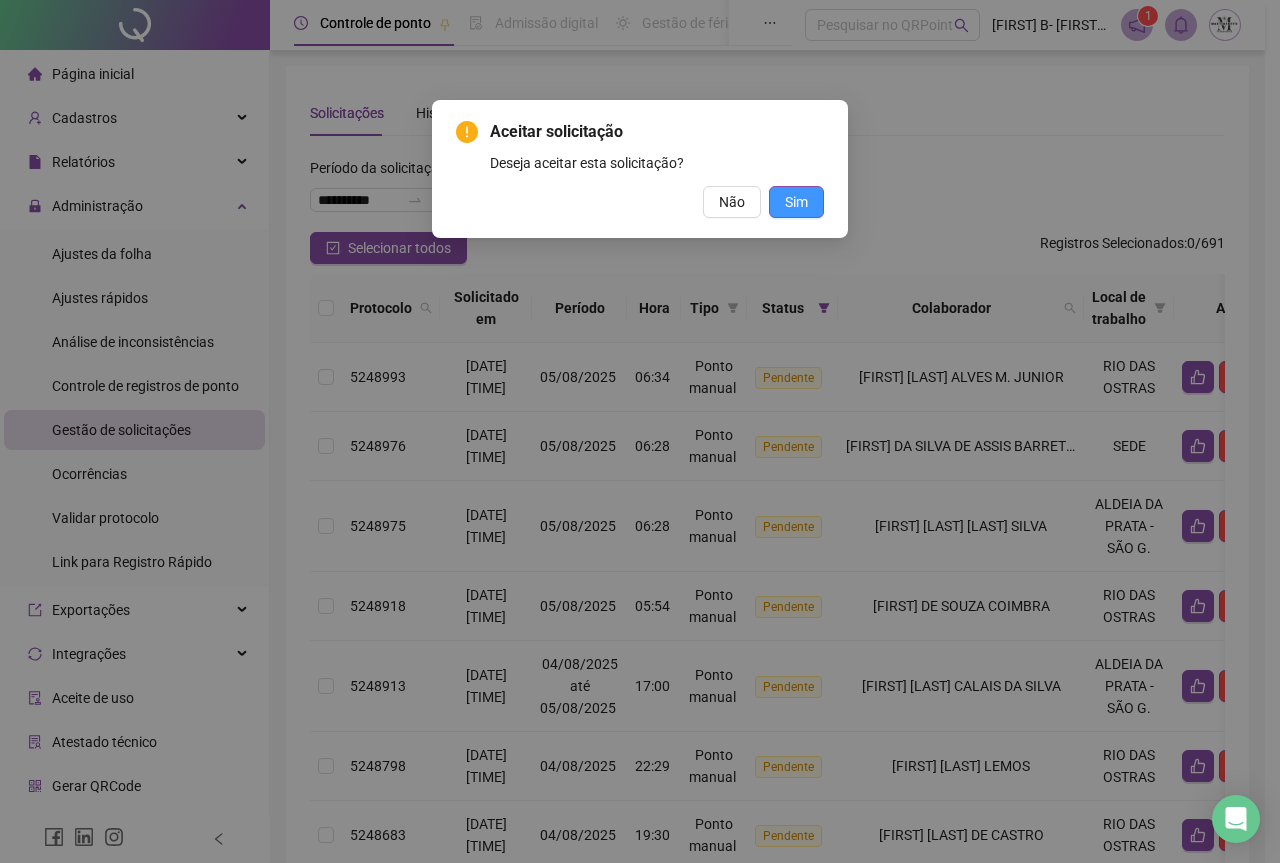 click on "Sim" at bounding box center (796, 202) 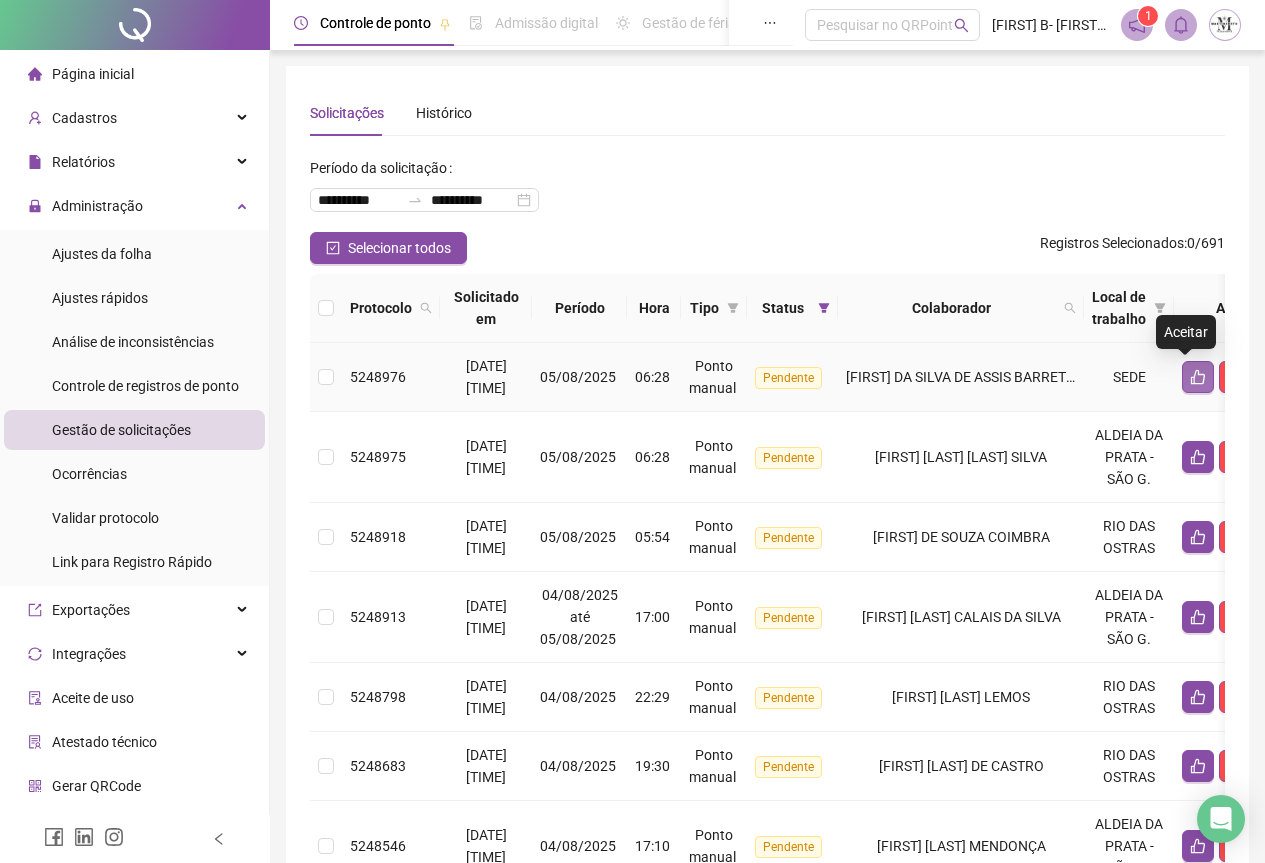 click at bounding box center [1198, 377] 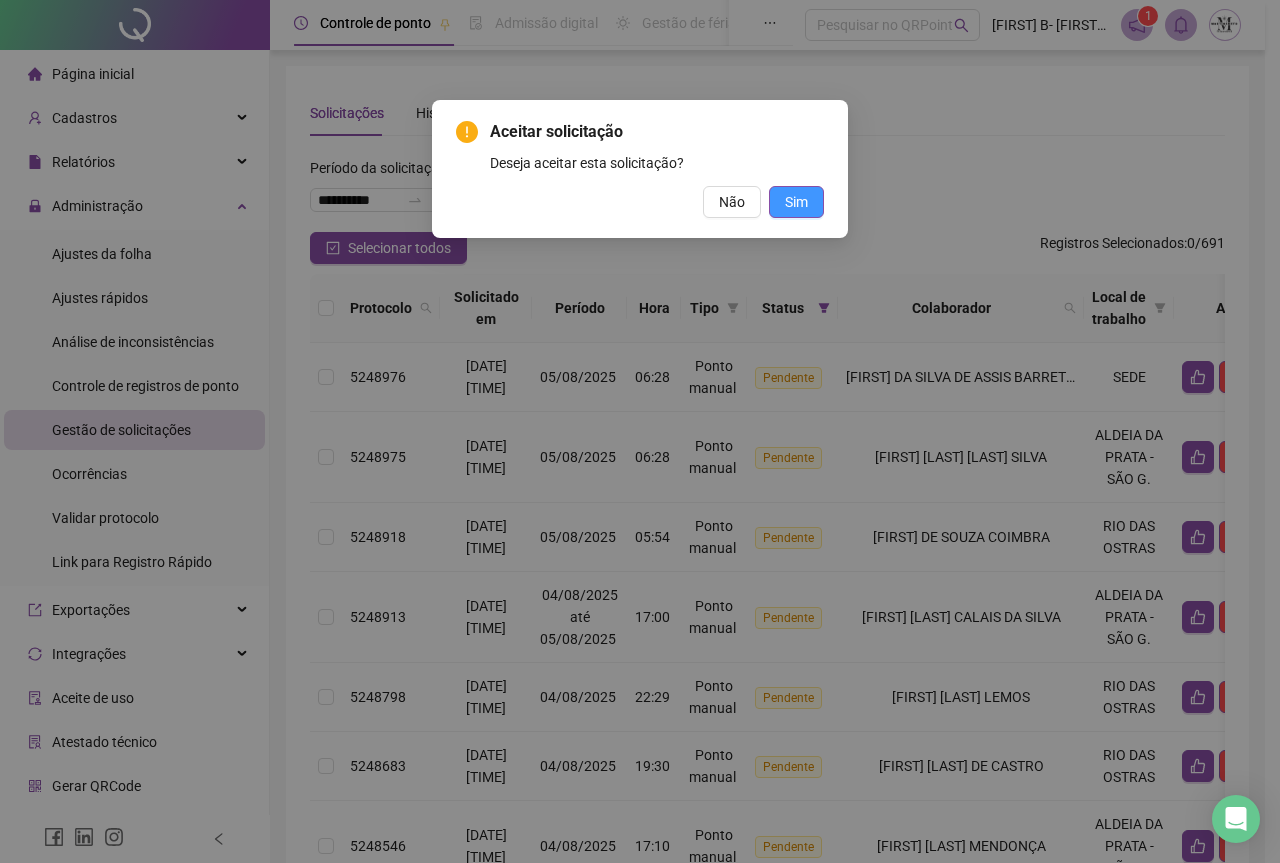 click on "Sim" at bounding box center [796, 202] 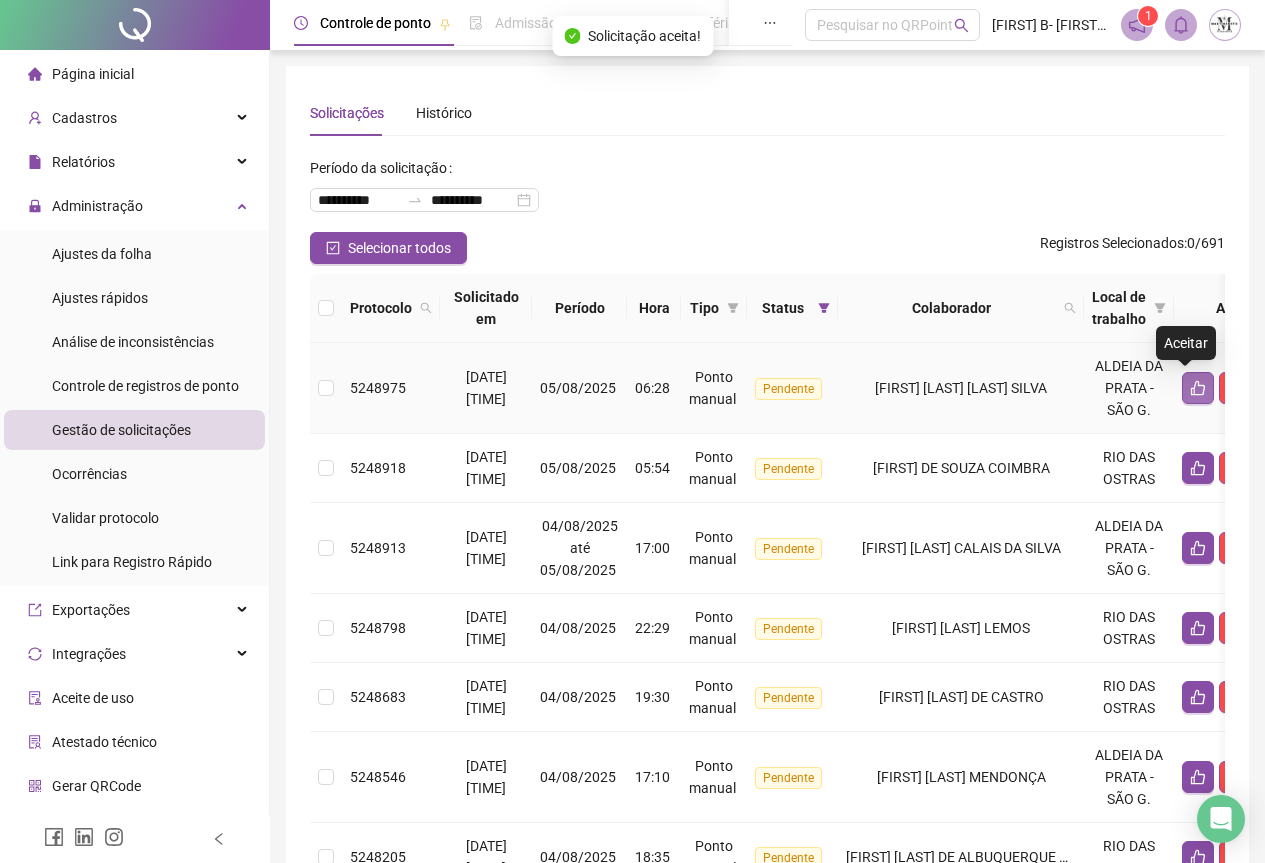 click 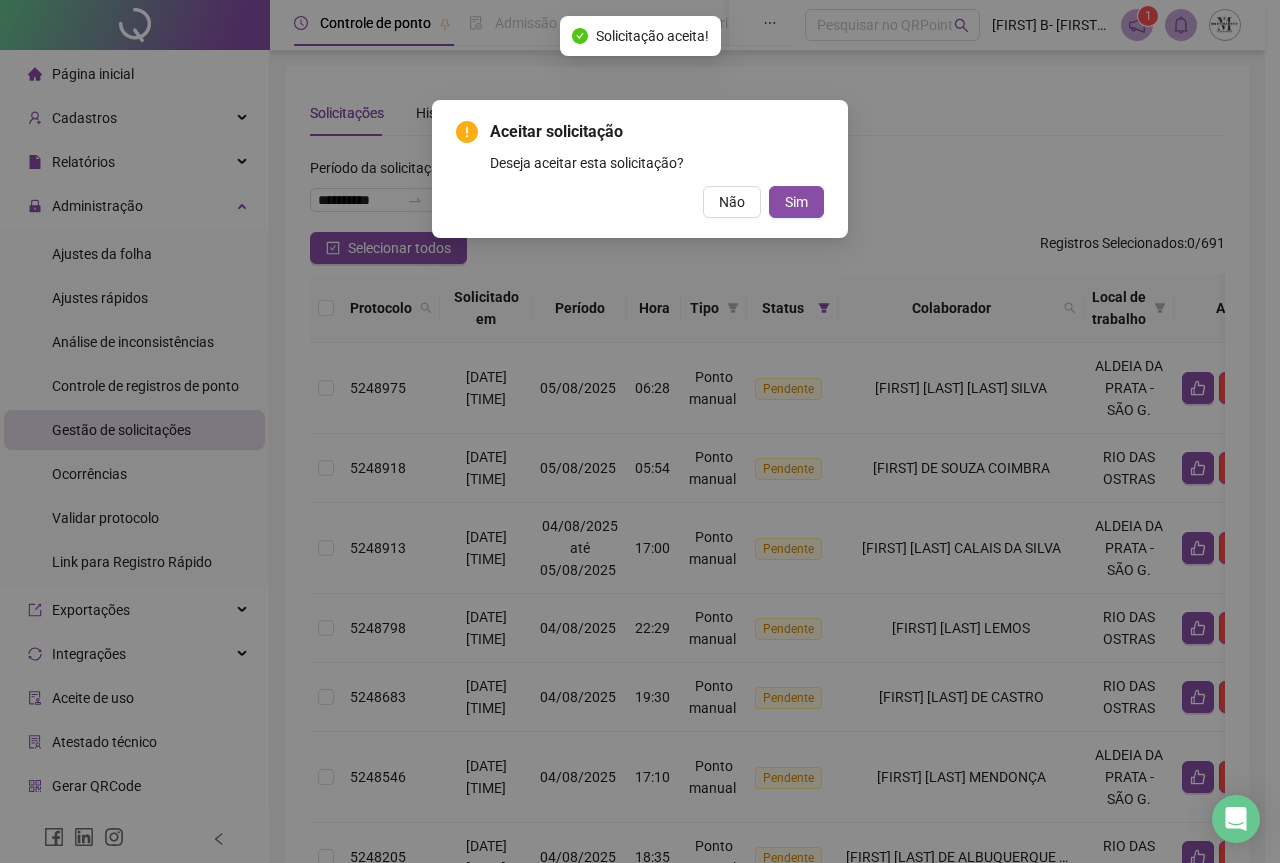 drag, startPoint x: 805, startPoint y: 206, endPoint x: 812, endPoint y: 219, distance: 14.764823 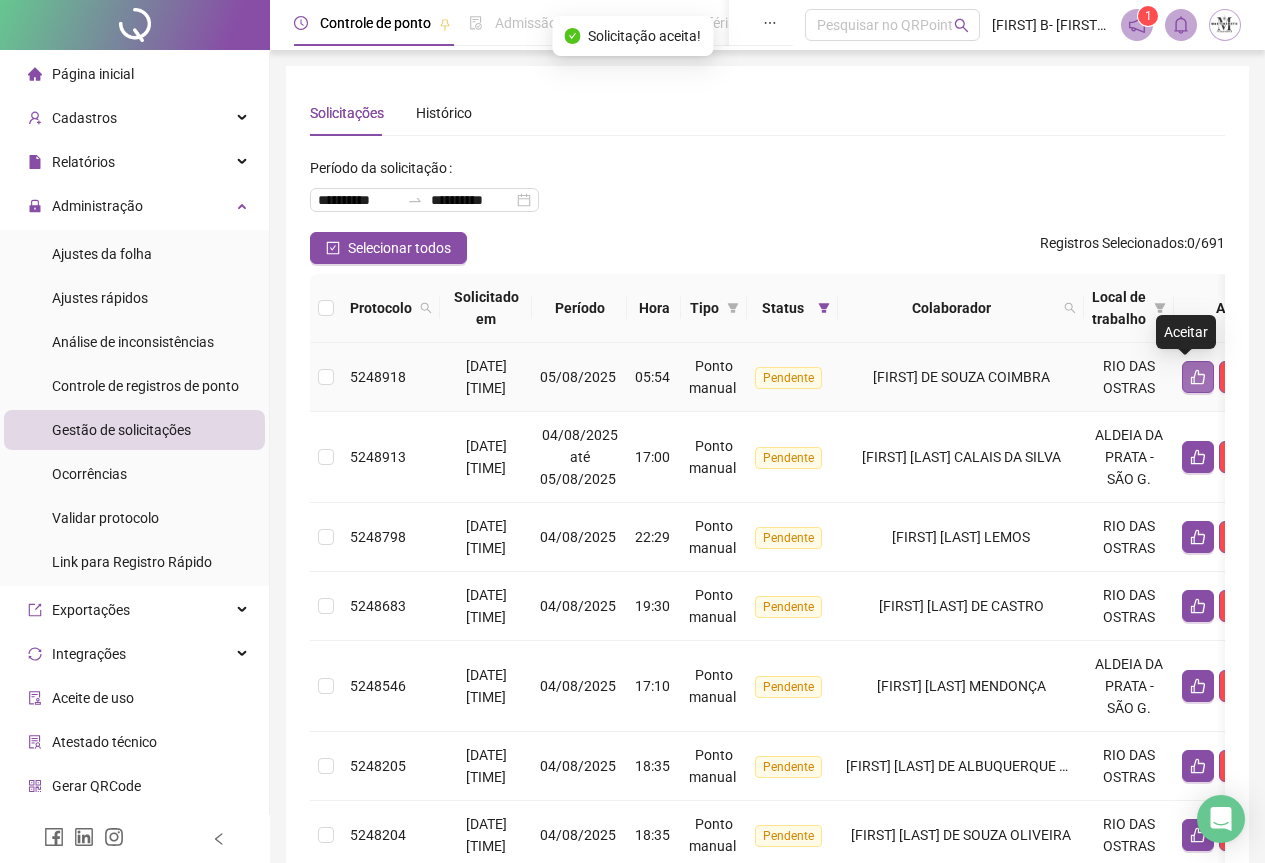 click 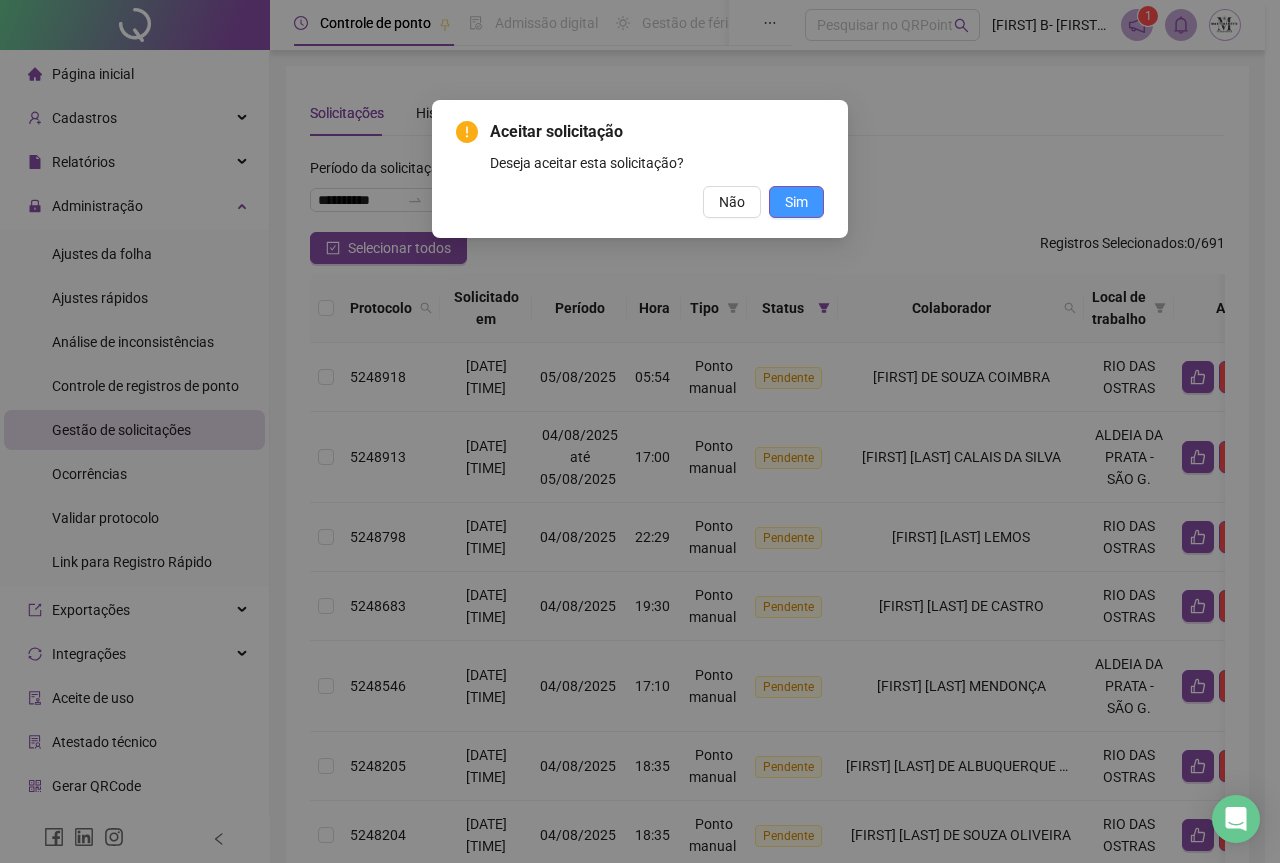 click on "Sim" at bounding box center [796, 202] 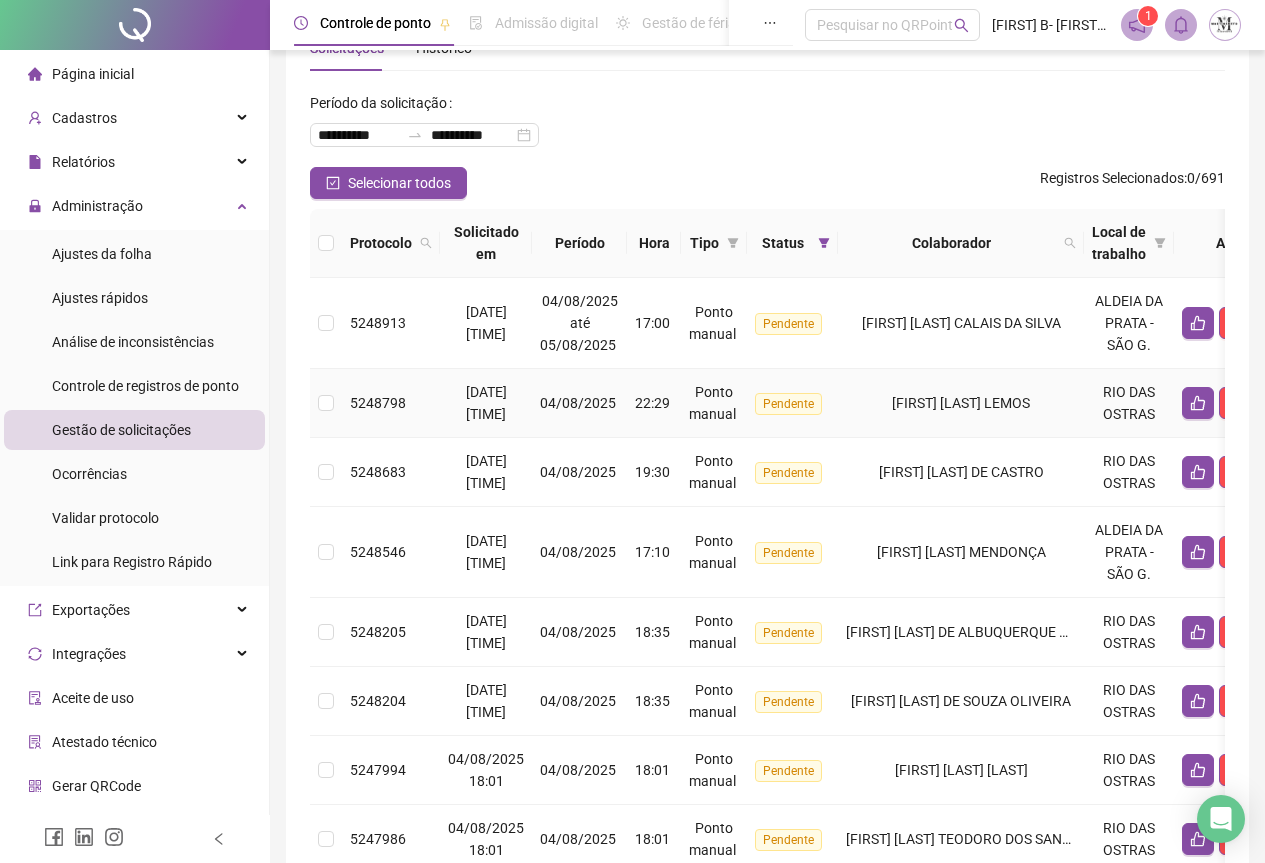 scroll, scrollTop: 100, scrollLeft: 0, axis: vertical 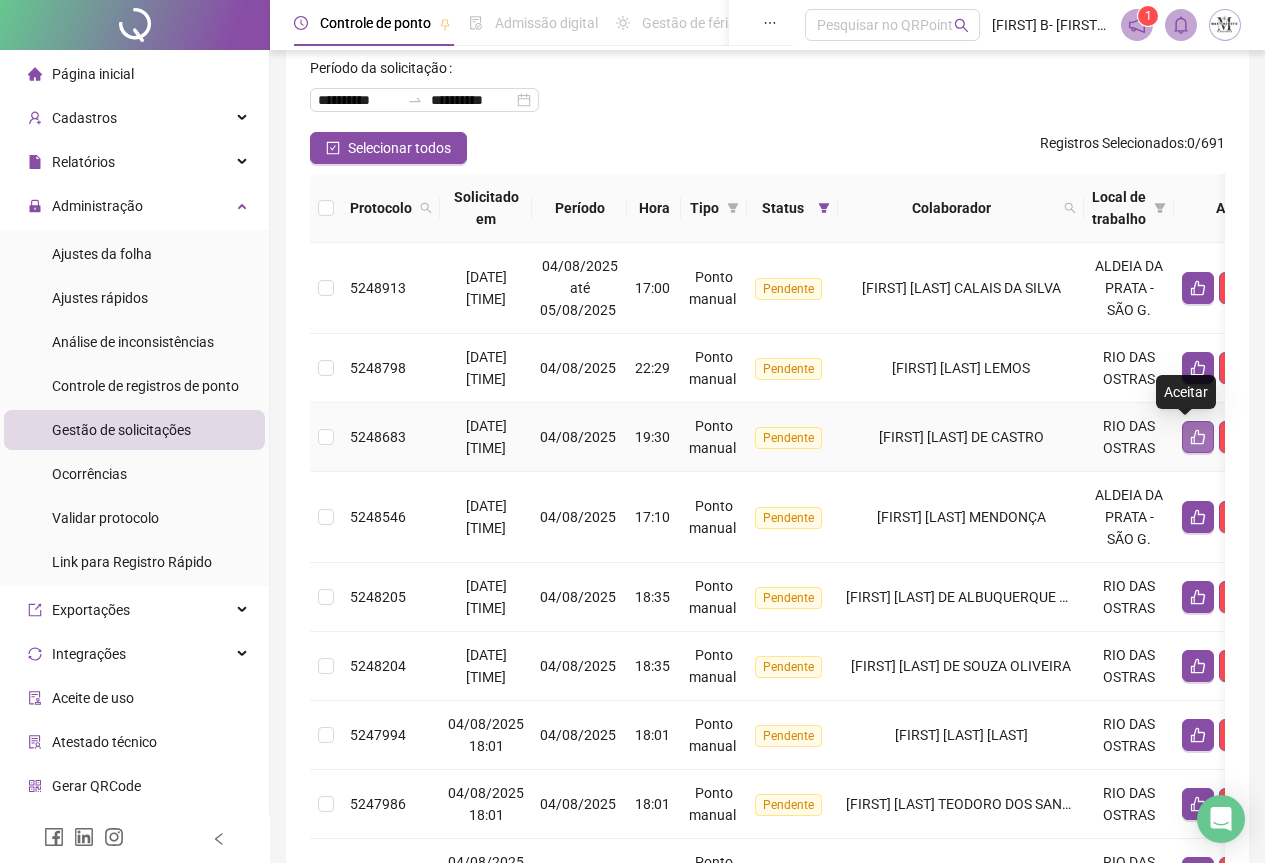 click 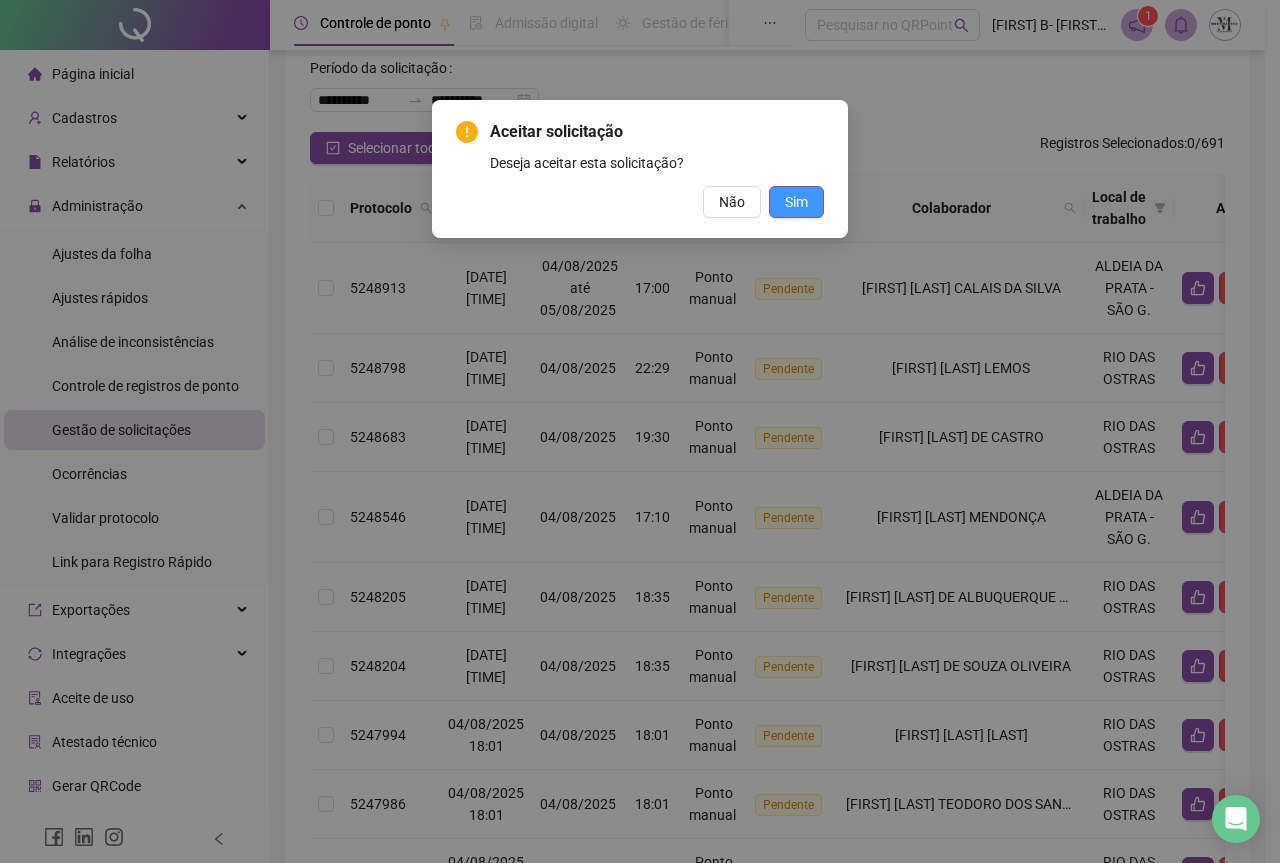 click on "Sim" at bounding box center [796, 202] 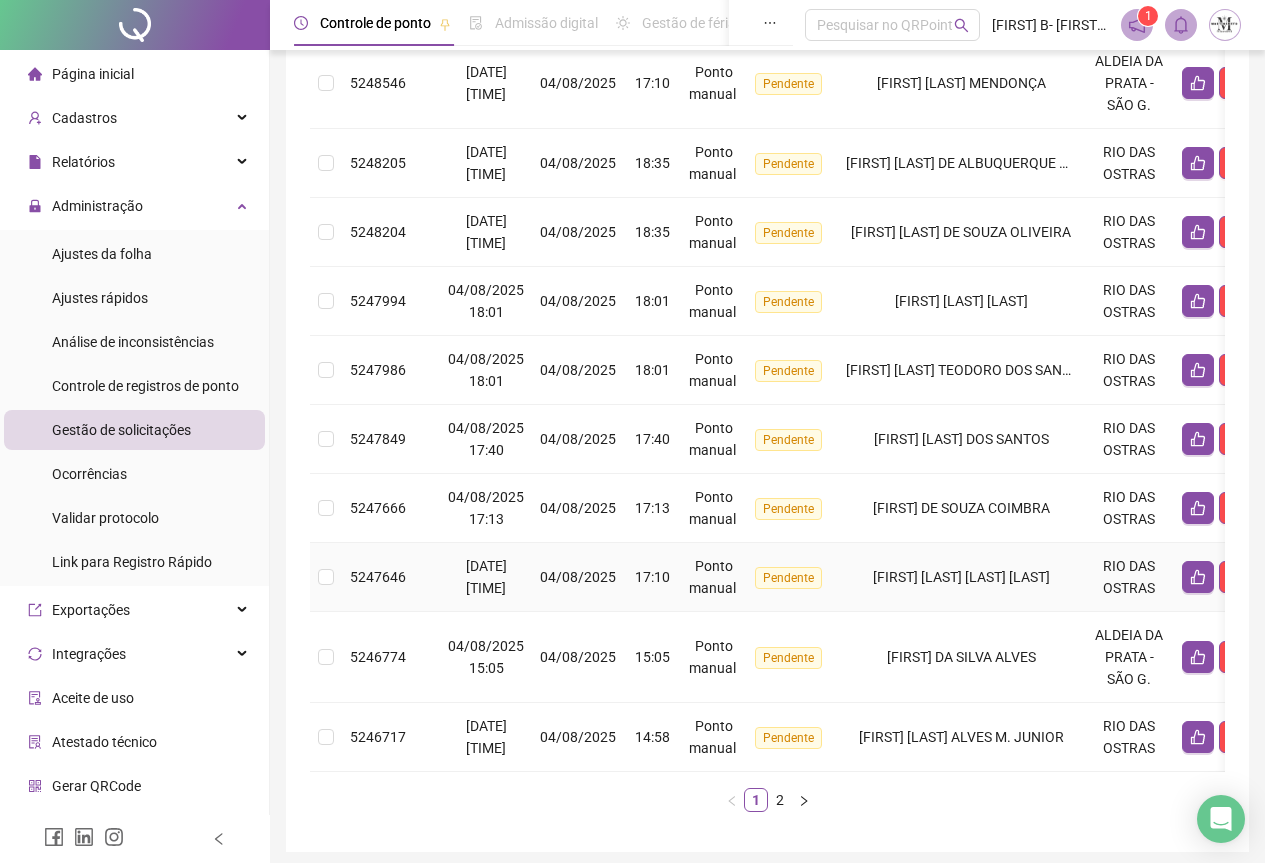 scroll, scrollTop: 500, scrollLeft: 0, axis: vertical 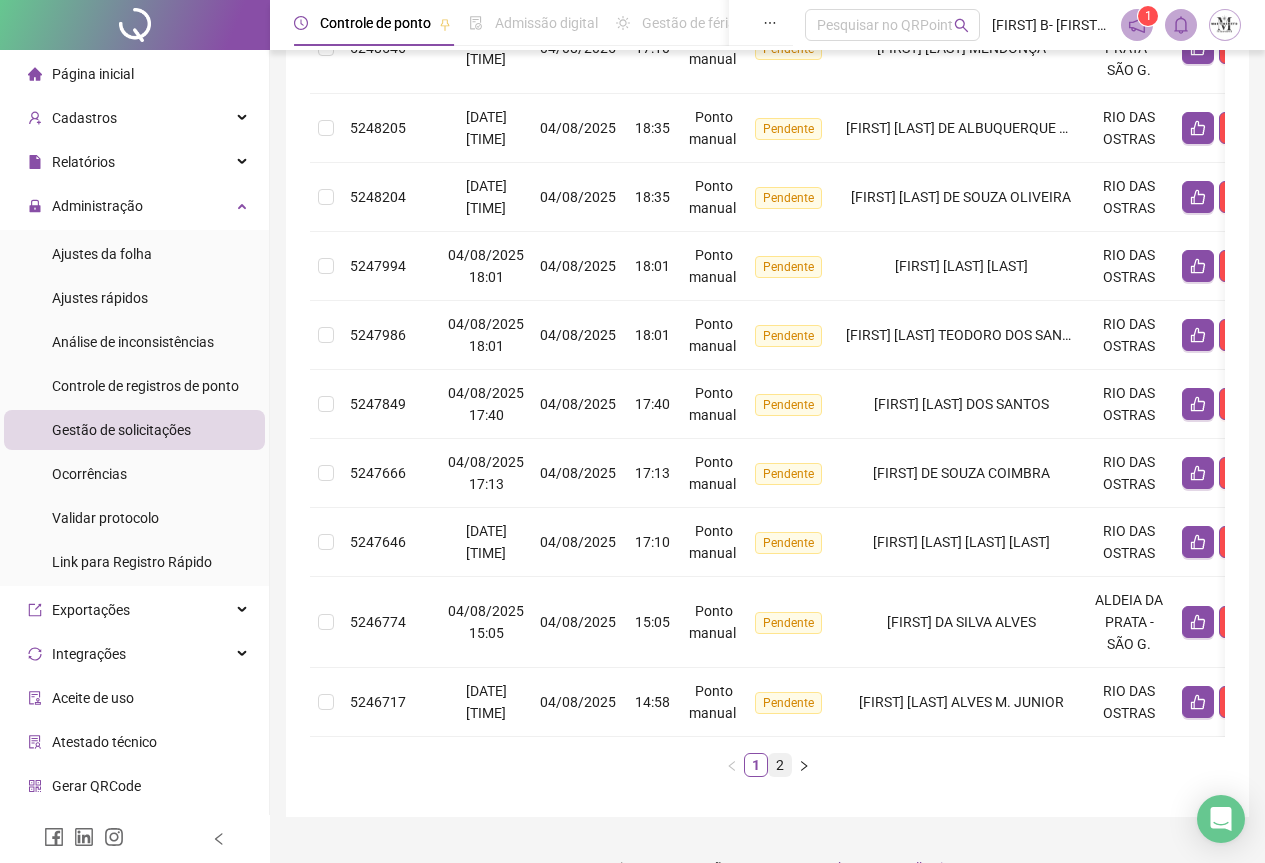 click on "2" at bounding box center [780, 765] 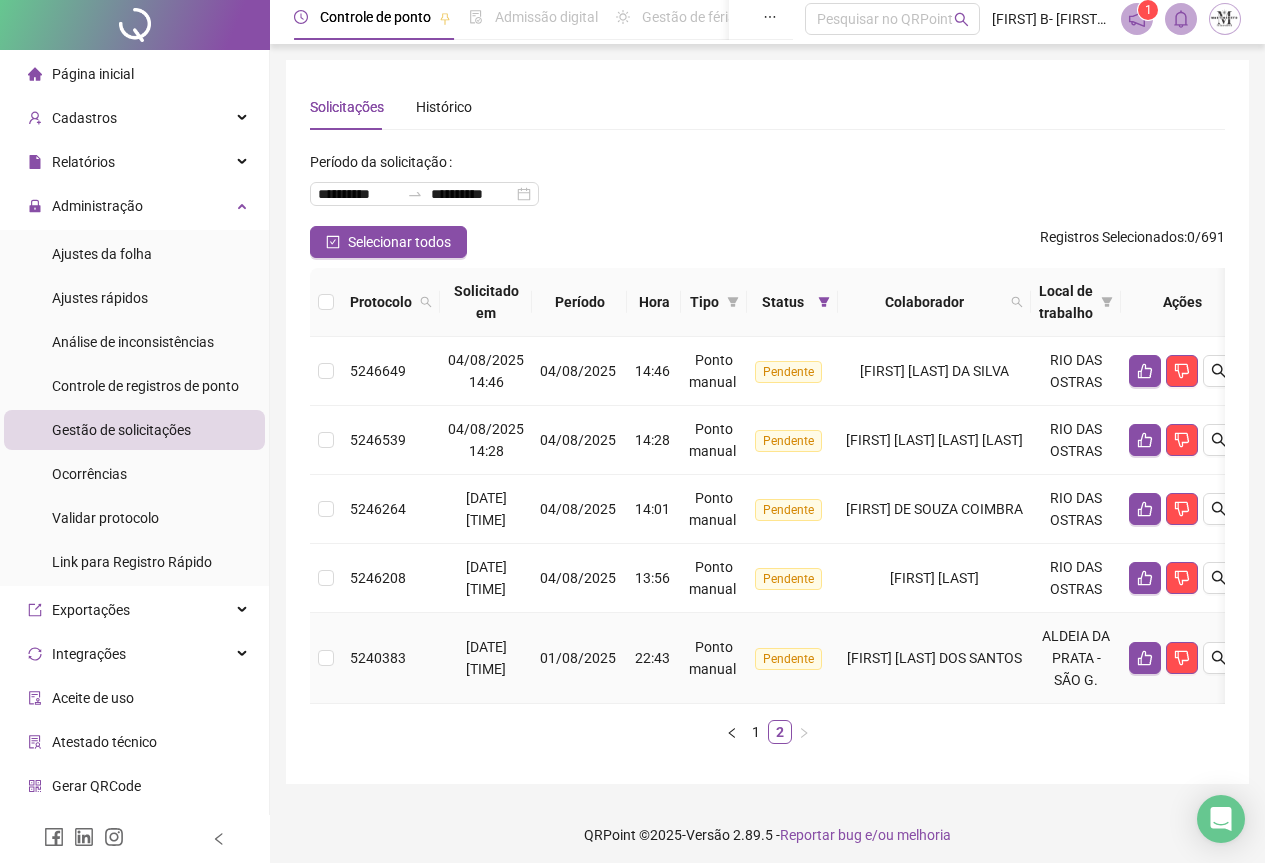 scroll, scrollTop: 0, scrollLeft: 0, axis: both 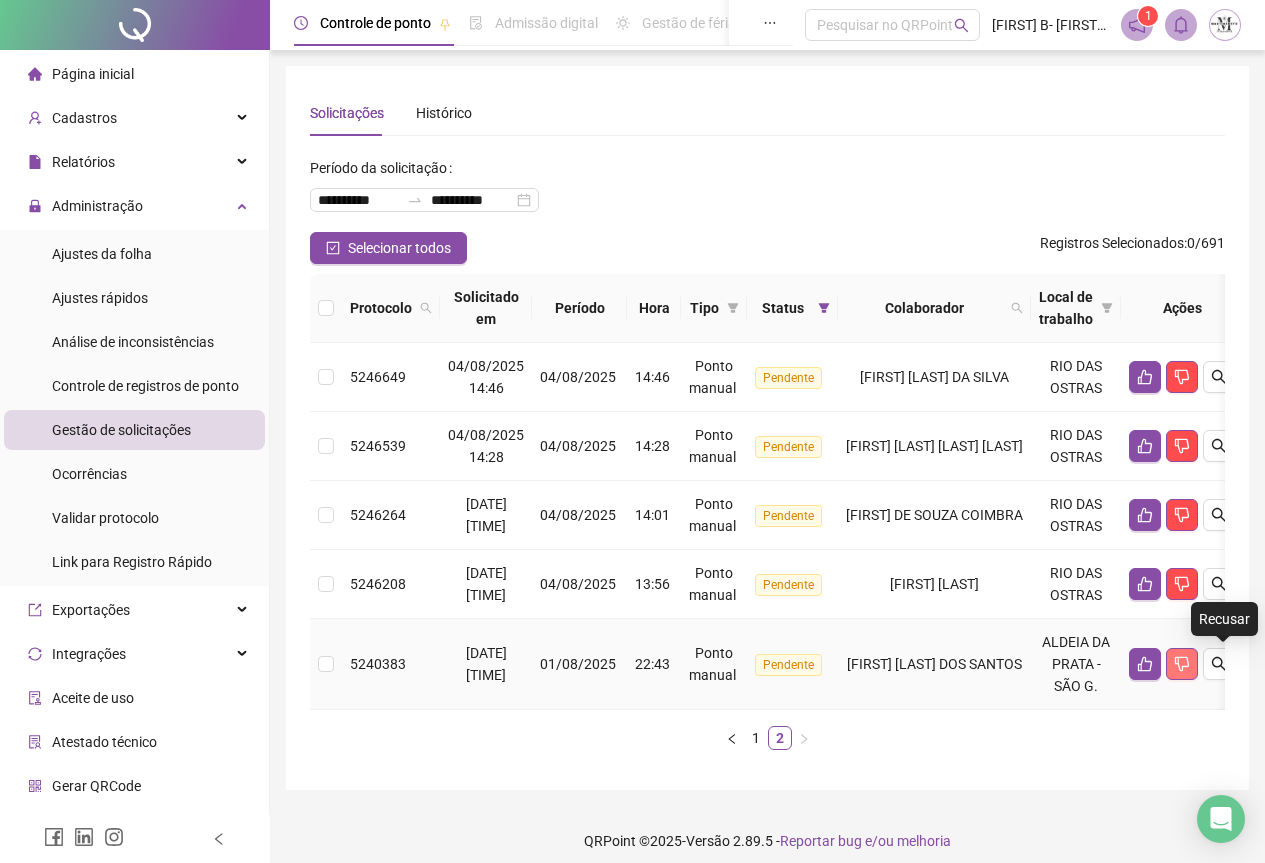 click 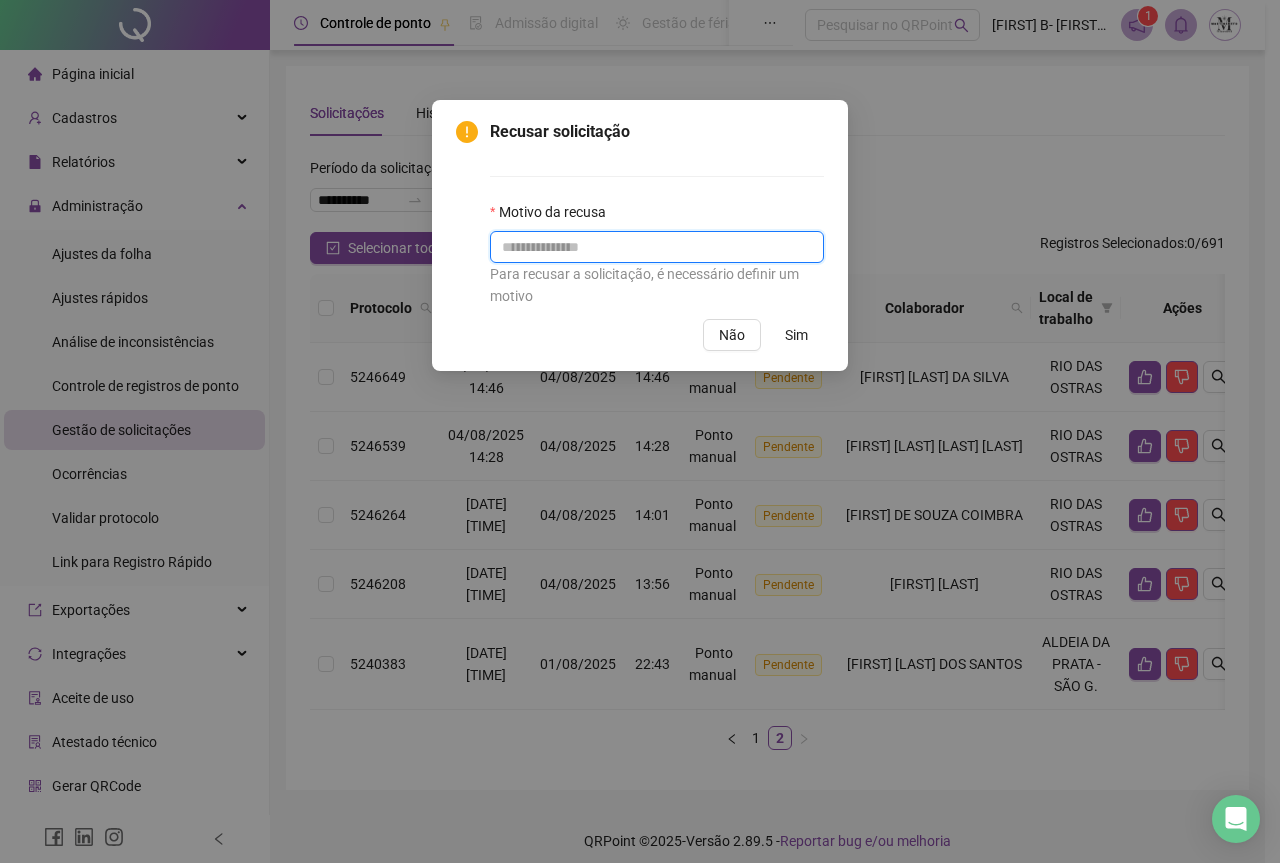 click at bounding box center [657, 247] 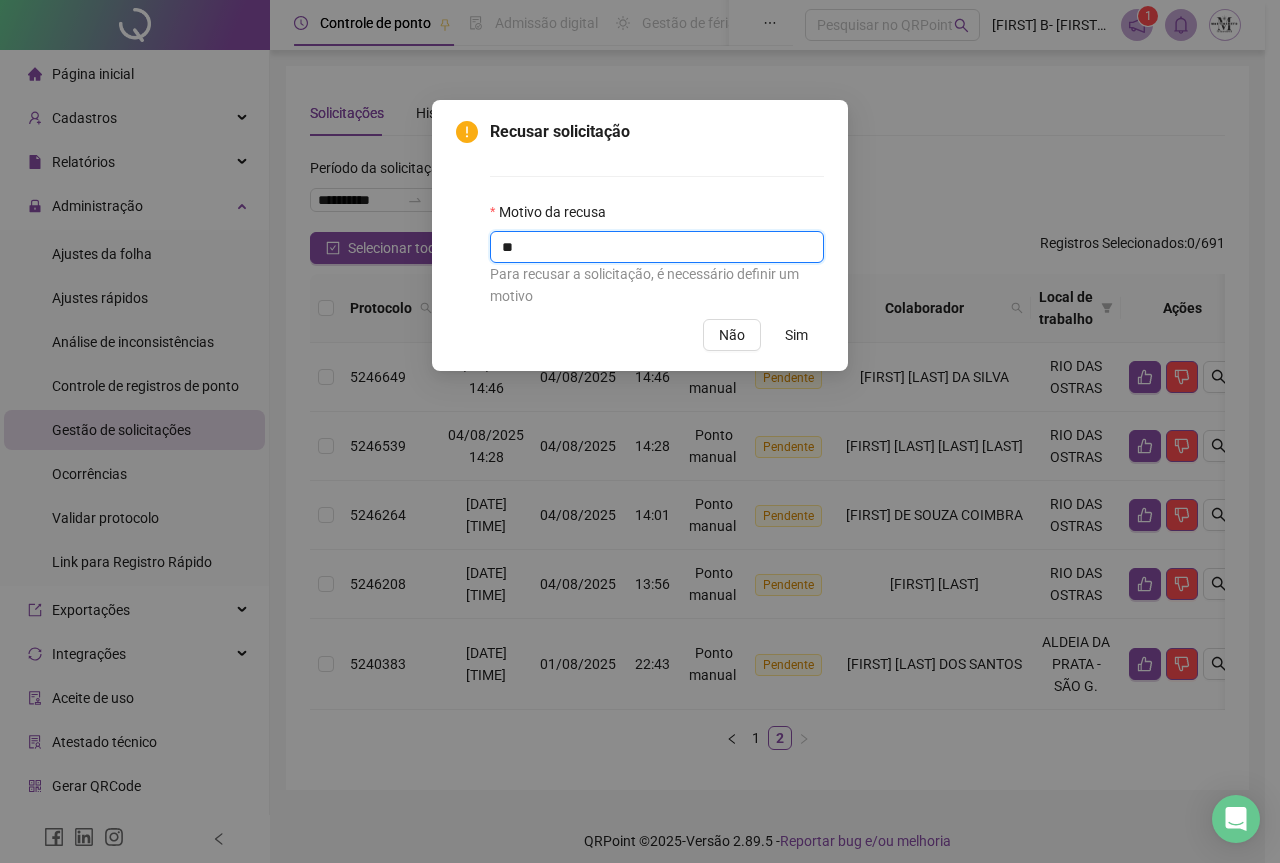 type on "*" 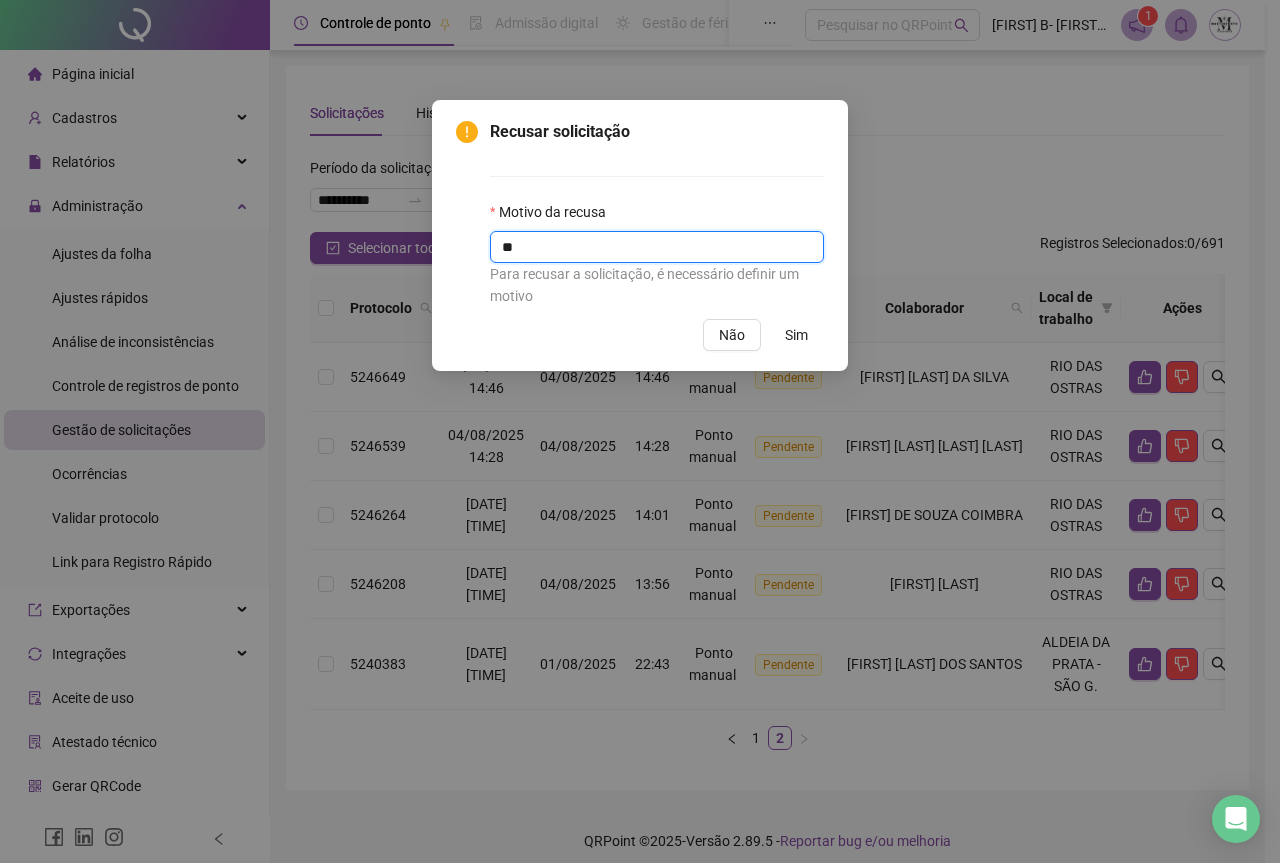 type on "*" 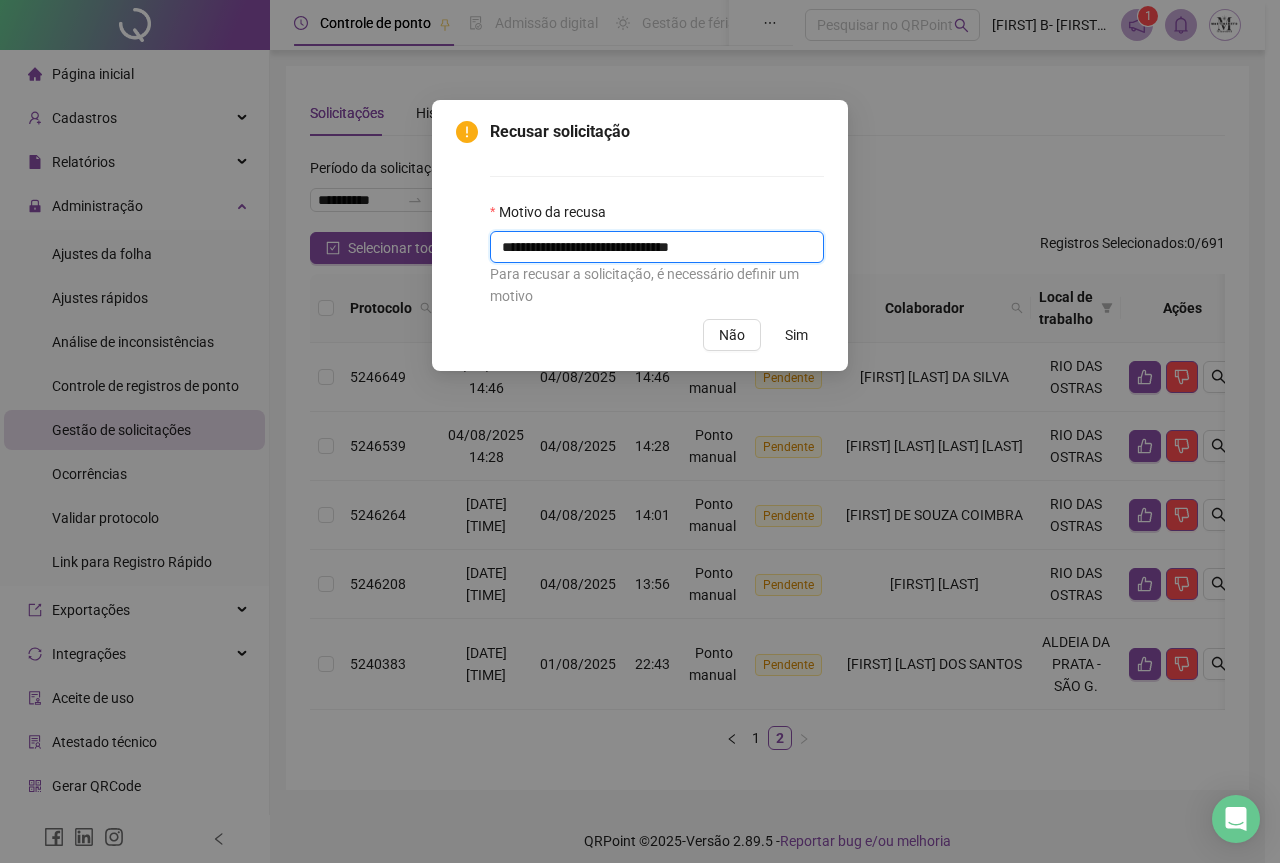 type on "**********" 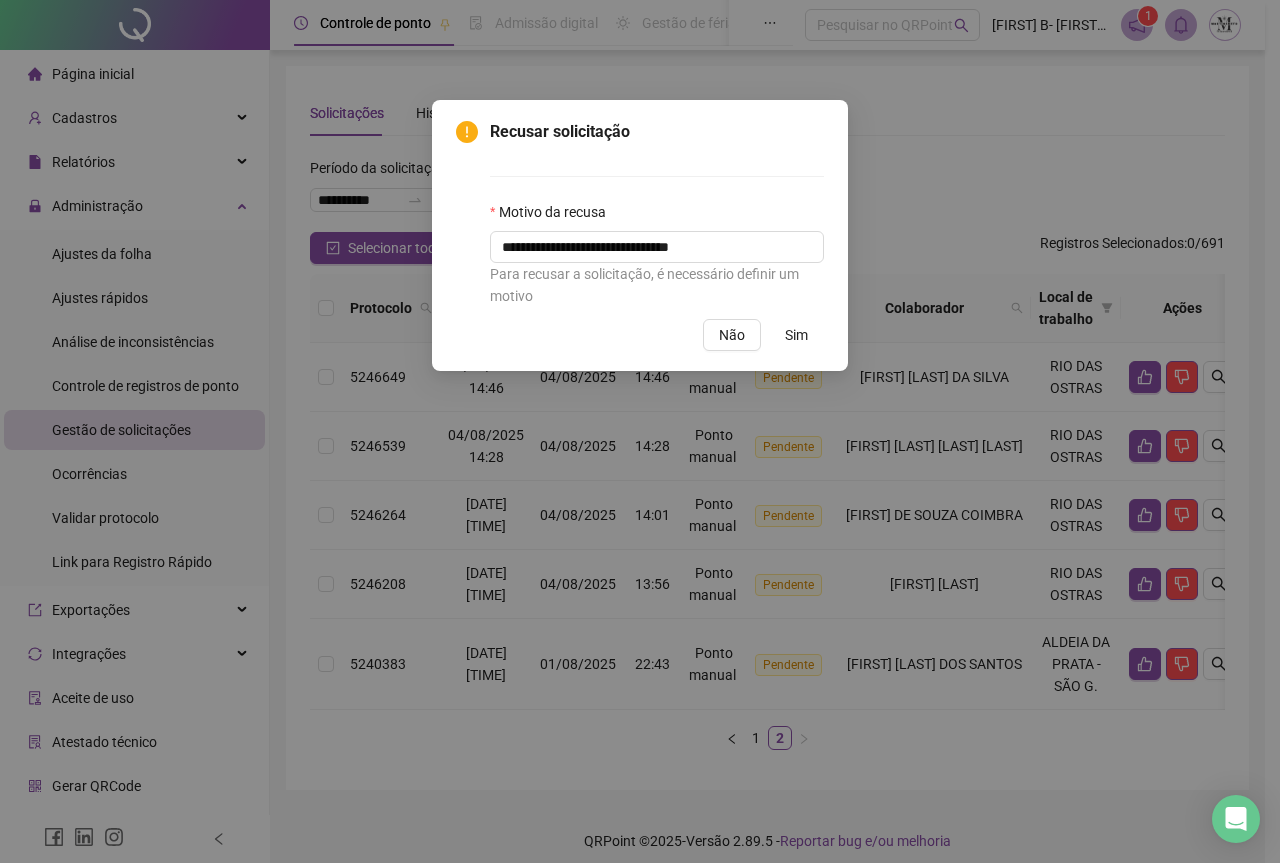 click on "Sim" at bounding box center [796, 335] 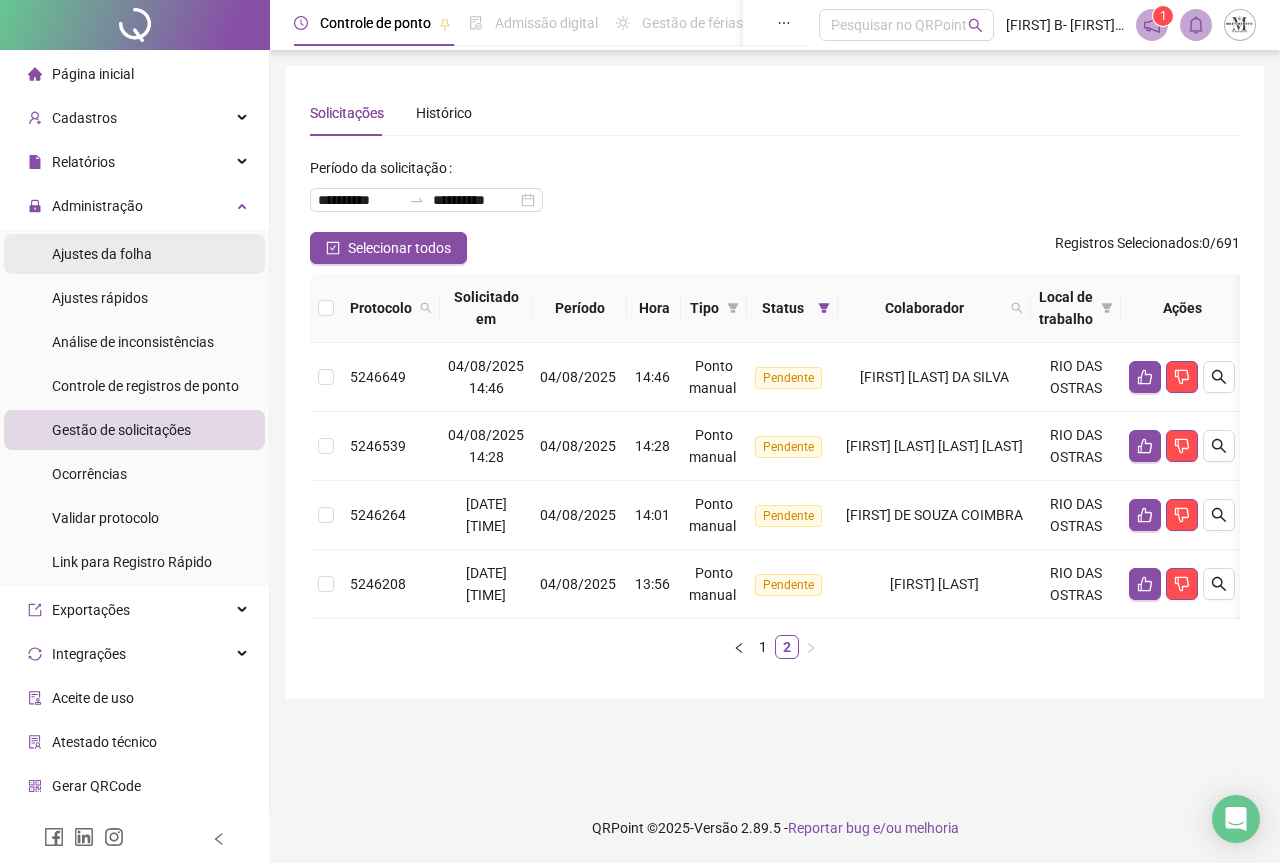 click on "Ajustes da folha" at bounding box center (102, 254) 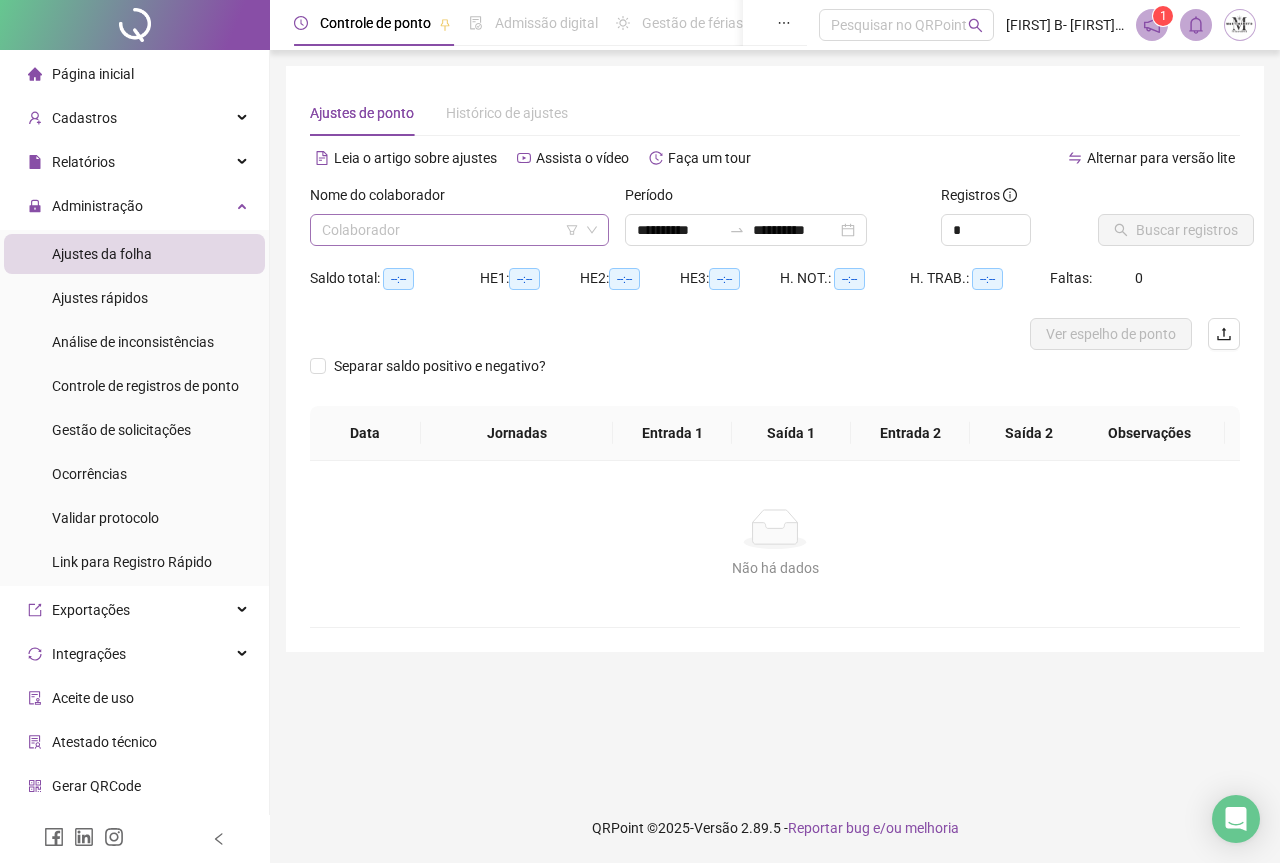 click at bounding box center (450, 230) 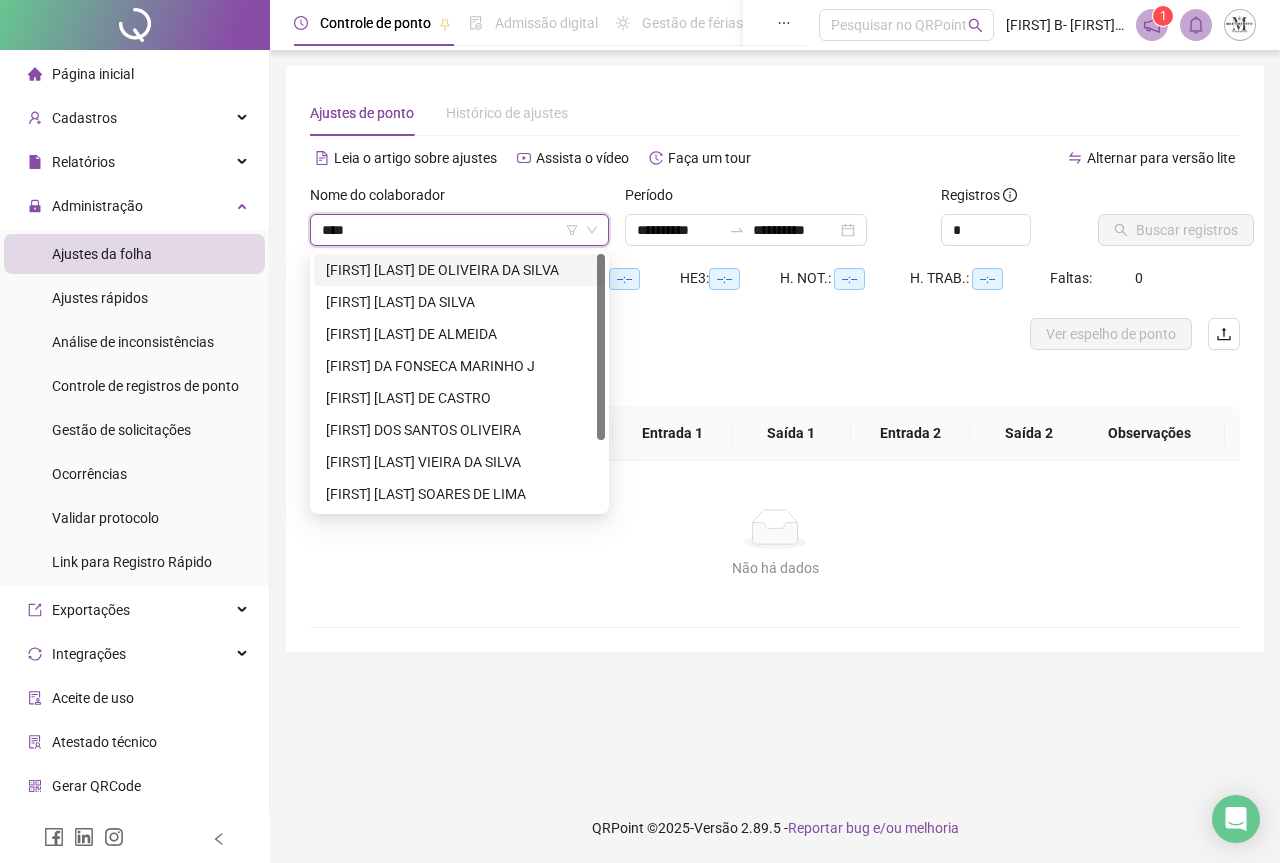 type on "*****" 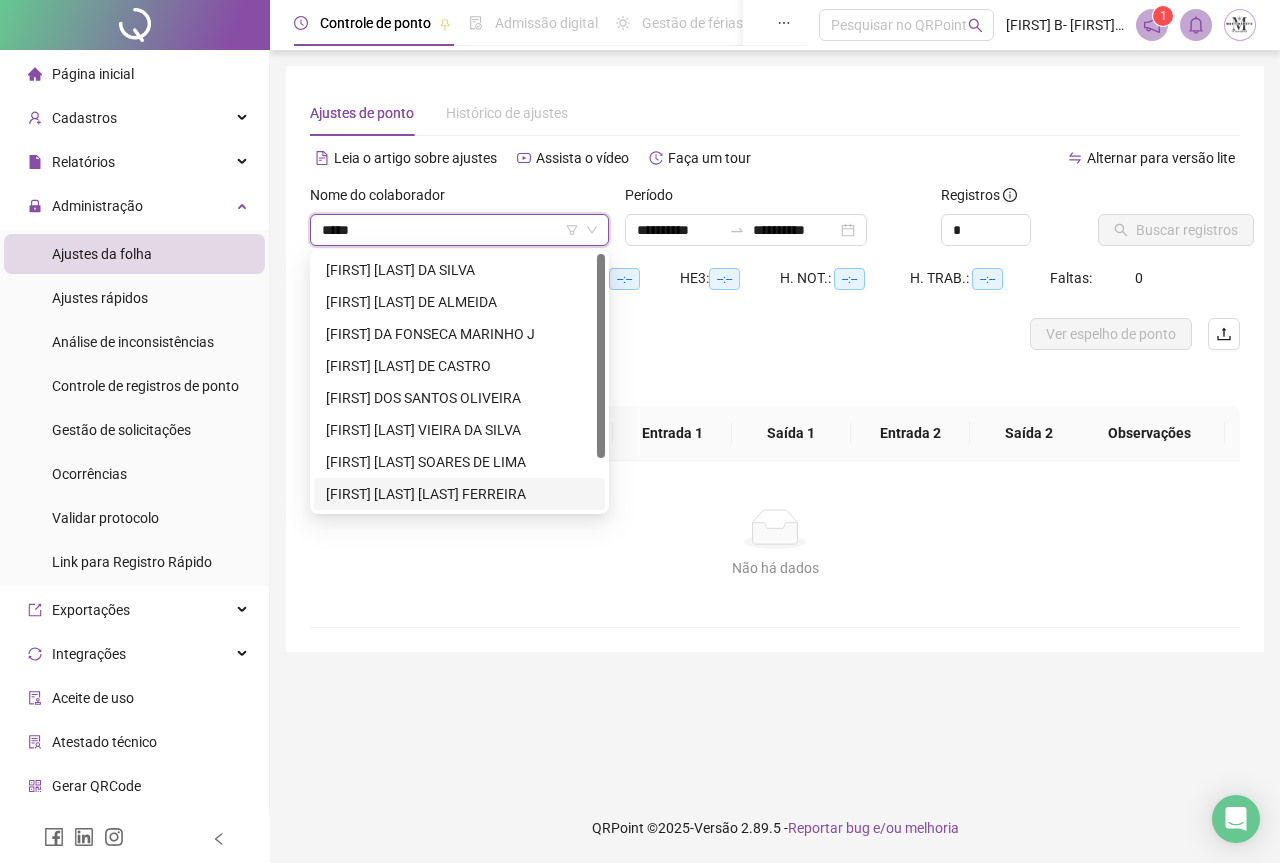 click on "[FIRST] [LAST] [LAST] [LAST]" at bounding box center (459, 494) 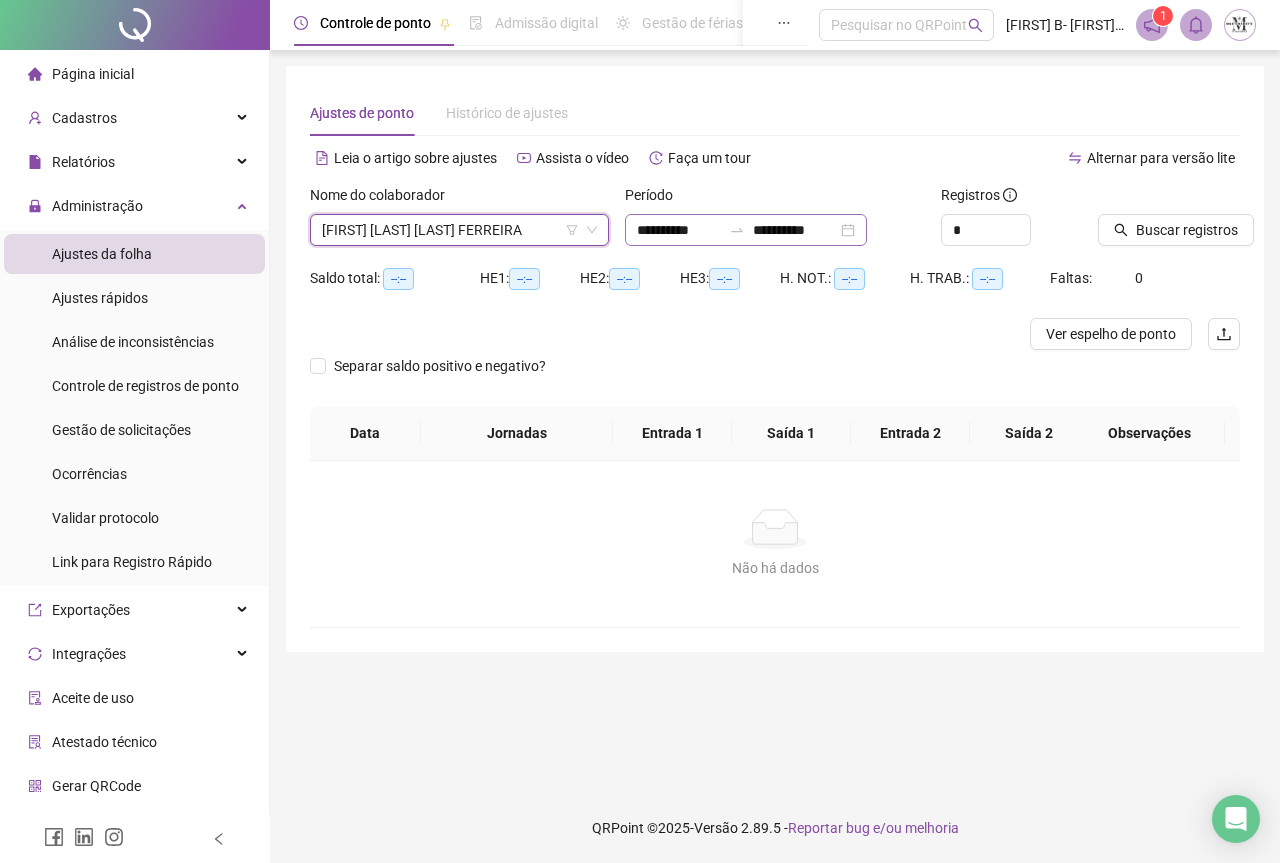 click 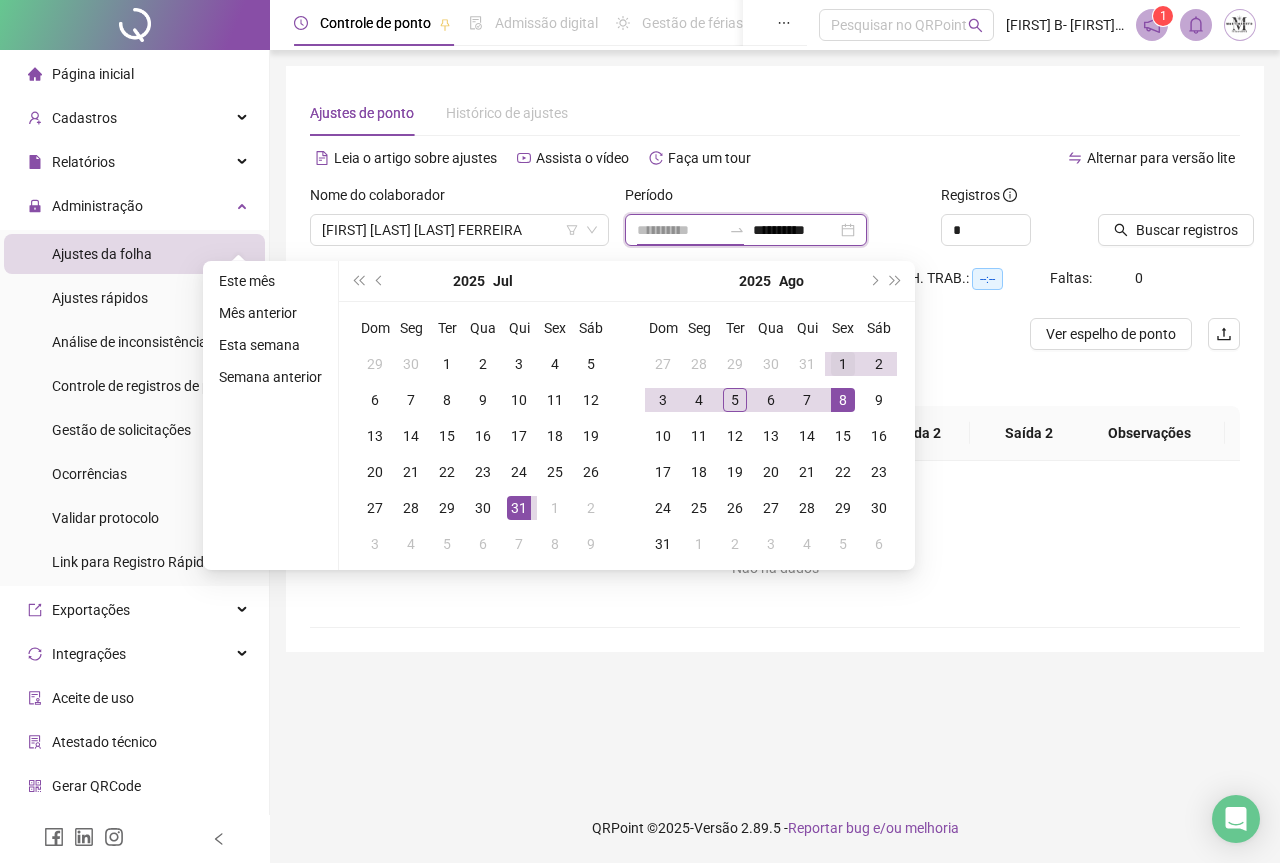 type on "**********" 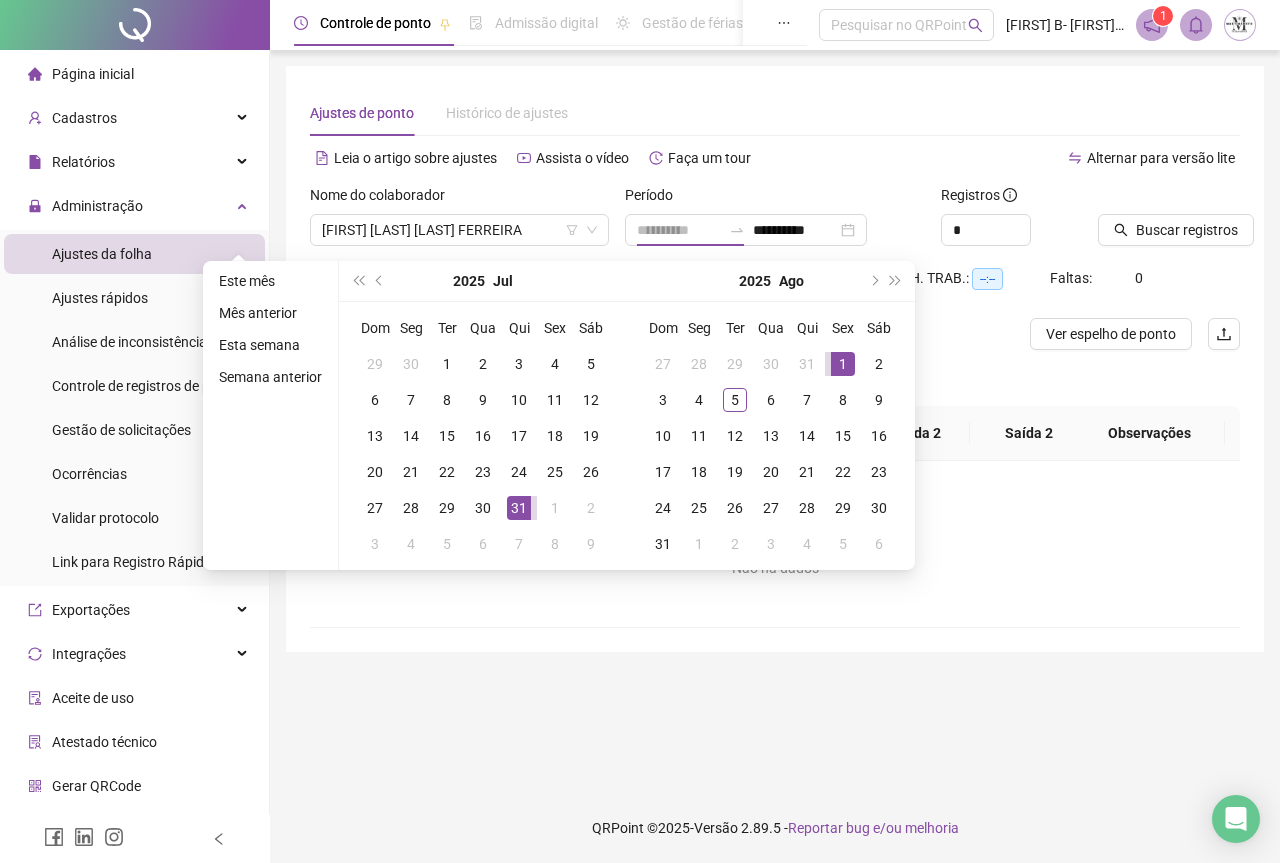 click on "1" at bounding box center (843, 364) 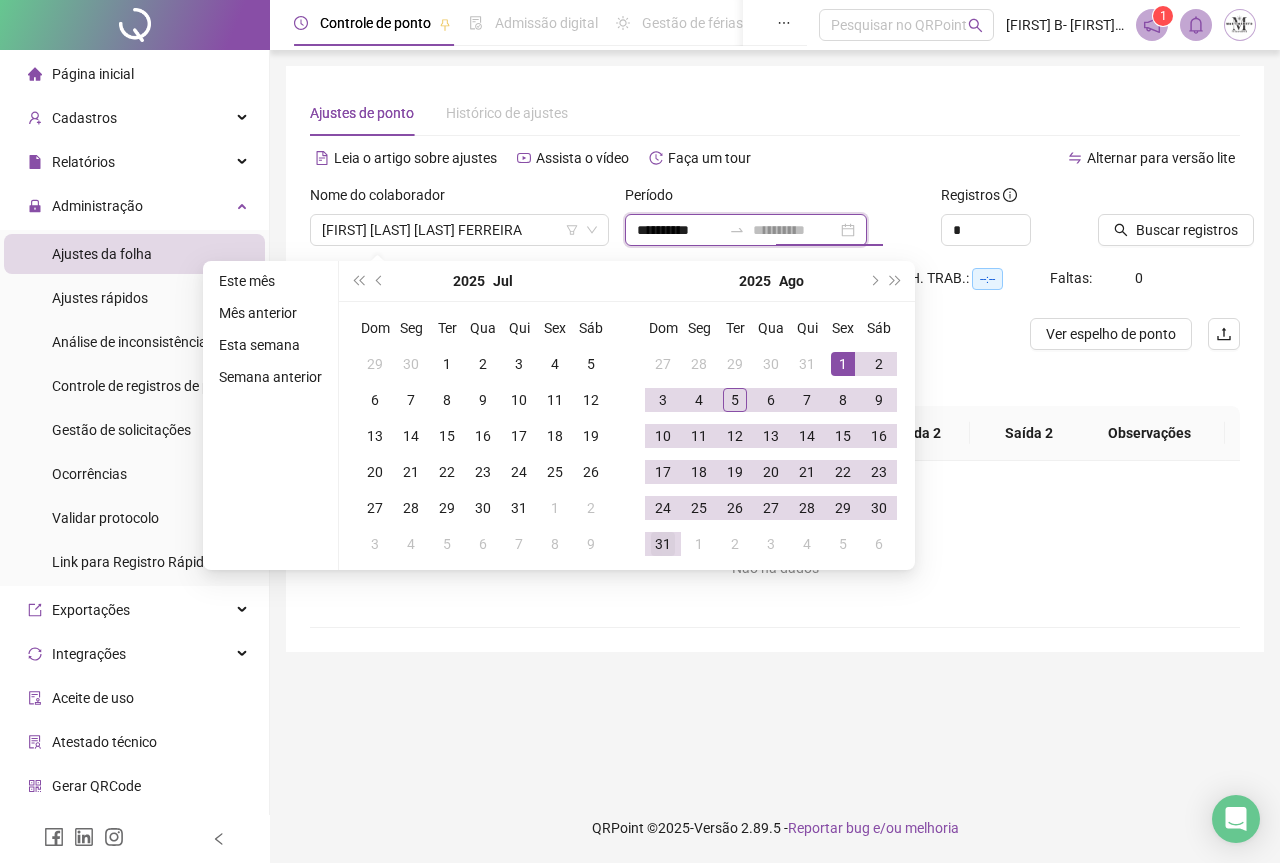 type on "**********" 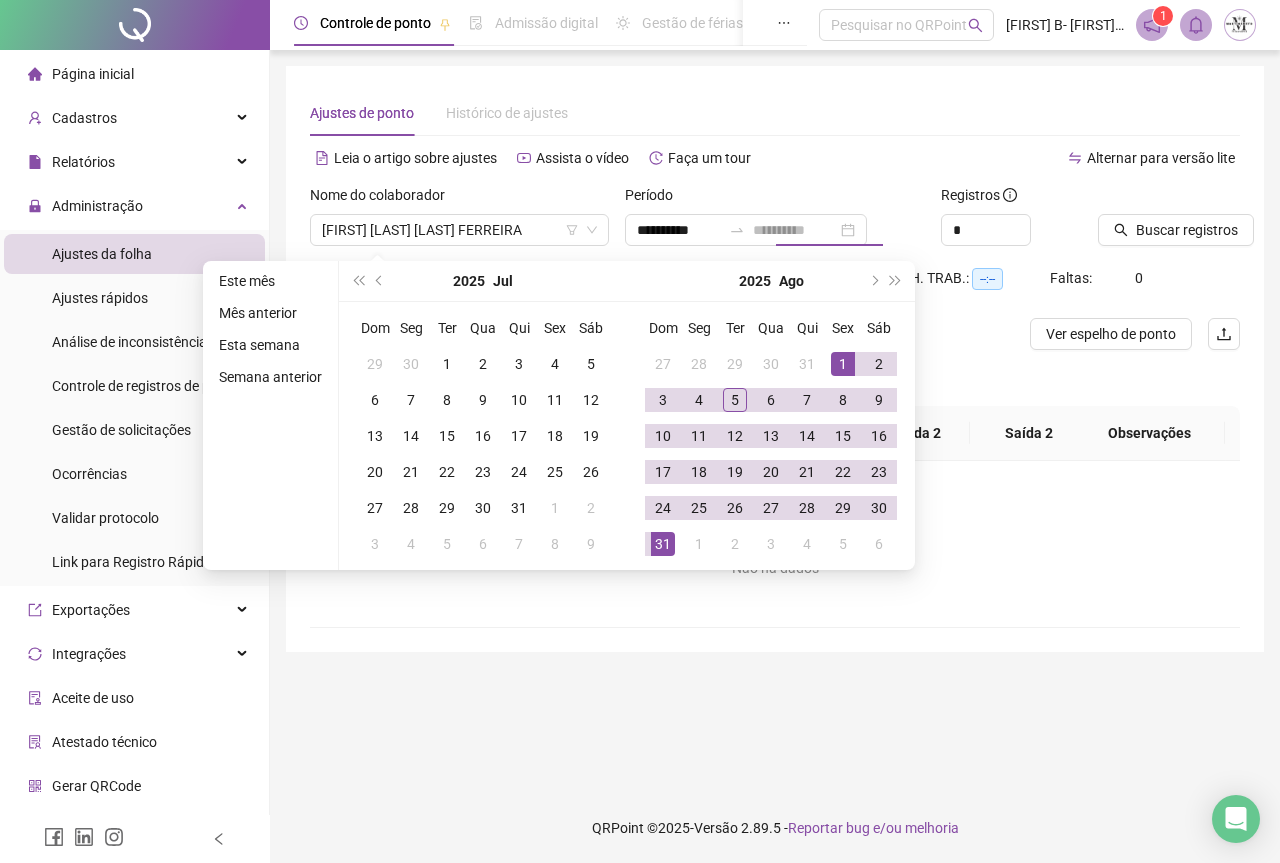 click on "31" at bounding box center [663, 544] 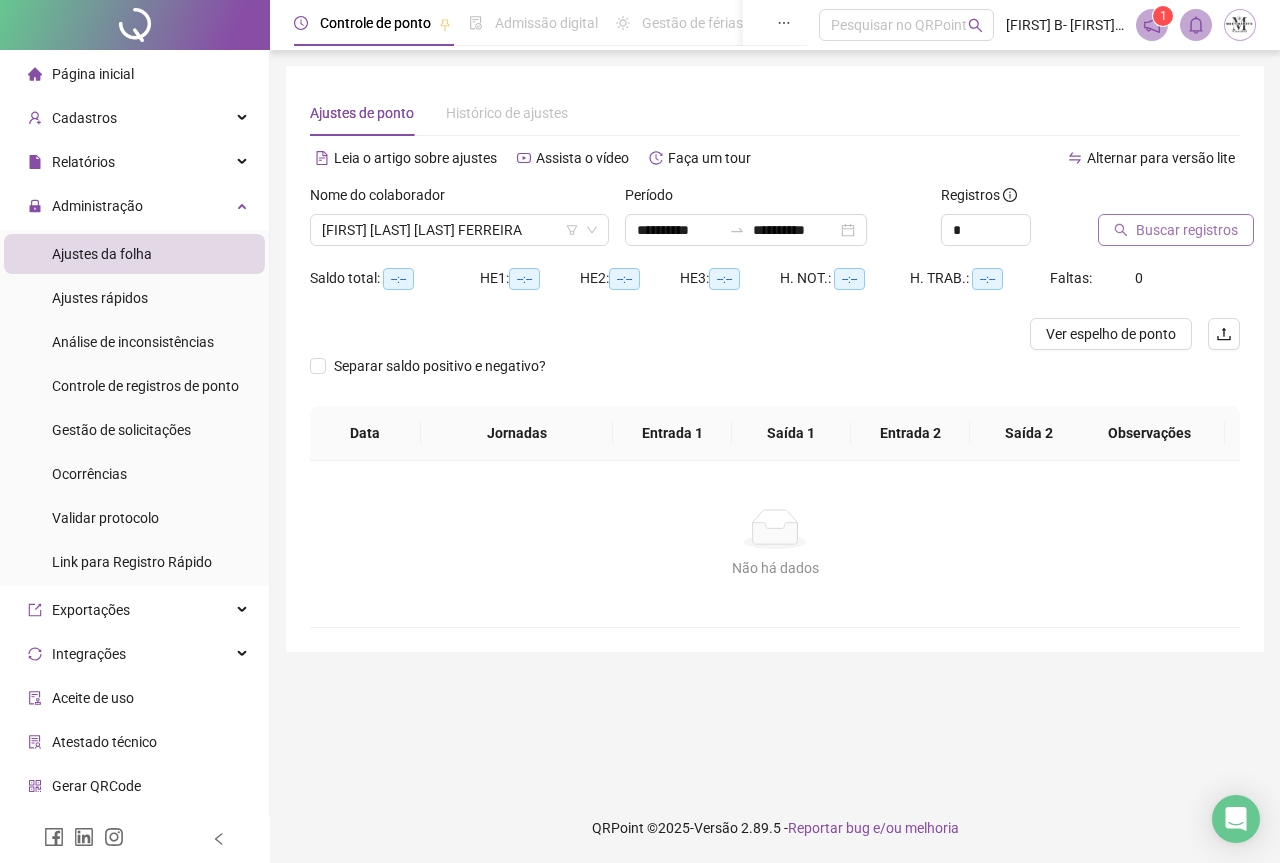 click on "Buscar registros" at bounding box center [1187, 230] 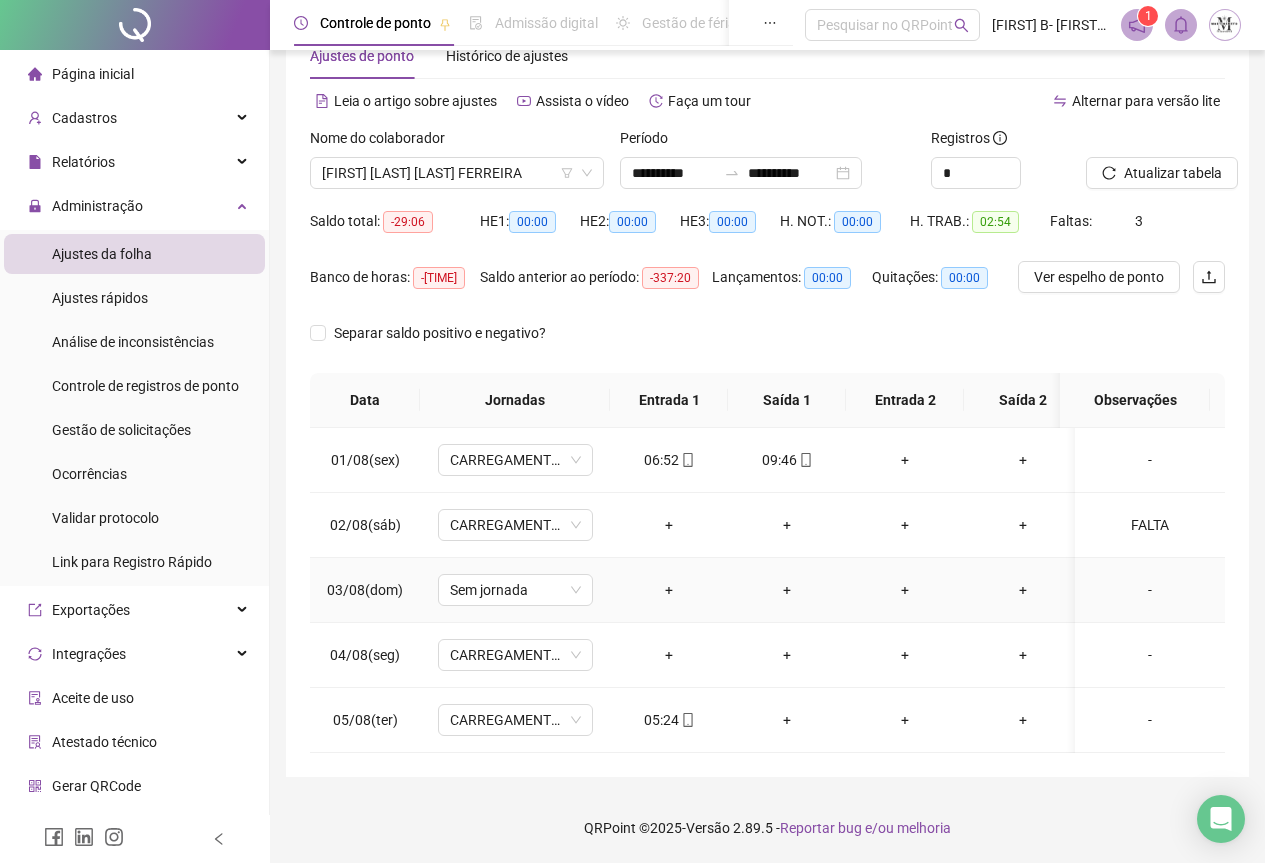 scroll, scrollTop: 0, scrollLeft: 0, axis: both 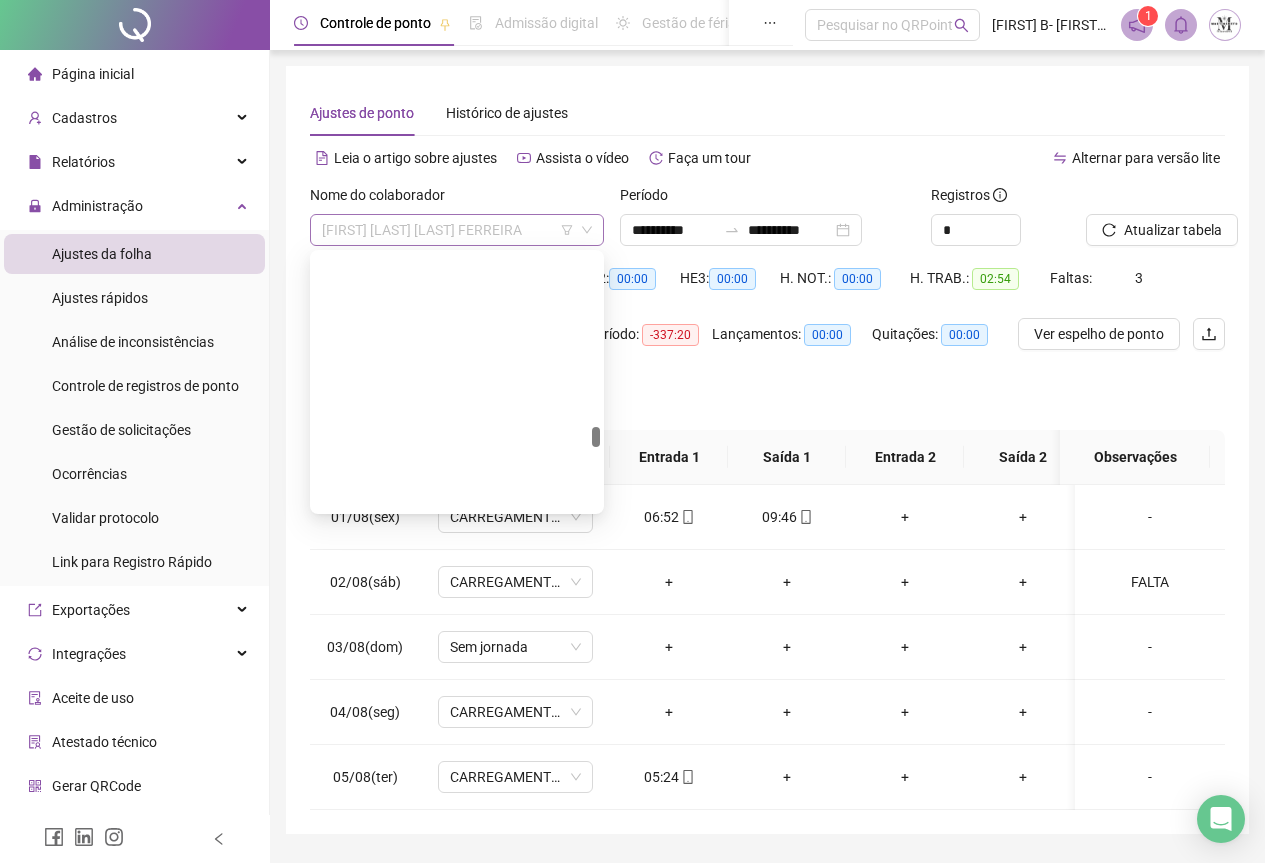 click on "[FIRST] [LAST] [LAST] [LAST]" at bounding box center (457, 230) 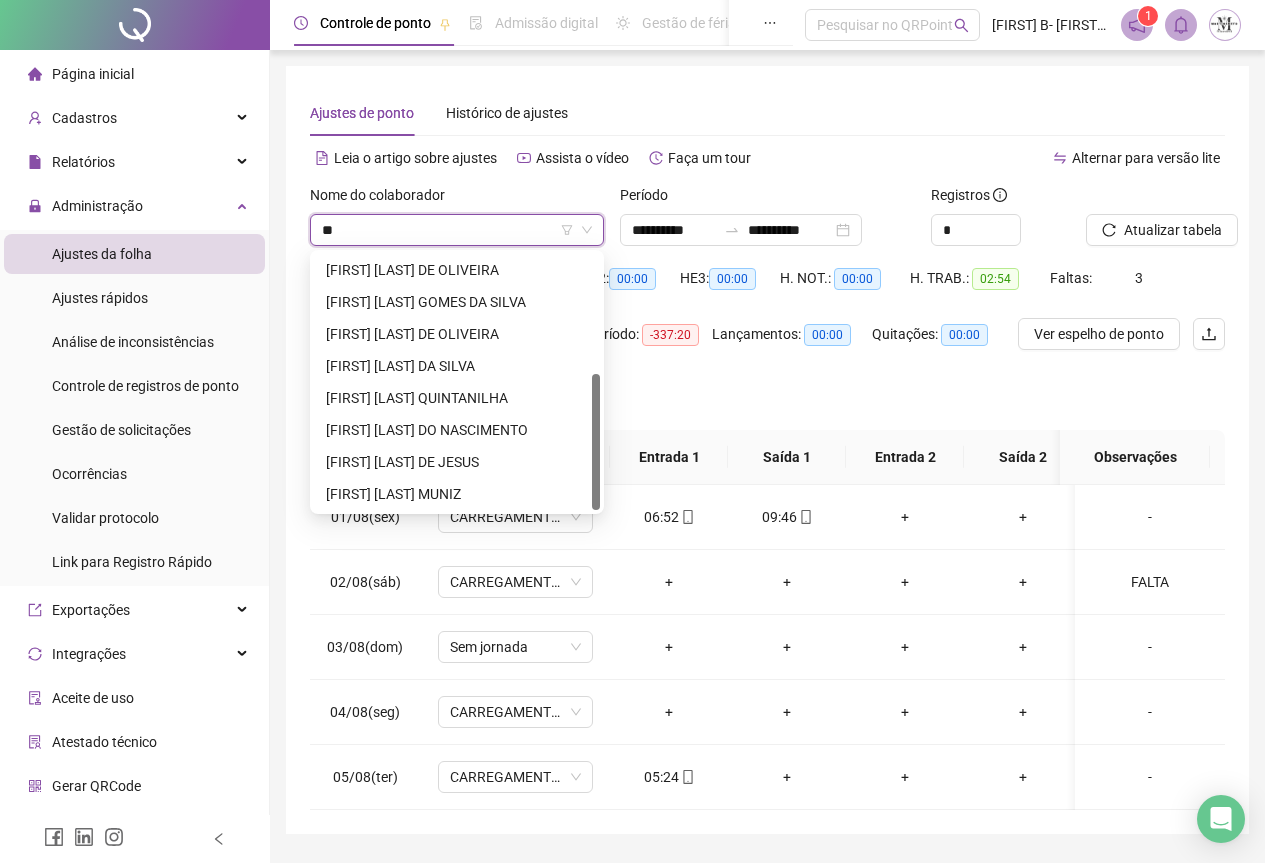 scroll, scrollTop: 0, scrollLeft: 0, axis: both 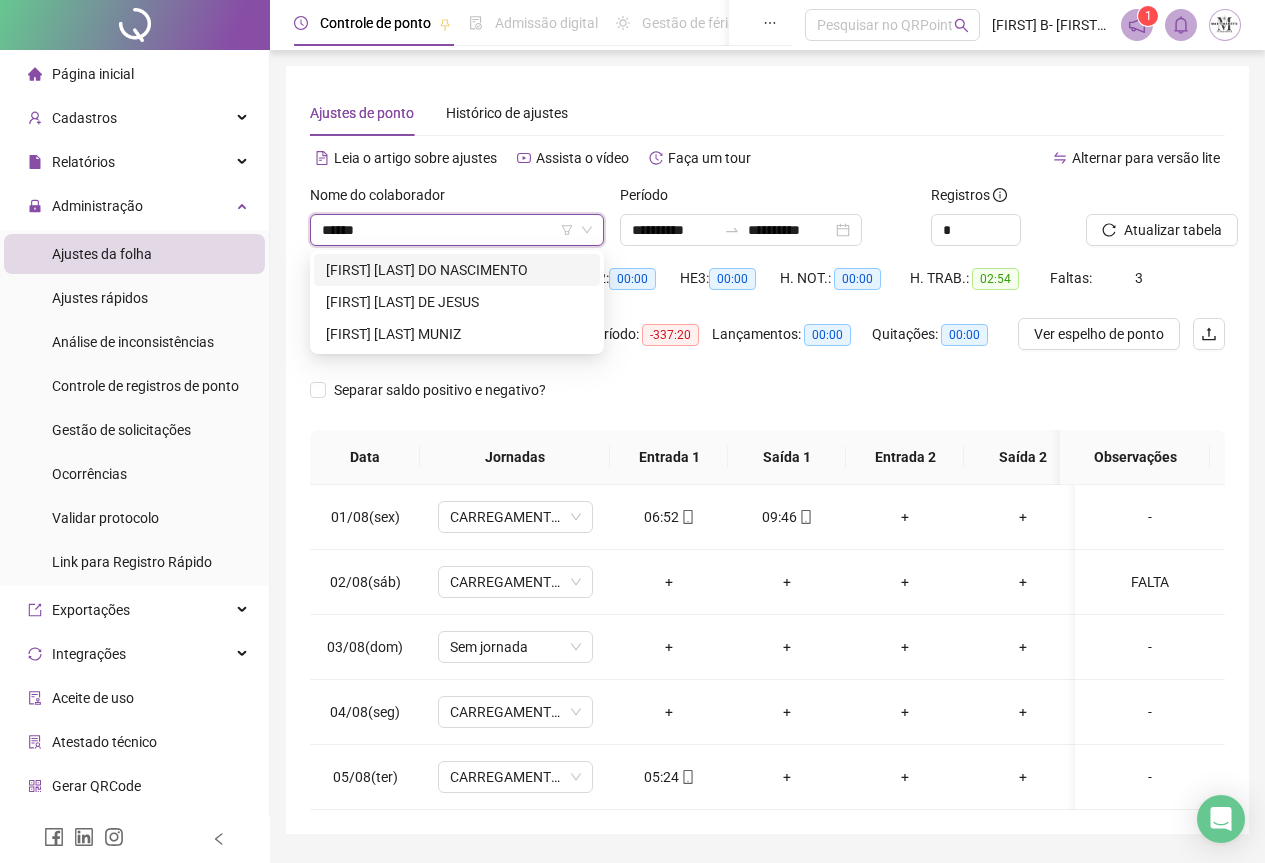 type on "*******" 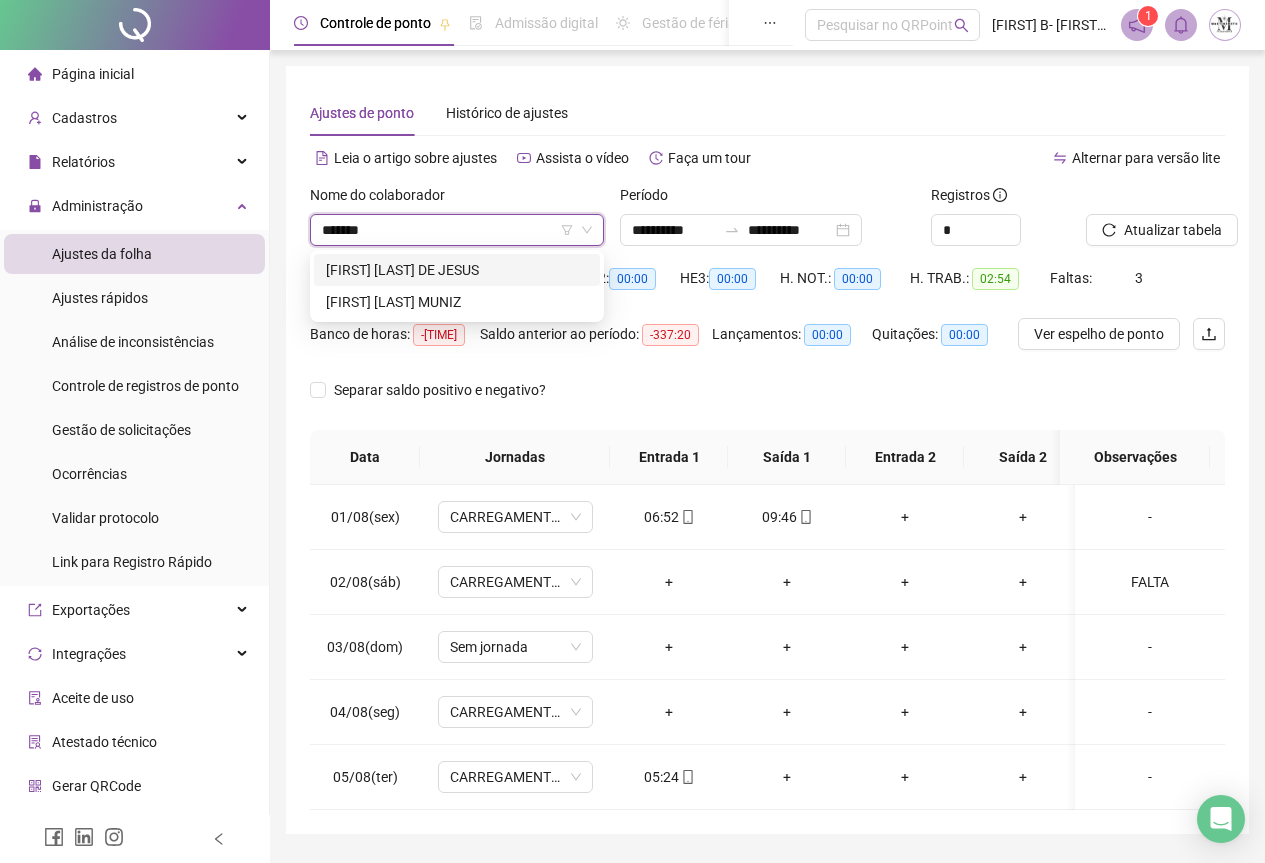 click on "[FIRST] [LAST] [LAST]" at bounding box center (457, 270) 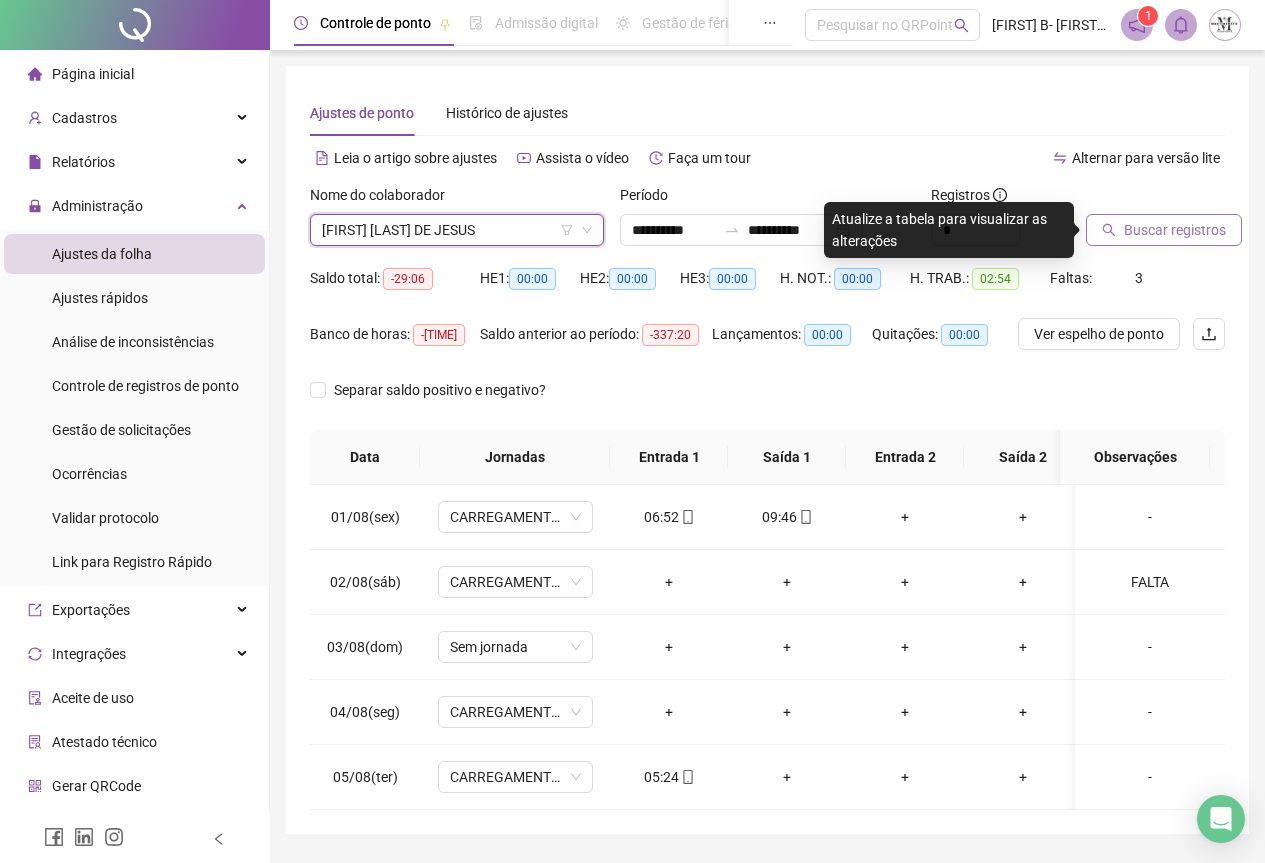 click on "Buscar registros" at bounding box center [1175, 230] 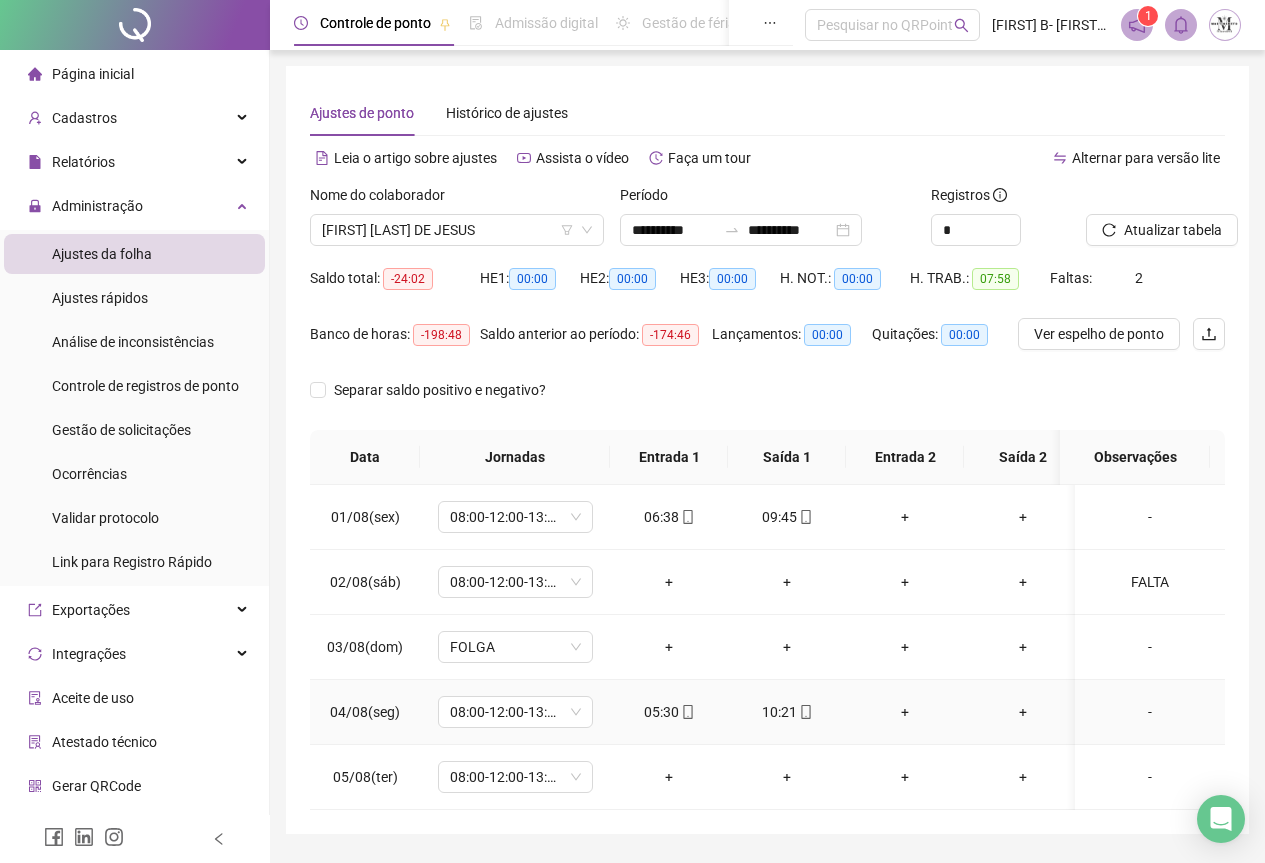 scroll, scrollTop: 72, scrollLeft: 0, axis: vertical 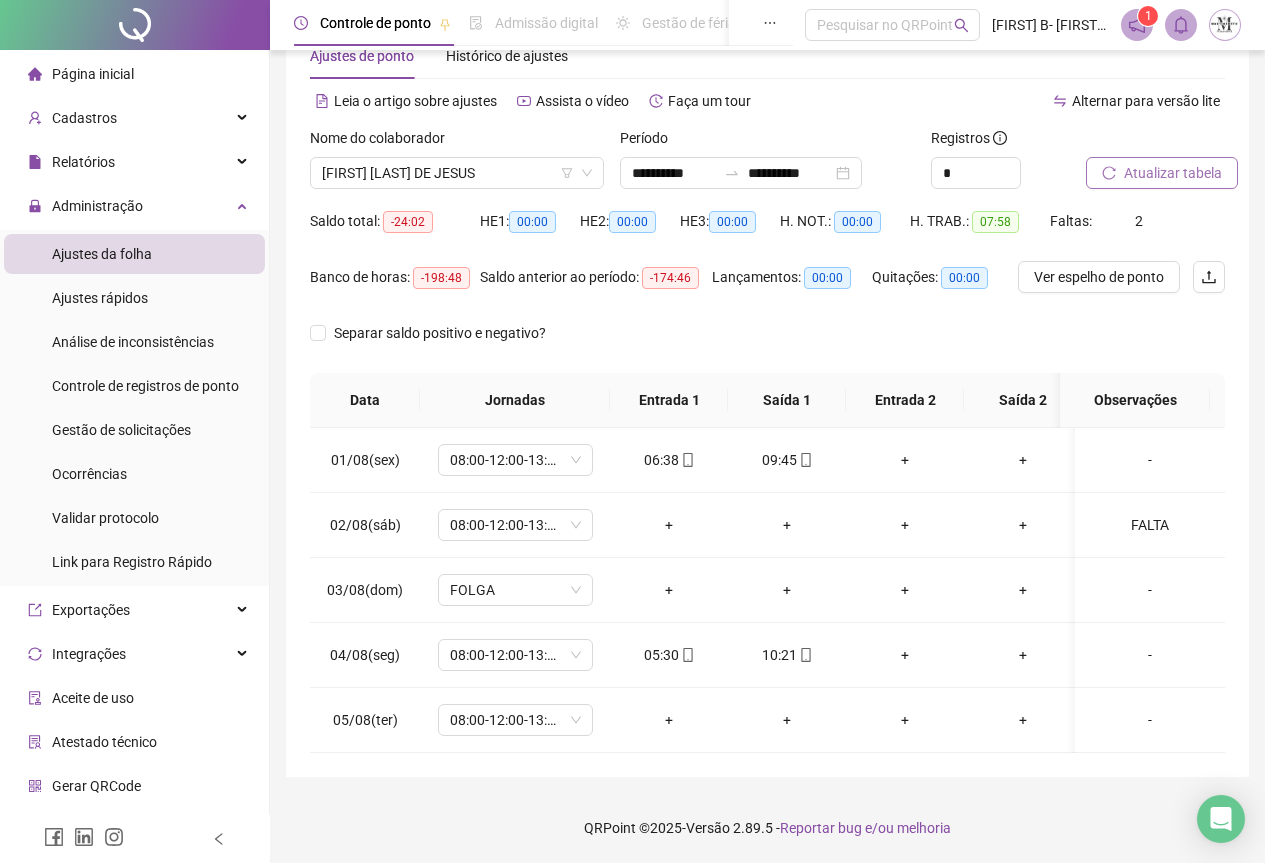 click on "Atualizar tabela" at bounding box center [1173, 173] 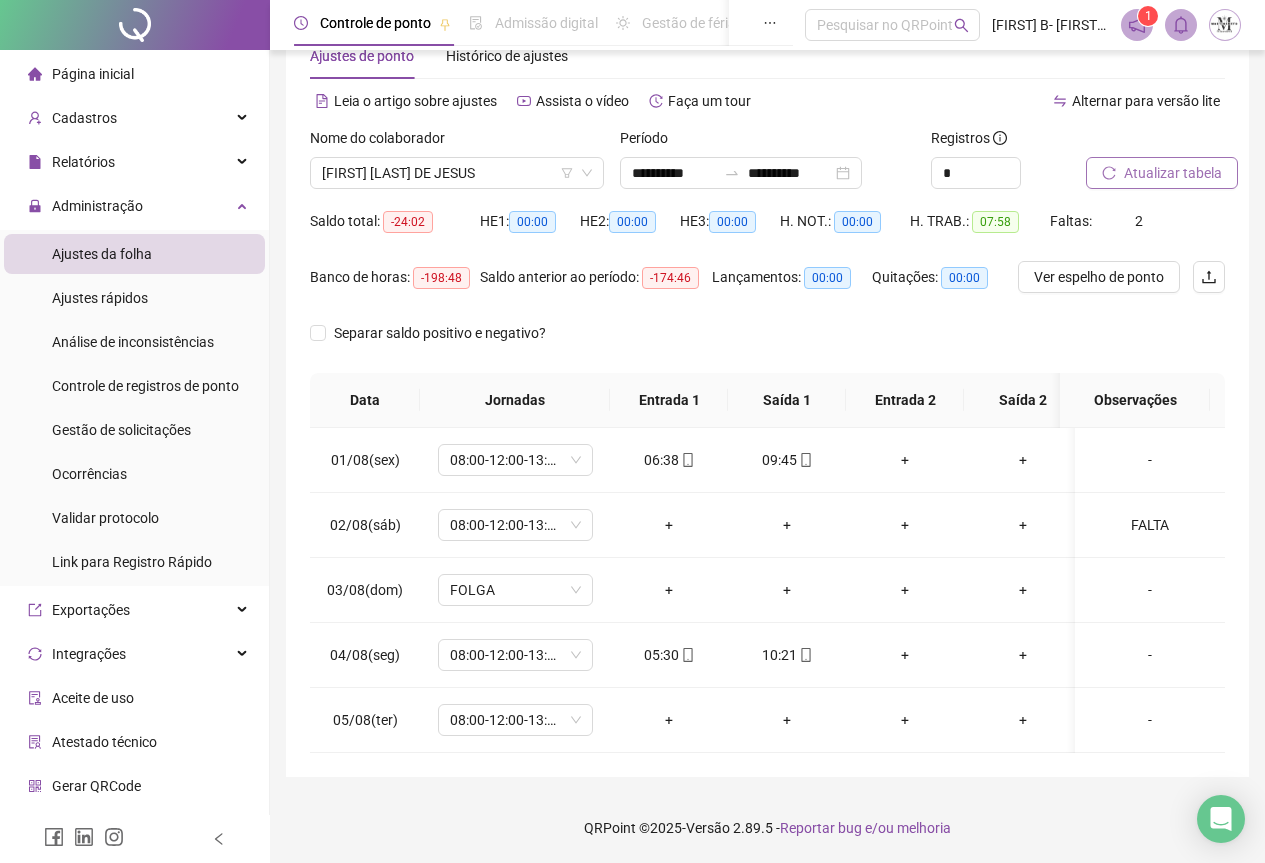 click on "Atualizar tabela" at bounding box center [1173, 173] 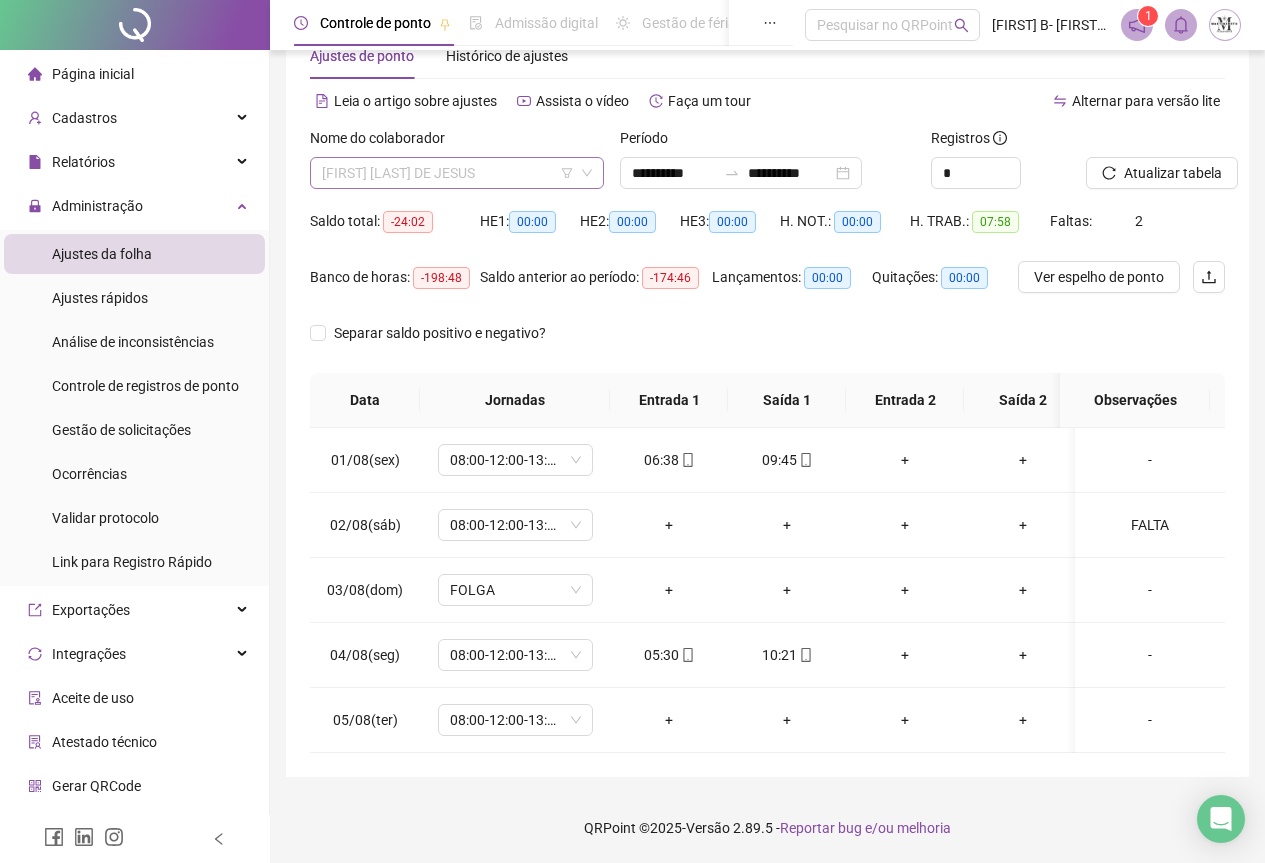 click on "[FIRST] [LAST] [LAST]" at bounding box center [457, 173] 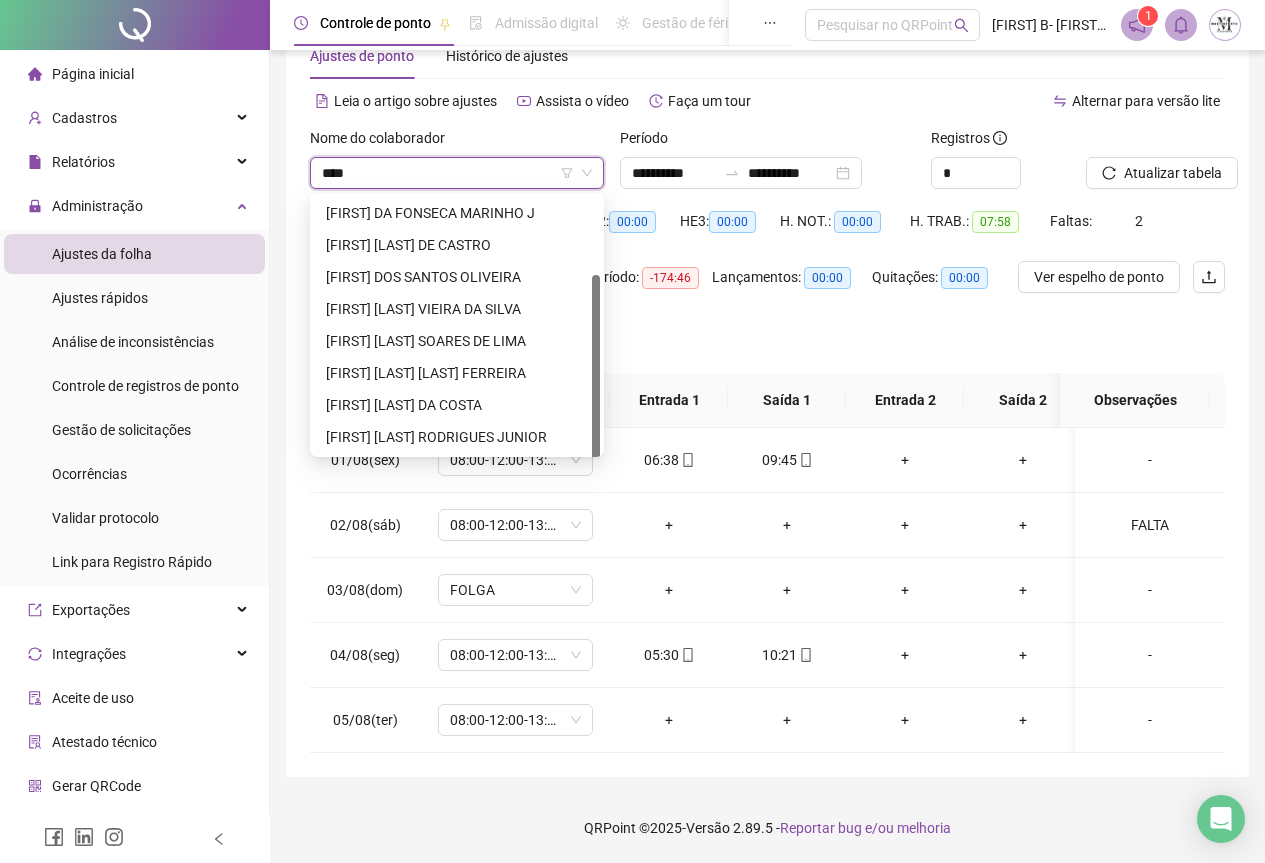type on "*****" 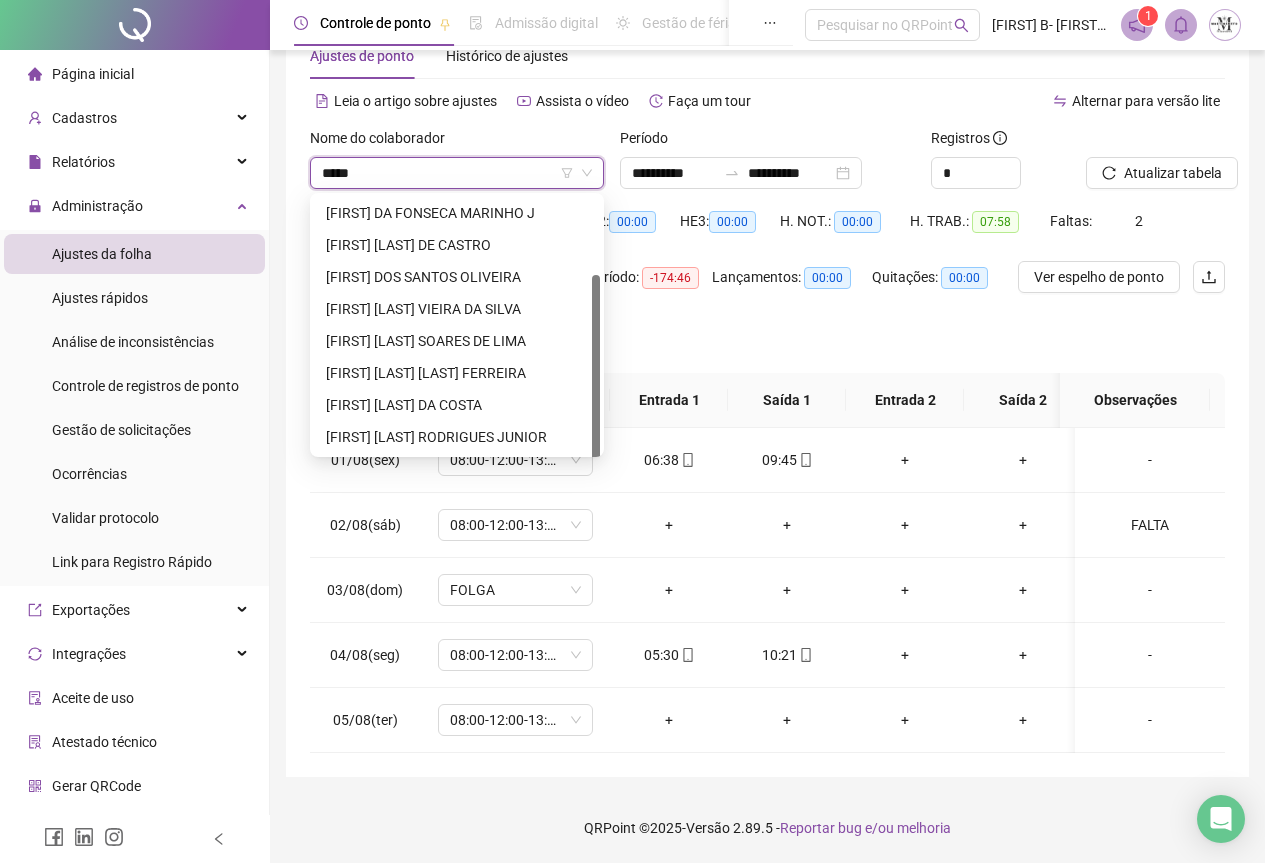 scroll, scrollTop: 64, scrollLeft: 0, axis: vertical 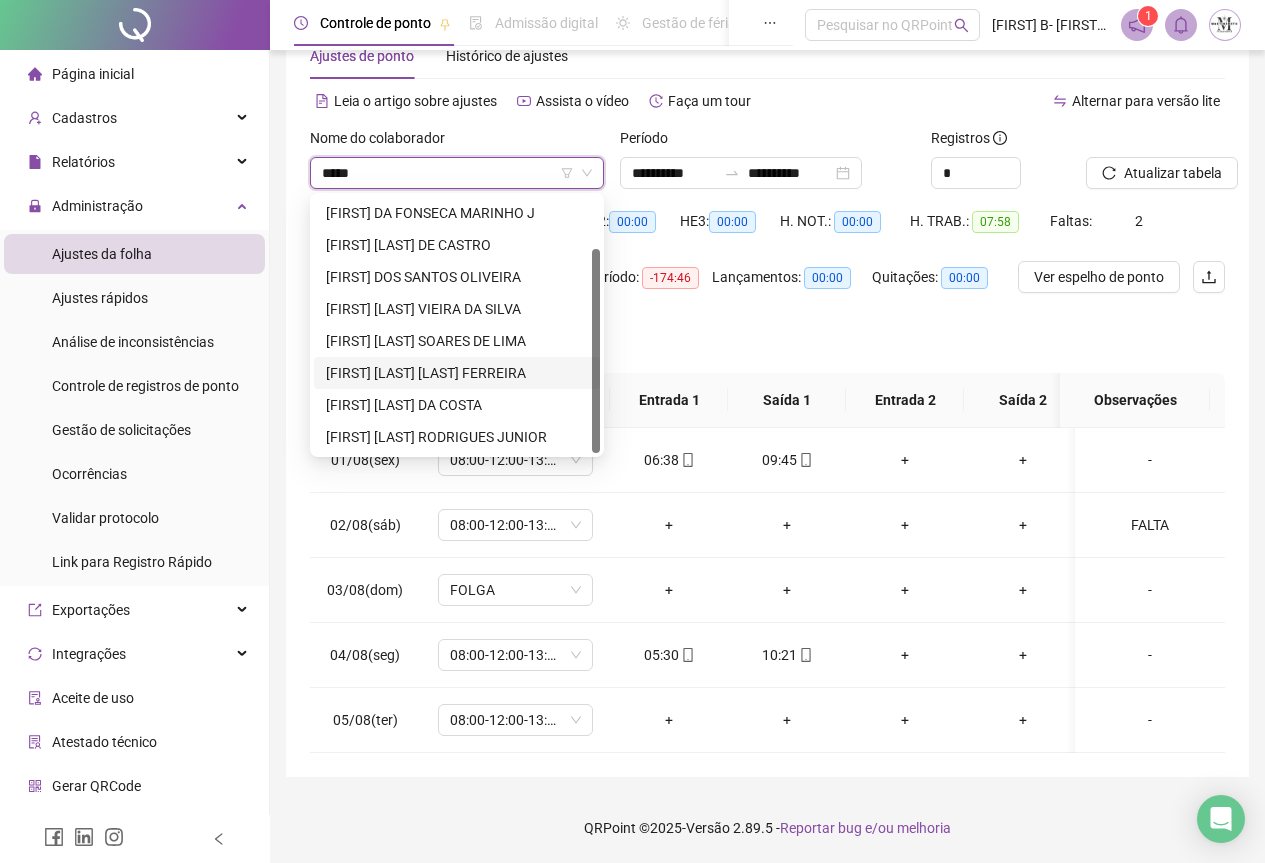 click on "[FIRST] [LAST] [LAST] [LAST]" at bounding box center [457, 373] 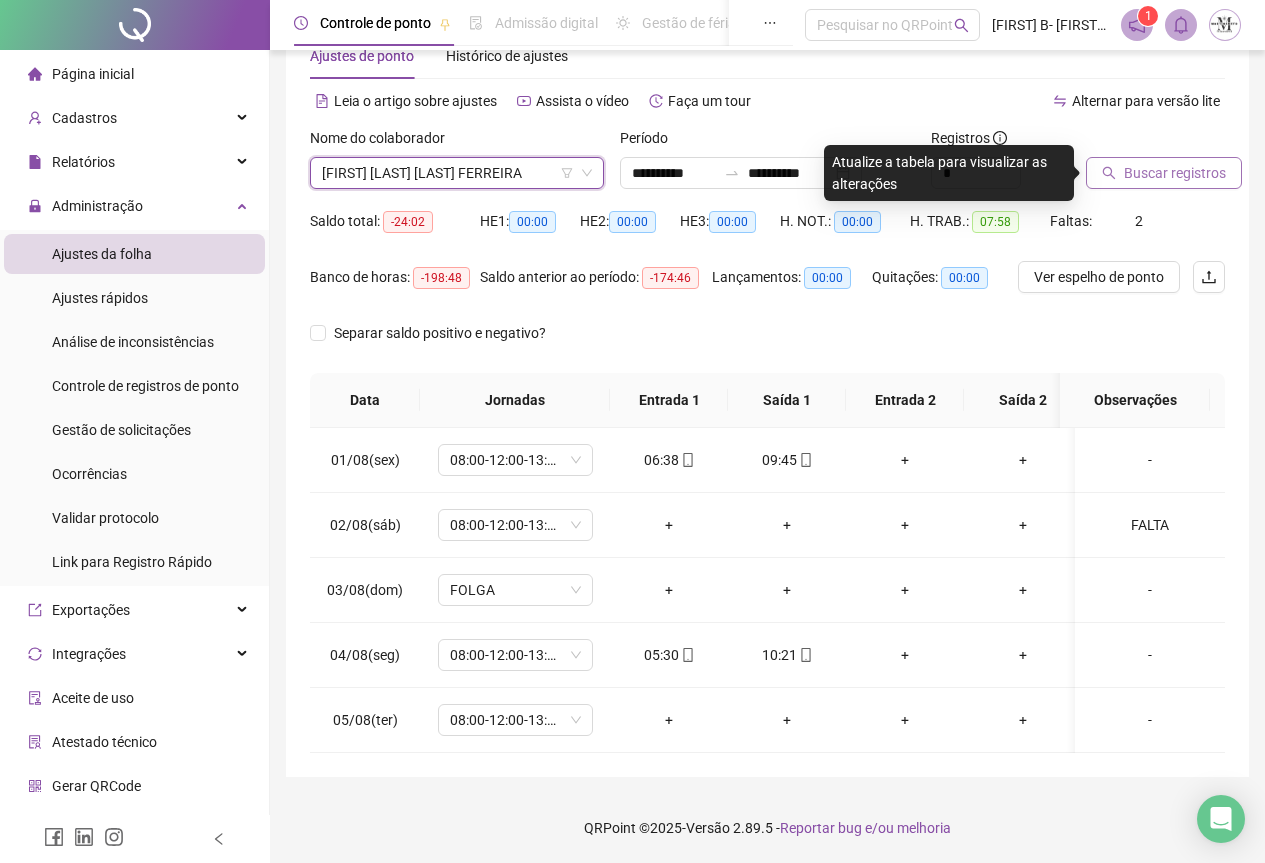 click on "Buscar registros" at bounding box center [1175, 173] 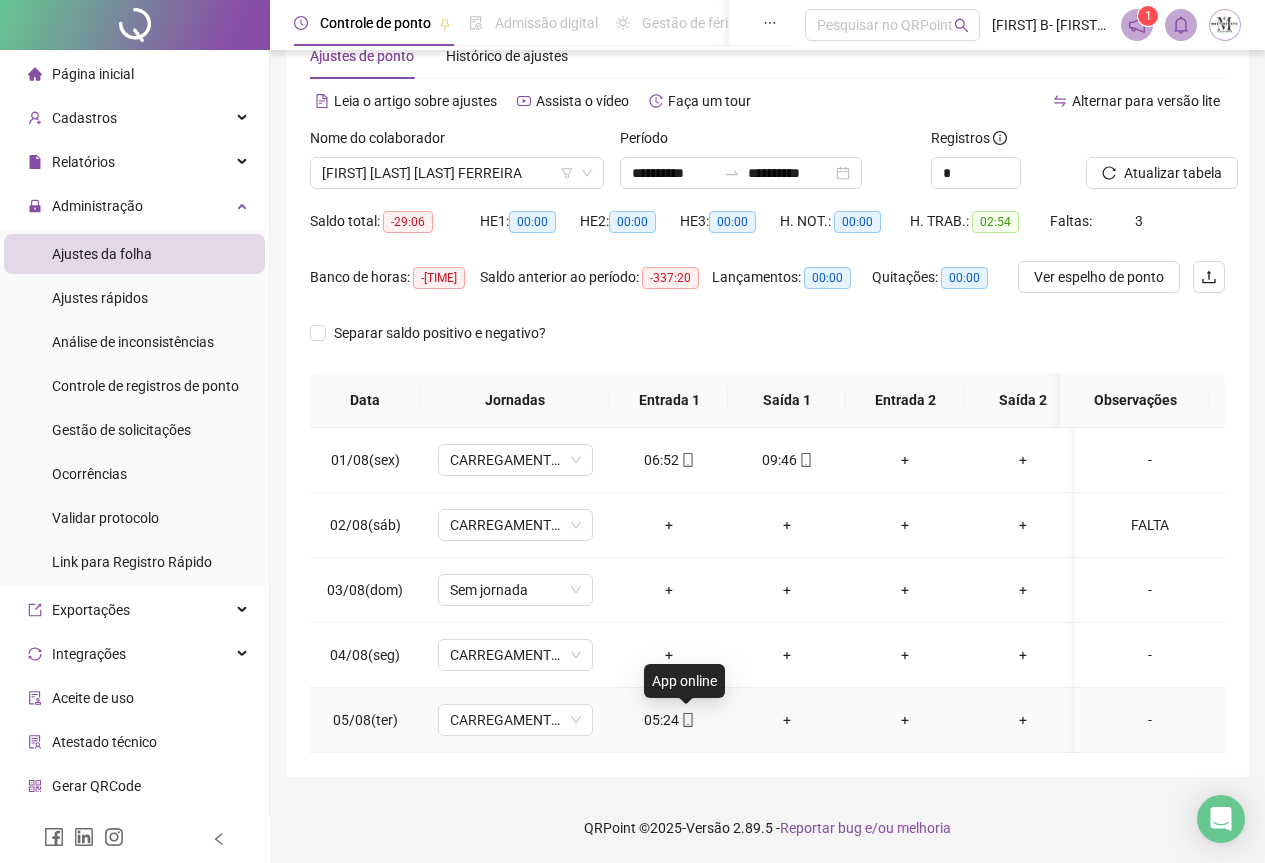 click 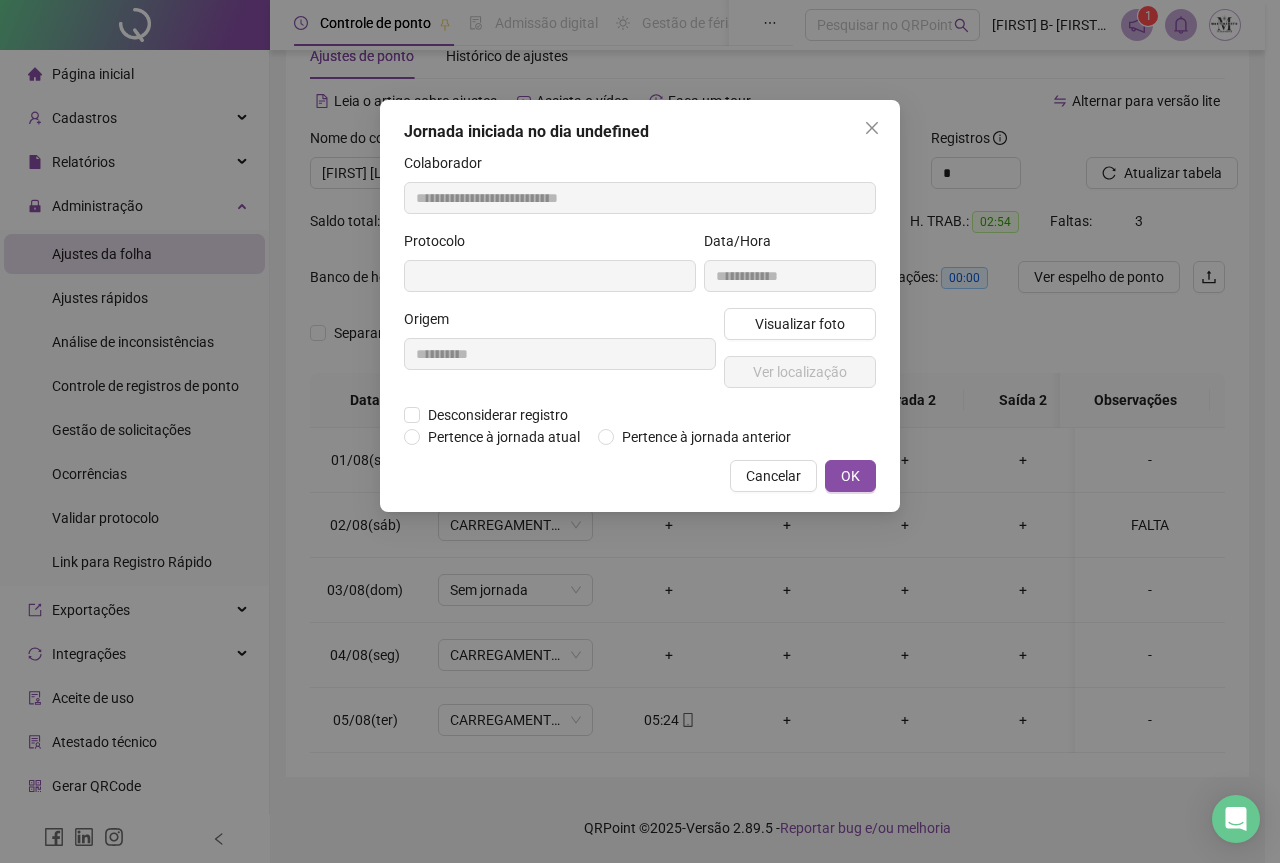 type on "**********" 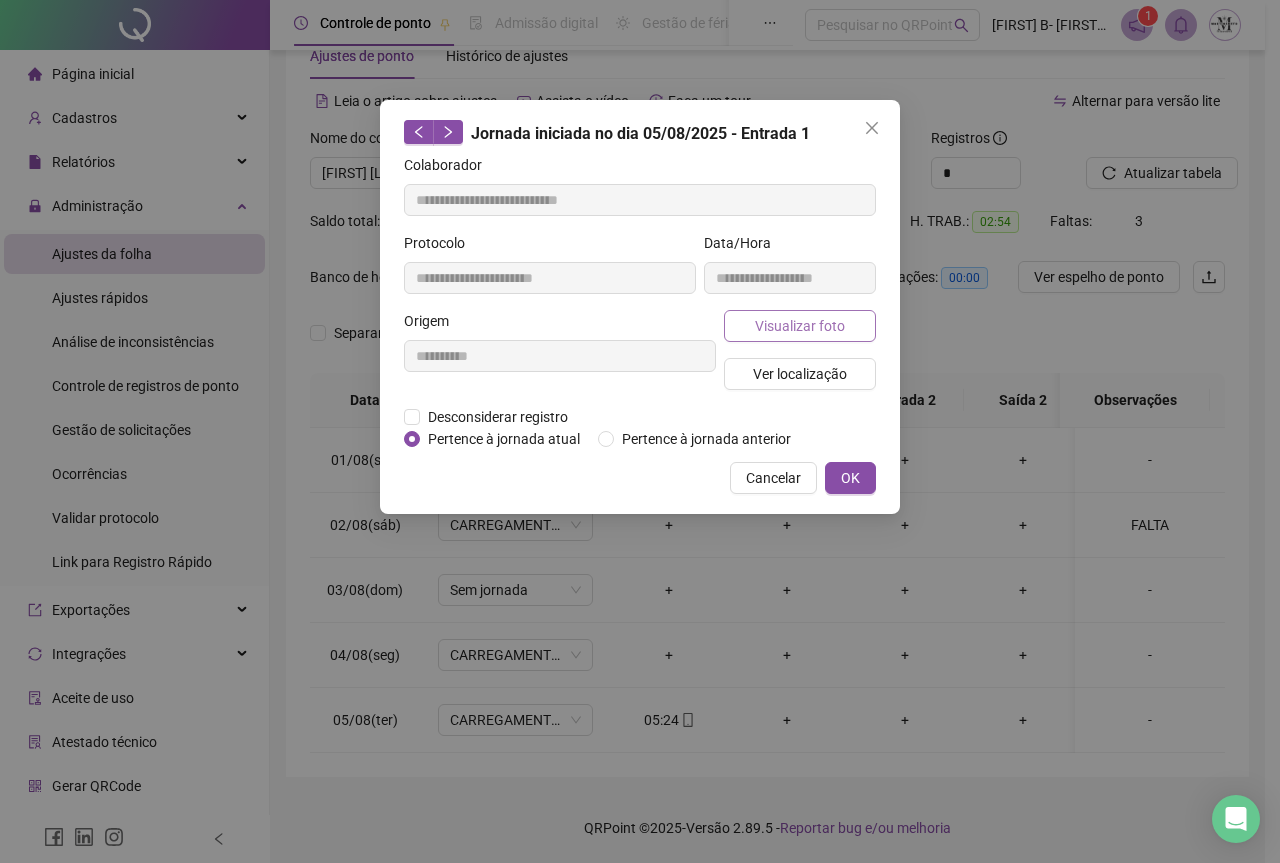 click on "Visualizar foto" at bounding box center [800, 326] 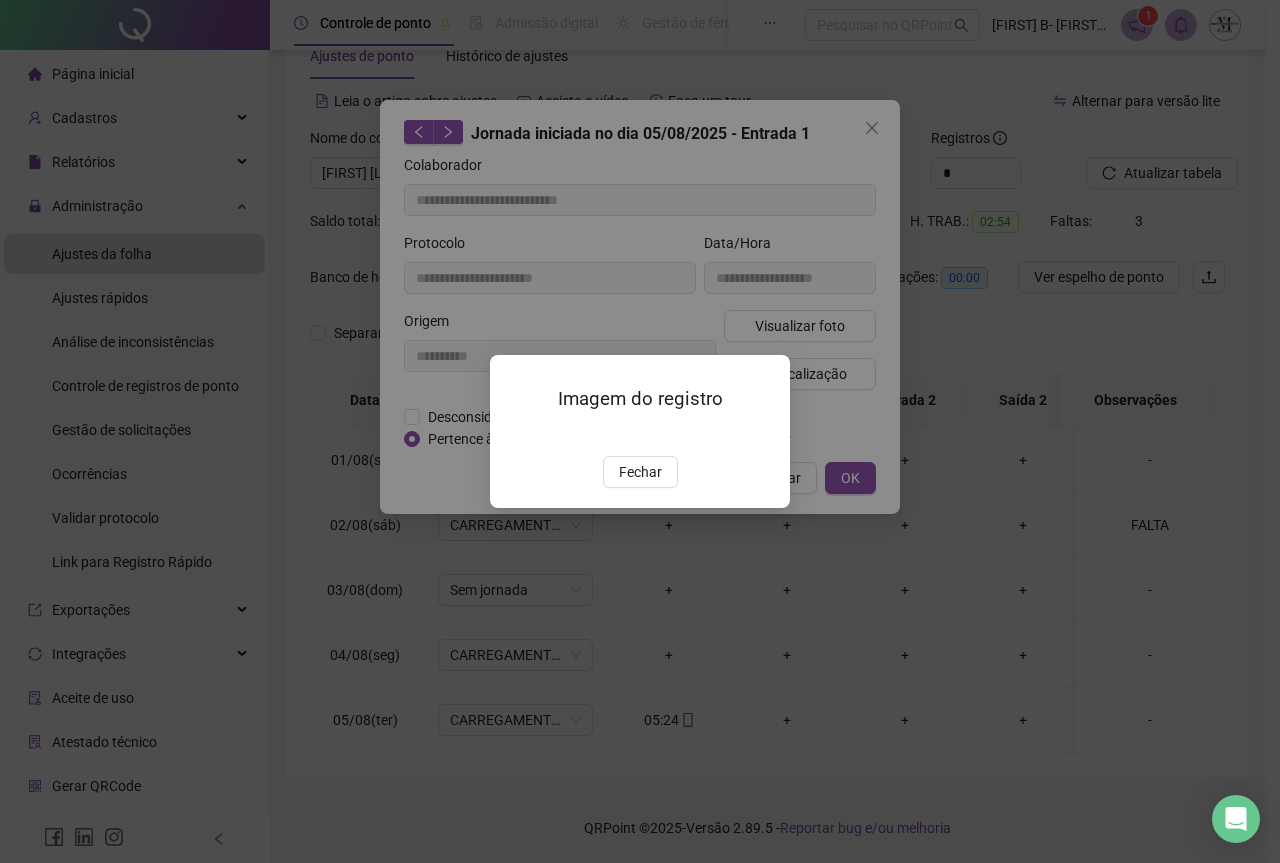 click at bounding box center (514, 435) 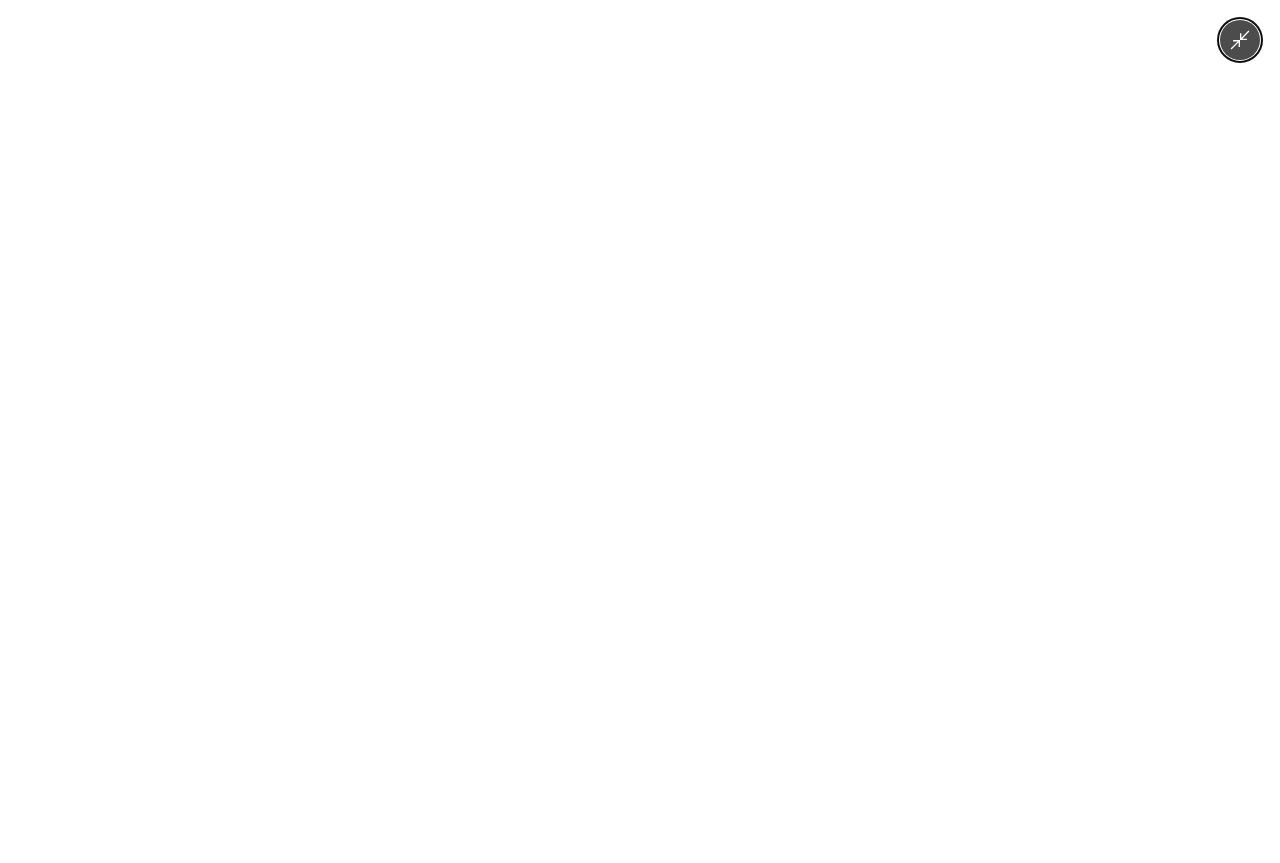 click at bounding box center (639, 431) 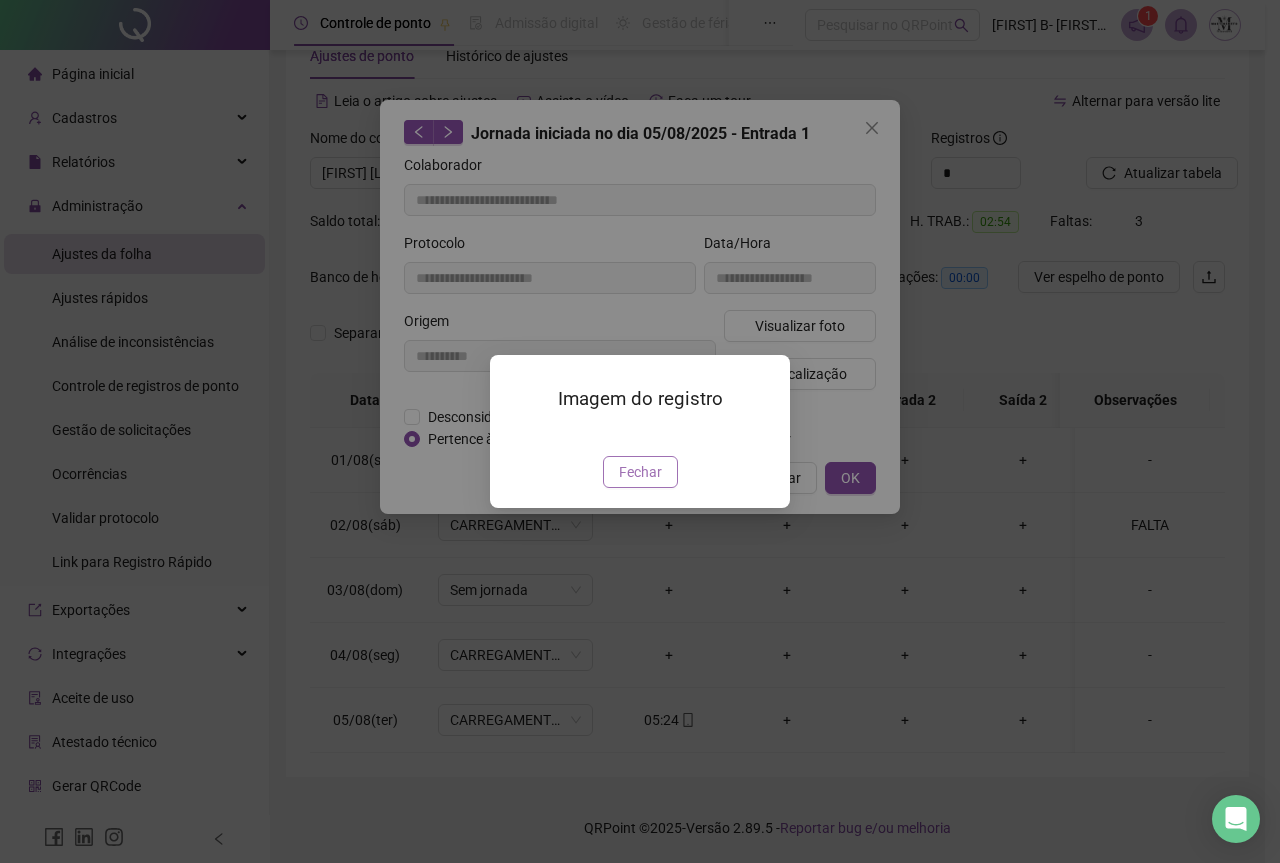 click on "Fechar" at bounding box center [640, 472] 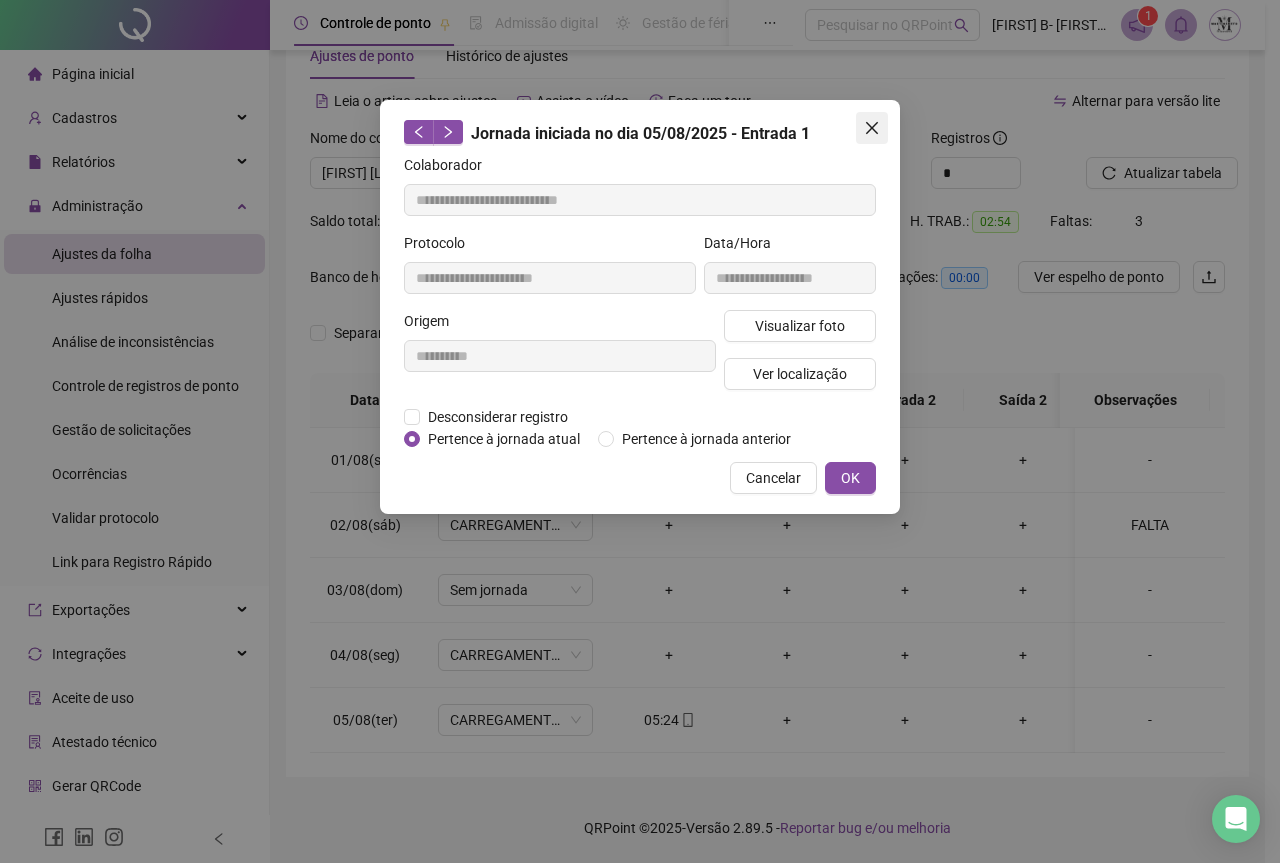 click at bounding box center (872, 128) 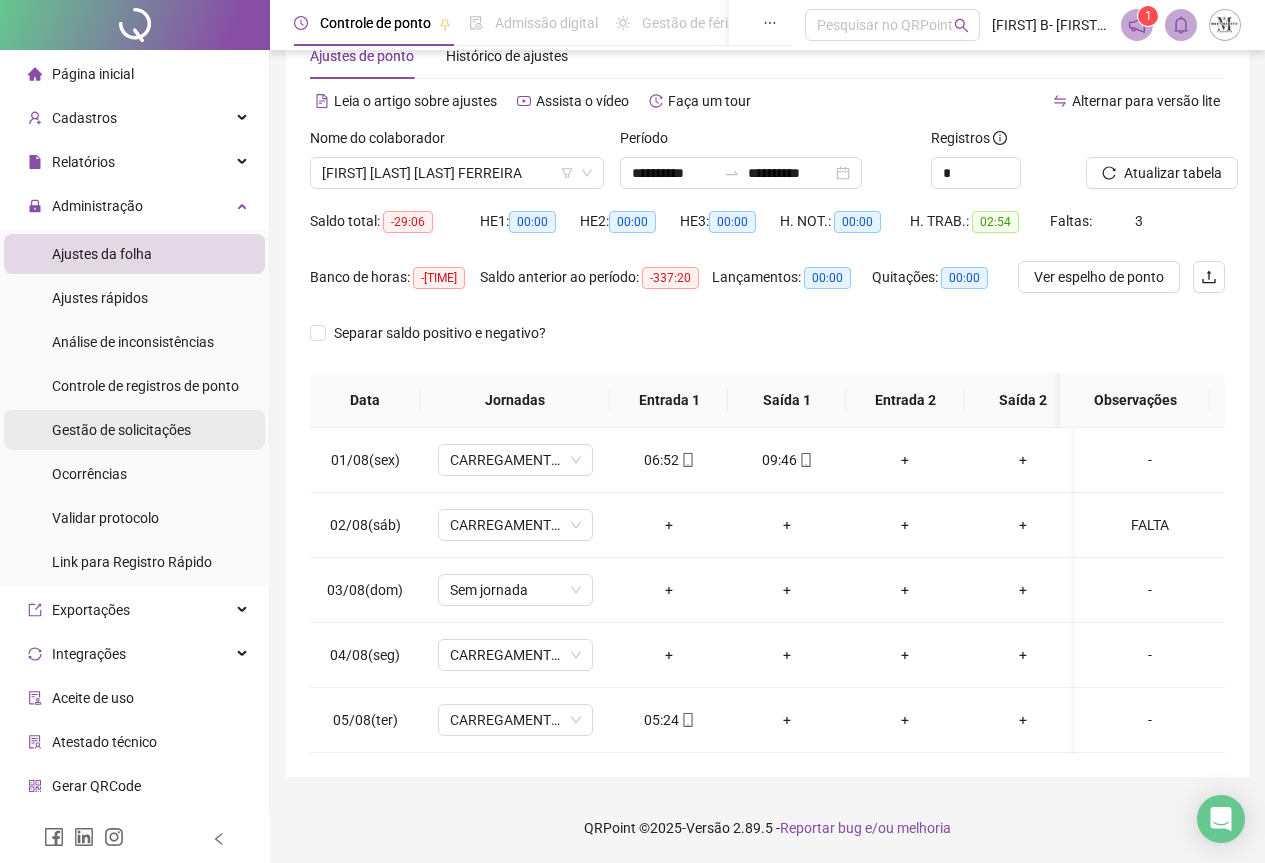 click on "Gestão de solicitações" at bounding box center (121, 430) 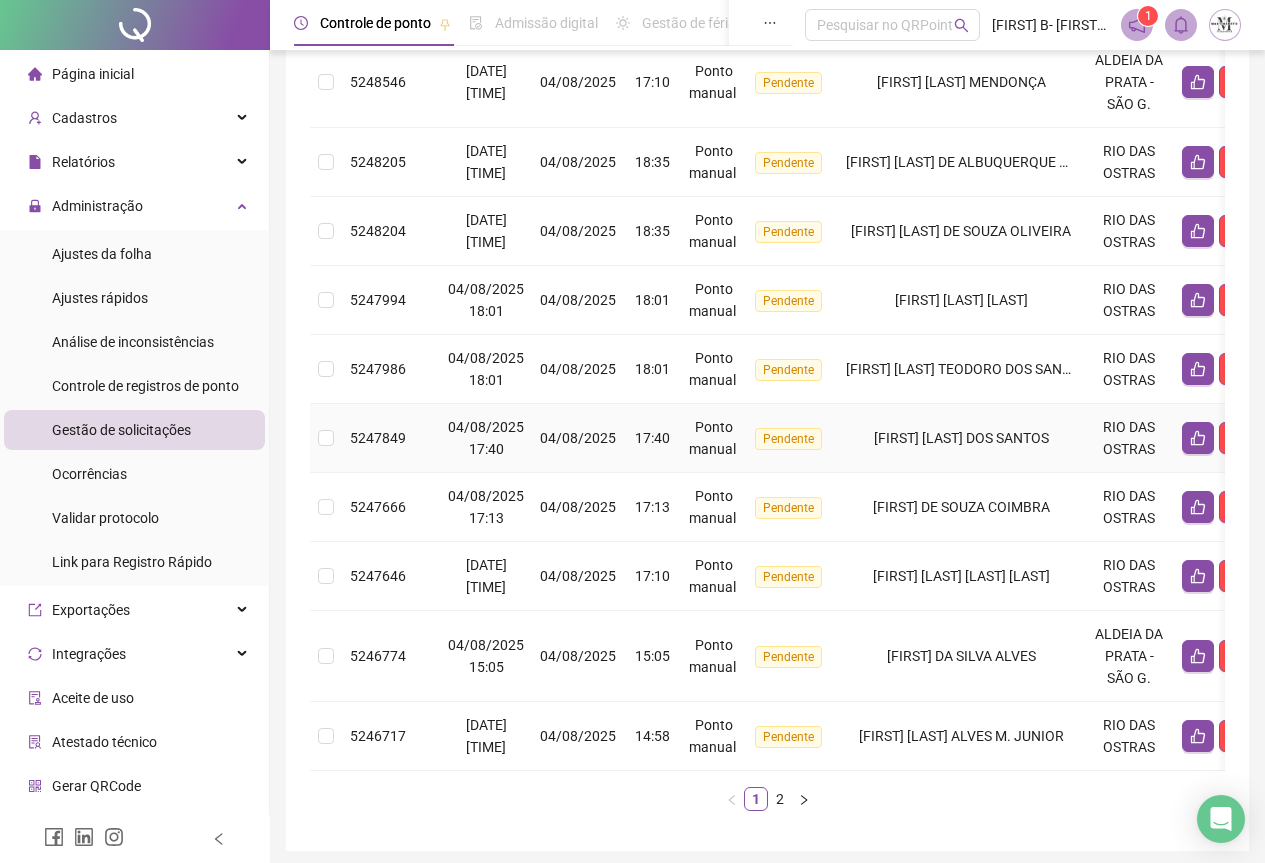 scroll, scrollTop: 555, scrollLeft: 0, axis: vertical 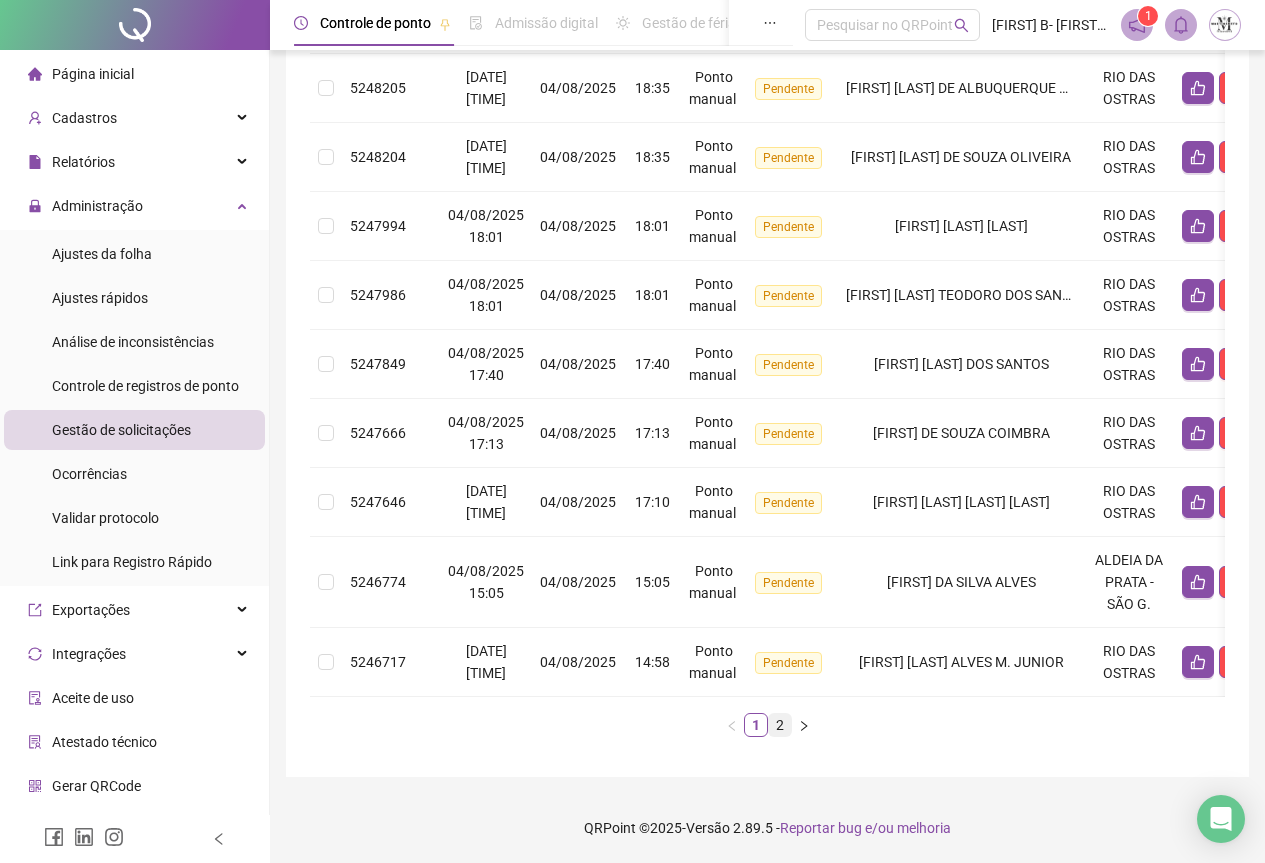 click on "2" at bounding box center (780, 725) 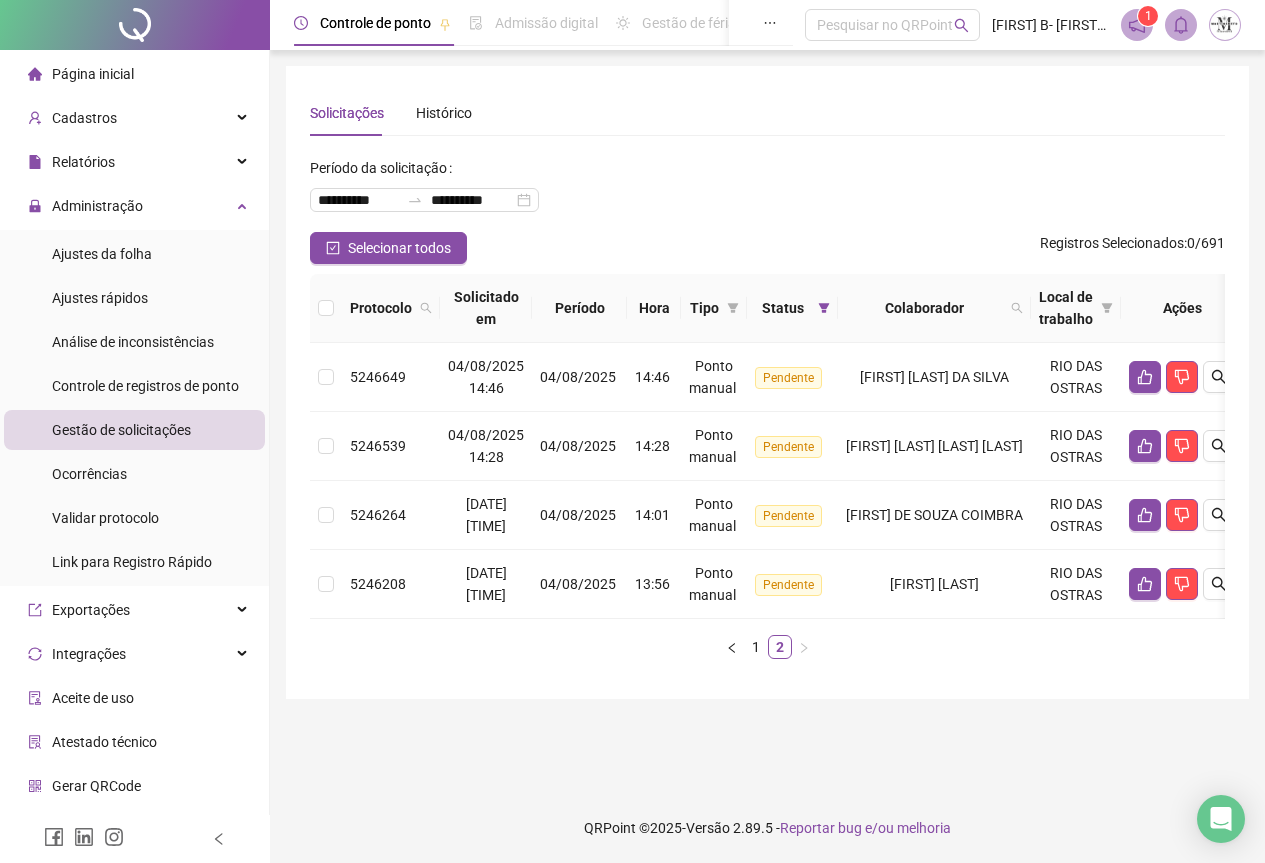 scroll, scrollTop: 0, scrollLeft: 0, axis: both 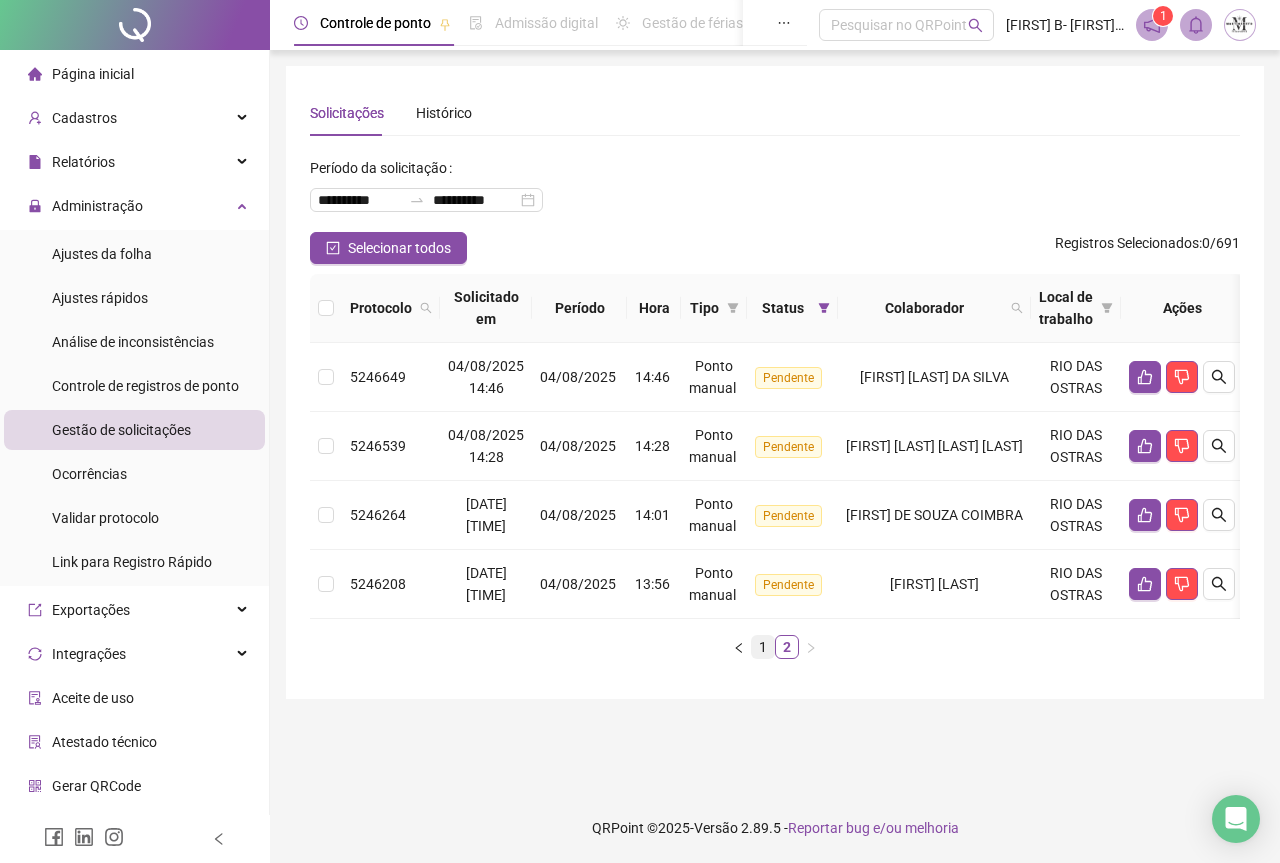 click on "1" at bounding box center [763, 647] 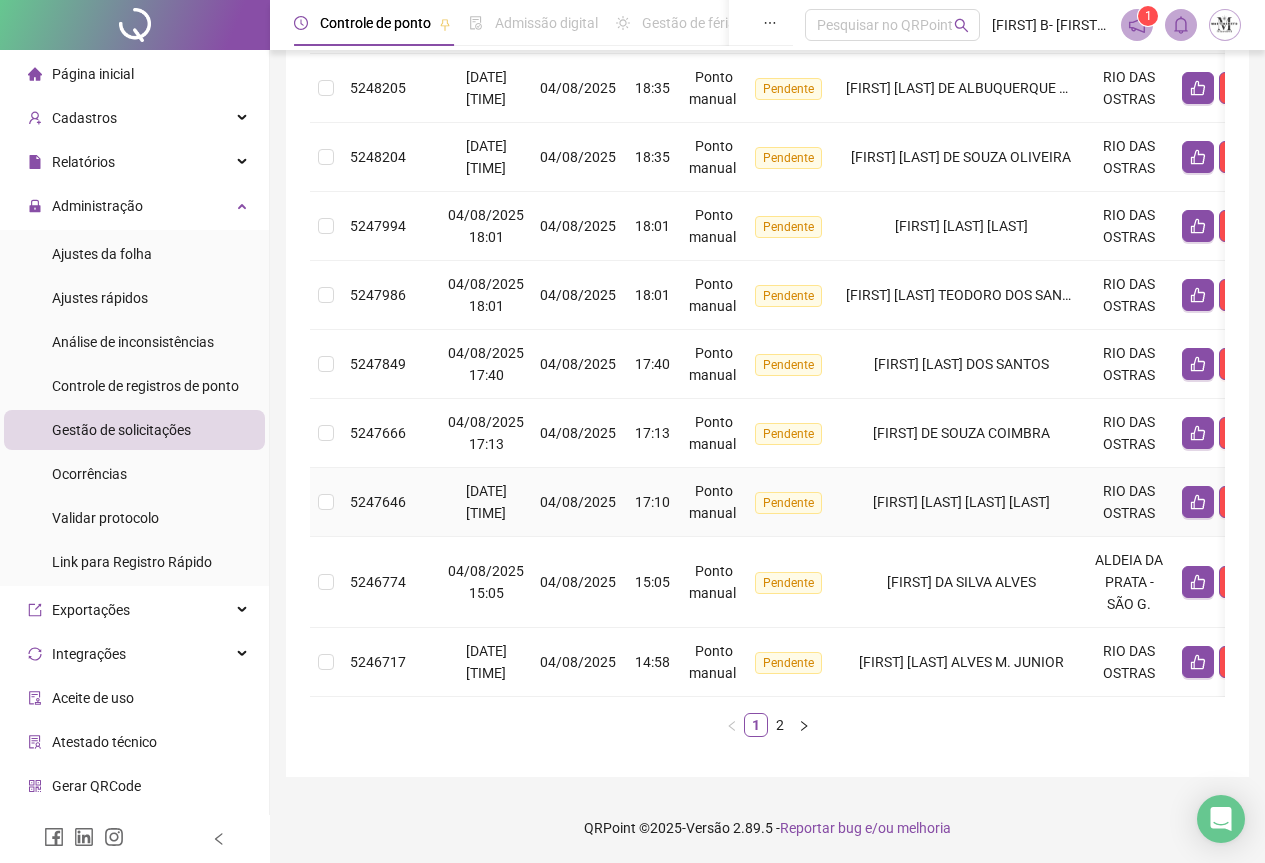 scroll, scrollTop: 555, scrollLeft: 0, axis: vertical 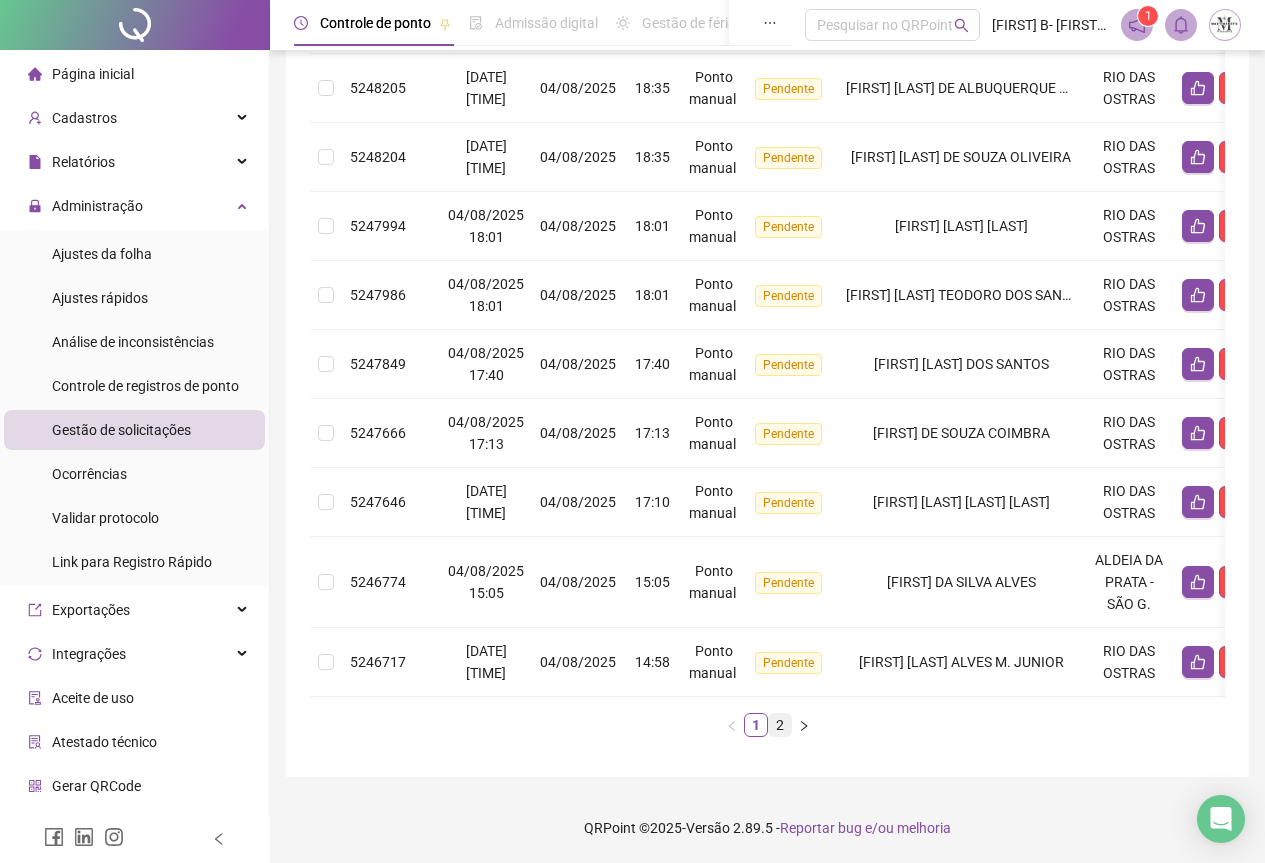 click on "2" at bounding box center [780, 725] 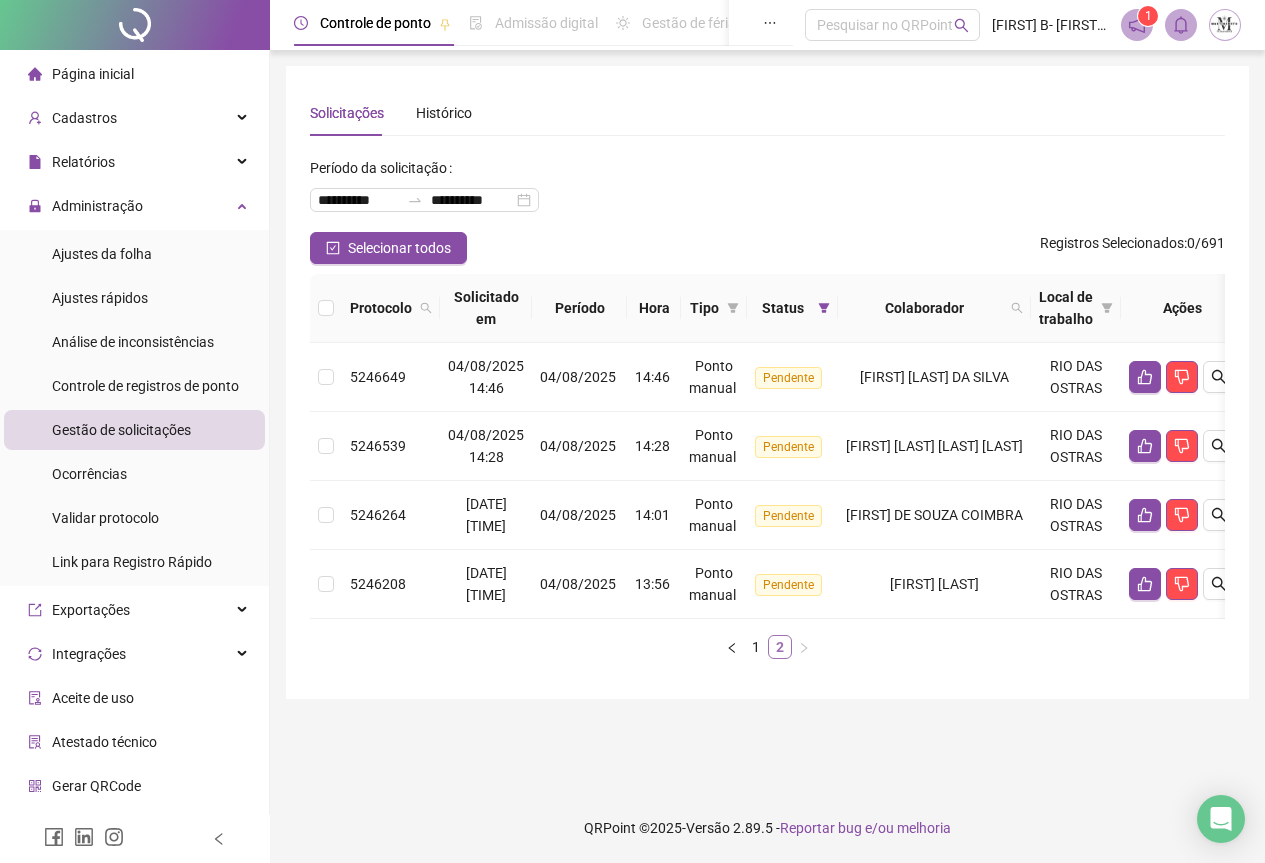 scroll, scrollTop: 0, scrollLeft: 0, axis: both 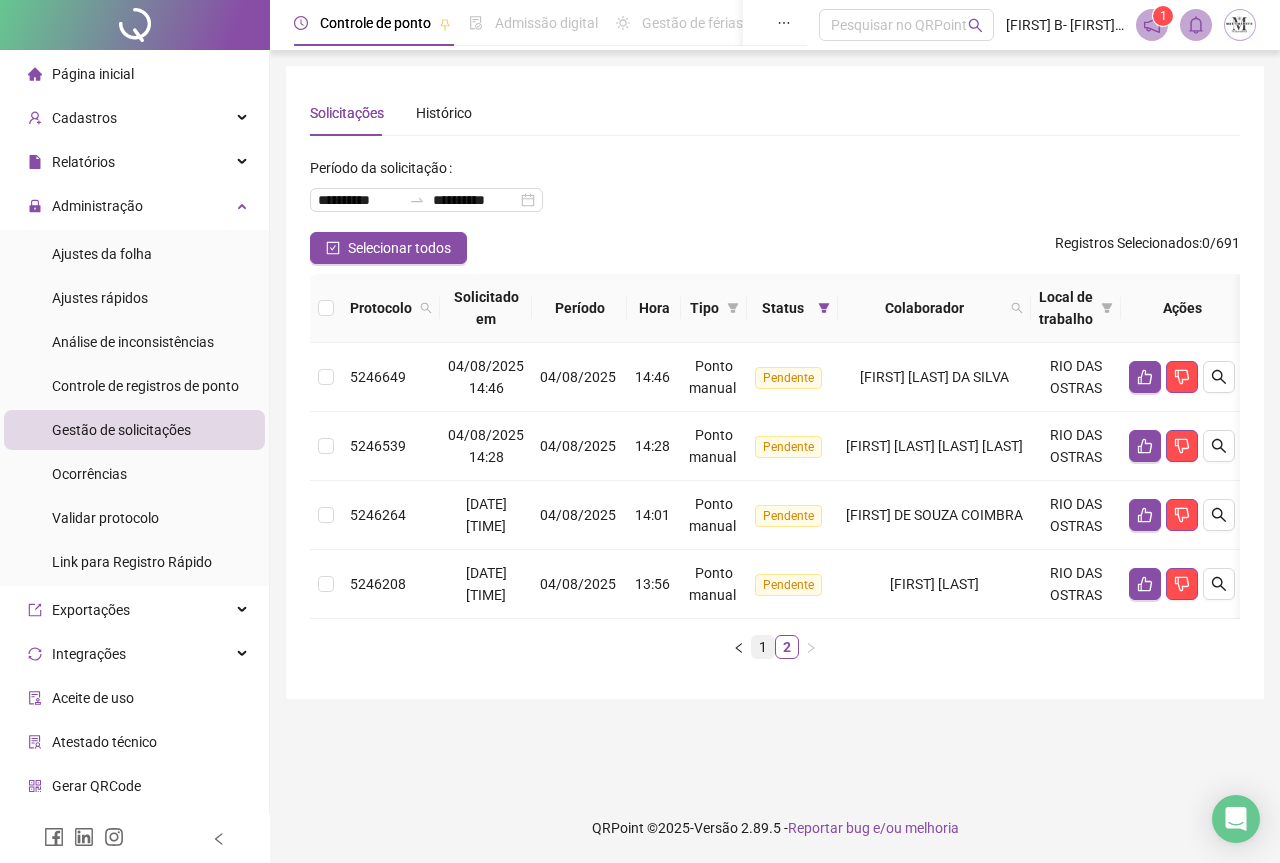 click on "1" at bounding box center (763, 647) 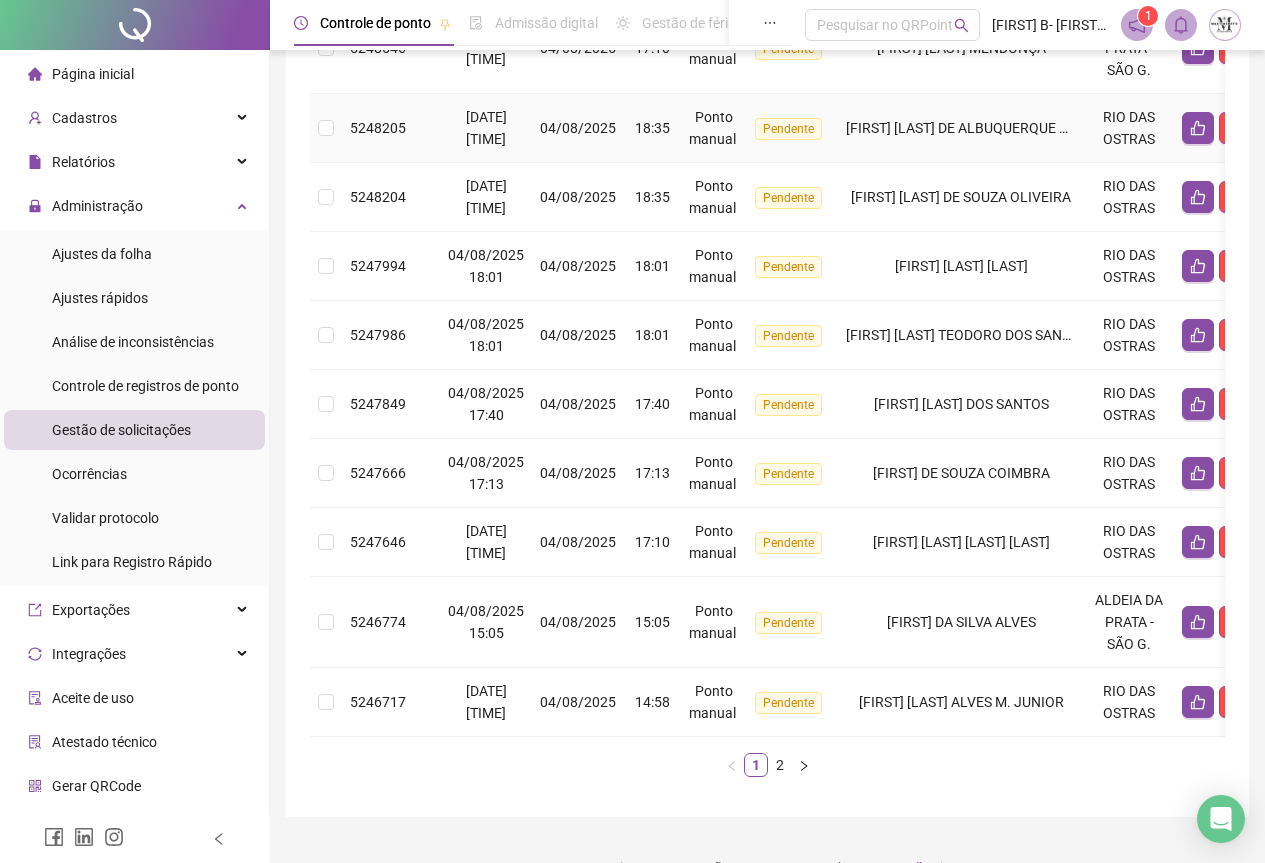 scroll, scrollTop: 555, scrollLeft: 0, axis: vertical 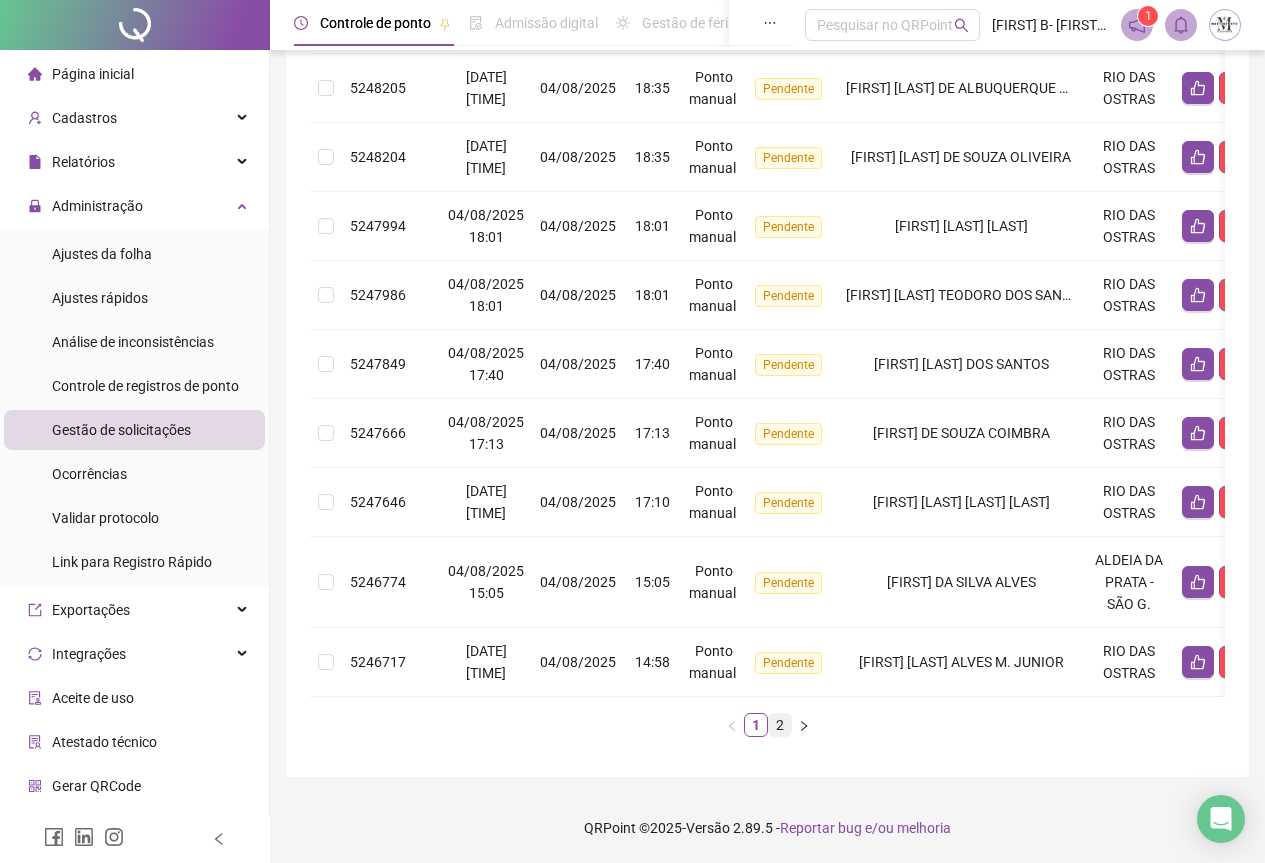 click on "2" at bounding box center (780, 725) 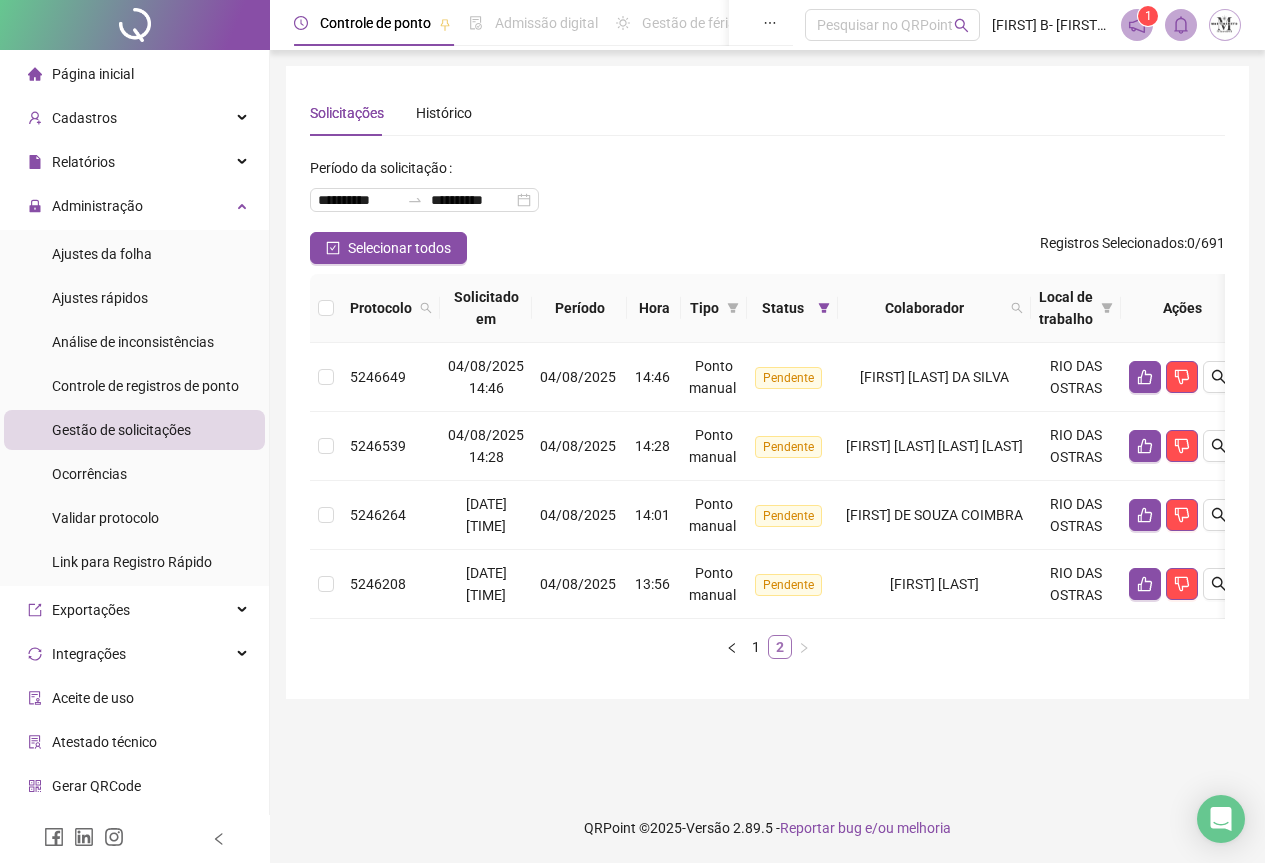 scroll, scrollTop: 0, scrollLeft: 0, axis: both 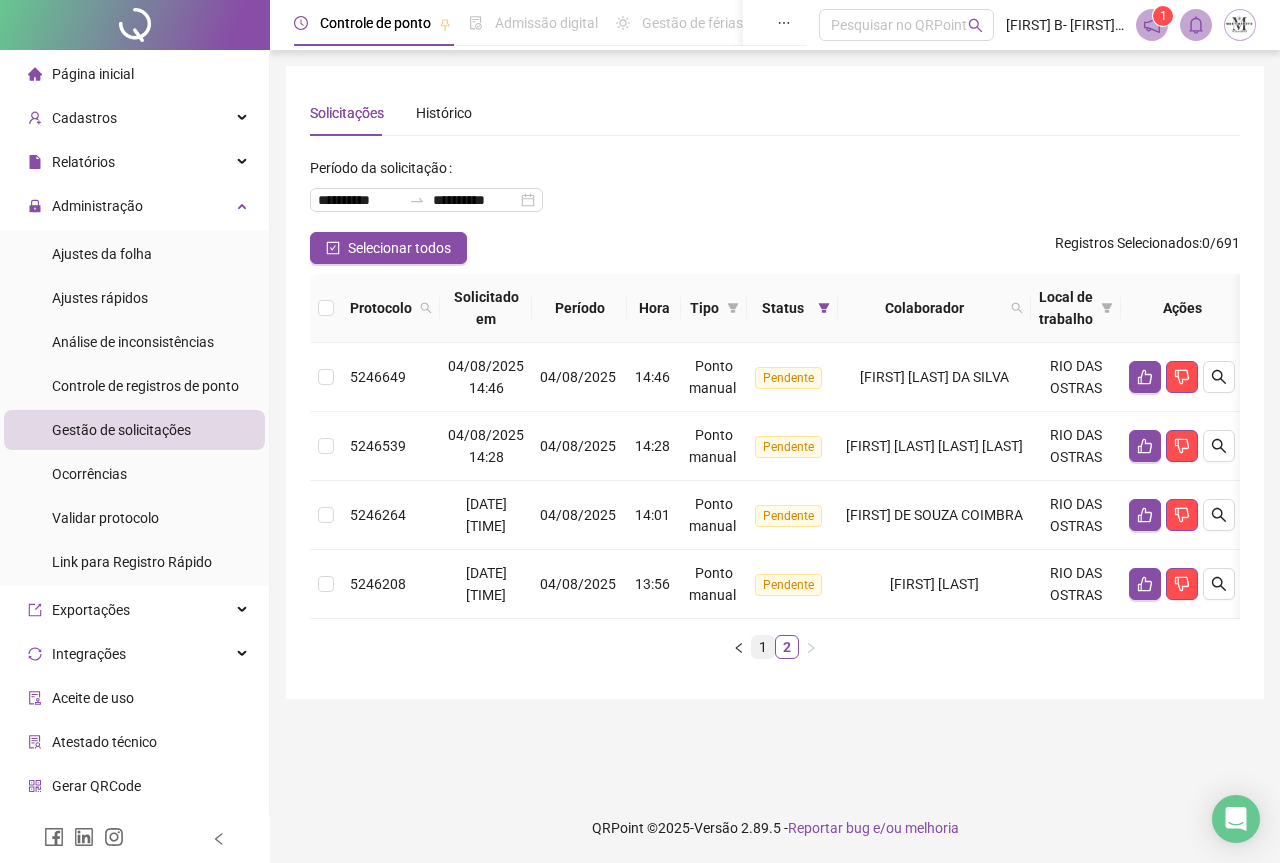 click on "1" at bounding box center (763, 647) 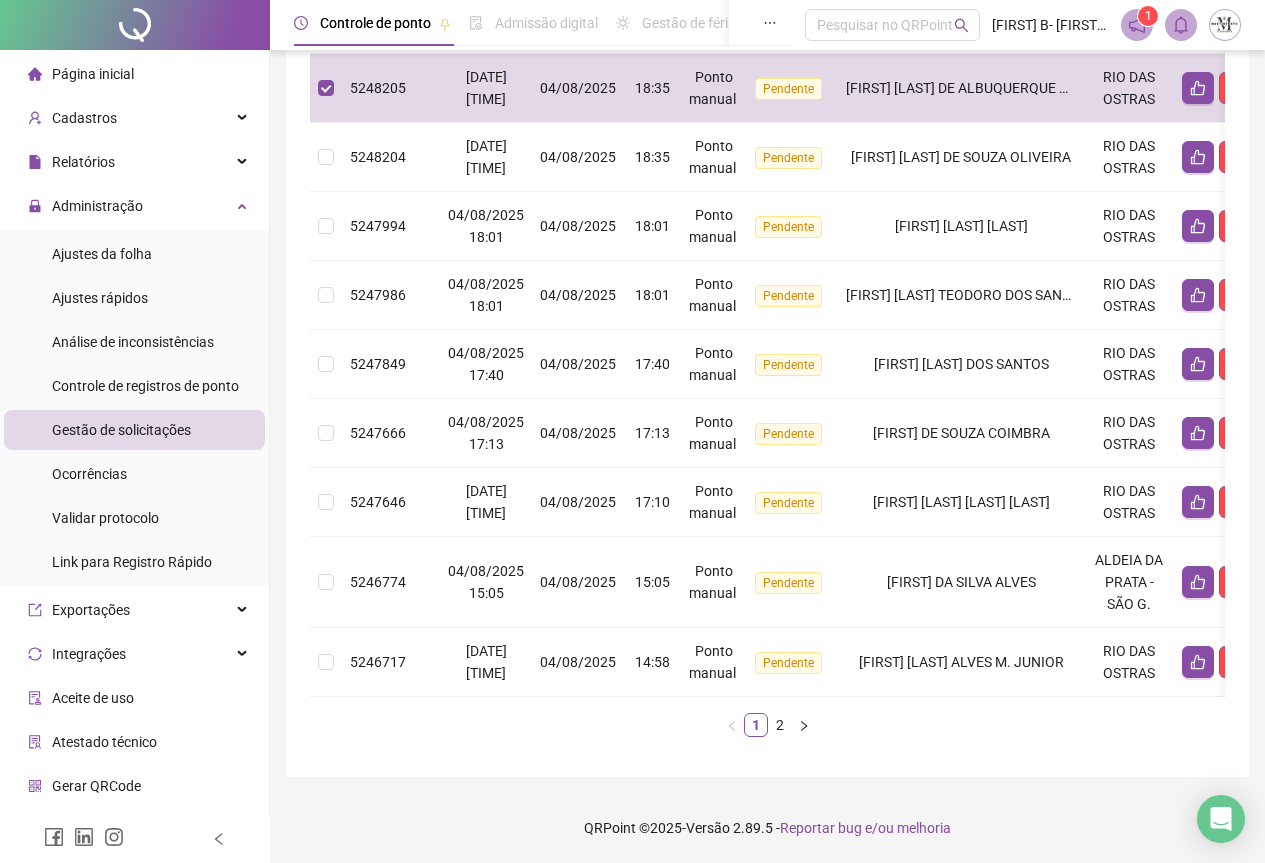 scroll, scrollTop: 555, scrollLeft: 0, axis: vertical 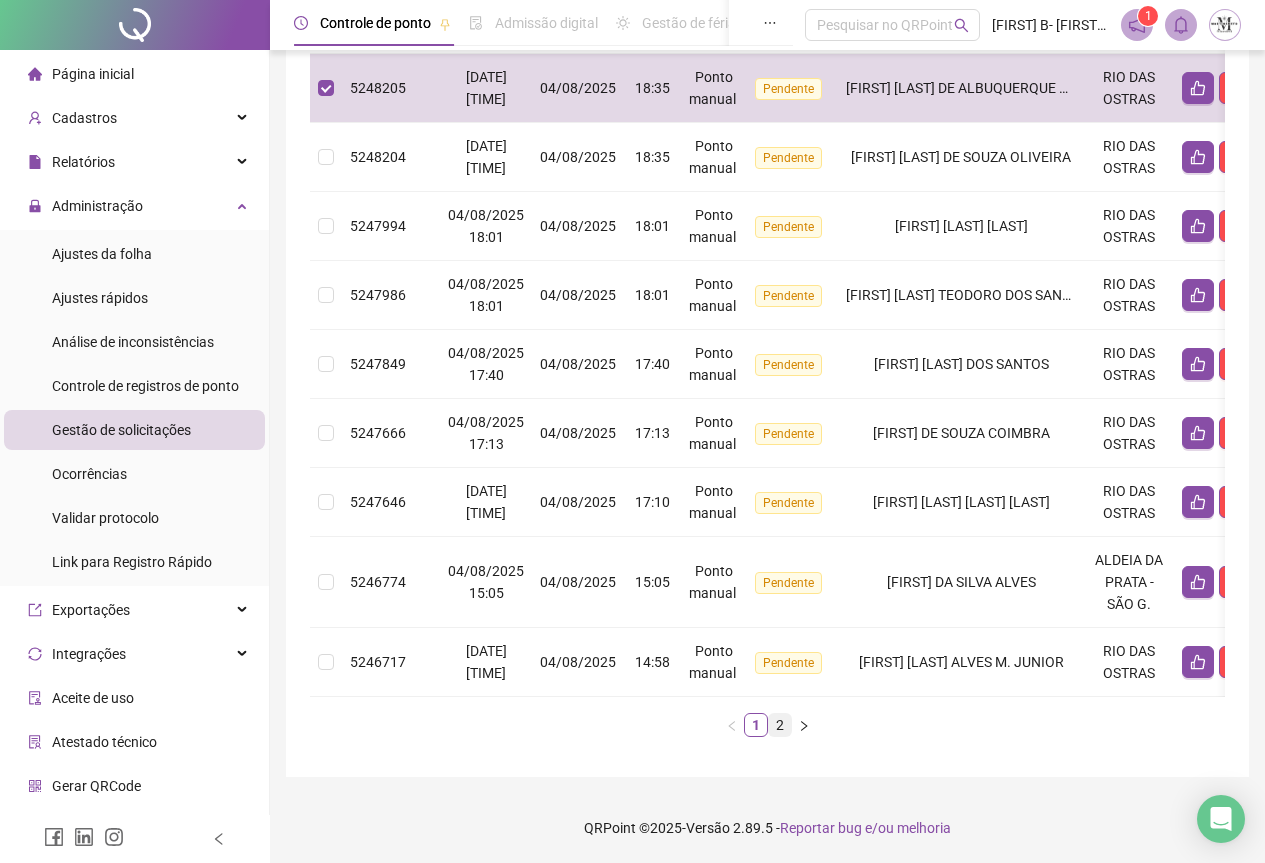 click on "2" at bounding box center (780, 725) 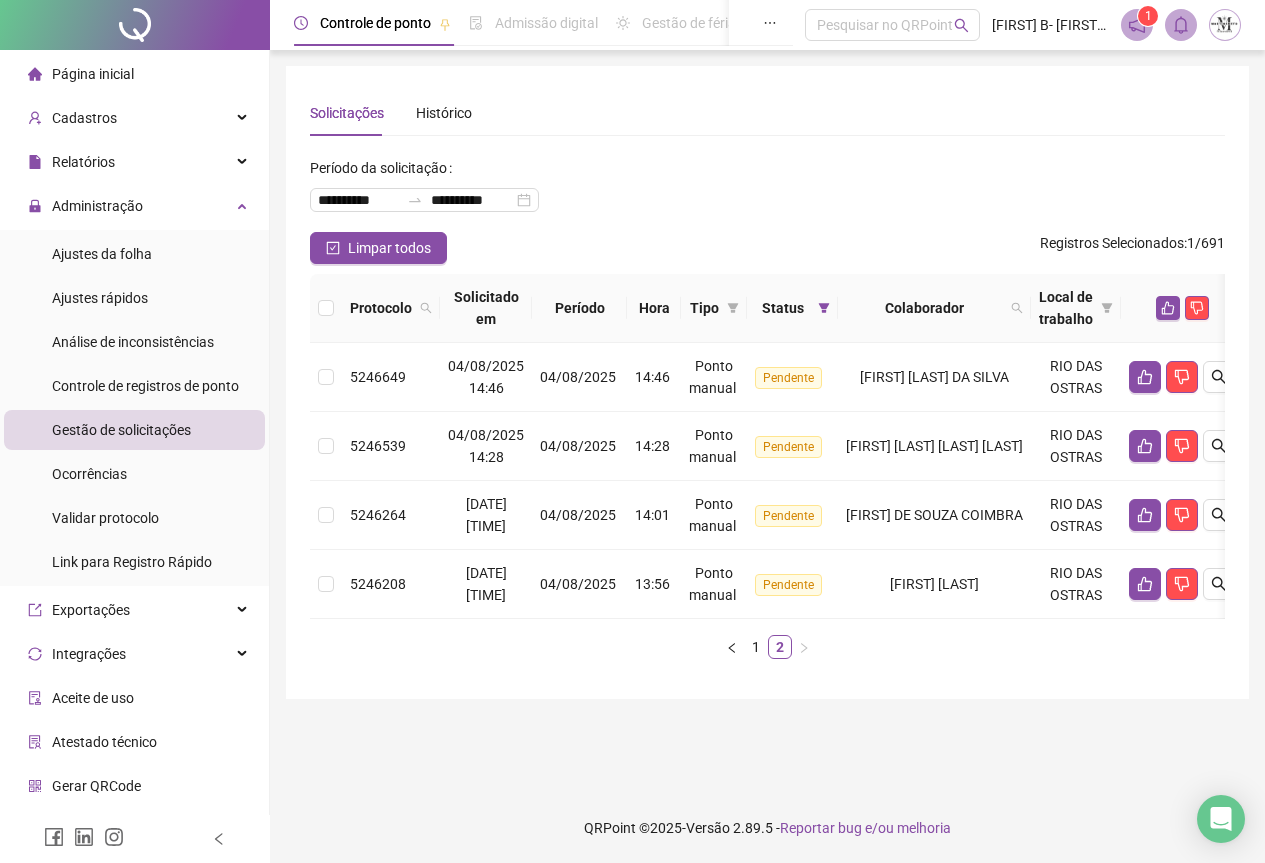 scroll, scrollTop: 0, scrollLeft: 0, axis: both 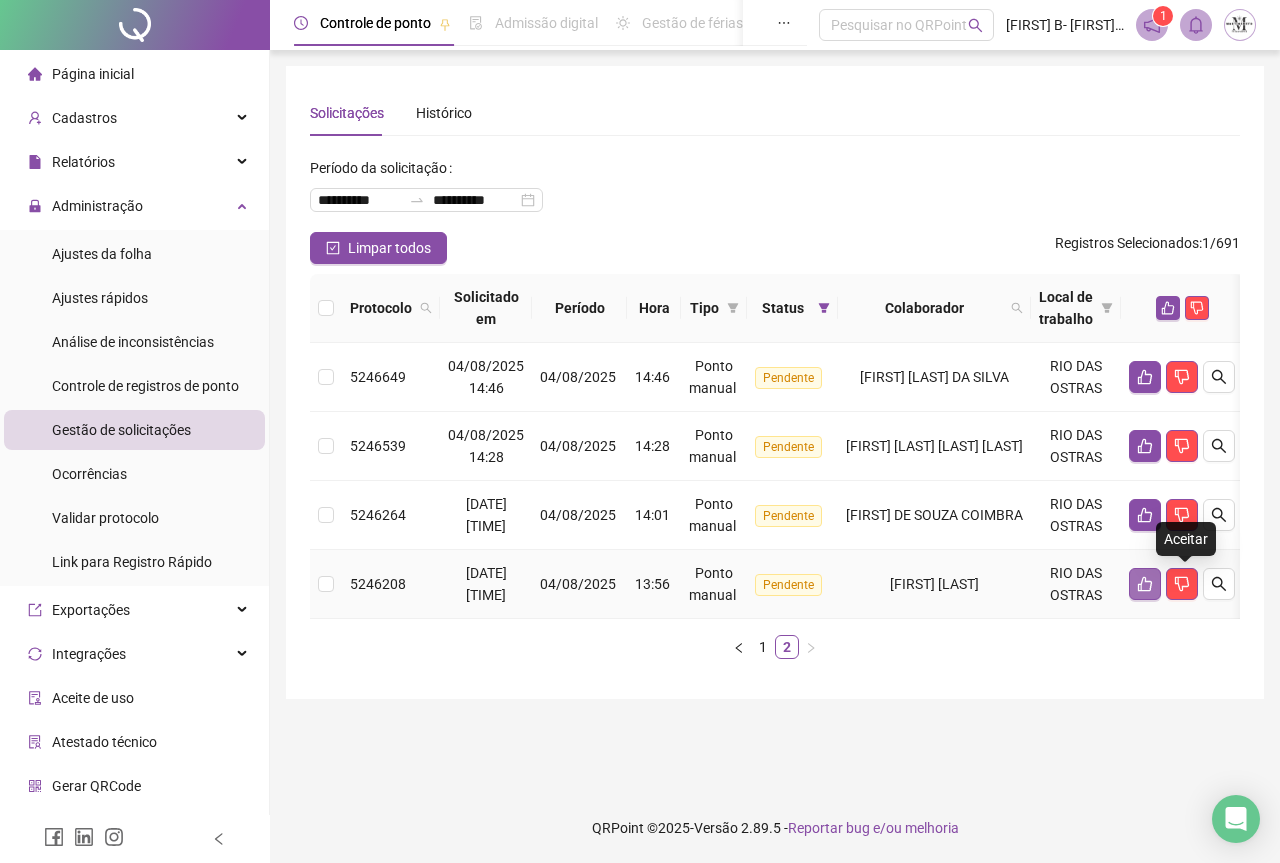 click 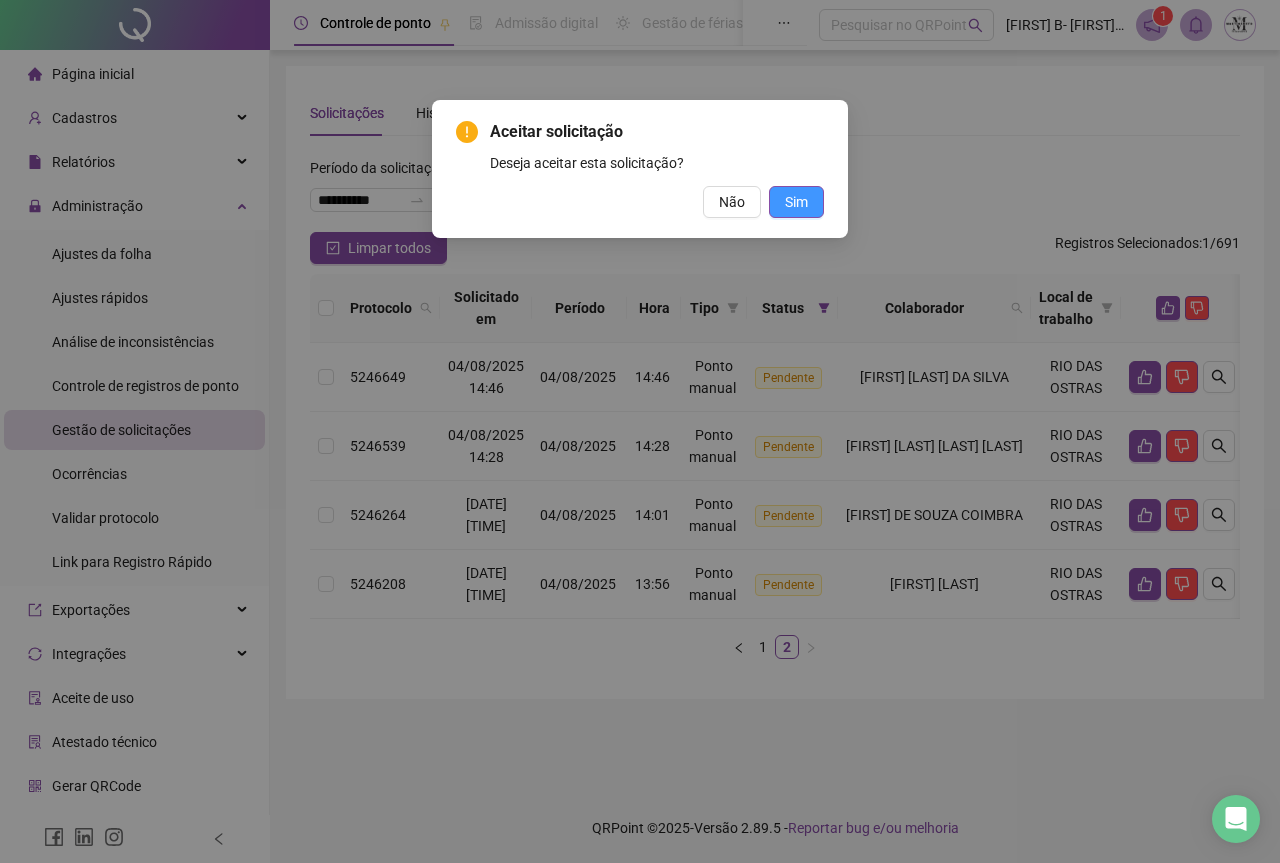 click on "Sim" at bounding box center [796, 202] 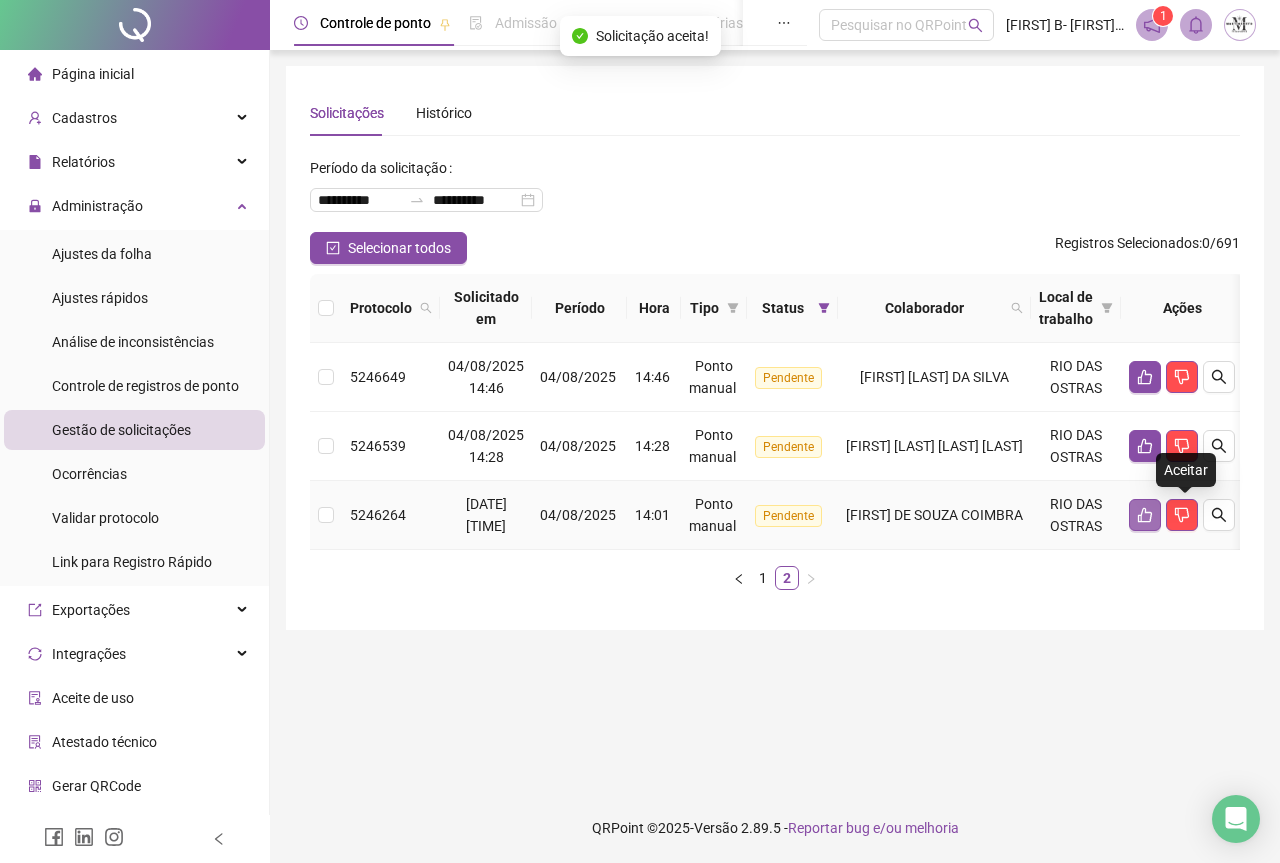 click 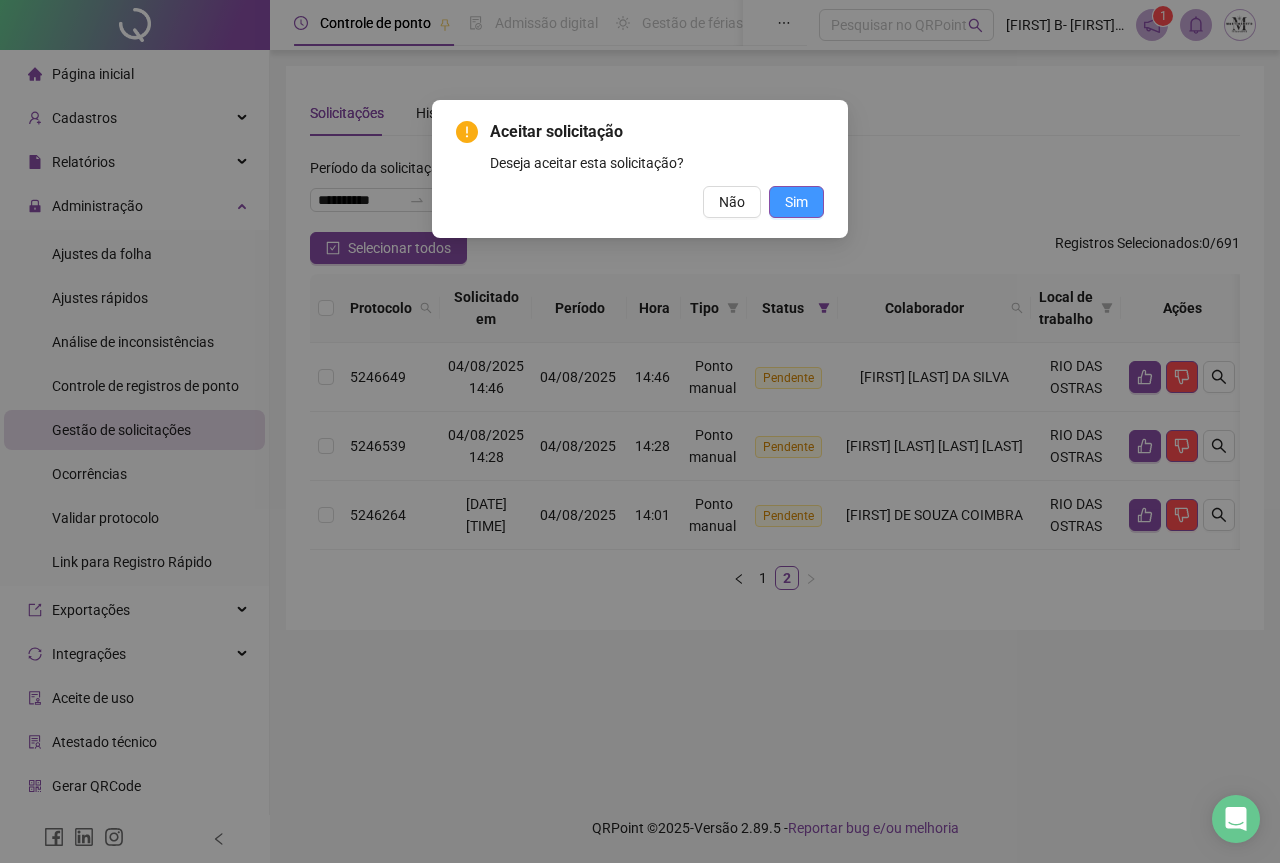 click on "Sim" at bounding box center (796, 202) 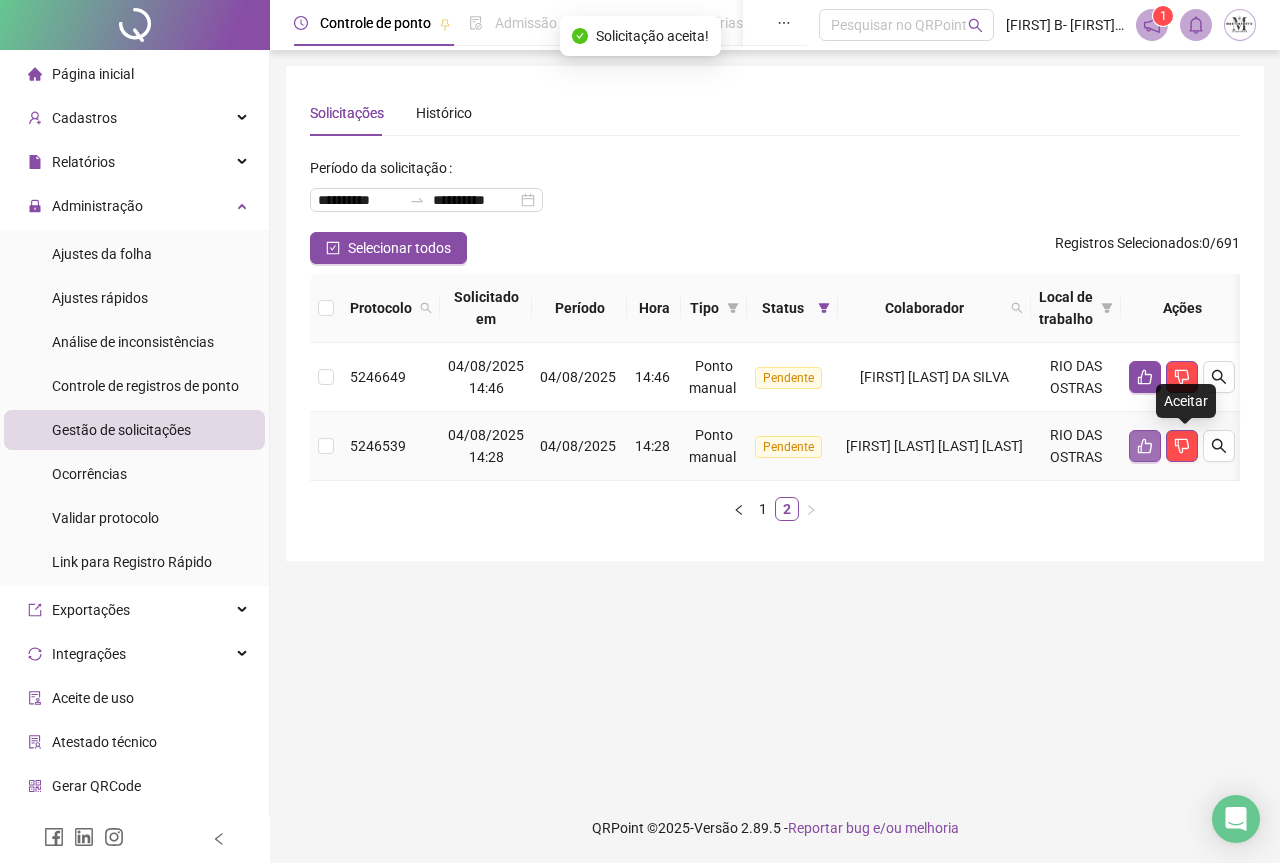click 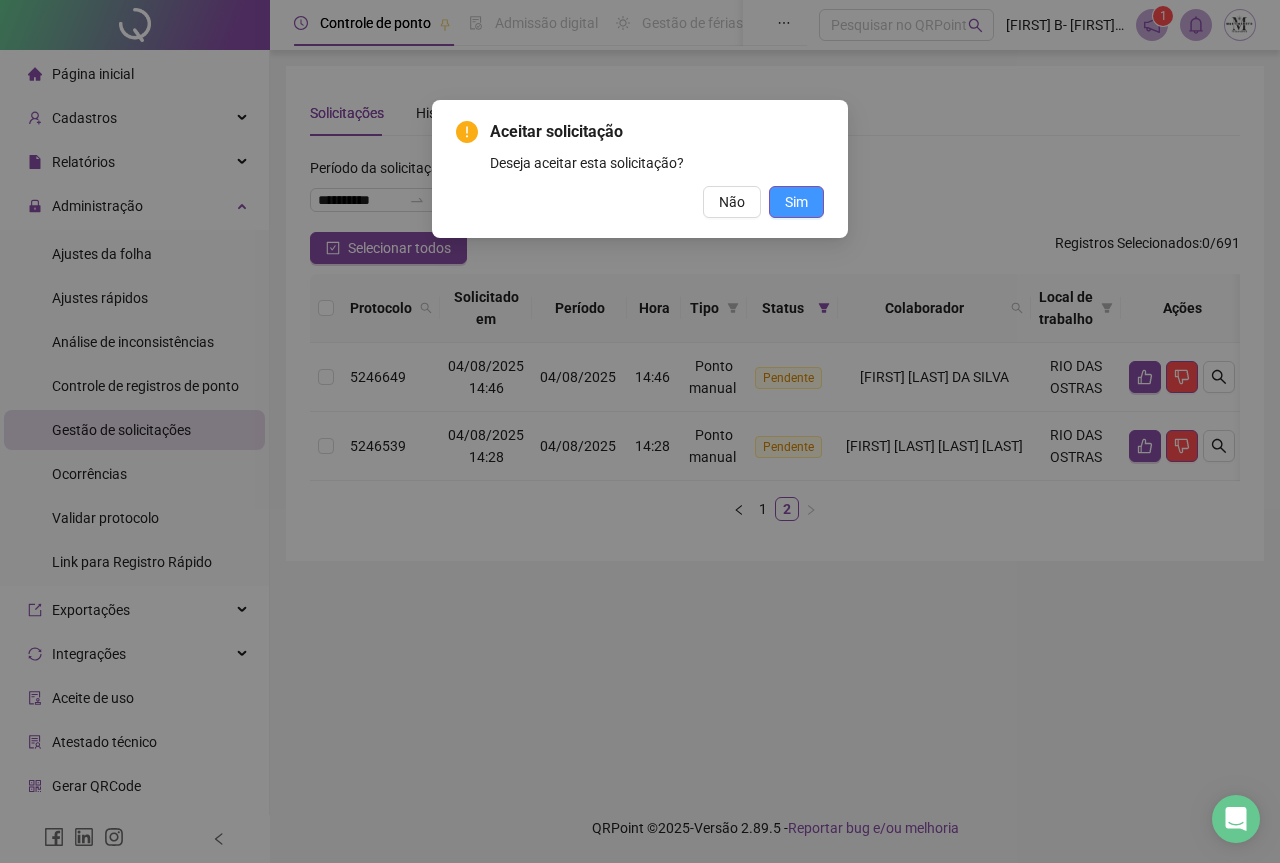 click on "Sim" at bounding box center (796, 202) 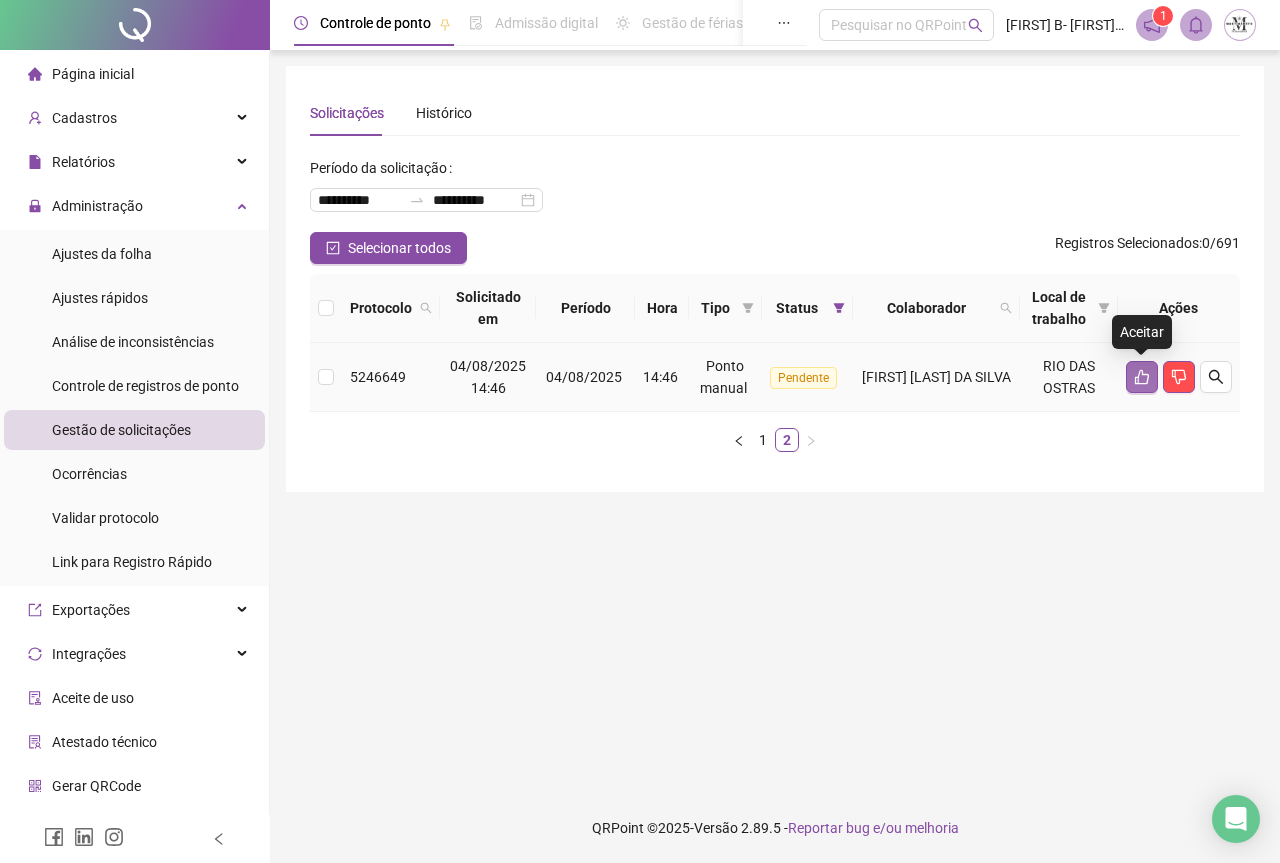 click 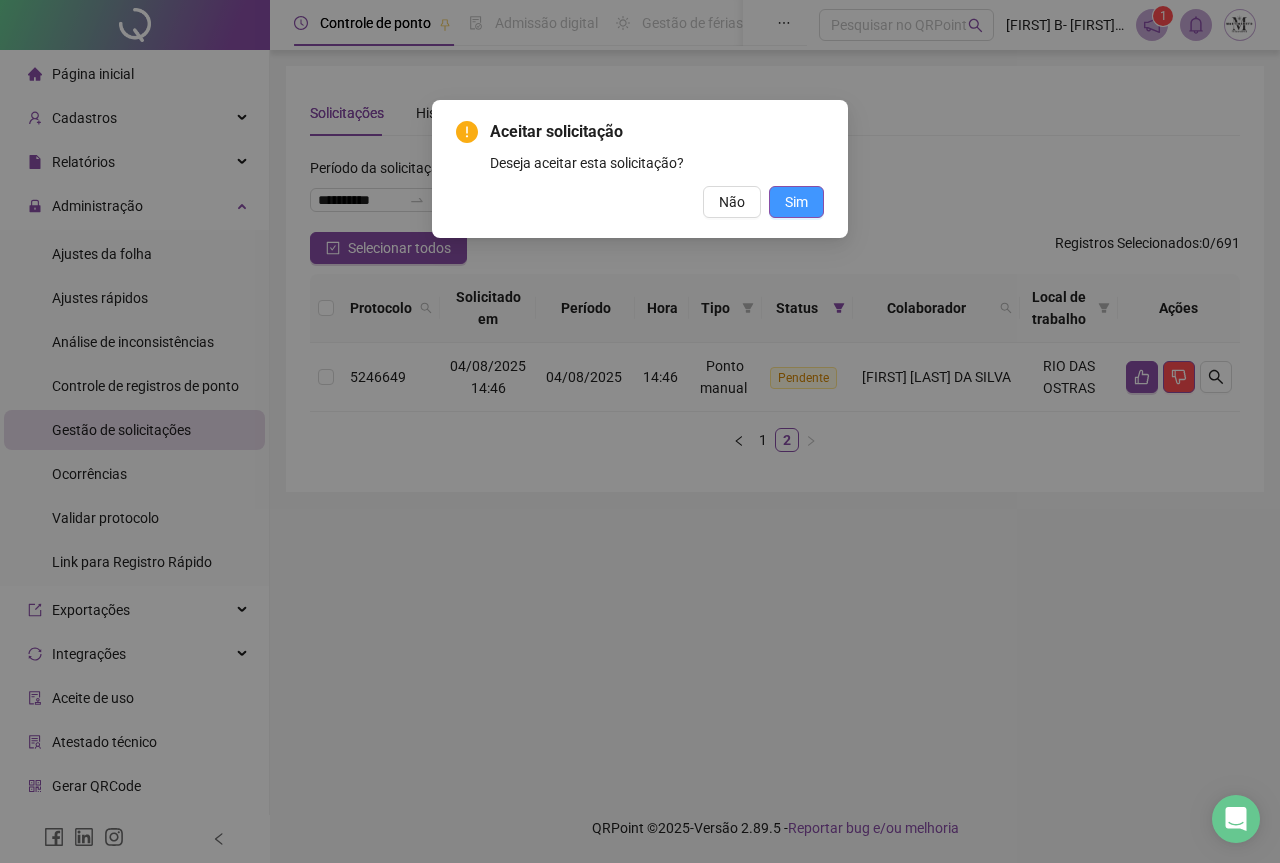click on "Sim" at bounding box center [796, 202] 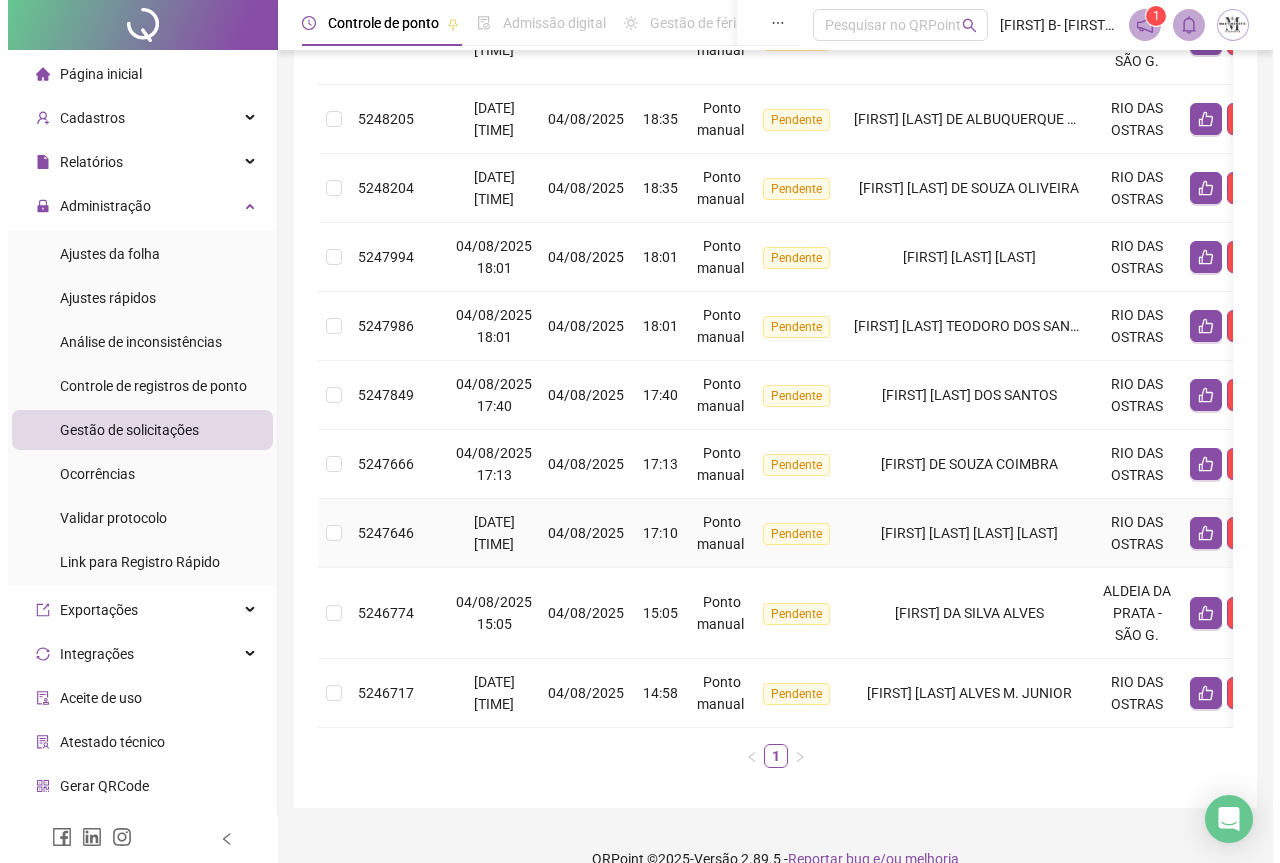scroll, scrollTop: 555, scrollLeft: 0, axis: vertical 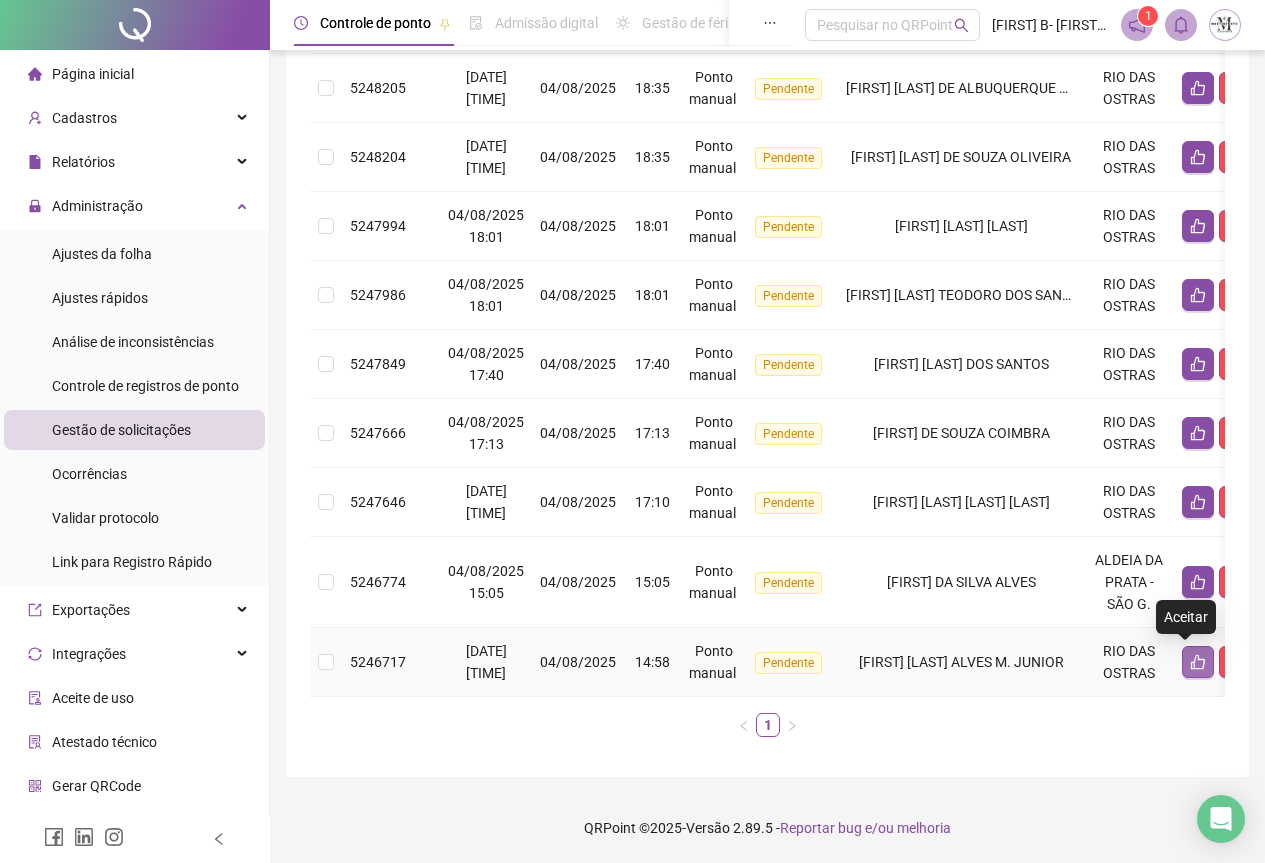 click at bounding box center [1198, 662] 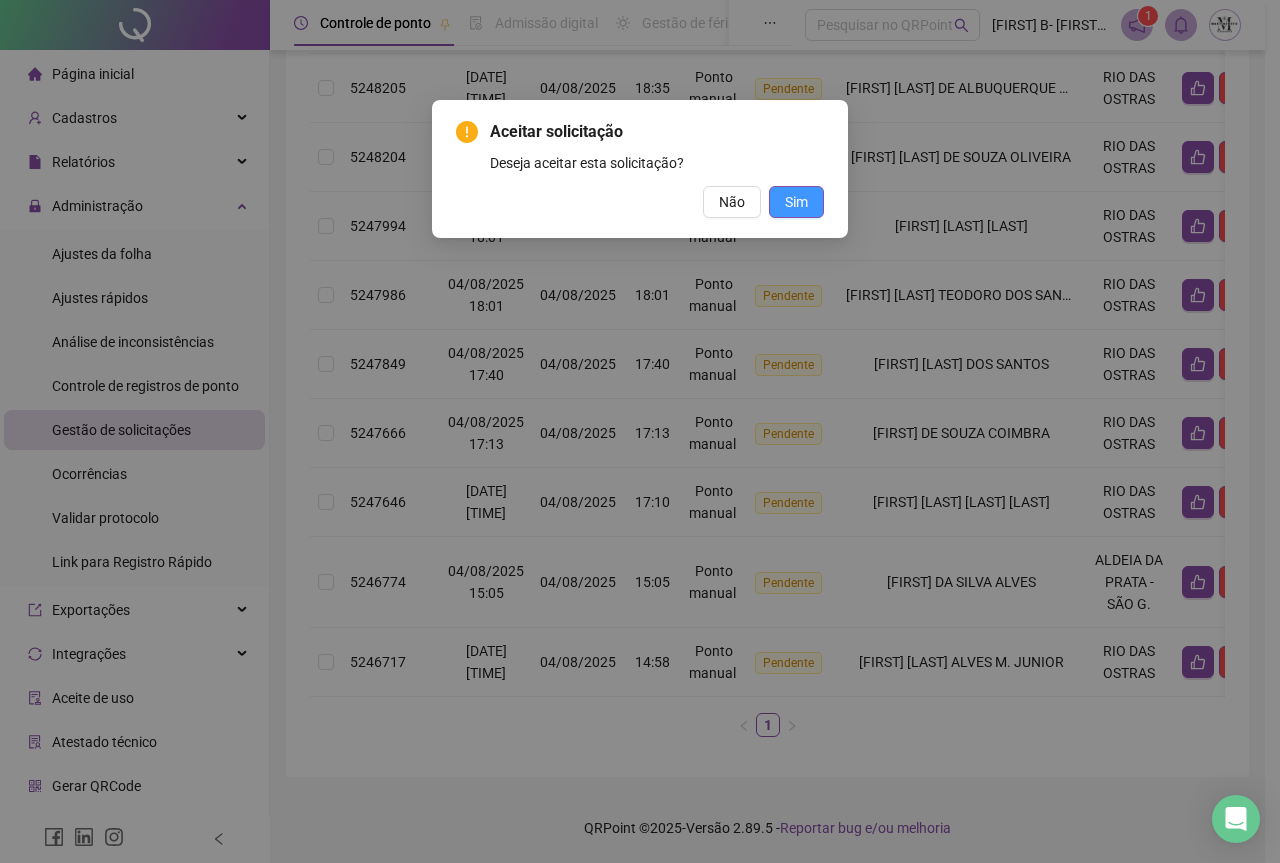 click on "Sim" at bounding box center [796, 202] 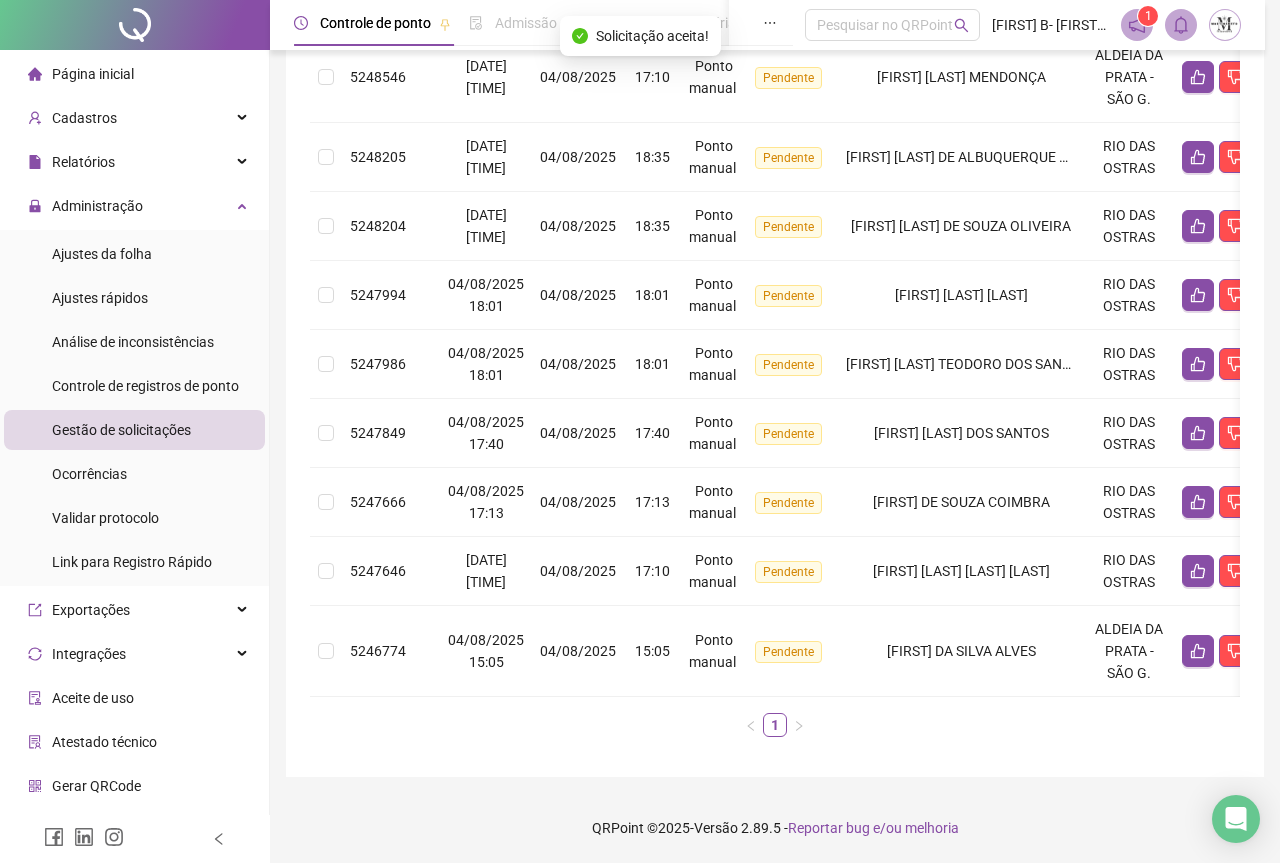 scroll, scrollTop: 486, scrollLeft: 0, axis: vertical 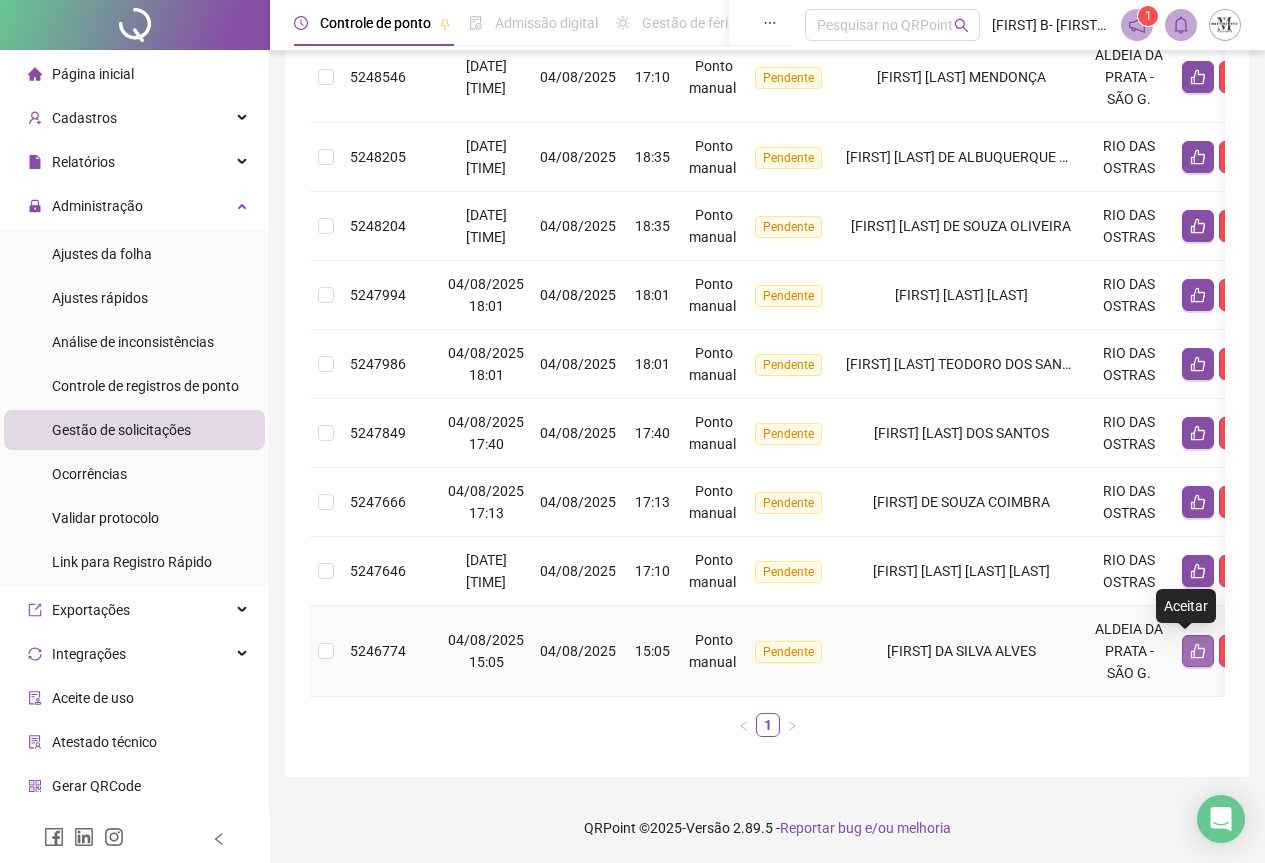 click 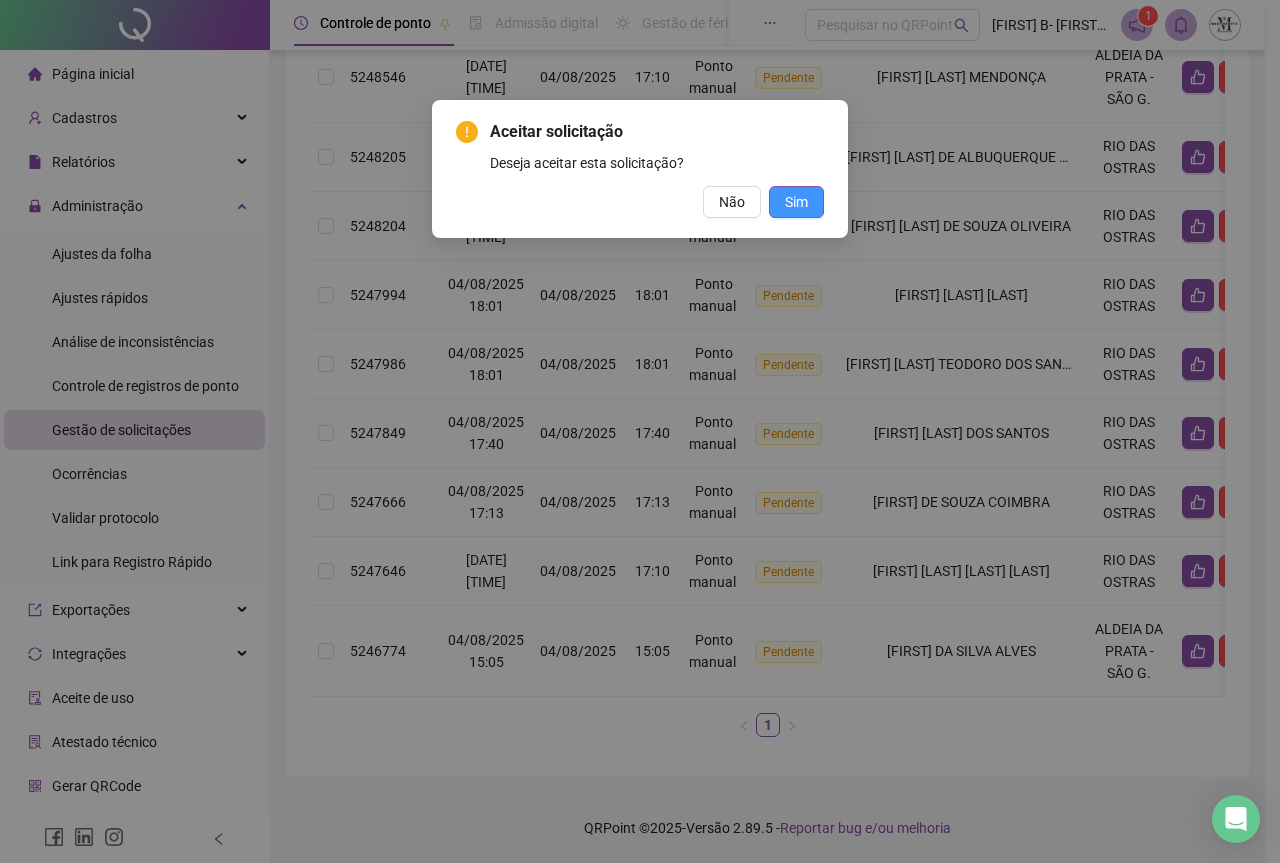 click on "Sim" at bounding box center [796, 202] 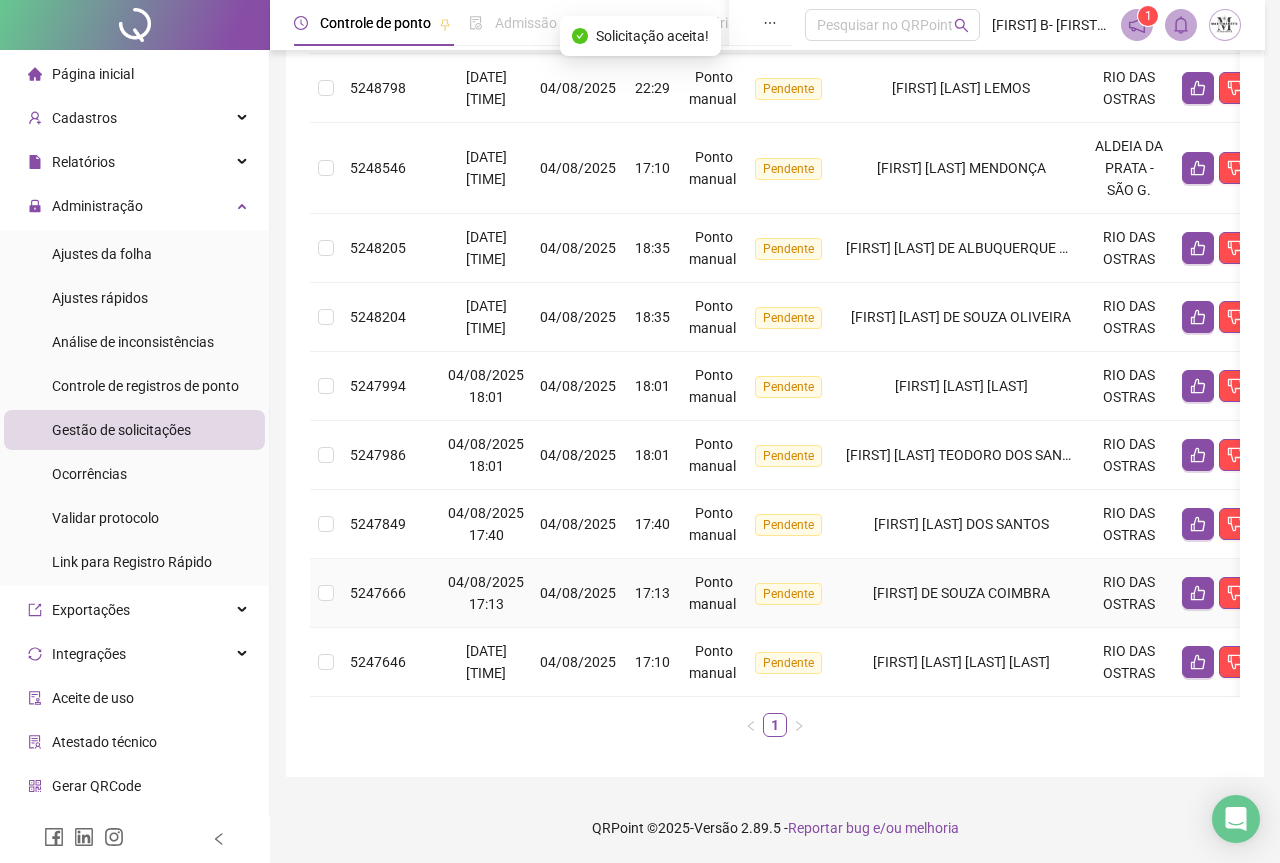 scroll, scrollTop: 395, scrollLeft: 0, axis: vertical 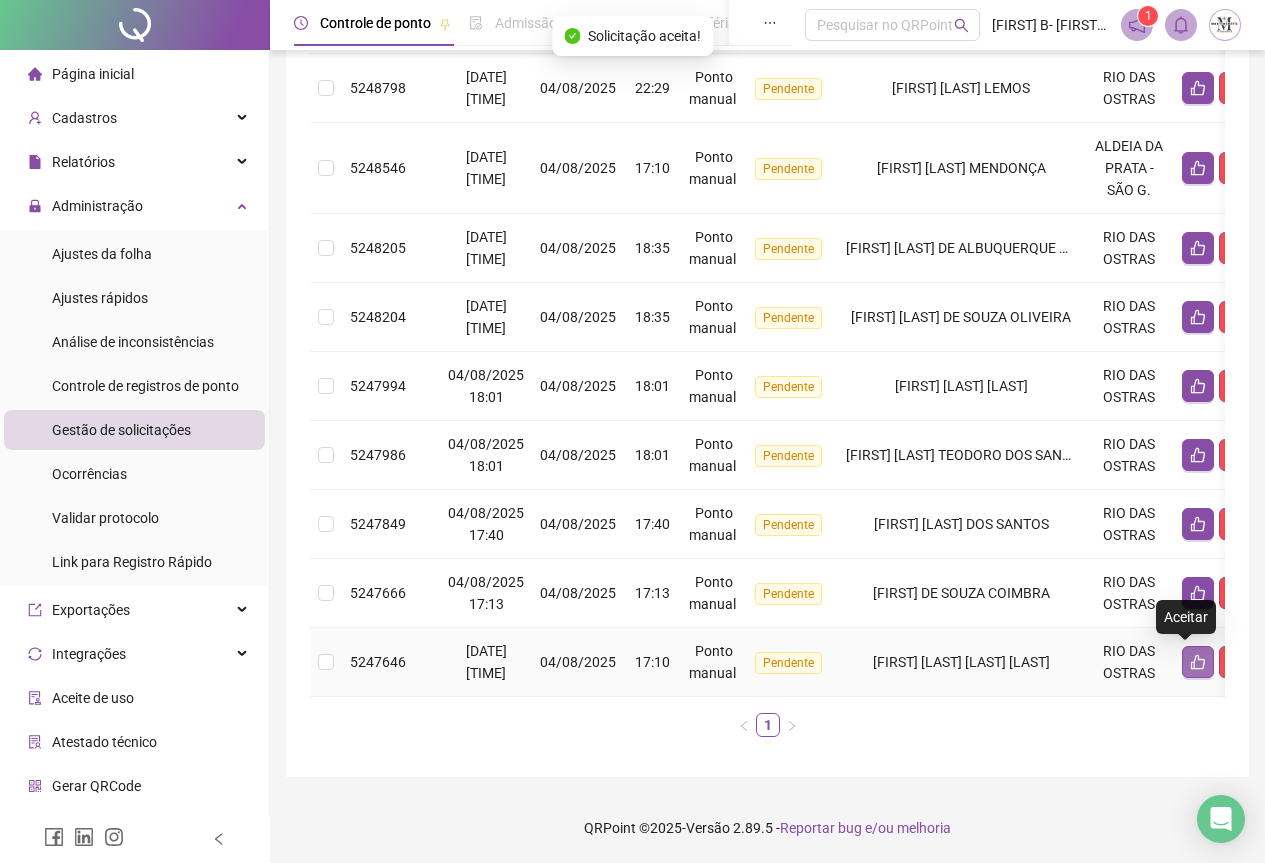 click at bounding box center (1198, 662) 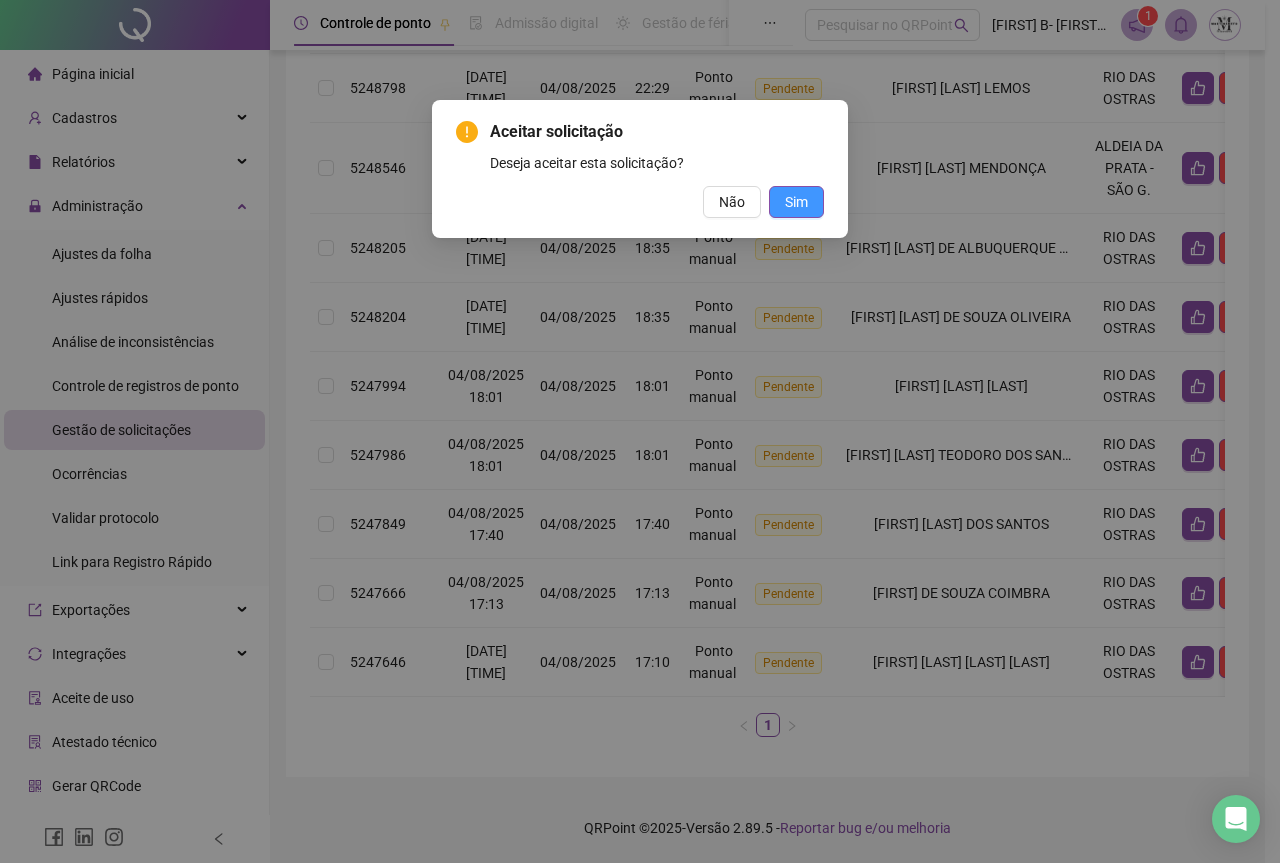 click on "Sim" at bounding box center [796, 202] 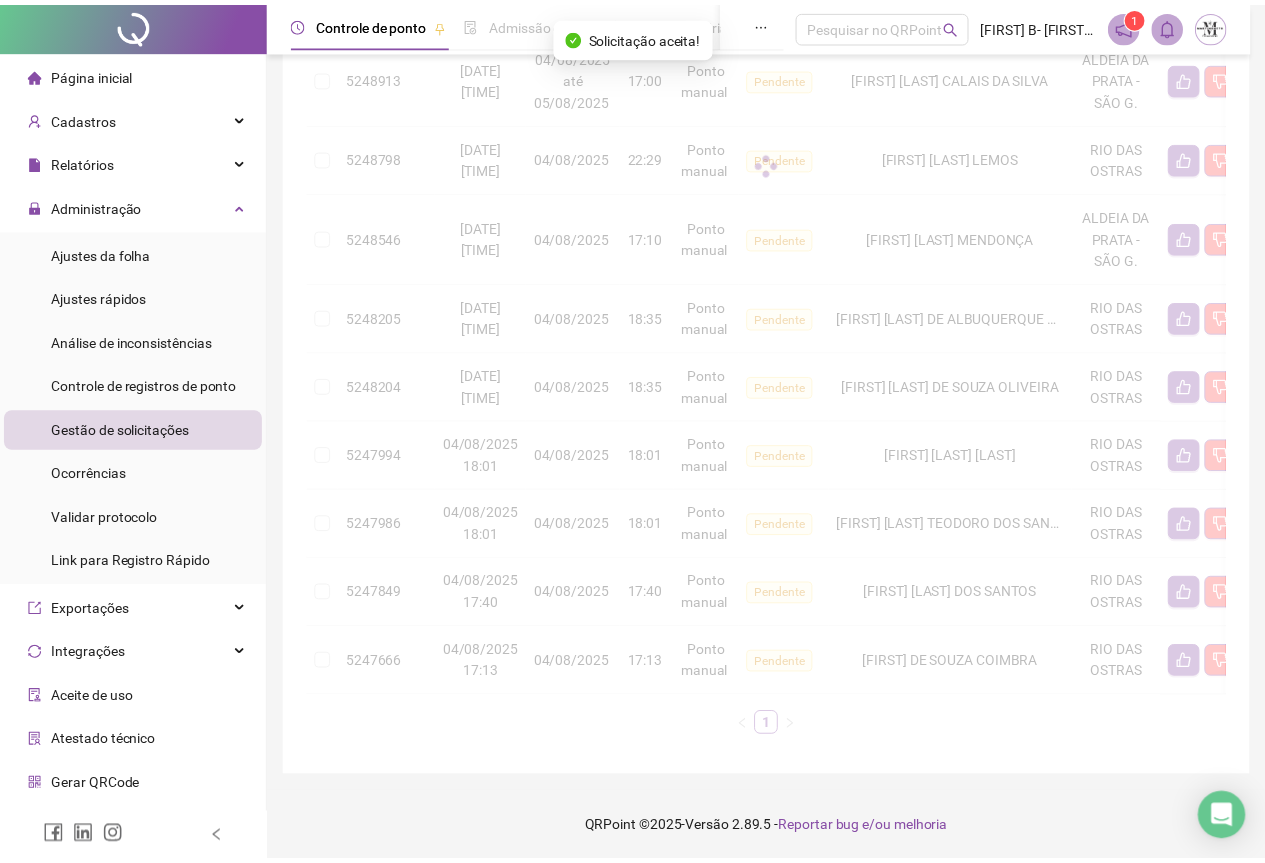 scroll, scrollTop: 326, scrollLeft: 0, axis: vertical 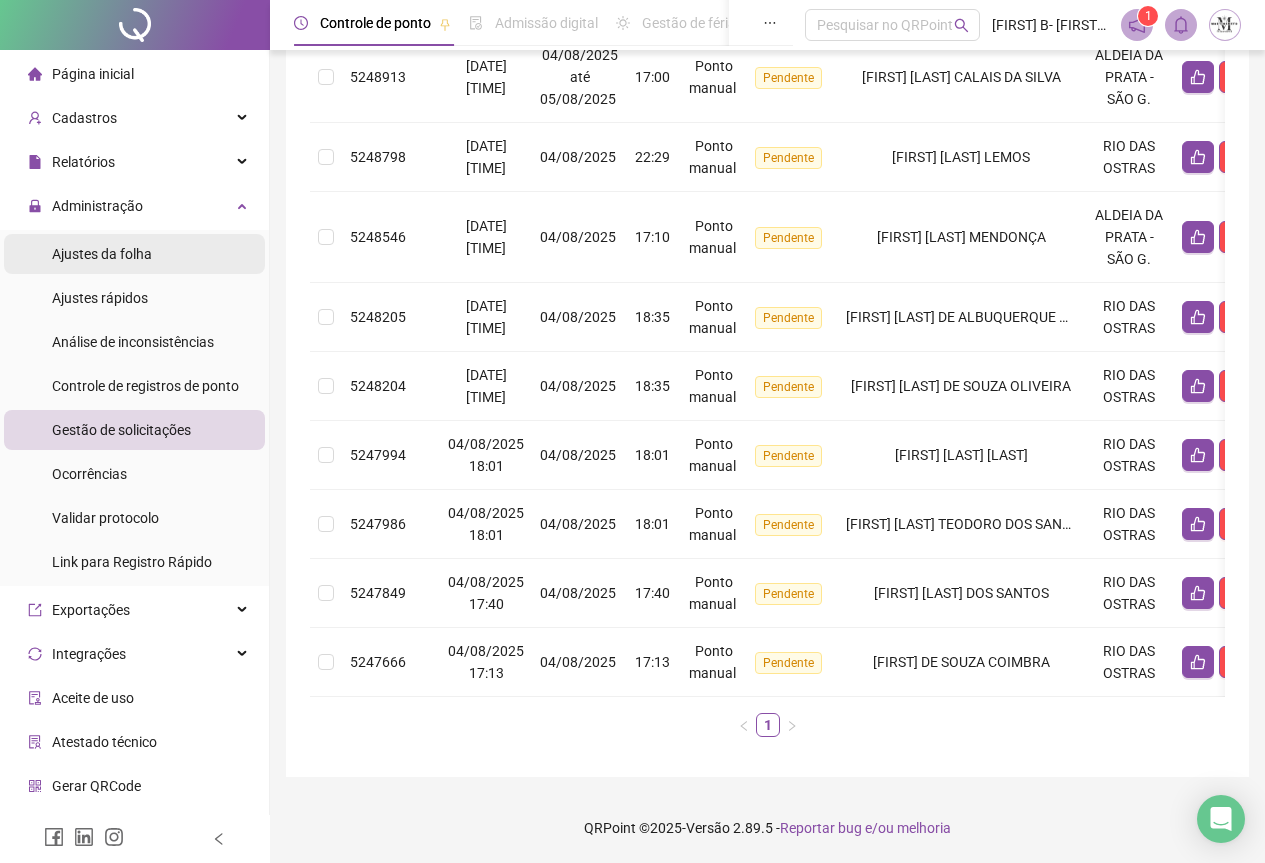 click on "Ajustes da folha" at bounding box center [102, 254] 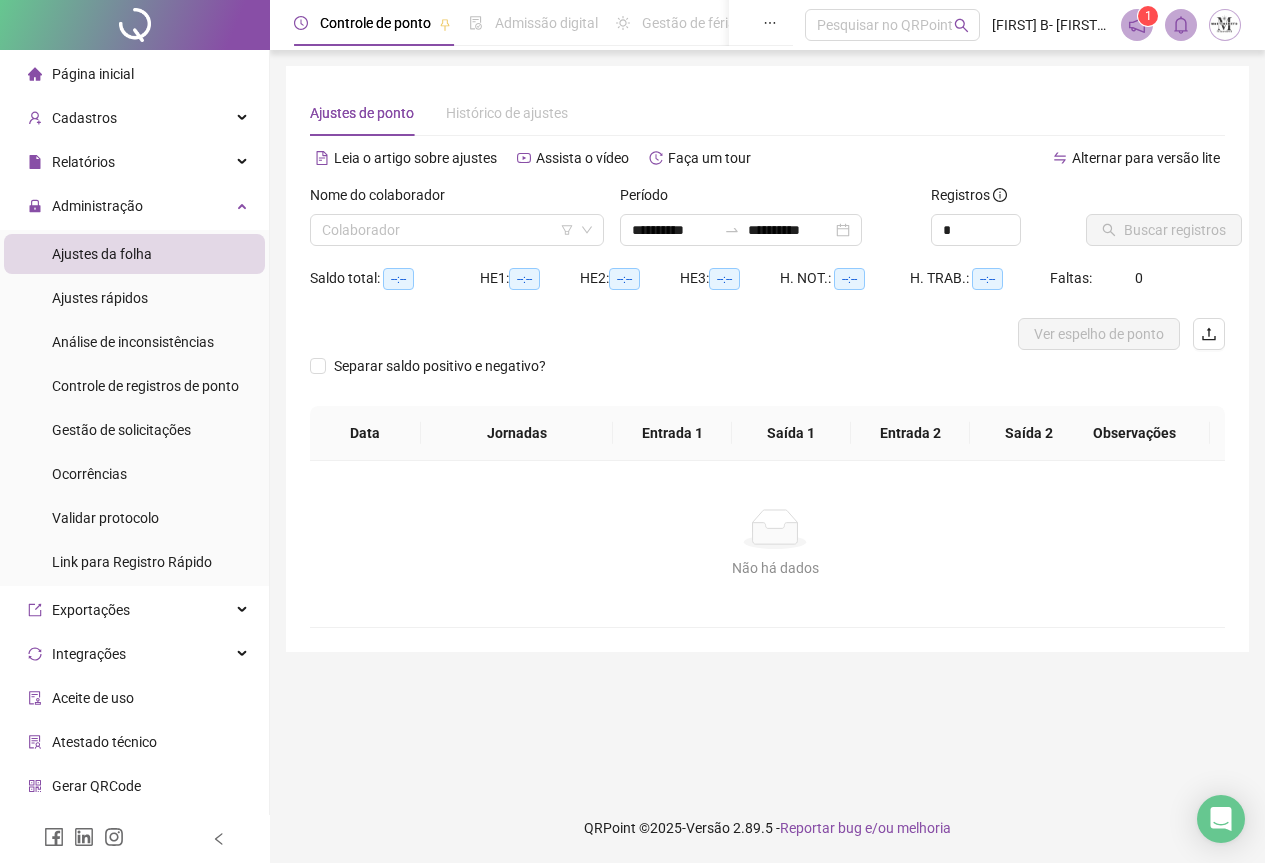 scroll, scrollTop: 0, scrollLeft: 0, axis: both 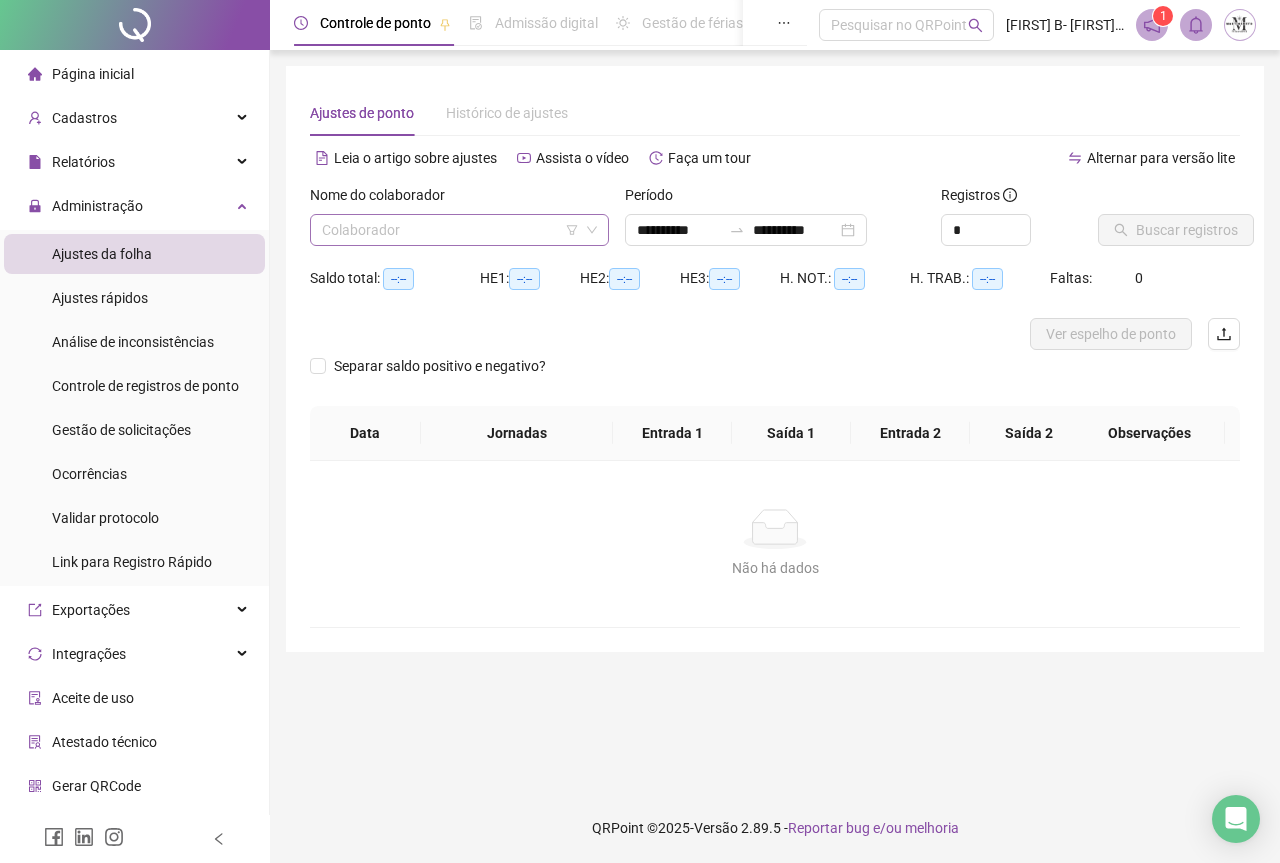click at bounding box center [450, 230] 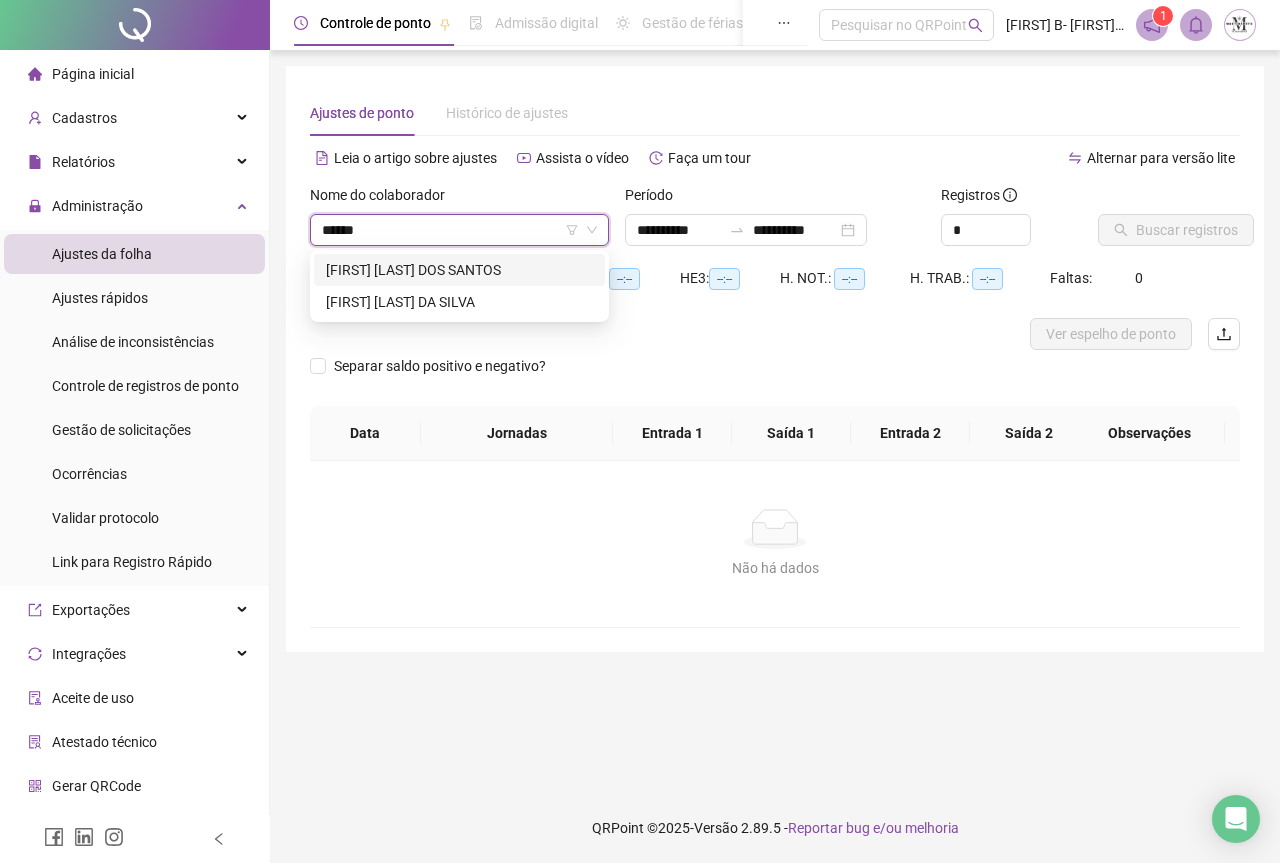 type on "*******" 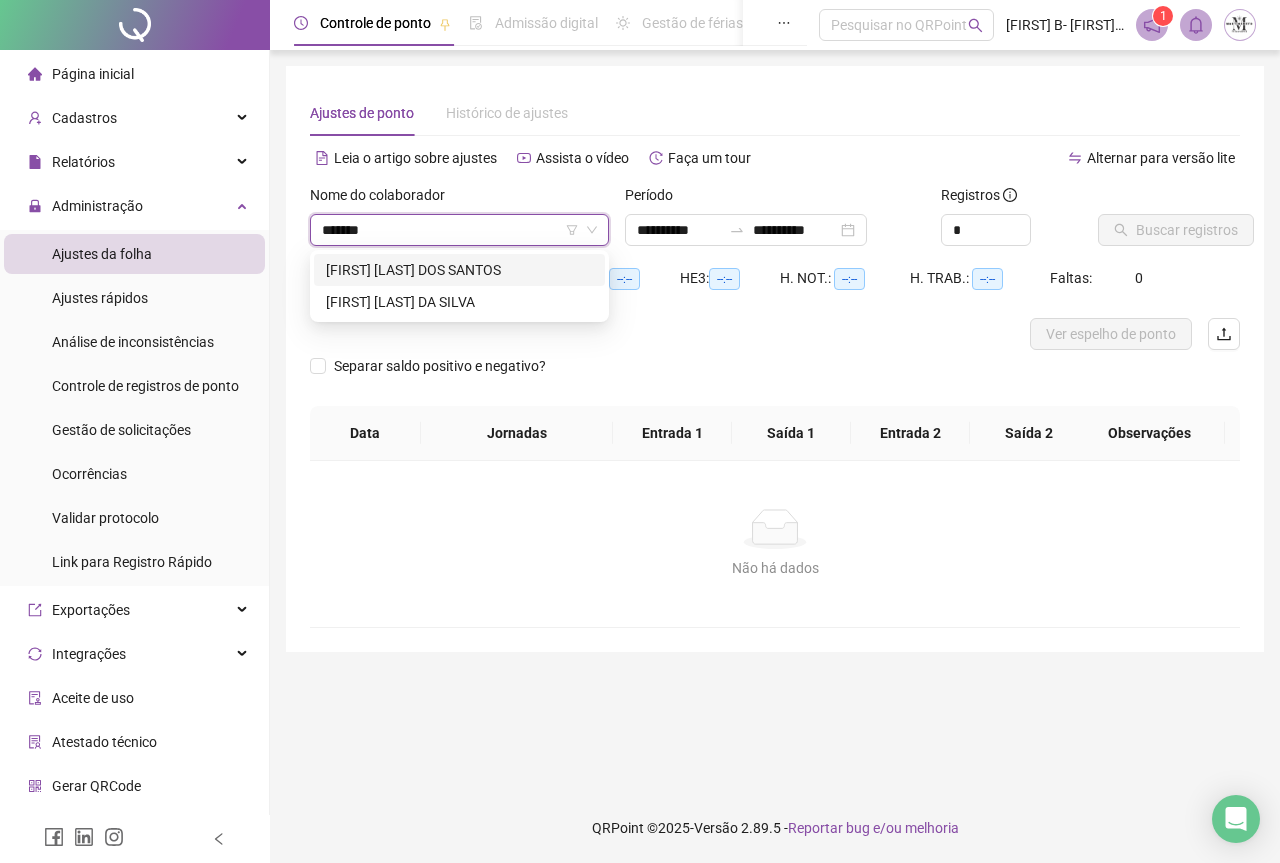 click on "[FIRST] [LAST] [LAST]" at bounding box center (459, 270) 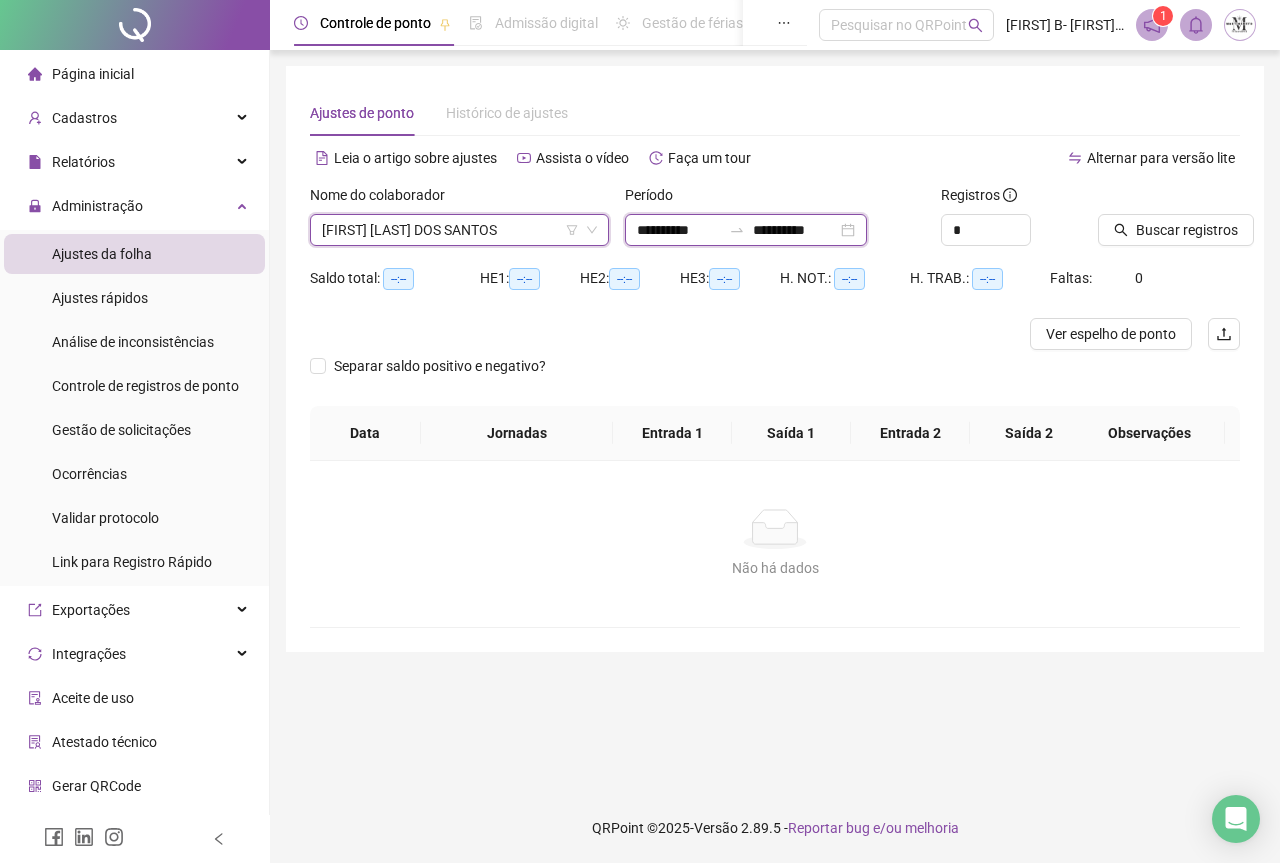 click on "**********" at bounding box center (795, 230) 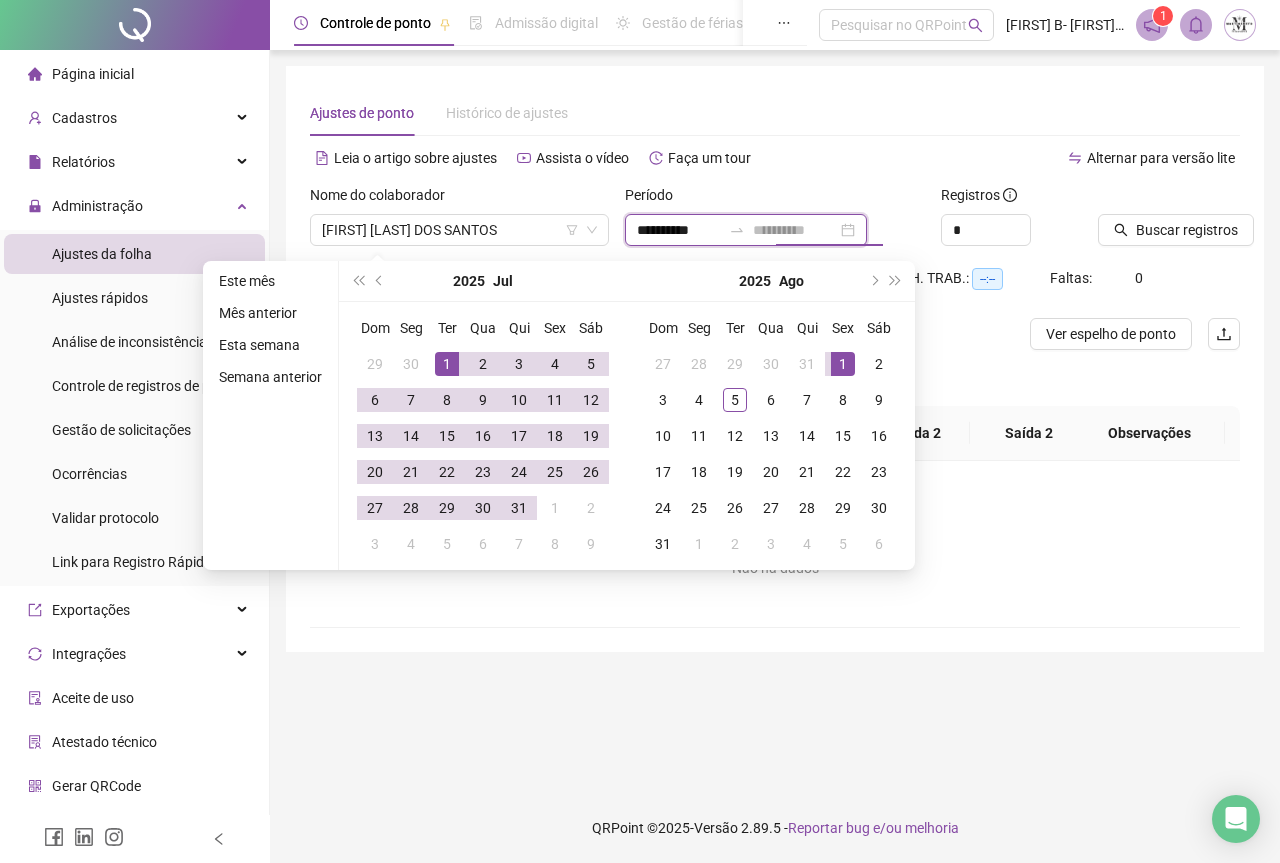 type on "**********" 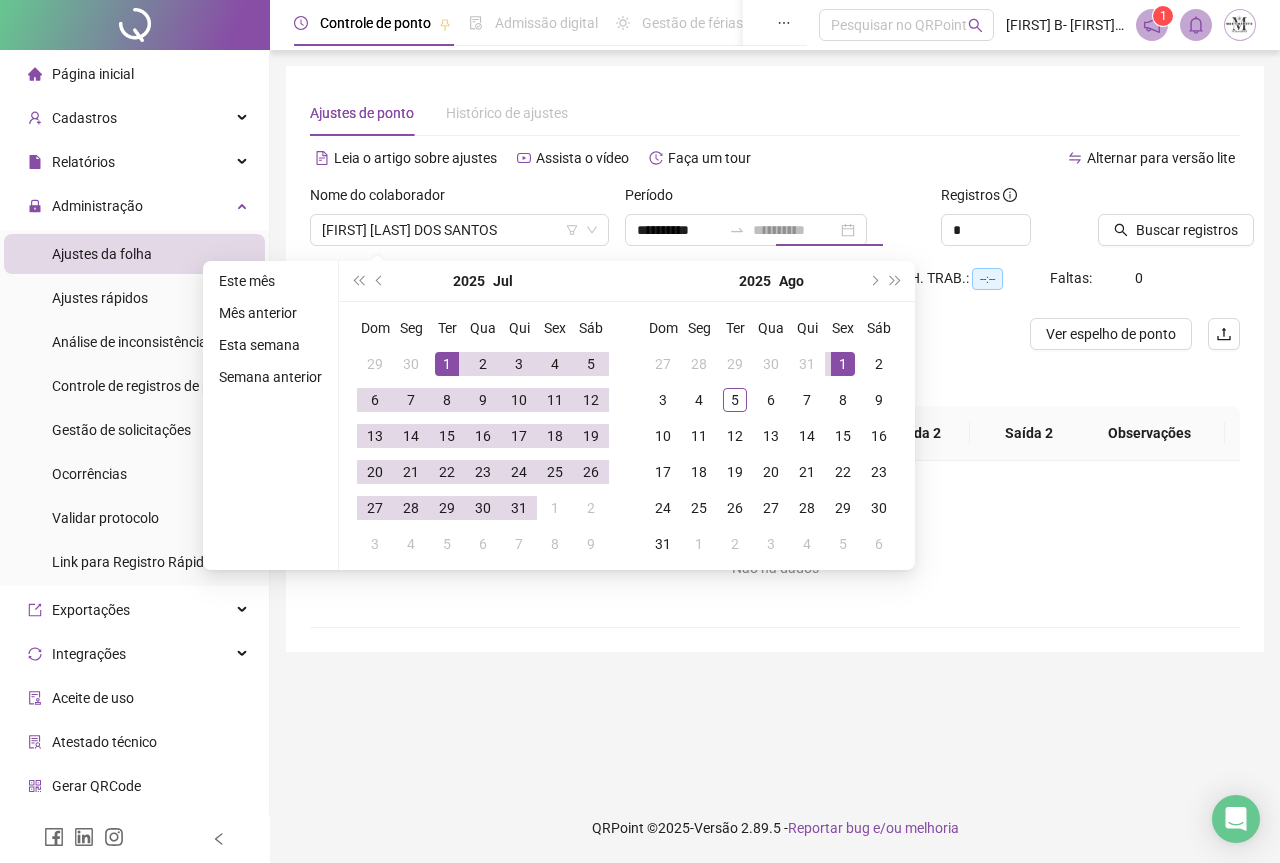 click on "1" at bounding box center (843, 364) 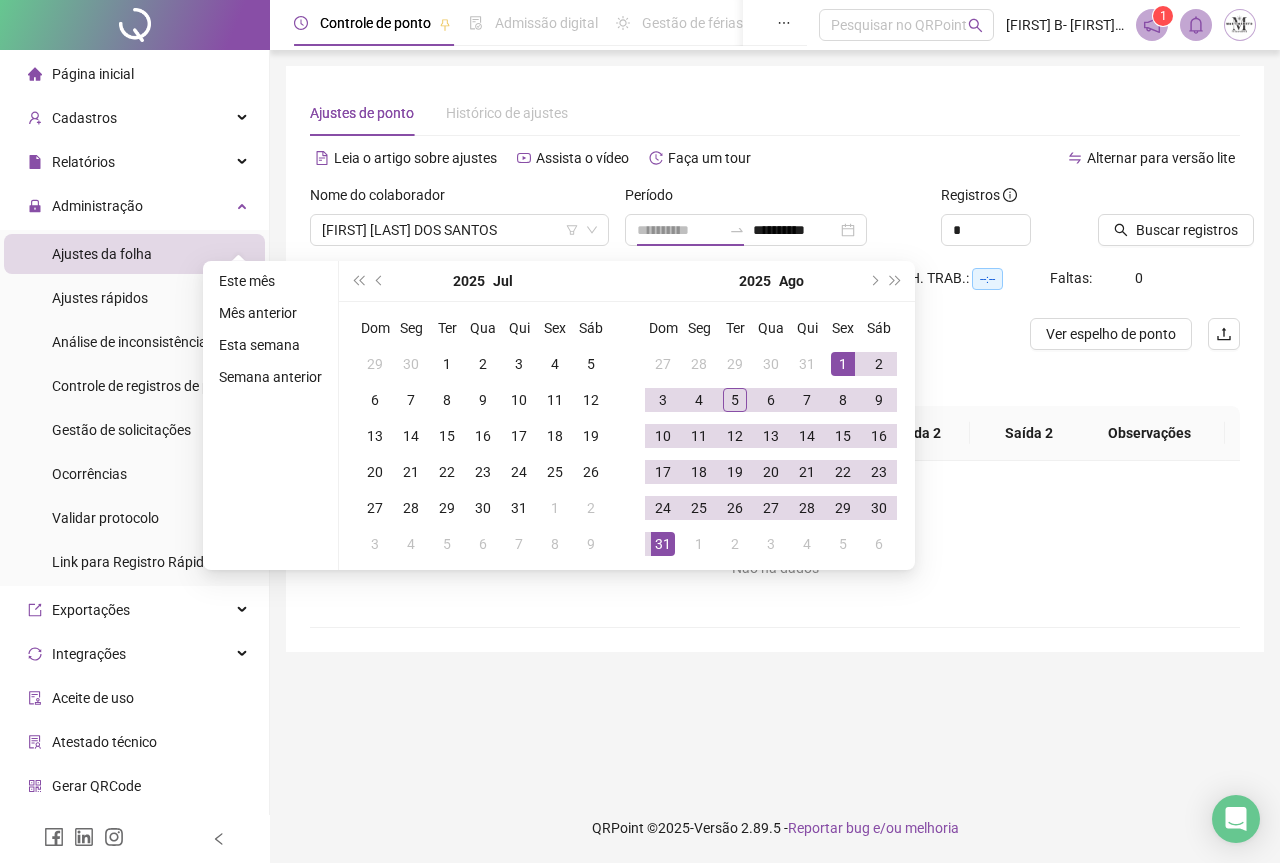 click on "31" at bounding box center (663, 544) 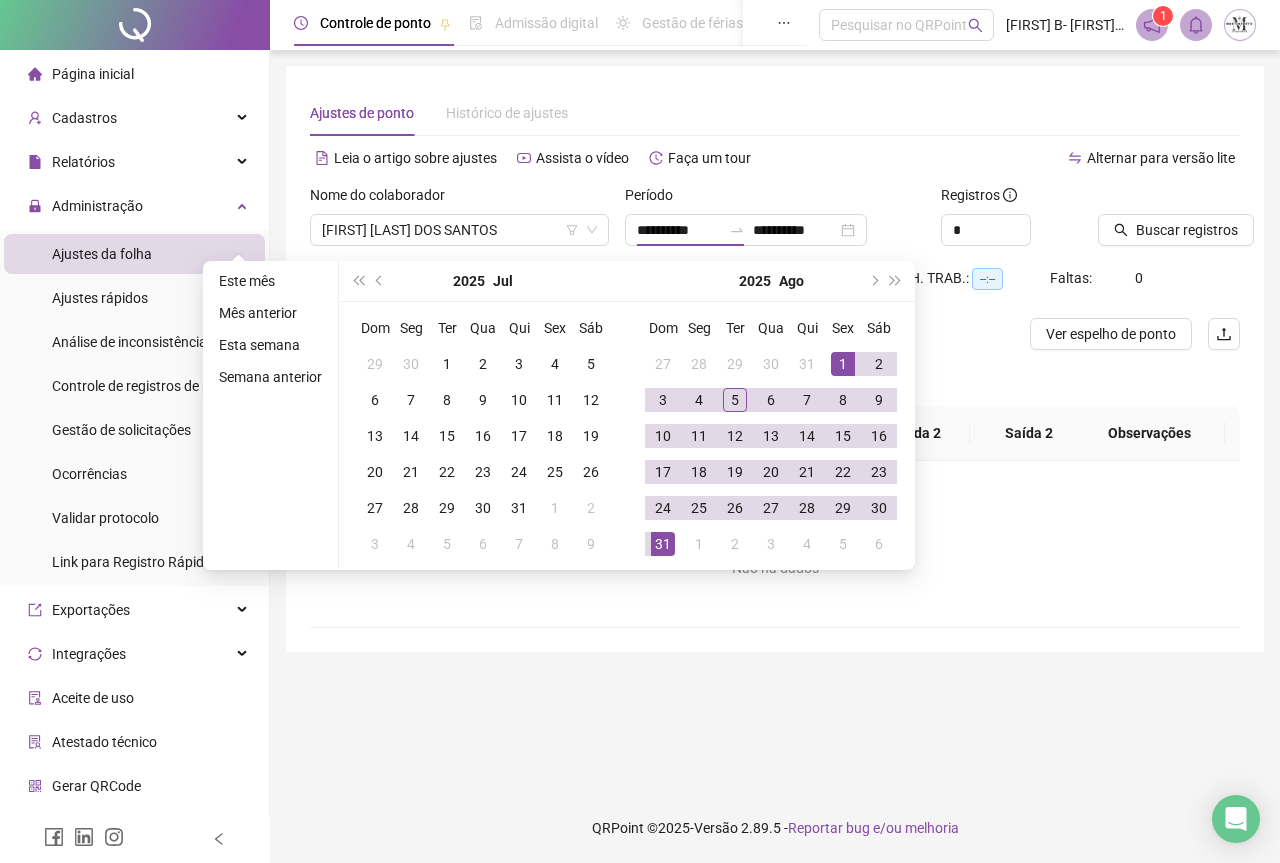 type on "**********" 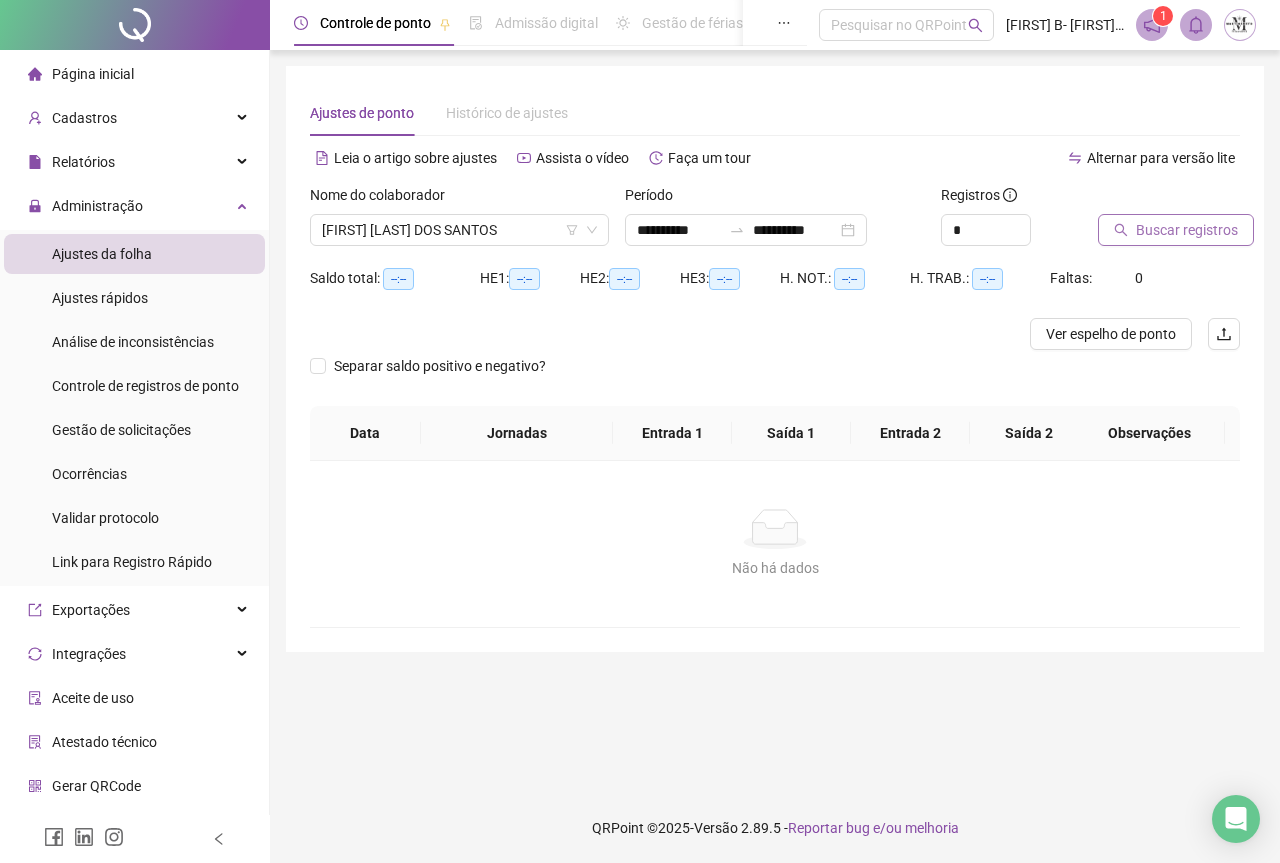 click on "Buscar registros" at bounding box center (1187, 230) 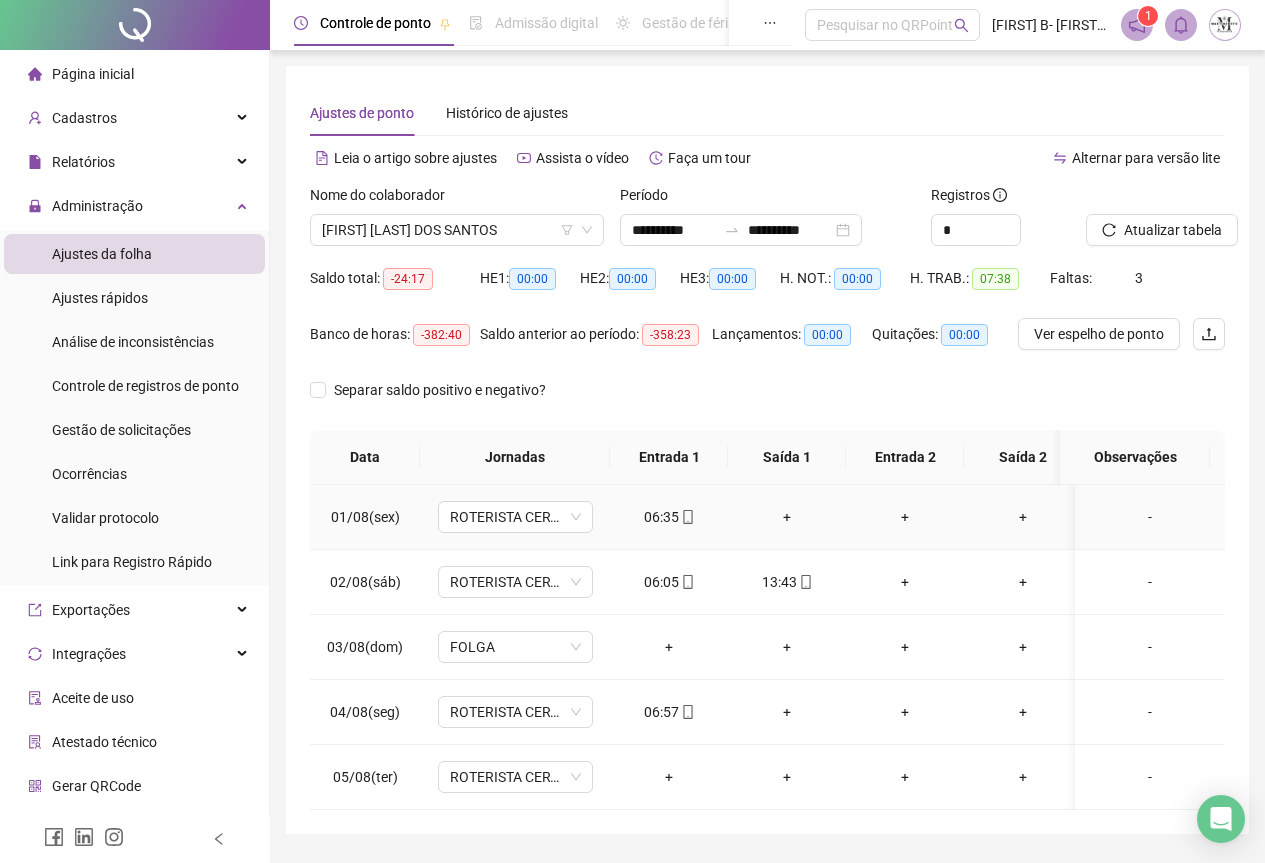 scroll, scrollTop: 72, scrollLeft: 0, axis: vertical 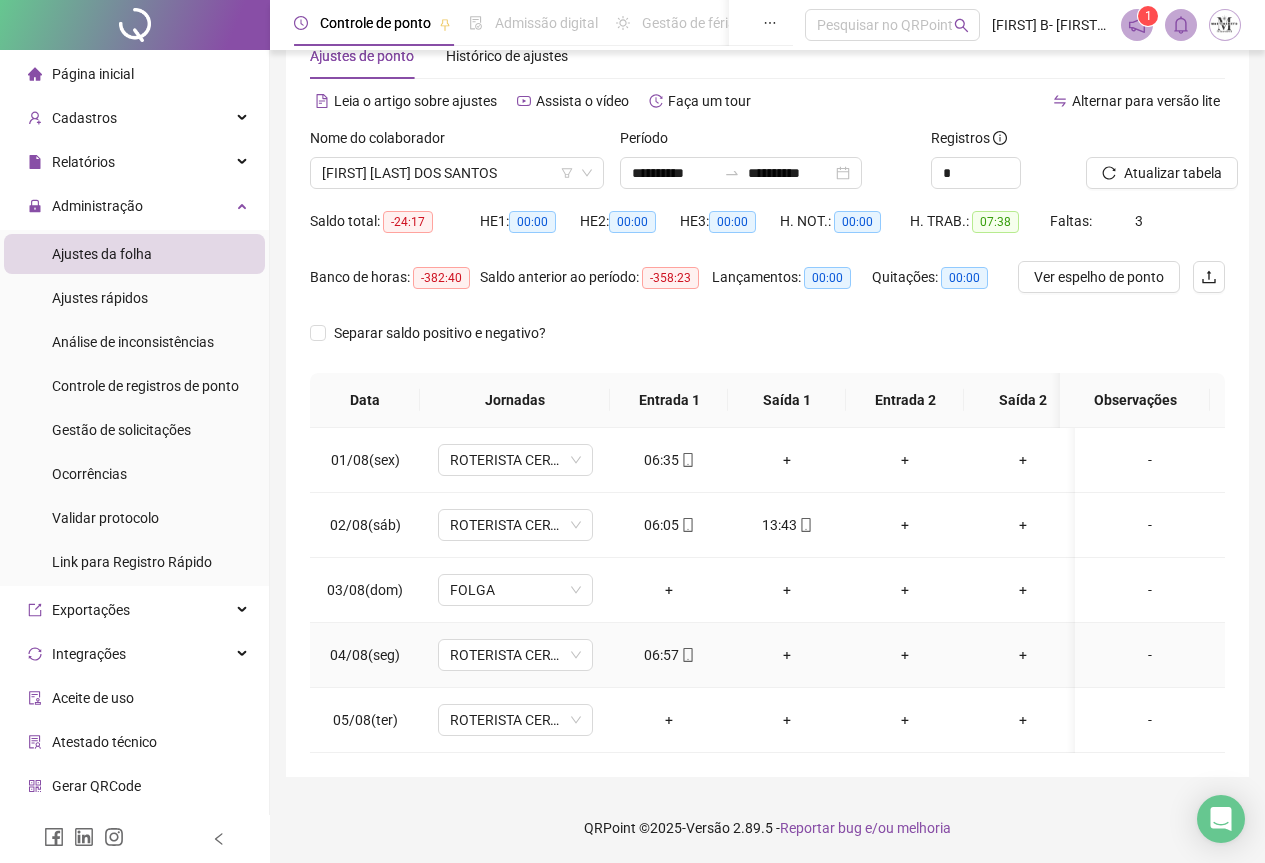 click on "+" at bounding box center [787, 655] 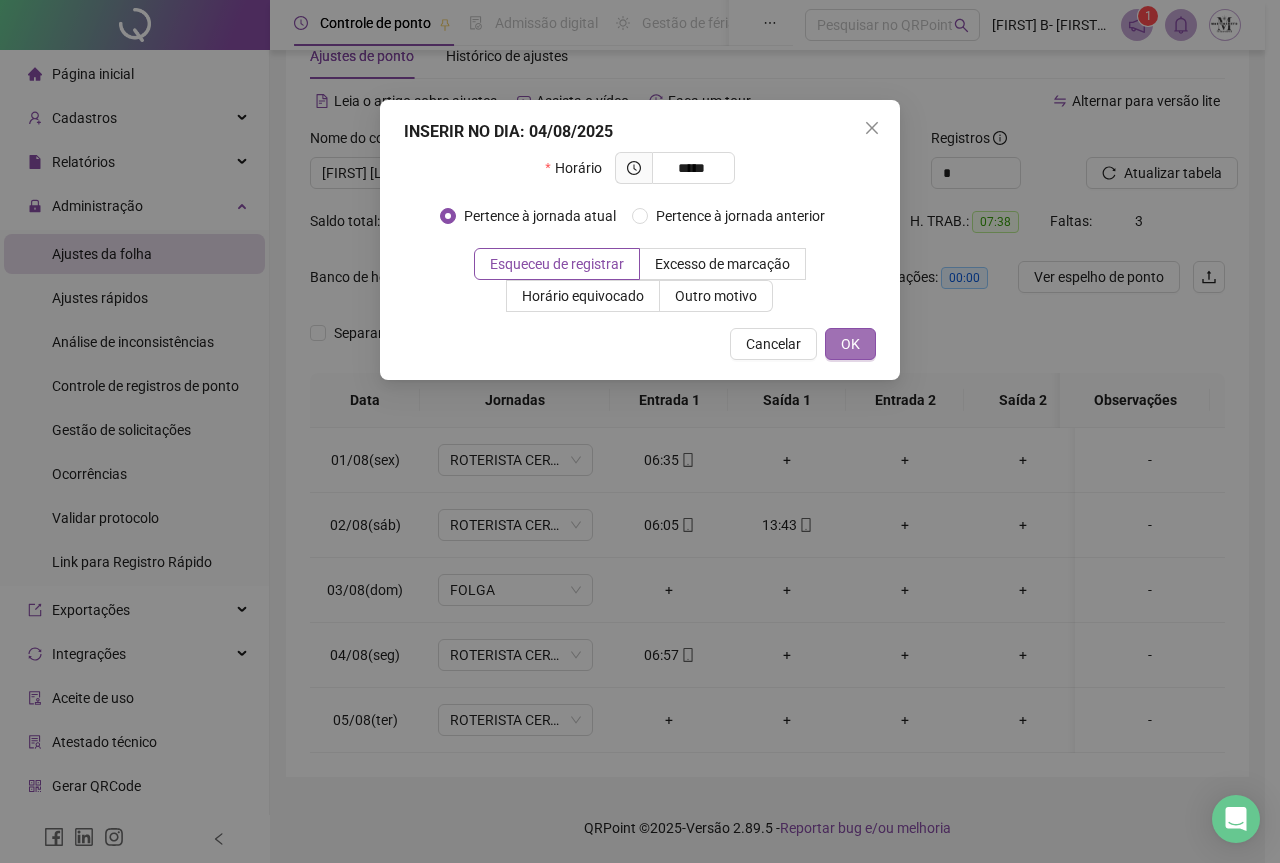 type on "*****" 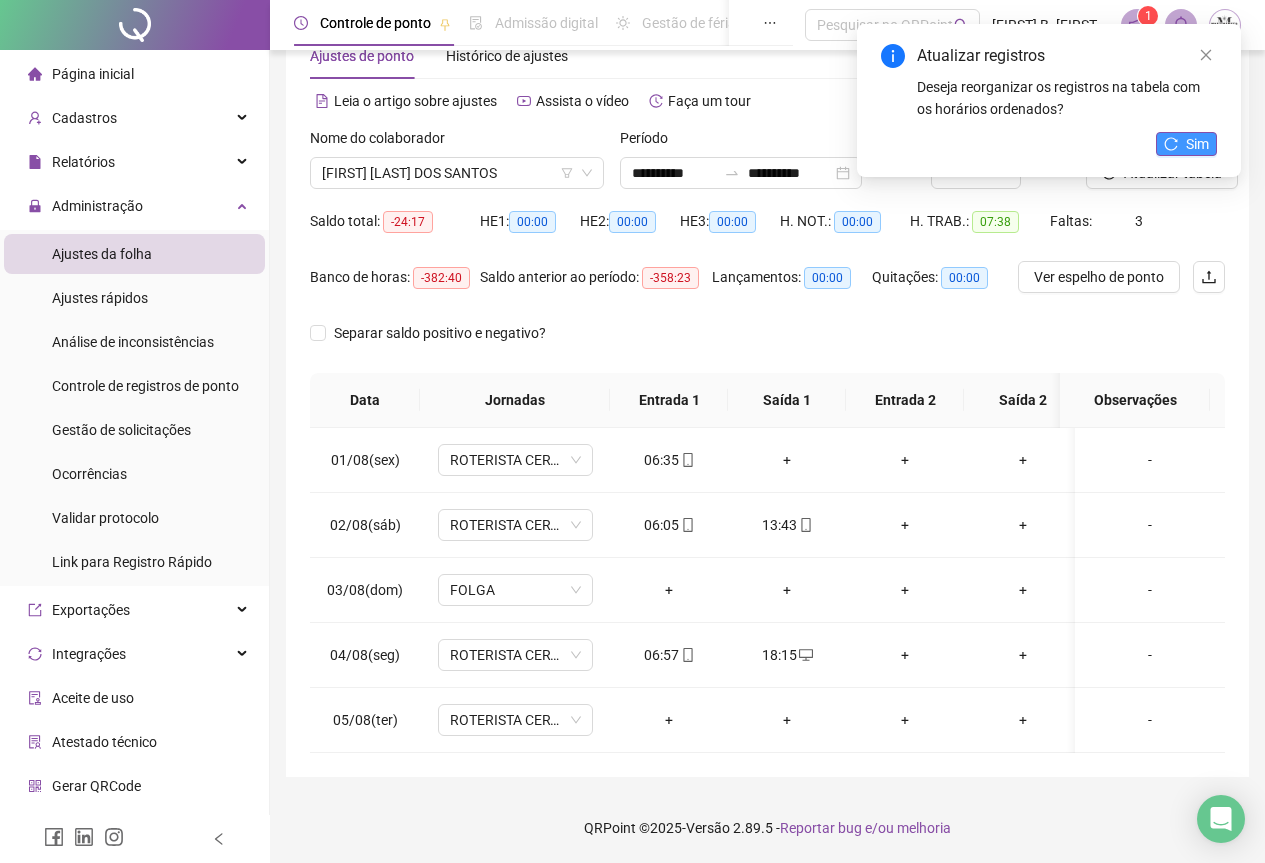 click 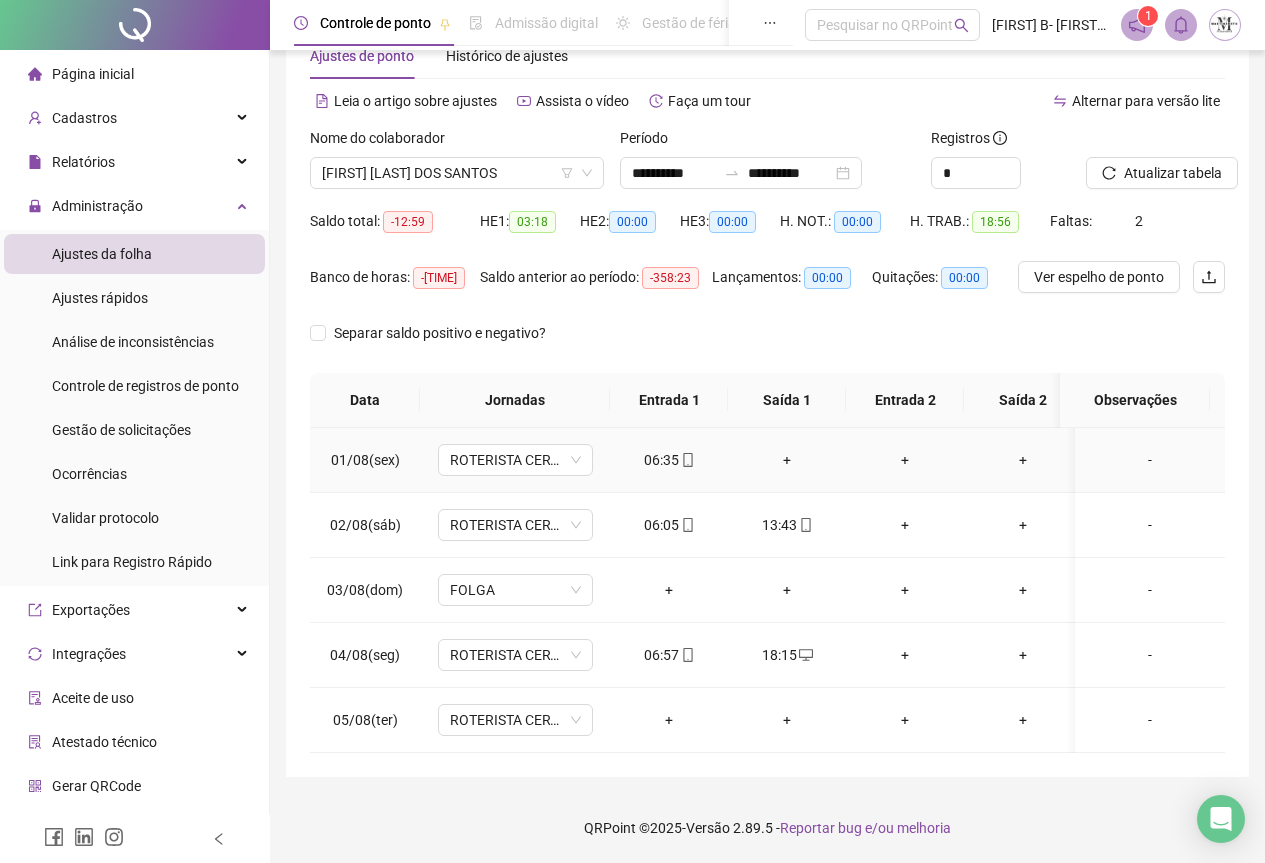 click on "+" at bounding box center (787, 460) 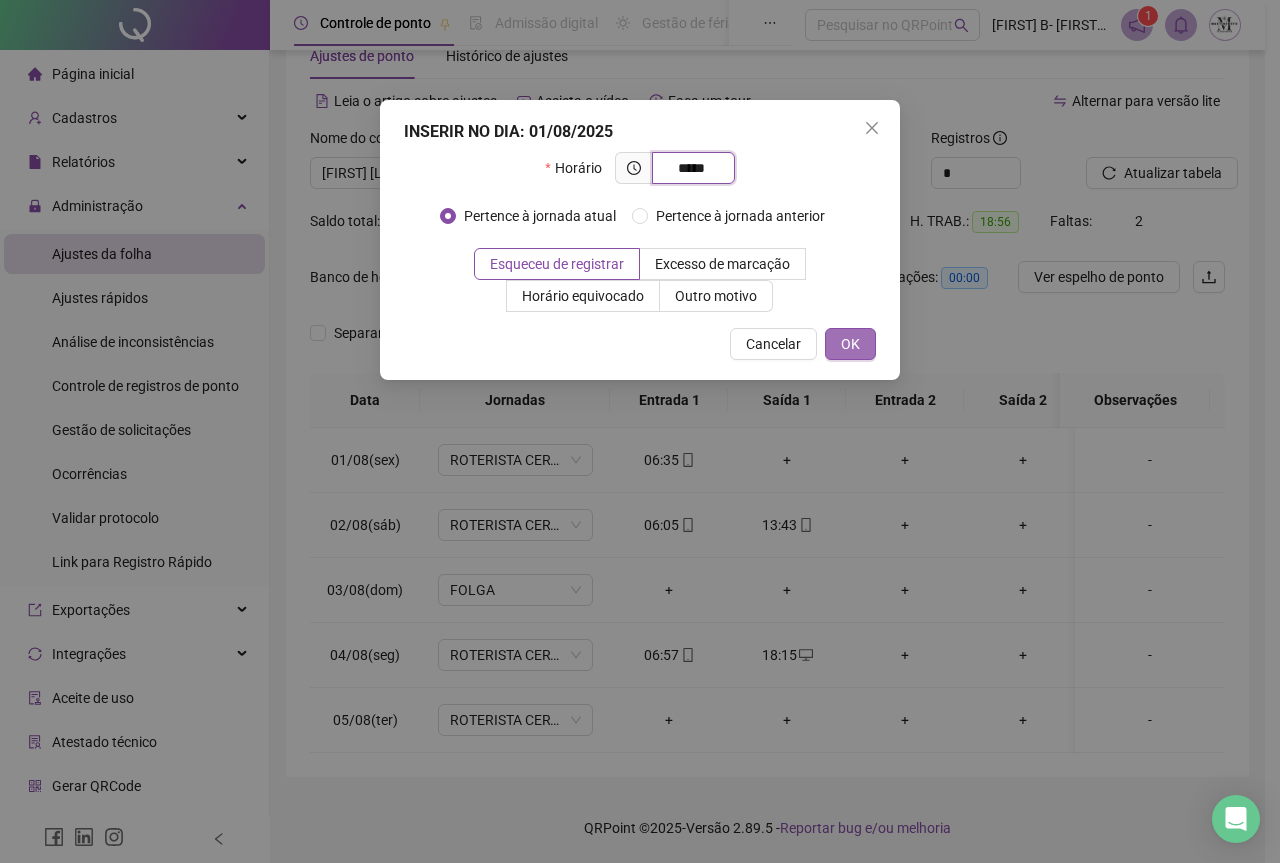 type on "*****" 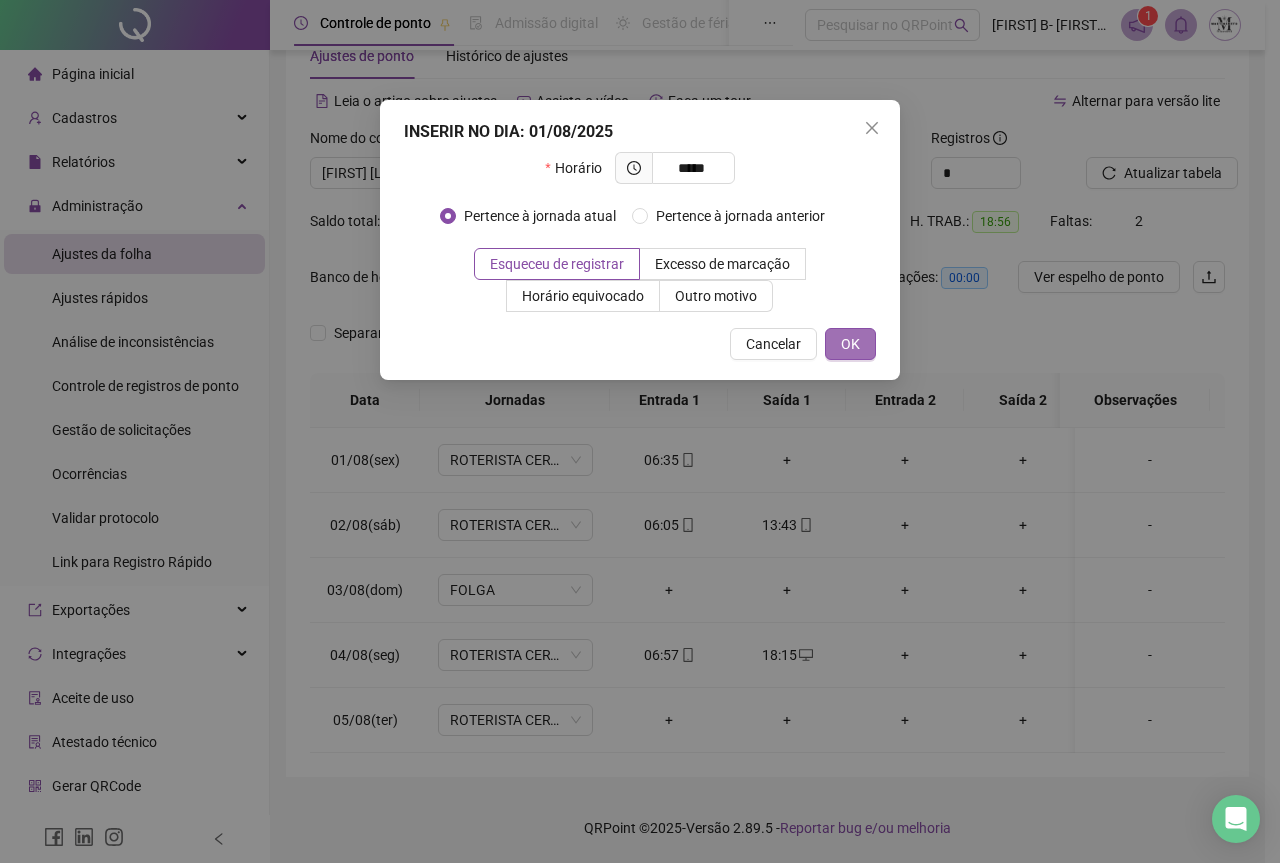 click on "OK" at bounding box center (850, 344) 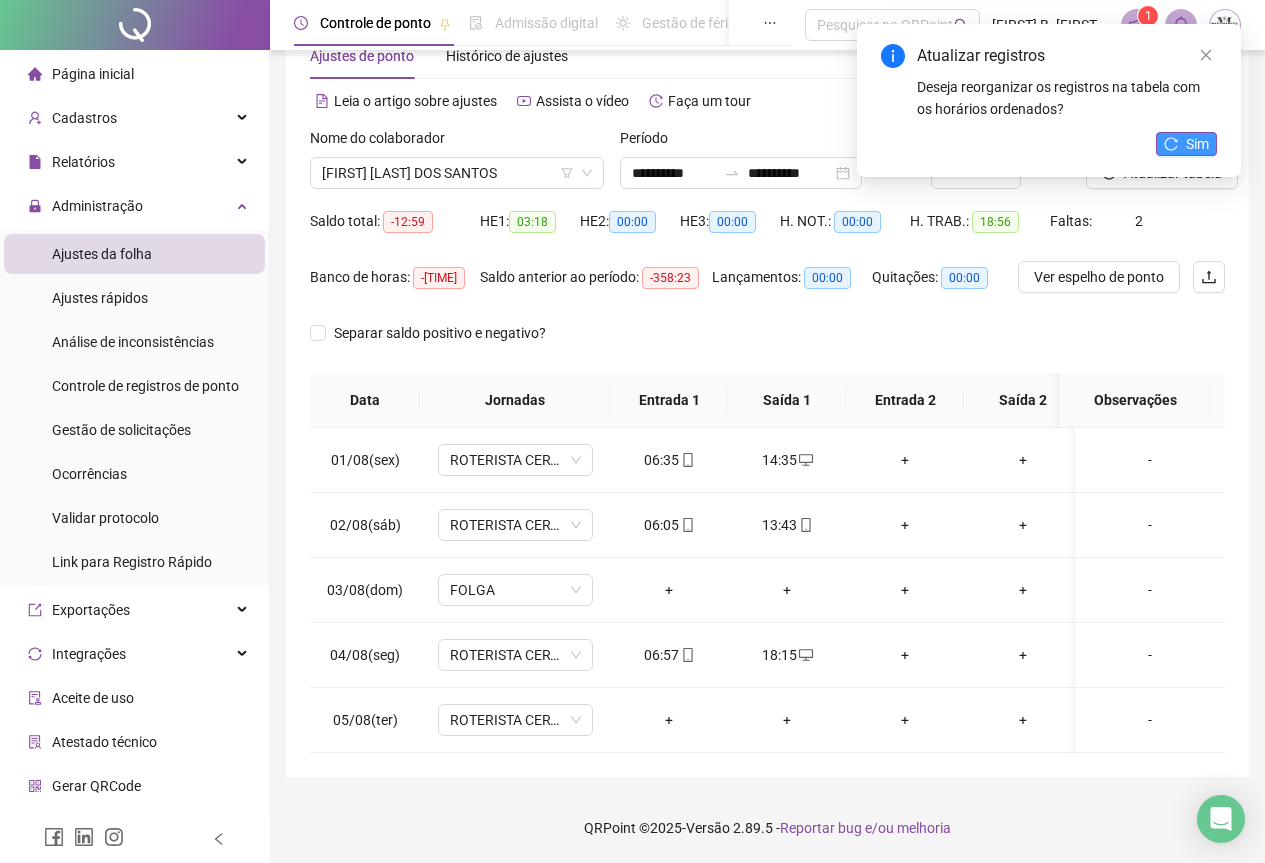 click 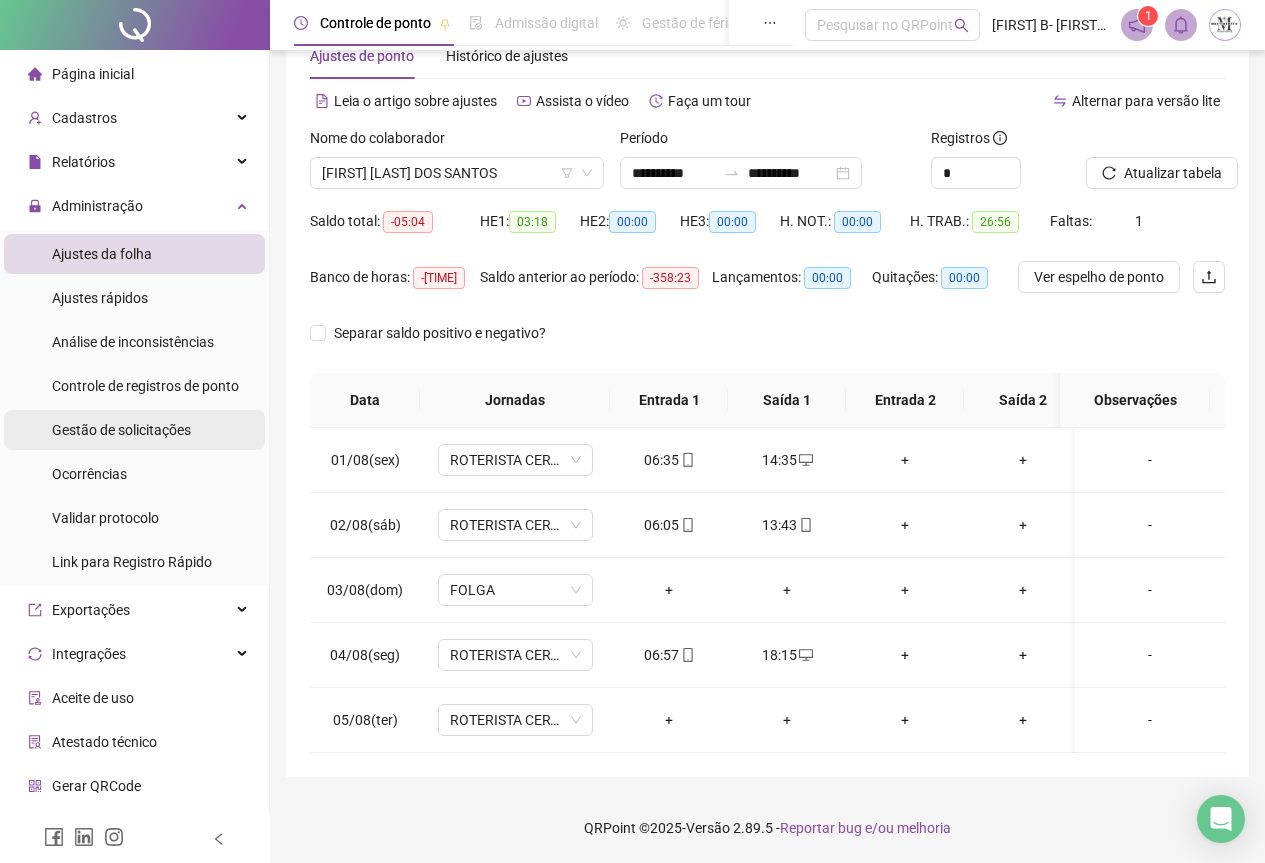 click on "Gestão de solicitações" at bounding box center [121, 430] 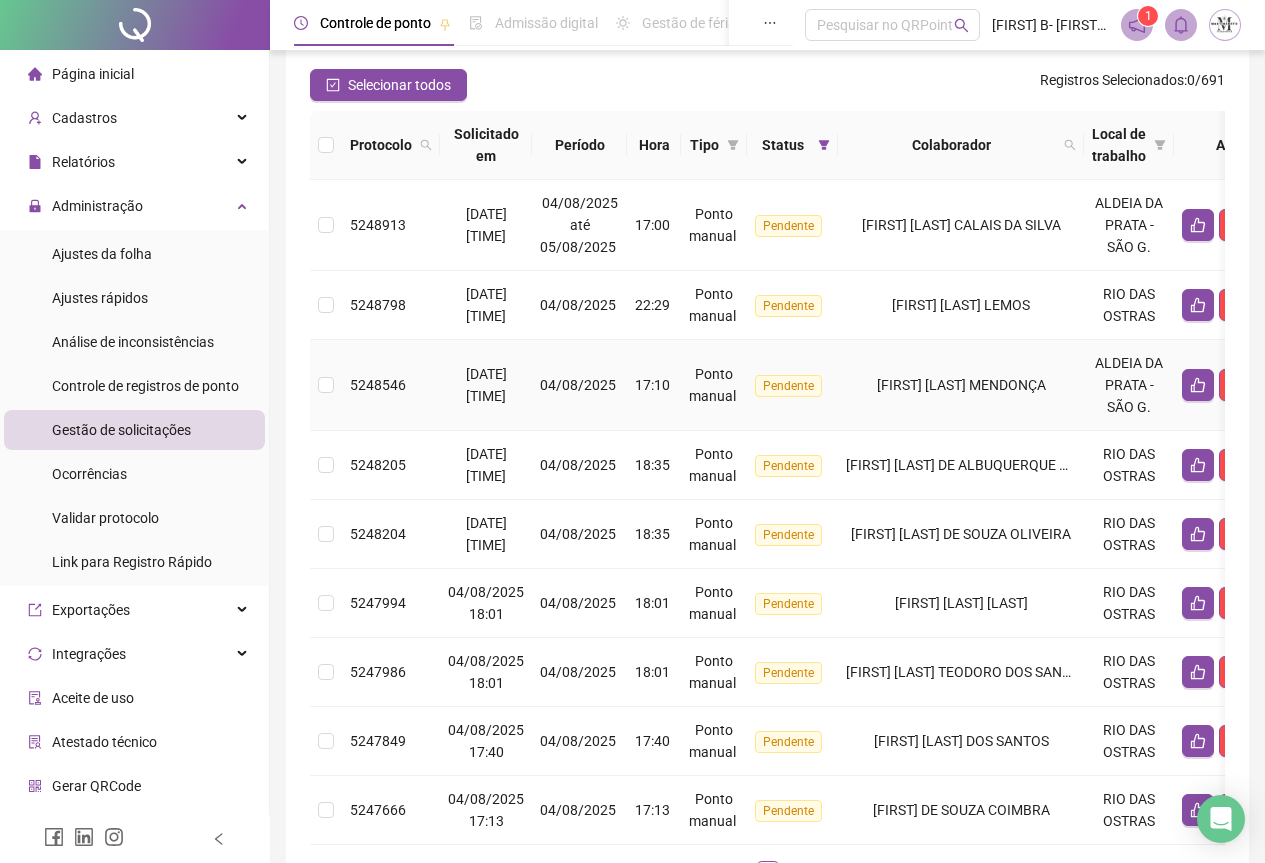 scroll, scrollTop: 326, scrollLeft: 0, axis: vertical 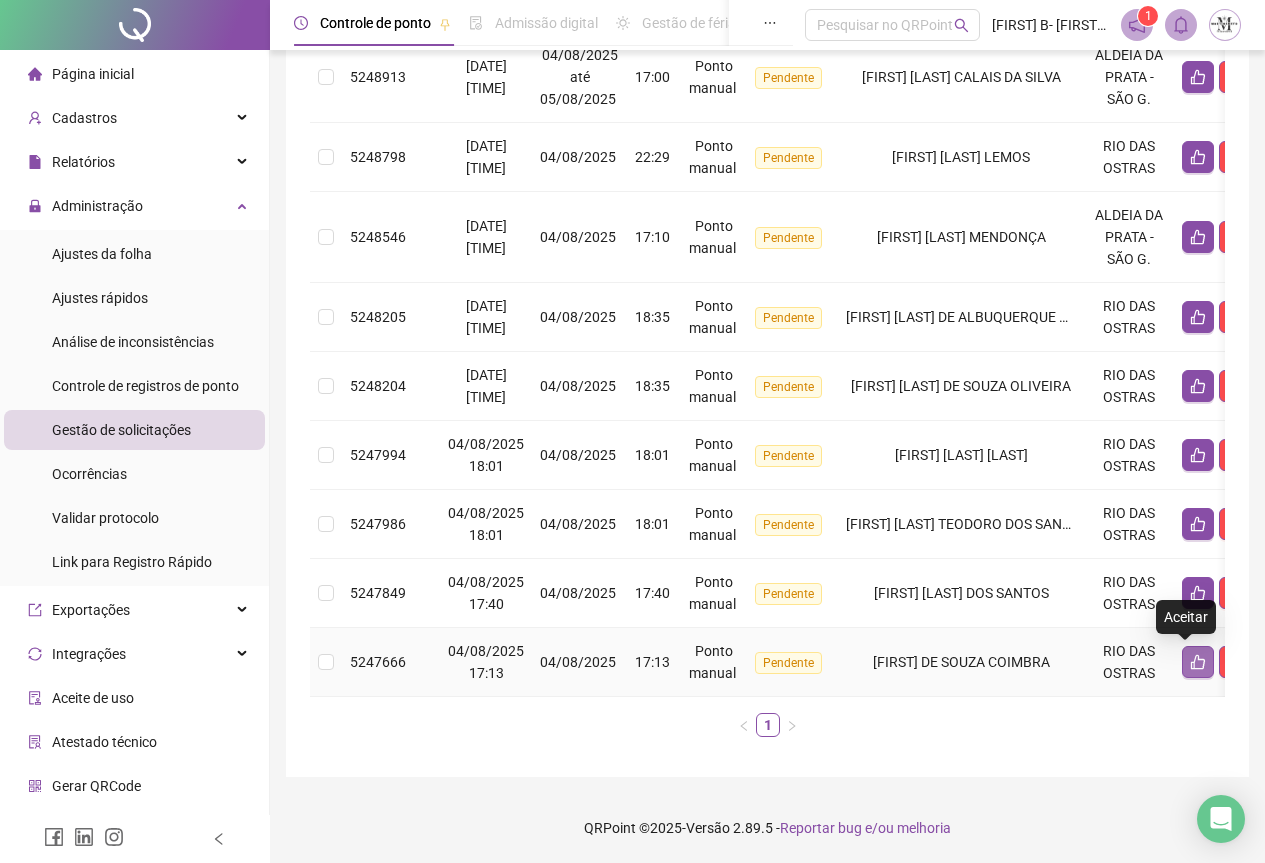 click 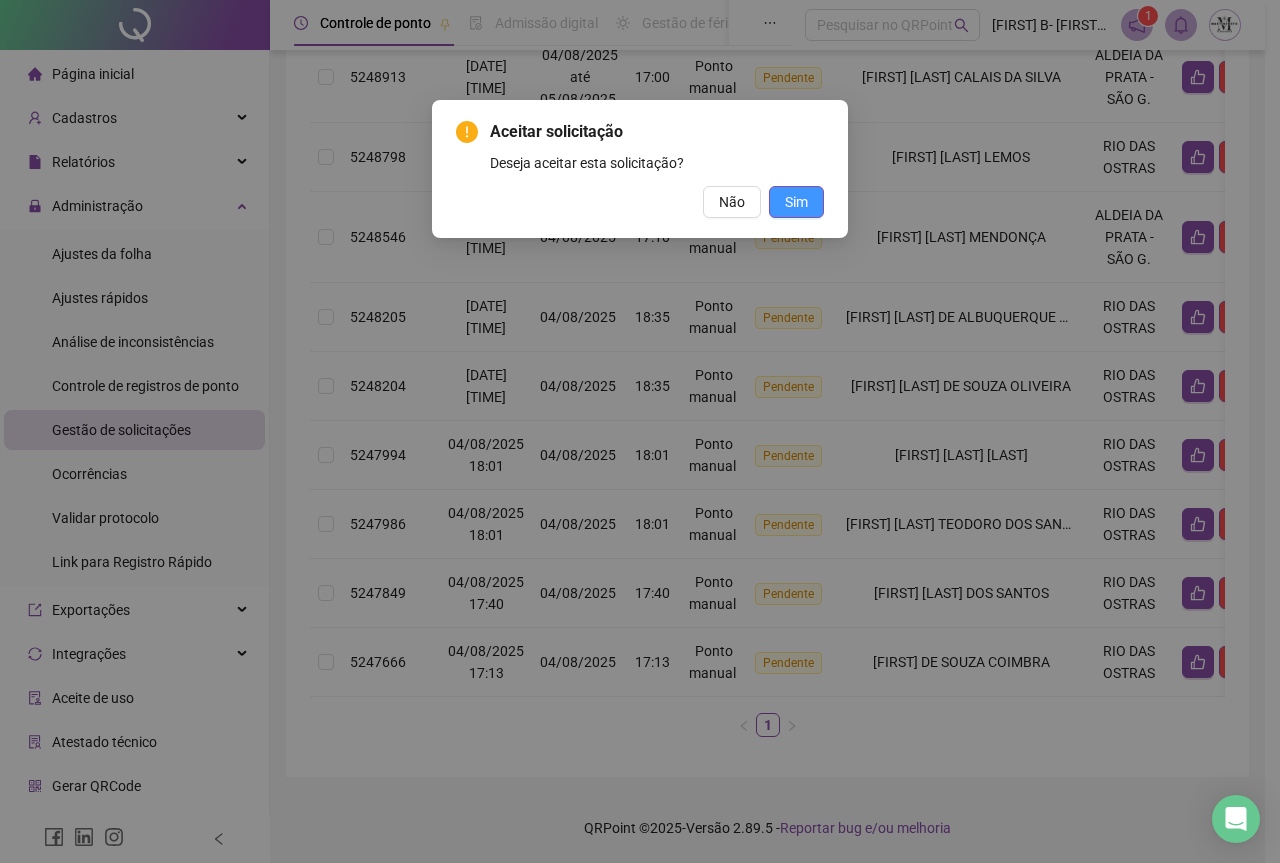 click on "Sim" at bounding box center [796, 202] 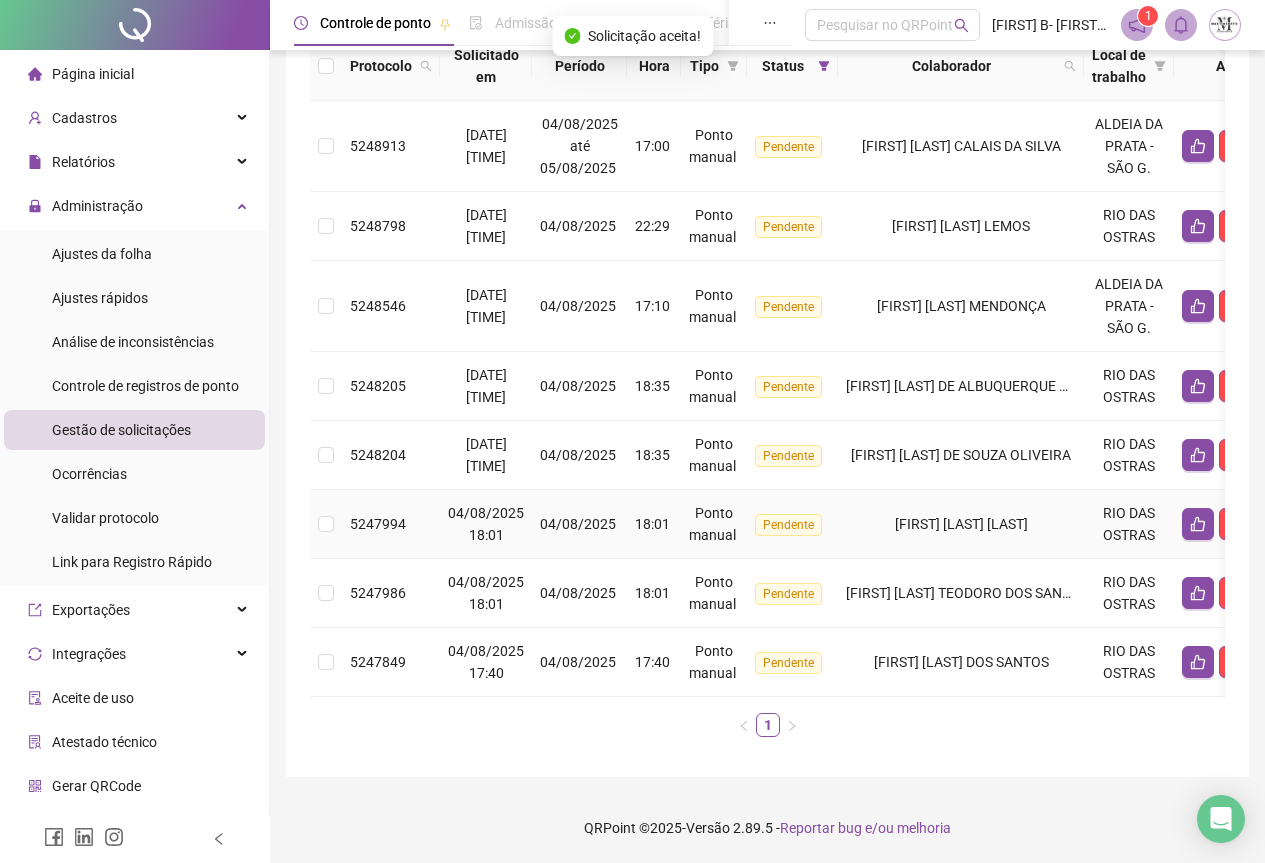 scroll, scrollTop: 257, scrollLeft: 0, axis: vertical 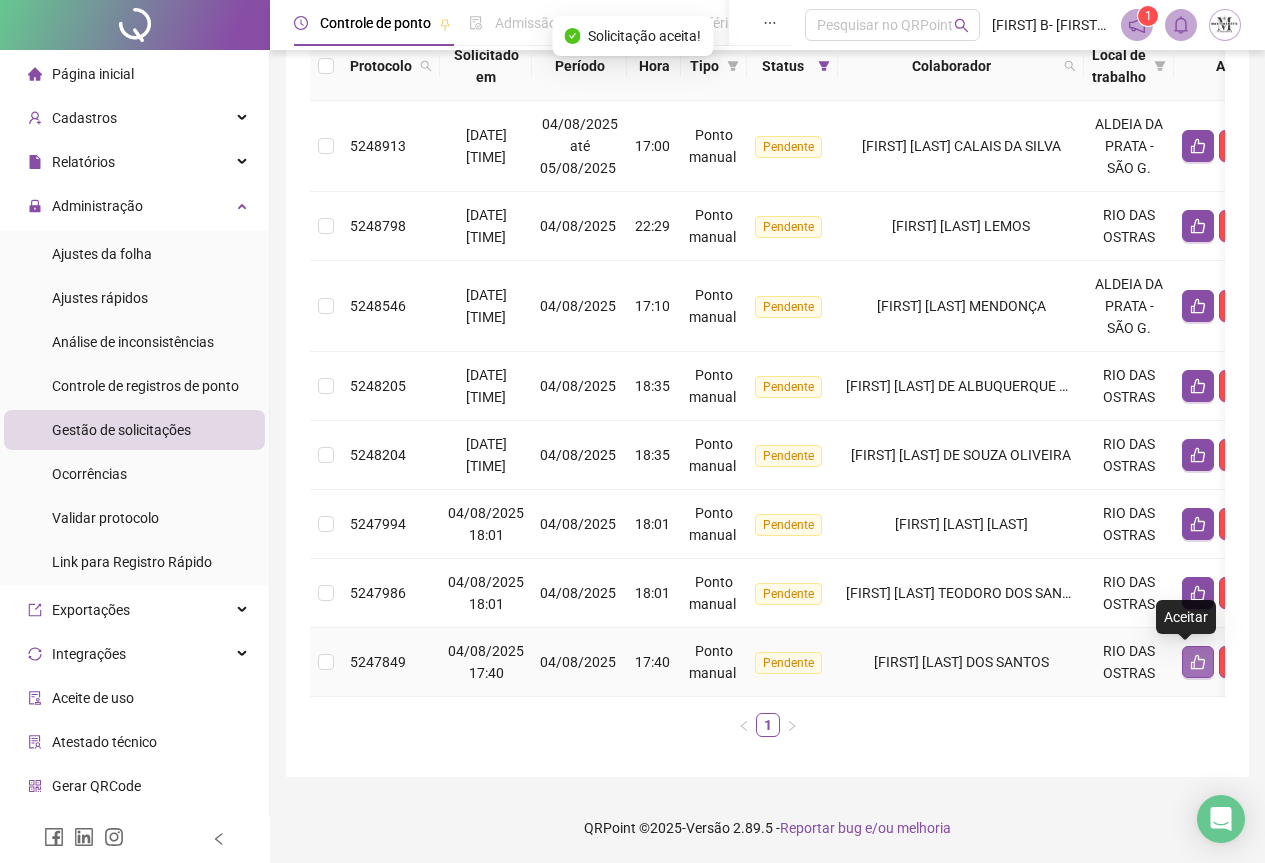 click 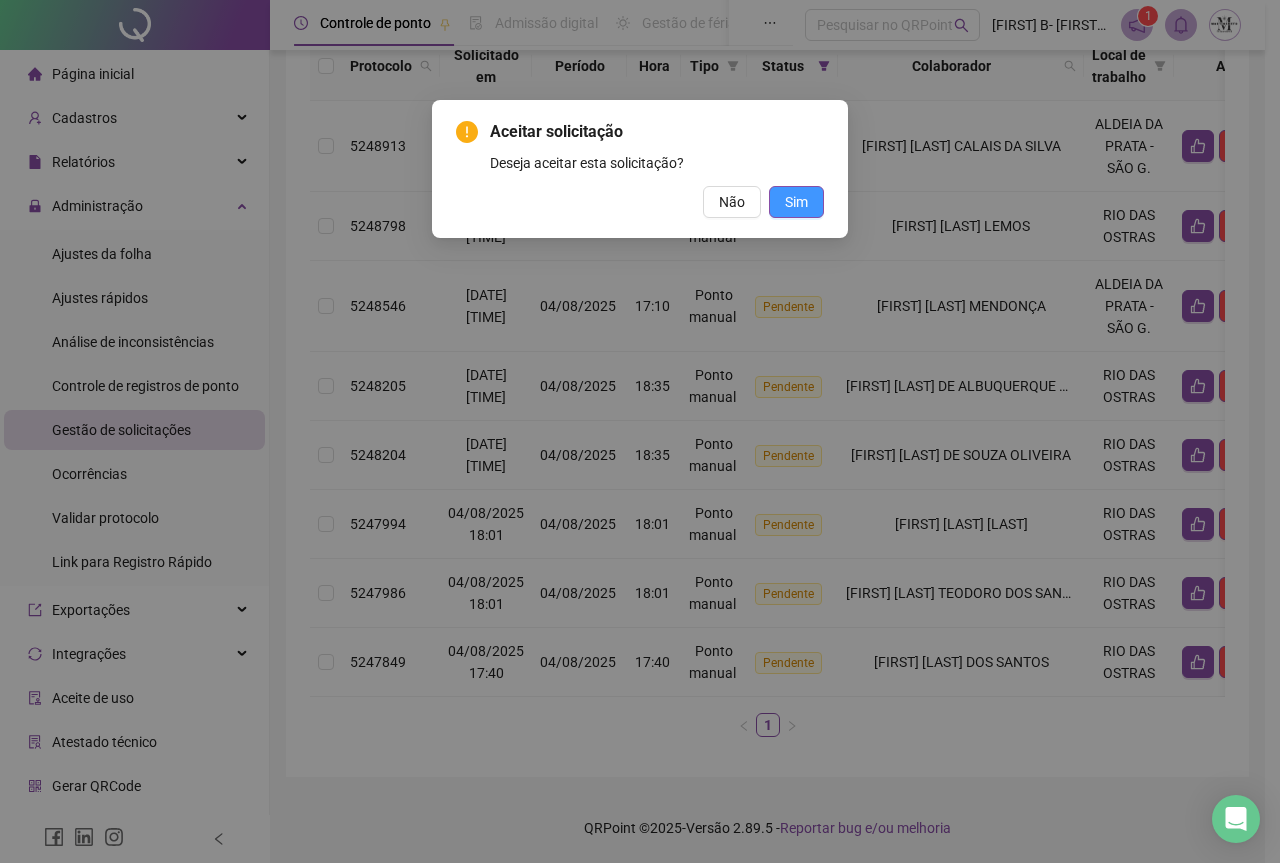 click on "Sim" at bounding box center (796, 202) 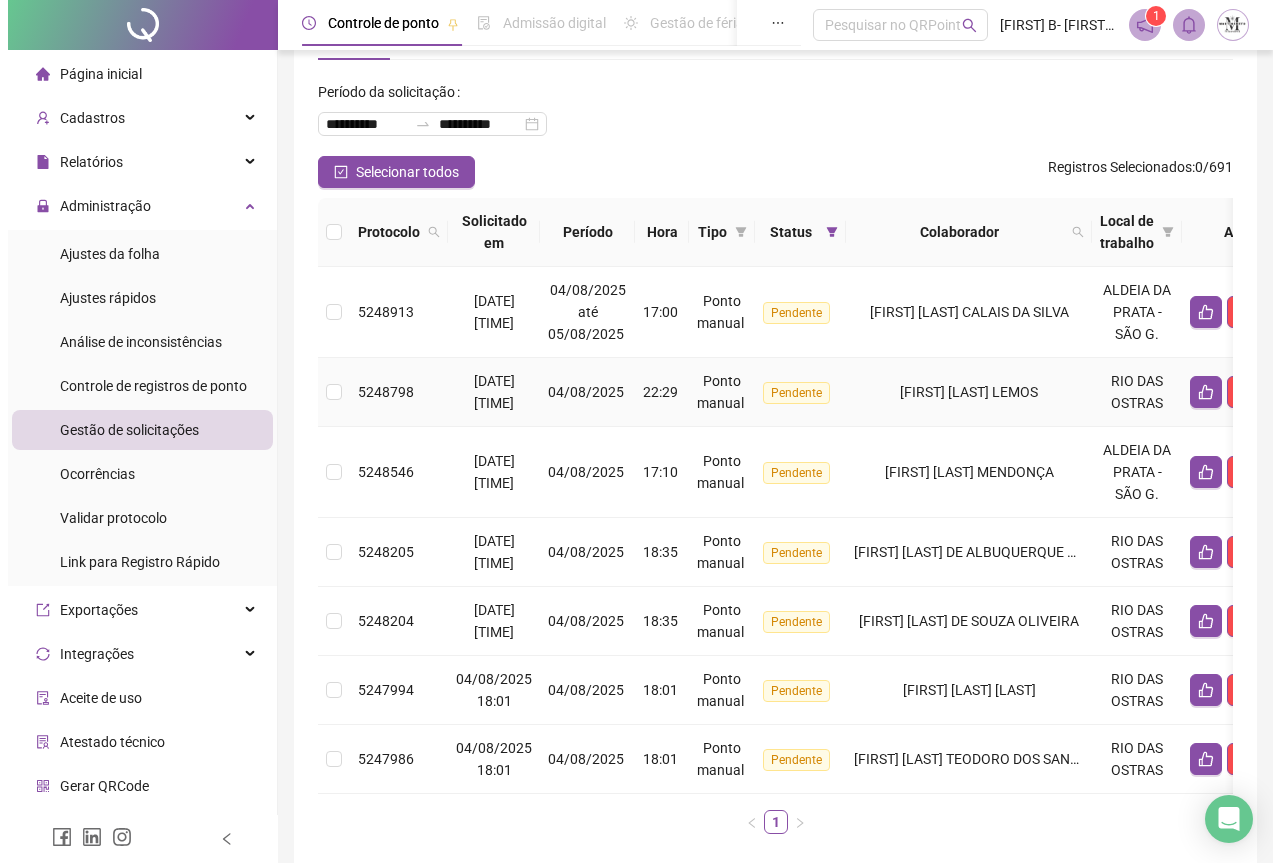 scroll, scrollTop: 188, scrollLeft: 0, axis: vertical 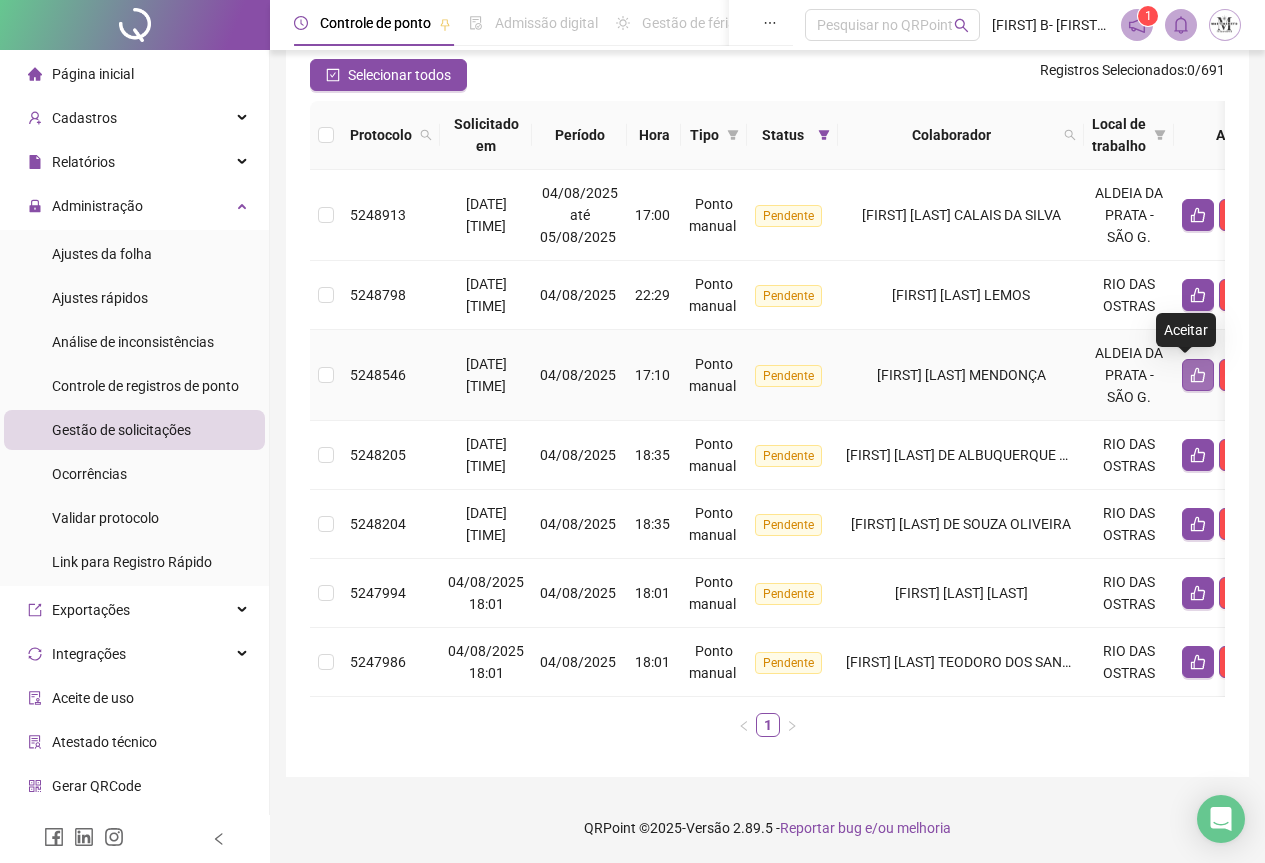 click 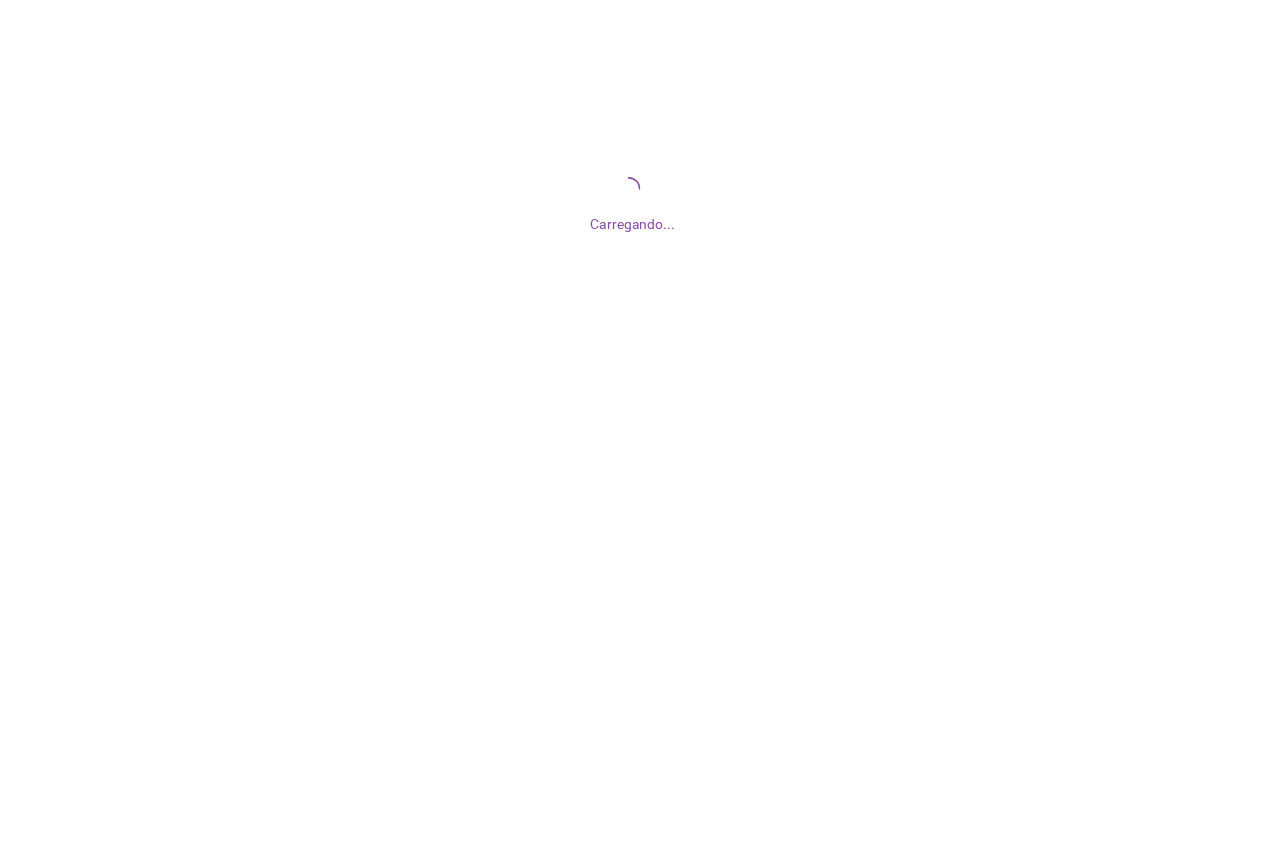 scroll, scrollTop: 0, scrollLeft: 0, axis: both 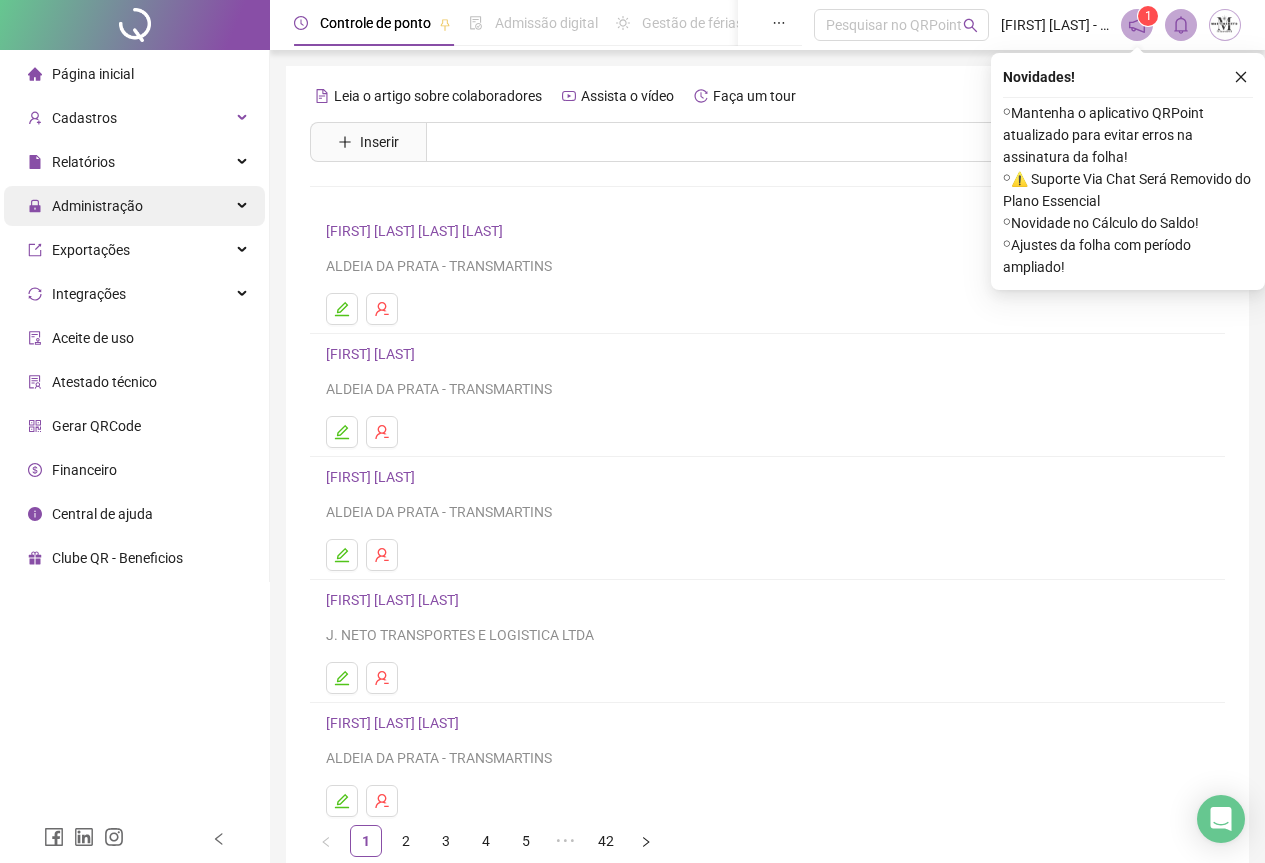 click on "Administração" at bounding box center [97, 206] 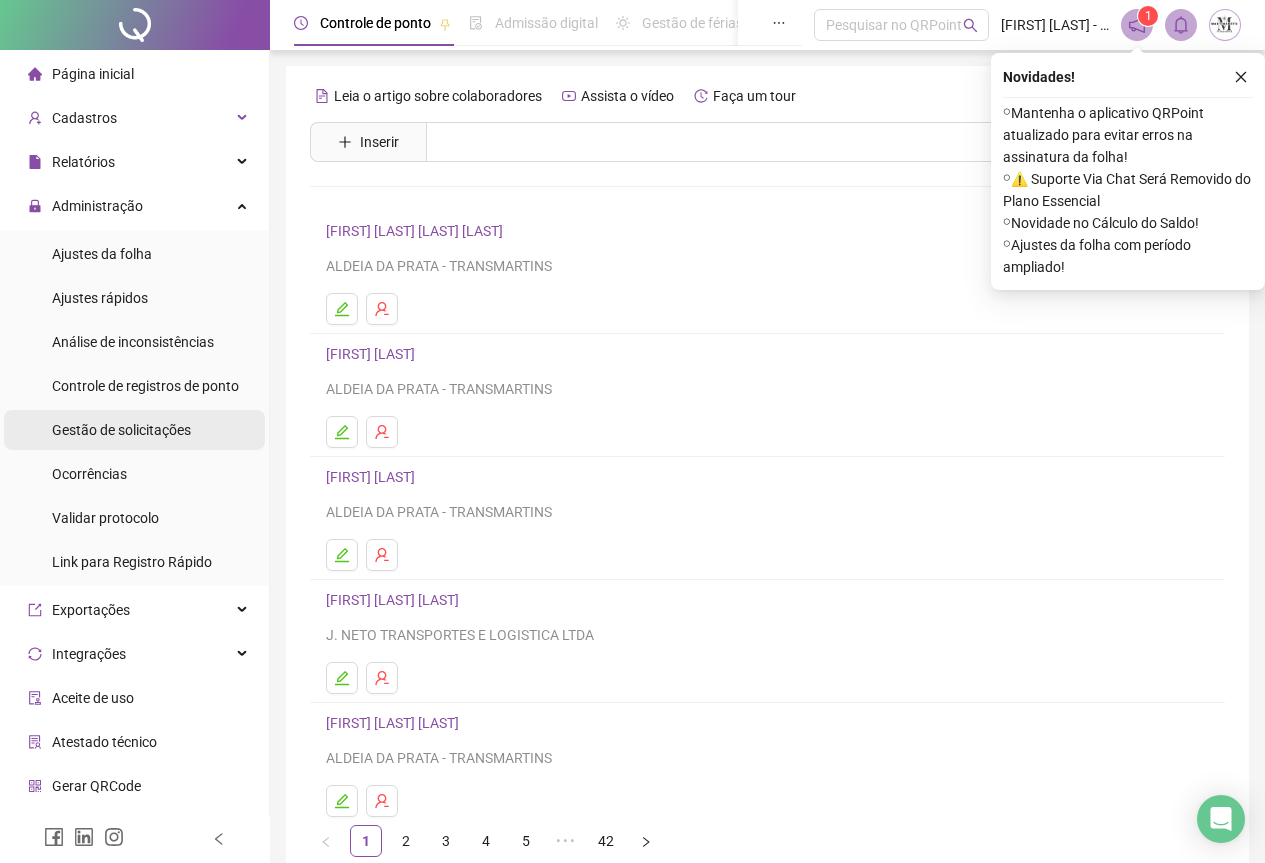 click on "Gestão de solicitações" at bounding box center [121, 430] 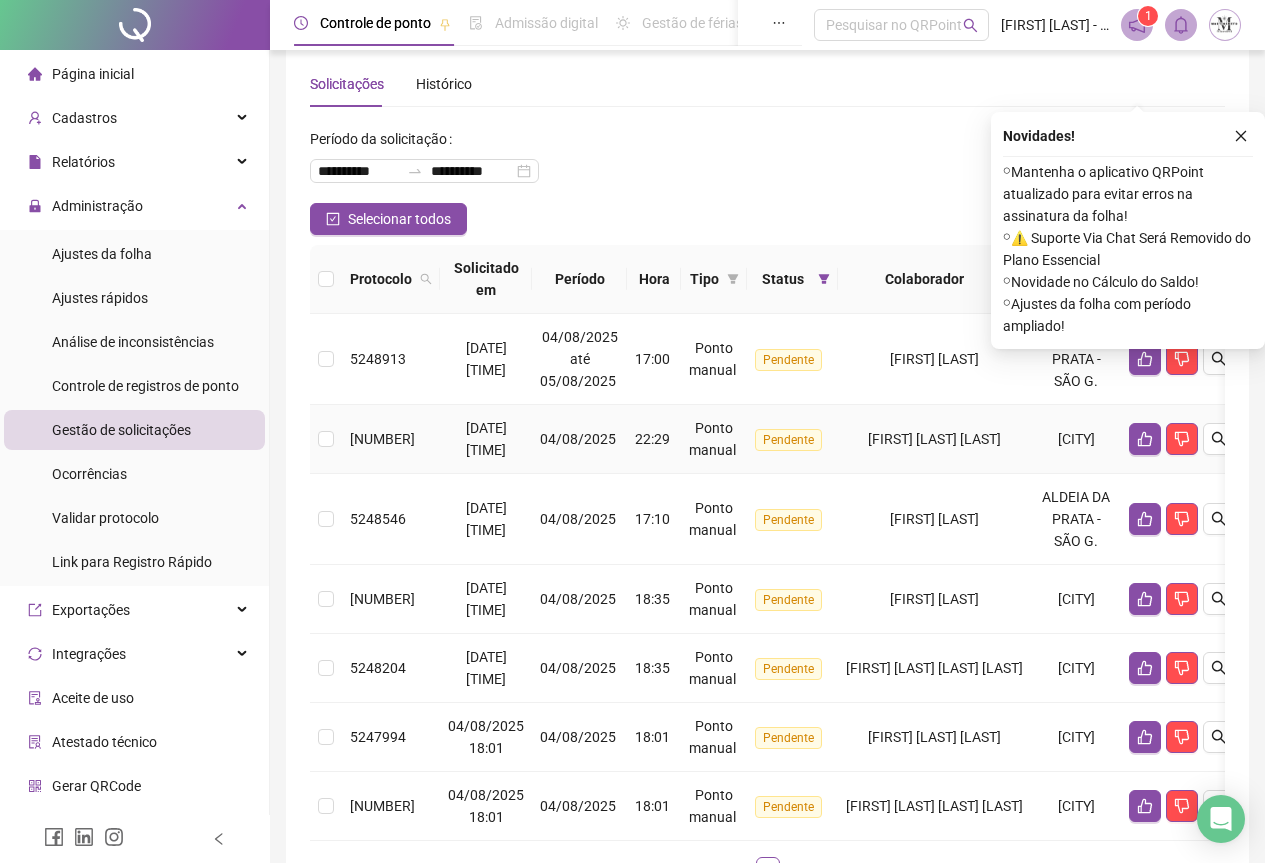 scroll, scrollTop: 0, scrollLeft: 0, axis: both 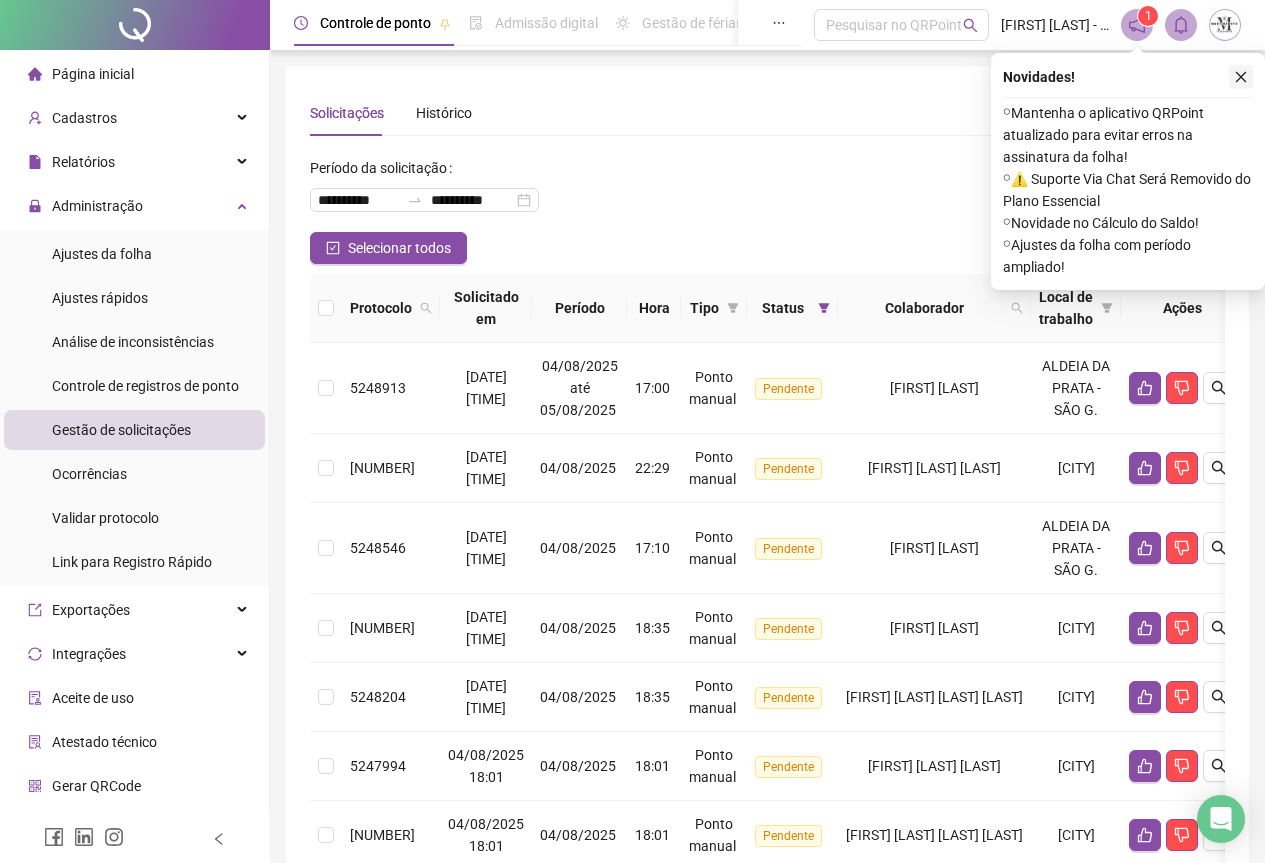 click 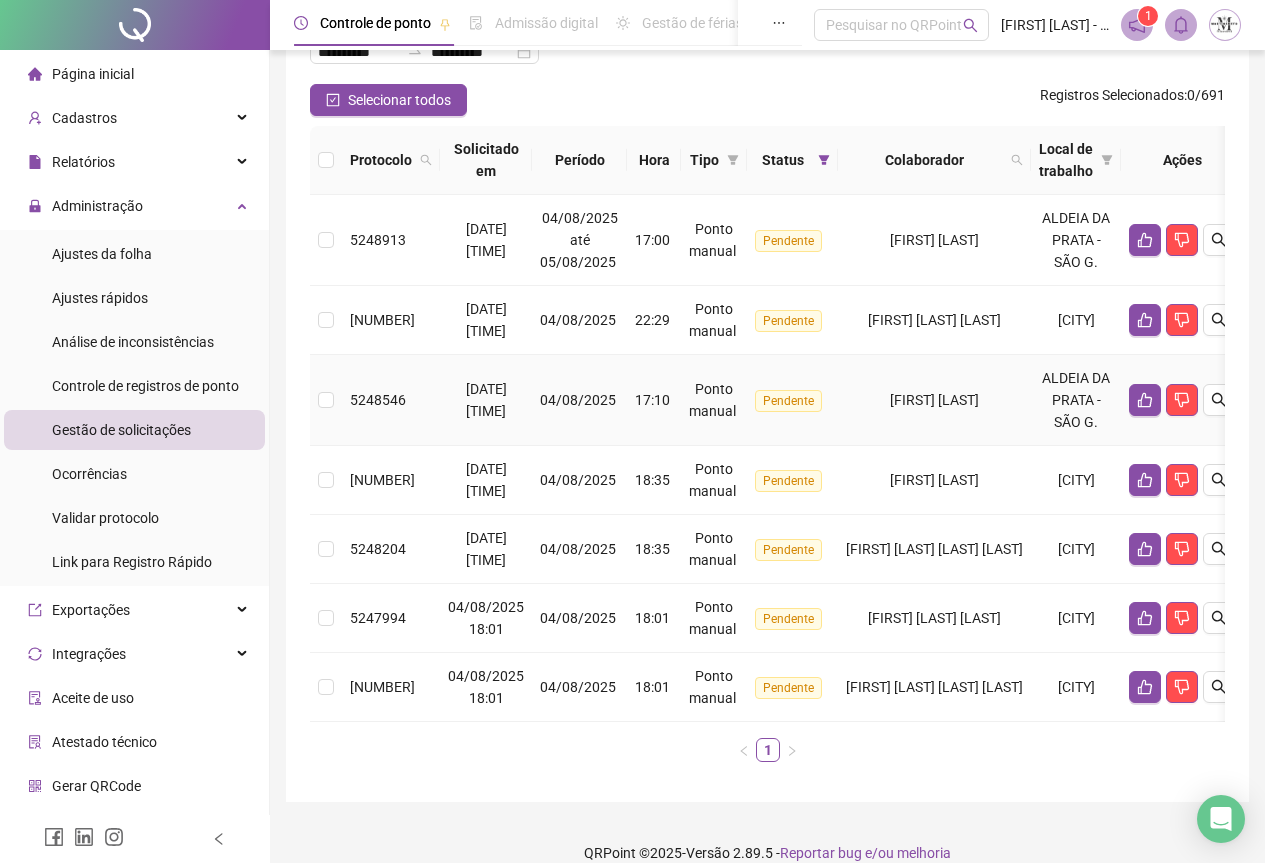 scroll, scrollTop: 188, scrollLeft: 0, axis: vertical 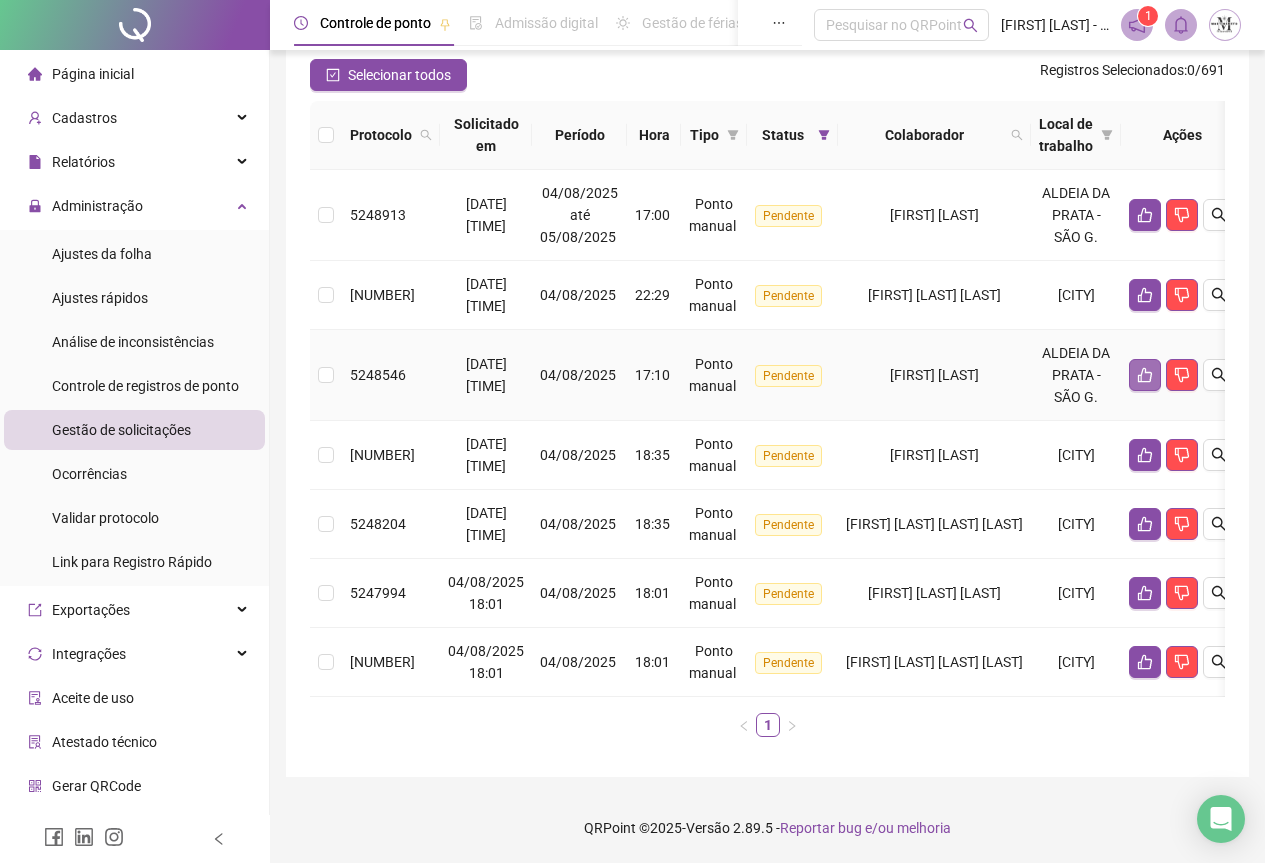 click 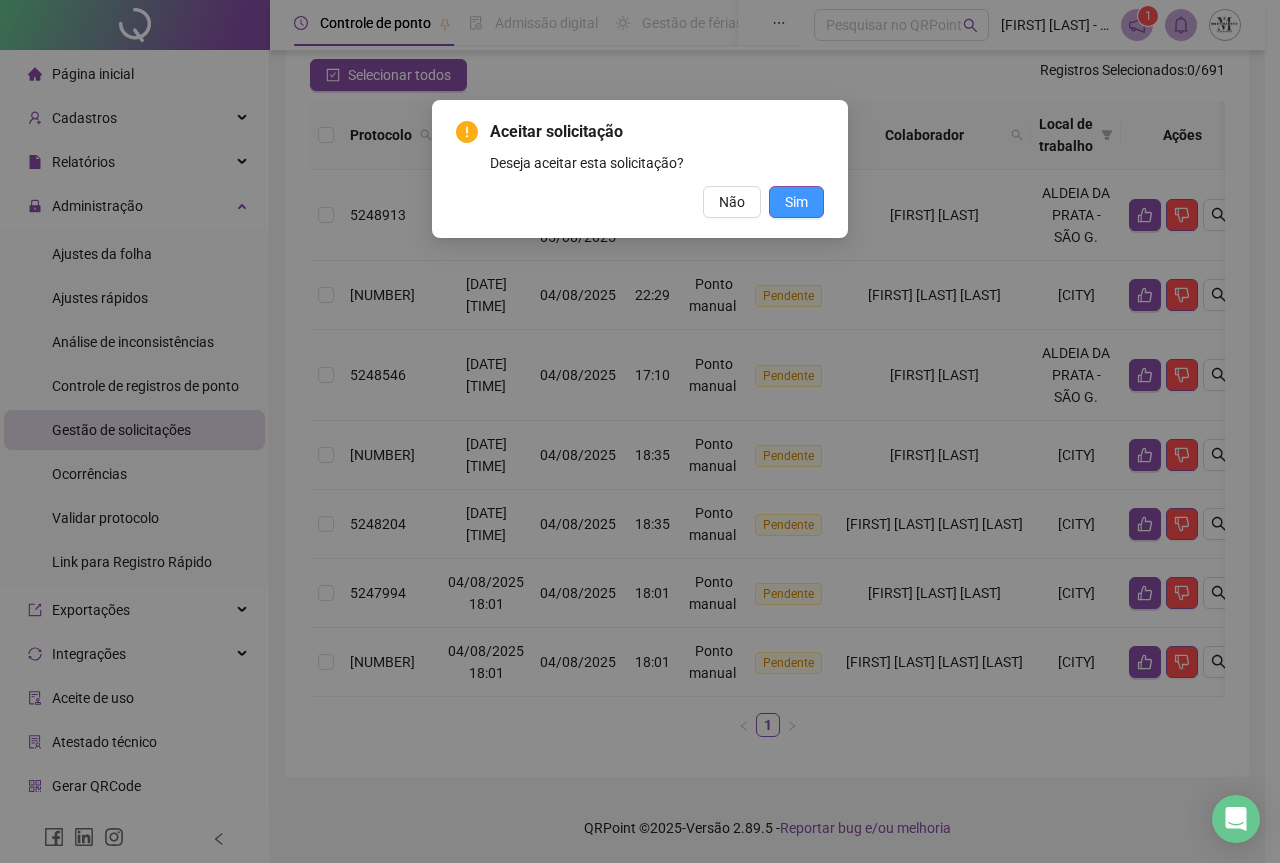 click on "Sim" at bounding box center (796, 202) 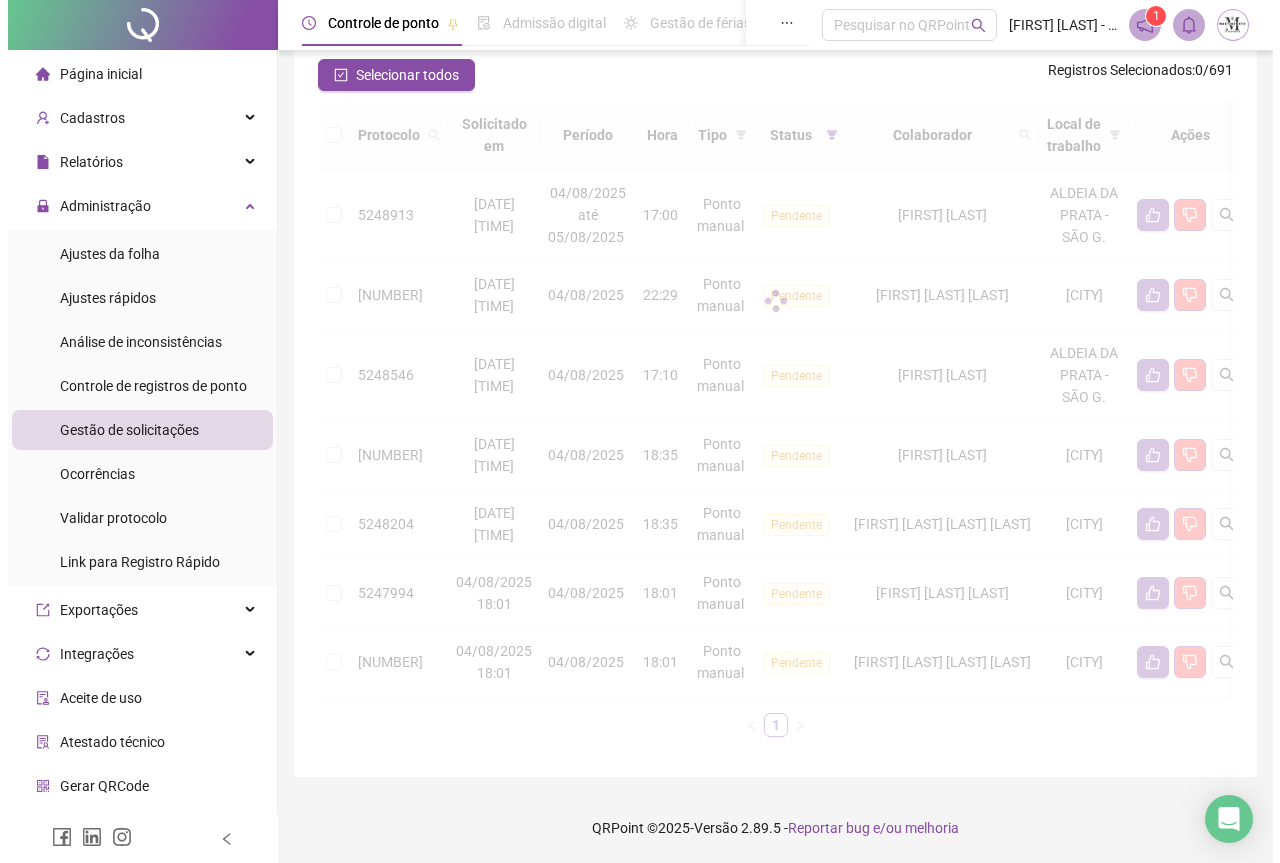 scroll, scrollTop: 97, scrollLeft: 0, axis: vertical 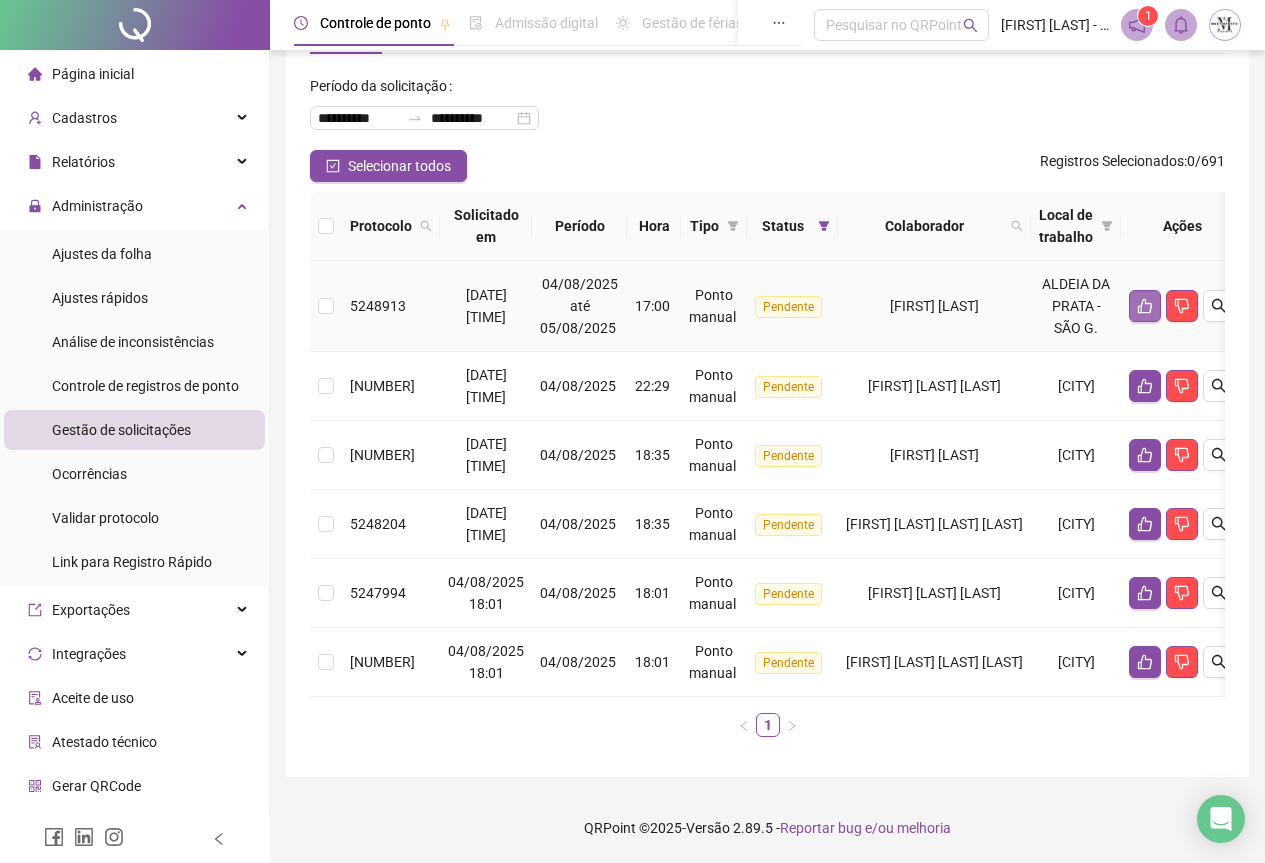click at bounding box center [1145, 306] 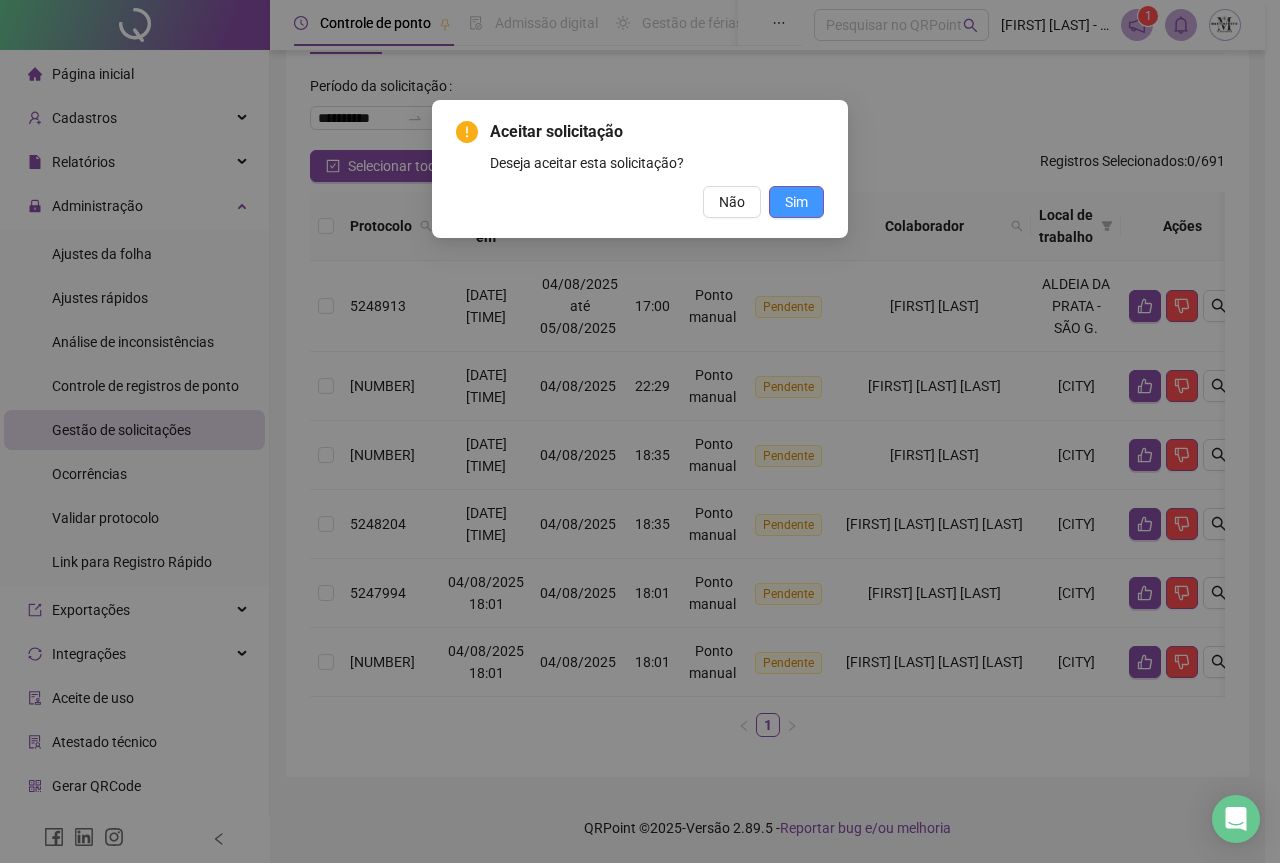 click on "Sim" at bounding box center (796, 202) 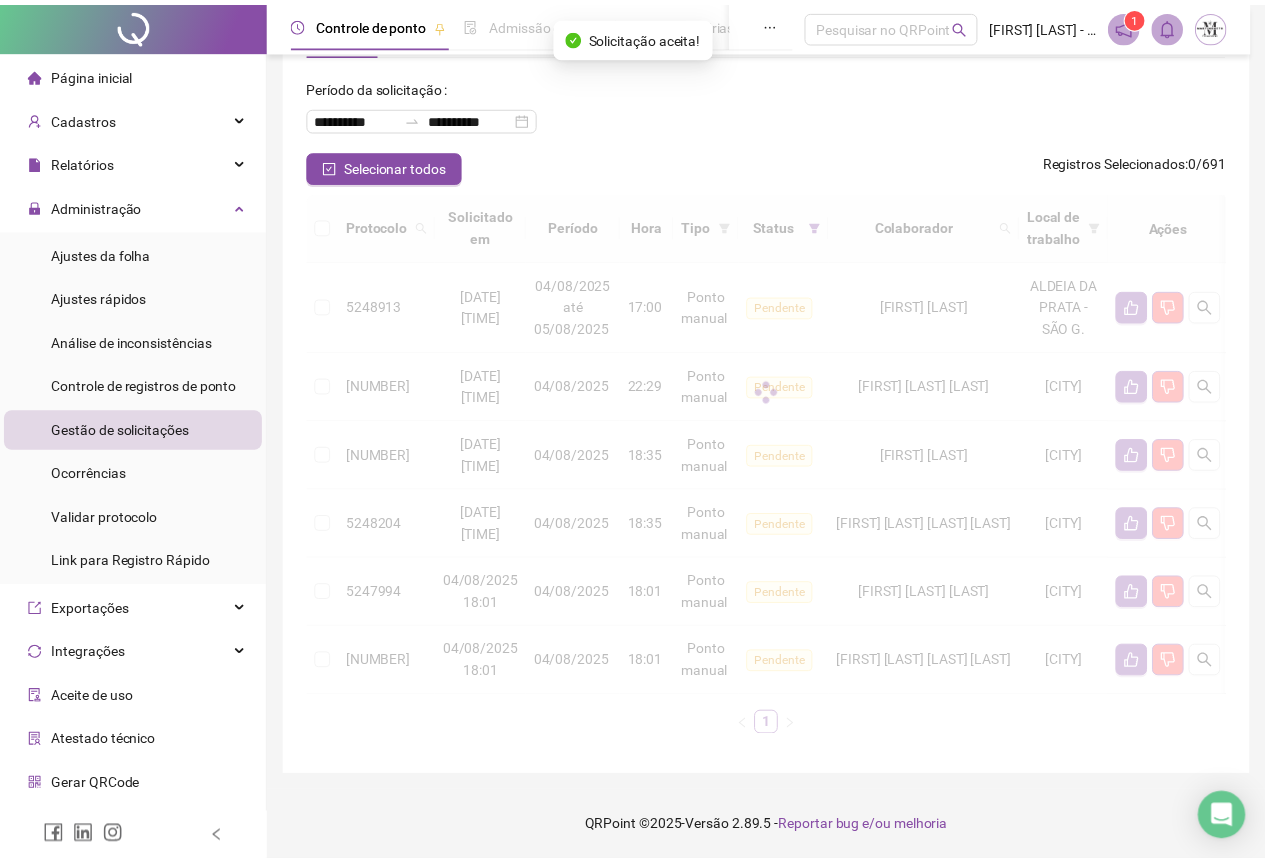 scroll, scrollTop: 6, scrollLeft: 0, axis: vertical 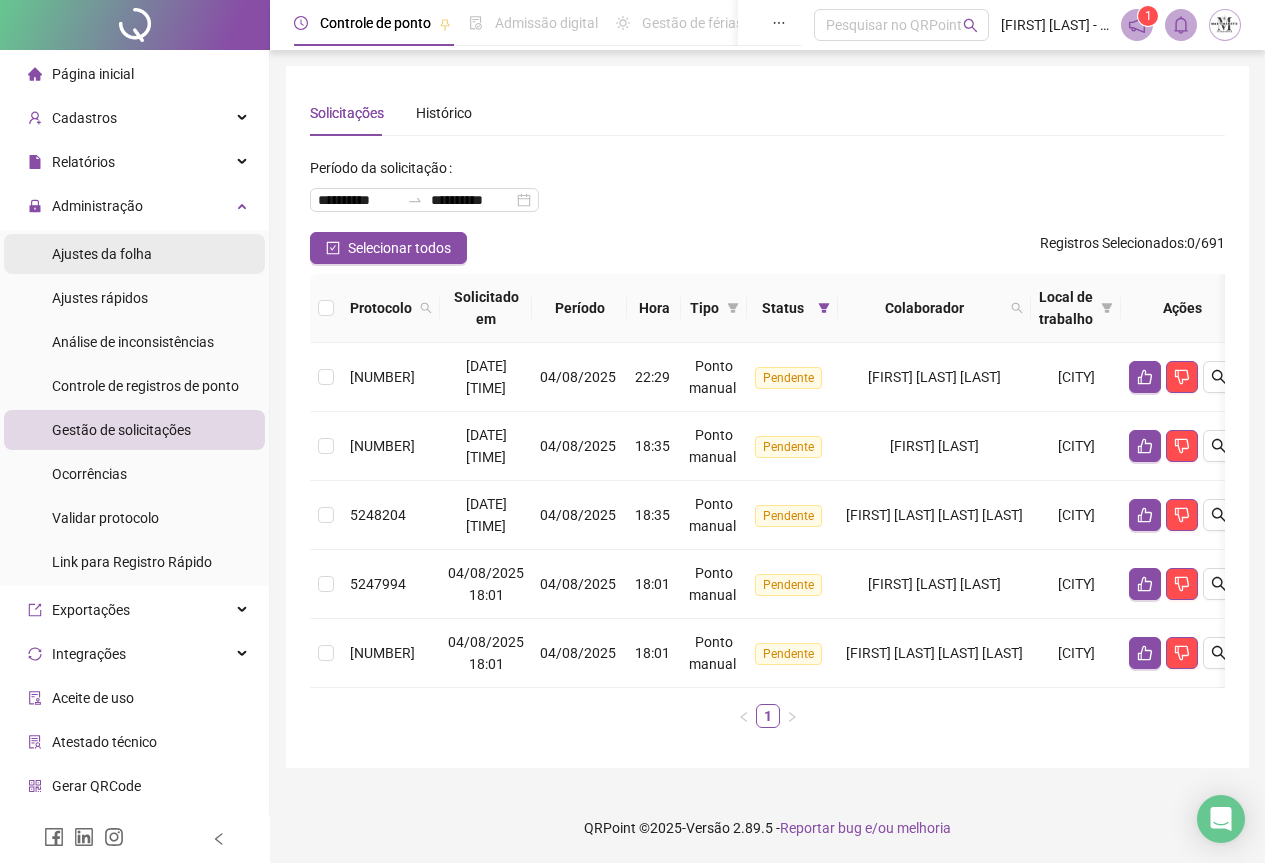 click on "Ajustes da folha" at bounding box center (102, 254) 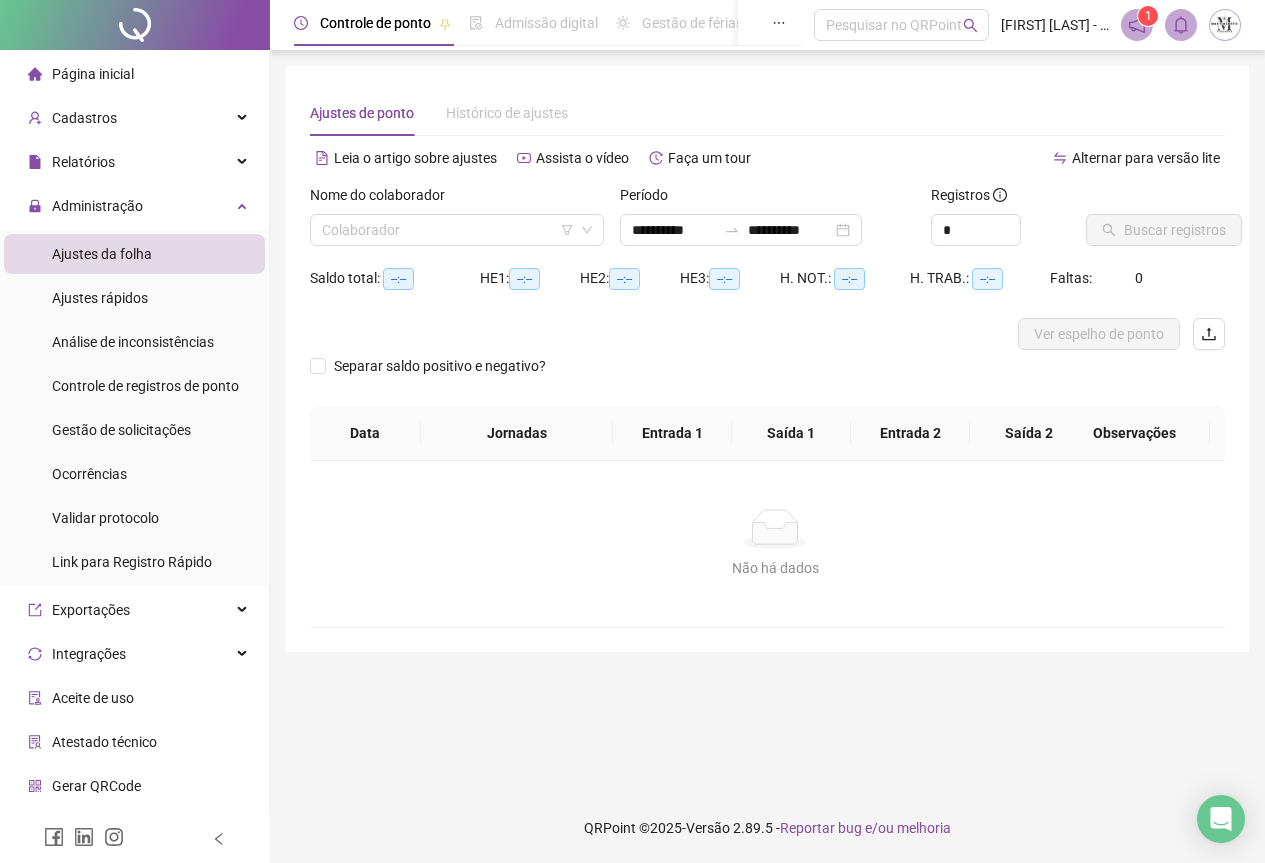 scroll, scrollTop: 0, scrollLeft: 0, axis: both 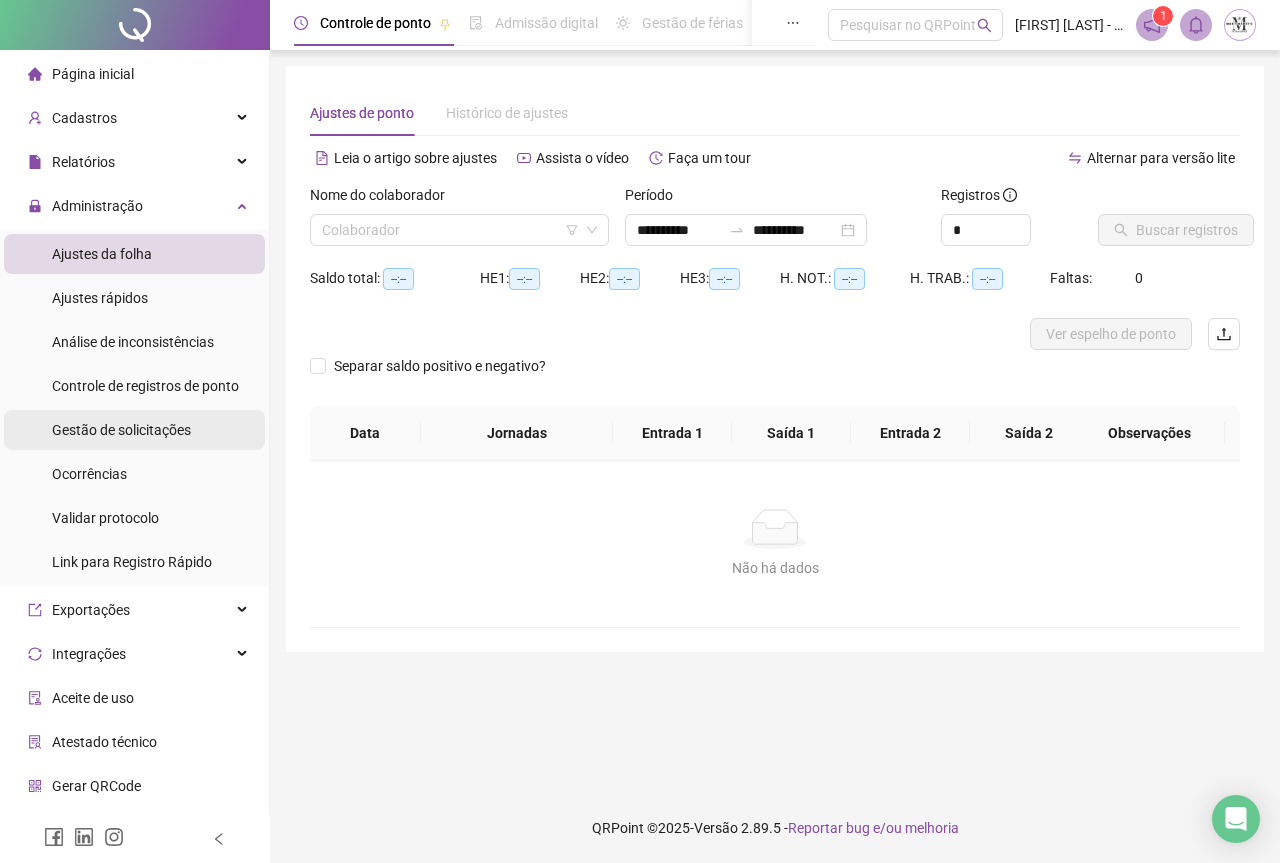 click on "Gestão de solicitações" at bounding box center (121, 430) 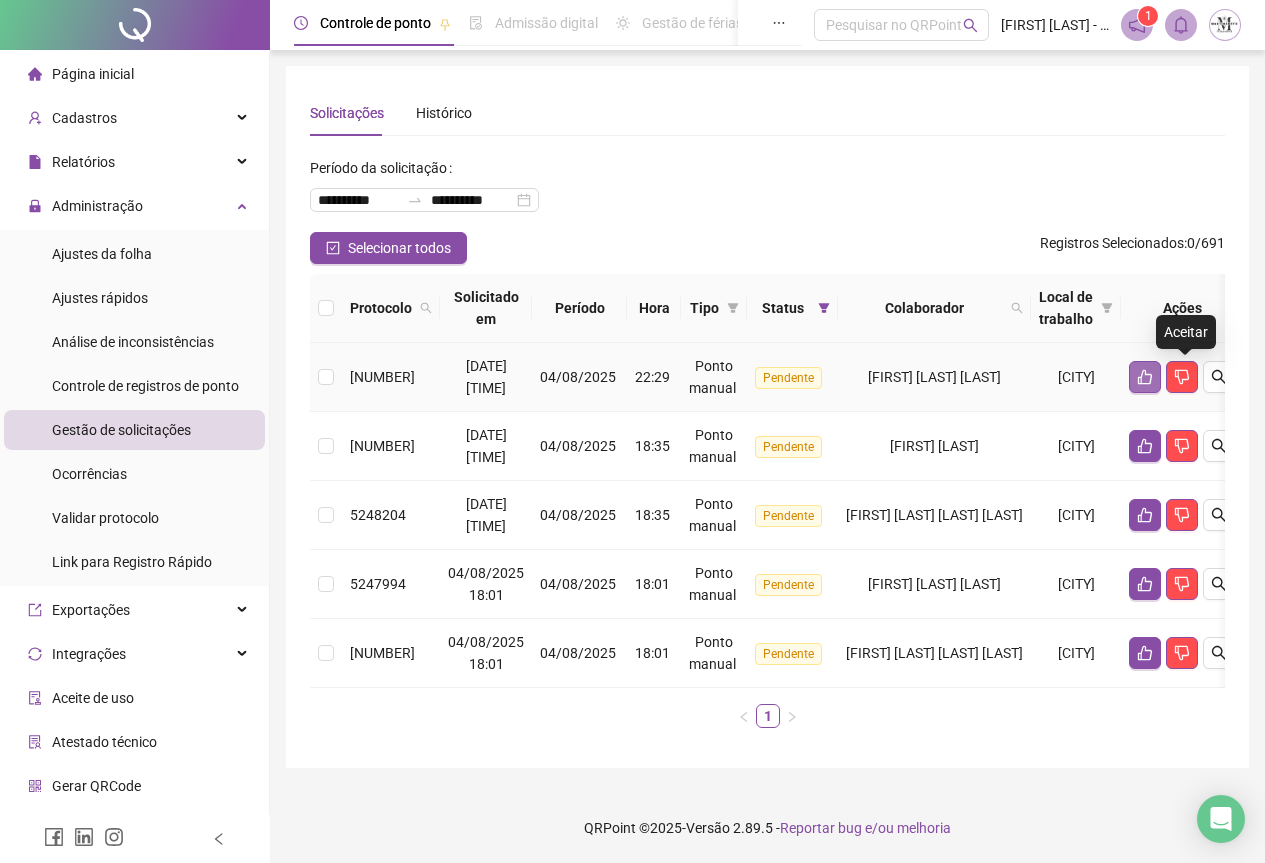 click 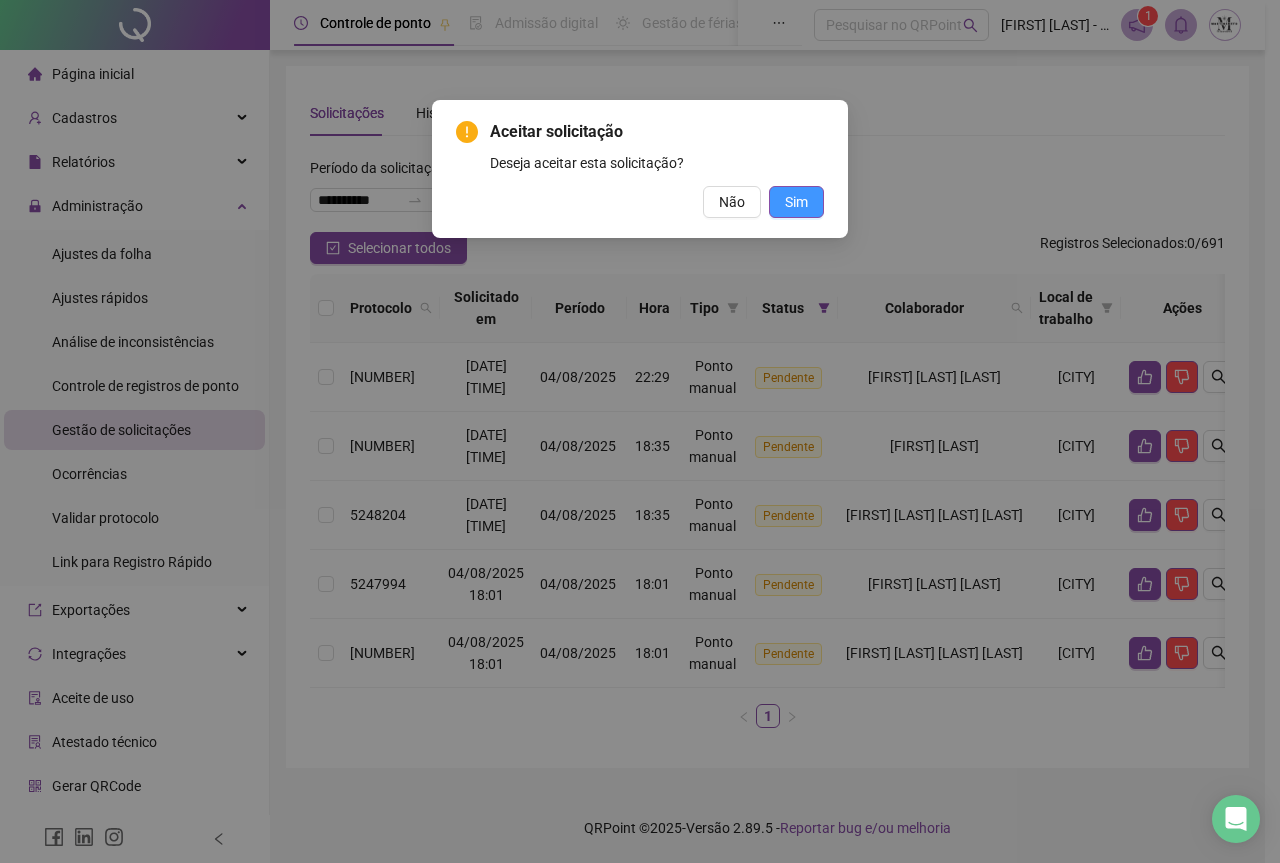 click on "Sim" at bounding box center [796, 202] 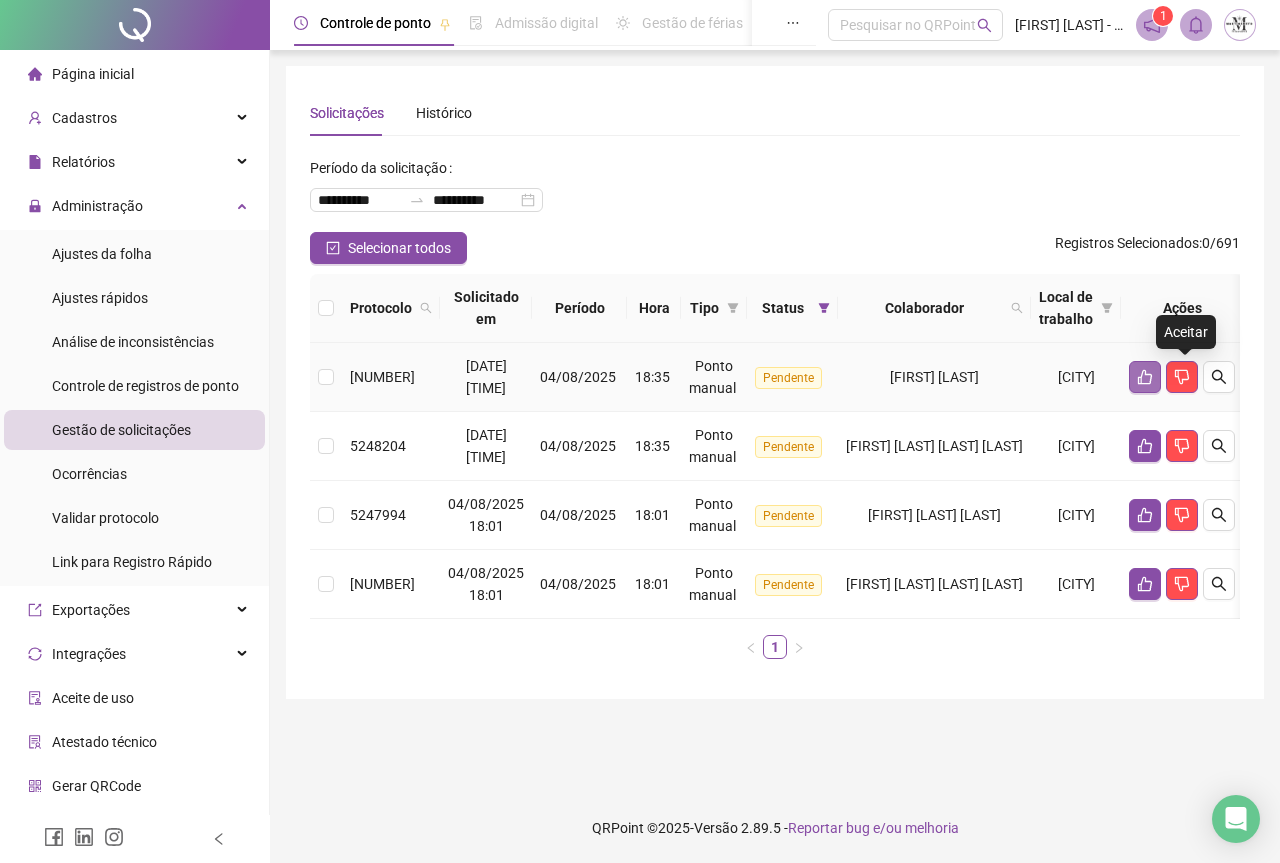 click 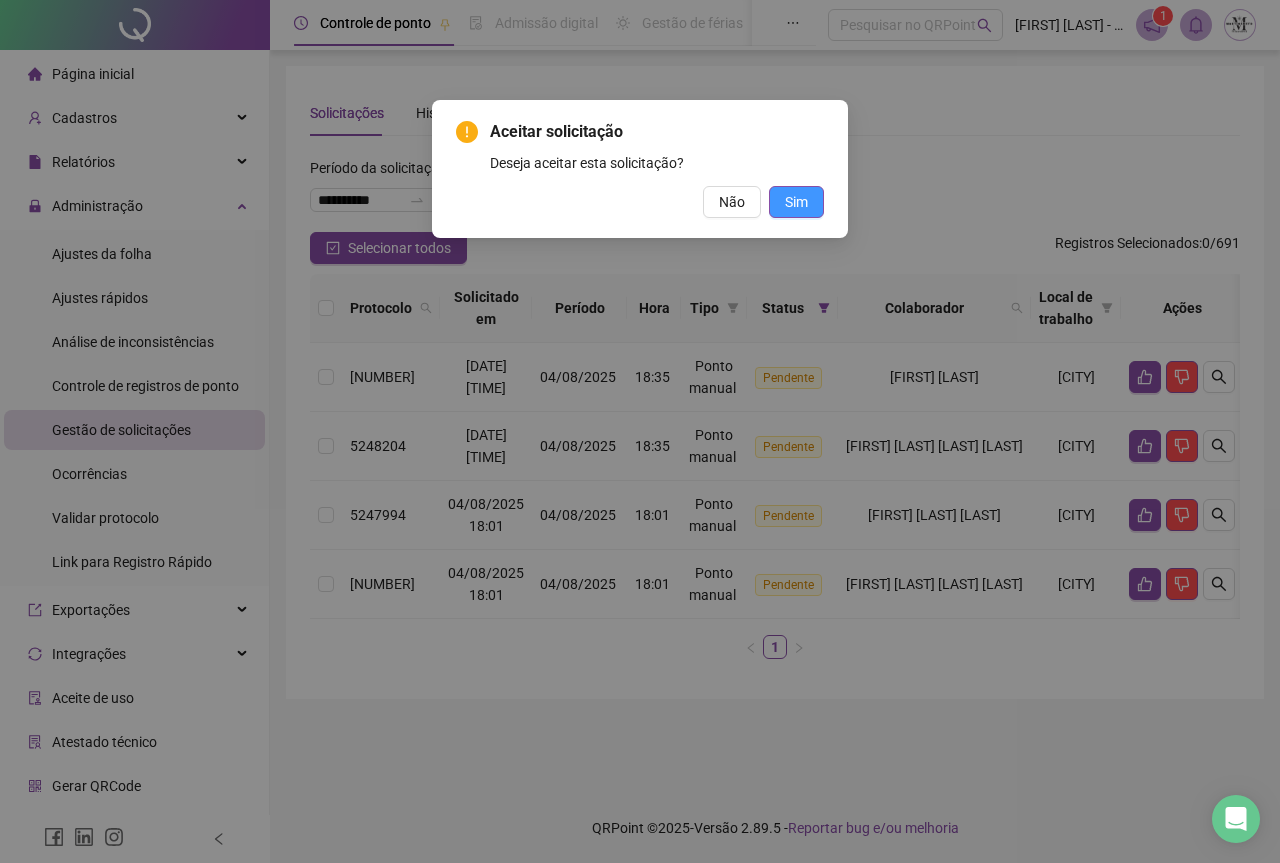 click on "Sim" at bounding box center [796, 202] 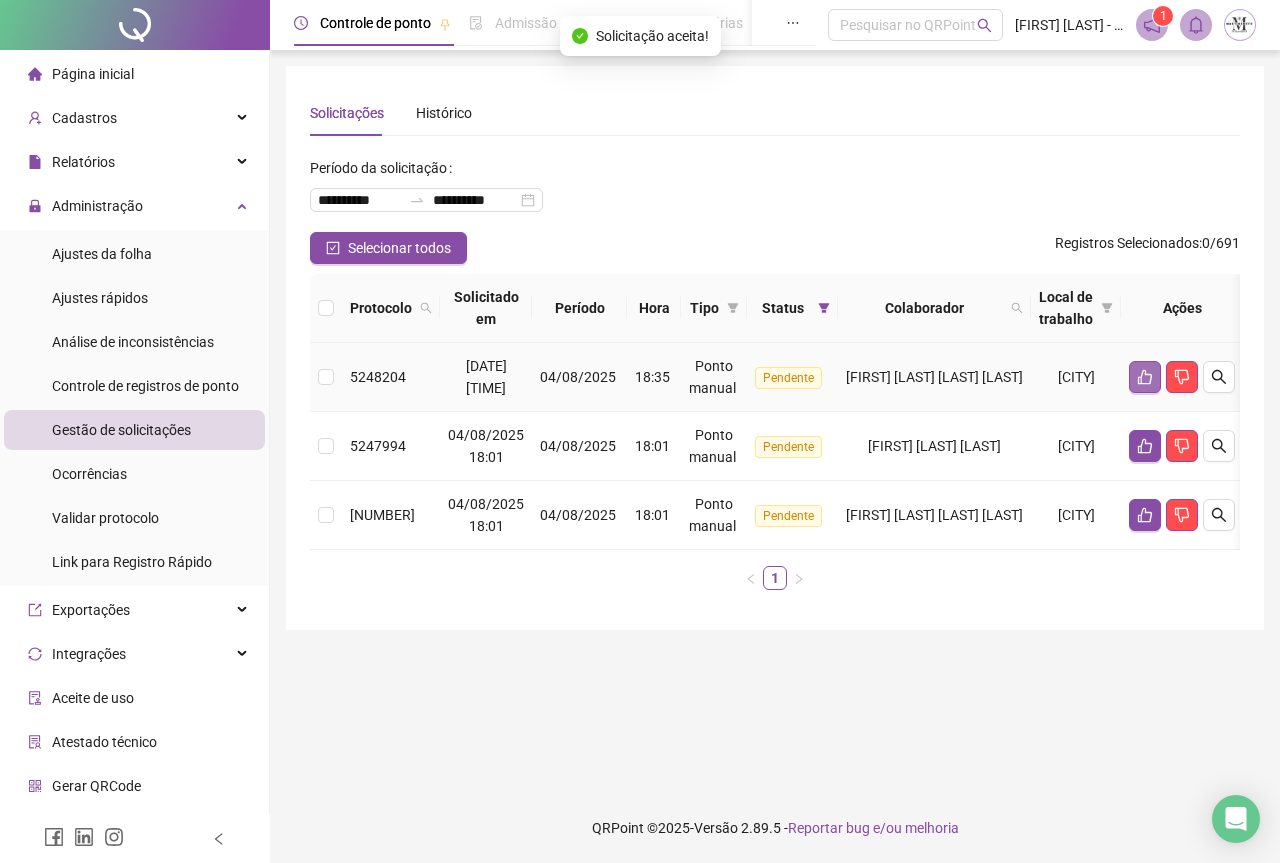click 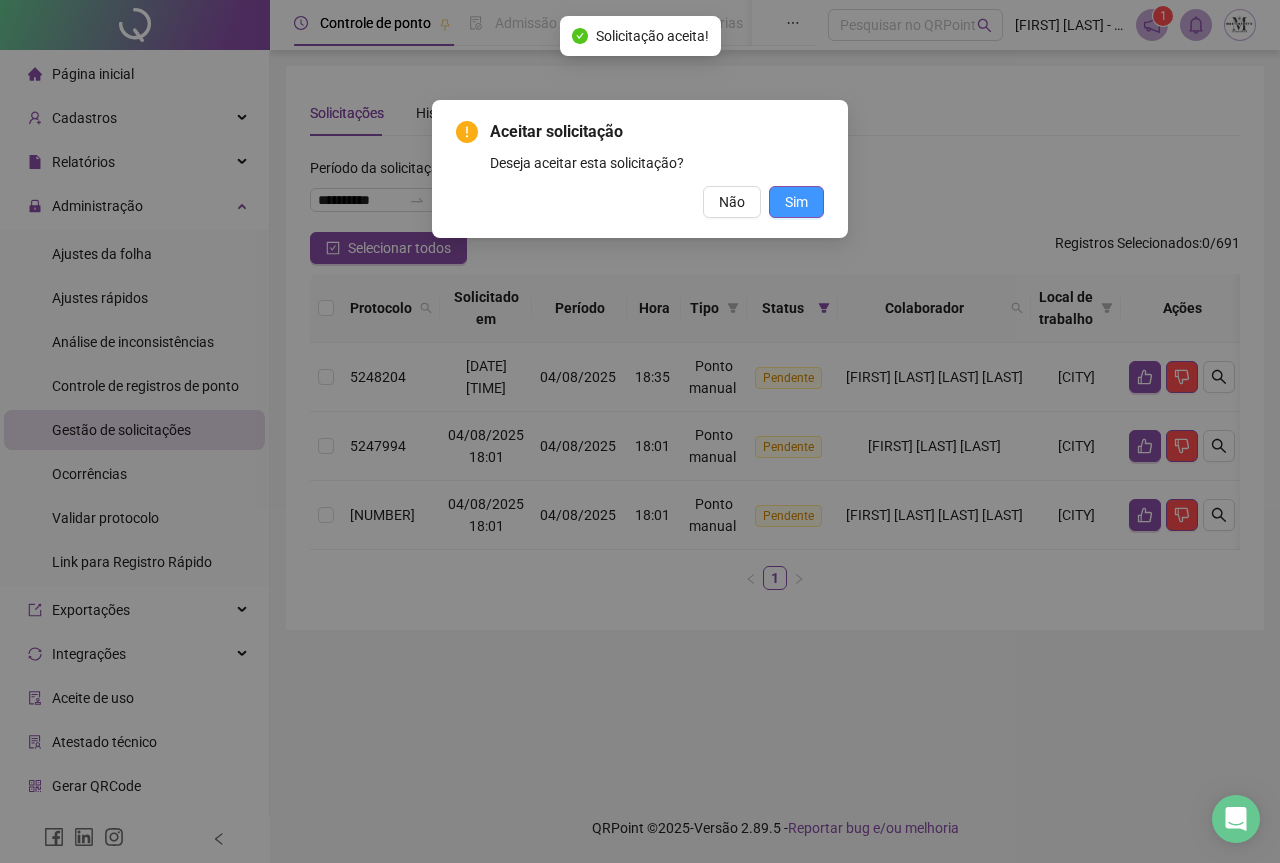click on "Sim" at bounding box center [796, 202] 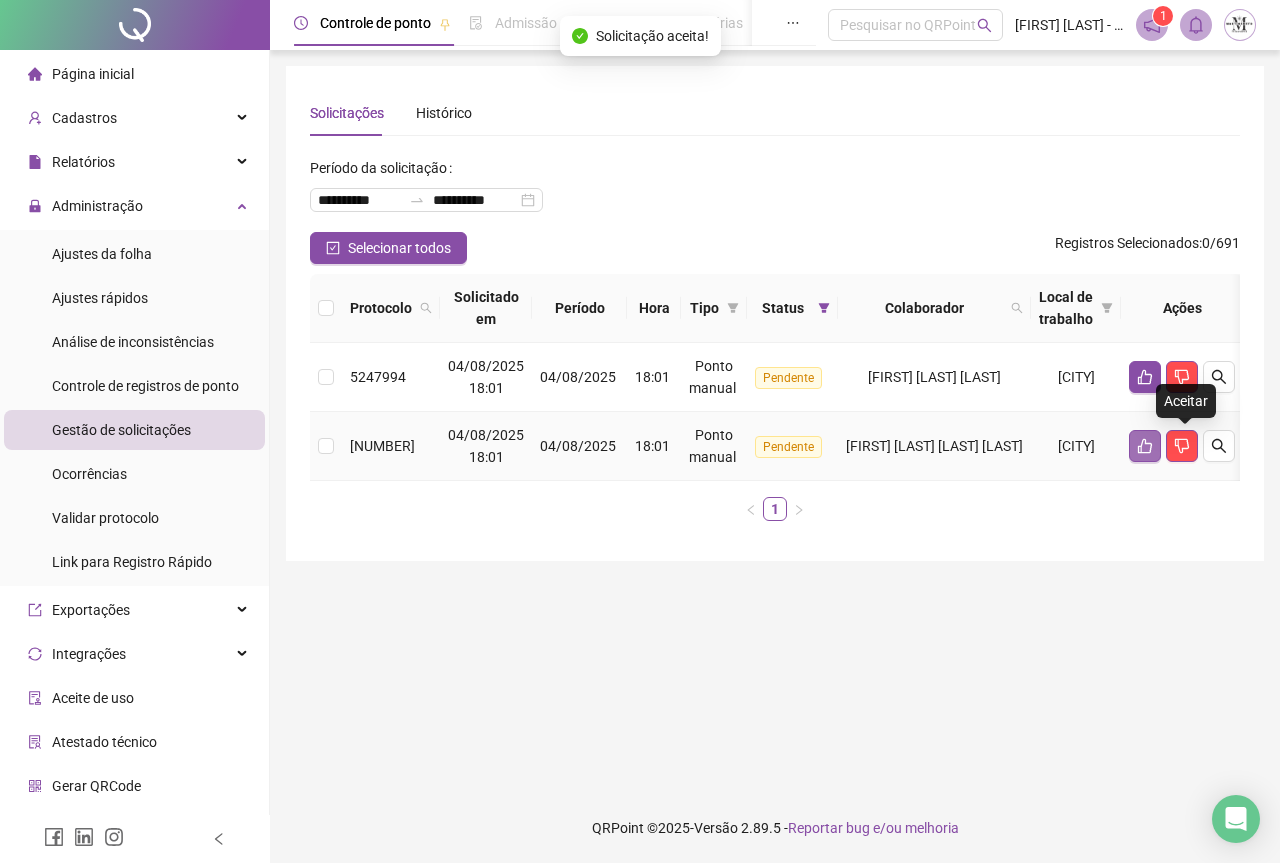 click 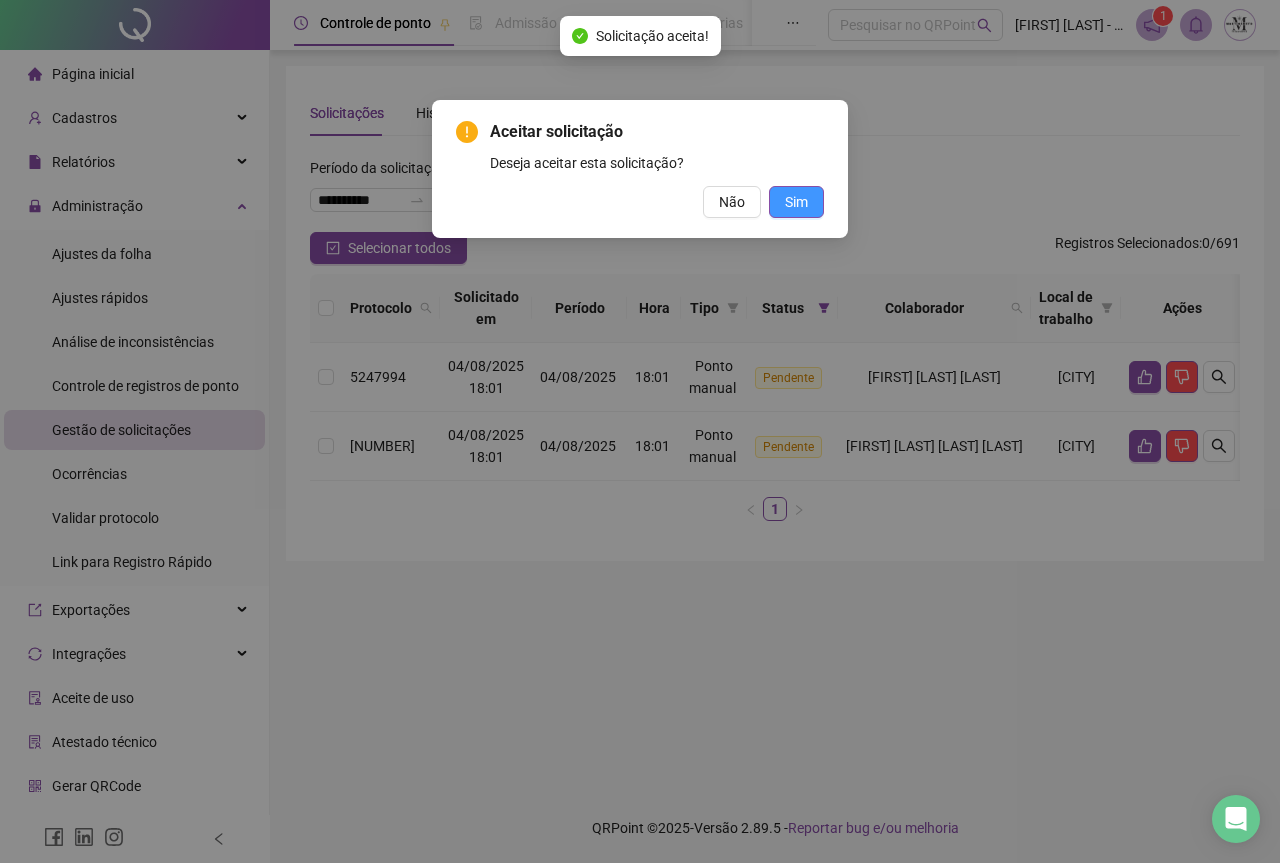 click on "Sim" at bounding box center (796, 202) 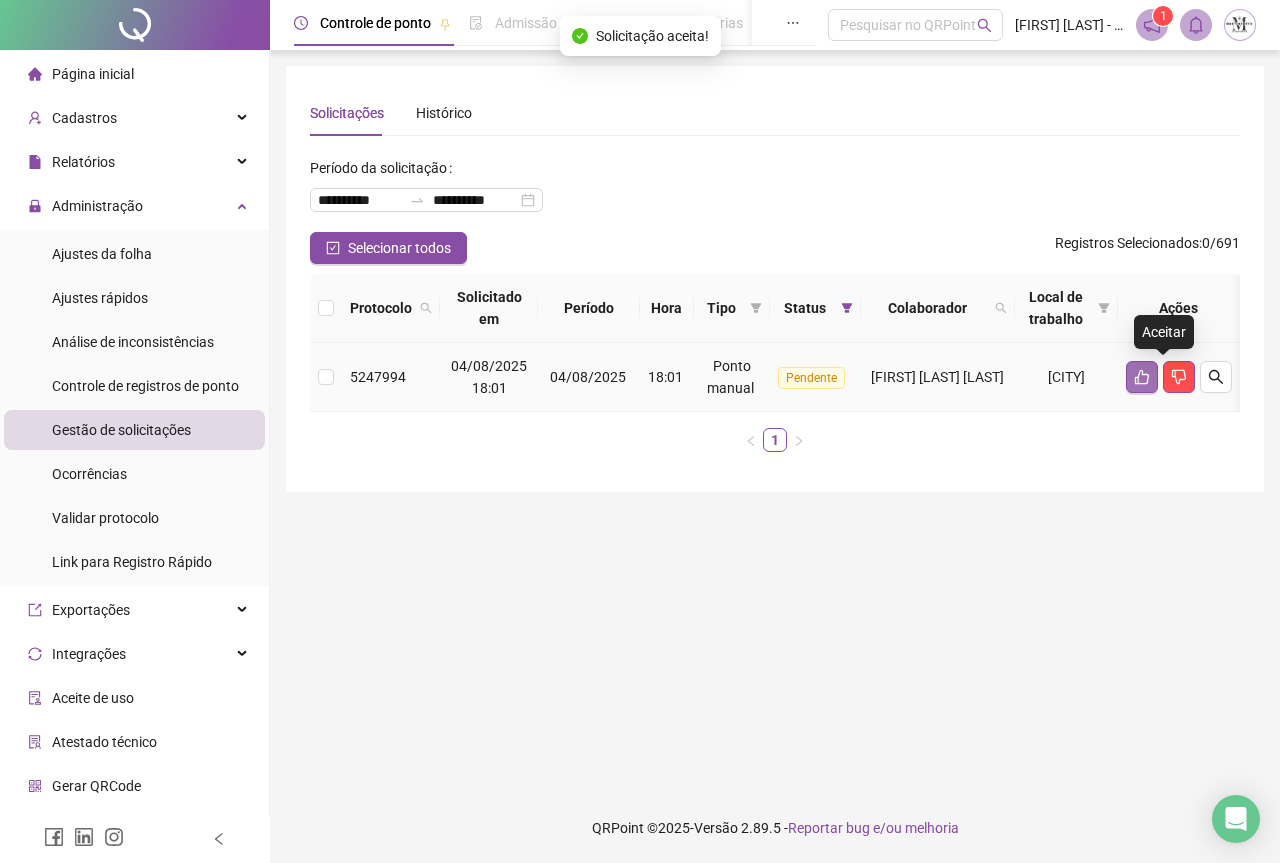 click at bounding box center (1142, 377) 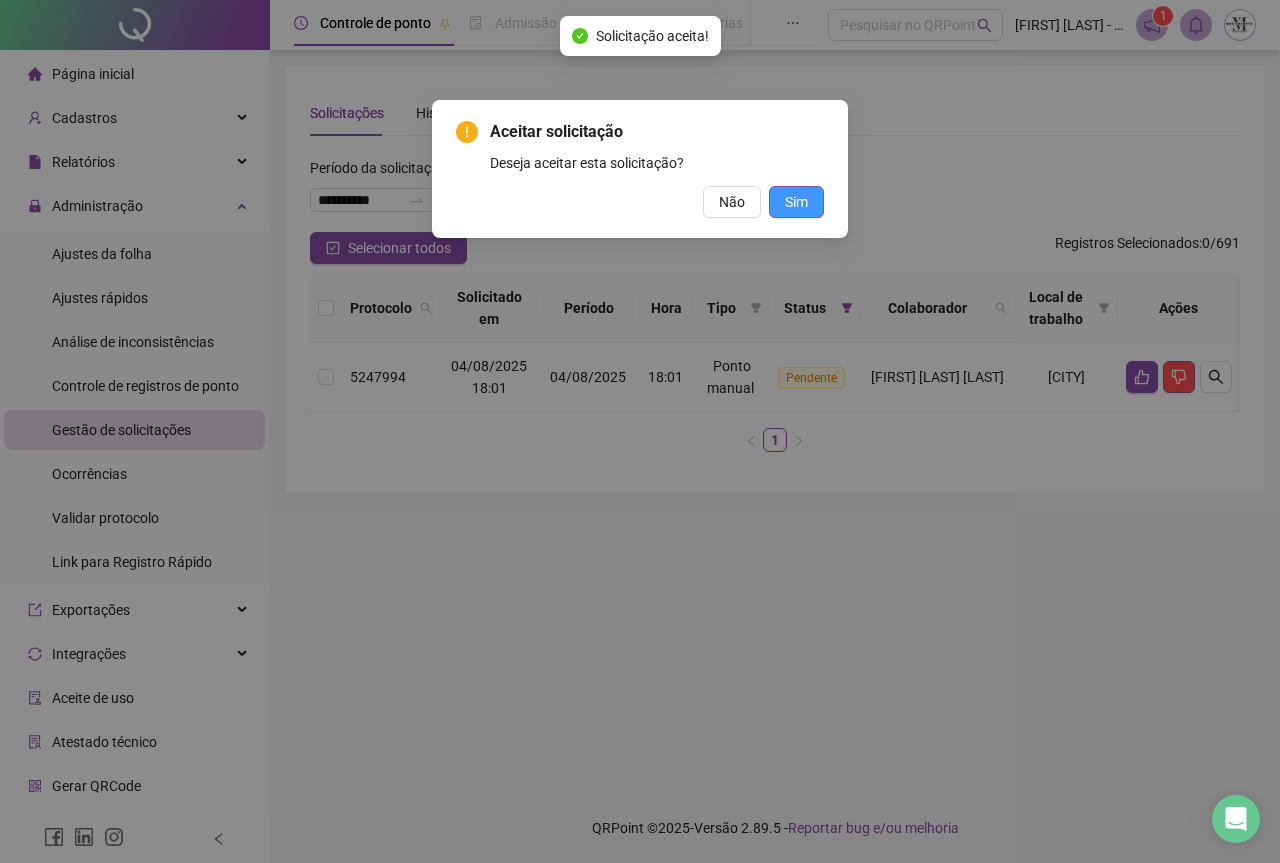 click on "Sim" at bounding box center [796, 202] 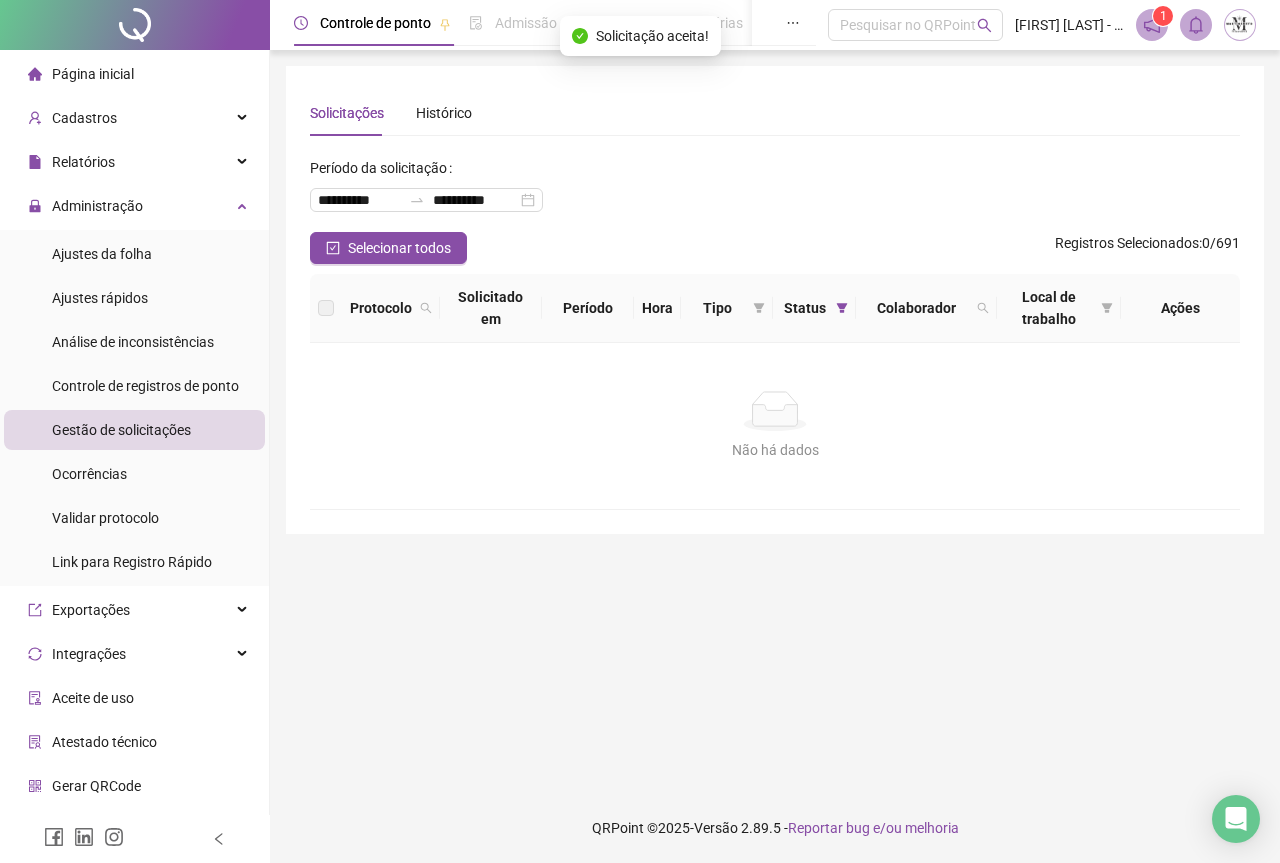 click at bounding box center (135, 25) 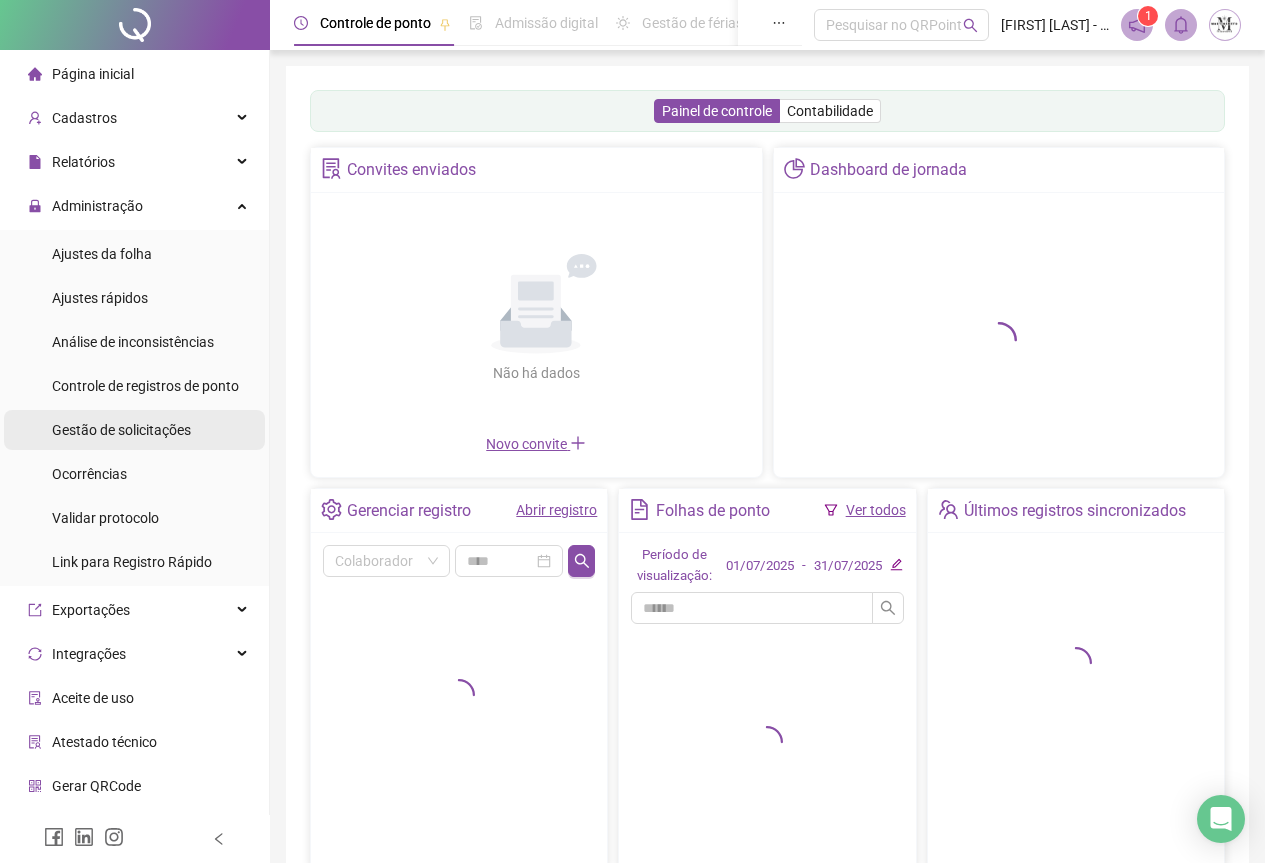 click on "Gestão de solicitações" at bounding box center (121, 430) 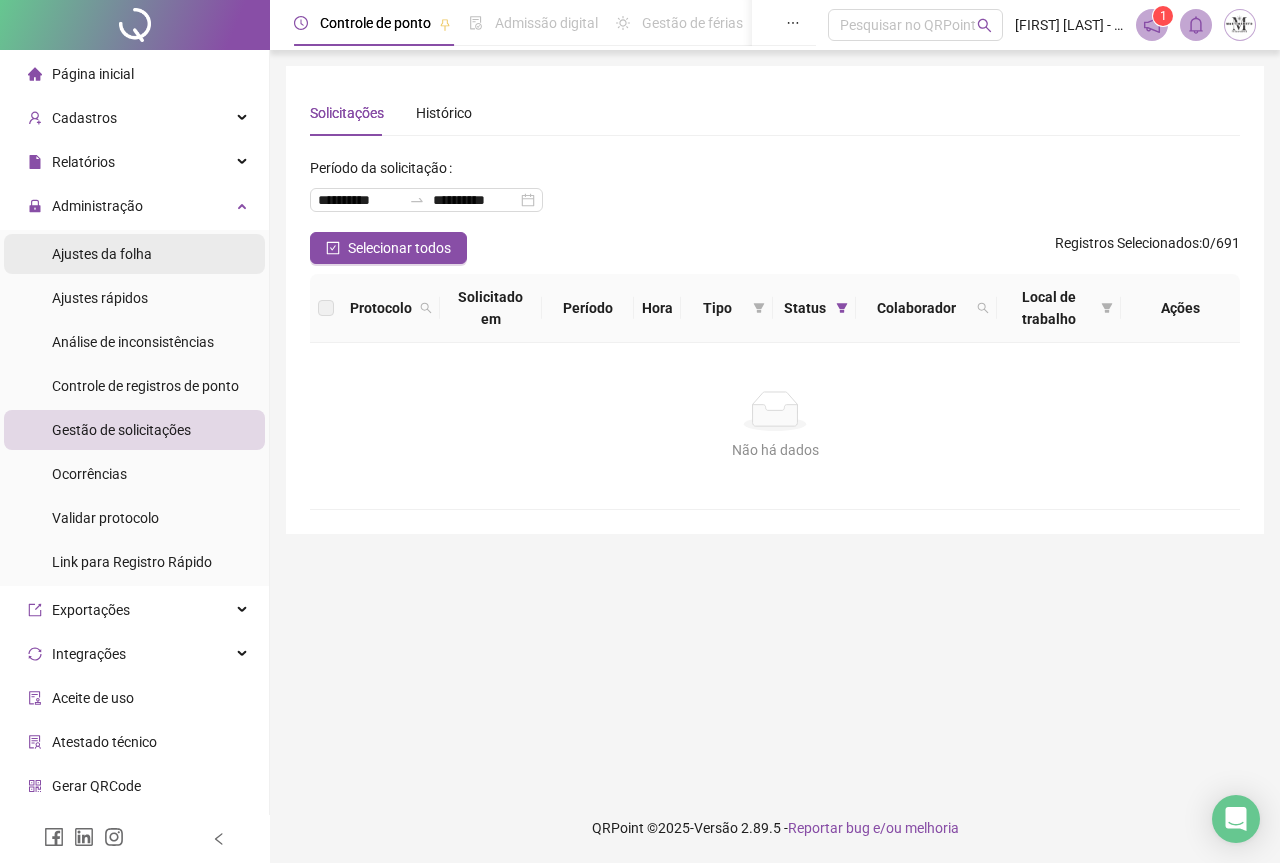 click on "Ajustes da folha" at bounding box center [102, 254] 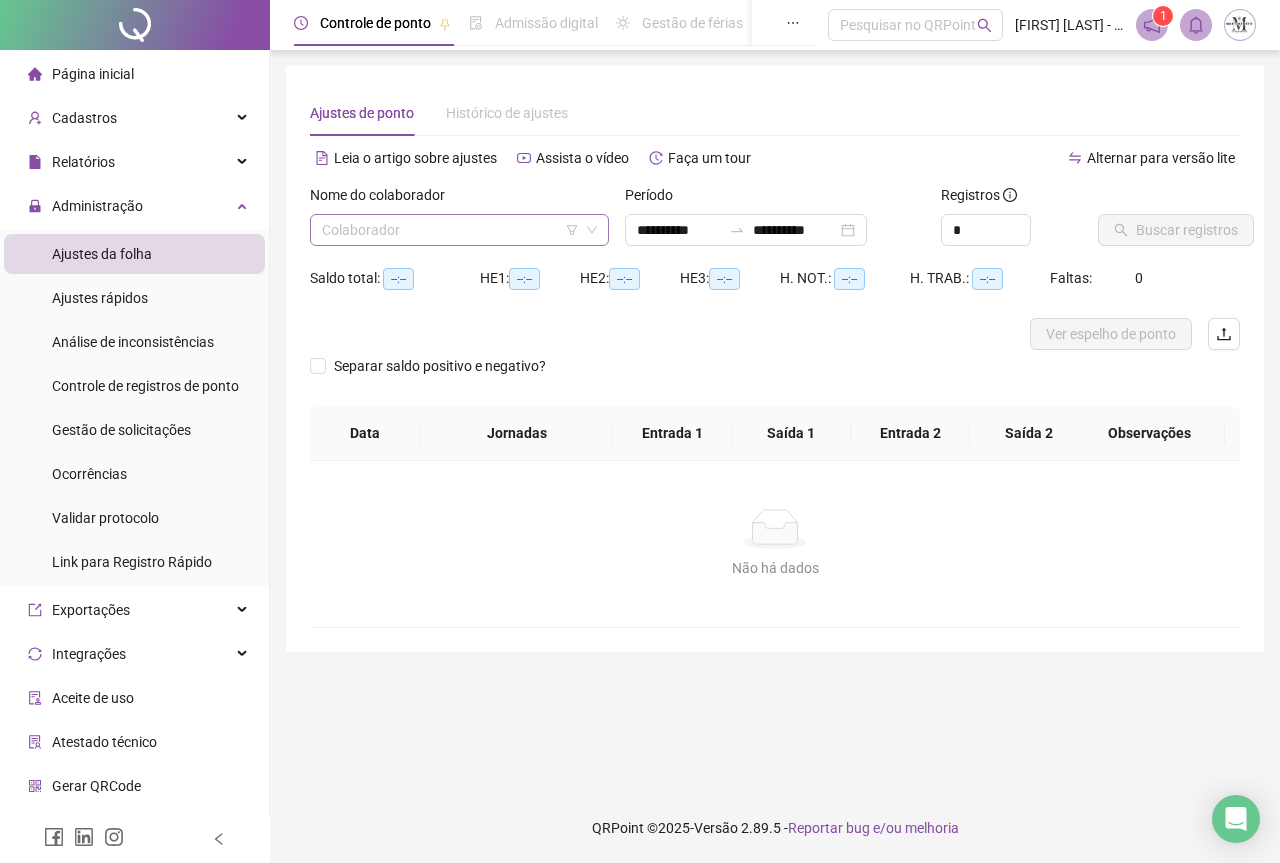 click at bounding box center [450, 230] 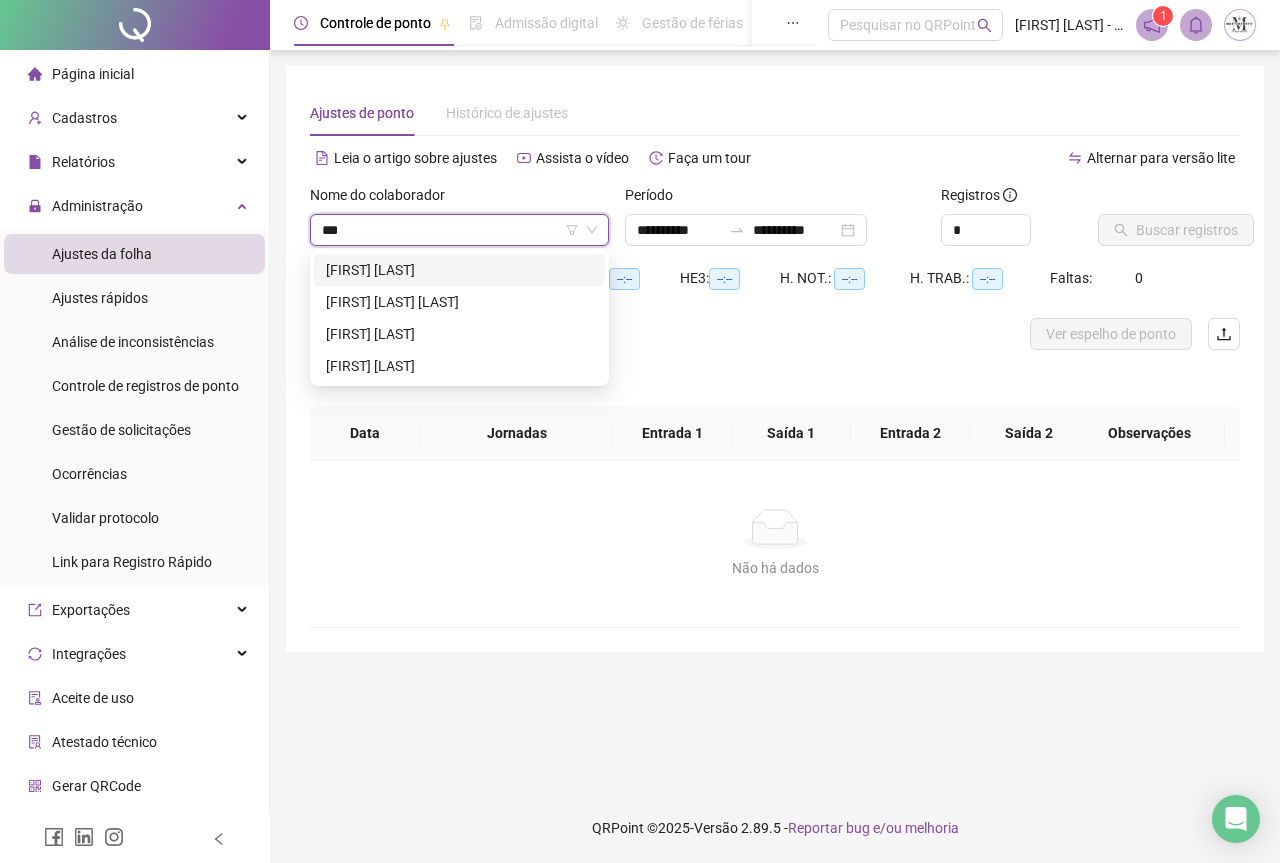 type on "****" 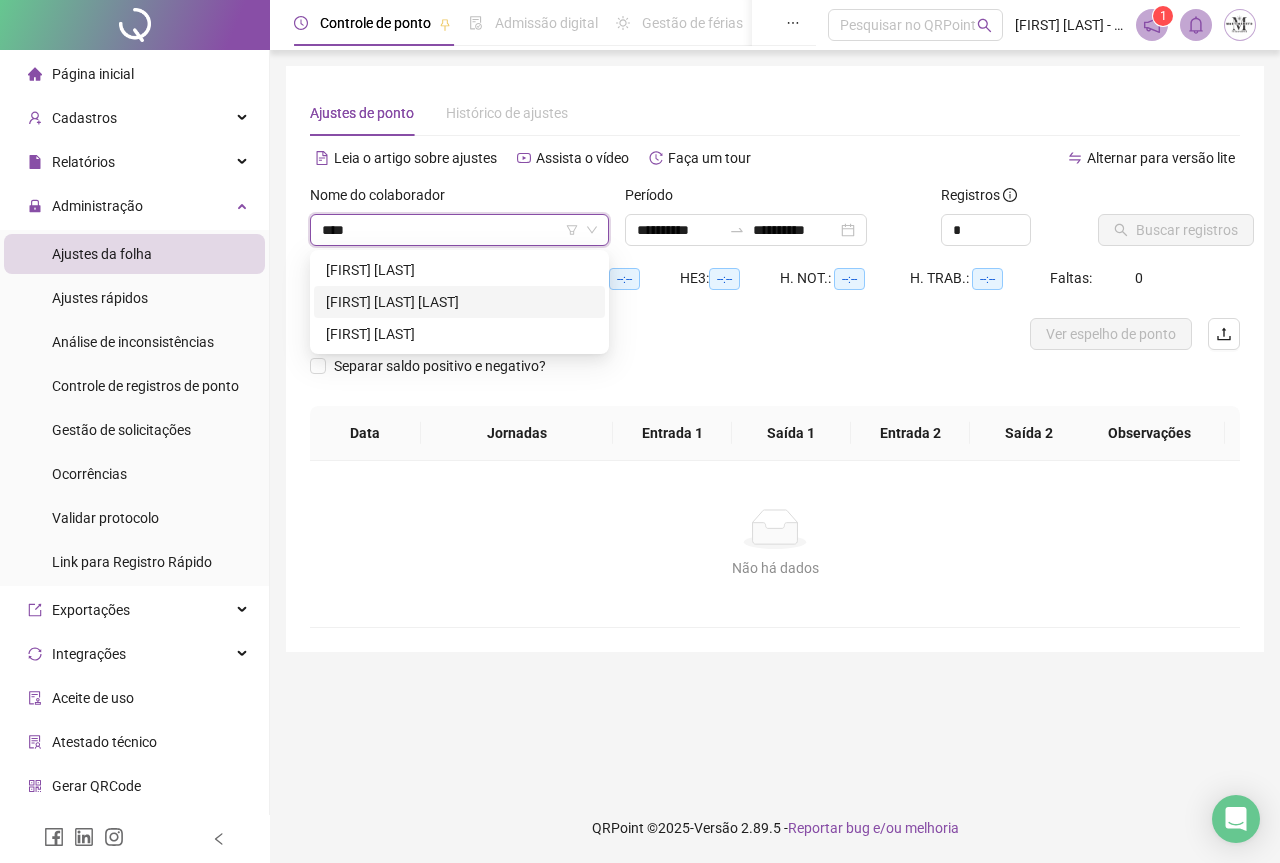 click on "[FIRST] [LAST] [LAST]" at bounding box center [459, 302] 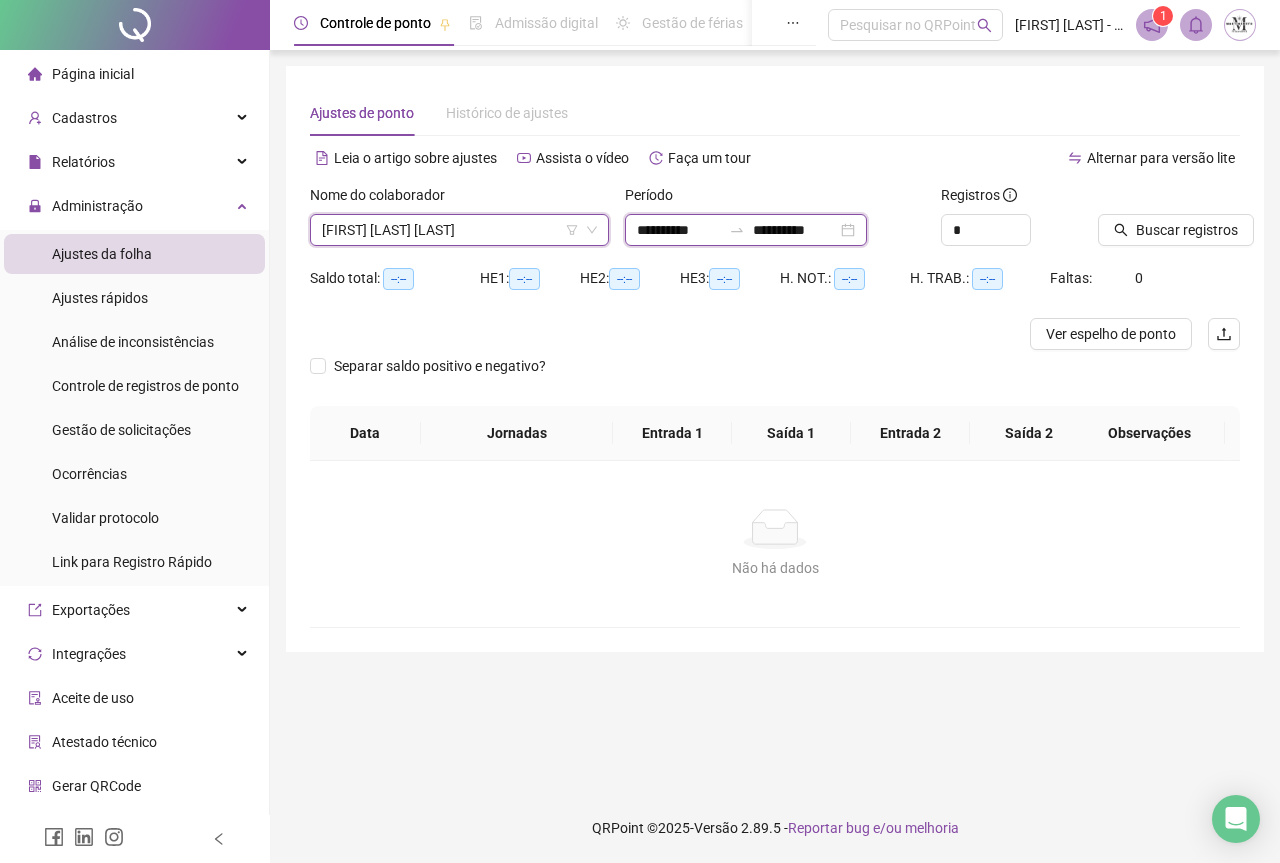 click on "**********" at bounding box center (795, 230) 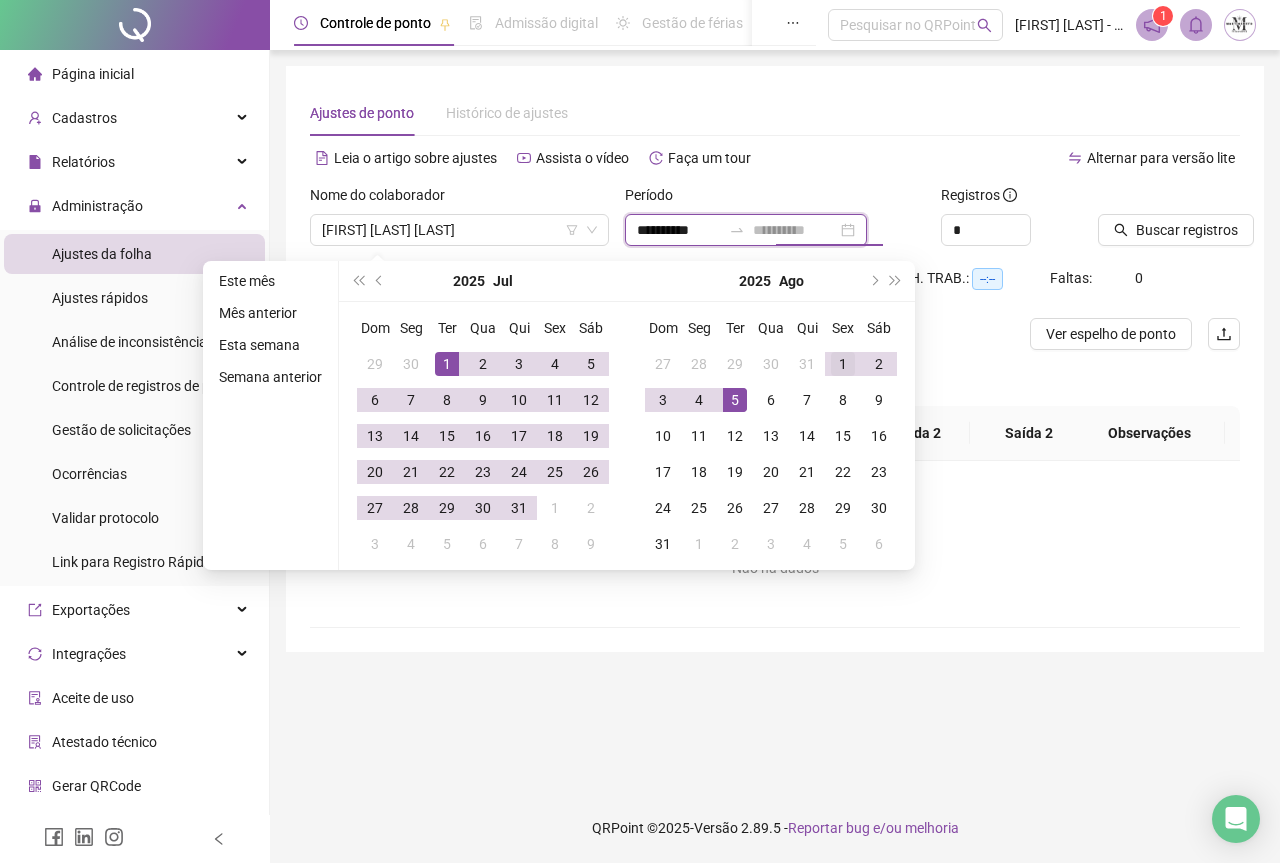 type on "**********" 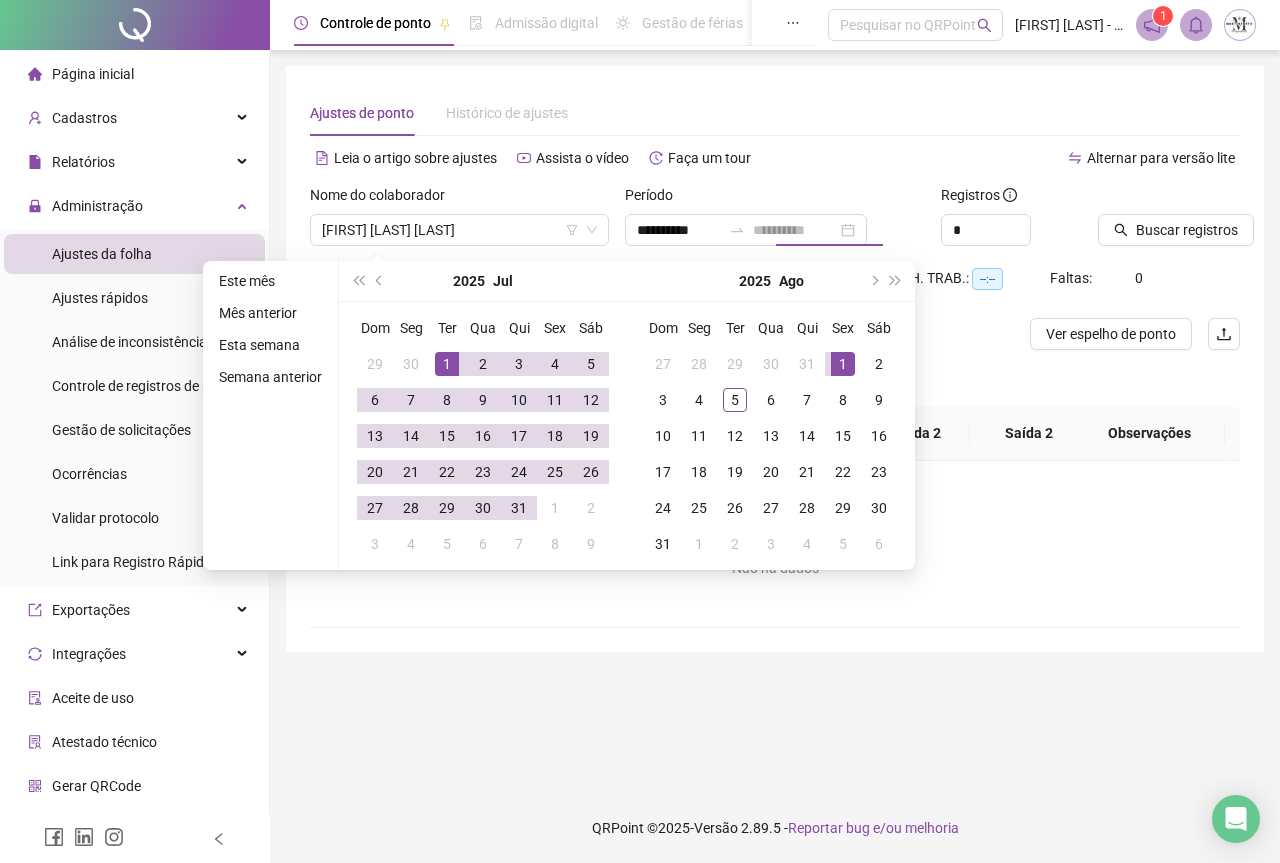 click on "1" at bounding box center (843, 364) 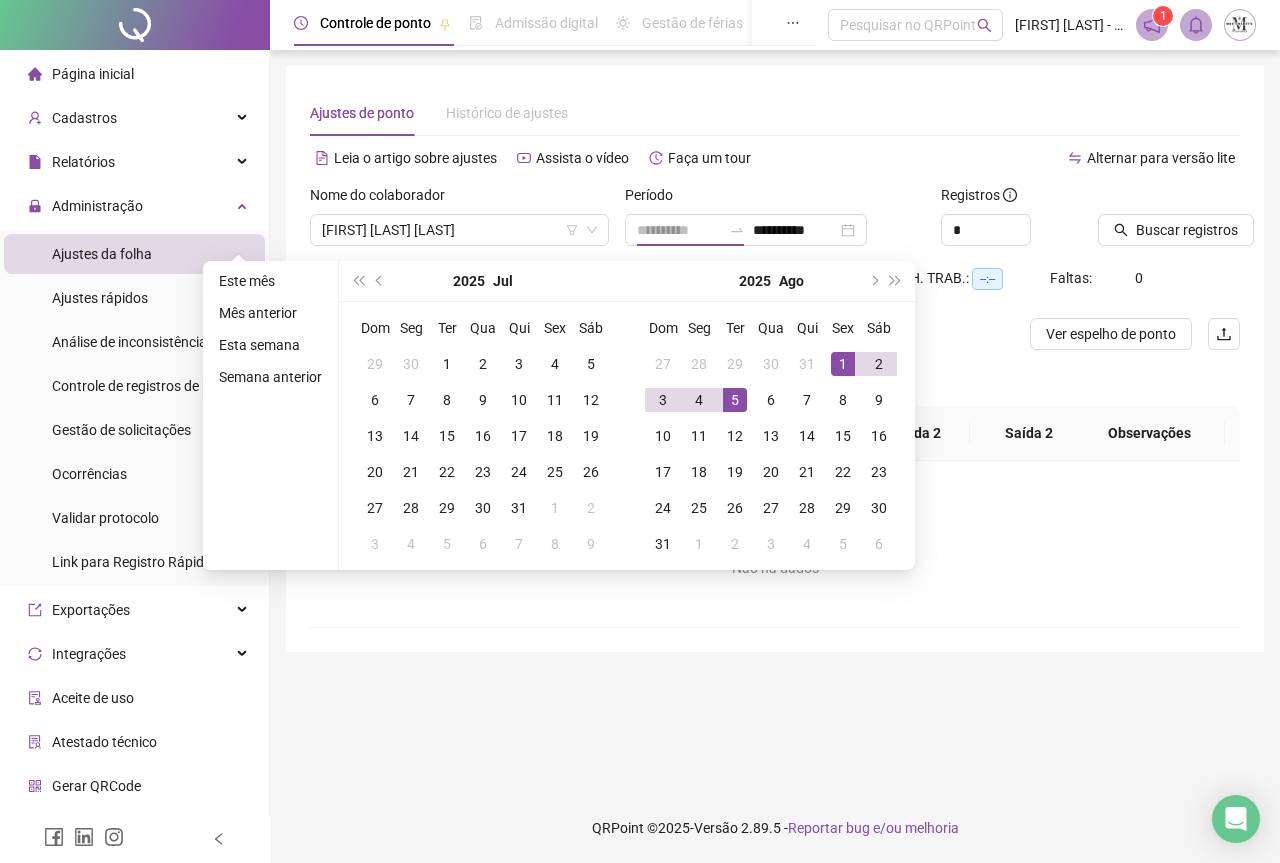 click on "5" at bounding box center (735, 400) 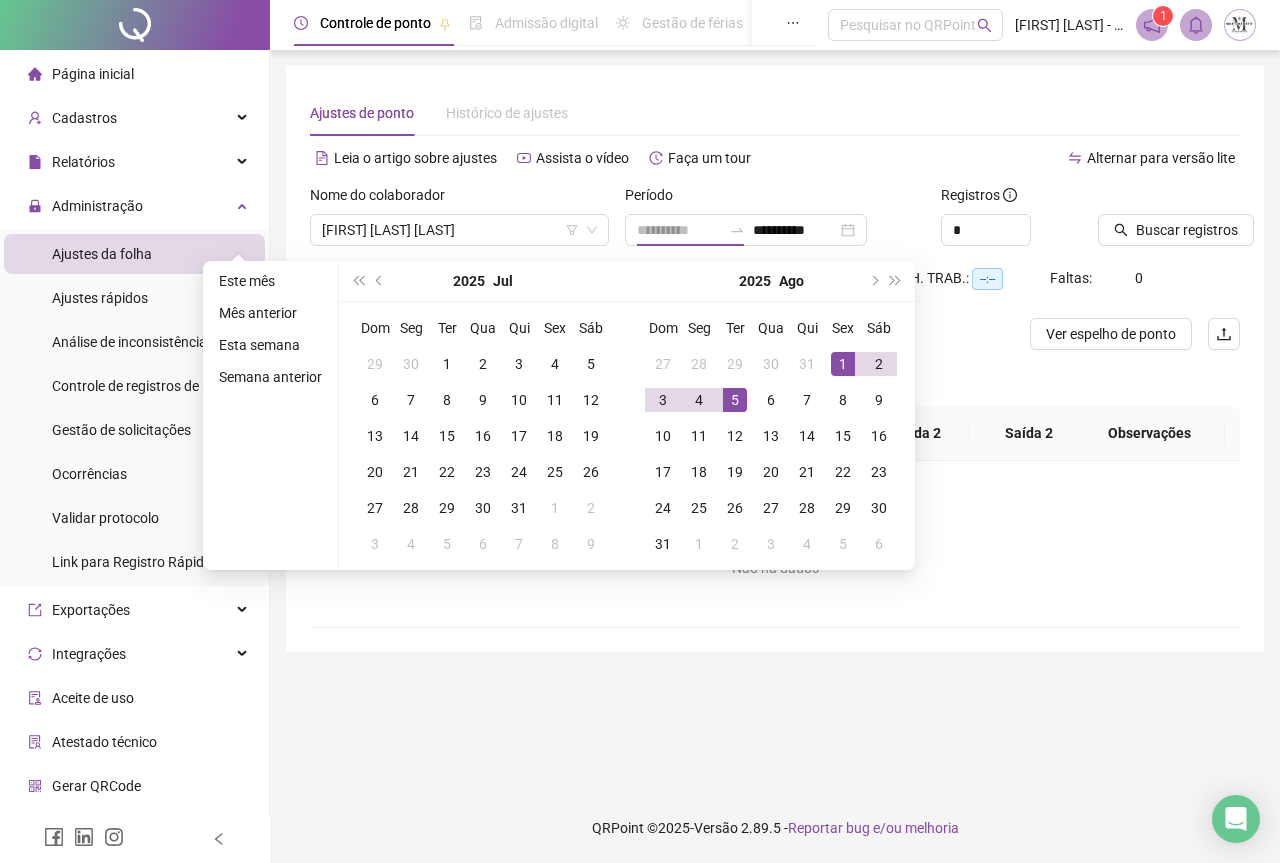 type on "**********" 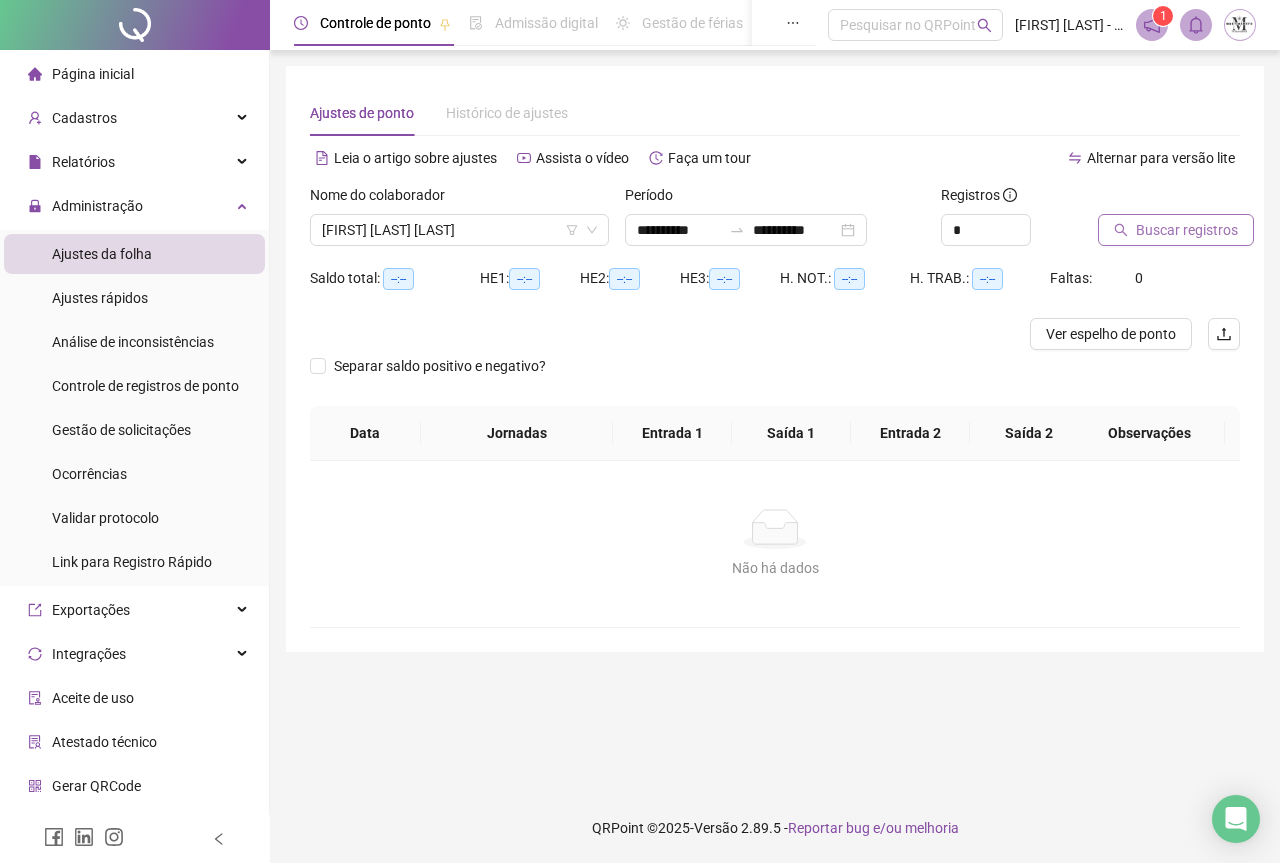 click on "Buscar registros" at bounding box center (1187, 230) 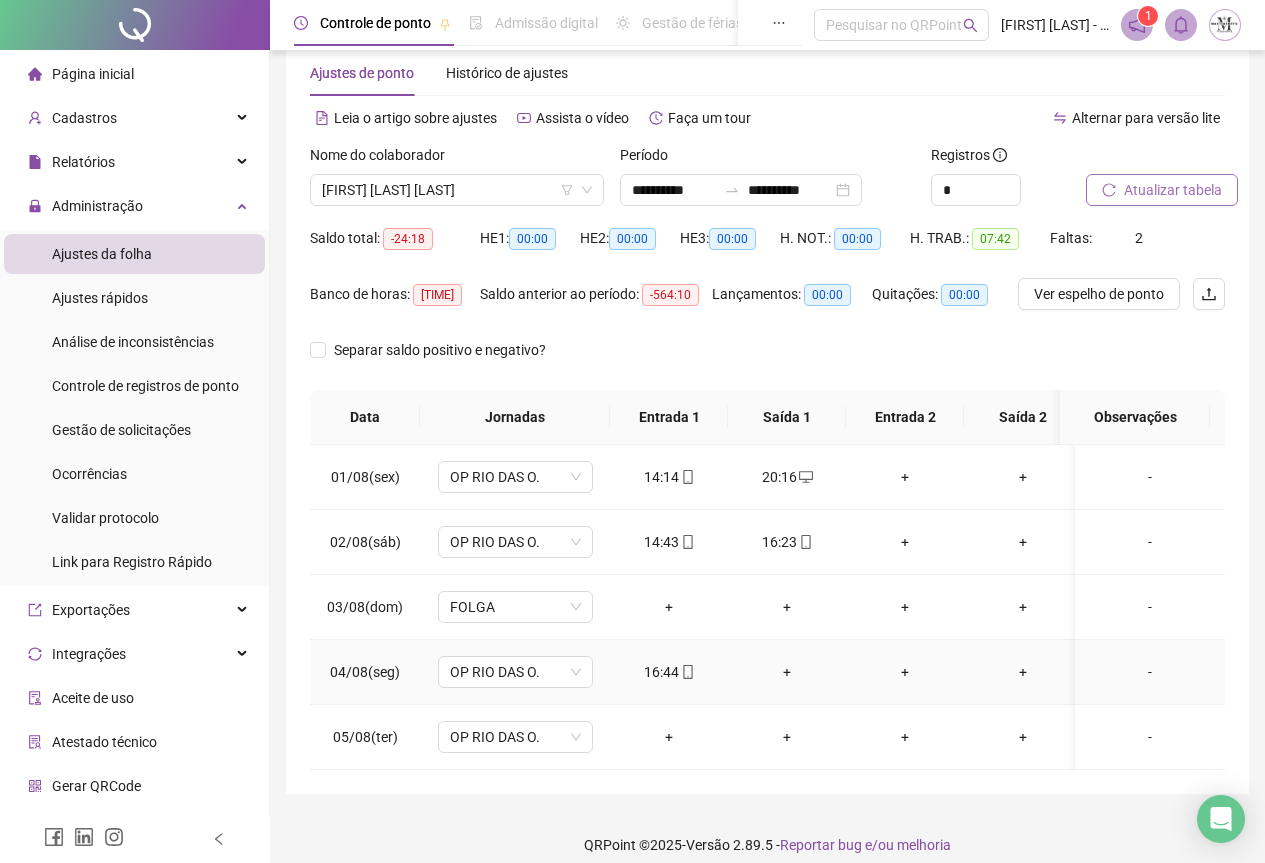 scroll, scrollTop: 72, scrollLeft: 0, axis: vertical 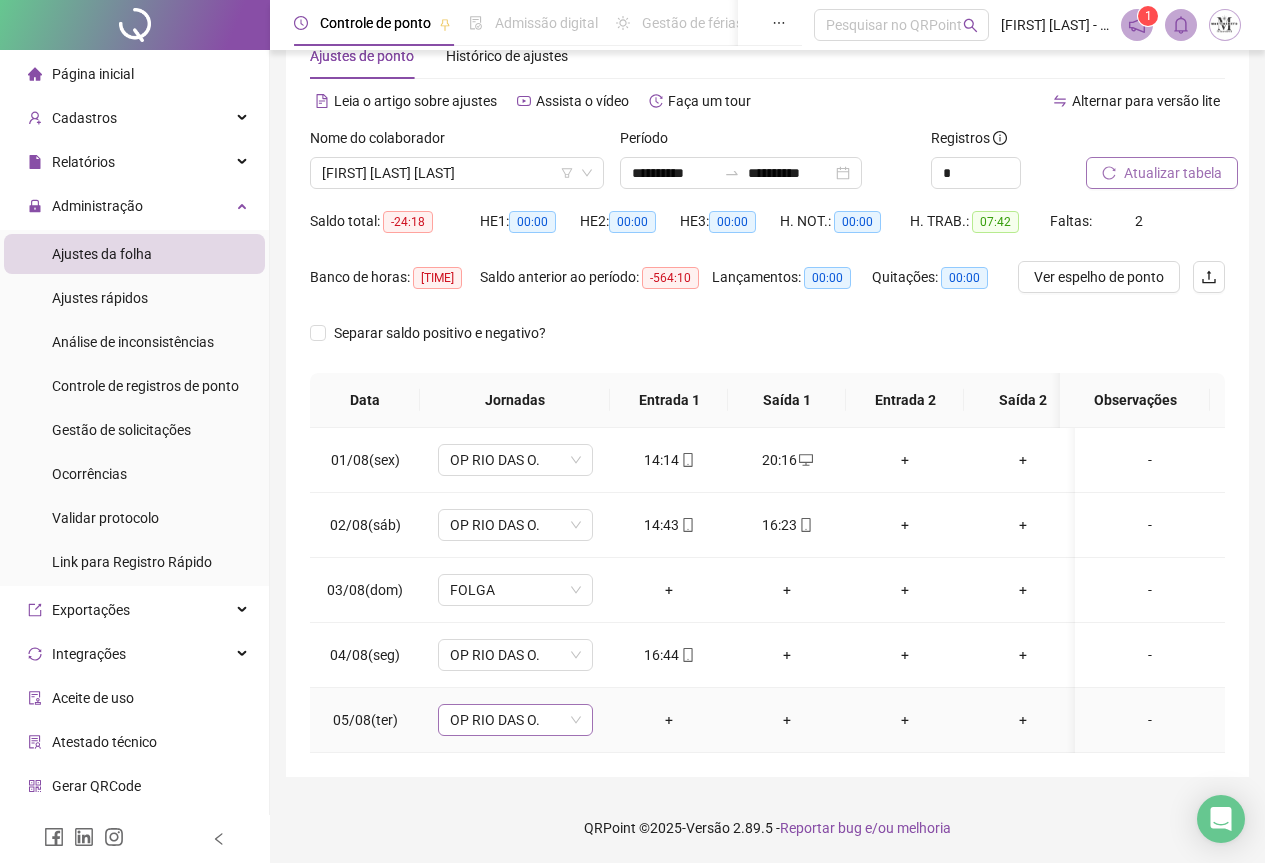 click on "OP RIO DAS O." at bounding box center [515, 720] 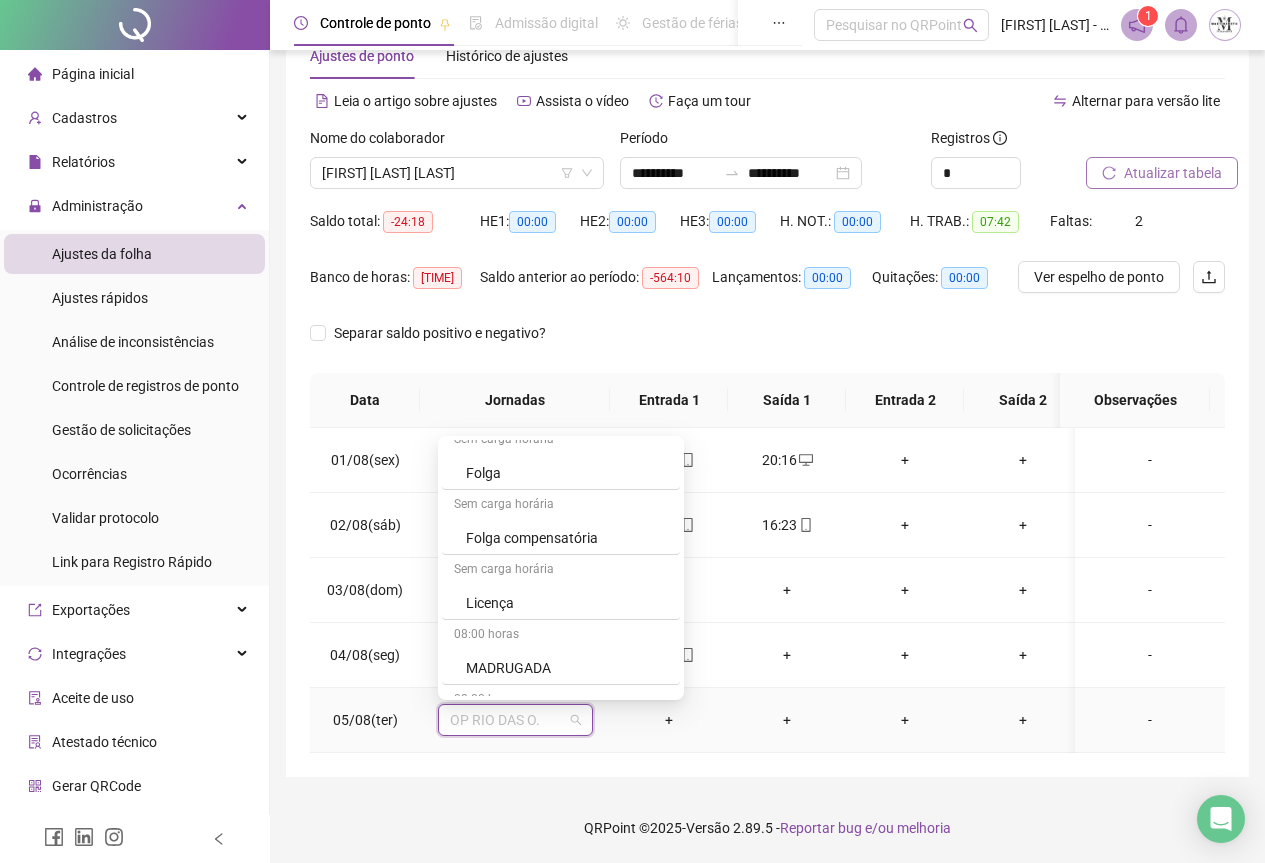 scroll, scrollTop: 1159, scrollLeft: 0, axis: vertical 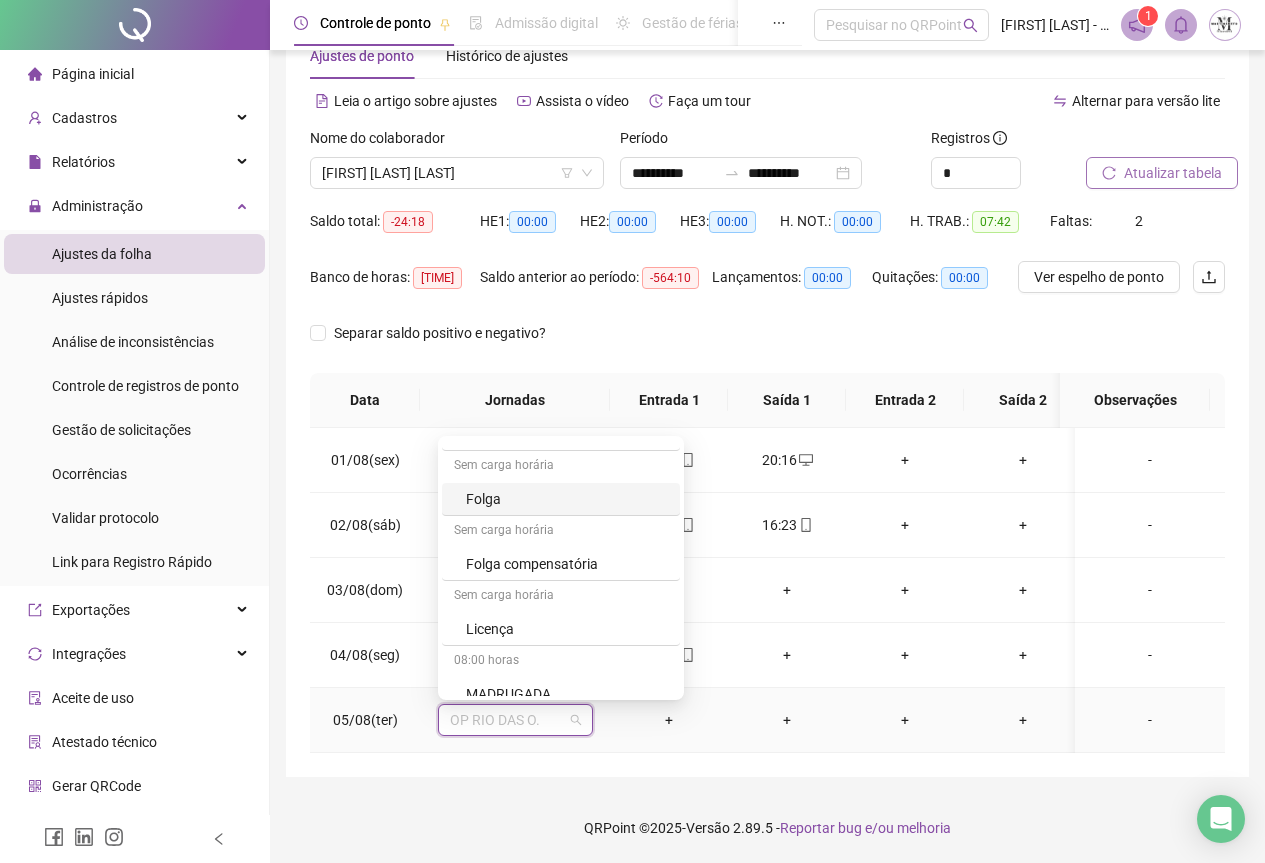 click on "Folga" at bounding box center [567, 499] 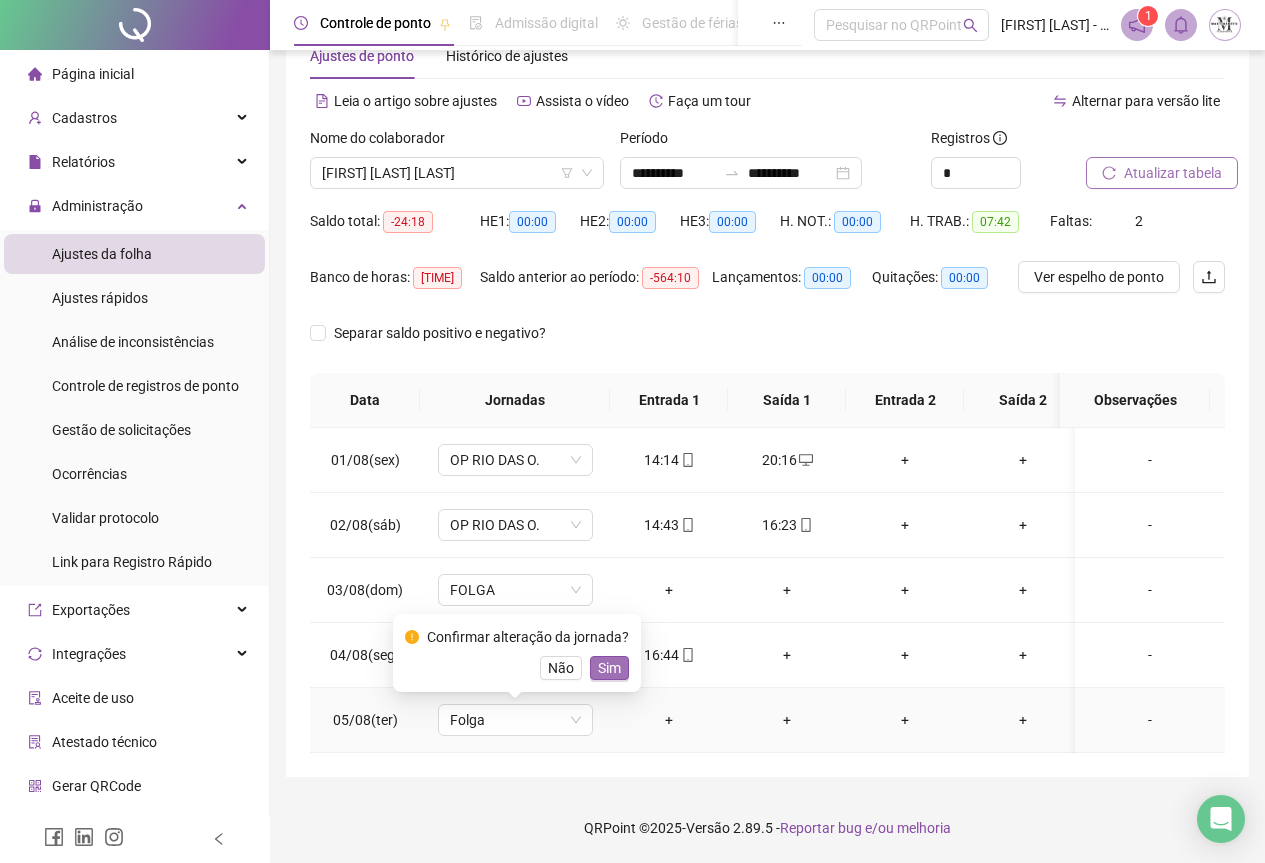 click on "Sim" at bounding box center (609, 668) 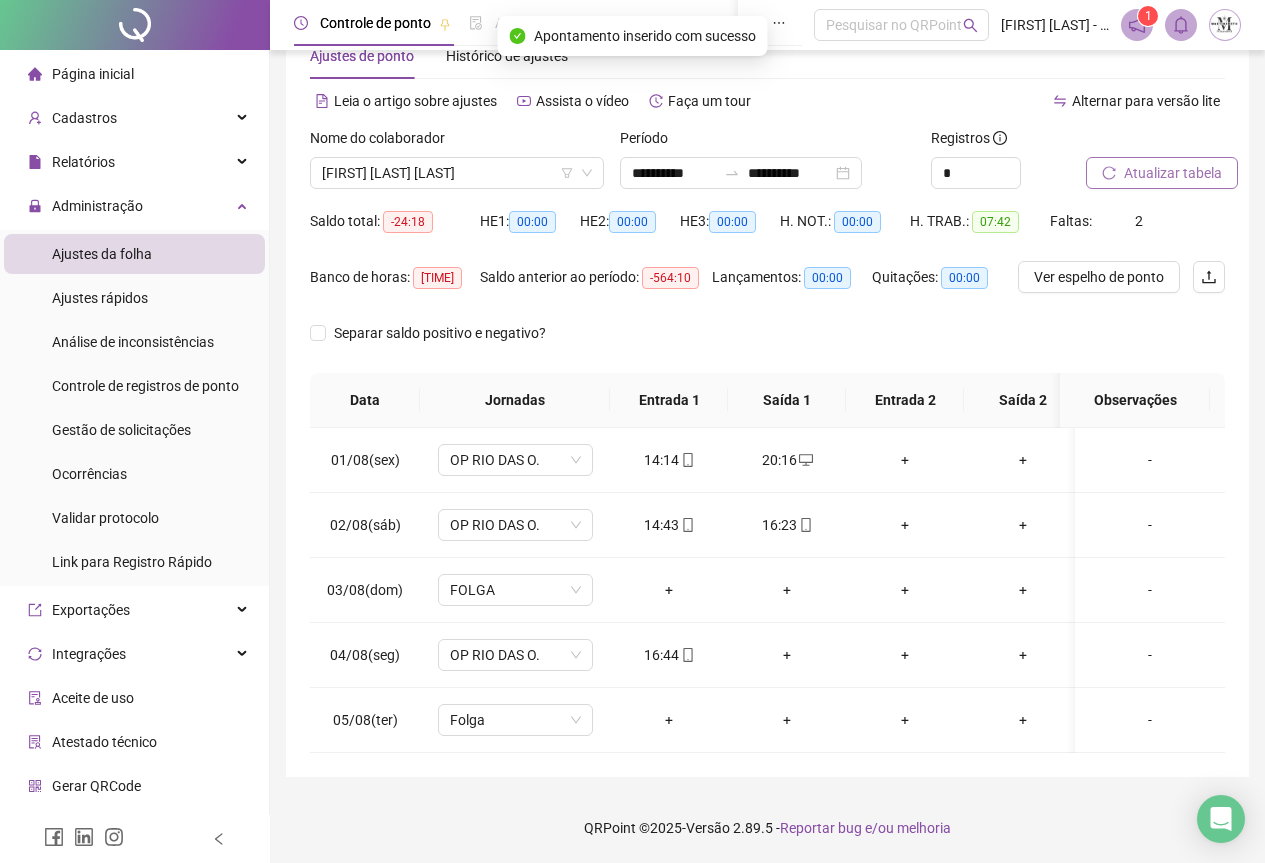 click on "Atualizar tabela" at bounding box center (1173, 173) 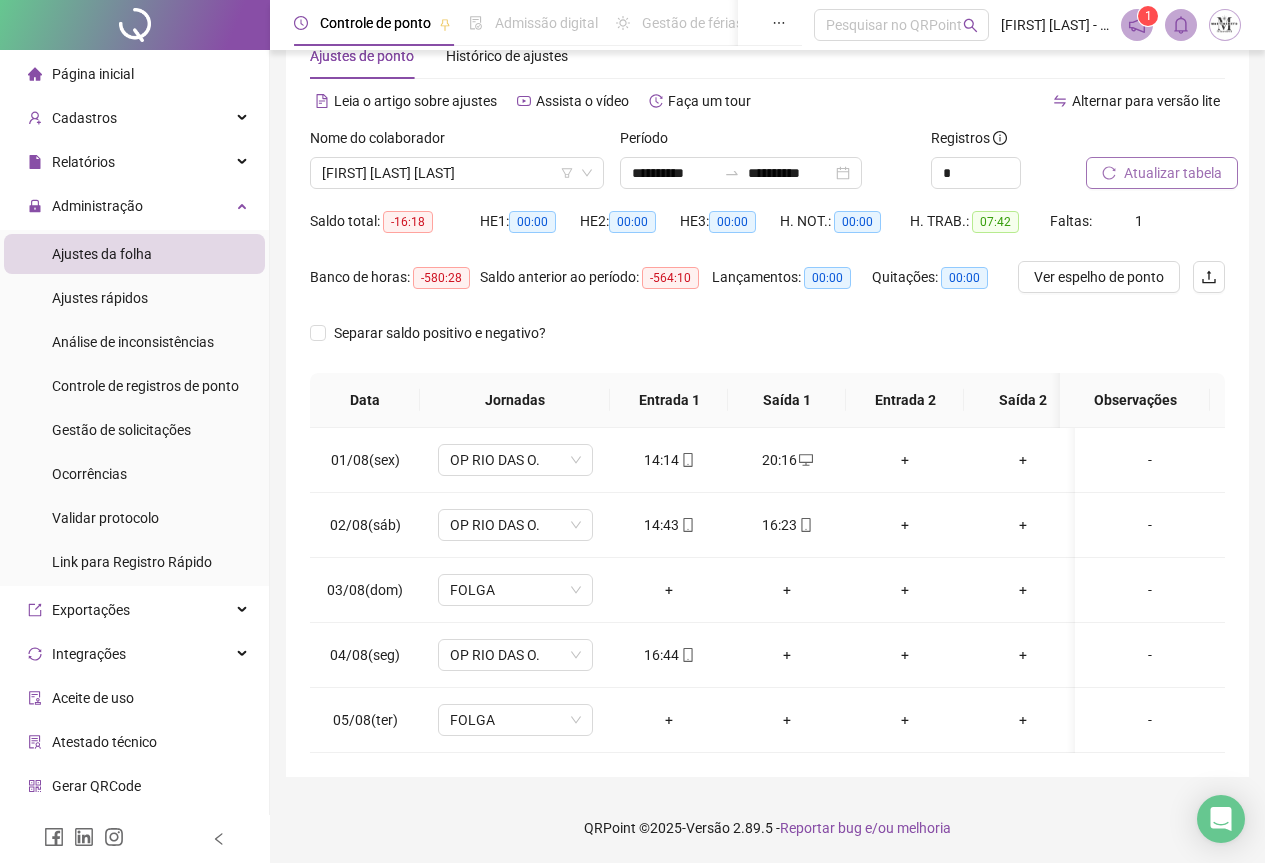 click on "Atualizar tabela" at bounding box center (1173, 173) 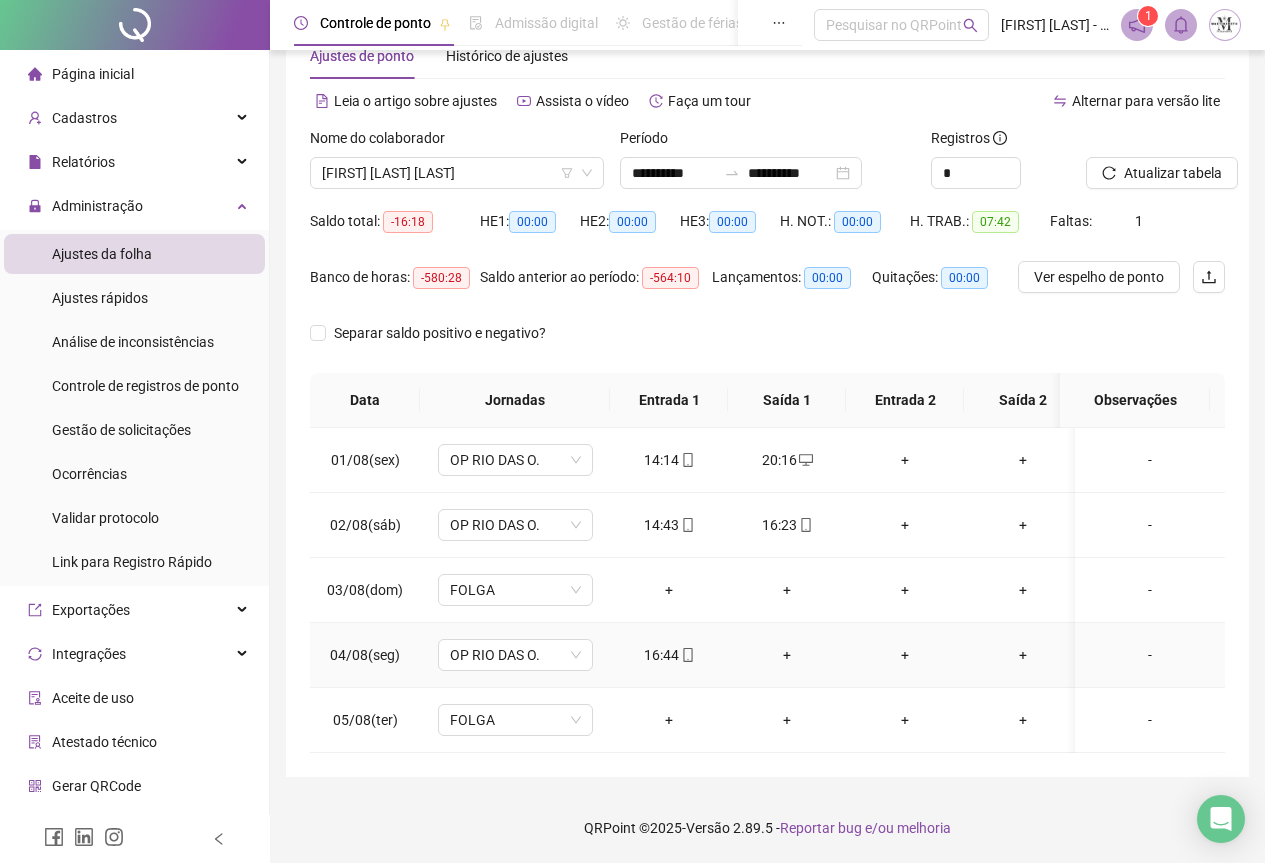click on "+" at bounding box center [787, 655] 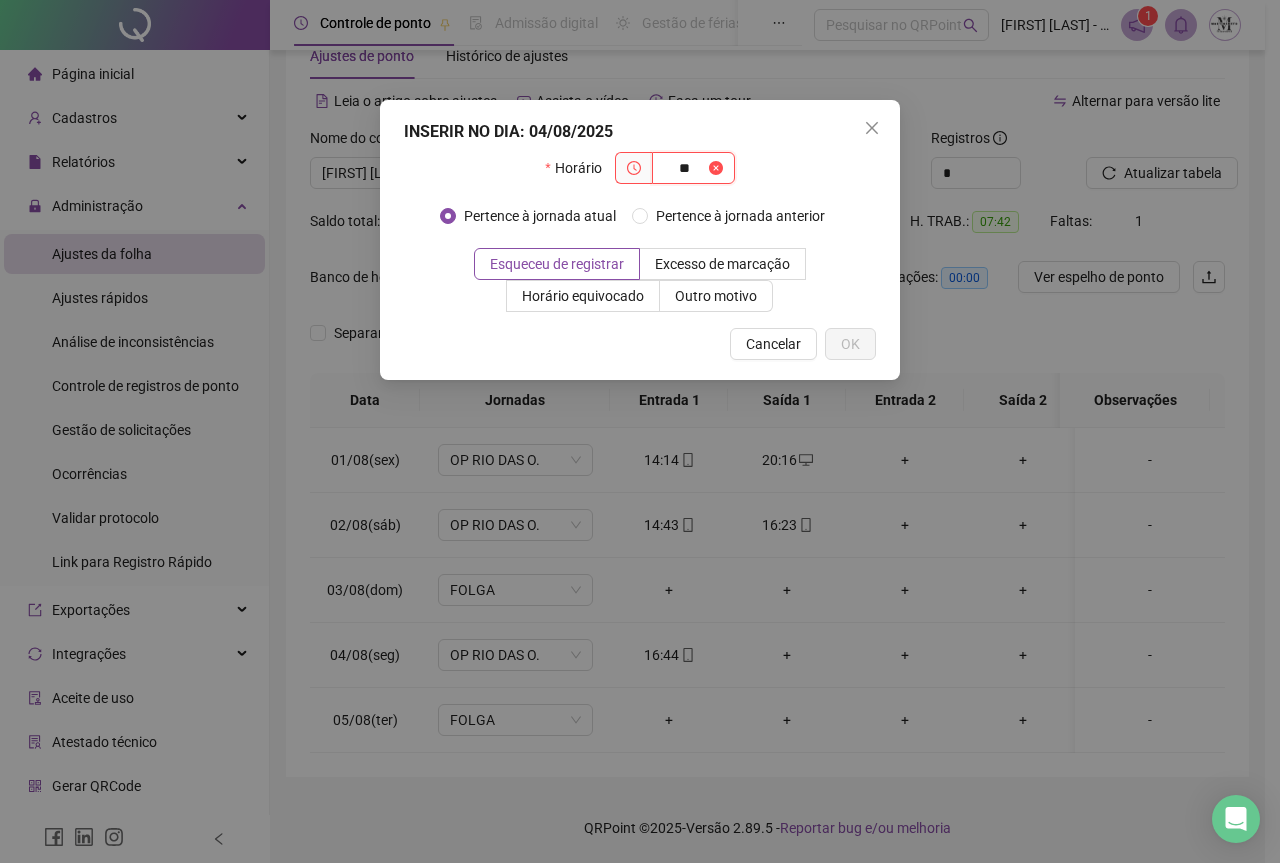 type on "*" 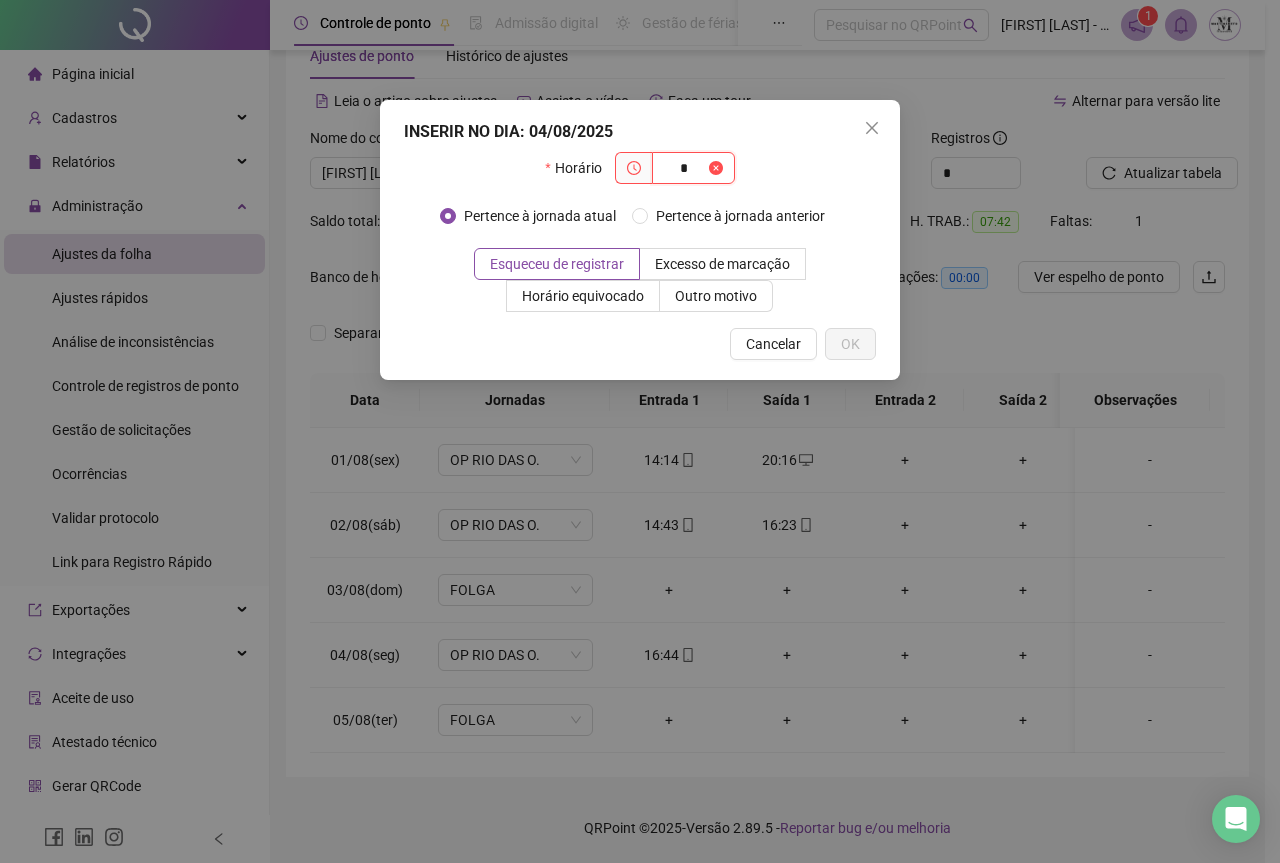 type 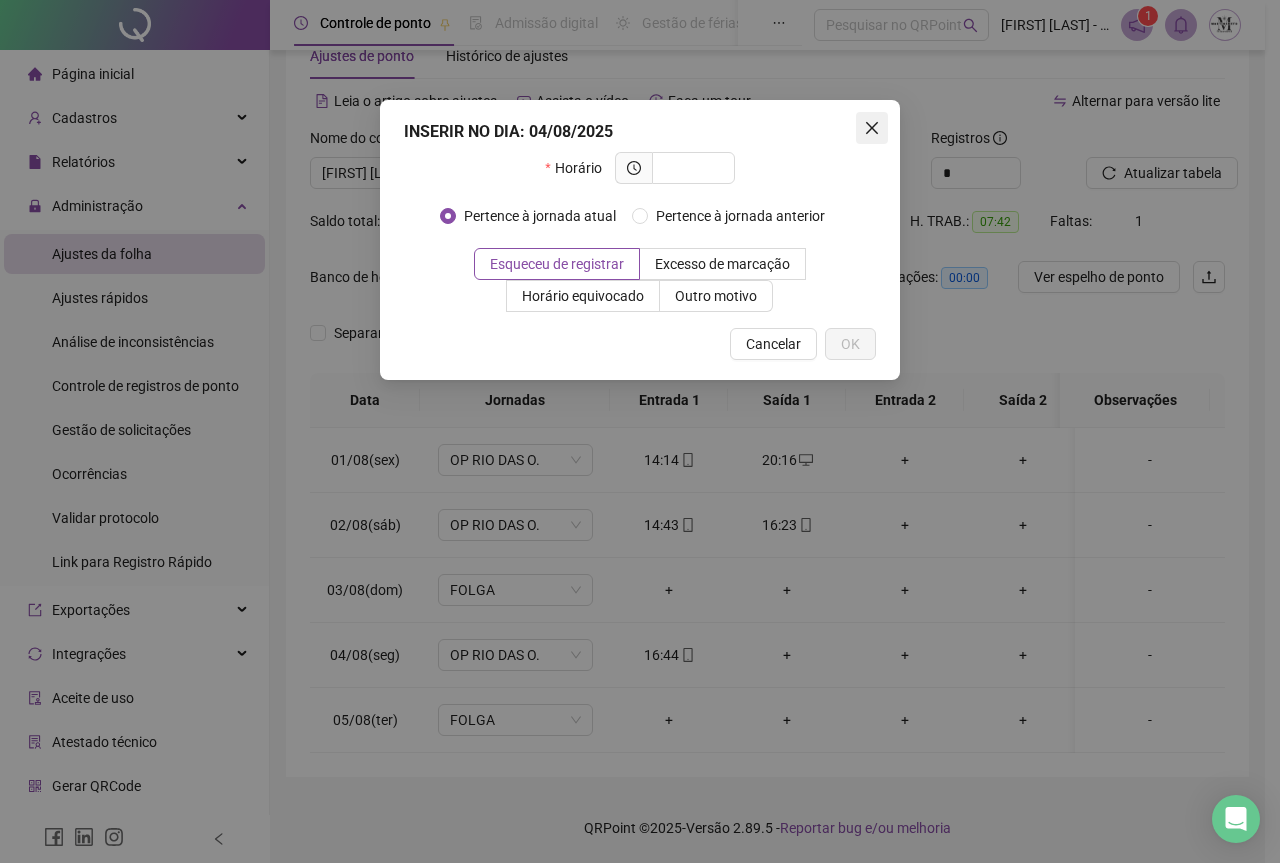 click 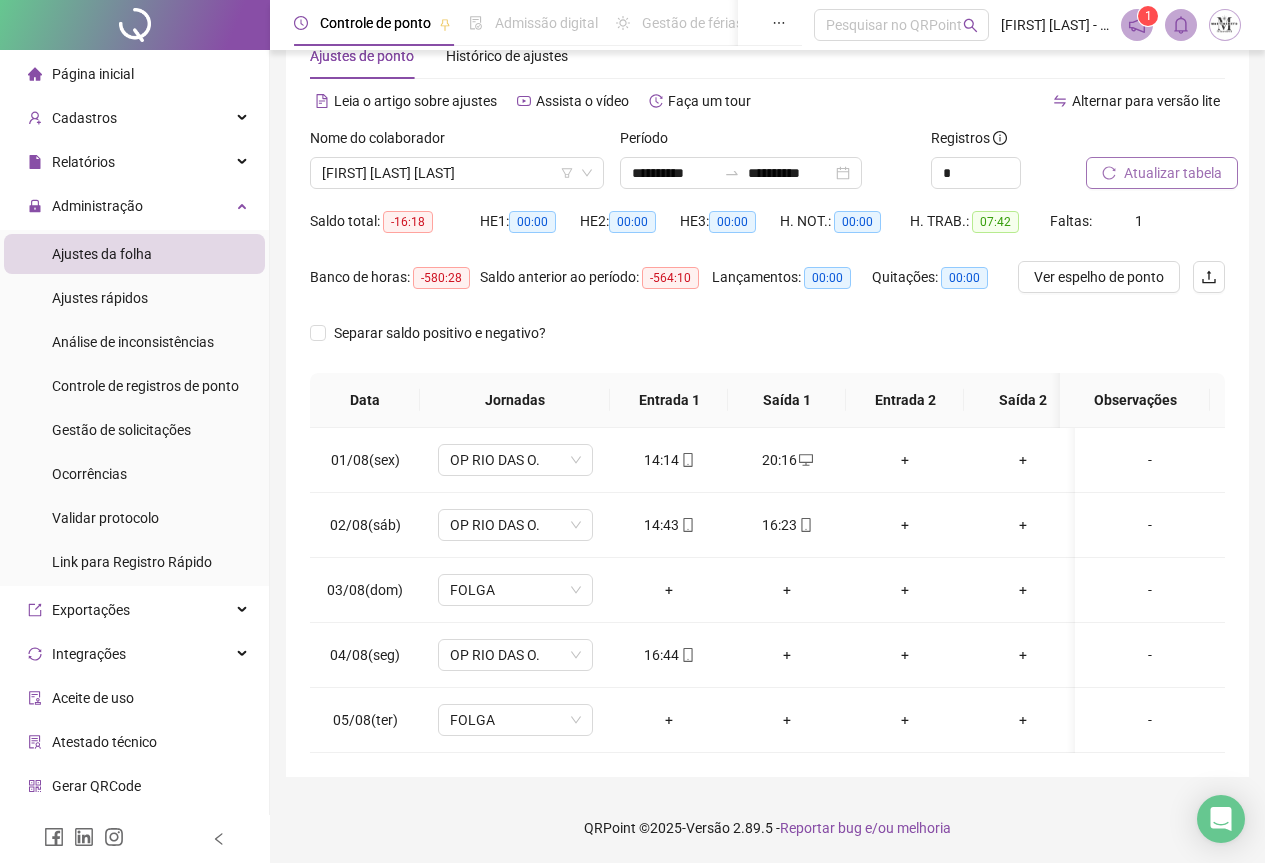 click on "Atualizar tabela" at bounding box center [1173, 173] 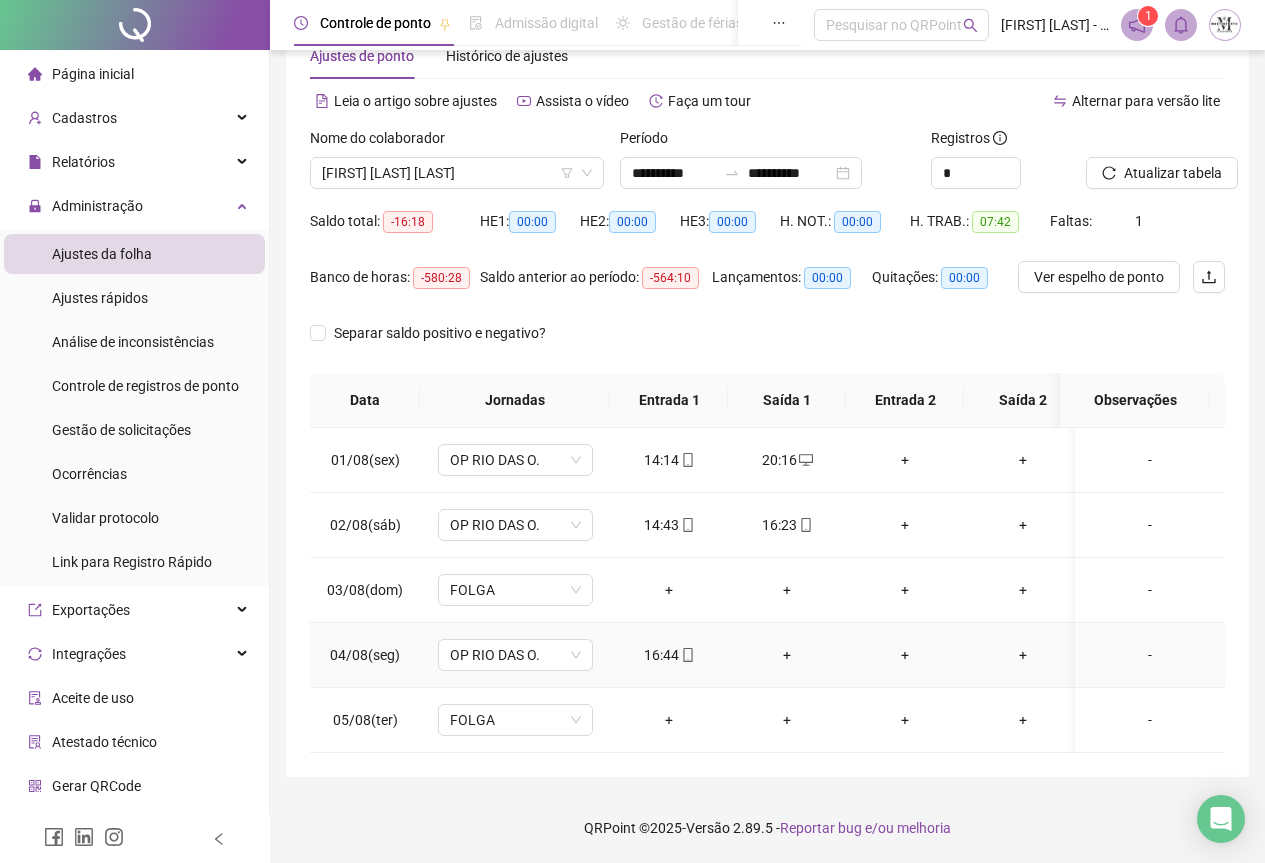 scroll, scrollTop: 72, scrollLeft: 0, axis: vertical 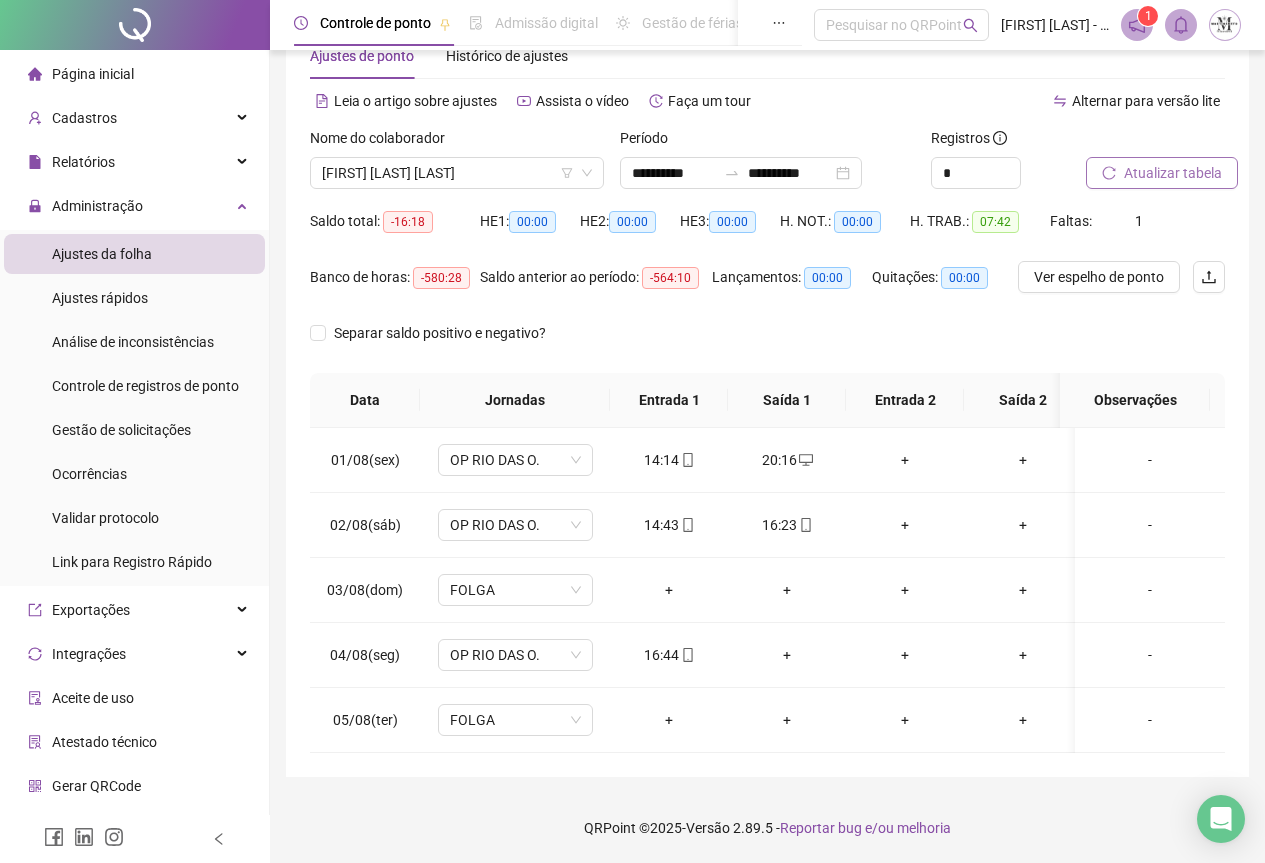 click on "Atualizar tabela" at bounding box center [1173, 173] 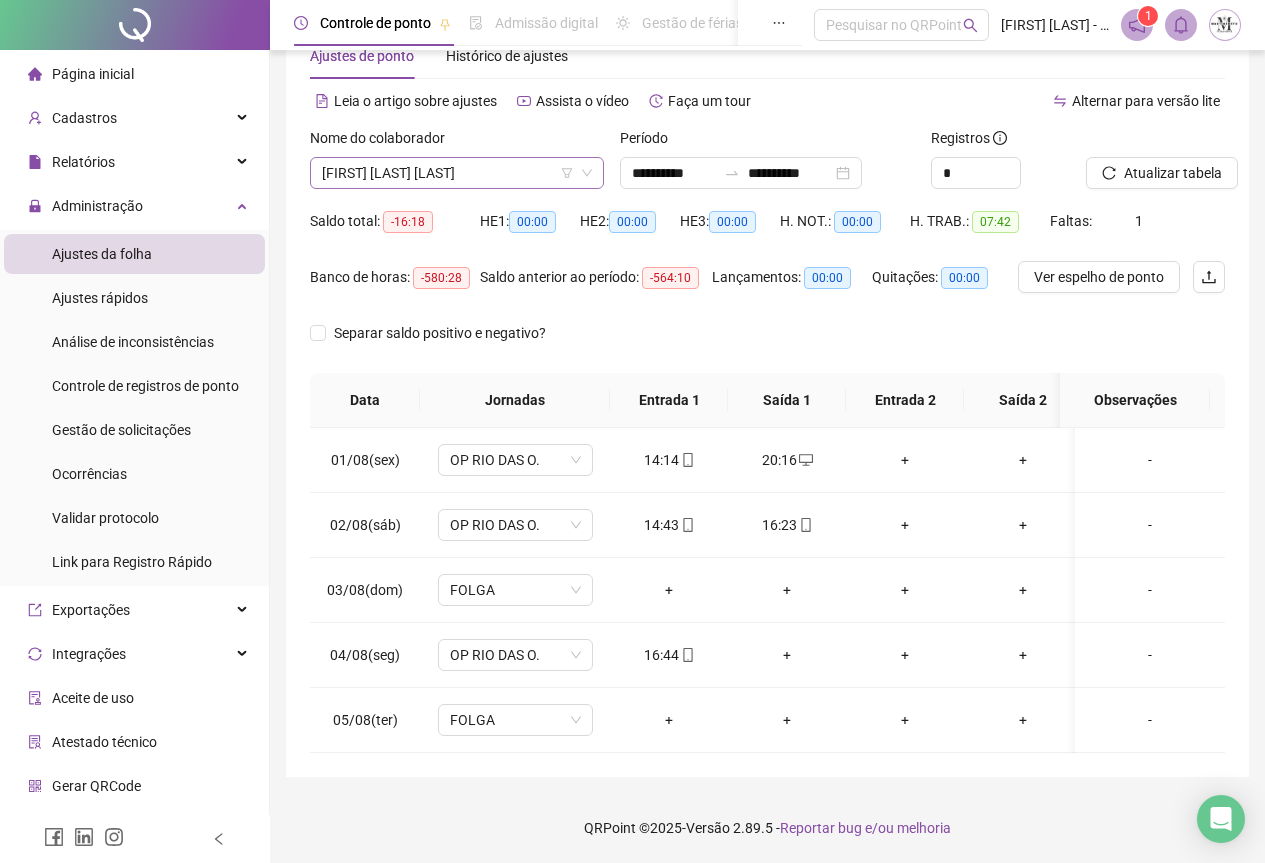click on "[FIRST] [LAST] [LAST]" at bounding box center [457, 173] 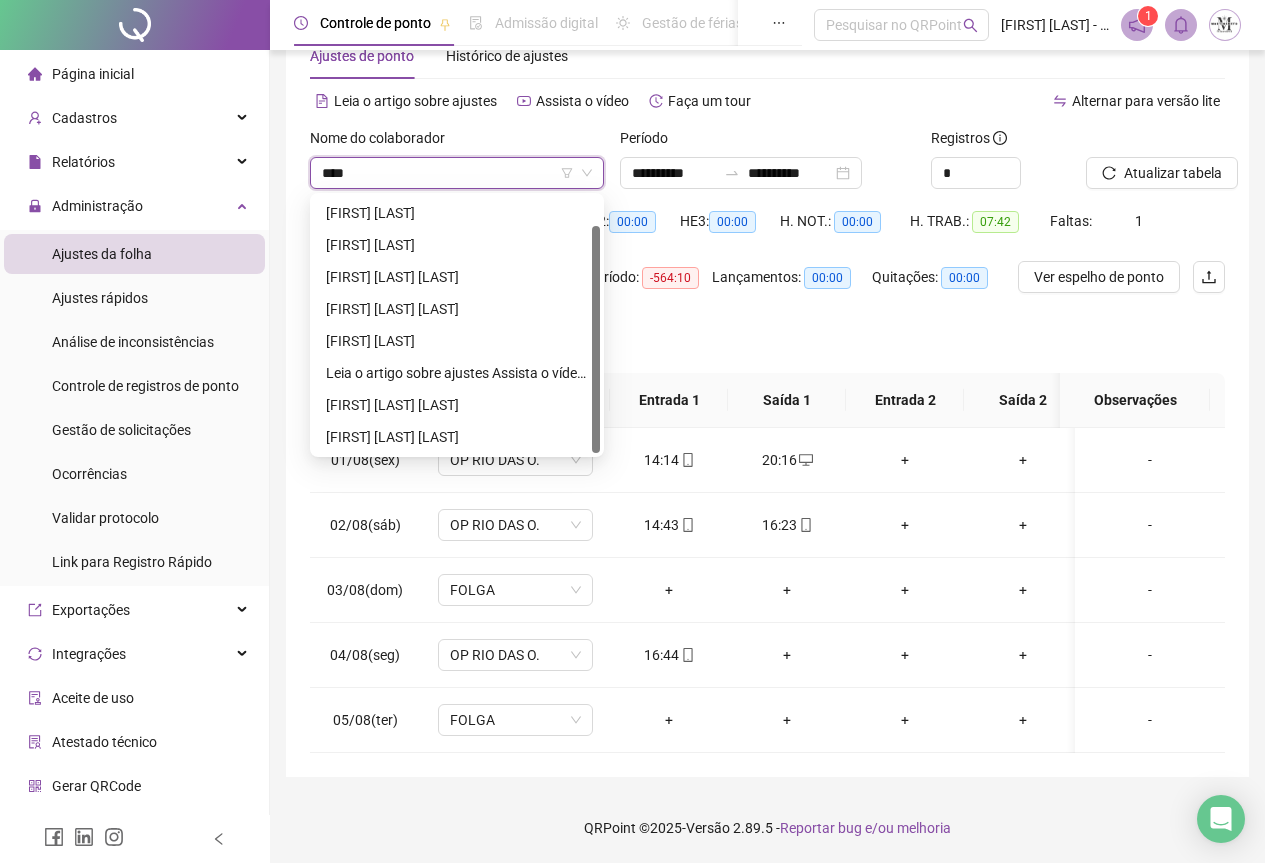 scroll, scrollTop: 0, scrollLeft: 0, axis: both 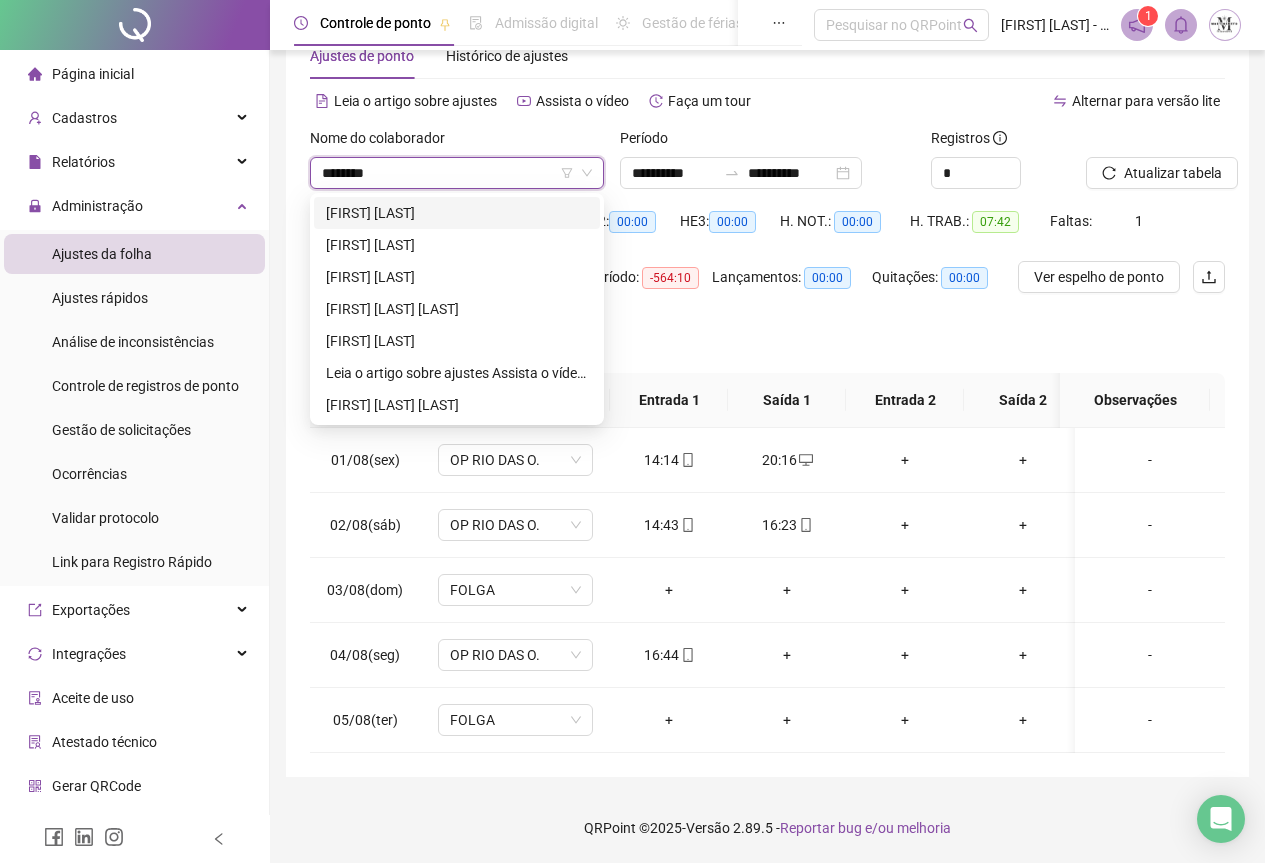 type on "*********" 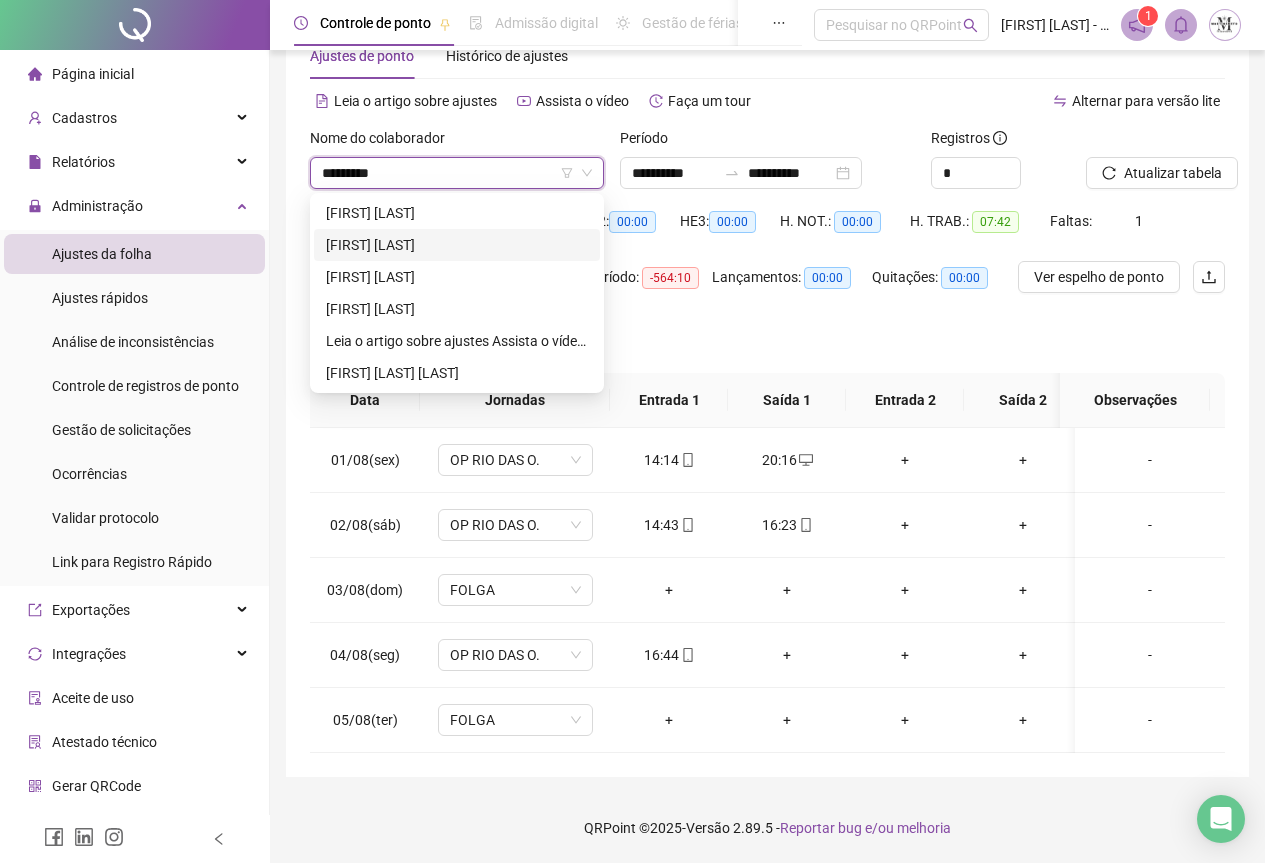 click on "[FIRST] [LAST]" at bounding box center [457, 245] 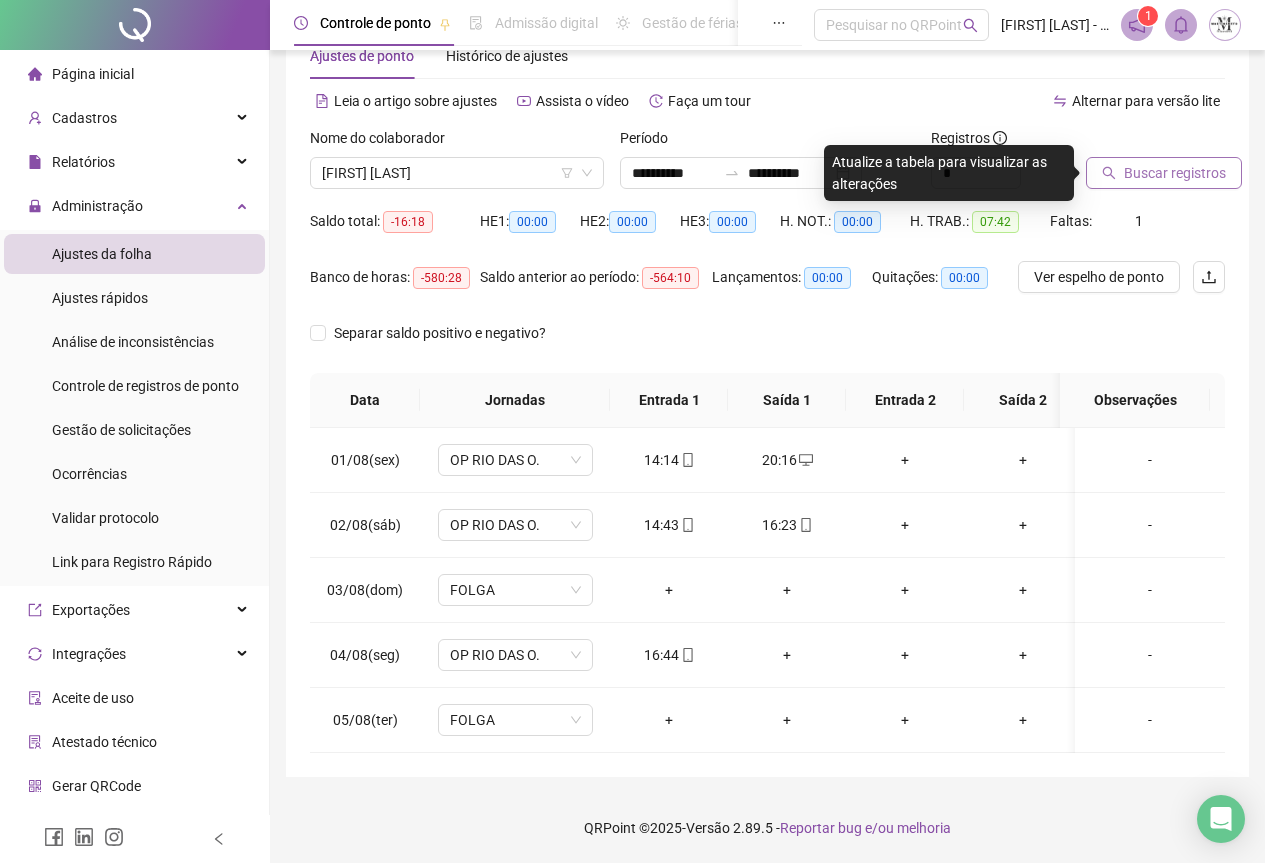 click 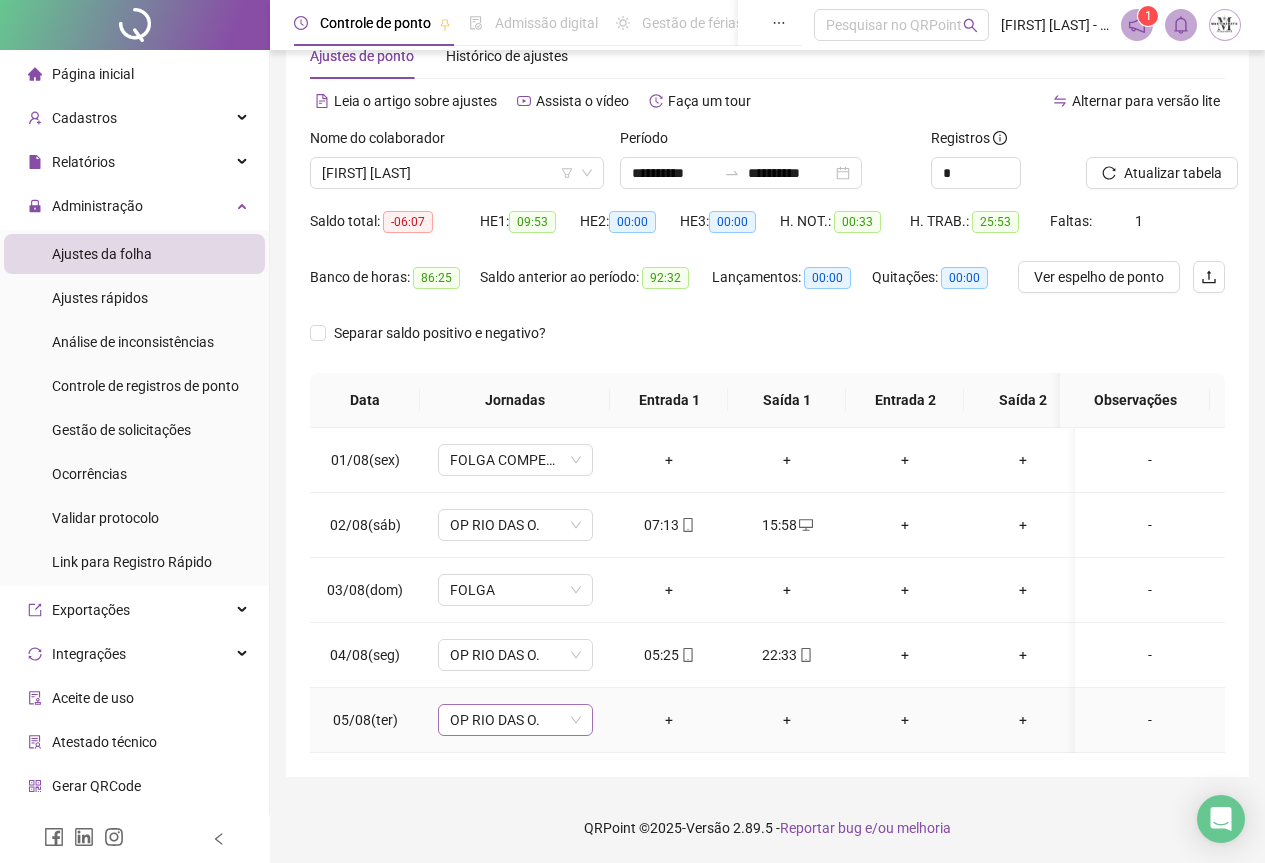 click on "OP RIO DAS O." at bounding box center (515, 720) 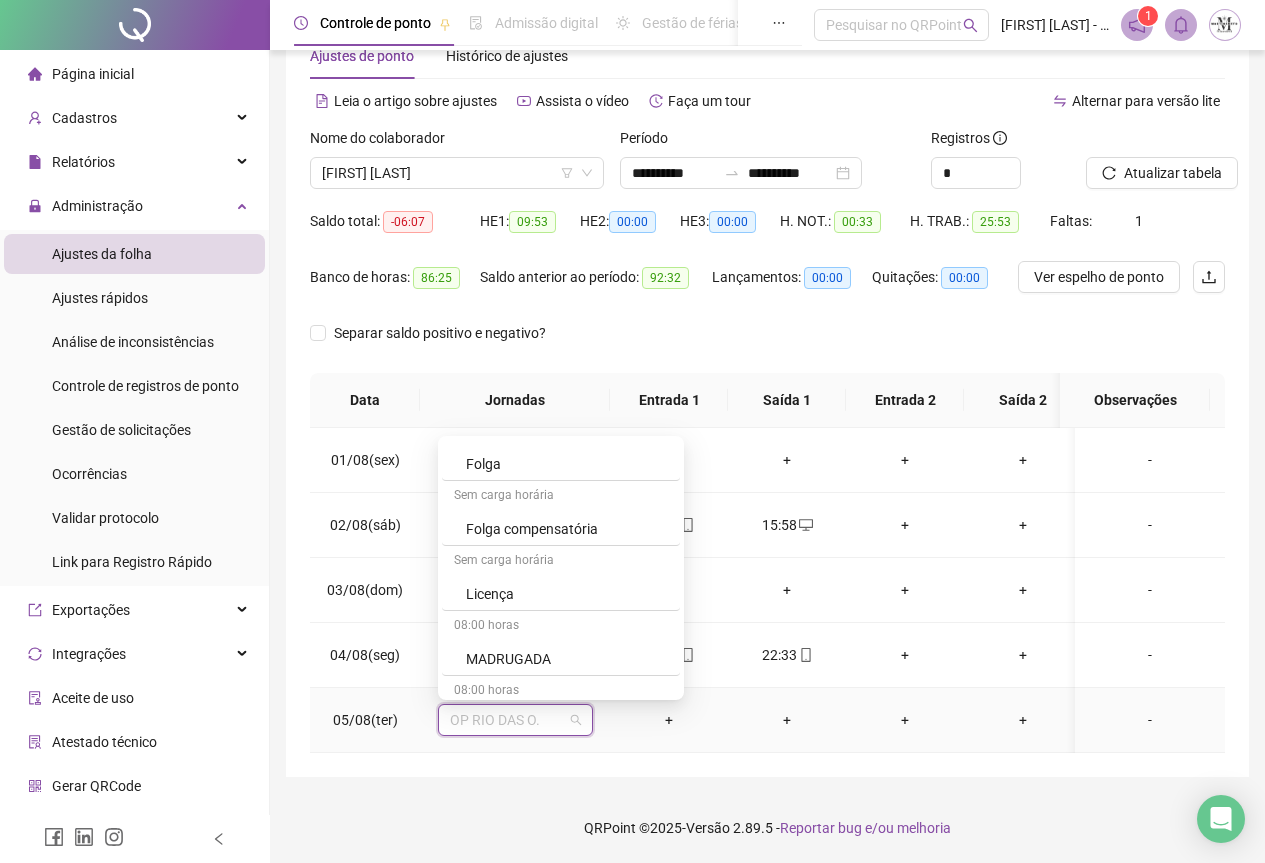 scroll, scrollTop: 1200, scrollLeft: 0, axis: vertical 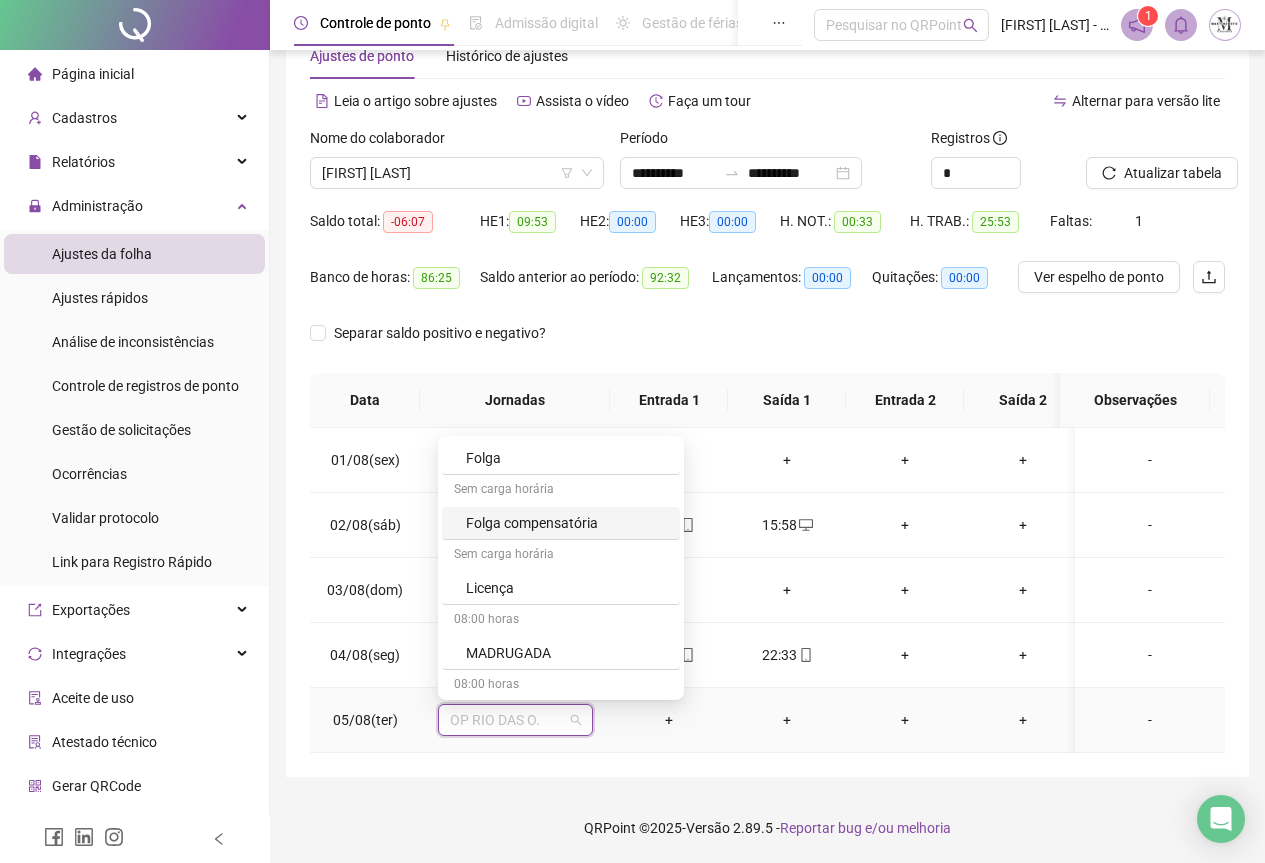 click on "Folga compensatória" at bounding box center [567, 523] 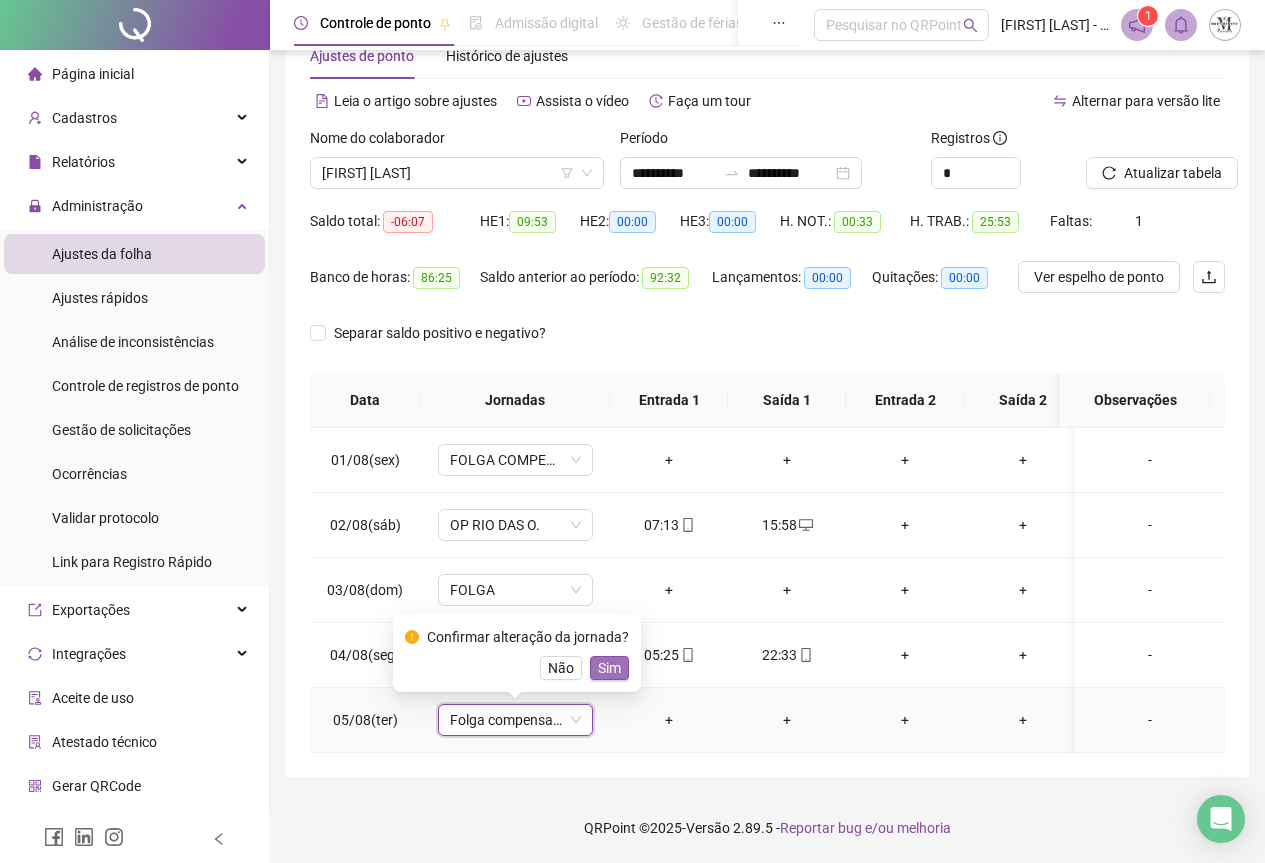 click on "Sim" at bounding box center [609, 668] 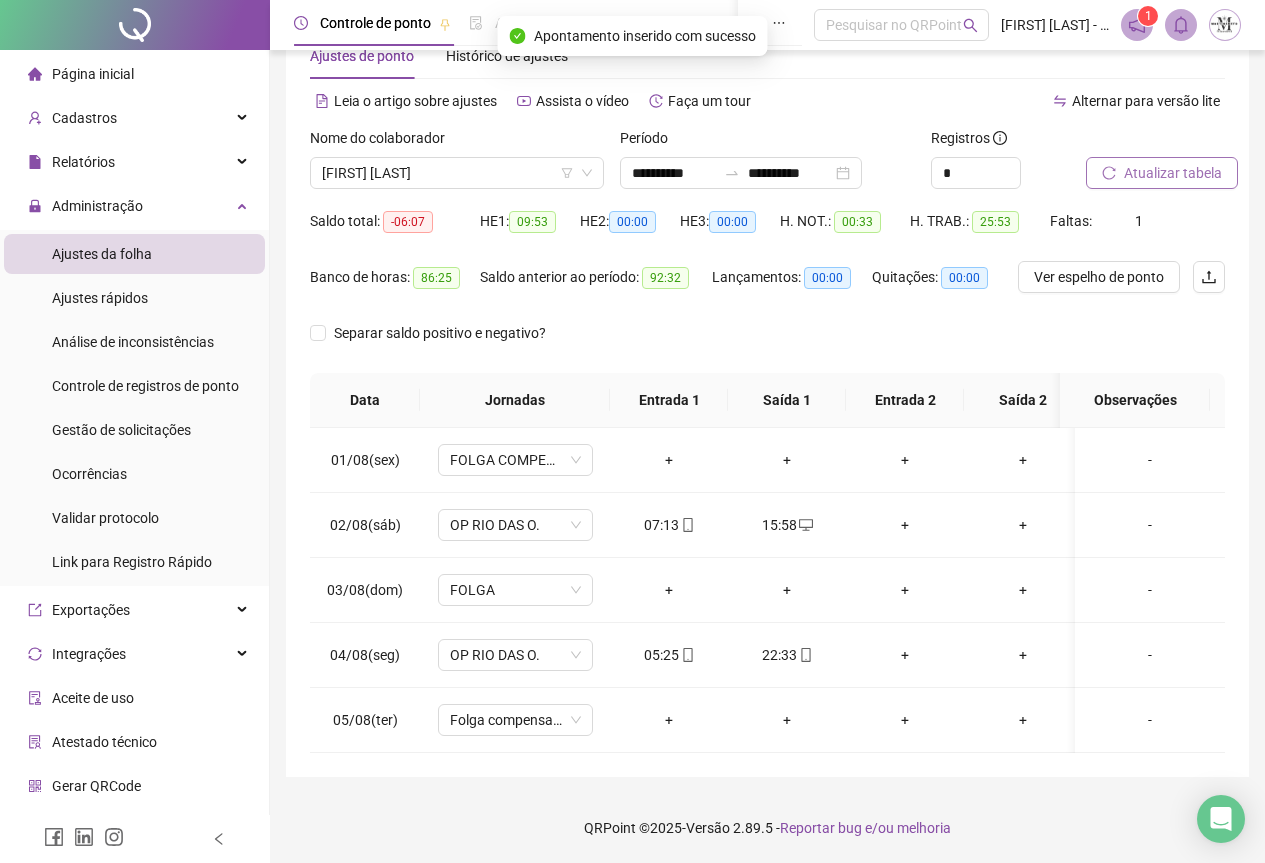 click on "Atualizar tabela" at bounding box center [1162, 173] 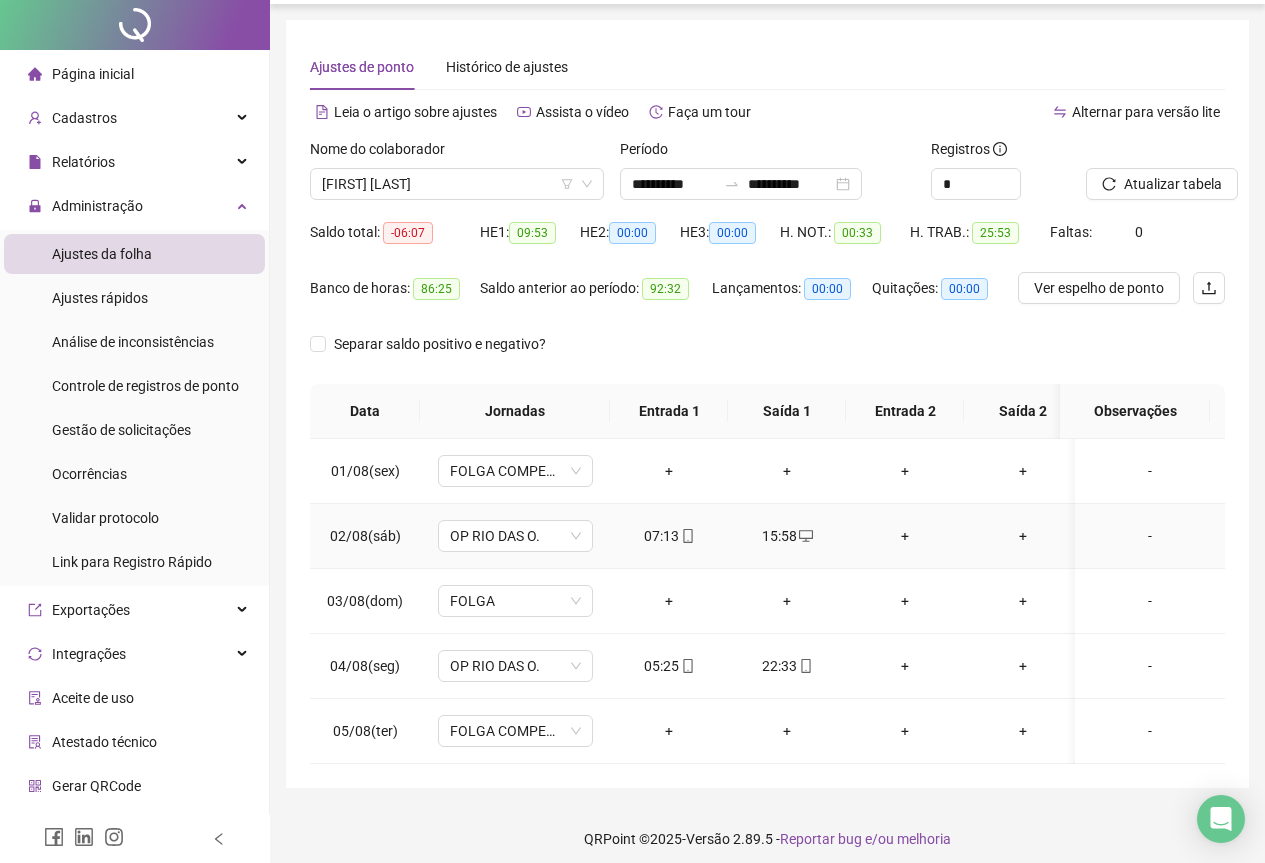 scroll, scrollTop: 72, scrollLeft: 0, axis: vertical 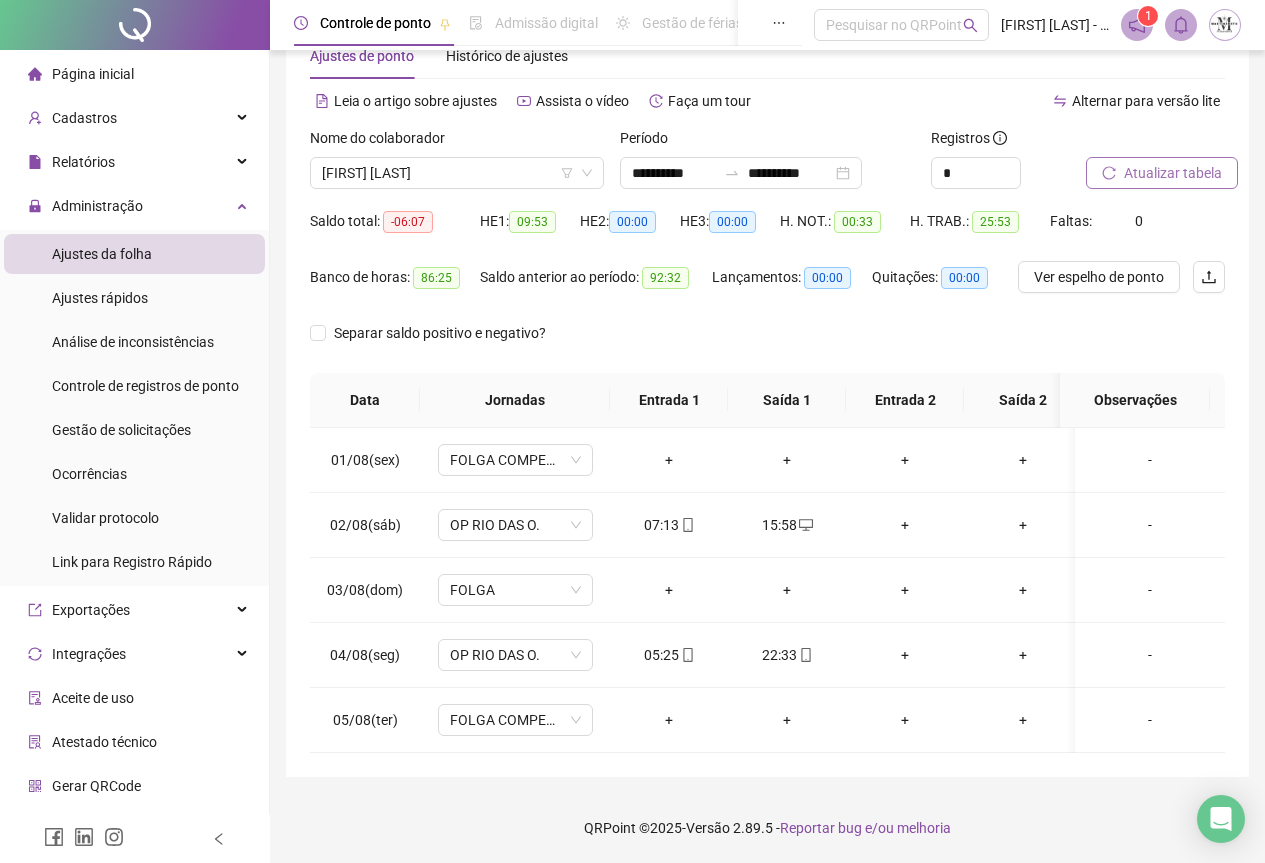 click on "Atualizar tabela" at bounding box center (1162, 173) 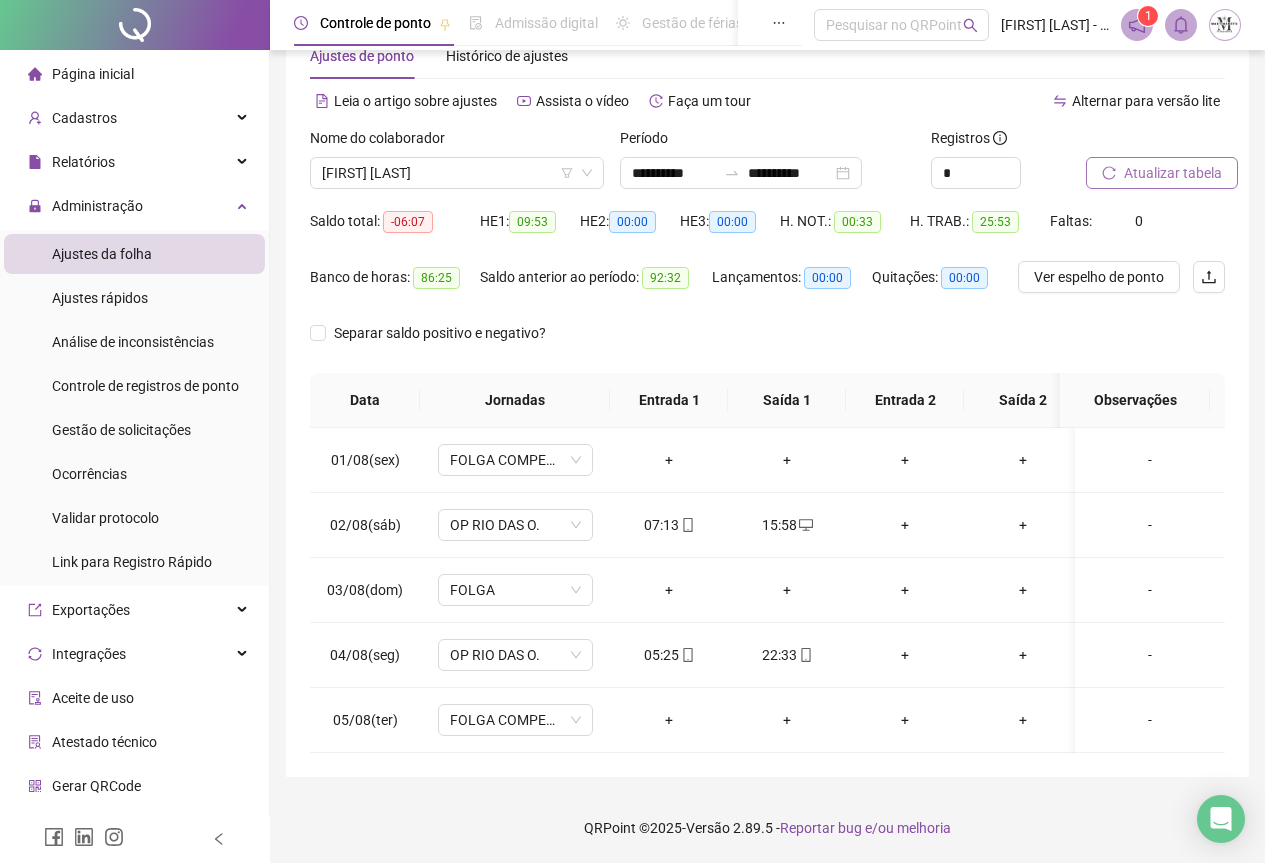 click on "Atualizar tabela" at bounding box center (1173, 173) 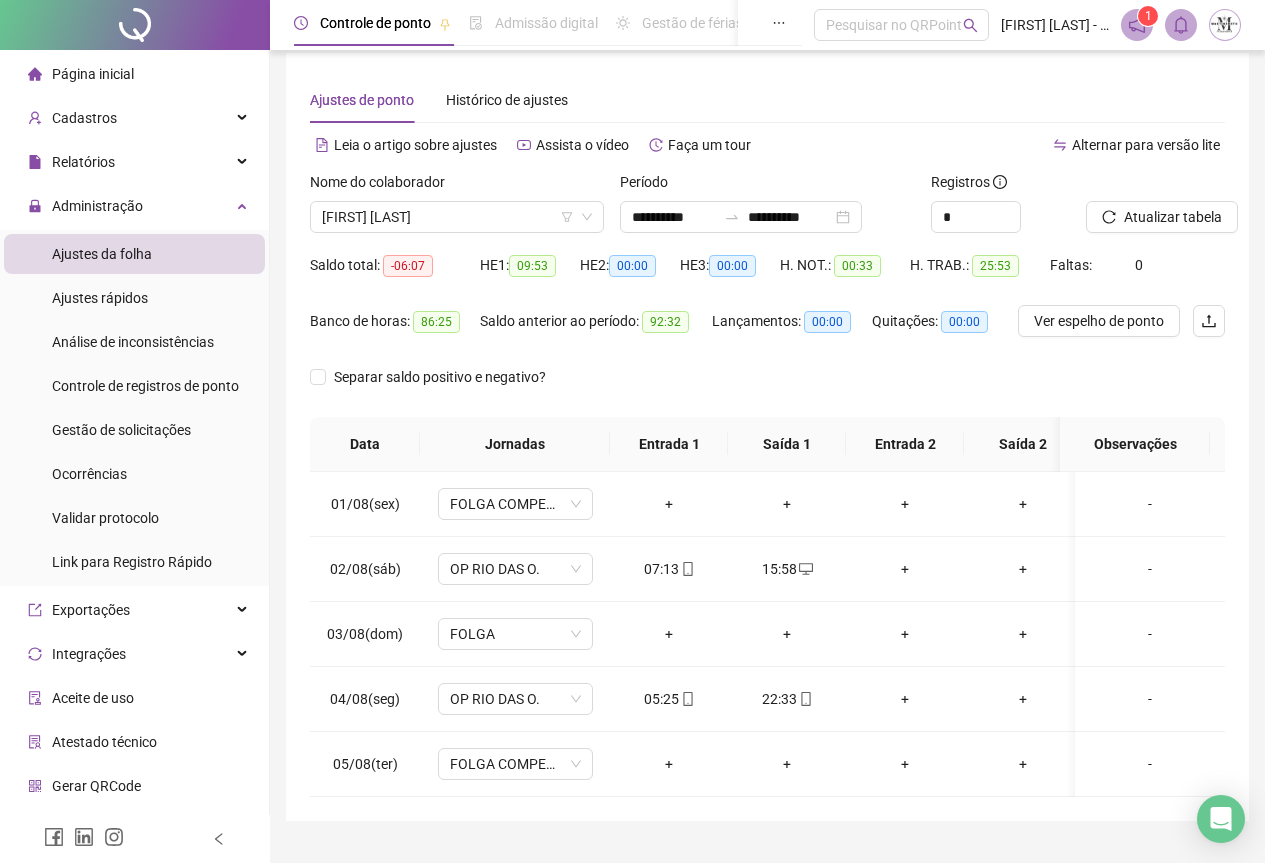 scroll, scrollTop: 0, scrollLeft: 0, axis: both 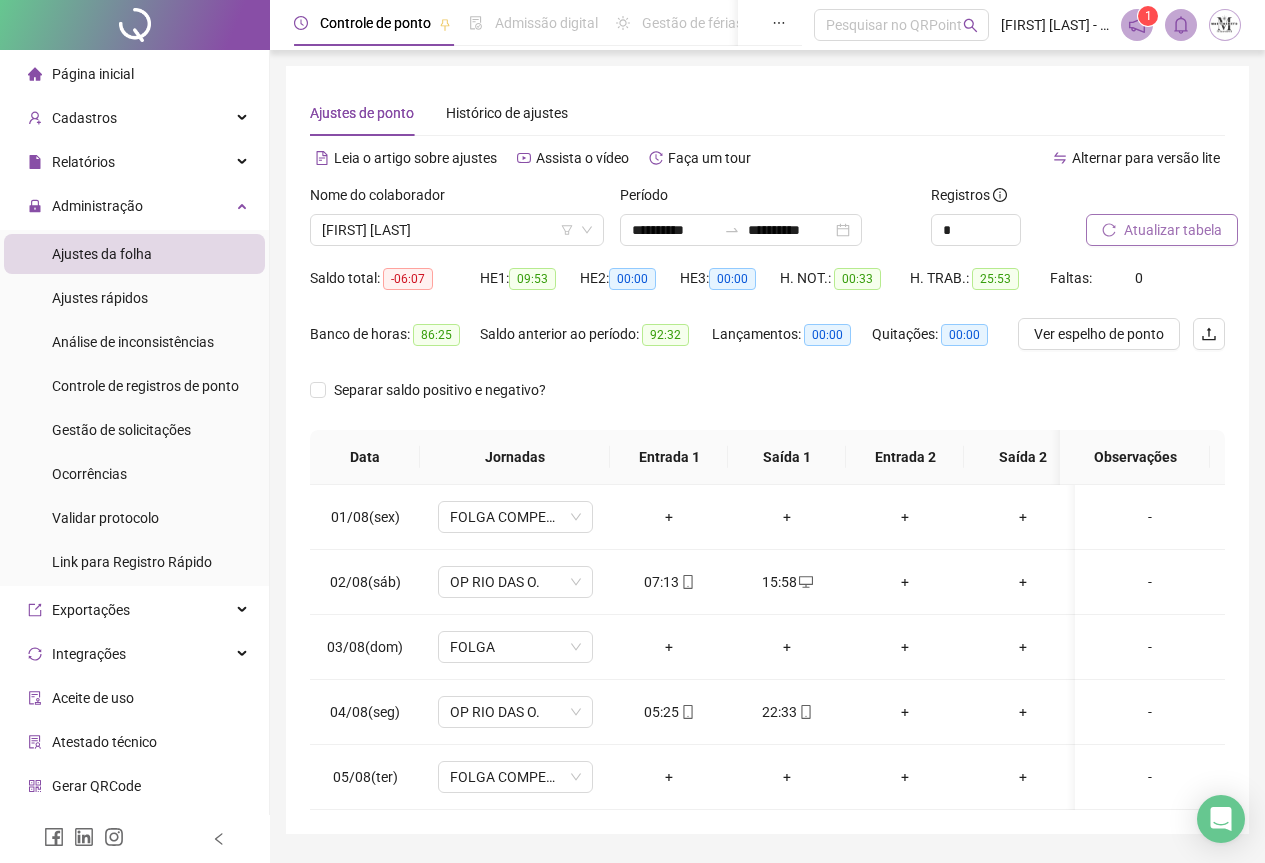 click 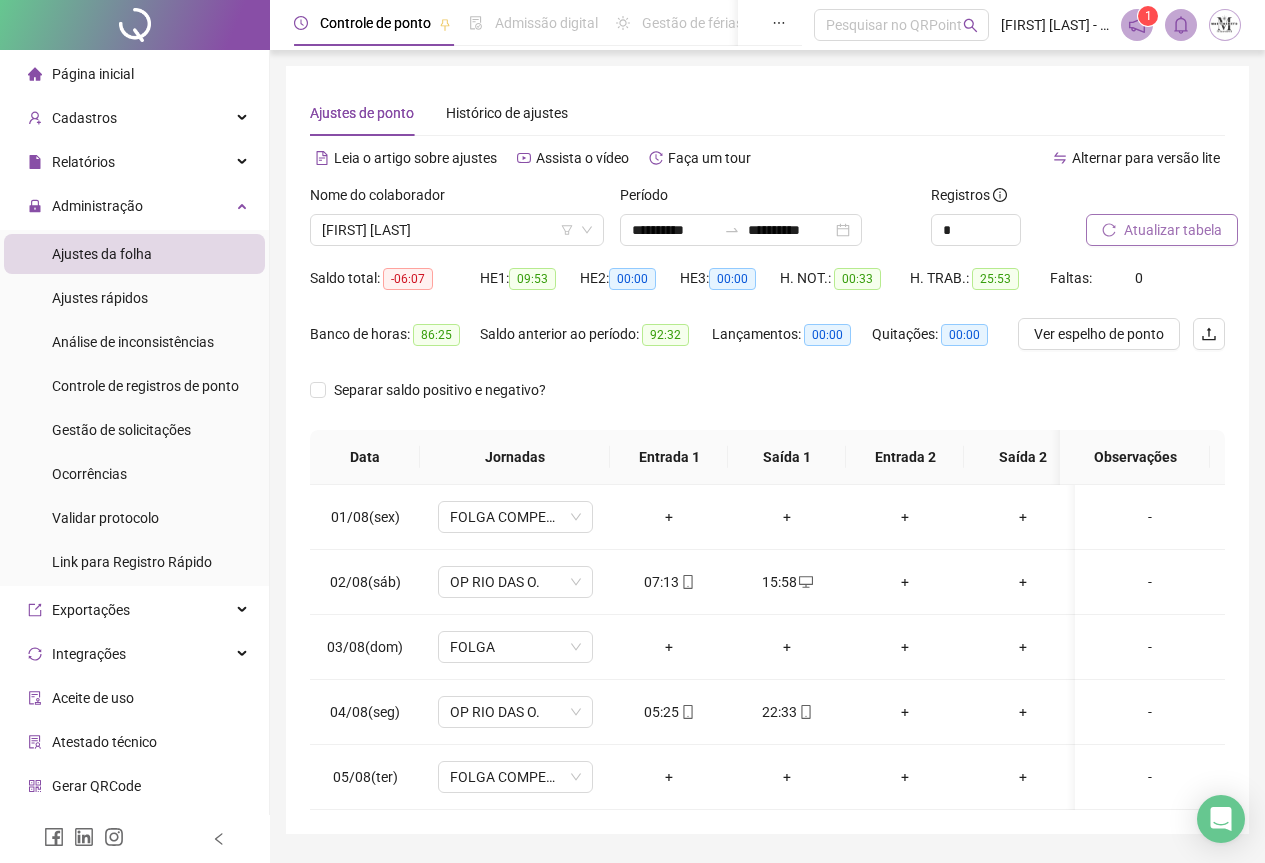 click on "Atualizar tabela" at bounding box center (1173, 230) 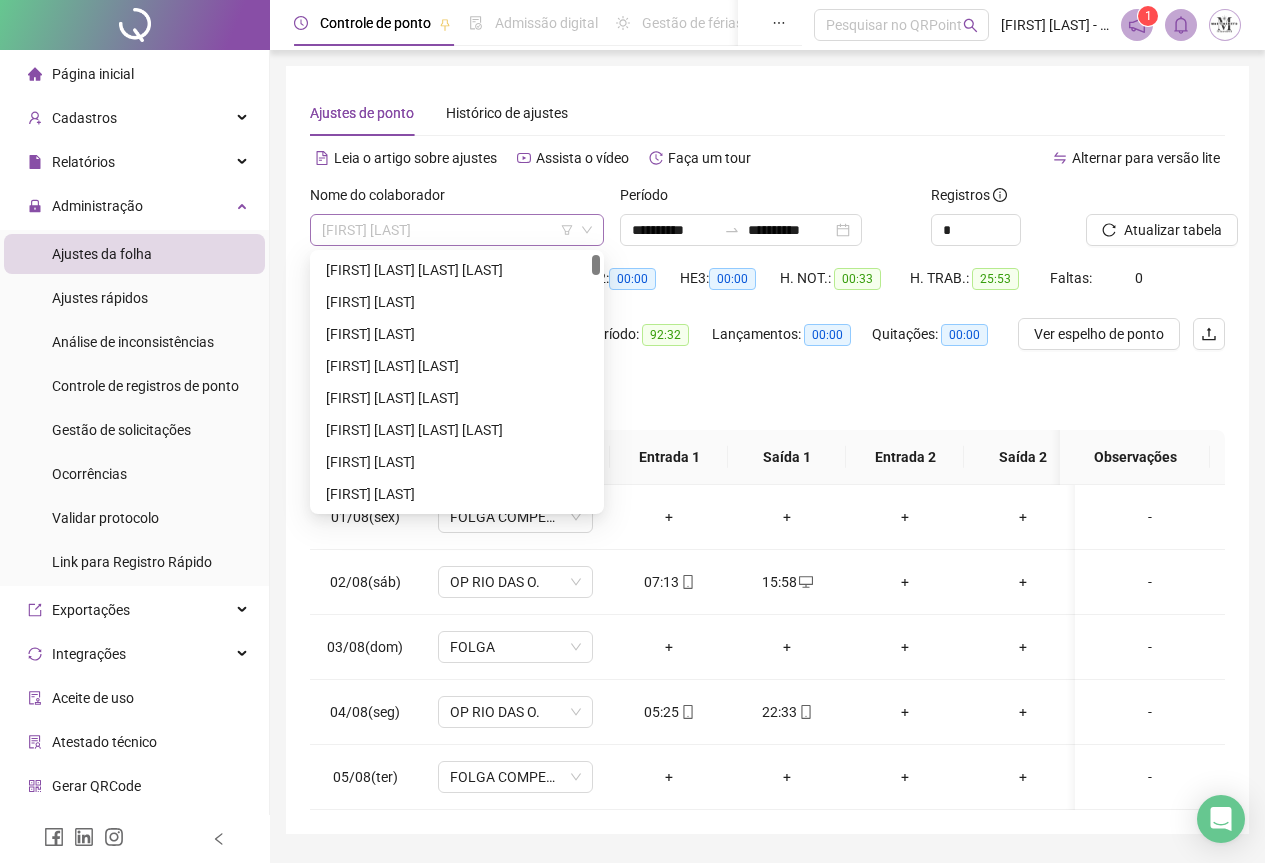 click on "[FIRST] [LAST]" at bounding box center (457, 230) 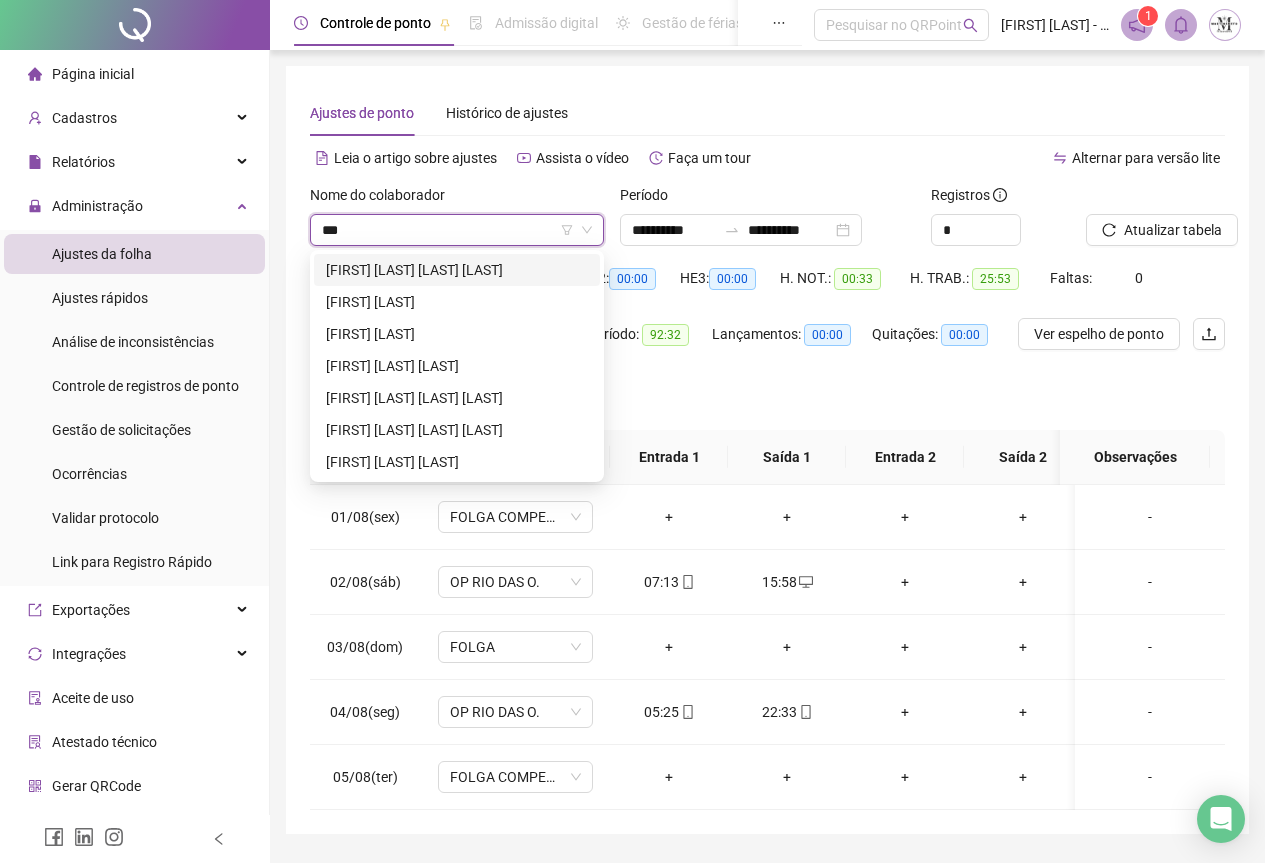 scroll, scrollTop: 0, scrollLeft: 0, axis: both 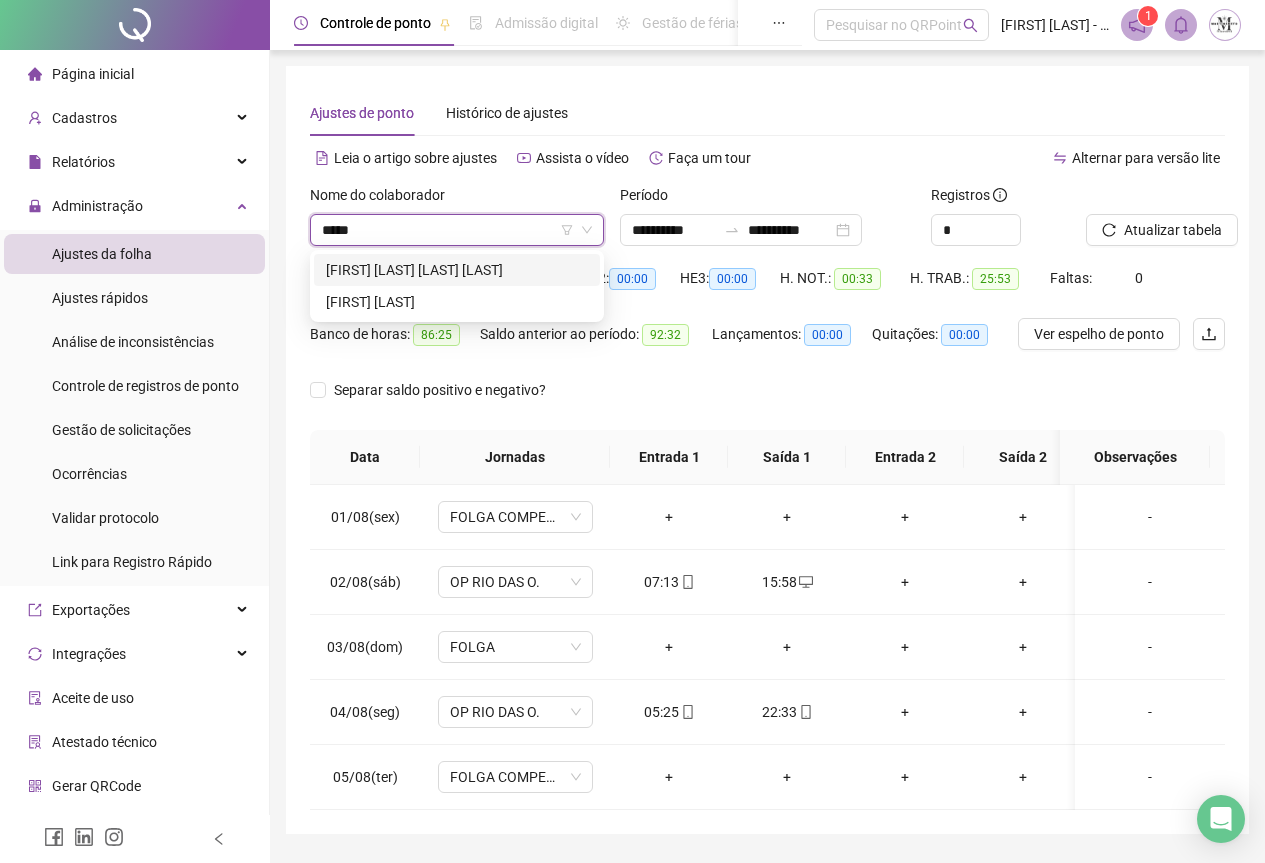 type on "******" 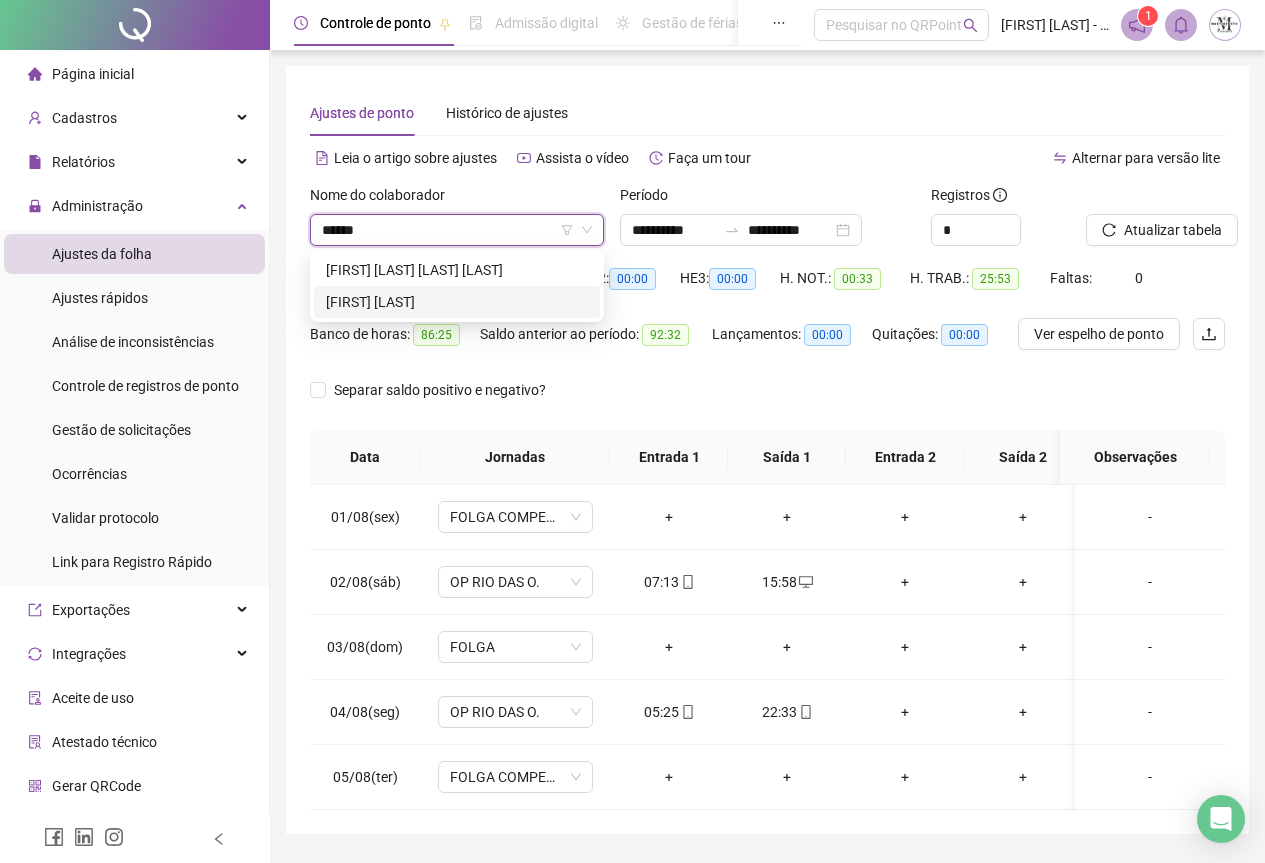 click on "[FIRST] [LAST]" at bounding box center (457, 302) 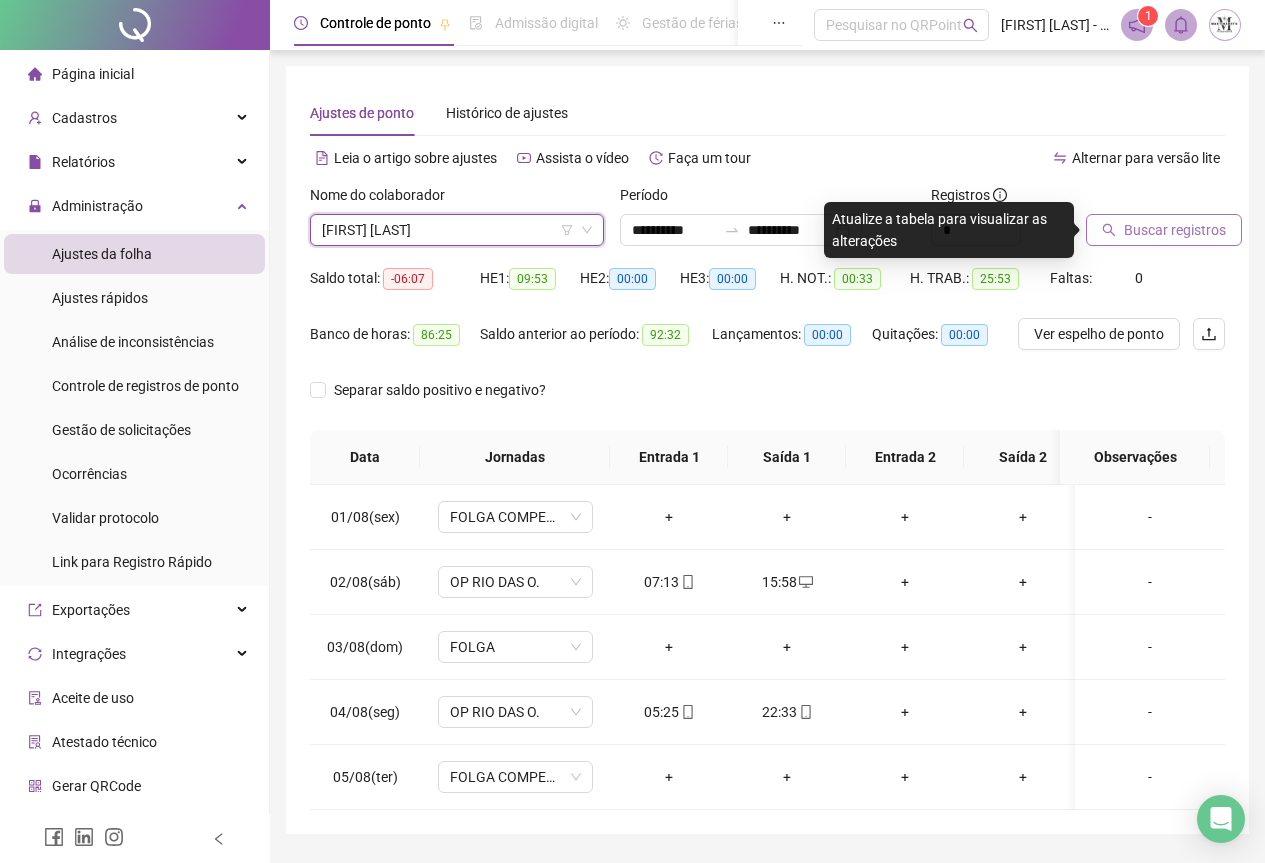 click on "Buscar registros" at bounding box center (1175, 230) 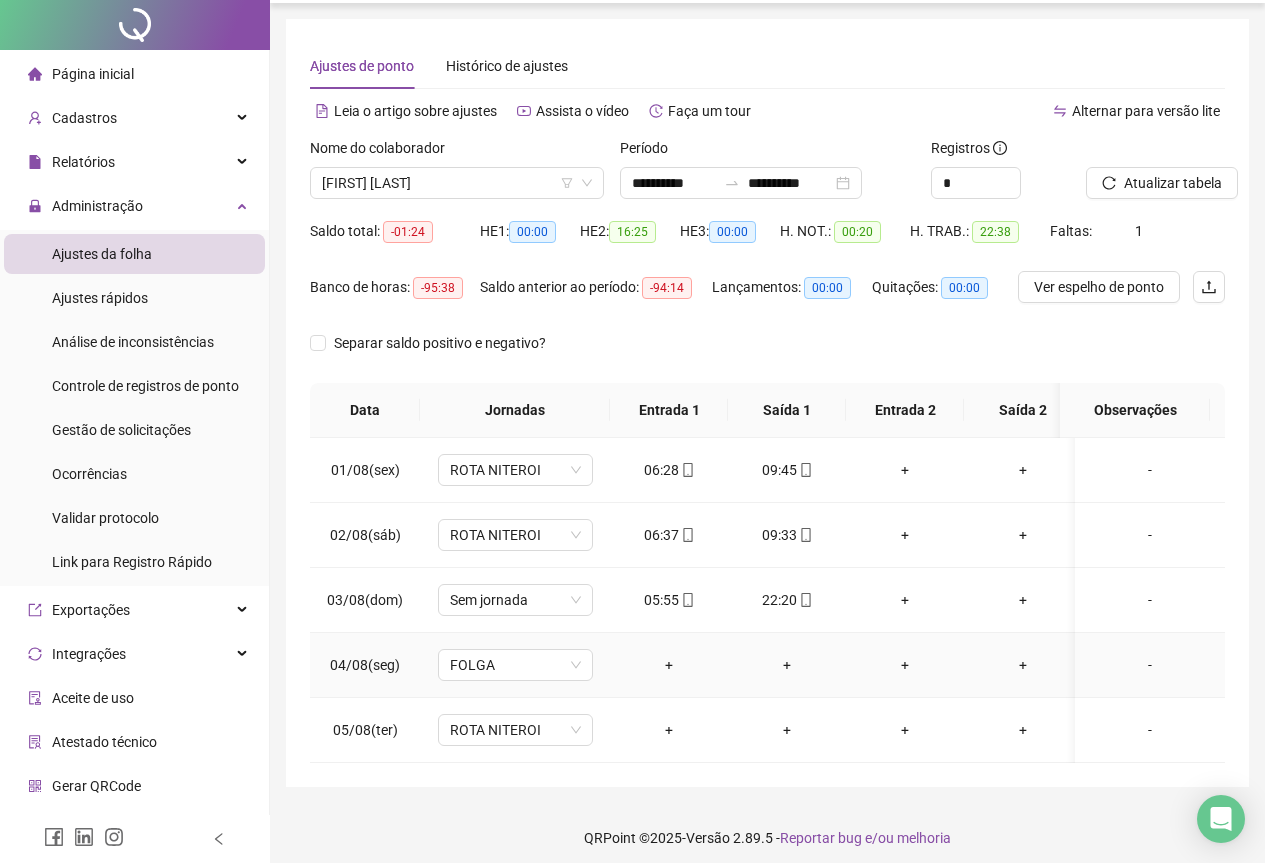 scroll, scrollTop: 72, scrollLeft: 0, axis: vertical 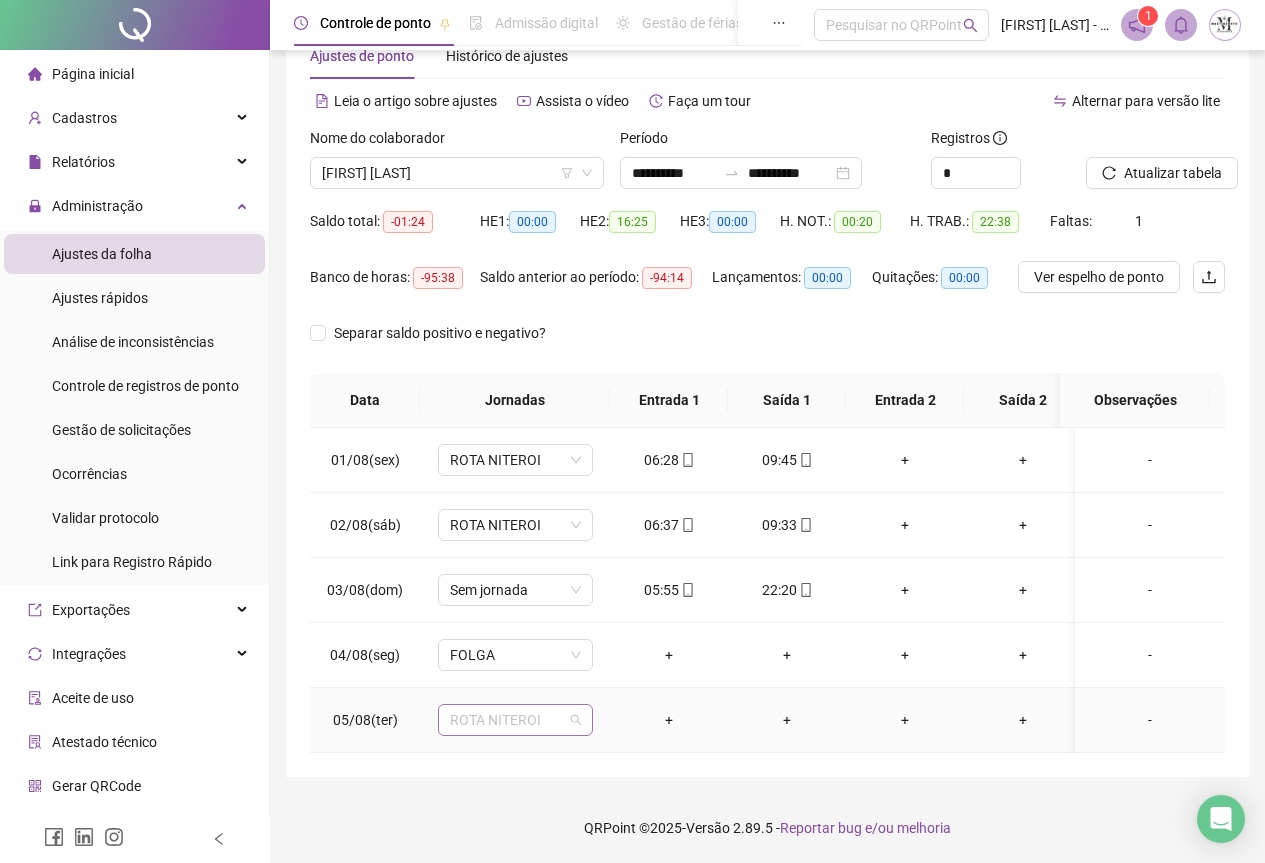 click on "ROTA NITEROI" at bounding box center [515, 720] 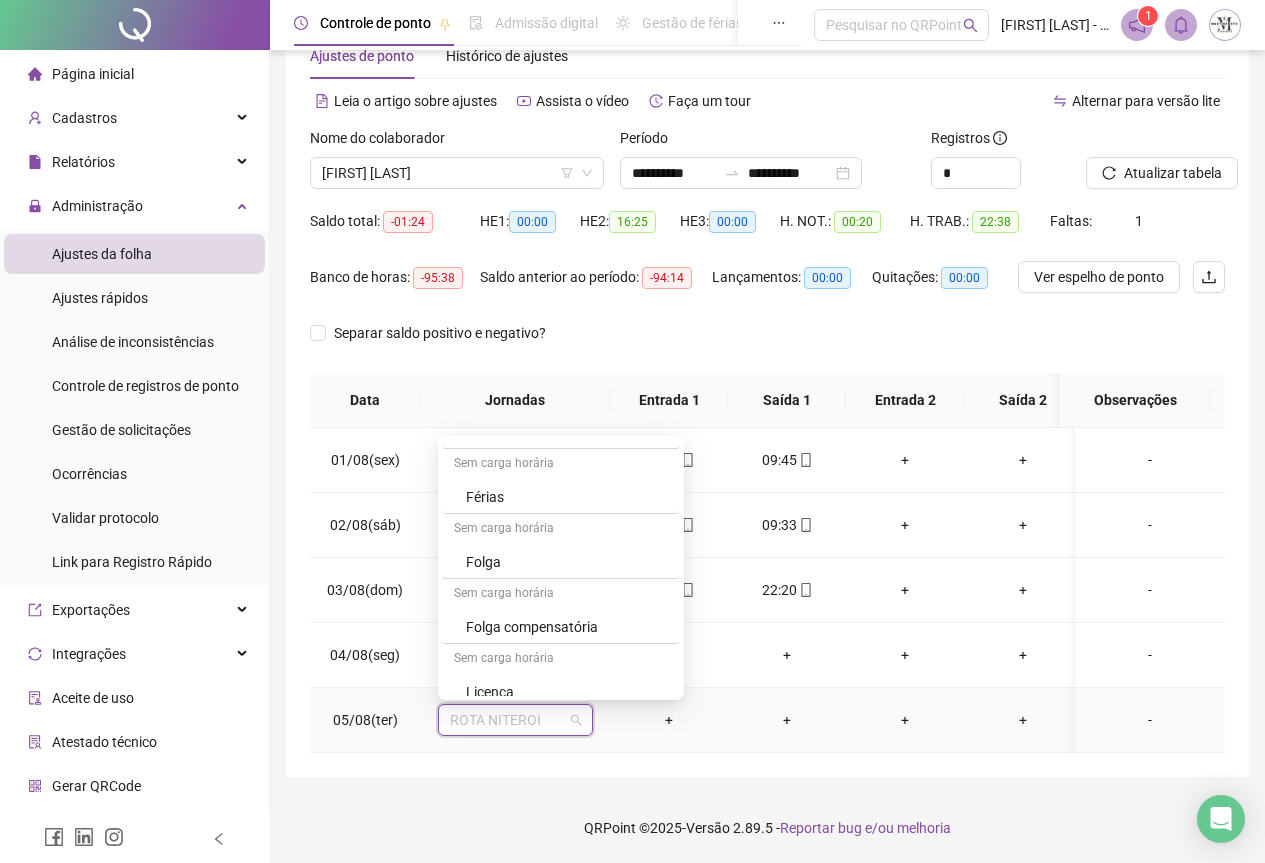 scroll, scrollTop: 1100, scrollLeft: 0, axis: vertical 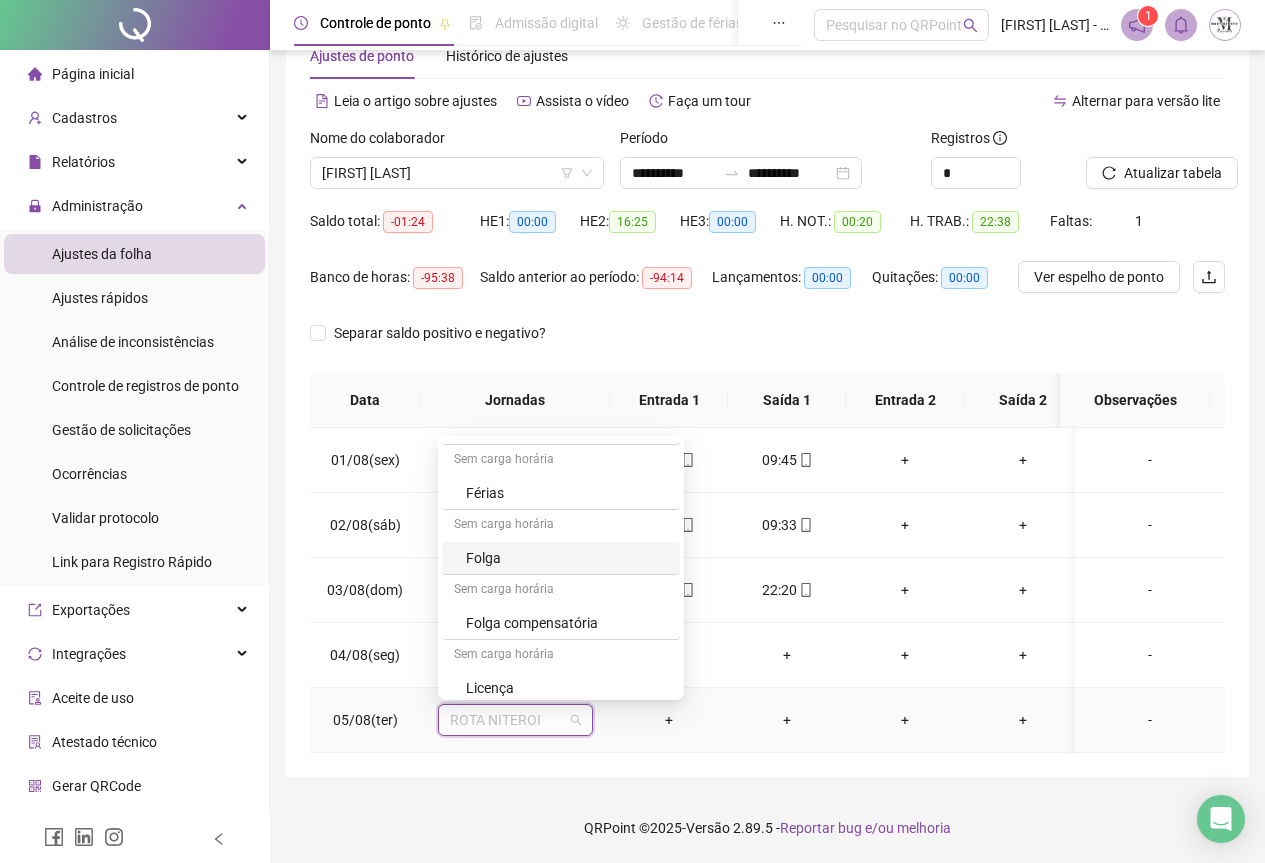 click on "Folga" at bounding box center (567, 558) 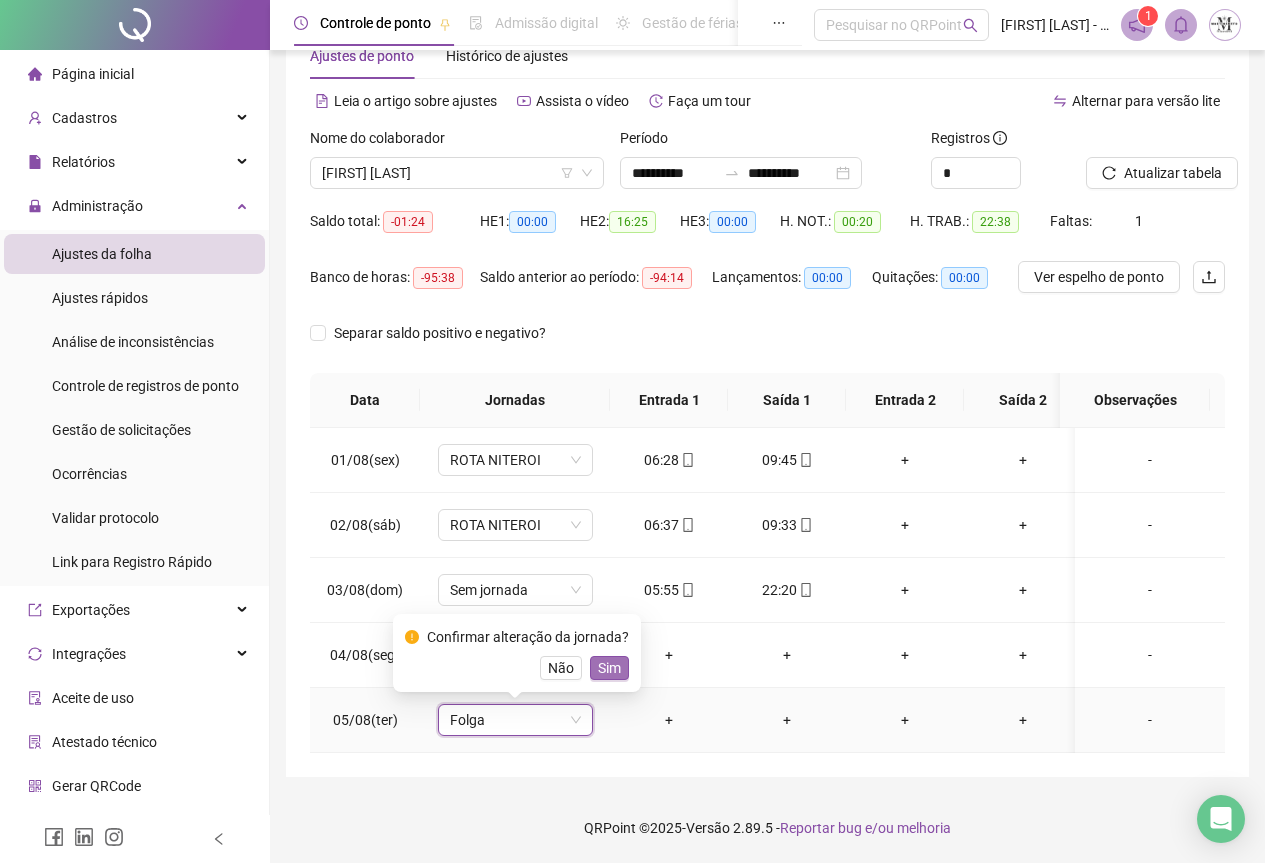 click on "Sim" at bounding box center (609, 668) 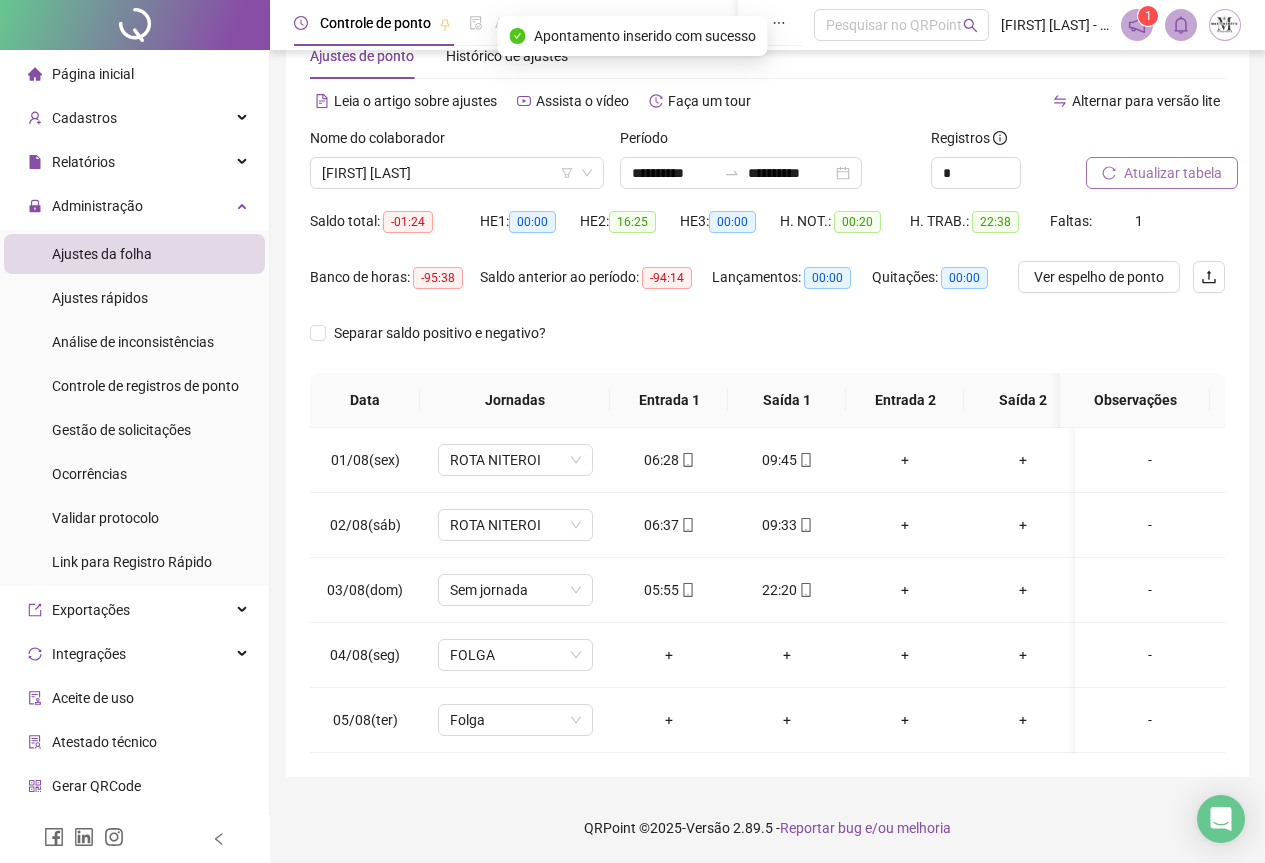 click on "Atualizar tabela" at bounding box center (1173, 173) 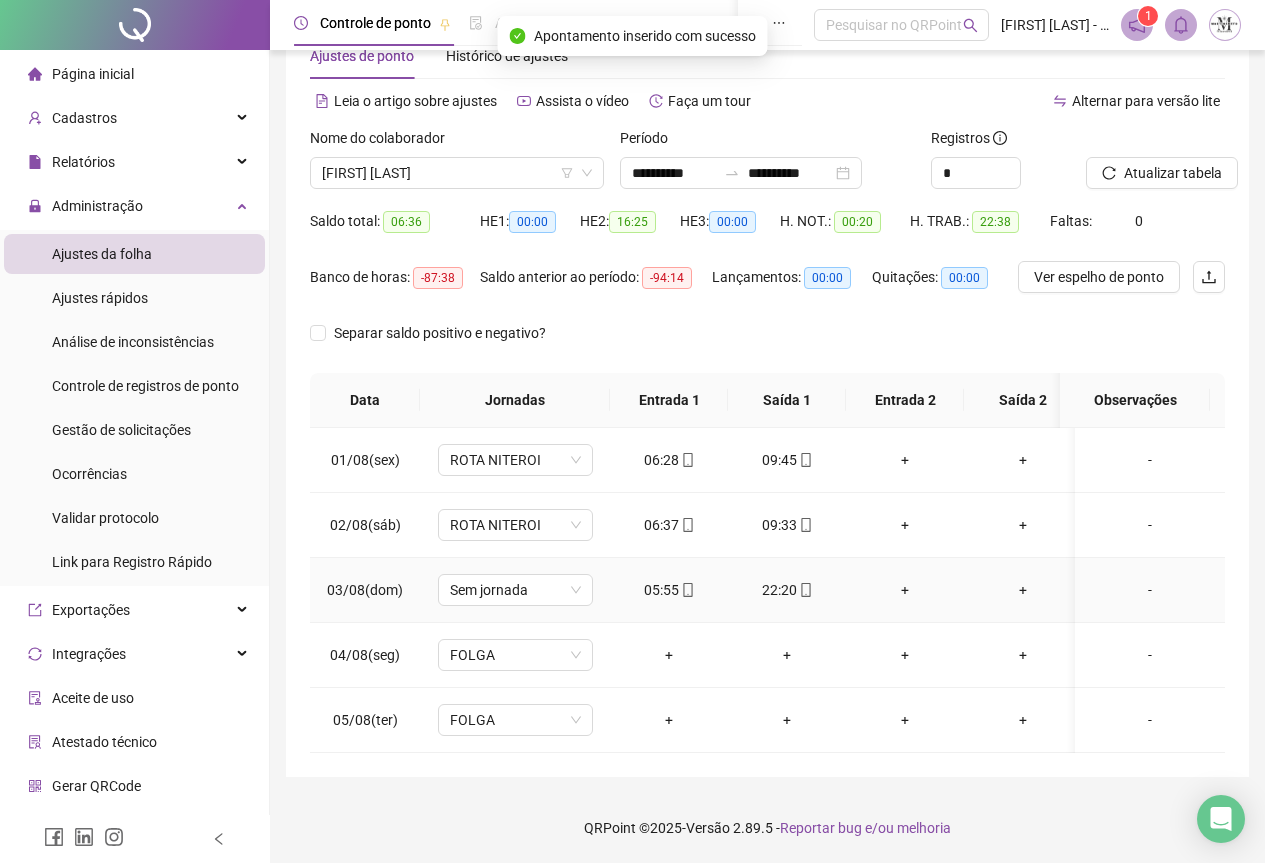 click 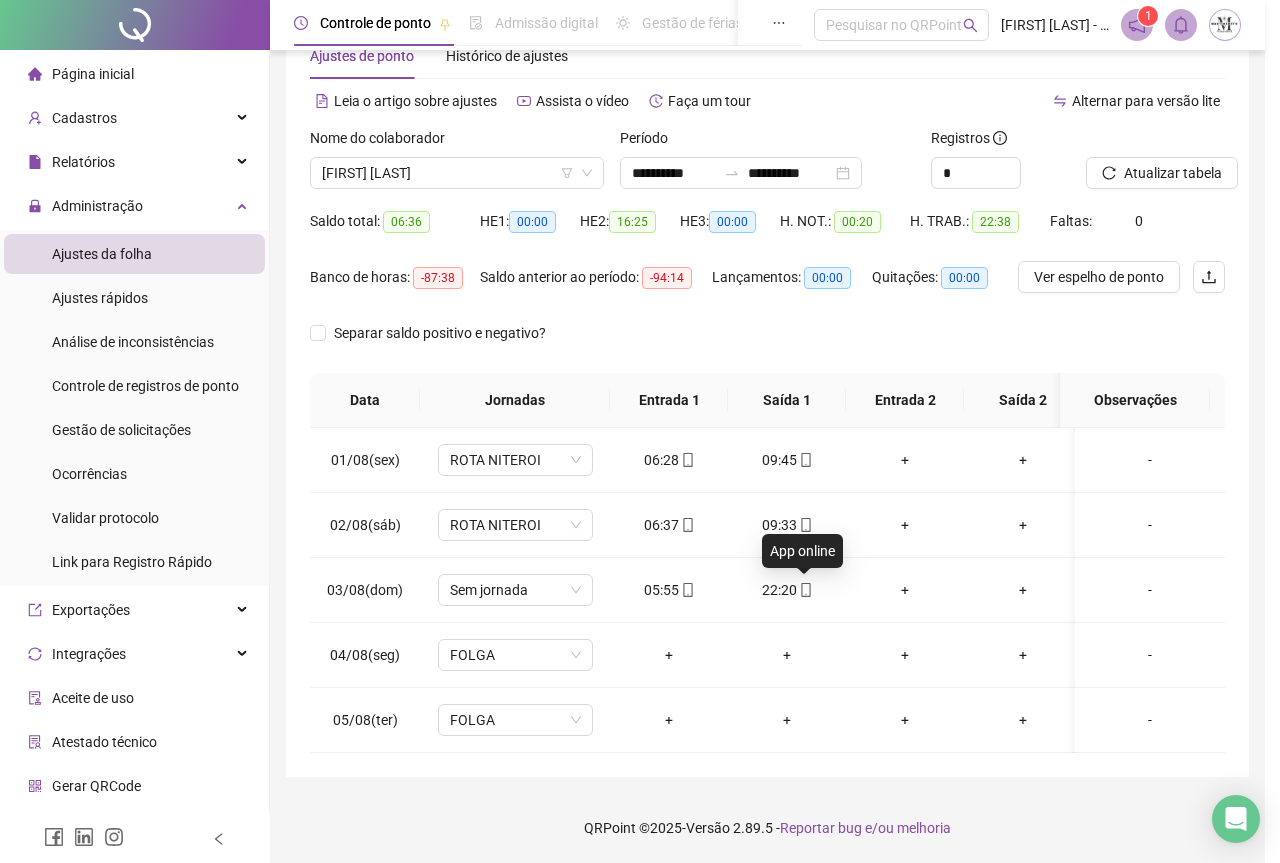 type on "**********" 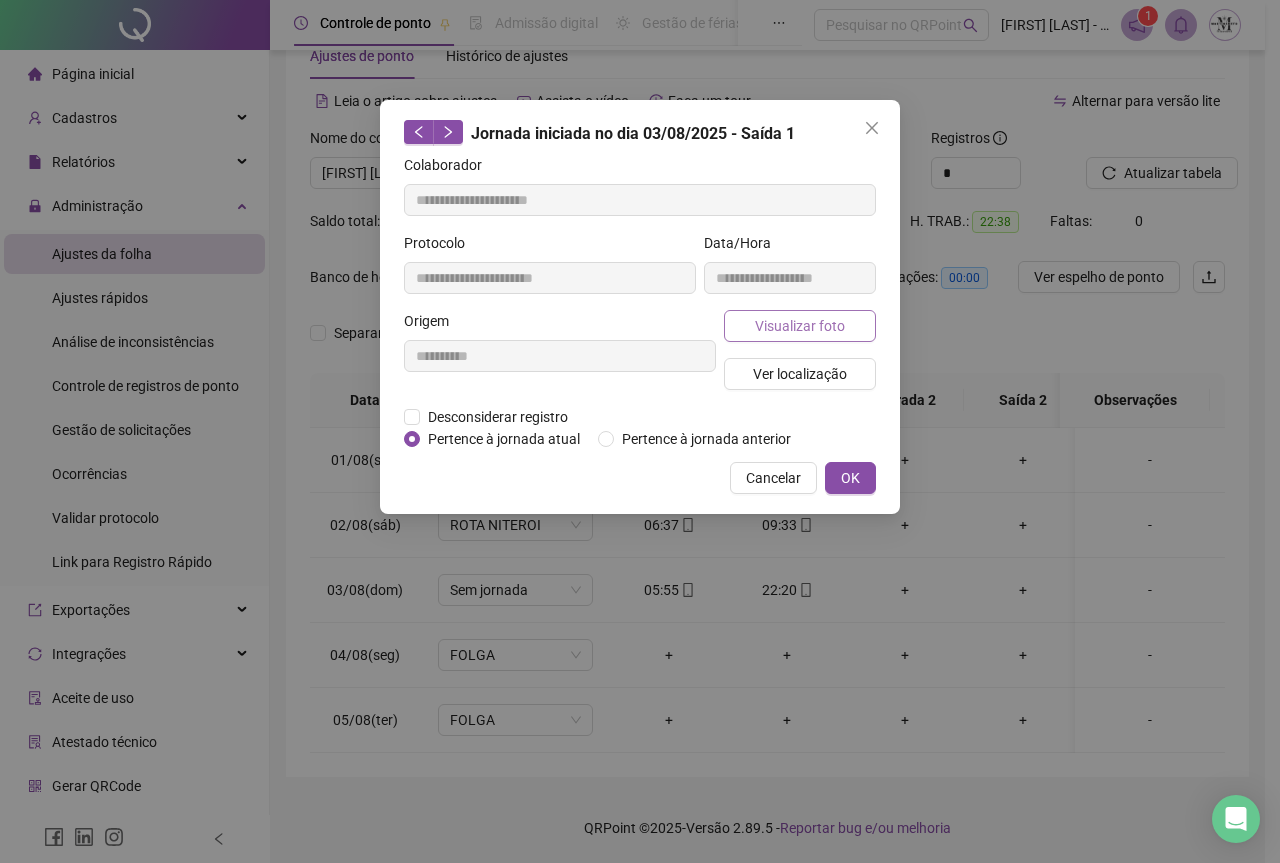 click on "Visualizar foto" at bounding box center [800, 326] 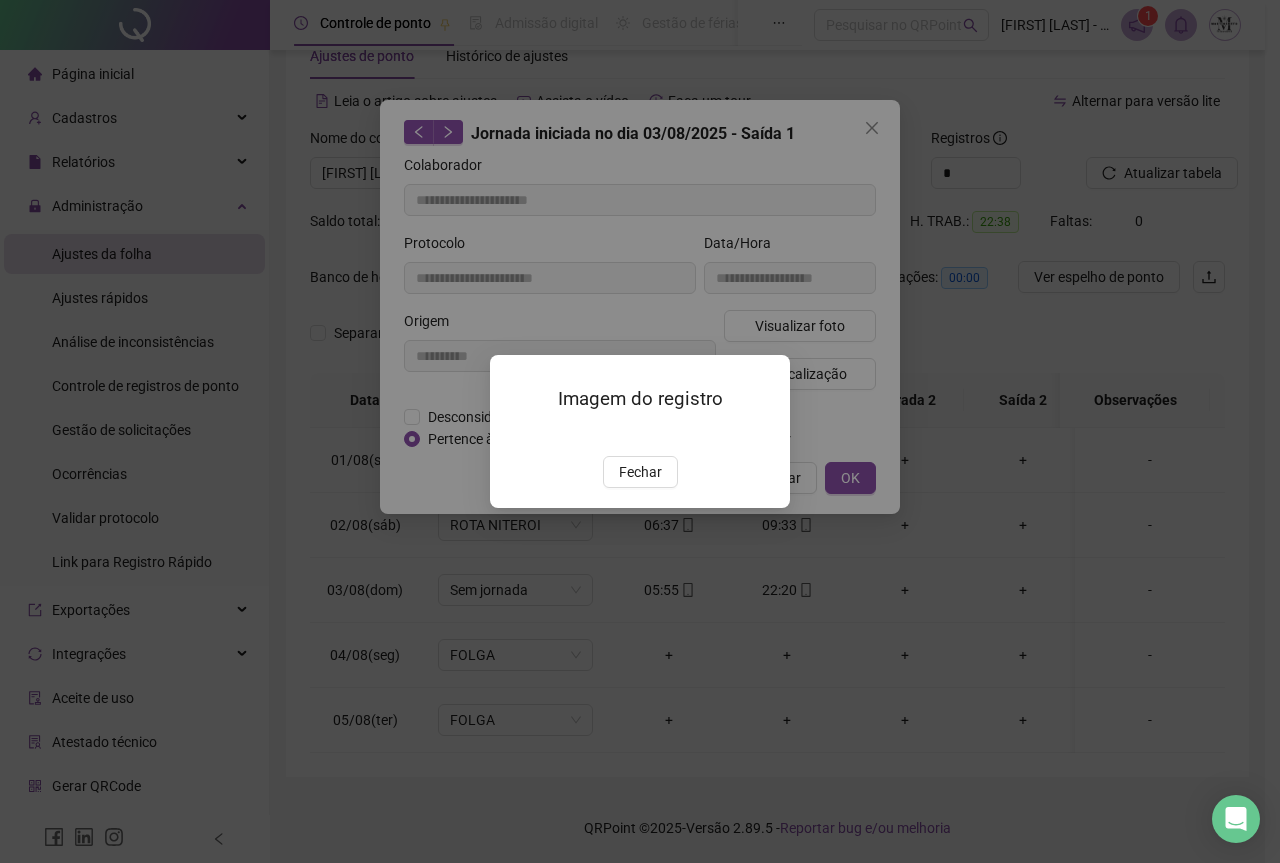 click at bounding box center [514, 435] 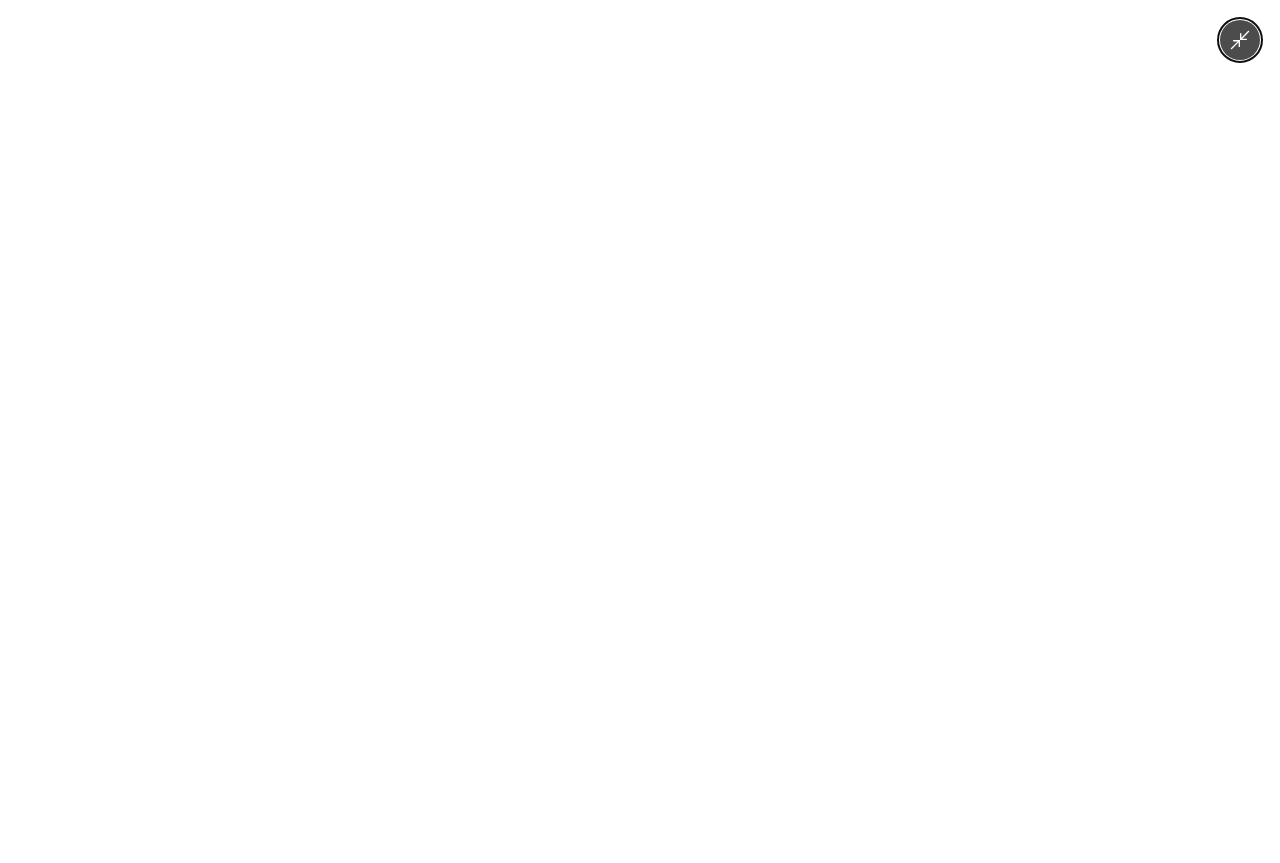 click at bounding box center (639, 431) 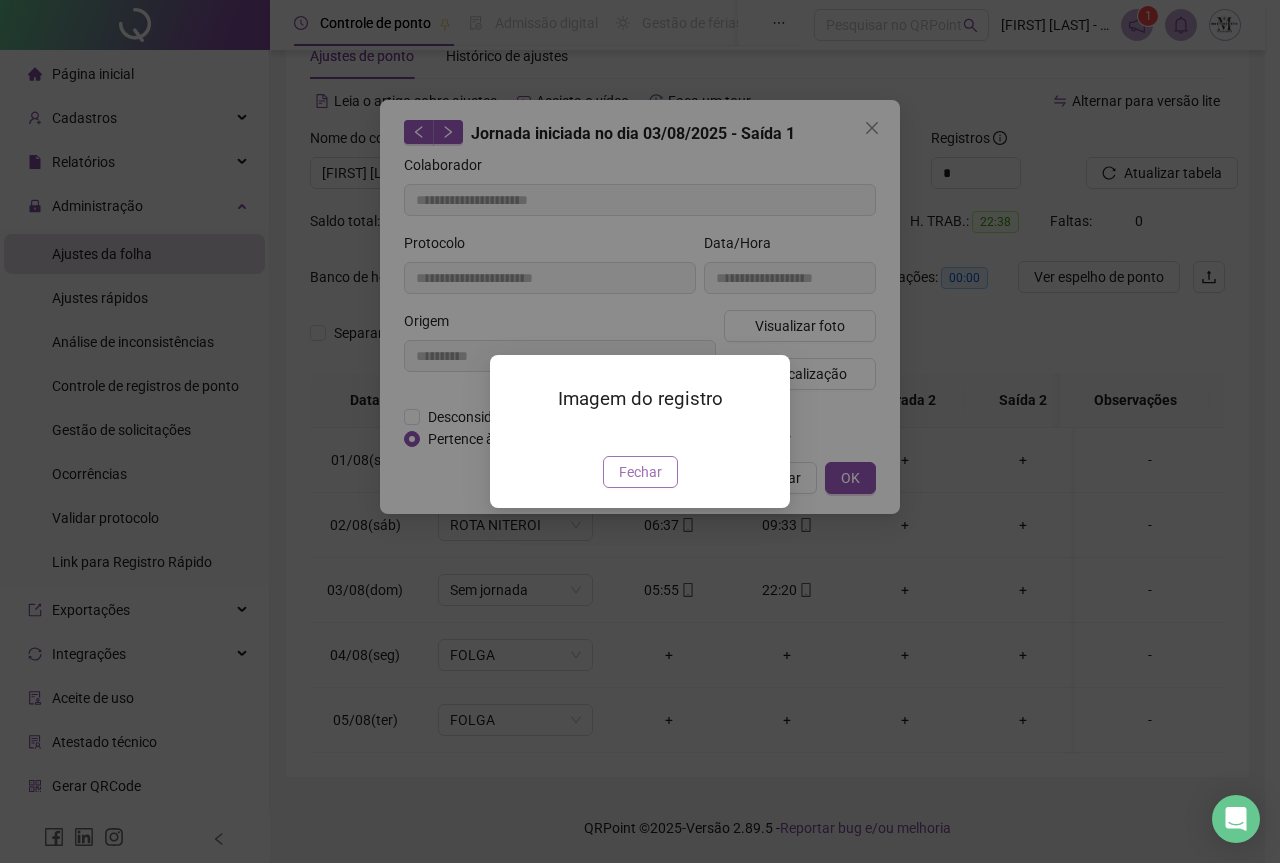 click on "Fechar" at bounding box center [640, 472] 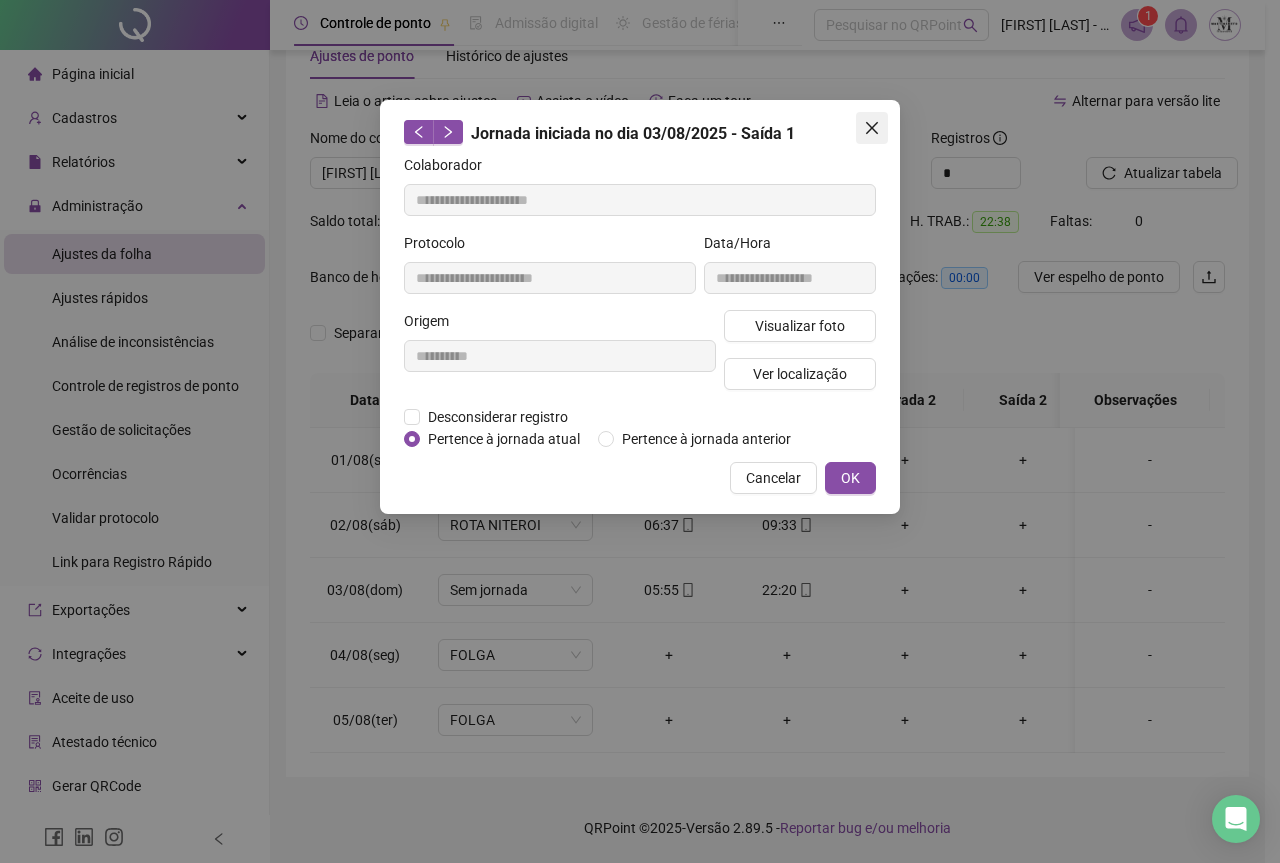click 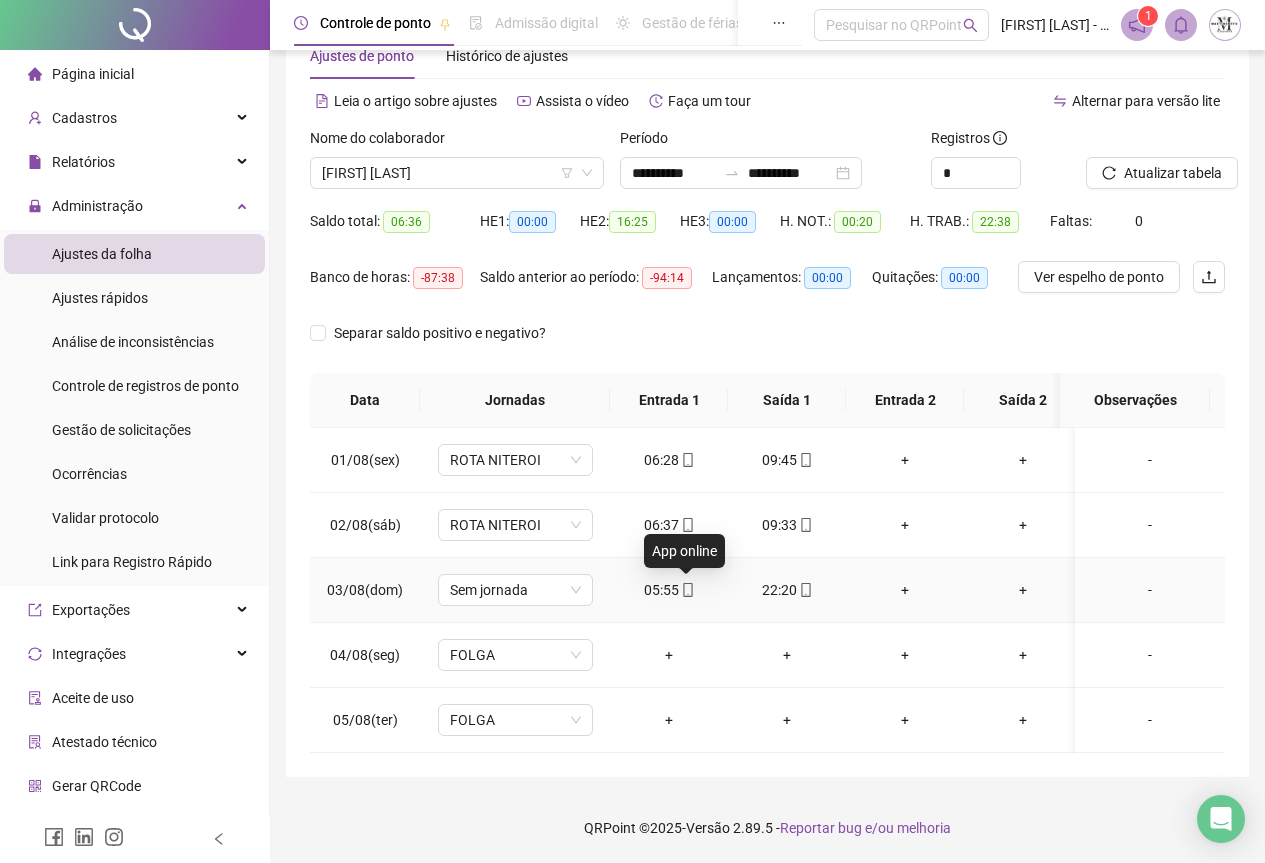 click 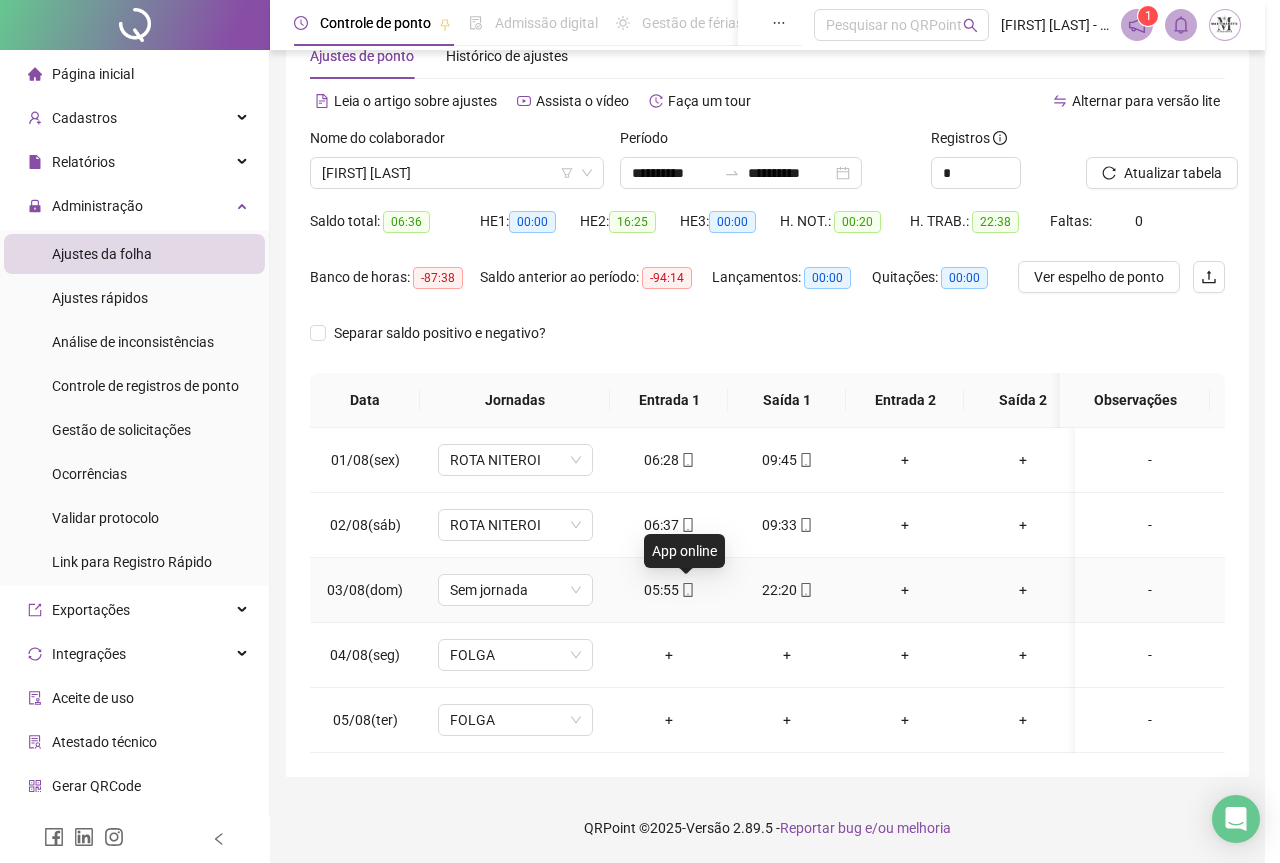 type on "**********" 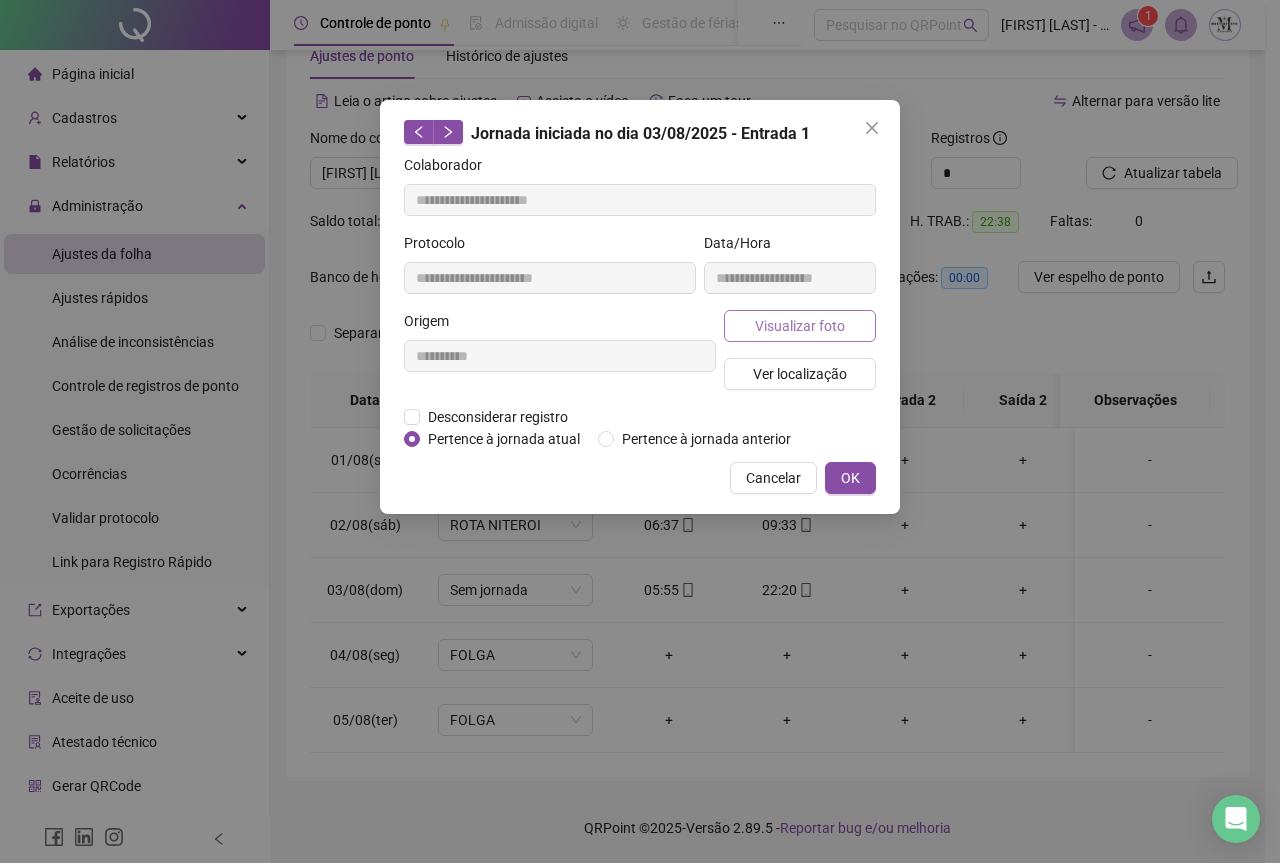 click on "Visualizar foto" at bounding box center [800, 326] 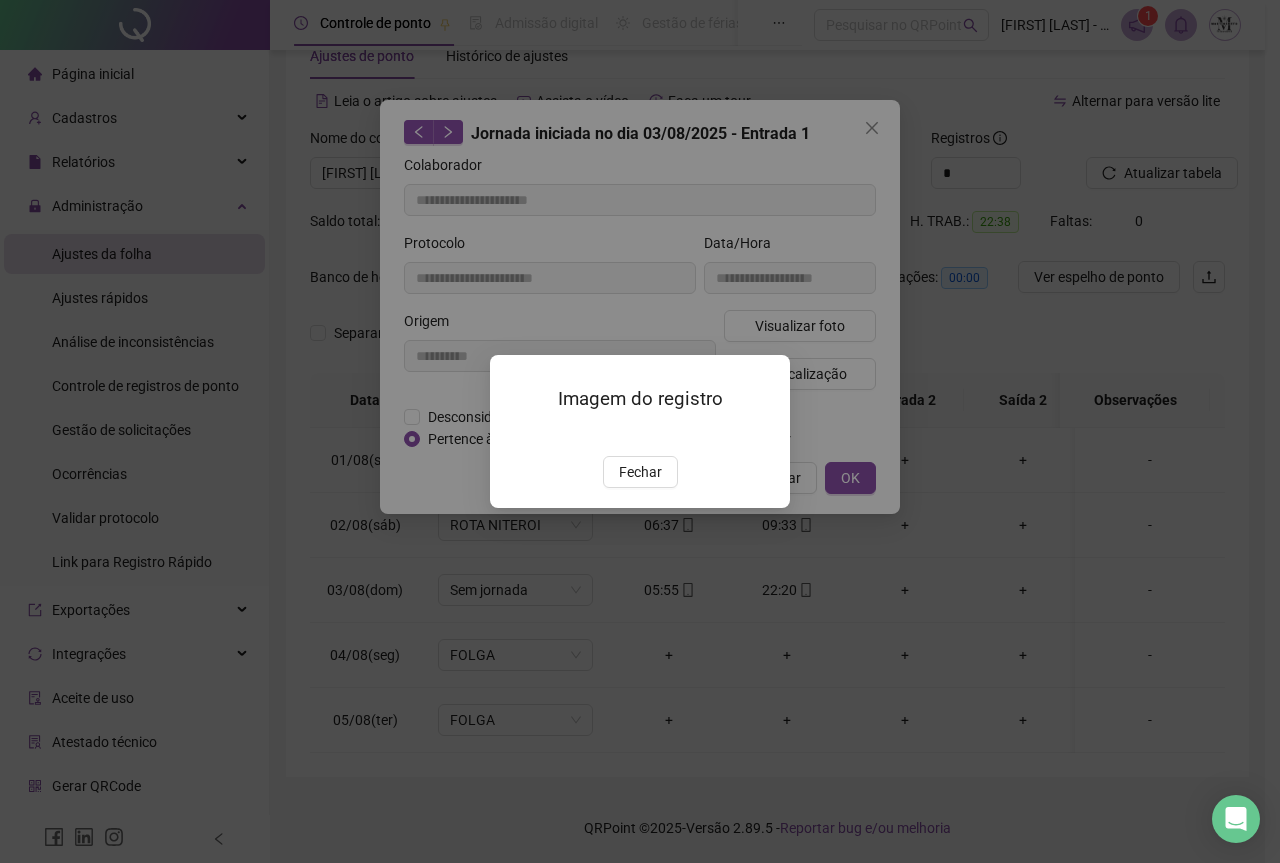 click at bounding box center (514, 435) 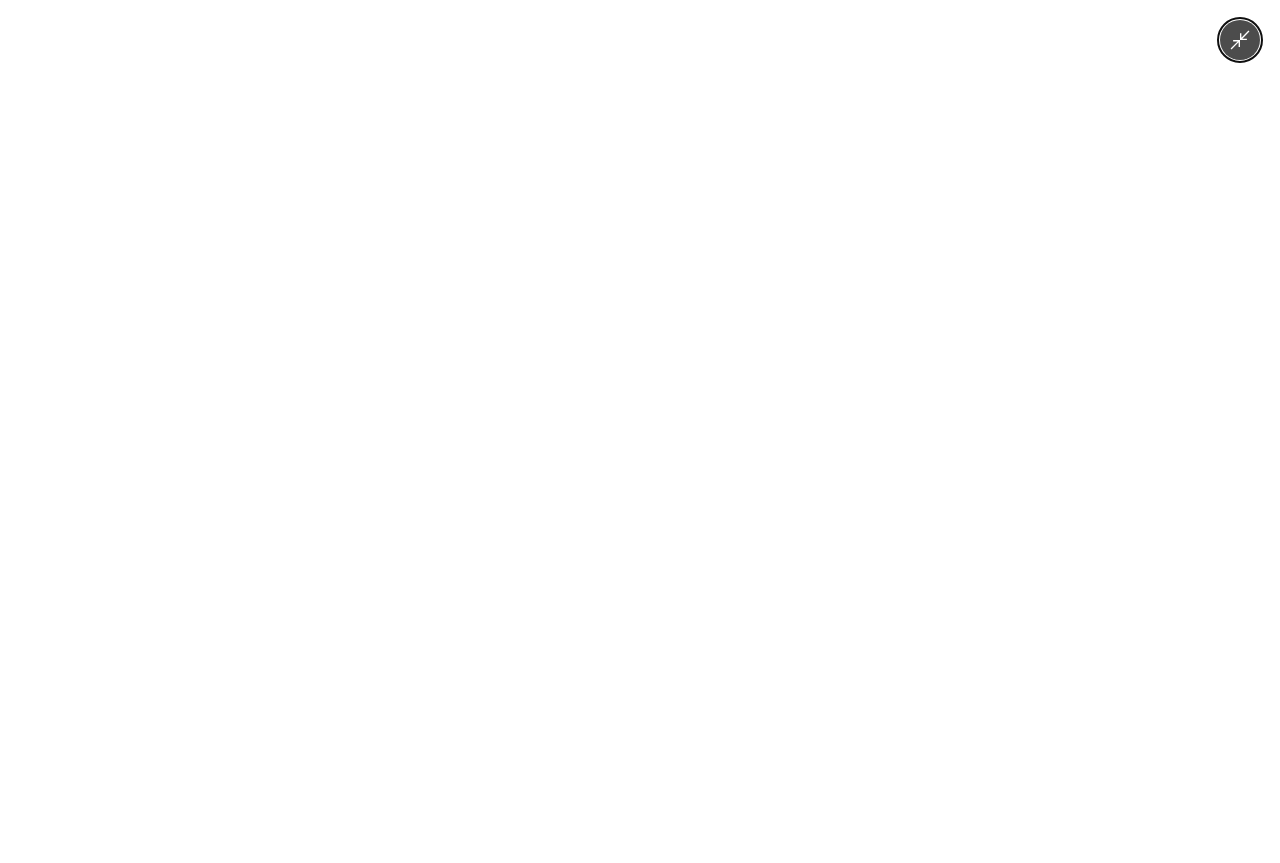 click at bounding box center [1240, 40] 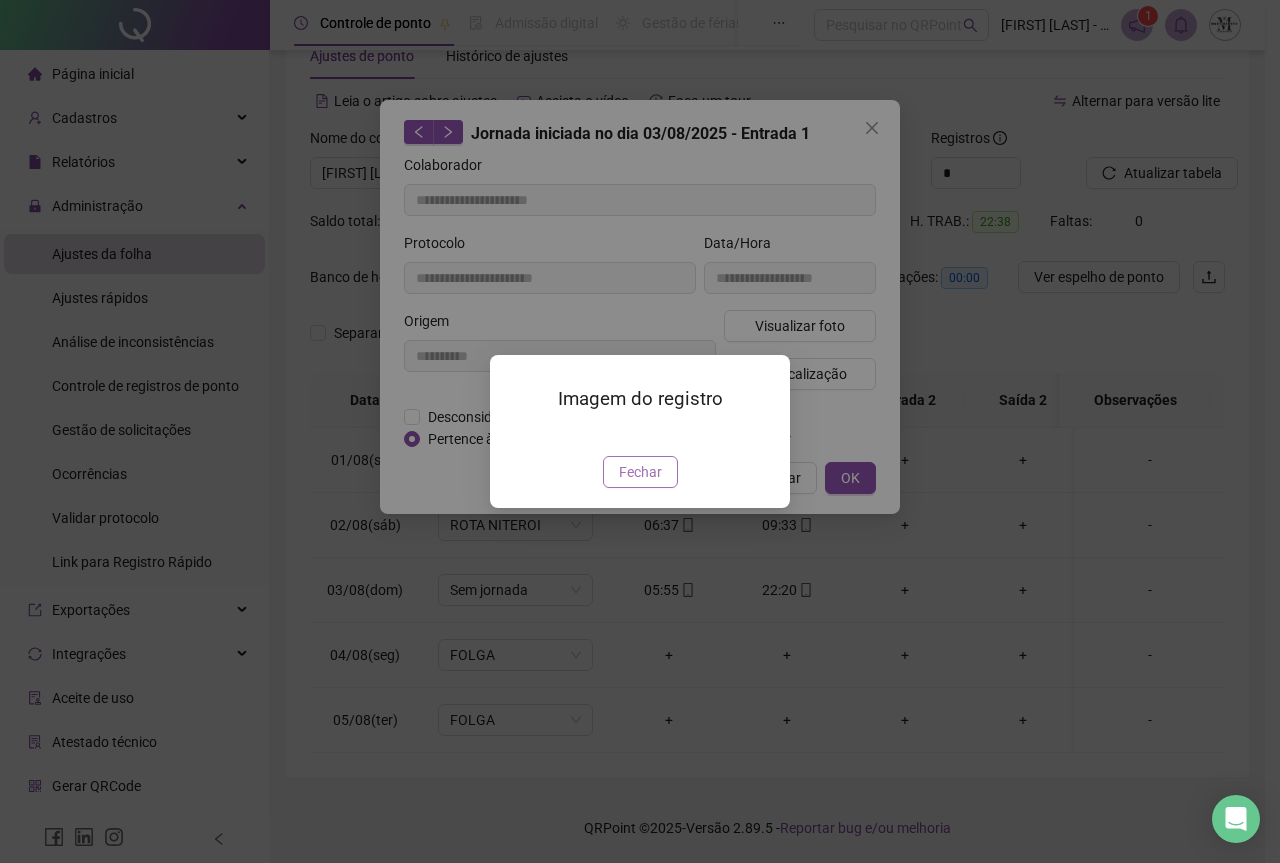 click on "Fechar" at bounding box center [640, 472] 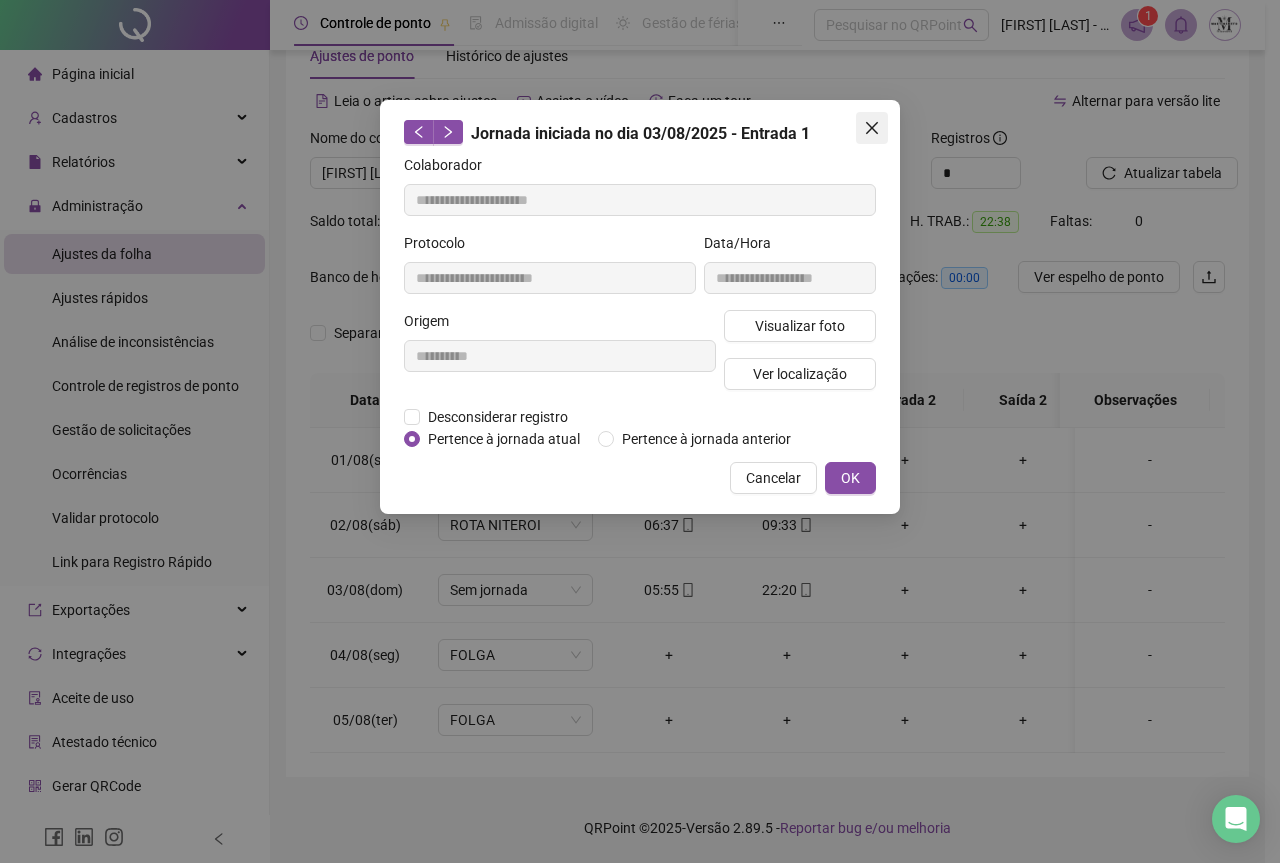 click 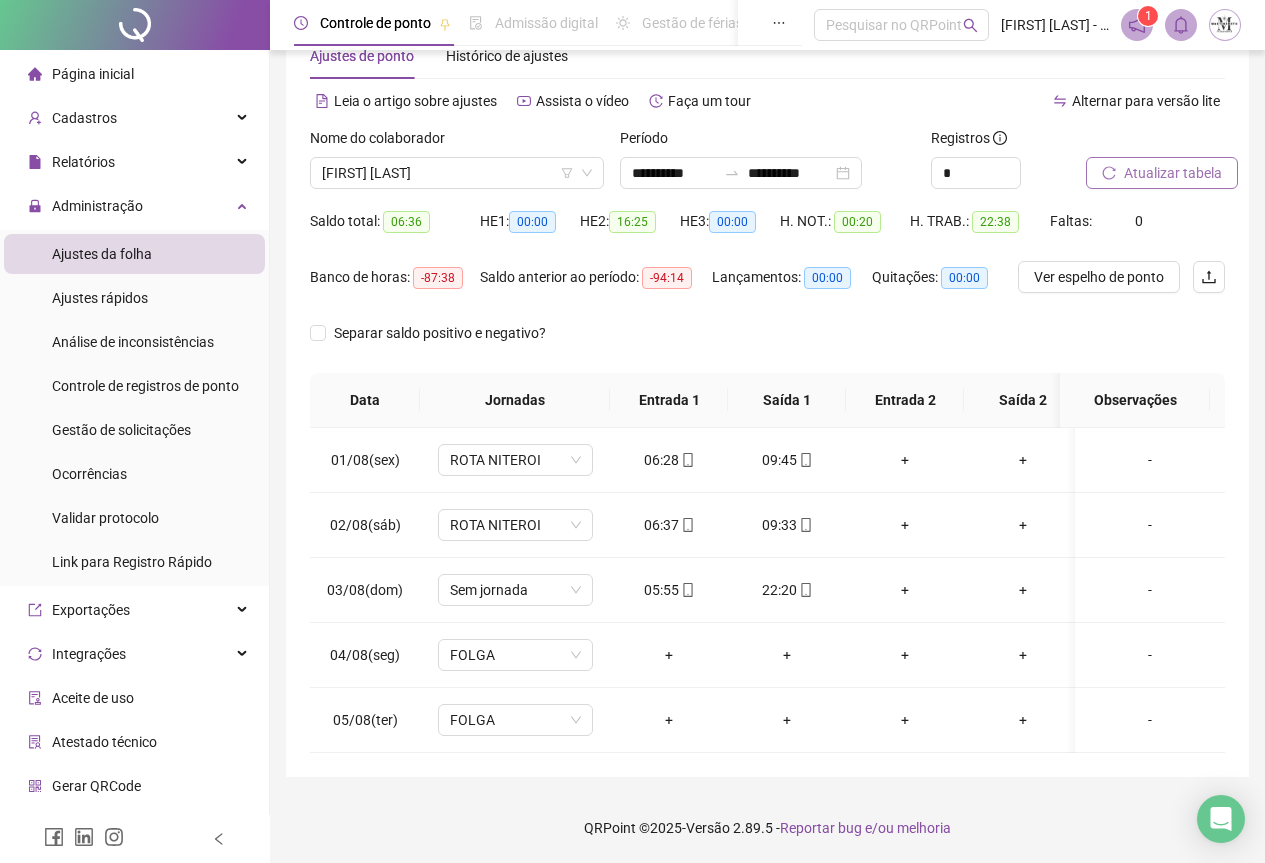 click on "Atualizar tabela" at bounding box center [1173, 173] 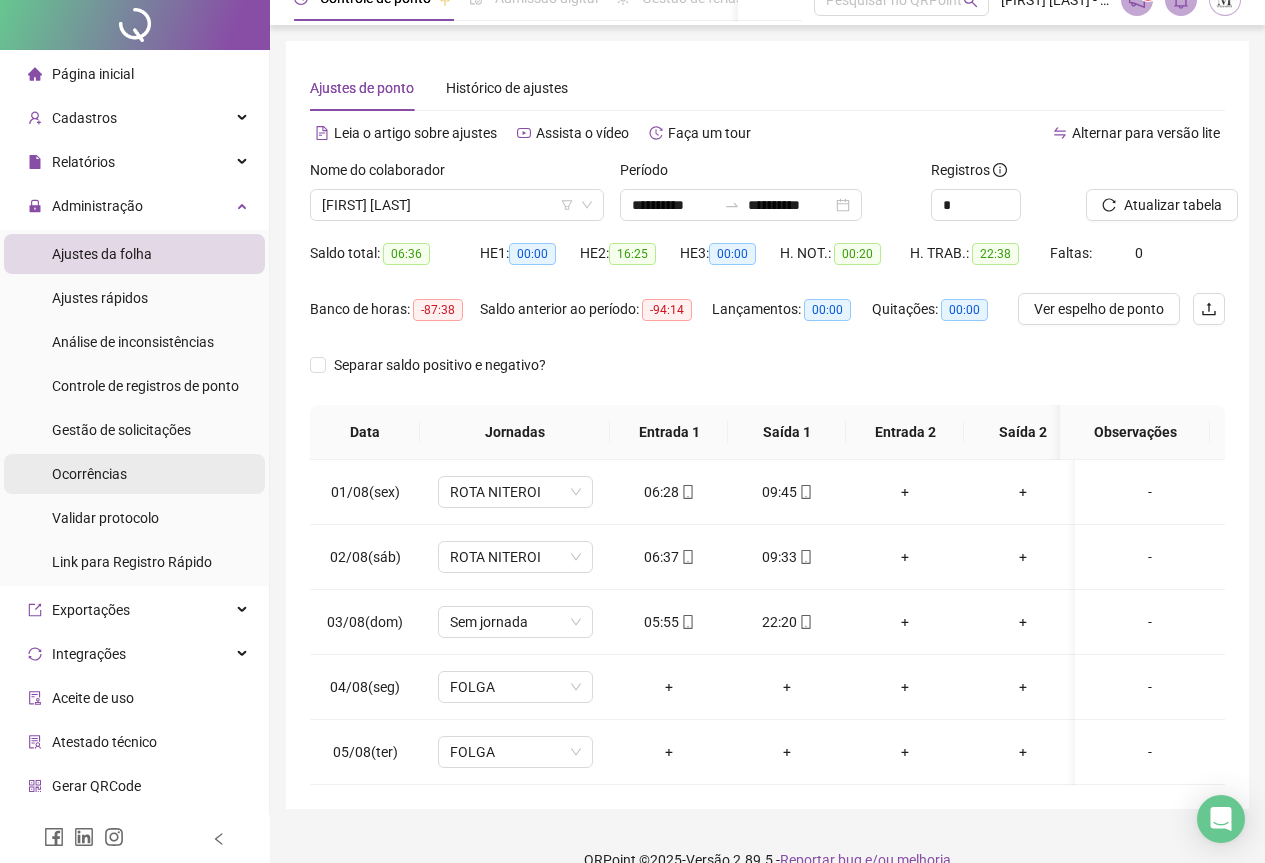 scroll, scrollTop: 0, scrollLeft: 0, axis: both 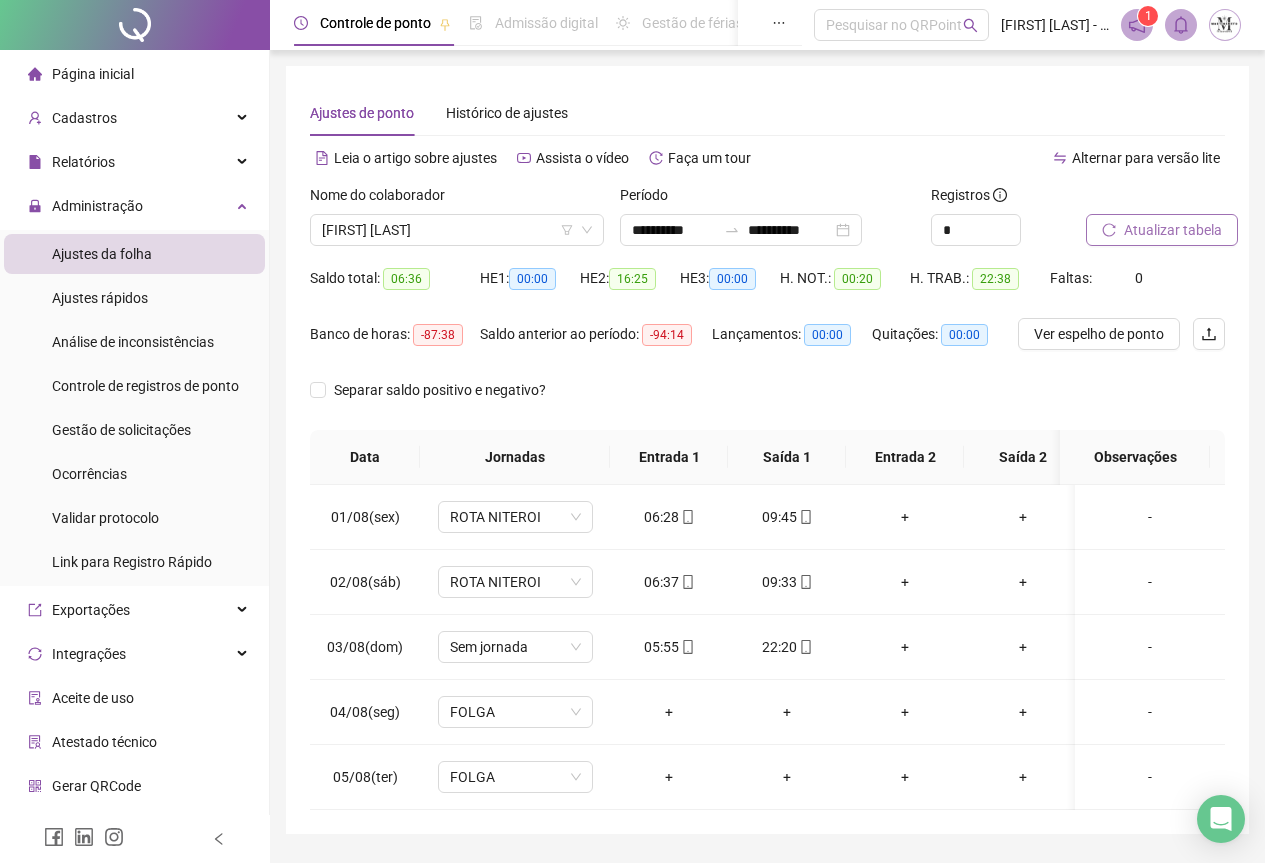 click on "Atualizar tabela" at bounding box center [1173, 230] 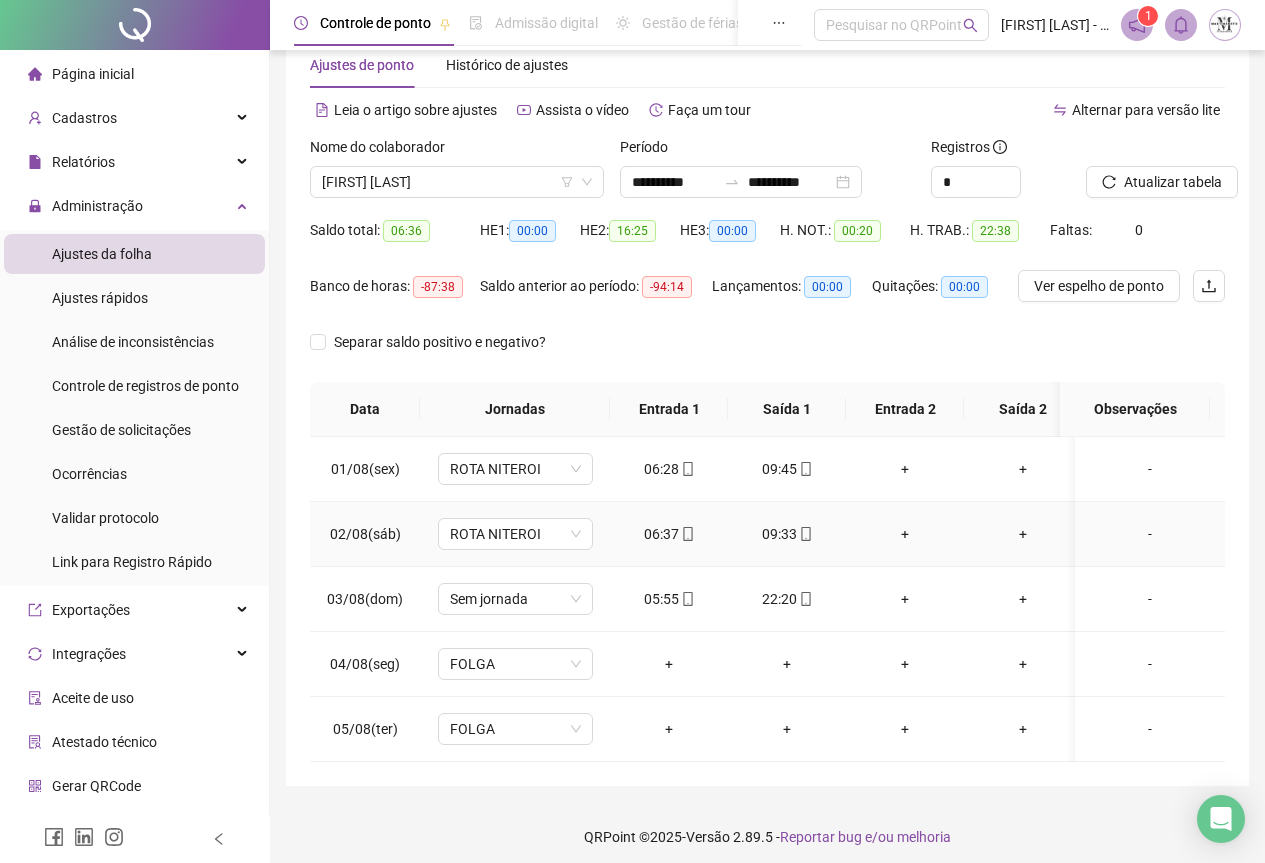 scroll, scrollTop: 72, scrollLeft: 0, axis: vertical 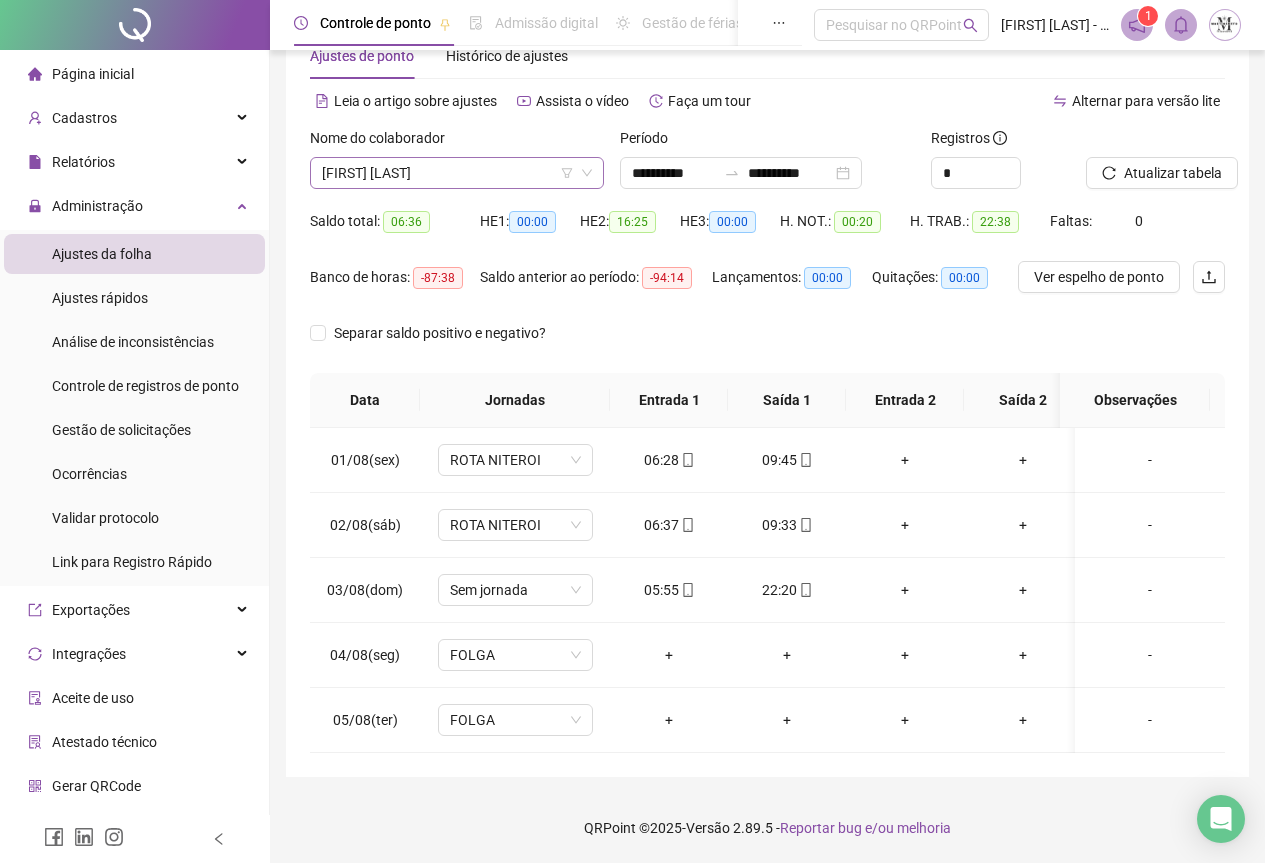 click on "[FIRST] [LAST]" at bounding box center [457, 173] 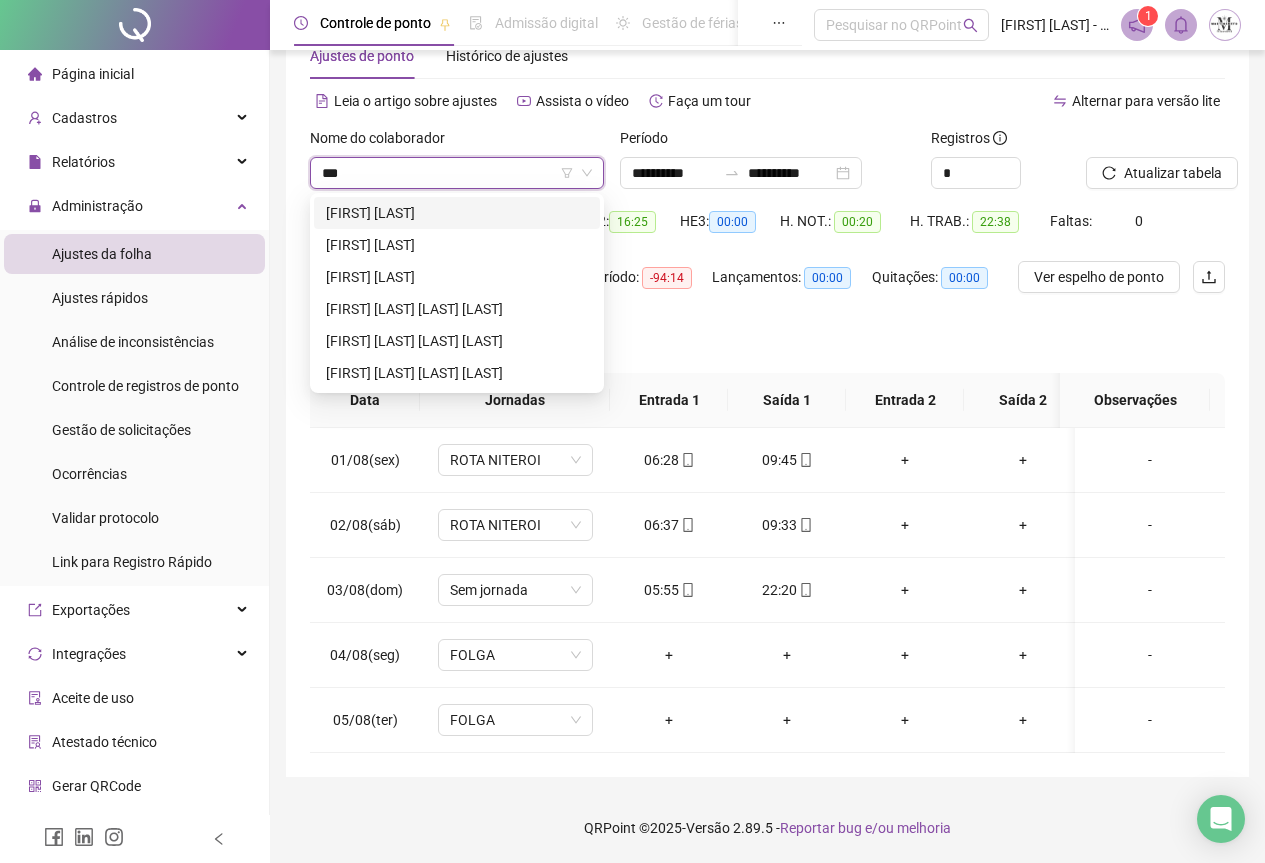 type on "****" 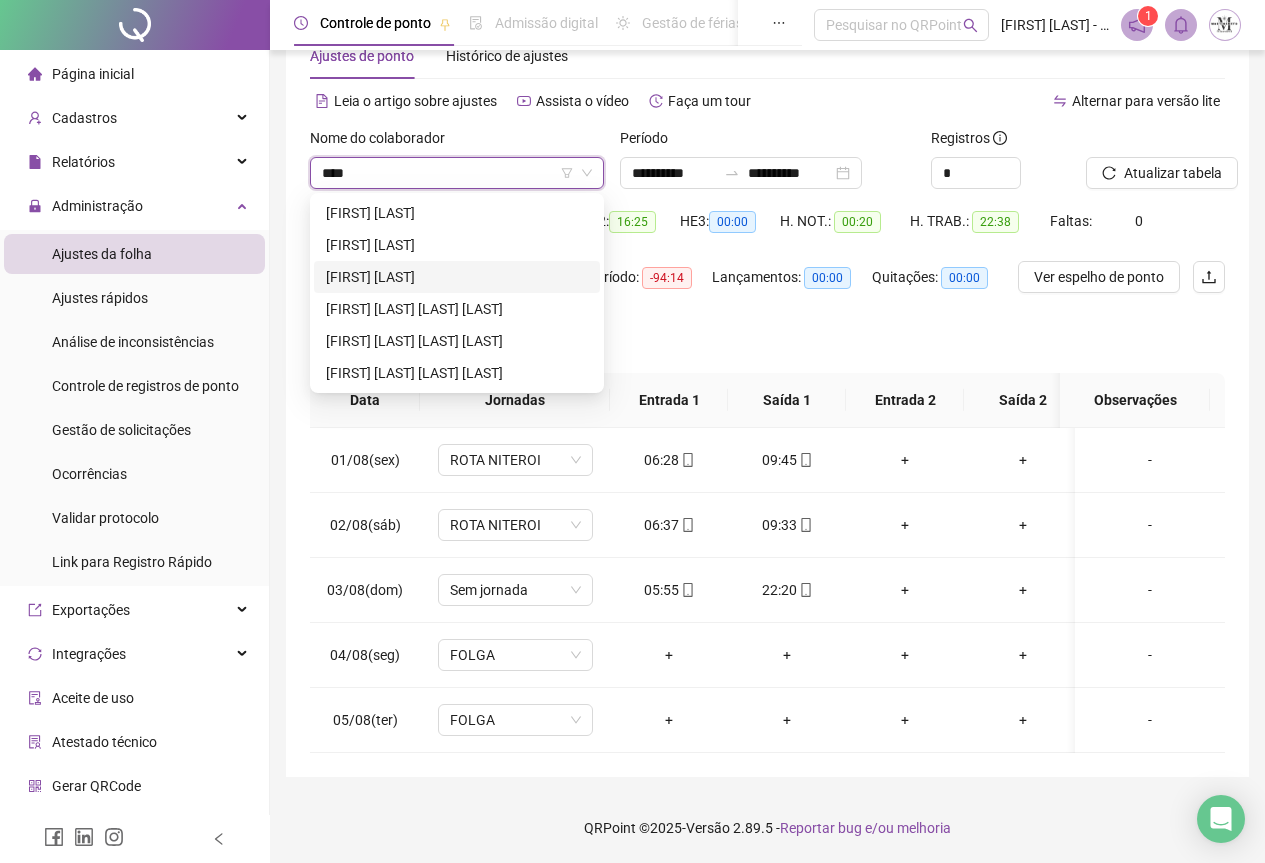 click on "[FIRST] [LAST]" at bounding box center (457, 277) 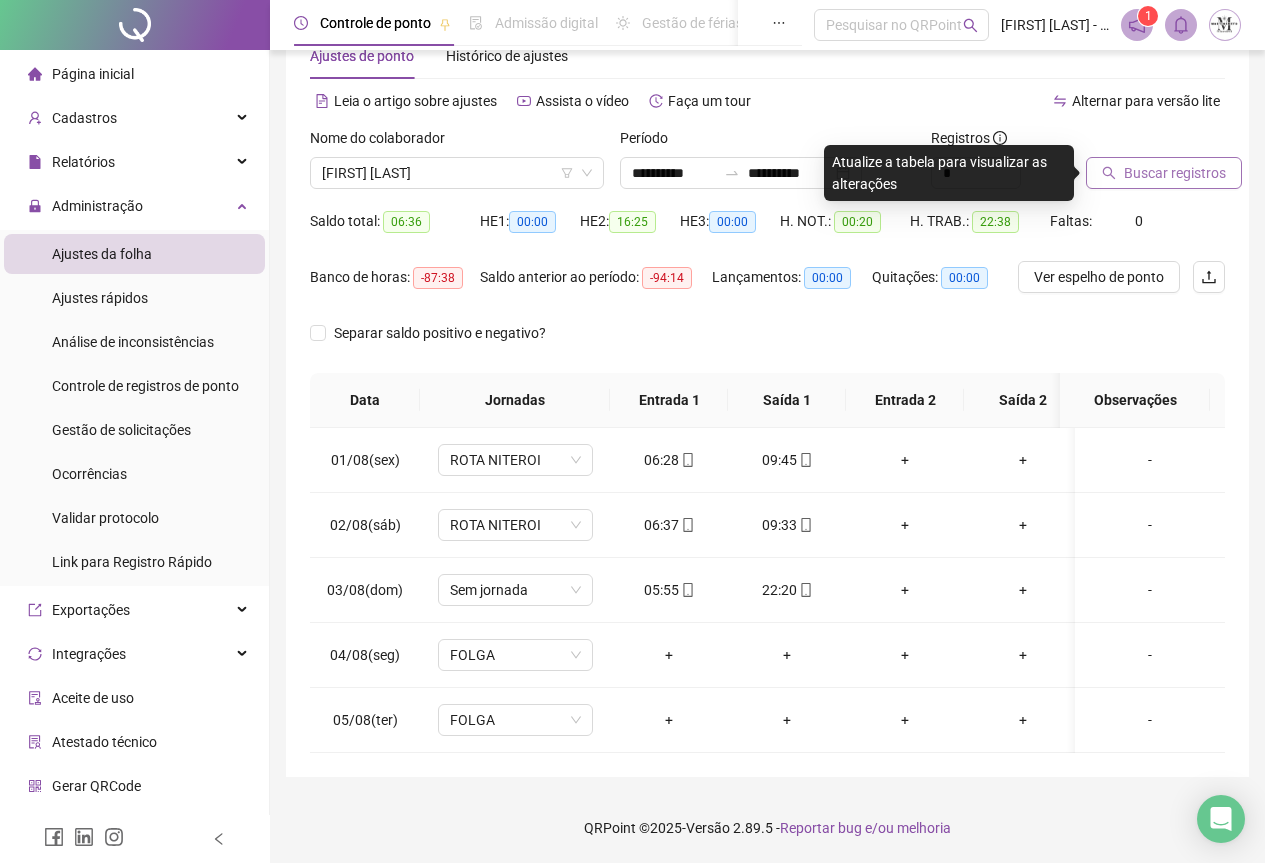 click on "Buscar registros" at bounding box center [1175, 173] 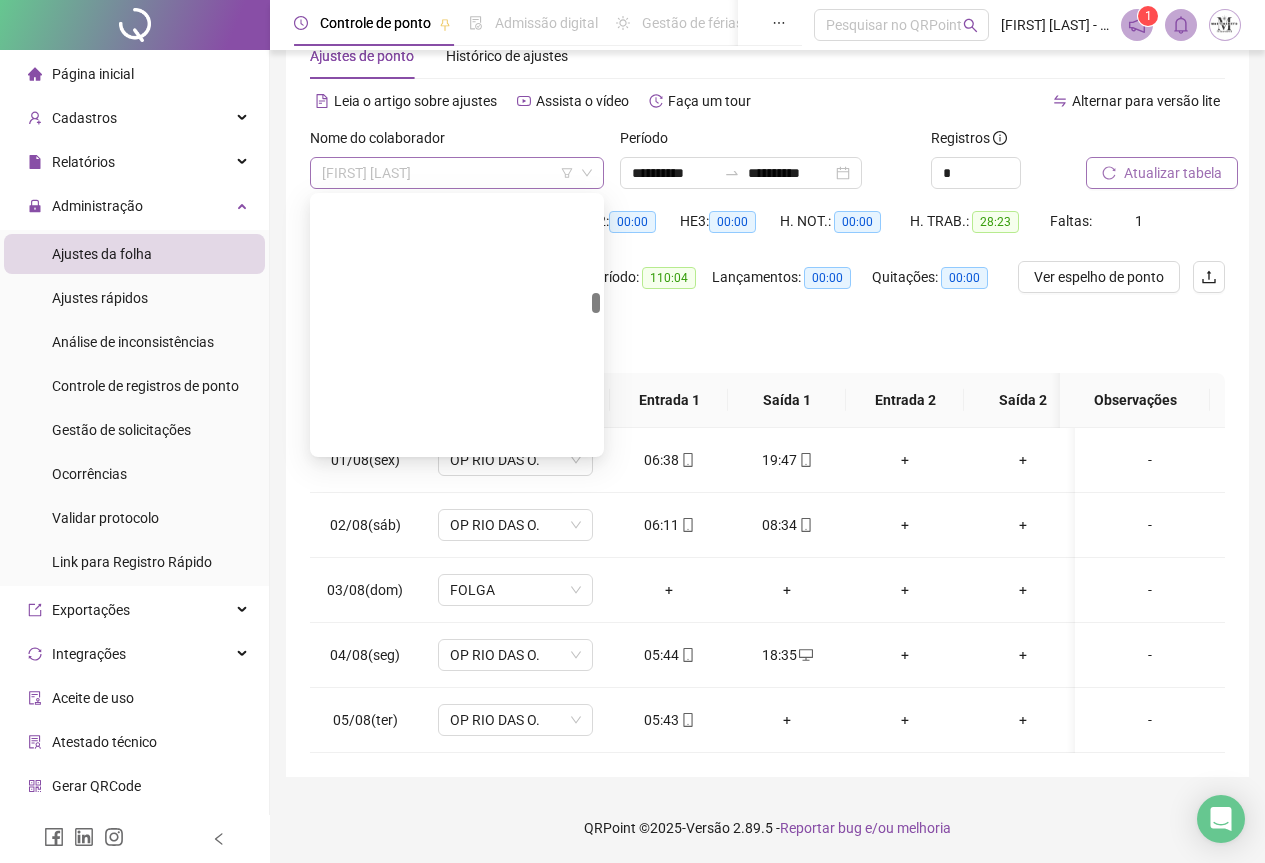 click on "[FIRST] [LAST]" at bounding box center (457, 173) 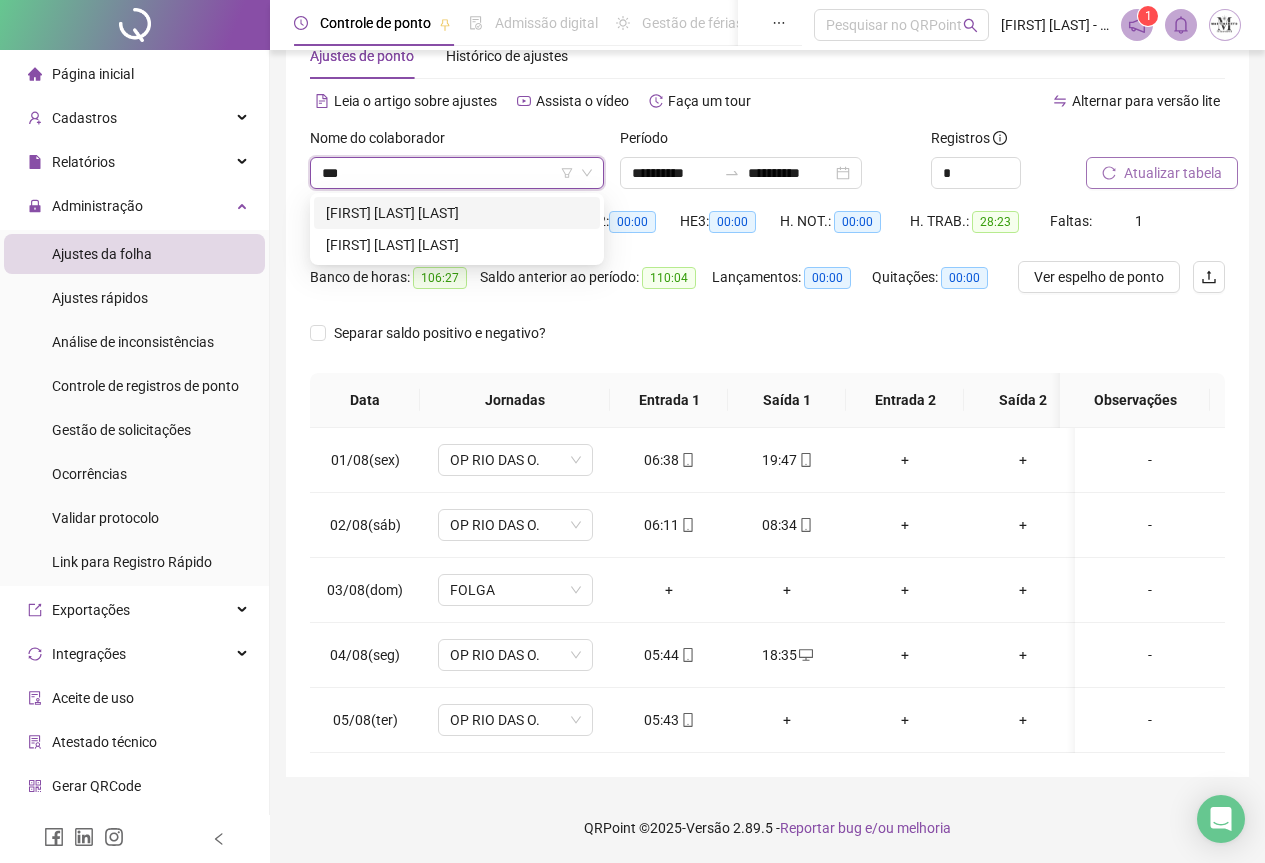 scroll, scrollTop: 0, scrollLeft: 0, axis: both 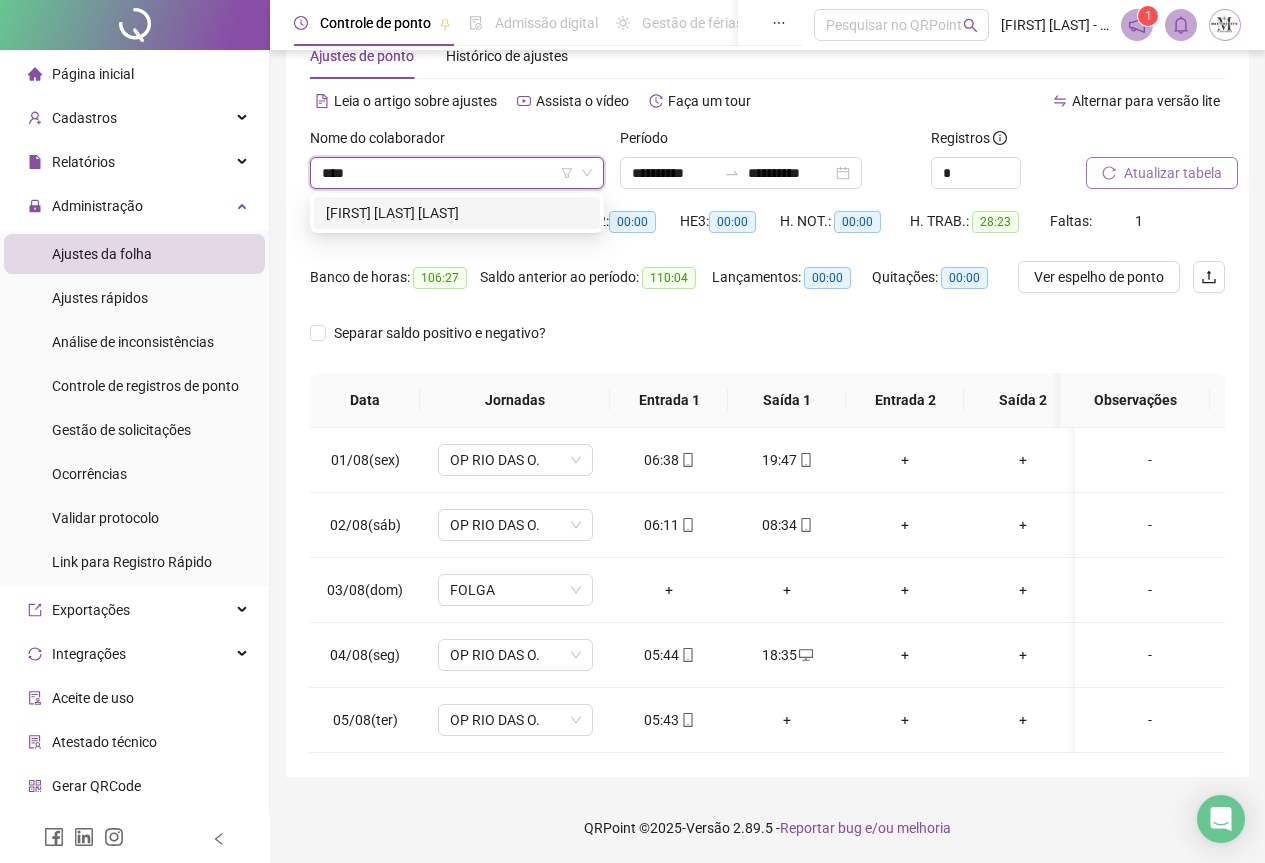click on "[FIRST] [LAST] [LAST]" at bounding box center [457, 213] 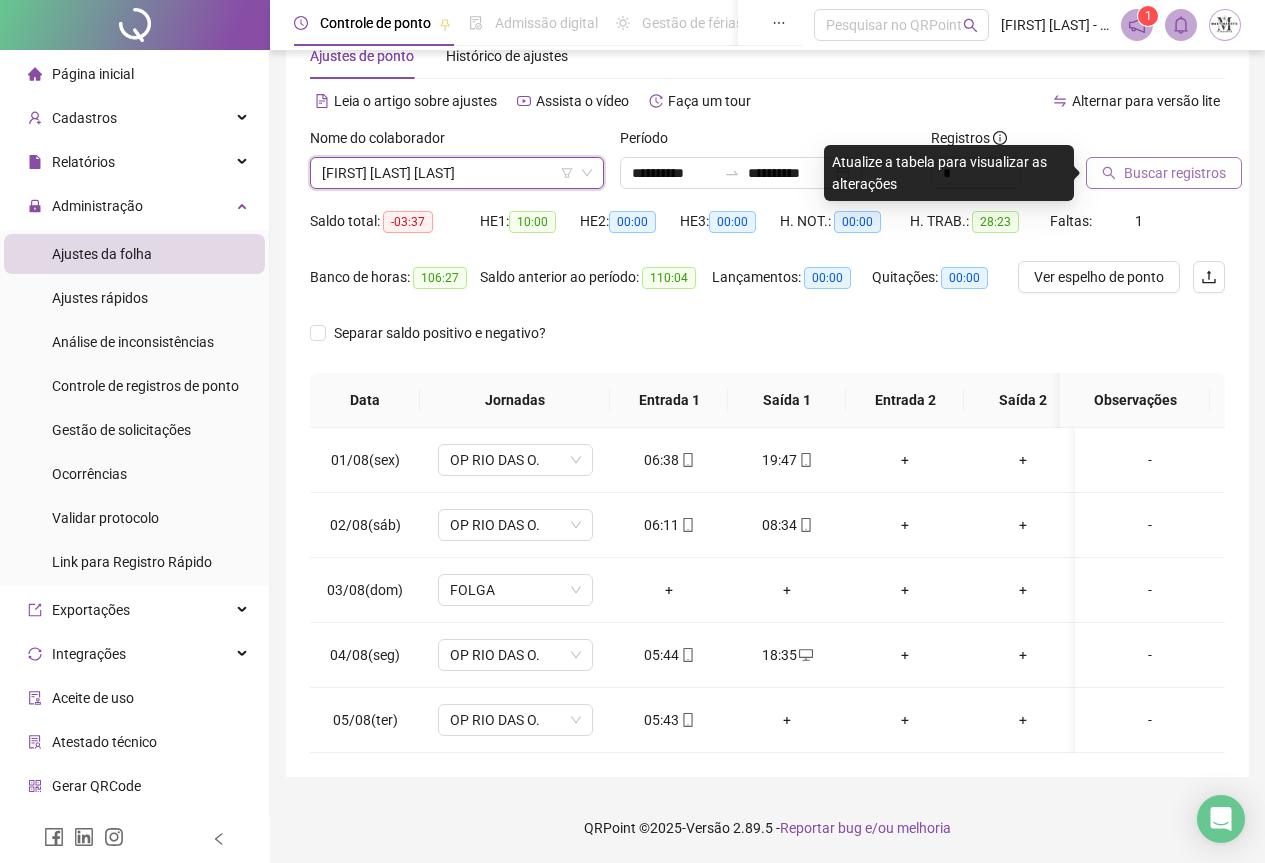 click on "Buscar registros" at bounding box center [1175, 173] 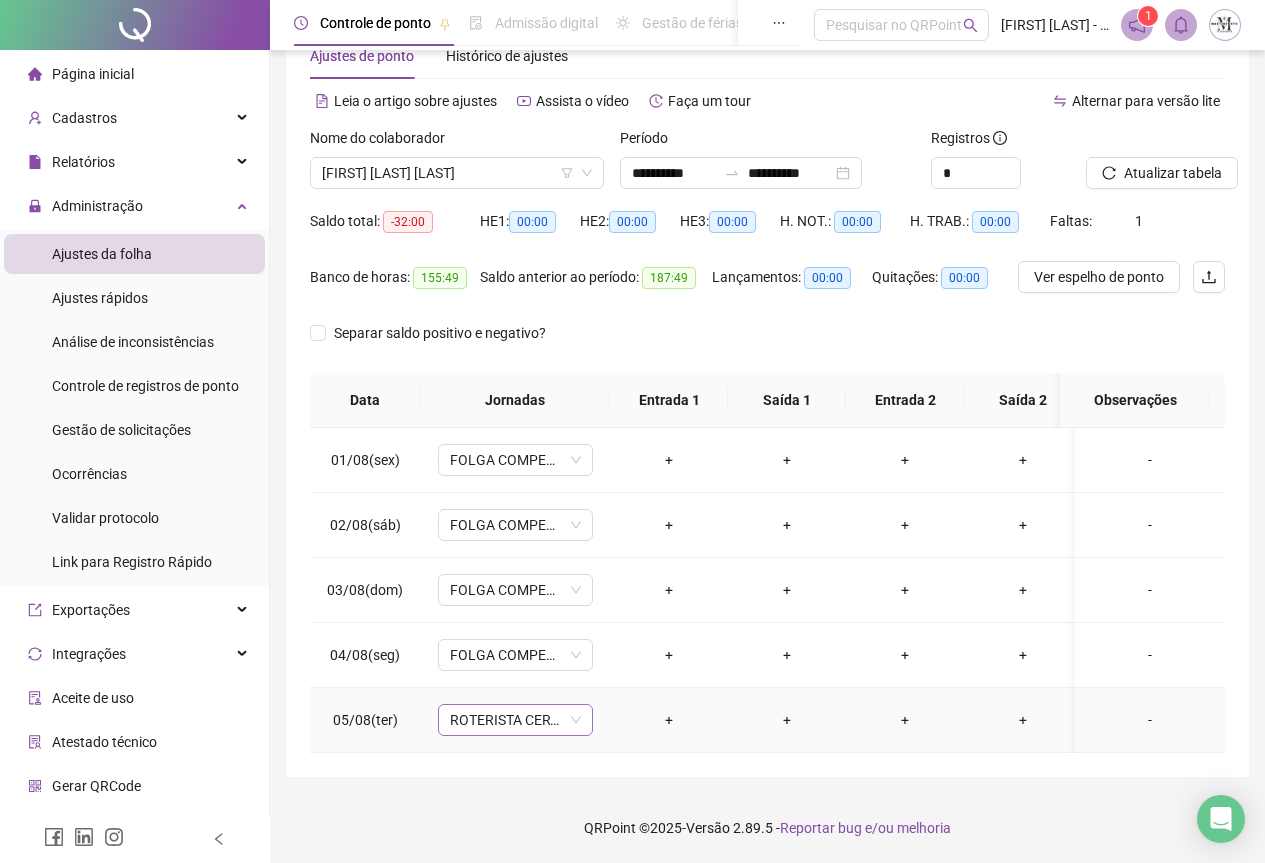 click on "ROTERISTA CERTO SG" at bounding box center (515, 720) 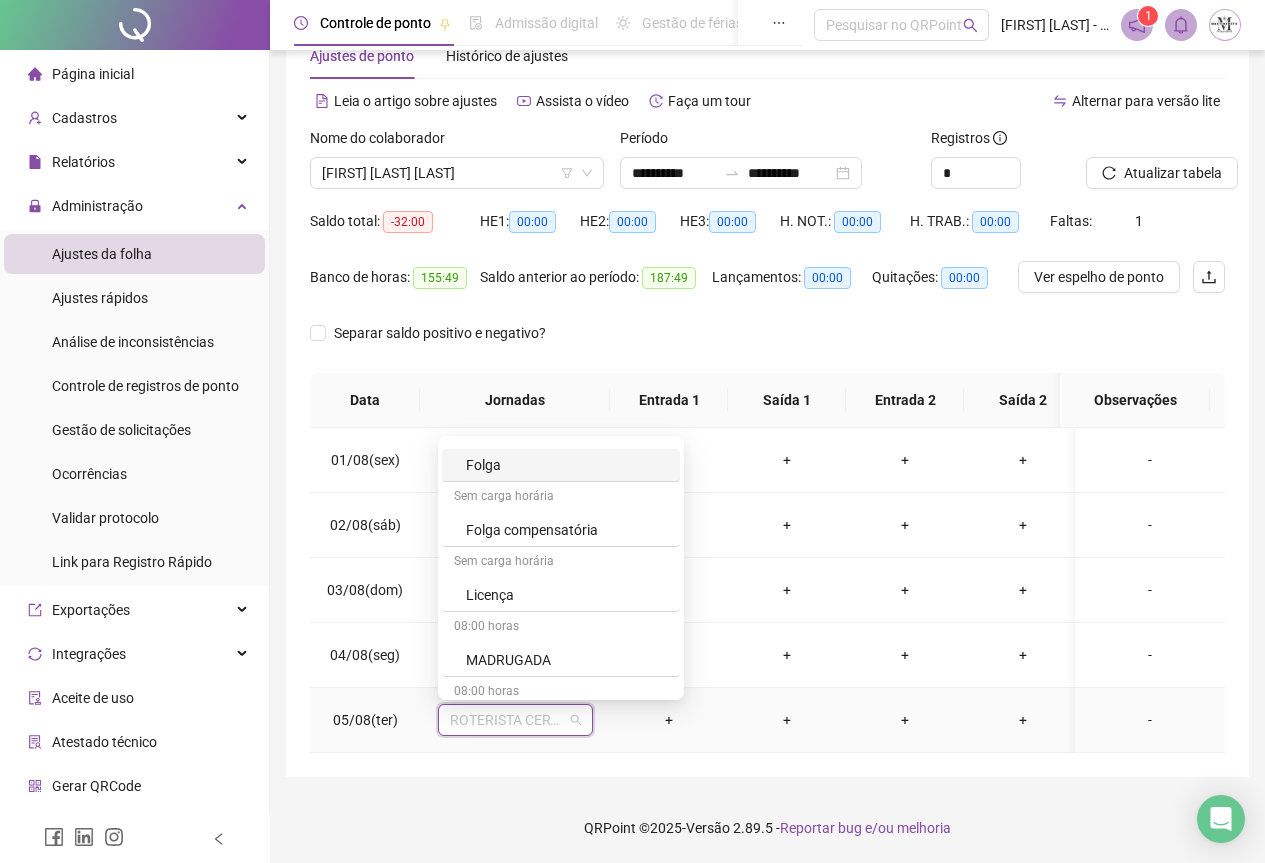 scroll, scrollTop: 1100, scrollLeft: 0, axis: vertical 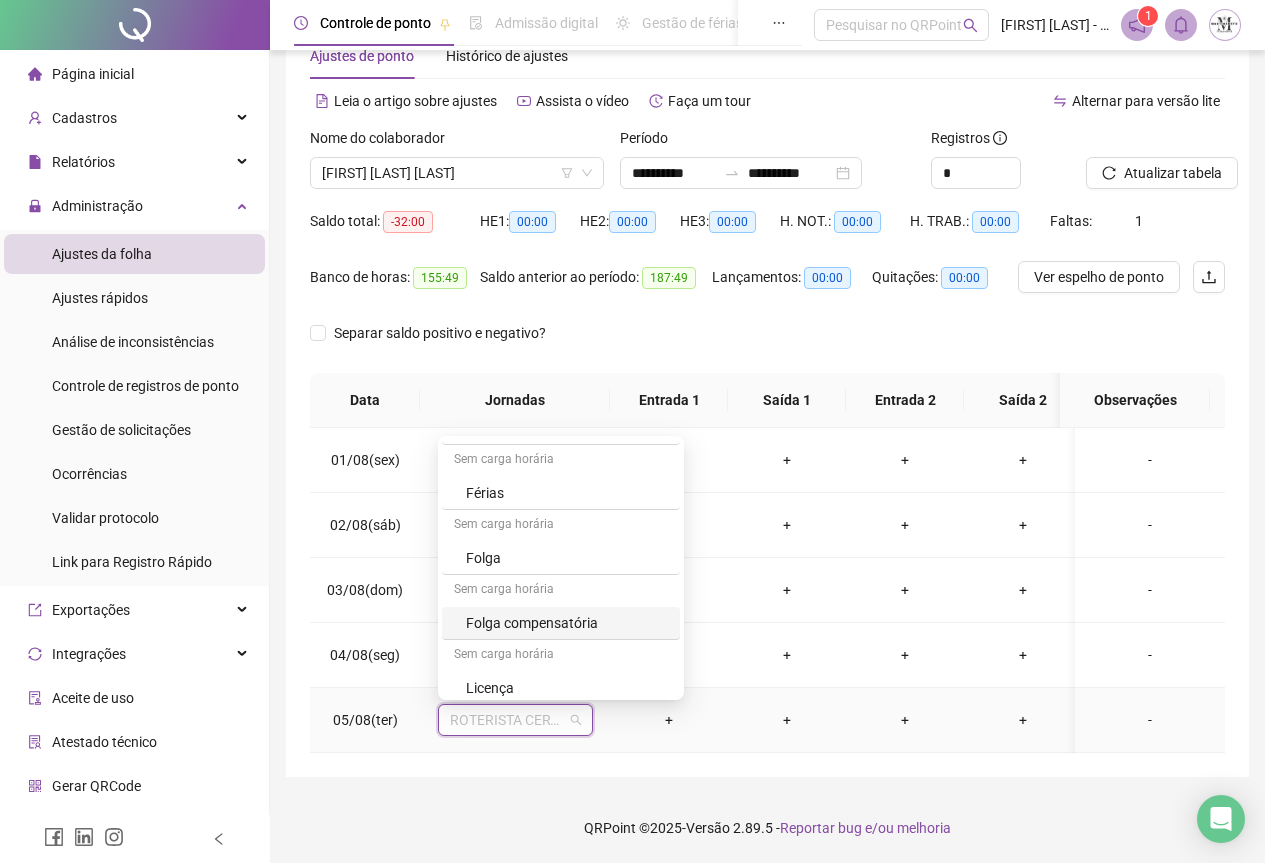 click on "Folga compensatória" at bounding box center [567, 623] 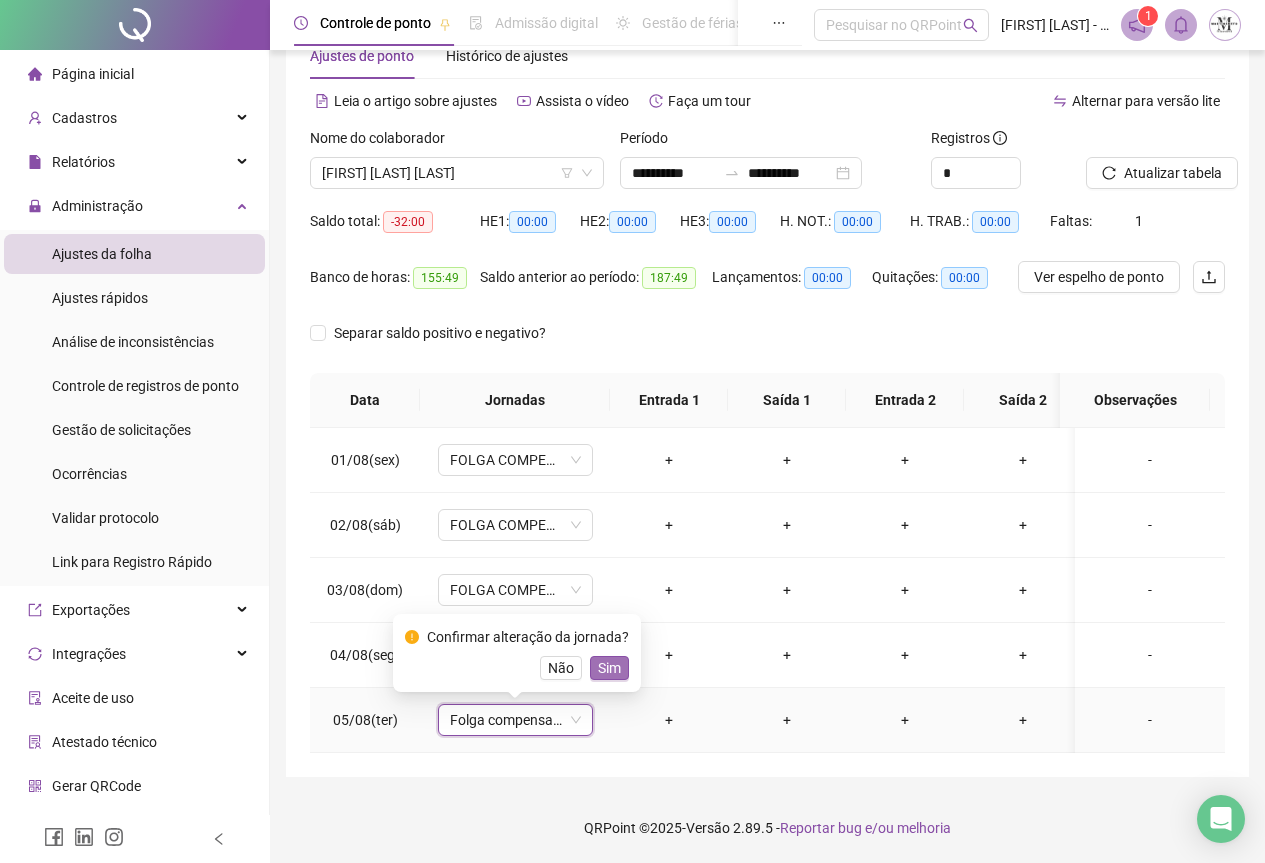 click on "Sim" at bounding box center [609, 668] 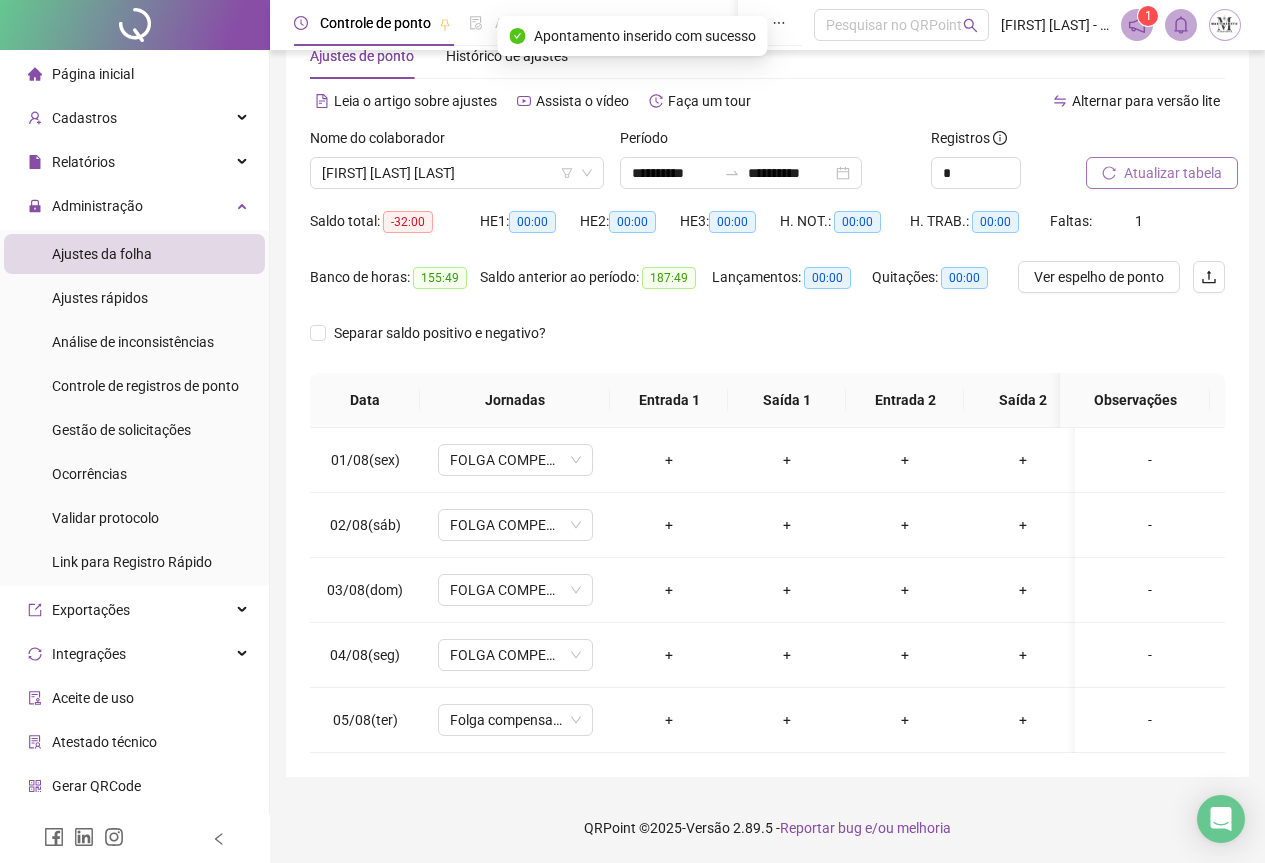 click on "Atualizar tabela" at bounding box center [1162, 173] 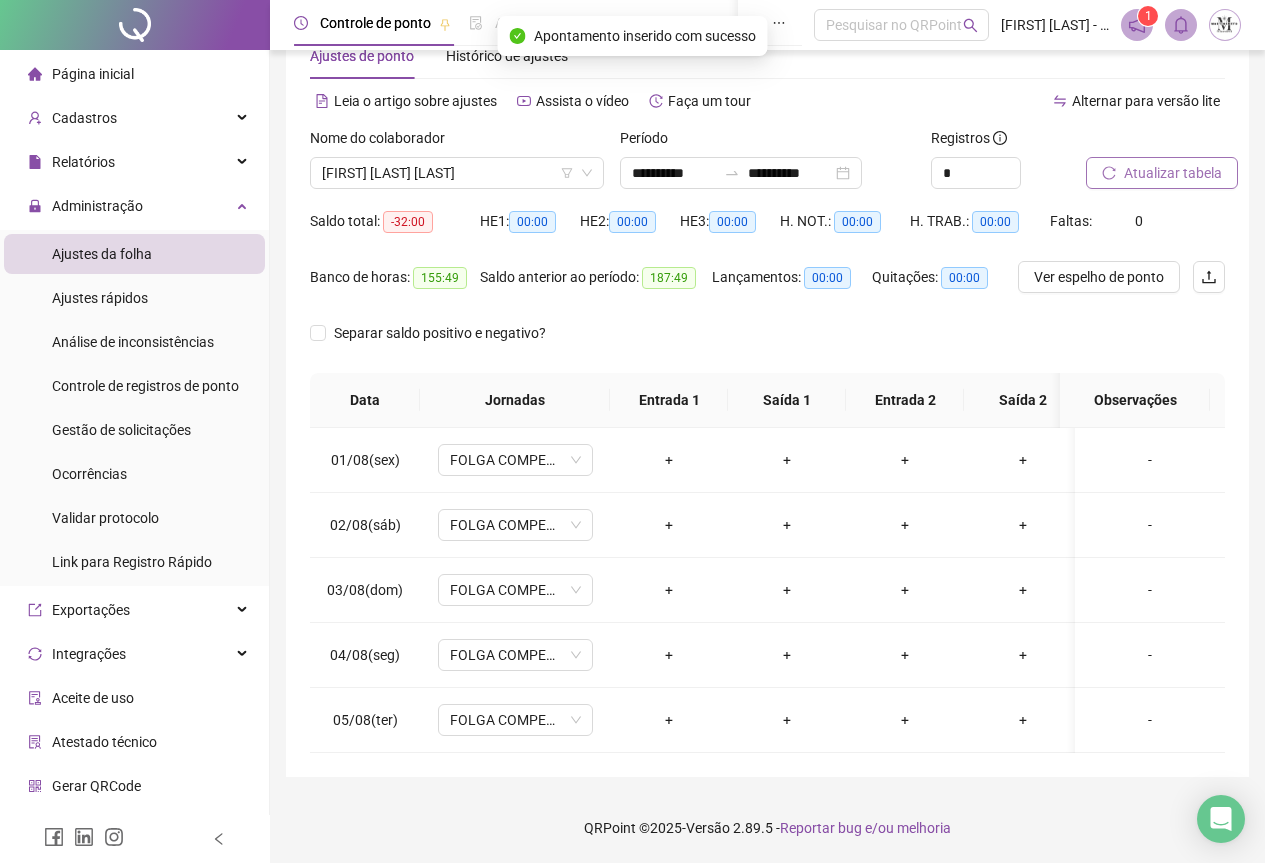 click on "Atualizar tabela" at bounding box center (1162, 173) 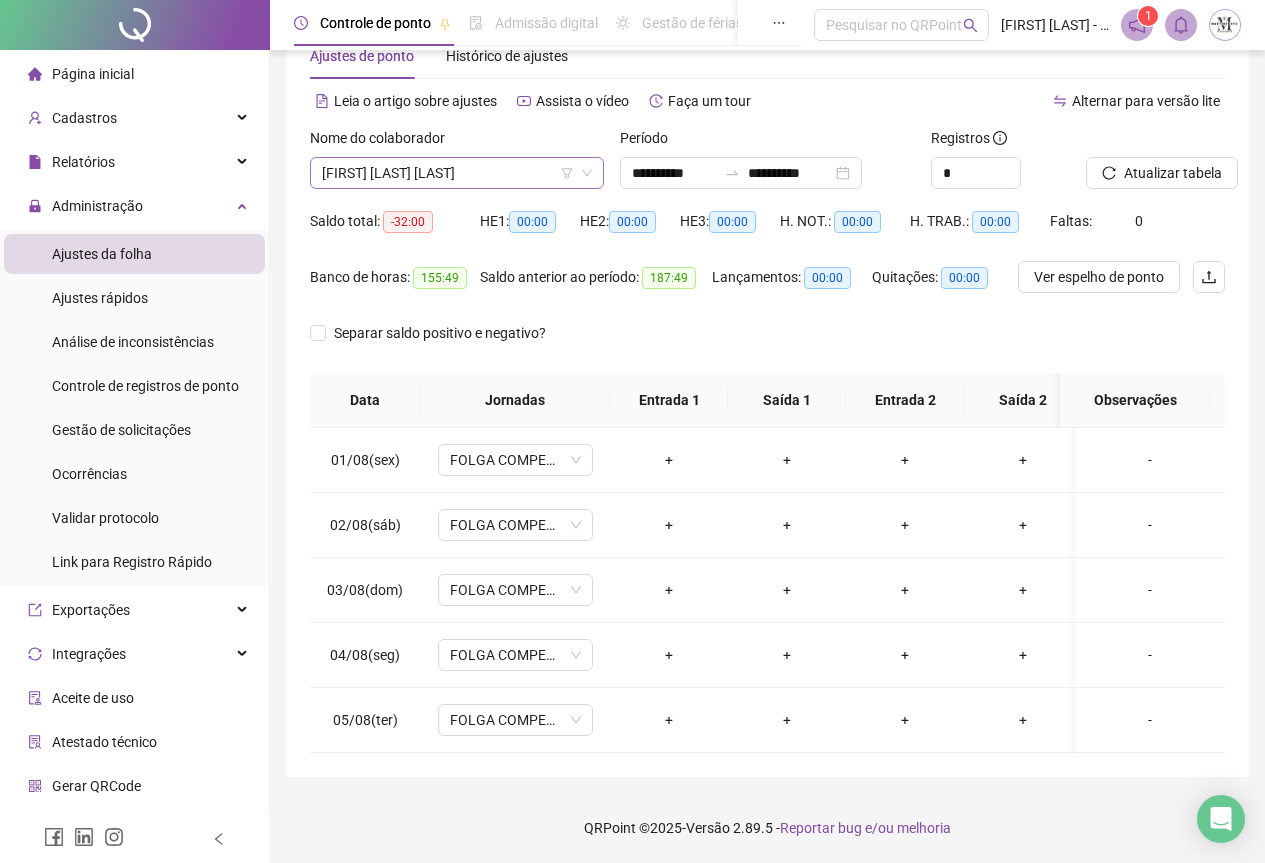 click on "[FIRST] [LAST] [LAST]" at bounding box center [457, 173] 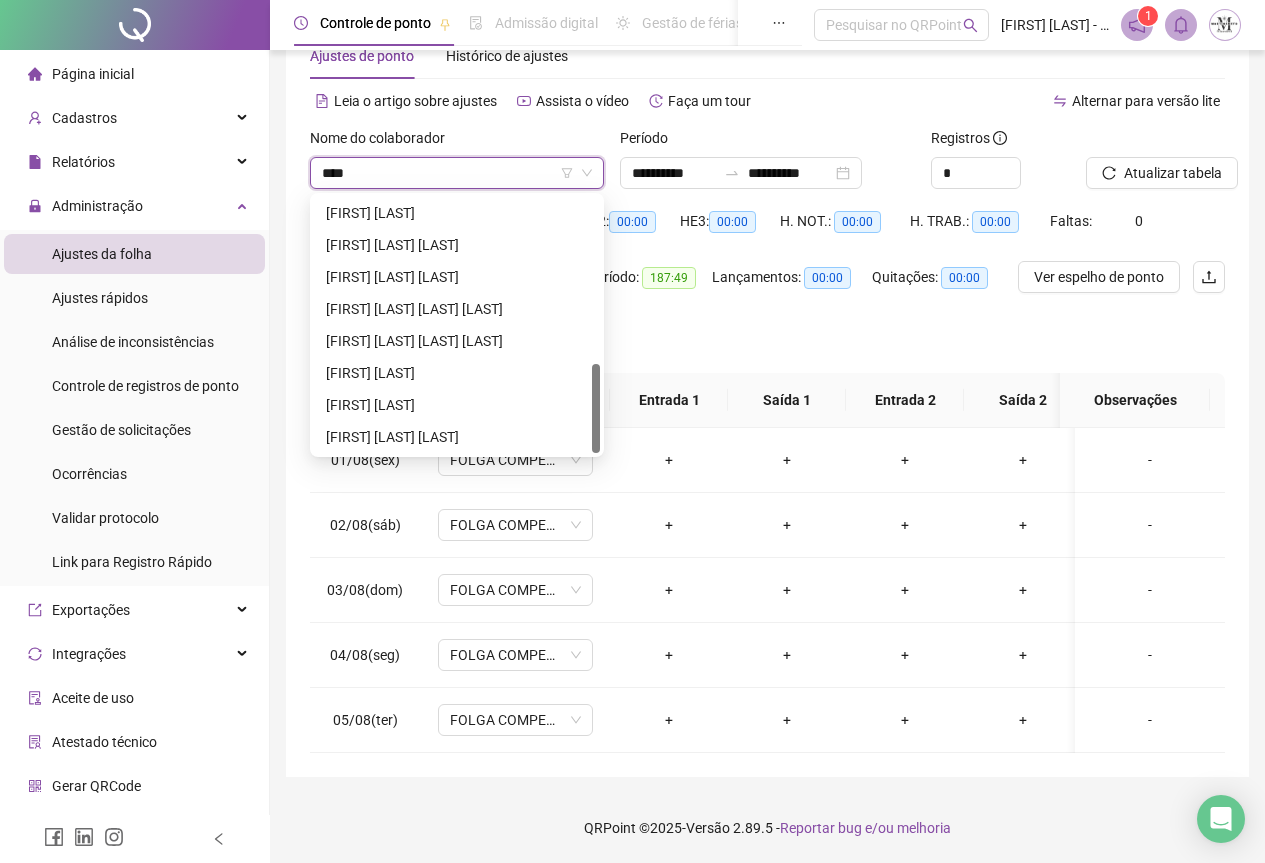 scroll, scrollTop: 0, scrollLeft: 0, axis: both 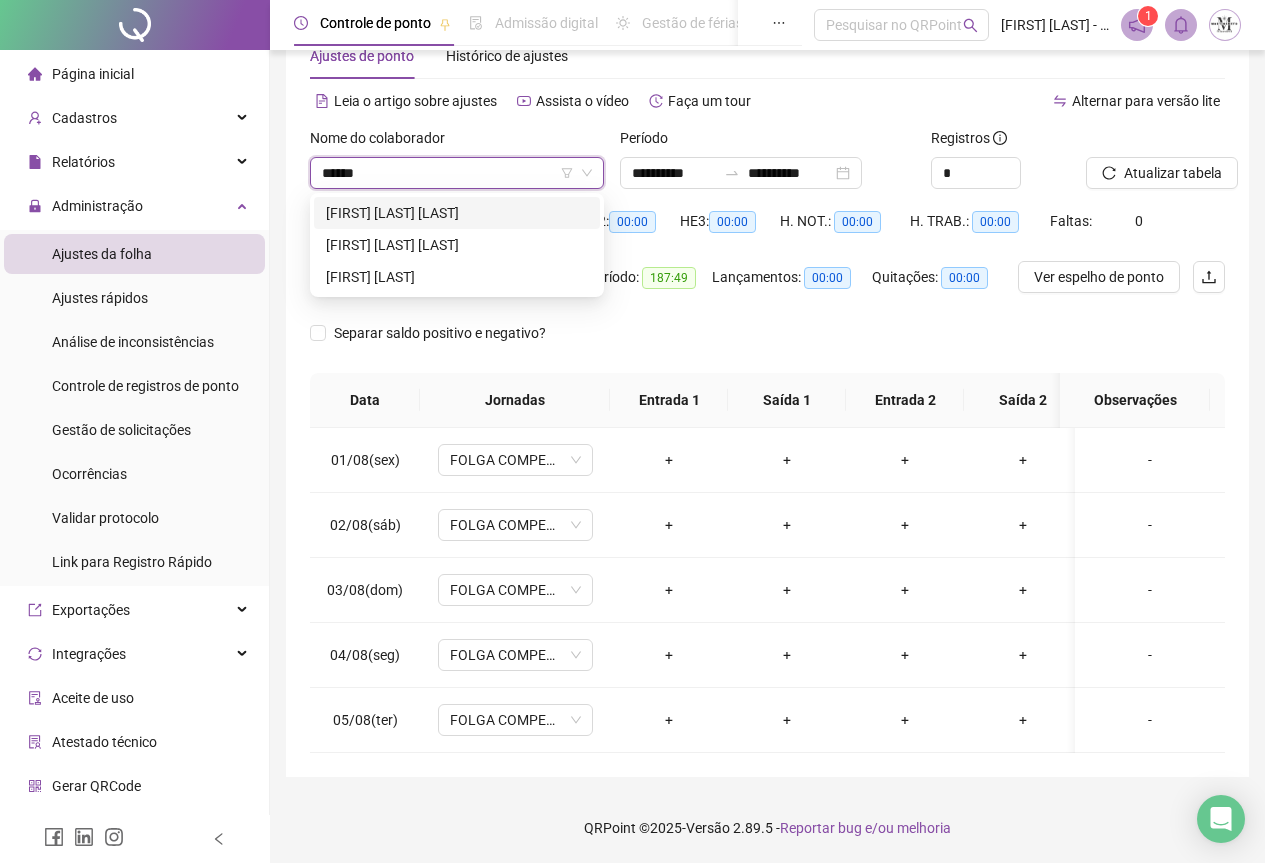 type on "*******" 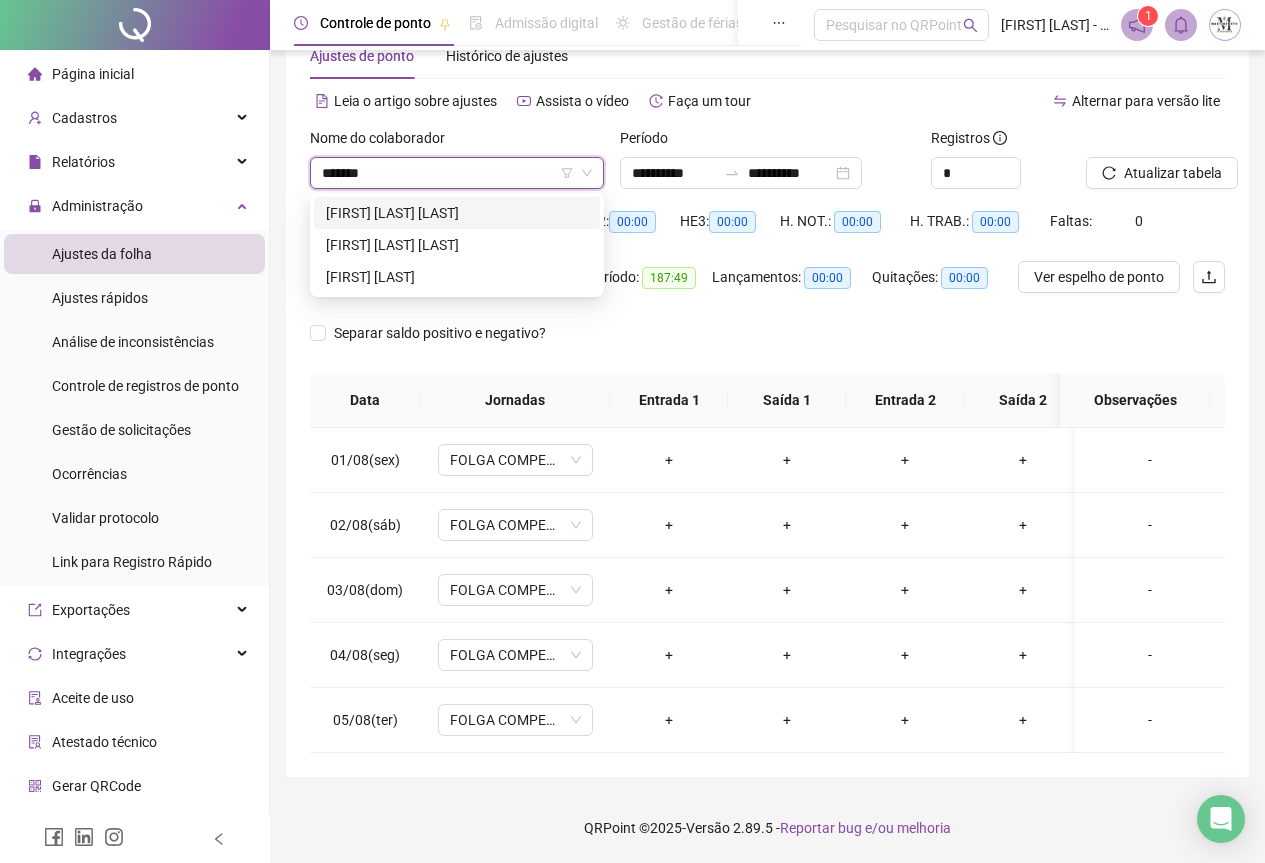 click on "[FIRST] [LAST] [LAST]" at bounding box center (457, 213) 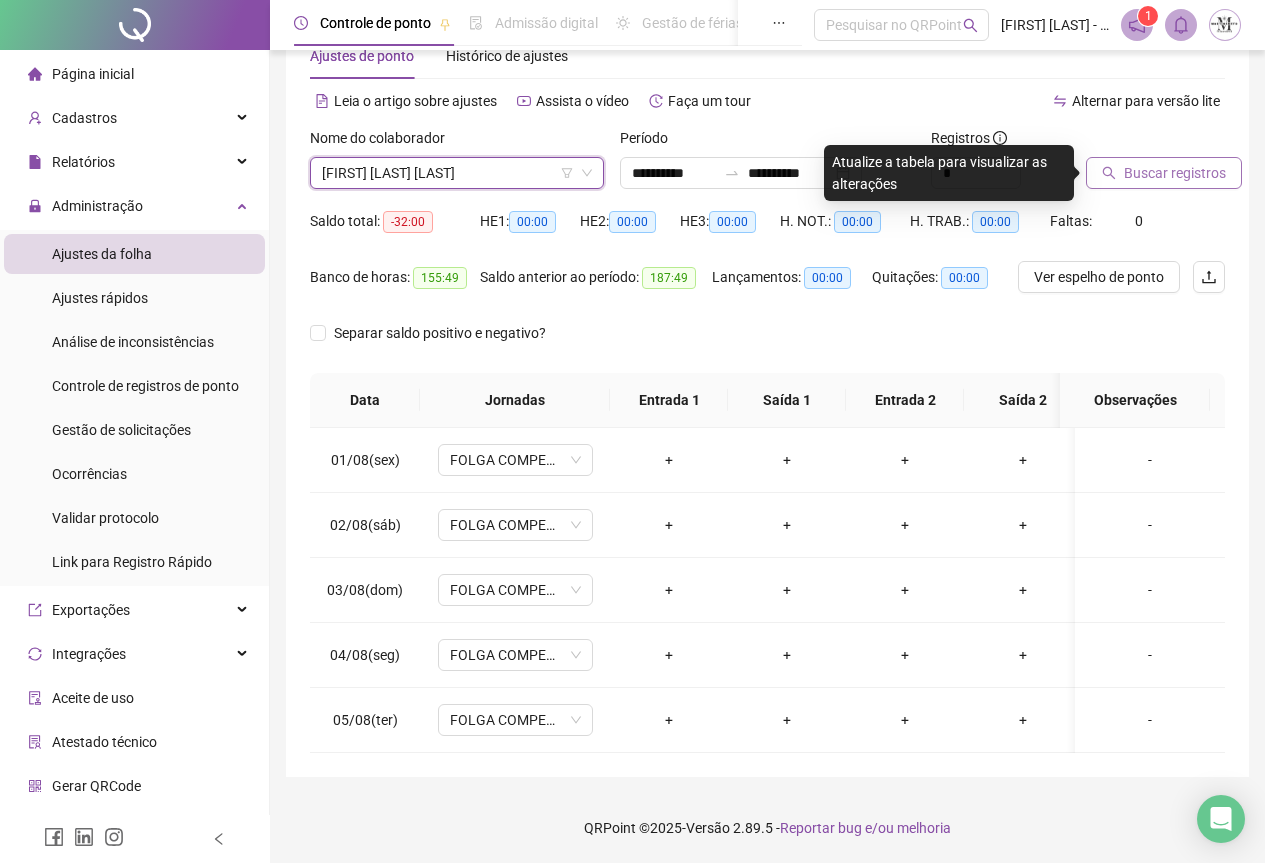 click on "Buscar registros" at bounding box center [1164, 173] 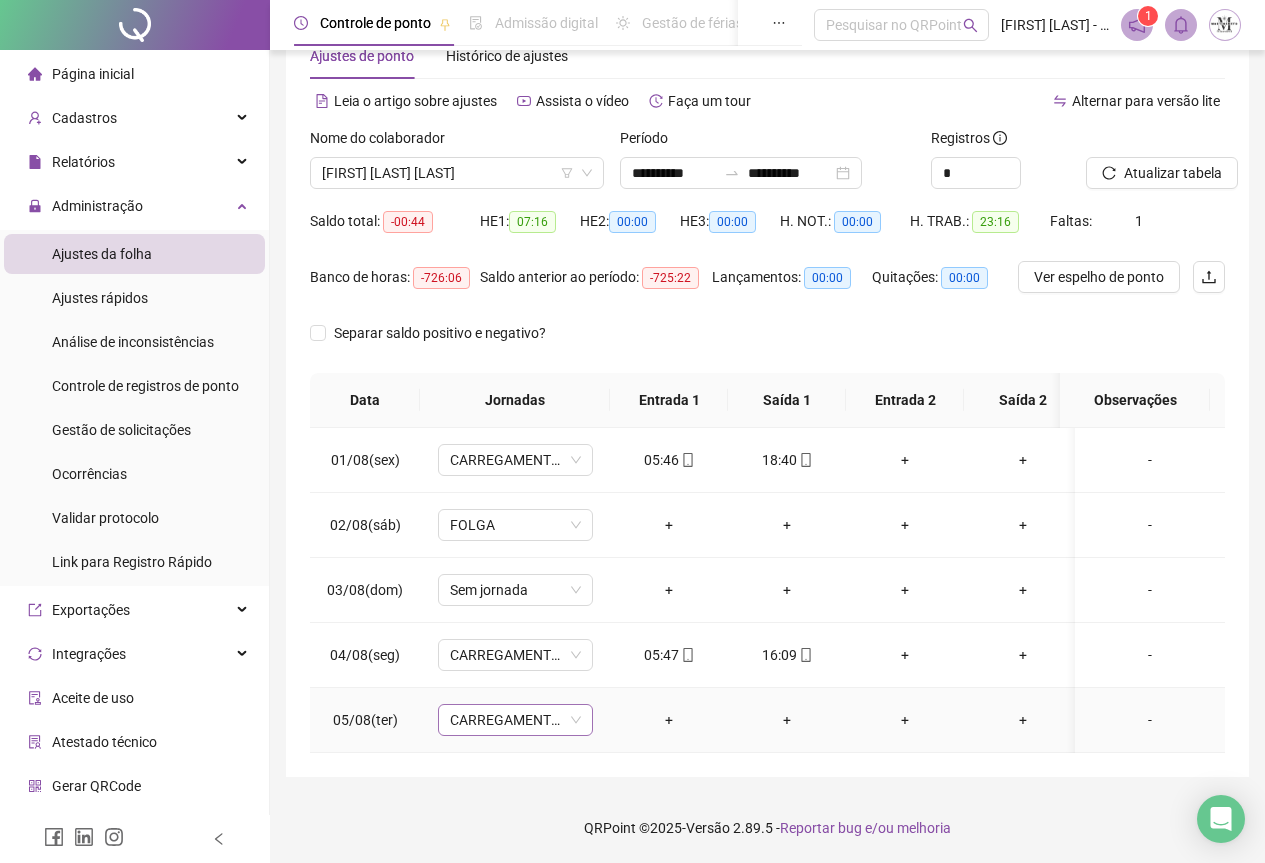 click on "CARREGAMENTO SEDE" at bounding box center (515, 720) 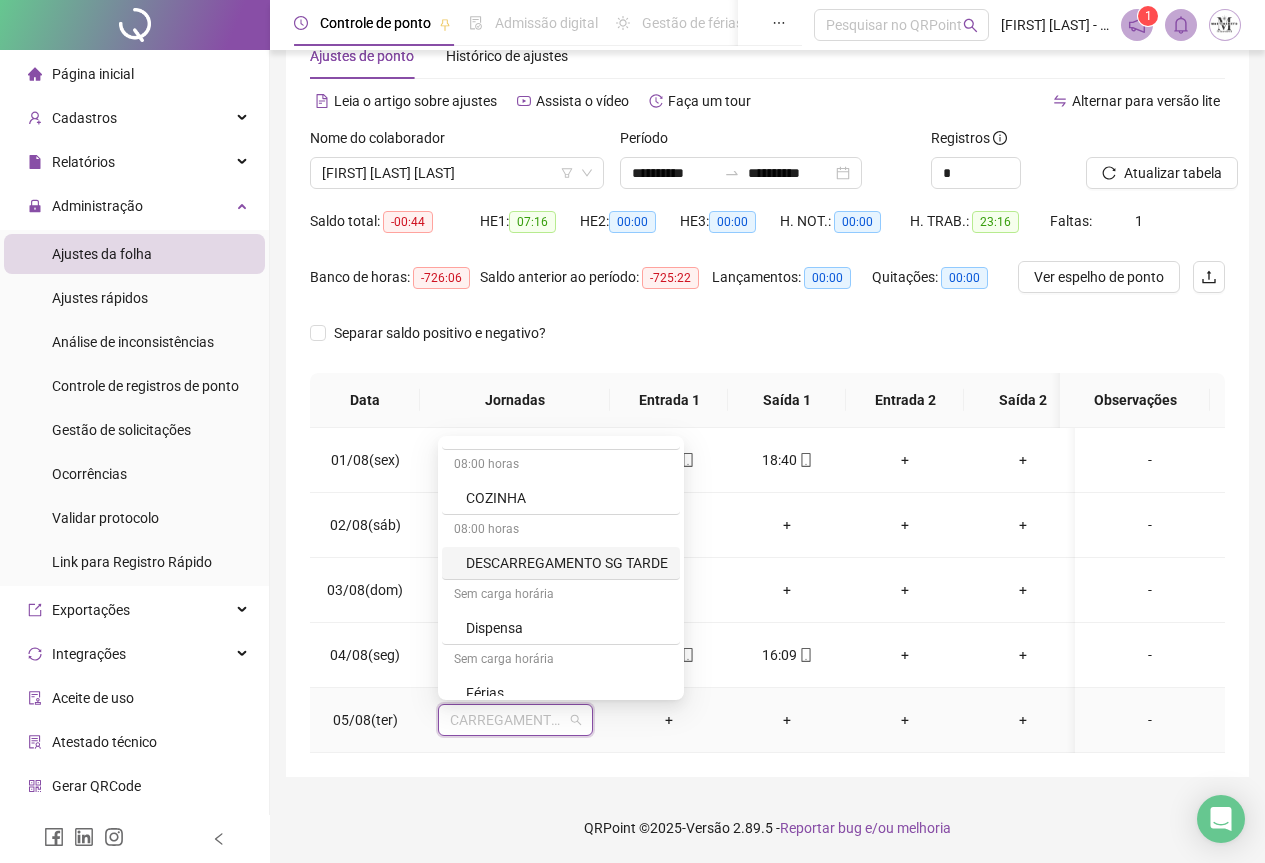 scroll, scrollTop: 1000, scrollLeft: 0, axis: vertical 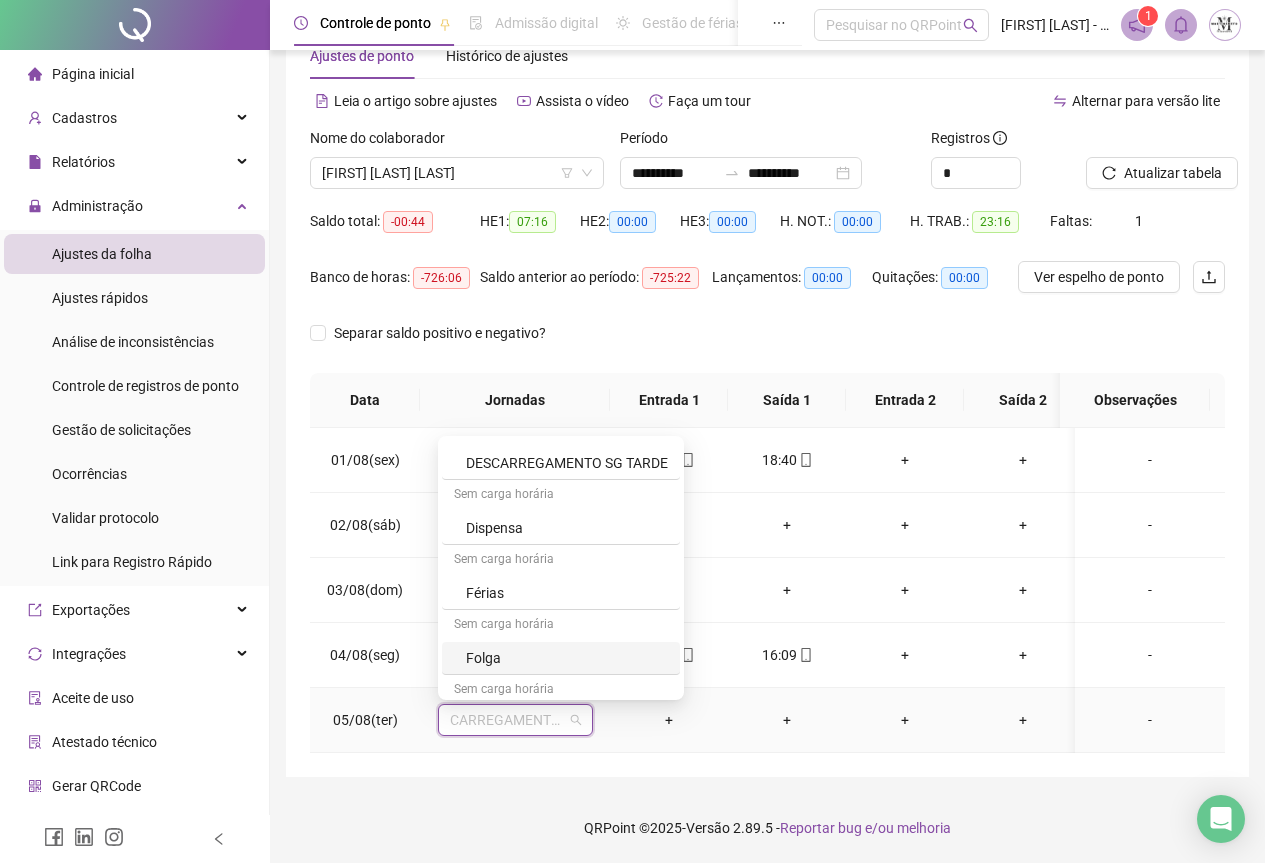 click on "Folga" at bounding box center [561, 658] 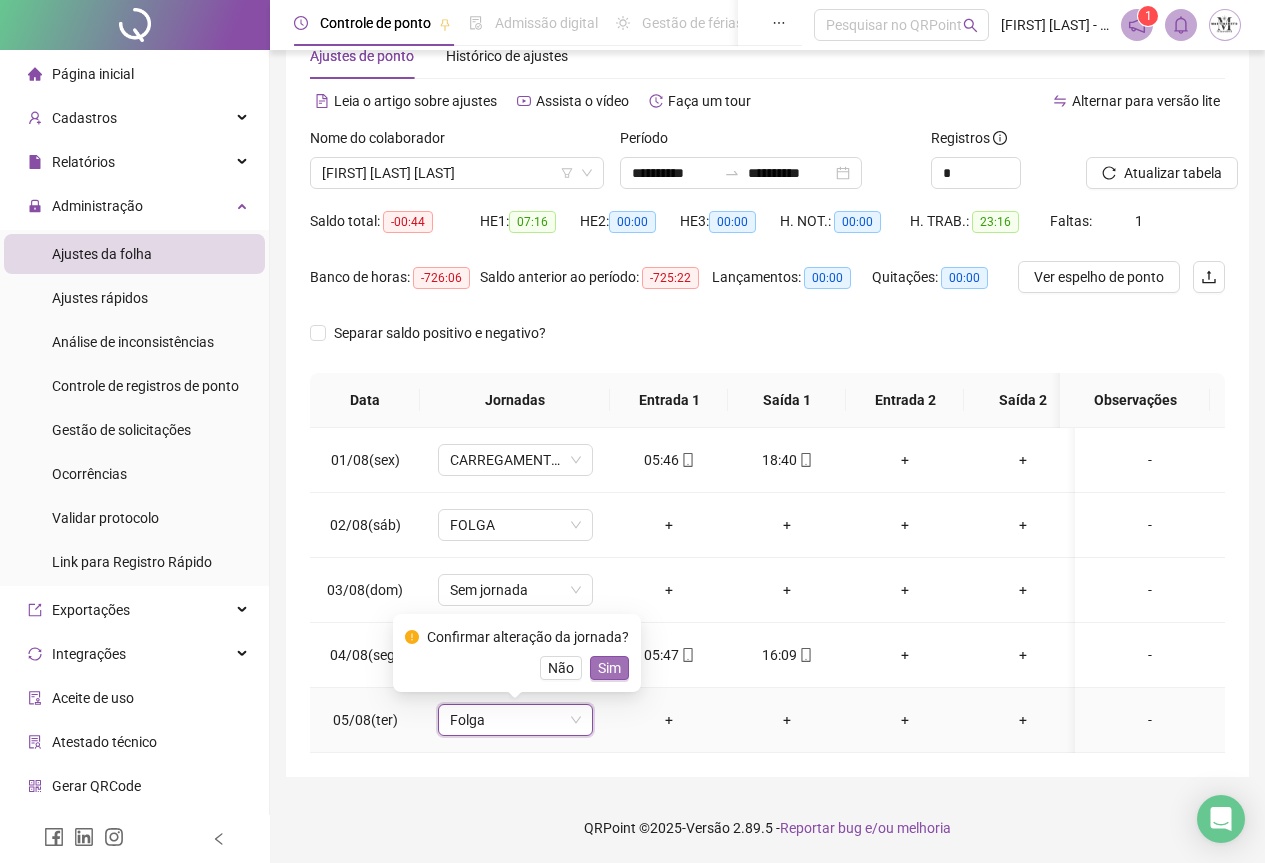 click on "Sim" at bounding box center (609, 668) 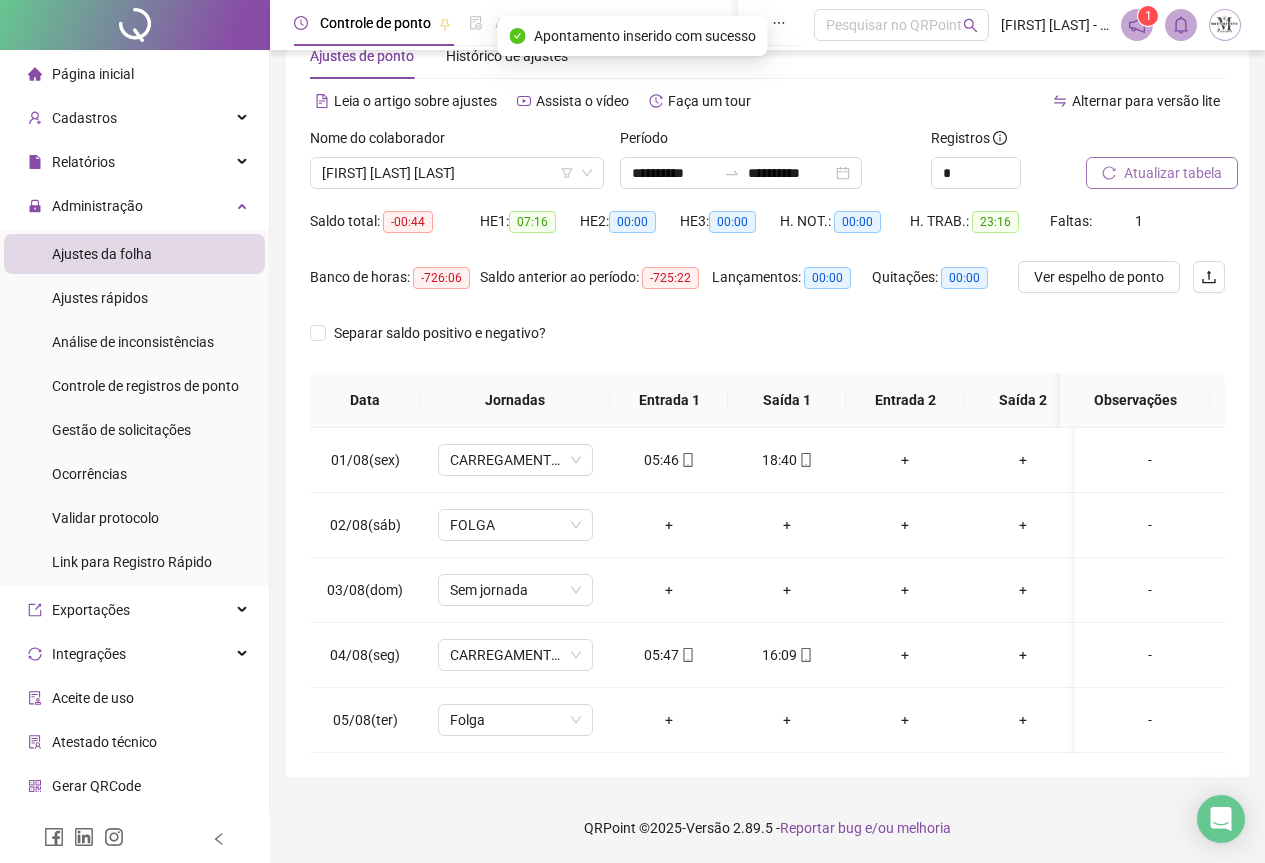 click on "Atualizar tabela" at bounding box center (1173, 173) 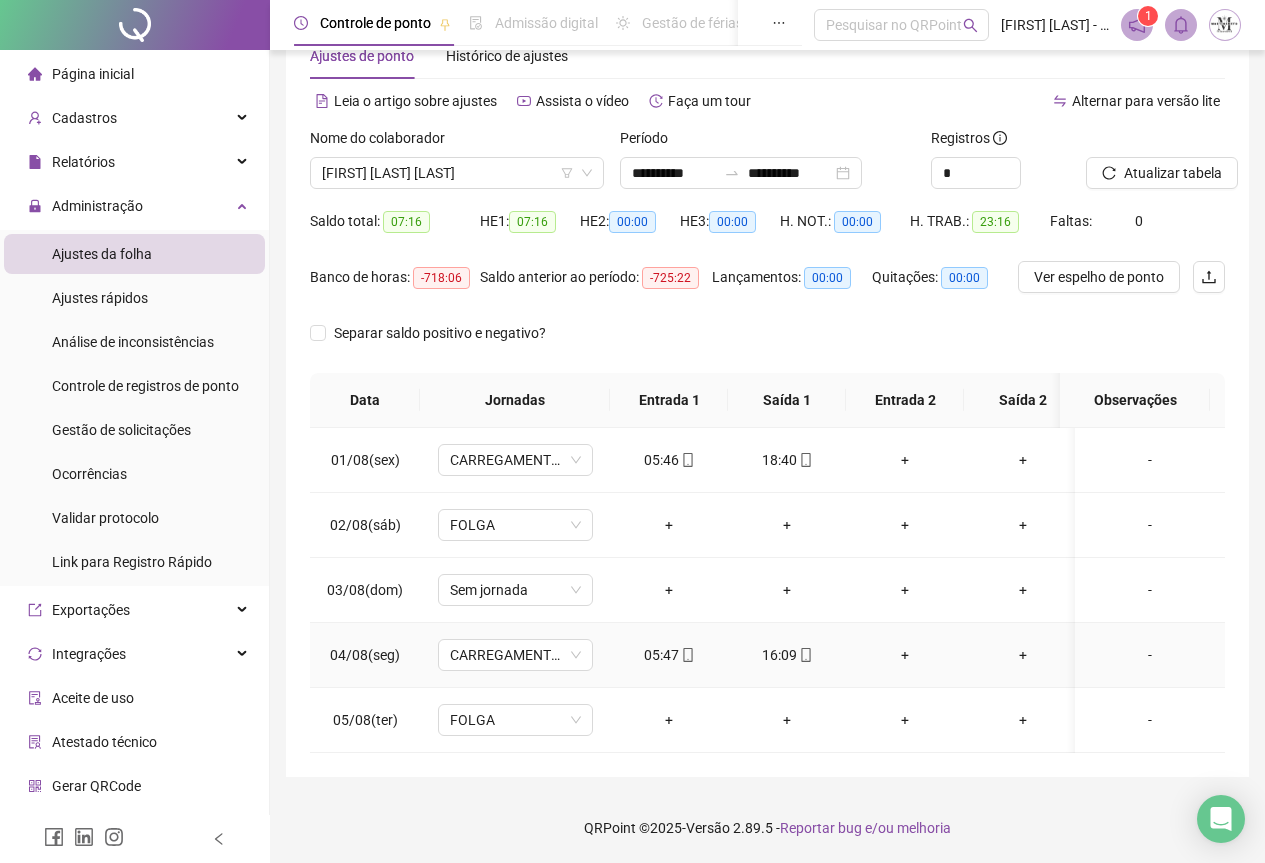 scroll, scrollTop: 0, scrollLeft: 0, axis: both 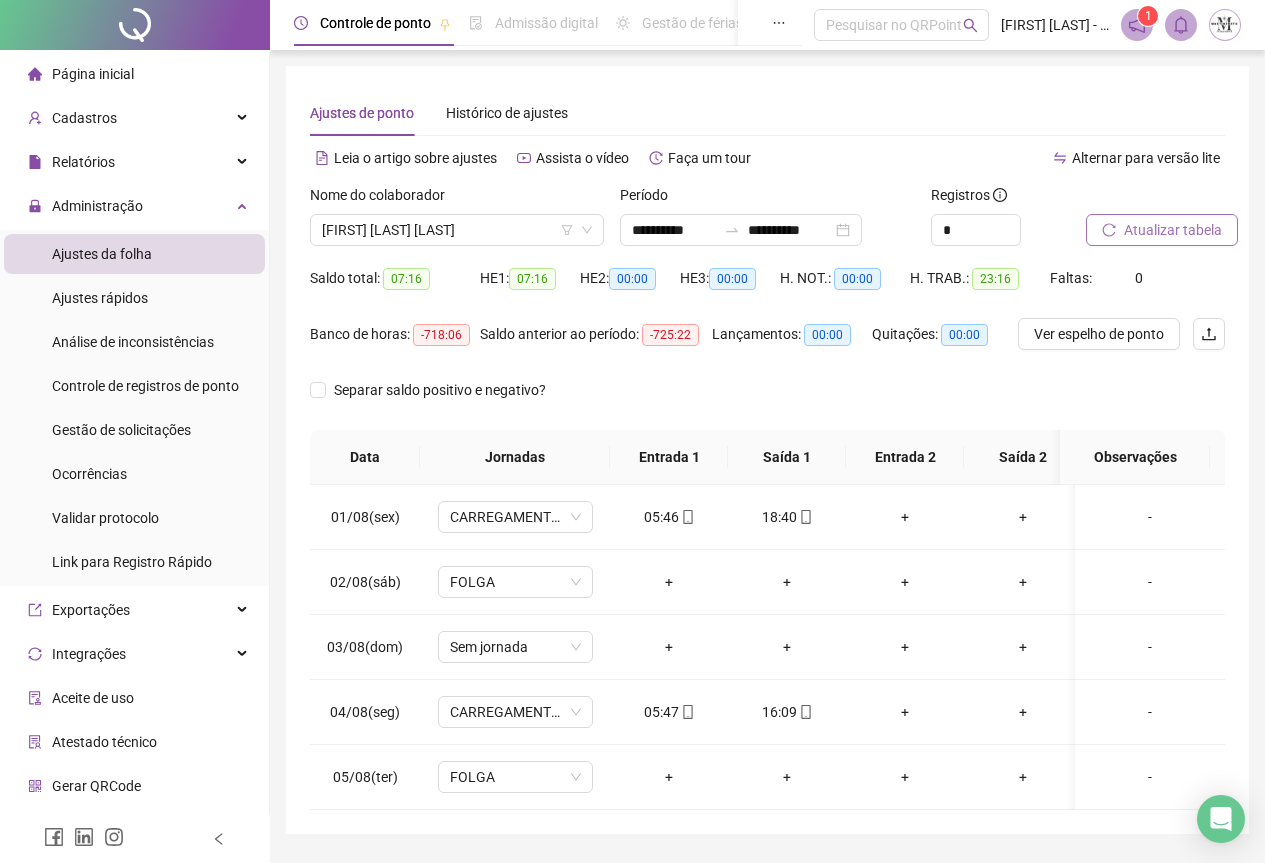 click on "Atualizar tabela" at bounding box center (1173, 230) 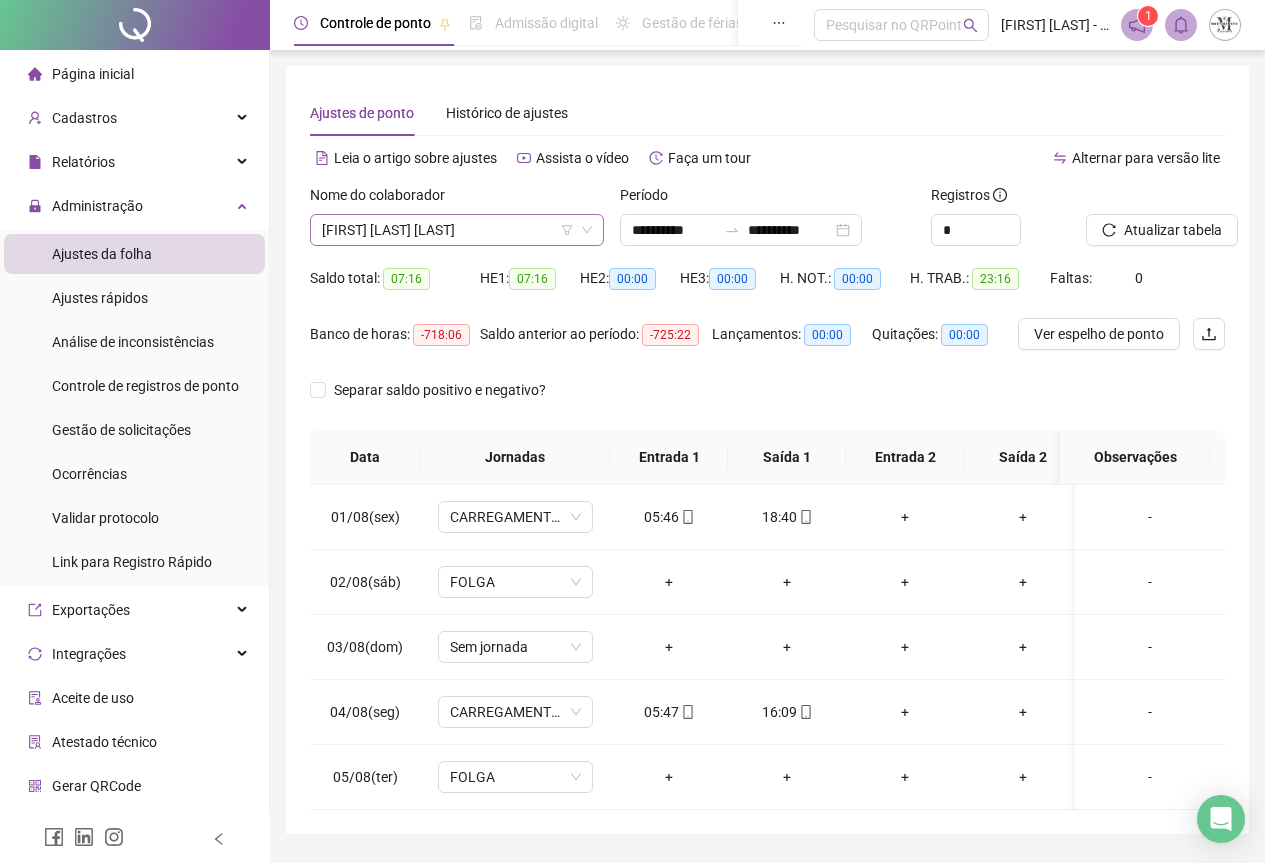 click on "[FIRST] [LAST] [LAST]" at bounding box center [457, 230] 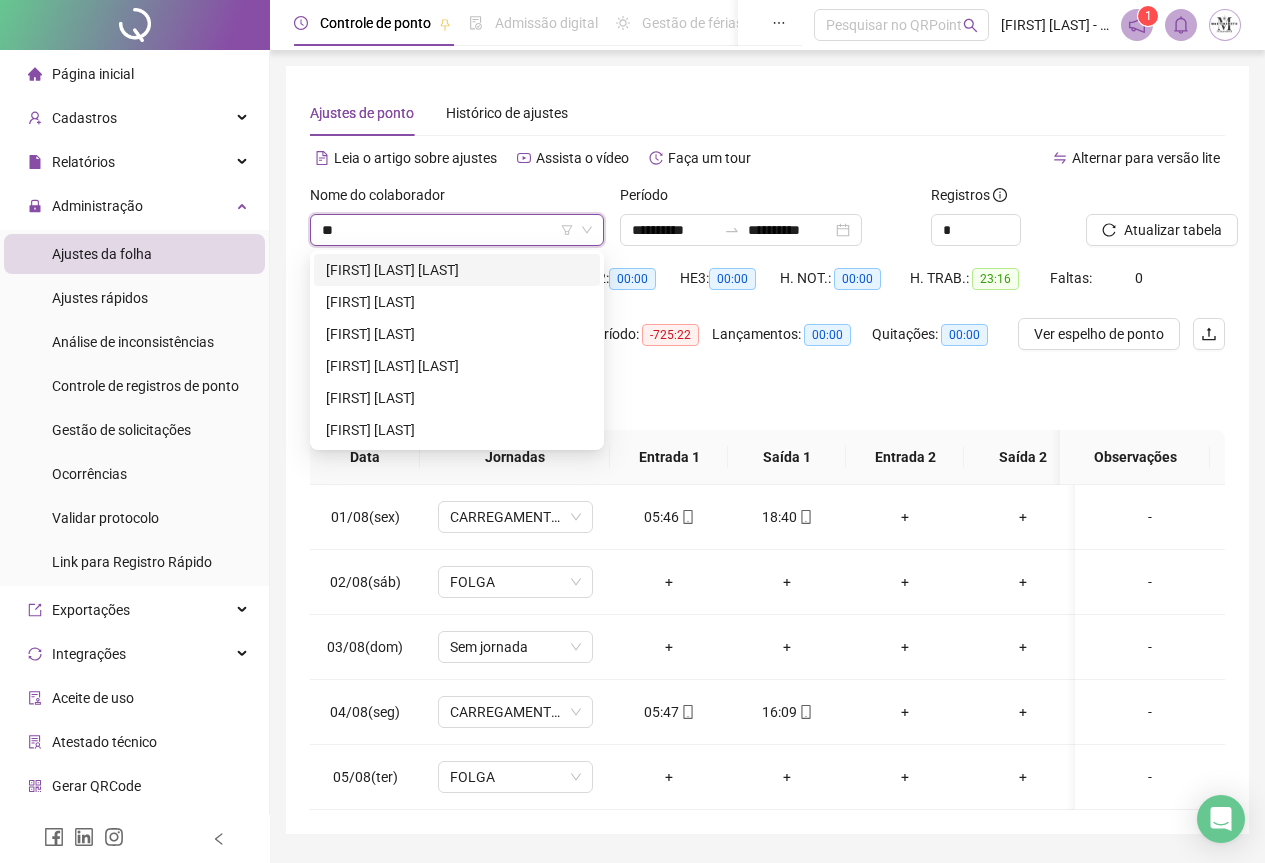 scroll, scrollTop: 0, scrollLeft: 0, axis: both 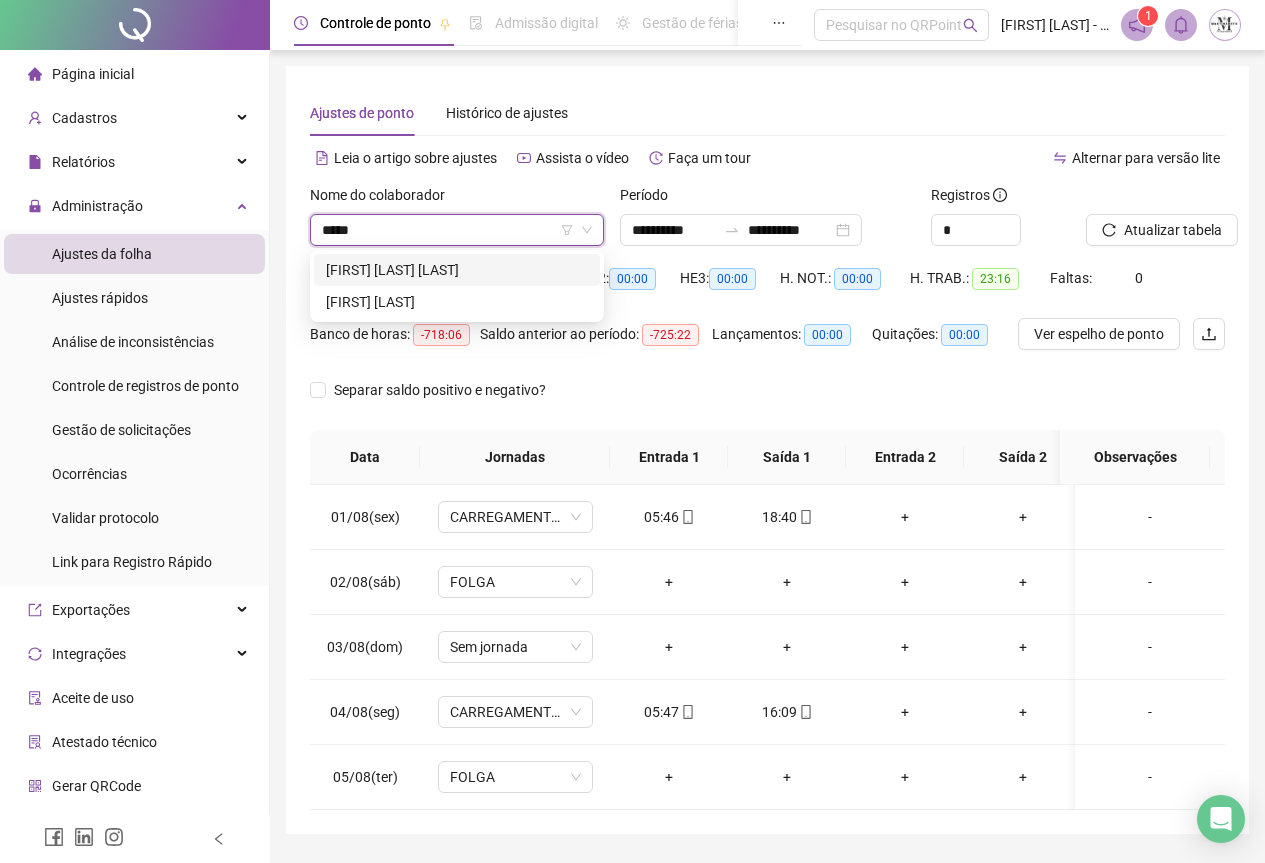 type on "******" 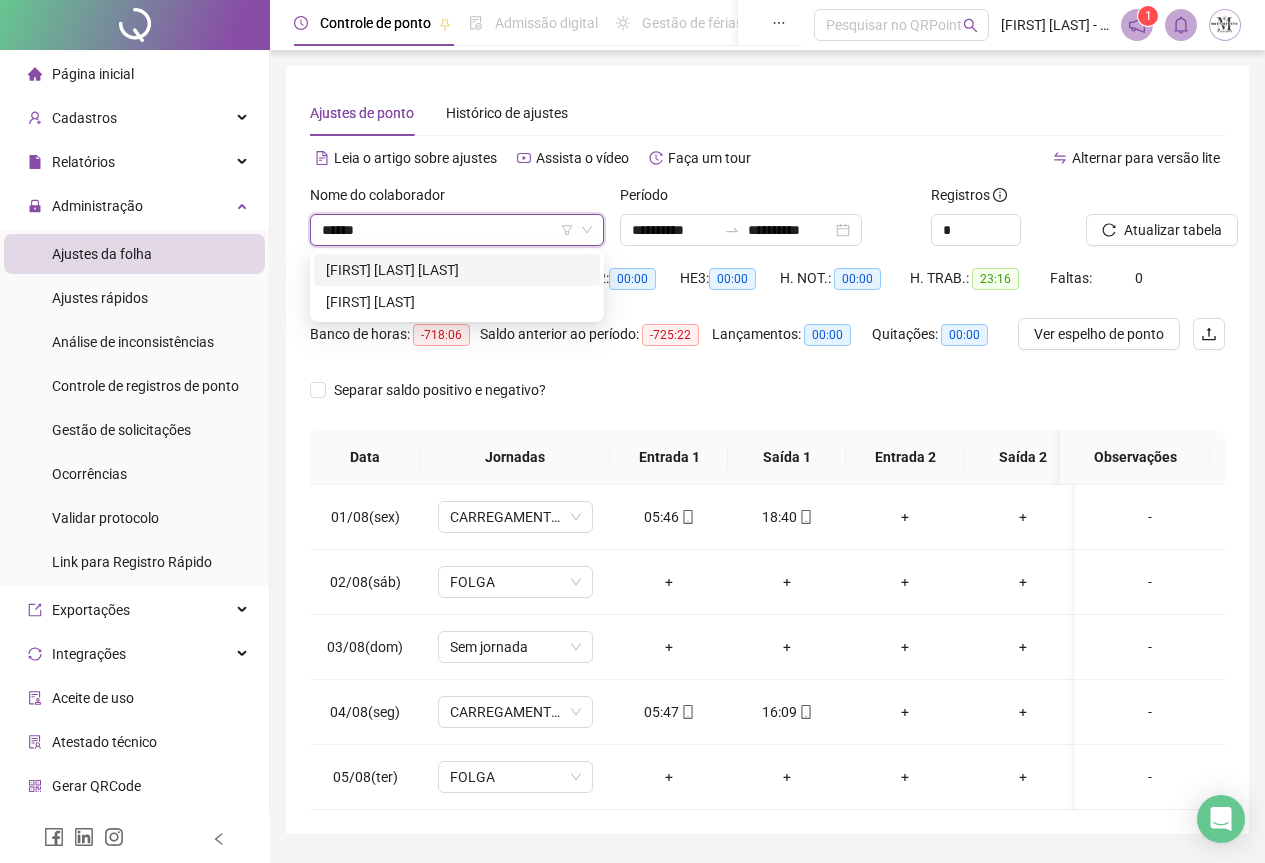 drag, startPoint x: 400, startPoint y: 273, endPoint x: 422, endPoint y: 273, distance: 22 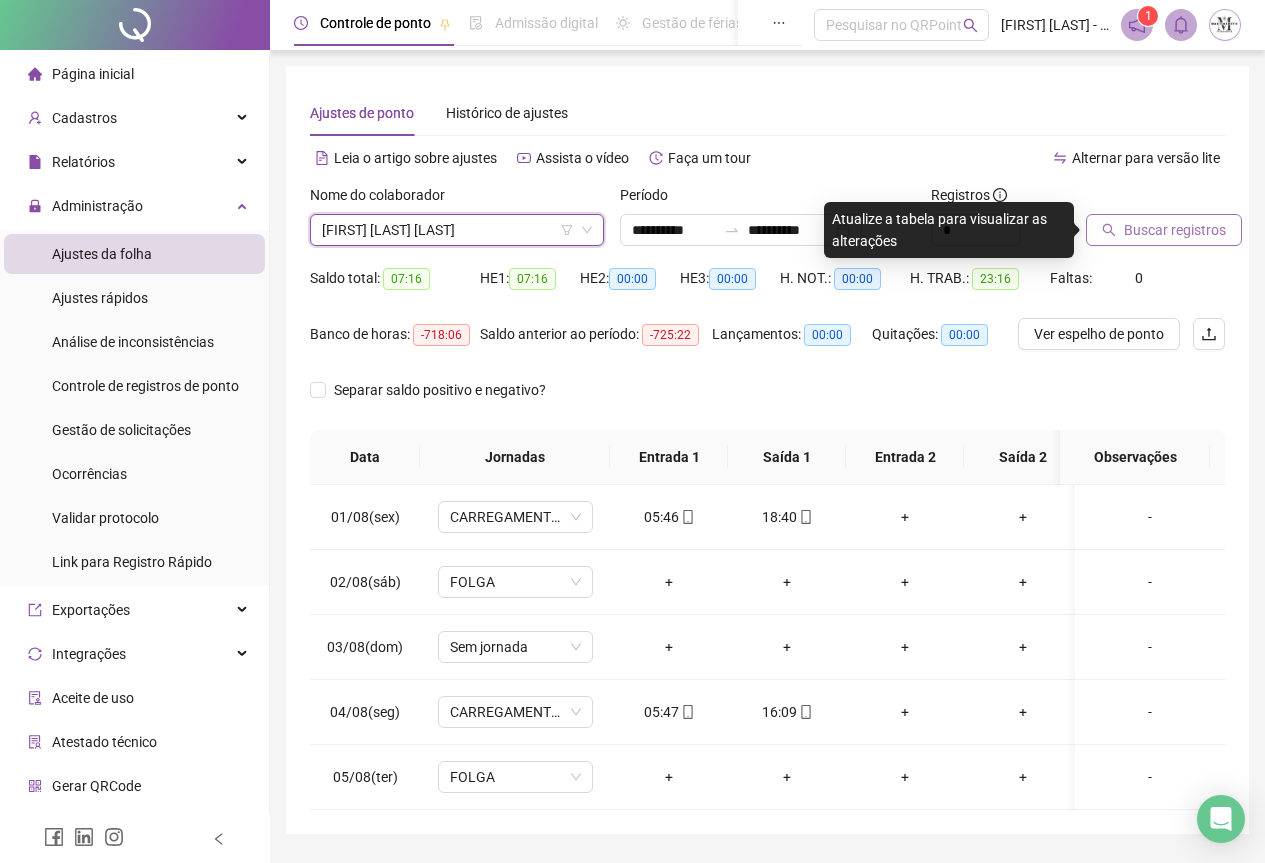 click on "Buscar registros" at bounding box center [1175, 230] 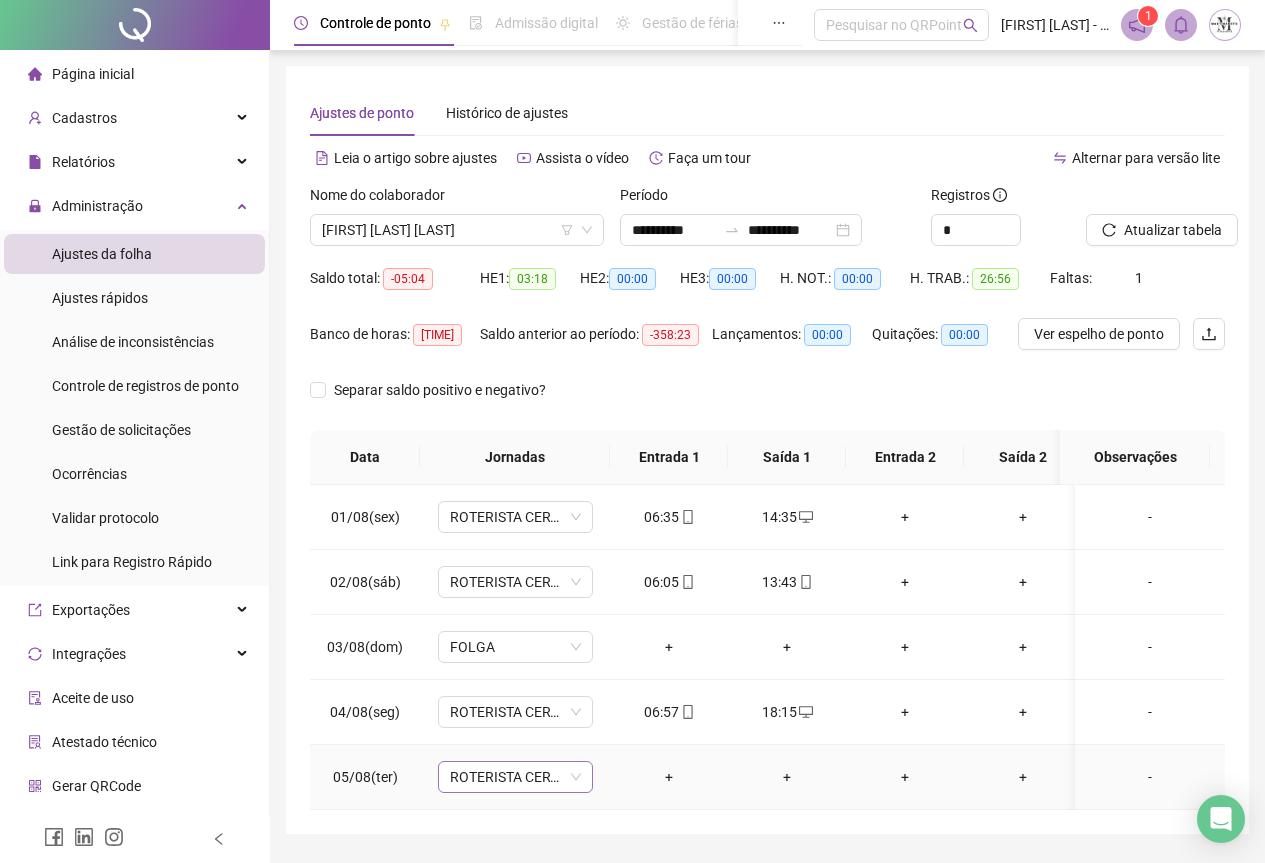 click on "ROTERISTA CERTO SG" at bounding box center [515, 777] 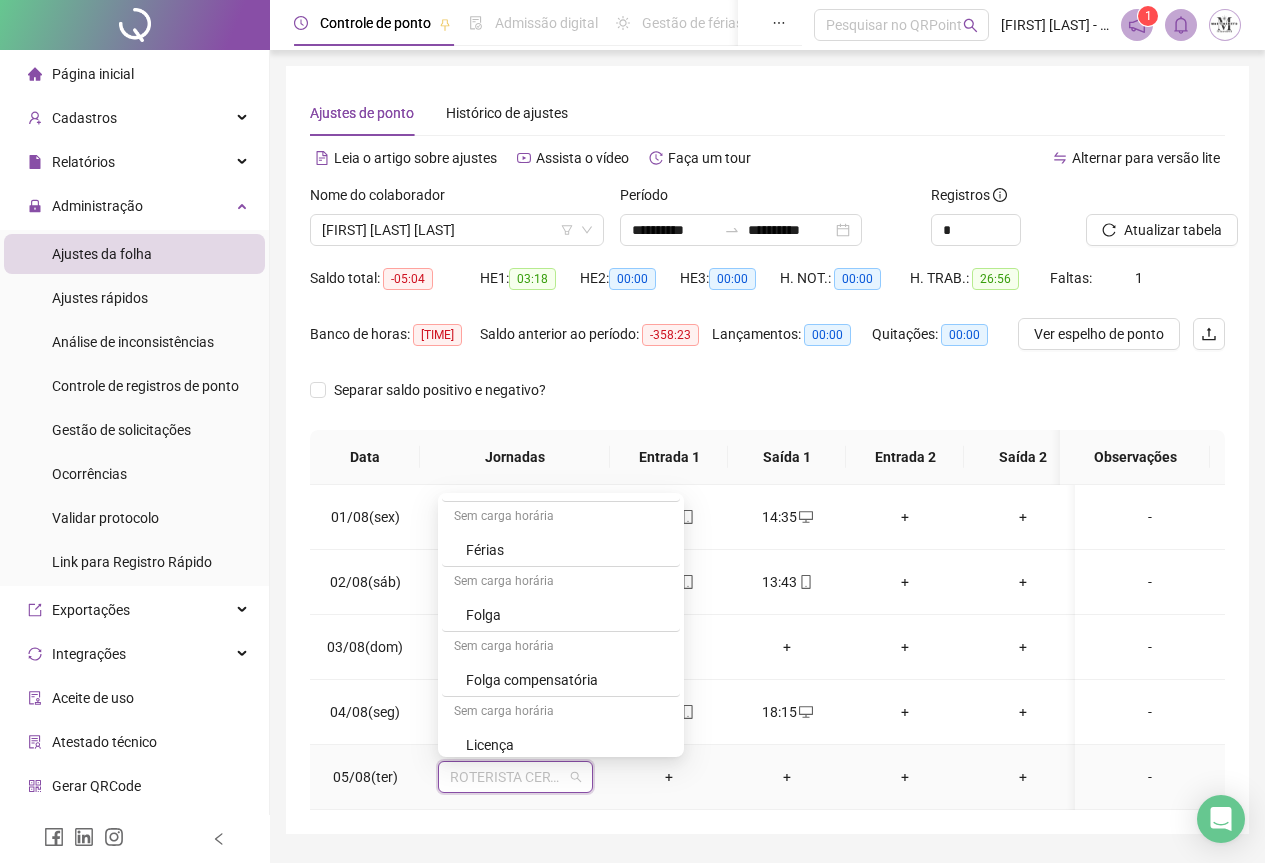 scroll, scrollTop: 1200, scrollLeft: 0, axis: vertical 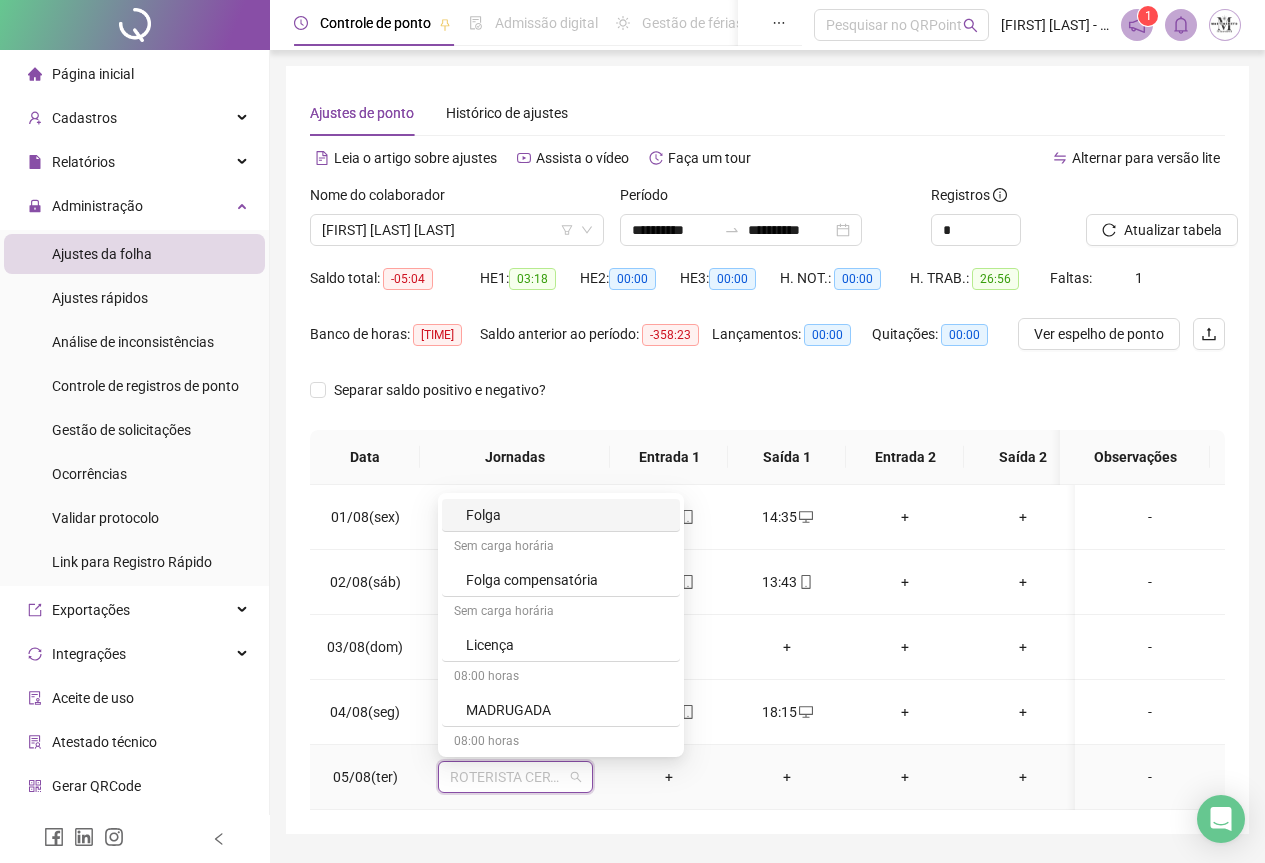 drag, startPoint x: 502, startPoint y: 520, endPoint x: 506, endPoint y: 535, distance: 15.524175 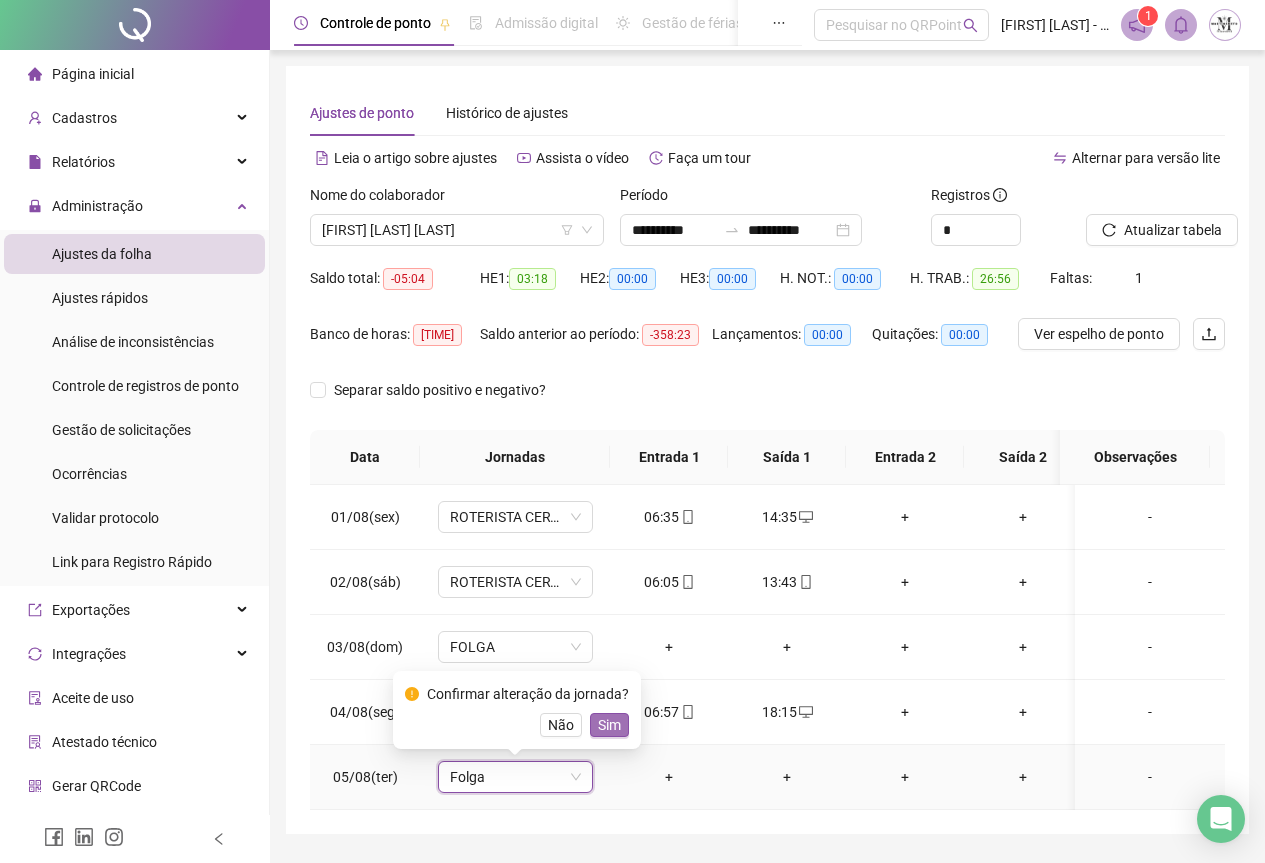 click on "Sim" at bounding box center (609, 725) 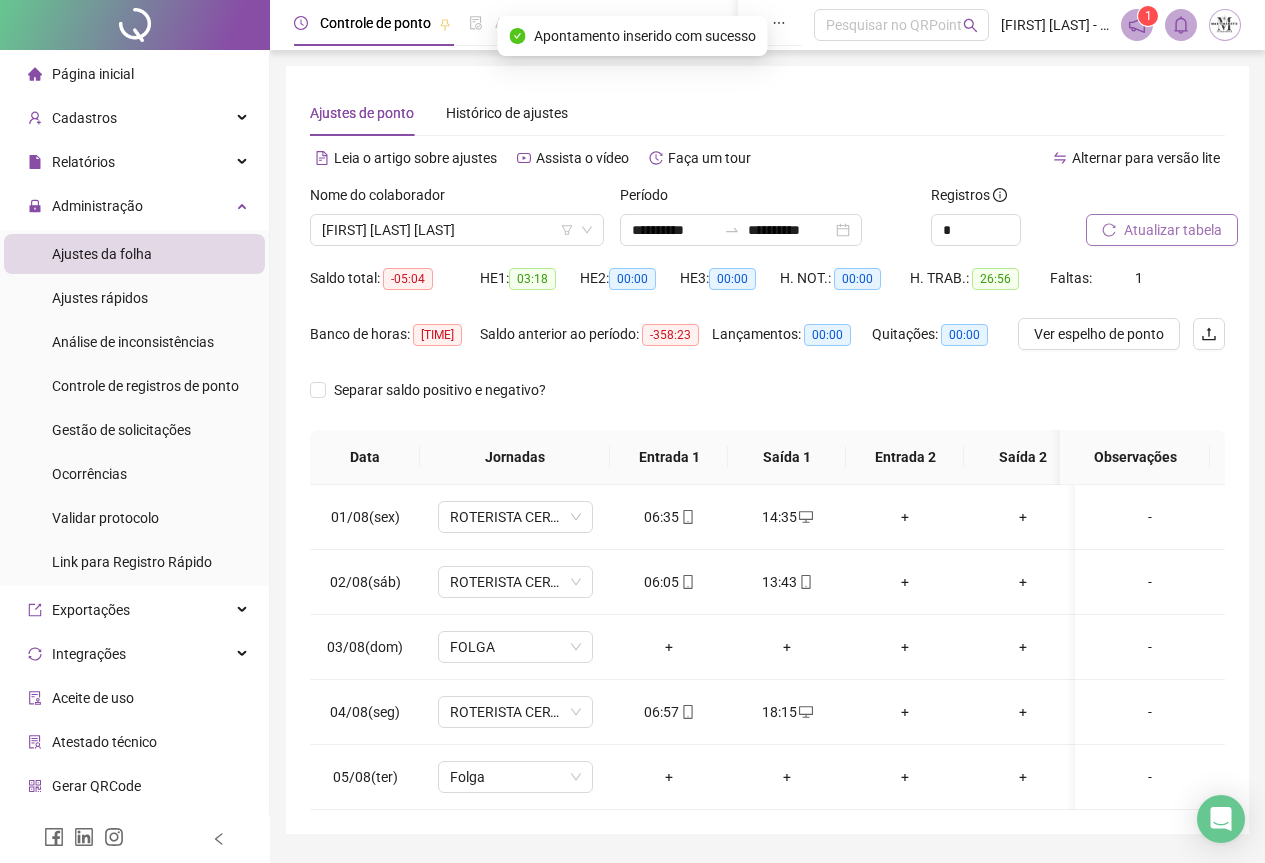 click on "Atualizar tabela" at bounding box center [1173, 230] 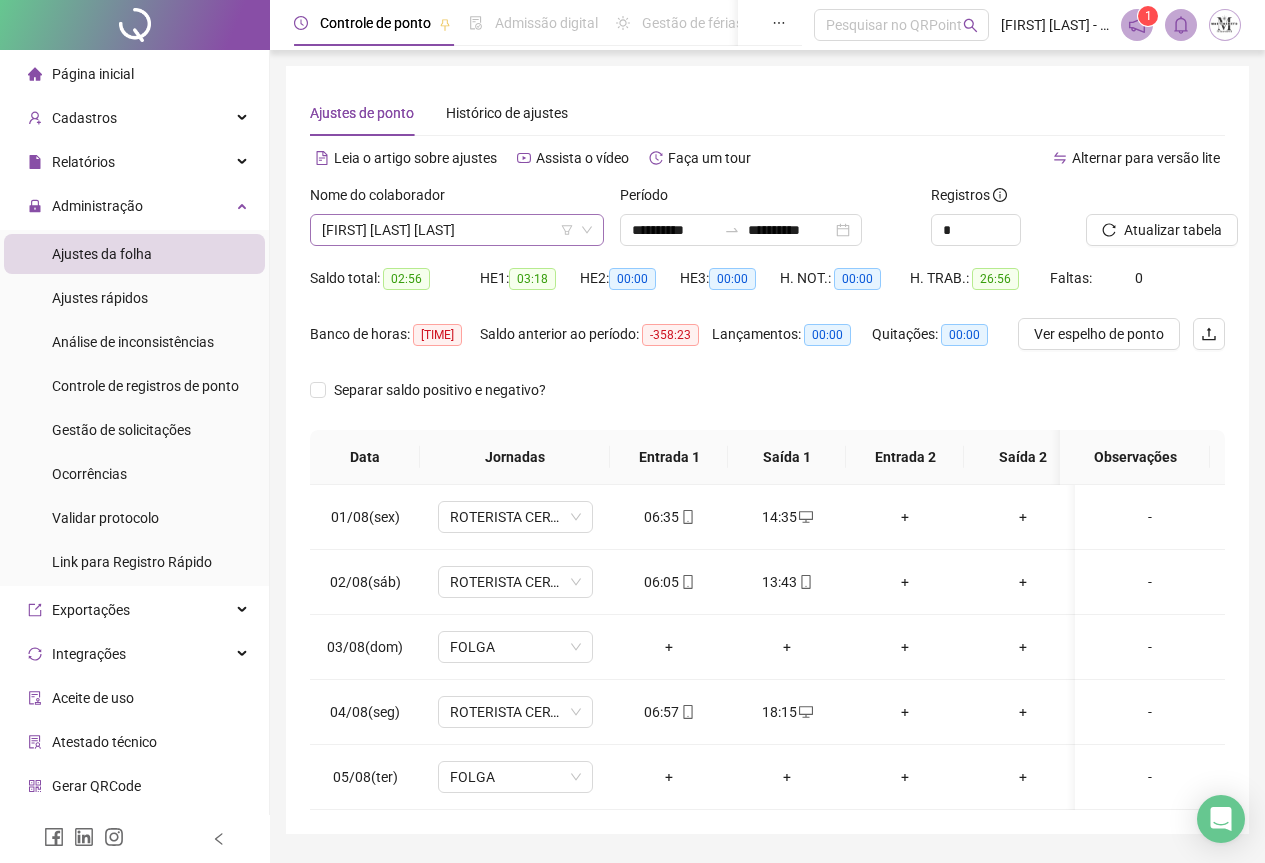 click on "[FIRST] [LAST] [LAST]" at bounding box center [457, 230] 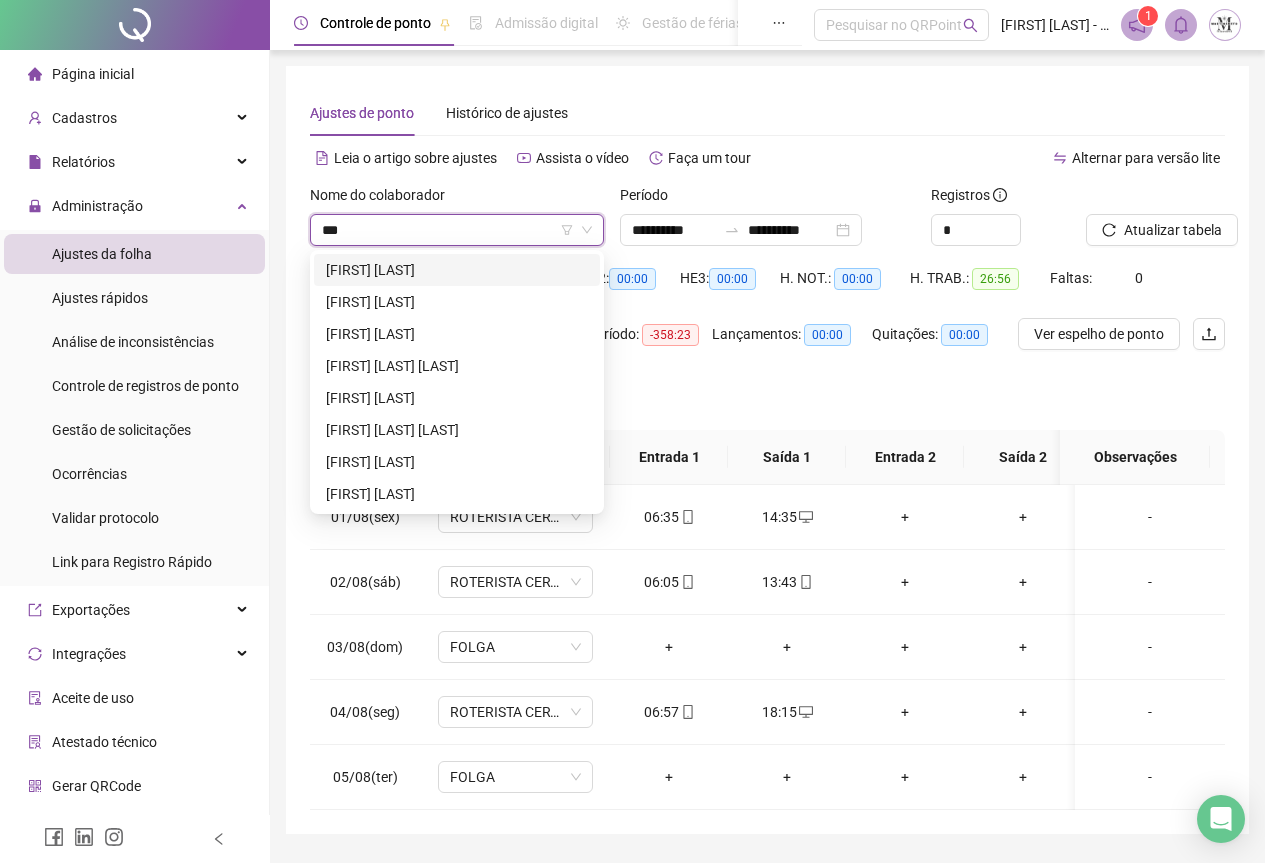 scroll, scrollTop: 0, scrollLeft: 0, axis: both 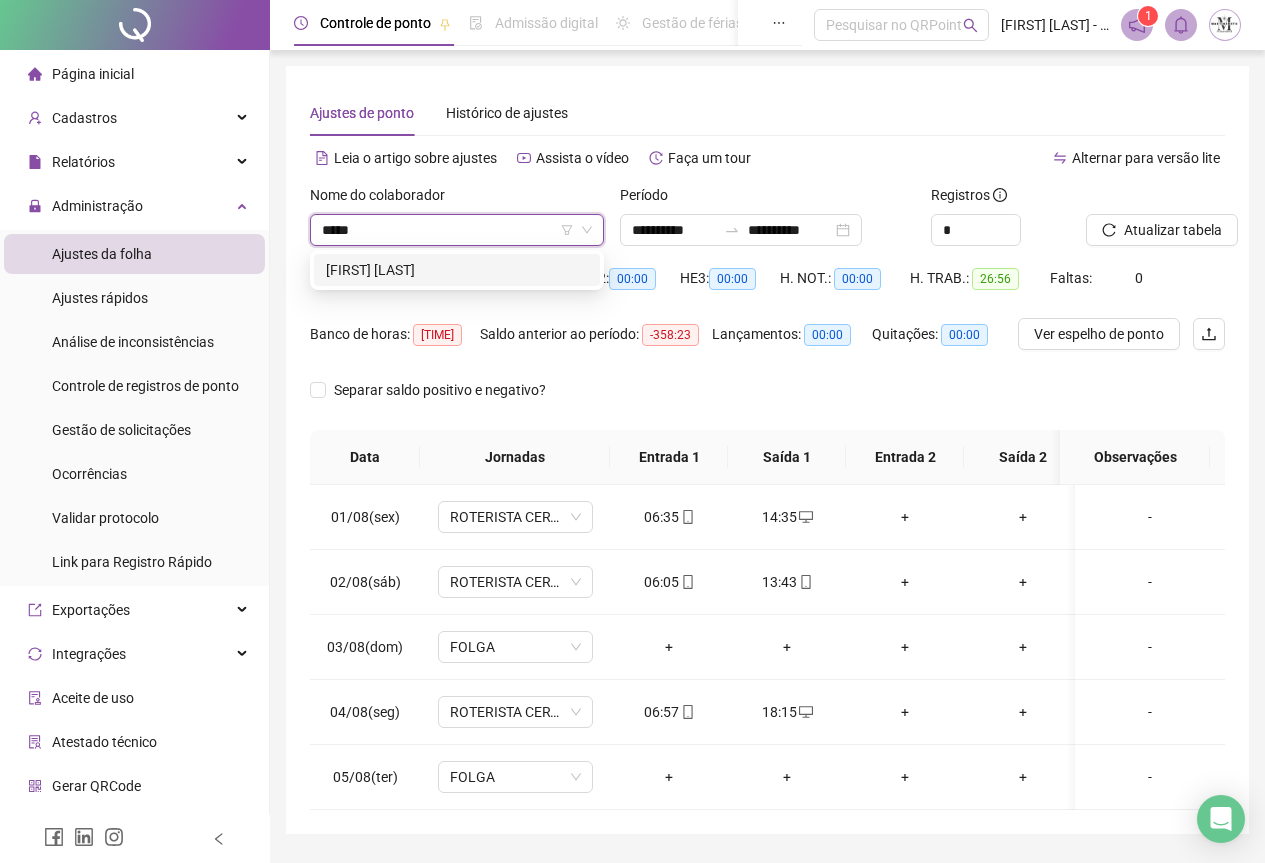 type on "******" 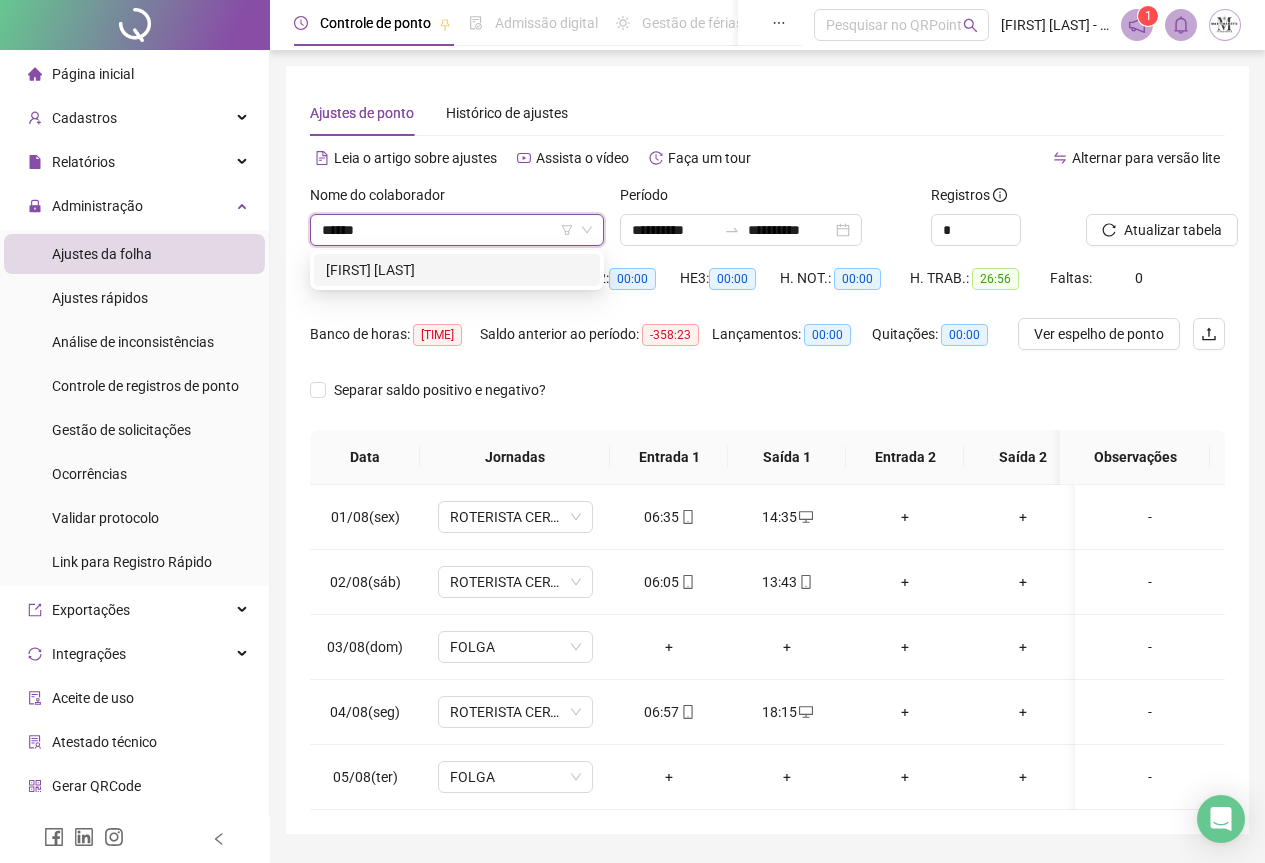 click on "[FIRST] [LAST]" at bounding box center [457, 270] 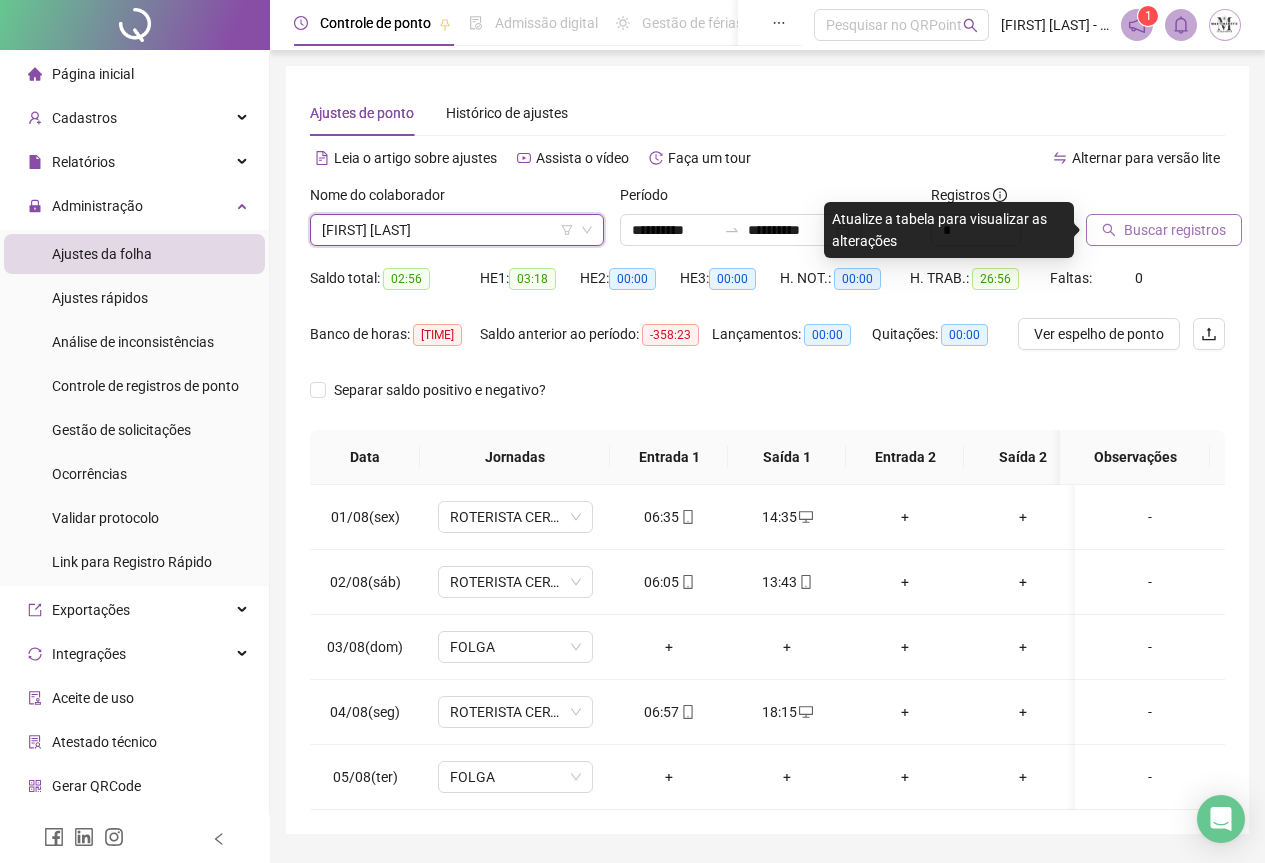 click on "Buscar registros" at bounding box center (1175, 230) 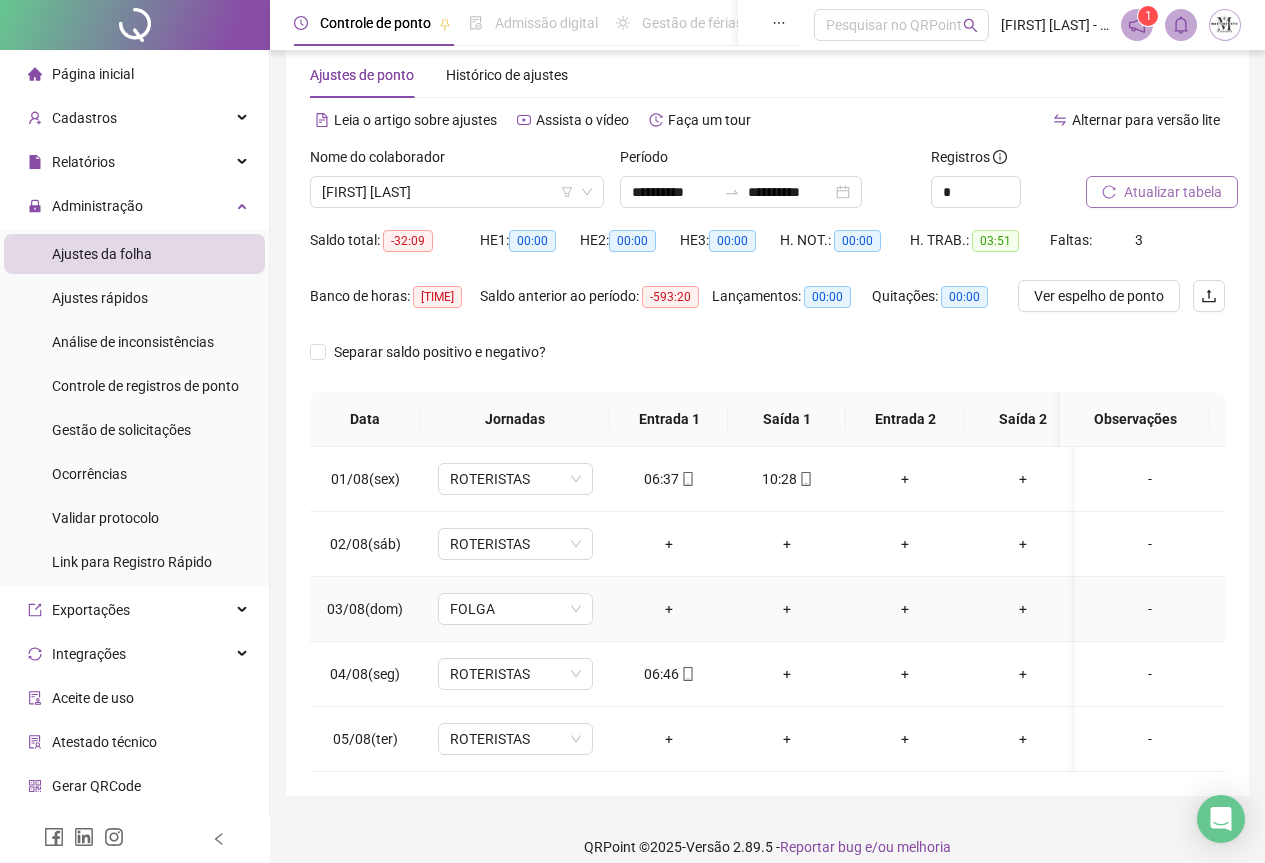 scroll, scrollTop: 72, scrollLeft: 0, axis: vertical 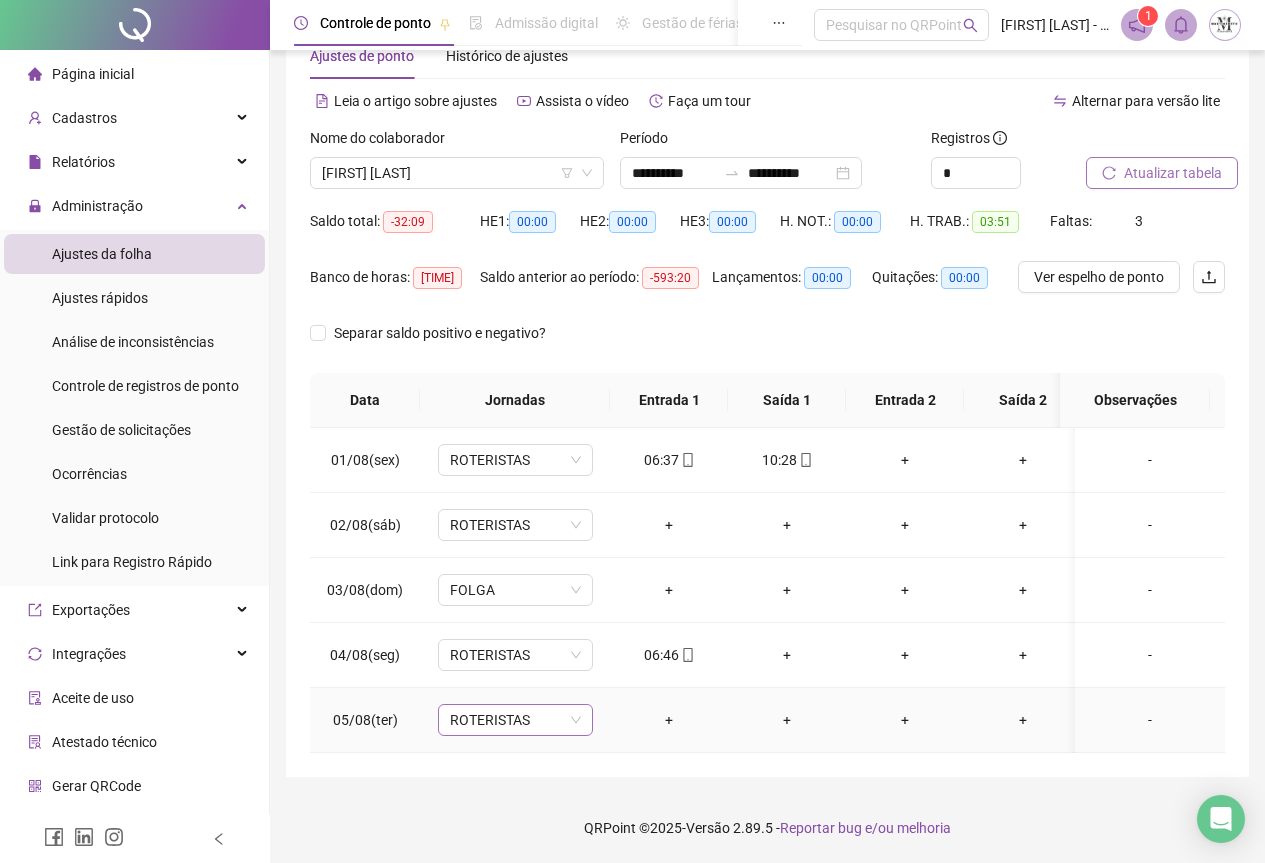 click on "ROTERISTAS" at bounding box center (515, 720) 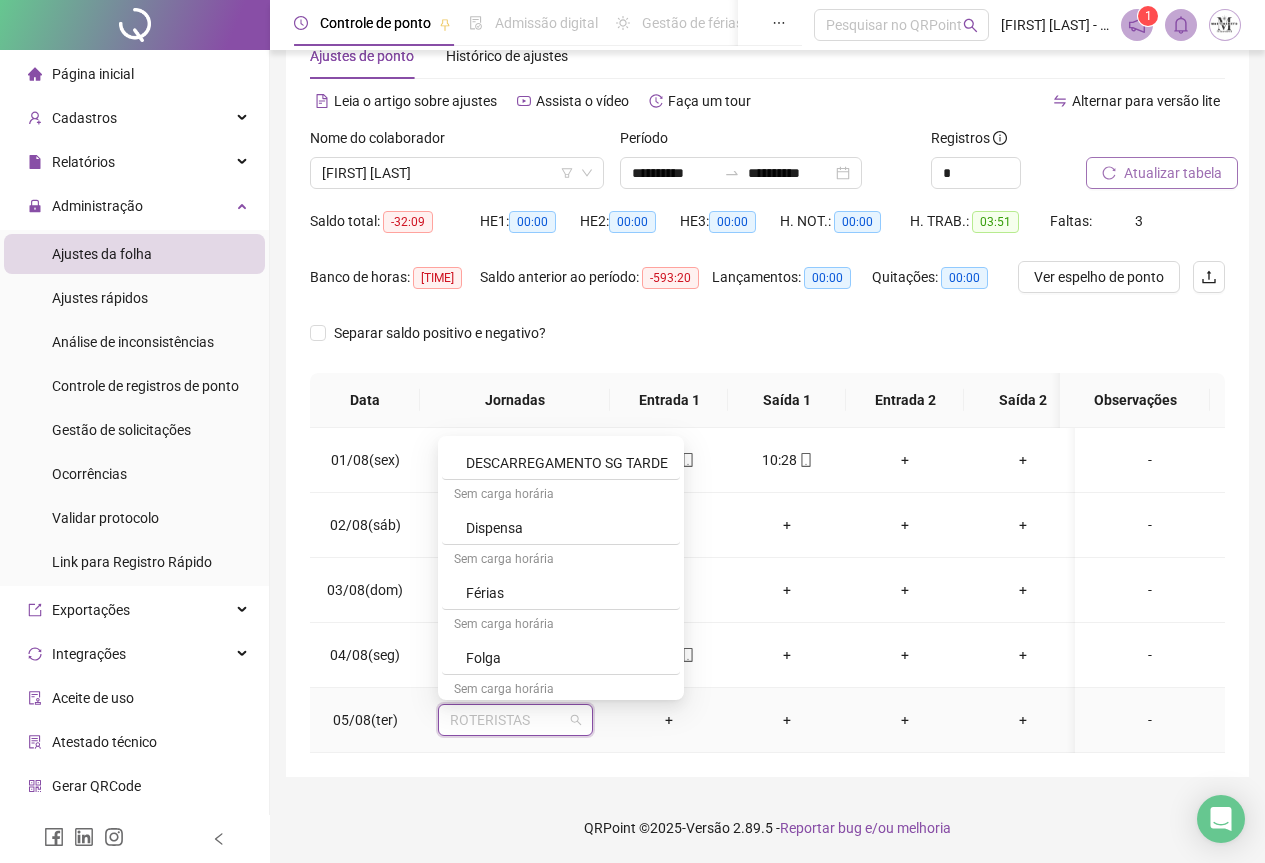 scroll, scrollTop: 1100, scrollLeft: 0, axis: vertical 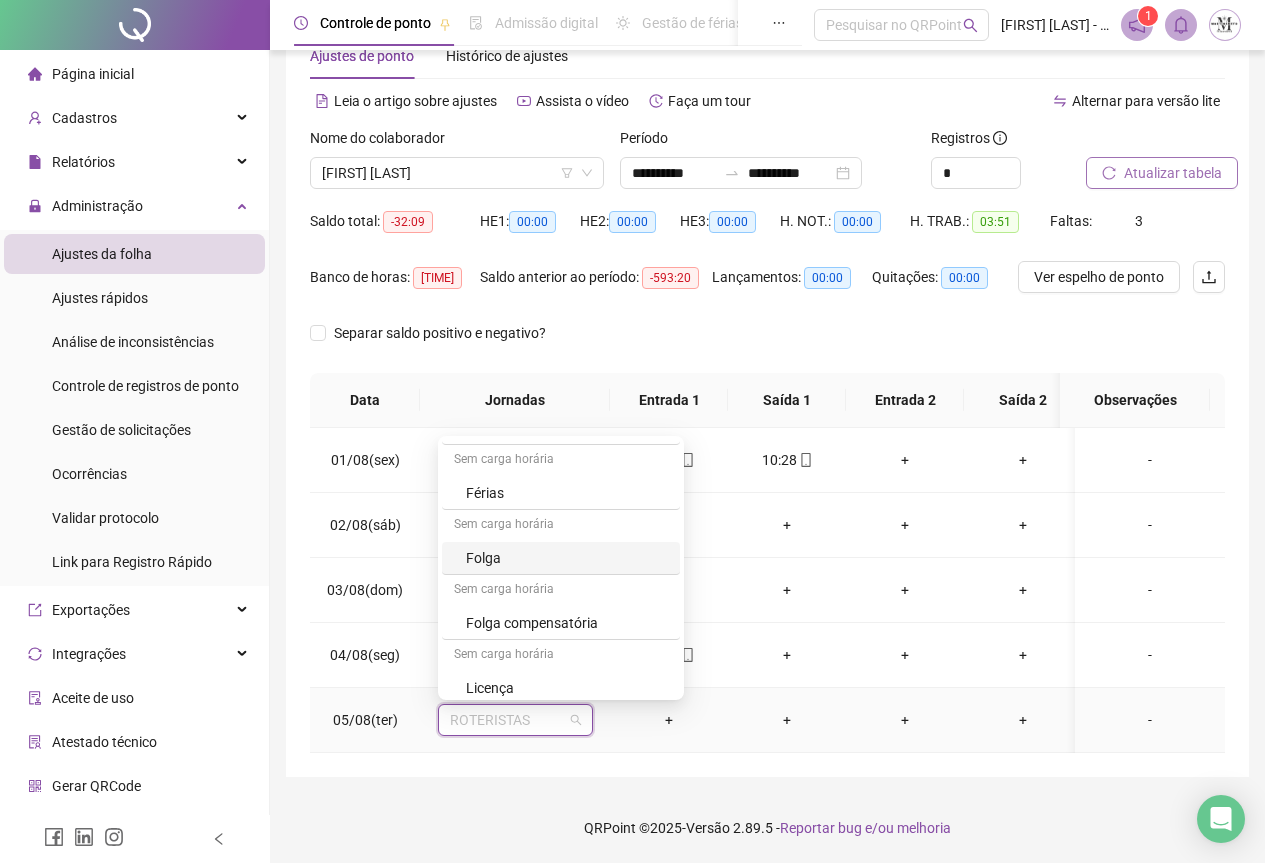 click on "Folga" at bounding box center [567, 558] 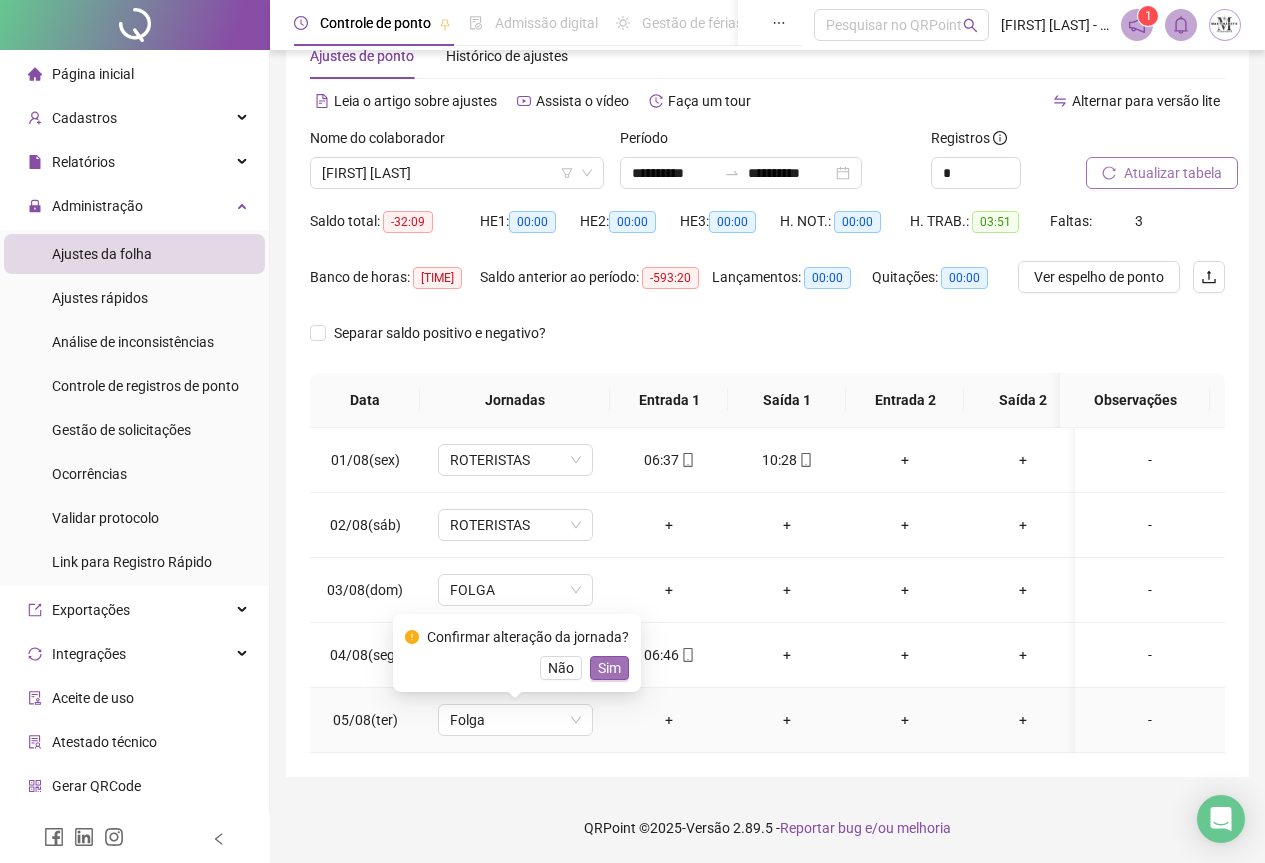 click on "Sim" at bounding box center (609, 668) 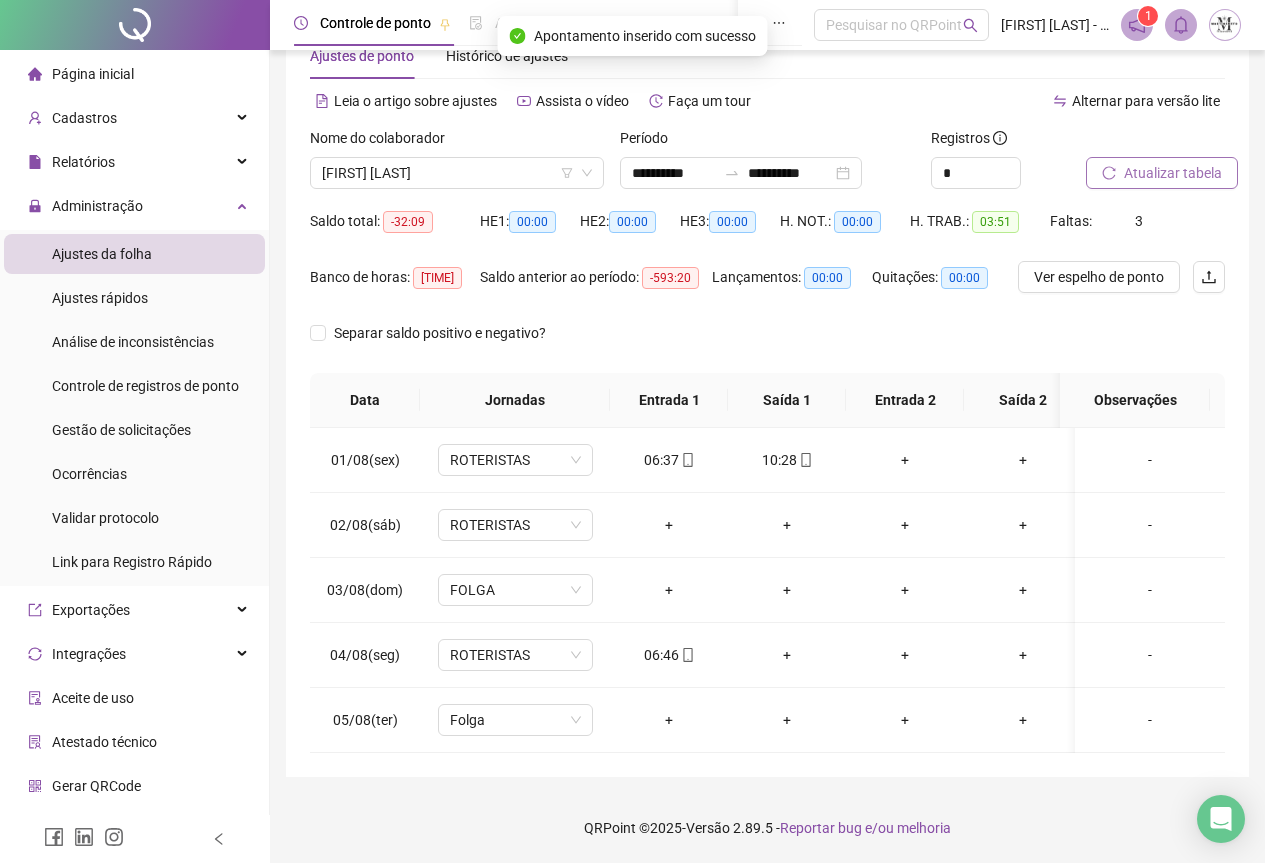 click on "Atualizar tabela" at bounding box center (1173, 173) 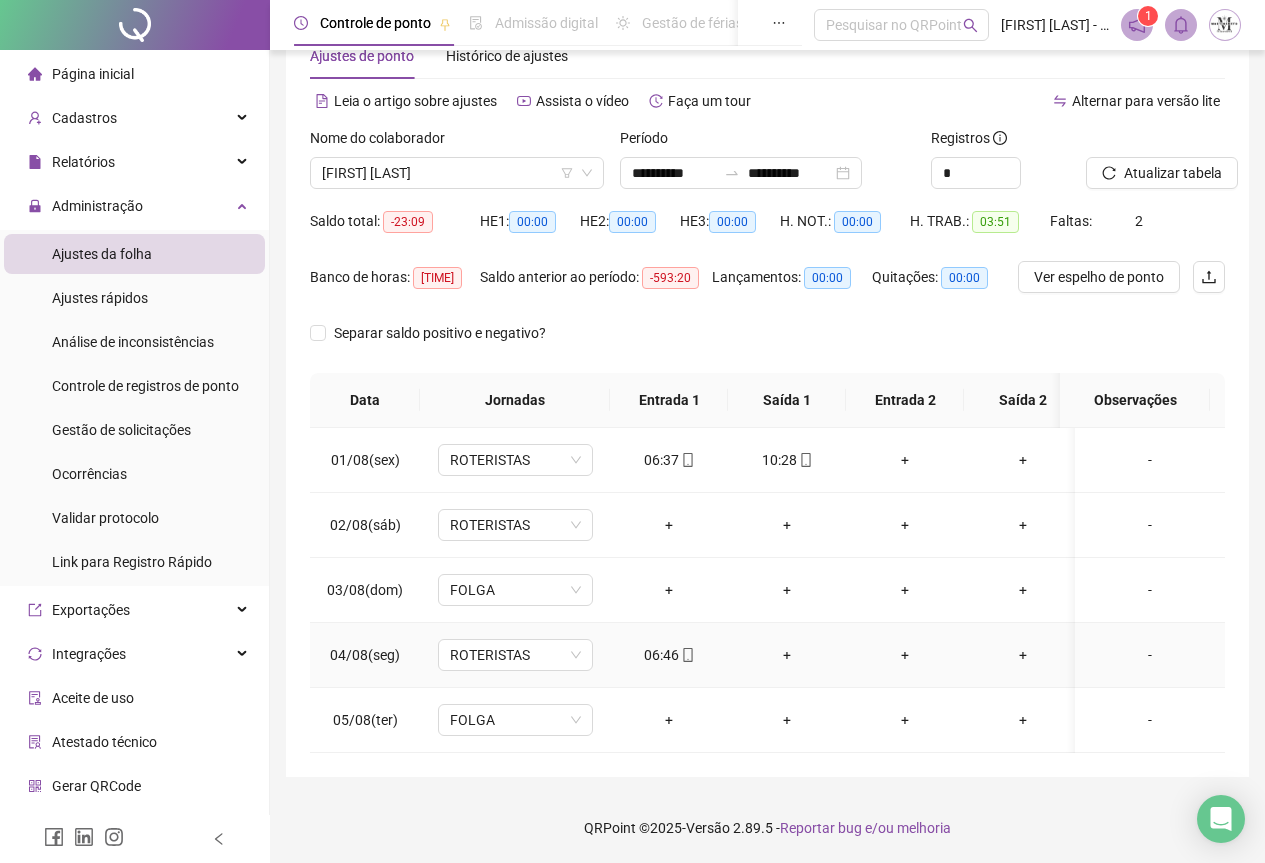 click on "+" at bounding box center [787, 655] 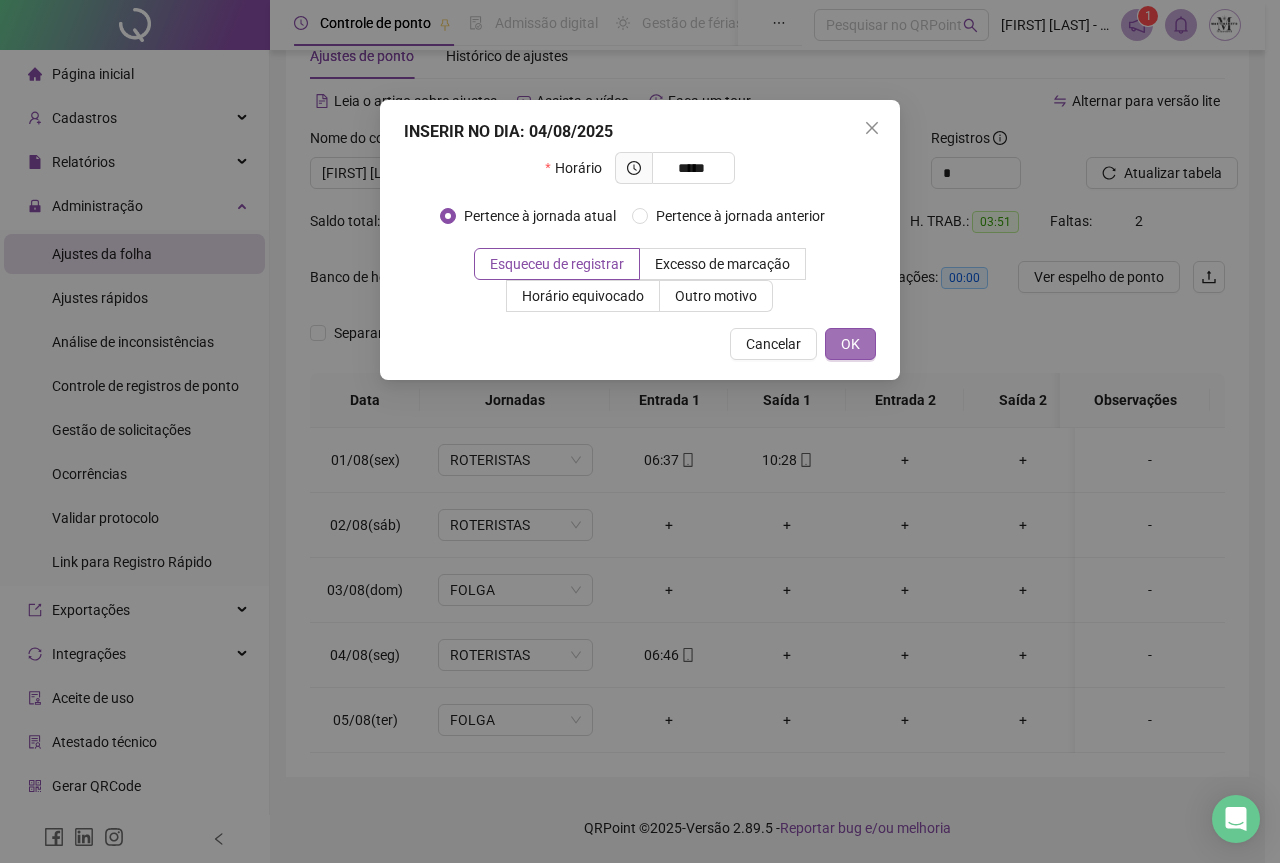 type on "*****" 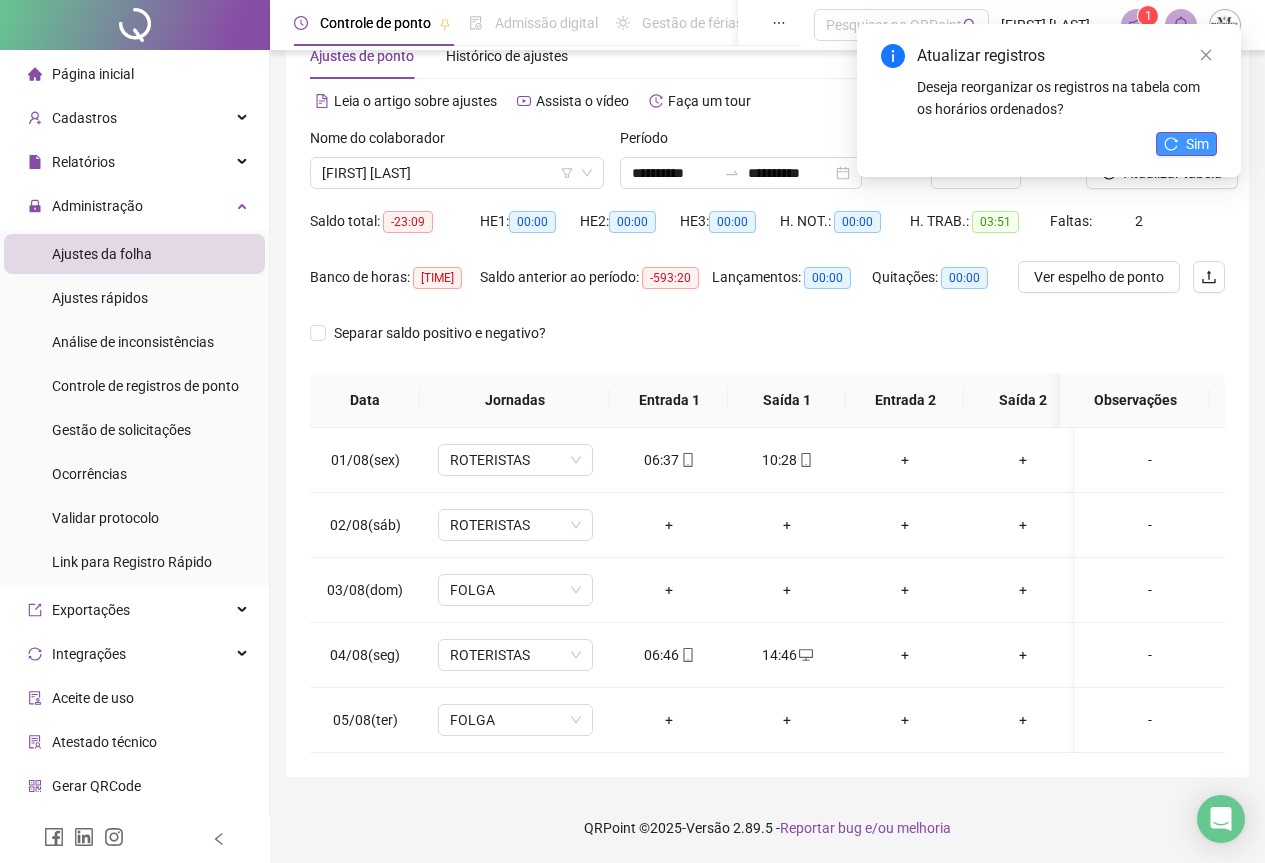 click on "Sim" at bounding box center (1186, 144) 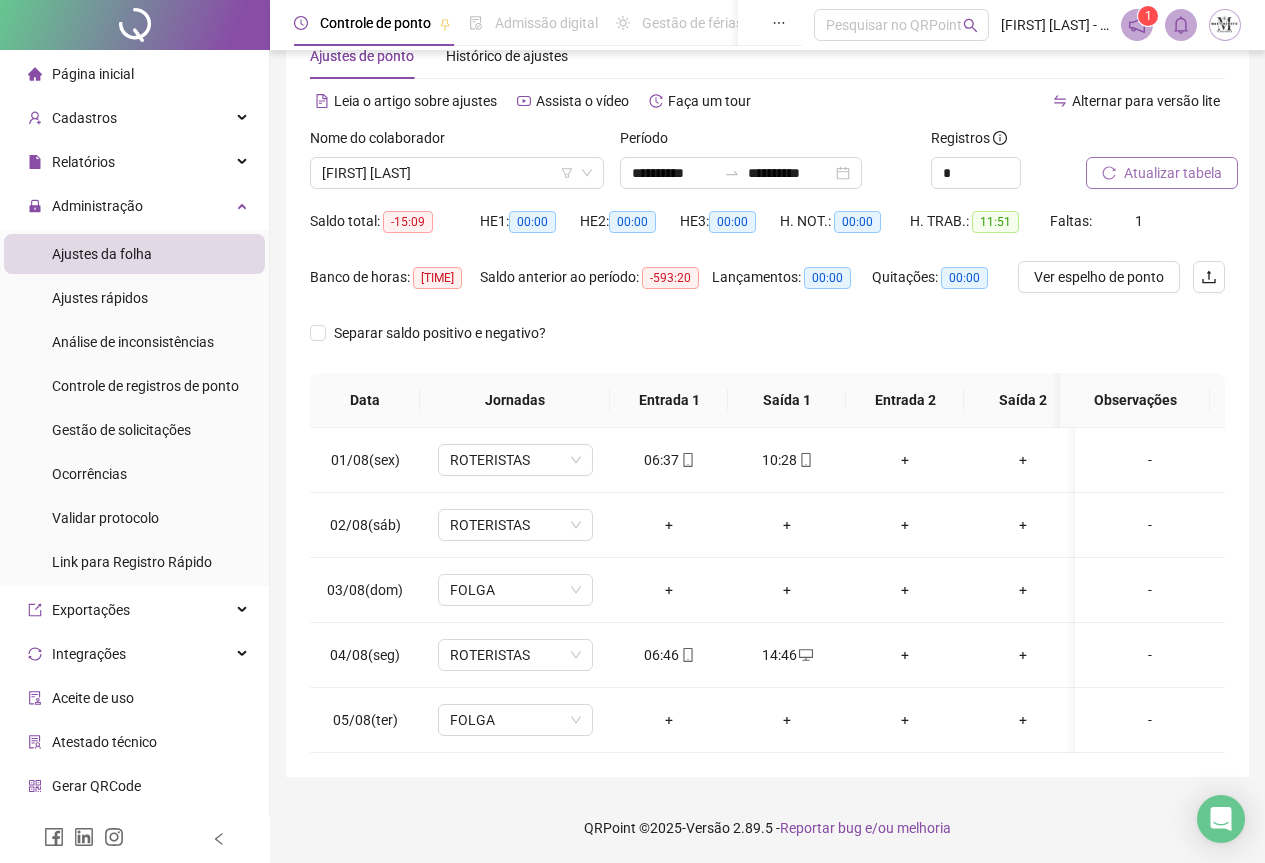 click on "Atualizar tabela" at bounding box center (1173, 173) 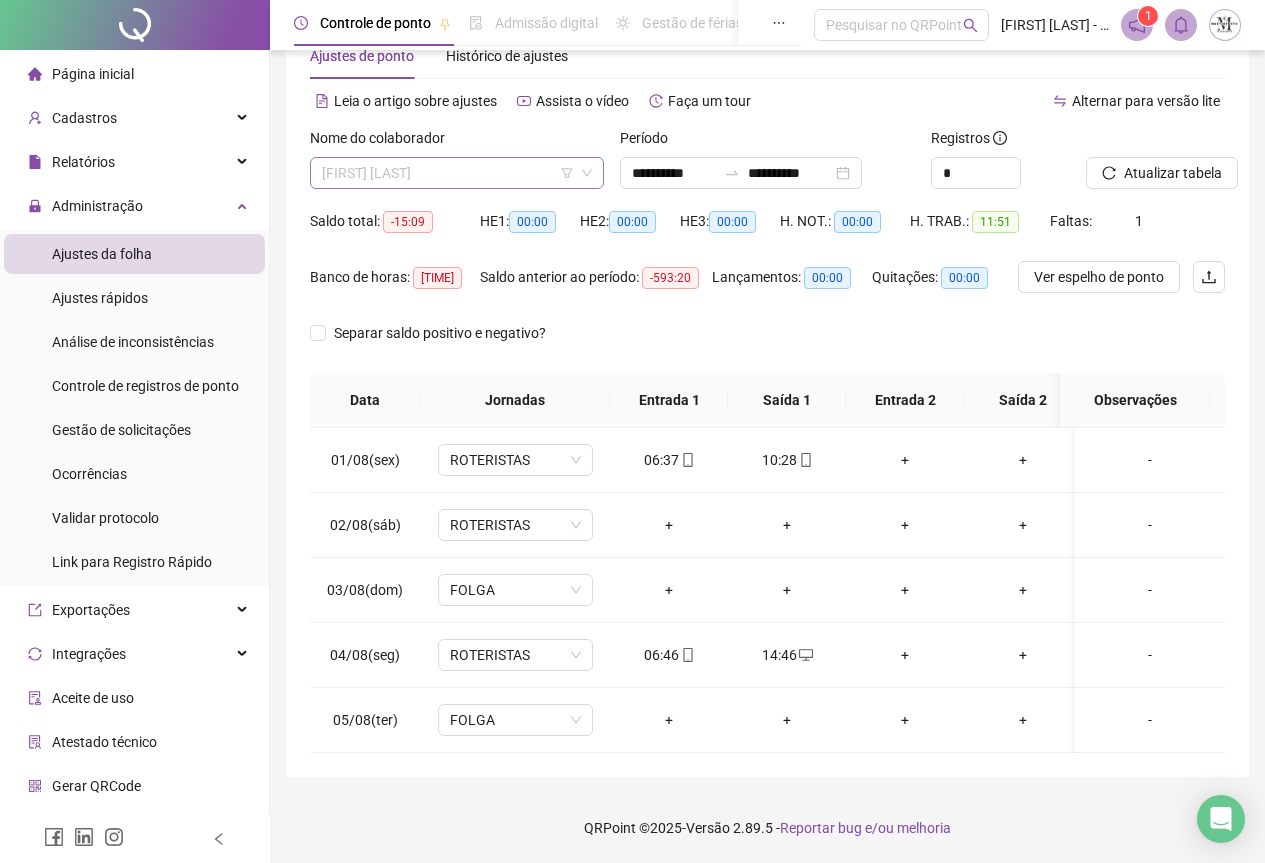click on "[FIRST] [LAST]" at bounding box center [457, 173] 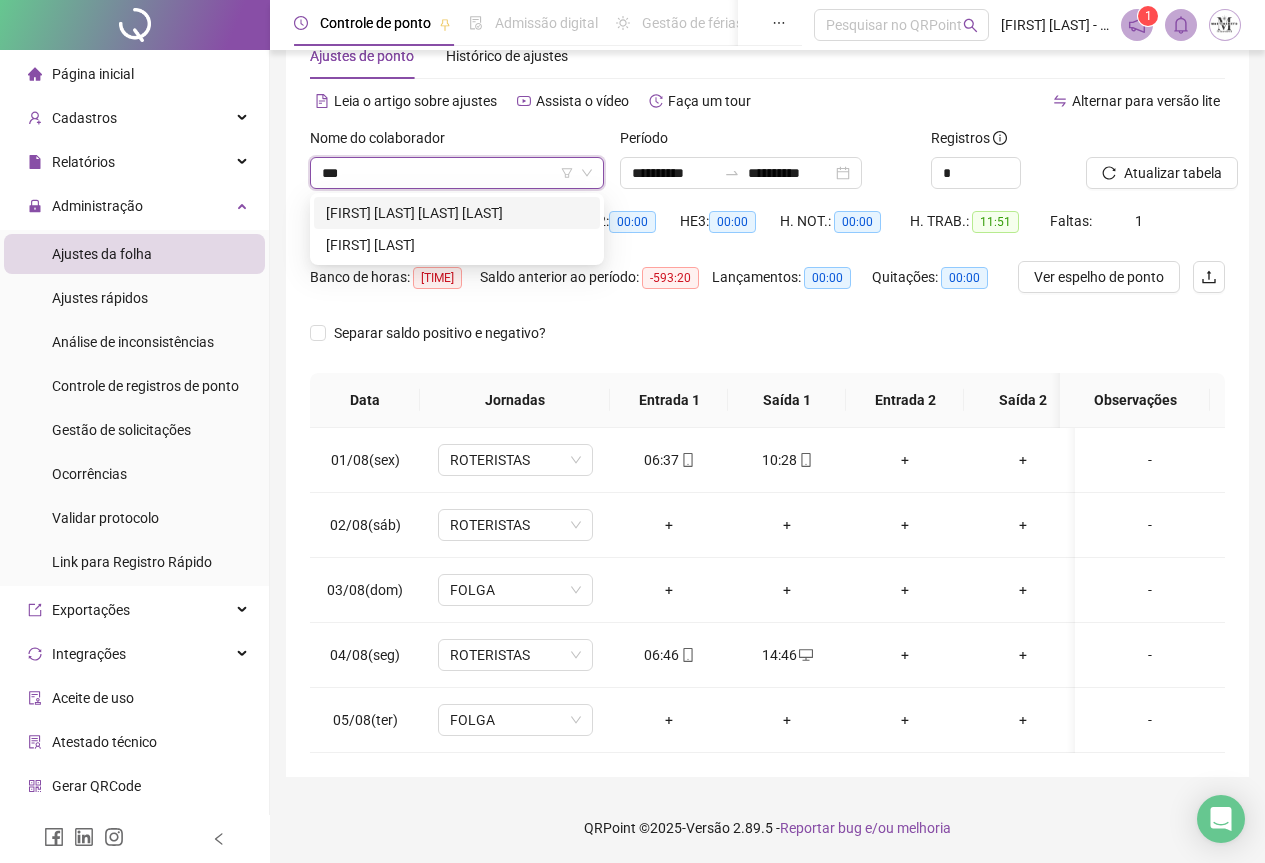 scroll, scrollTop: 0, scrollLeft: 0, axis: both 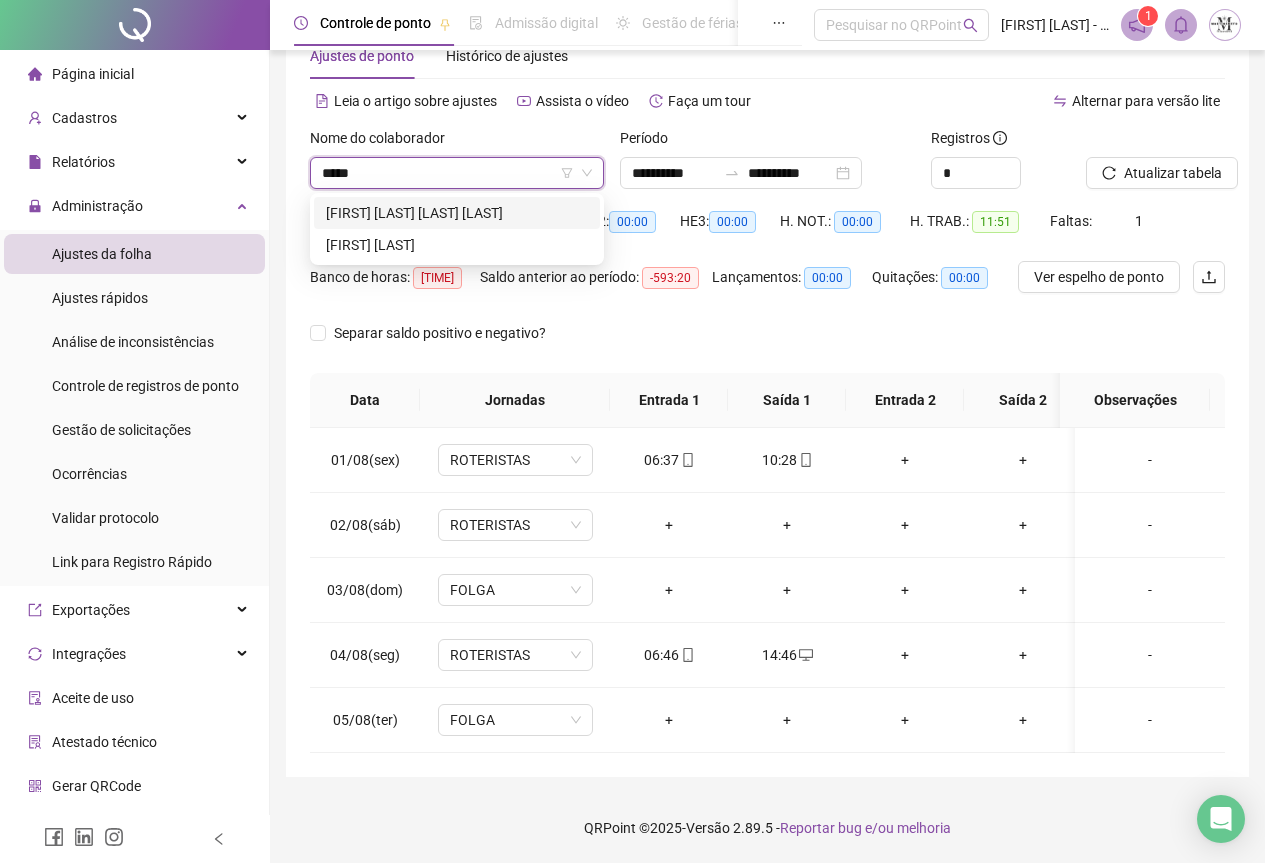 type on "******" 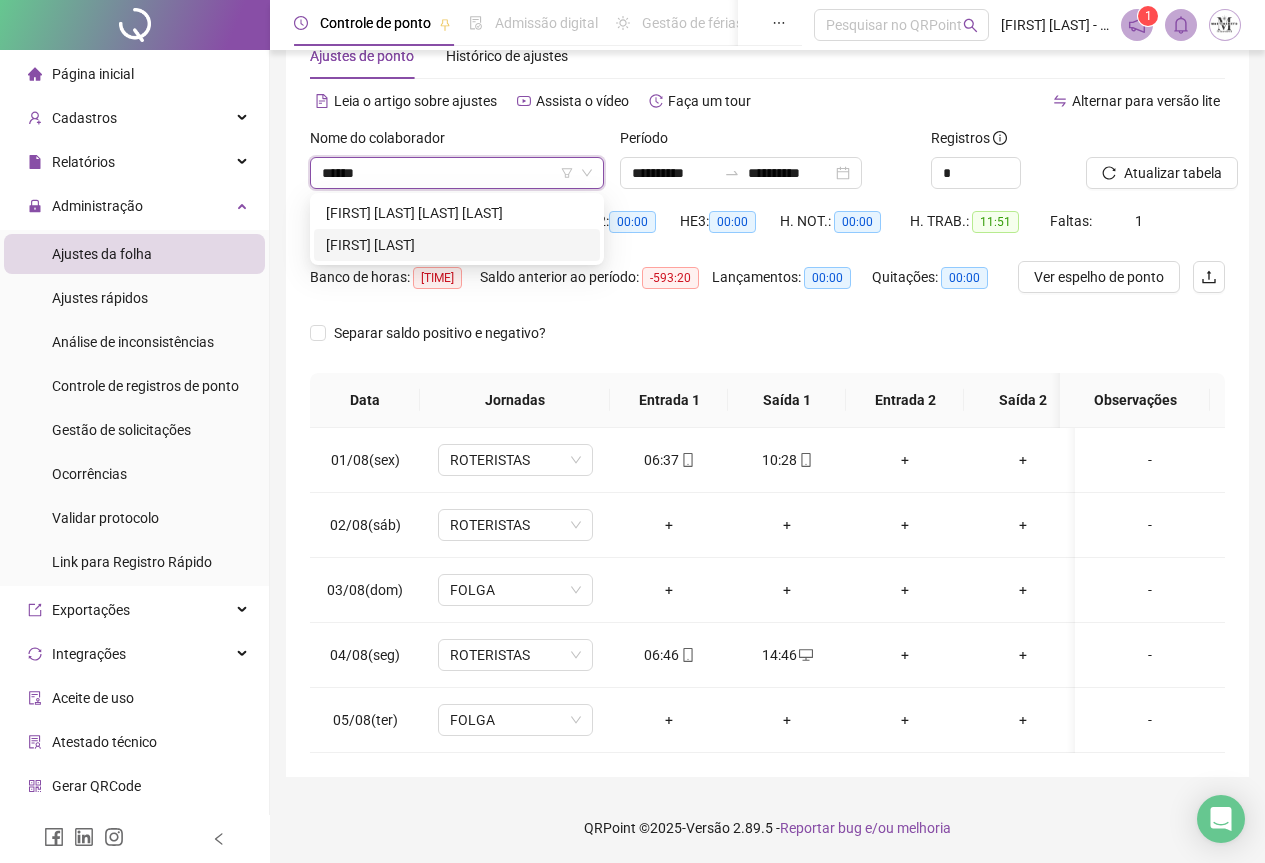 click on "[FIRST] [LAST]" at bounding box center (457, 245) 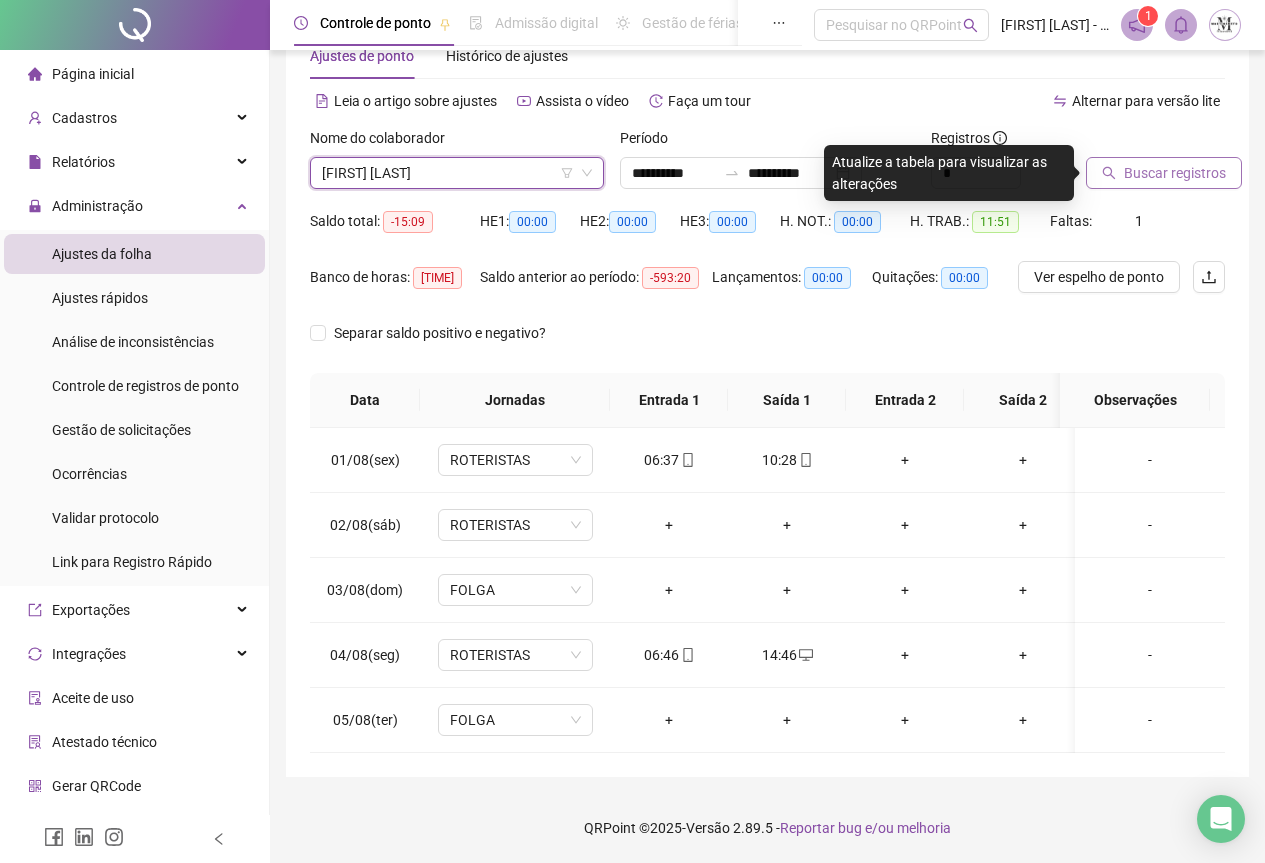 click on "Buscar registros" at bounding box center (1175, 173) 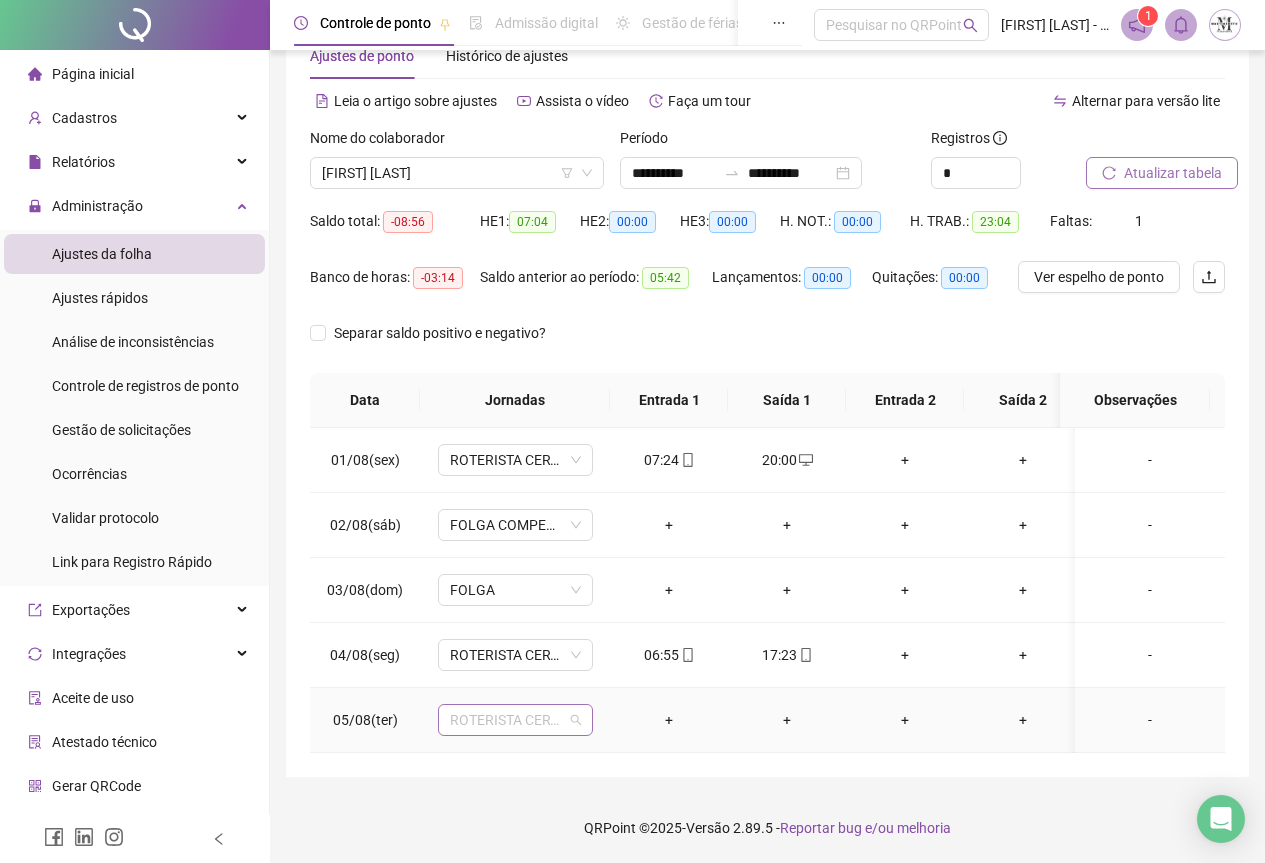 click on "ROTERISTA CERTO SG" at bounding box center [515, 720] 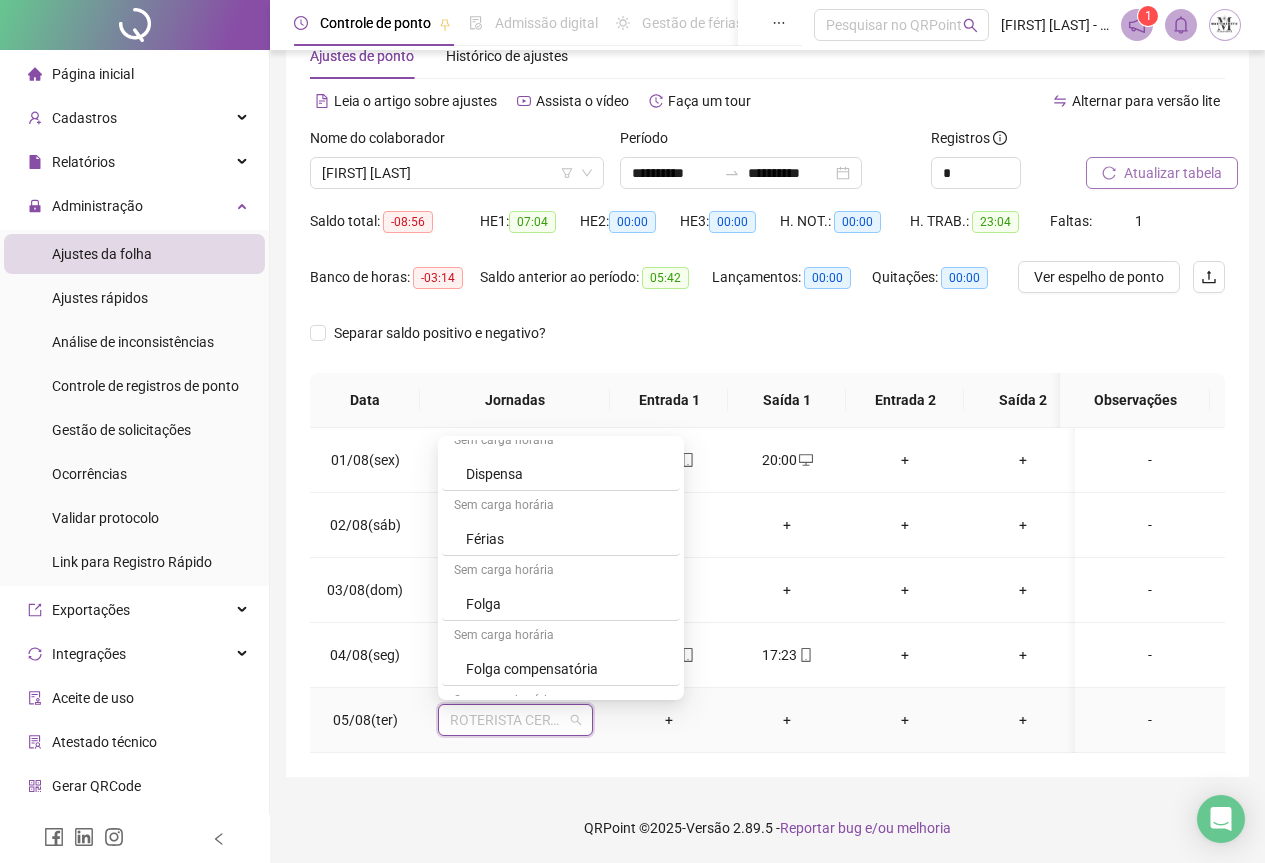 scroll, scrollTop: 1100, scrollLeft: 0, axis: vertical 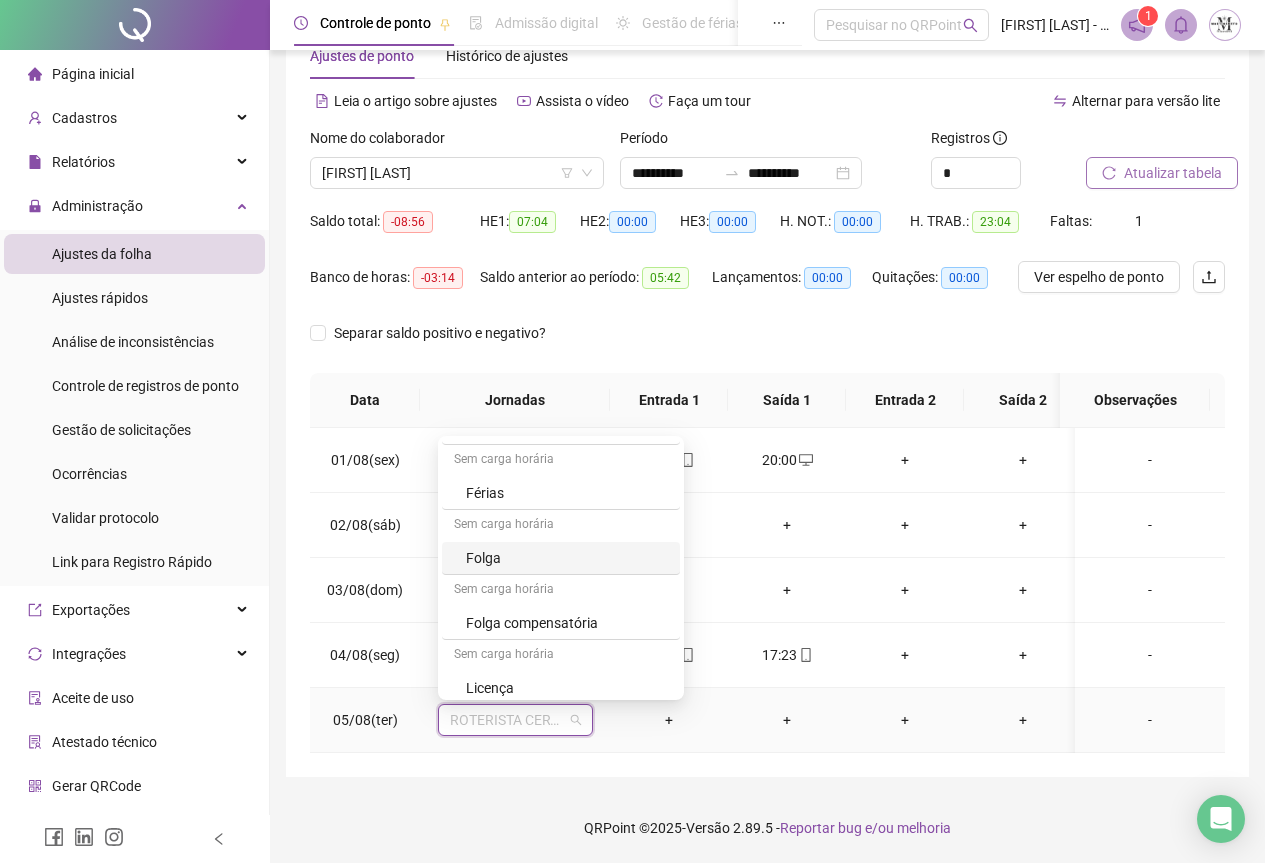 click on "Folga" at bounding box center (567, 558) 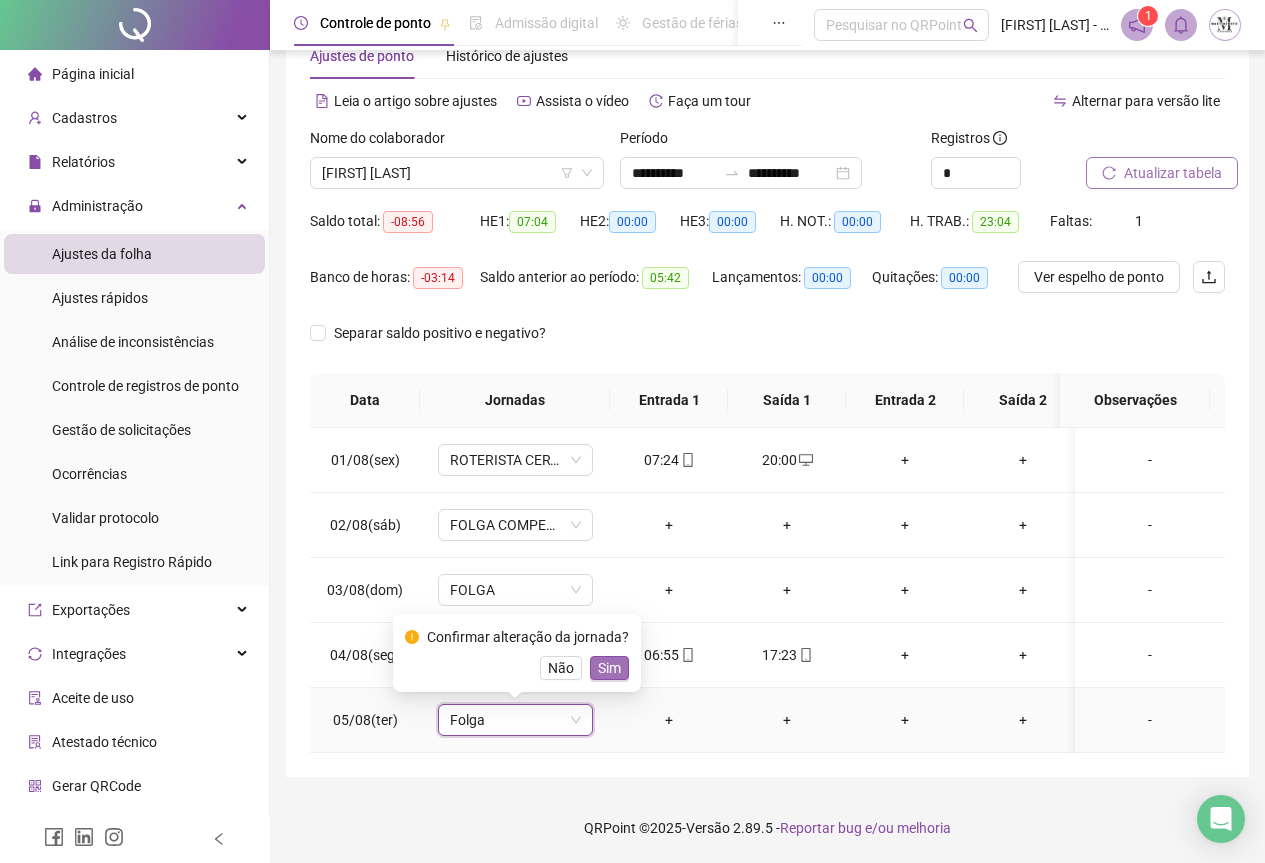 click on "Sim" at bounding box center [609, 668] 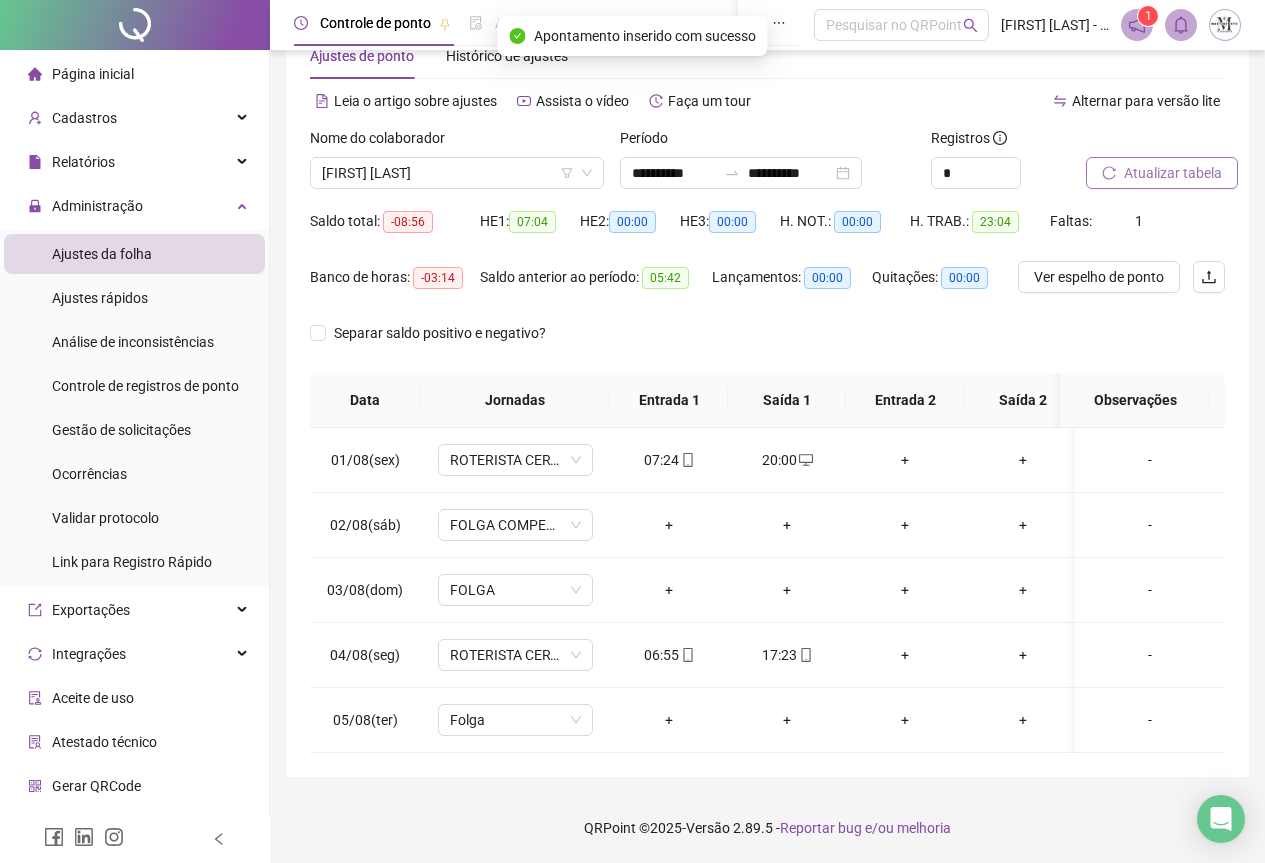 click on "Atualizar tabela" at bounding box center [1173, 173] 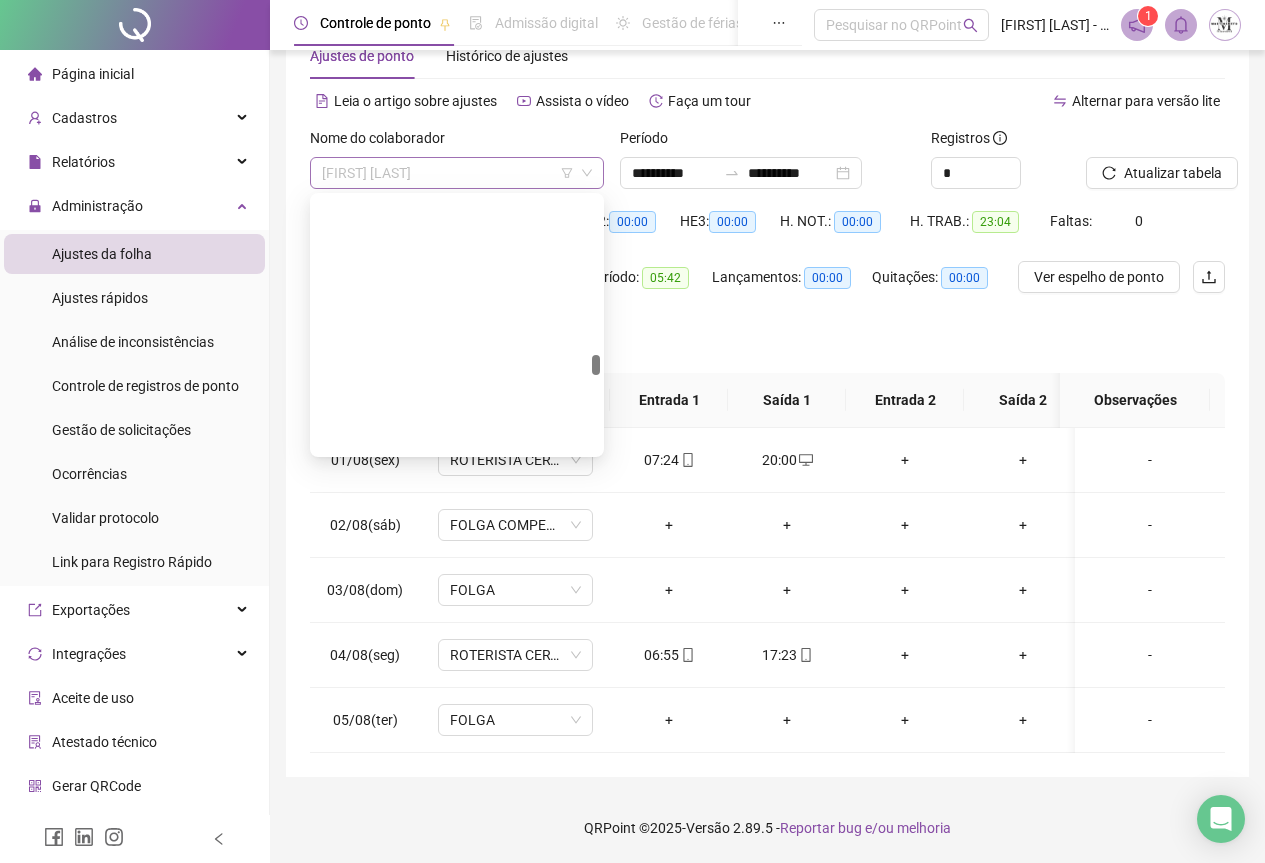 click on "[FIRST] [LAST]" at bounding box center [457, 173] 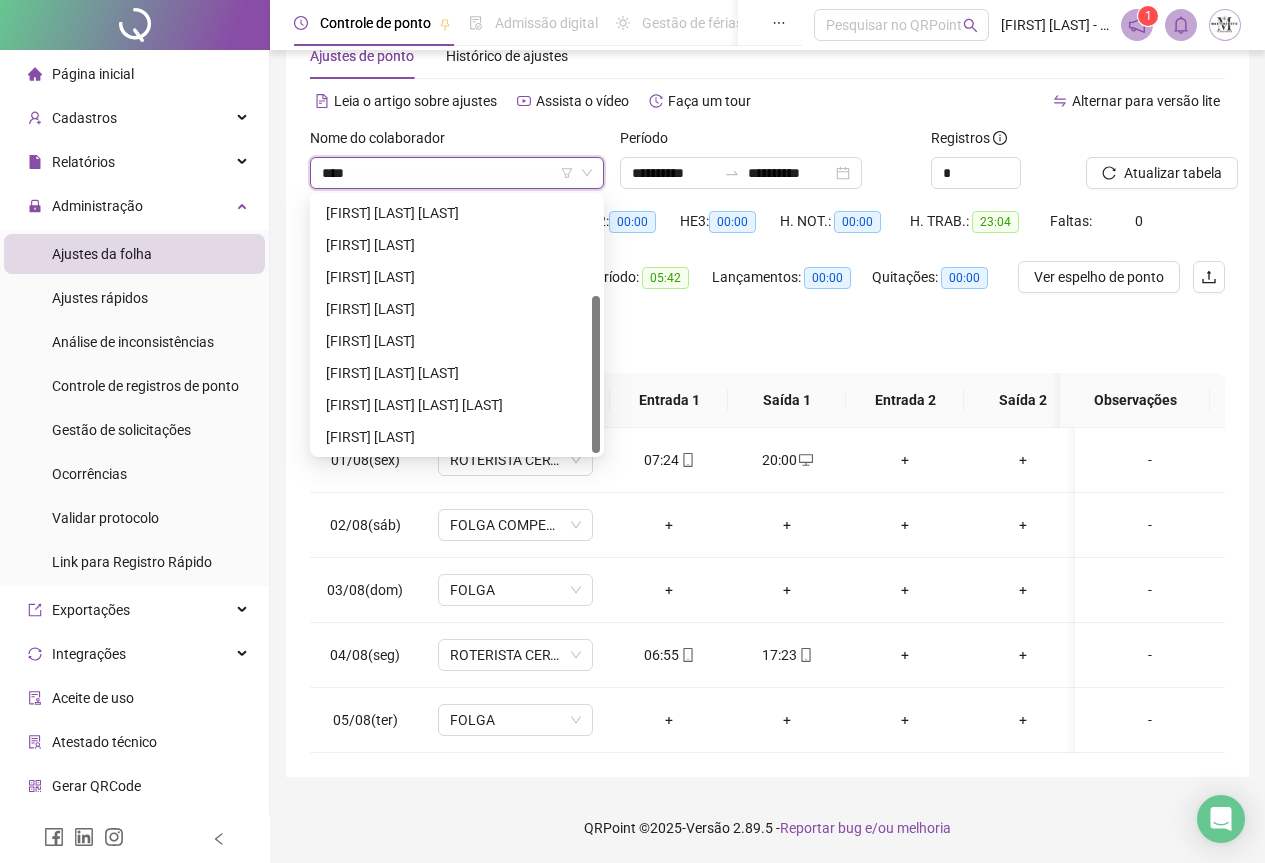 scroll, scrollTop: 160, scrollLeft: 0, axis: vertical 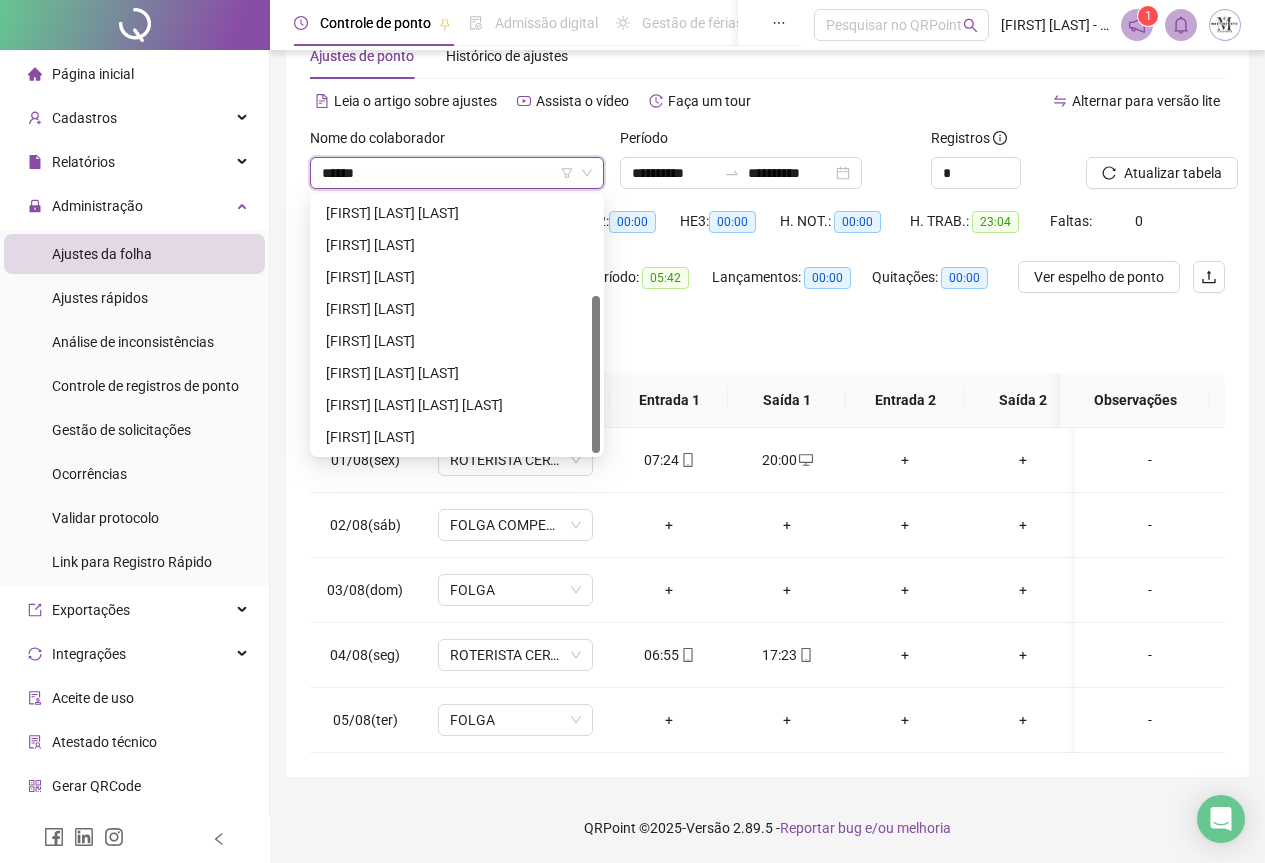 type on "******" 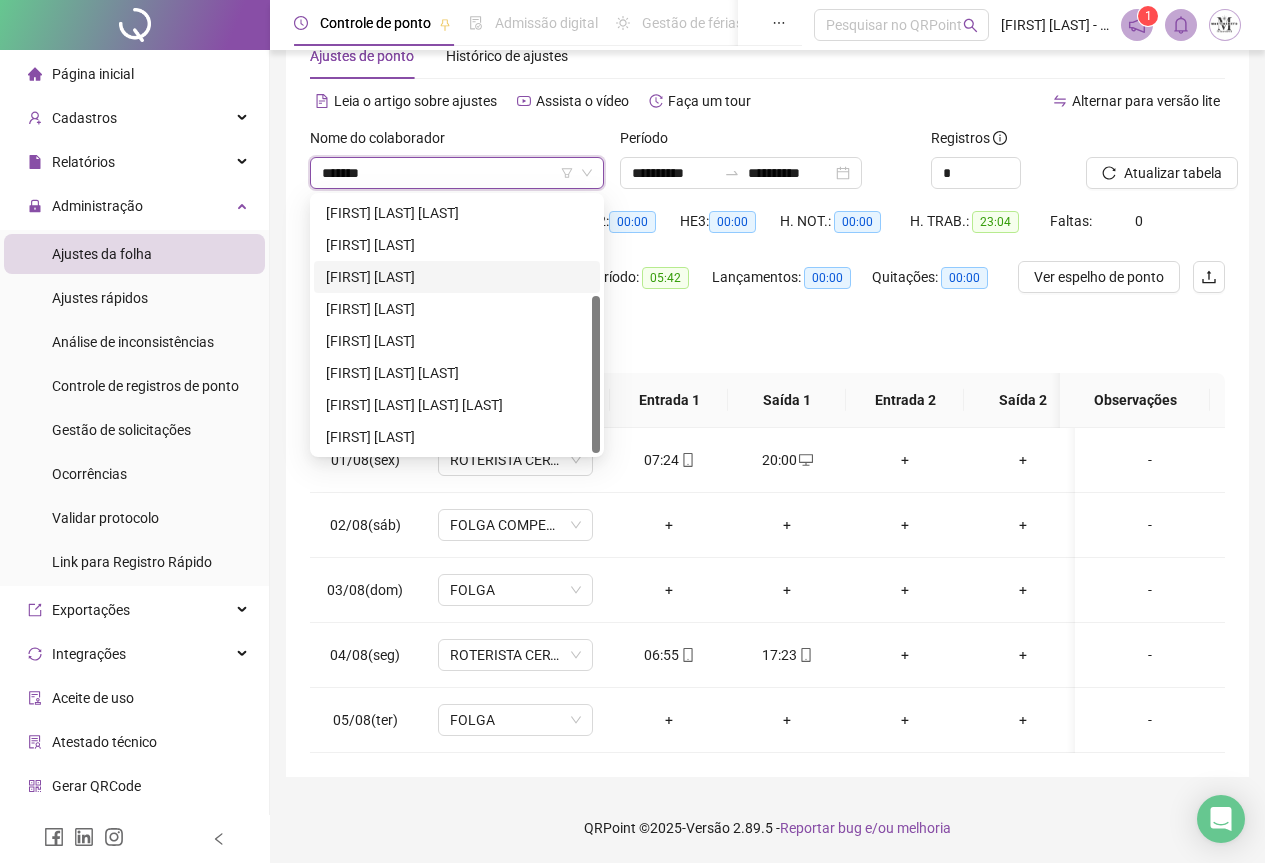 click on "[FIRST] [LAST]" at bounding box center (457, 277) 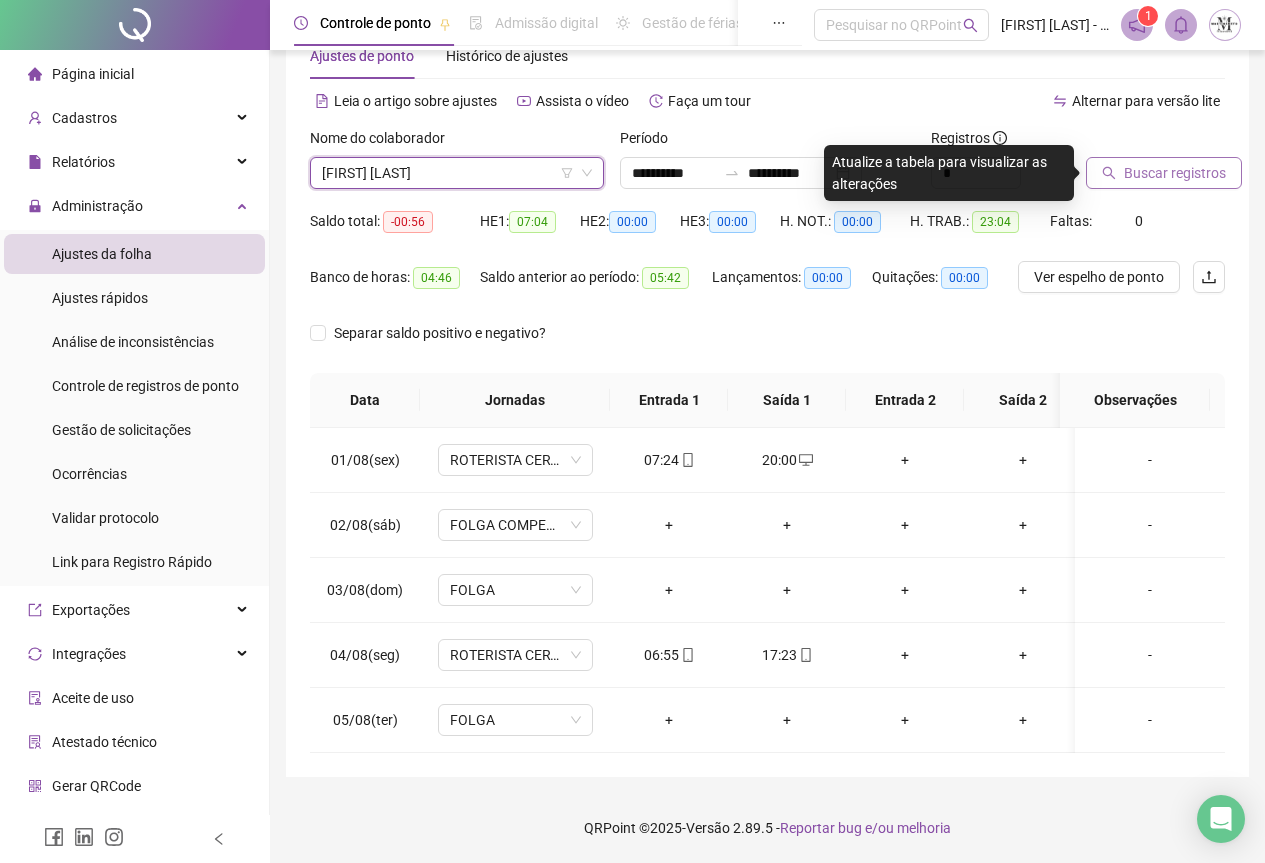 click on "Buscar registros" at bounding box center [1175, 173] 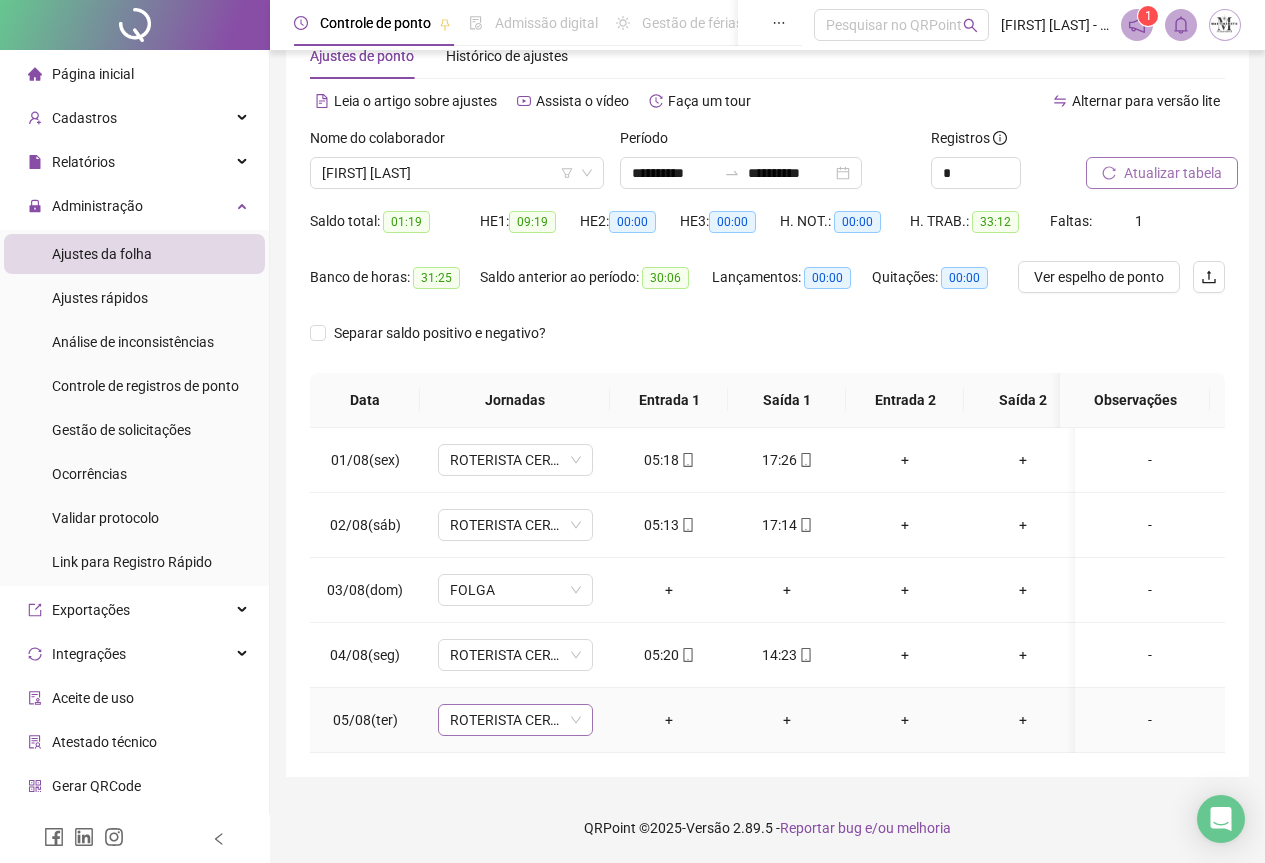 click on "ROTERISTA CERTO SG" at bounding box center (515, 720) 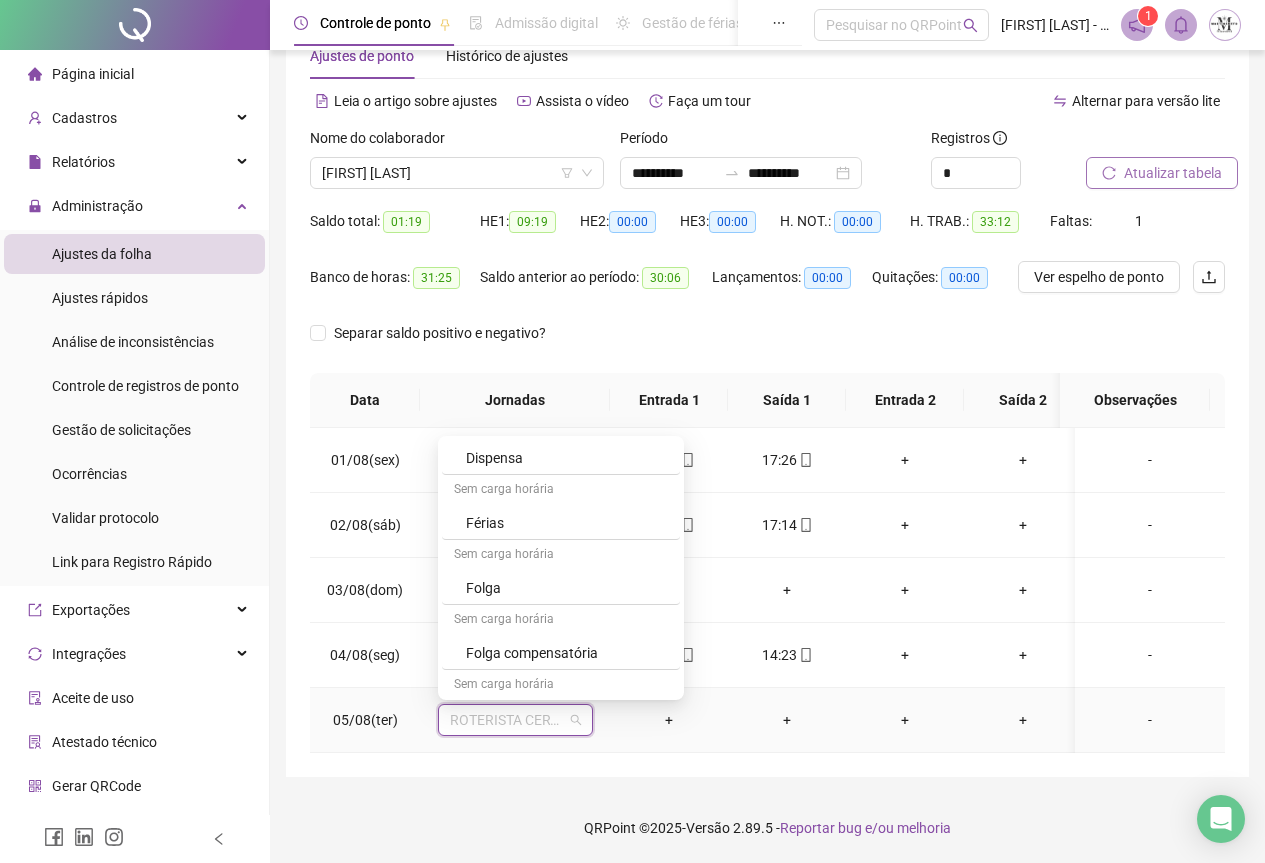 scroll, scrollTop: 1100, scrollLeft: 0, axis: vertical 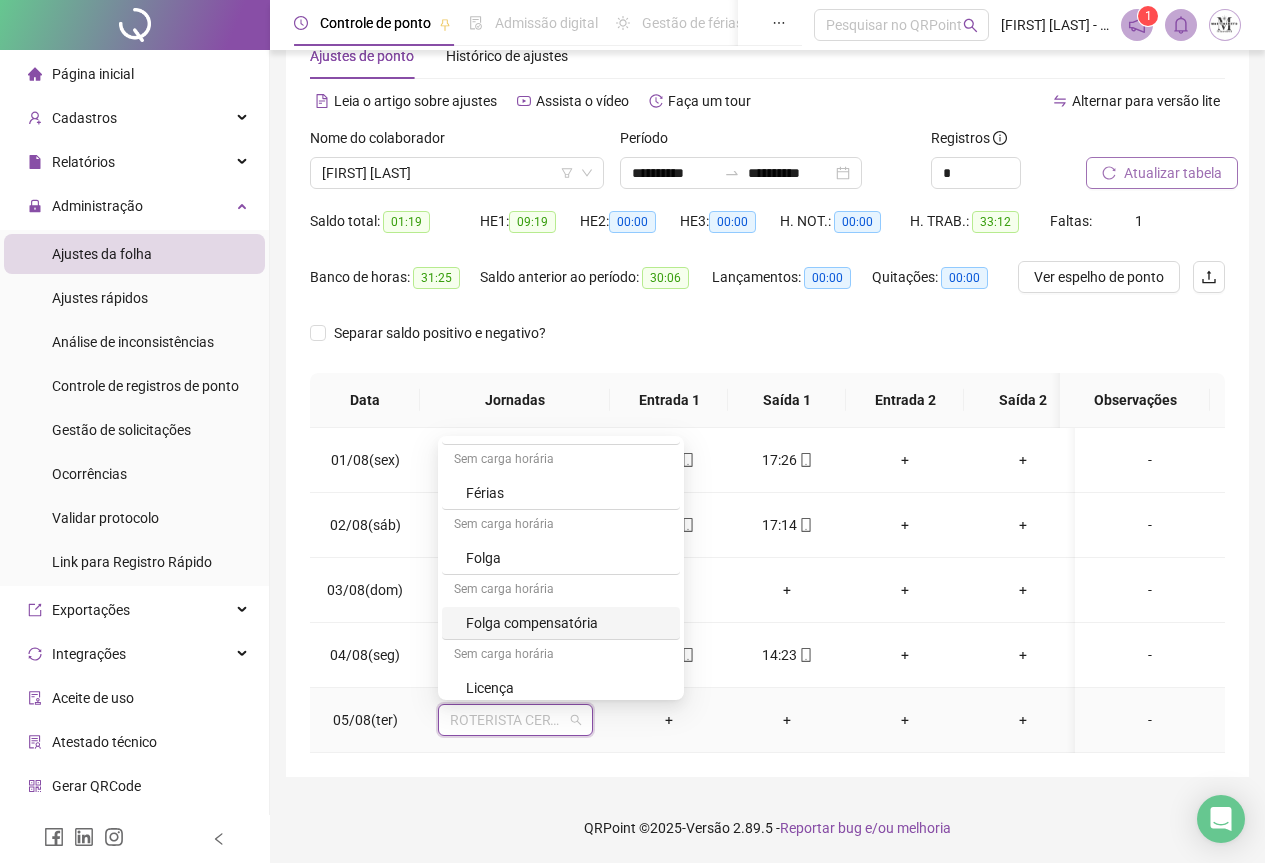 click on "Folga compensatória" at bounding box center [567, 623] 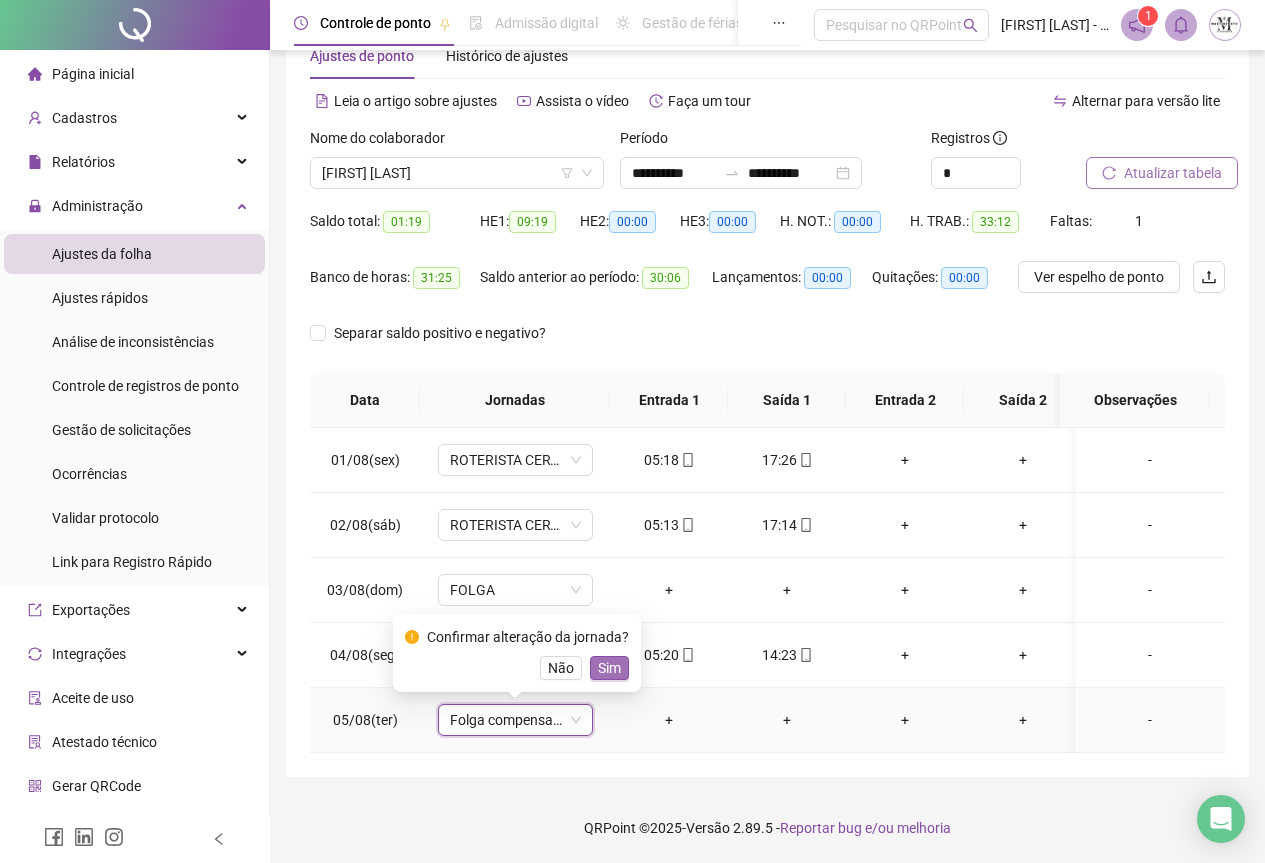 click on "Sim" at bounding box center (609, 668) 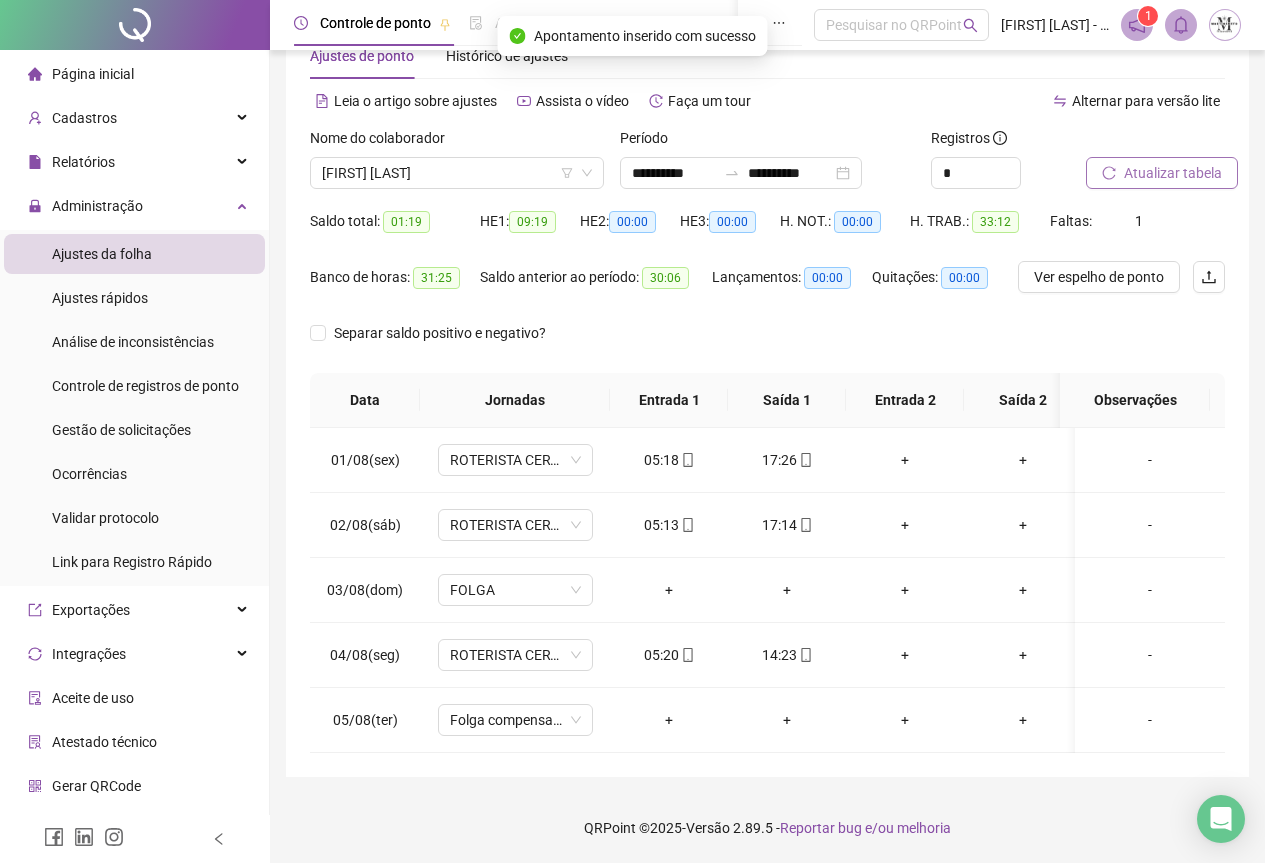 click on "Atualizar tabela" at bounding box center [1173, 173] 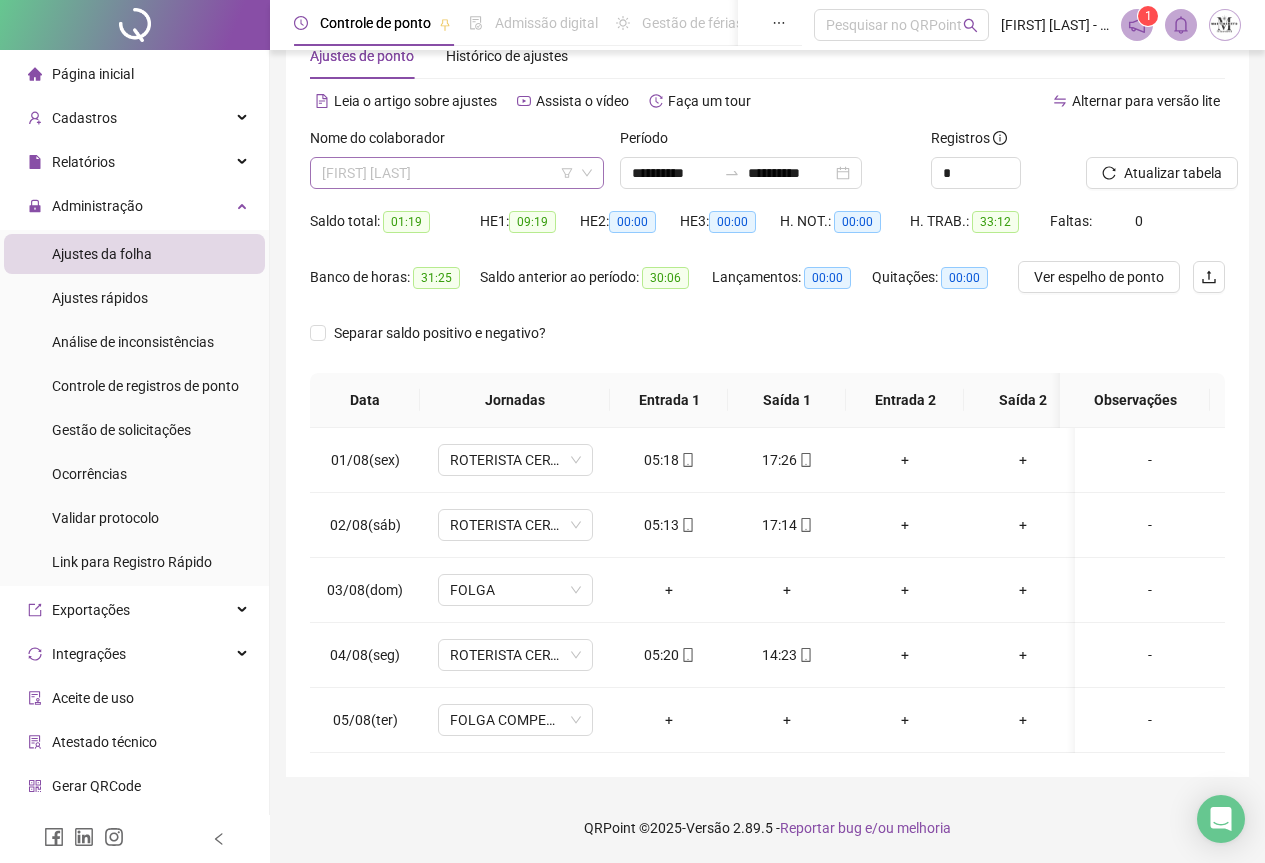 click on "[FIRST] [LAST]" at bounding box center (457, 173) 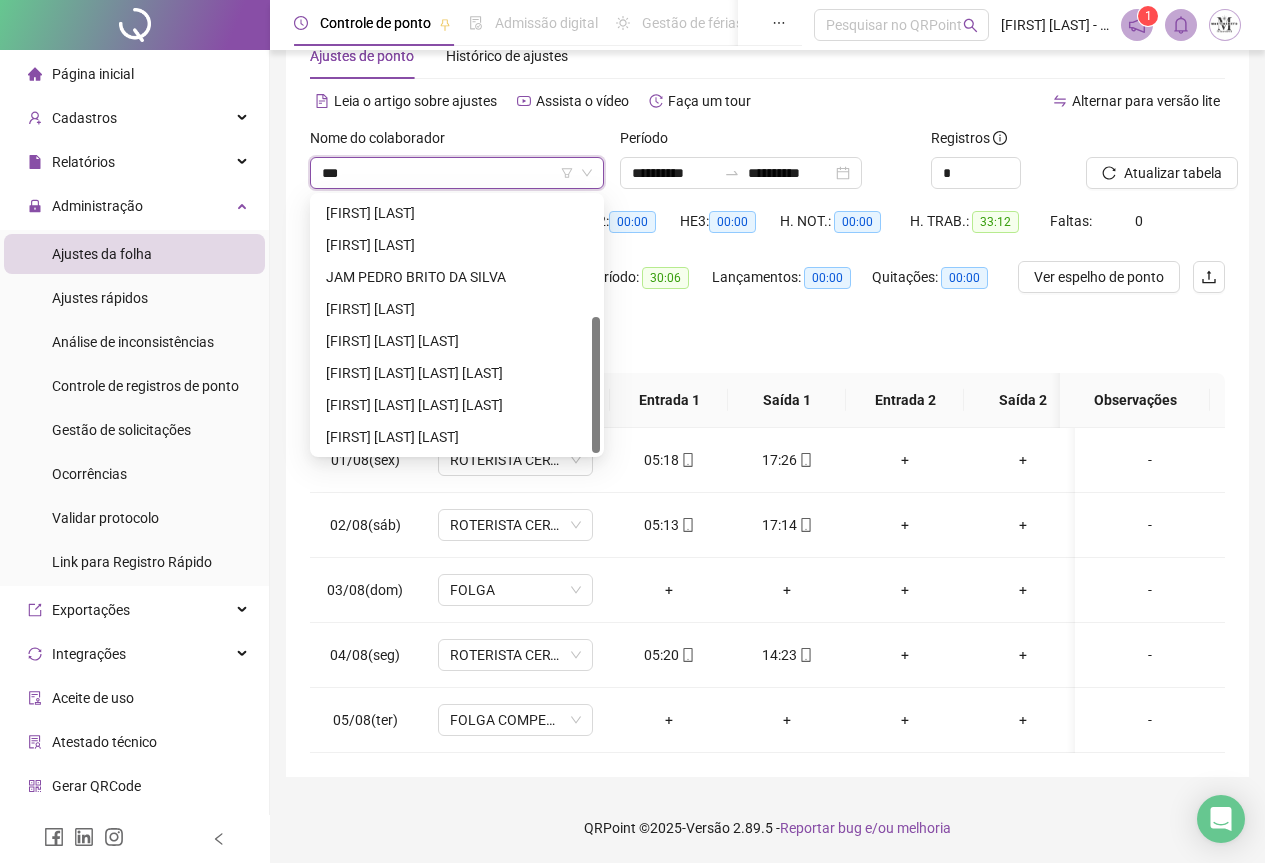 scroll, scrollTop: 0, scrollLeft: 0, axis: both 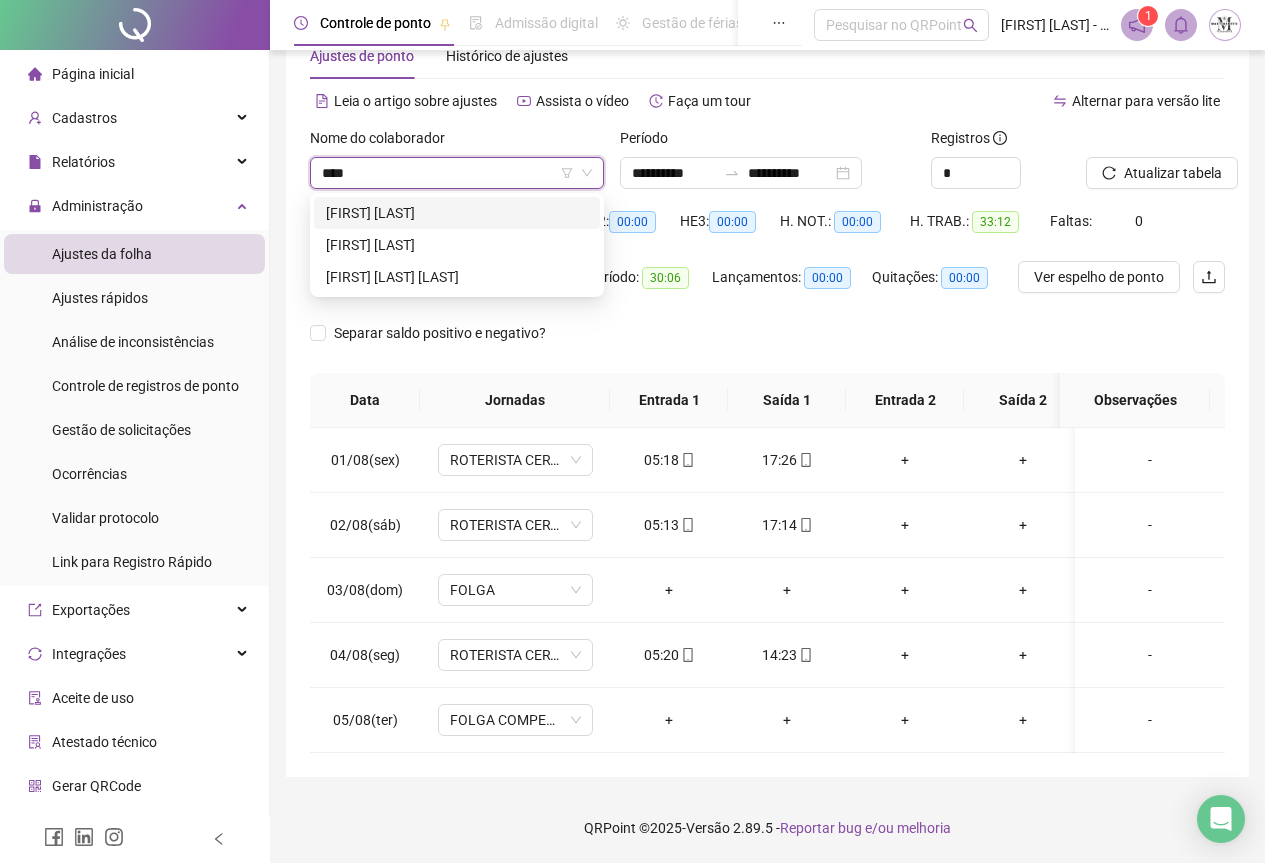 type on "*****" 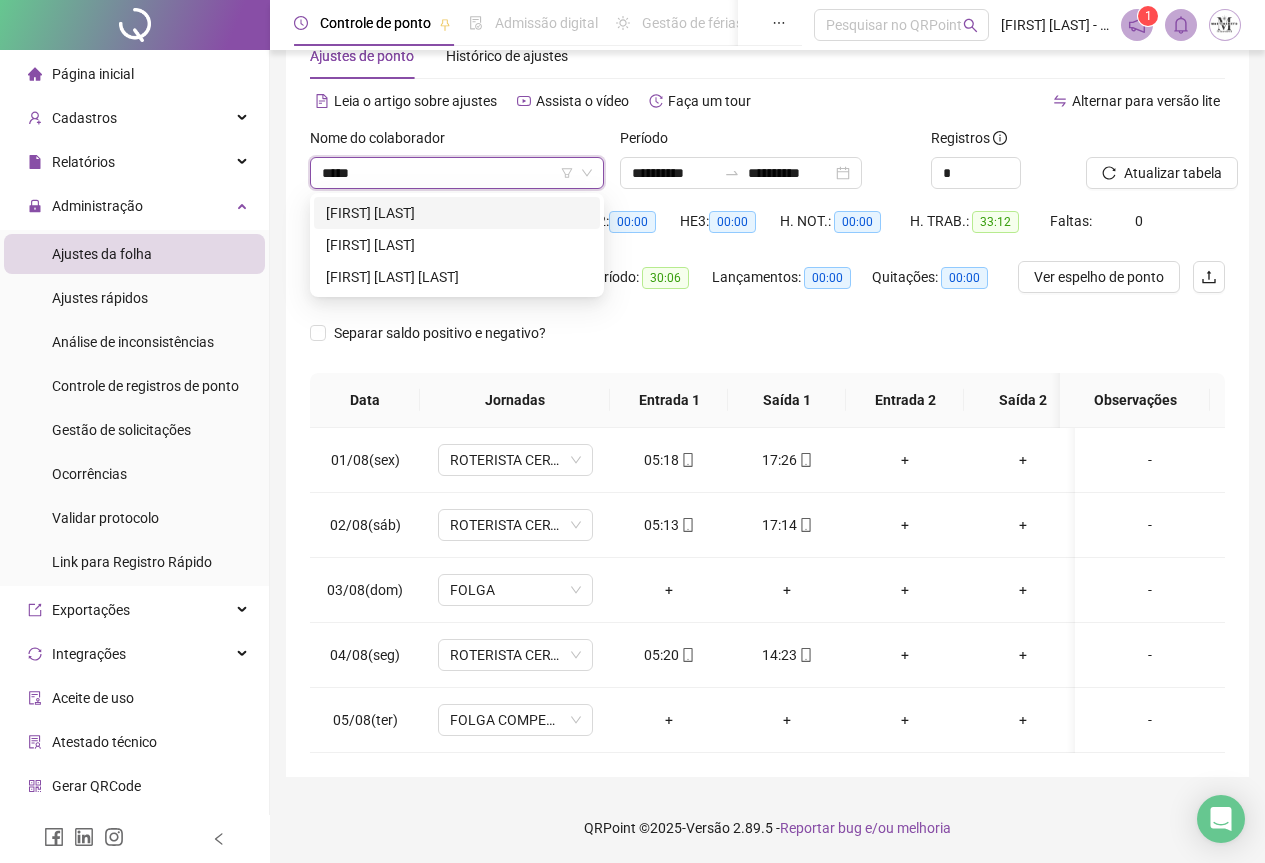 click on "[FIRST] [LAST]" at bounding box center [457, 213] 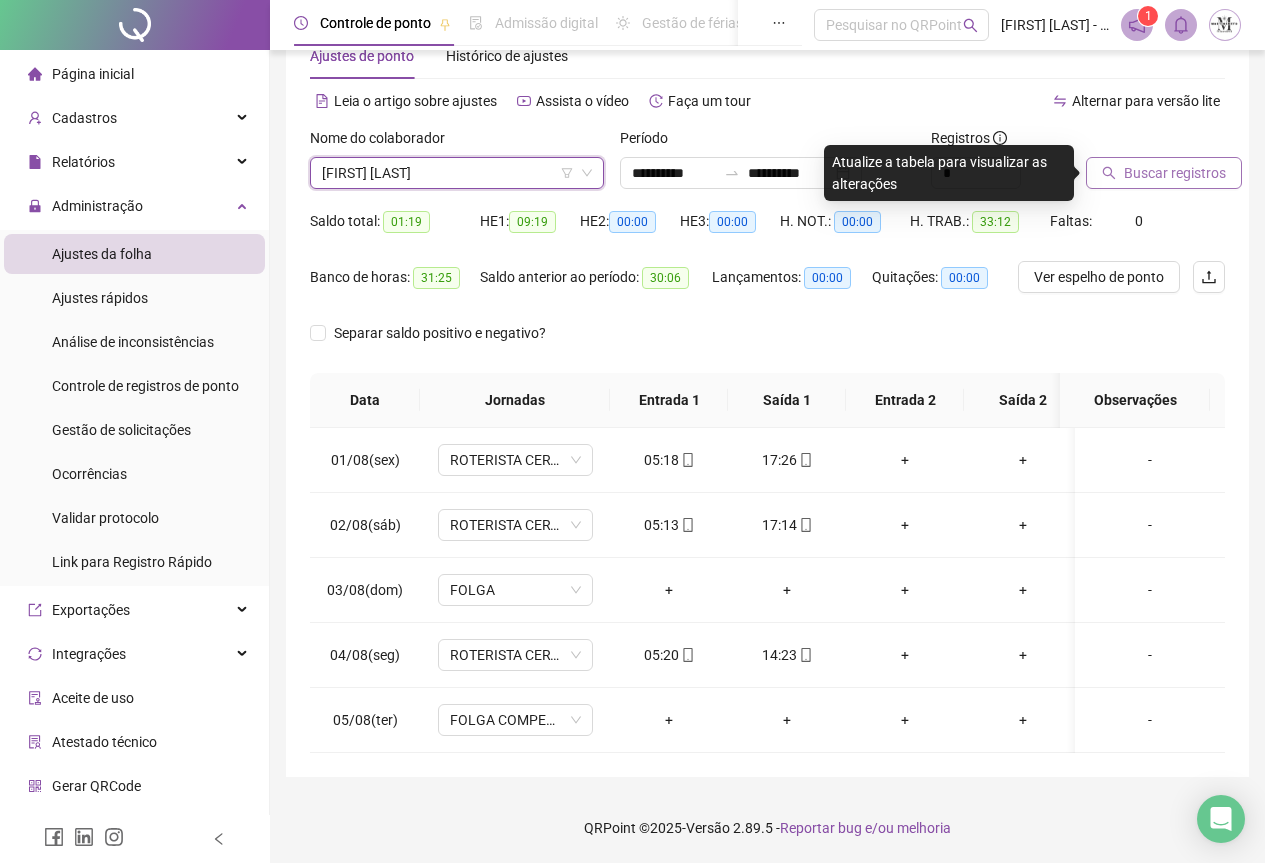 click on "Buscar registros" at bounding box center (1175, 173) 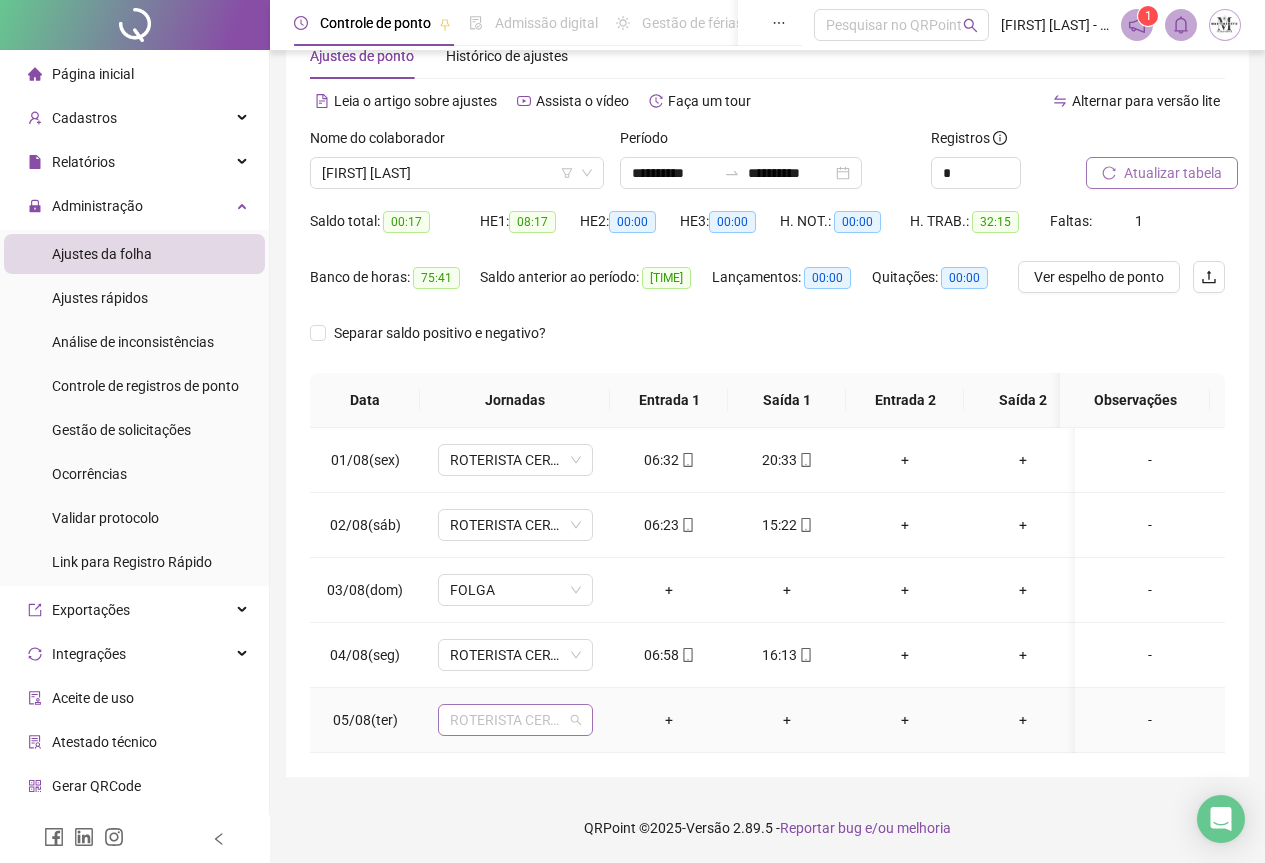 click on "ROTERISTA CERTO SG" at bounding box center (515, 720) 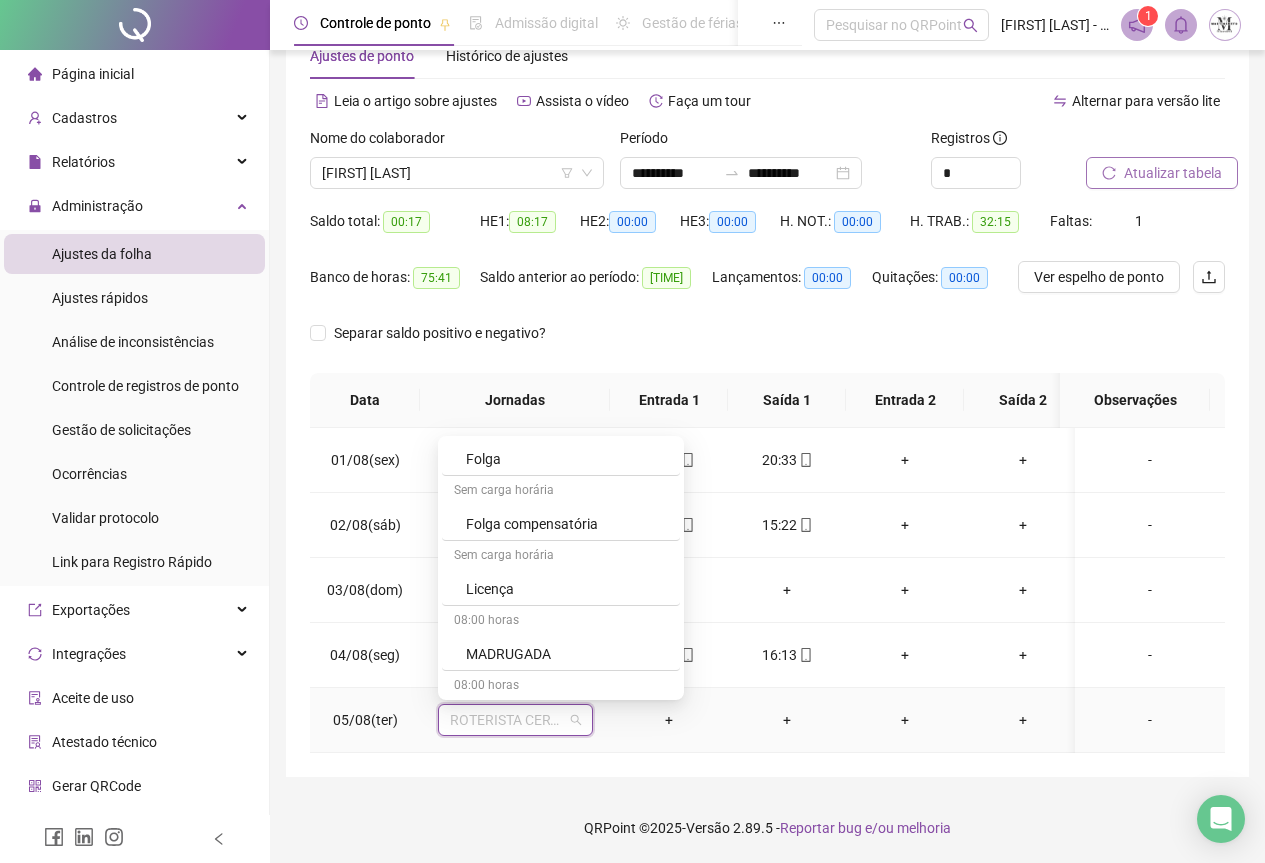 scroll, scrollTop: 1200, scrollLeft: 0, axis: vertical 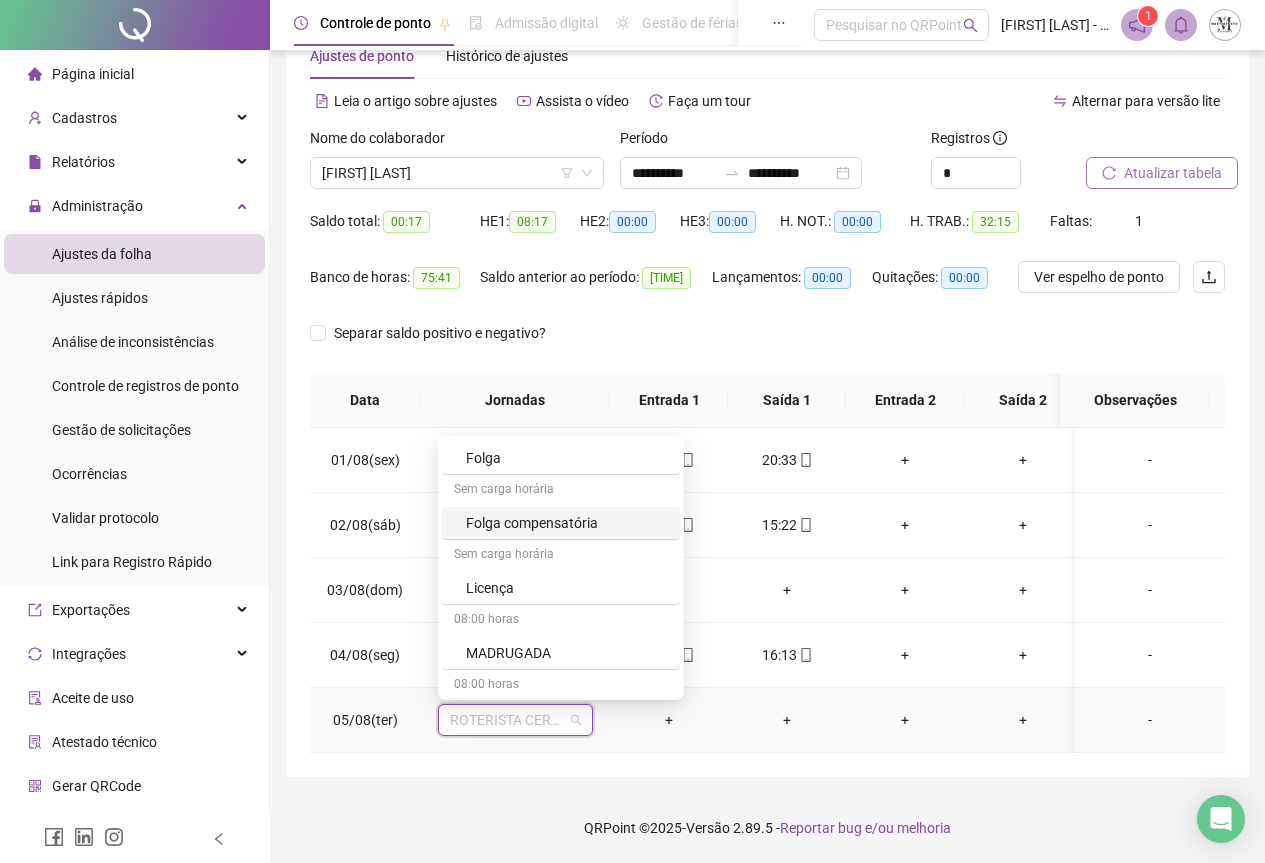 click on "Folga compensatória" at bounding box center [567, 523] 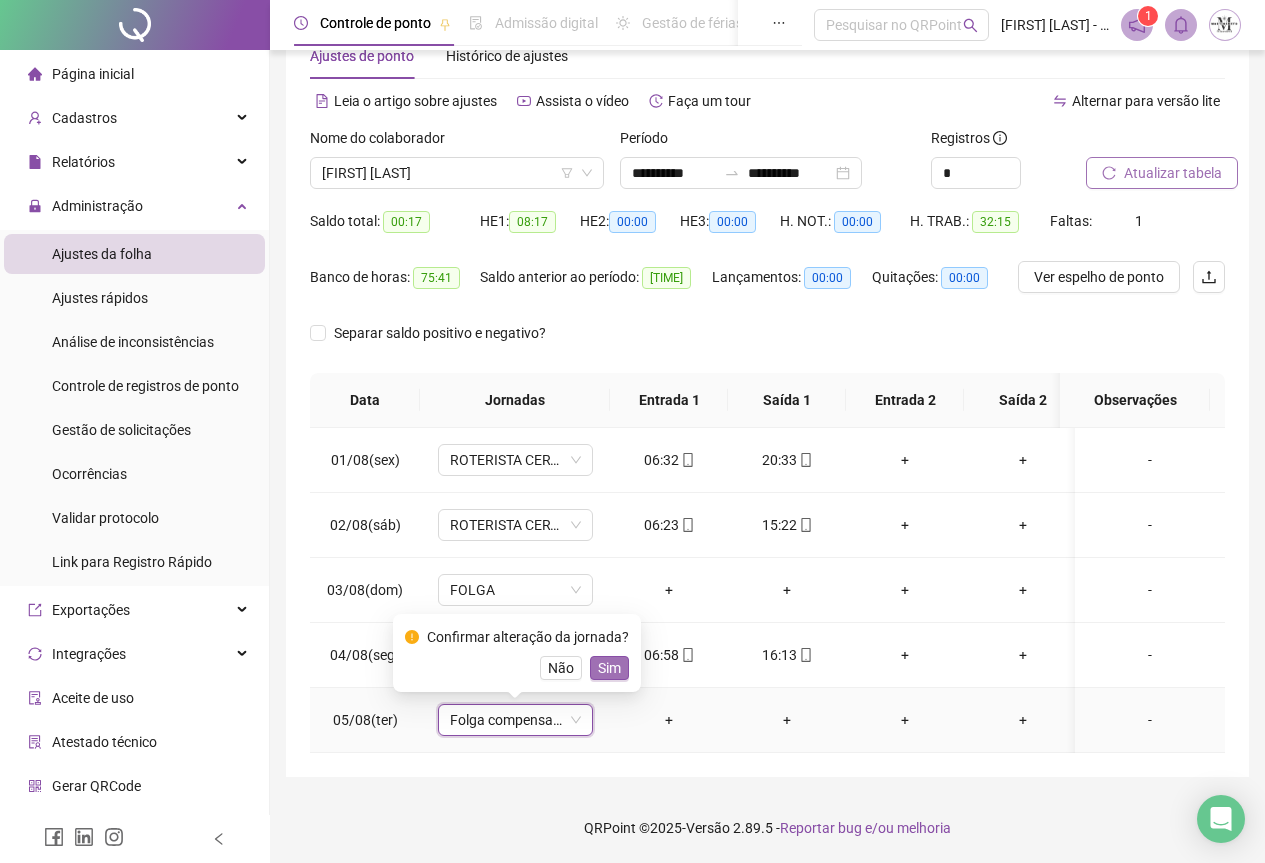 click on "Sim" at bounding box center [609, 668] 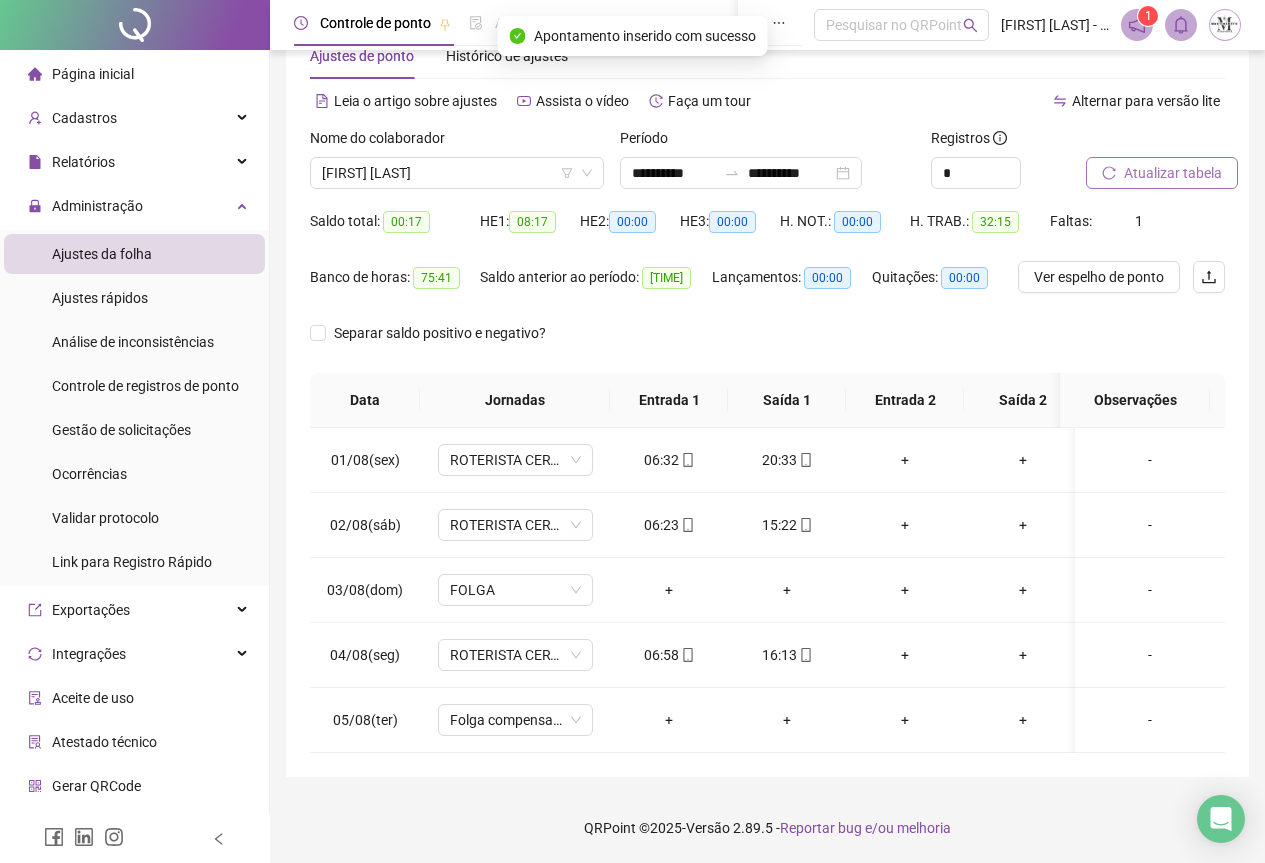 click on "Atualizar tabela" at bounding box center [1173, 173] 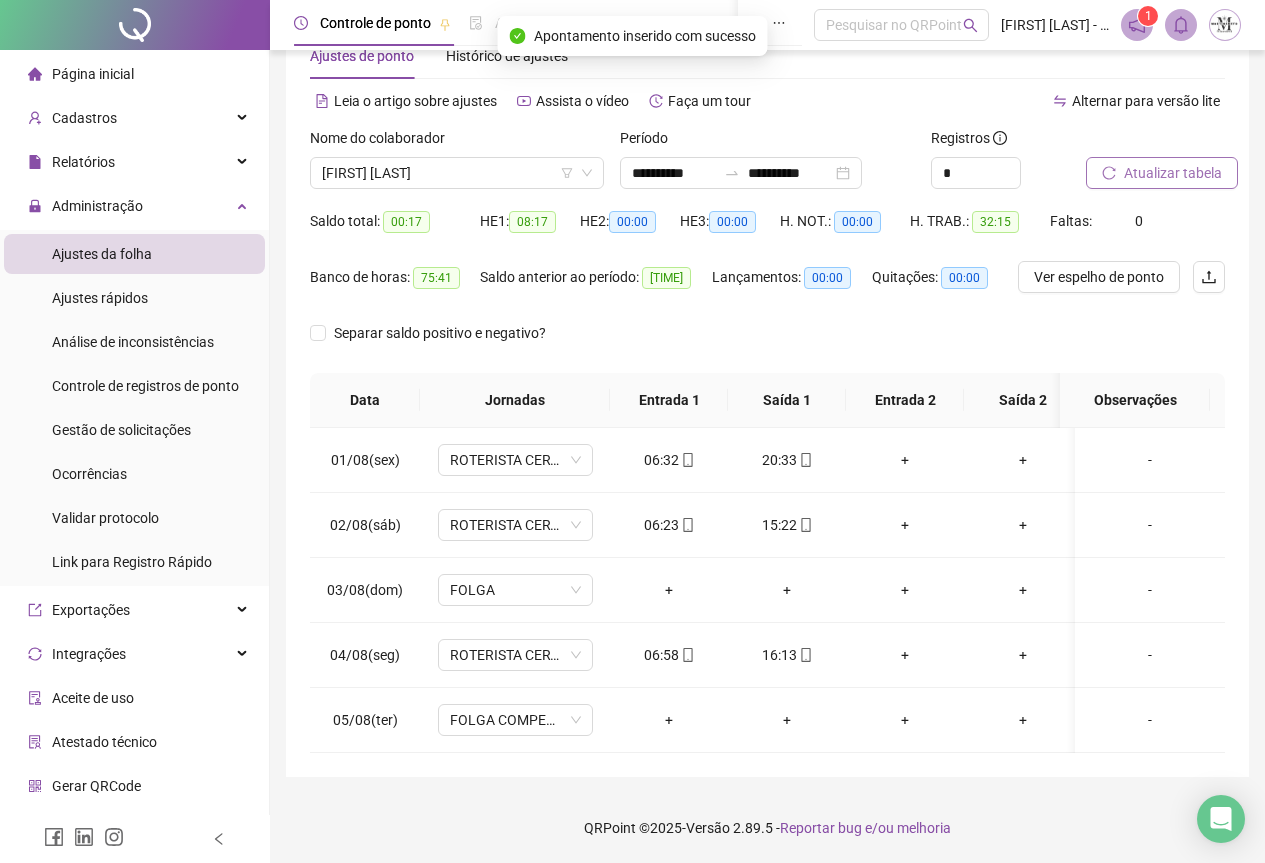 click on "Atualizar tabela" at bounding box center (1173, 173) 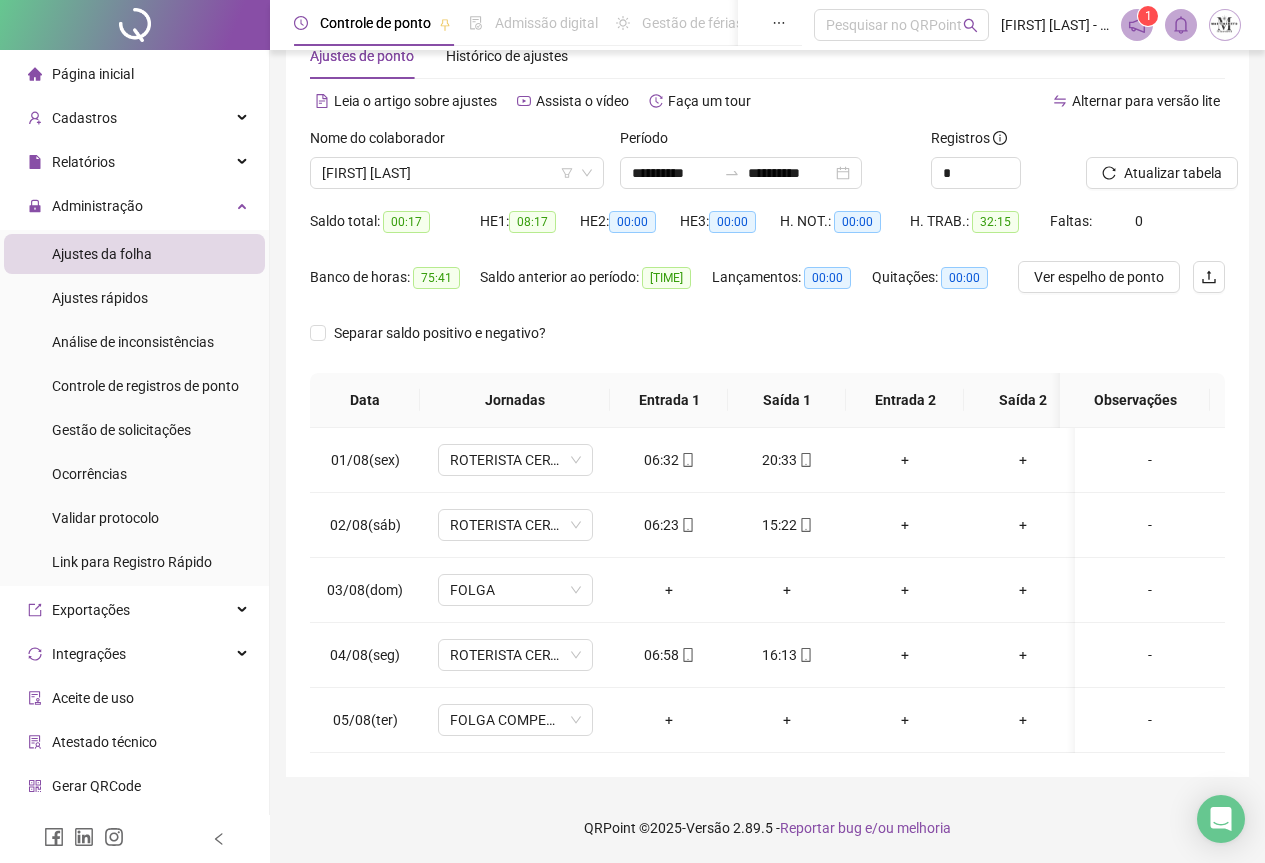 click on "Nome do colaborador [FIRST] [LAST]" at bounding box center [457, 166] 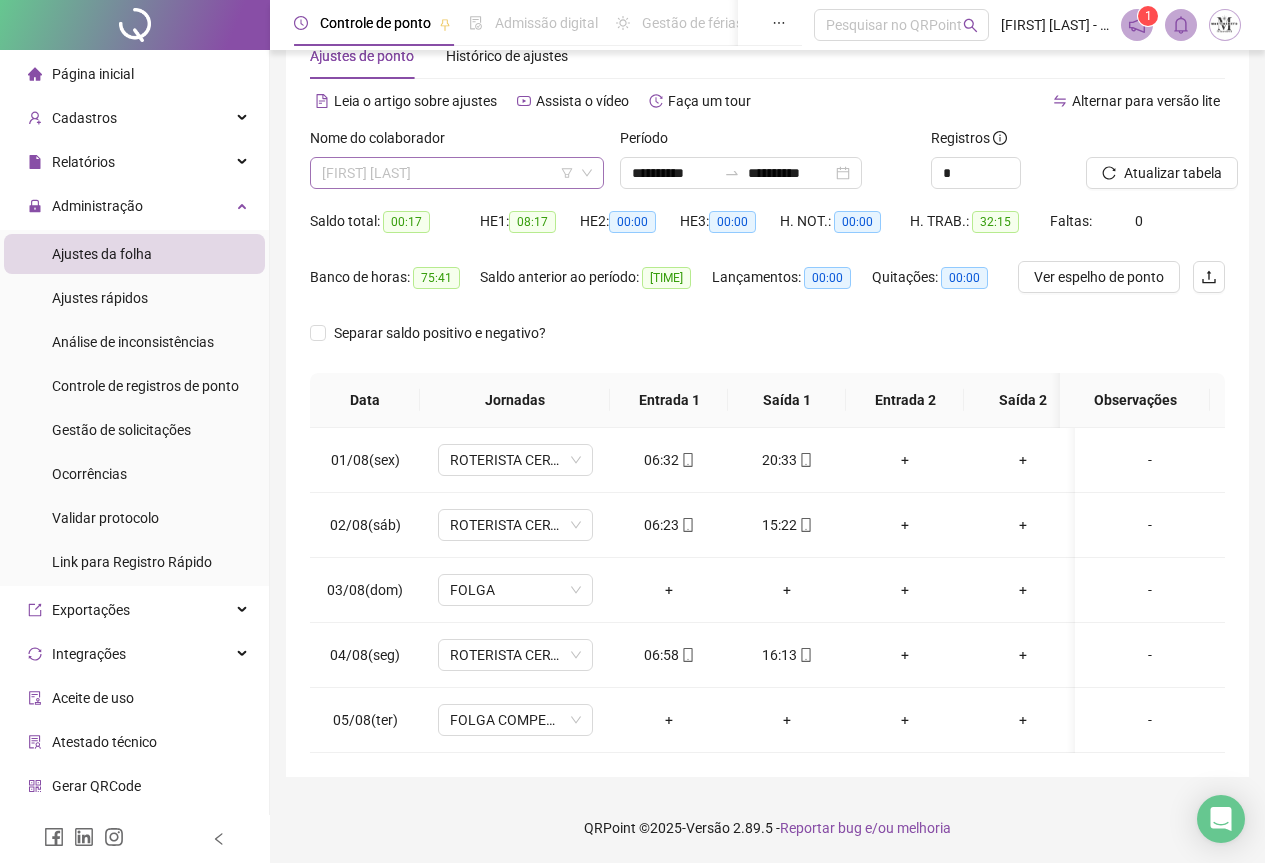 click on "[FIRST] [LAST]" at bounding box center [457, 173] 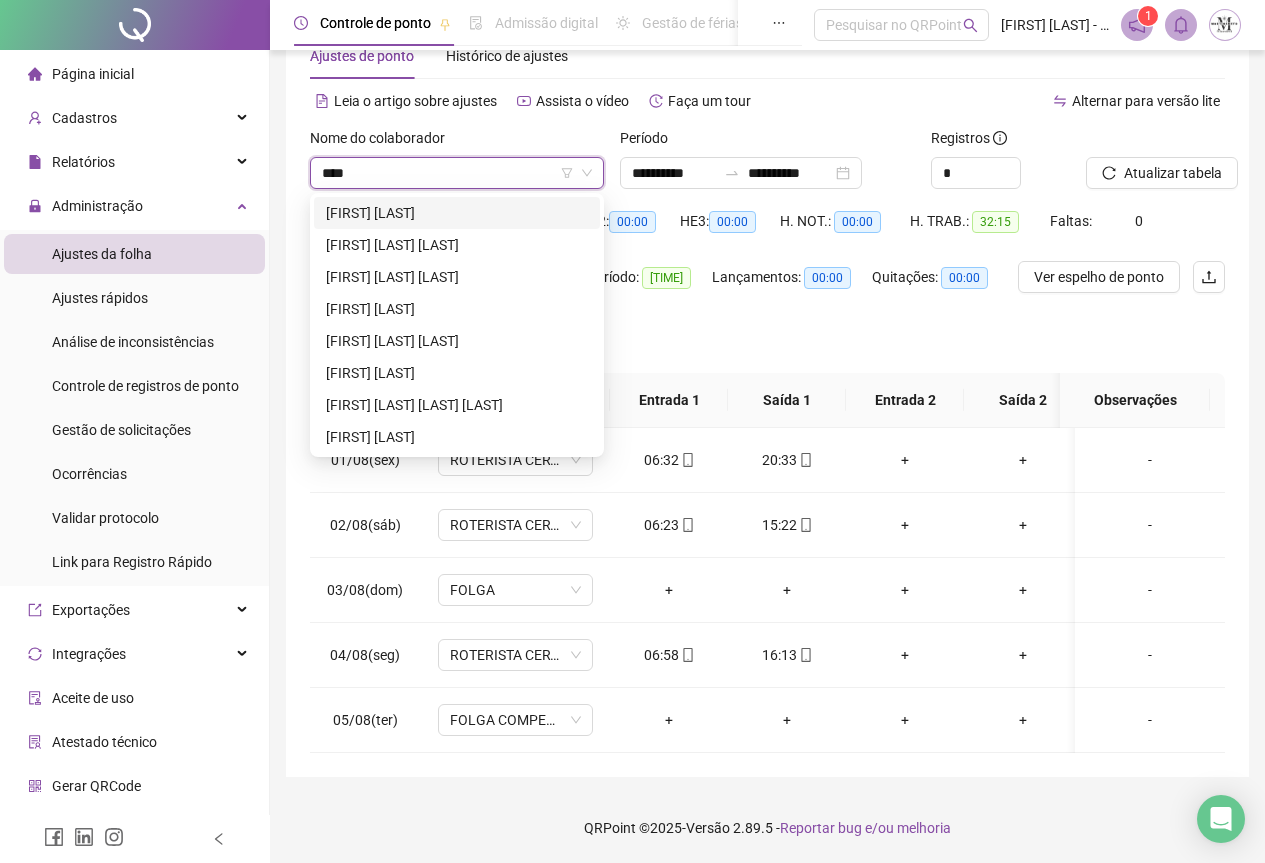 scroll, scrollTop: 0, scrollLeft: 0, axis: both 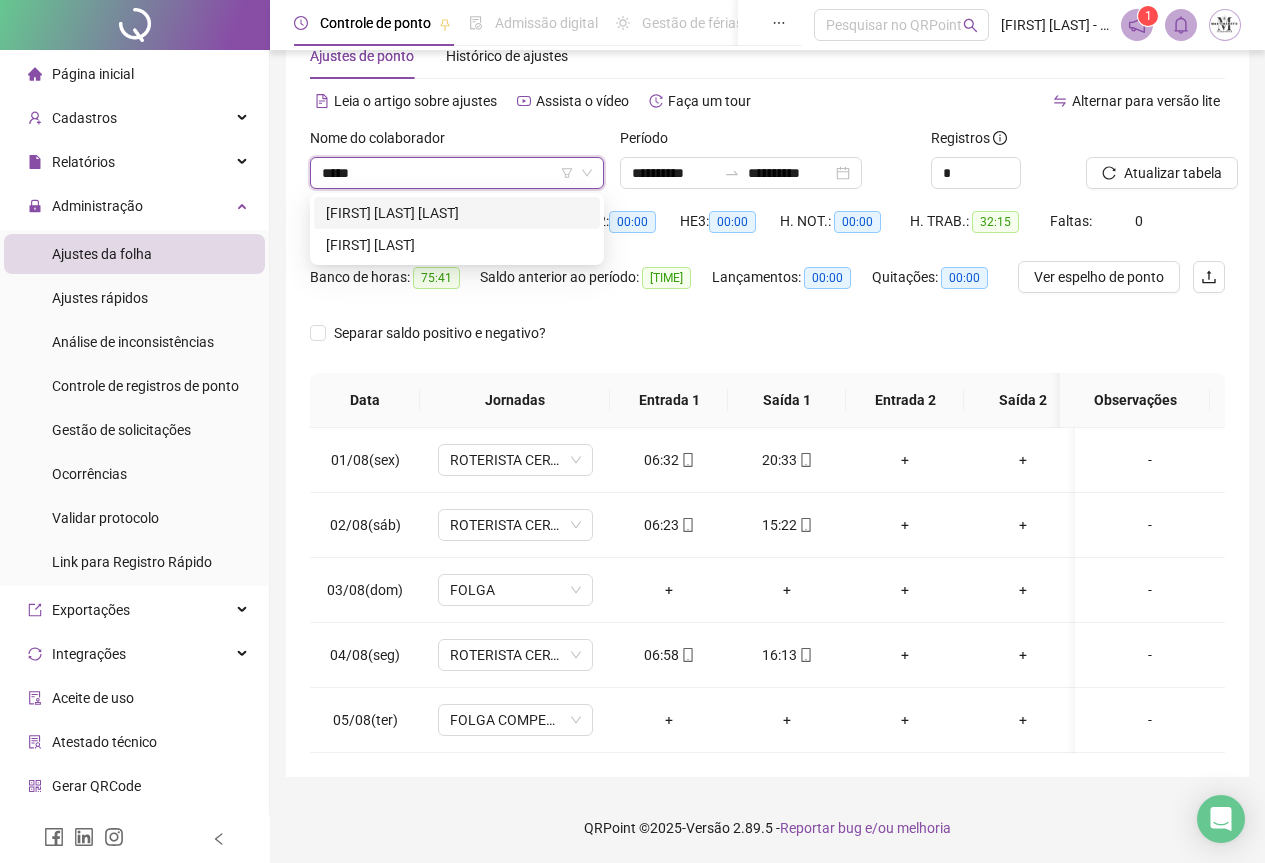 type on "******" 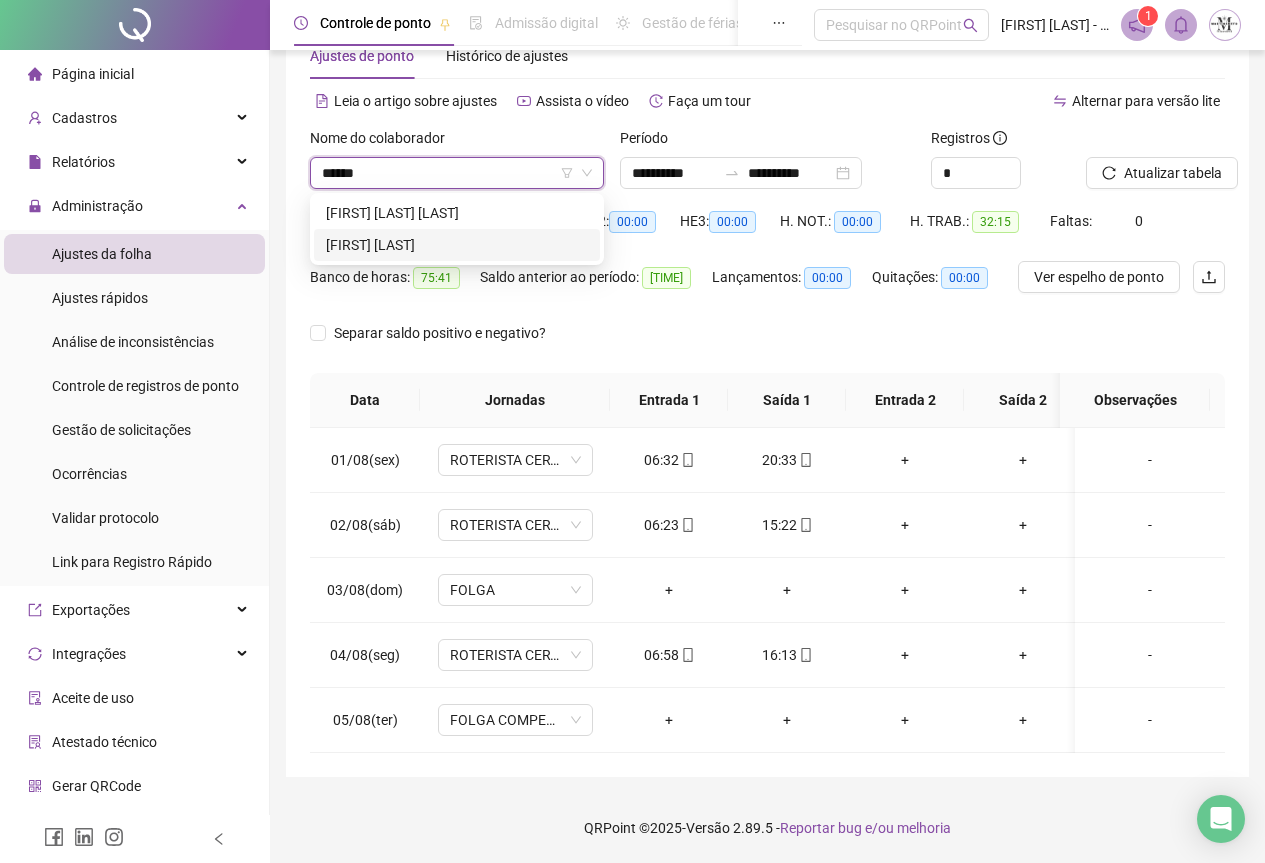click on "[FIRST] [LAST]" at bounding box center (457, 245) 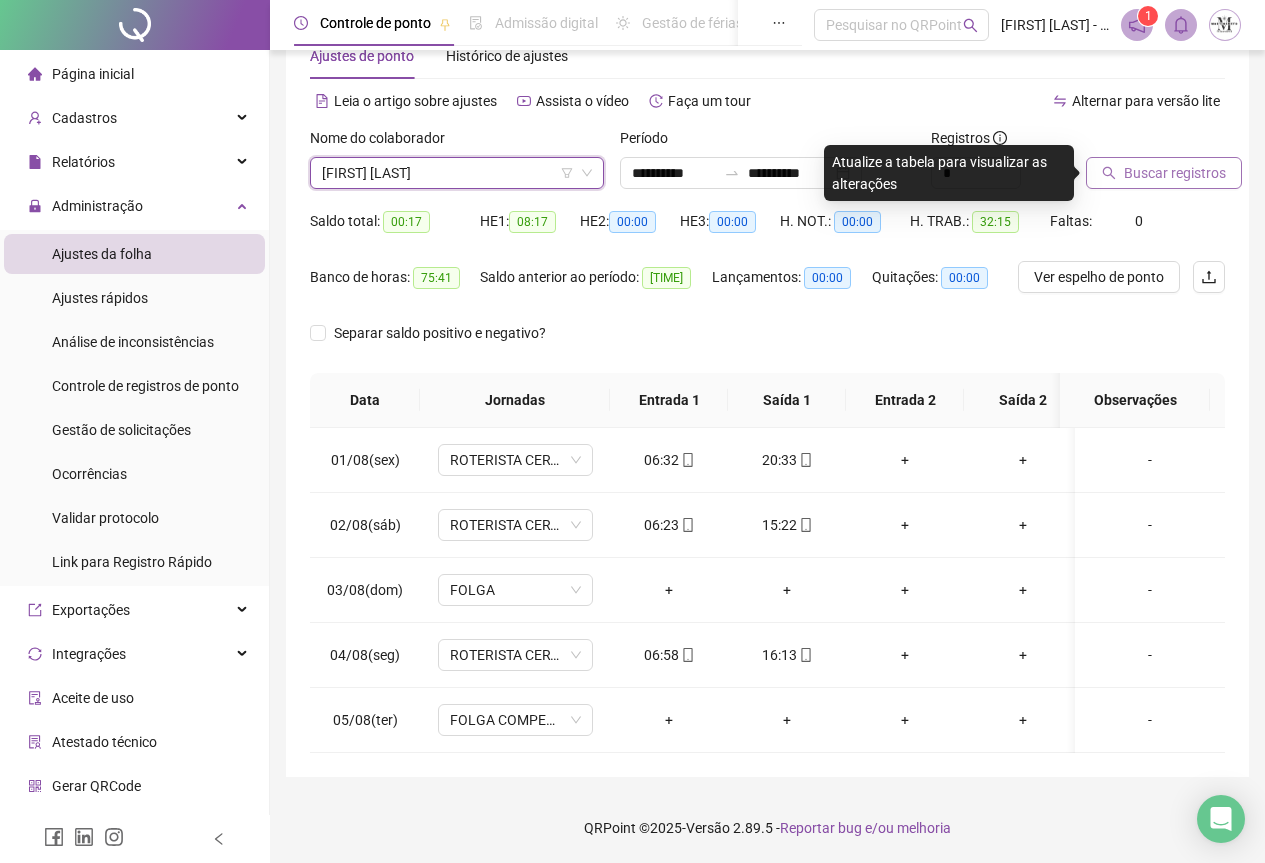 click on "Buscar registros" at bounding box center [1164, 173] 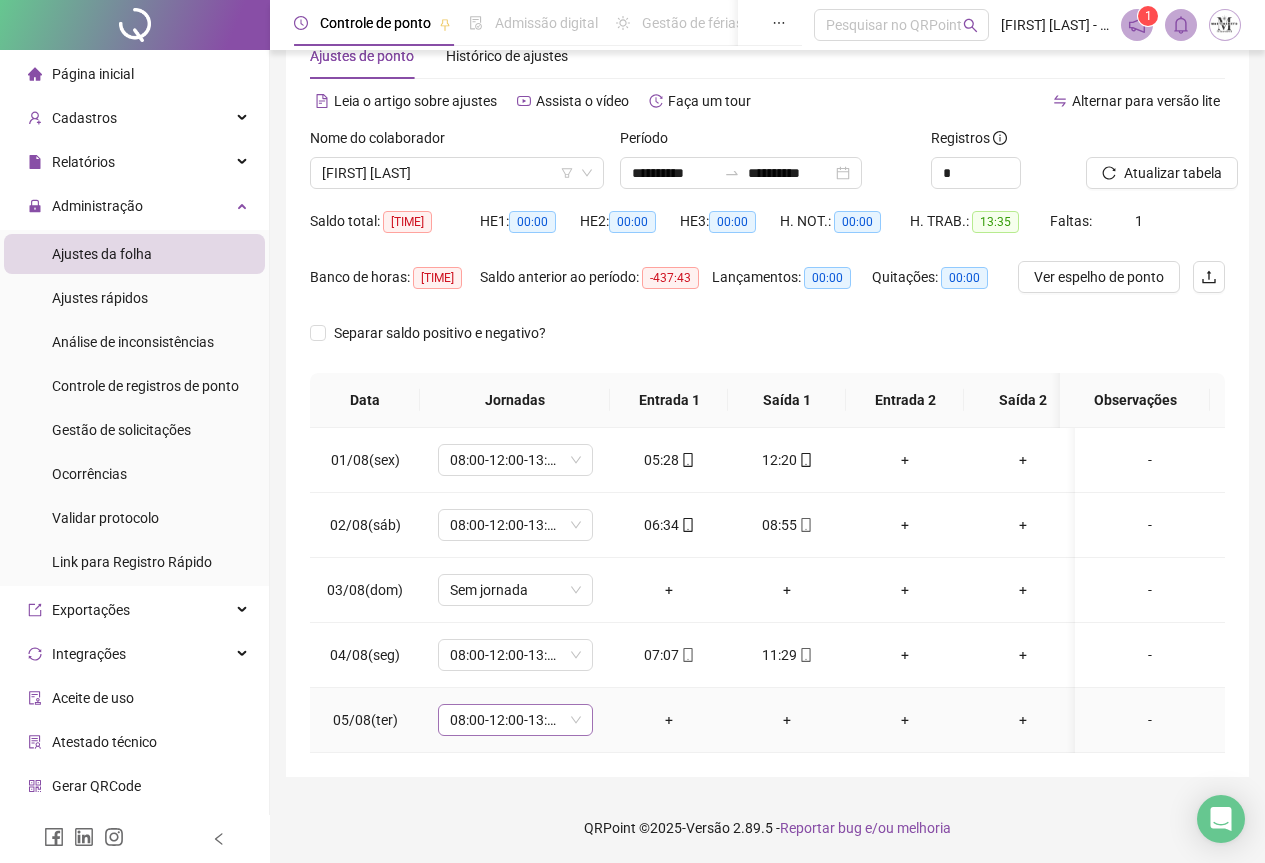 click on "08:00-12:00-13:00-17:00" at bounding box center (515, 720) 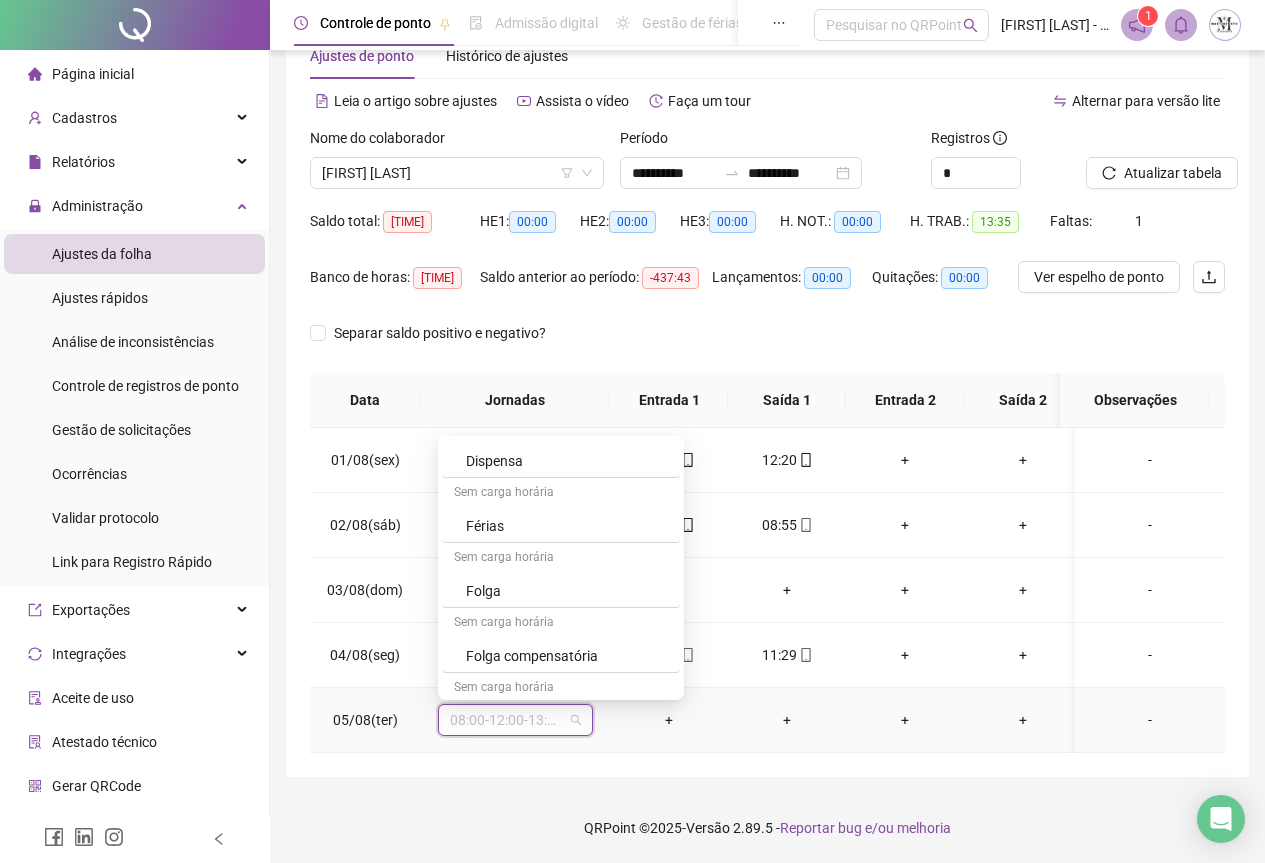 scroll, scrollTop: 1100, scrollLeft: 0, axis: vertical 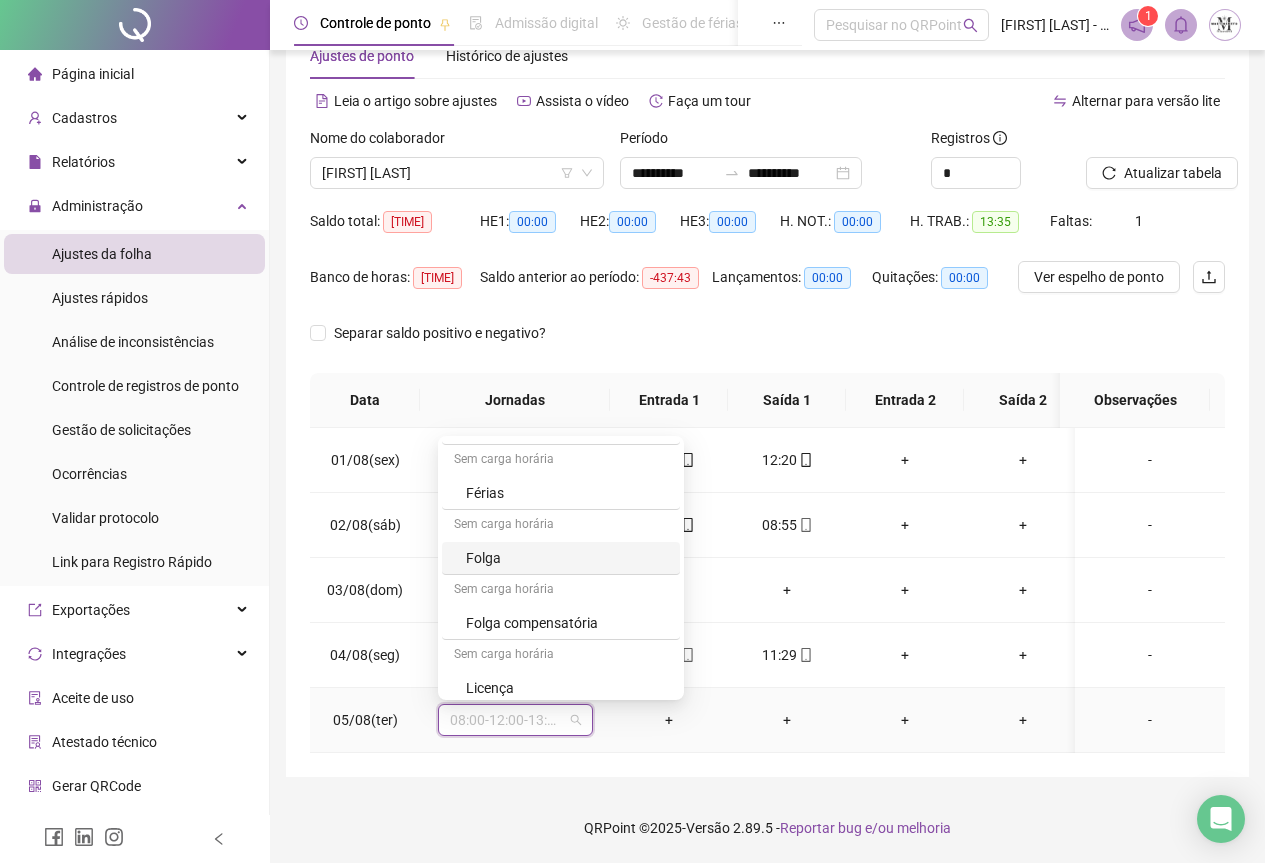 click on "Folga" at bounding box center [567, 558] 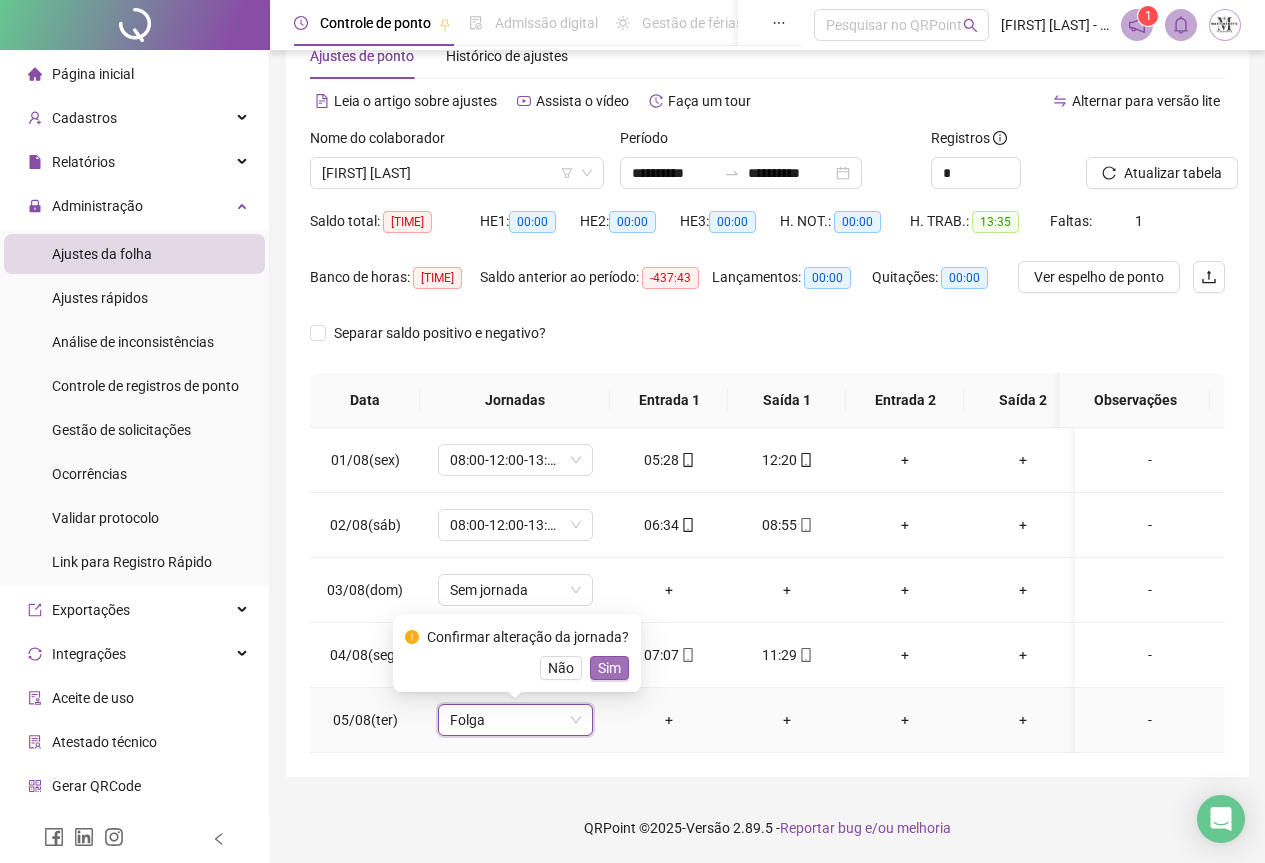 click on "Sim" at bounding box center (609, 668) 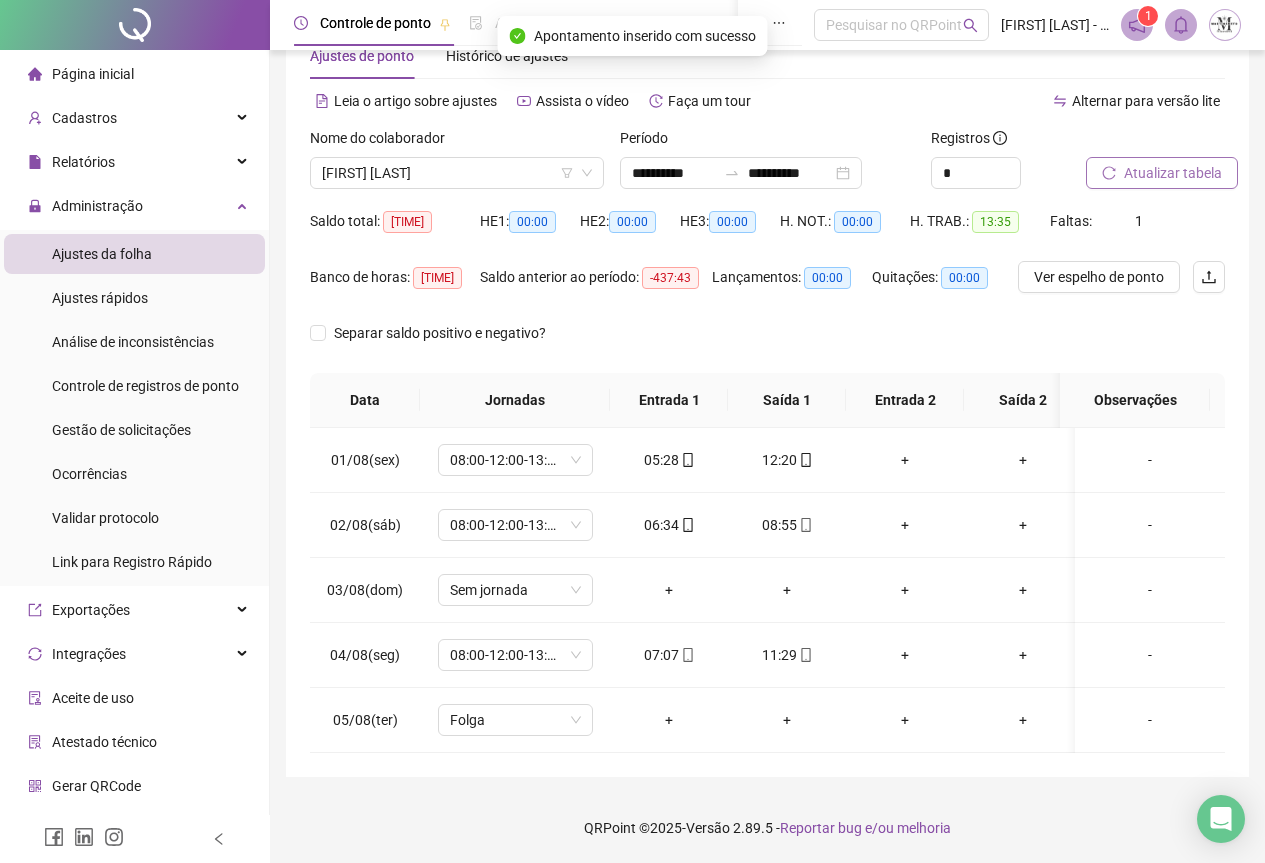 click on "Atualizar tabela" at bounding box center (1162, 173) 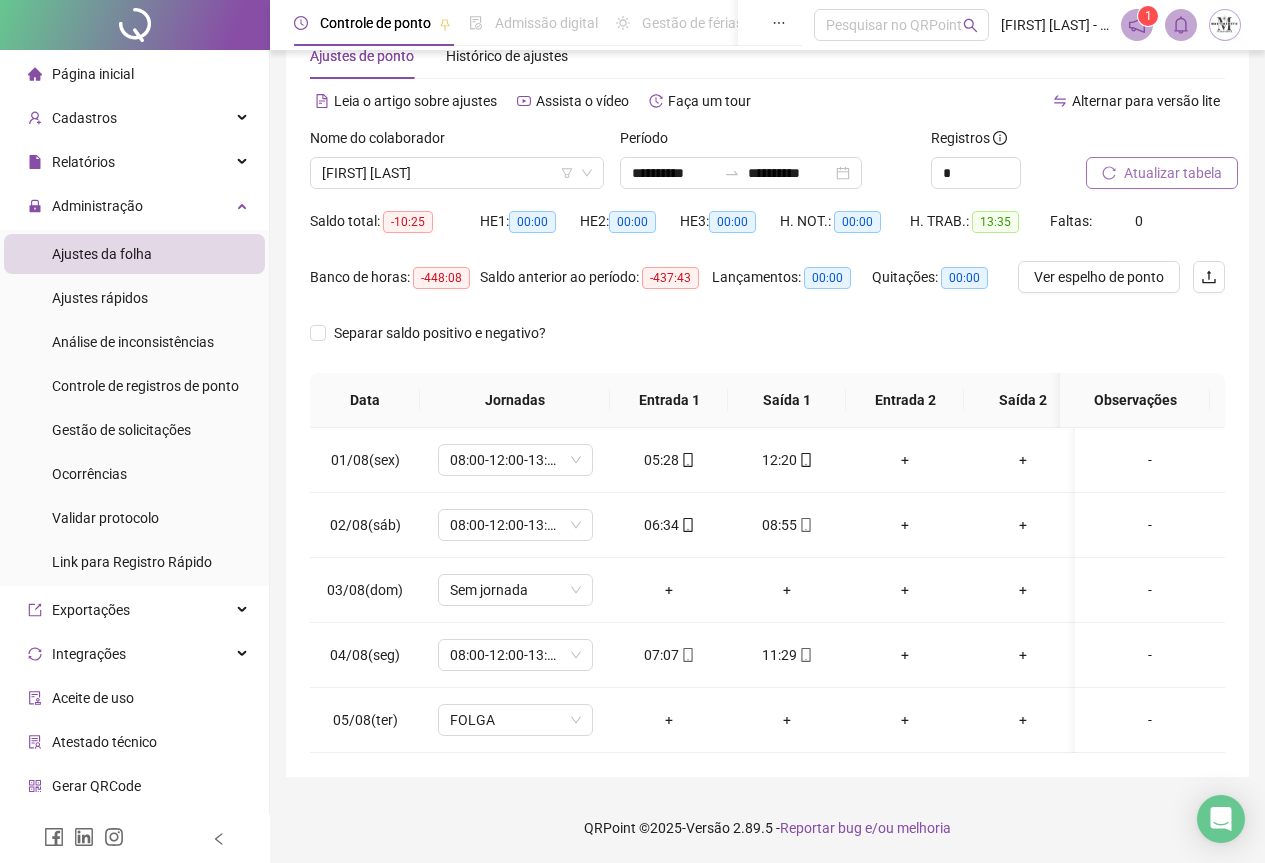 click on "Atualizar tabela" at bounding box center [1162, 173] 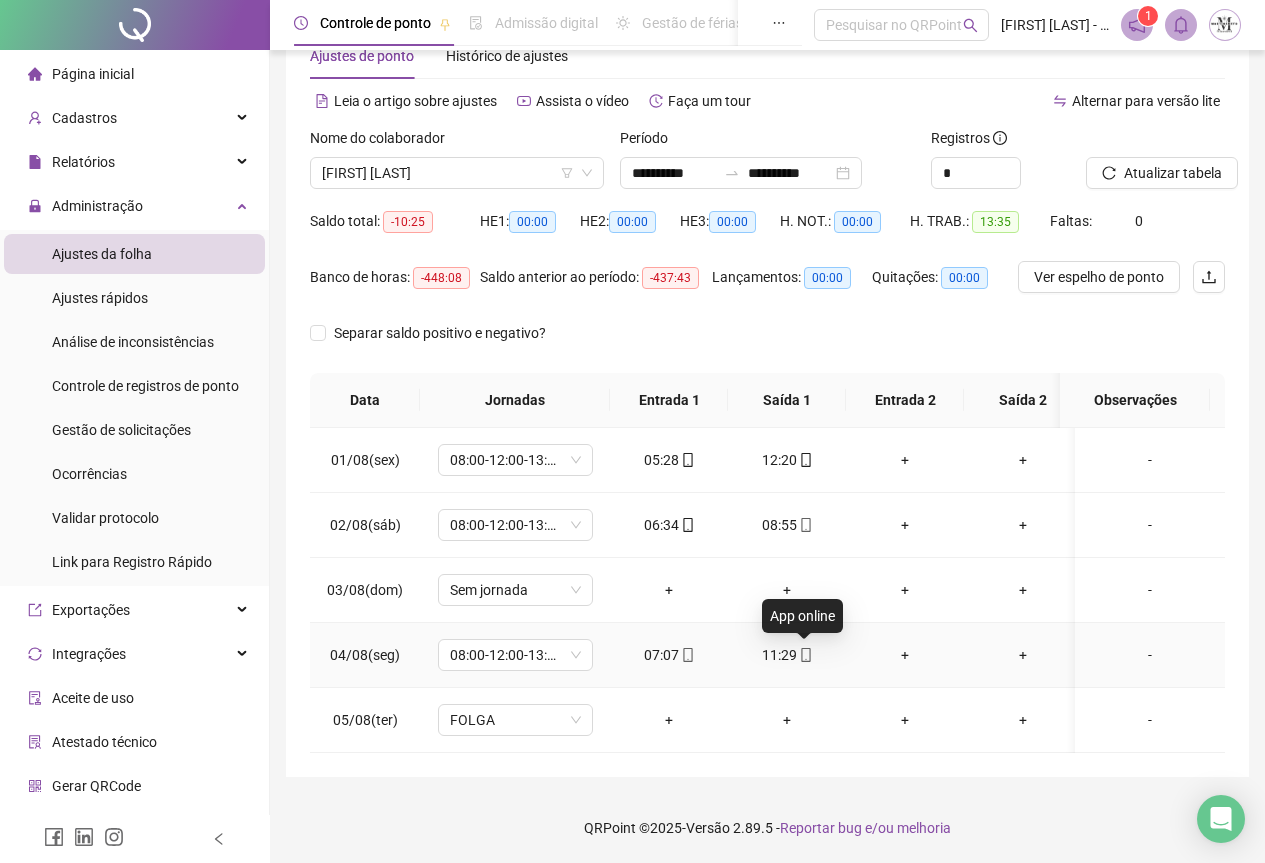 click 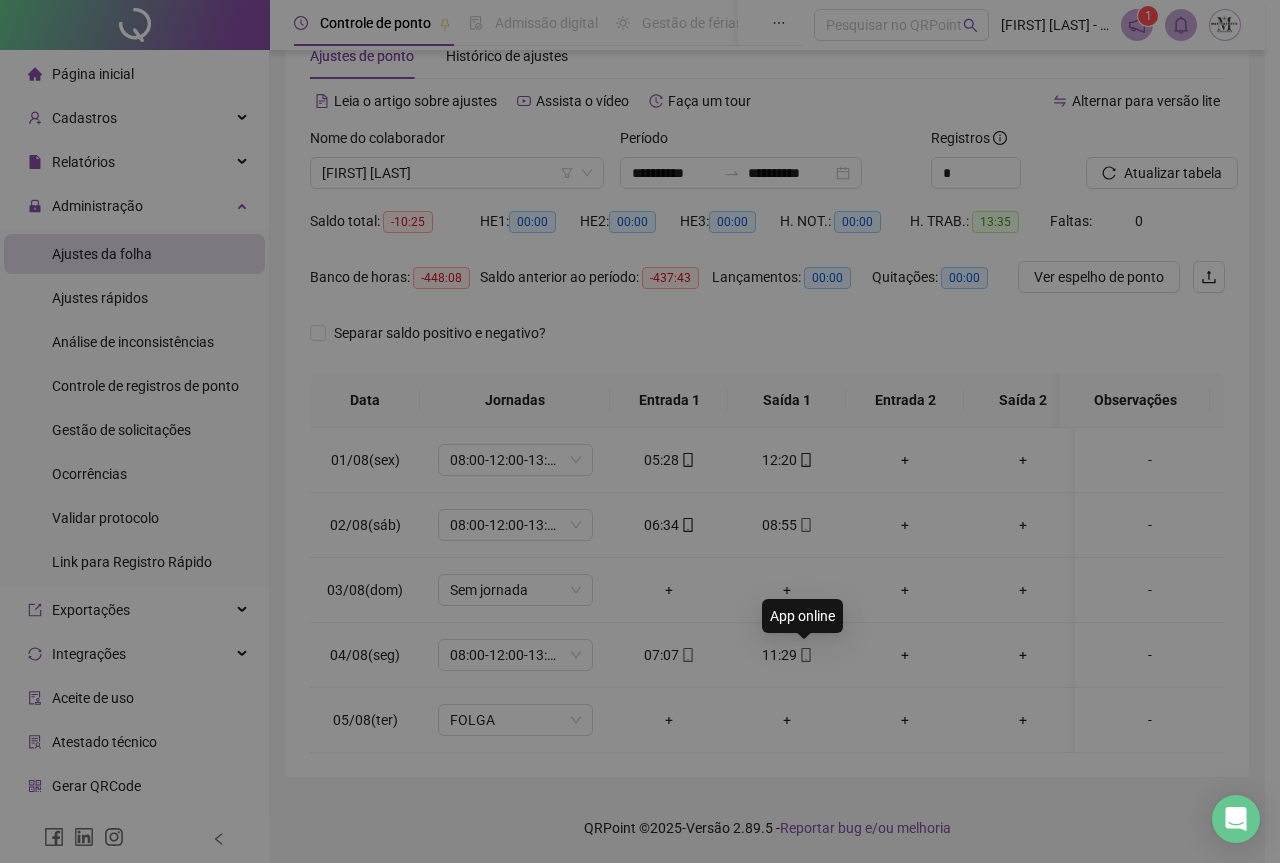 type on "**********" 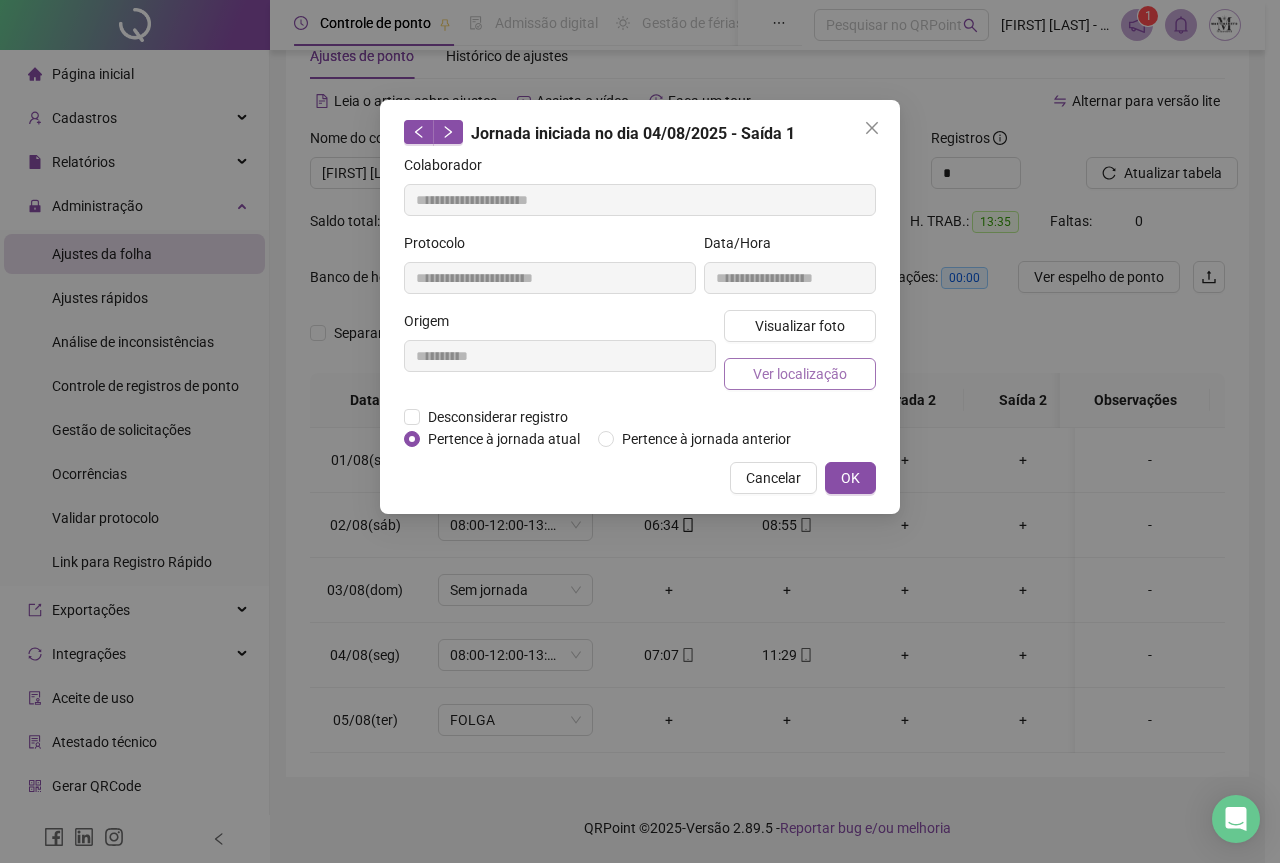 click on "Ver localização" at bounding box center (800, 374) 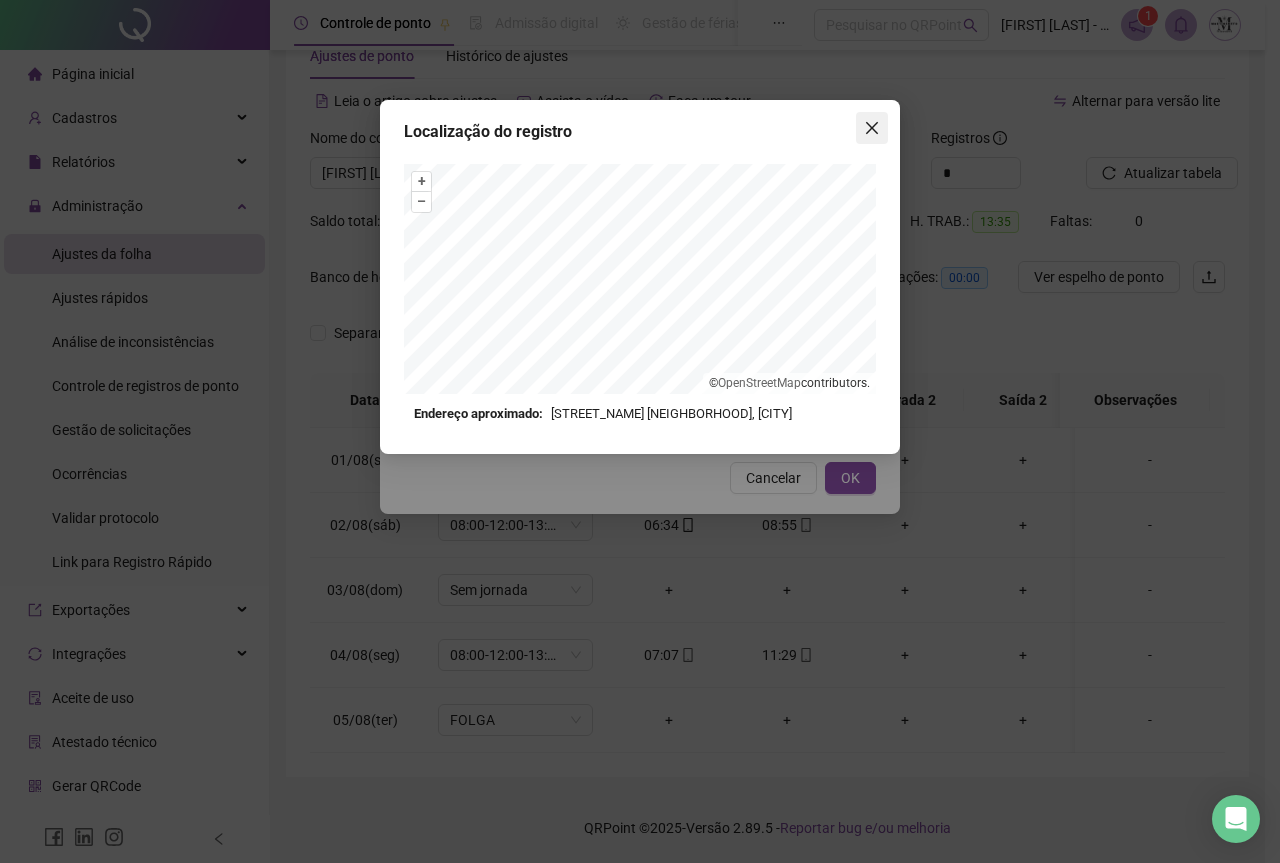 click 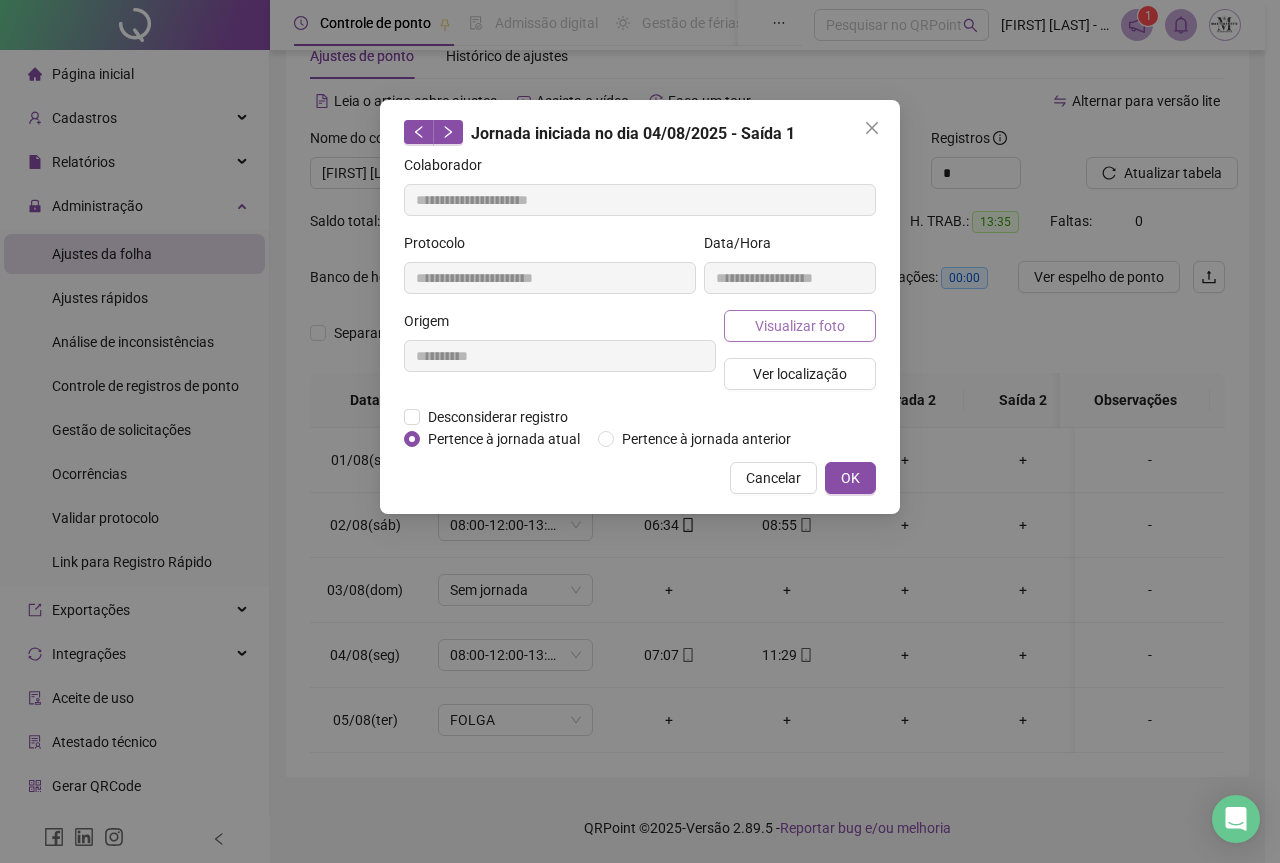click on "Visualizar foto" at bounding box center (800, 326) 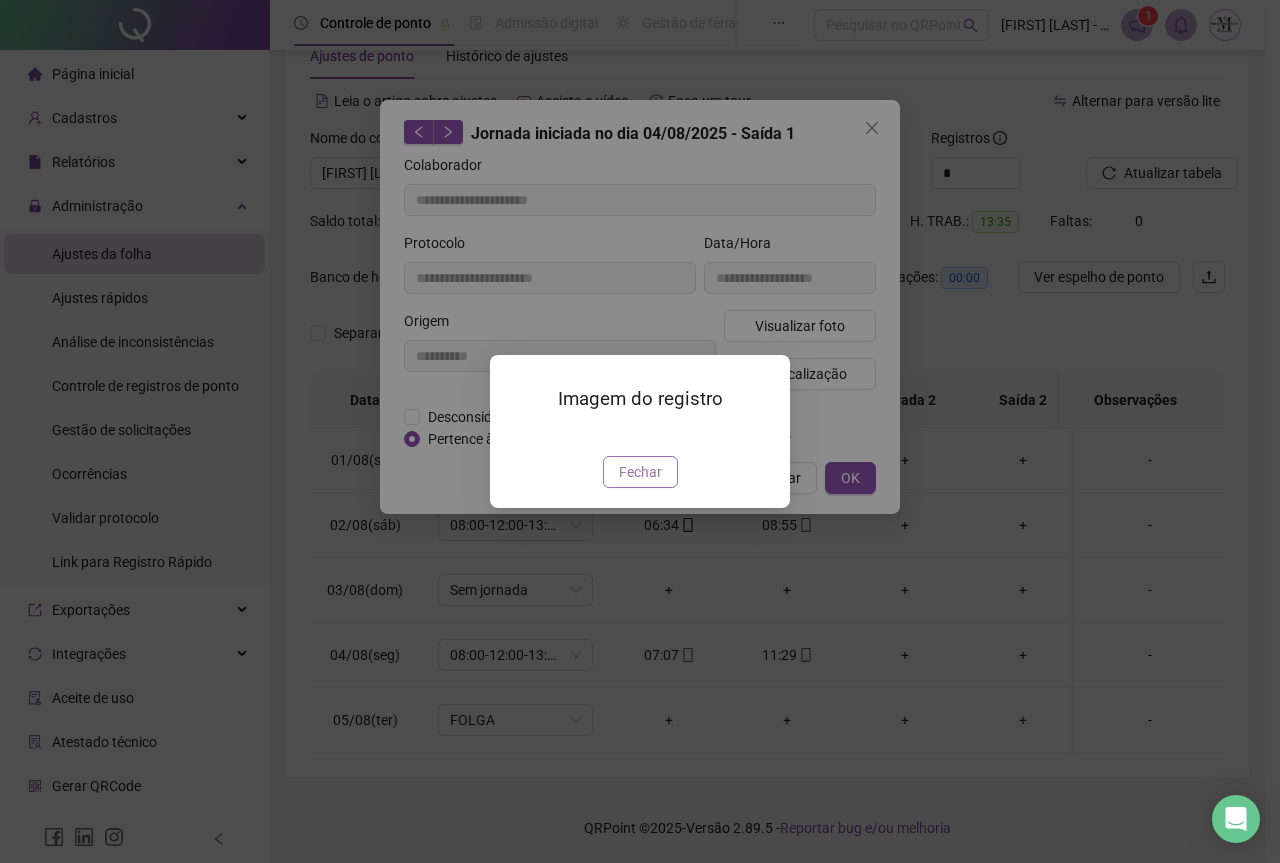 click on "Fechar" at bounding box center (640, 472) 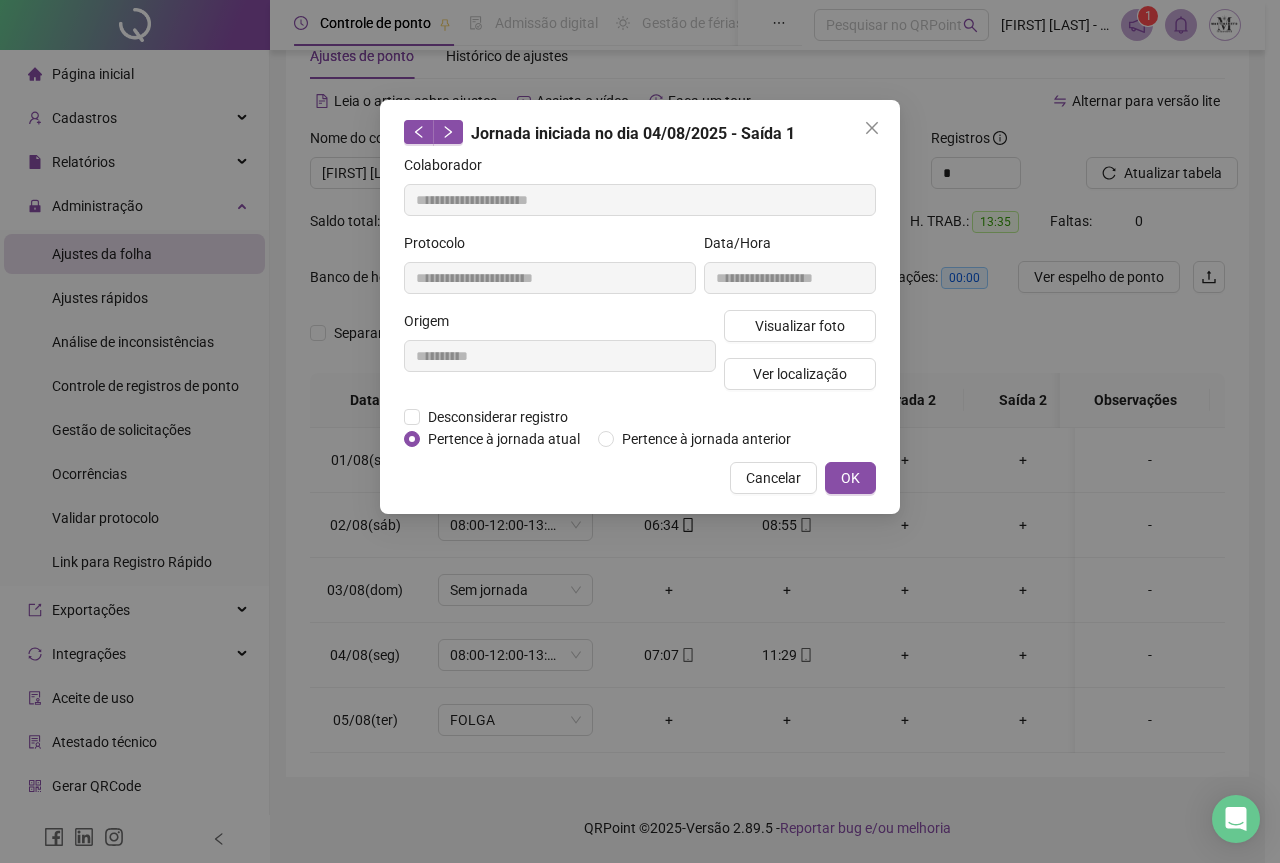 click on "**********" at bounding box center (640, 307) 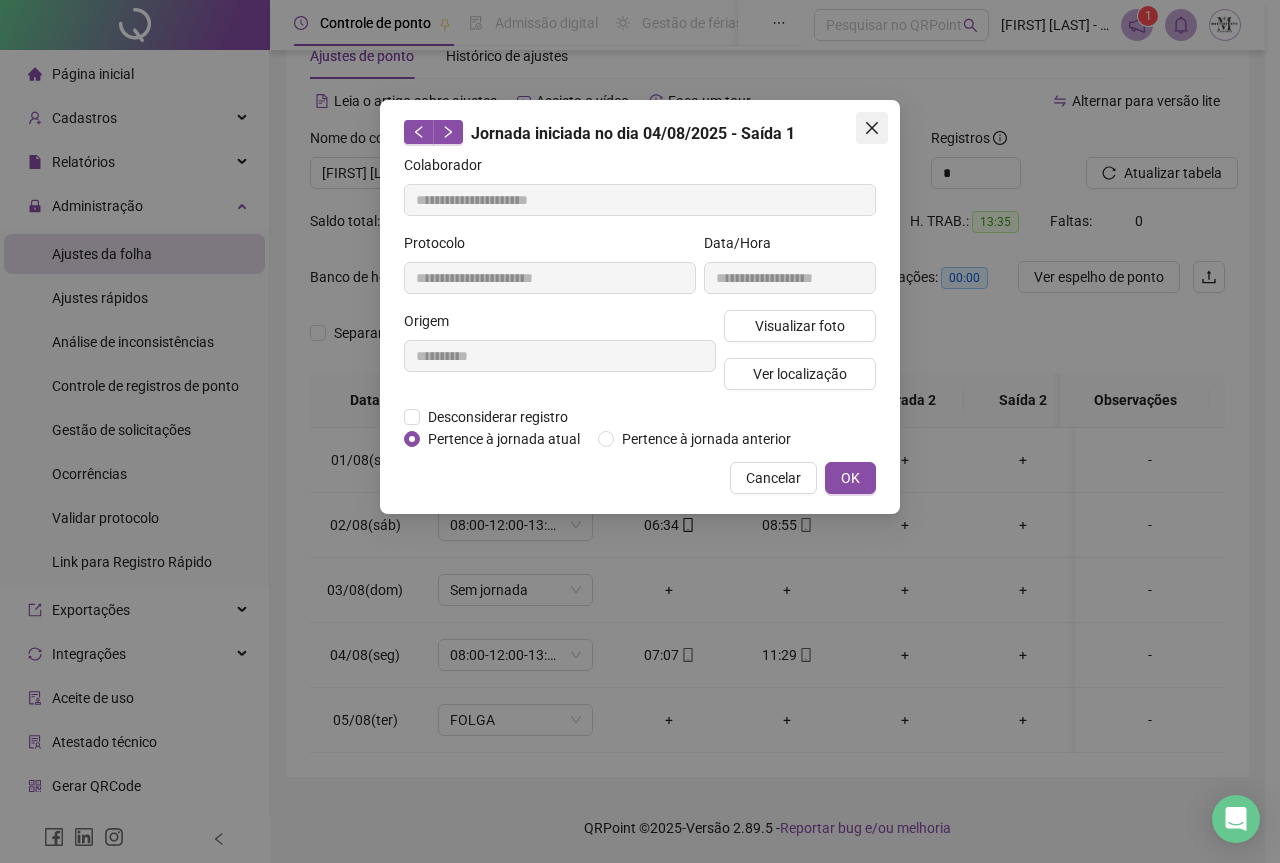 click 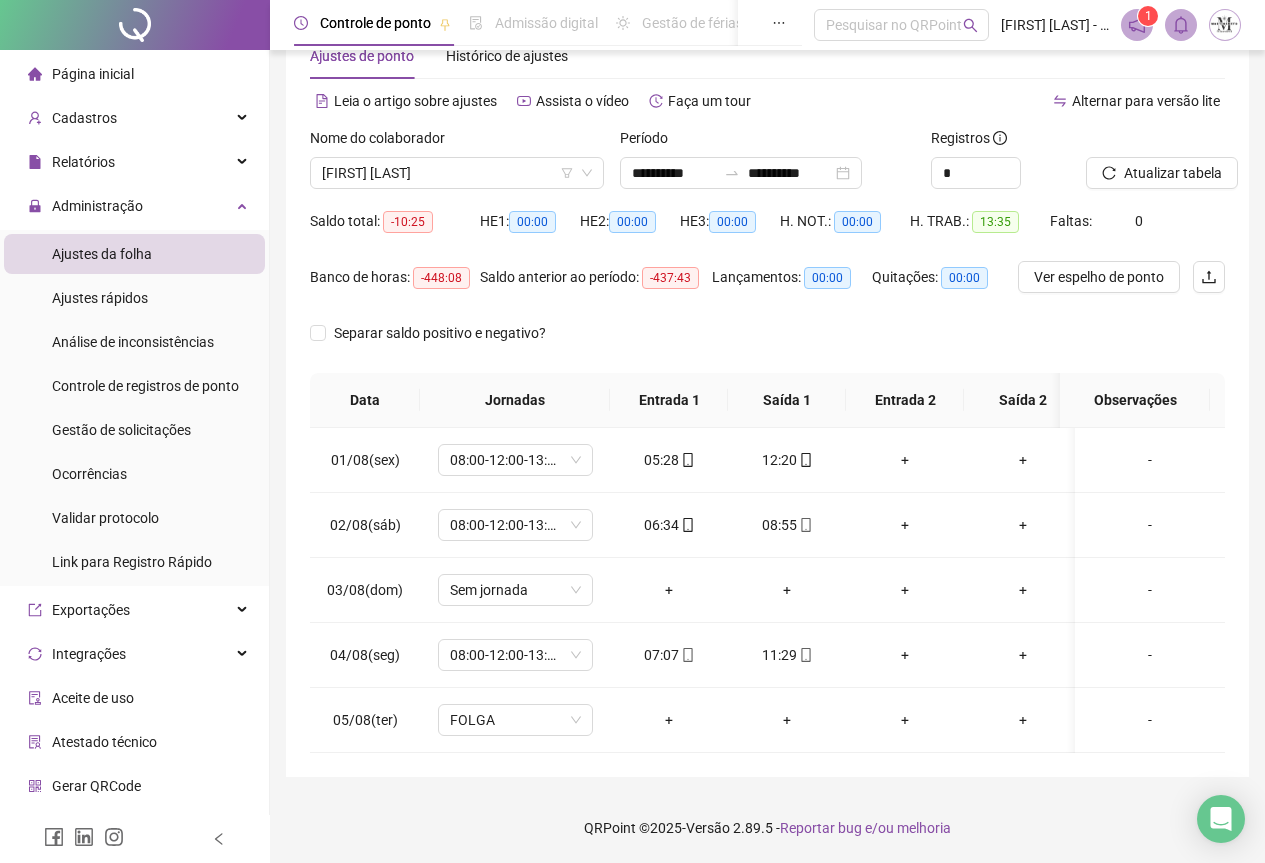click on "Nome do colaborador [FIRST] [LAST]" at bounding box center (457, 166) 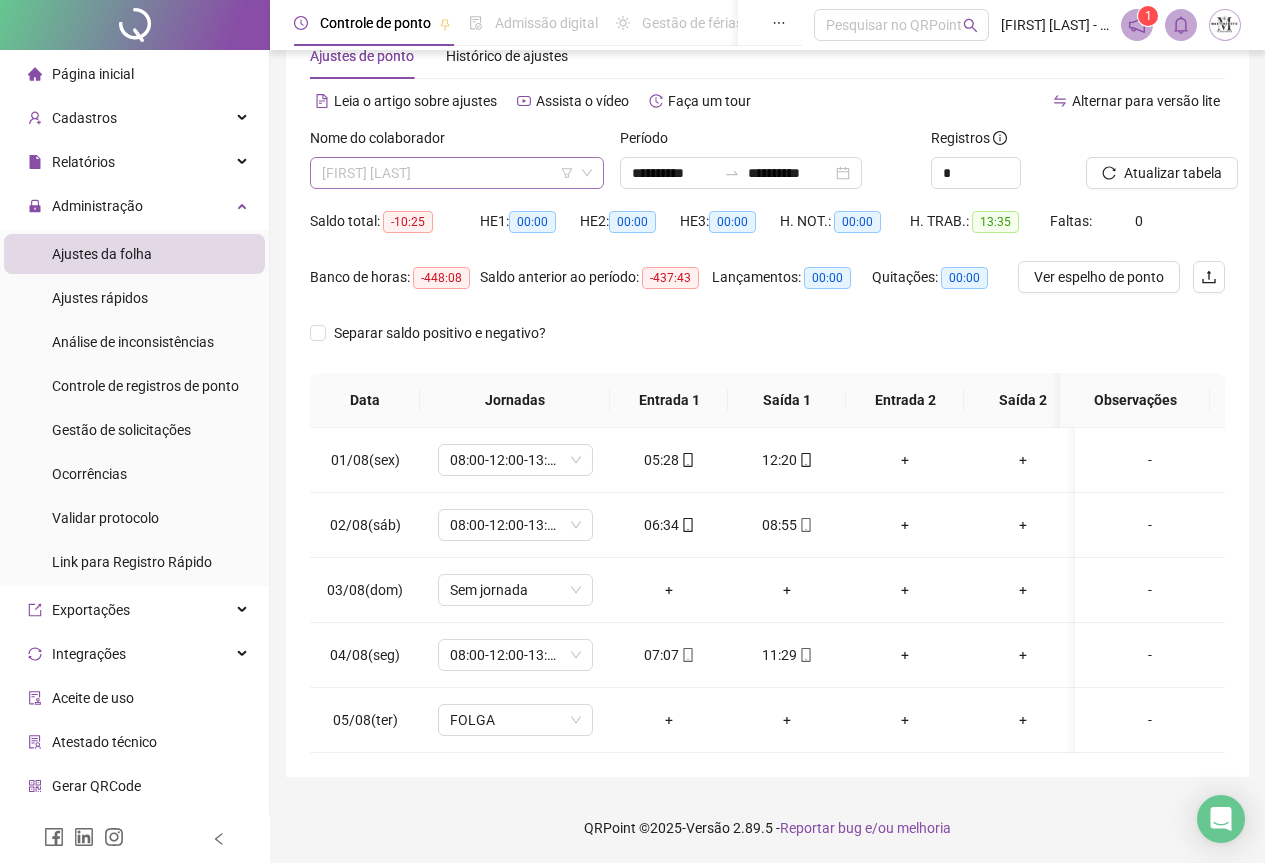 click on "[FIRST] [LAST]" at bounding box center (457, 173) 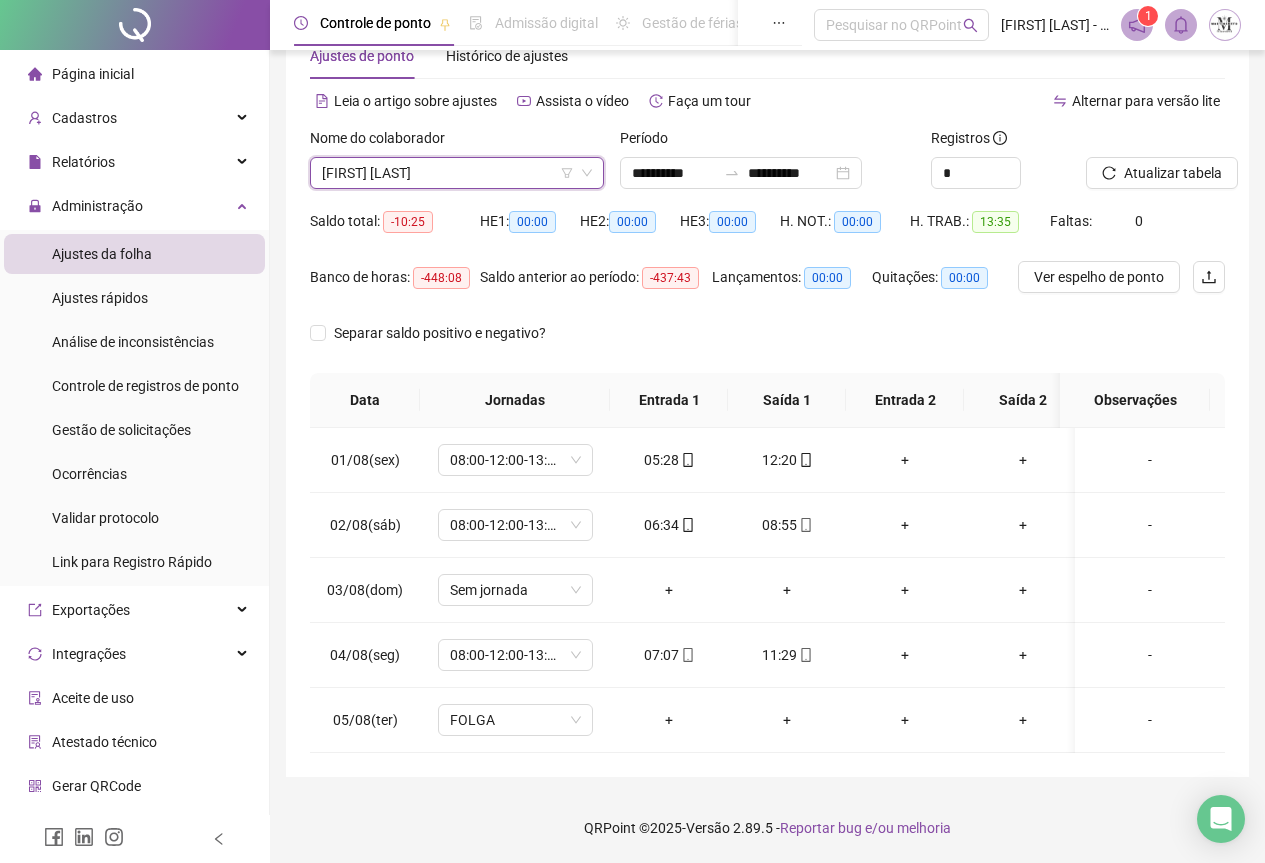 click on "[FIRST] [LAST]" at bounding box center (457, 173) 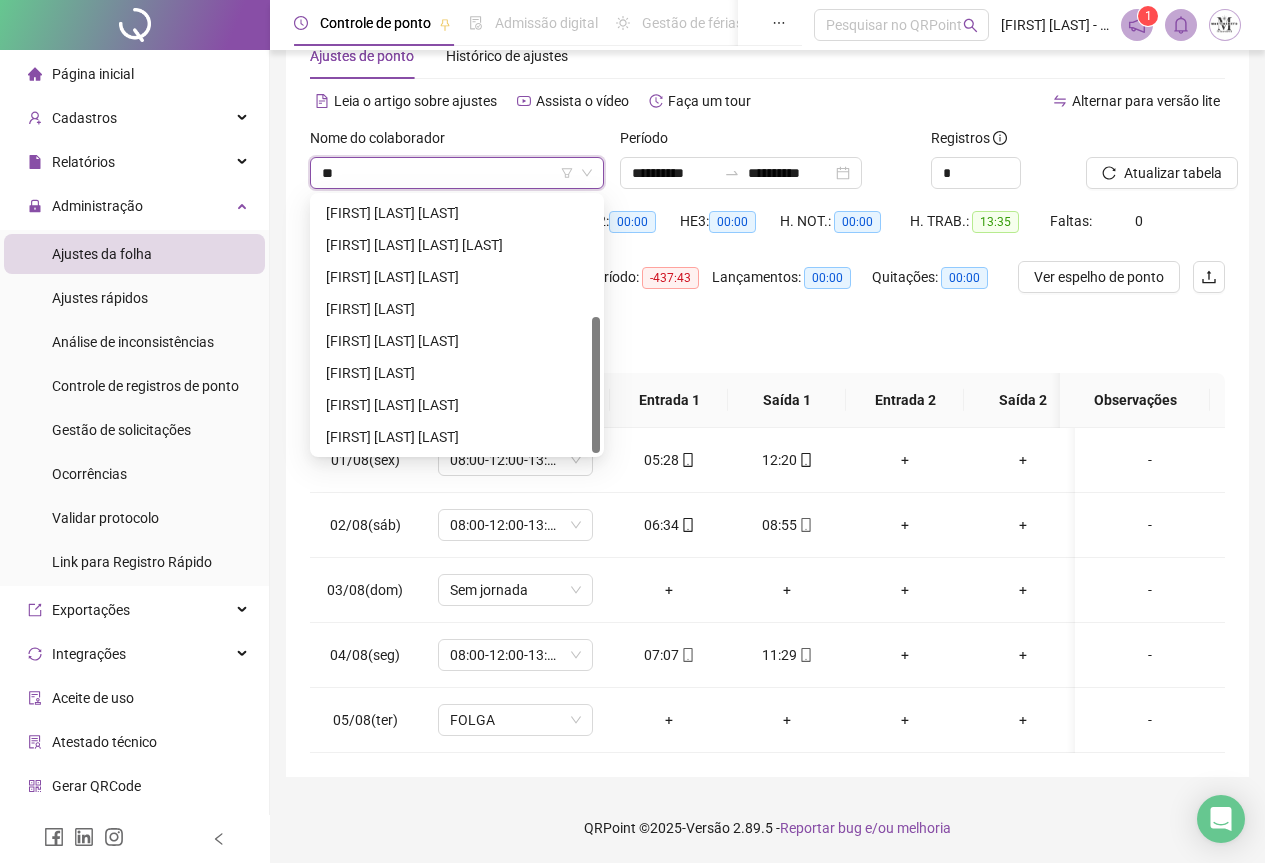 scroll, scrollTop: 0, scrollLeft: 0, axis: both 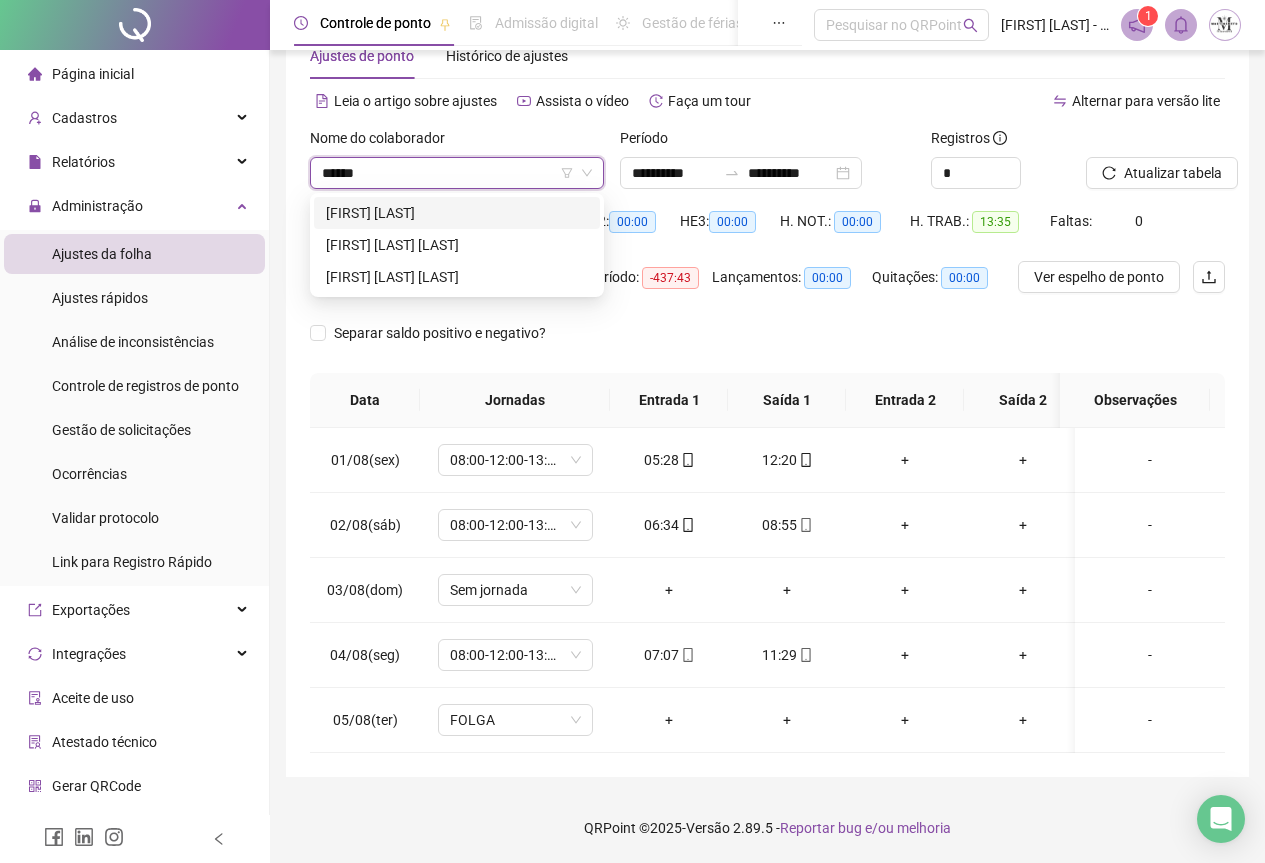 type on "*******" 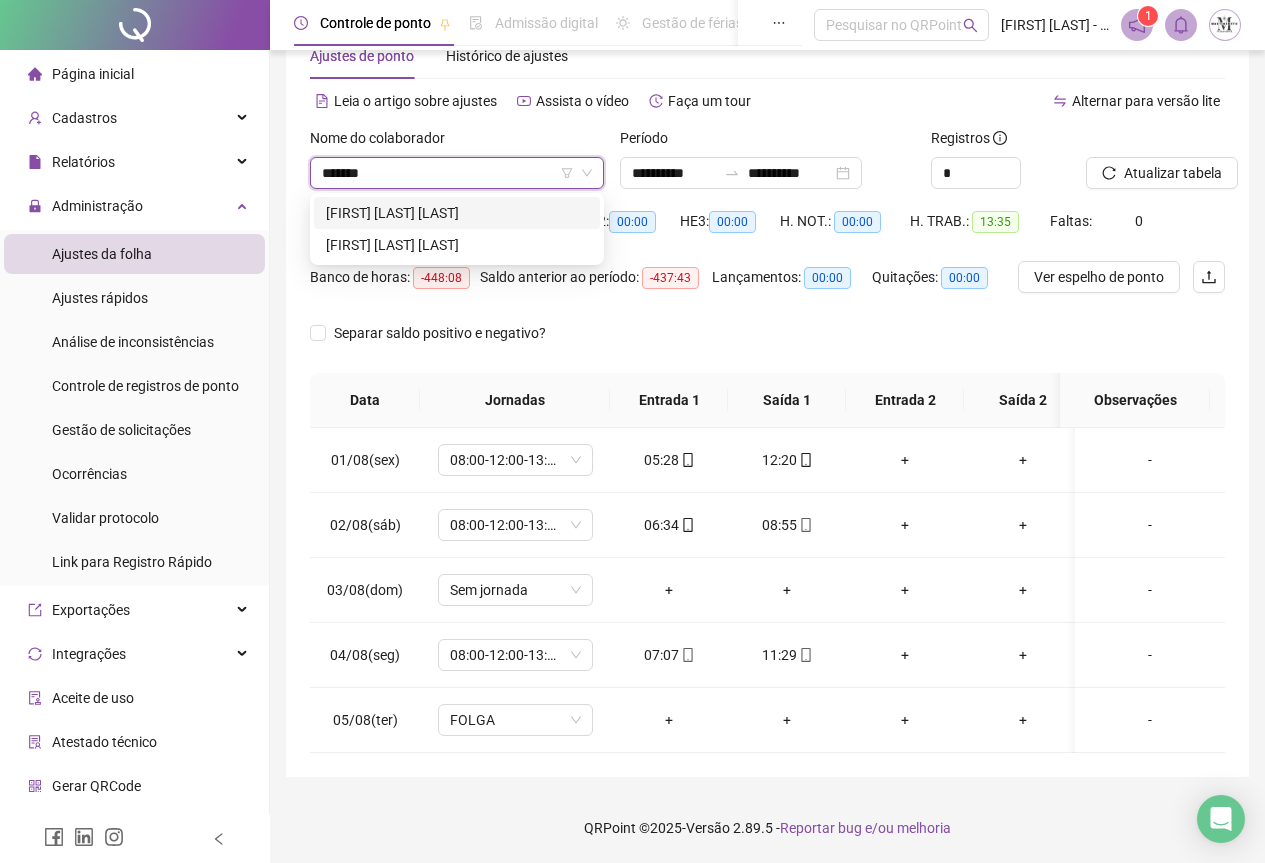 click on "[FIRST] [LAST] [LAST]" at bounding box center [457, 213] 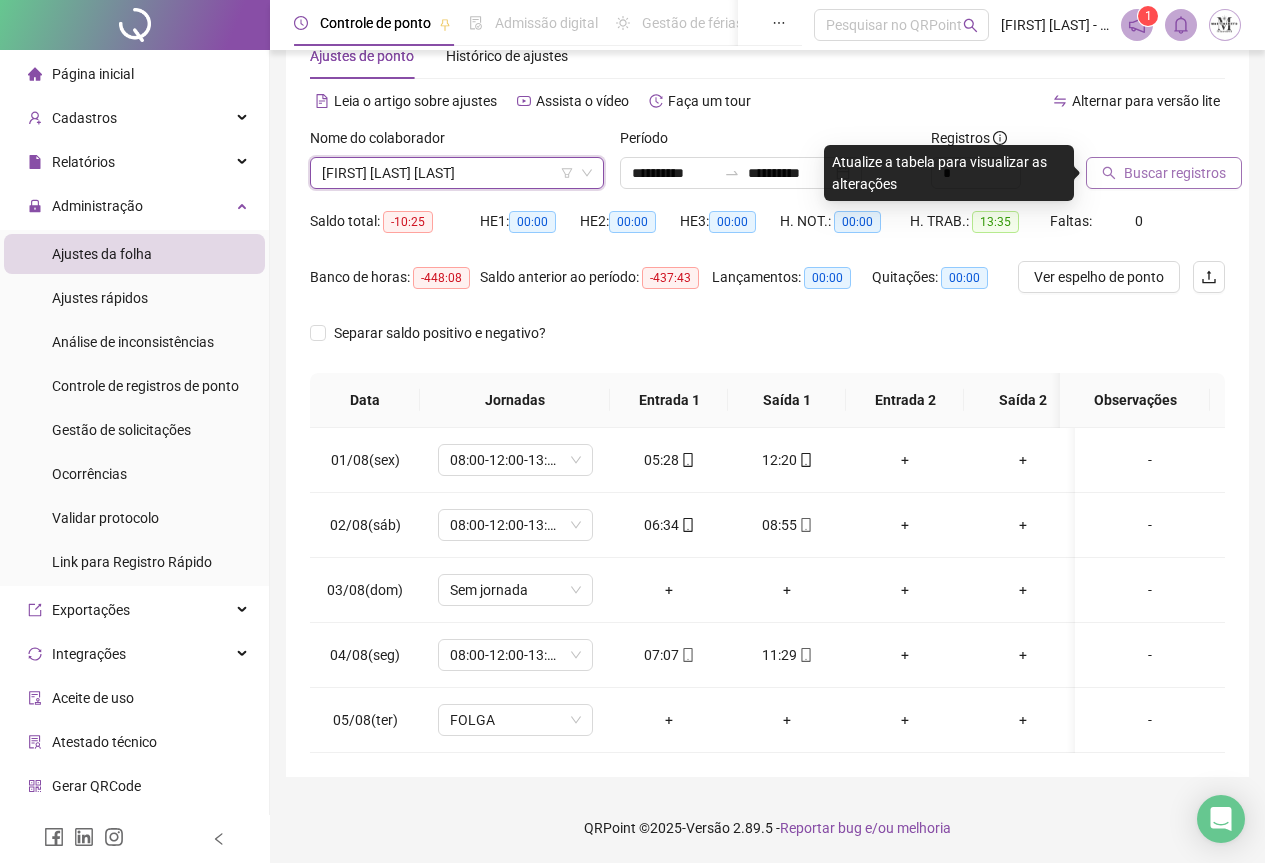 click on "Buscar registros" at bounding box center [1164, 173] 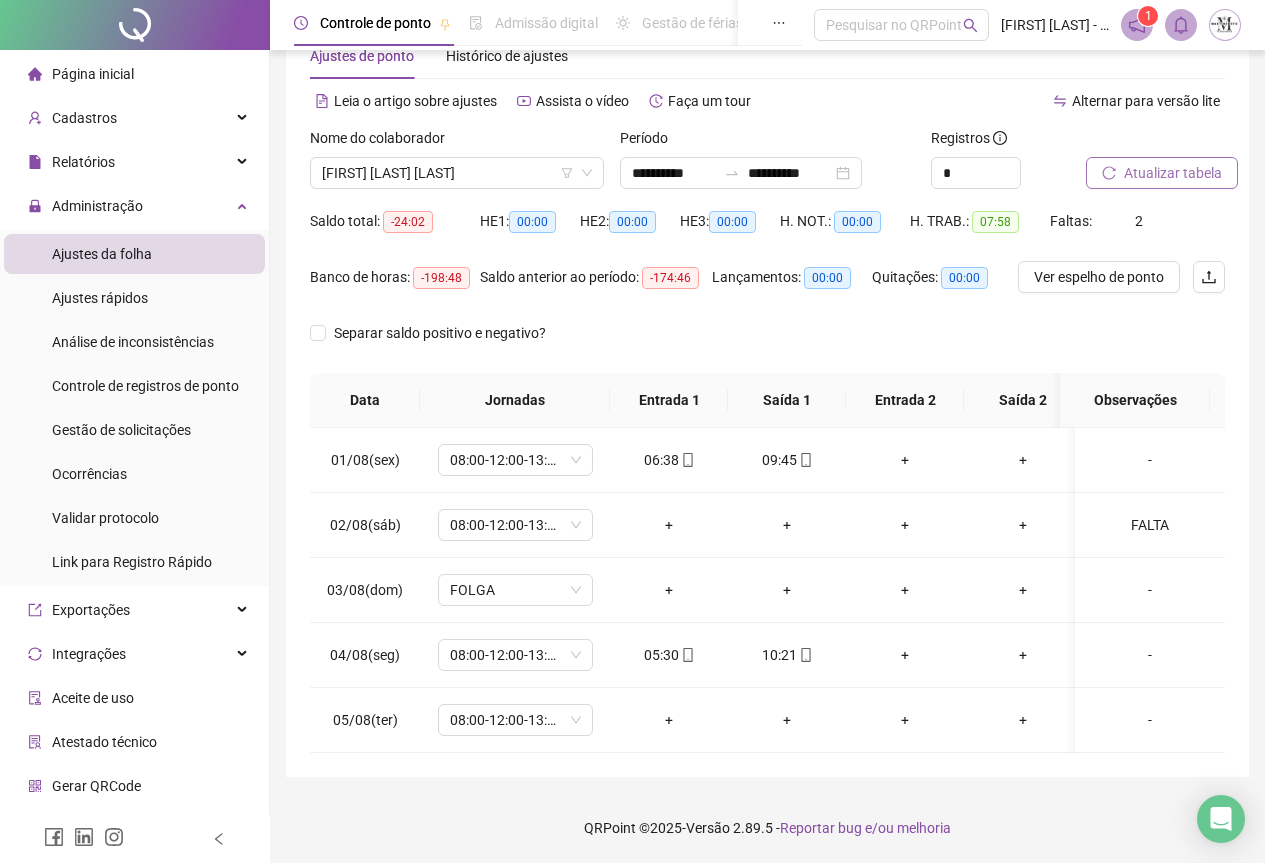 click on "Atualizar tabela" at bounding box center (1173, 173) 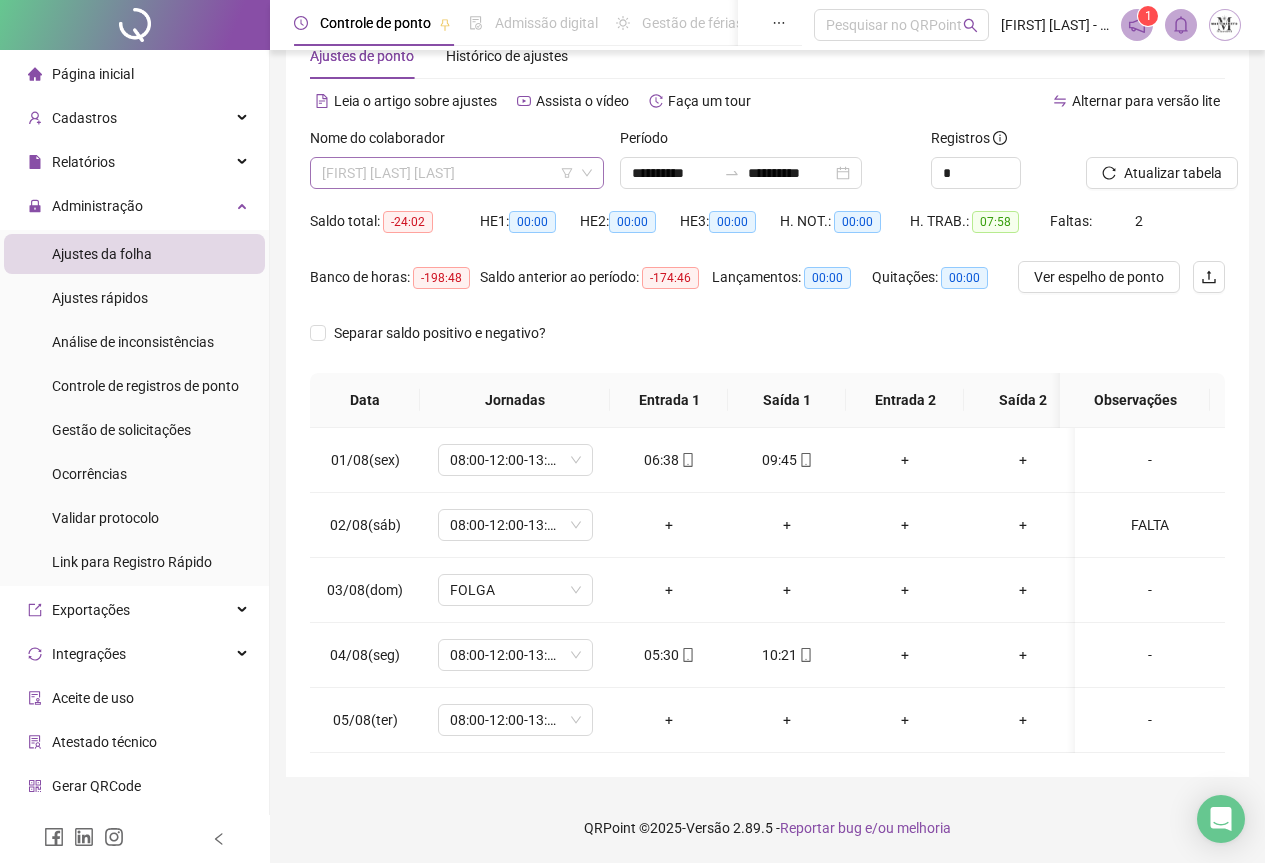 click on "[FIRST] [LAST] [LAST]" at bounding box center [457, 173] 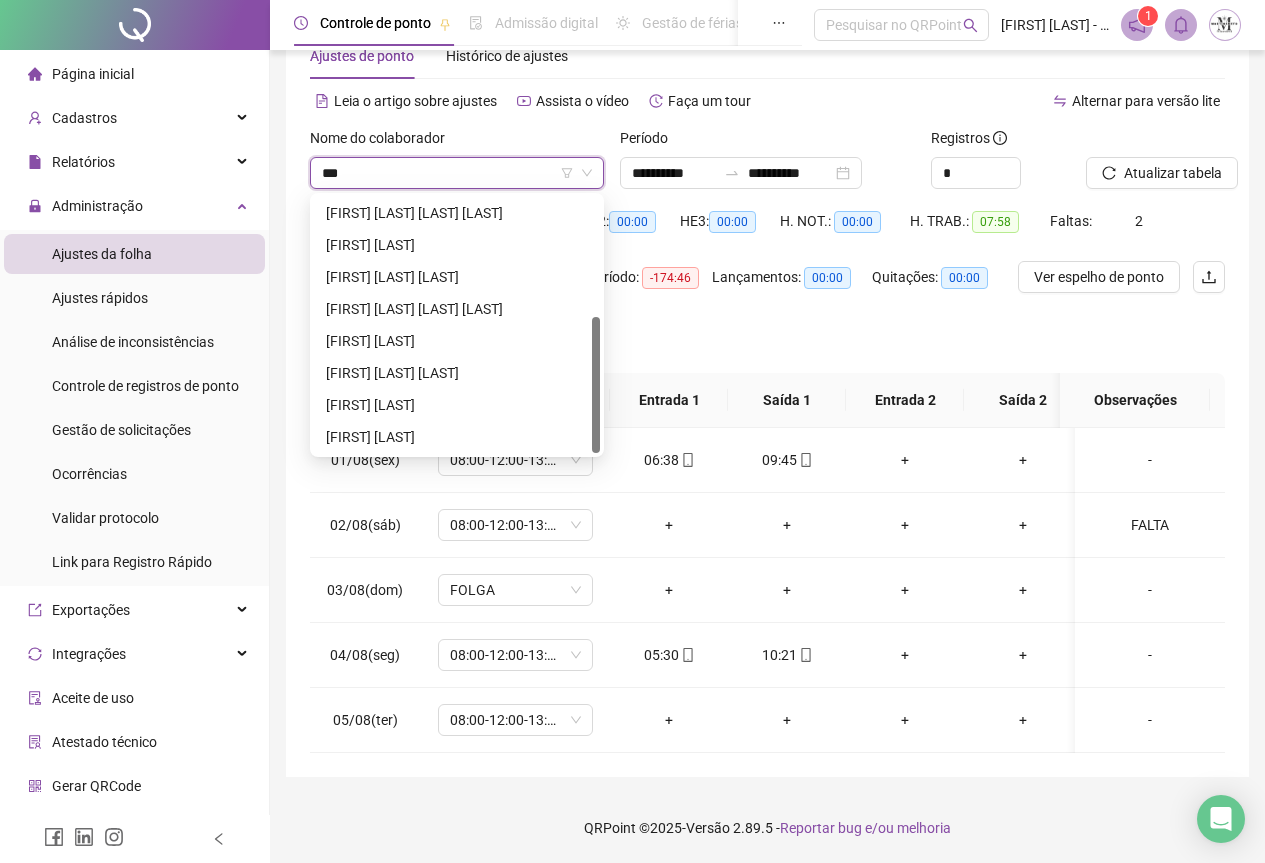 scroll, scrollTop: 0, scrollLeft: 0, axis: both 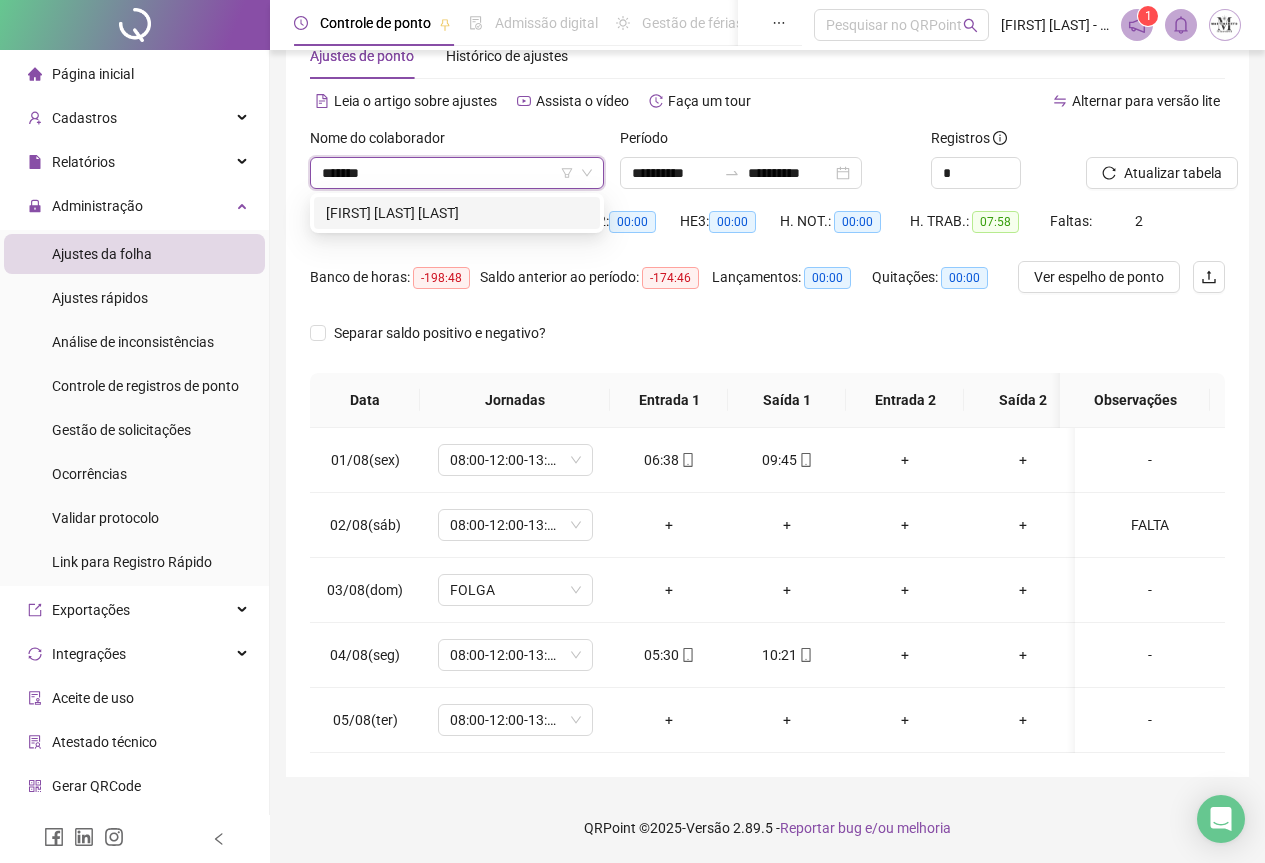 type on "********" 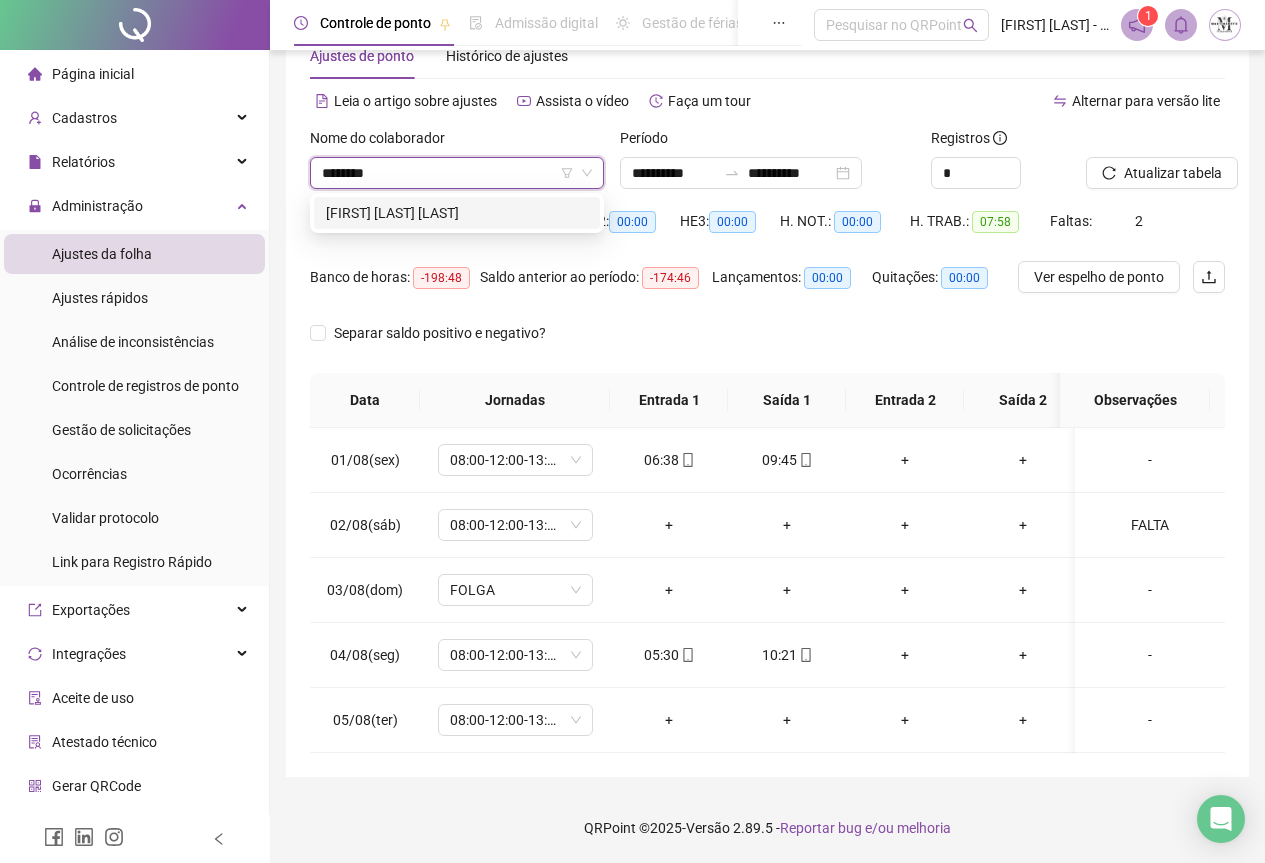 click on "[FIRST] [LAST] [LAST]" at bounding box center (457, 213) 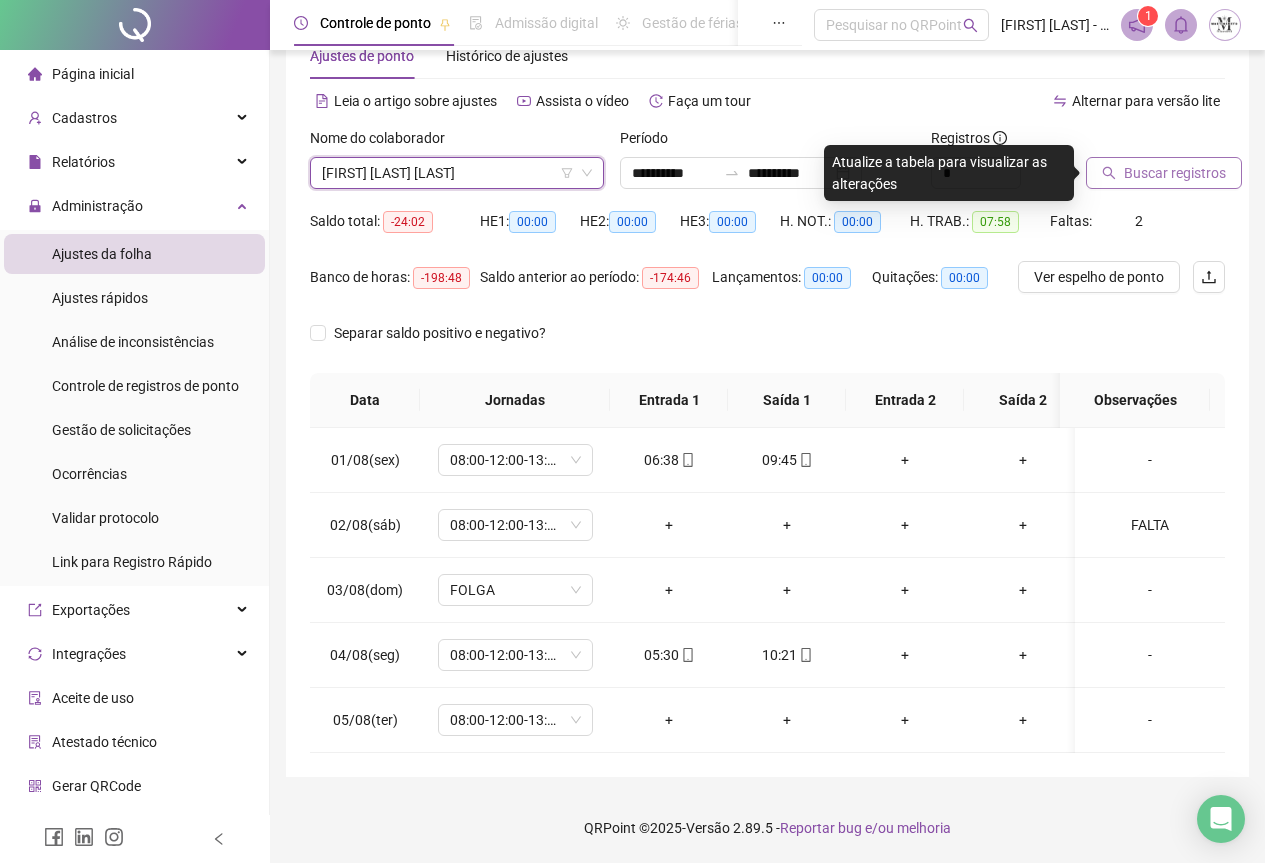 click on "Buscar registros" at bounding box center (1175, 173) 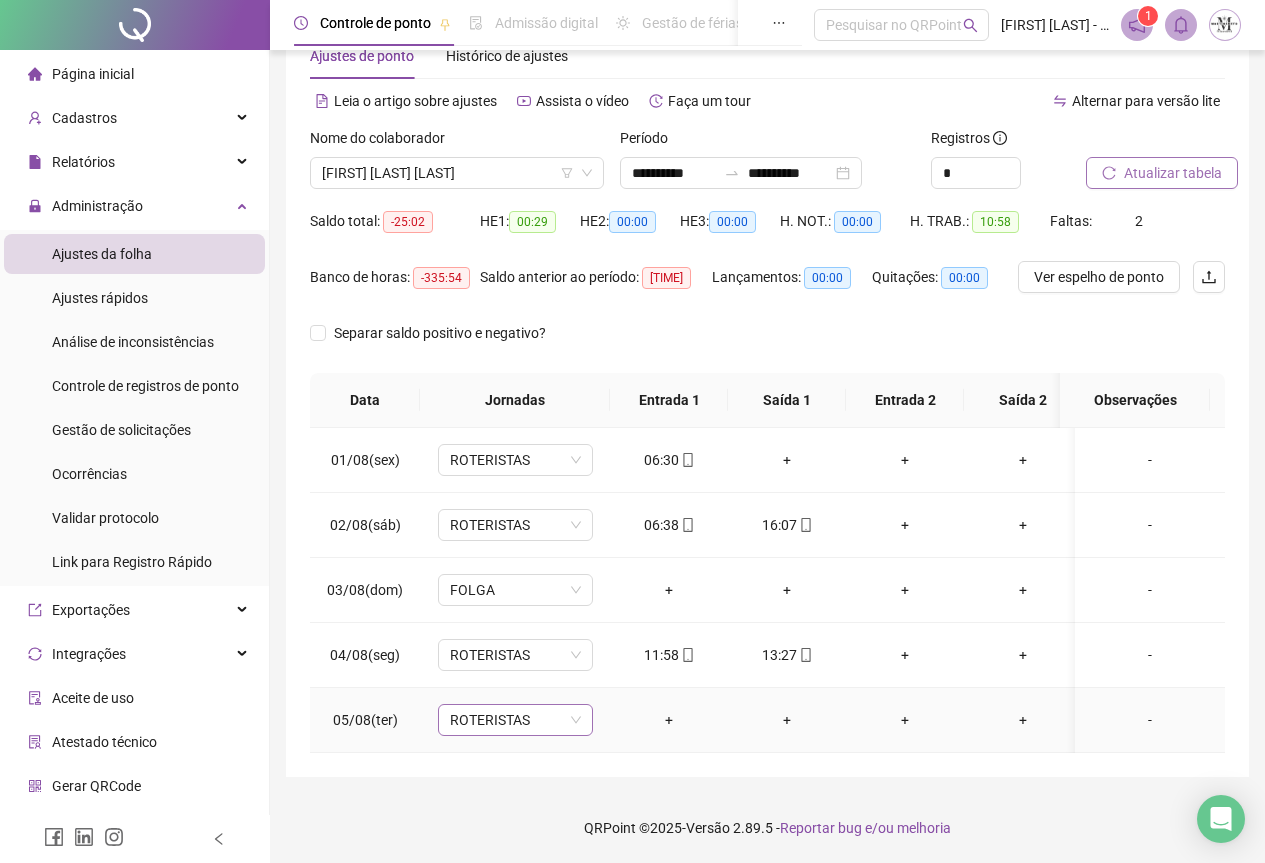 drag, startPoint x: 478, startPoint y: 712, endPoint x: 497, endPoint y: 712, distance: 19 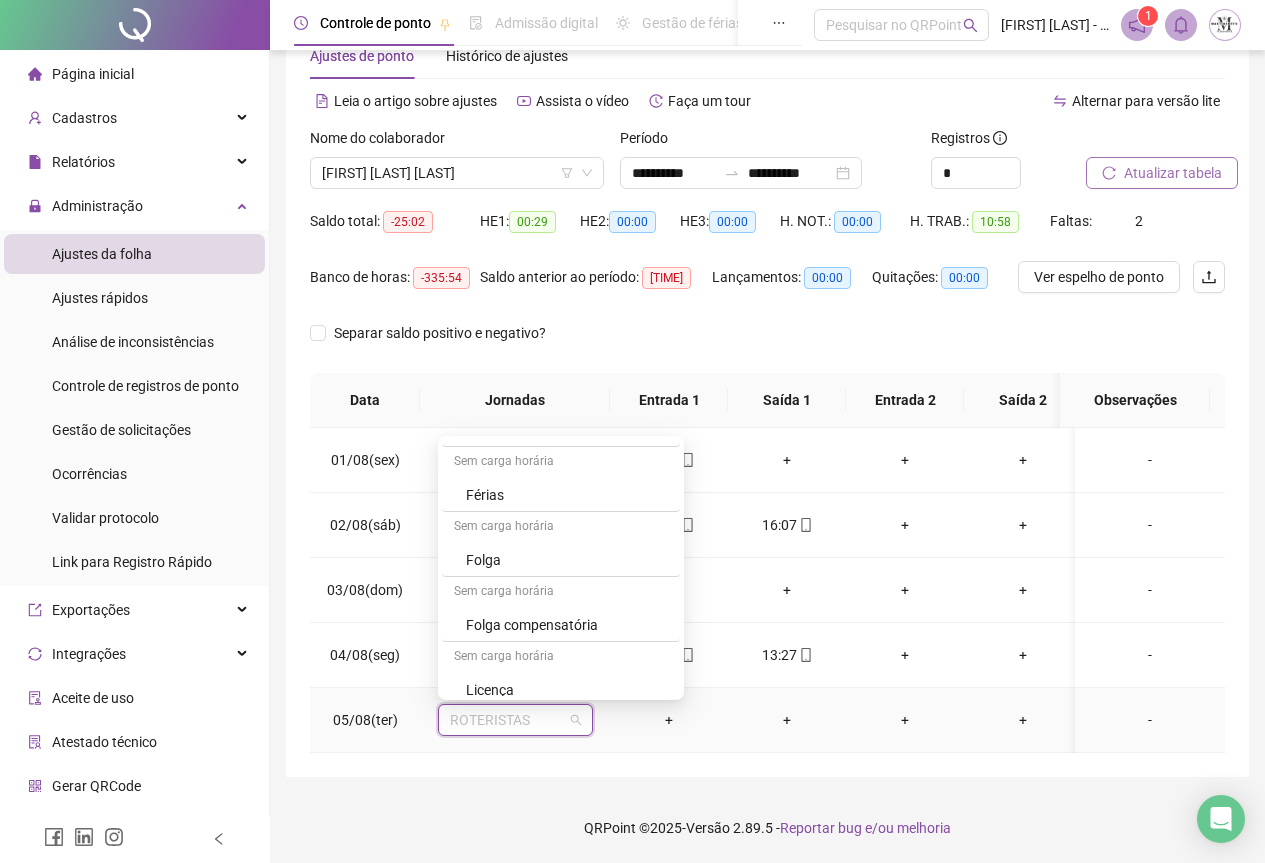 scroll, scrollTop: 1100, scrollLeft: 0, axis: vertical 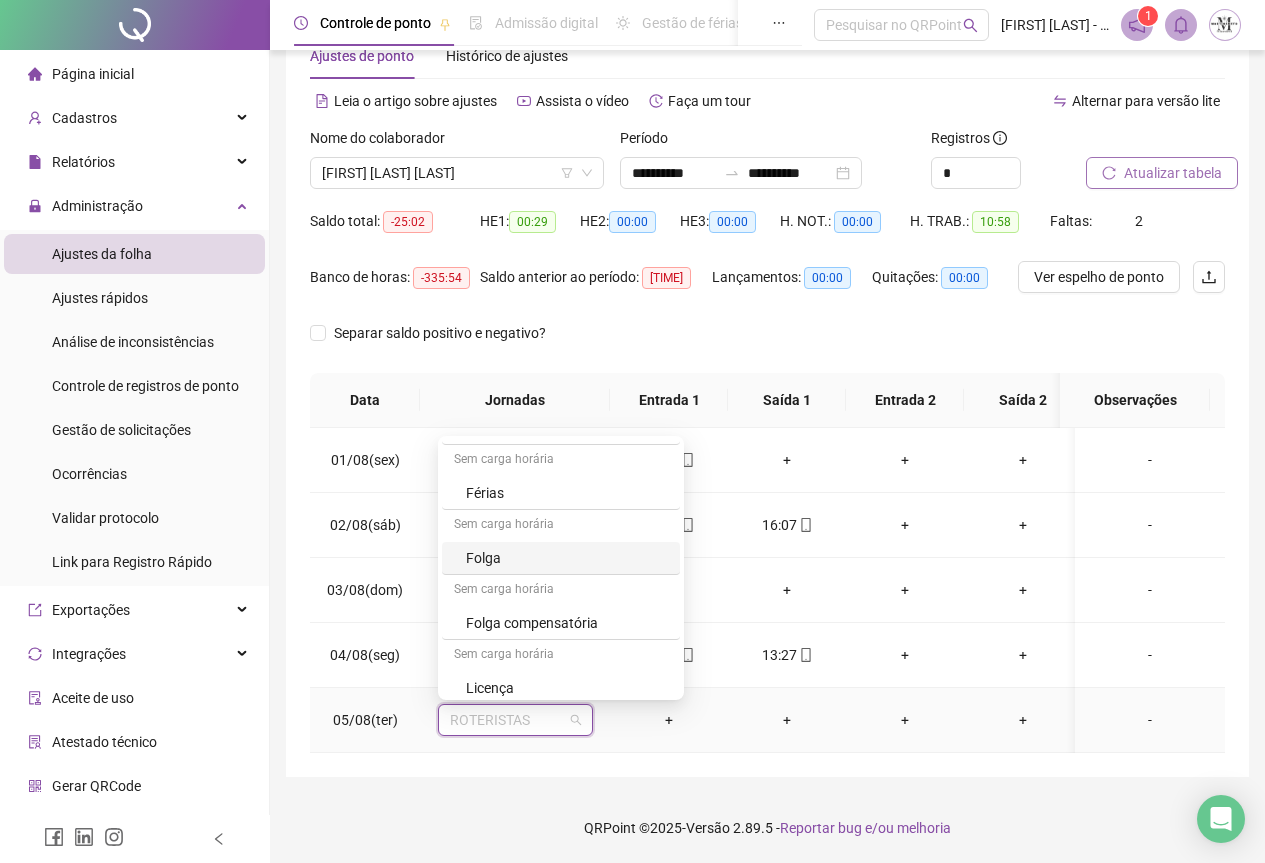 click on "Folga" at bounding box center [567, 558] 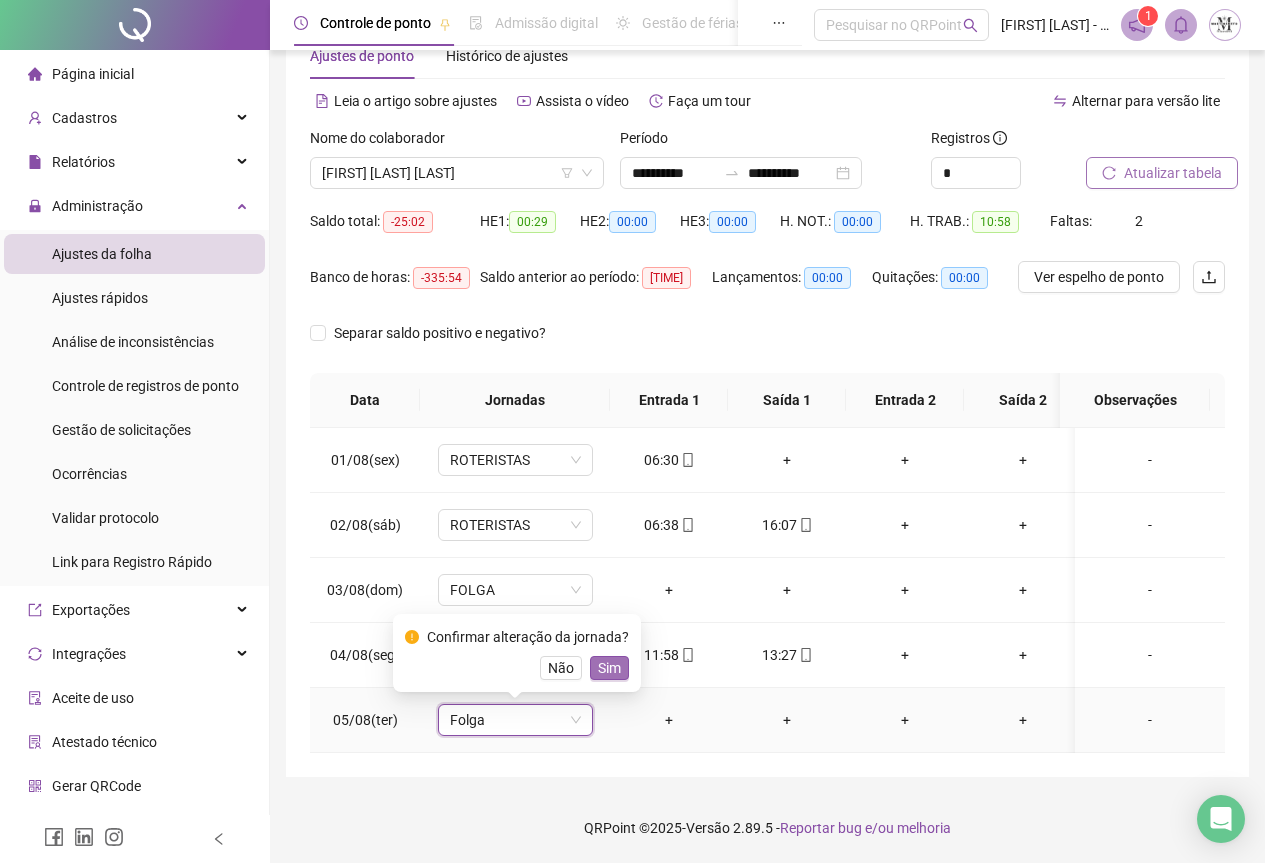 click on "Sim" at bounding box center (609, 668) 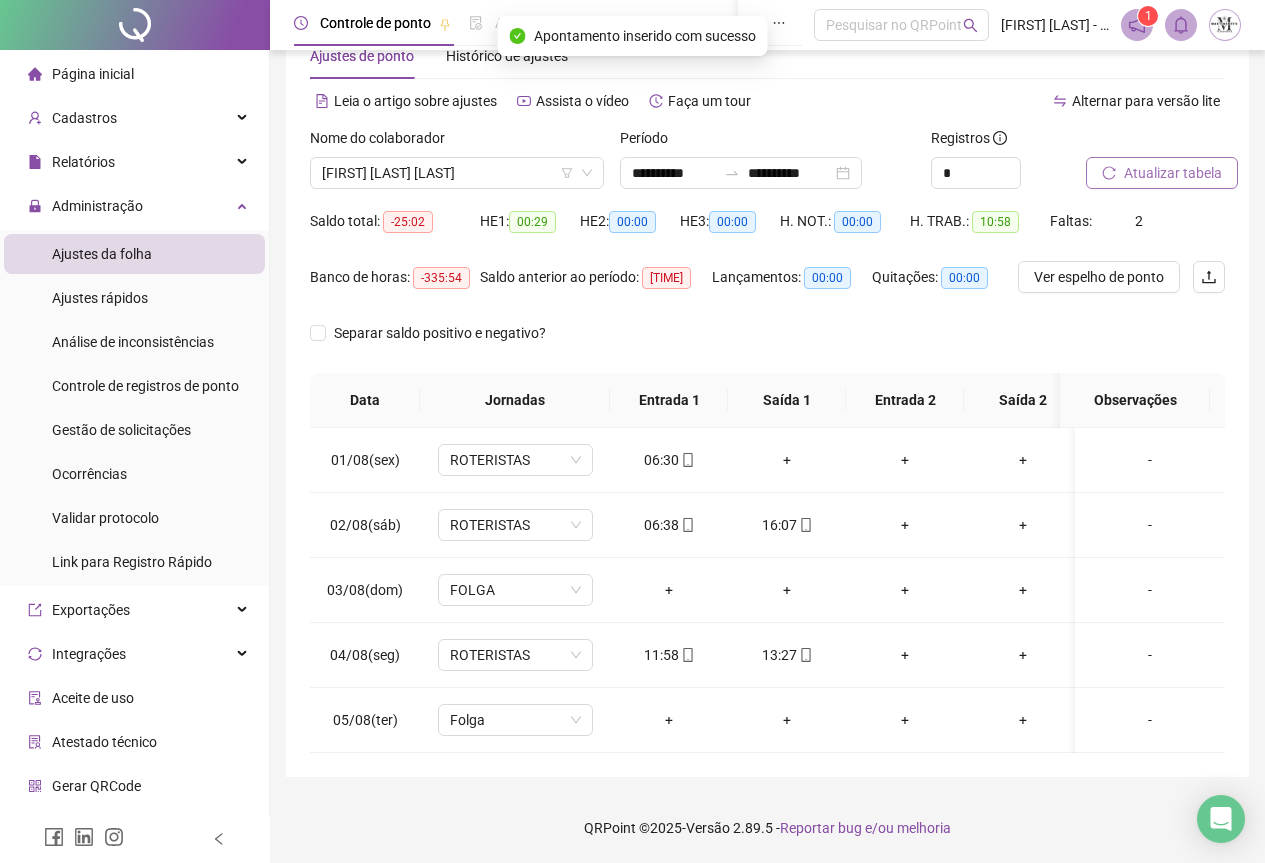 click on "Atualizar tabela" at bounding box center (1173, 173) 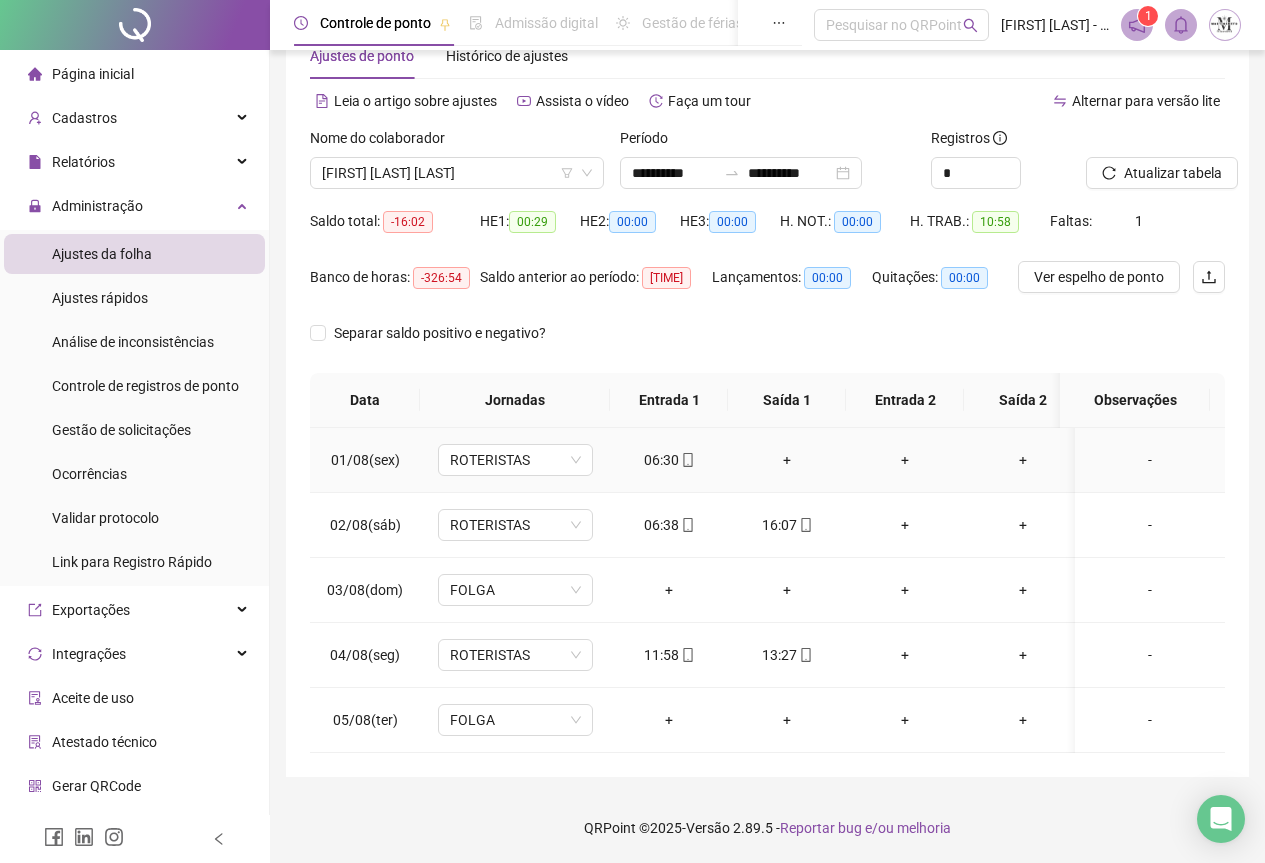 click on "+" at bounding box center (787, 460) 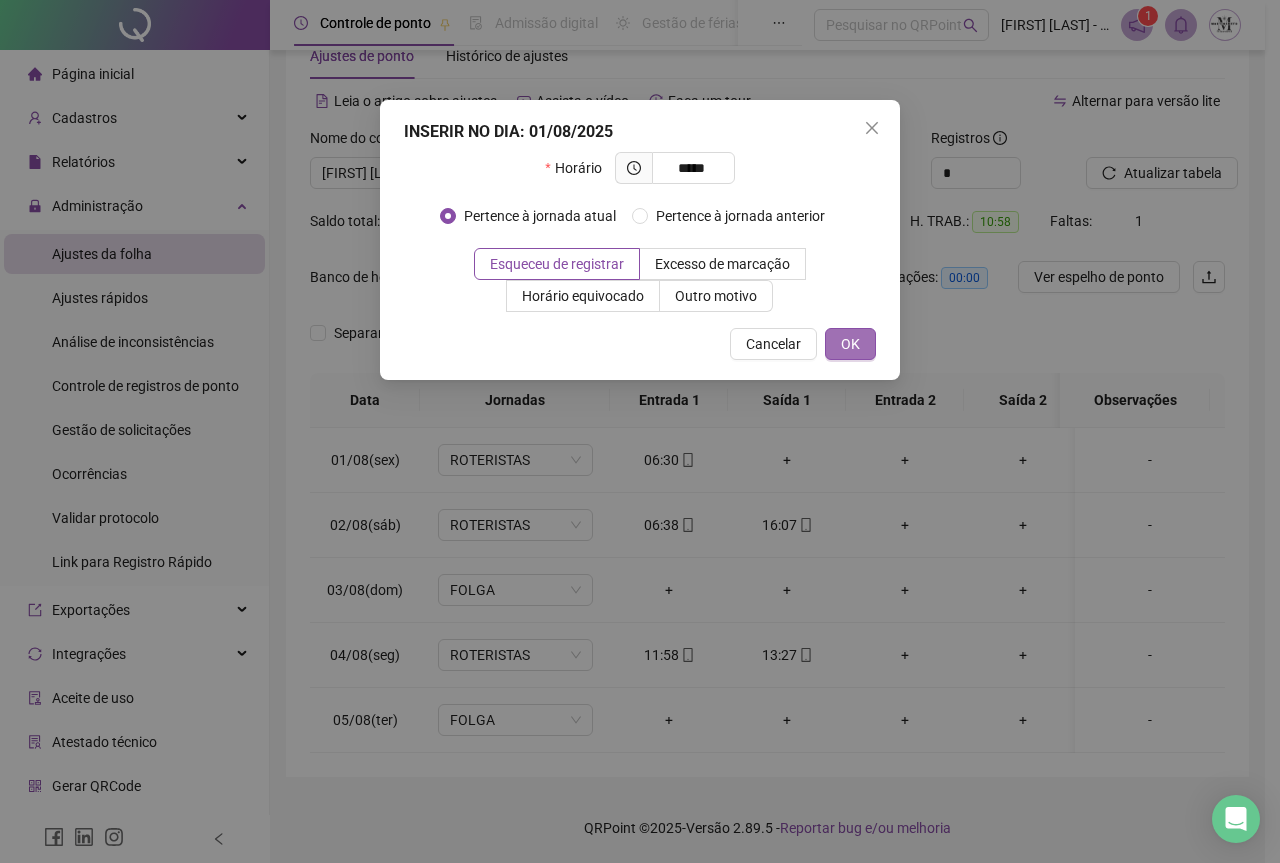 type on "*****" 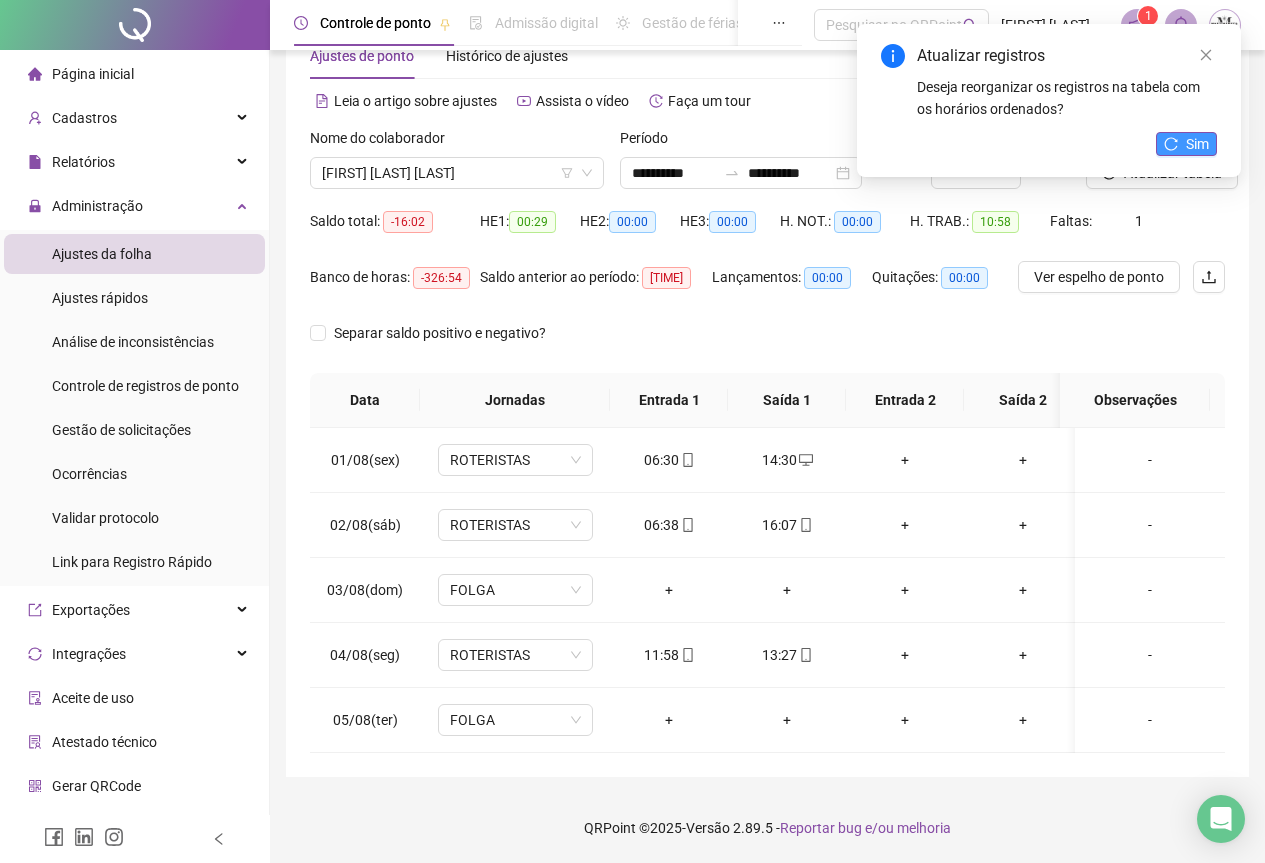 click 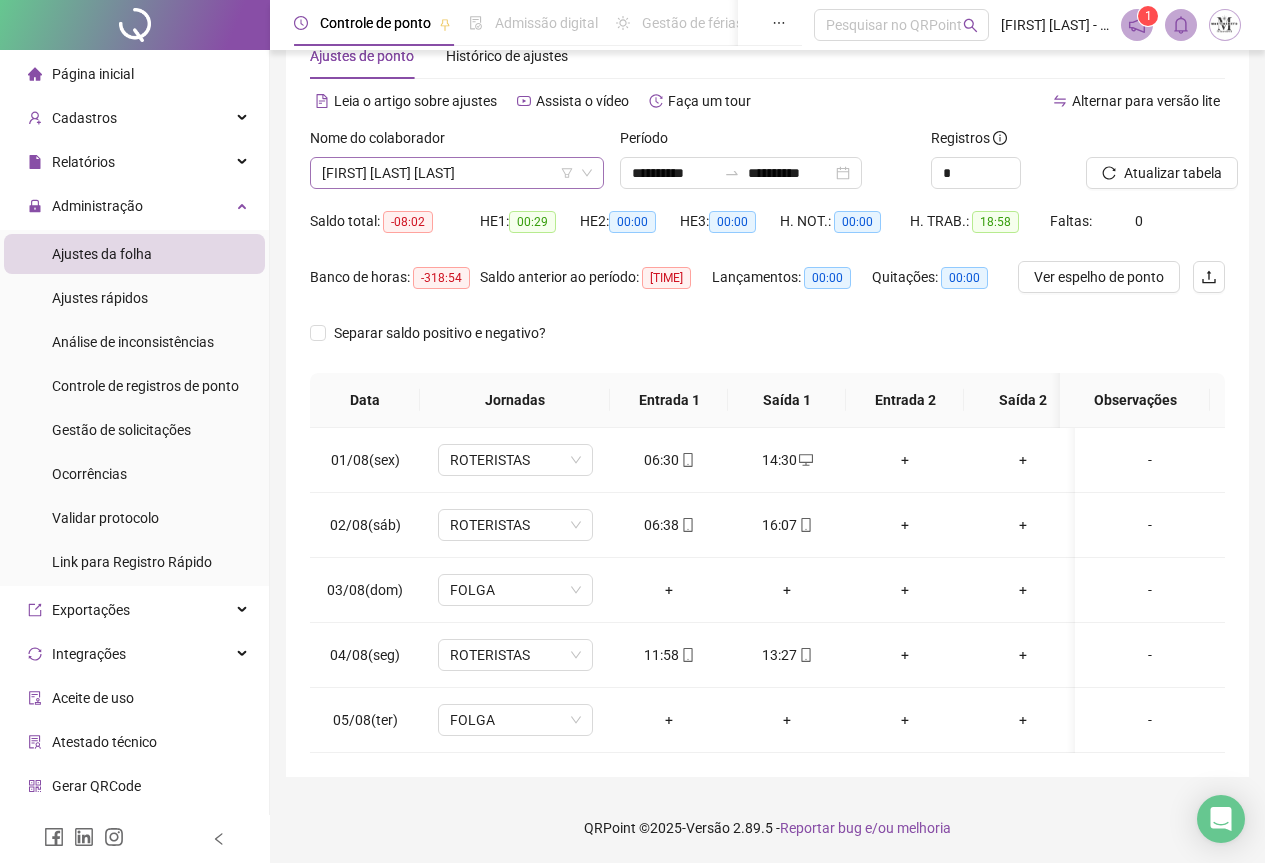 click on "[FIRST] [LAST] [LAST]" at bounding box center (457, 173) 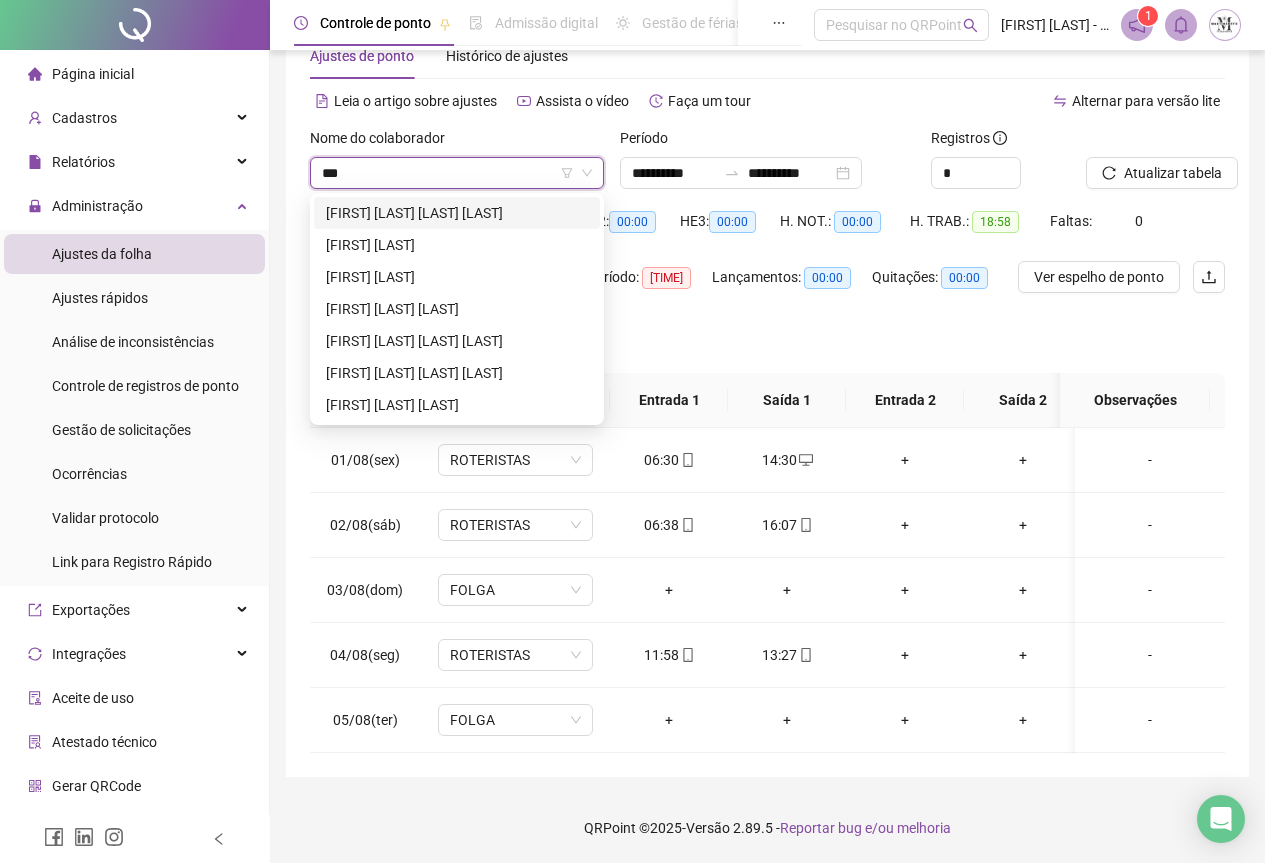 scroll, scrollTop: 0, scrollLeft: 0, axis: both 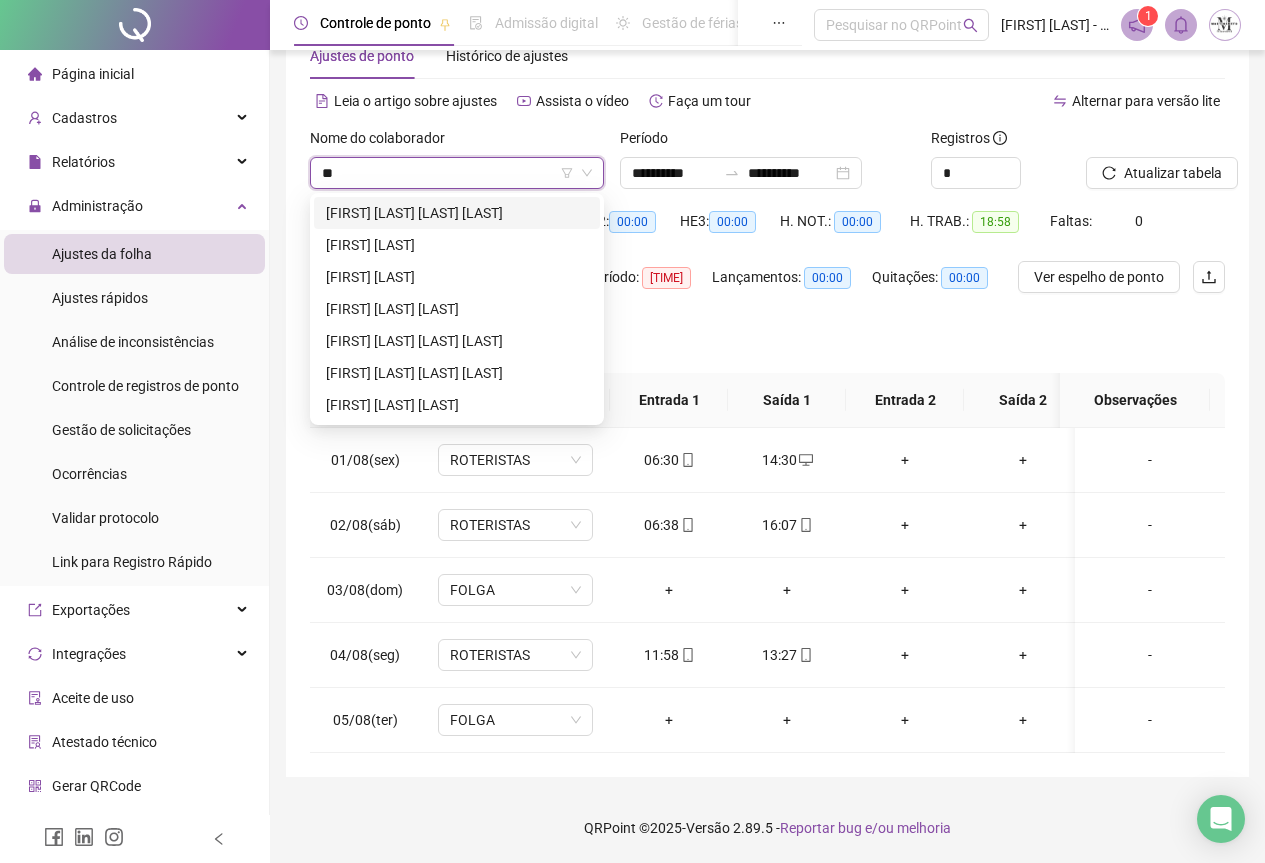 type on "*" 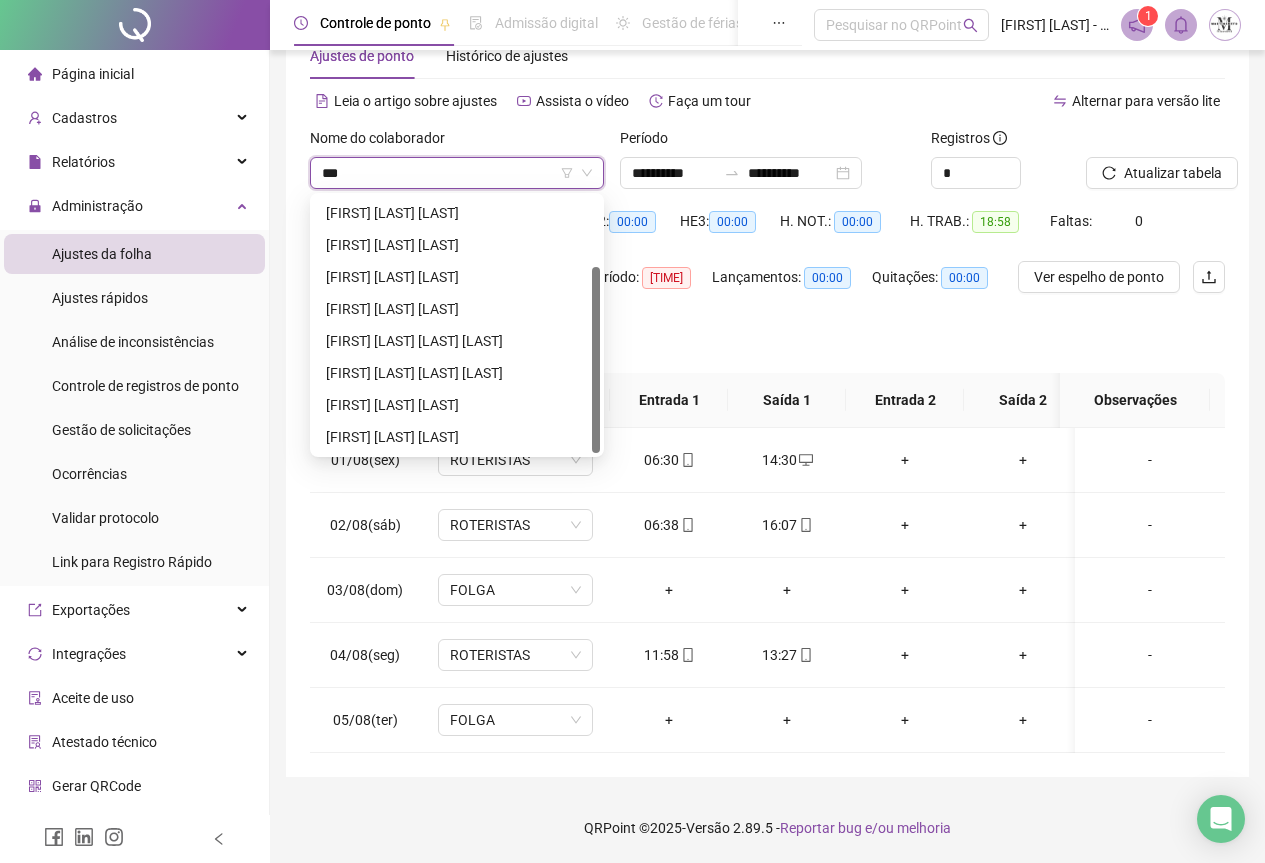 scroll, scrollTop: 0, scrollLeft: 0, axis: both 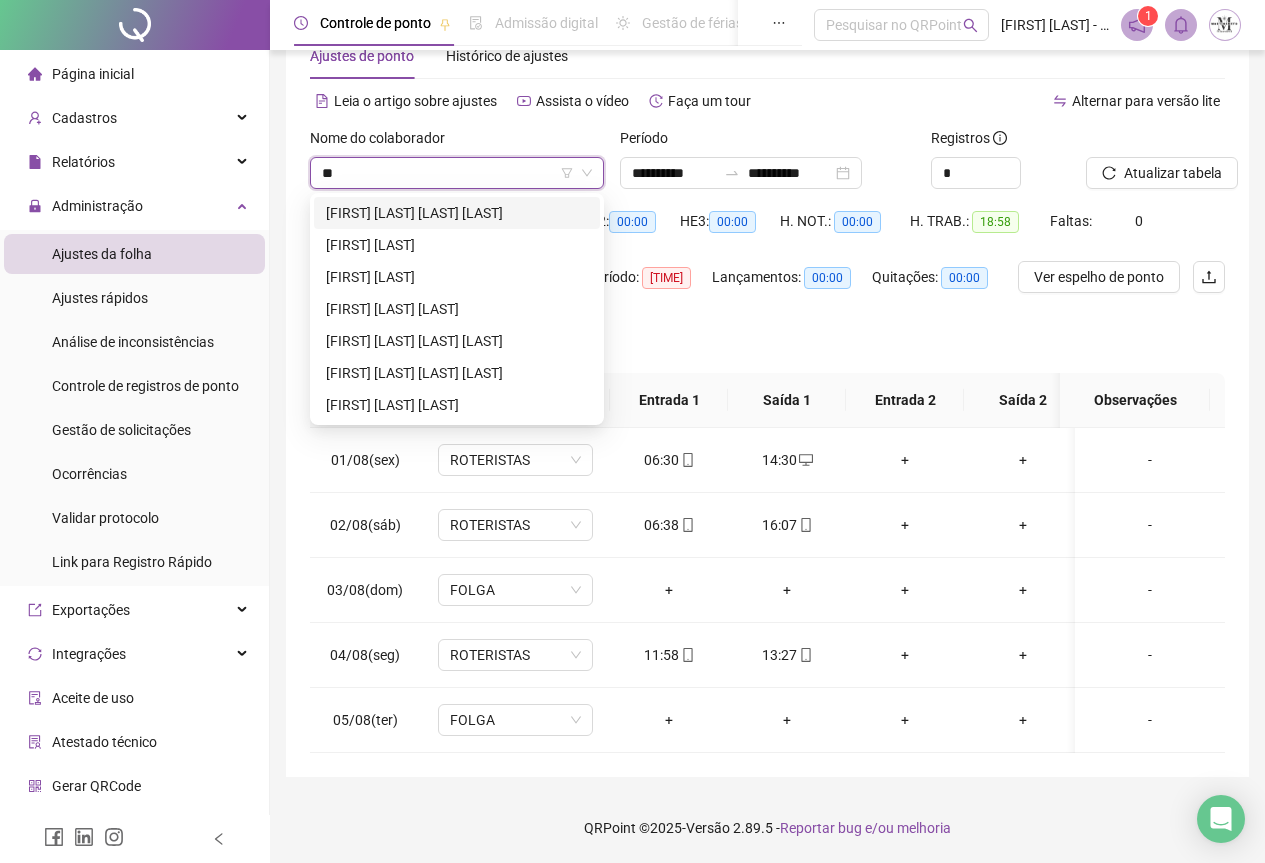 type on "*" 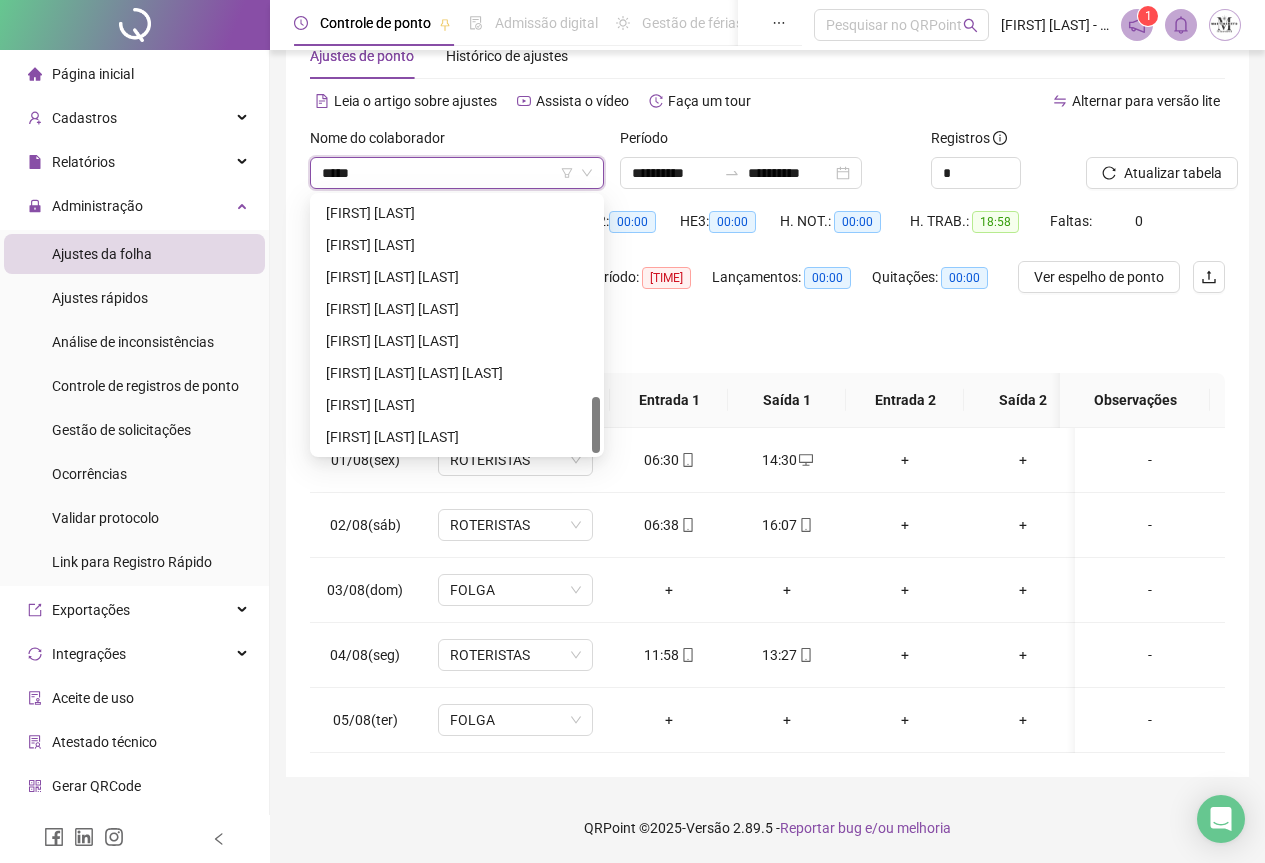 scroll, scrollTop: 832, scrollLeft: 0, axis: vertical 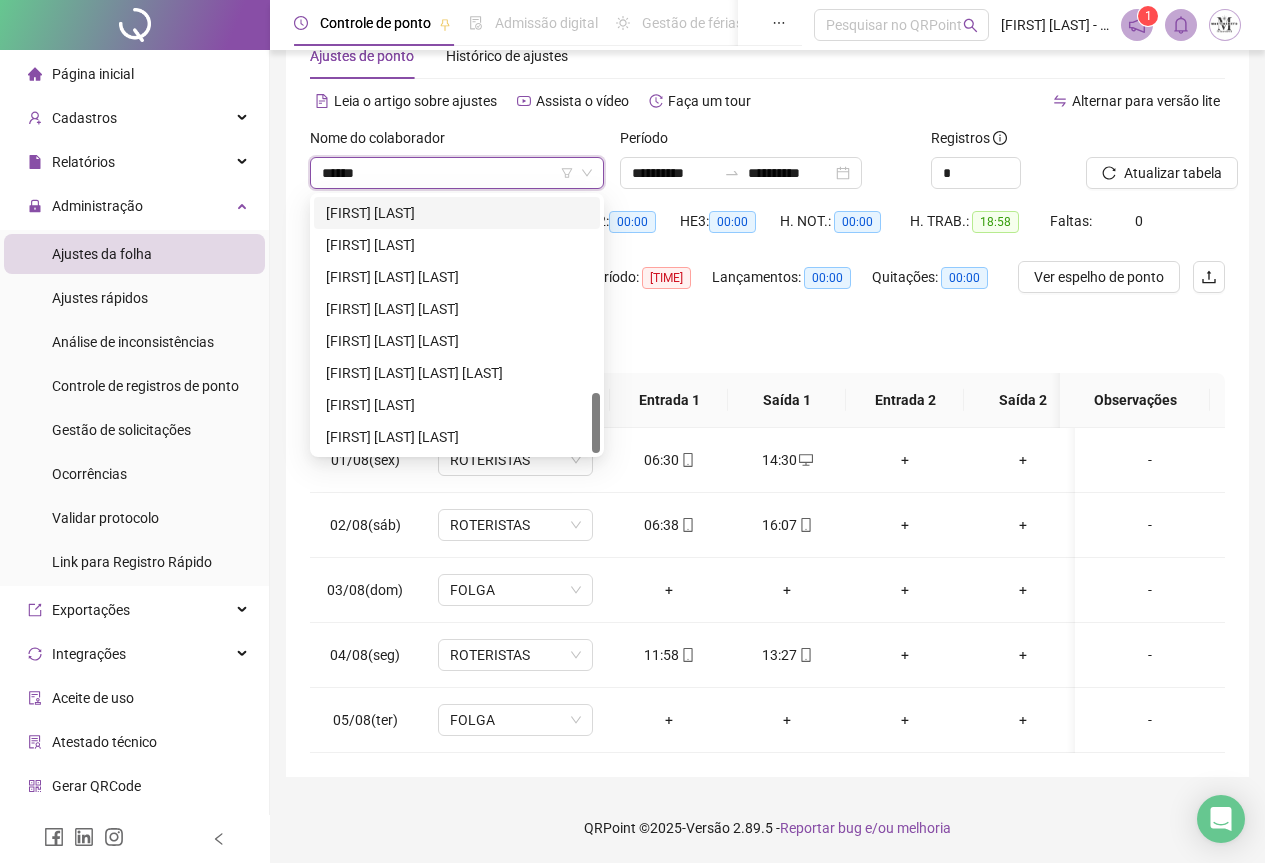 click on "******" at bounding box center (448, 173) 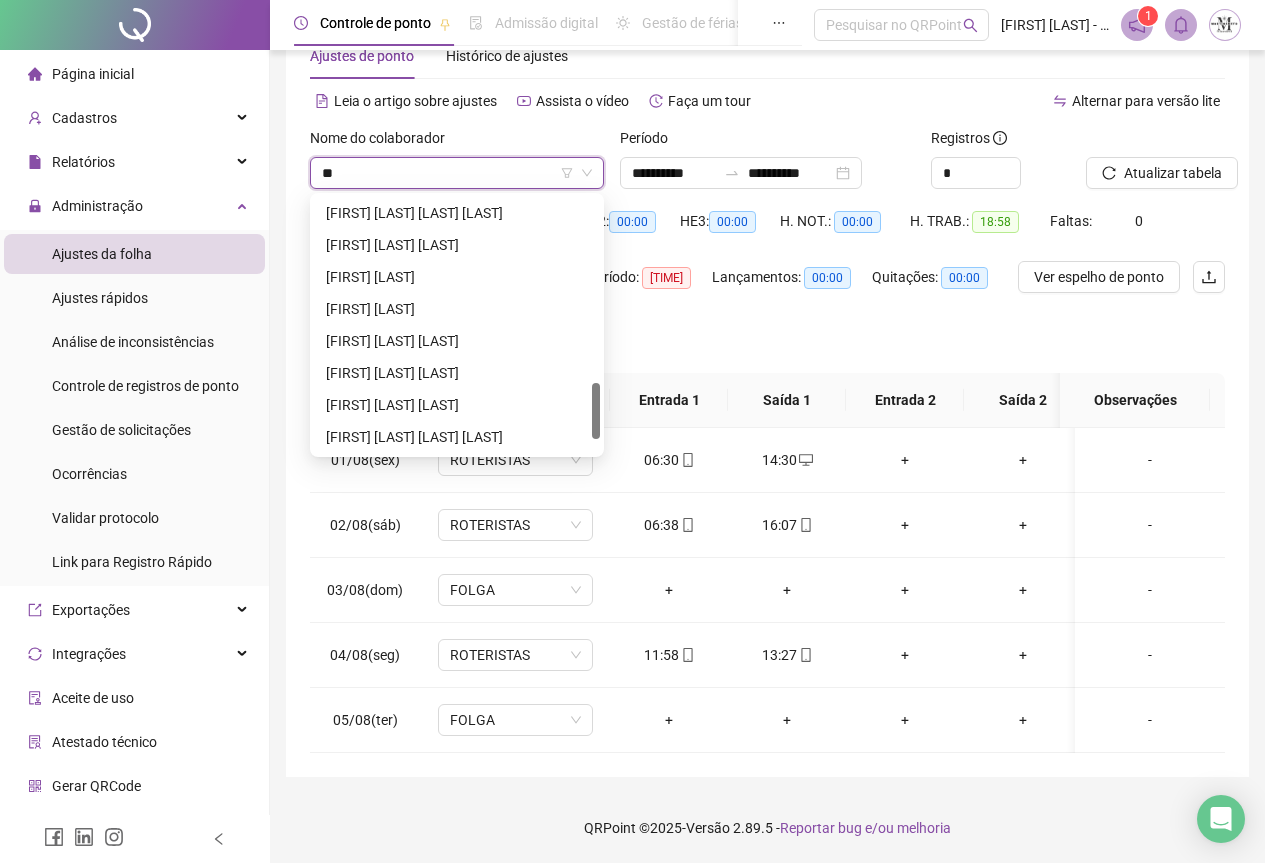 type on "*" 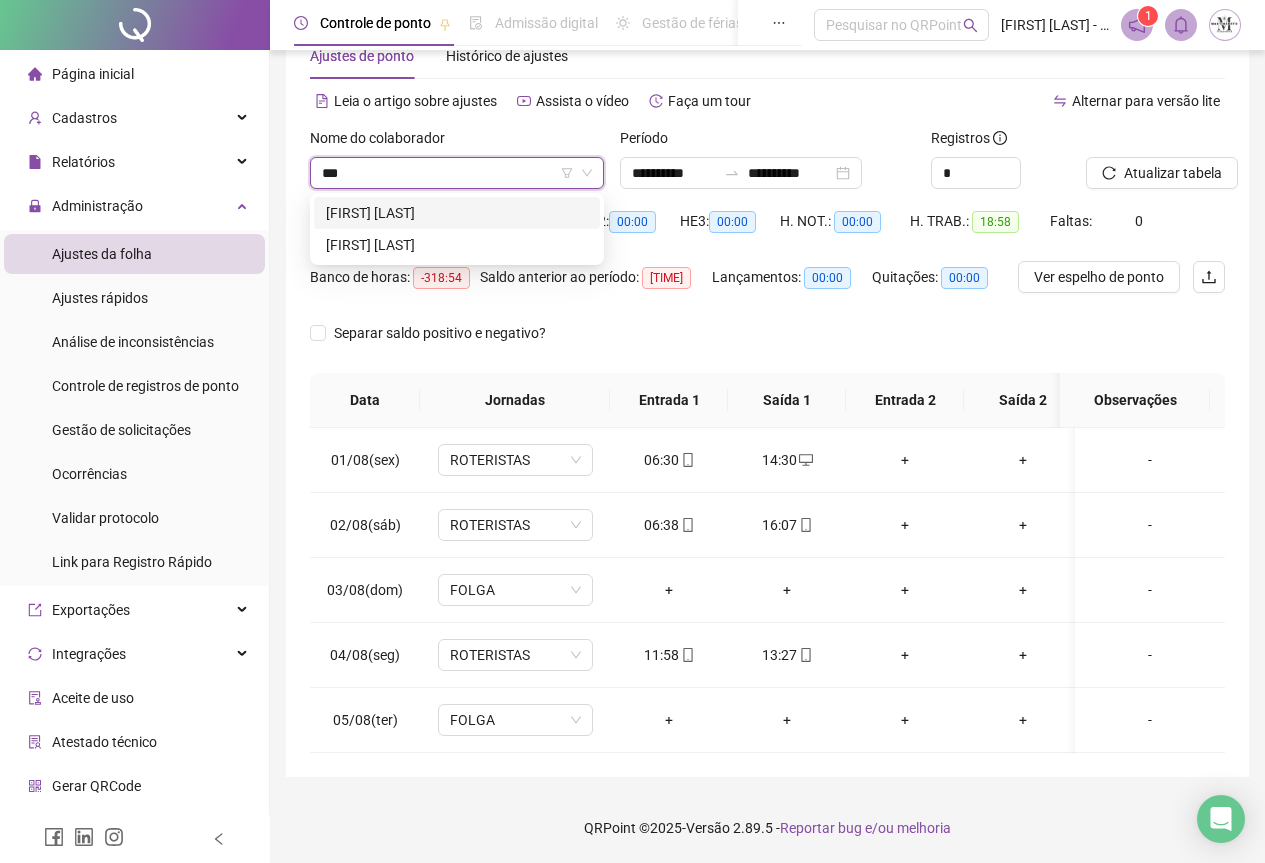 scroll, scrollTop: 0, scrollLeft: 0, axis: both 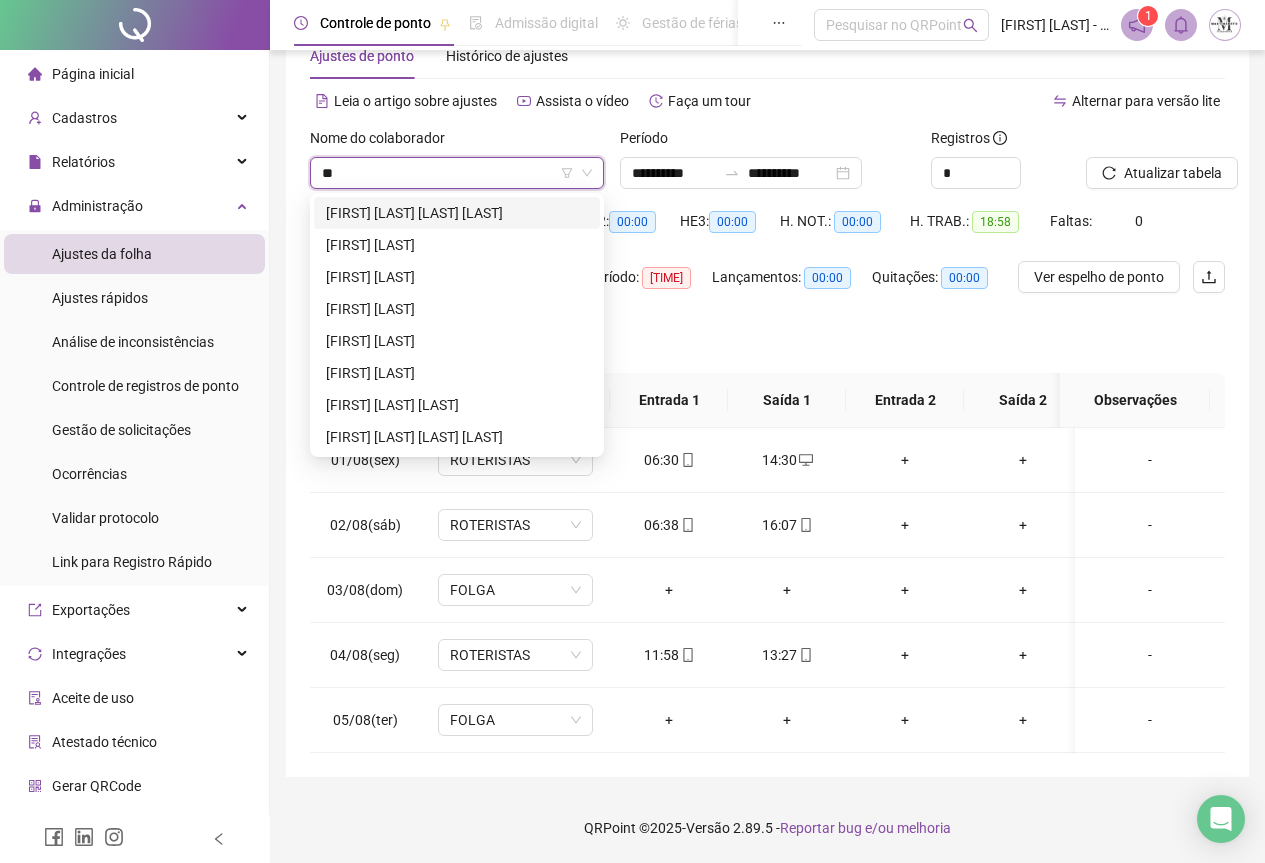 type on "*" 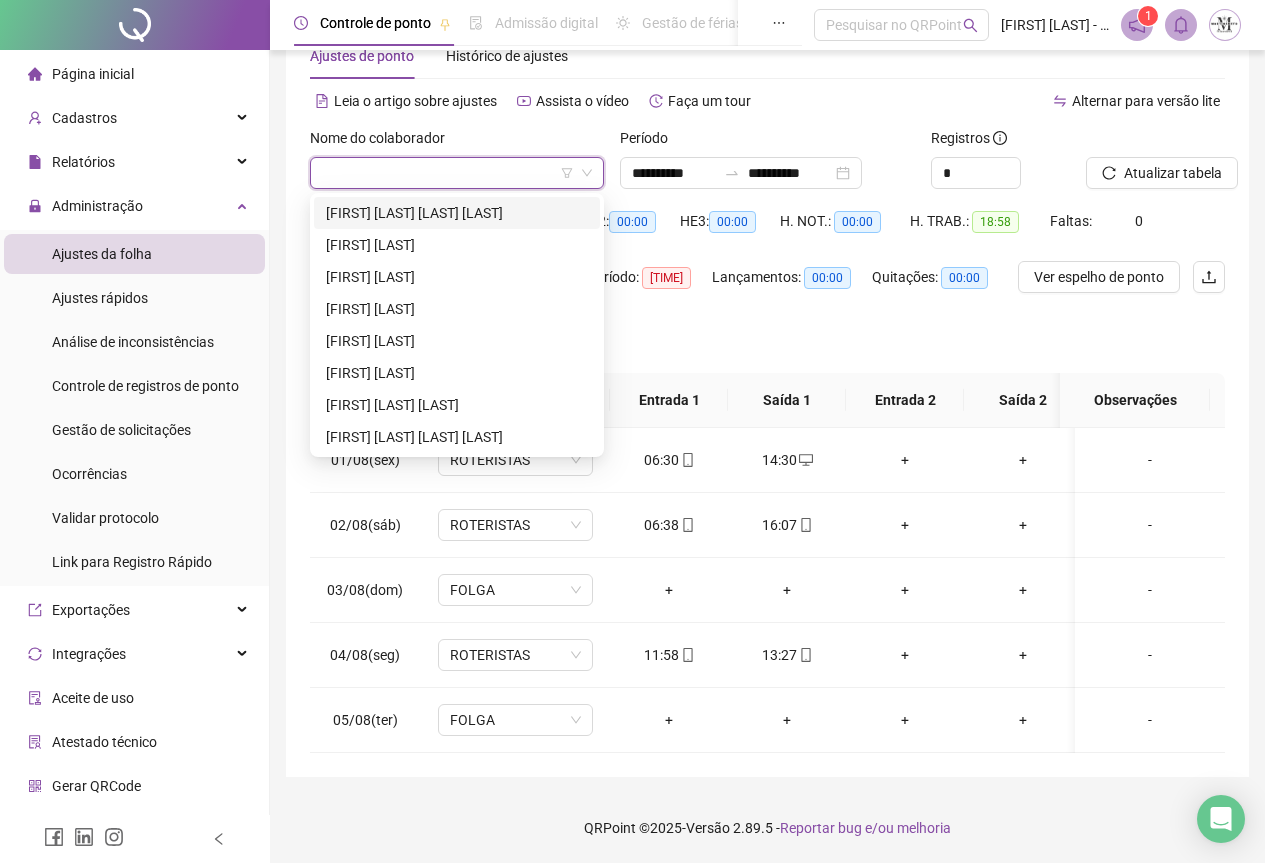 scroll, scrollTop: 2272, scrollLeft: 0, axis: vertical 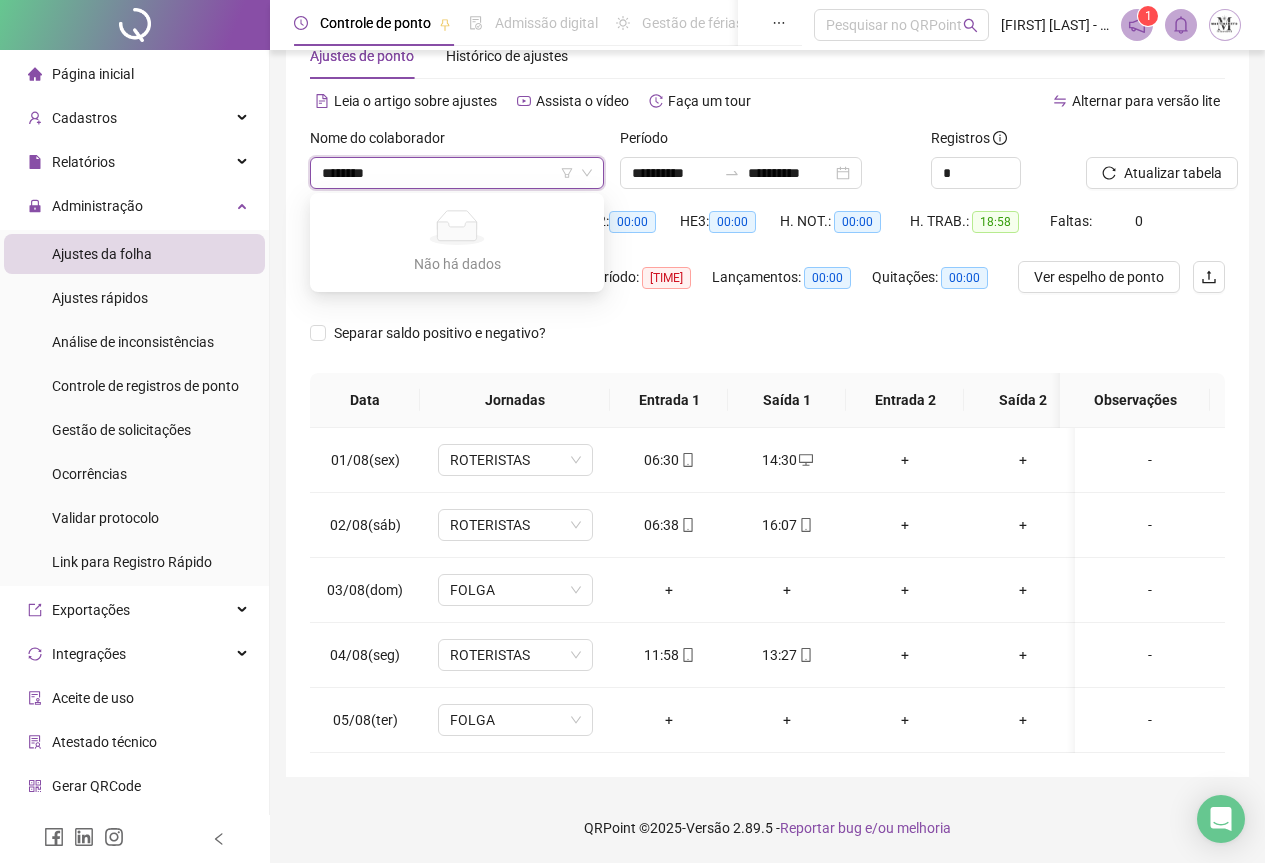 click on "********" at bounding box center (448, 173) 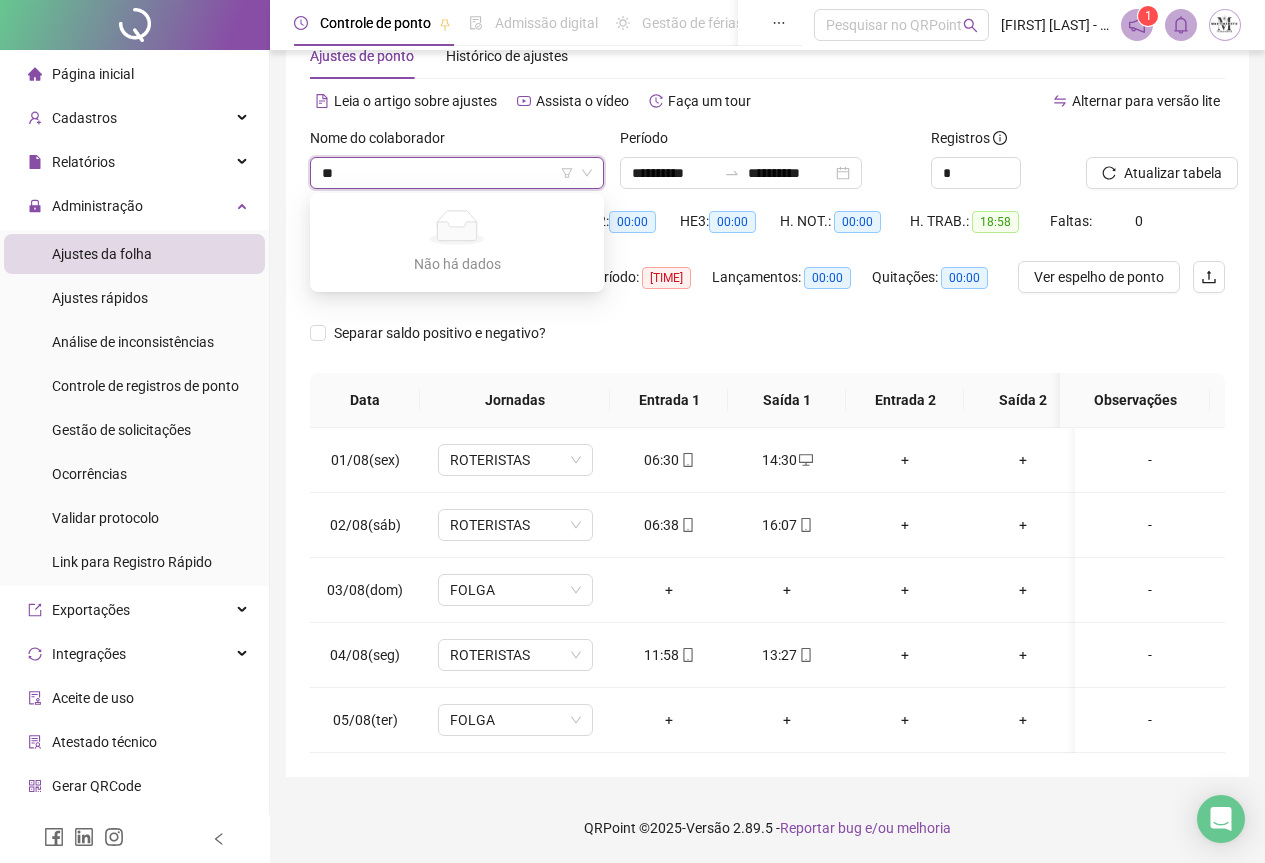 type on "*" 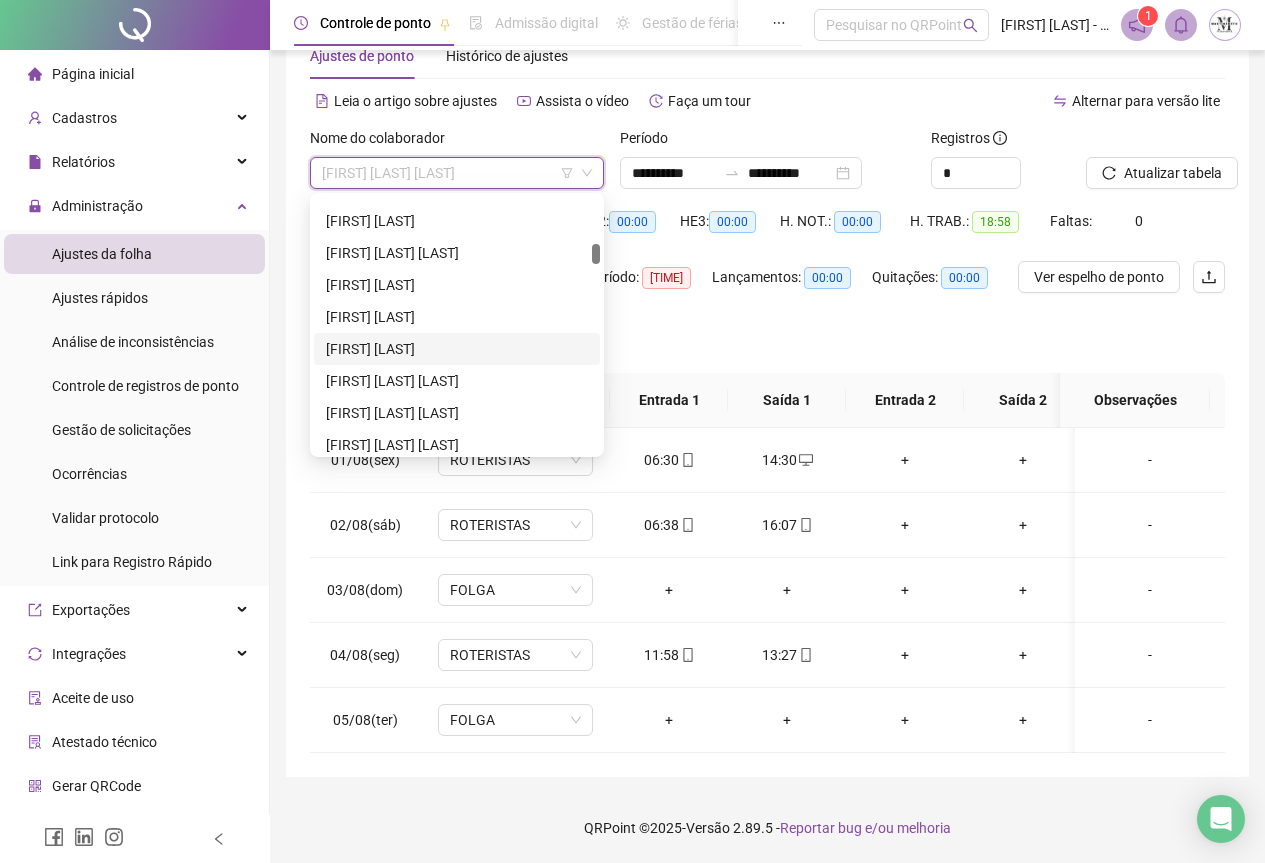 scroll, scrollTop: 1372, scrollLeft: 0, axis: vertical 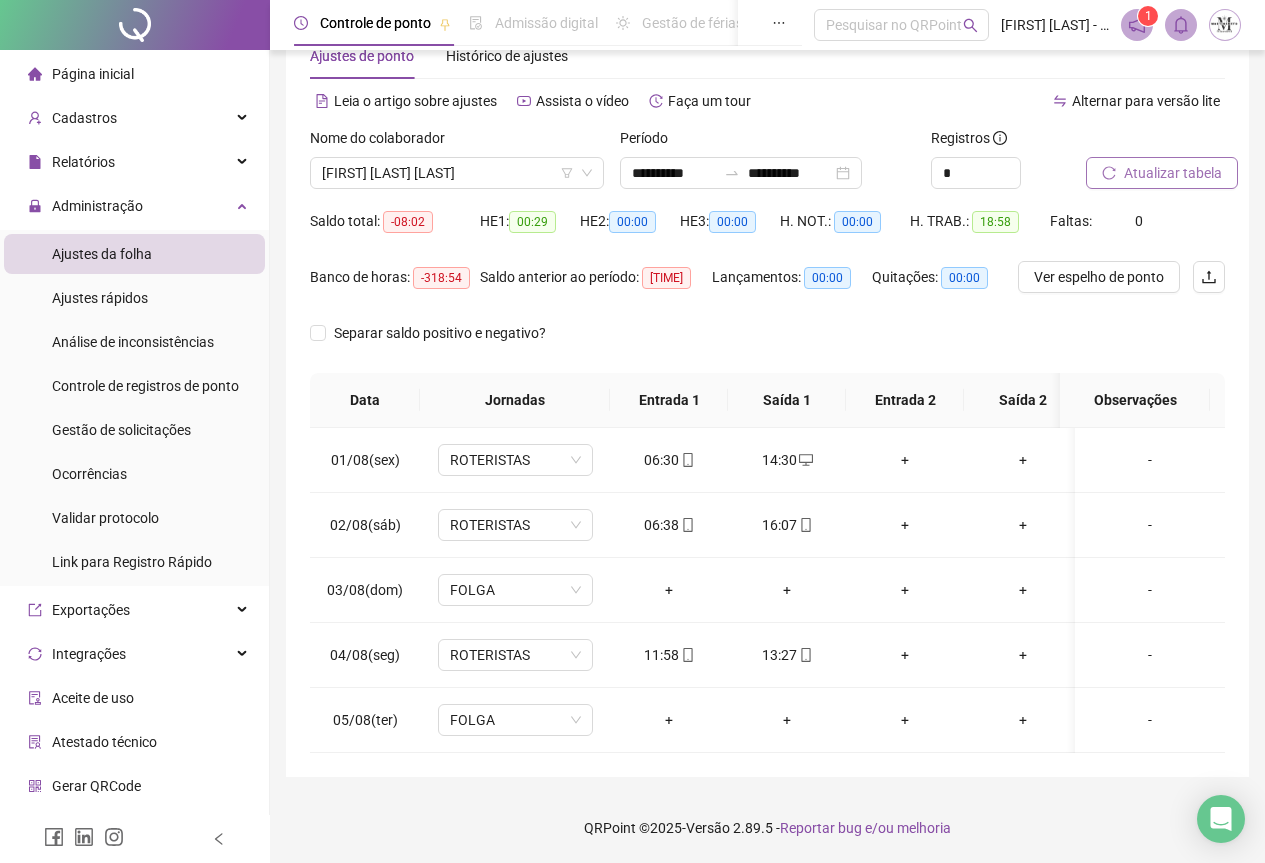 click on "Atualizar tabela" at bounding box center (1173, 173) 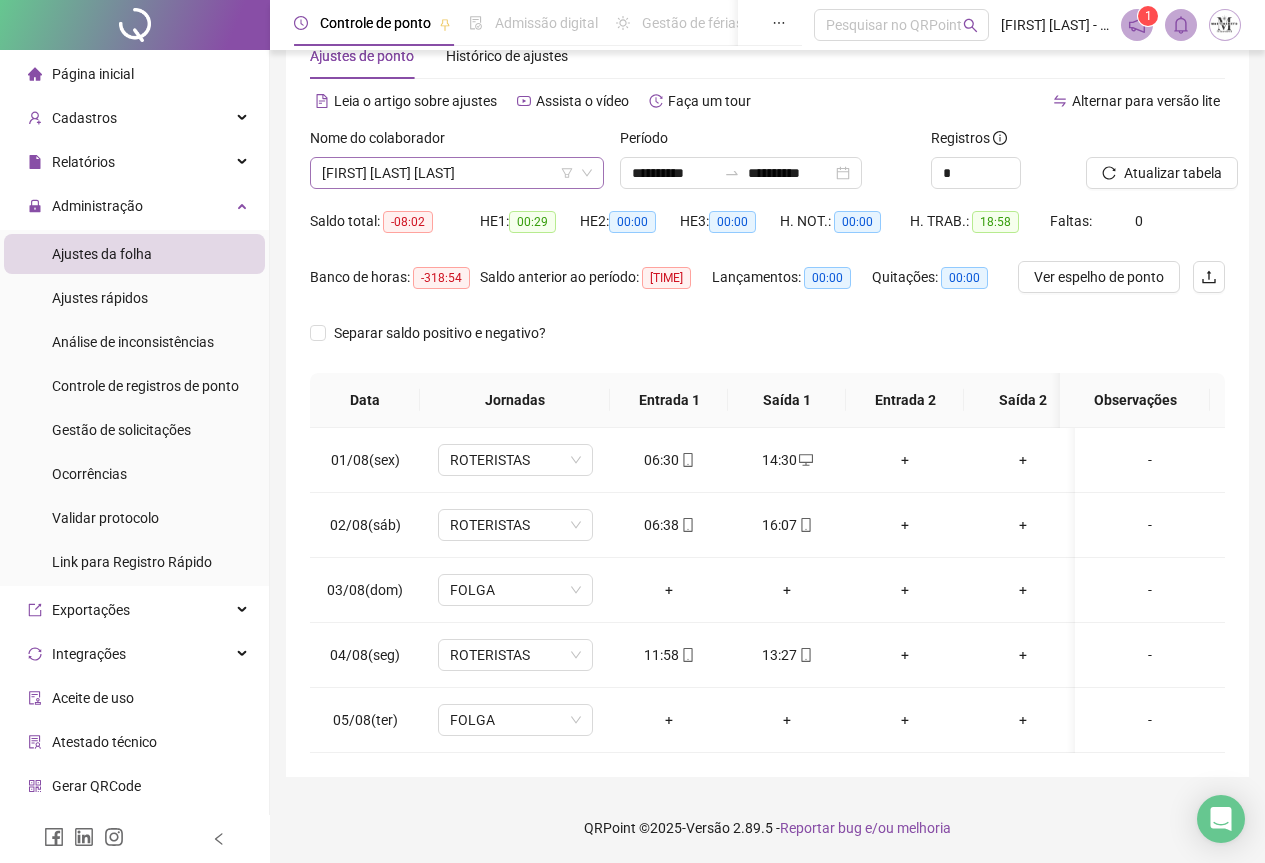 click on "[FIRST] [LAST] [LAST]" at bounding box center (457, 173) 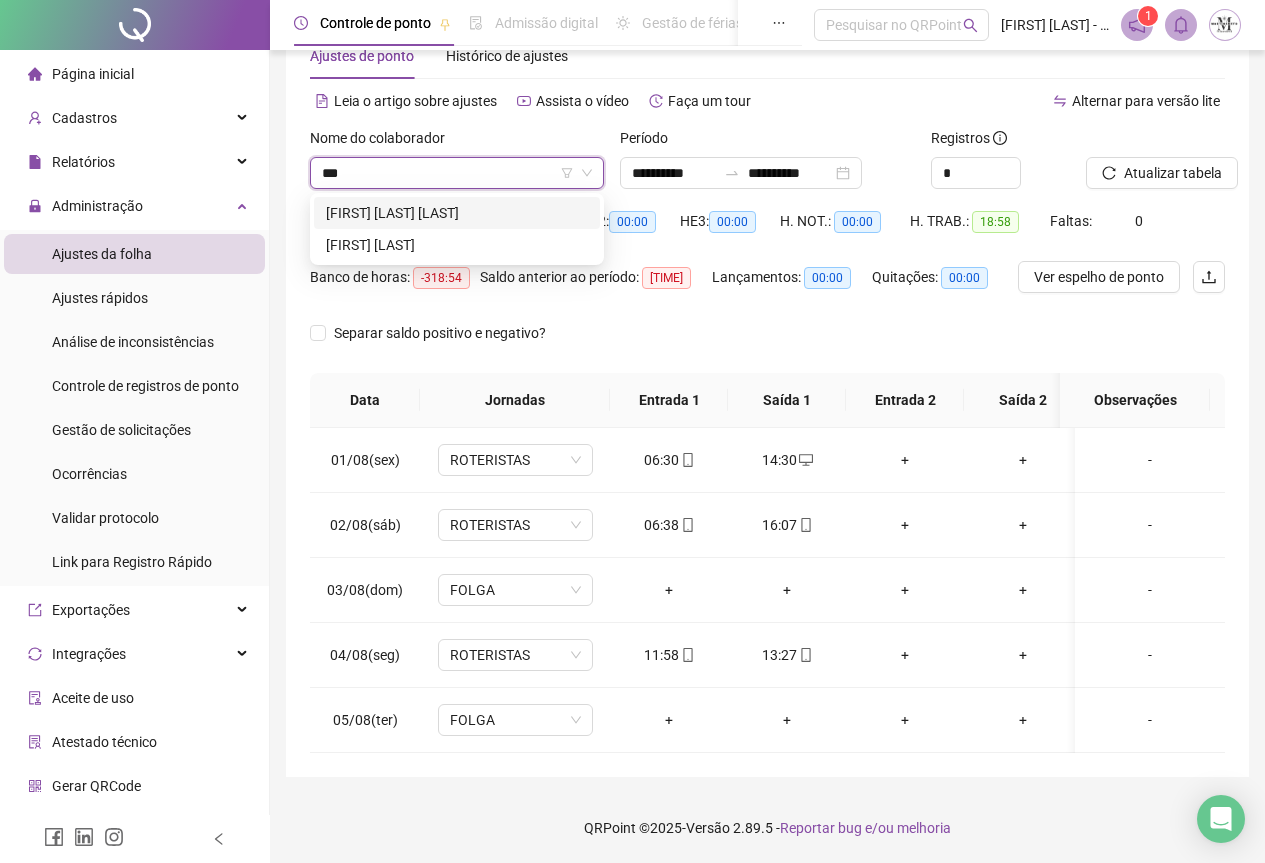 scroll, scrollTop: 0, scrollLeft: 0, axis: both 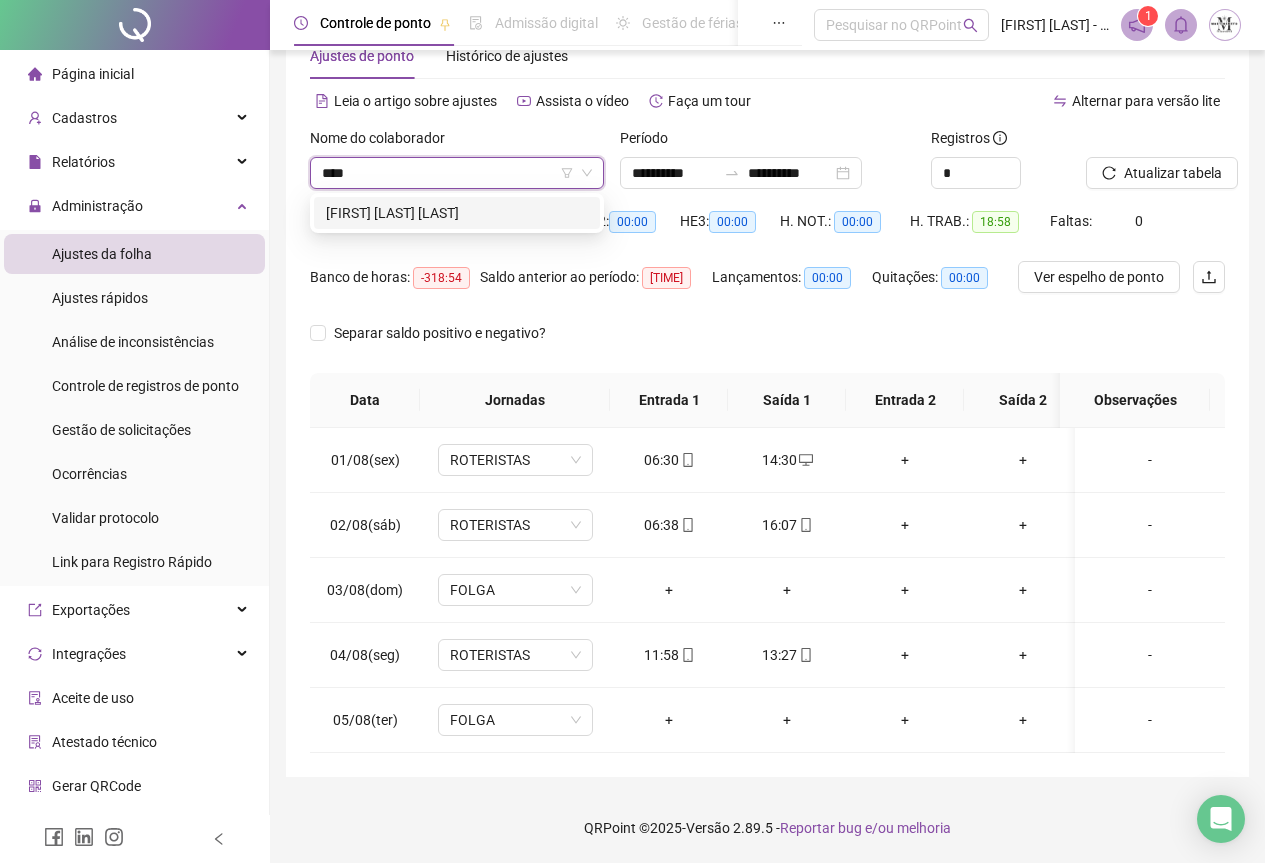 type on "*****" 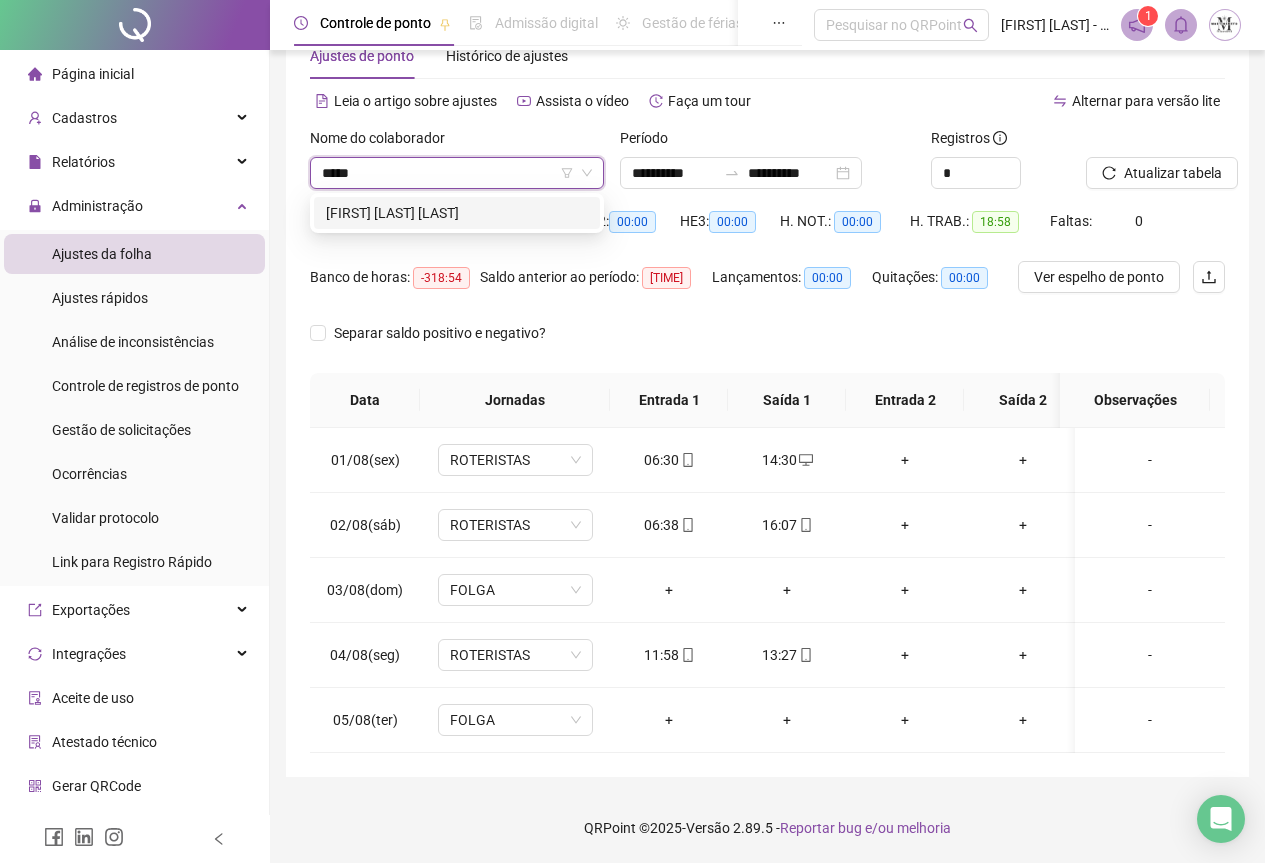 click on "[FIRST] [LAST] [LAST]" at bounding box center (457, 213) 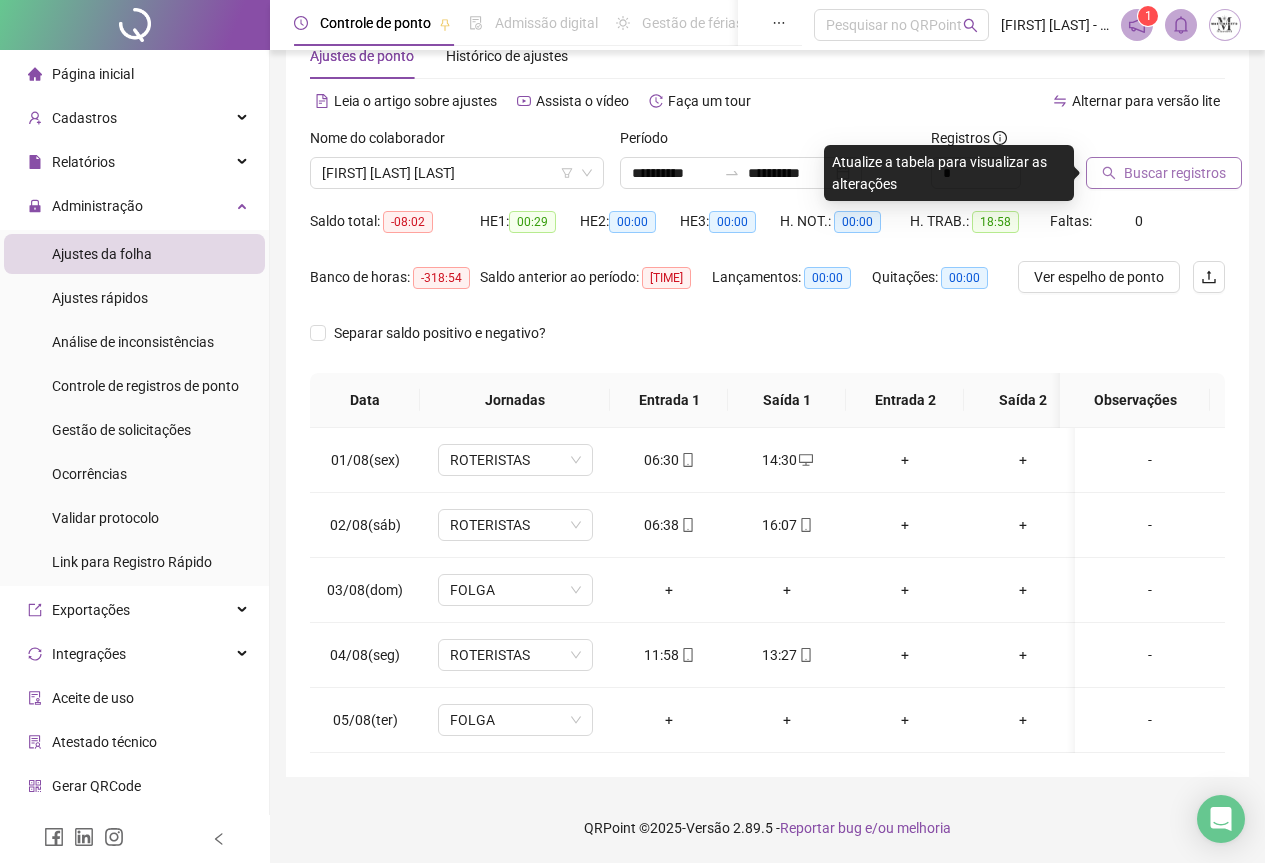 click 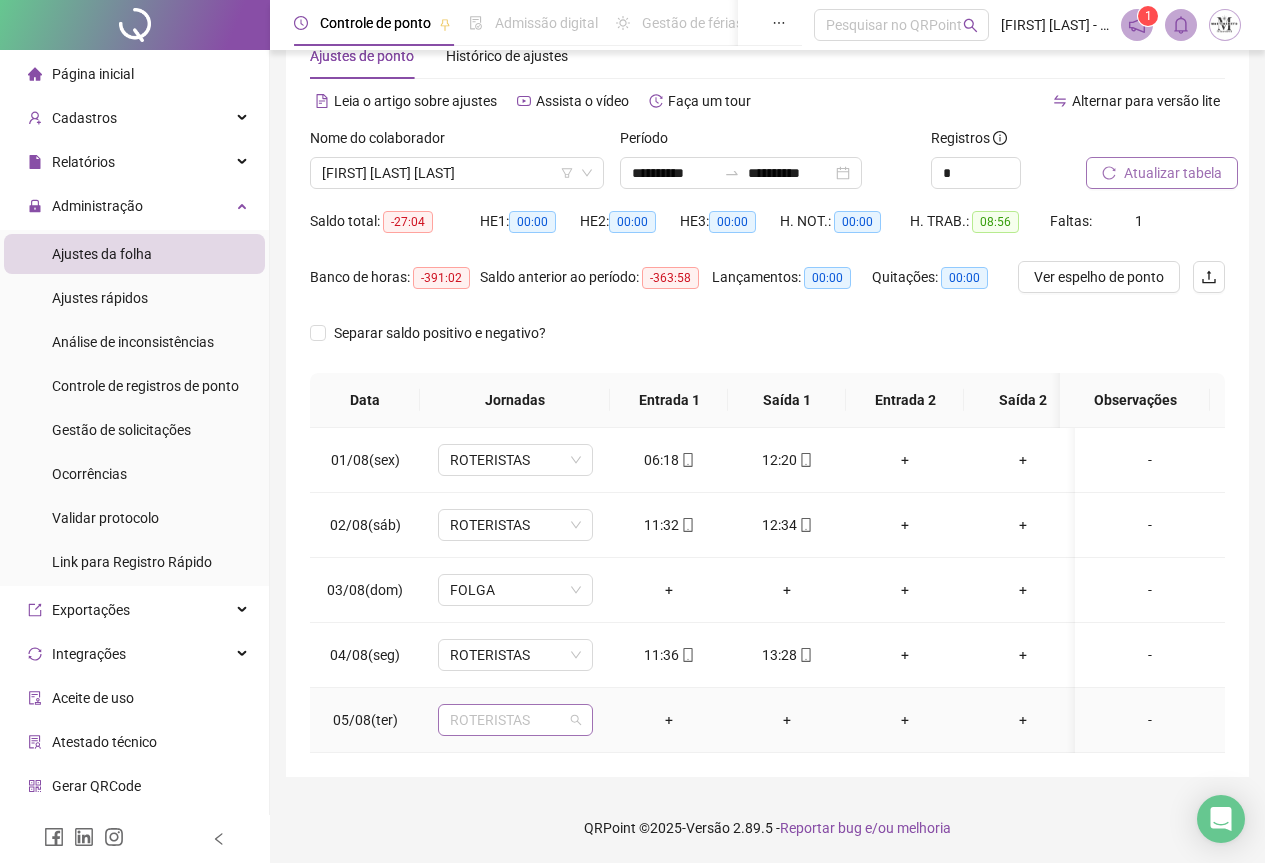 click on "ROTERISTAS" at bounding box center (515, 720) 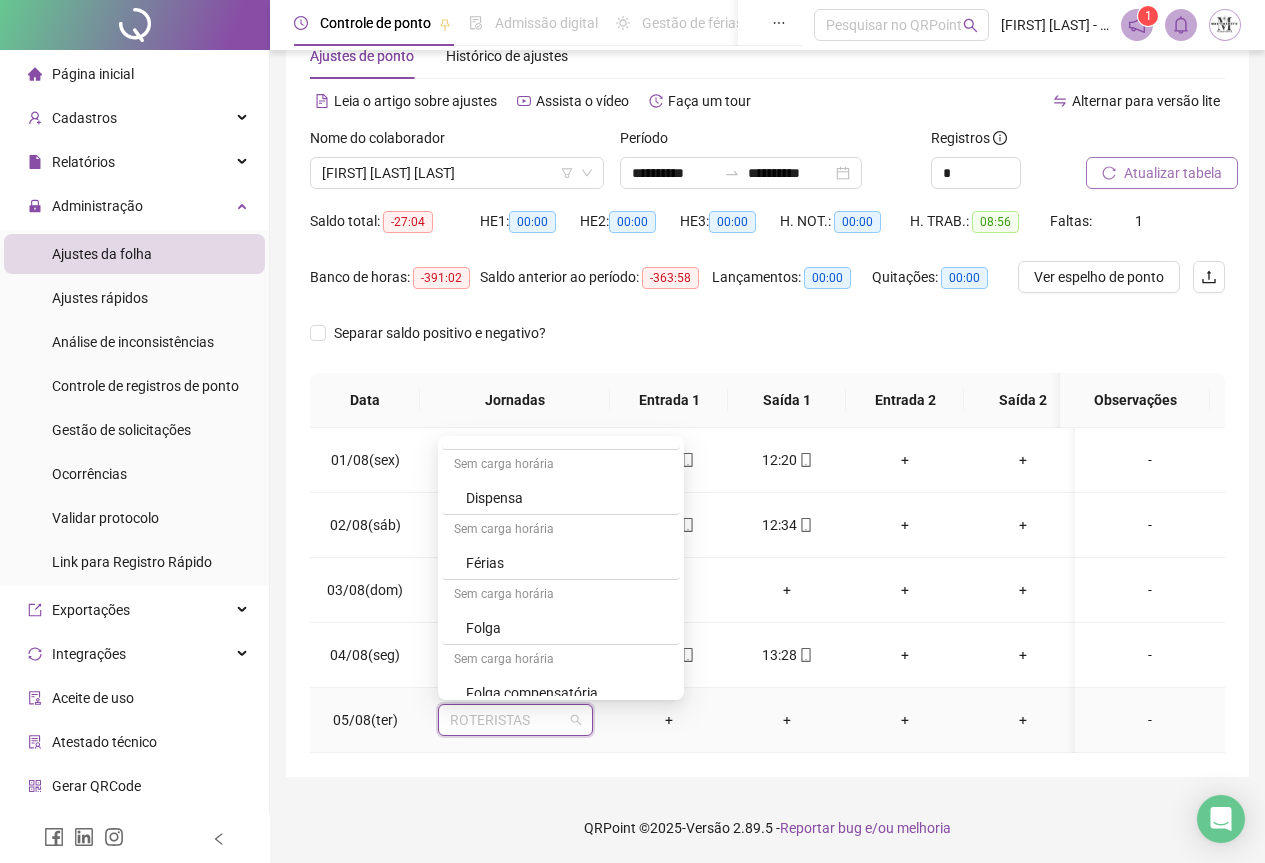 scroll, scrollTop: 1059, scrollLeft: 0, axis: vertical 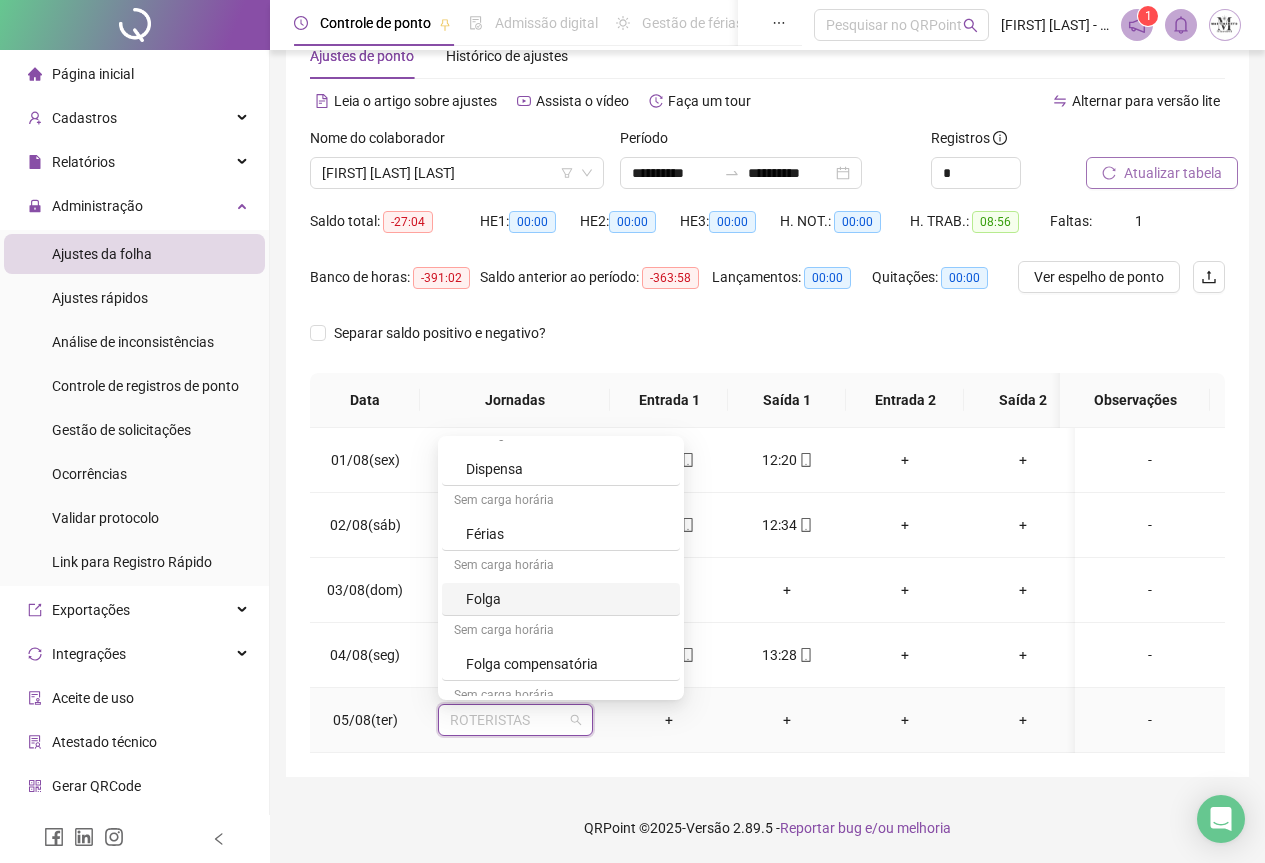 drag, startPoint x: 497, startPoint y: 568, endPoint x: 507, endPoint y: 593, distance: 26.925823 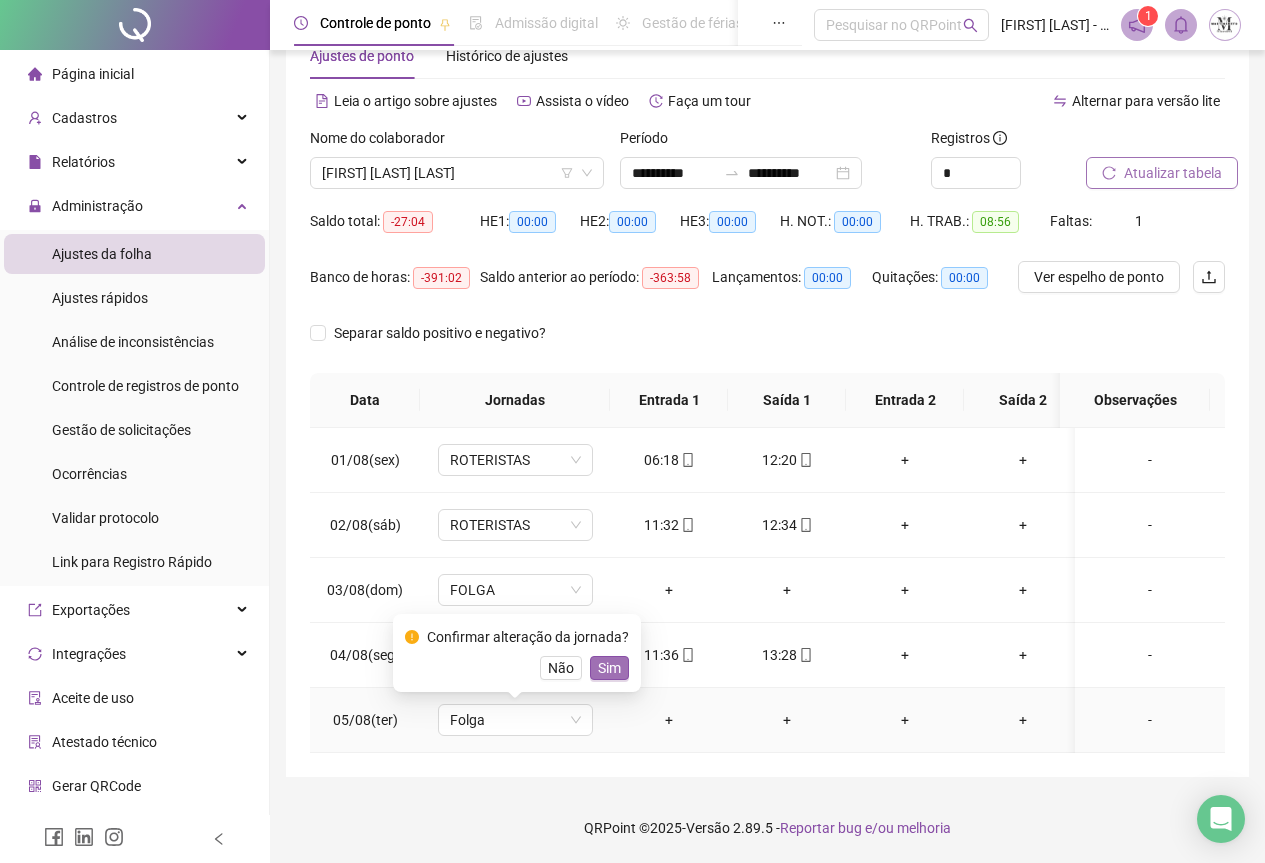 click on "Sim" at bounding box center [609, 668] 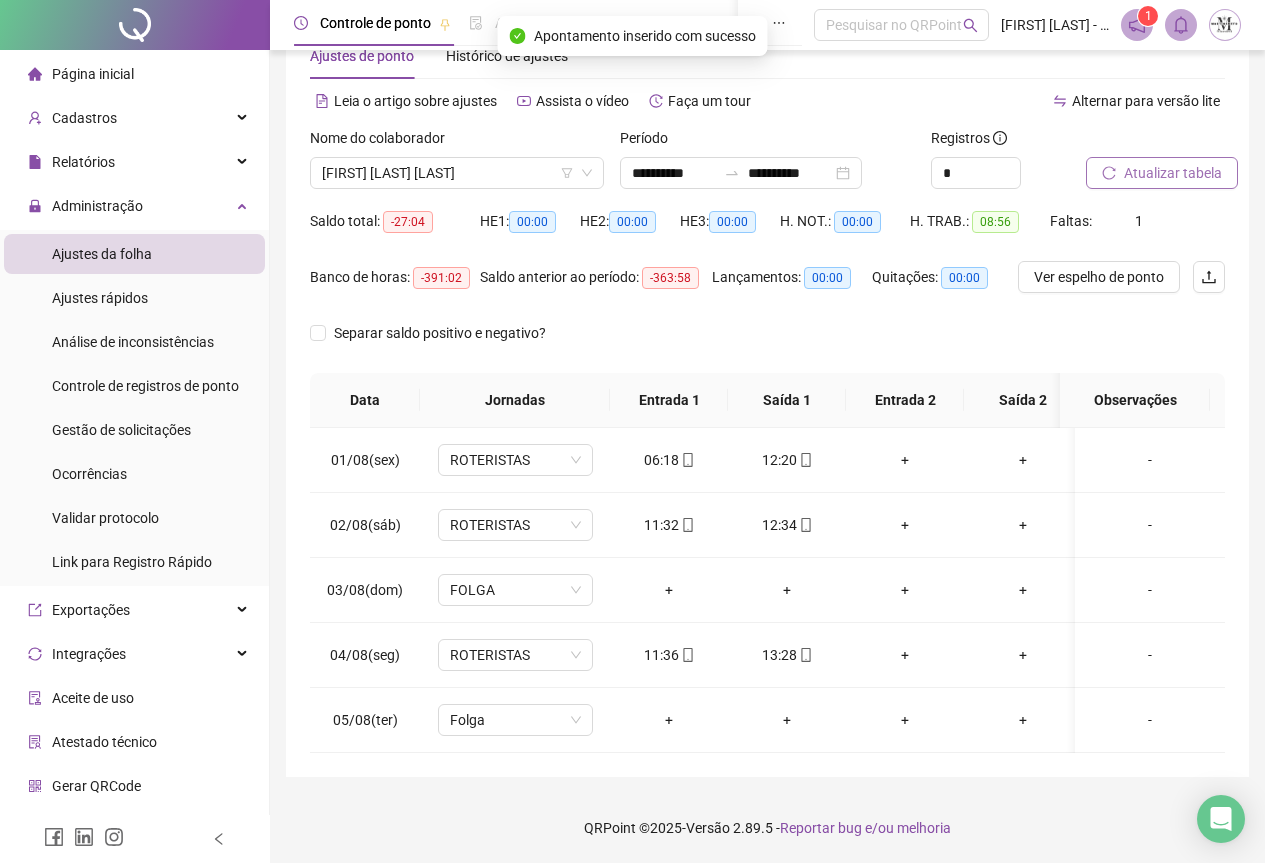 click on "Atualizar tabela" at bounding box center (1173, 173) 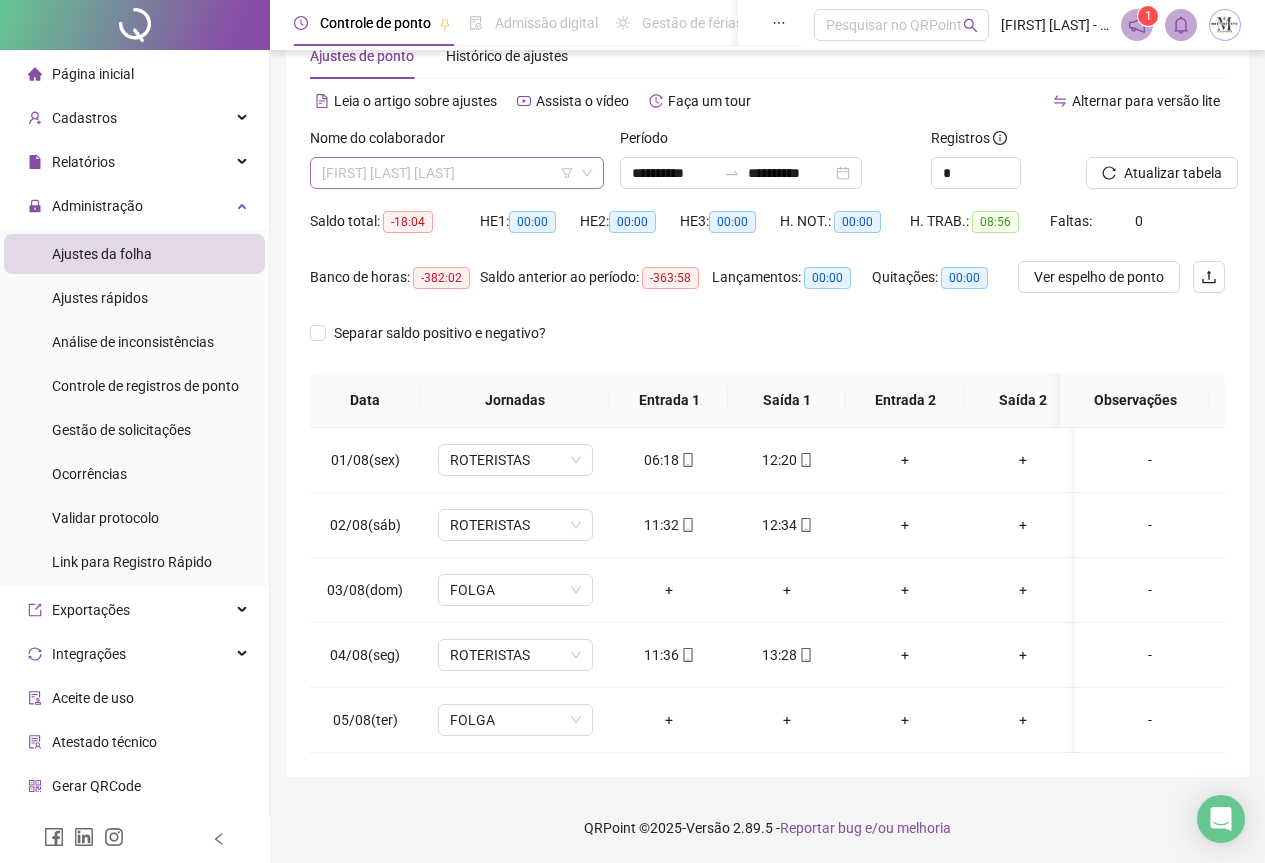 click on "[FIRST] [LAST] [LAST]" at bounding box center (457, 173) 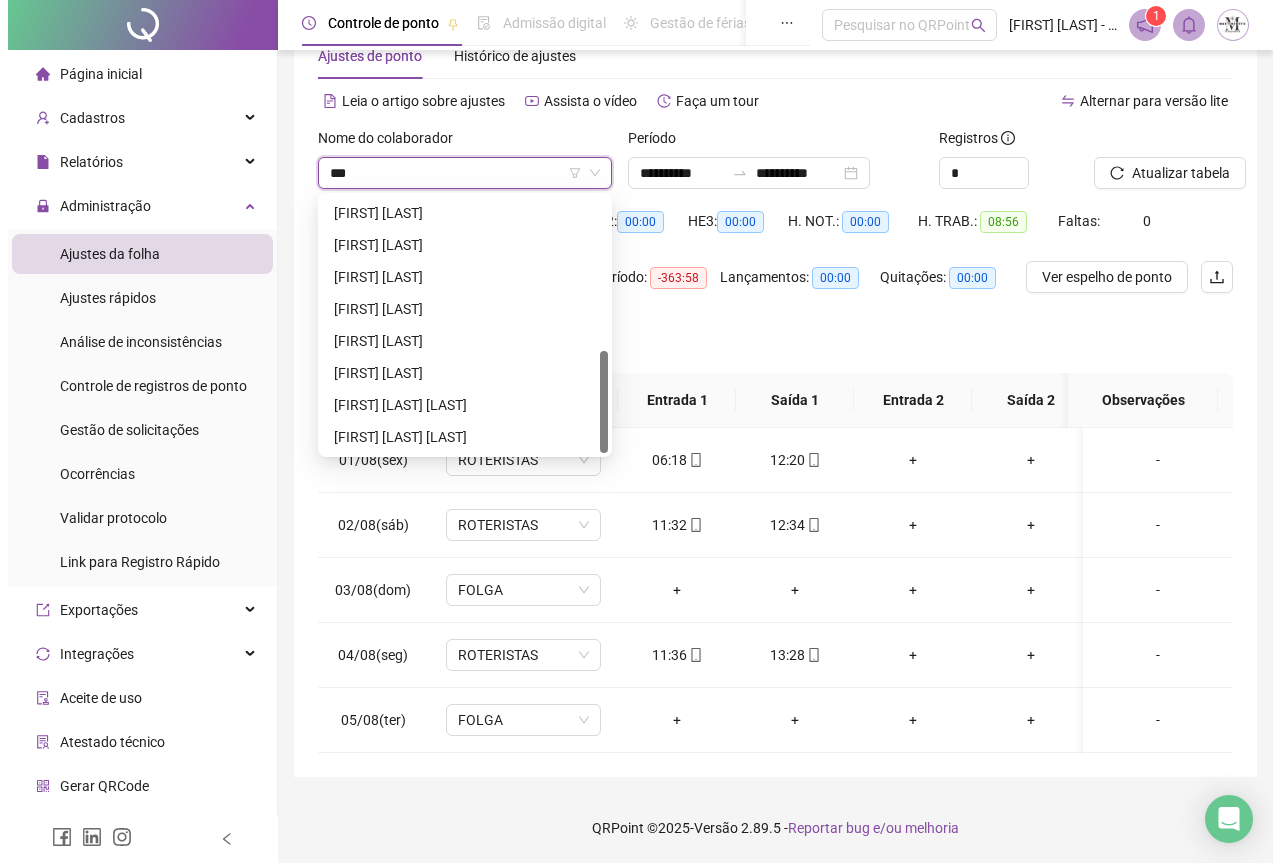 scroll, scrollTop: 0, scrollLeft: 0, axis: both 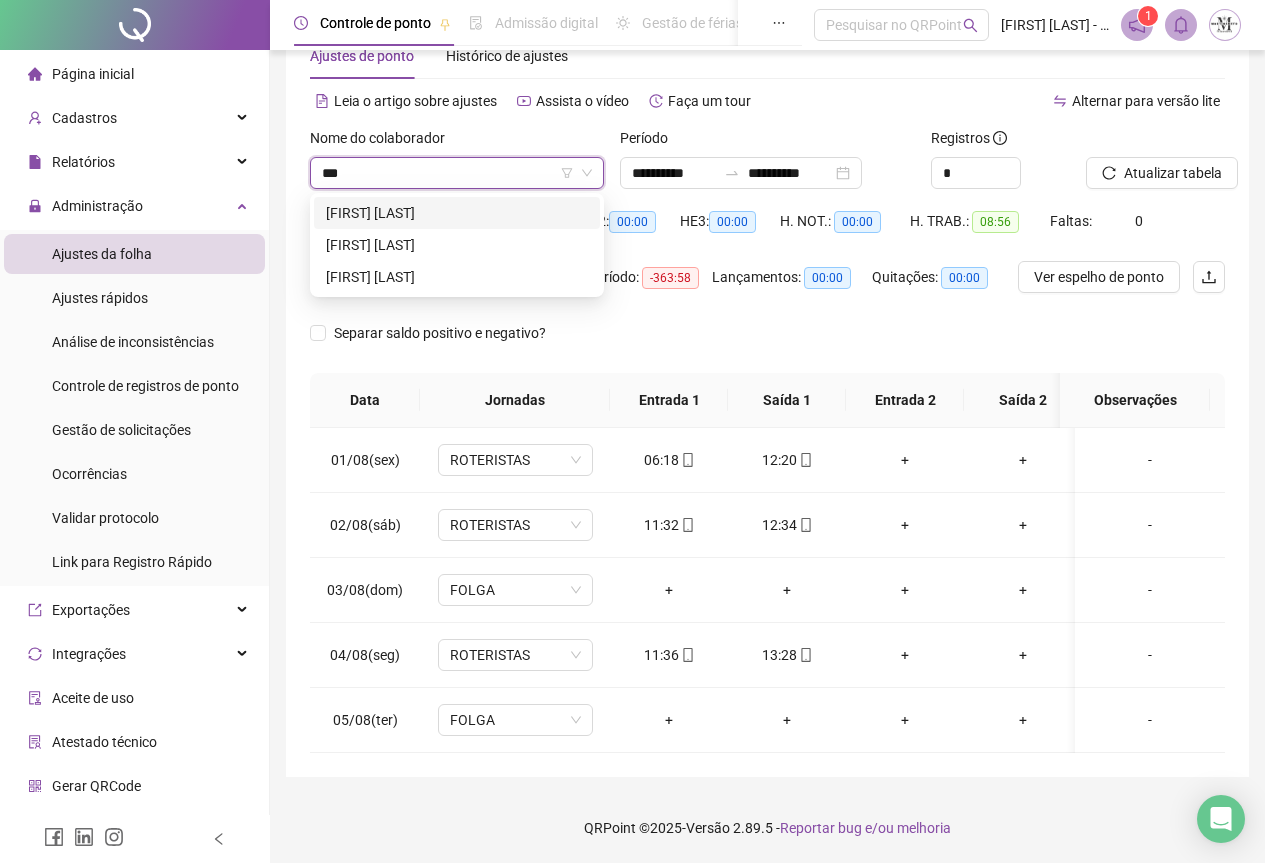 type on "****" 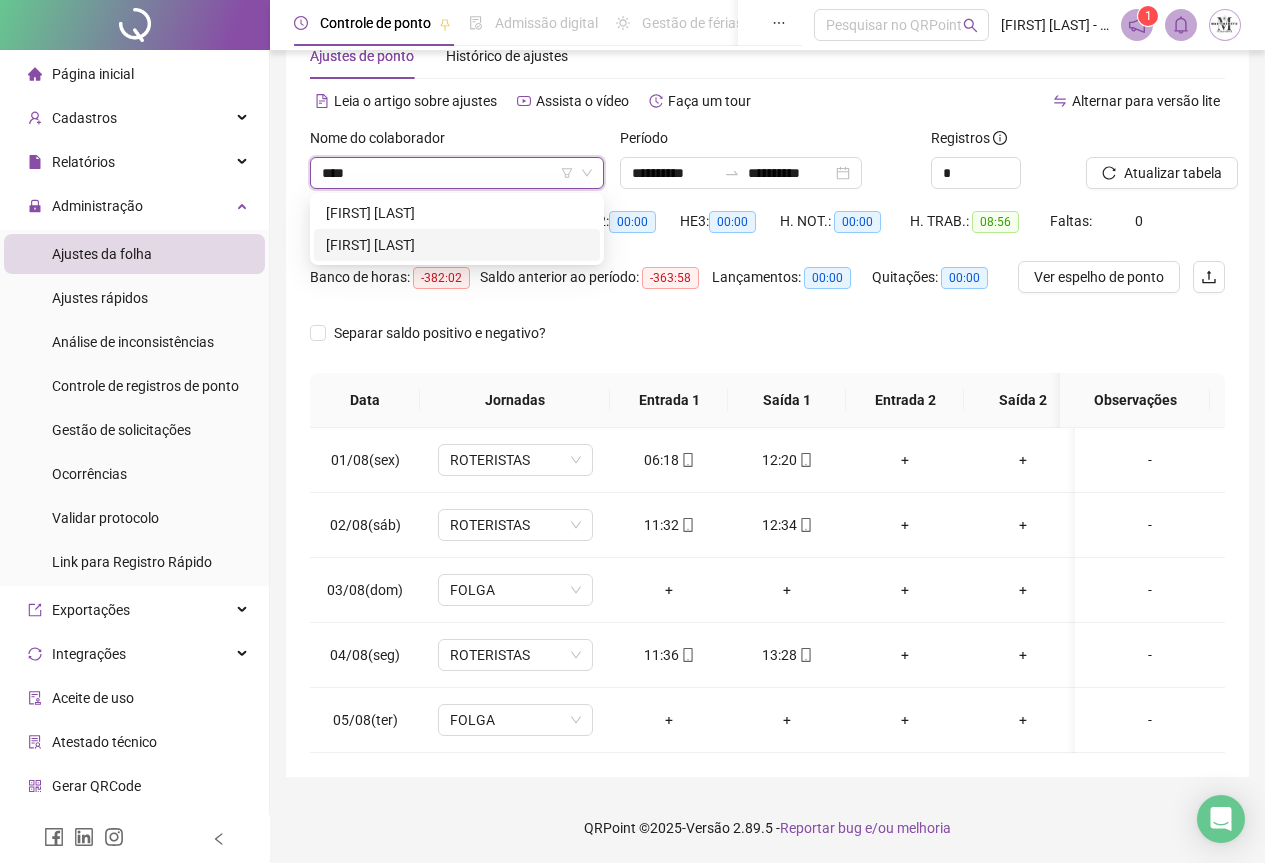 click on "[FIRST] [LAST]" at bounding box center (457, 245) 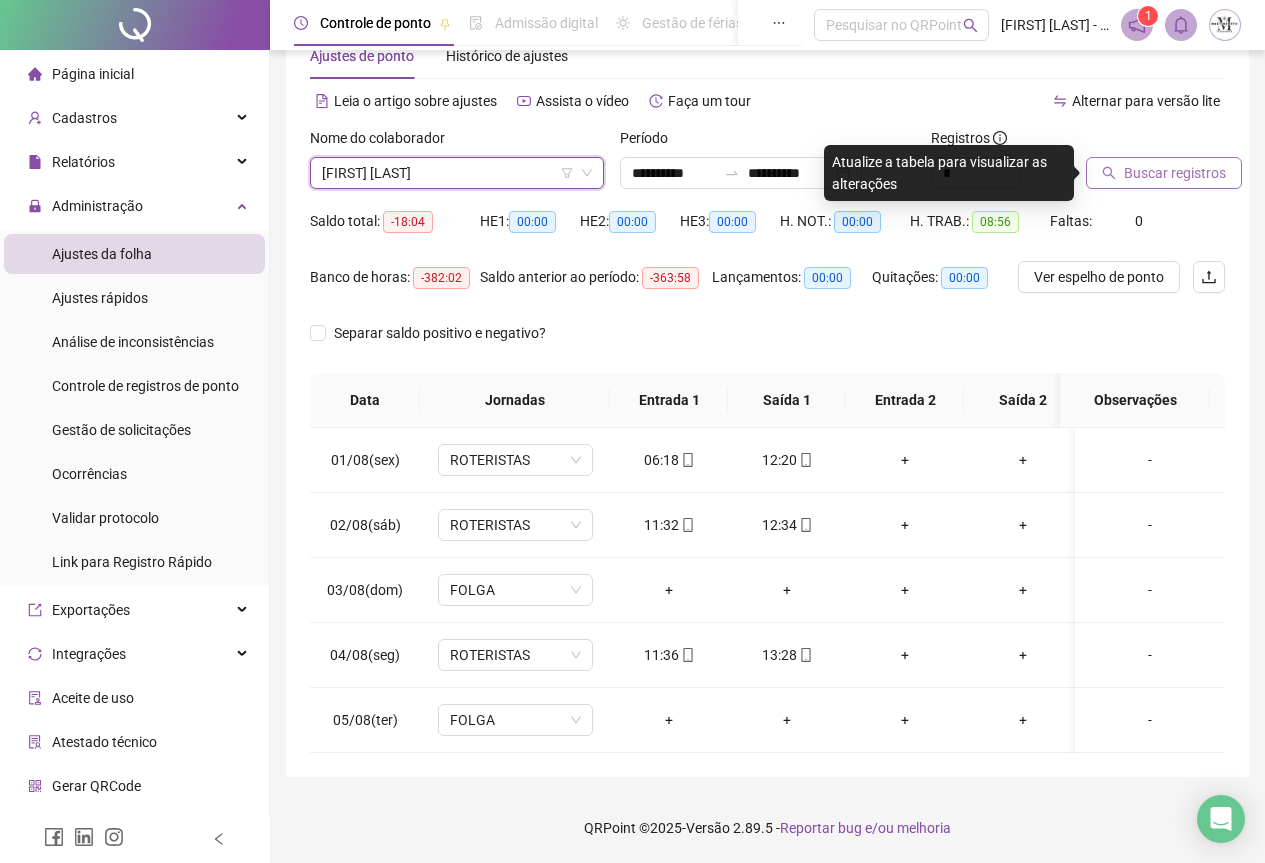 click on "Buscar registros" at bounding box center (1175, 173) 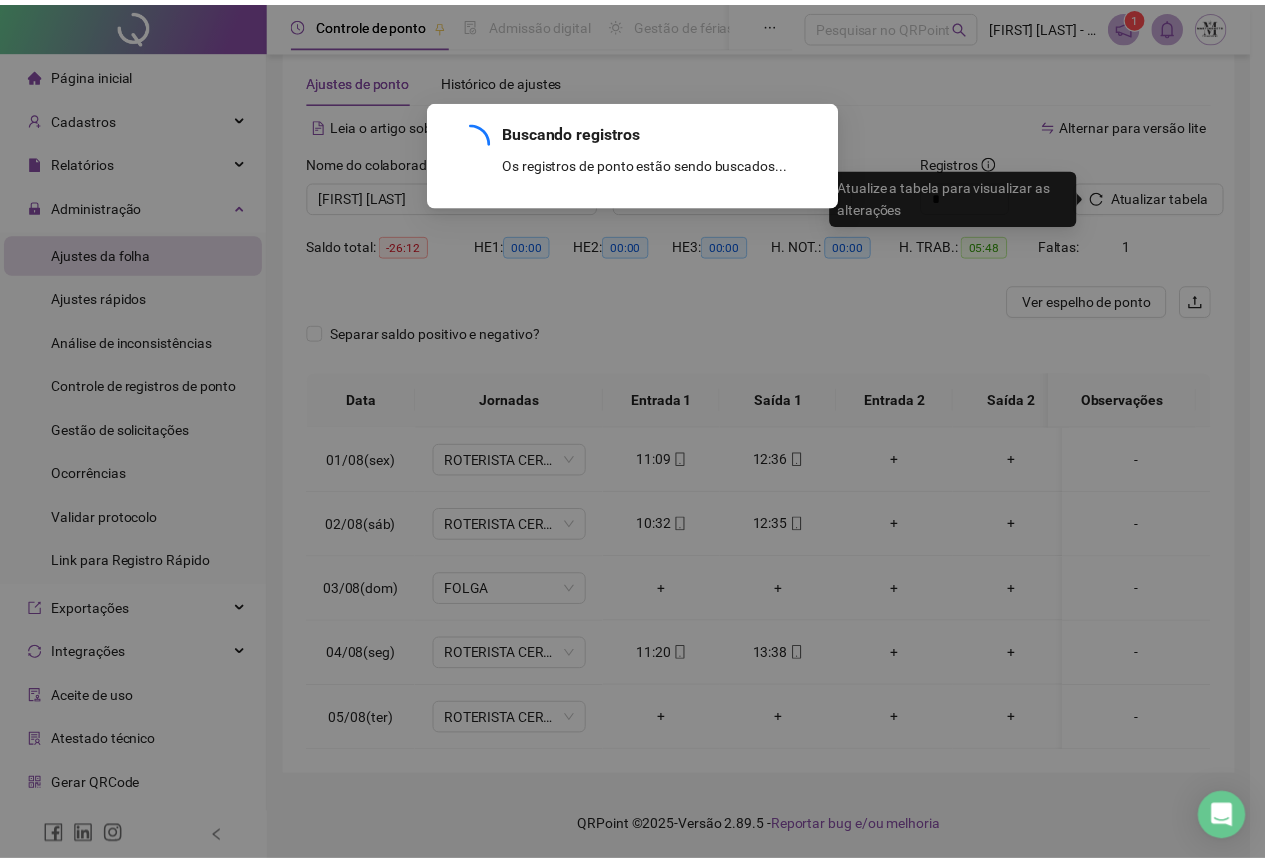 scroll, scrollTop: 48, scrollLeft: 0, axis: vertical 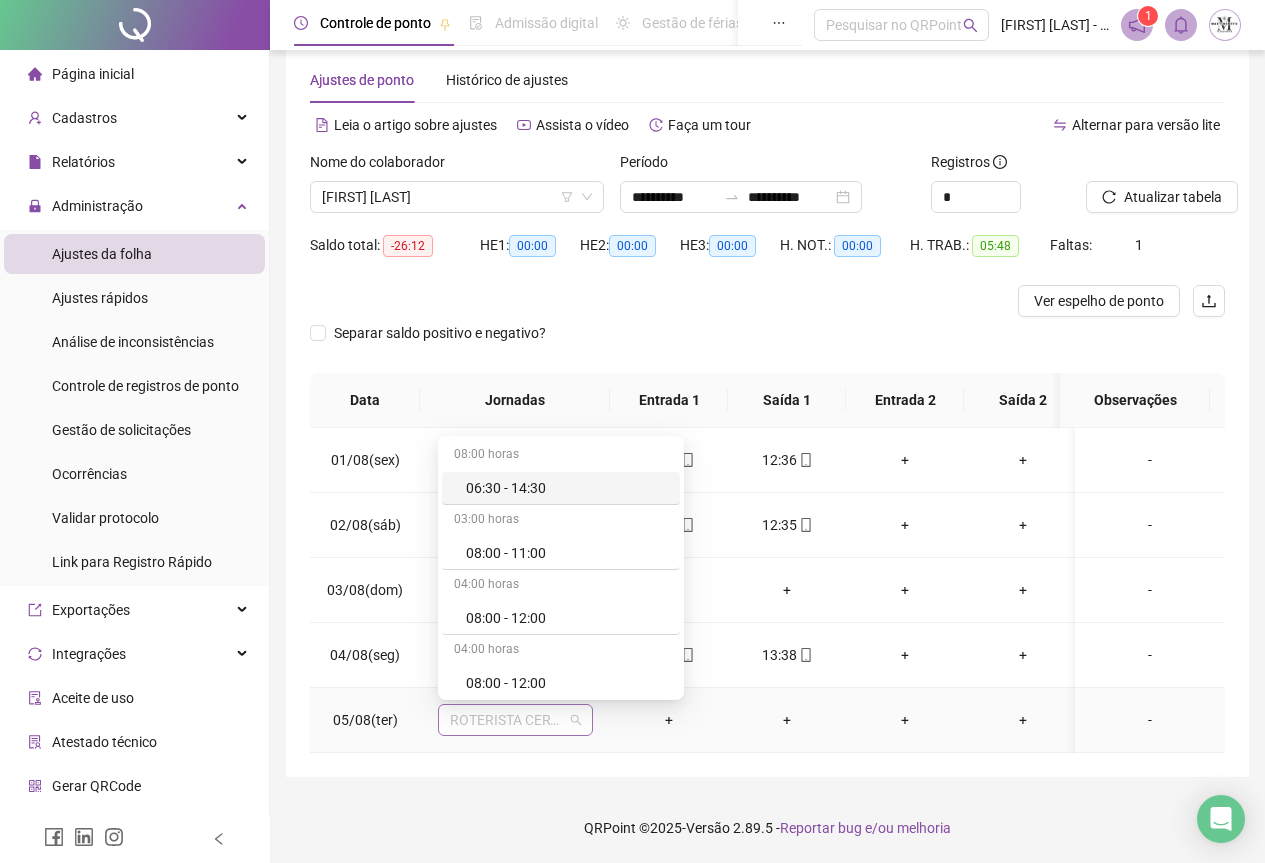click on "ROTERISTA CERTO SG" at bounding box center [515, 720] 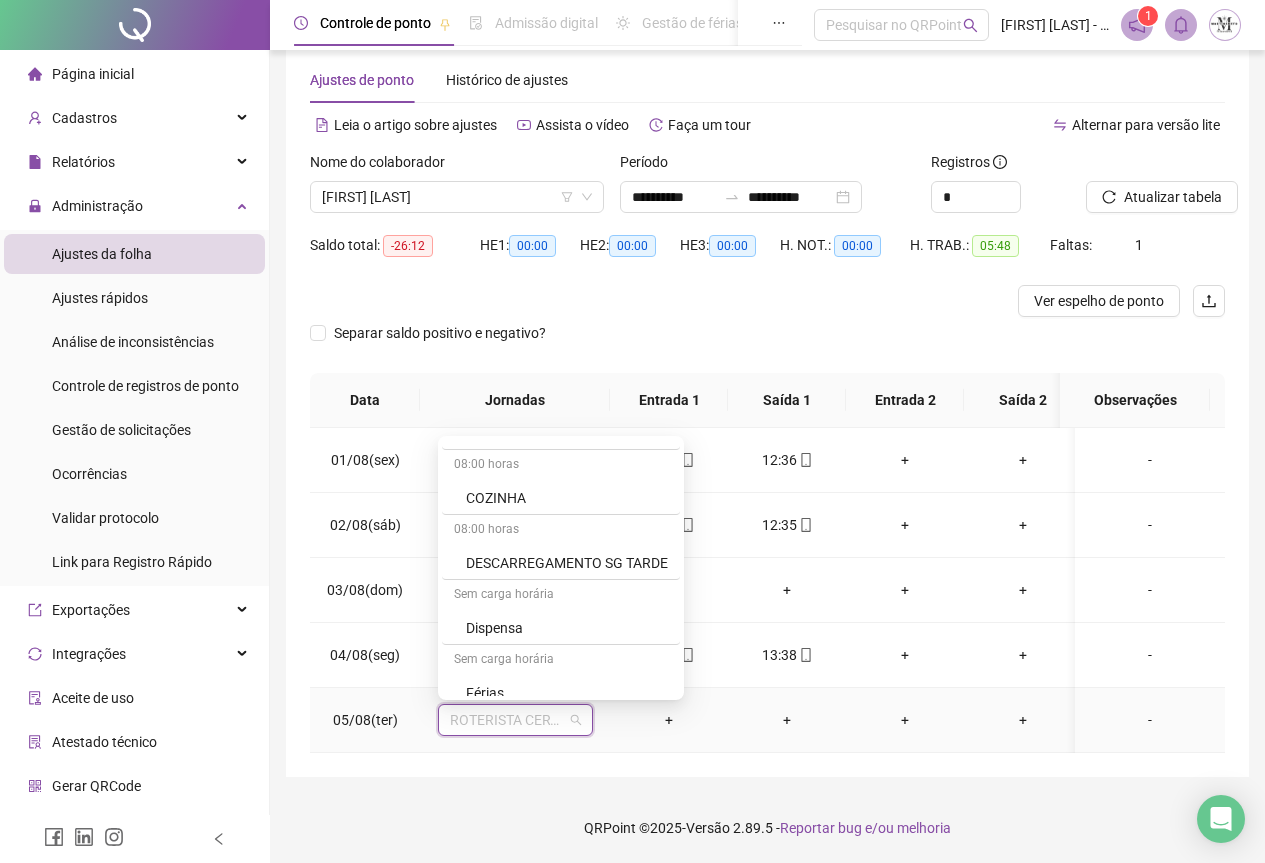 scroll, scrollTop: 1100, scrollLeft: 0, axis: vertical 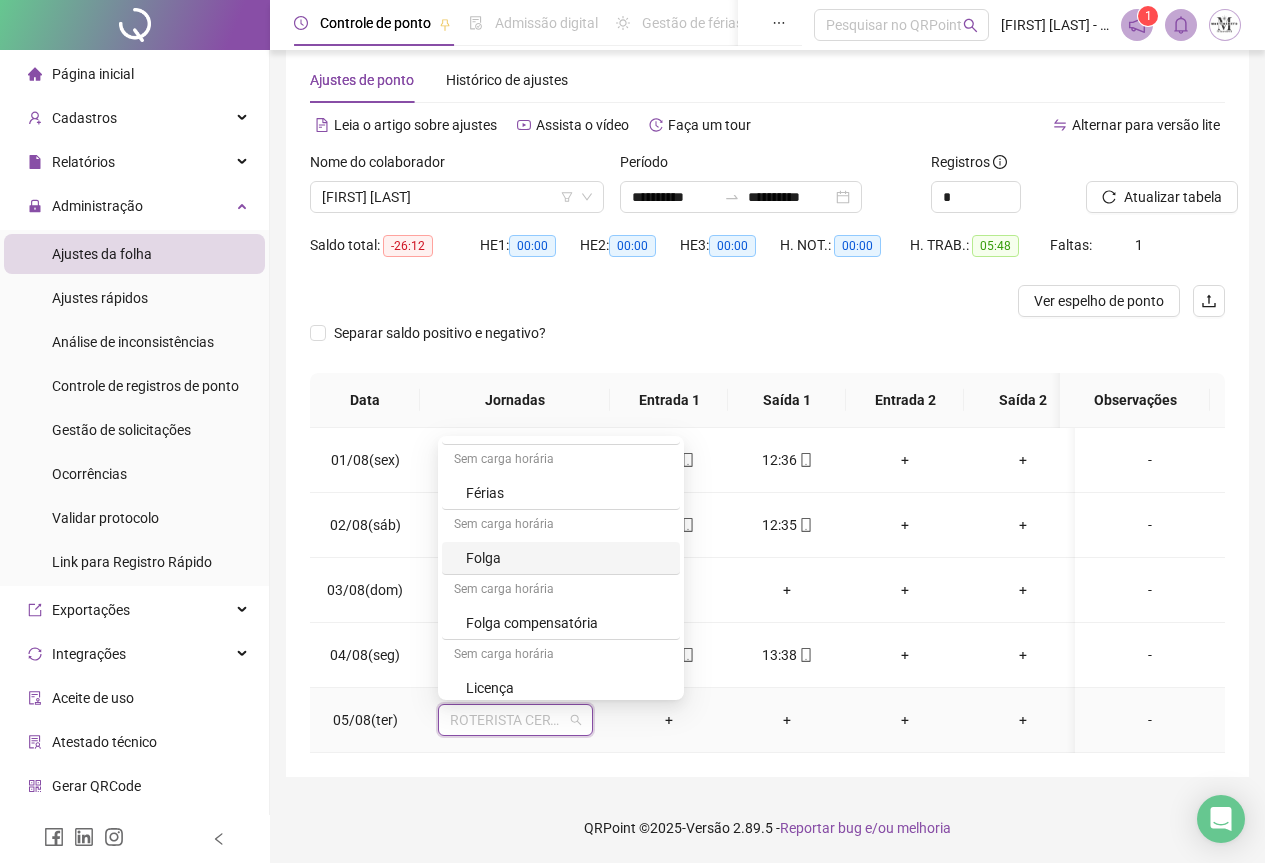 click on "Folga" at bounding box center (567, 558) 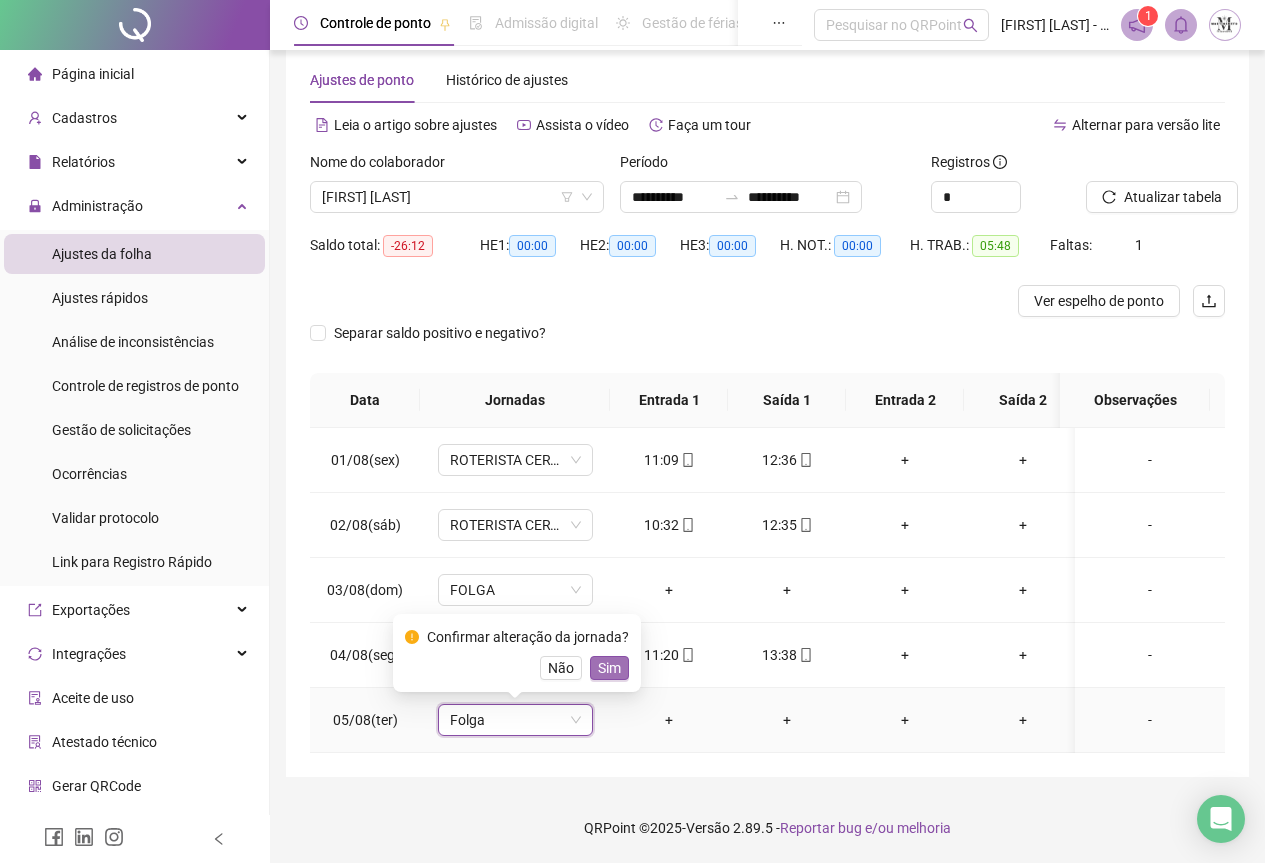 click on "Sim" at bounding box center [609, 668] 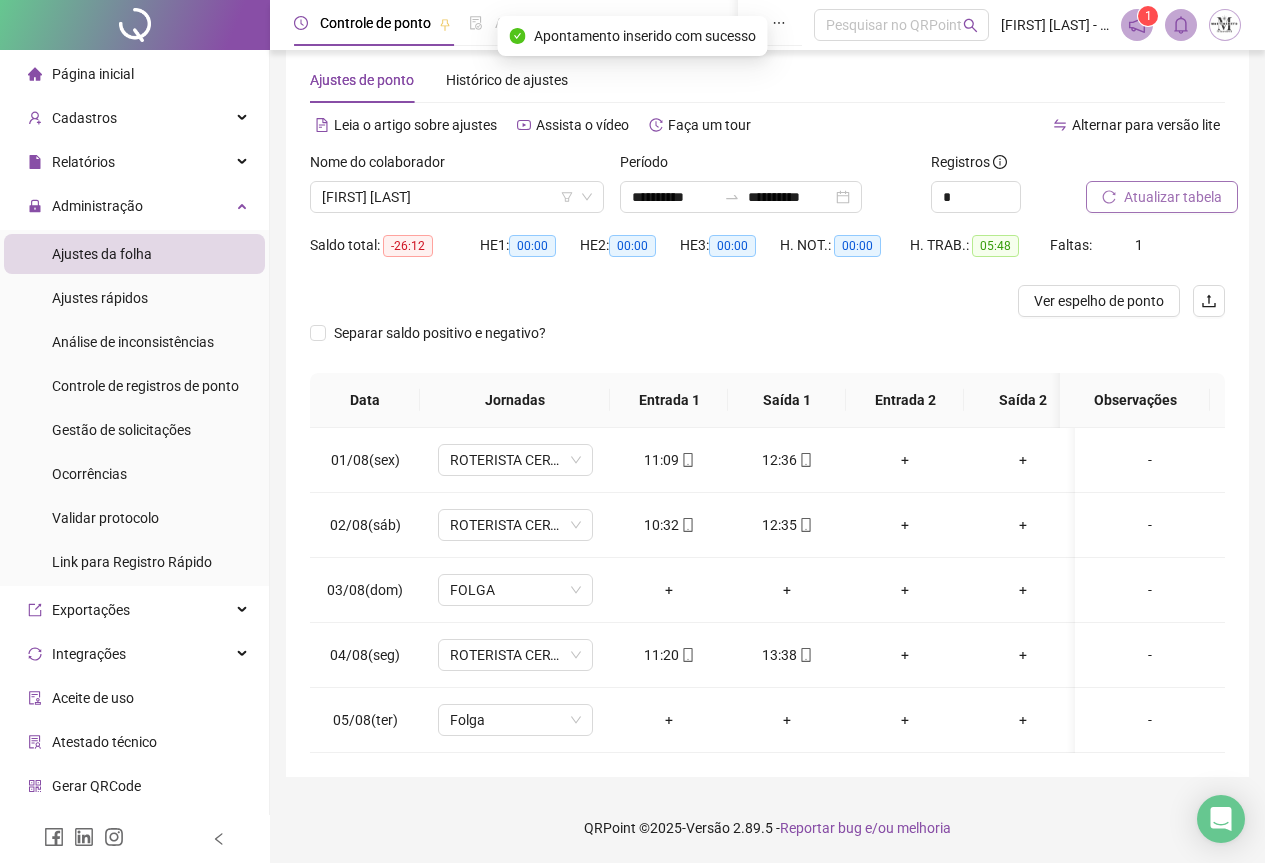 click on "Atualizar tabela" at bounding box center [1173, 197] 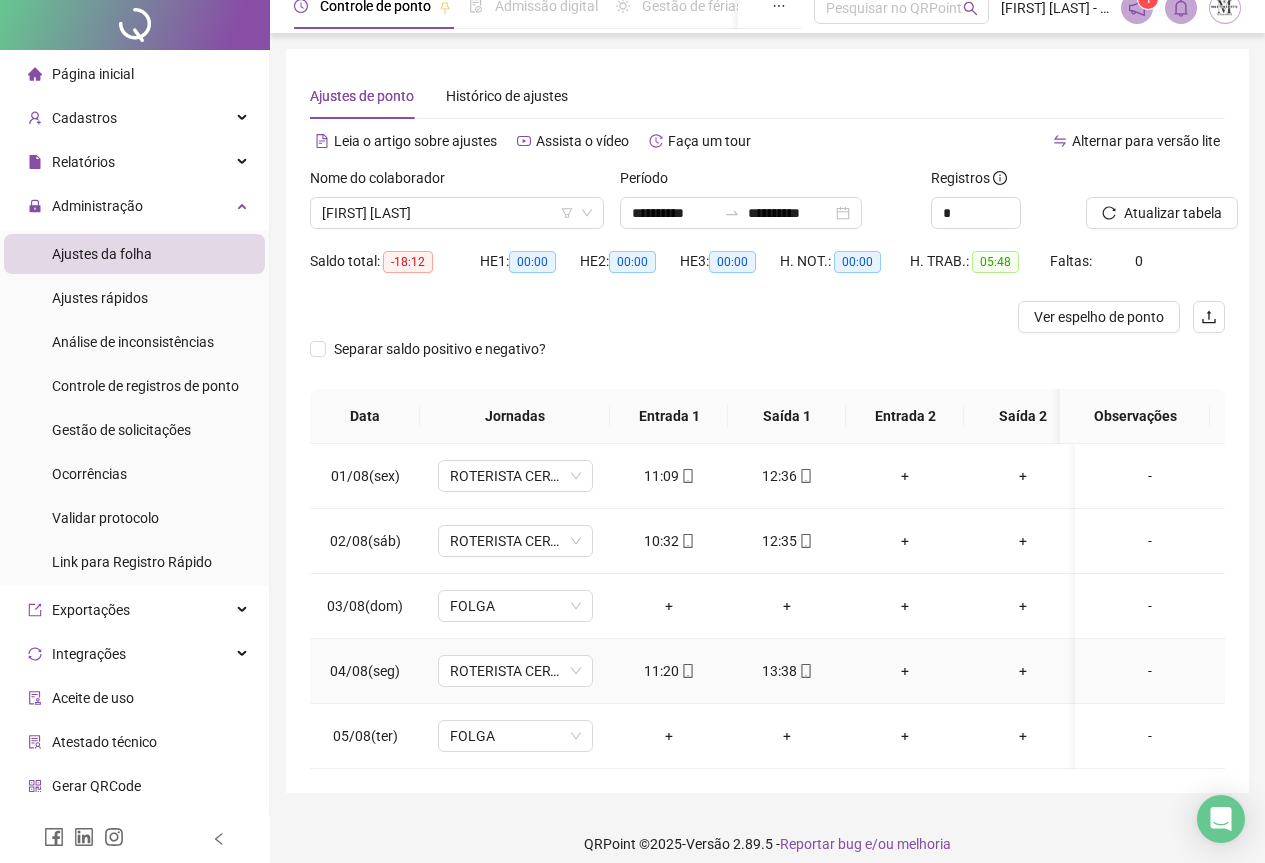 scroll, scrollTop: 0, scrollLeft: 0, axis: both 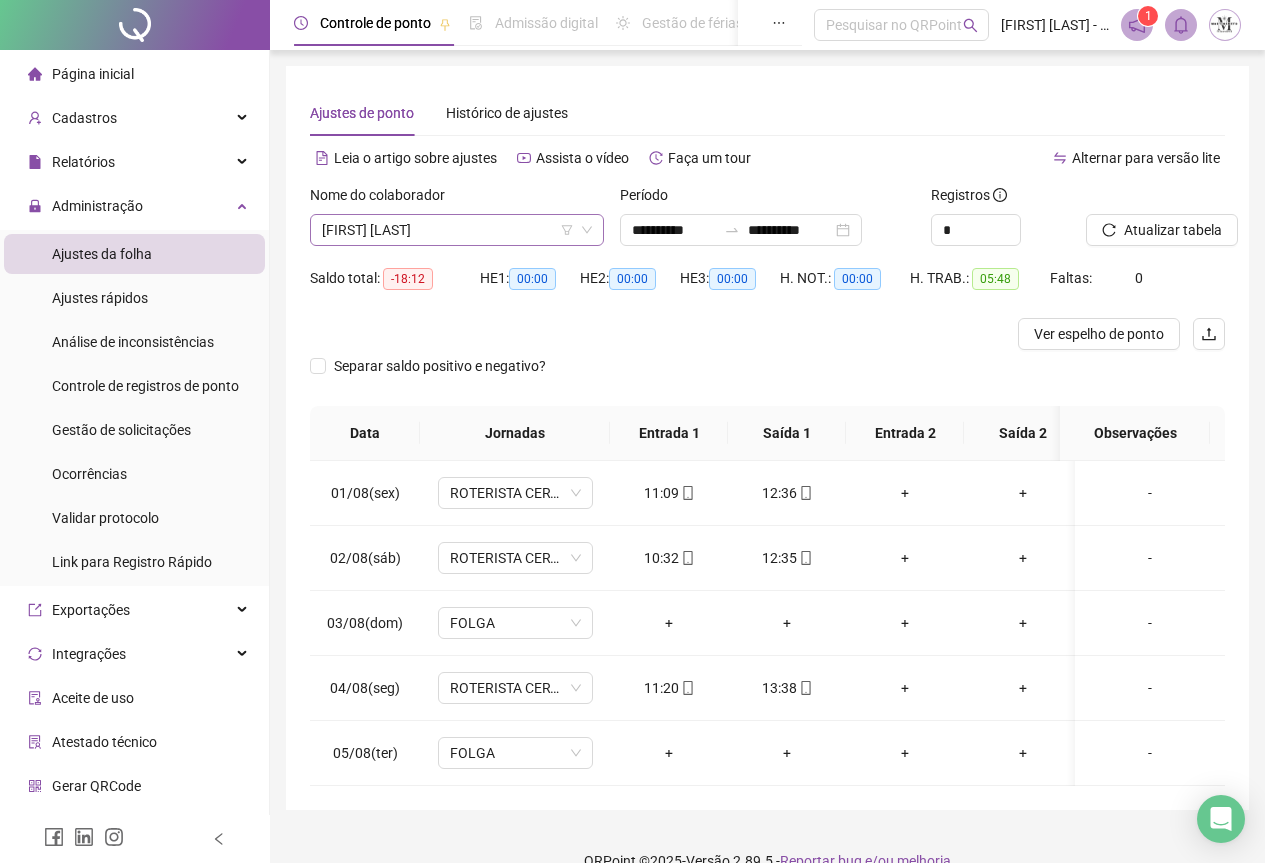 click on "[FIRST] [LAST]" at bounding box center [457, 230] 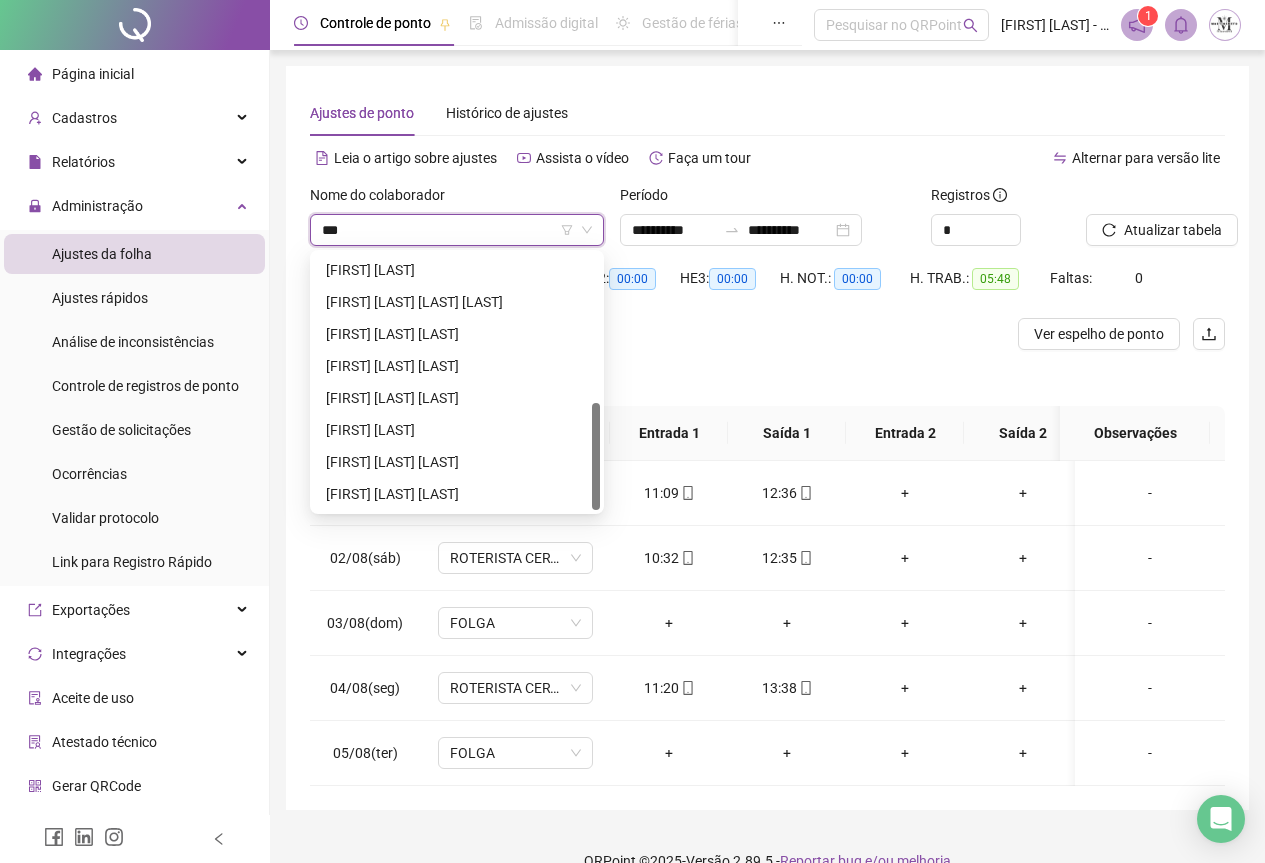 scroll, scrollTop: 0, scrollLeft: 0, axis: both 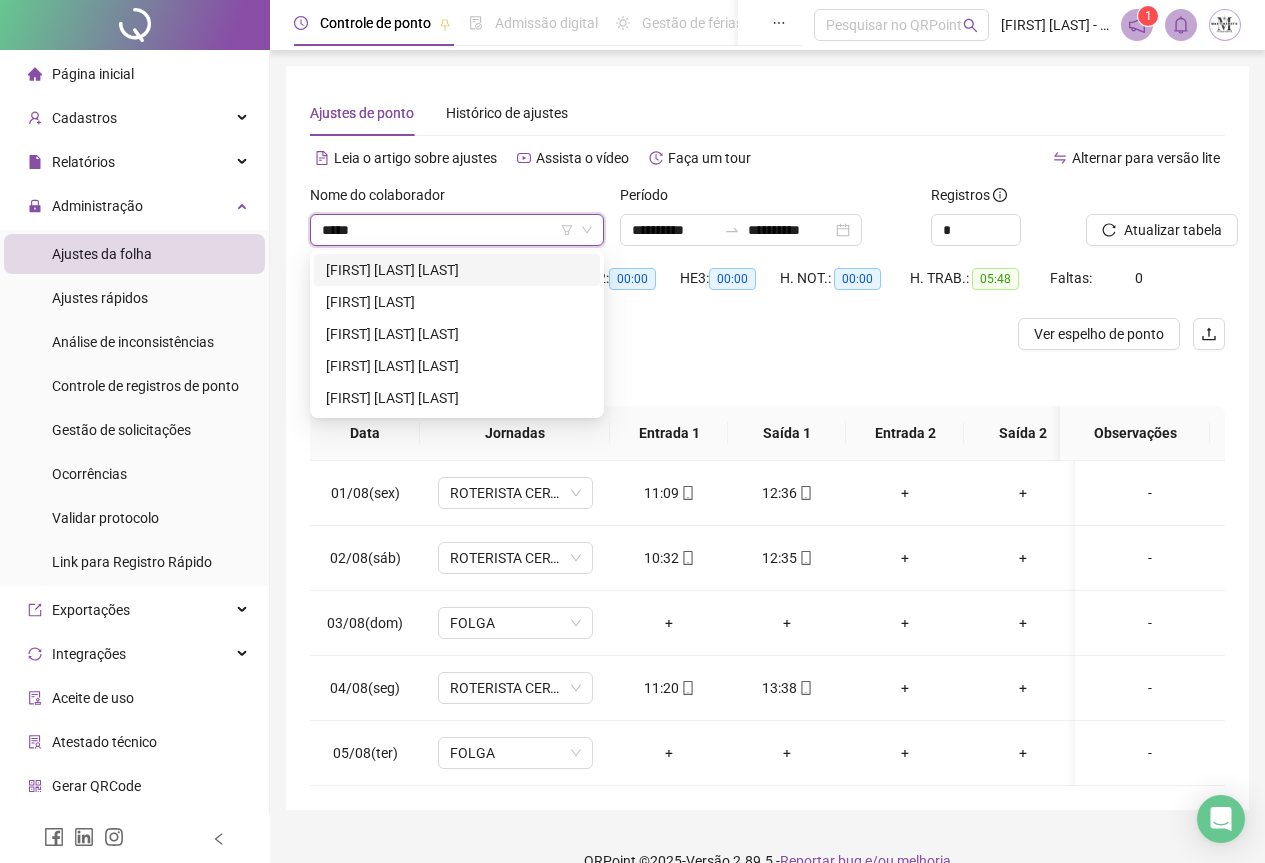type on "******" 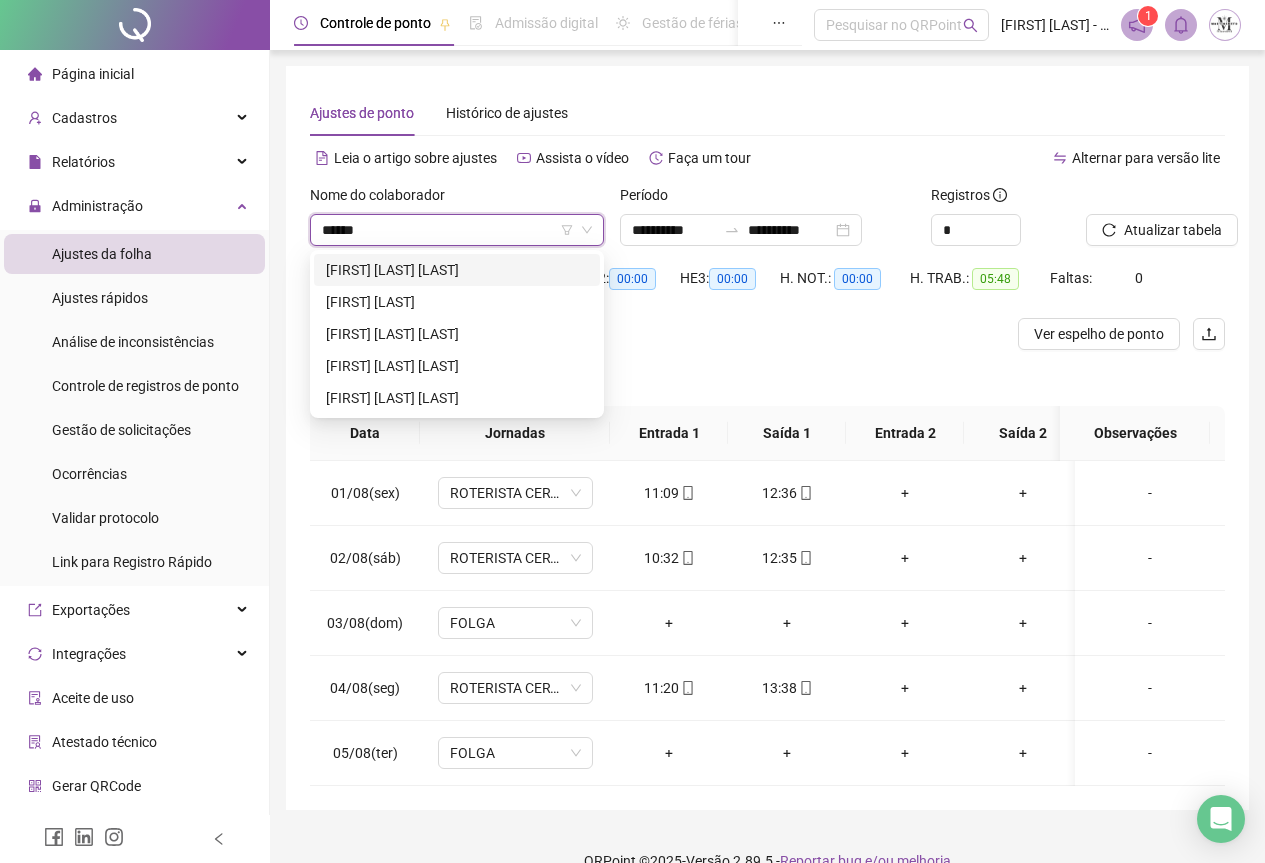 click on "[FIRST] [LAST] [LAST]" at bounding box center [457, 270] 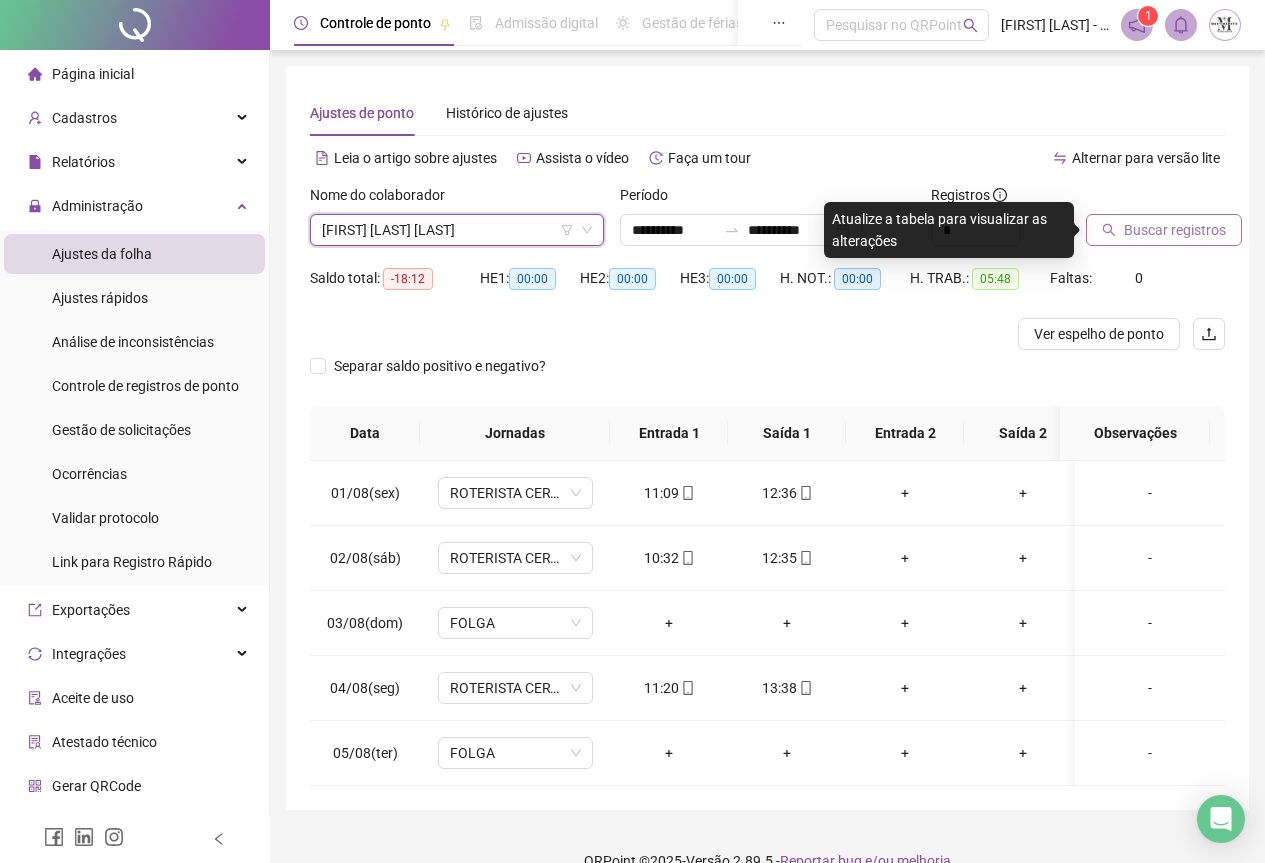 click on "Buscar registros" at bounding box center (1175, 230) 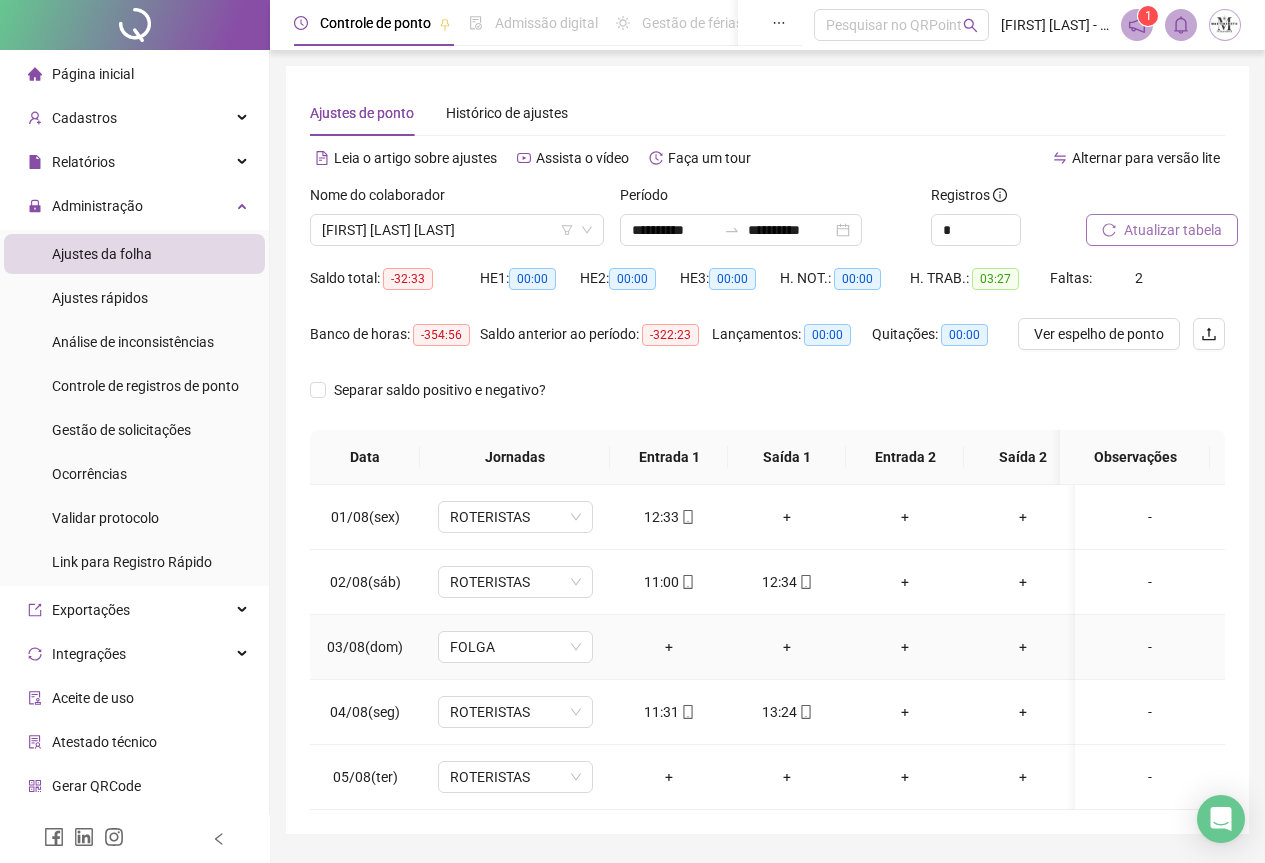 scroll, scrollTop: 72, scrollLeft: 0, axis: vertical 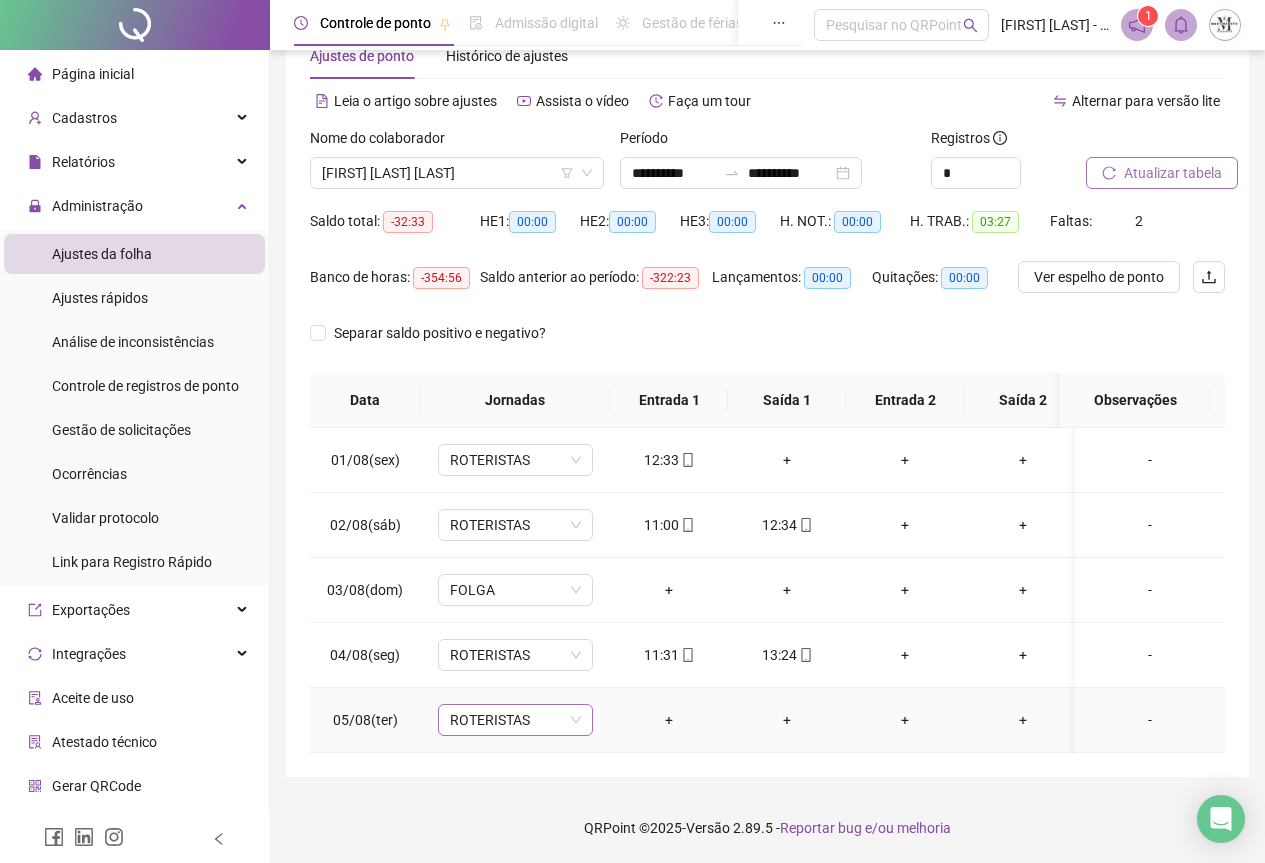 click on "ROTERISTAS" at bounding box center (515, 720) 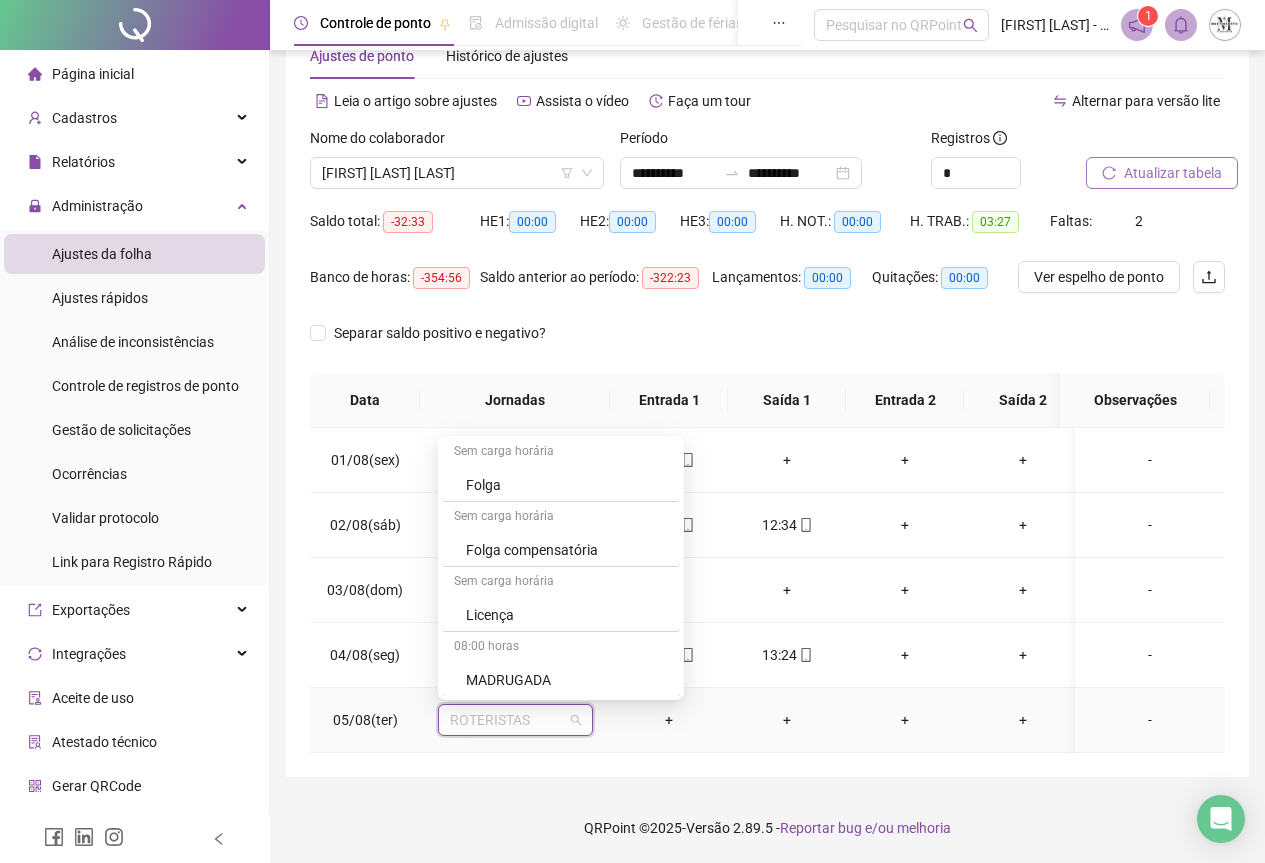 scroll, scrollTop: 1200, scrollLeft: 0, axis: vertical 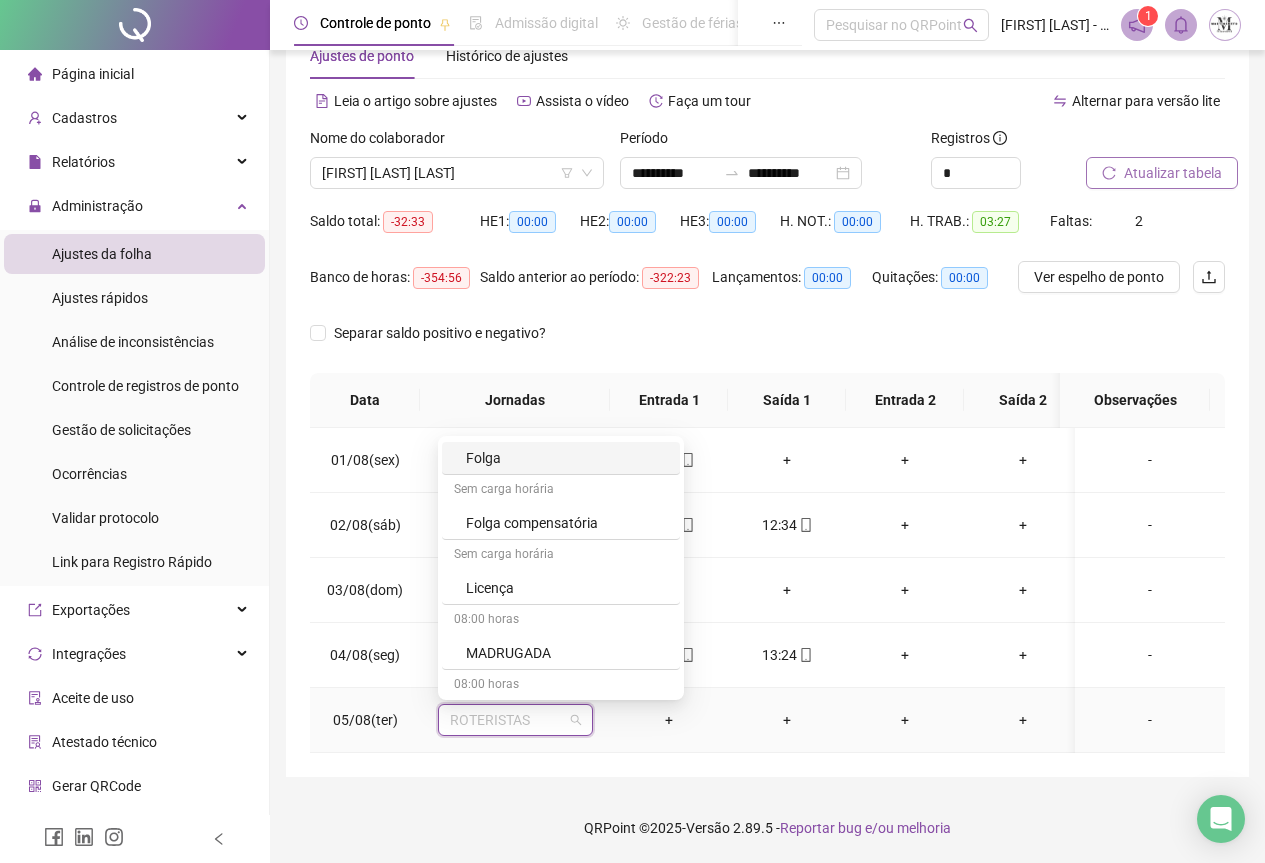 click on "Folga" at bounding box center (567, 458) 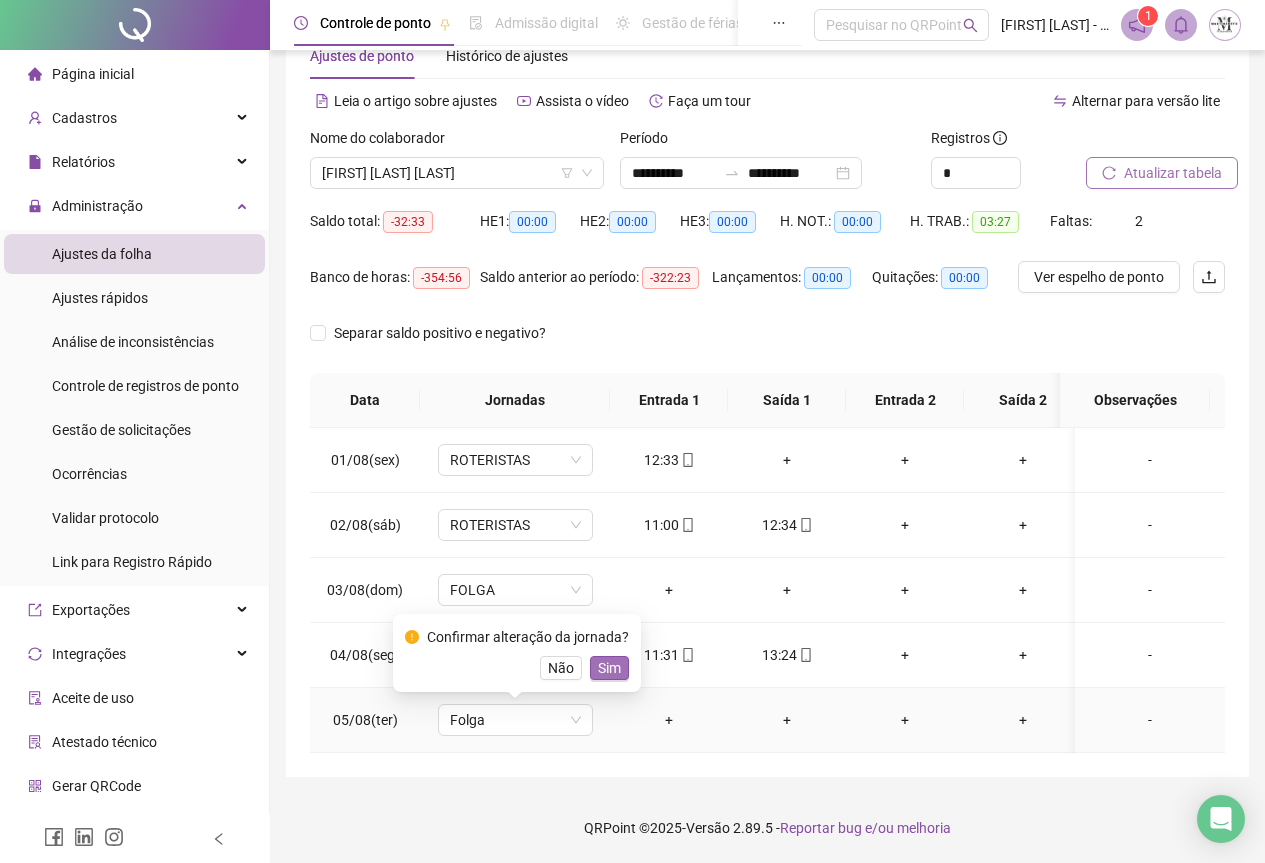click on "Sim" at bounding box center [609, 668] 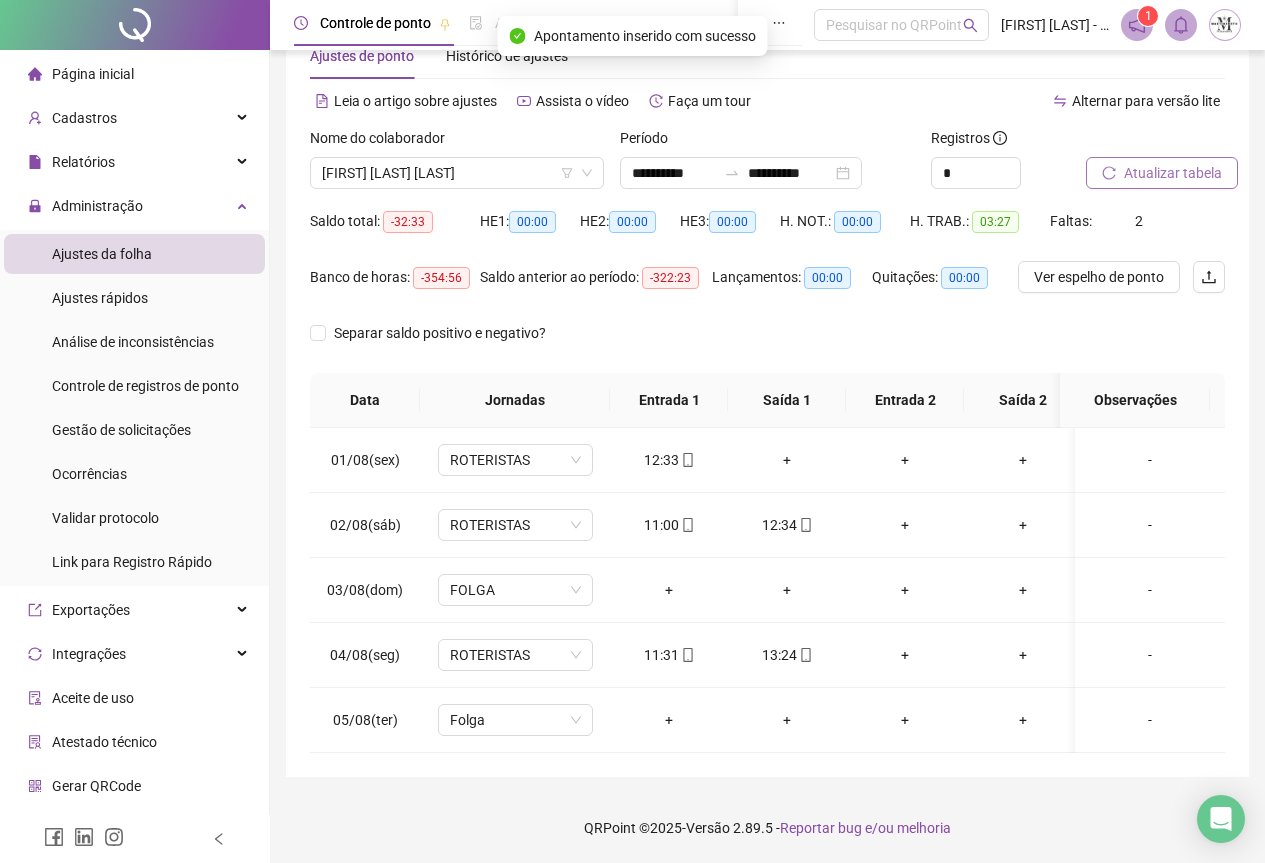 click on "Atualizar tabela" at bounding box center (1173, 173) 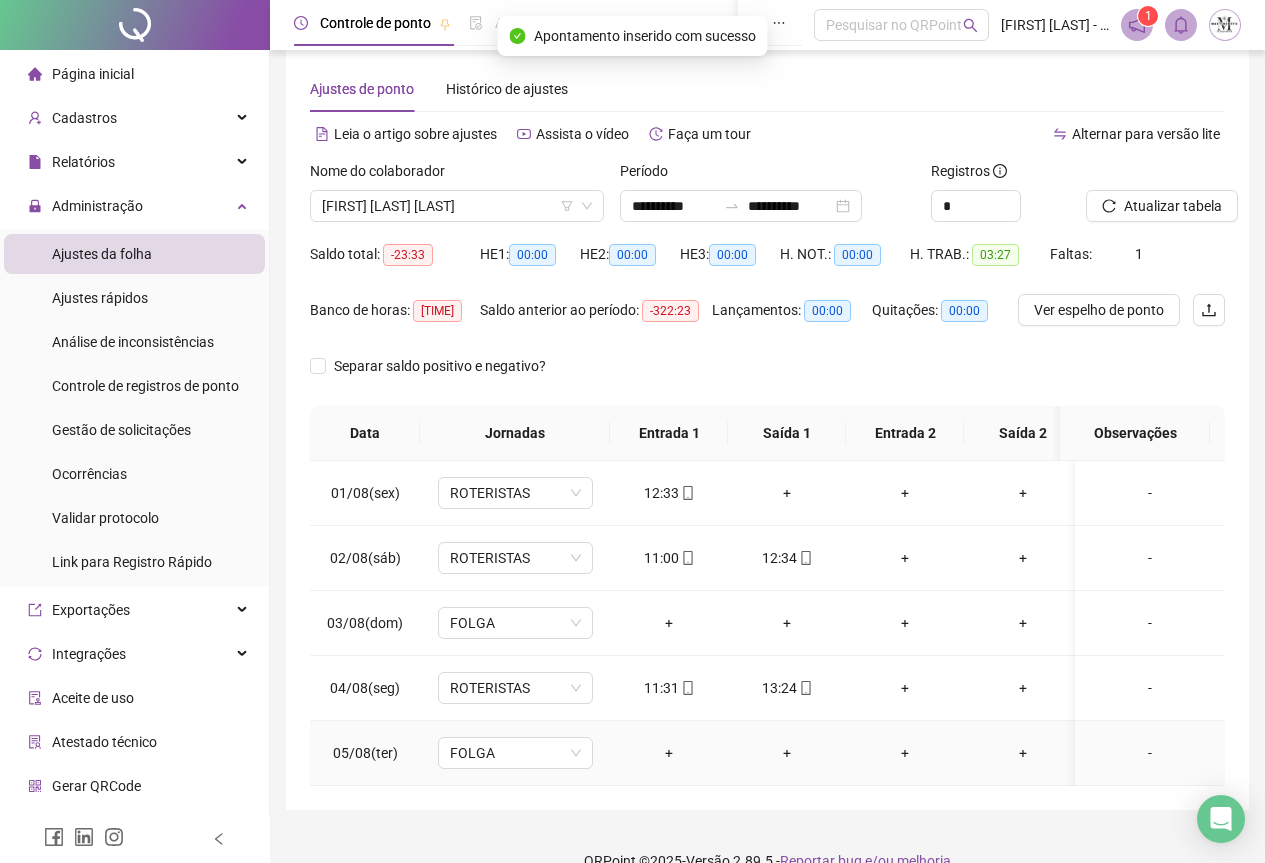 scroll, scrollTop: 0, scrollLeft: 0, axis: both 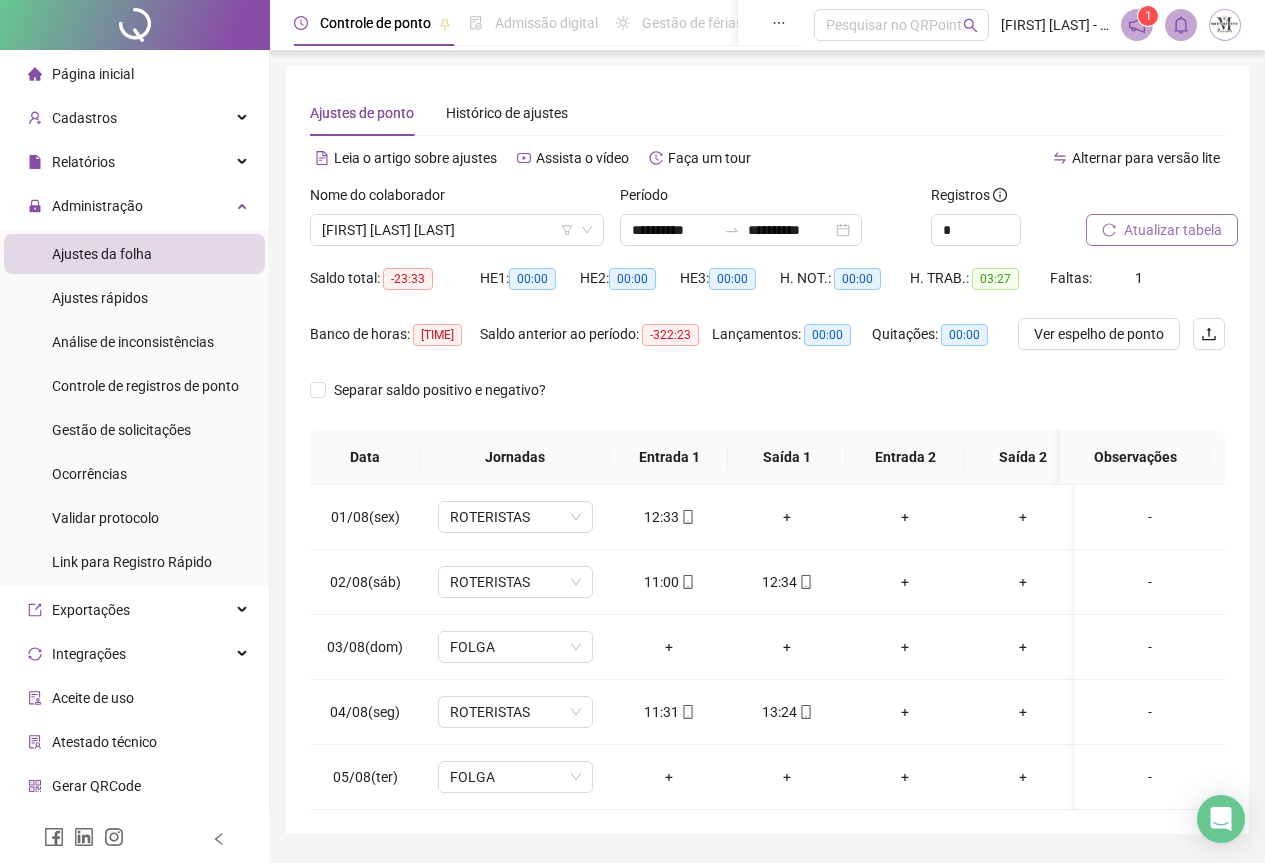 click on "Atualizar tabela" at bounding box center [1173, 230] 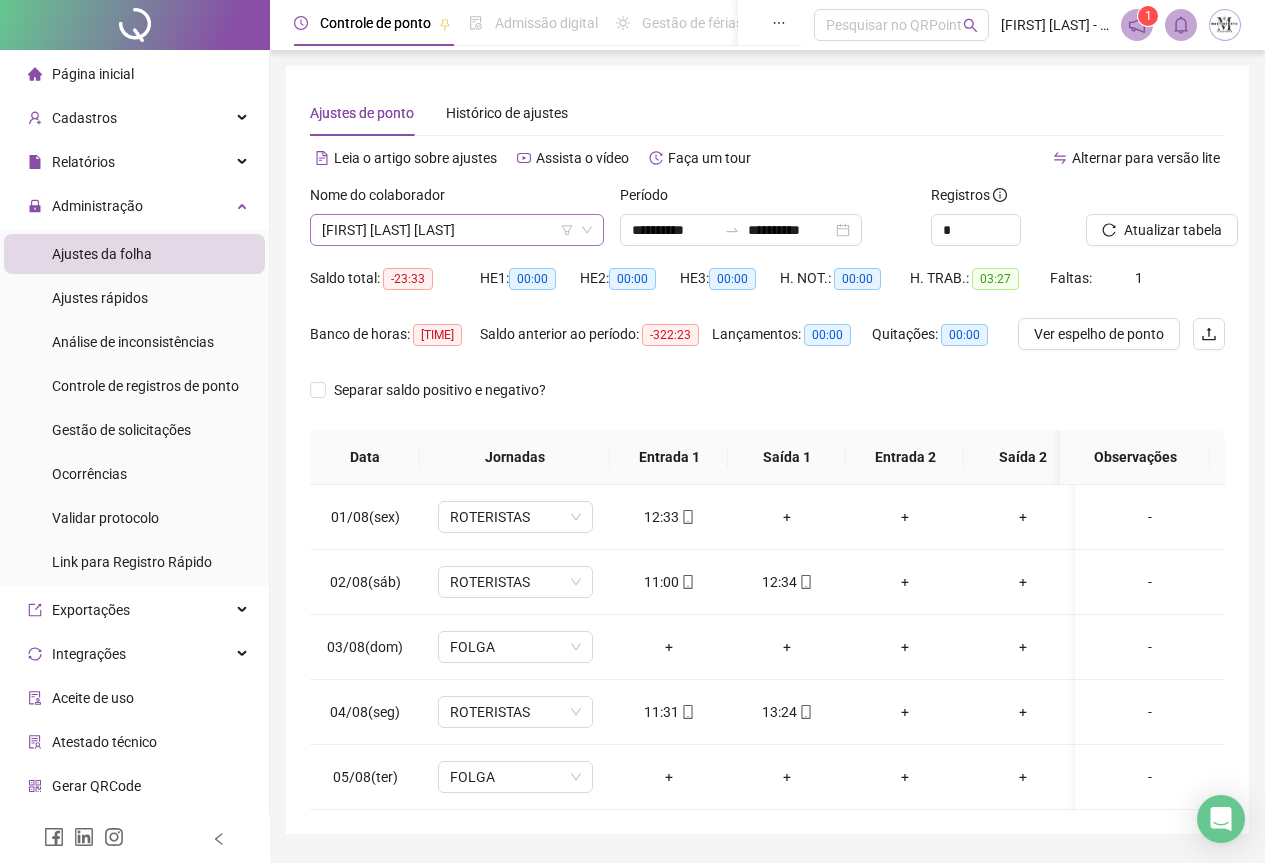 click on "[FIRST] [LAST] [LAST]" at bounding box center (457, 230) 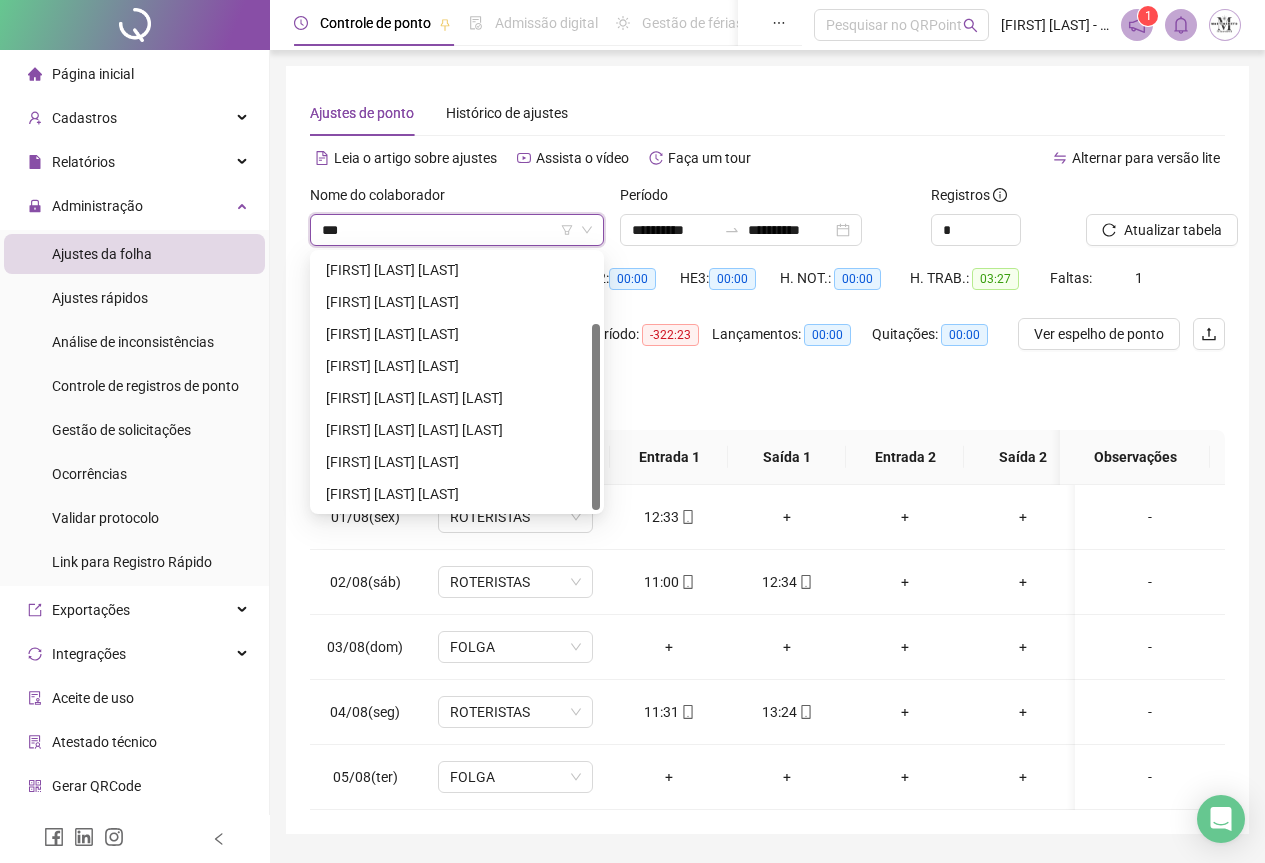 scroll, scrollTop: 0, scrollLeft: 0, axis: both 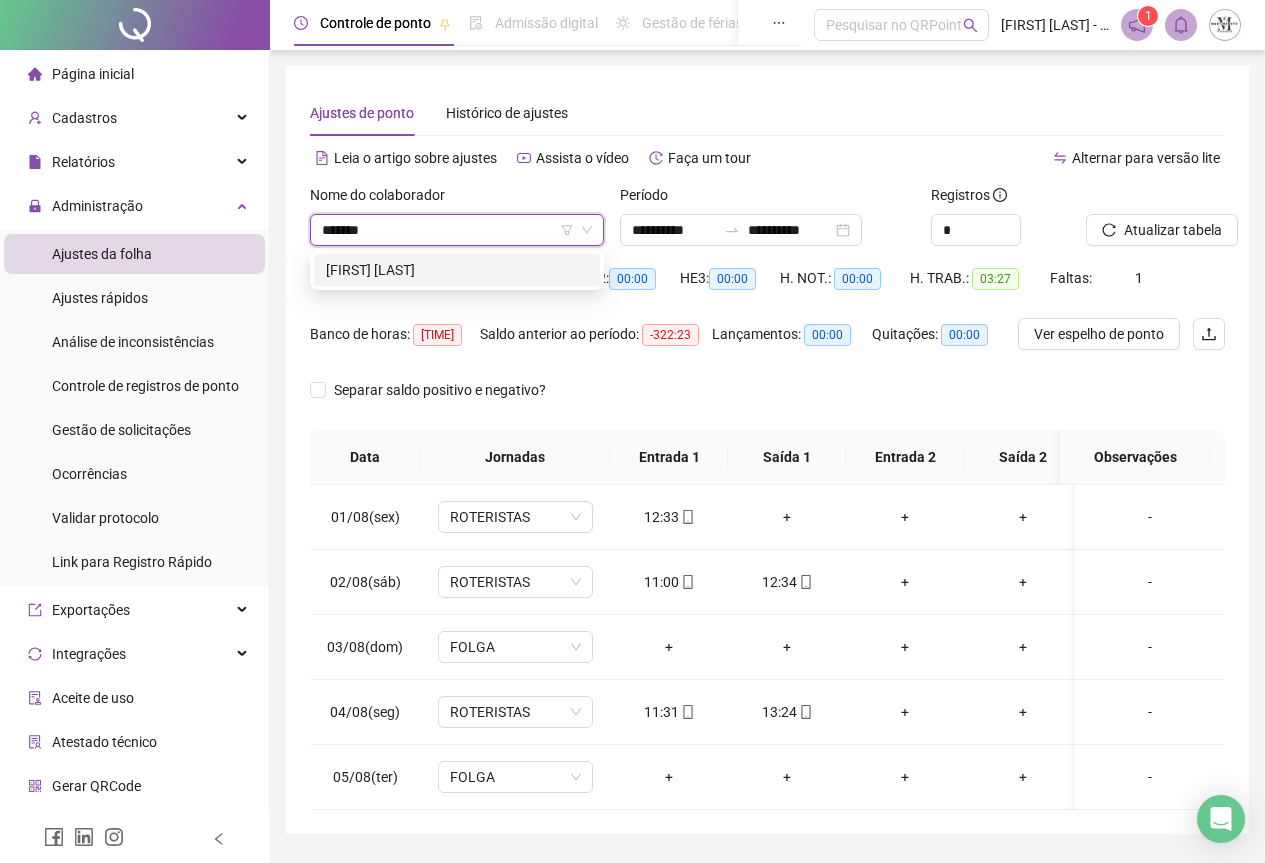 type on "********" 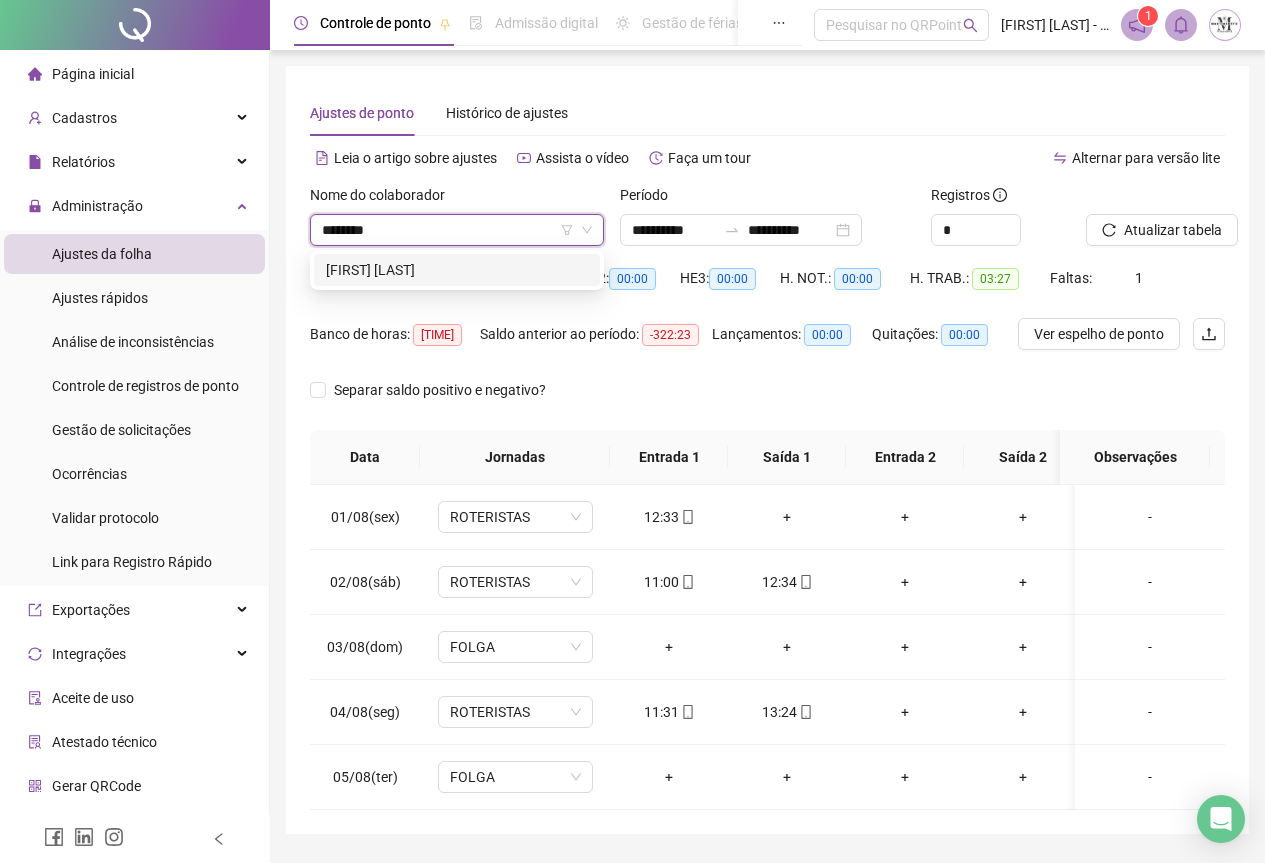 click on "[FIRST] [LAST]" at bounding box center [457, 270] 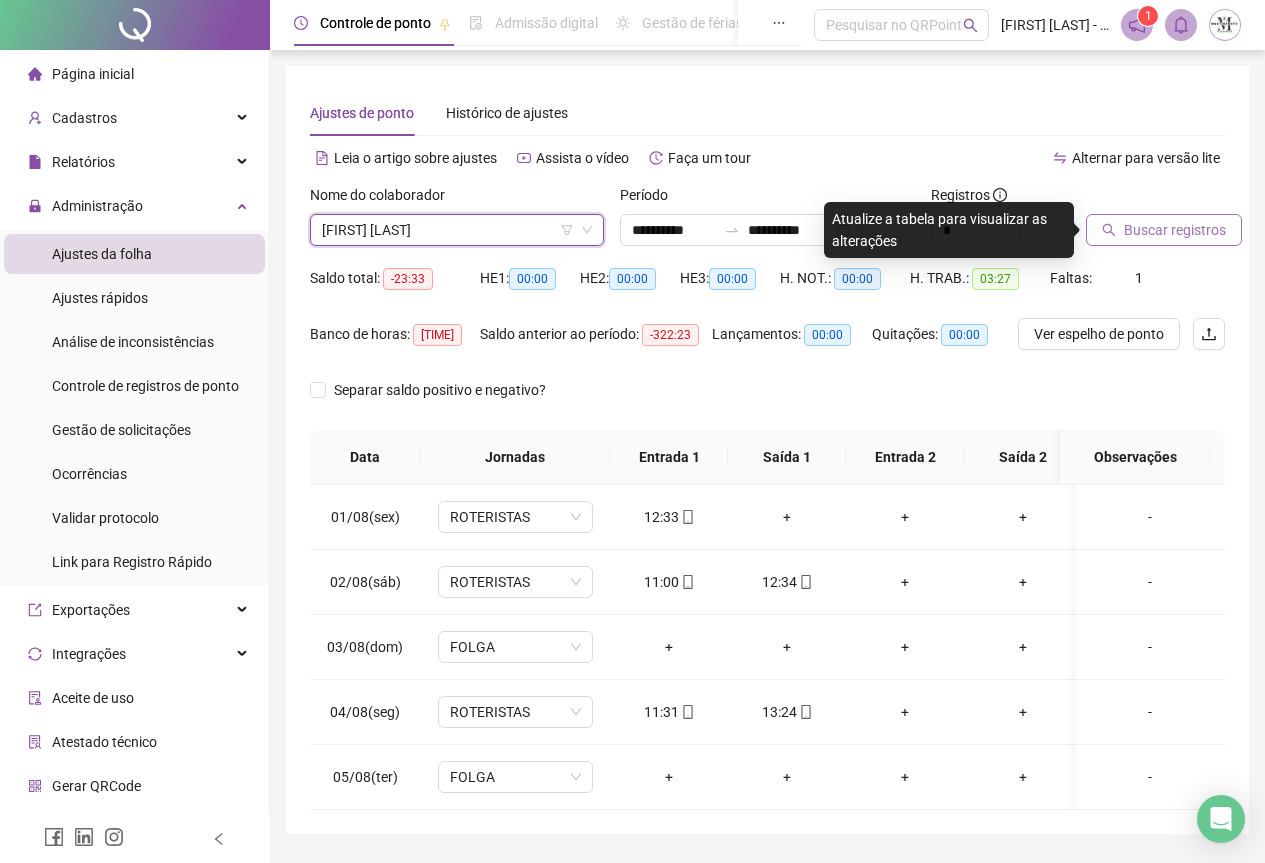 click on "Buscar registros" at bounding box center (1175, 230) 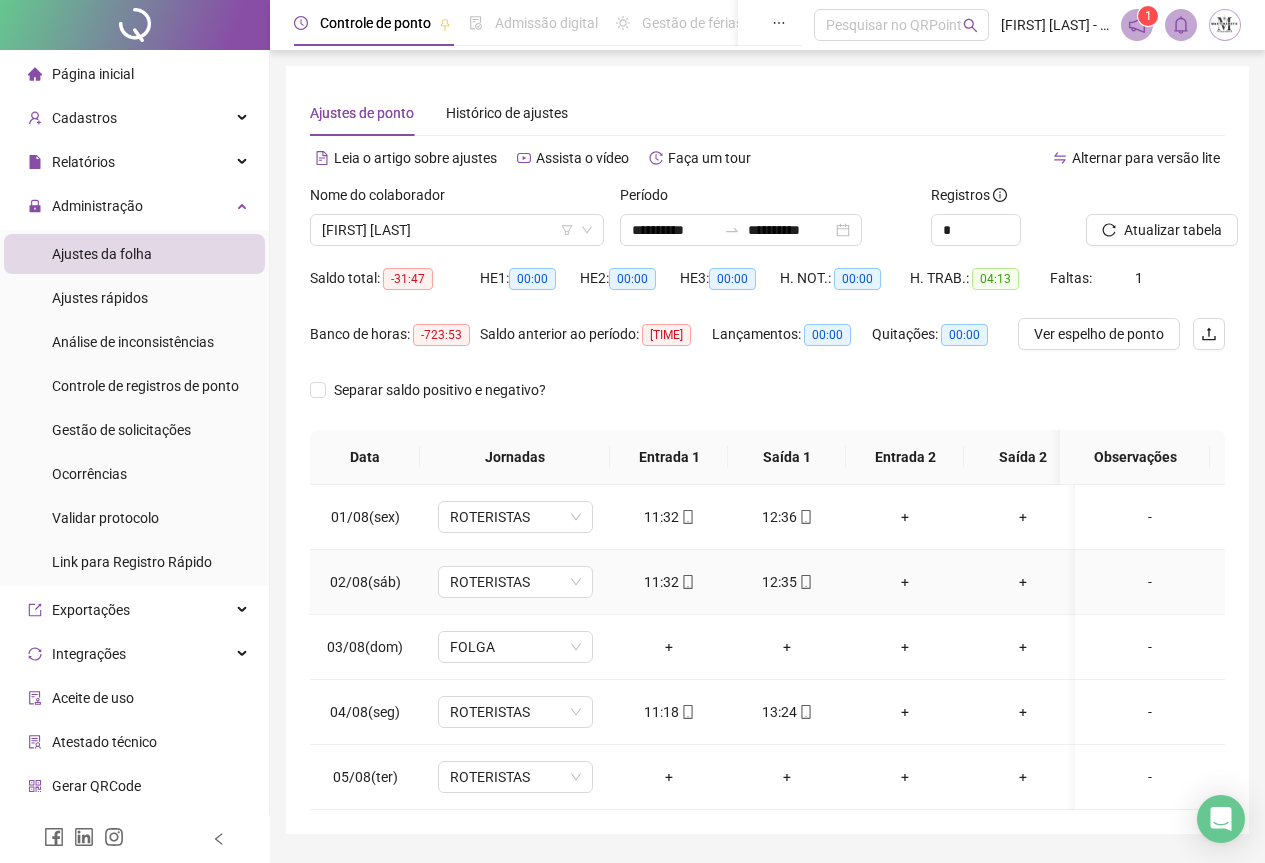 scroll, scrollTop: 72, scrollLeft: 0, axis: vertical 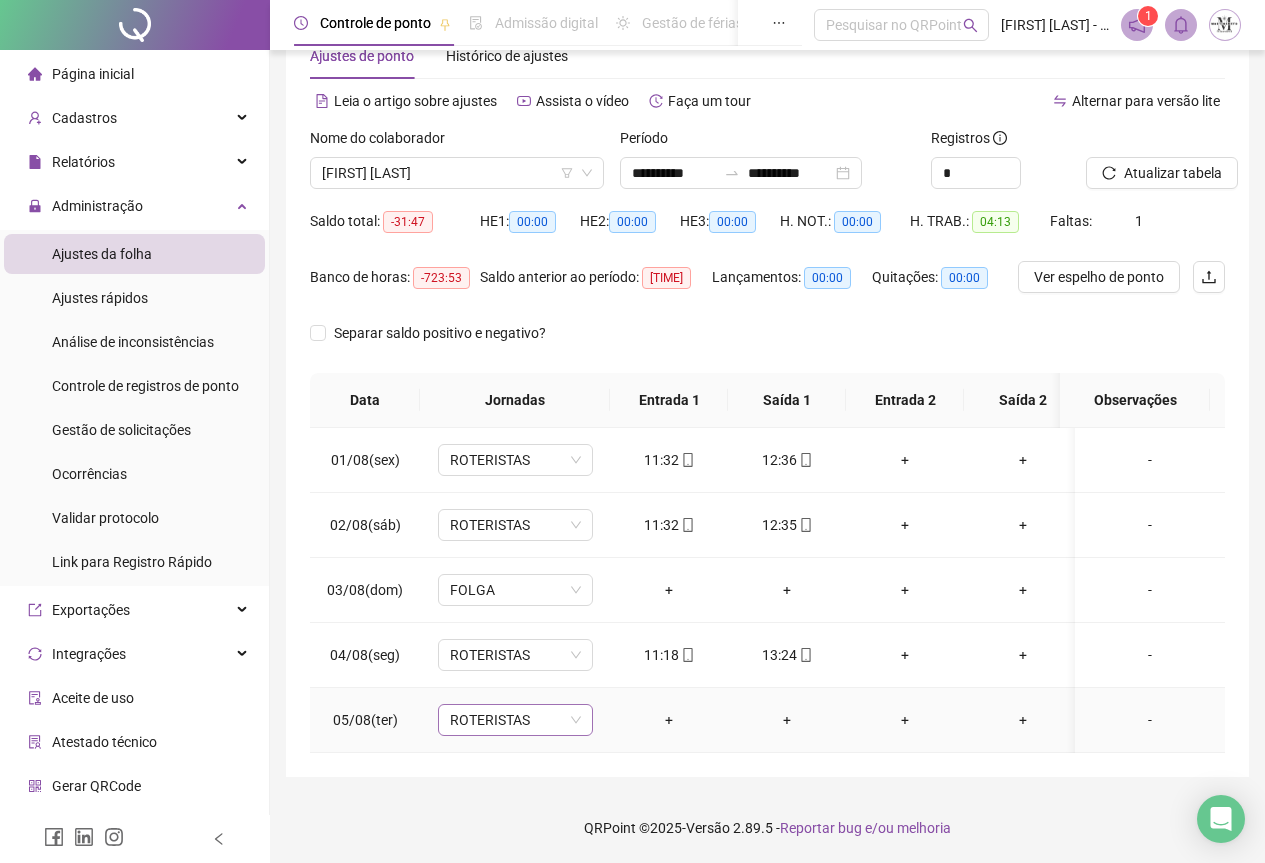 click on "ROTERISTAS" at bounding box center [515, 720] 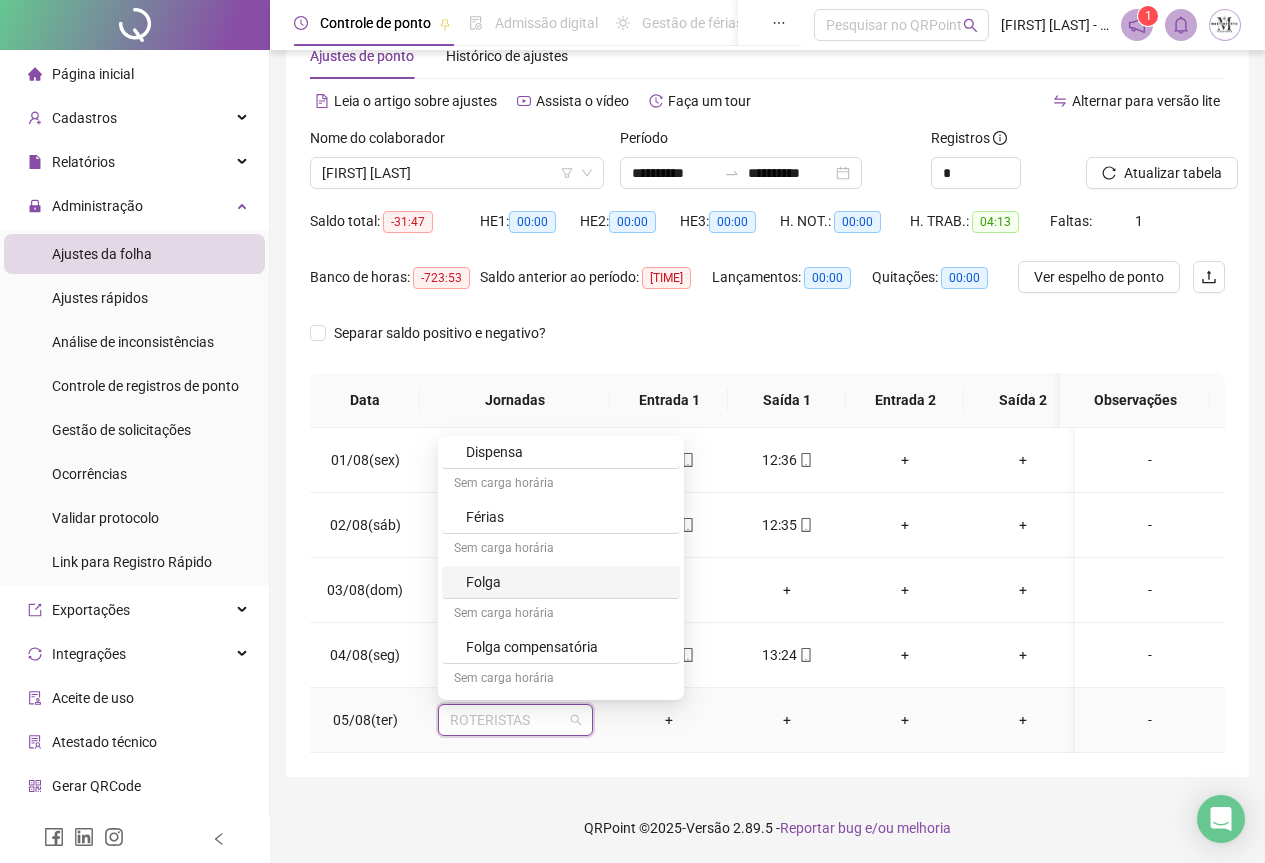scroll, scrollTop: 1100, scrollLeft: 0, axis: vertical 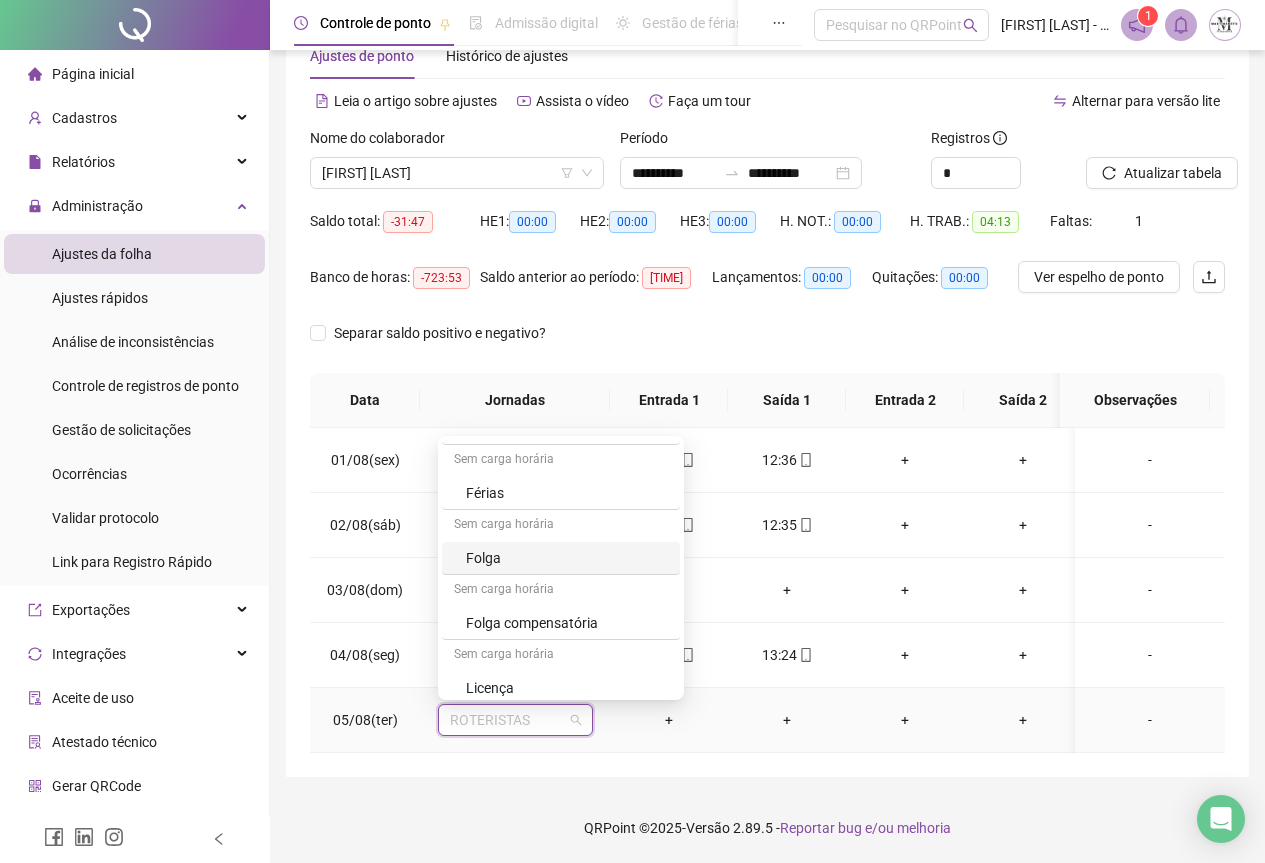 click on "Folga" at bounding box center (567, 558) 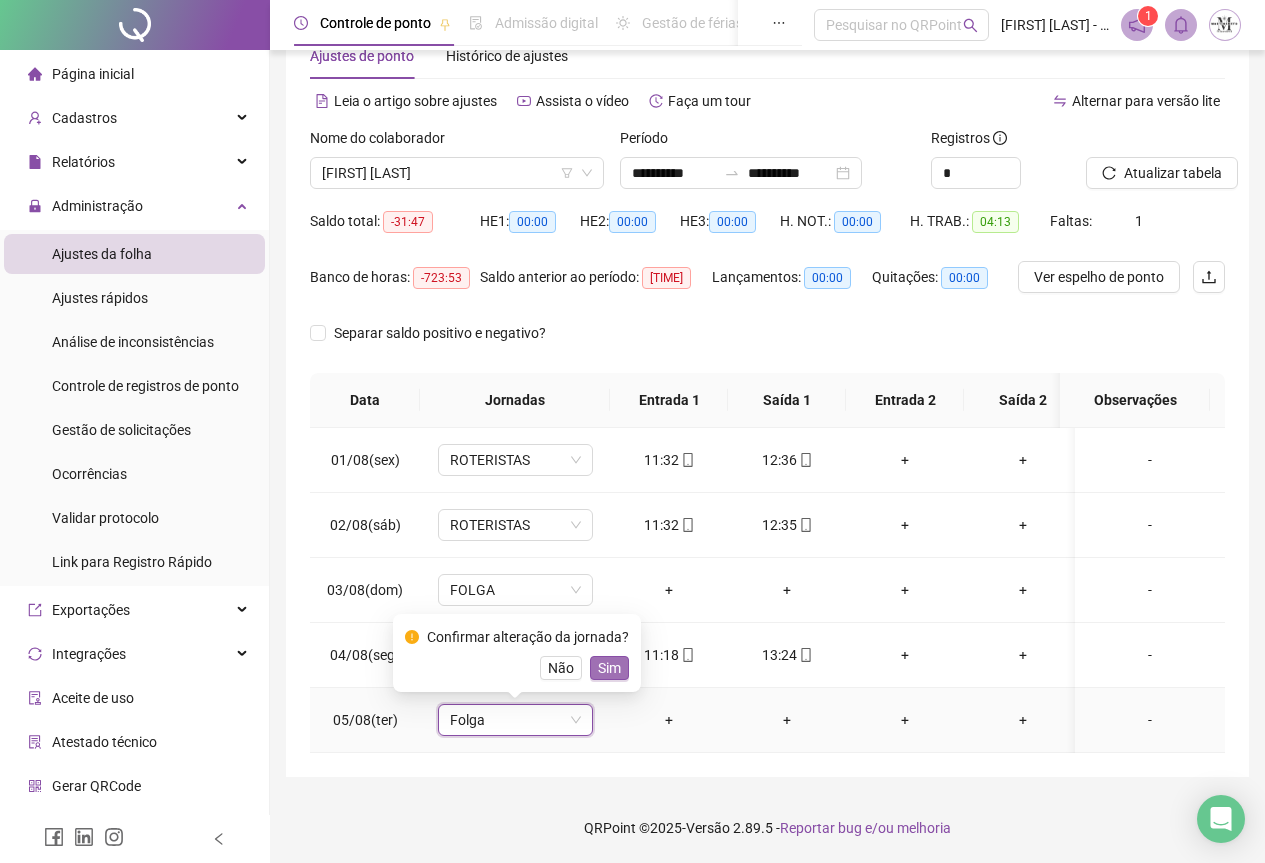 click on "Sim" at bounding box center (609, 668) 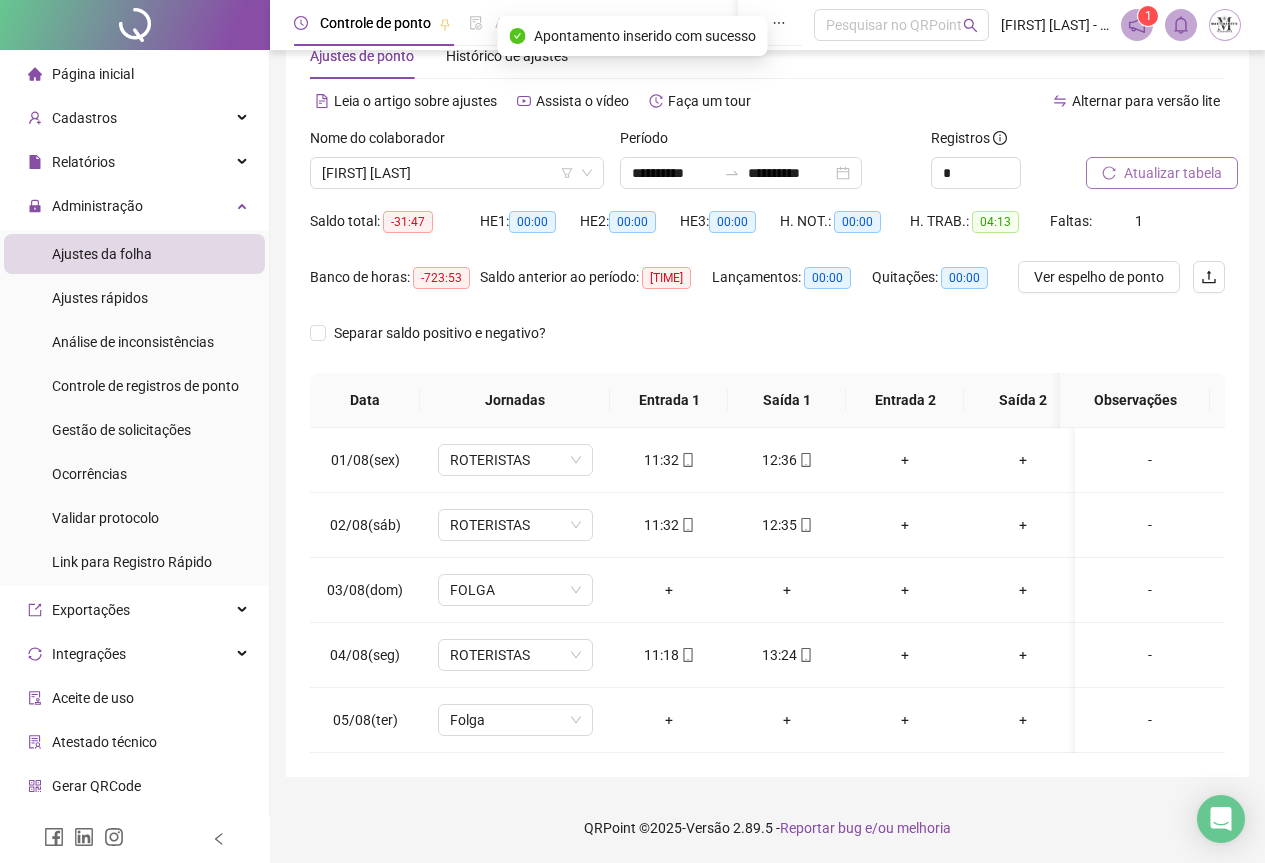 click on "Atualizar tabela" at bounding box center [1173, 173] 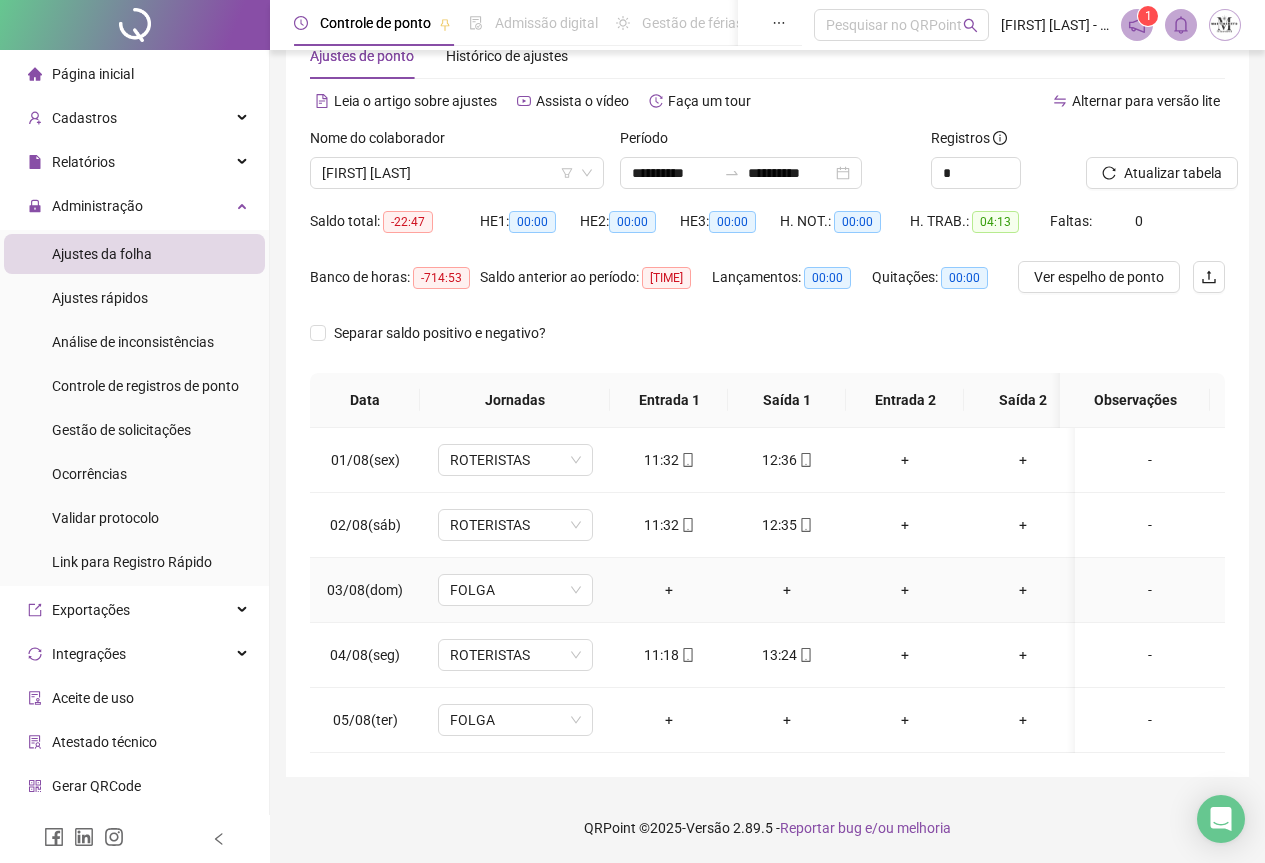 scroll, scrollTop: 0, scrollLeft: 0, axis: both 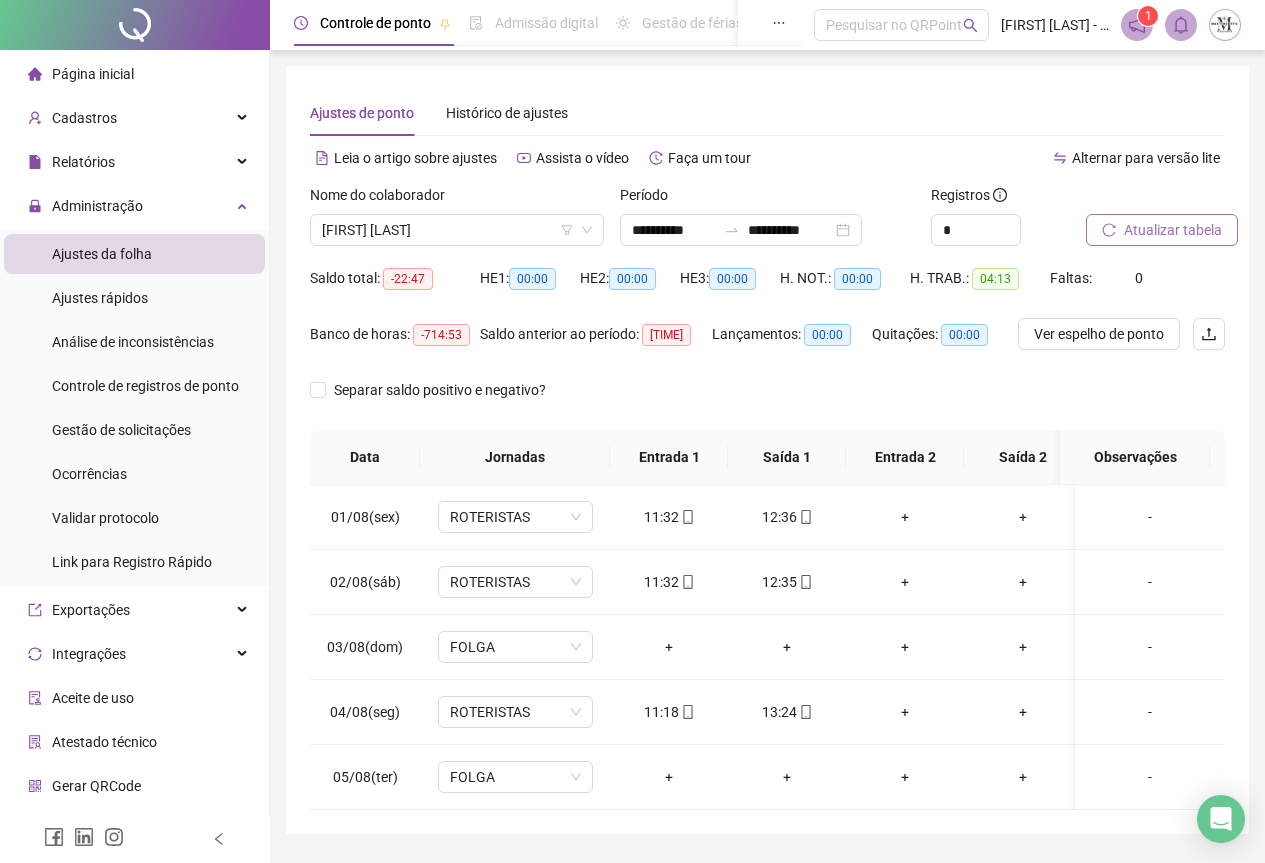 click on "Atualizar tabela" at bounding box center (1173, 230) 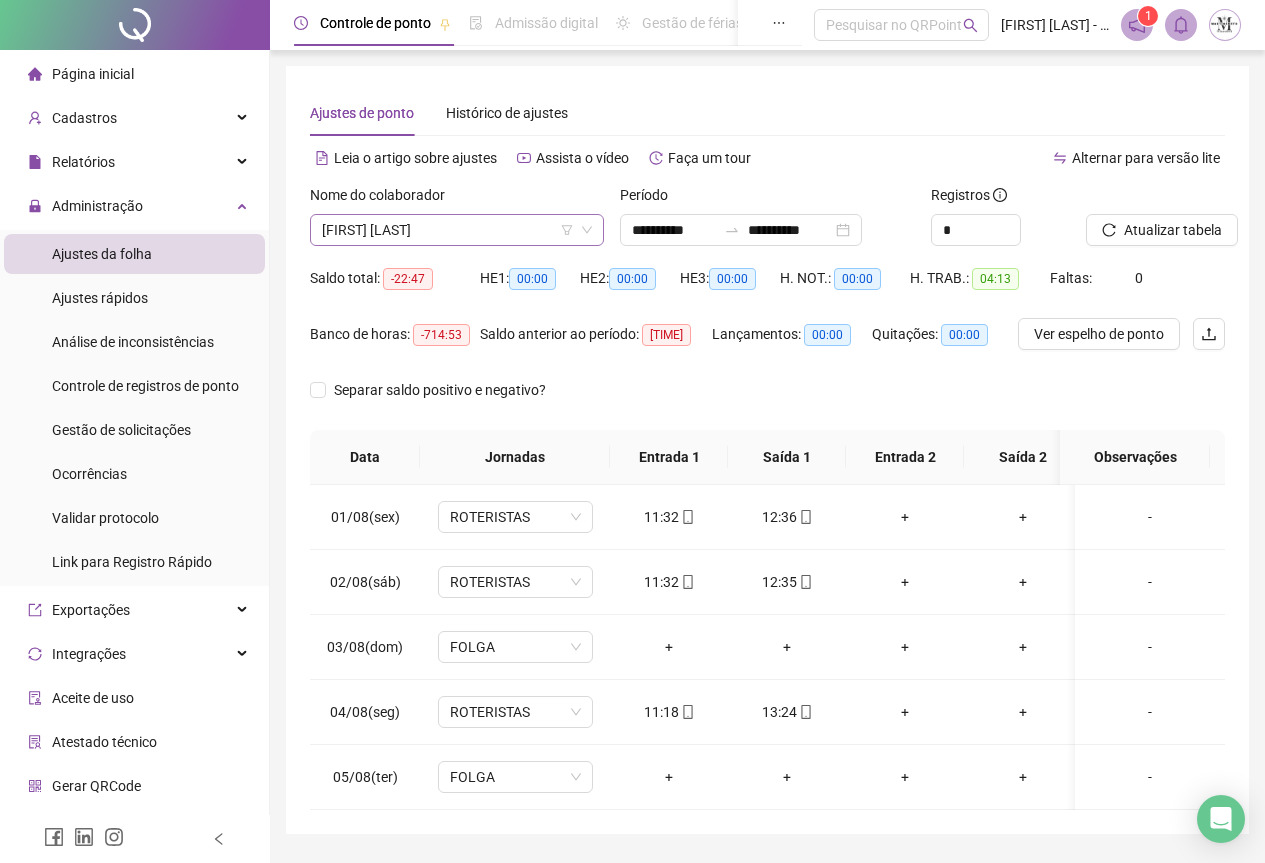 click on "[FIRST] [LAST]" at bounding box center [457, 230] 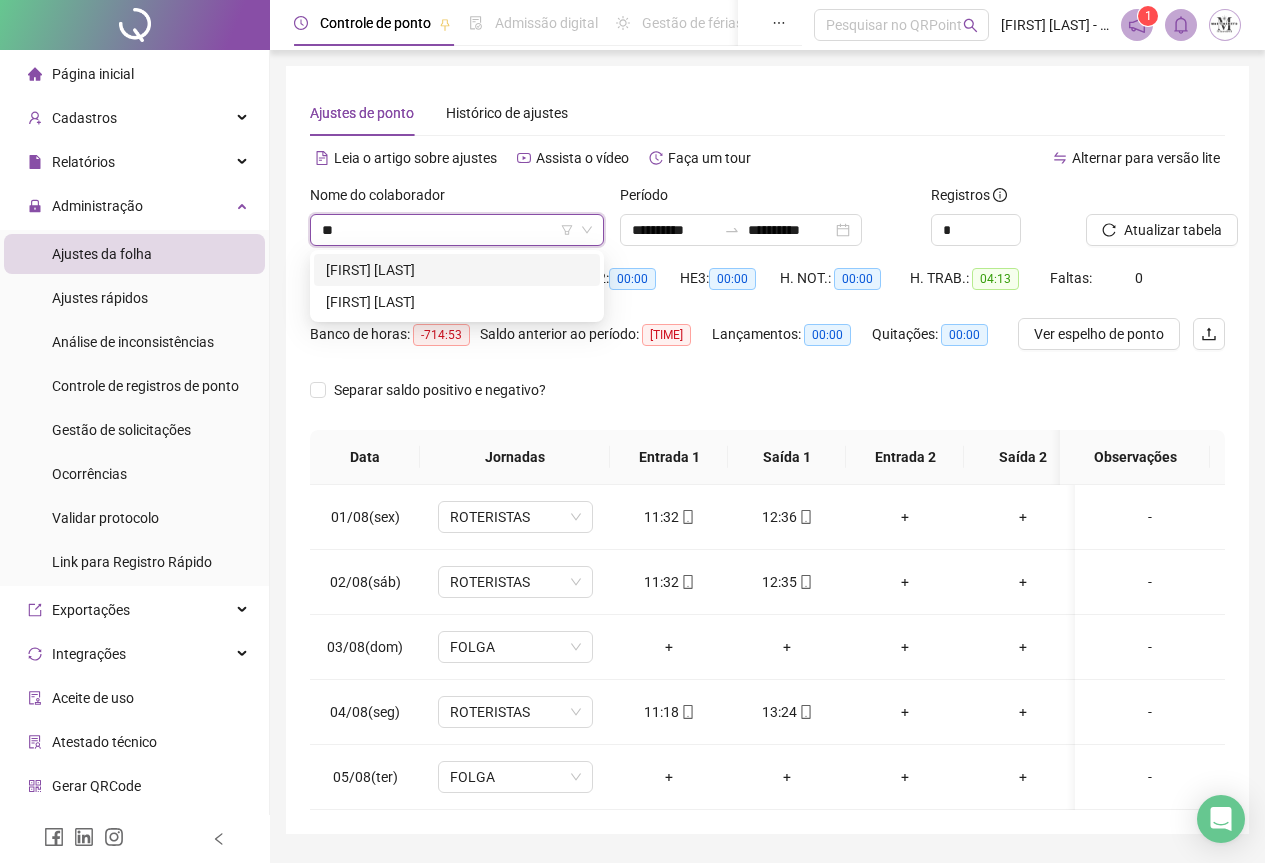 type on "*" 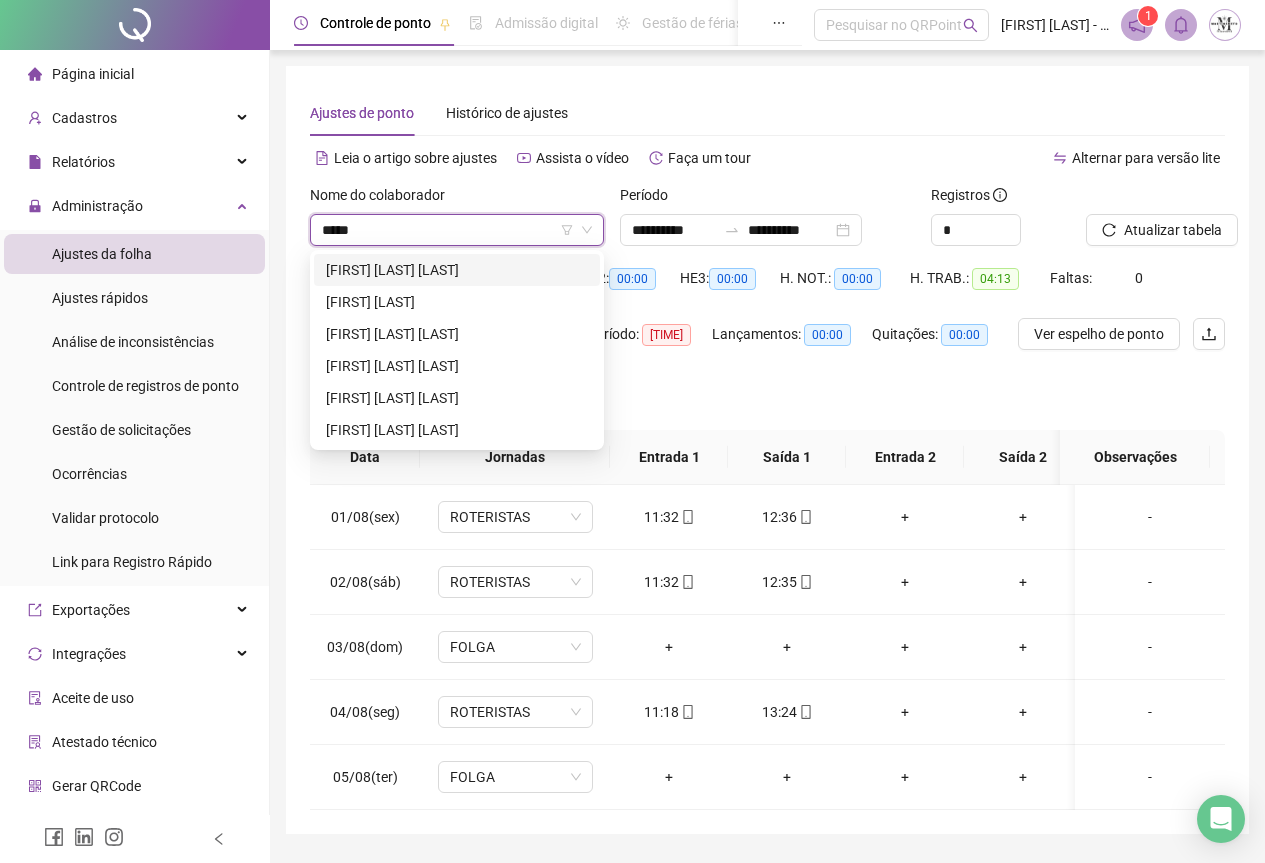 type on "******" 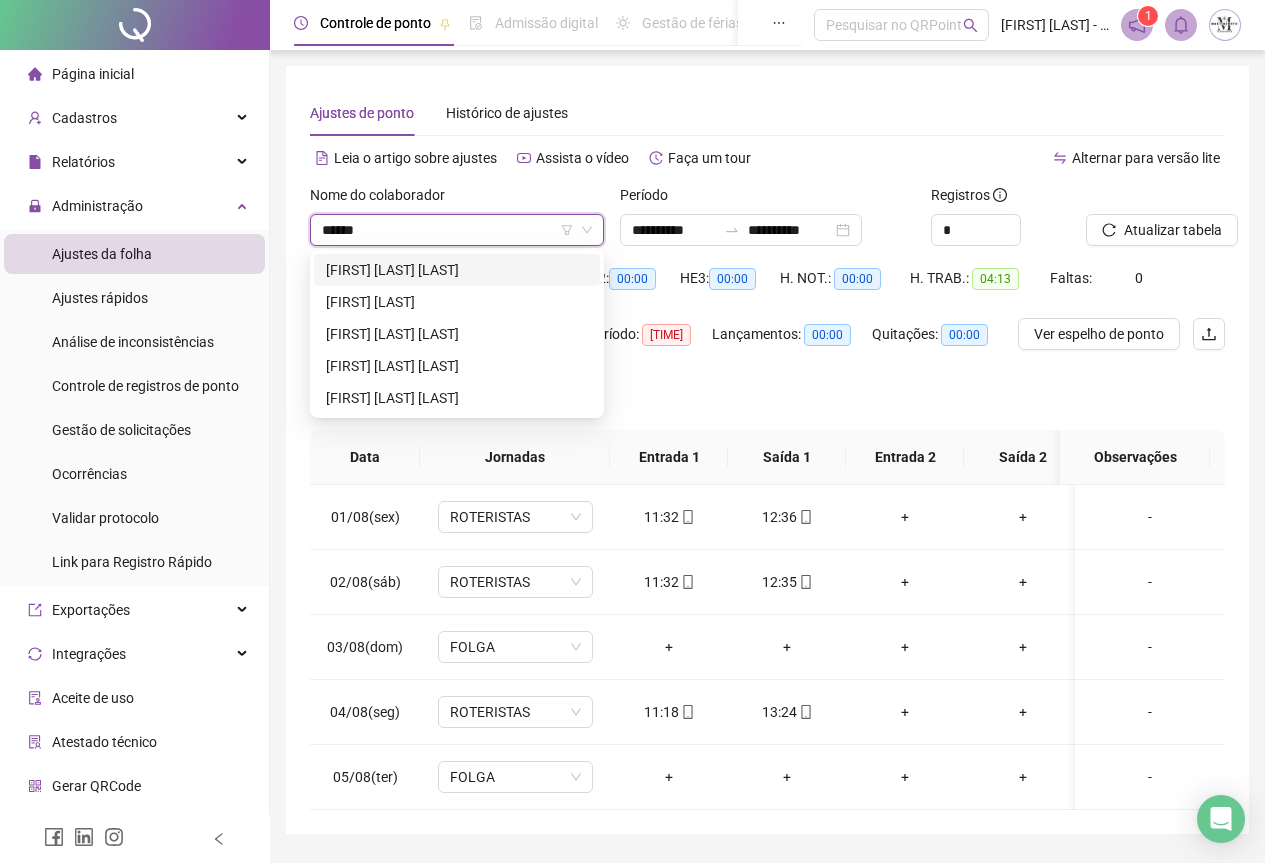 drag, startPoint x: 395, startPoint y: 274, endPoint x: 487, endPoint y: 276, distance: 92.021736 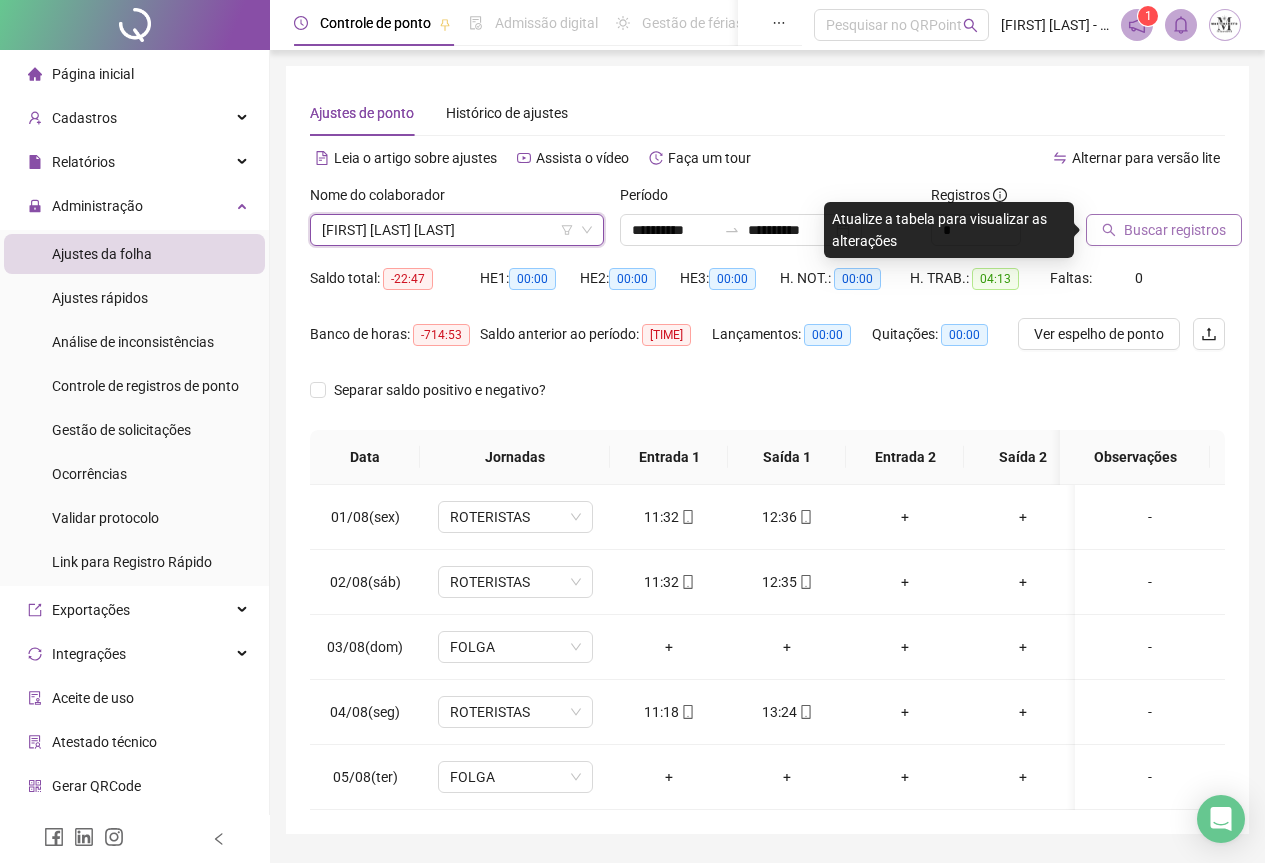 click on "Buscar registros" at bounding box center [1175, 230] 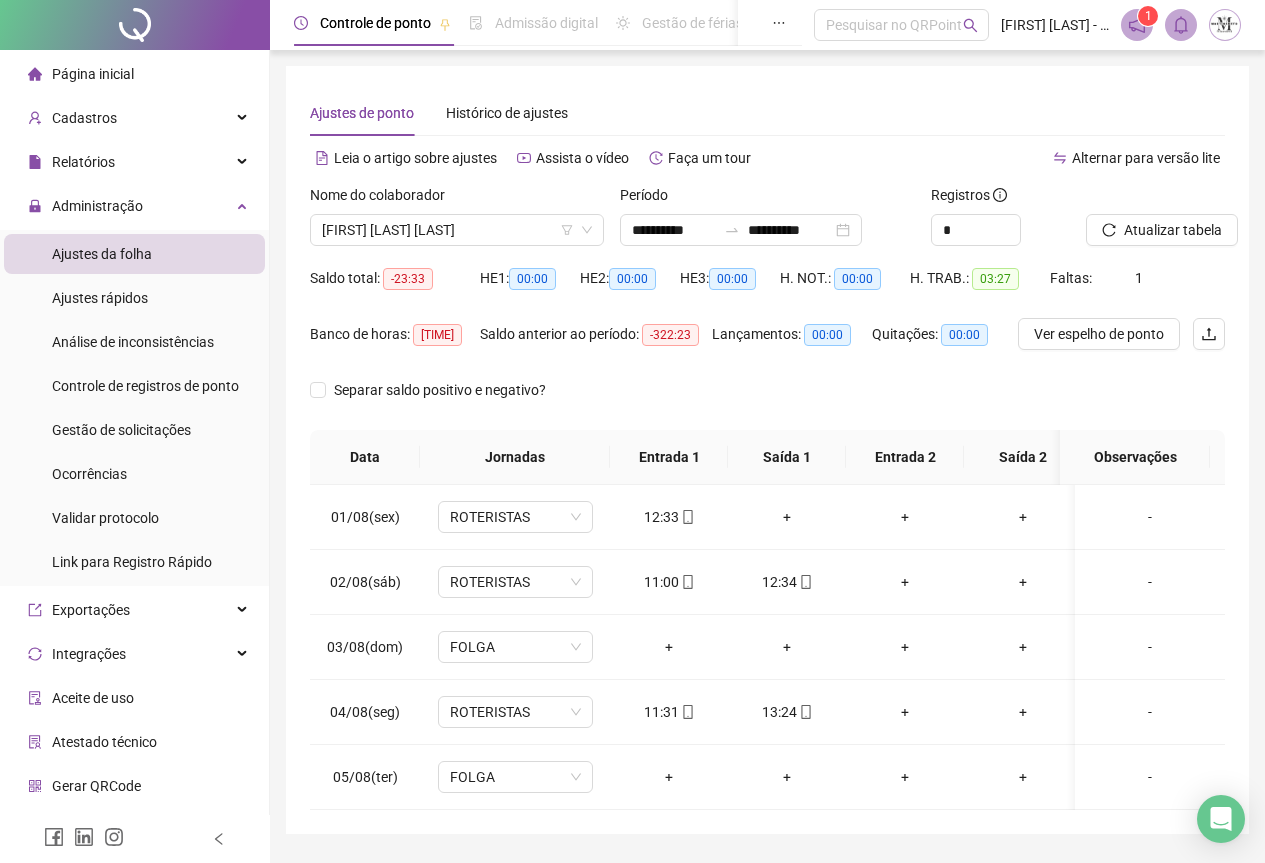 scroll, scrollTop: 72, scrollLeft: 0, axis: vertical 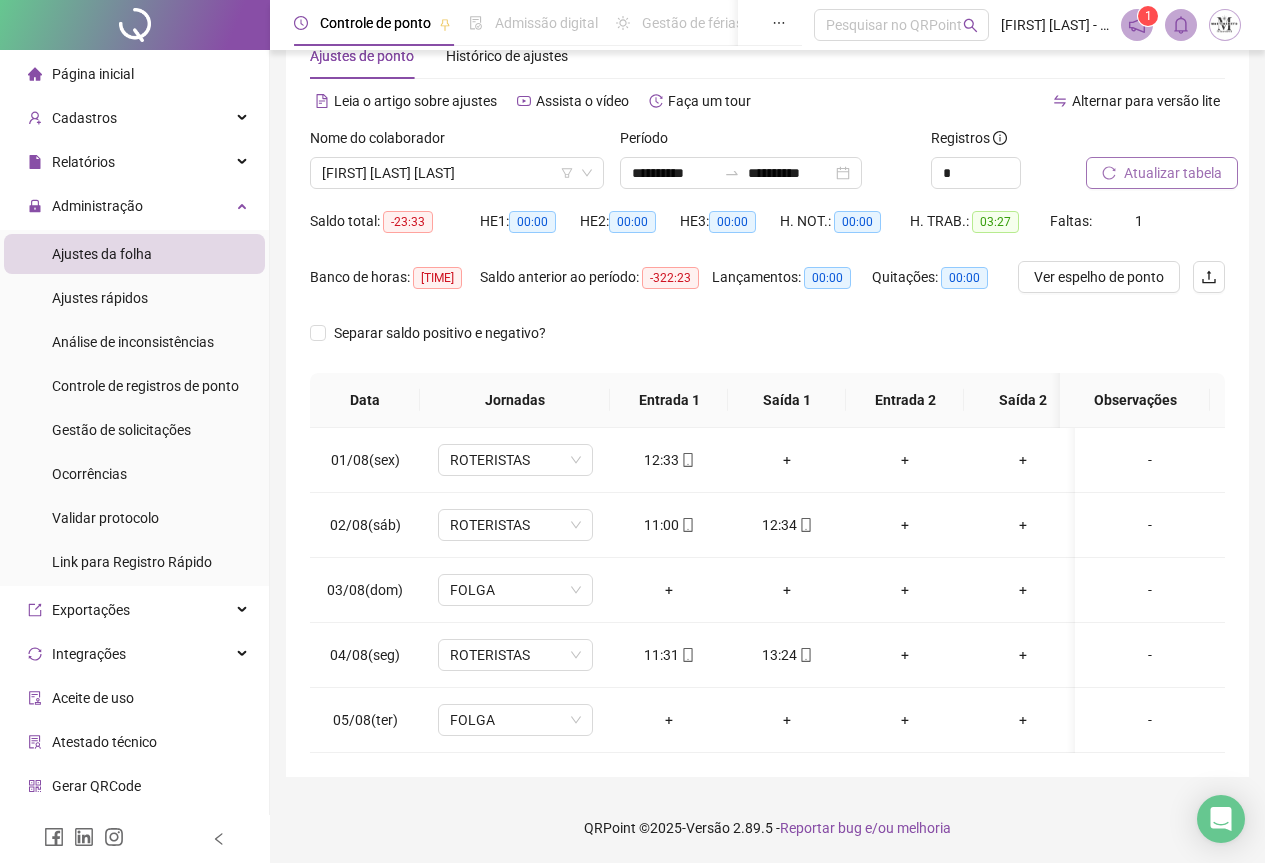 click on "Atualizar tabela" at bounding box center [1173, 173] 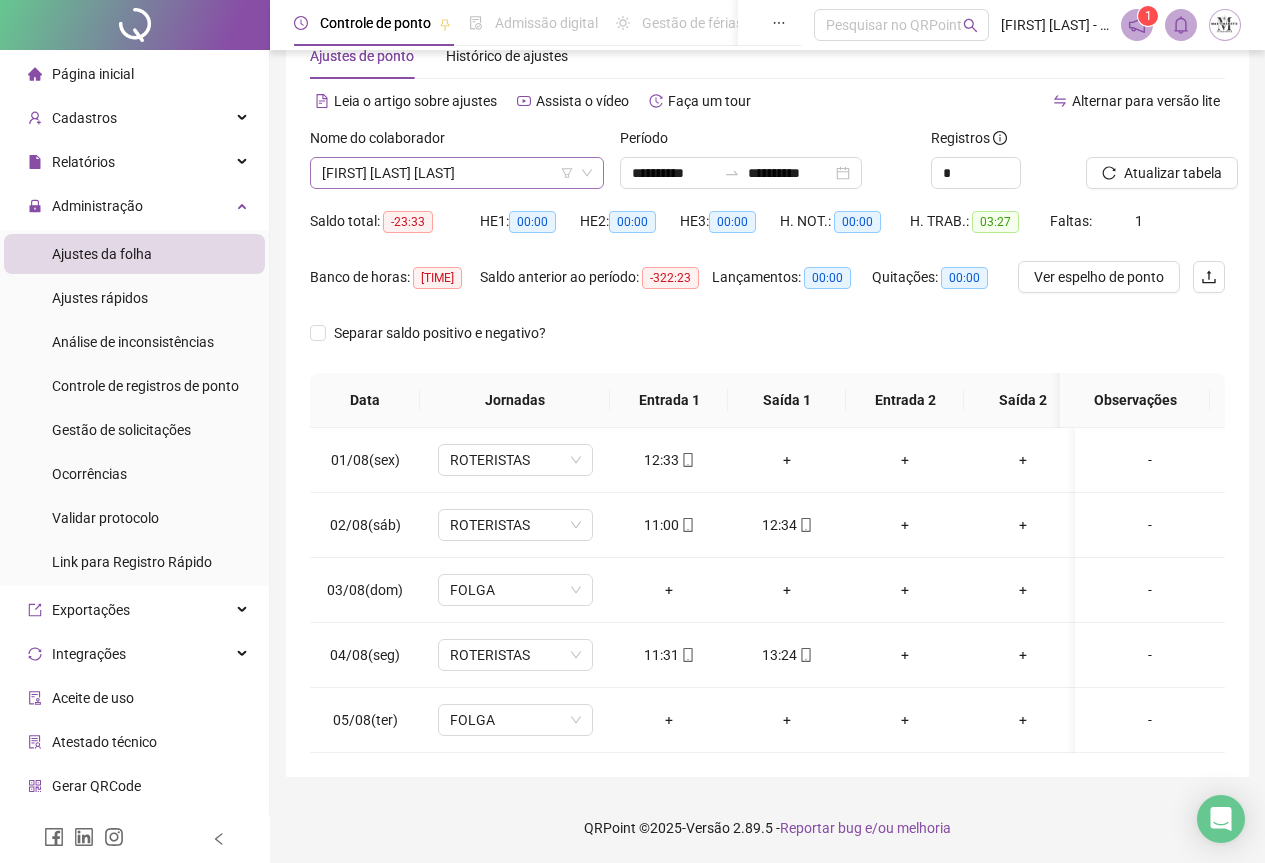 click on "[FIRST] [LAST] [LAST]" at bounding box center (457, 173) 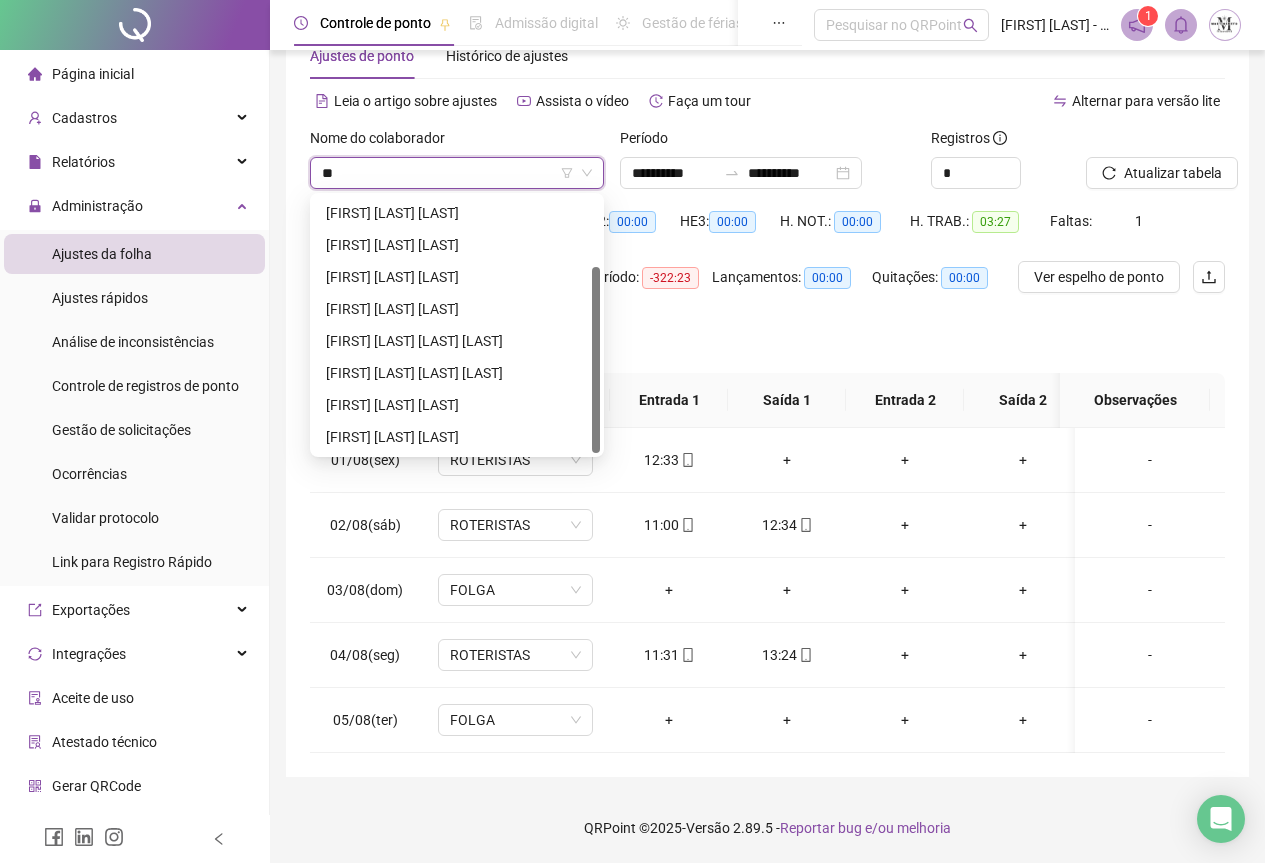 scroll, scrollTop: 0, scrollLeft: 0, axis: both 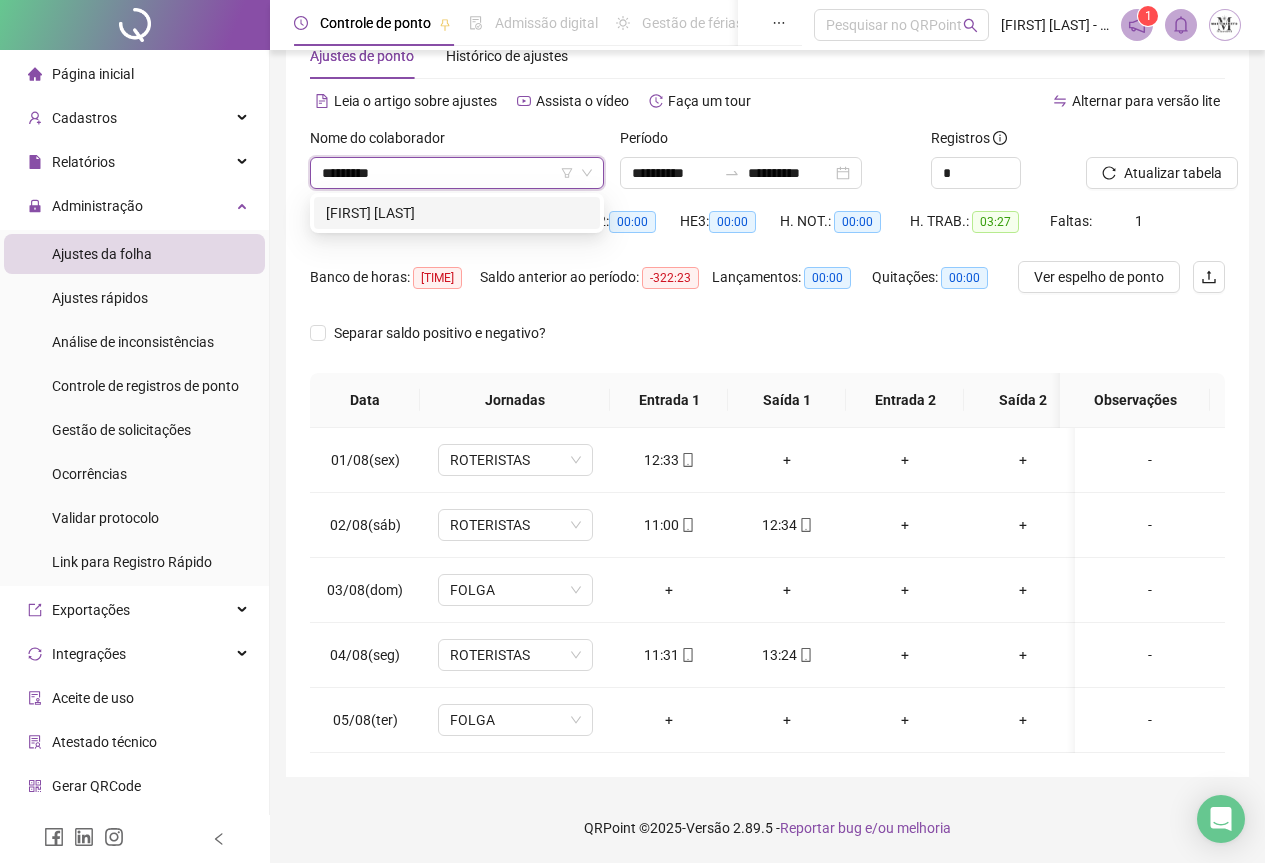 type on "*********" 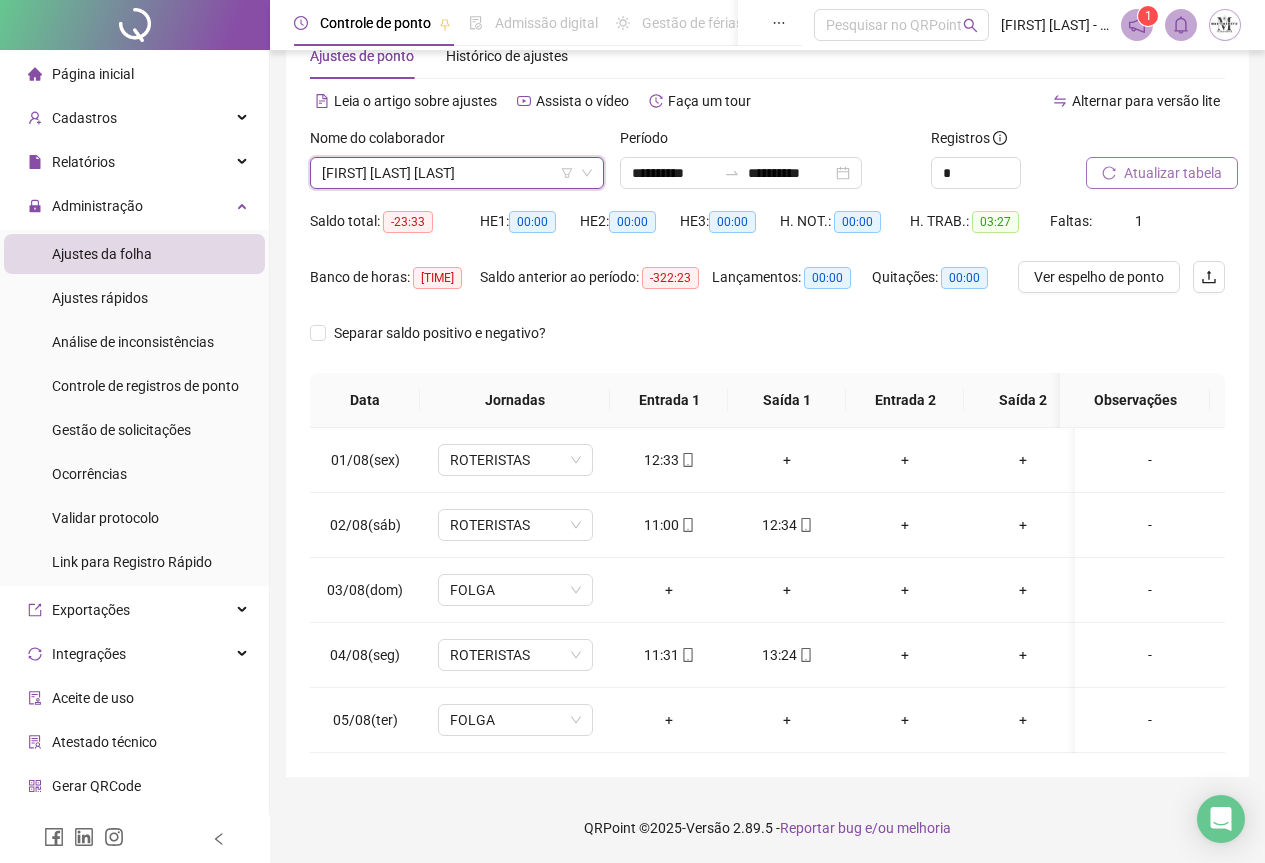 click on "Atualizar tabela" at bounding box center (1173, 173) 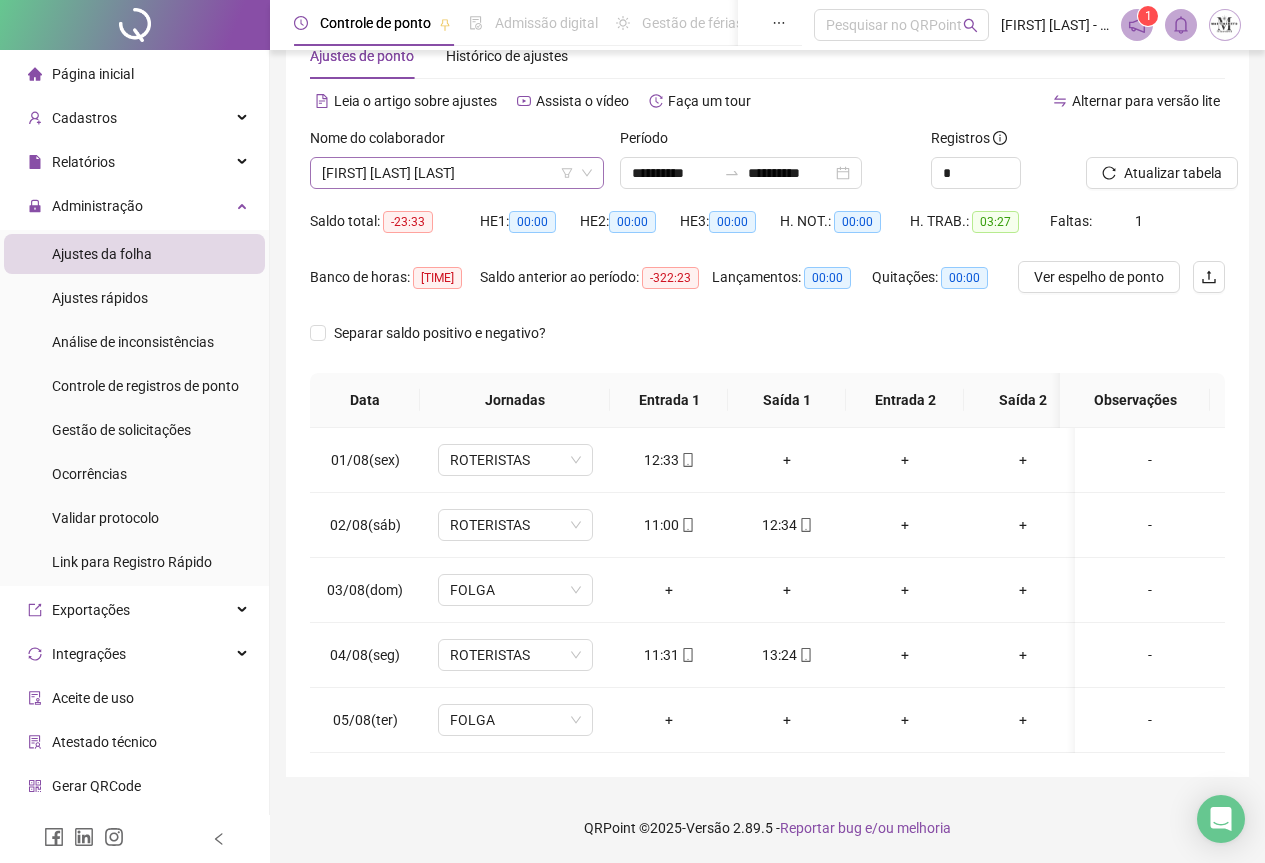 click on "[FIRST] [LAST] [LAST]" at bounding box center (457, 173) 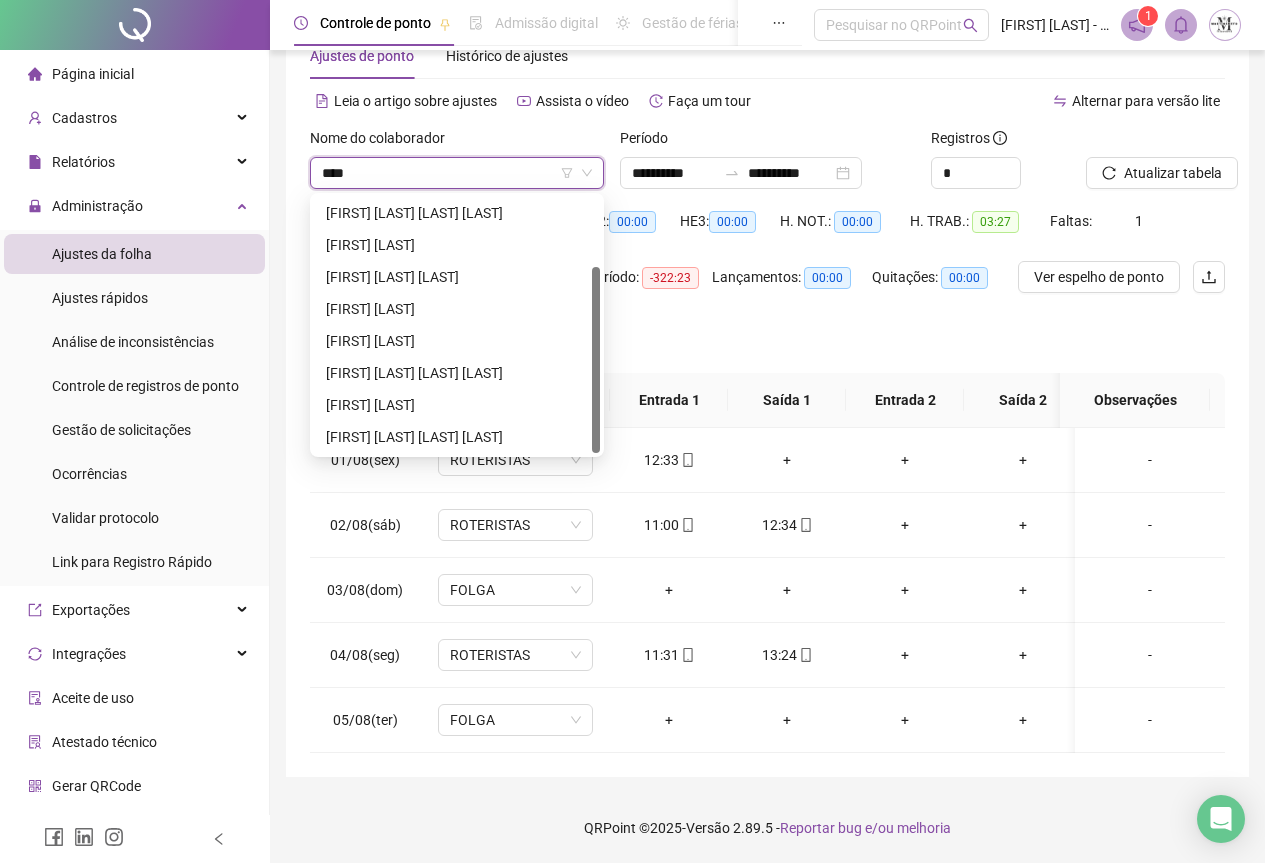 type on "*****" 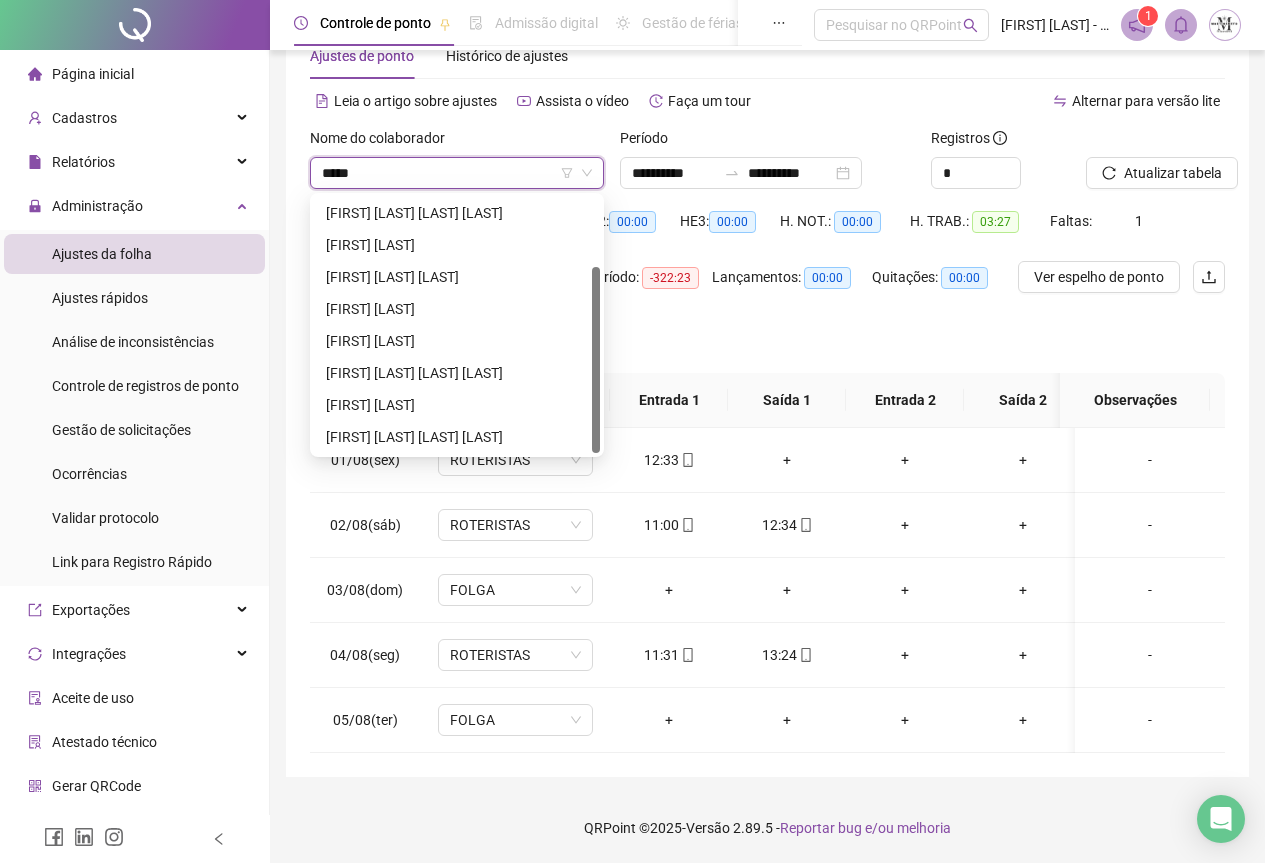 scroll, scrollTop: 64, scrollLeft: 0, axis: vertical 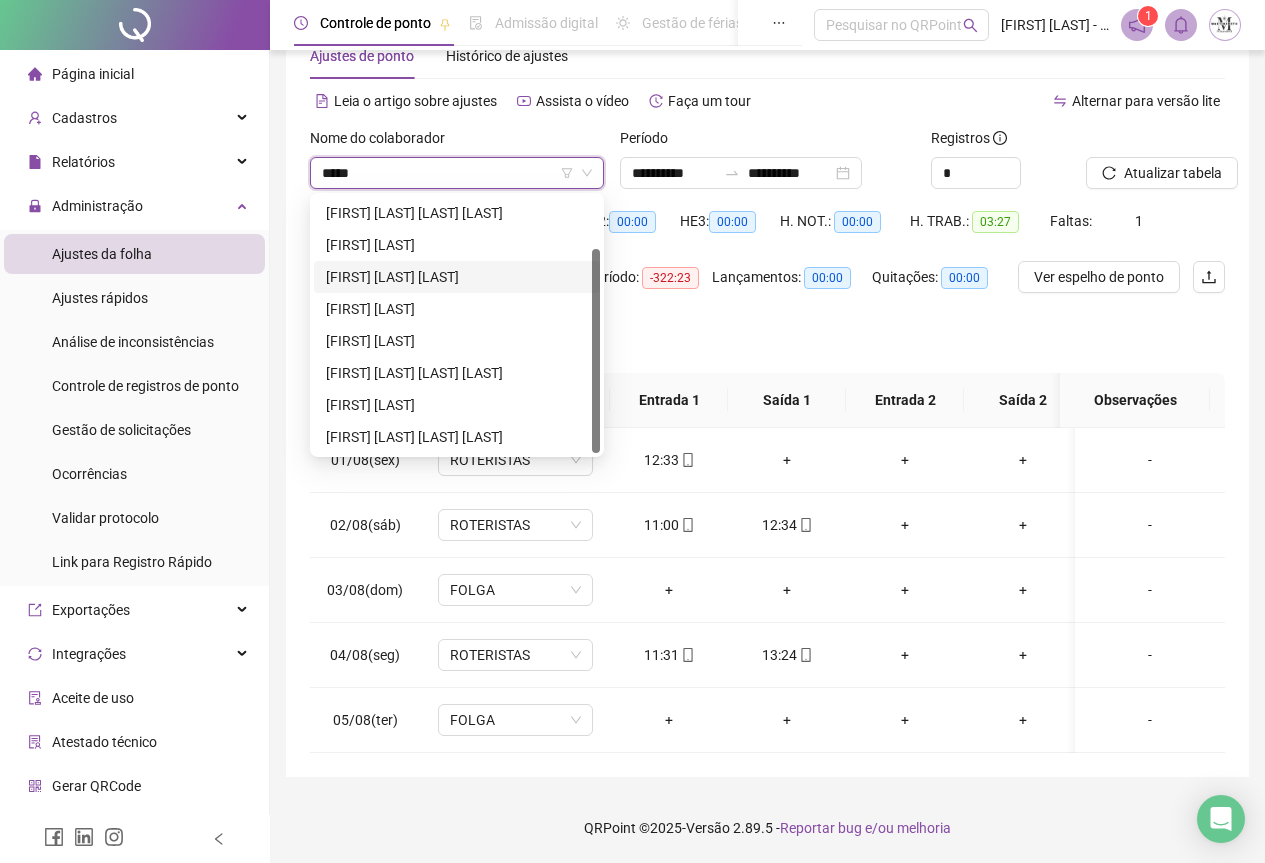 click on "[FIRST] [LAST] [LAST]" at bounding box center (457, 277) 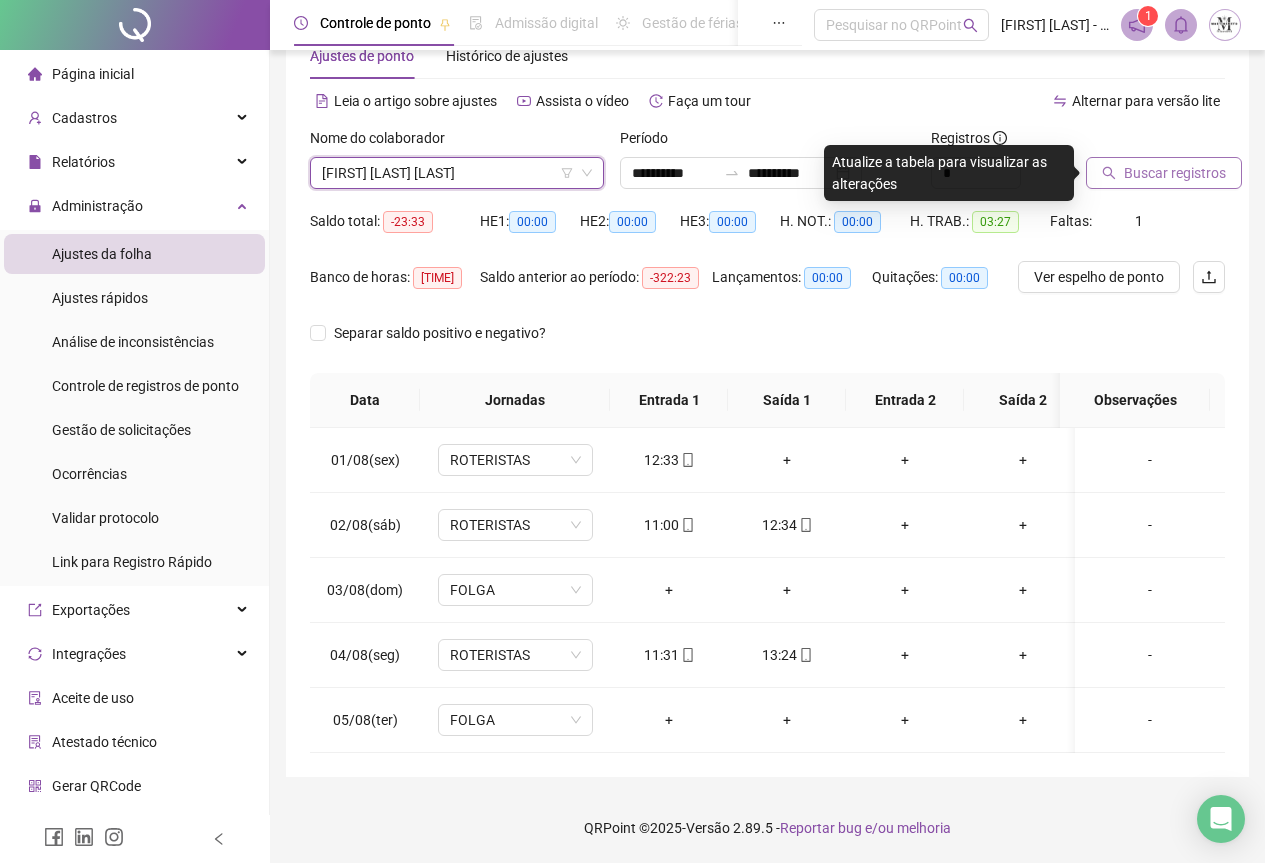 click on "Buscar registros" at bounding box center [1175, 173] 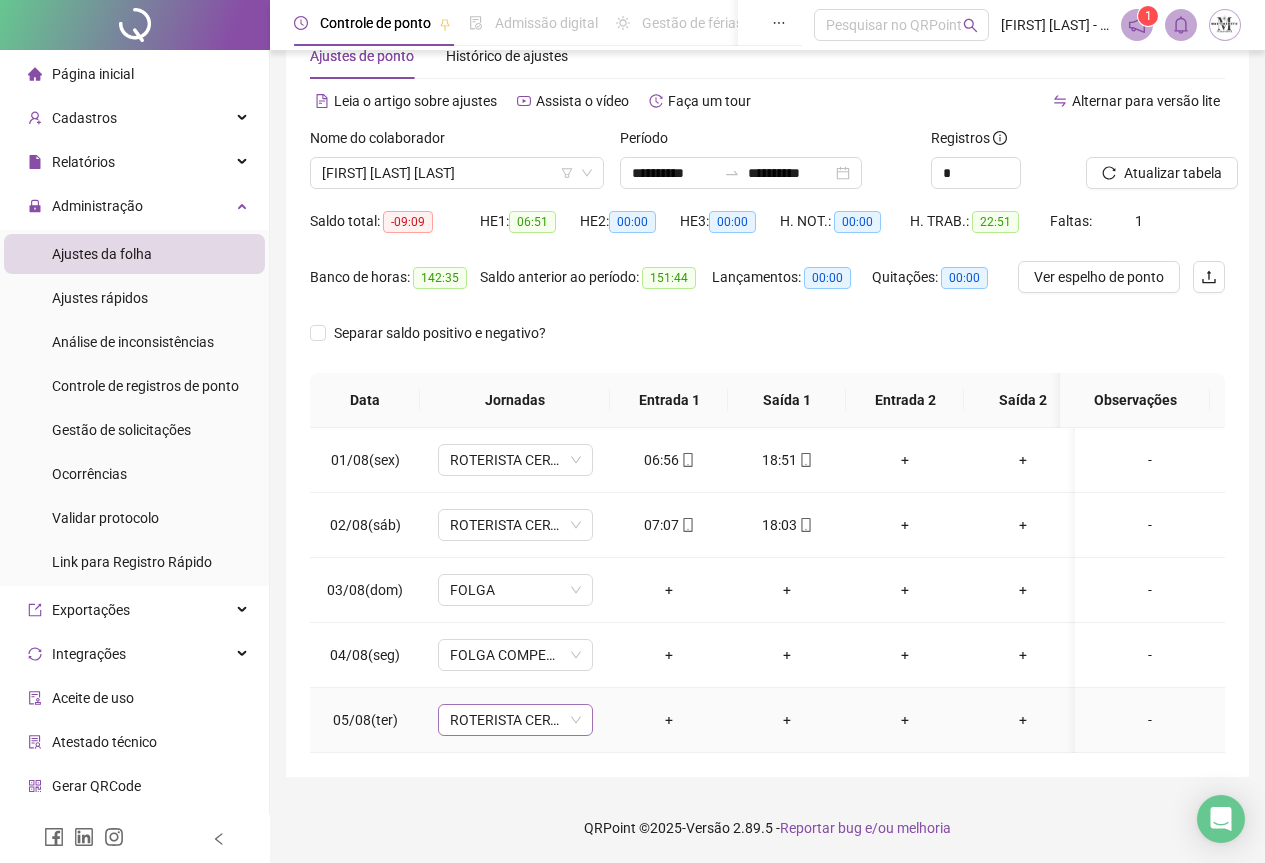 click on "ROTERISTA CERTO SG" at bounding box center [515, 720] 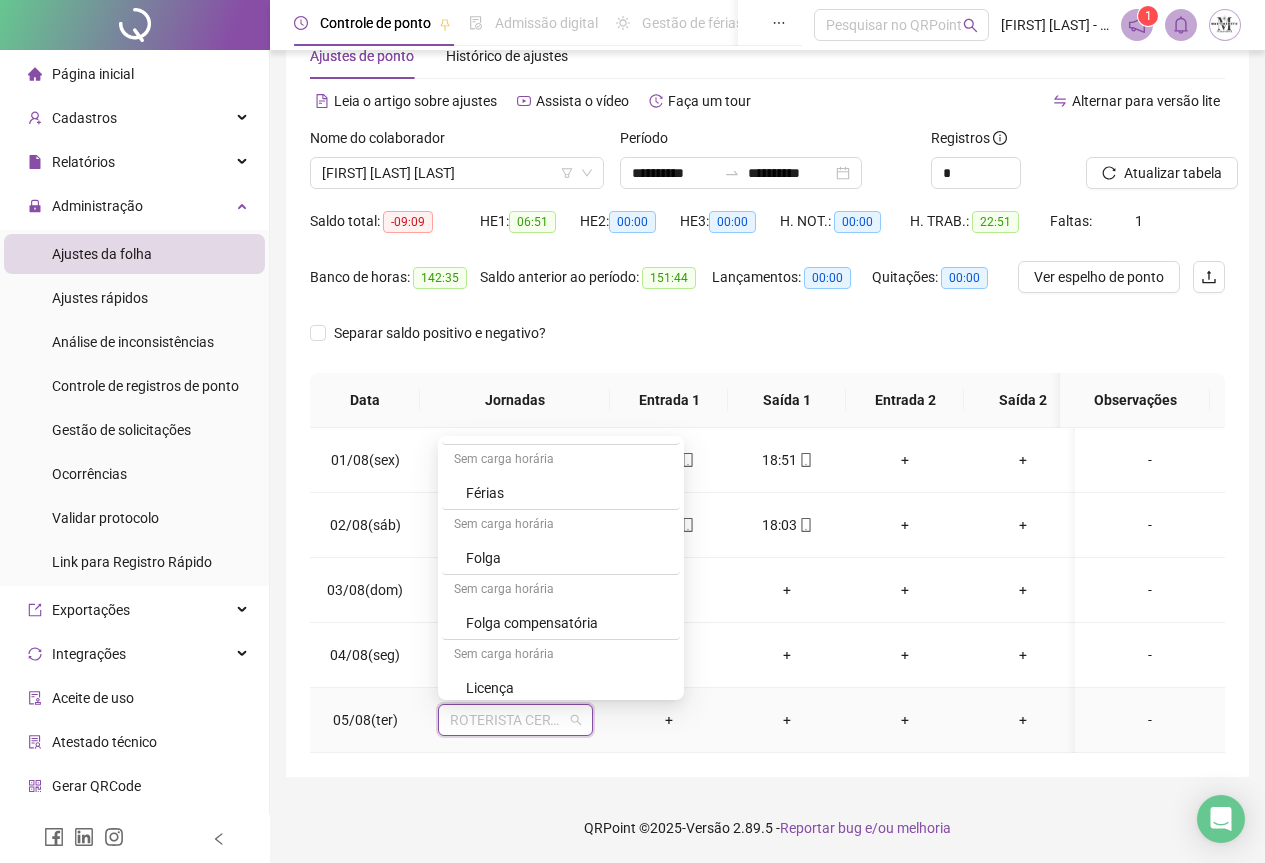 scroll, scrollTop: 1300, scrollLeft: 0, axis: vertical 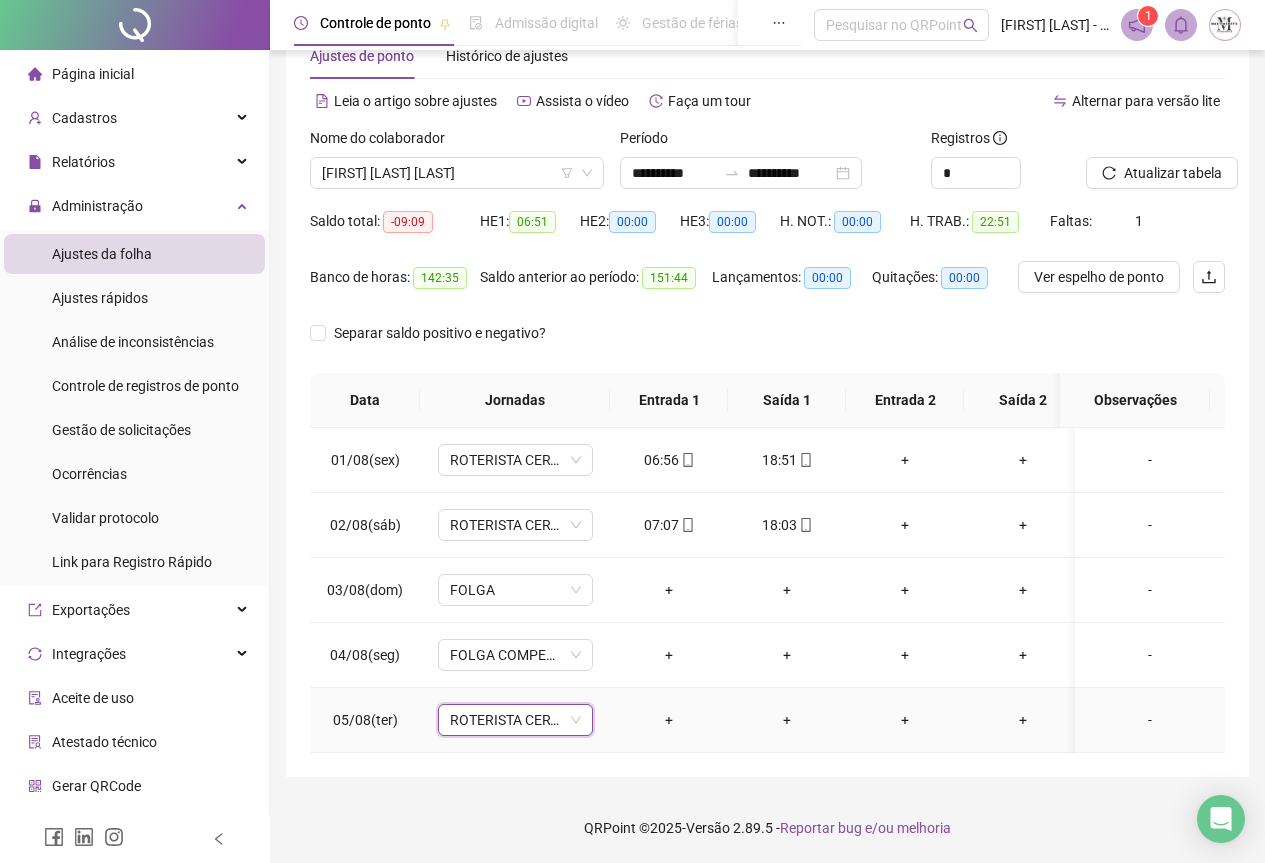 click on "ROTERISTA CERTO SG" at bounding box center [515, 720] 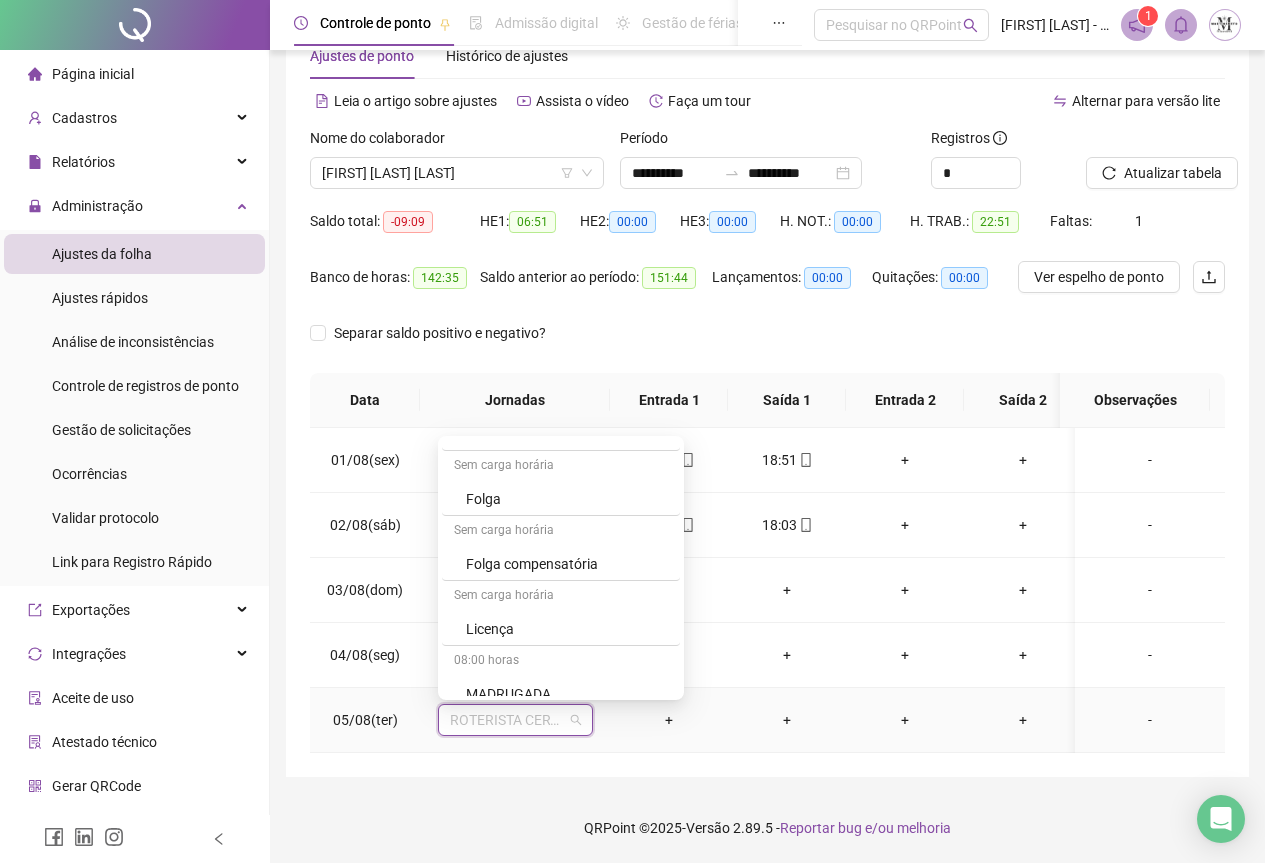 scroll, scrollTop: 1059, scrollLeft: 0, axis: vertical 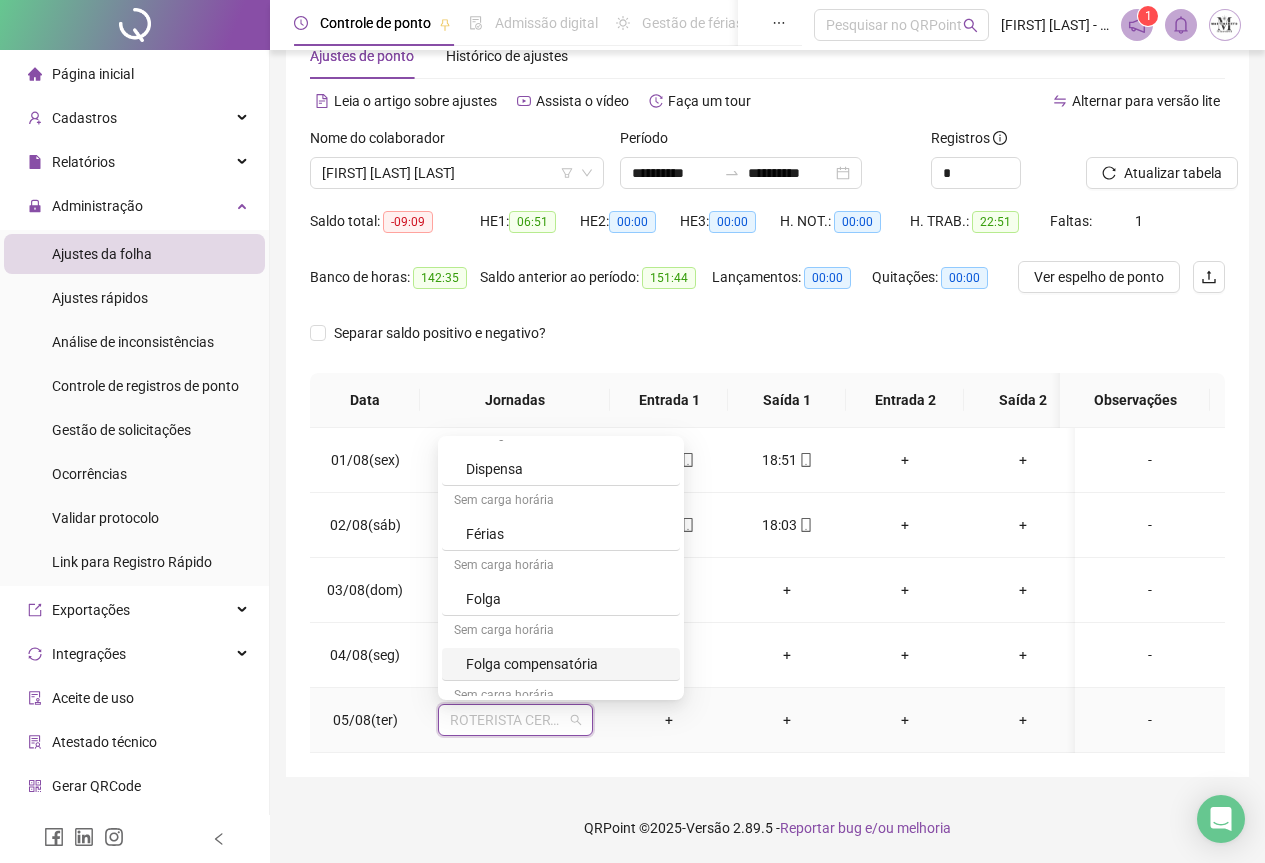 click on "Folga compensatória" at bounding box center (567, 664) 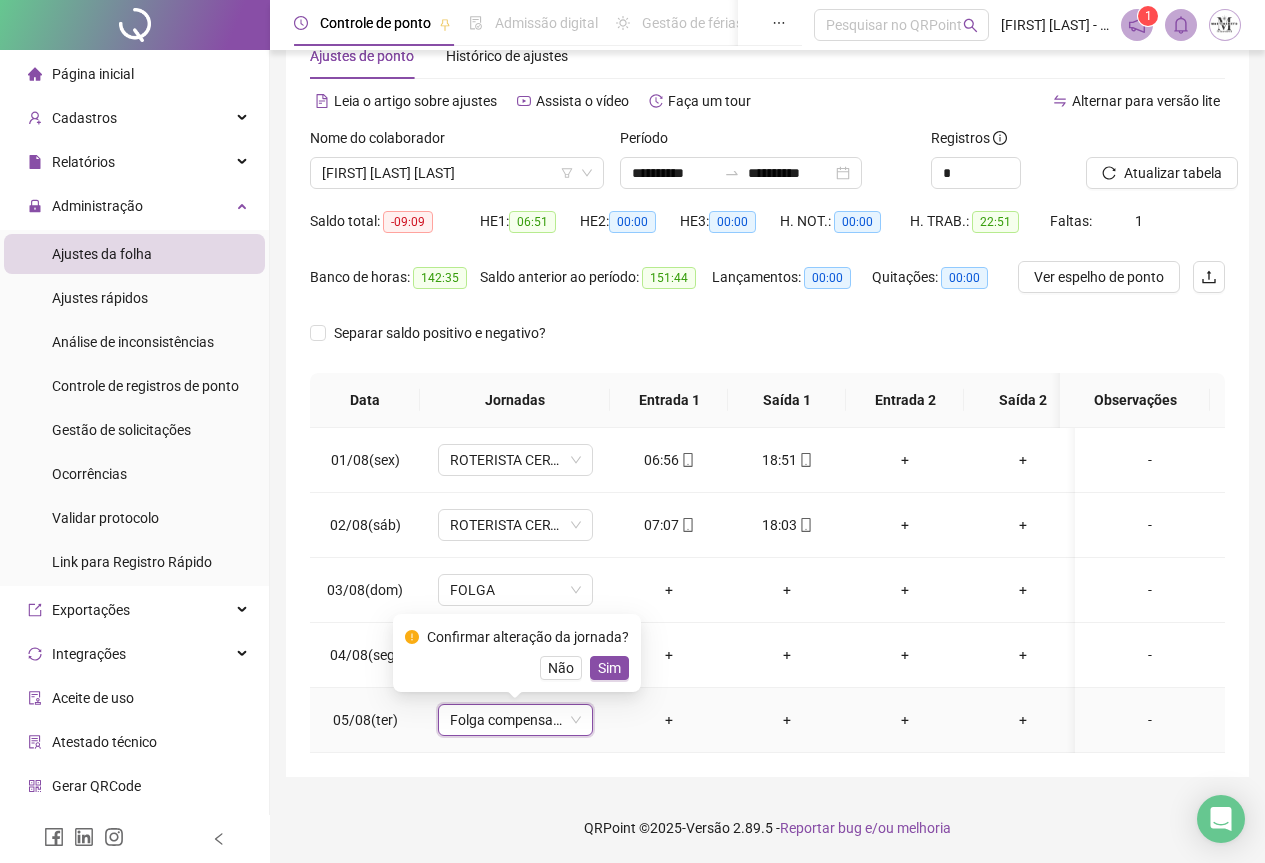 drag, startPoint x: 599, startPoint y: 651, endPoint x: 887, endPoint y: 582, distance: 296.1503 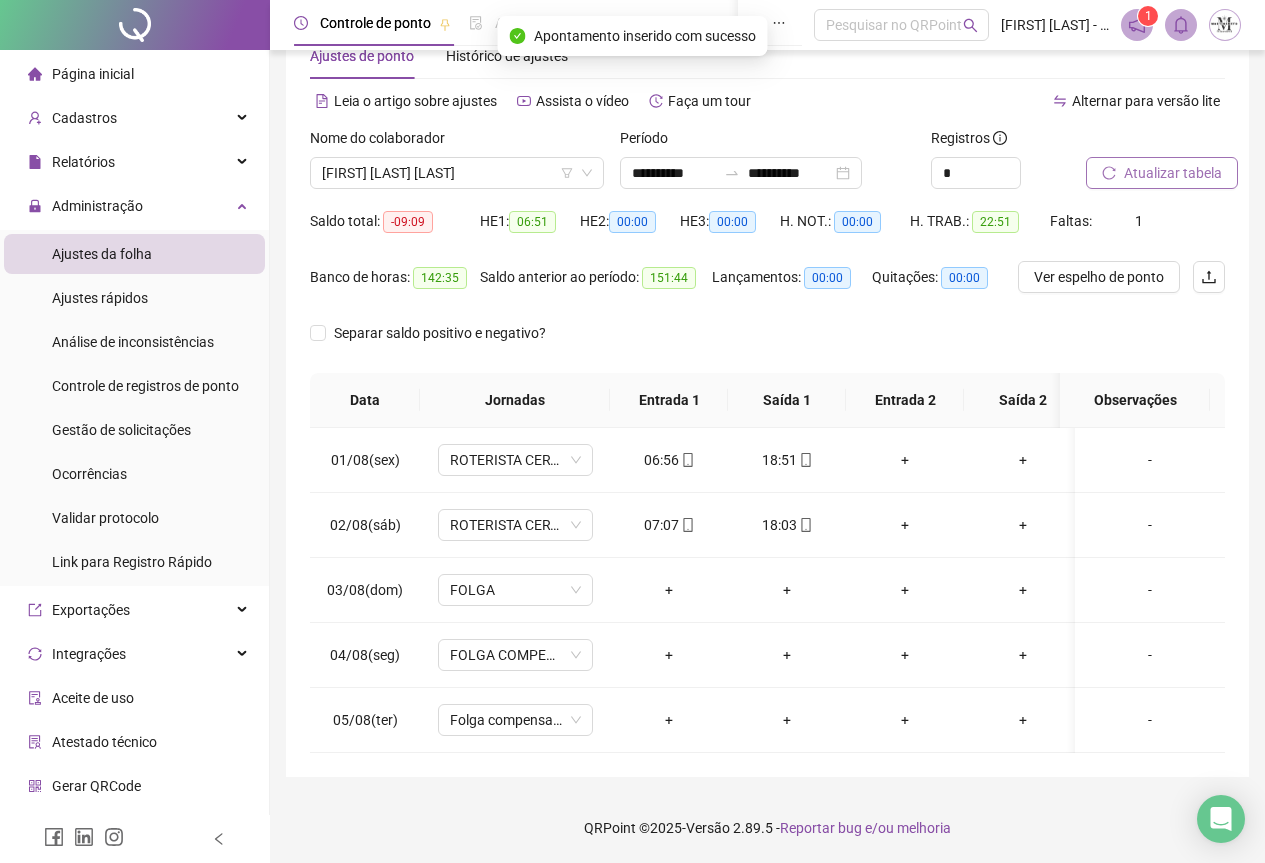 click on "Atualizar tabela" at bounding box center (1173, 173) 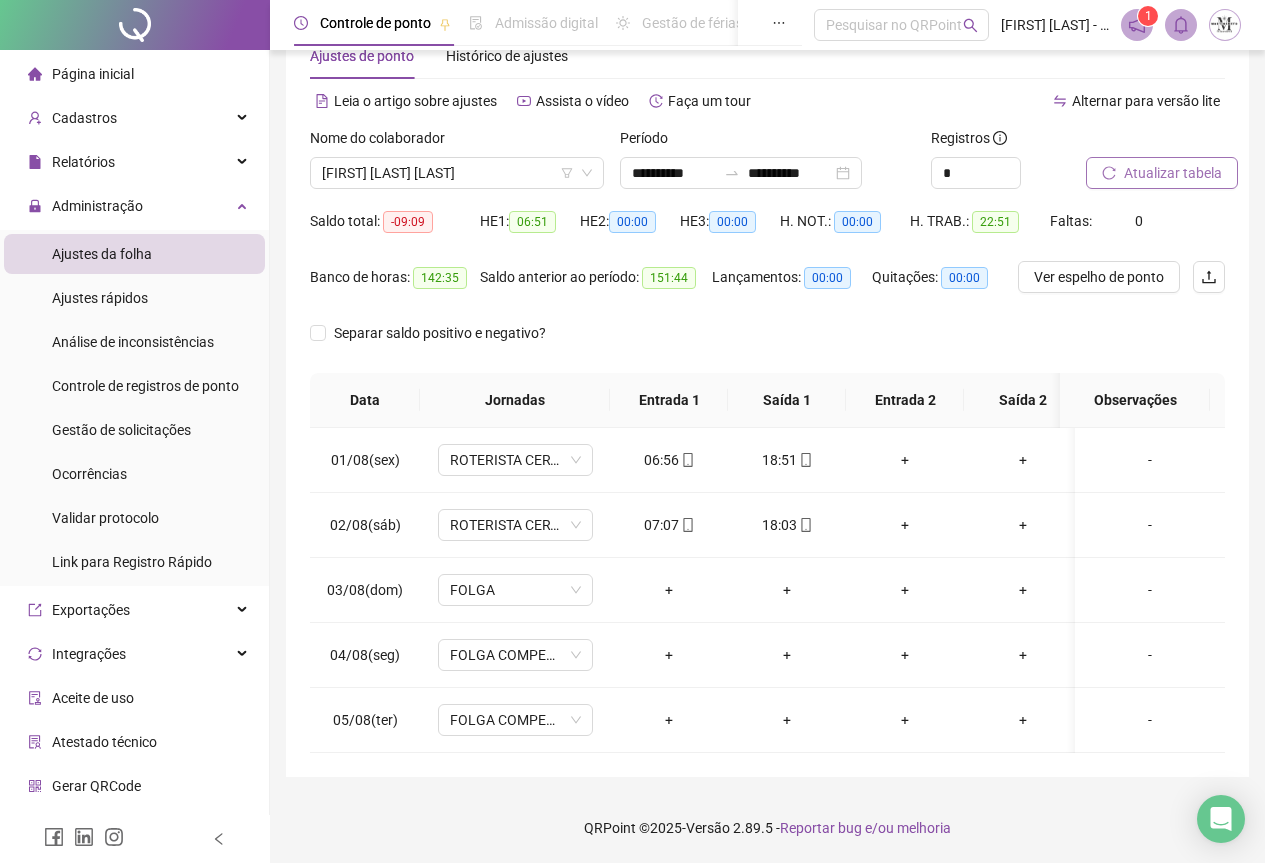 click on "Atualizar tabela" at bounding box center (1173, 173) 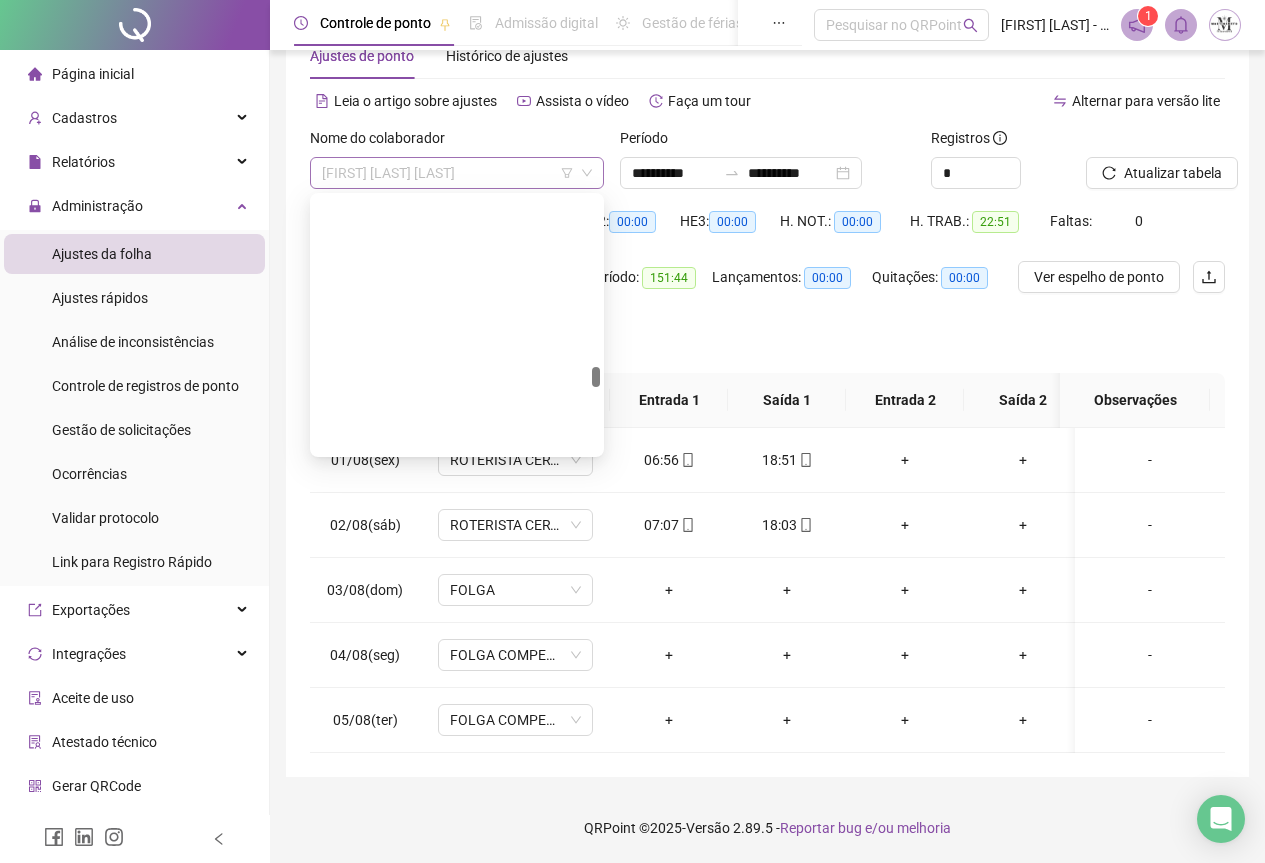 click on "[FIRST] [LAST] [LAST]" at bounding box center (457, 173) 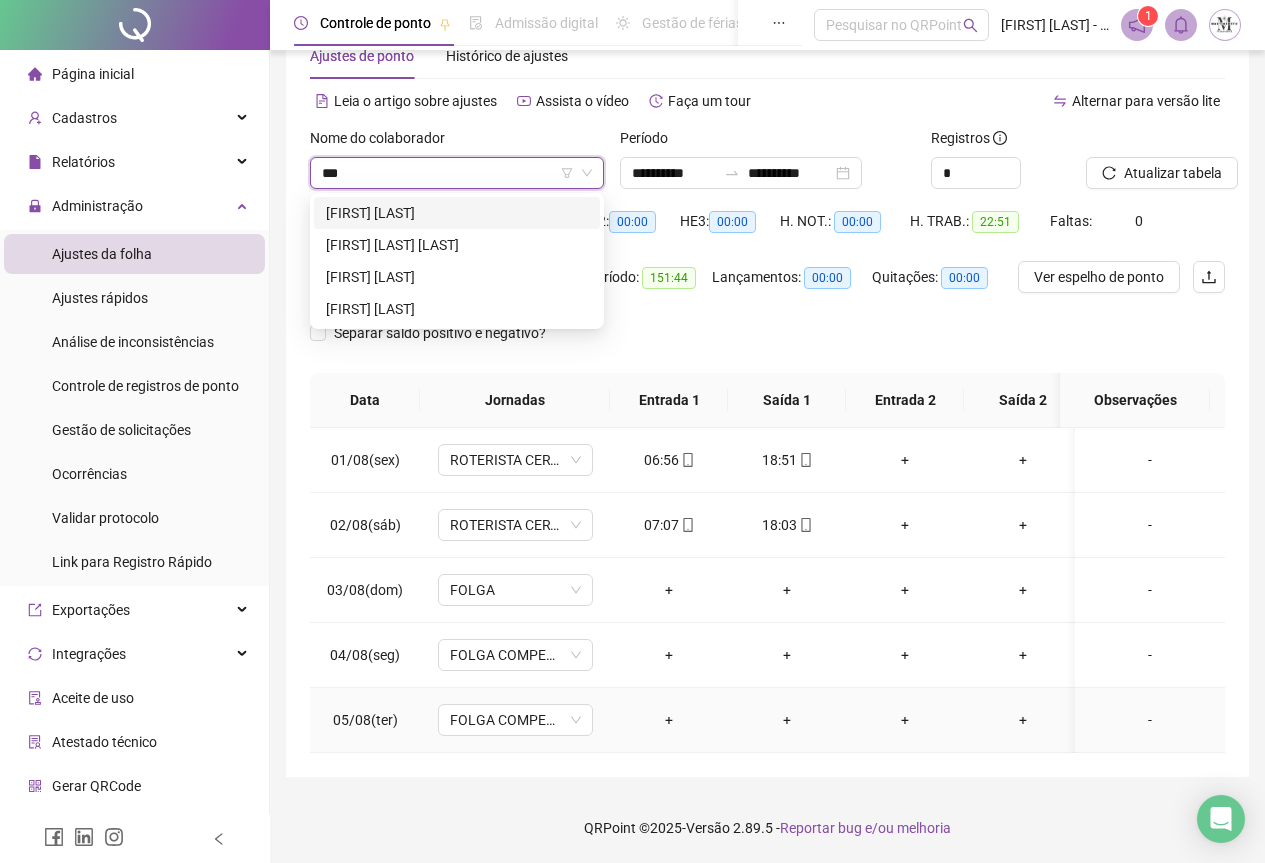 scroll, scrollTop: 0, scrollLeft: 0, axis: both 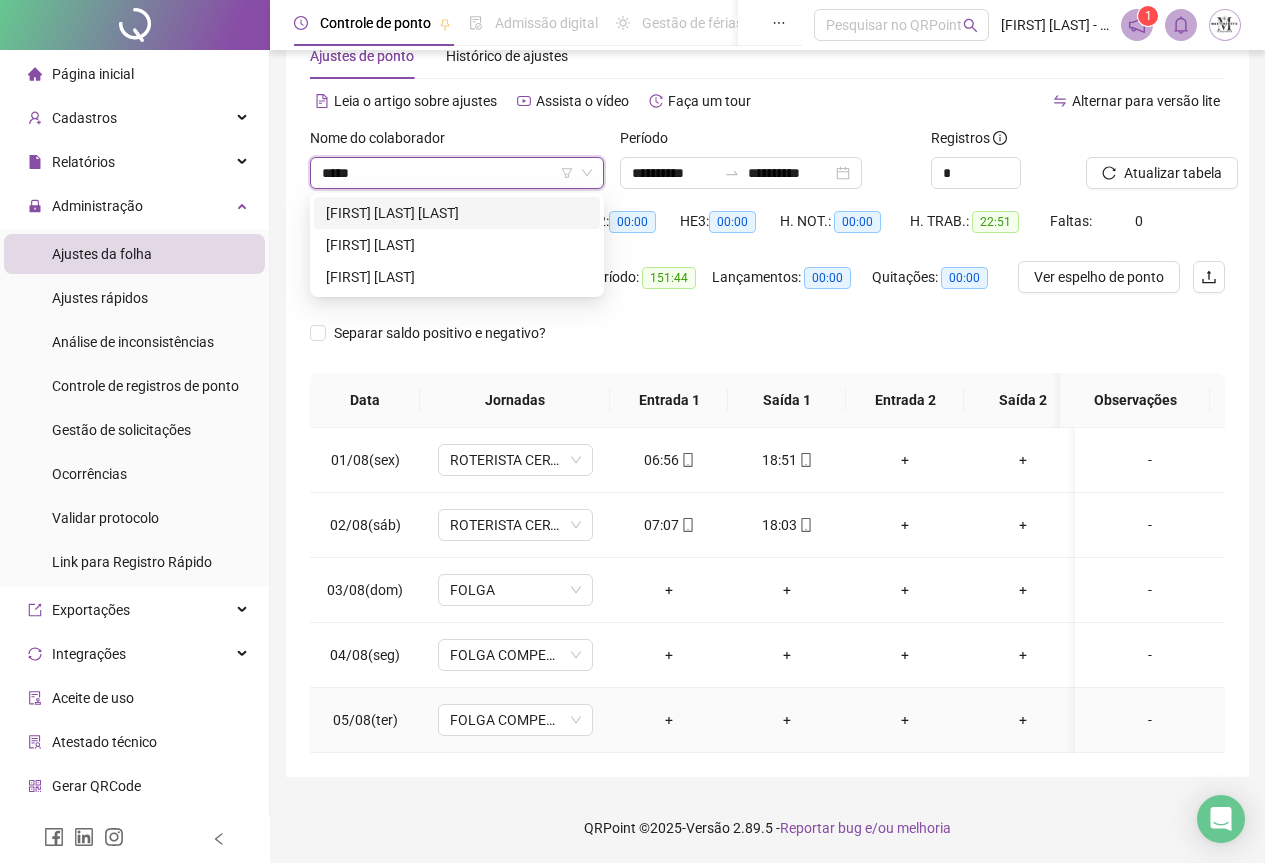 type on "*****" 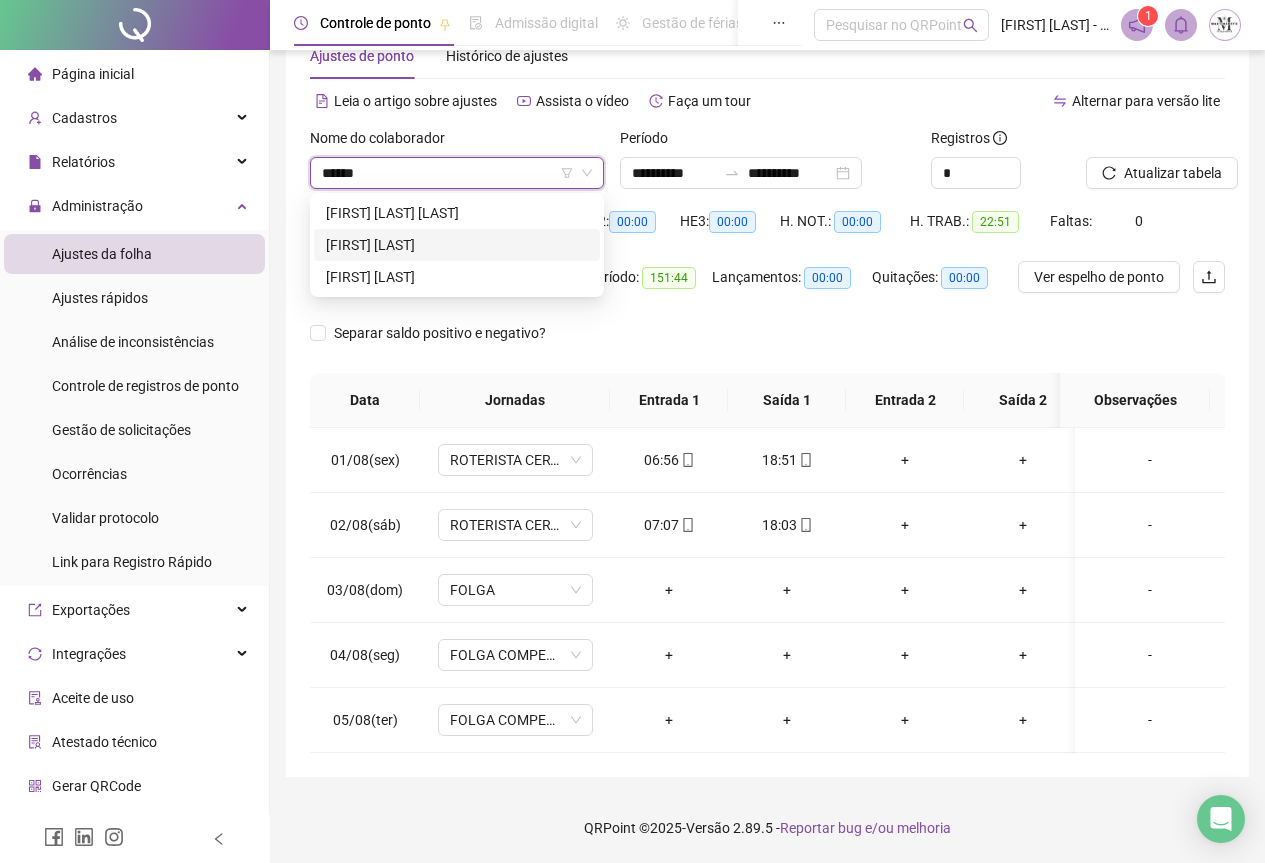 click on "[FIRST] [LAST]" at bounding box center (457, 245) 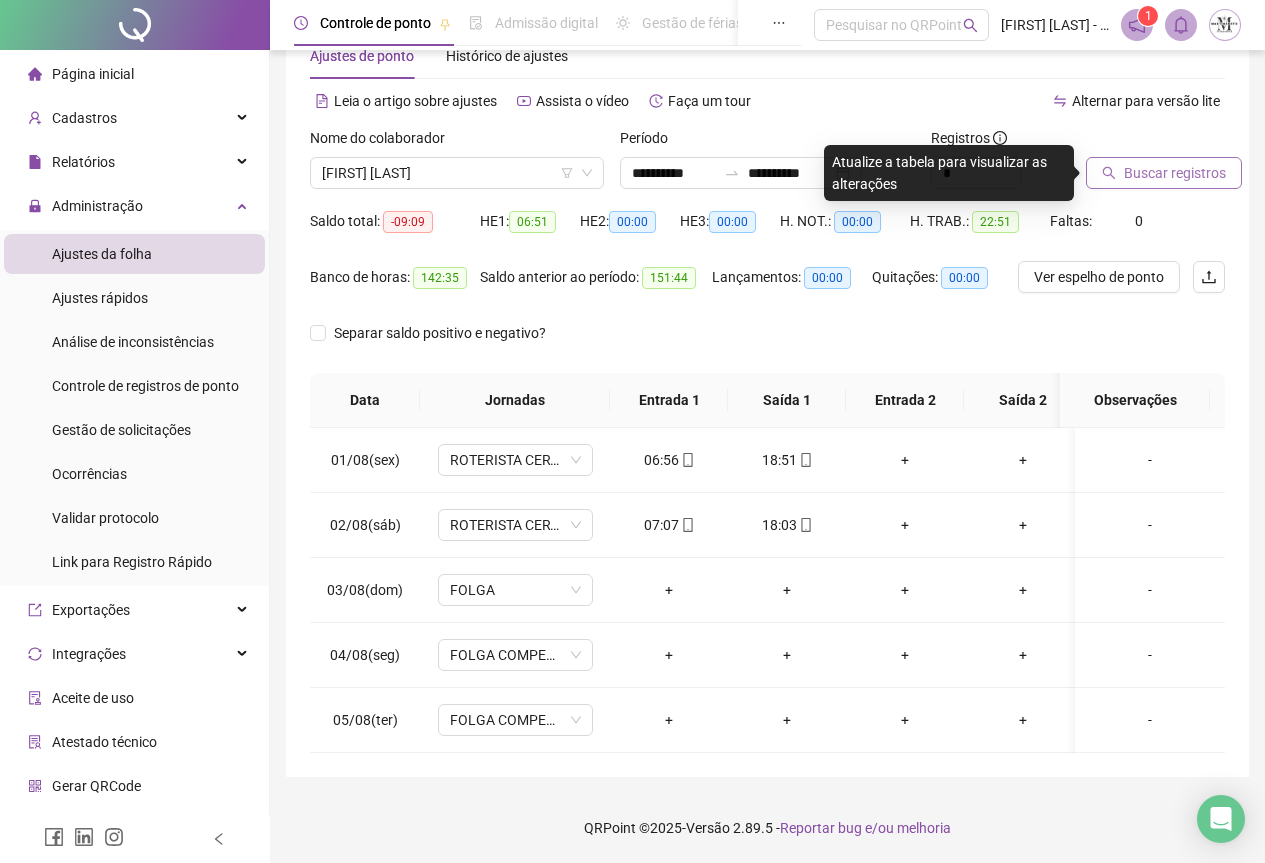 click on "Buscar registros" at bounding box center [1175, 173] 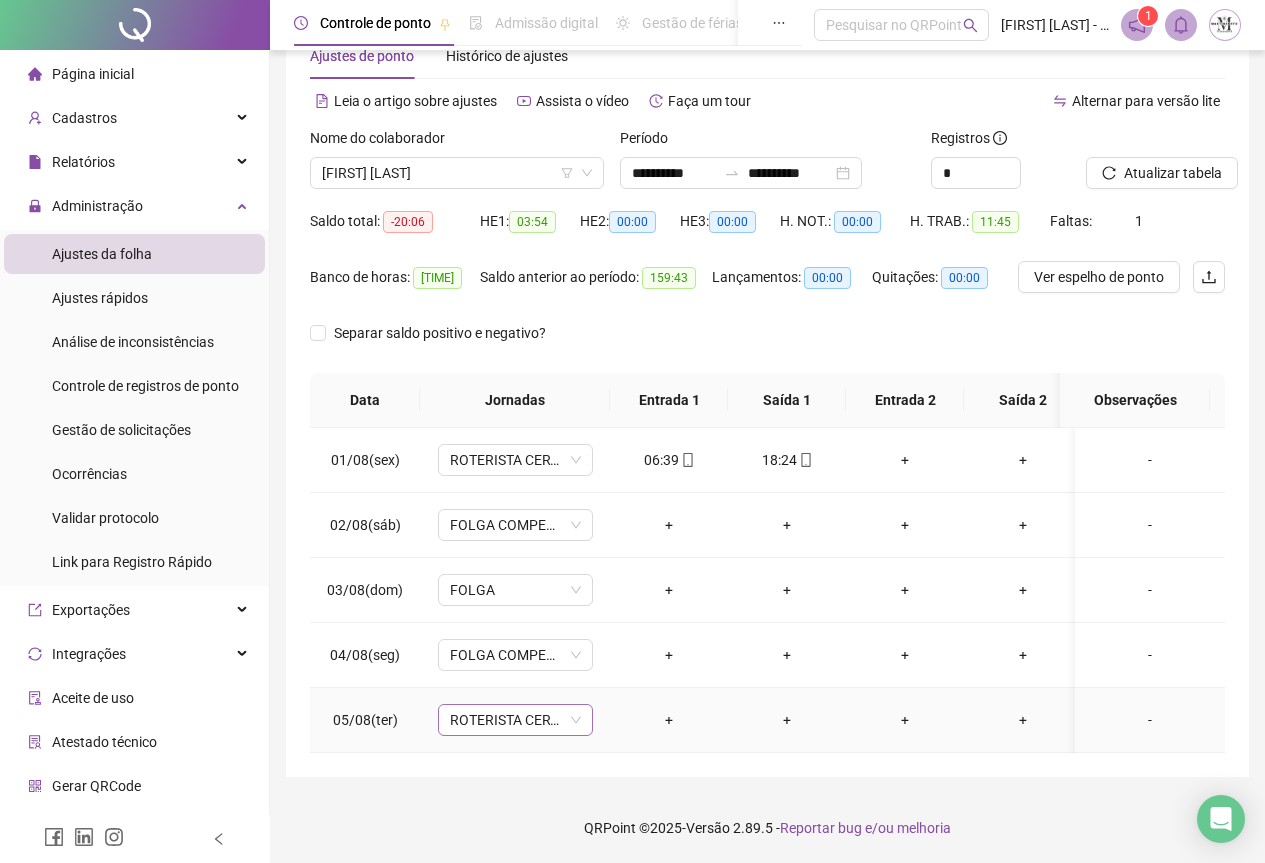 click on "ROTERISTA CERTO SG" at bounding box center [515, 720] 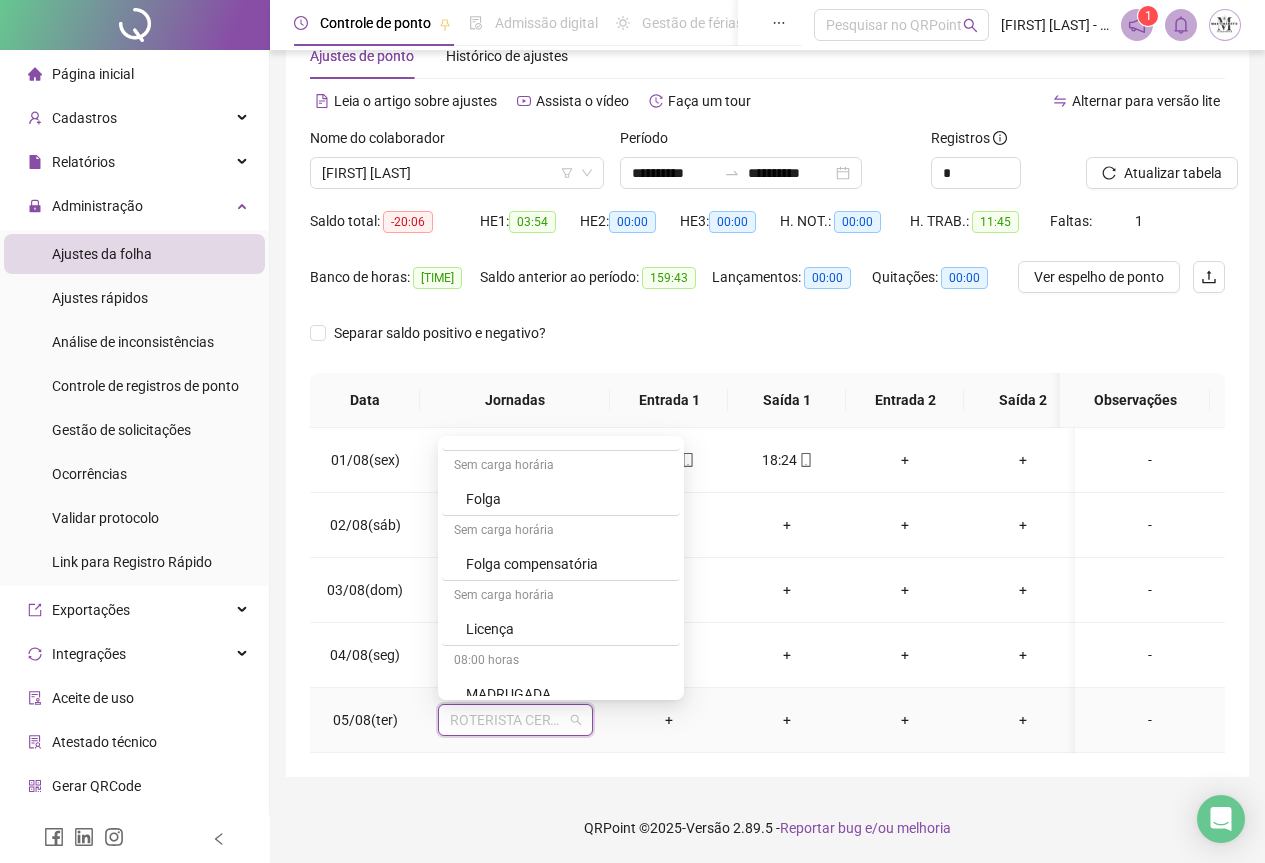 scroll, scrollTop: 1059, scrollLeft: 0, axis: vertical 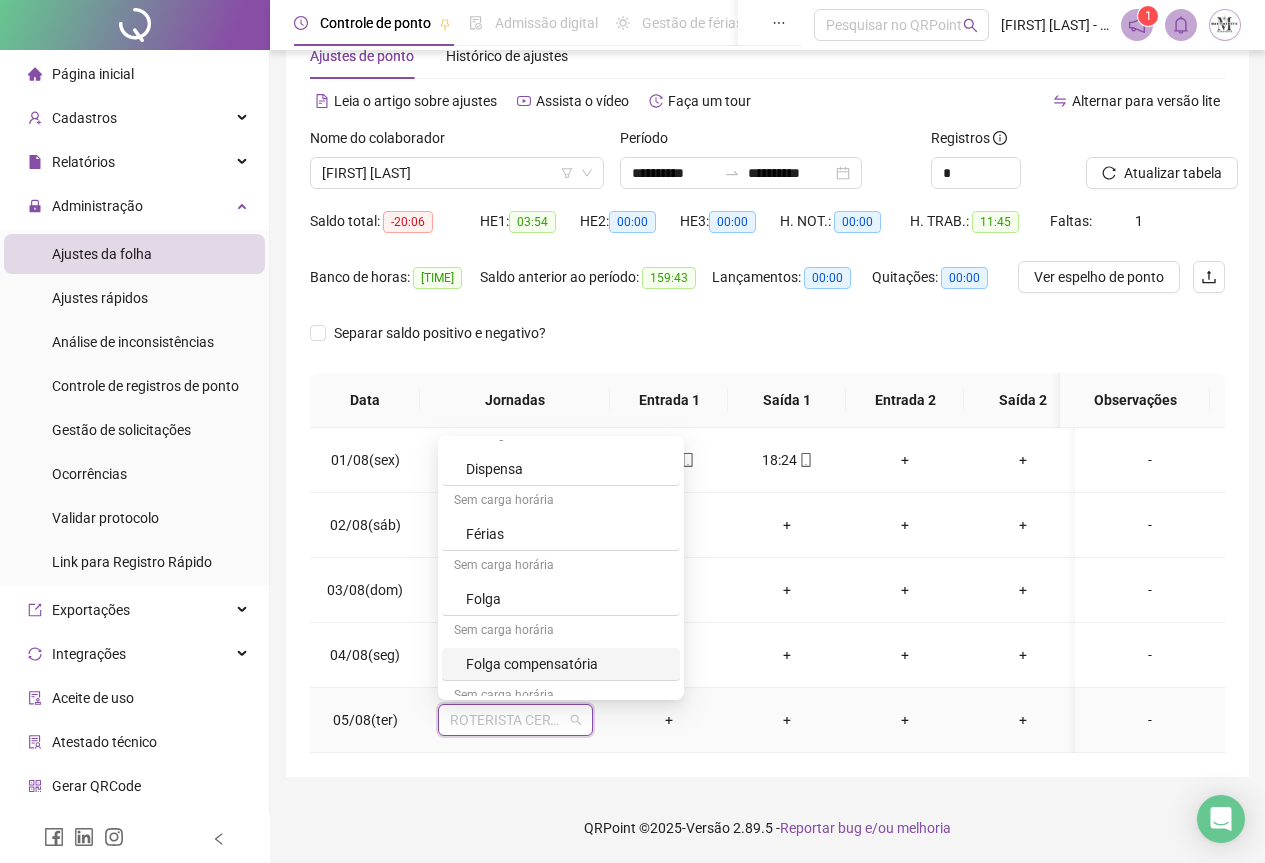 click on "Folga compensatória" at bounding box center (567, 664) 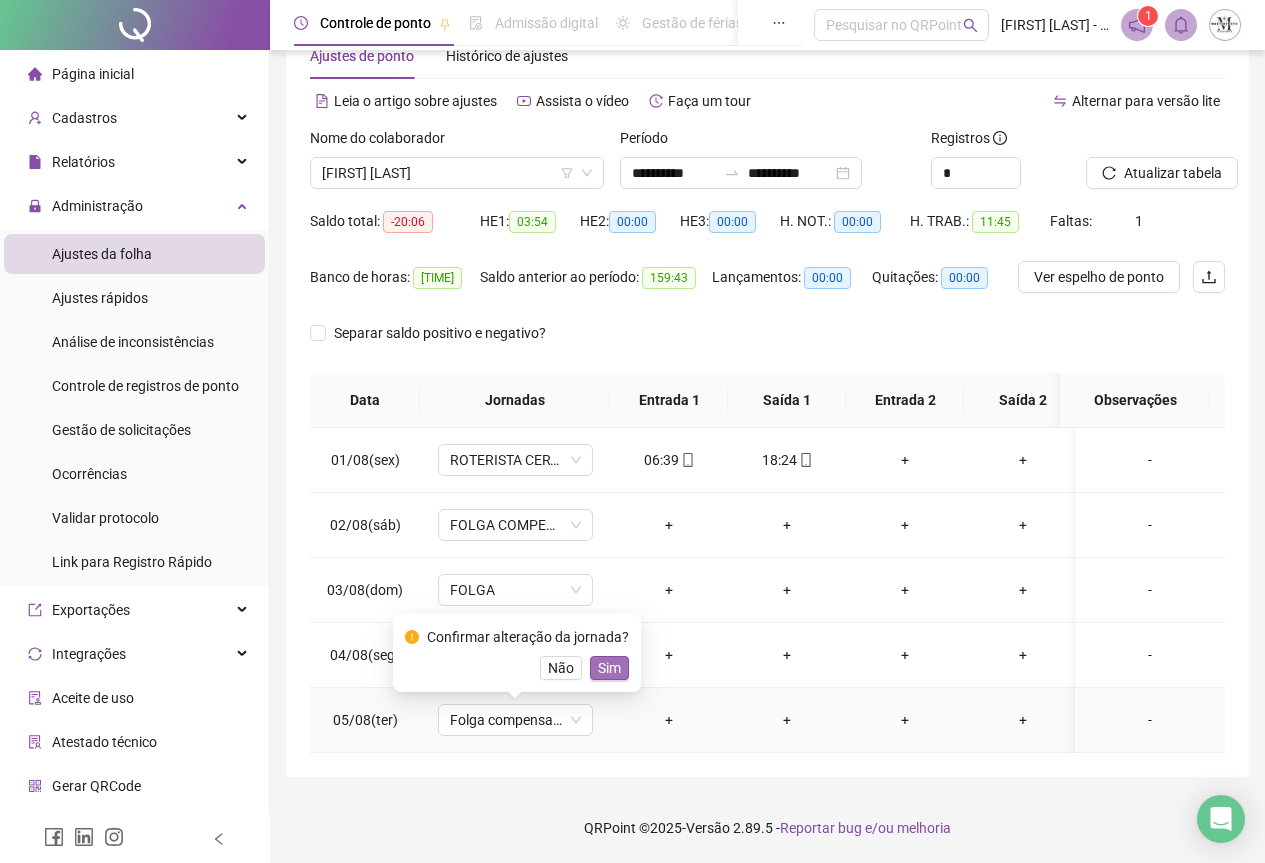 click on "Sim" at bounding box center (609, 668) 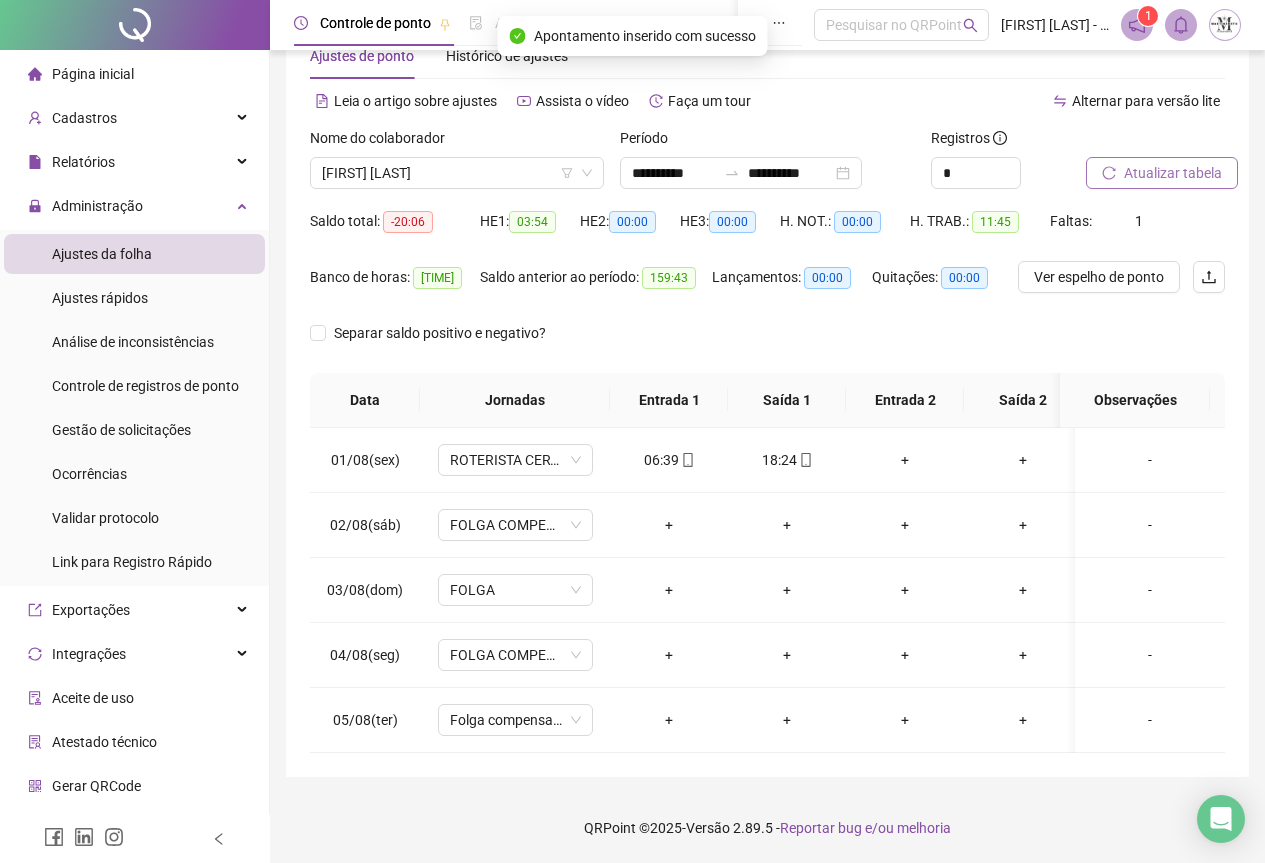 click on "Atualizar tabela" at bounding box center [1162, 173] 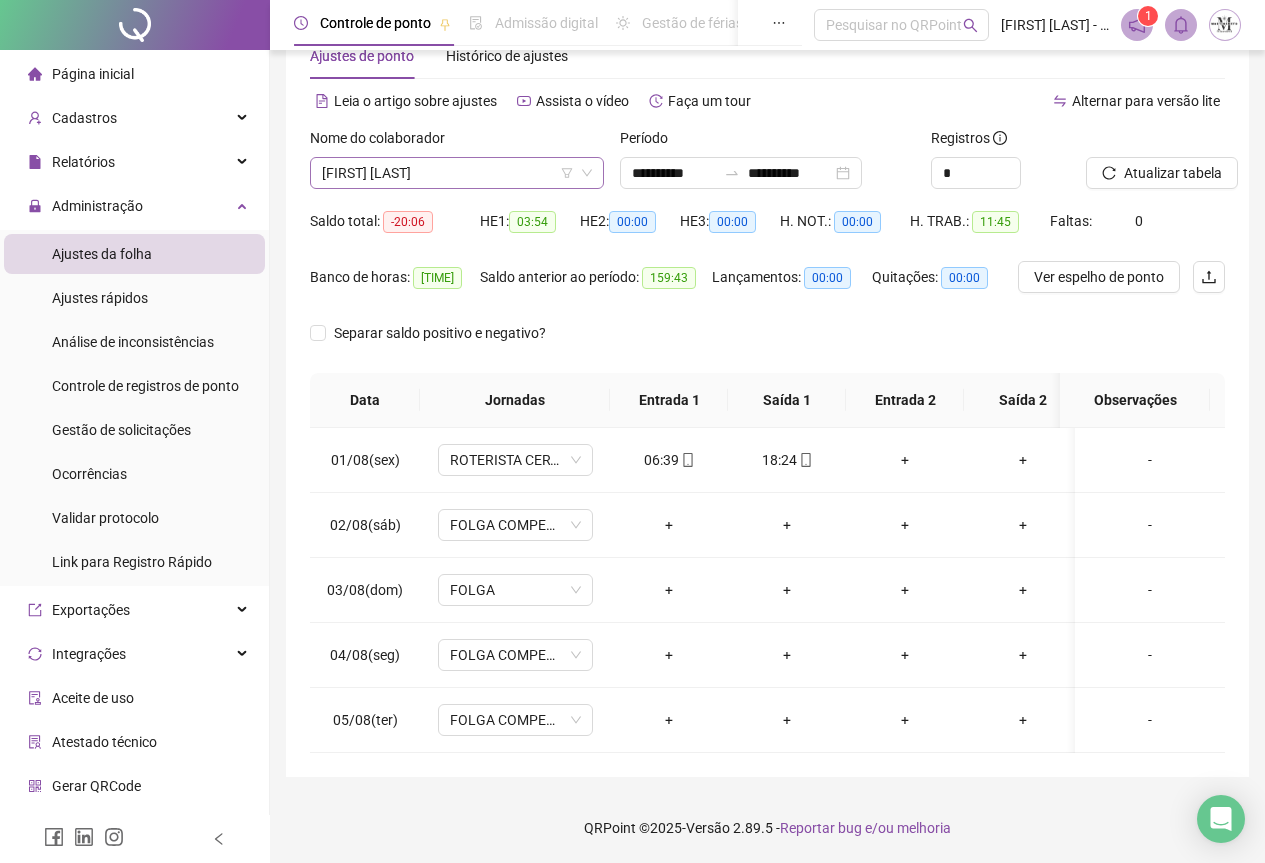 click on "[FIRST] [LAST]" at bounding box center (457, 173) 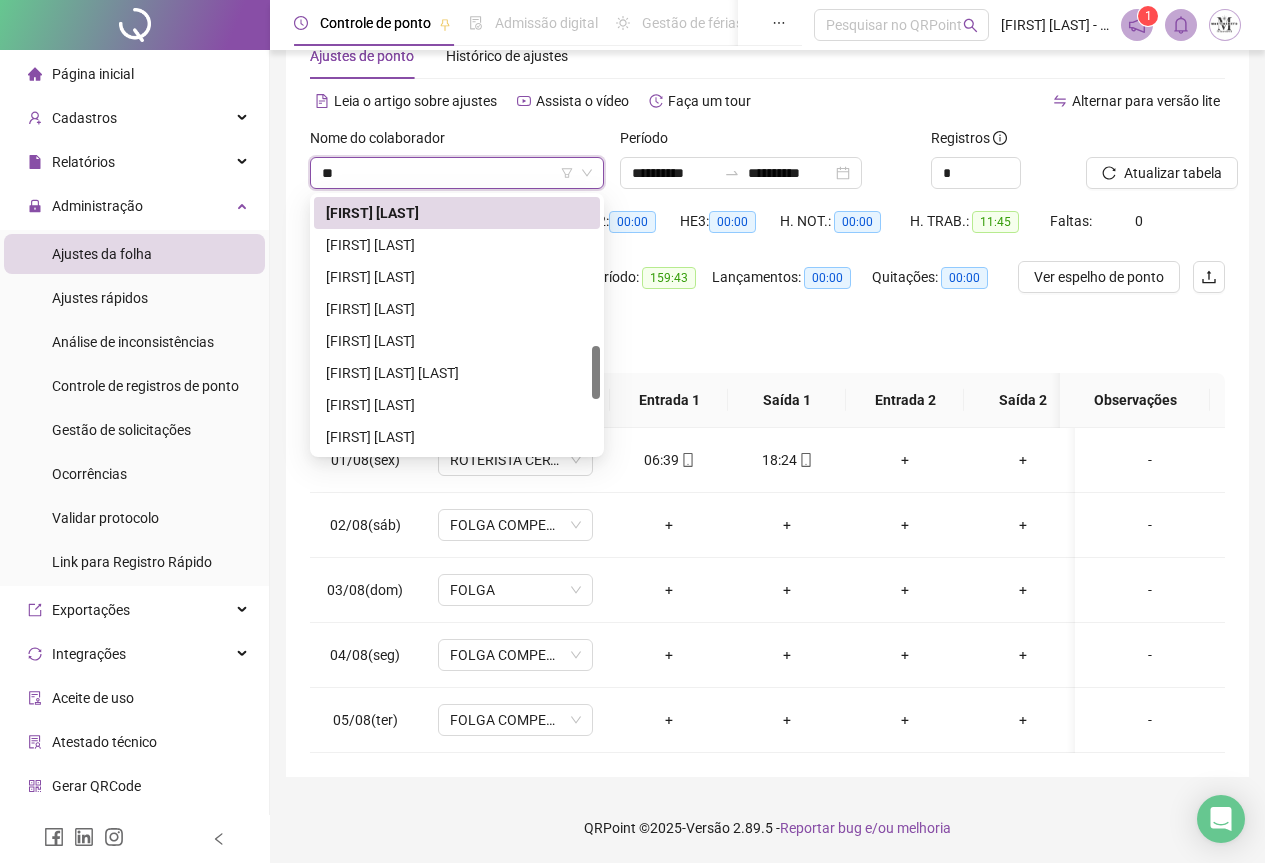 scroll, scrollTop: 0, scrollLeft: 0, axis: both 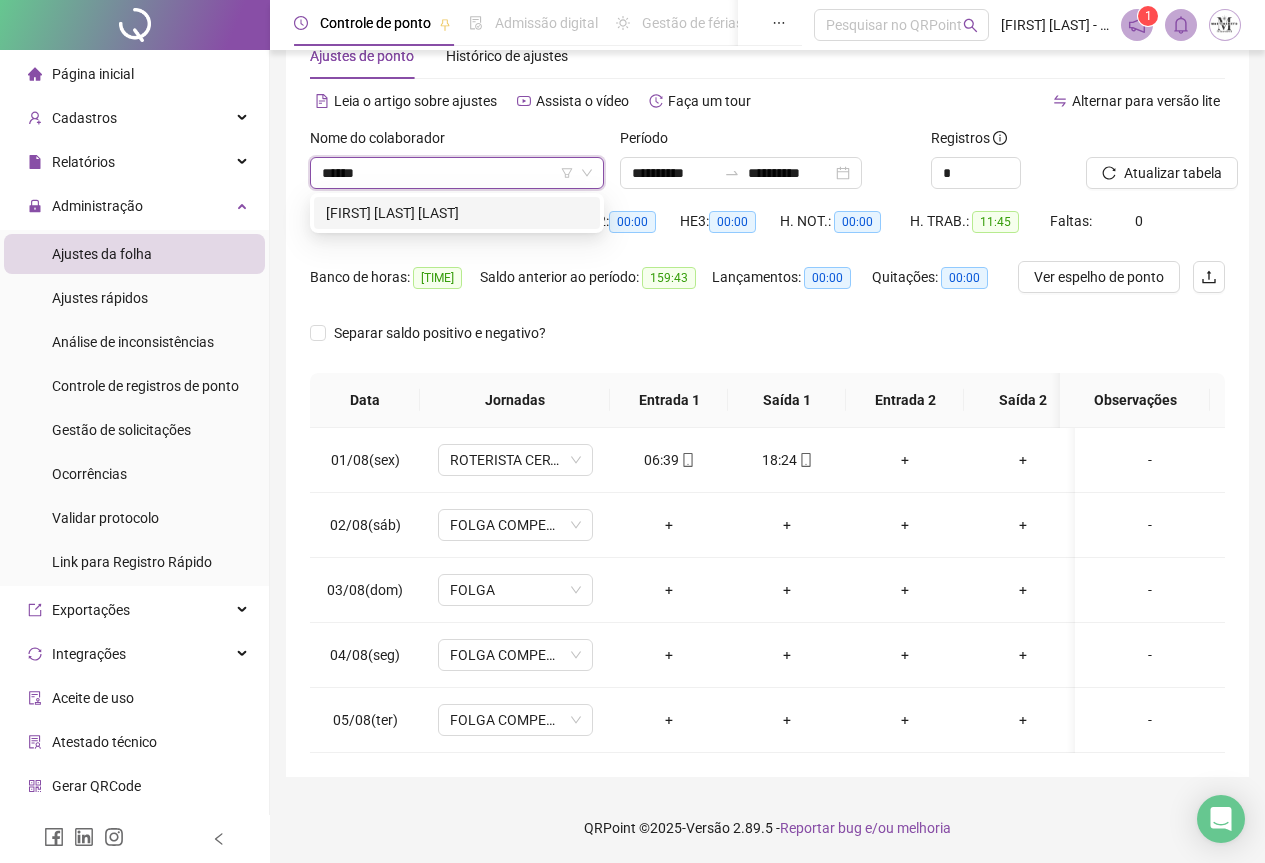 type on "*******" 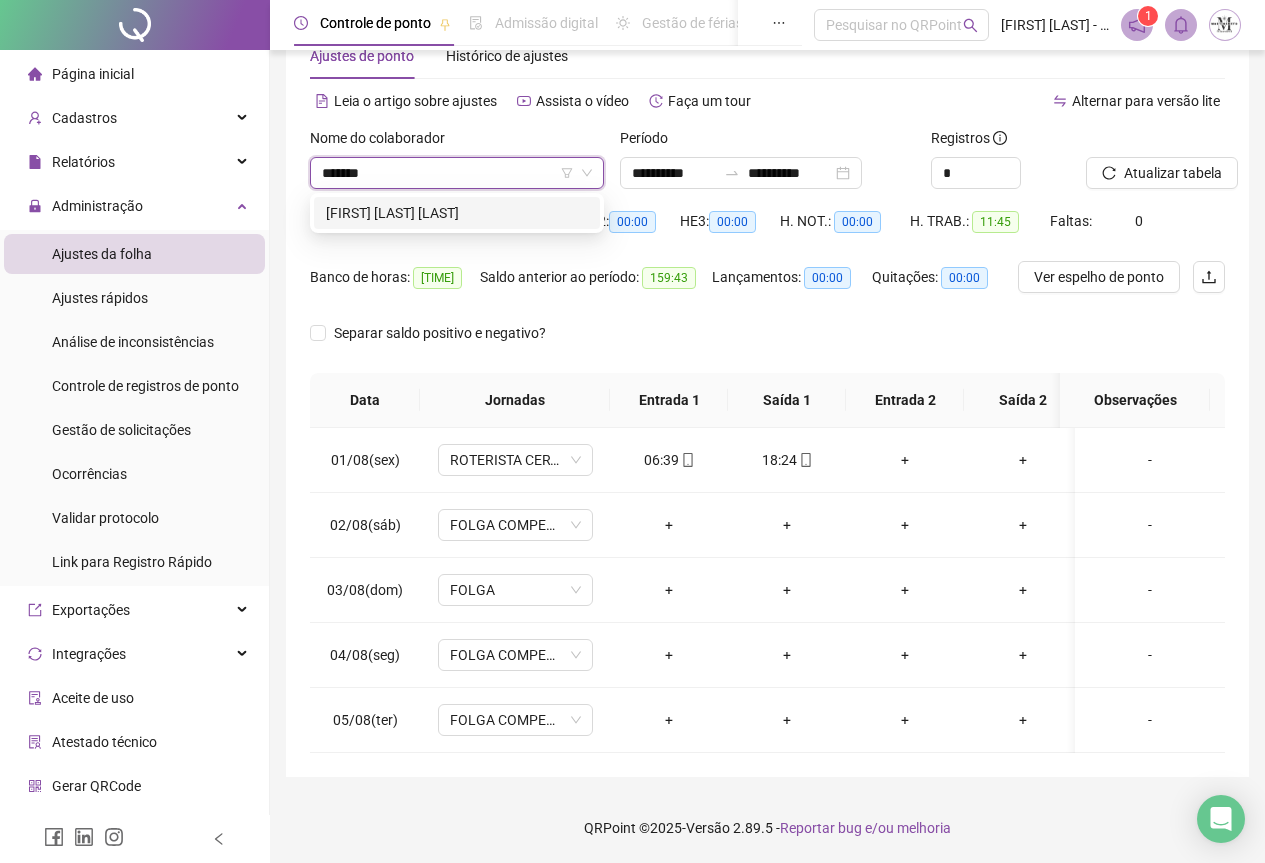 click on "[FIRST] [LAST] [LAST]" at bounding box center (457, 213) 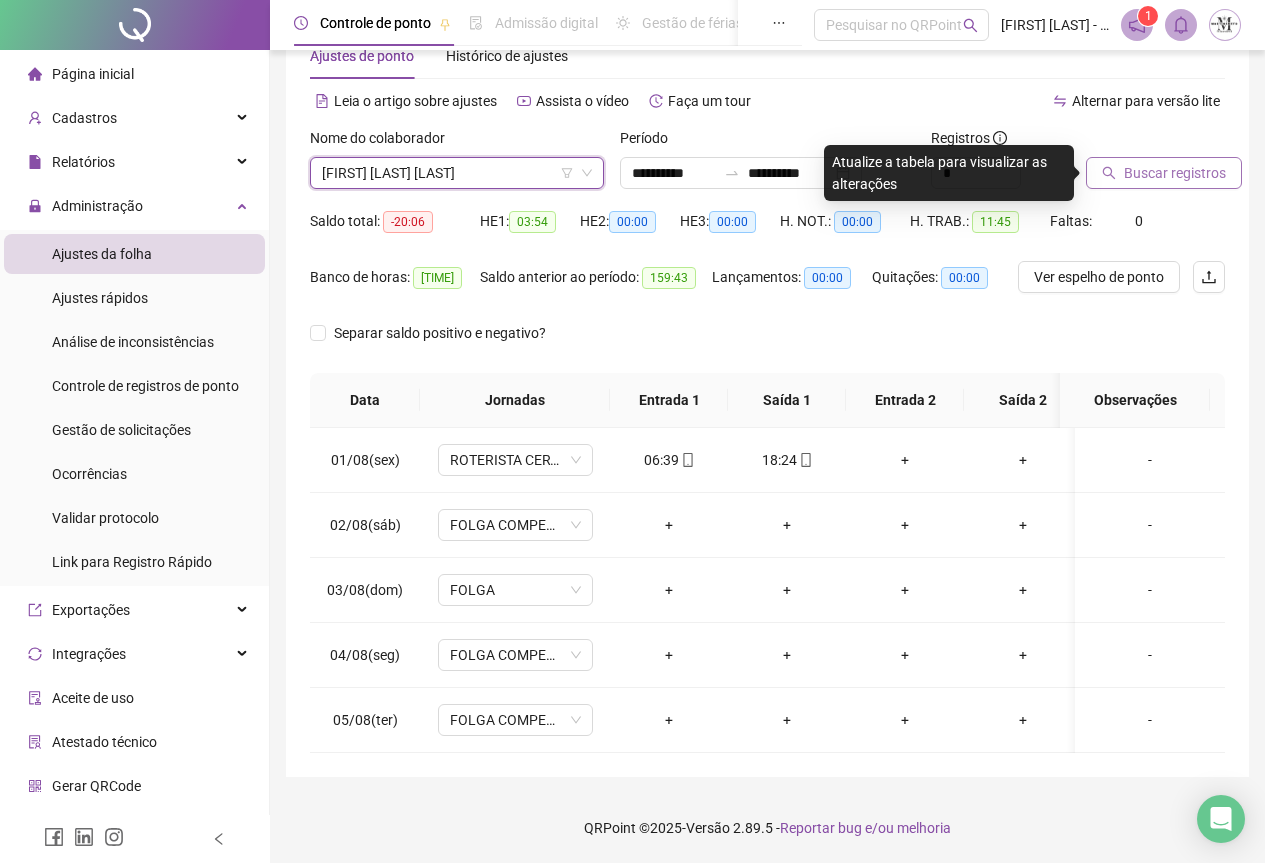 click on "Buscar registros" at bounding box center [1175, 173] 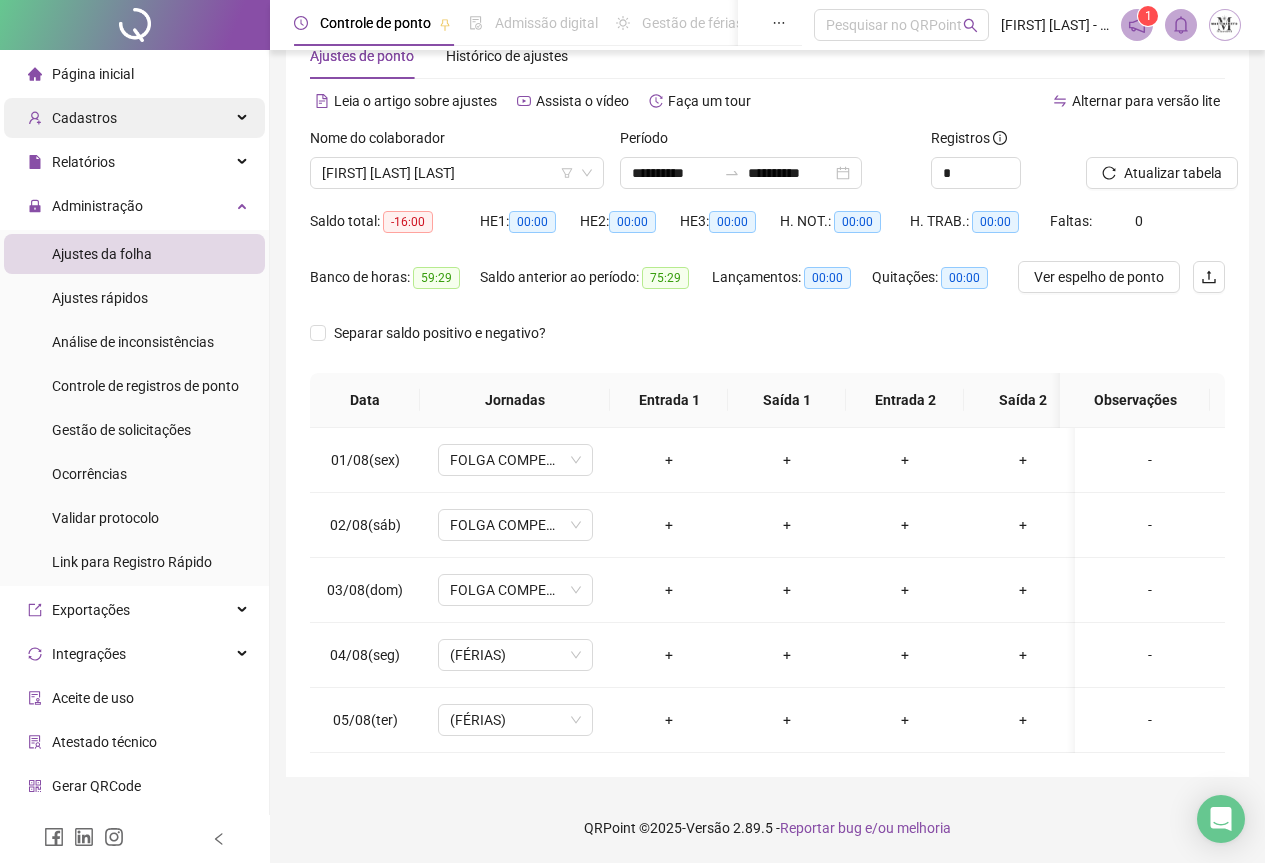 click on "Cadastros" at bounding box center (84, 118) 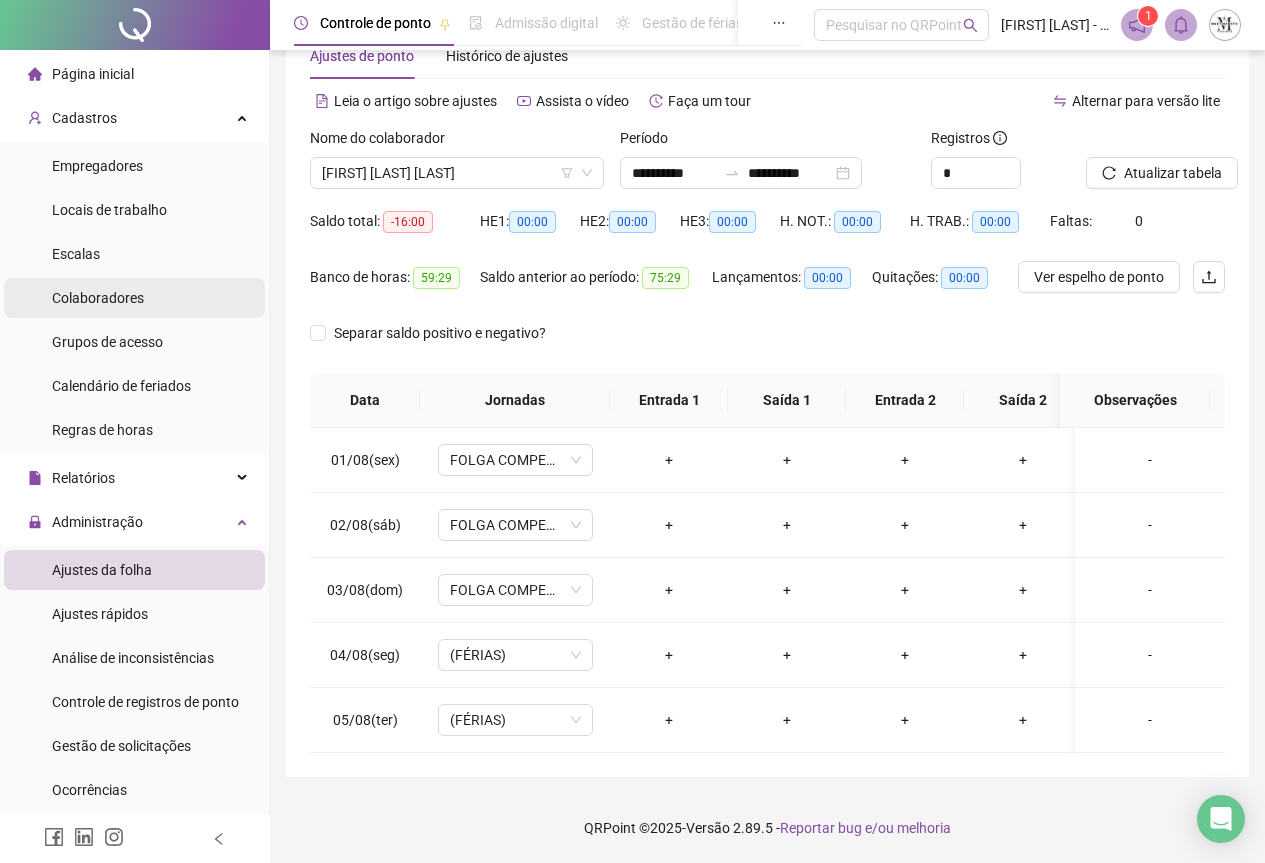 click on "Colaboradores" at bounding box center (98, 298) 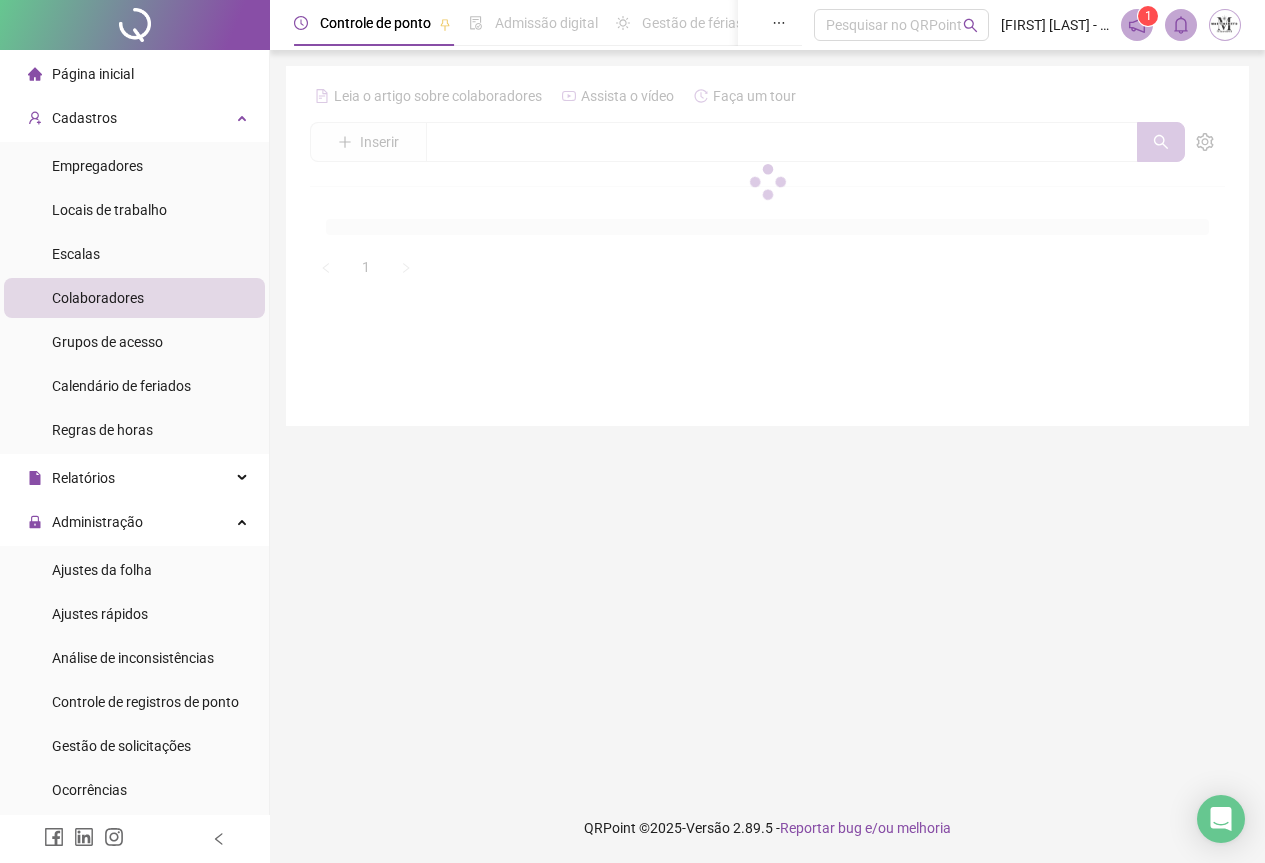 scroll, scrollTop: 0, scrollLeft: 0, axis: both 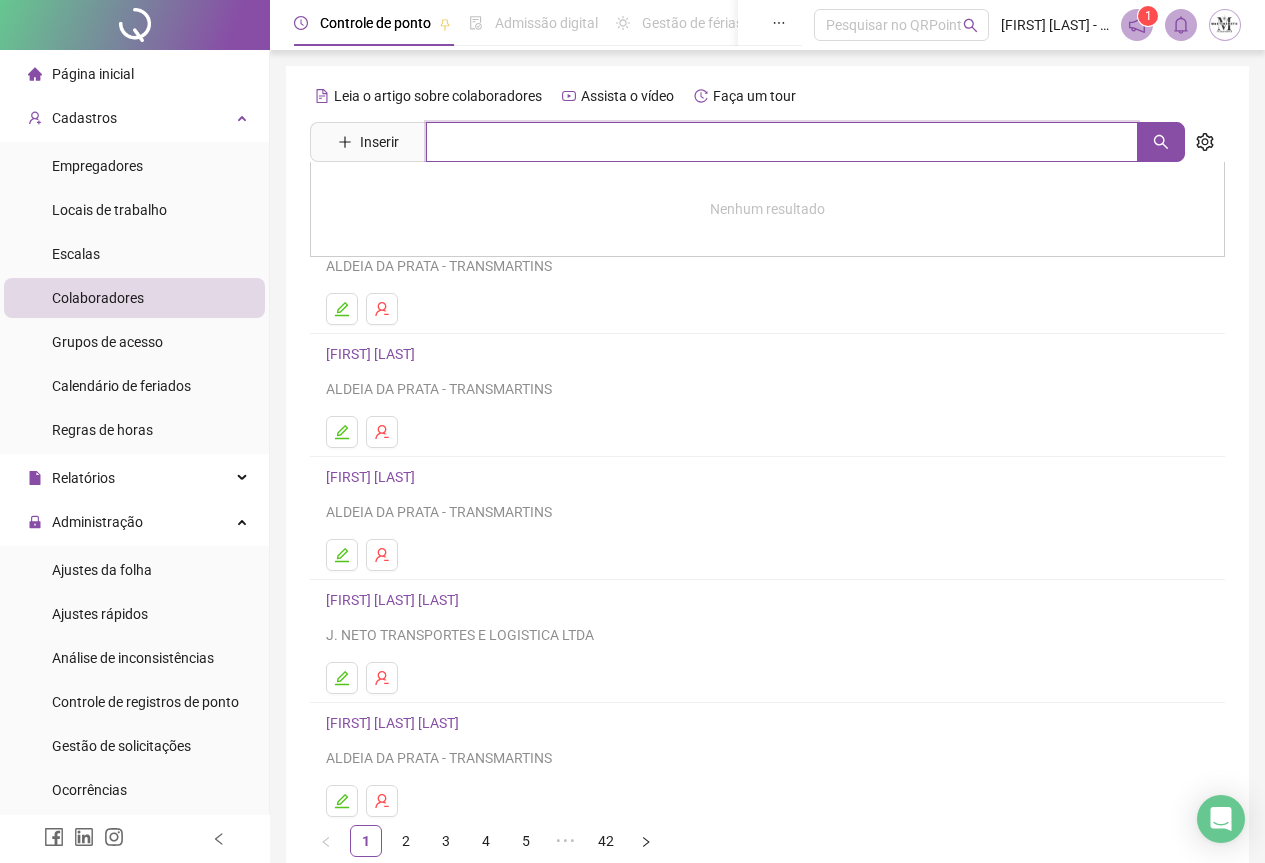 click at bounding box center [782, 142] 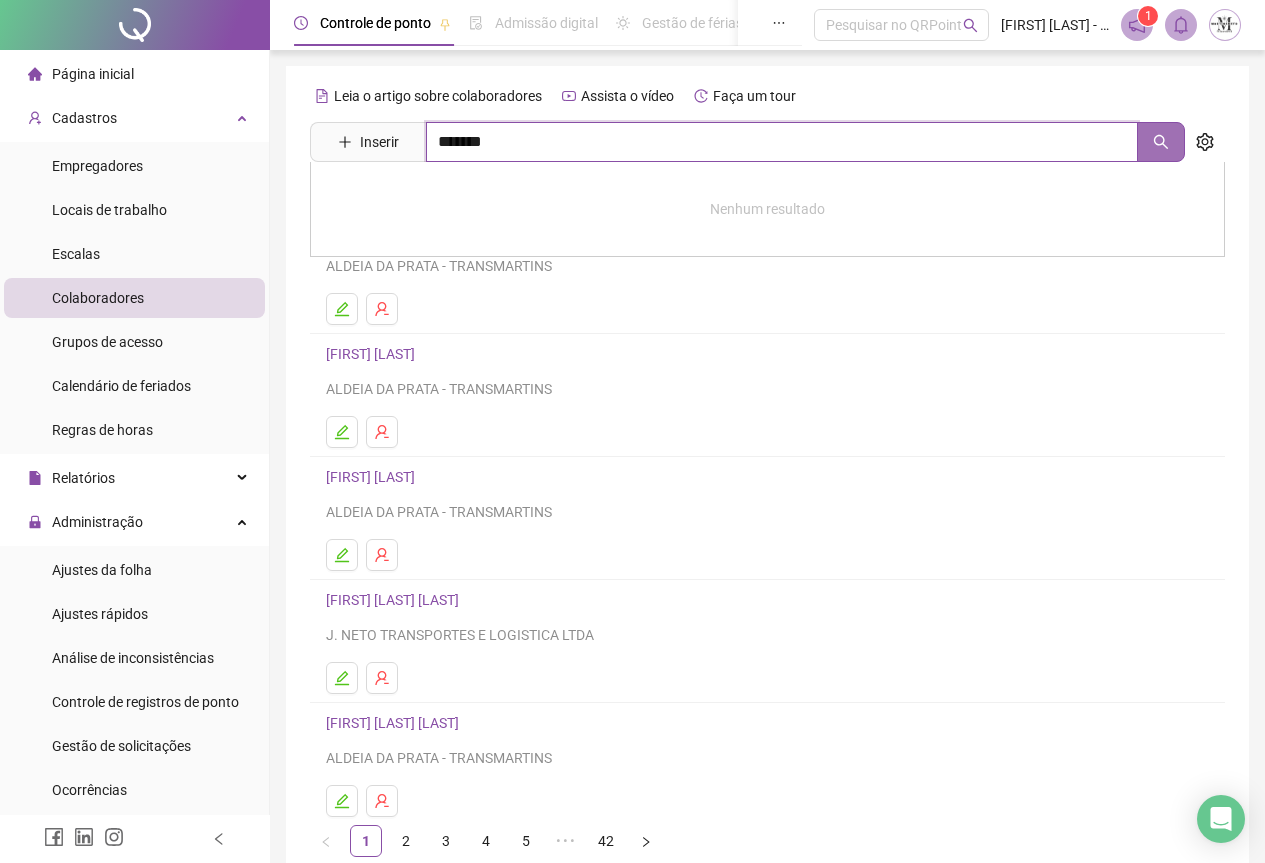 click 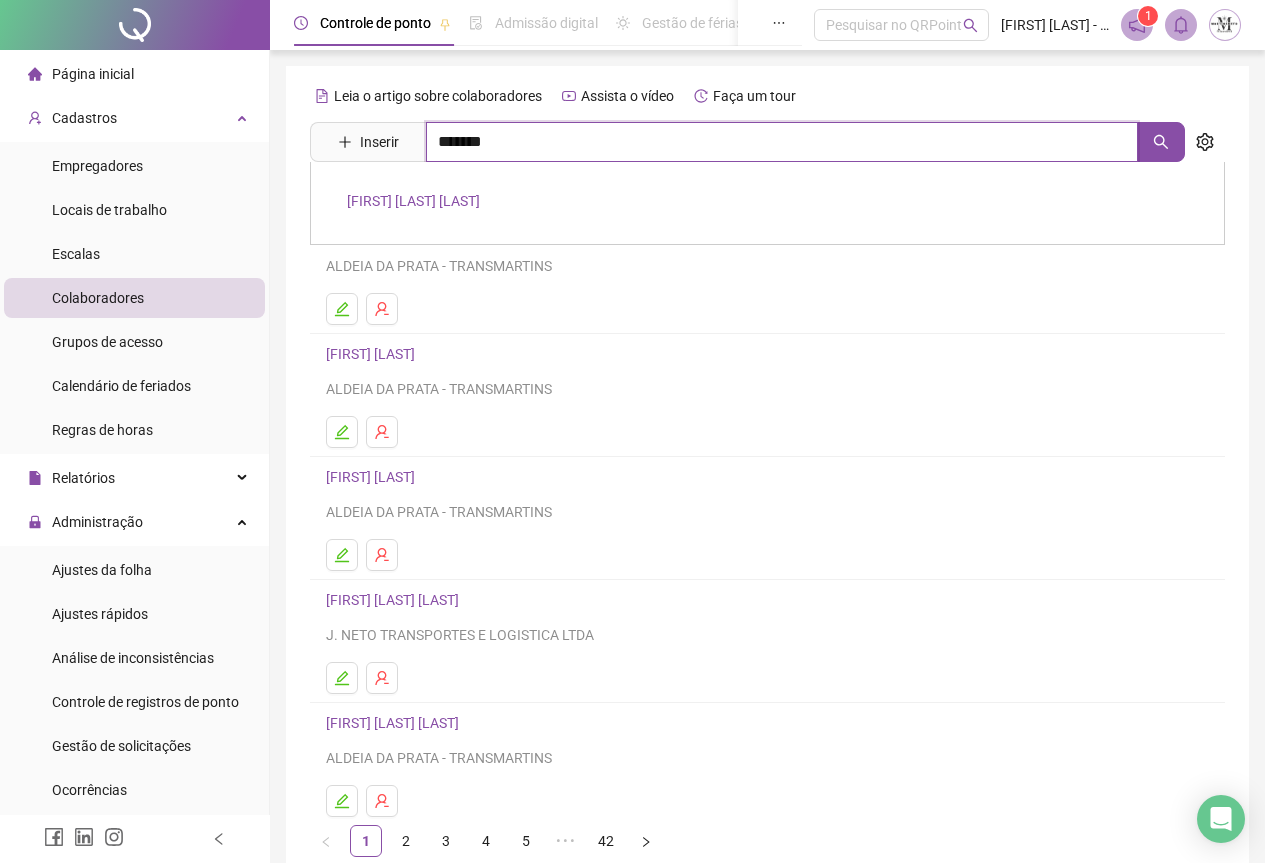 type on "*******" 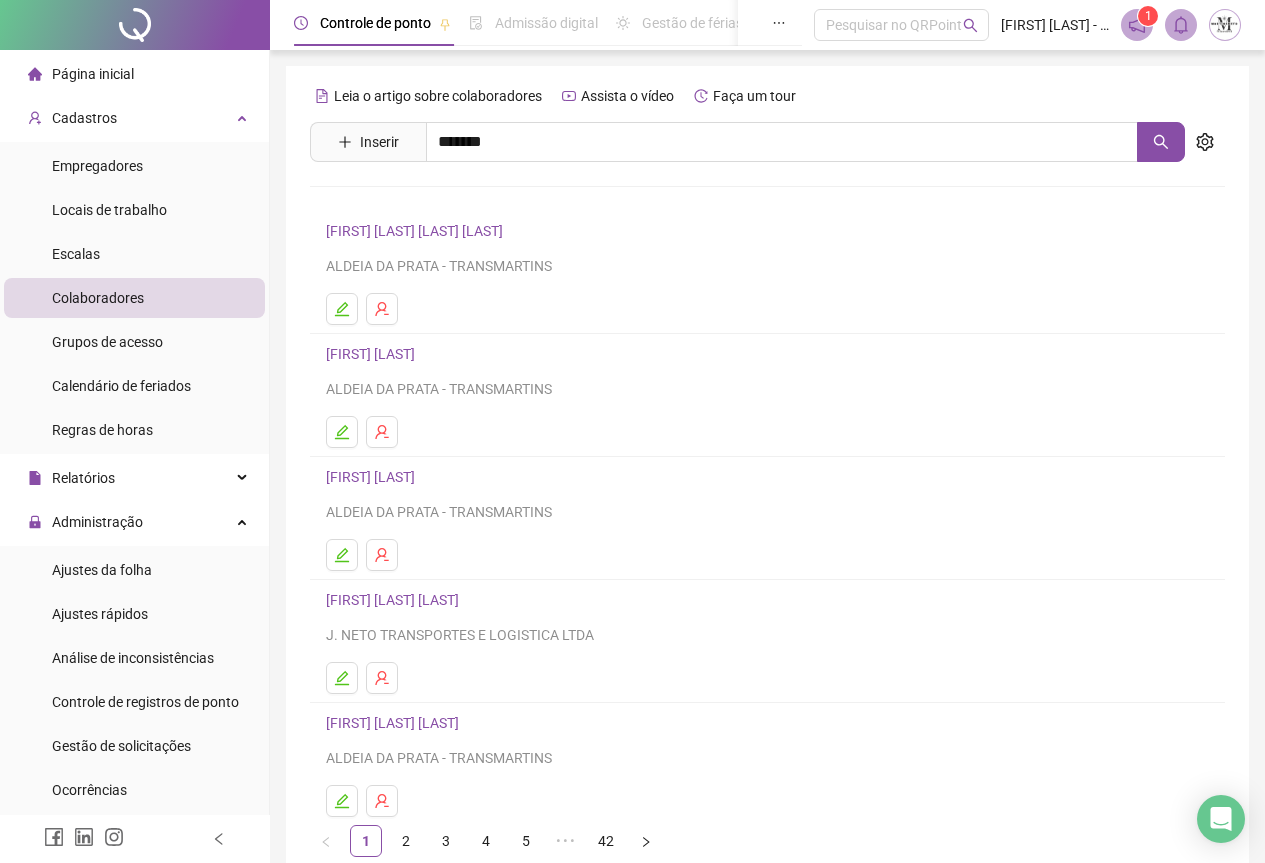 click on "[FIRST] [LAST] [LAST]" at bounding box center (413, 201) 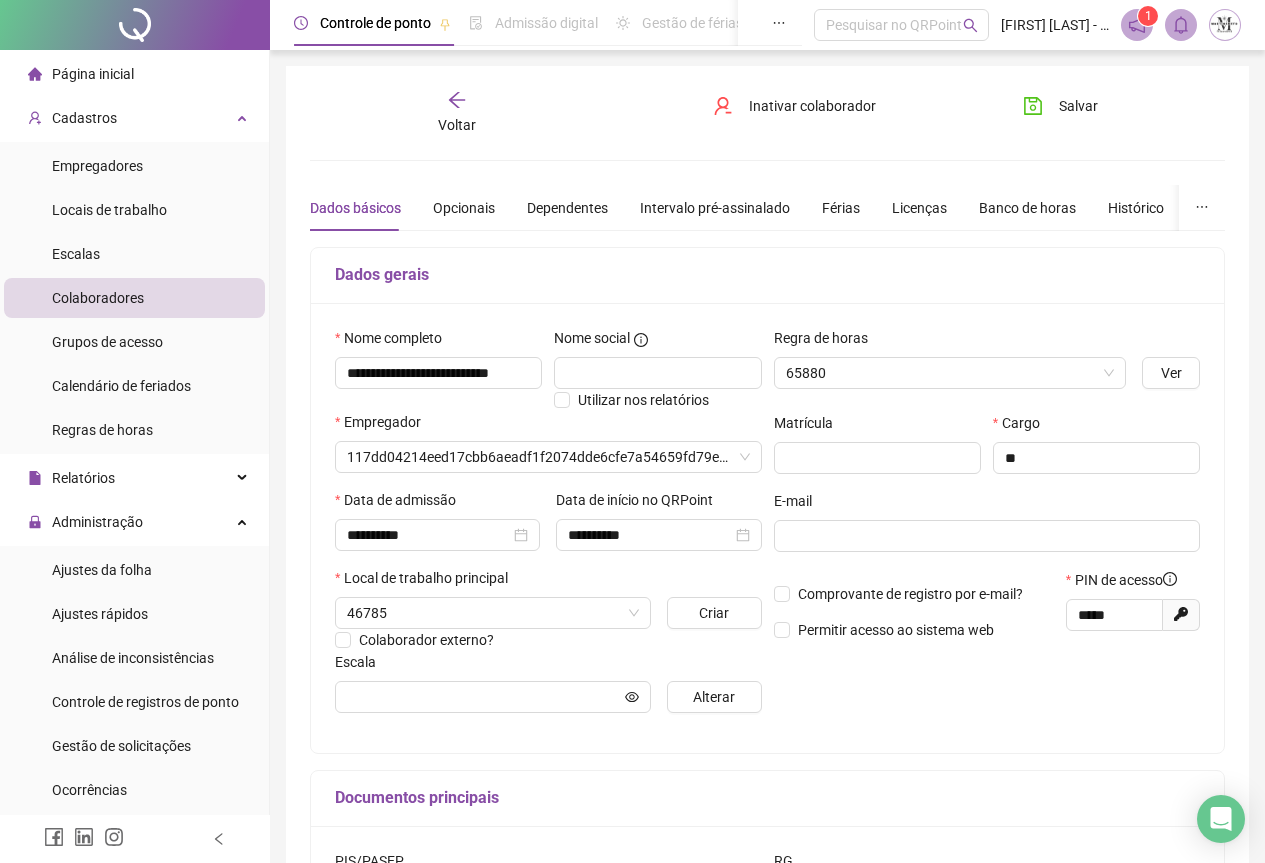 type on "**********" 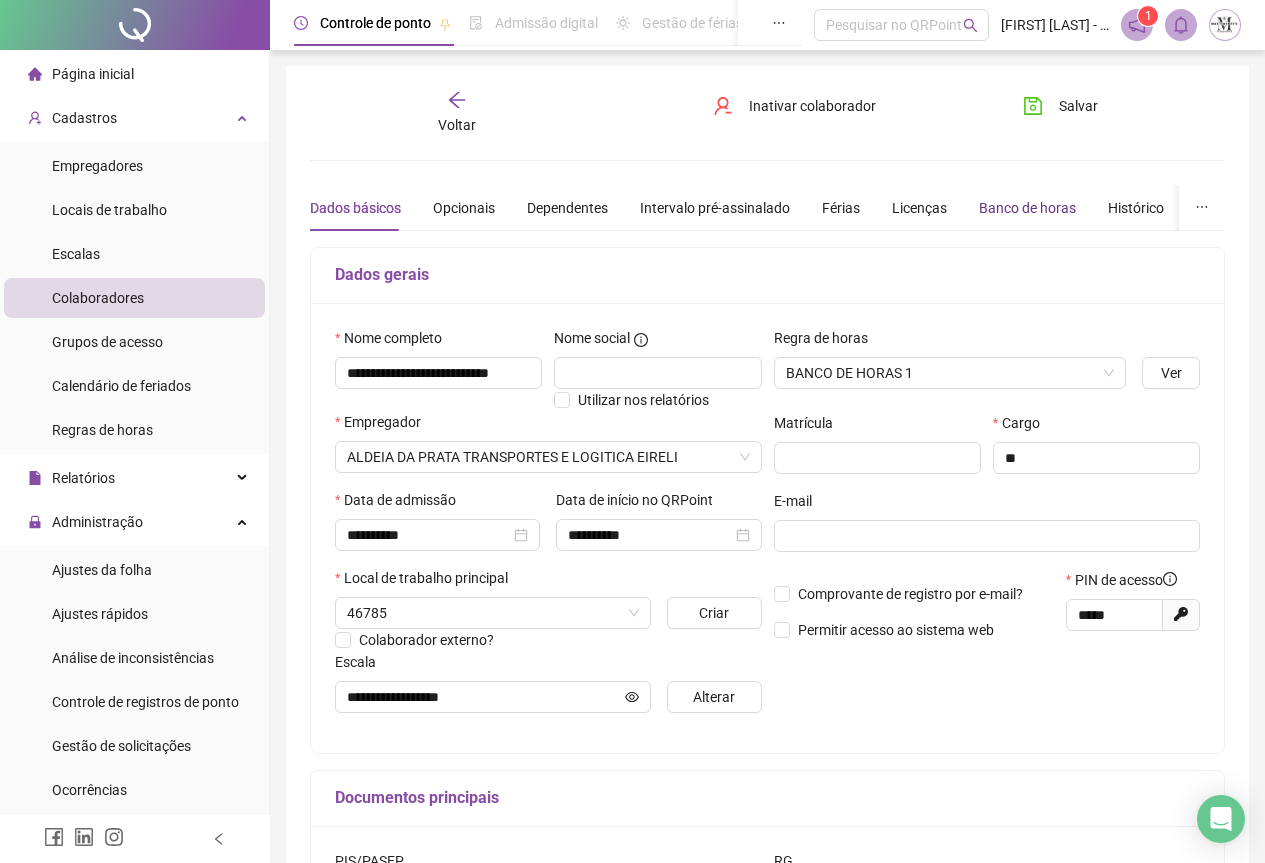 click on "Banco de horas" at bounding box center (1027, 208) 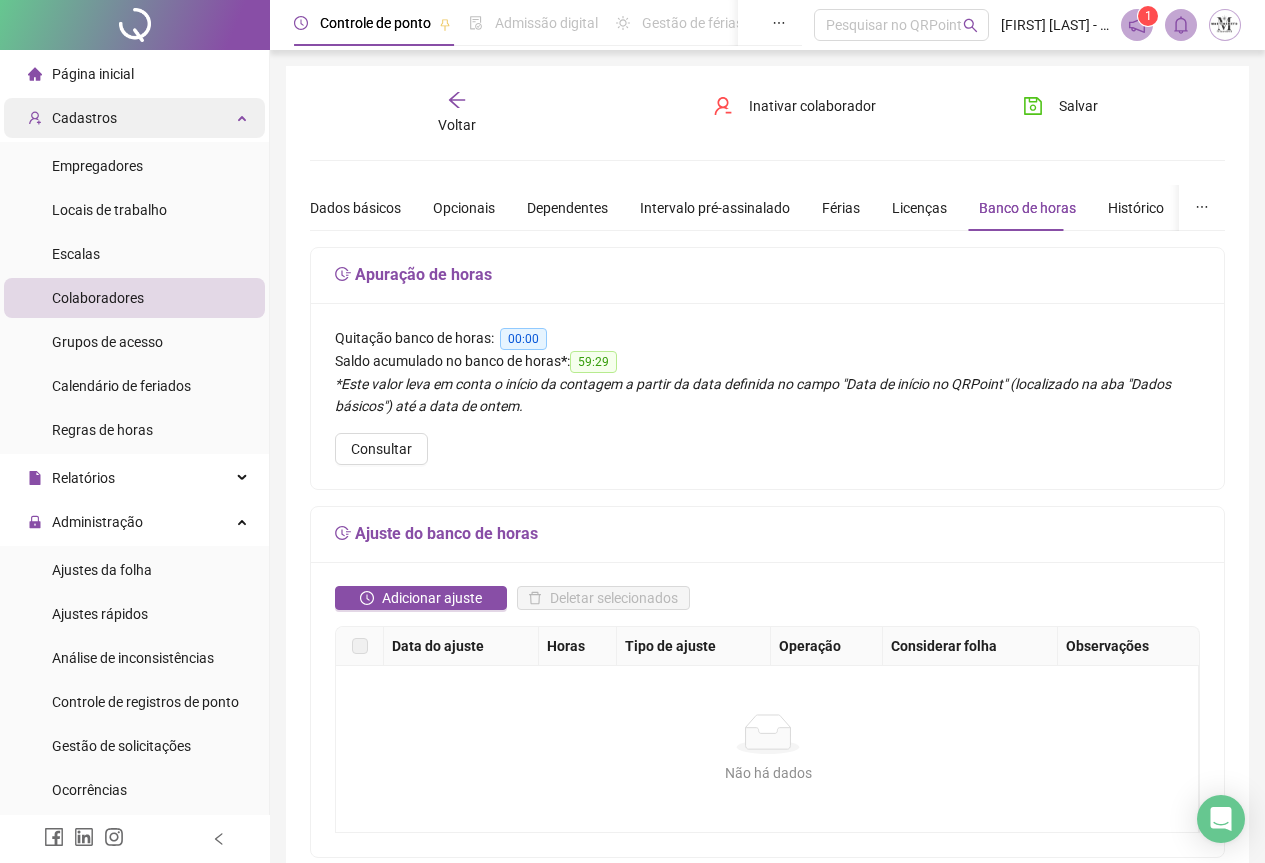 click on "Cadastros" at bounding box center [84, 118] 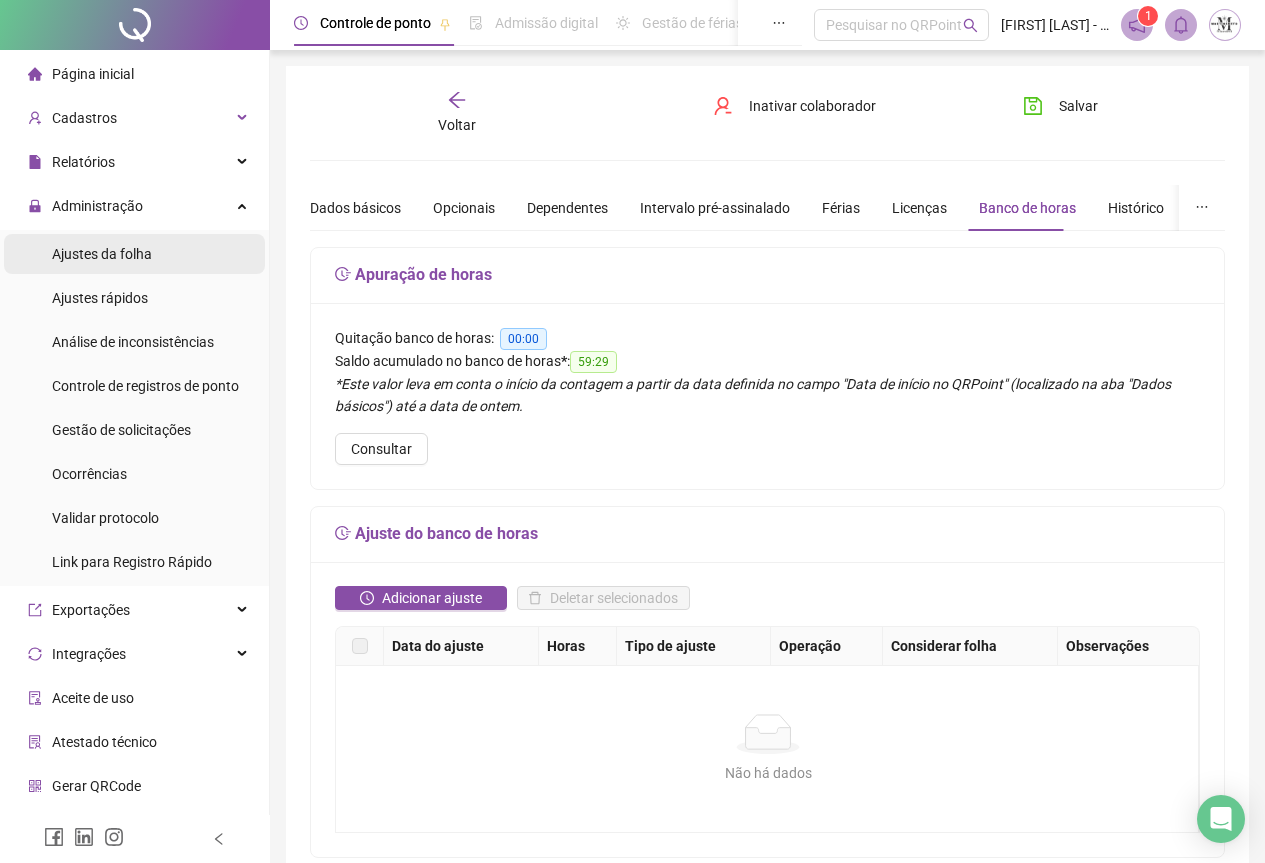 click on "Ajustes da folha" at bounding box center [102, 254] 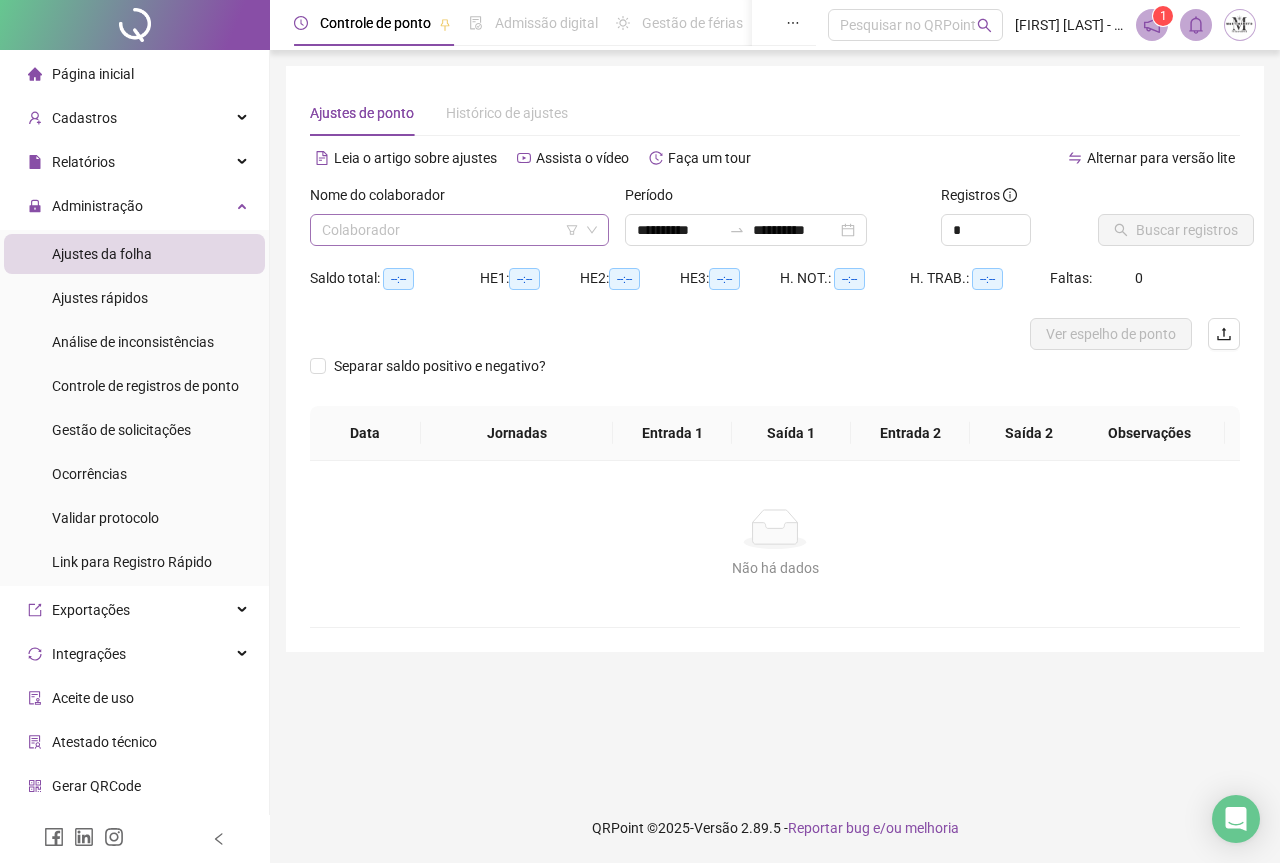 click at bounding box center (450, 230) 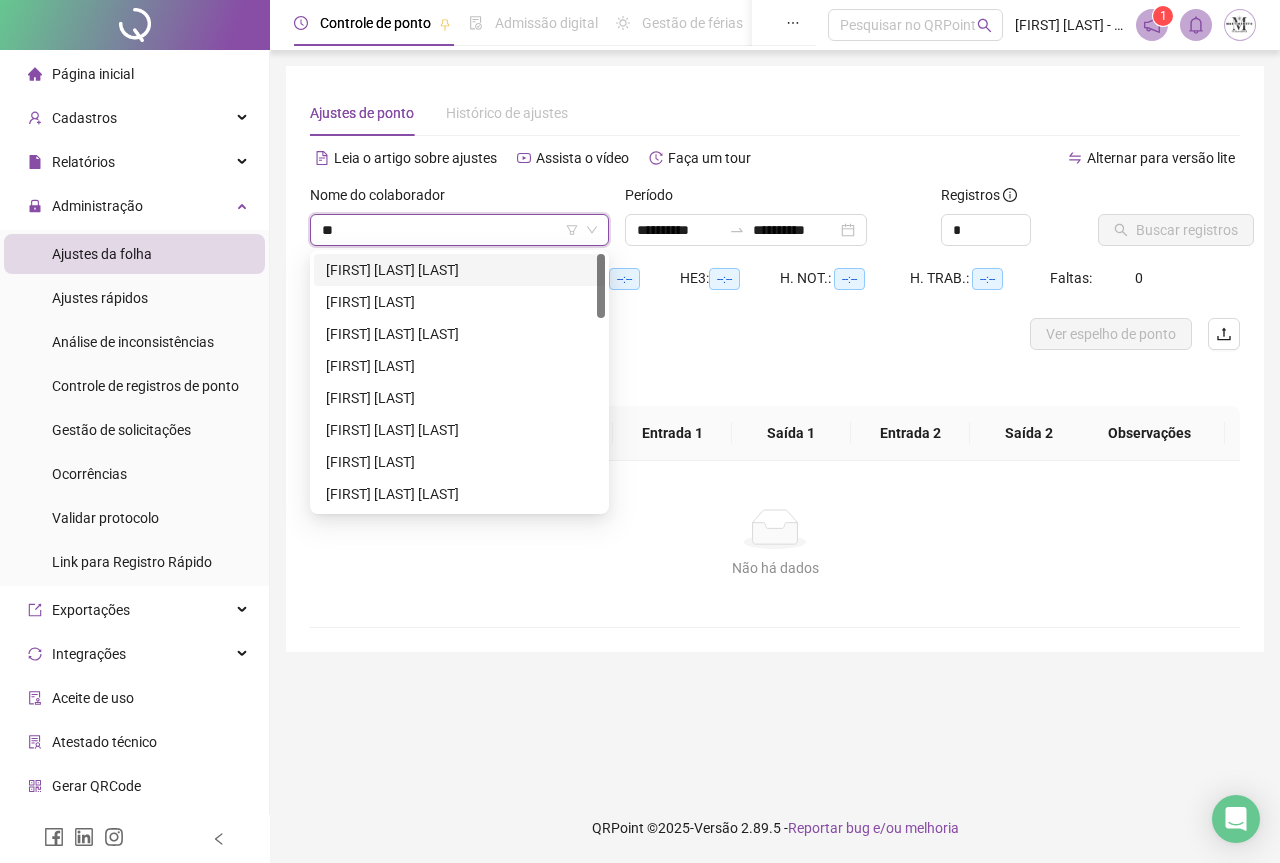 type on "*" 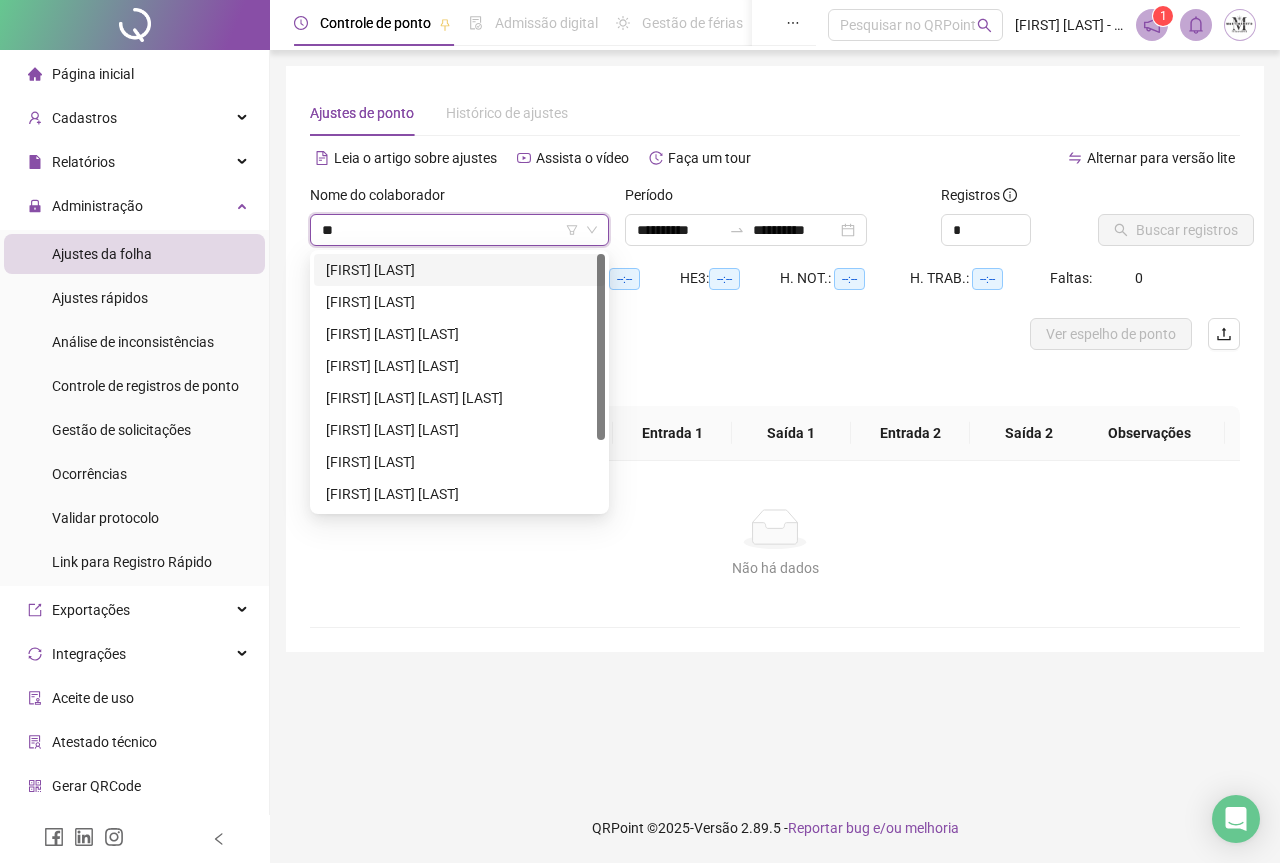 type on "*" 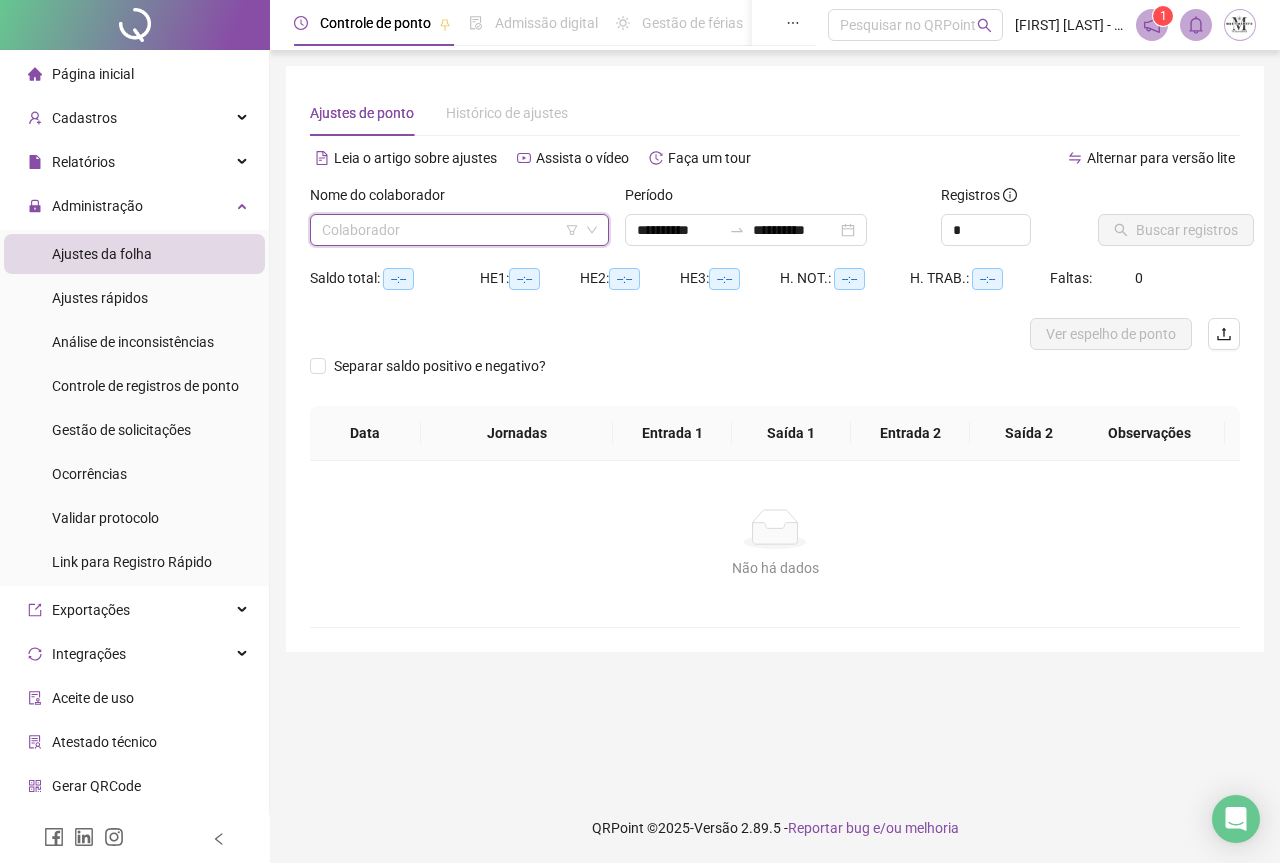 click on "Nome do colaborador" at bounding box center (459, 199) 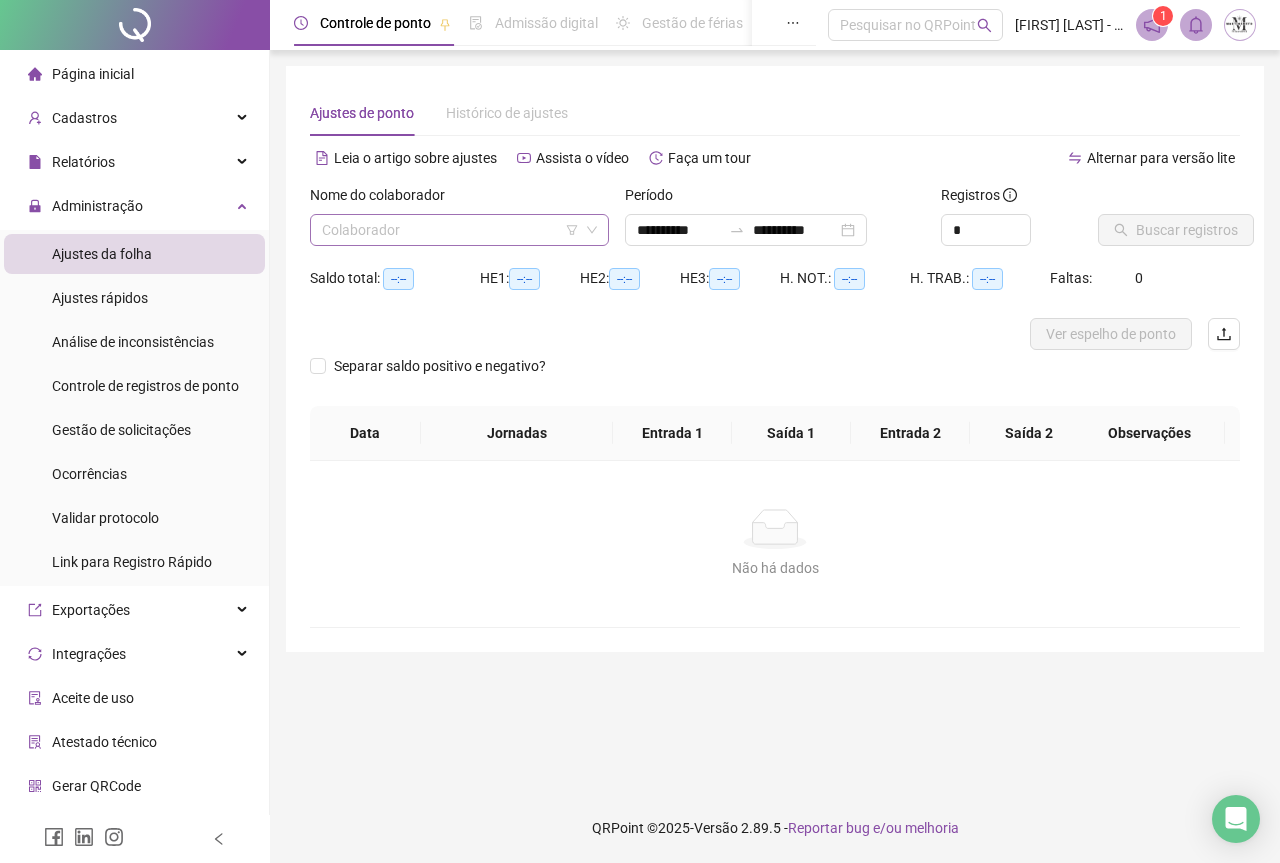 click at bounding box center (450, 230) 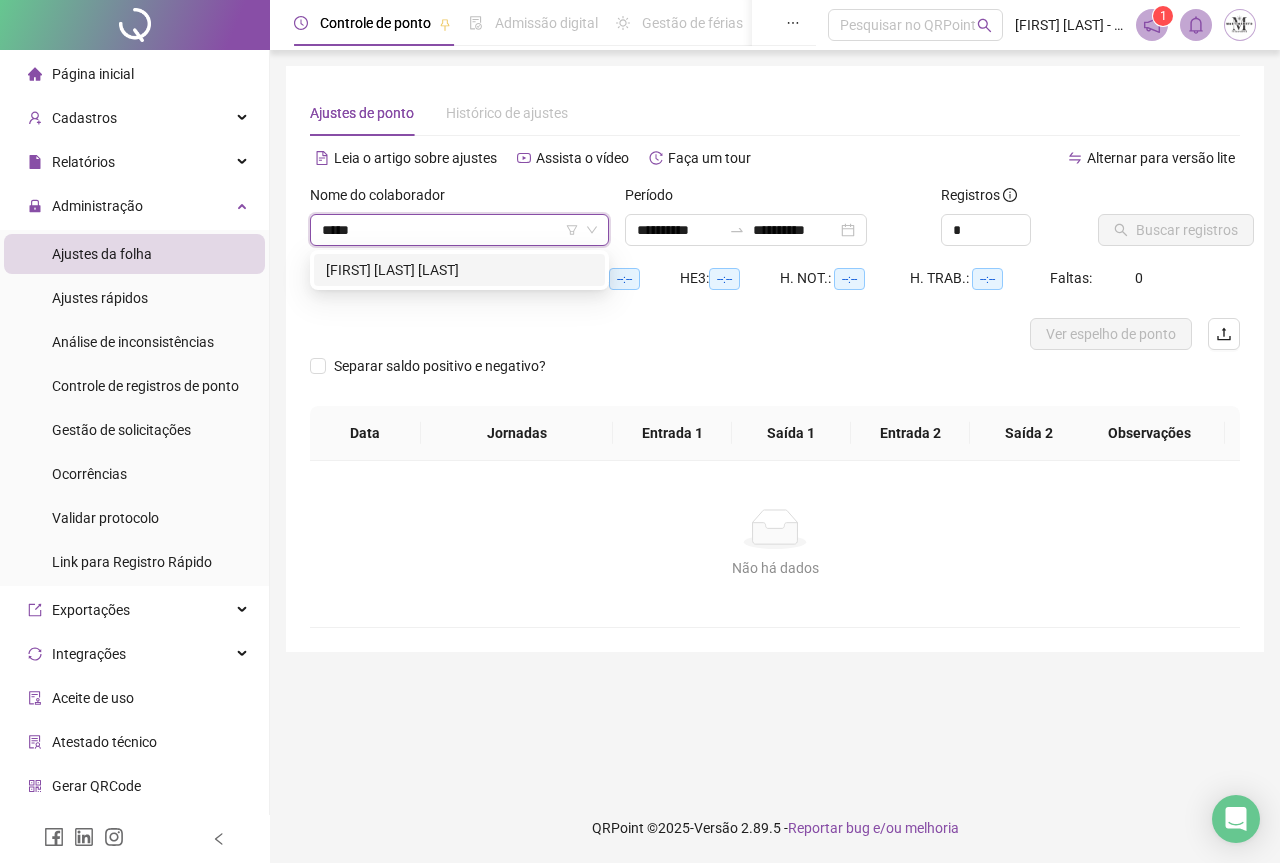 type on "******" 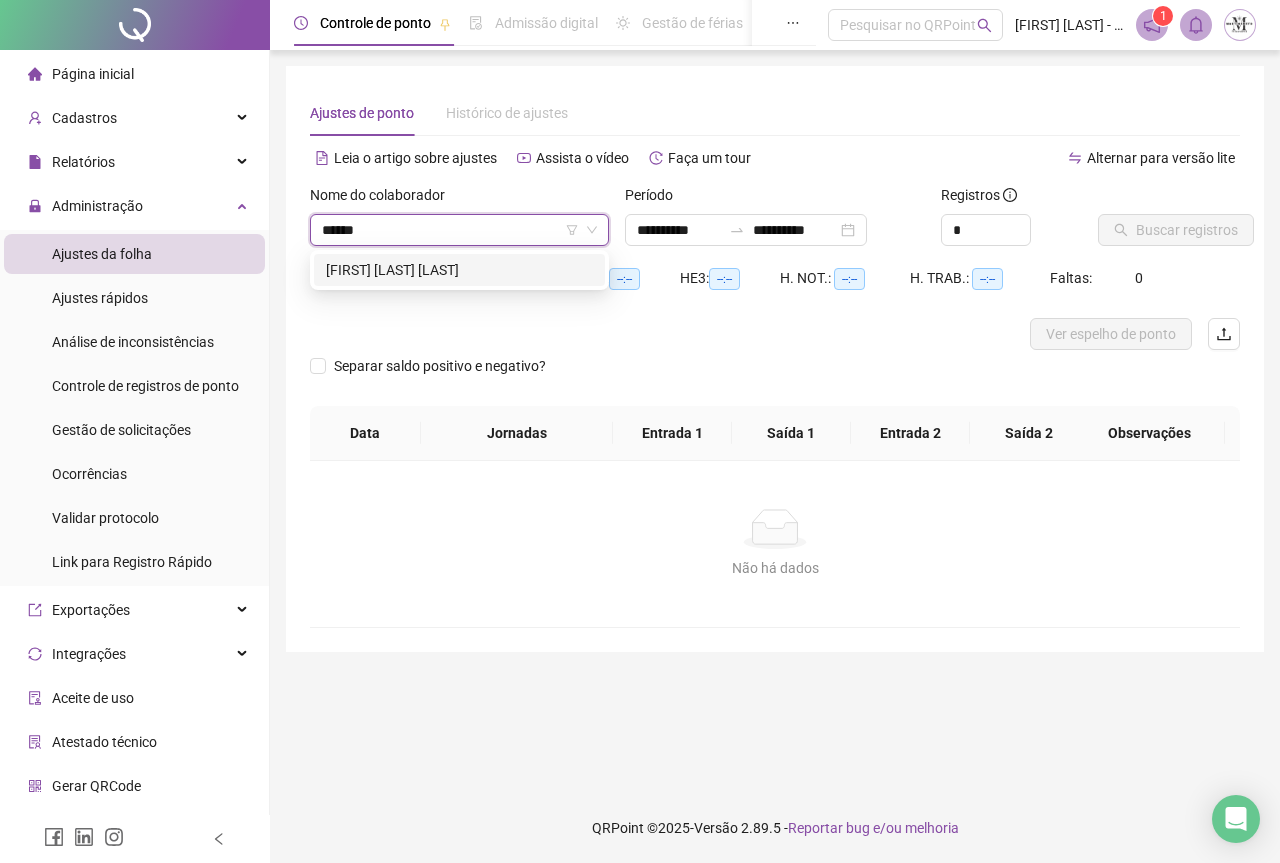 click on "[FIRST] [LAST] [LAST]" at bounding box center (459, 270) 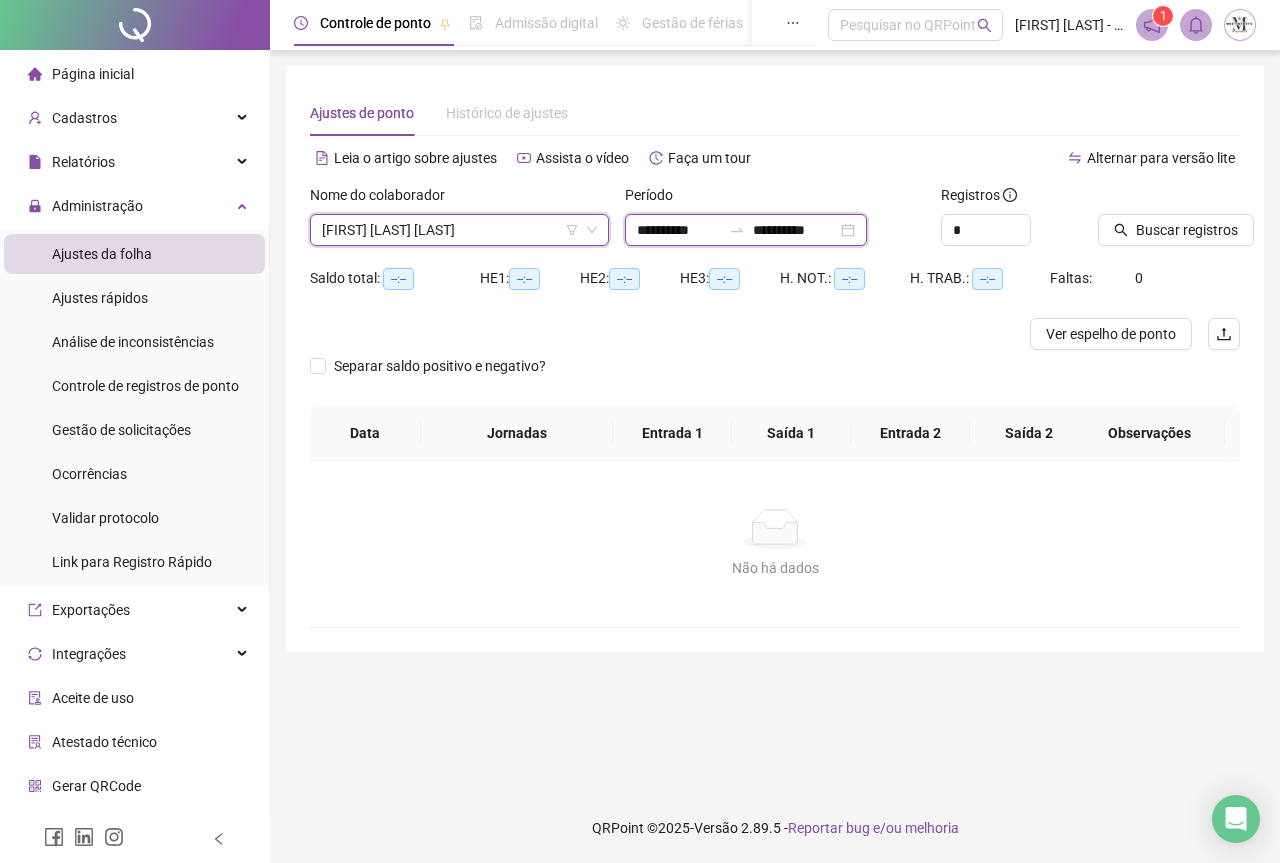 click on "**********" at bounding box center [795, 230] 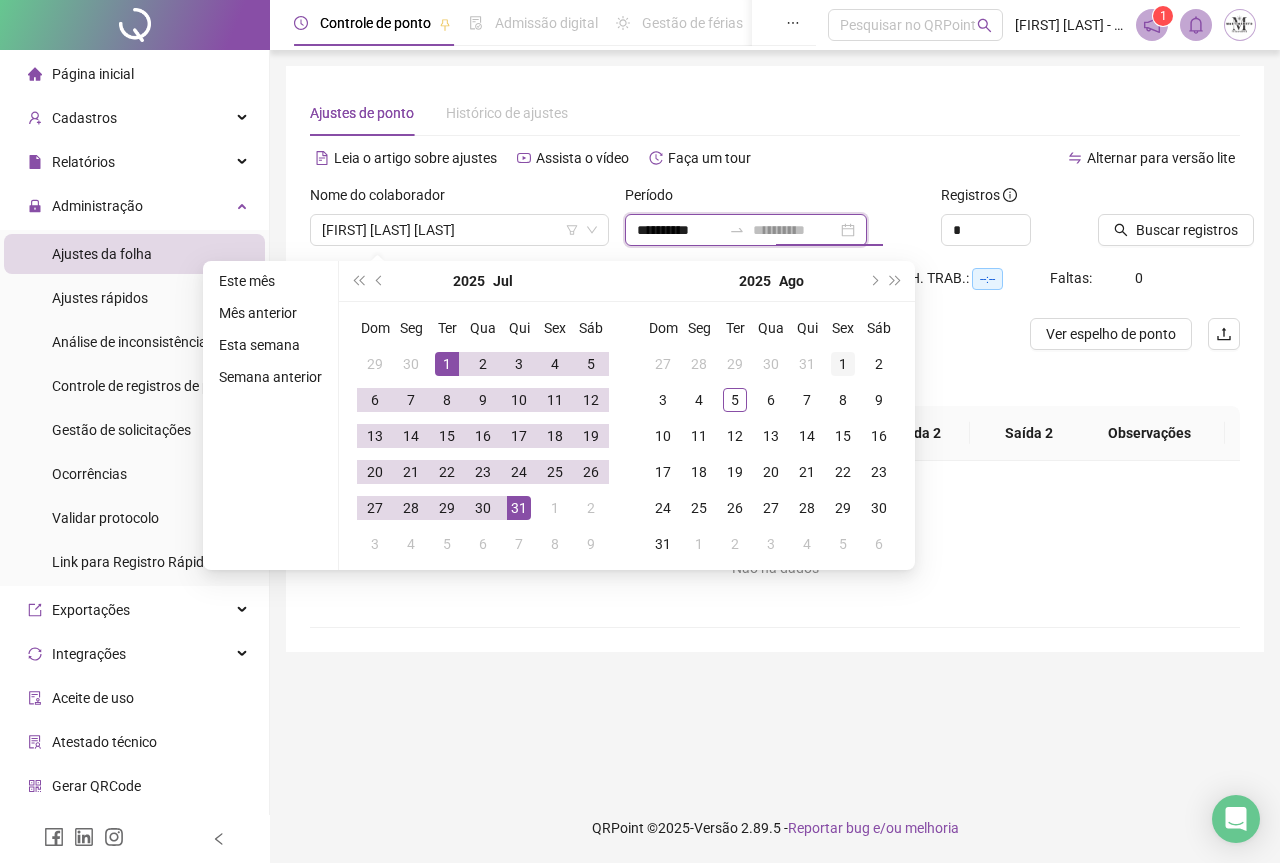type on "**********" 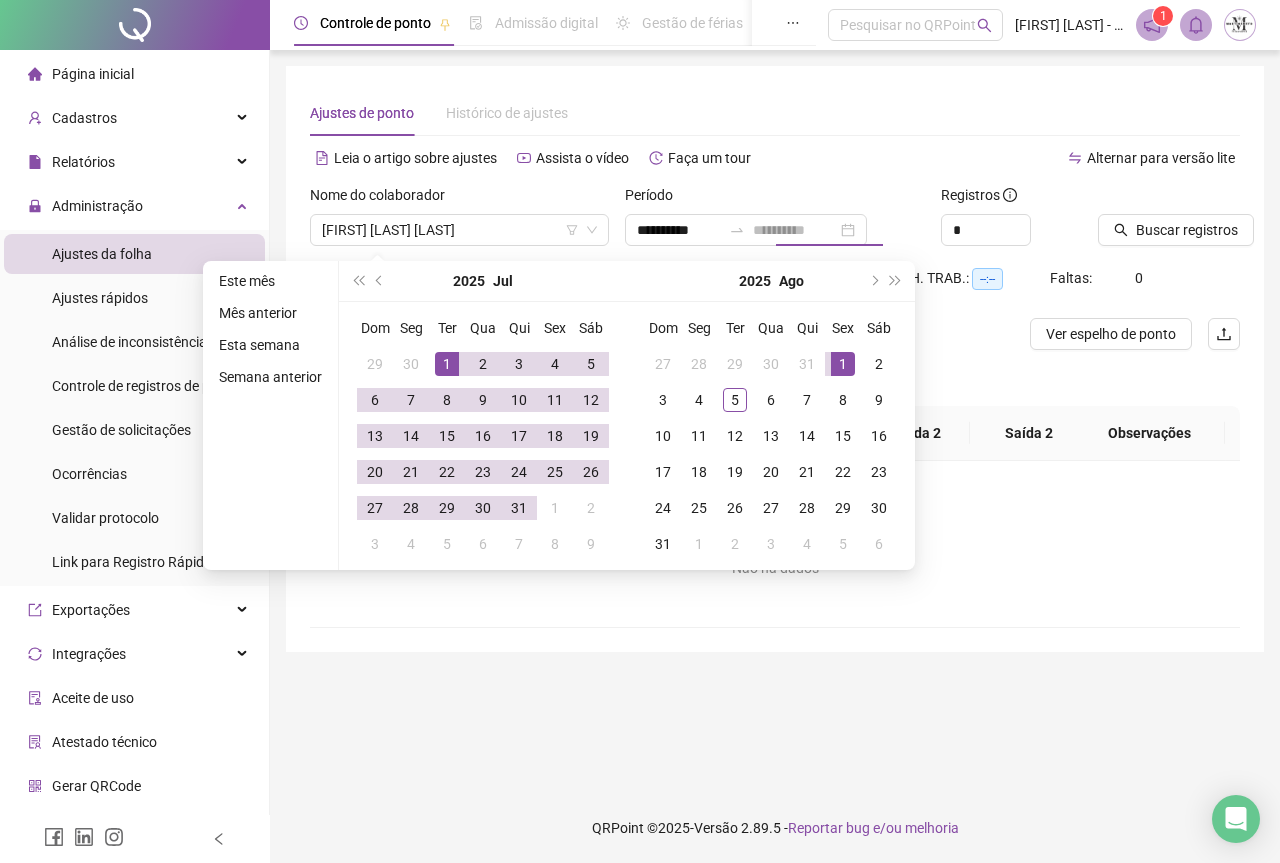 click on "1" at bounding box center (843, 364) 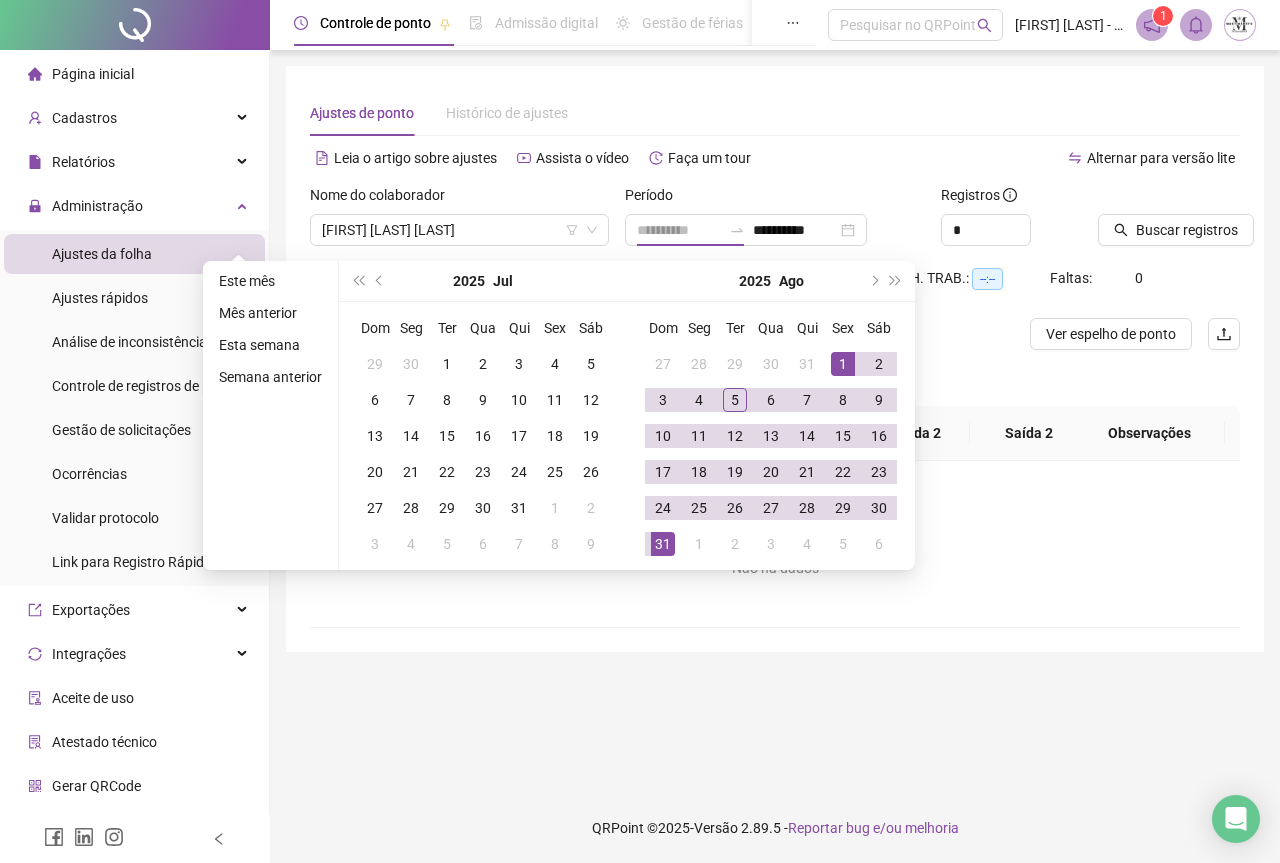 click on "31" at bounding box center (663, 544) 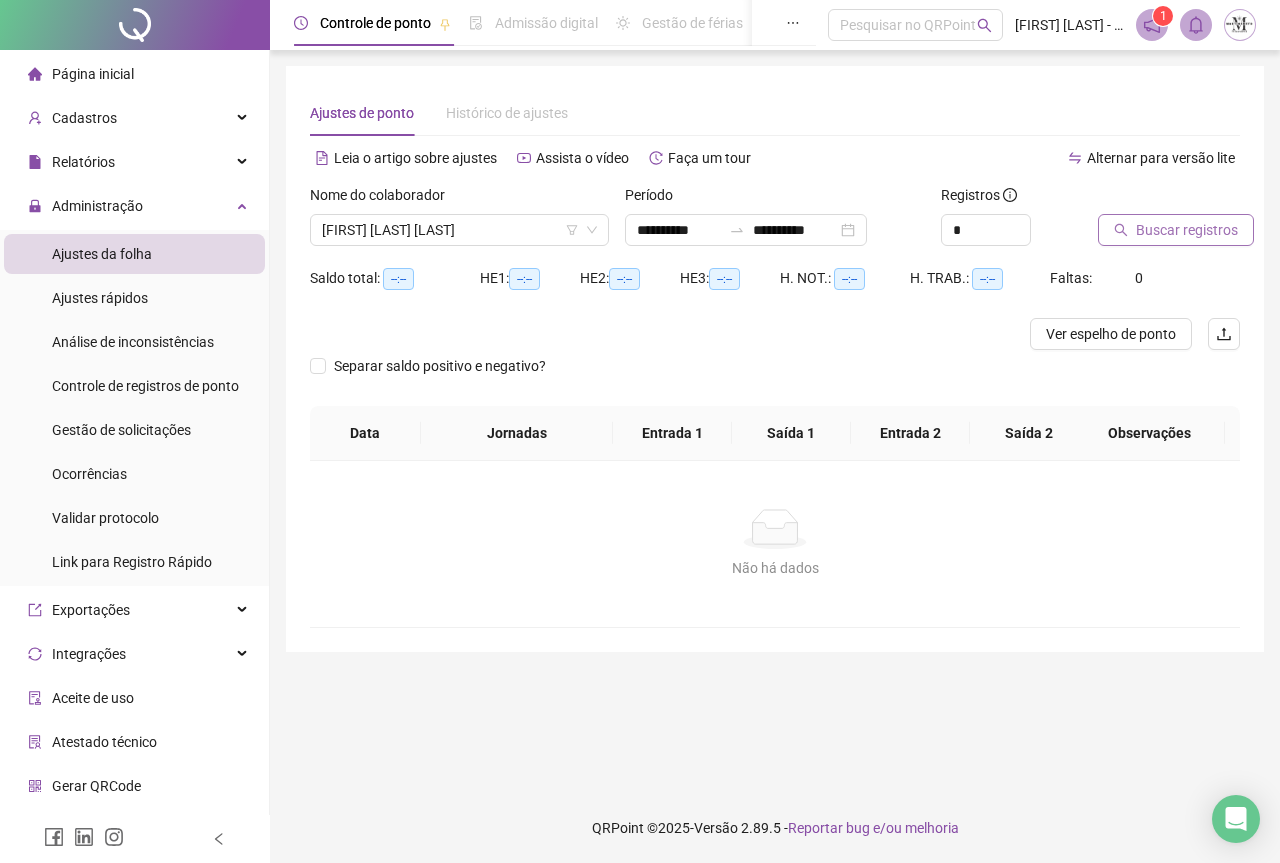 click on "Buscar registros" at bounding box center (1187, 230) 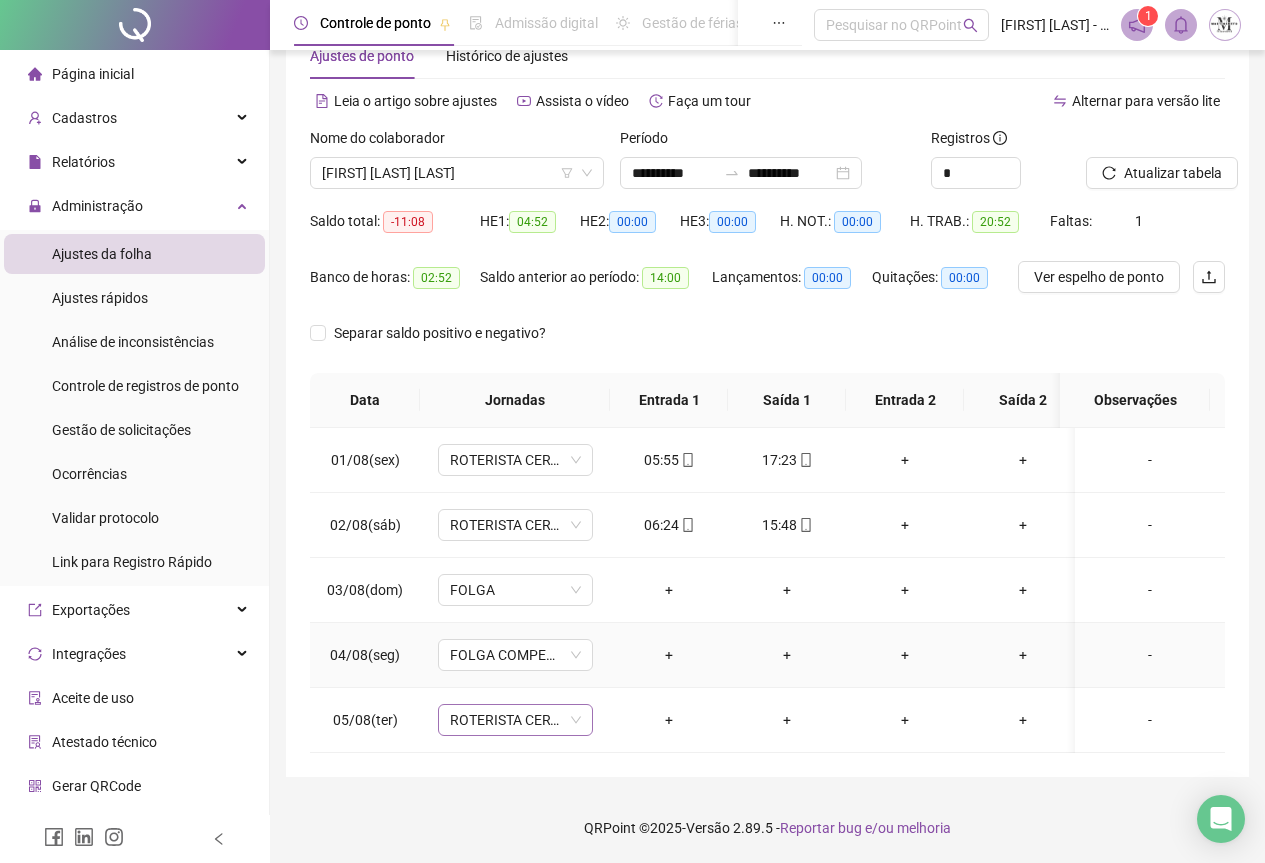 scroll, scrollTop: 72, scrollLeft: 0, axis: vertical 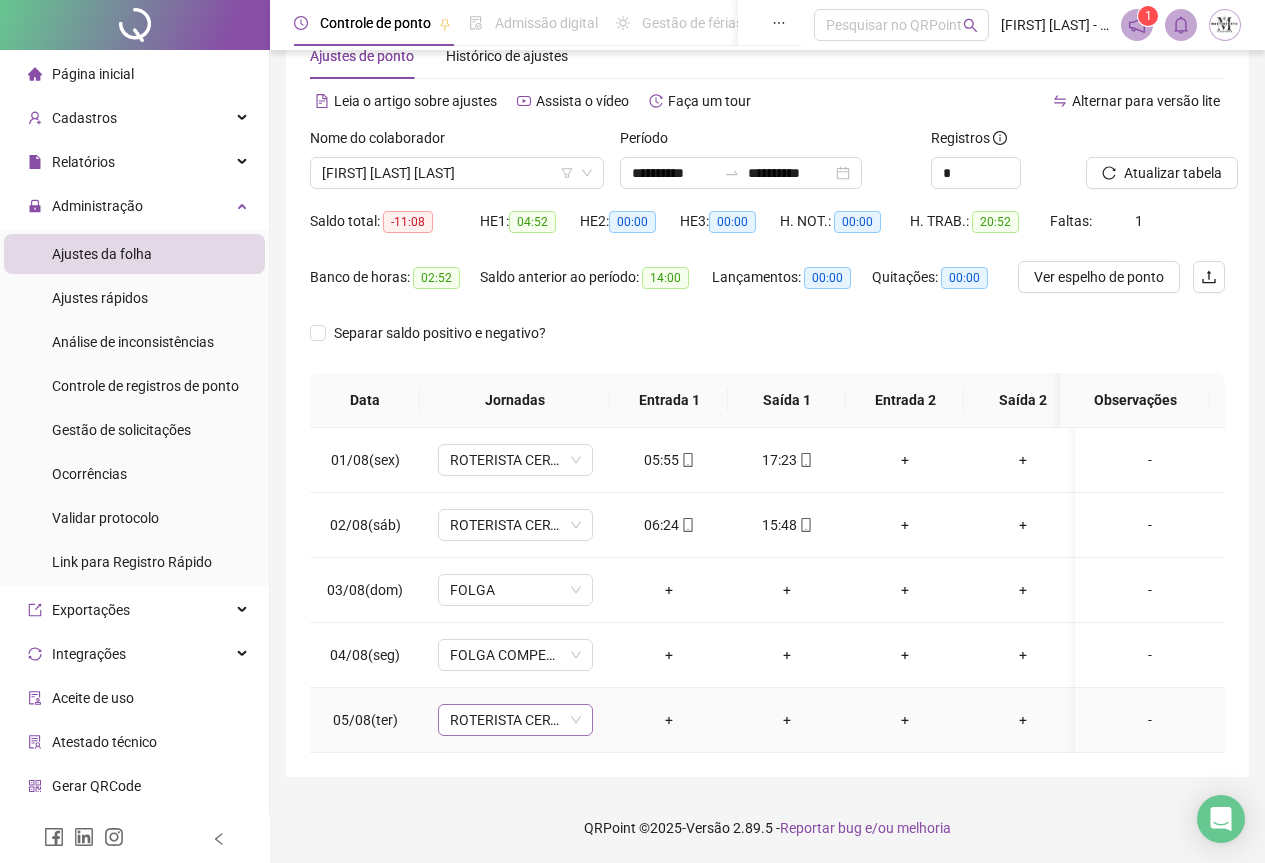 click on "ROTERISTA CERTO SG" at bounding box center [515, 720] 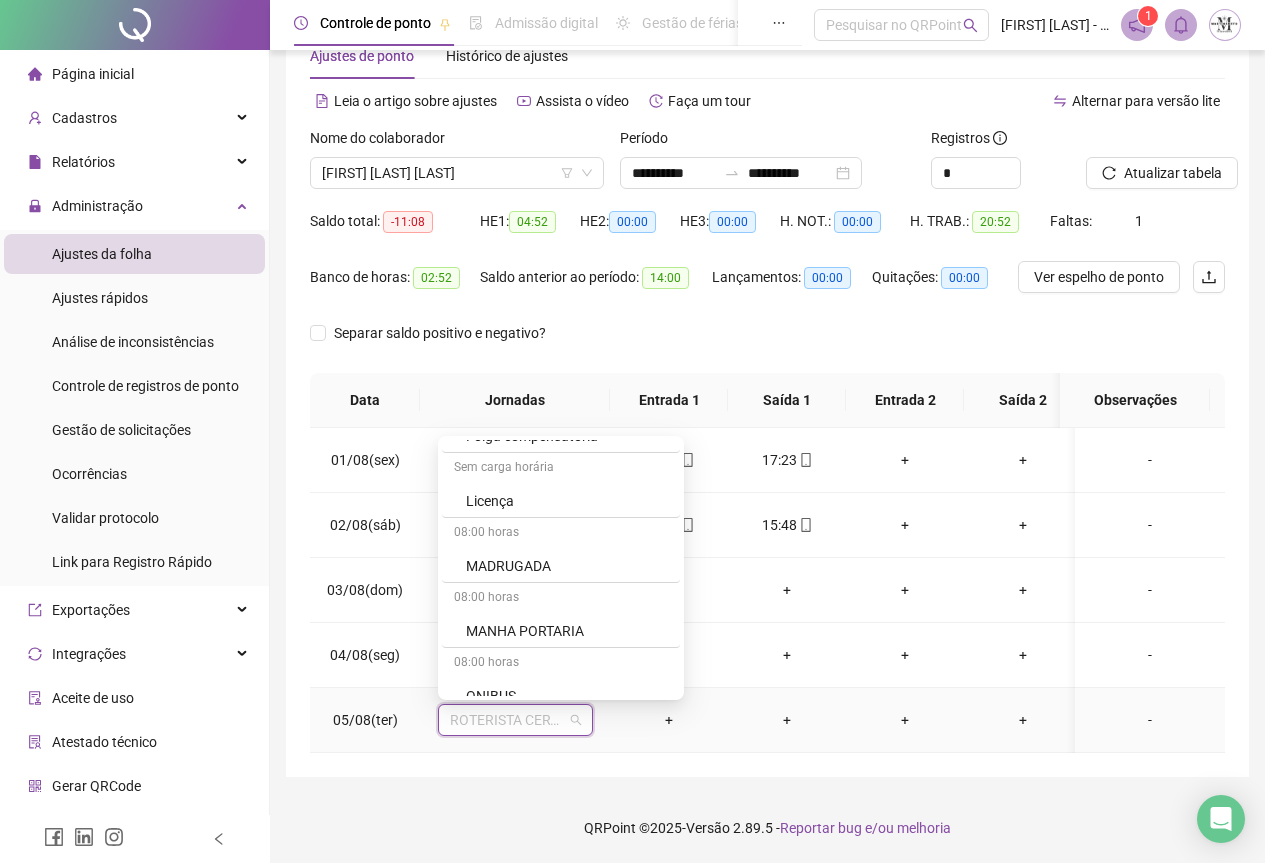 scroll, scrollTop: 1200, scrollLeft: 0, axis: vertical 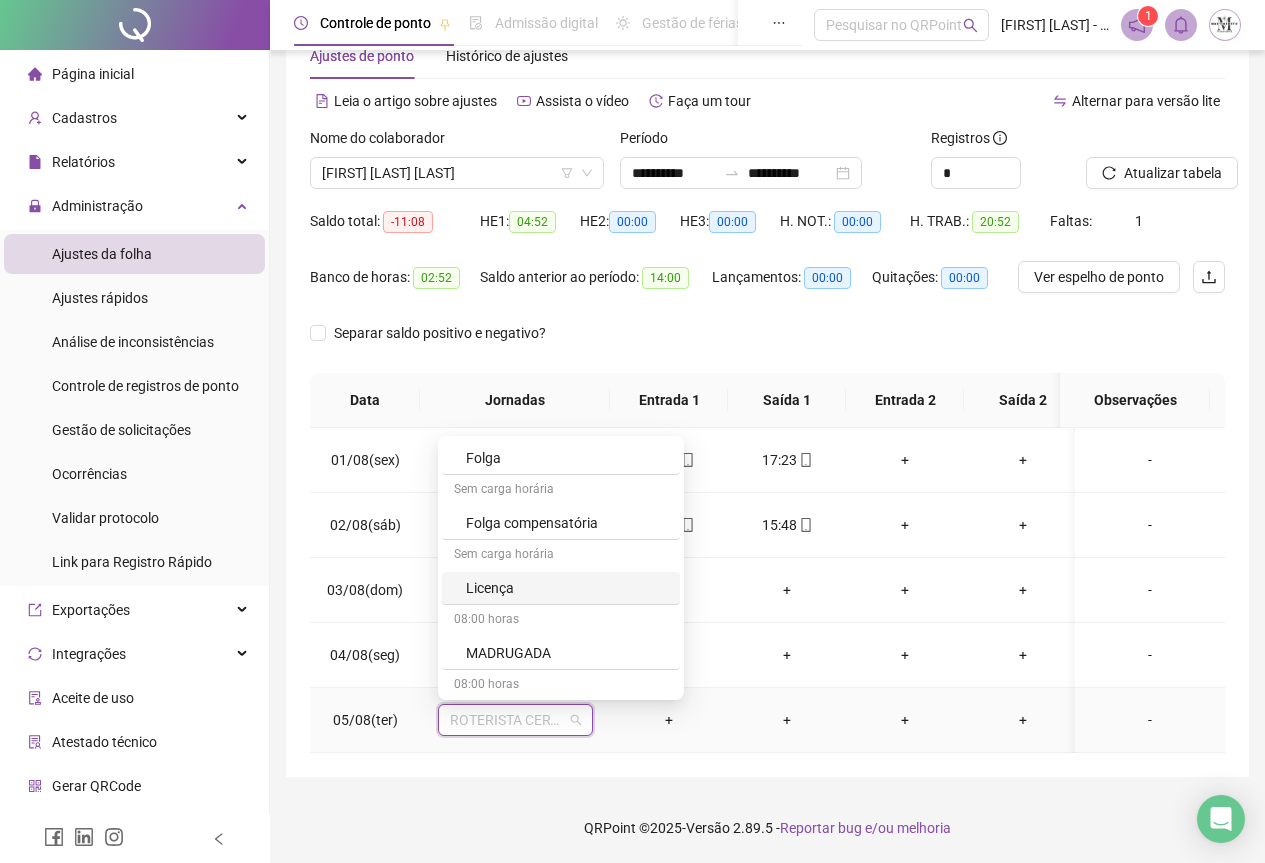 click on "Folga compensatória" at bounding box center (561, 523) 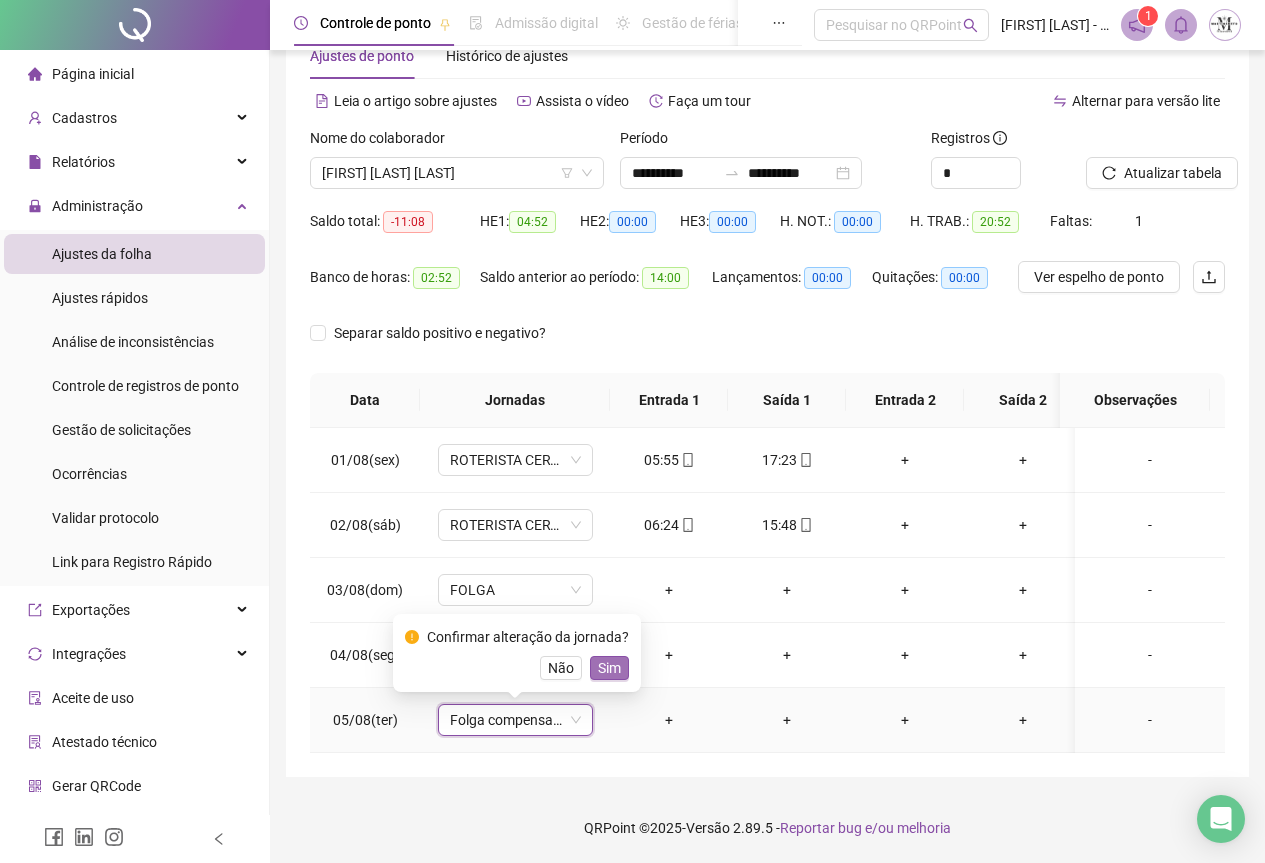 click on "Sim" at bounding box center (609, 668) 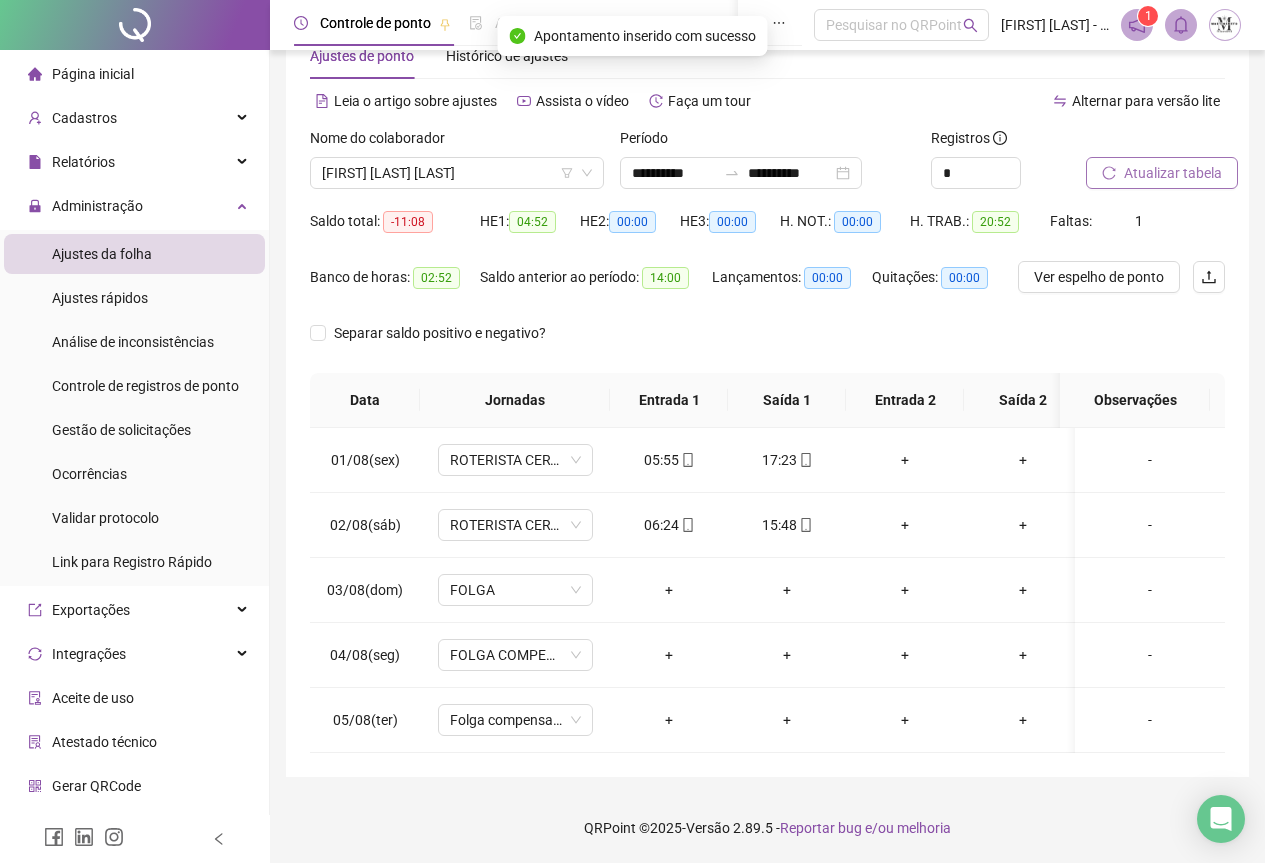 click on "Atualizar tabela" at bounding box center [1173, 173] 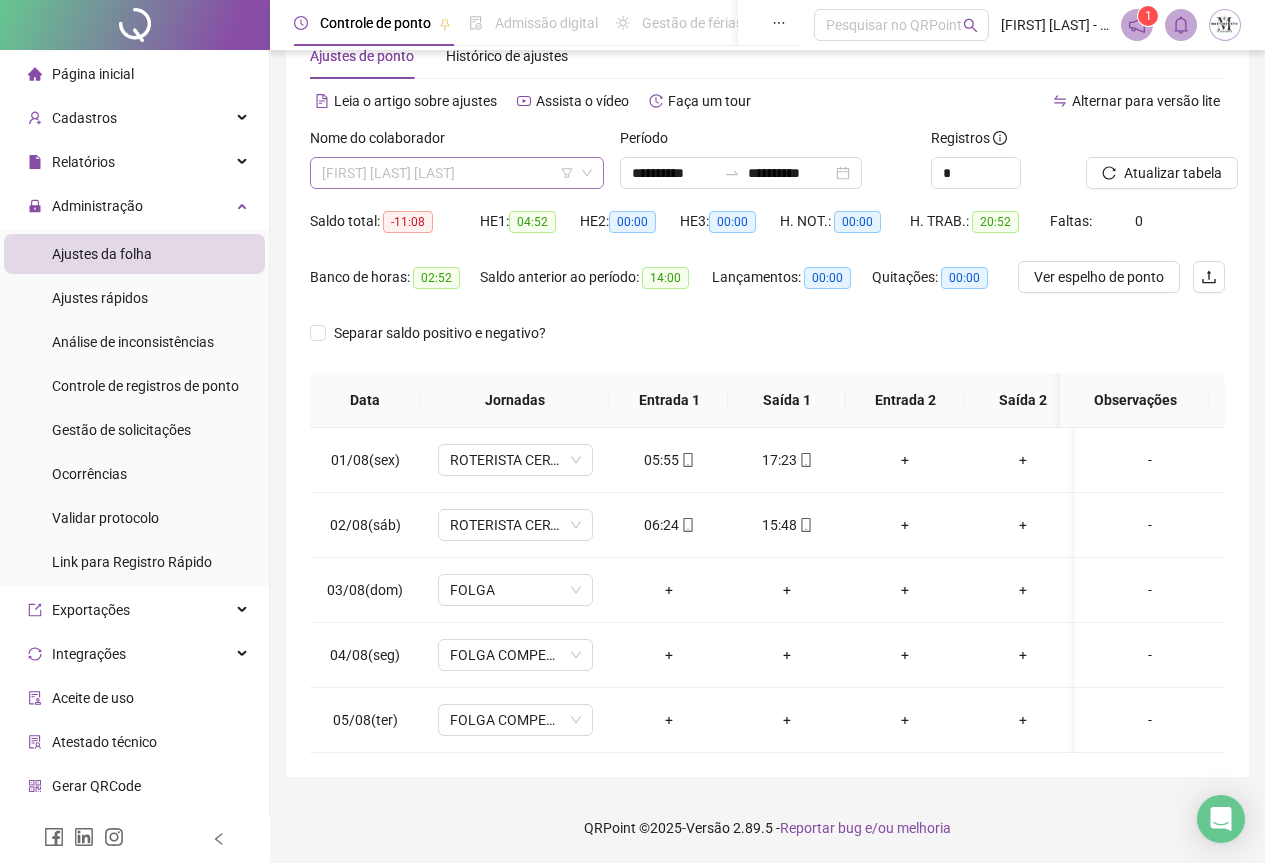 click on "[FIRST] [LAST] [LAST]" at bounding box center [457, 173] 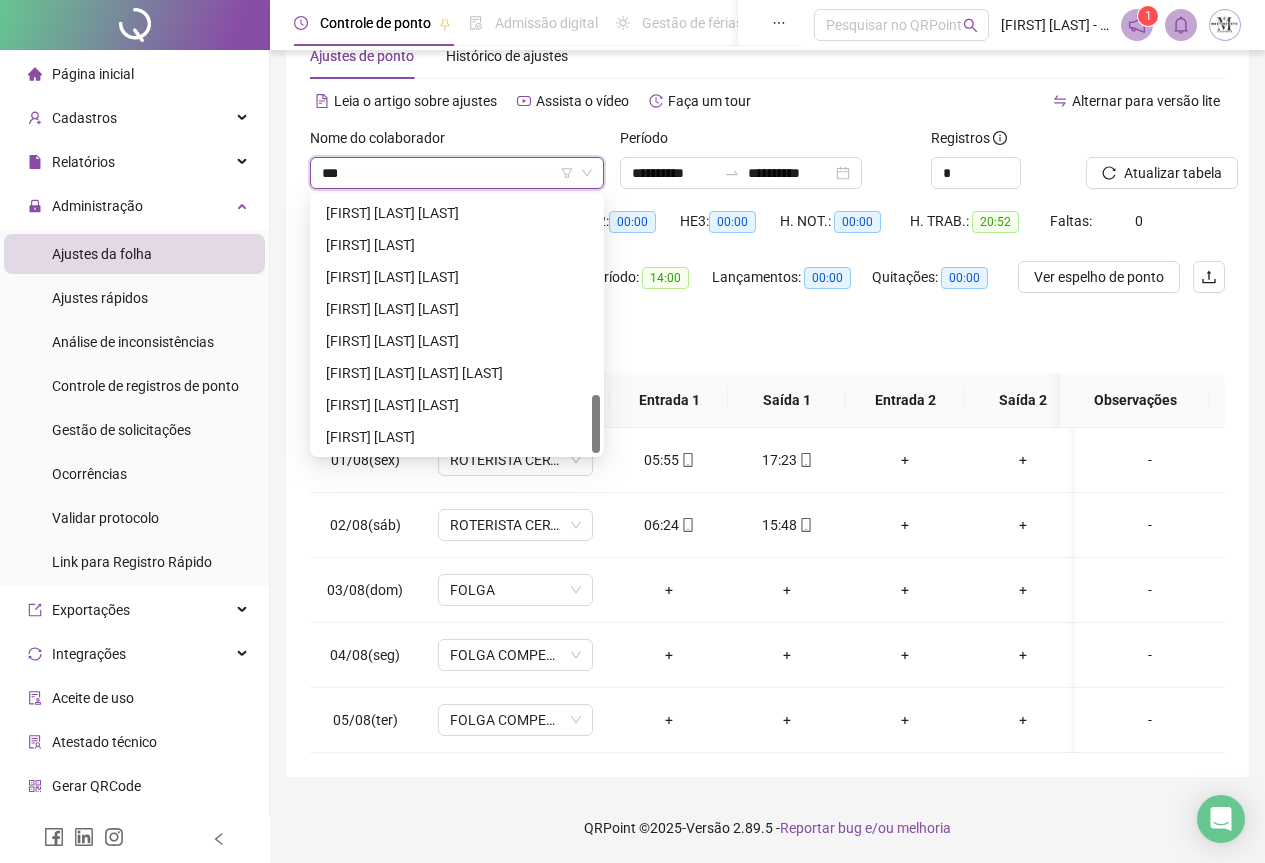 scroll, scrollTop: 0, scrollLeft: 0, axis: both 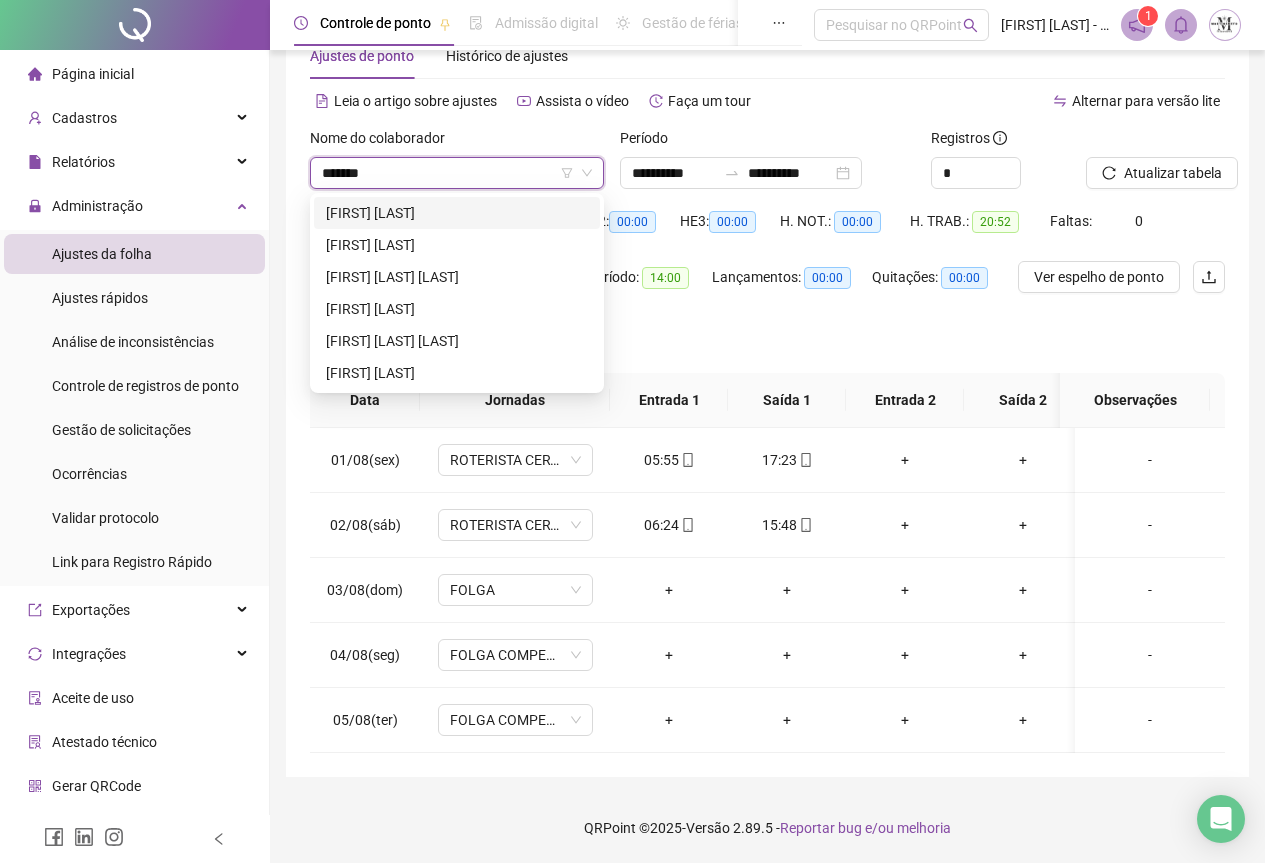 type on "********" 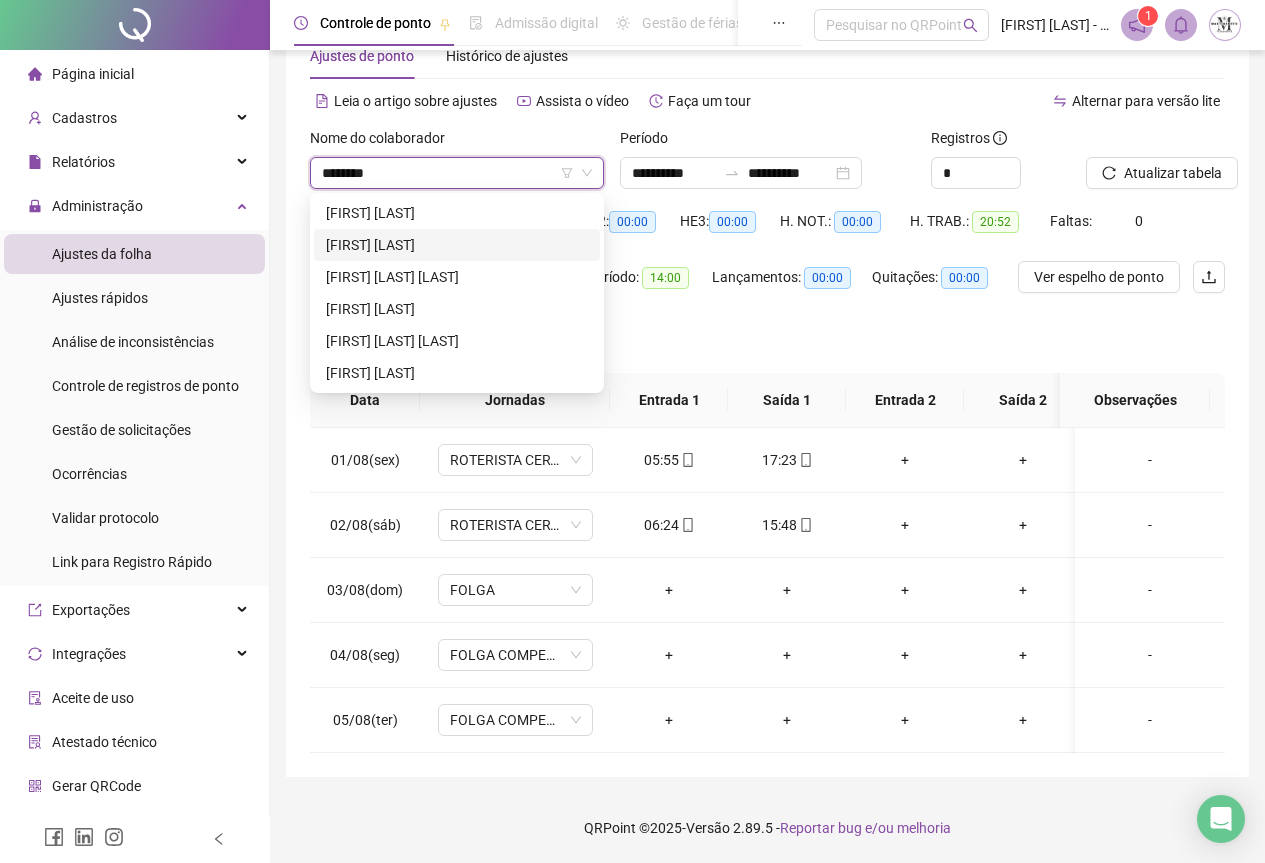click on "[FIRST] [LAST]" at bounding box center [457, 245] 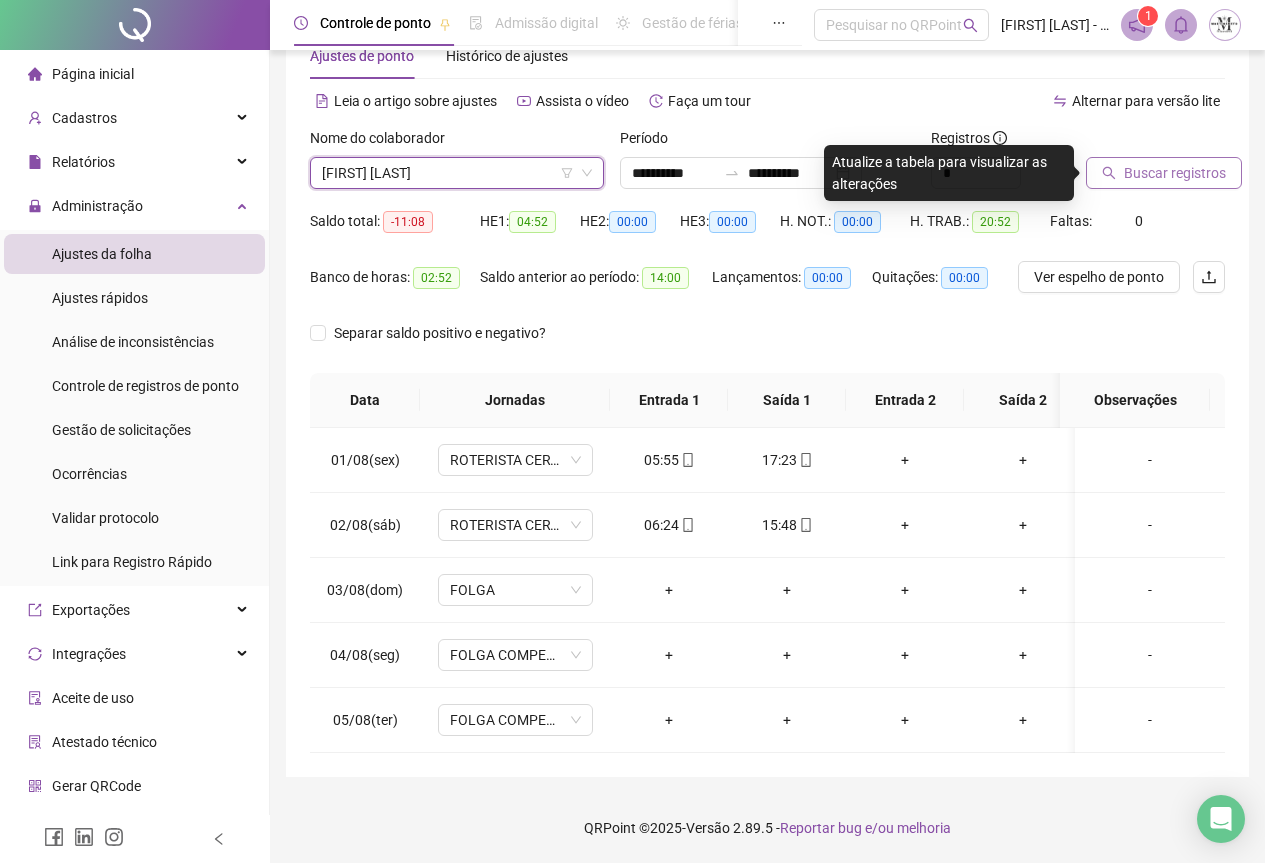 click on "Buscar registros" at bounding box center [1175, 173] 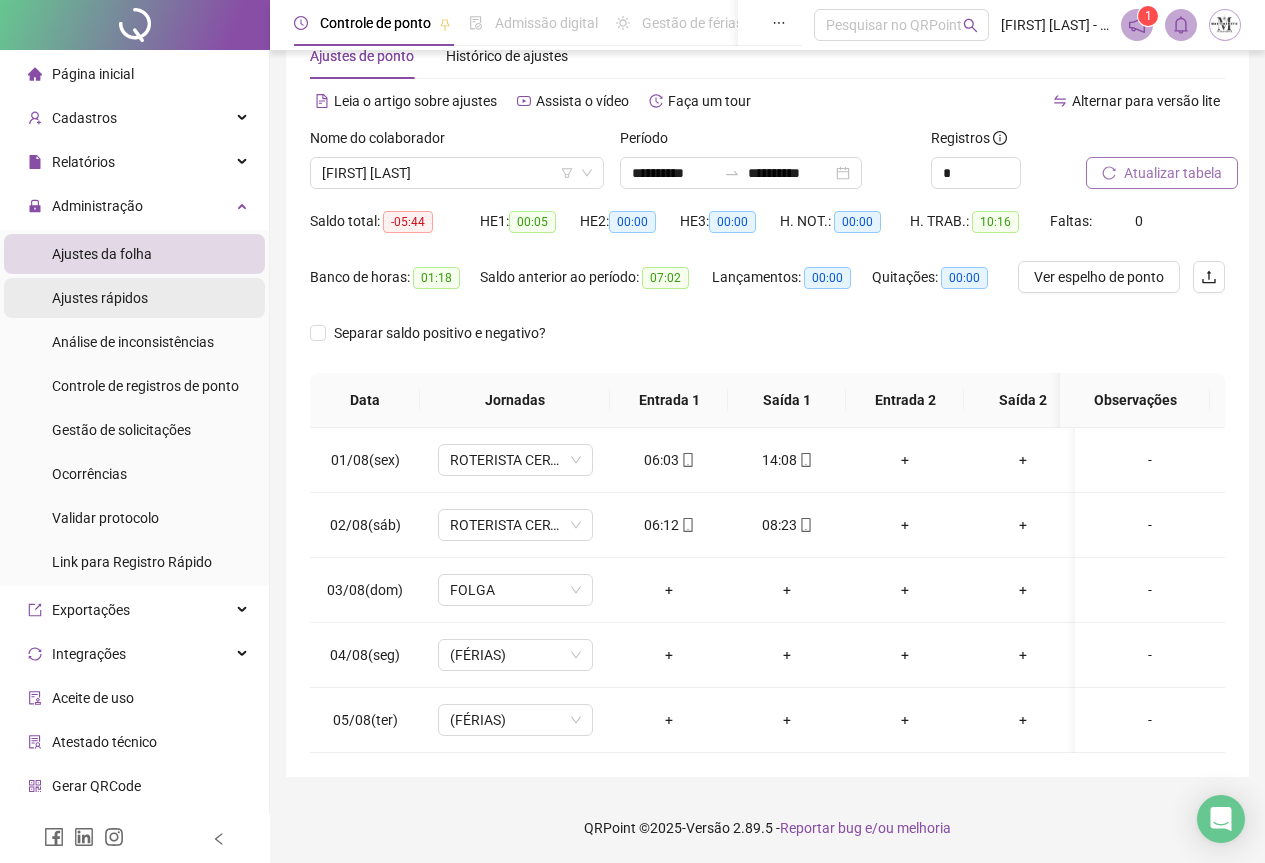 click on "Ajustes rápidos" at bounding box center (100, 298) 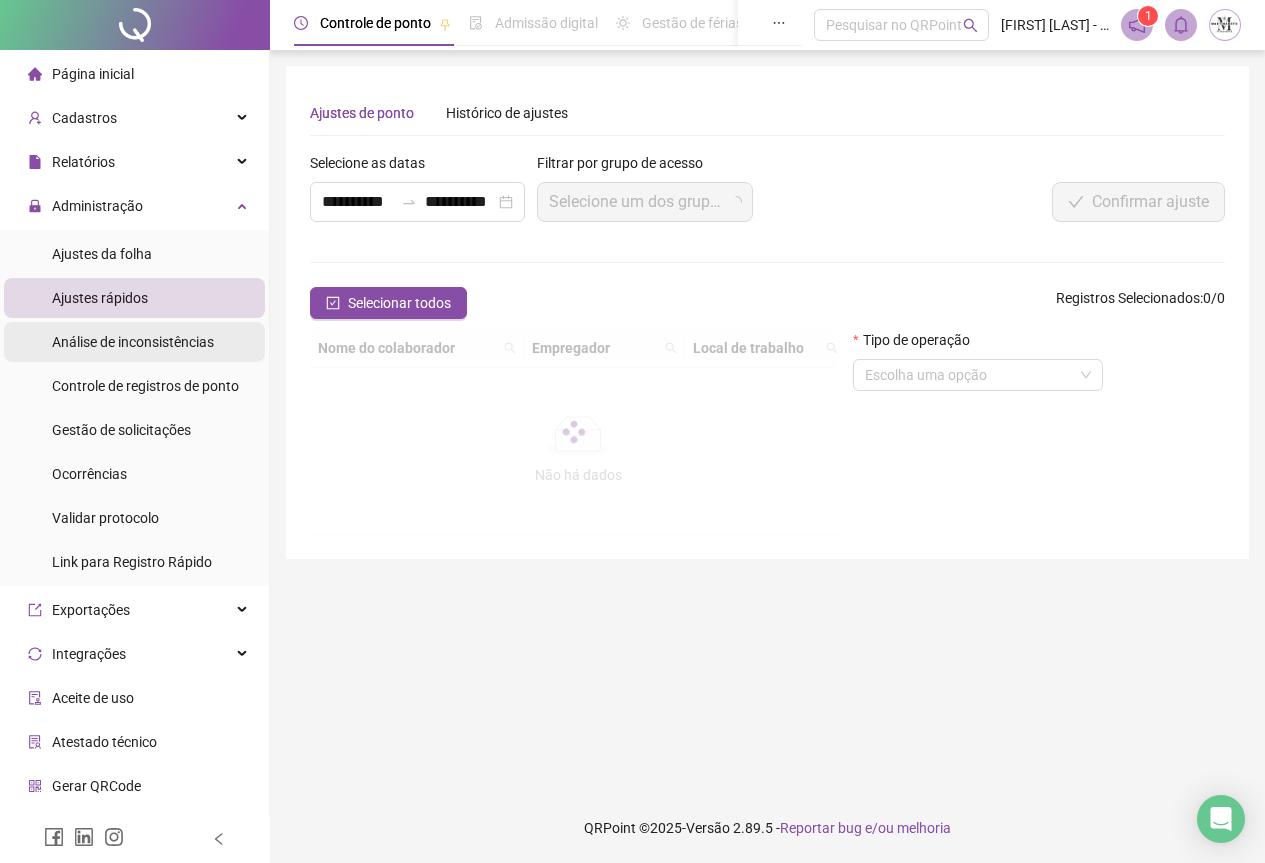 scroll, scrollTop: 0, scrollLeft: 0, axis: both 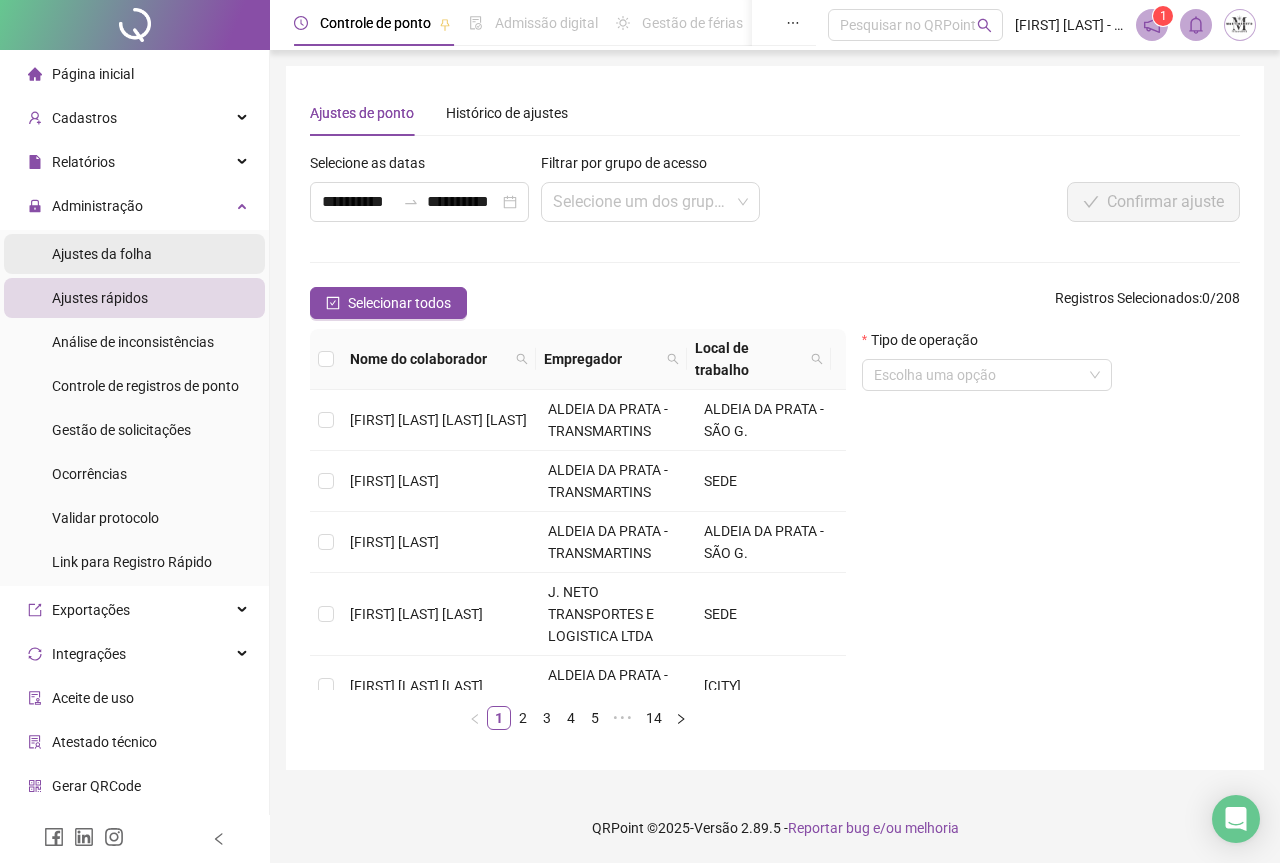 click on "Ajustes da folha" at bounding box center (102, 254) 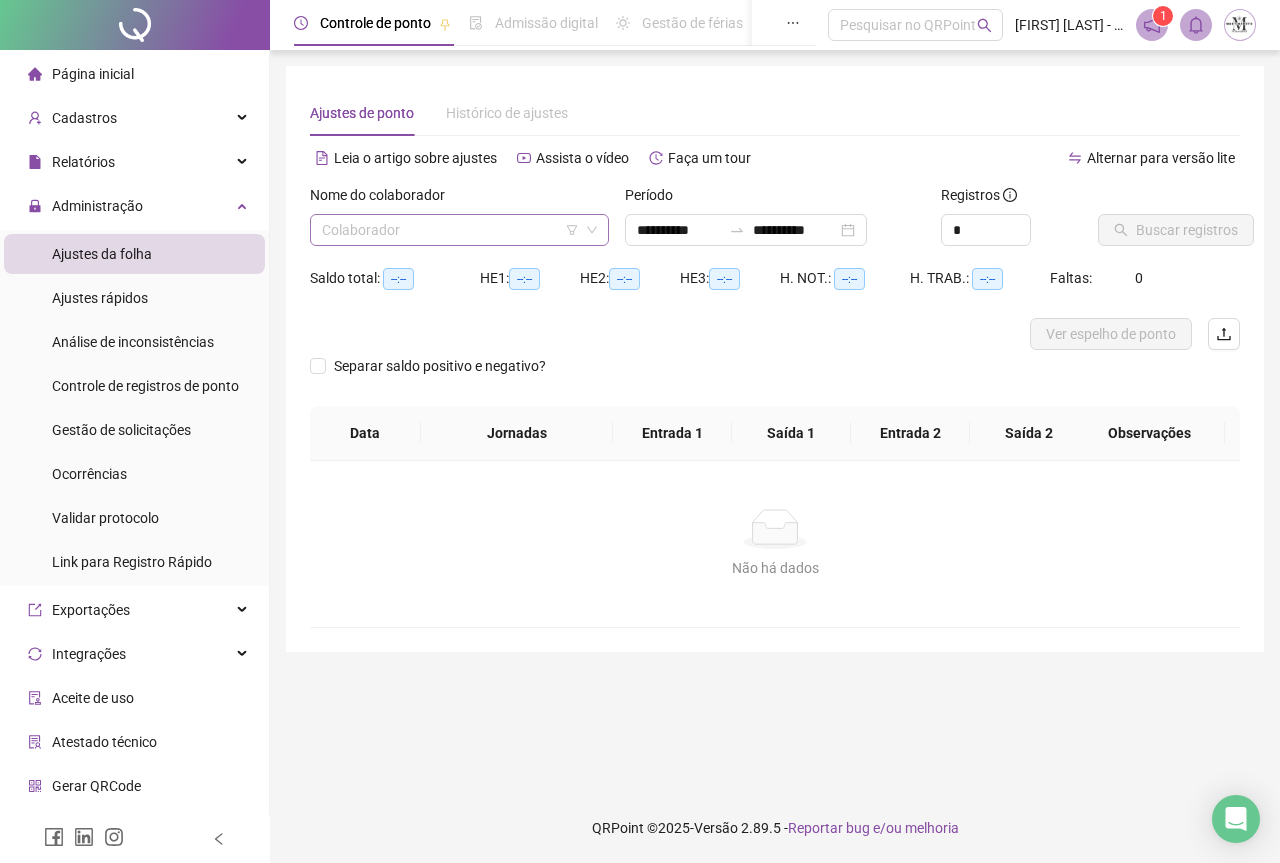 click at bounding box center [450, 230] 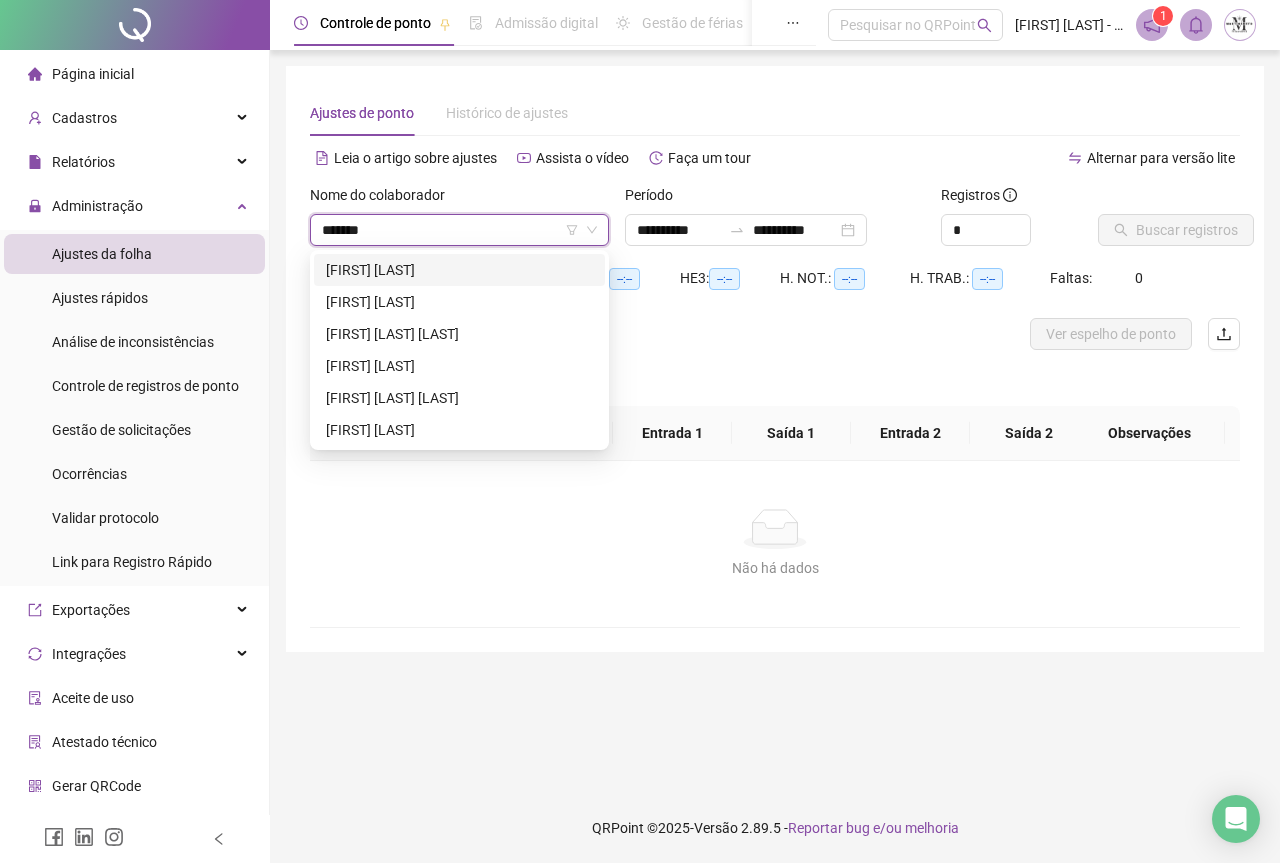 type on "********" 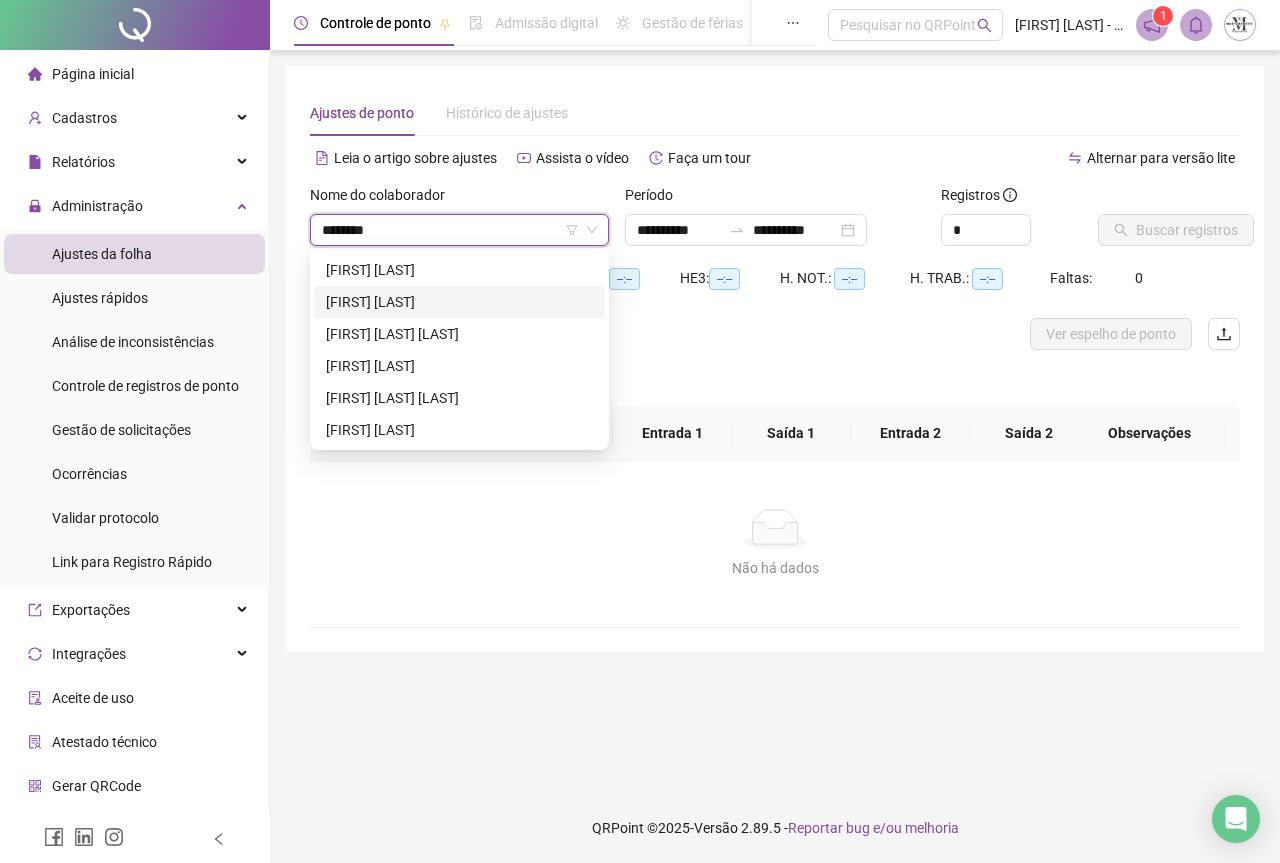 click on "[FIRST] [LAST]" at bounding box center (459, 302) 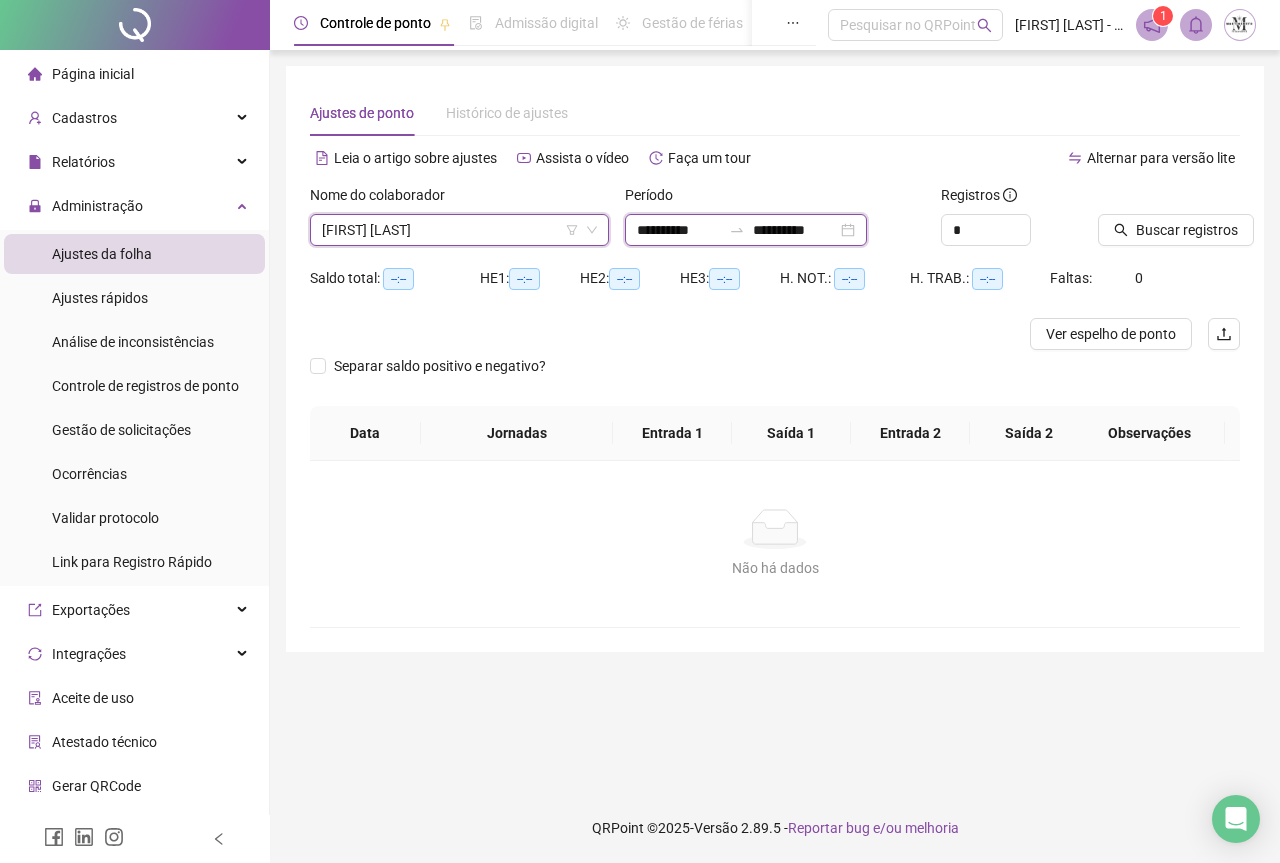 click on "**********" at bounding box center [679, 230] 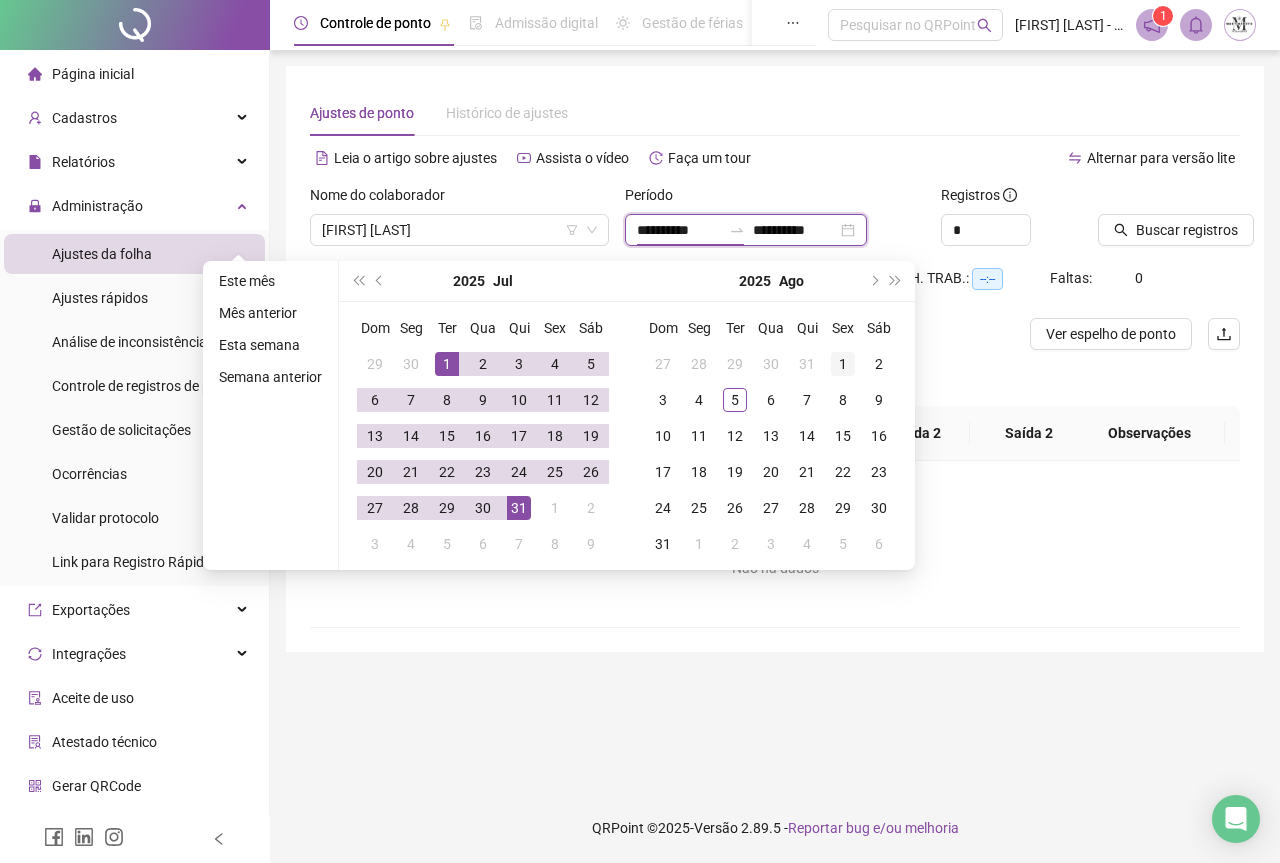 type on "**********" 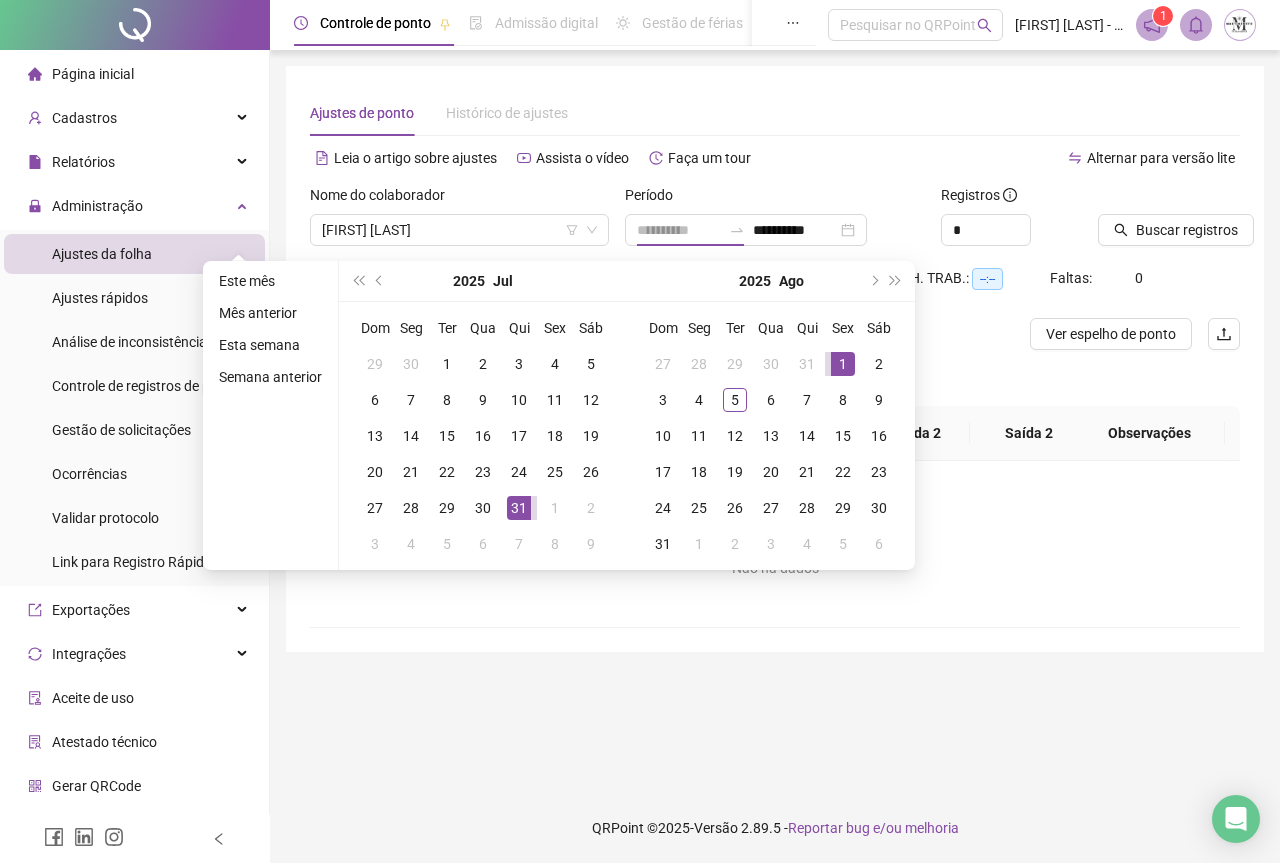 click on "1" at bounding box center (843, 364) 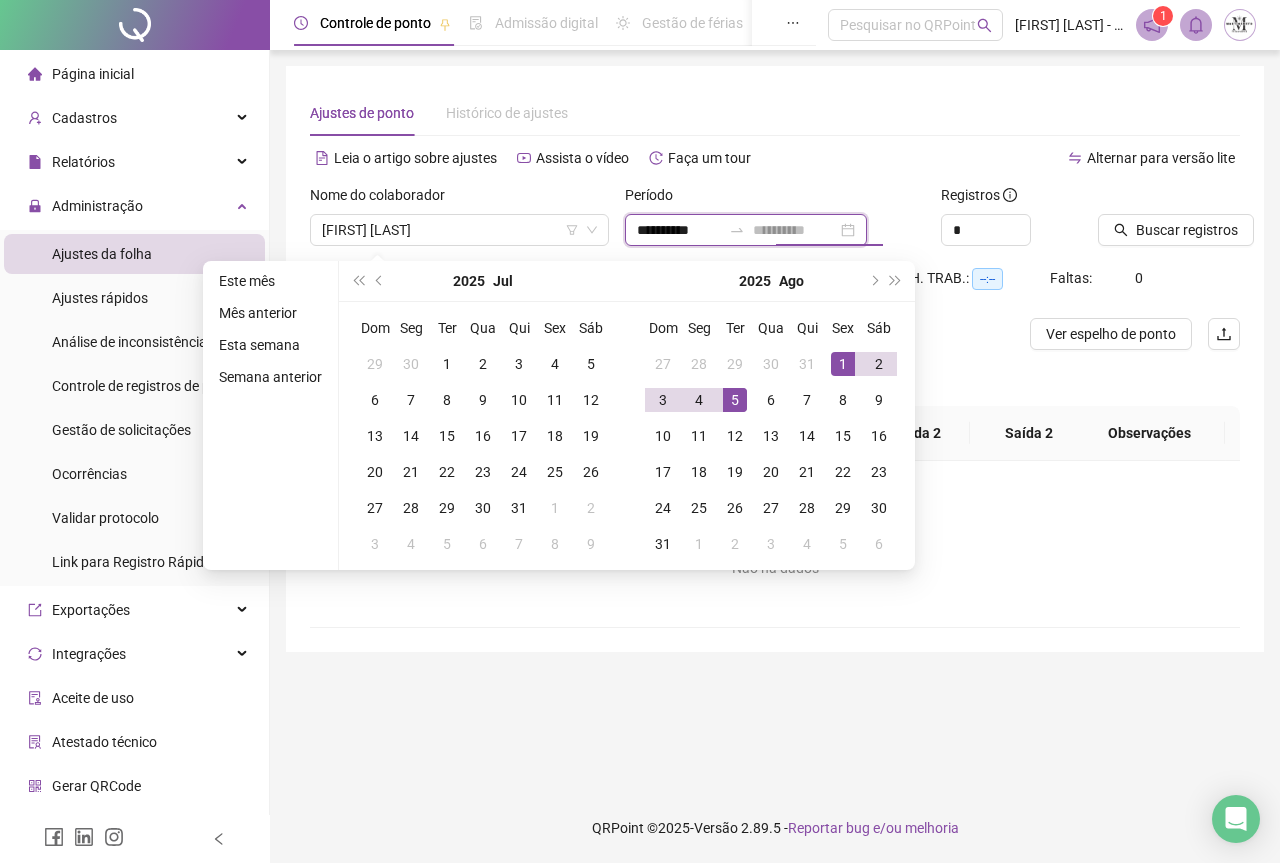 type on "**********" 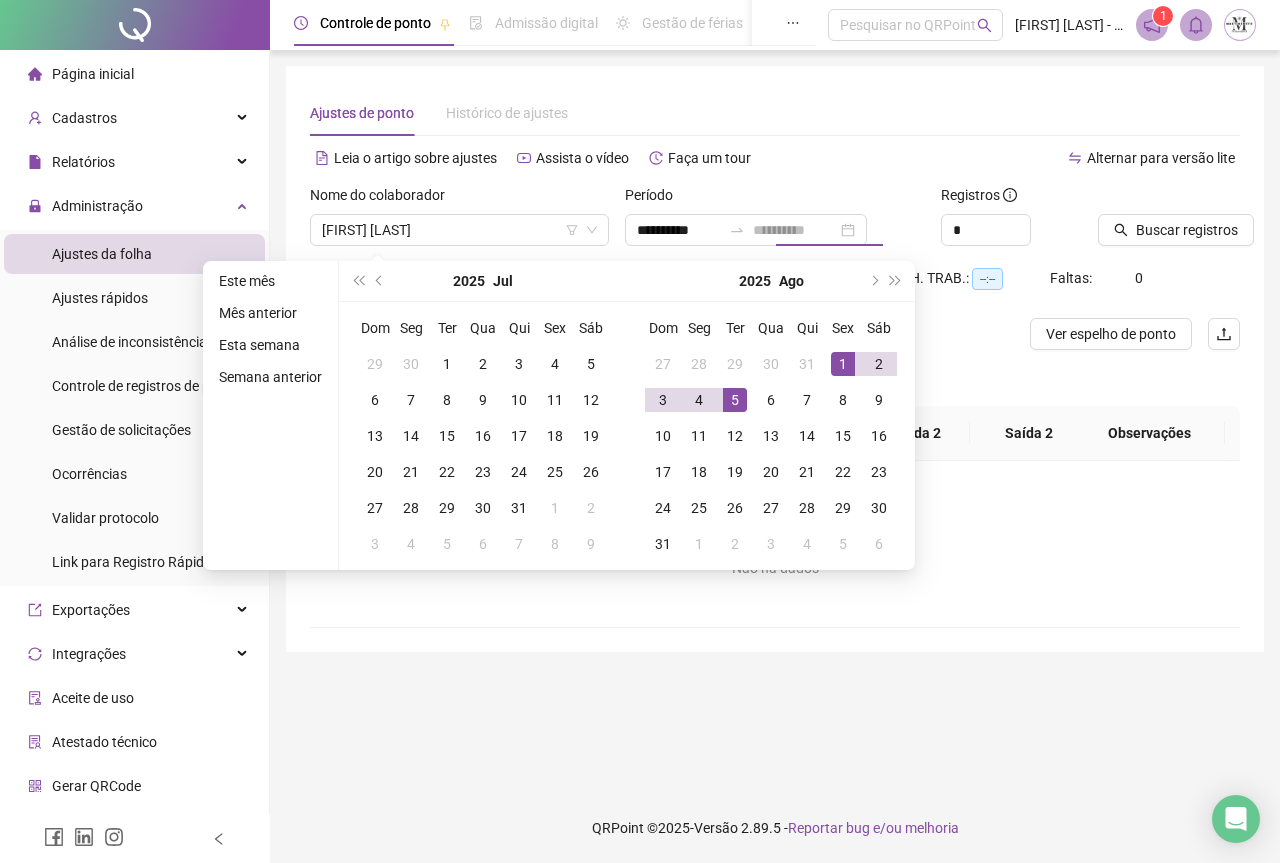 click on "5" at bounding box center [735, 400] 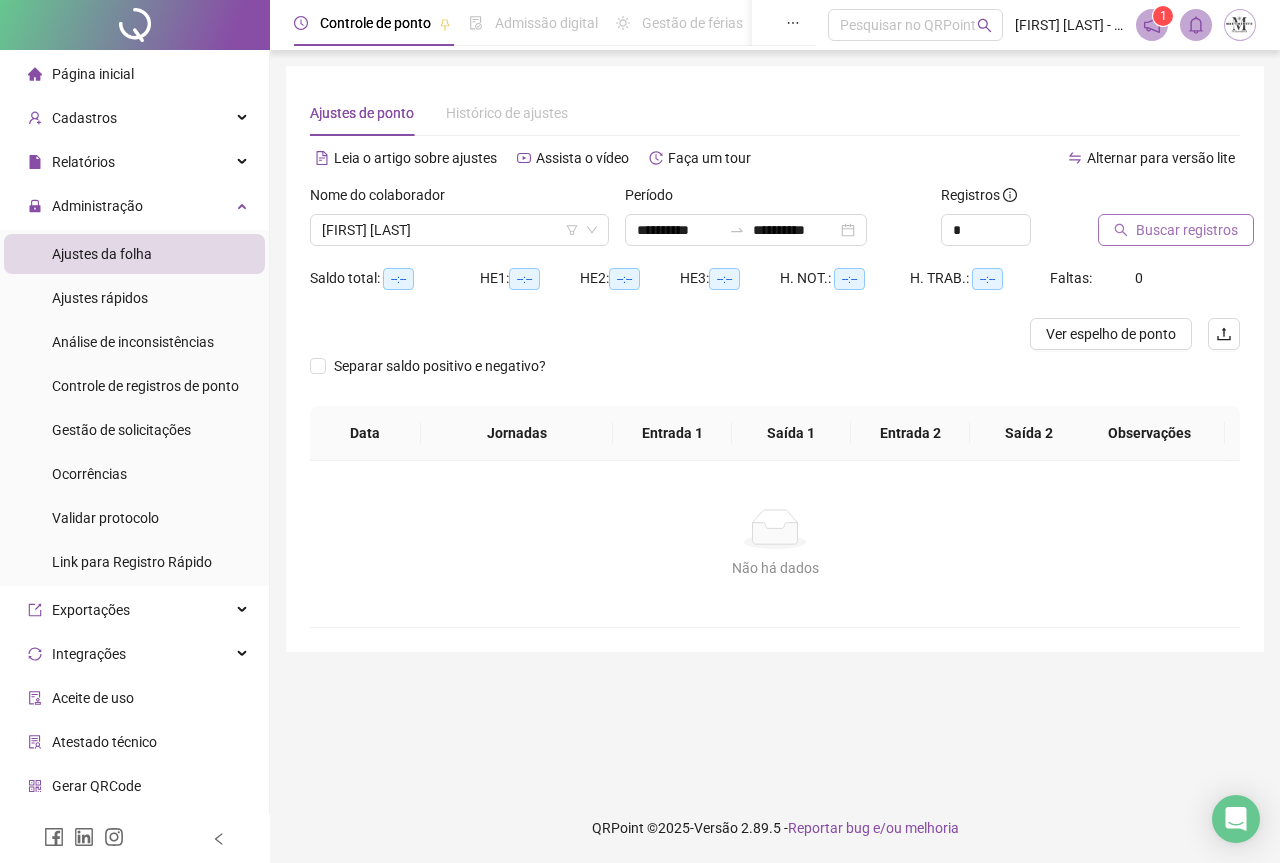 click on "Buscar registros" at bounding box center [1187, 230] 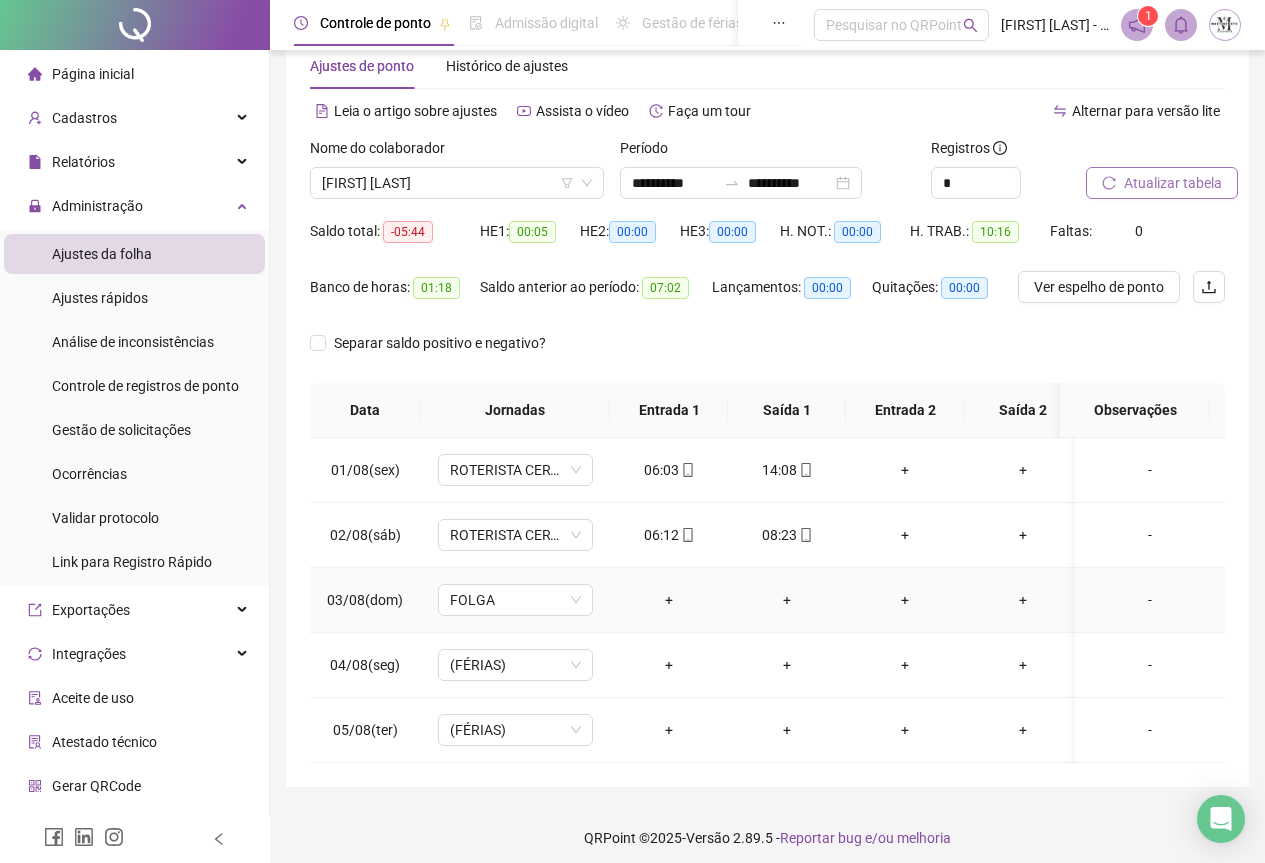 scroll, scrollTop: 72, scrollLeft: 0, axis: vertical 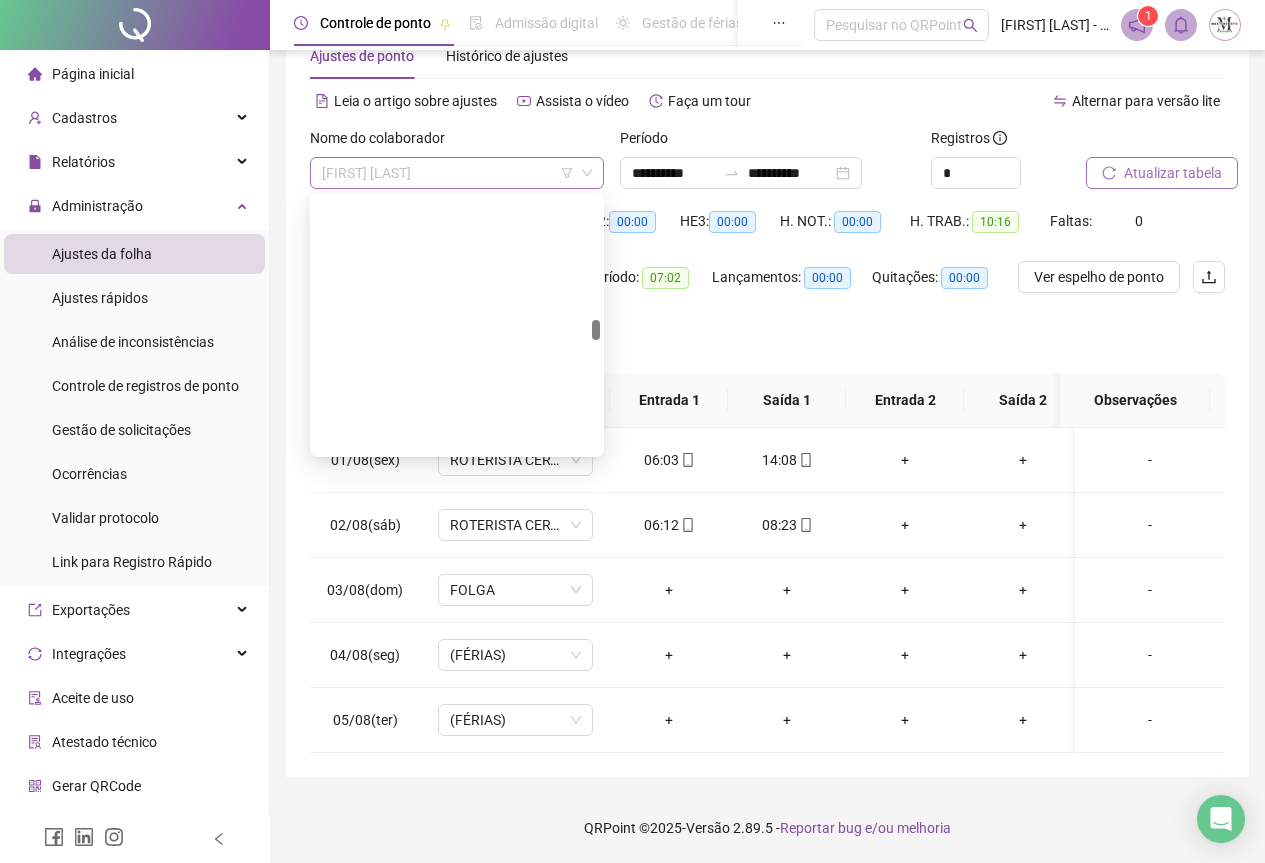 click on "[FIRST] [LAST]" at bounding box center (457, 173) 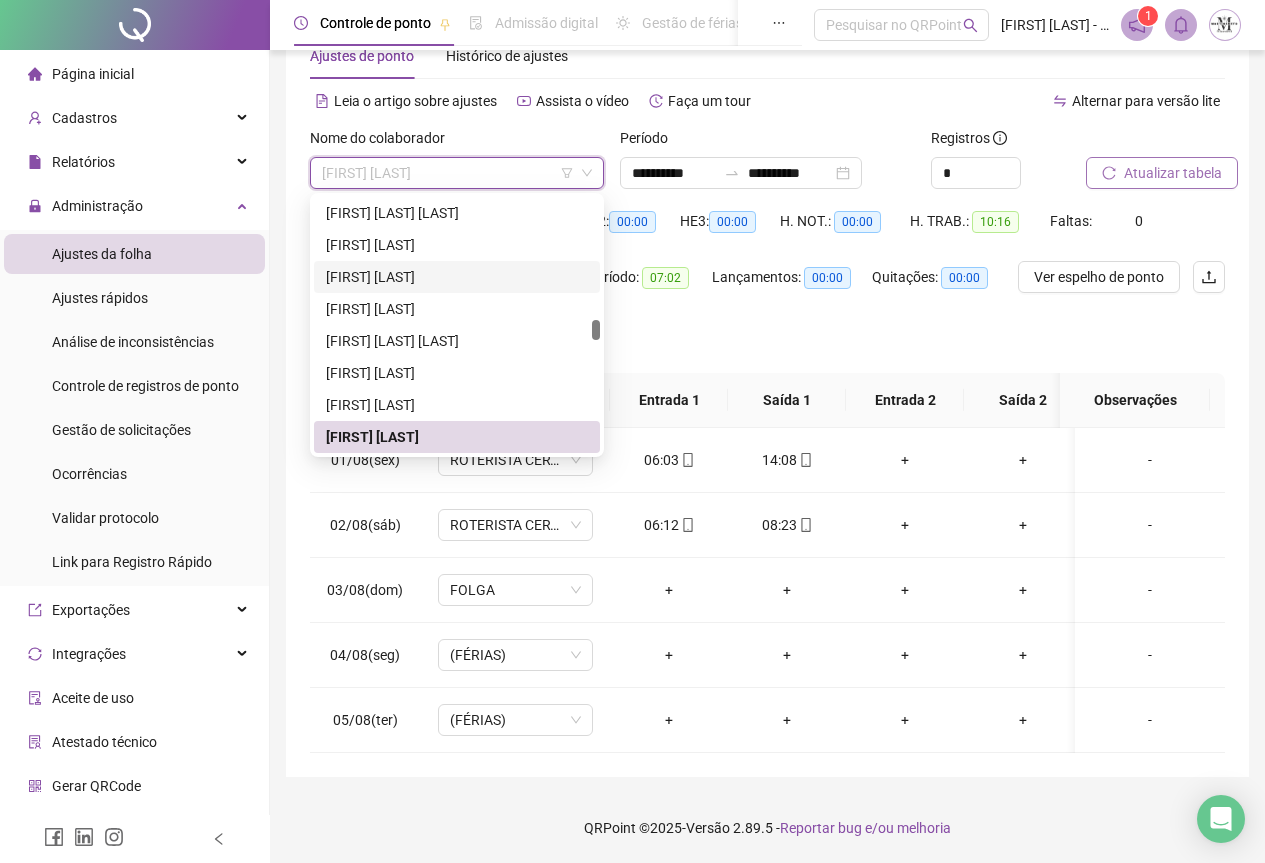 scroll, scrollTop: 3428, scrollLeft: 0, axis: vertical 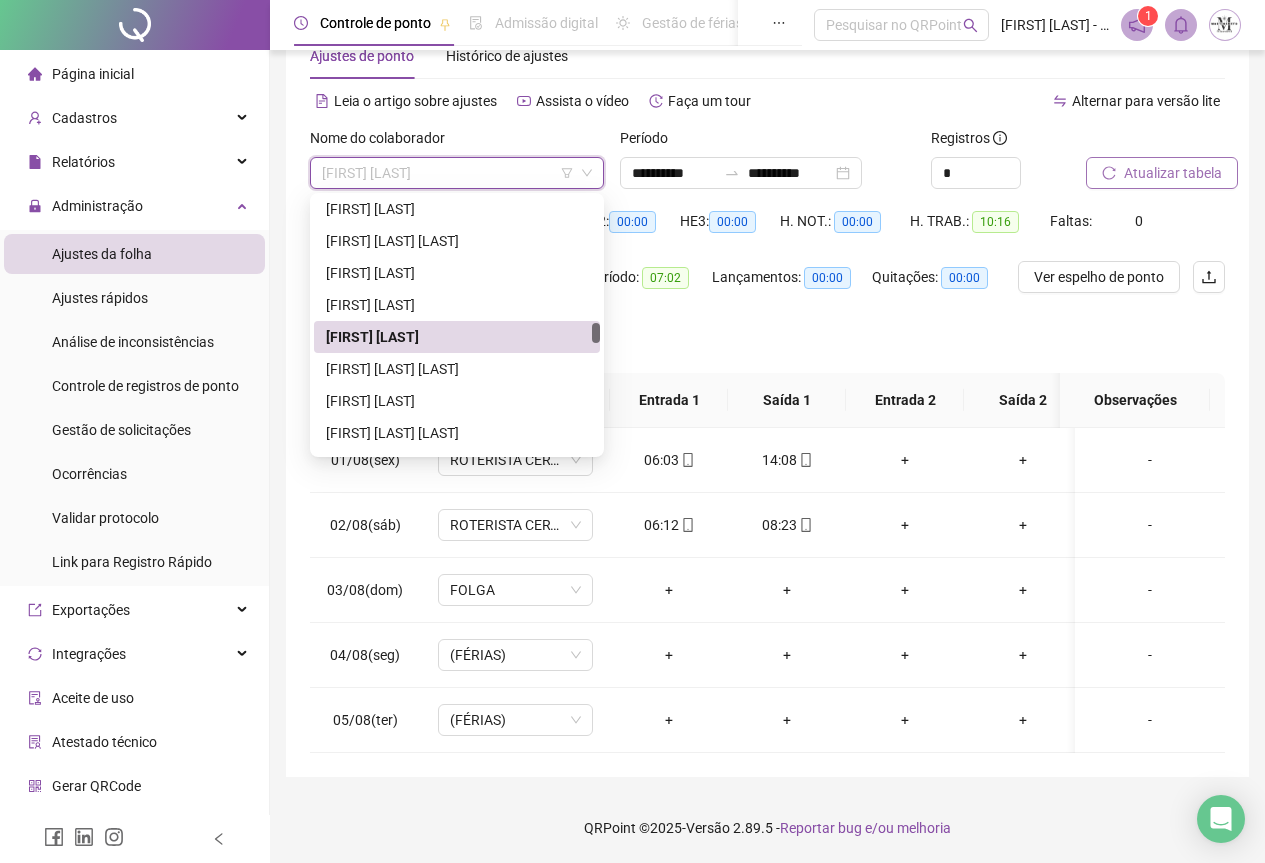 click on "[FIRST] [LAST]" at bounding box center [457, 337] 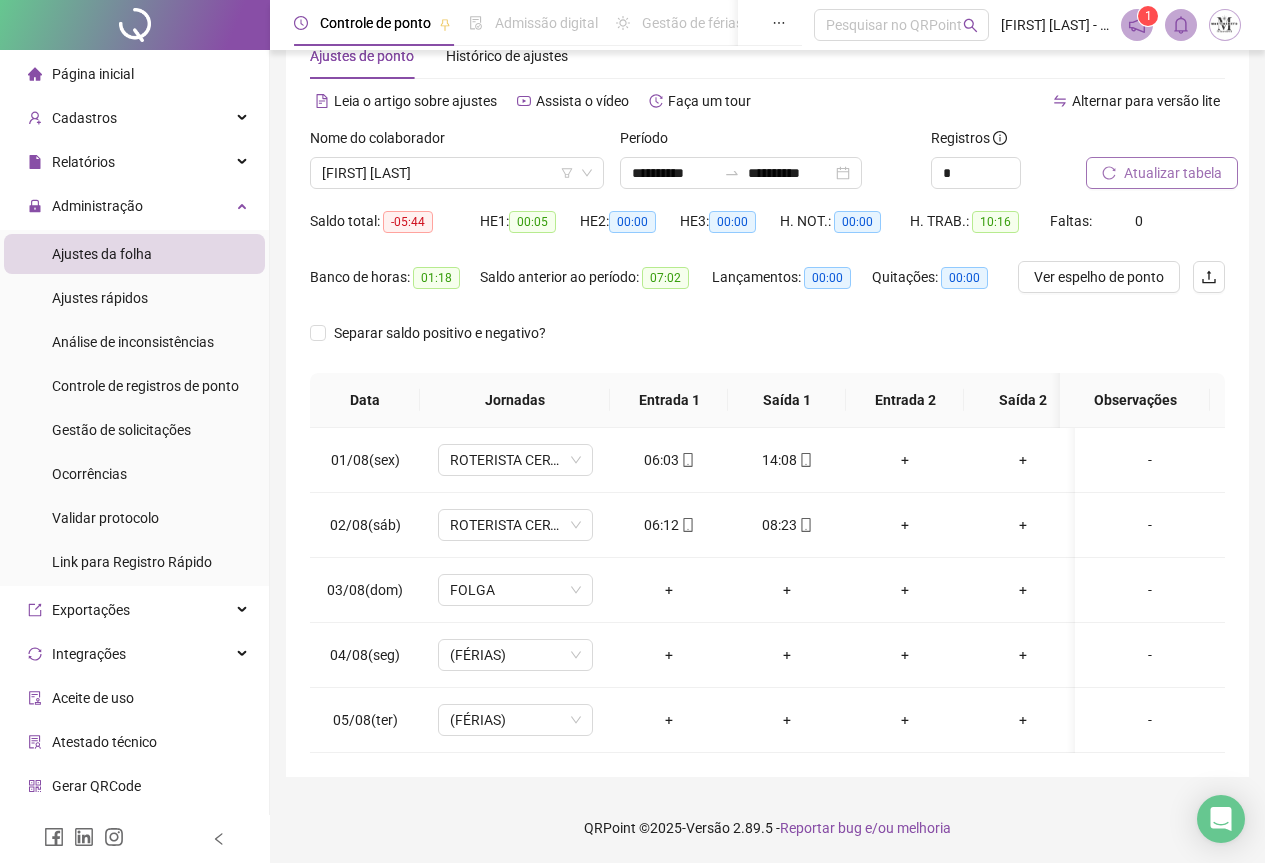 click on "Atualizar tabela" at bounding box center (1173, 173) 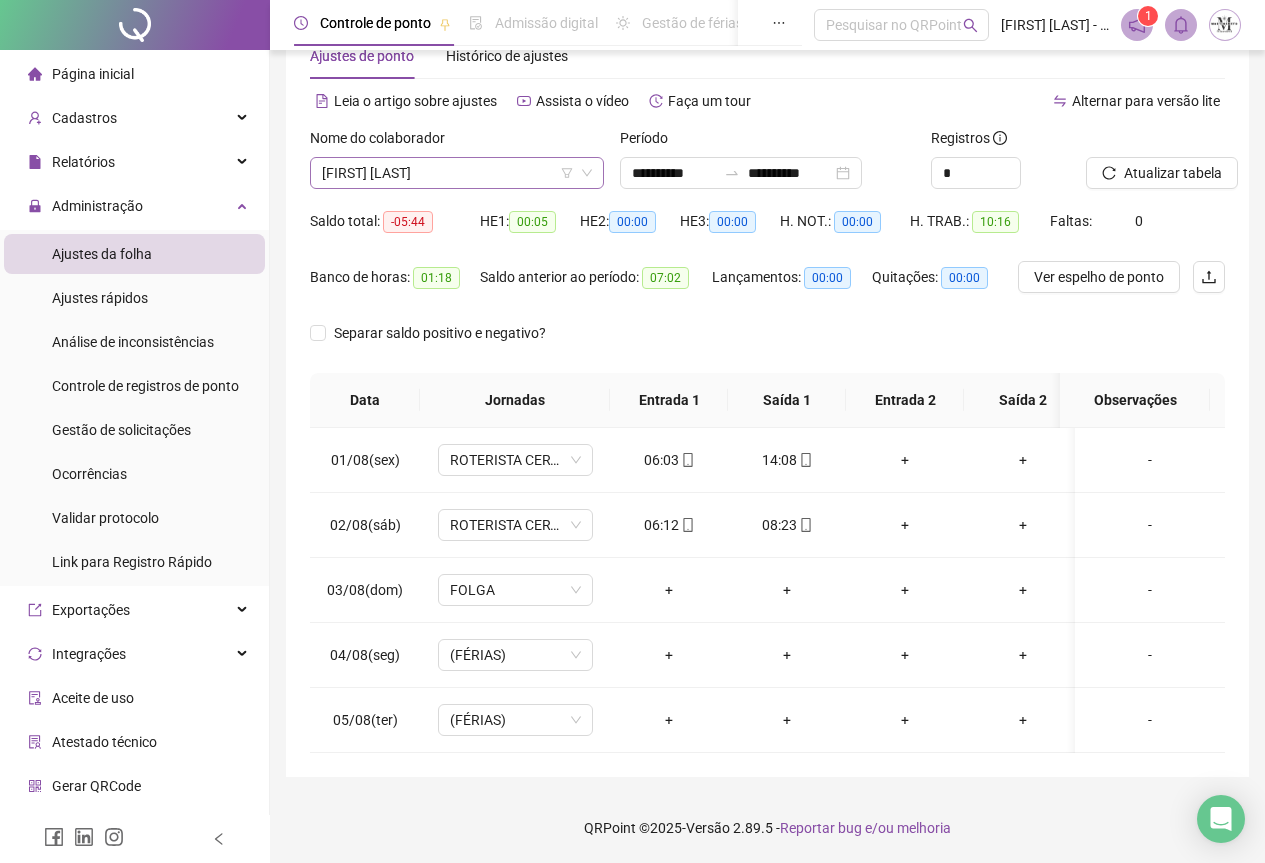 click on "[FIRST] [LAST]" at bounding box center [457, 173] 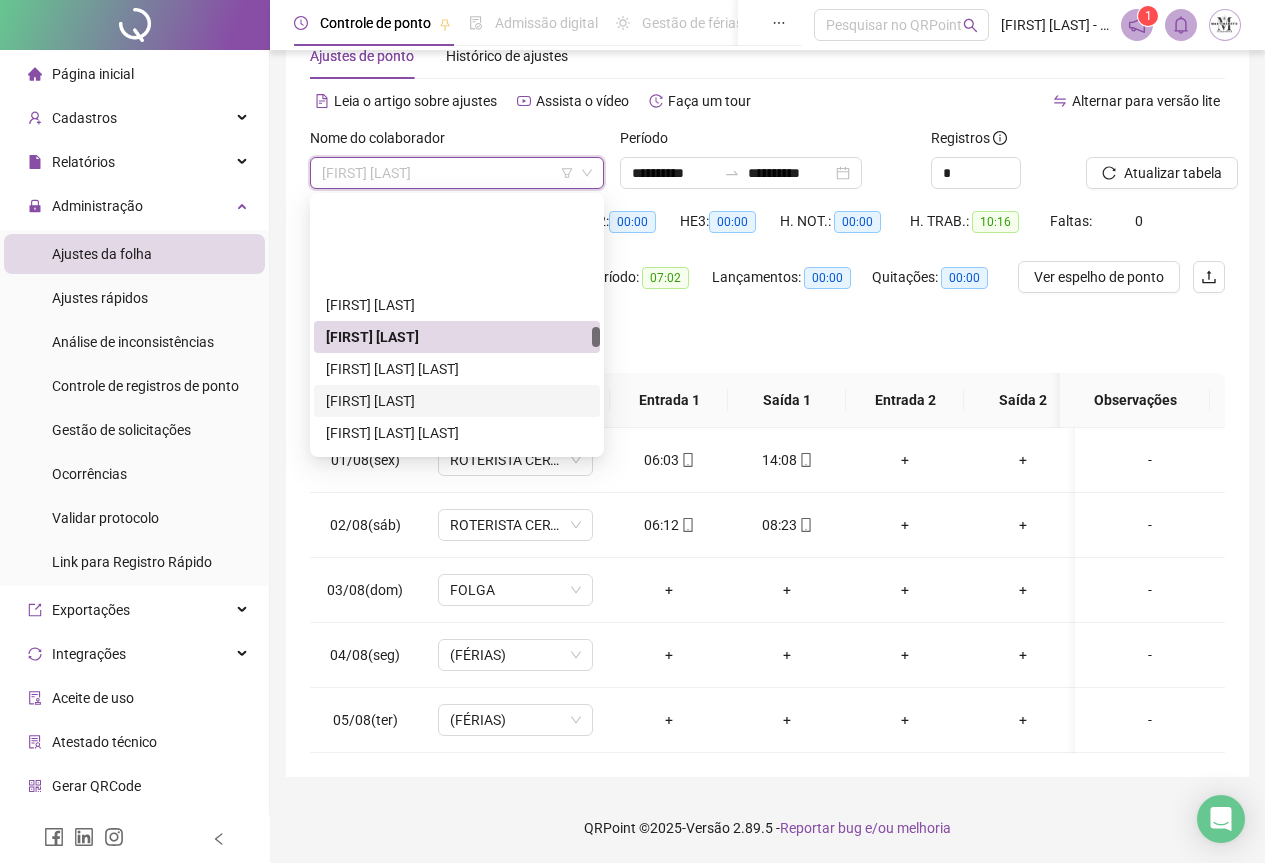scroll, scrollTop: 3528, scrollLeft: 0, axis: vertical 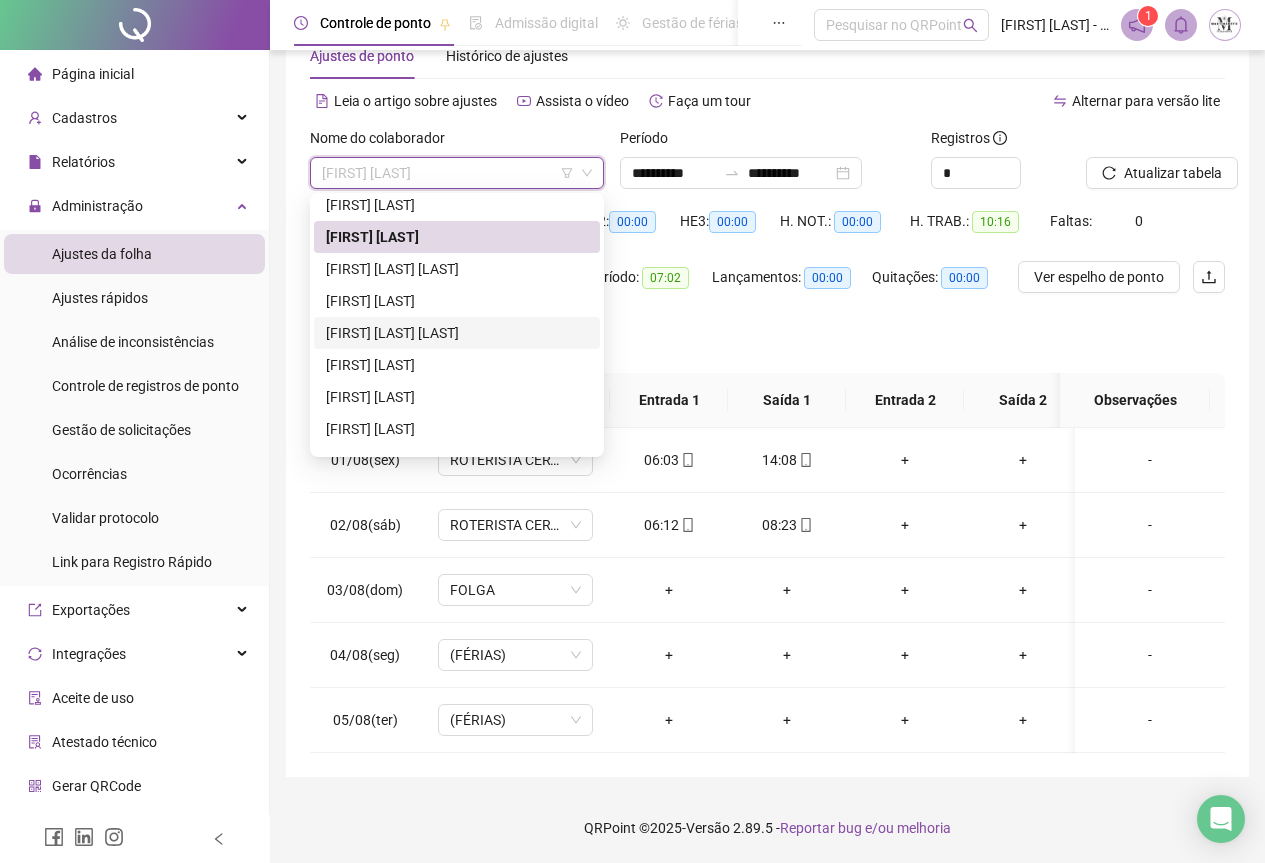 click on "[FIRST] [LAST] [LAST]" at bounding box center (457, 333) 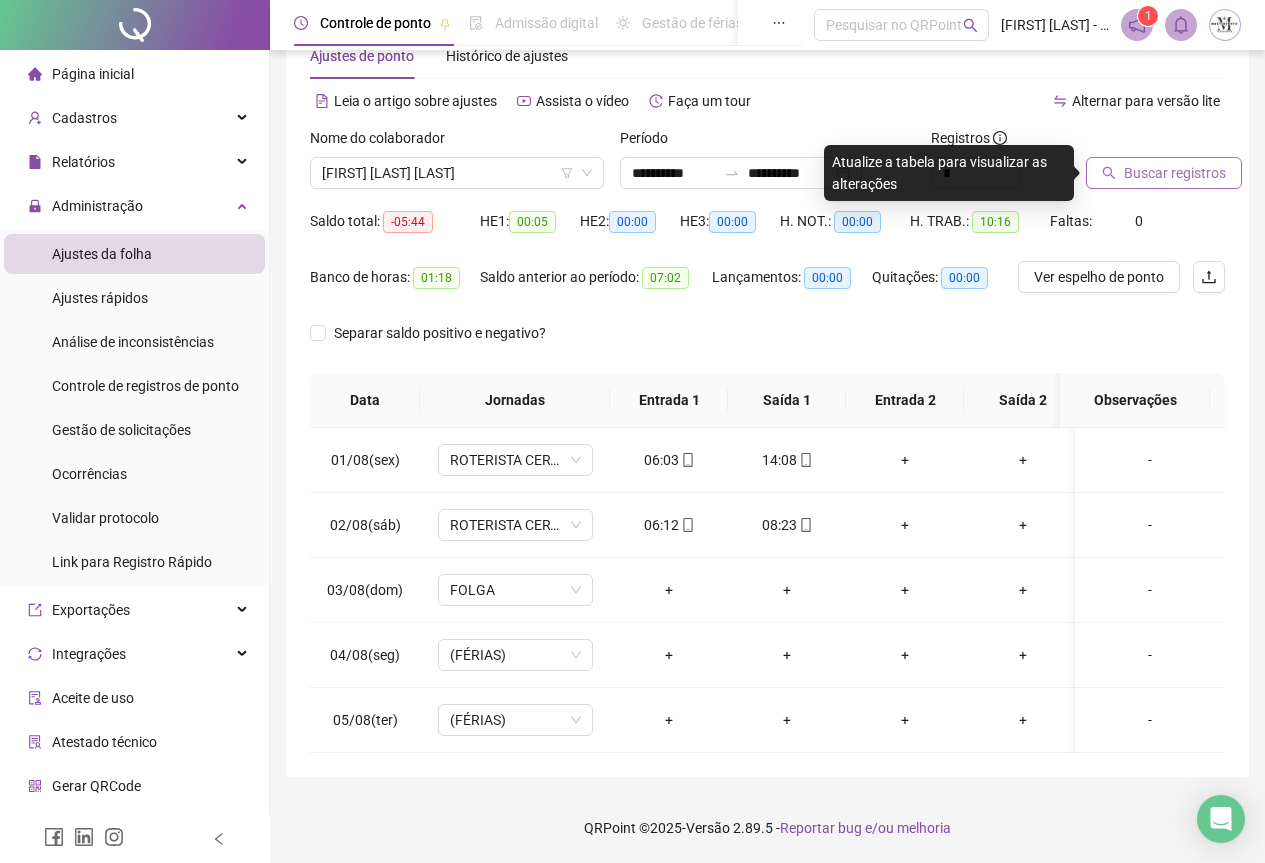 click on "Buscar registros" at bounding box center [1175, 173] 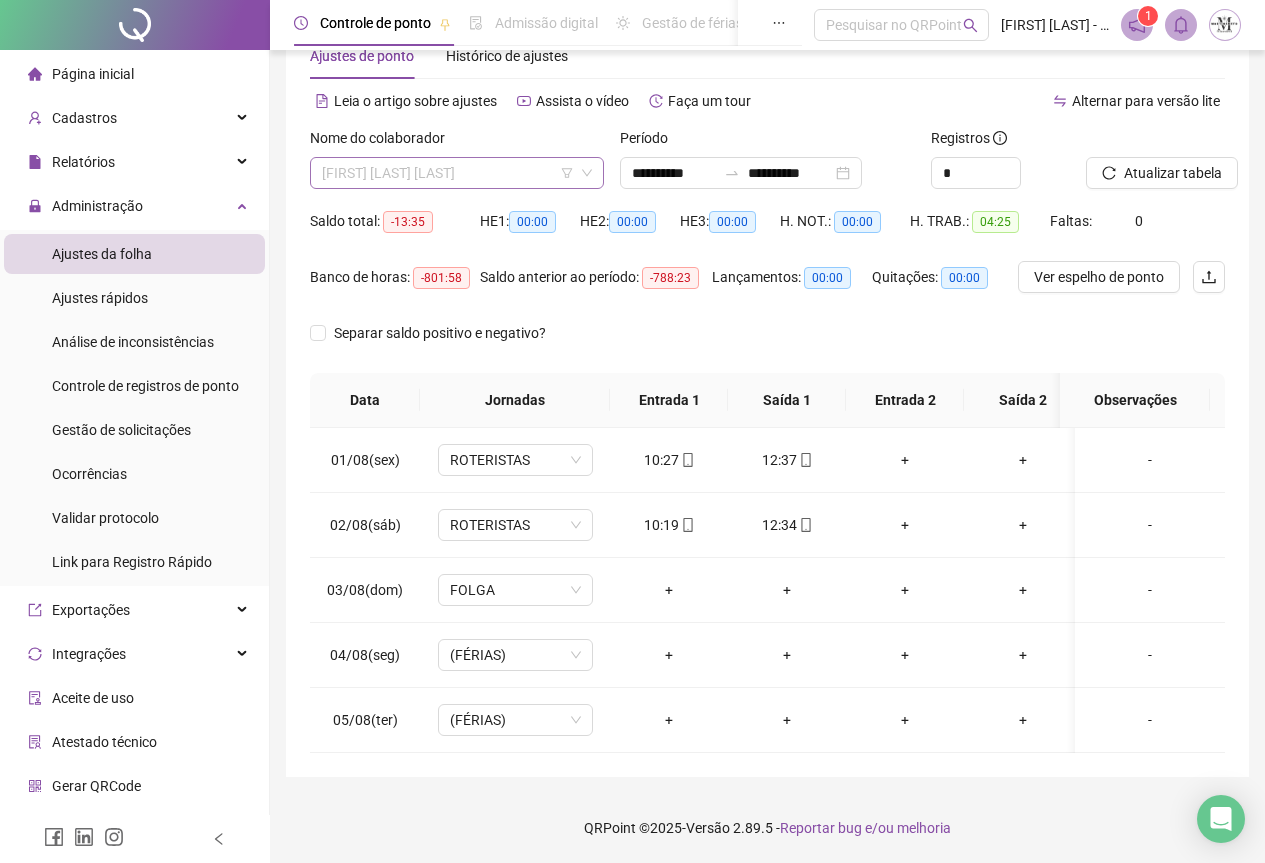 click on "[FIRST] [LAST] [LAST]" at bounding box center [457, 173] 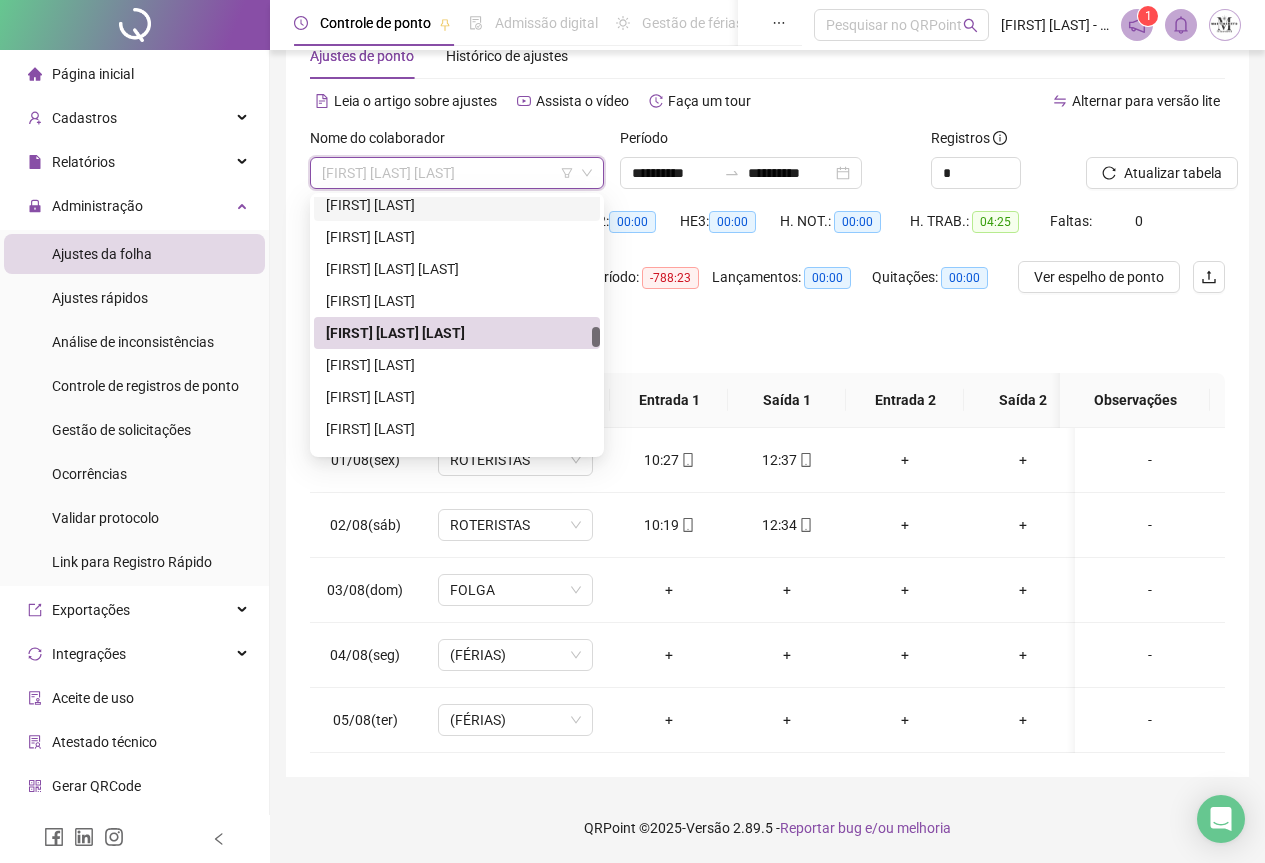 click on "[FIRST] [LAST] [LAST]" at bounding box center (457, 173) 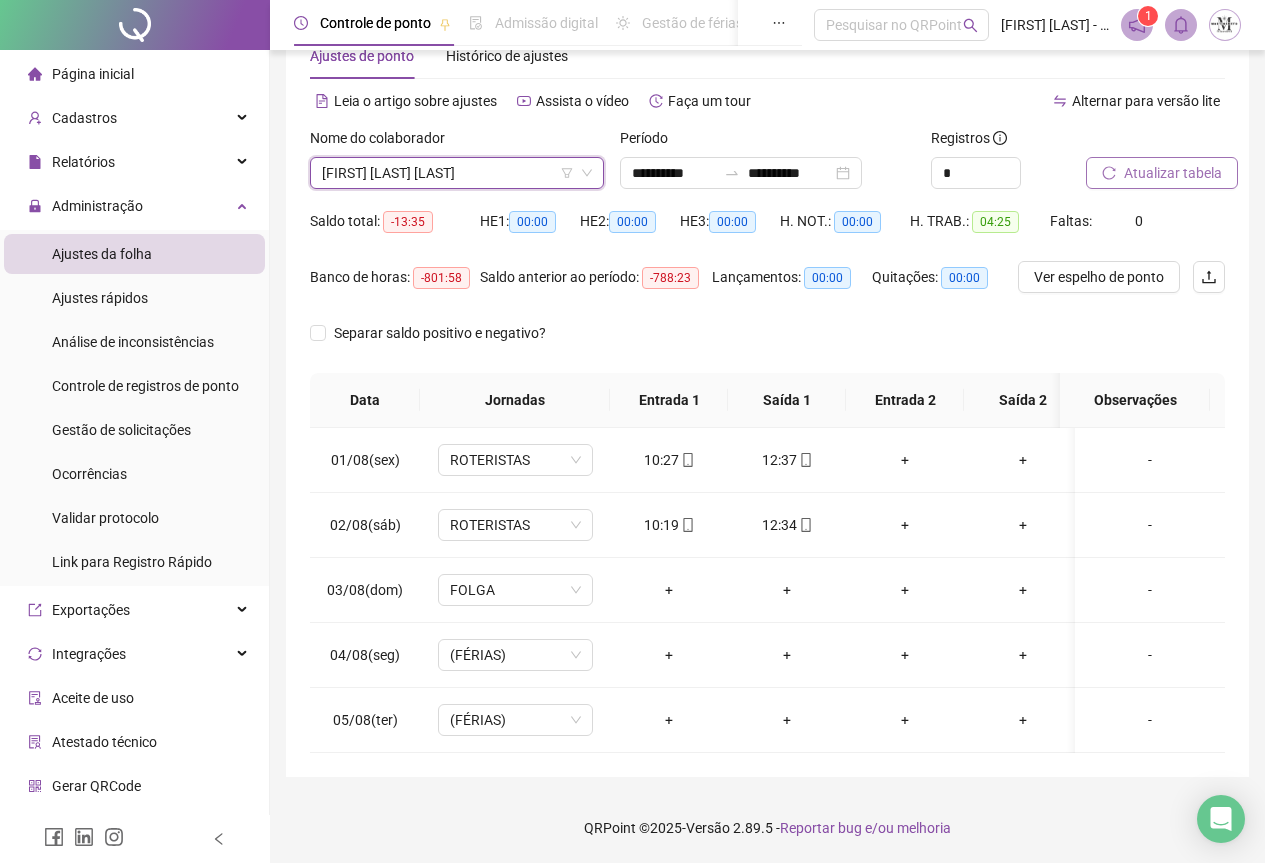 click on "Atualizar tabela" at bounding box center (1173, 173) 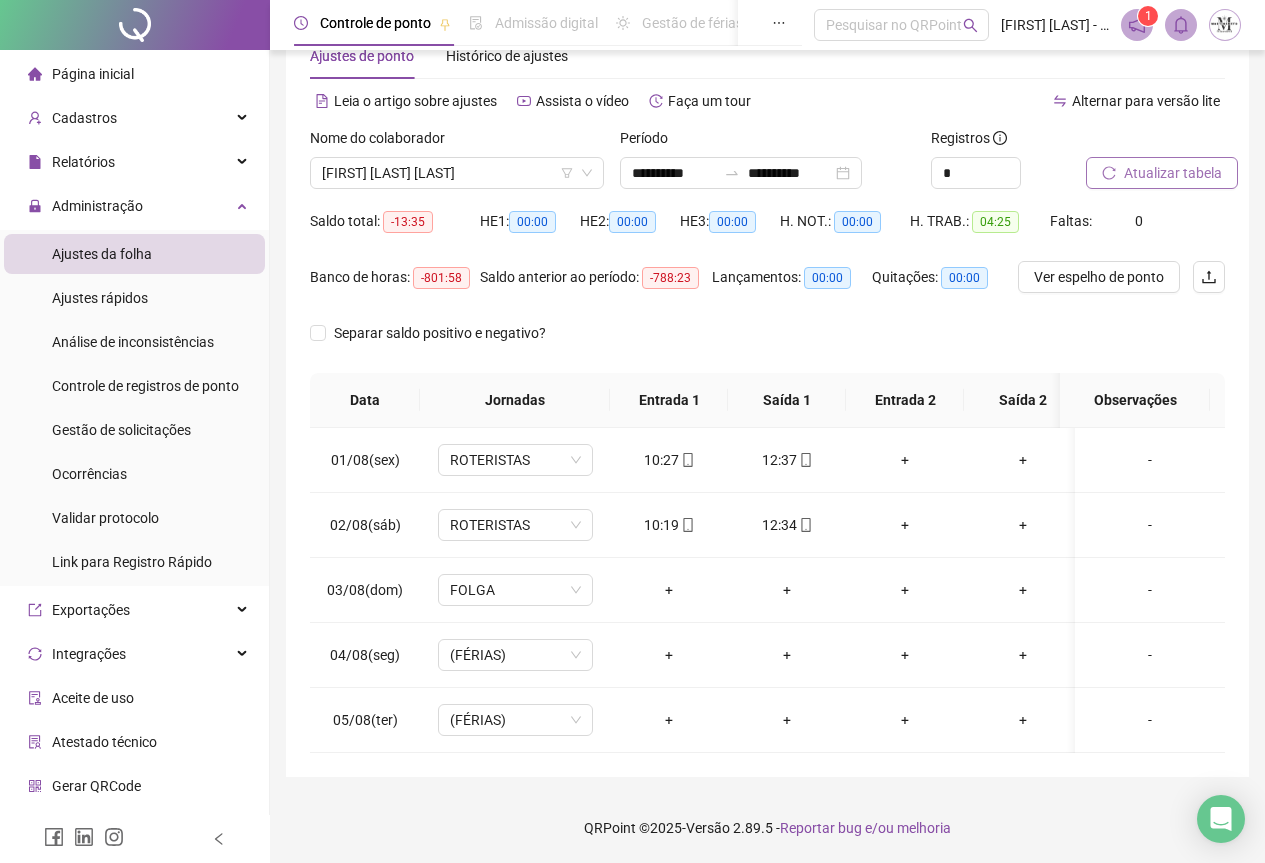 click on "Atualizar tabela" at bounding box center (1173, 173) 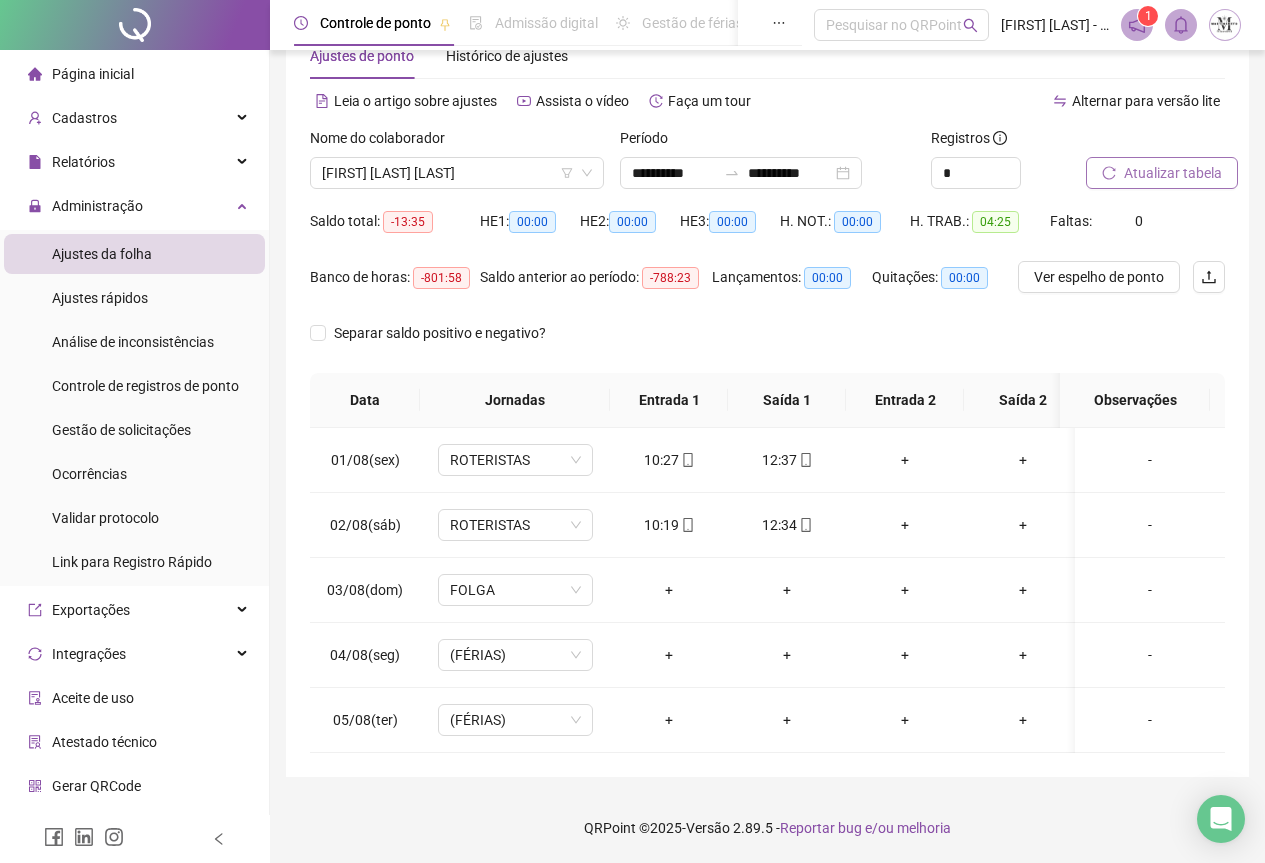 click on "Atualizar tabela" at bounding box center (1173, 173) 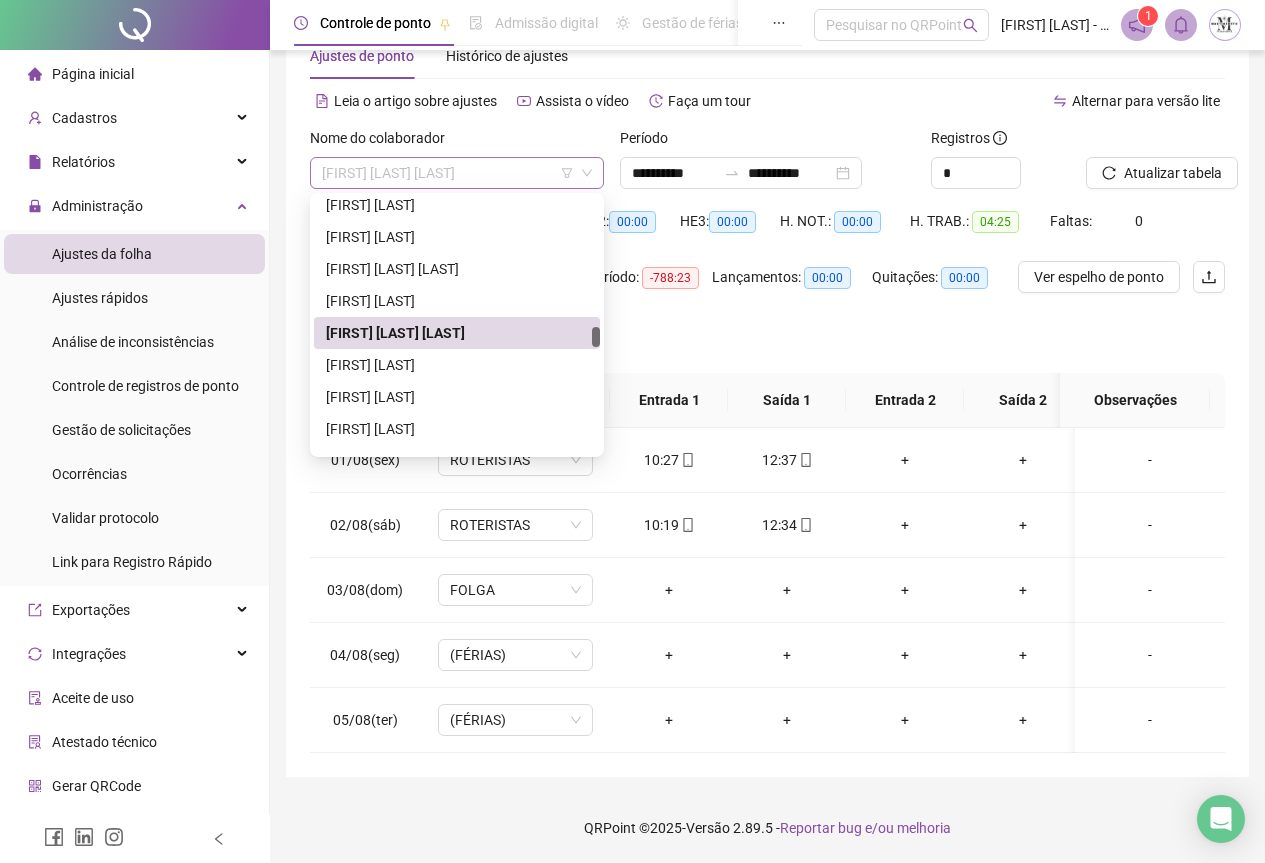 click on "[FIRST] [LAST] [LAST]" at bounding box center [457, 173] 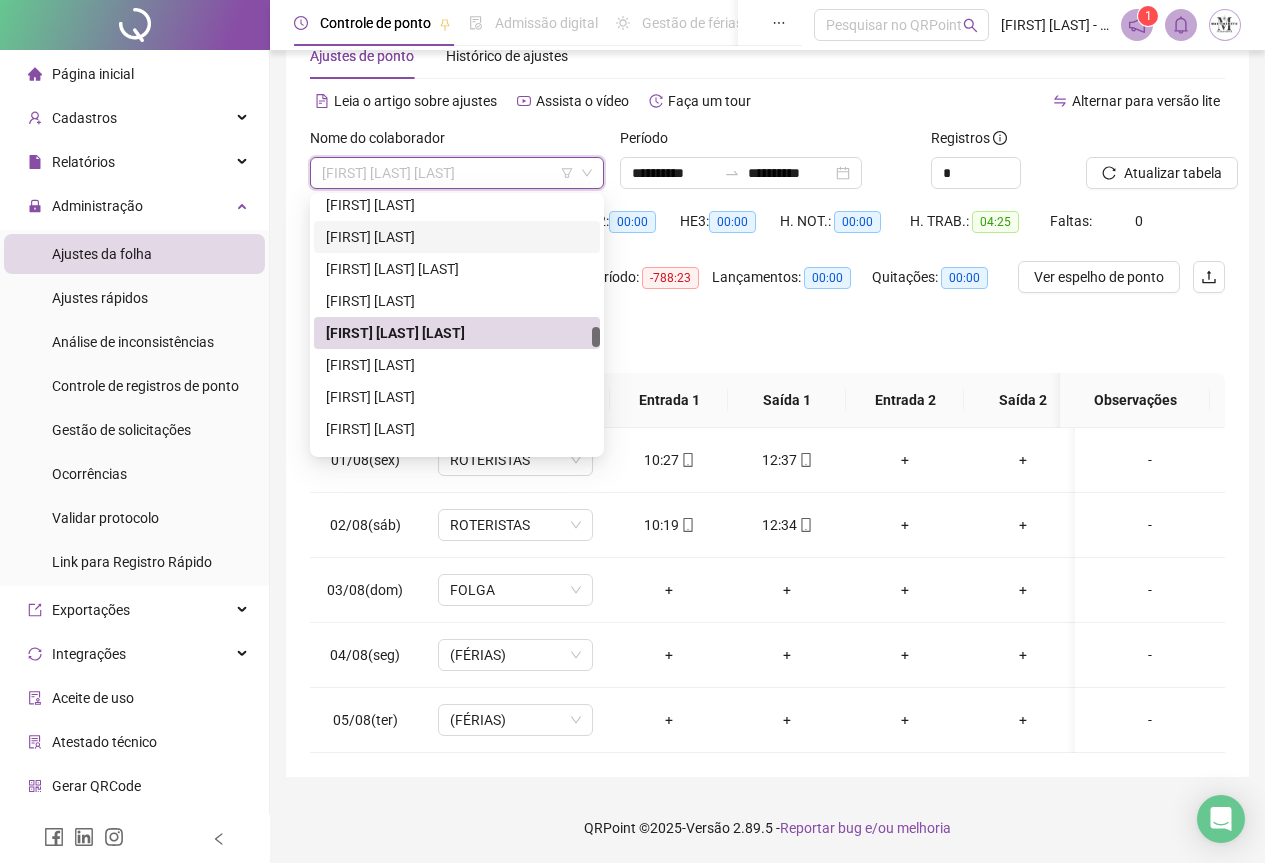 click on "[FIRST] [LAST]" at bounding box center [457, 237] 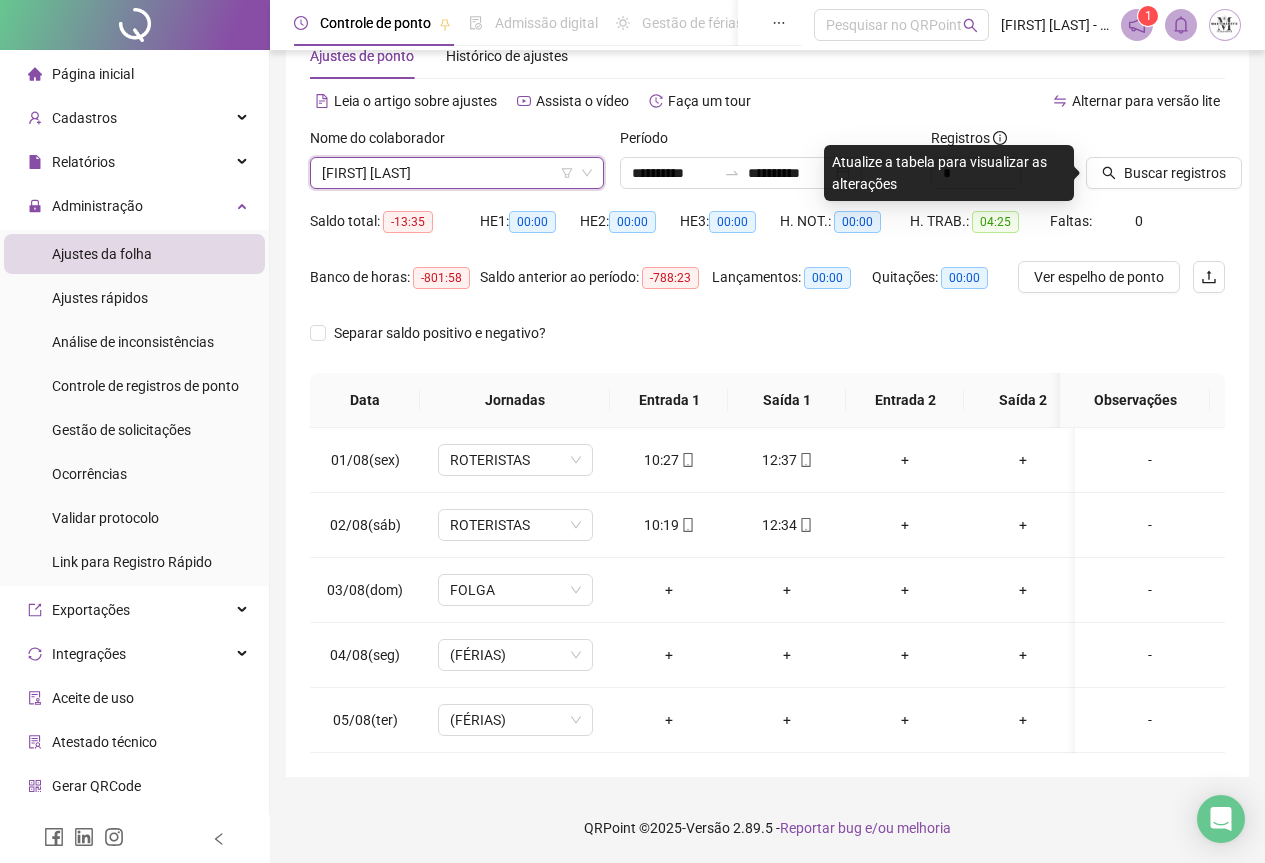 click on "Buscar registros" at bounding box center (1155, 166) 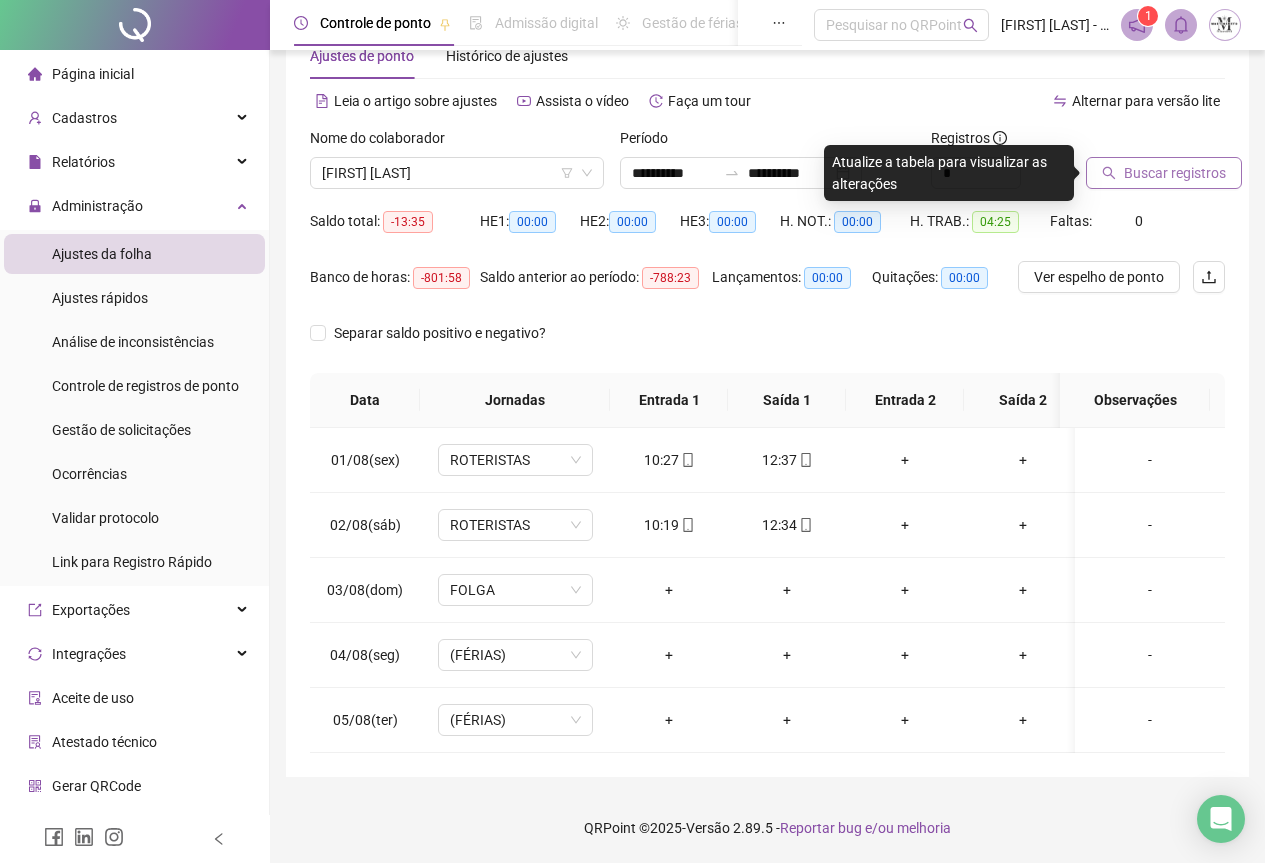 click on "Buscar registros" at bounding box center (1164, 173) 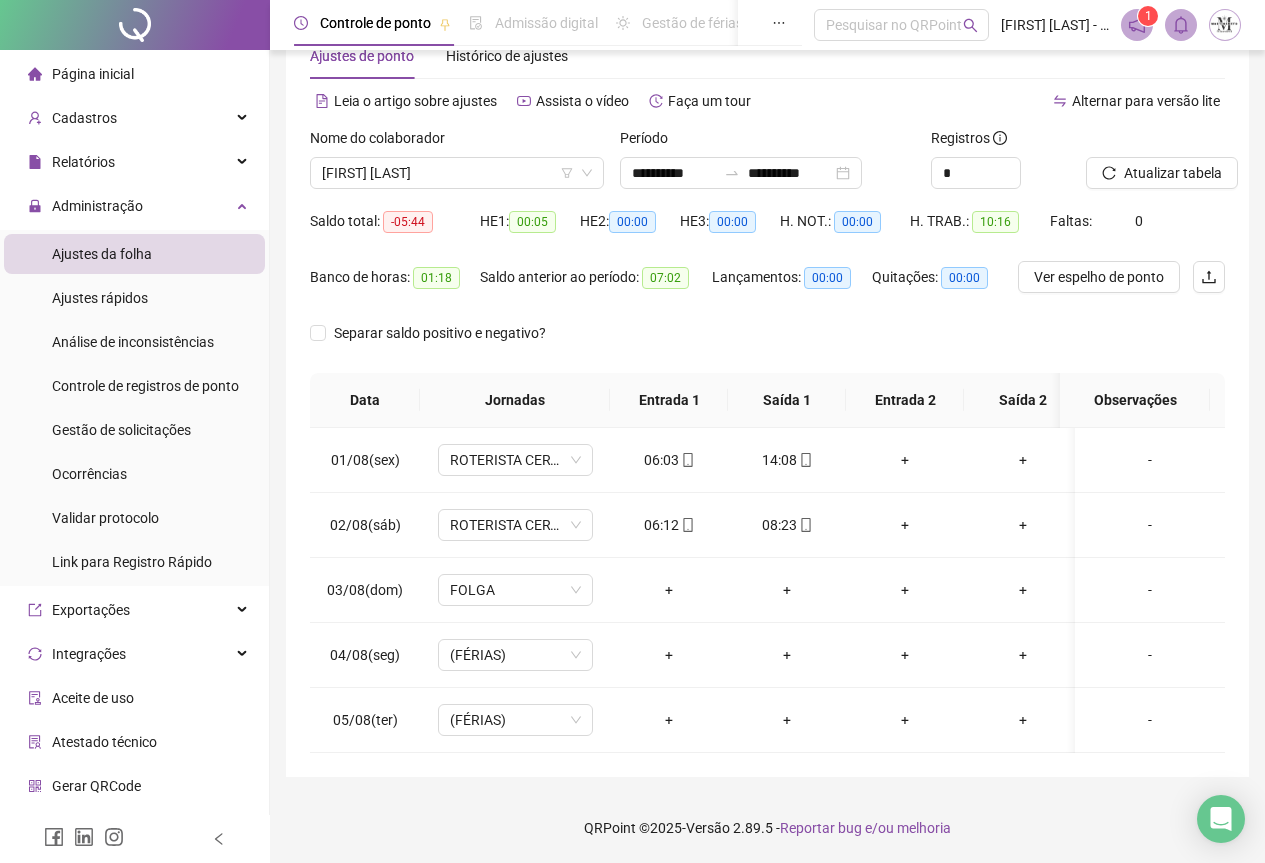 click on "Ajustes da folha" at bounding box center (102, 254) 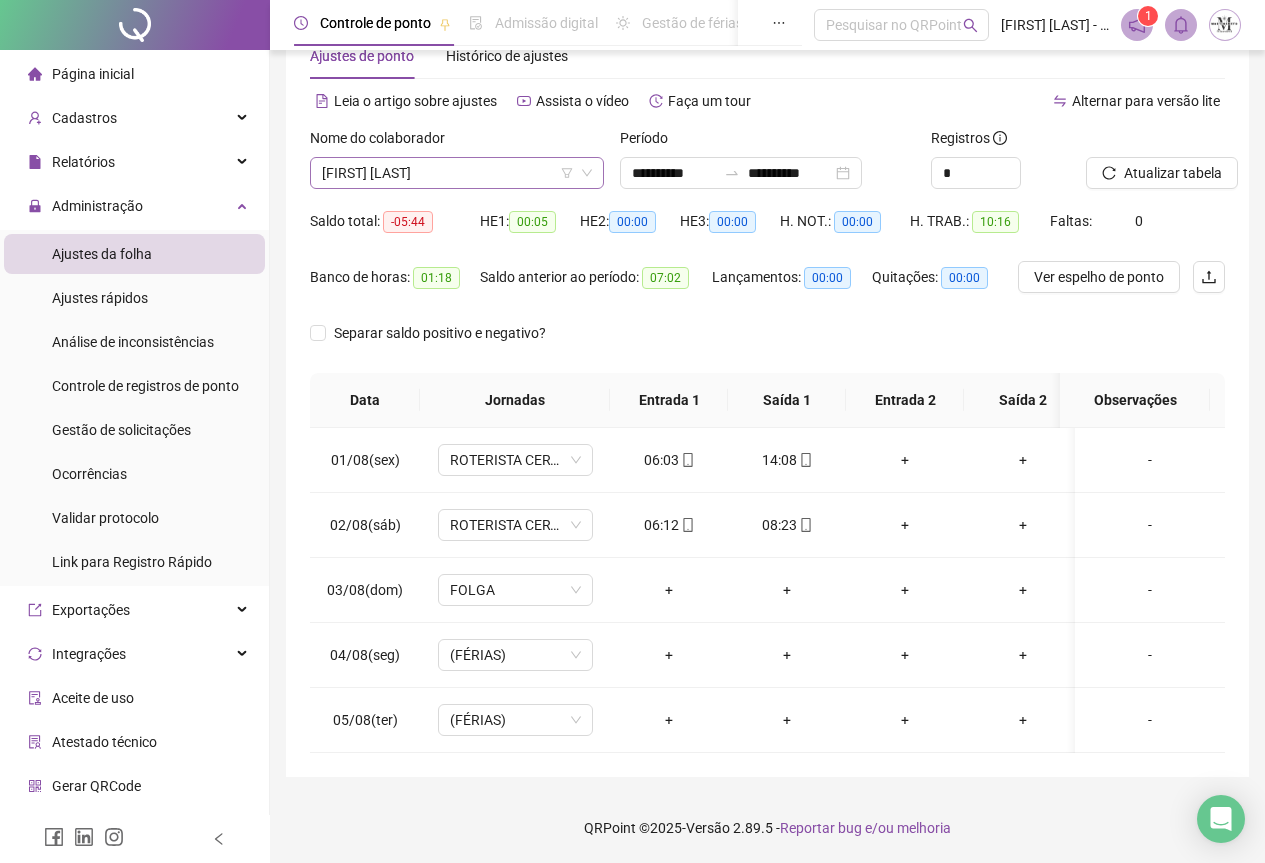 click on "[FIRST] [LAST]" at bounding box center (457, 173) 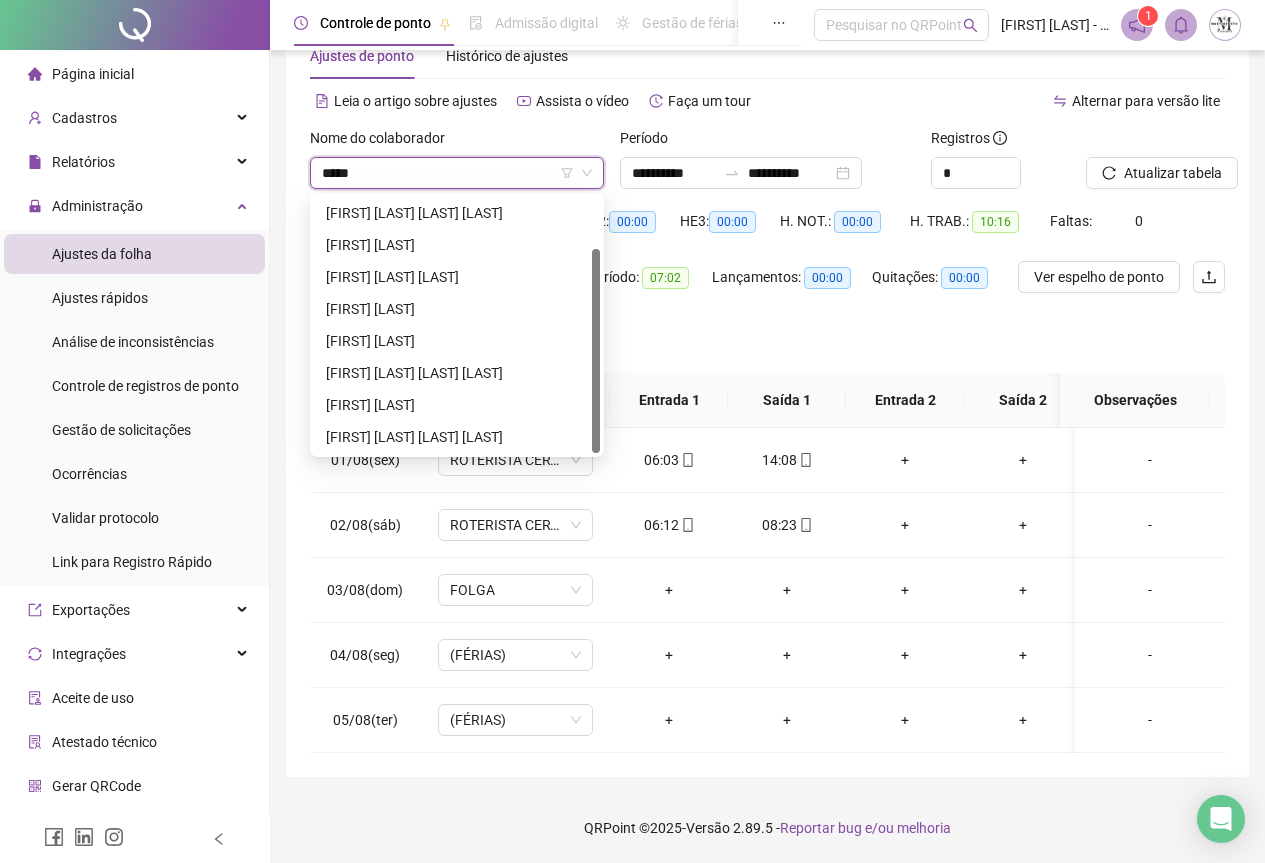 scroll, scrollTop: 64, scrollLeft: 0, axis: vertical 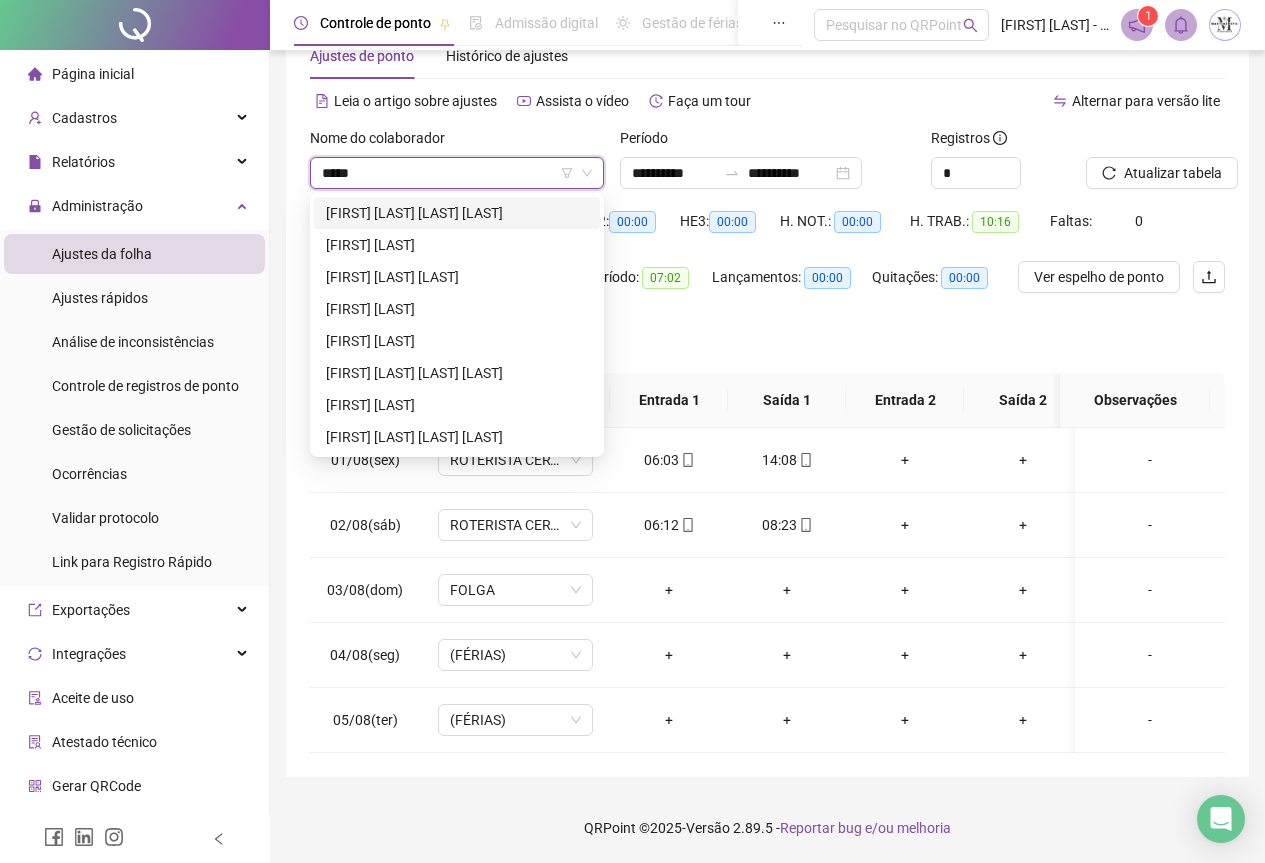 click on "*****" at bounding box center [448, 173] 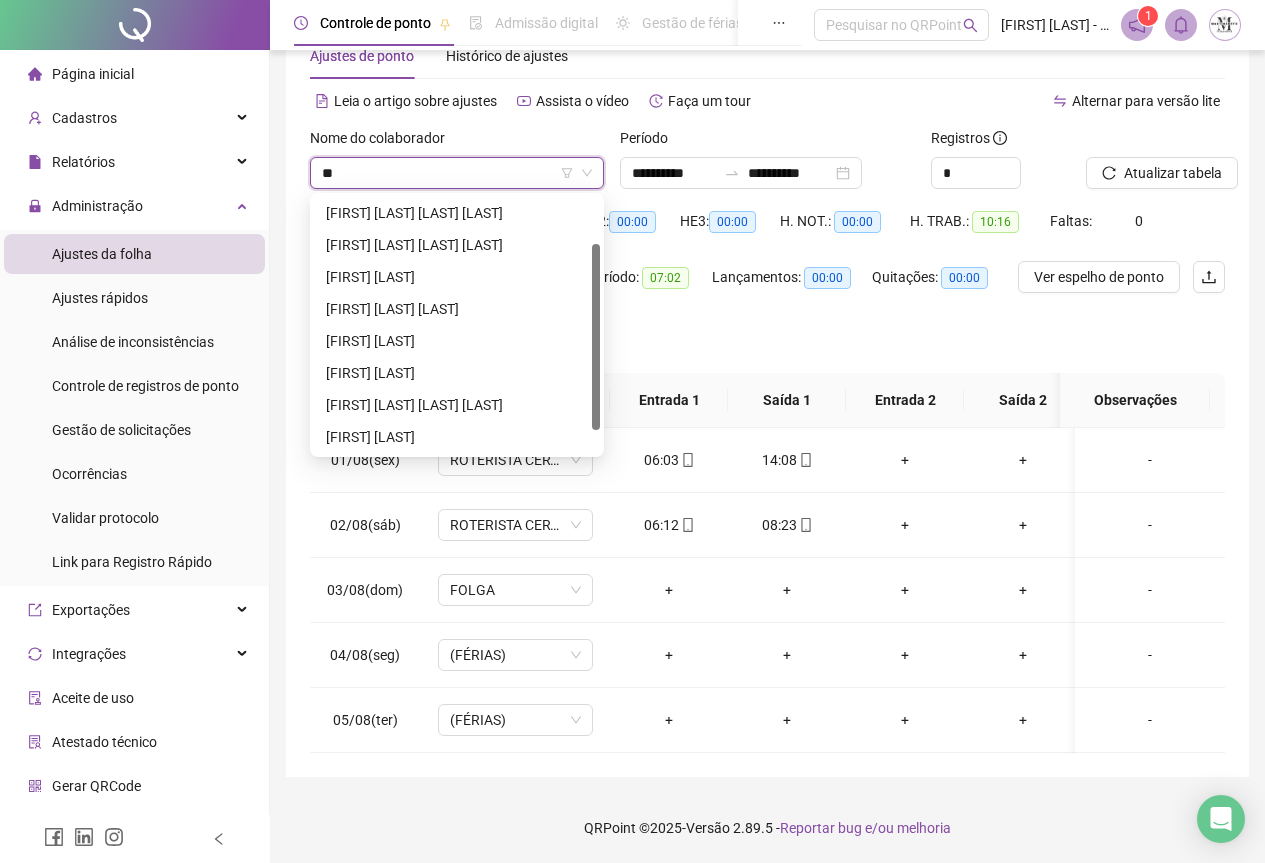 type on "*" 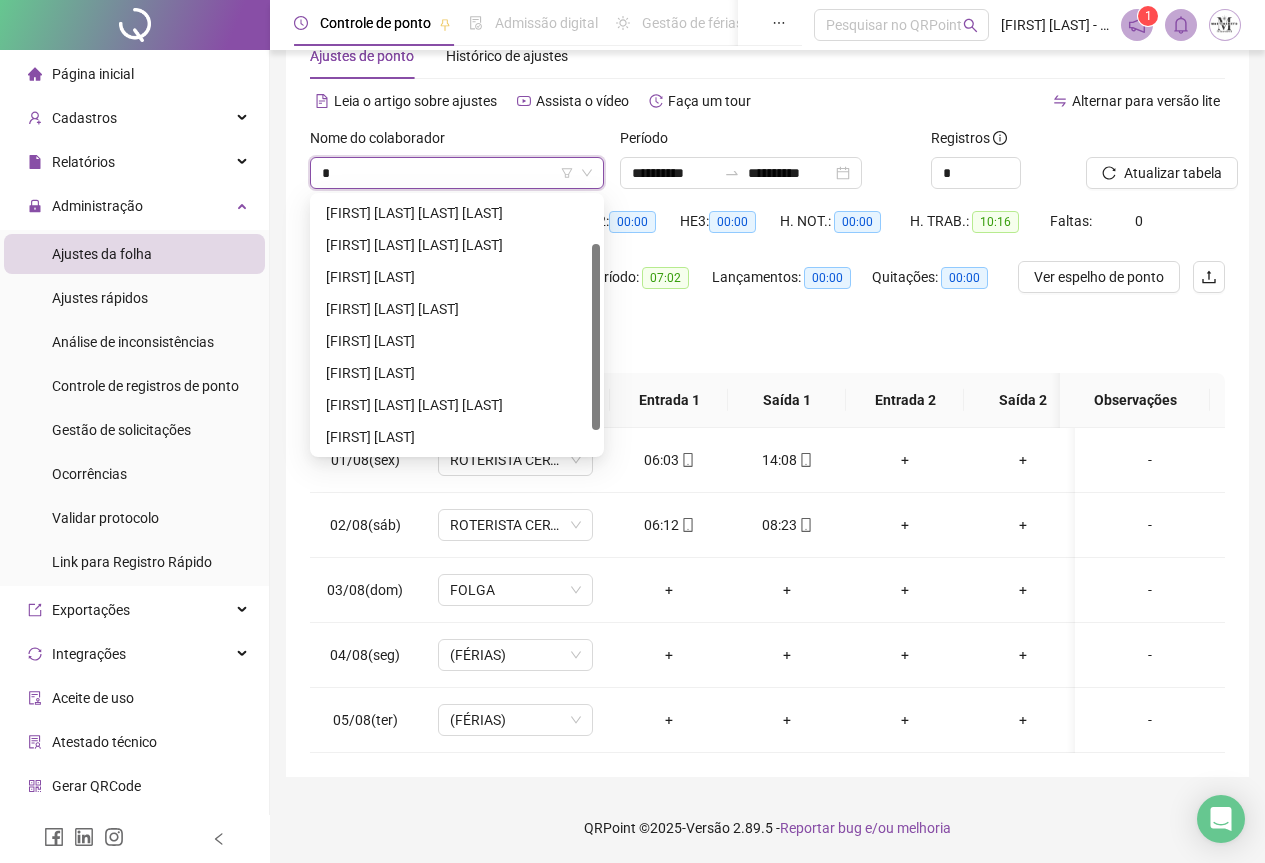 type 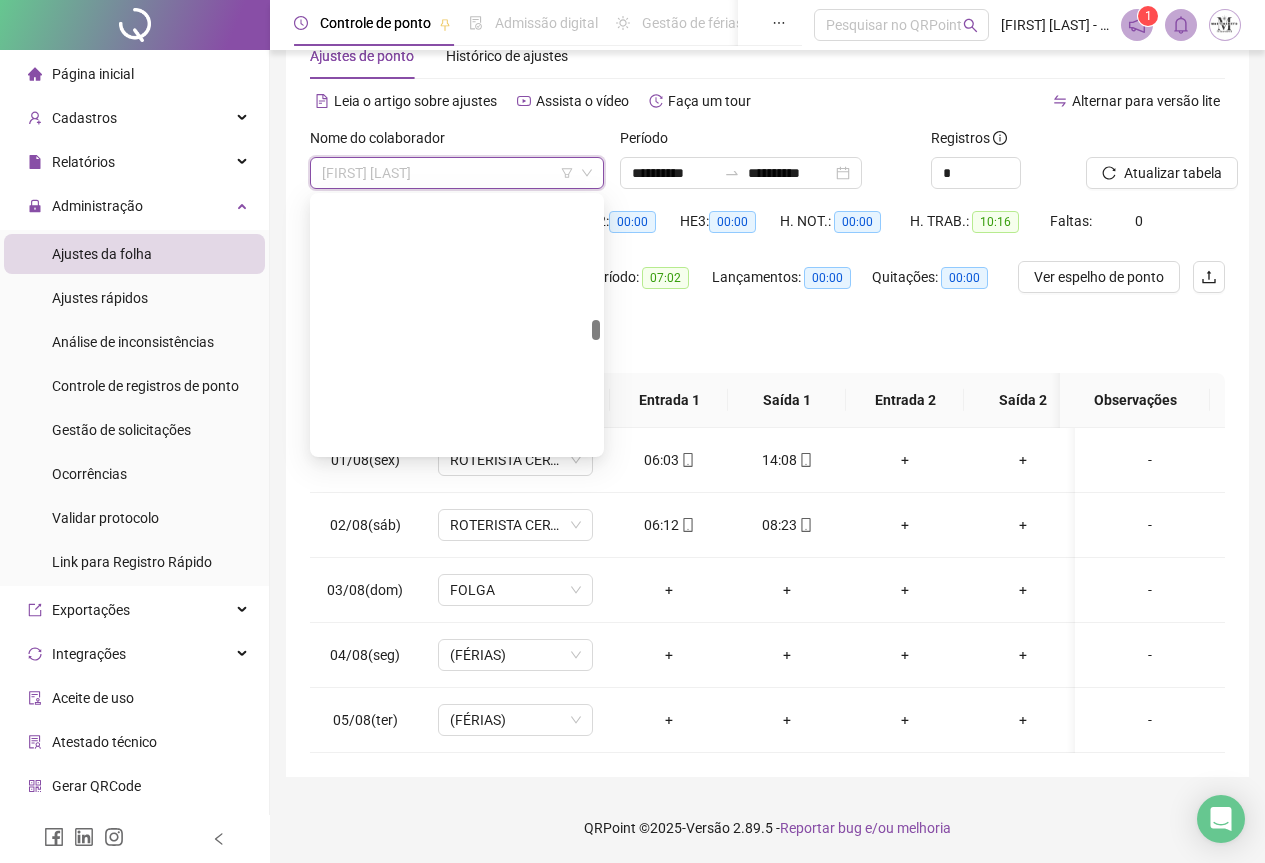 scroll, scrollTop: 3328, scrollLeft: 0, axis: vertical 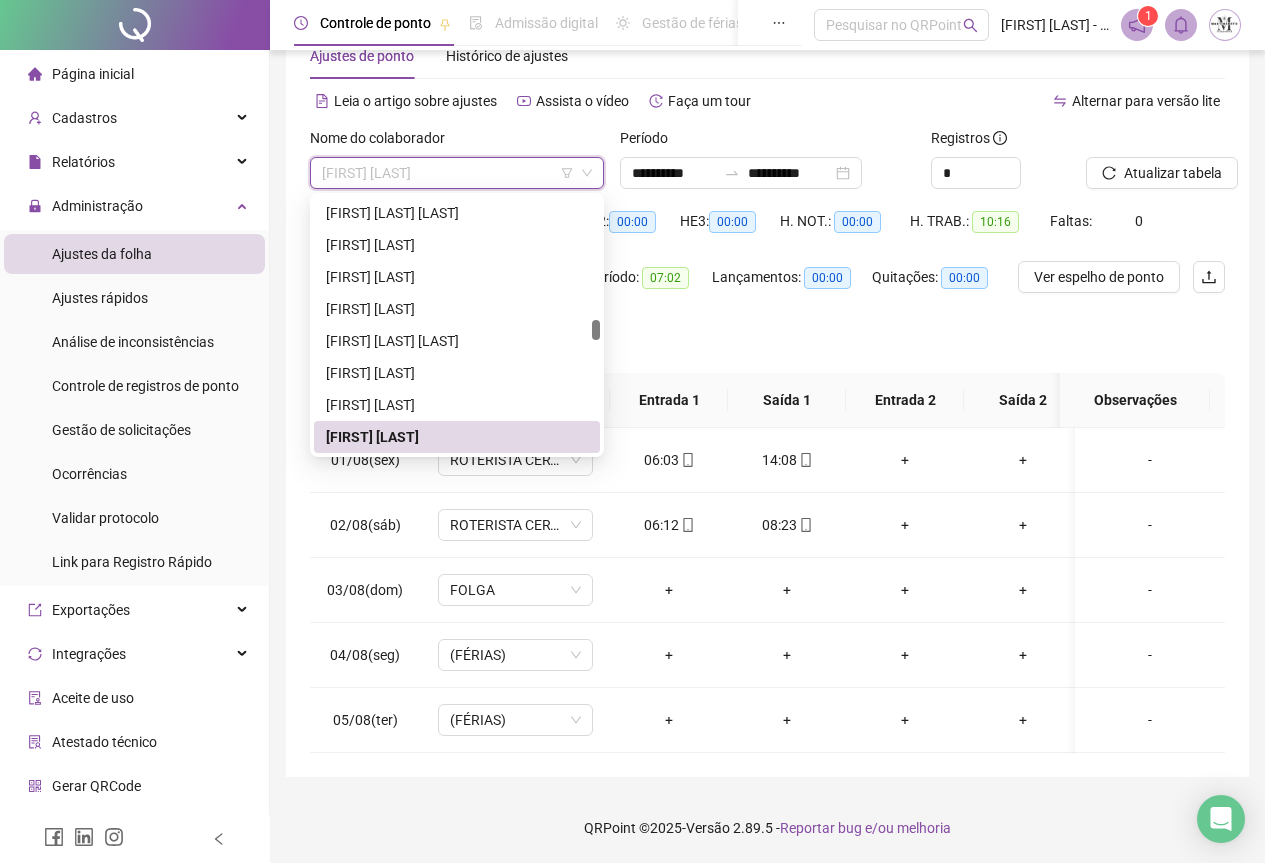 click on "[FIRST] [LAST]" at bounding box center [457, 173] 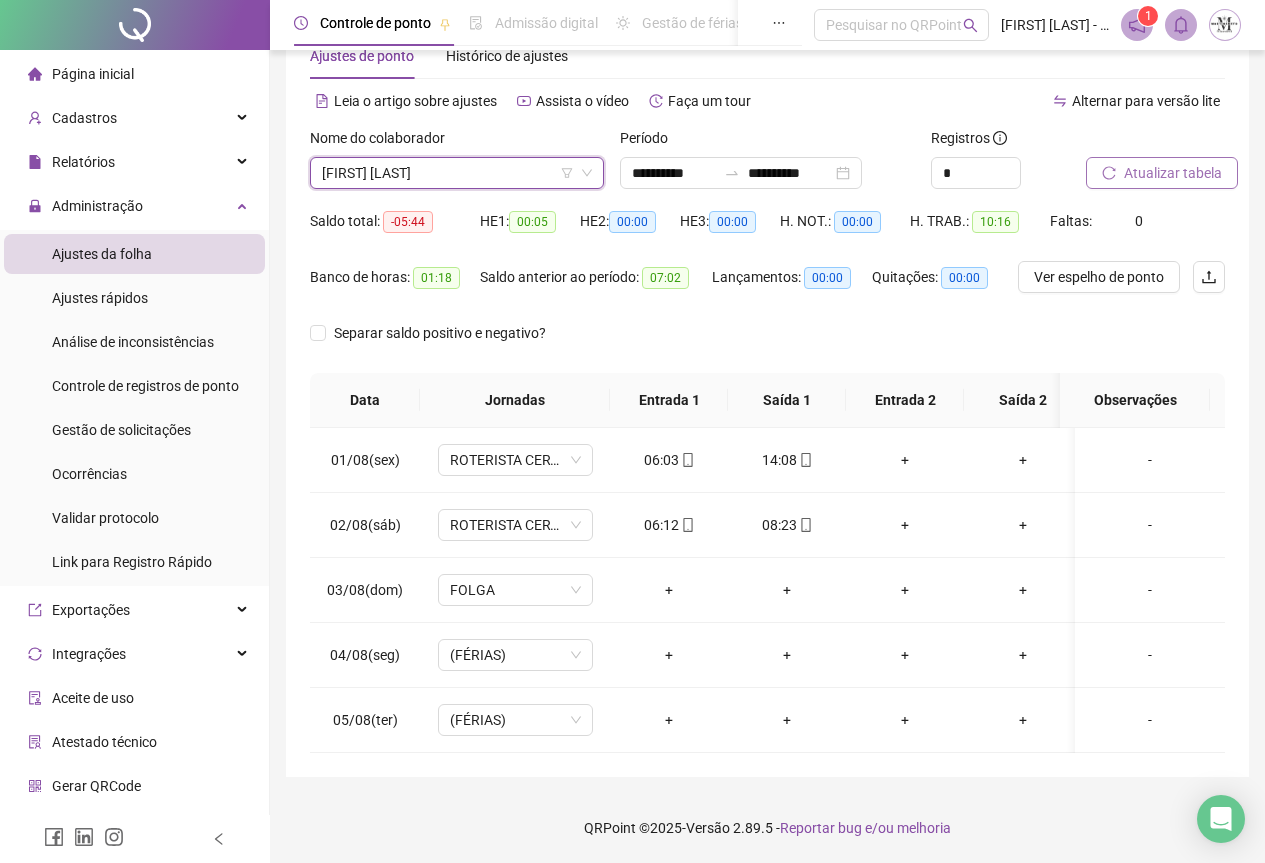 click on "Atualizar tabela" at bounding box center [1162, 173] 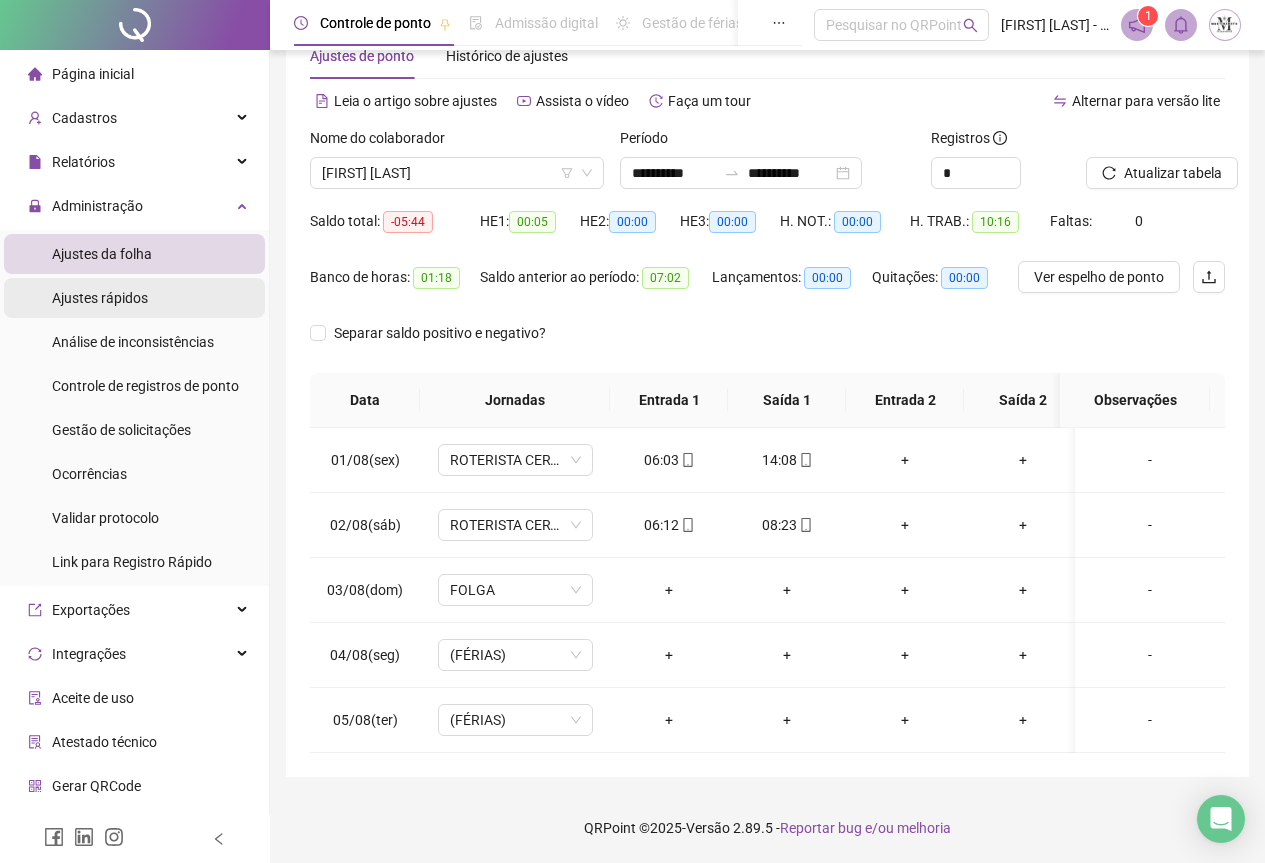 click on "Ajustes rápidos" at bounding box center [100, 298] 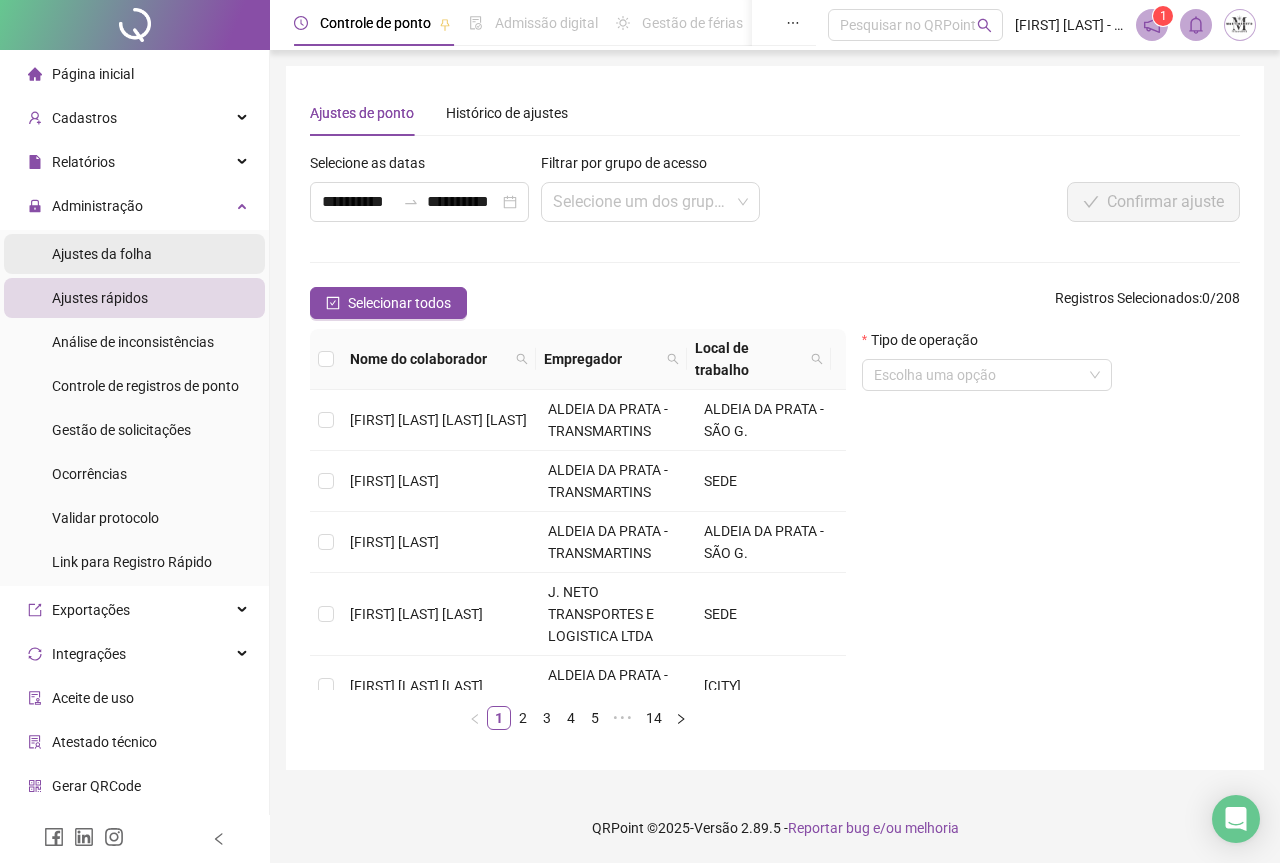 click on "Ajustes da folha" at bounding box center [102, 254] 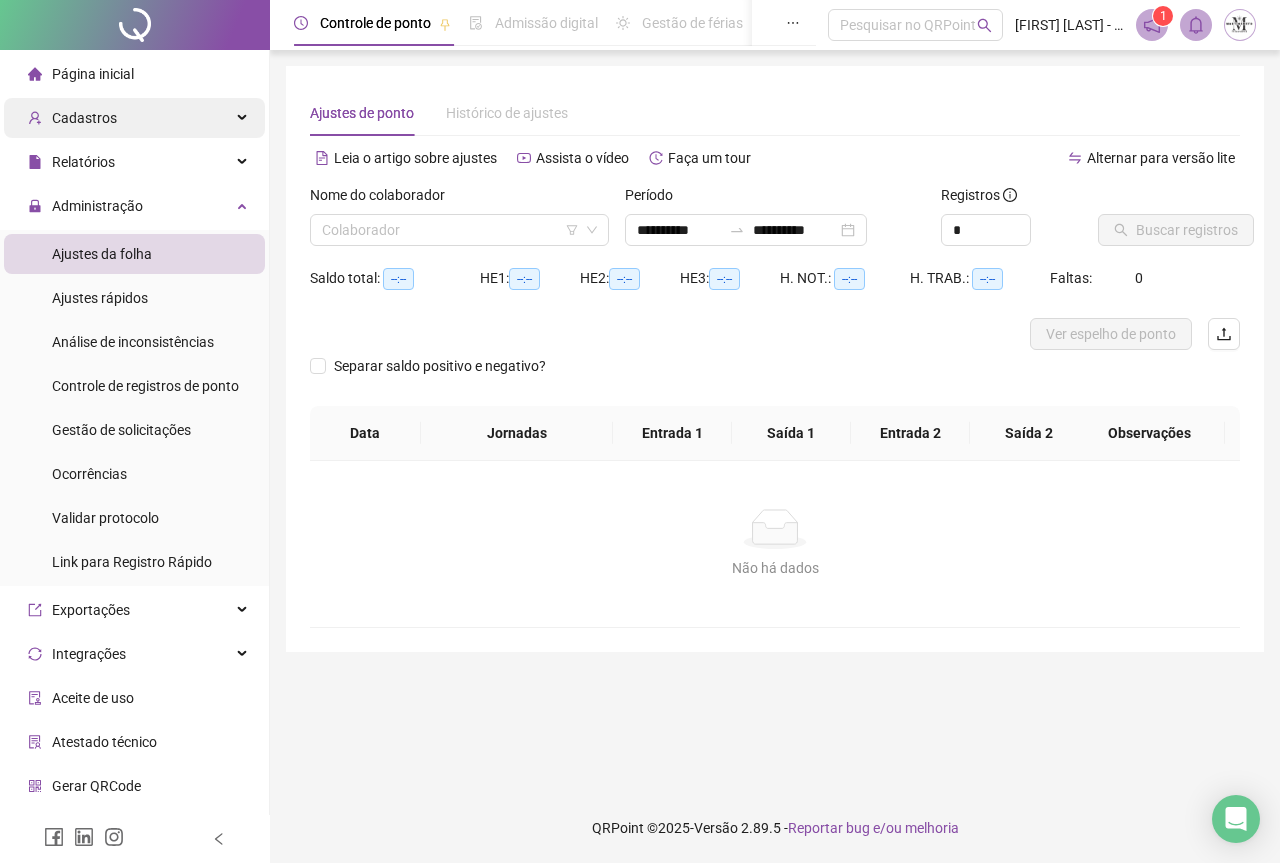 click on "Cadastros" at bounding box center (84, 118) 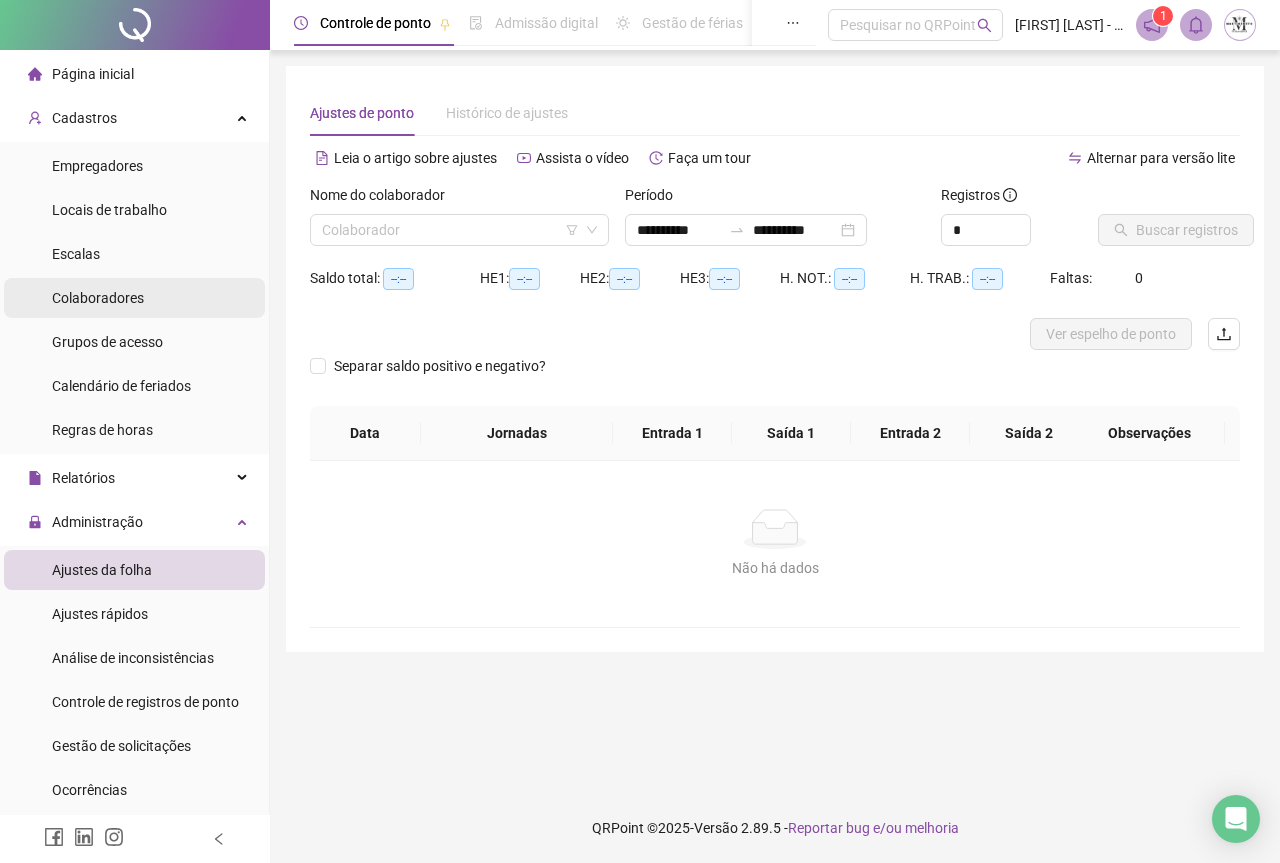 click on "Colaboradores" at bounding box center [98, 298] 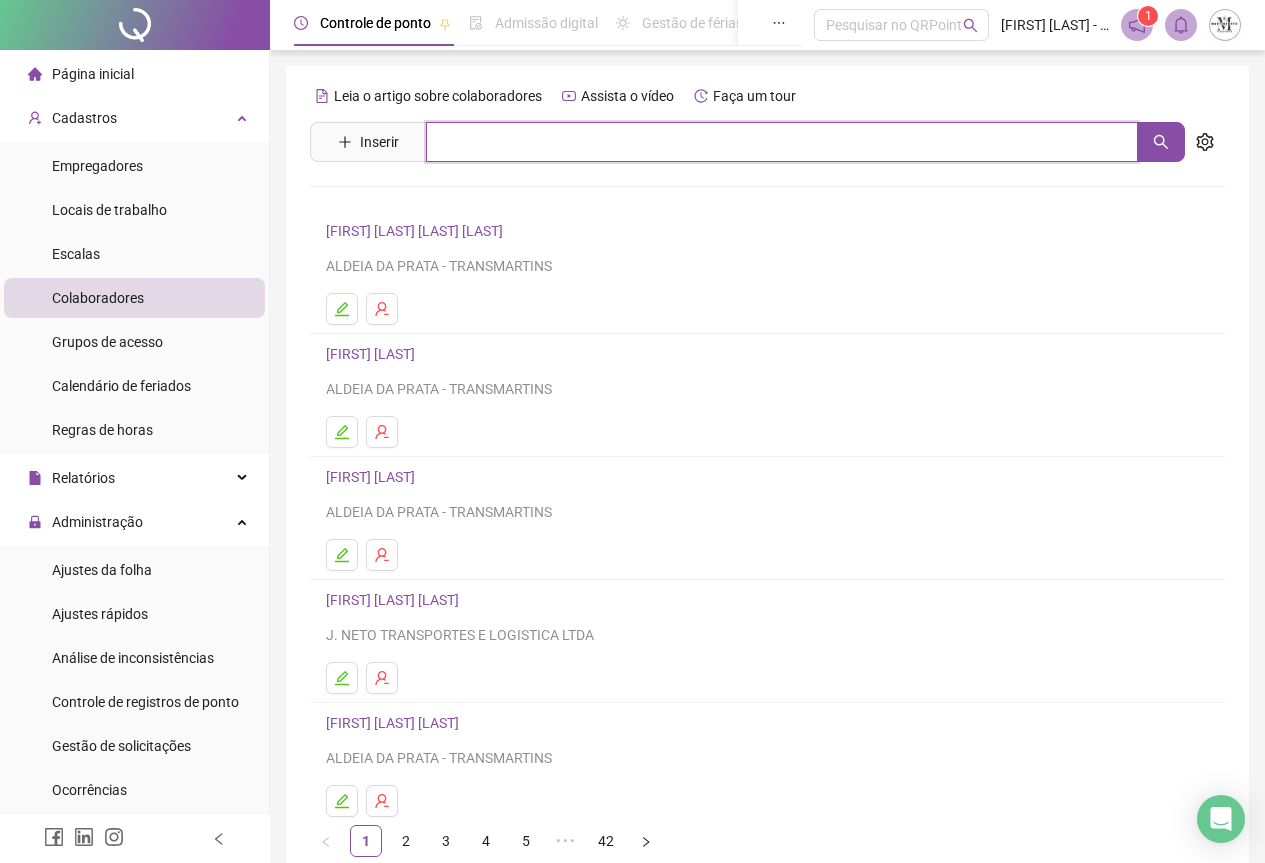 click at bounding box center [782, 142] 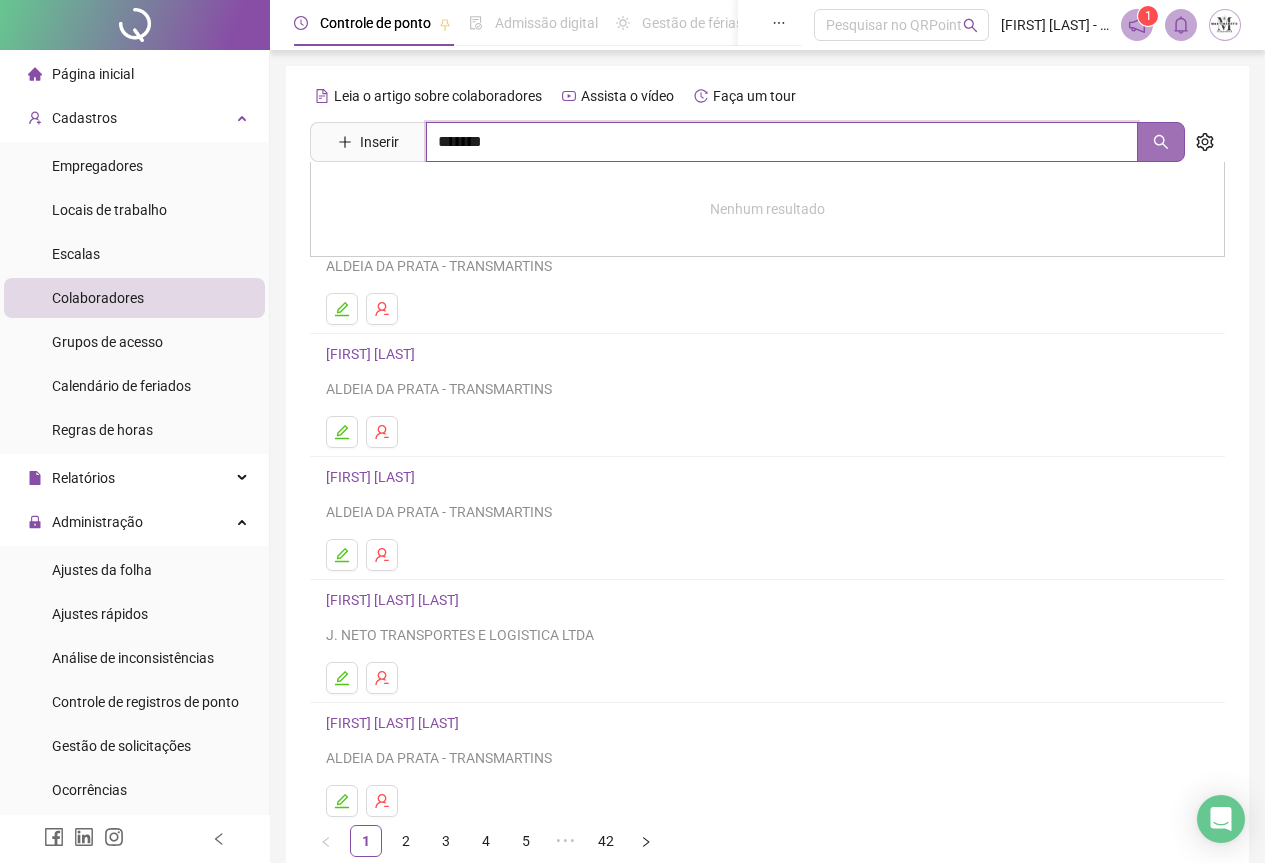 click at bounding box center (1161, 142) 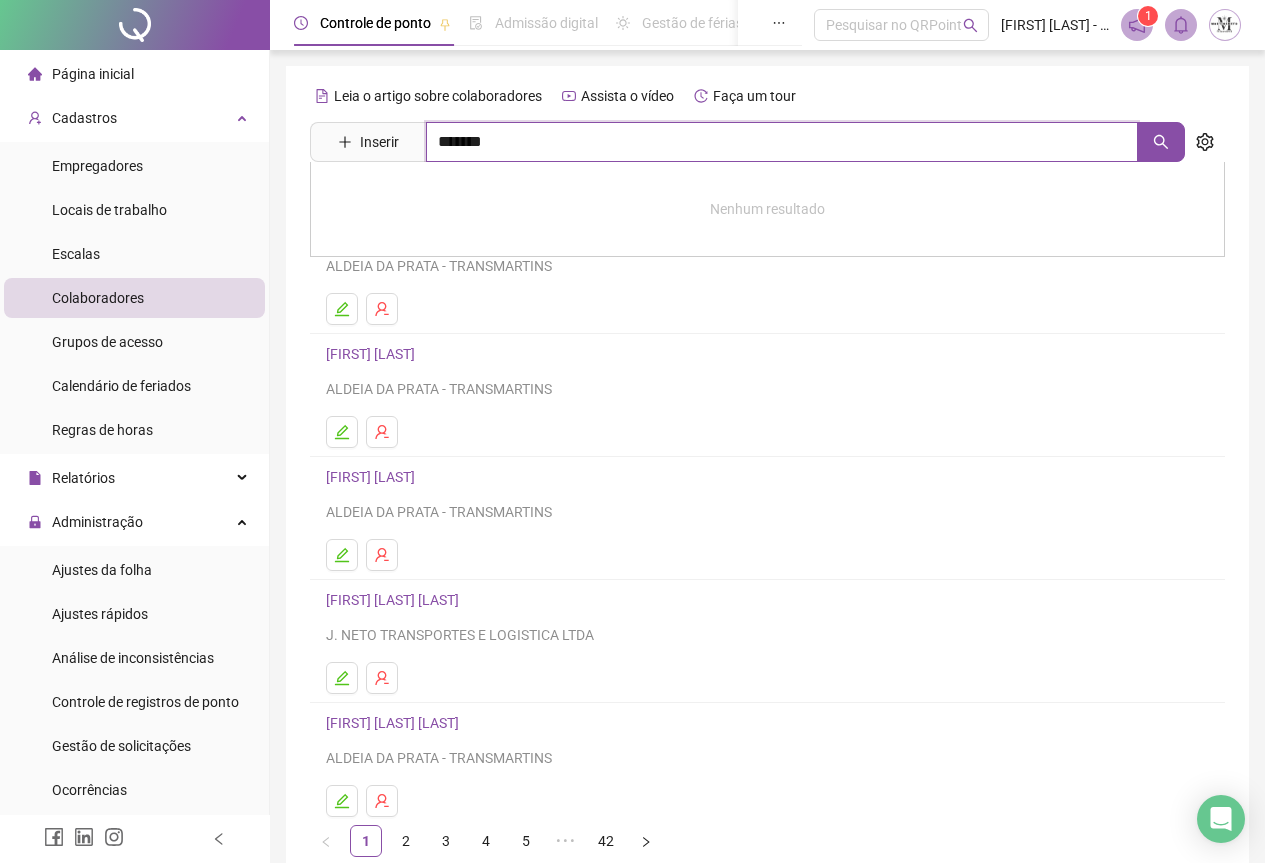 click on "*******" at bounding box center [782, 142] 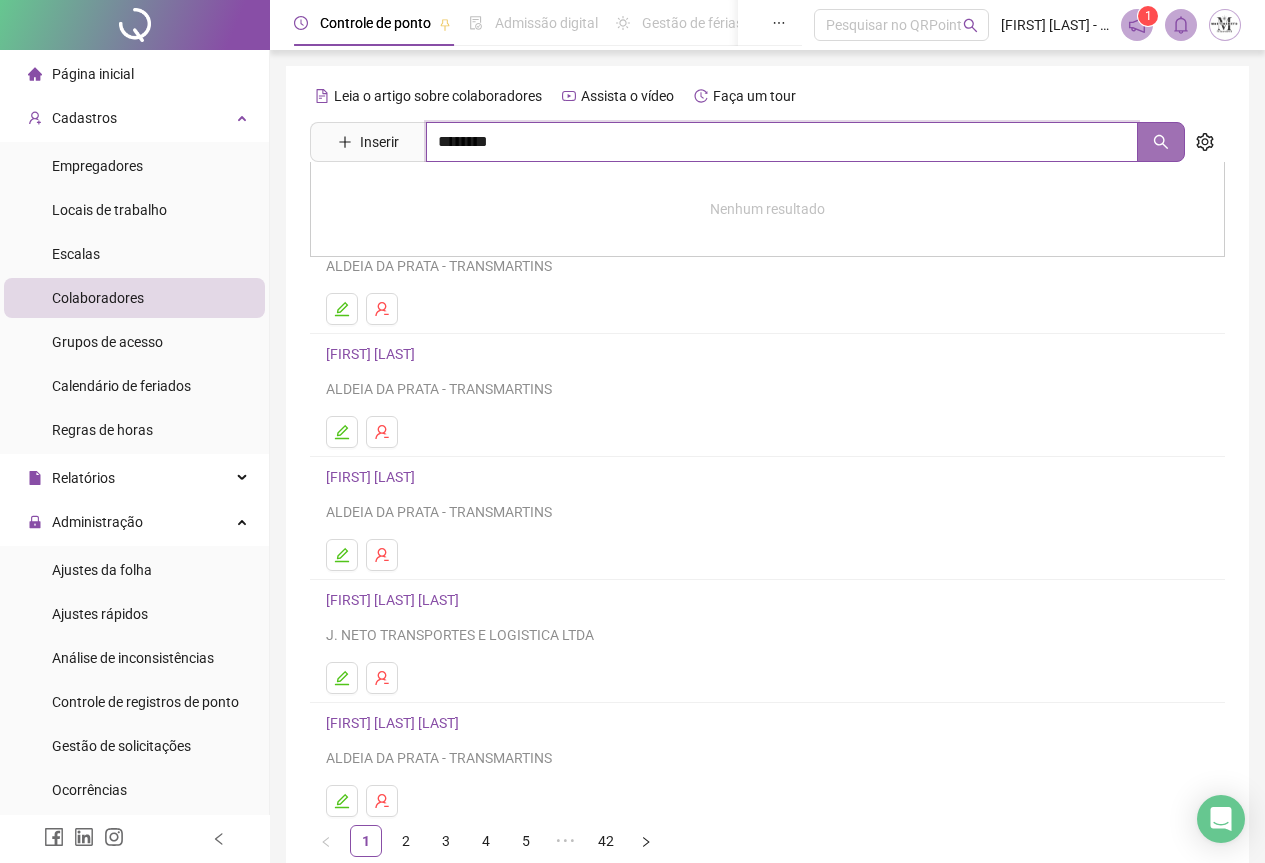 click at bounding box center [1161, 142] 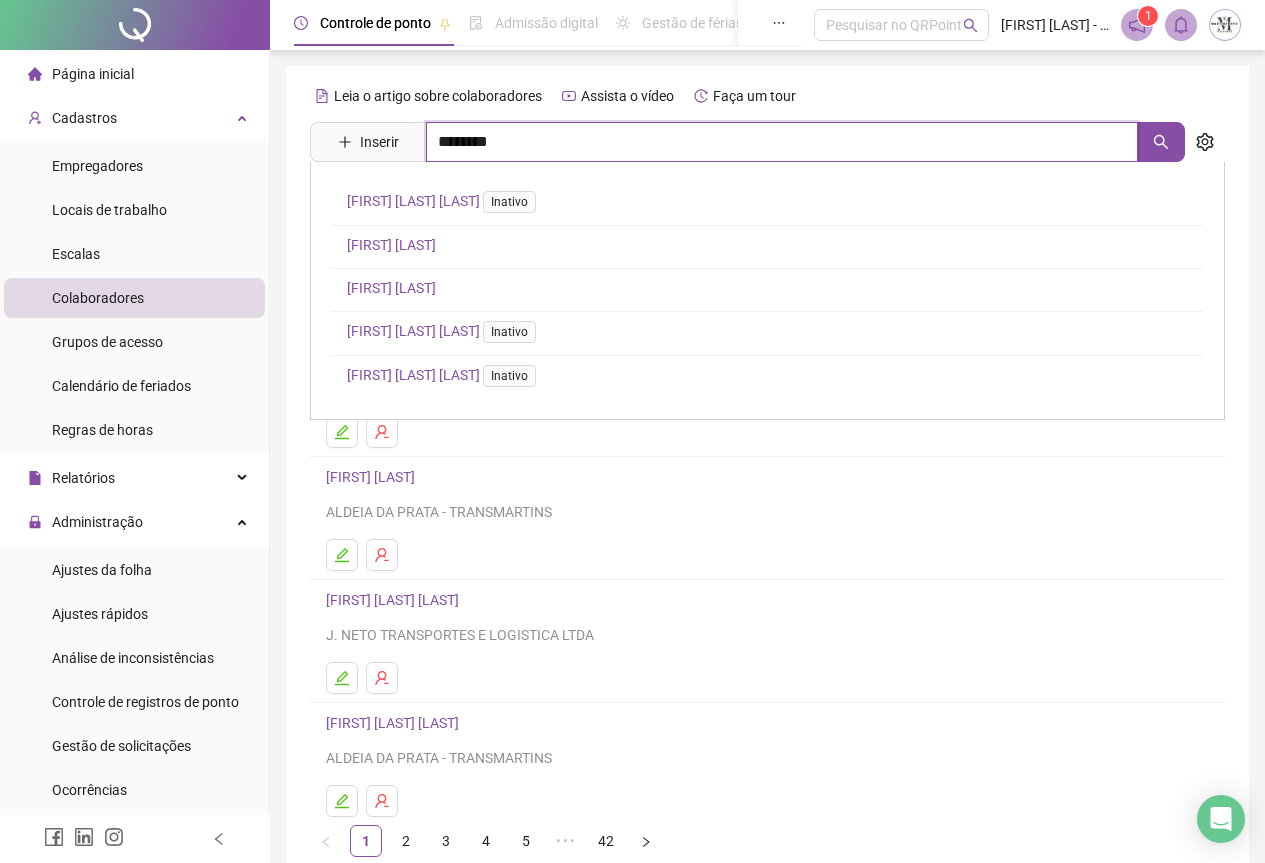 type on "********" 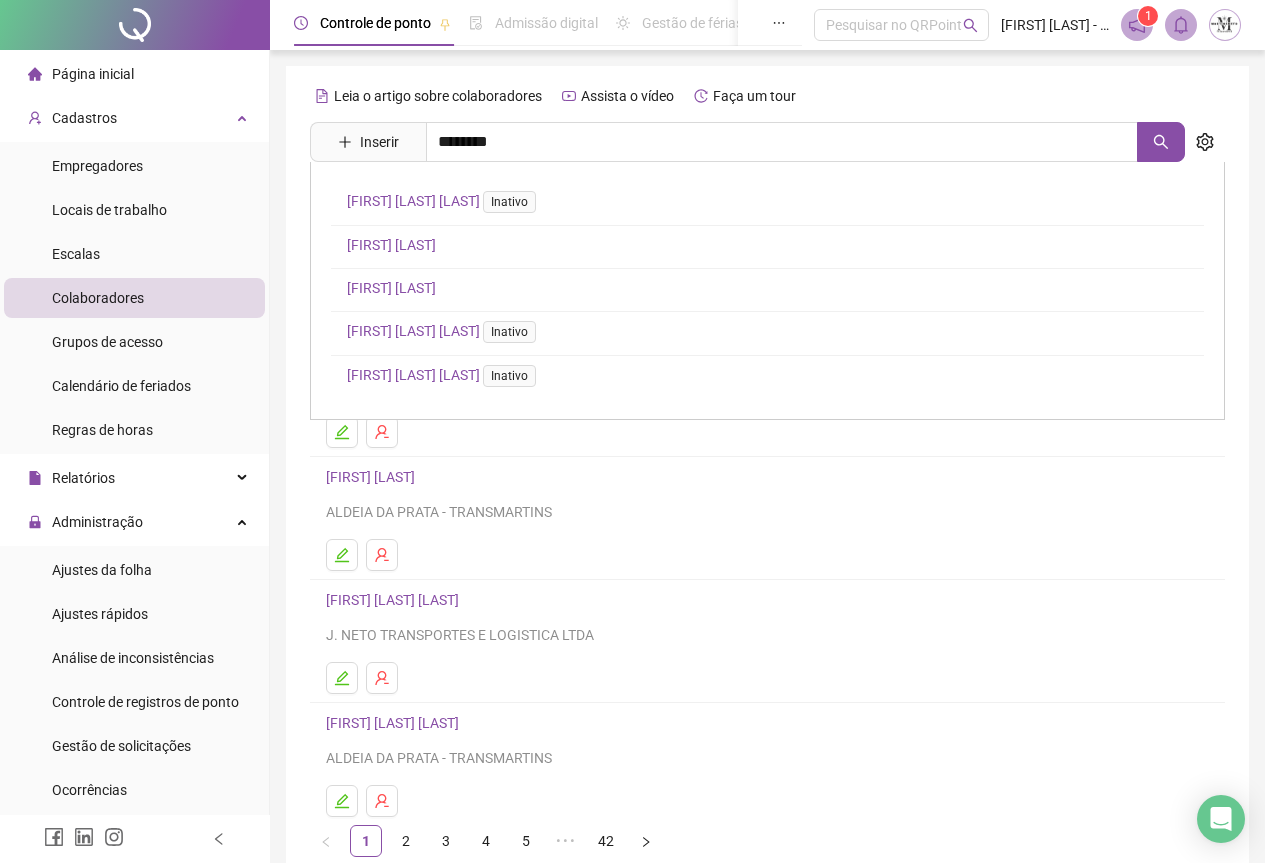 click on "[FIRST] [LAST]" at bounding box center [391, 288] 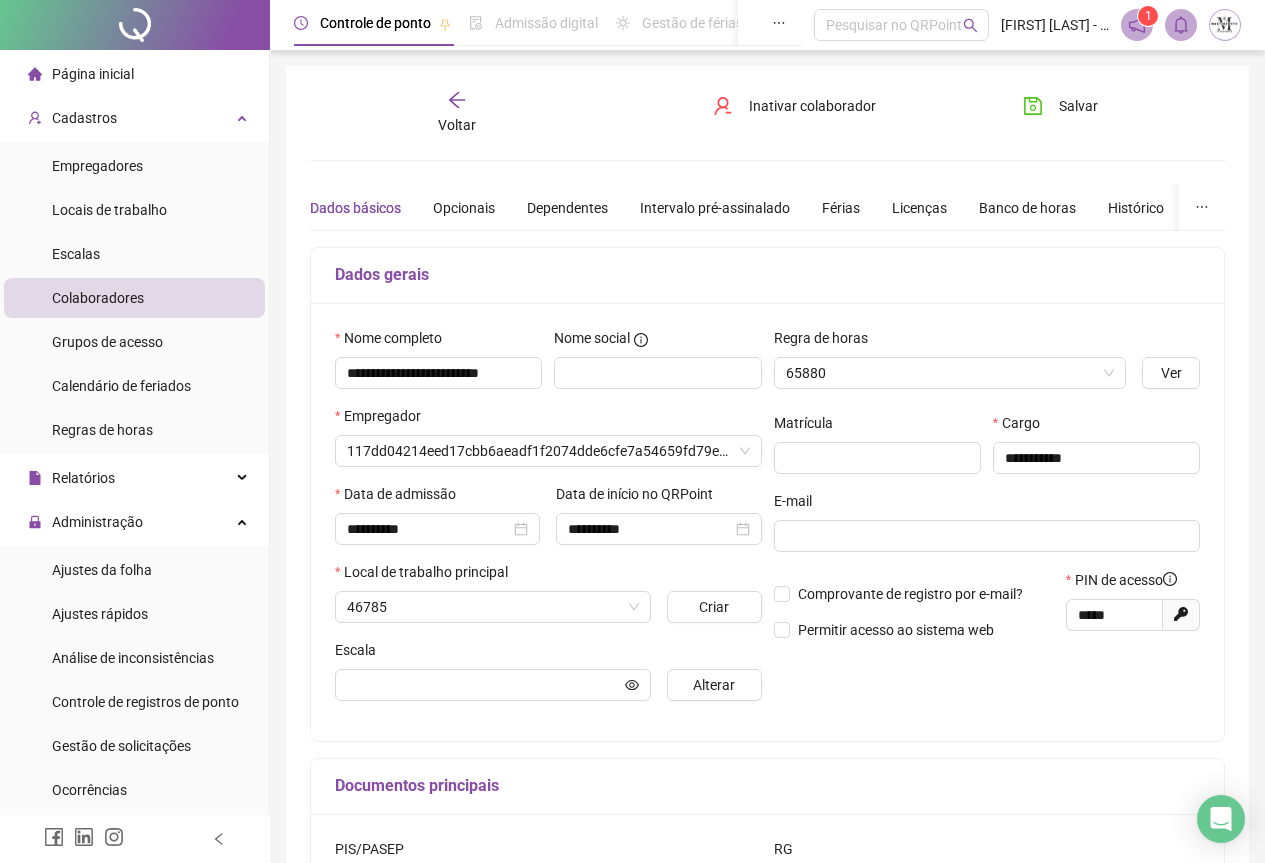 type on "**********" 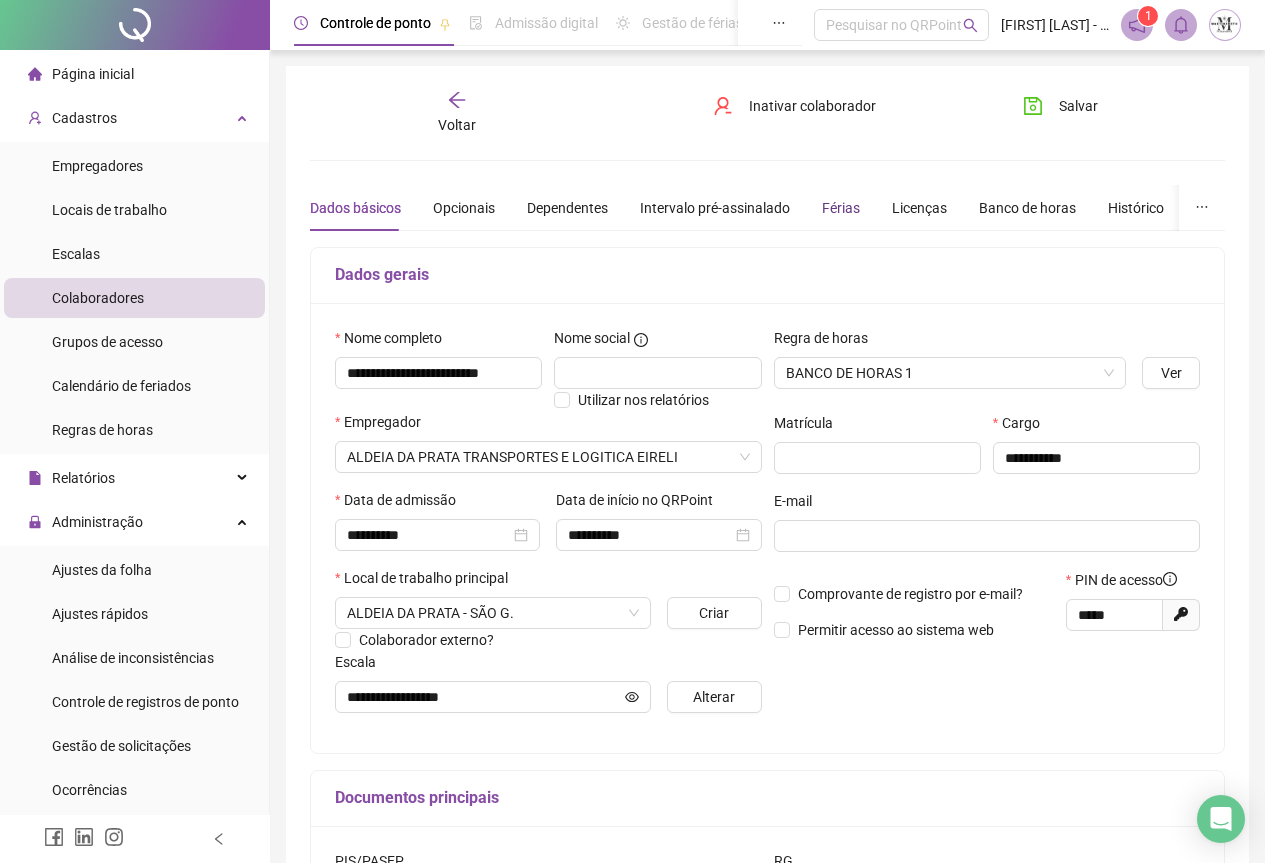 click on "Férias" at bounding box center [841, 208] 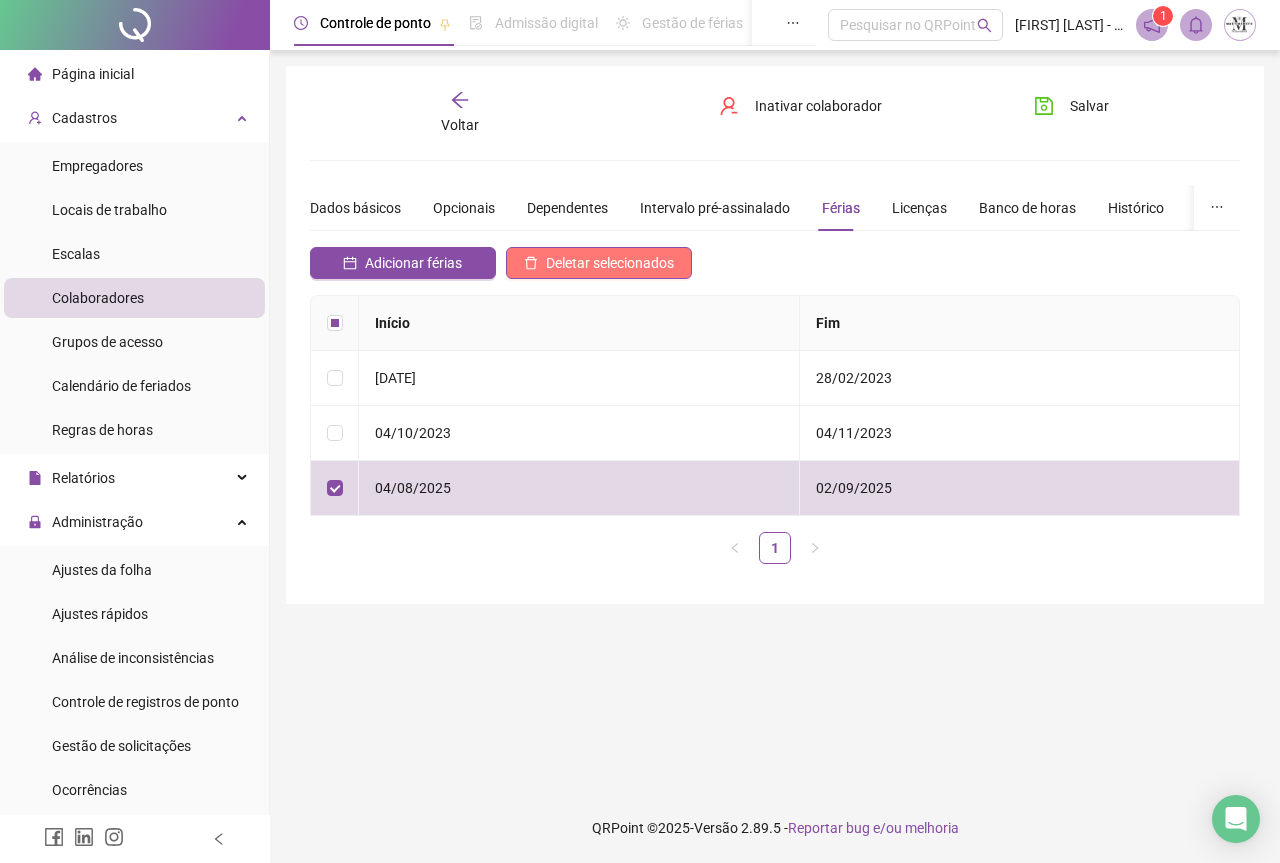 click on "Deletar selecionados" at bounding box center [610, 263] 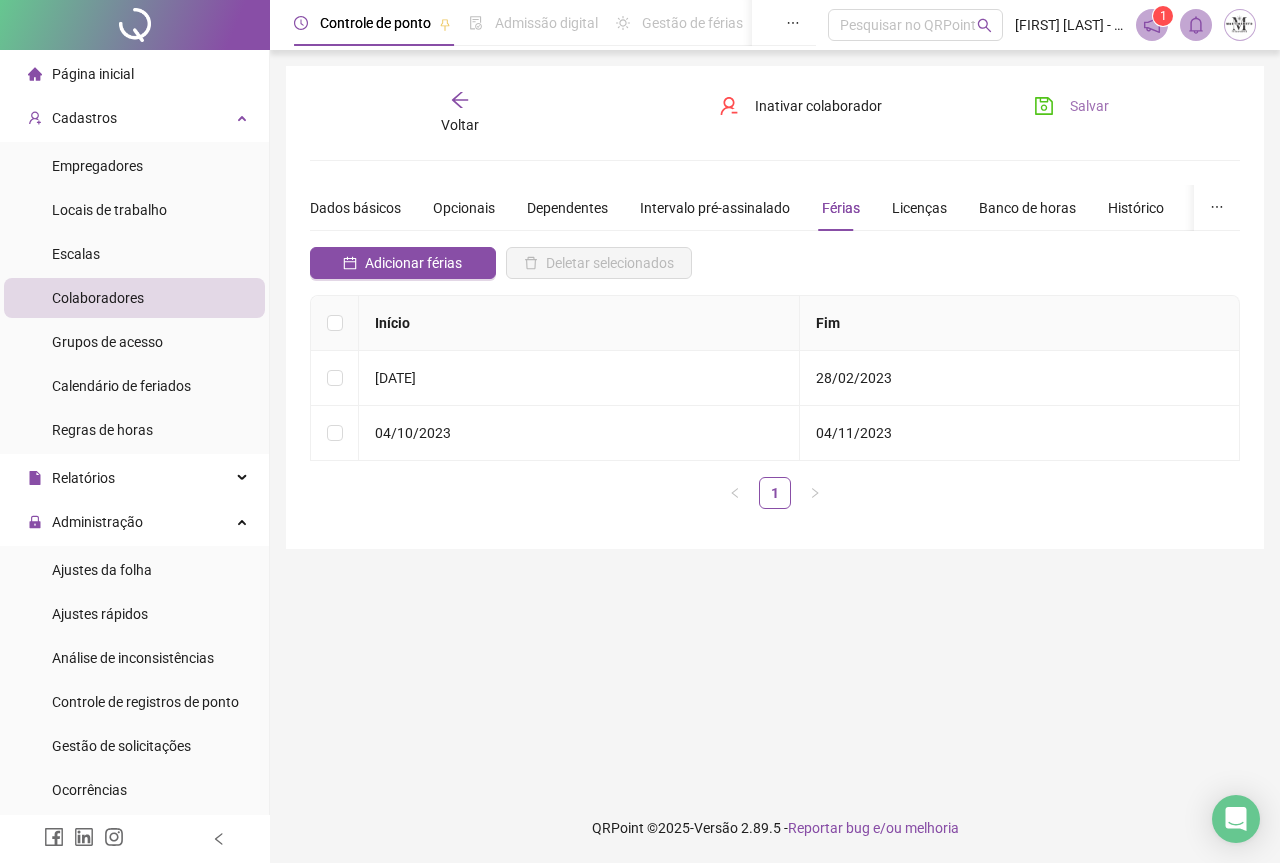 click 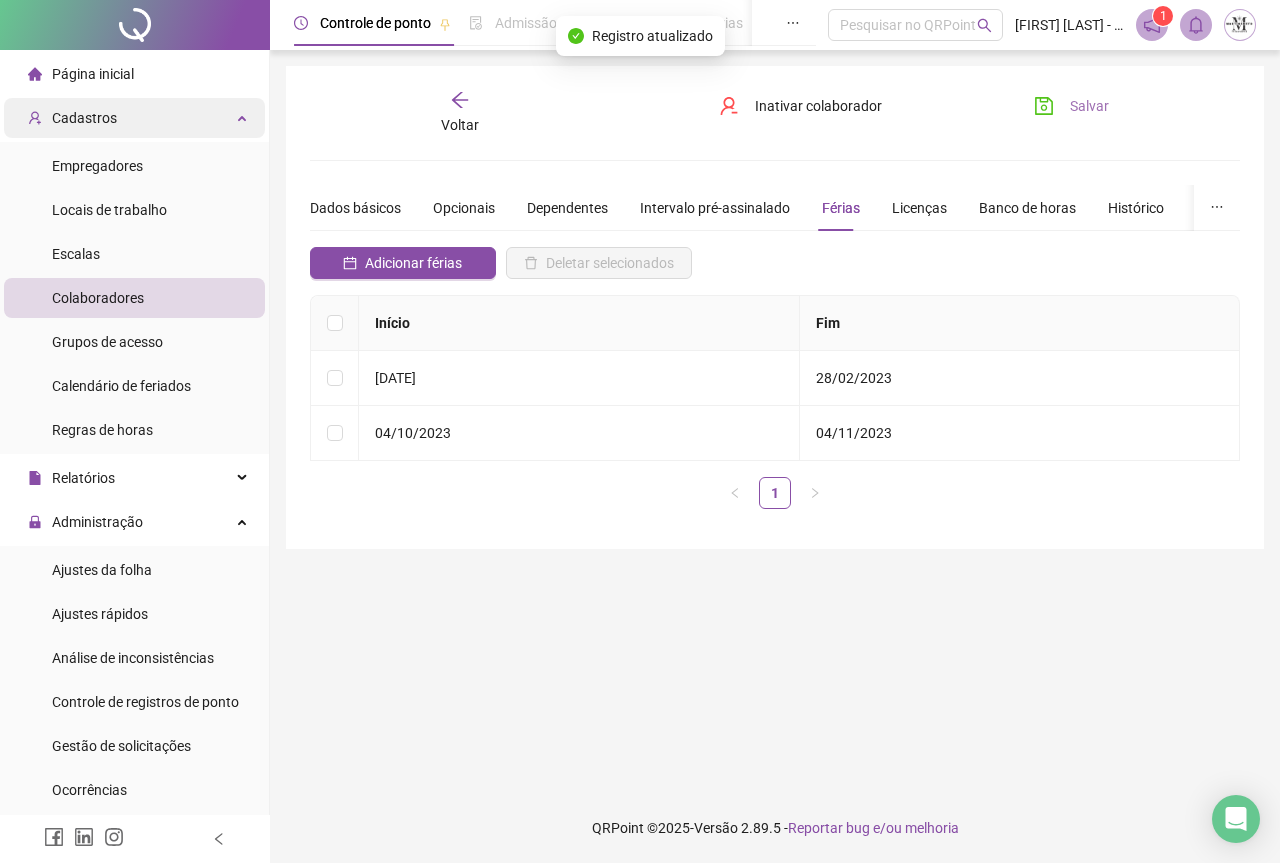 click on "Cadastros" at bounding box center (134, 118) 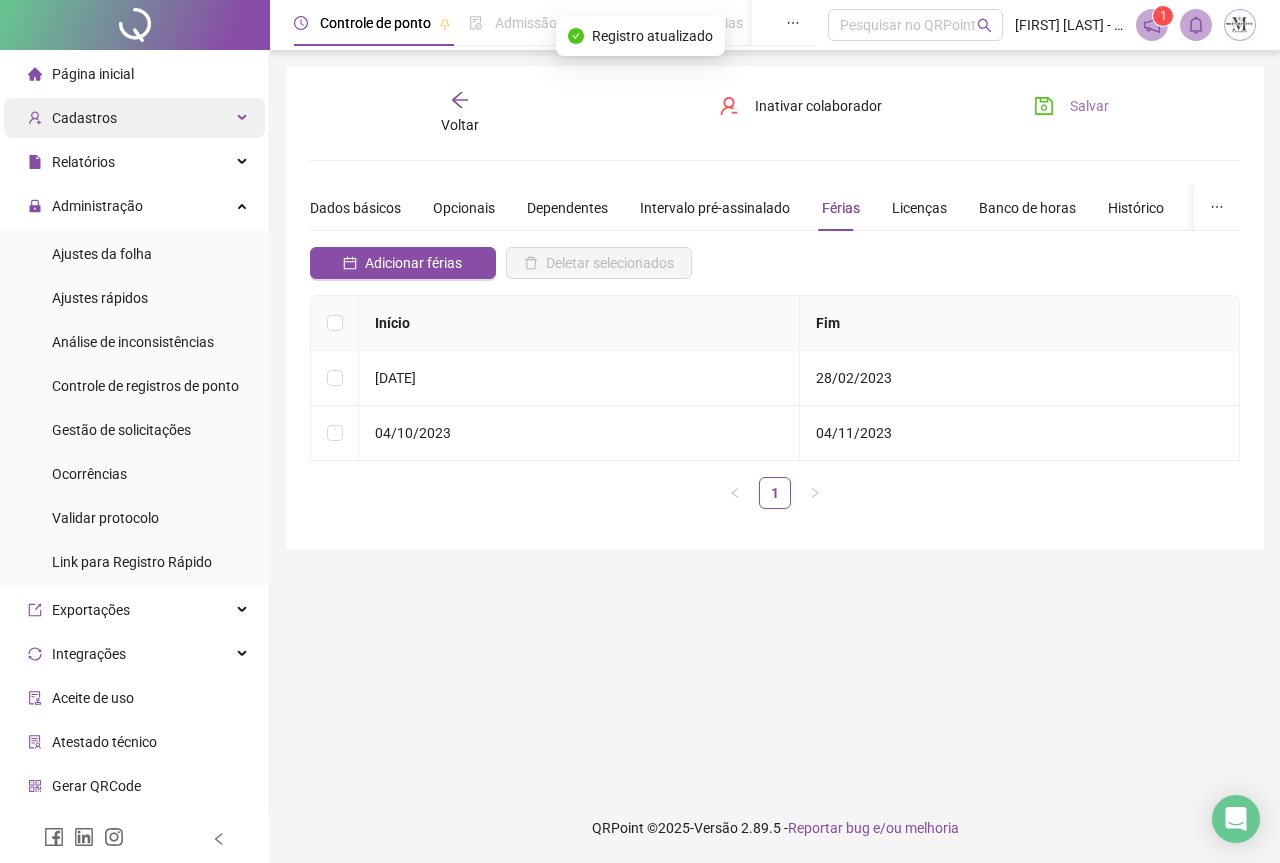 click on "Cadastros" at bounding box center (134, 118) 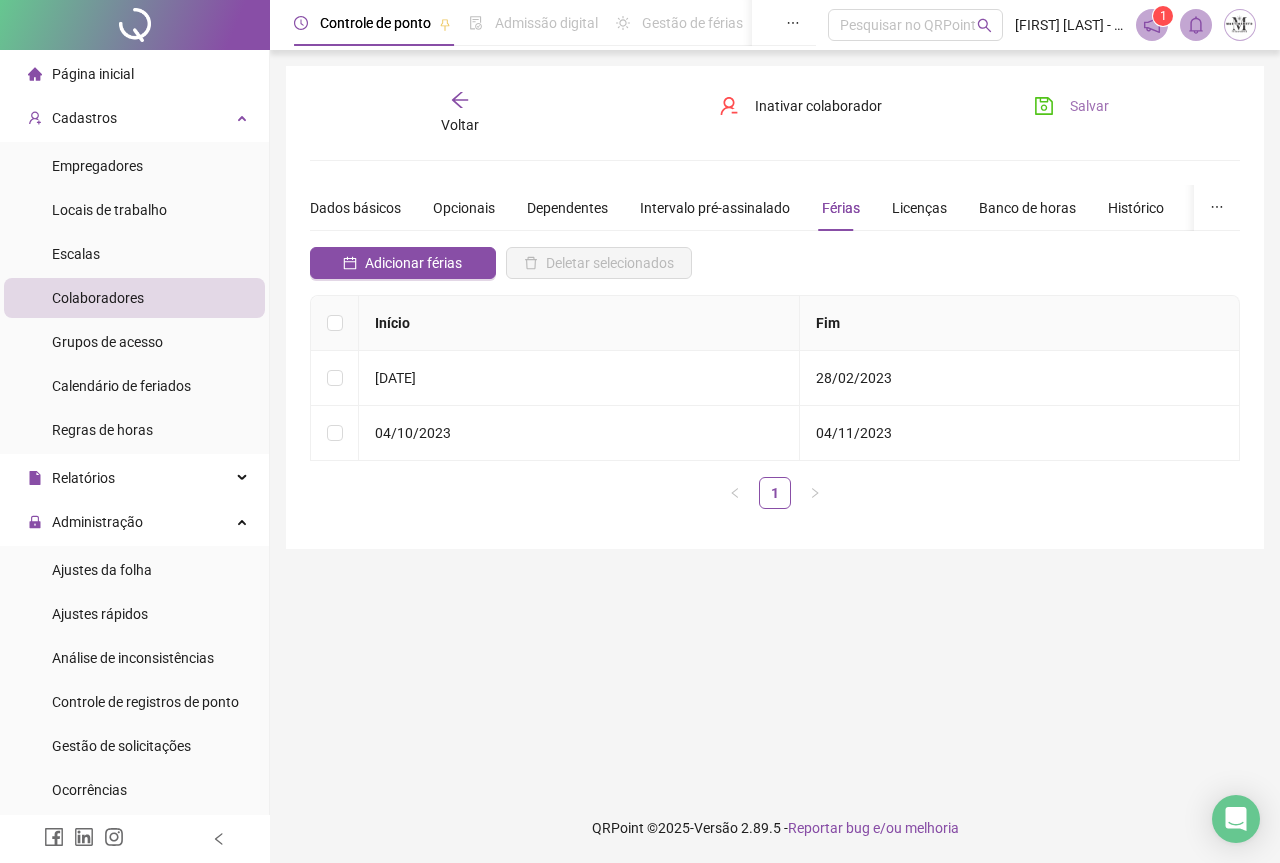click 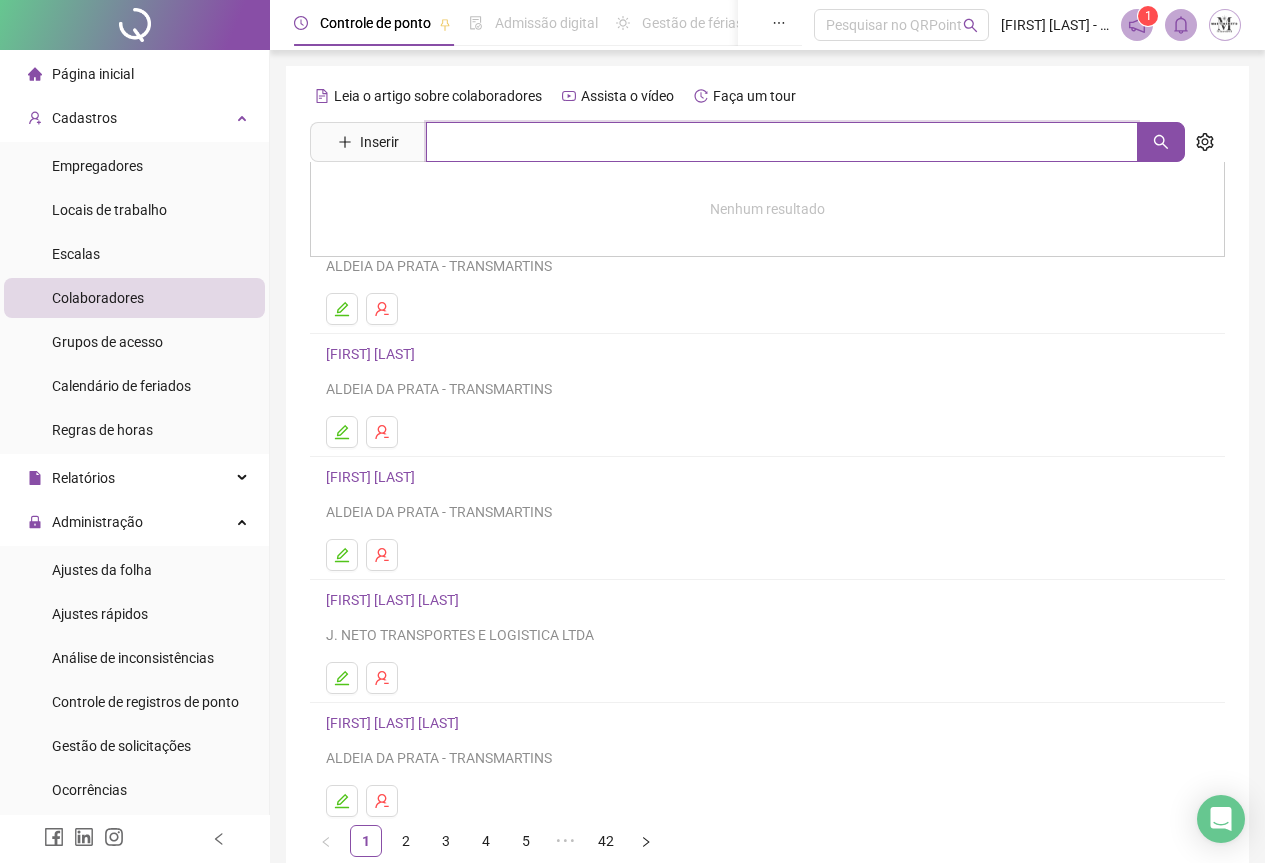 click at bounding box center (782, 142) 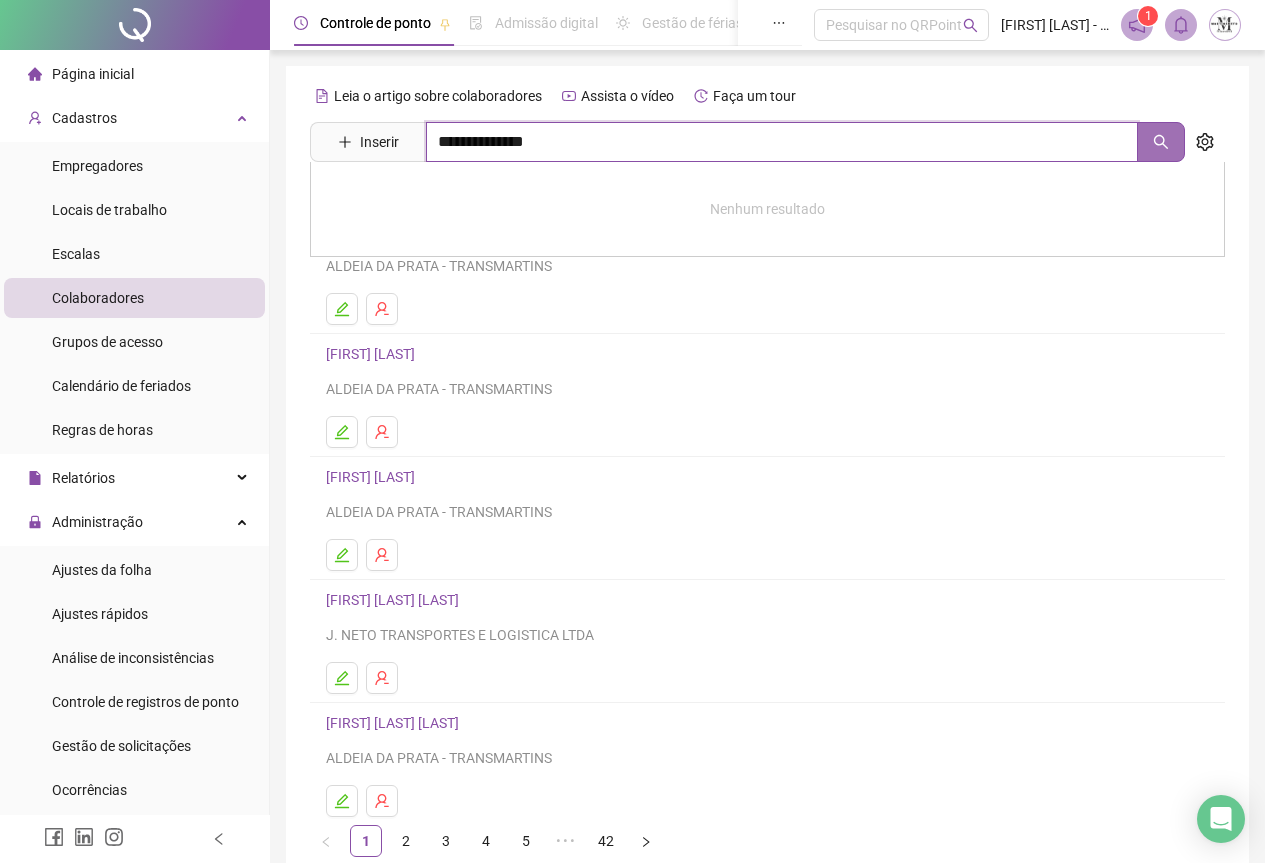 click at bounding box center [1161, 142] 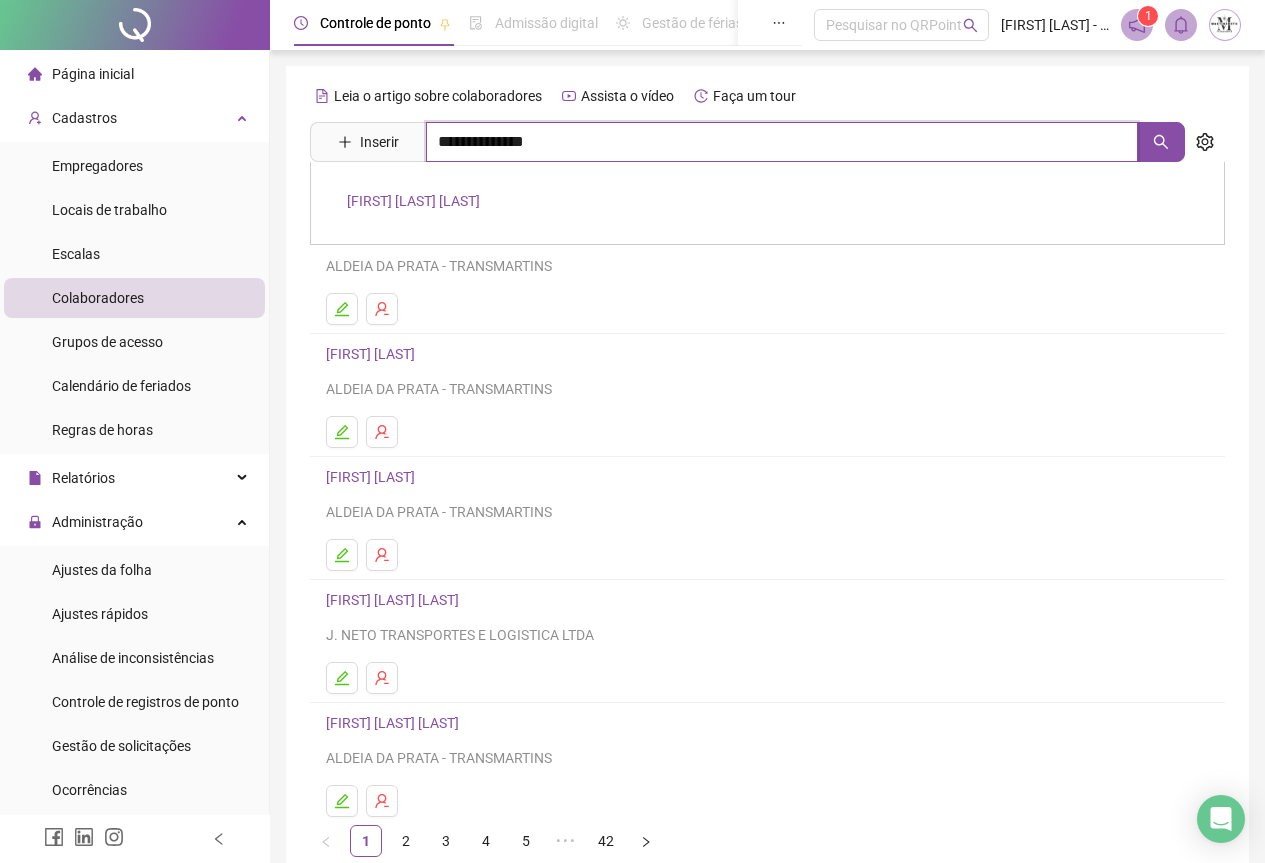 type on "**********" 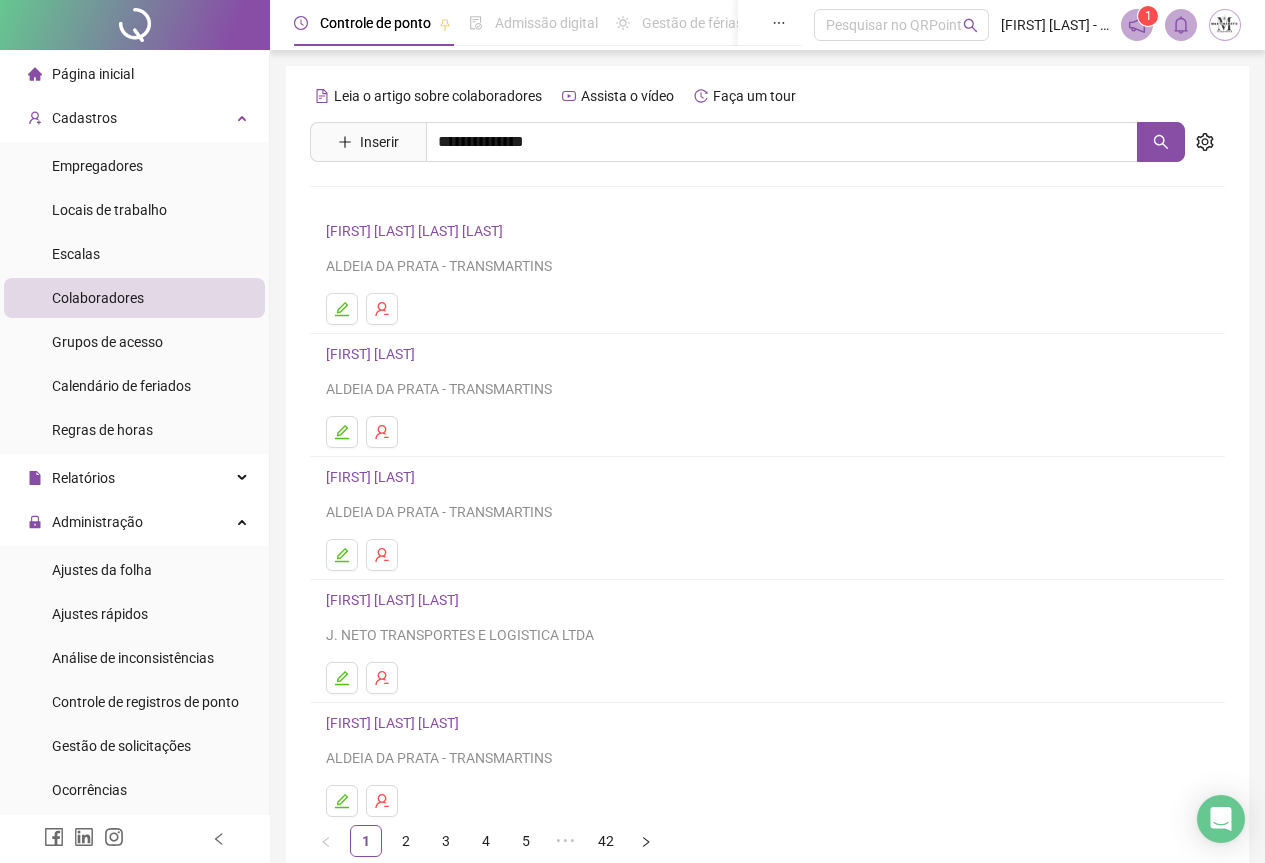 click on "[FIRST] [LAST] [LAST]" at bounding box center [413, 201] 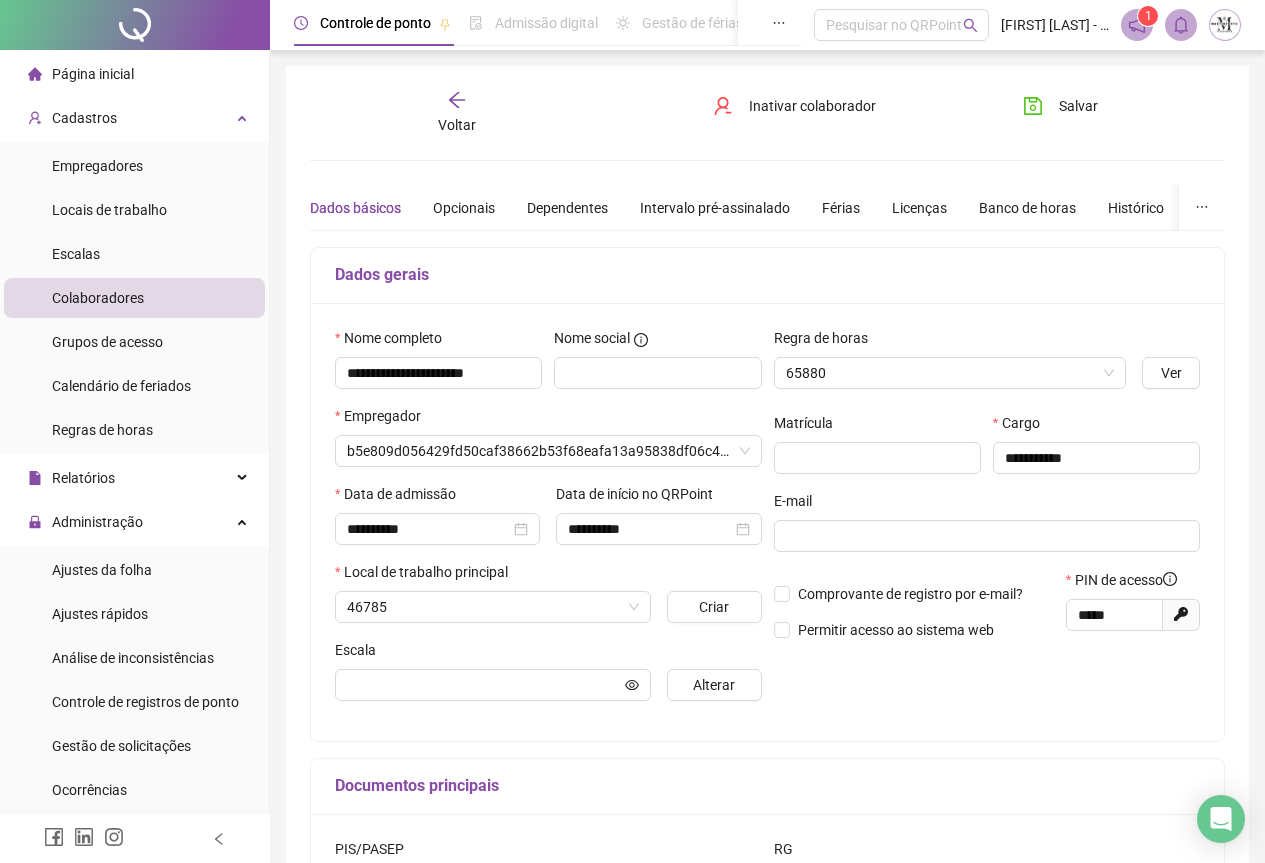 type on "**********" 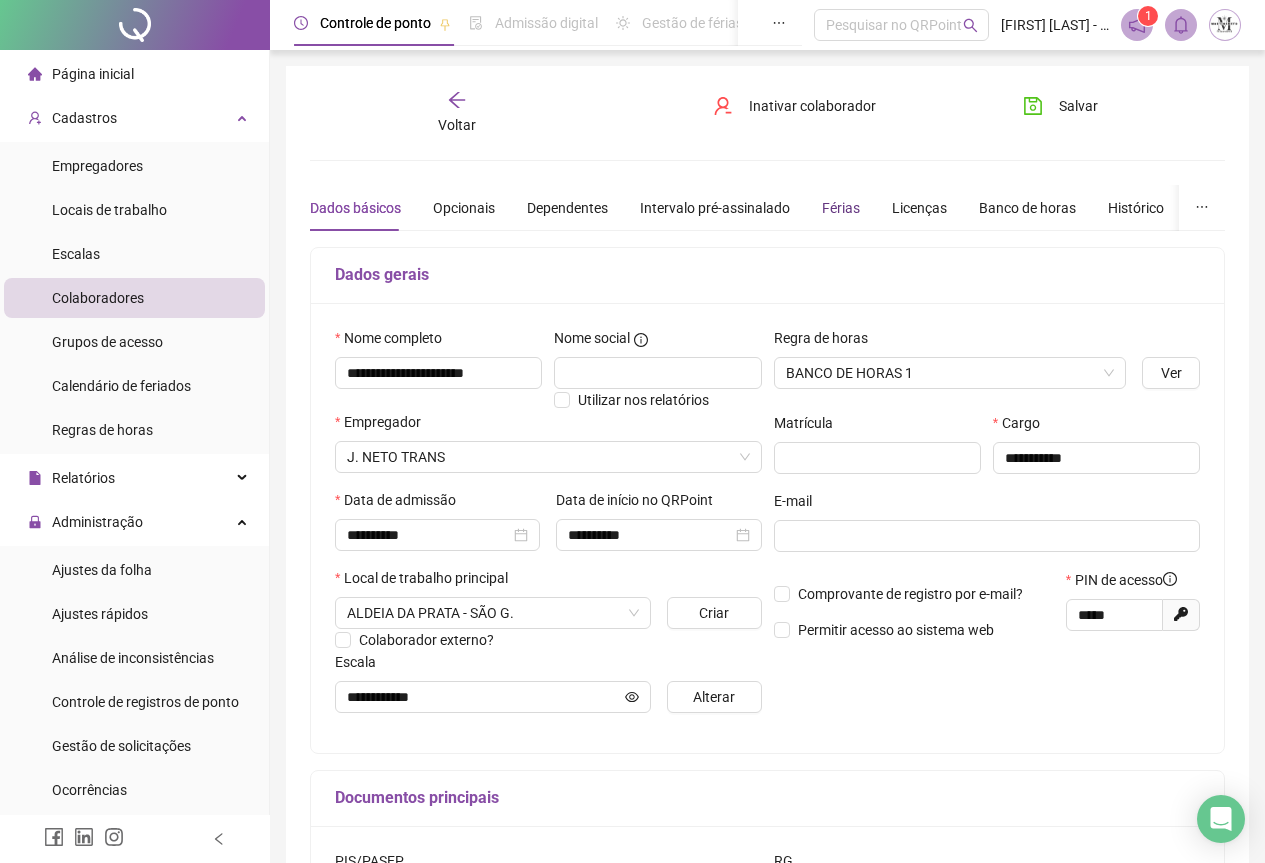 click on "Férias" at bounding box center (841, 208) 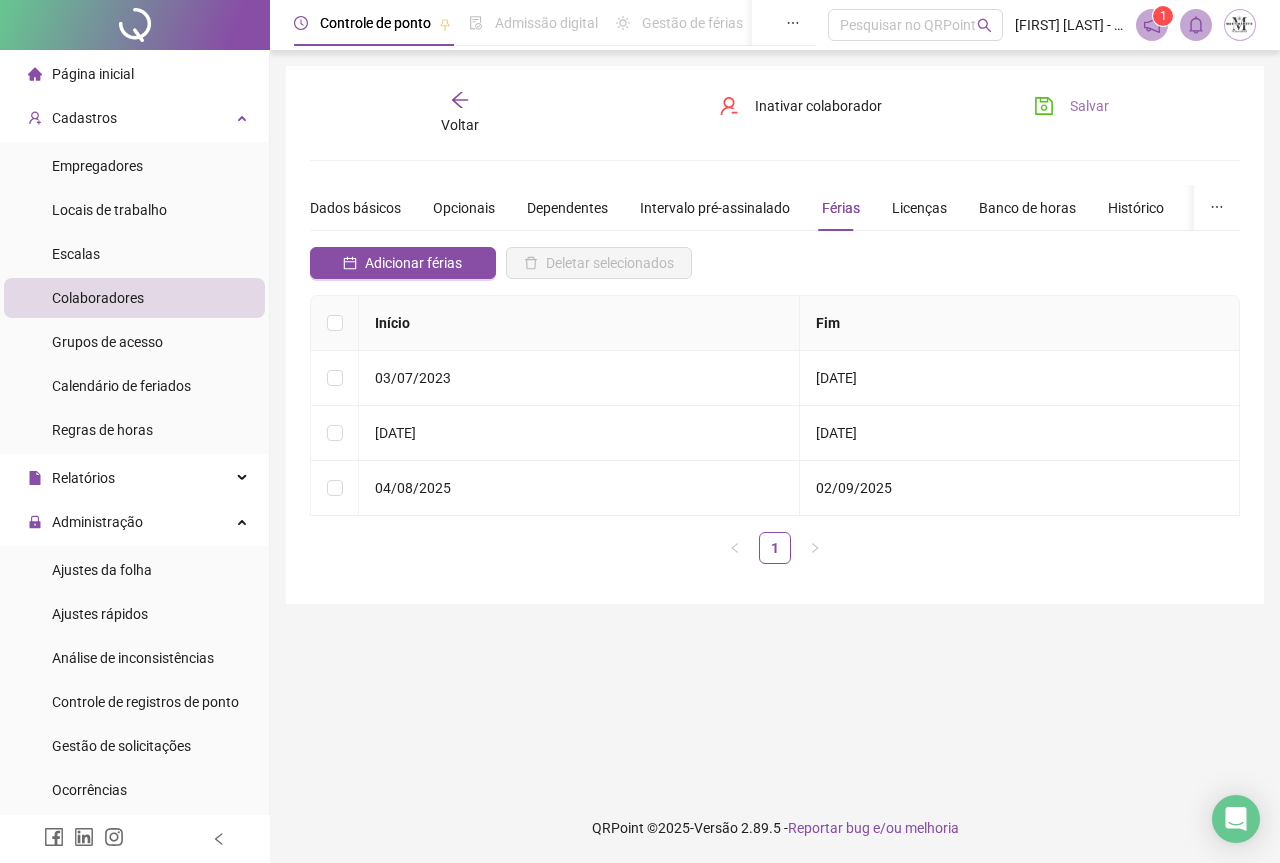 click 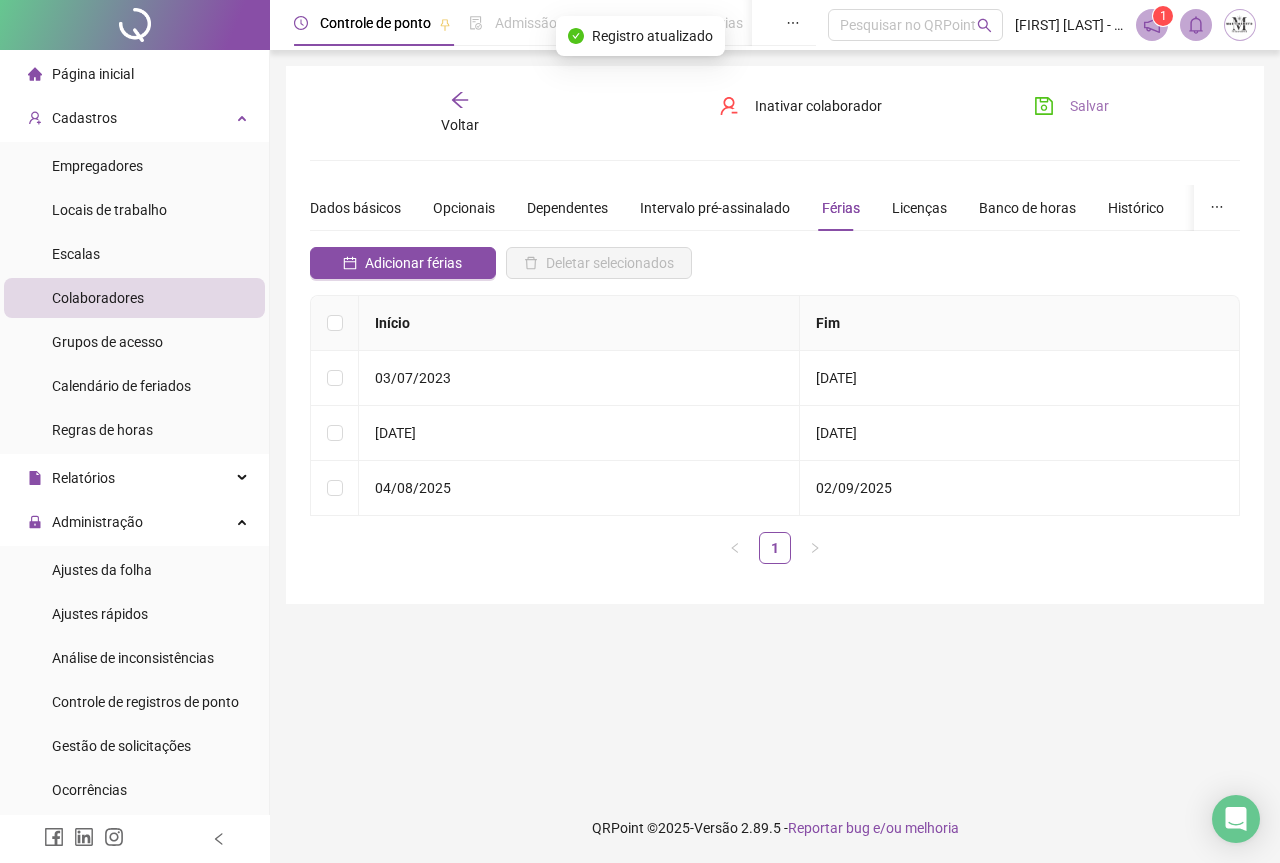 click 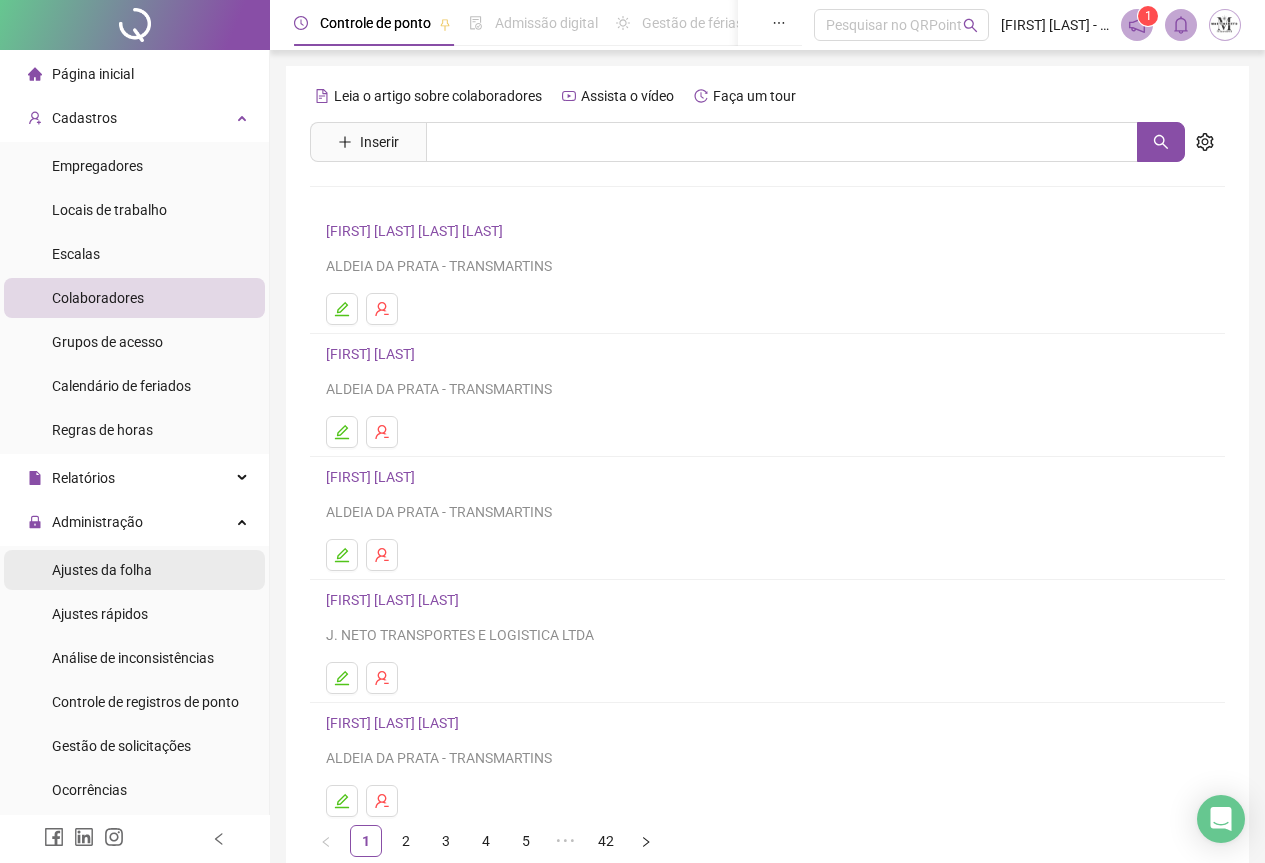 click on "Ajustes da folha" at bounding box center (102, 570) 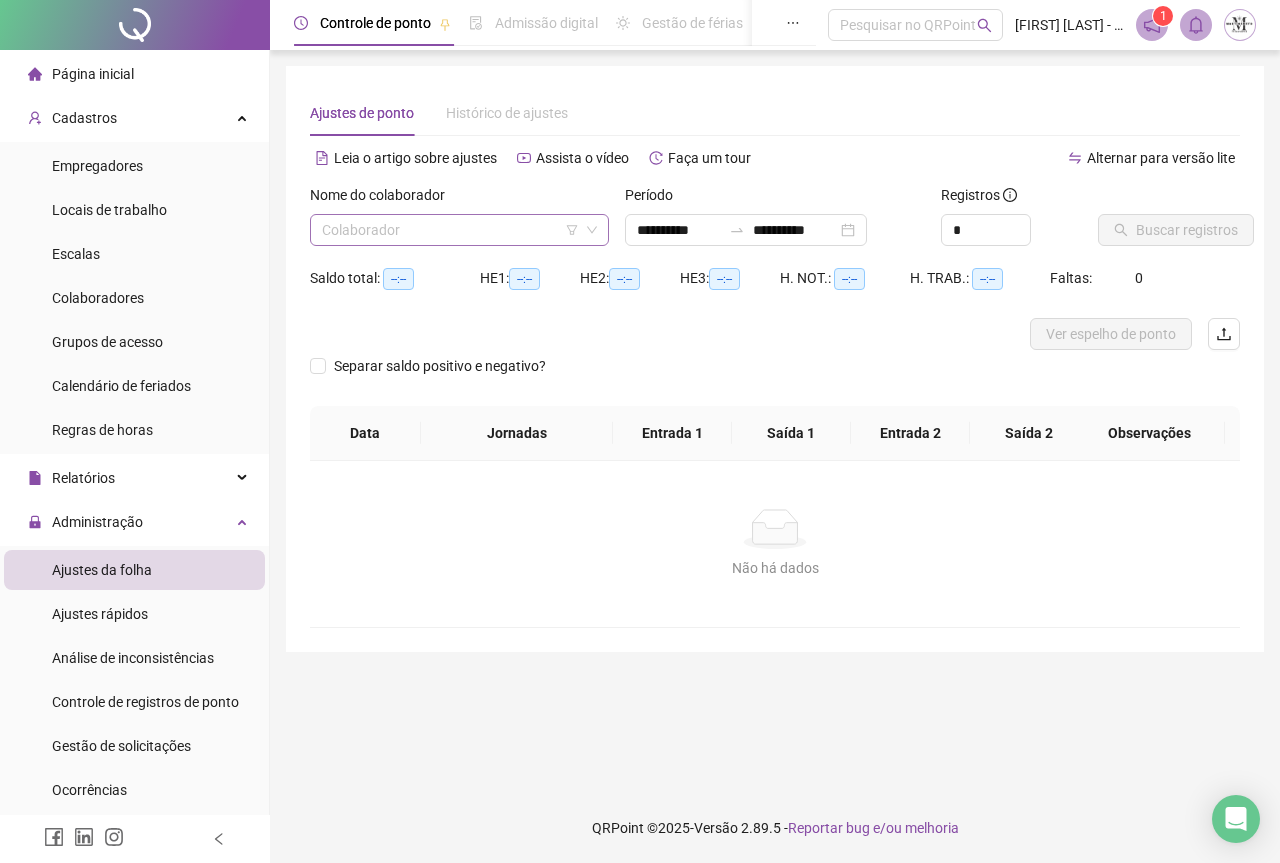 click at bounding box center (450, 230) 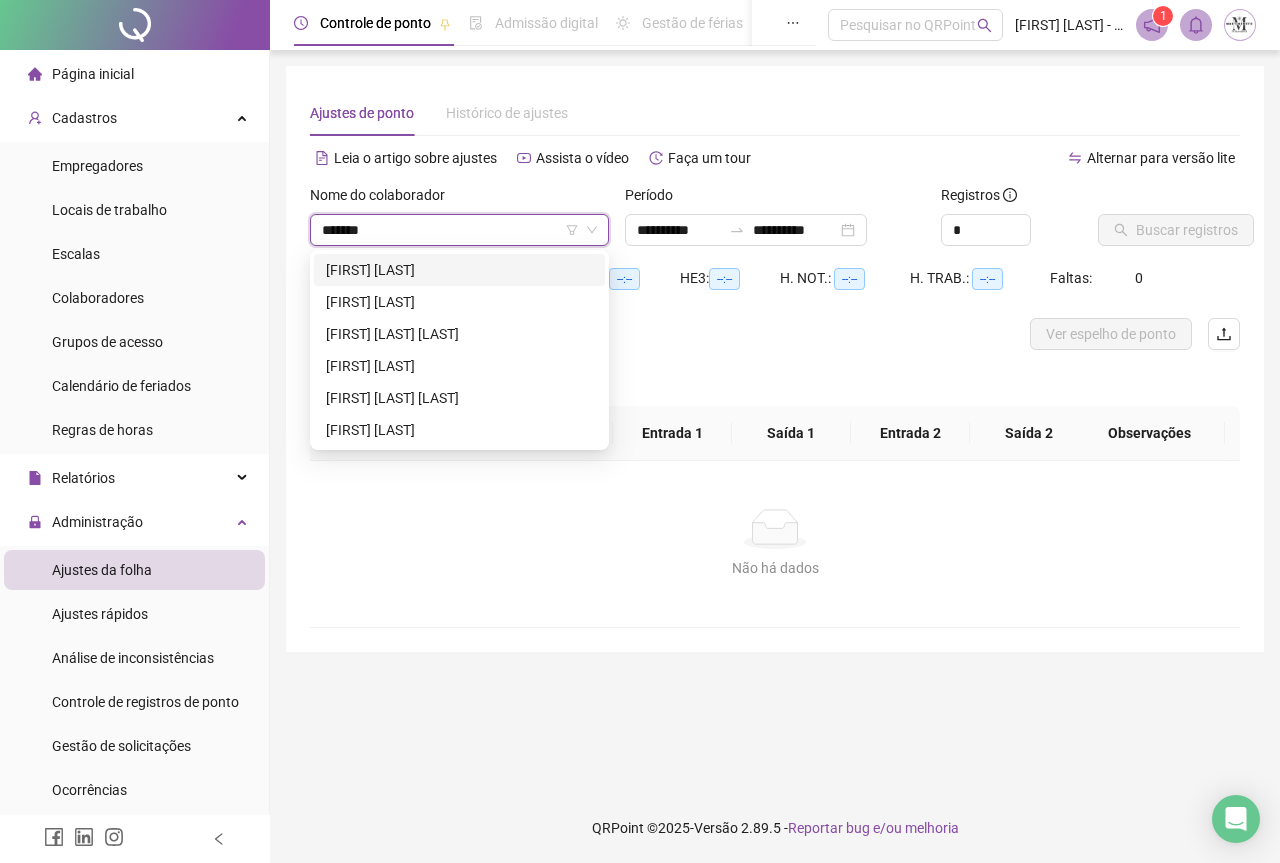 type on "********" 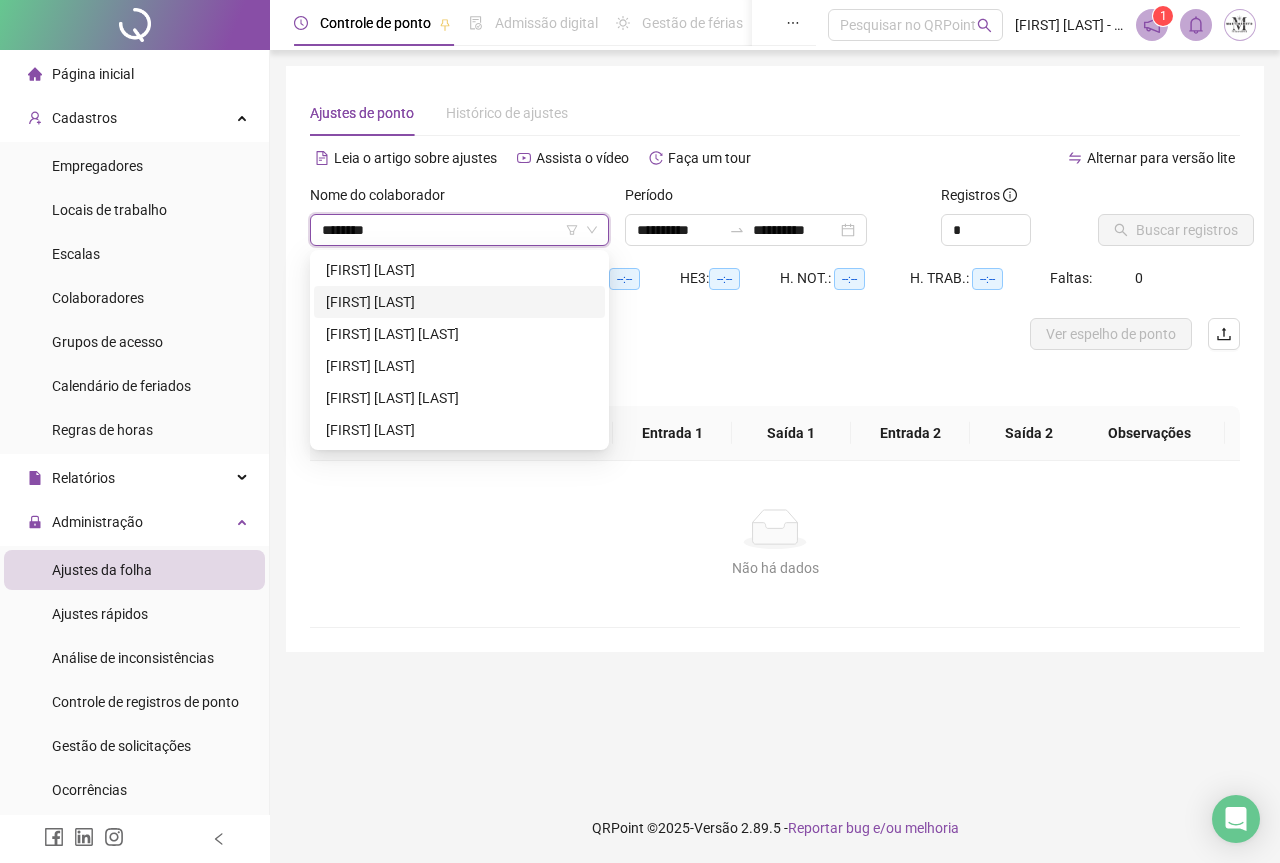 click on "[FIRST] [LAST]" at bounding box center (459, 302) 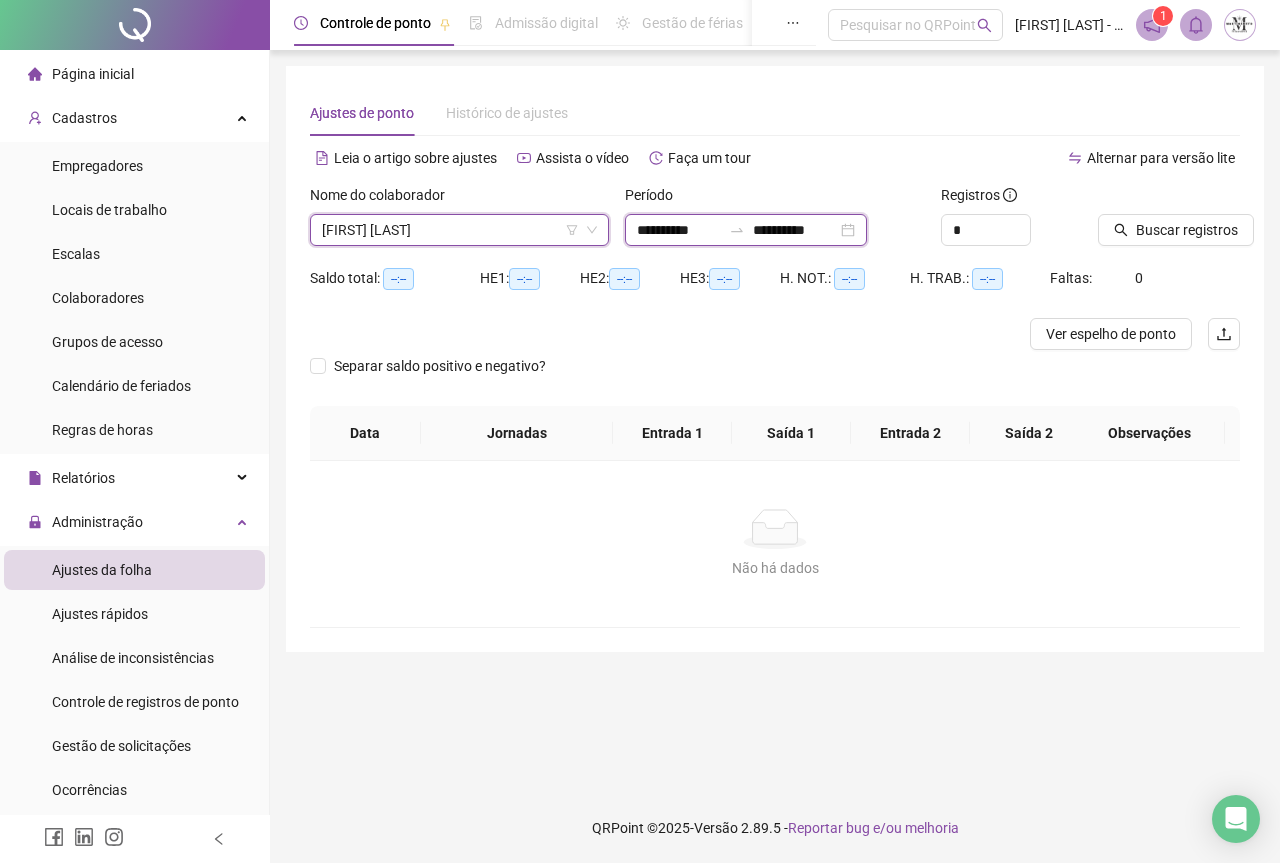 click on "**********" at bounding box center [795, 230] 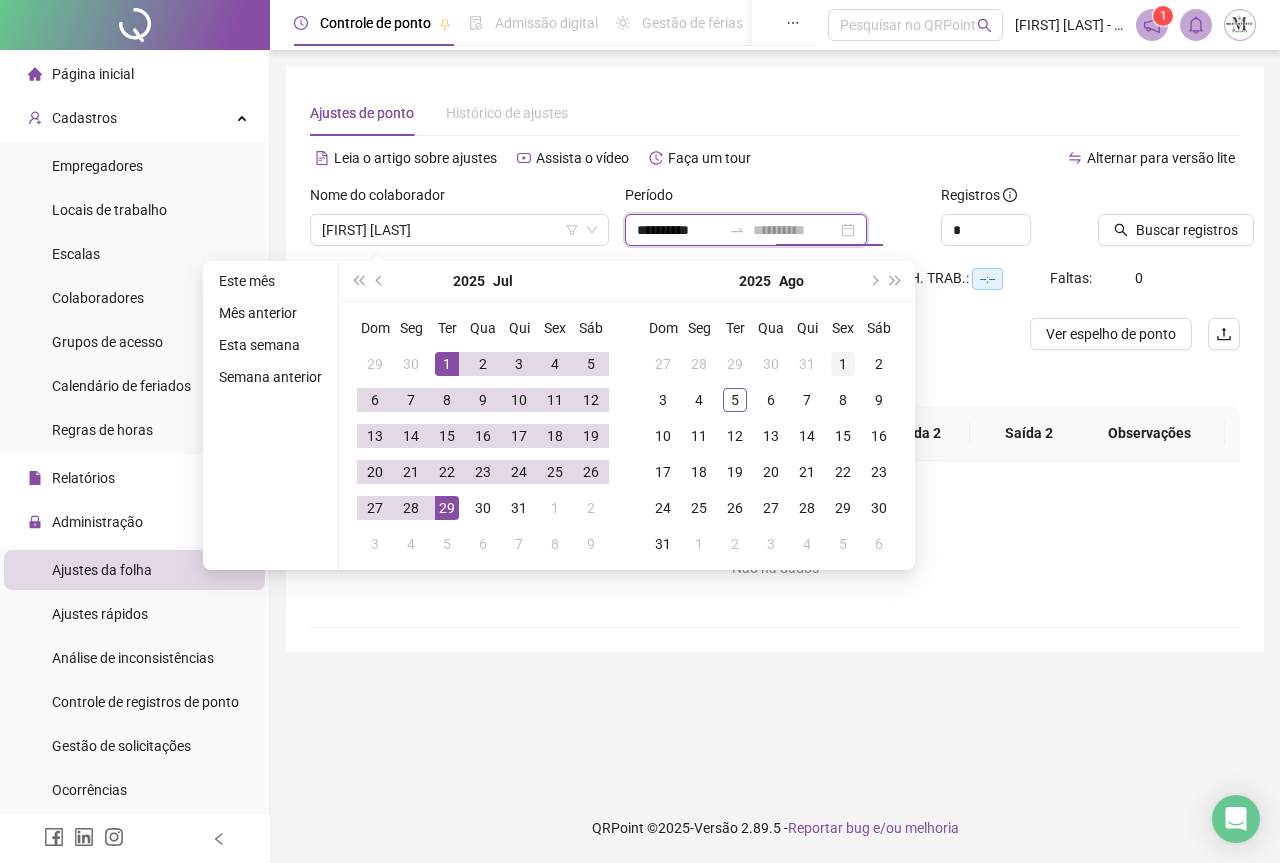 type on "**********" 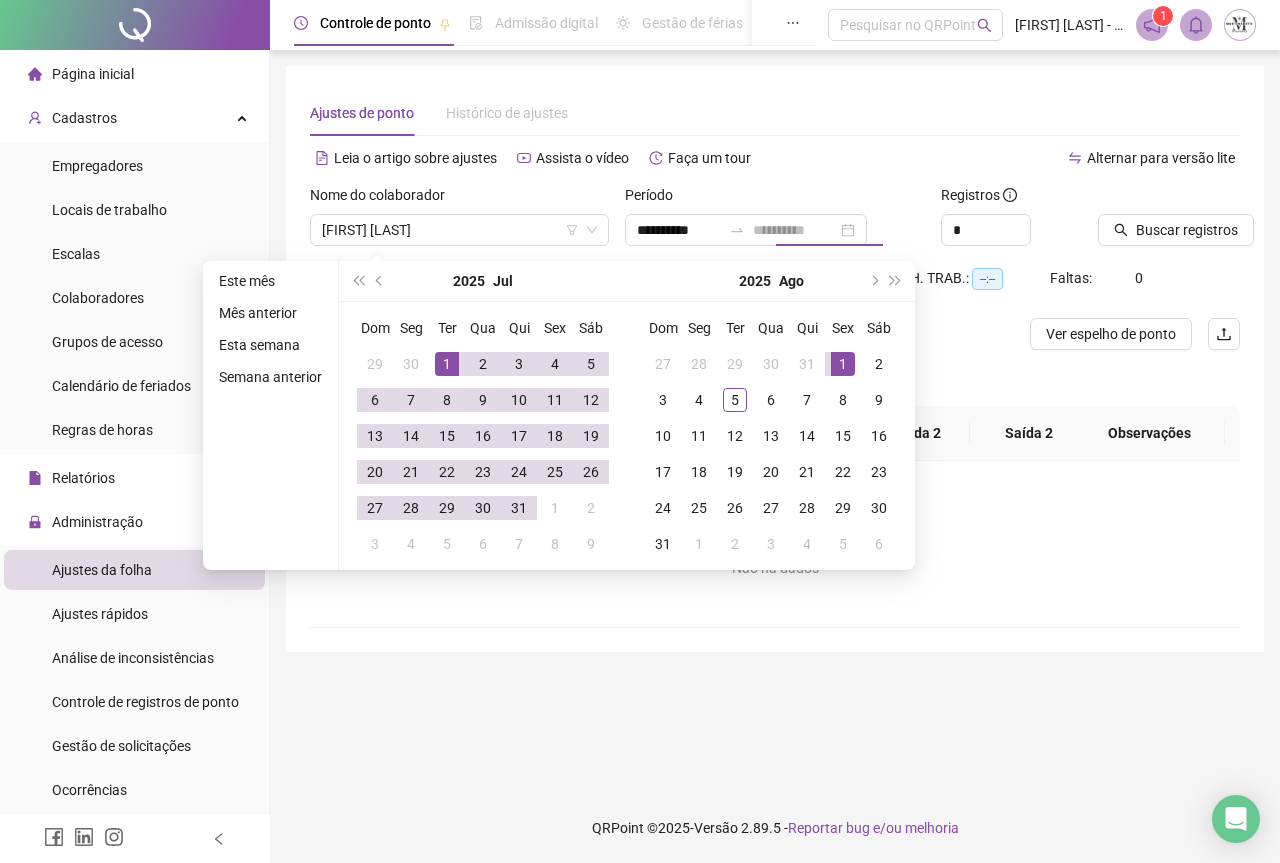 click on "1" at bounding box center (843, 364) 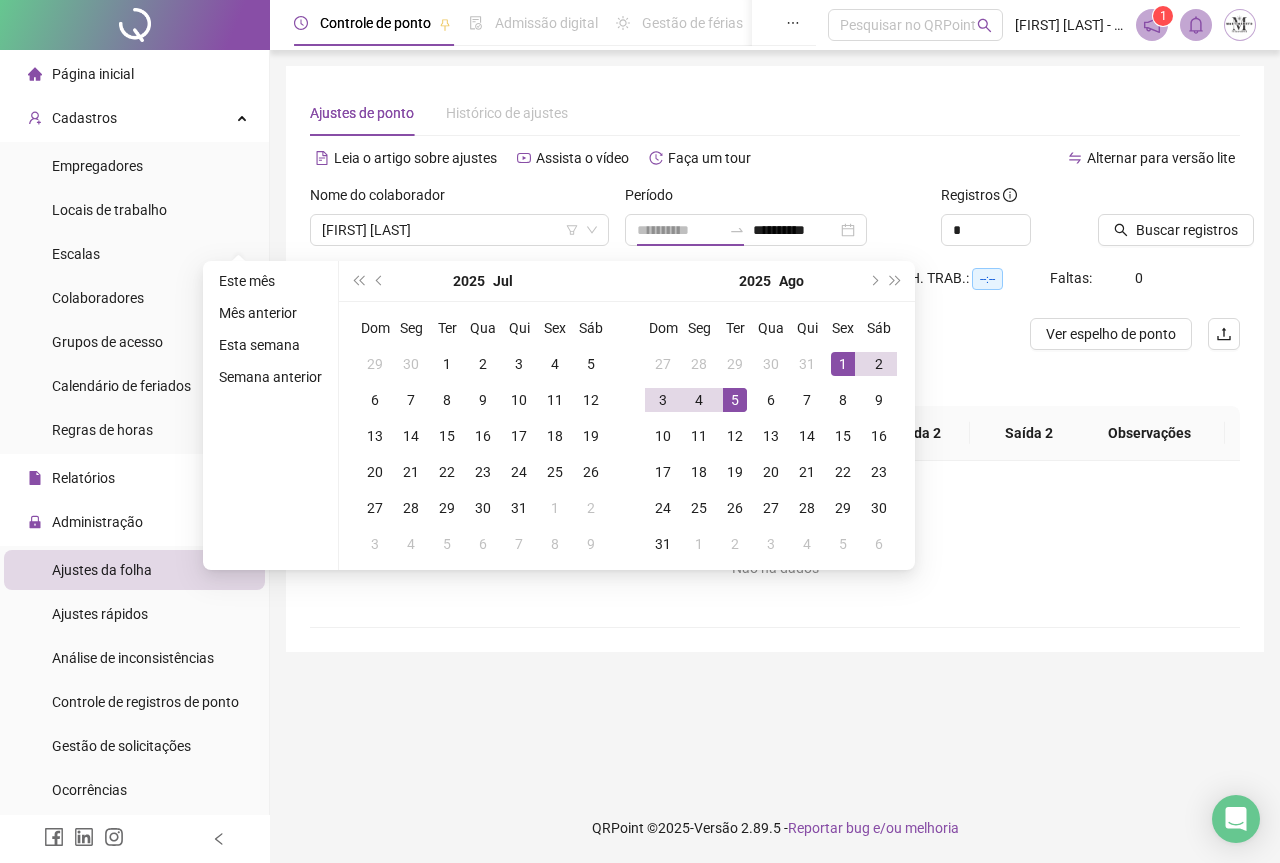 click on "5" at bounding box center [735, 400] 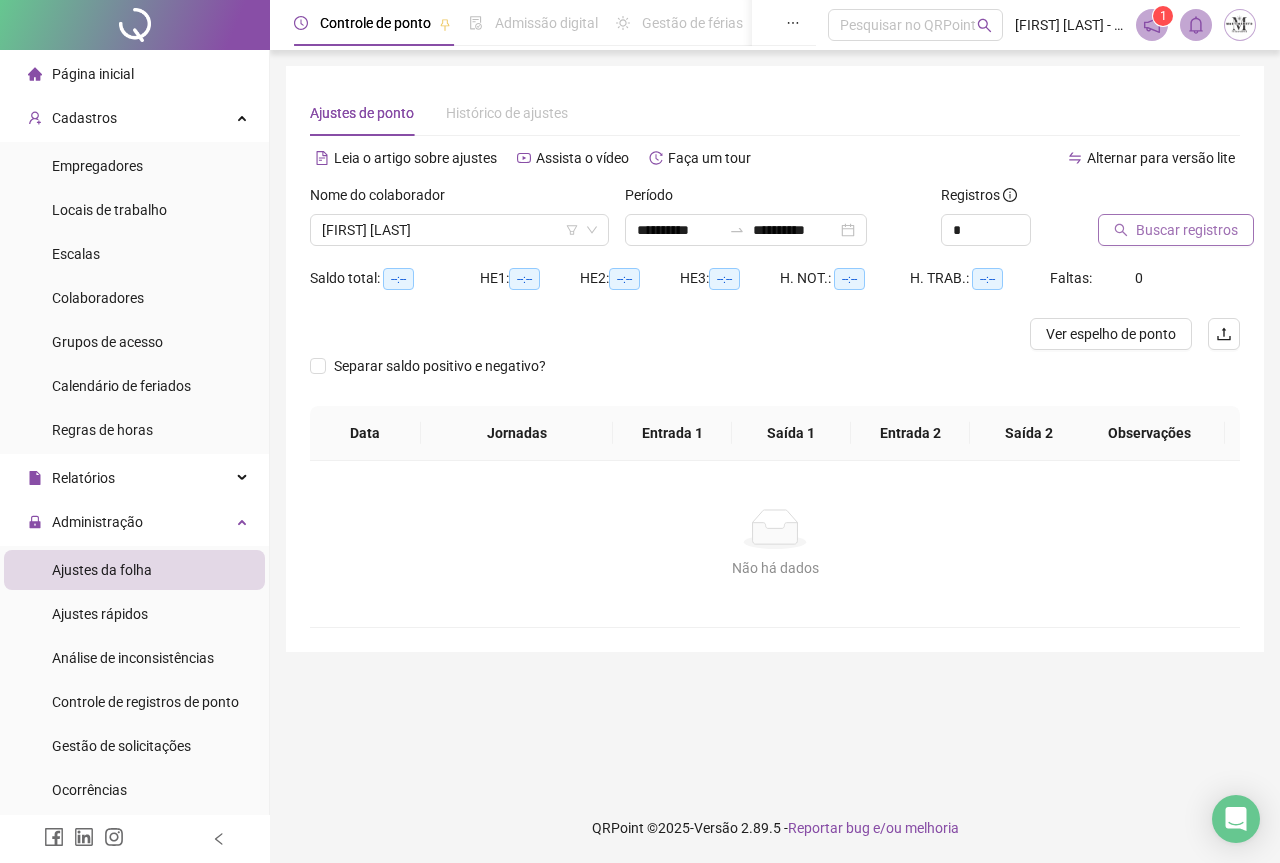 click on "Buscar registros" at bounding box center [1187, 230] 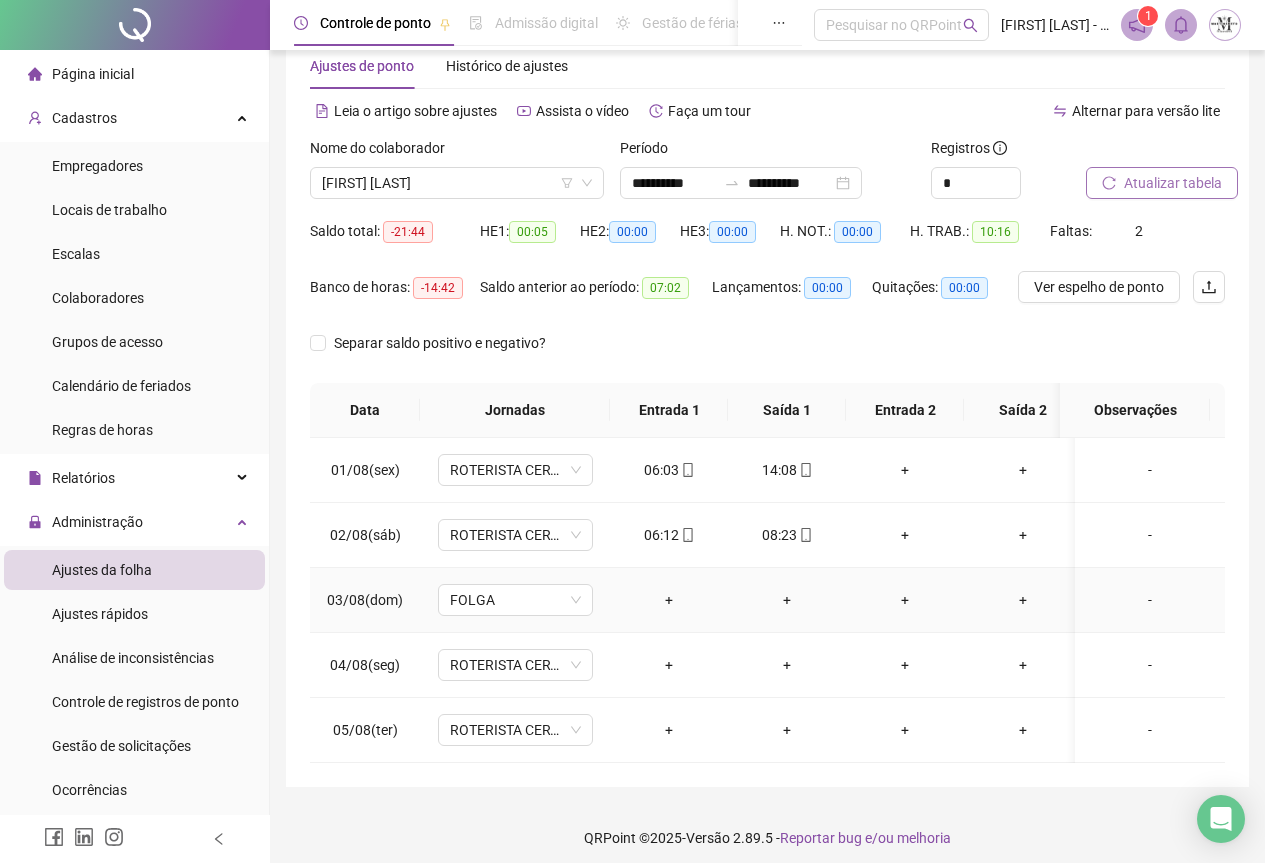 scroll, scrollTop: 72, scrollLeft: 0, axis: vertical 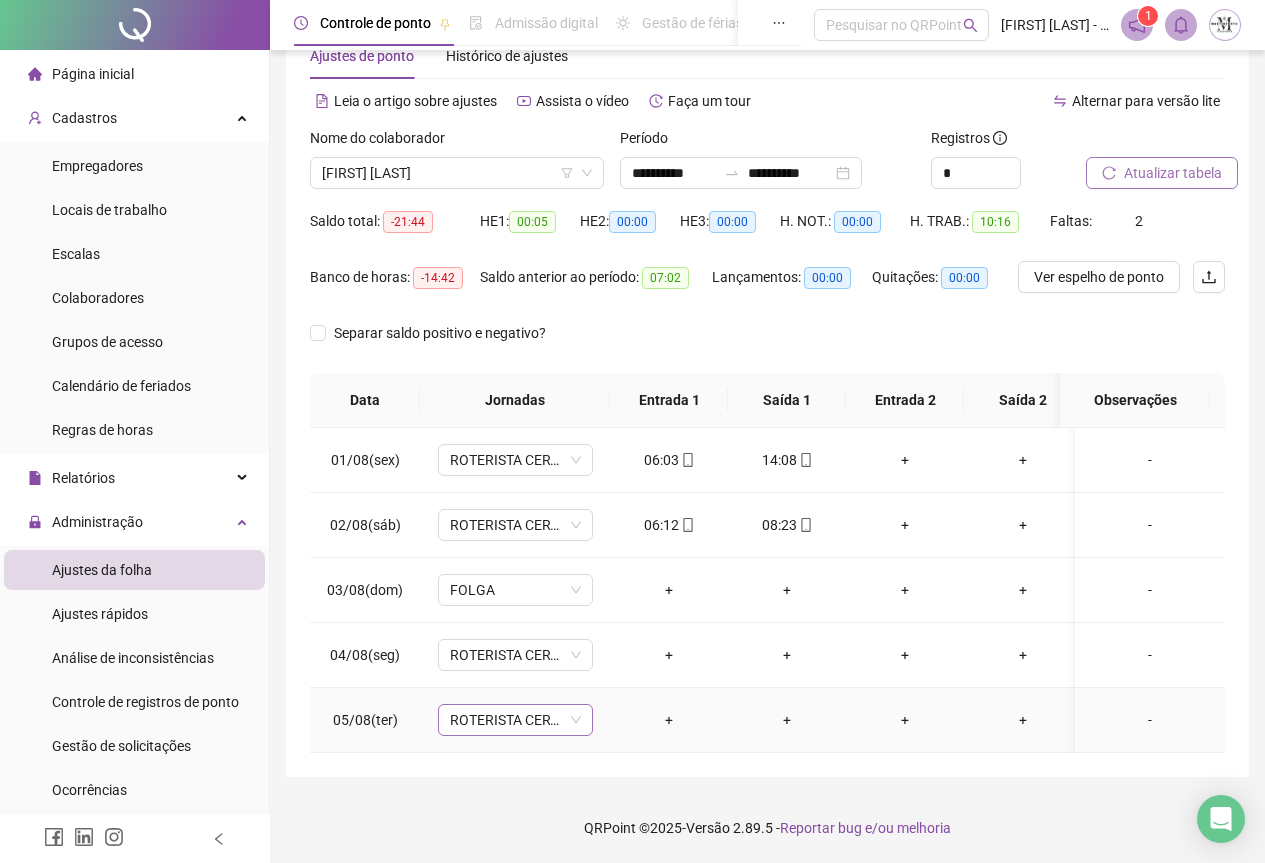 click on "ROTERISTA CERTO SG" at bounding box center [515, 720] 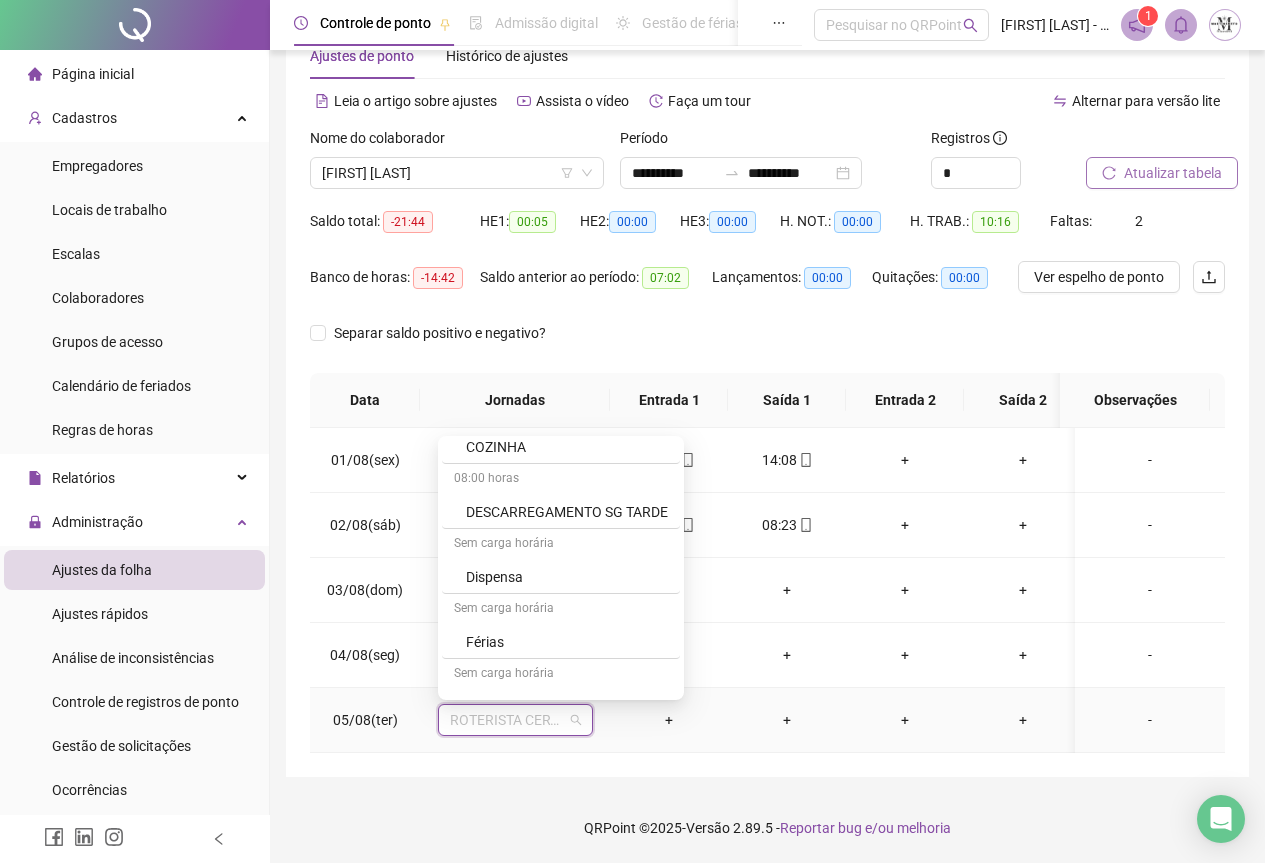scroll, scrollTop: 1000, scrollLeft: 0, axis: vertical 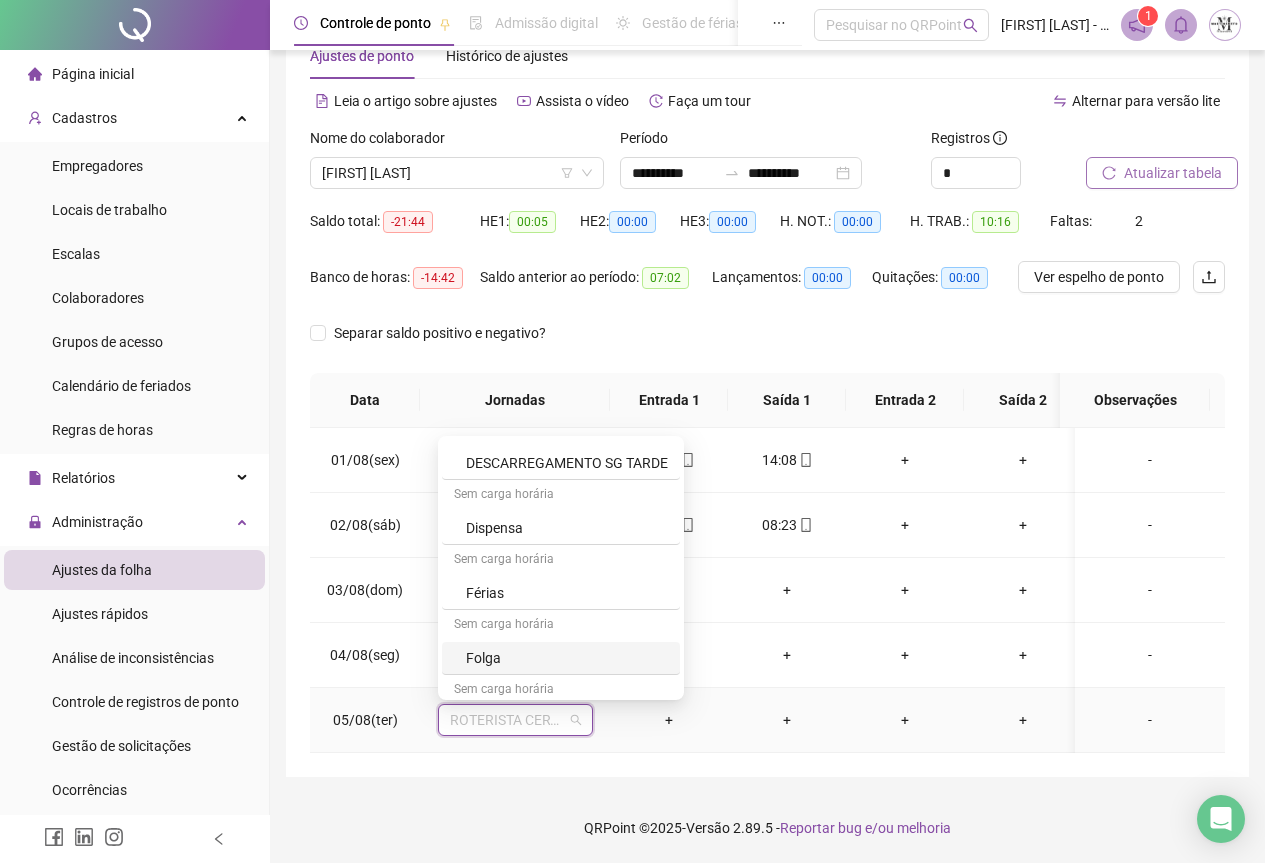 click on "Folga" at bounding box center (567, 658) 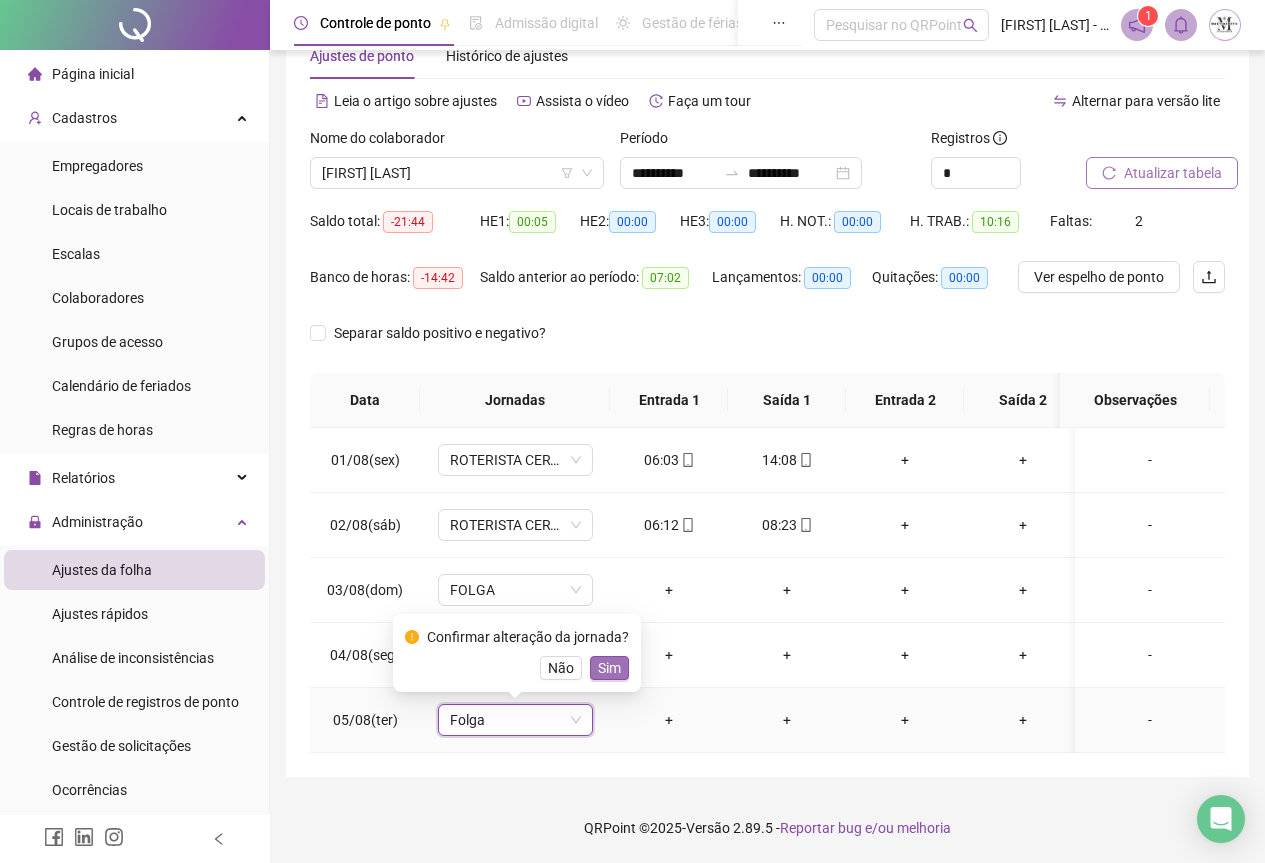click on "Sim" at bounding box center (609, 668) 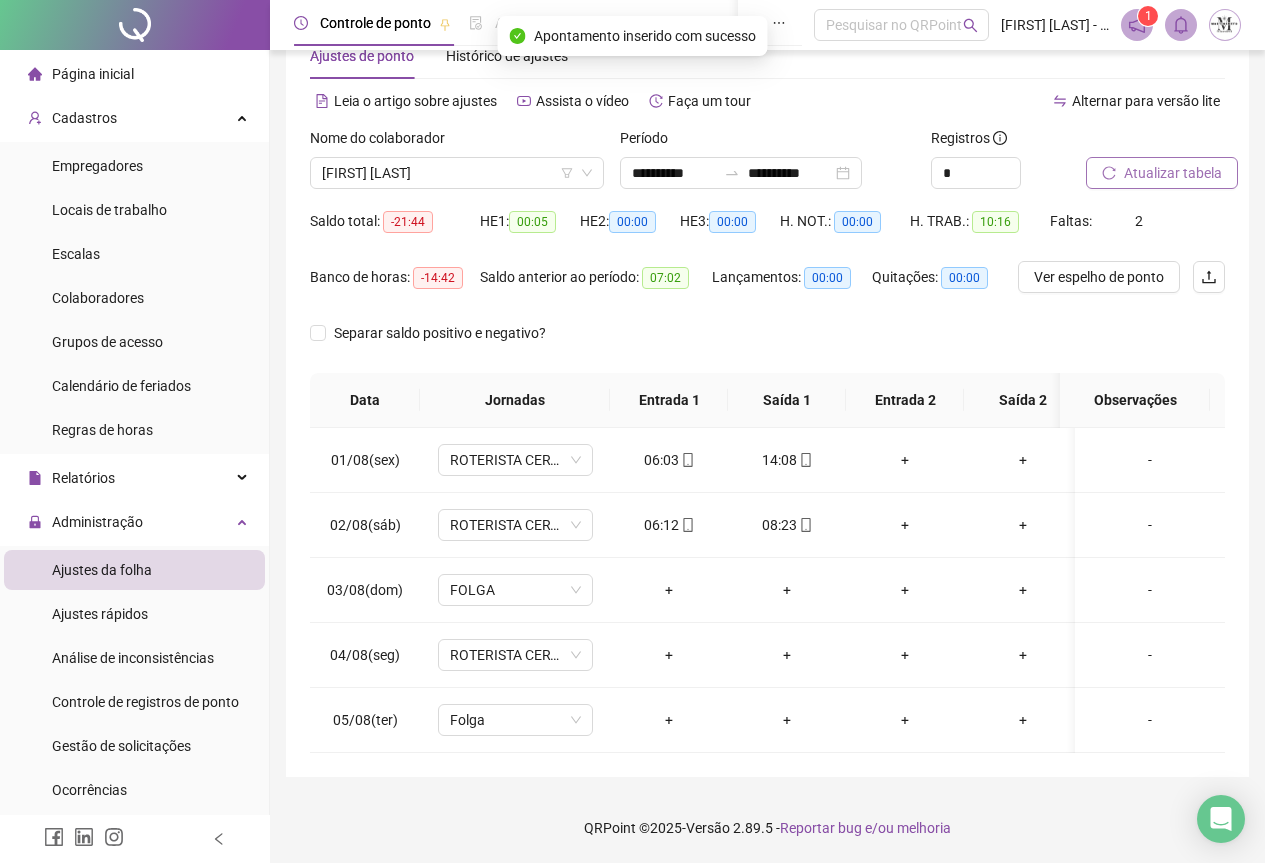 click on "Atualizar tabela" at bounding box center [1173, 173] 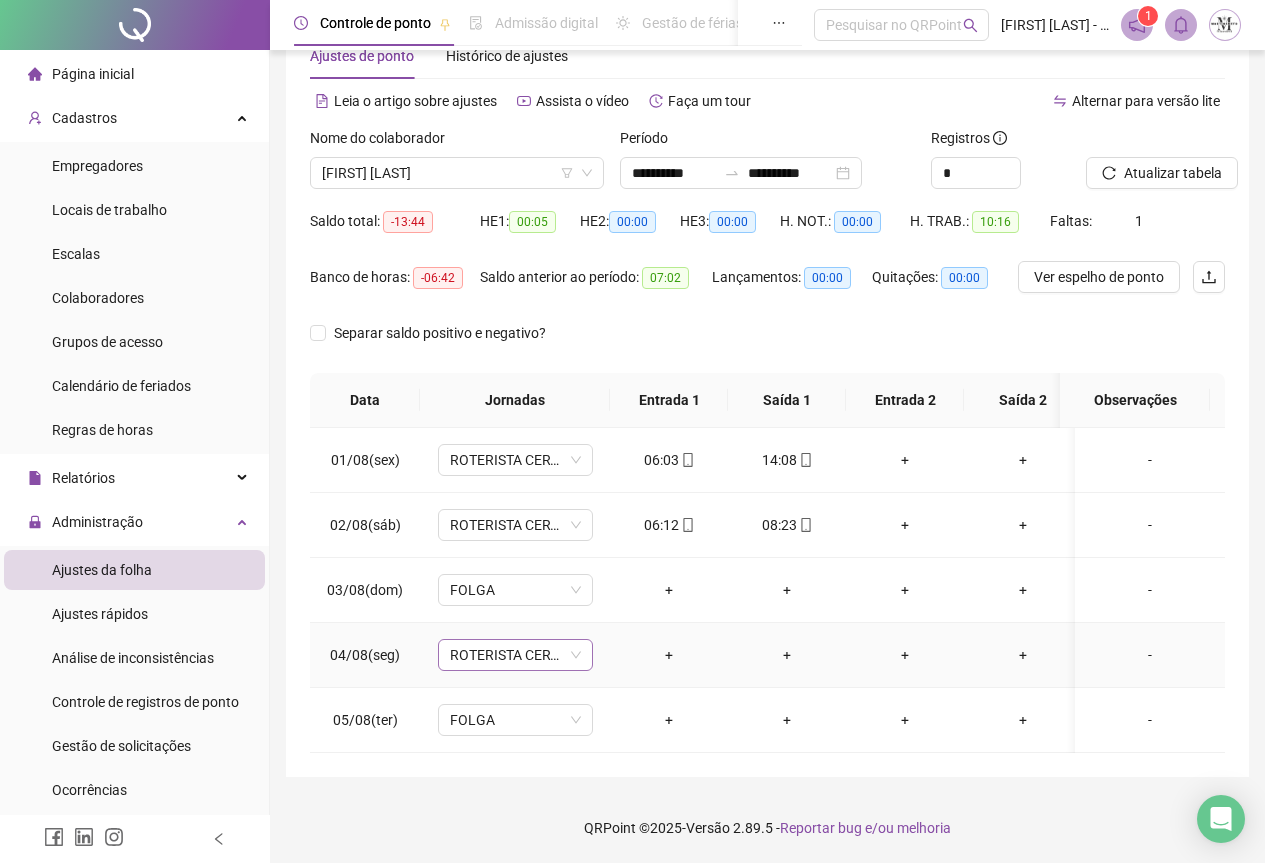click on "ROTERISTA CERTO SG" at bounding box center [515, 655] 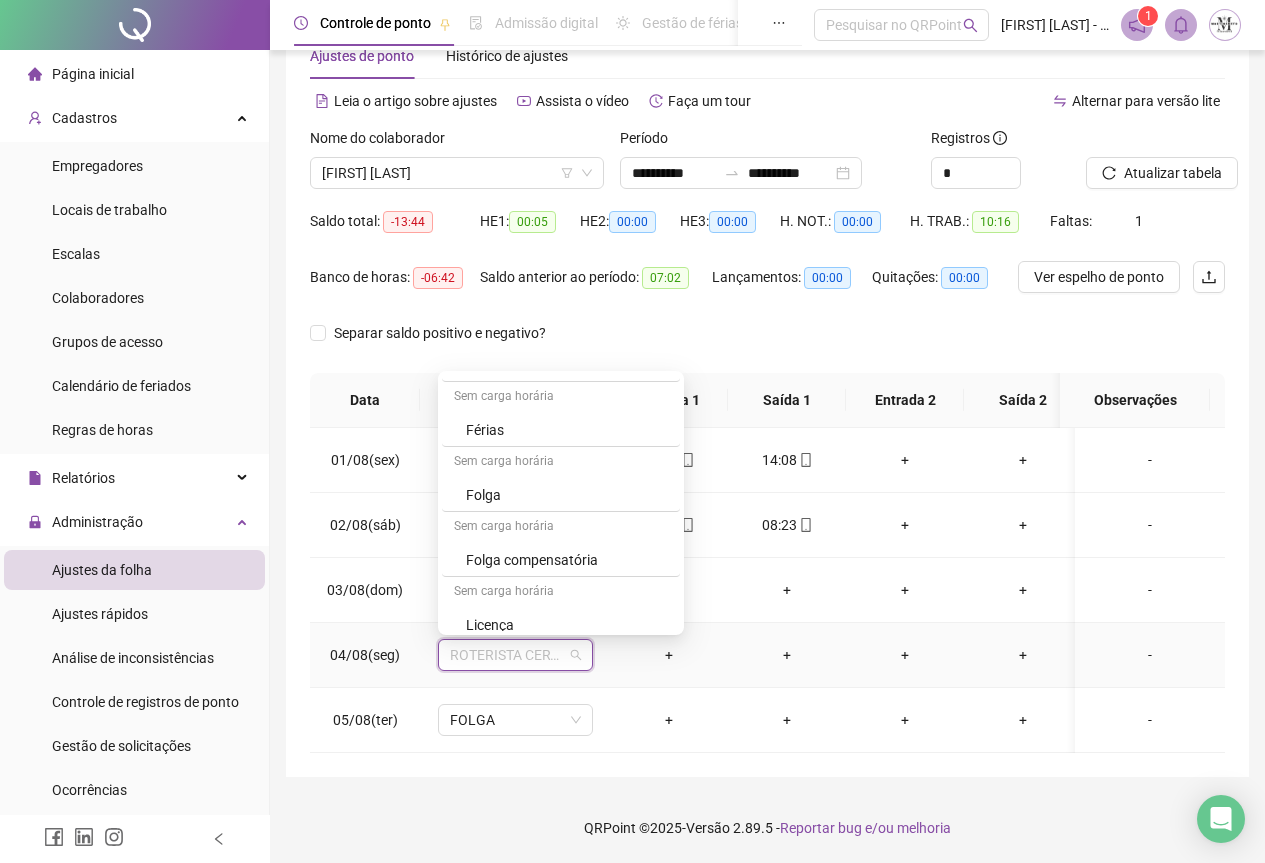 scroll, scrollTop: 1100, scrollLeft: 0, axis: vertical 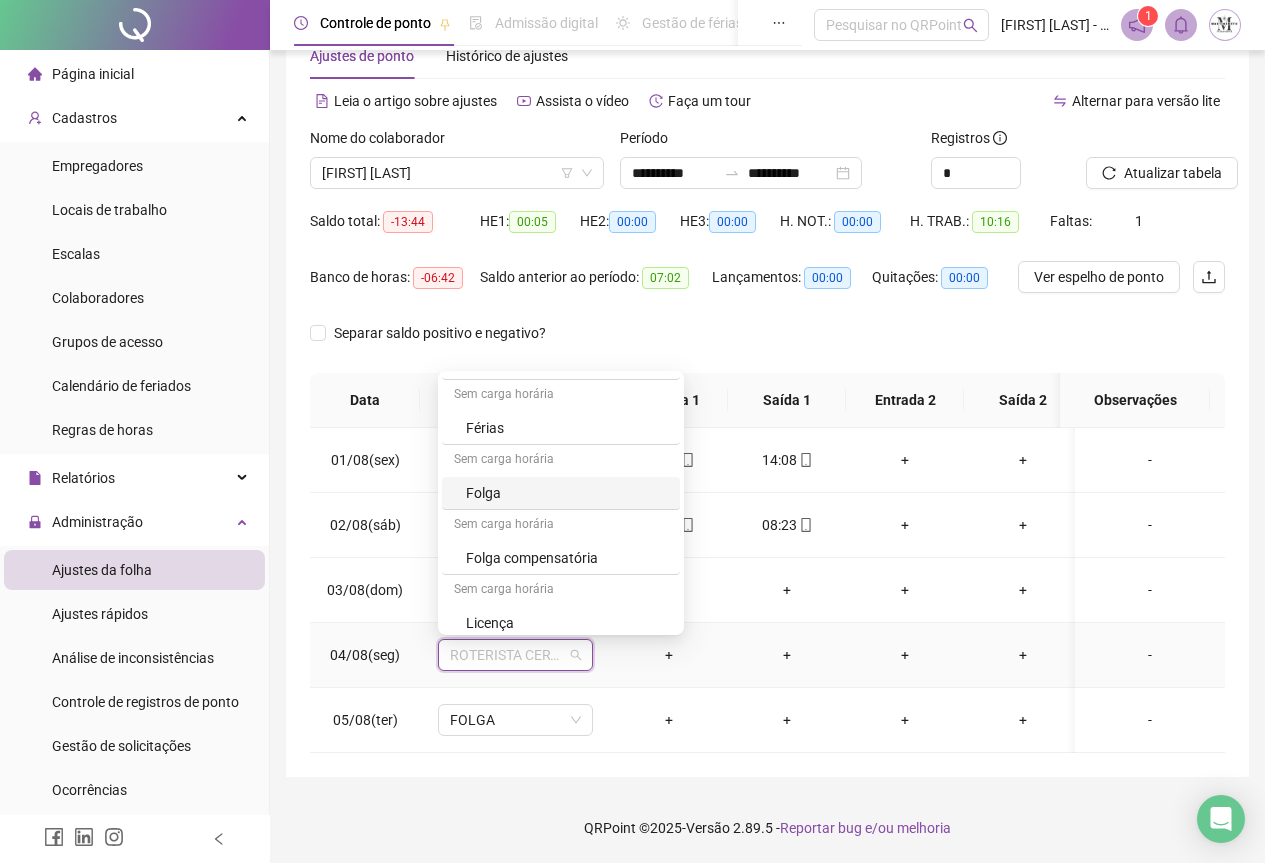 click on "Folga" at bounding box center (567, 493) 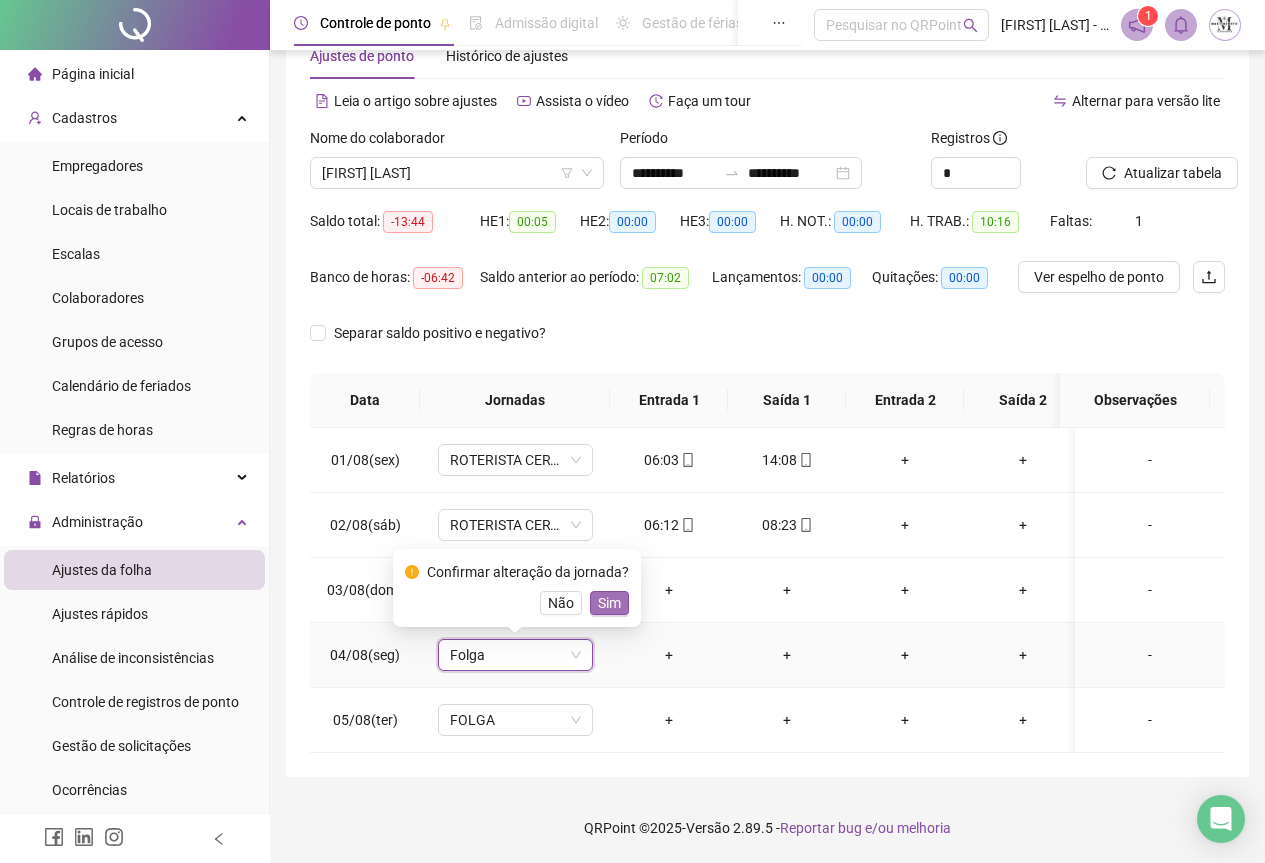 click on "Sim" at bounding box center [609, 603] 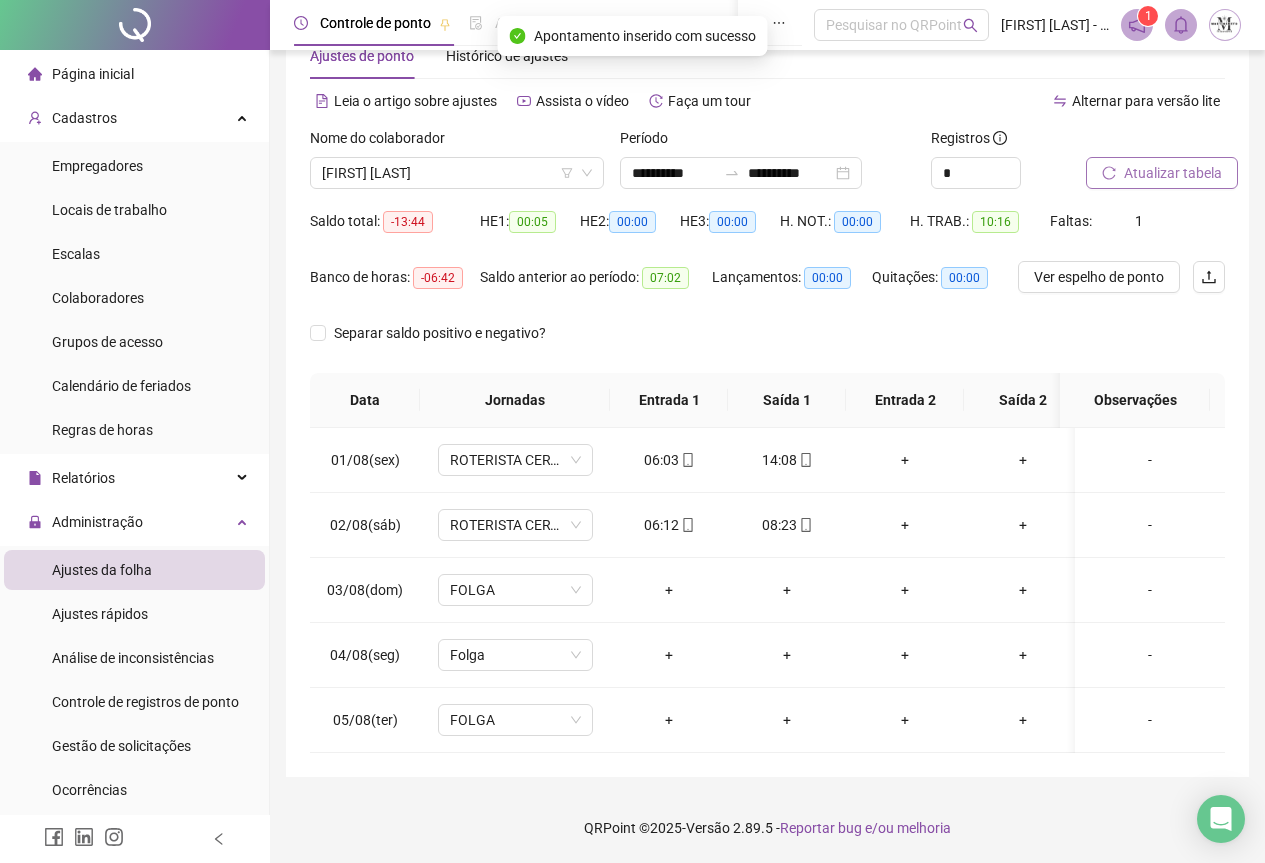 click on "Atualizar tabela" at bounding box center [1162, 173] 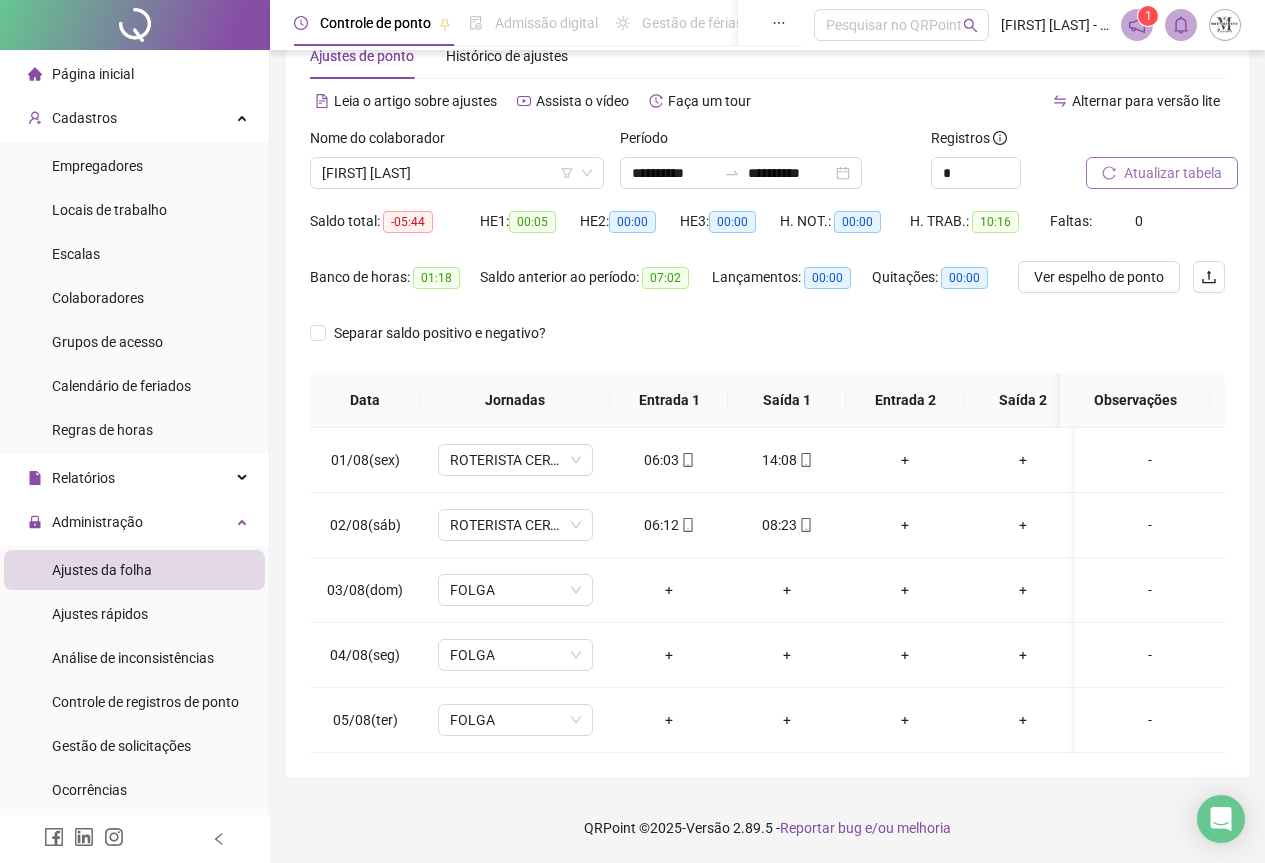click on "Atualizar tabela" at bounding box center [1173, 173] 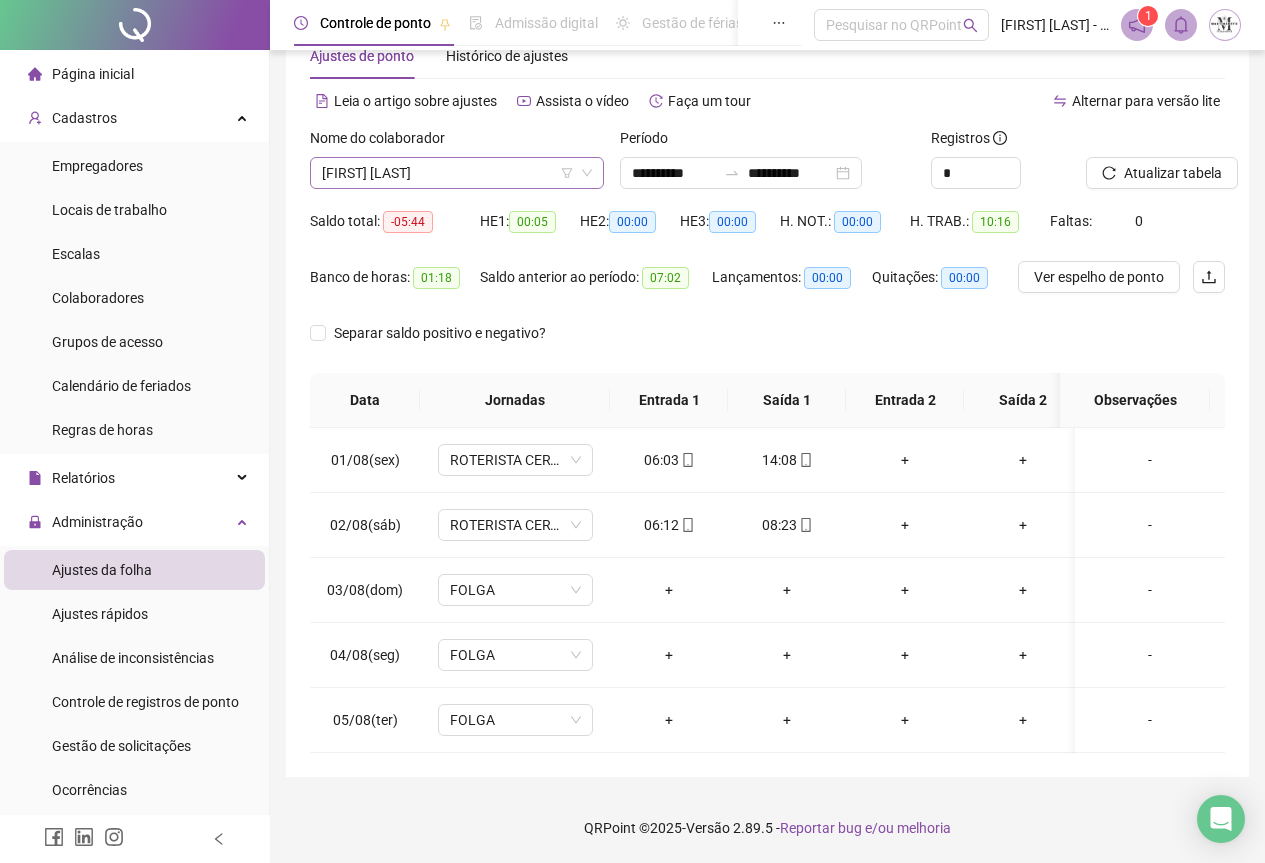 click on "[FIRST] [LAST]" at bounding box center (457, 173) 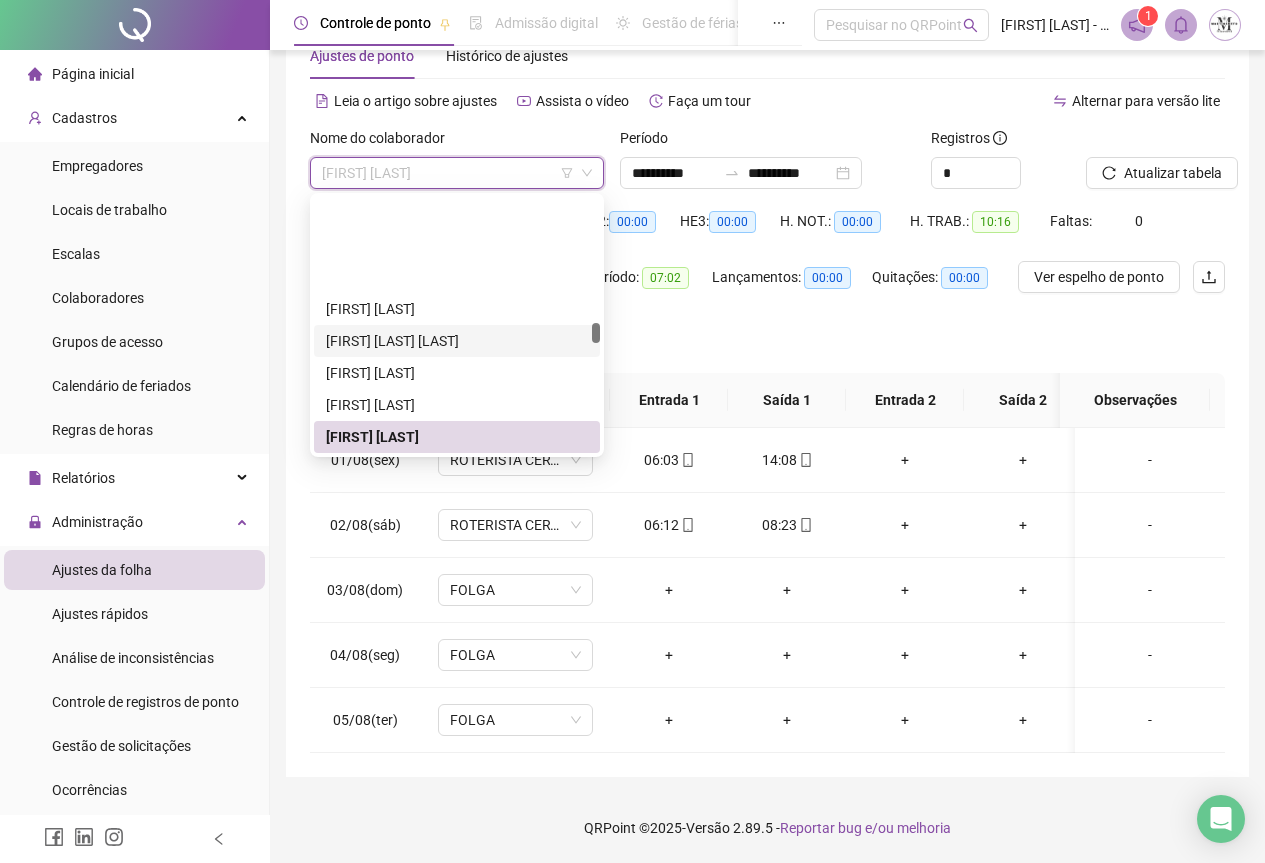 scroll, scrollTop: 3428, scrollLeft: 0, axis: vertical 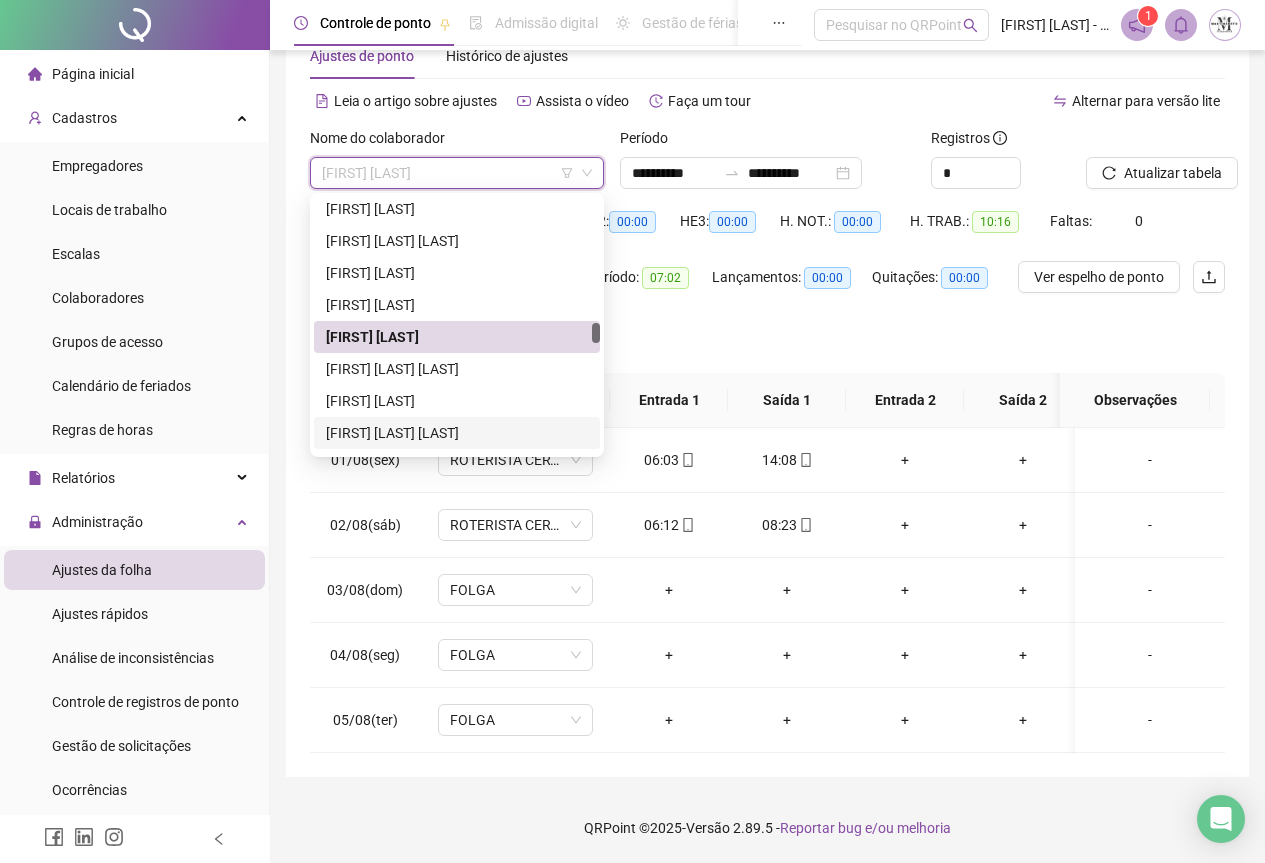 click on "[FIRST] [LAST] [LAST]" at bounding box center (457, 433) 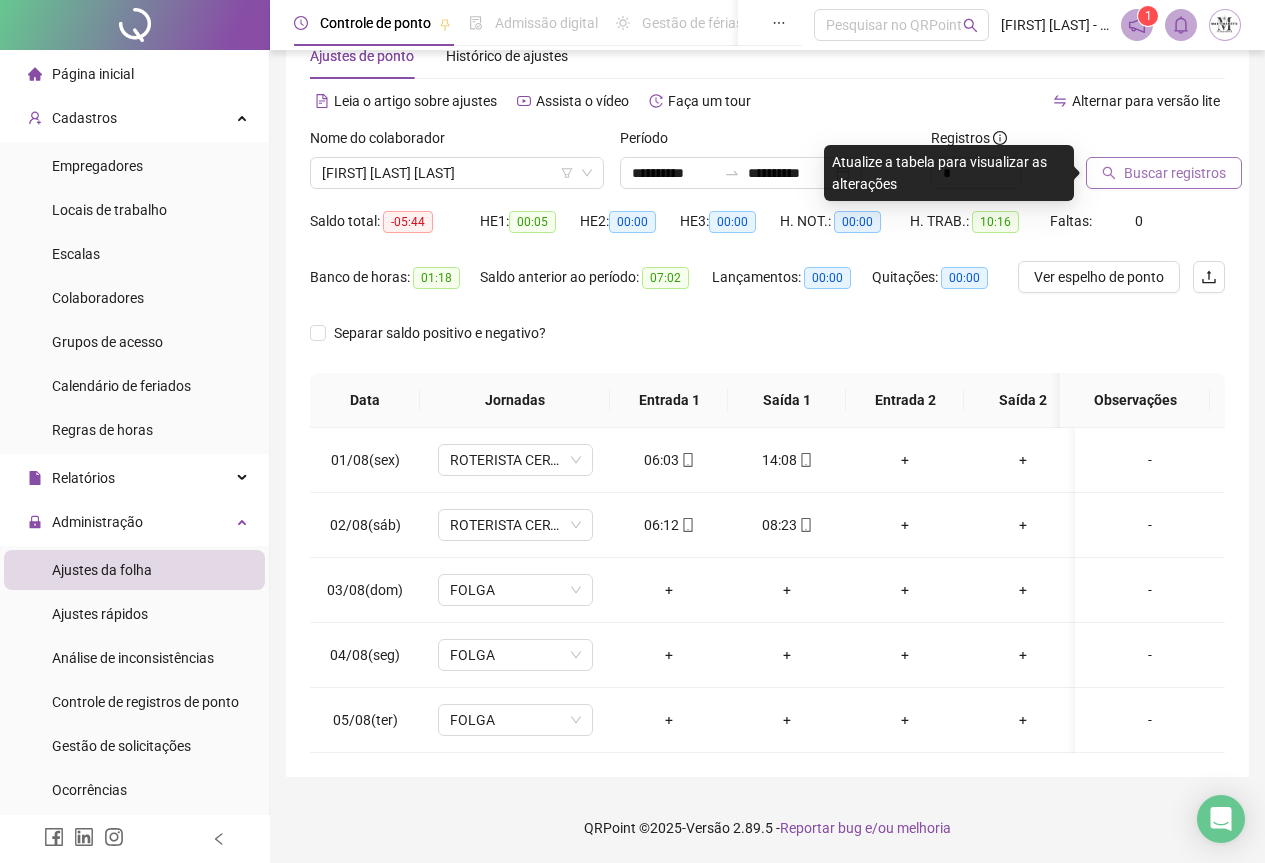 click on "Buscar registros" at bounding box center [1164, 173] 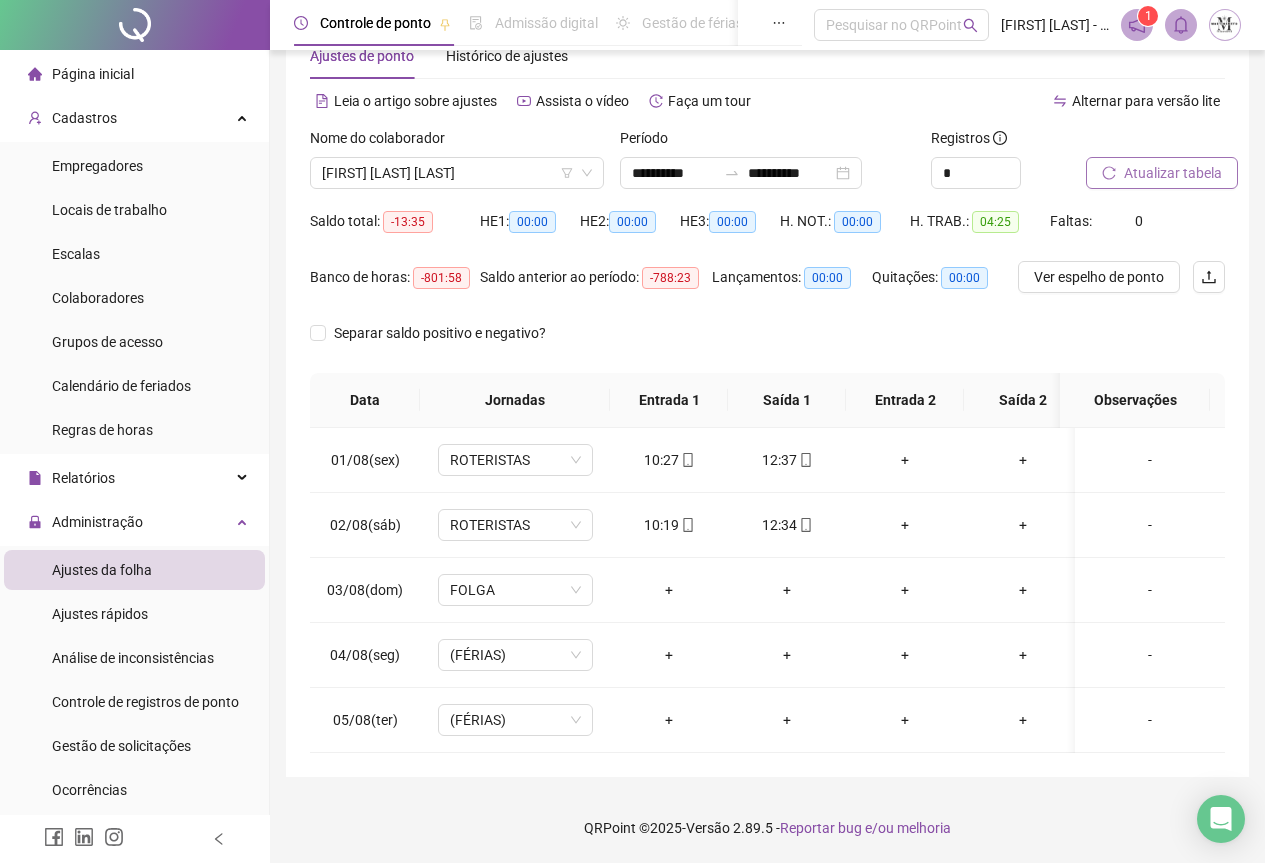 click on "Atualizar tabela" at bounding box center (1173, 173) 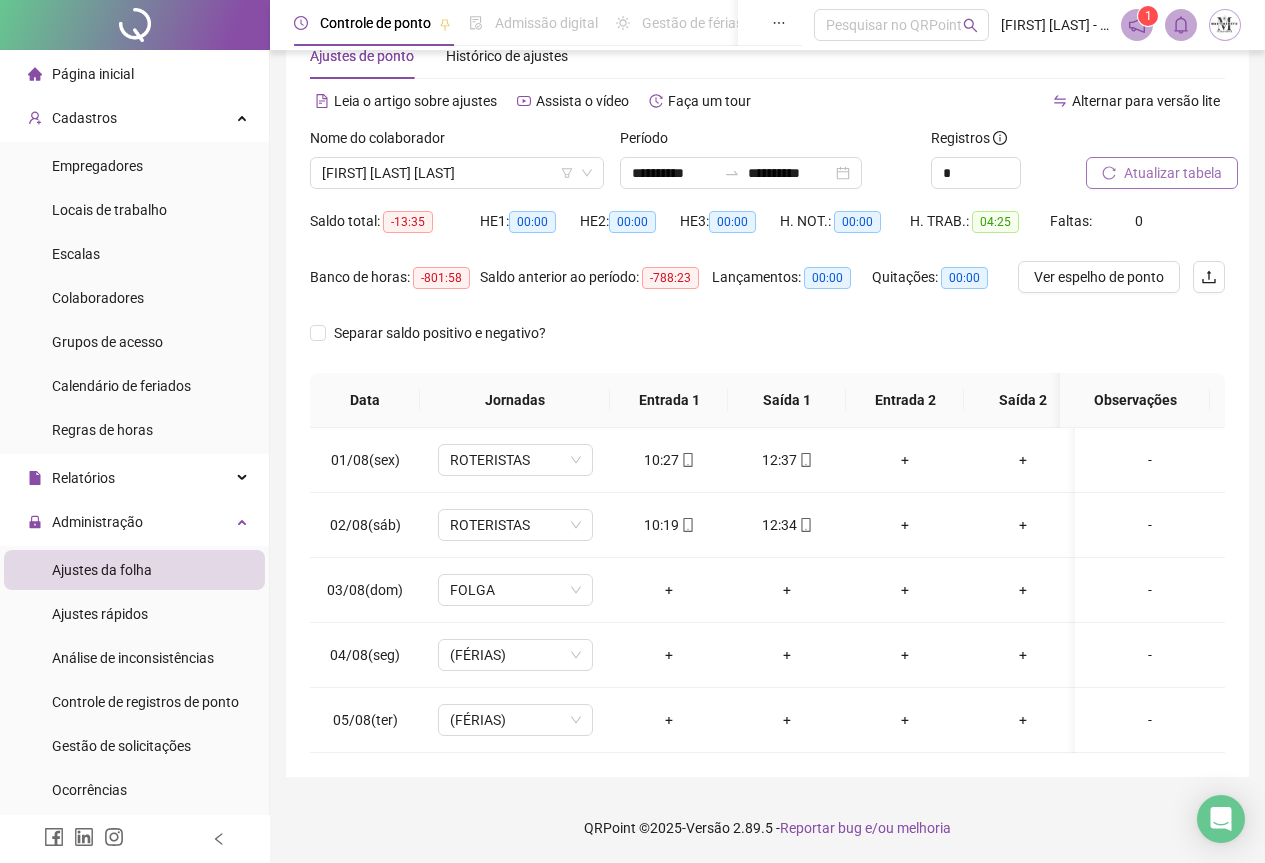 click on "Atualizar tabela" at bounding box center (1173, 173) 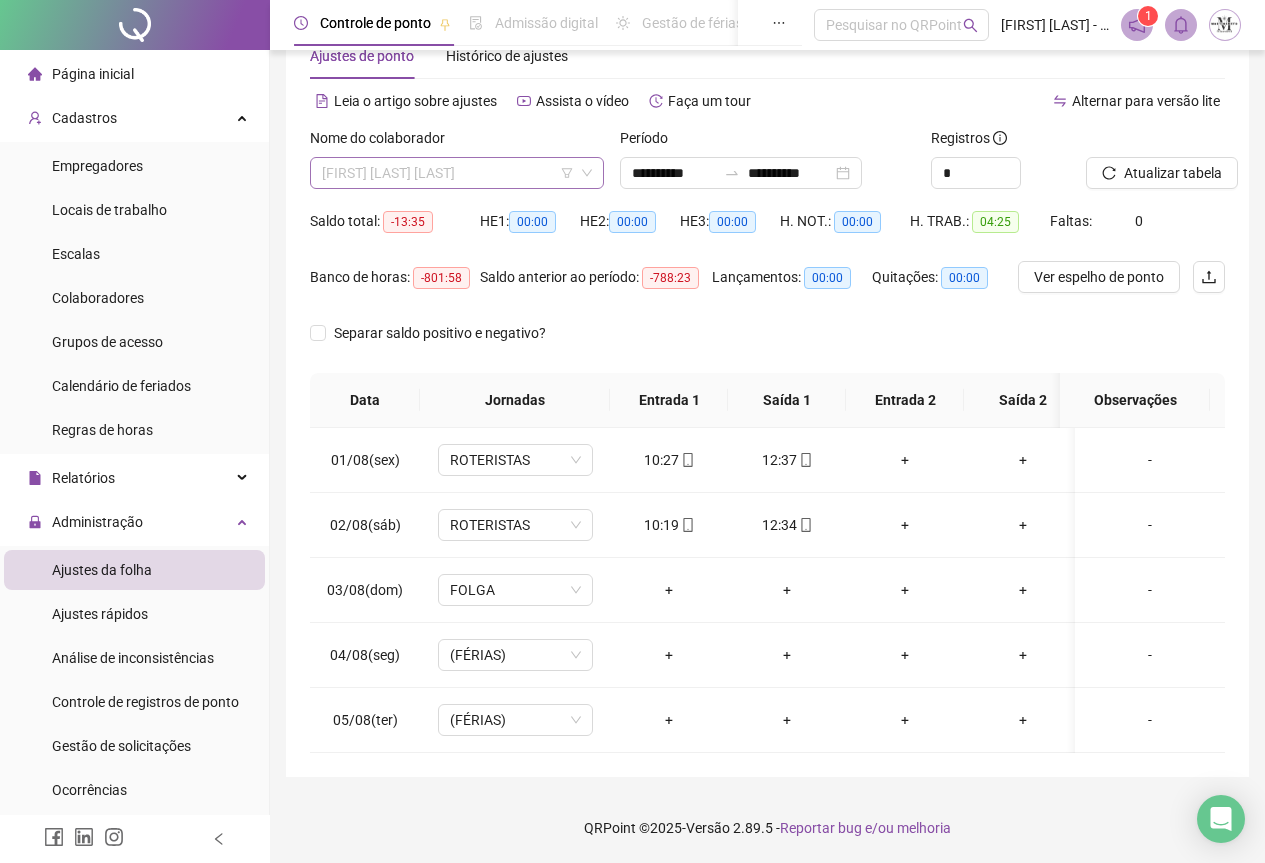 click on "[FIRST] [LAST] [LAST]" at bounding box center [457, 173] 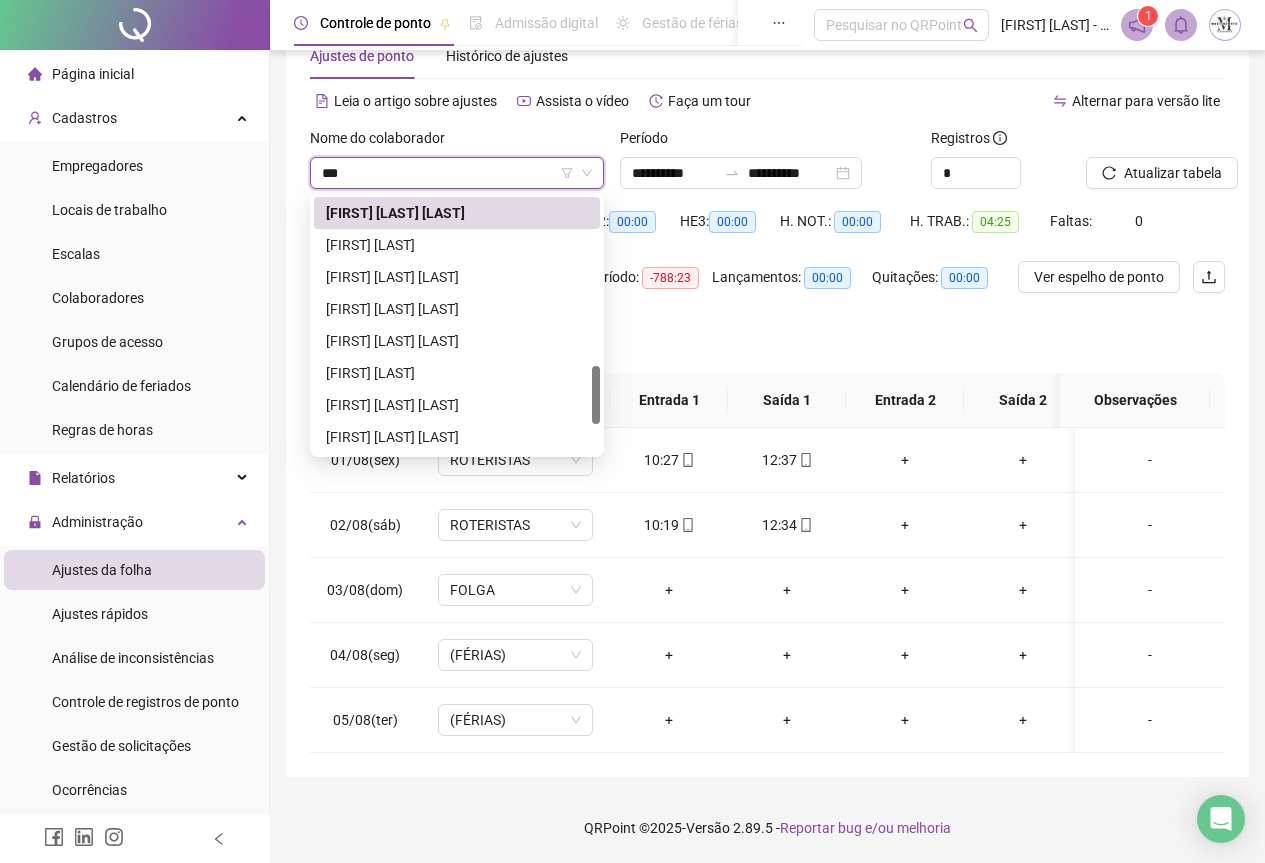 scroll, scrollTop: 0, scrollLeft: 0, axis: both 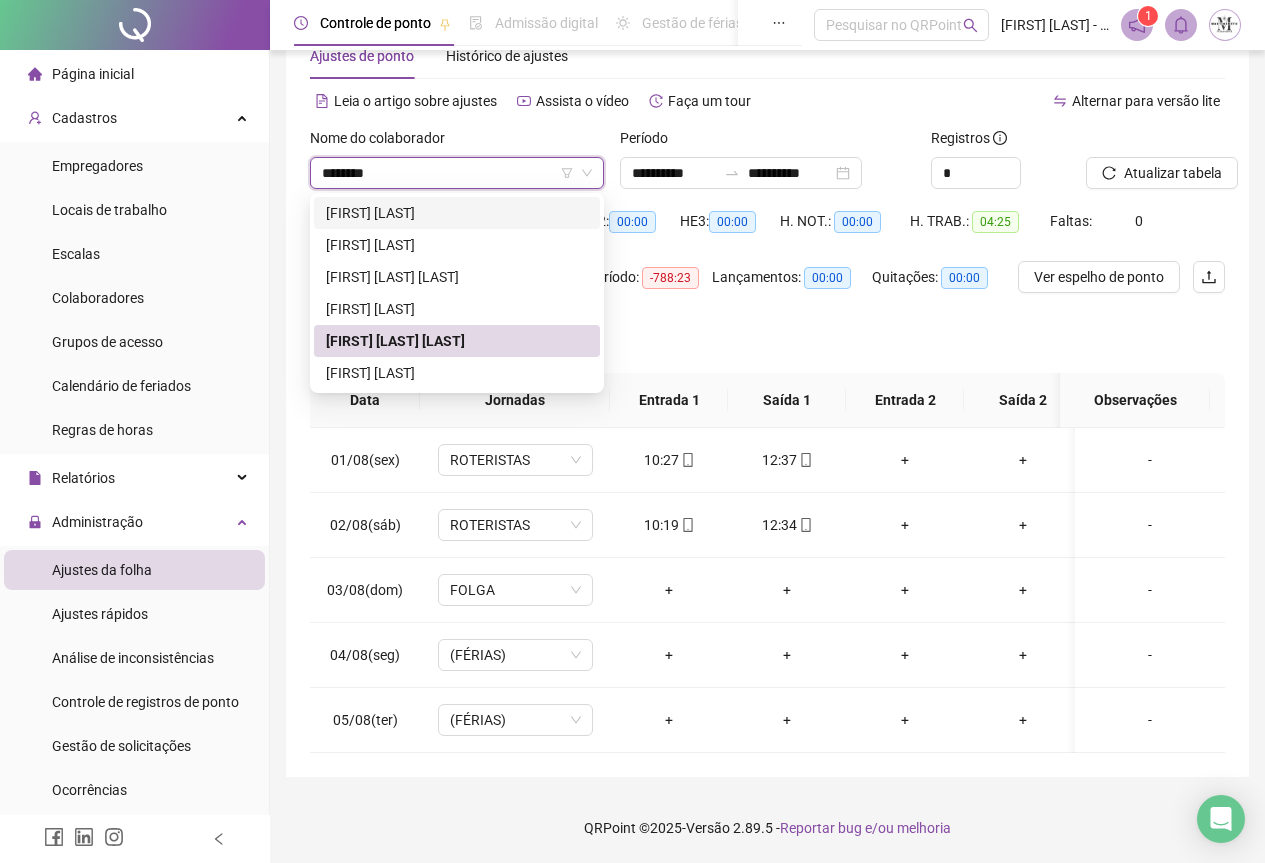 type on "********" 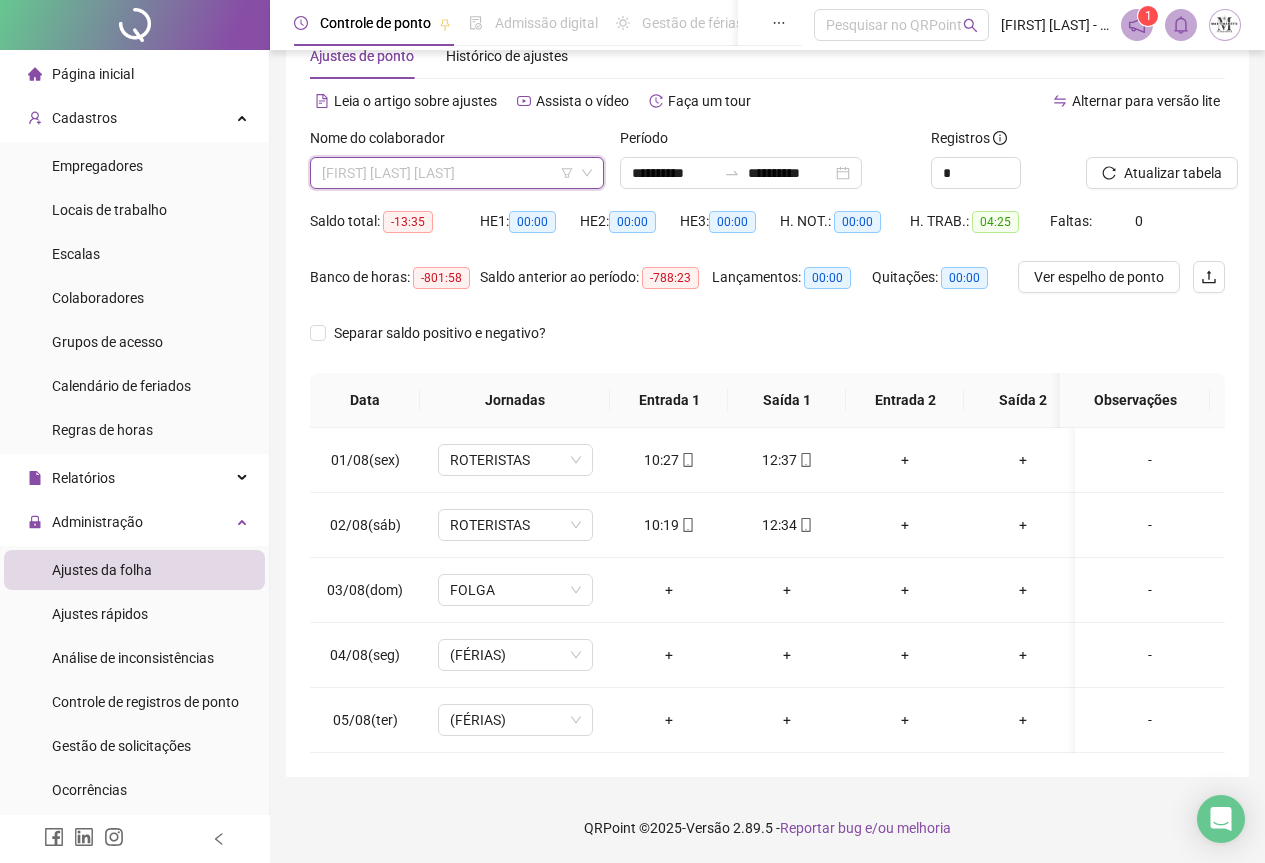 click on "[FIRST] [LAST] [LAST]" at bounding box center [457, 173] 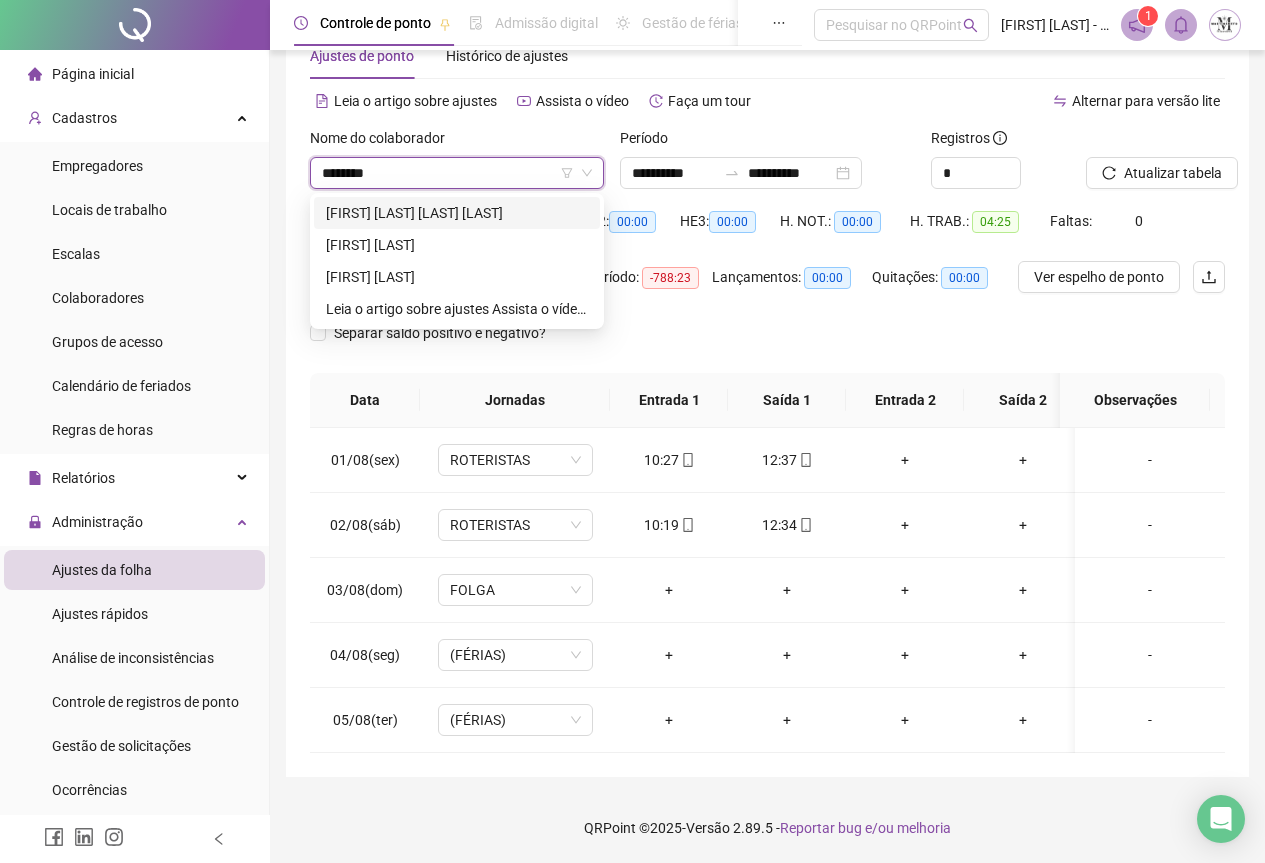 scroll, scrollTop: 0, scrollLeft: 0, axis: both 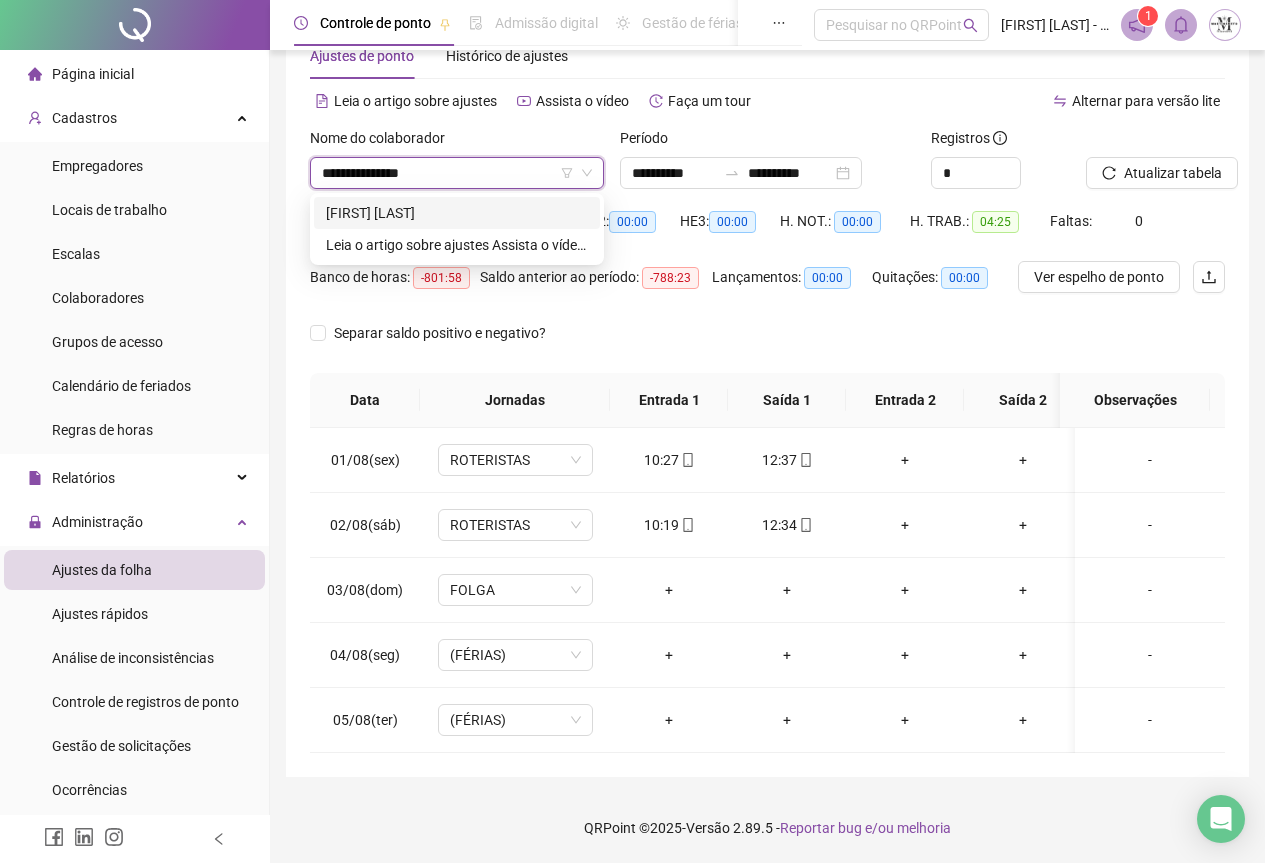 type on "**********" 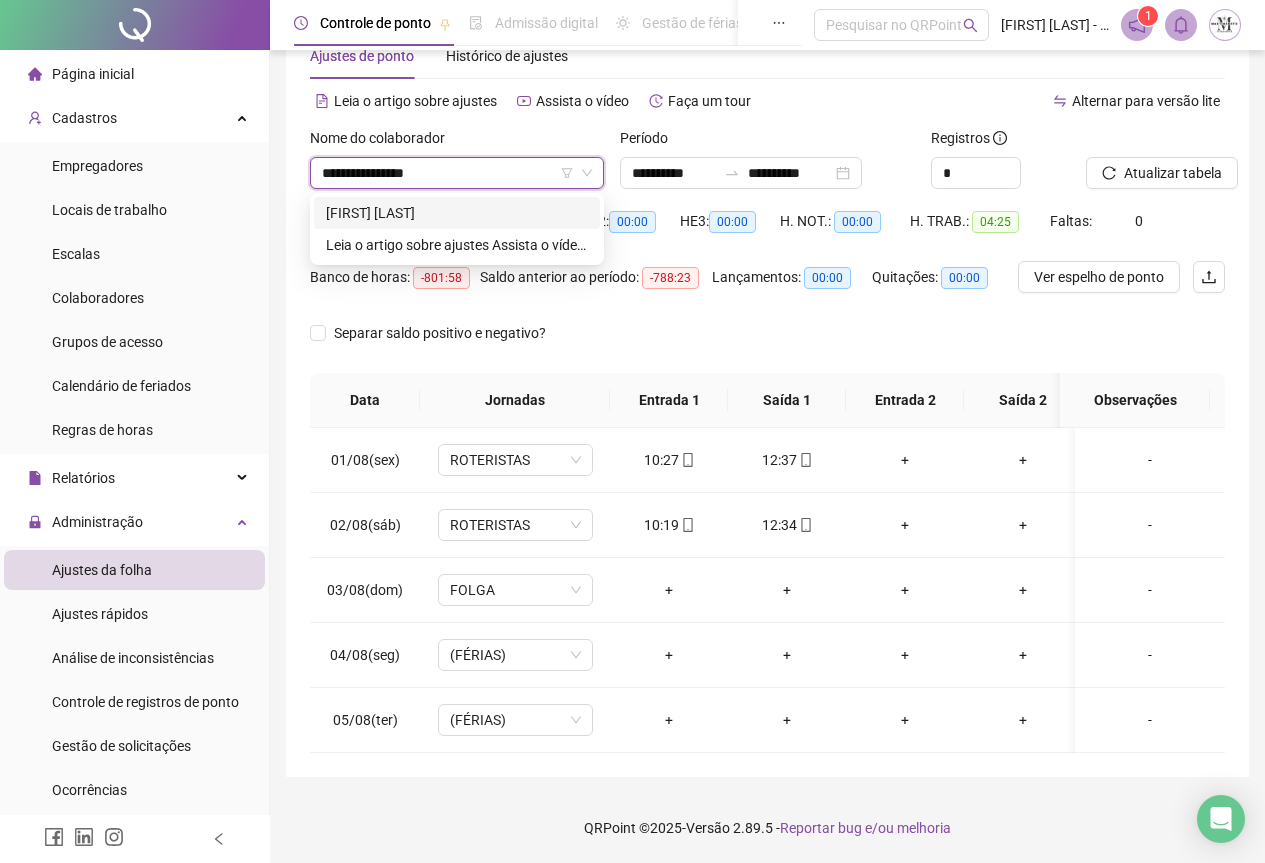 click on "[FIRST] [LAST]" at bounding box center [457, 213] 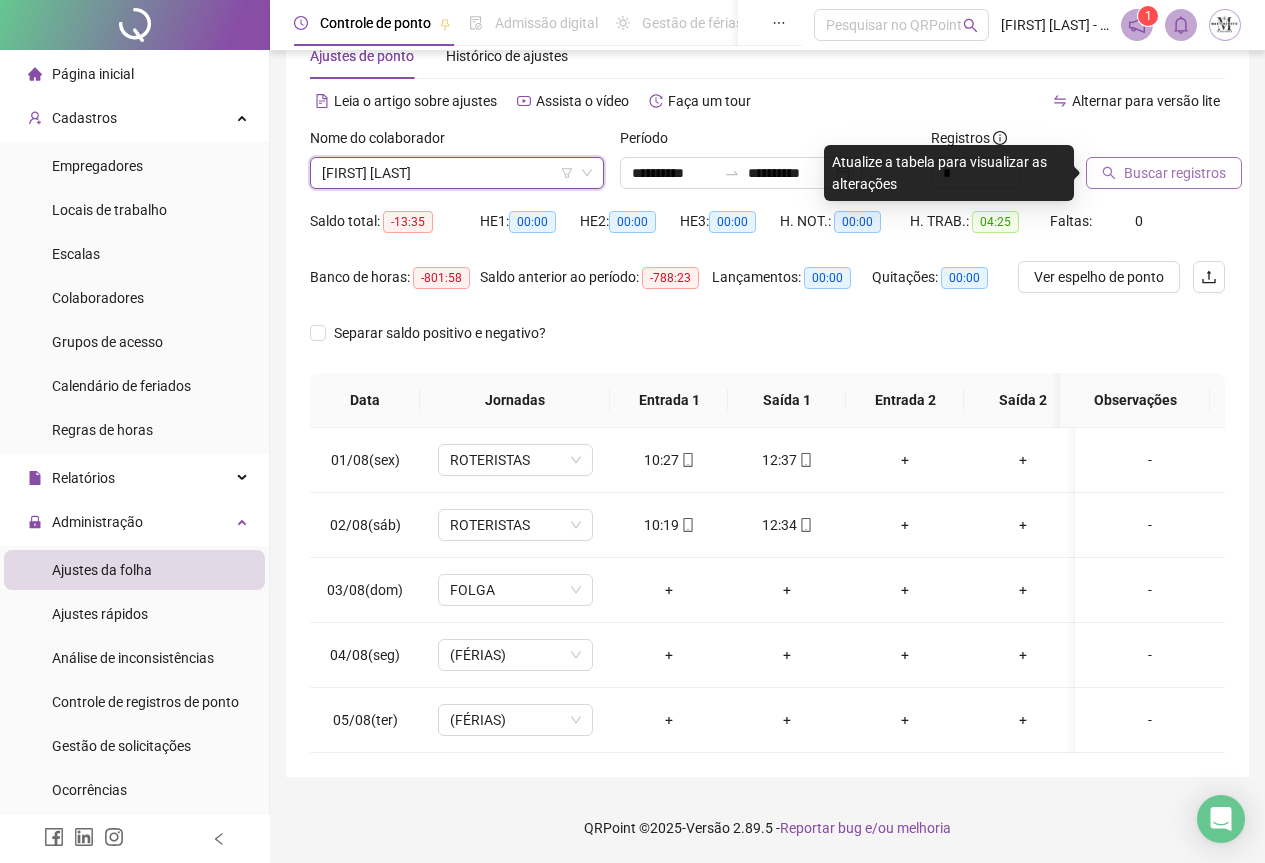 click on "Buscar registros" at bounding box center (1175, 173) 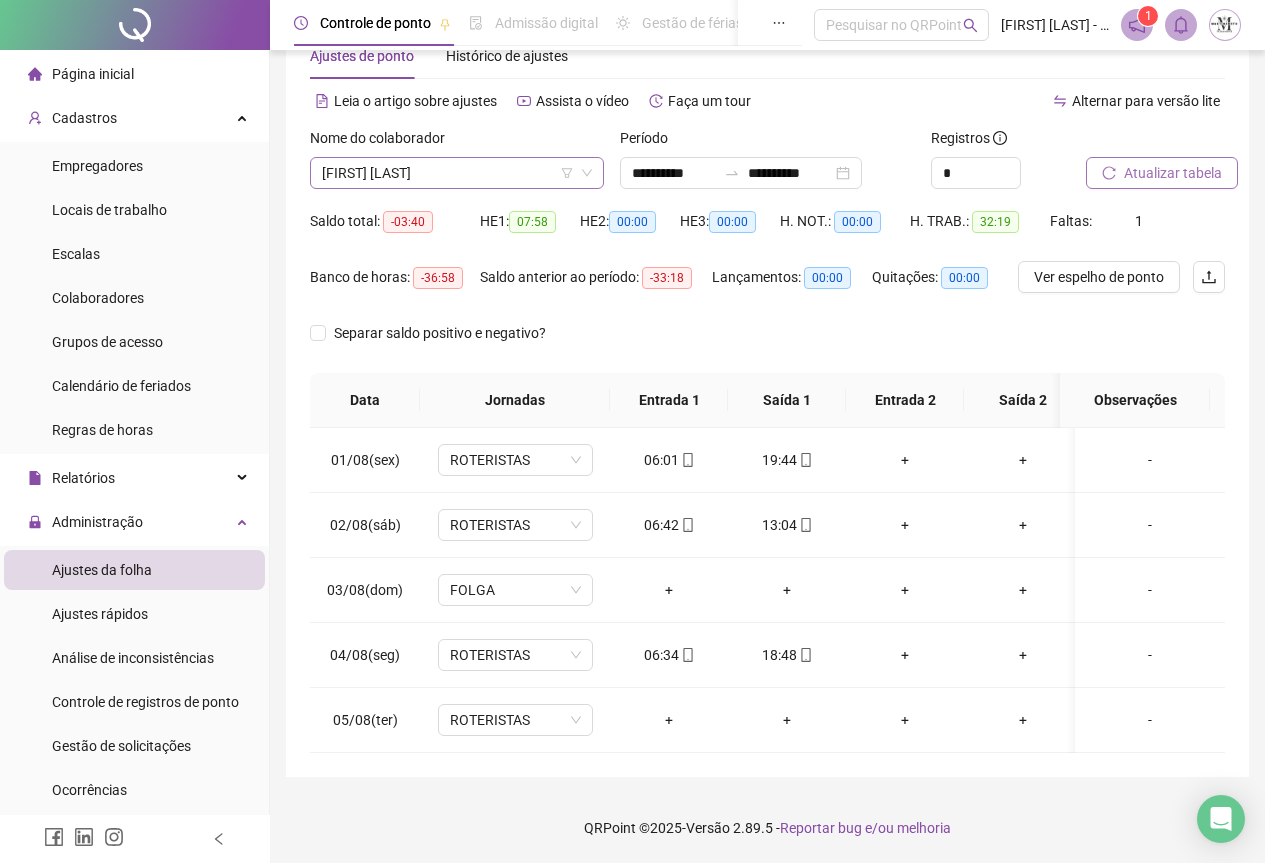 click on "[FIRST] [LAST]" at bounding box center (457, 173) 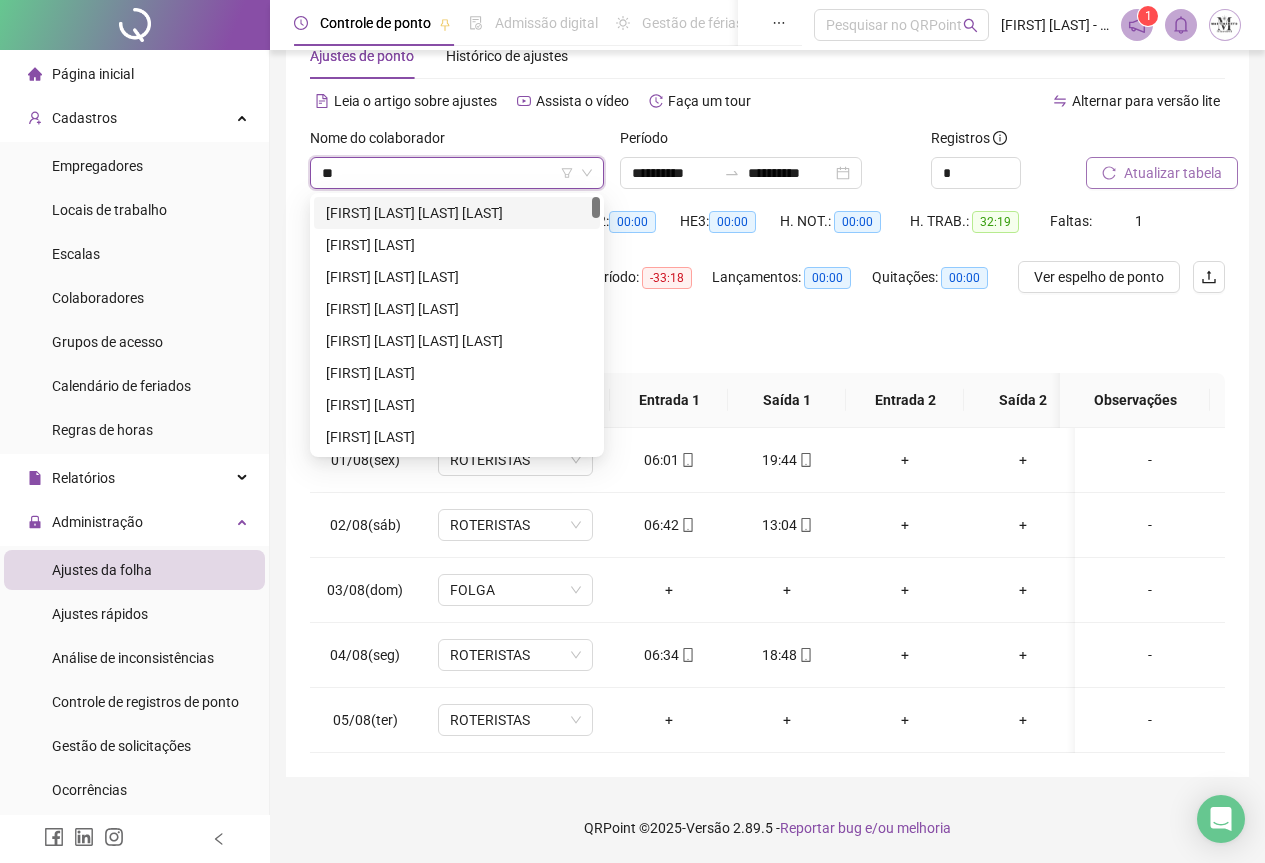 scroll, scrollTop: 320, scrollLeft: 0, axis: vertical 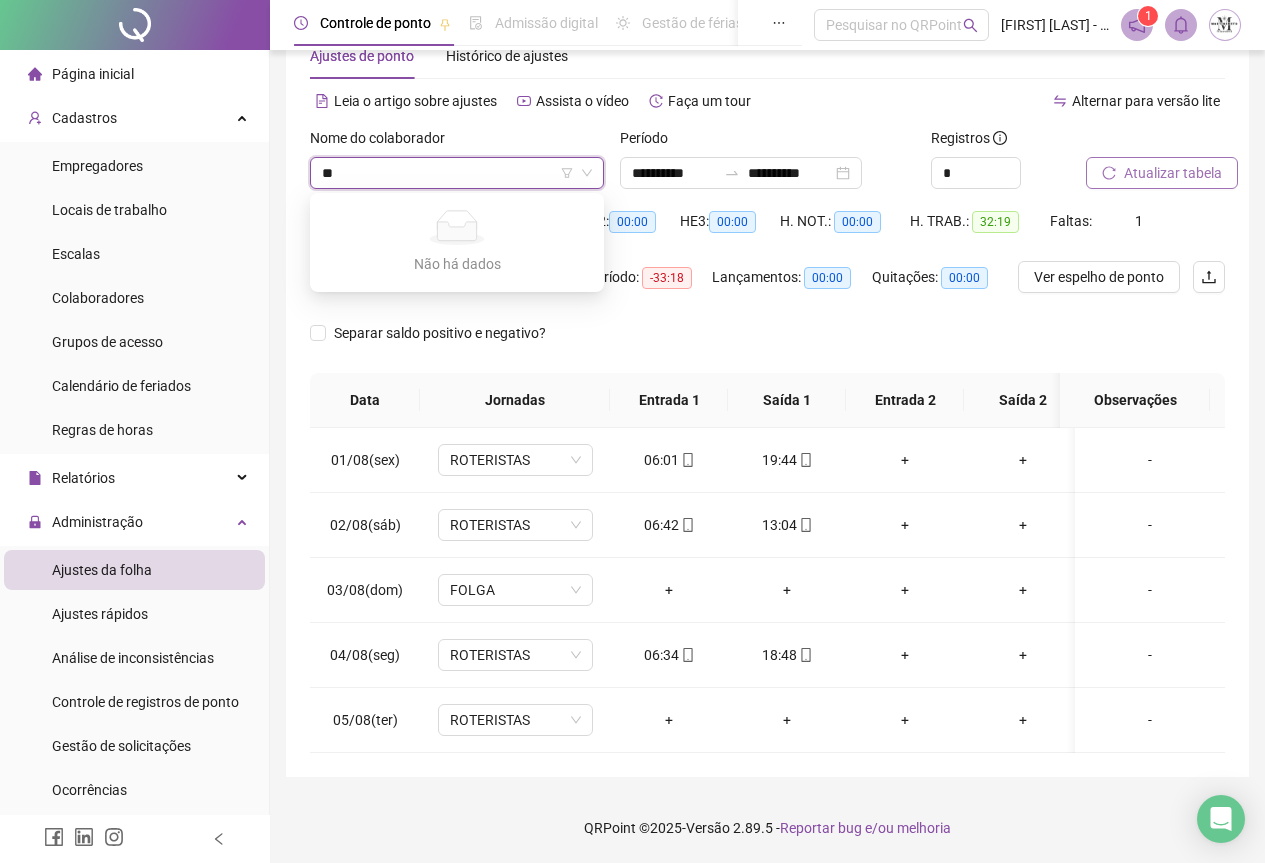 type on "*" 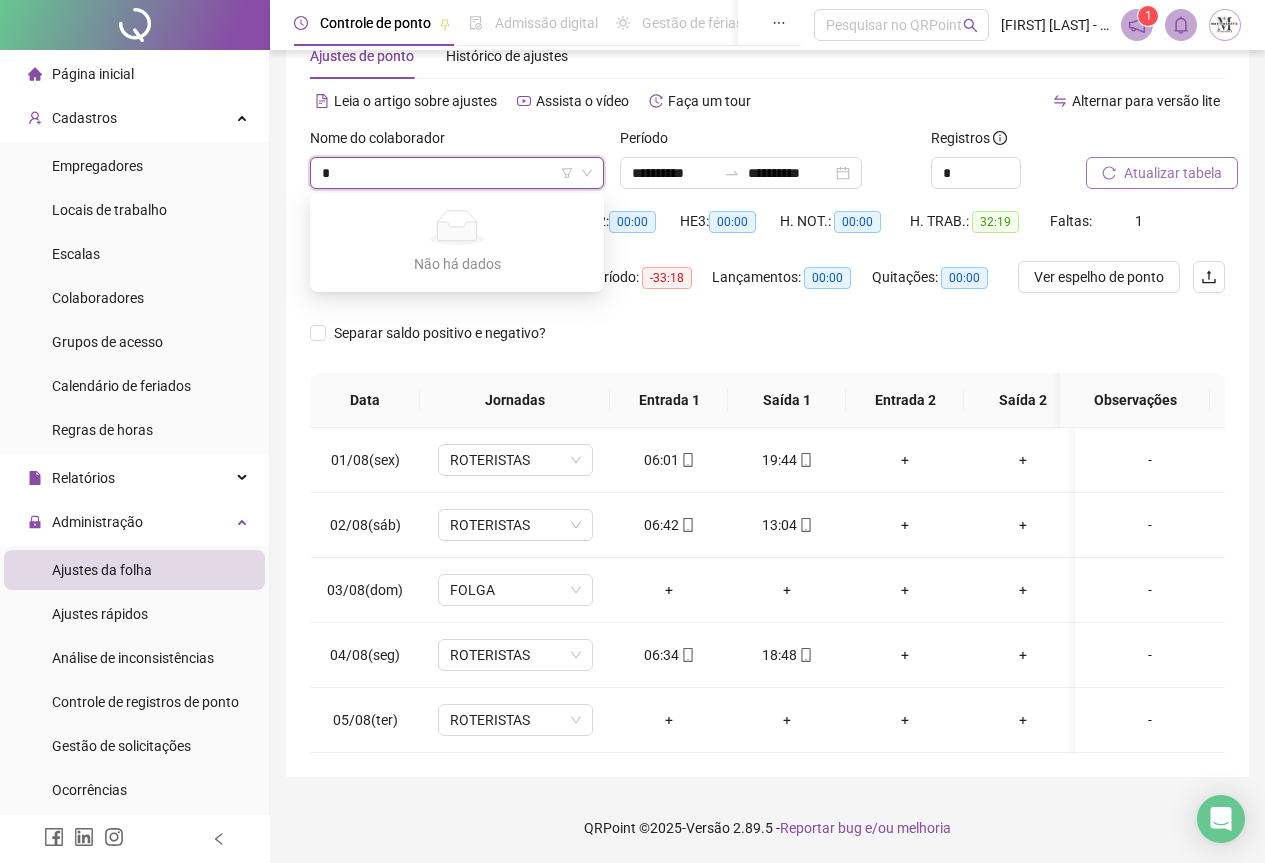 type 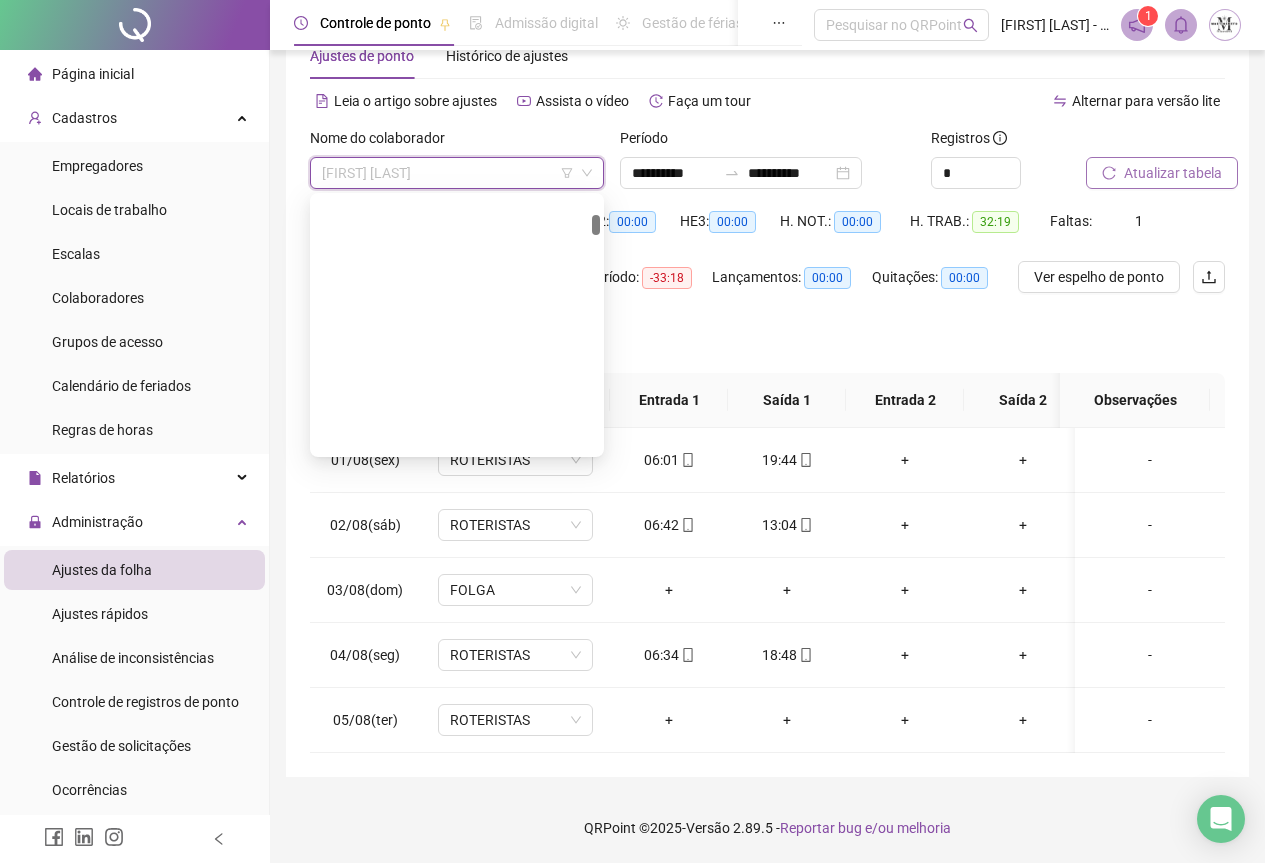 scroll, scrollTop: 480, scrollLeft: 0, axis: vertical 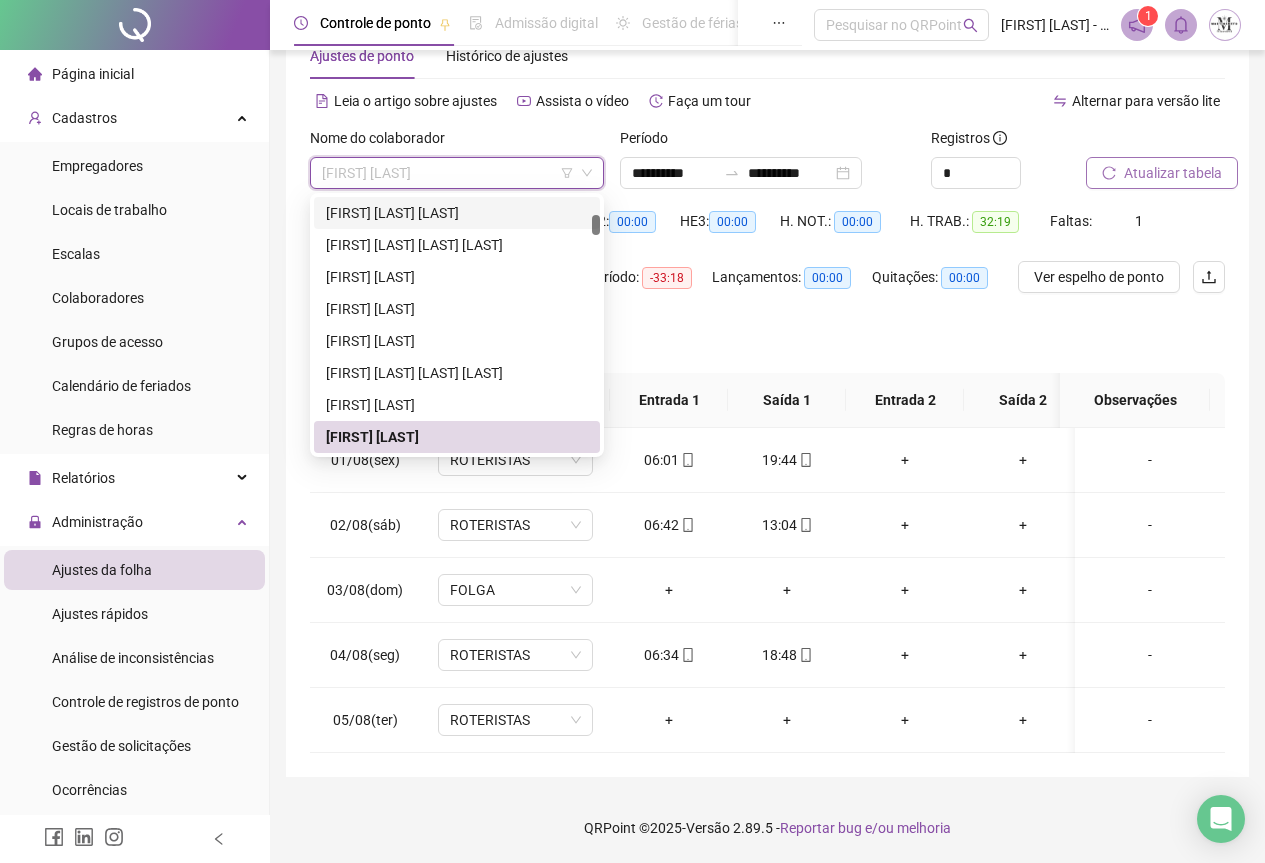 click on "[FIRST] [LAST]" at bounding box center [457, 173] 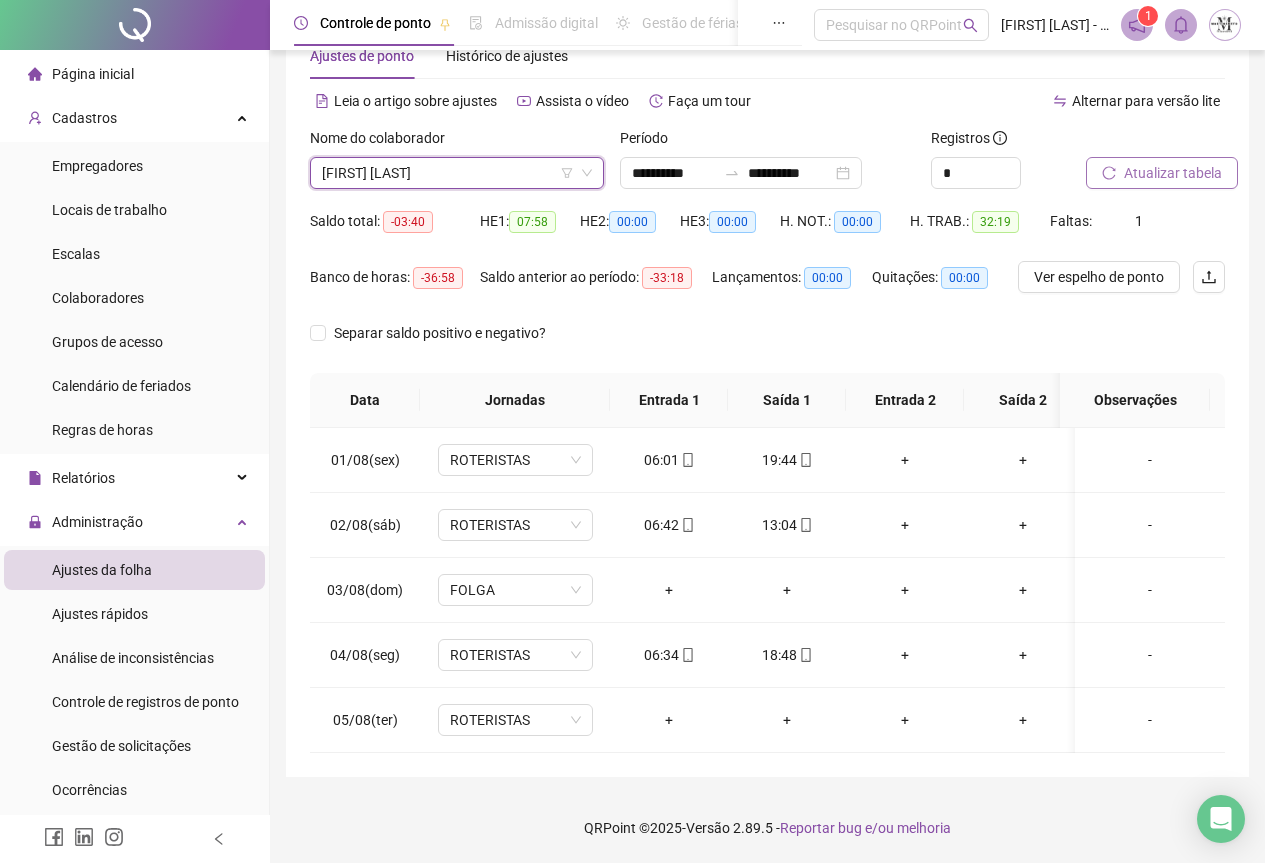 click at bounding box center [135, 25] 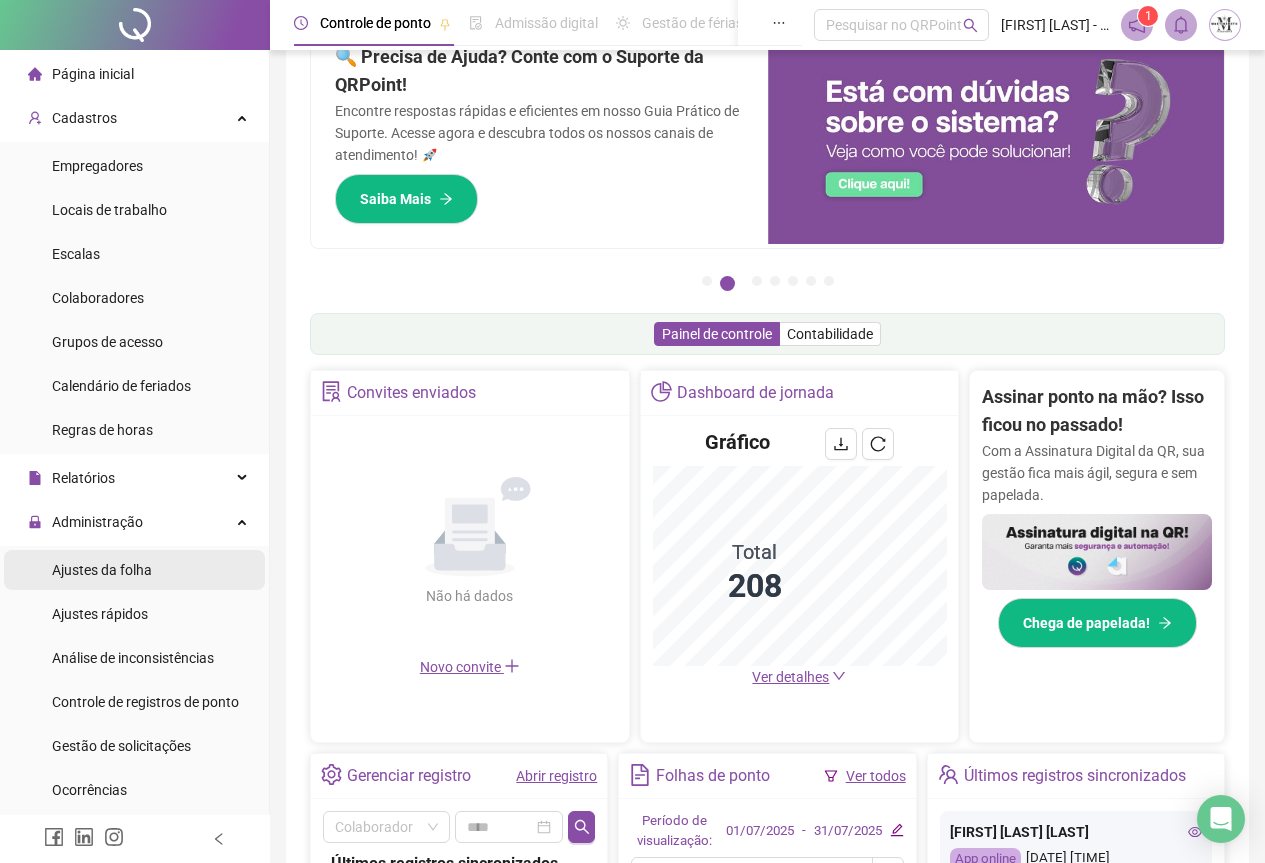 click on "Ajustes da folha" at bounding box center [102, 570] 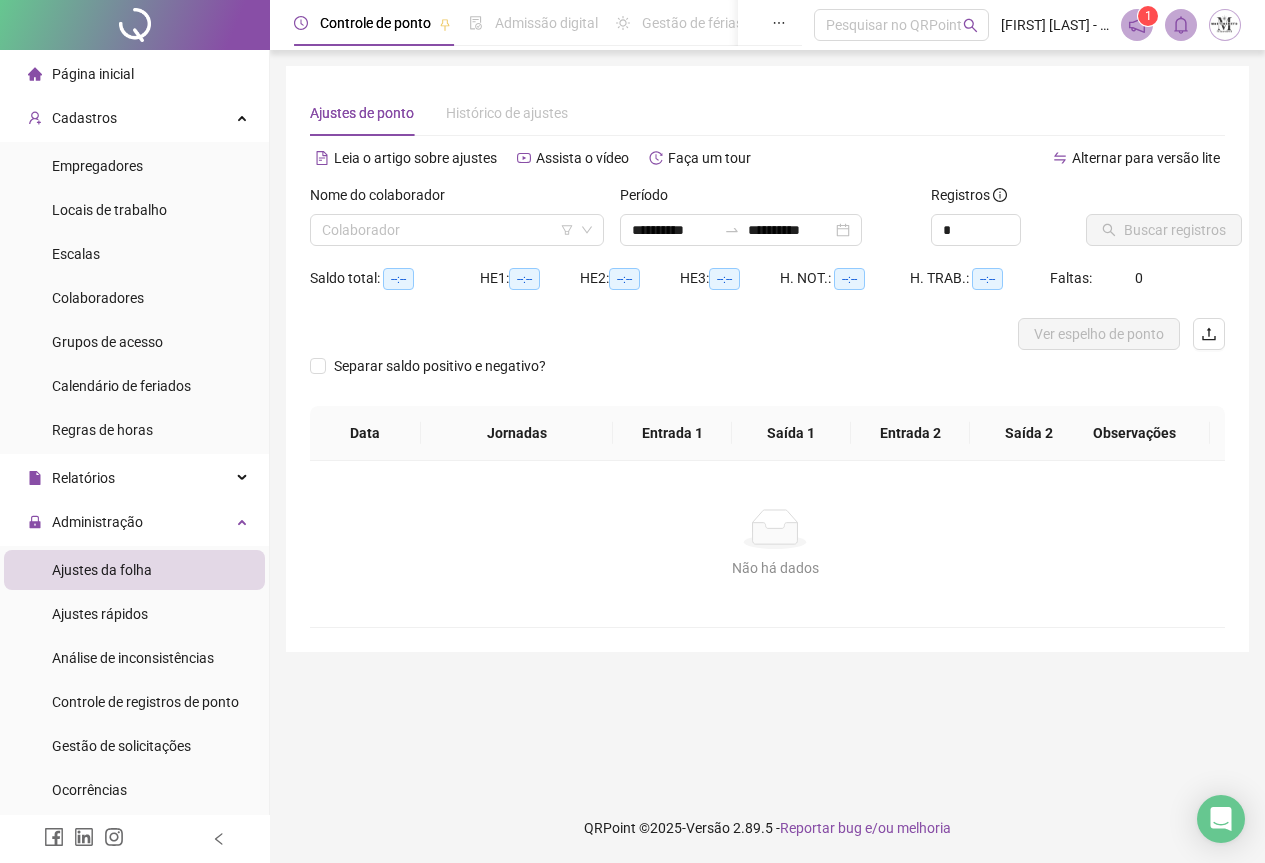 scroll, scrollTop: 0, scrollLeft: 0, axis: both 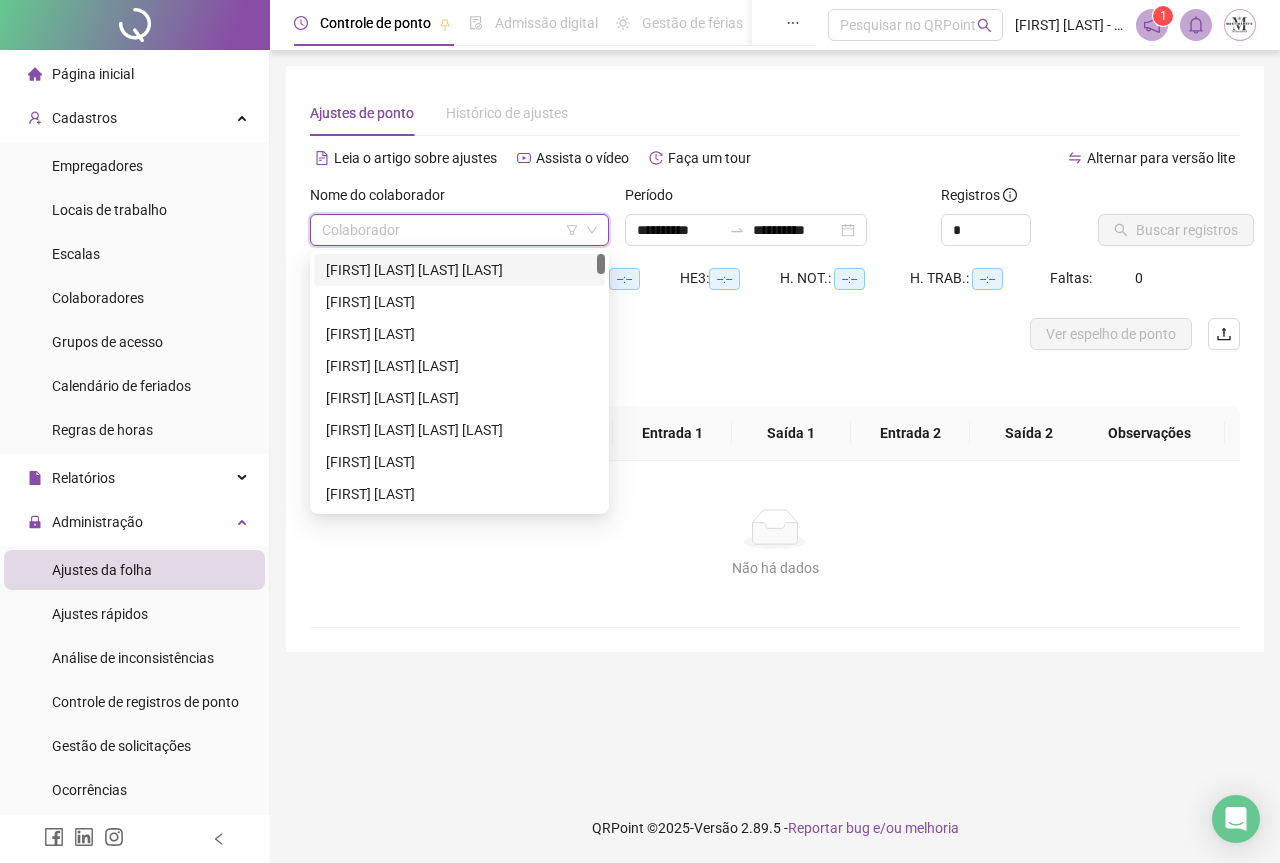 click at bounding box center [450, 230] 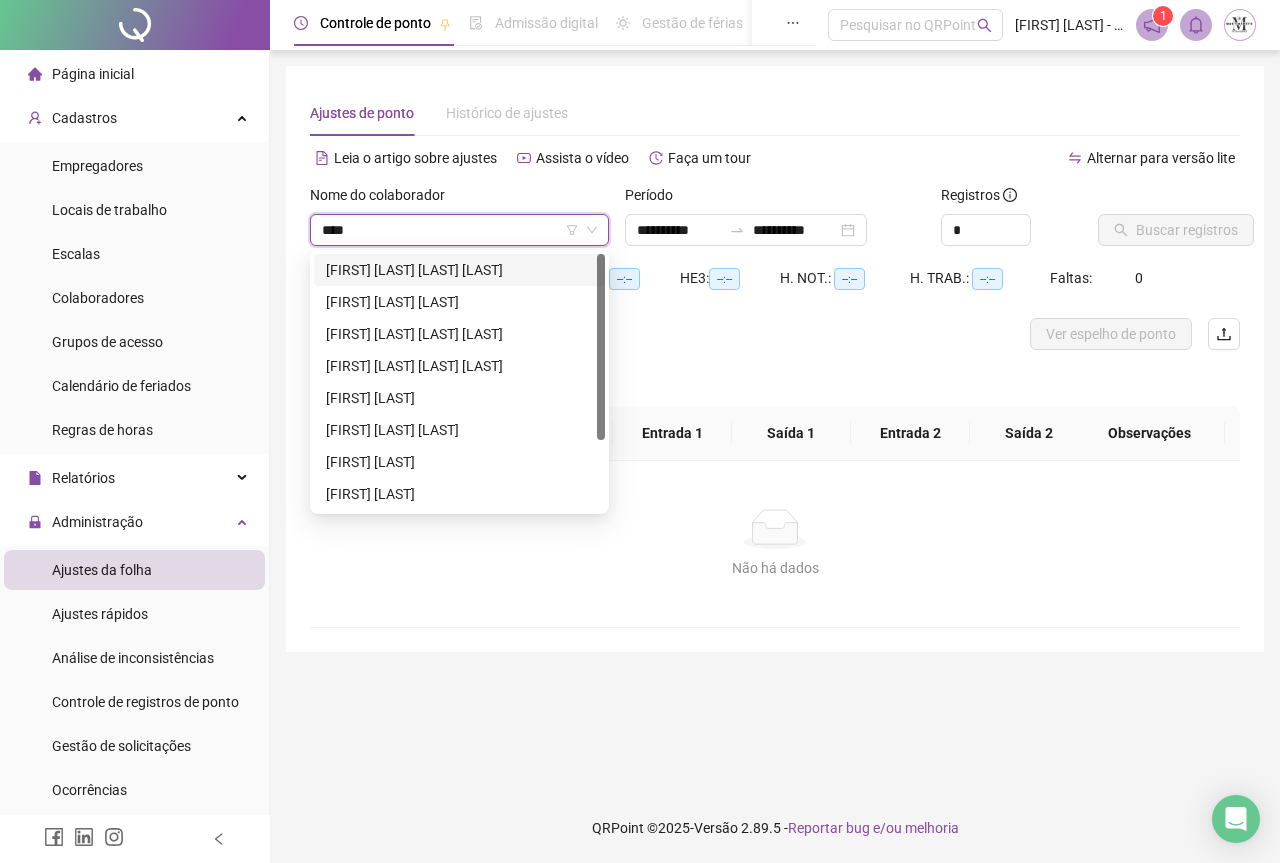 type on "*****" 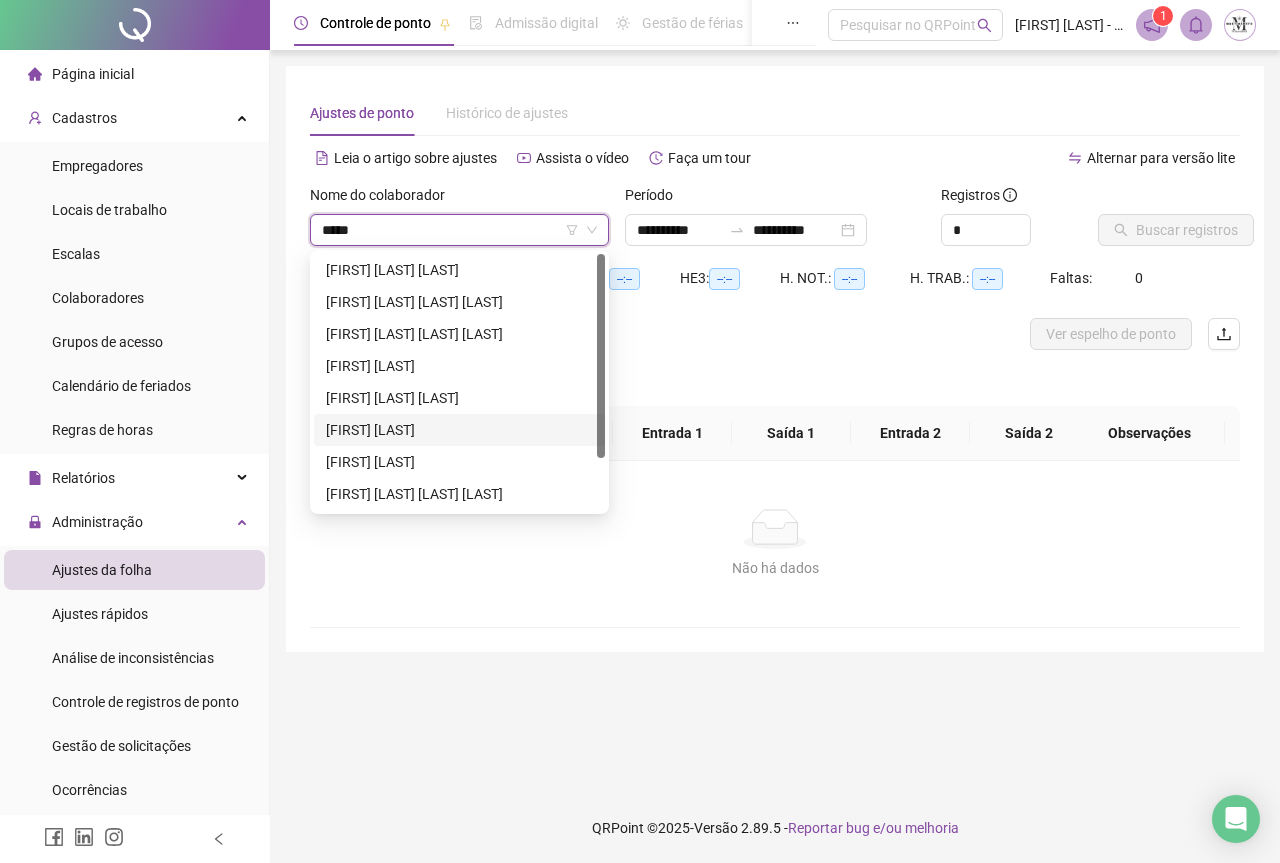 click on "[FIRST] [LAST]" at bounding box center (459, 430) 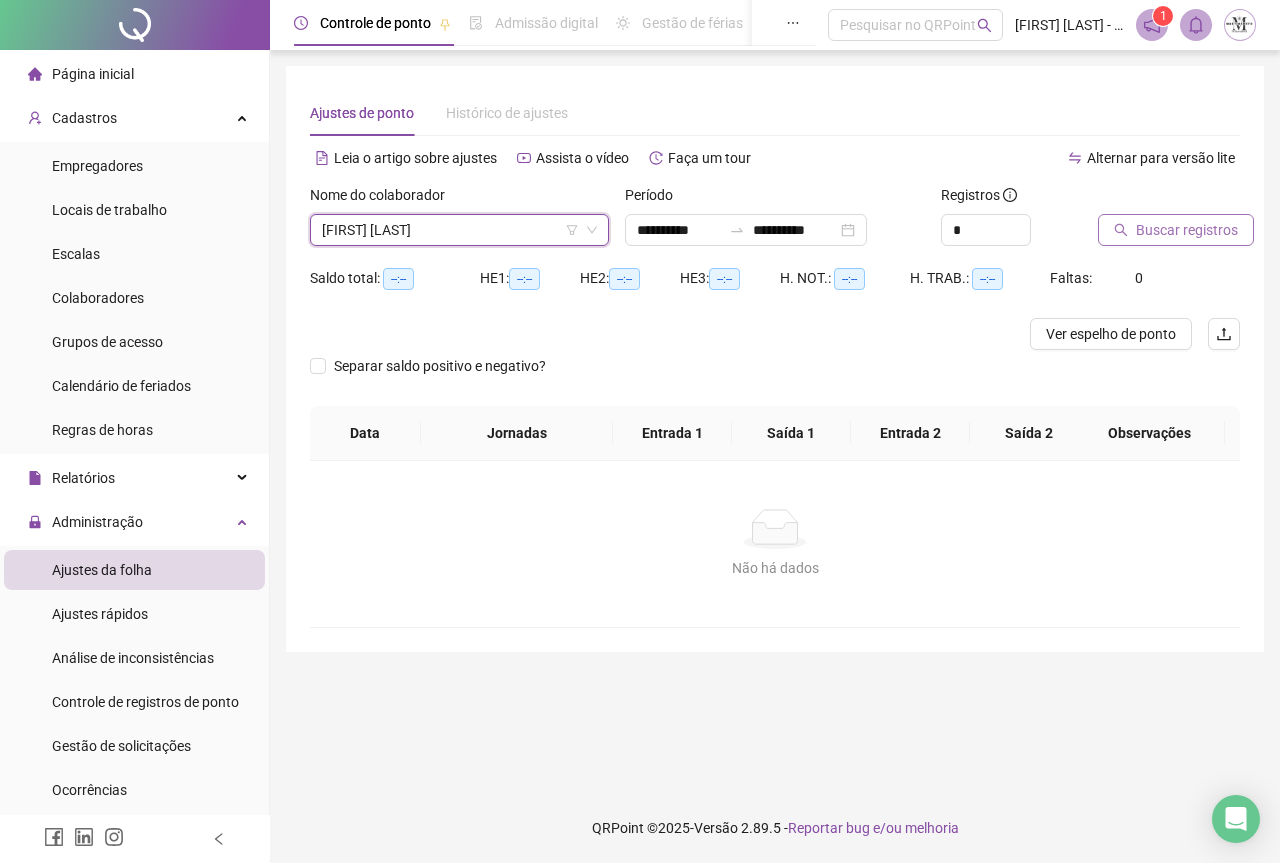 click on "Buscar registros" at bounding box center [1187, 230] 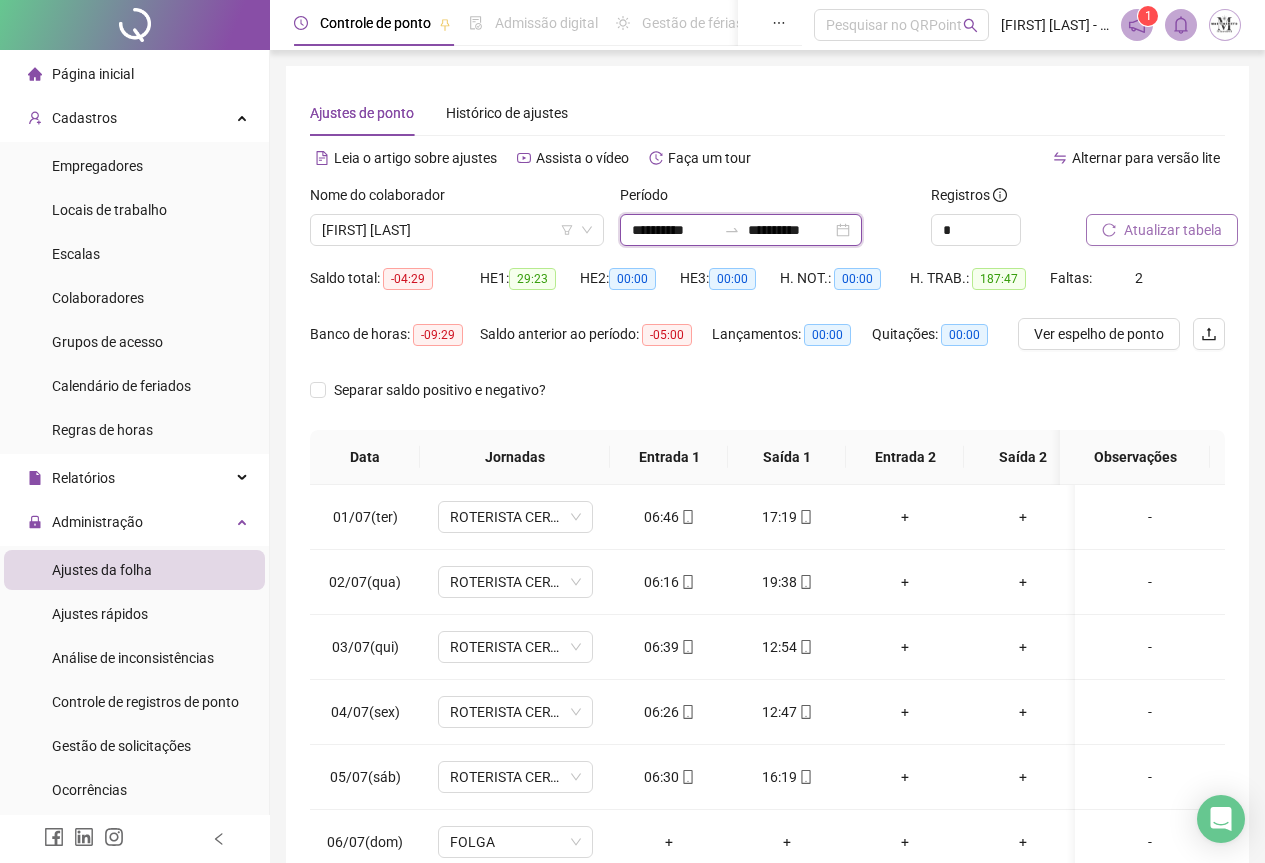click on "**********" at bounding box center (674, 230) 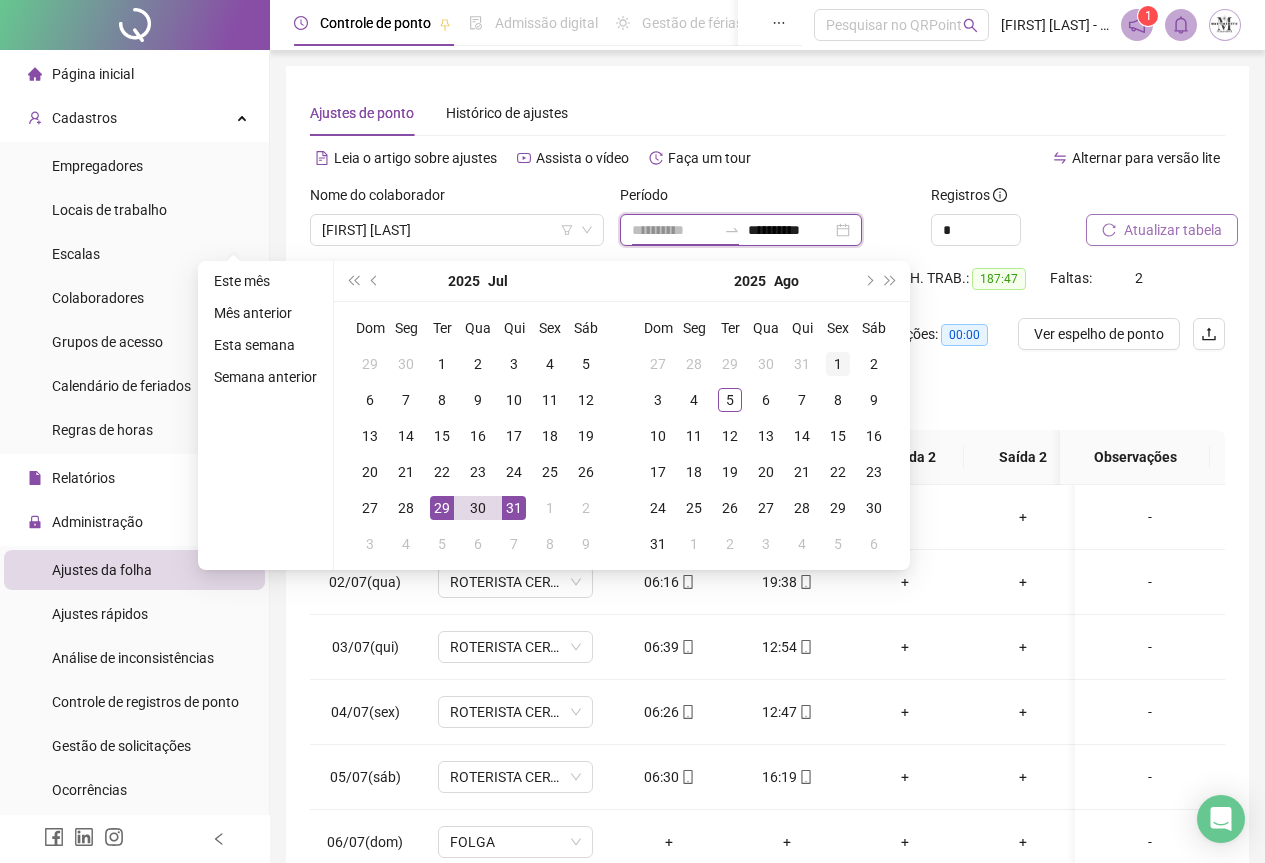 type on "**********" 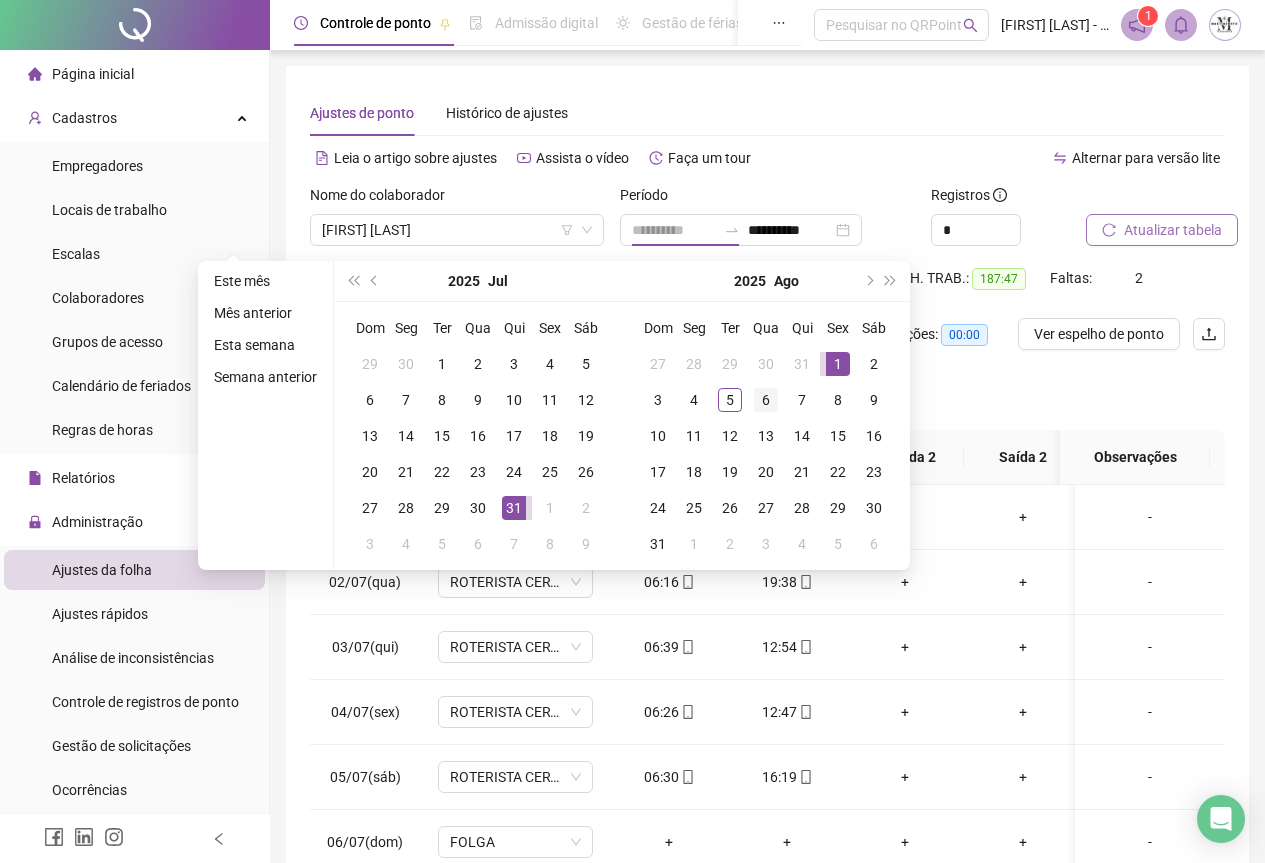 drag, startPoint x: 838, startPoint y: 360, endPoint x: 777, endPoint y: 397, distance: 71.34424 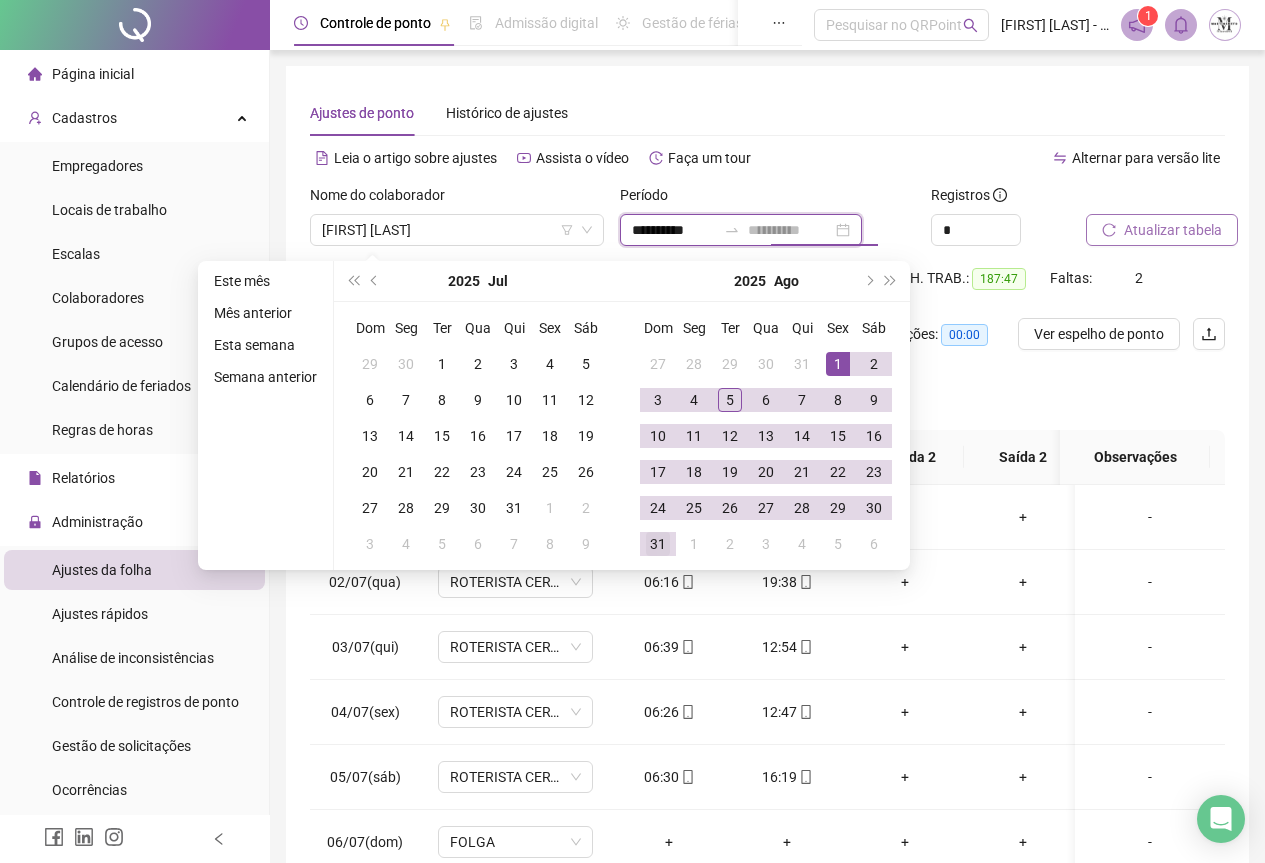 type on "**********" 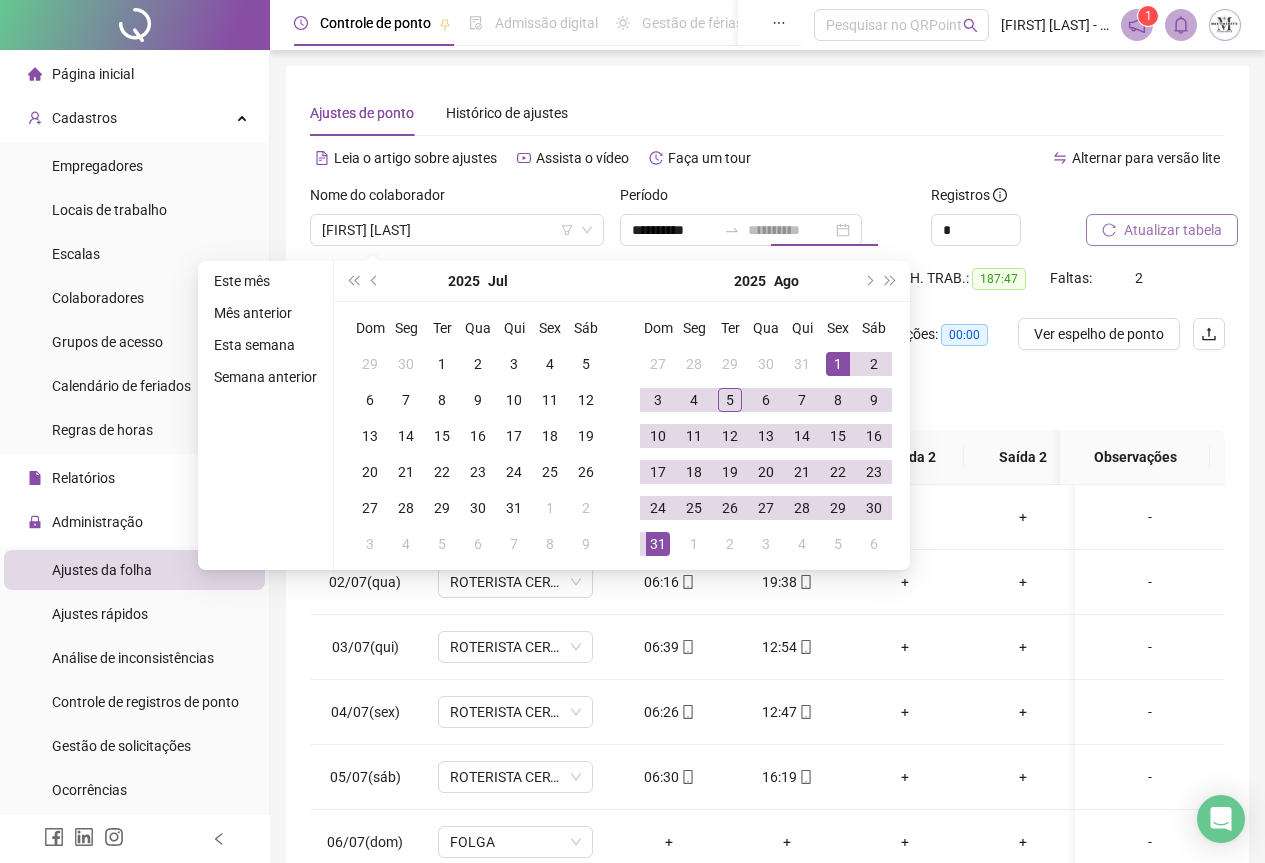 click on "31" at bounding box center (658, 544) 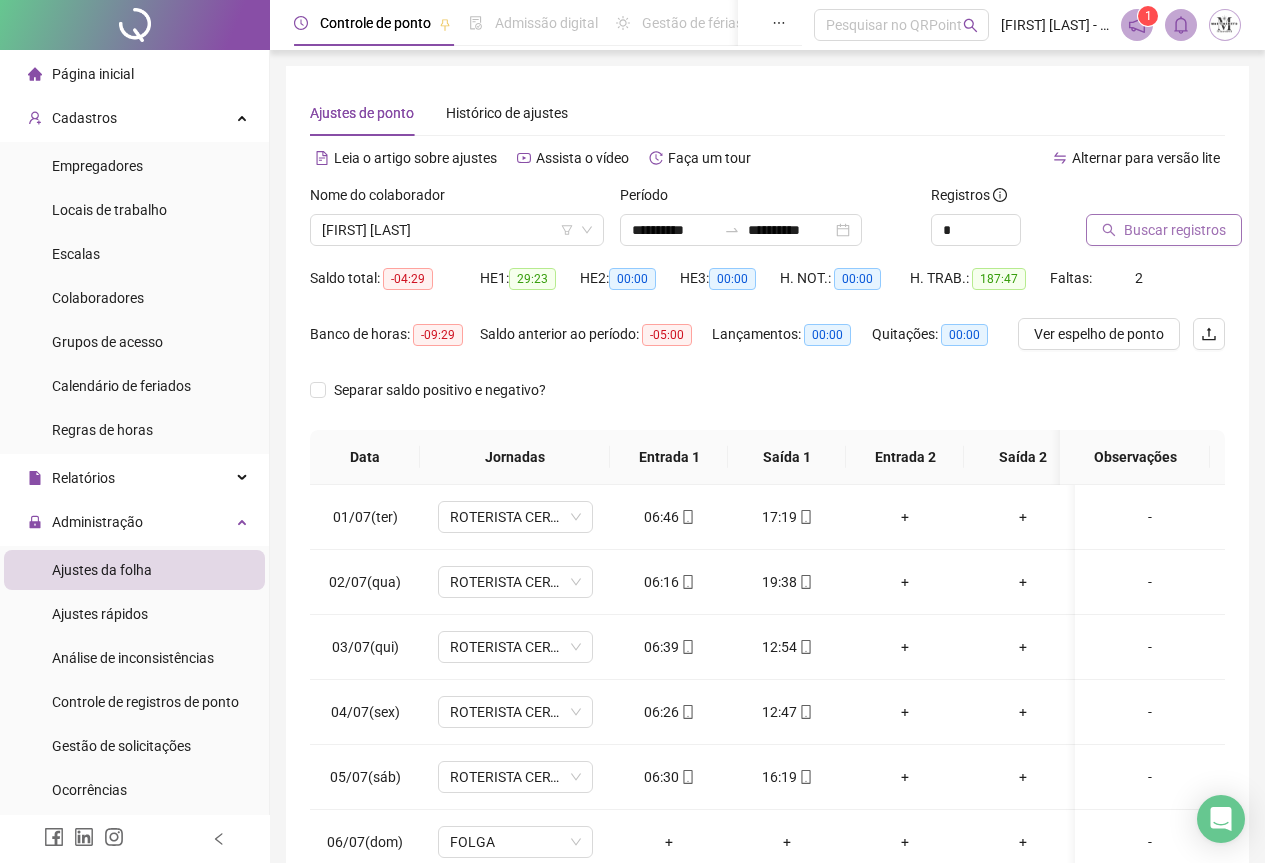 click on "Buscar registros" at bounding box center (1175, 230) 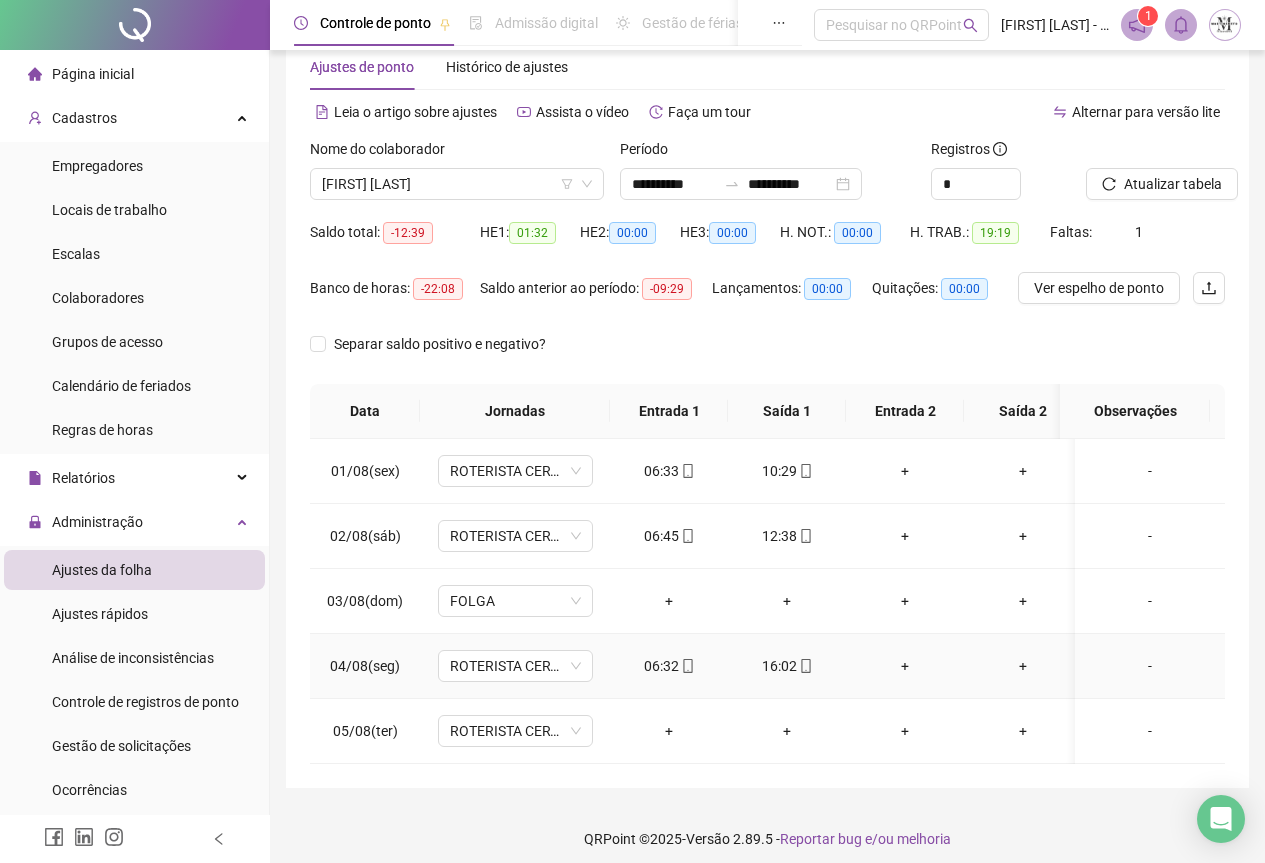 scroll, scrollTop: 72, scrollLeft: 0, axis: vertical 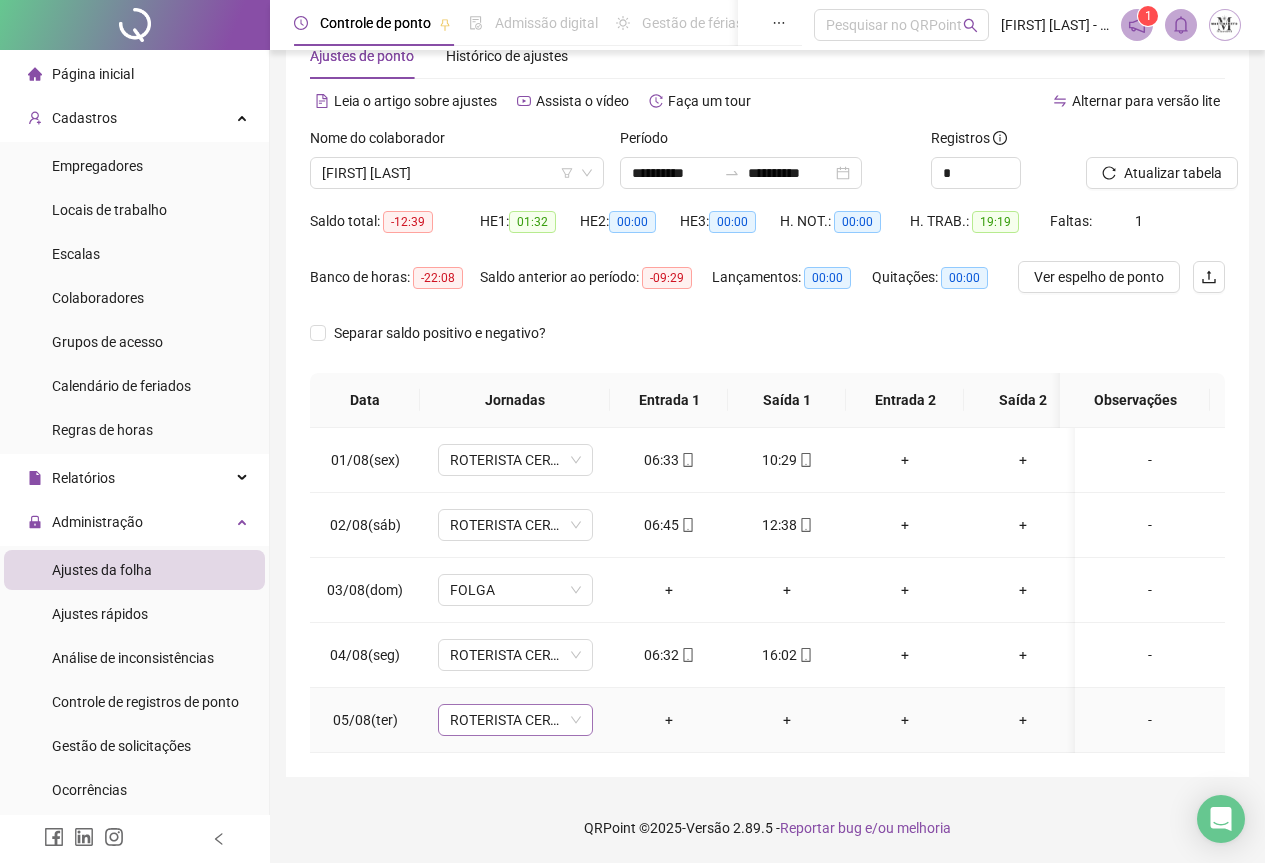 click on "ROTERISTA CERTO SG" at bounding box center [515, 720] 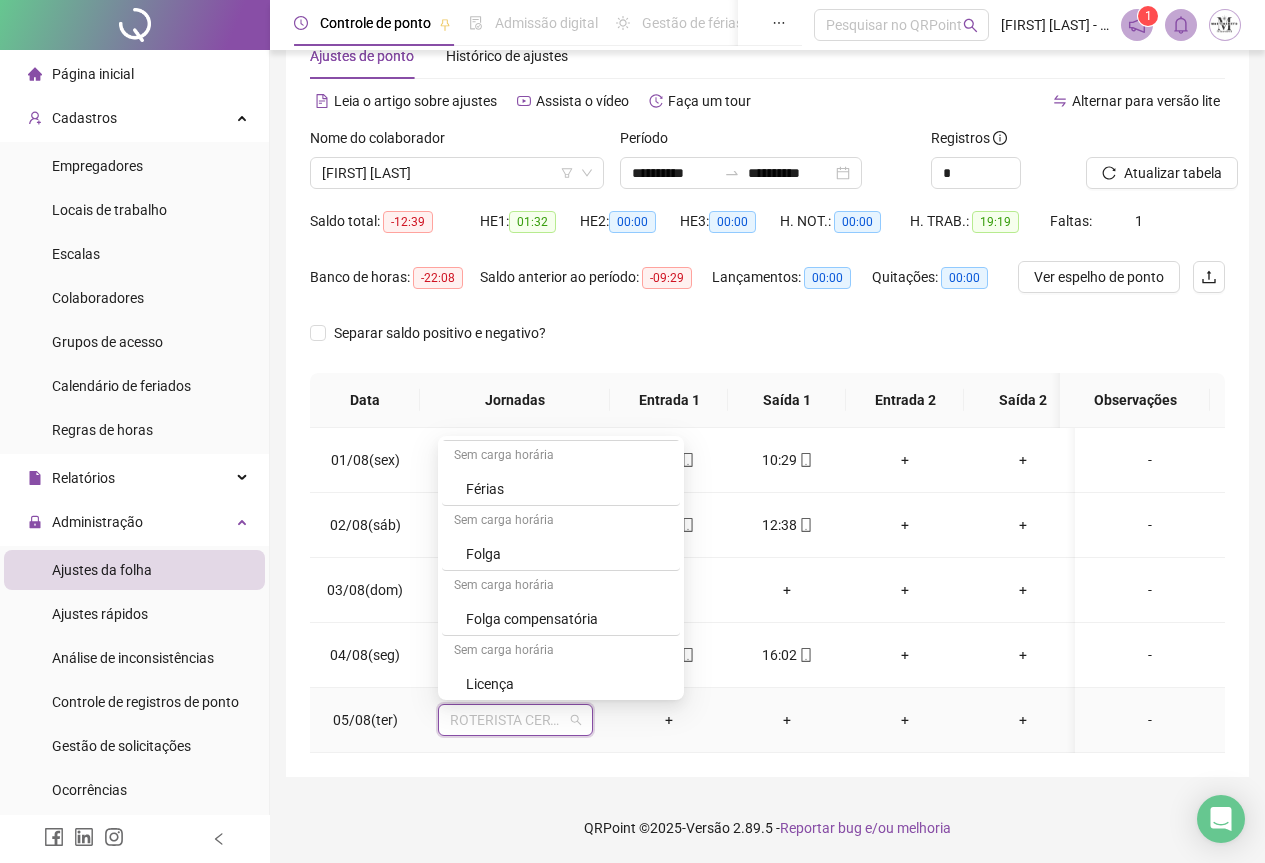 scroll, scrollTop: 1100, scrollLeft: 0, axis: vertical 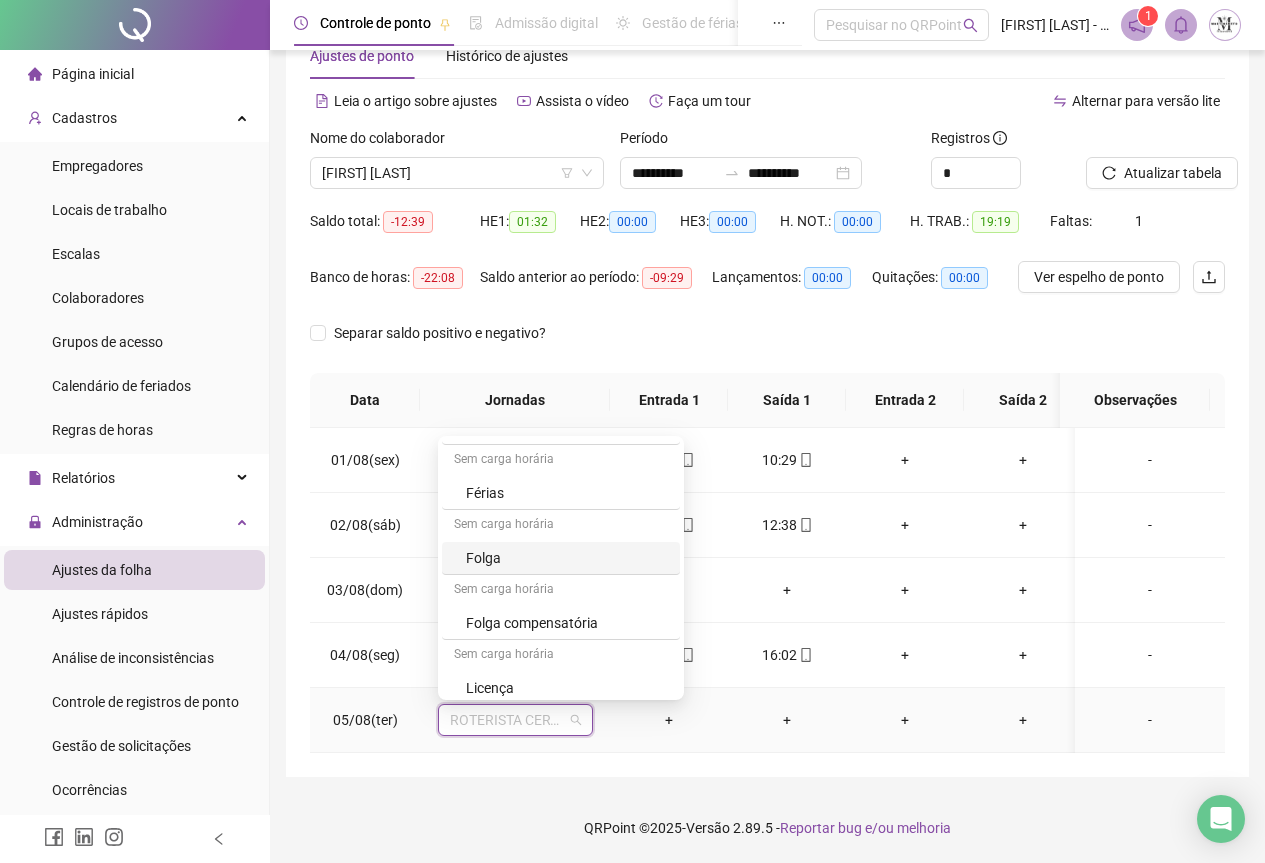 click on "Folga" at bounding box center [567, 558] 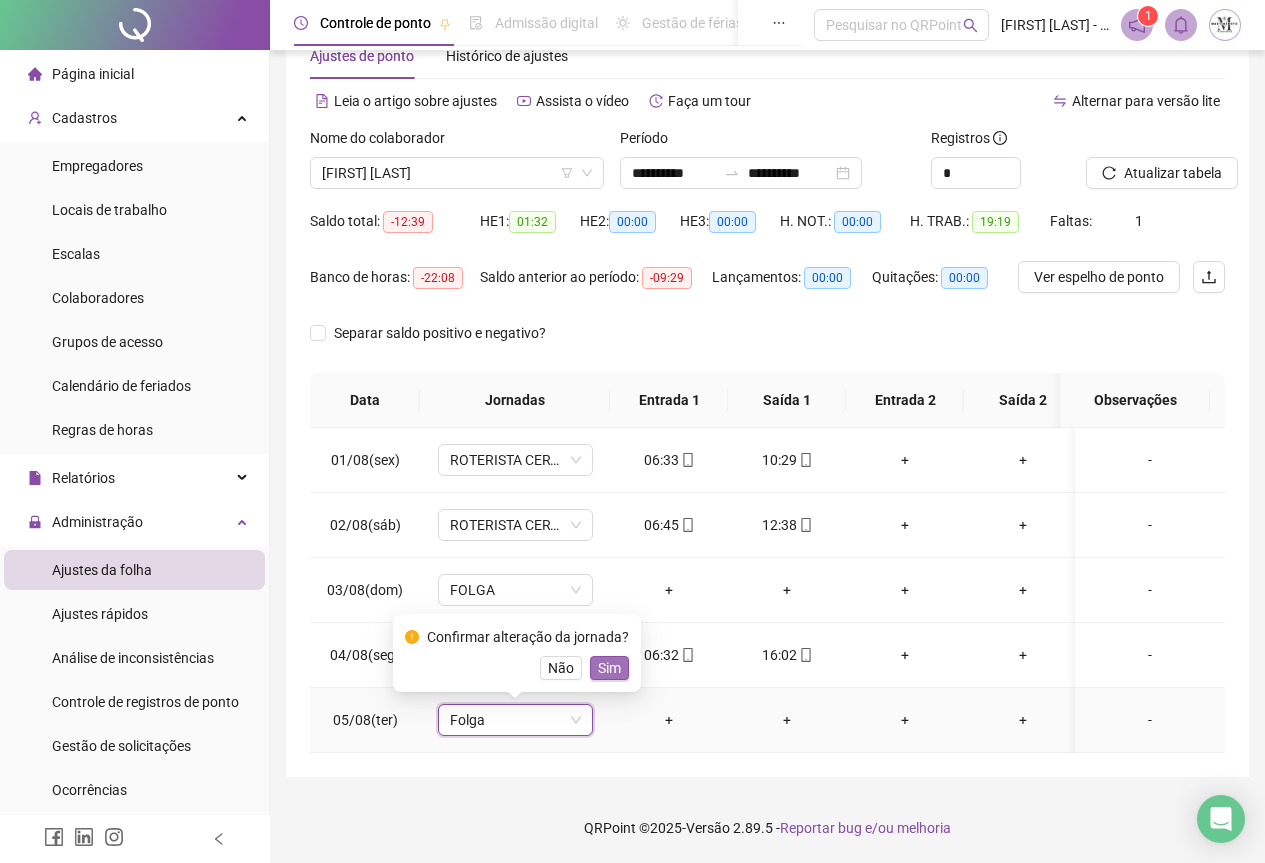 click on "Sim" at bounding box center (609, 668) 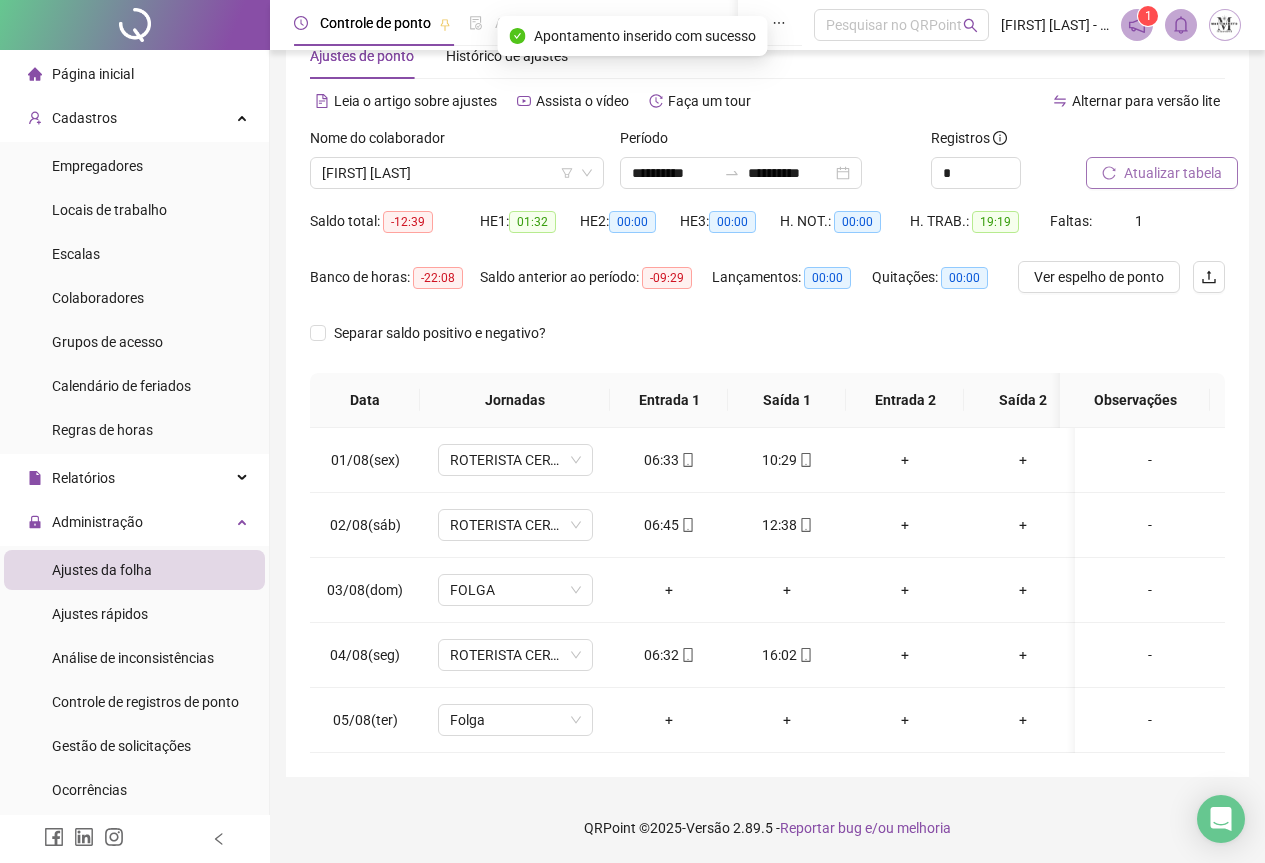 click on "Atualizar tabela" at bounding box center (1173, 173) 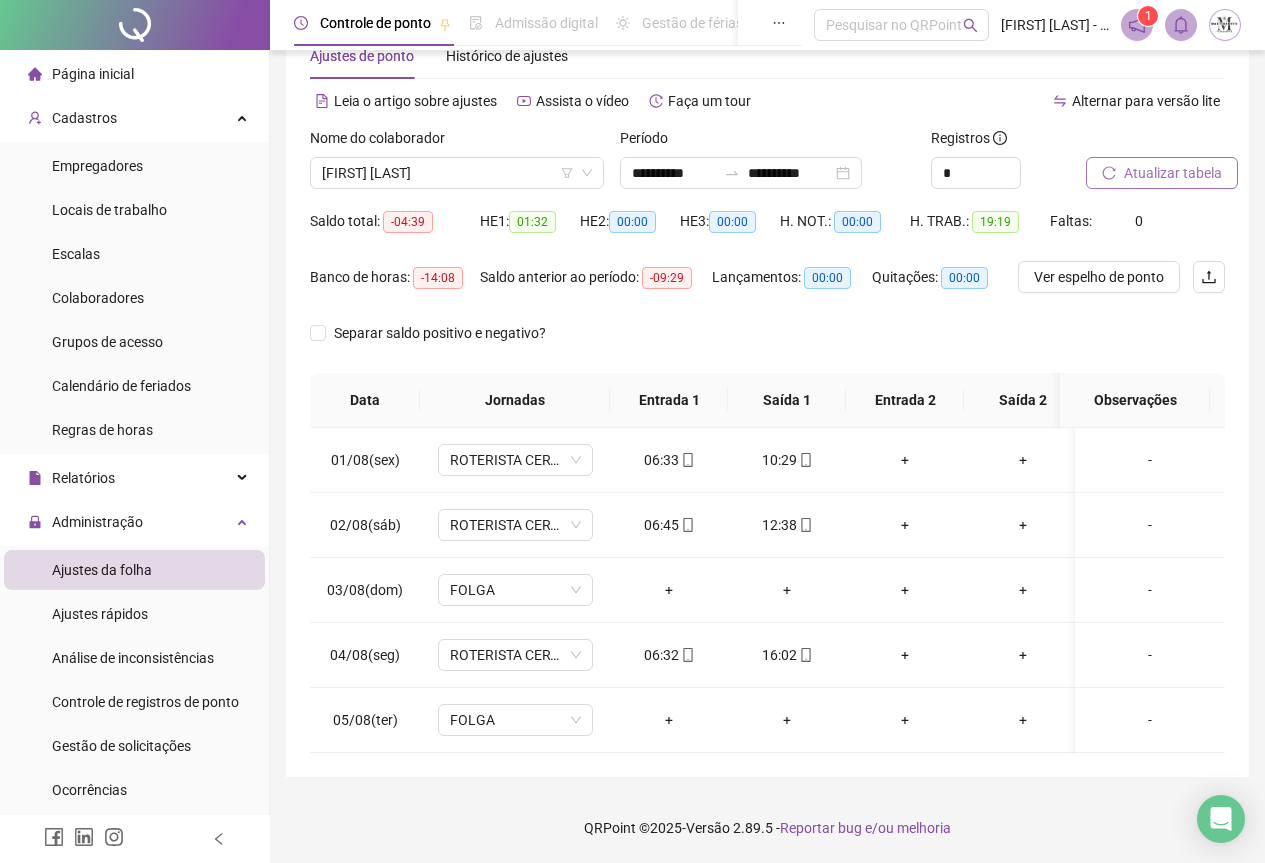 click on "Atualizar tabela" at bounding box center [1173, 173] 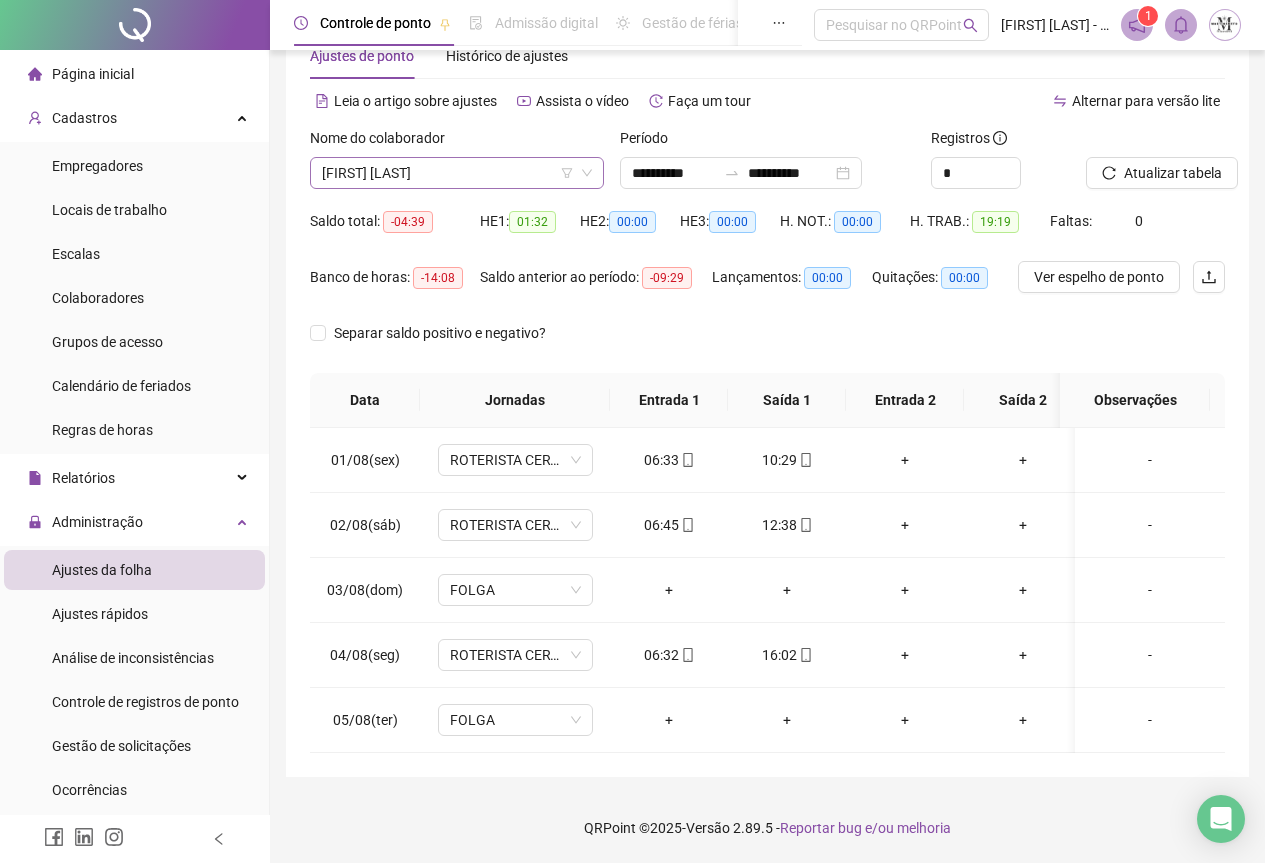 click on "[FIRST] [LAST]" at bounding box center (457, 173) 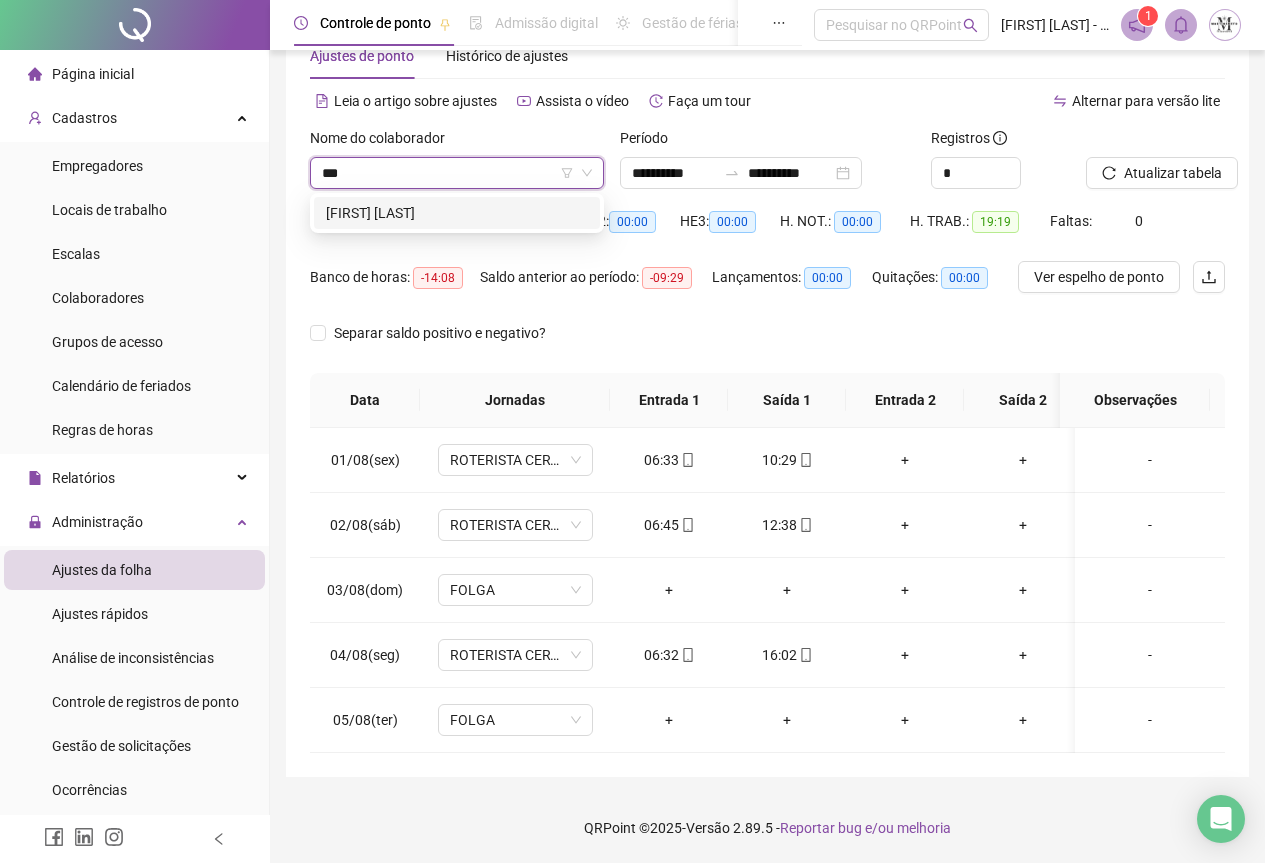 scroll, scrollTop: 0, scrollLeft: 0, axis: both 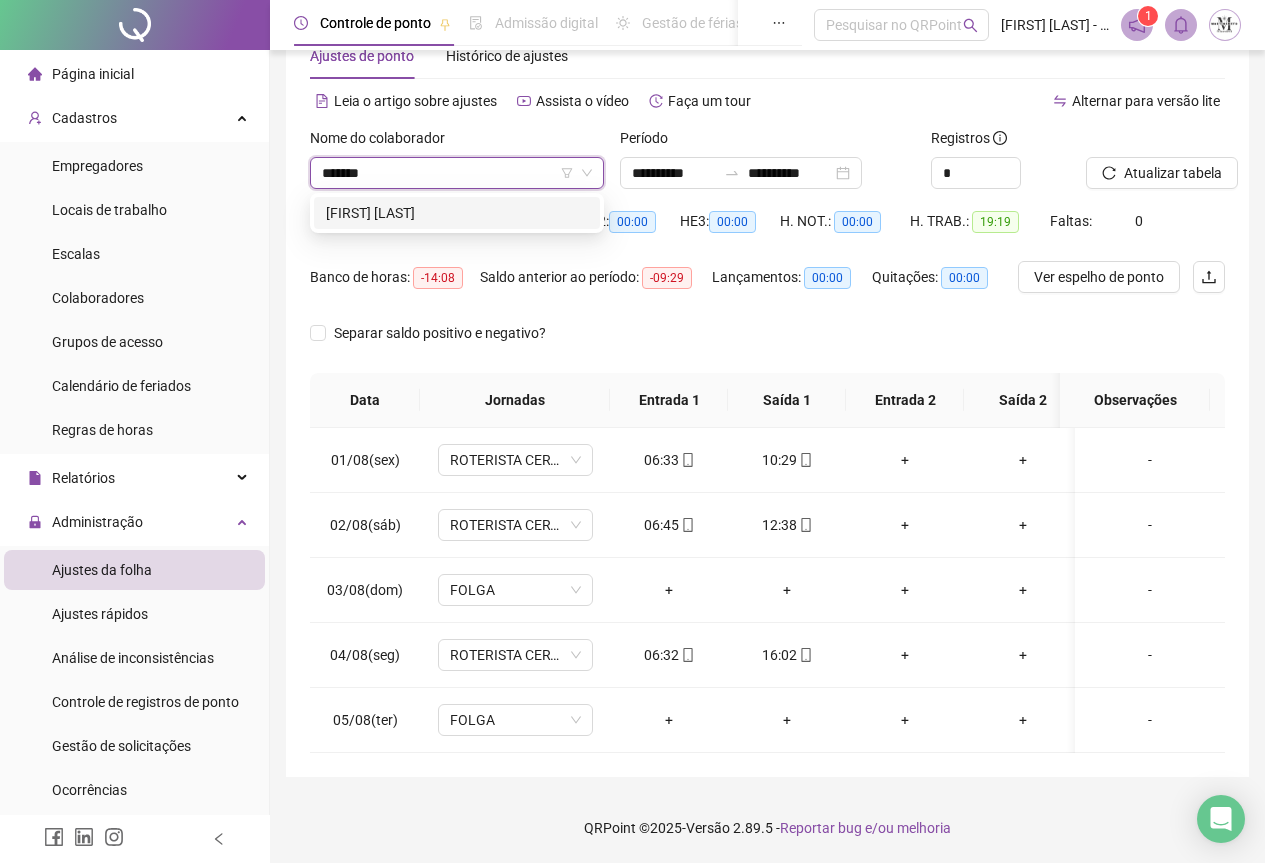 type on "*******" 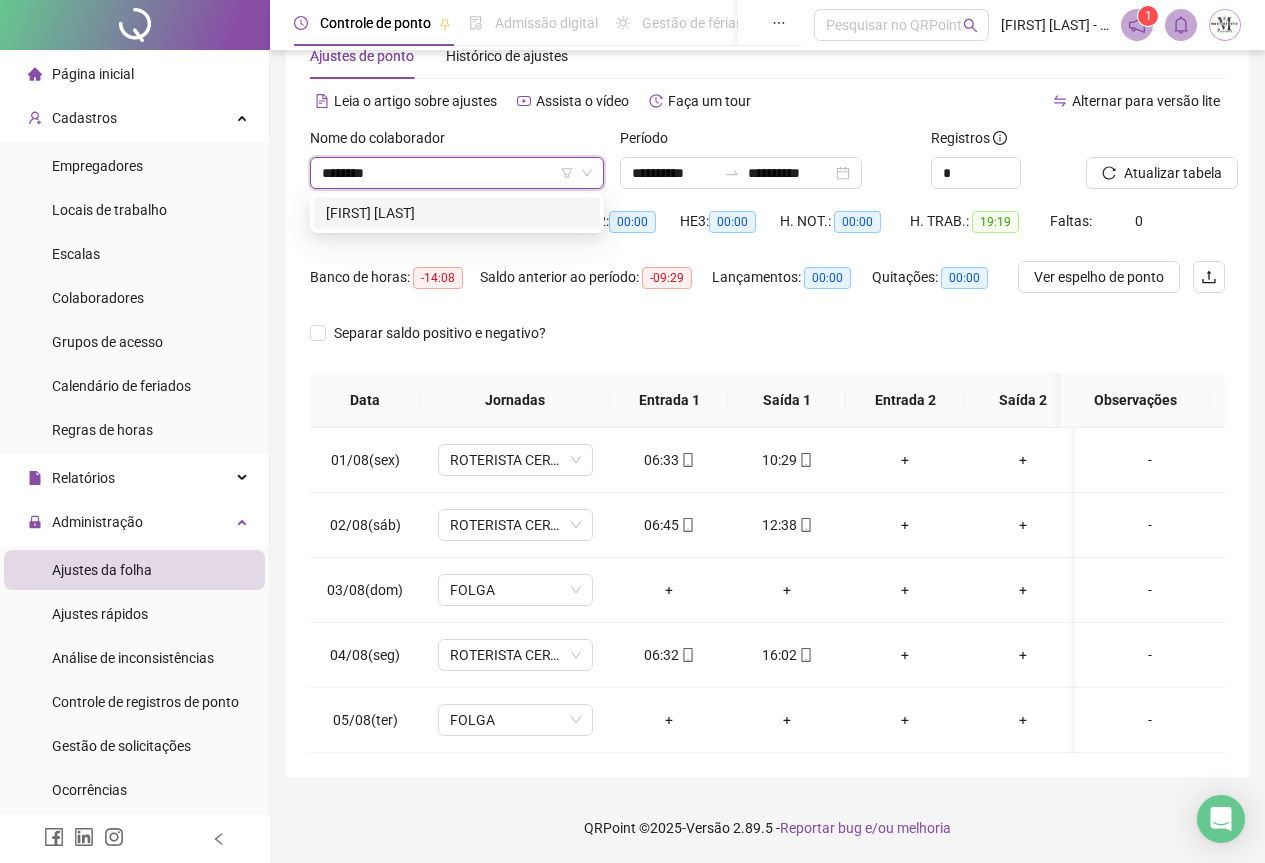 click on "[FIRST] [LAST]" at bounding box center (457, 213) 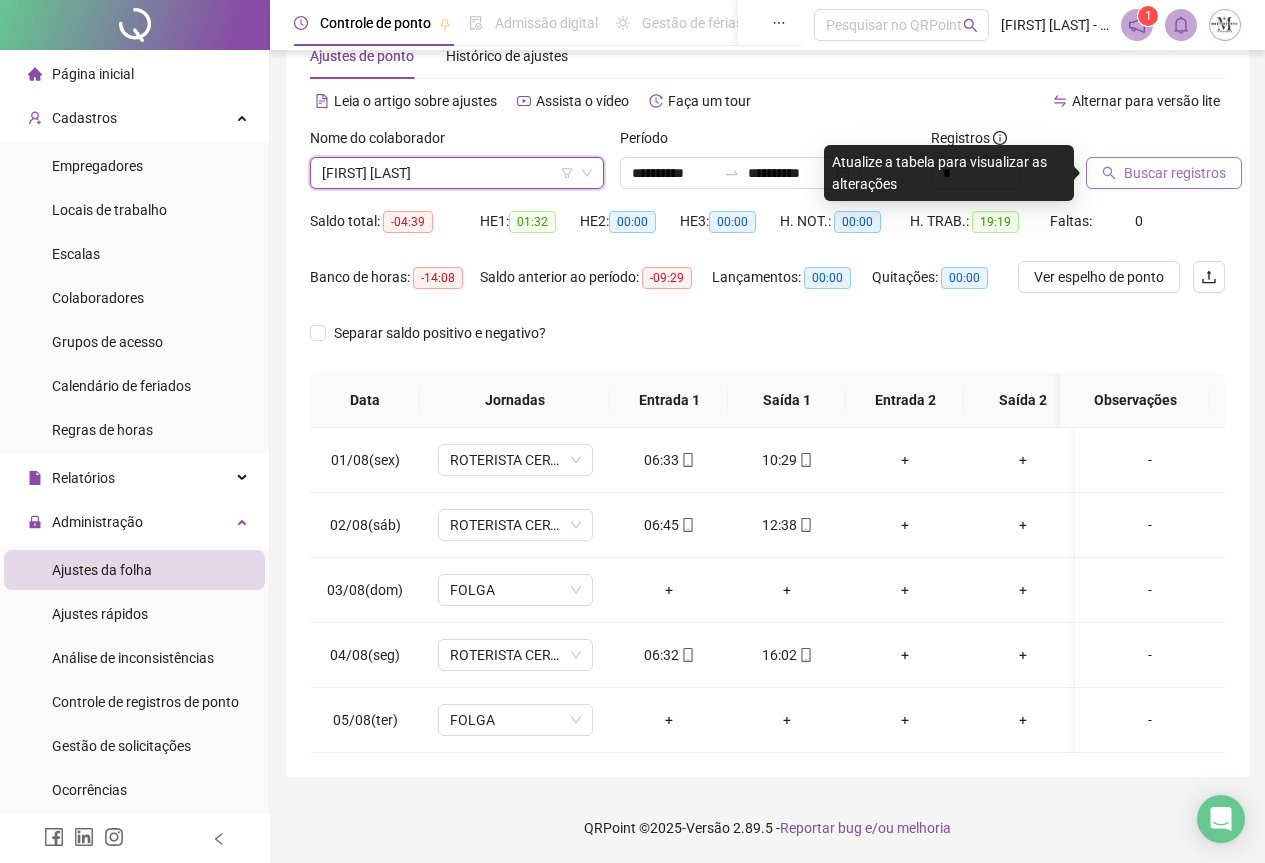 click on "Buscar registros" at bounding box center [1175, 173] 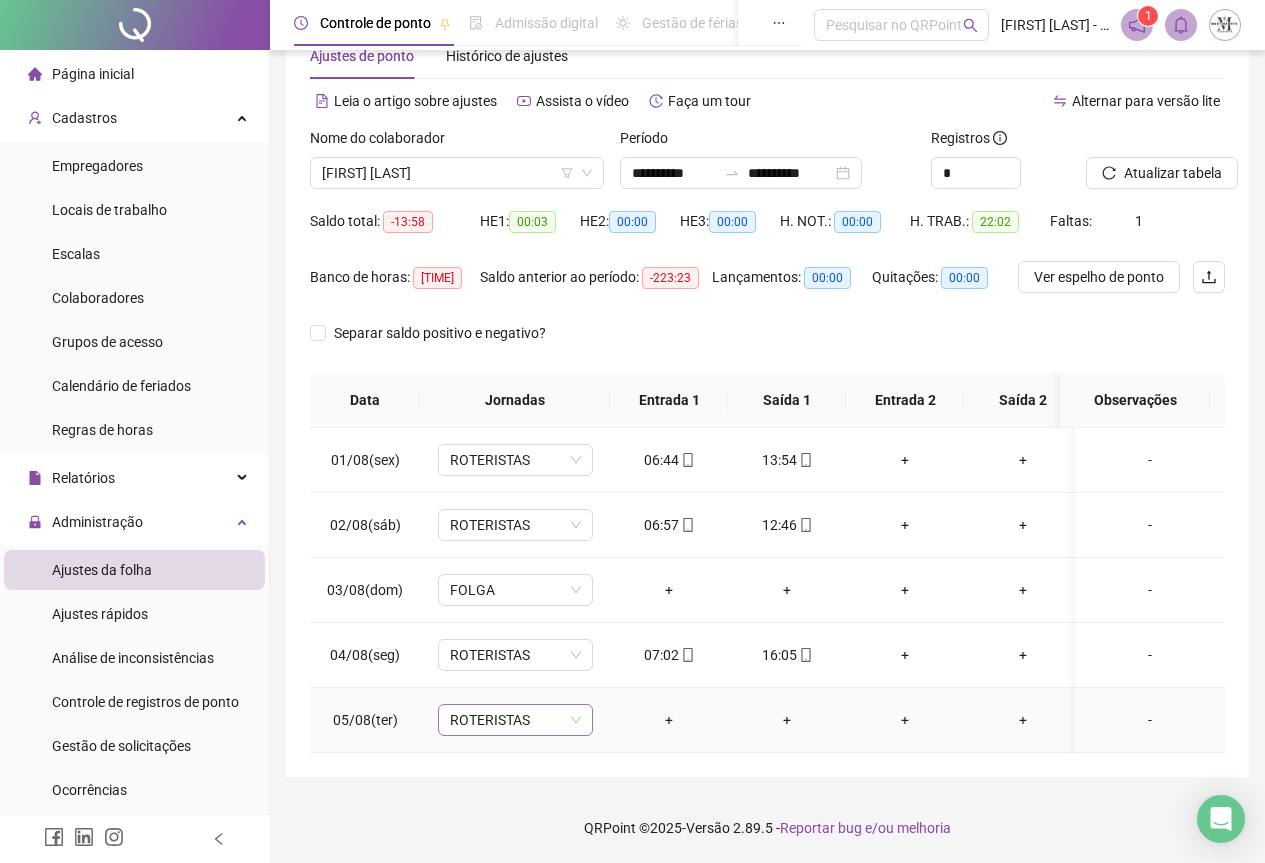 click on "ROTERISTAS" at bounding box center (515, 720) 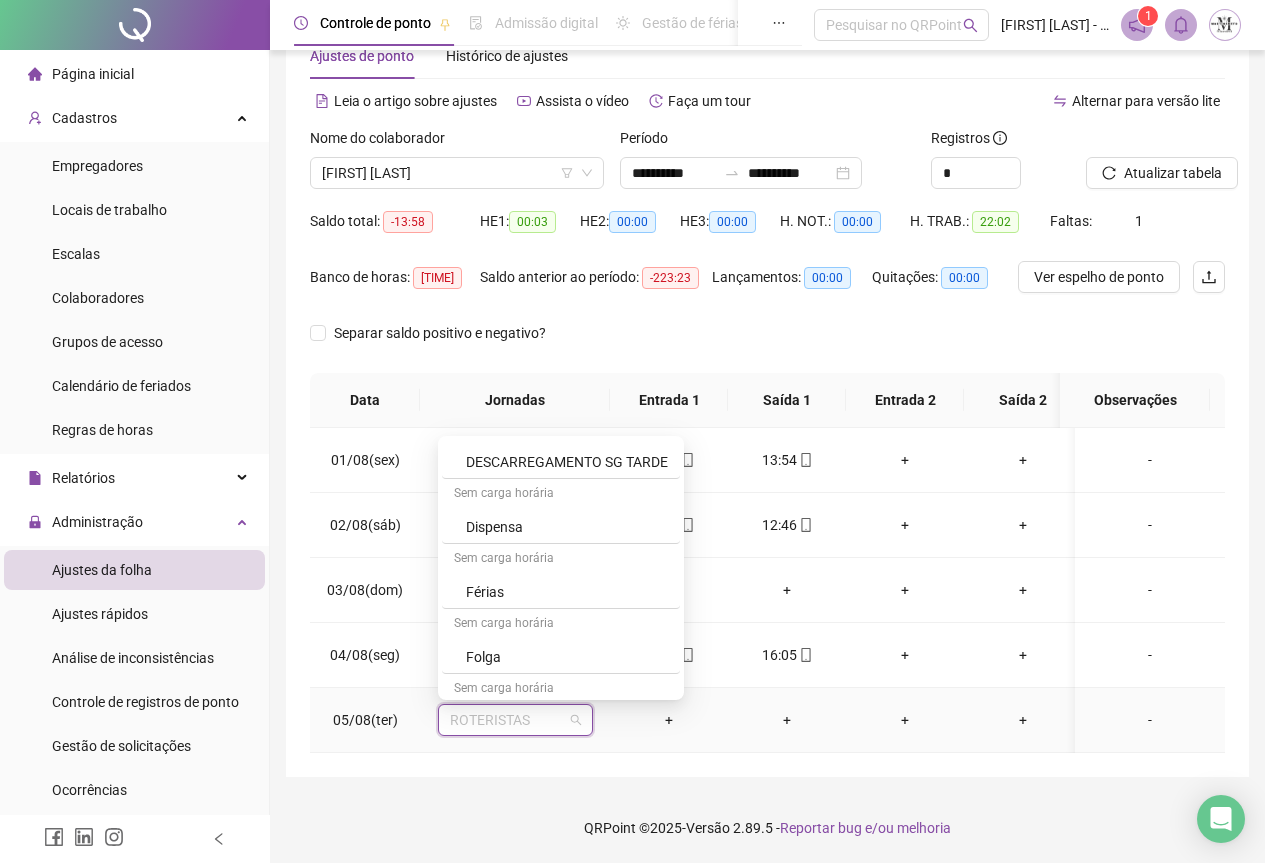 scroll, scrollTop: 1000, scrollLeft: 0, axis: vertical 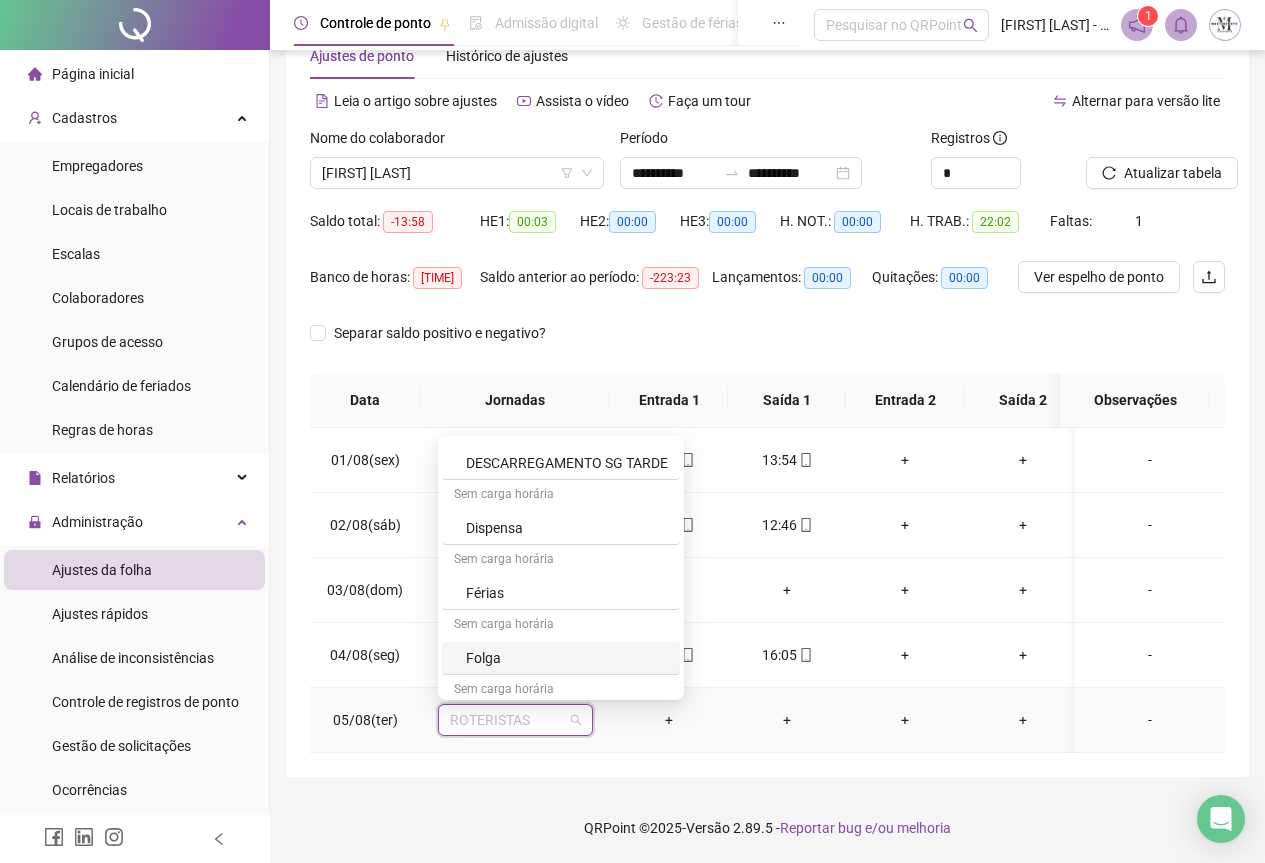 click on "Folga" at bounding box center [567, 658] 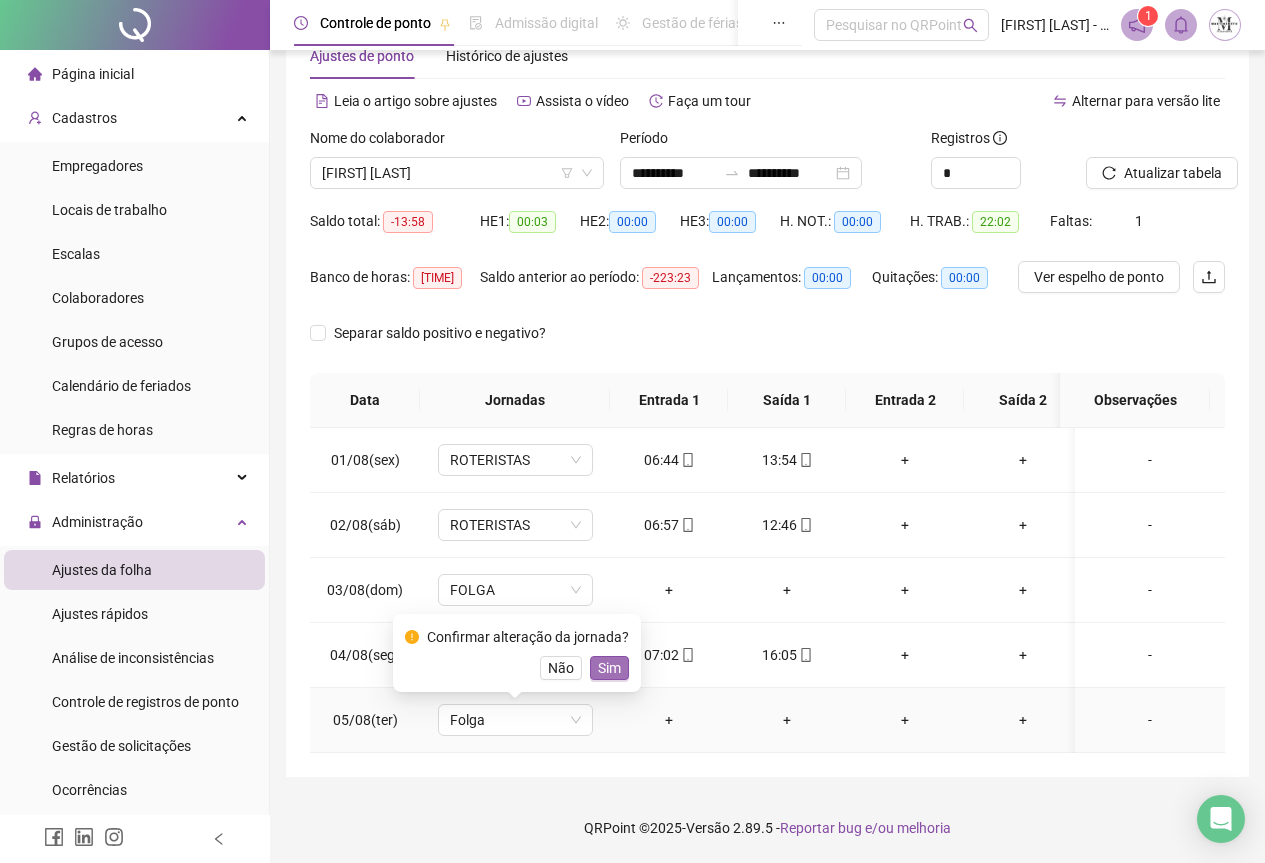 click on "Sim" at bounding box center [609, 668] 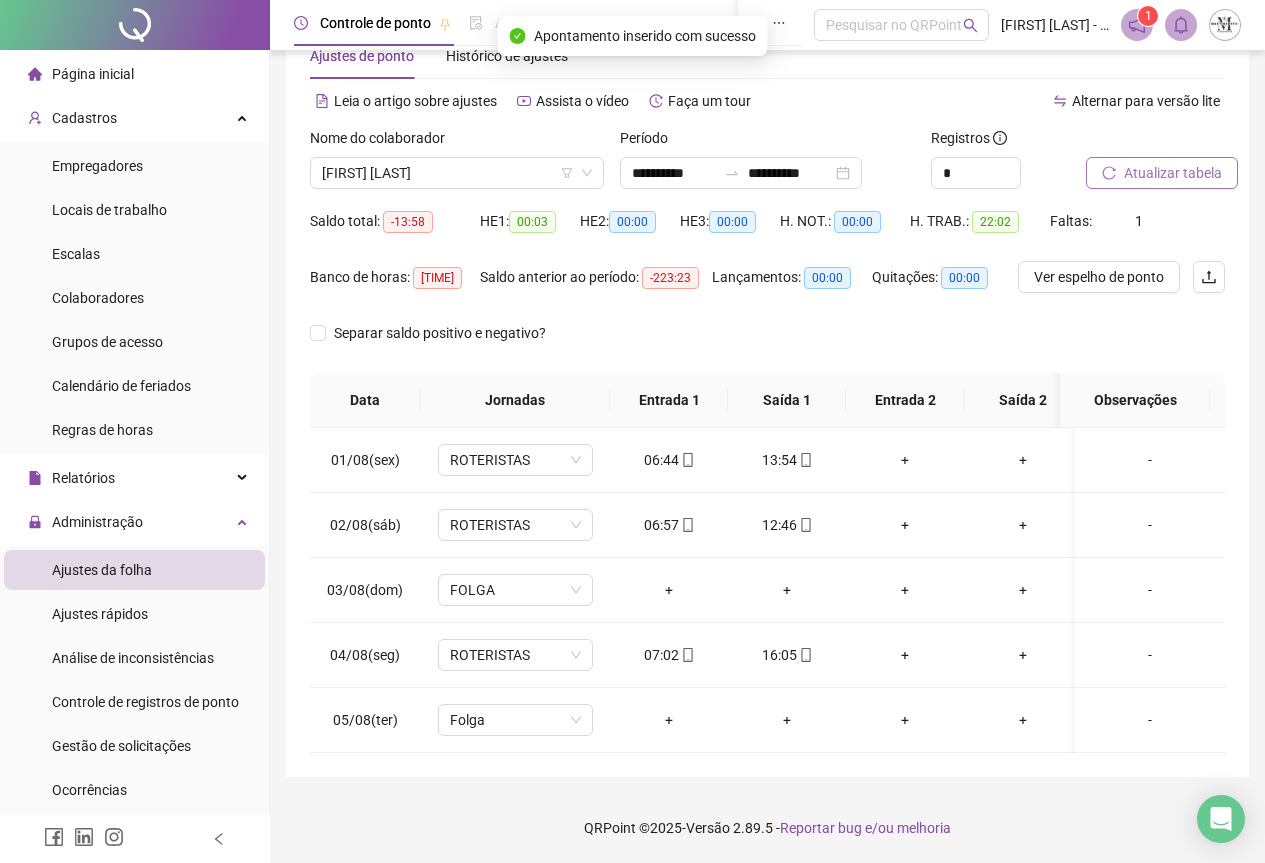 click on "Atualizar tabela" at bounding box center [1173, 173] 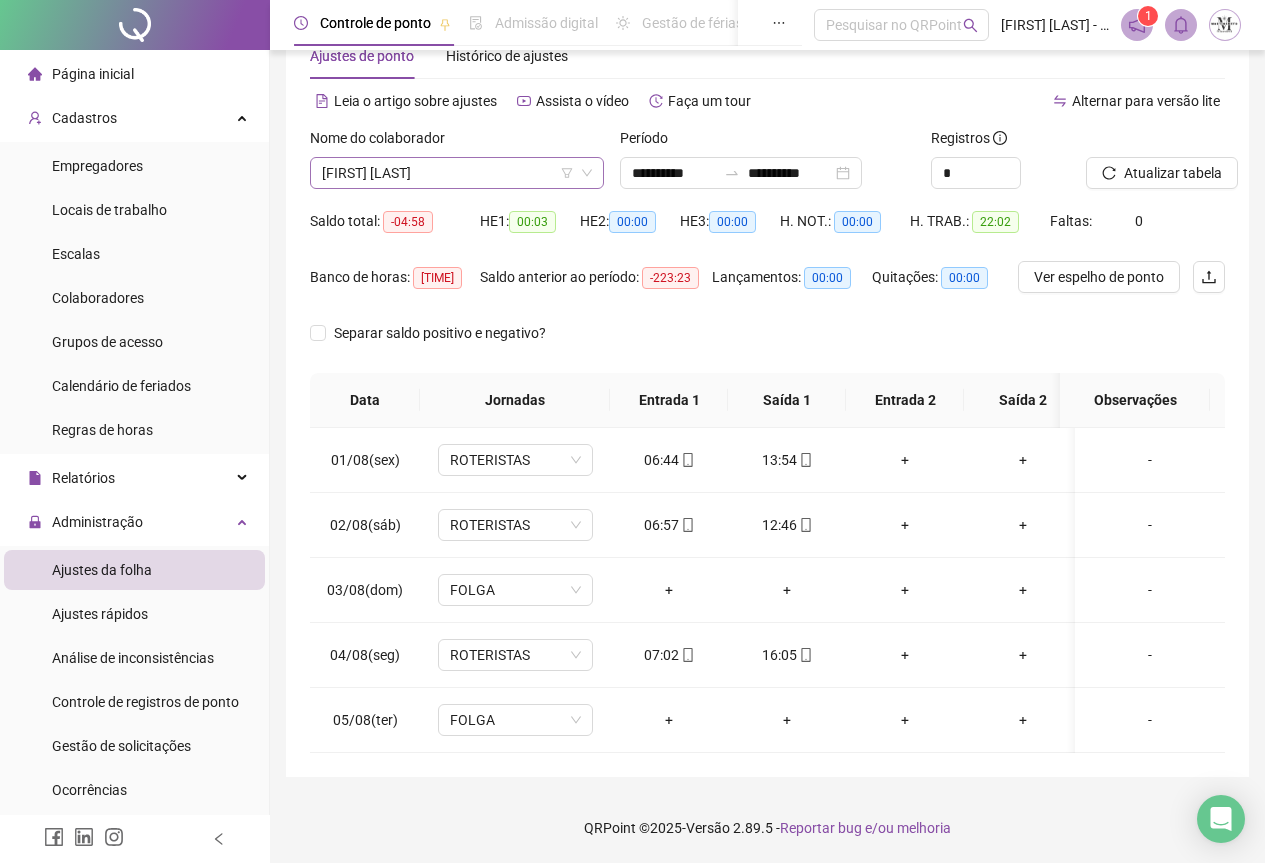 click on "[FIRST] [LAST]" at bounding box center (457, 173) 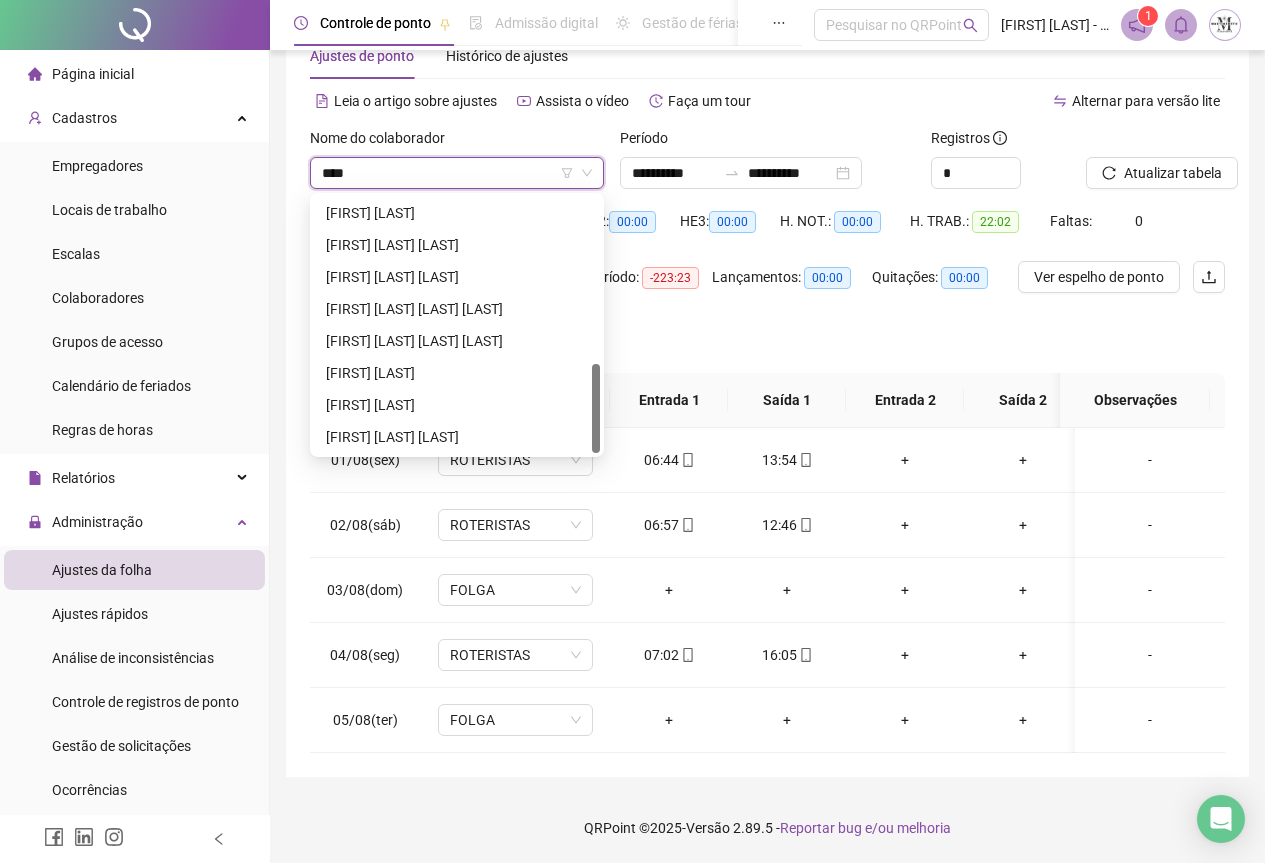 scroll, scrollTop: 0, scrollLeft: 0, axis: both 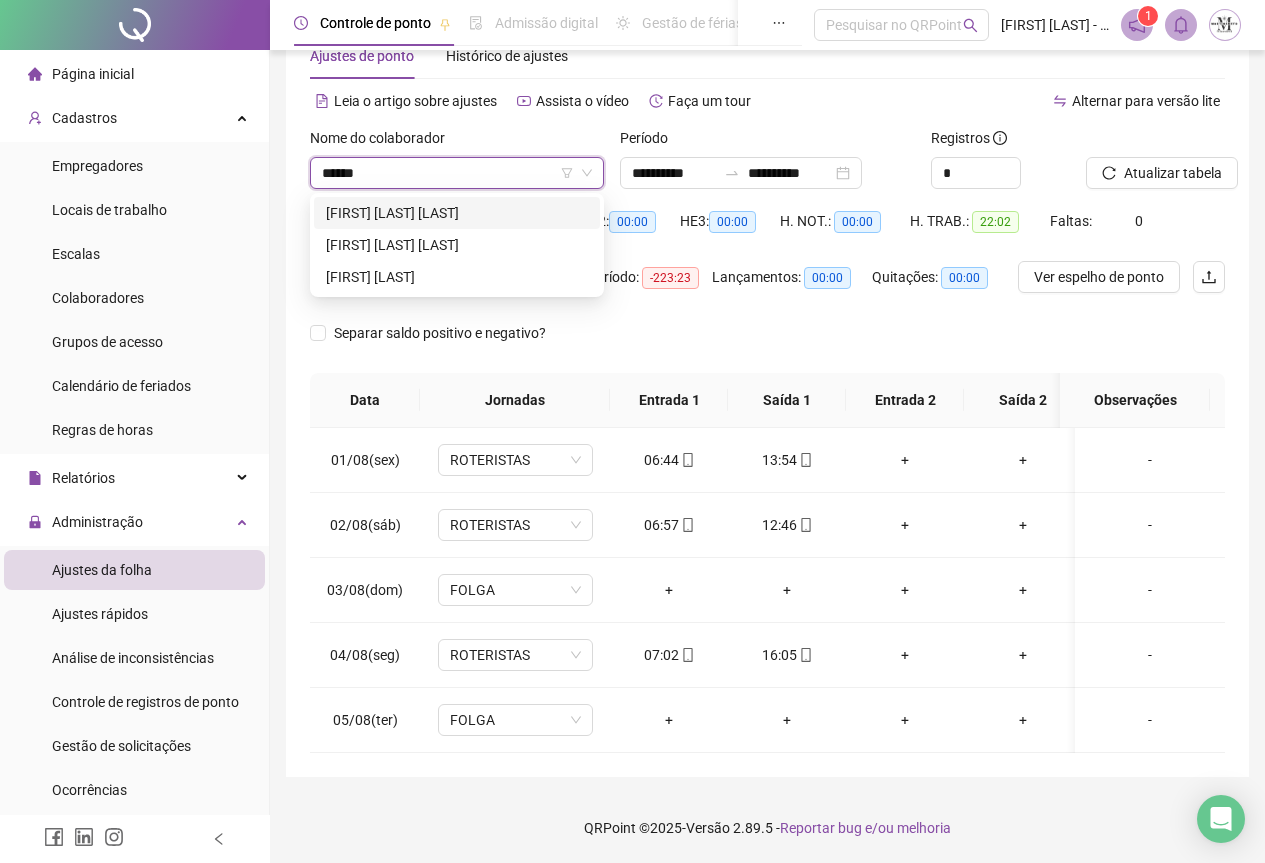 type on "*******" 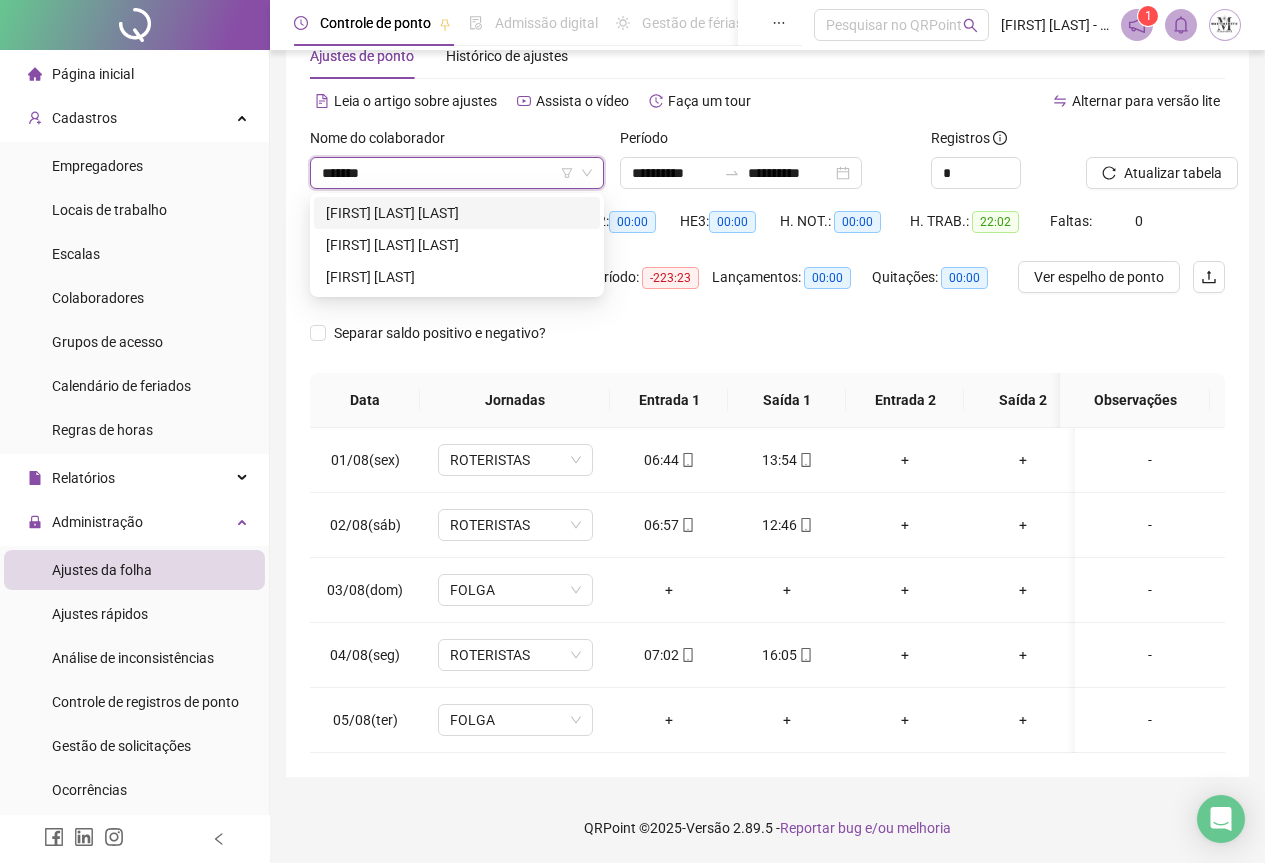 click on "[FIRST] [LAST] [LAST]" at bounding box center [457, 213] 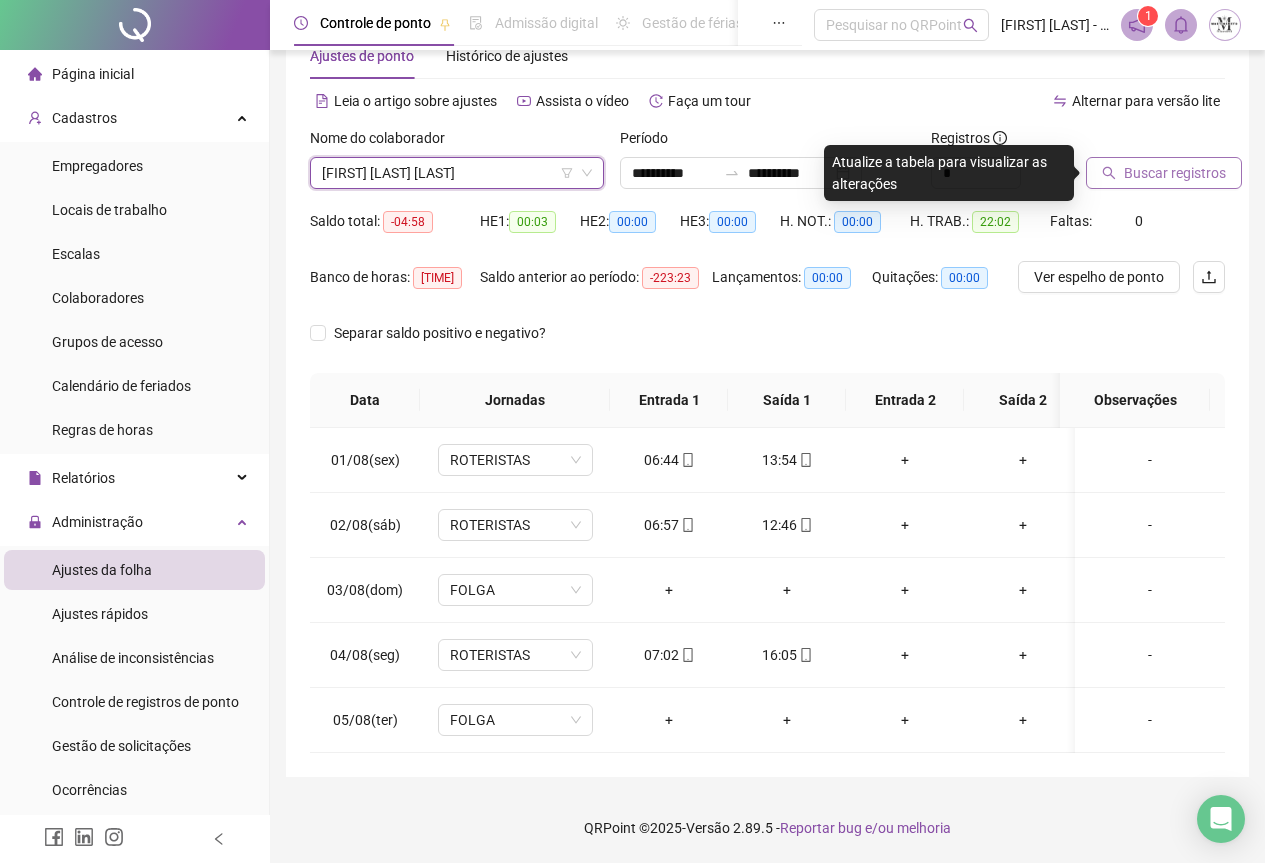 click on "Buscar registros" at bounding box center [1175, 173] 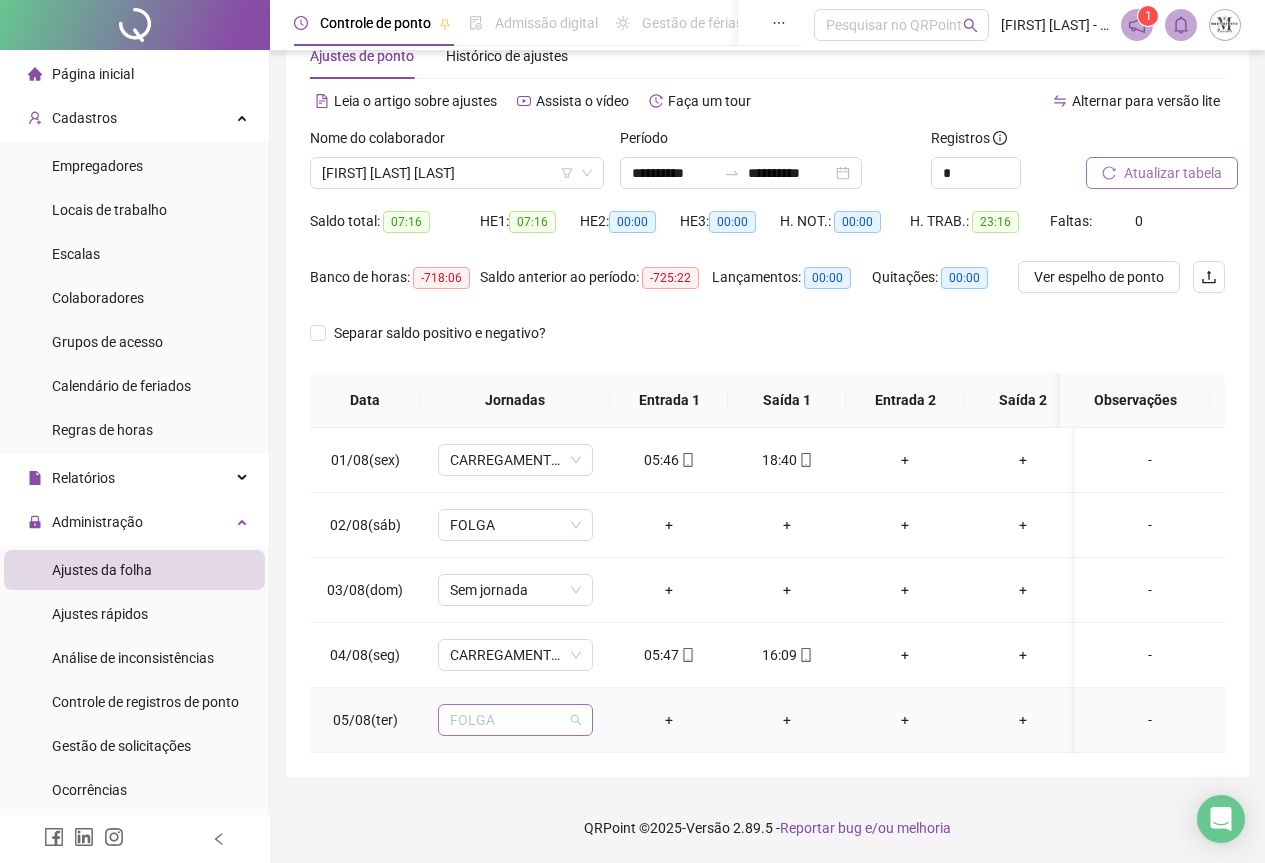 click on "FOLGA" at bounding box center (515, 720) 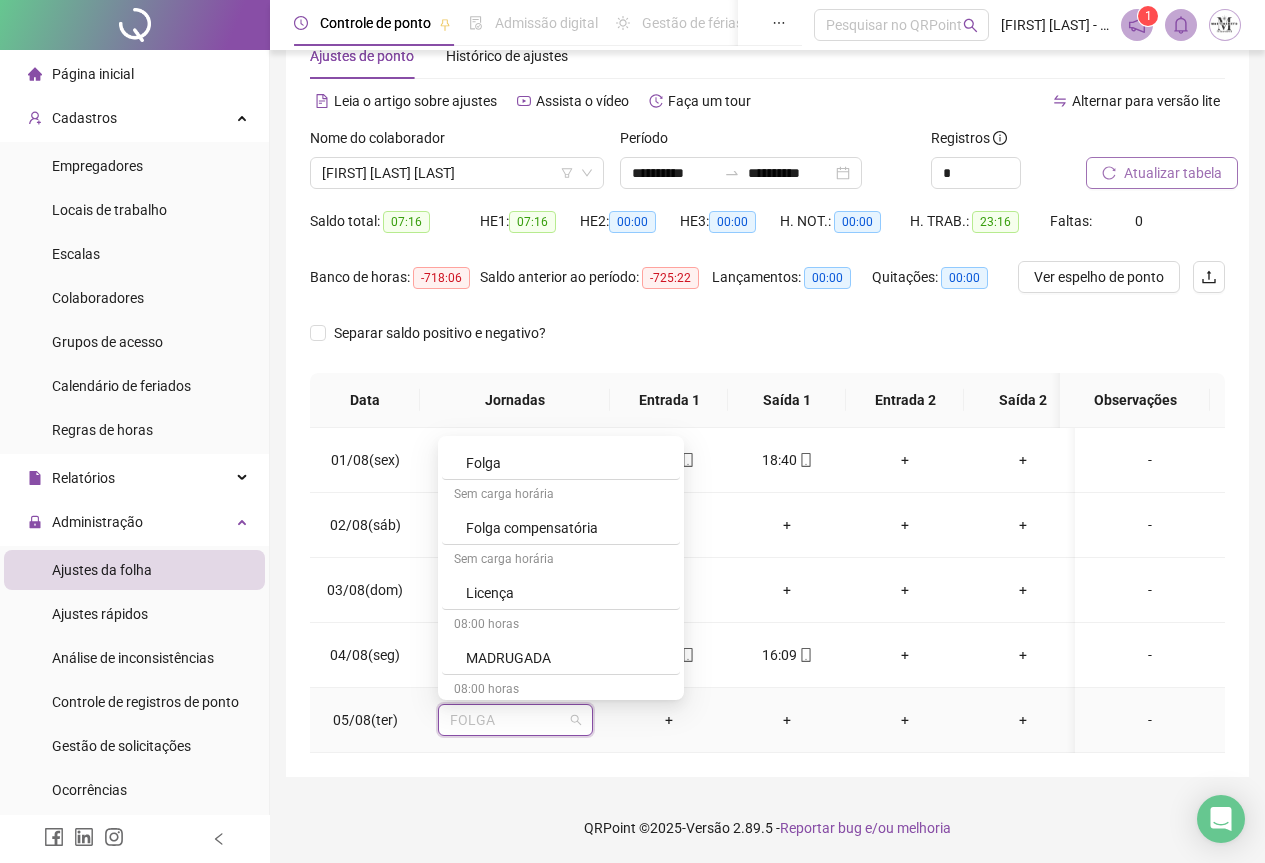 scroll, scrollTop: 1200, scrollLeft: 0, axis: vertical 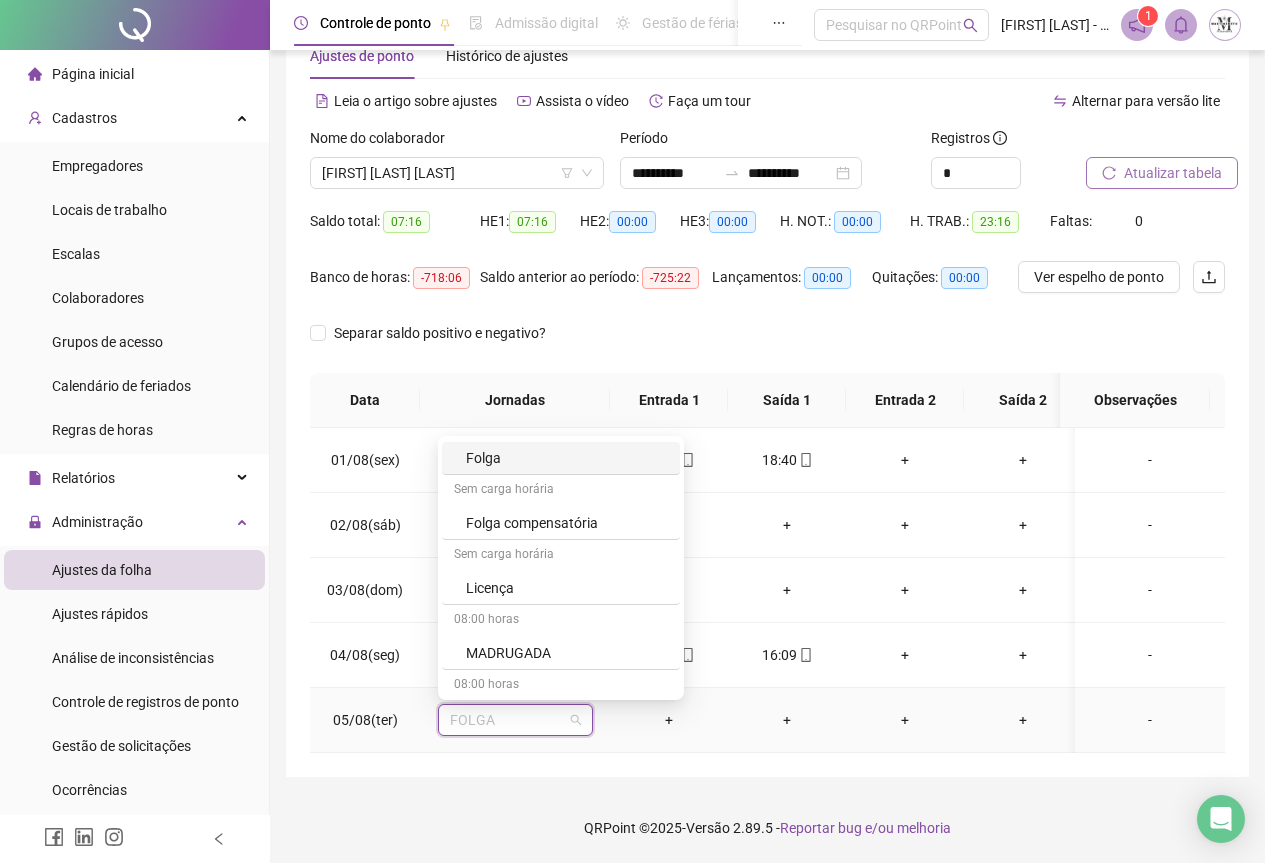 click on "Folga" at bounding box center [567, 458] 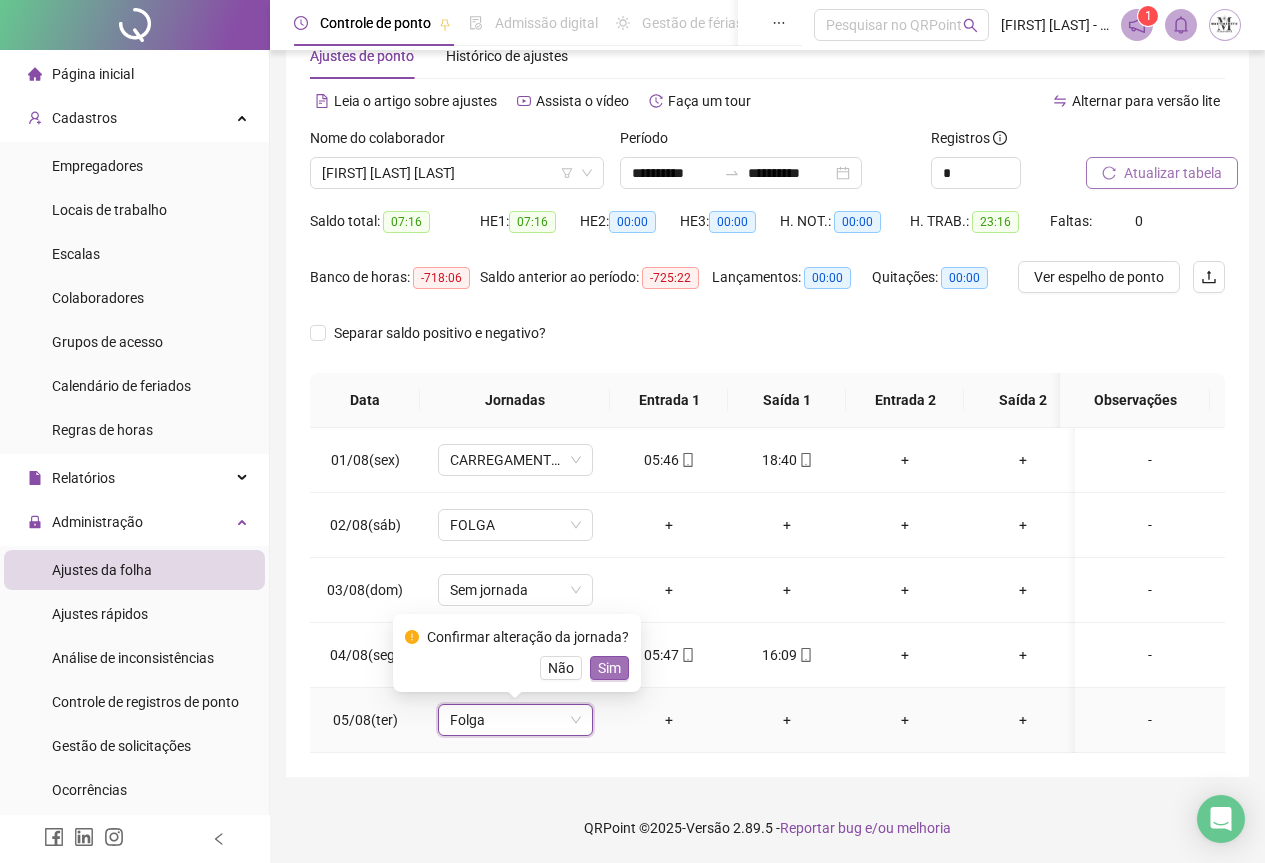 click on "Sim" at bounding box center [609, 668] 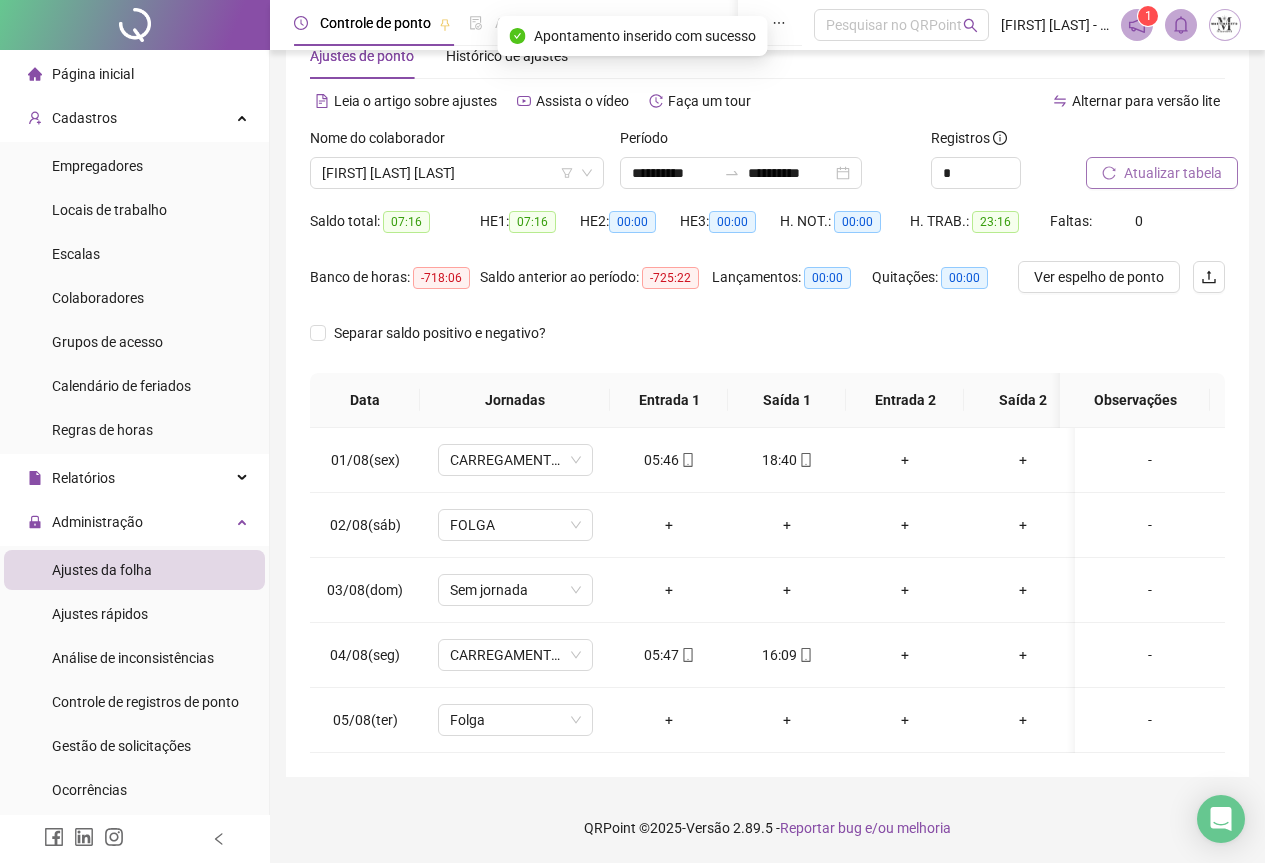 click on "Atualizar tabela" at bounding box center (1173, 173) 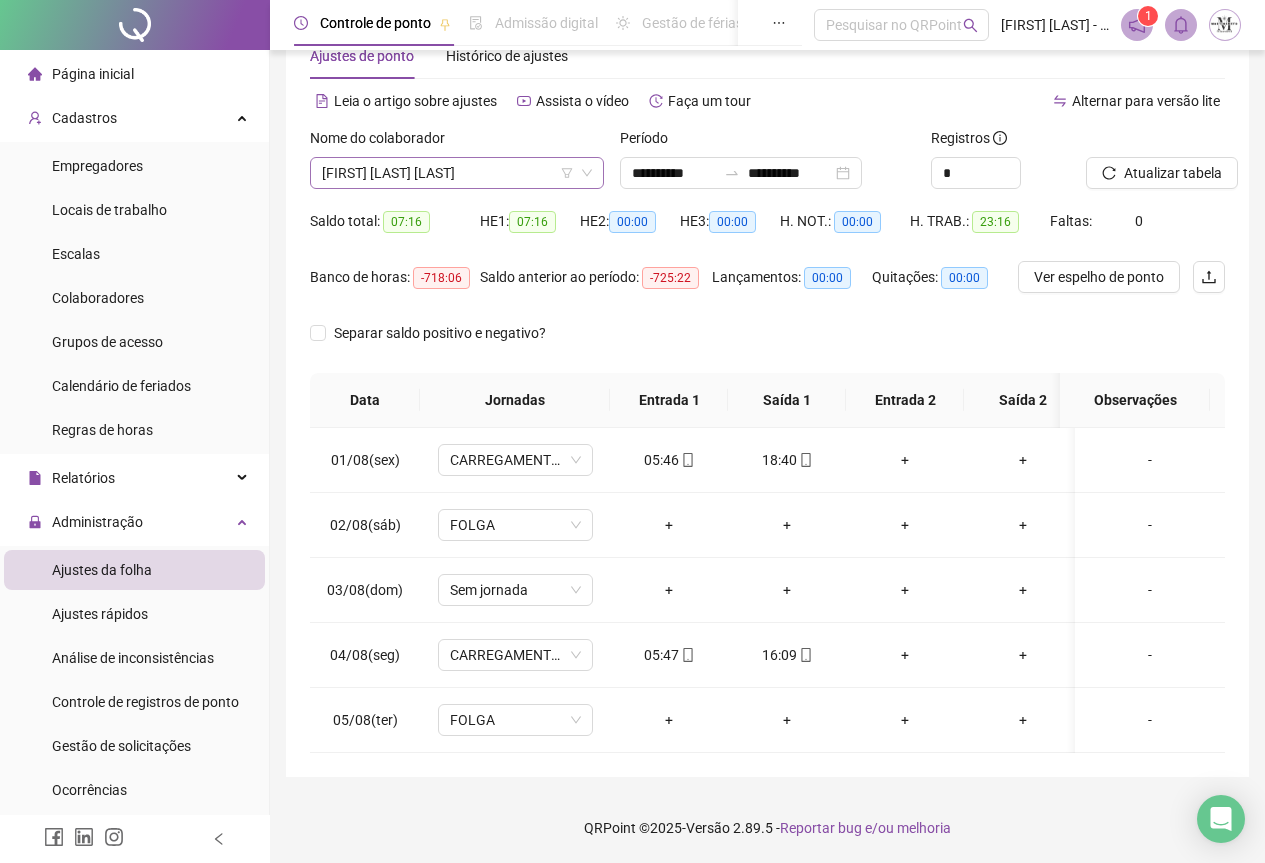 click on "[FIRST] [LAST] [LAST]" at bounding box center (457, 173) 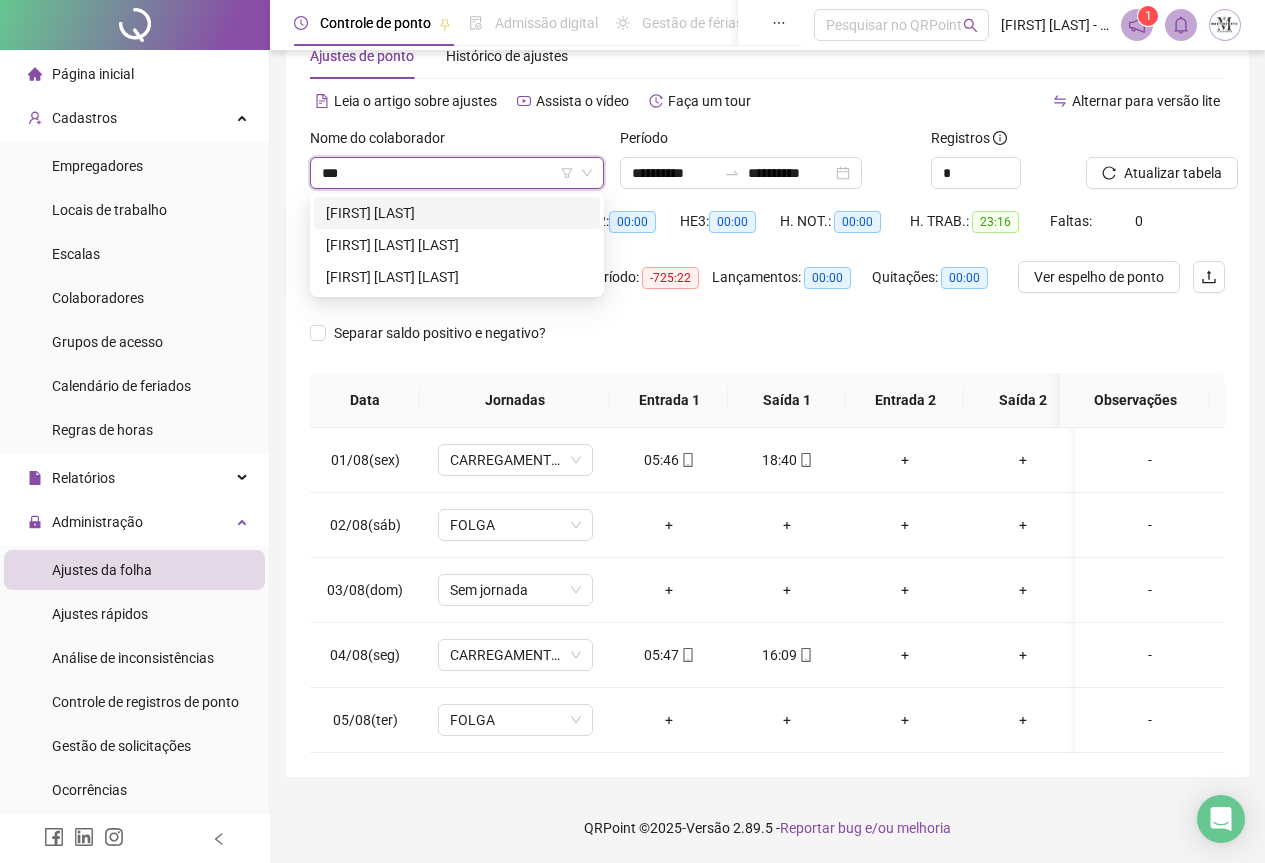 scroll, scrollTop: 0, scrollLeft: 0, axis: both 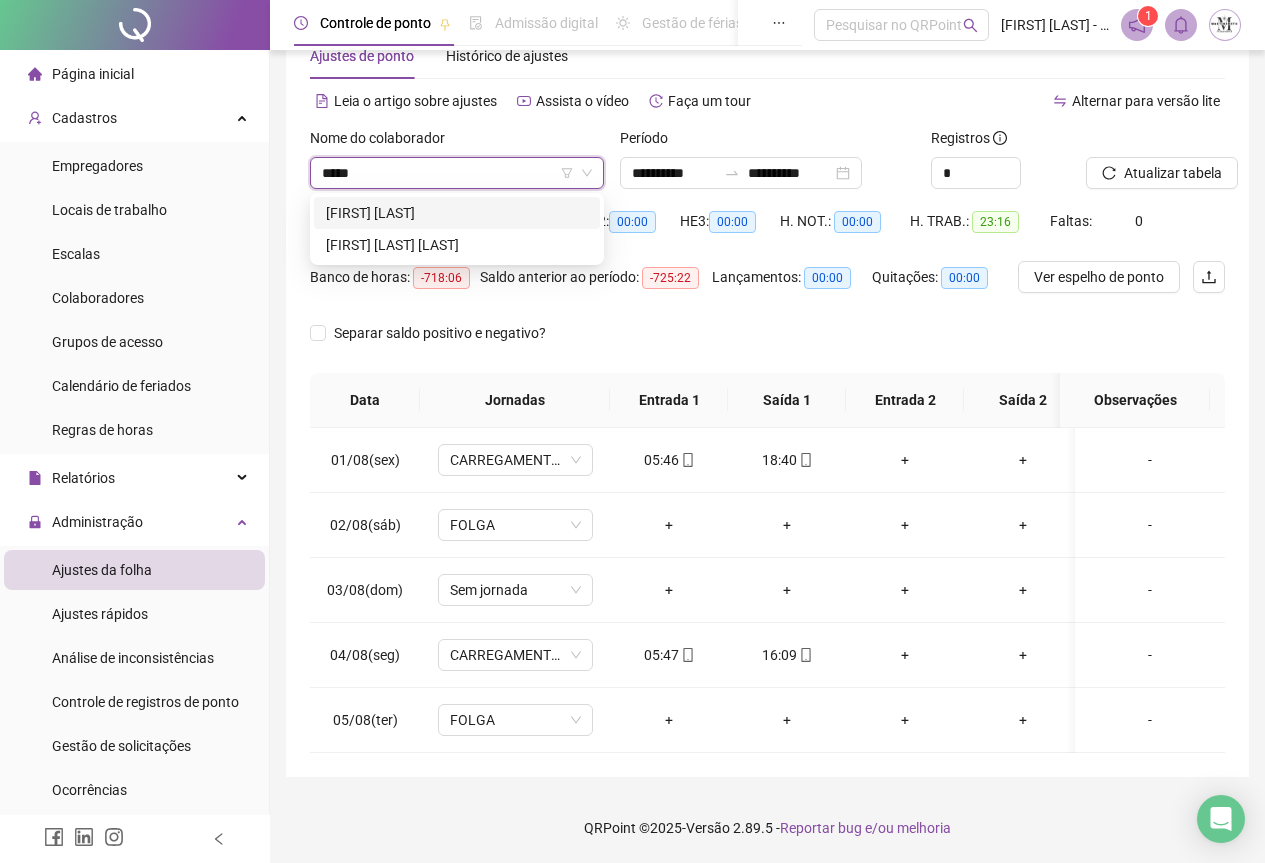 type on "******" 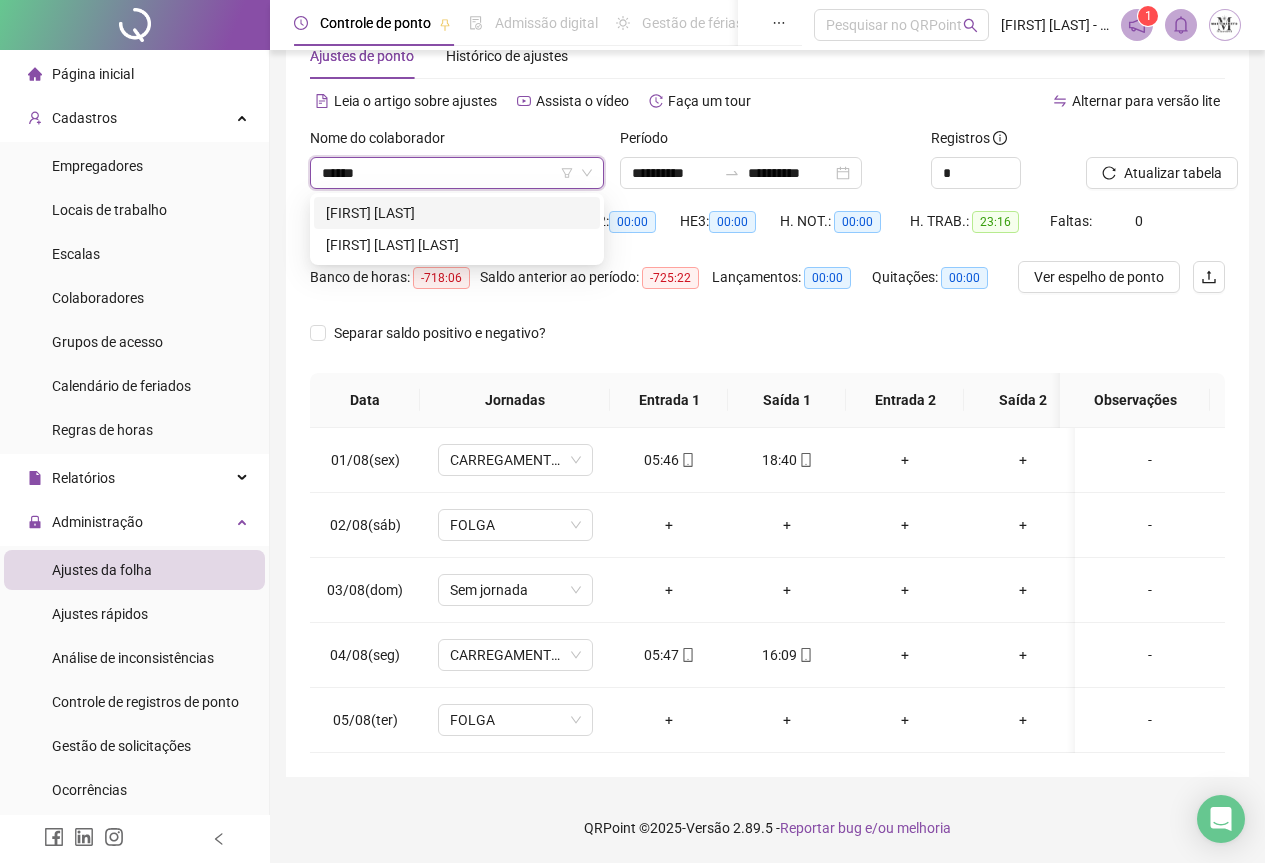 click on "[FIRST] [LAST]" at bounding box center (457, 213) 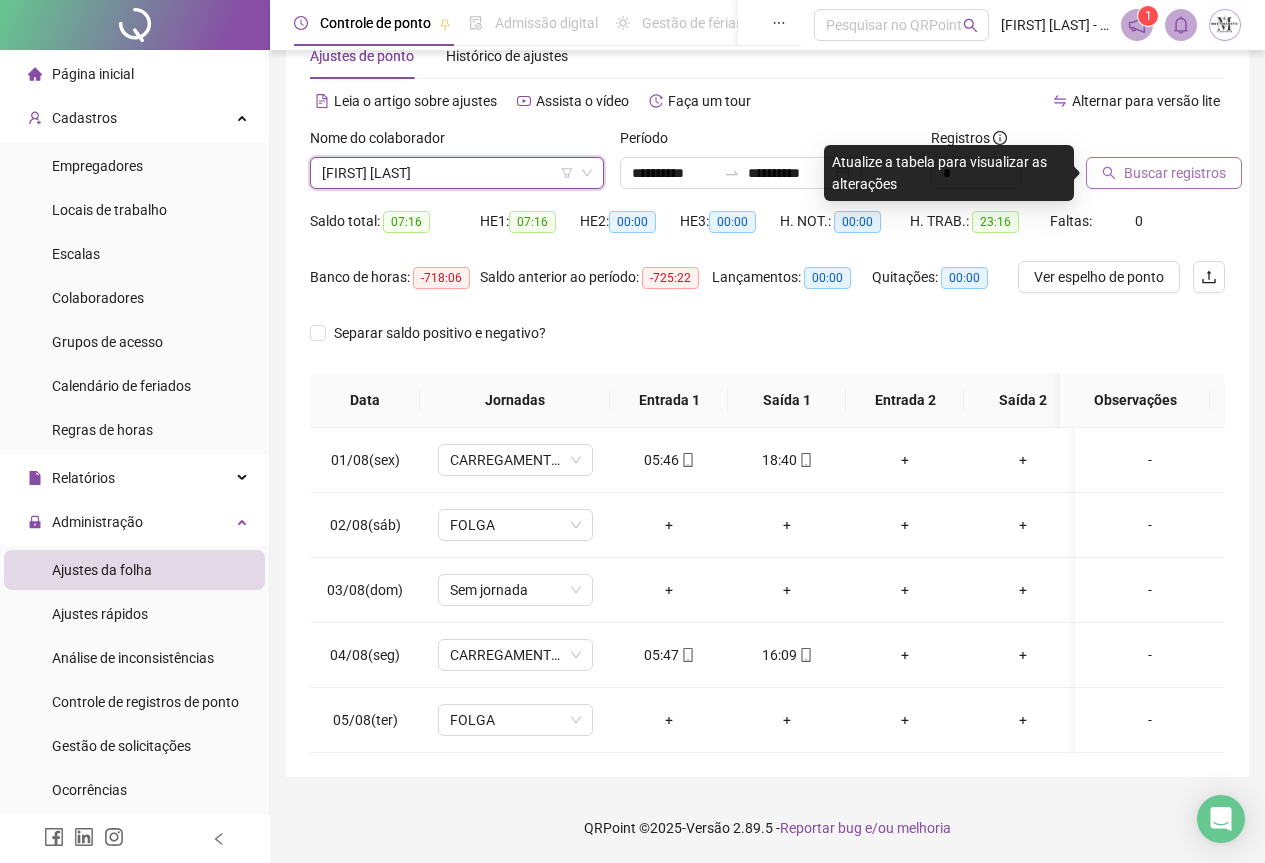 click on "Buscar registros" at bounding box center (1175, 173) 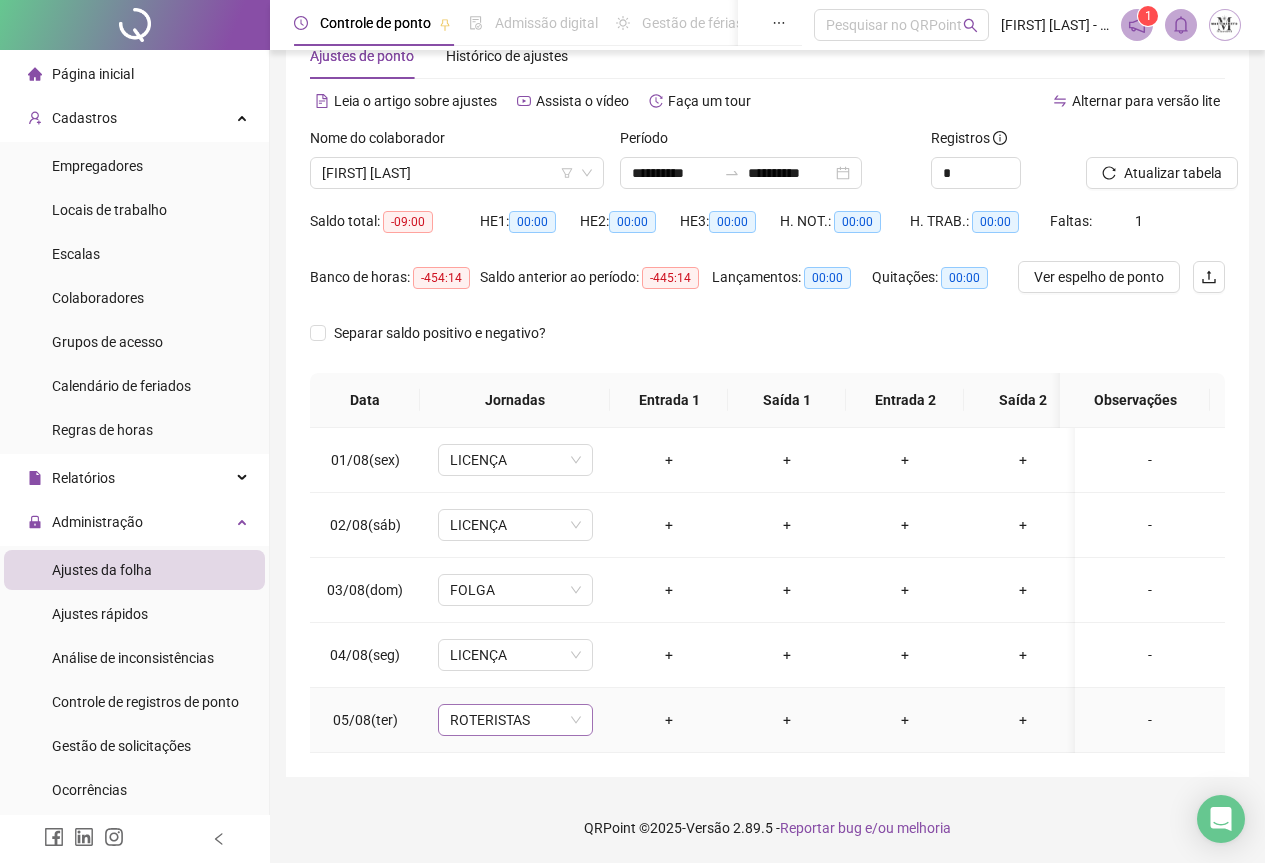 click on "ROTERISTAS" at bounding box center (515, 720) 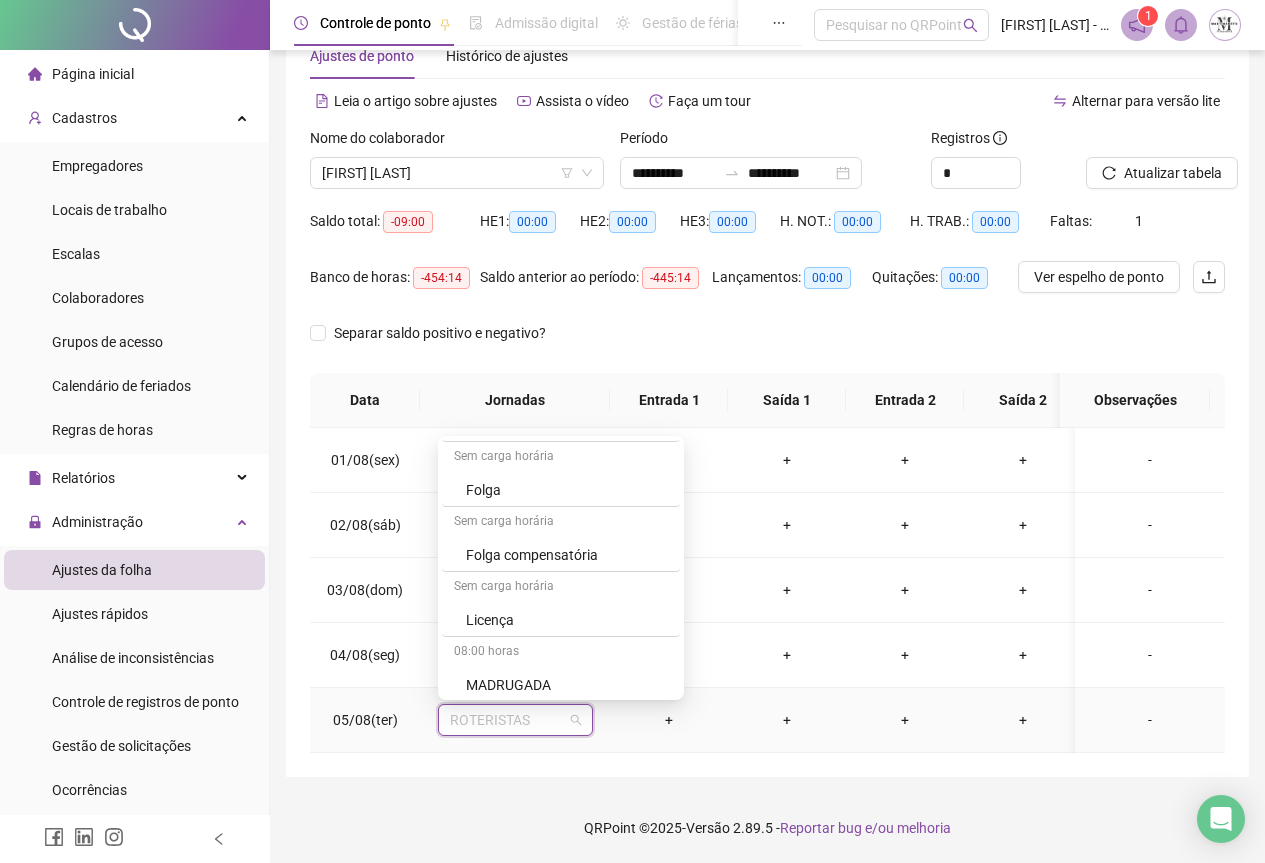 scroll, scrollTop: 1200, scrollLeft: 0, axis: vertical 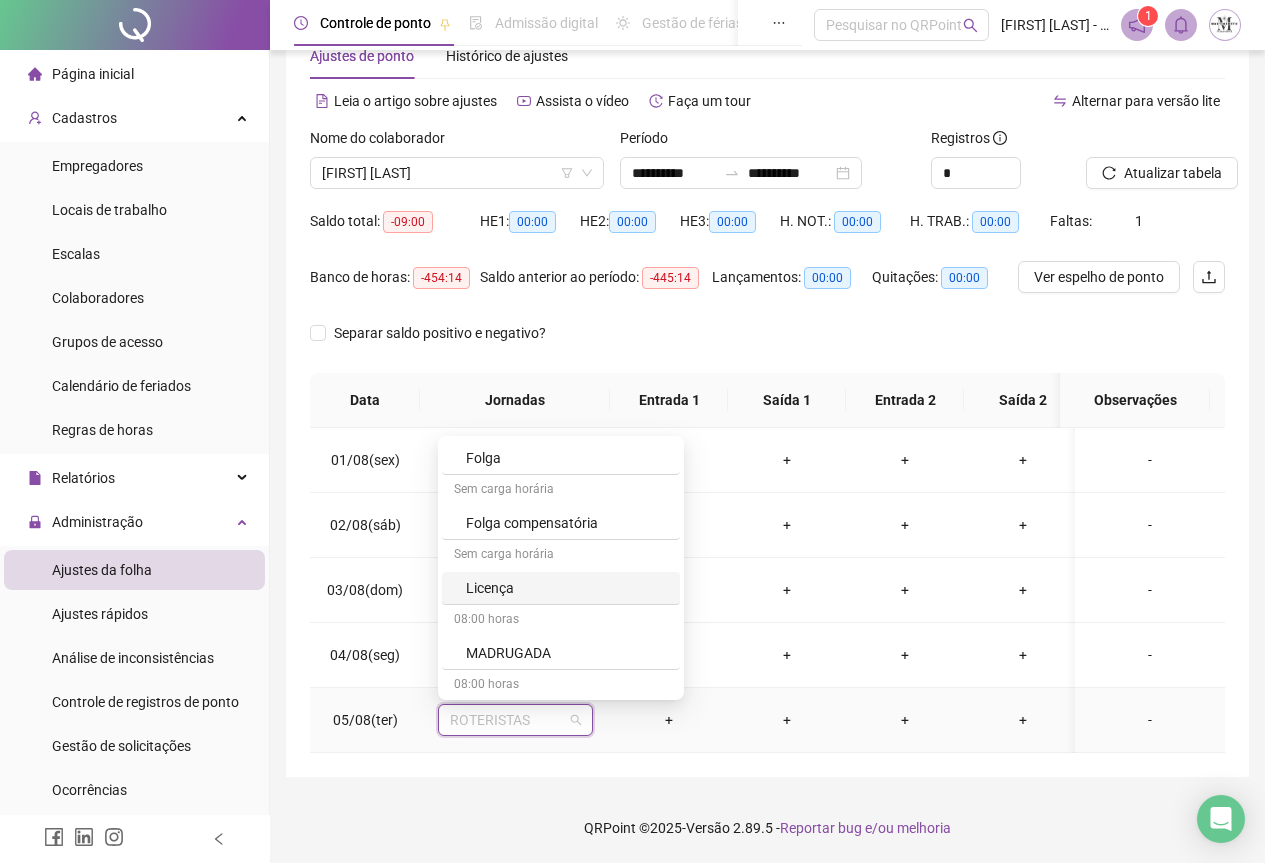 click on "Licença" at bounding box center (567, 588) 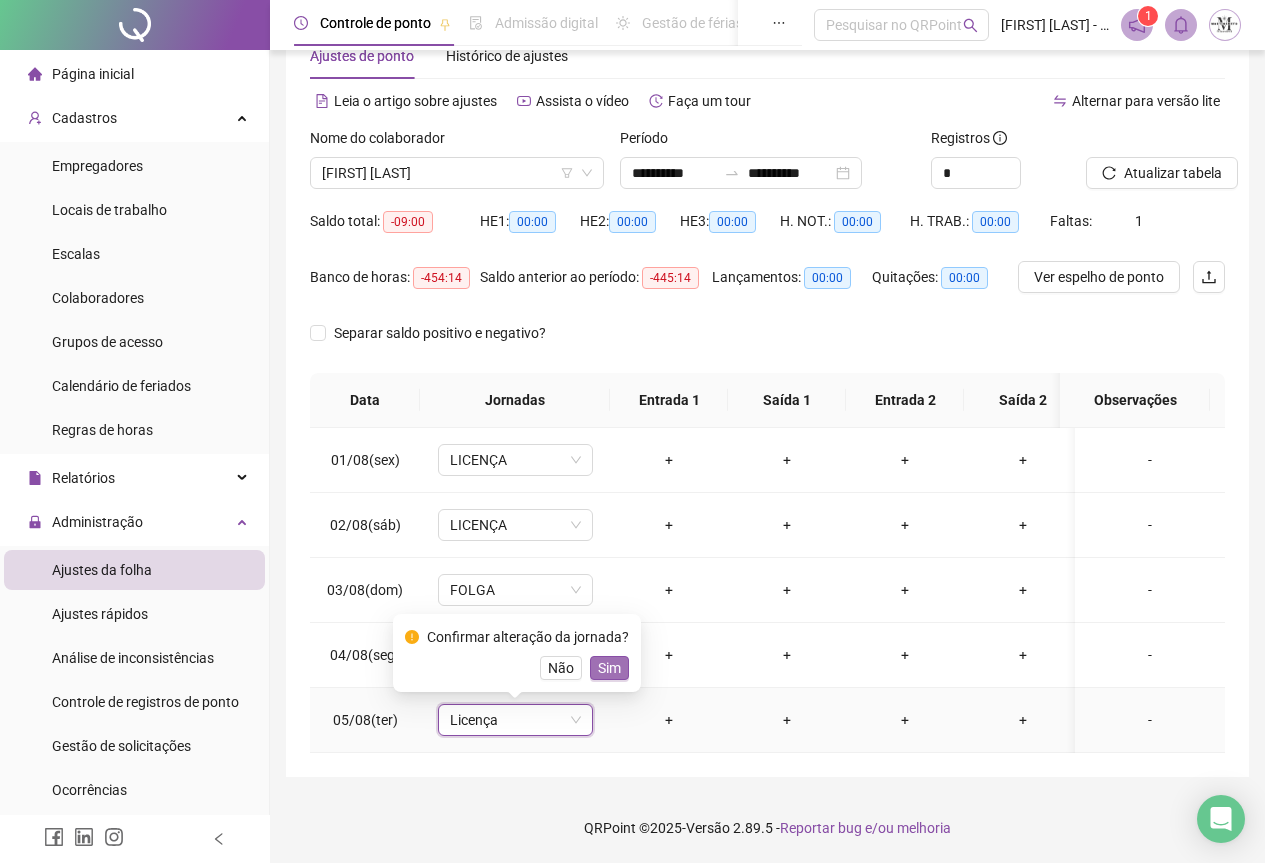 click on "Sim" at bounding box center [609, 668] 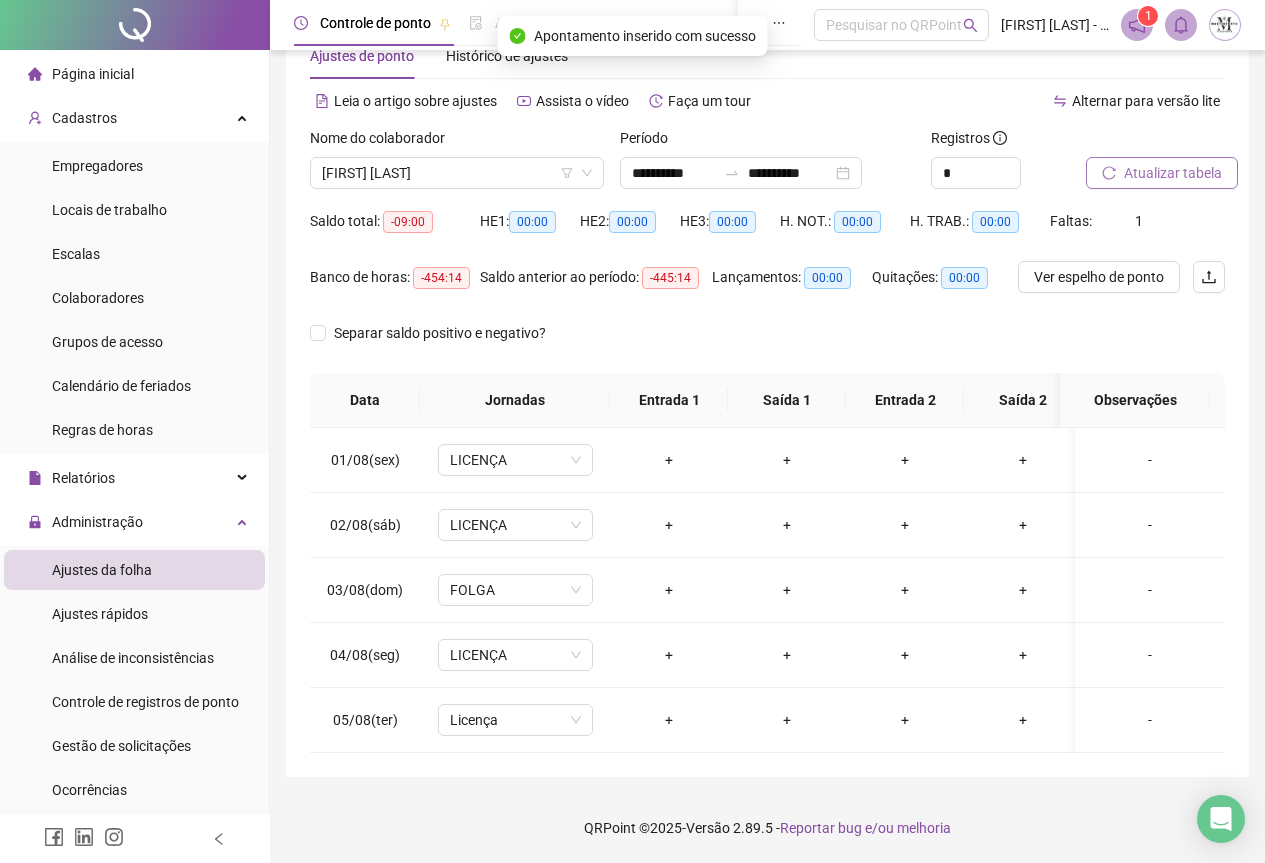 click on "Atualizar tabela" at bounding box center [1173, 173] 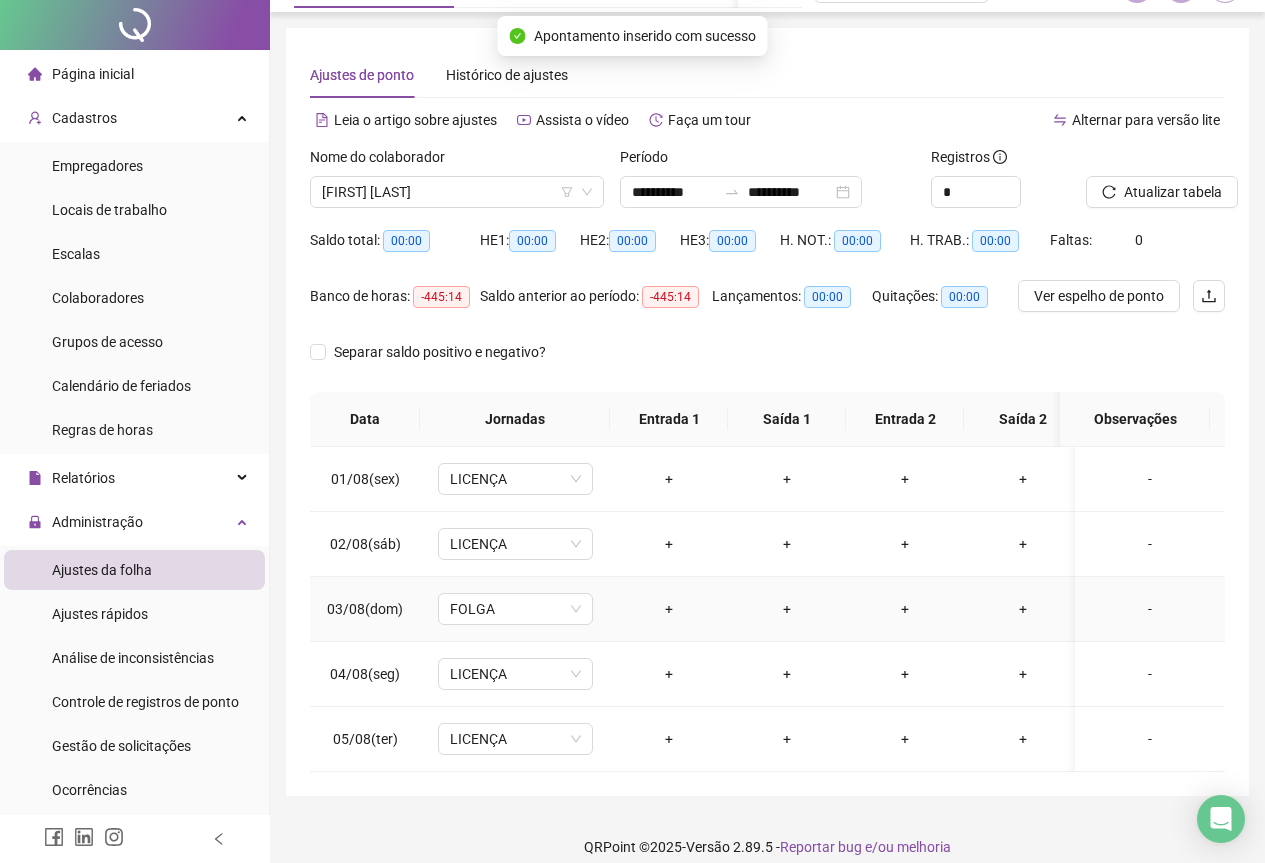 scroll, scrollTop: 72, scrollLeft: 0, axis: vertical 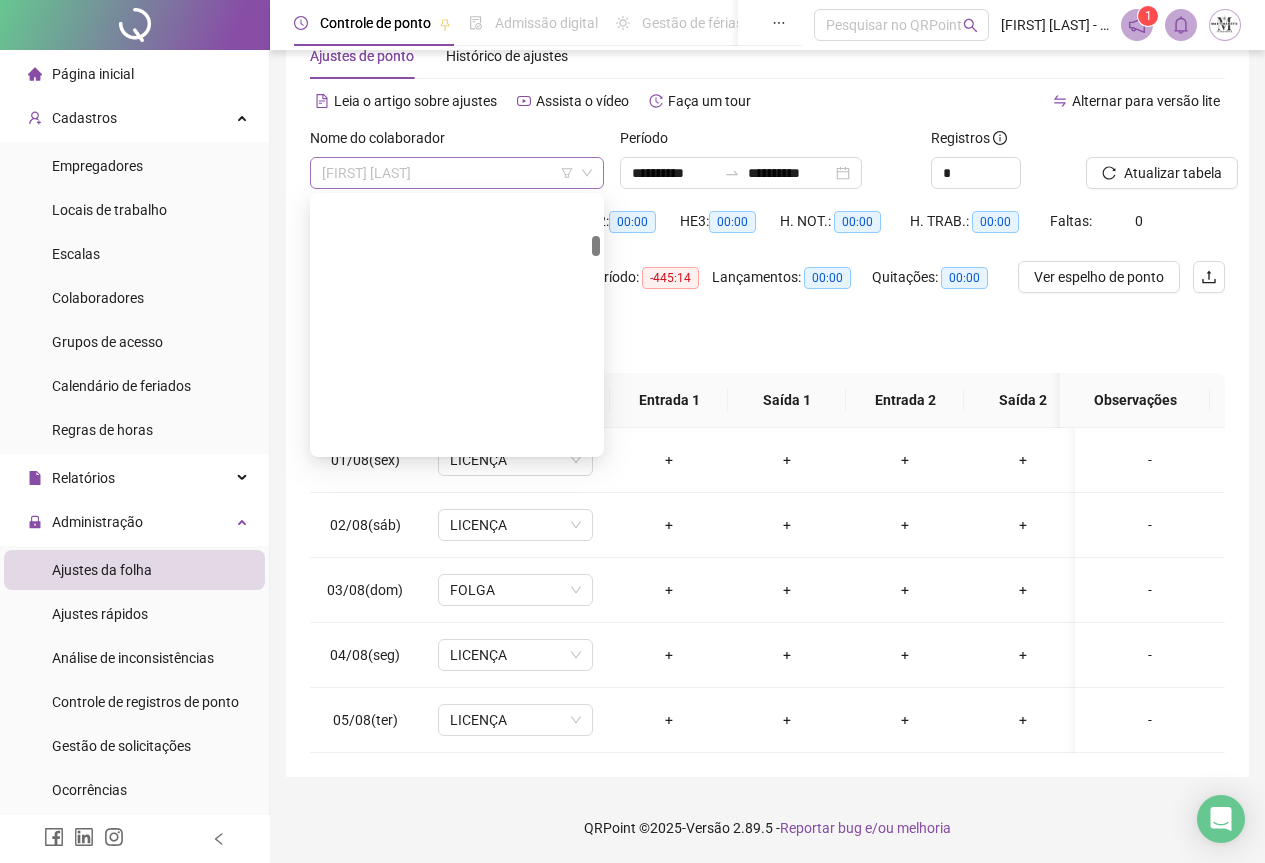 click on "[FIRST] [LAST]" at bounding box center [457, 173] 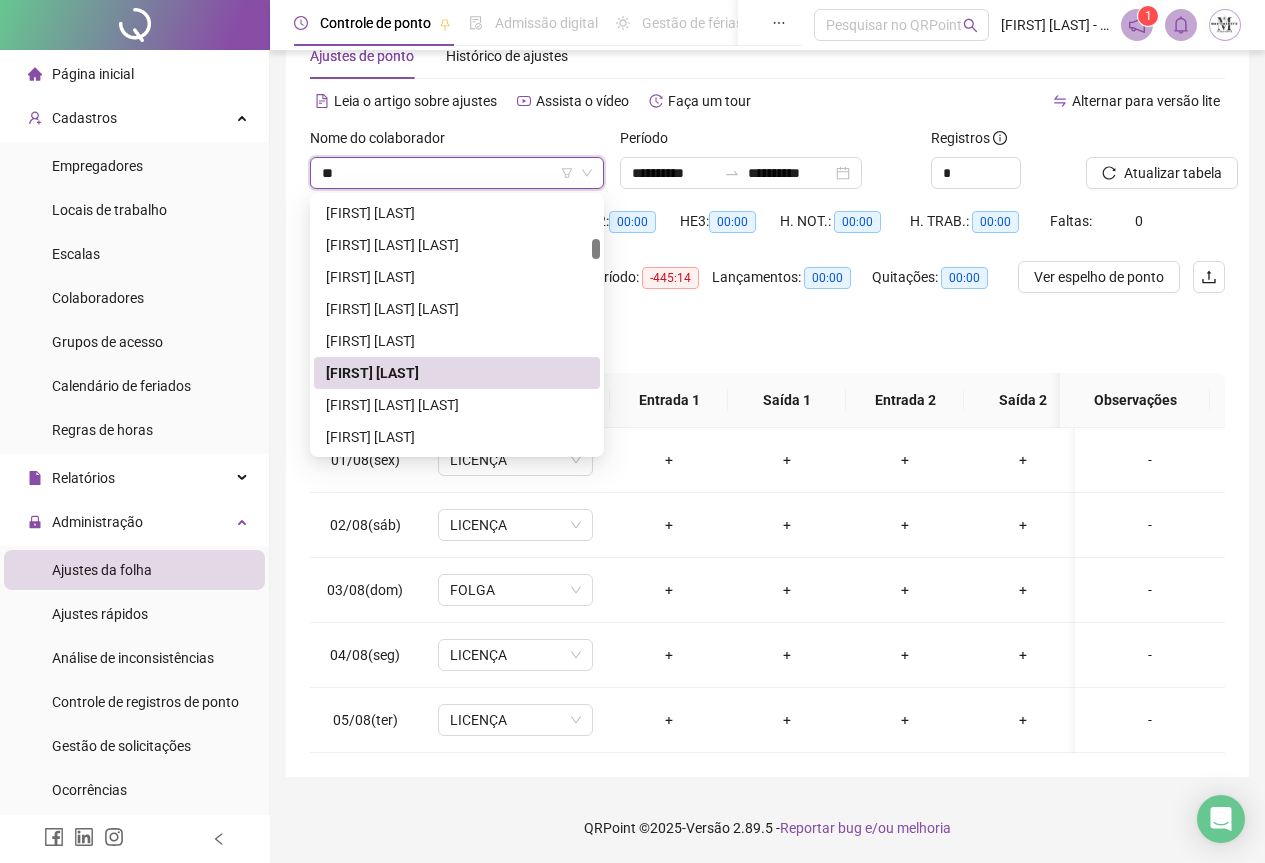 scroll, scrollTop: 0, scrollLeft: 0, axis: both 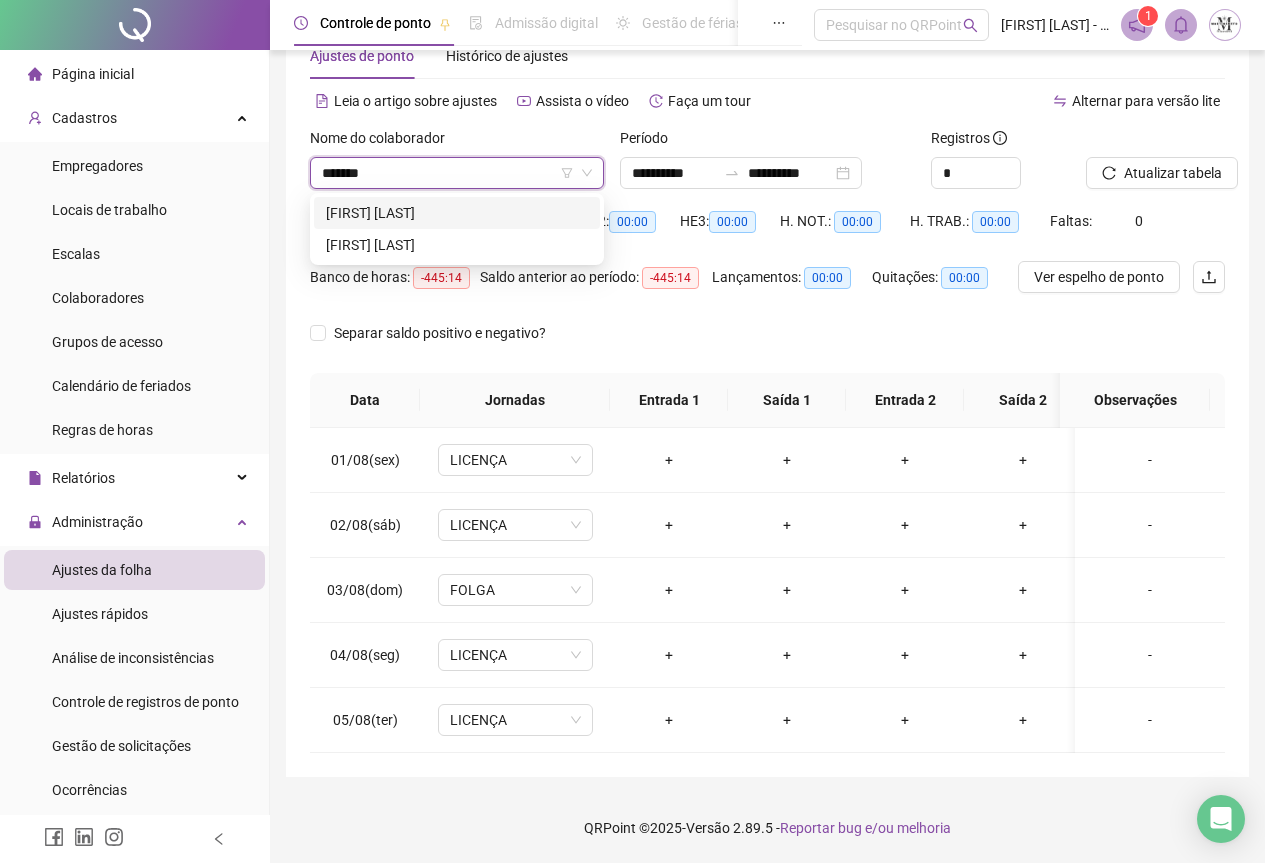type on "********" 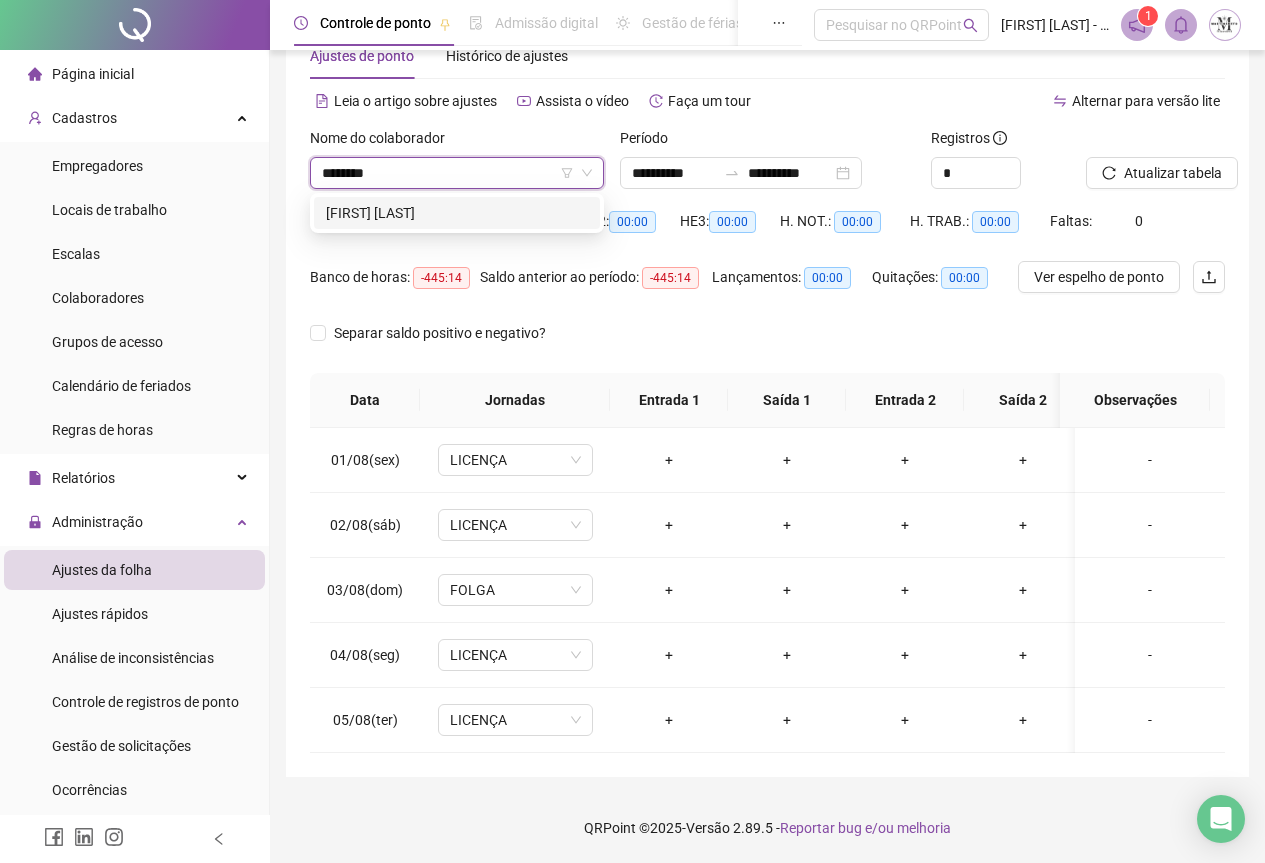 click on "[FIRST] [LAST]" at bounding box center [457, 213] 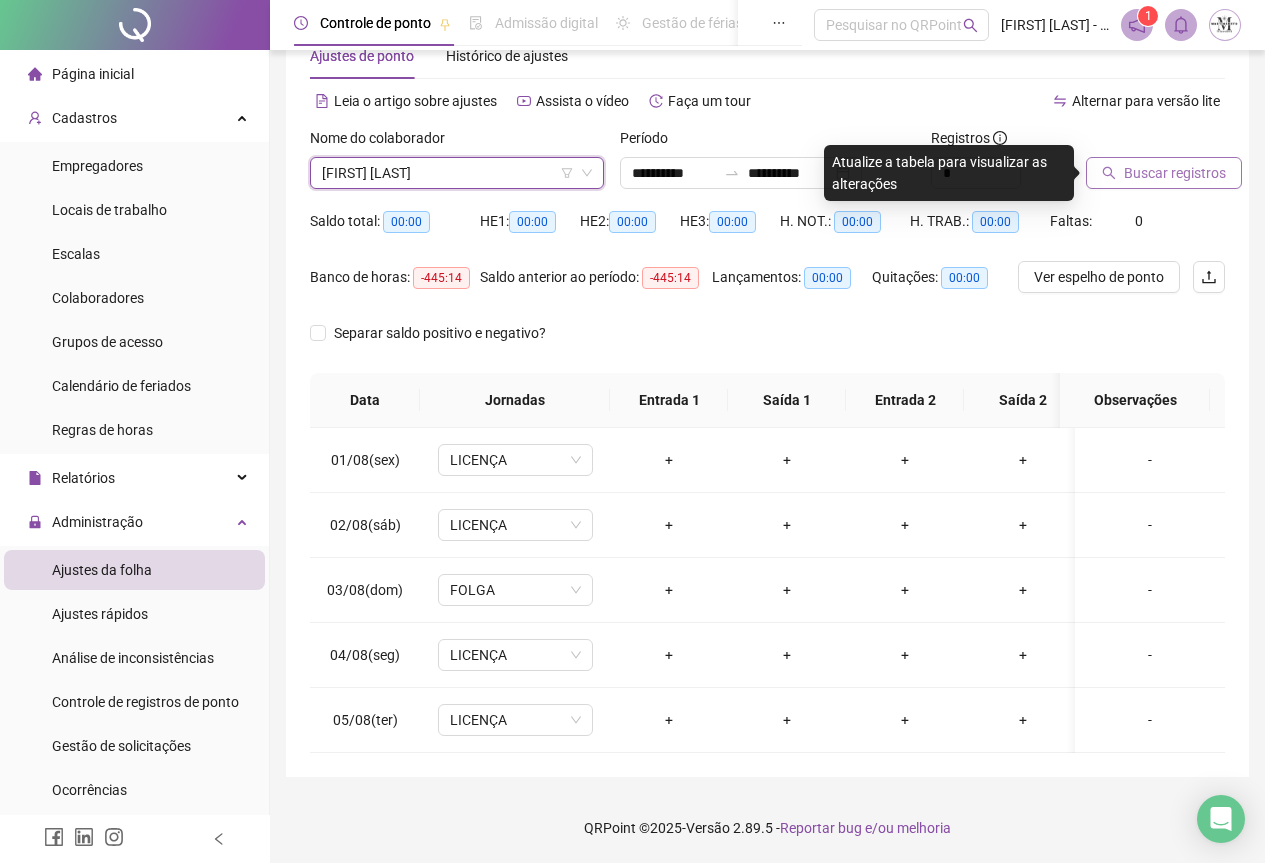 click on "Buscar registros" at bounding box center (1175, 173) 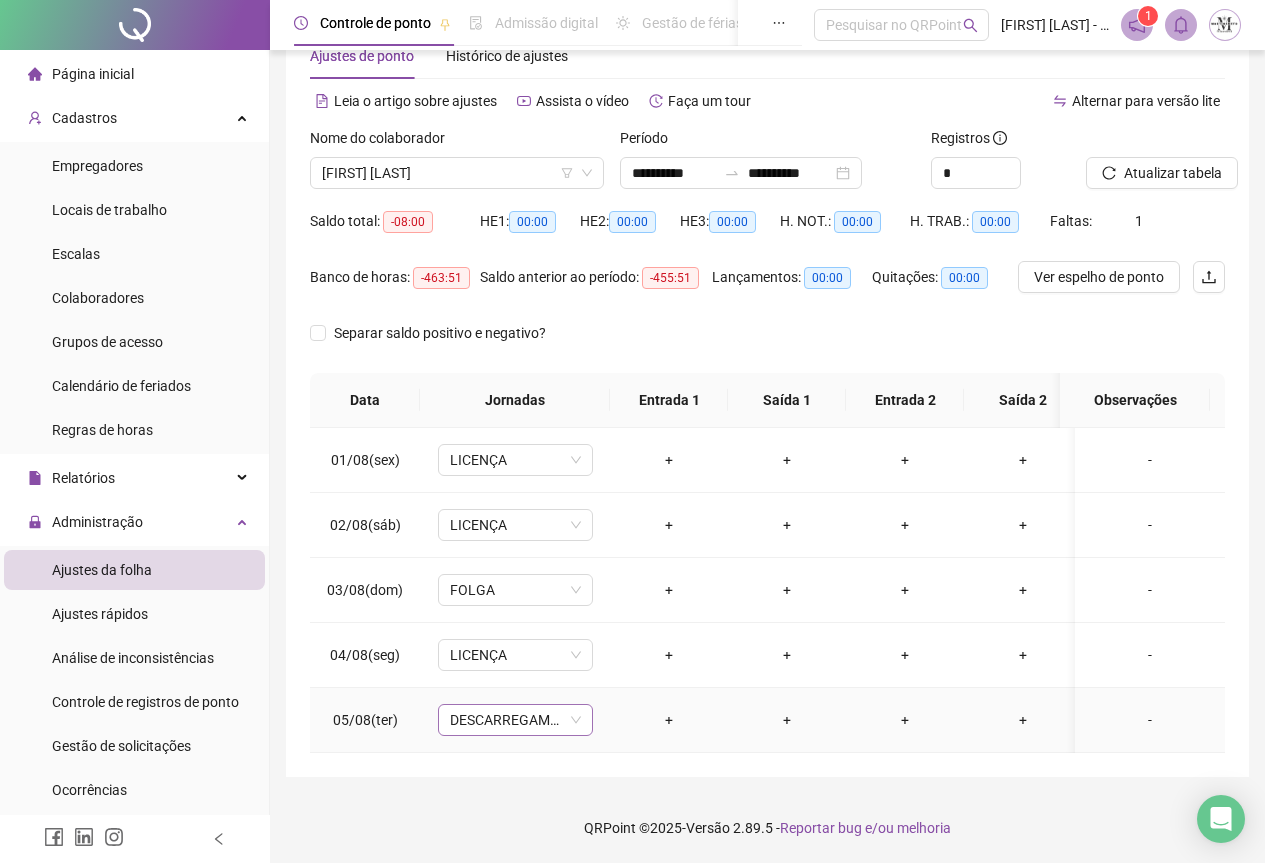 click on "DESCARREGAMENTO SG TARDE" at bounding box center [515, 720] 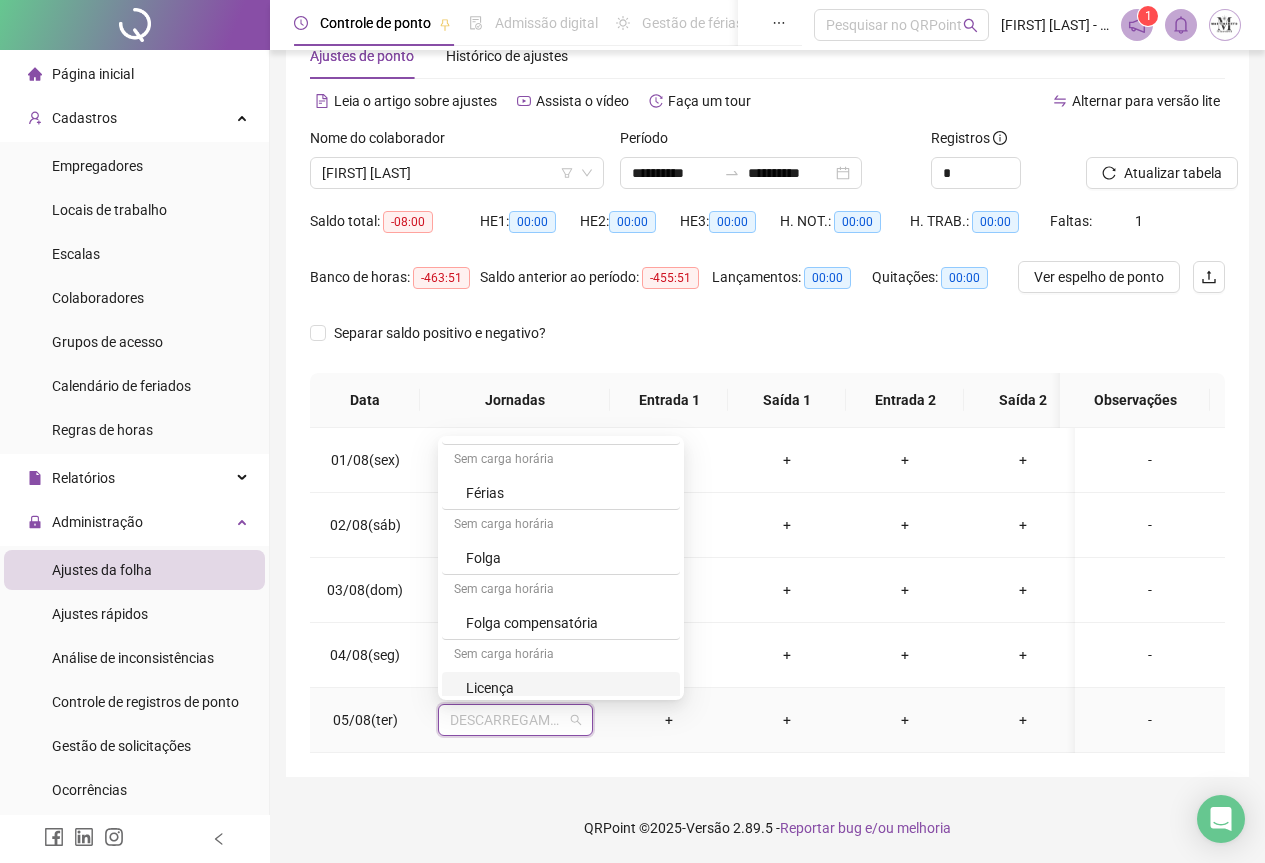 scroll, scrollTop: 1200, scrollLeft: 0, axis: vertical 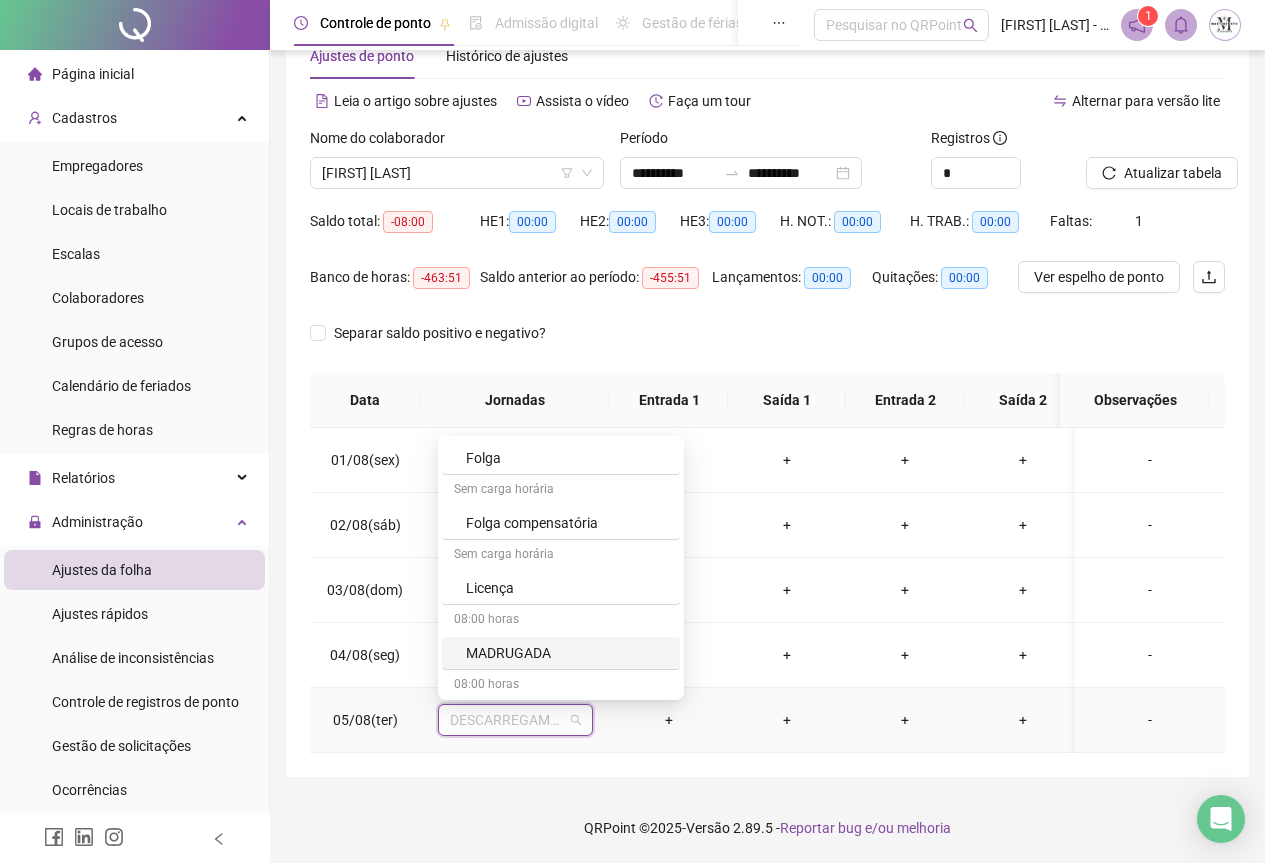 click on "Licença" at bounding box center (567, 588) 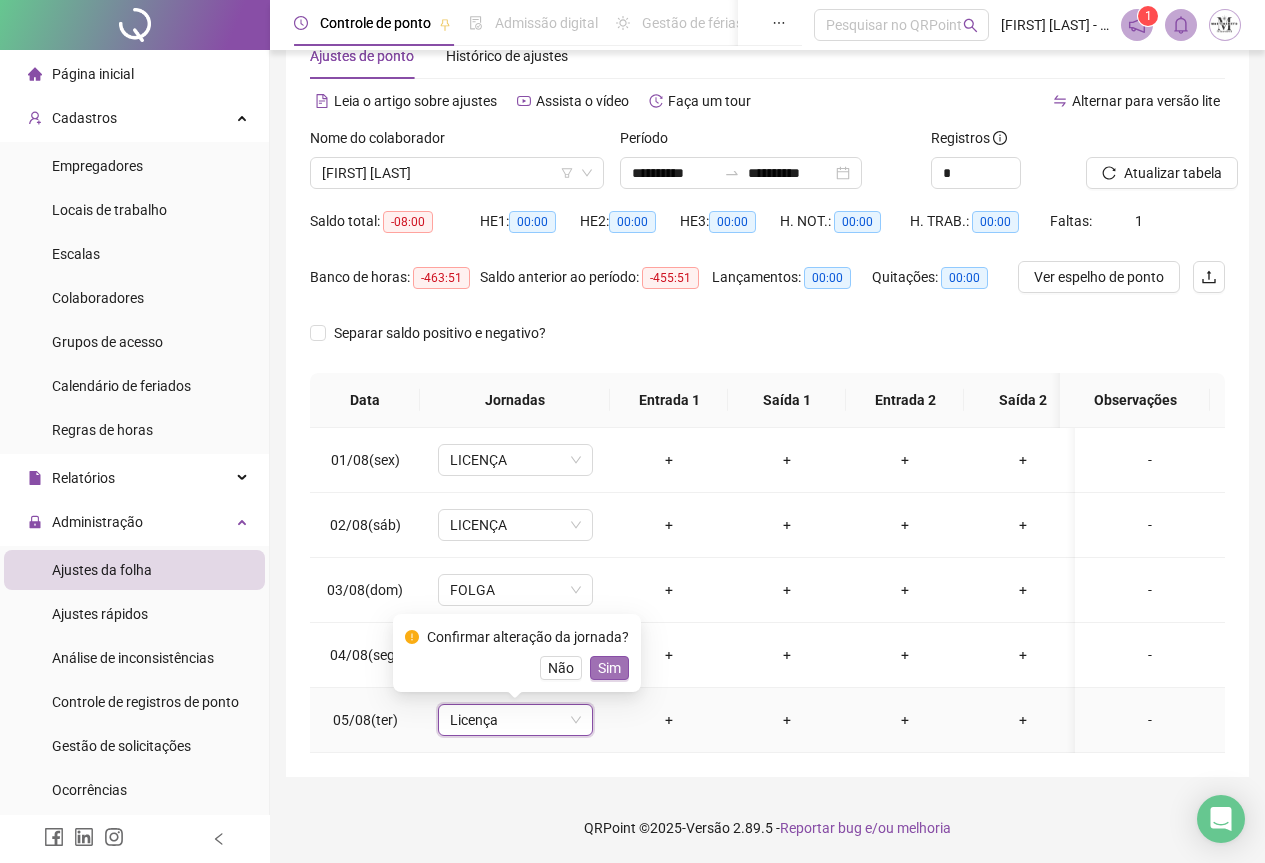 click on "Sim" at bounding box center [609, 668] 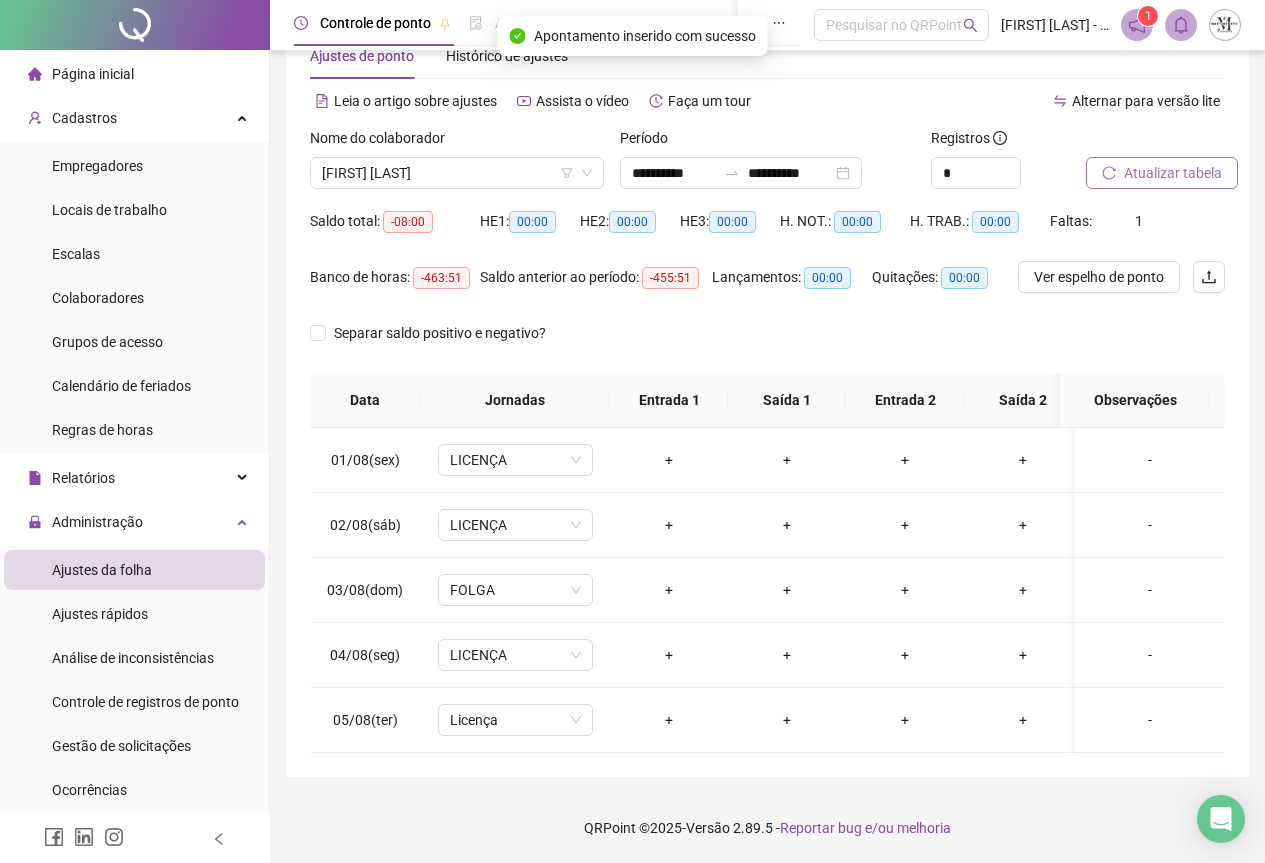 click on "Atualizar tabela" at bounding box center (1173, 173) 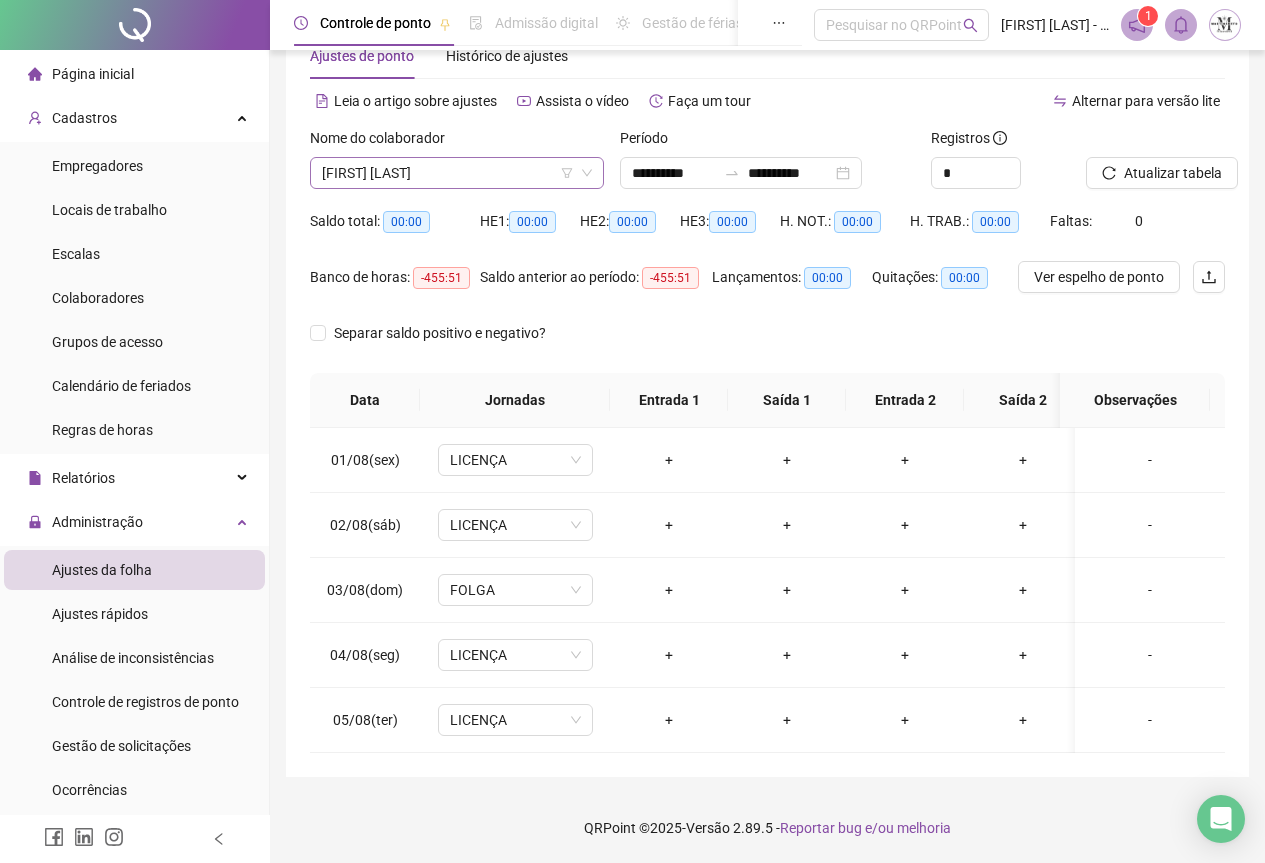 click on "[FIRST] [LAST]" at bounding box center (457, 173) 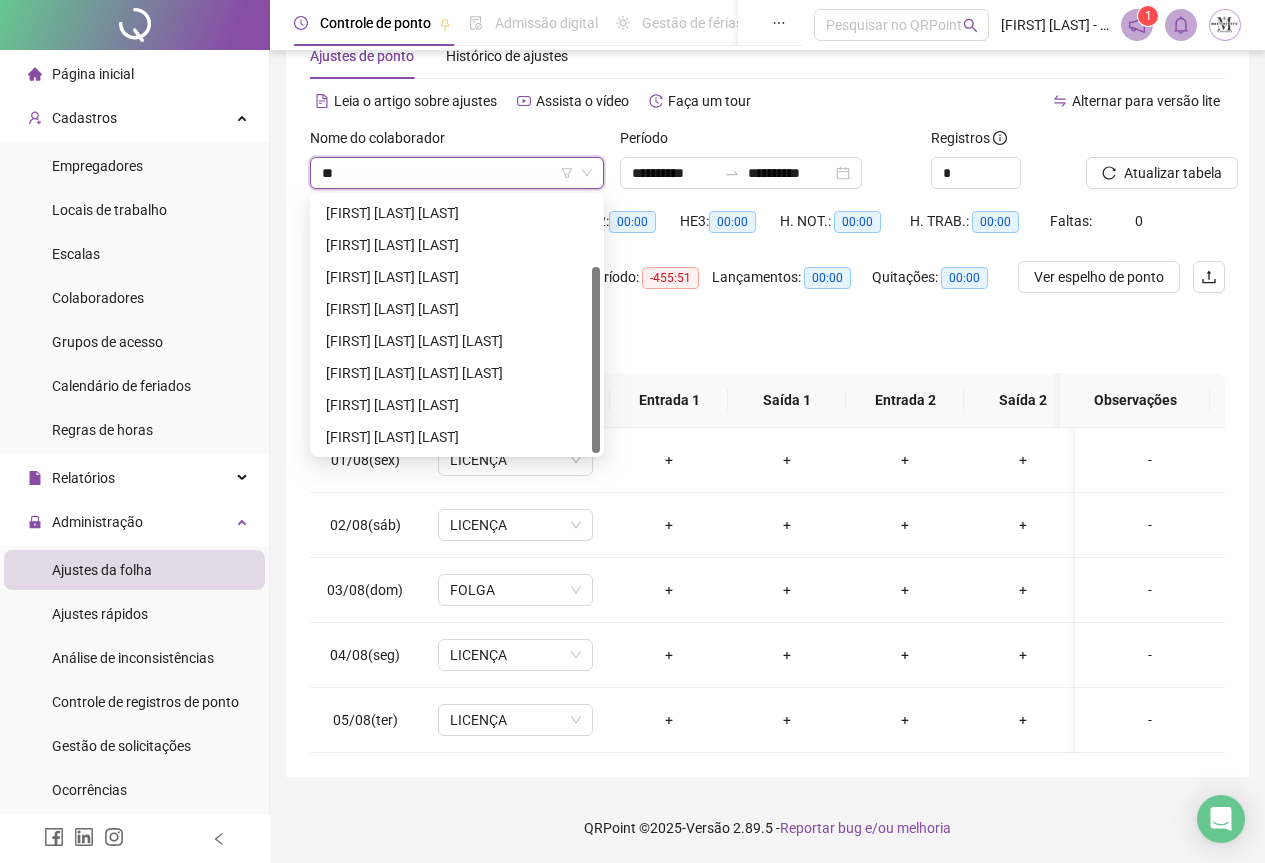 scroll, scrollTop: 96, scrollLeft: 0, axis: vertical 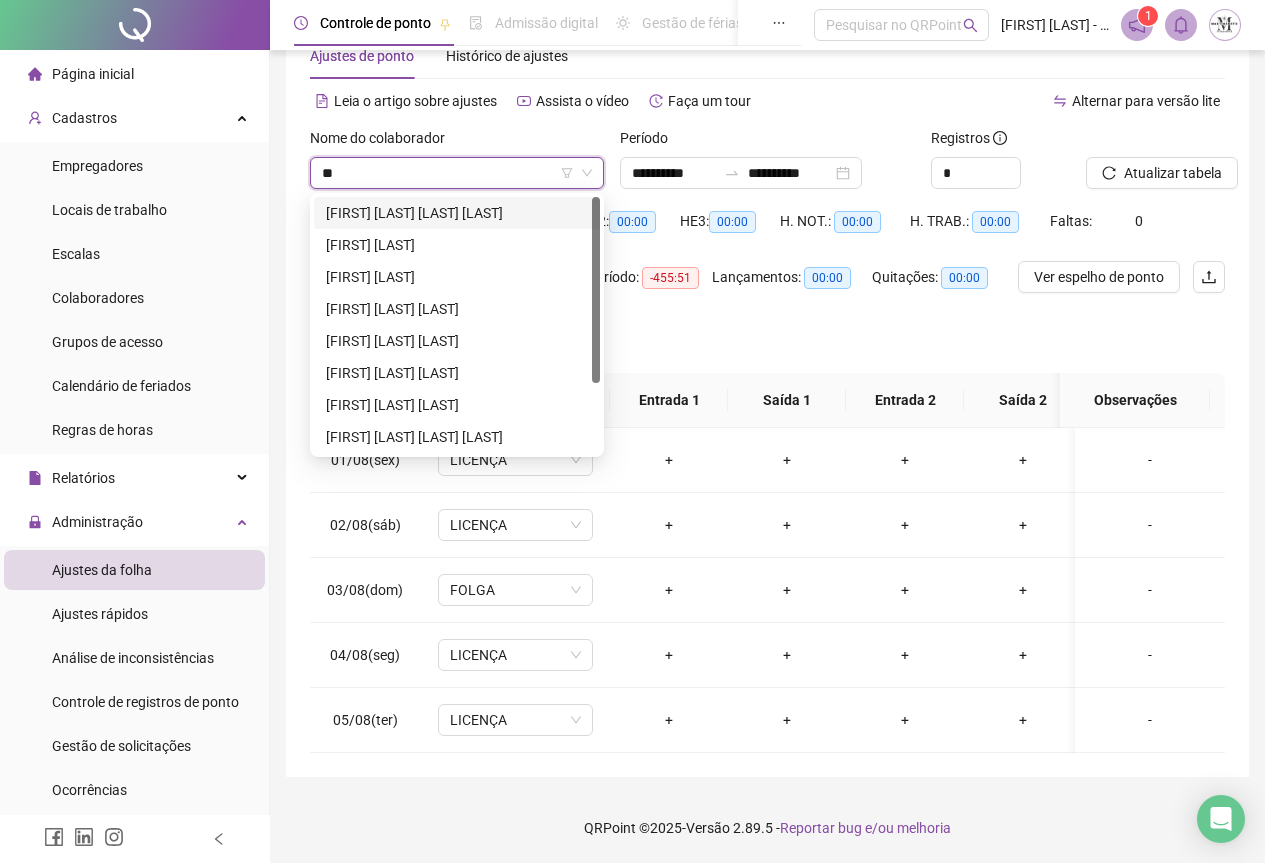 type on "*" 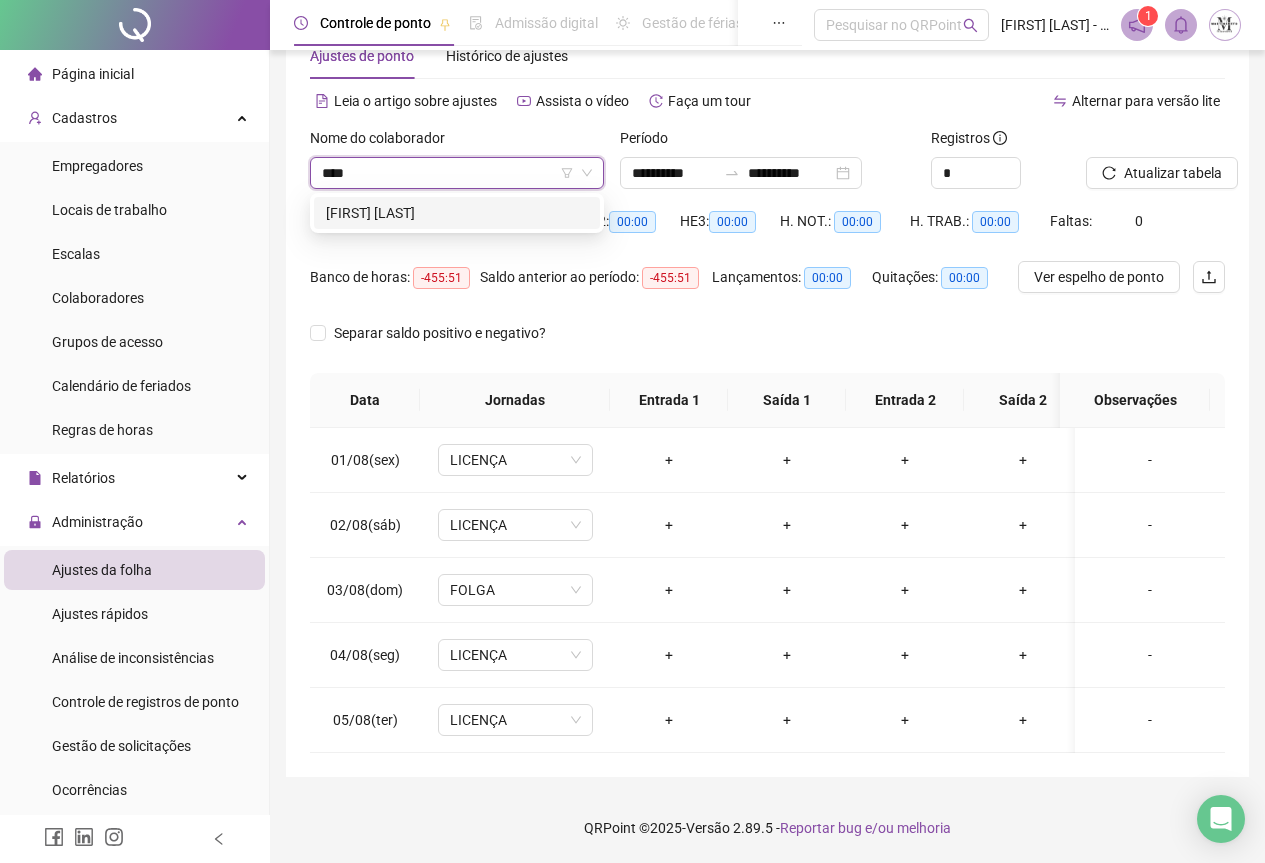 scroll, scrollTop: 0, scrollLeft: 0, axis: both 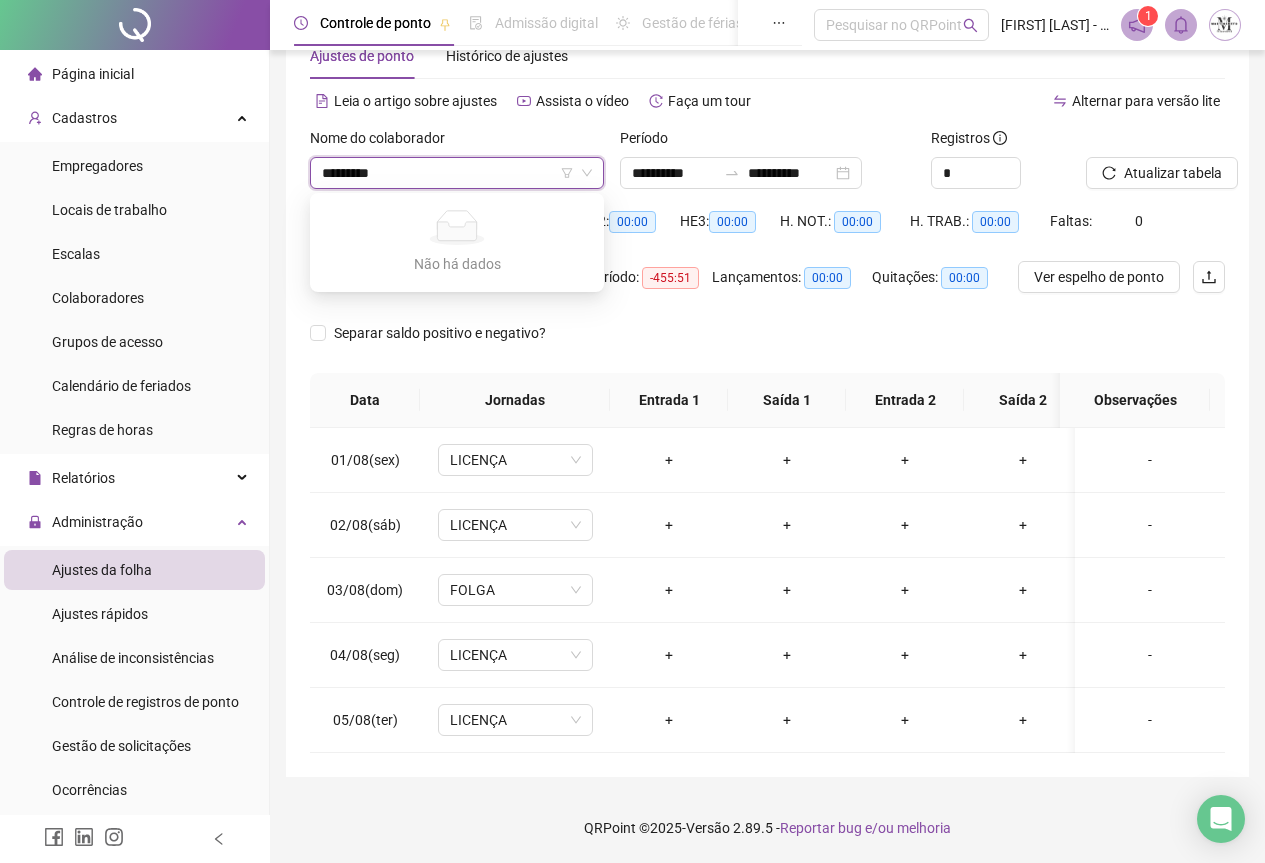 click on "*********" at bounding box center [448, 173] 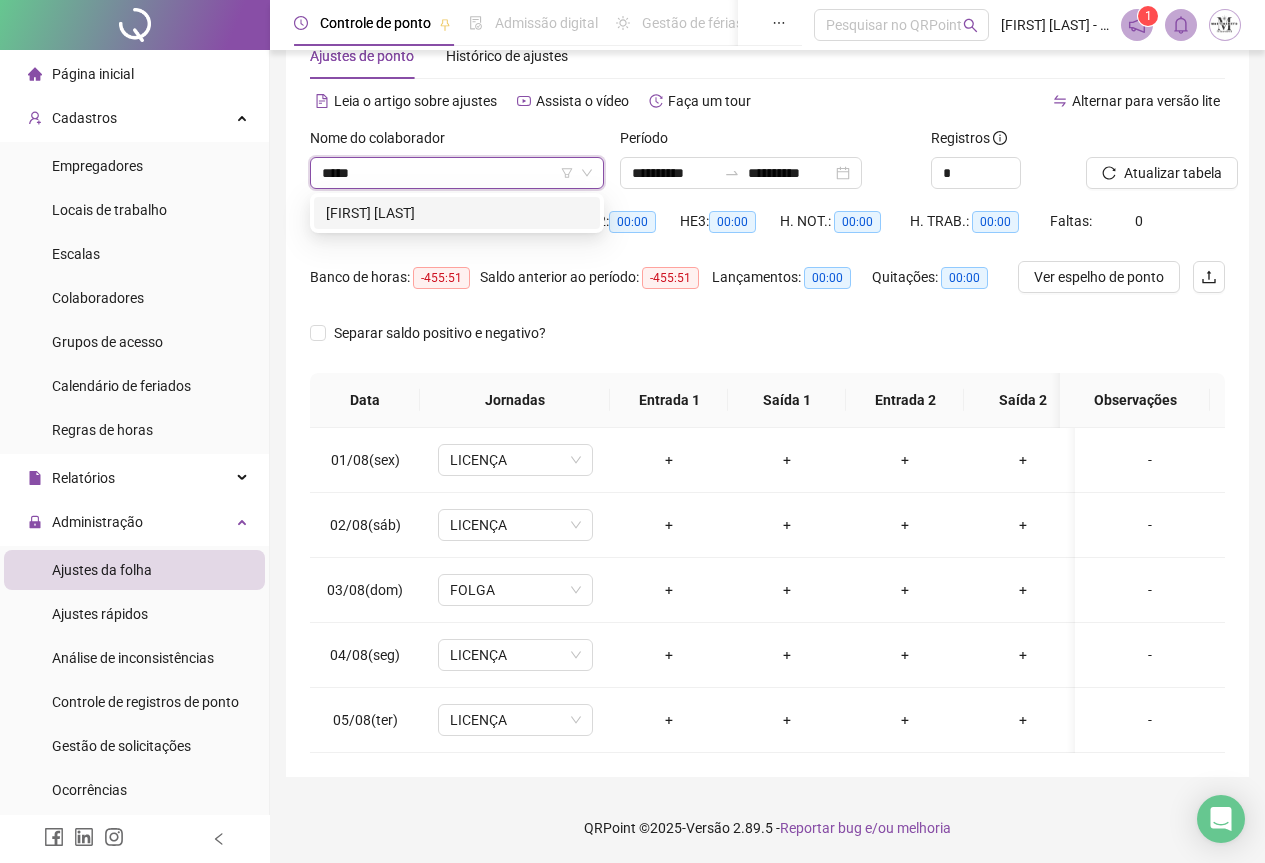 type on "****" 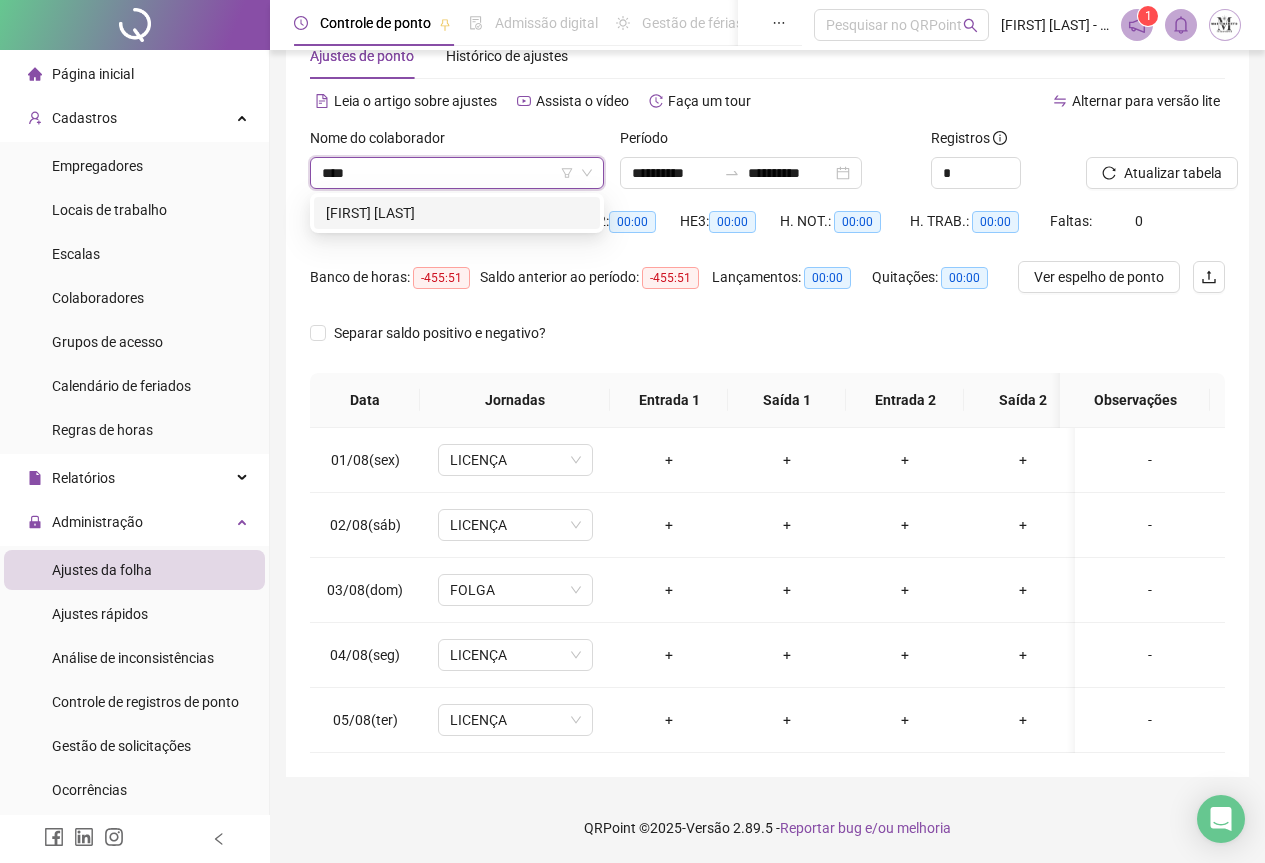 click on "[FIRST] [LAST]" at bounding box center (457, 213) 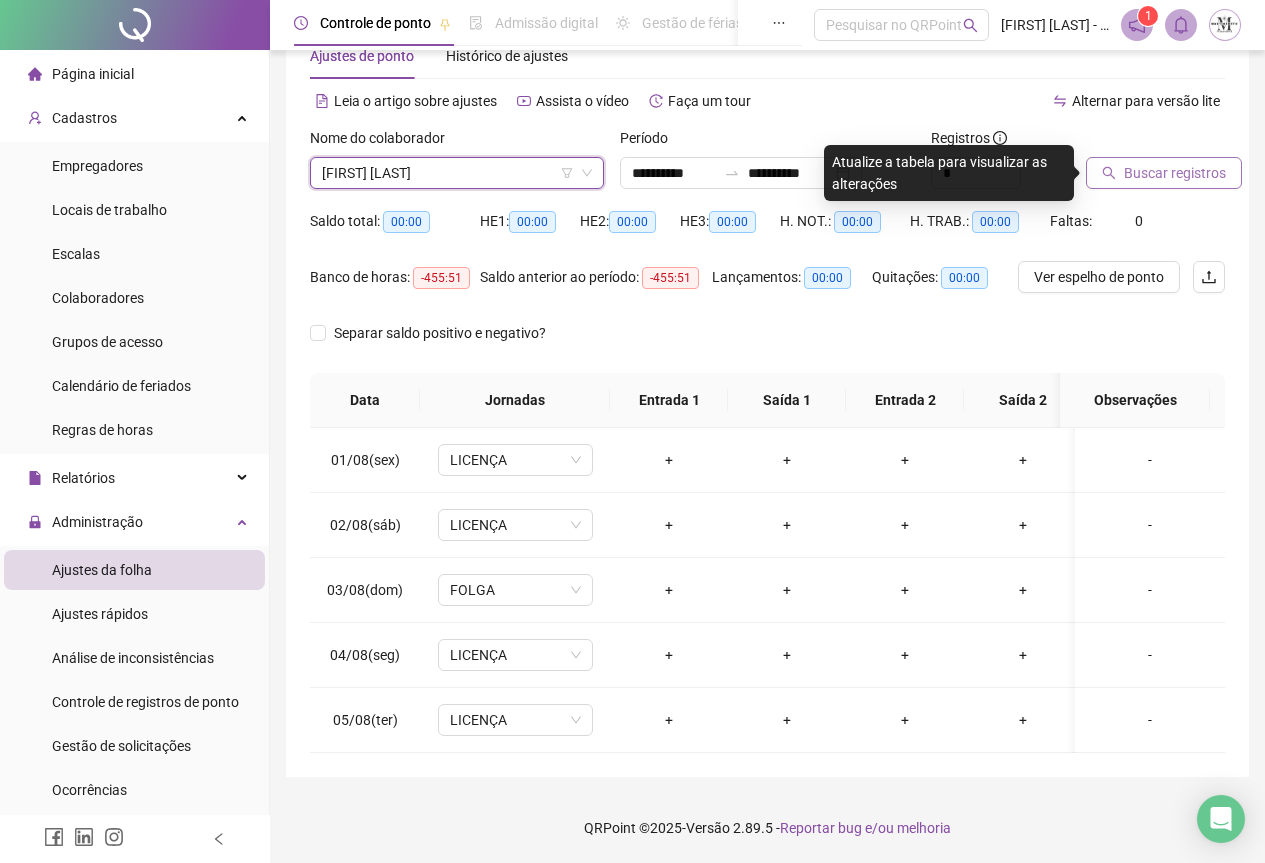 click on "Buscar registros" at bounding box center [1164, 173] 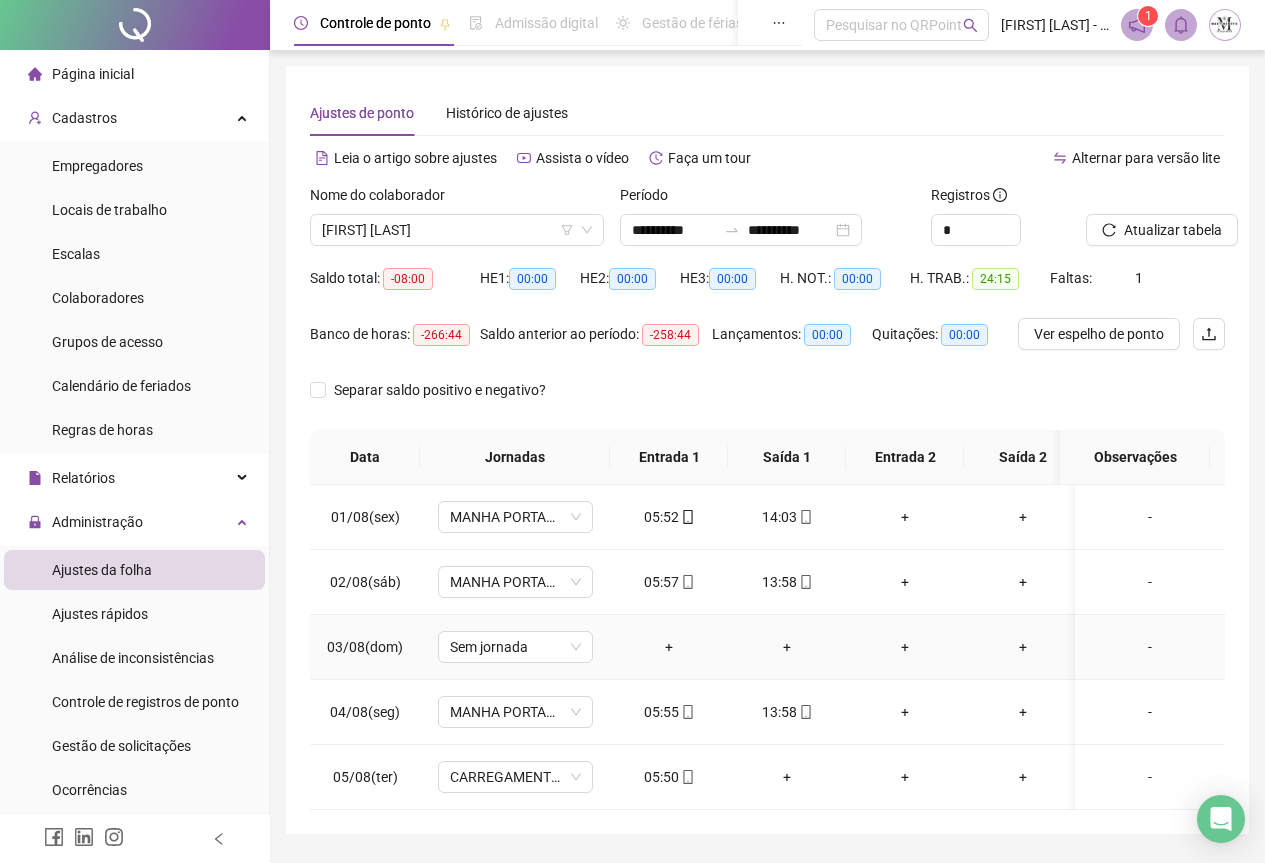 scroll, scrollTop: 72, scrollLeft: 0, axis: vertical 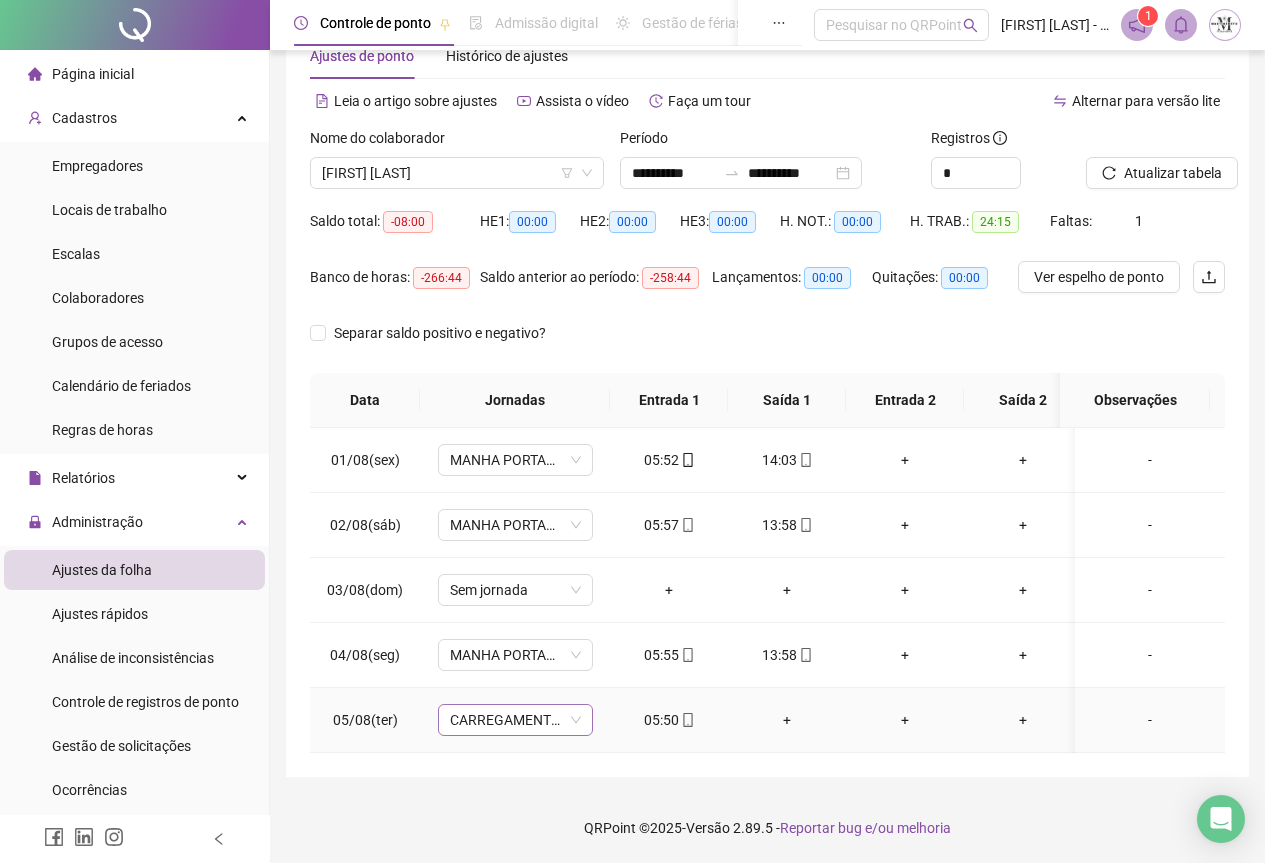 click on "CARREGAMENTO SEDE" at bounding box center [515, 720] 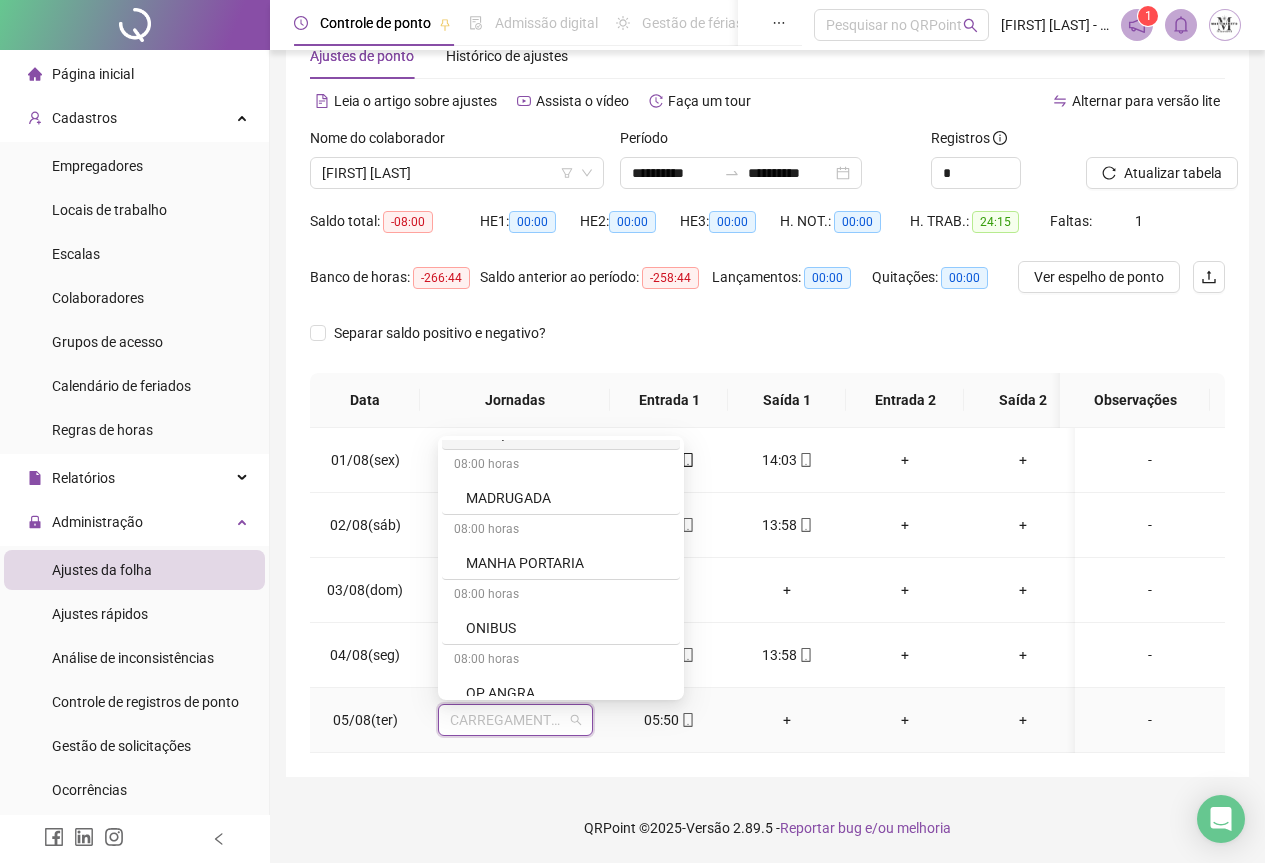 scroll, scrollTop: 1400, scrollLeft: 0, axis: vertical 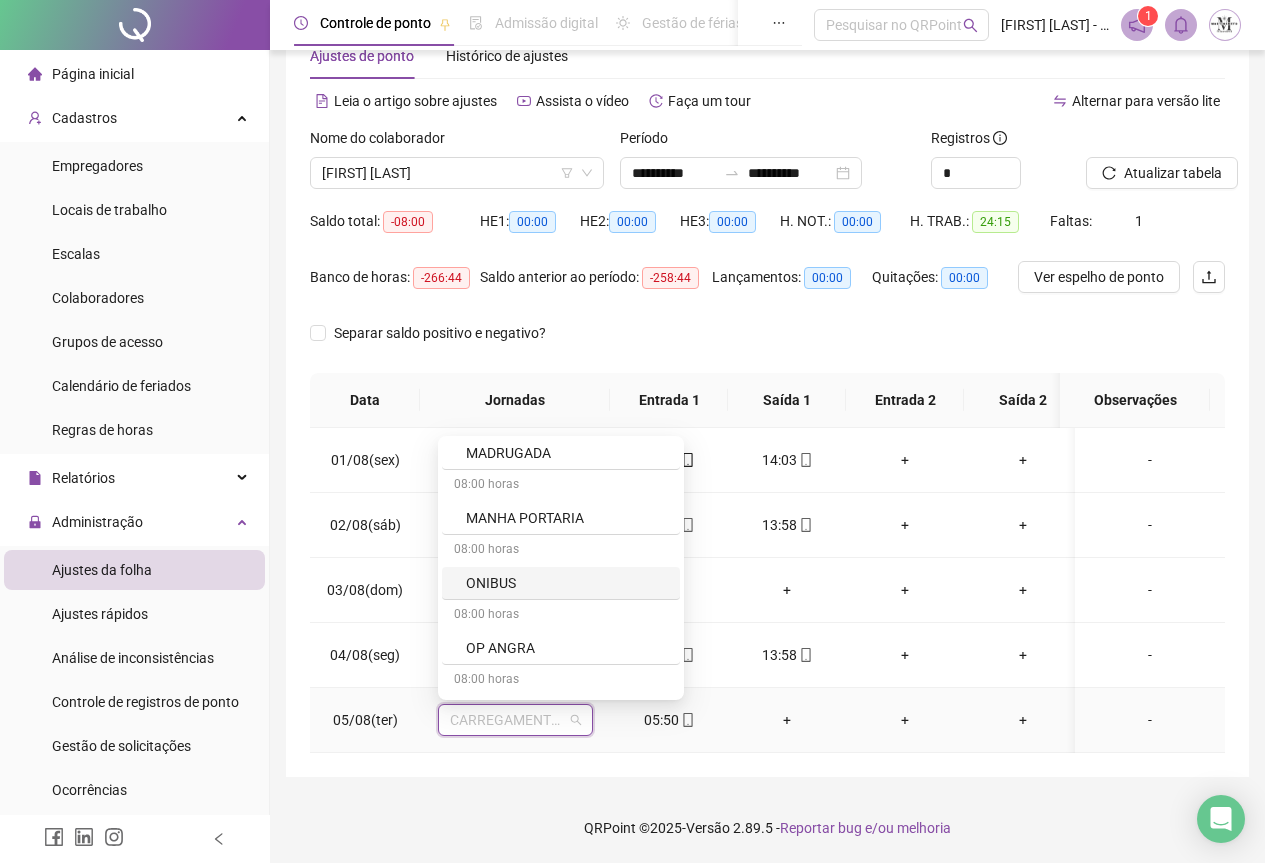 click on "MANHA PORTARIA" at bounding box center (567, 518) 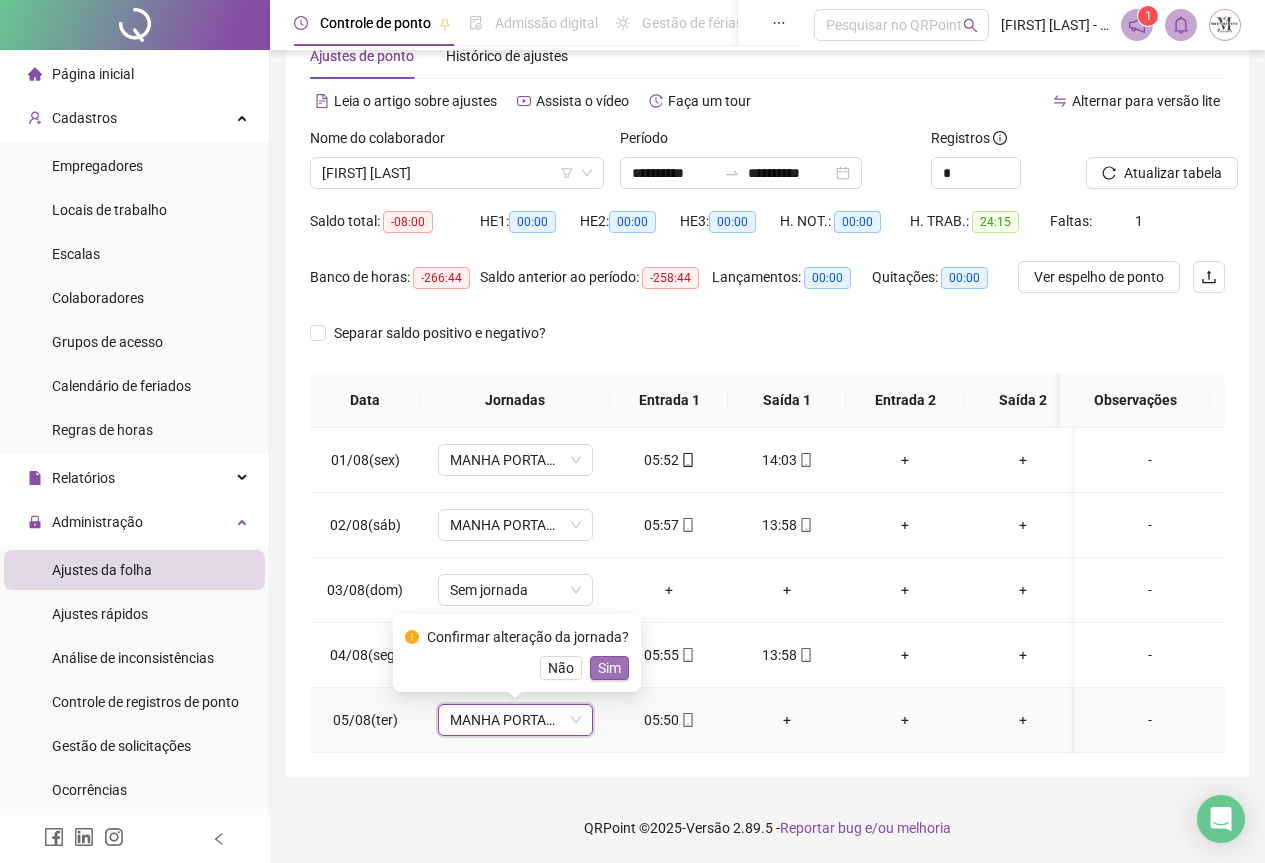 click on "Sim" at bounding box center [609, 668] 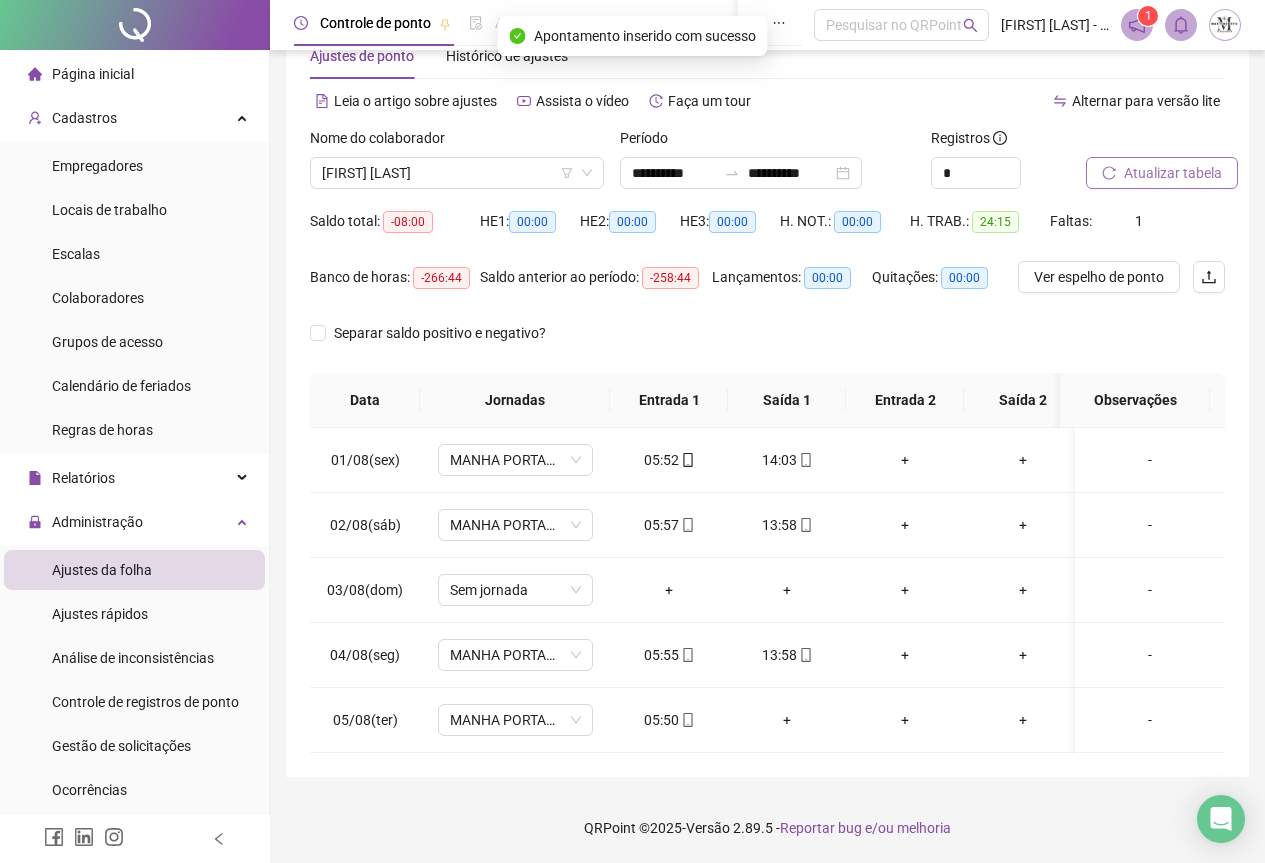 click on "Atualizar tabela" at bounding box center (1162, 173) 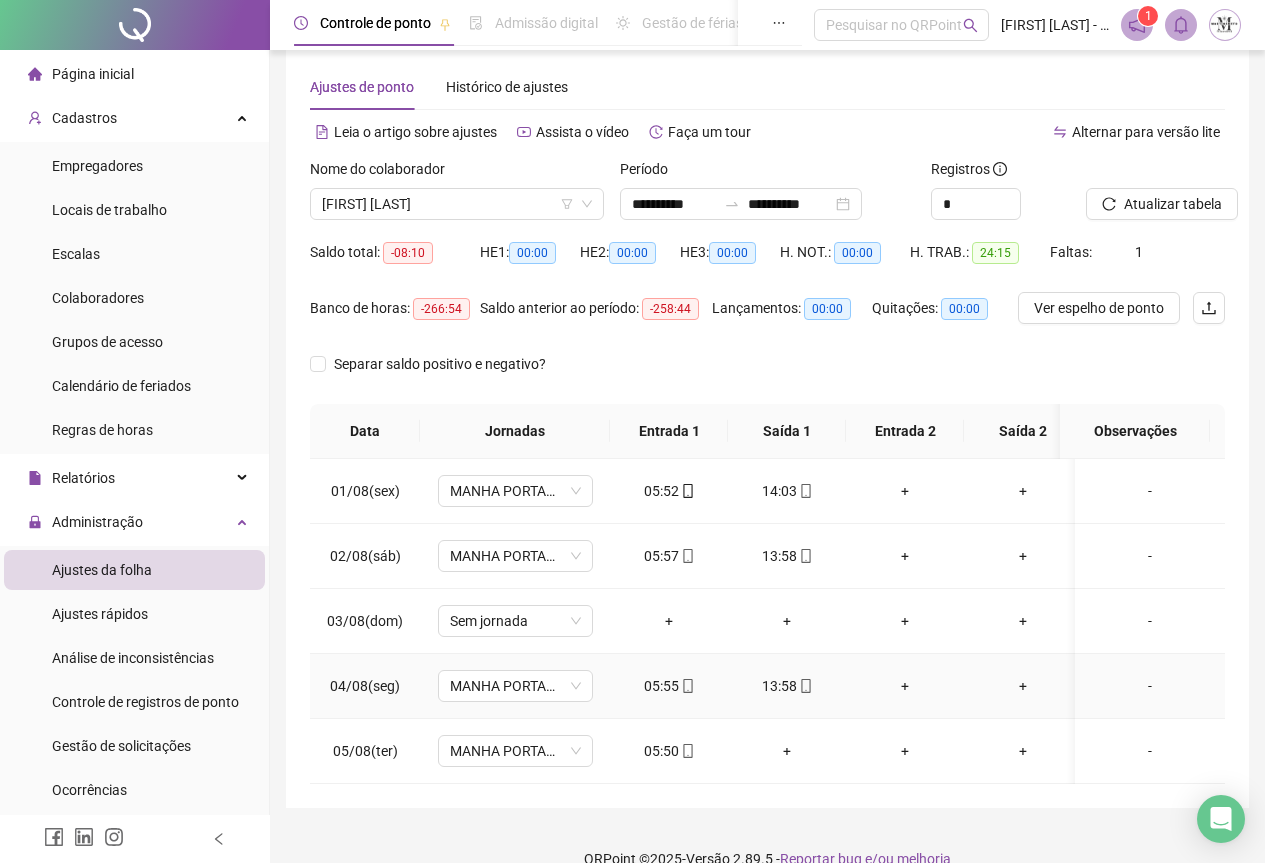scroll, scrollTop: 0, scrollLeft: 0, axis: both 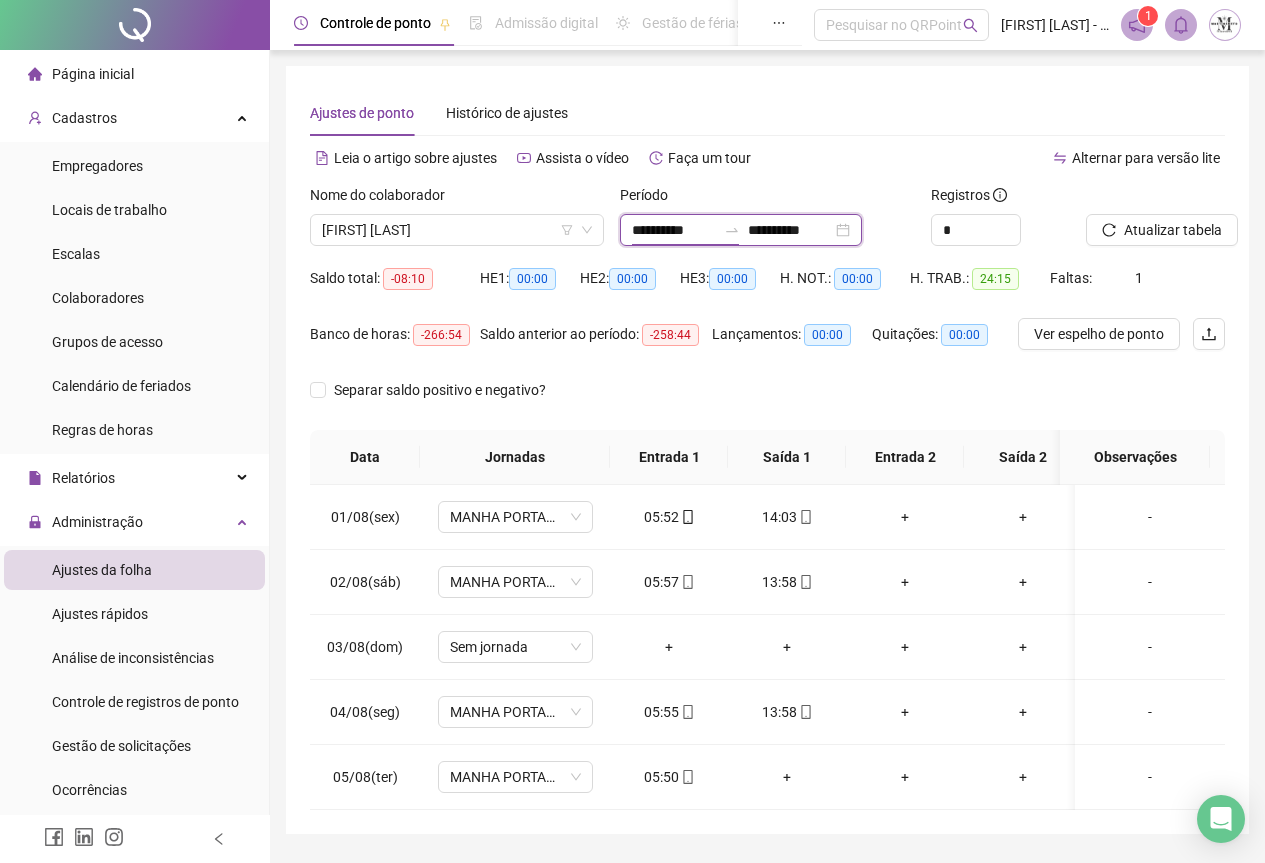 click on "**********" at bounding box center (674, 230) 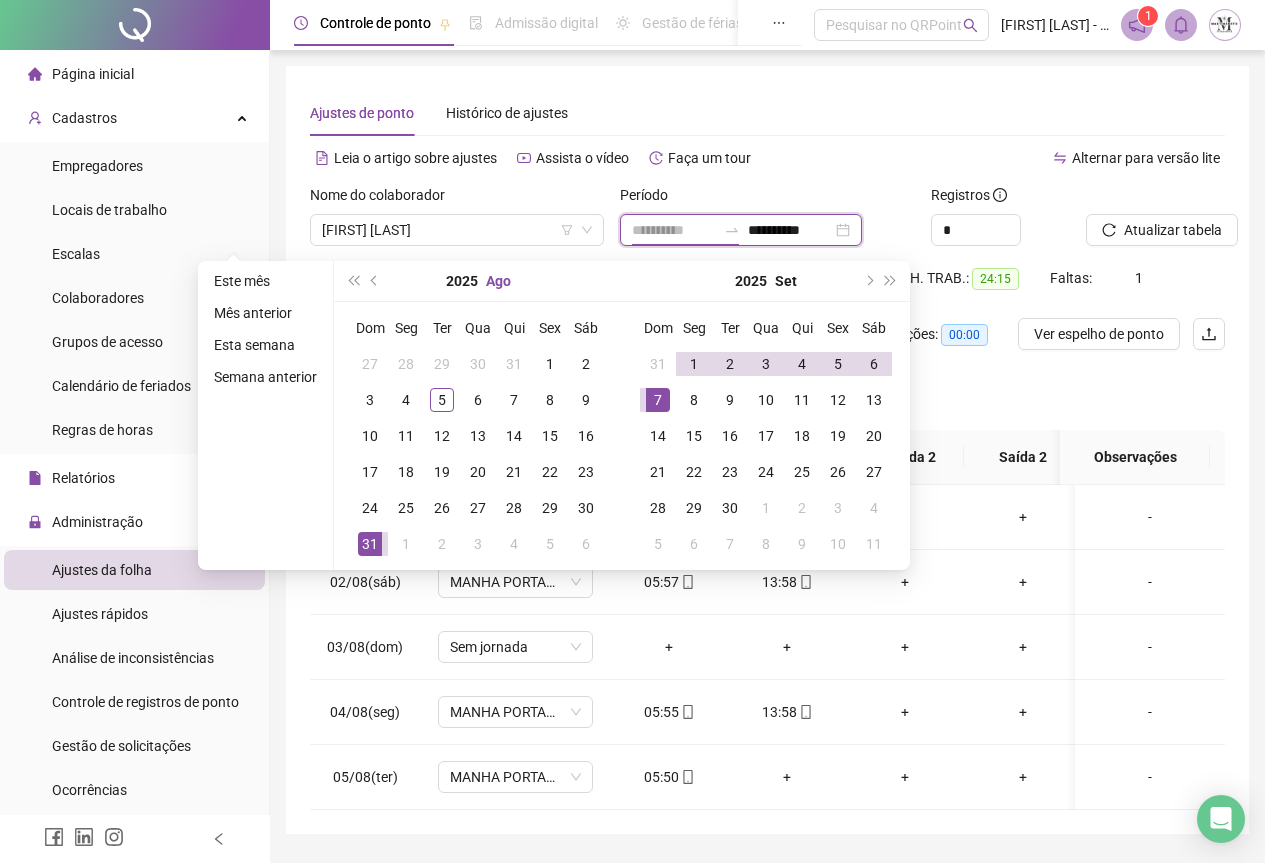 type on "**********" 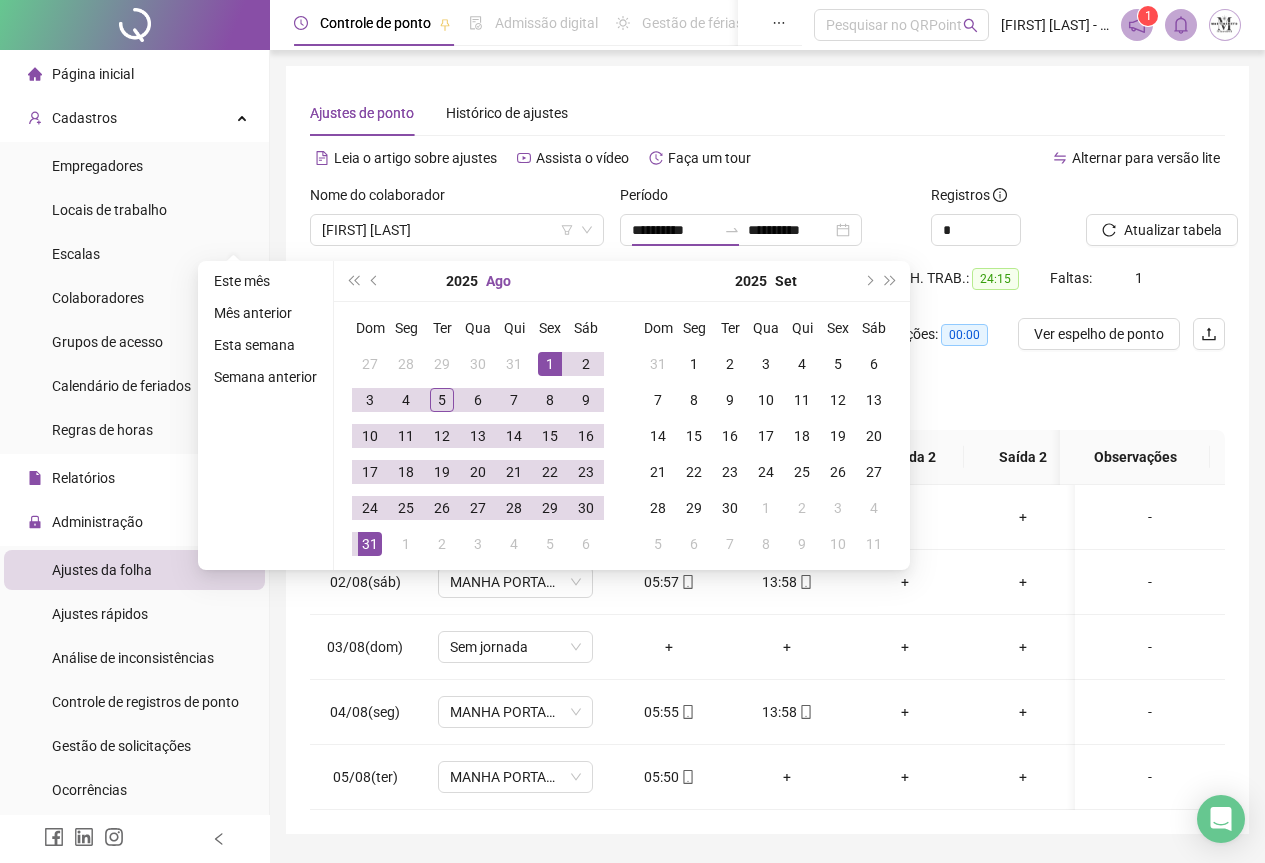 click on "Ago" at bounding box center (498, 281) 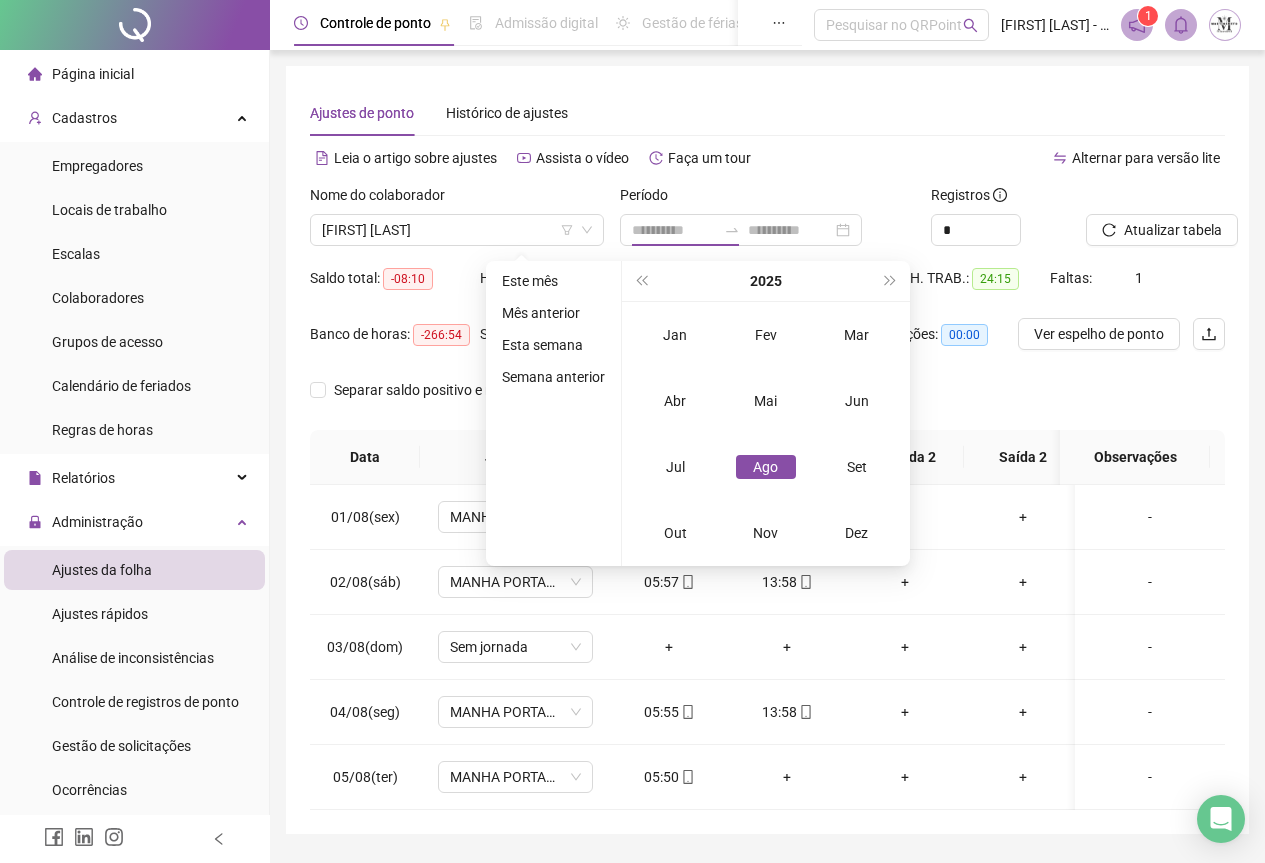 type on "**********" 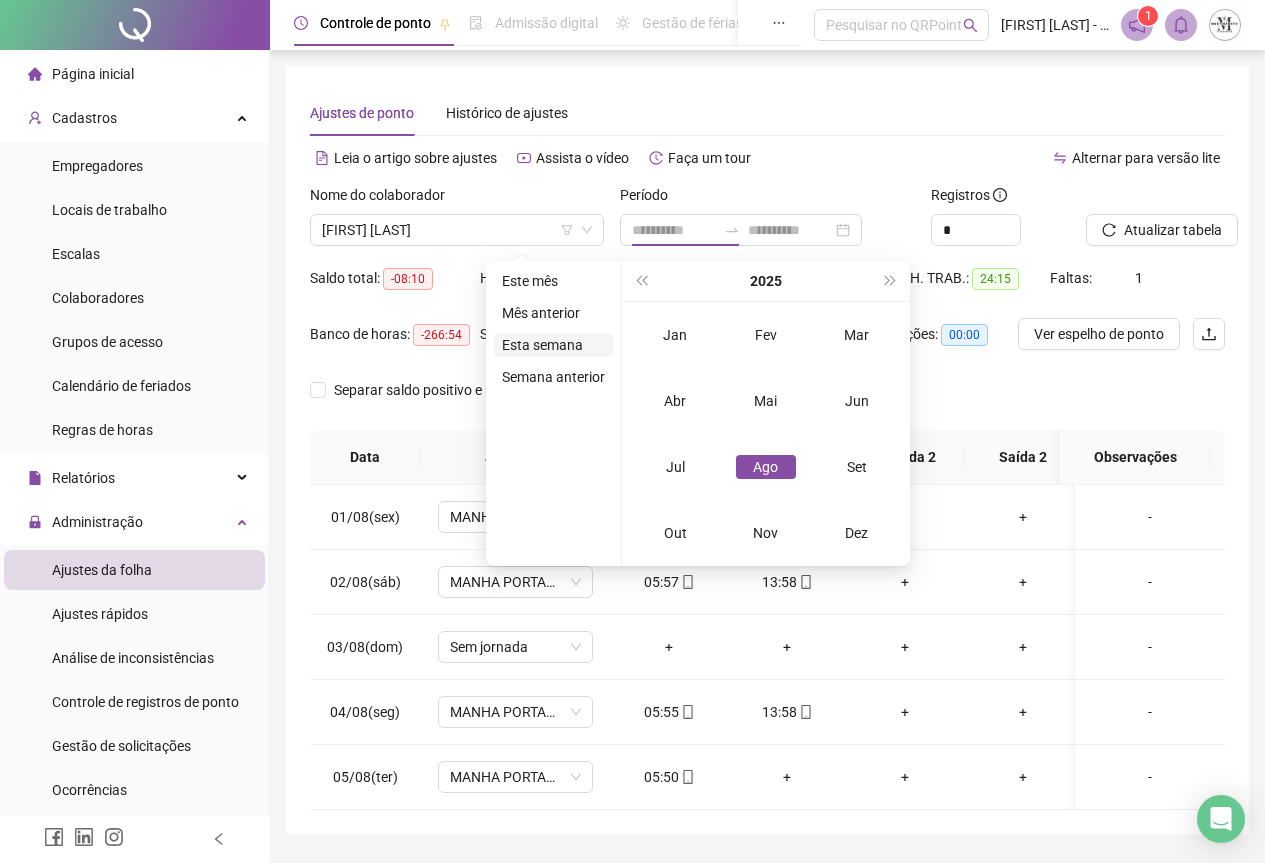 type on "**********" 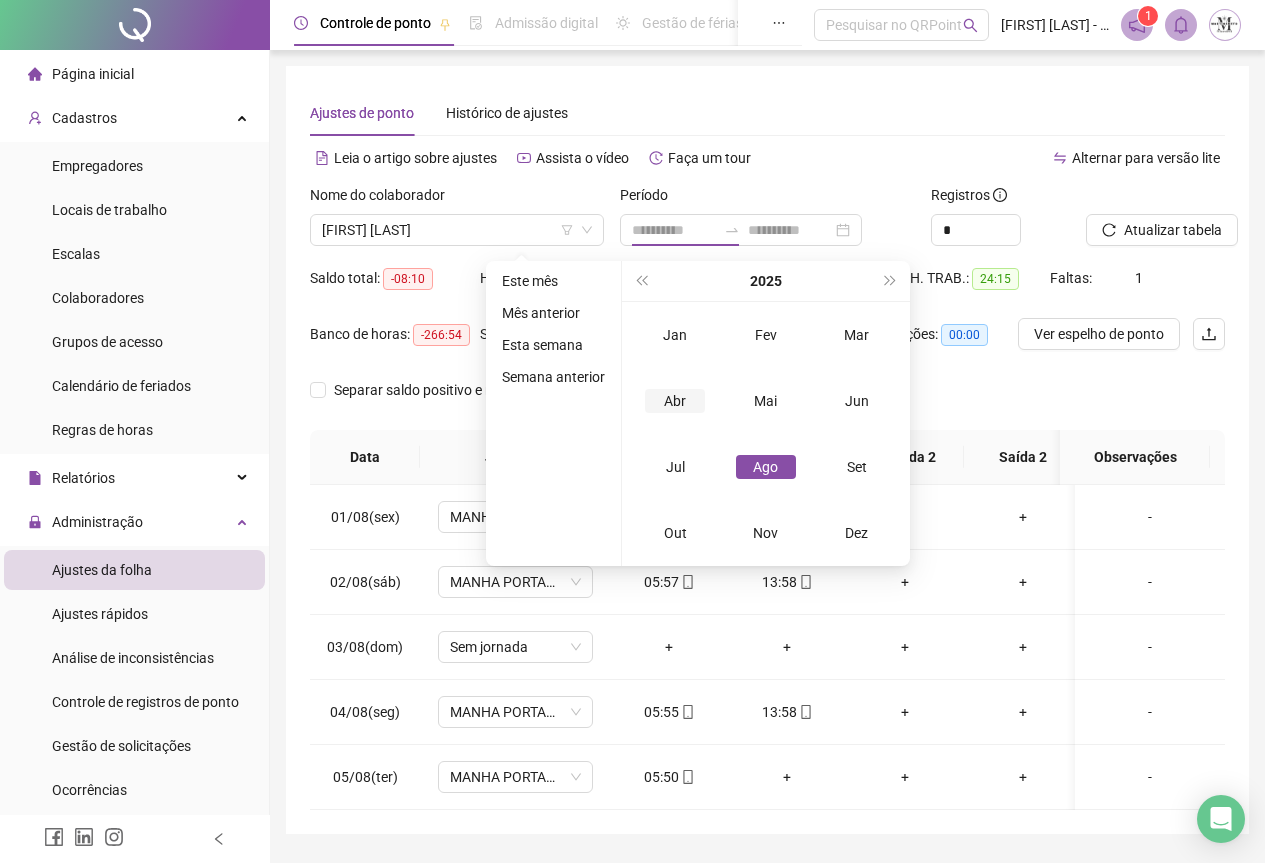 type on "**********" 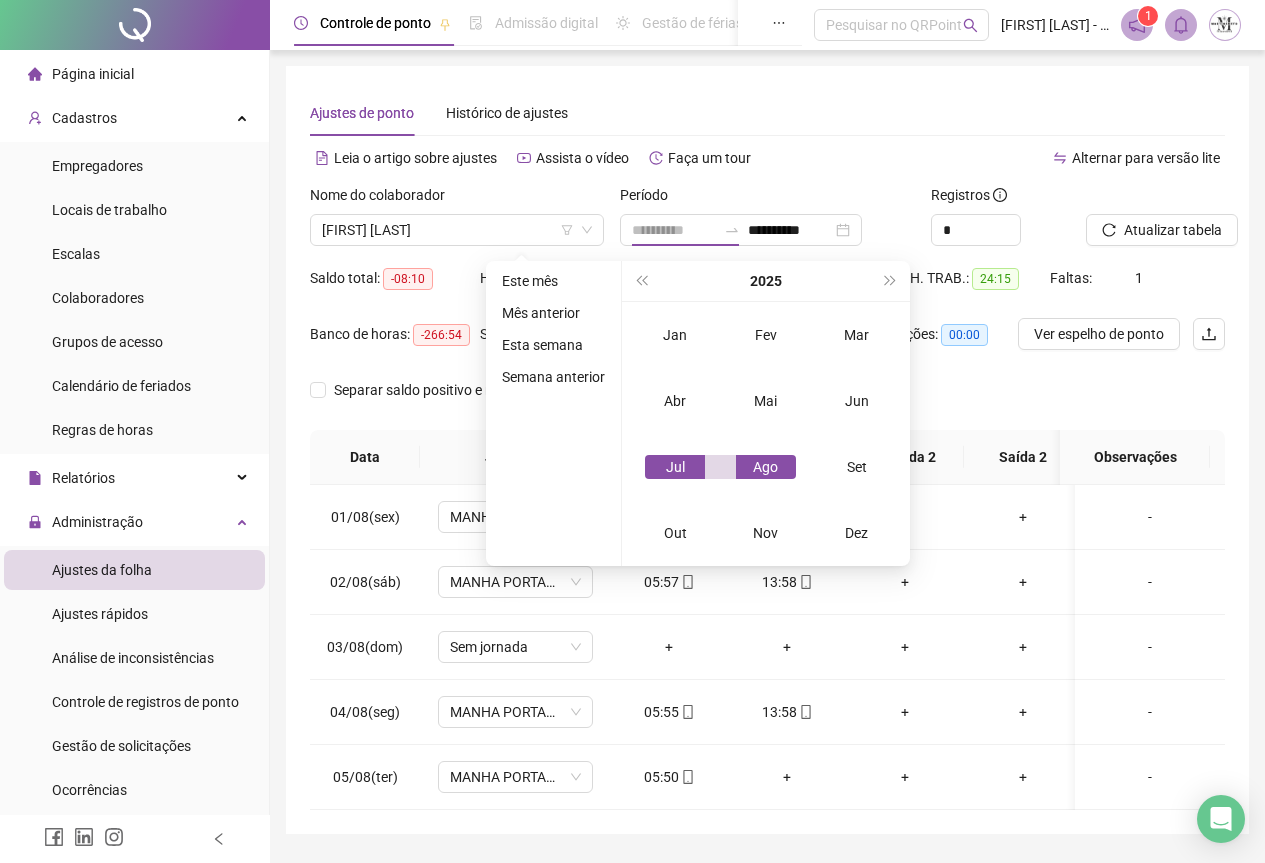 click on "Jul" at bounding box center [675, 467] 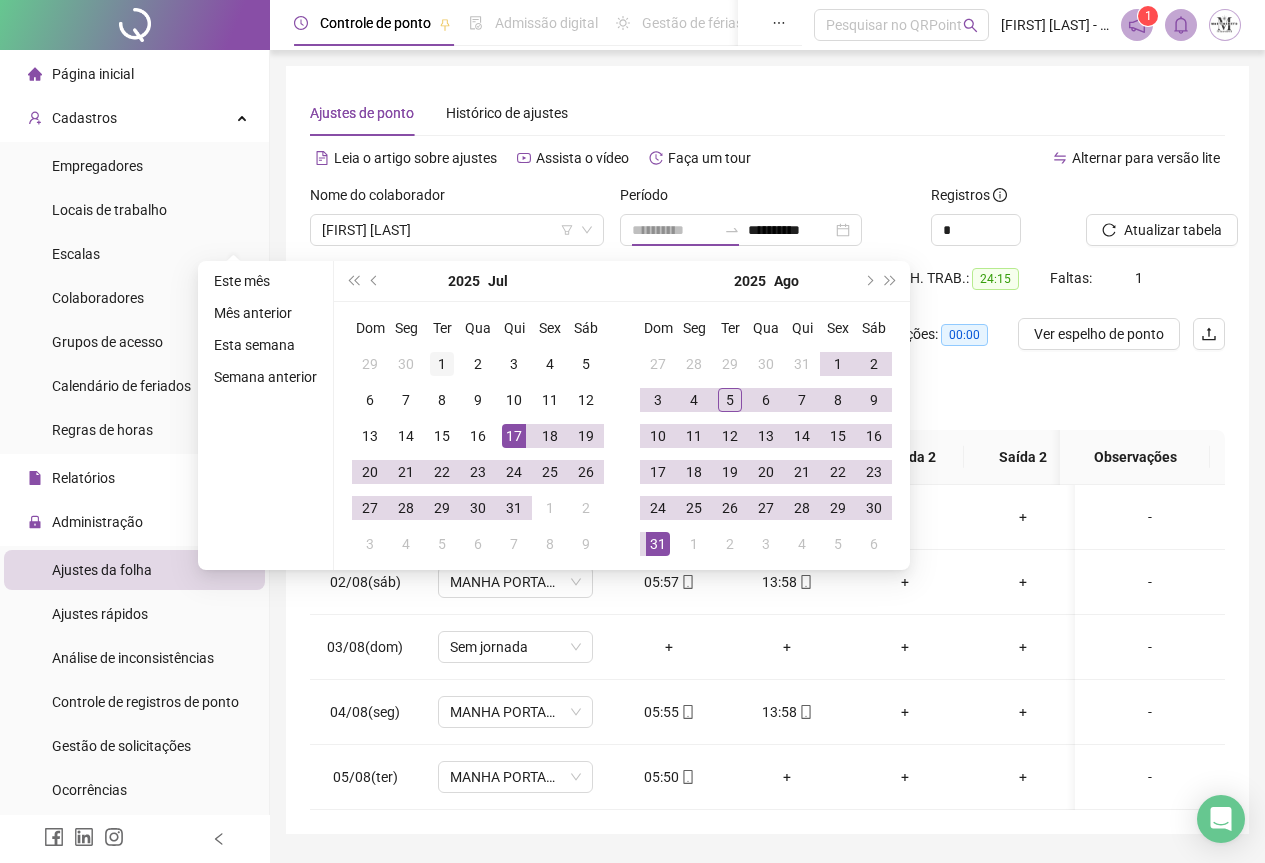 type on "**********" 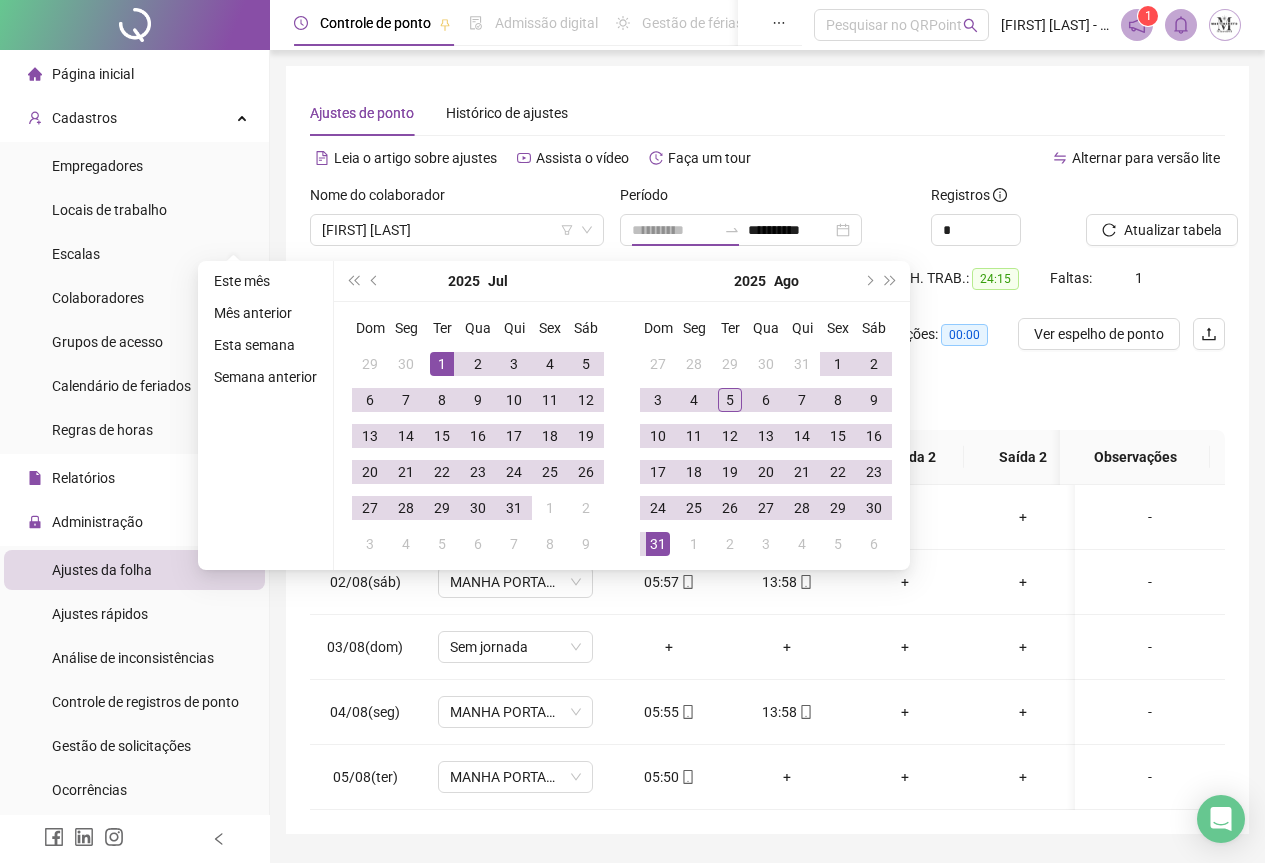 click on "1" at bounding box center (442, 364) 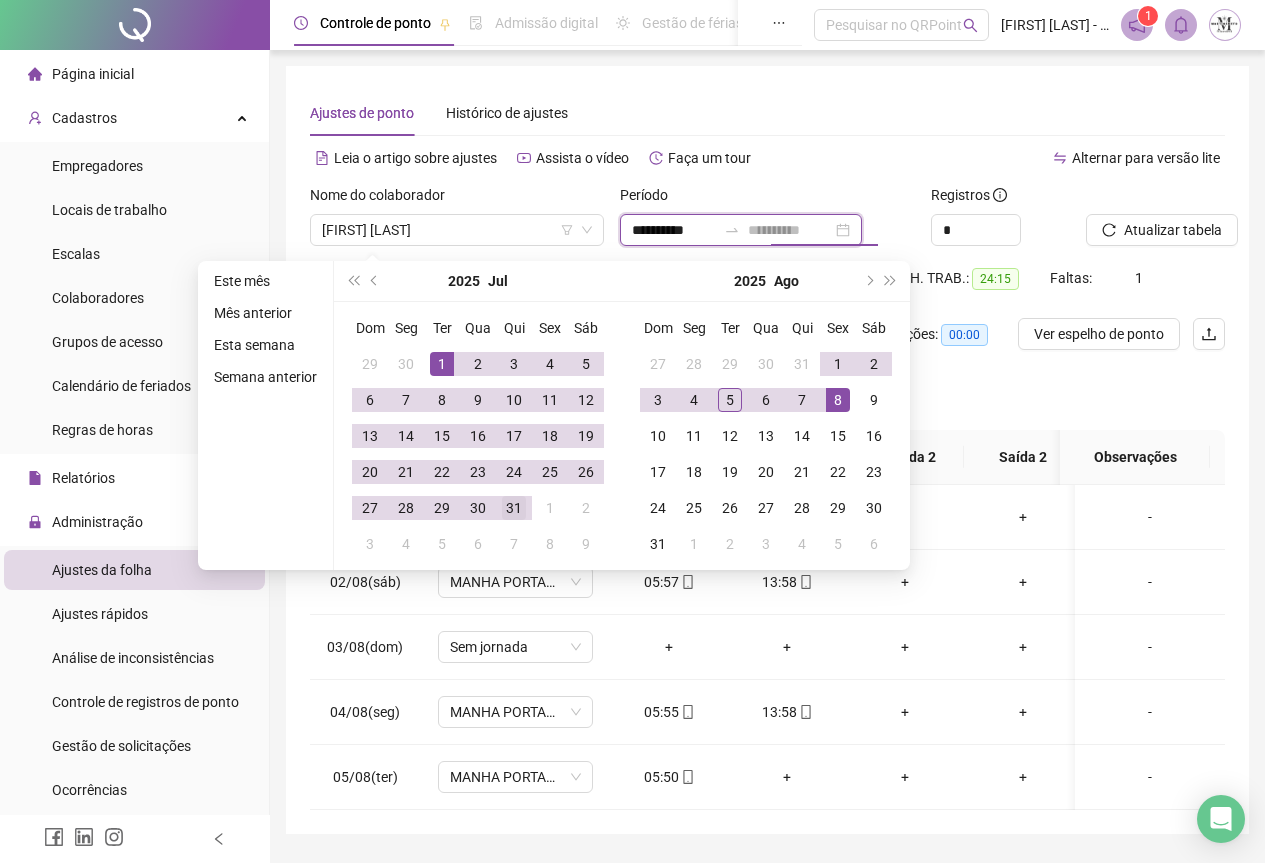 type on "**********" 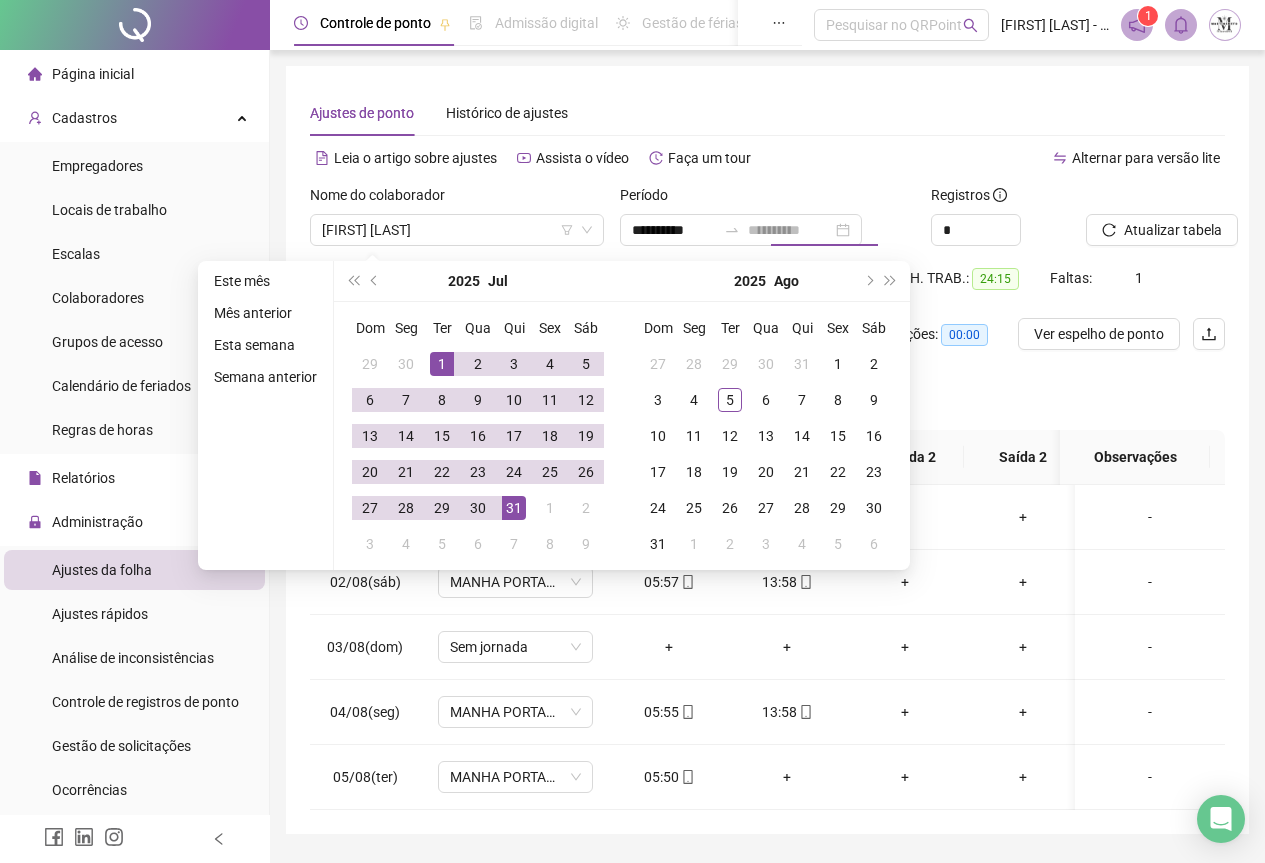 click on "31" at bounding box center (514, 508) 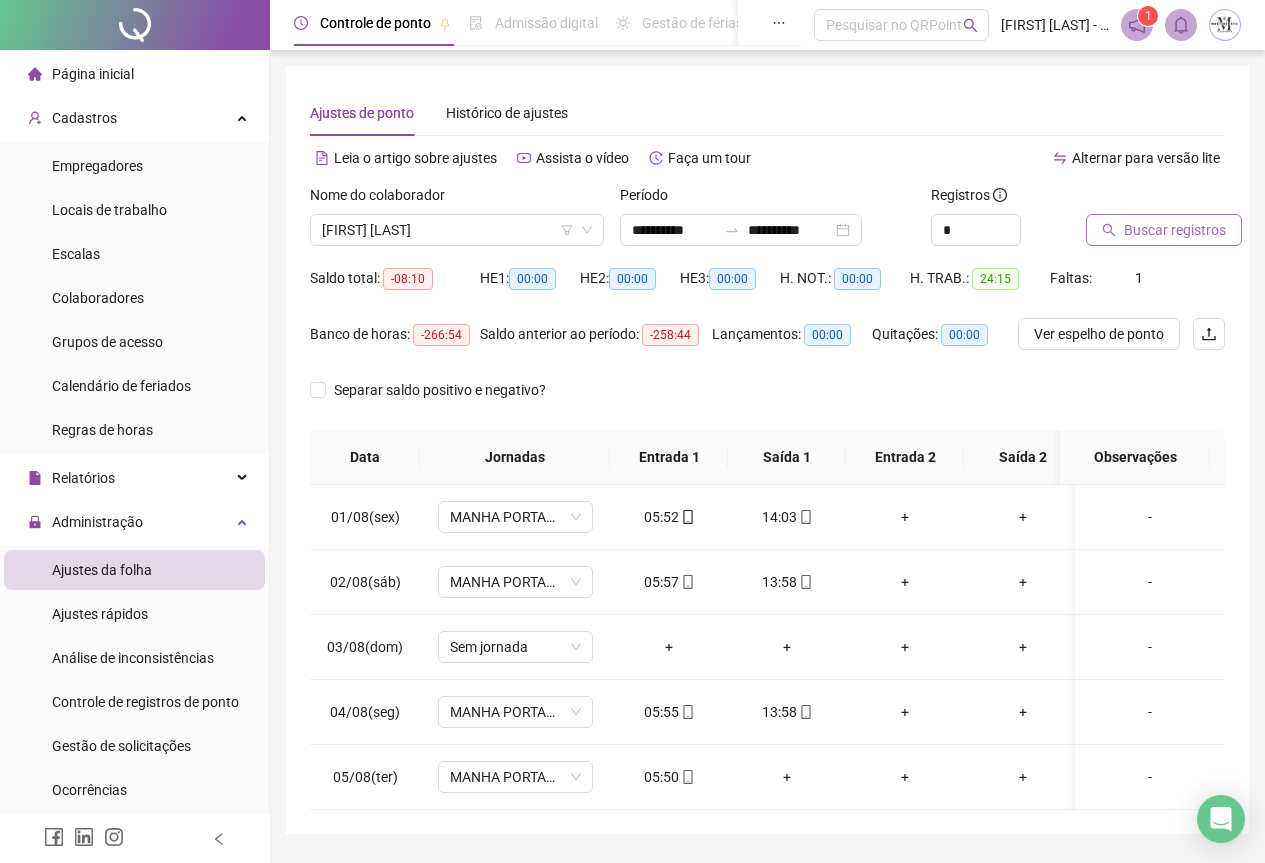 click on "Buscar registros" at bounding box center [1175, 230] 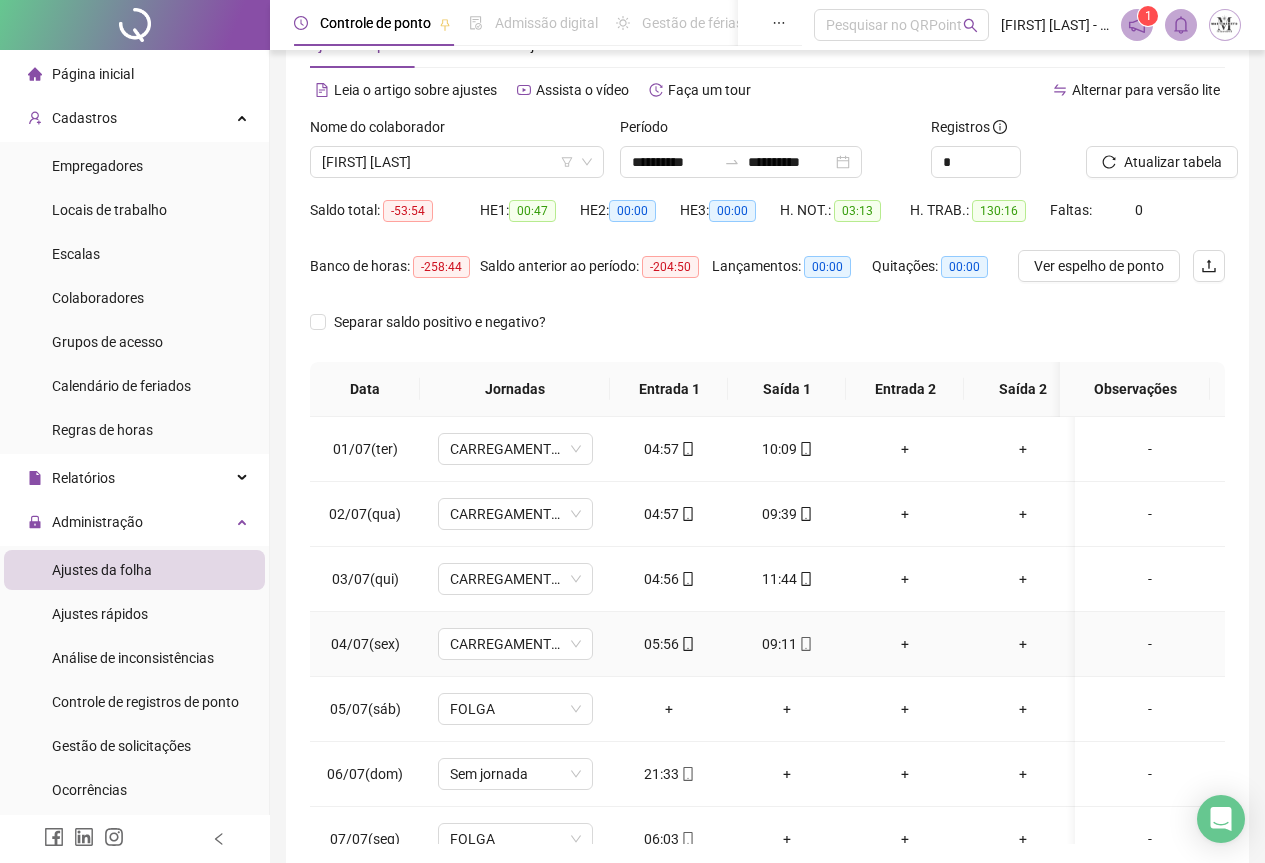 scroll, scrollTop: 159, scrollLeft: 0, axis: vertical 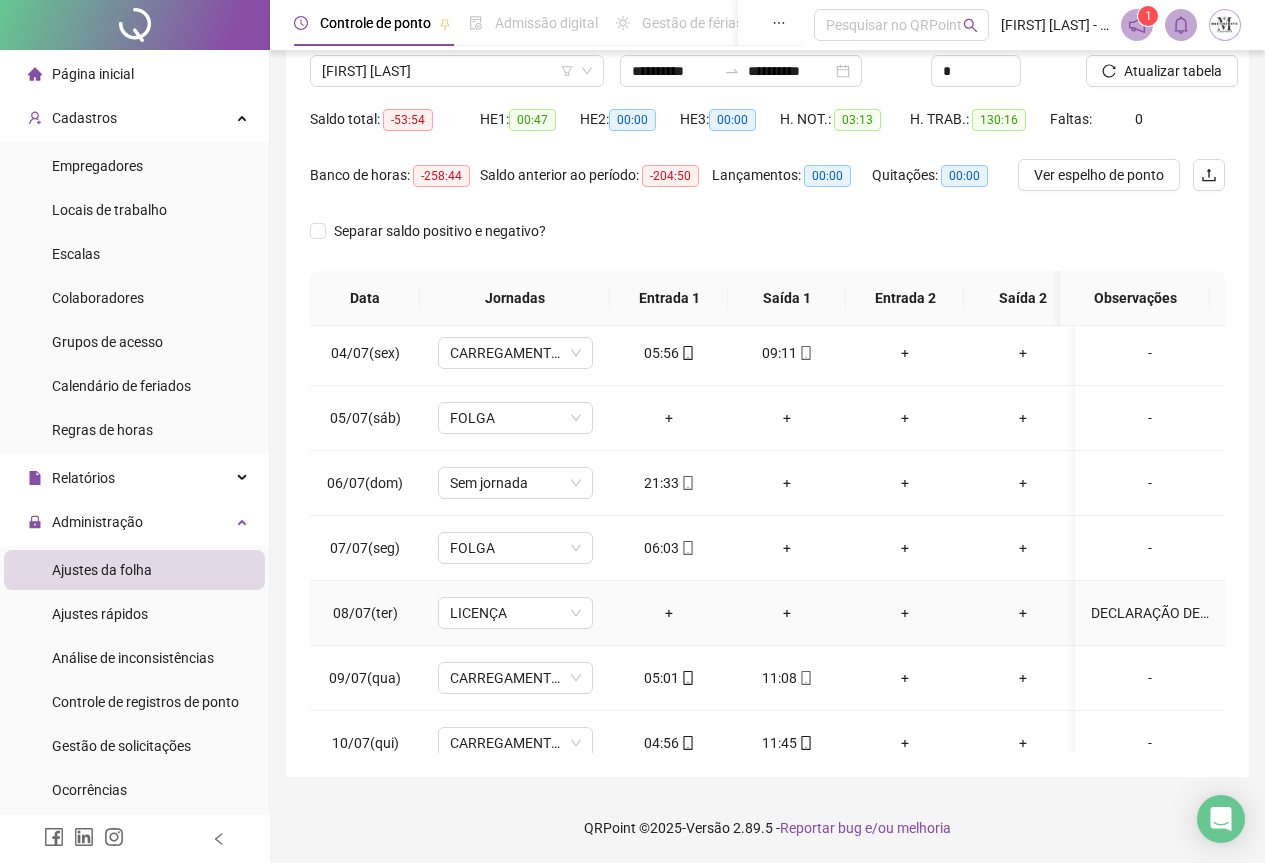 click on "DECLARAÇÃO DE COMPARECIMENTO A  DEFENSORIA PÚBLICA." at bounding box center [1150, 613] 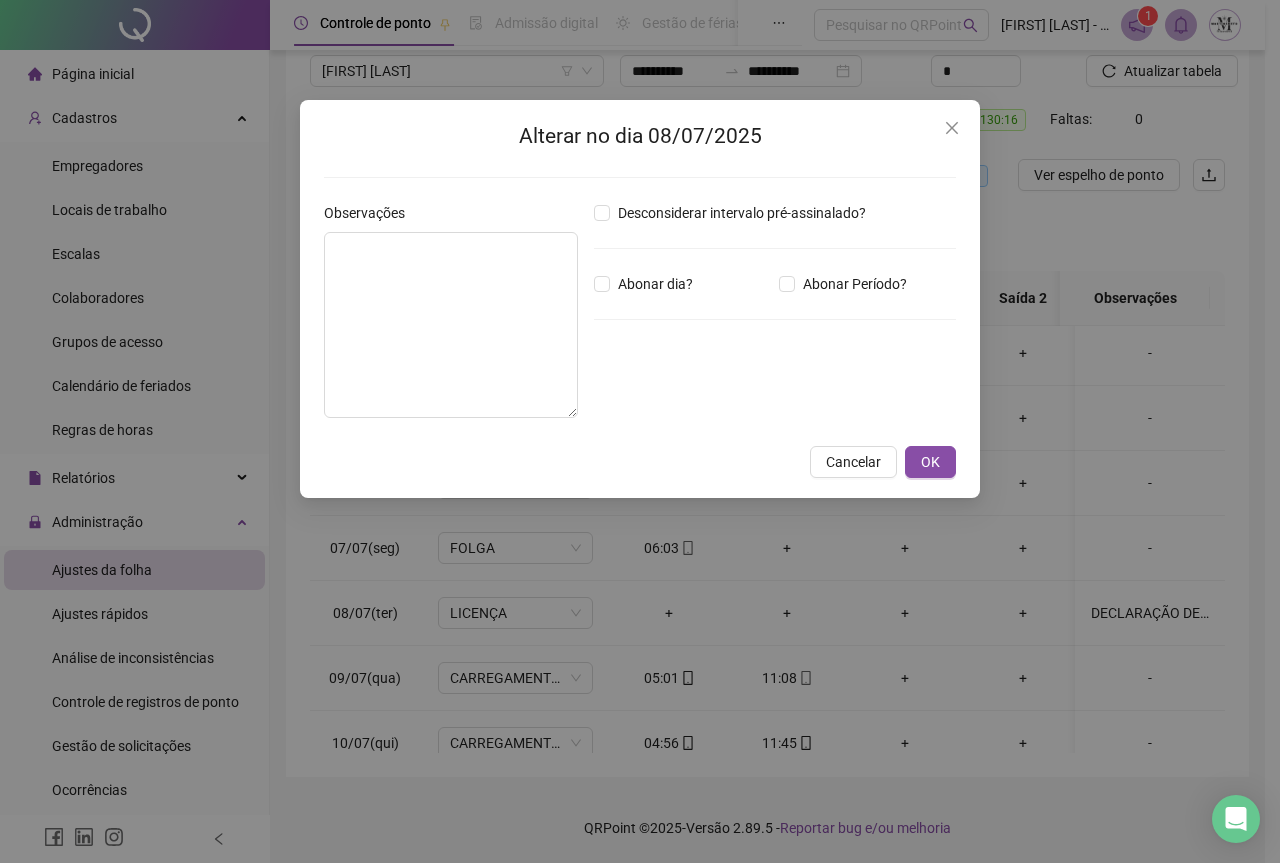 type on "**********" 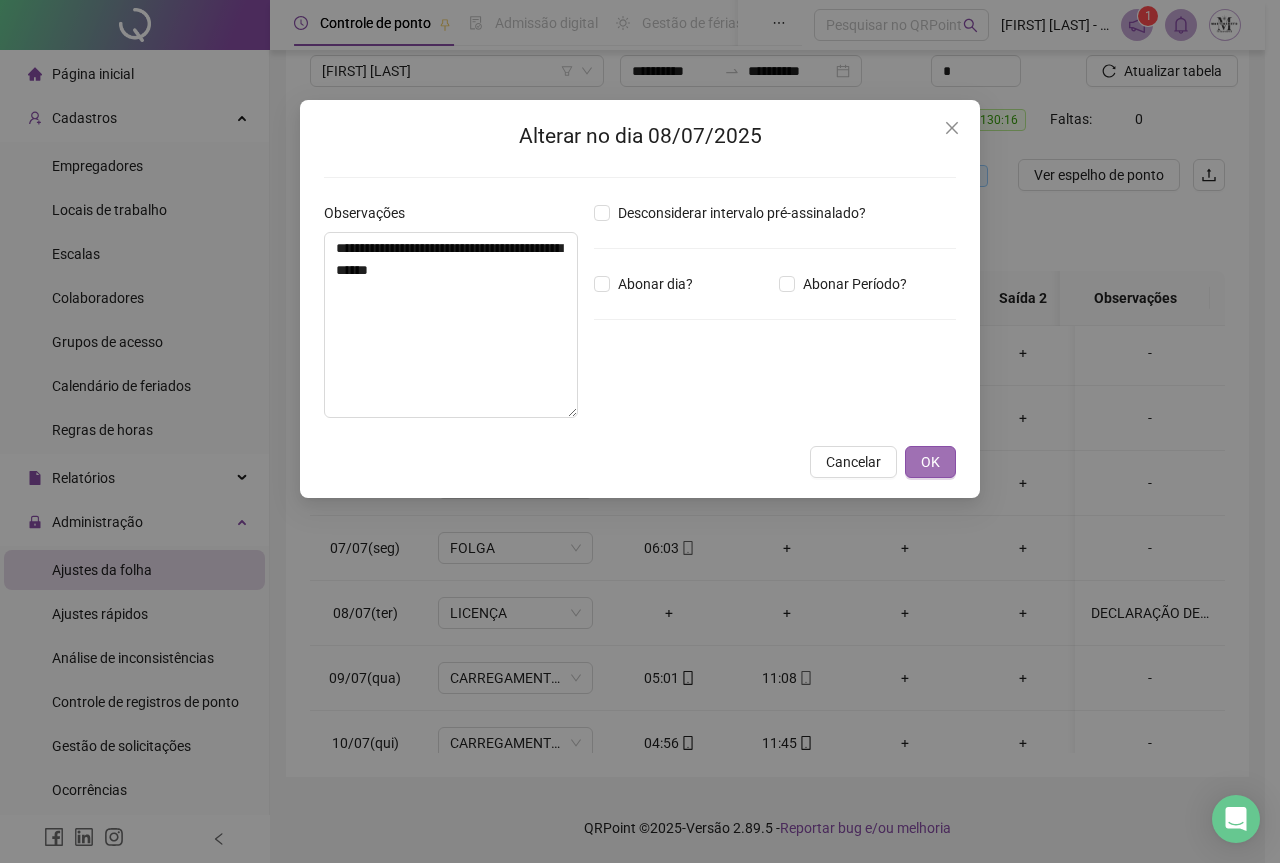 click on "OK" at bounding box center (930, 462) 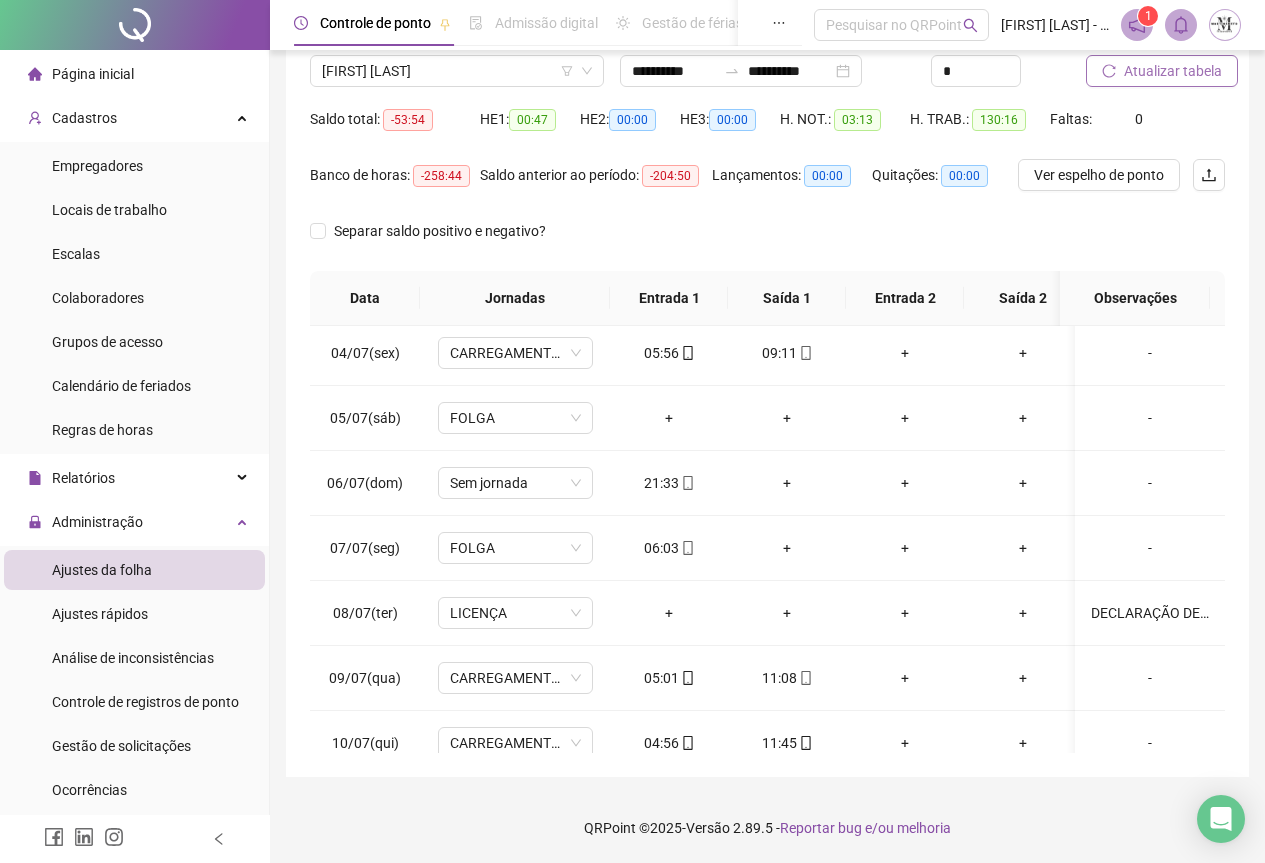 click on "Atualizar tabela" at bounding box center (1173, 71) 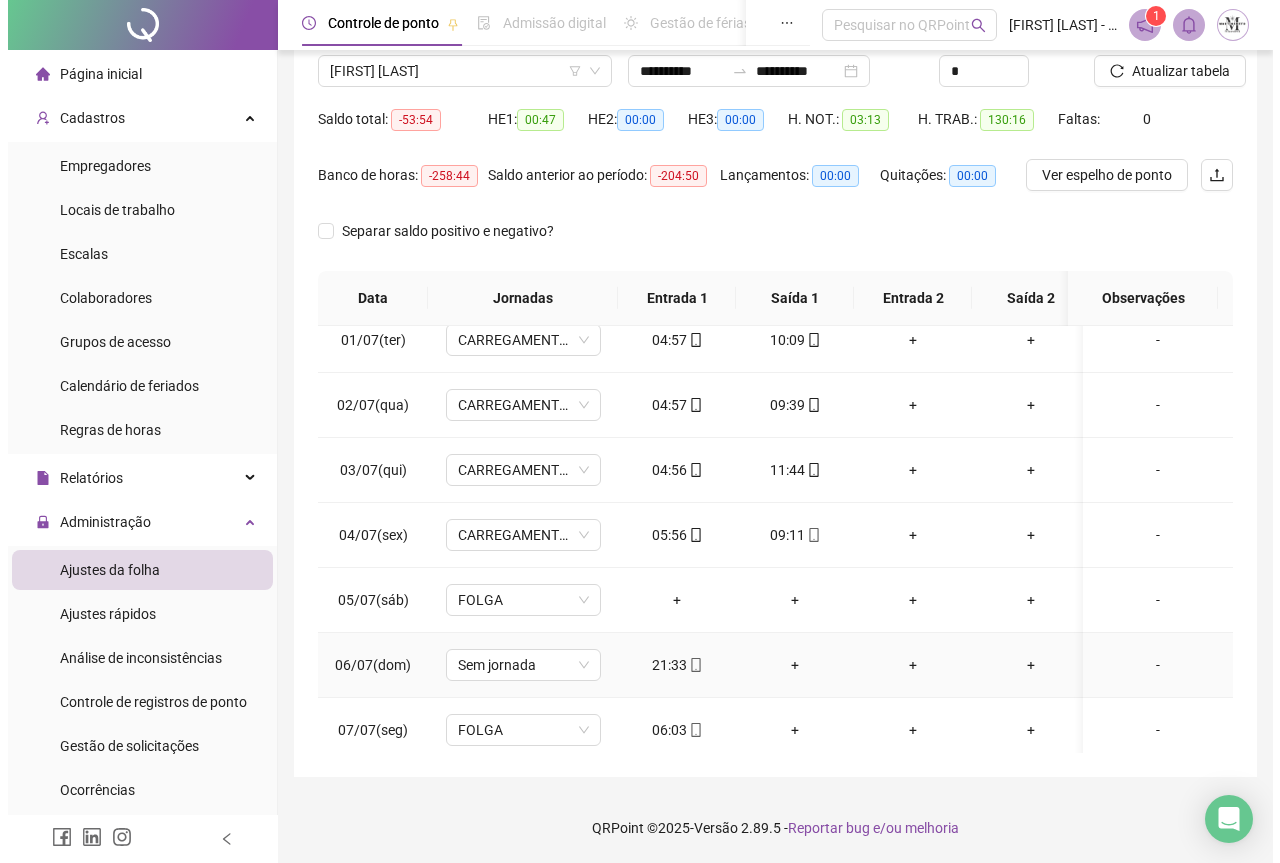 scroll, scrollTop: 0, scrollLeft: 0, axis: both 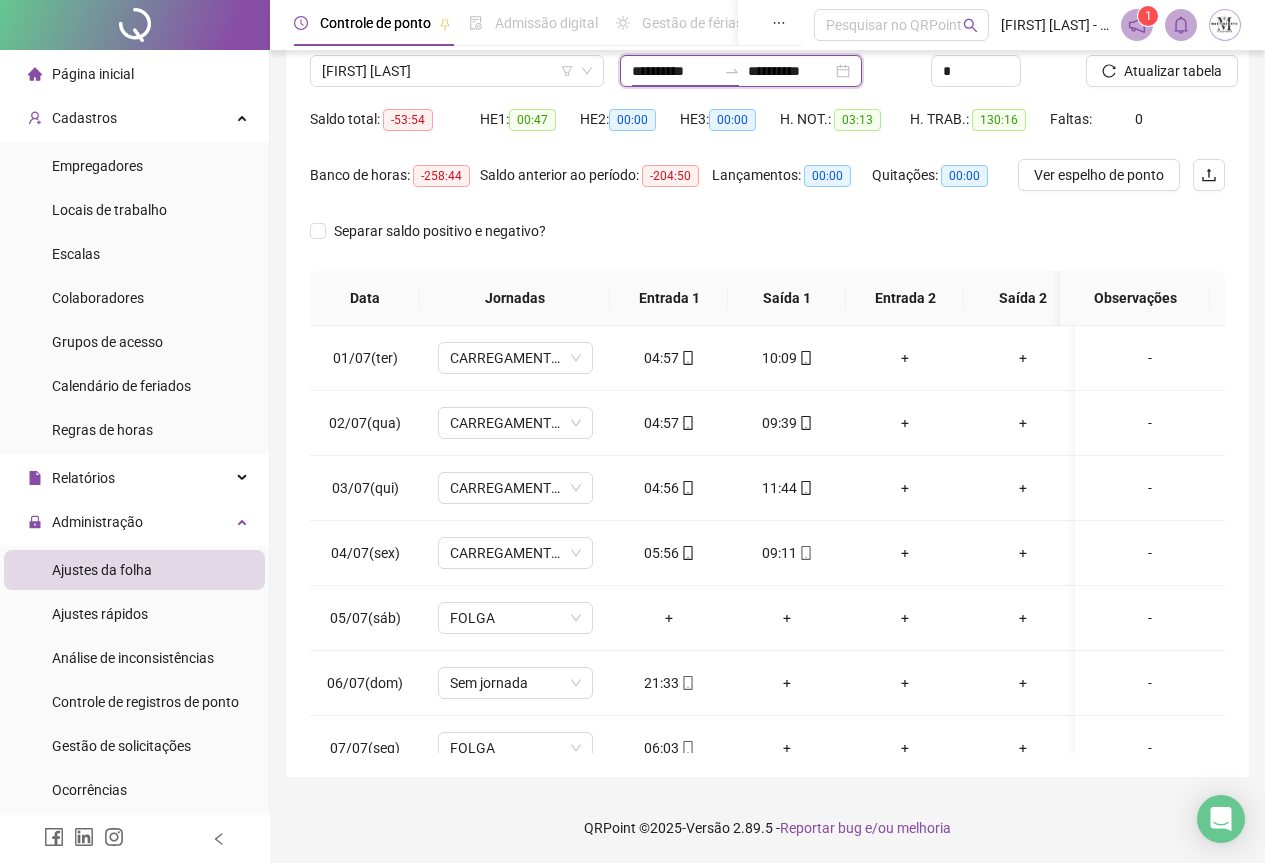 click on "**********" at bounding box center (674, 71) 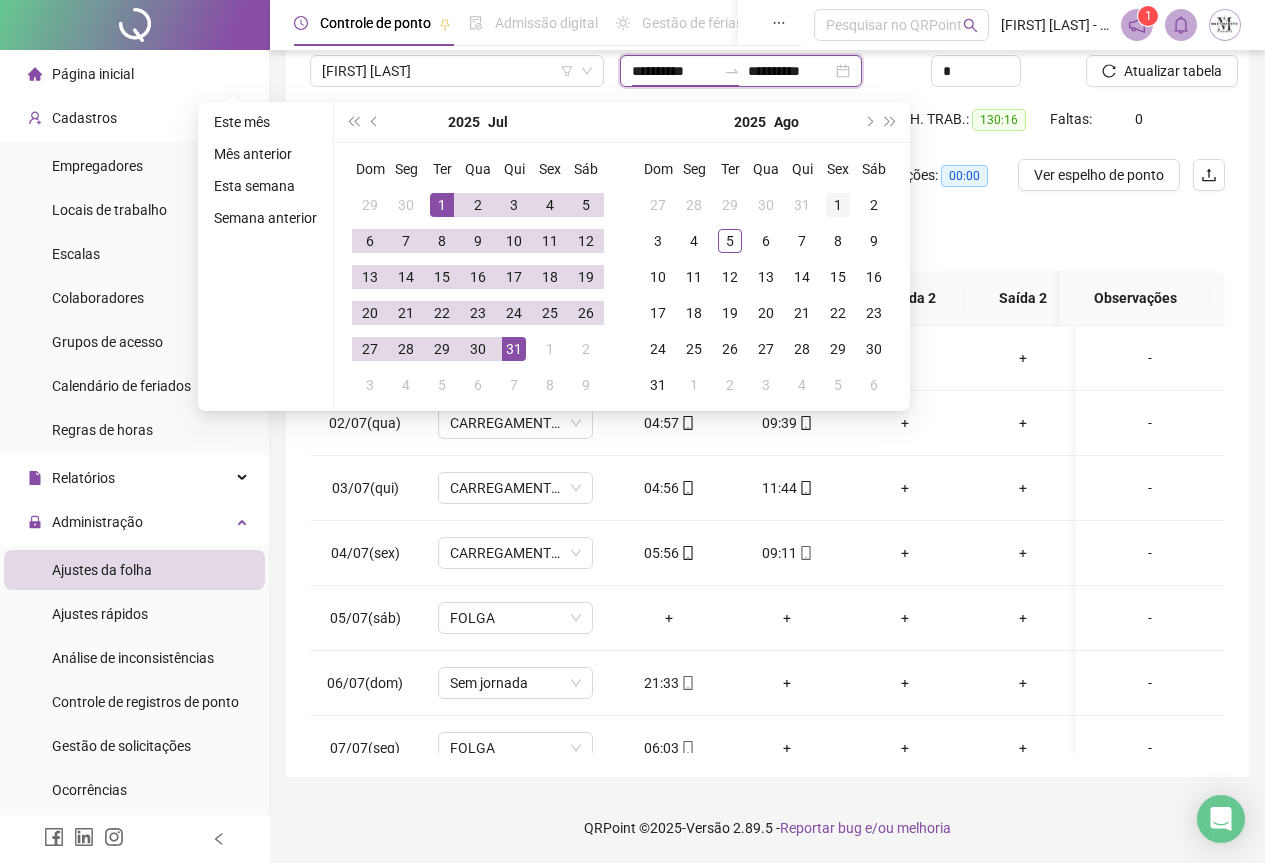 type on "**********" 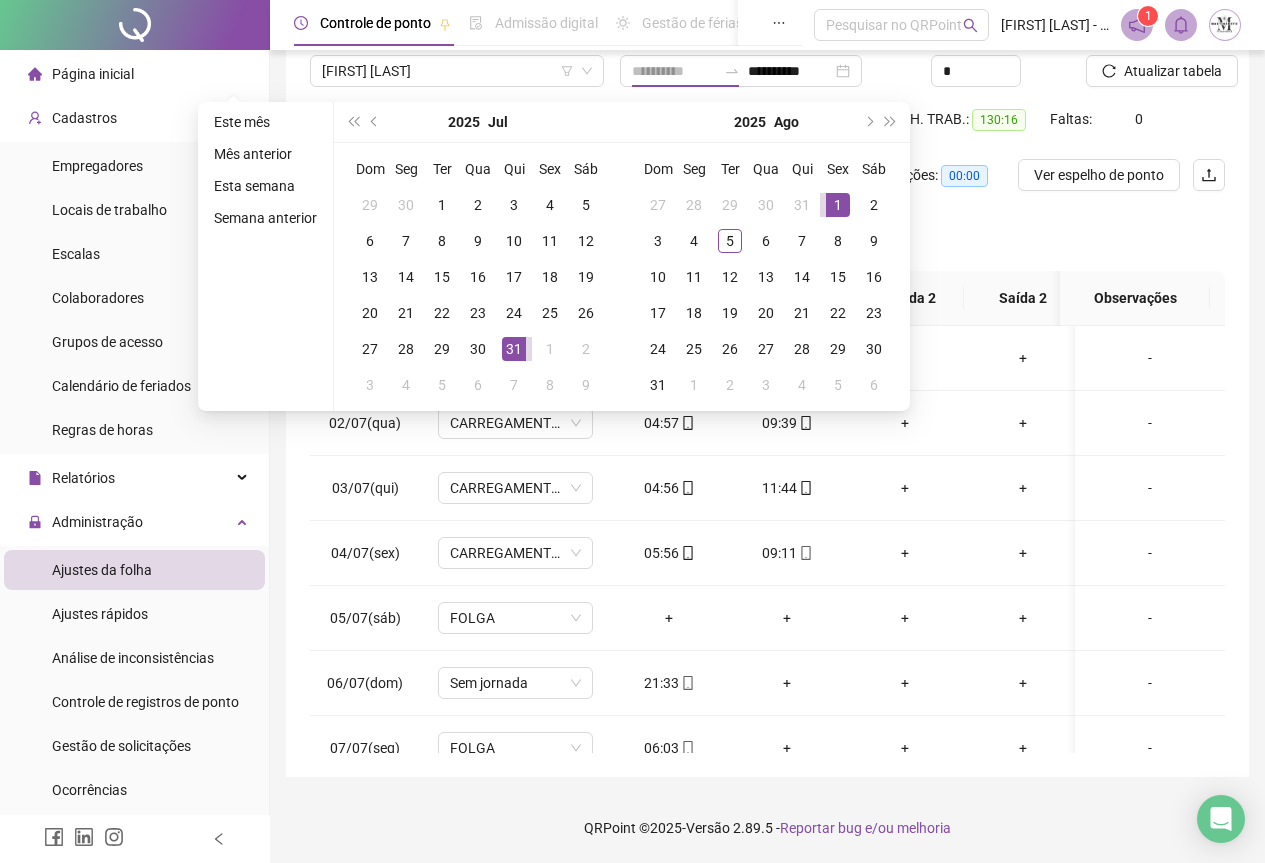 click on "1" at bounding box center (838, 205) 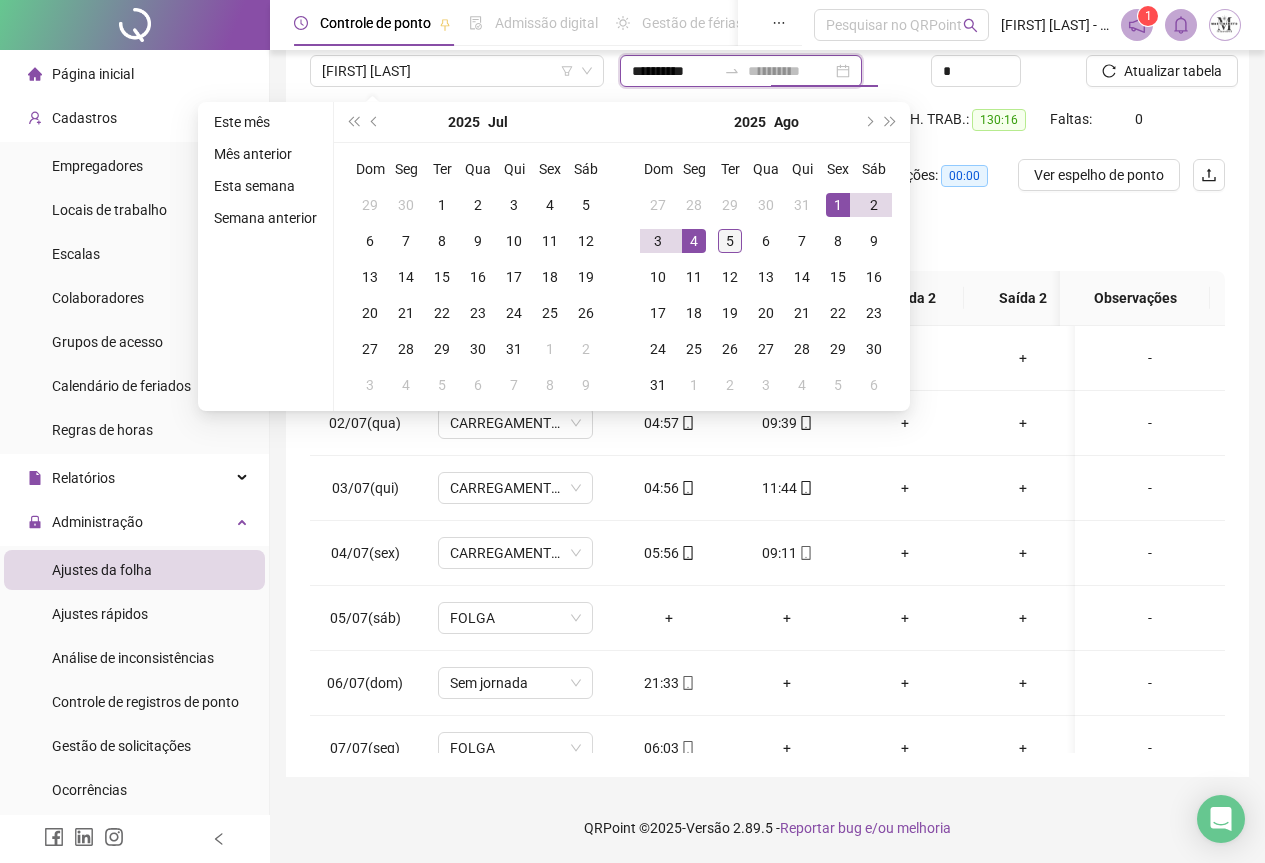 type on "**********" 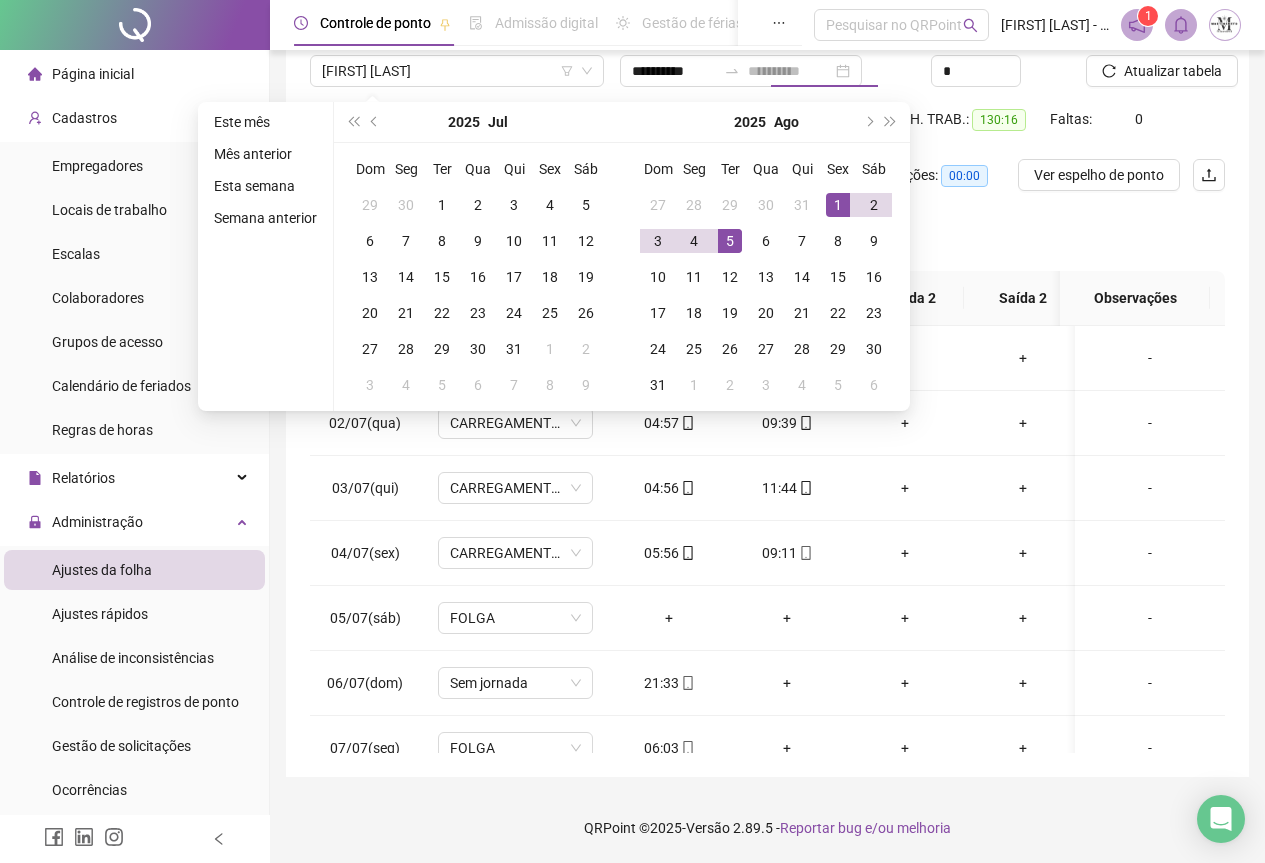 click on "5" at bounding box center [730, 241] 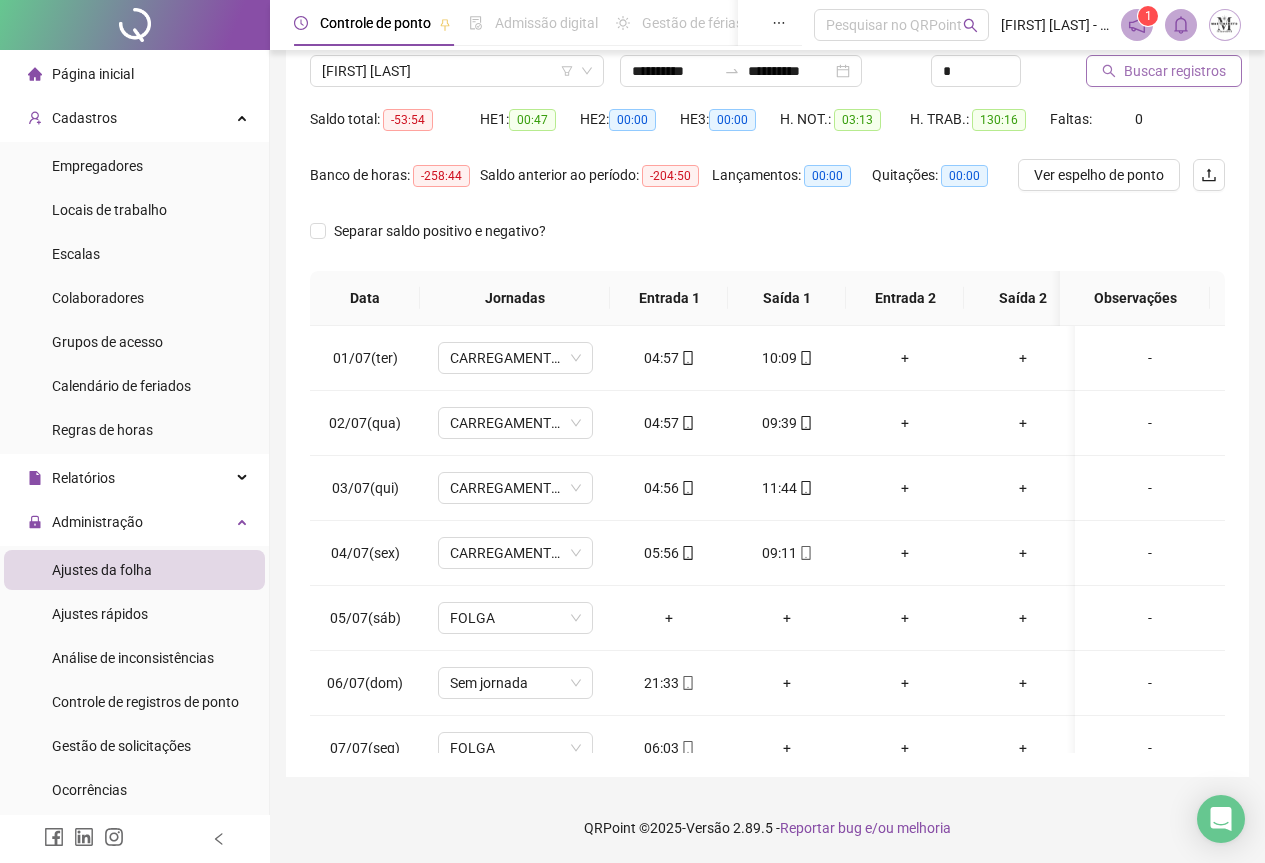 click on "Buscar registros" at bounding box center [1175, 71] 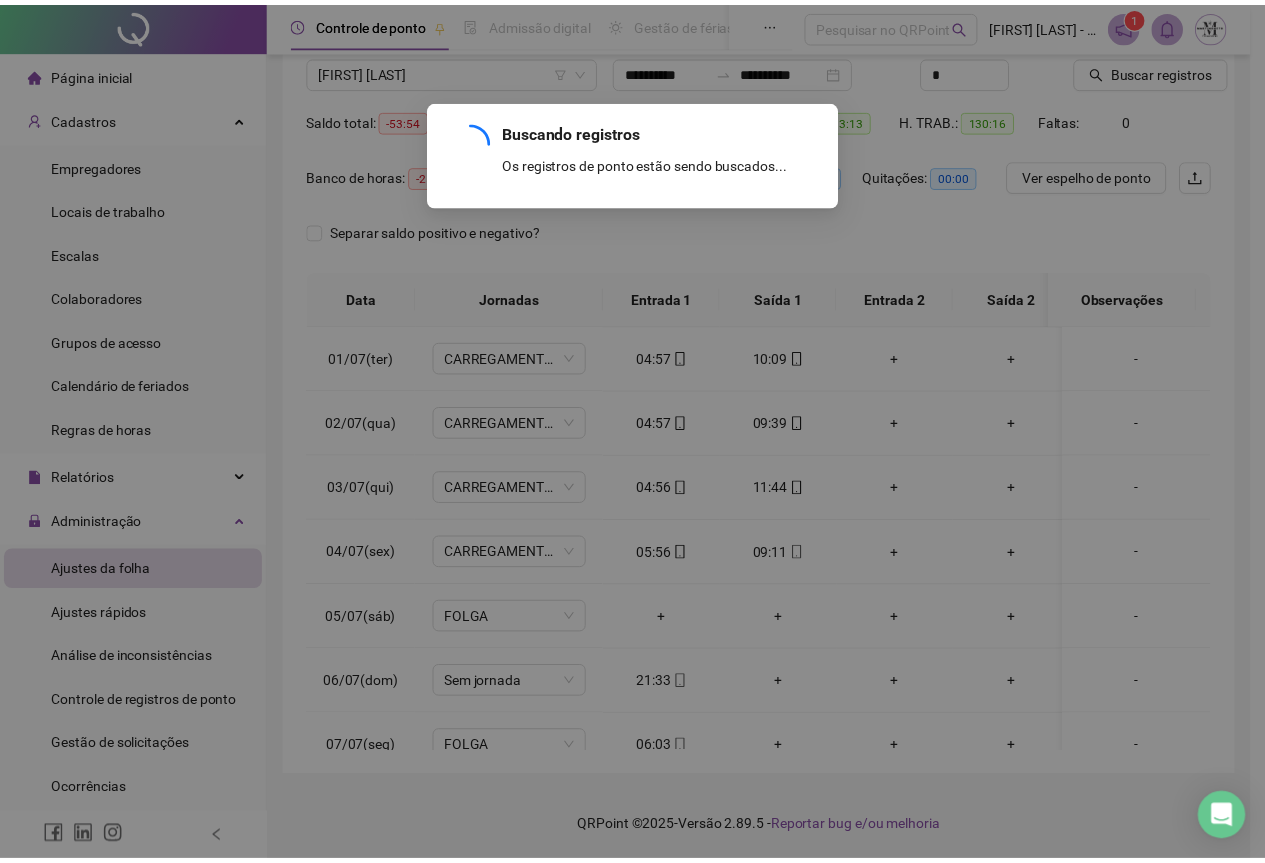scroll, scrollTop: 72, scrollLeft: 0, axis: vertical 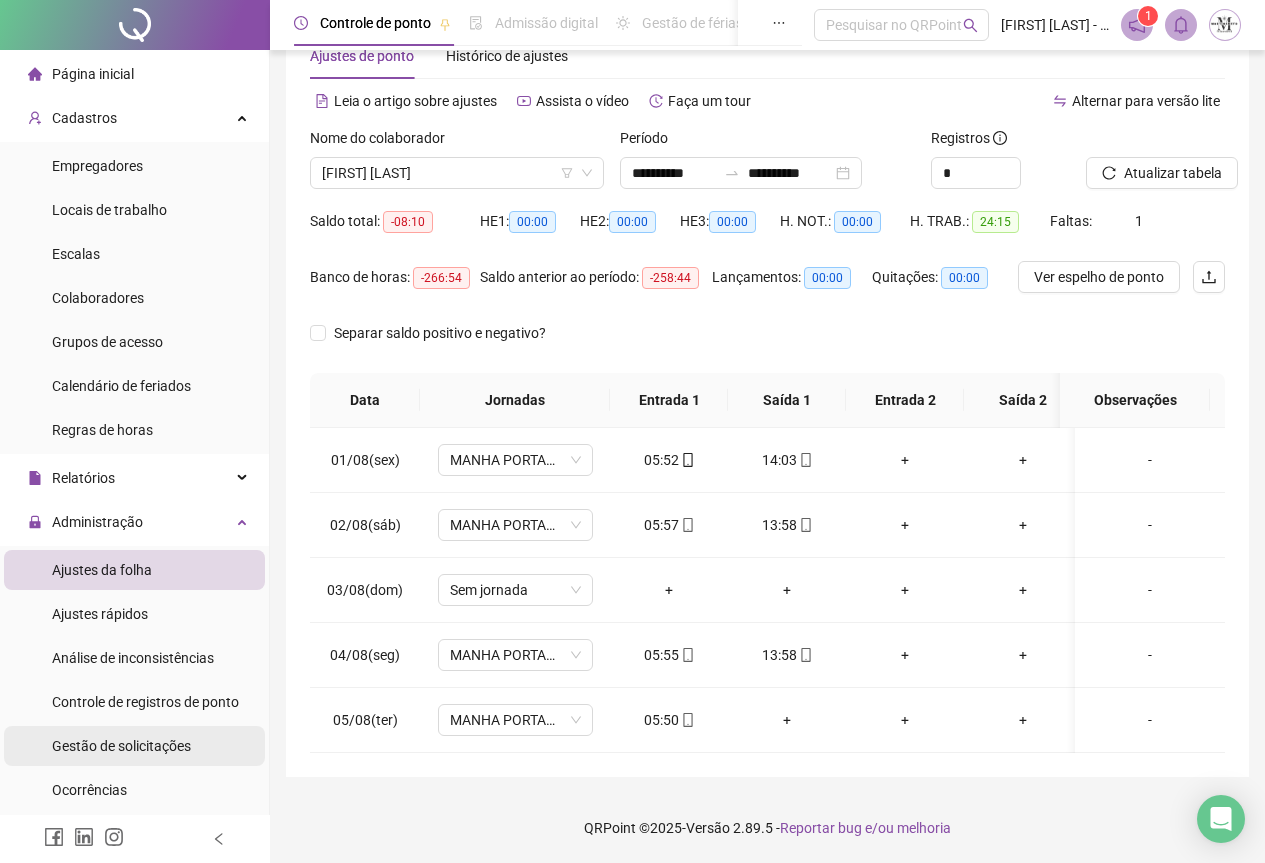 click on "Gestão de solicitações" at bounding box center (121, 746) 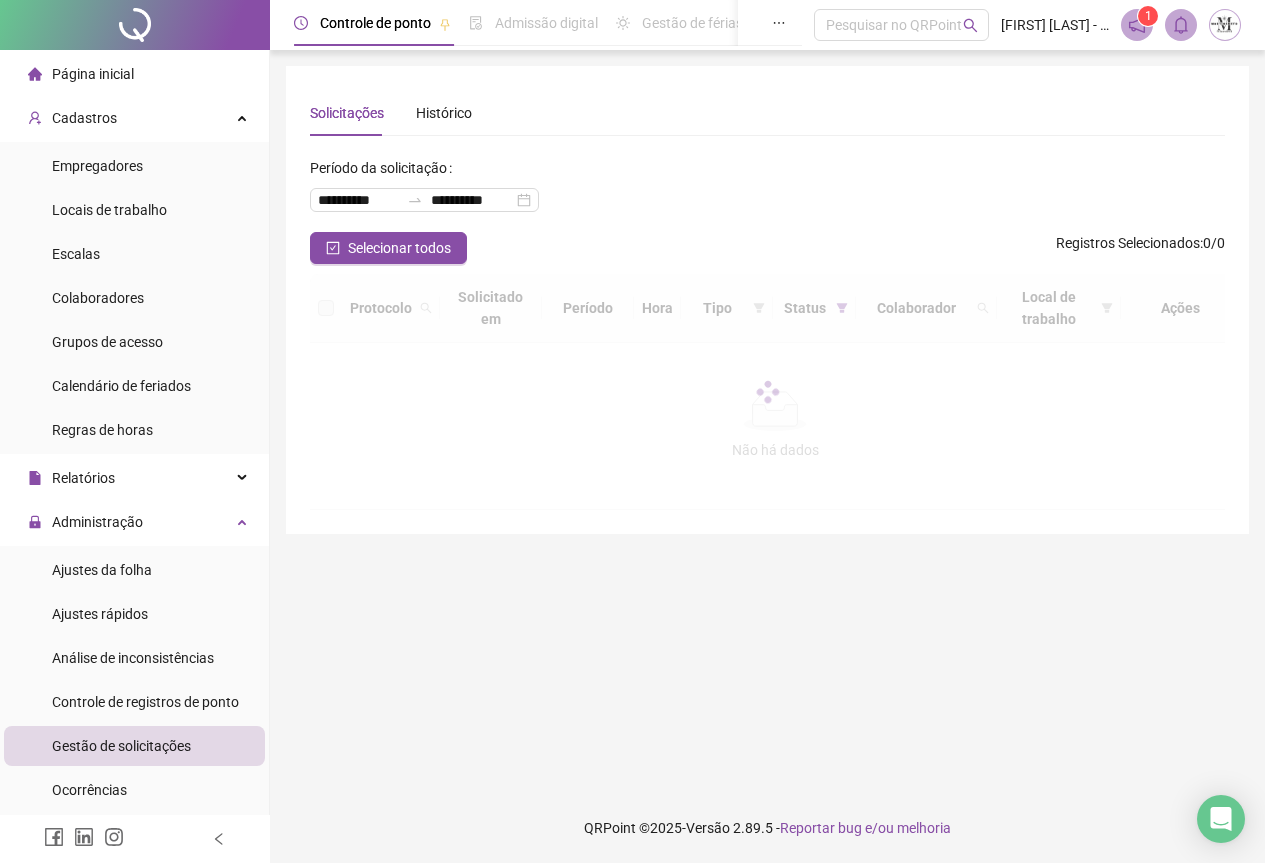 scroll, scrollTop: 0, scrollLeft: 0, axis: both 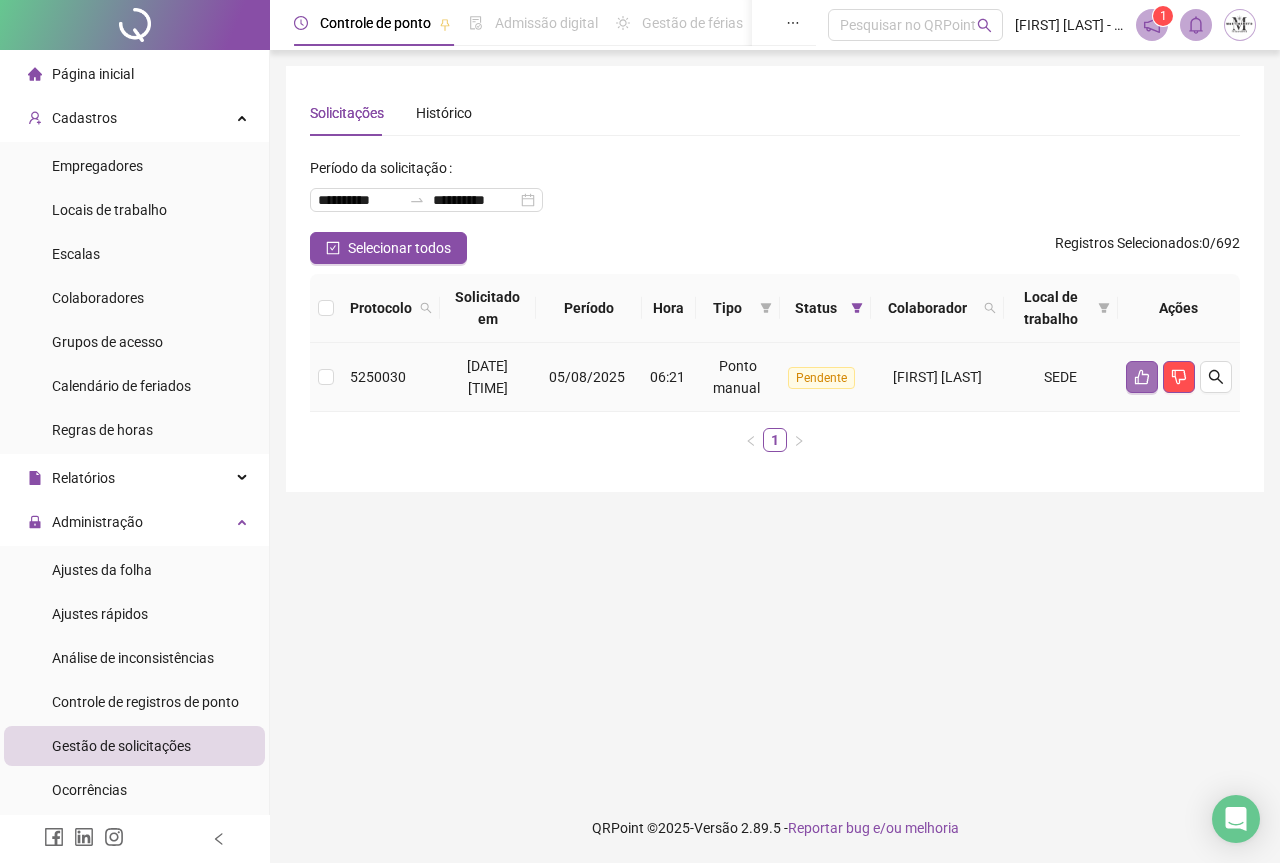 click at bounding box center (1142, 377) 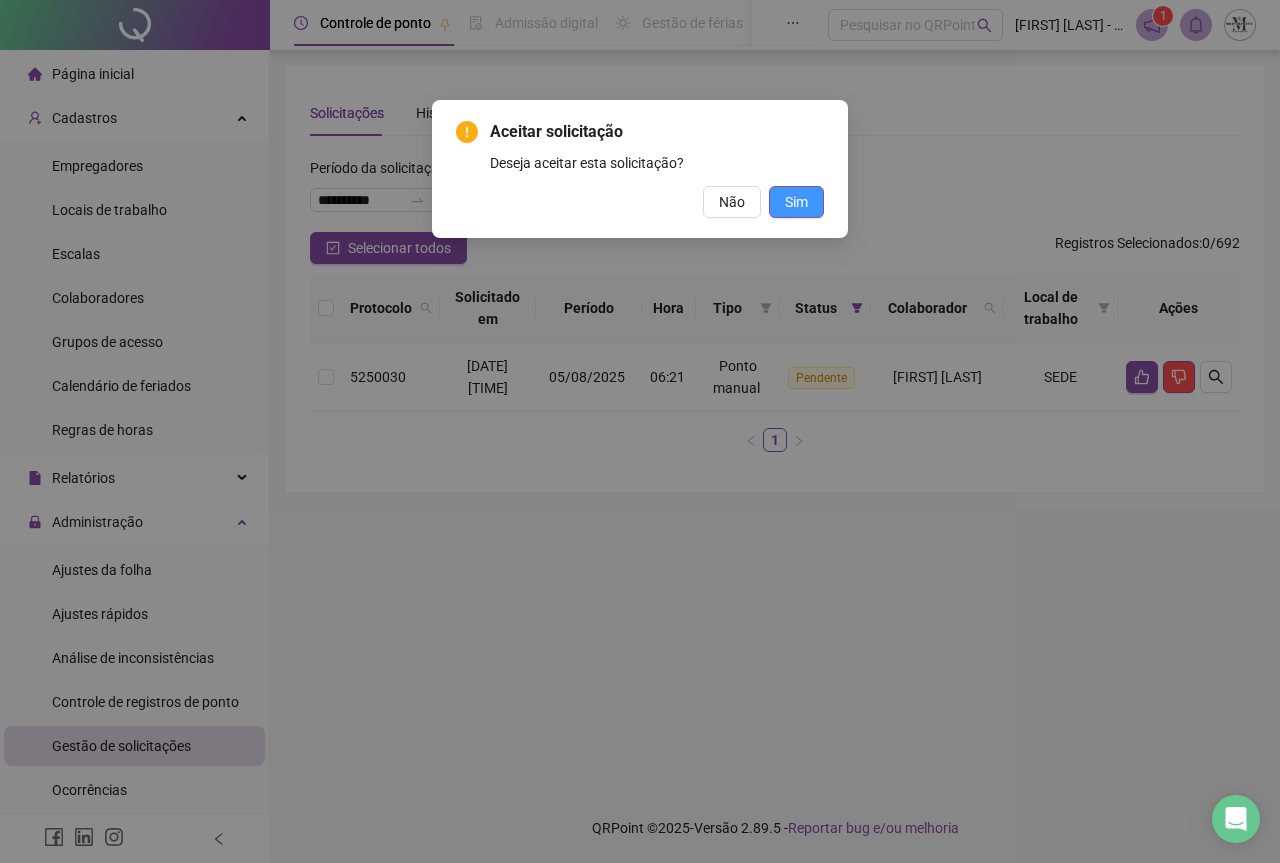 click on "Sim" at bounding box center (796, 202) 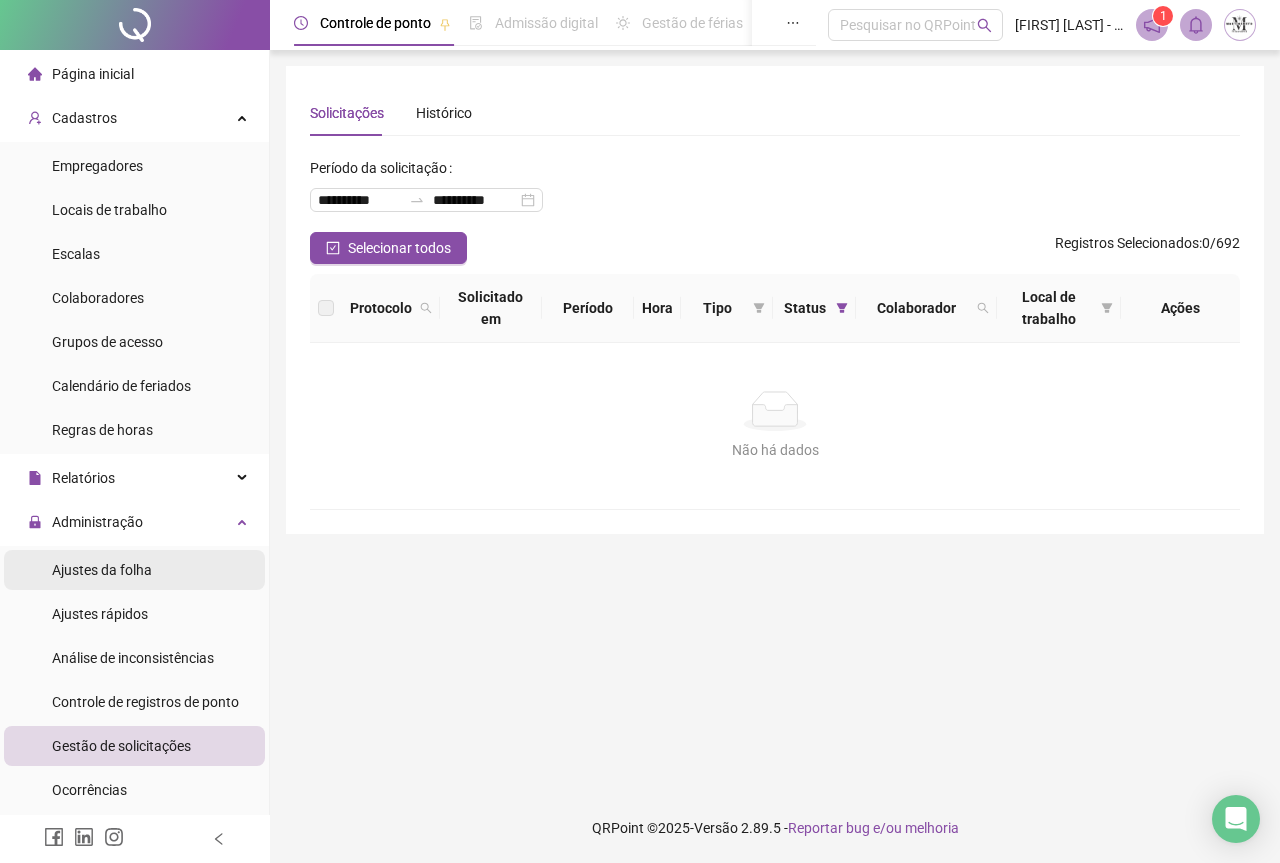 click on "Ajustes da folha" at bounding box center [102, 570] 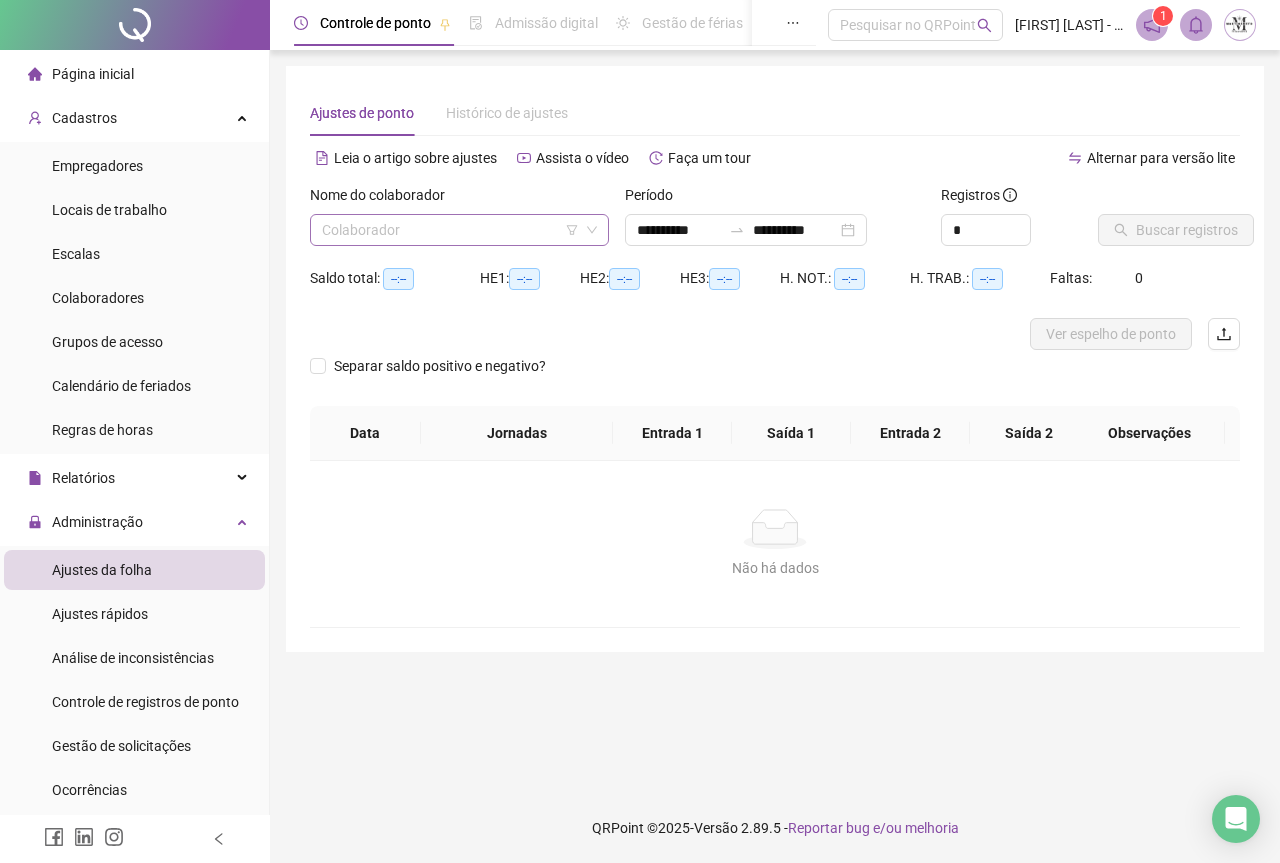 click at bounding box center (450, 230) 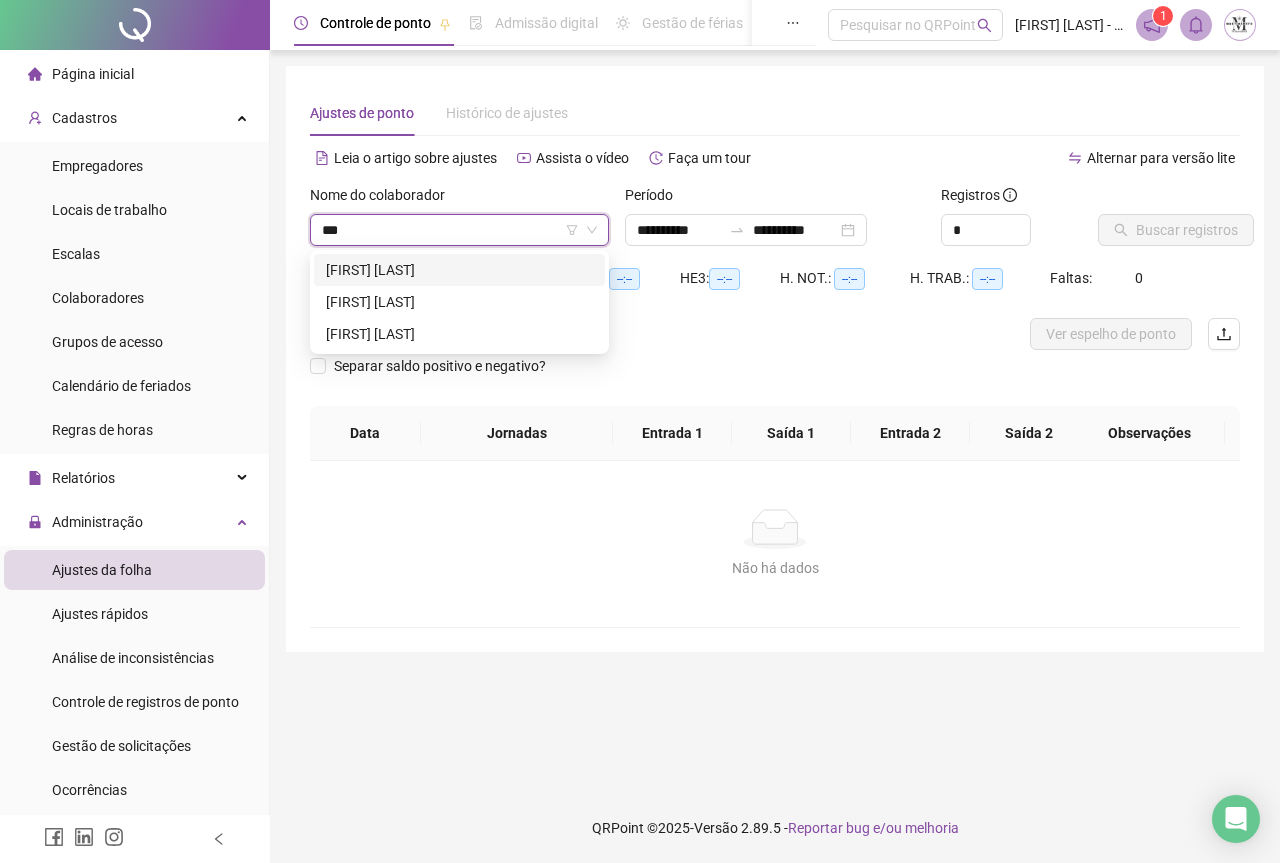 type on "****" 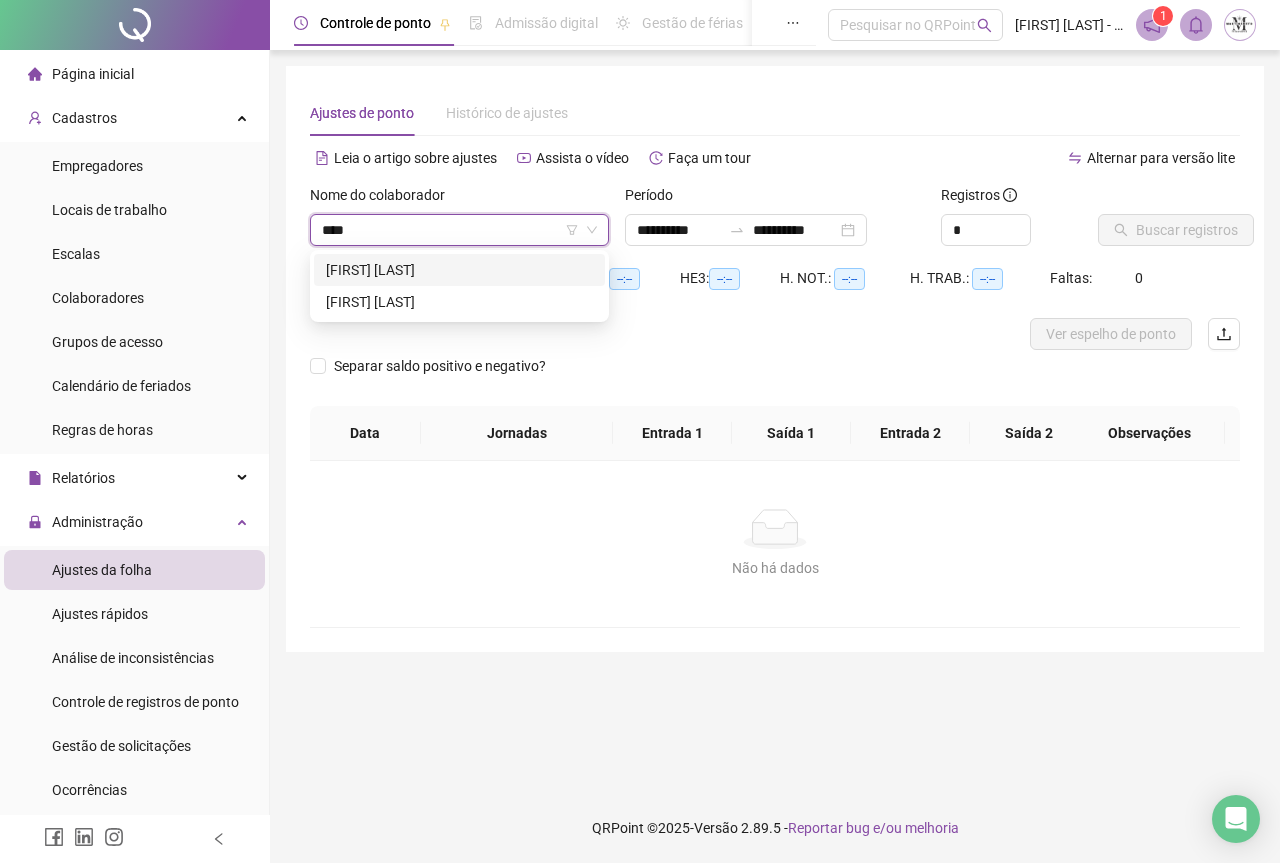 click on "[FIRST] [LAST]" at bounding box center [459, 270] 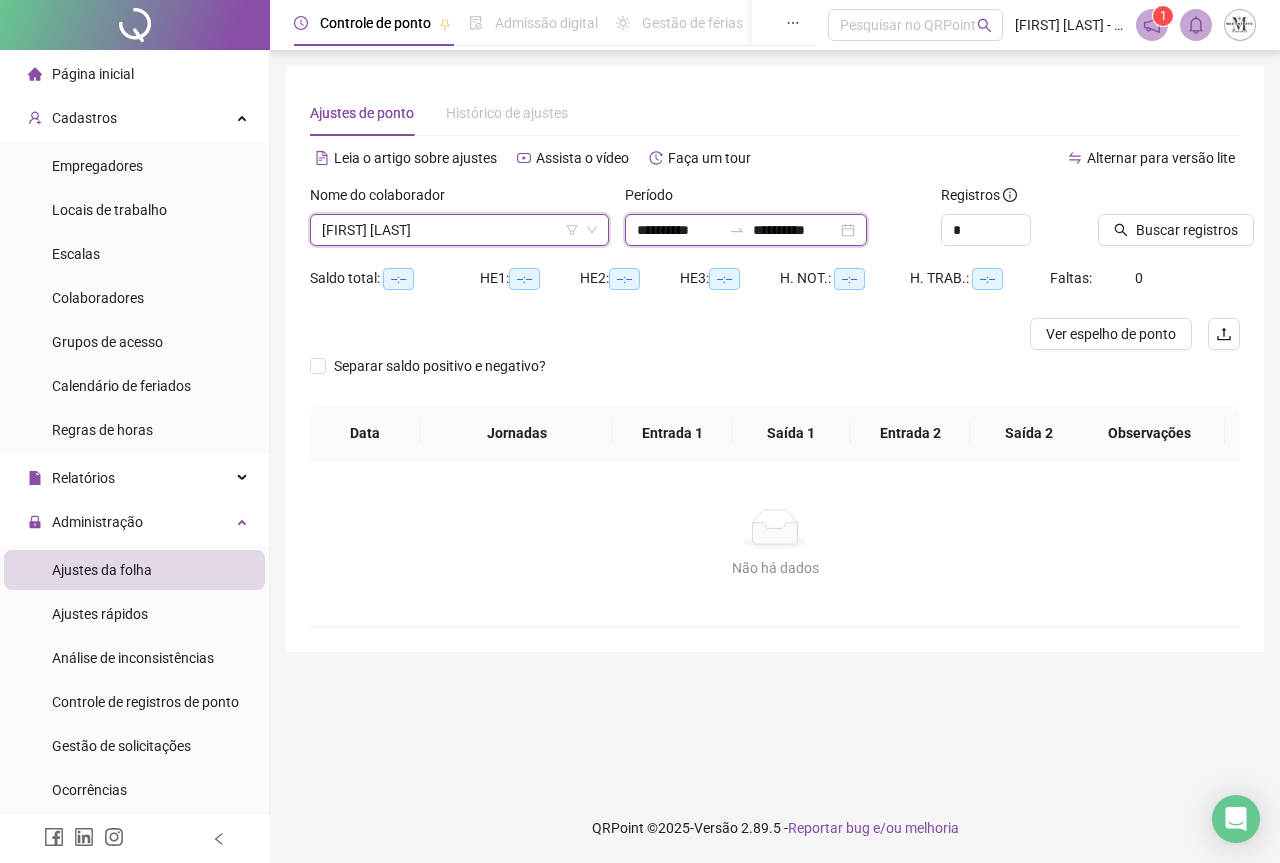 click on "**********" at bounding box center [795, 230] 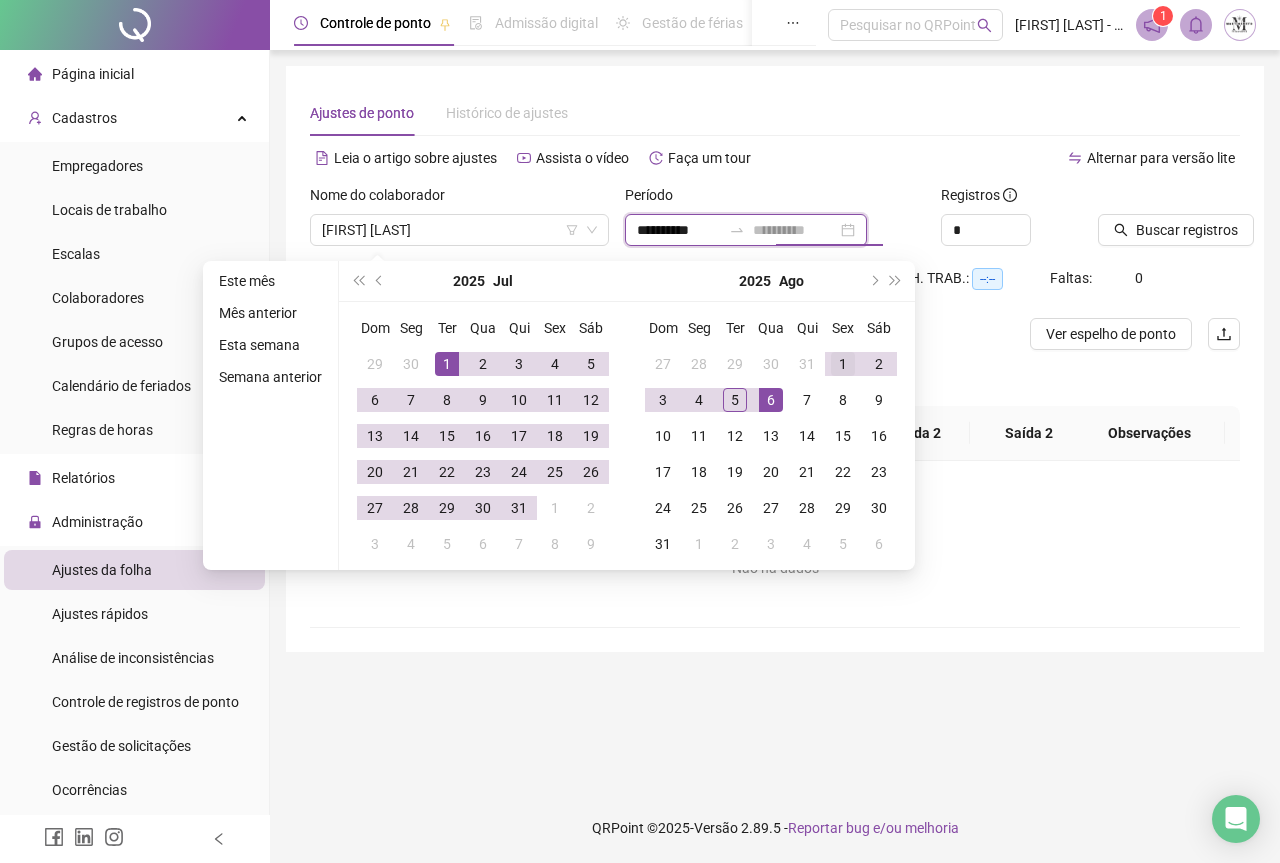 type on "**********" 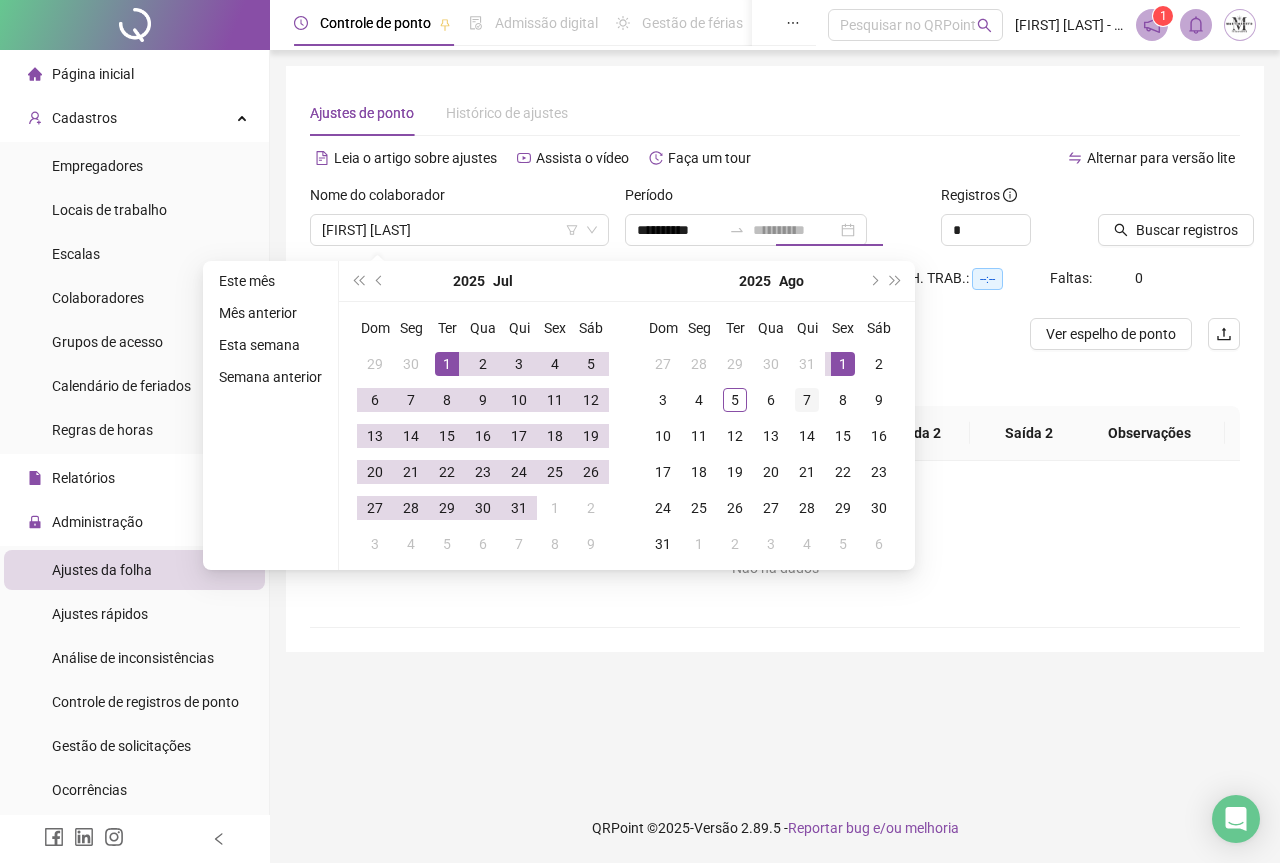 drag, startPoint x: 844, startPoint y: 359, endPoint x: 795, endPoint y: 384, distance: 55.00909 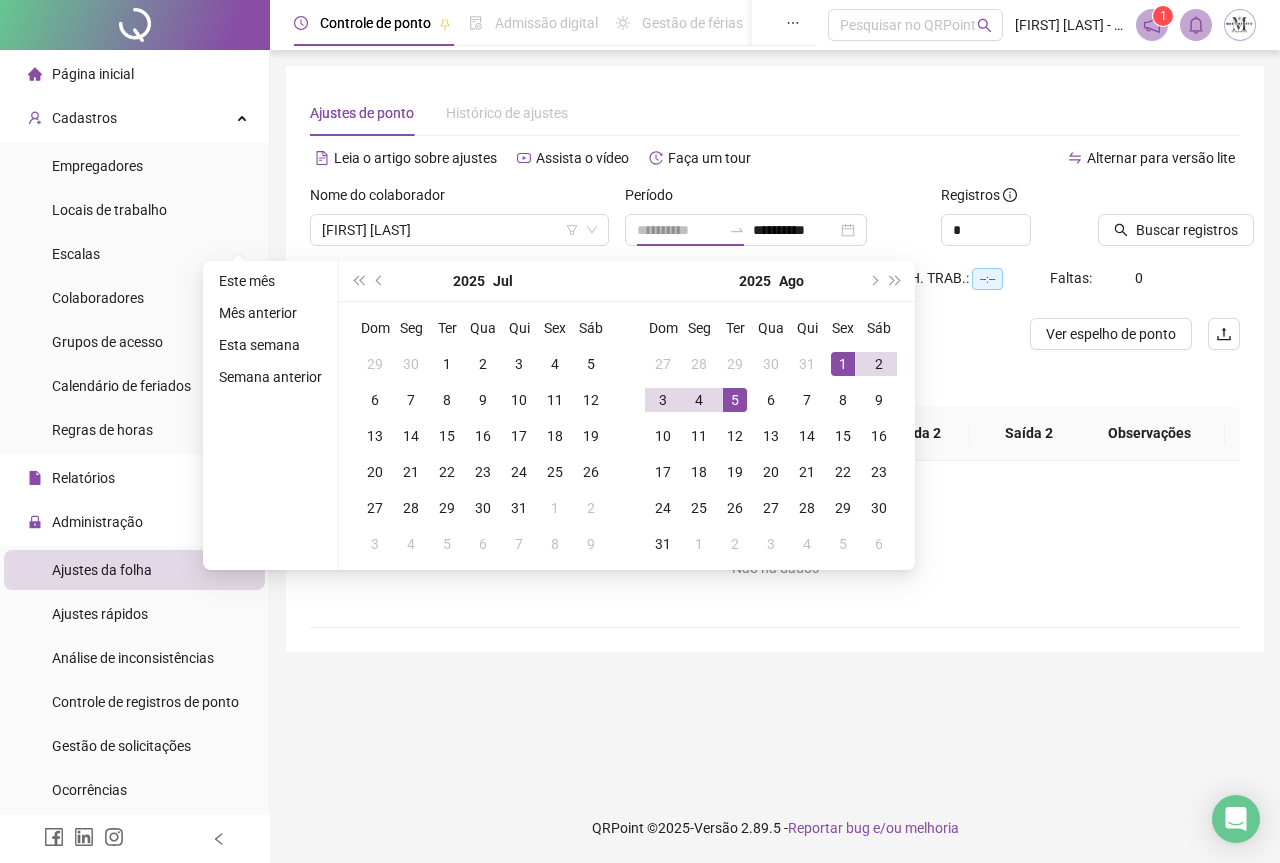 click on "5" at bounding box center (735, 400) 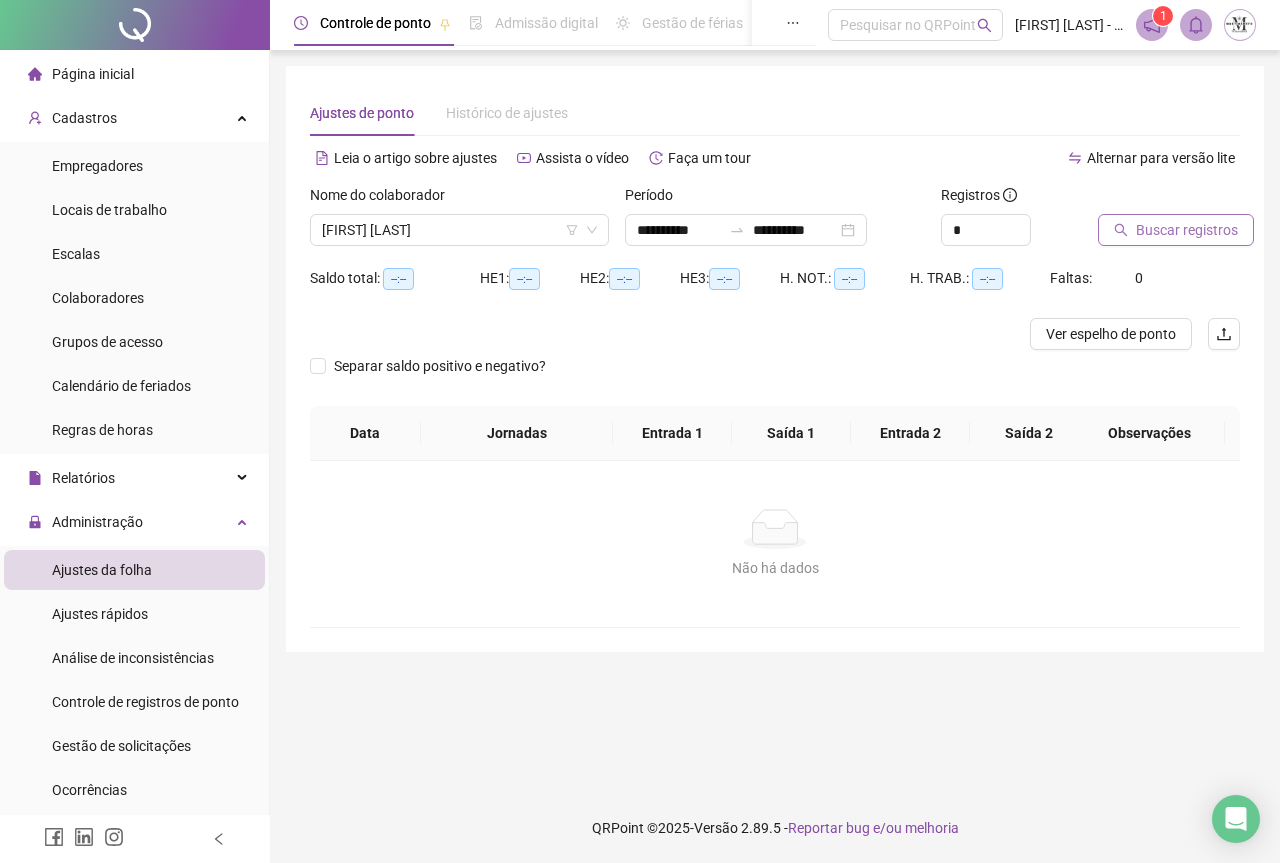 click on "Buscar registros" at bounding box center (1187, 230) 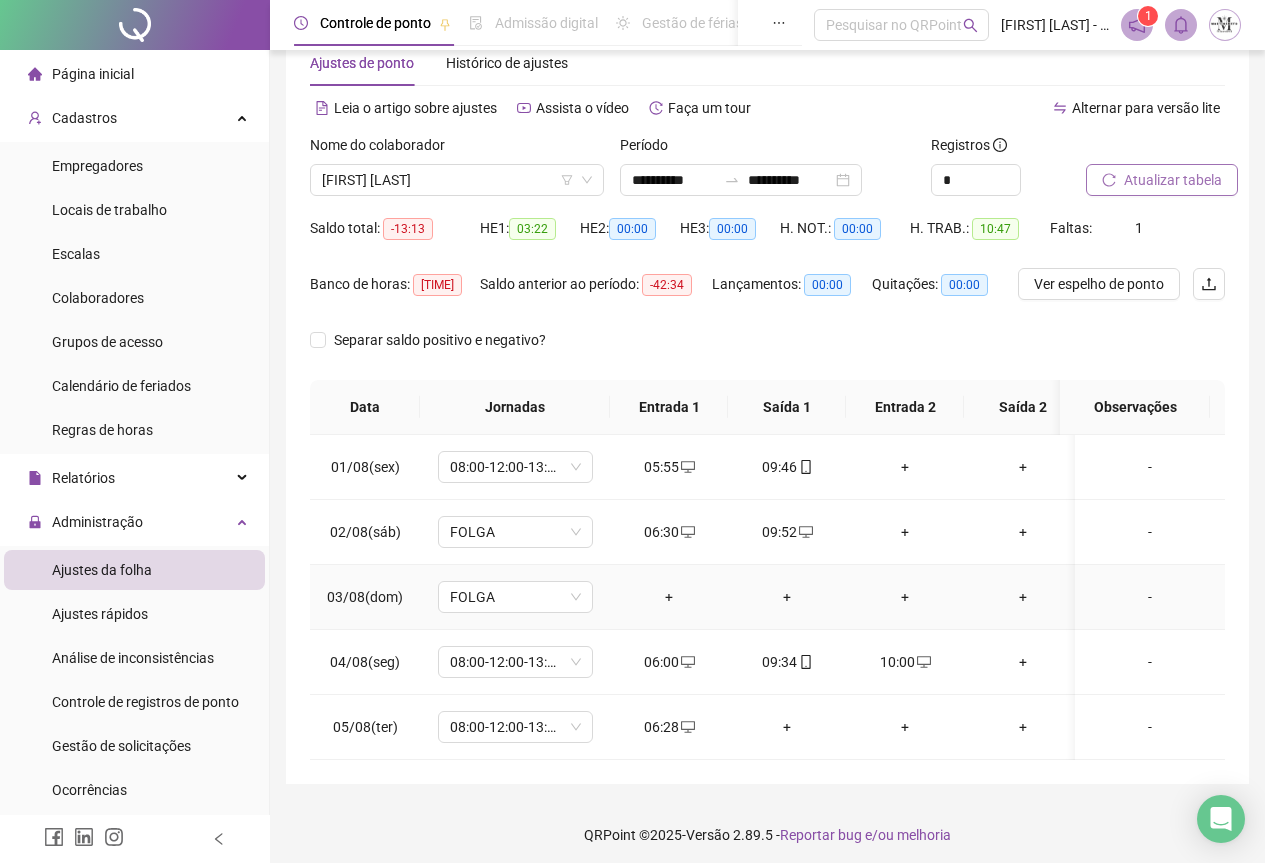 scroll, scrollTop: 72, scrollLeft: 0, axis: vertical 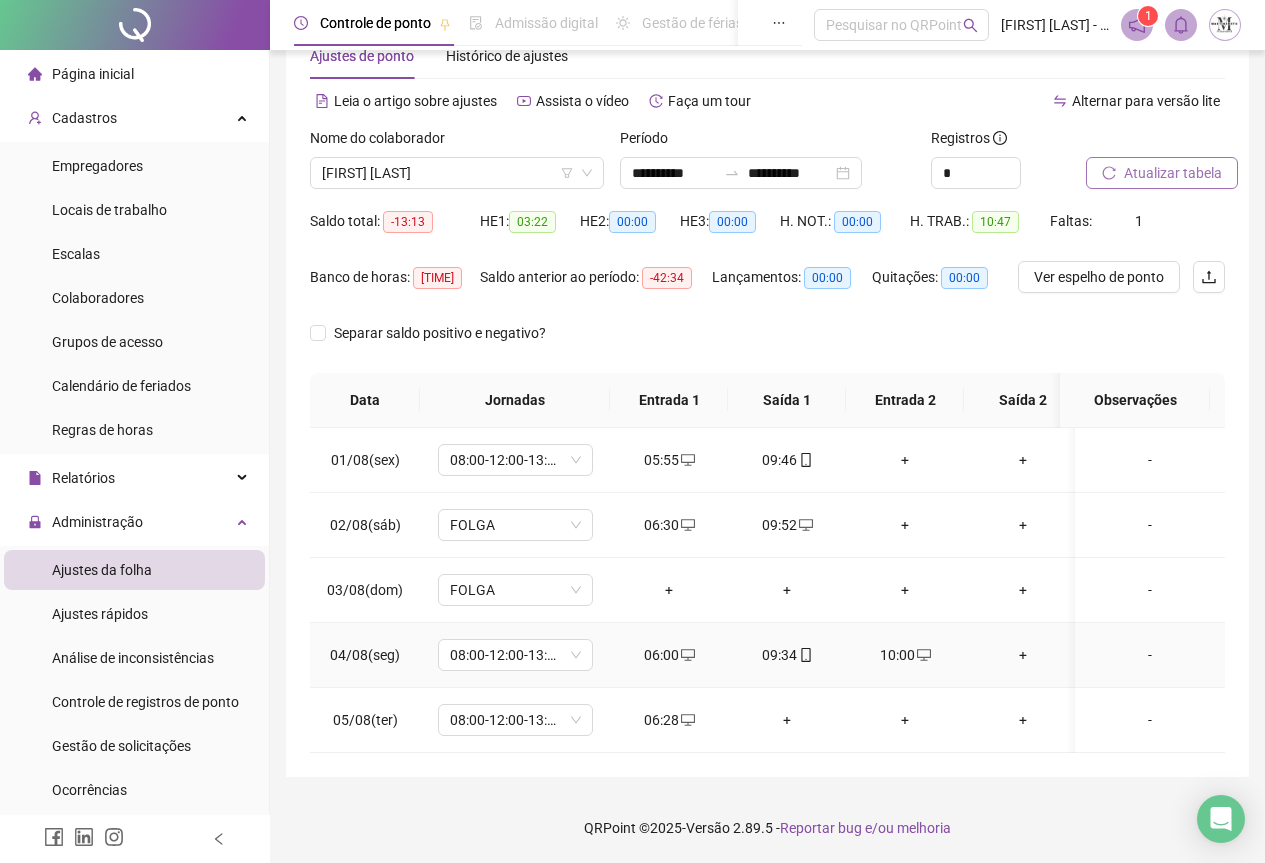 click on "10:00" at bounding box center [905, 655] 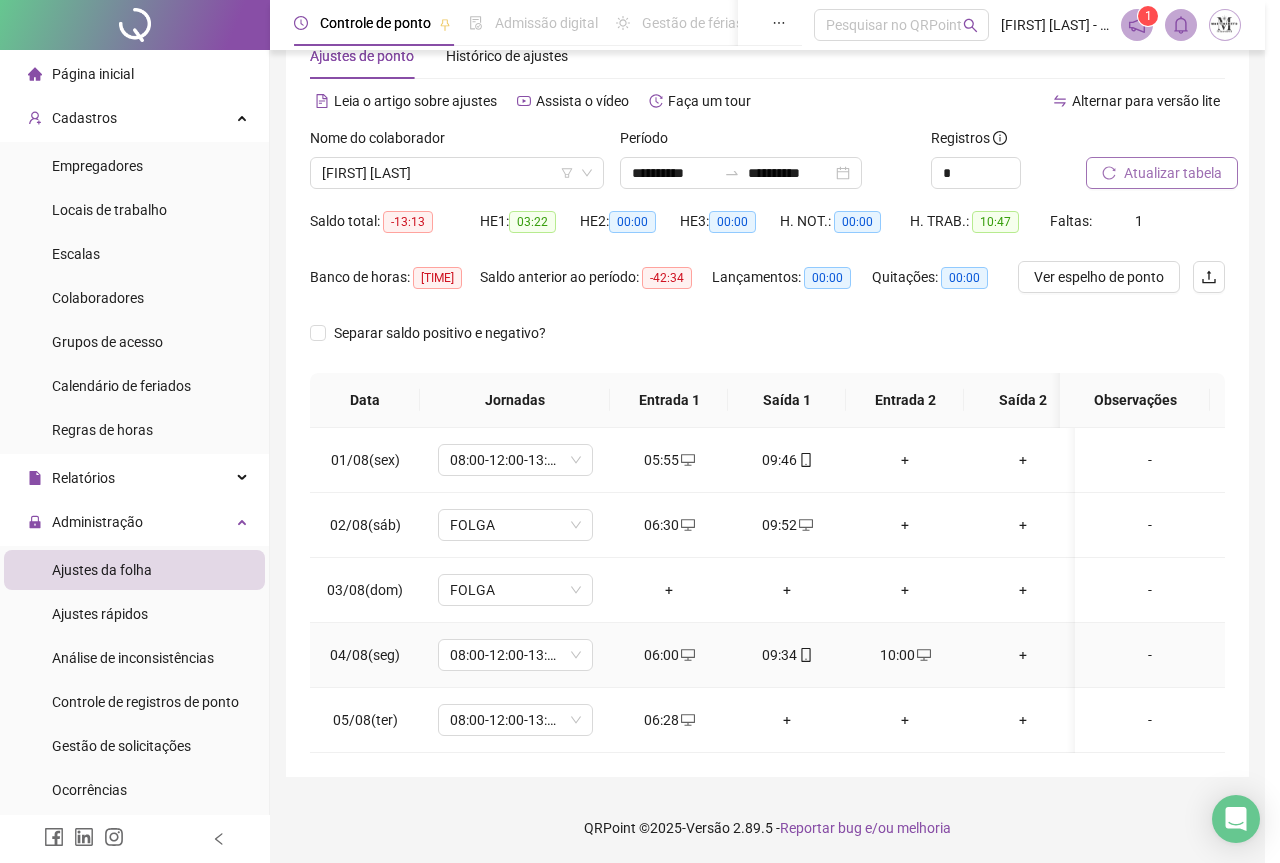 type on "**********" 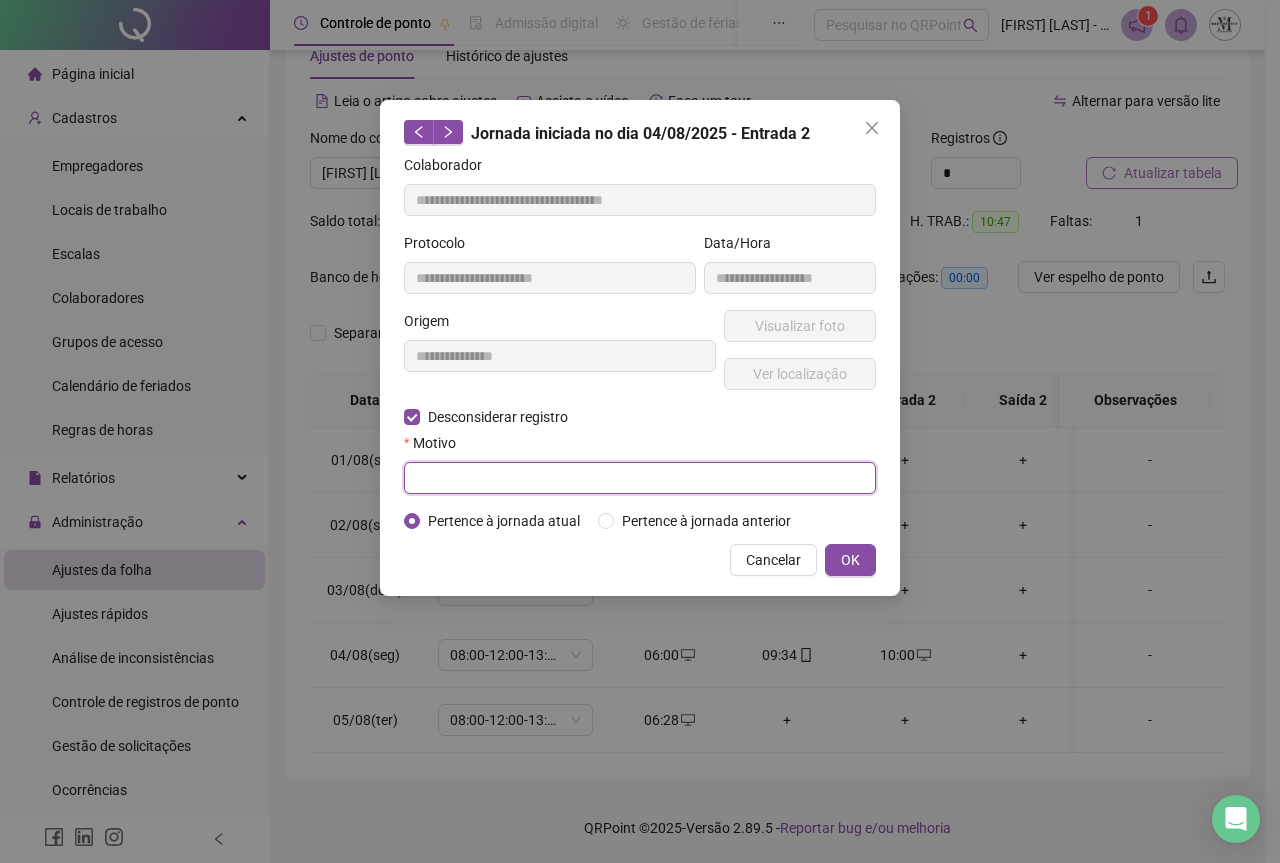 click at bounding box center [640, 478] 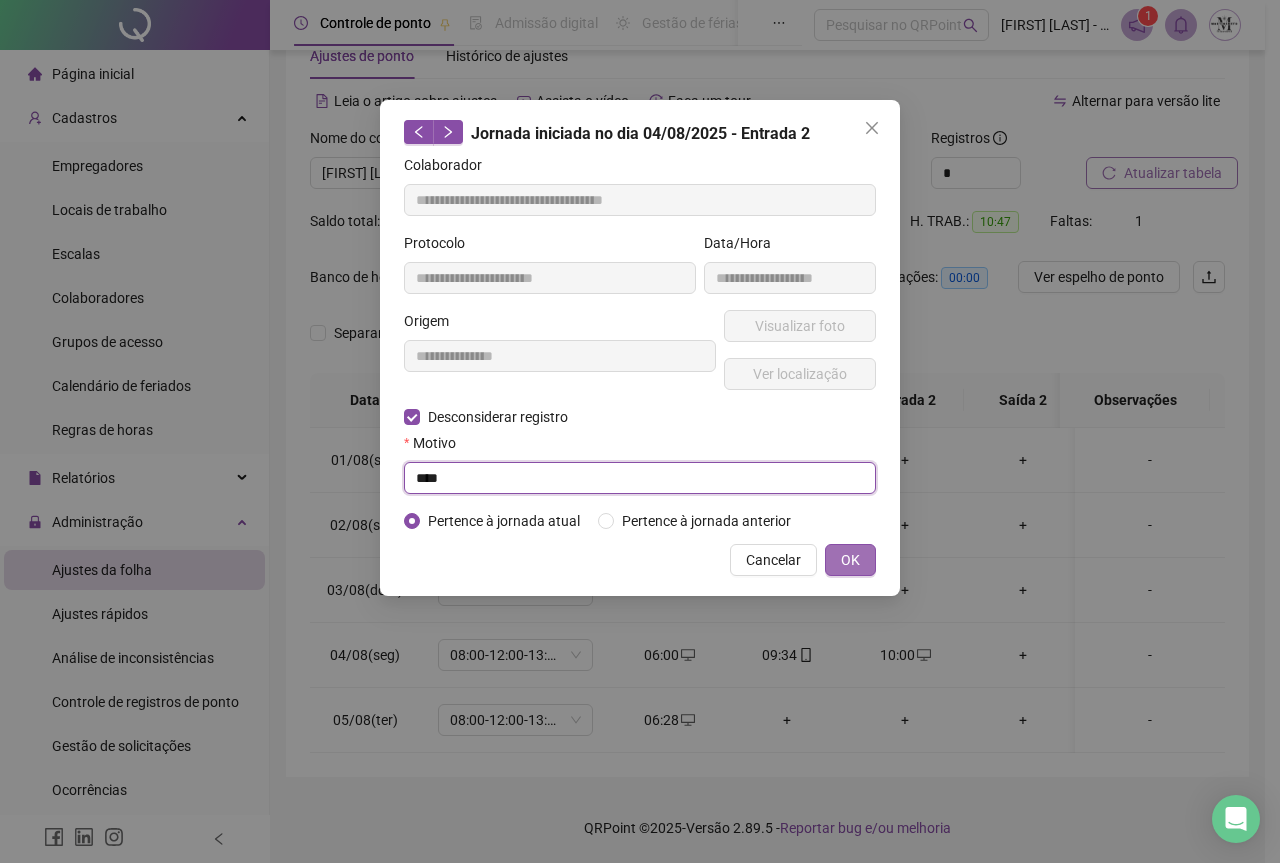 type on "****" 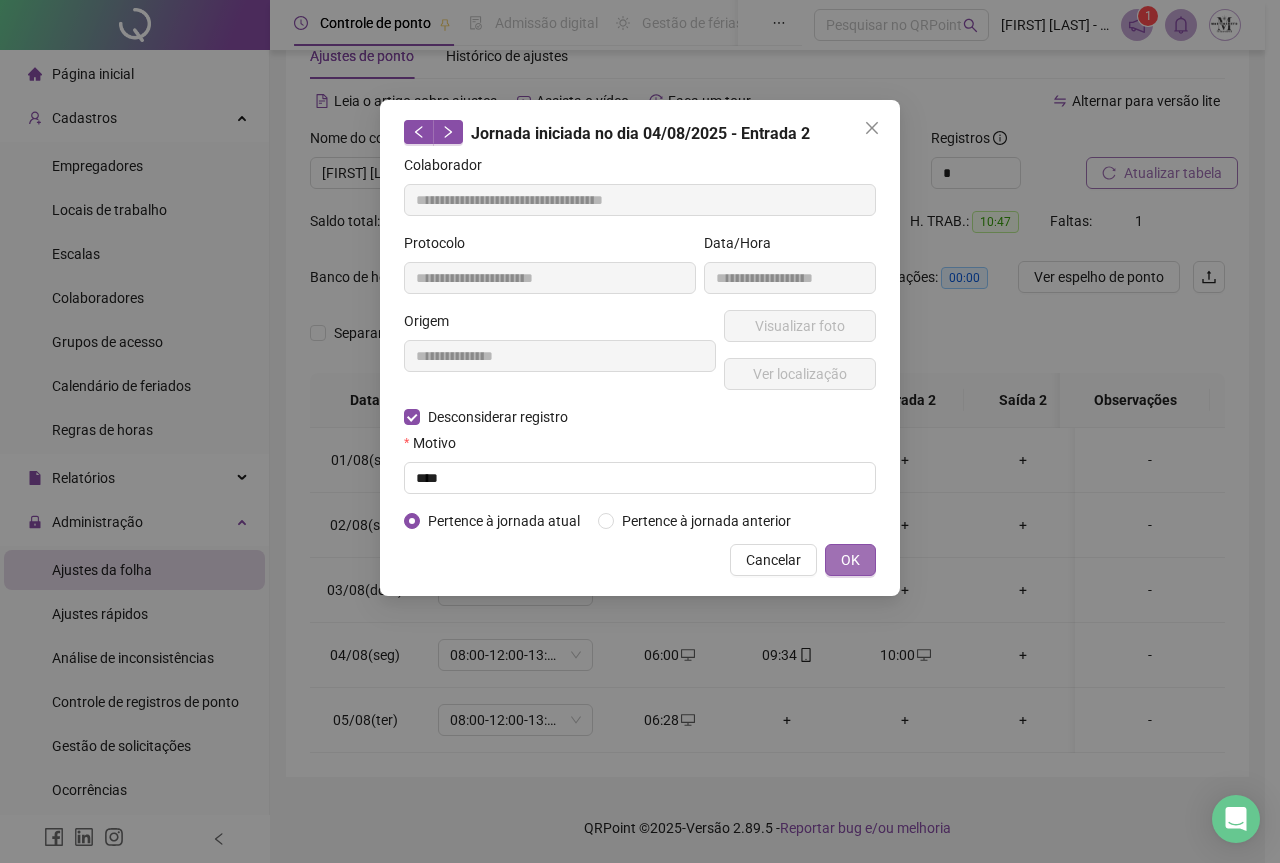click on "OK" at bounding box center [850, 560] 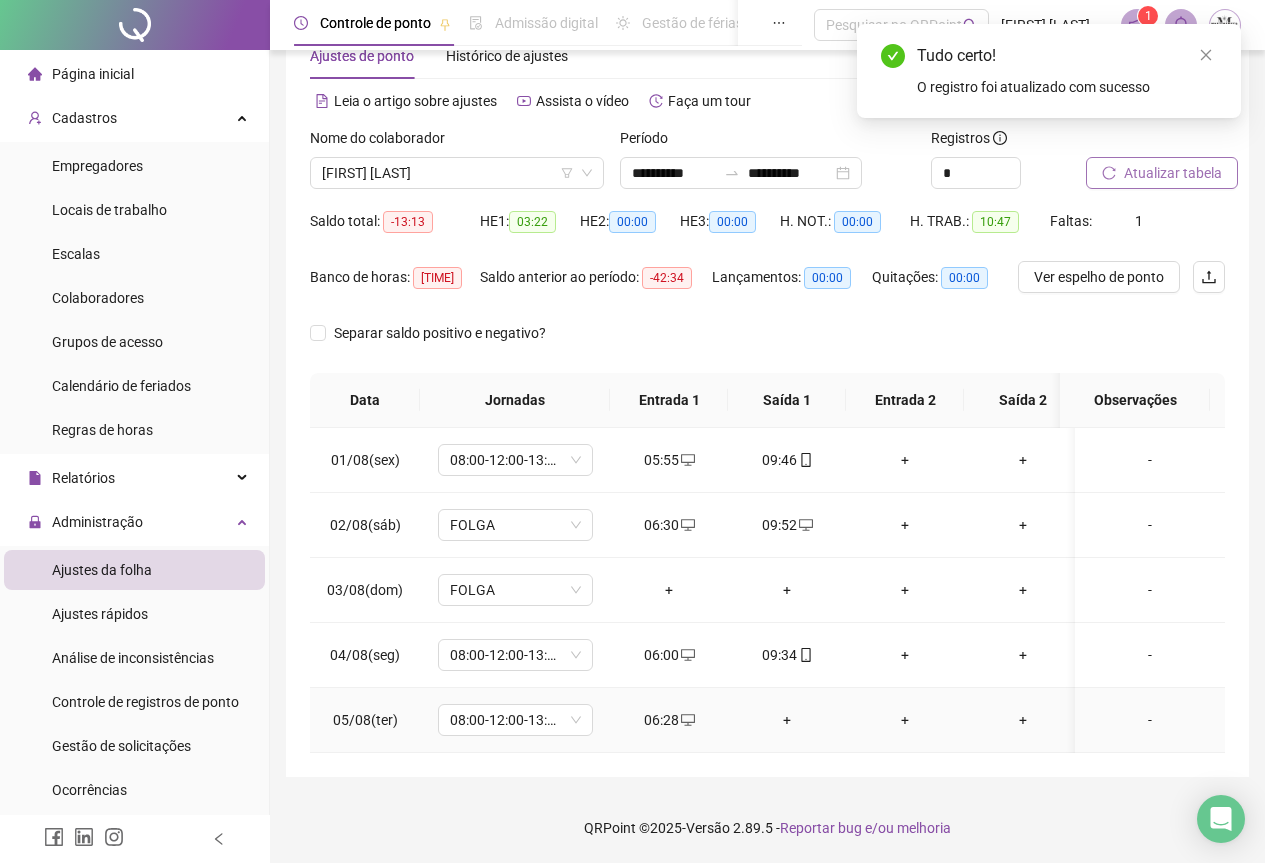 click on "+" at bounding box center [787, 720] 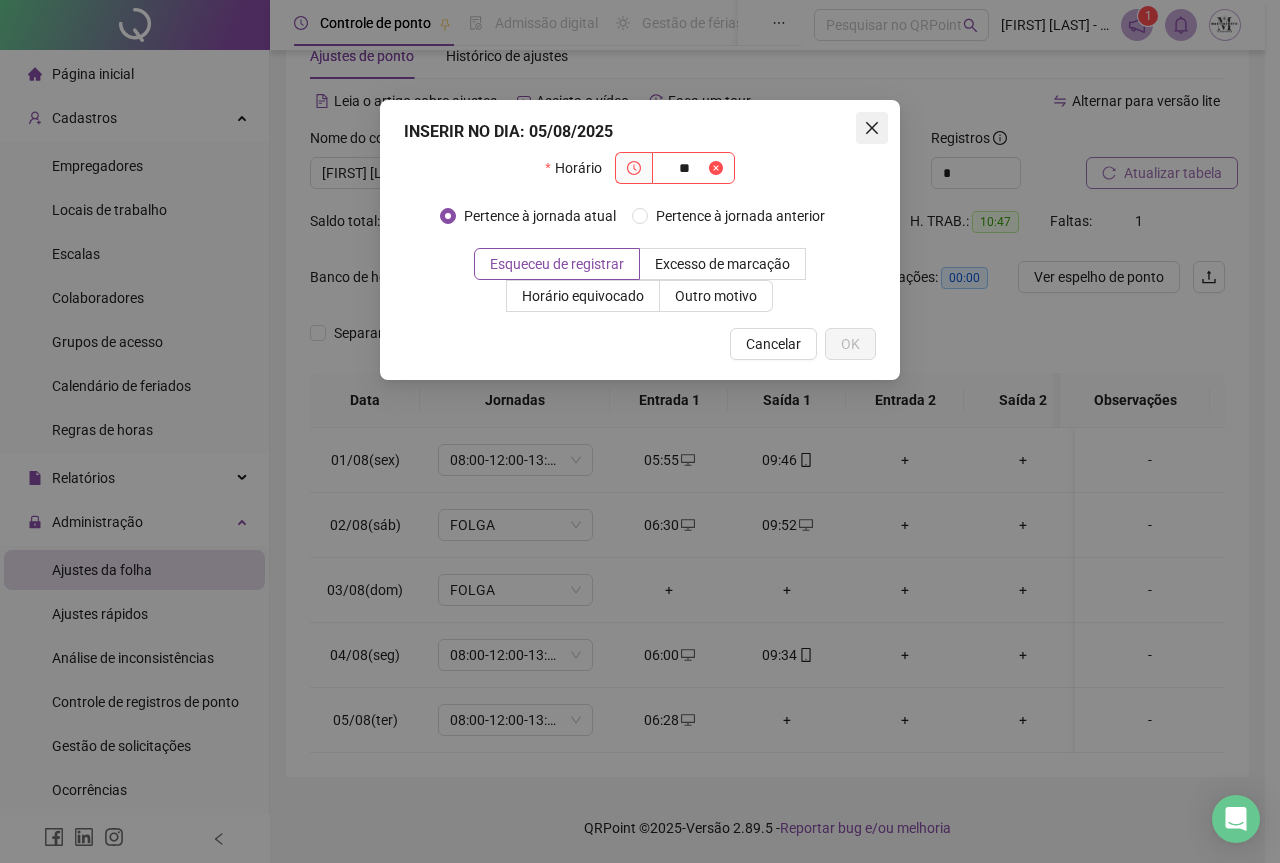 type on "**" 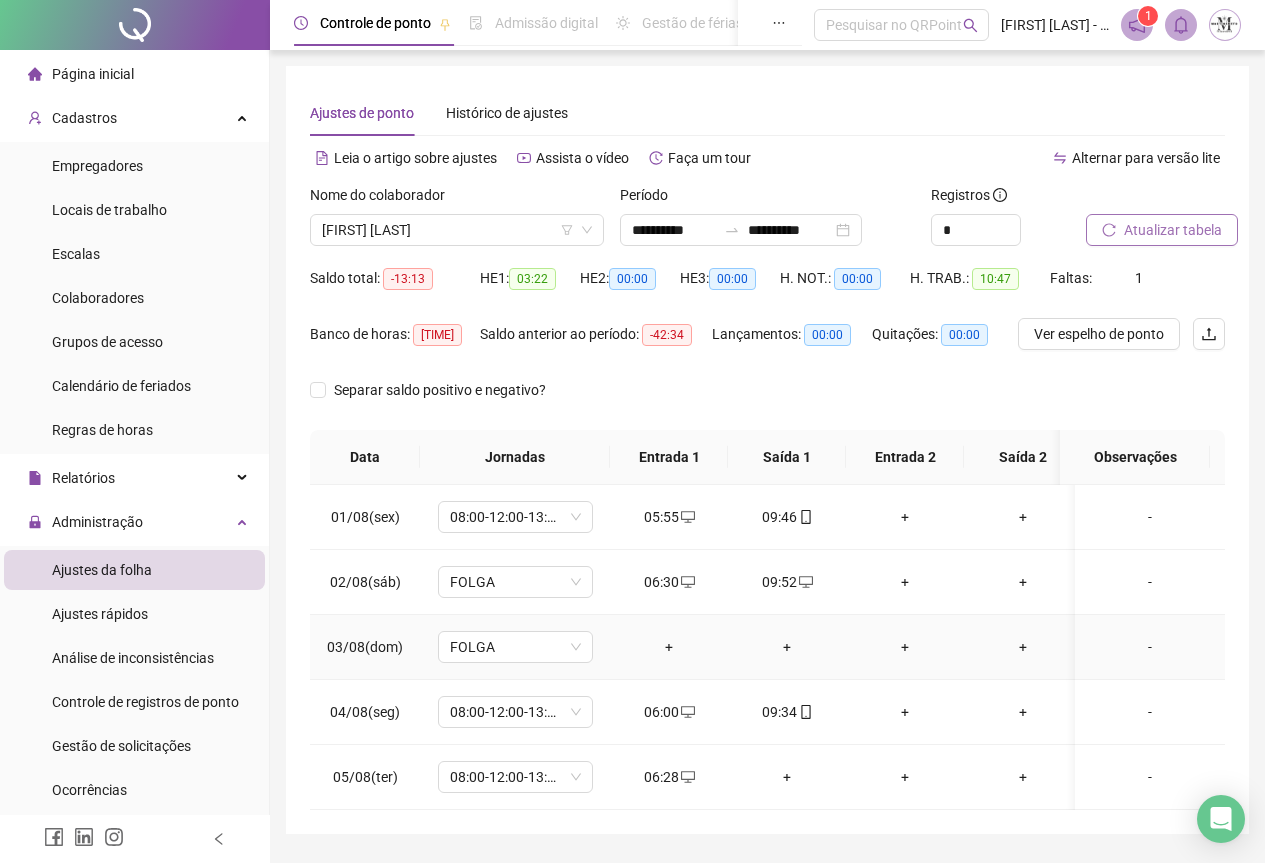 scroll, scrollTop: 72, scrollLeft: 0, axis: vertical 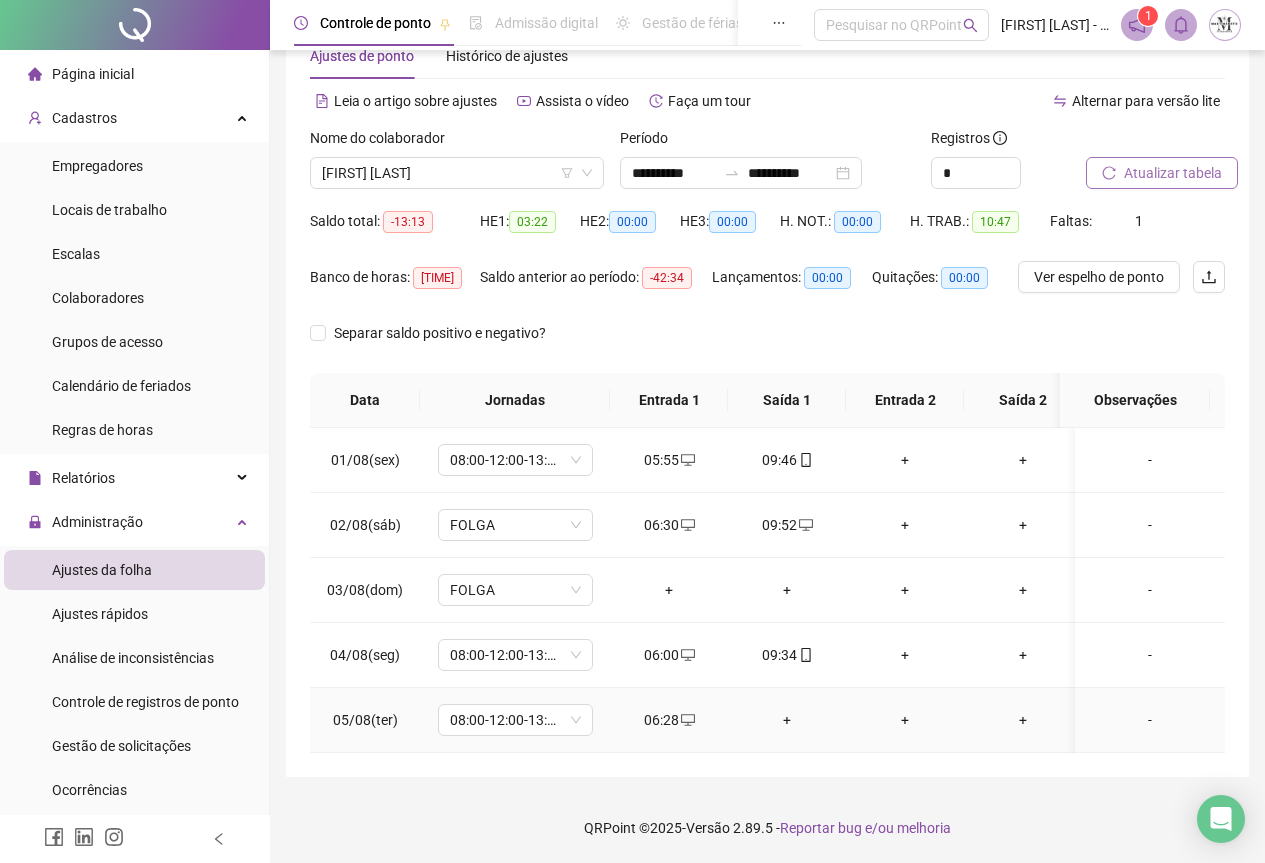 click on "+" at bounding box center [787, 720] 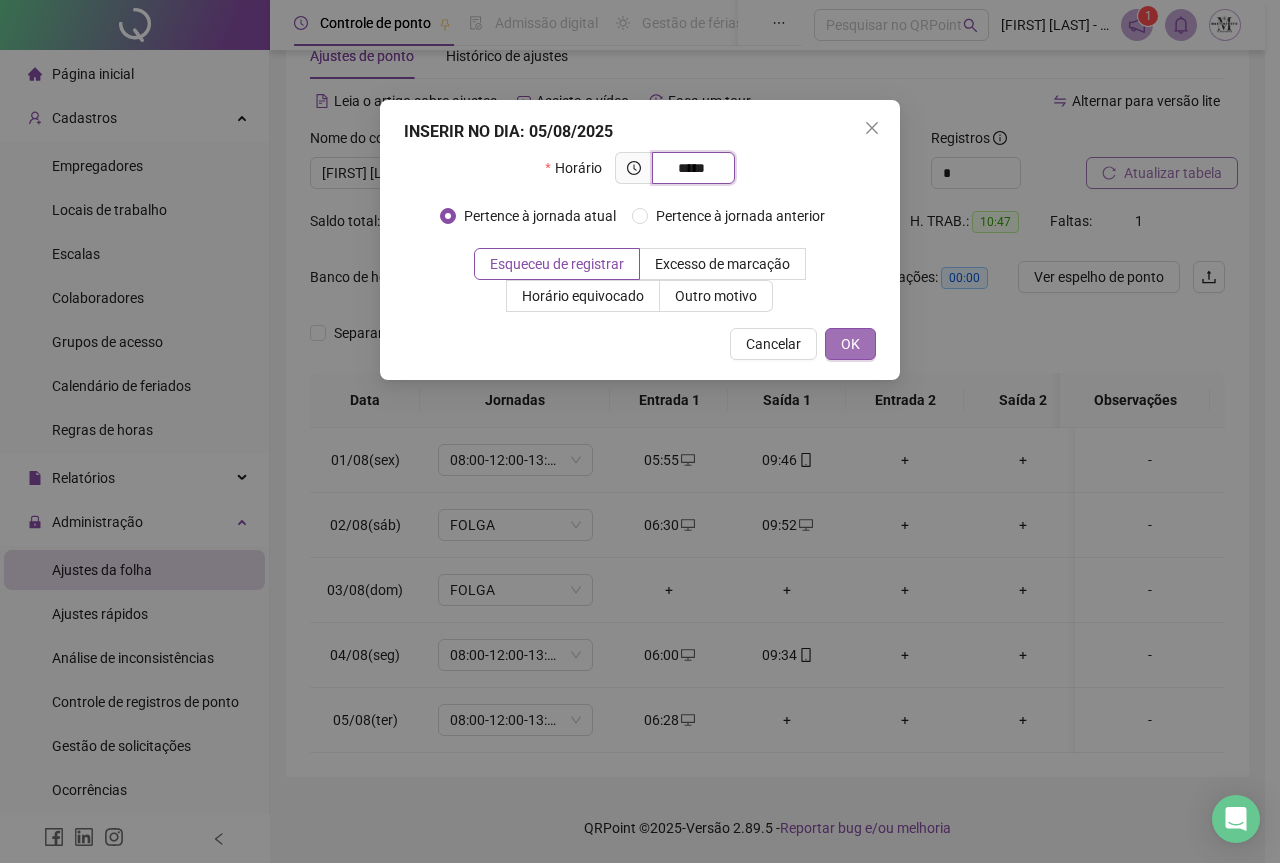 type on "*****" 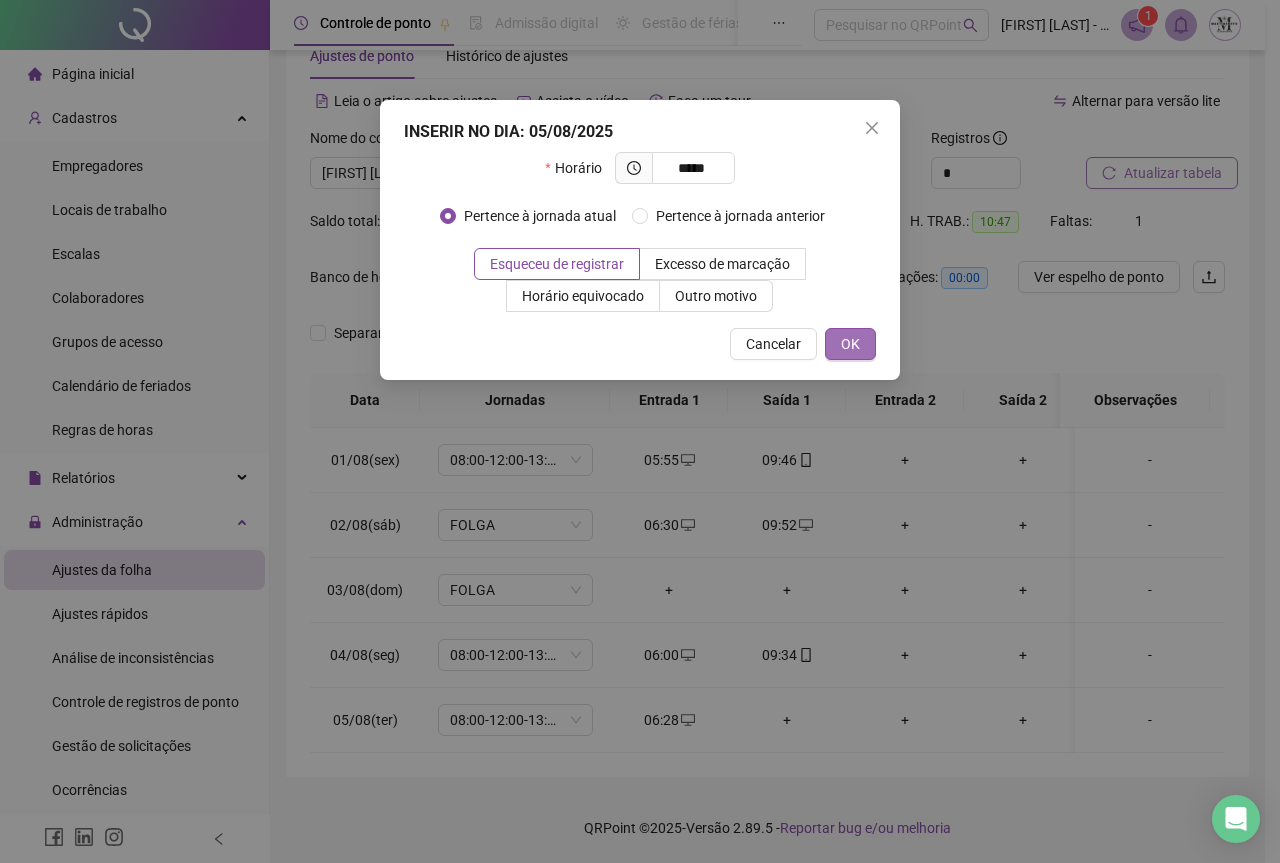 click on "OK" at bounding box center (850, 344) 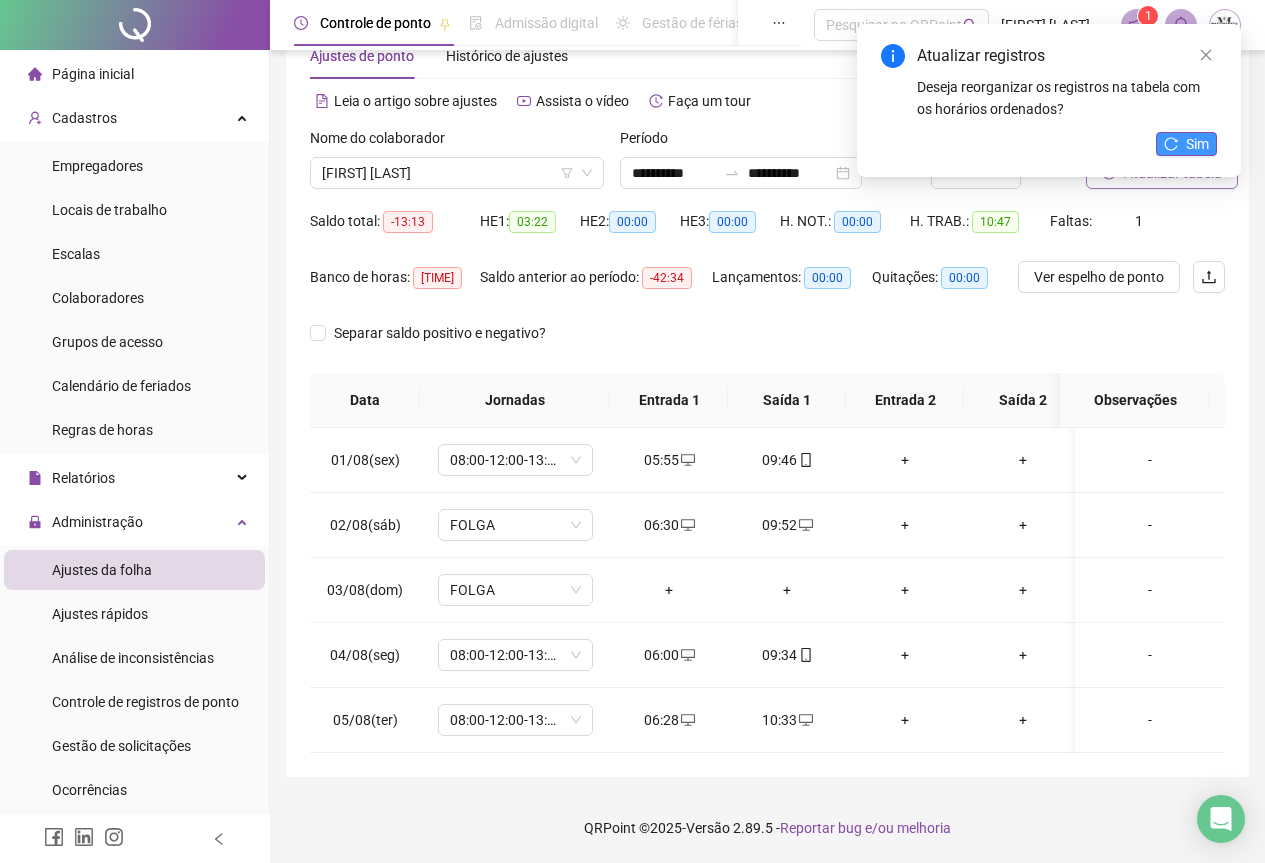 click 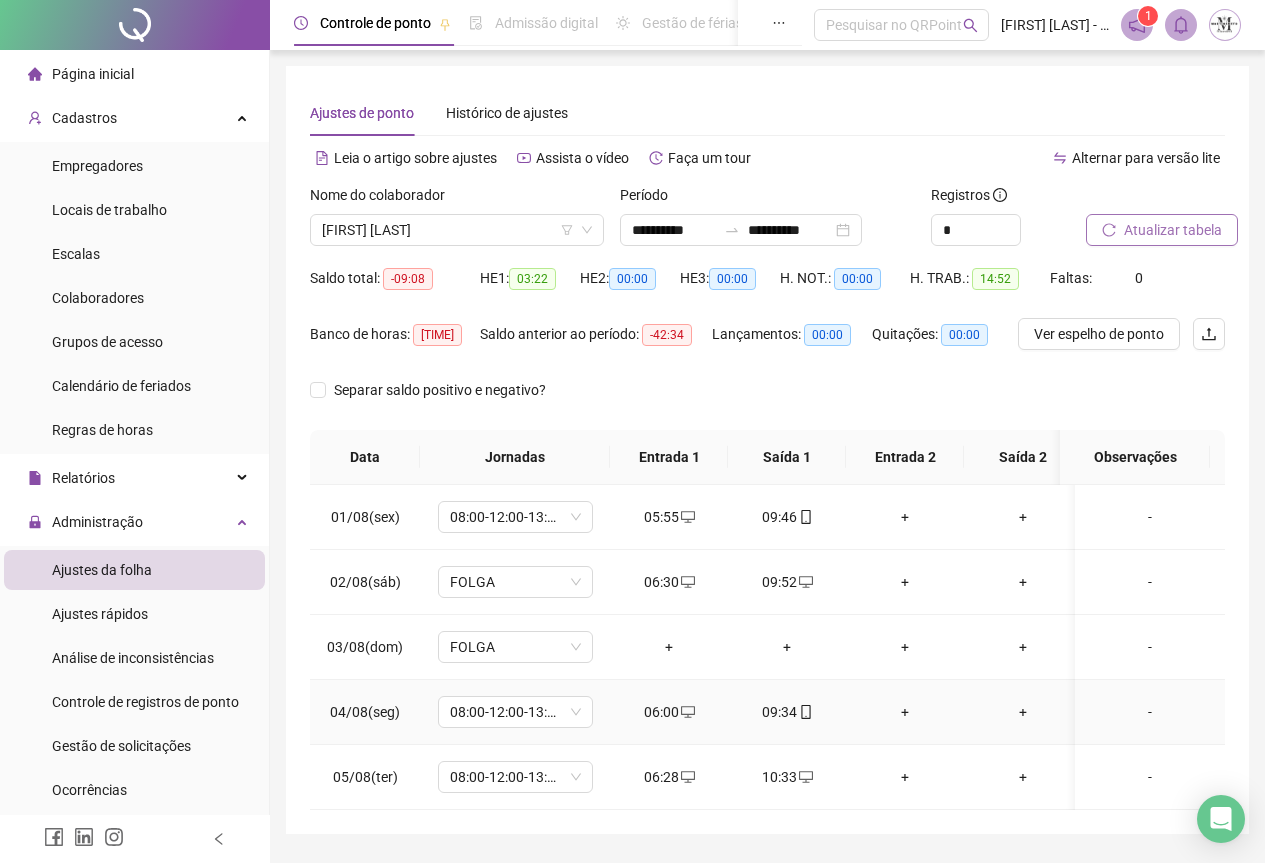 scroll, scrollTop: 72, scrollLeft: 0, axis: vertical 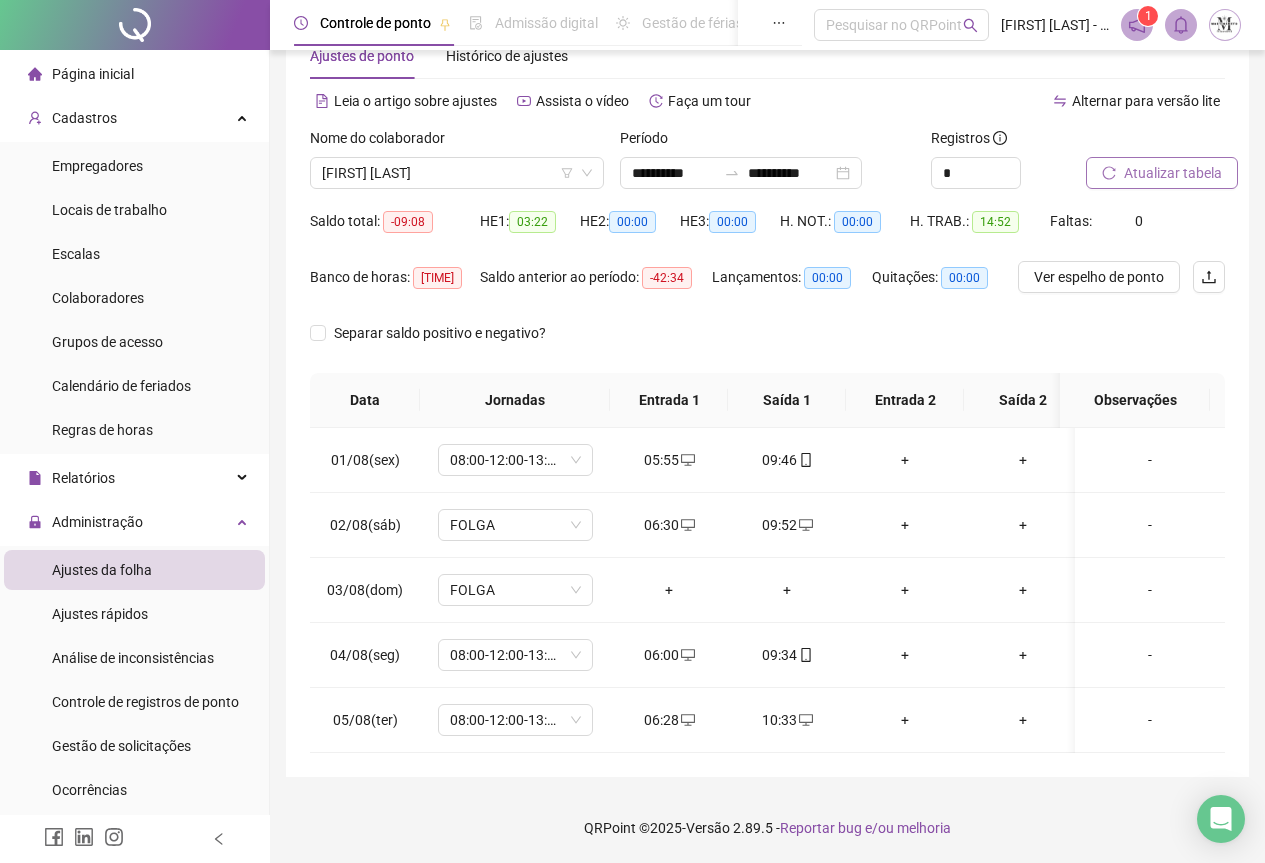 click on "Atualizar tabela" at bounding box center [1173, 173] 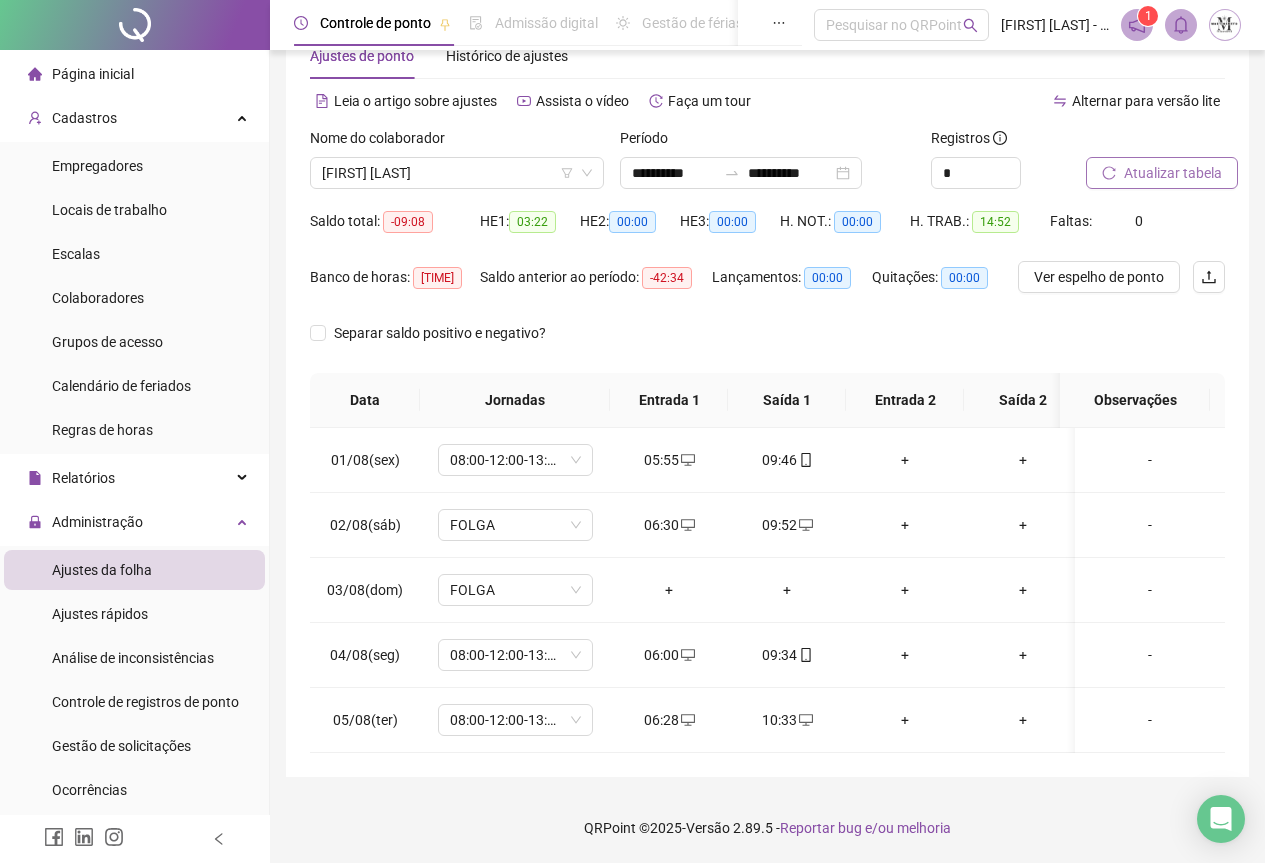 click 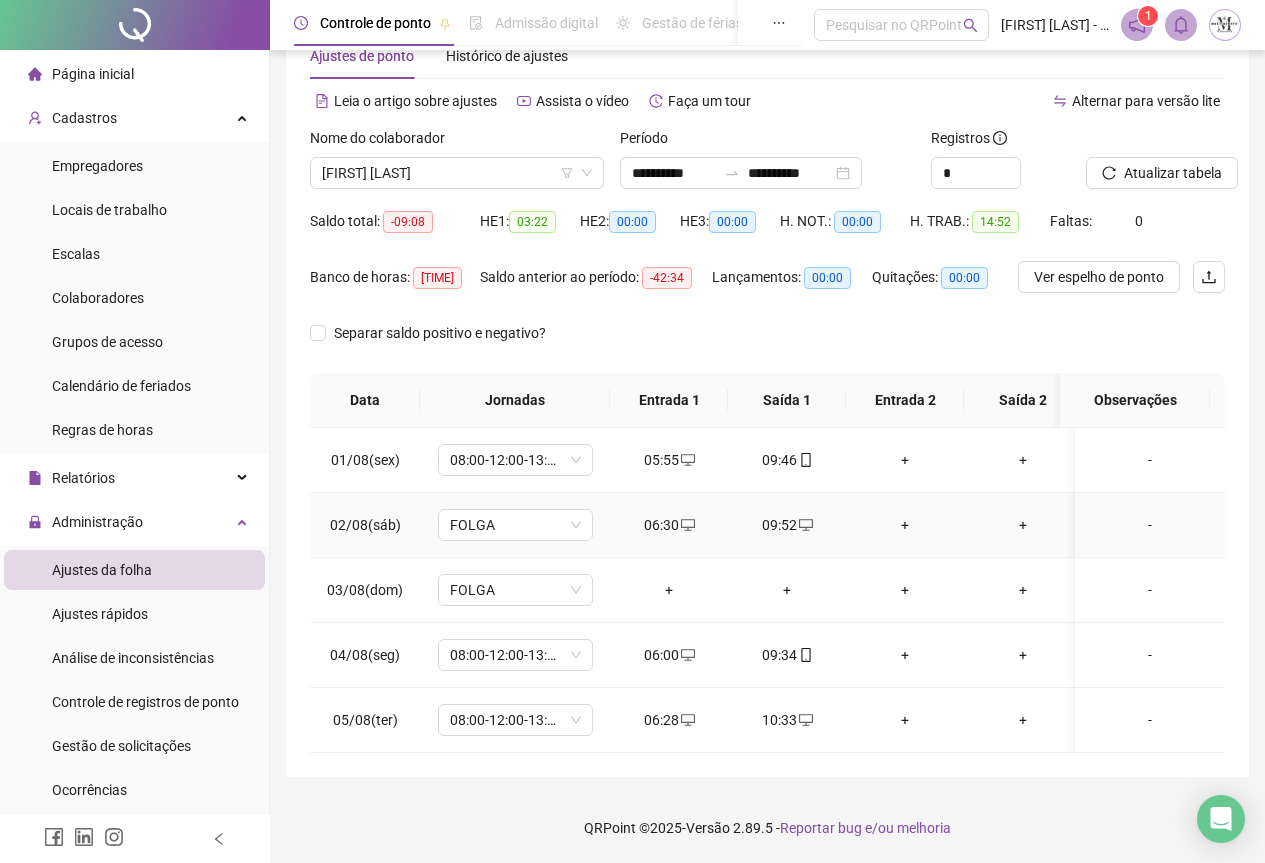 scroll, scrollTop: 0, scrollLeft: 0, axis: both 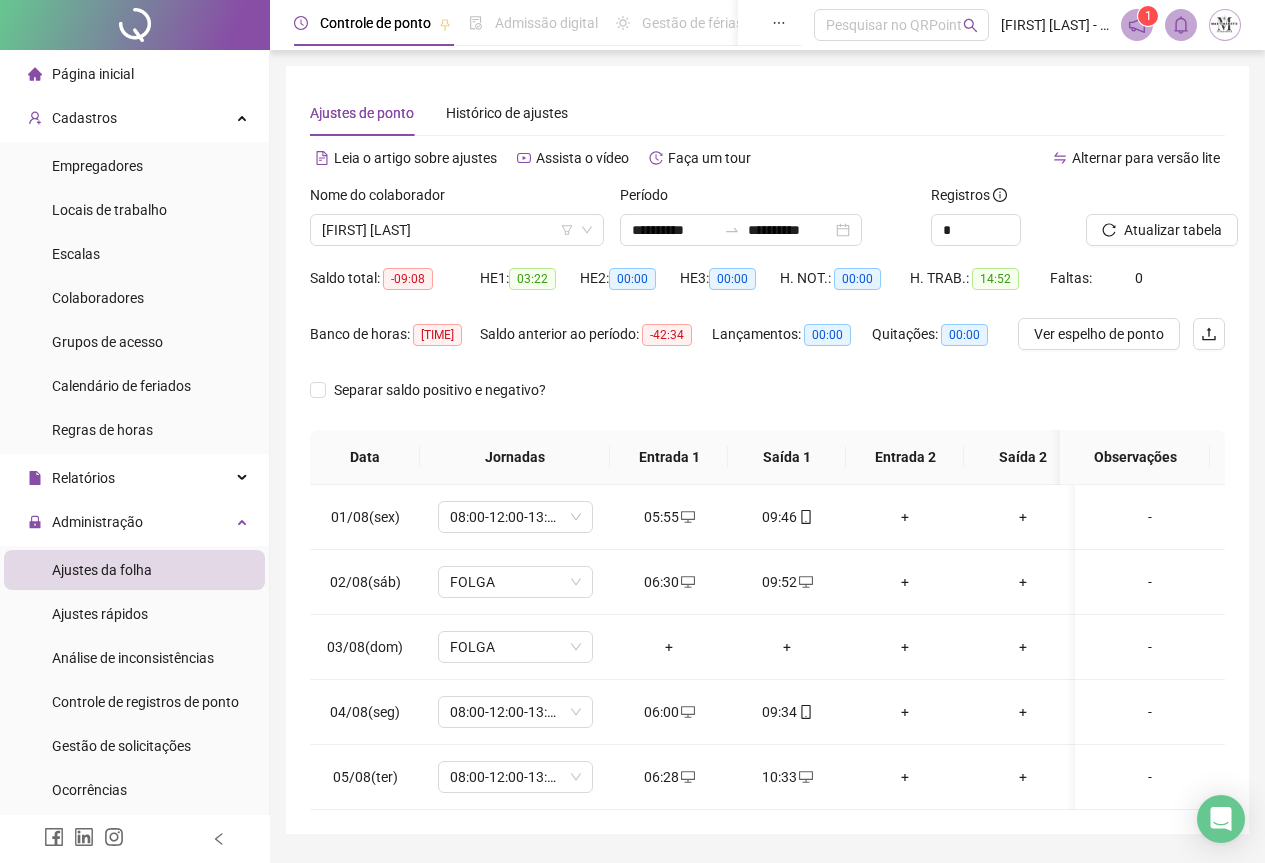 click at bounding box center [135, 25] 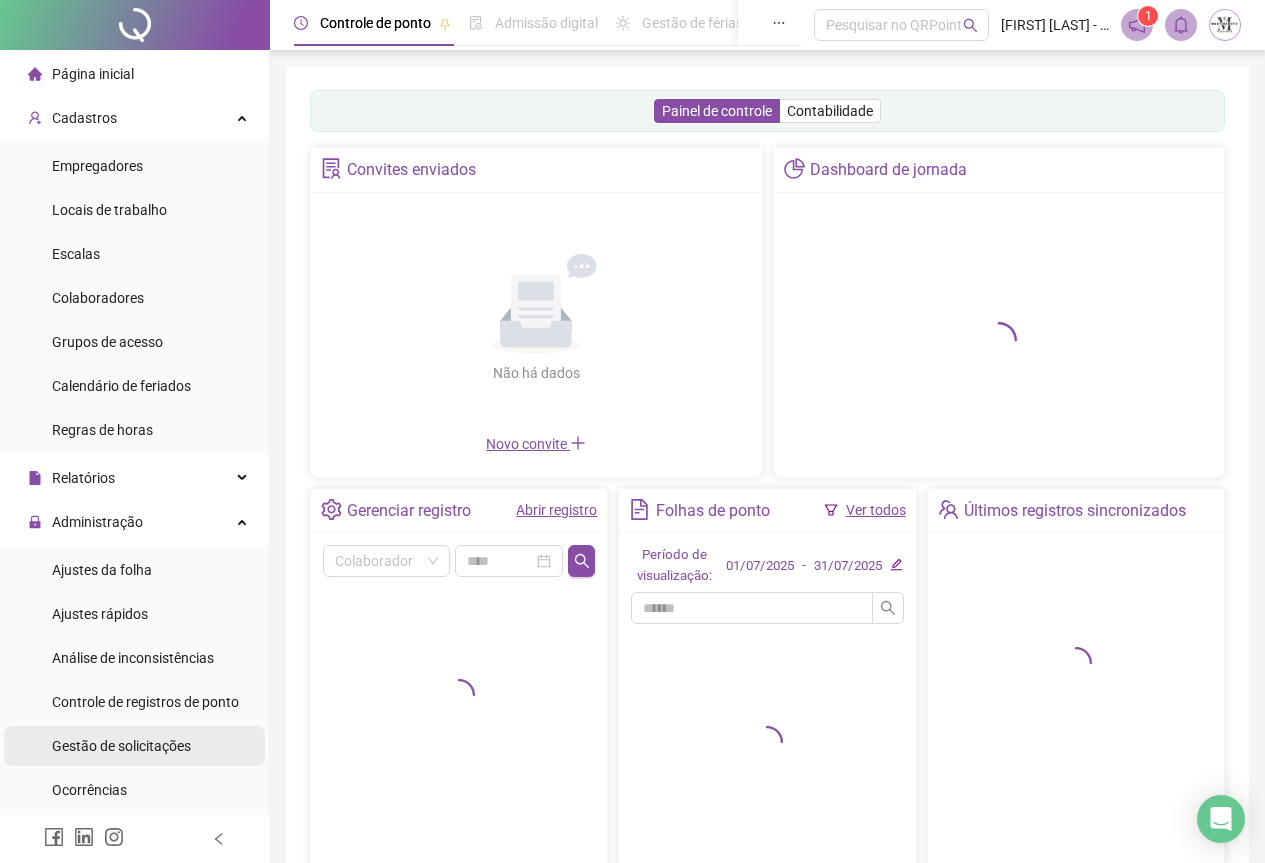 click on "Gestão de solicitações" at bounding box center (121, 746) 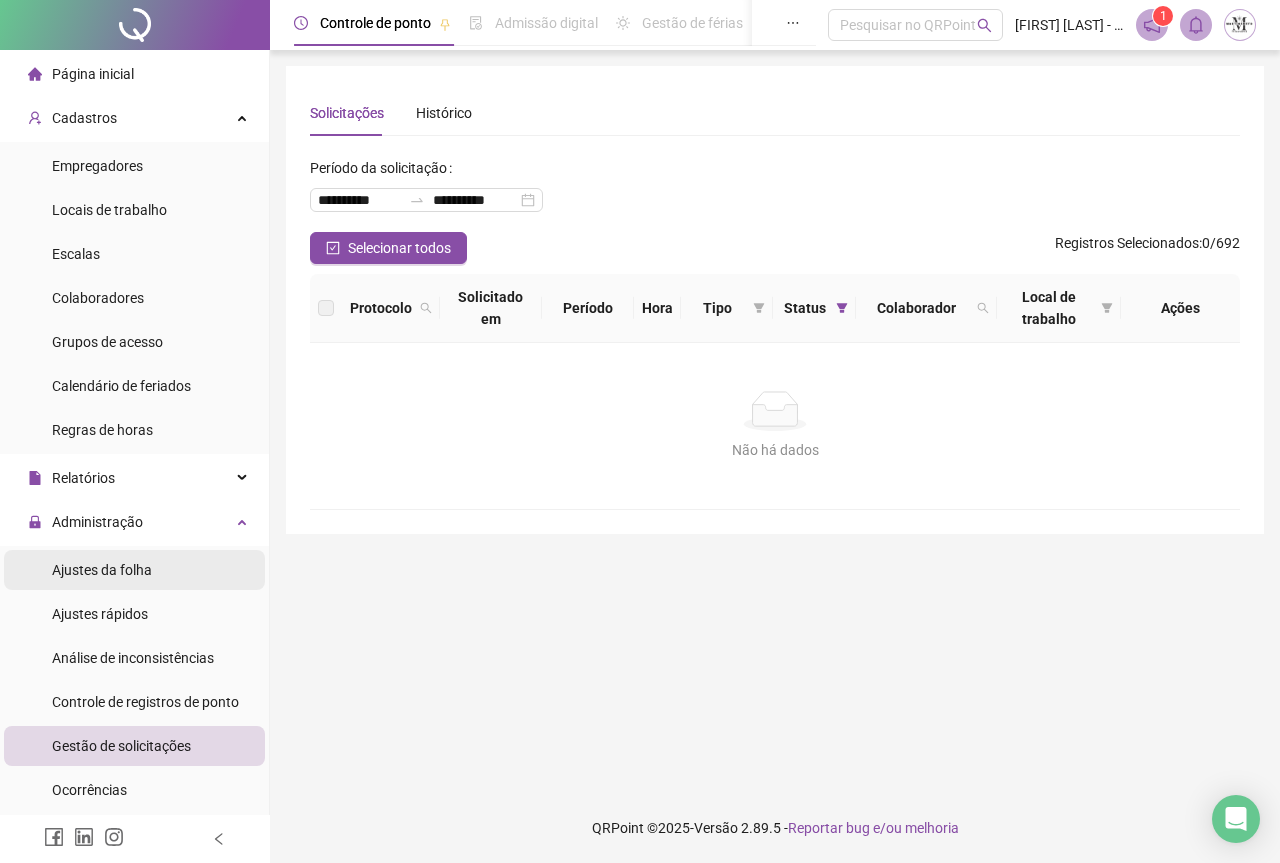 click on "Ajustes da folha" at bounding box center (102, 570) 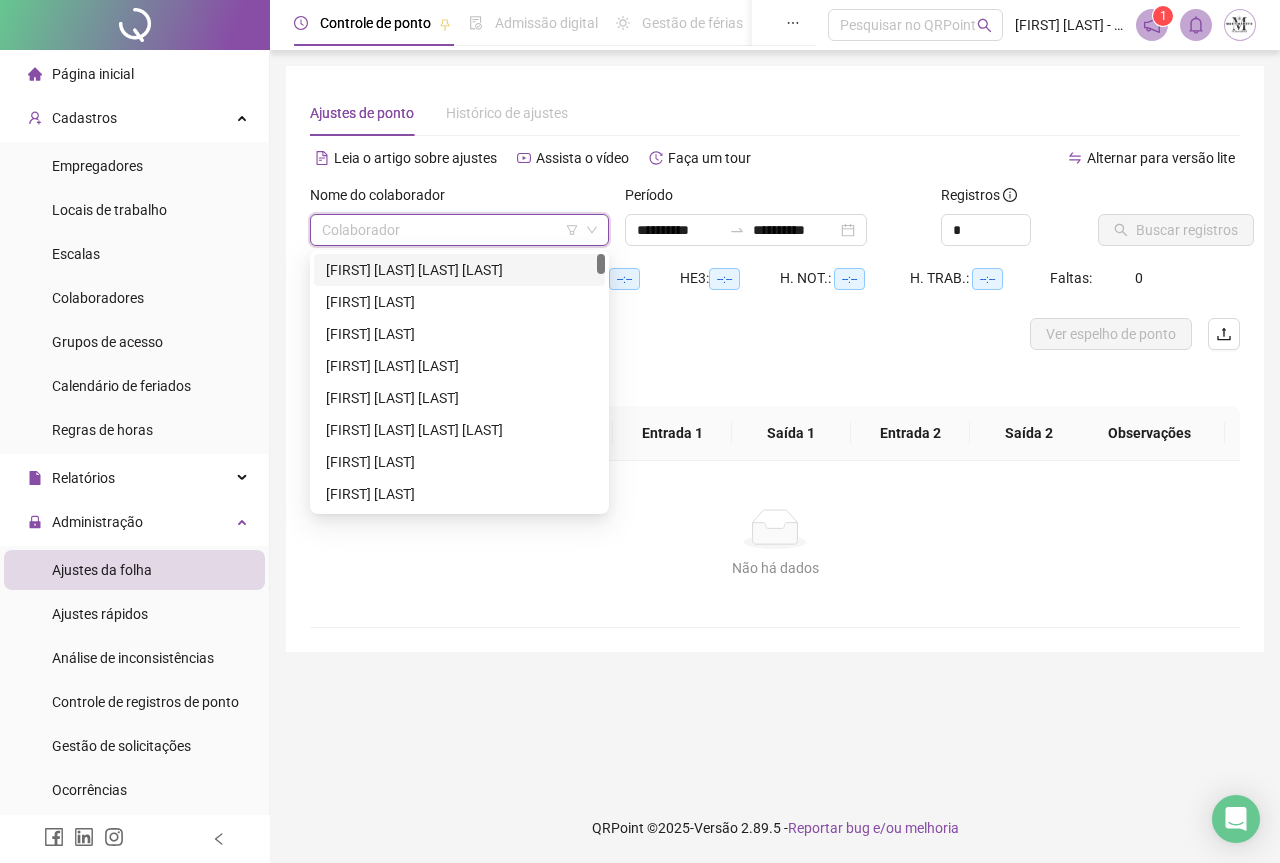 click at bounding box center [450, 230] 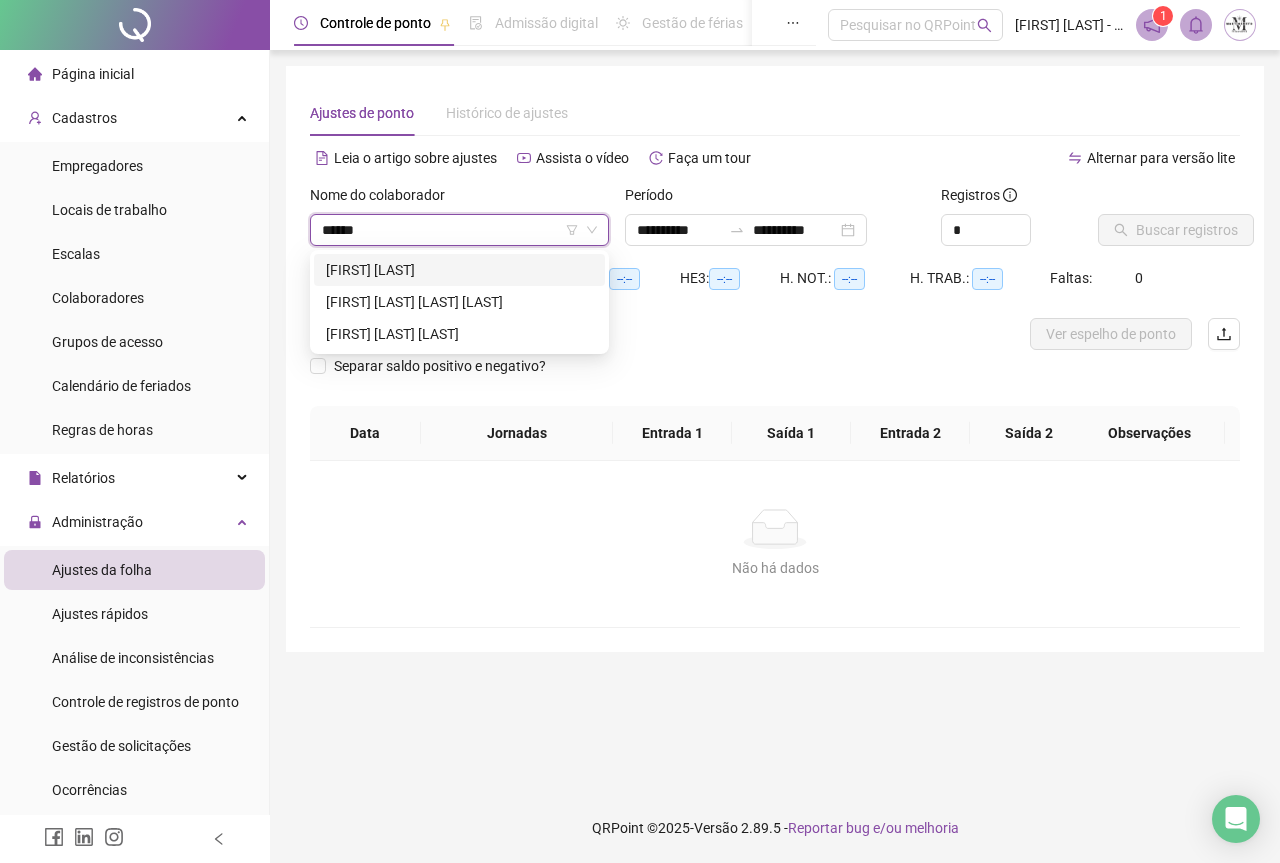 type on "*******" 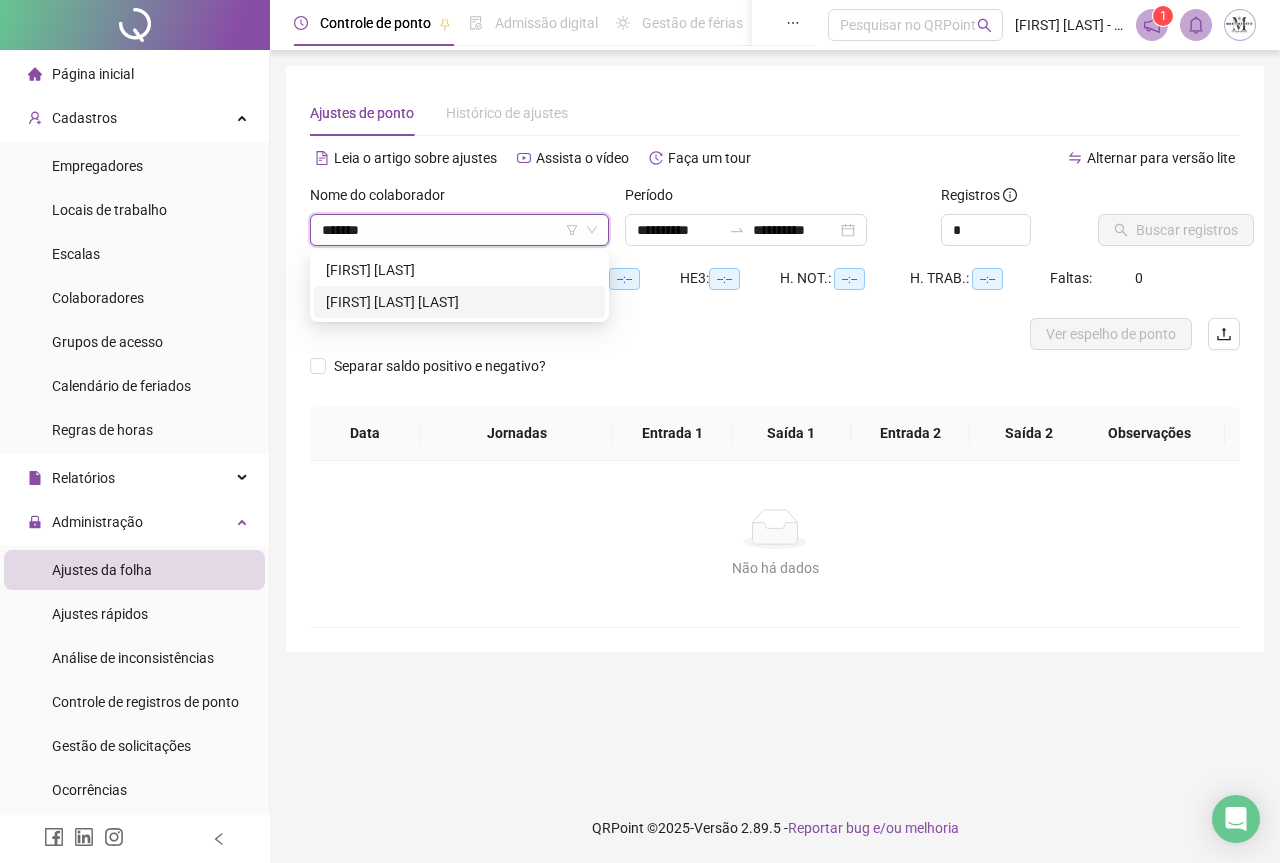 click on "[FIRST] [LAST] [LAST]" at bounding box center [459, 302] 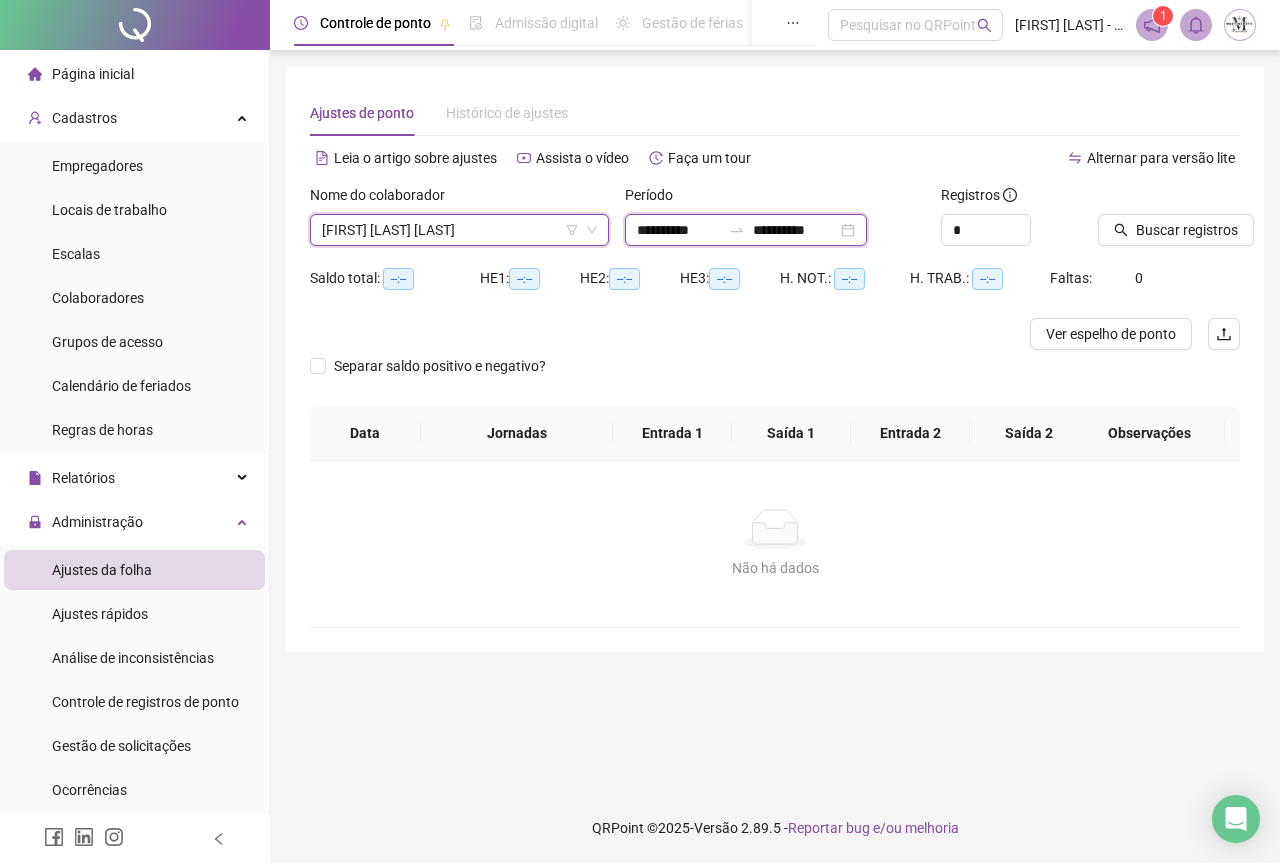click on "**********" at bounding box center (795, 230) 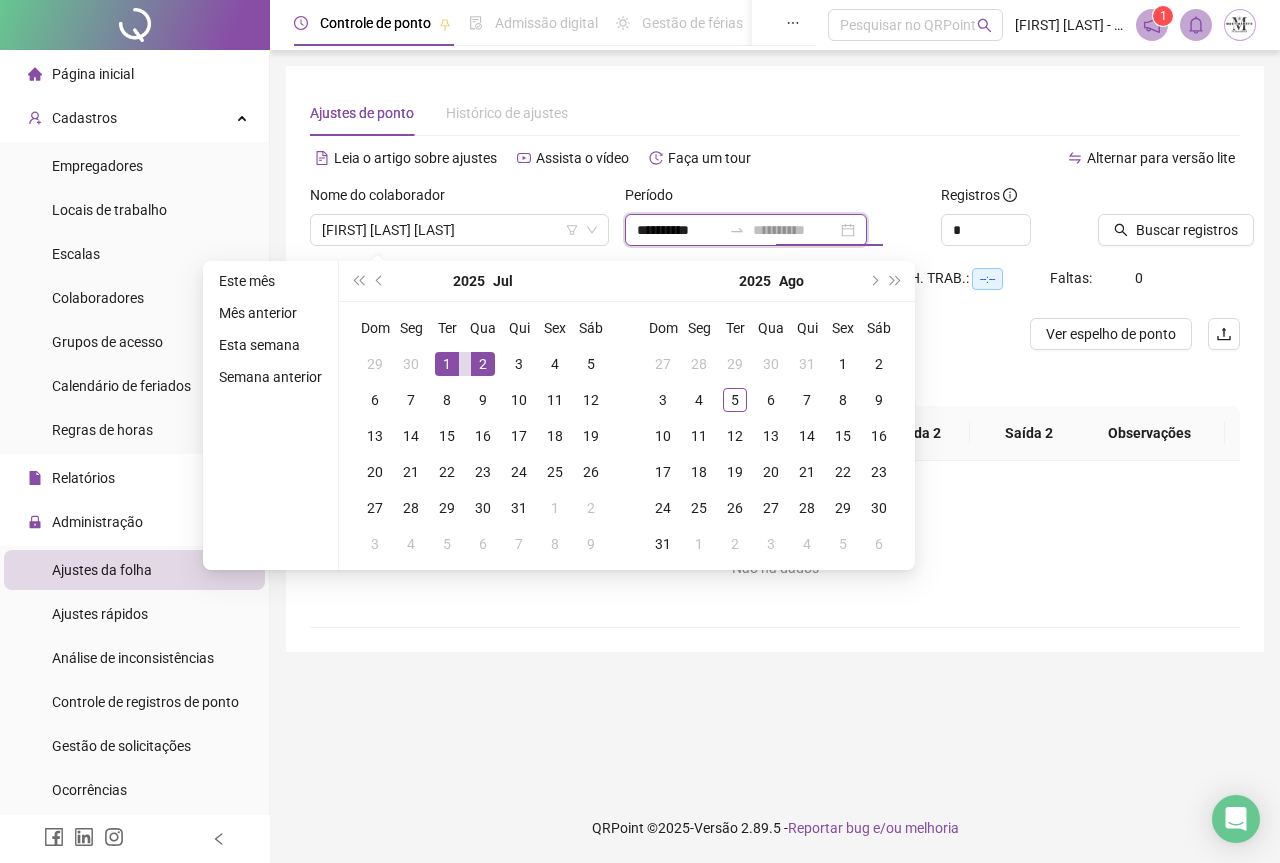type on "**********" 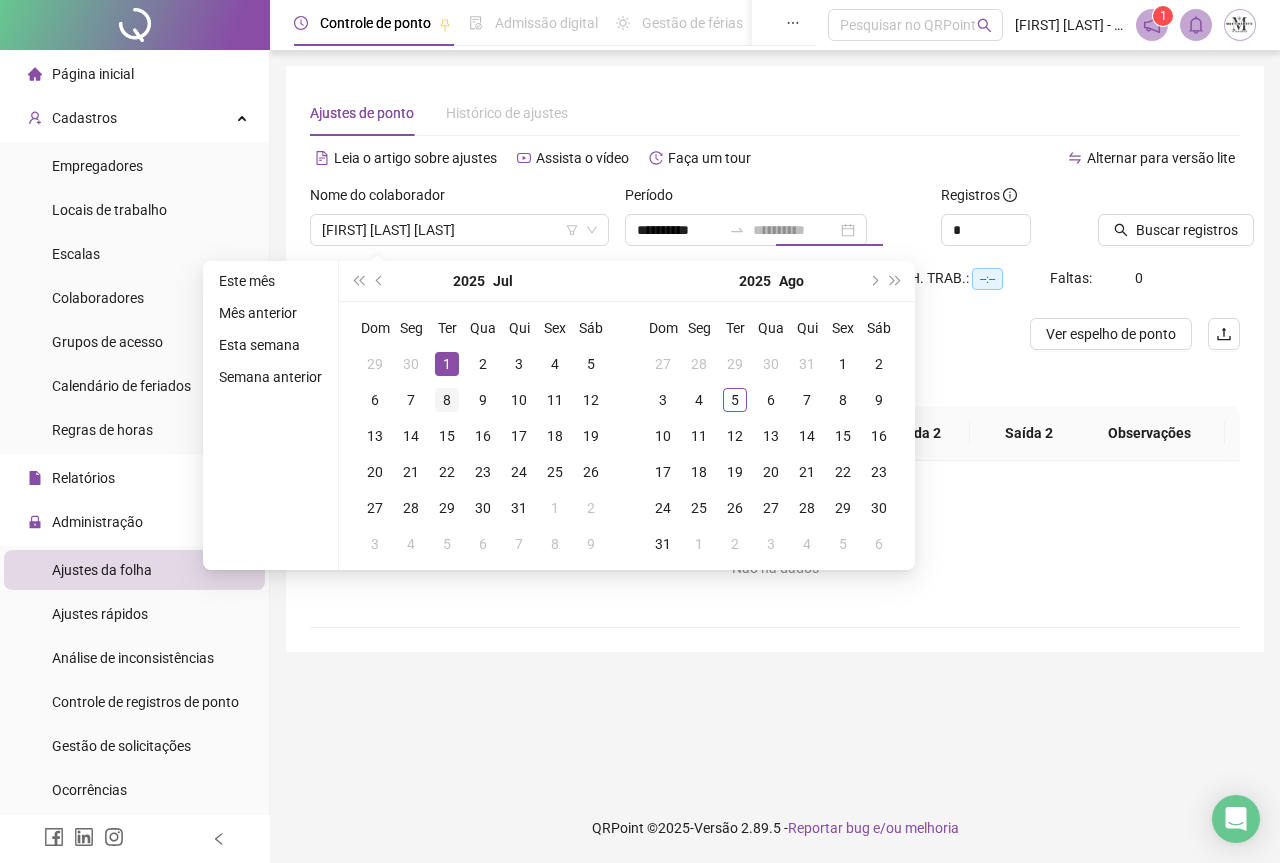 drag, startPoint x: 439, startPoint y: 367, endPoint x: 462, endPoint y: 407, distance: 46.141087 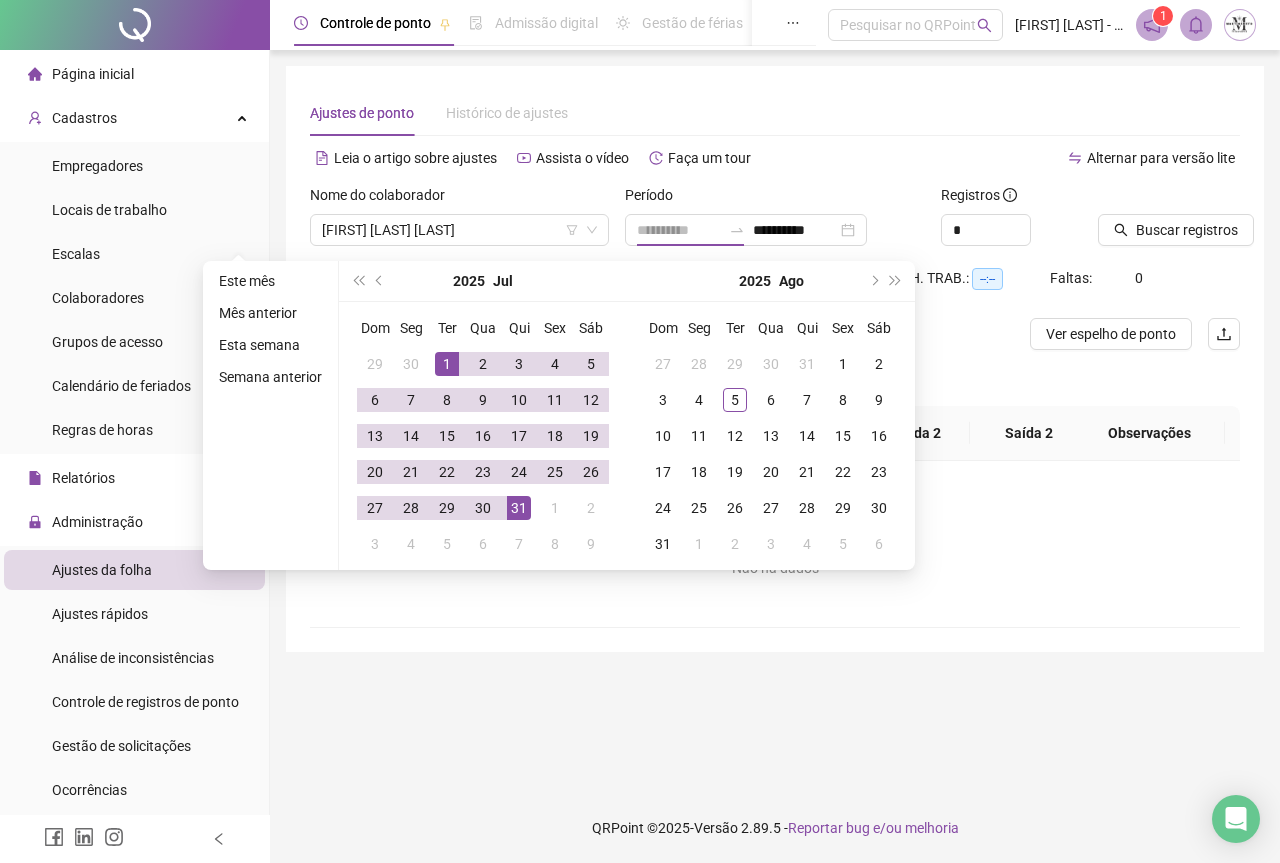 click on "31" at bounding box center [519, 508] 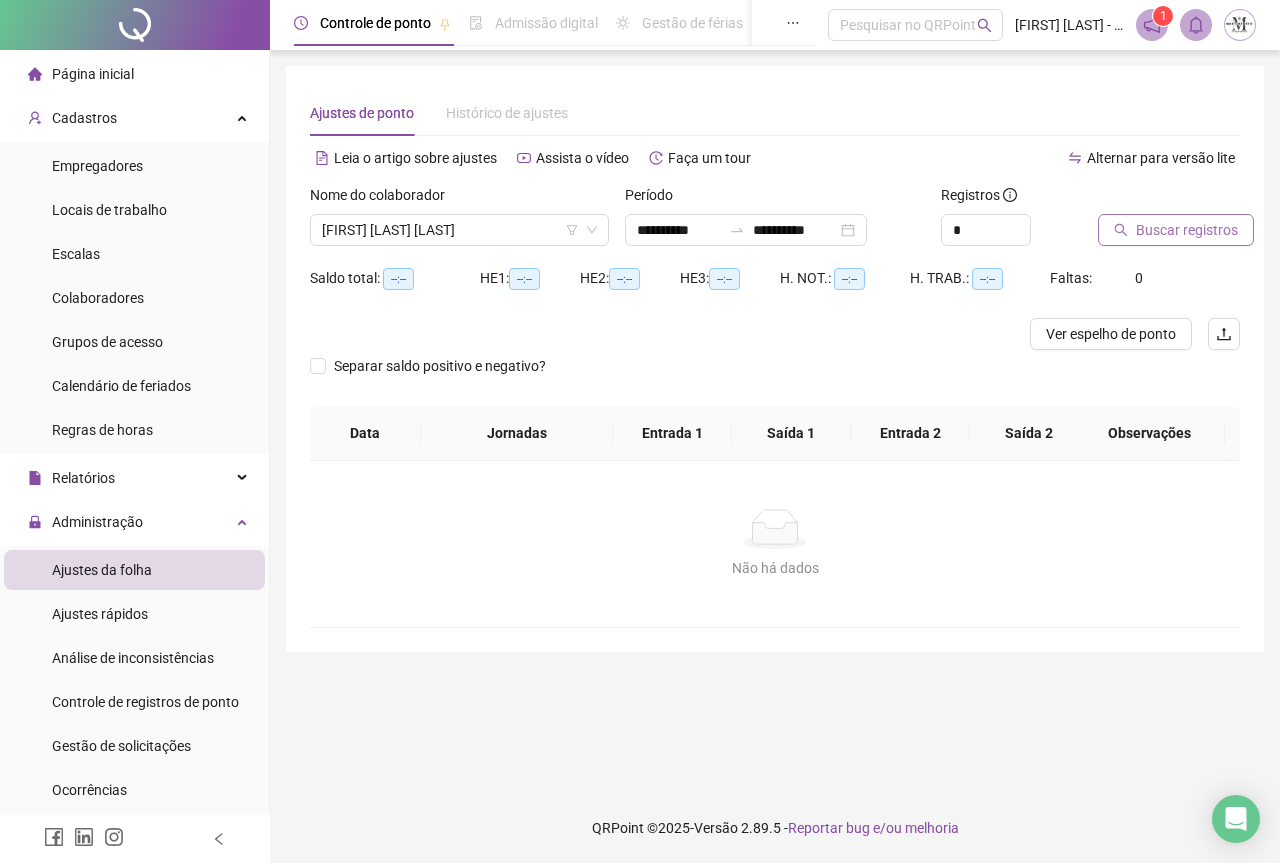 click on "Buscar registros" at bounding box center [1187, 230] 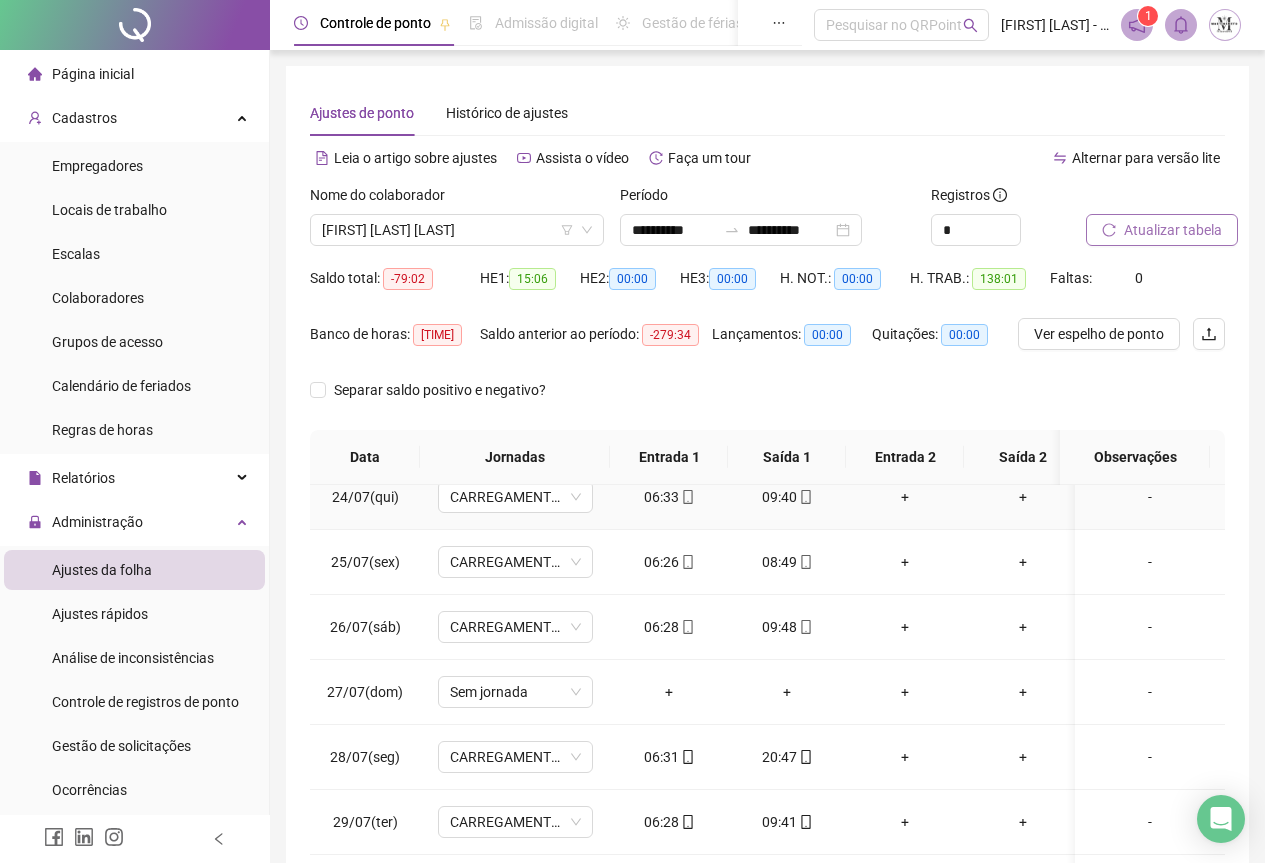 scroll, scrollTop: 1603, scrollLeft: 0, axis: vertical 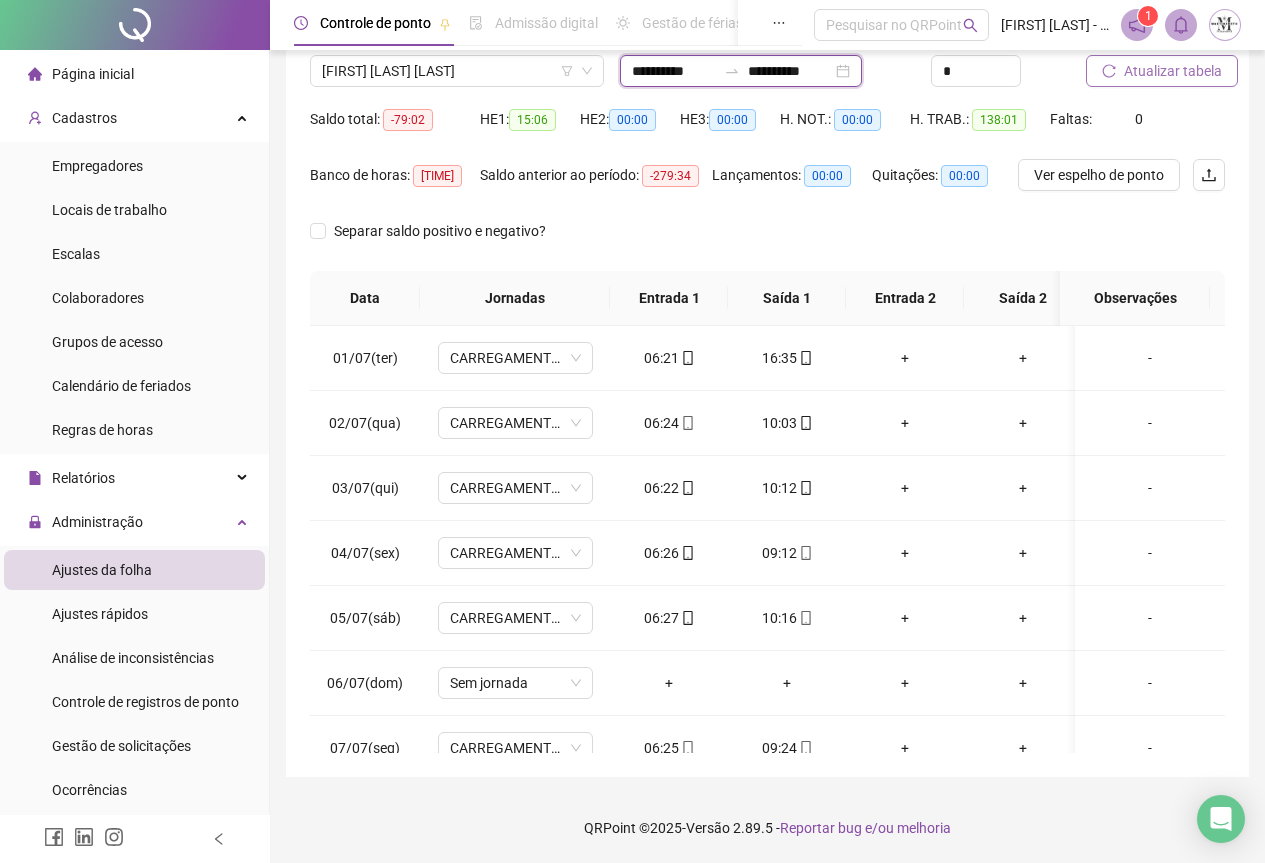 click on "**********" at bounding box center (674, 71) 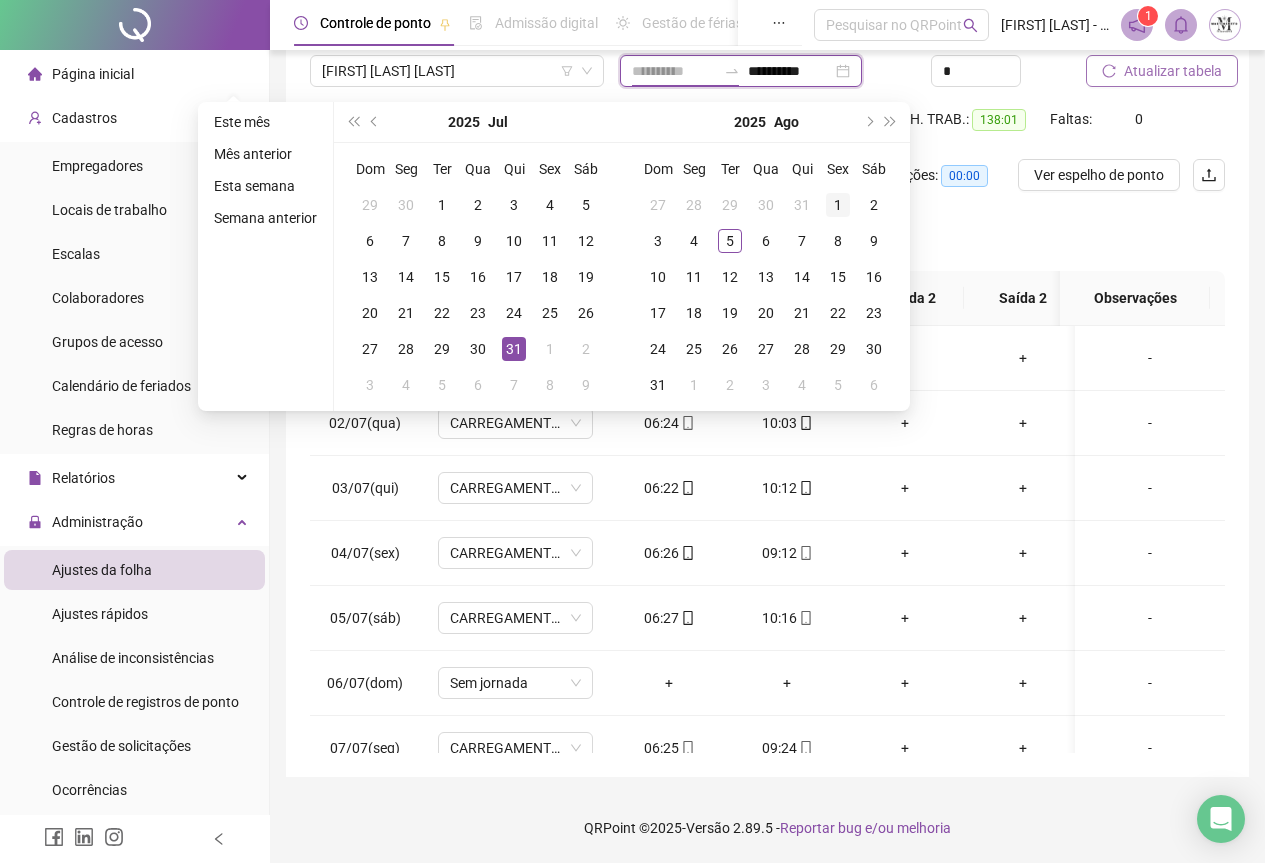 type on "**********" 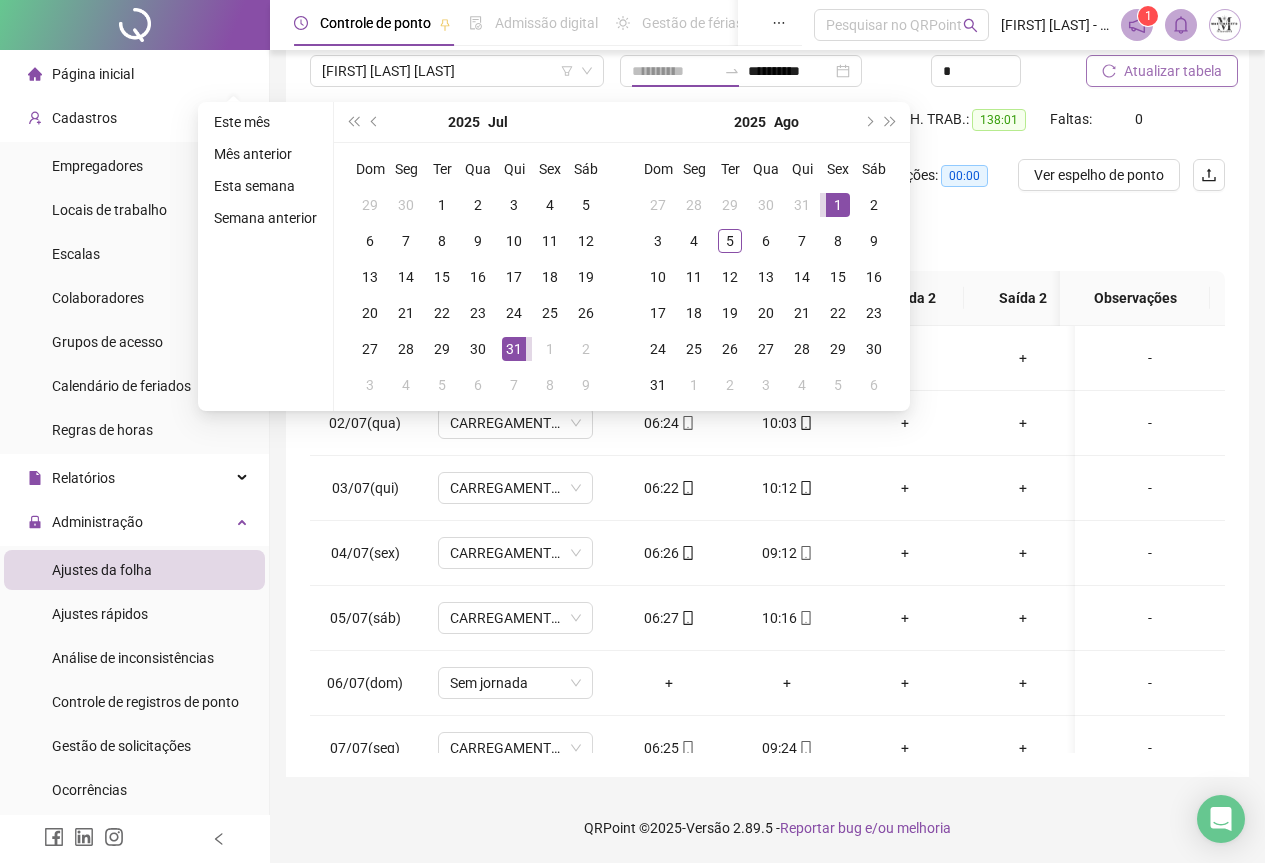 click on "1" at bounding box center (838, 205) 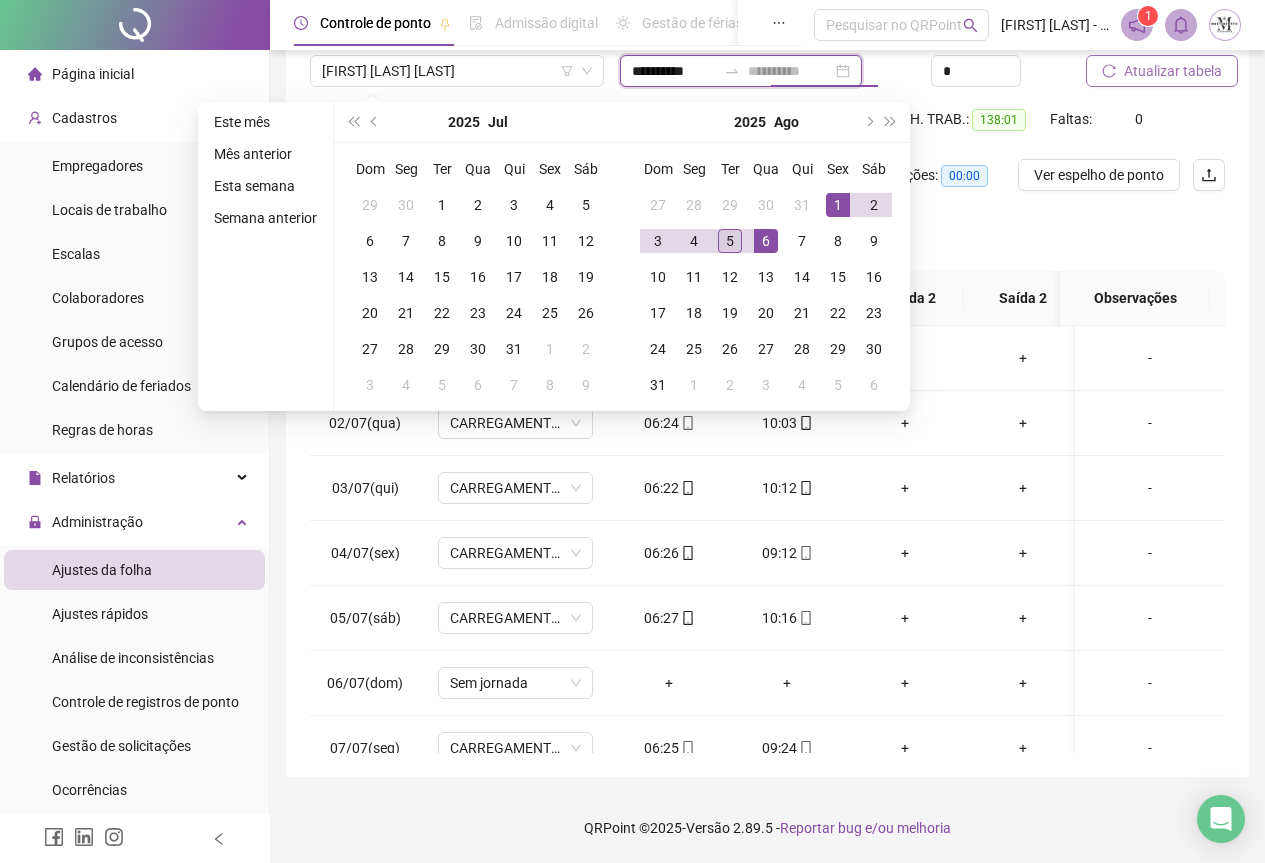 type on "**********" 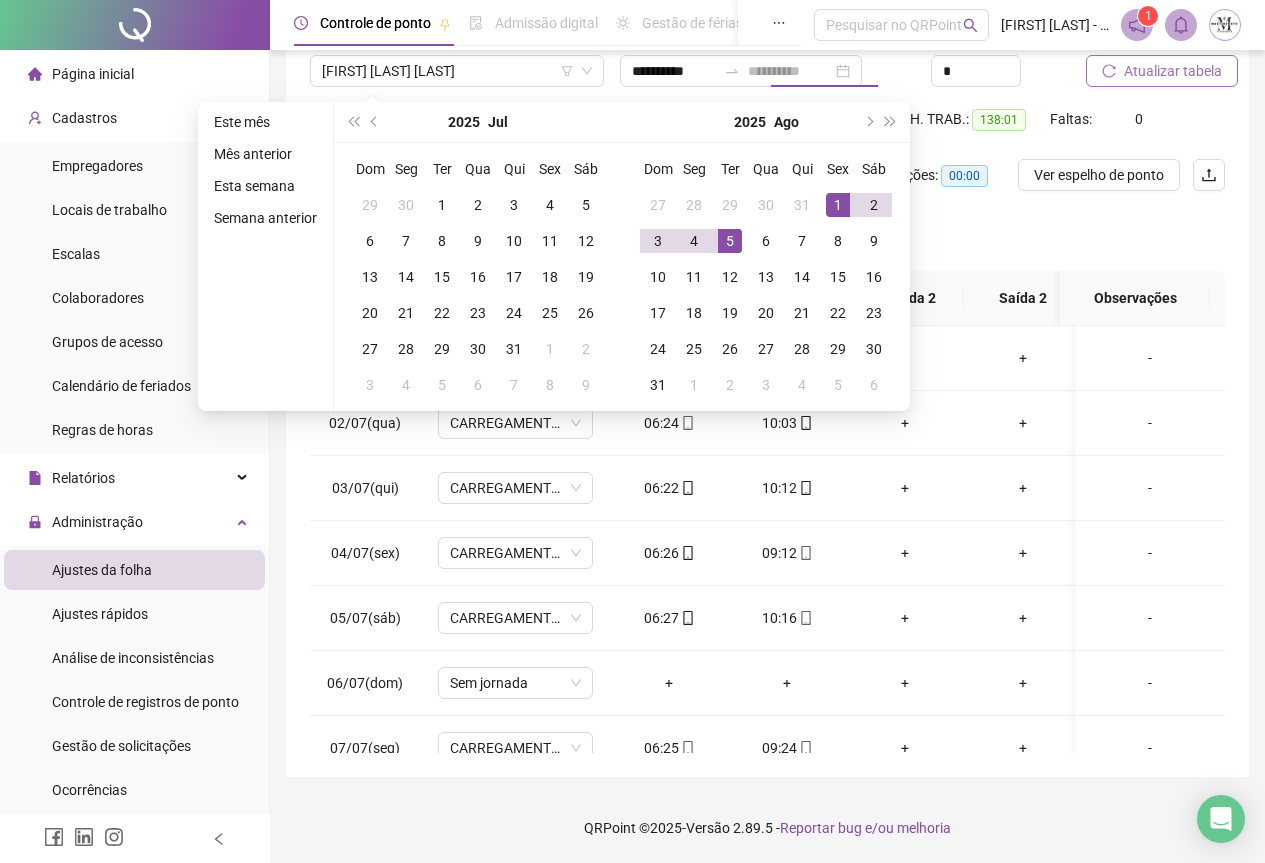 click on "5" at bounding box center [730, 241] 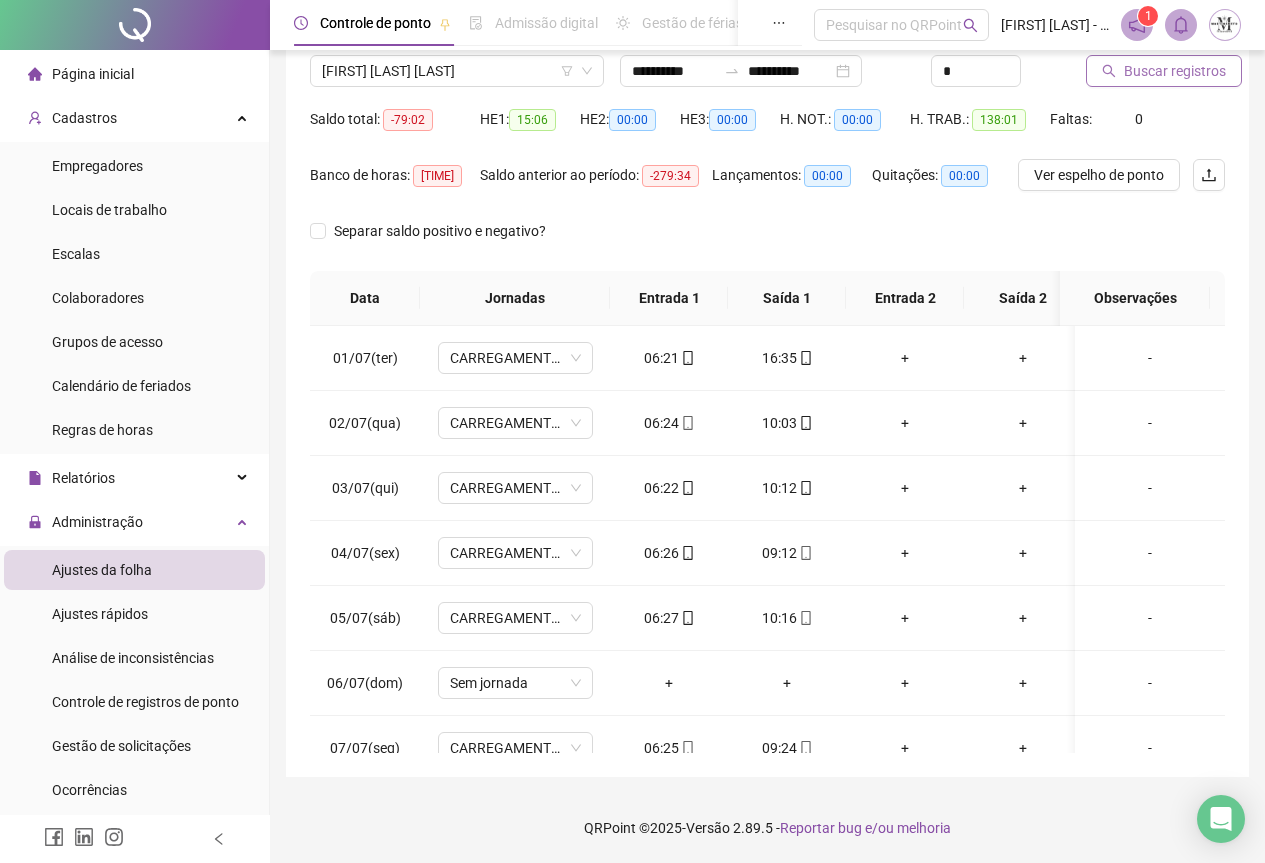 click on "Buscar registros" at bounding box center [1164, 71] 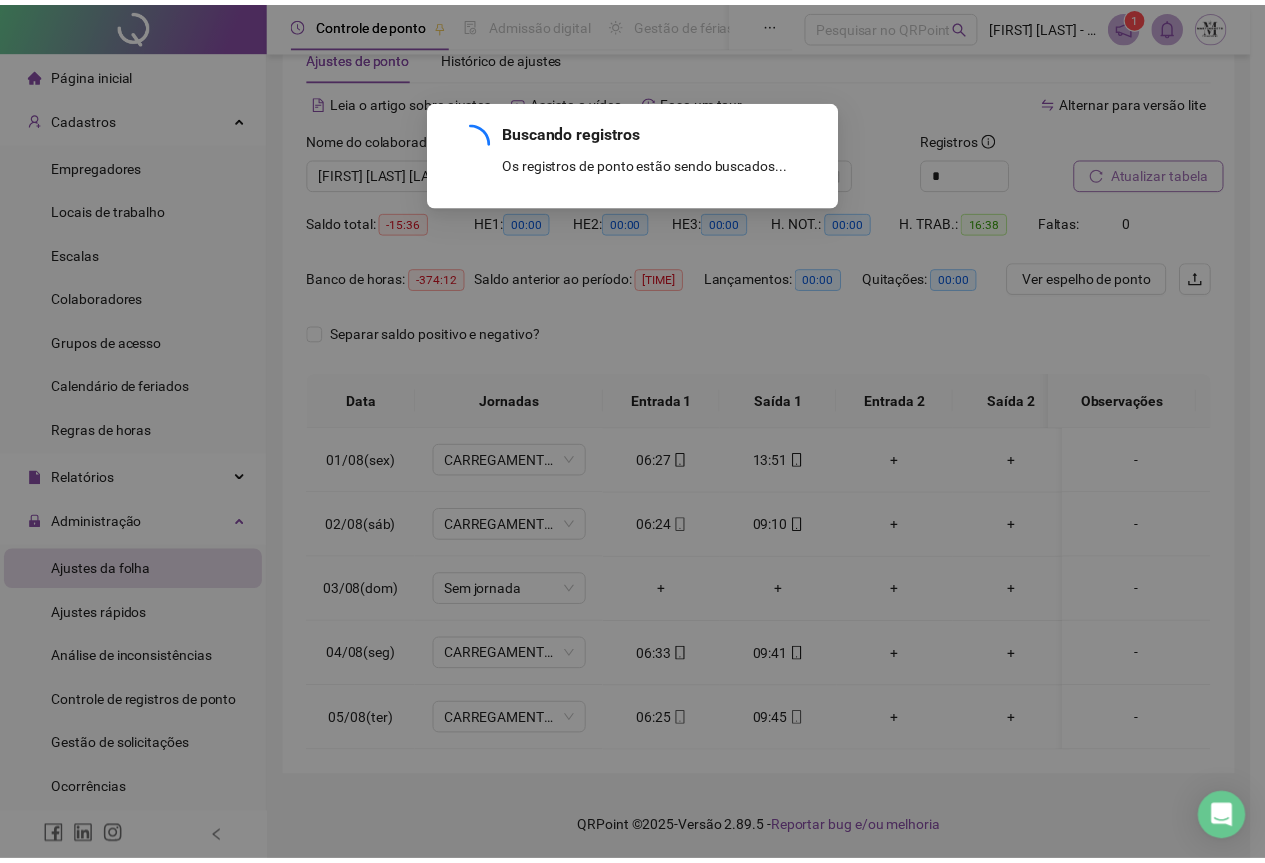 scroll, scrollTop: 72, scrollLeft: 0, axis: vertical 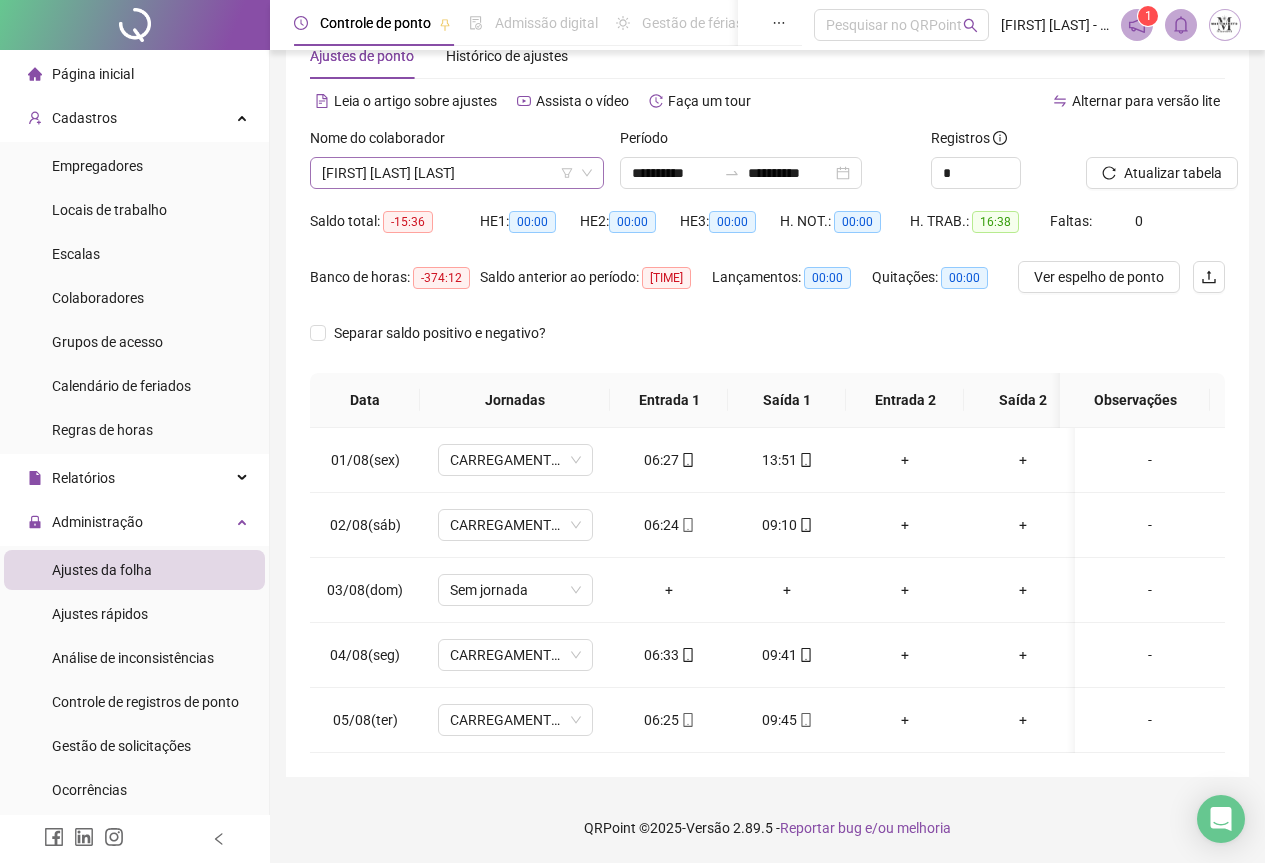 click on "[FIRST] [LAST] [LAST]" at bounding box center (457, 173) 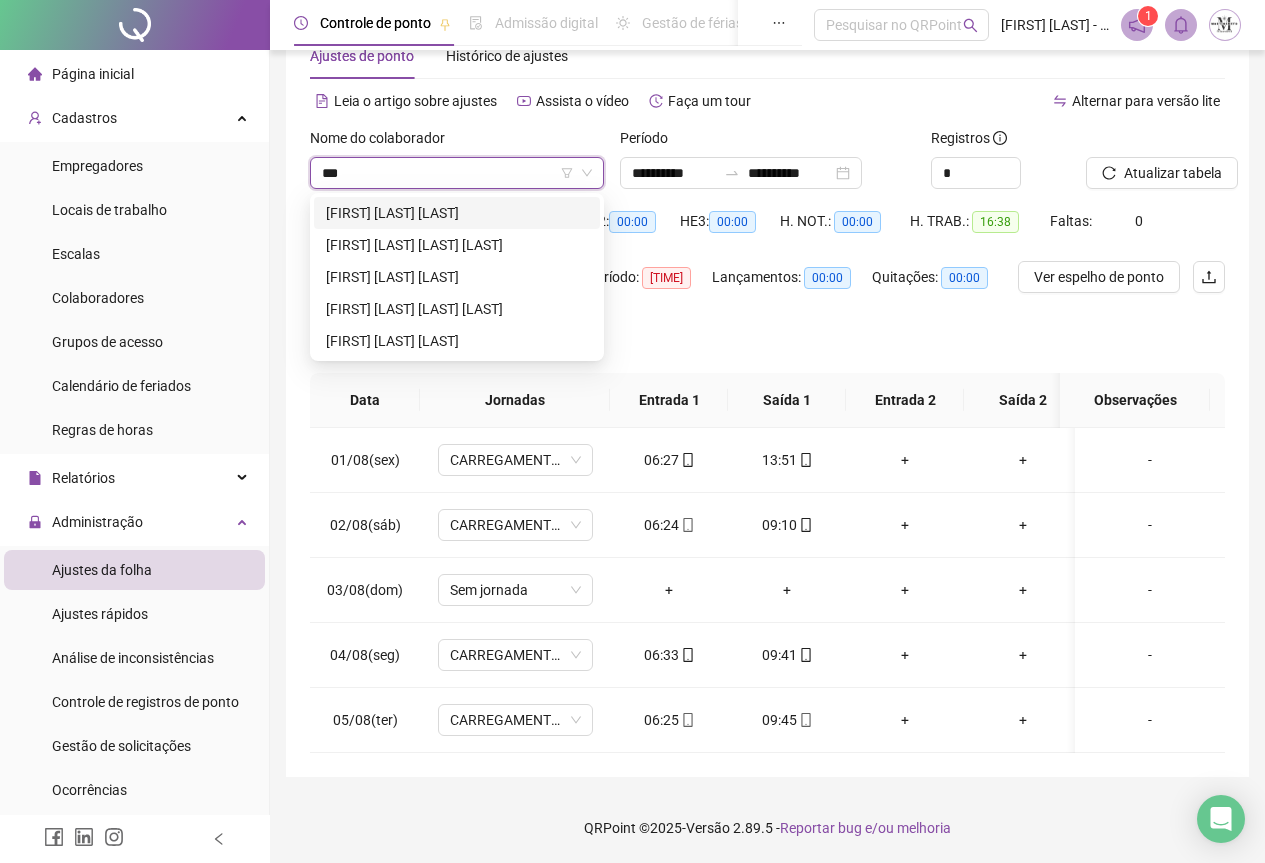 scroll, scrollTop: 0, scrollLeft: 0, axis: both 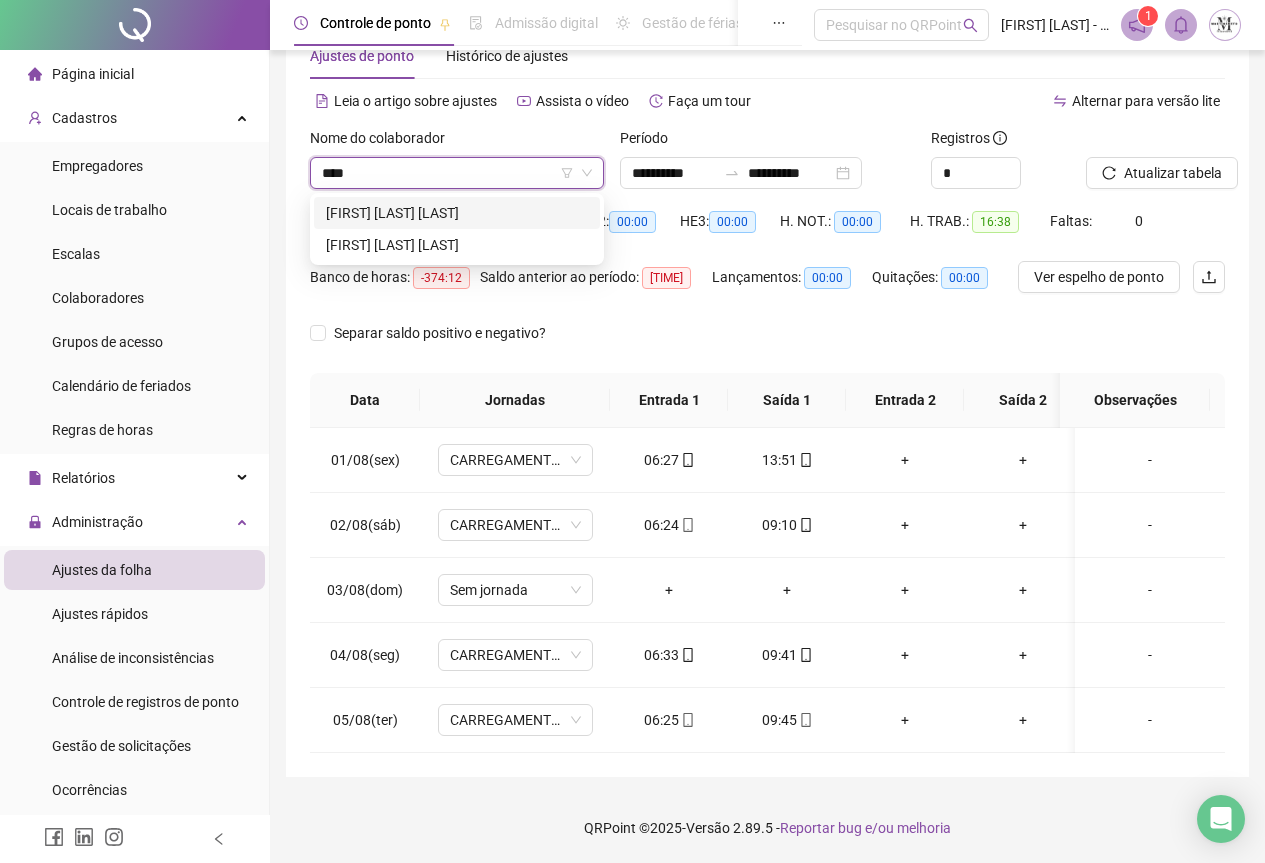 type on "*****" 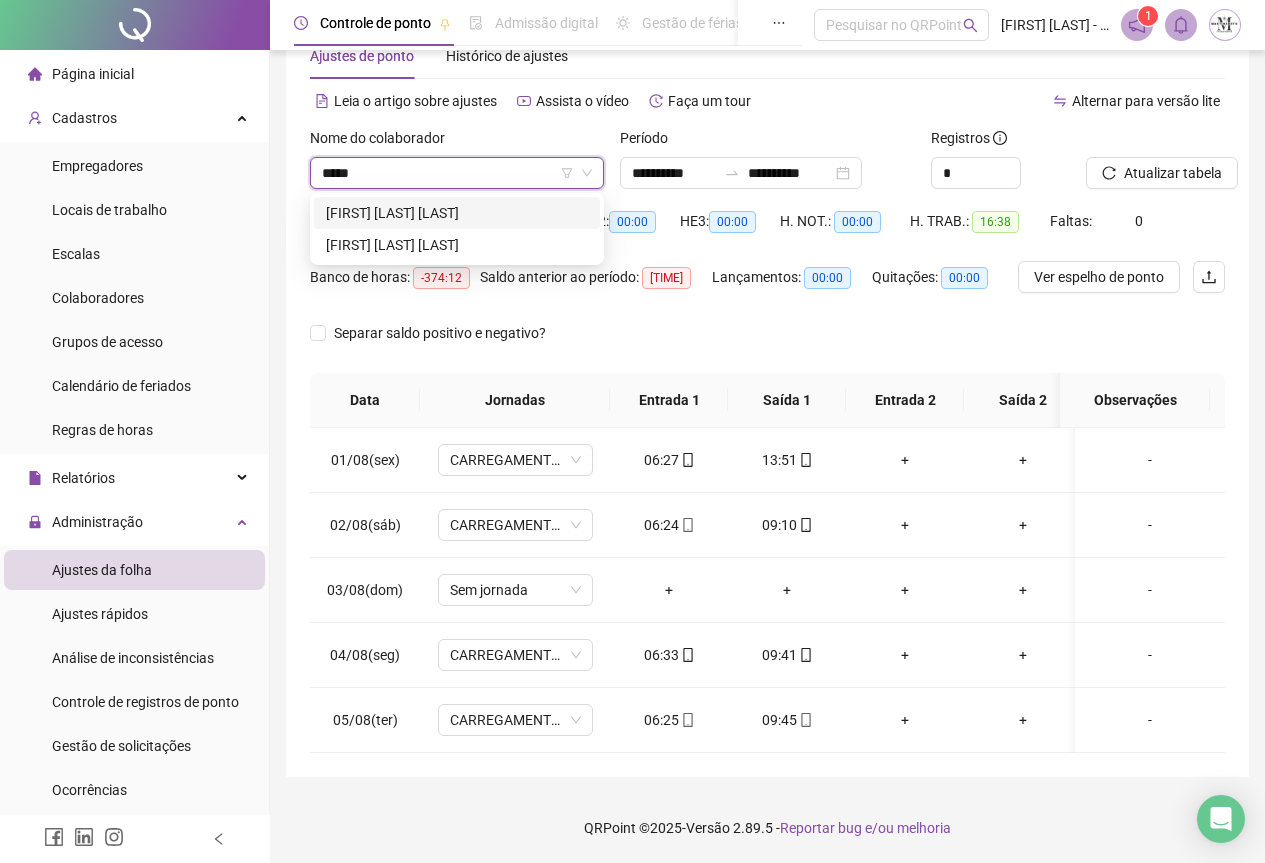 click on "[FIRST] [LAST] [LAST]" at bounding box center [457, 213] 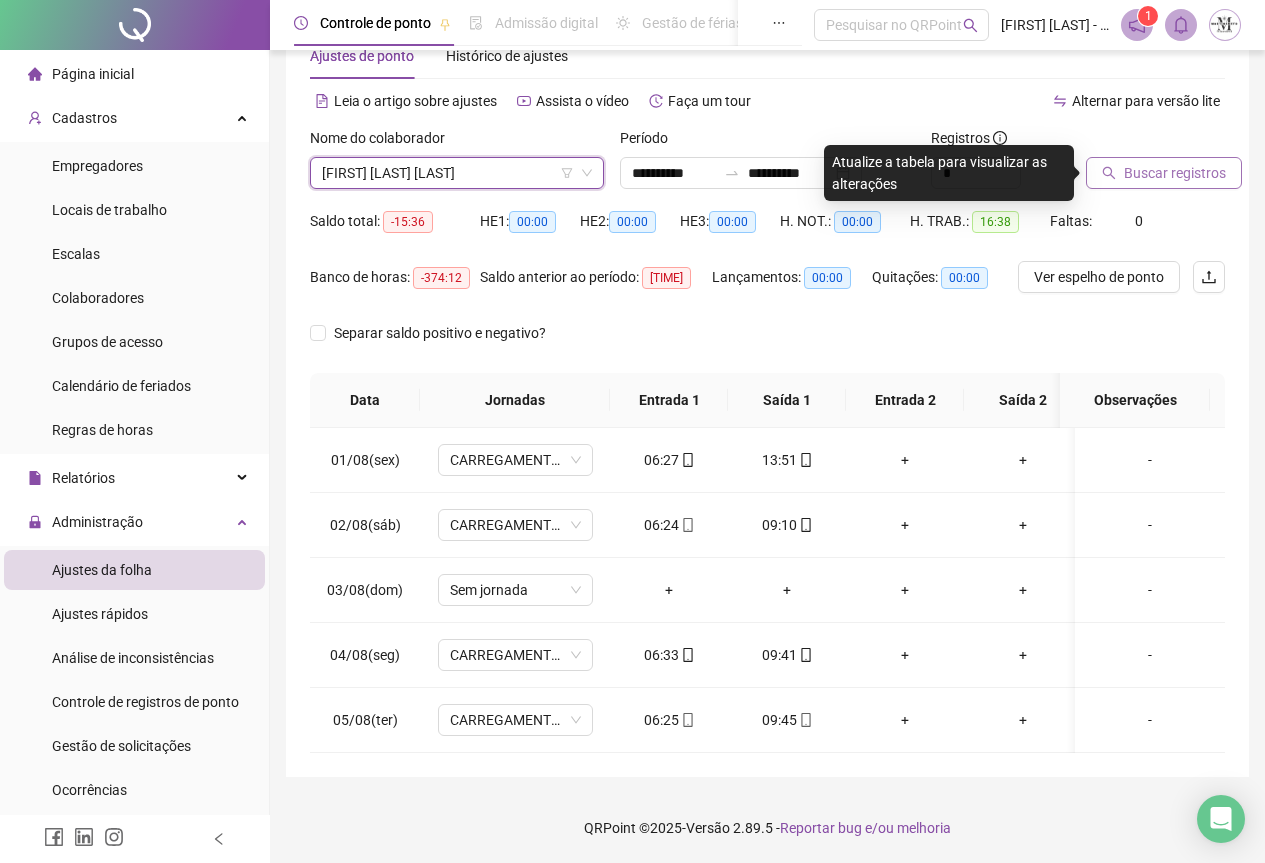 click on "Buscar registros" at bounding box center [1175, 173] 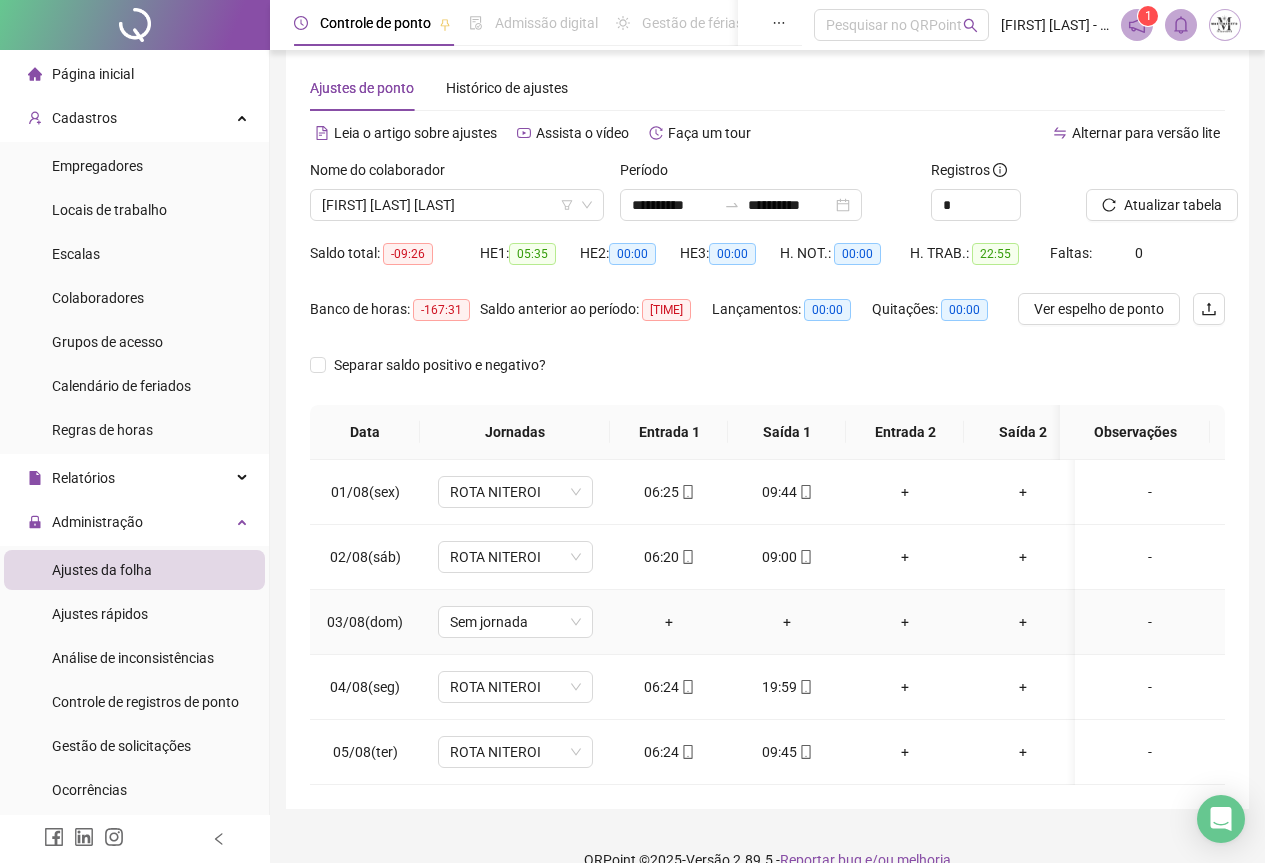 scroll, scrollTop: 0, scrollLeft: 0, axis: both 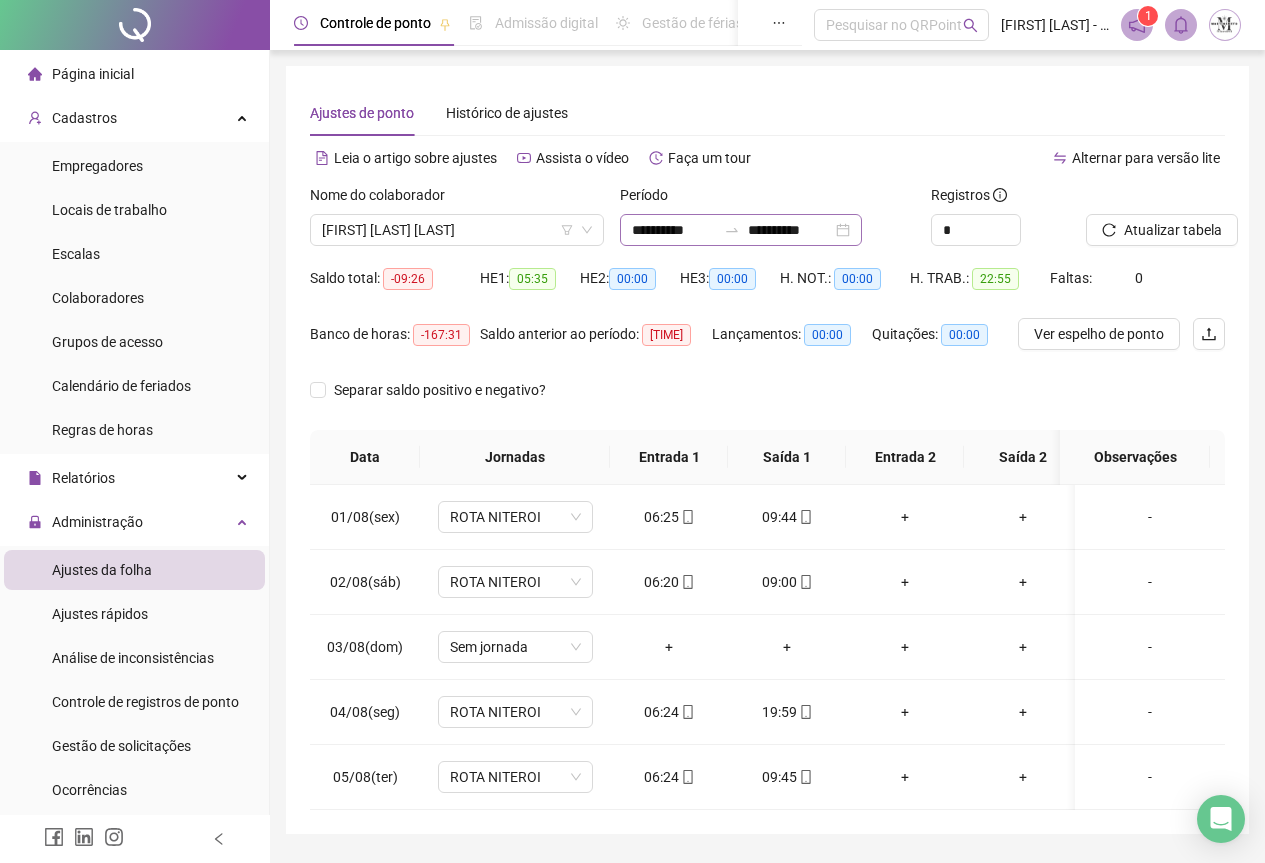 click at bounding box center [732, 230] 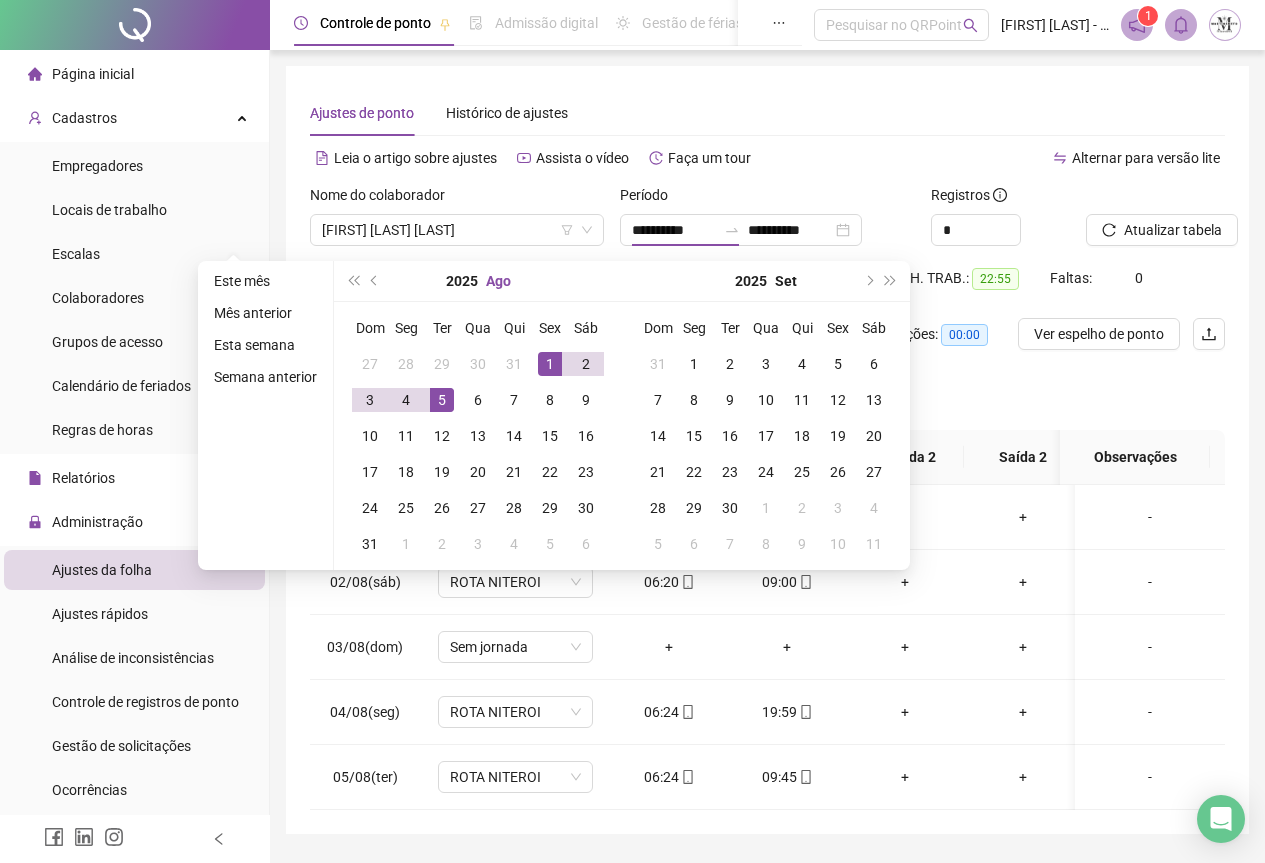 click on "Ago" at bounding box center (498, 281) 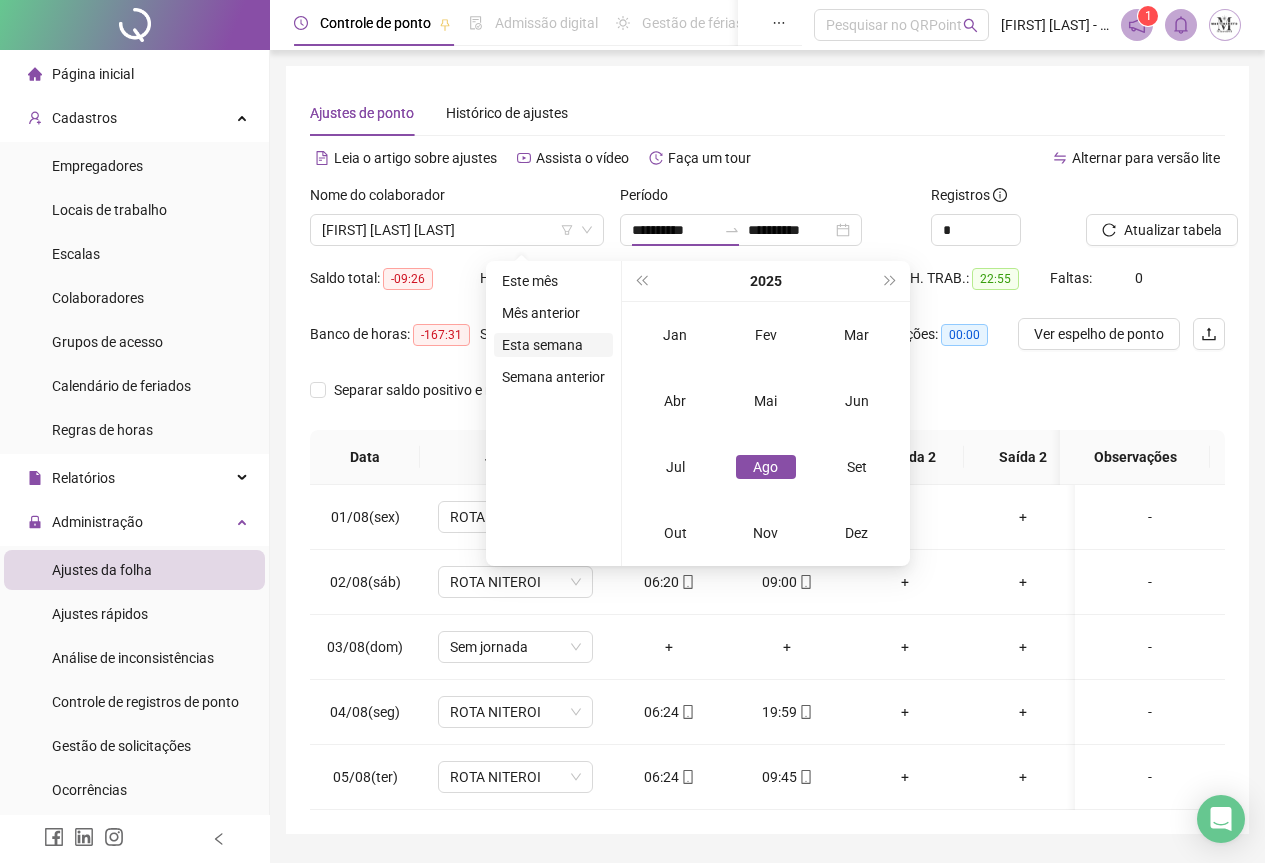 type on "**********" 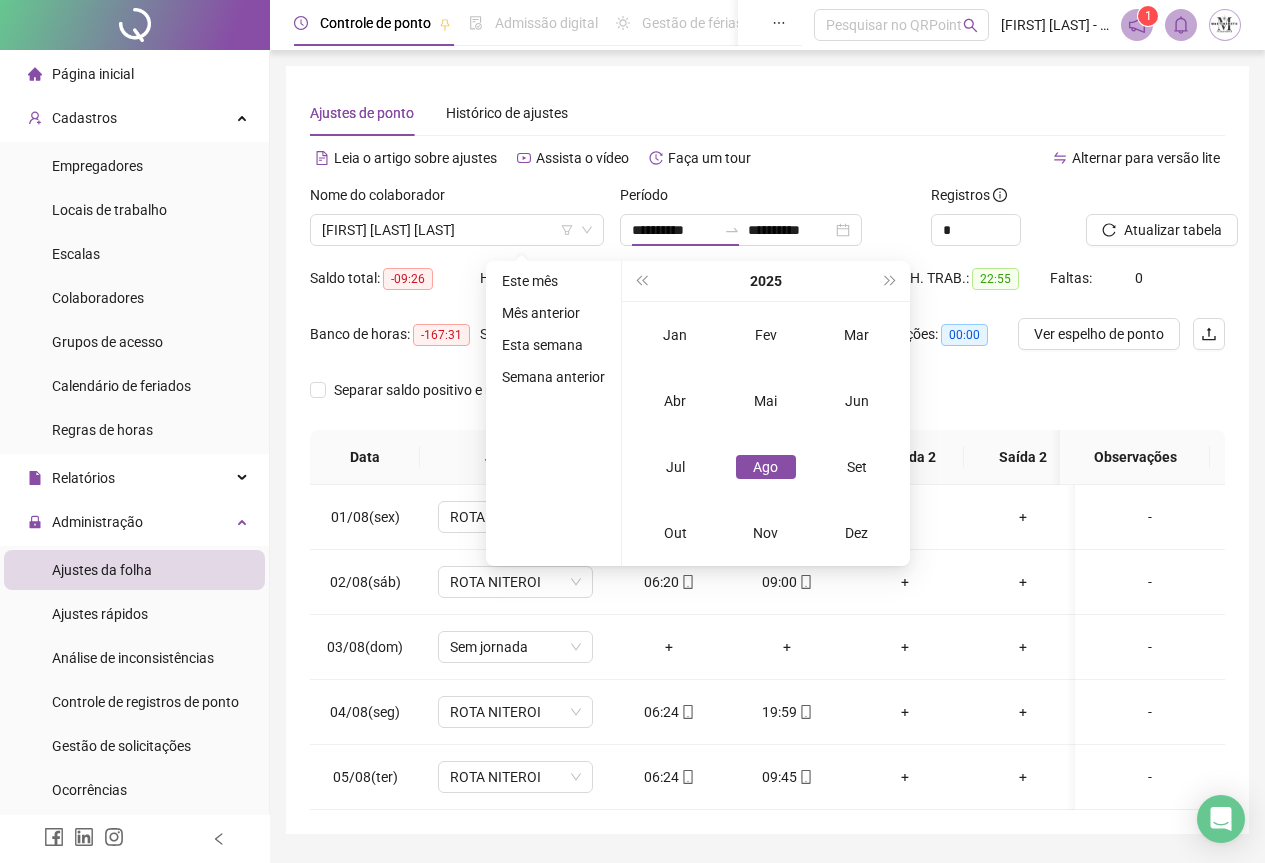type on "**********" 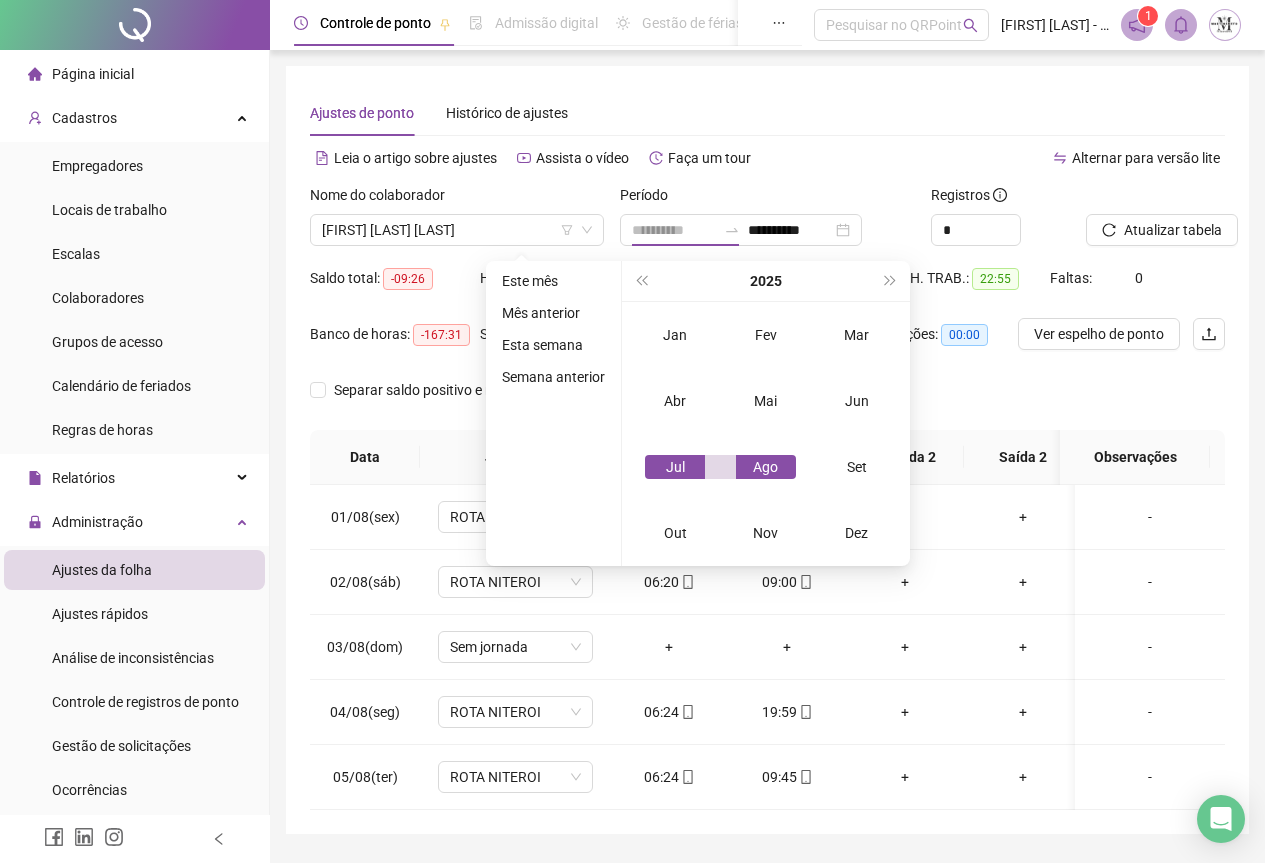 click on "Jul" at bounding box center (675, 467) 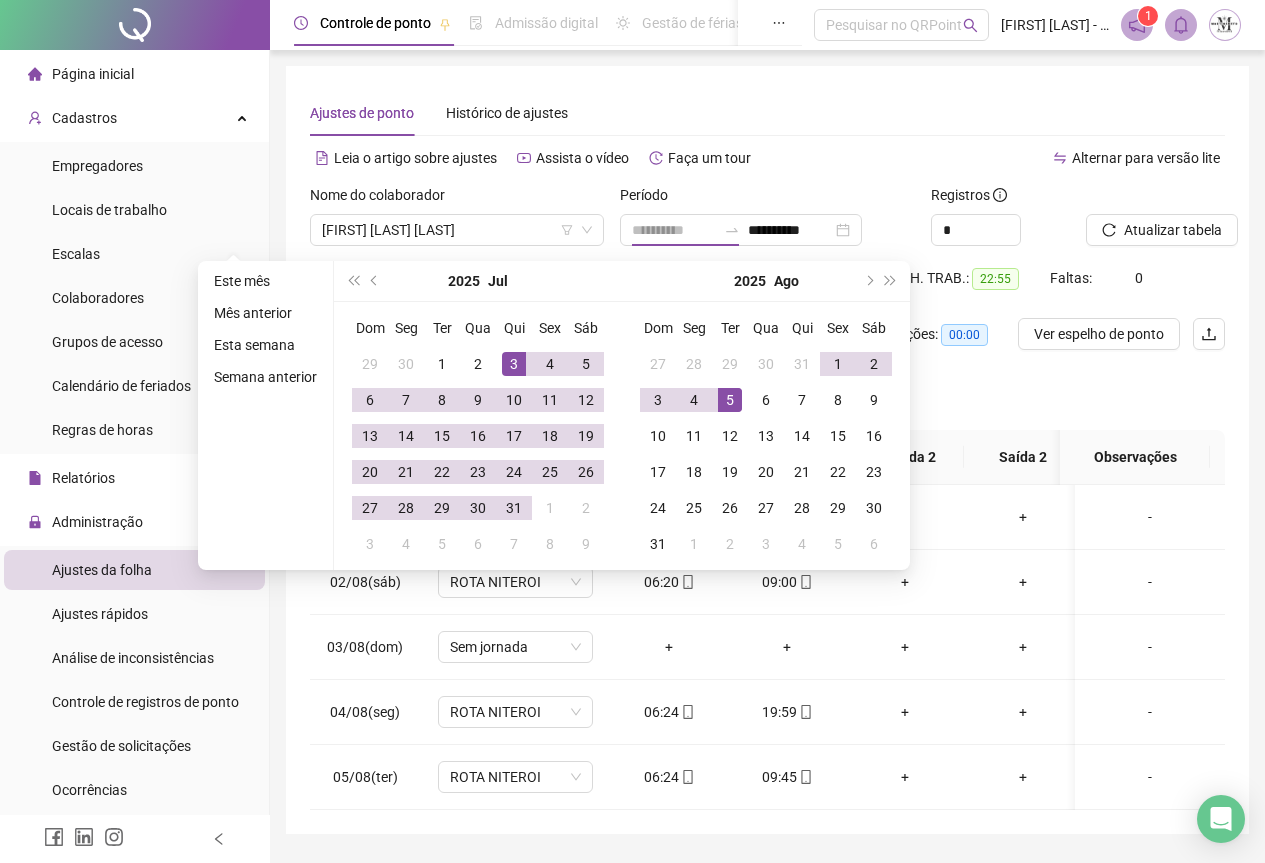 type on "**********" 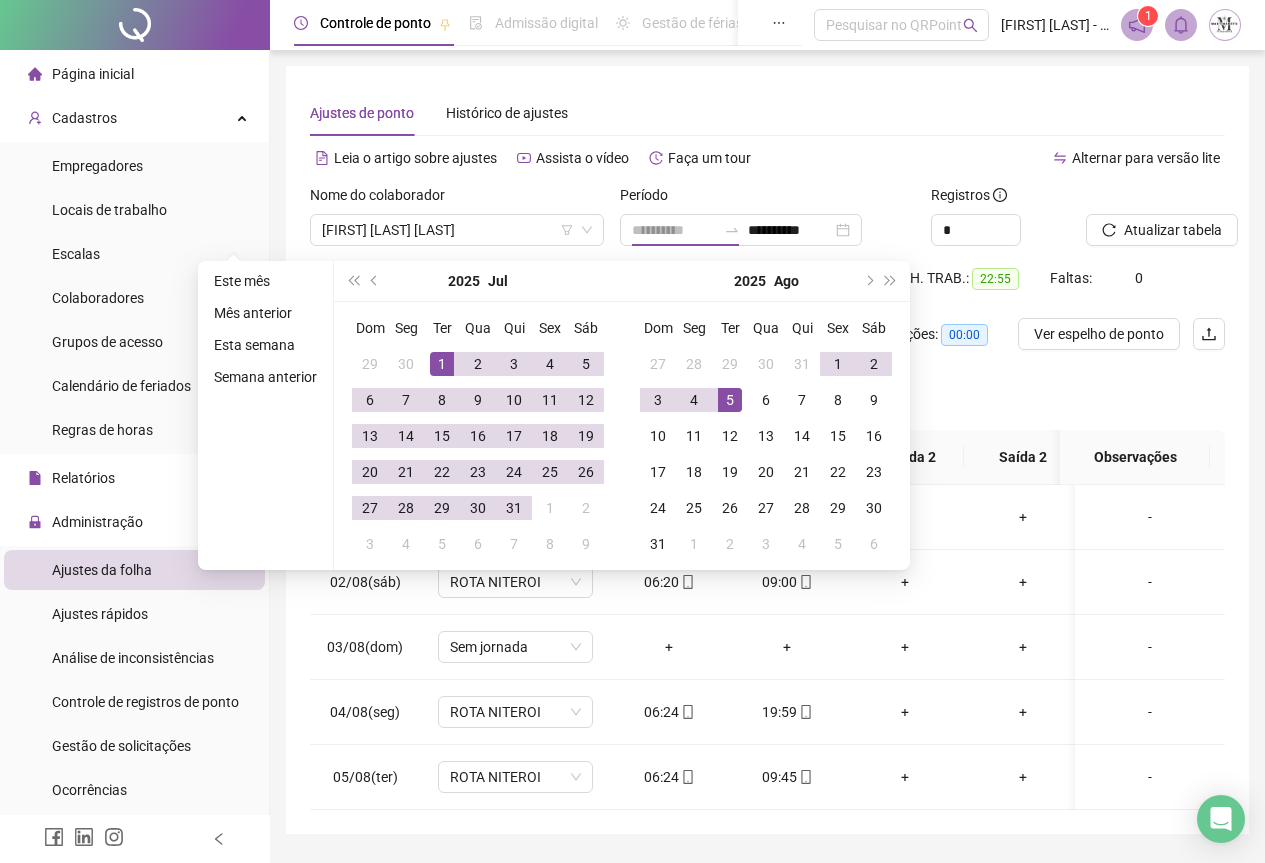 click on "1" at bounding box center (442, 364) 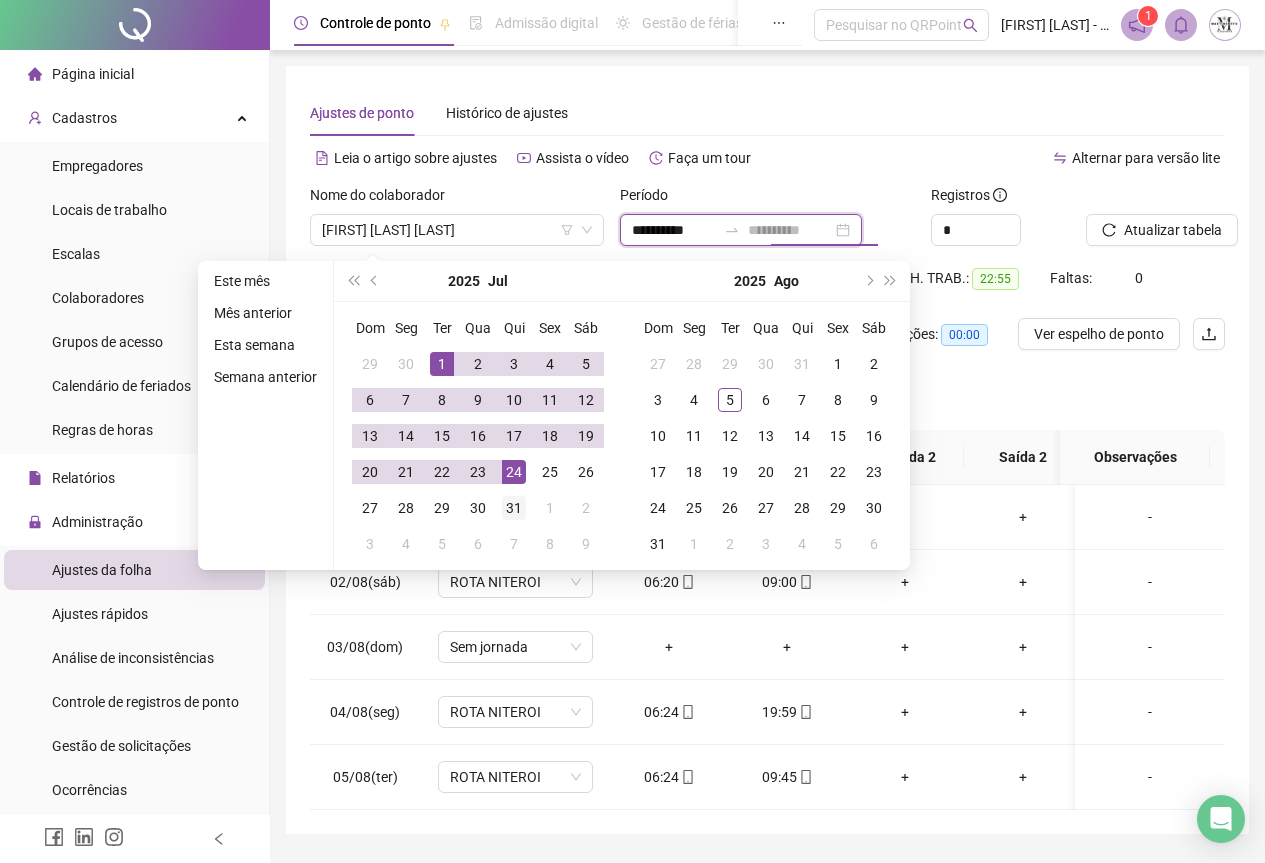 type on "**********" 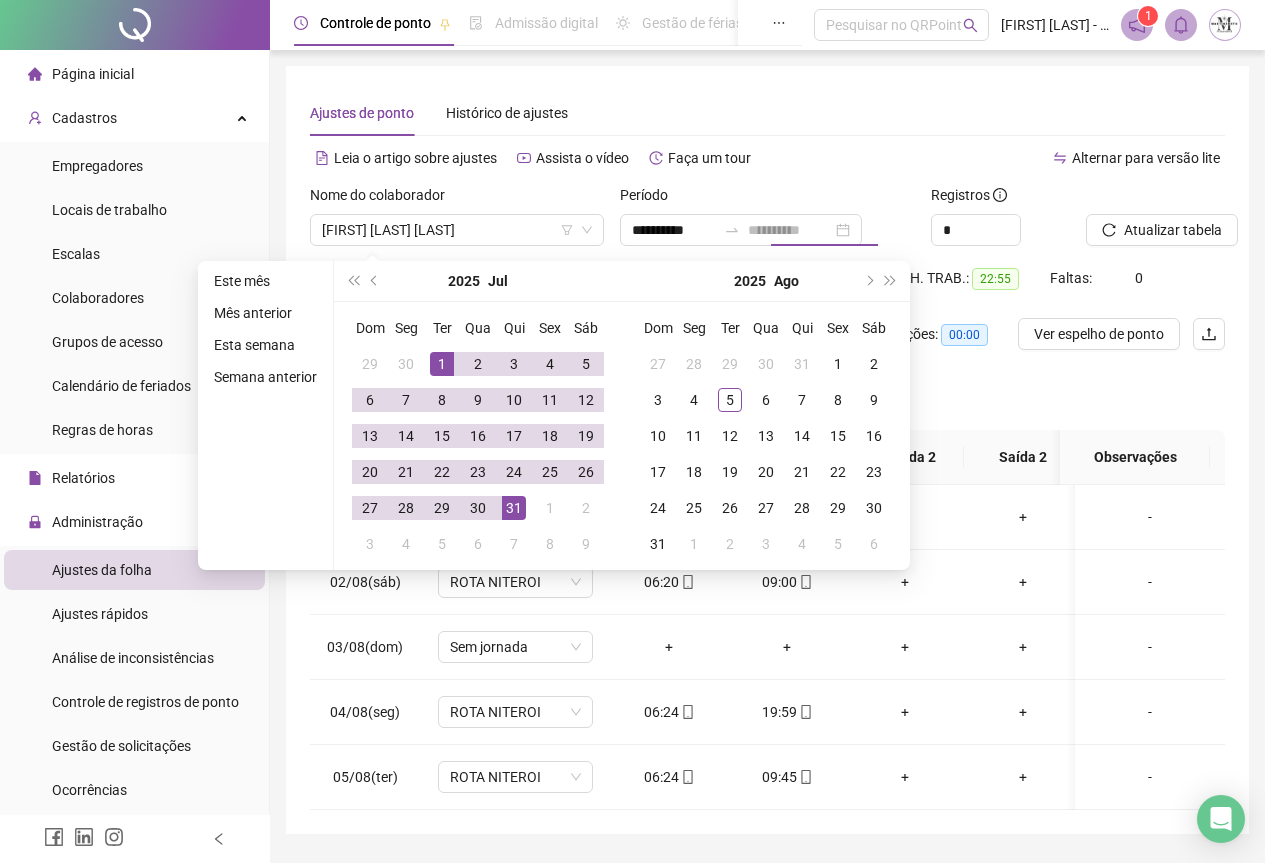 click on "31" at bounding box center (514, 508) 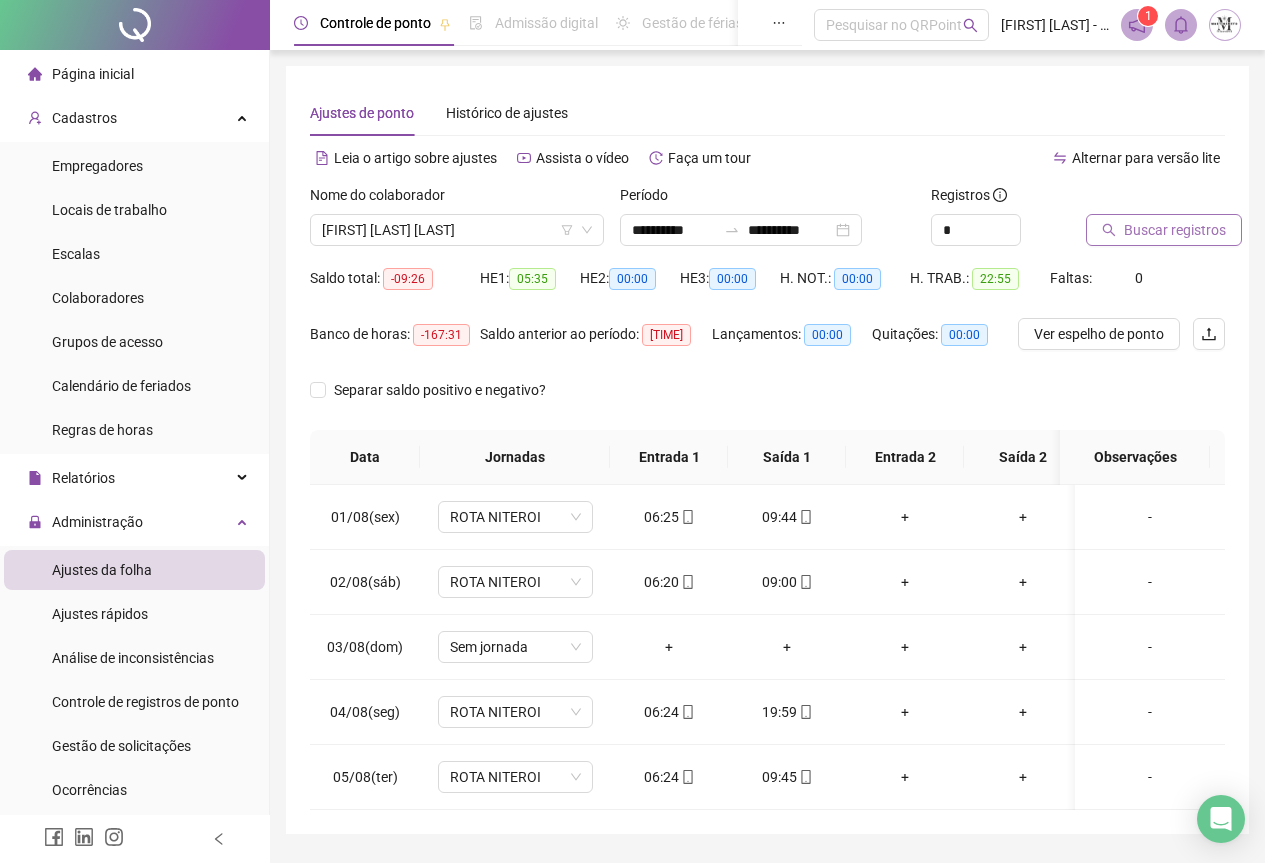 click on "Buscar registros" at bounding box center (1175, 230) 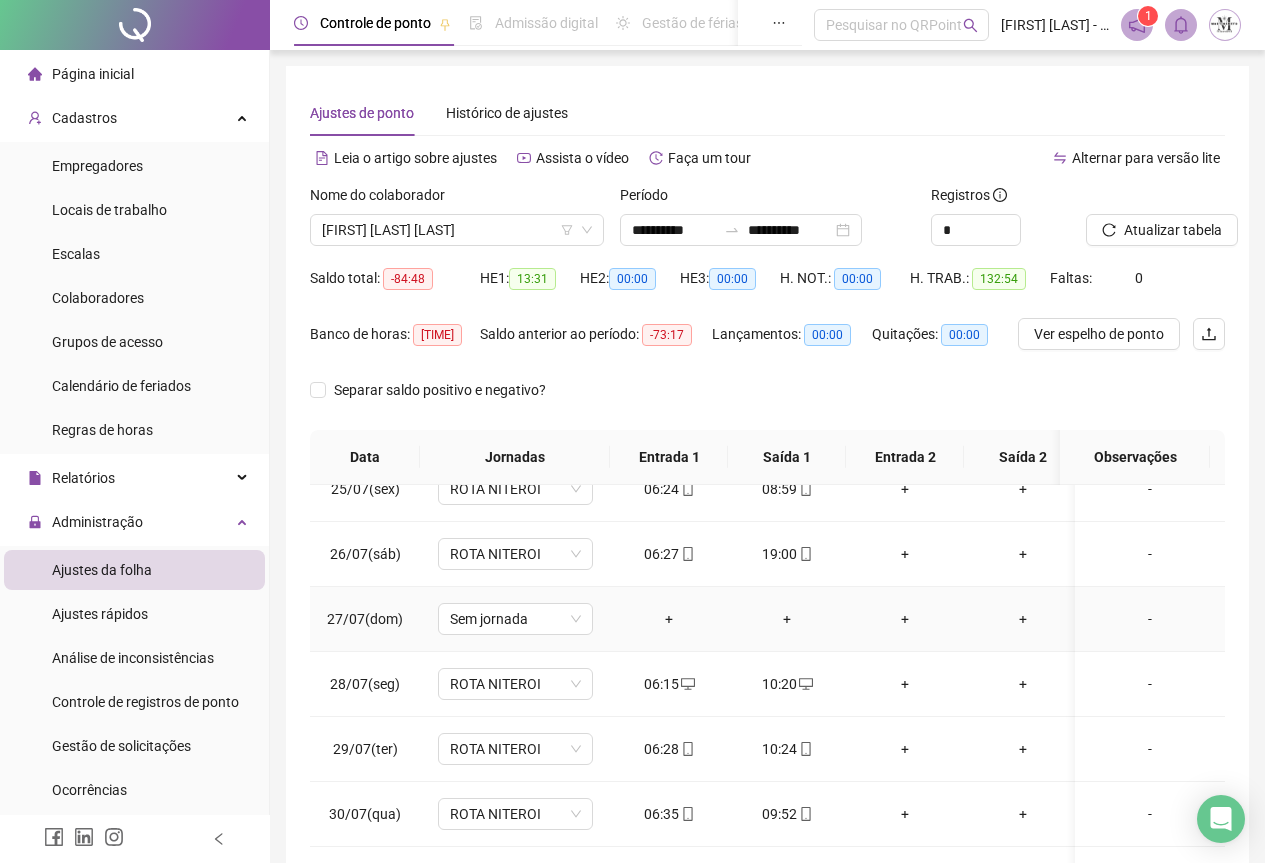scroll, scrollTop: 1603, scrollLeft: 0, axis: vertical 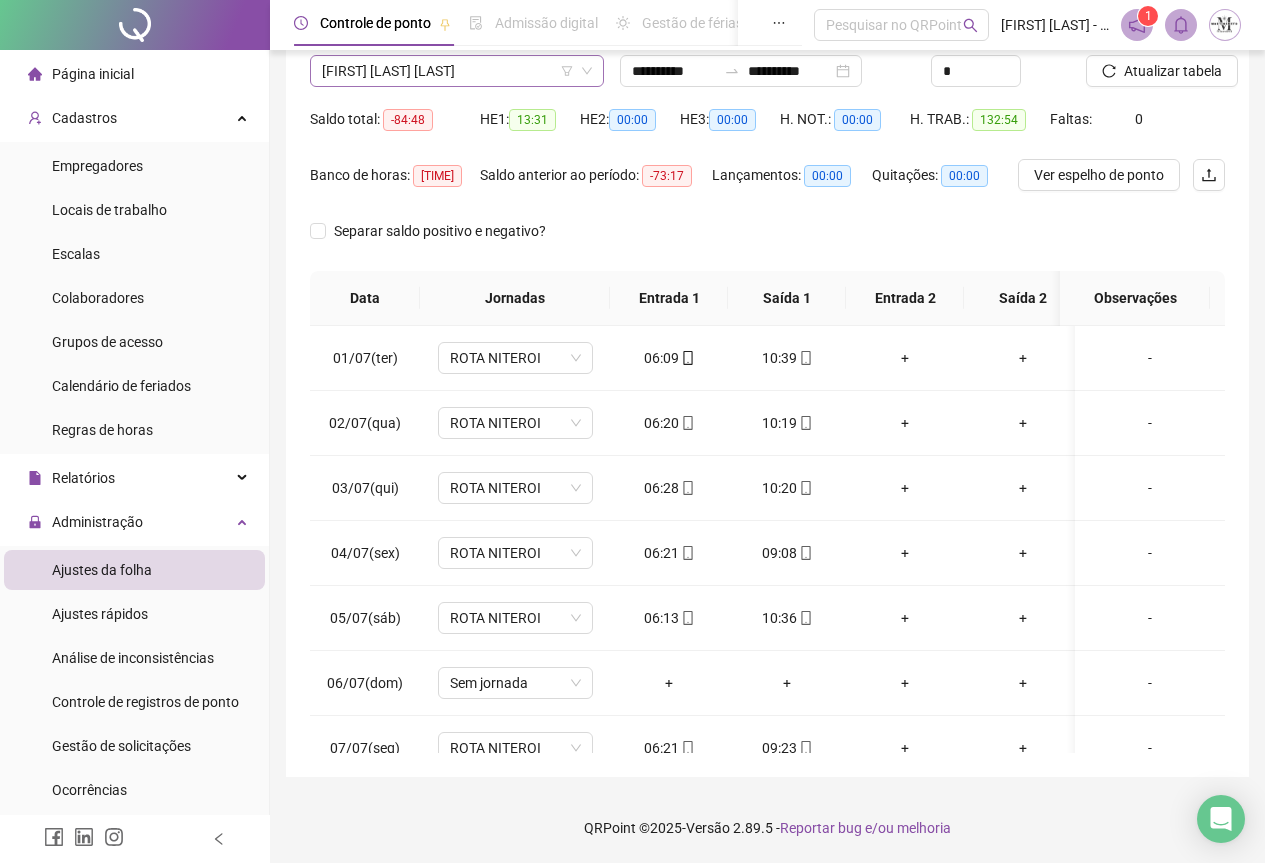 click on "[FIRST] [LAST] [LAST]" at bounding box center (457, 71) 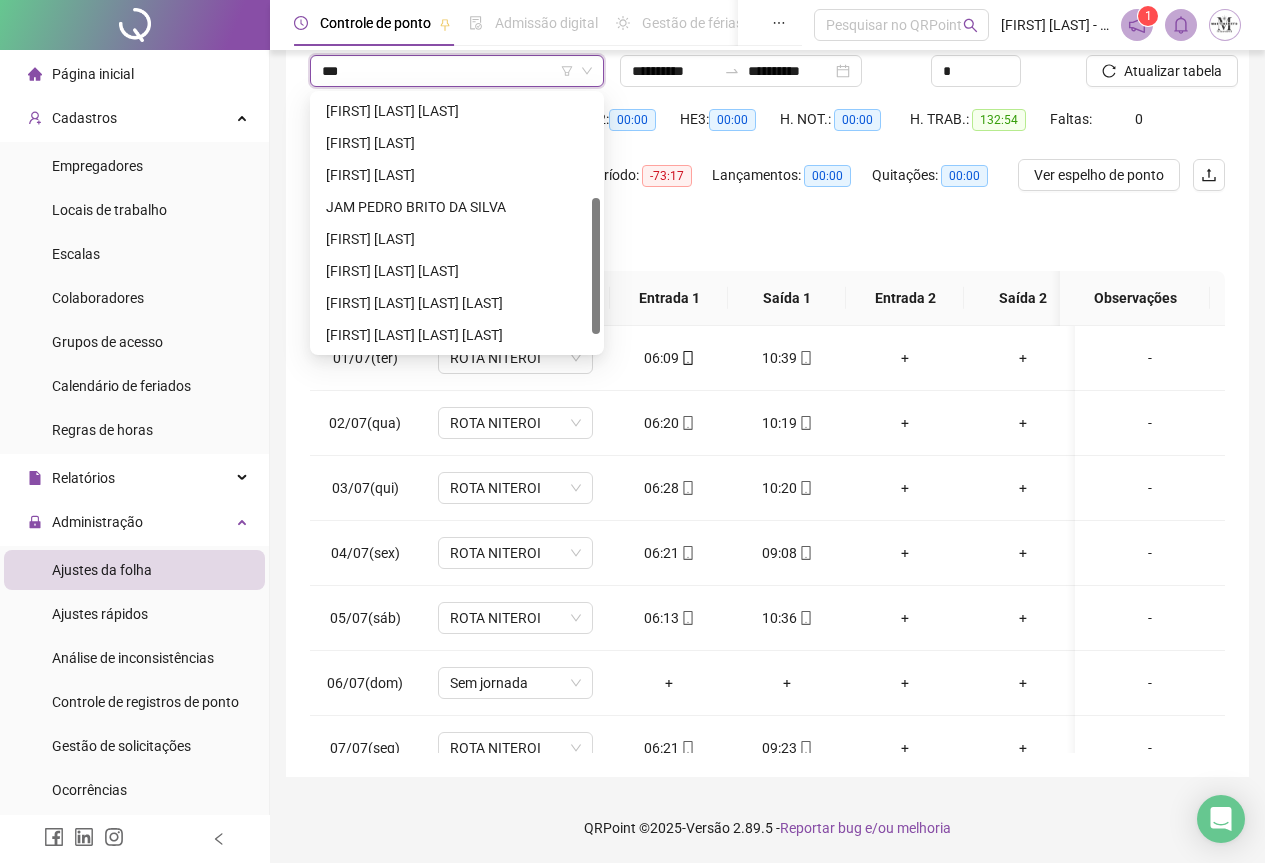 scroll, scrollTop: 0, scrollLeft: 0, axis: both 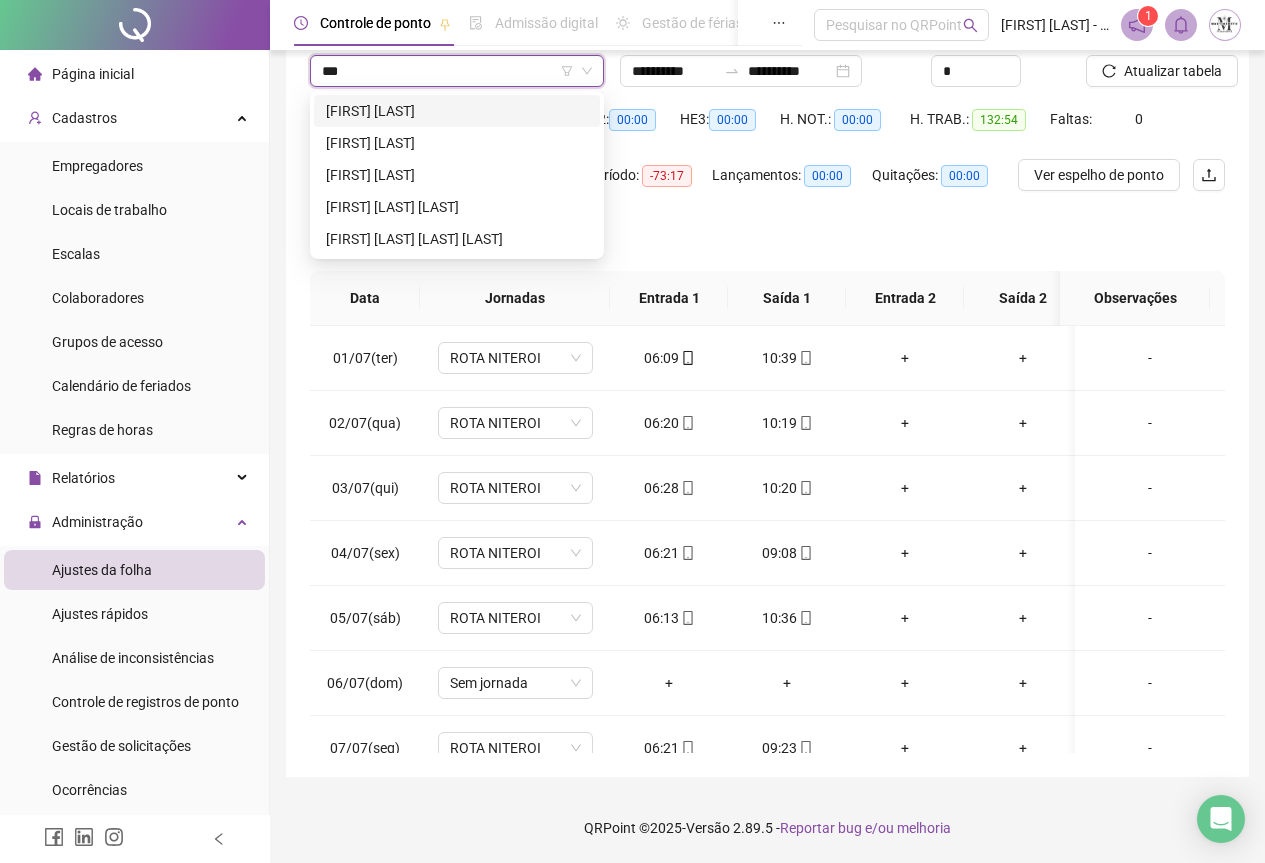 type on "**" 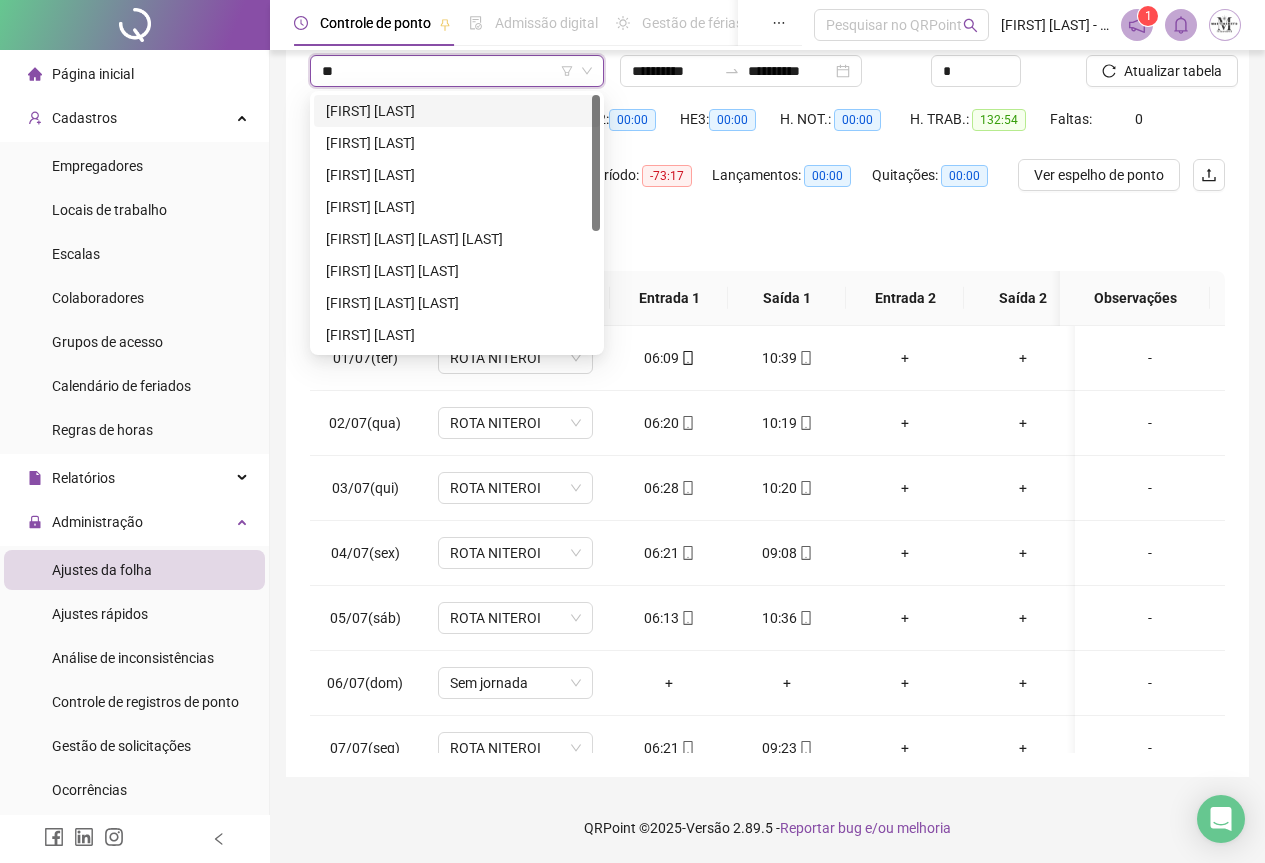 click on "[FIRST] [LAST]" at bounding box center (457, 111) 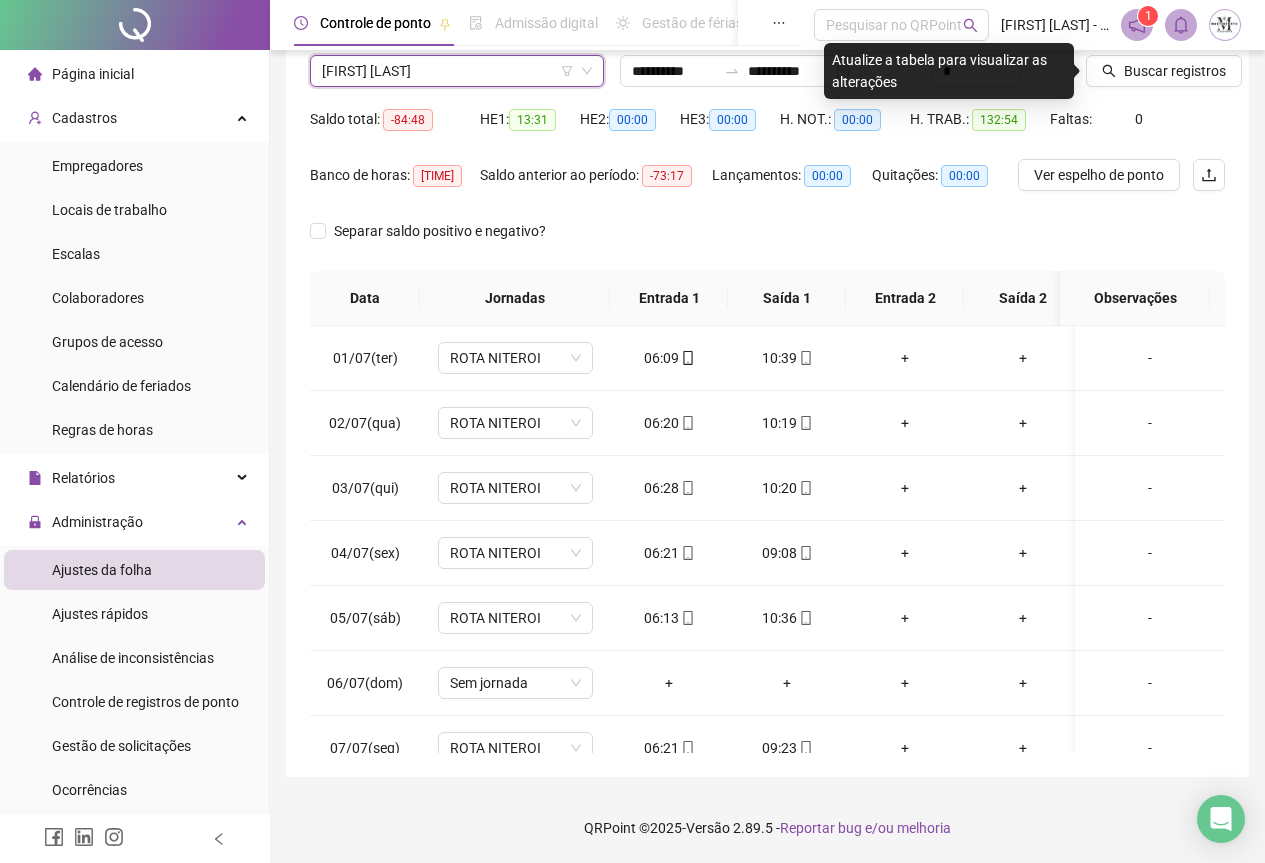 click at bounding box center (1130, 40) 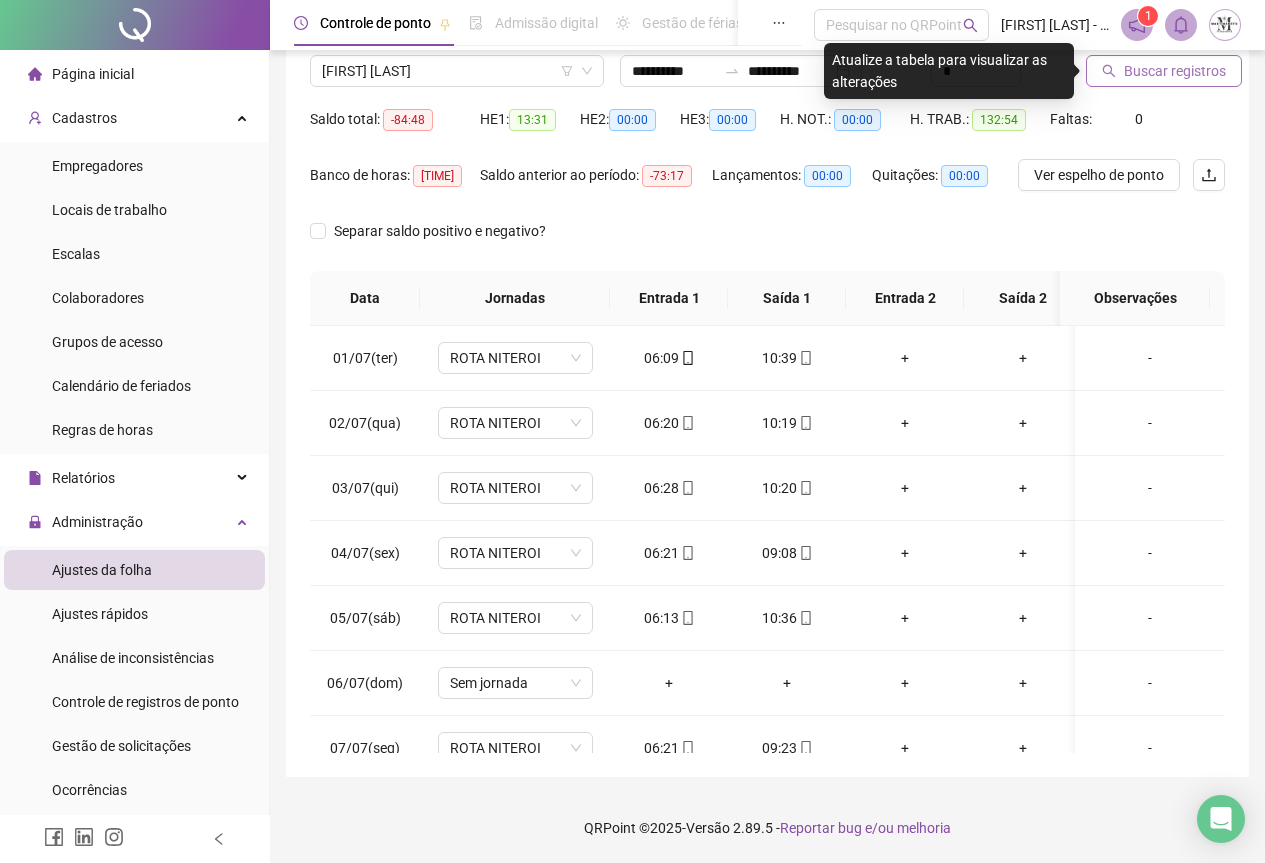 click on "Buscar registros" at bounding box center [1175, 71] 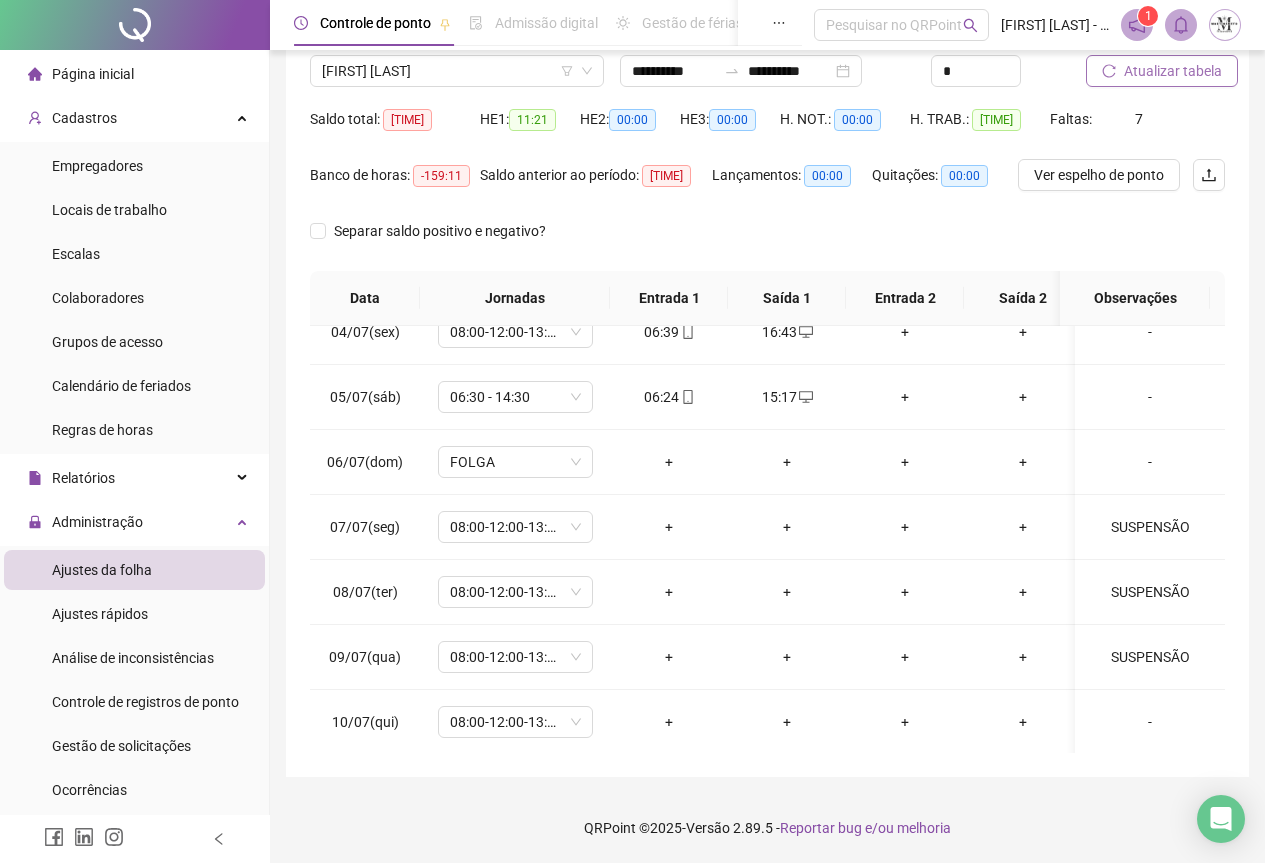 scroll, scrollTop: 203, scrollLeft: 0, axis: vertical 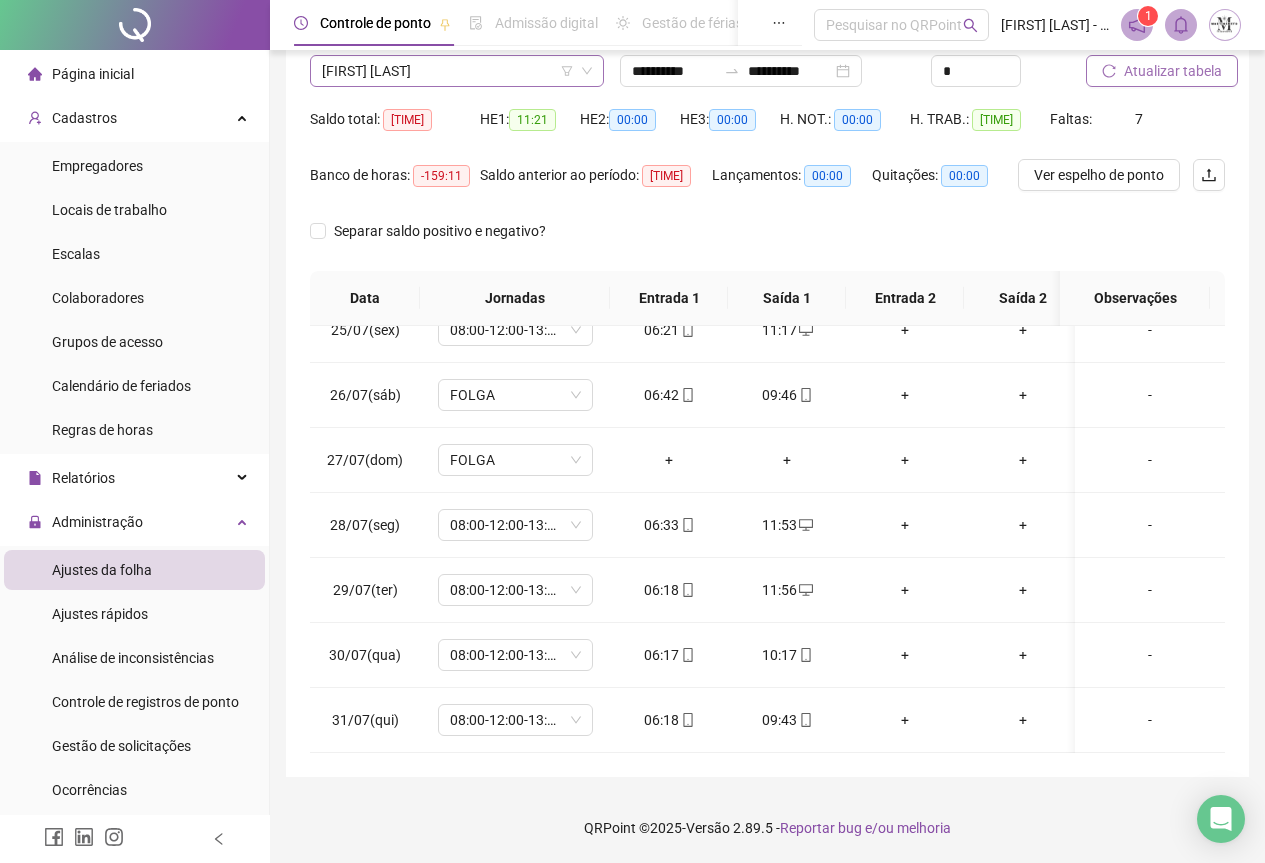 click on "[FIRST] [LAST]" at bounding box center [457, 71] 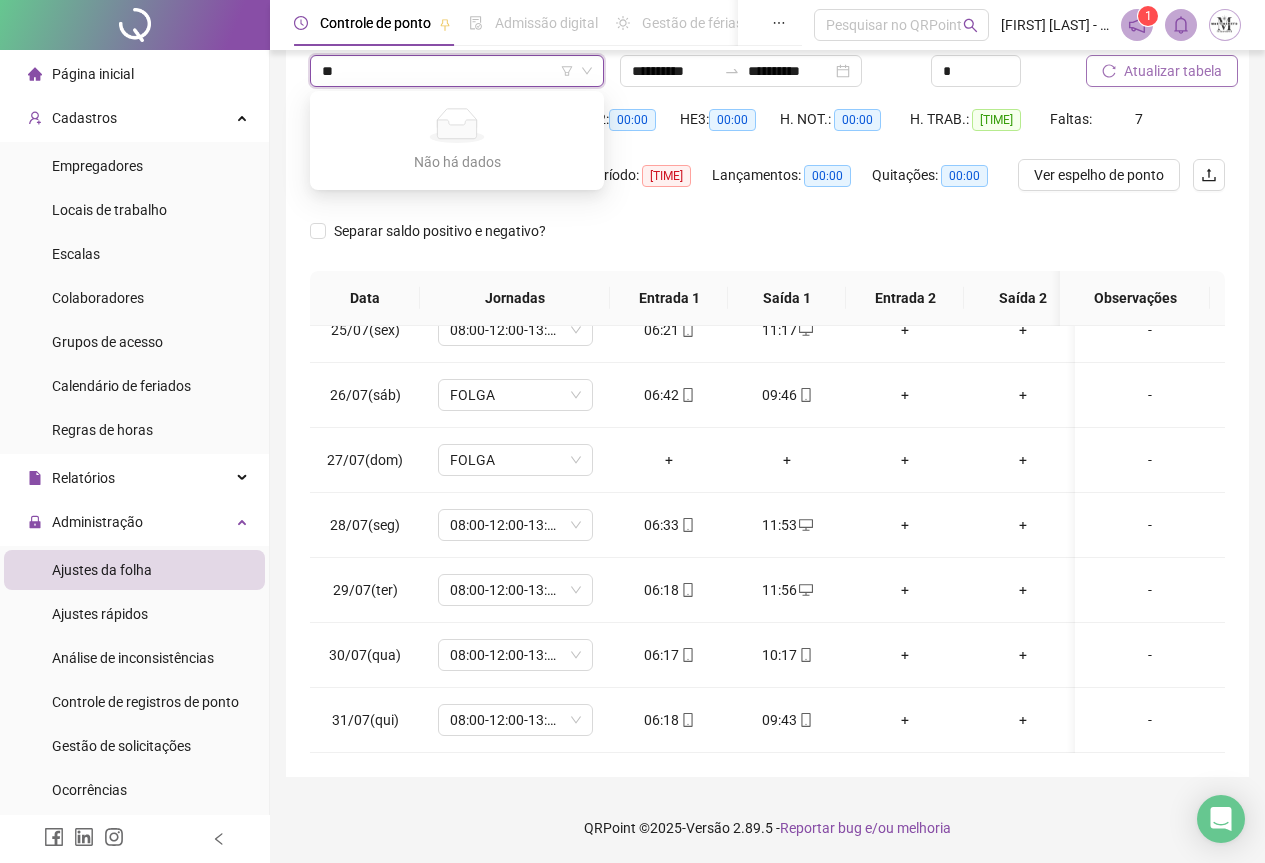 type on "*" 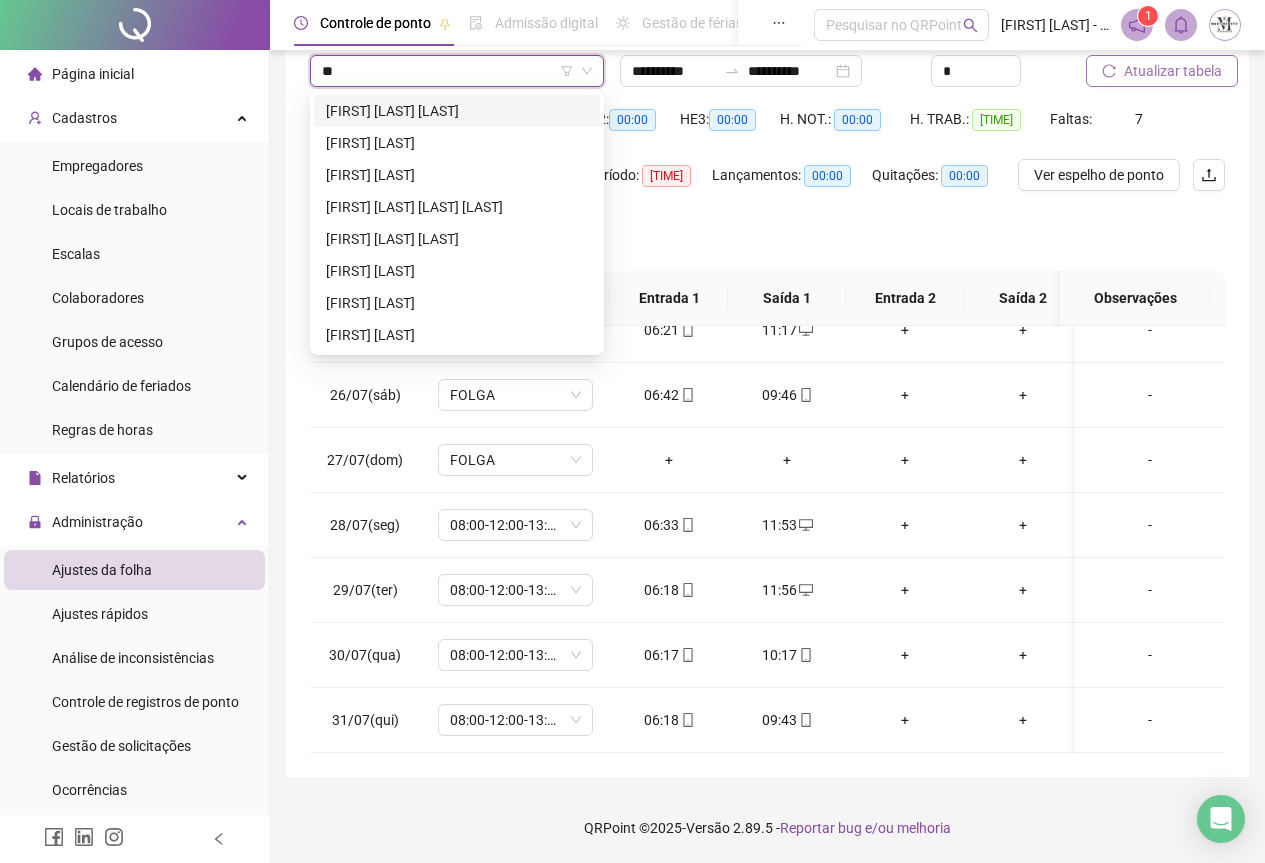 scroll, scrollTop: 0, scrollLeft: 0, axis: both 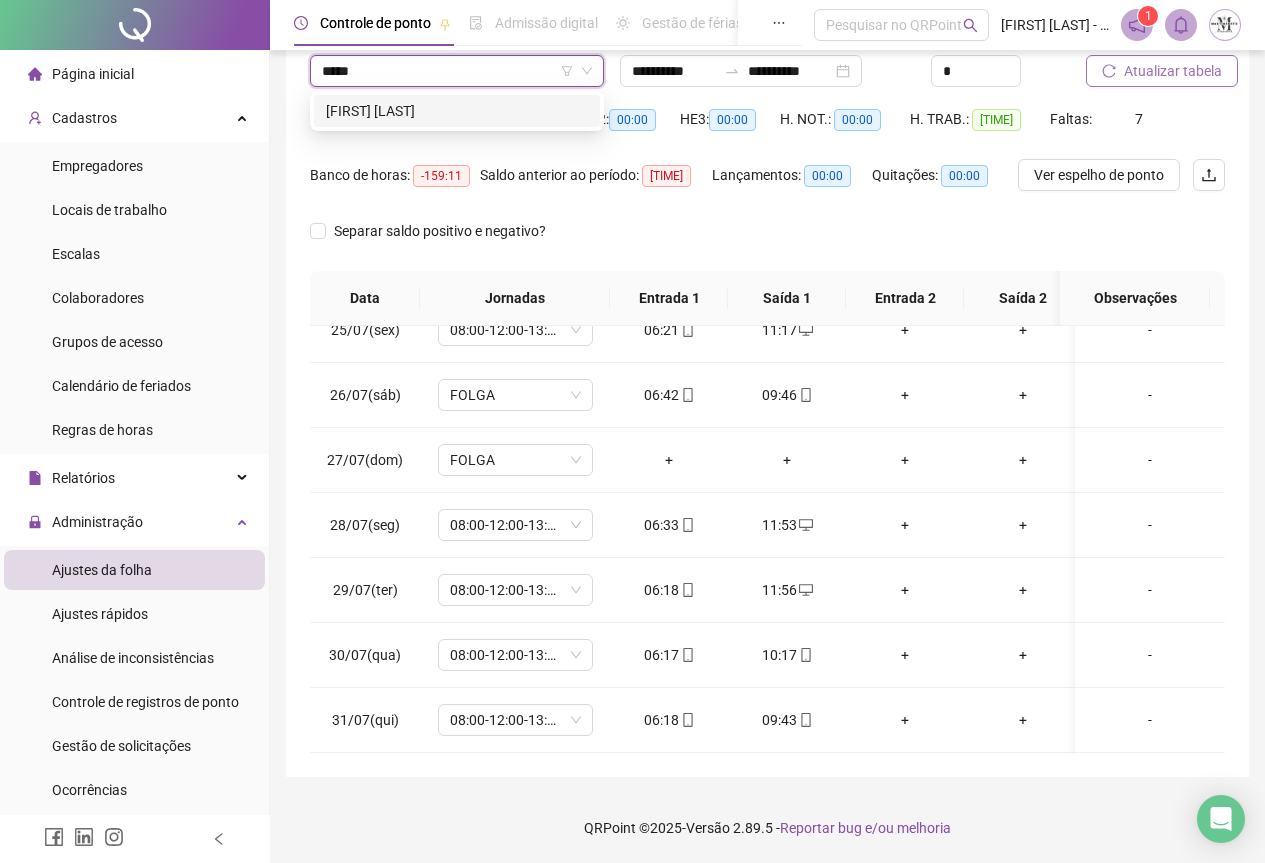 type on "******" 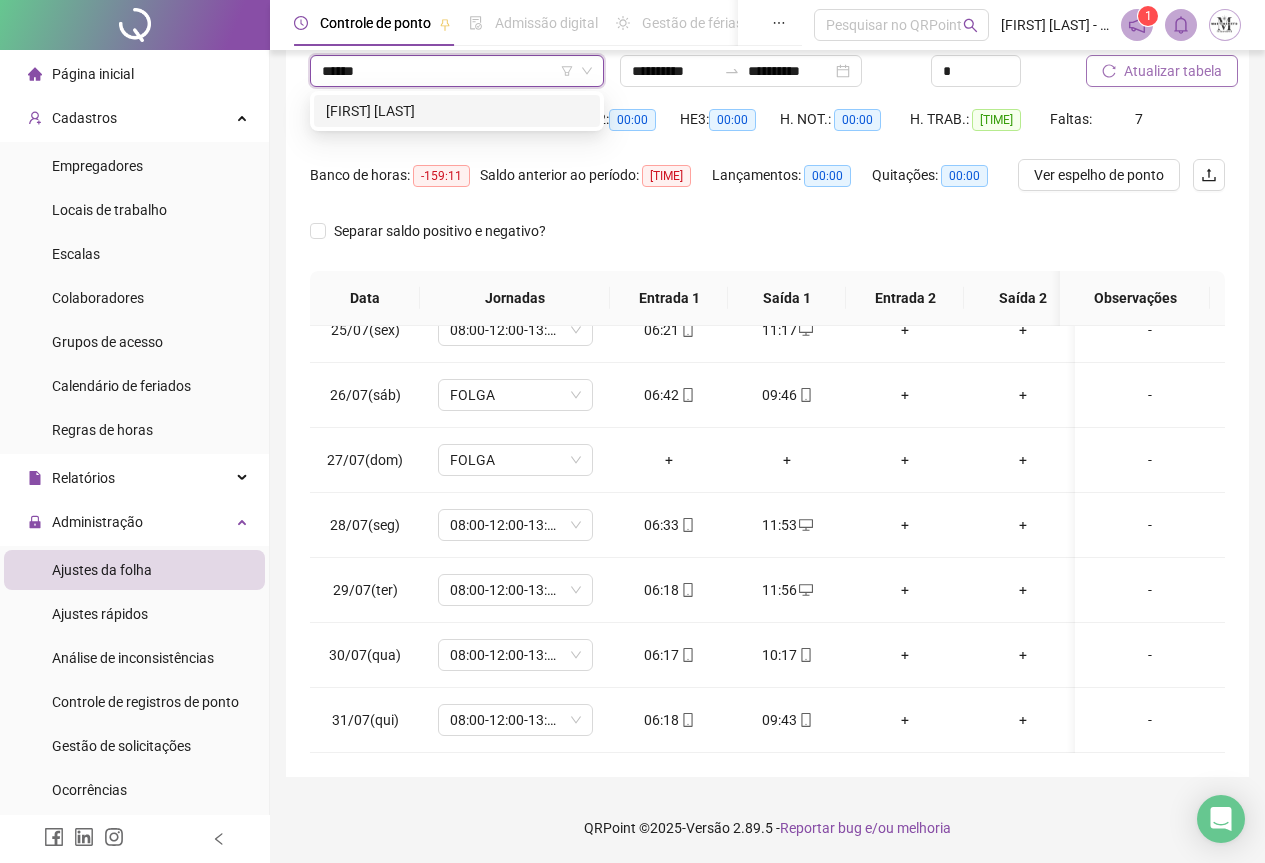 click on "[FIRST] [LAST]" at bounding box center [457, 111] 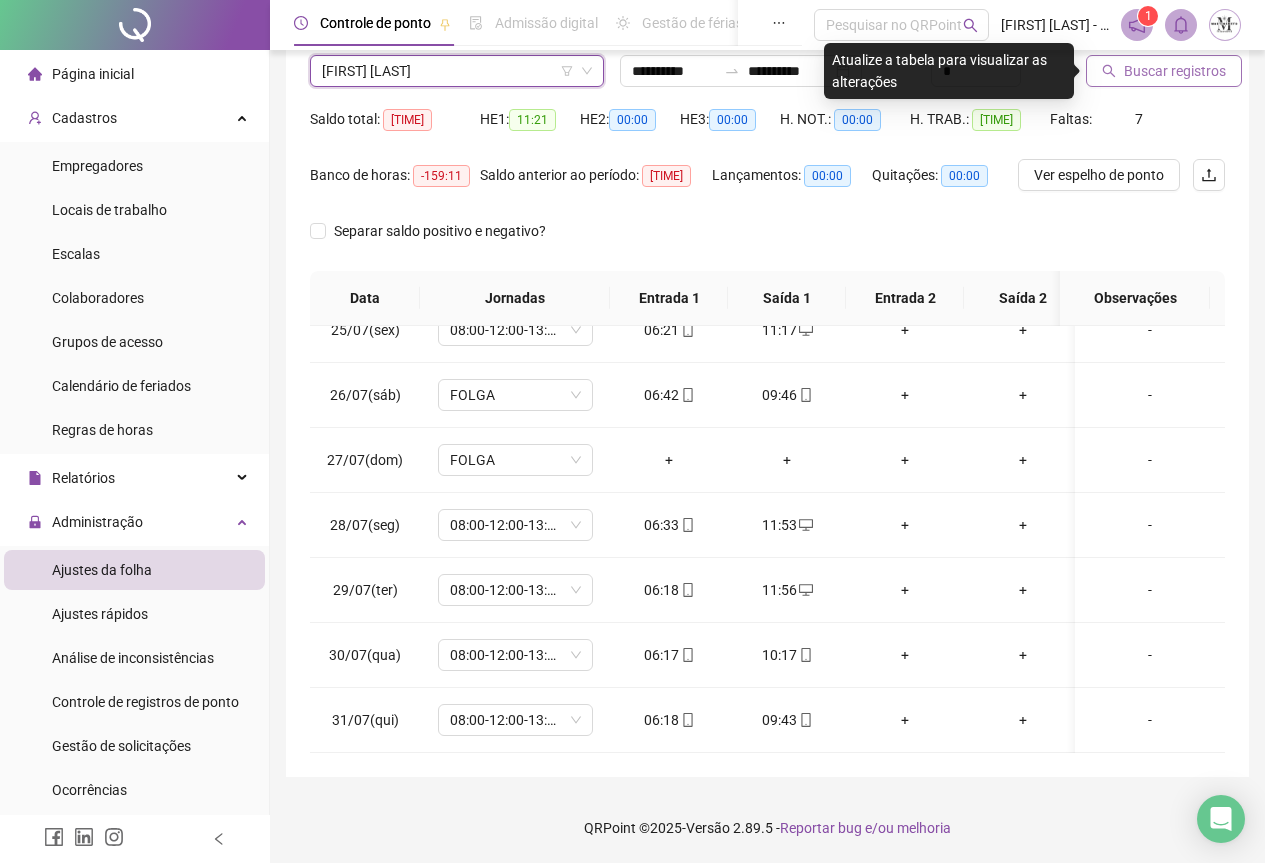 click on "Buscar registros" at bounding box center (1175, 71) 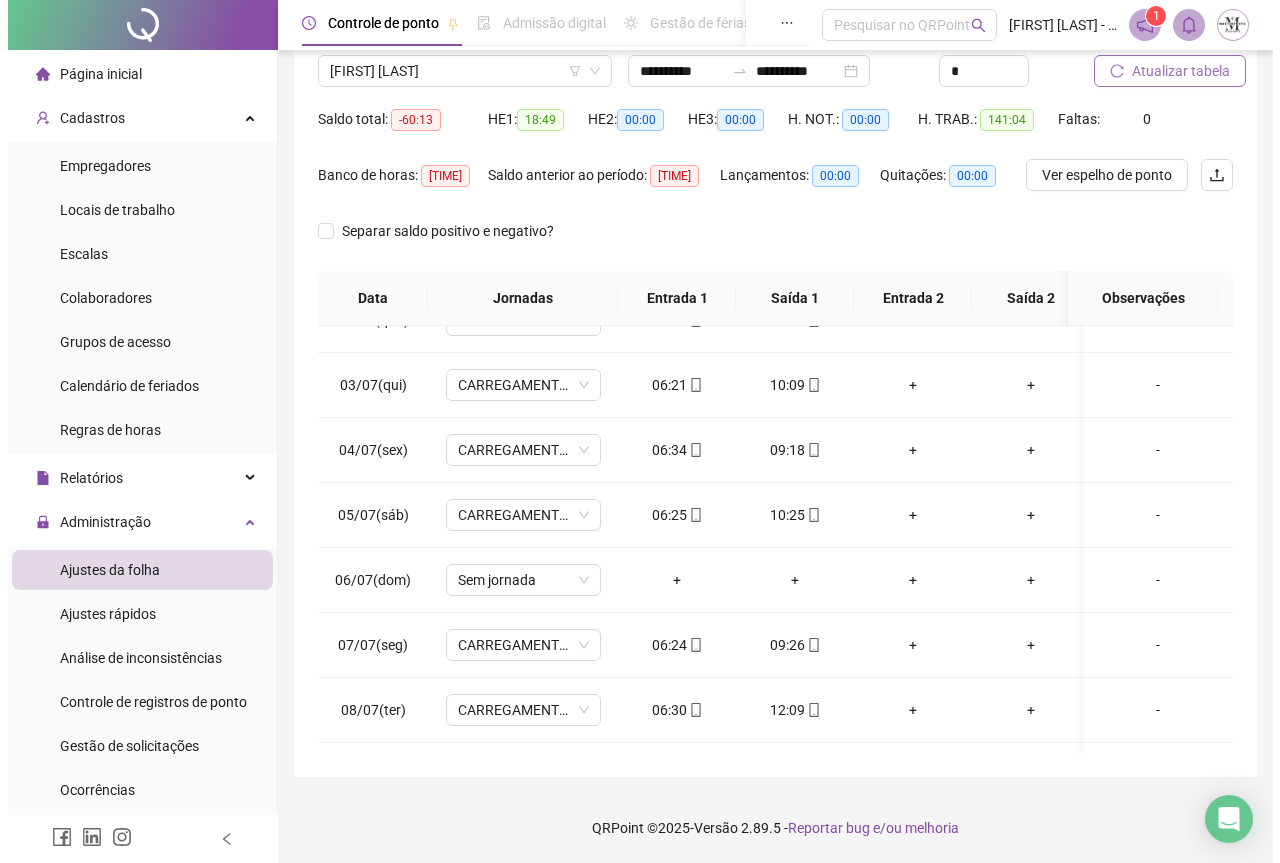 scroll, scrollTop: 0, scrollLeft: 0, axis: both 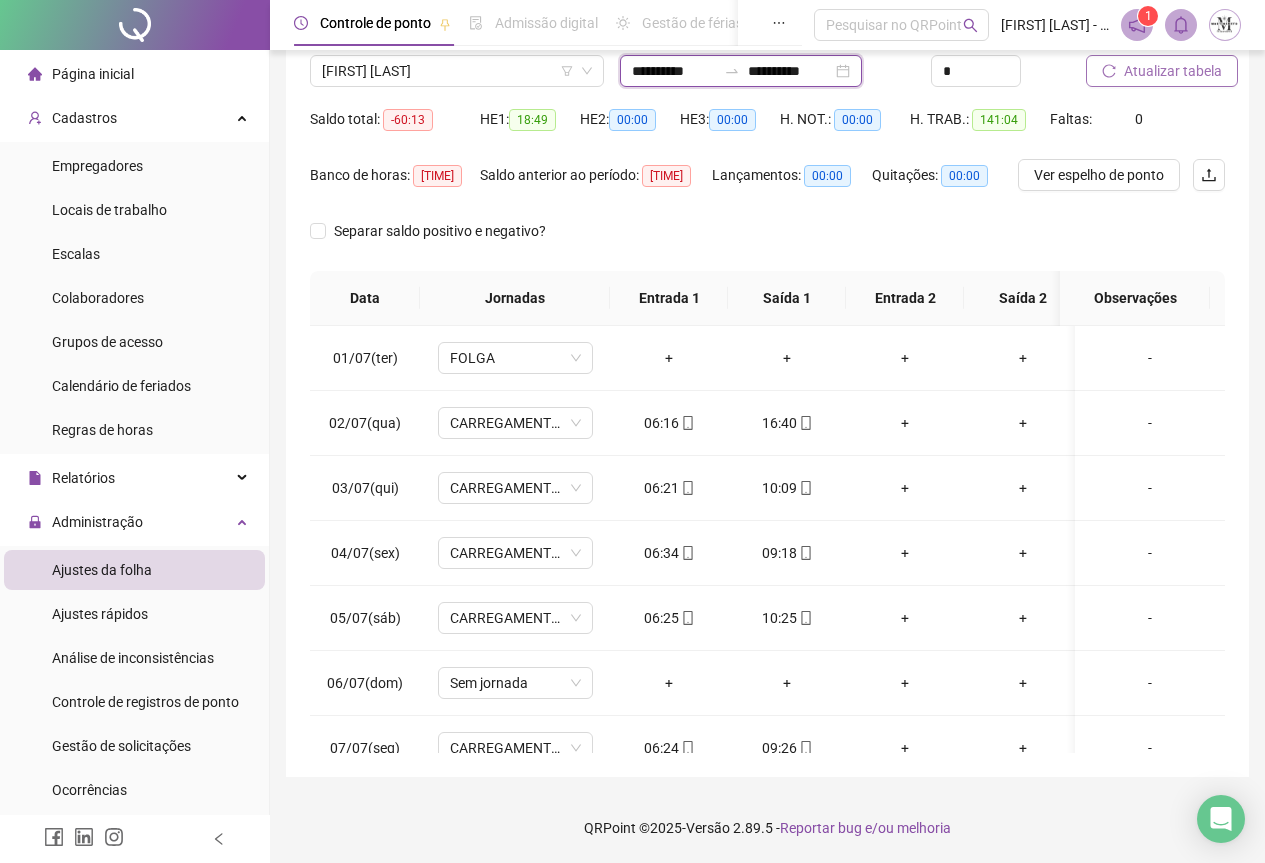 click on "**********" at bounding box center [674, 71] 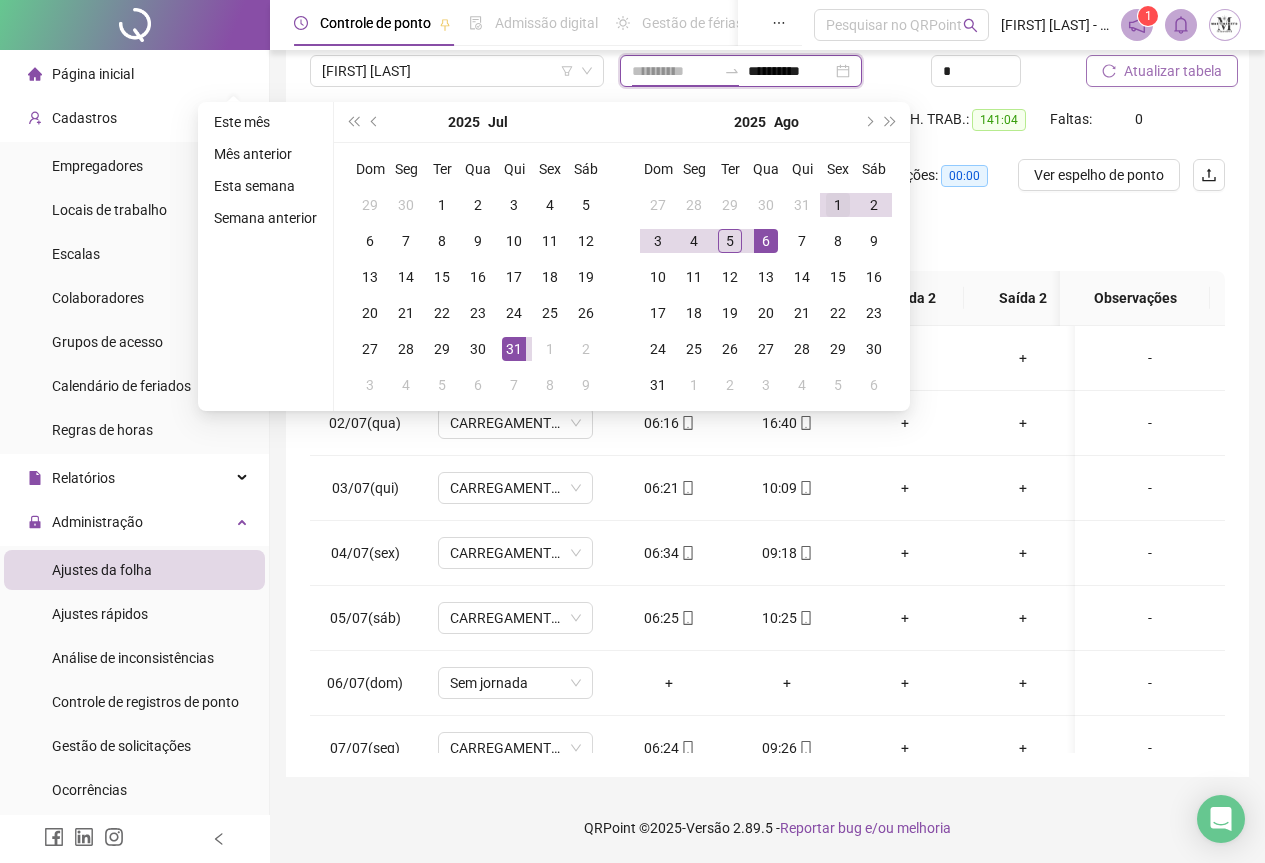 type on "**********" 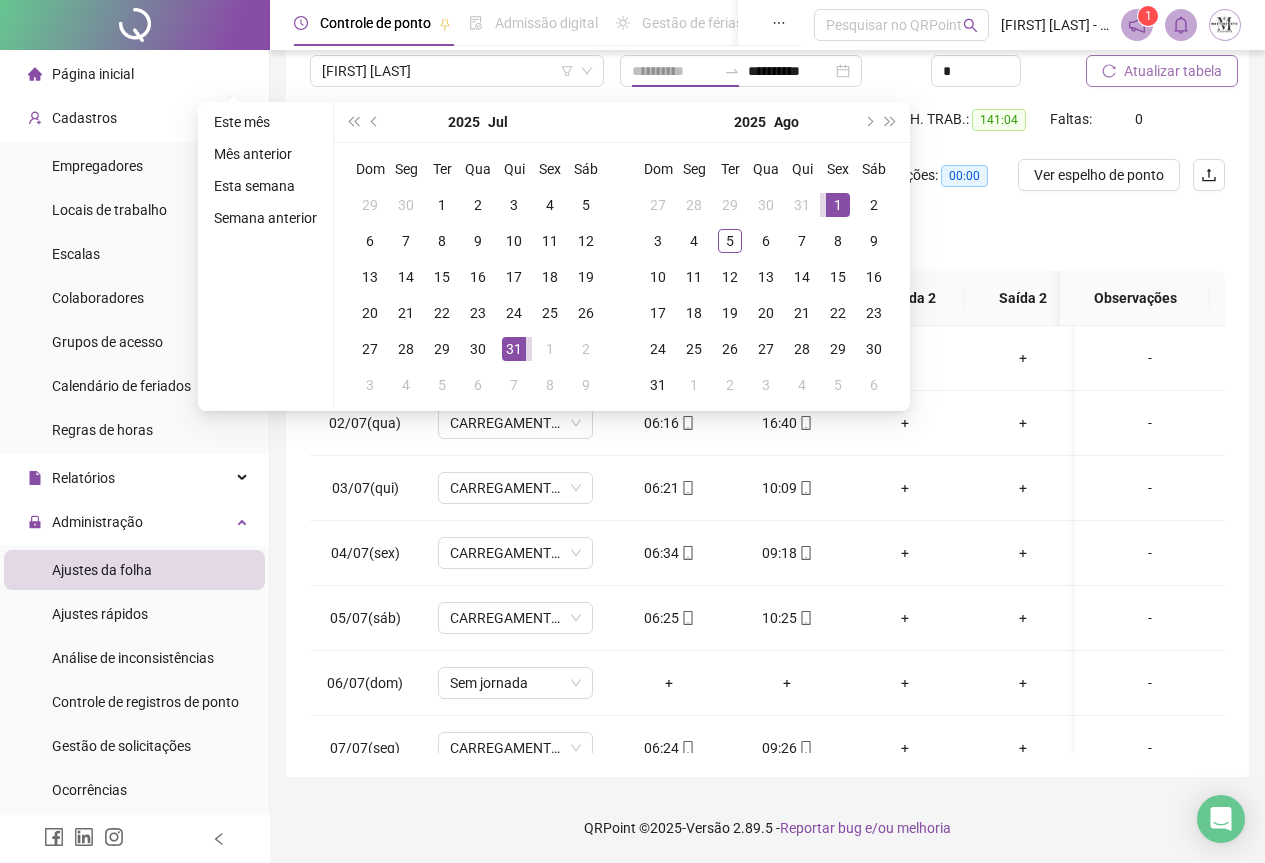 click on "1" at bounding box center [838, 205] 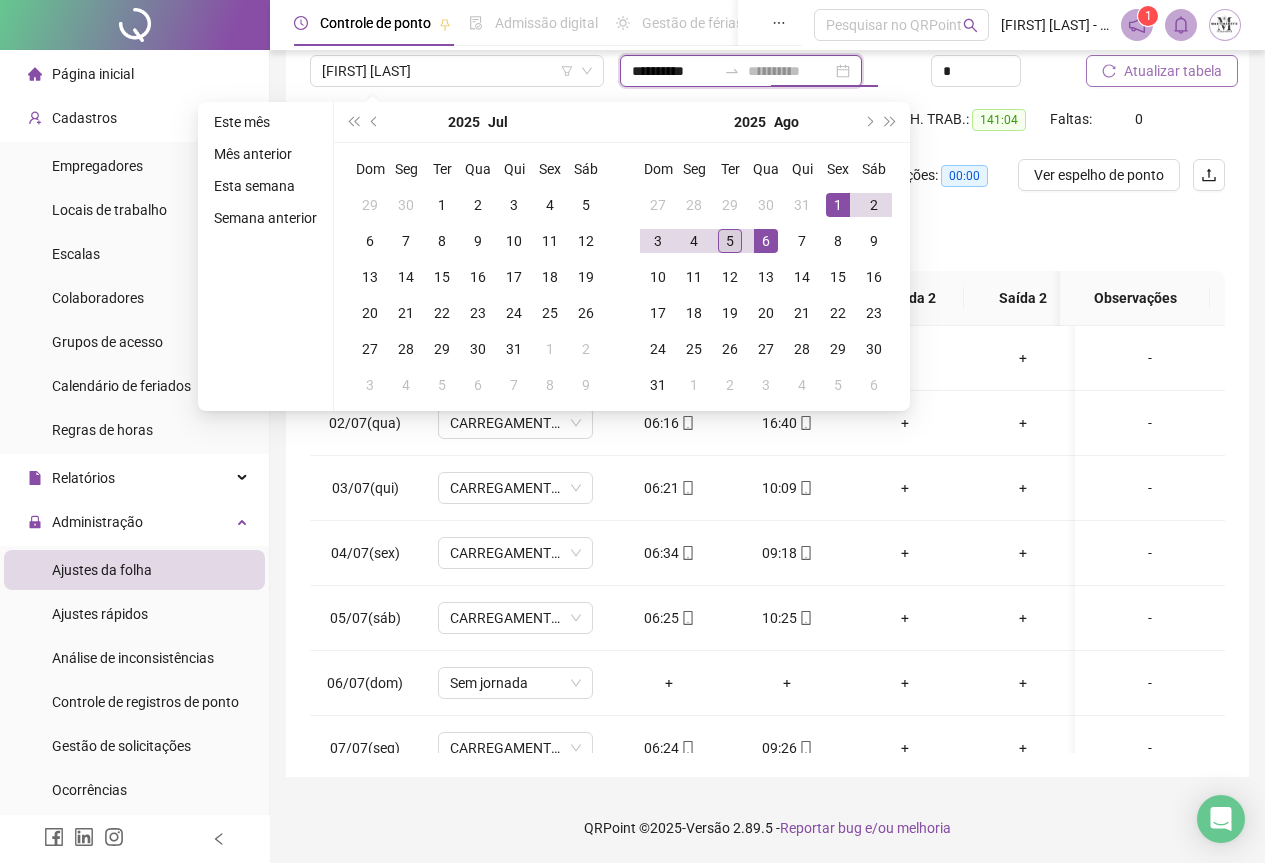 type on "**********" 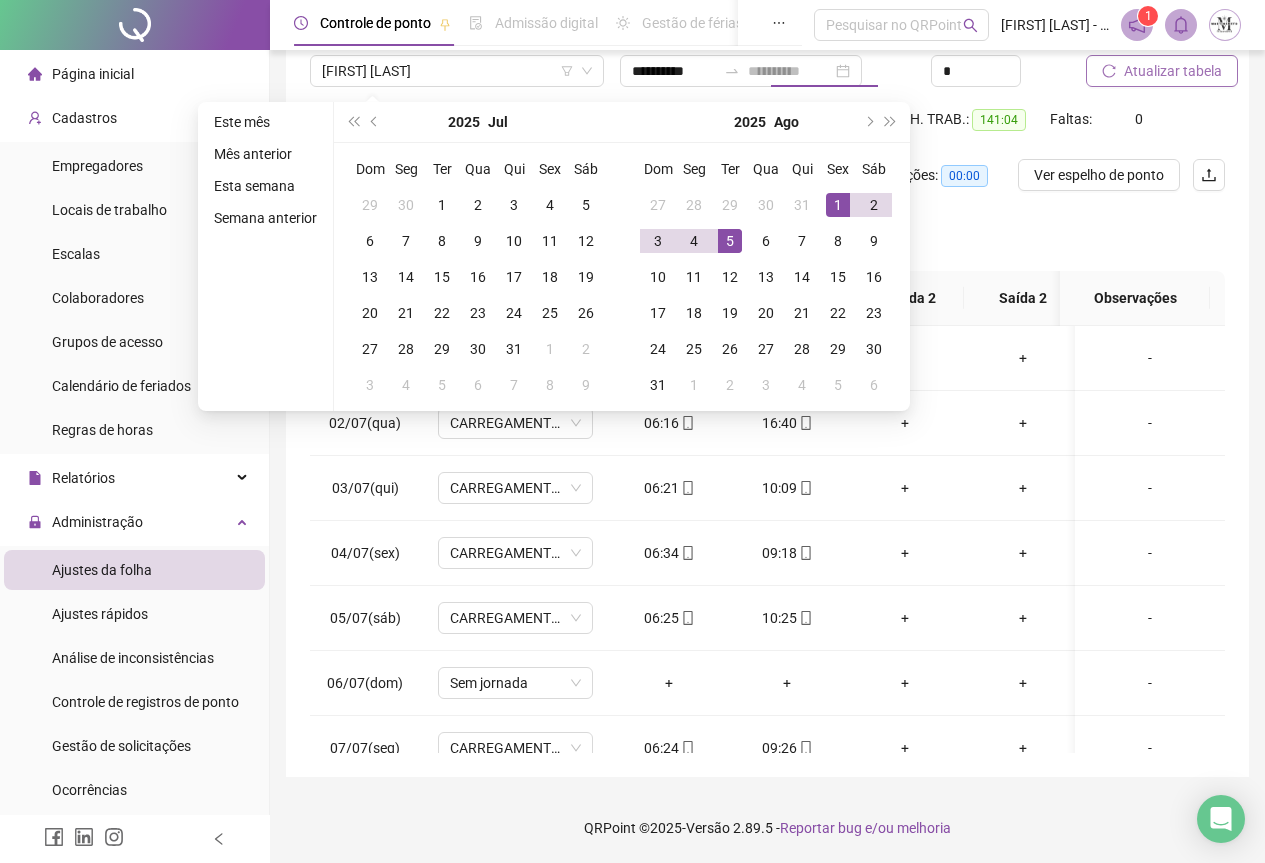 drag, startPoint x: 725, startPoint y: 243, endPoint x: 1134, endPoint y: 155, distance: 418.3599 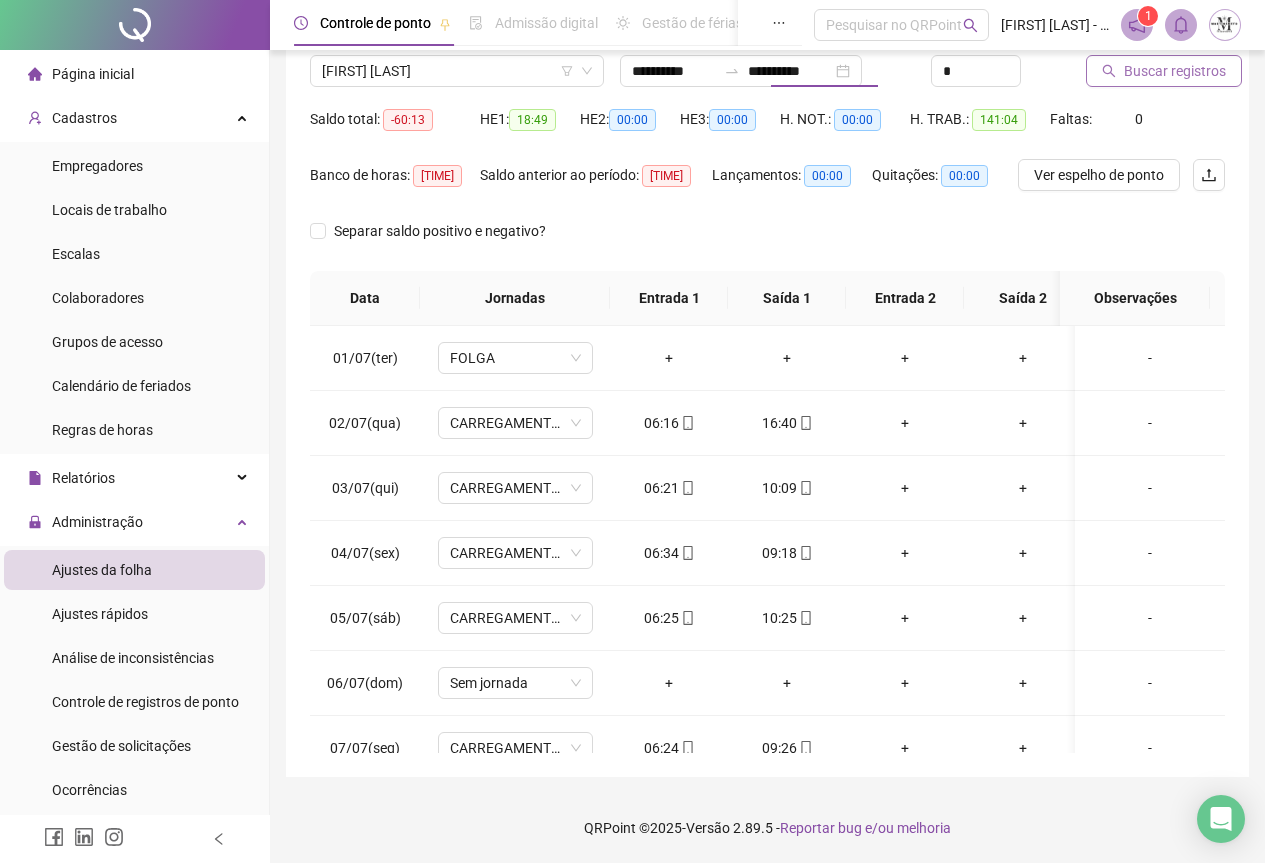 click on "Buscar registros" at bounding box center [1175, 71] 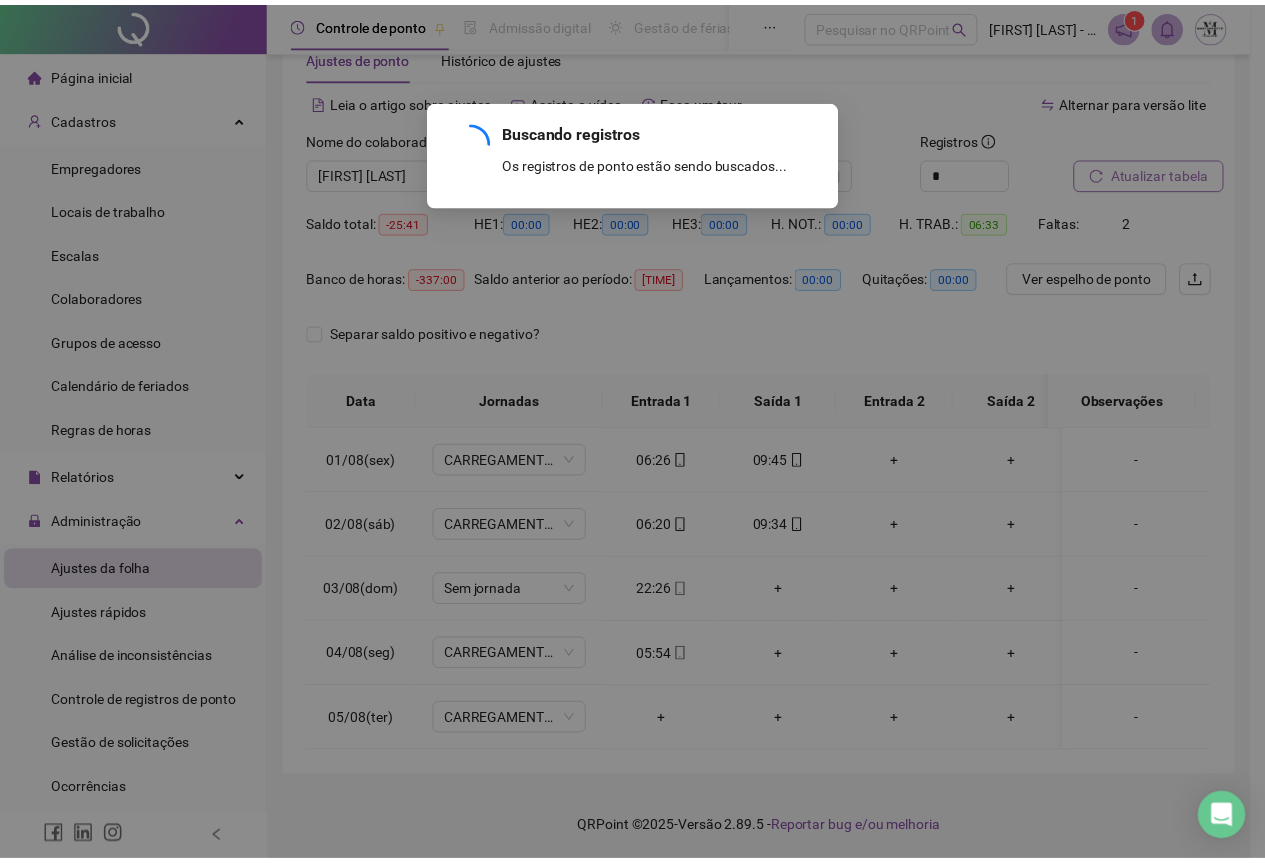 scroll, scrollTop: 72, scrollLeft: 0, axis: vertical 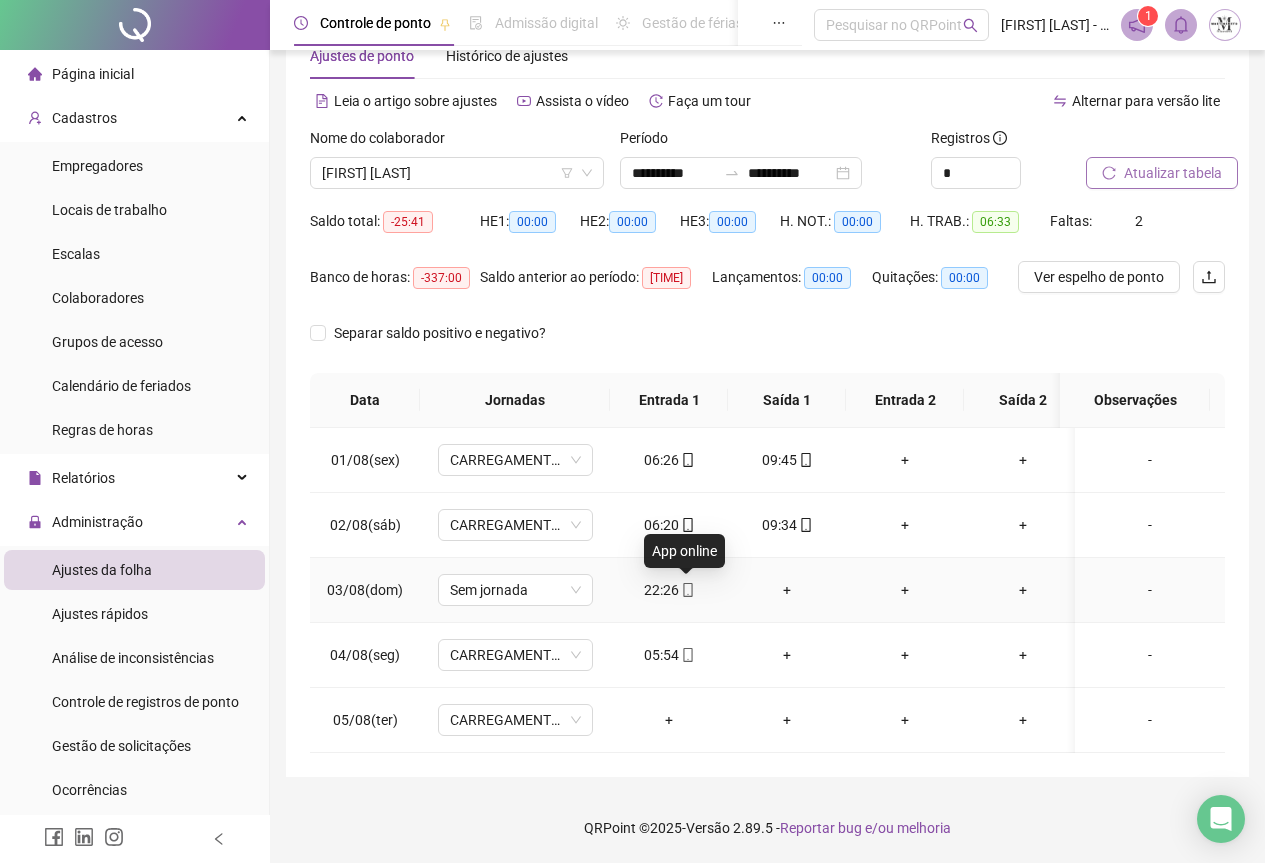 click 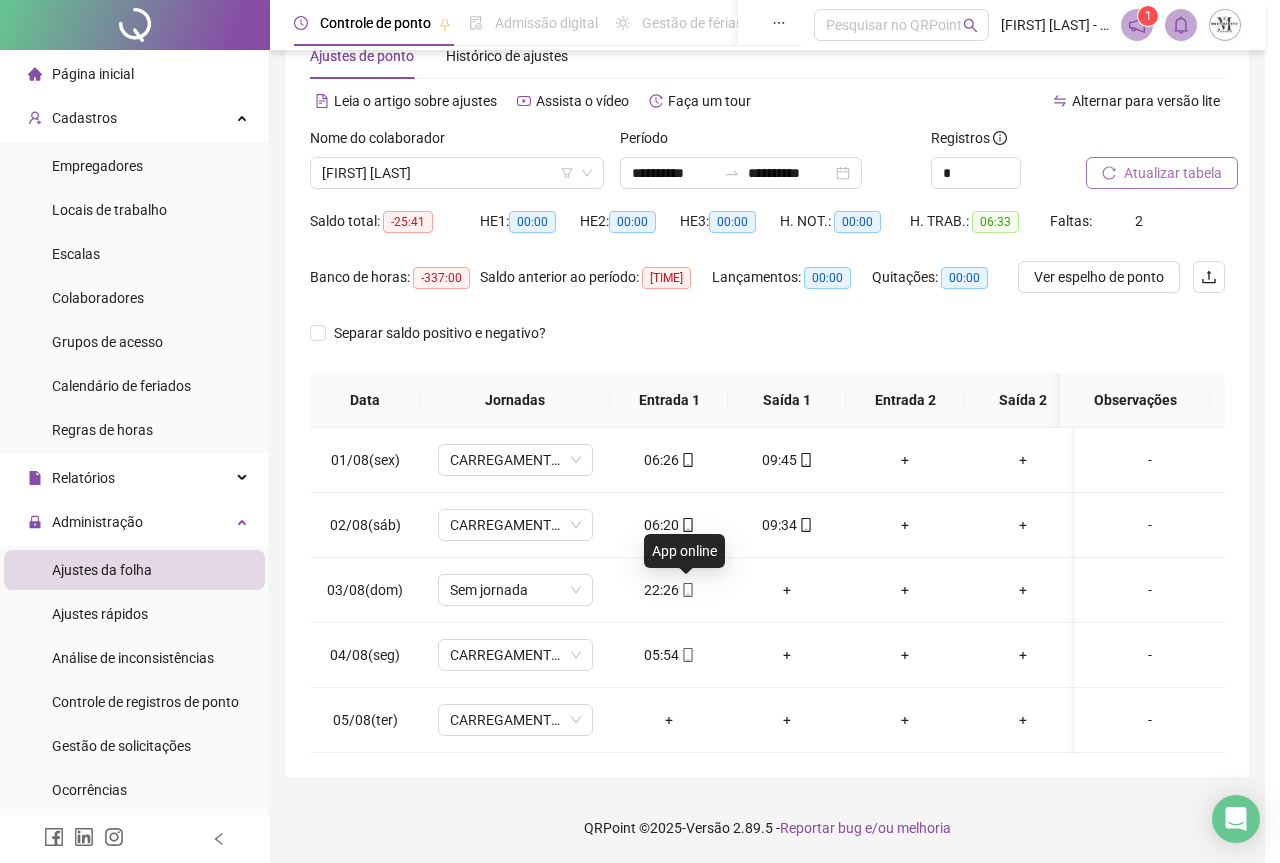 type on "**********" 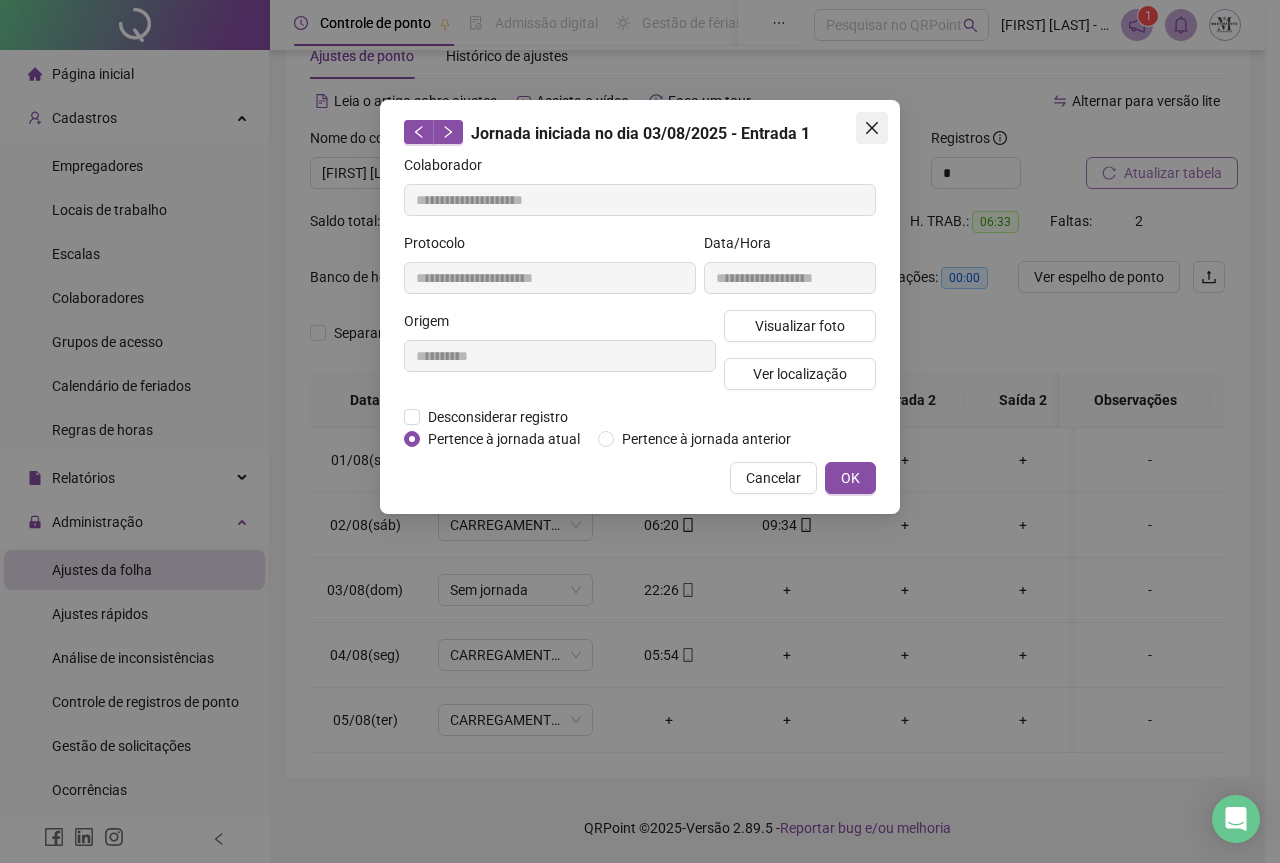 click 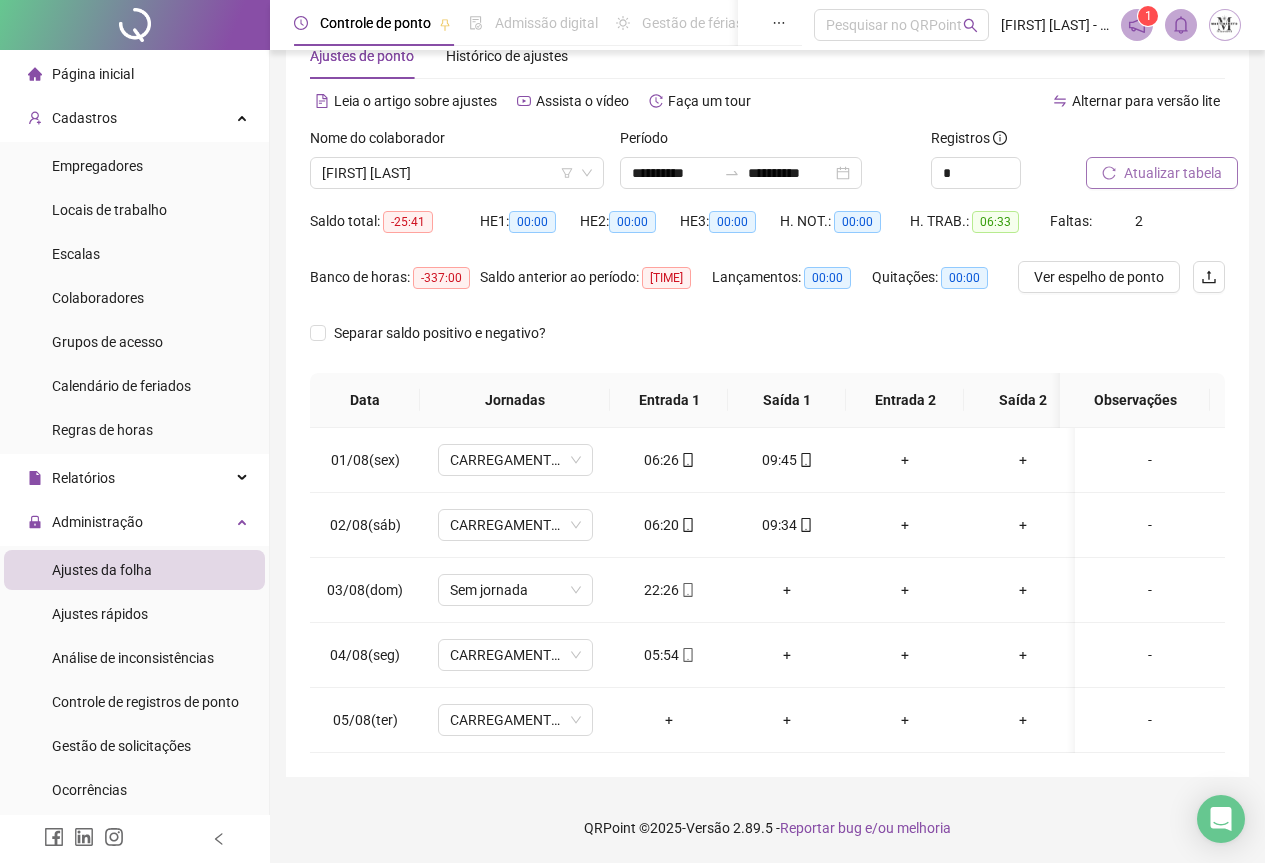 click on "Atualizar tabela" at bounding box center (1173, 173) 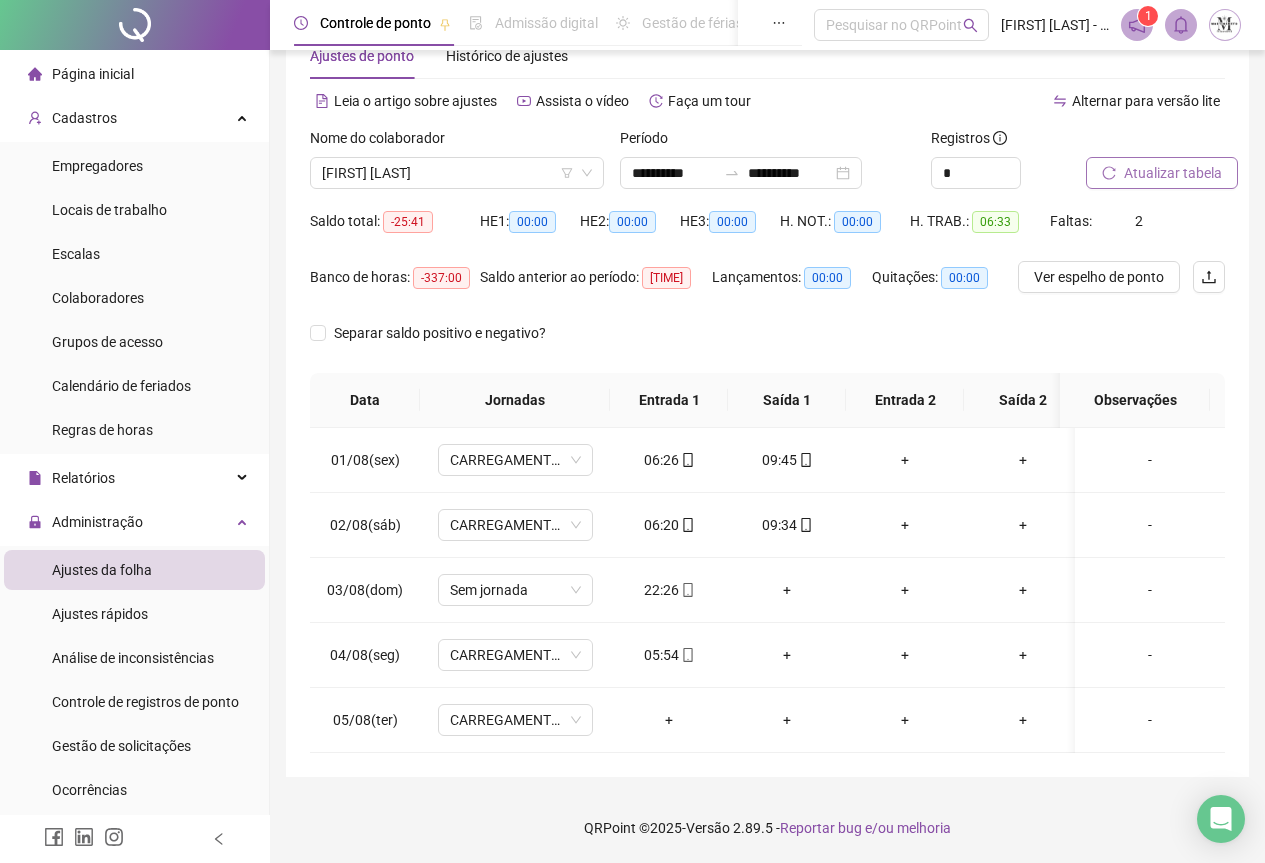click on "Atualizar tabela" at bounding box center (1173, 173) 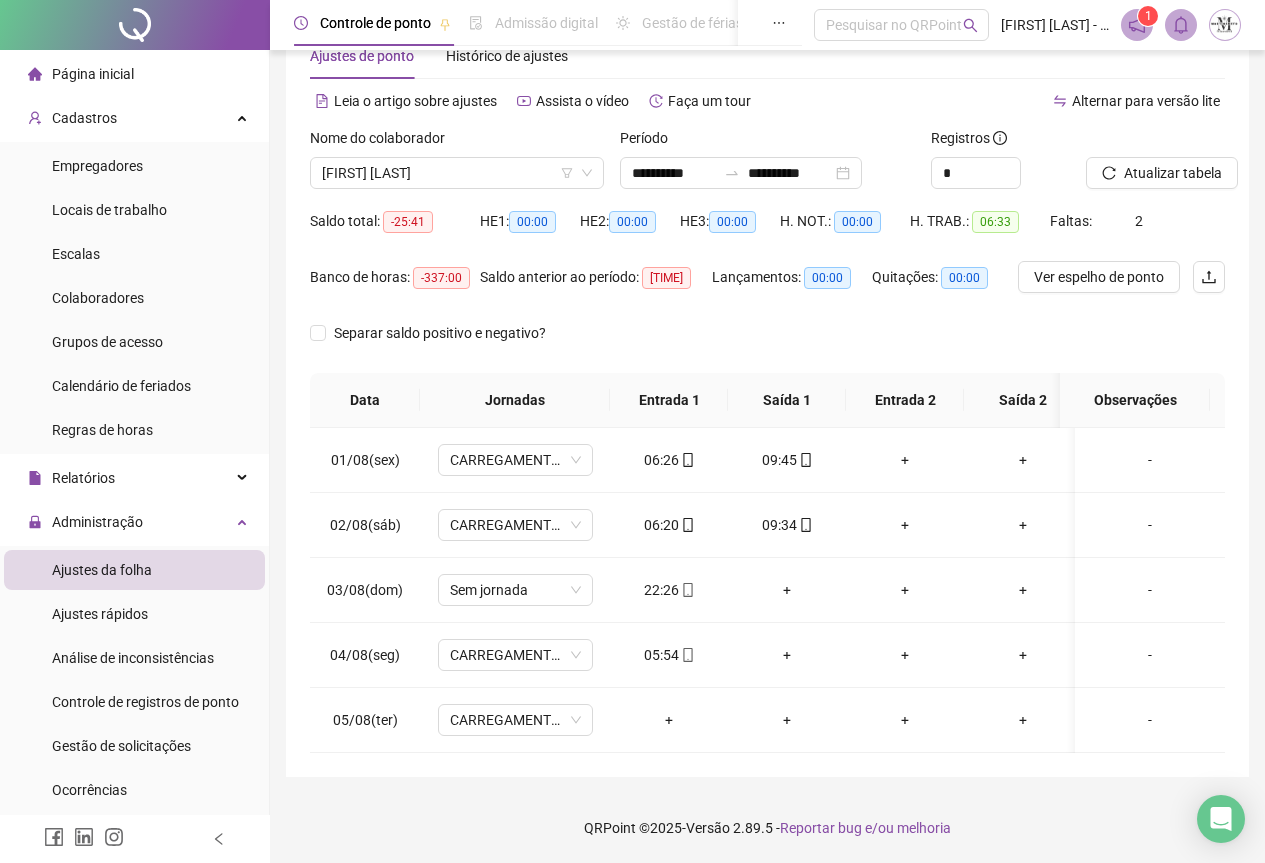 click at bounding box center (135, 25) 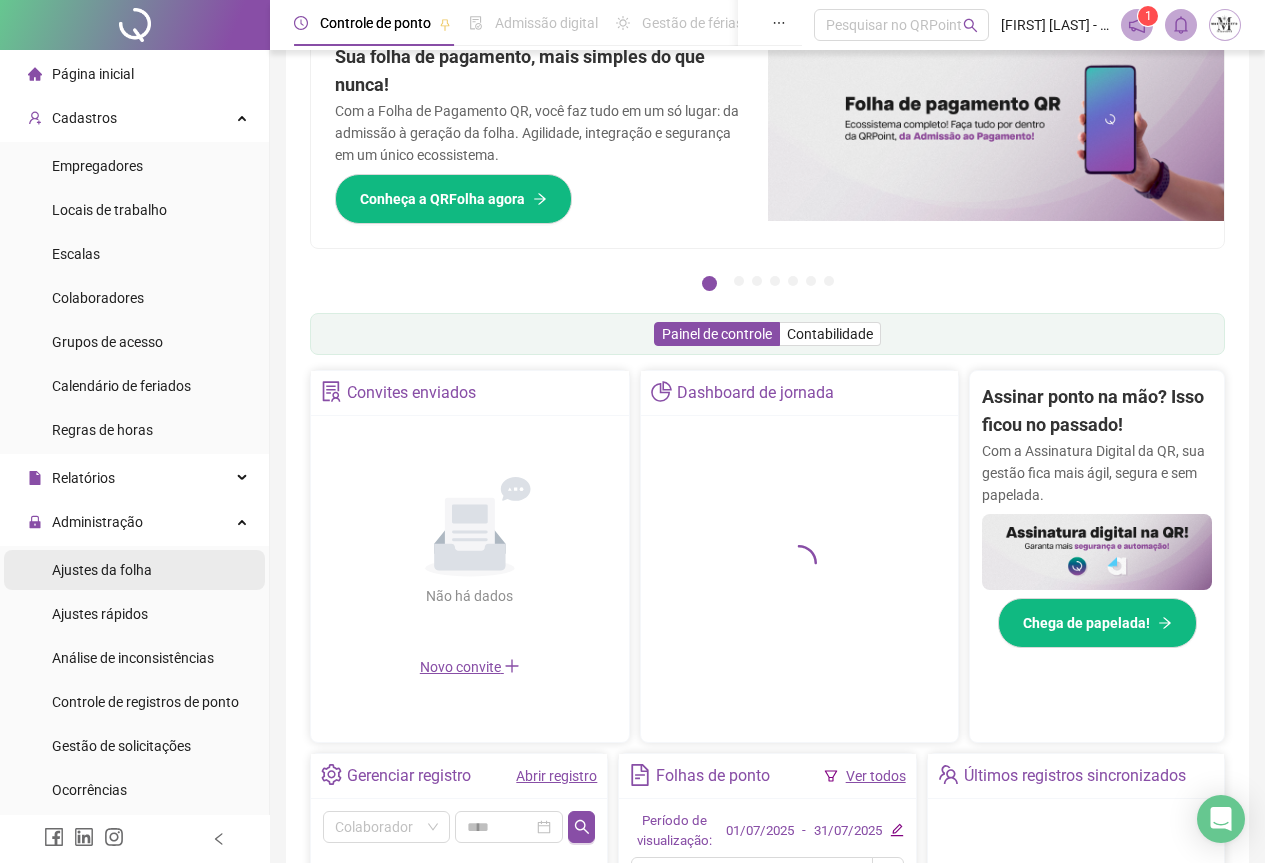 click on "Ajustes da folha" at bounding box center [102, 570] 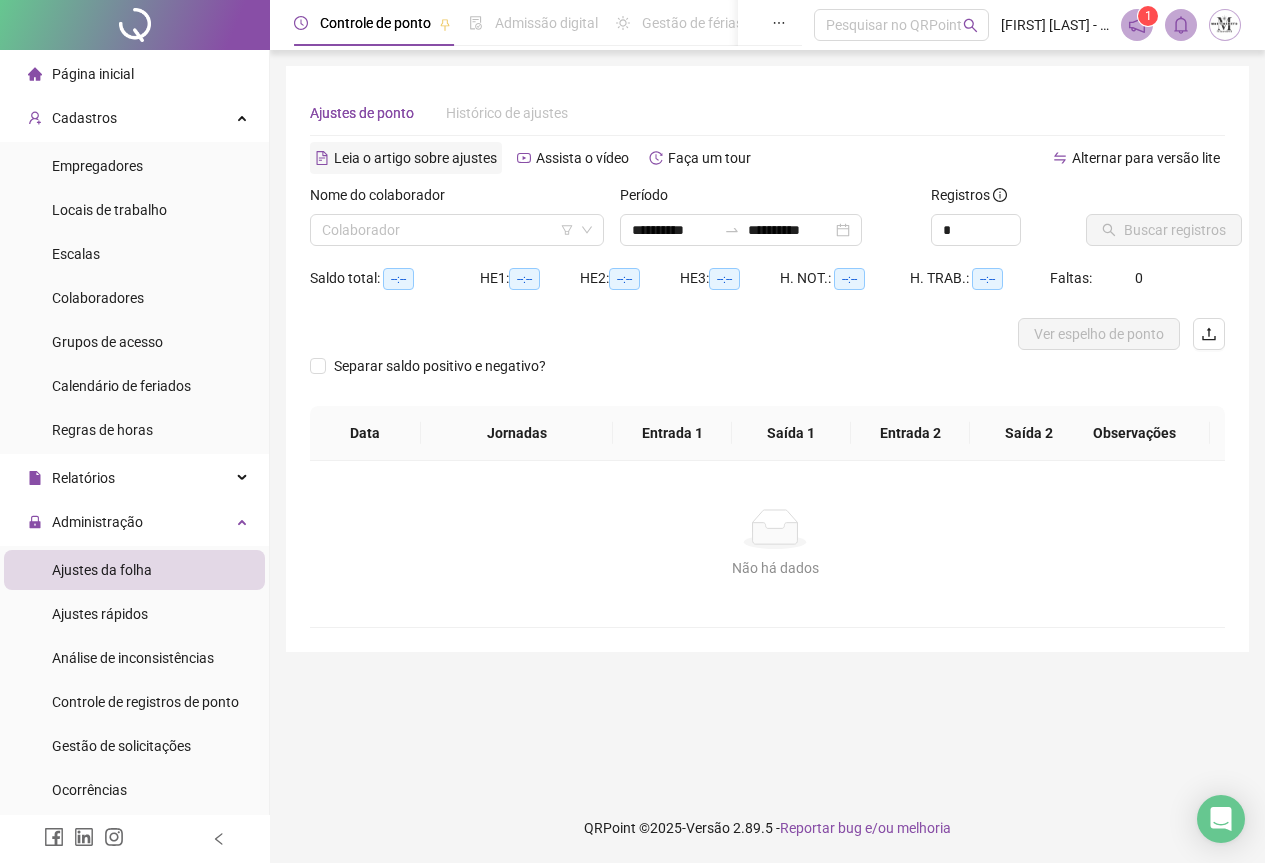 scroll, scrollTop: 0, scrollLeft: 0, axis: both 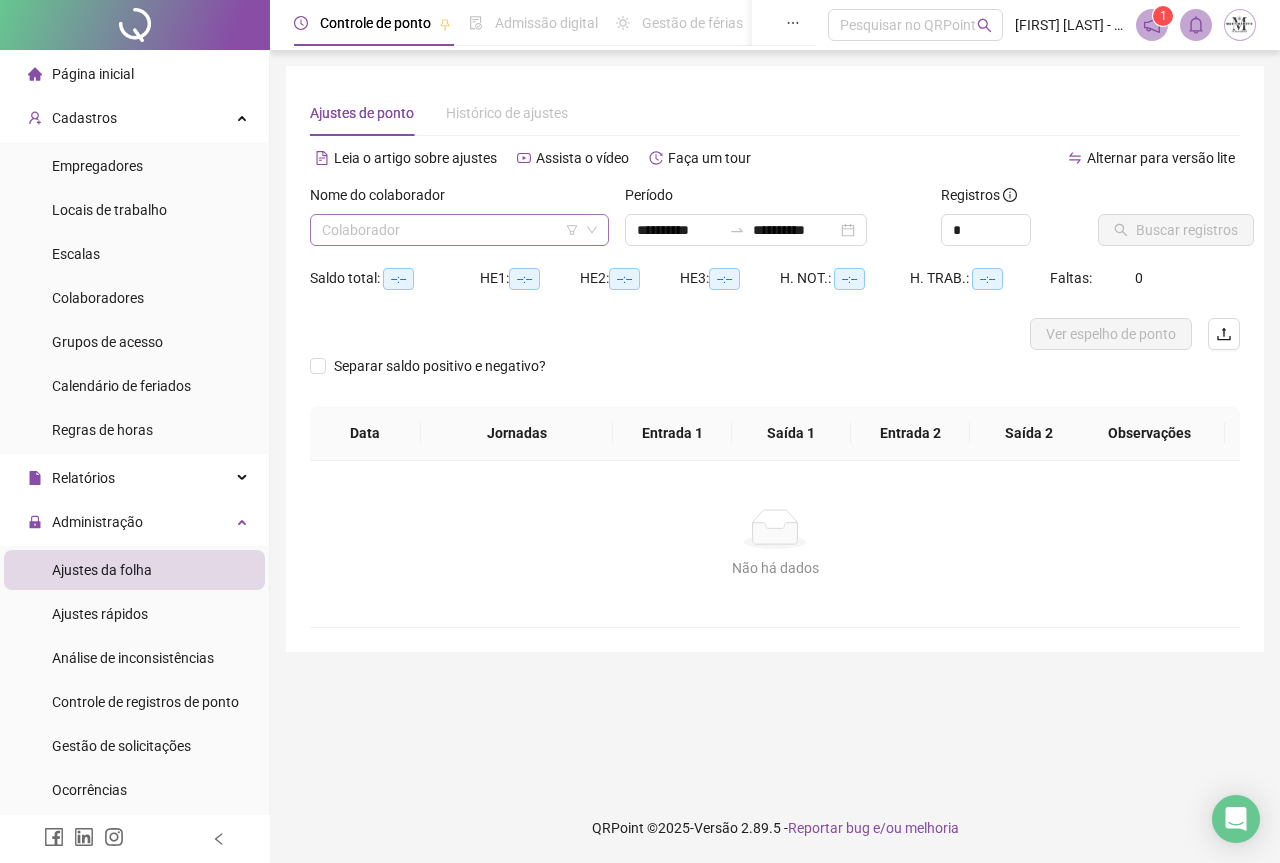 click at bounding box center [450, 230] 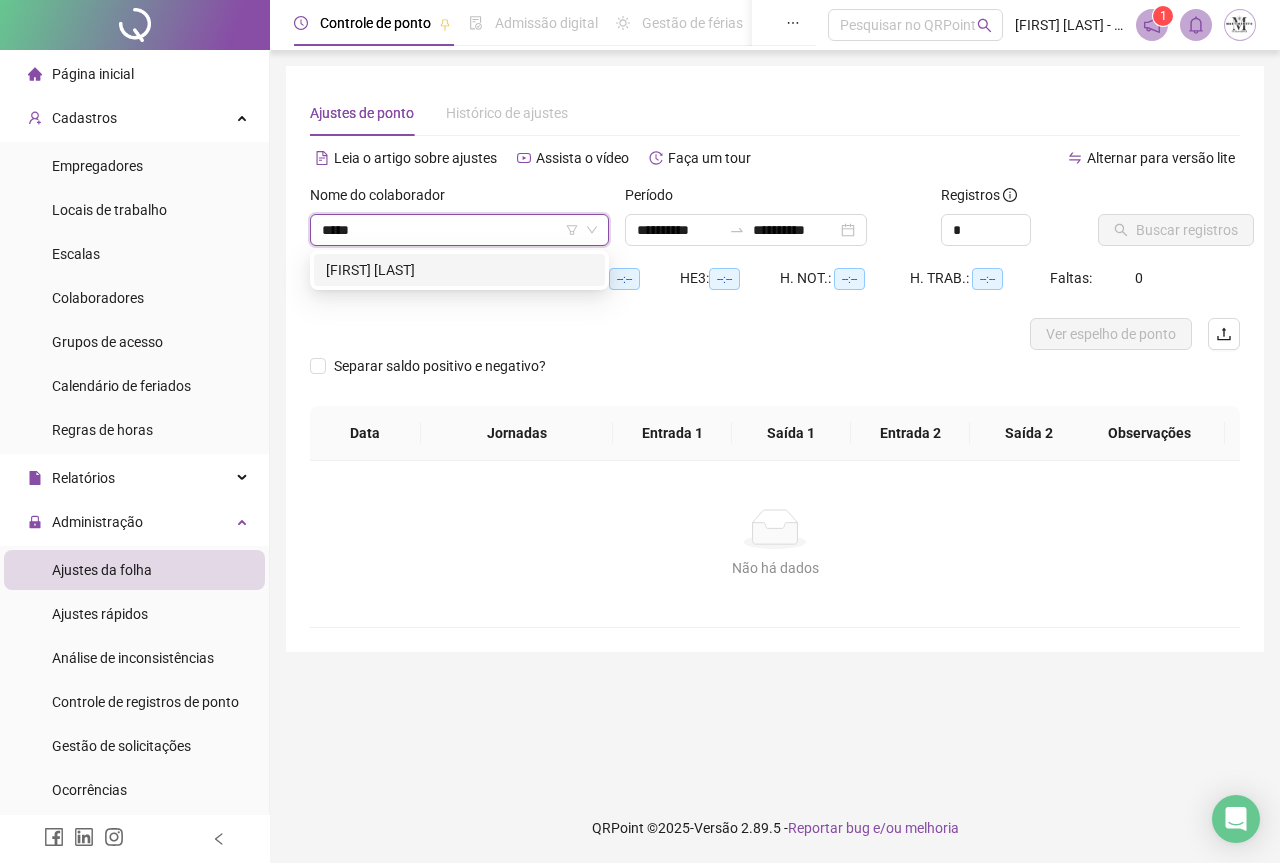 type on "******" 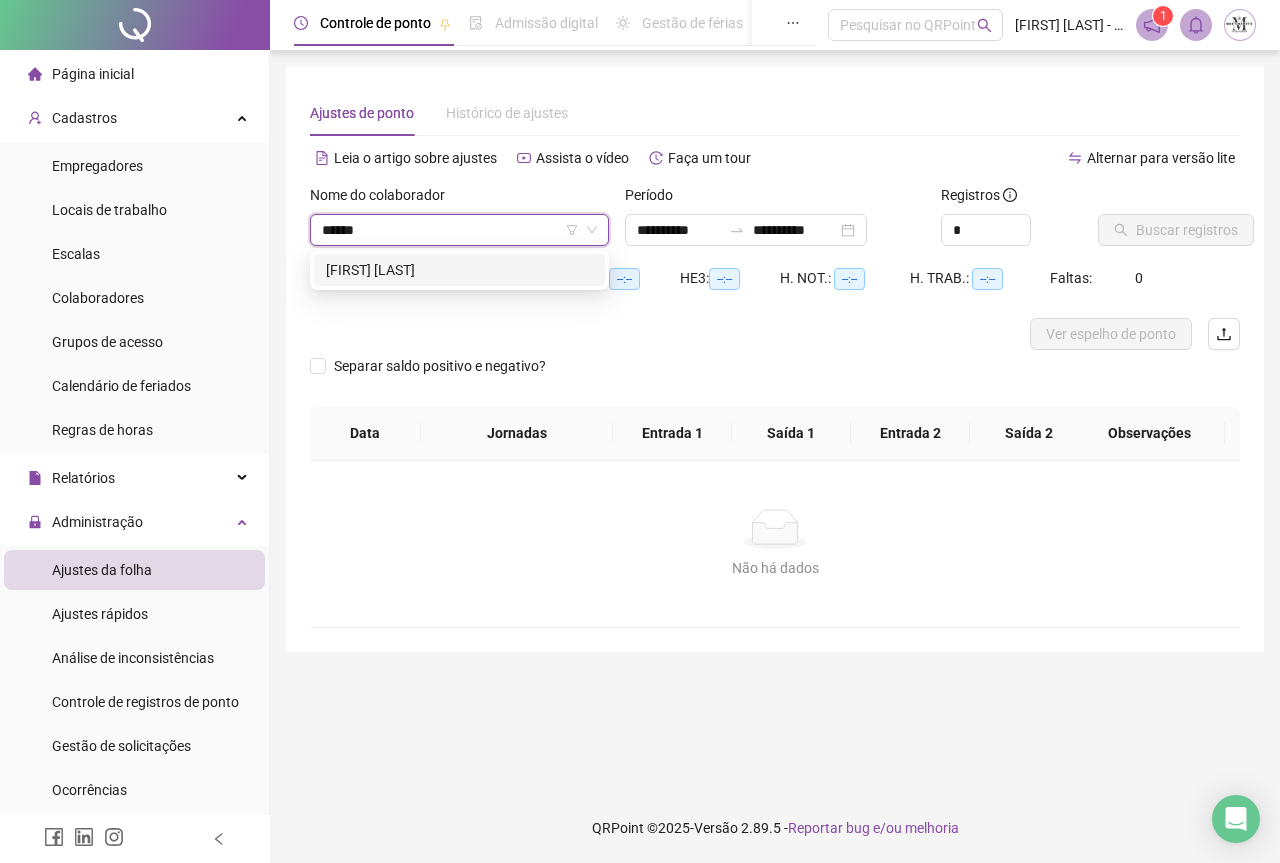 click on "[FIRST] [LAST]" at bounding box center [459, 270] 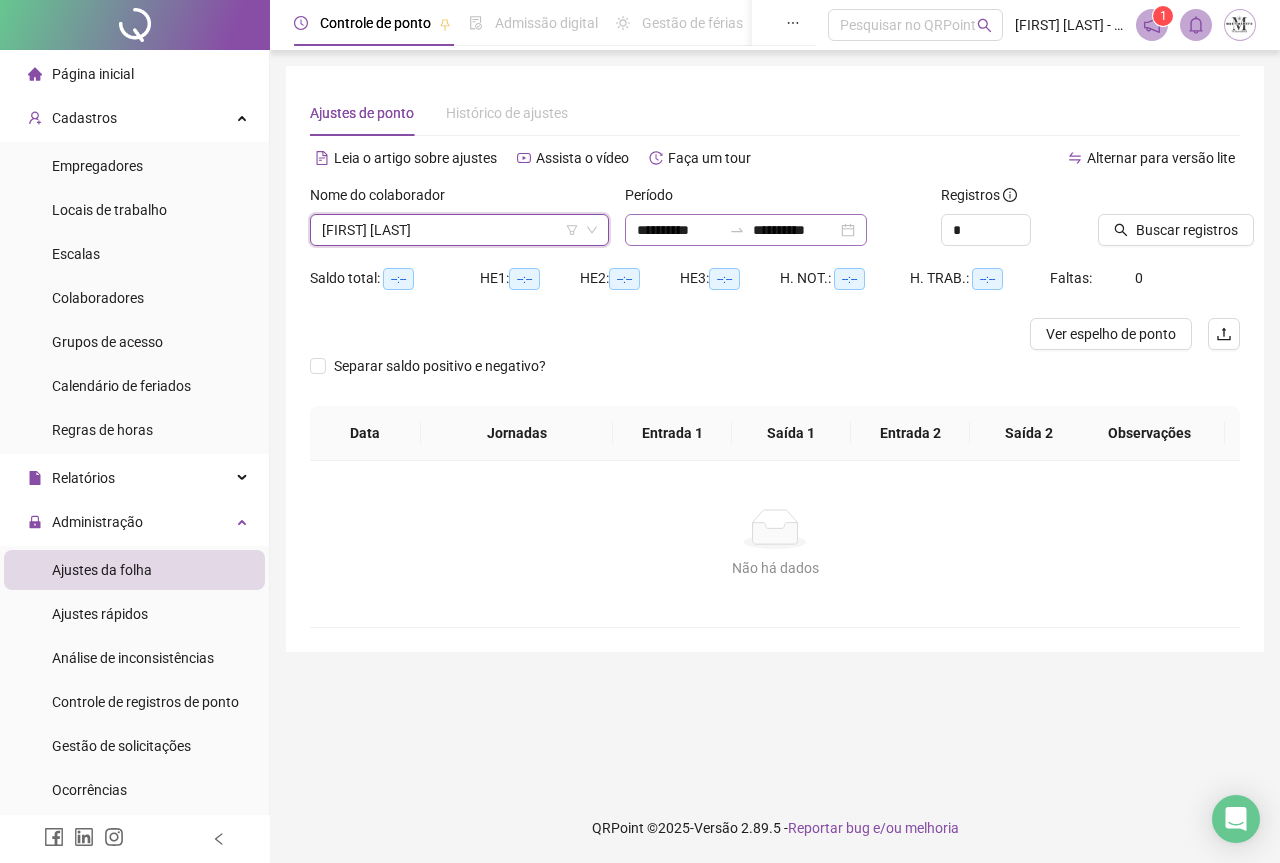 click on "**********" at bounding box center (746, 230) 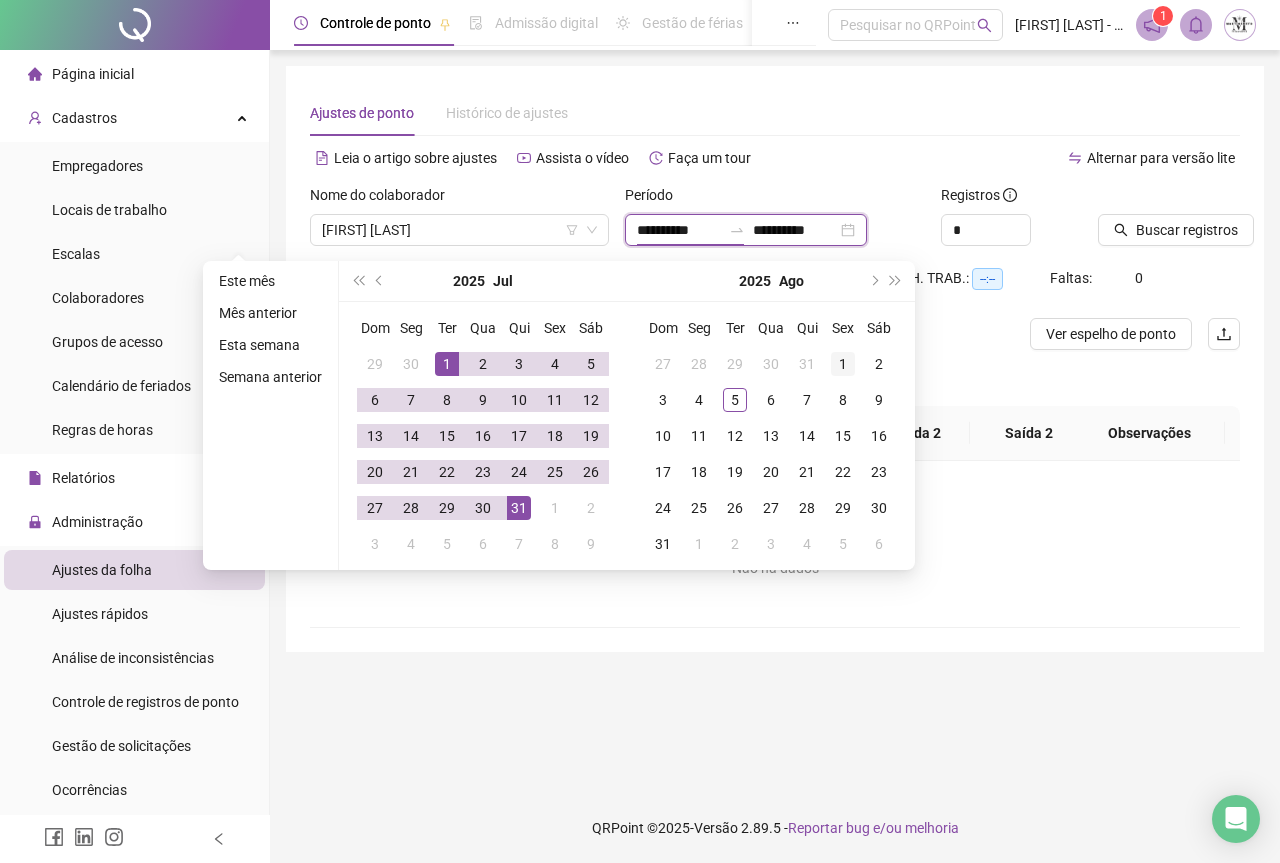 type on "**********" 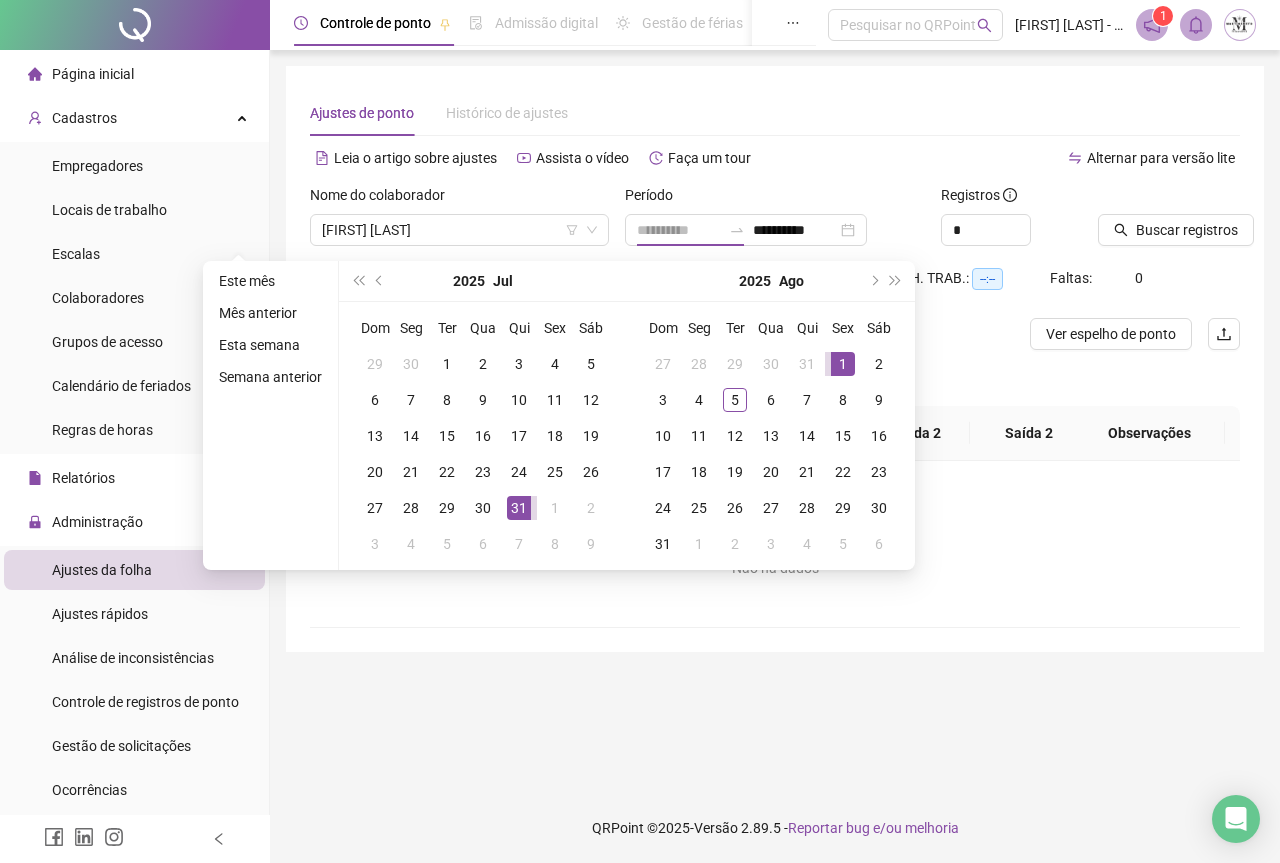 click on "1" at bounding box center (843, 364) 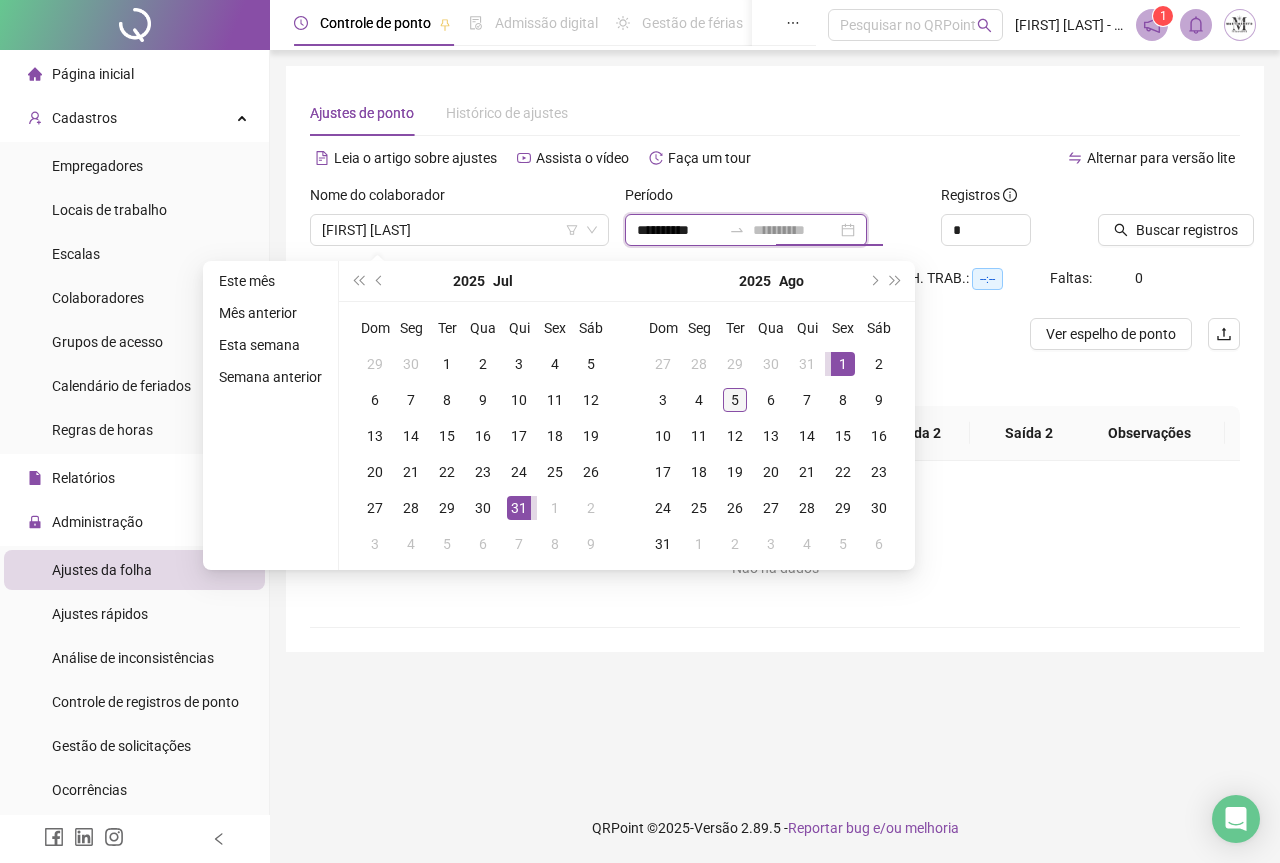 type on "**********" 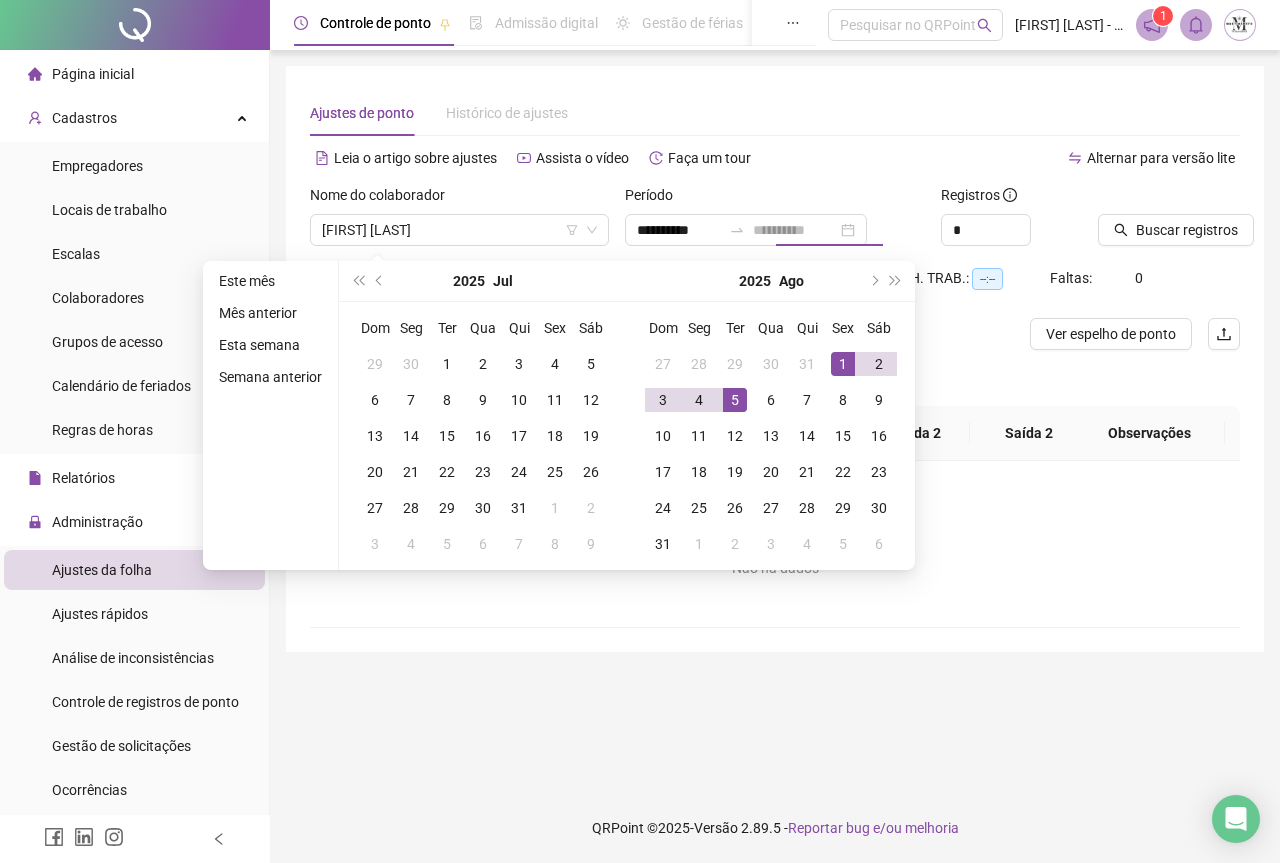 click on "5" at bounding box center [735, 400] 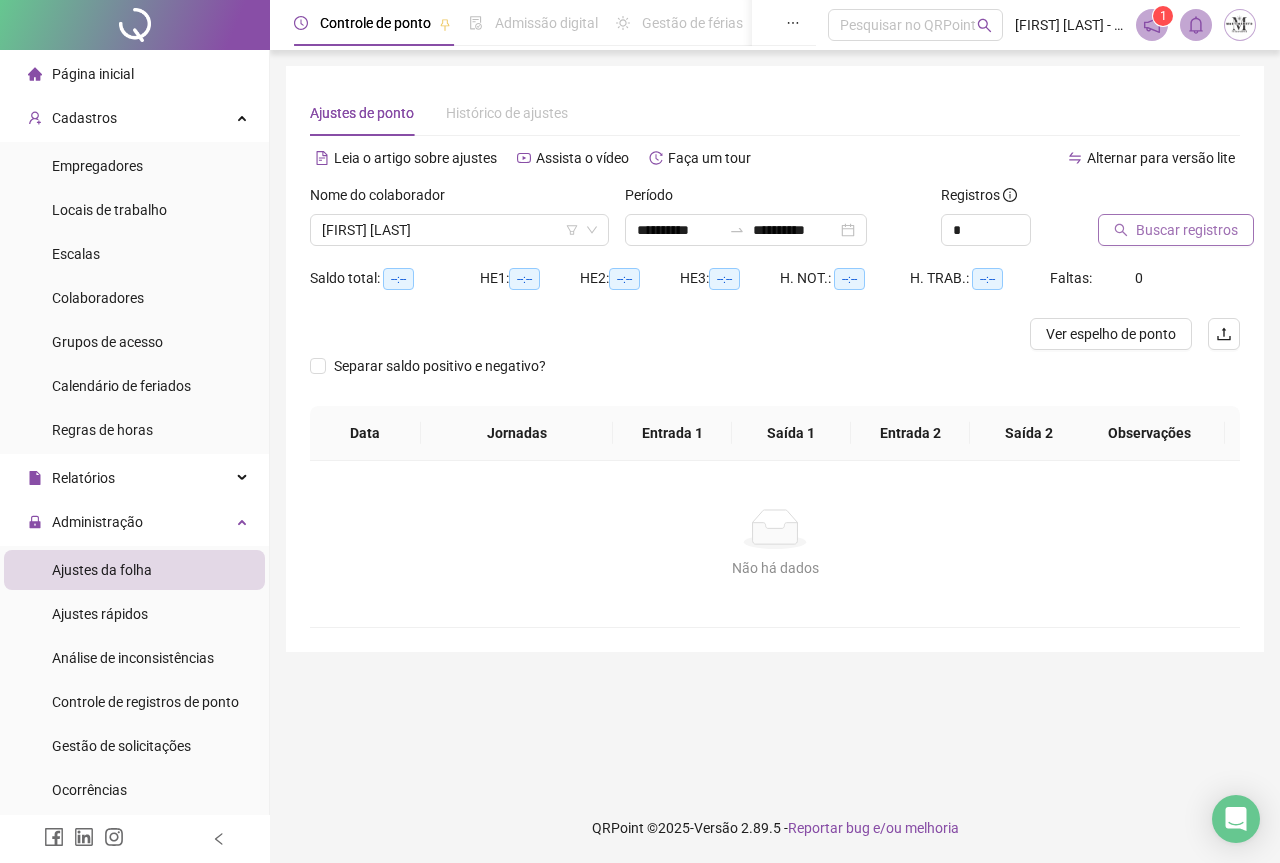 click on "Buscar registros" at bounding box center (1187, 230) 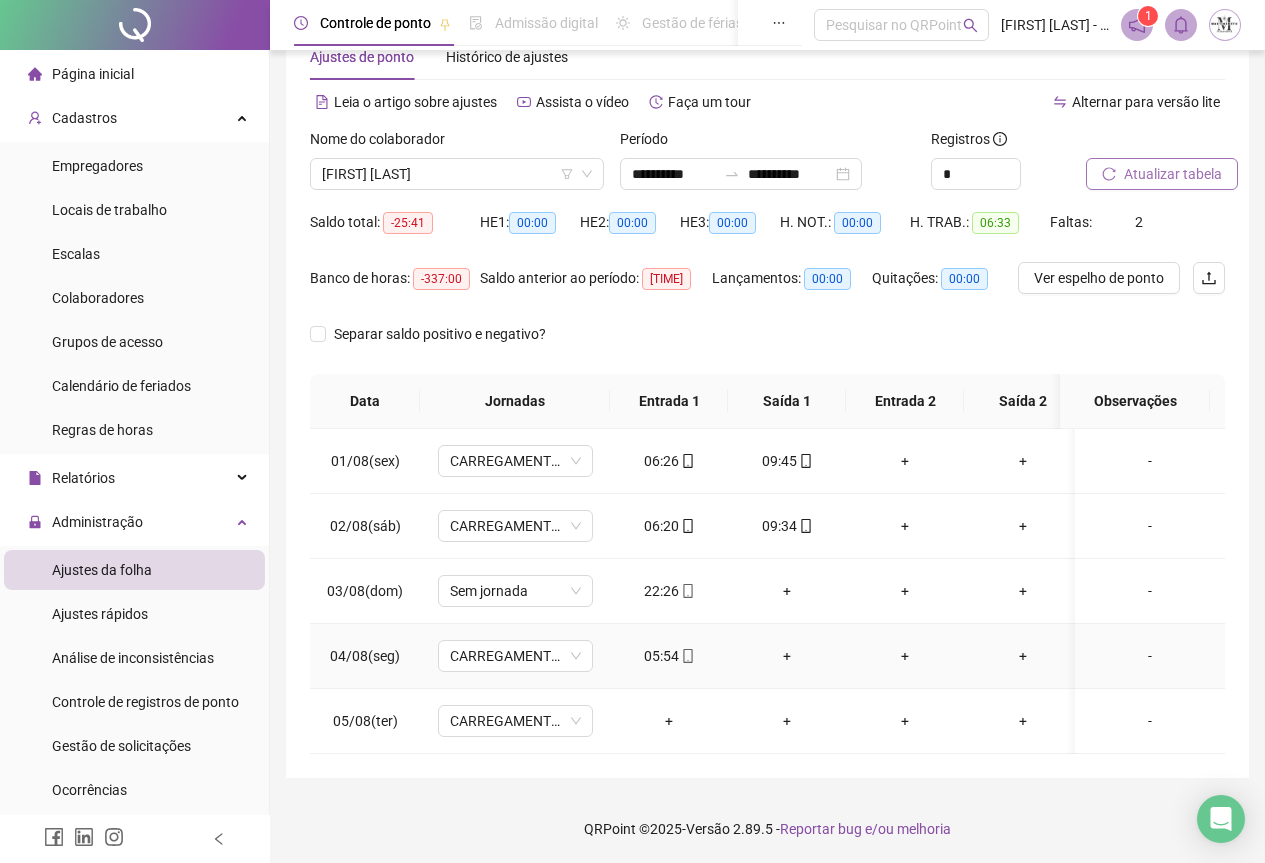 scroll, scrollTop: 72, scrollLeft: 0, axis: vertical 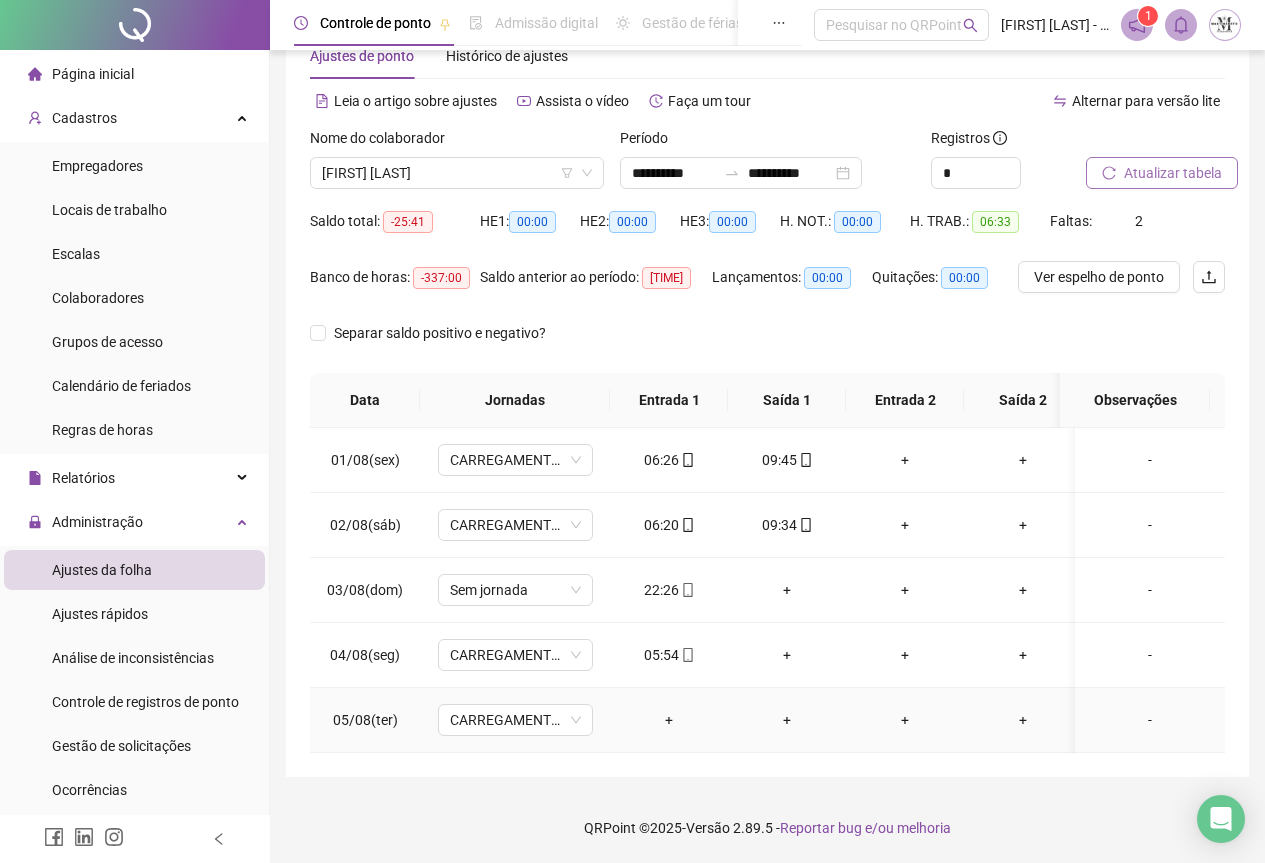click on "+" at bounding box center [669, 720] 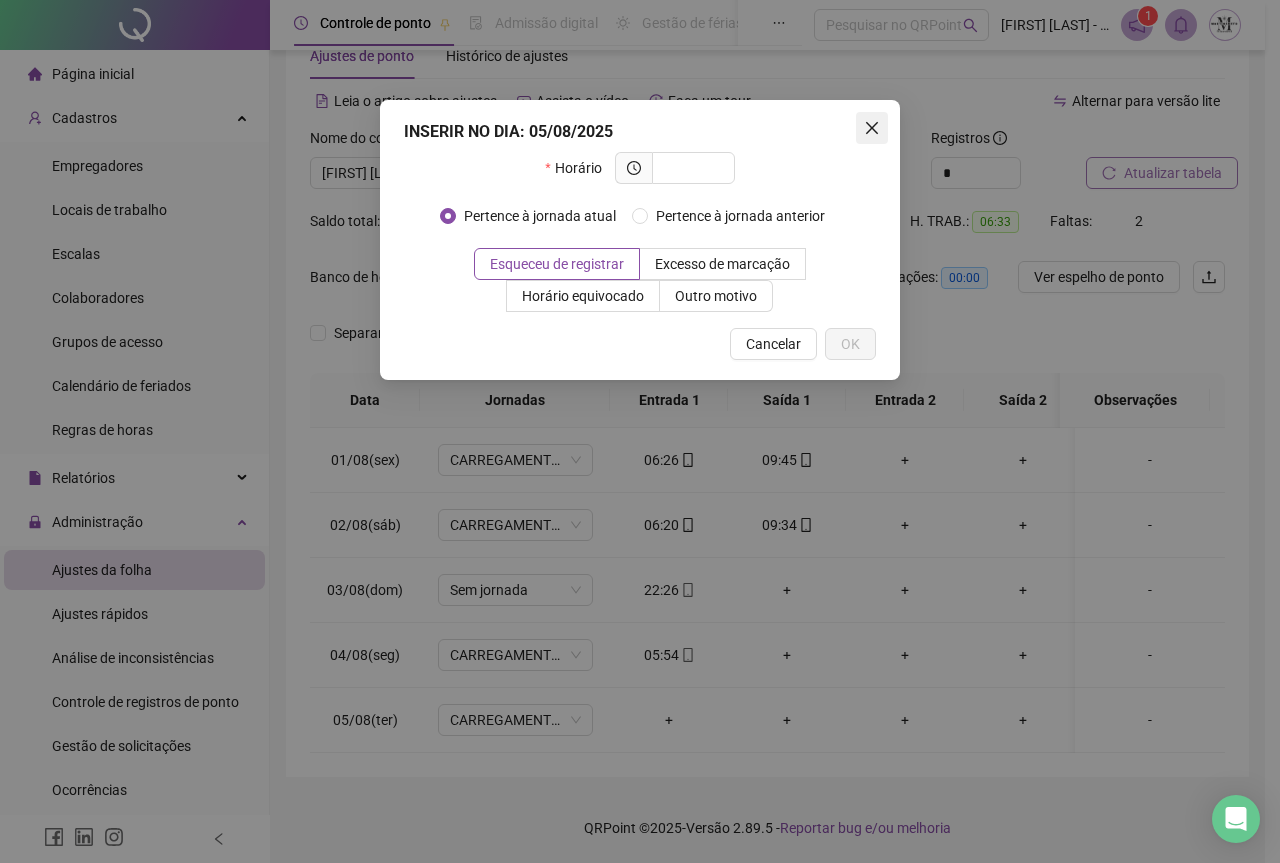 click at bounding box center [872, 128] 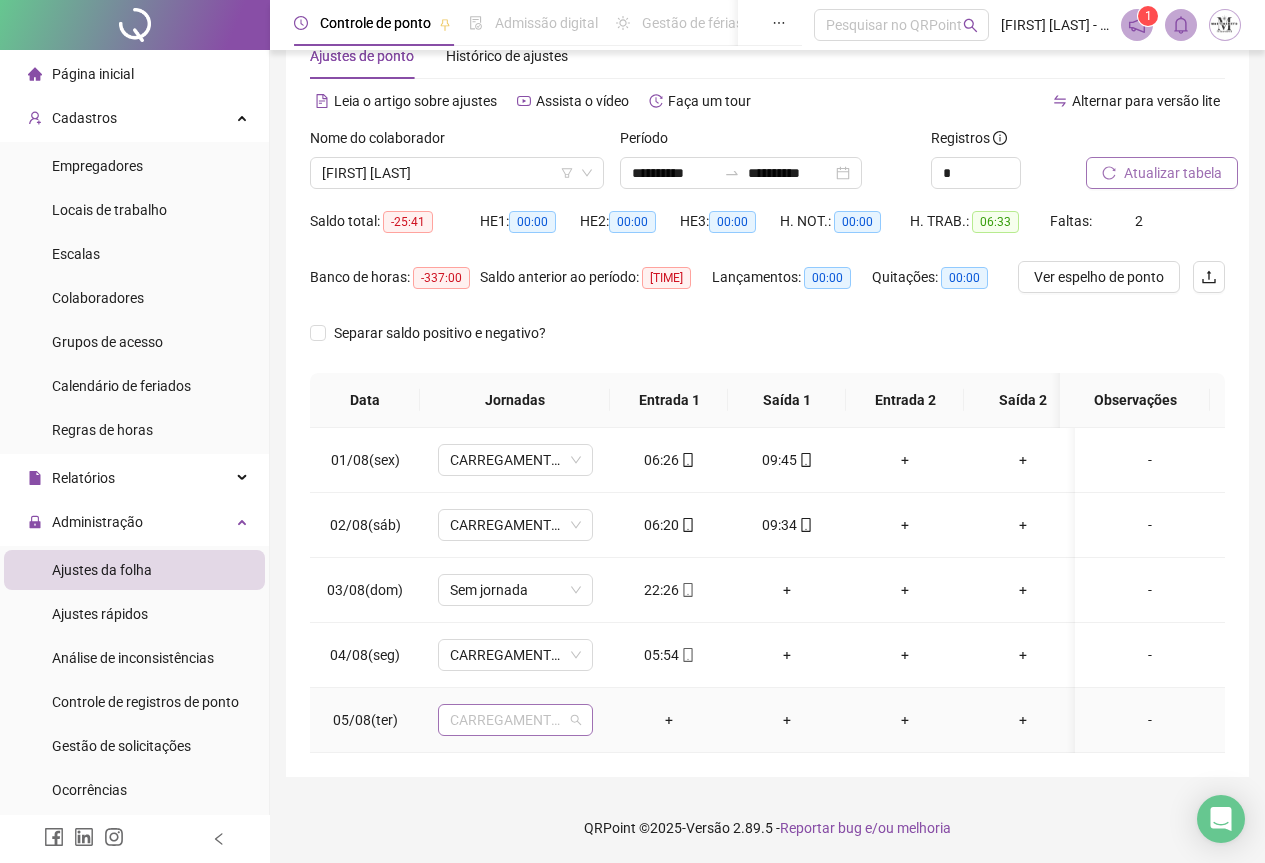 click on "CARREGAMENTO SEDE" at bounding box center [515, 720] 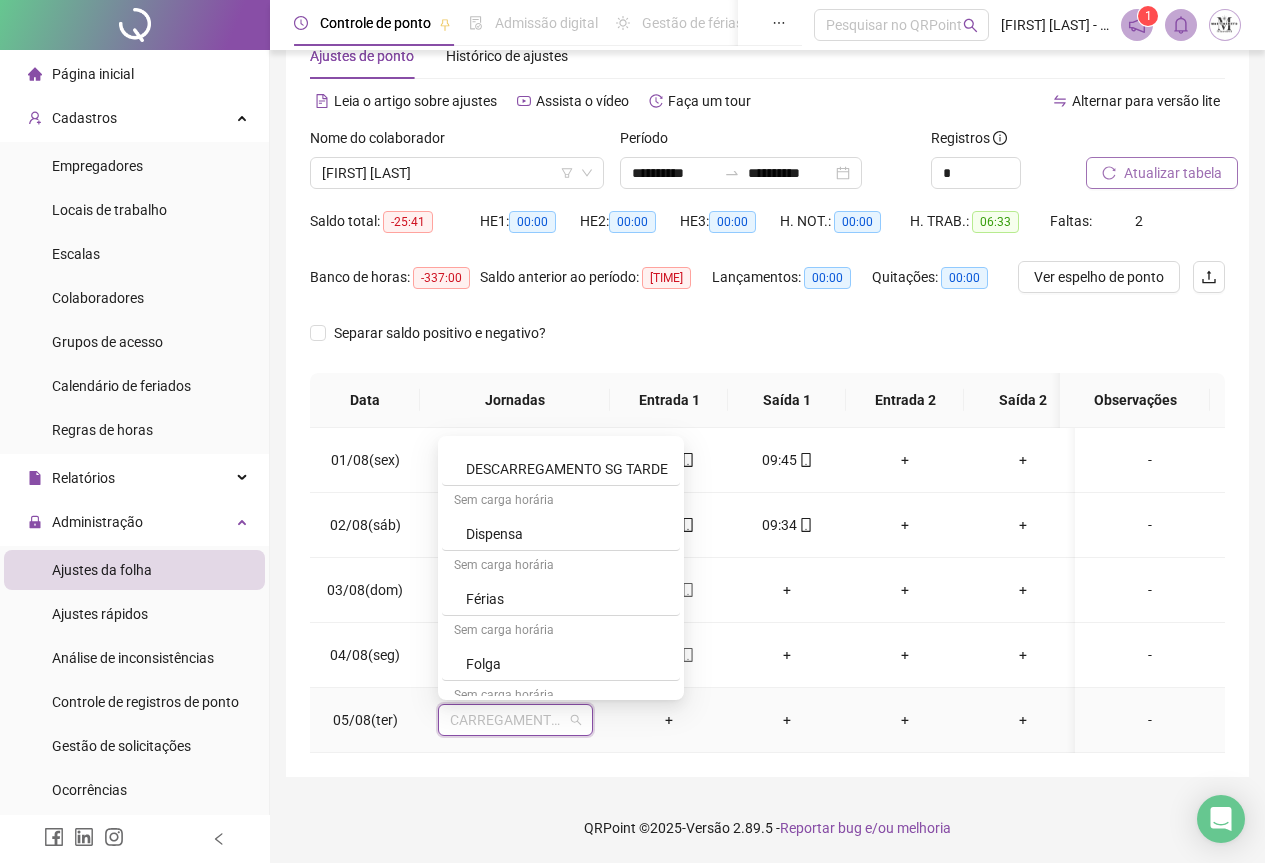 scroll, scrollTop: 1000, scrollLeft: 0, axis: vertical 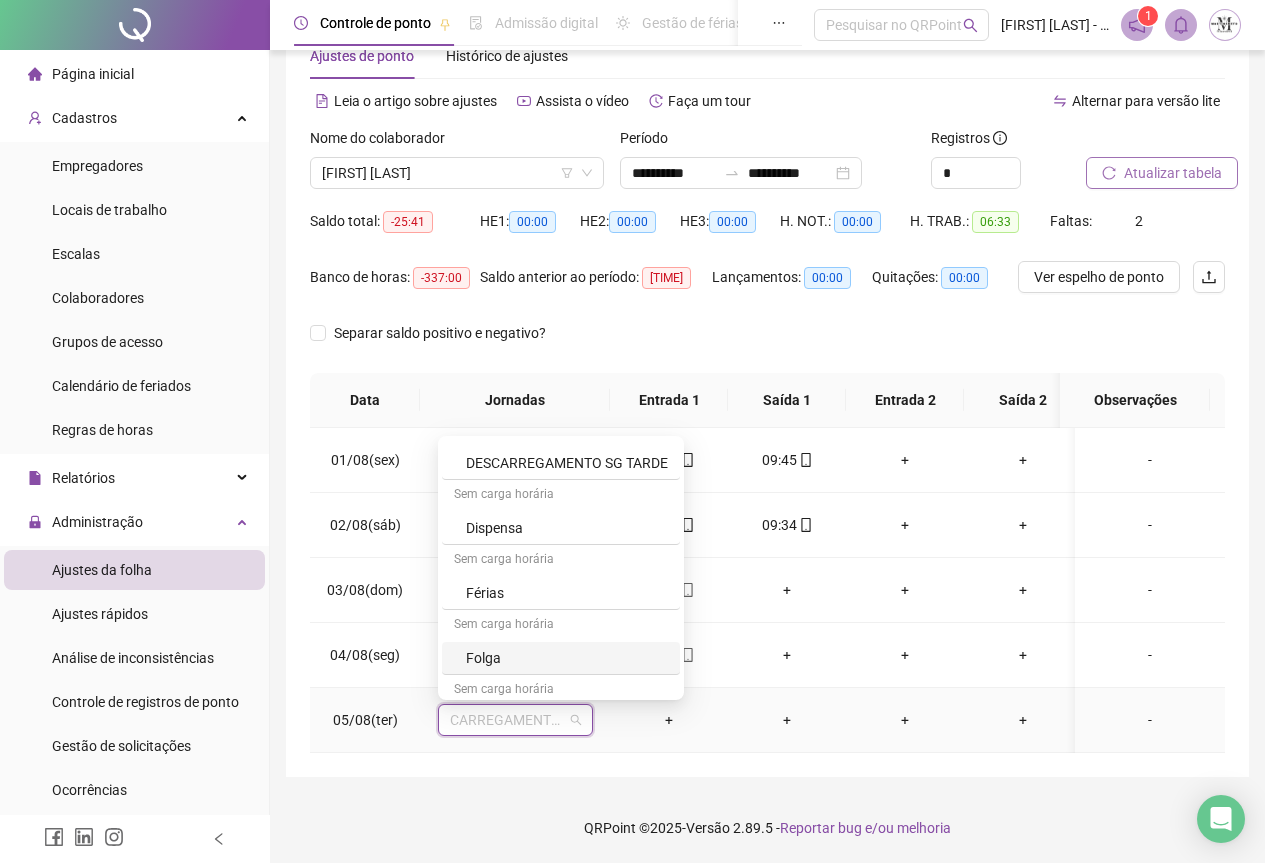click on "Folga" at bounding box center (567, 658) 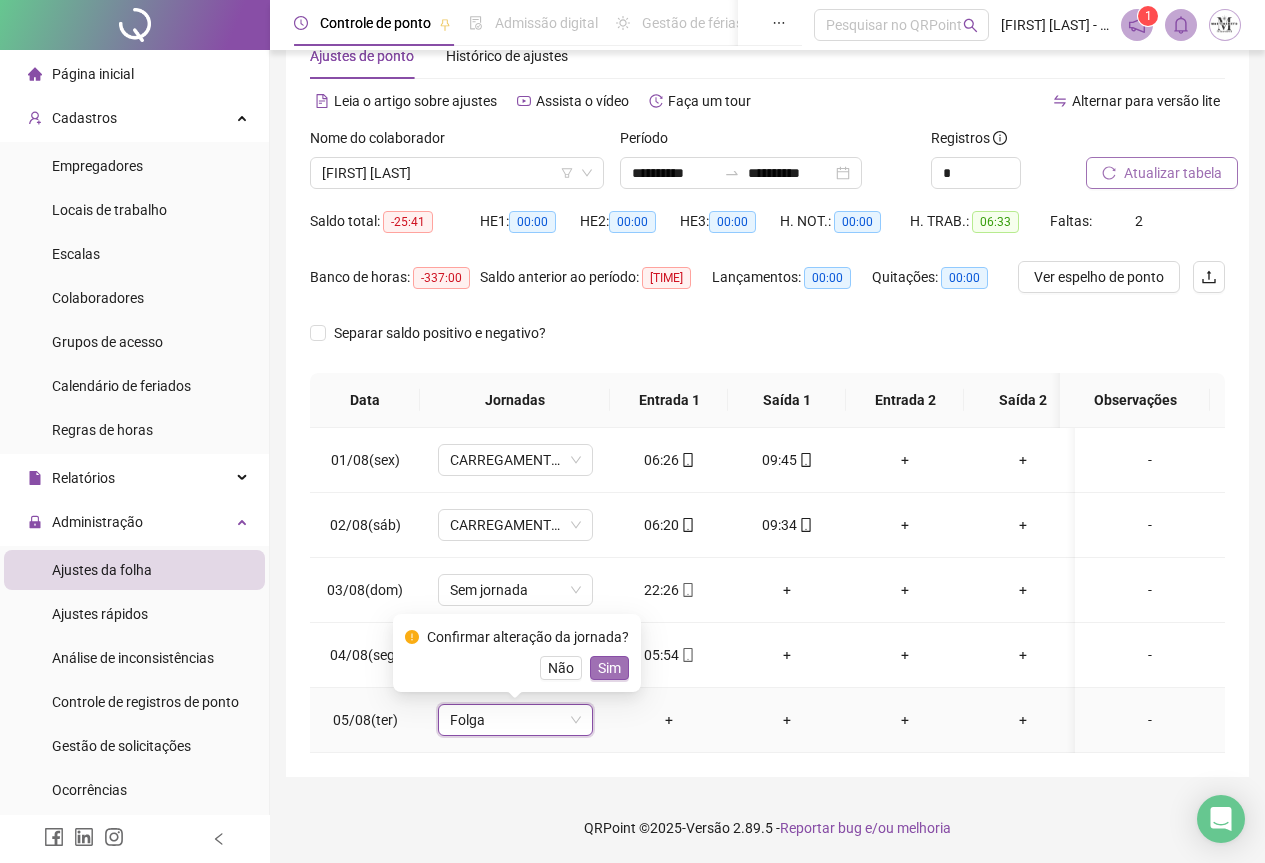 click on "Sim" at bounding box center (609, 668) 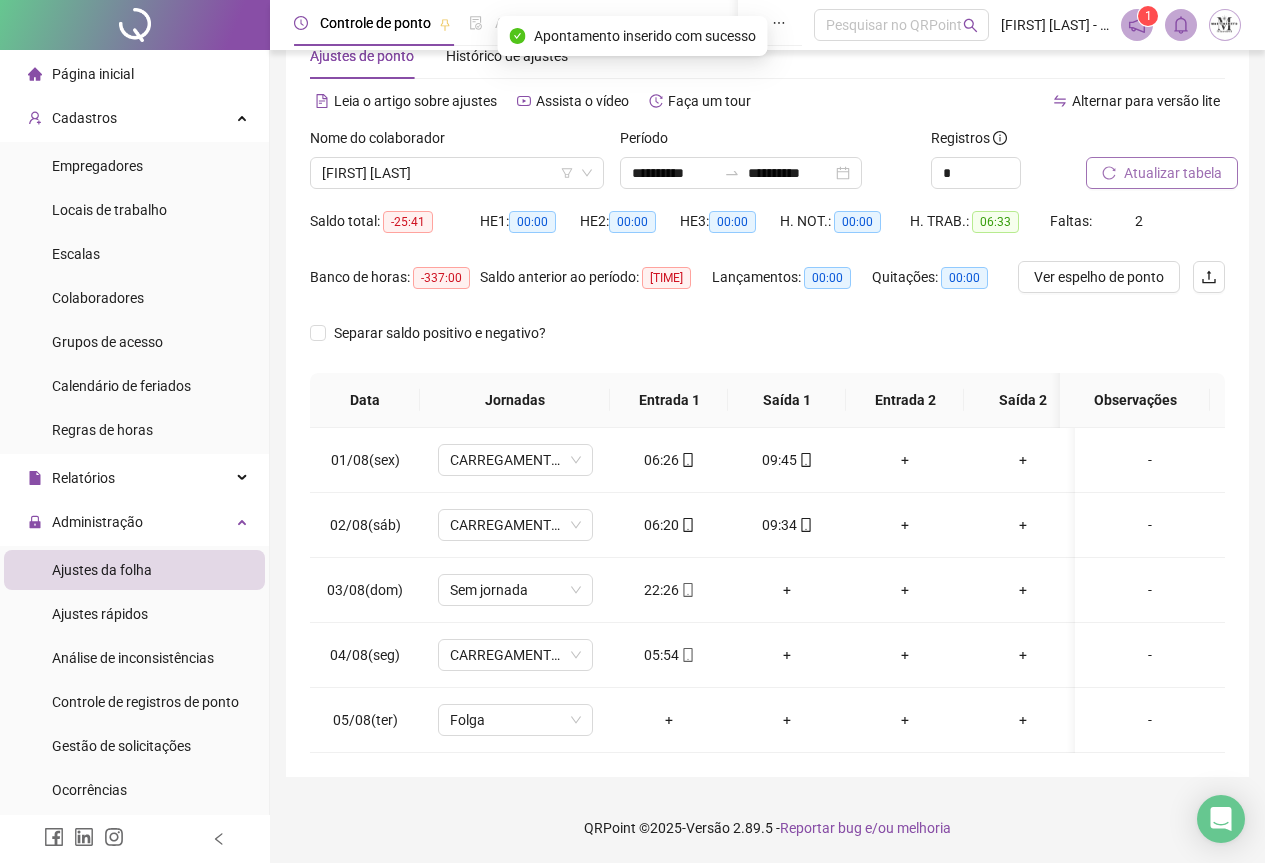 click on "Atualizar tabela" at bounding box center [1173, 173] 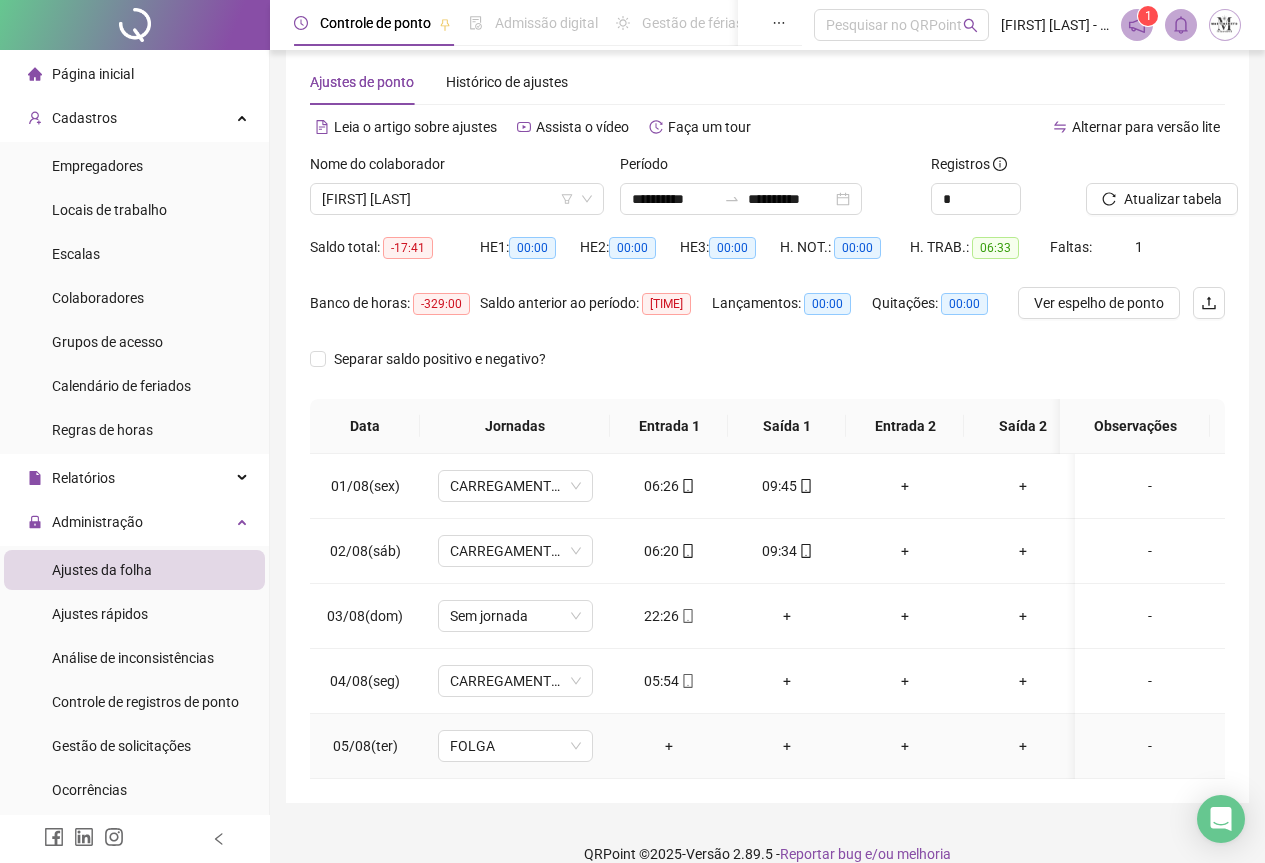 scroll, scrollTop: 0, scrollLeft: 0, axis: both 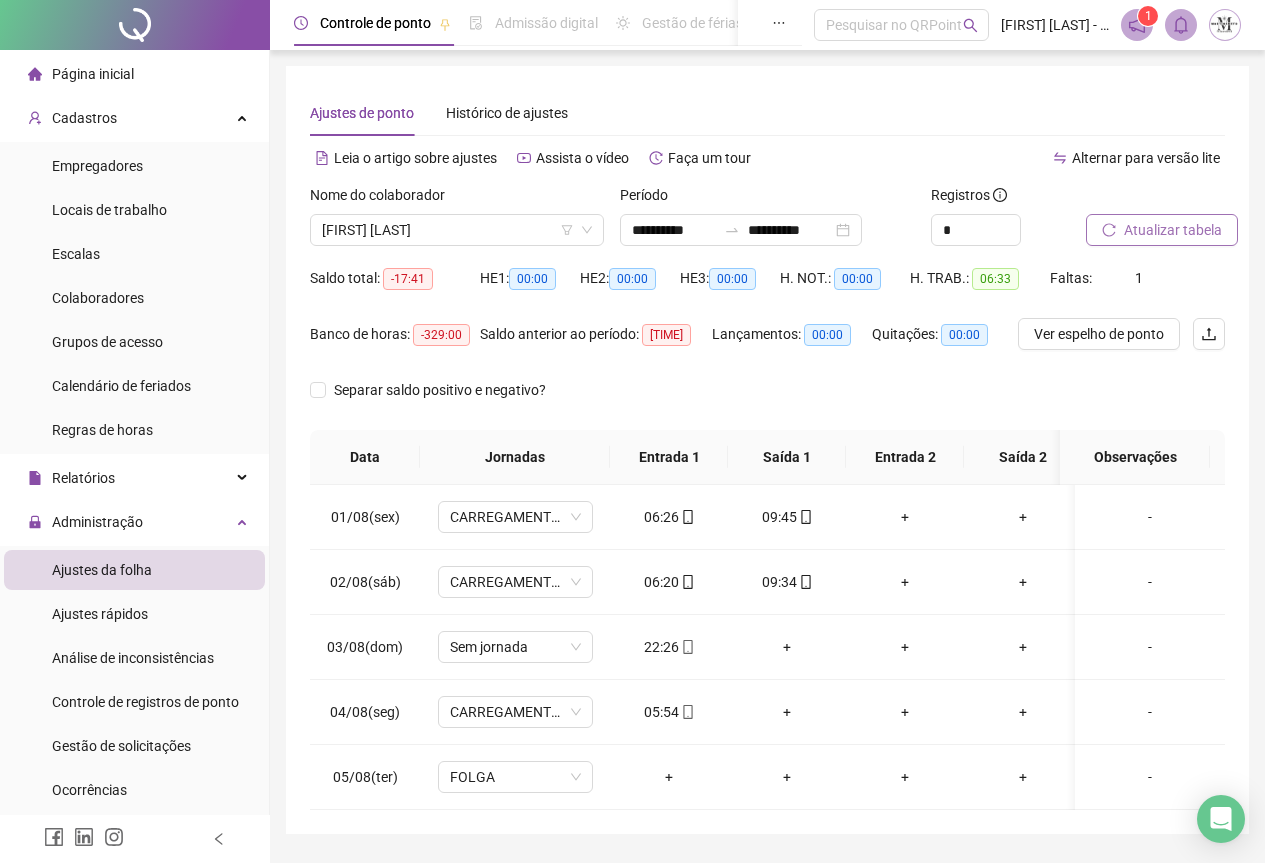 click on "Atualizar tabela" at bounding box center [1173, 230] 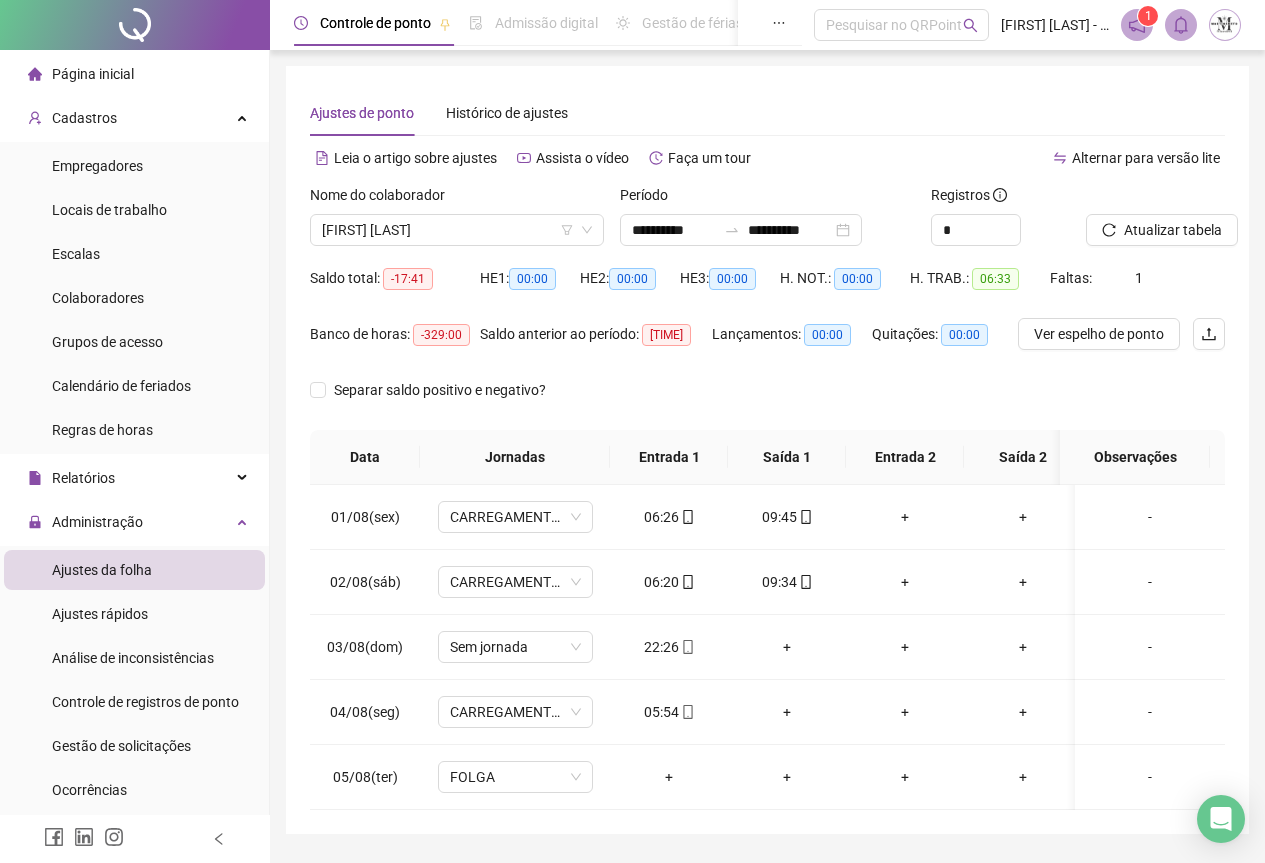 click at bounding box center [135, 25] 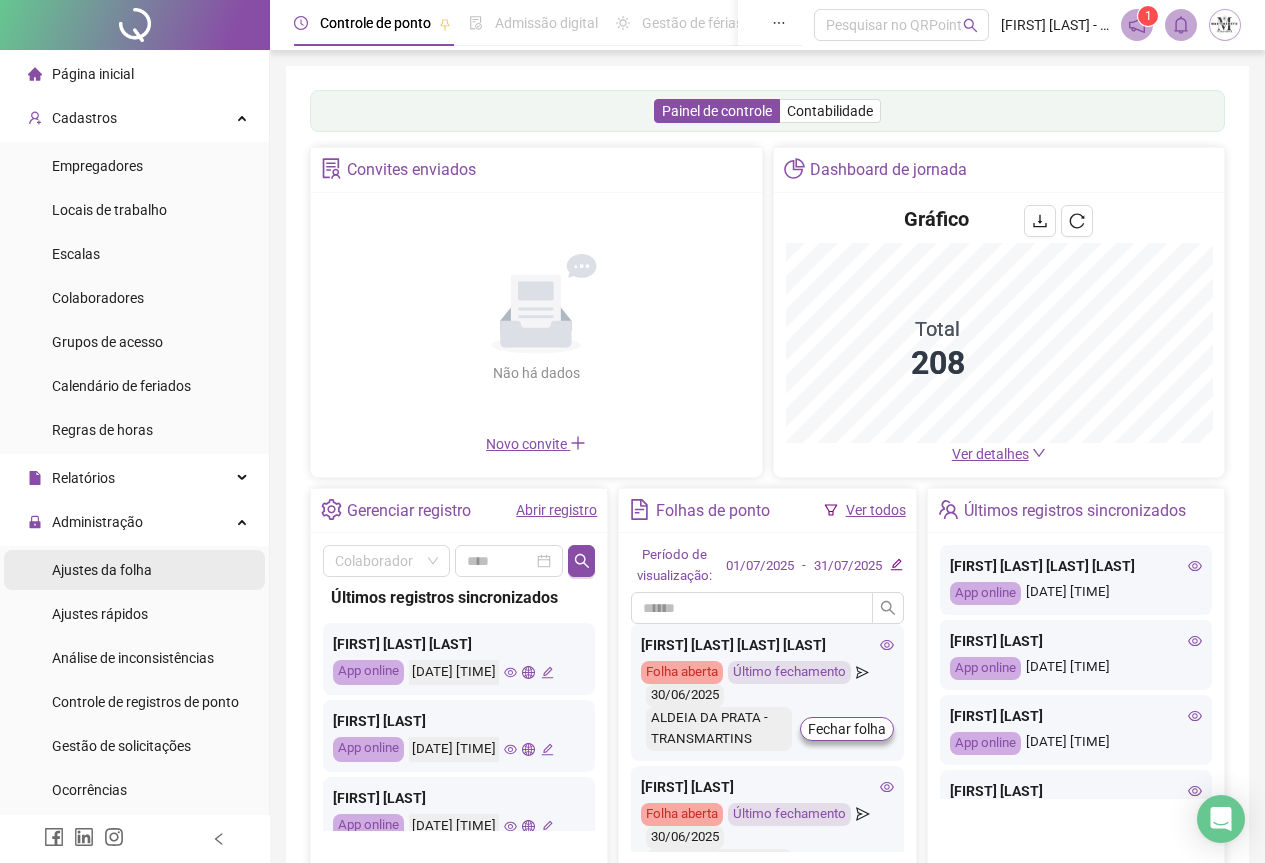 click on "Ajustes da folha" at bounding box center (102, 570) 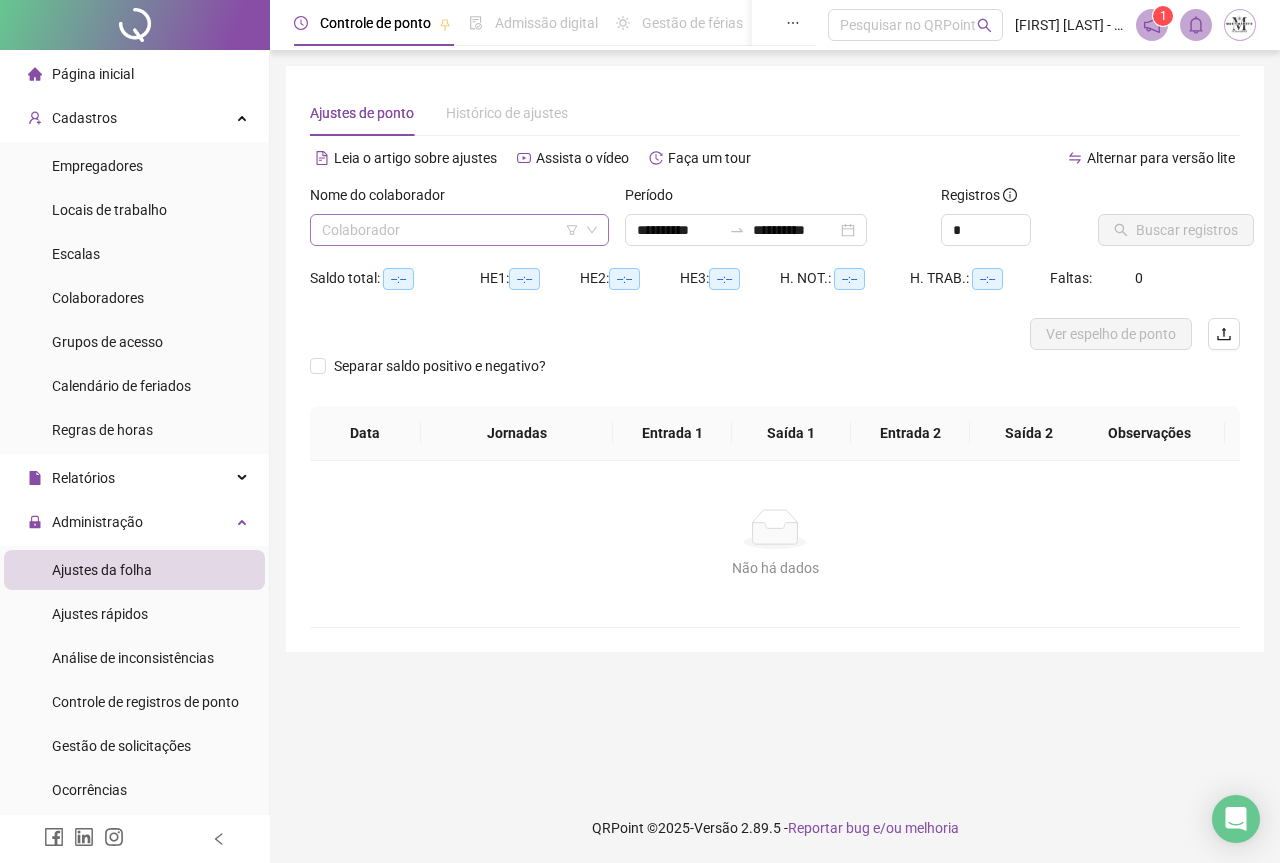 click at bounding box center [450, 230] 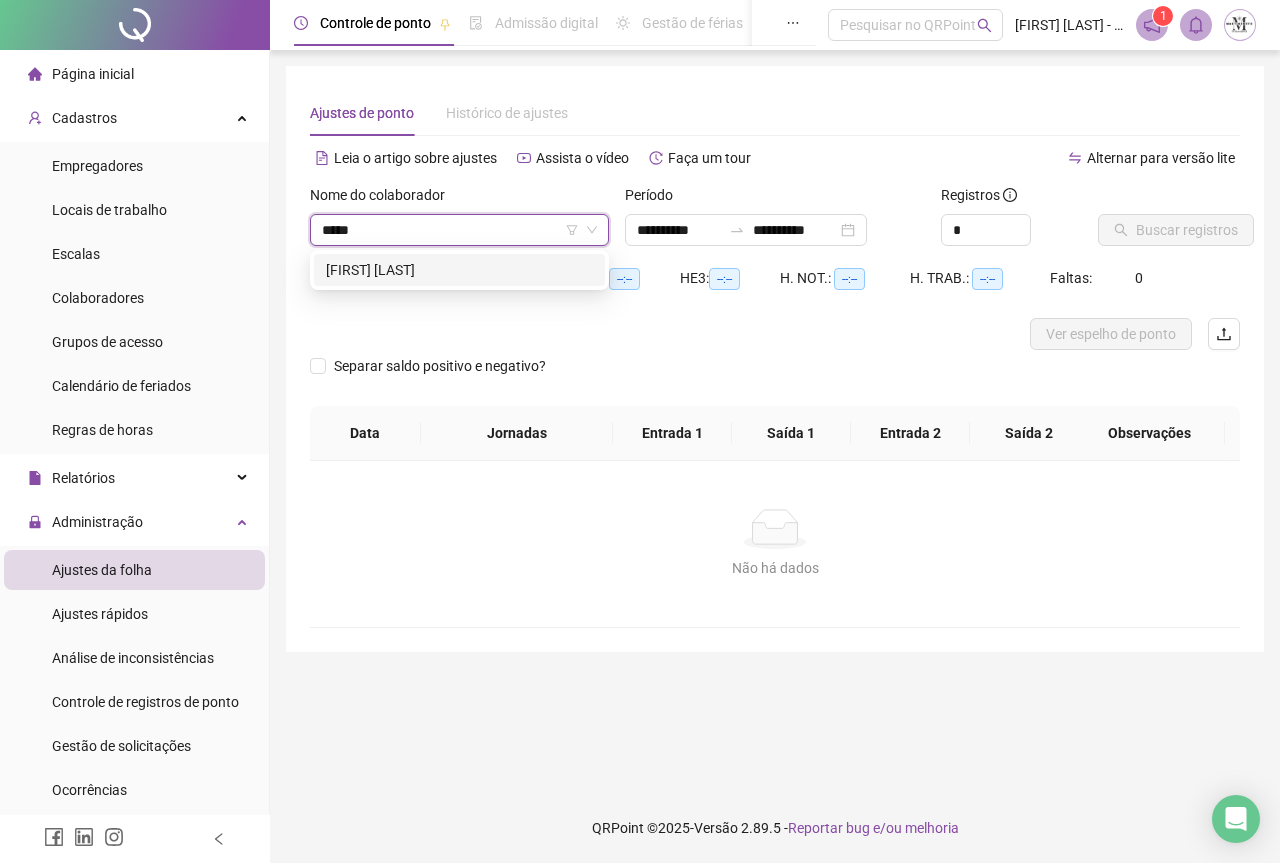 type on "******" 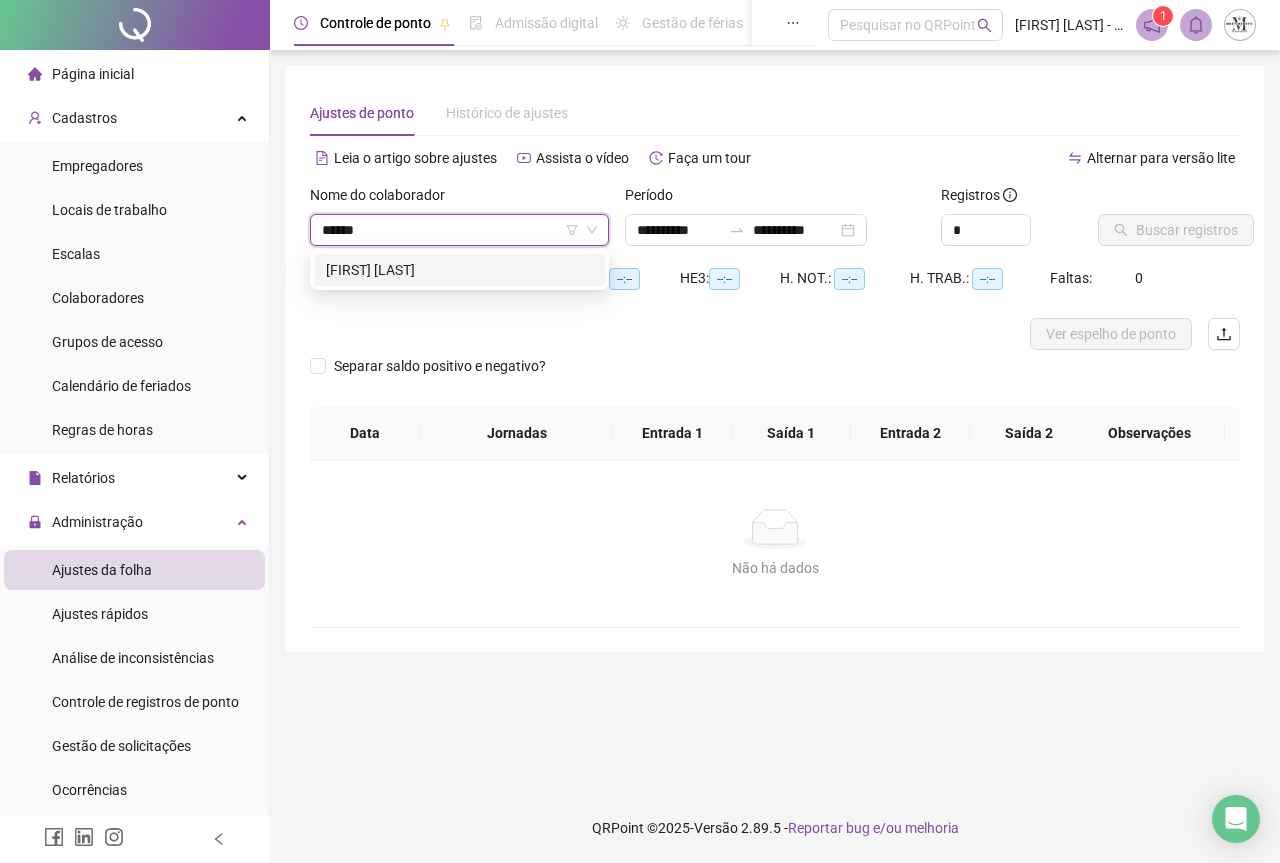 click on "[FIRST] [LAST]" at bounding box center (459, 270) 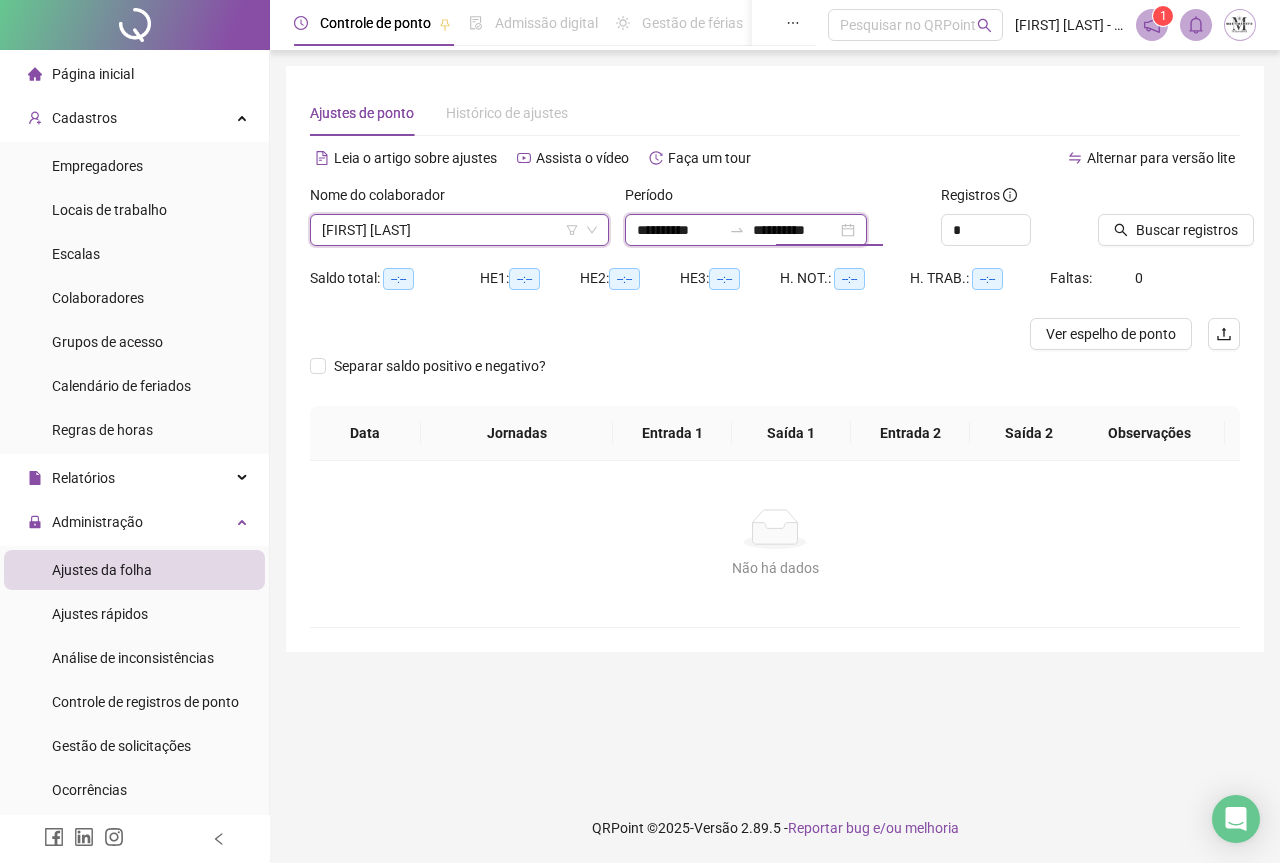 click on "**********" at bounding box center [795, 230] 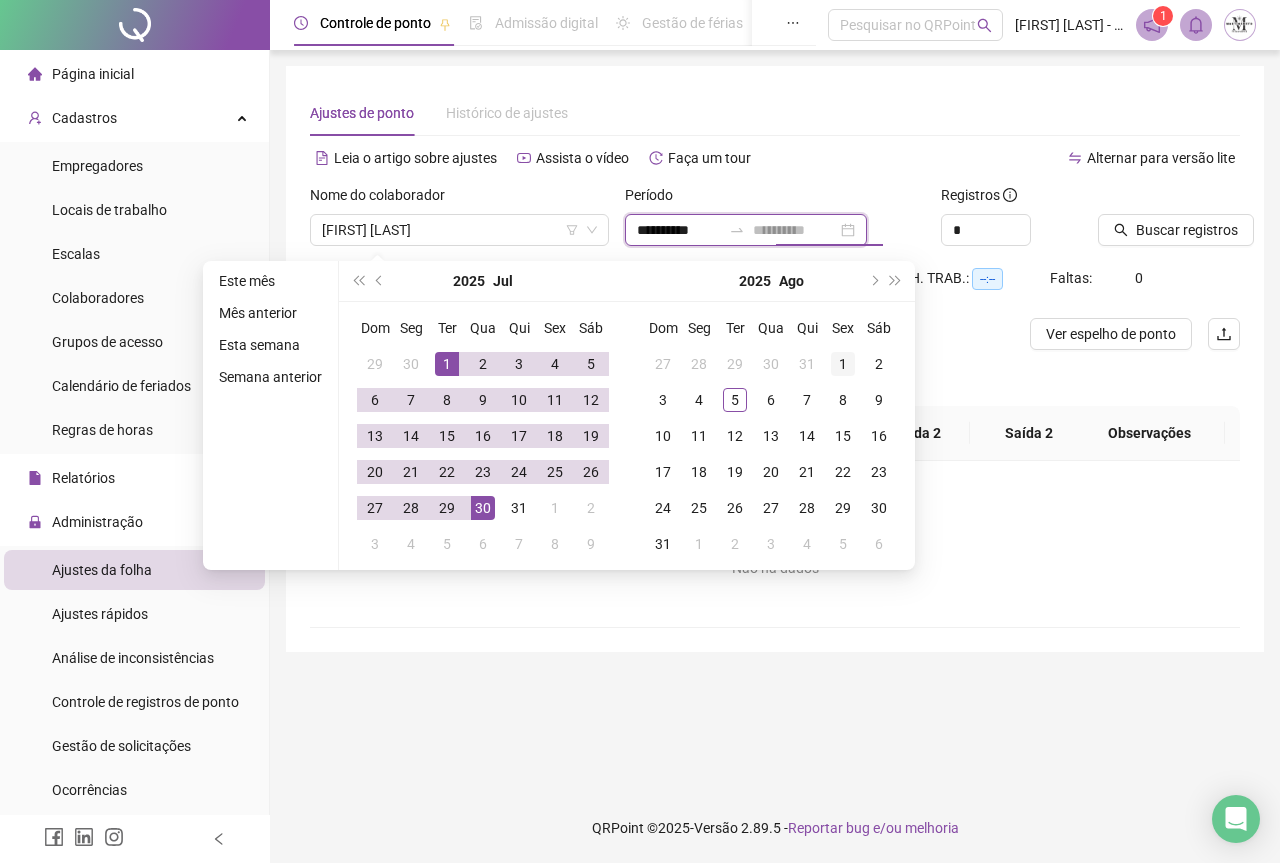 type on "**********" 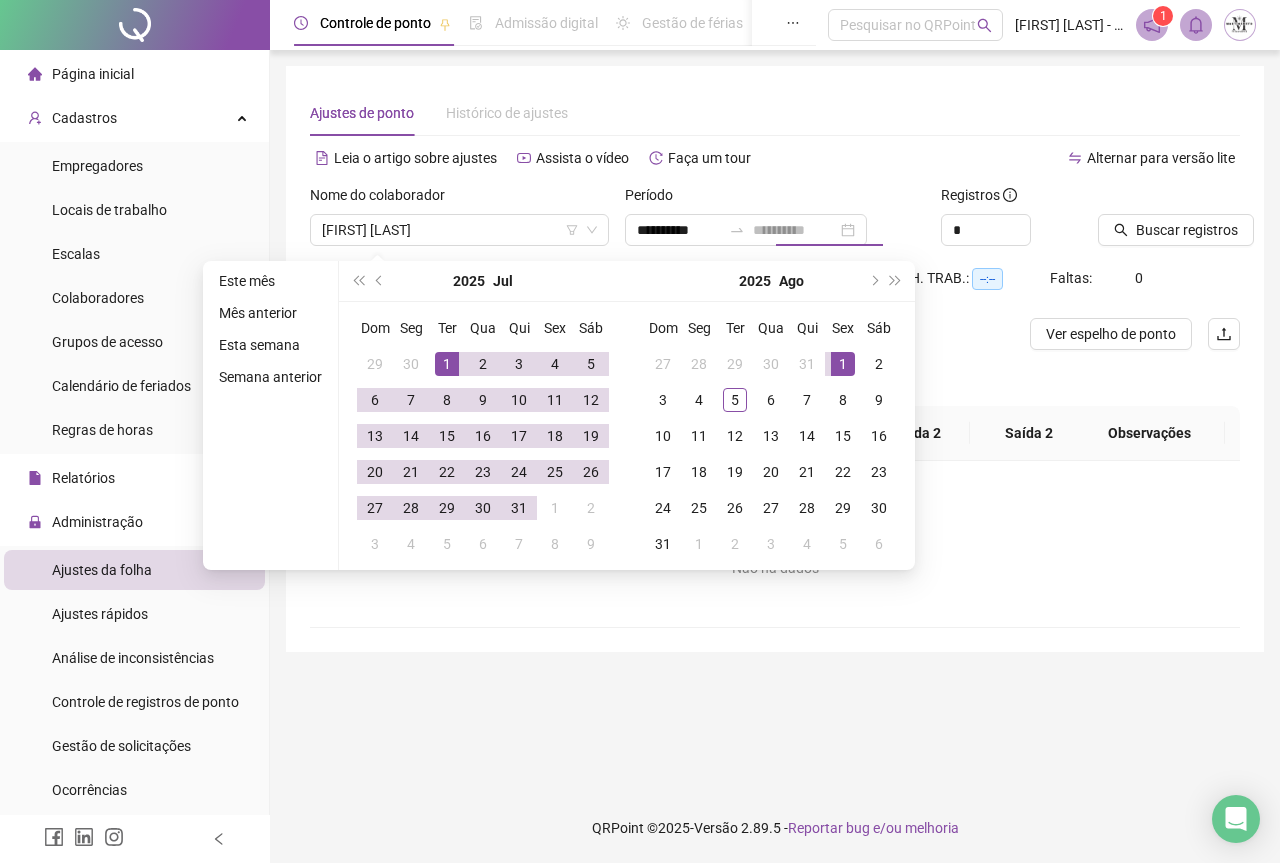 drag, startPoint x: 840, startPoint y: 368, endPoint x: 737, endPoint y: 400, distance: 107.856384 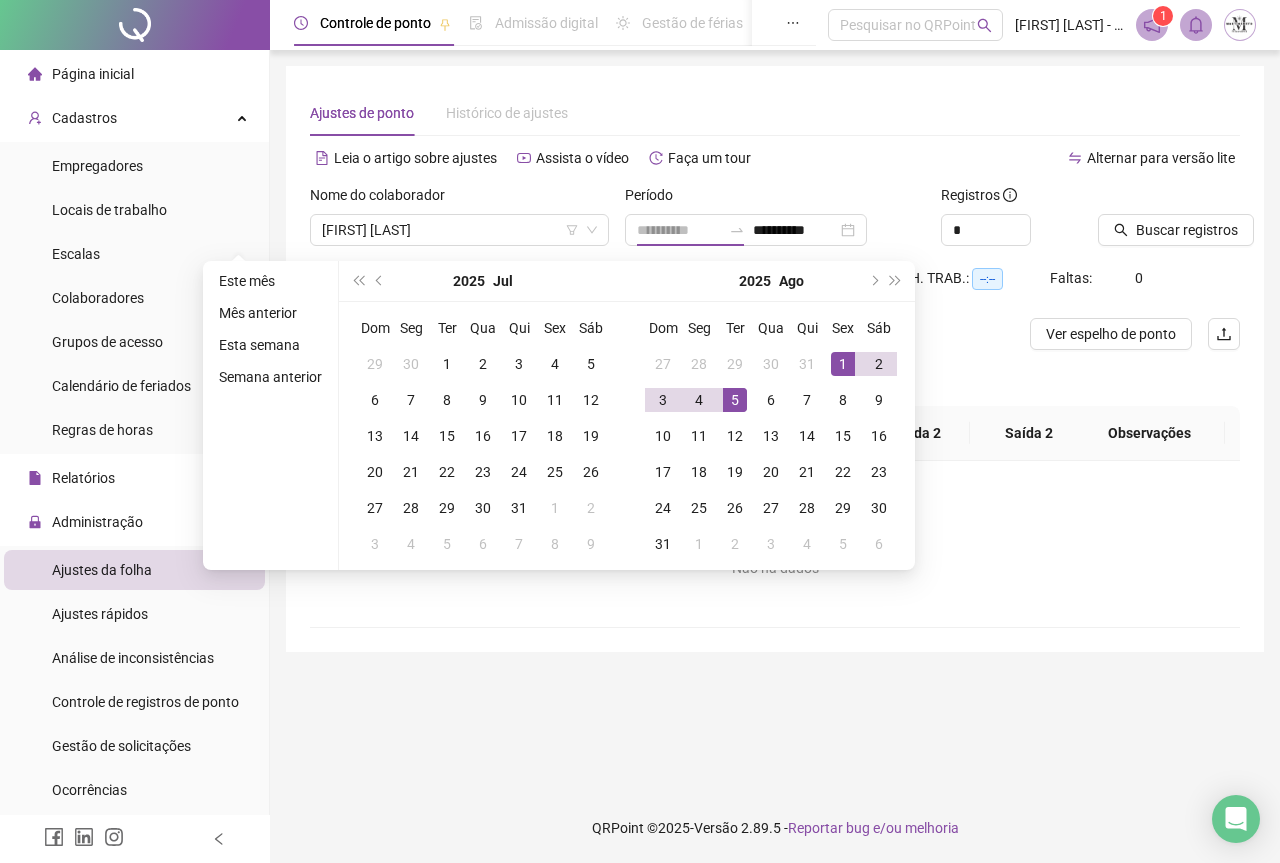 drag, startPoint x: 734, startPoint y: 403, endPoint x: 757, endPoint y: 403, distance: 23 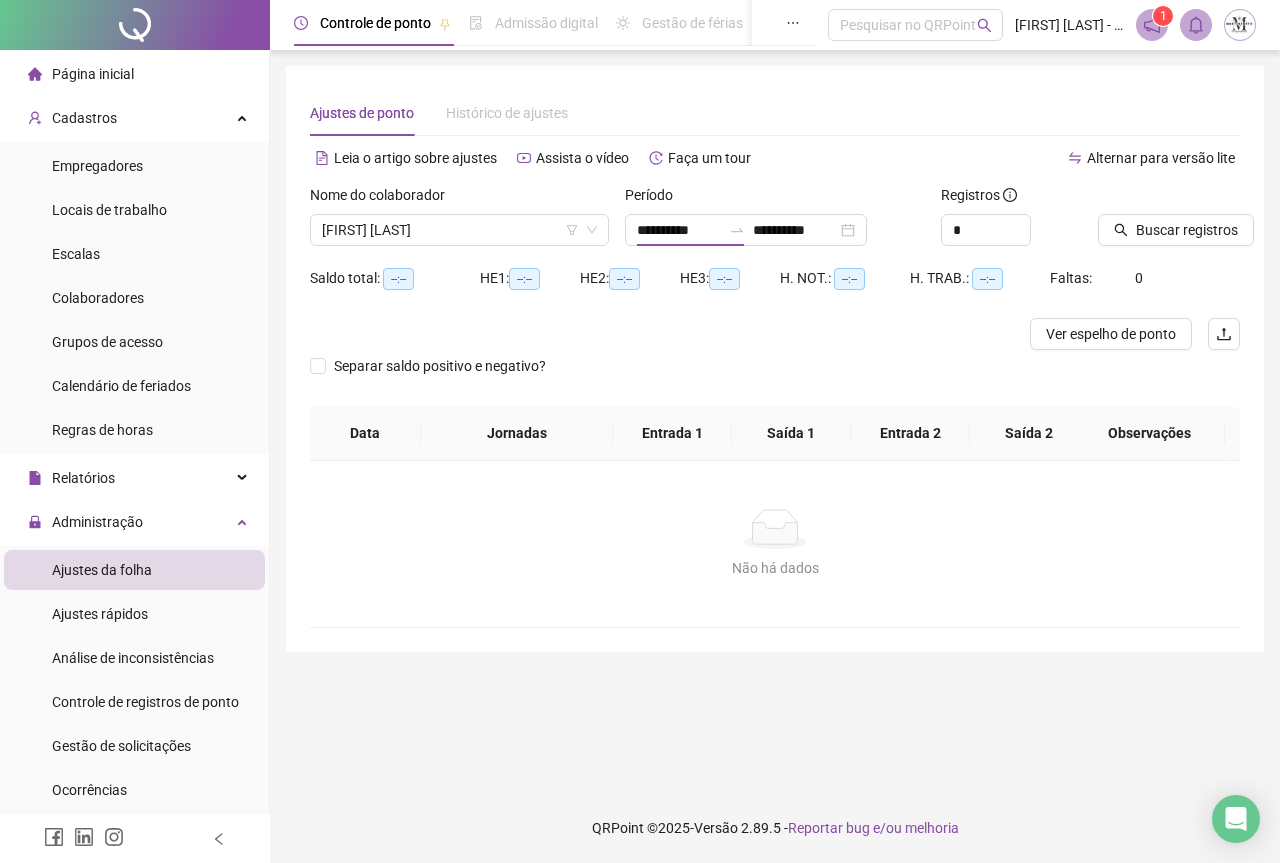 type on "**********" 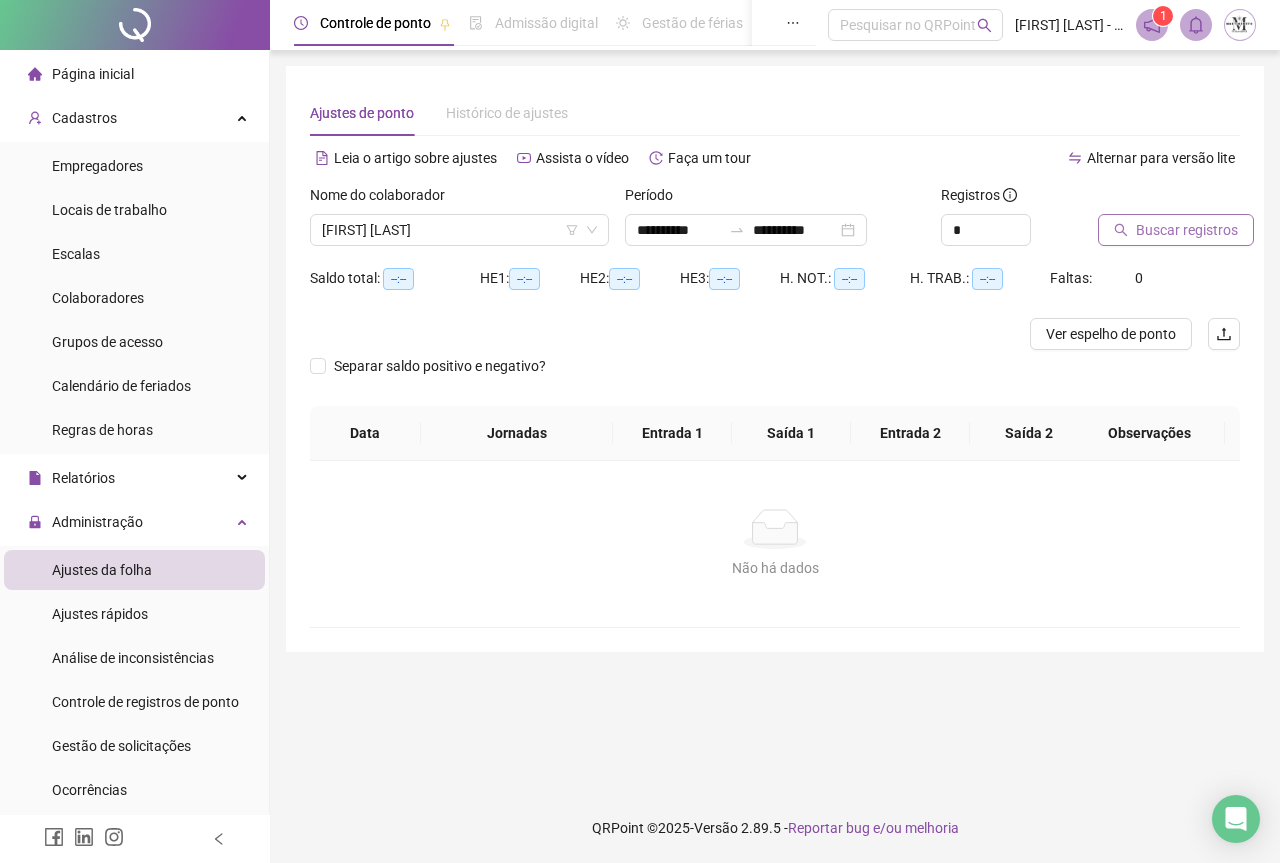 click on "Buscar registros" at bounding box center (1187, 230) 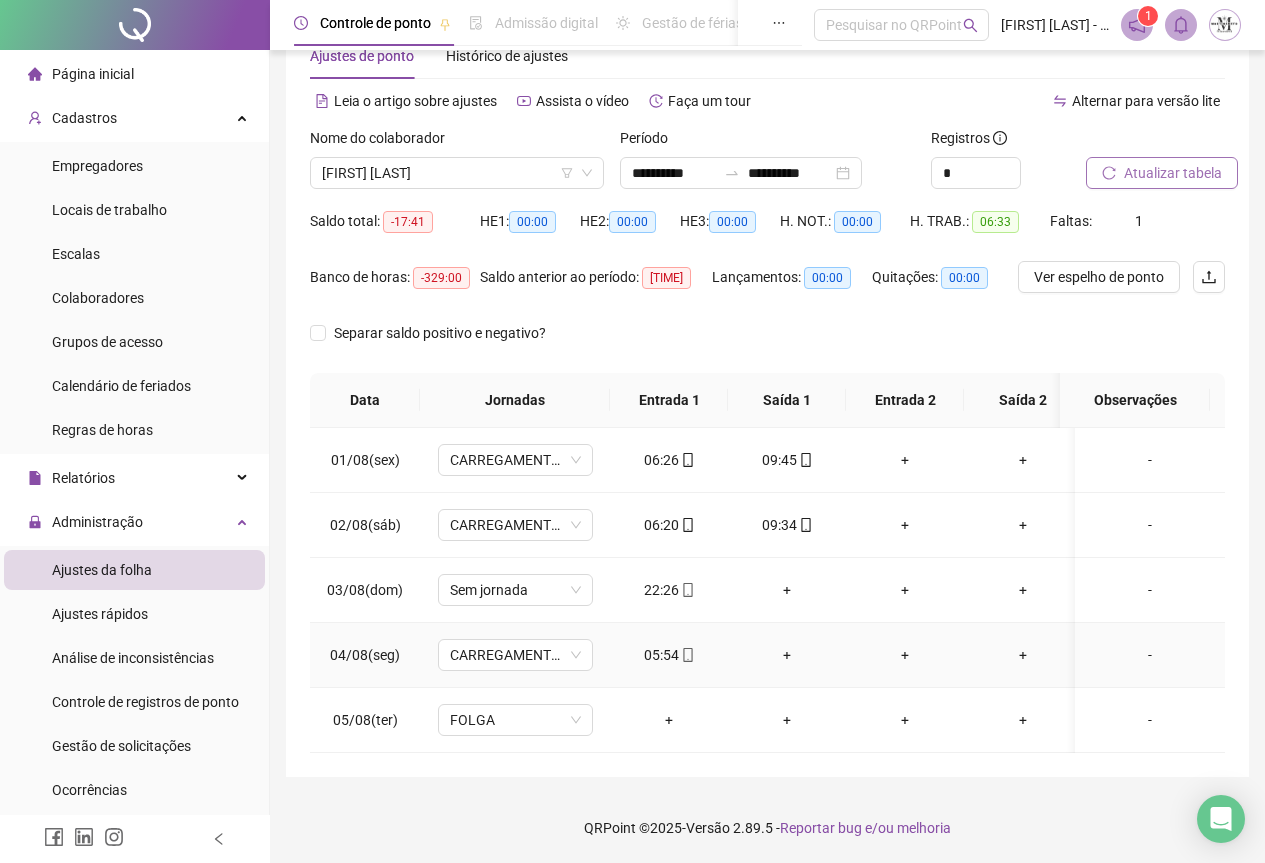 scroll, scrollTop: 0, scrollLeft: 0, axis: both 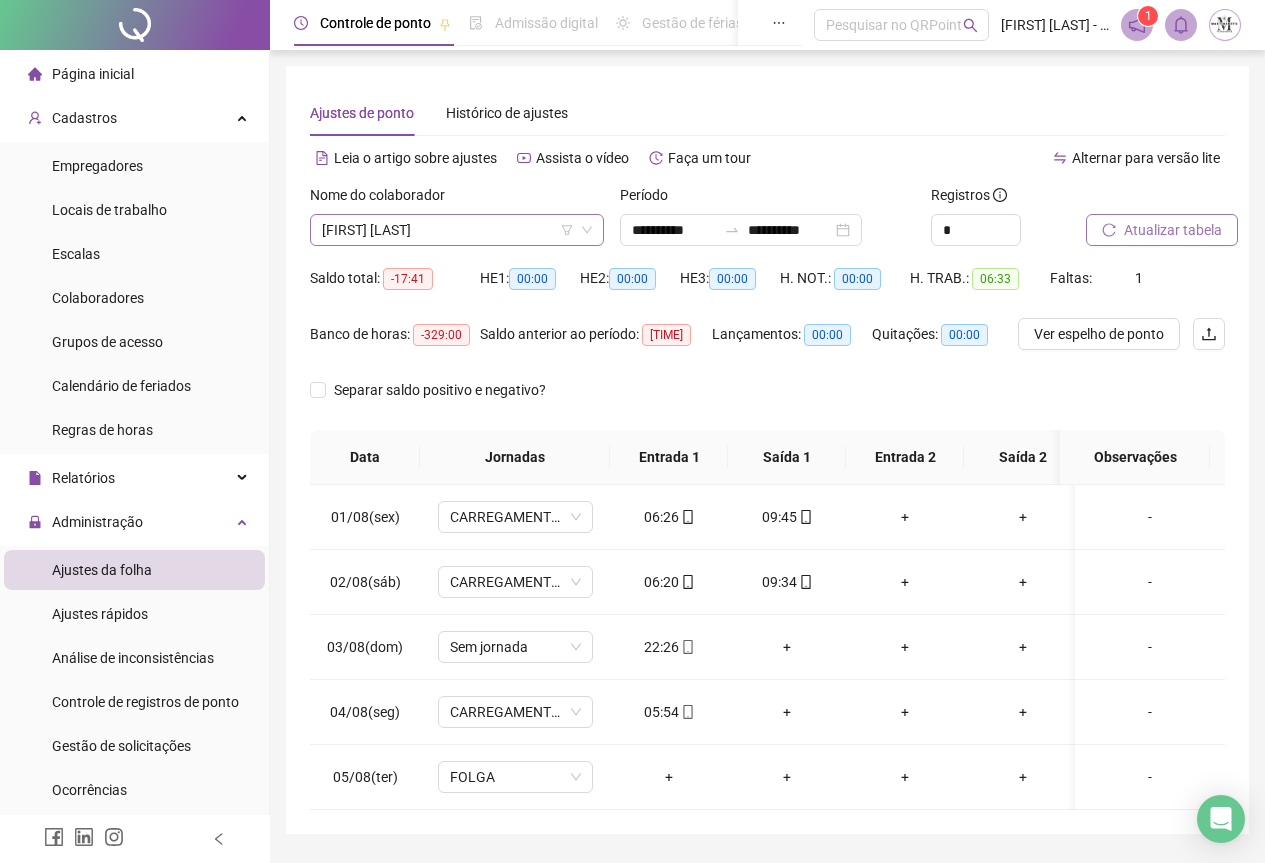 click on "[FIRST] [LAST]" at bounding box center (457, 230) 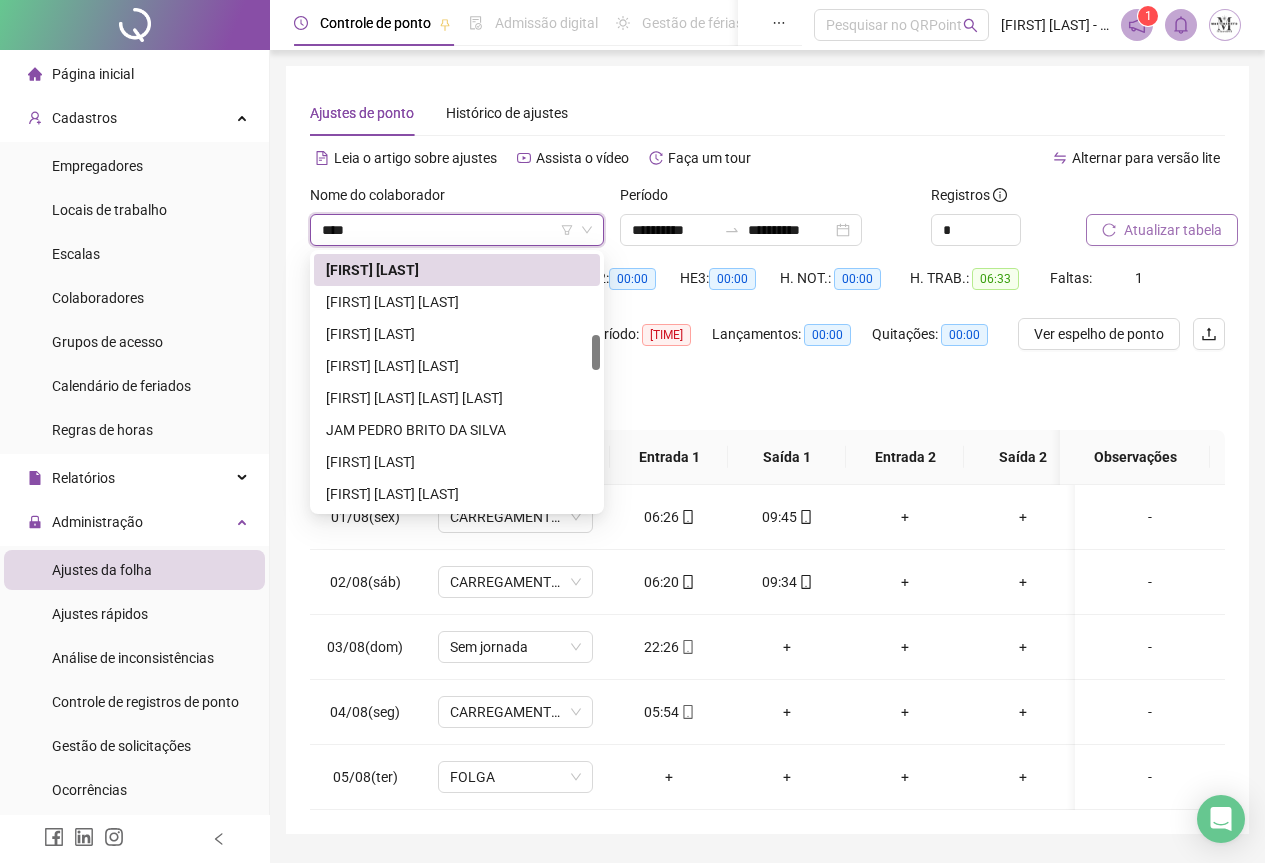 scroll, scrollTop: 0, scrollLeft: 0, axis: both 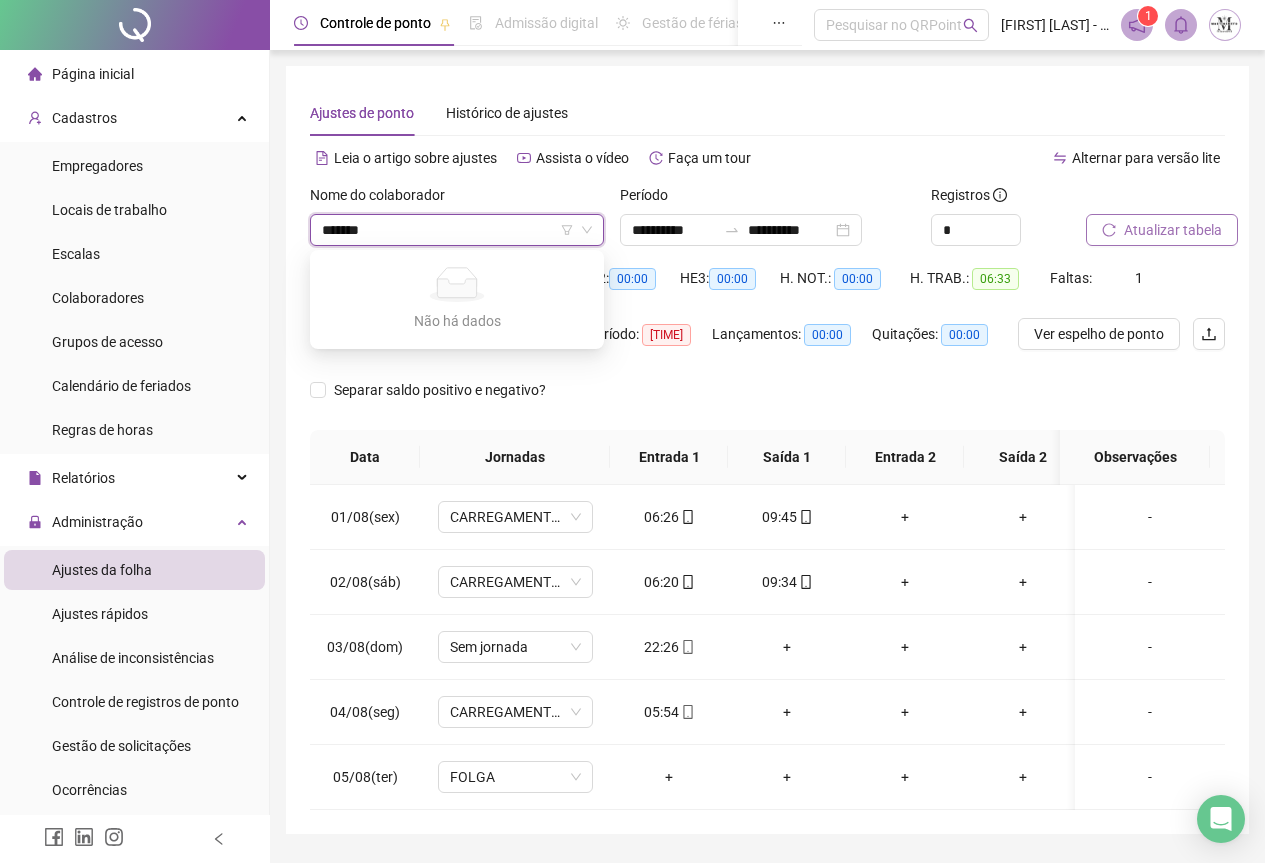 type on "******" 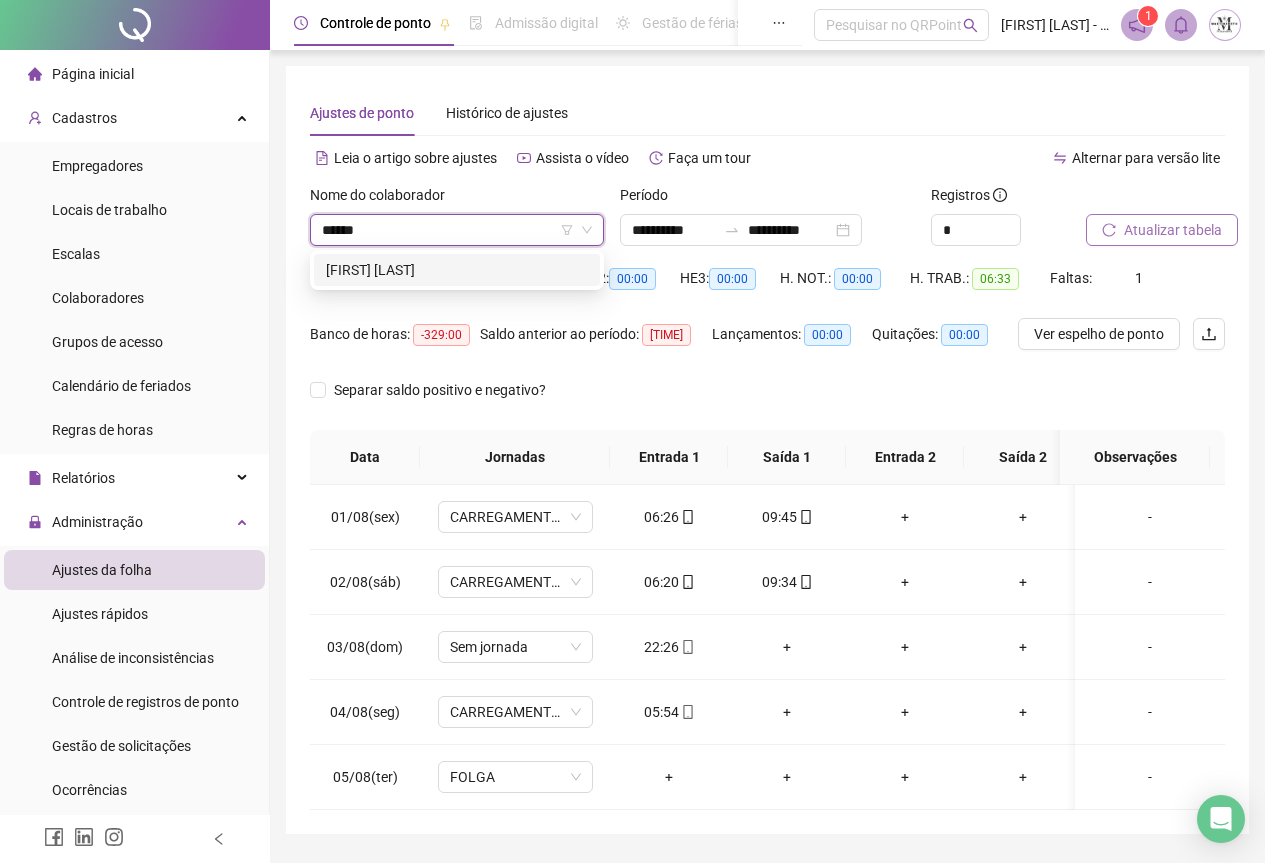 click on "[FIRST] [LAST]" at bounding box center (457, 270) 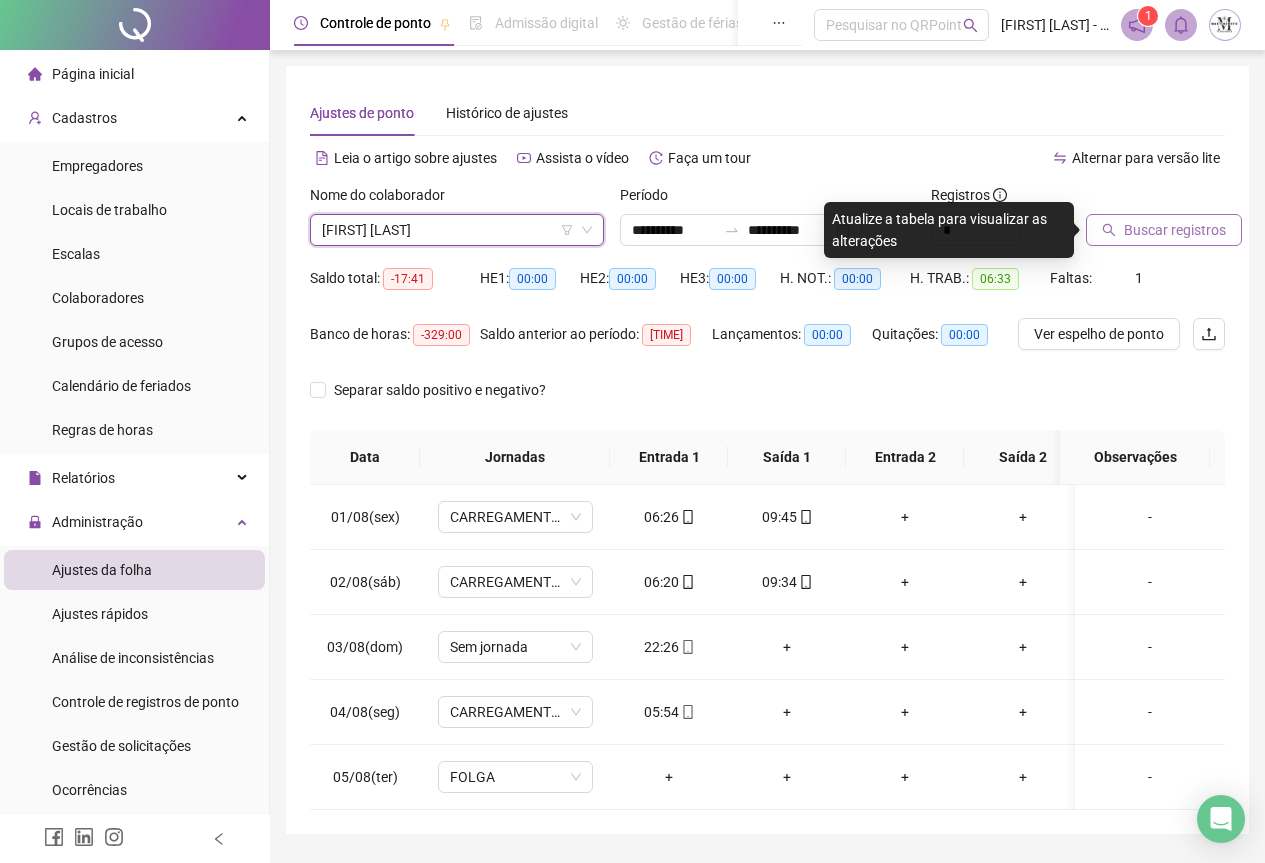 click on "Buscar registros" at bounding box center (1175, 230) 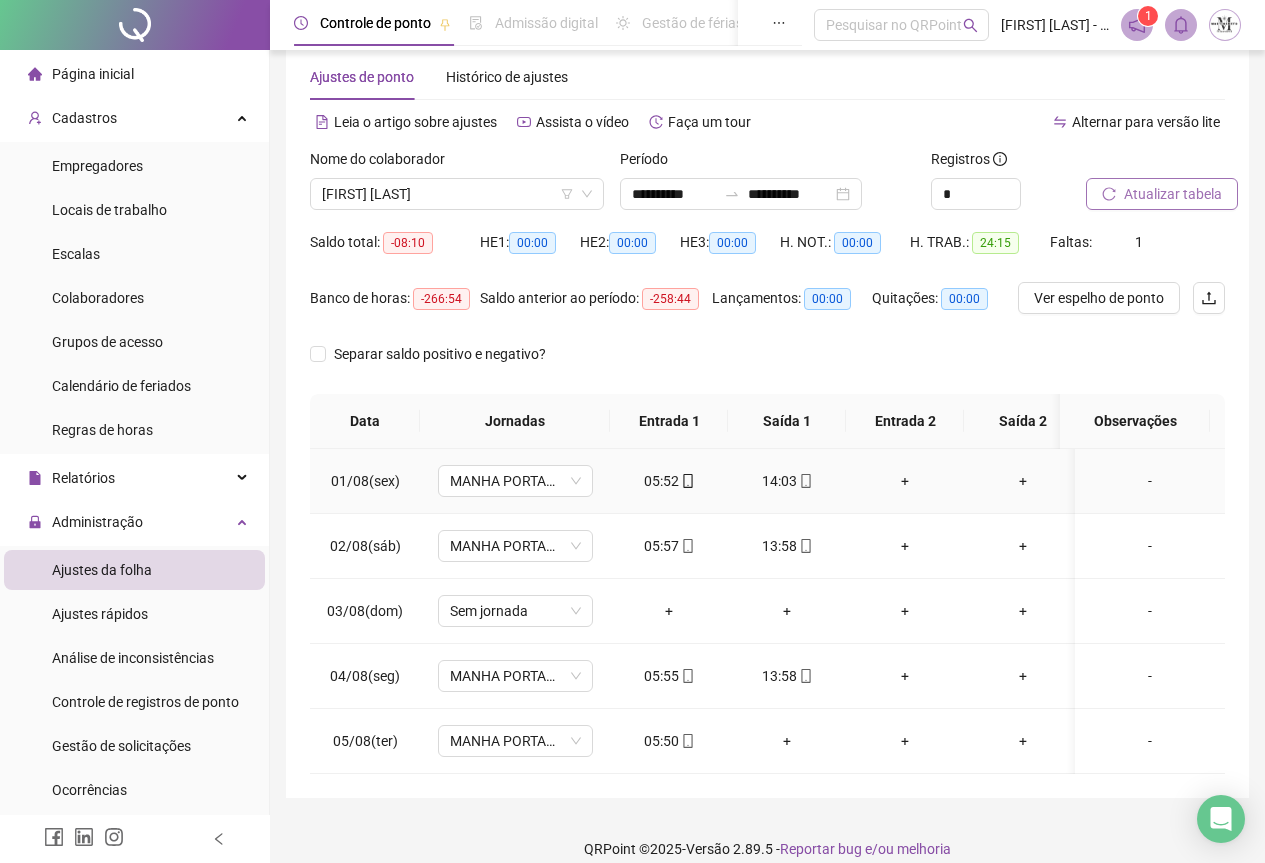 scroll, scrollTop: 0, scrollLeft: 0, axis: both 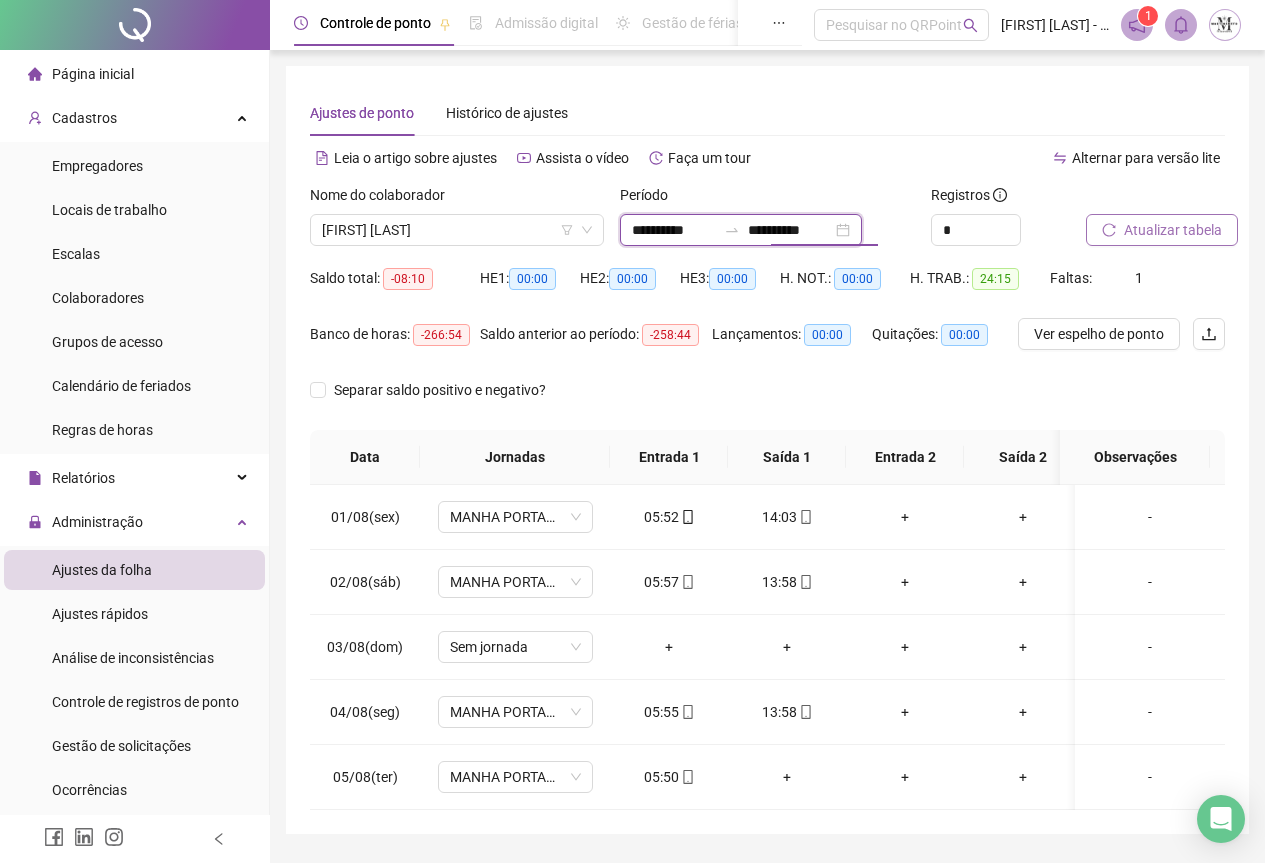 click on "**********" at bounding box center [790, 230] 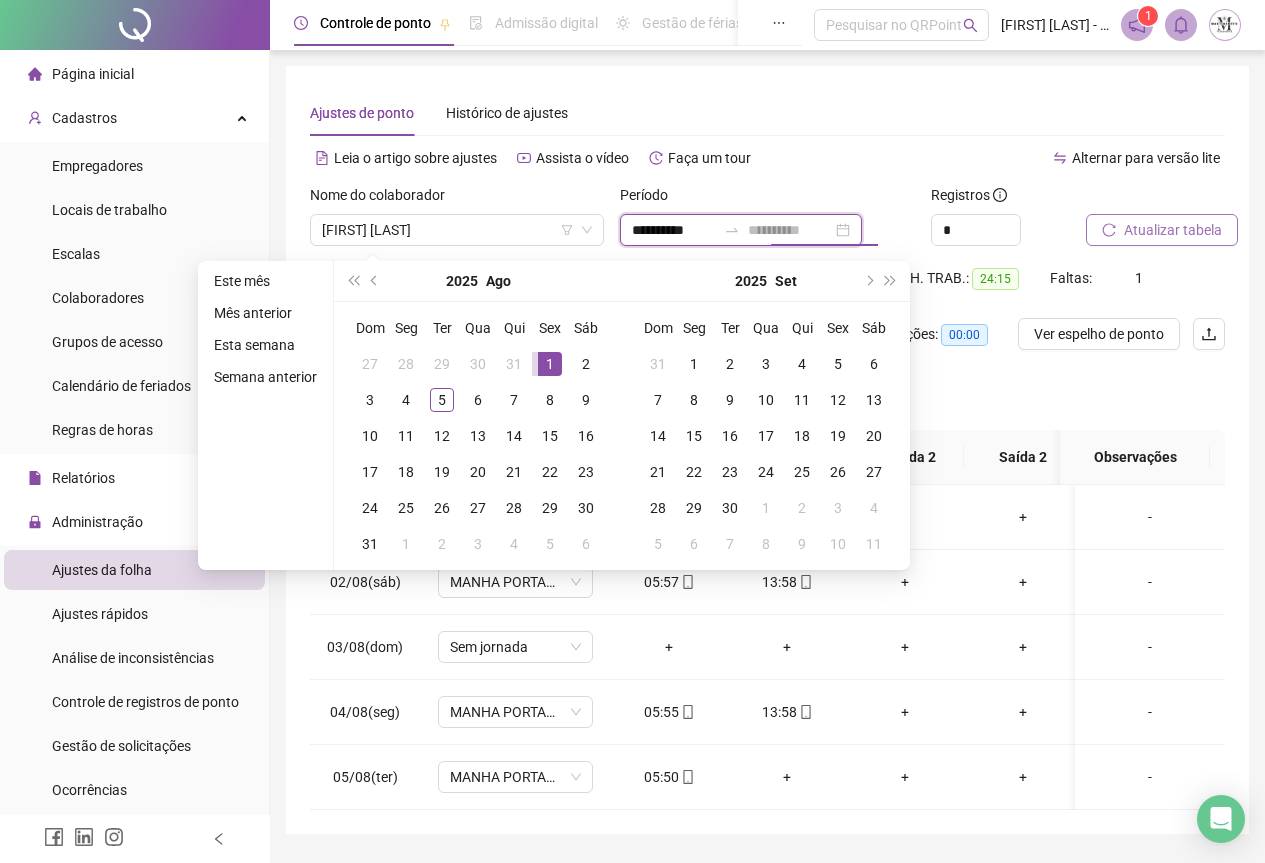 type on "**********" 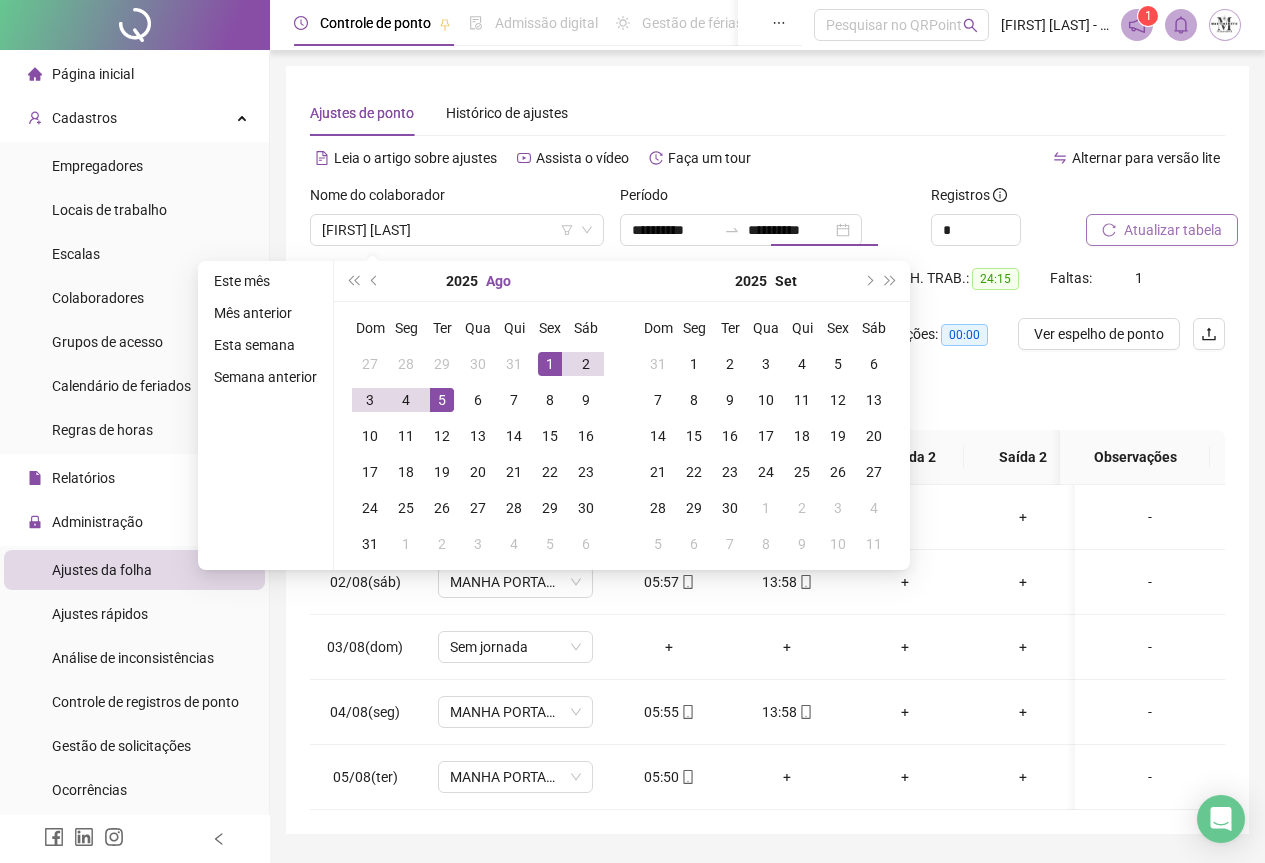 click on "Ago" at bounding box center [498, 281] 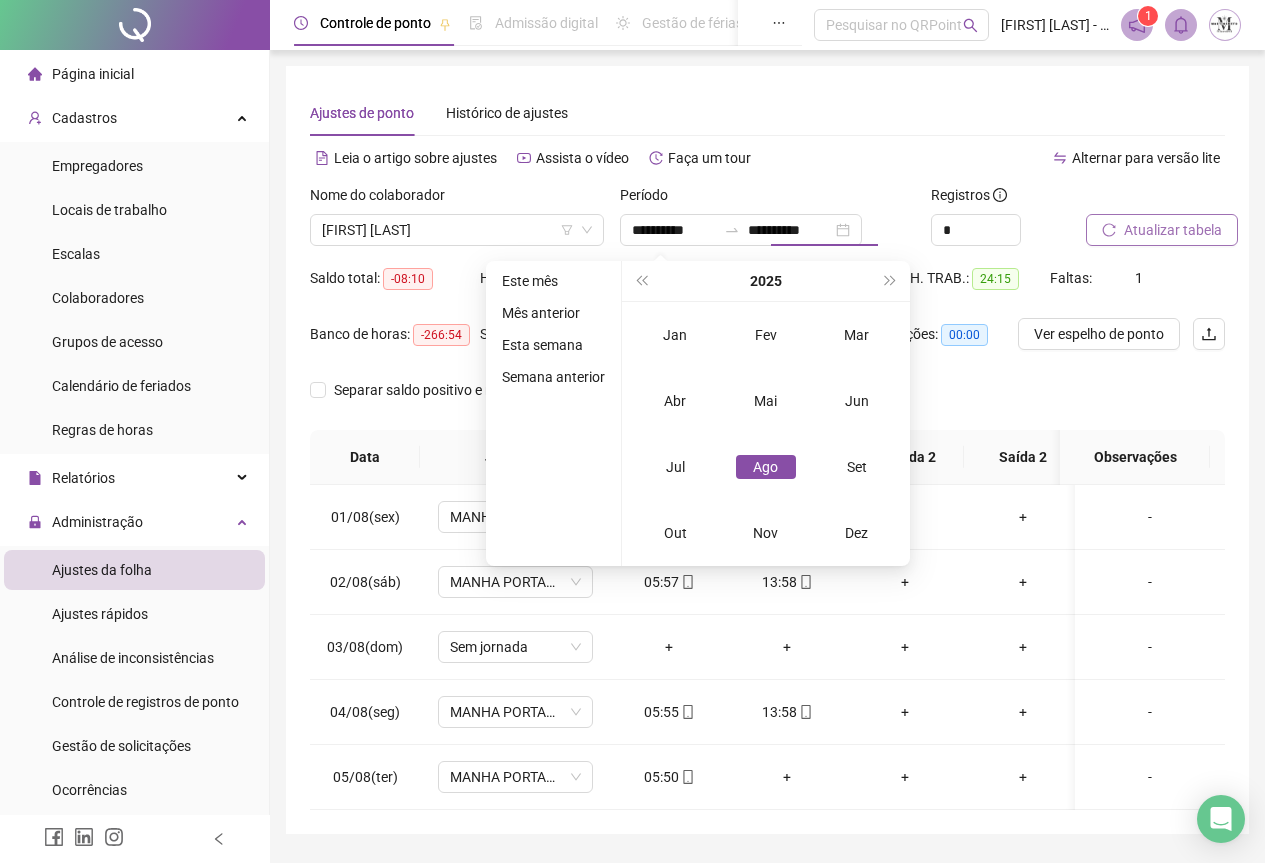 type on "**********" 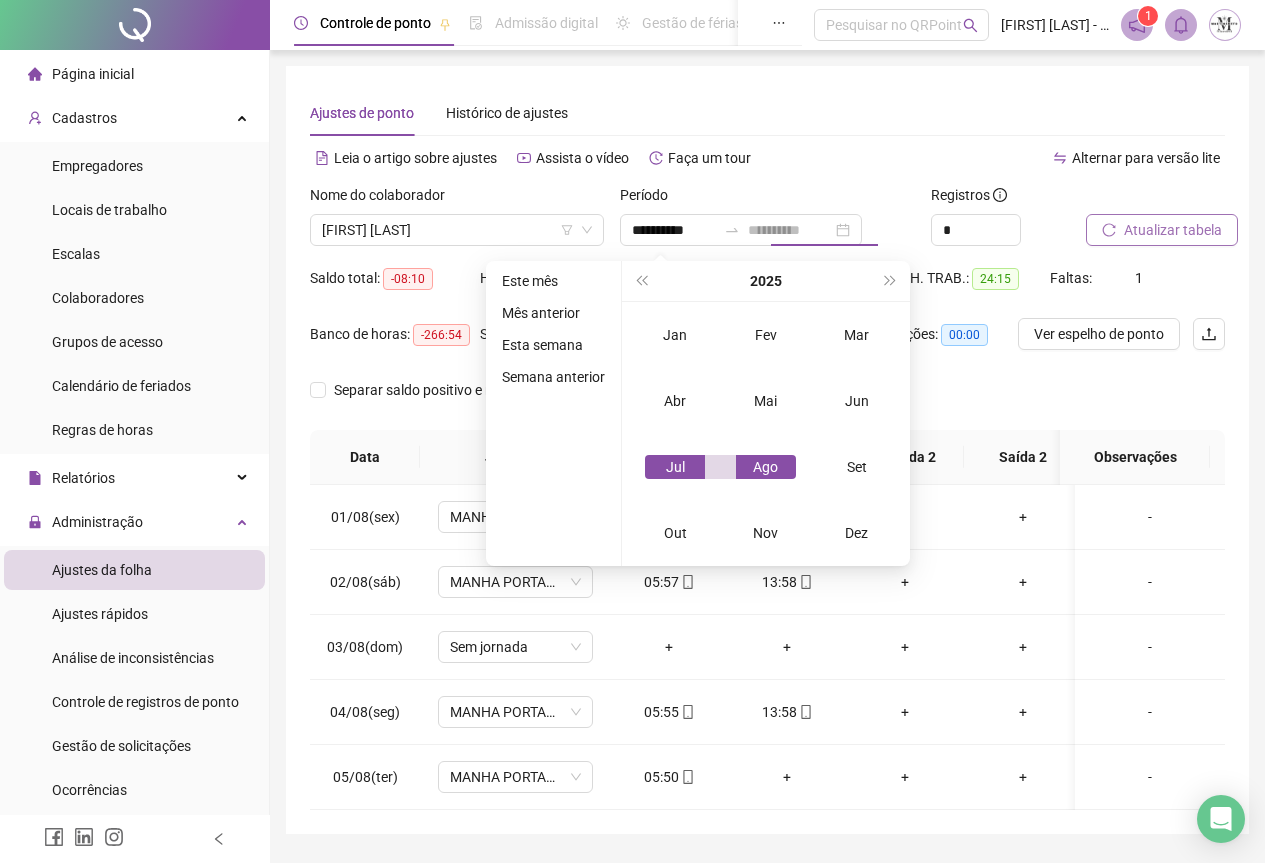 click on "Jul" at bounding box center (675, 467) 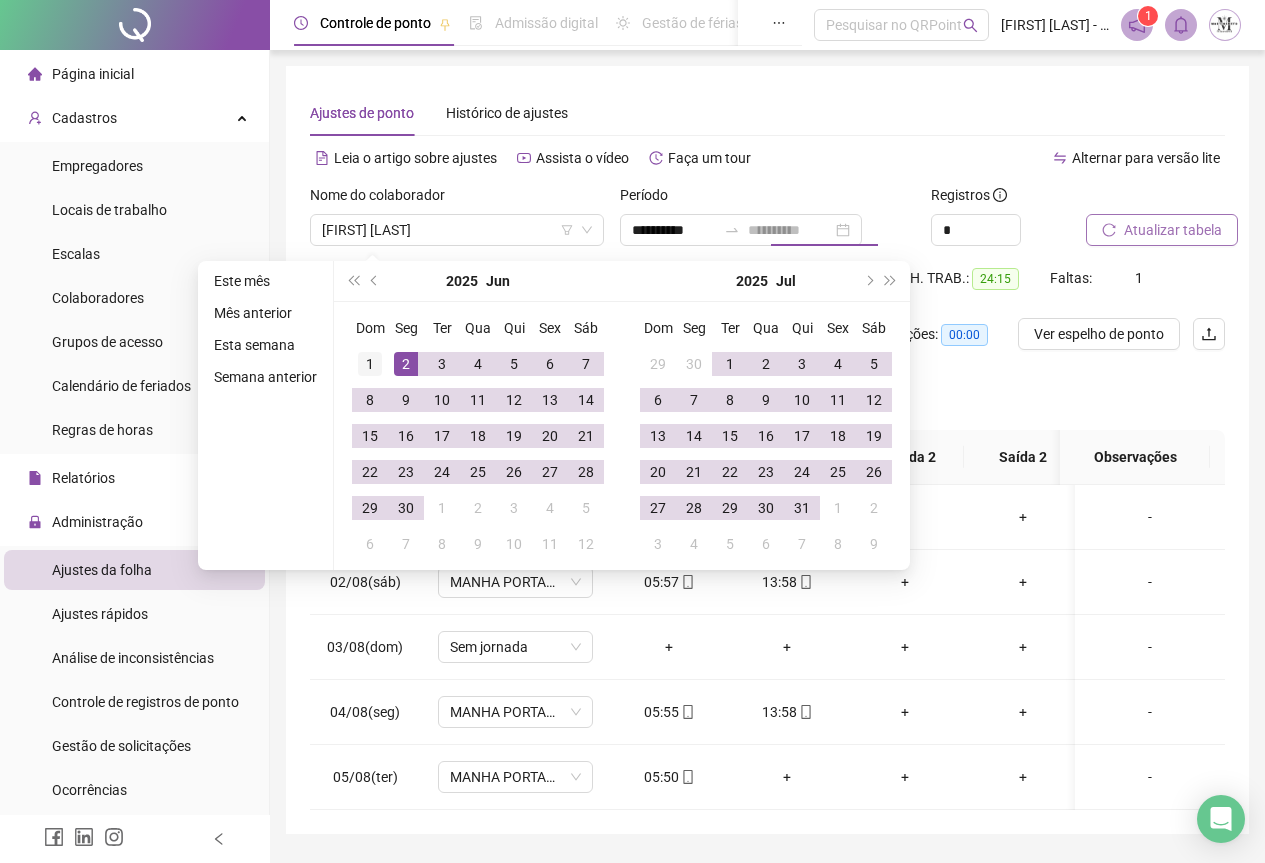 type on "**********" 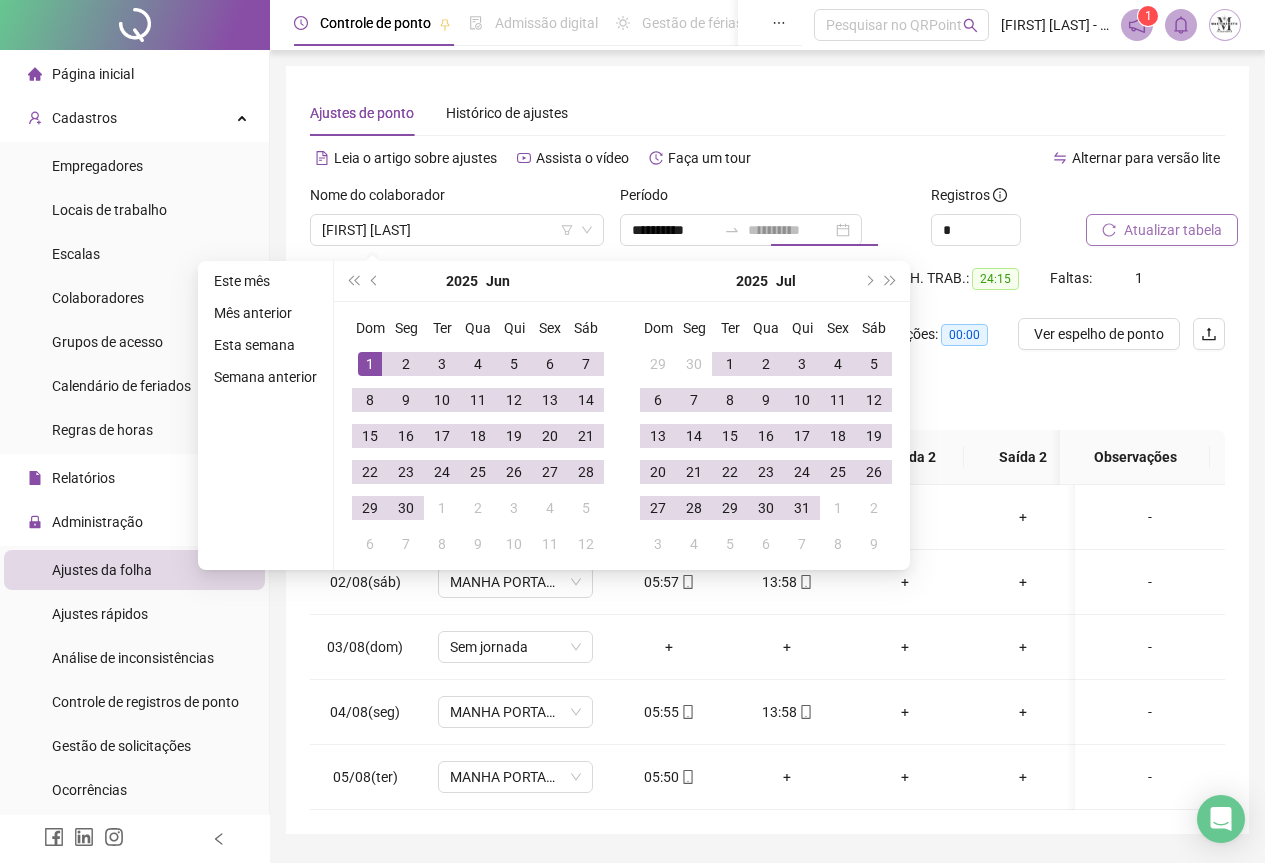 click on "1" at bounding box center [370, 364] 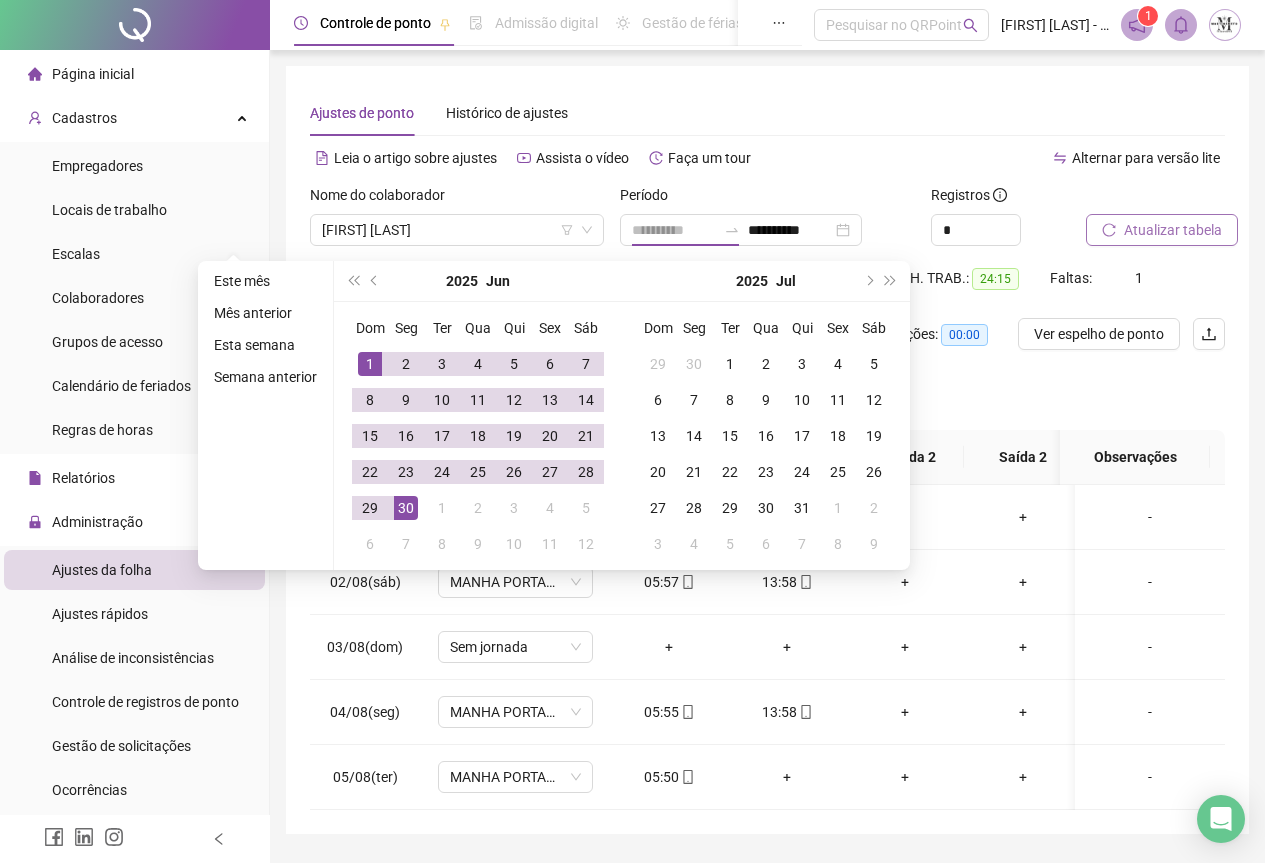 click on "30" at bounding box center [406, 508] 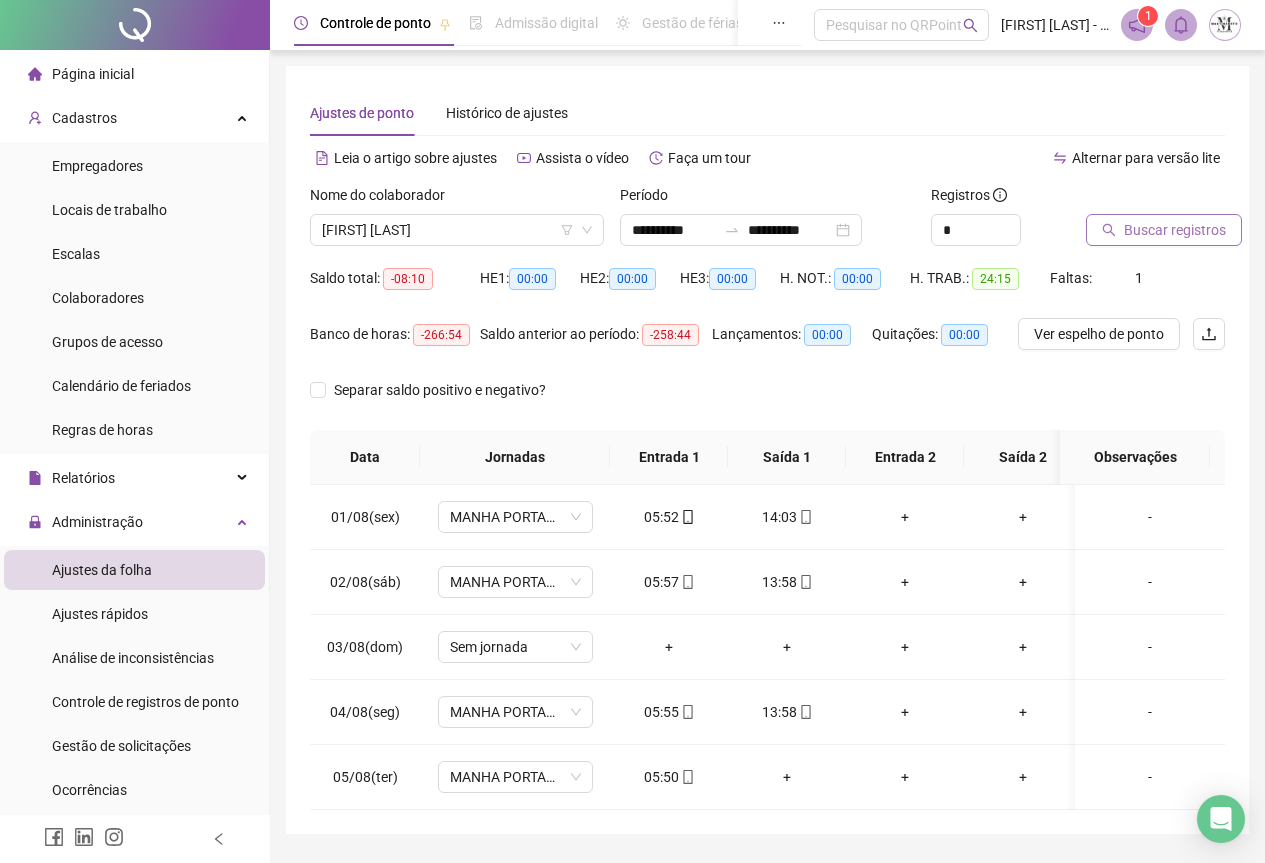 click on "Buscar registros" at bounding box center [1175, 230] 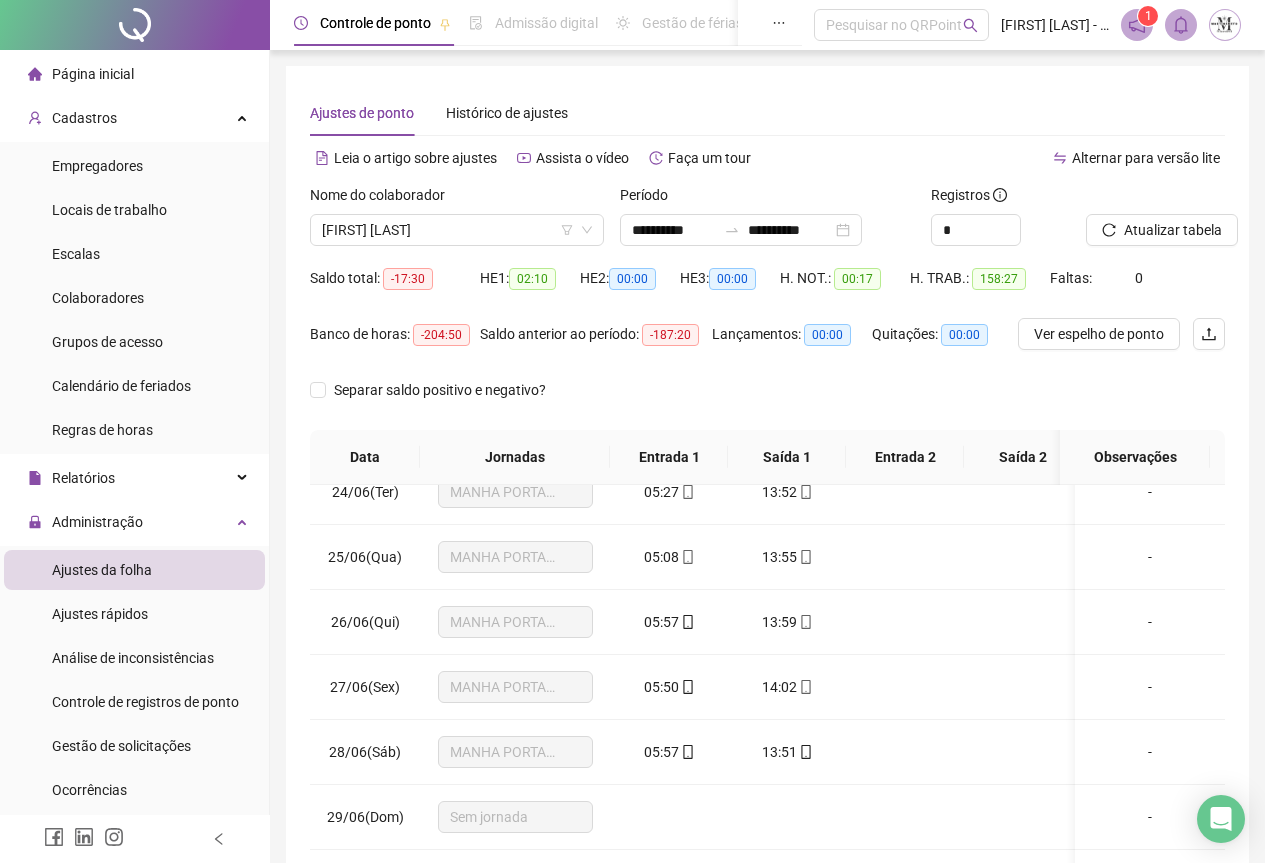 scroll, scrollTop: 1538, scrollLeft: 0, axis: vertical 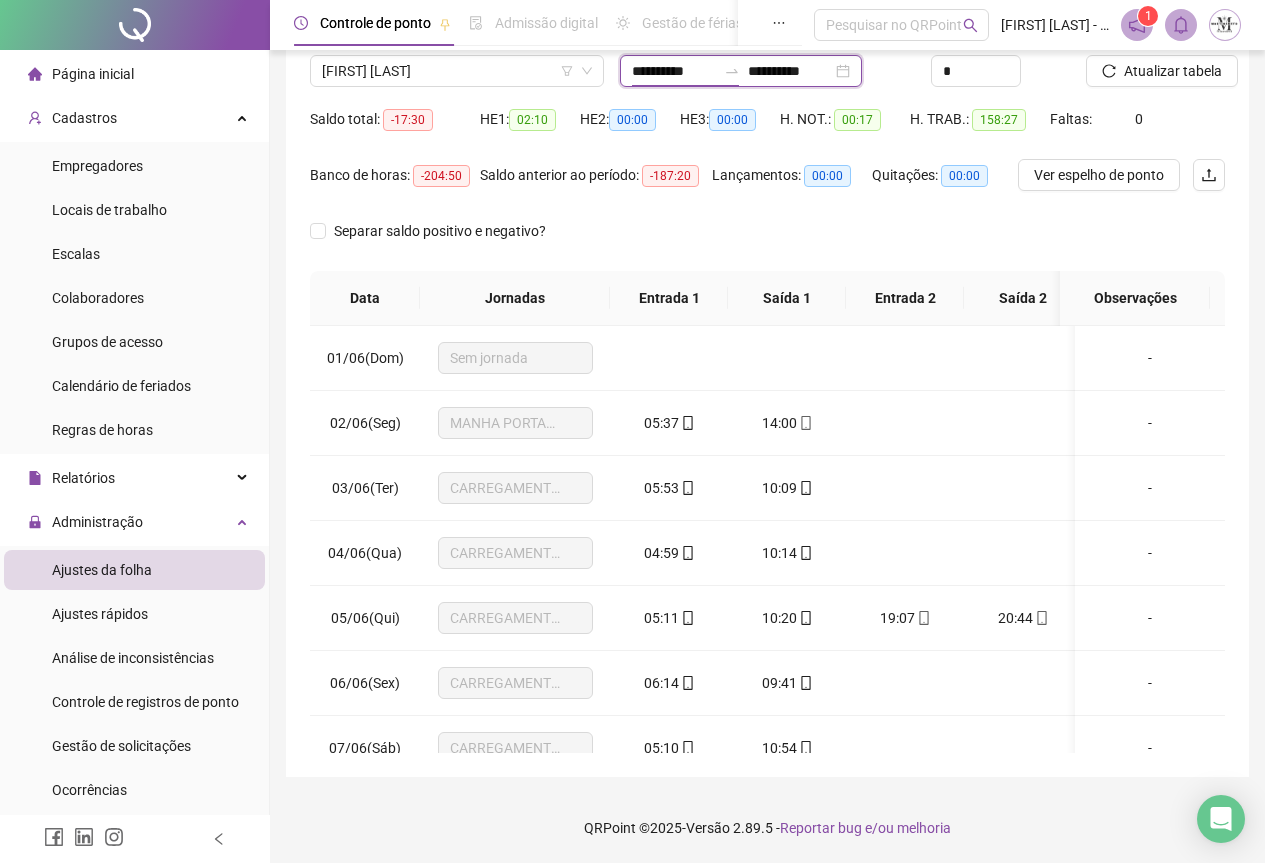 click on "**********" at bounding box center (674, 71) 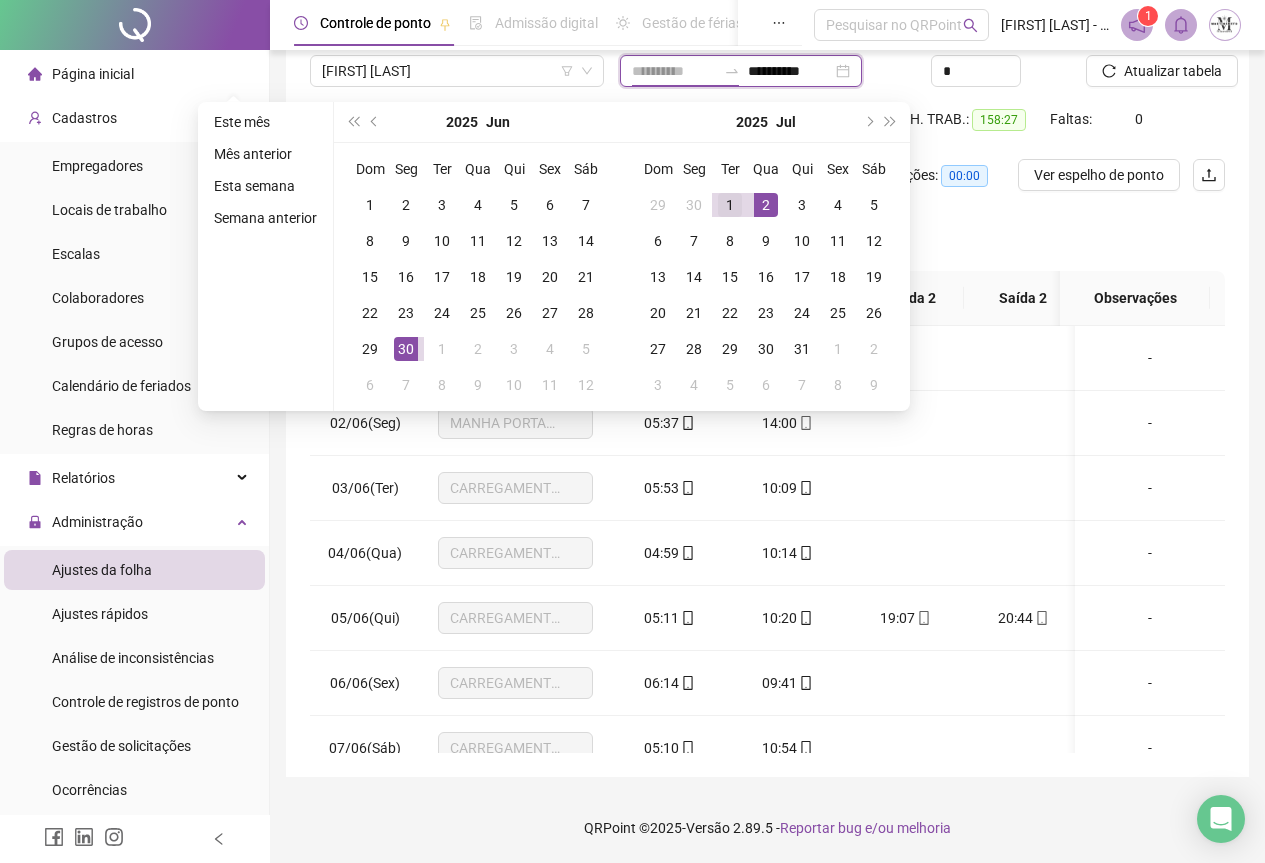 type on "**********" 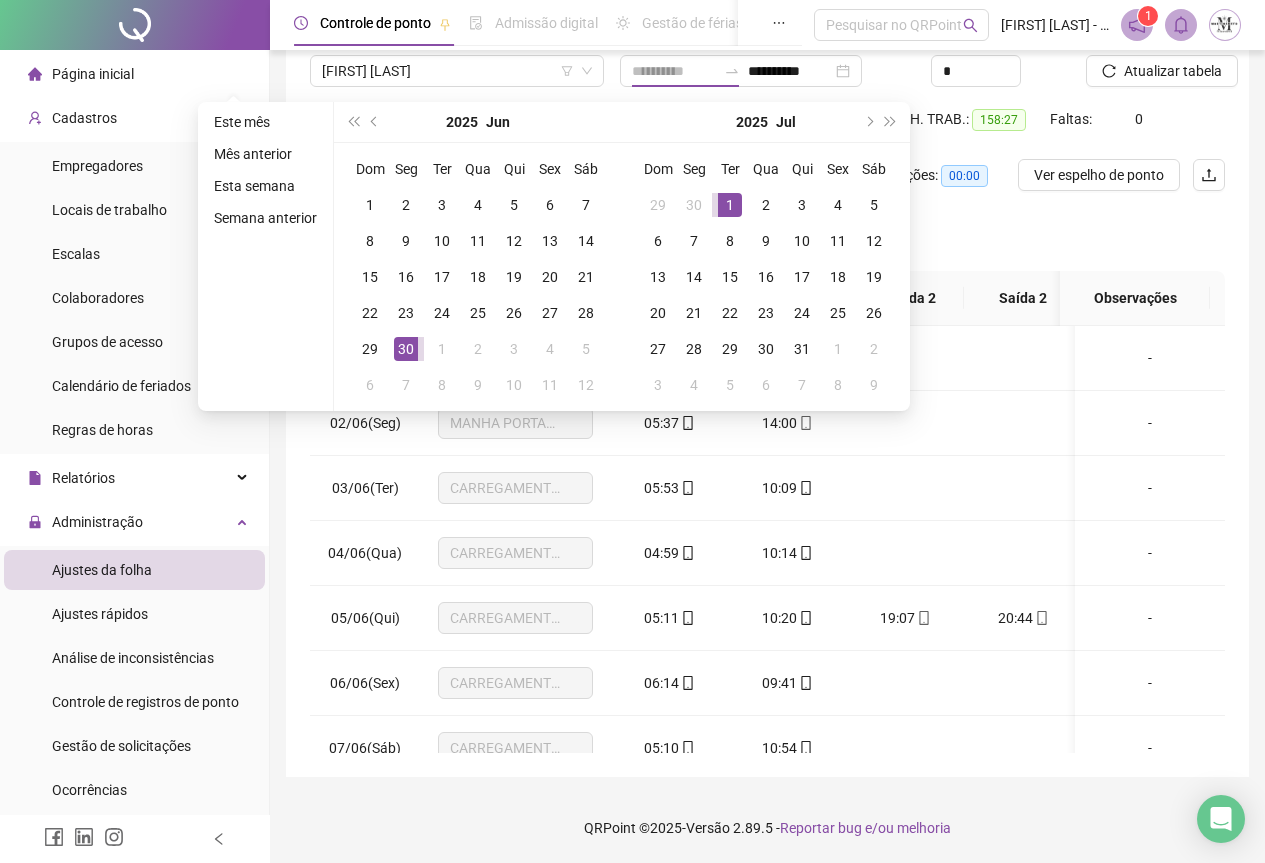click on "1" at bounding box center (730, 205) 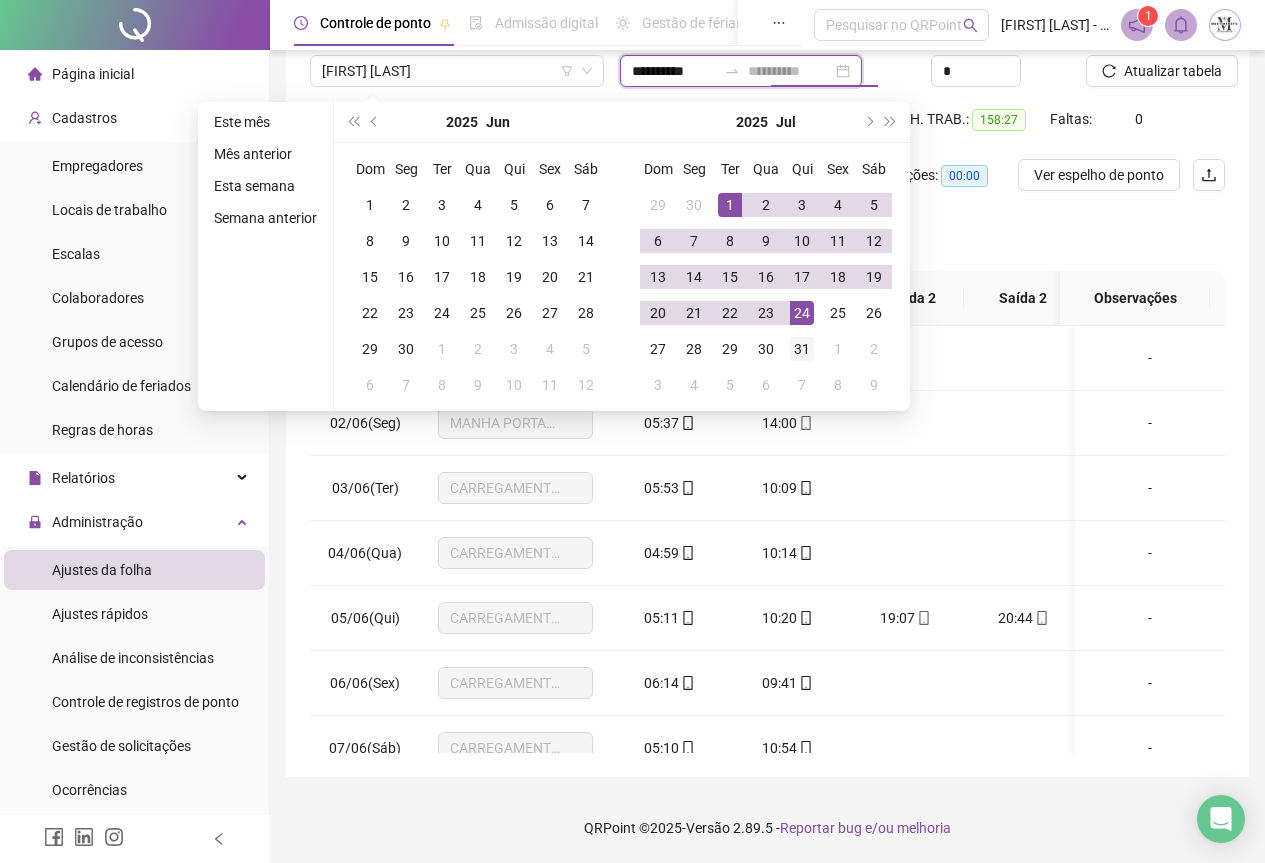 type on "**********" 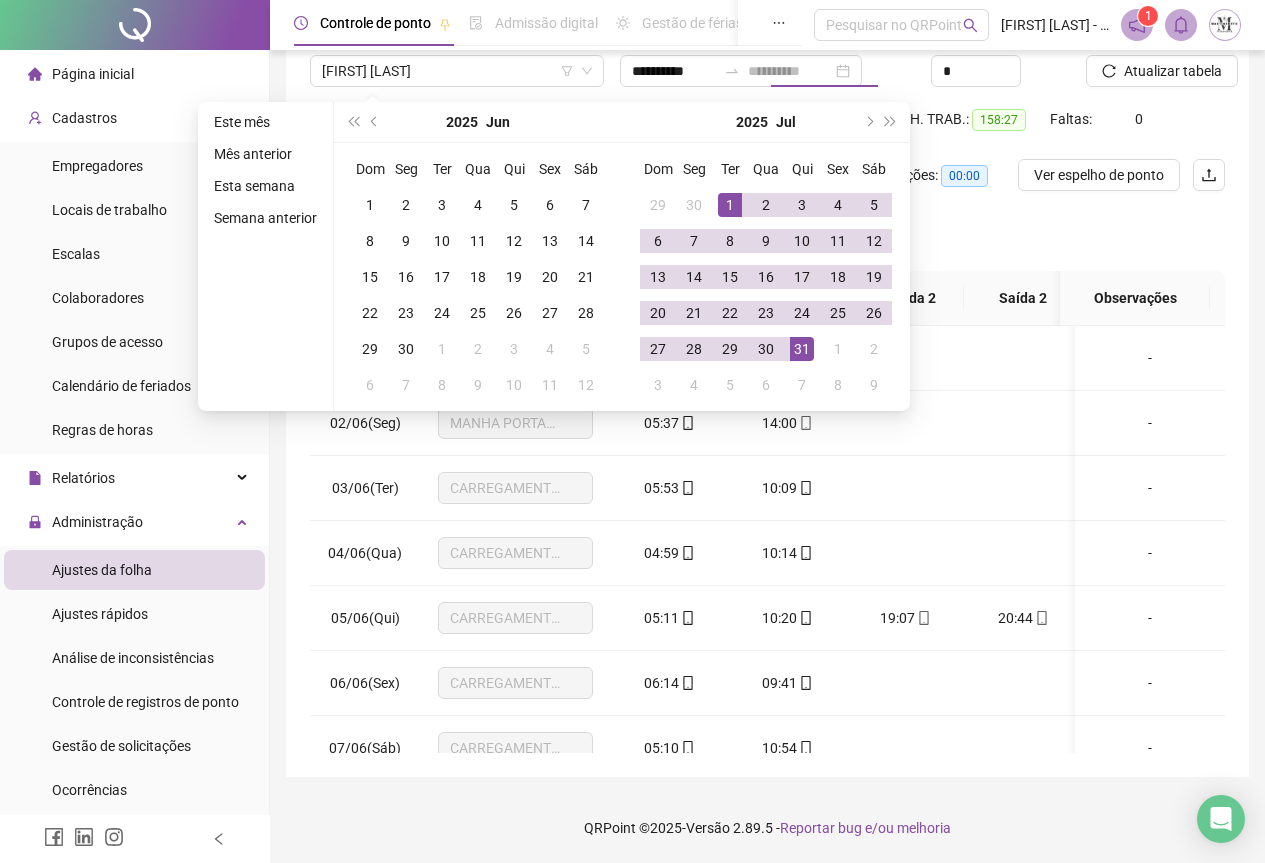click on "31" at bounding box center [802, 349] 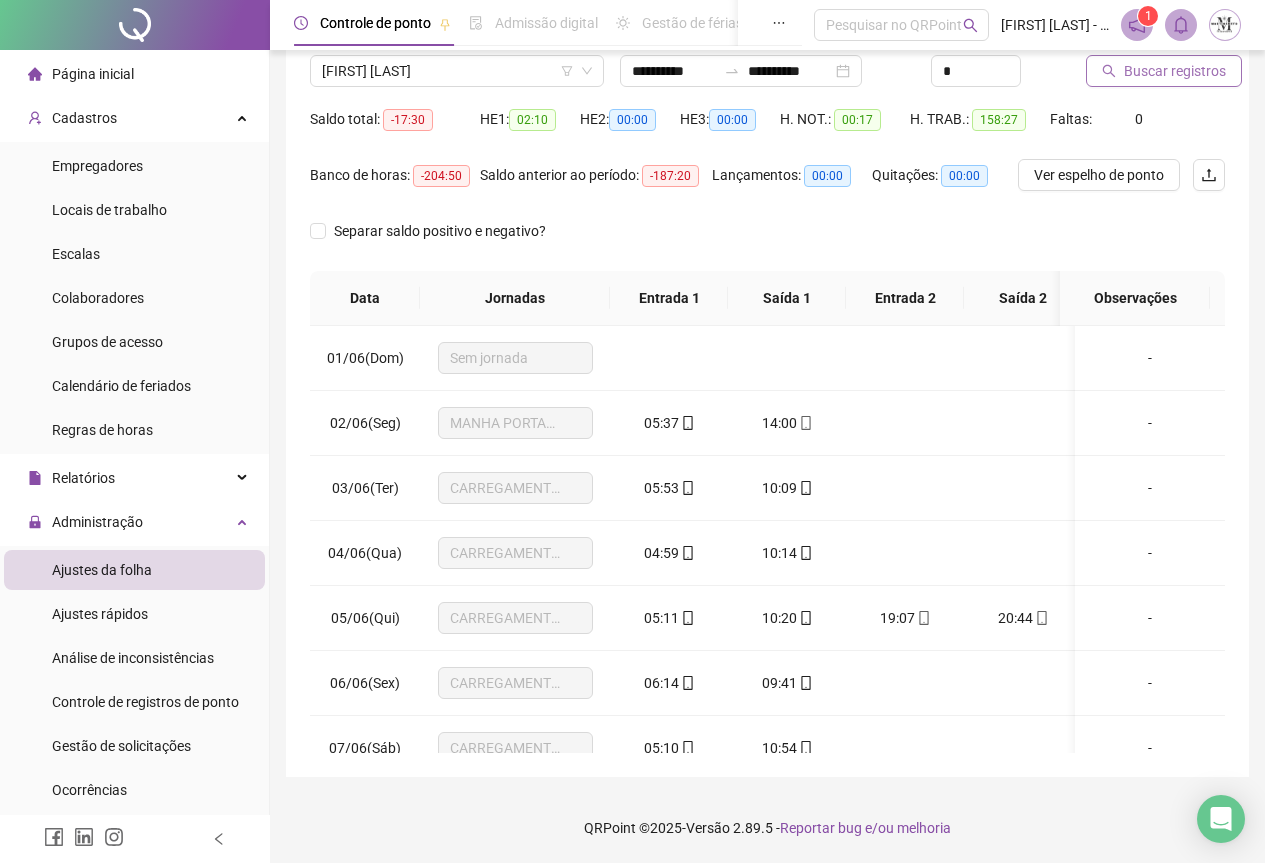 click on "Buscar registros" at bounding box center (1175, 71) 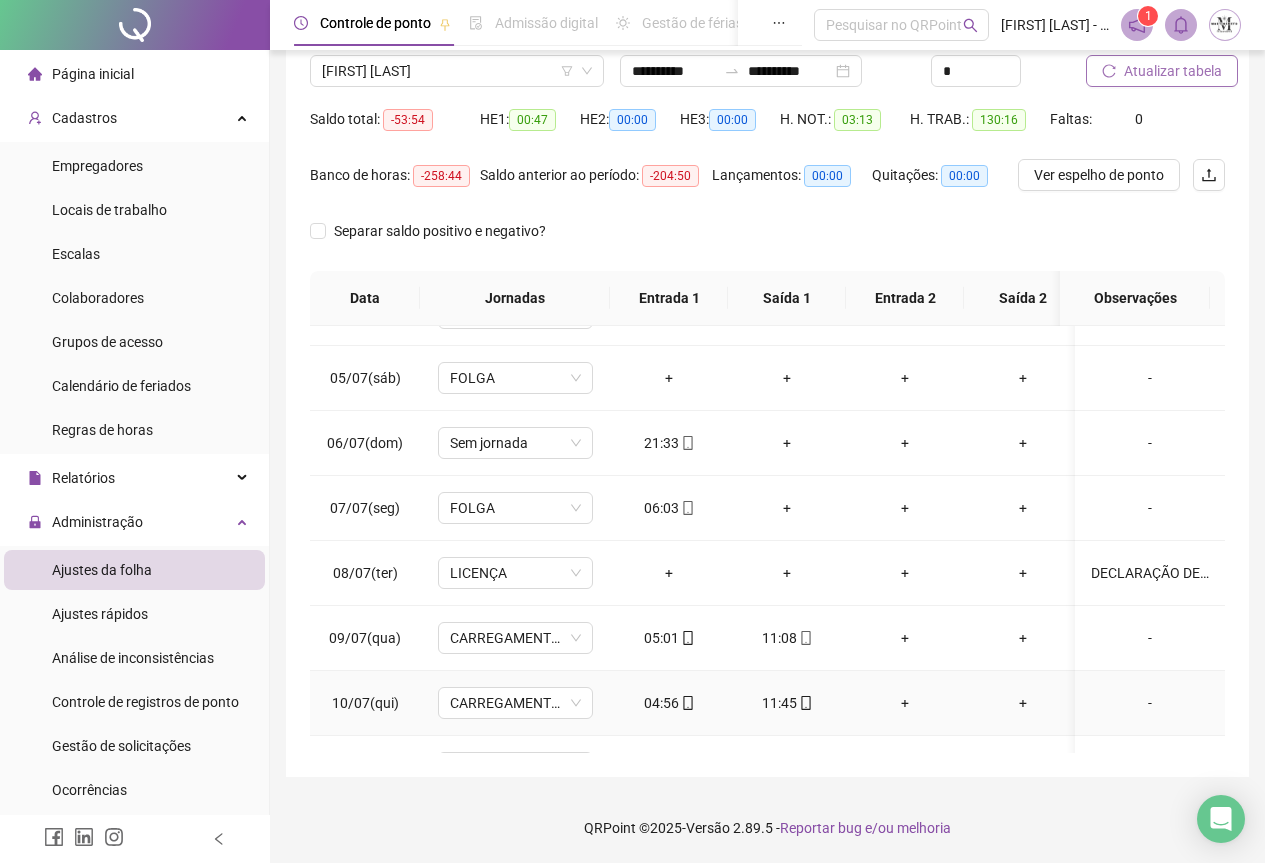scroll, scrollTop: 200, scrollLeft: 0, axis: vertical 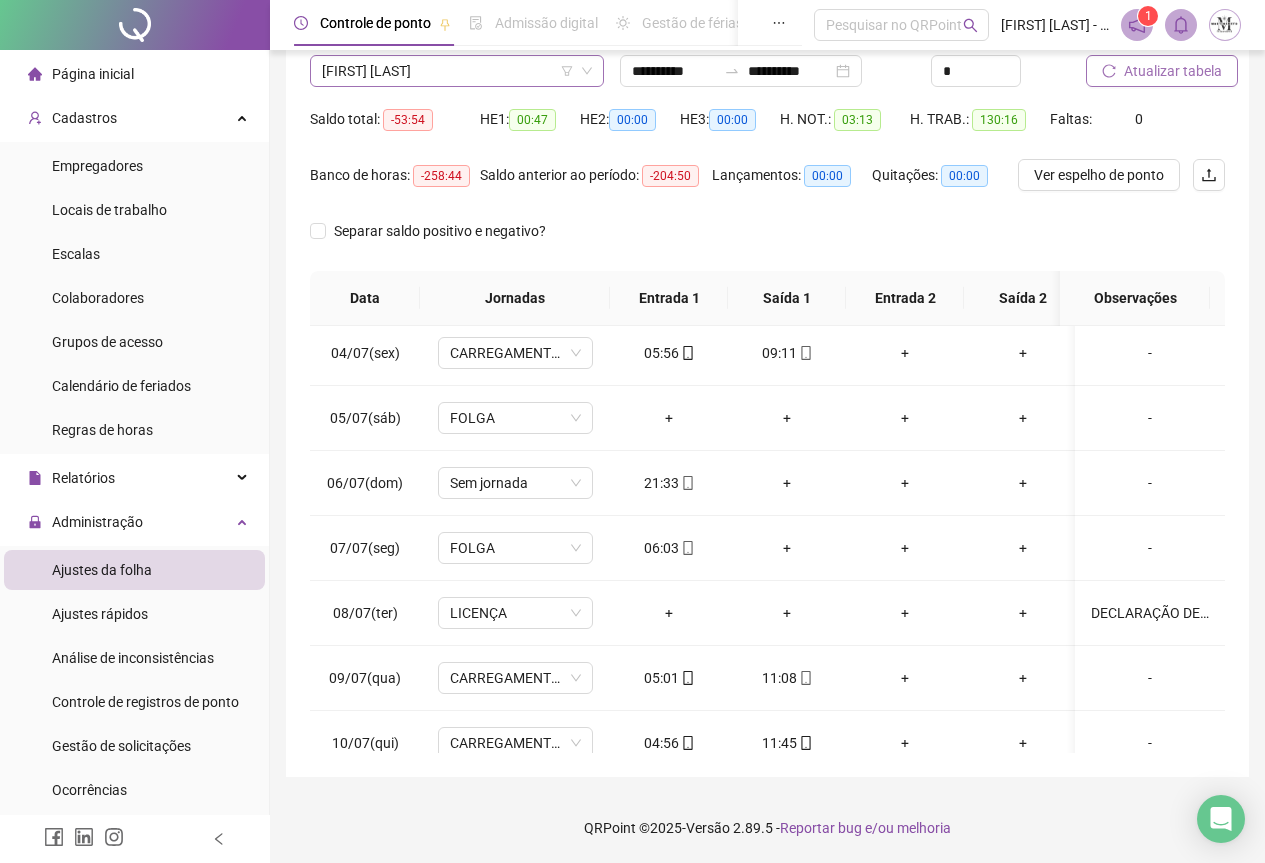 click on "[FIRST] [LAST]" at bounding box center (457, 71) 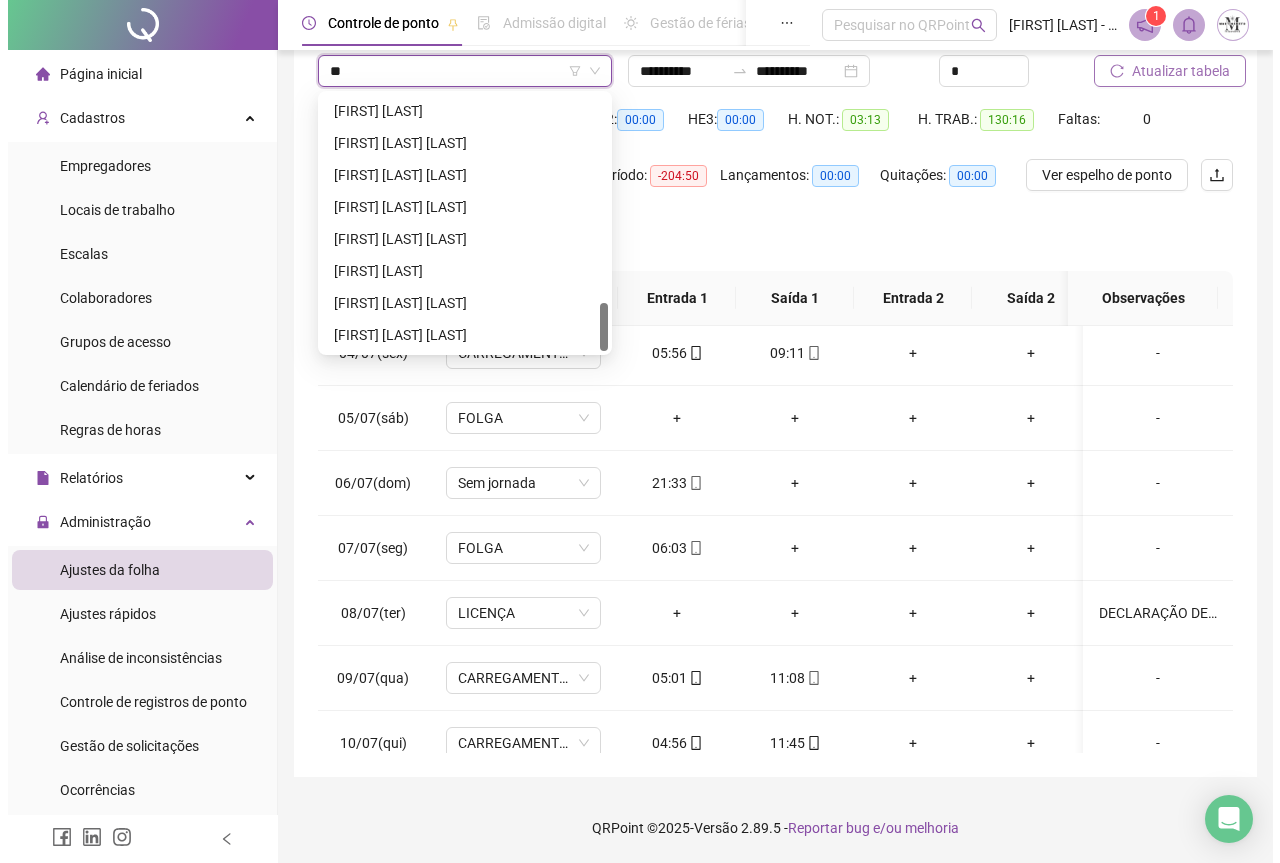 scroll, scrollTop: 0, scrollLeft: 0, axis: both 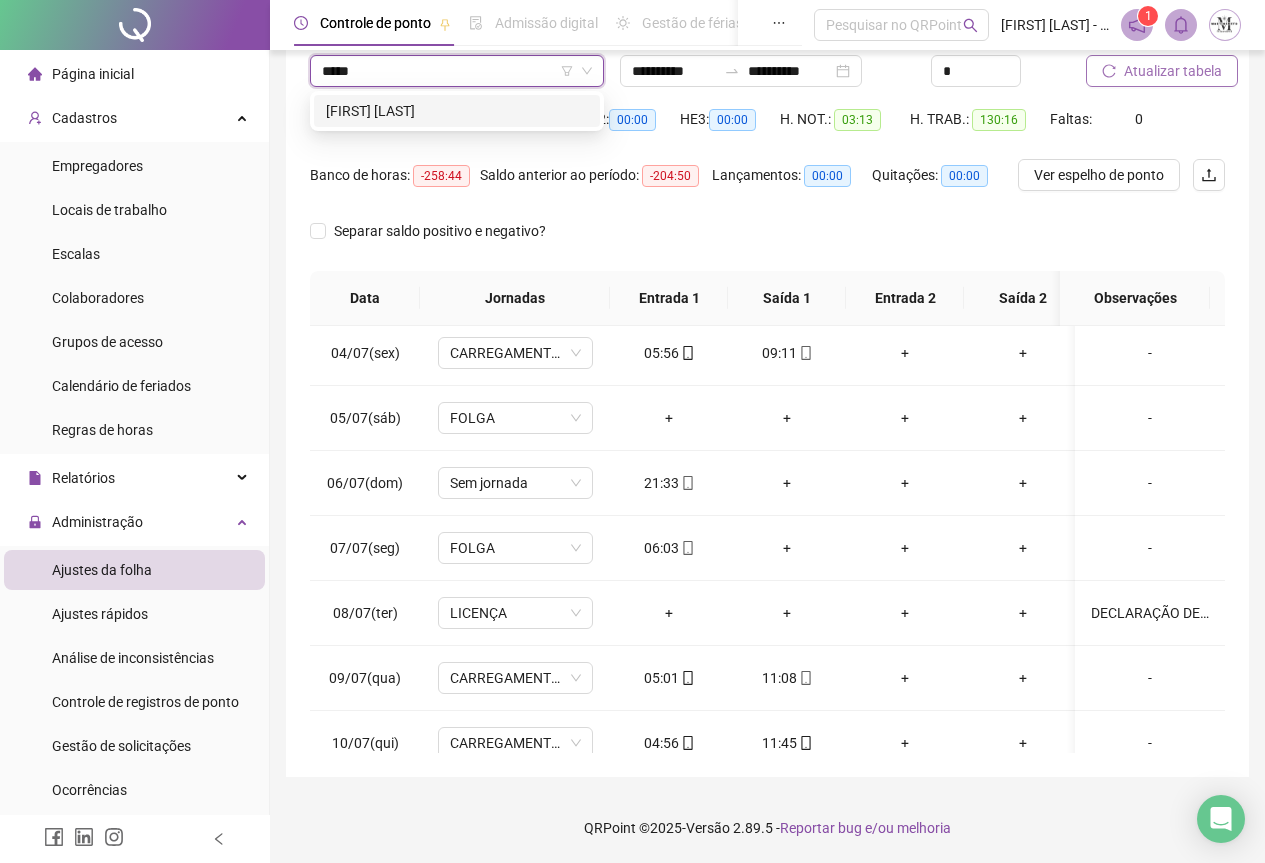 type on "******" 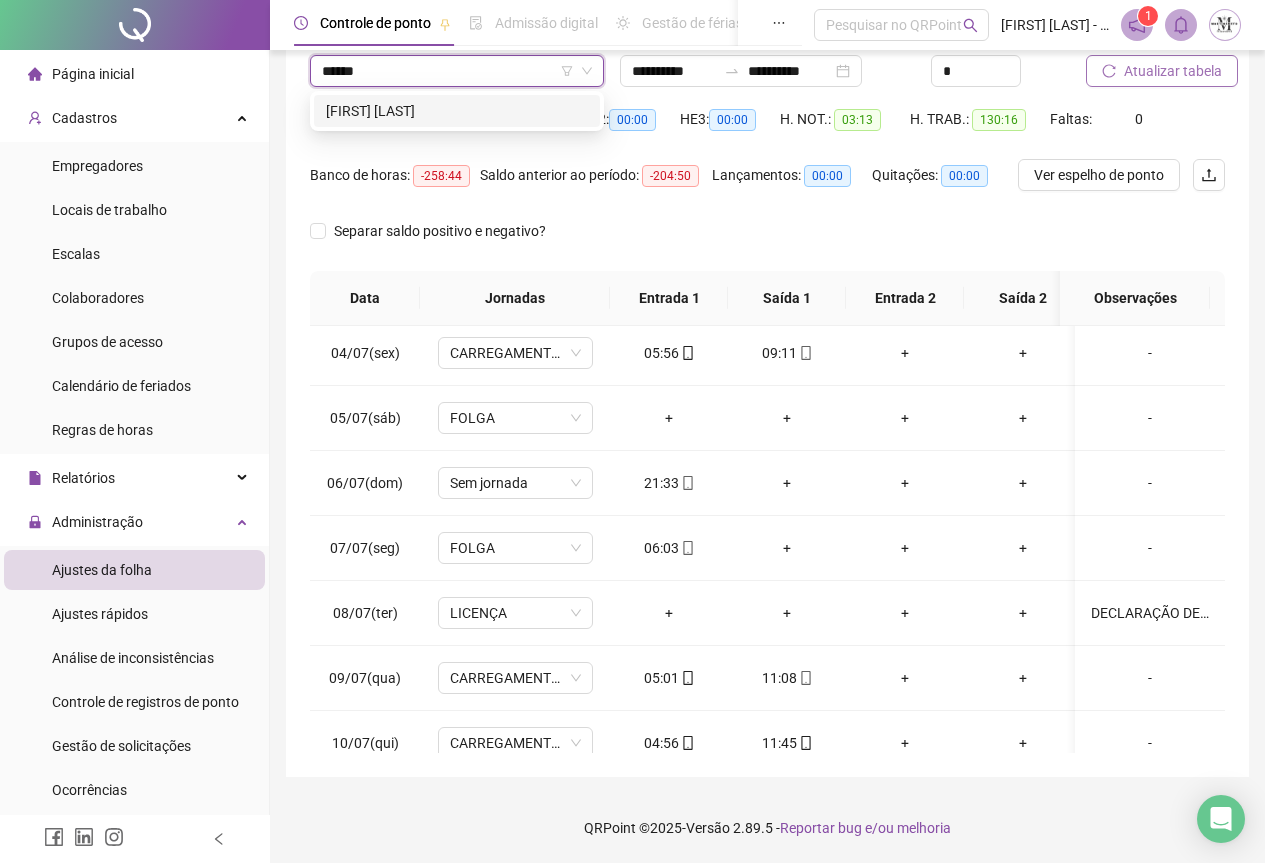 drag, startPoint x: 420, startPoint y: 115, endPoint x: 604, endPoint y: 115, distance: 184 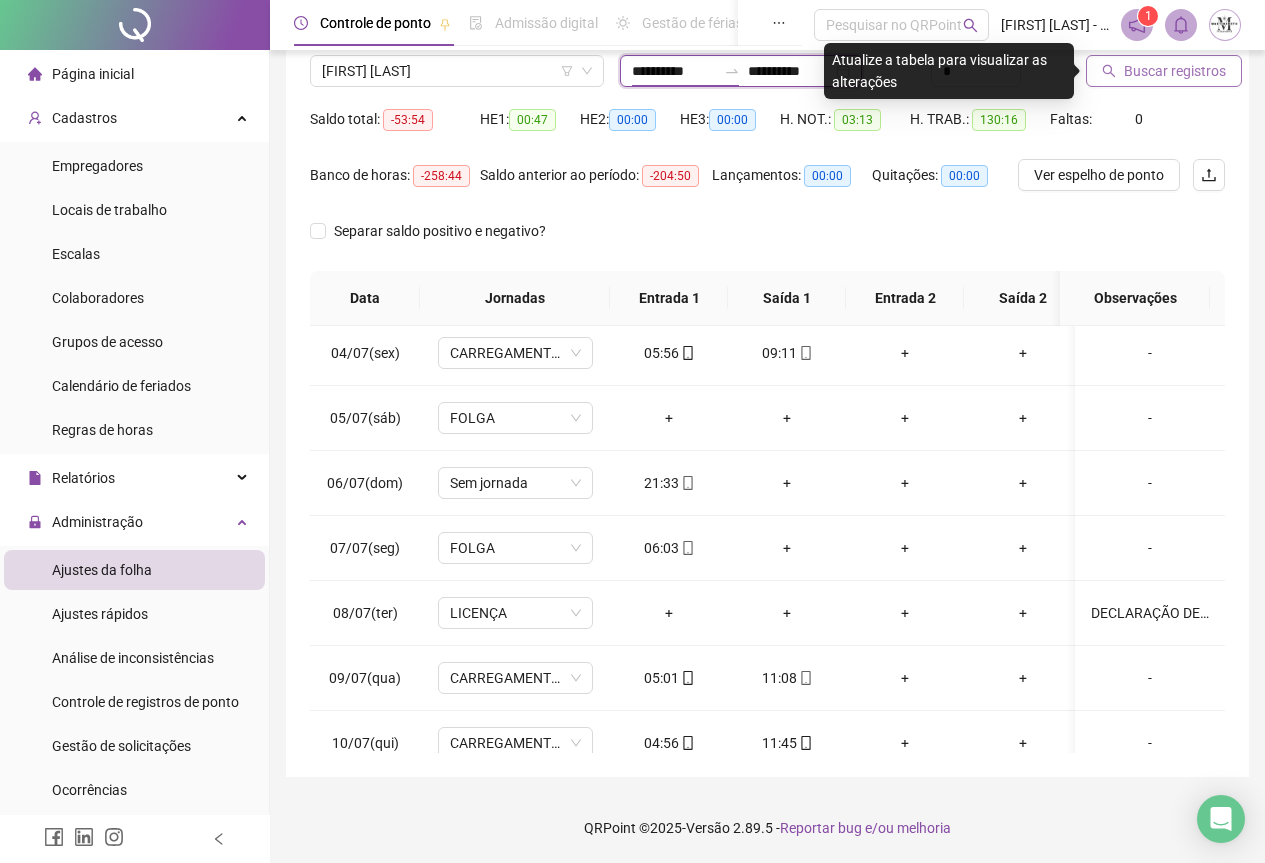 click on "**********" at bounding box center [674, 71] 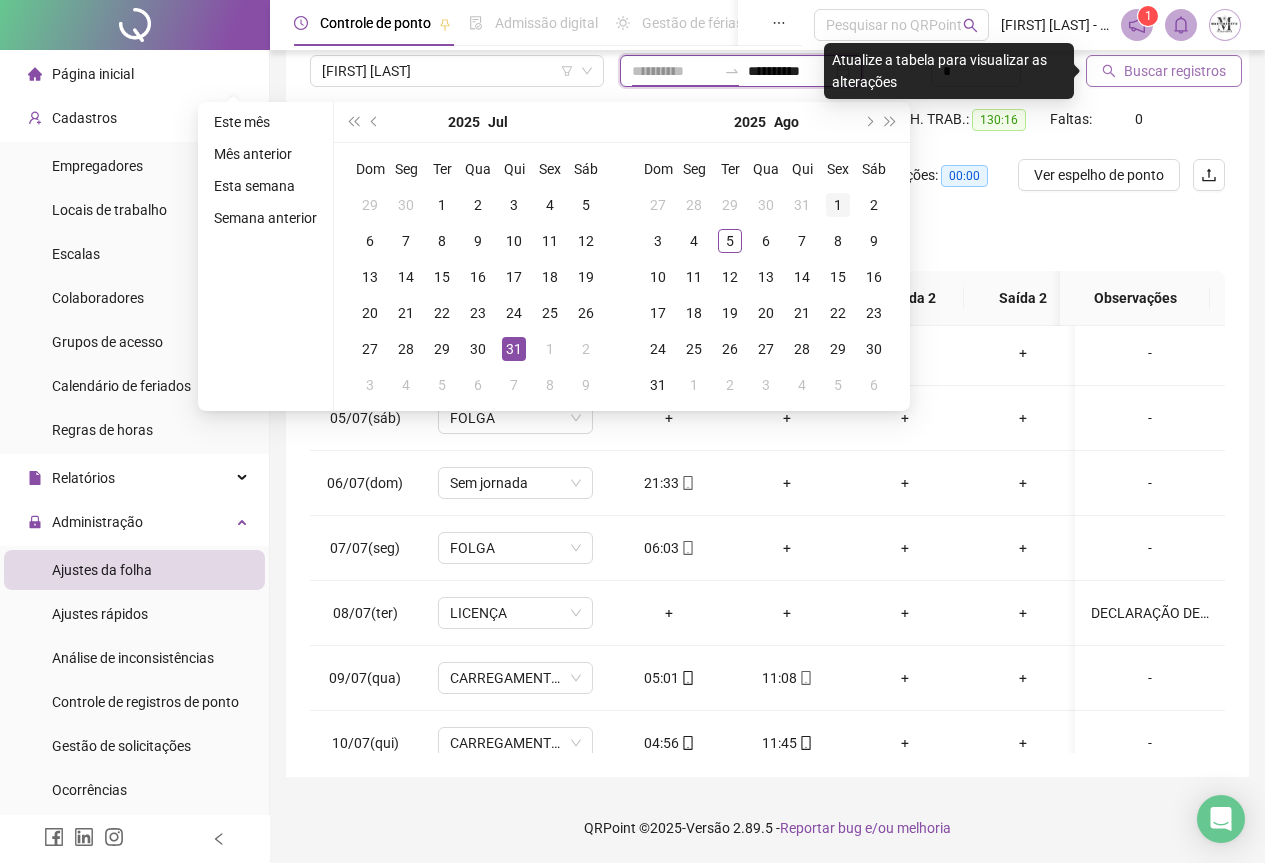 type on "**********" 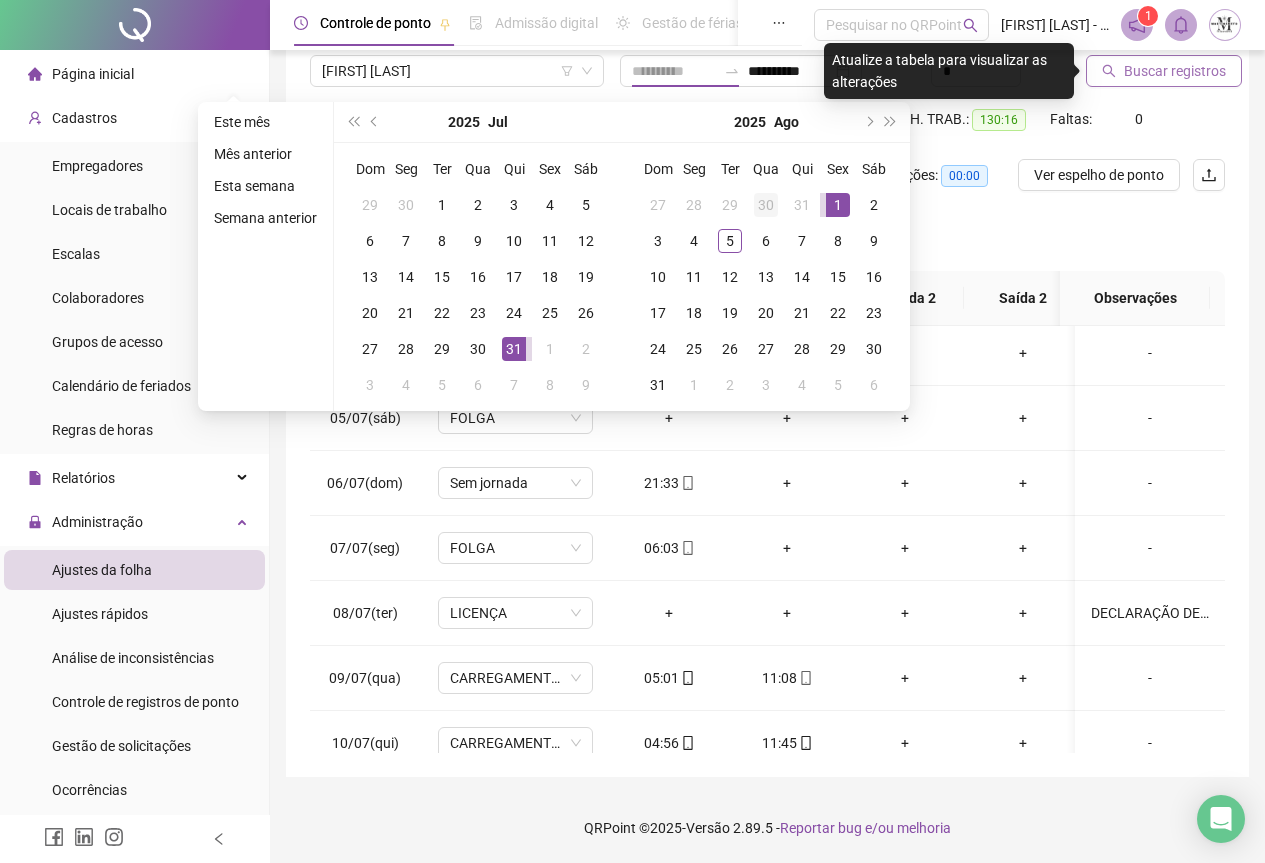 drag, startPoint x: 834, startPoint y: 210, endPoint x: 776, endPoint y: 208, distance: 58.034473 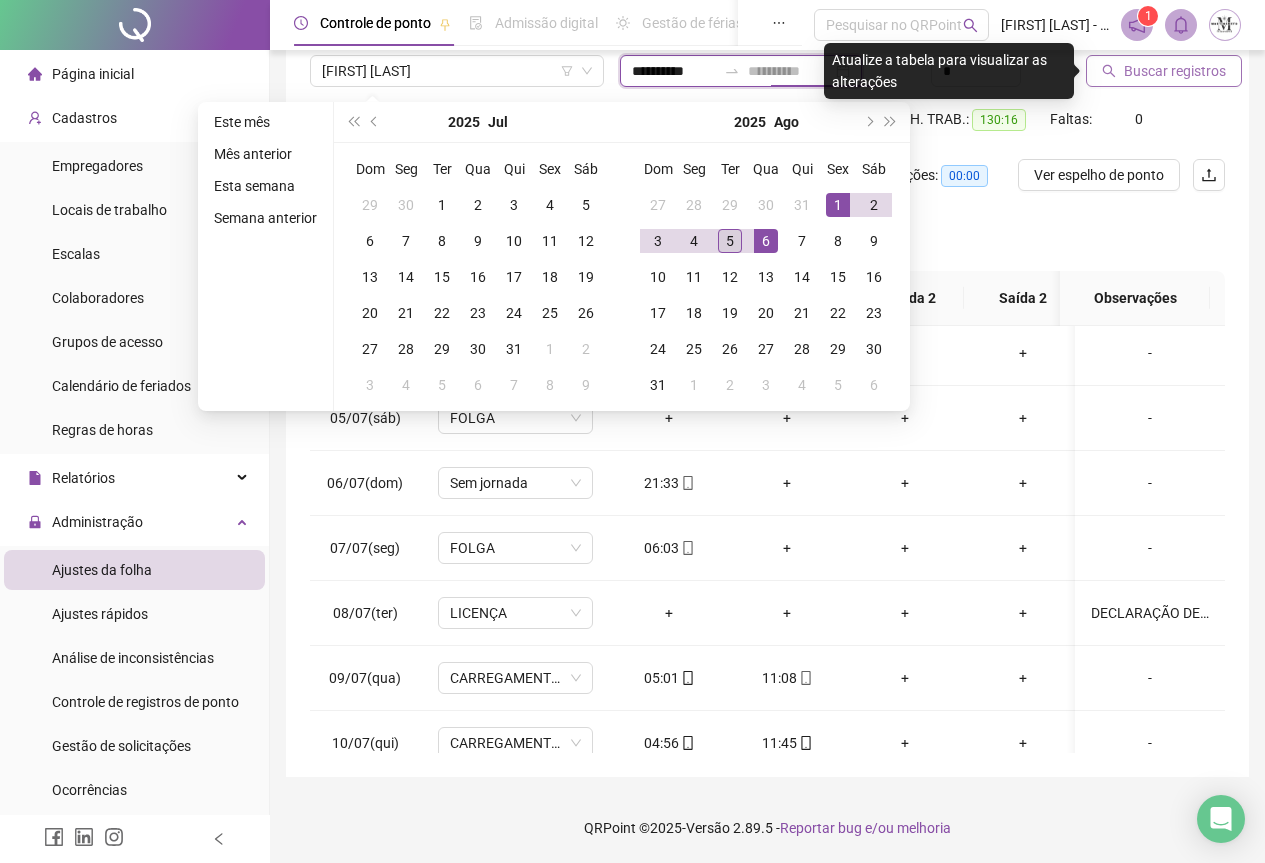 type on "**********" 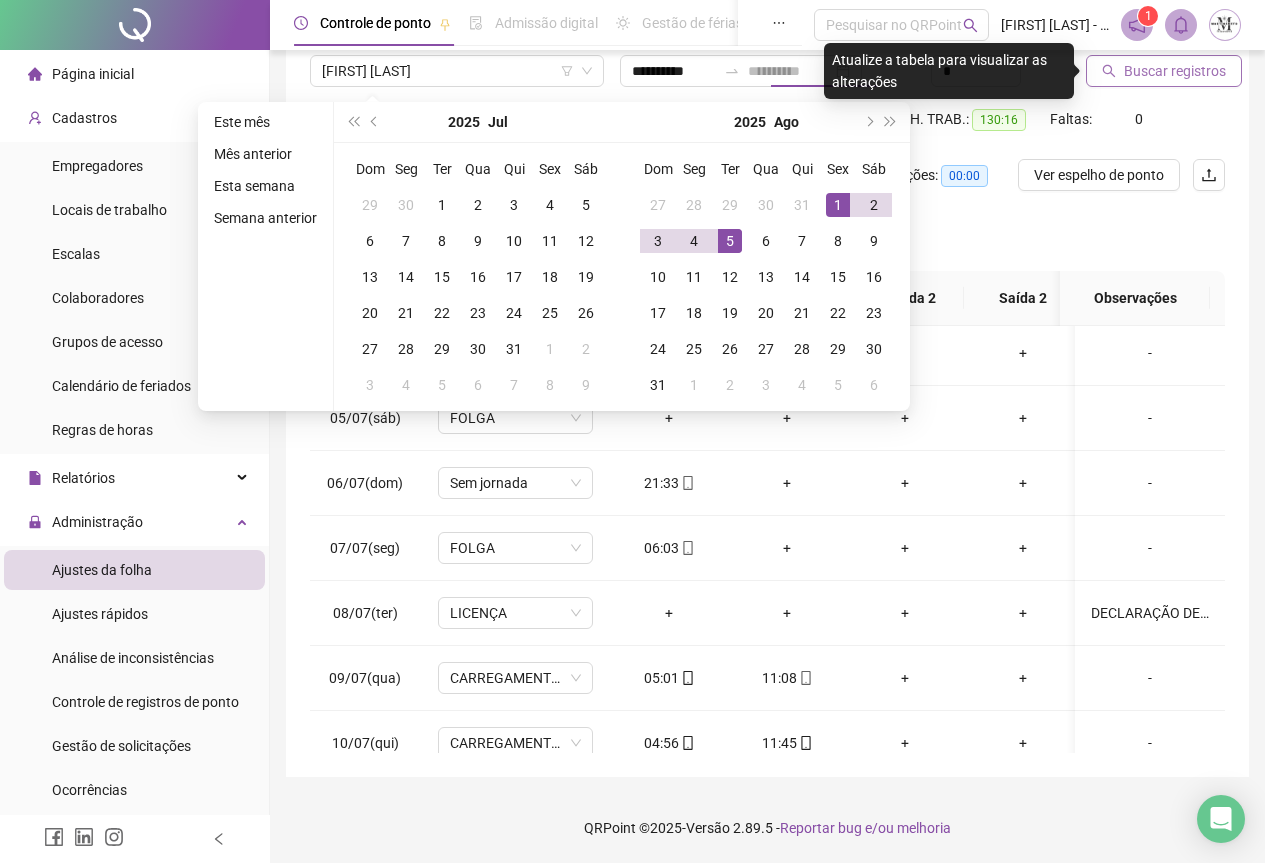click on "5" at bounding box center (730, 241) 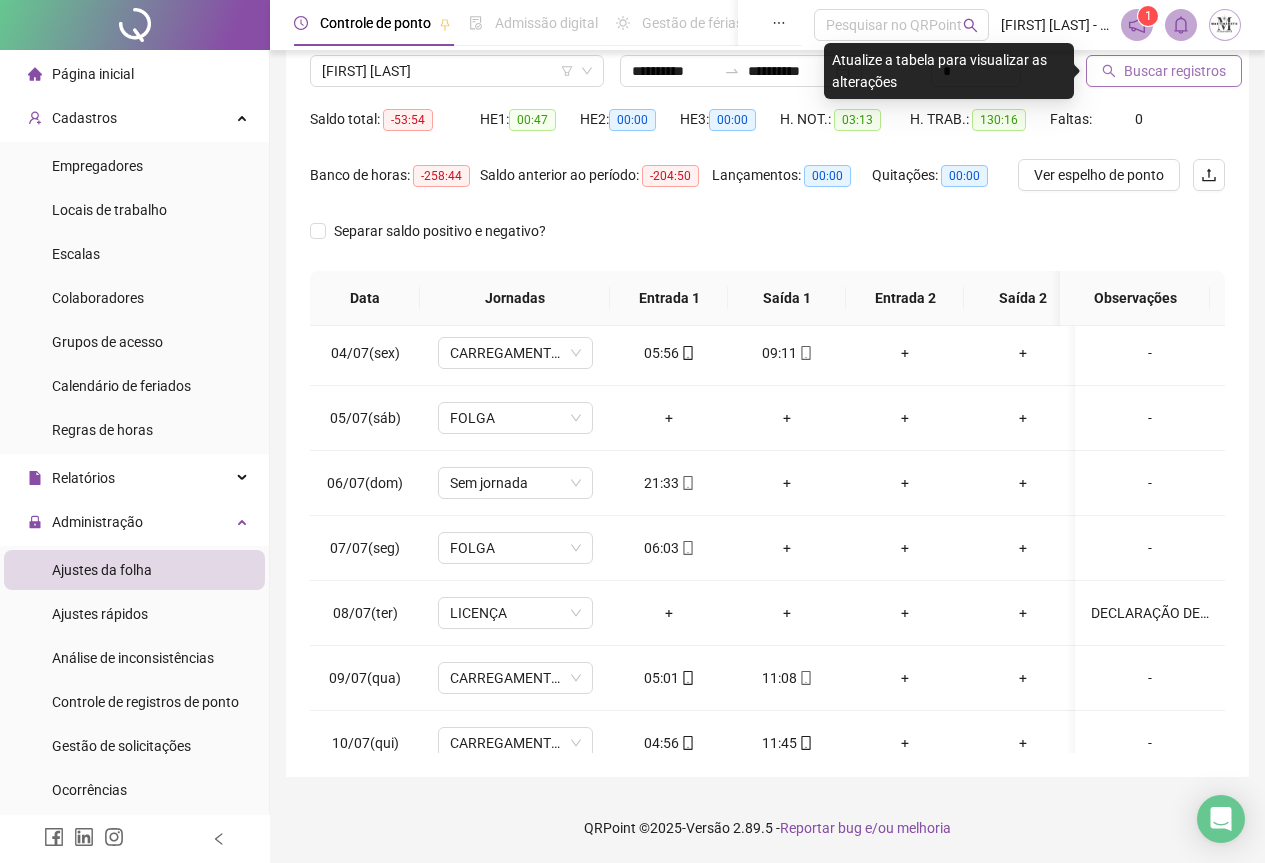click on "Buscar registros" at bounding box center (1175, 71) 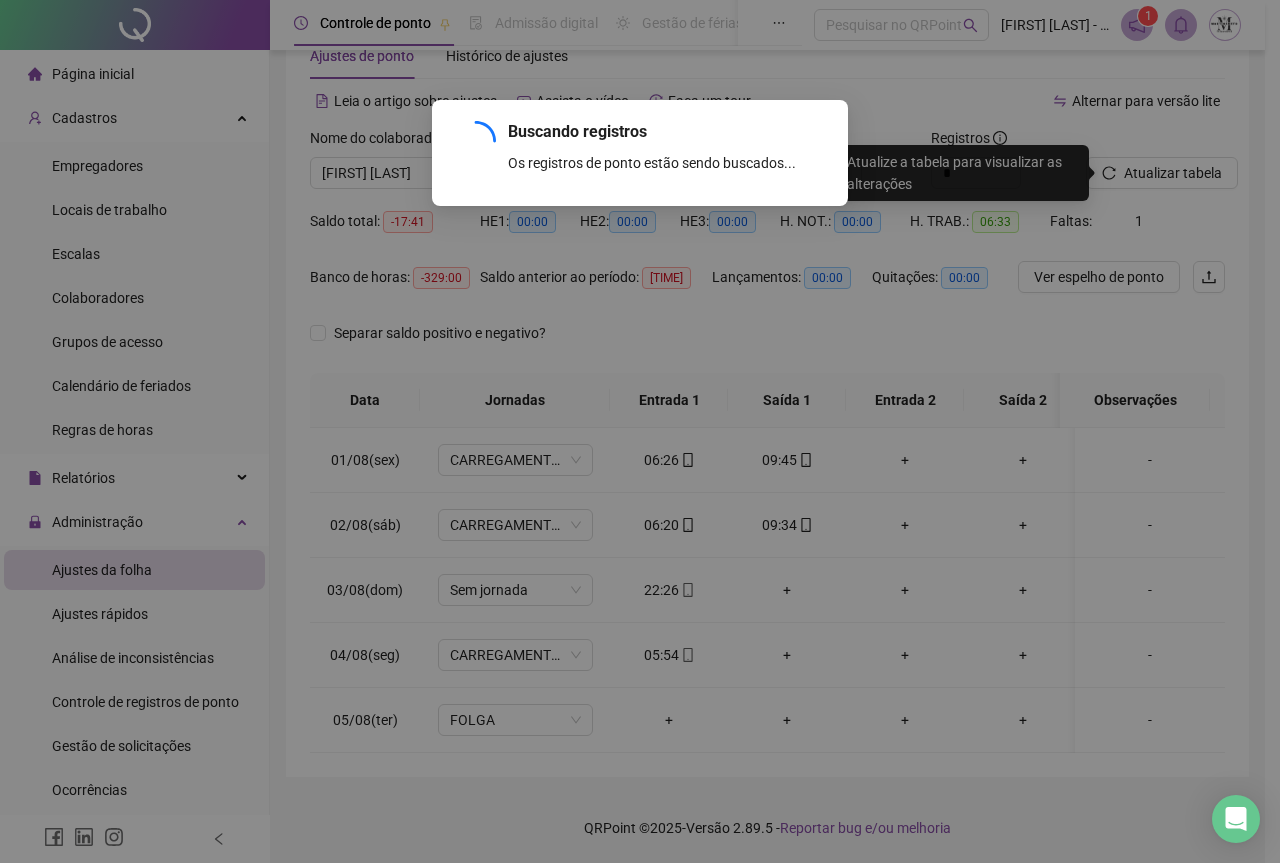scroll, scrollTop: 72, scrollLeft: 0, axis: vertical 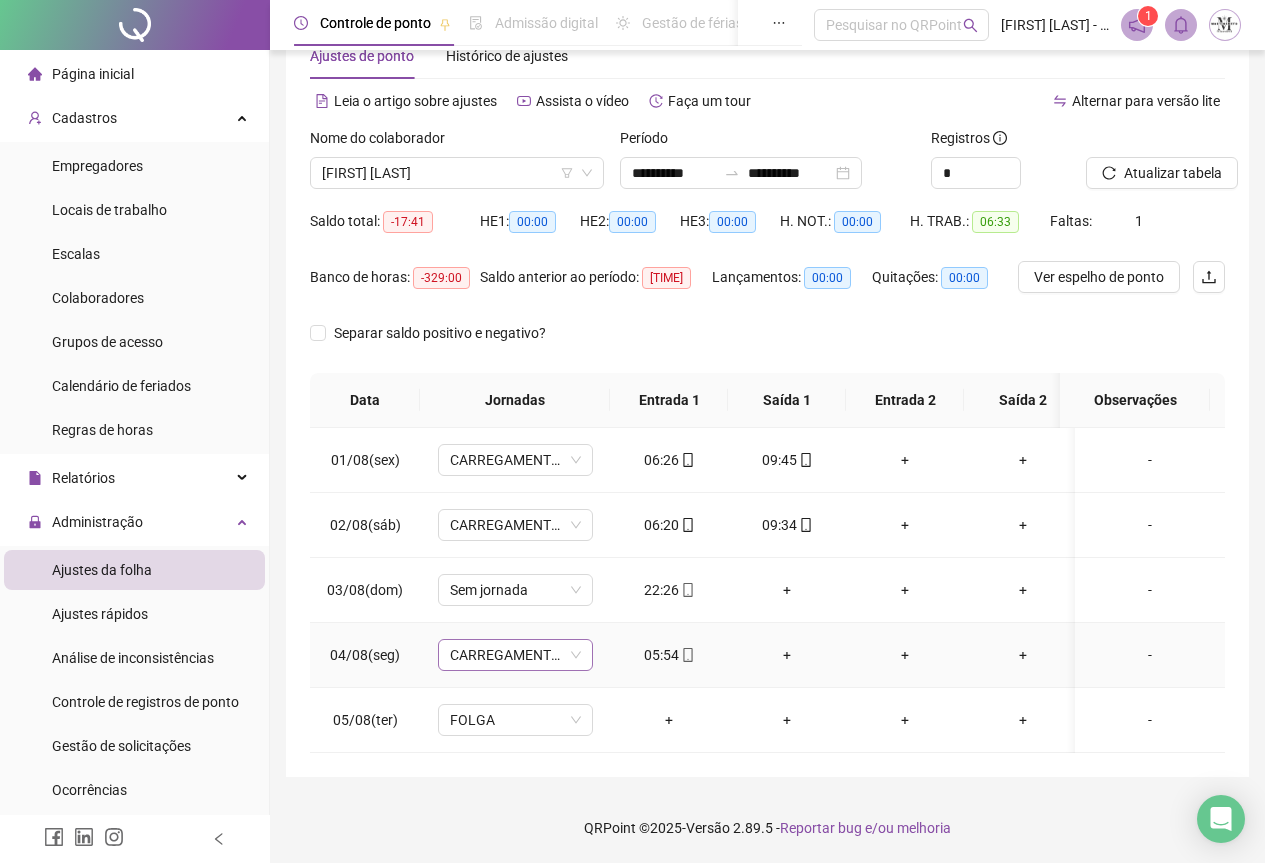 click on "CARREGAMENTO SEDE" at bounding box center (515, 655) 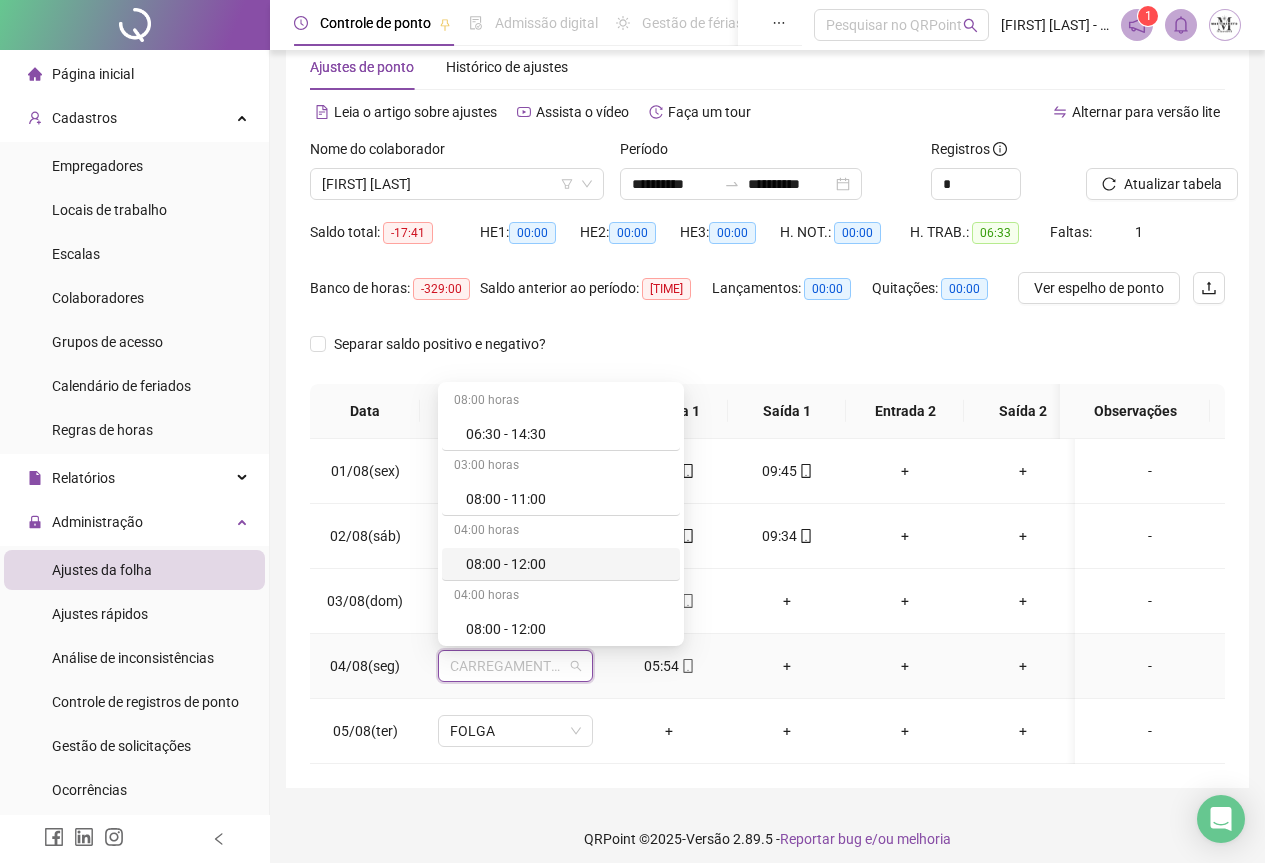 scroll, scrollTop: 72, scrollLeft: 0, axis: vertical 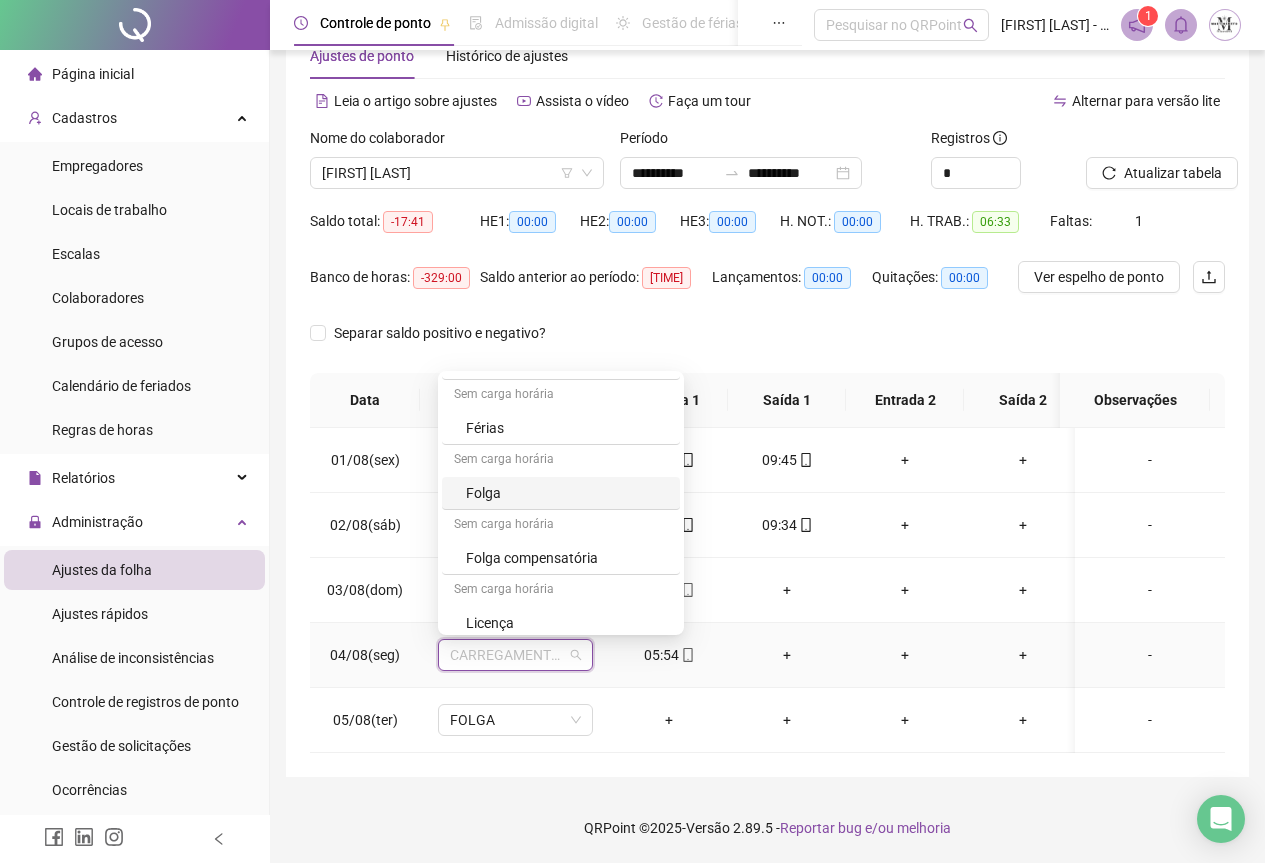 click on "Folga" at bounding box center (567, 493) 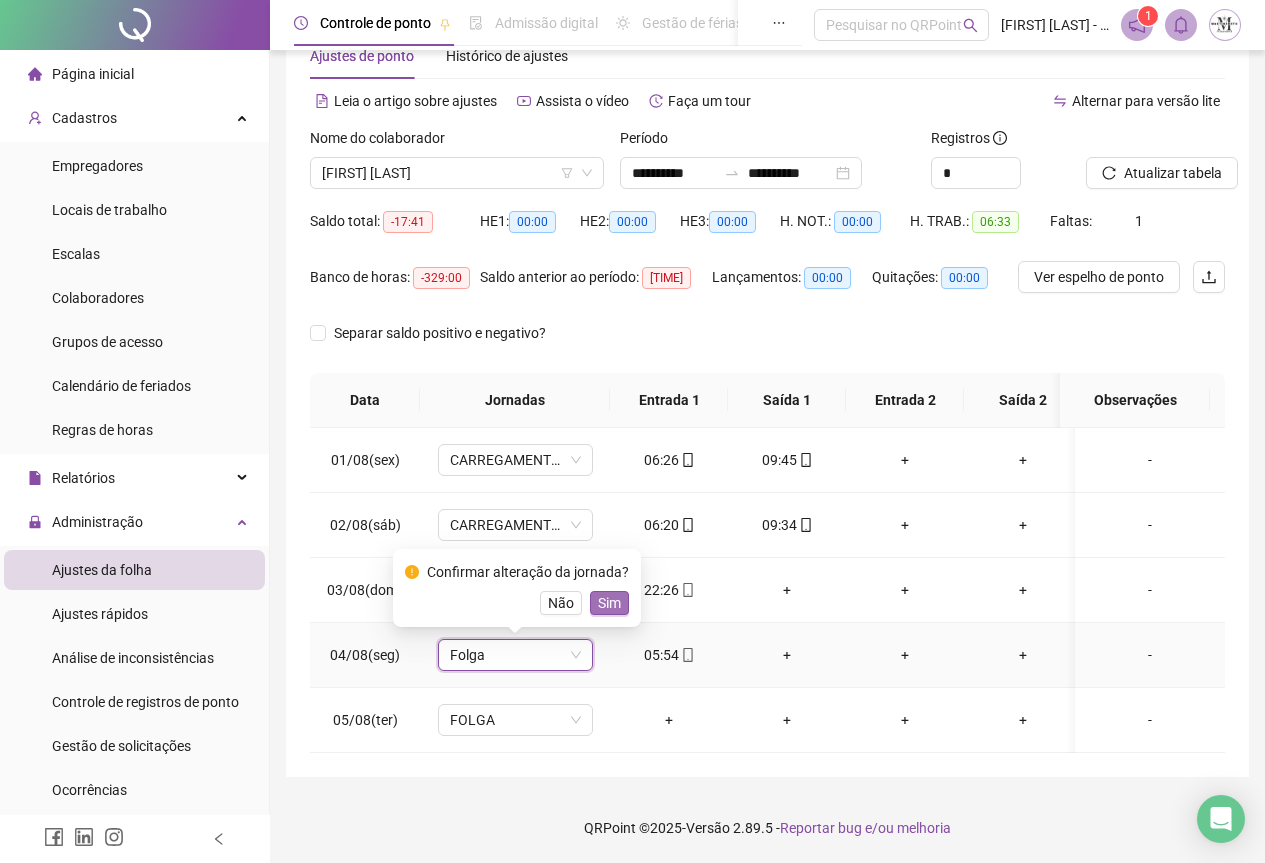 click on "Sim" at bounding box center [609, 603] 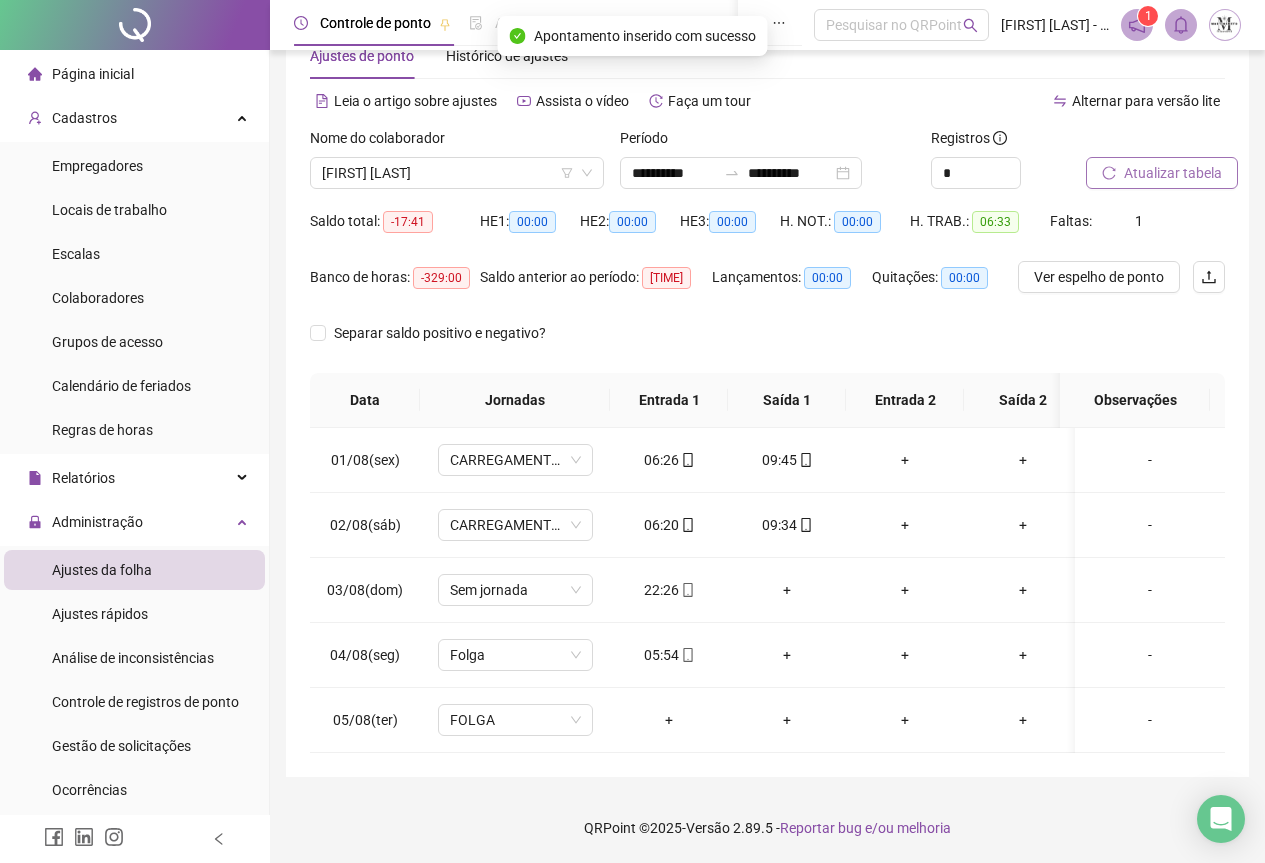 click on "Atualizar tabela" at bounding box center (1173, 173) 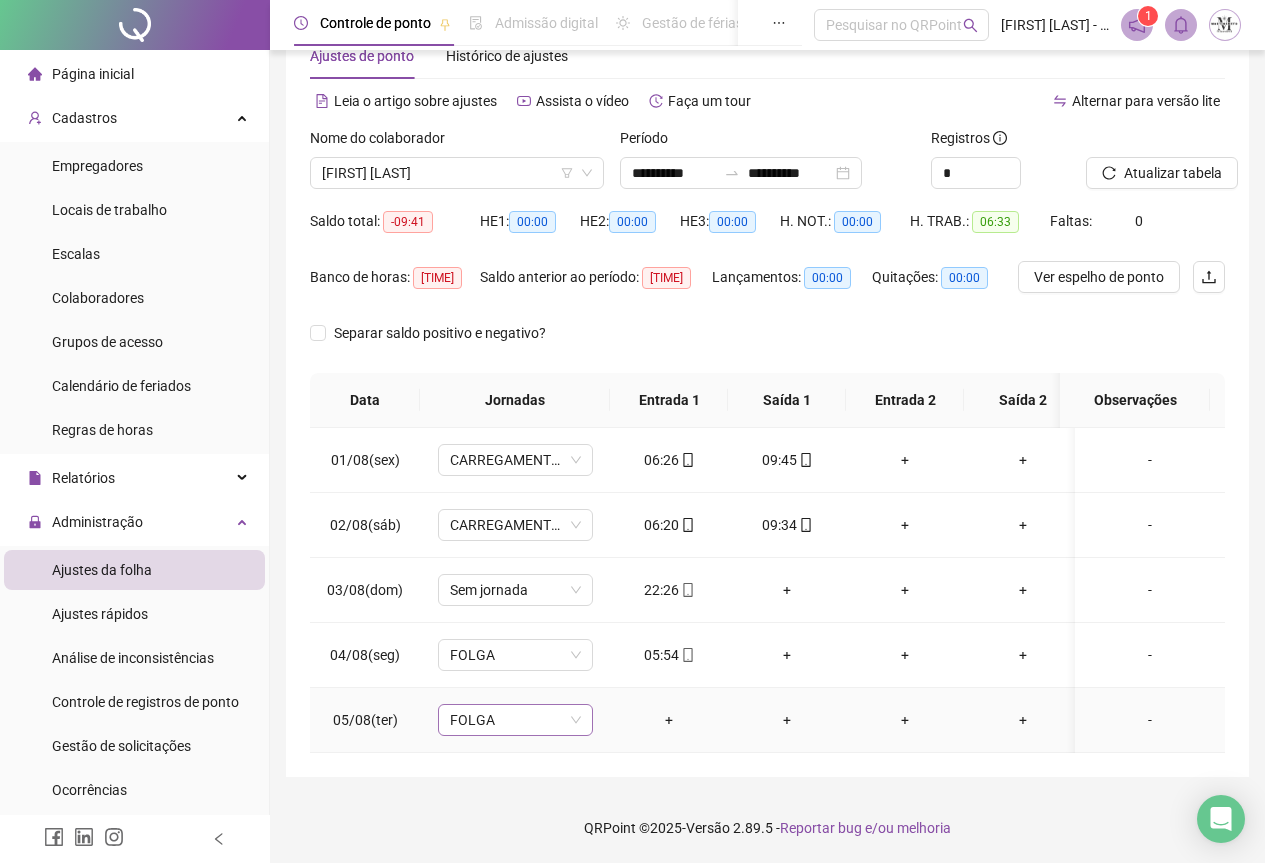 click on "FOLGA" at bounding box center [515, 720] 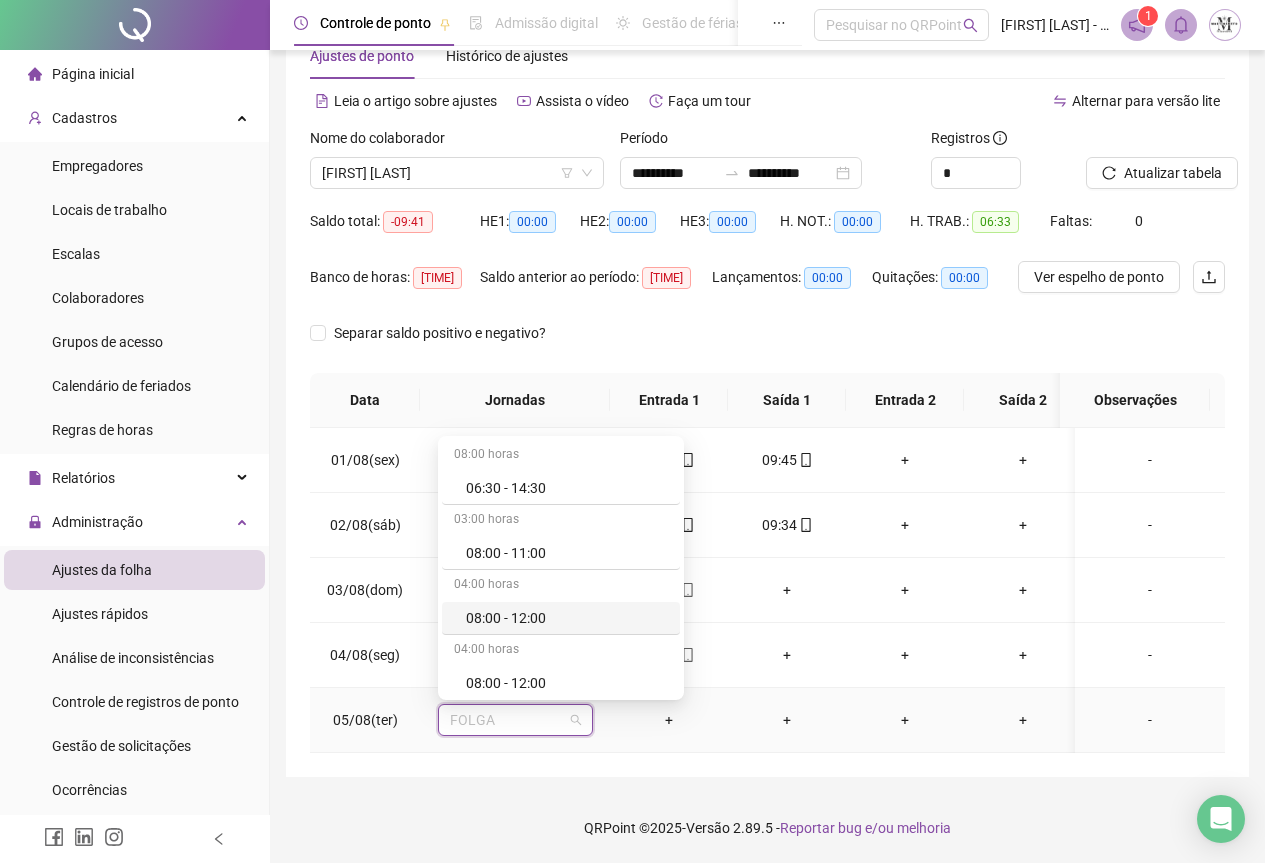 scroll, scrollTop: 72, scrollLeft: 0, axis: vertical 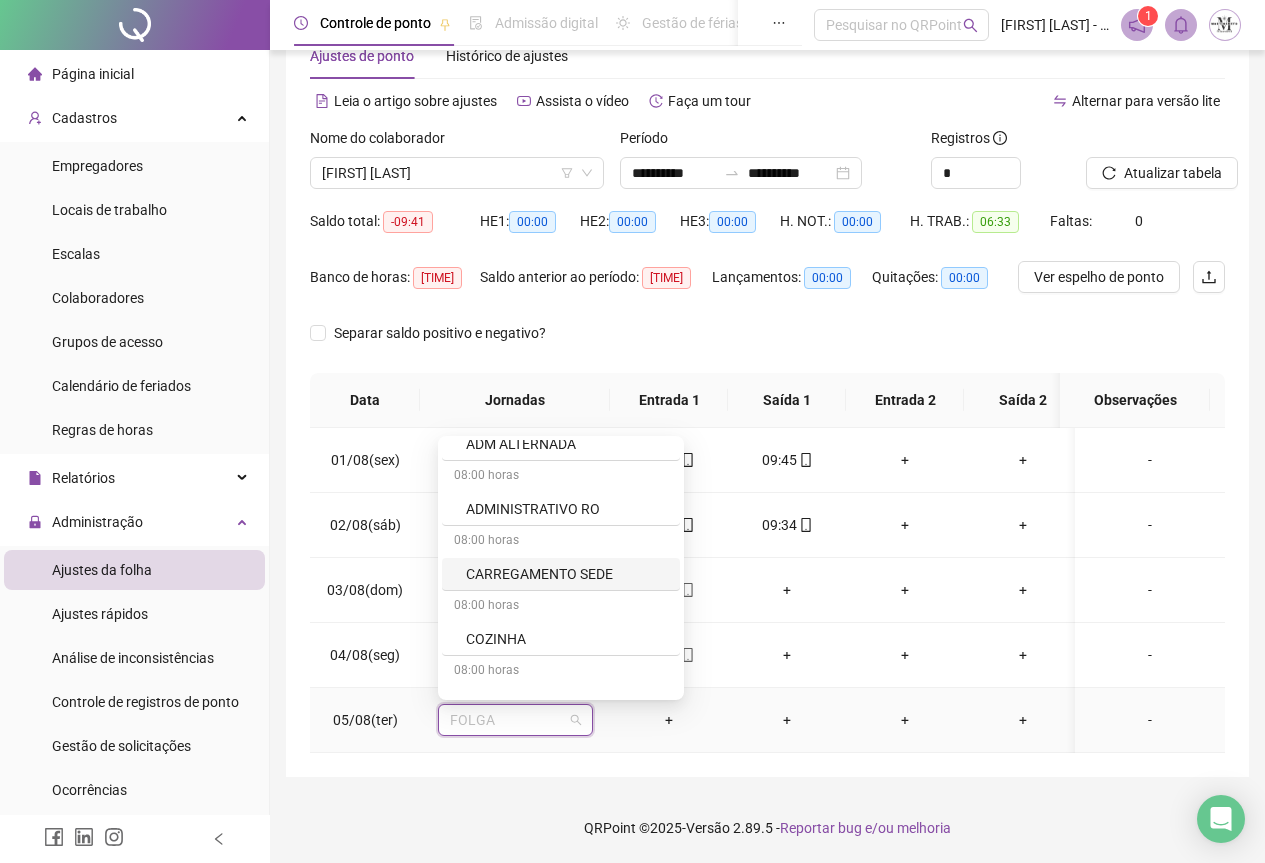 click on "CARREGAMENTO SEDE" at bounding box center [567, 574] 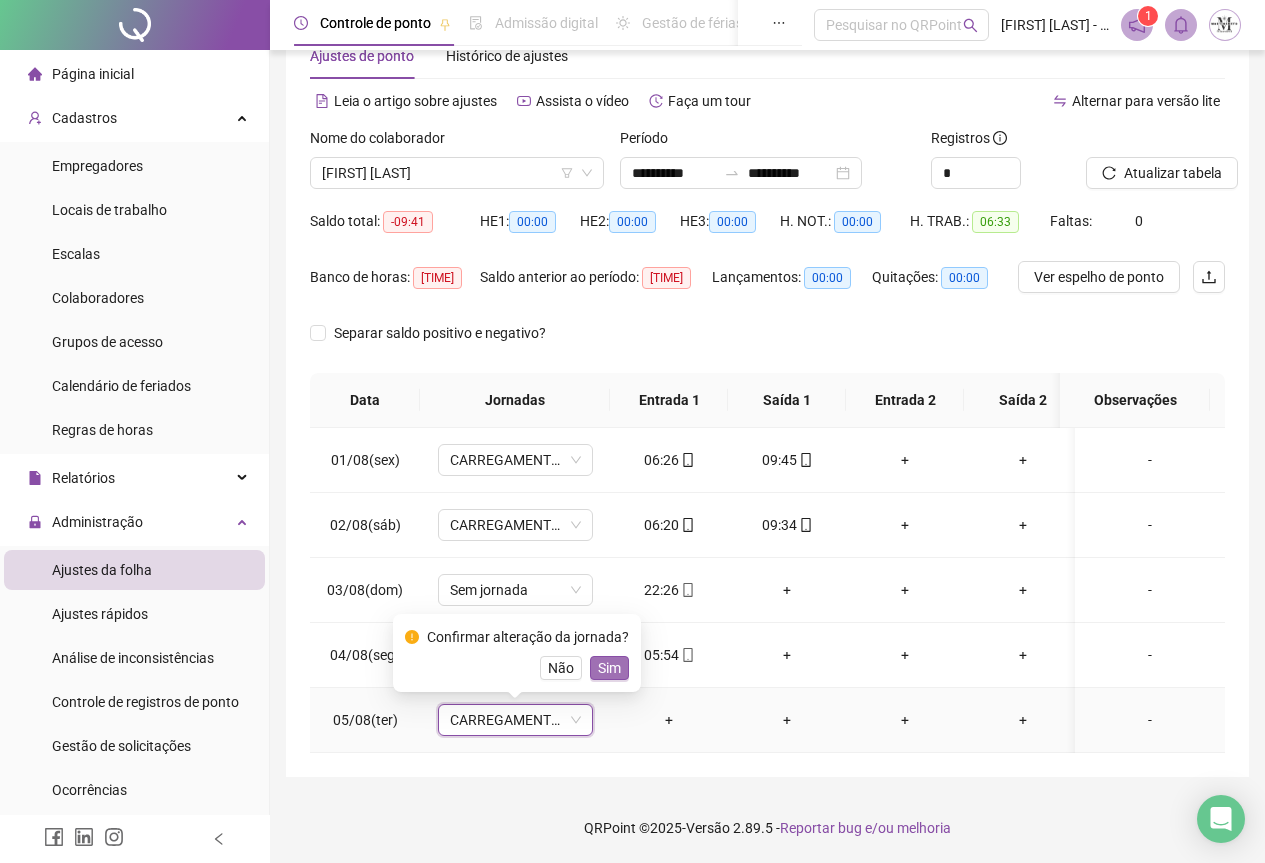 click on "Sim" at bounding box center [609, 668] 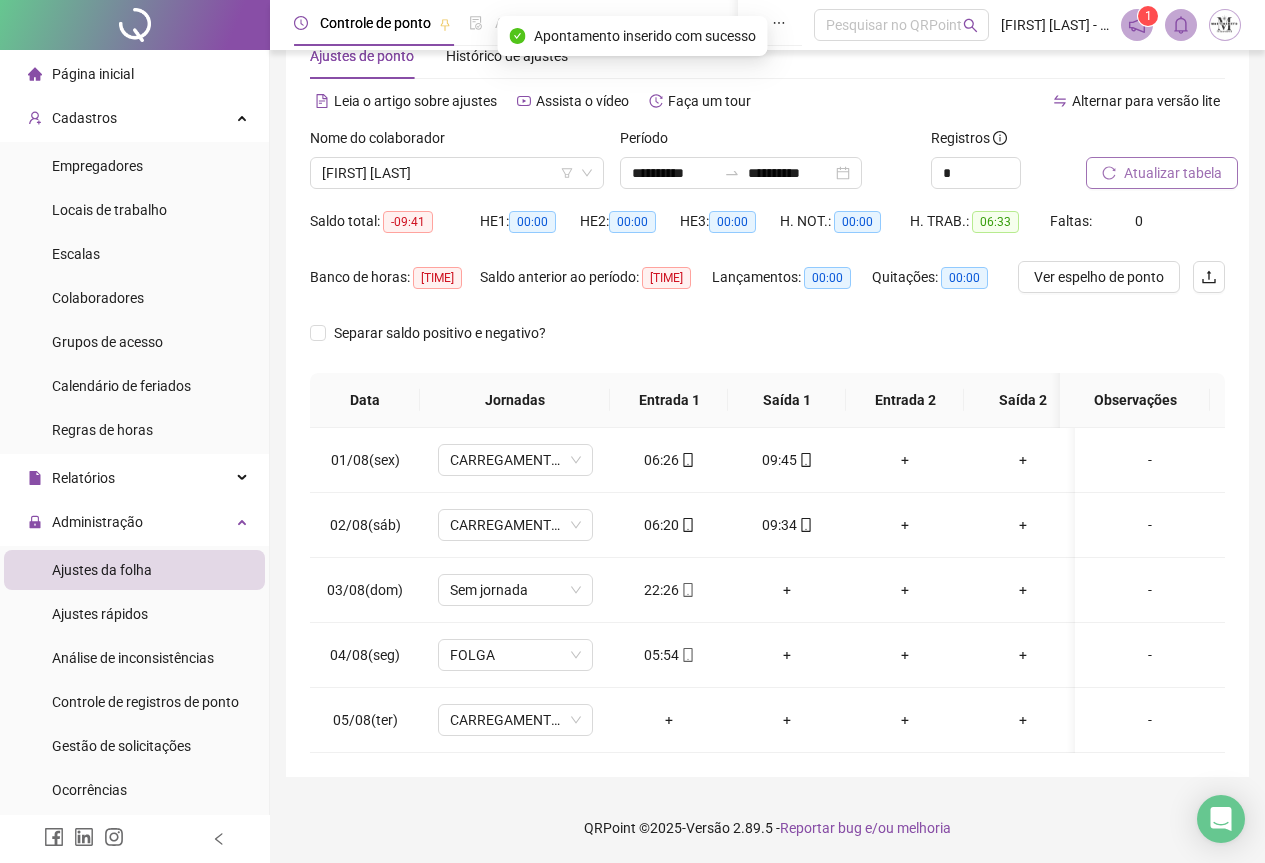 click on "Atualizar tabela" at bounding box center [1162, 173] 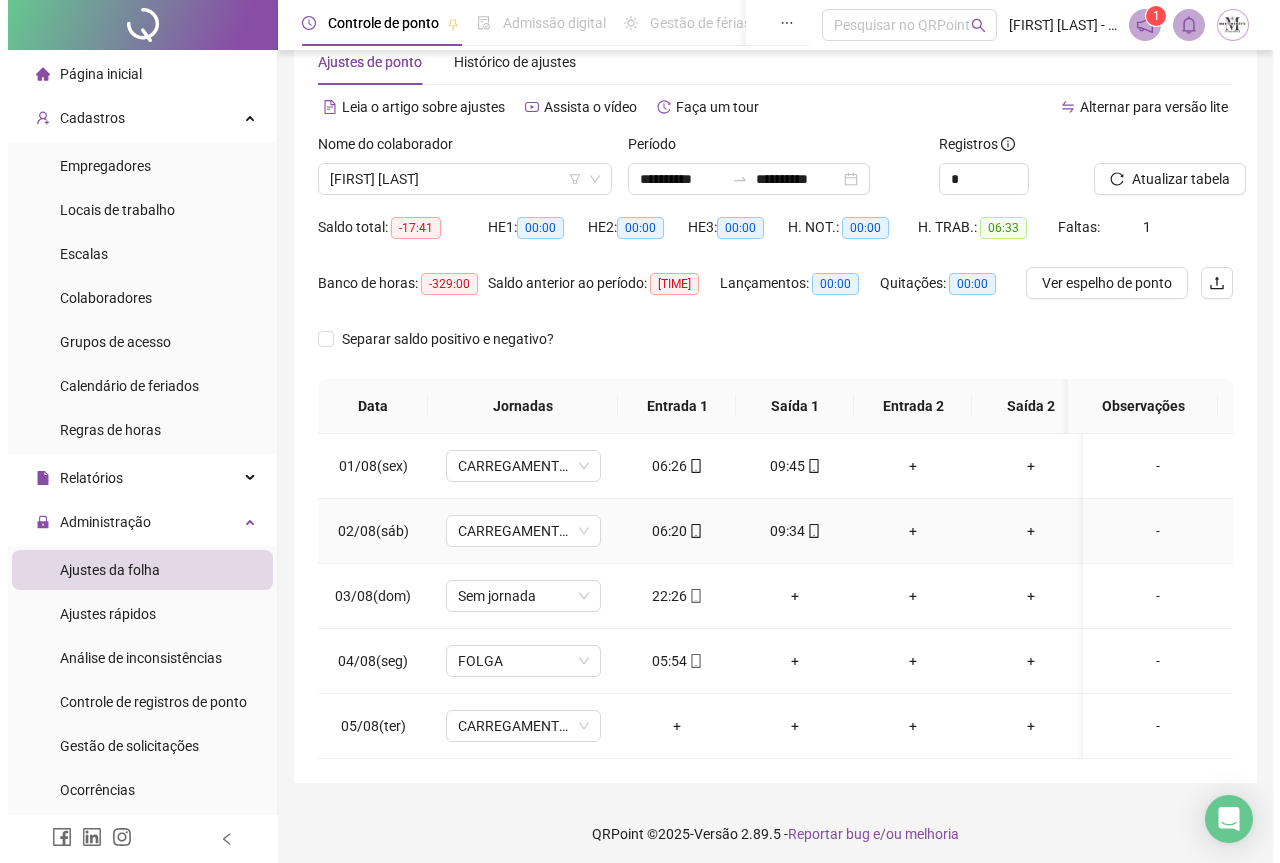scroll, scrollTop: 72, scrollLeft: 0, axis: vertical 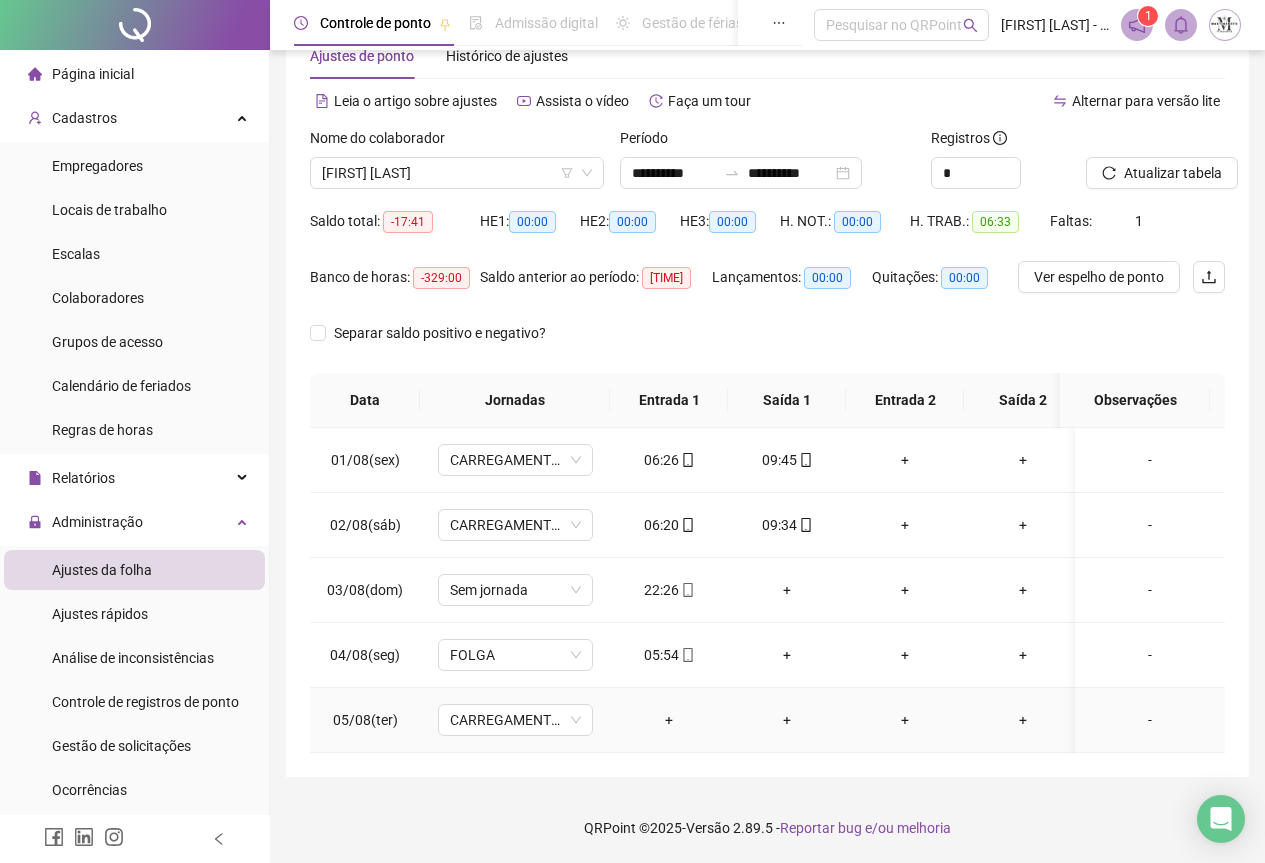 click on "+" at bounding box center (669, 720) 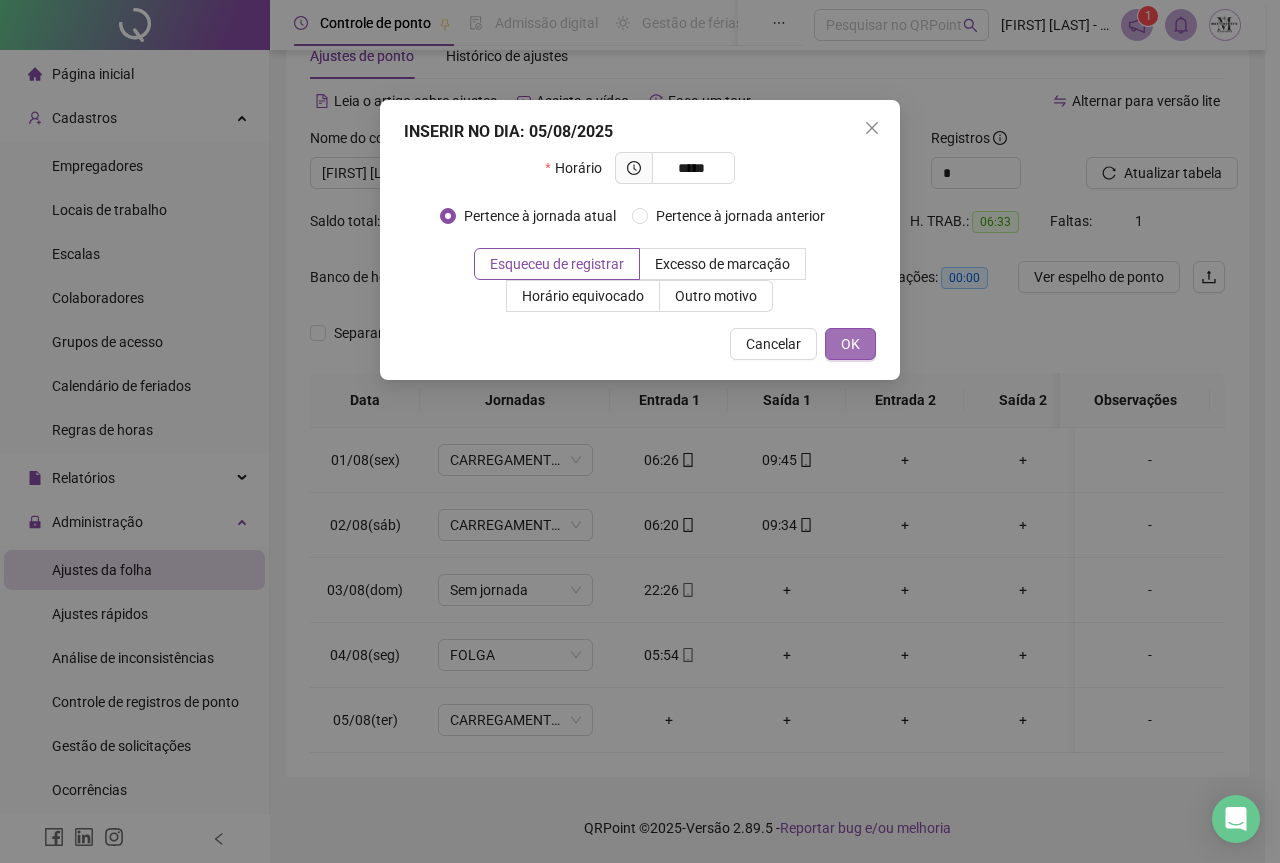 type on "*****" 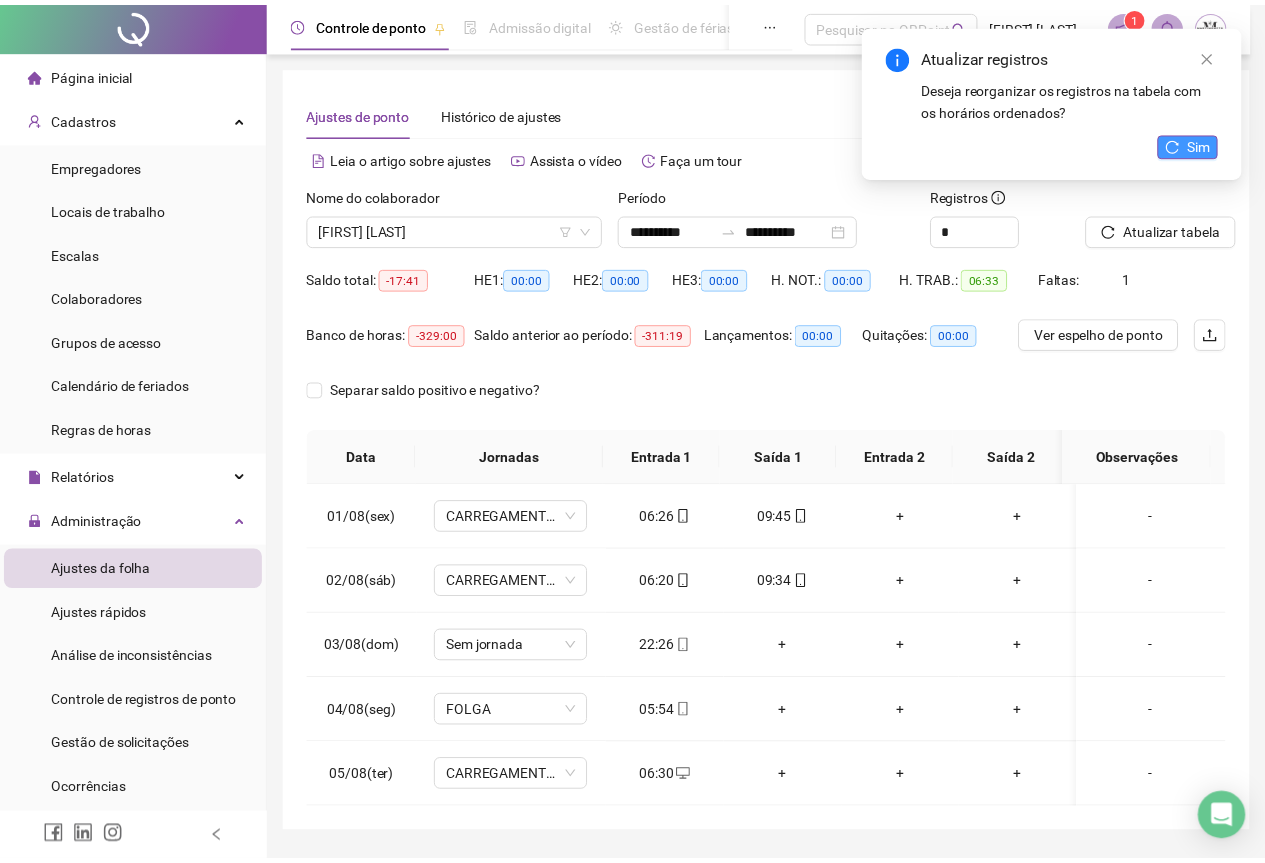 scroll, scrollTop: 72, scrollLeft: 0, axis: vertical 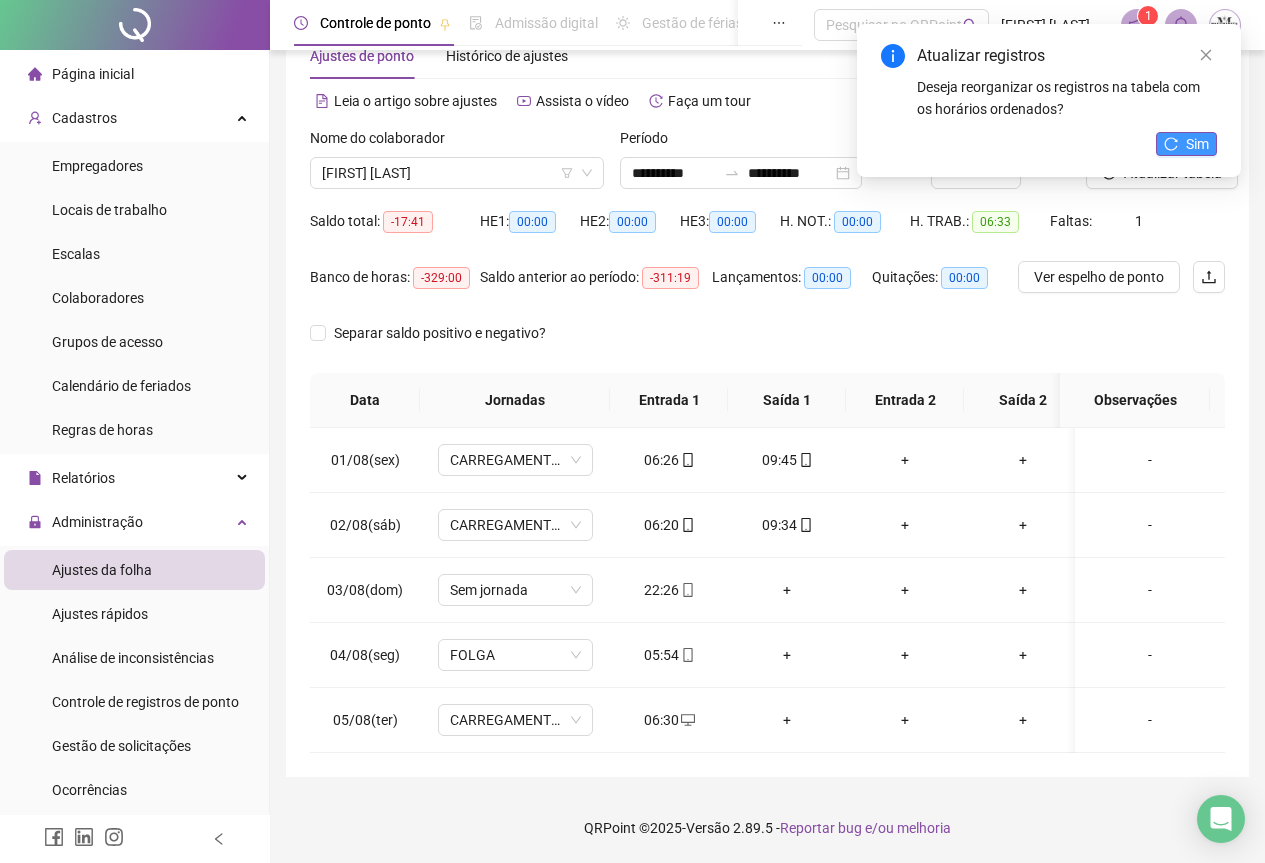 click on "Sim" at bounding box center [1197, 144] 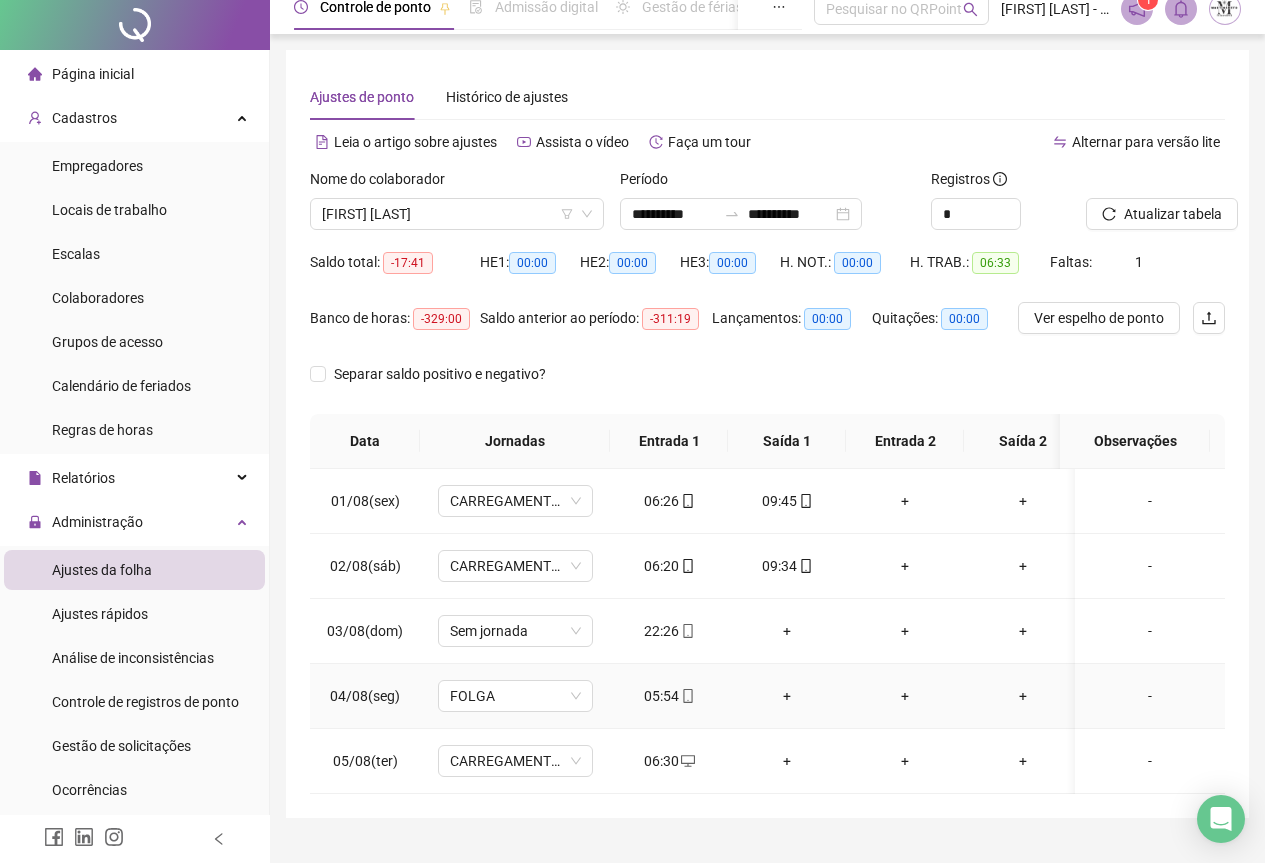 scroll, scrollTop: 0, scrollLeft: 0, axis: both 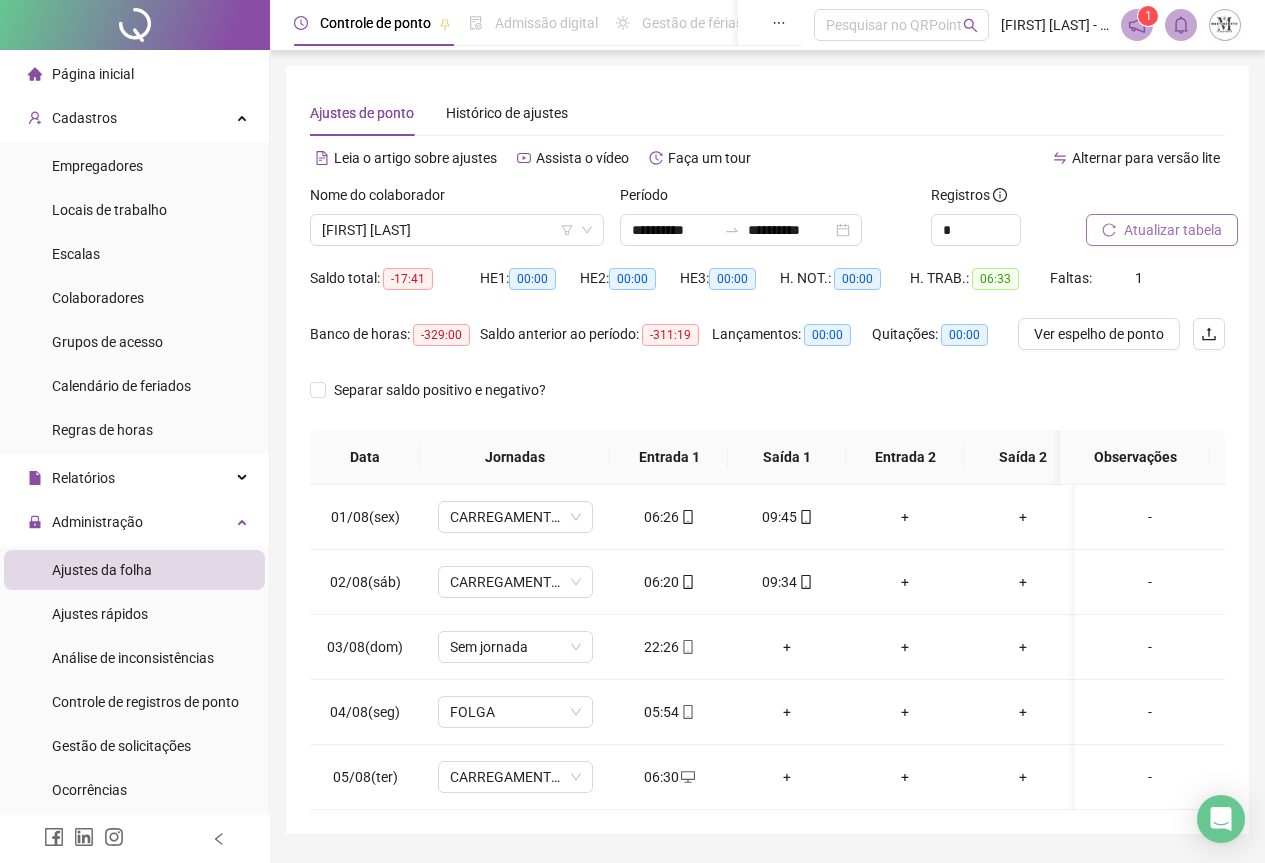click on "Atualizar tabela" at bounding box center (1173, 230) 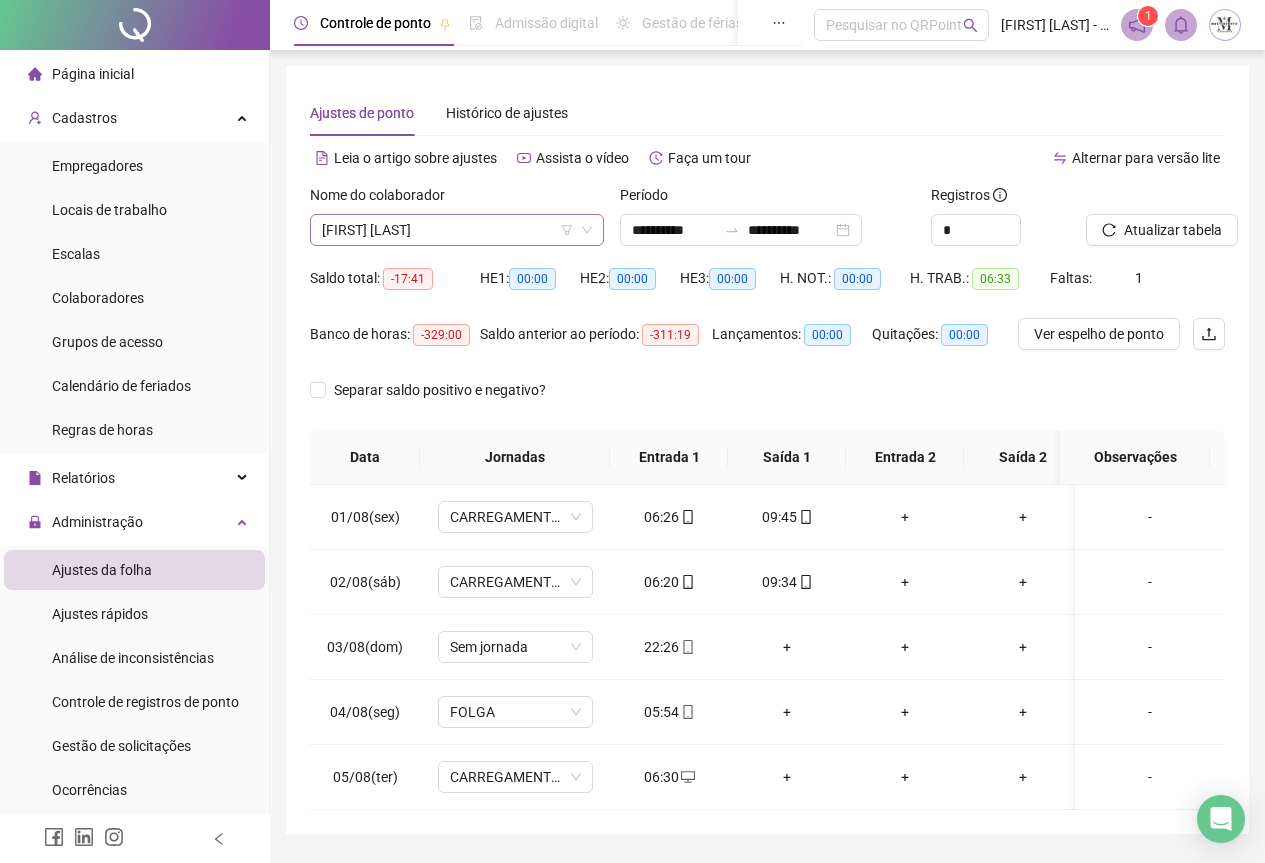 click on "[FIRST] [LAST]" at bounding box center (457, 230) 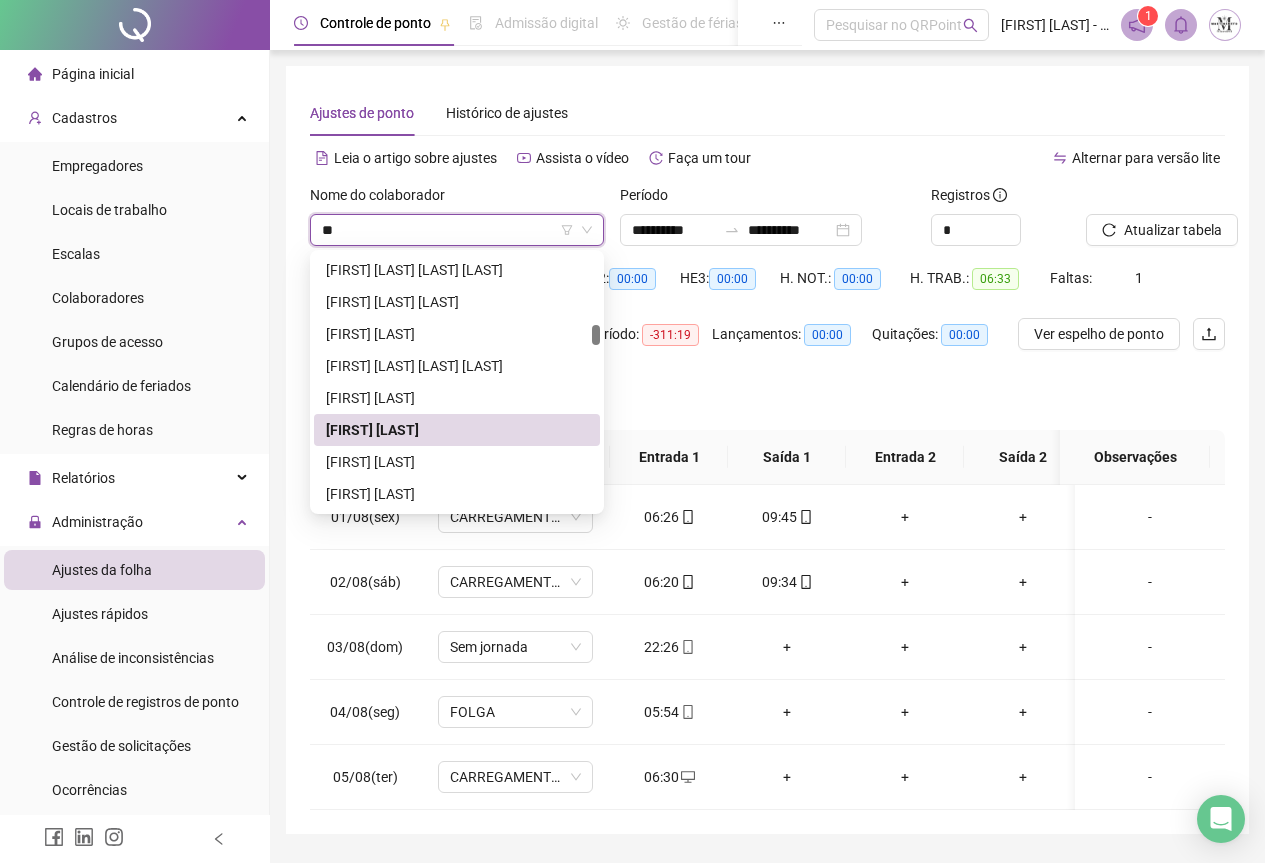 scroll, scrollTop: 0, scrollLeft: 0, axis: both 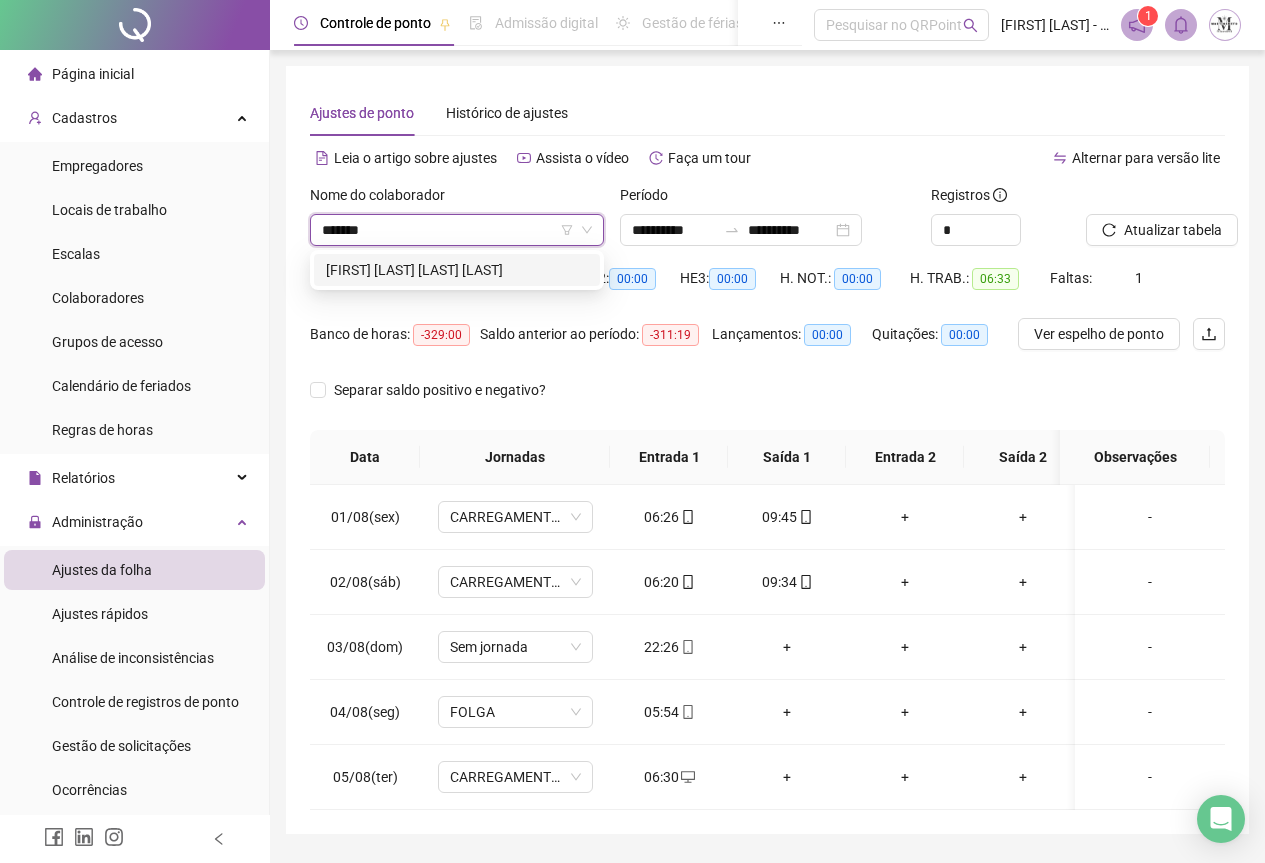 type on "********" 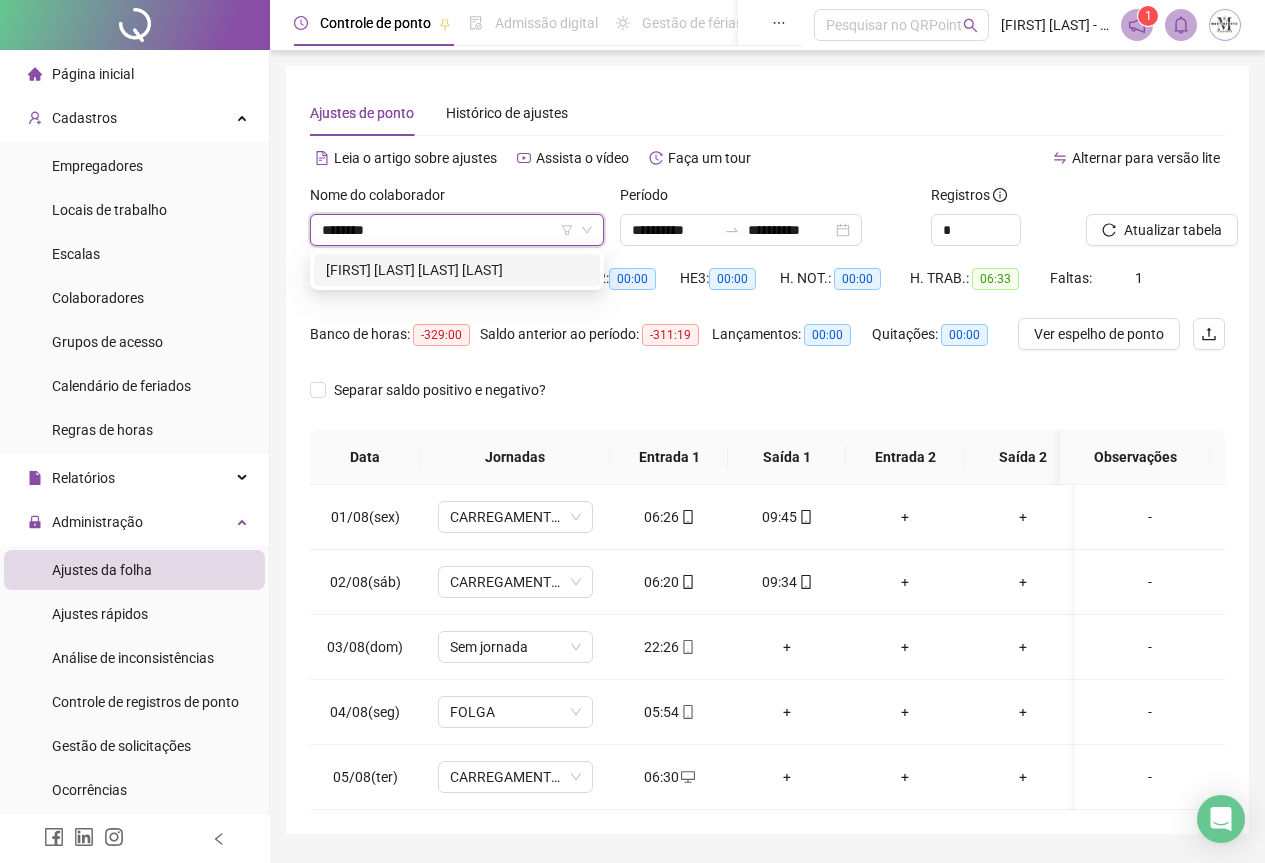 drag, startPoint x: 440, startPoint y: 266, endPoint x: 504, endPoint y: 281, distance: 65.734314 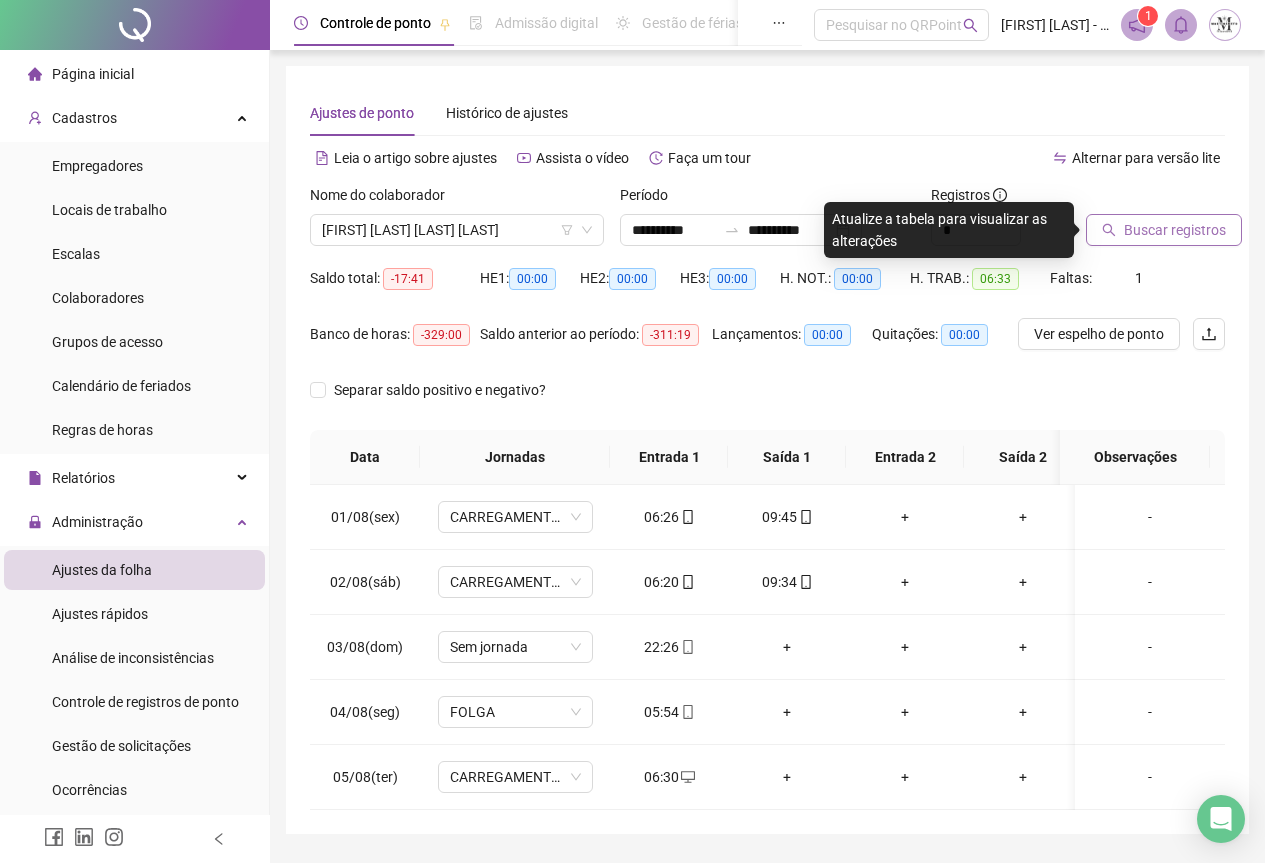click 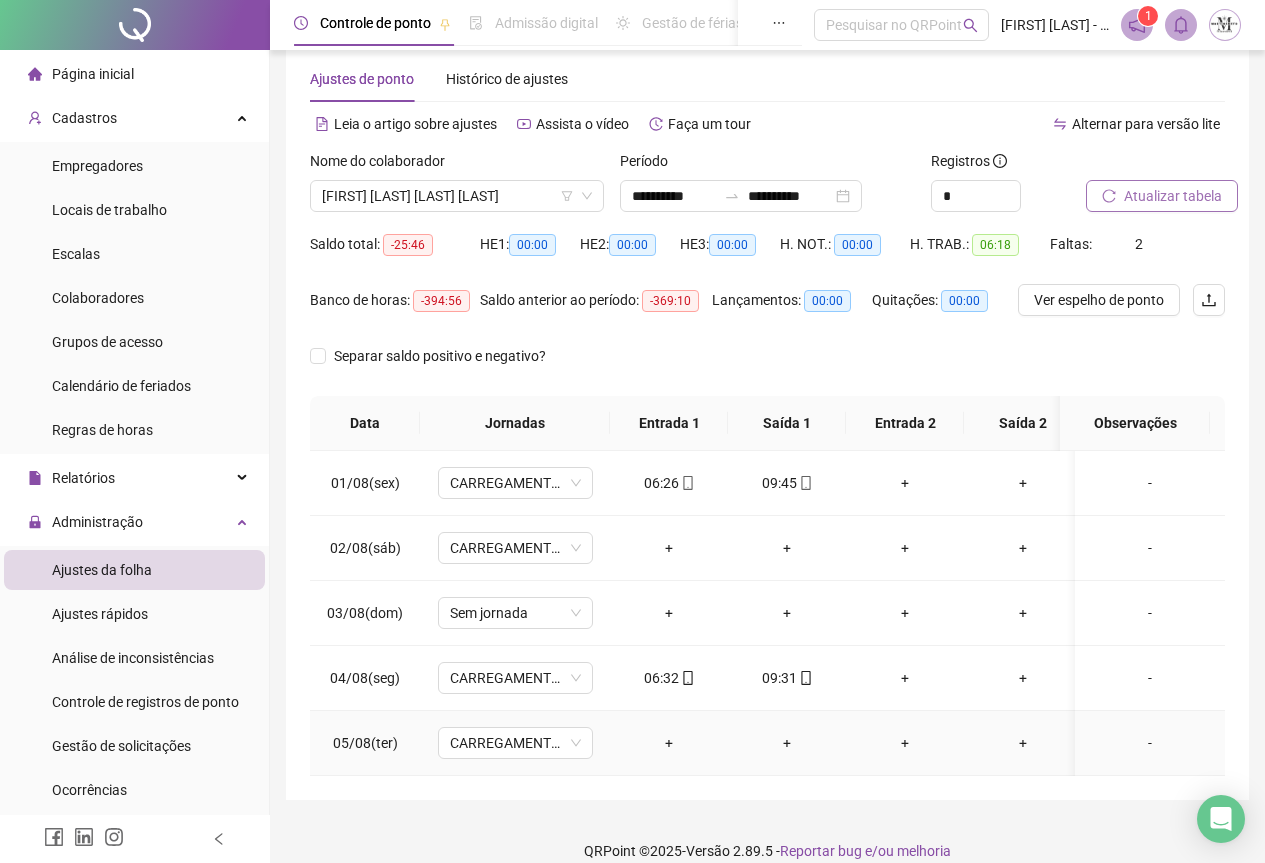 scroll, scrollTop: 0, scrollLeft: 0, axis: both 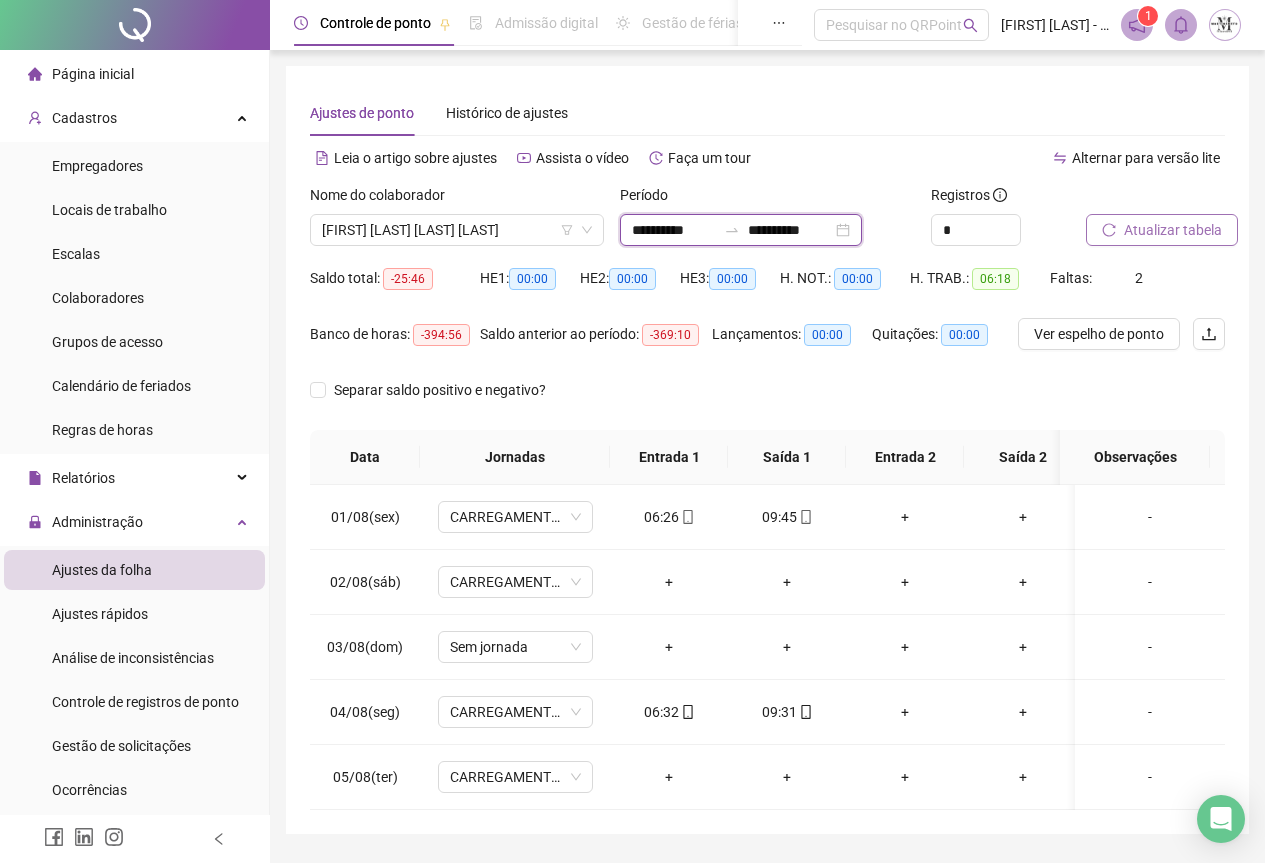 click on "**********" at bounding box center (790, 230) 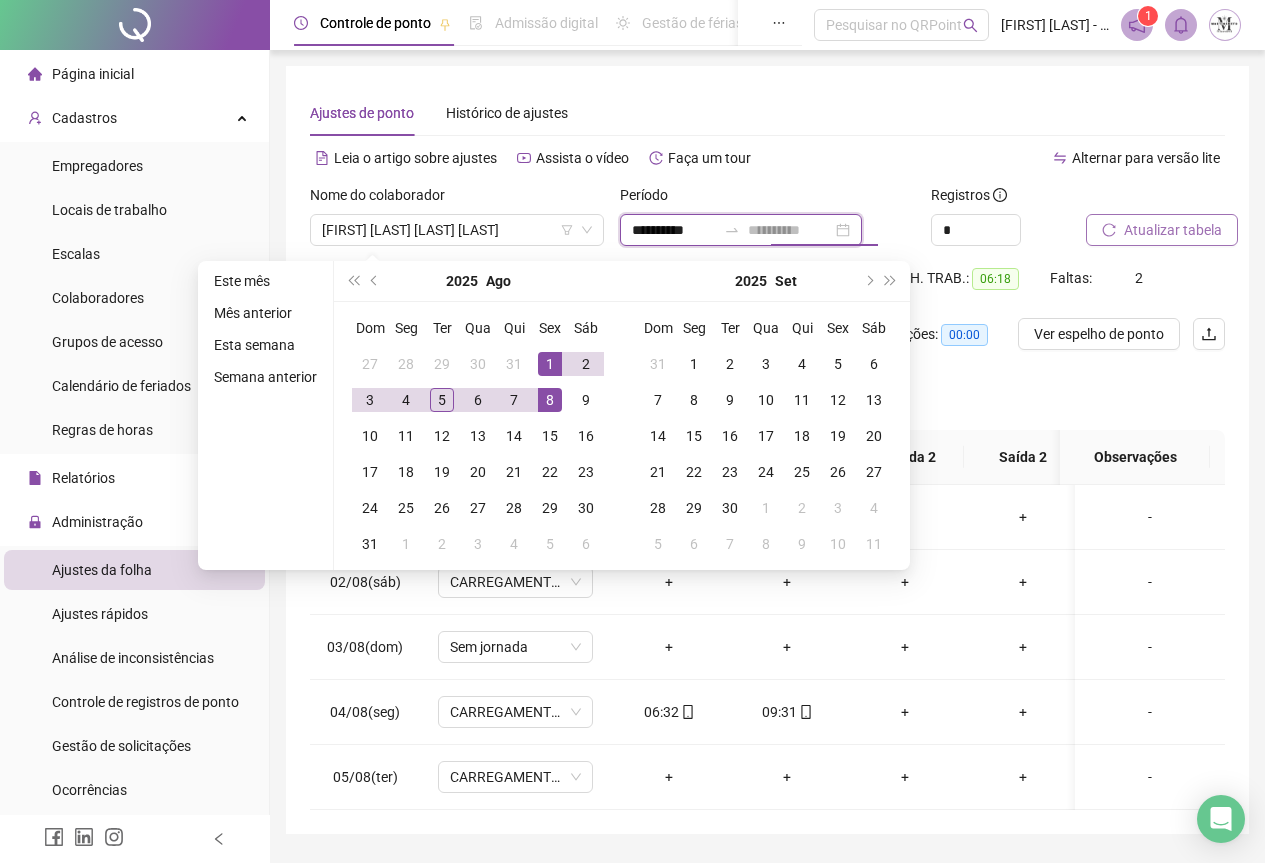 type on "**********" 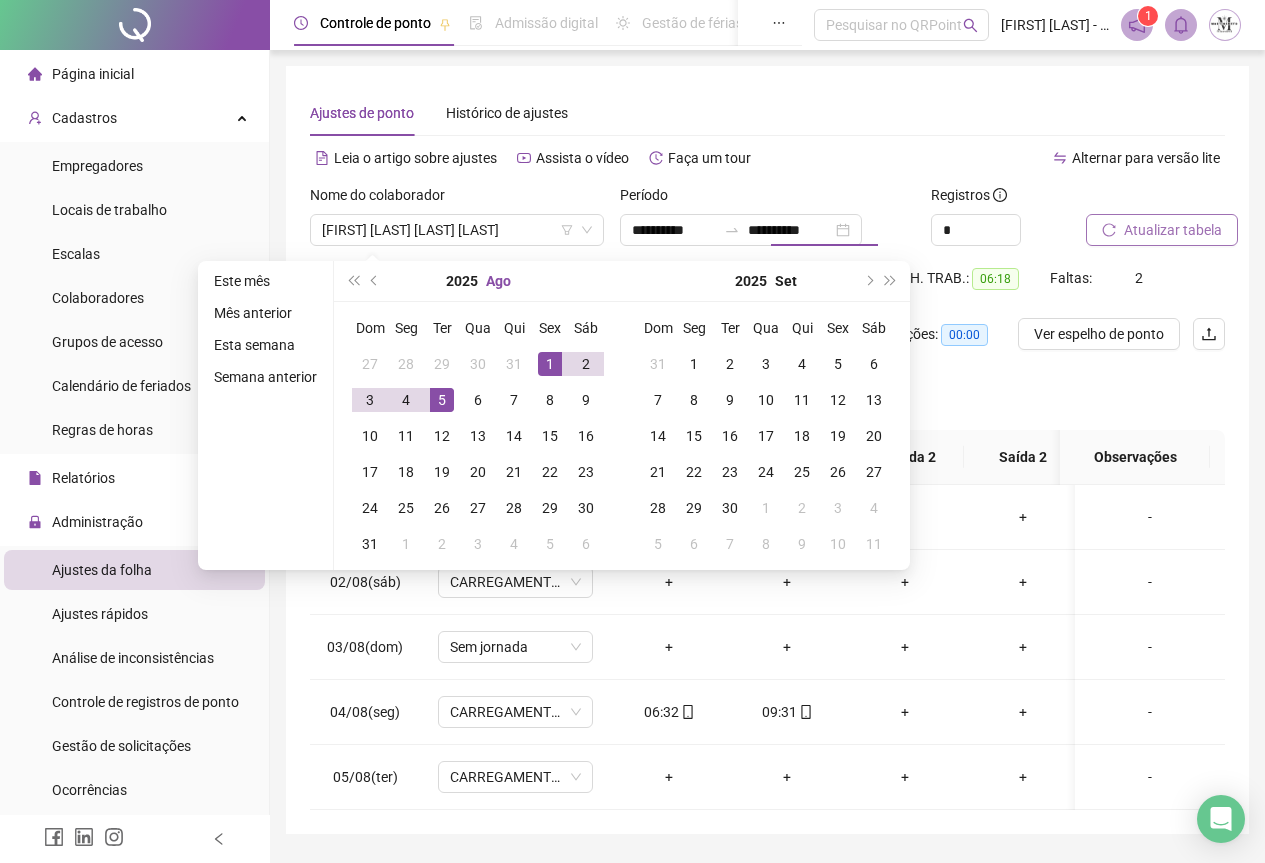 click on "Ago" at bounding box center (498, 281) 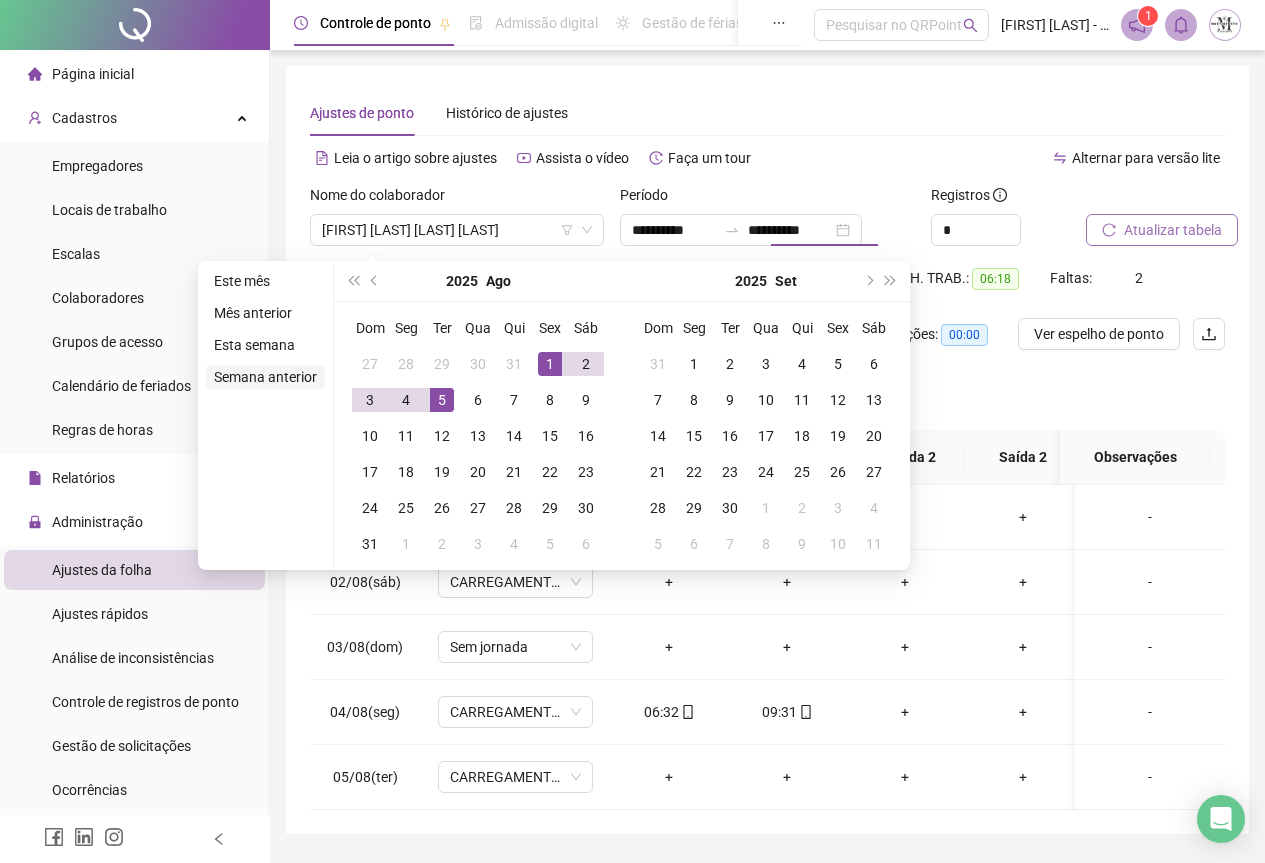 type on "**********" 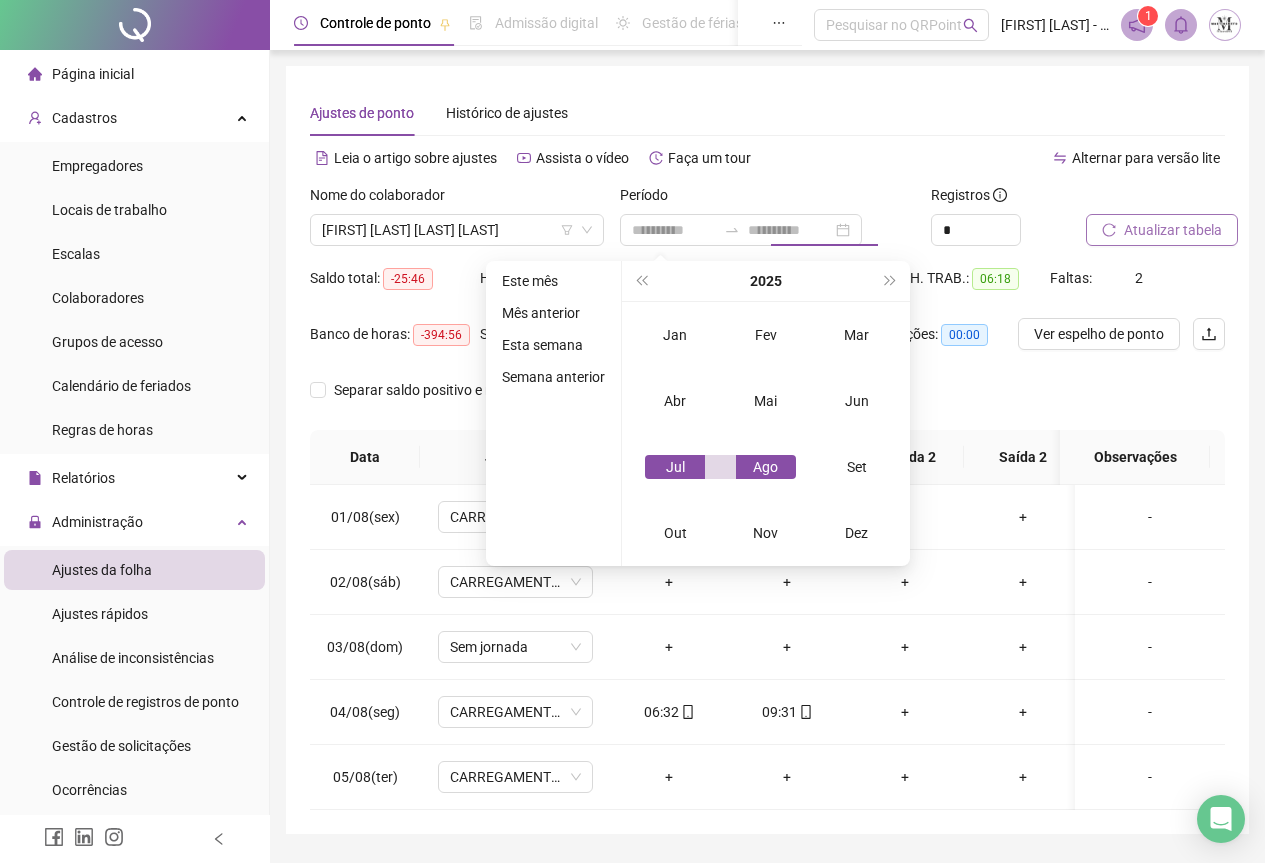type on "**********" 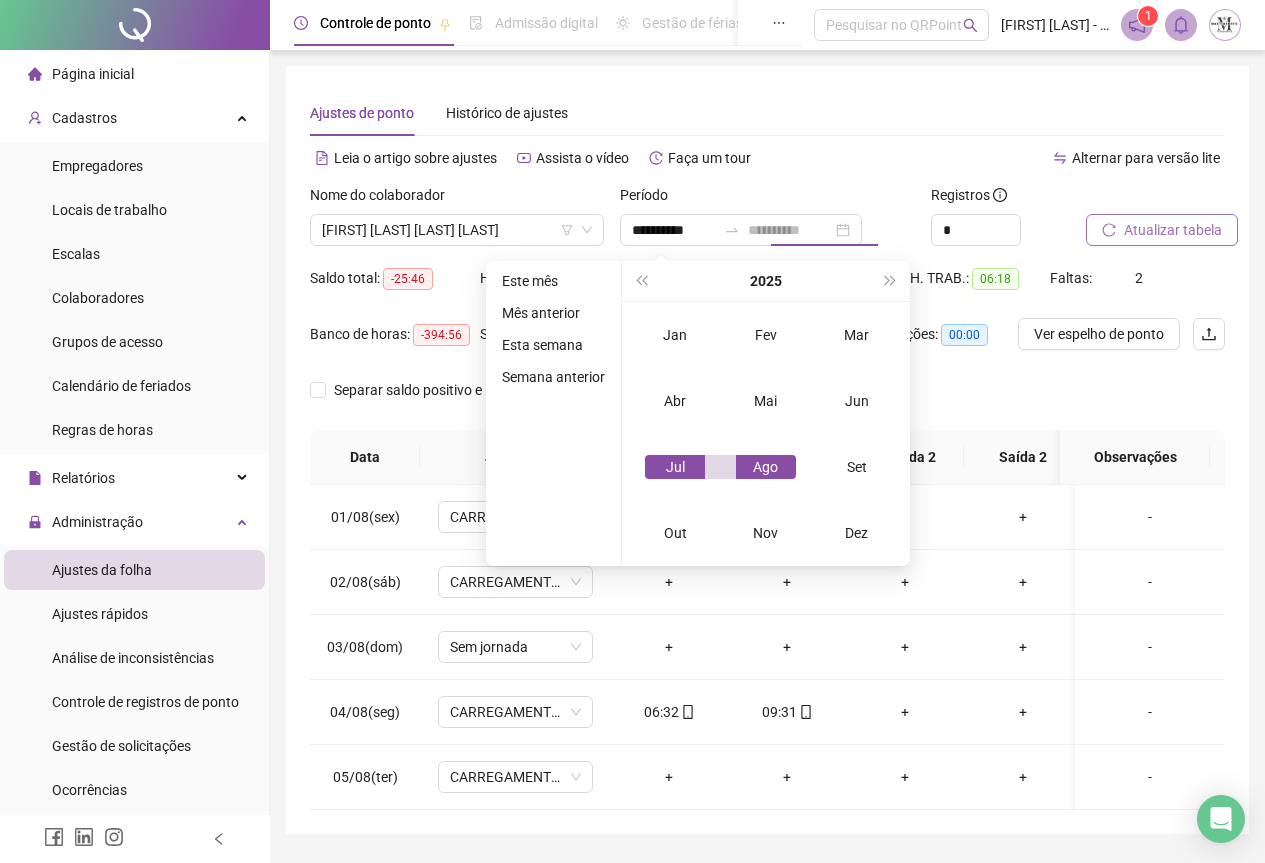 click on "Jul" at bounding box center [675, 467] 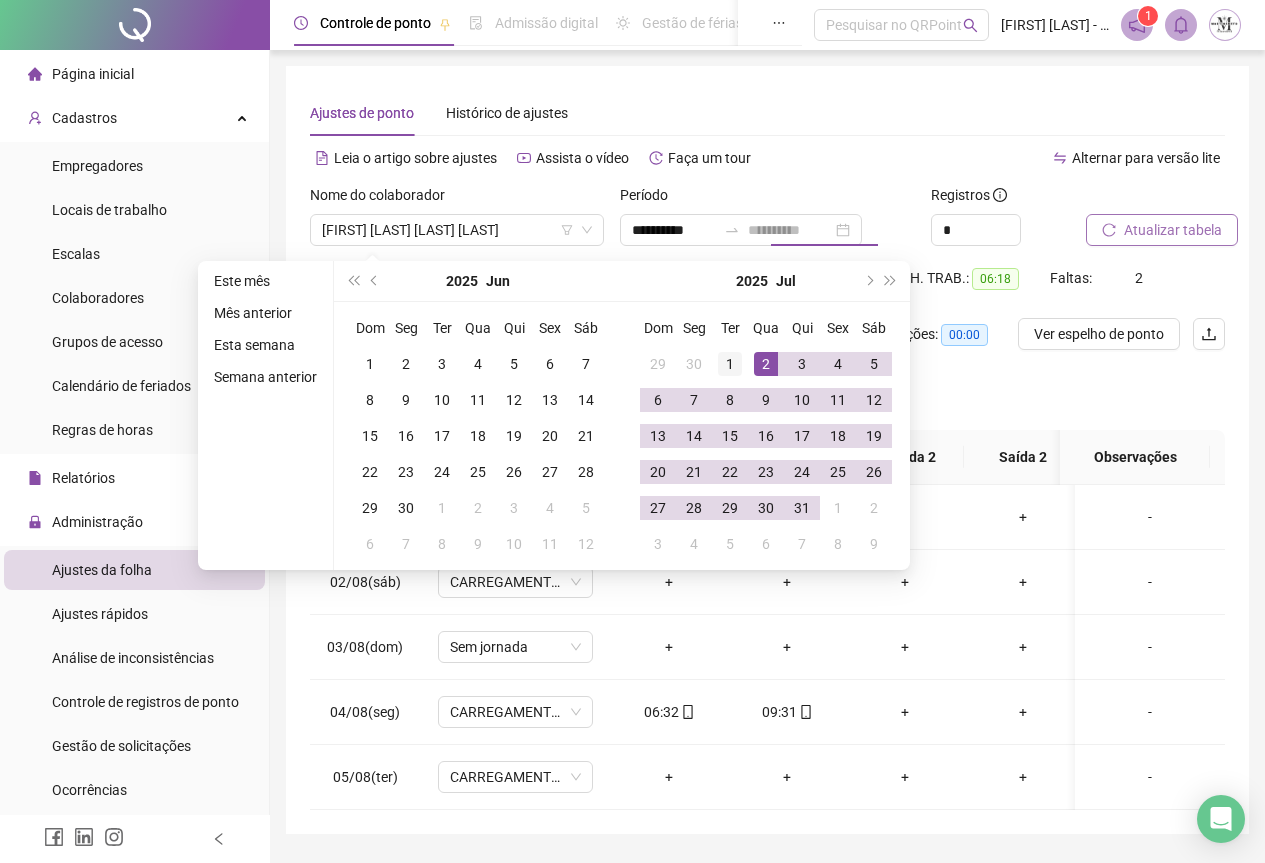 type on "**********" 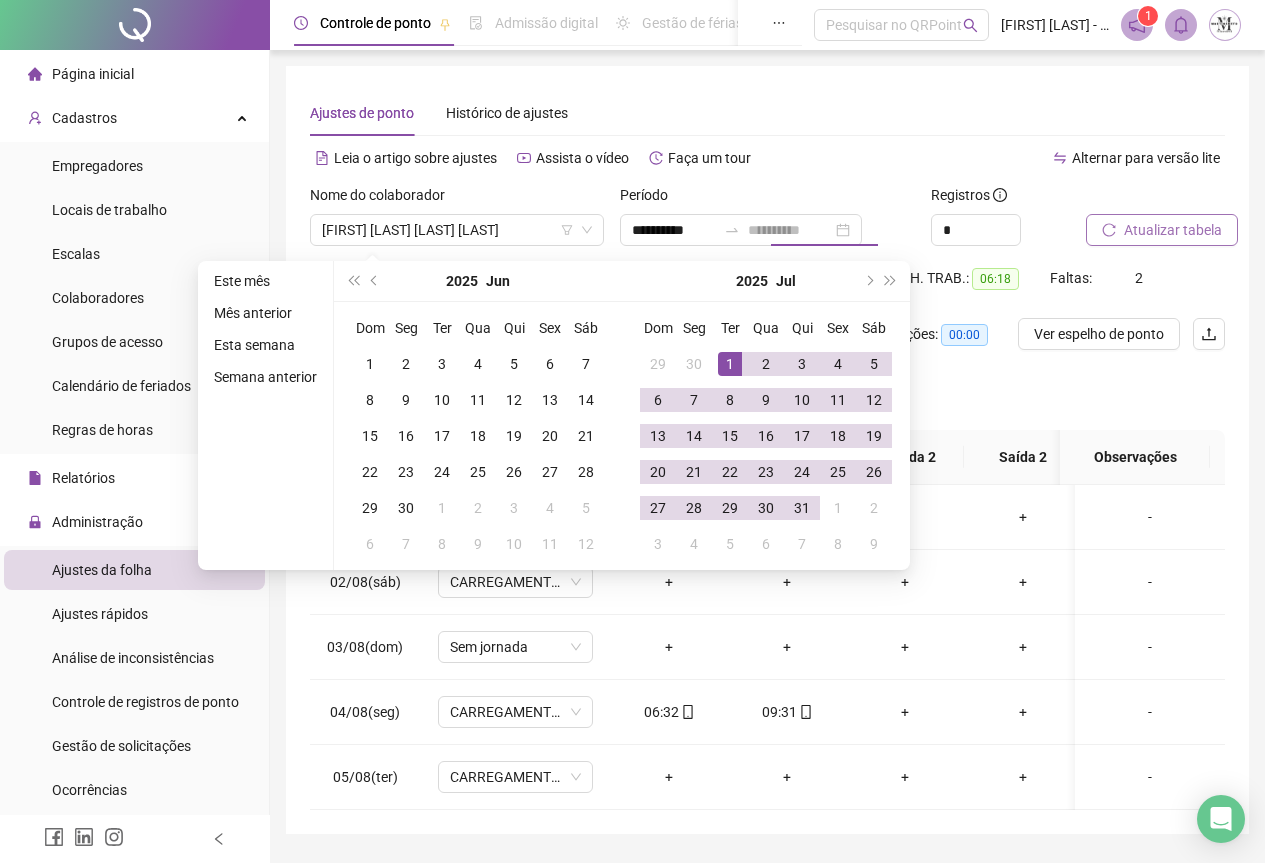 click on "1" at bounding box center [730, 364] 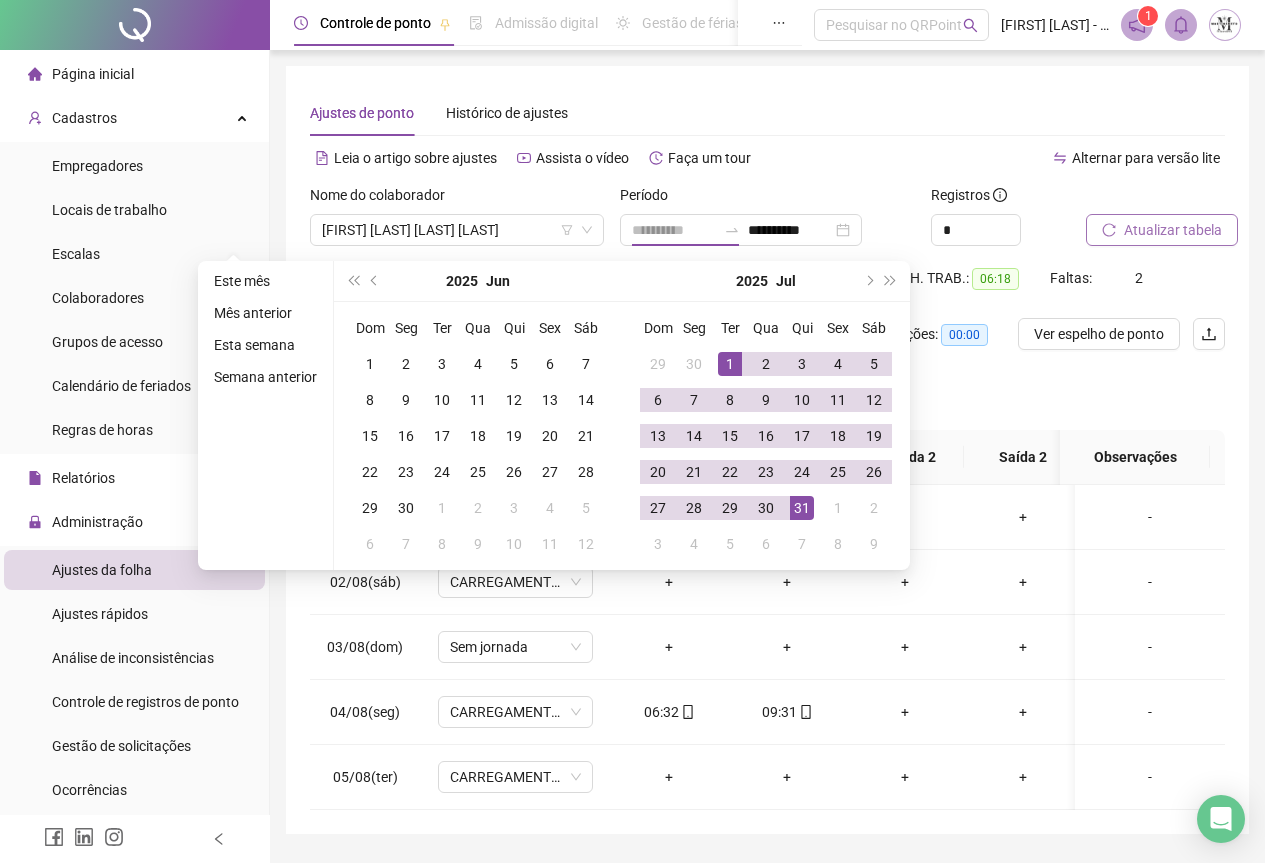 click on "31" at bounding box center (802, 508) 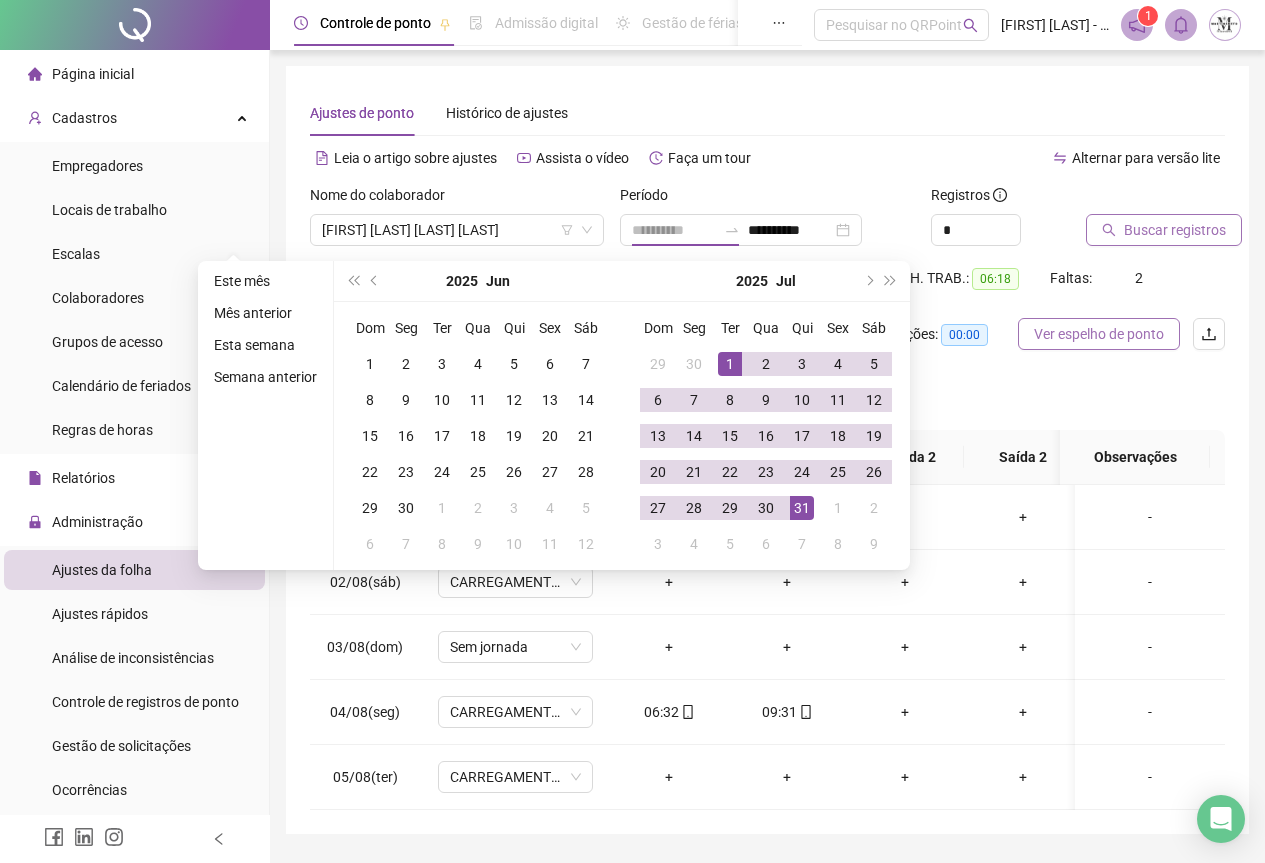 type on "**********" 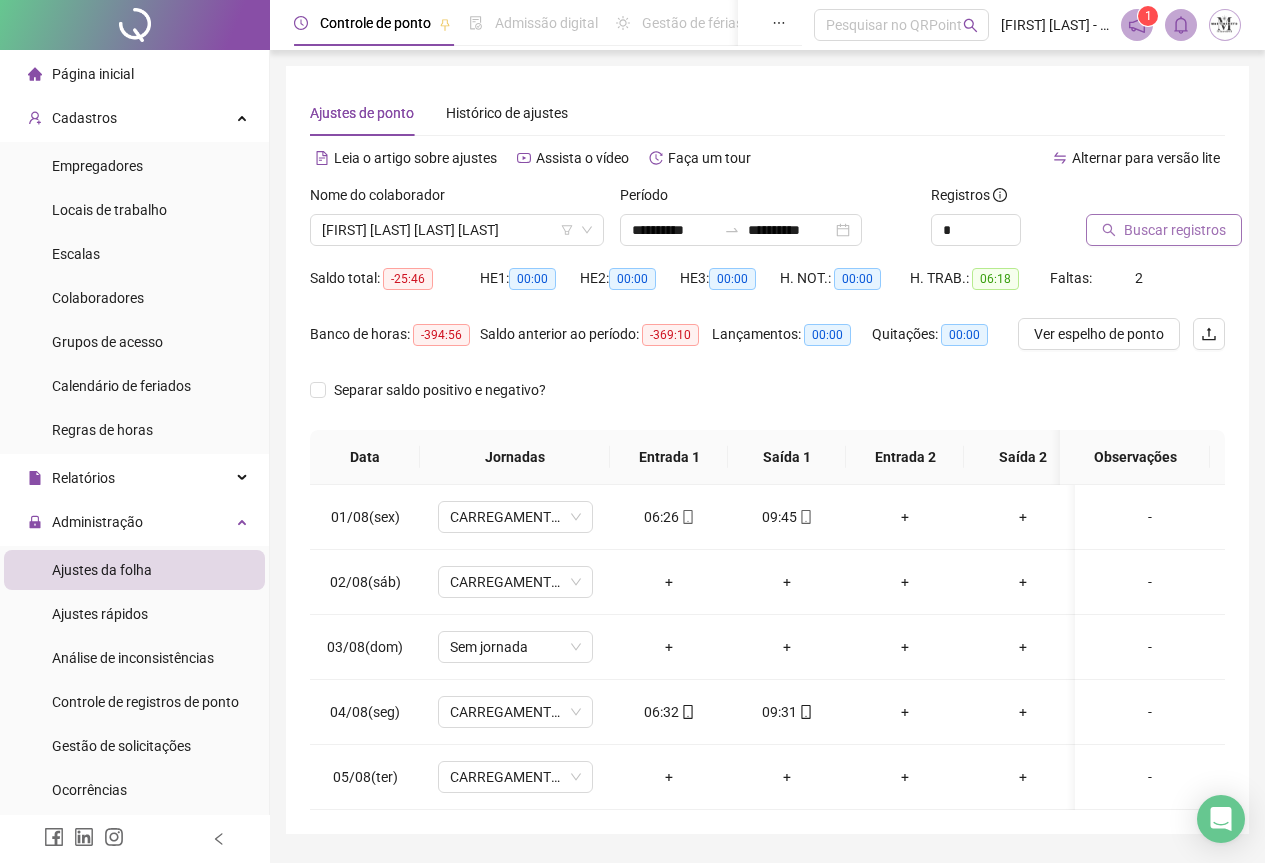 click on "Buscar registros" at bounding box center [1175, 230] 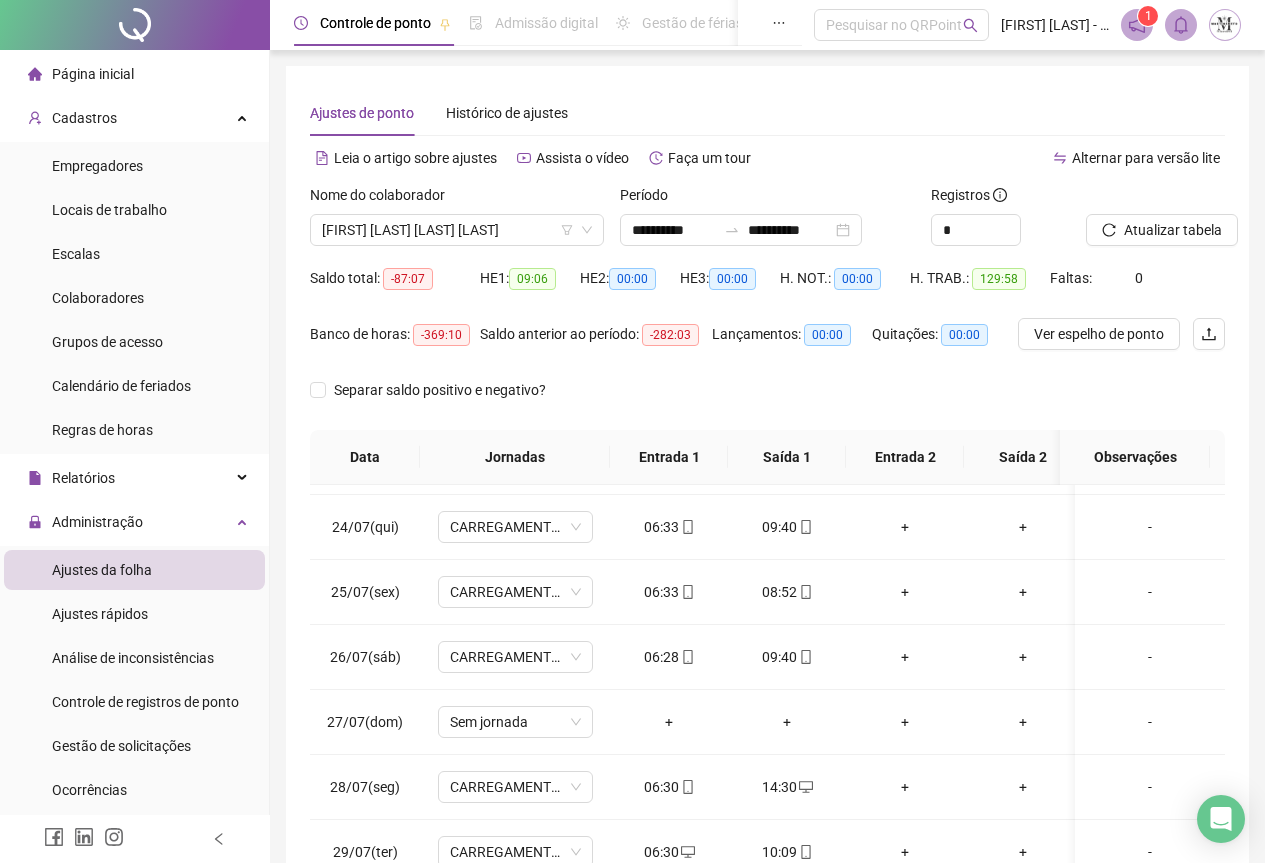scroll, scrollTop: 1603, scrollLeft: 0, axis: vertical 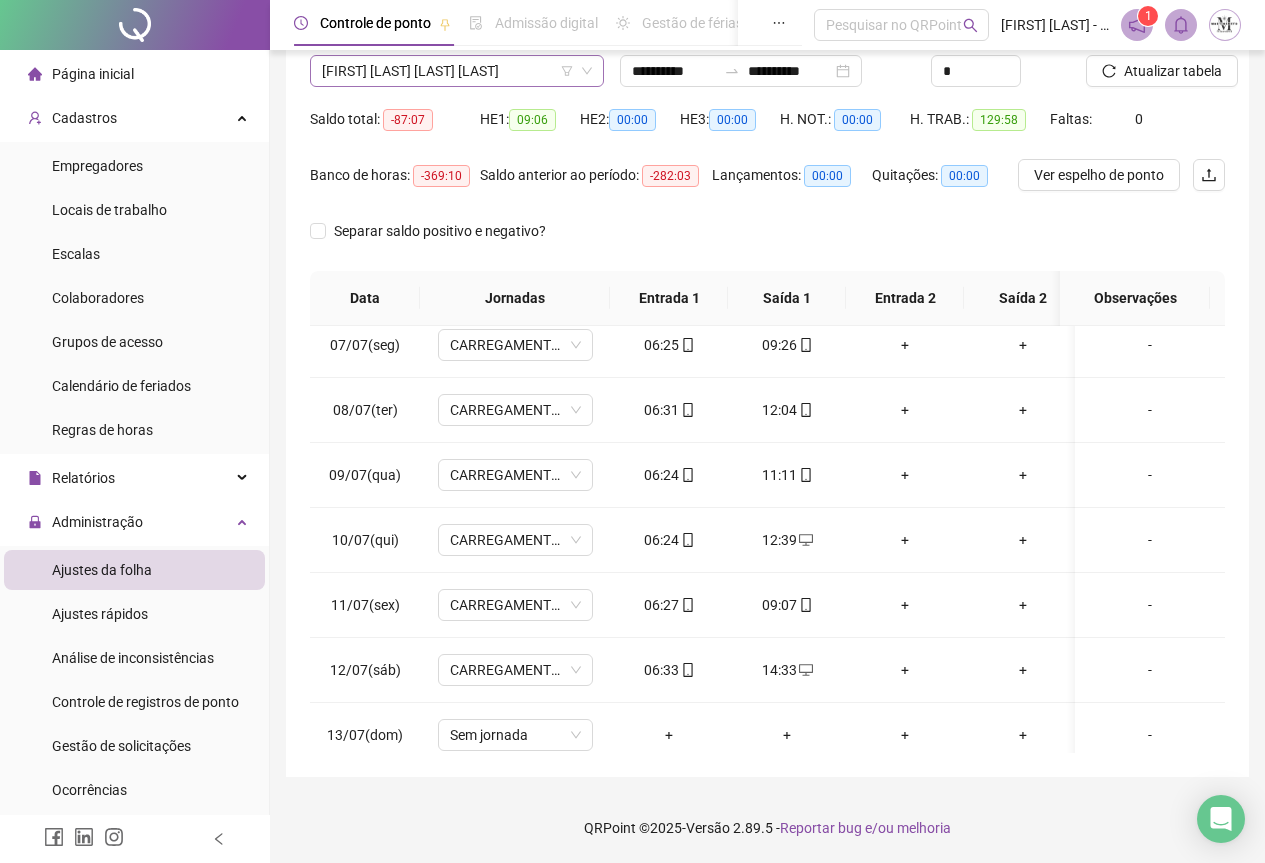 click on "[FIRST] [LAST]" at bounding box center (457, 71) 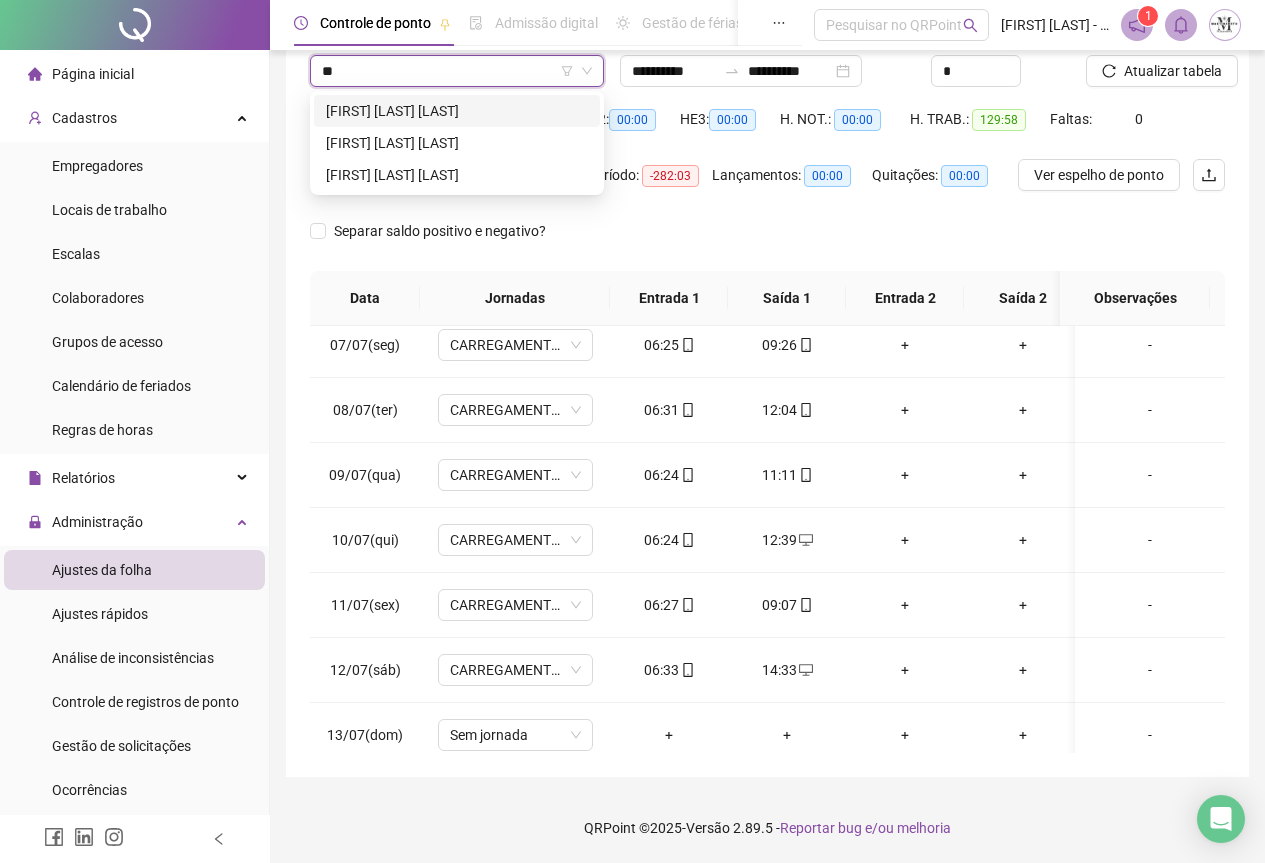 scroll, scrollTop: 0, scrollLeft: 0, axis: both 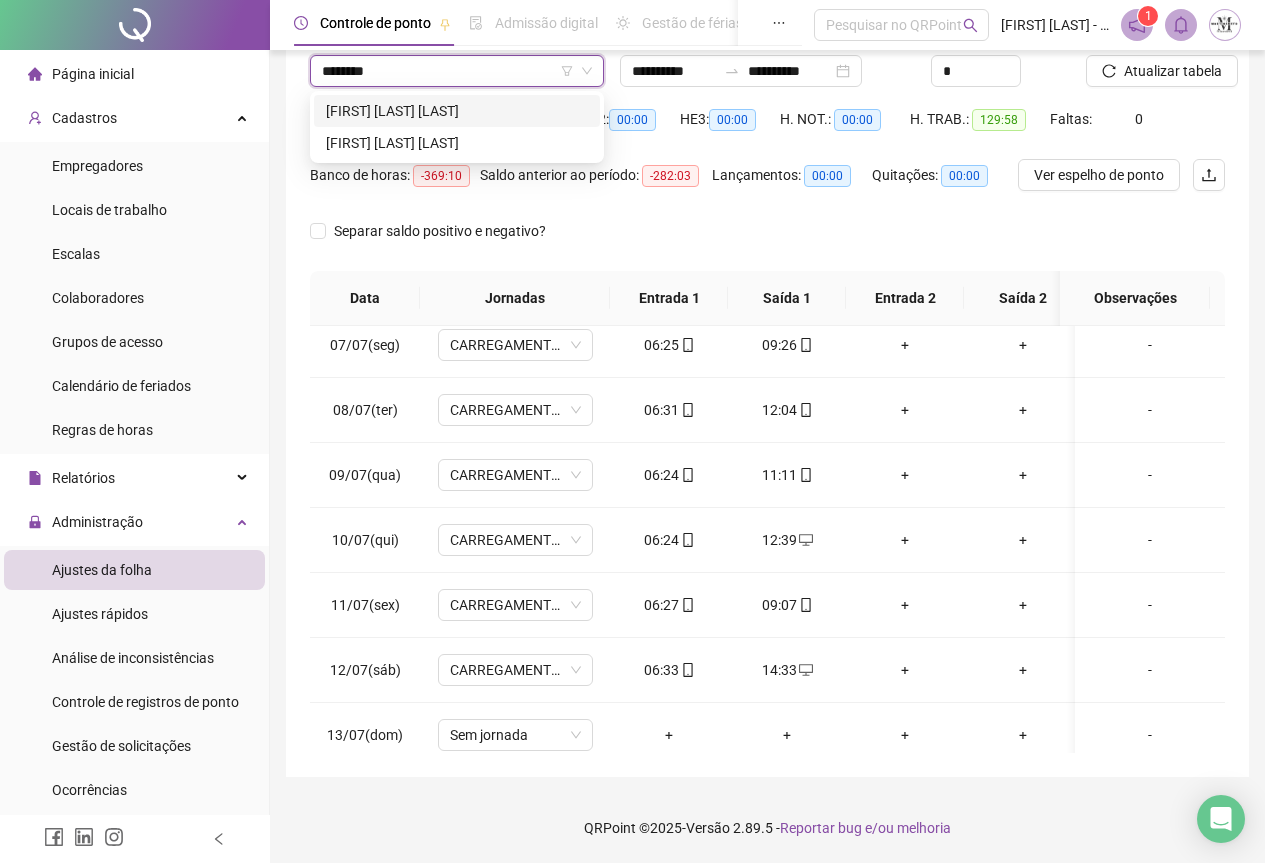 type on "*********" 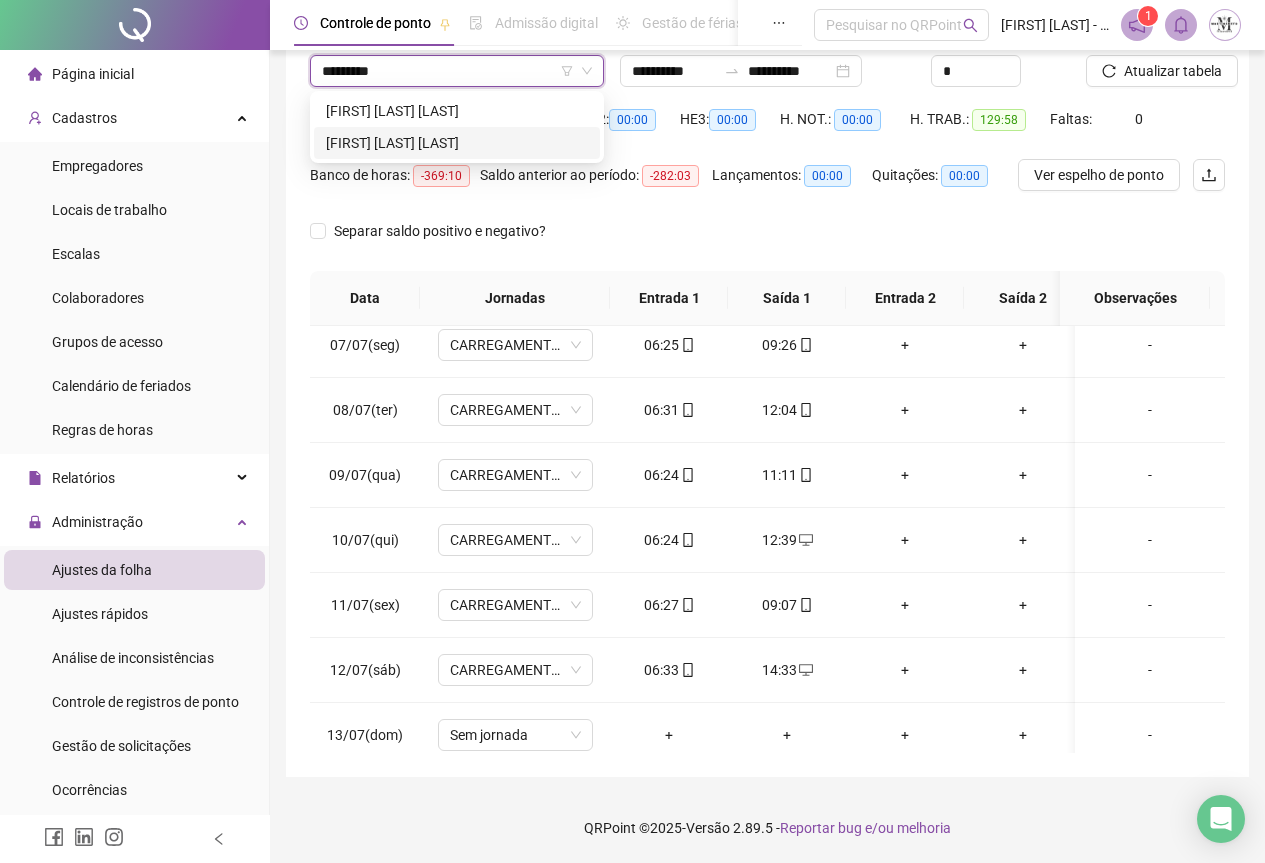 click on "[FIRST] [LAST]" at bounding box center [457, 143] 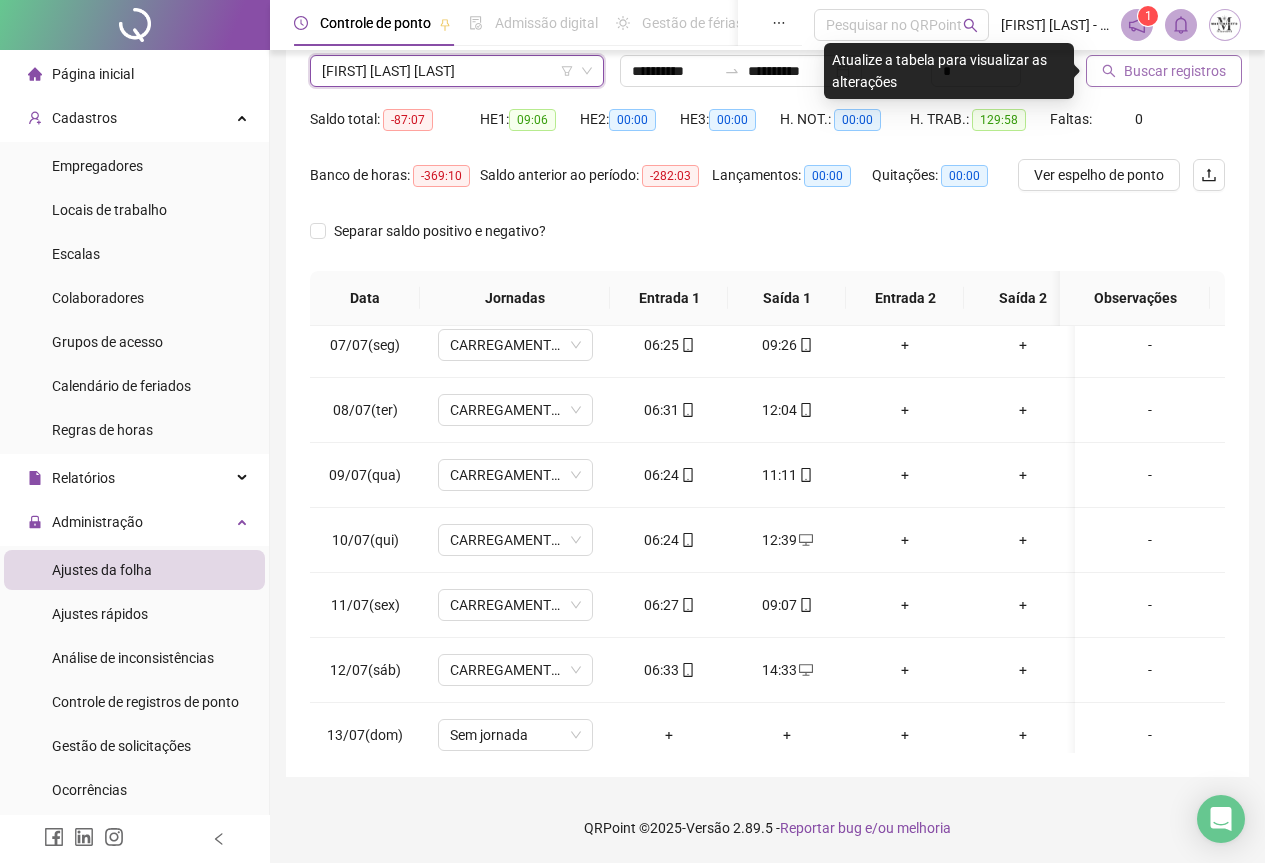 click on "Buscar registros" at bounding box center (1175, 71) 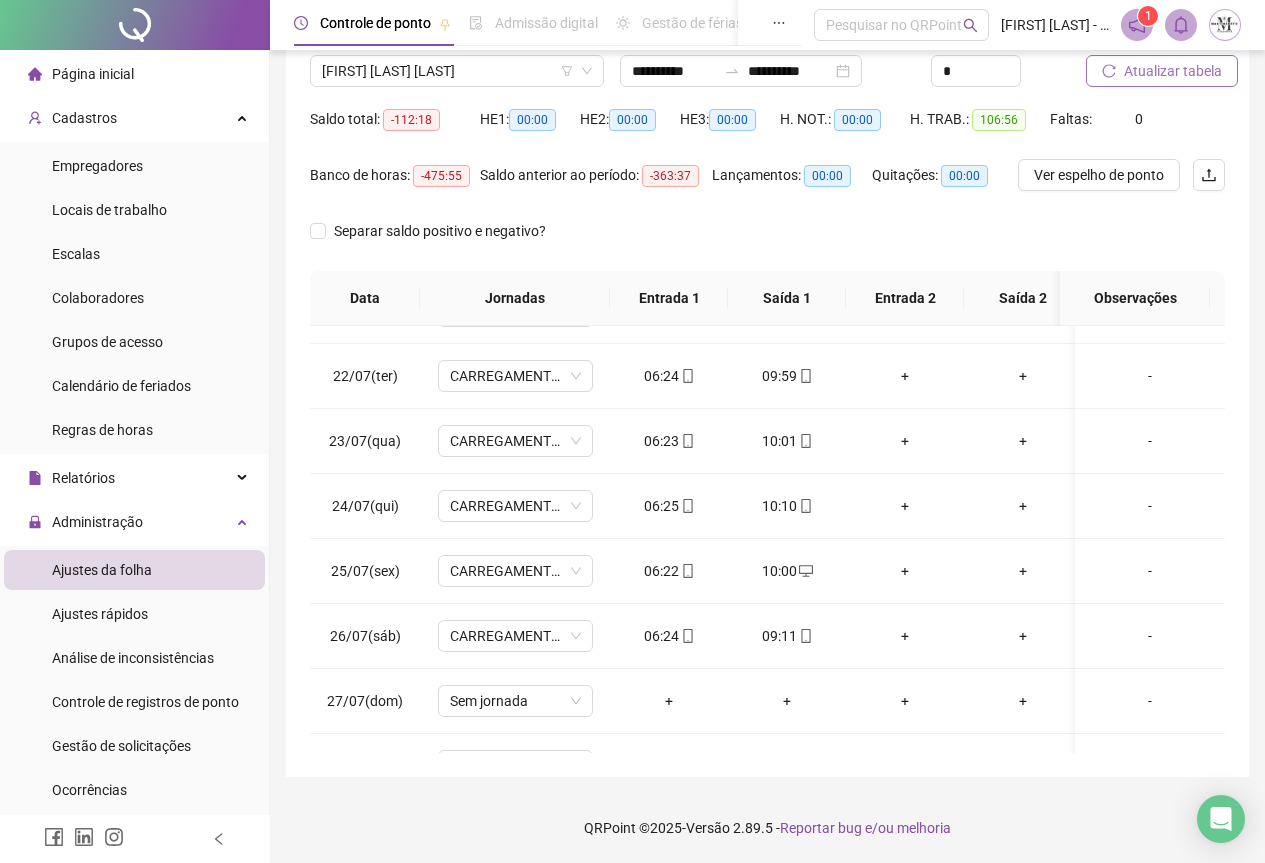 scroll, scrollTop: 1203, scrollLeft: 0, axis: vertical 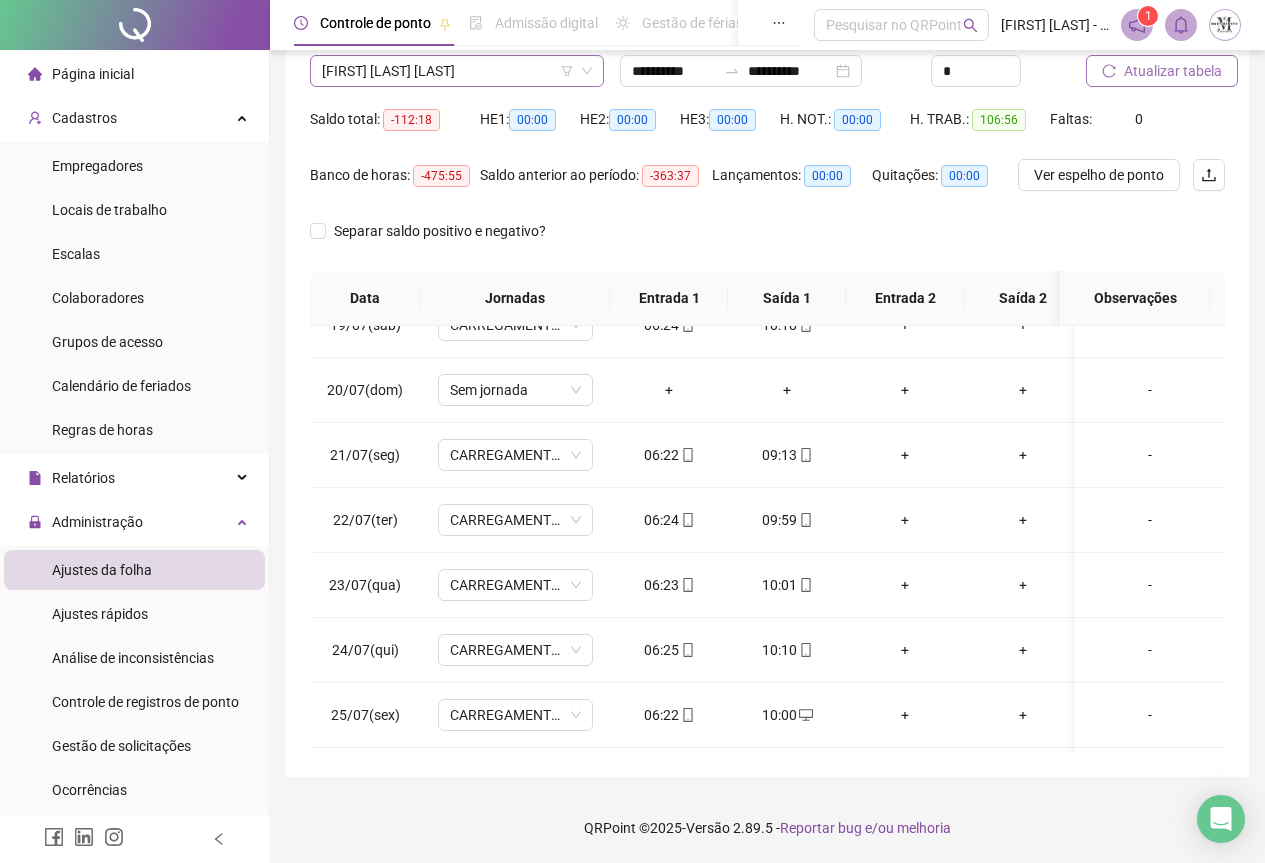 click on "[FIRST] [LAST]" at bounding box center [457, 71] 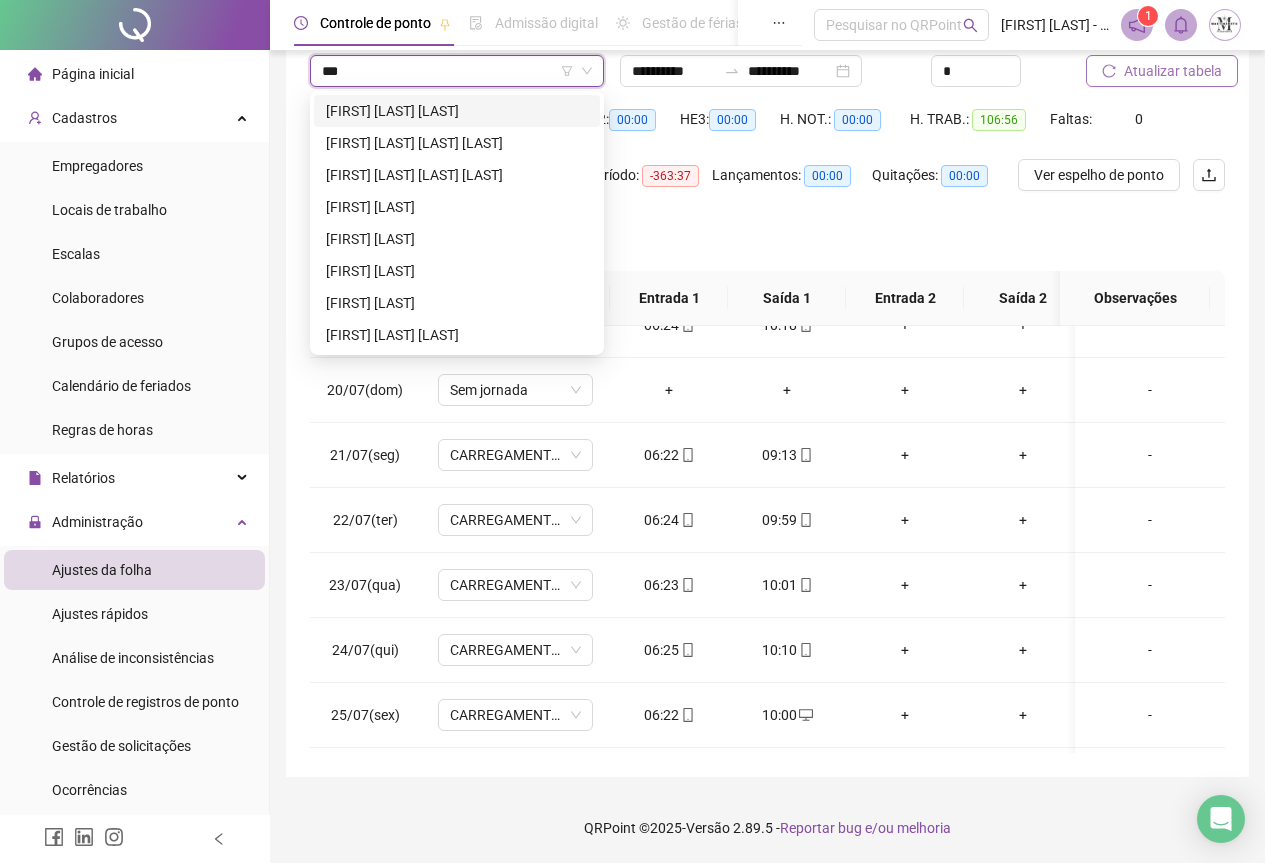 scroll, scrollTop: 0, scrollLeft: 0, axis: both 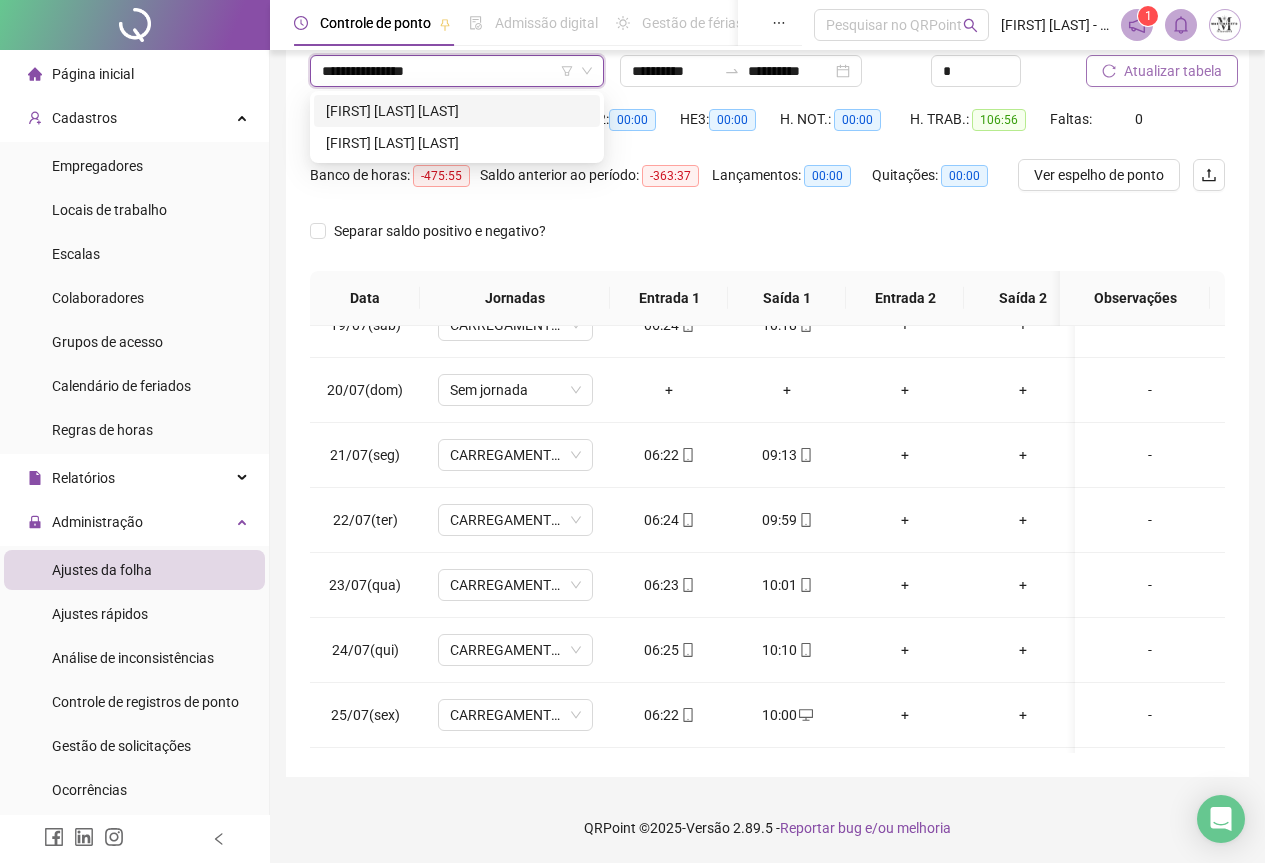 type on "**********" 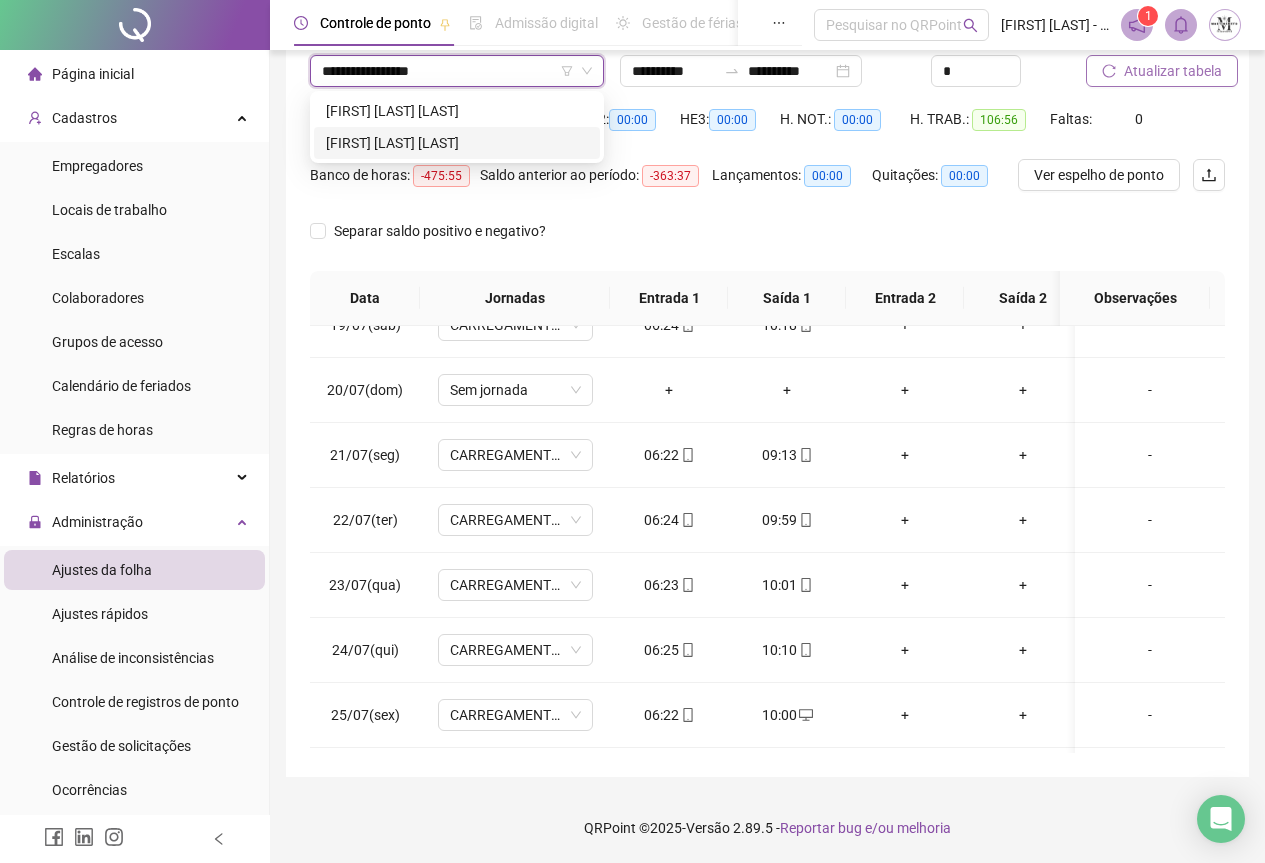 click on "[FIRST] [LAST]" at bounding box center (457, 143) 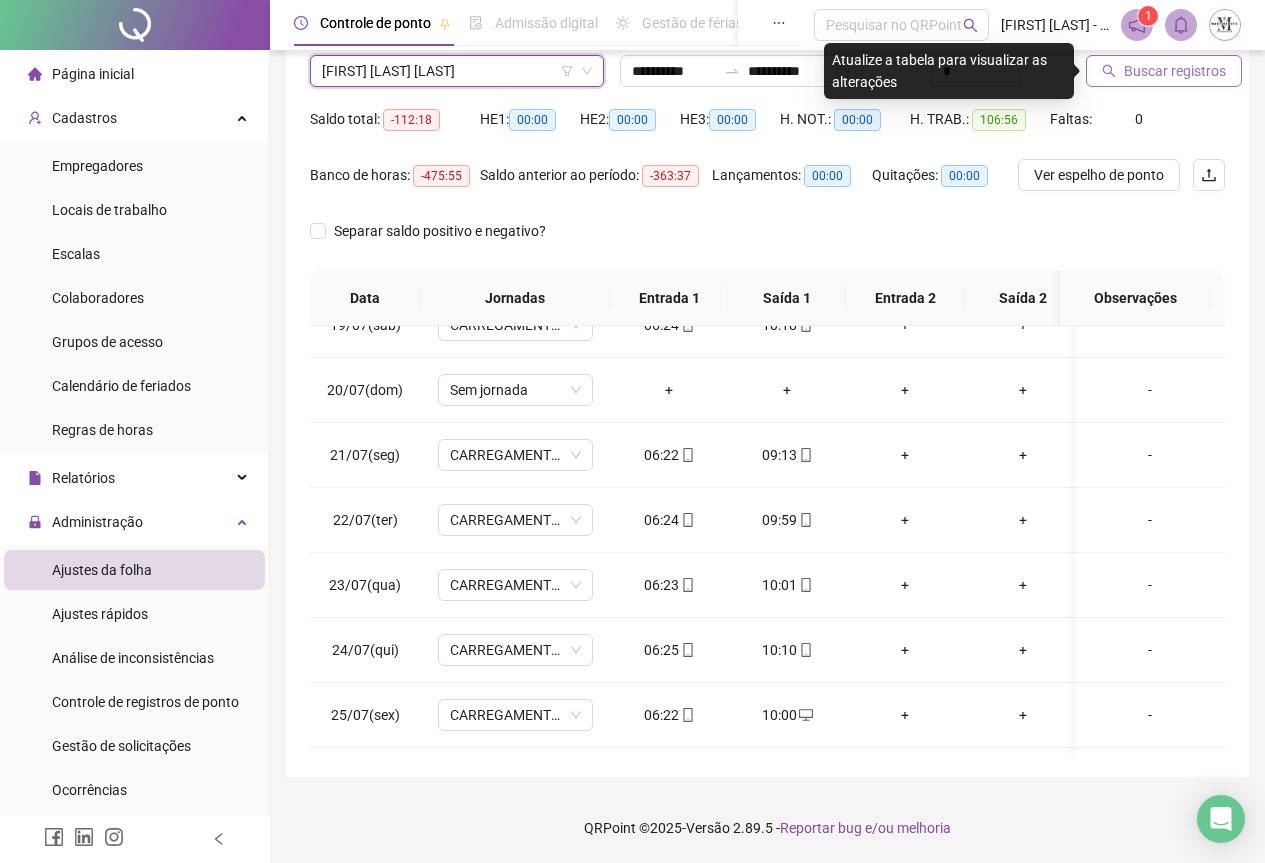 click on "Buscar registros" at bounding box center [1175, 71] 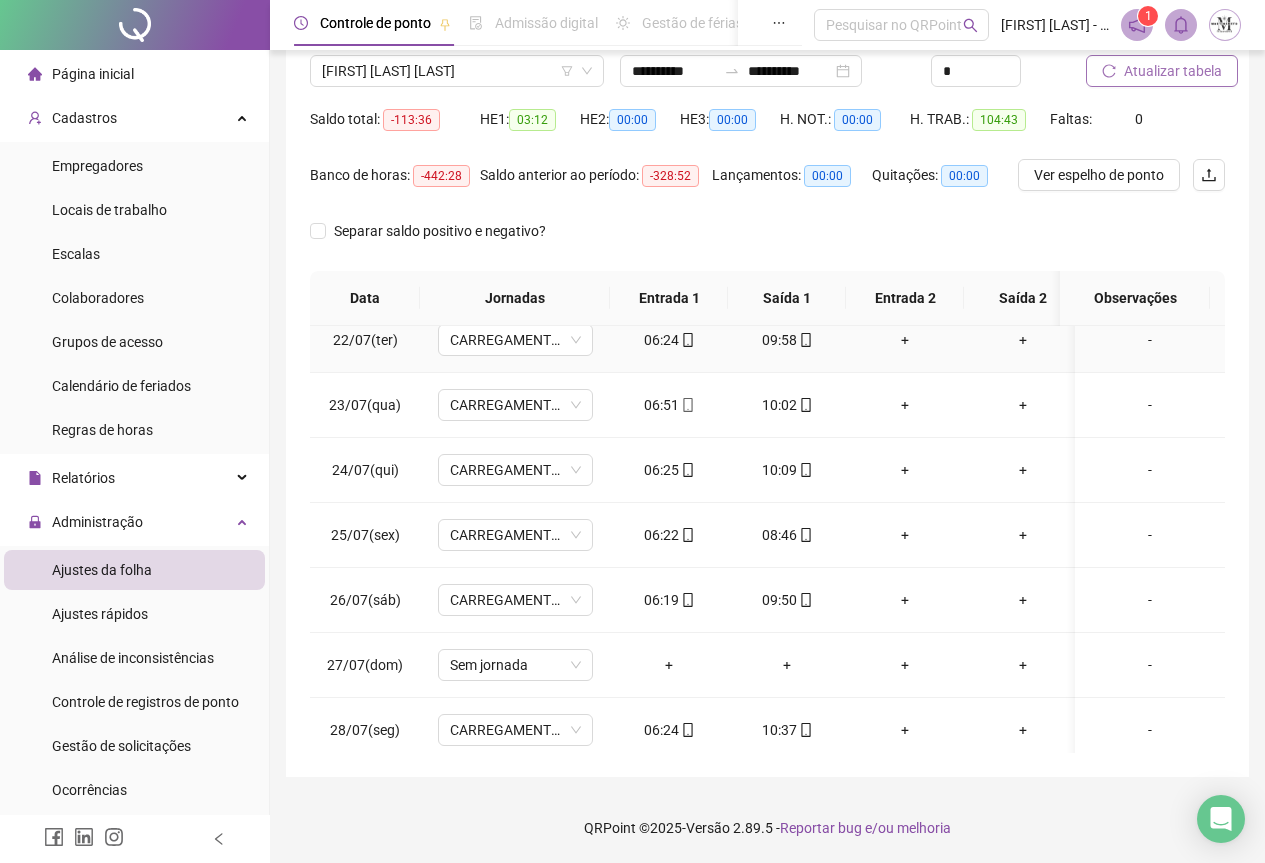 scroll, scrollTop: 1603, scrollLeft: 0, axis: vertical 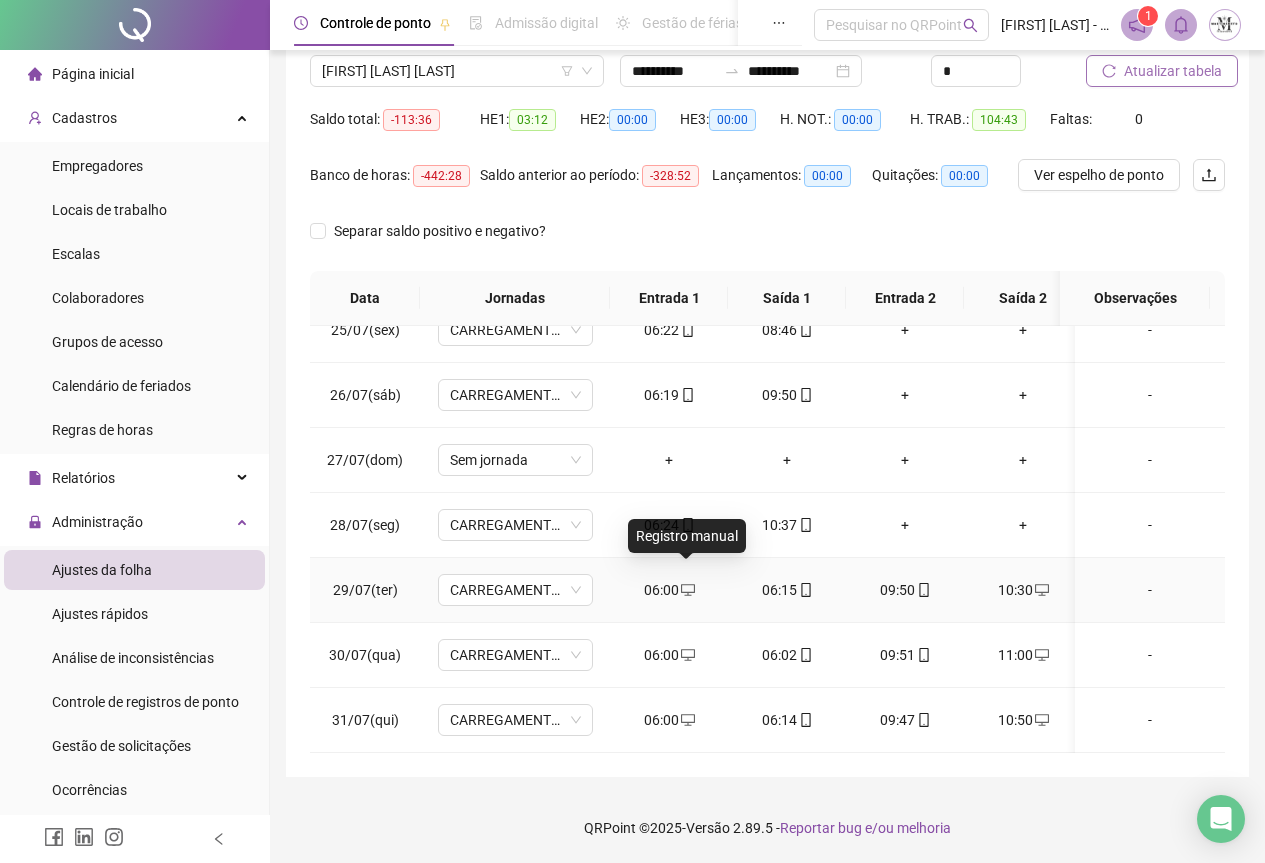 click 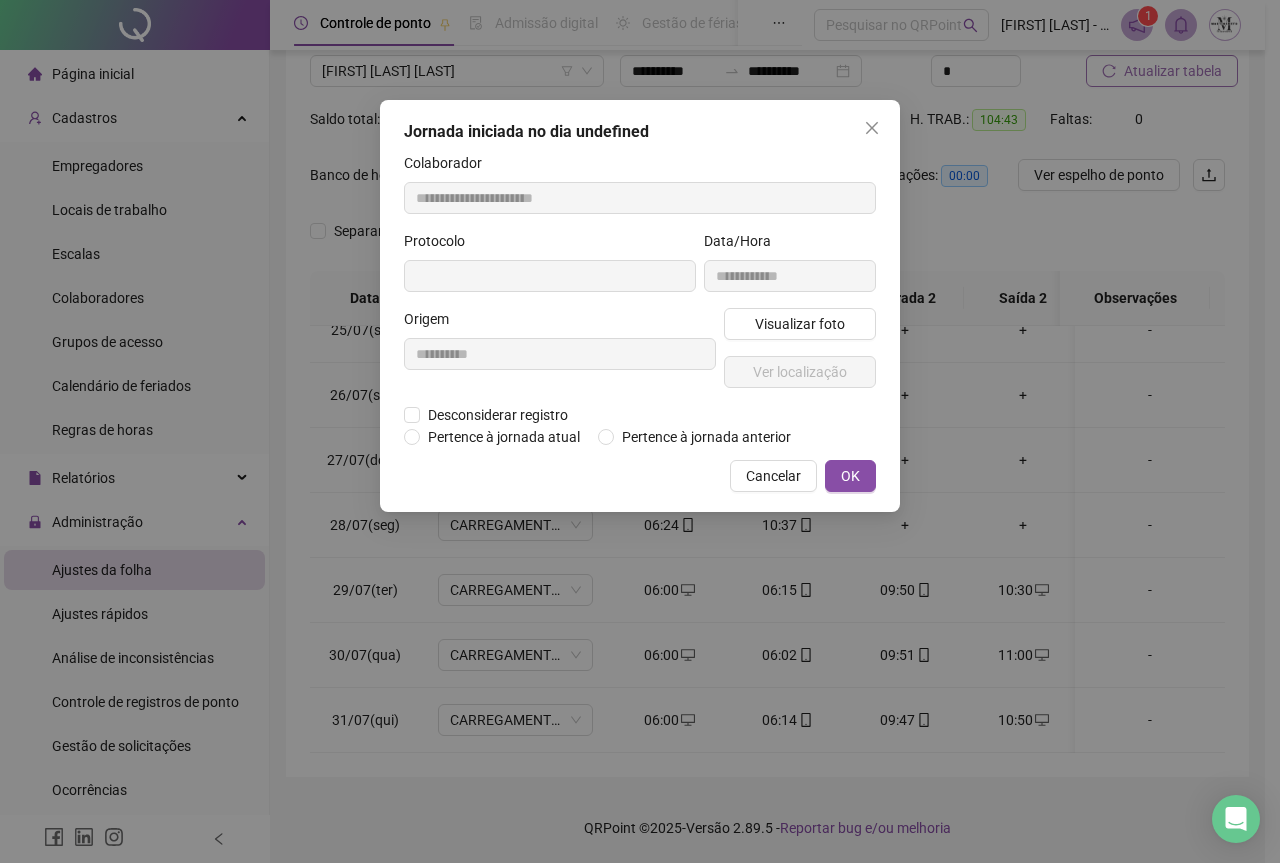 type on "**********" 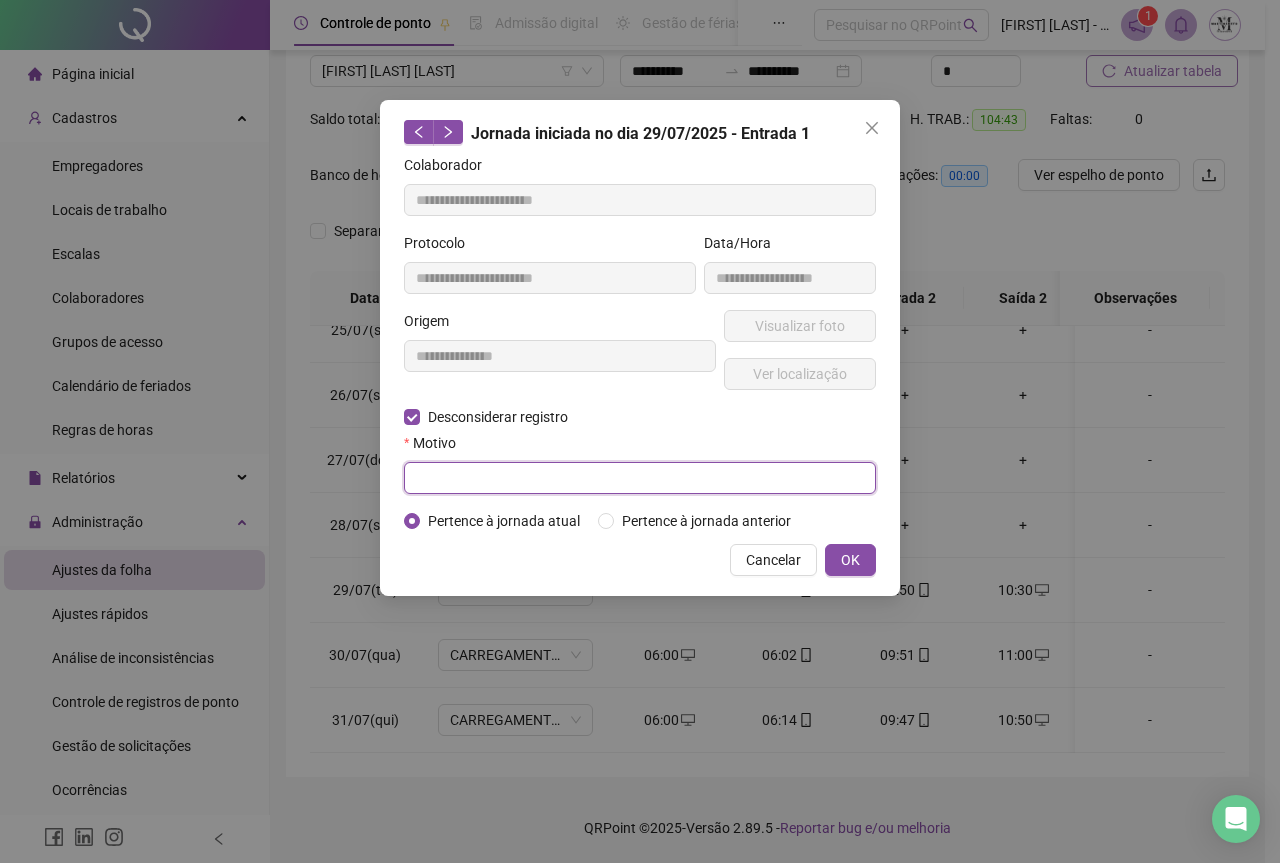 click at bounding box center [640, 478] 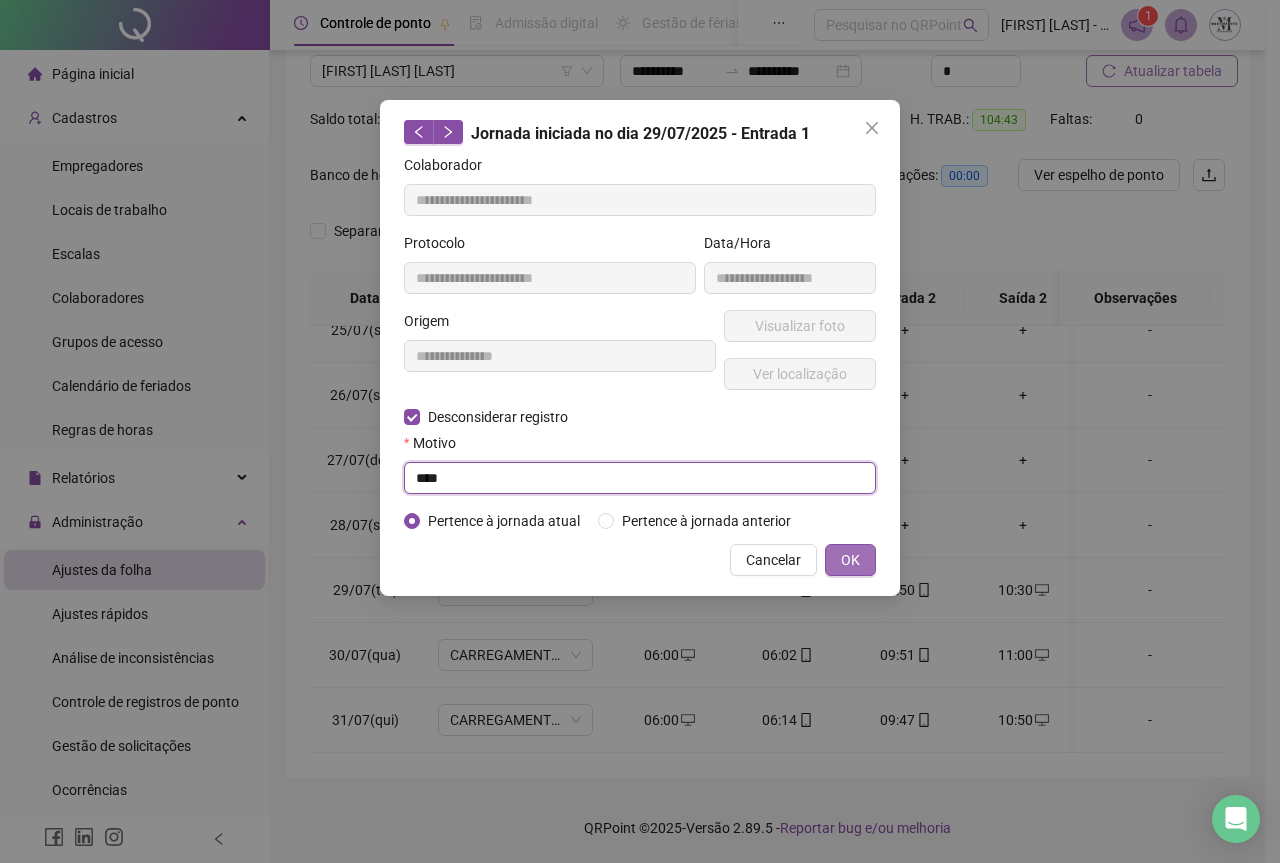 type on "****" 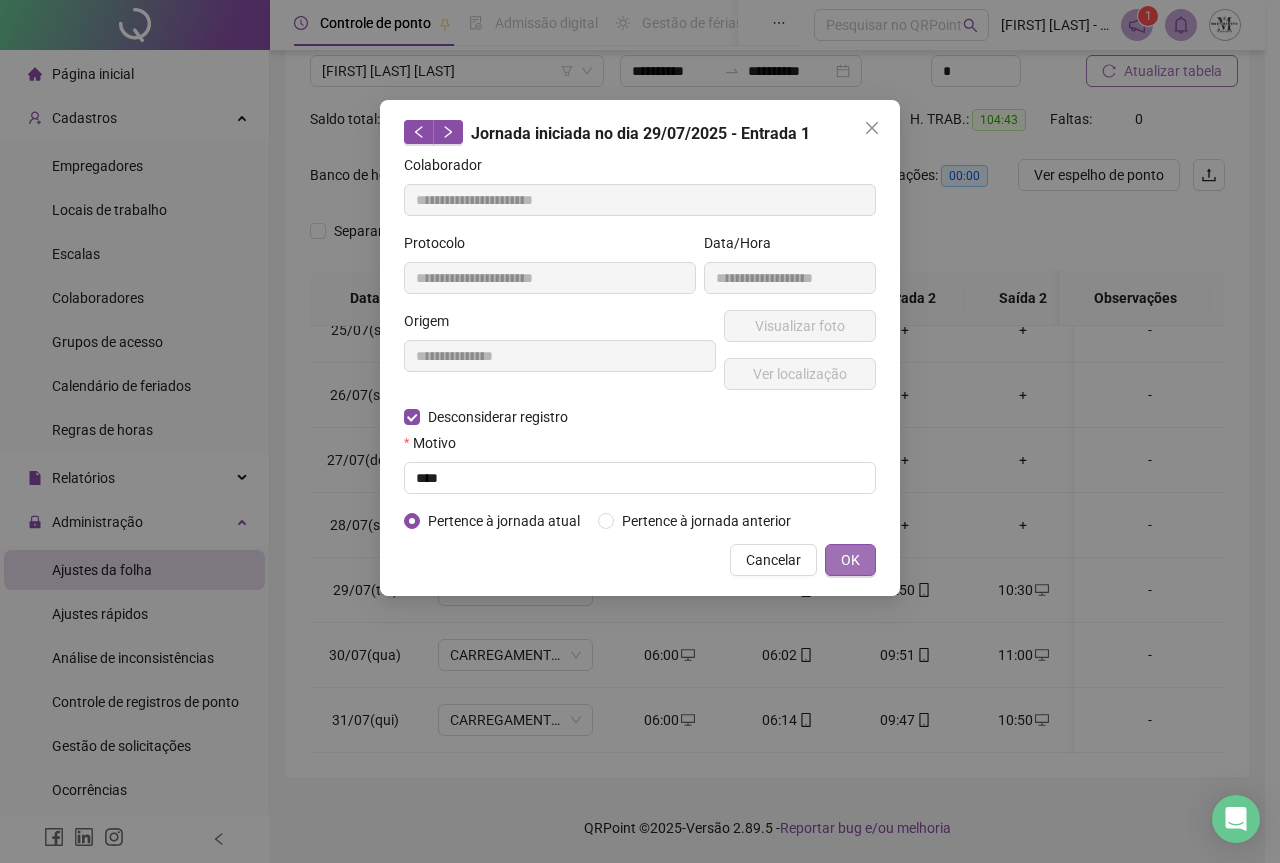 click on "OK" at bounding box center (850, 560) 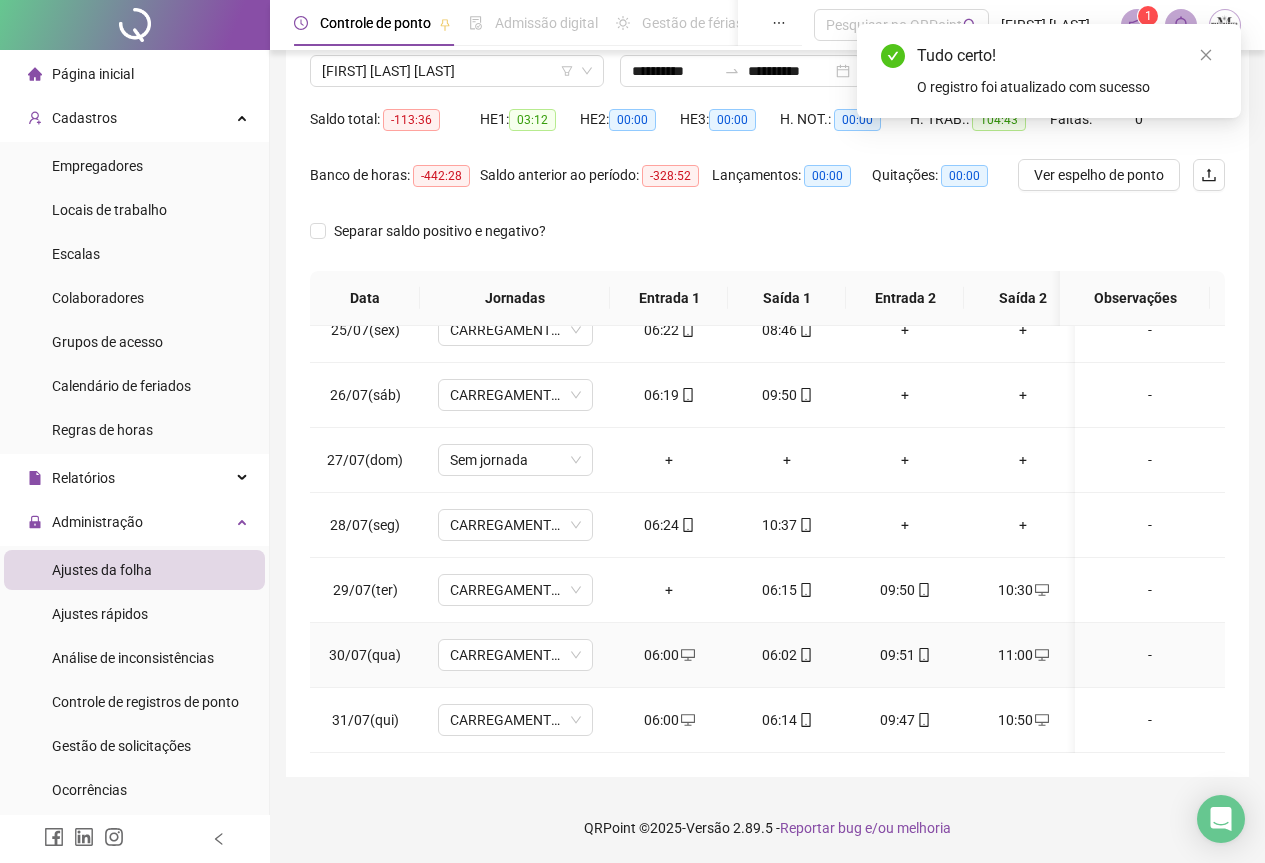 click on "06:00" at bounding box center [669, 655] 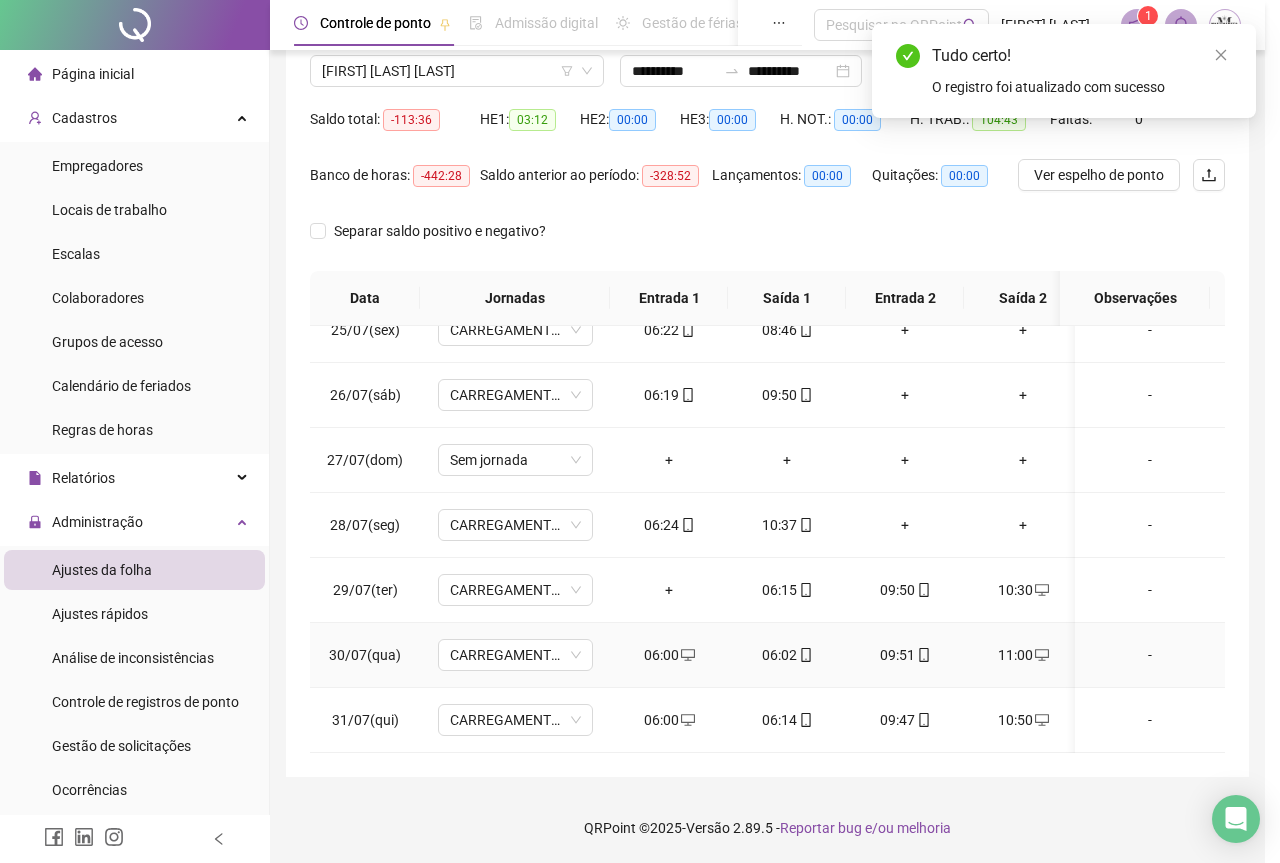 type on "**********" 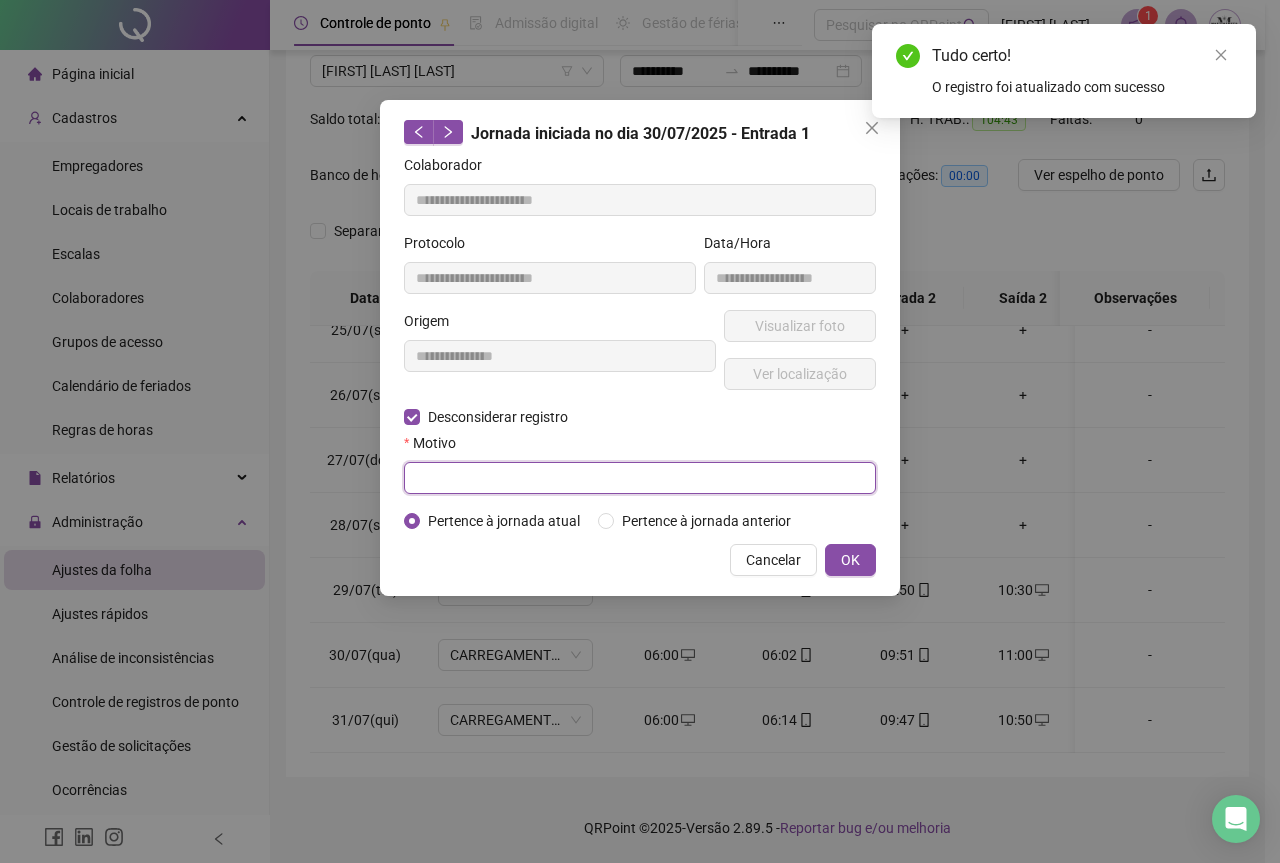 click at bounding box center [640, 478] 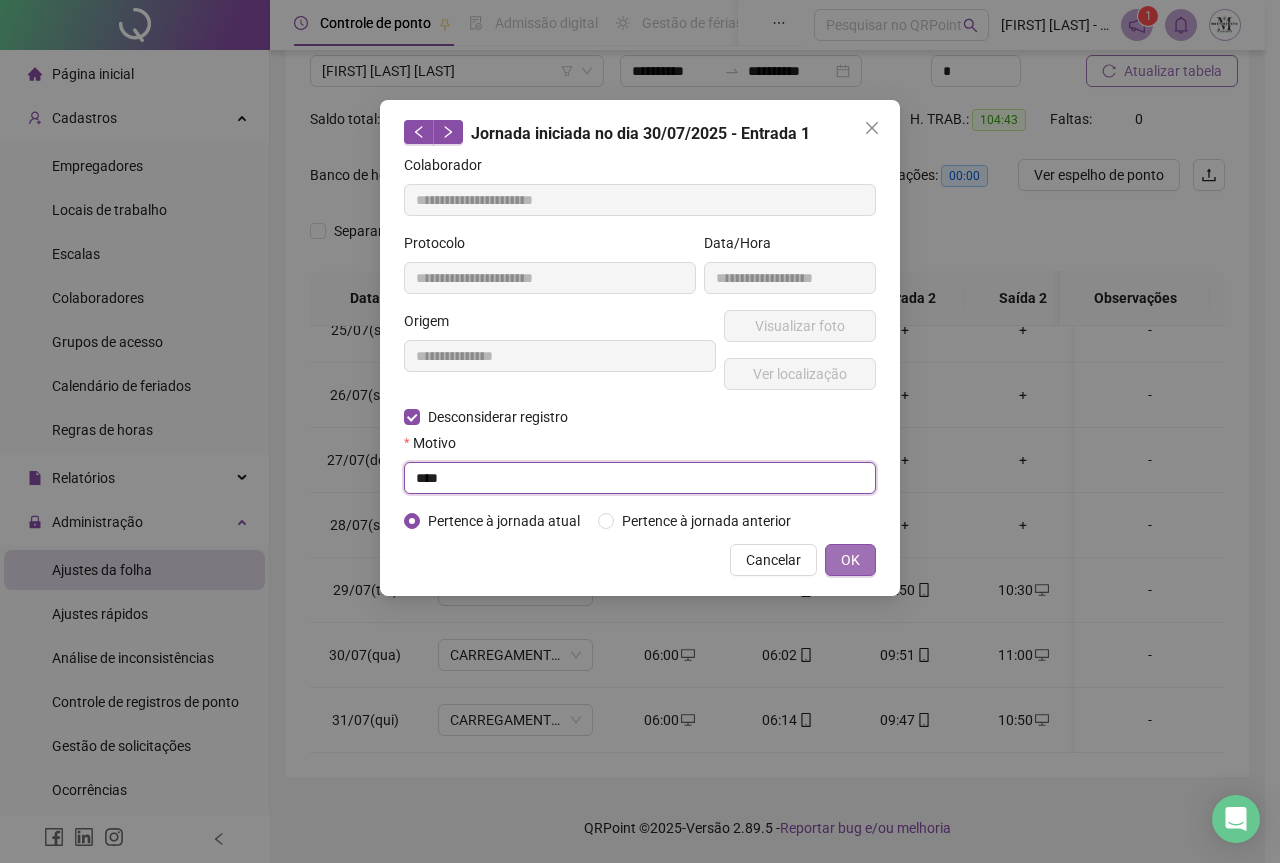 type on "****" 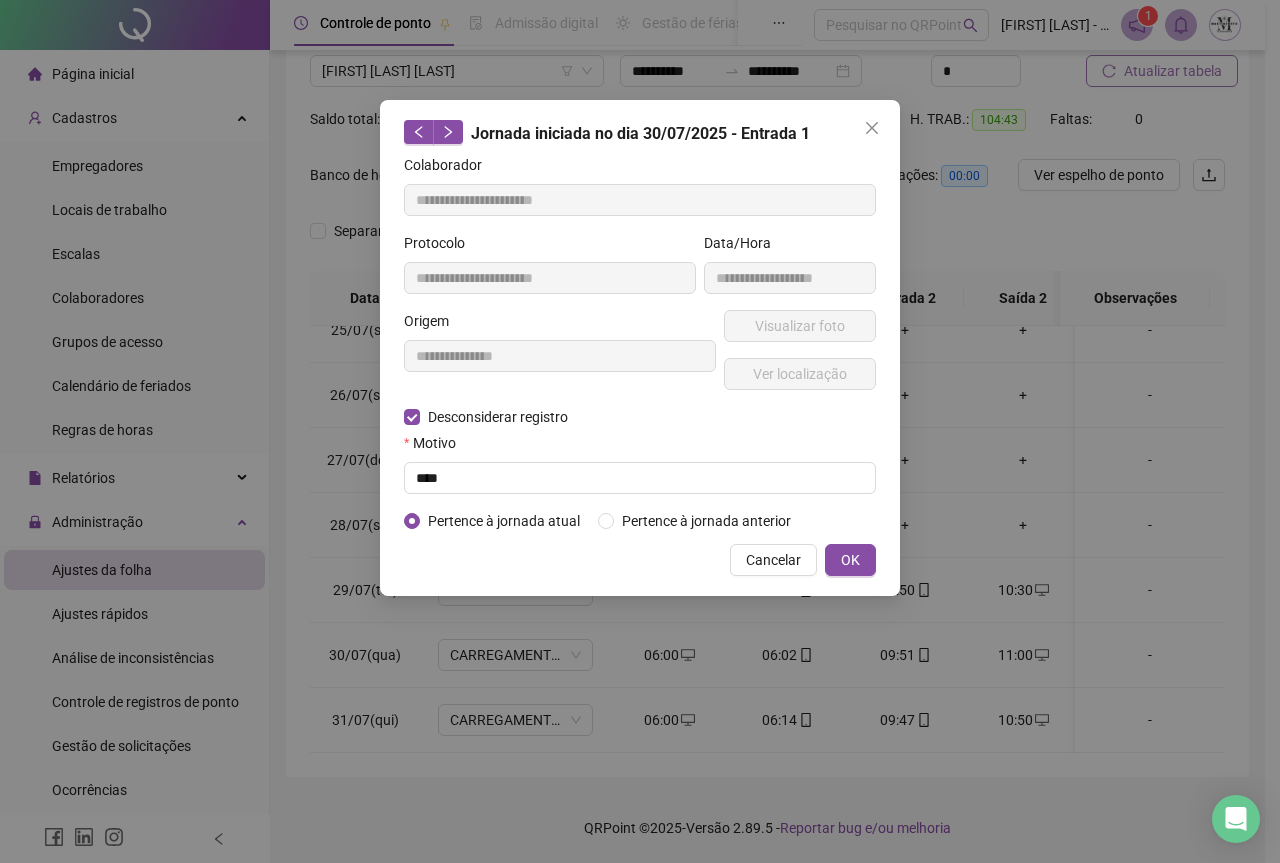 drag, startPoint x: 839, startPoint y: 557, endPoint x: 713, endPoint y: 669, distance: 168.58232 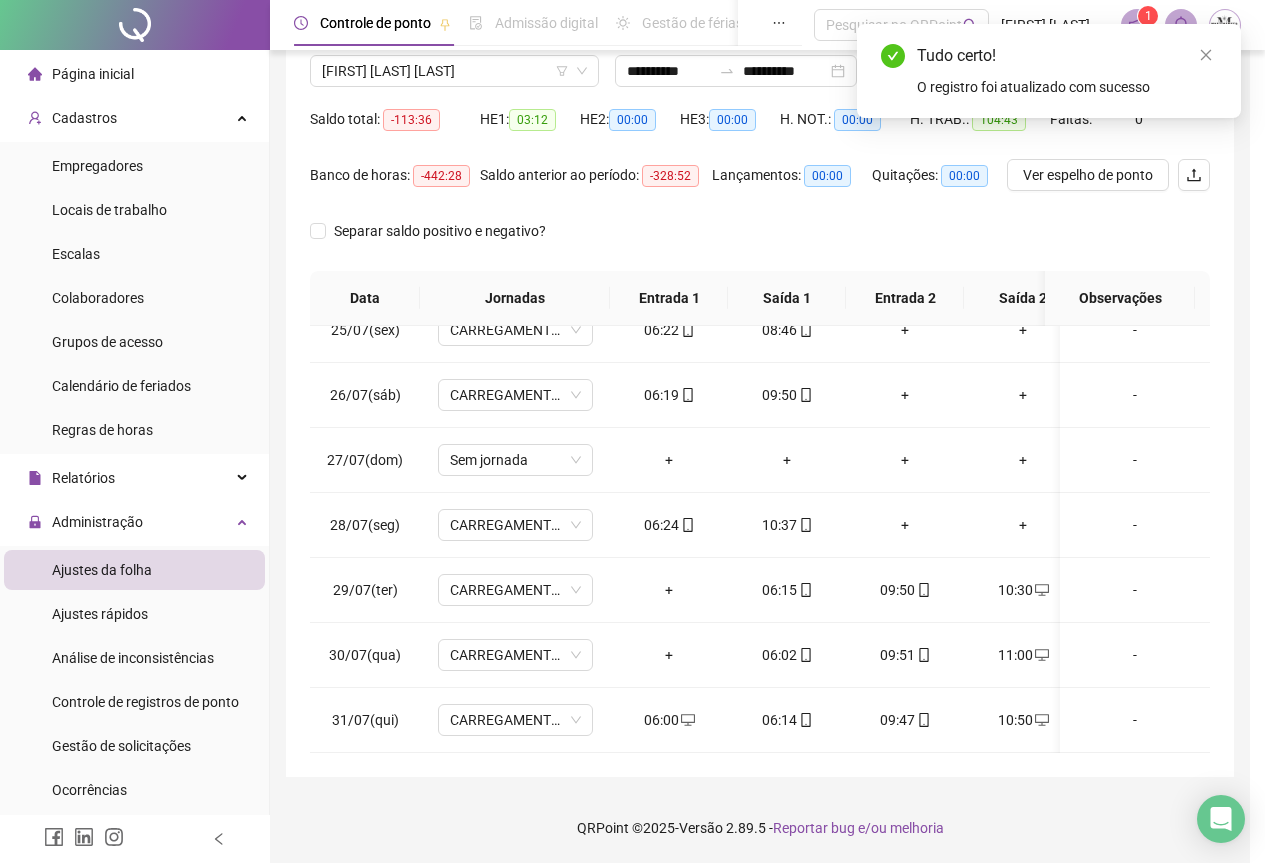 click 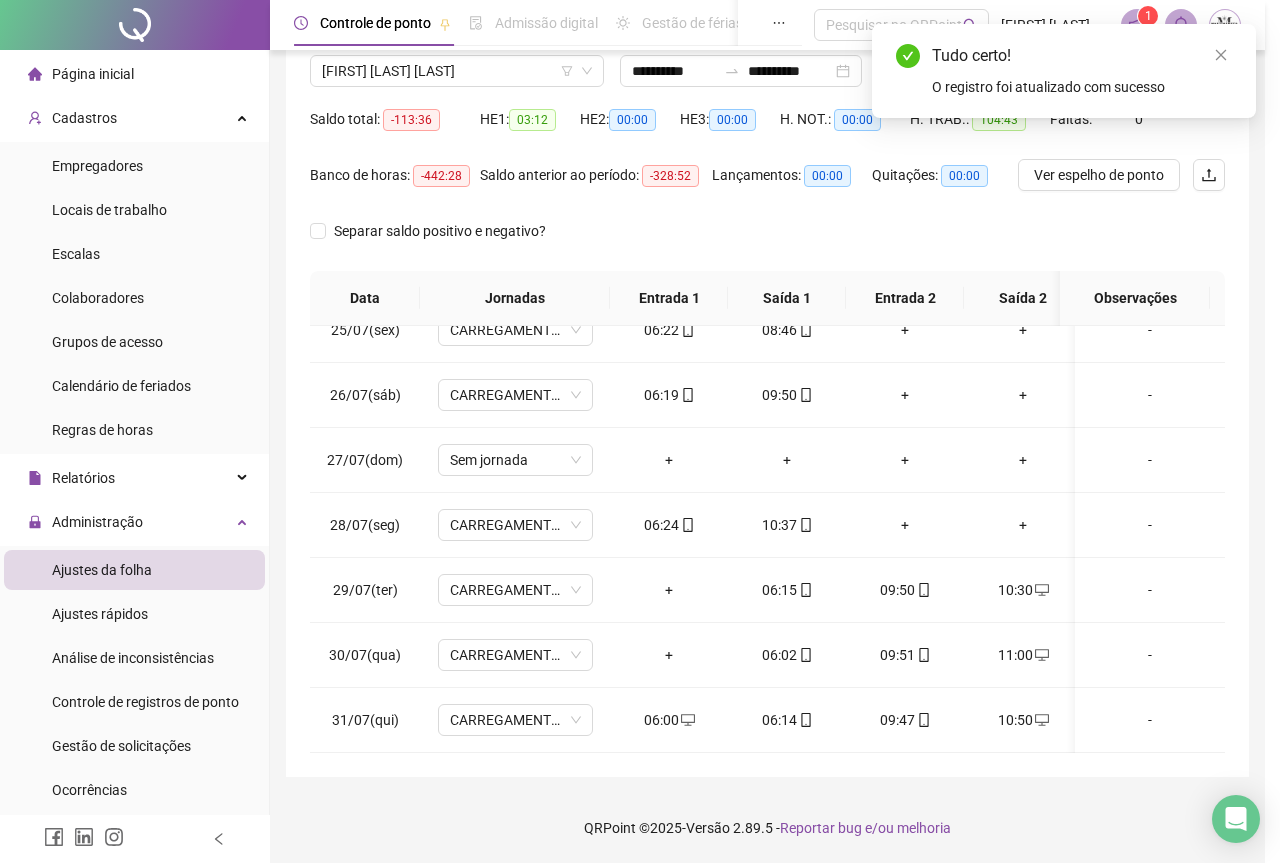 type on "**********" 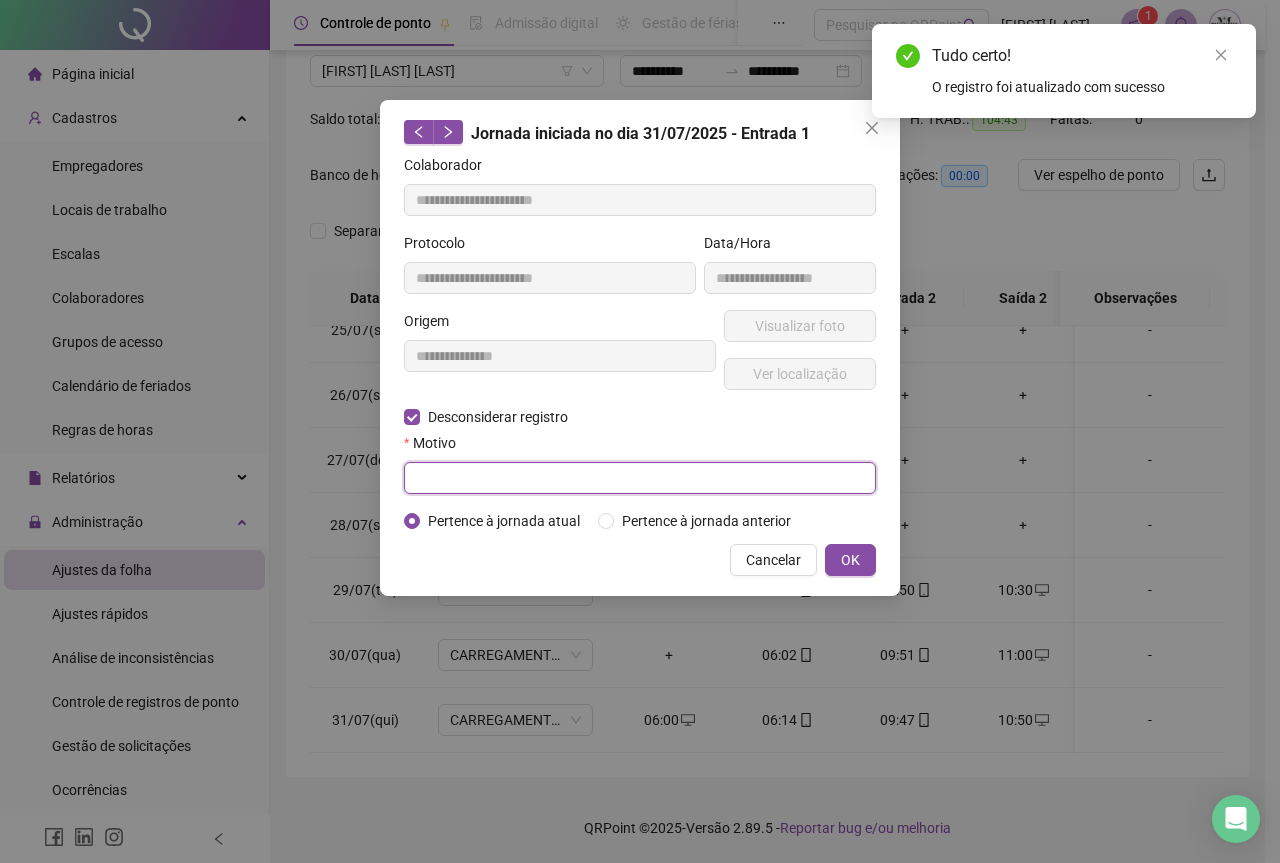 click at bounding box center (640, 478) 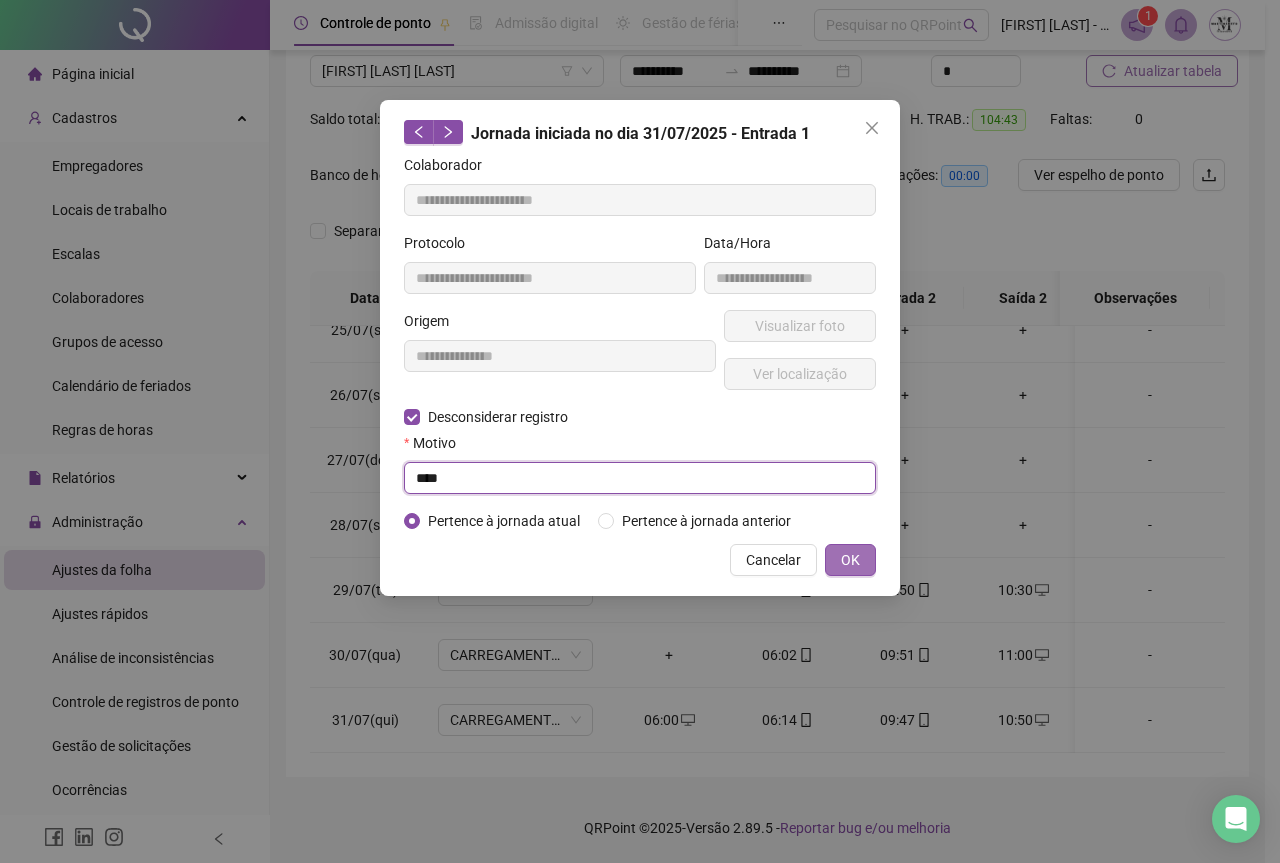 type on "****" 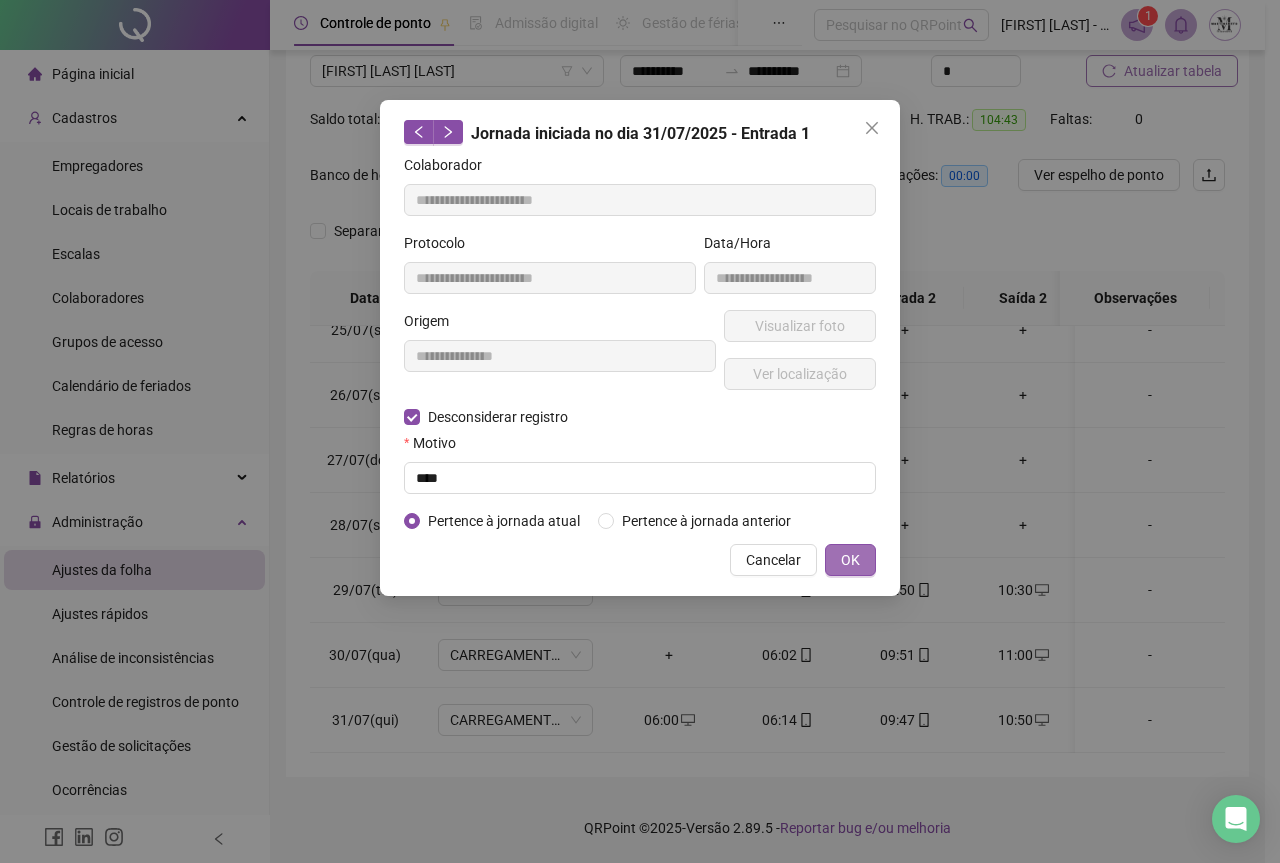 click on "OK" at bounding box center (850, 560) 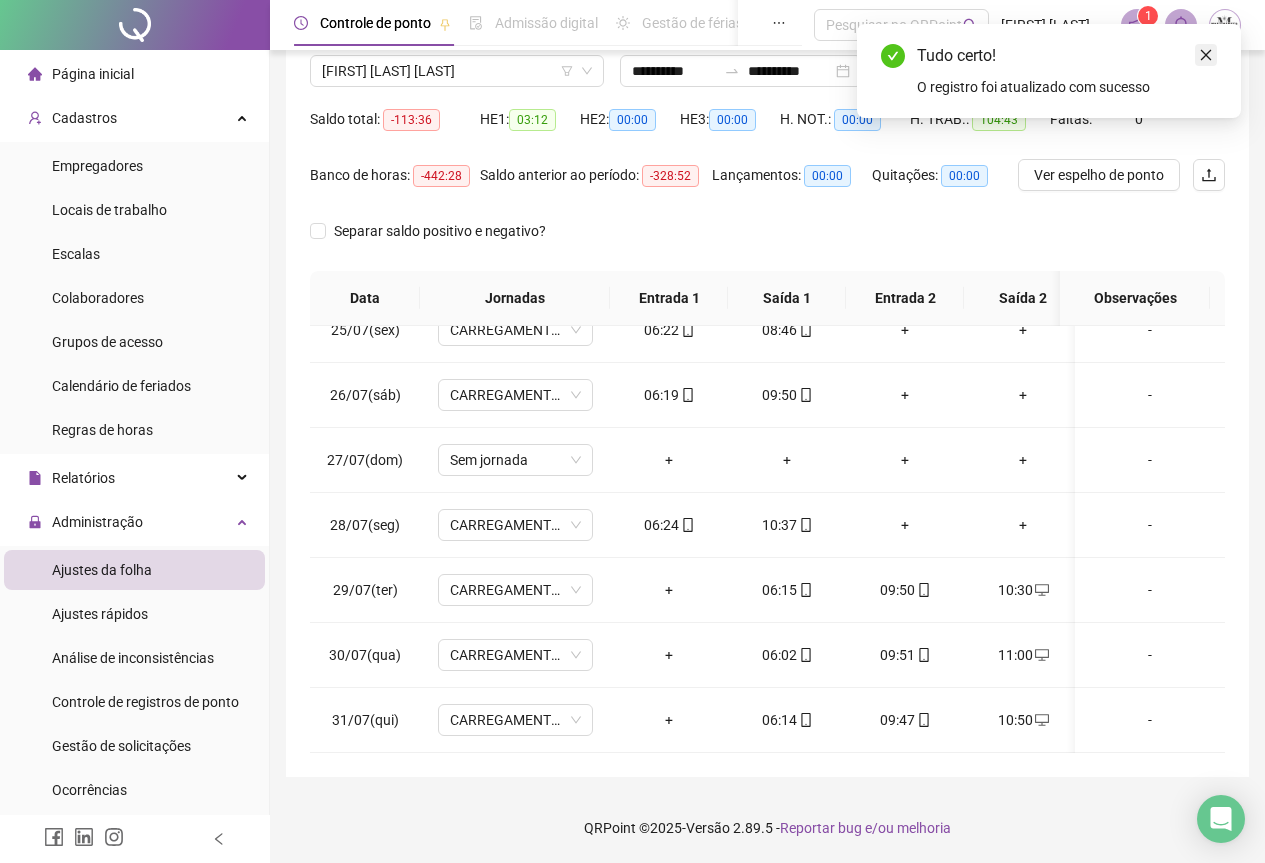 click 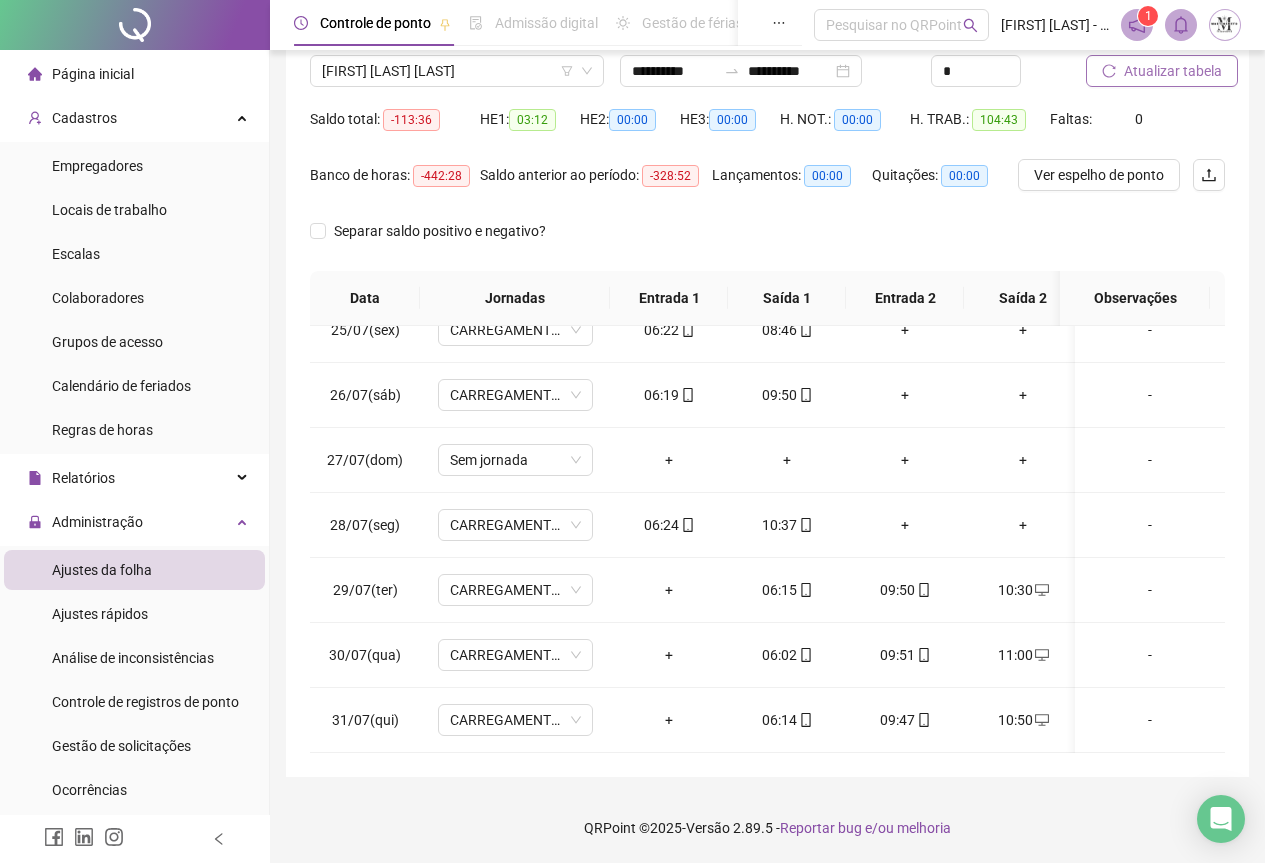 click on "Atualizar tabela" at bounding box center (1173, 71) 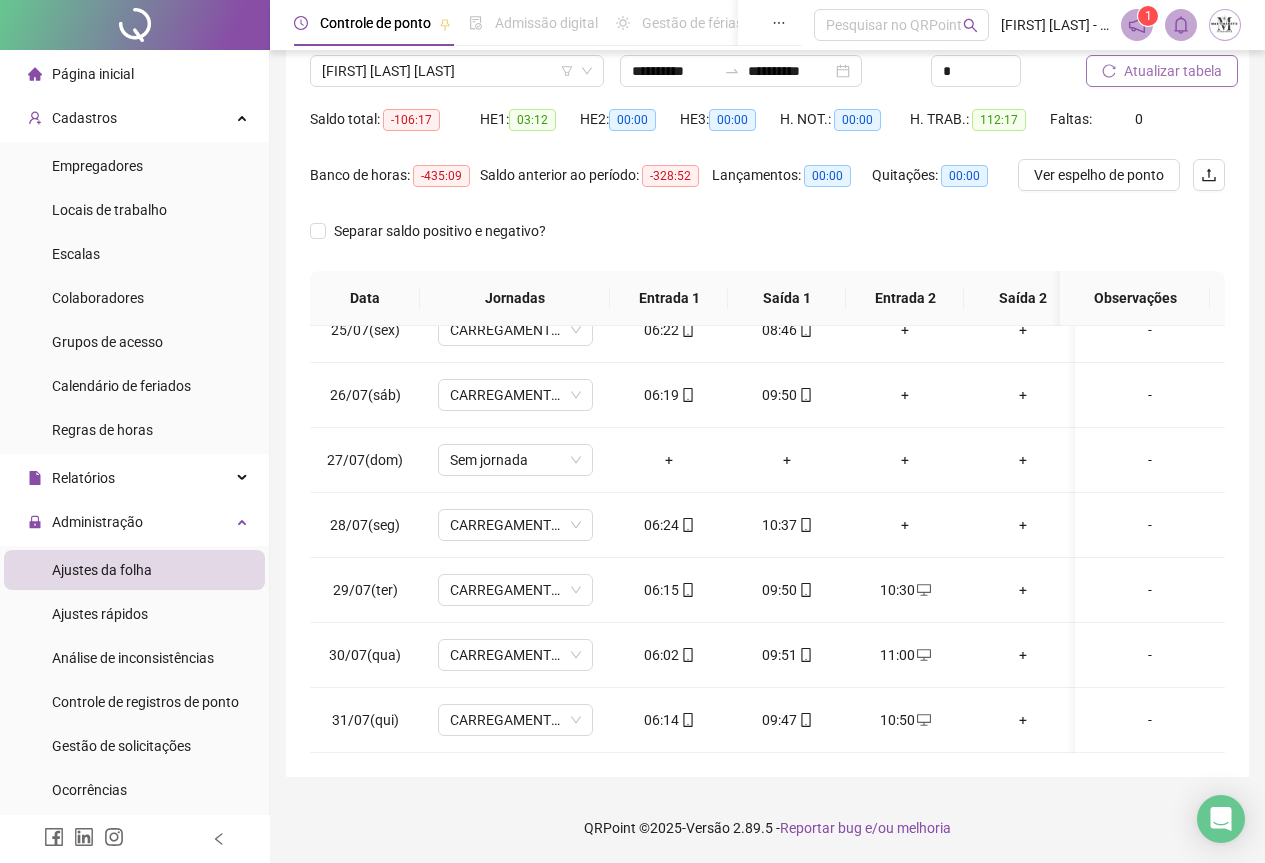 click on "Atualizar tabela" at bounding box center (1173, 71) 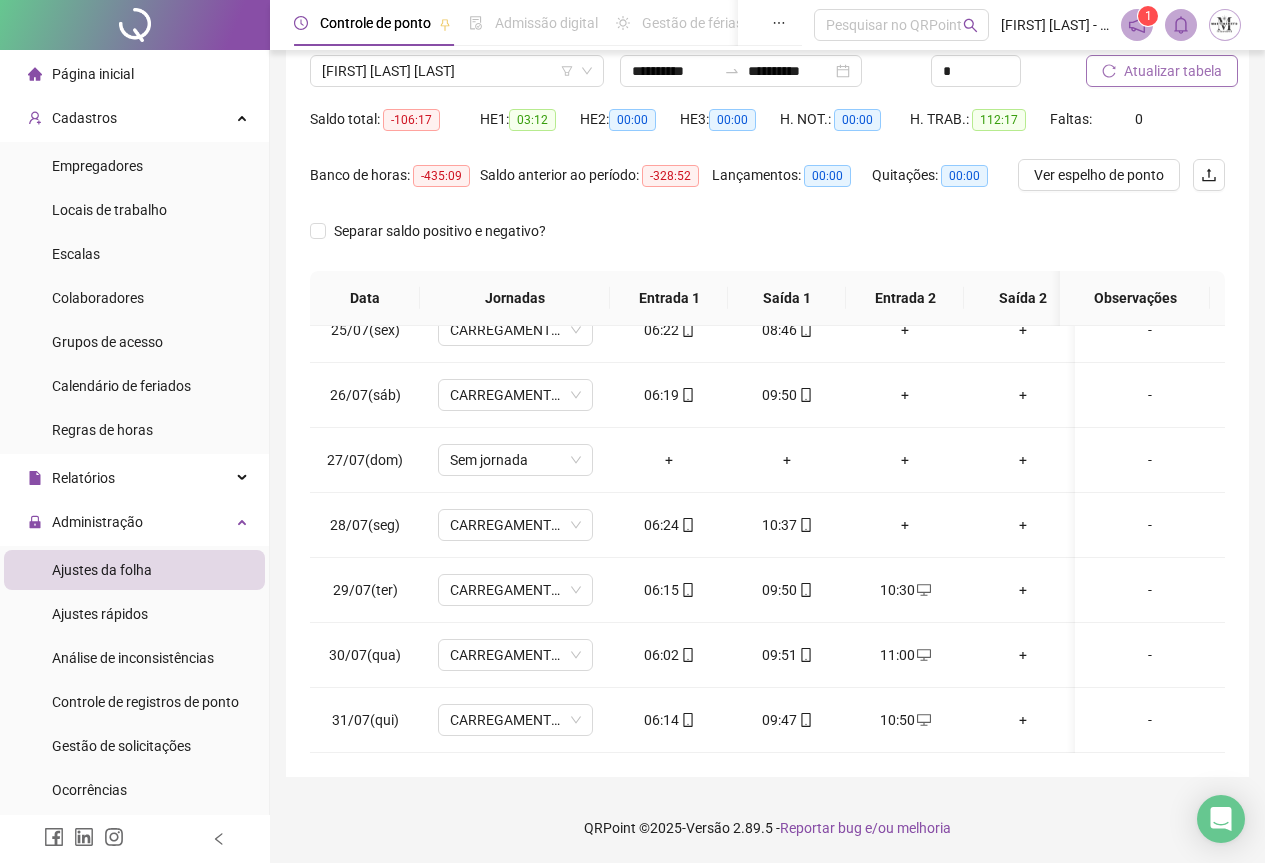 click on "Atualizar tabela" at bounding box center [1173, 71] 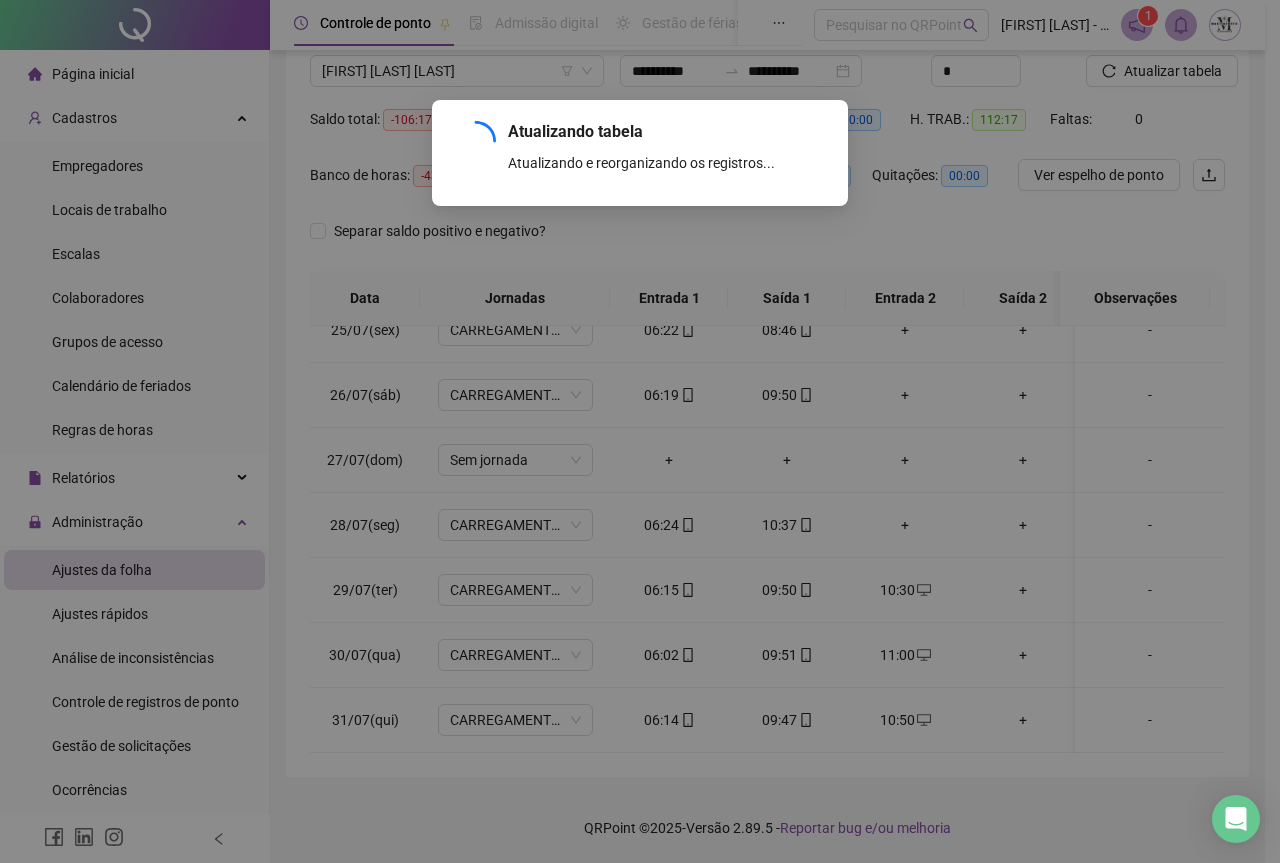 click on "Atualizando tabela Atualizando e reorganizando os registros... OK" at bounding box center [640, 431] 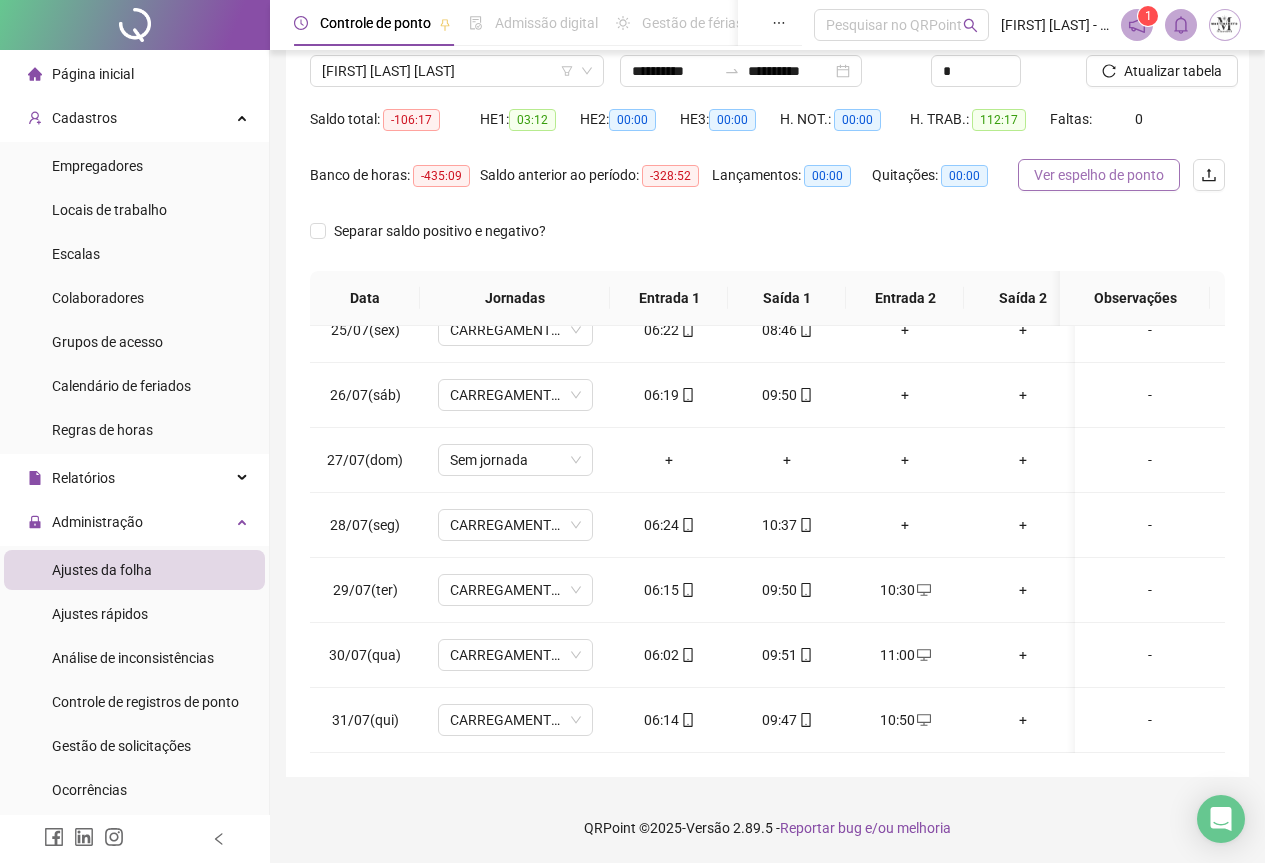 click on "Ver espelho de ponto" at bounding box center [1099, 175] 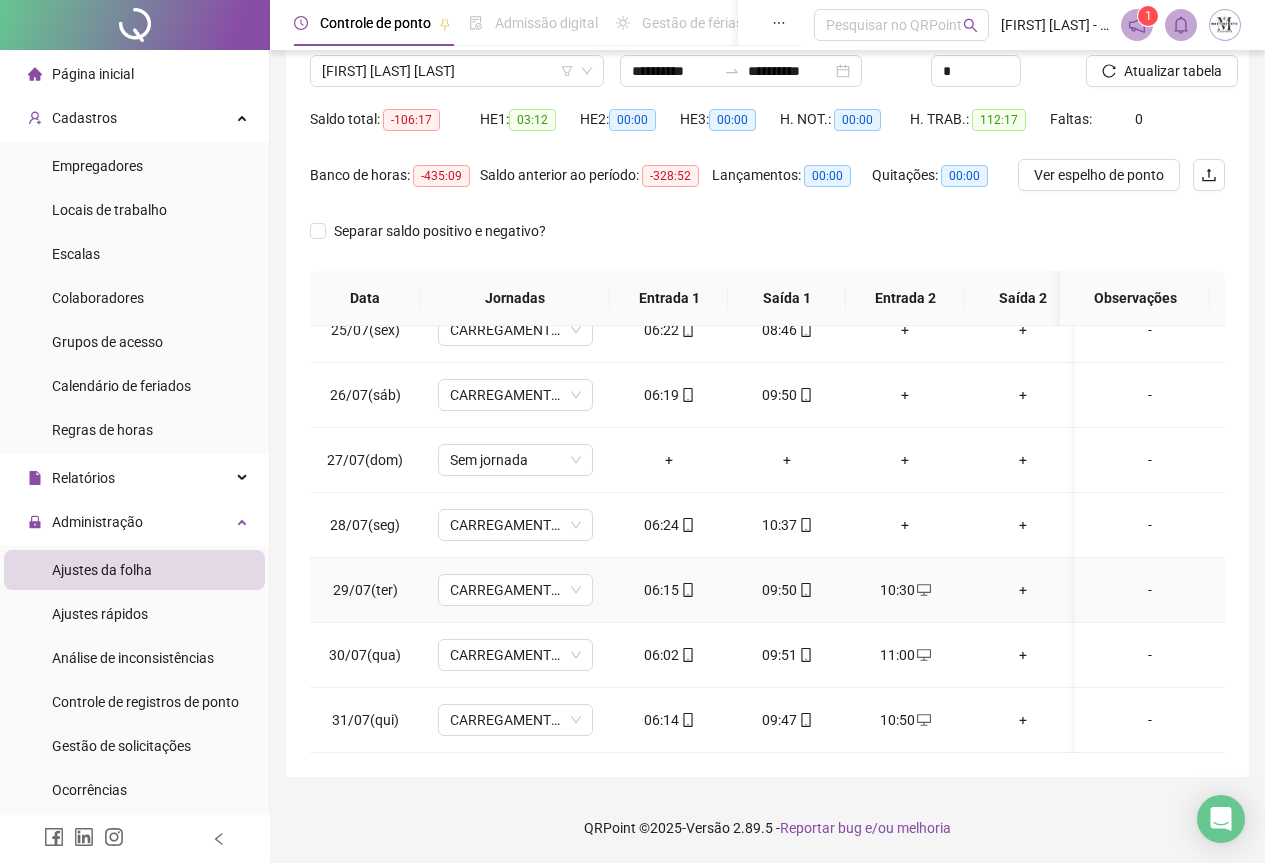 click 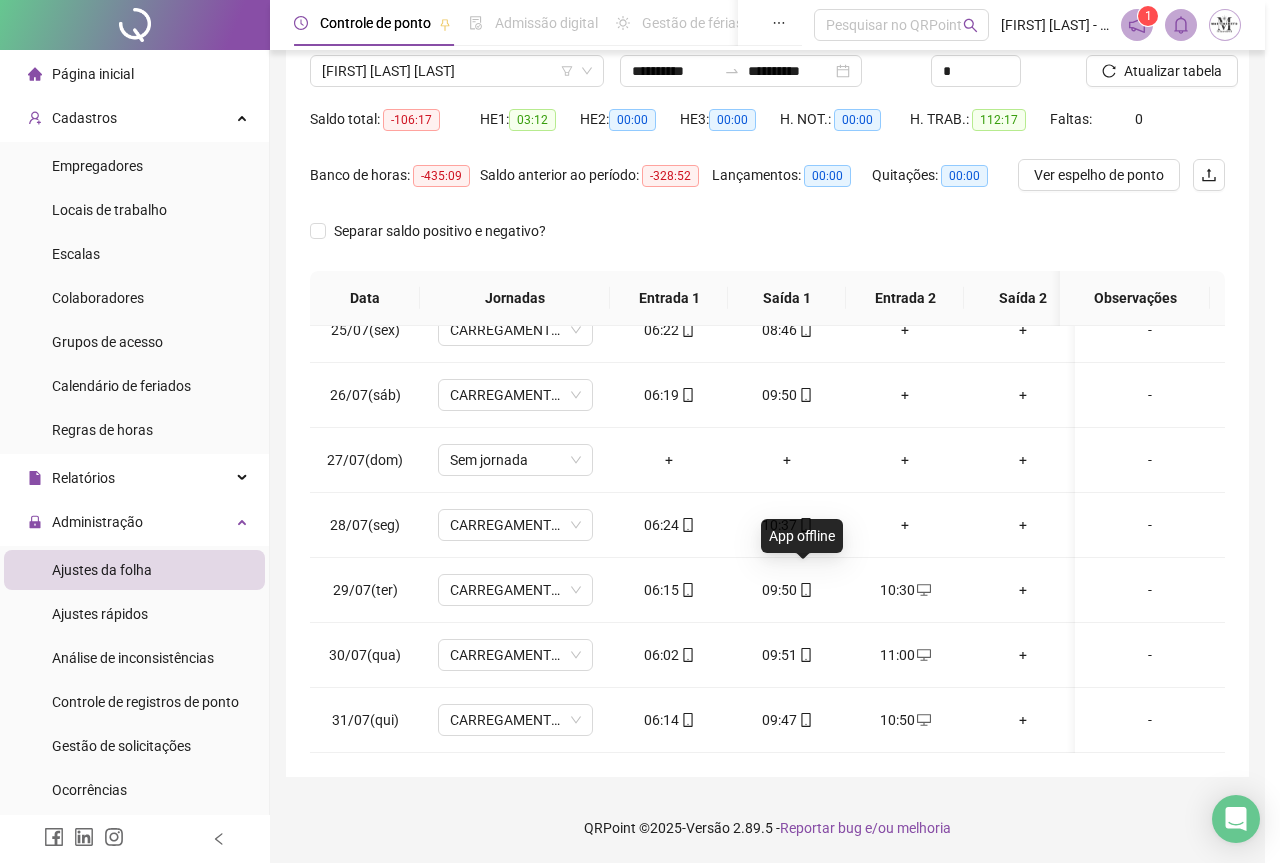 type on "**********" 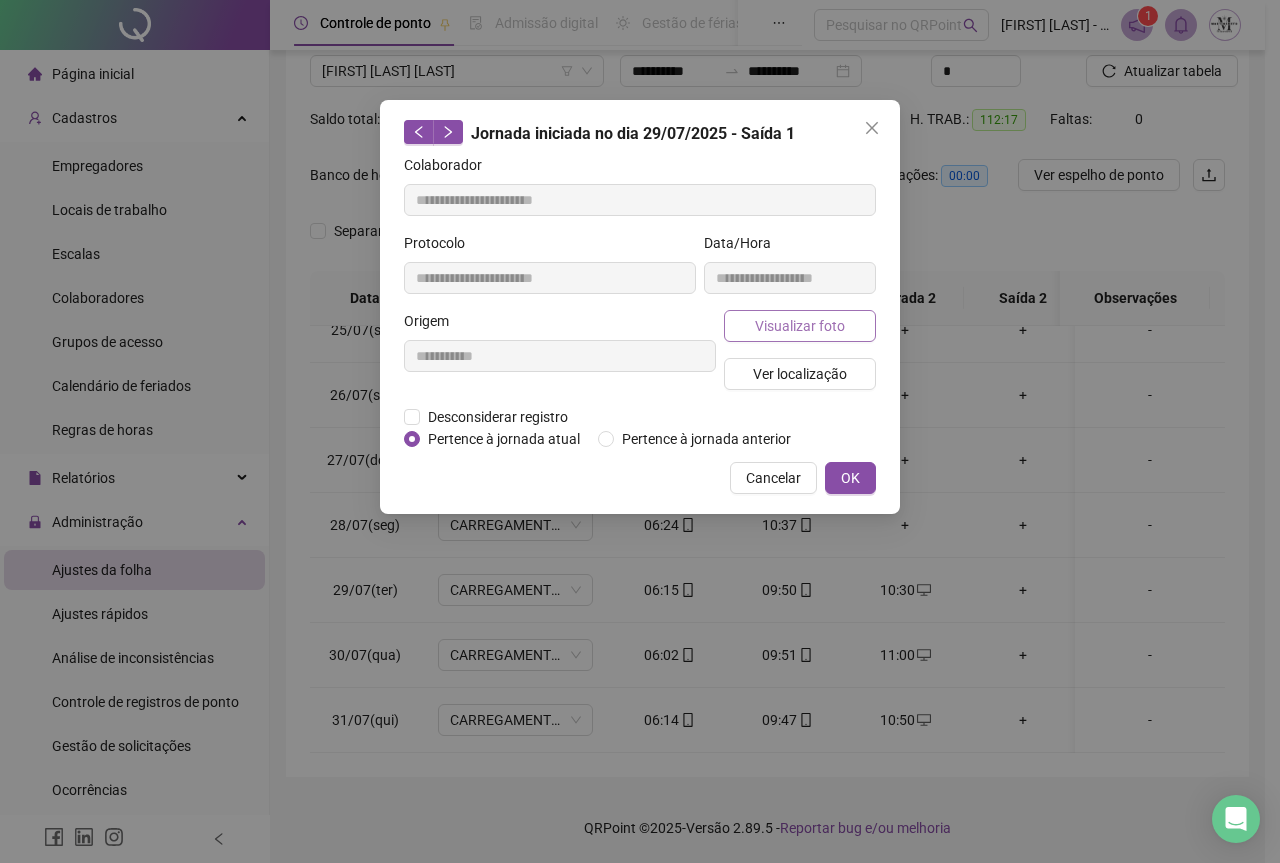 click on "Visualizar foto" at bounding box center (800, 326) 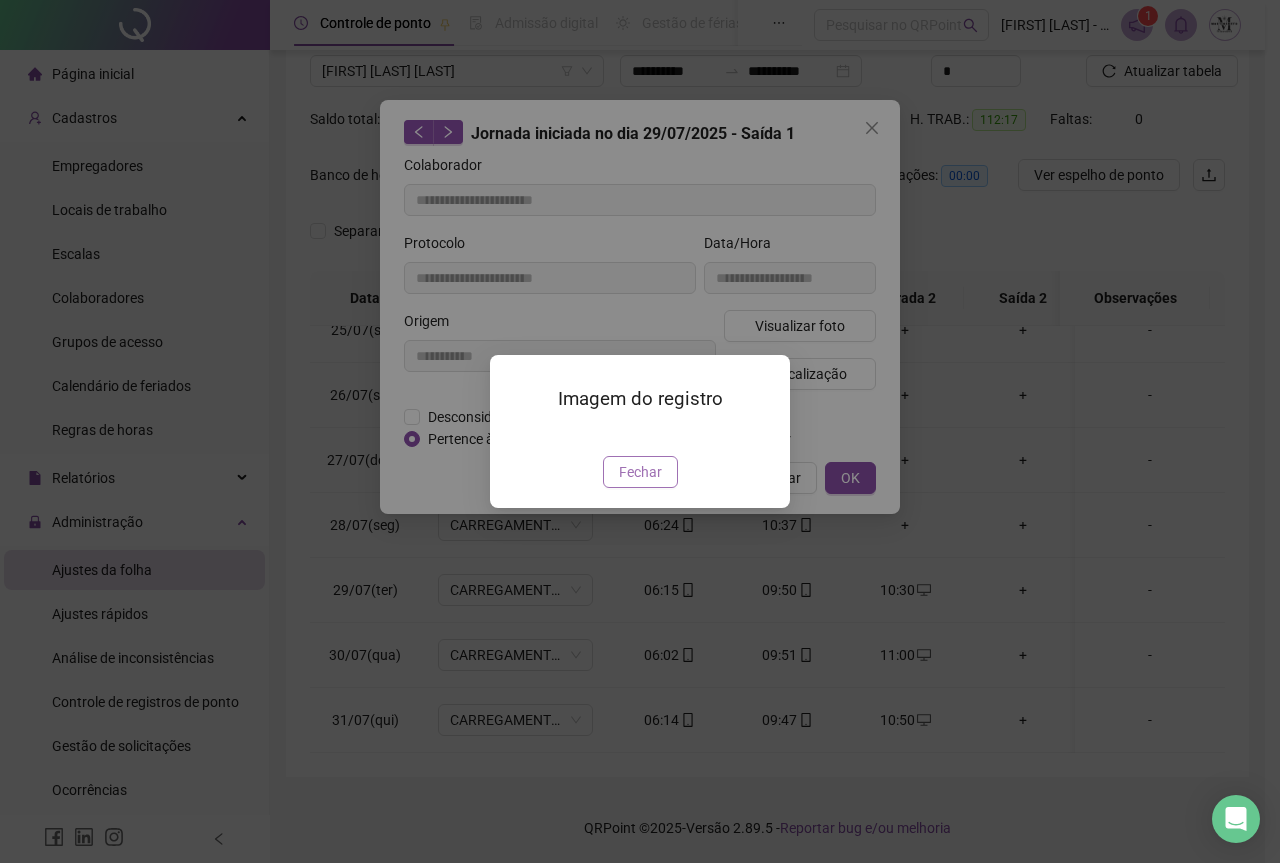 click on "Fechar" at bounding box center [640, 472] 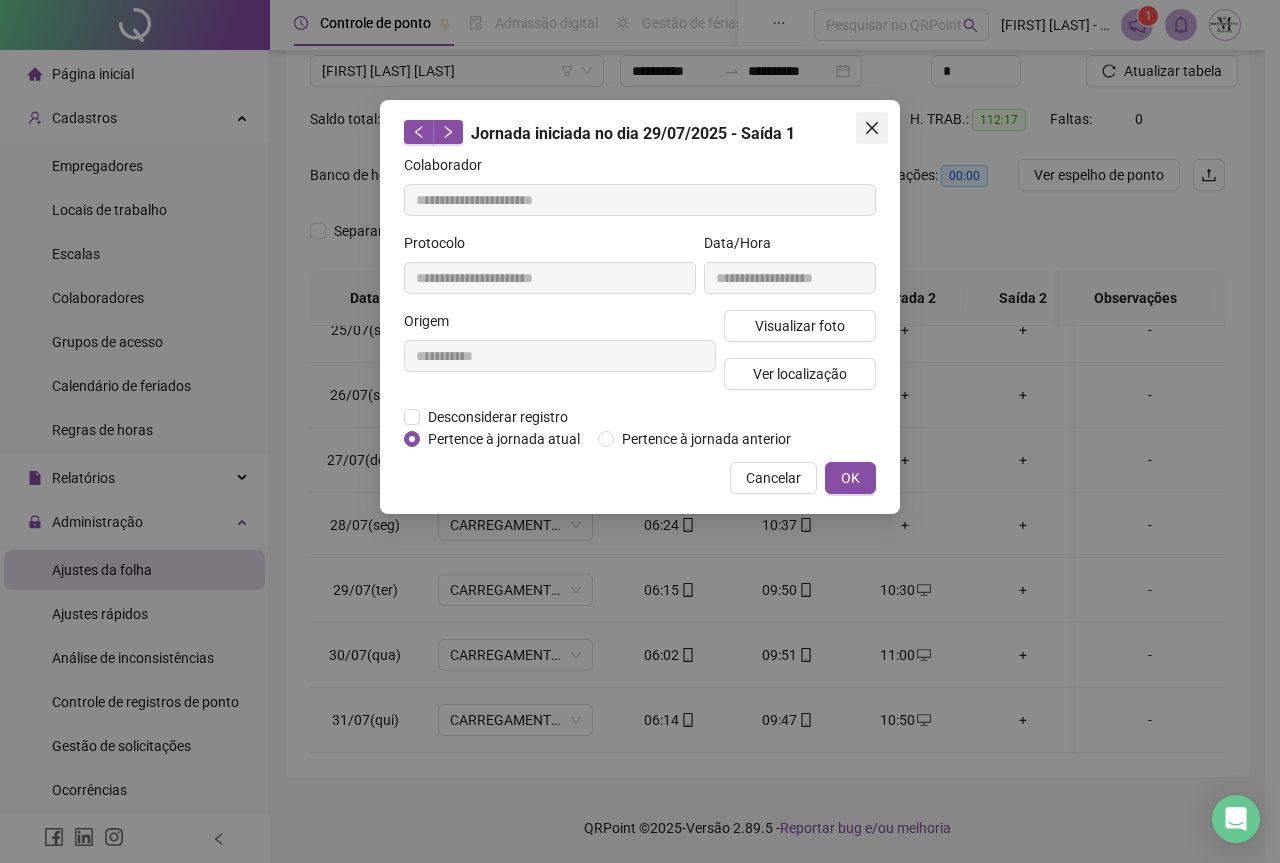 click 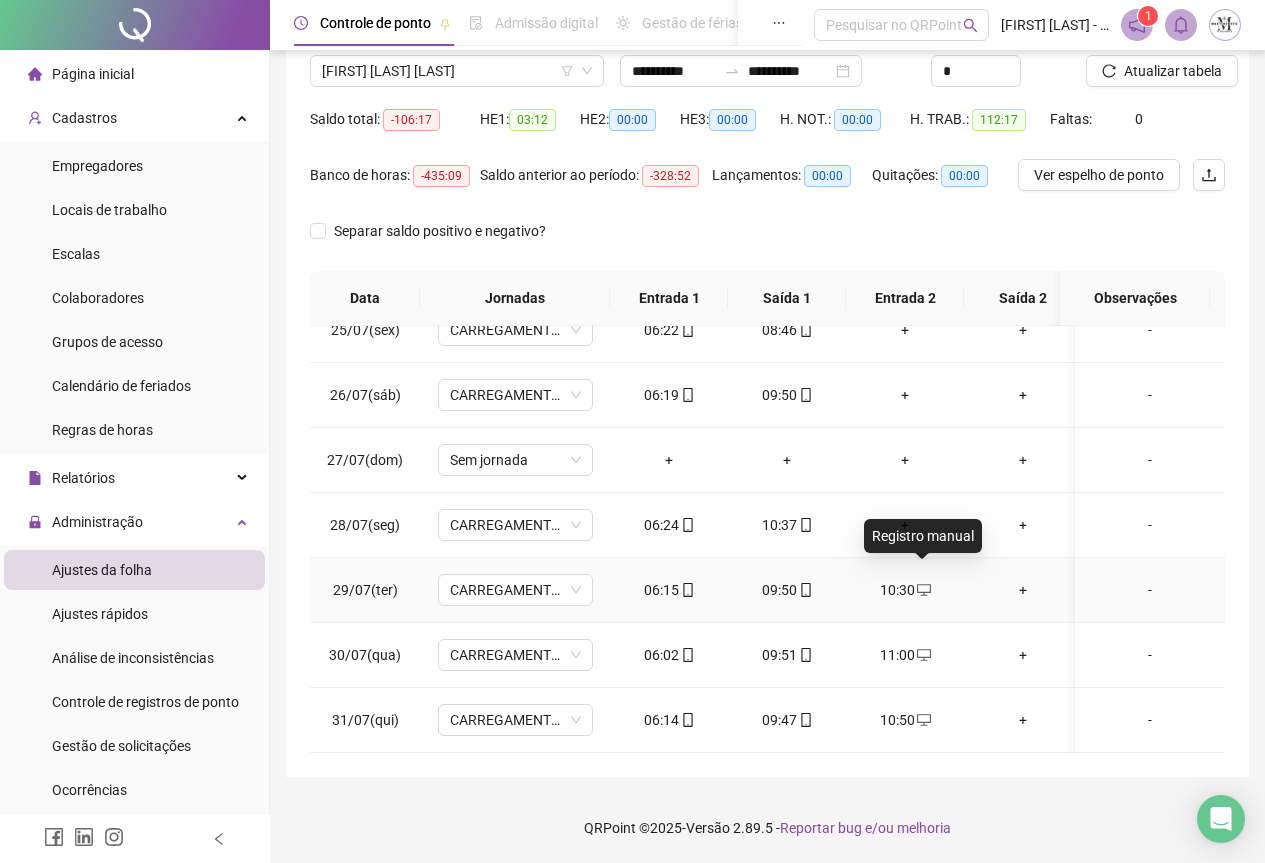 click 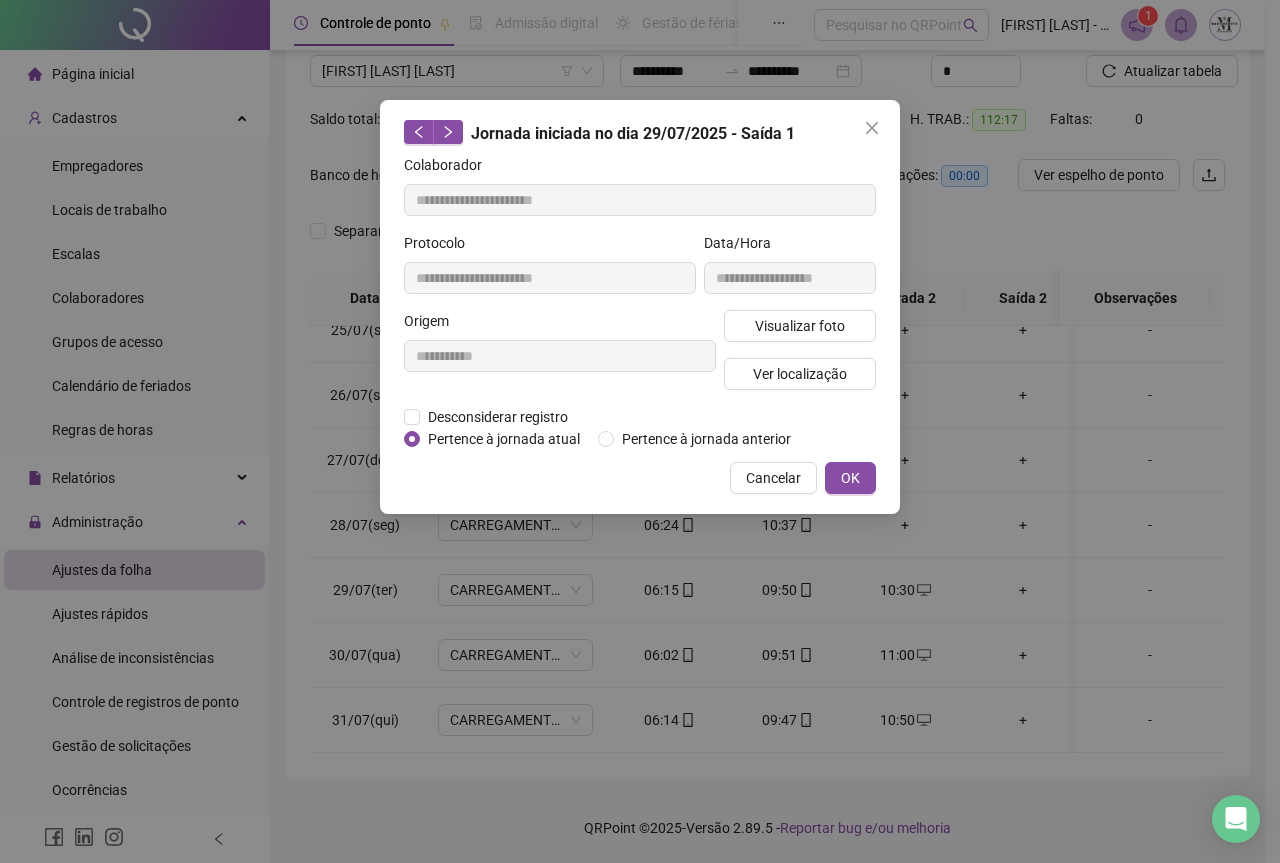 type on "**********" 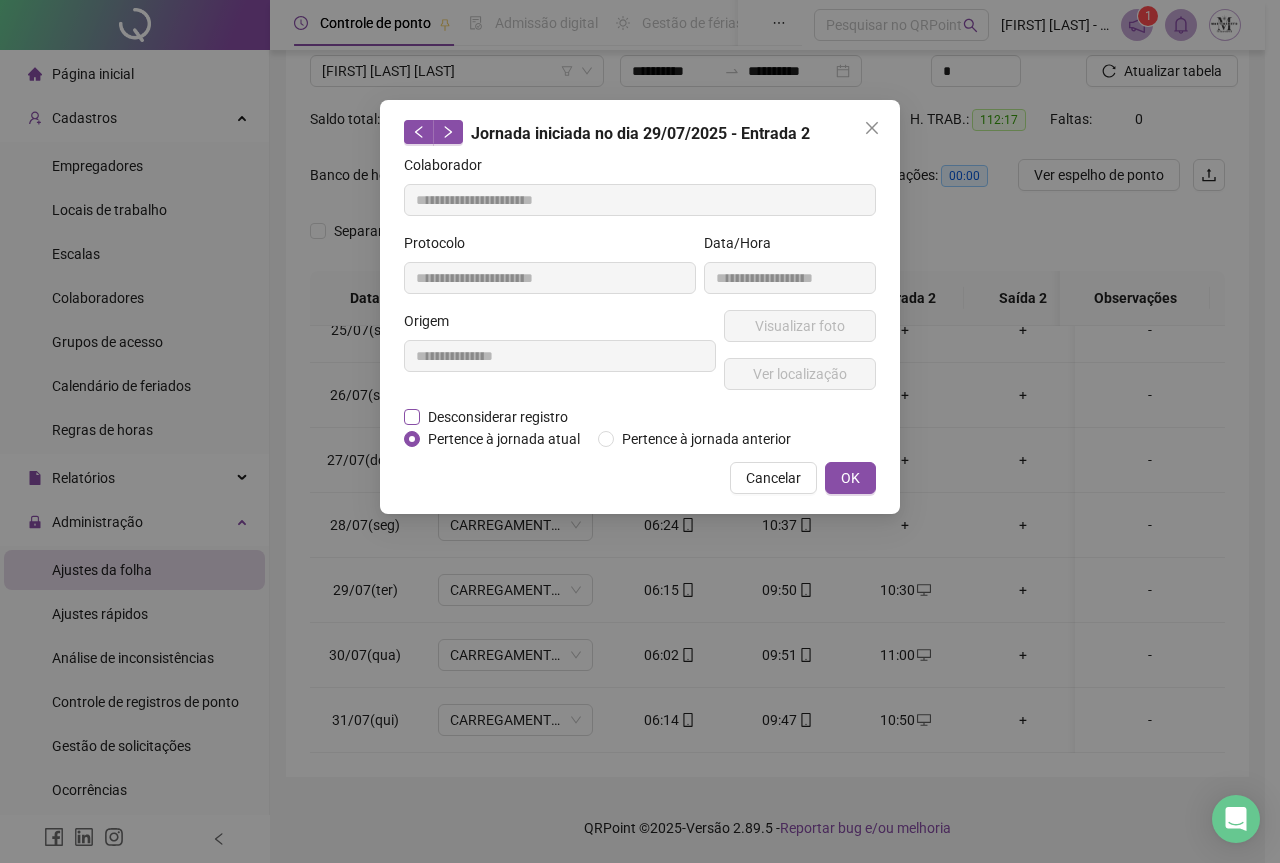 click on "Desconsiderar registro" at bounding box center [497, 417] 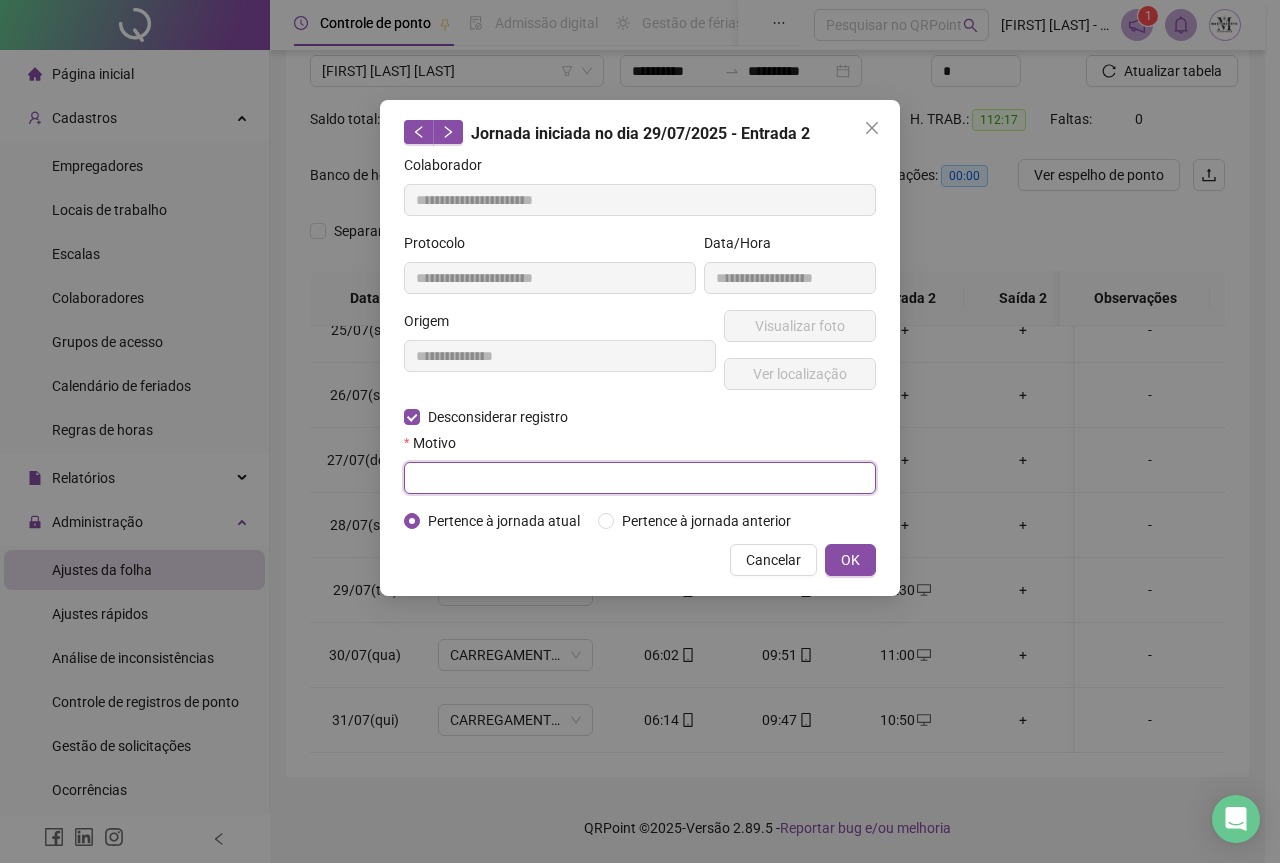 click at bounding box center (640, 478) 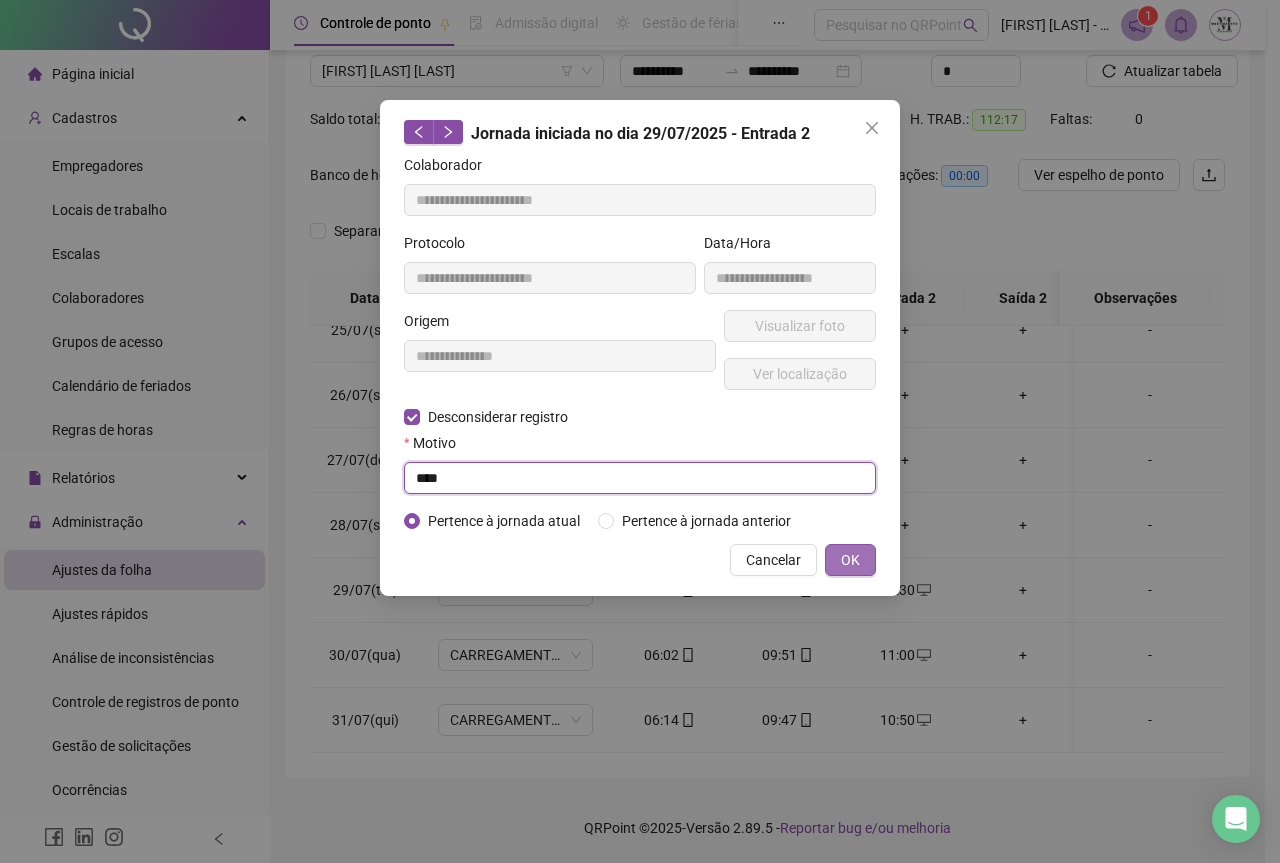 type on "****" 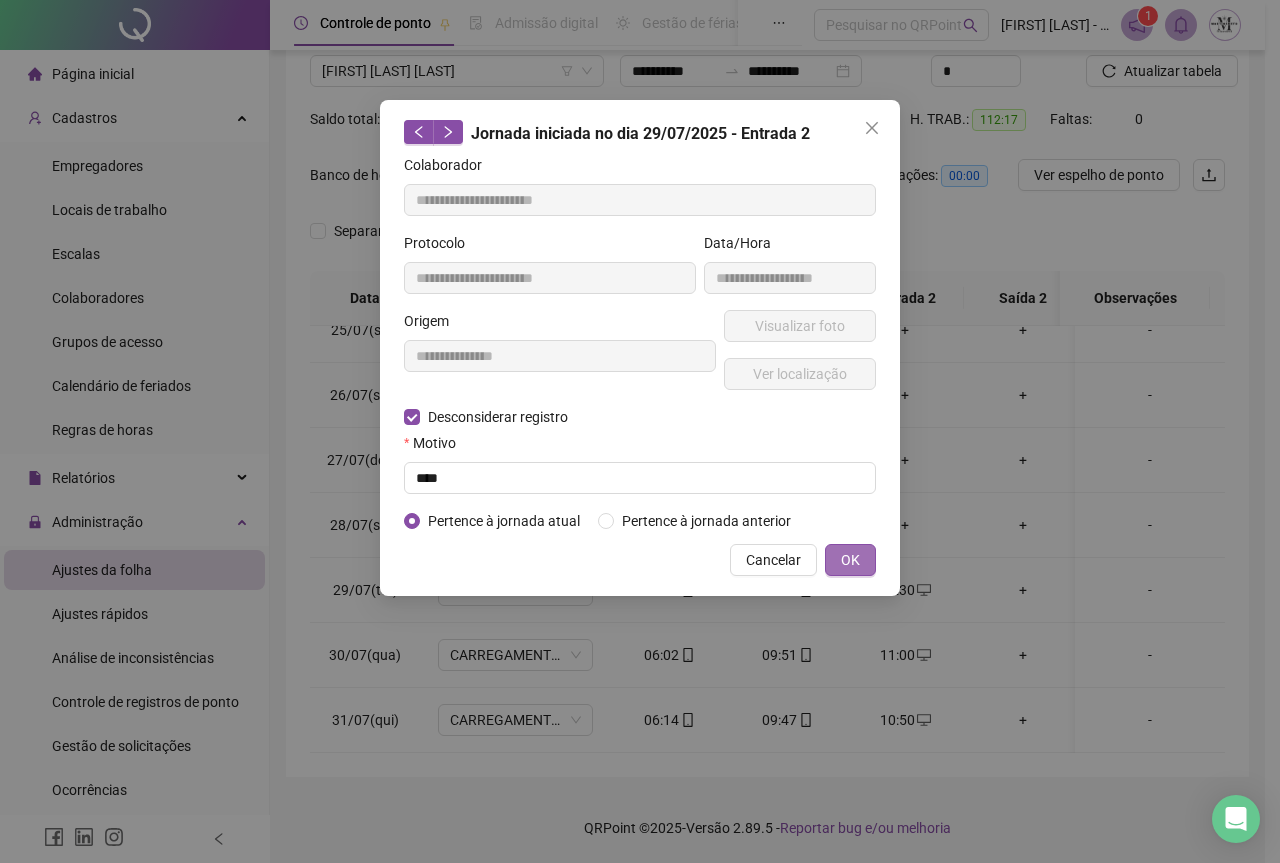 click on "OK" at bounding box center [850, 560] 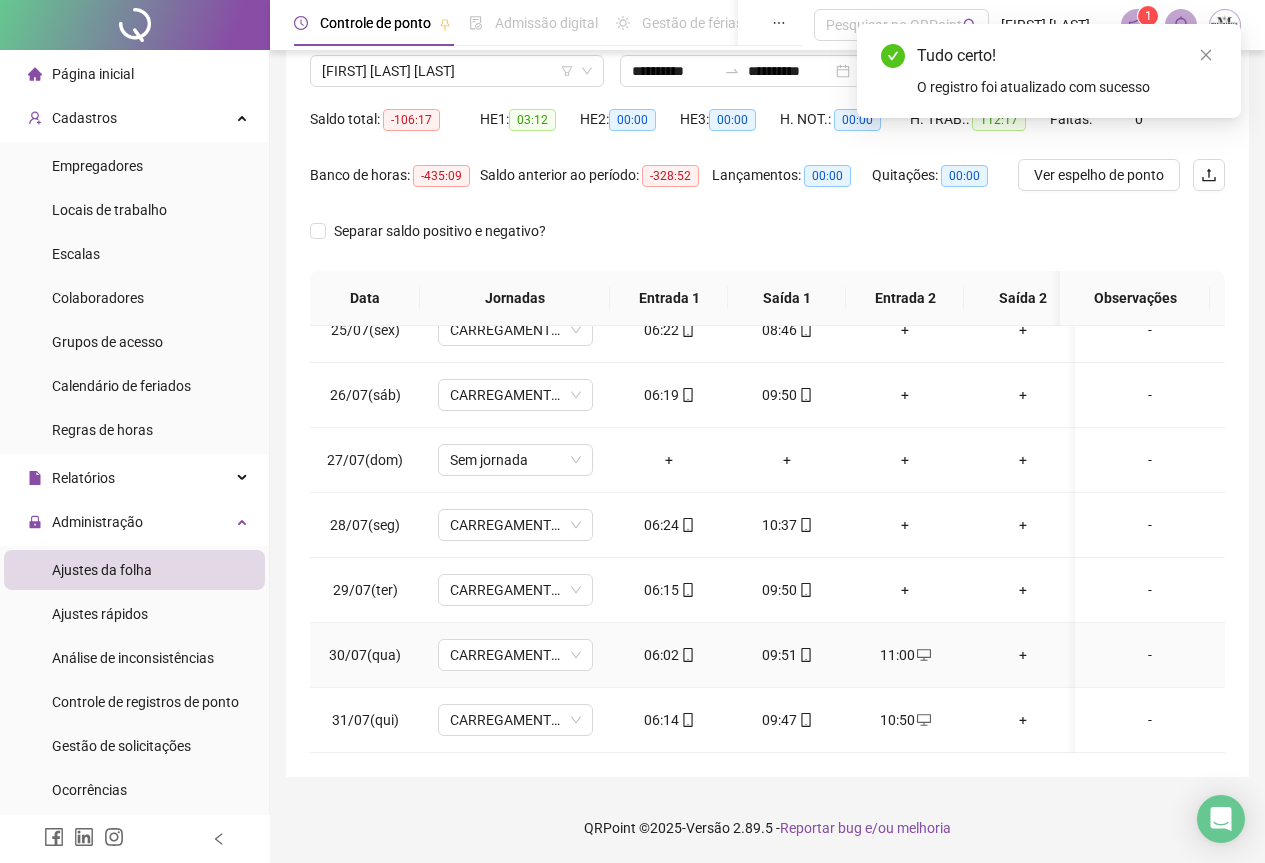 click at bounding box center [923, 655] 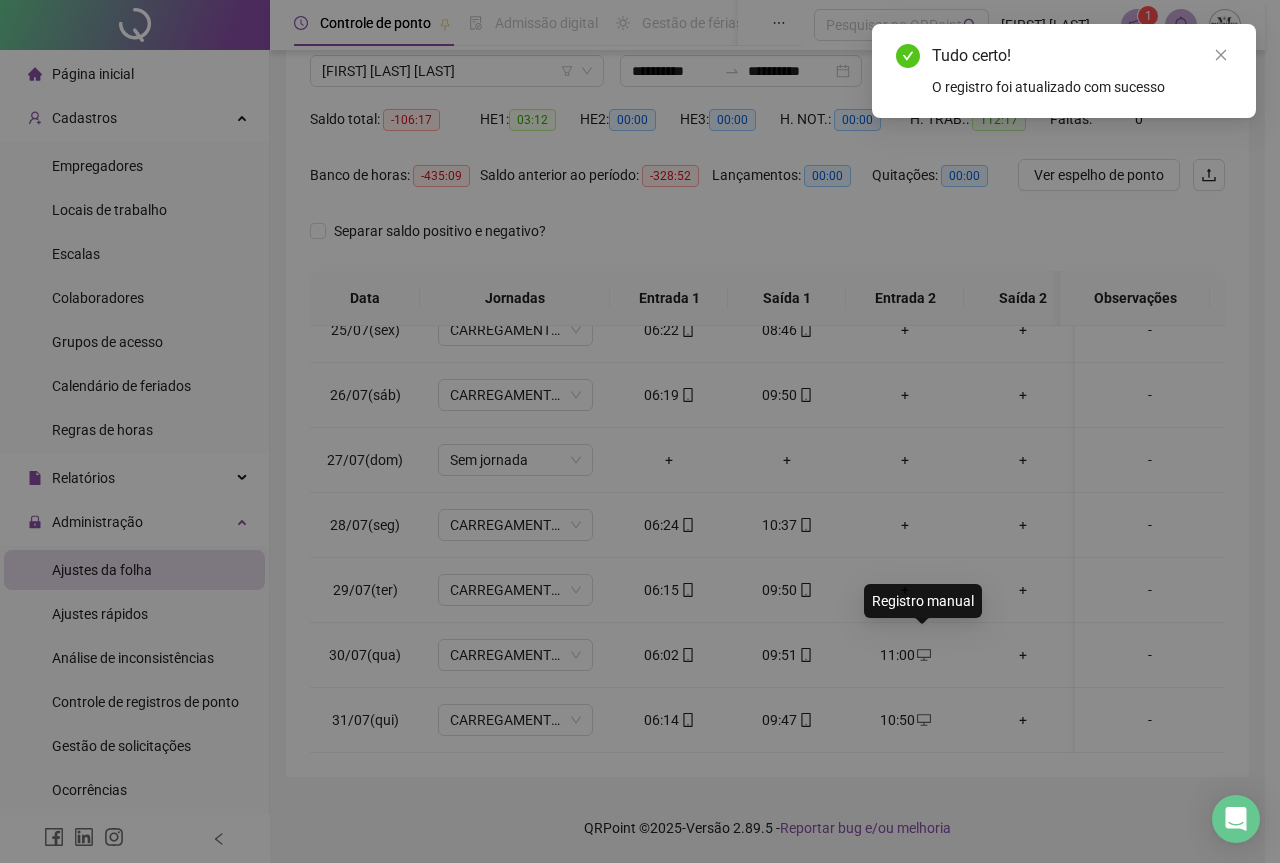 type on "**********" 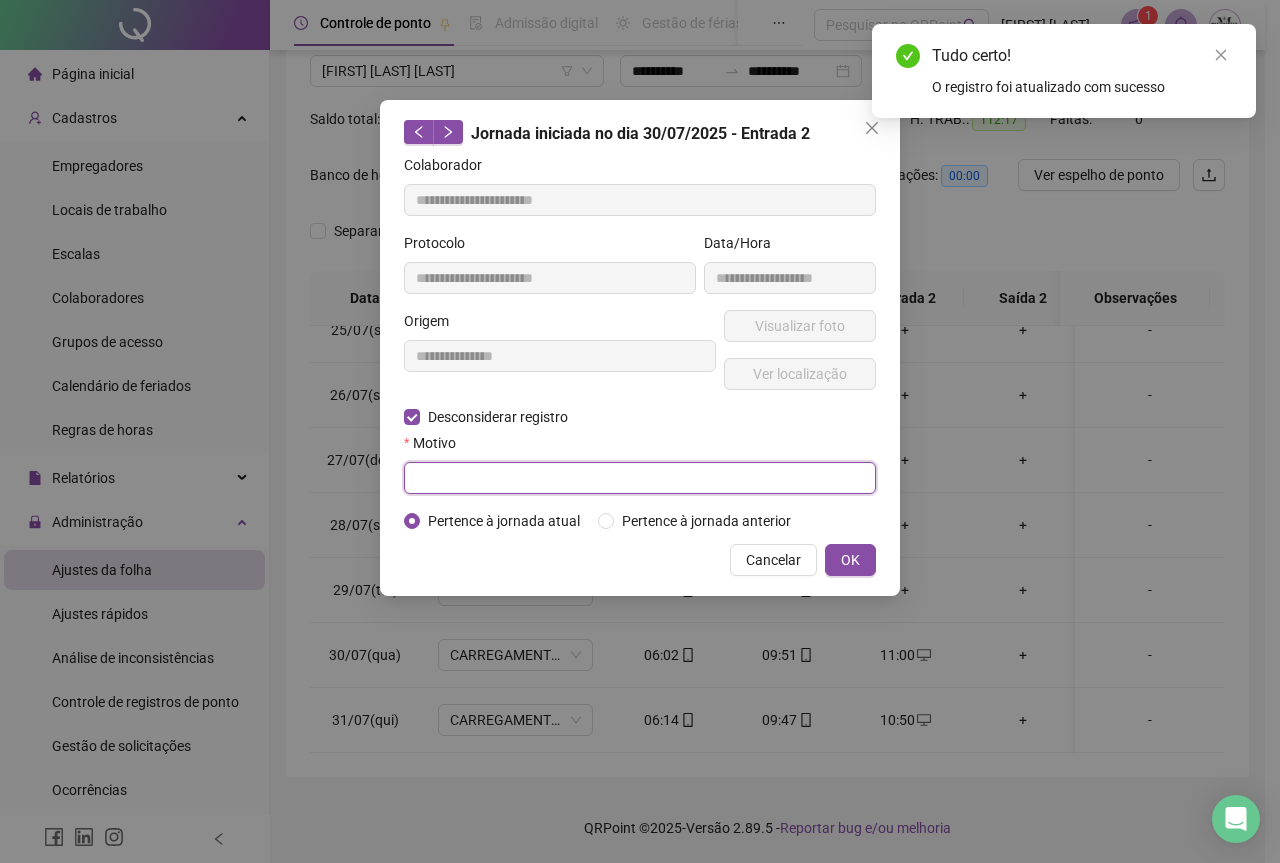 click at bounding box center [640, 478] 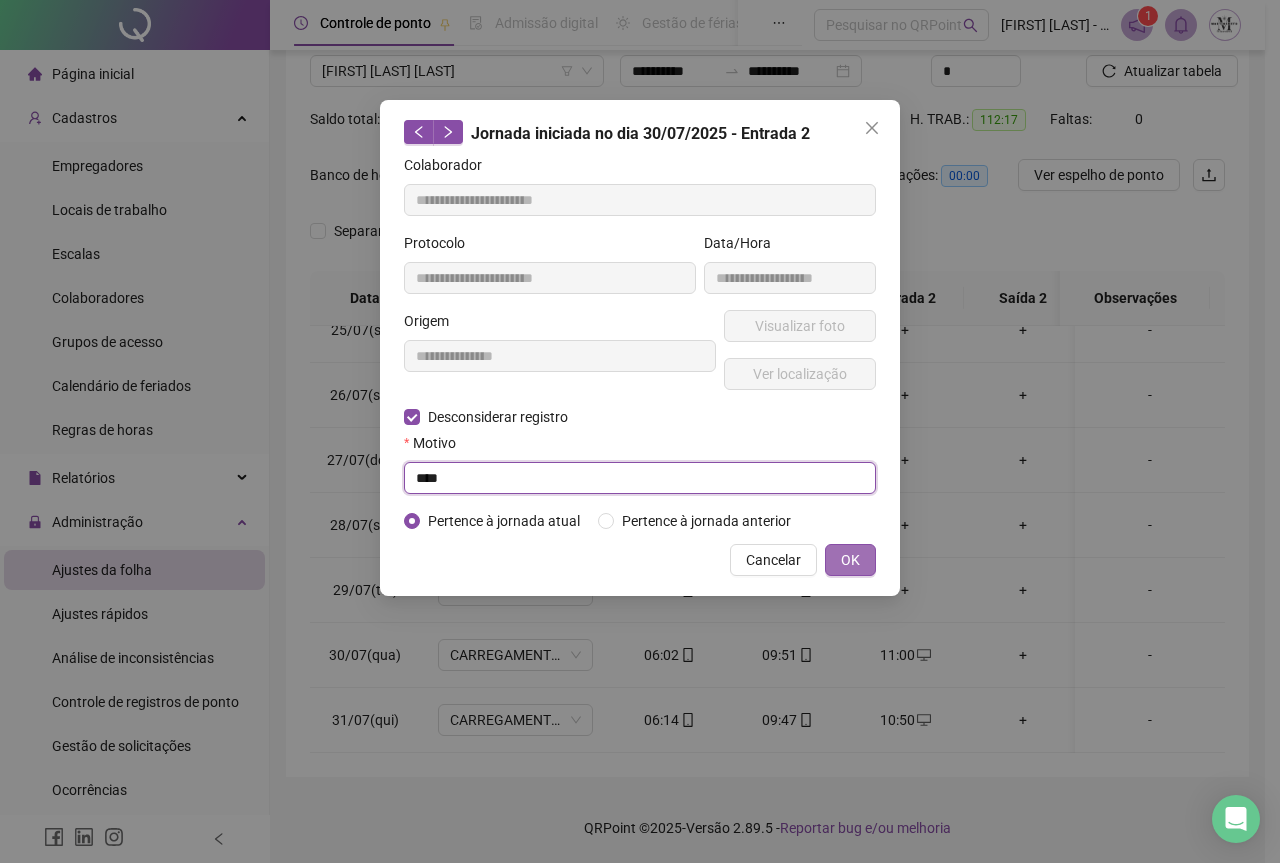type on "****" 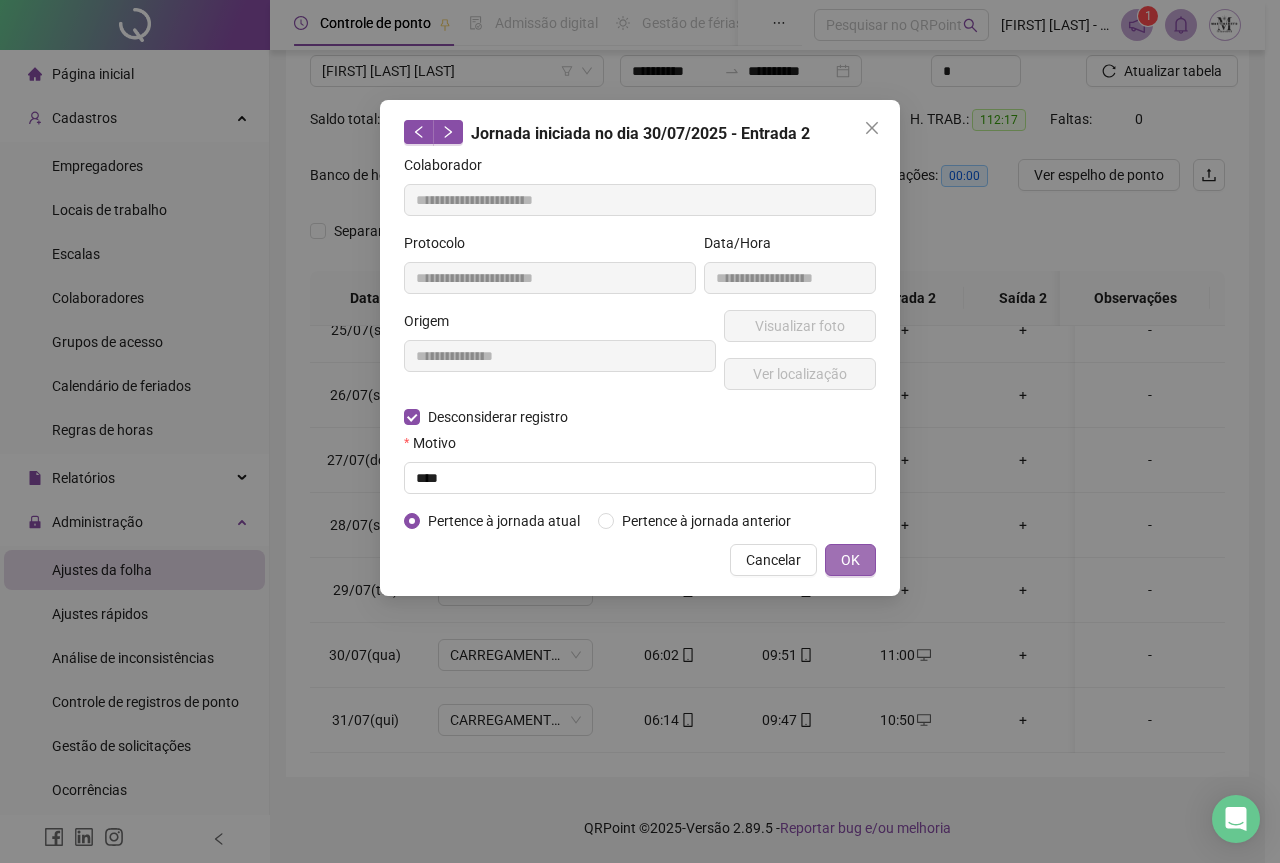 click on "OK" at bounding box center [850, 560] 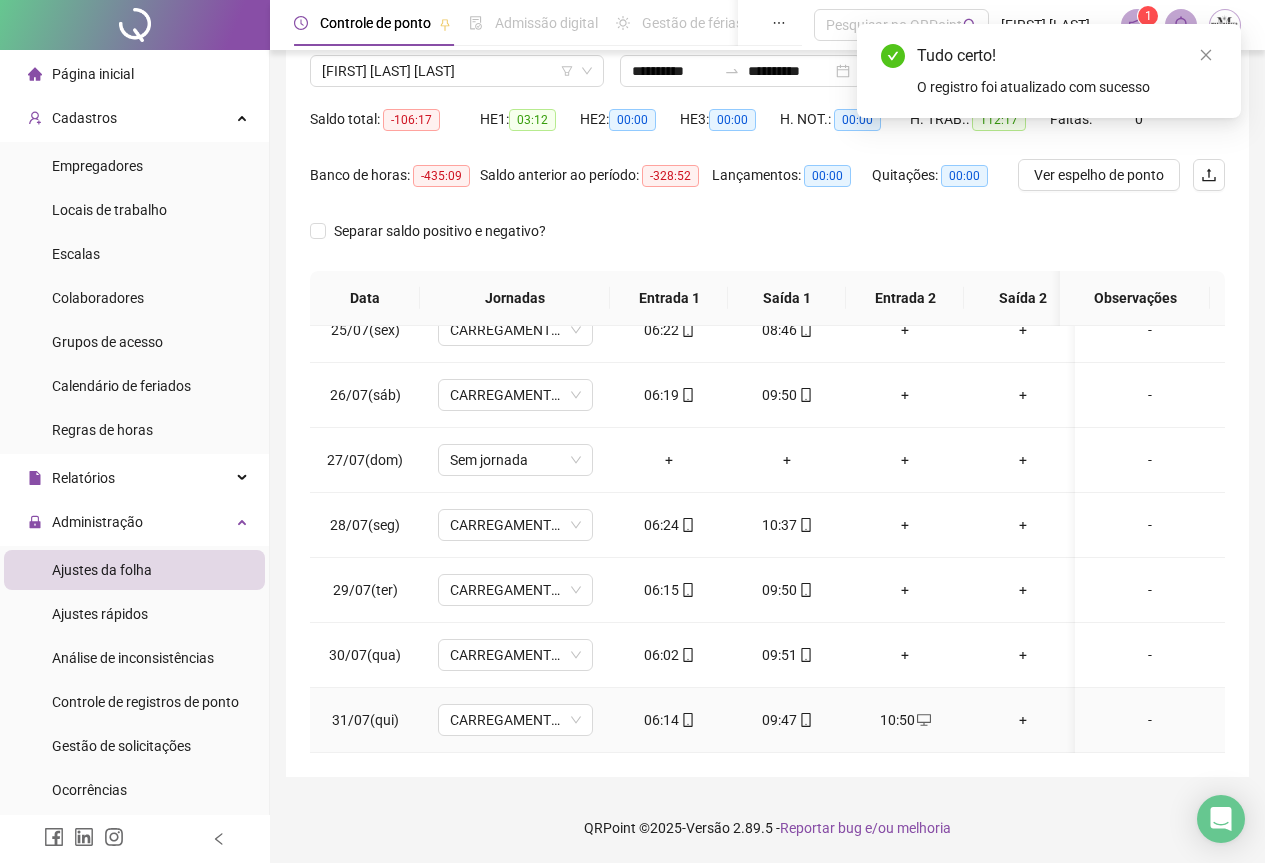 click on "10:50" at bounding box center [905, 720] 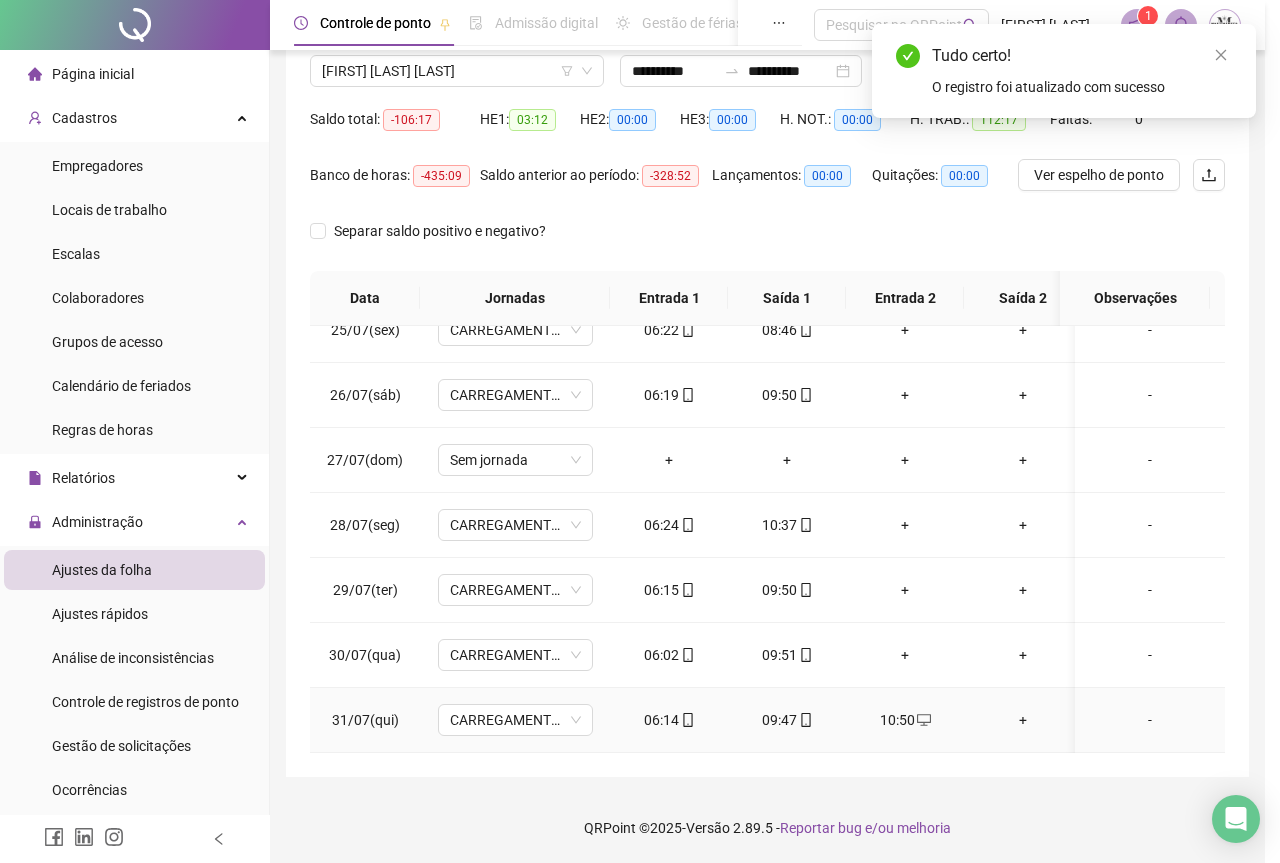 type on "**********" 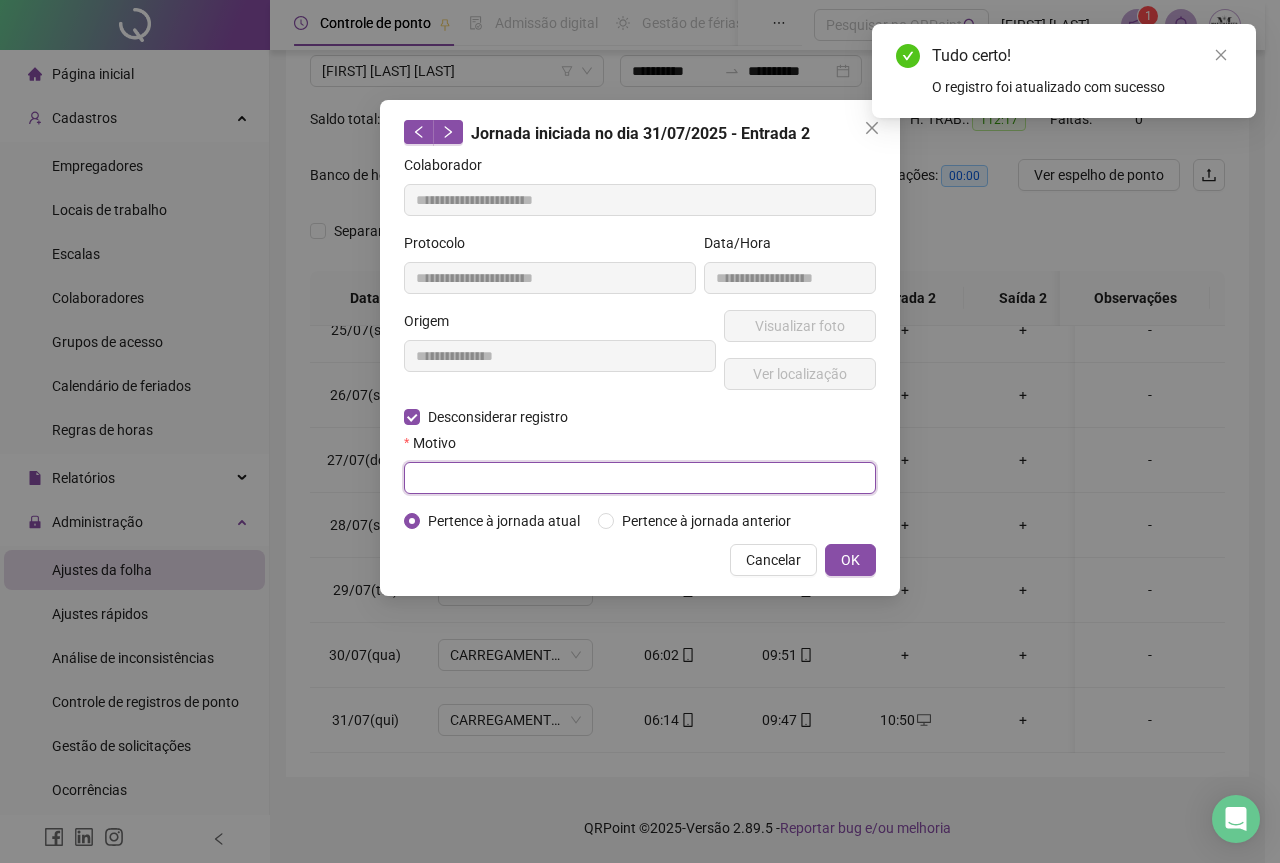 click at bounding box center (640, 478) 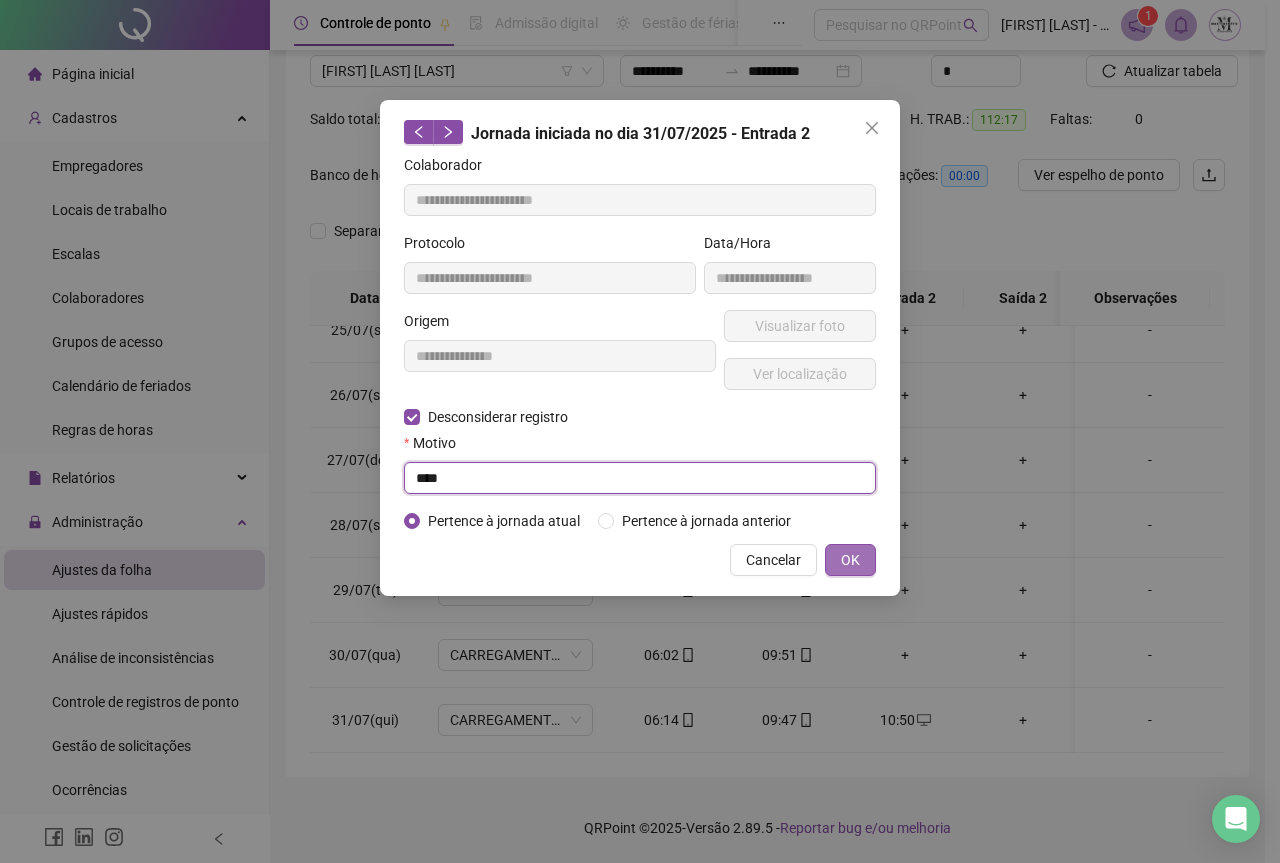 type on "****" 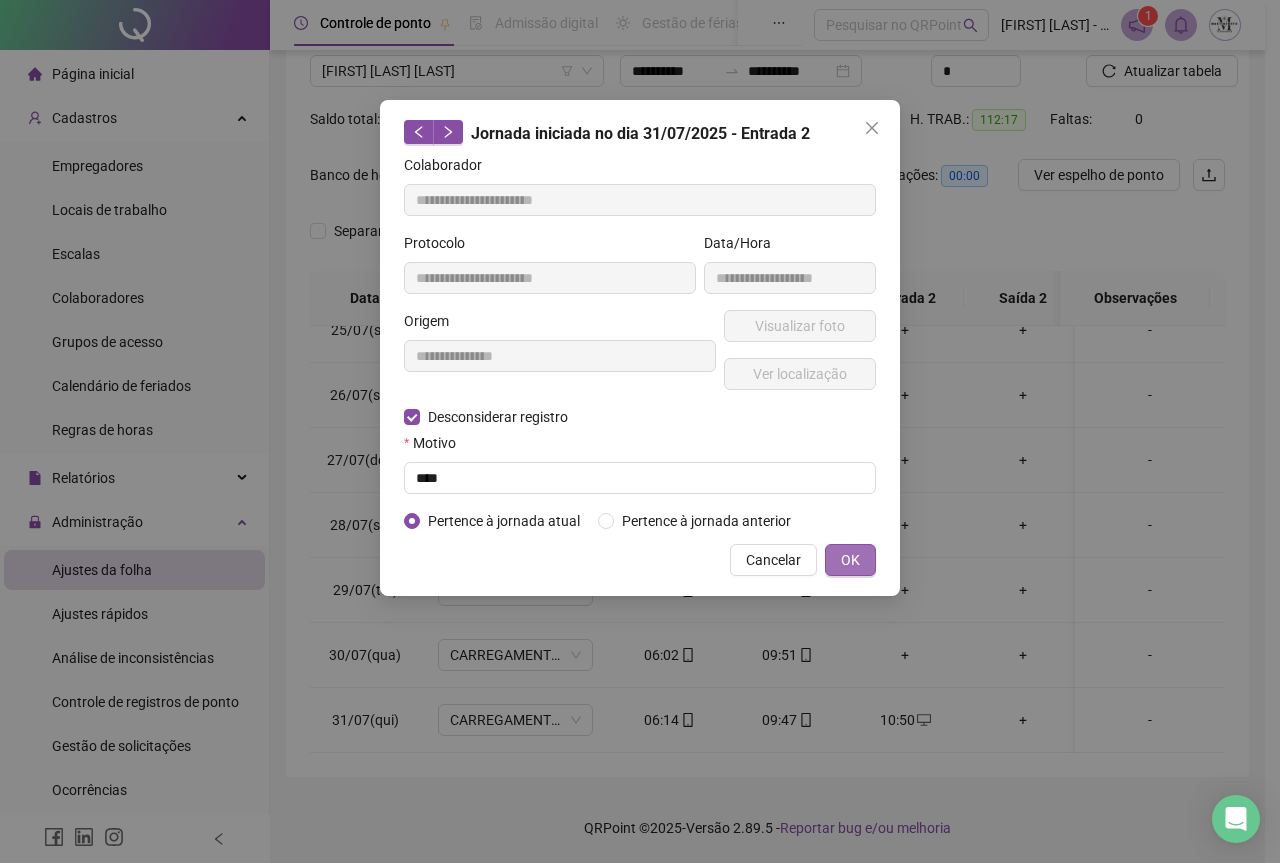 click on "OK" at bounding box center (850, 560) 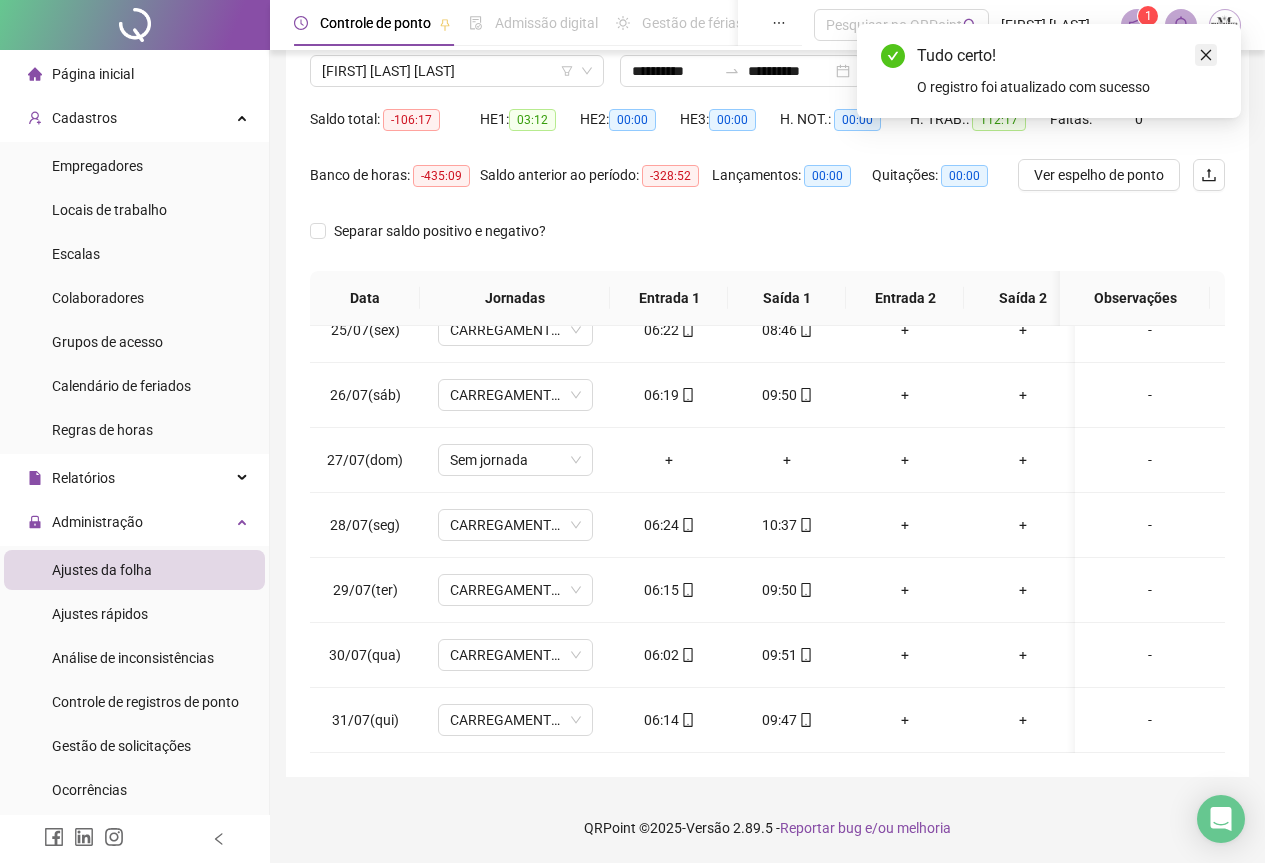 click at bounding box center (1206, 55) 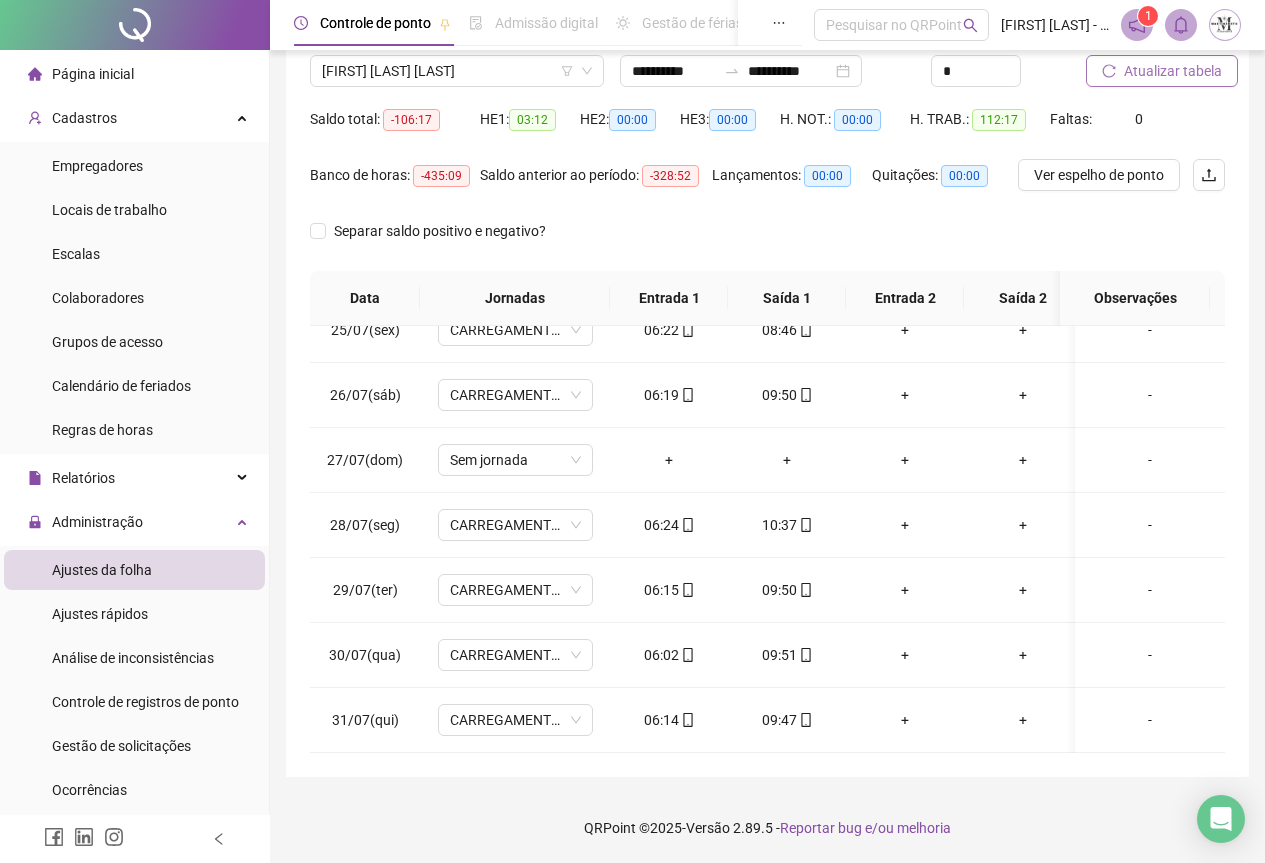 click on "Atualizar tabela" at bounding box center (1173, 71) 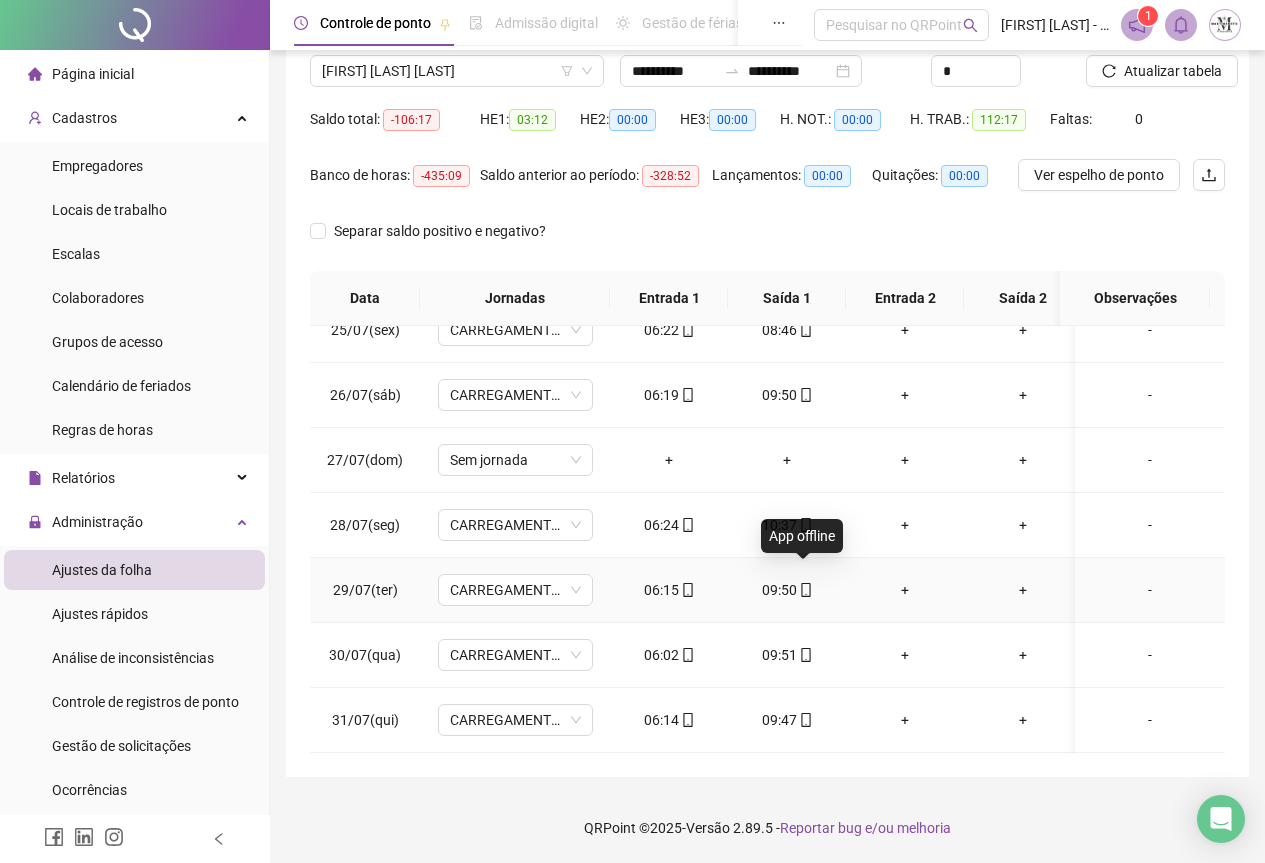 click 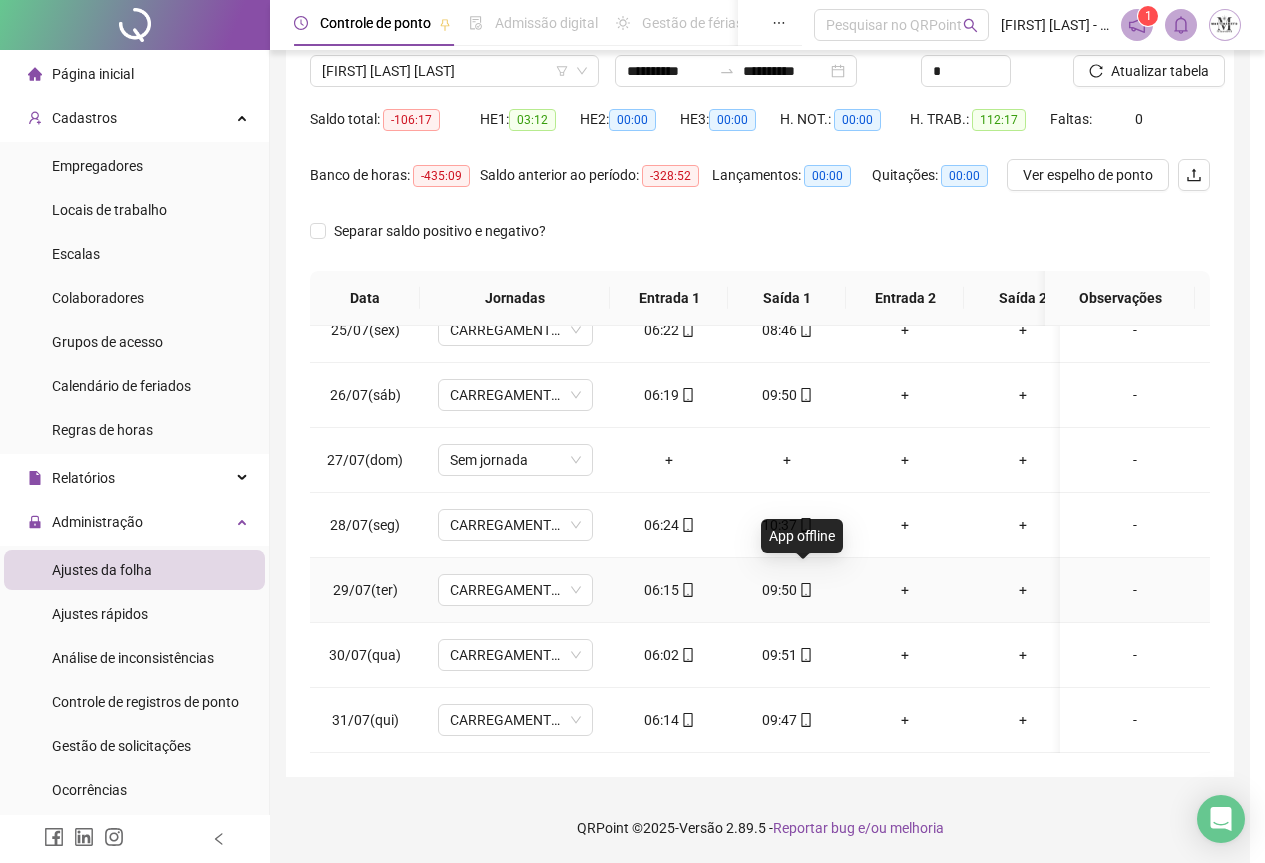 type on "**********" 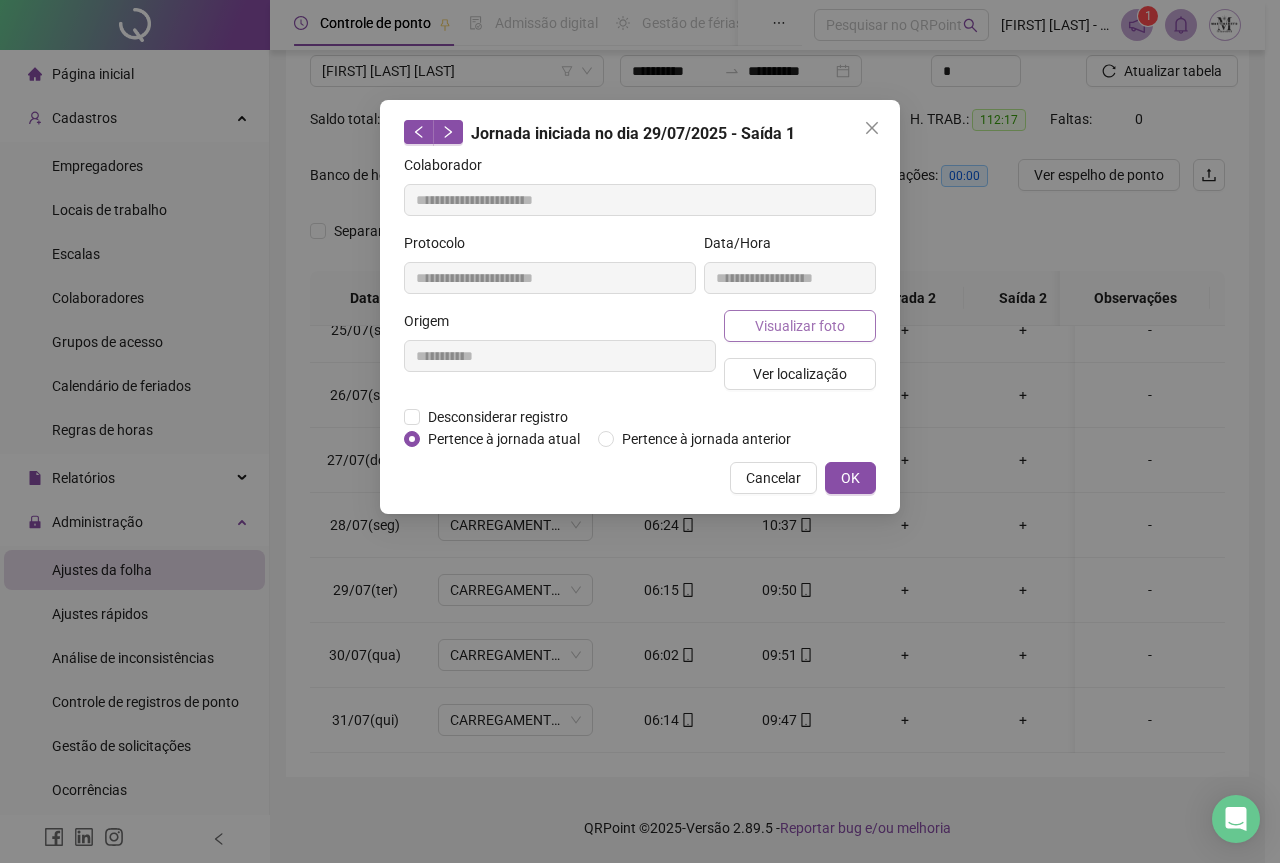 click on "Visualizar foto" at bounding box center (800, 326) 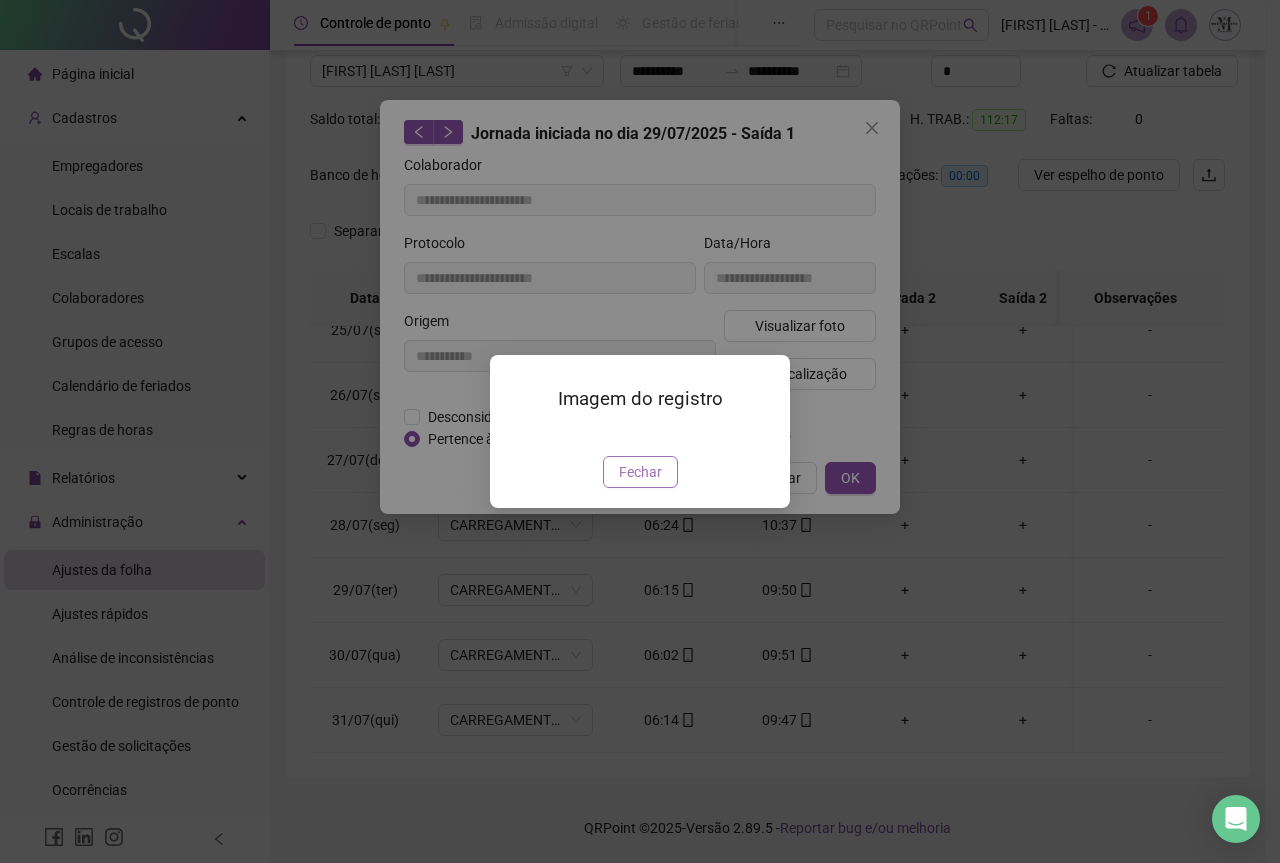 click on "Fechar" at bounding box center (640, 472) 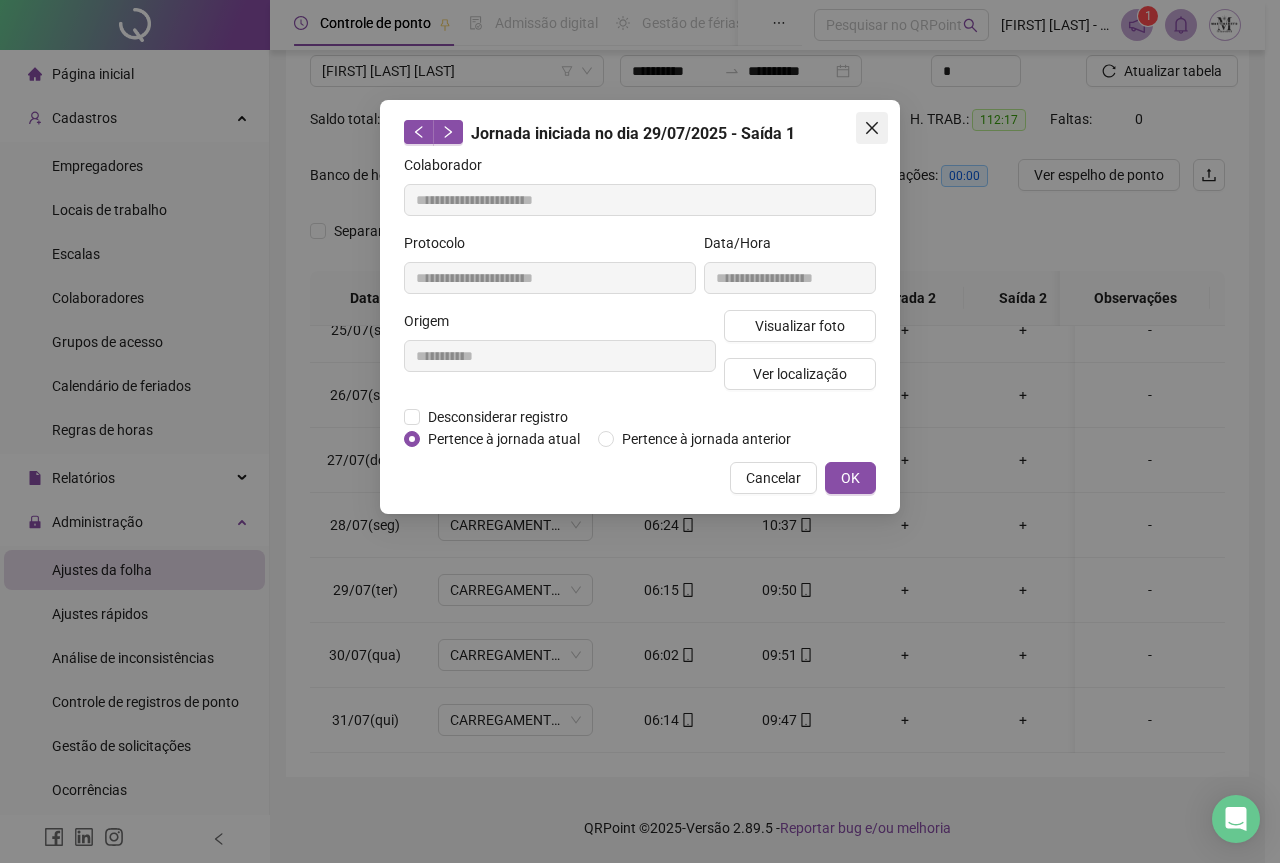 click 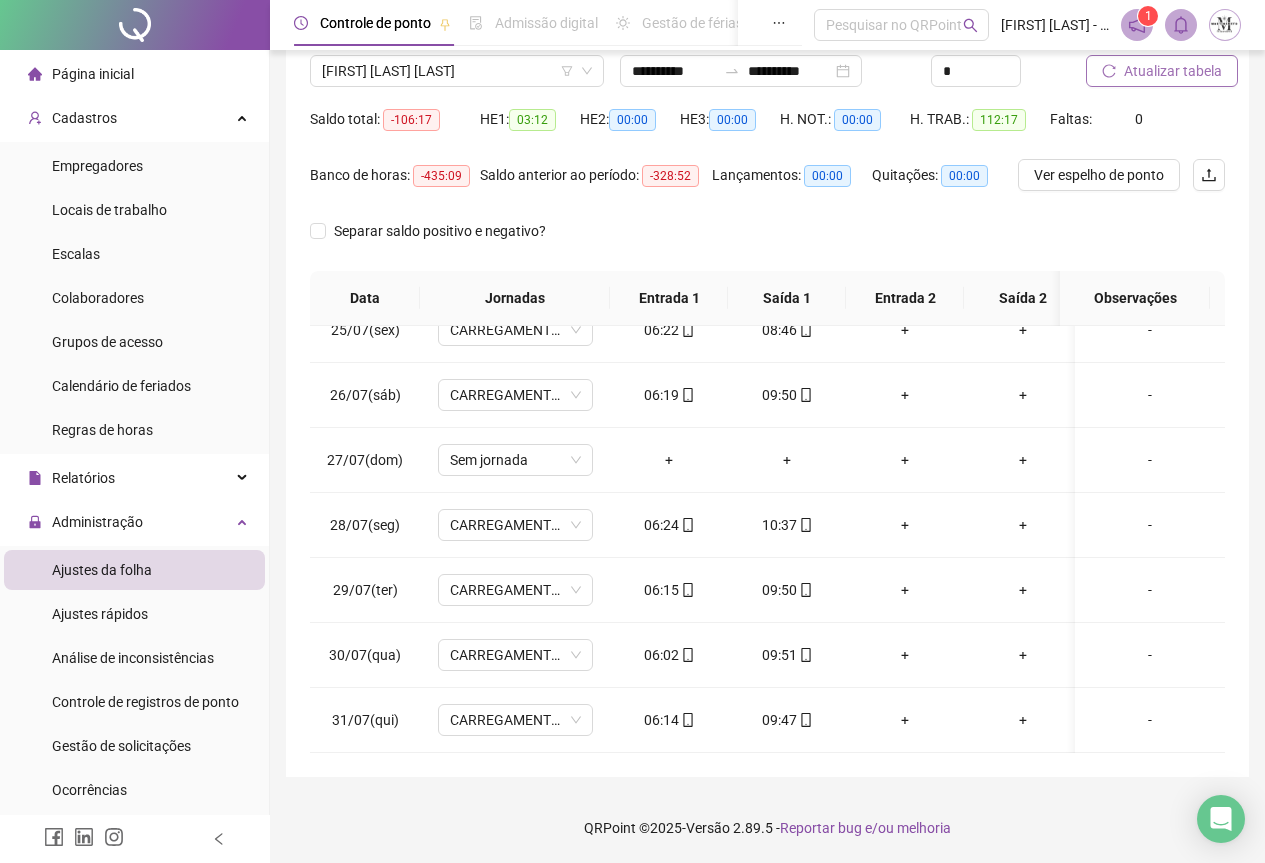 click on "Atualizar tabela" at bounding box center (1173, 71) 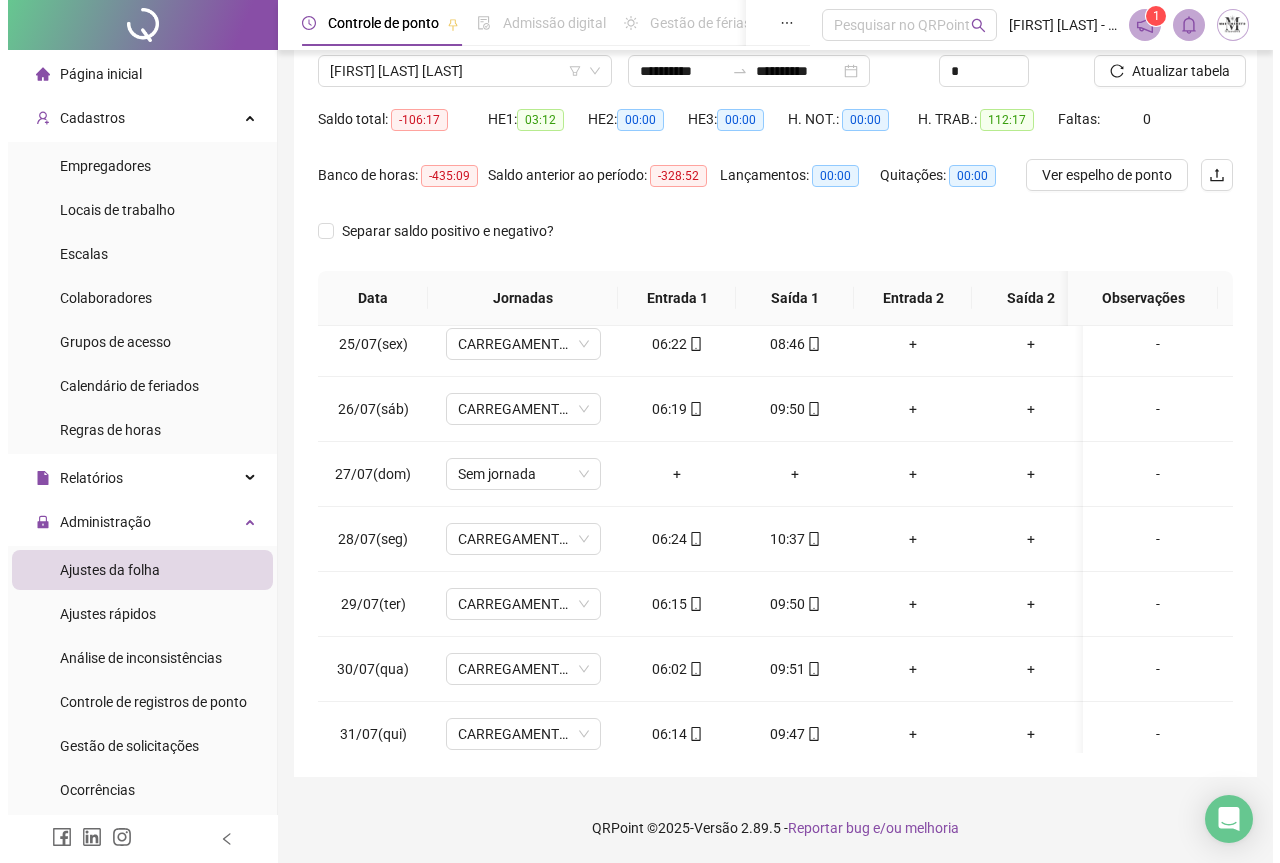 scroll, scrollTop: 1603, scrollLeft: 0, axis: vertical 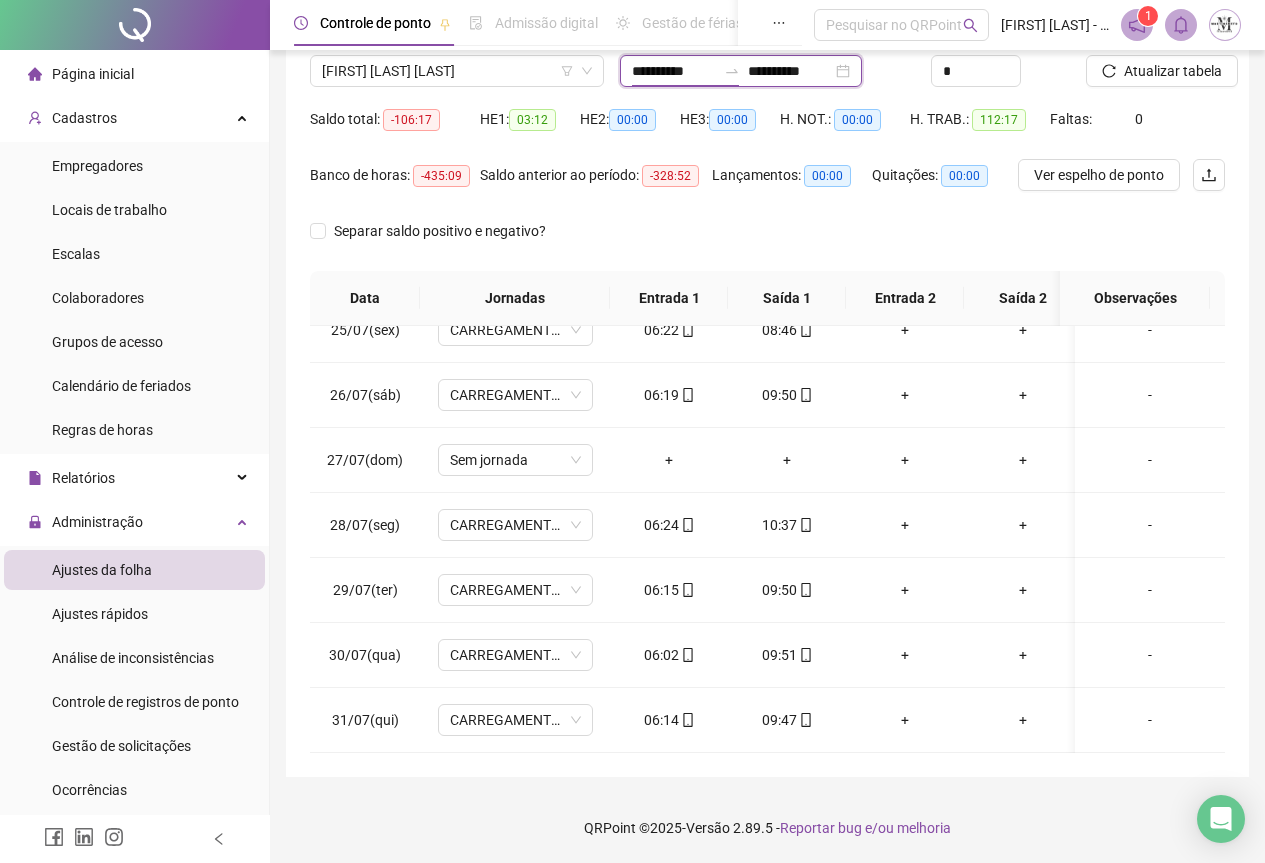 click on "**********" at bounding box center (674, 71) 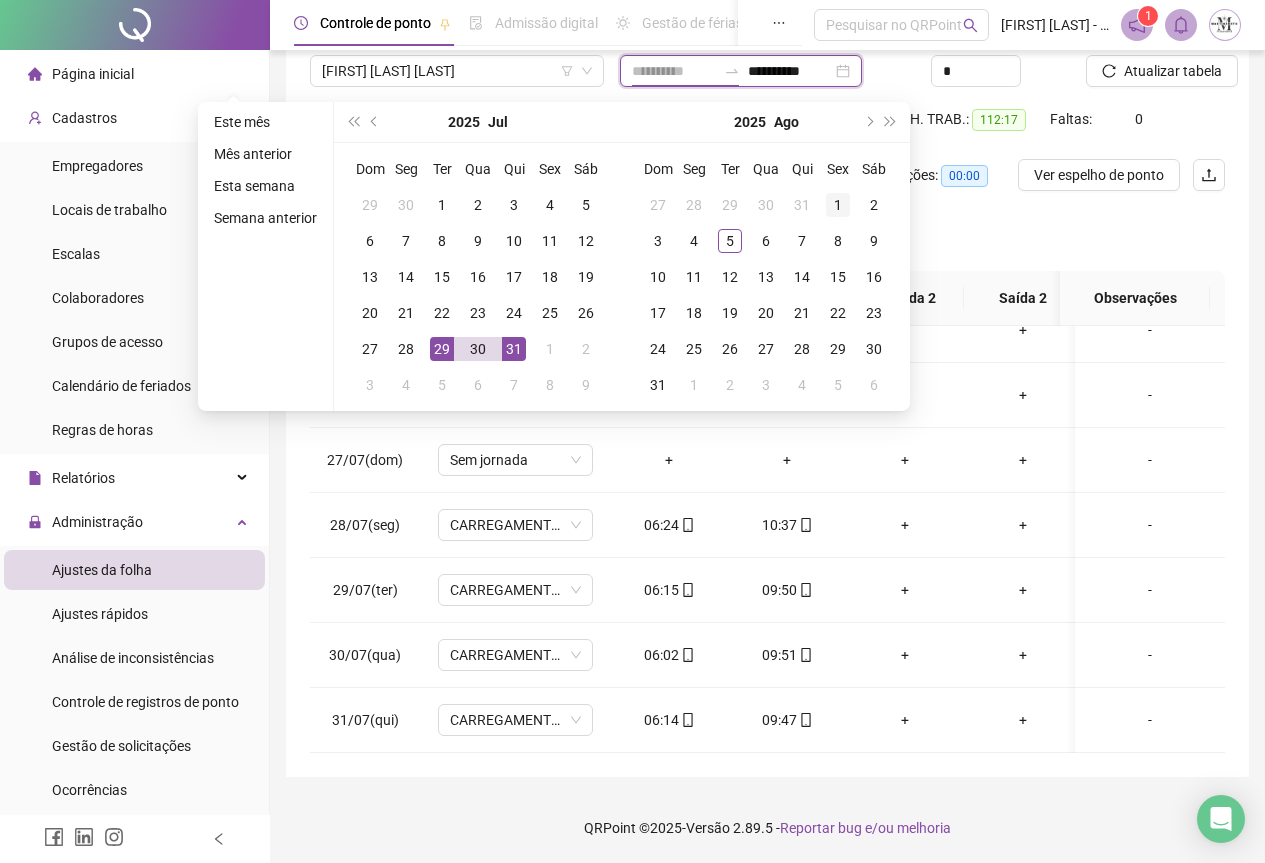 type on "**********" 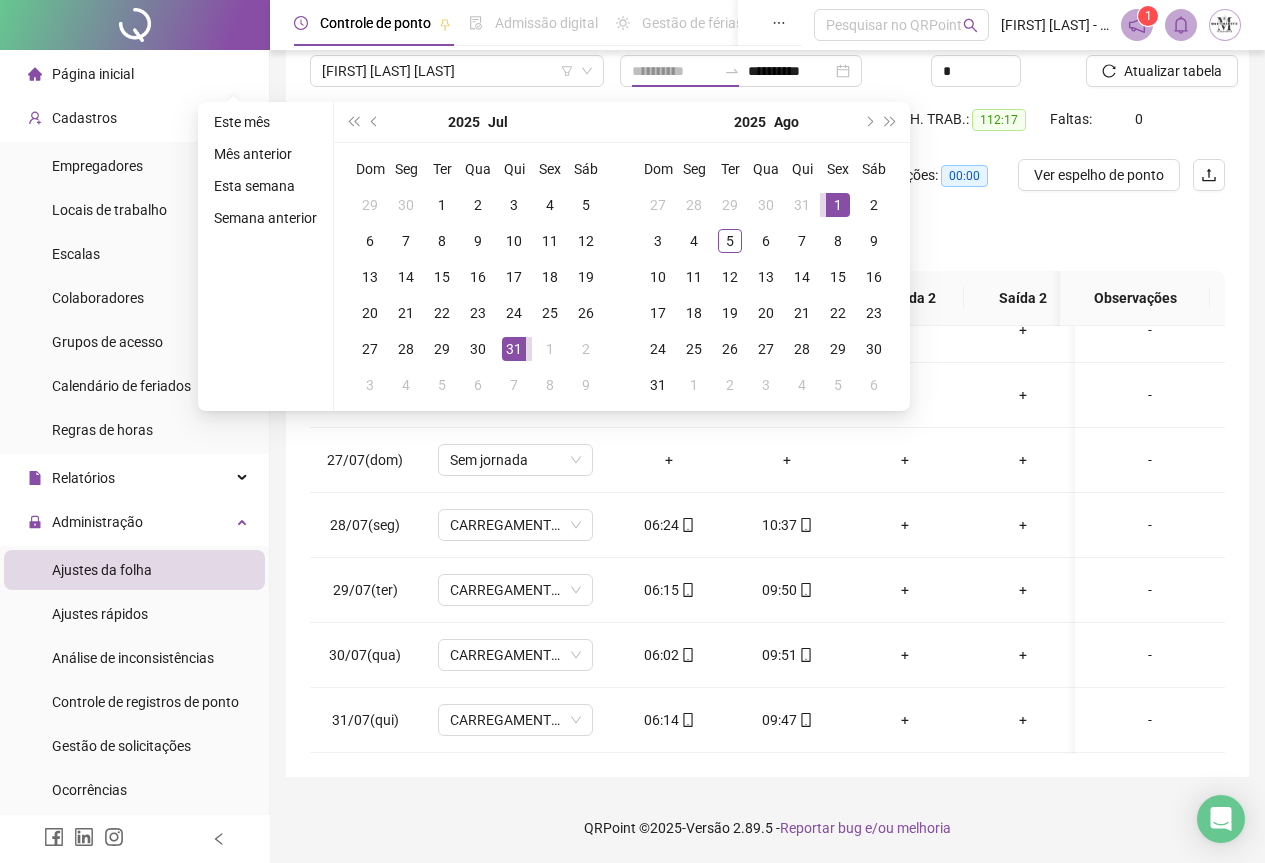 click on "1" at bounding box center (838, 205) 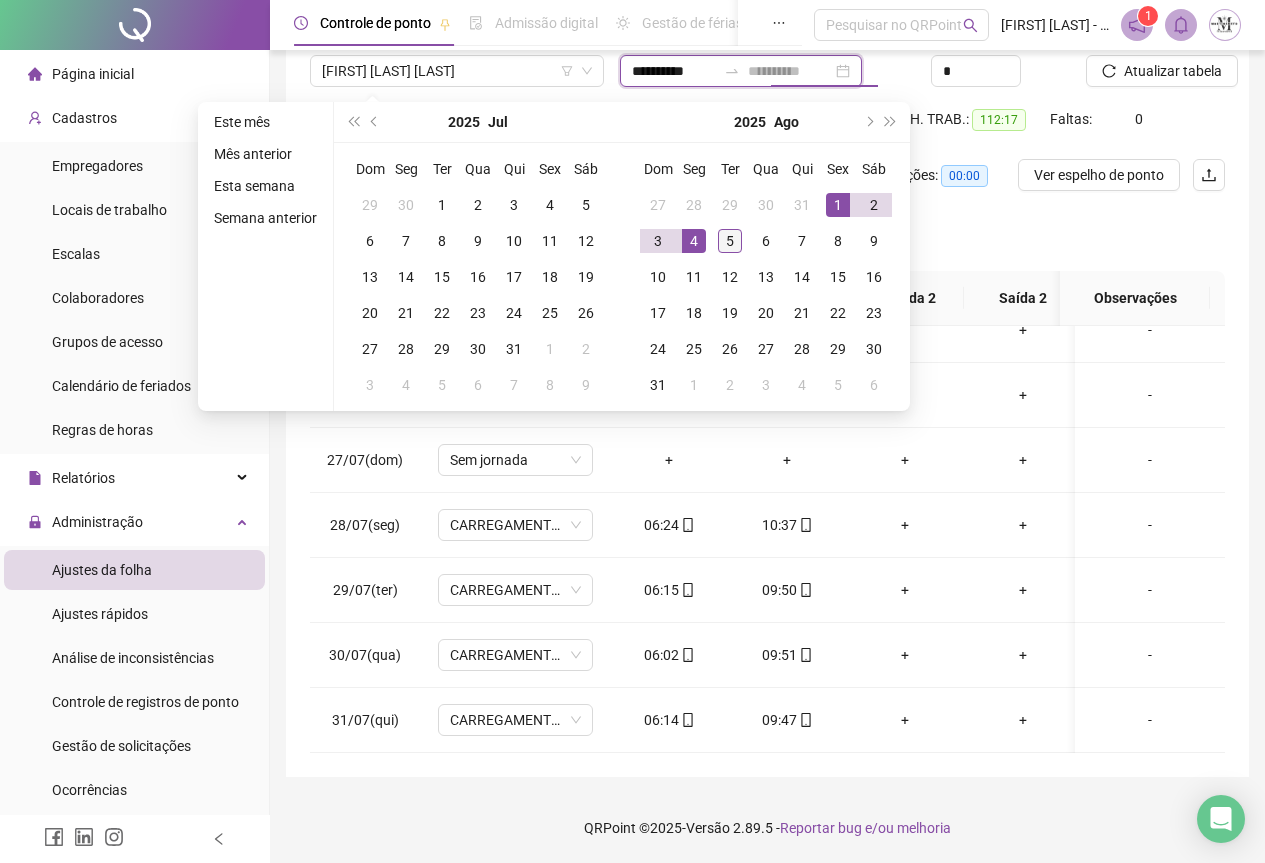 type on "**********" 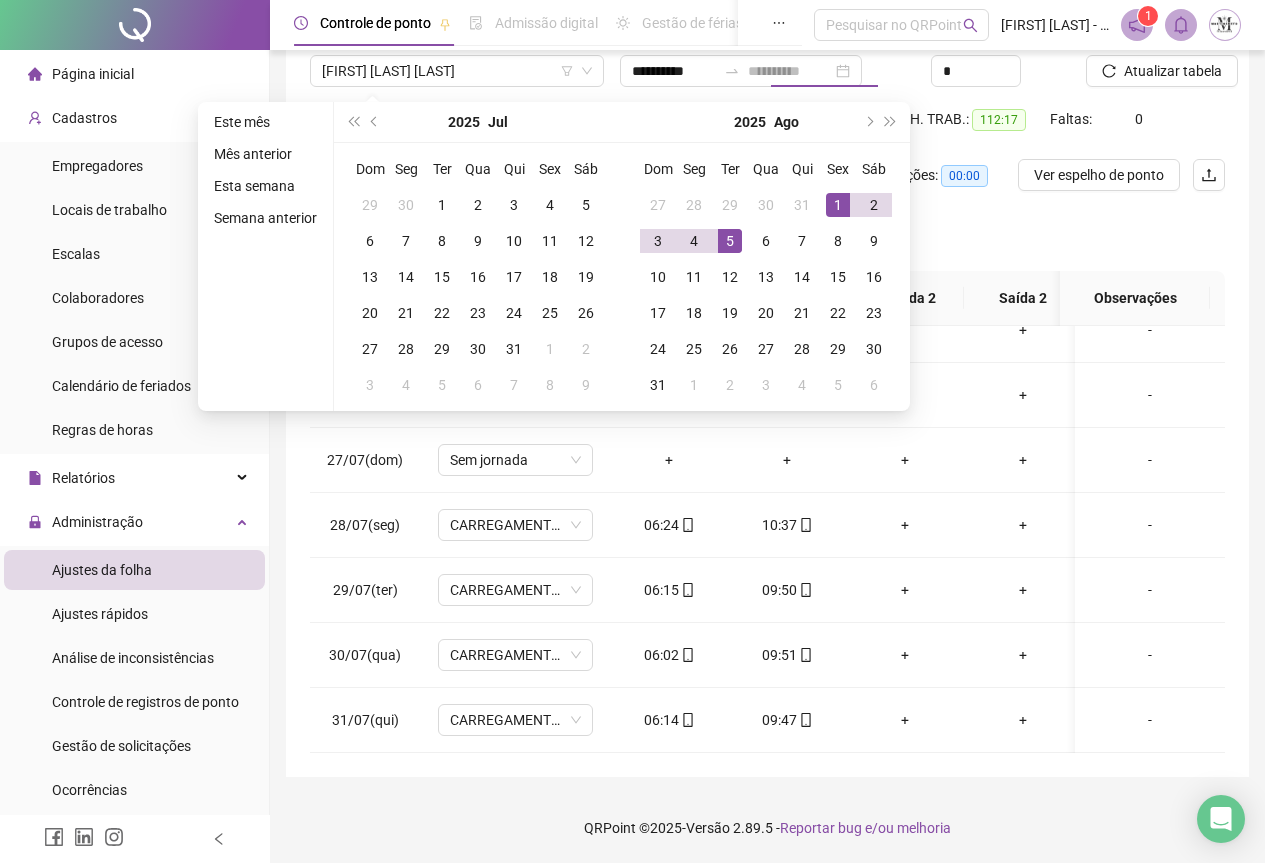 click on "5" at bounding box center [730, 241] 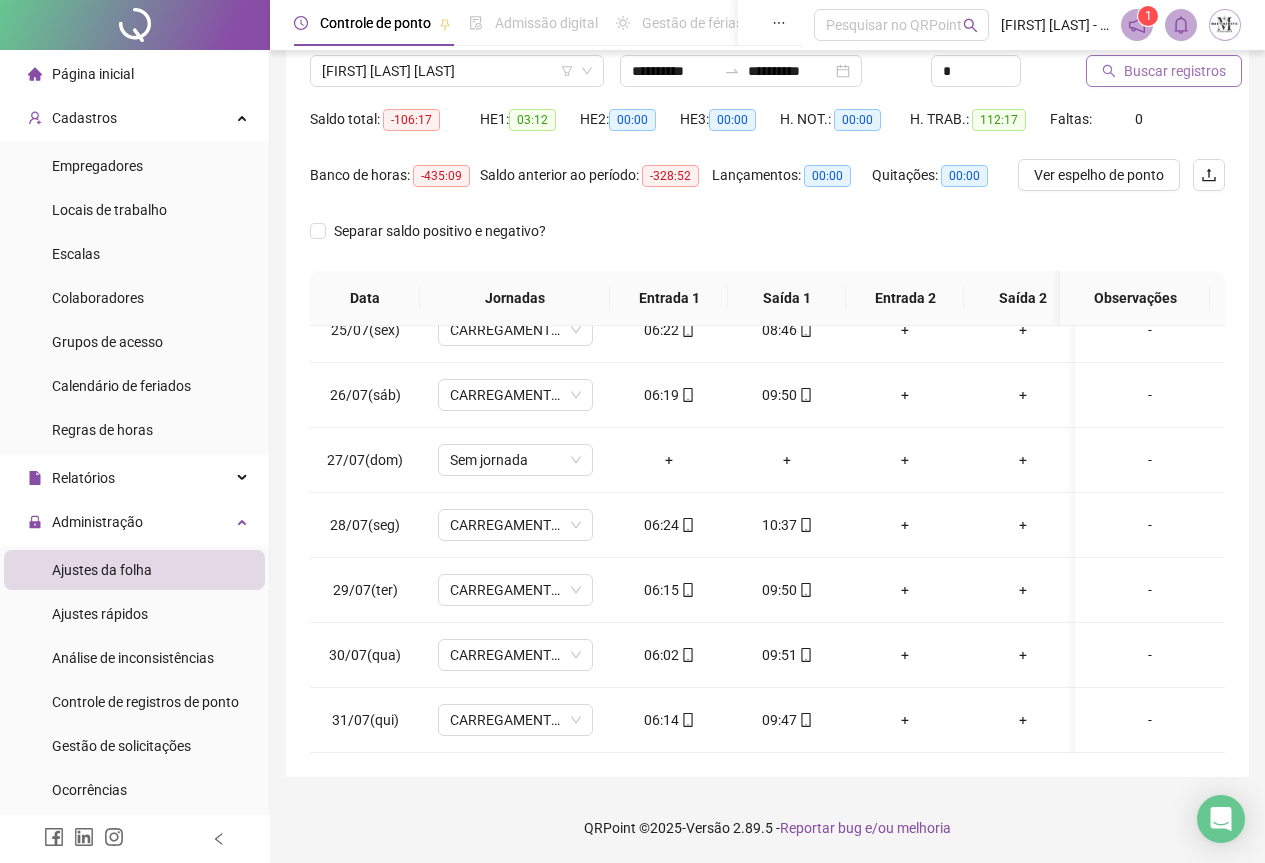click on "Buscar registros" at bounding box center (1175, 71) 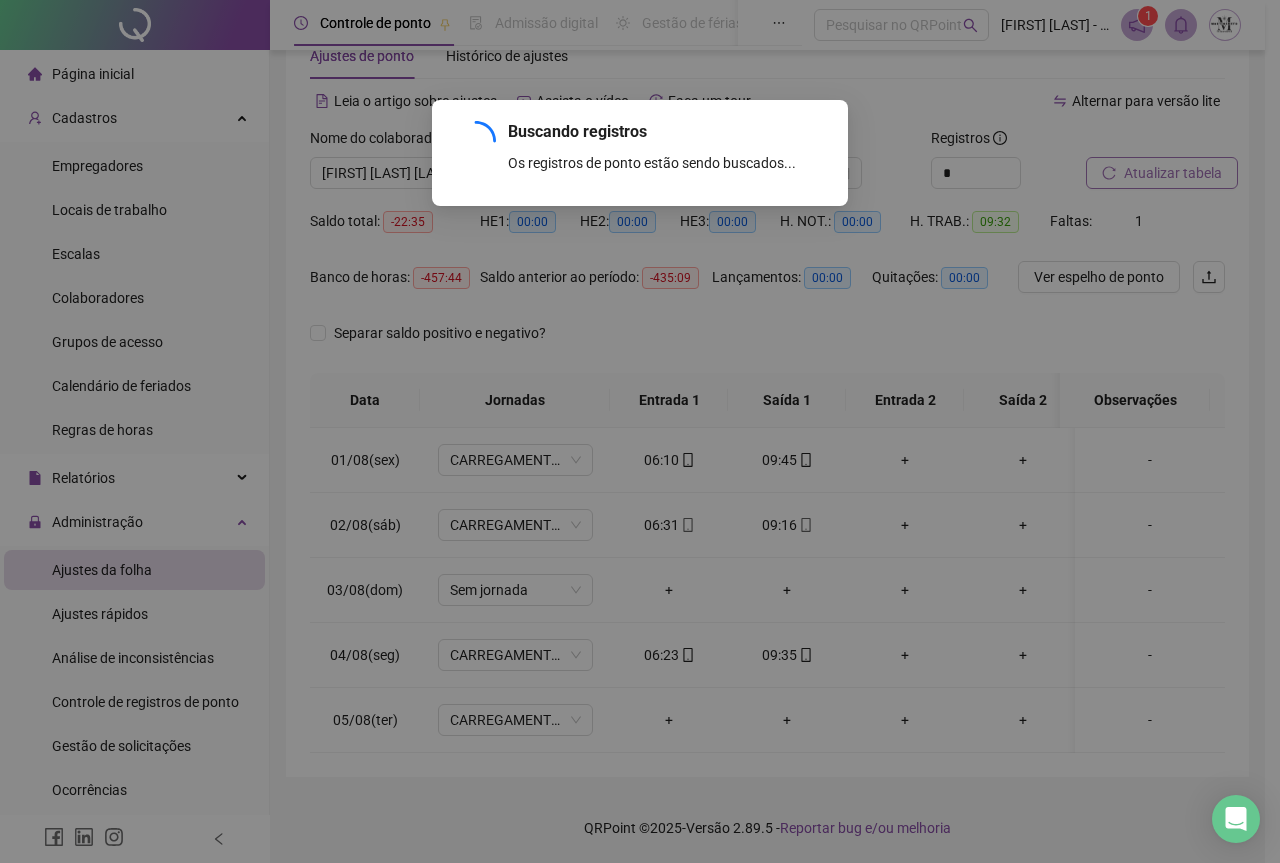 scroll, scrollTop: 72, scrollLeft: 0, axis: vertical 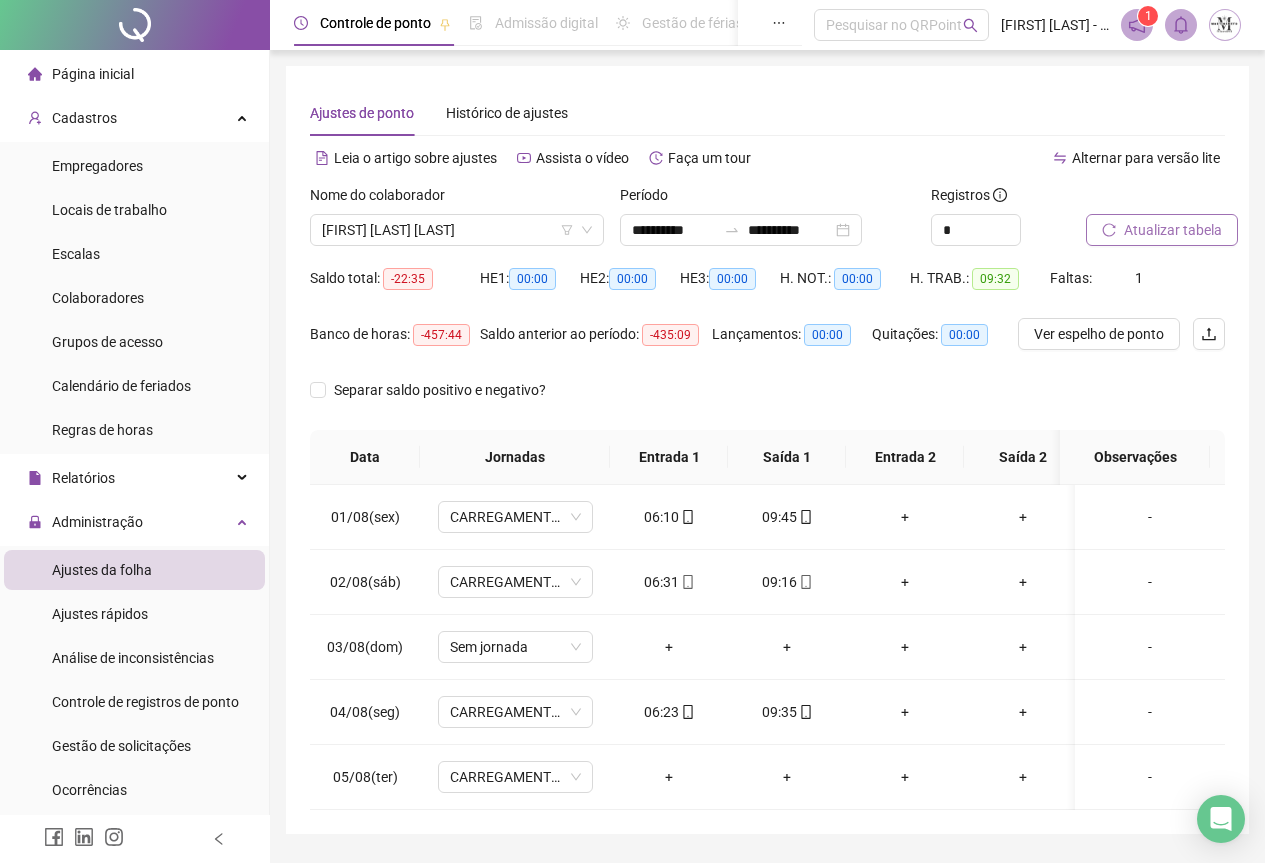 click at bounding box center (135, 25) 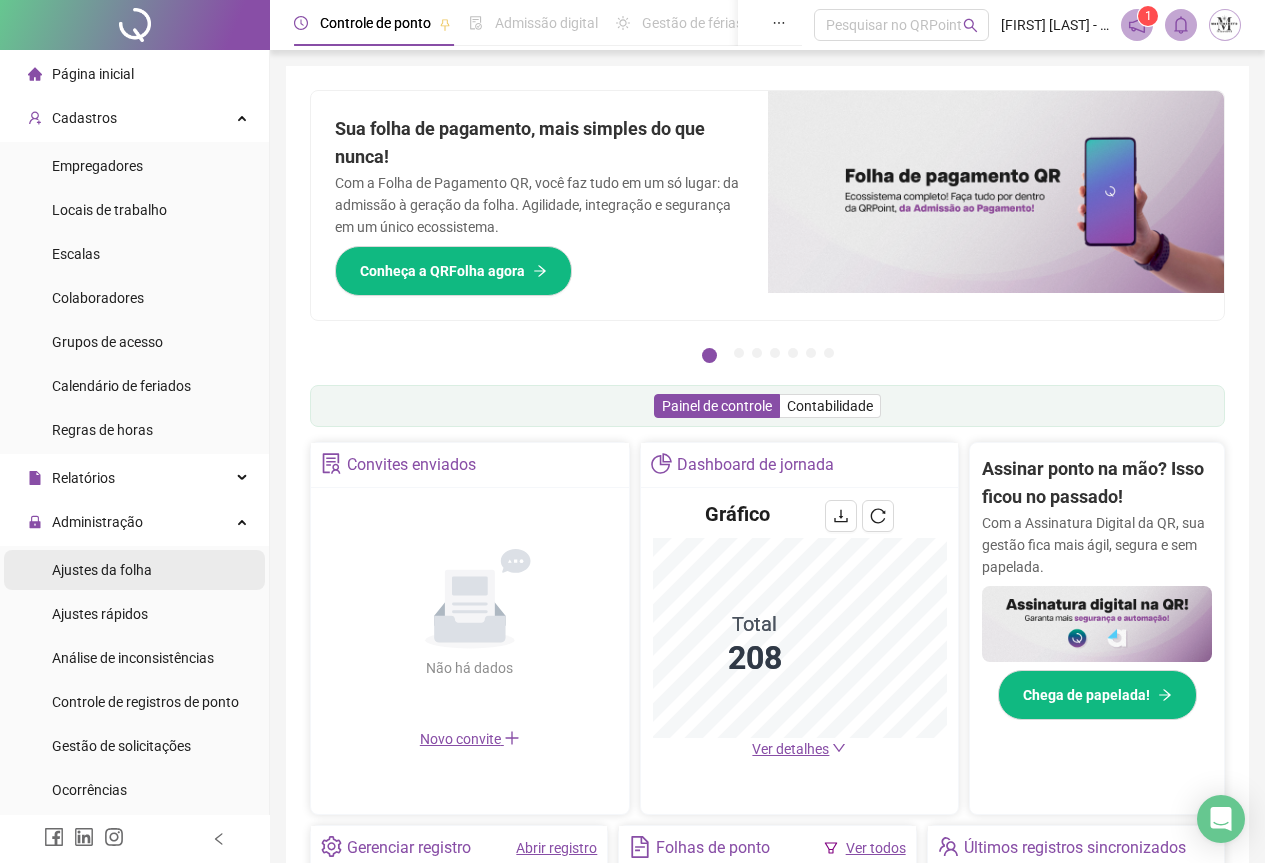 click on "Ajustes da folha" at bounding box center [102, 570] 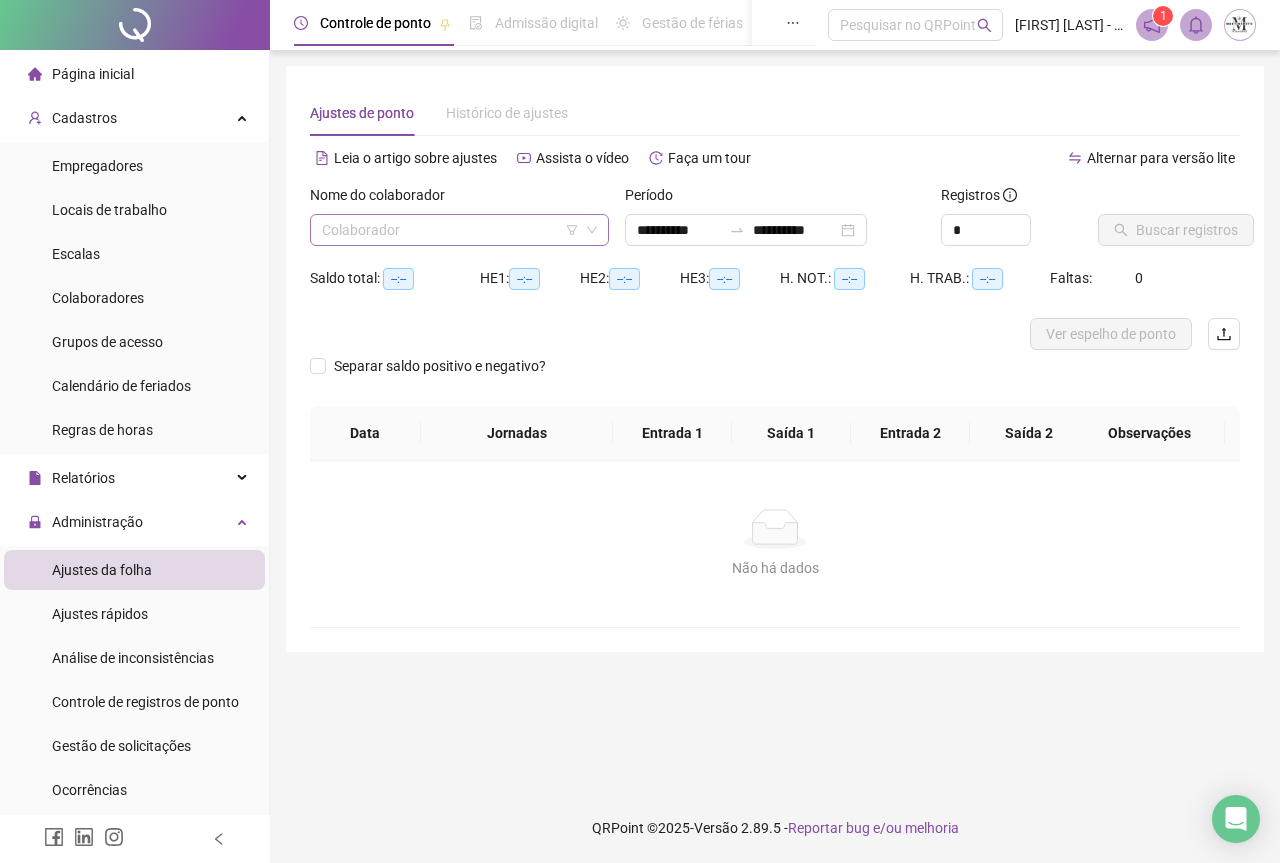 click at bounding box center (450, 230) 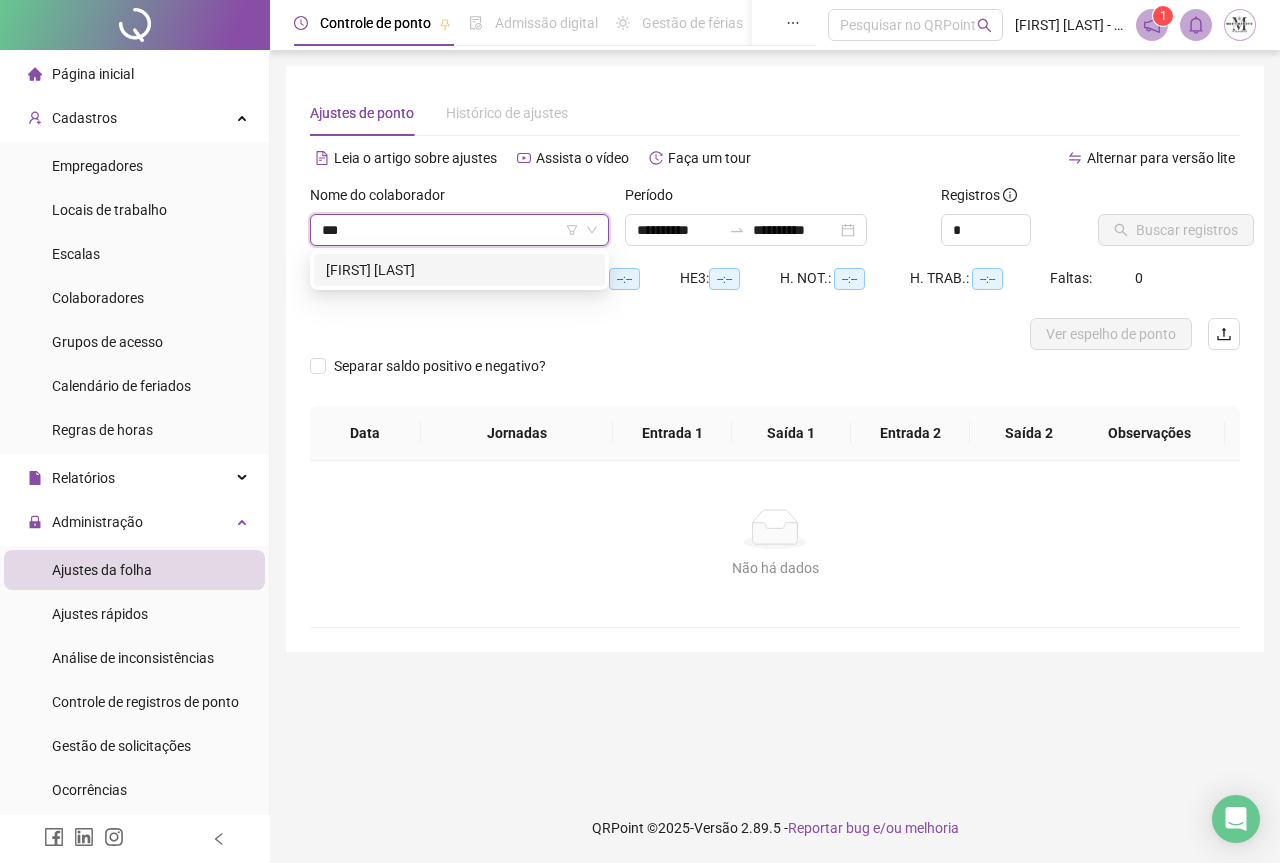 type on "****" 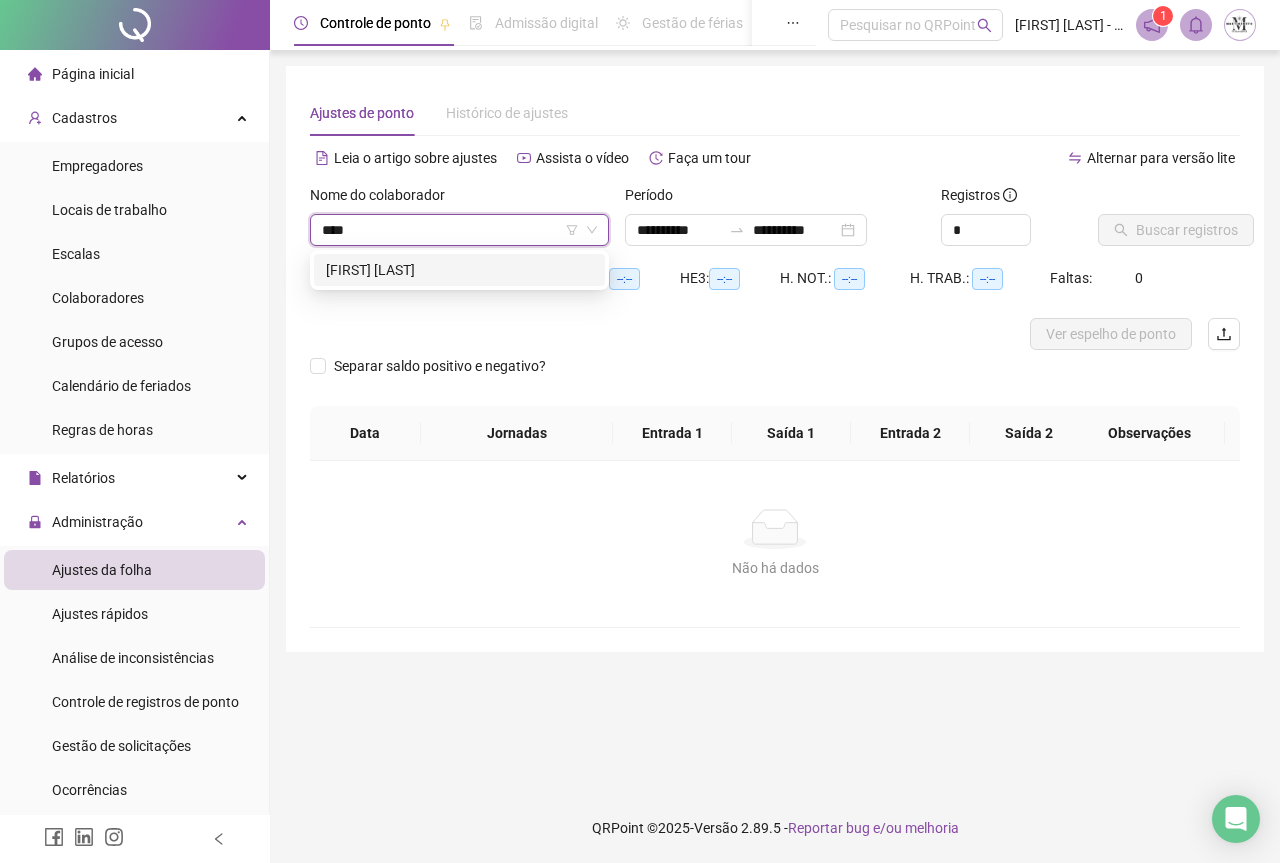 click on "[FIRST] [LAST] [LAST]" at bounding box center [459, 270] 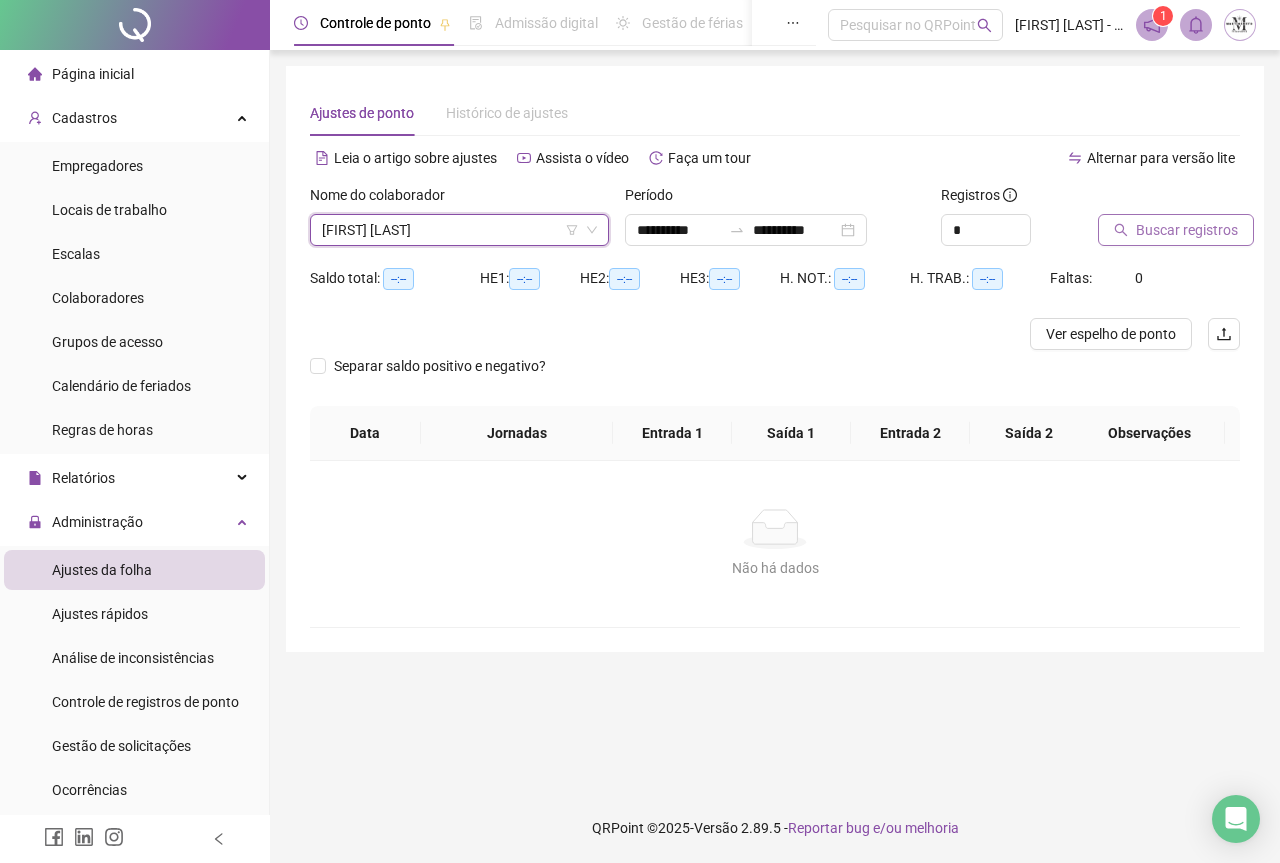 click on "Buscar registros" at bounding box center [1187, 230] 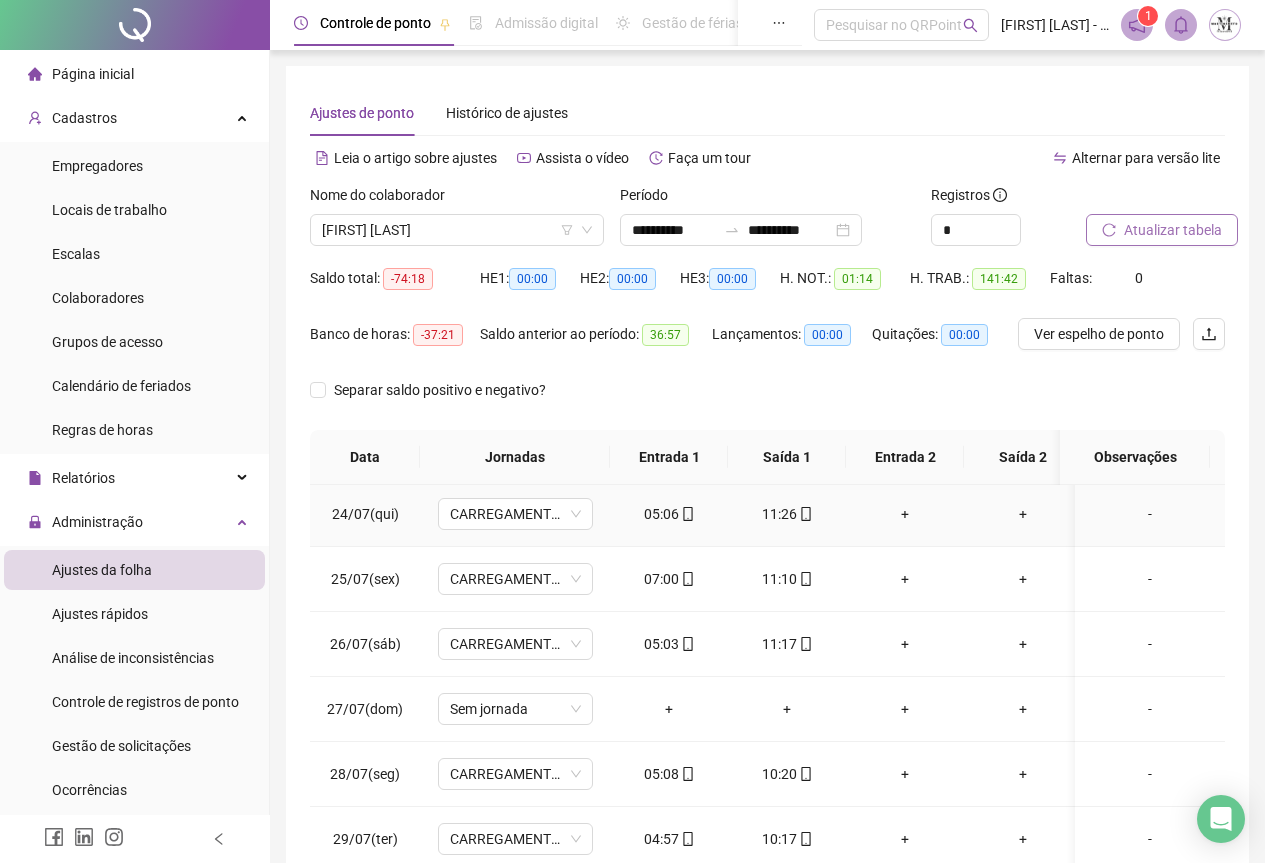 scroll, scrollTop: 1603, scrollLeft: 0, axis: vertical 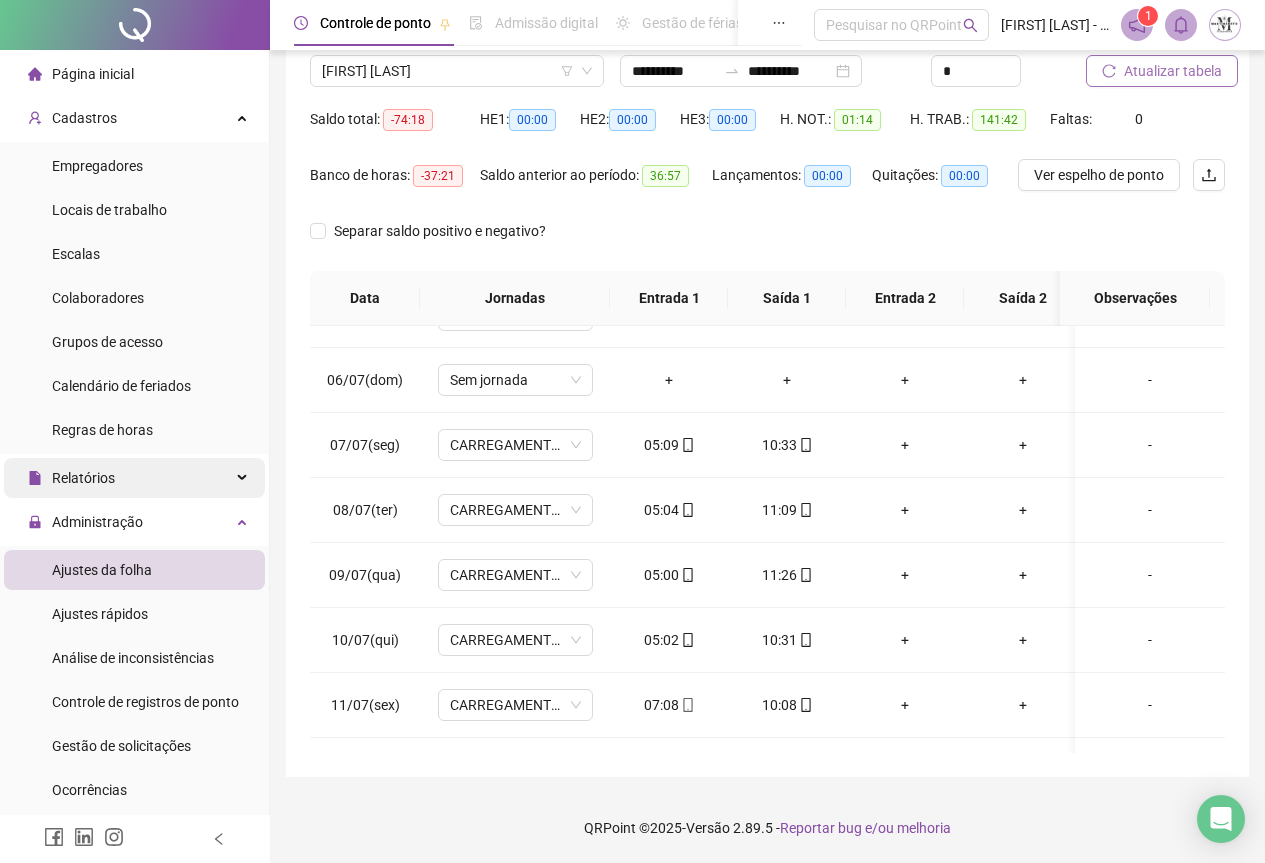 click on "Relatórios" at bounding box center (83, 478) 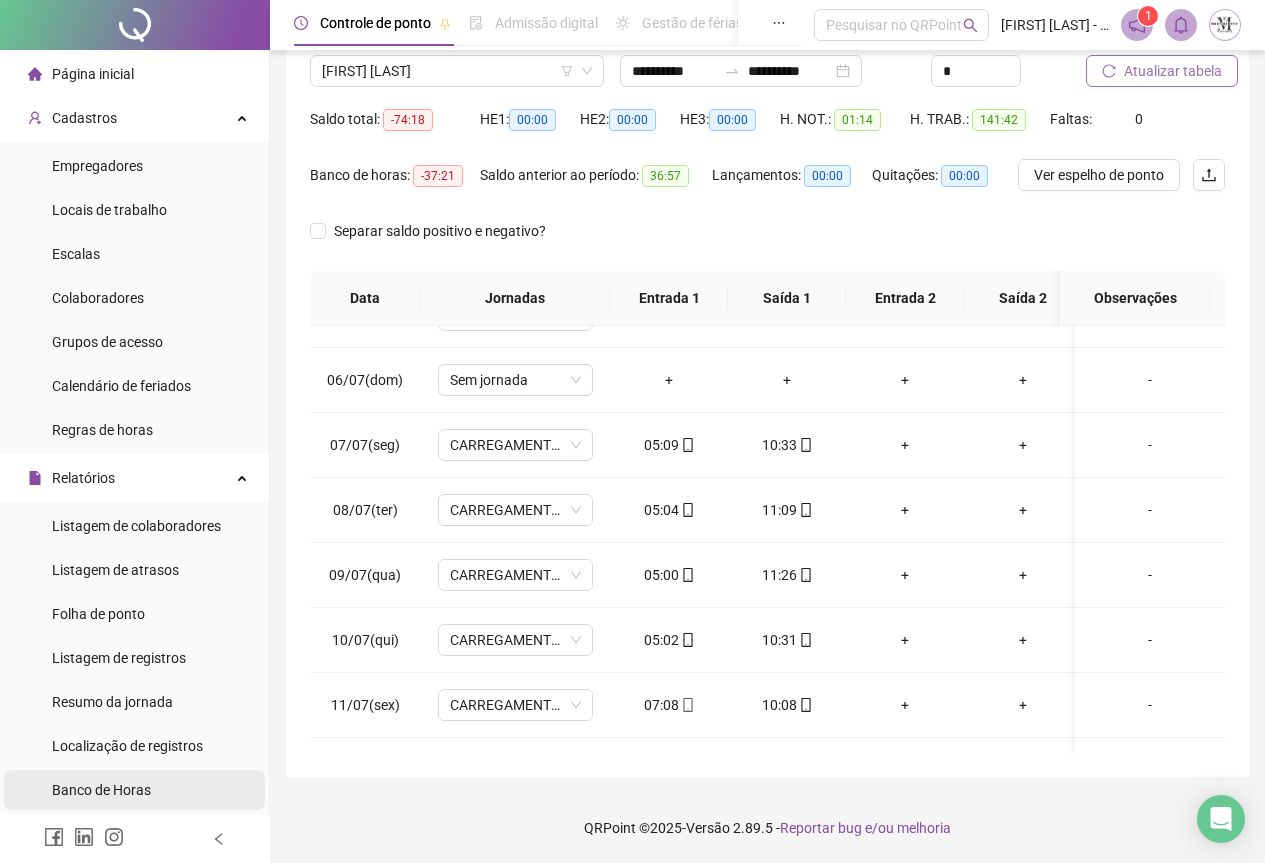 click on "Banco de Horas" at bounding box center [101, 790] 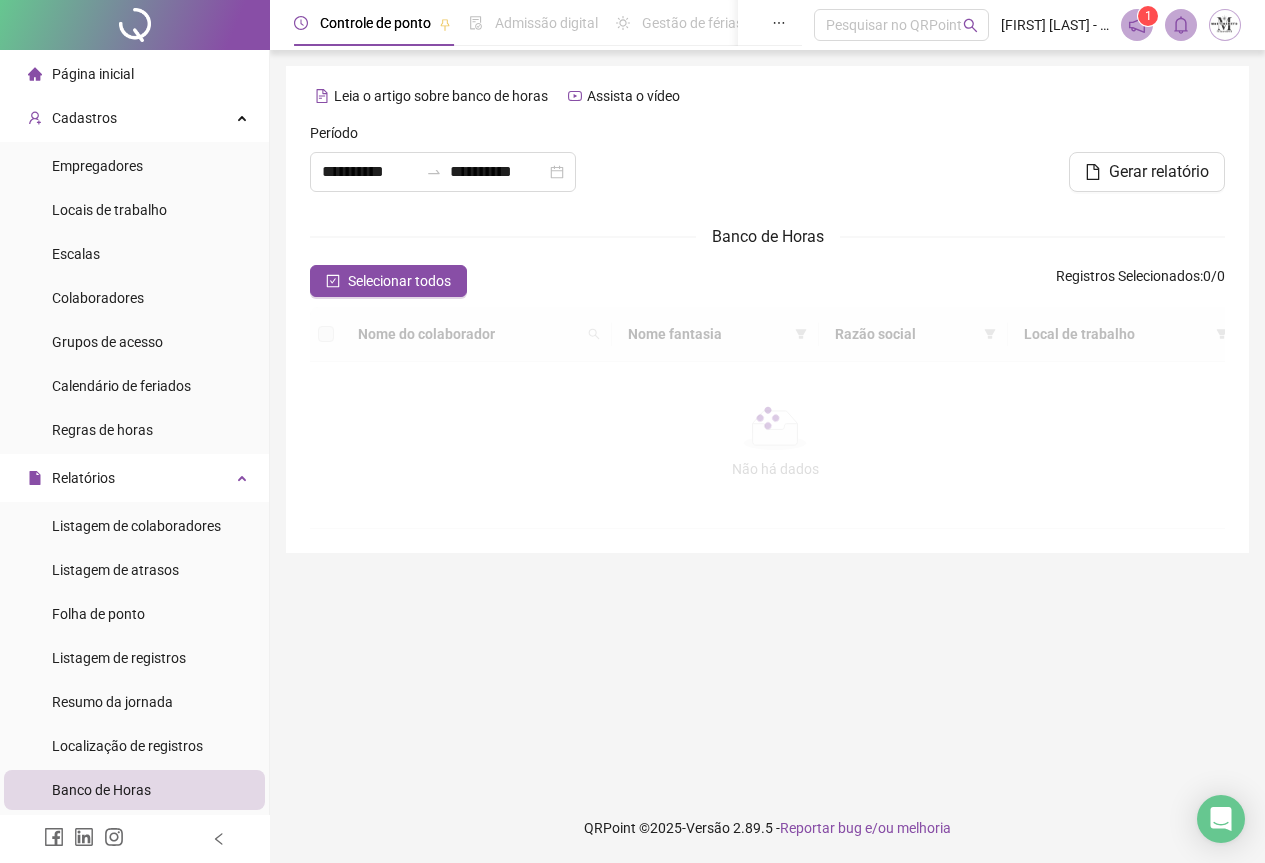 scroll, scrollTop: 0, scrollLeft: 0, axis: both 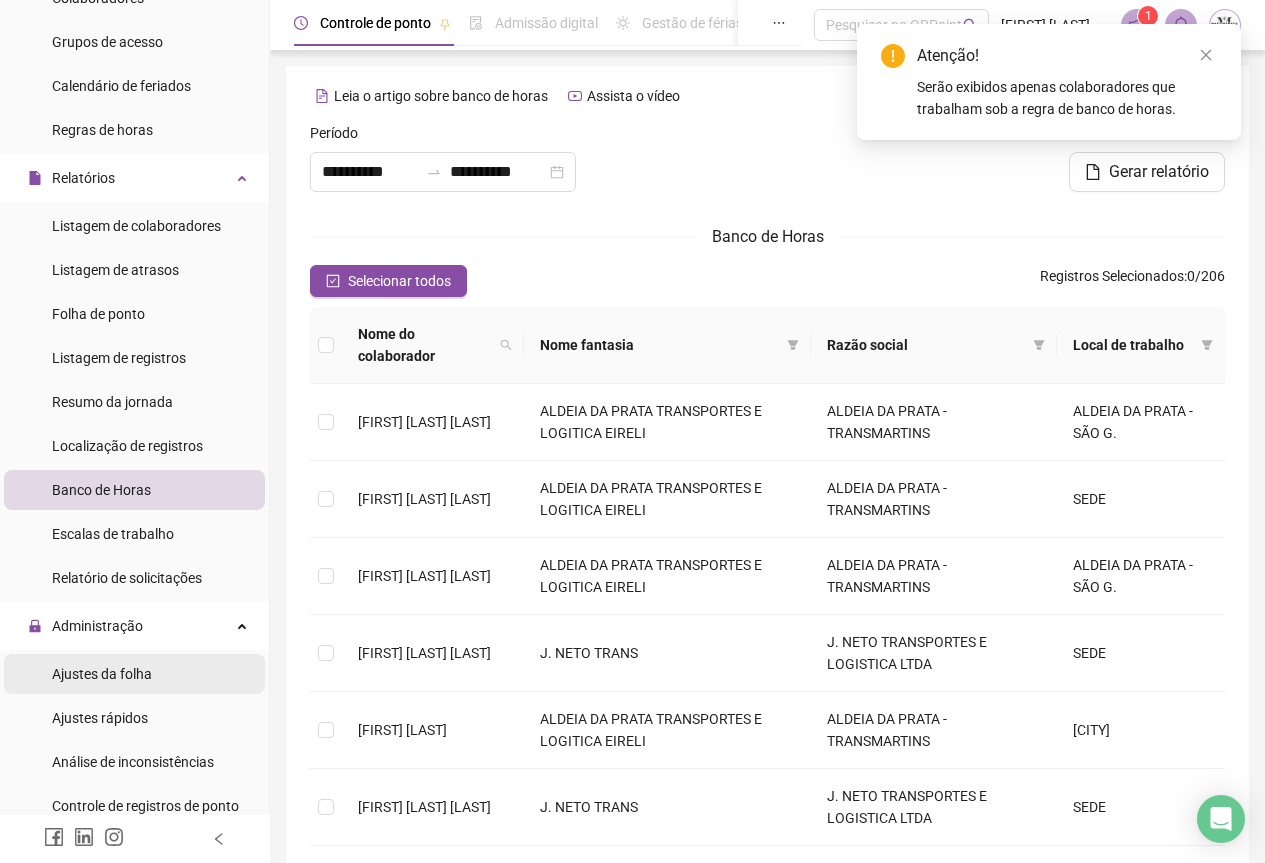 click on "Ajustes da folha" at bounding box center [102, 674] 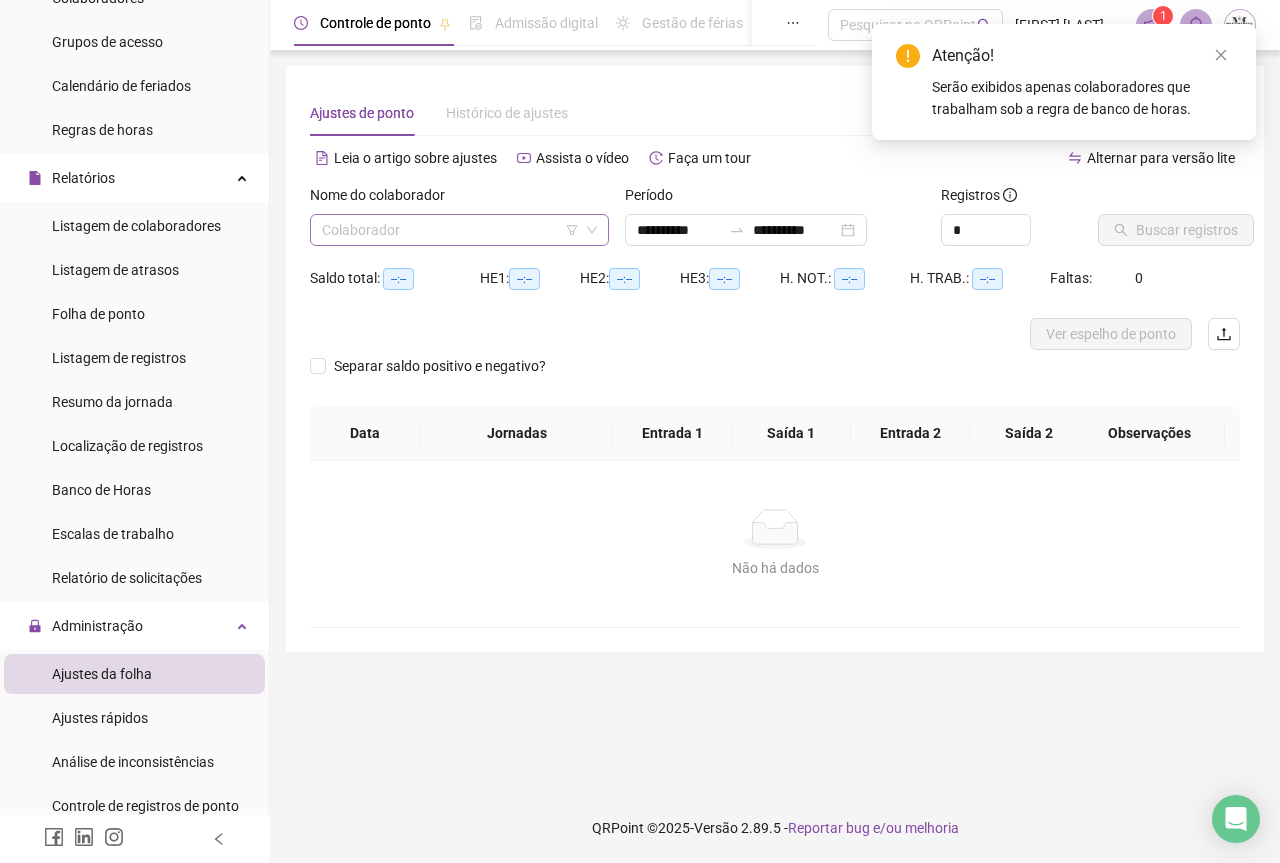 click at bounding box center (450, 230) 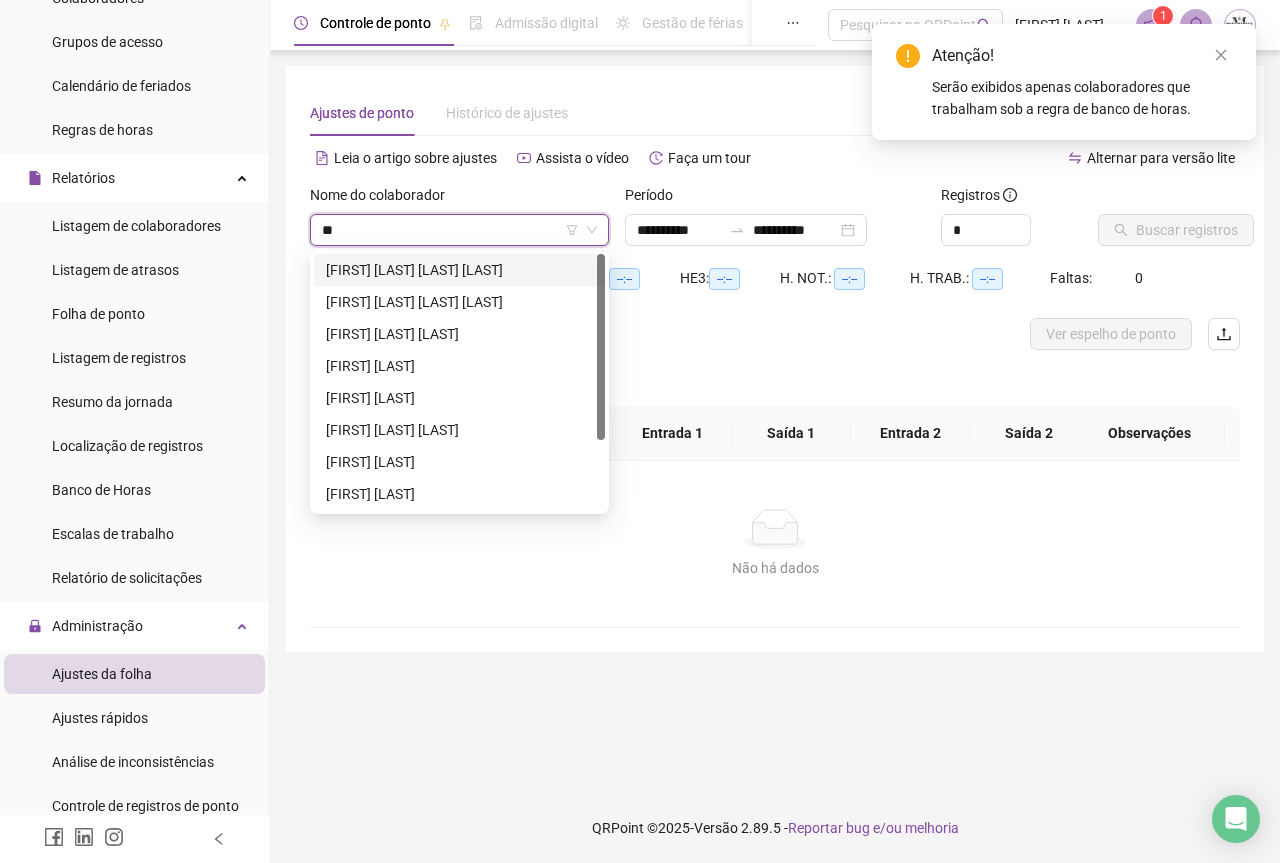 type on "*" 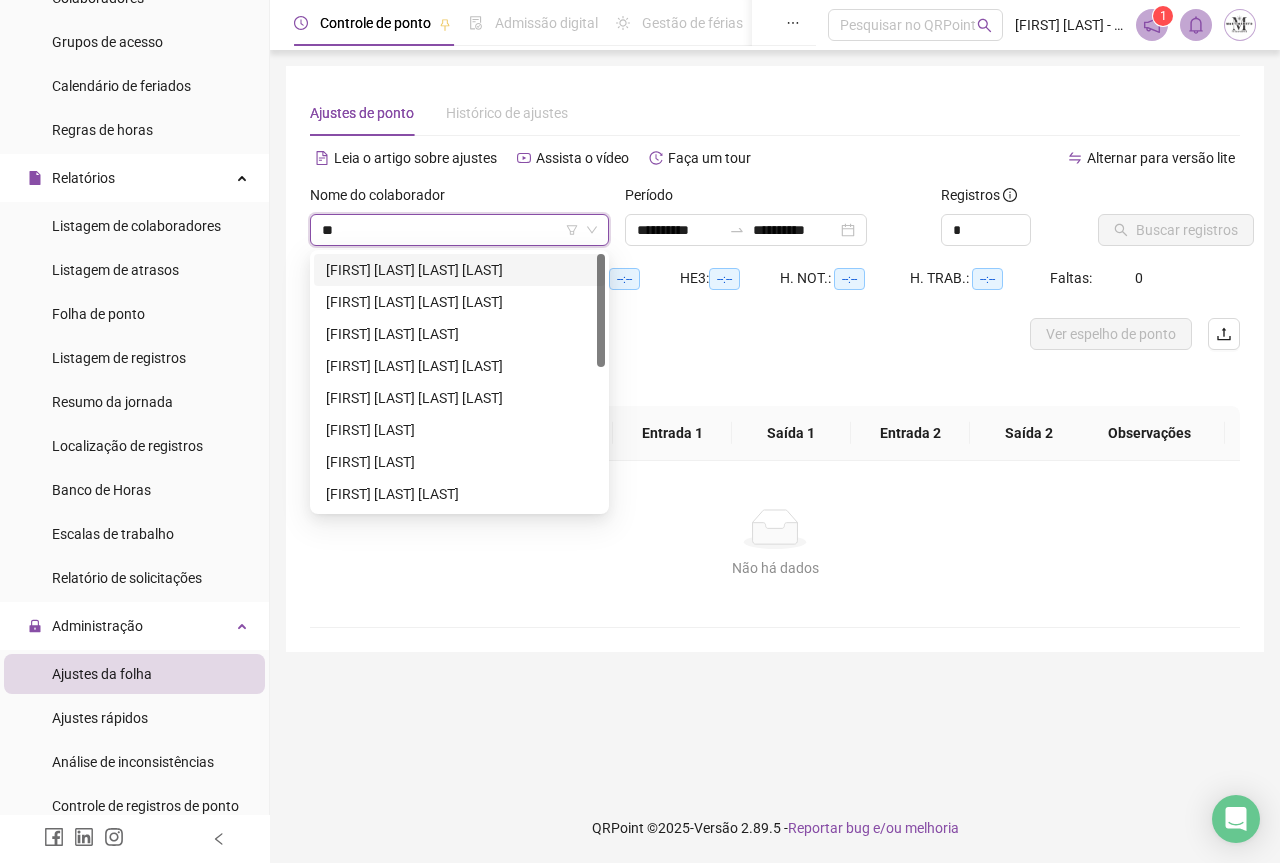 type on "***" 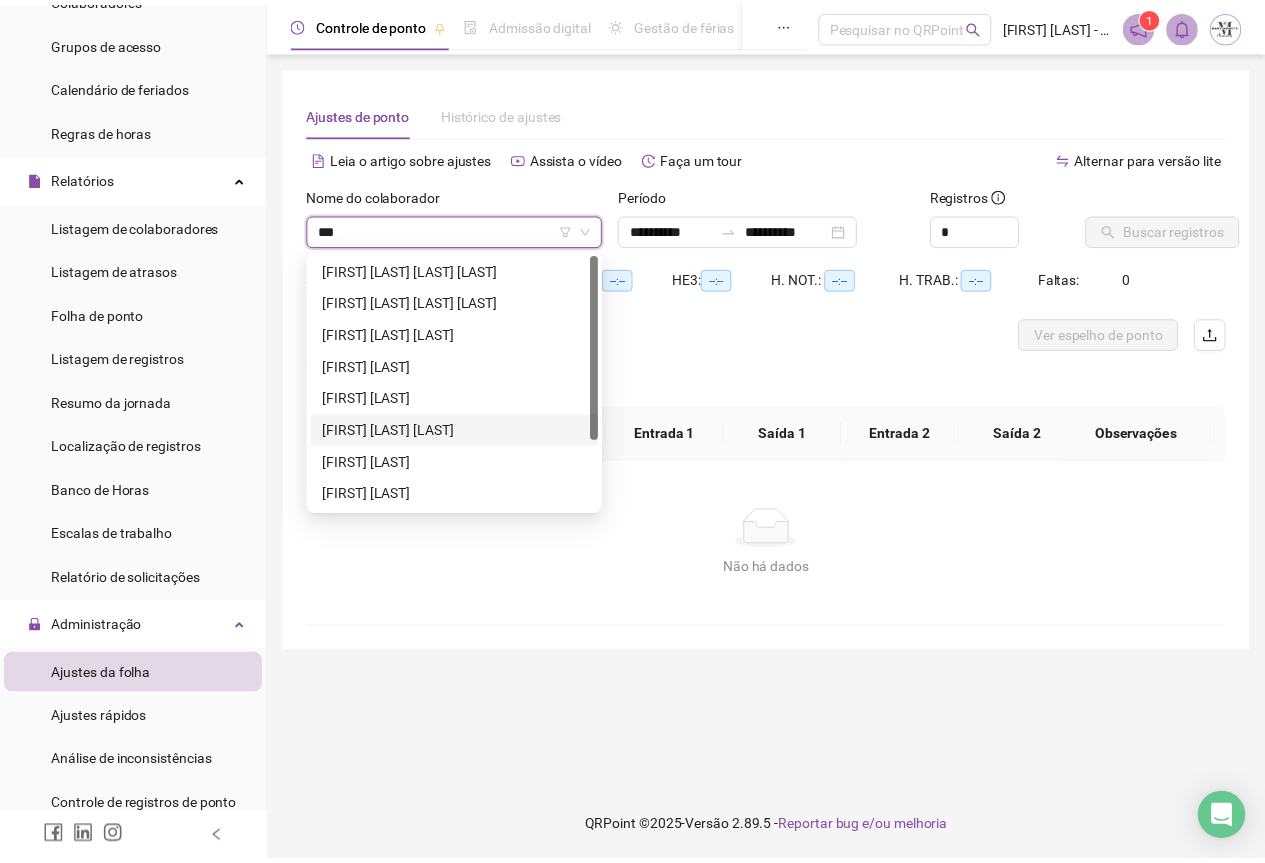 scroll, scrollTop: 96, scrollLeft: 0, axis: vertical 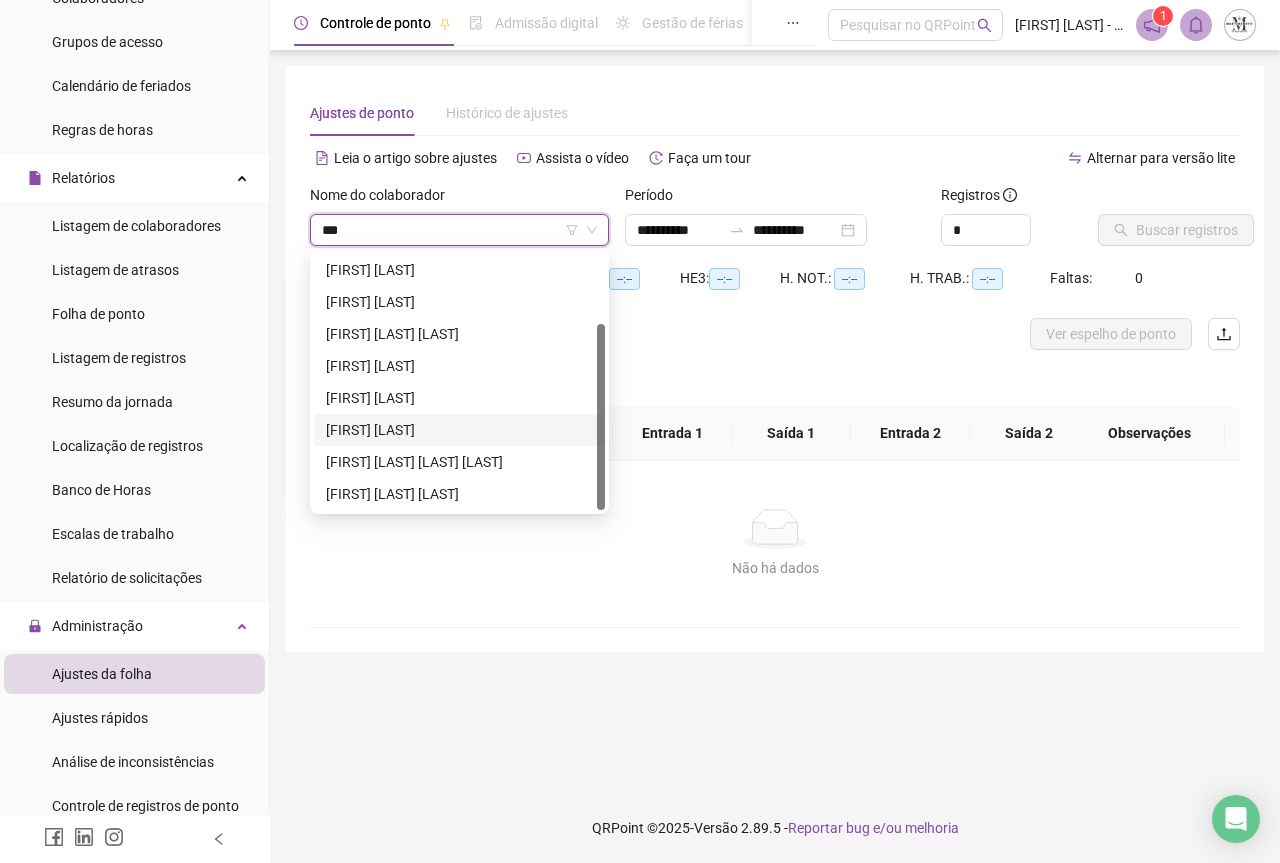 click on "[FIRST] [LAST] [LAST]" at bounding box center [459, 430] 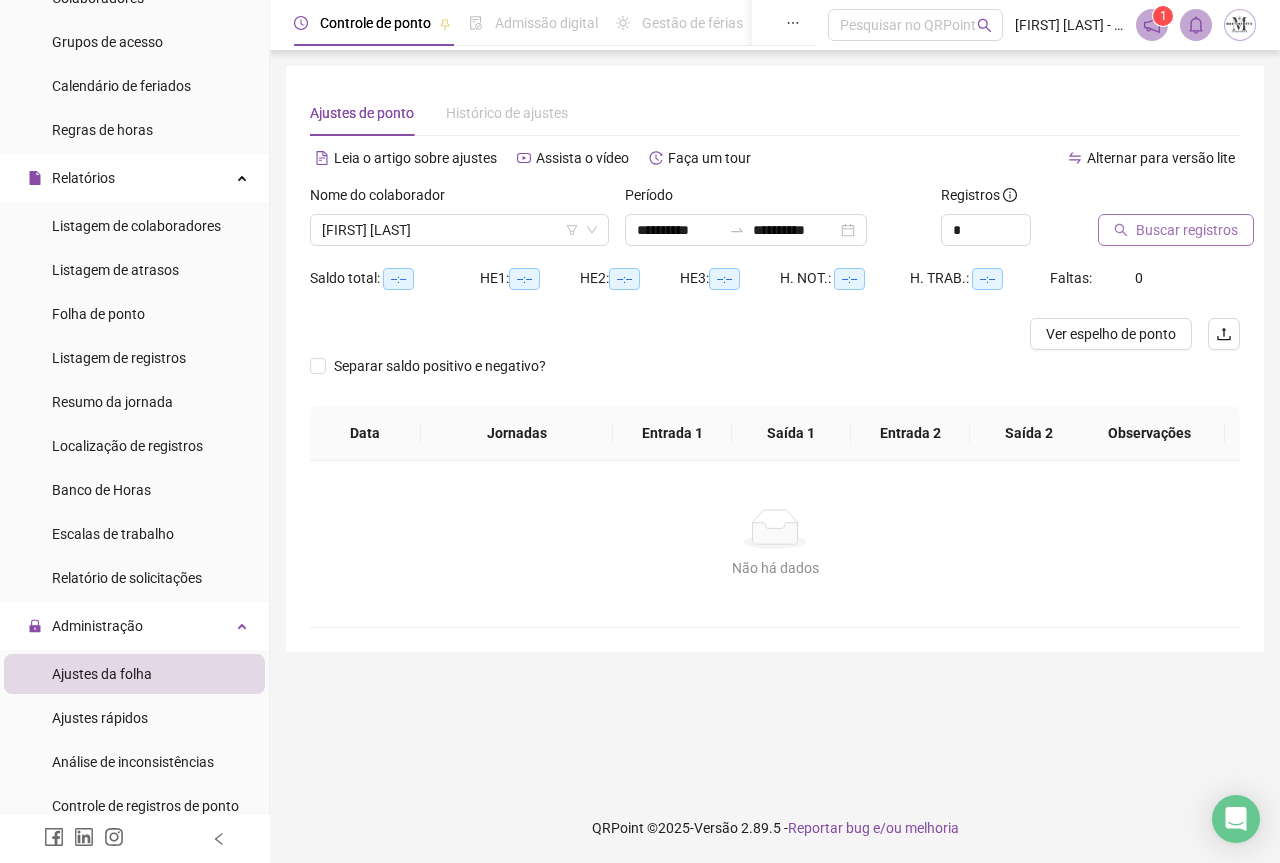 click on "Buscar registros" at bounding box center (1187, 230) 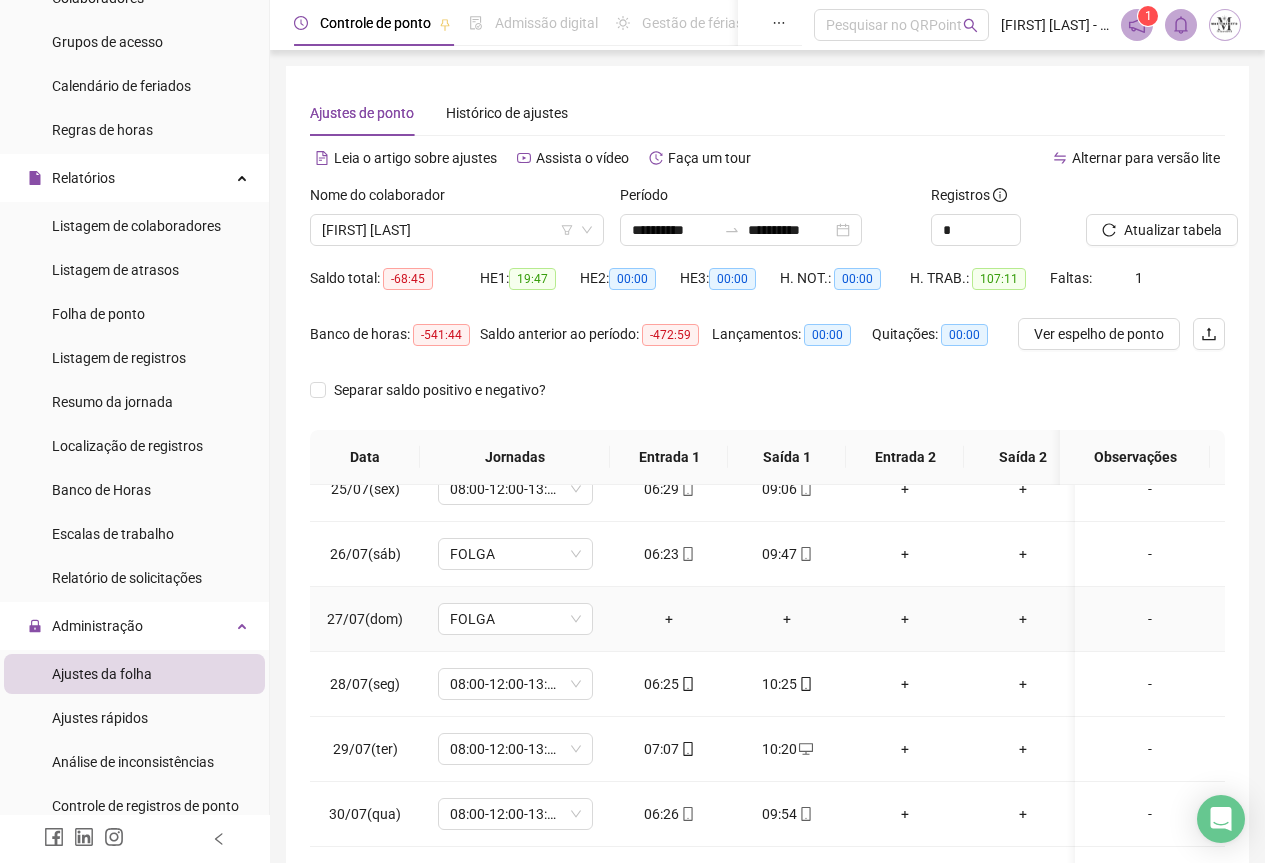 scroll, scrollTop: 1603, scrollLeft: 0, axis: vertical 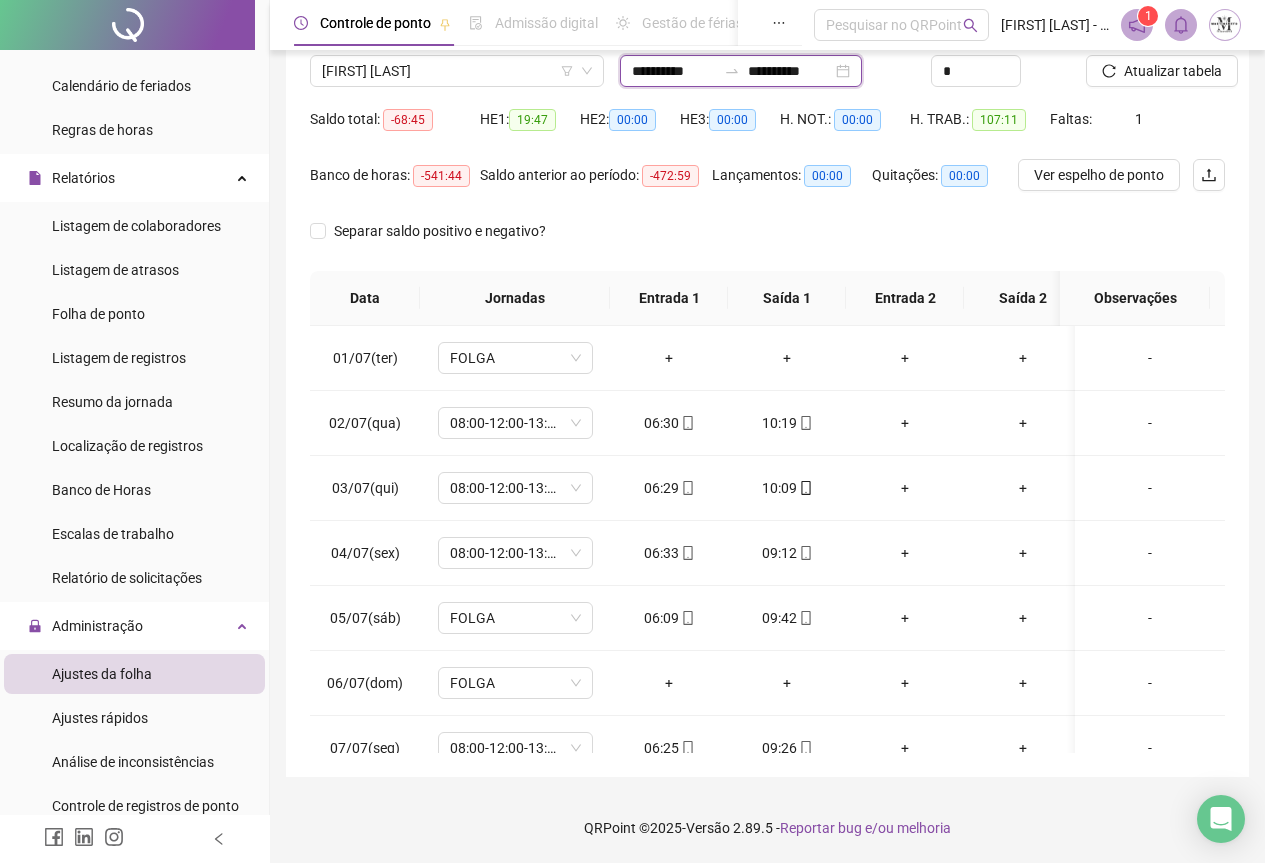 click on "**********" at bounding box center [674, 71] 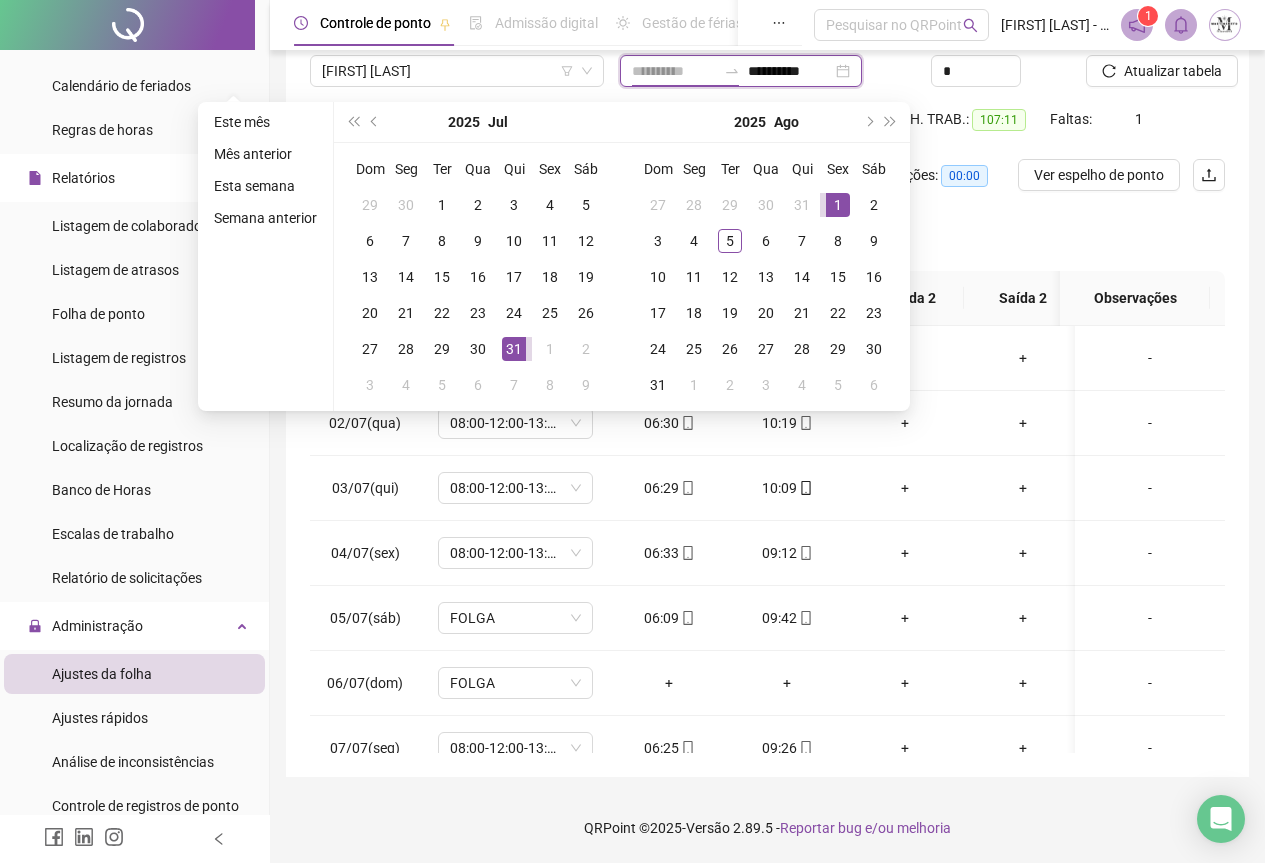 type on "**********" 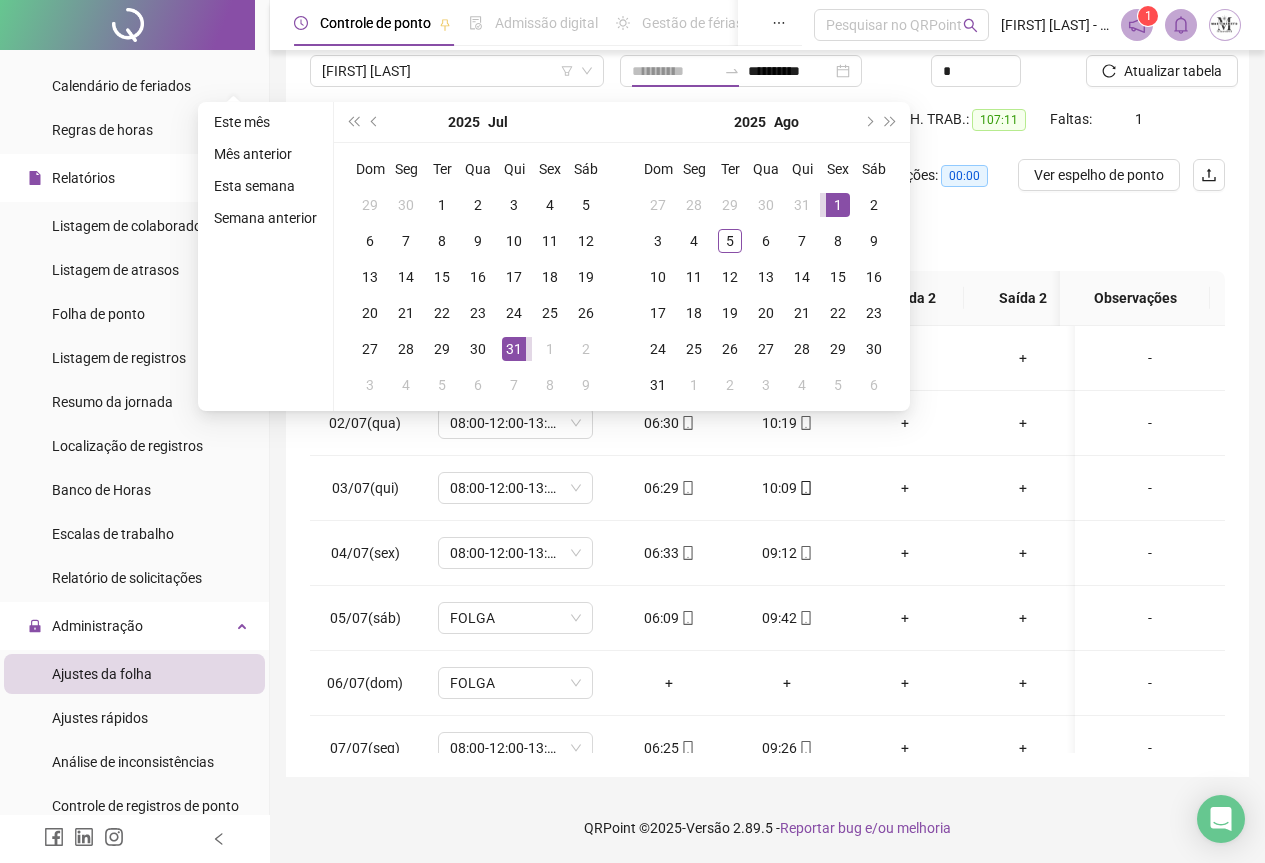 drag, startPoint x: 833, startPoint y: 196, endPoint x: 773, endPoint y: 222, distance: 65.39113 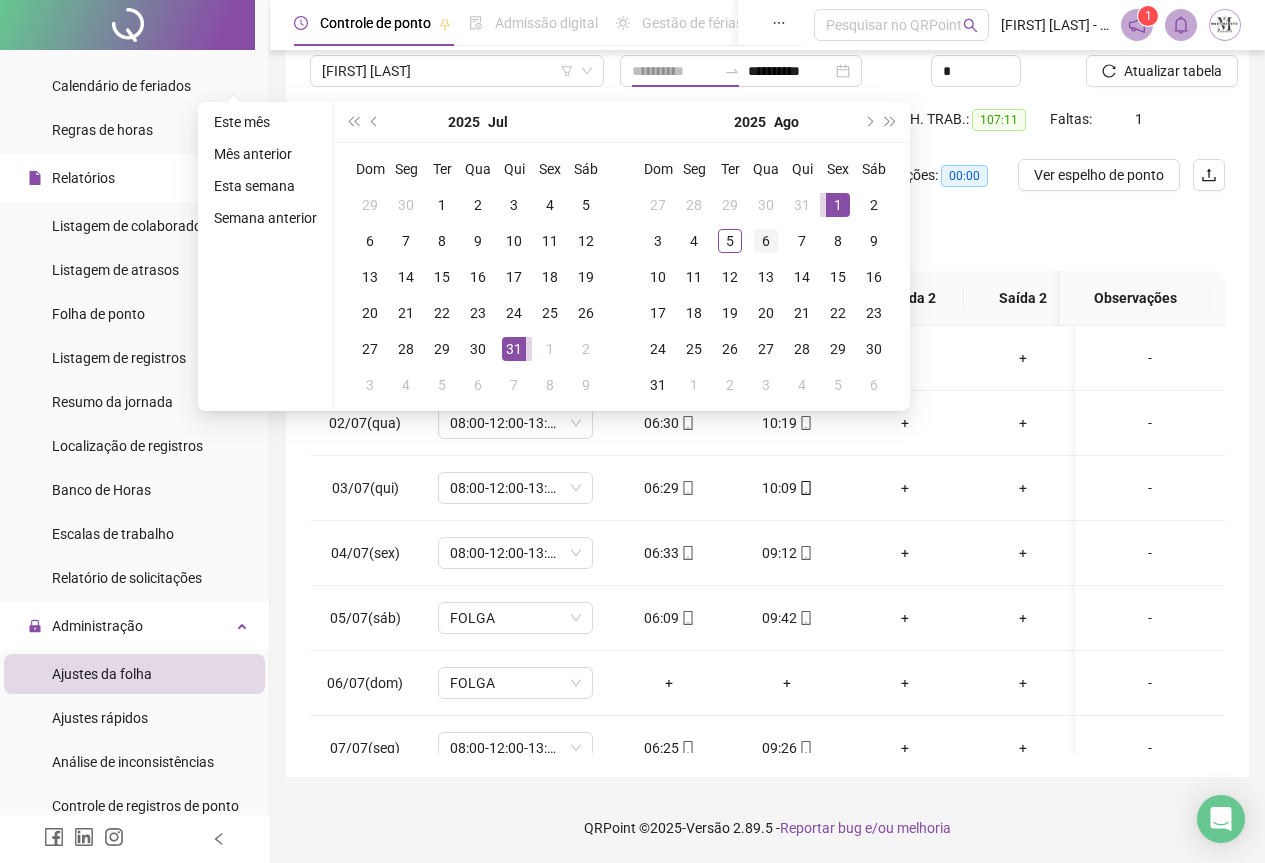 click on "1" at bounding box center (838, 205) 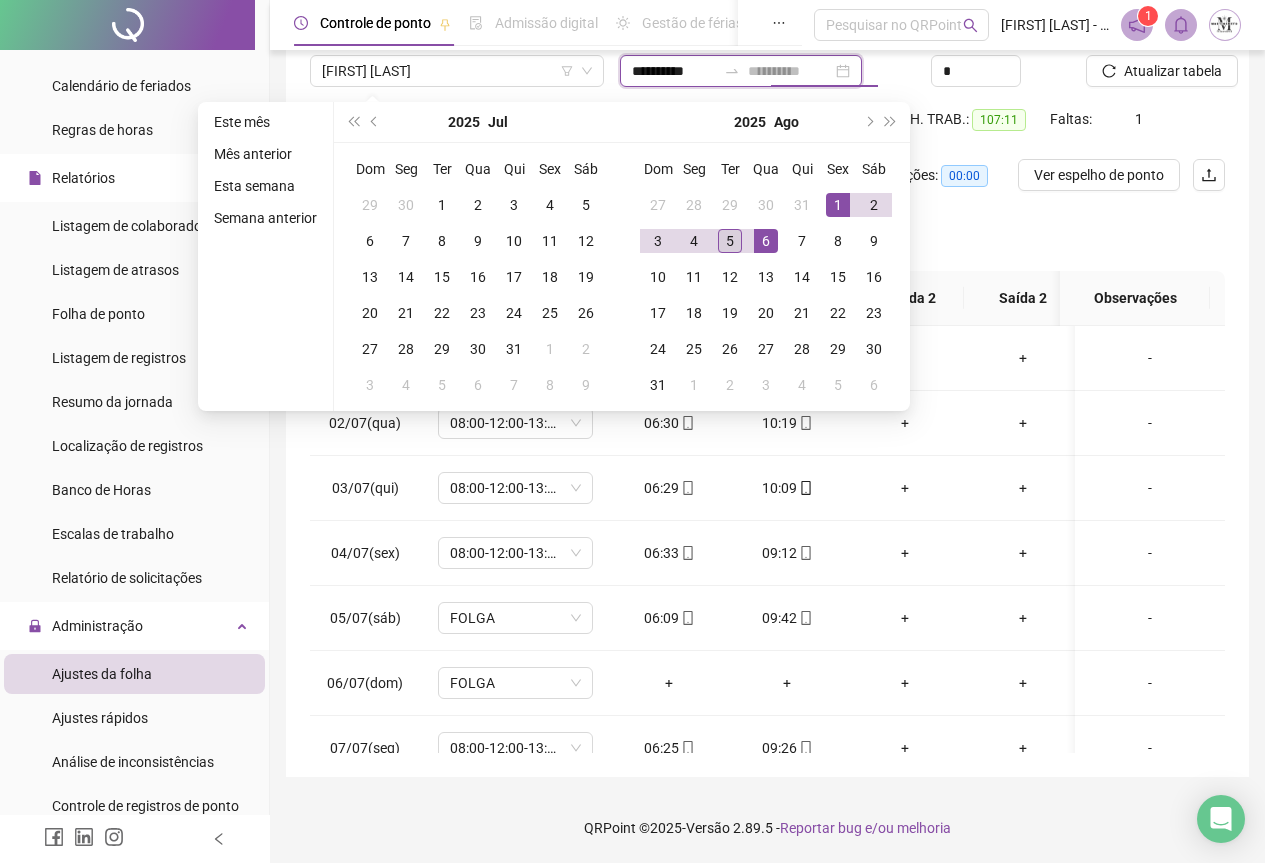 type on "**********" 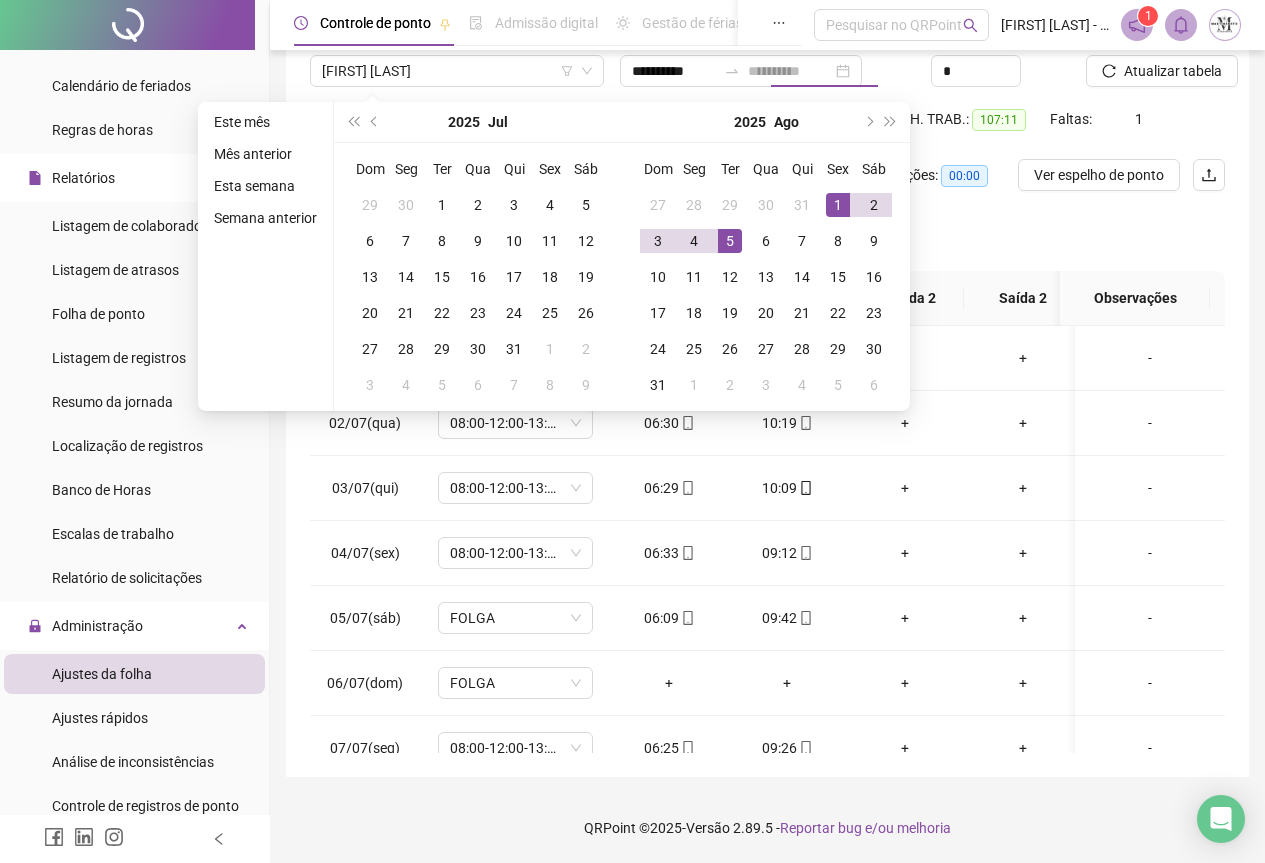 click on "5" at bounding box center [730, 241] 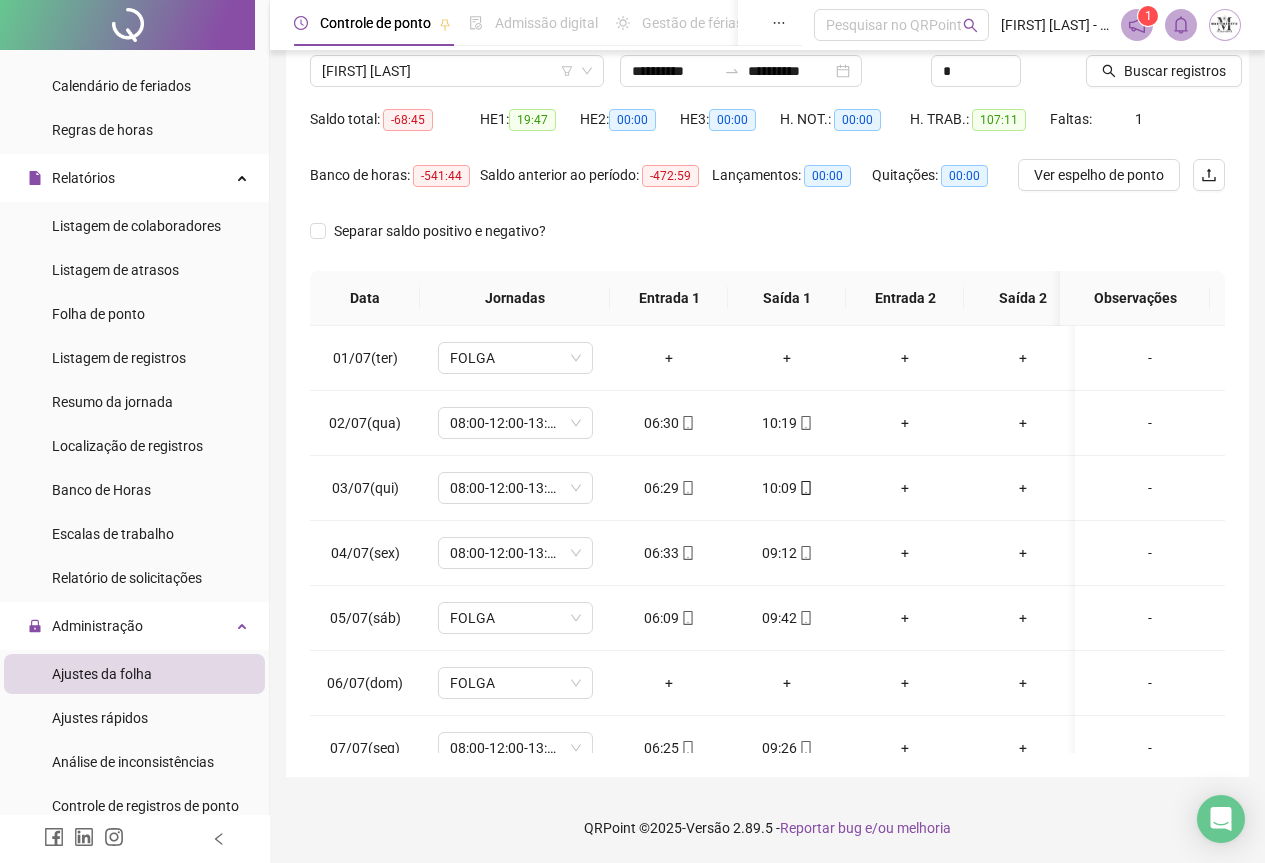 click on "Buscar registros" at bounding box center [1155, 64] 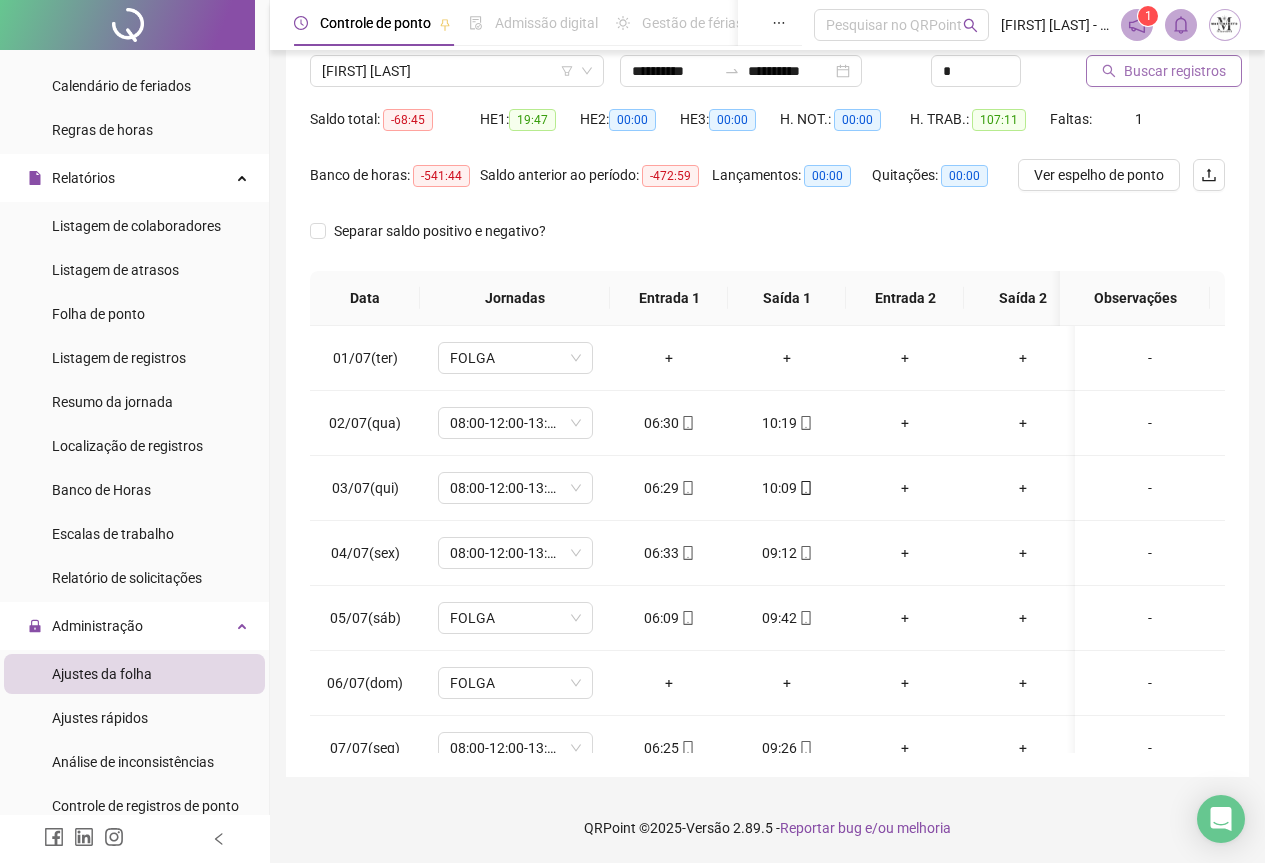 click on "Buscar registros" at bounding box center (1175, 71) 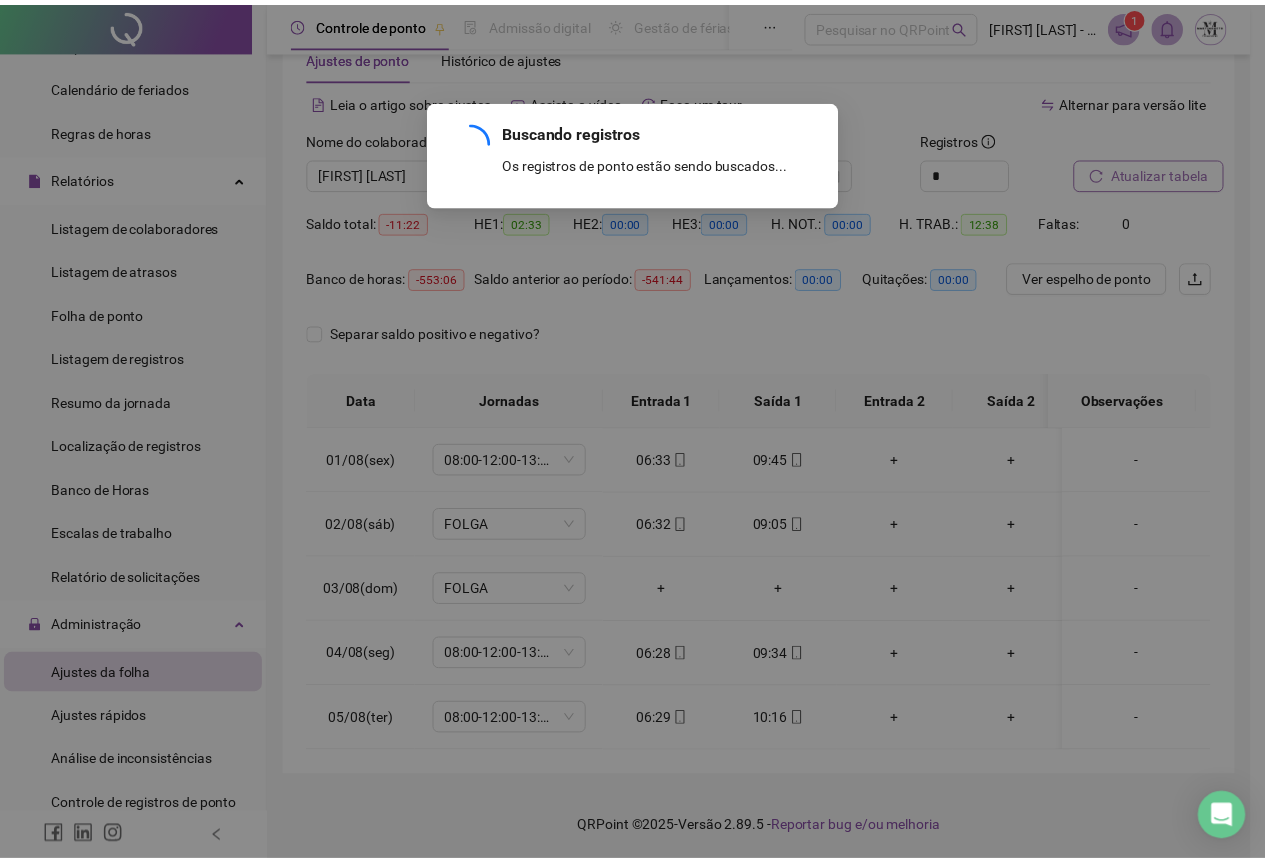 scroll, scrollTop: 72, scrollLeft: 0, axis: vertical 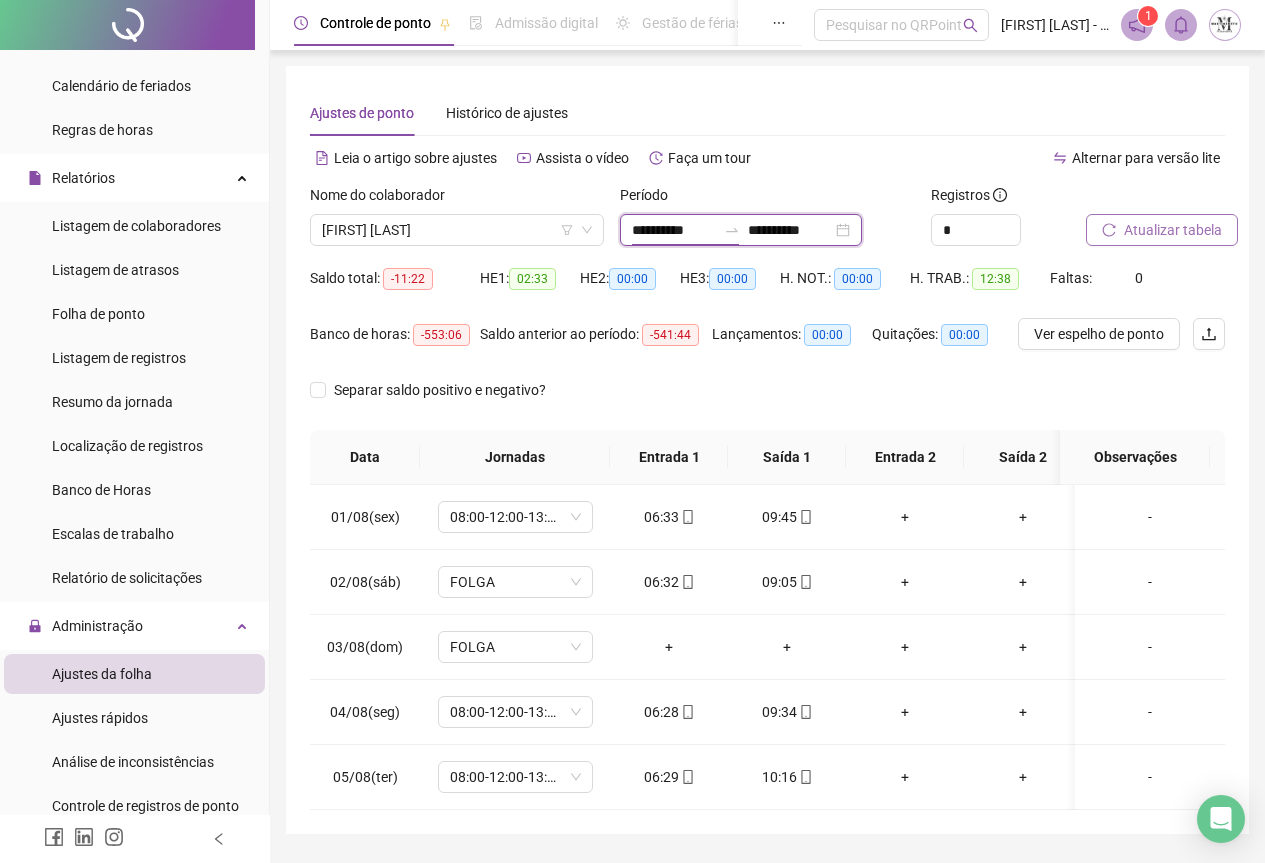 click on "**********" at bounding box center [674, 230] 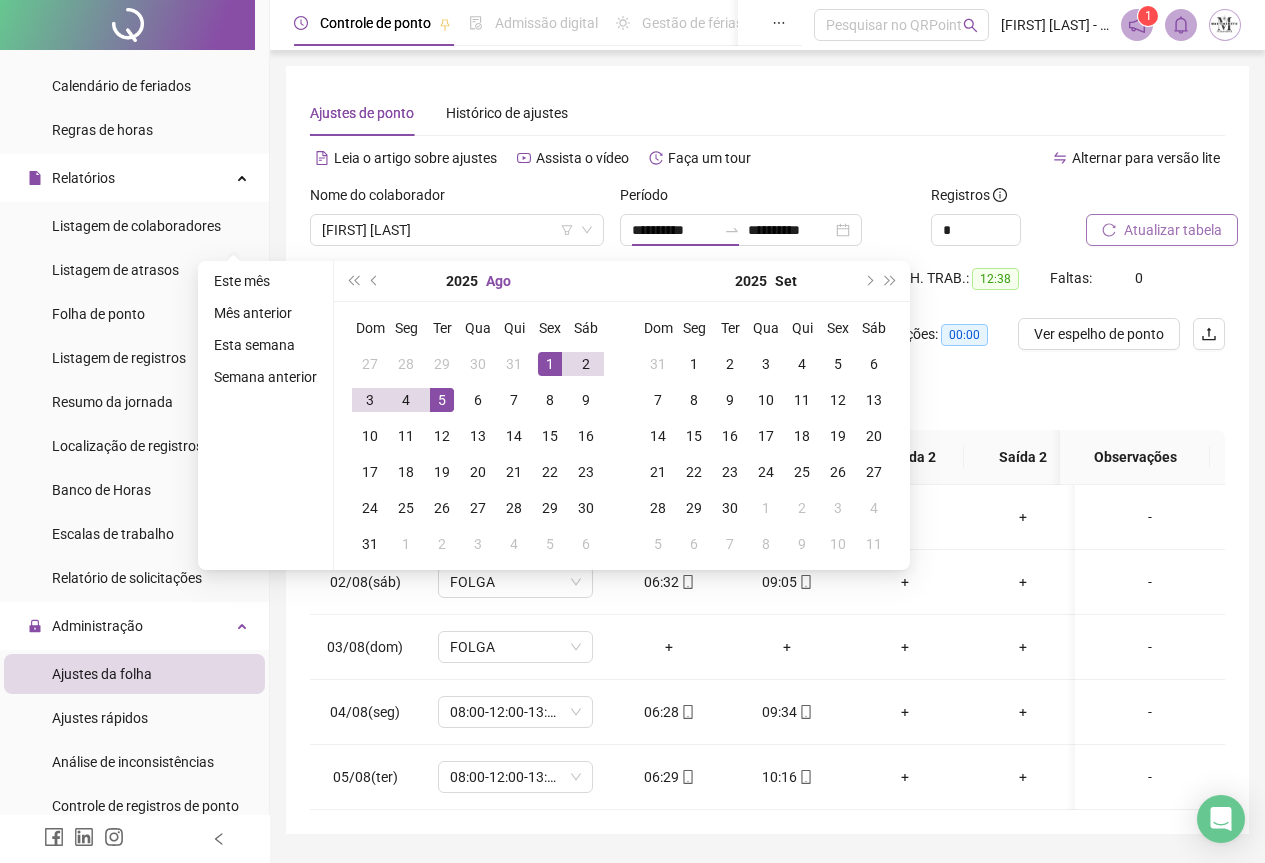 click on "Ago" at bounding box center [498, 281] 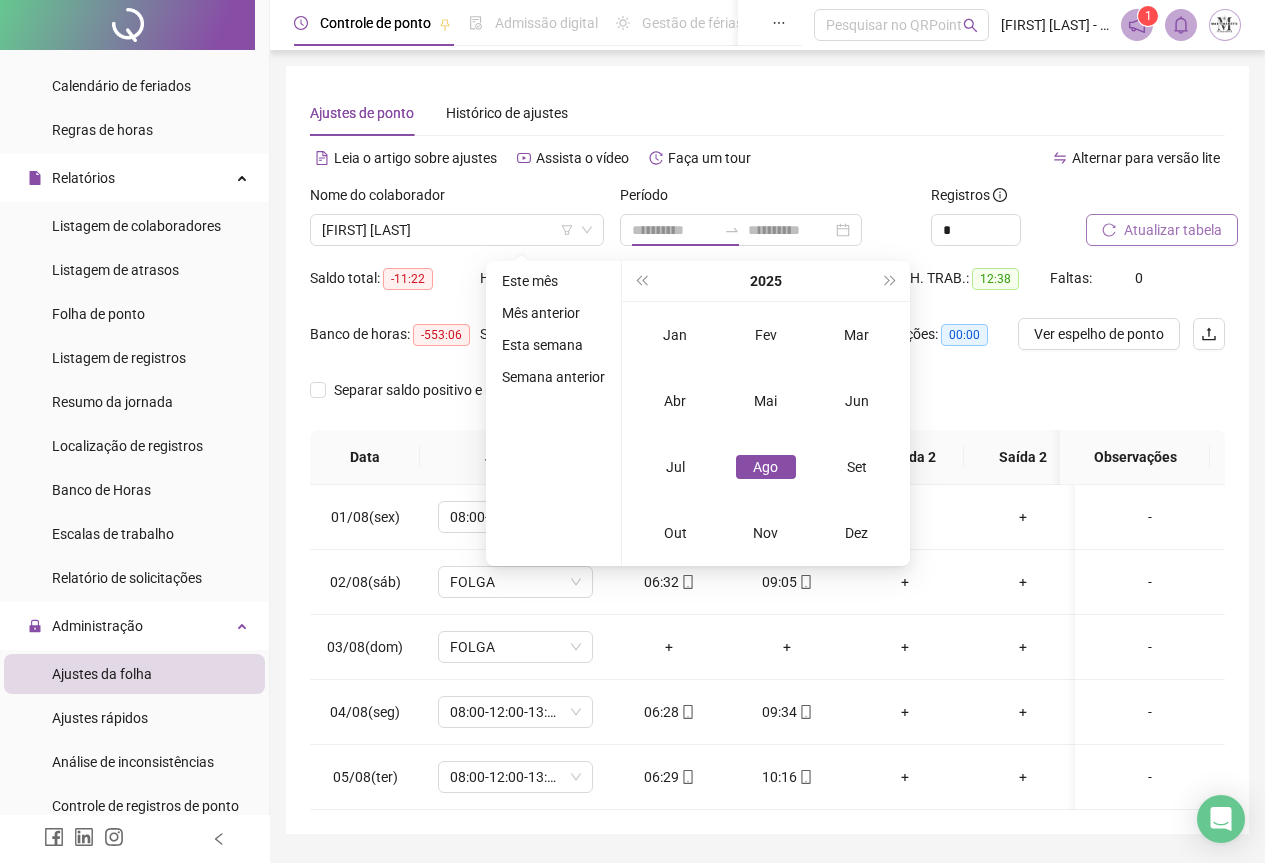 type on "**********" 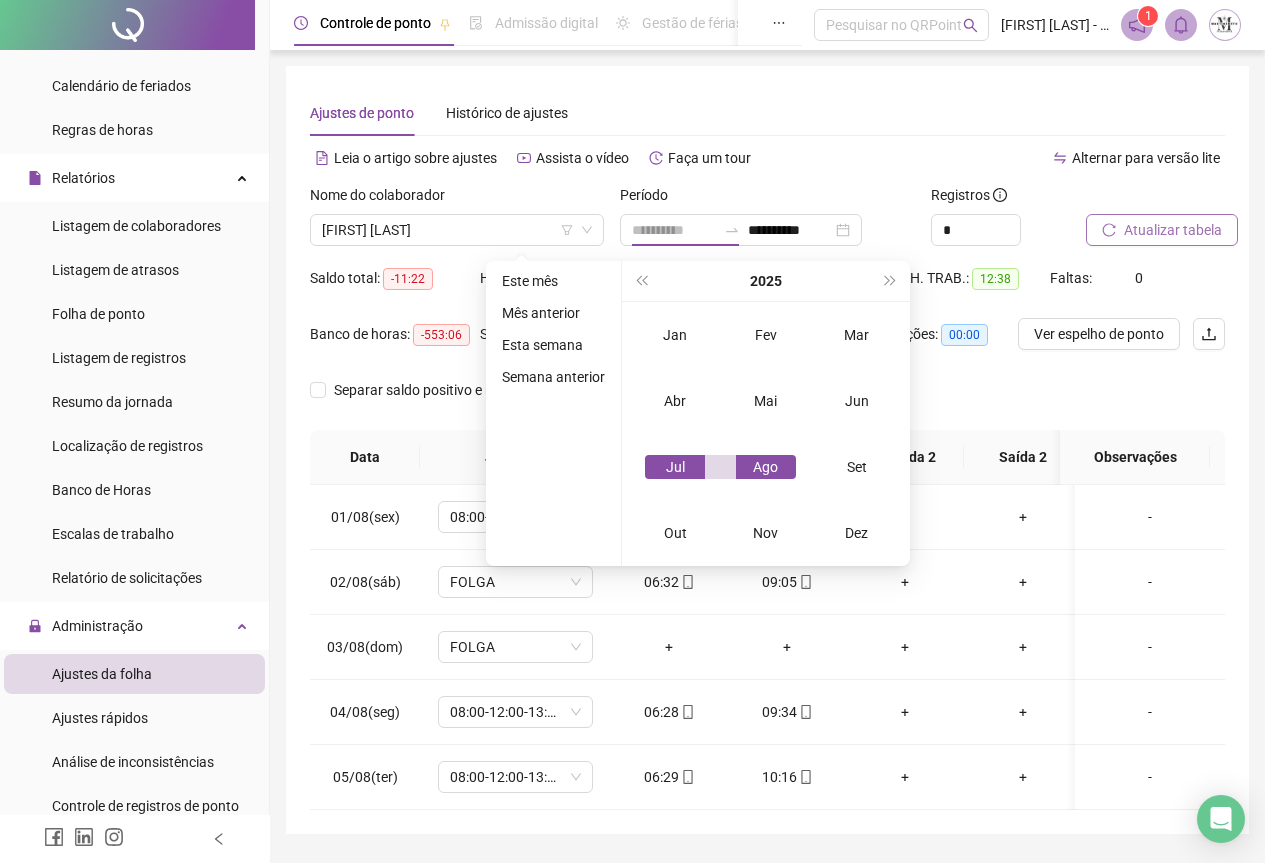 click on "Jul" at bounding box center (675, 467) 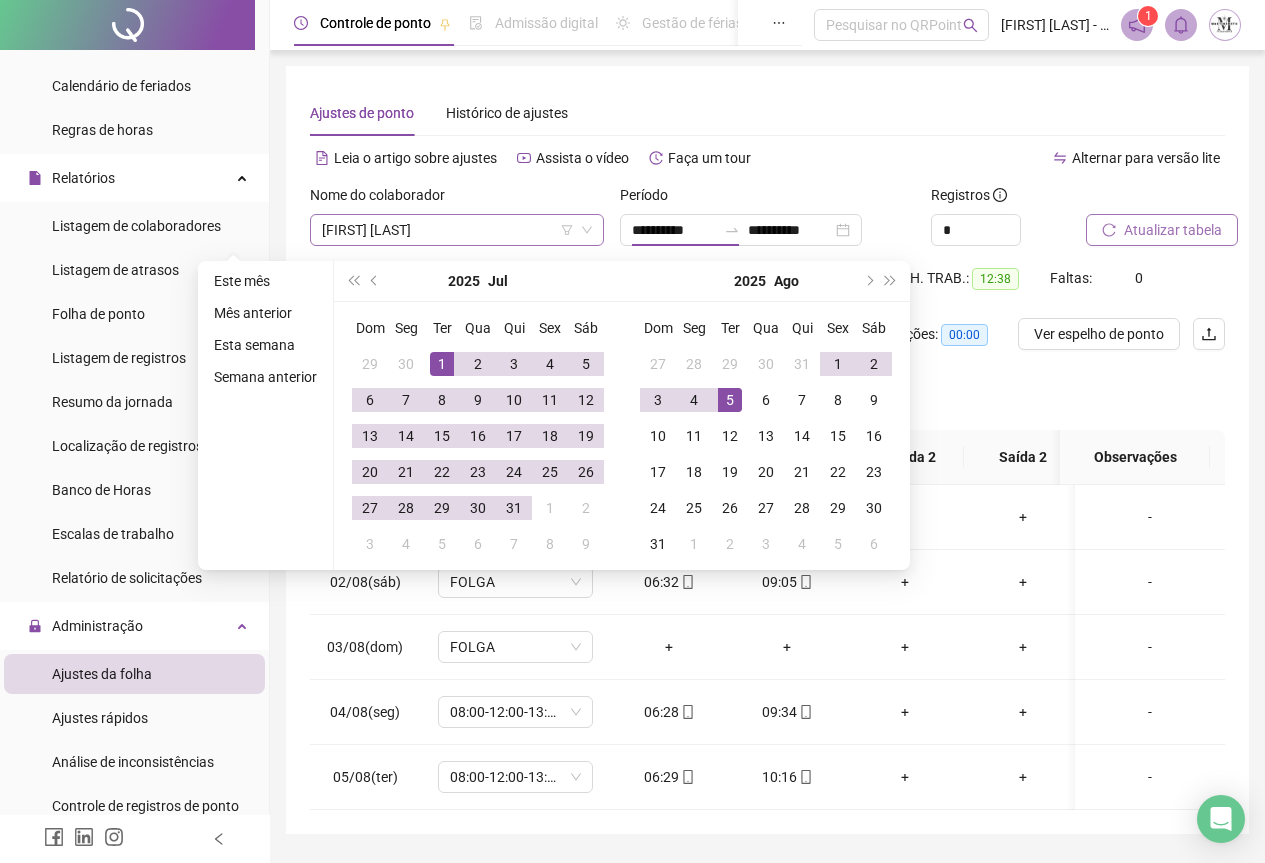 click on "[FIRST] [LAST] [LAST]" at bounding box center [457, 230] 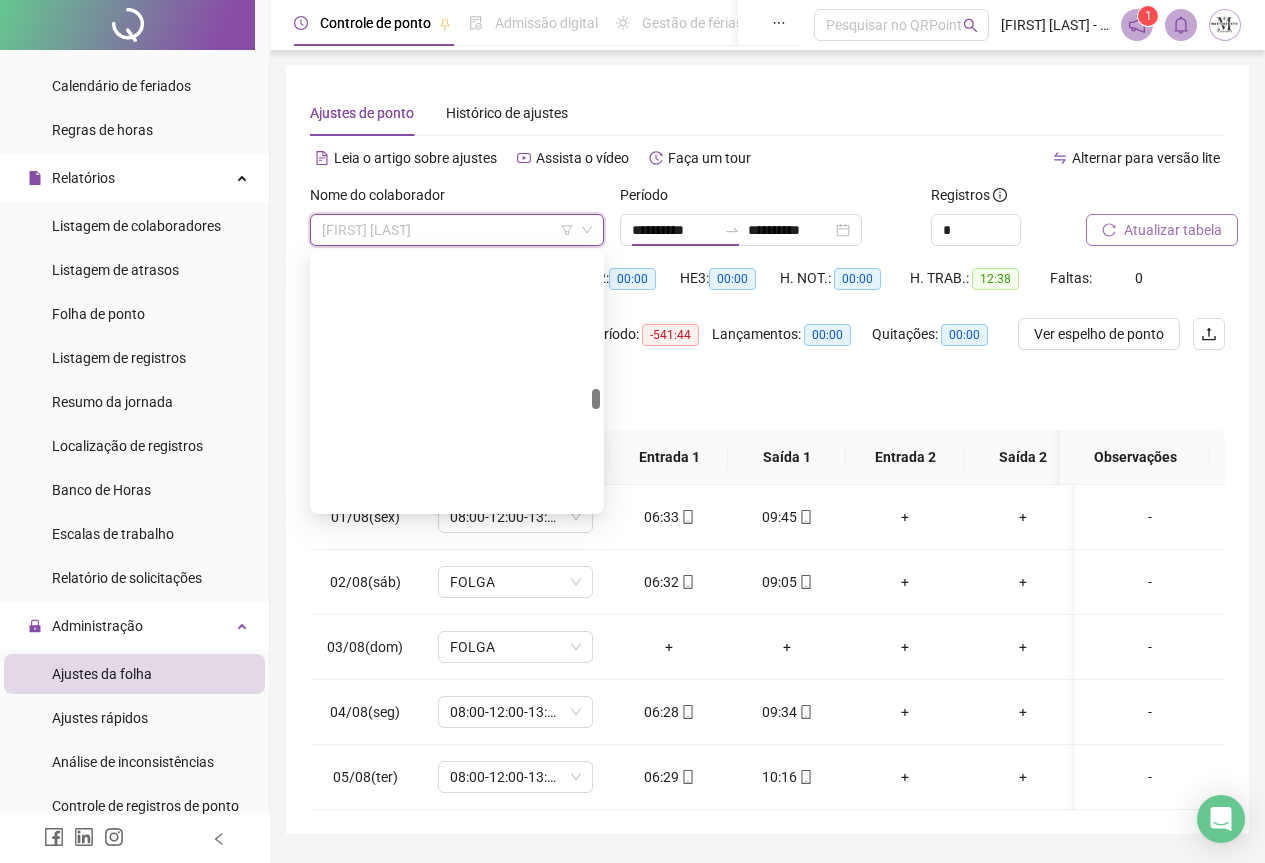 scroll, scrollTop: 3648, scrollLeft: 0, axis: vertical 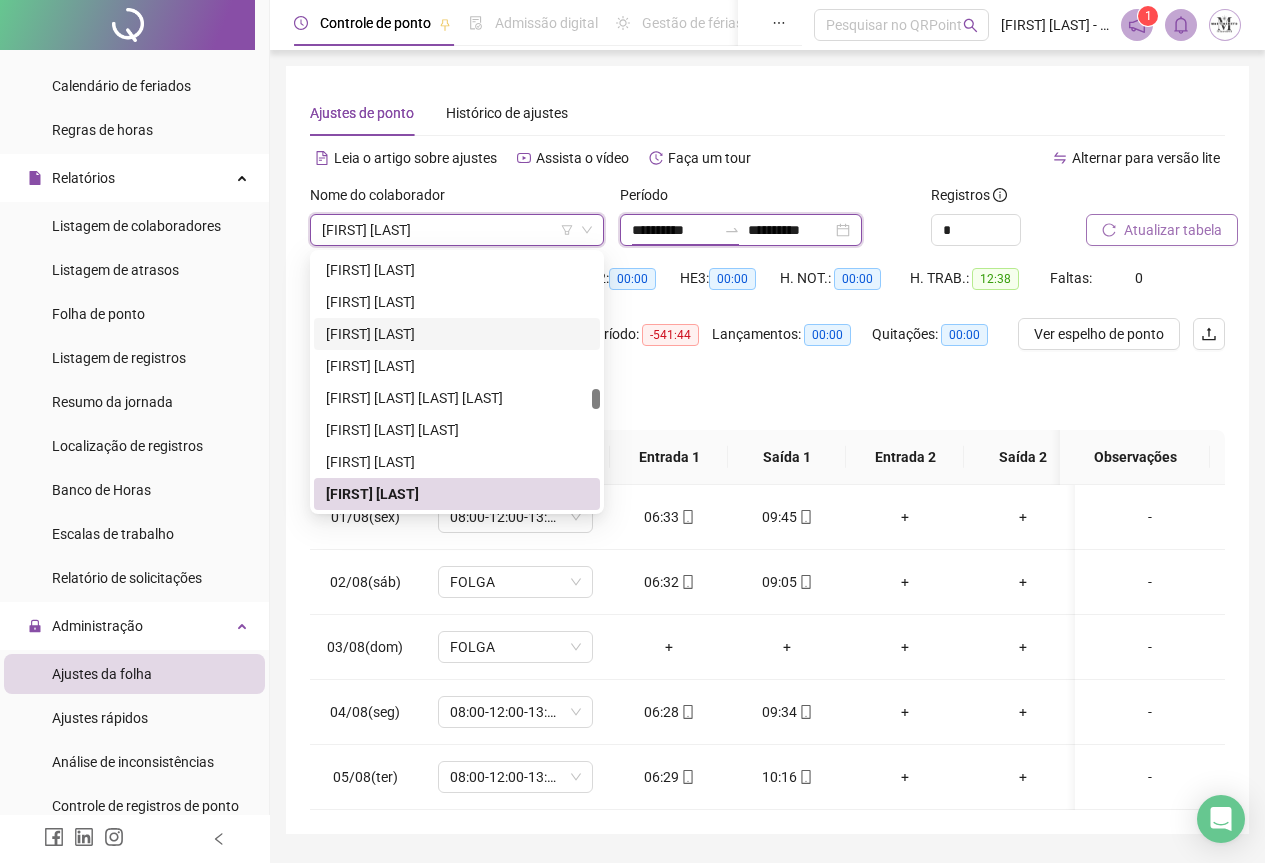 click on "**********" at bounding box center [674, 230] 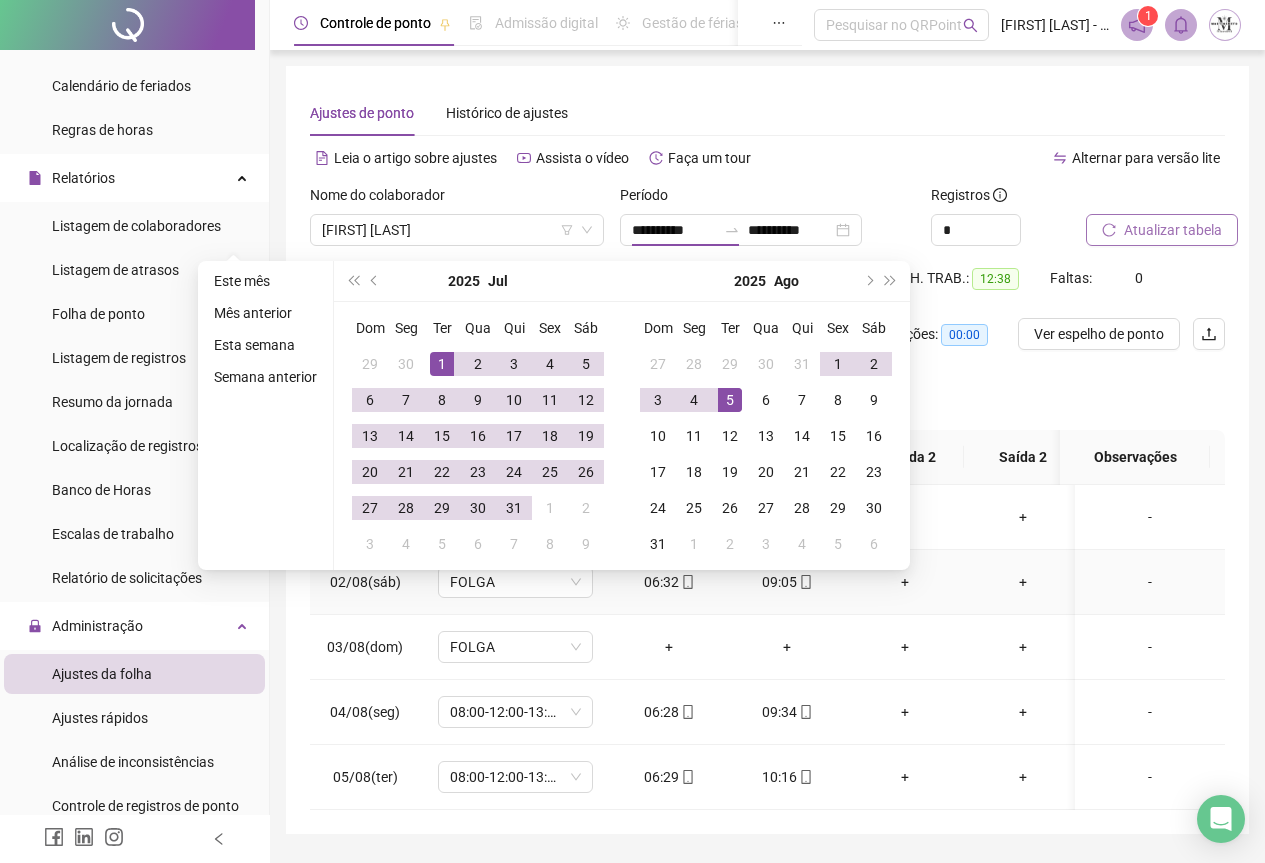 click on "-" at bounding box center [1150, 582] 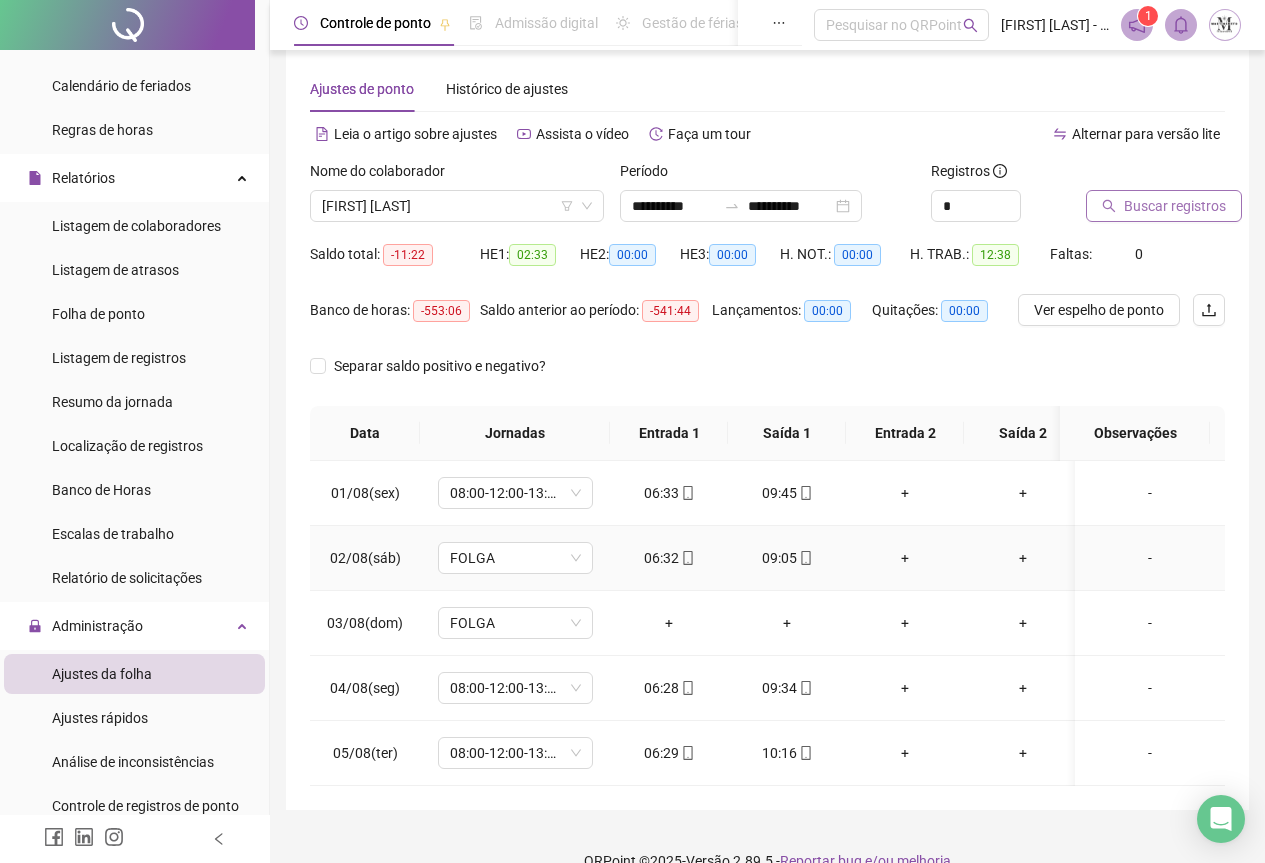 scroll, scrollTop: 0, scrollLeft: 0, axis: both 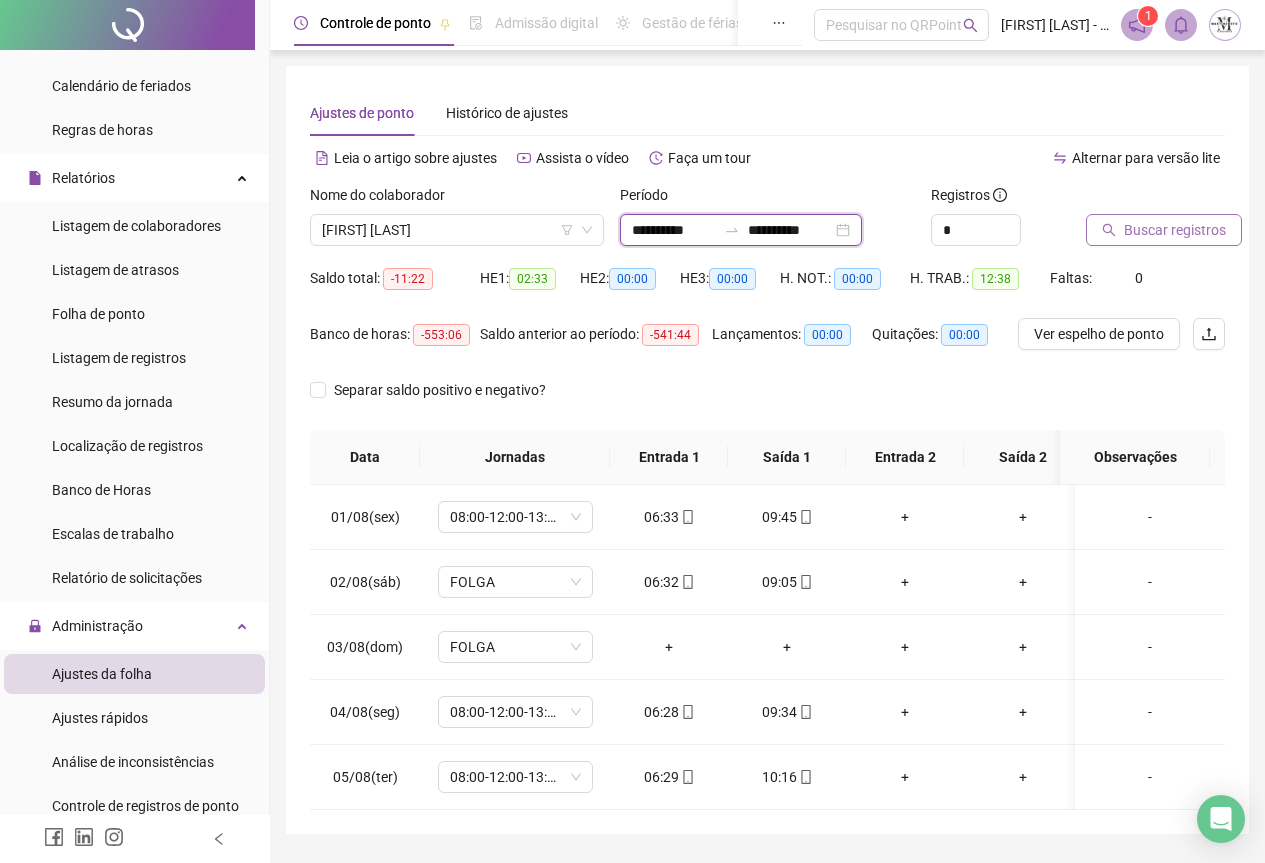 click on "**********" at bounding box center (674, 230) 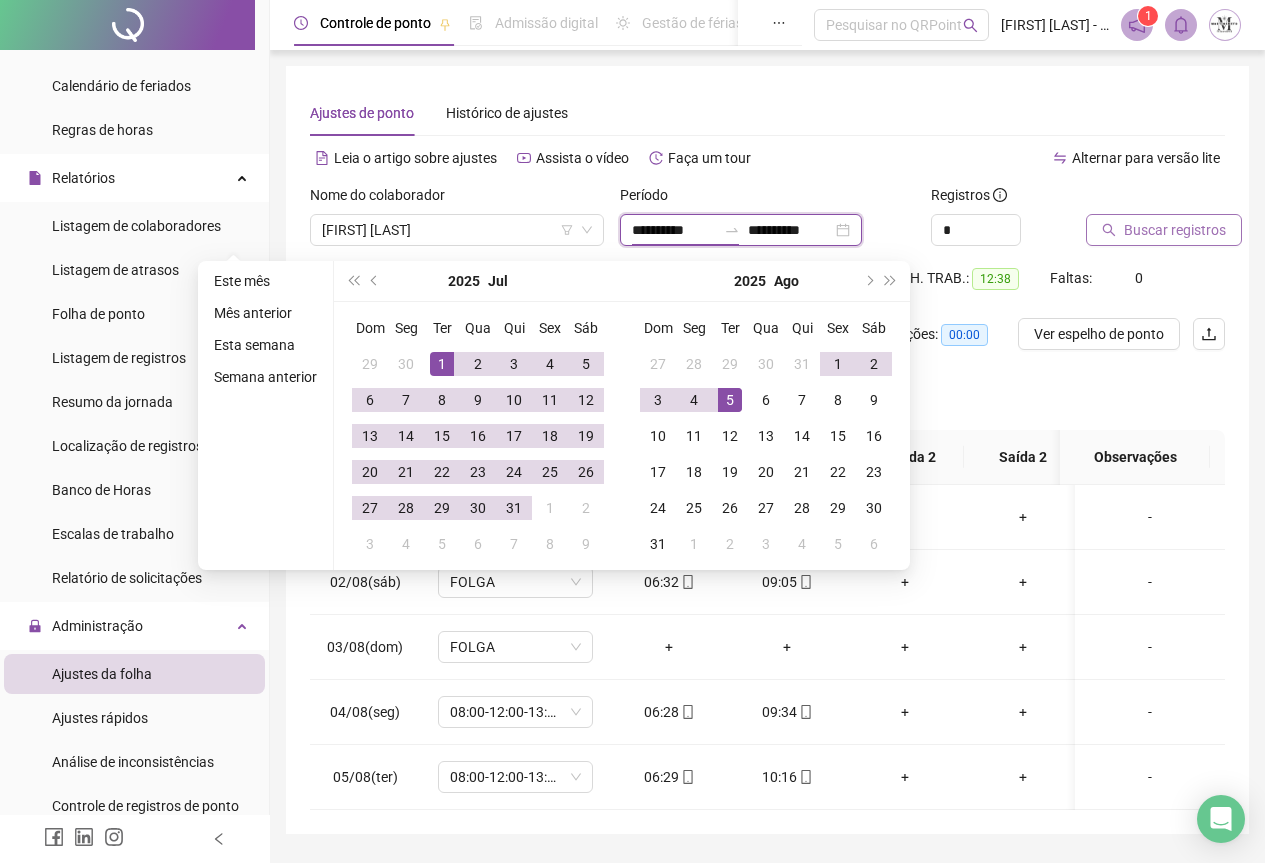 type on "**********" 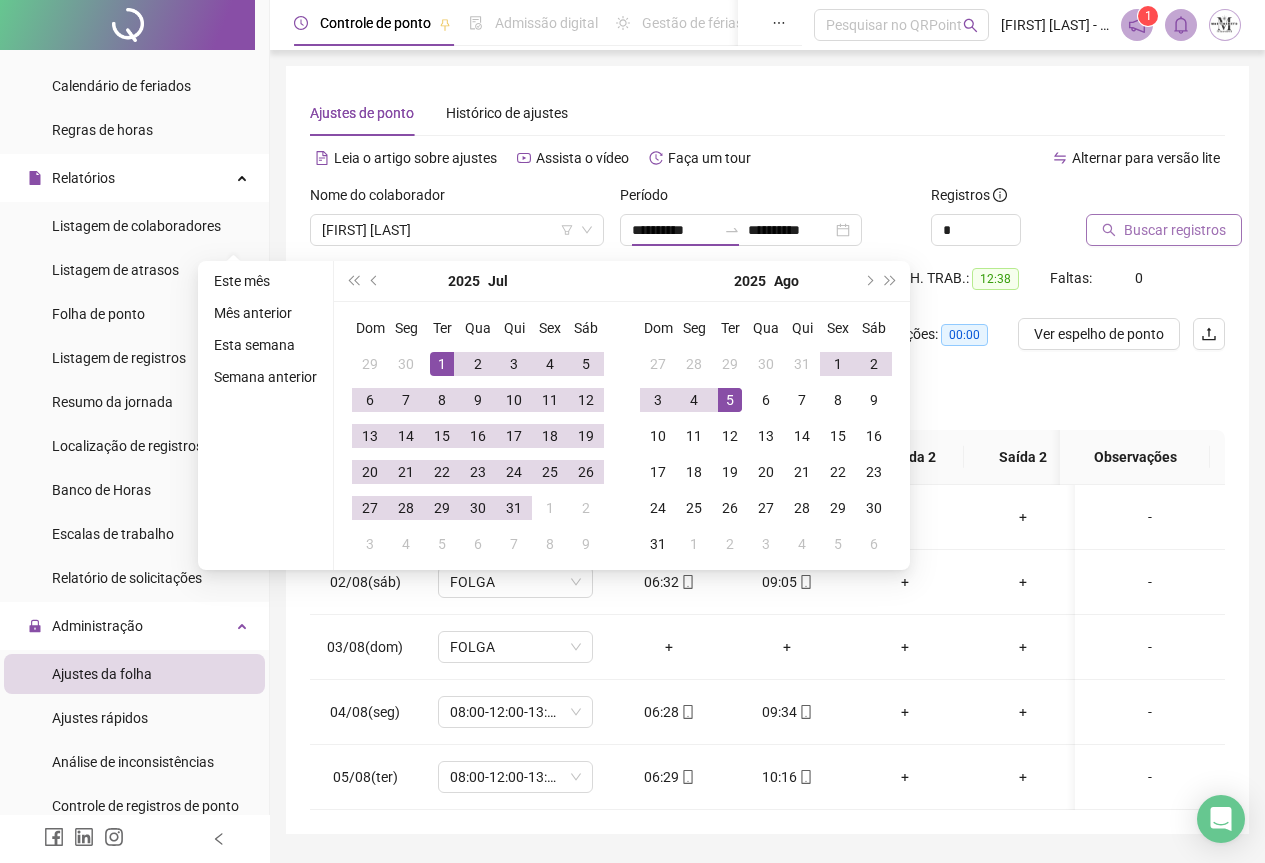 click on "Buscar registros" at bounding box center (1175, 230) 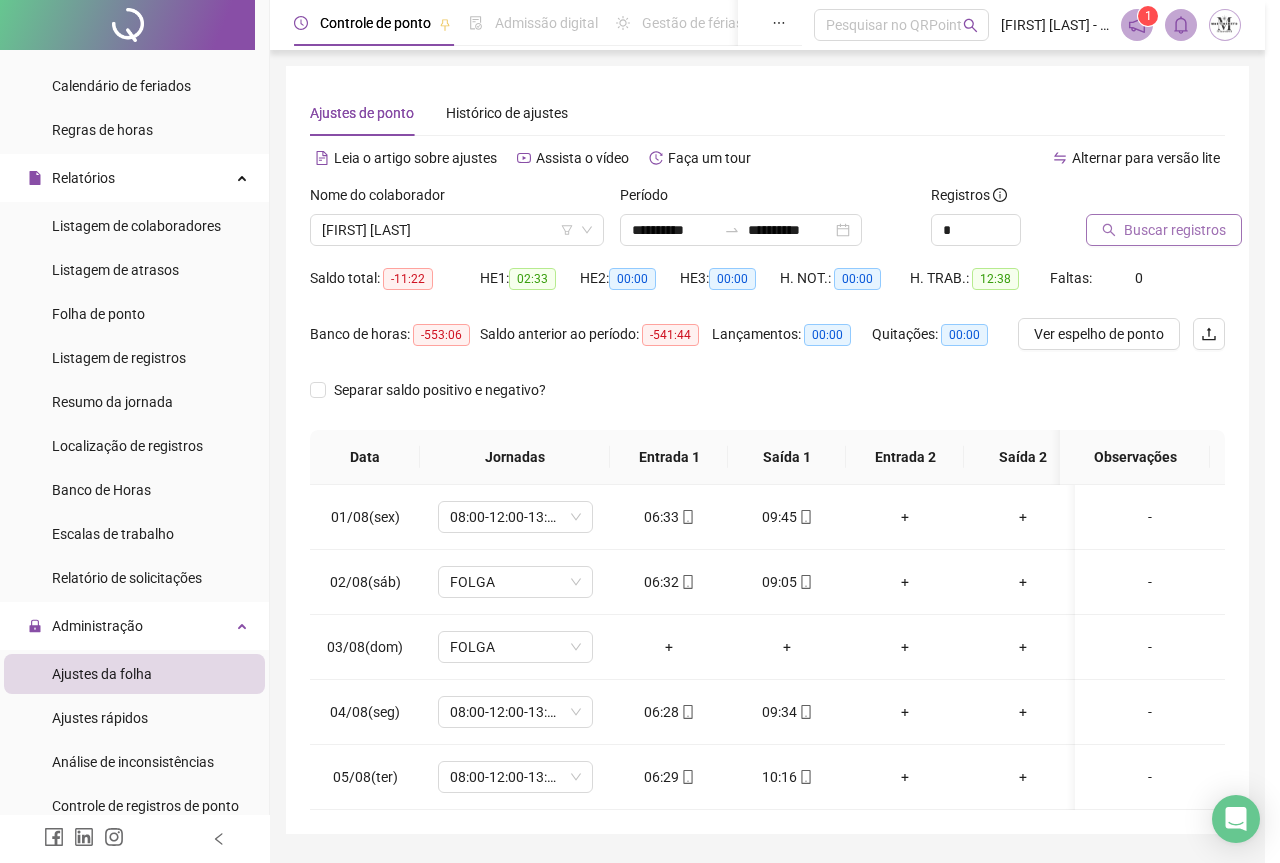 click on "Buscando registros Os registros de ponto estão sendo buscados... OK" at bounding box center (640, 431) 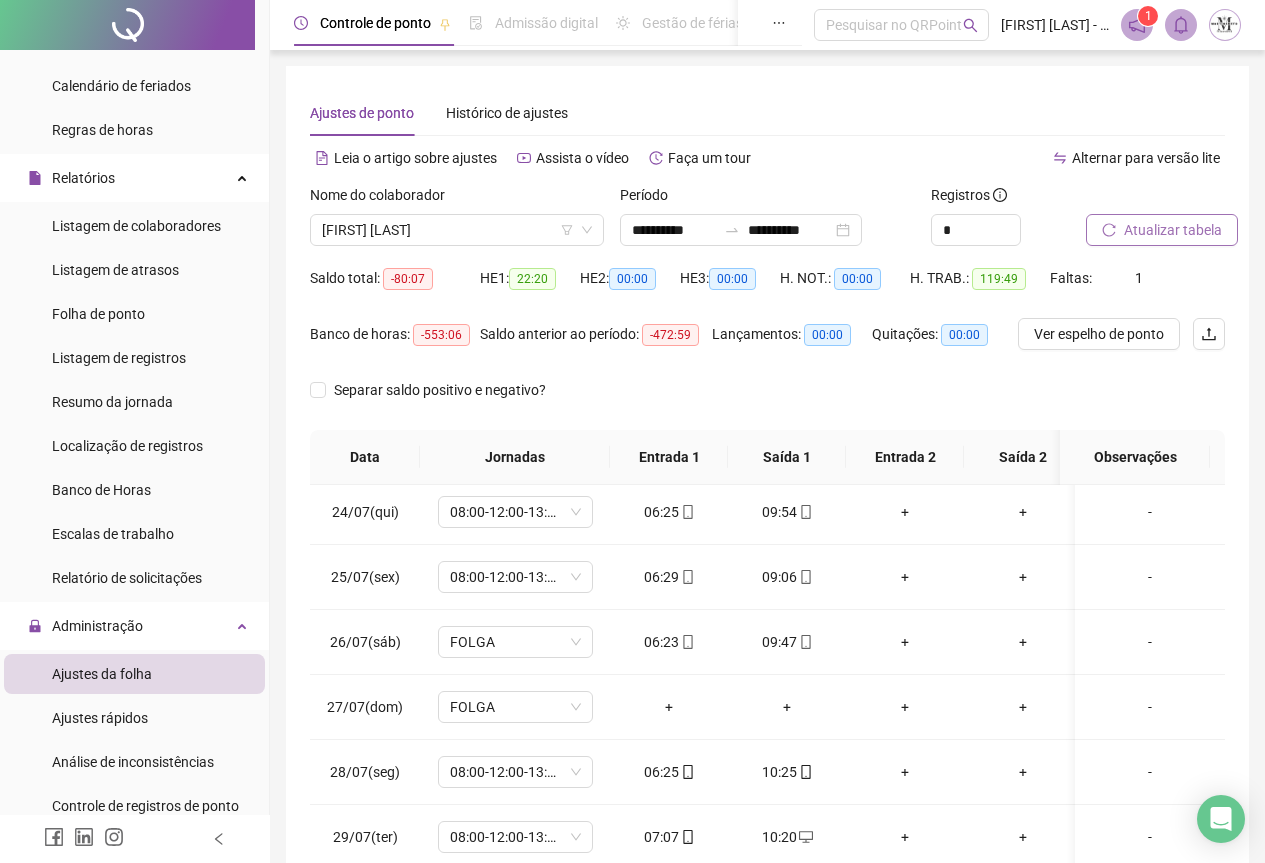 scroll, scrollTop: 1928, scrollLeft: 0, axis: vertical 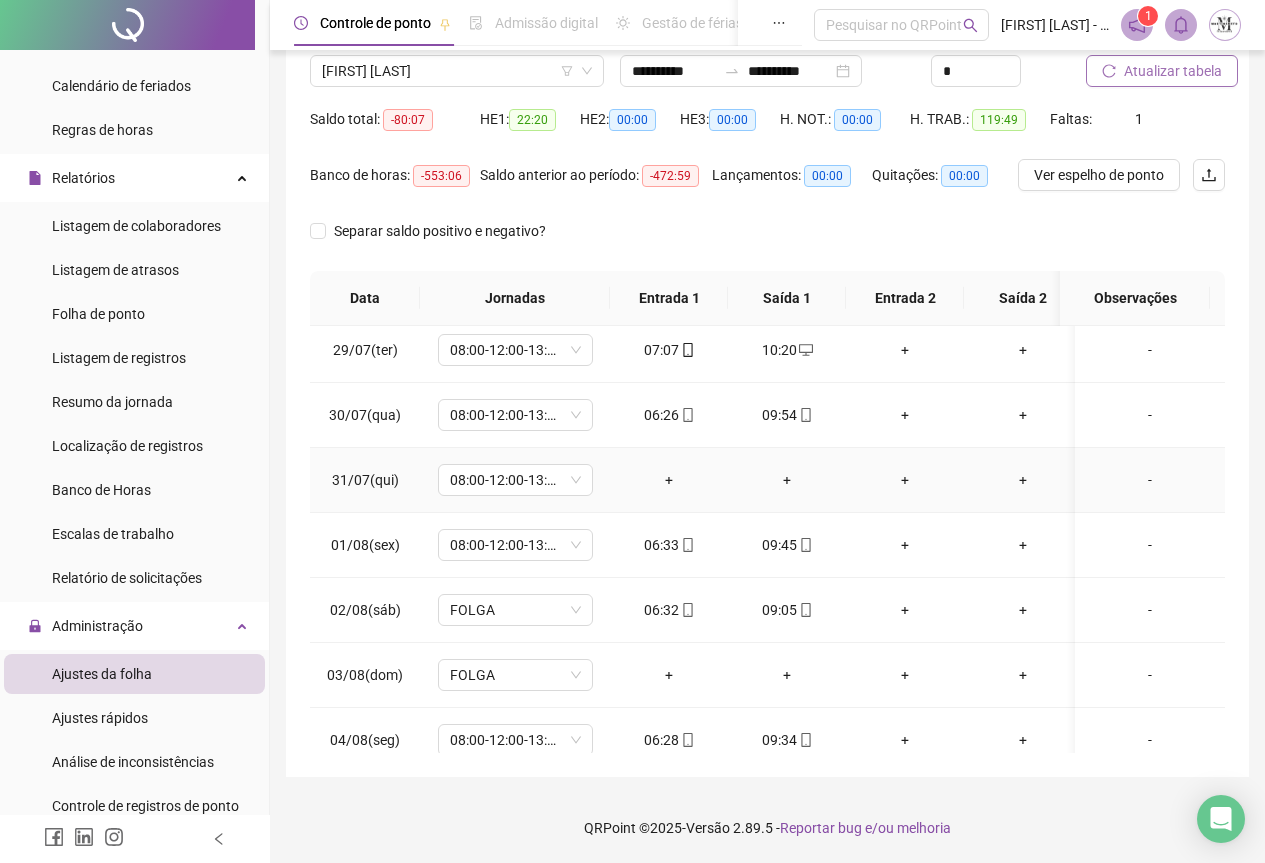 click on "+" at bounding box center [787, 480] 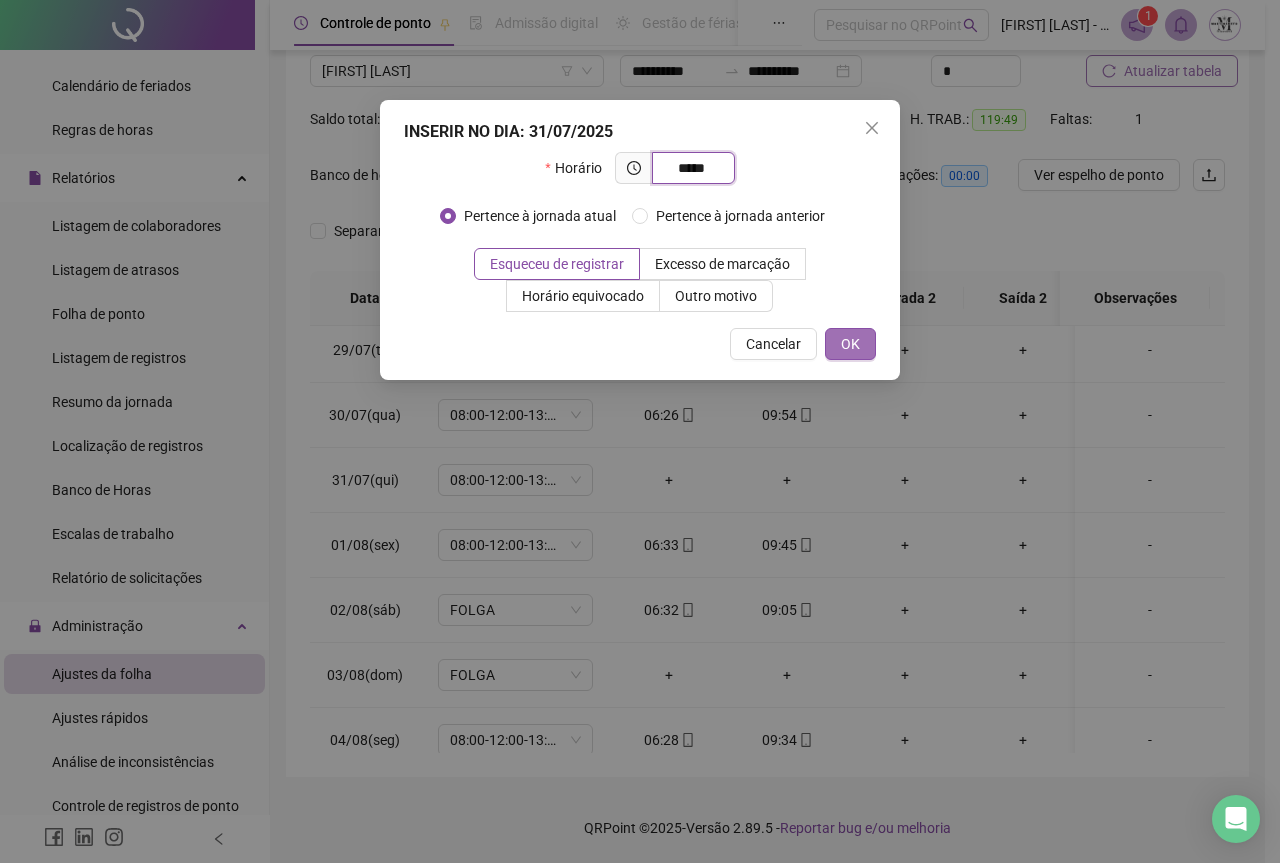 type on "*****" 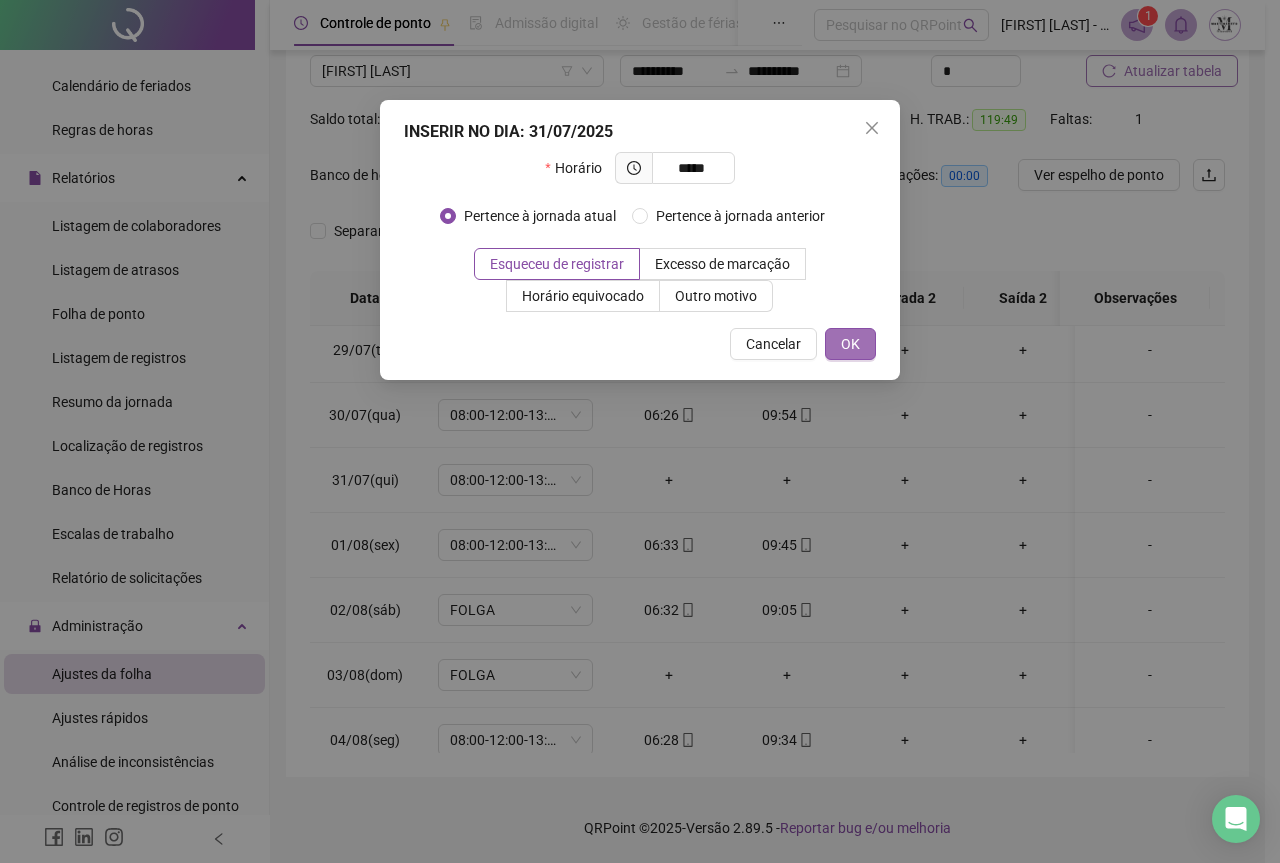 click on "OK" at bounding box center [850, 344] 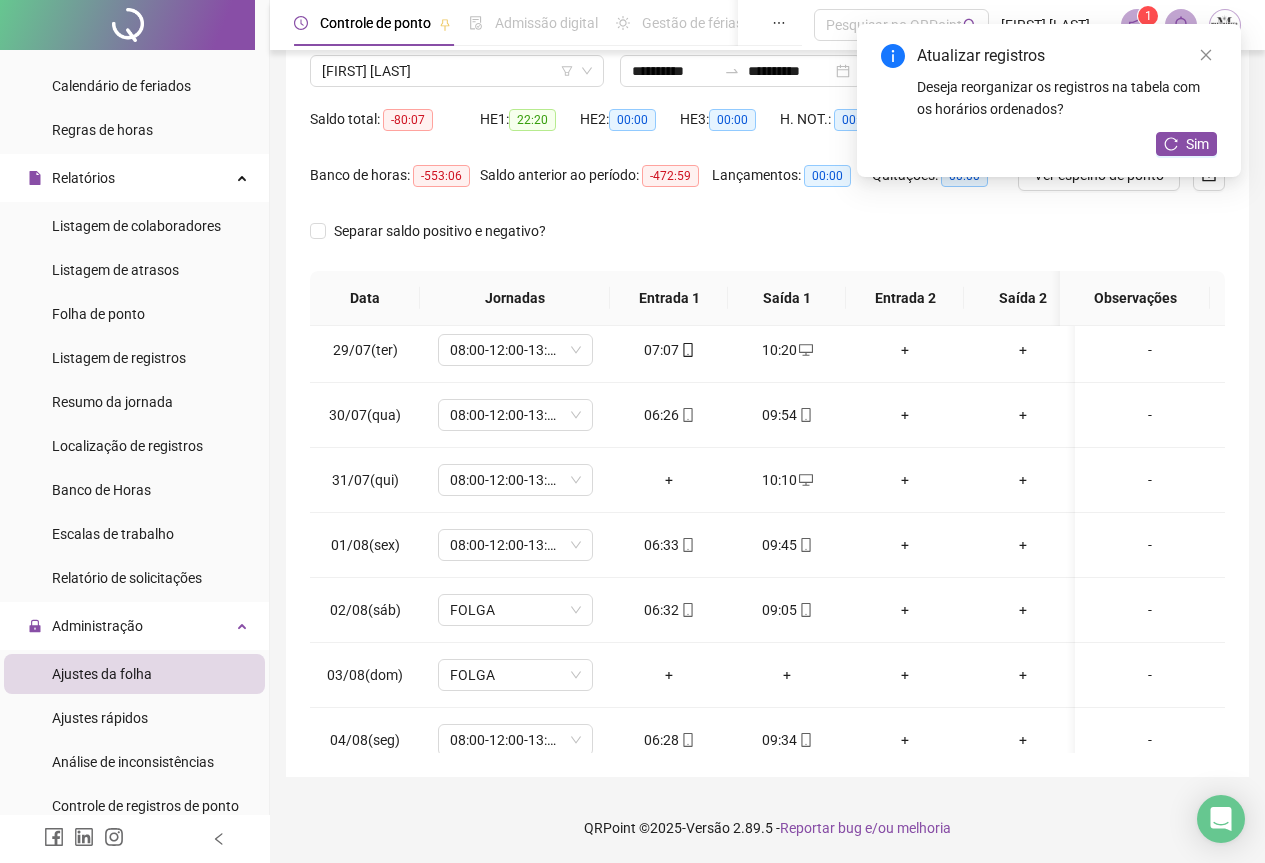click on "+" at bounding box center [669, 480] 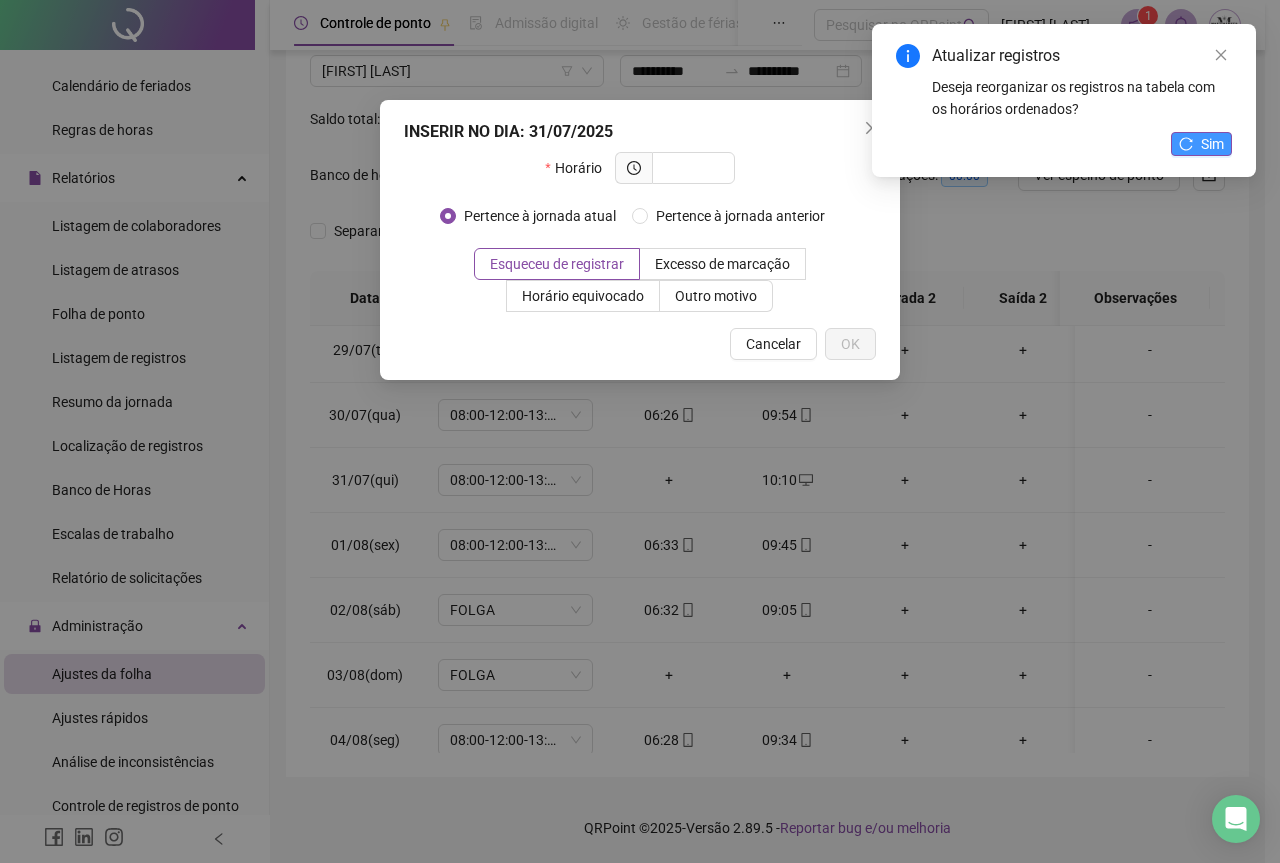 click on "Sim" at bounding box center [1212, 144] 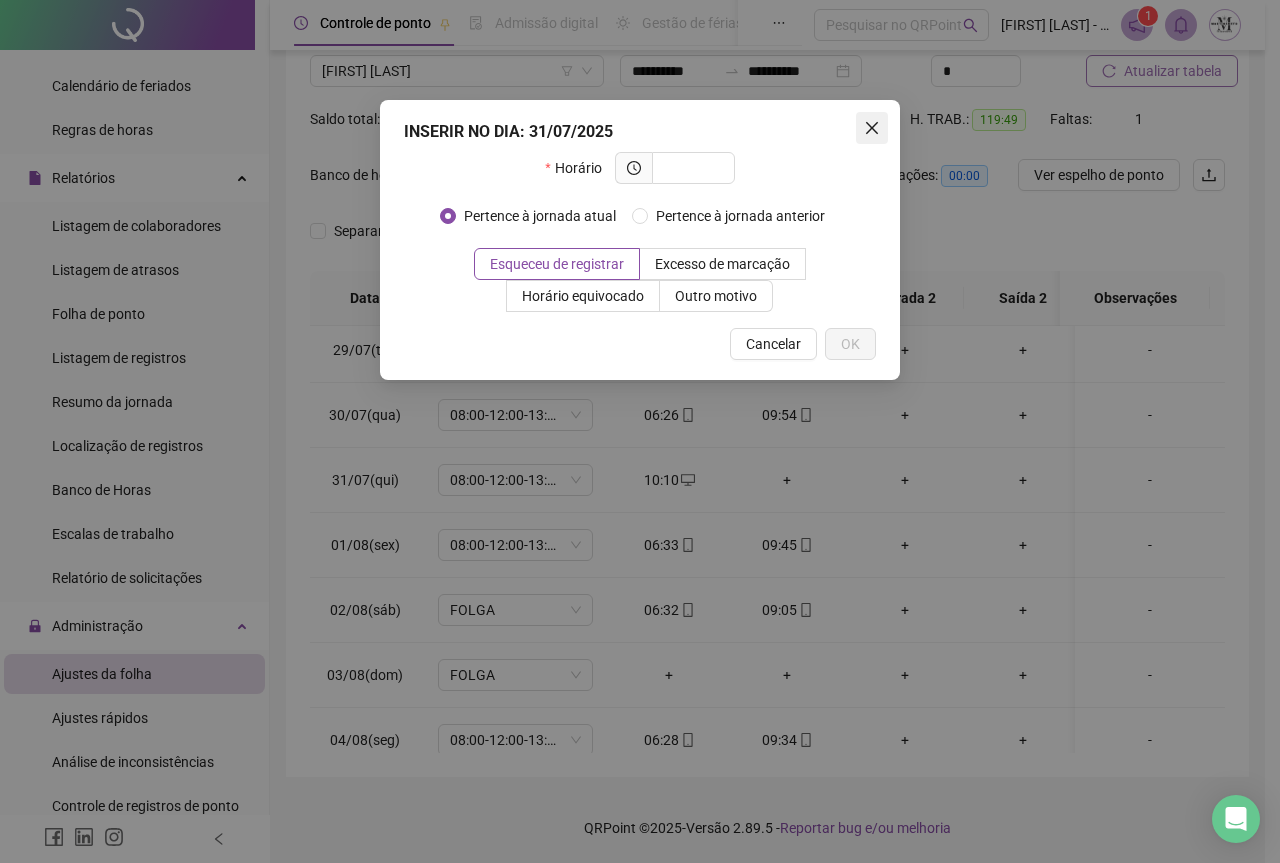 click 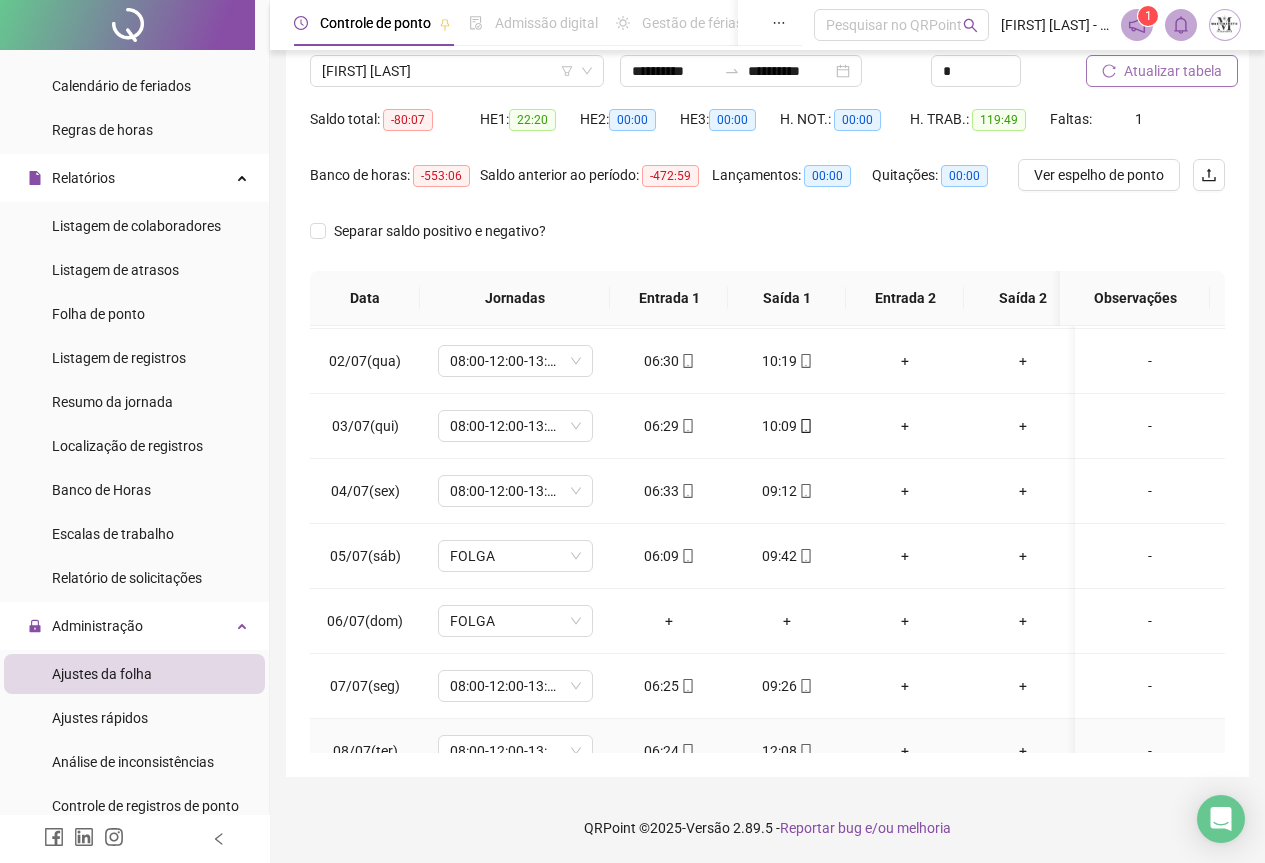 scroll, scrollTop: 0, scrollLeft: 0, axis: both 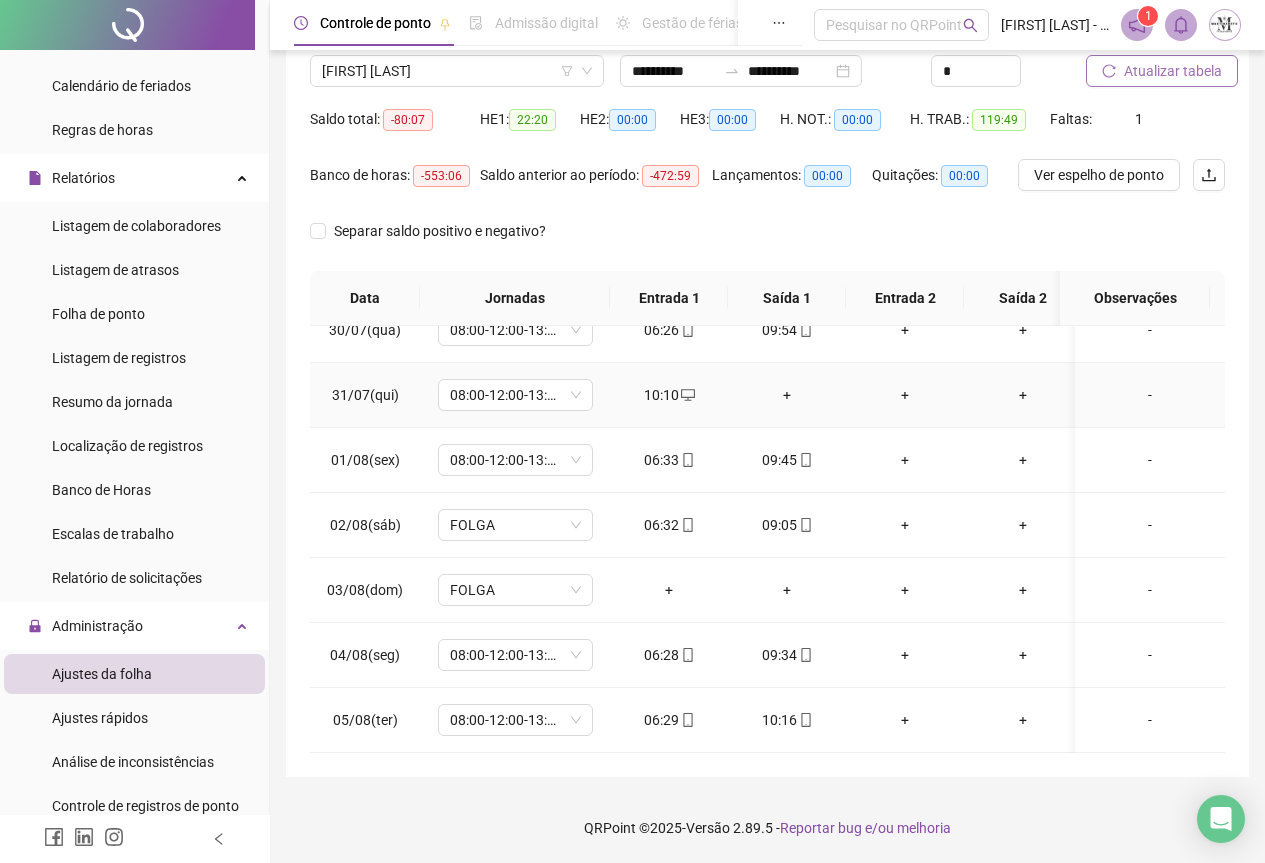 click on "+" at bounding box center (787, 395) 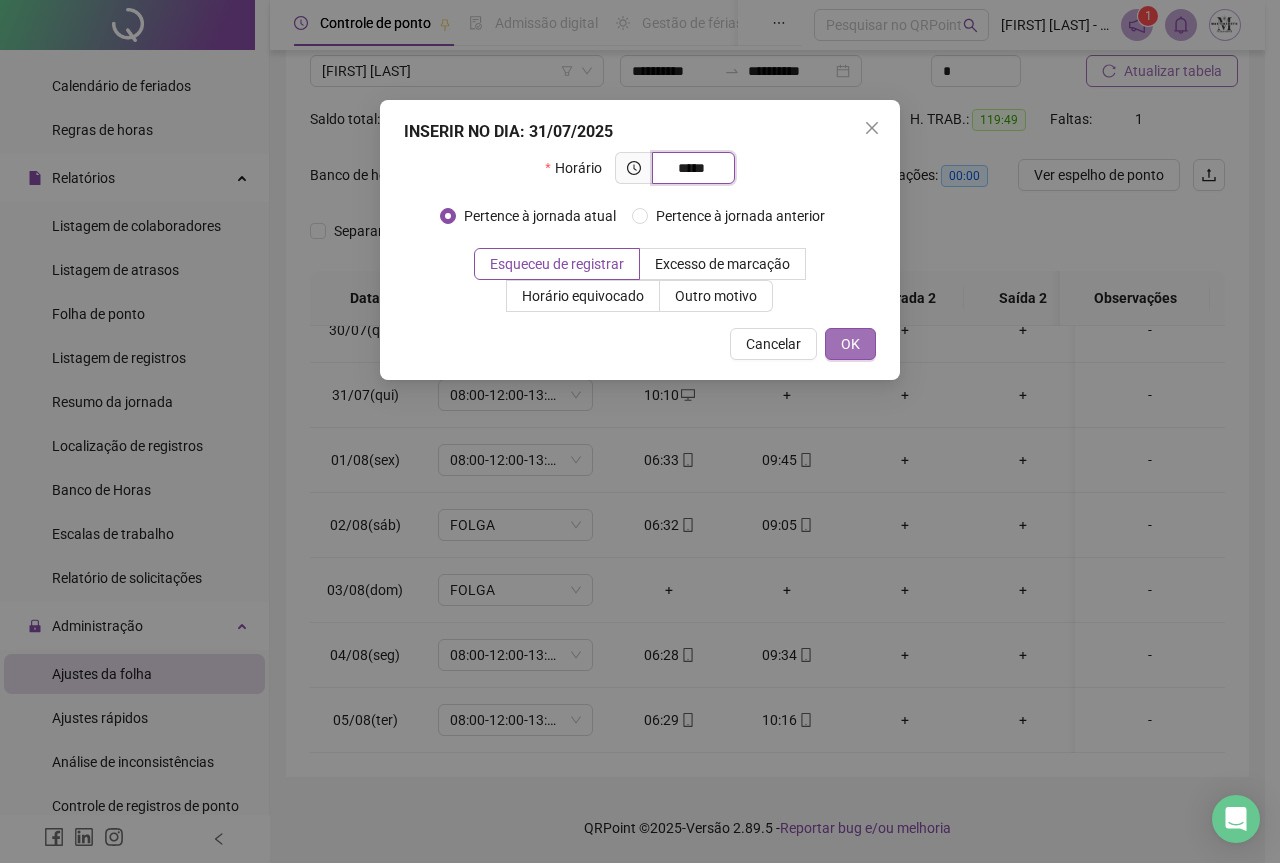 type on "*****" 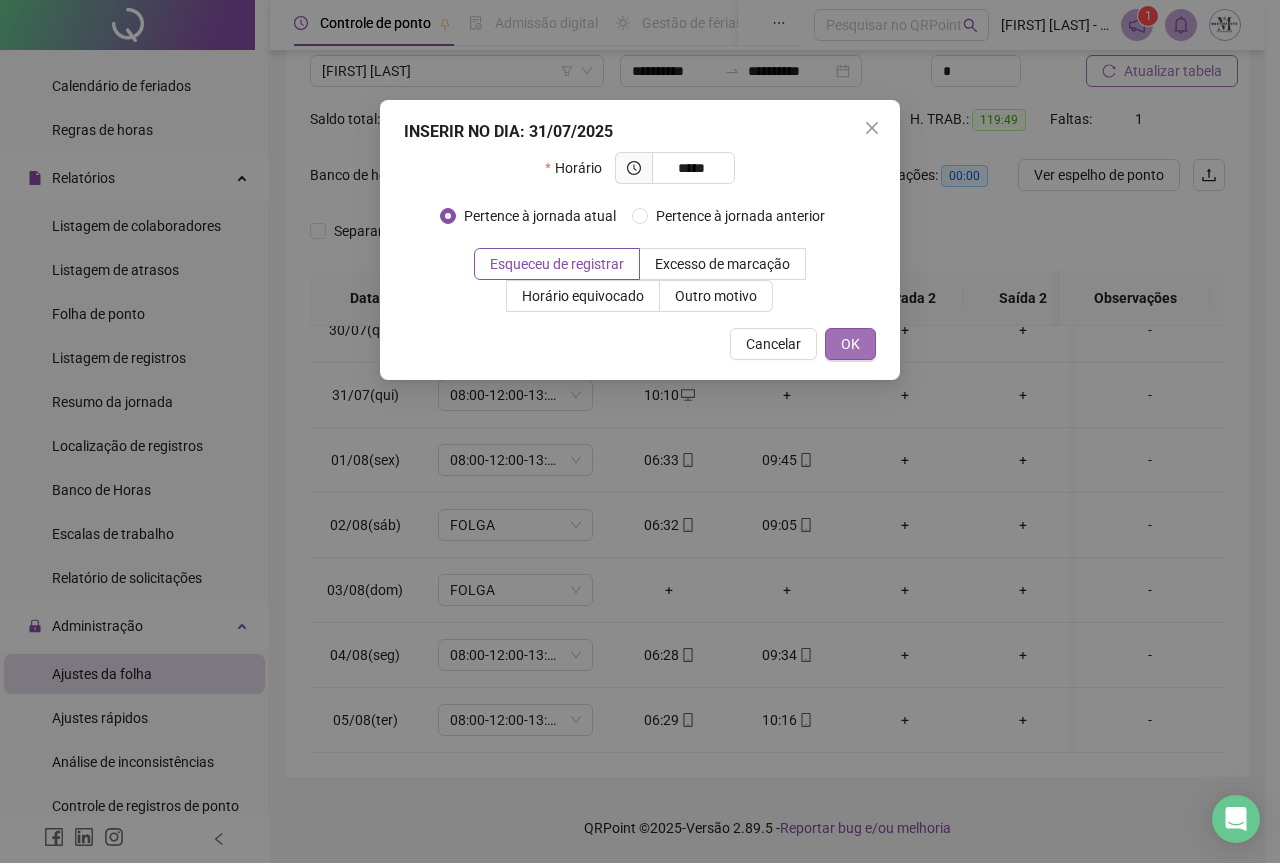 click on "OK" at bounding box center (850, 344) 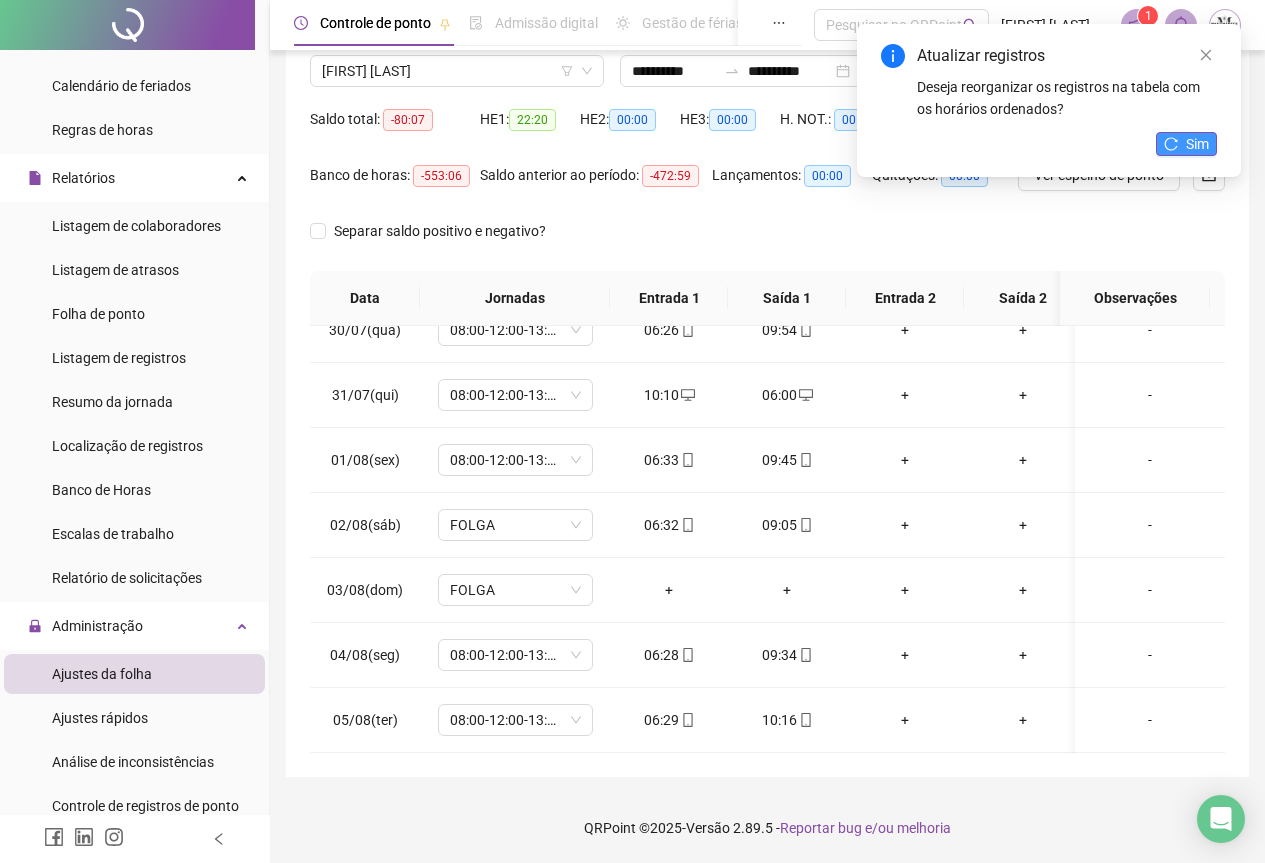 click on "Sim" at bounding box center [1197, 144] 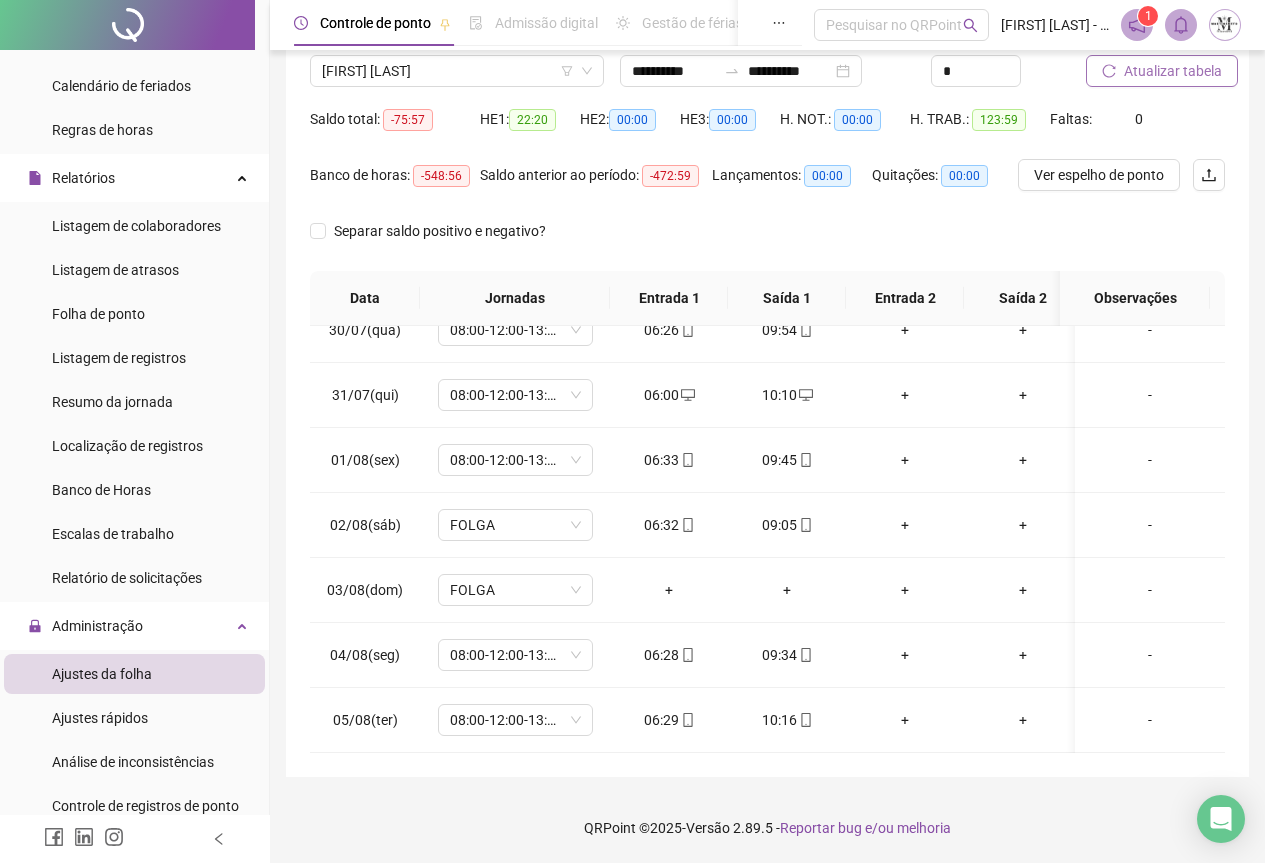 click on "Atualizar tabela" at bounding box center [1173, 71] 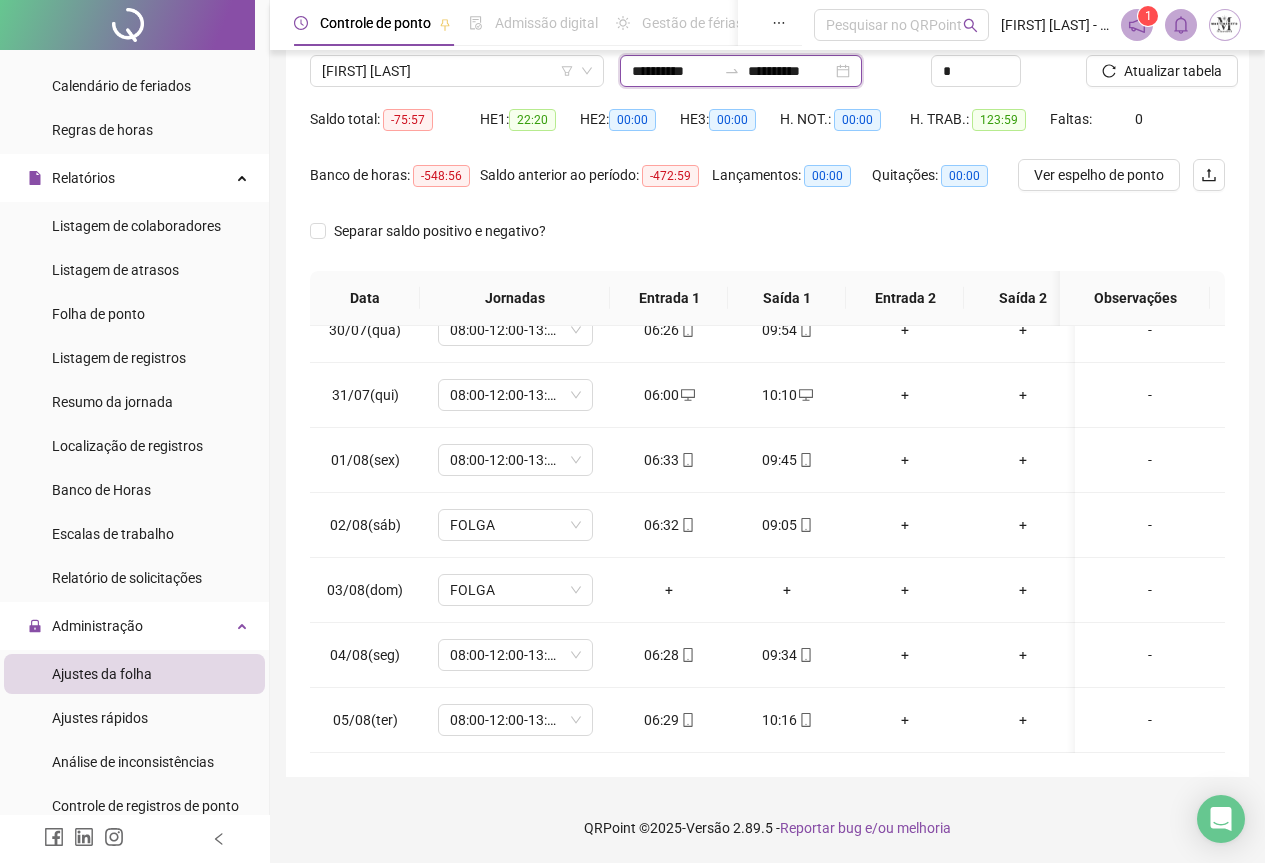 click on "**********" at bounding box center [674, 71] 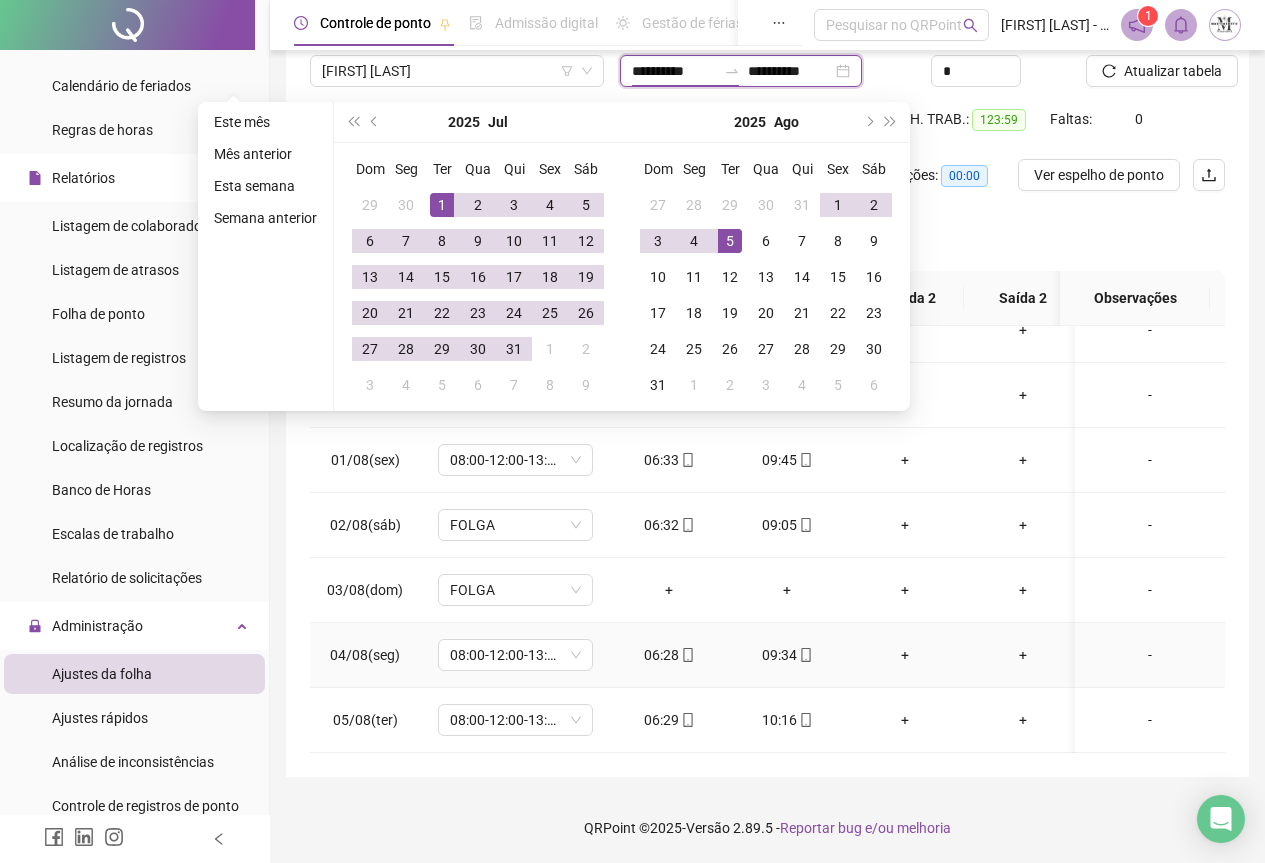type on "**********" 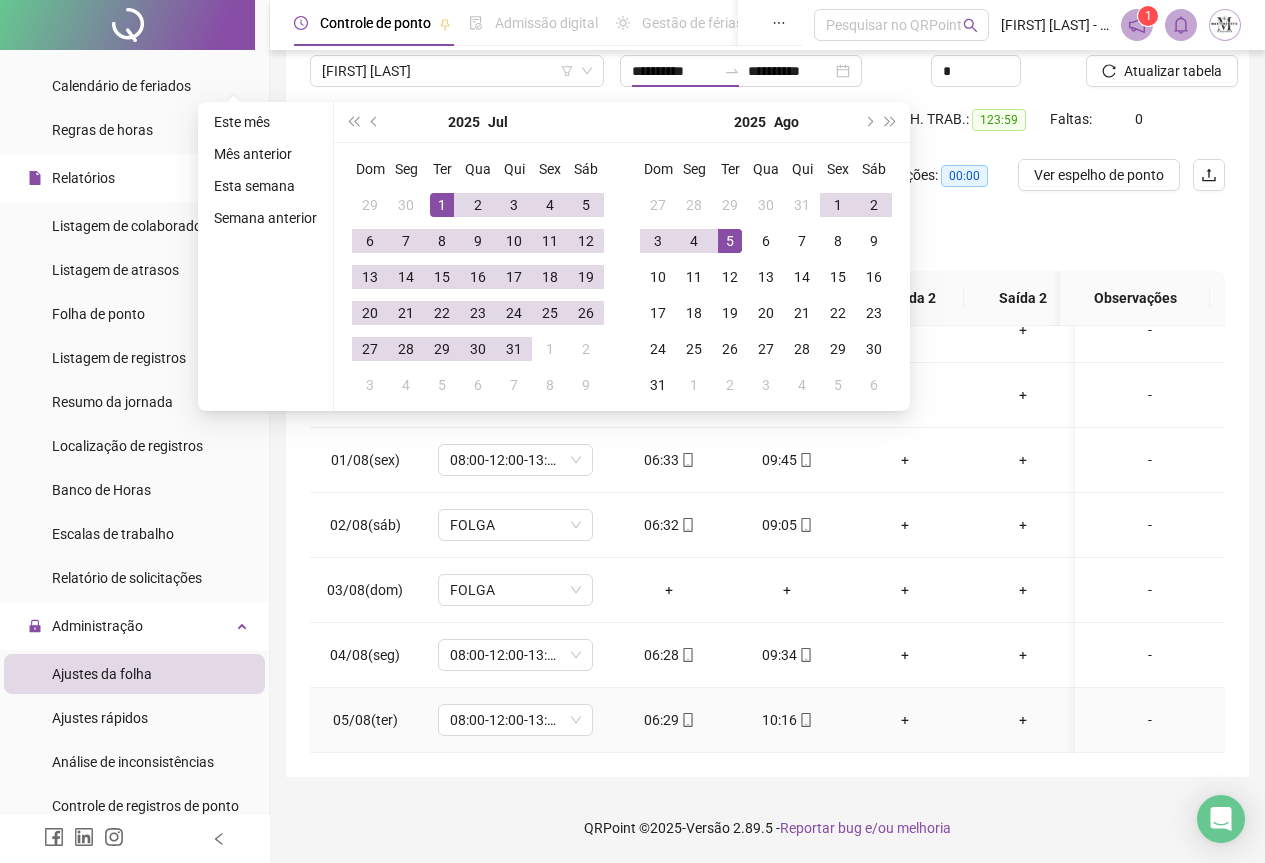 click on "-" at bounding box center [1150, 720] 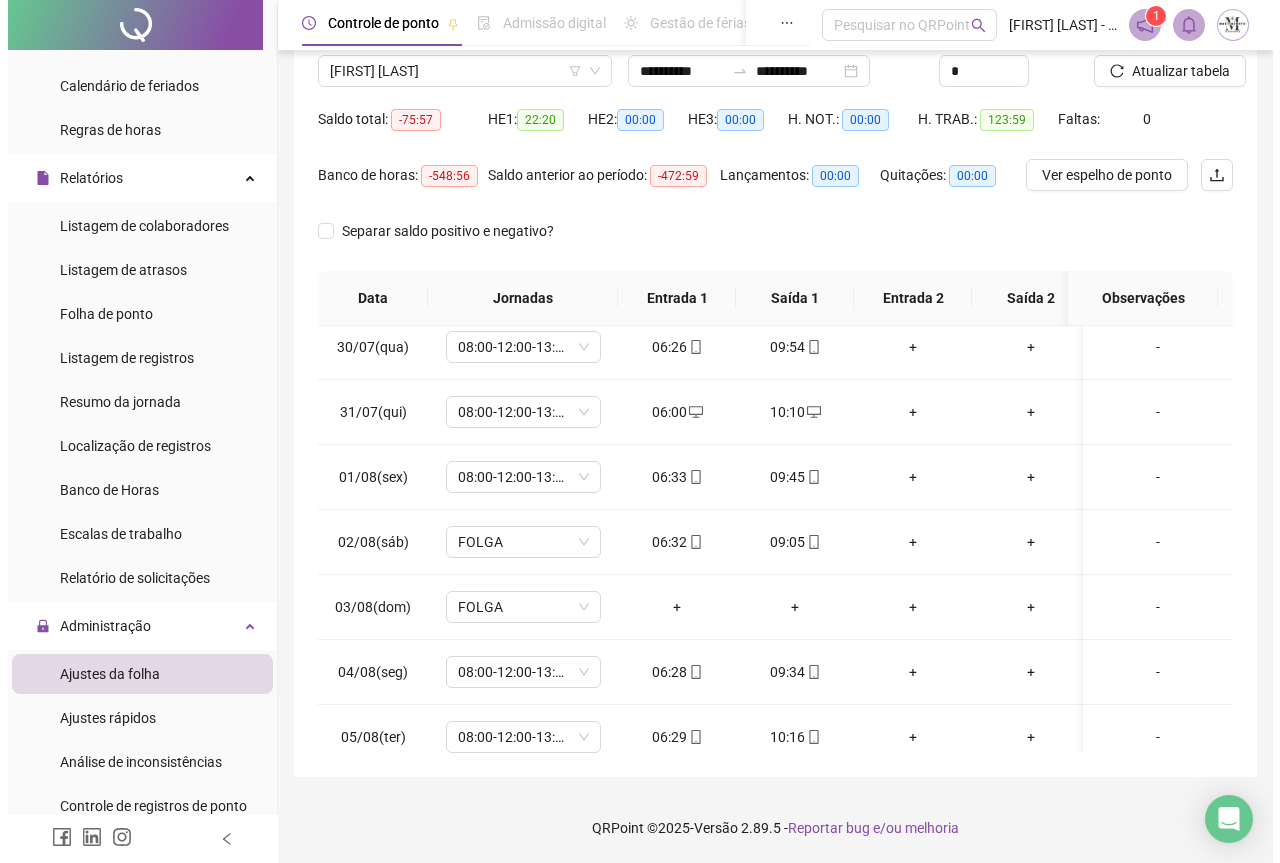 scroll, scrollTop: 1928, scrollLeft: 0, axis: vertical 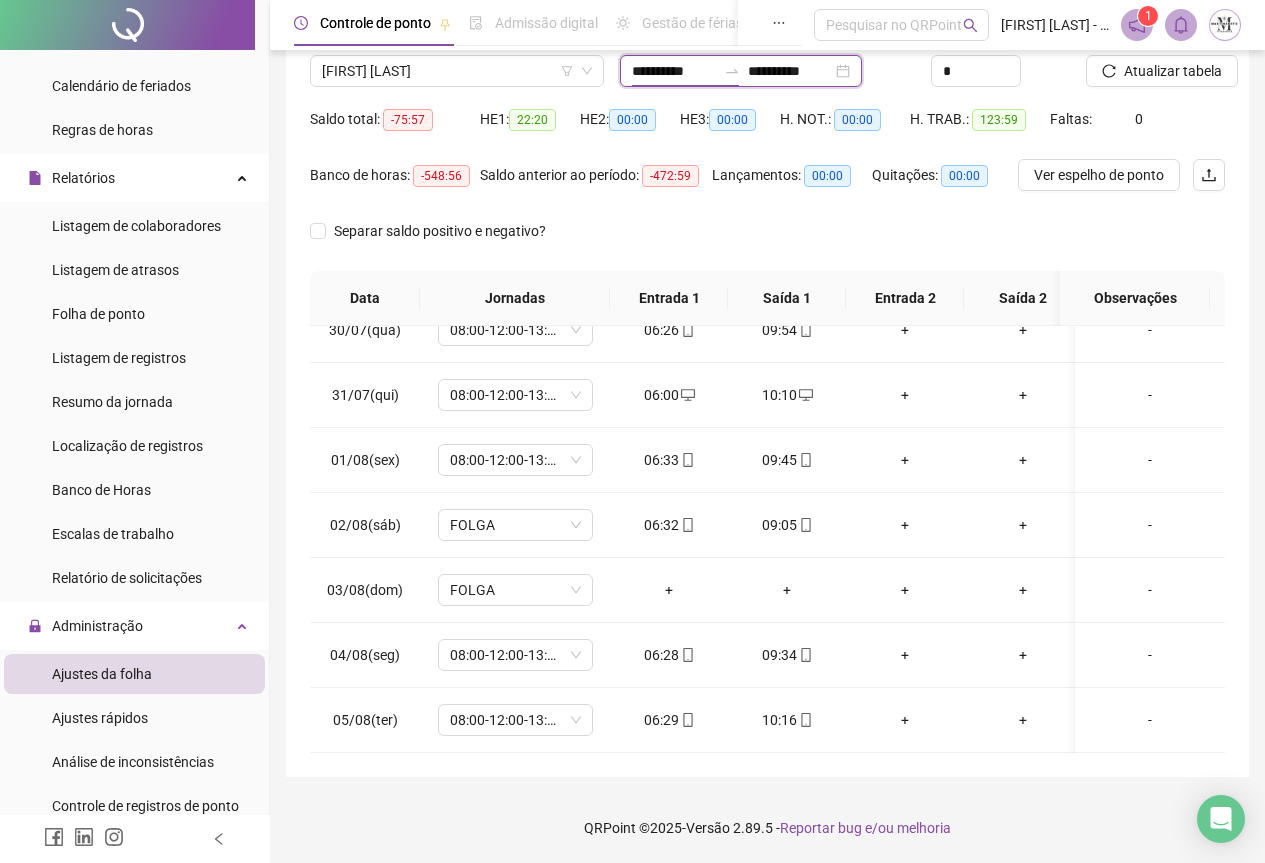 click on "**********" at bounding box center (674, 71) 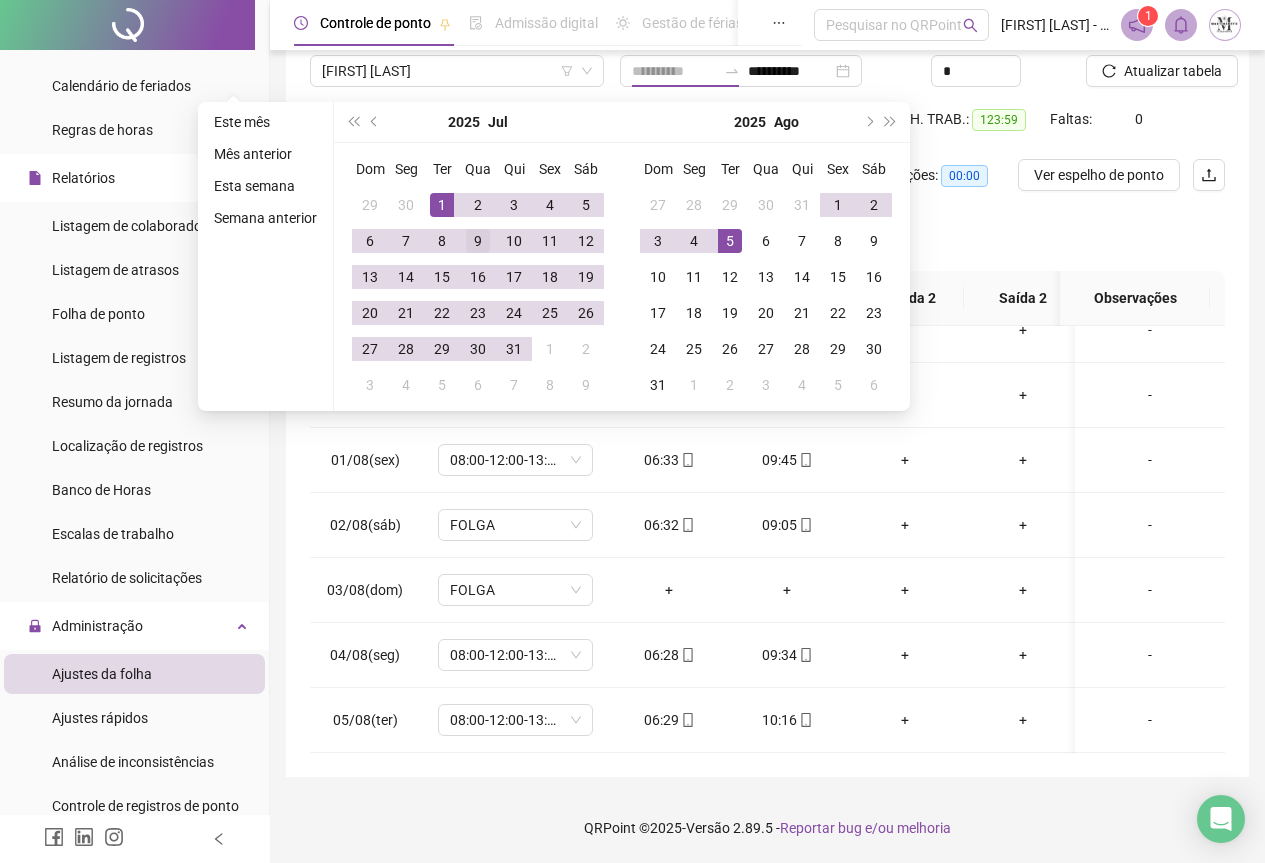 drag, startPoint x: 443, startPoint y: 199, endPoint x: 462, endPoint y: 252, distance: 56.302753 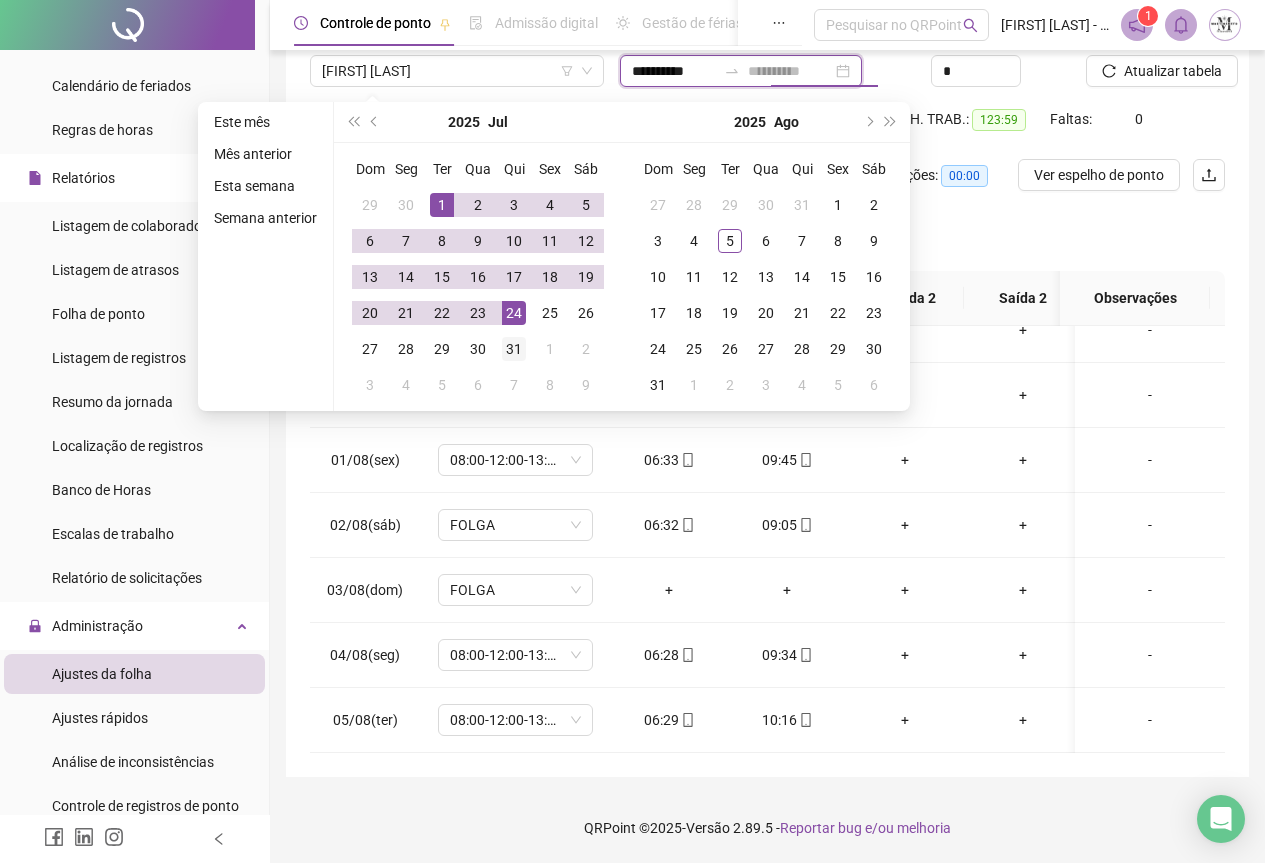 type on "**********" 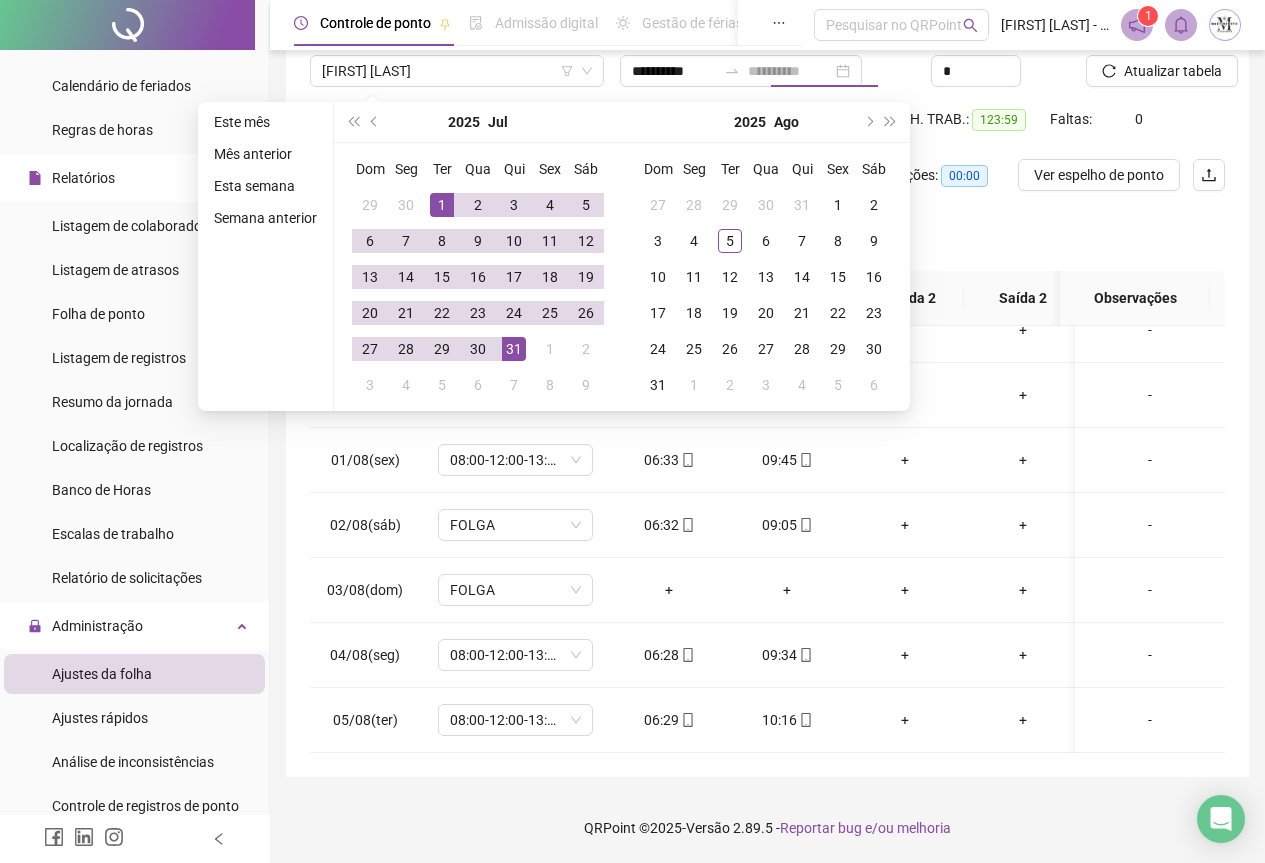 click on "31" at bounding box center (514, 349) 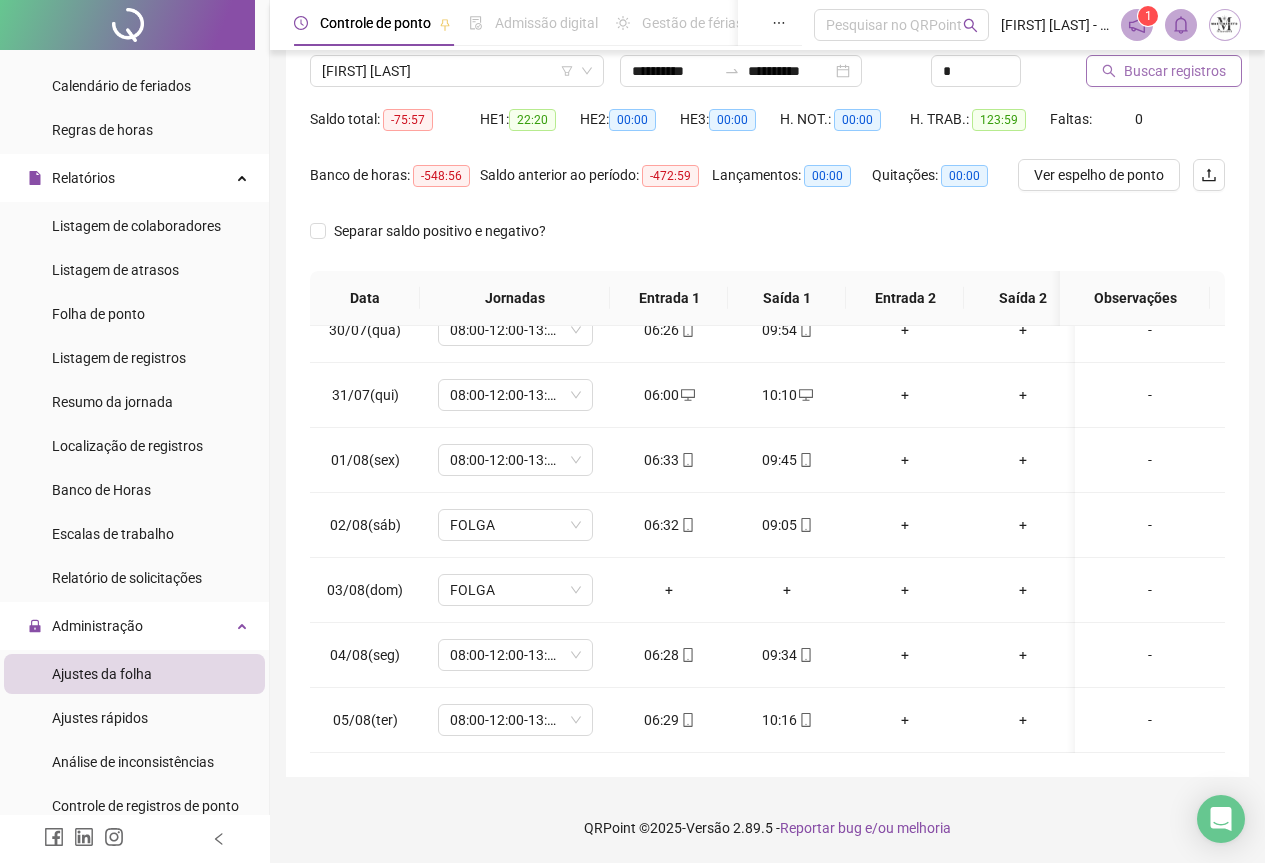 click on "Buscar registros" at bounding box center (1175, 71) 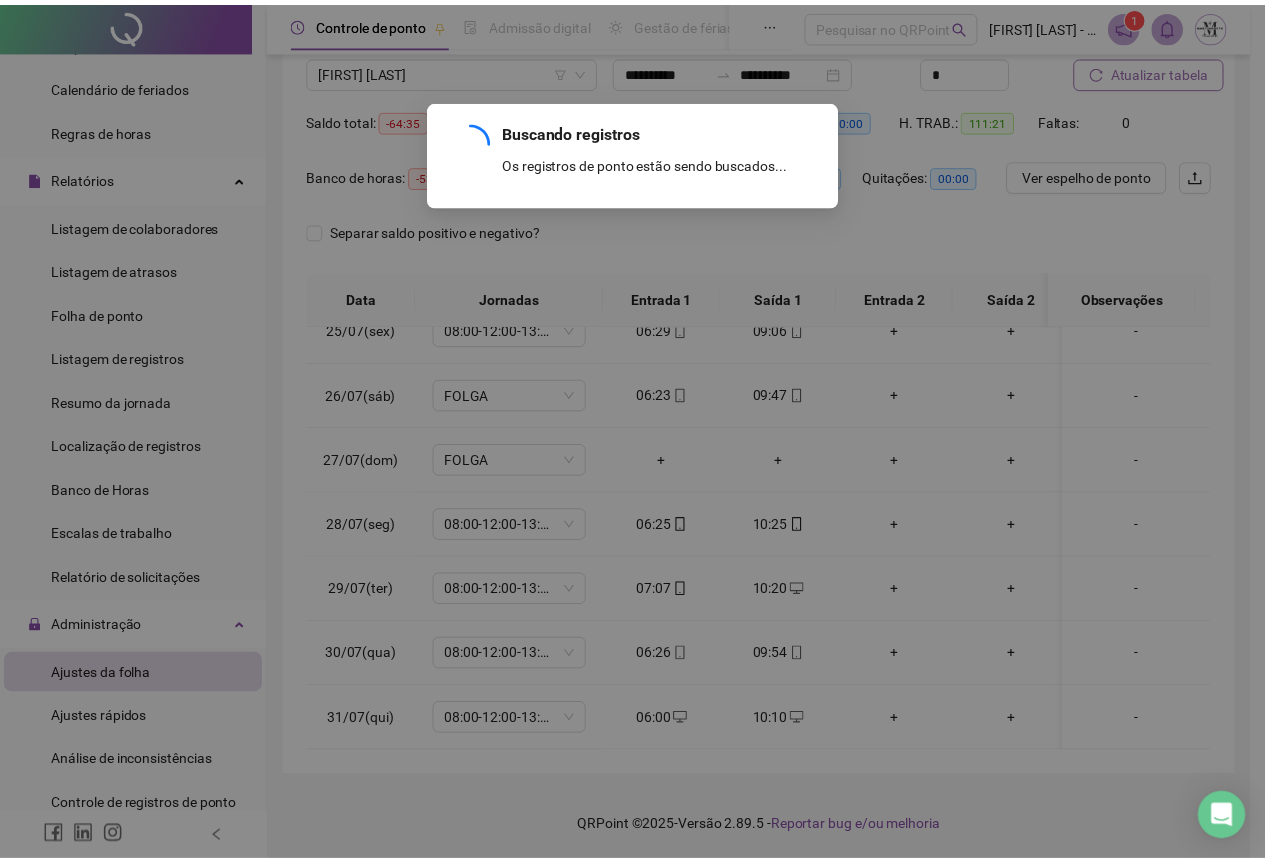 scroll, scrollTop: 1603, scrollLeft: 0, axis: vertical 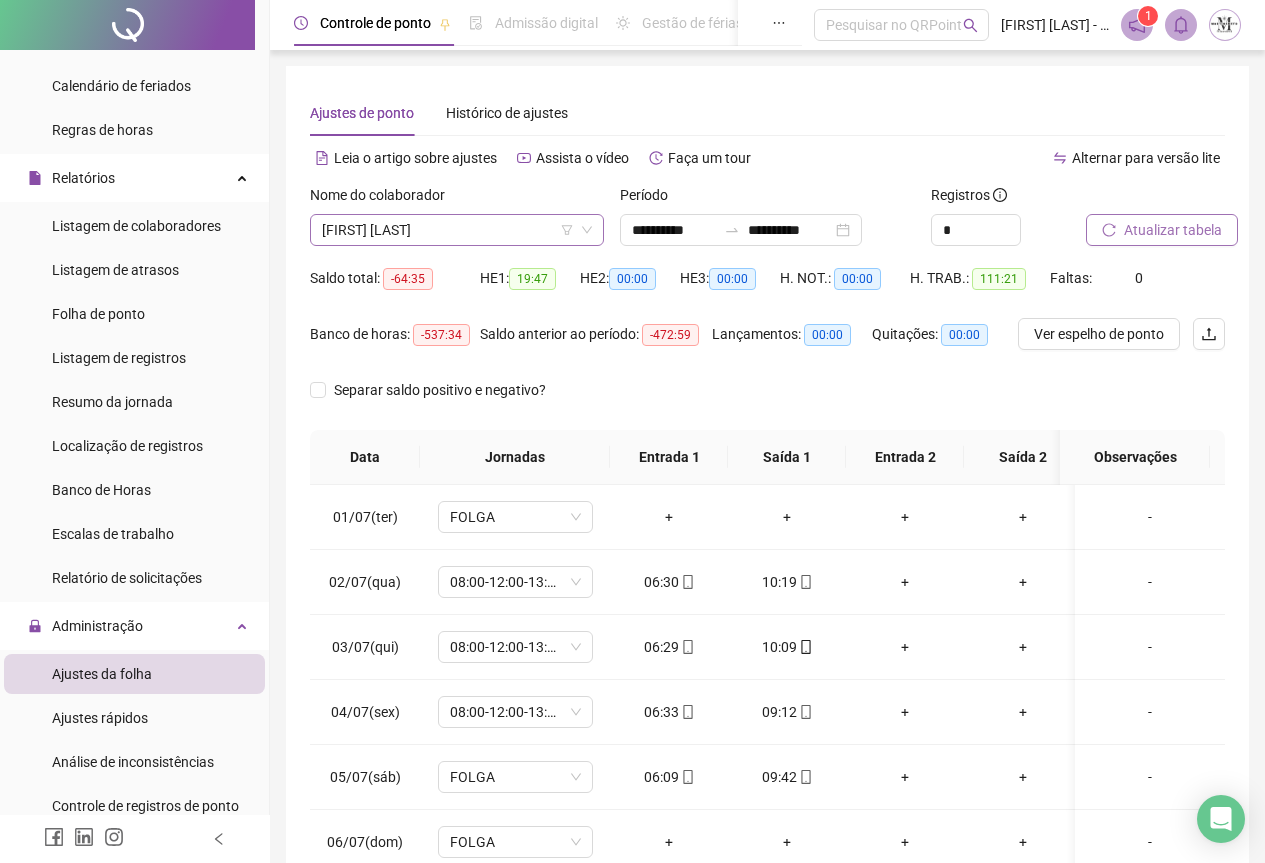 click on "[FIRST] [LAST] [LAST]" at bounding box center [457, 230] 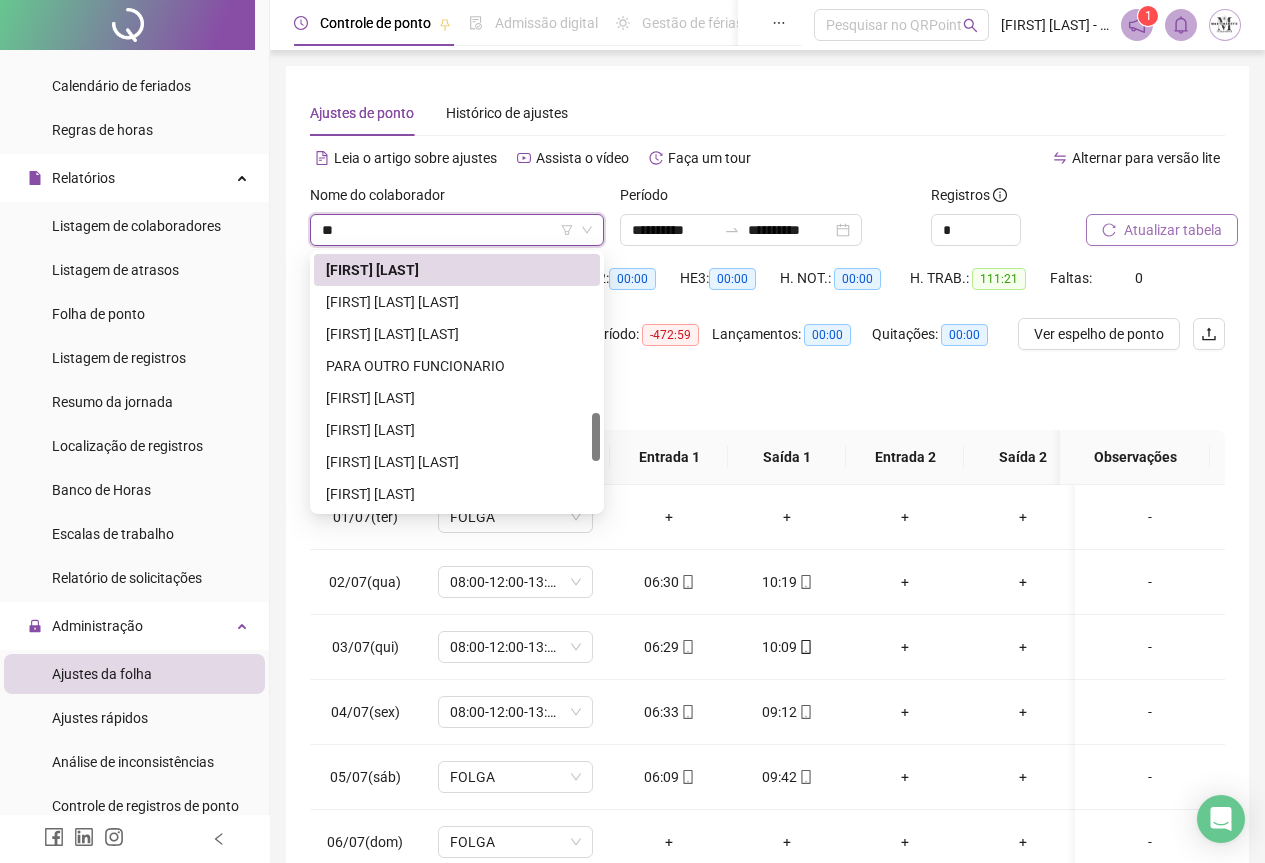 scroll, scrollTop: 0, scrollLeft: 0, axis: both 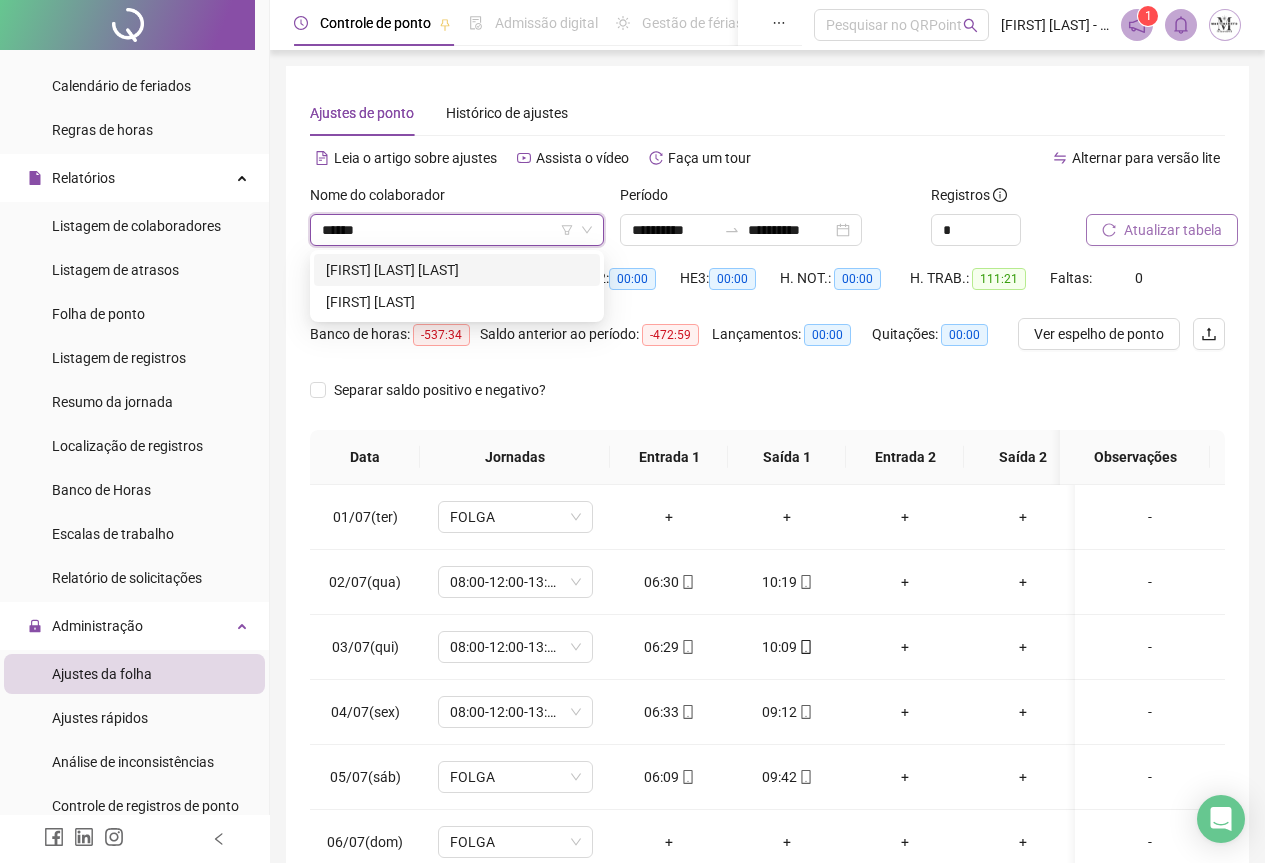 type on "*******" 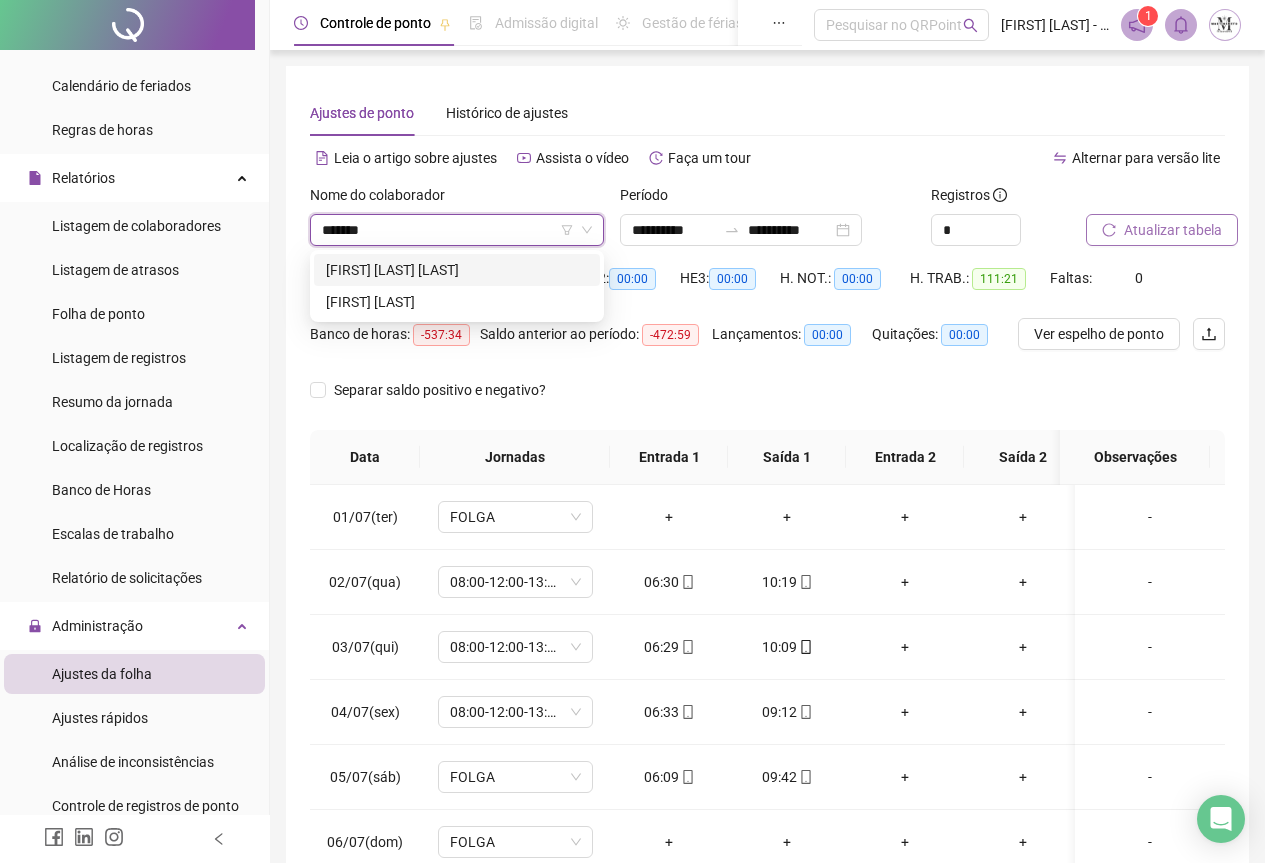 click on "[FIRST] [LAST]" at bounding box center (457, 270) 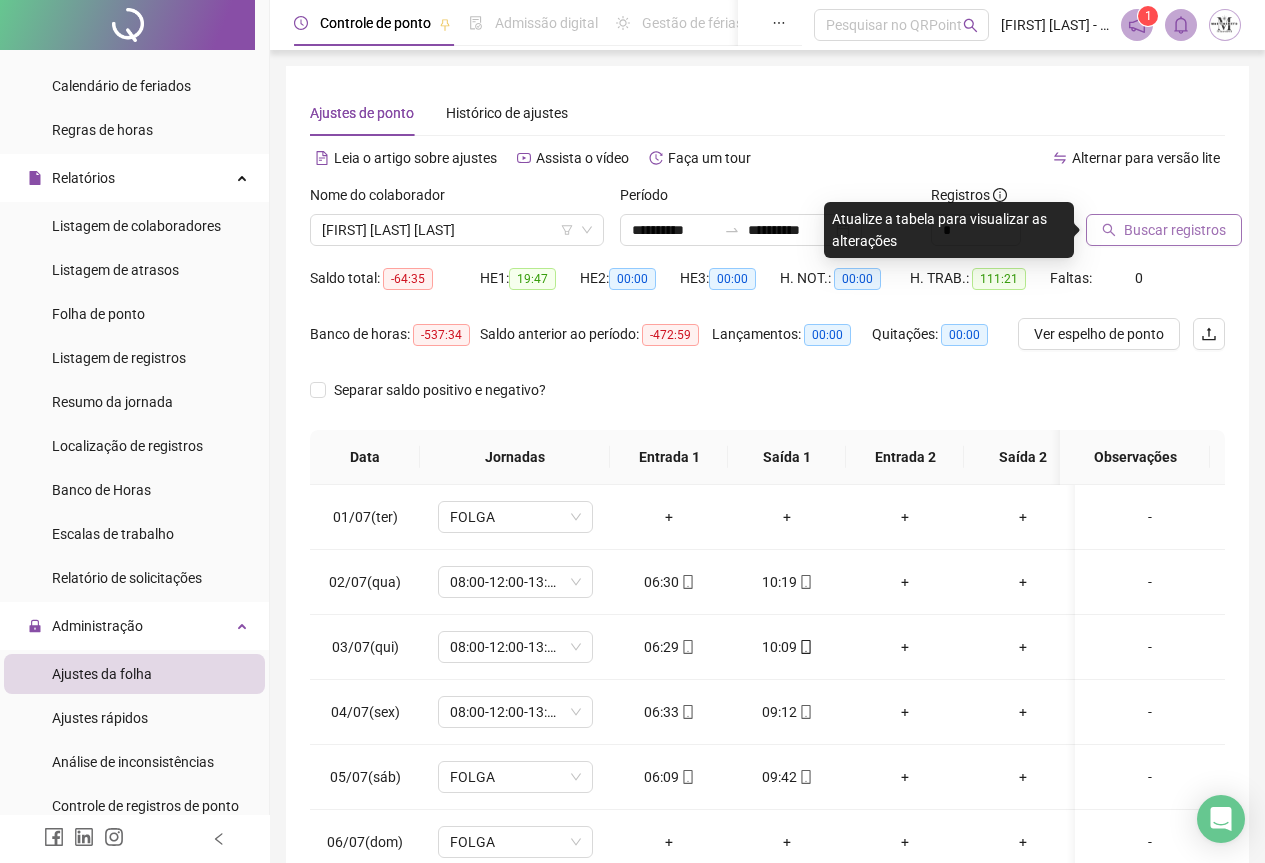 click on "Buscar registros" at bounding box center [1164, 230] 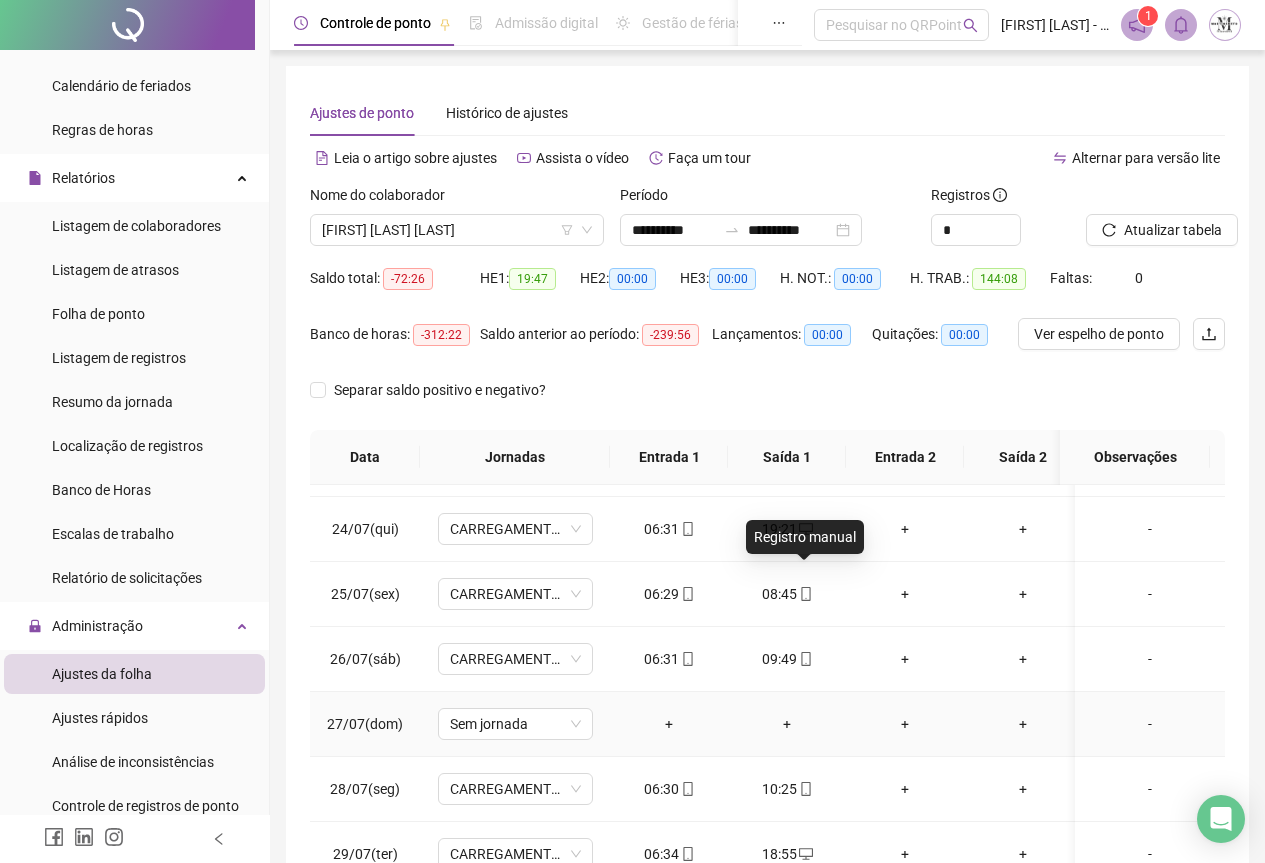 scroll, scrollTop: 1603, scrollLeft: 0, axis: vertical 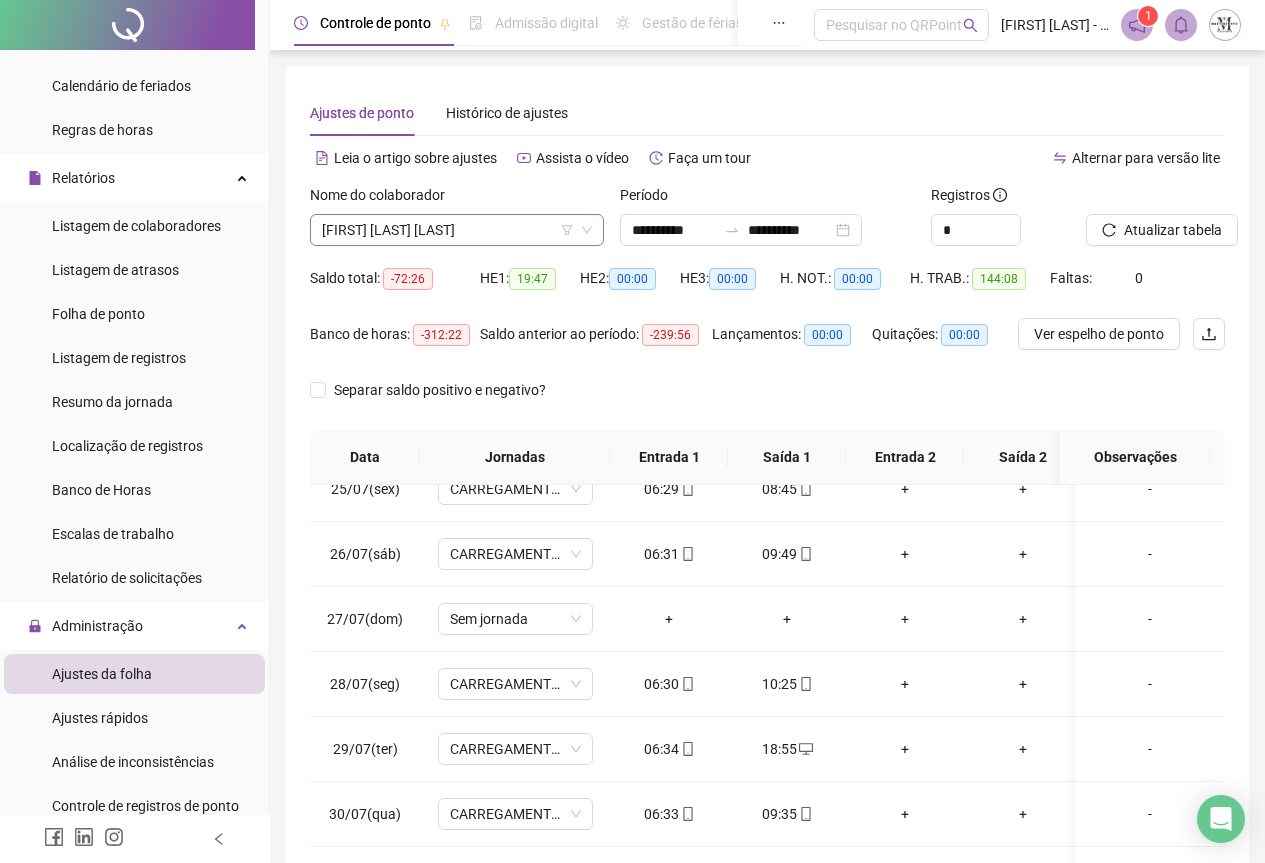 click on "[FIRST] [LAST]" at bounding box center (457, 230) 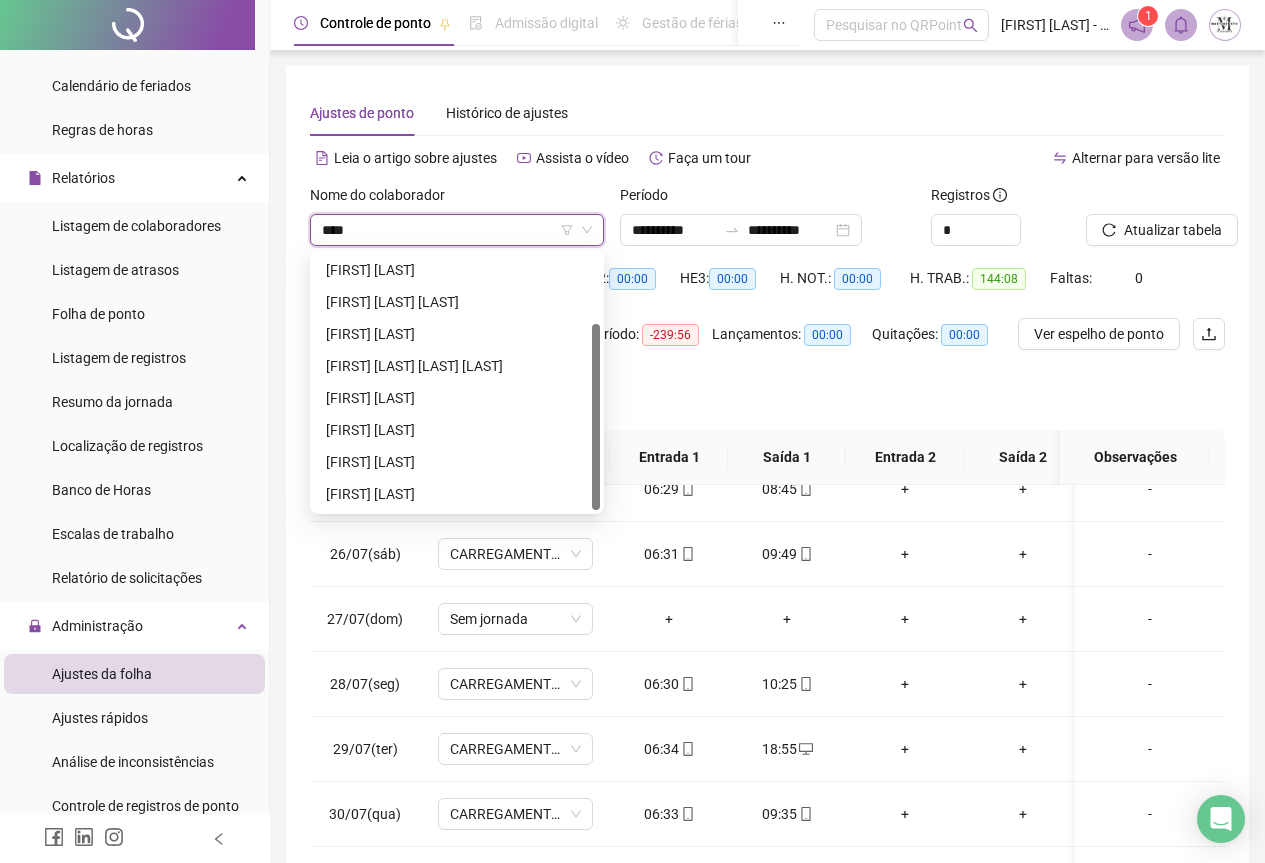 type on "*****" 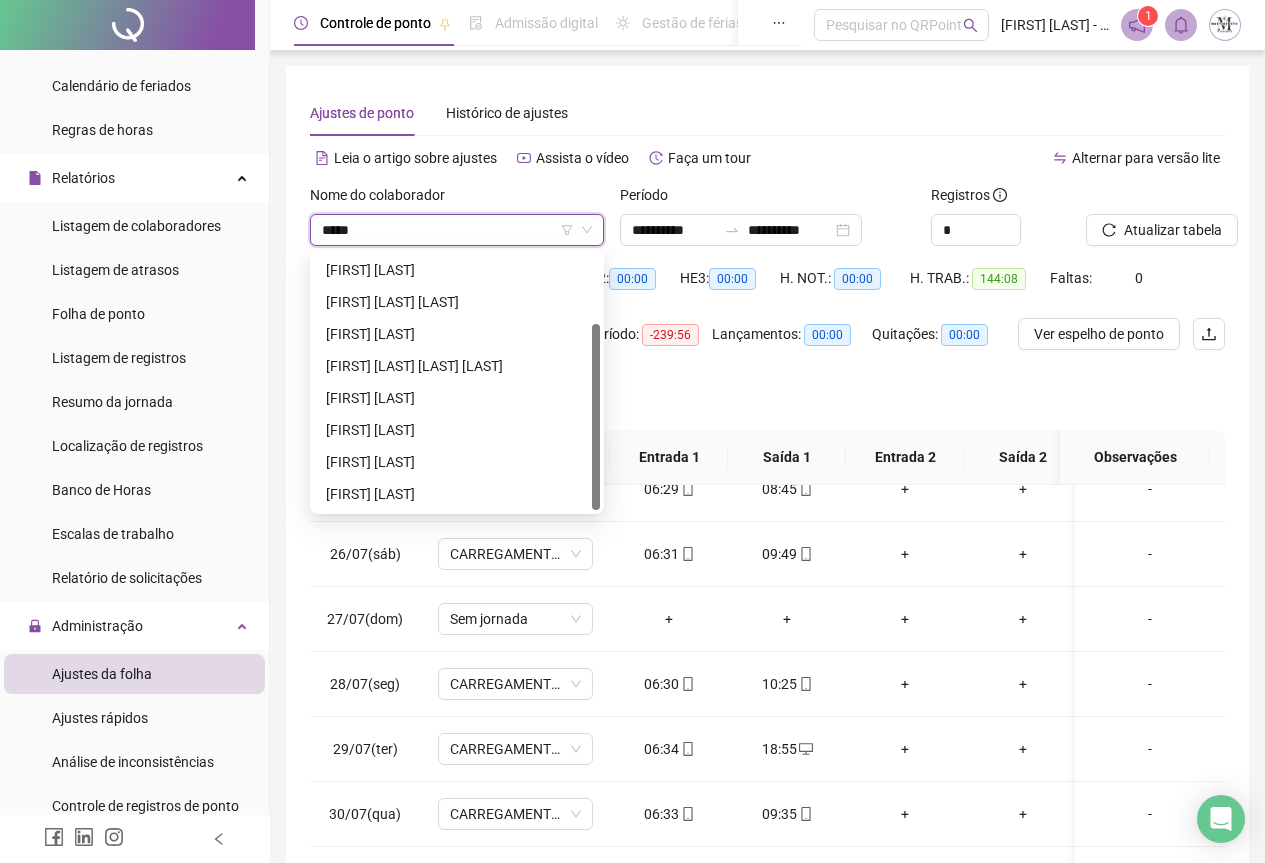 scroll, scrollTop: 64, scrollLeft: 0, axis: vertical 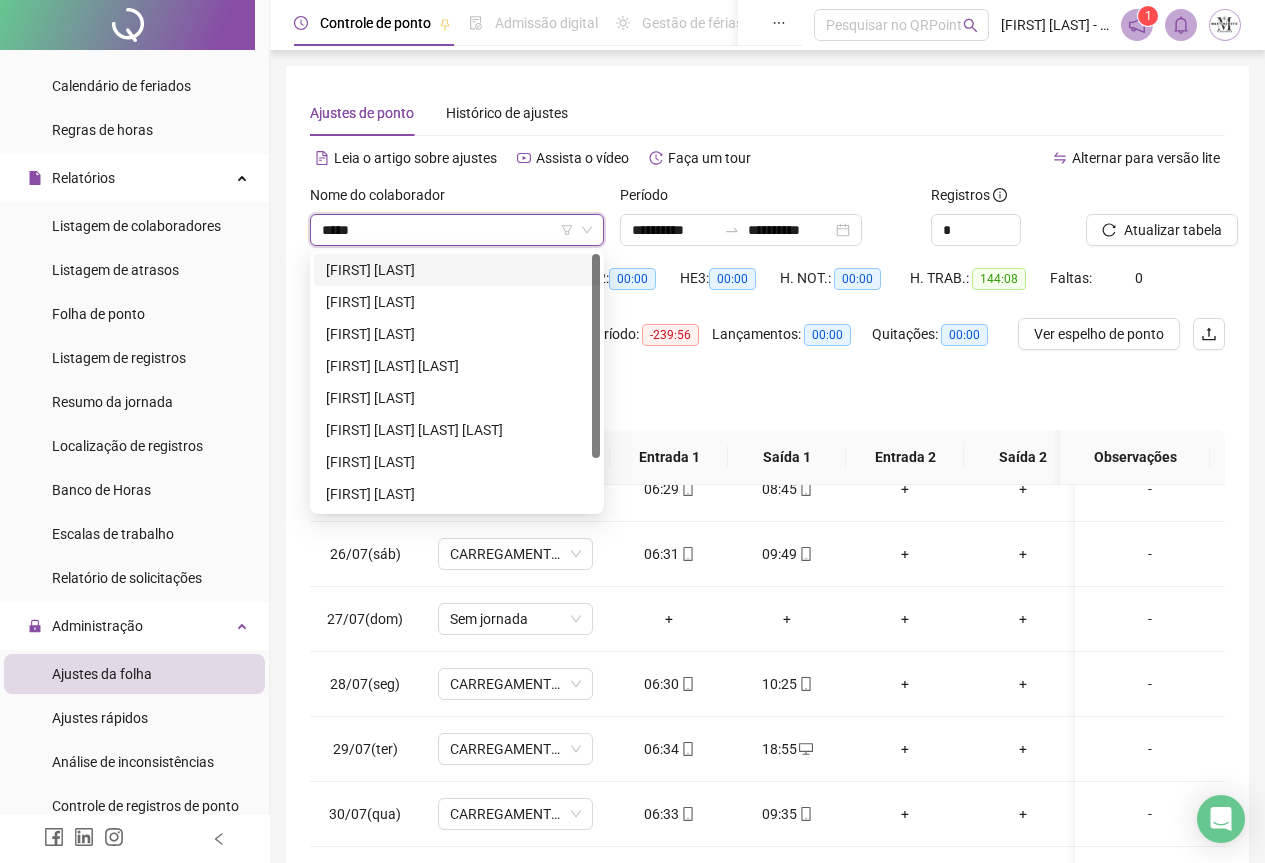 click on "[FIRST] [LAST] [LAST]" at bounding box center [457, 270] 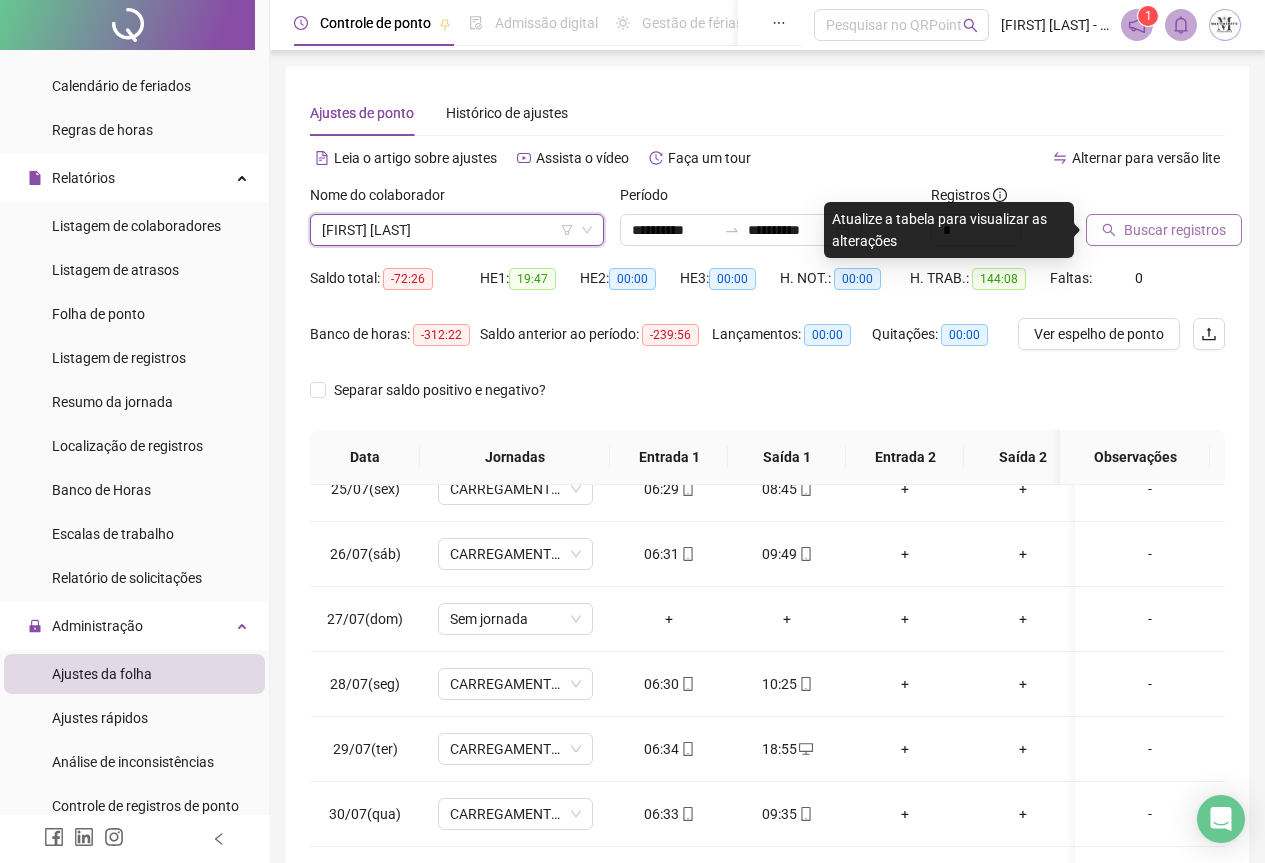 click on "Buscar registros" at bounding box center [1164, 230] 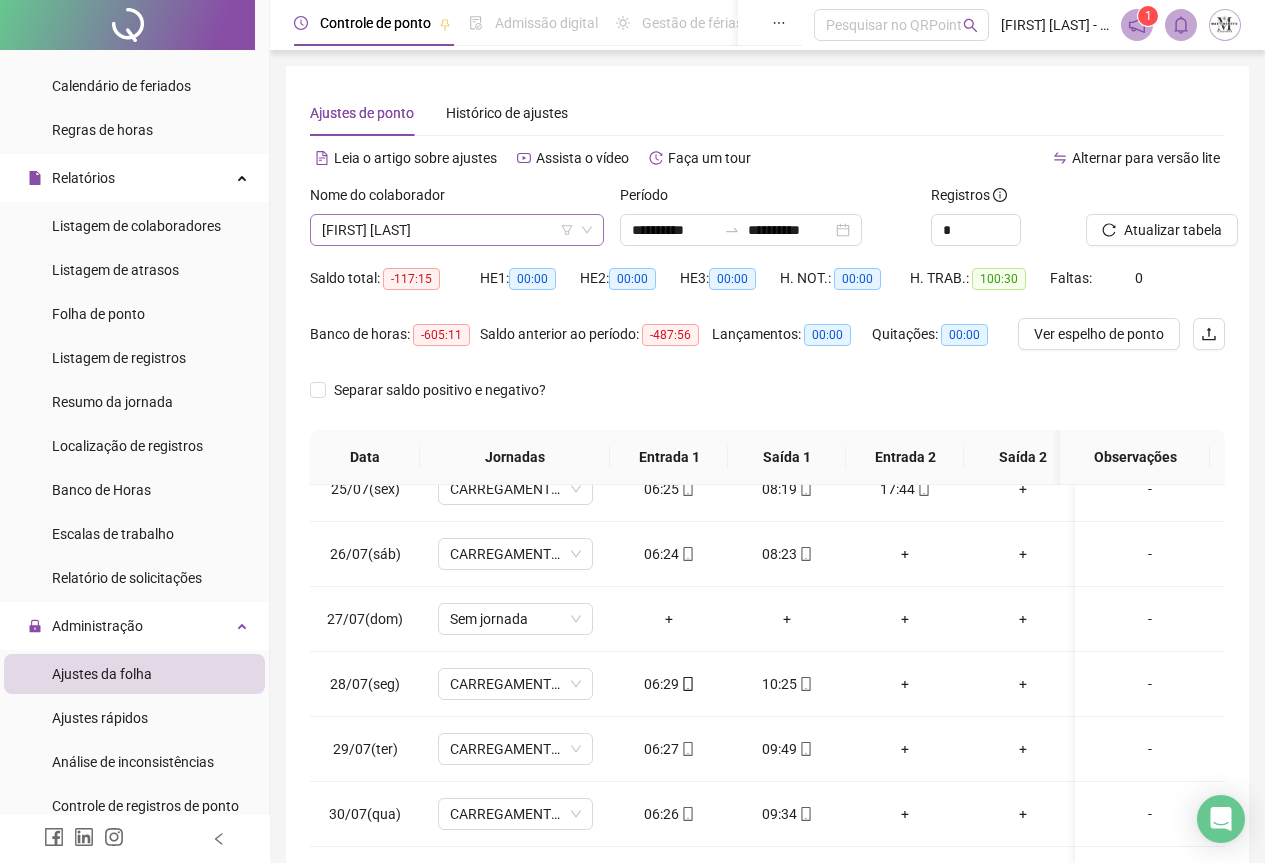 click on "[FIRST] [LAST] [LAST]" at bounding box center (457, 230) 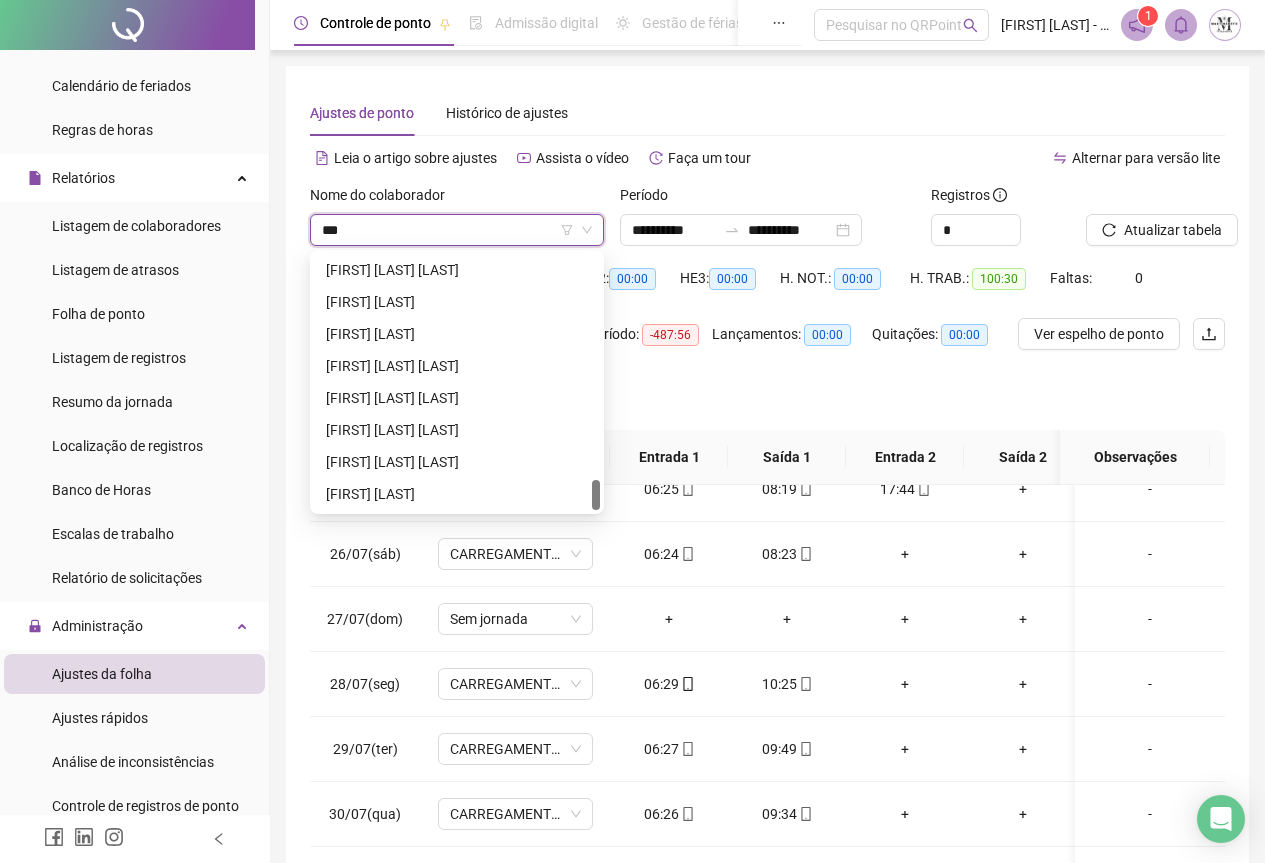scroll, scrollTop: 0, scrollLeft: 0, axis: both 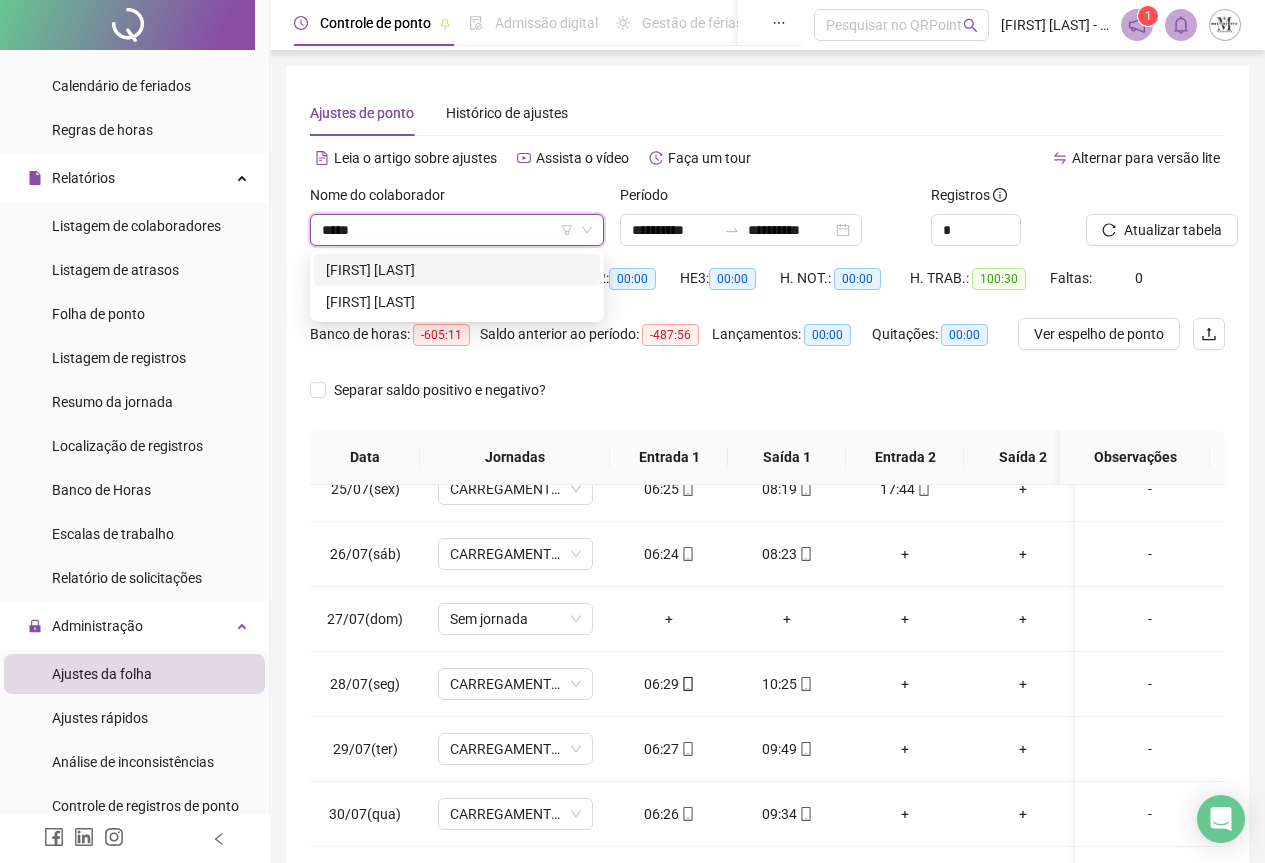 type on "******" 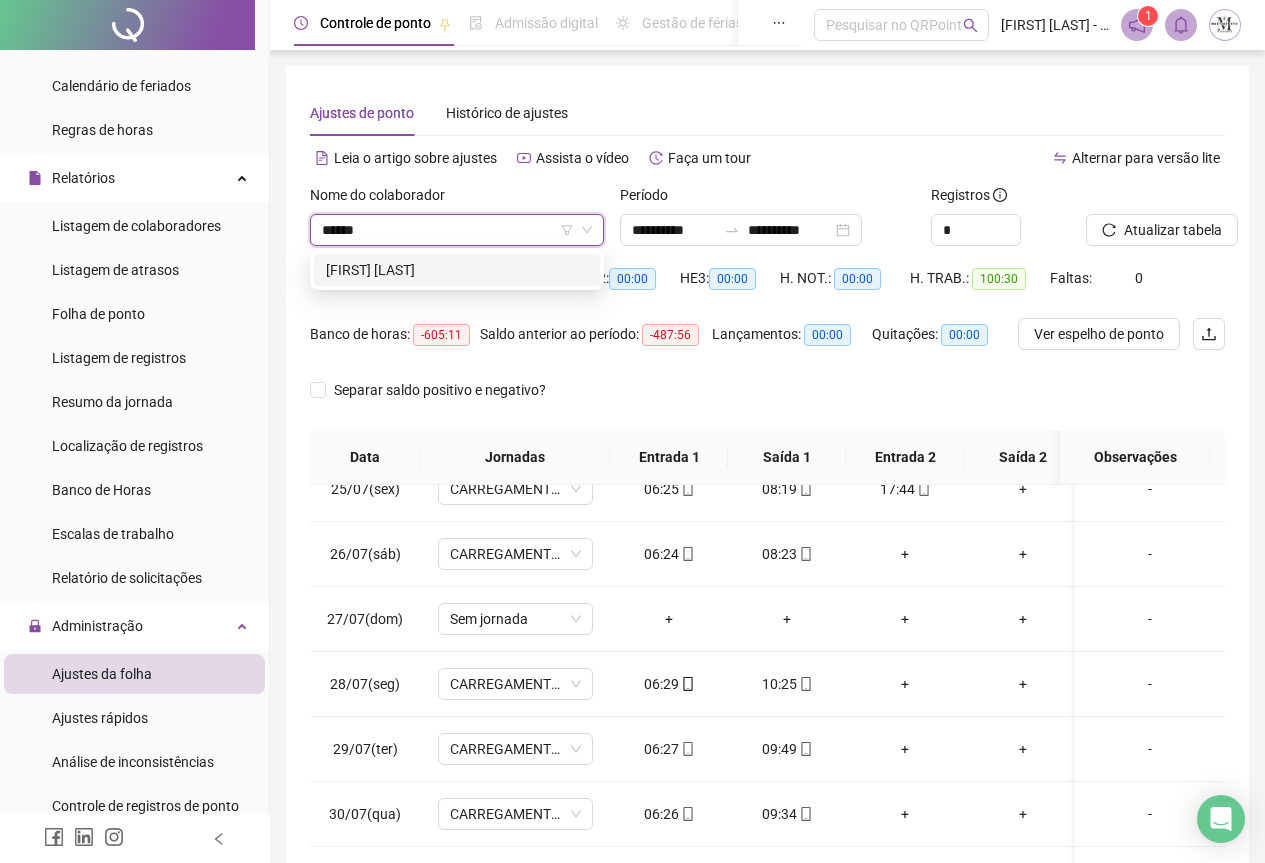 click on "[FIRST] [LAST]" at bounding box center [457, 270] 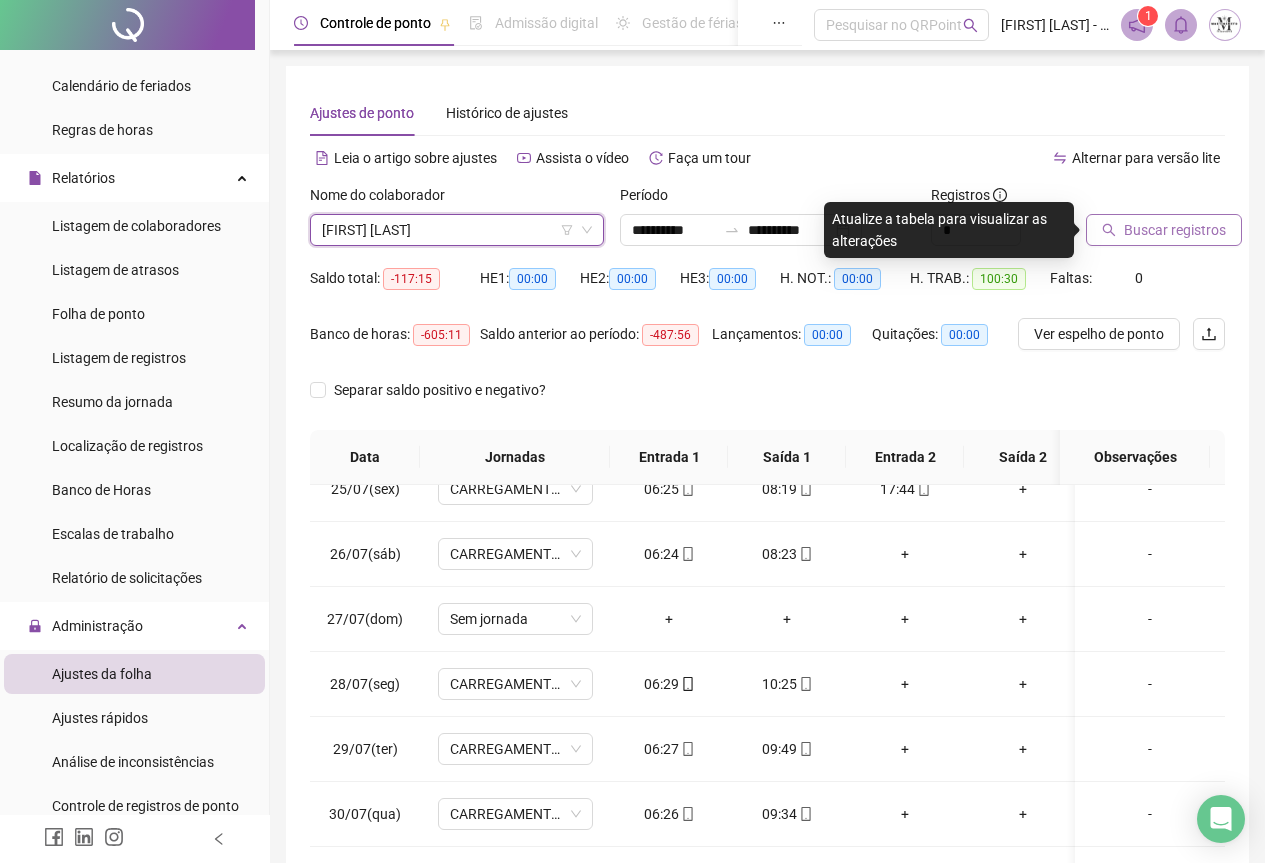 click on "Buscar registros" at bounding box center [1164, 230] 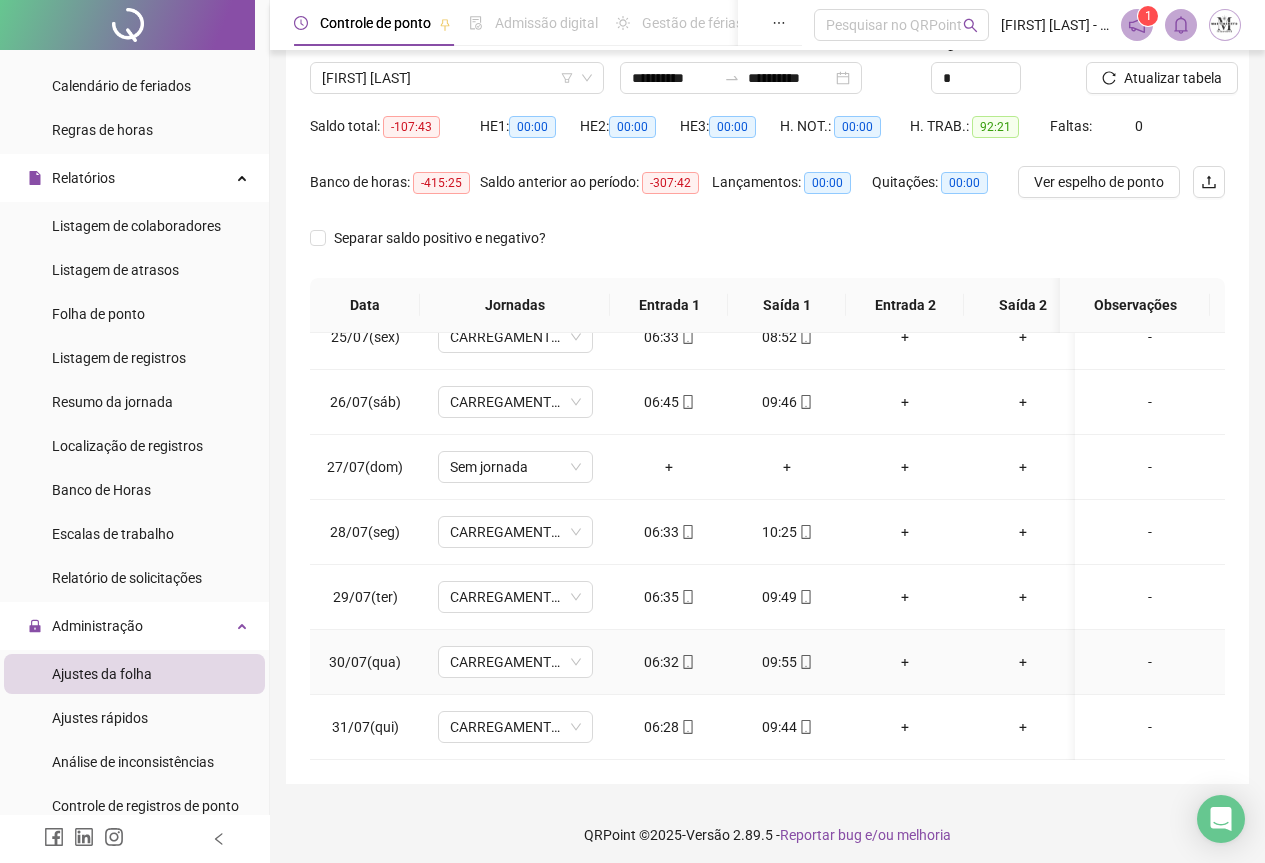 scroll, scrollTop: 159, scrollLeft: 0, axis: vertical 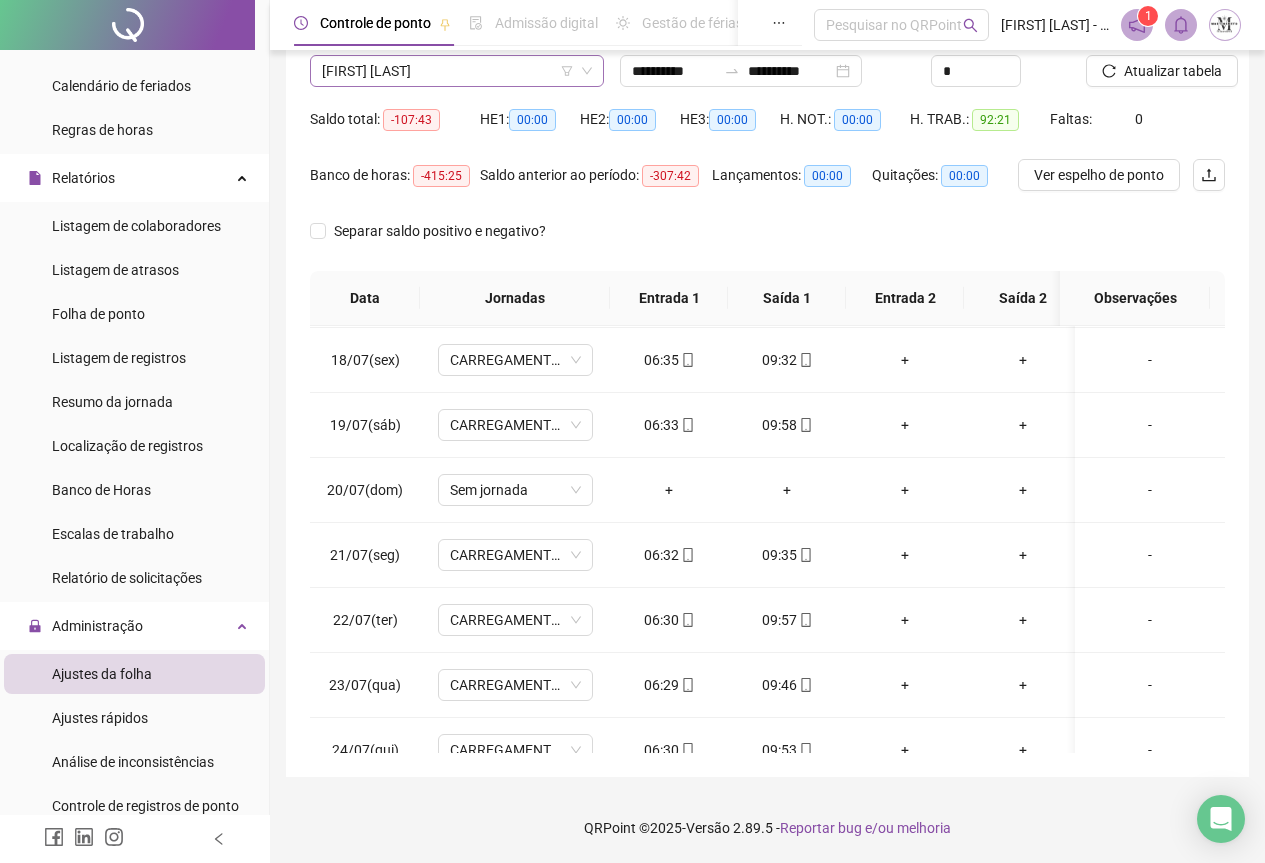 click on "[FIRST] [LAST]" at bounding box center [457, 71] 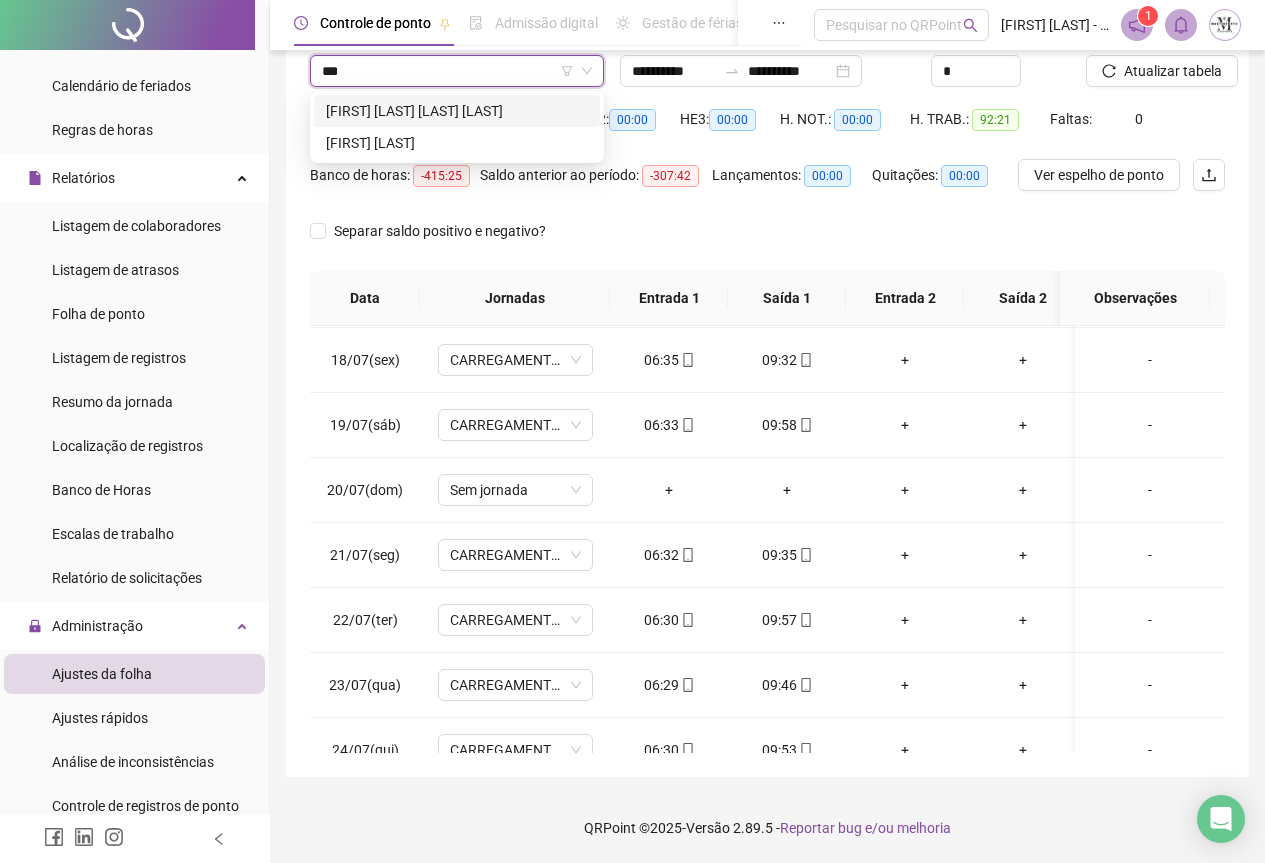 scroll, scrollTop: 0, scrollLeft: 0, axis: both 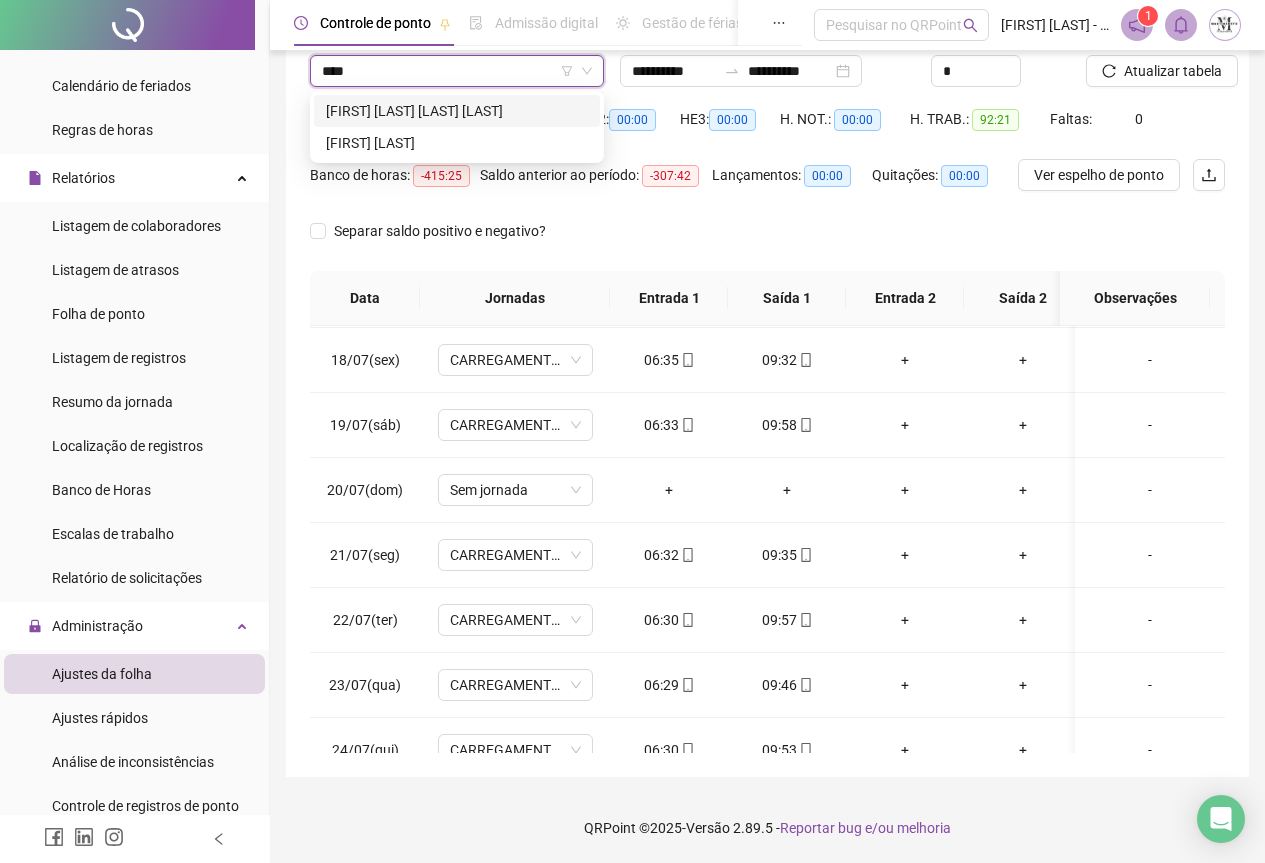 type on "*****" 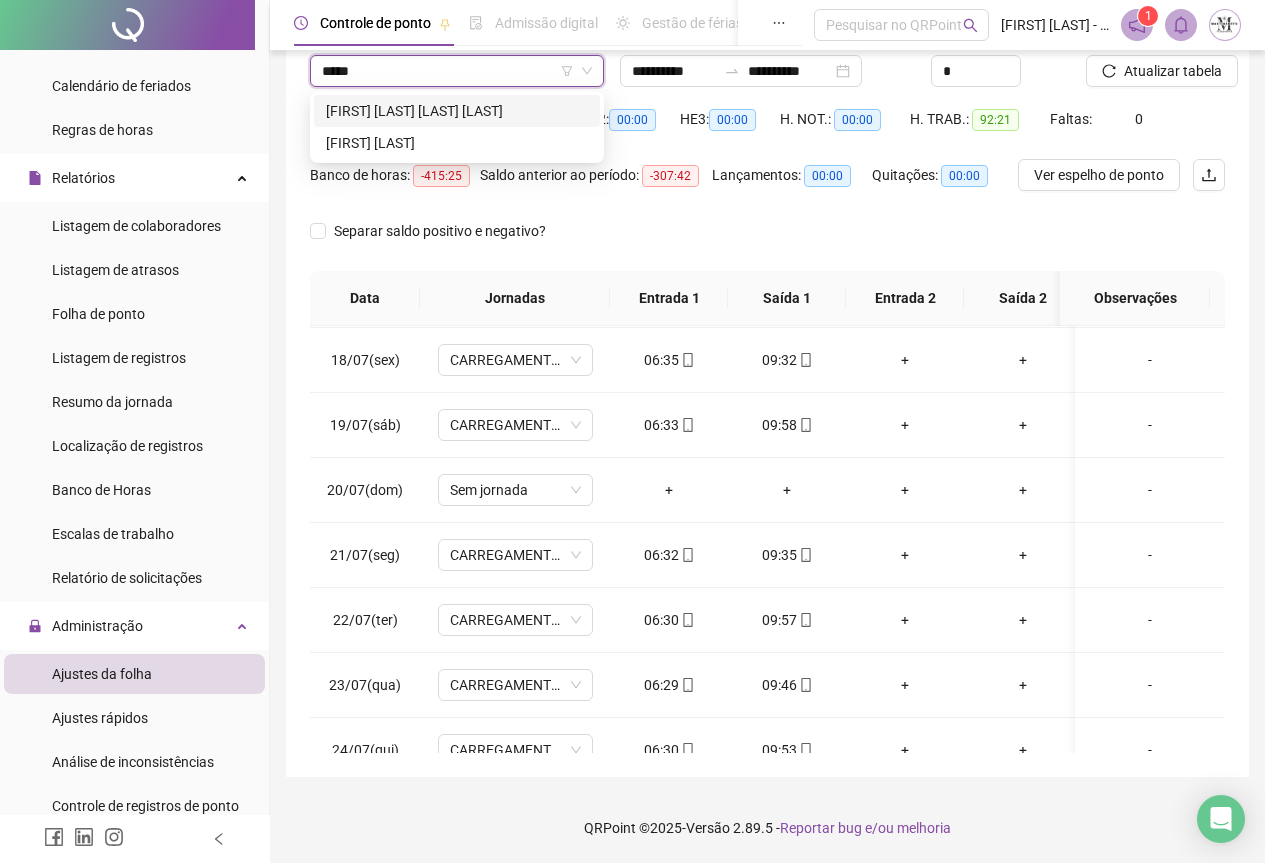 click on "[FIRST] [LAST] [LAST] [LAST]" at bounding box center [457, 111] 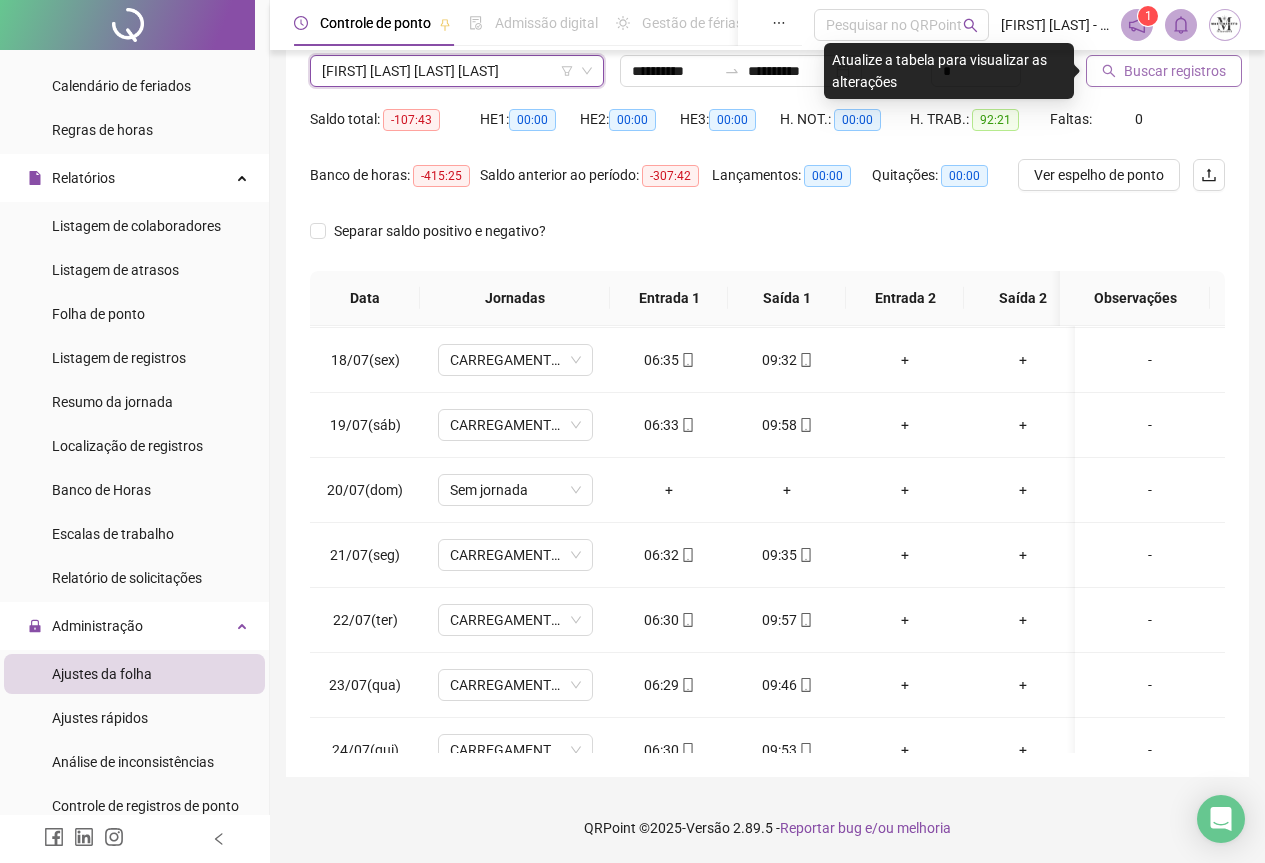 click on "Buscar registros" at bounding box center [1175, 71] 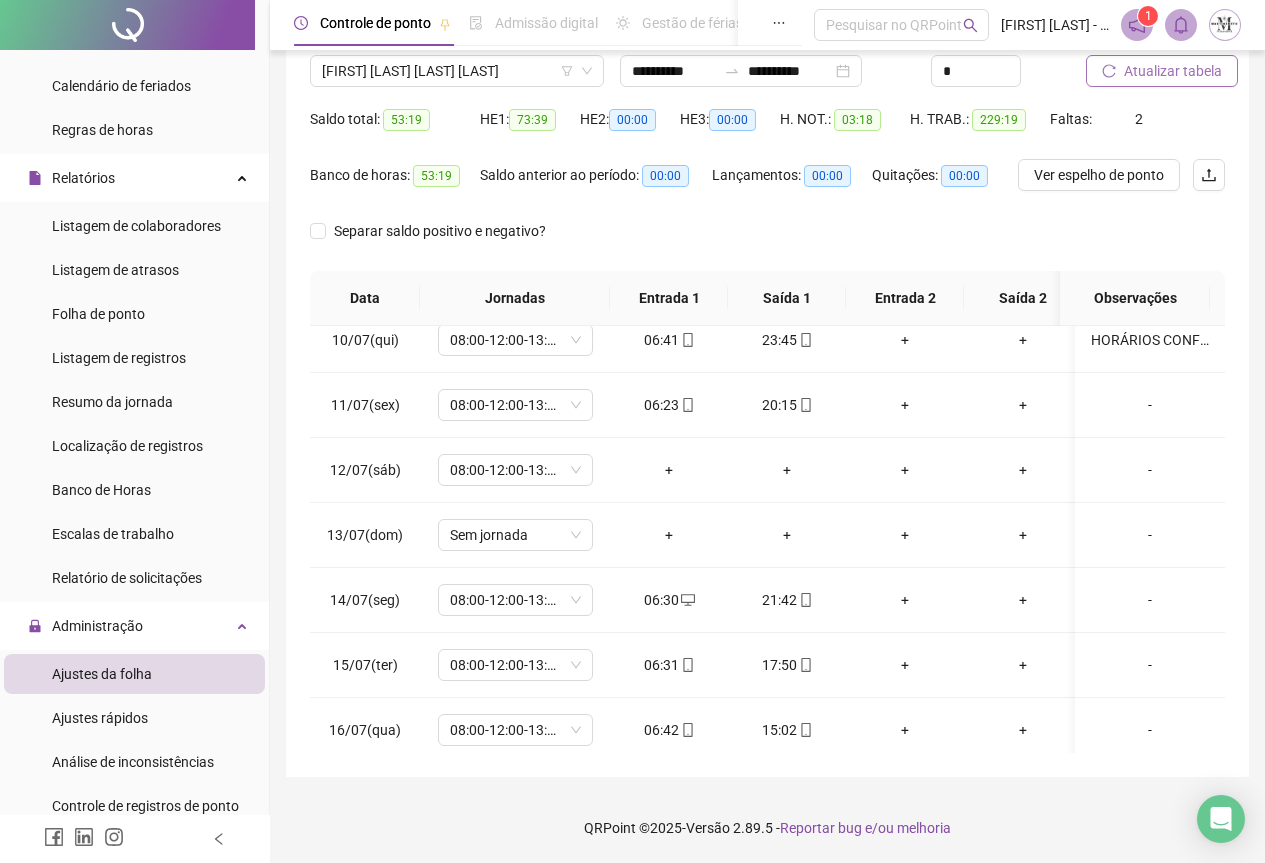 scroll, scrollTop: 0, scrollLeft: 0, axis: both 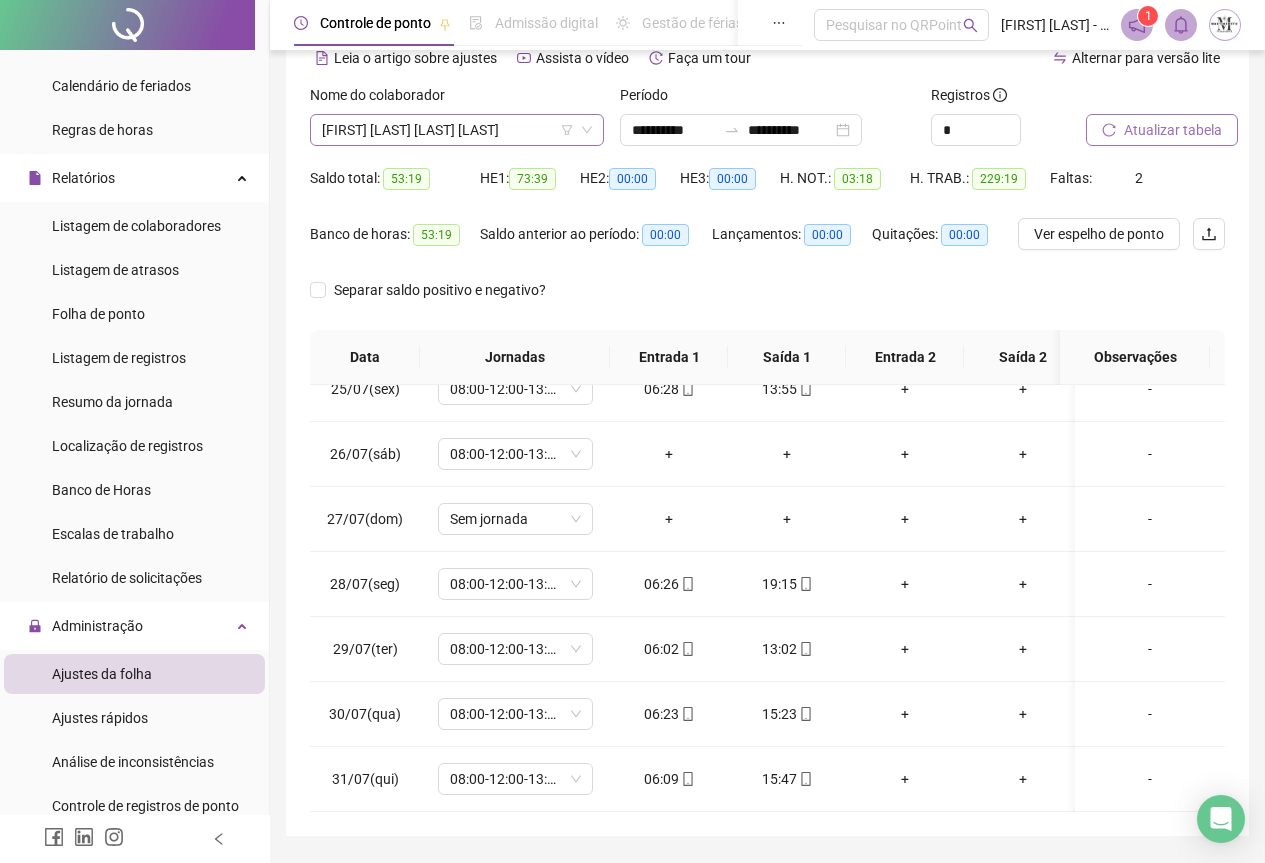 click on "[FIRST] [LAST] [LAST] [LAST]" at bounding box center (457, 130) 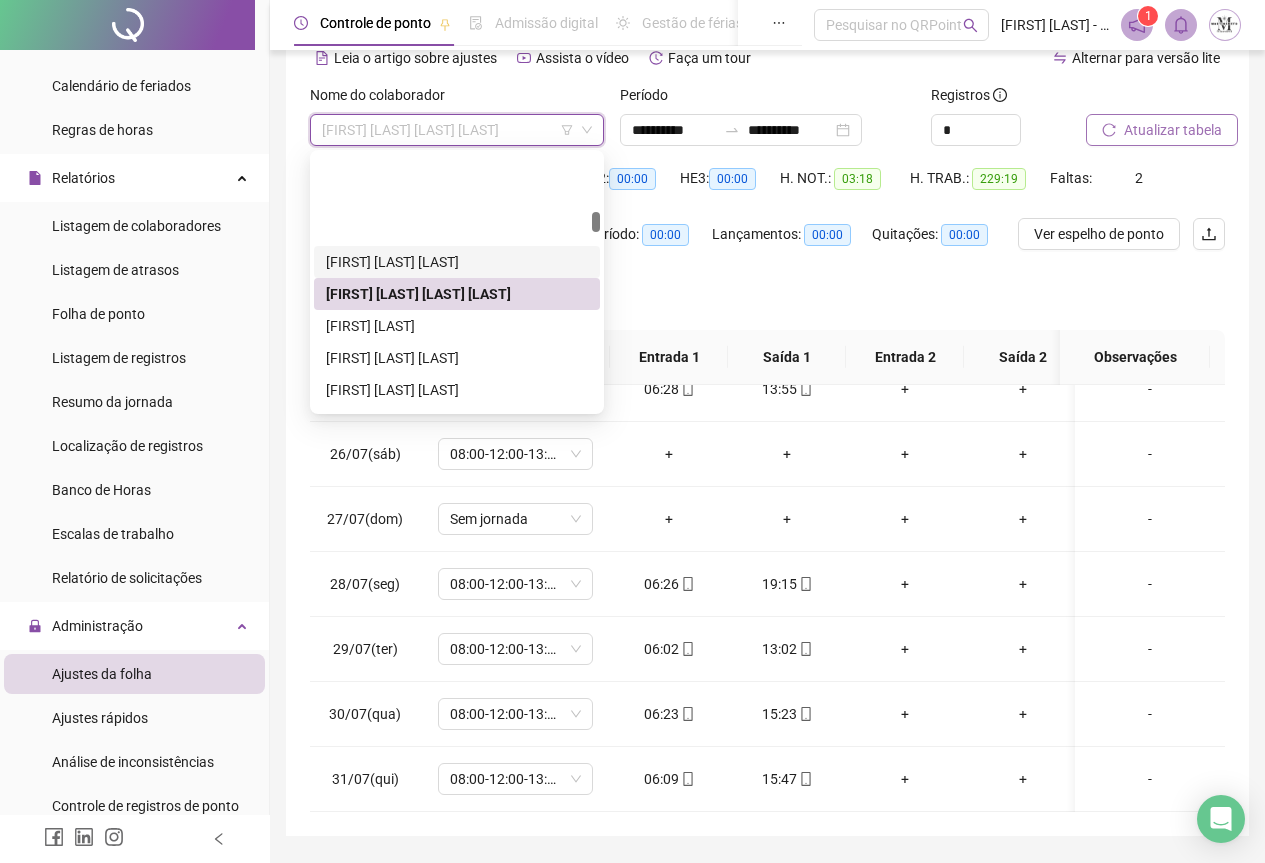 scroll, scrollTop: 1576, scrollLeft: 0, axis: vertical 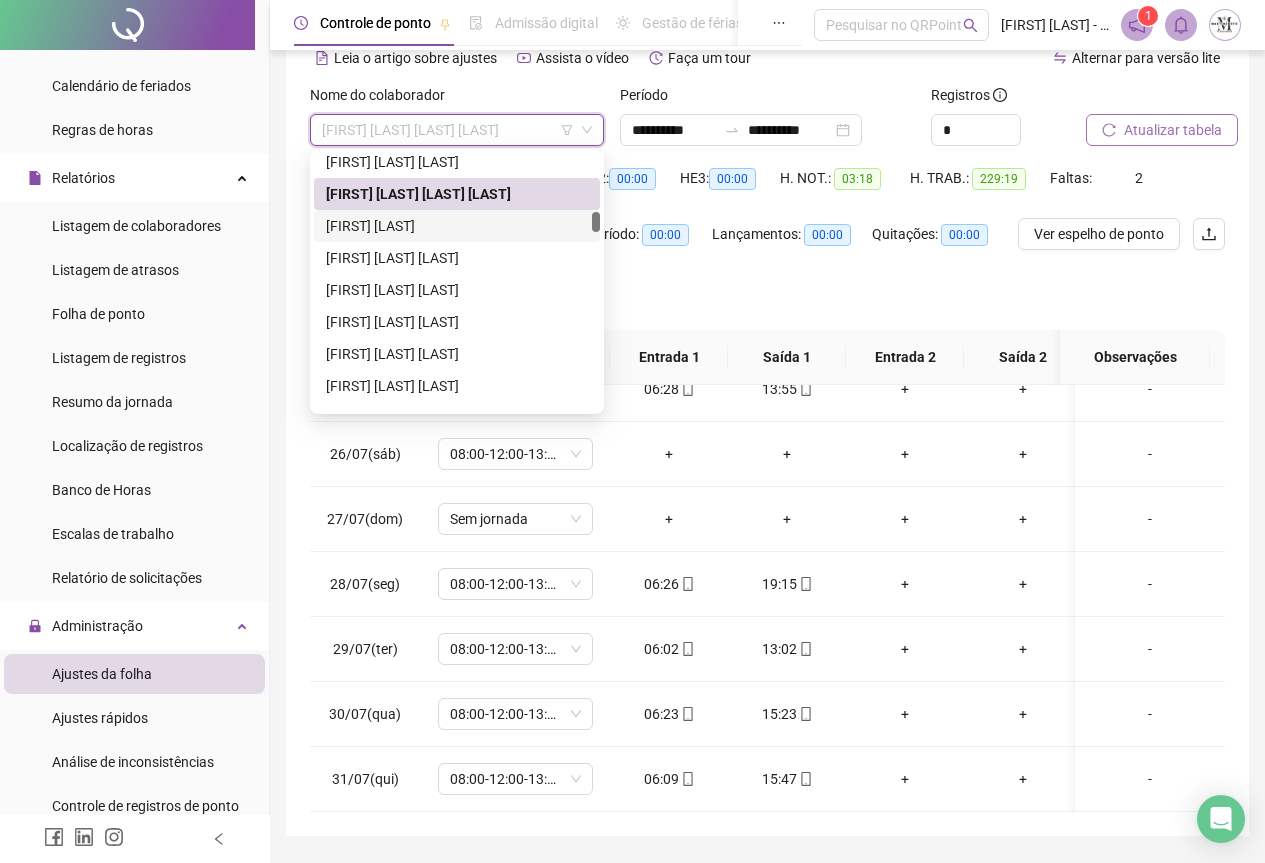 click on "[FIRST] [LAST]" at bounding box center [457, 226] 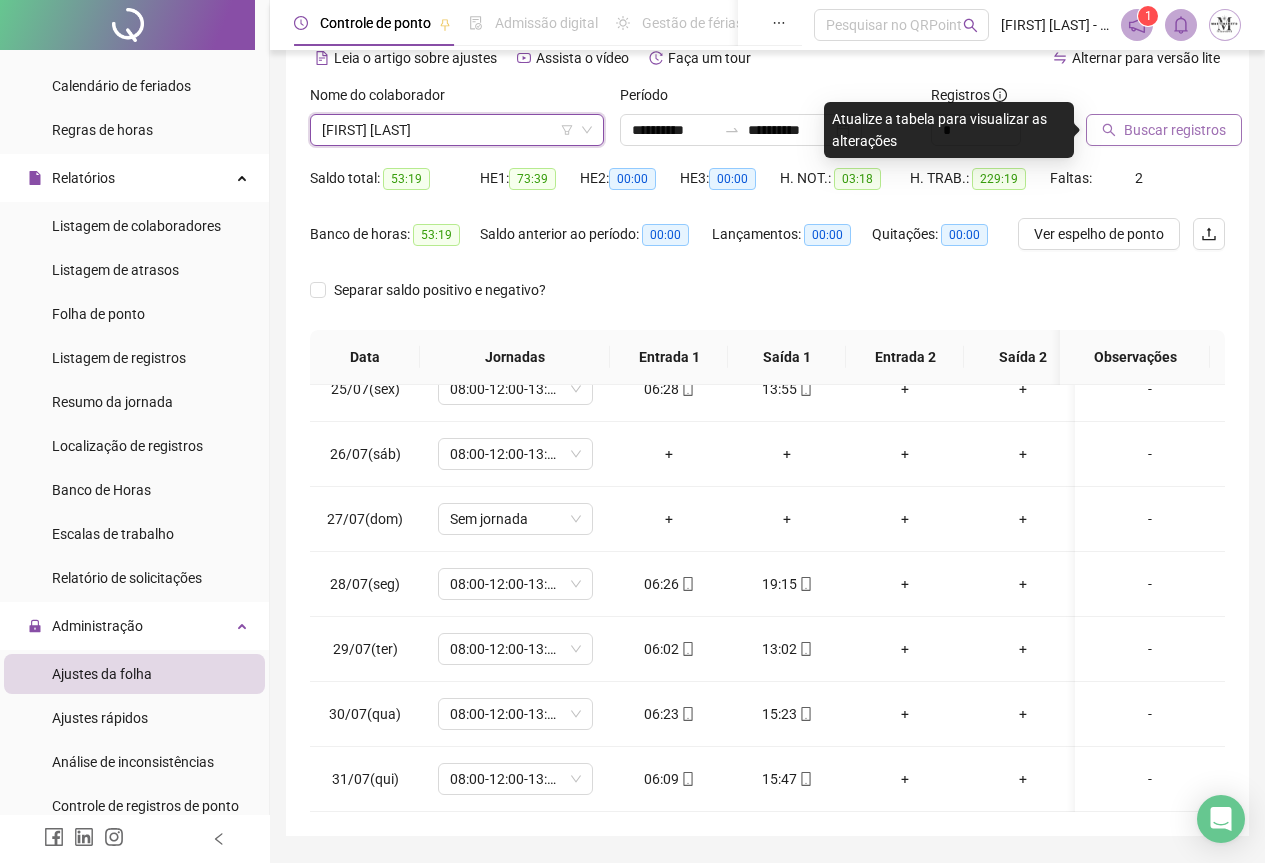click on "Buscar registros" at bounding box center (1175, 130) 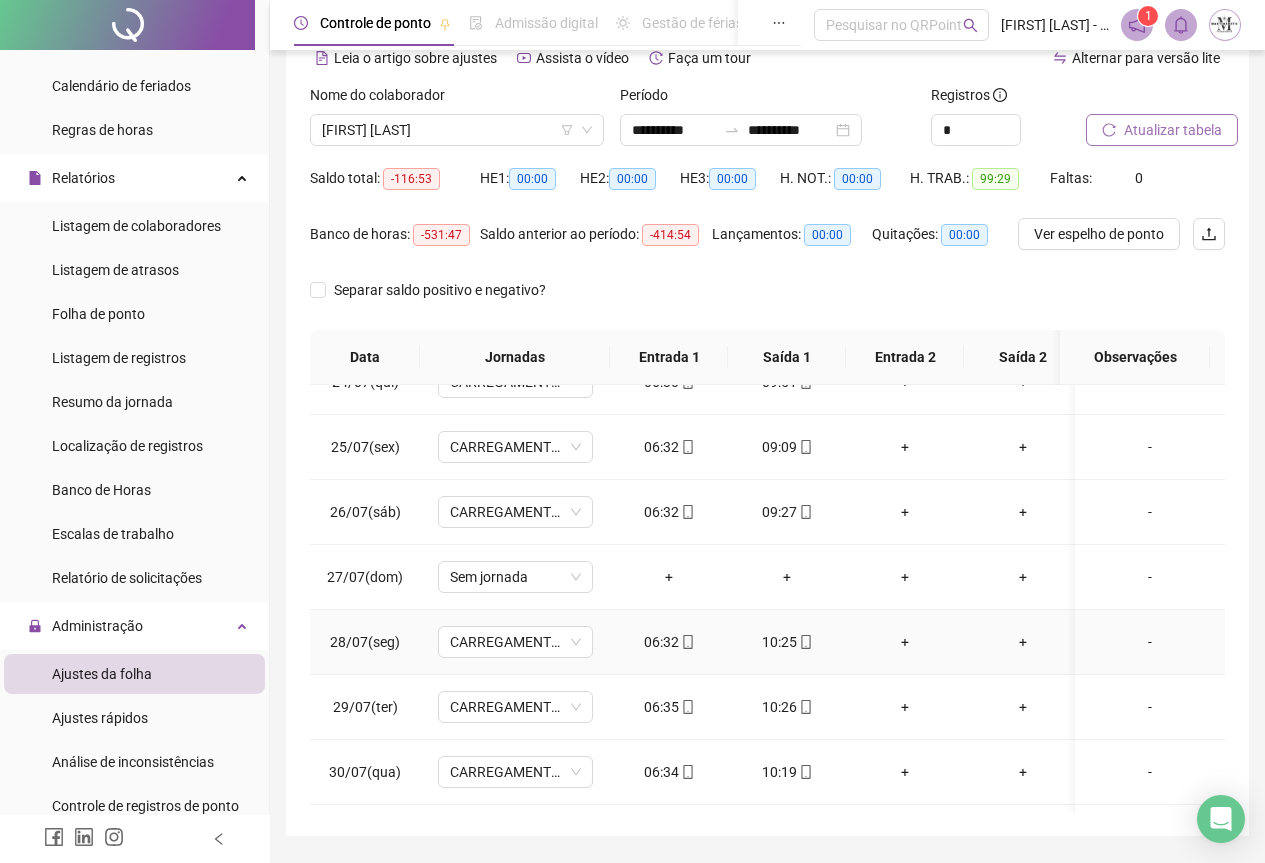scroll, scrollTop: 1603, scrollLeft: 0, axis: vertical 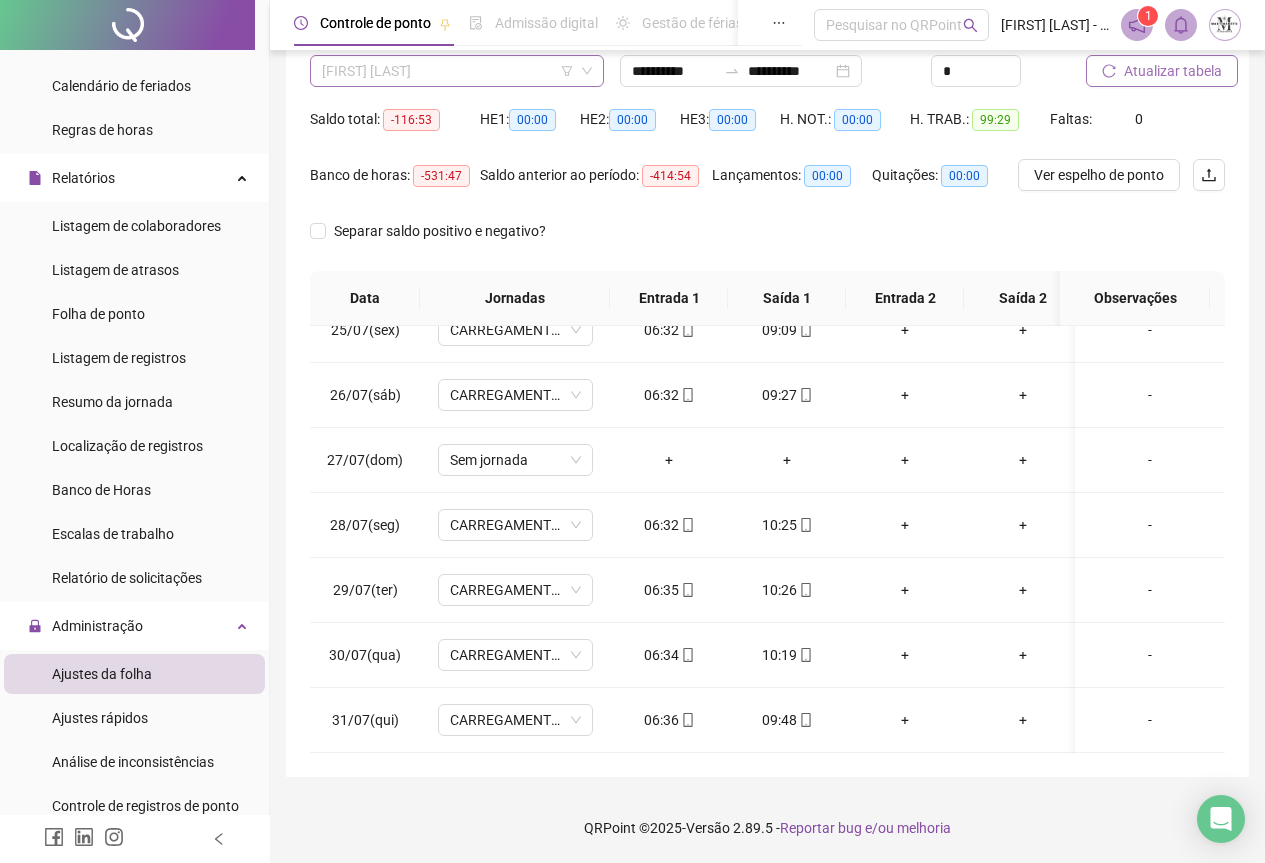 click on "[FIRST] [LAST]" at bounding box center [457, 71] 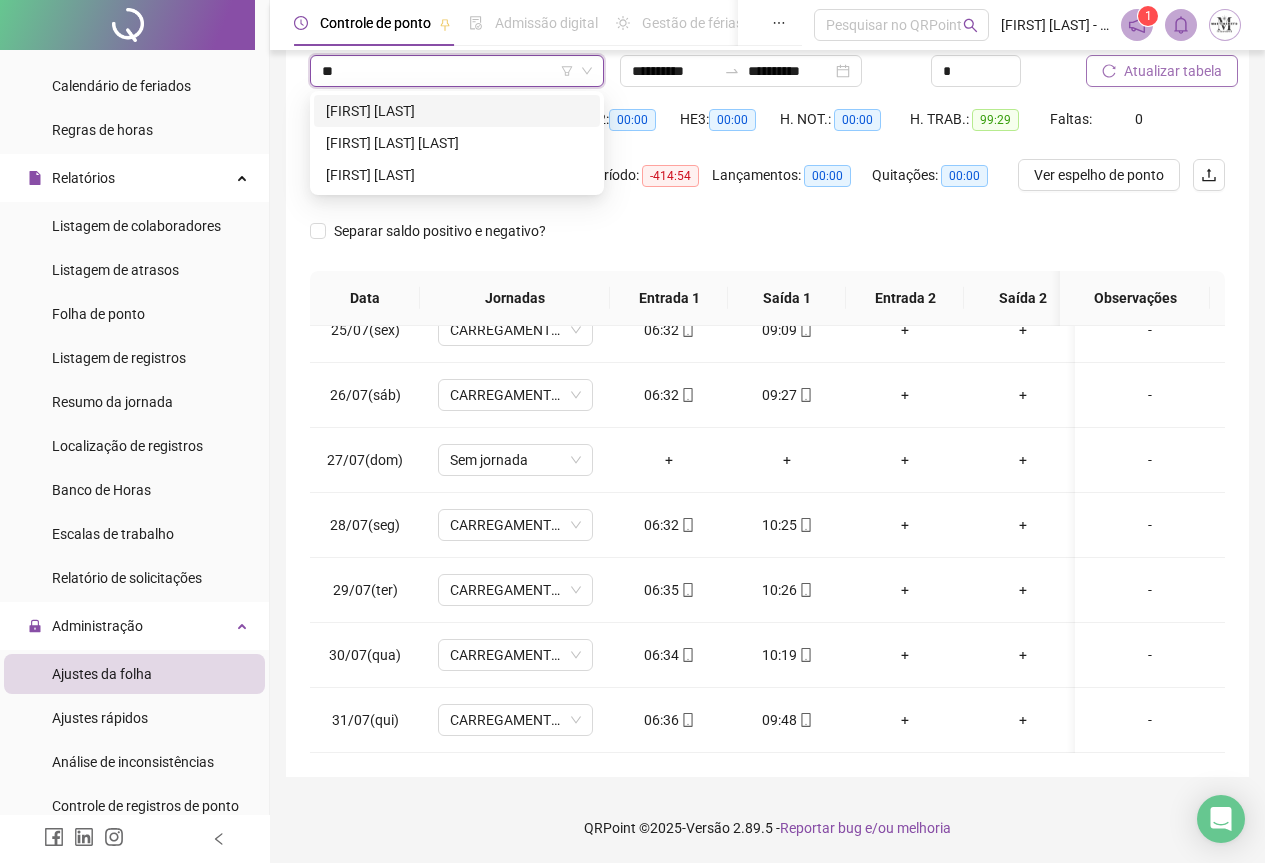 scroll, scrollTop: 0, scrollLeft: 0, axis: both 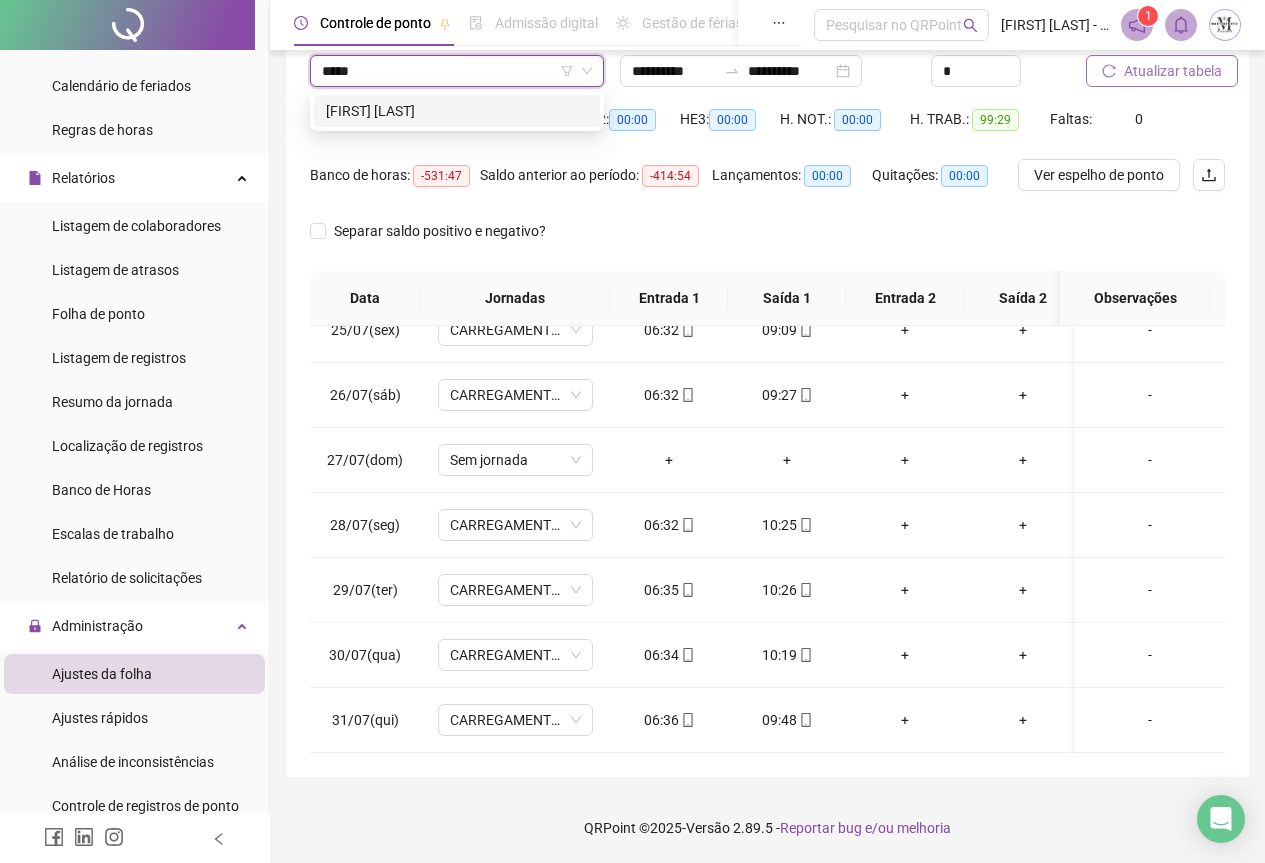 type on "******" 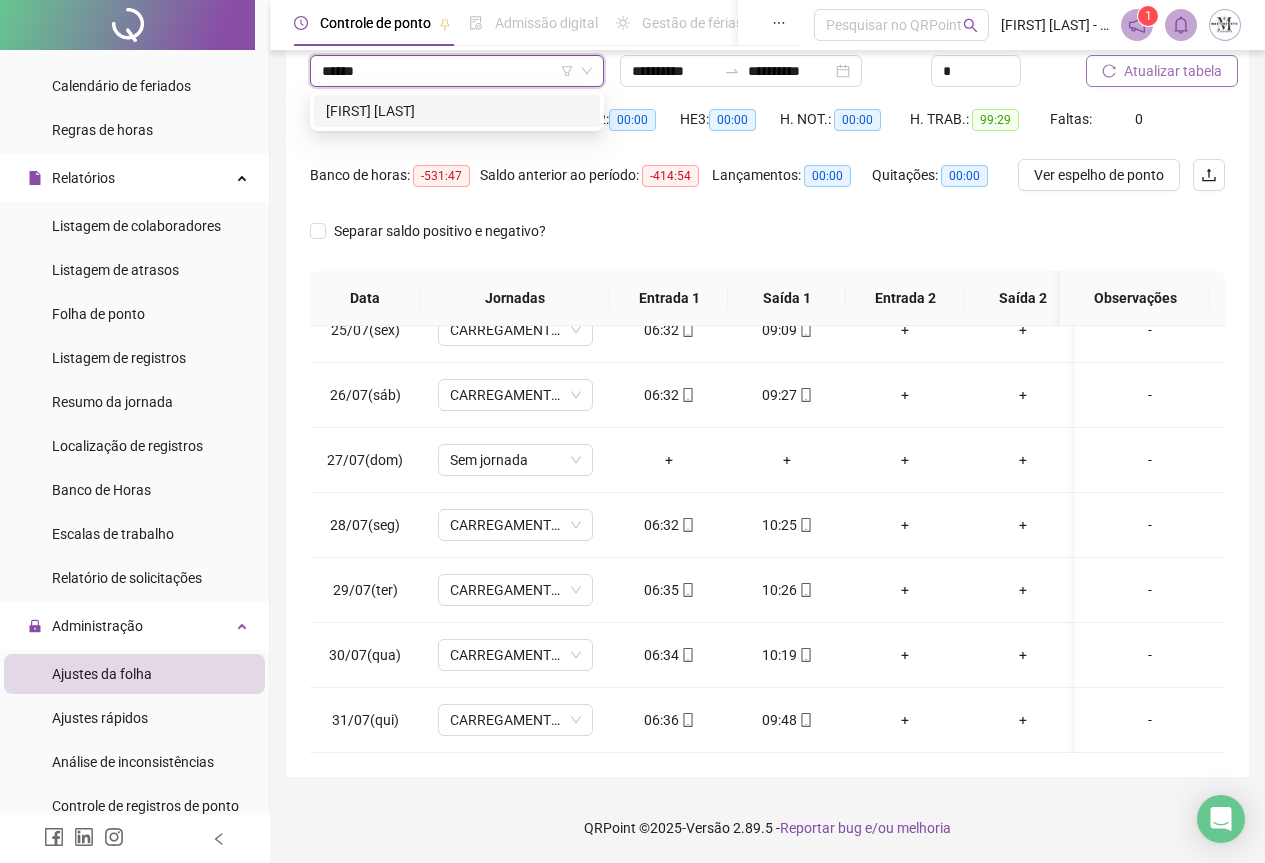 click on "[FIRST] [LAST]" at bounding box center [457, 111] 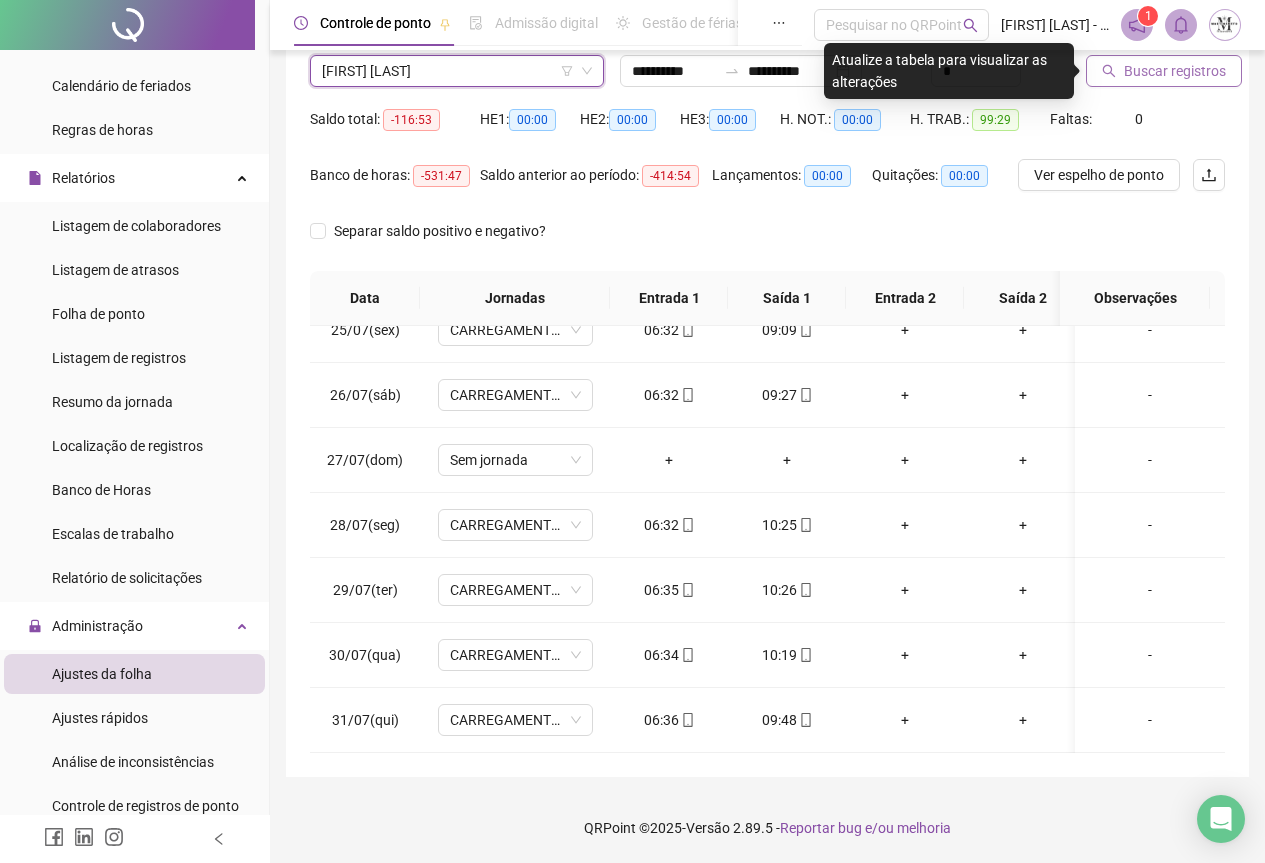 click on "Buscar registros" at bounding box center (1175, 71) 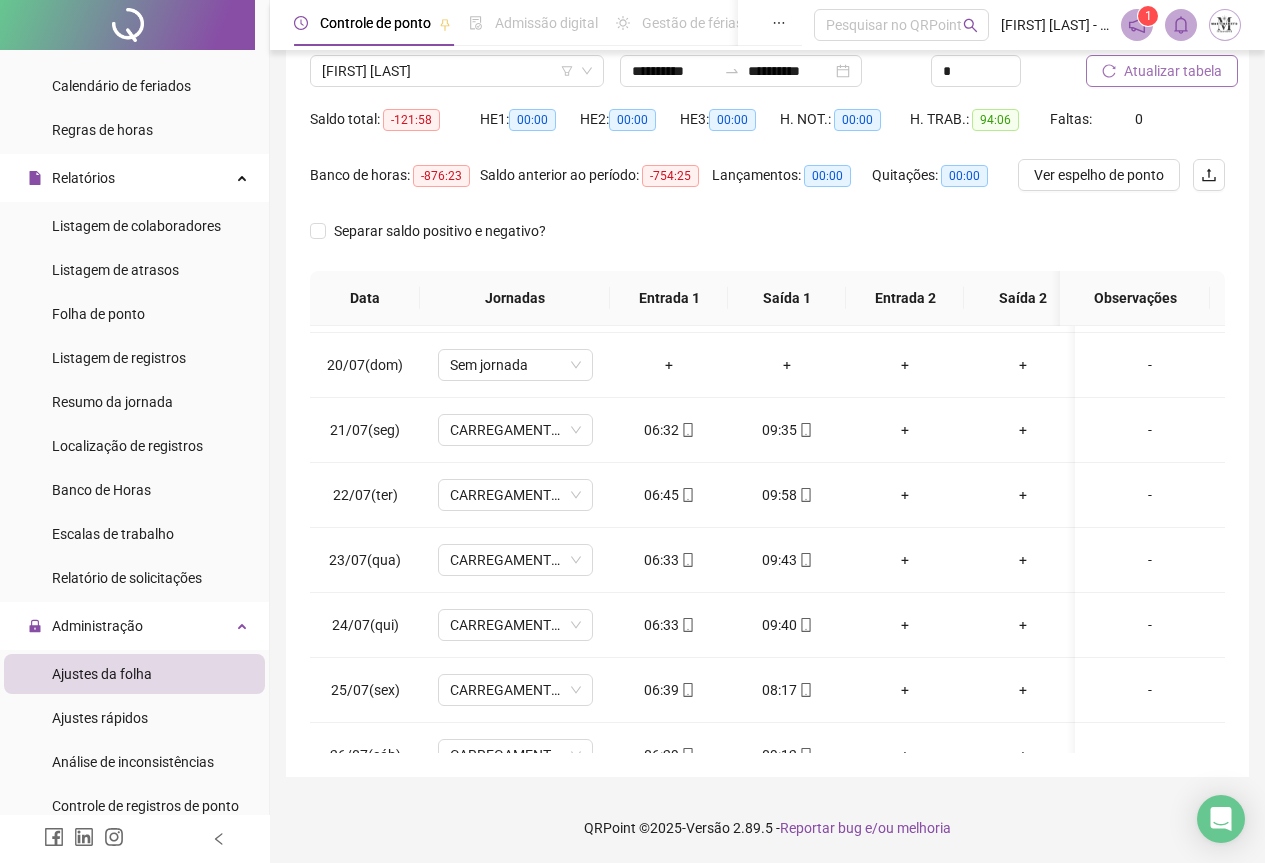 scroll, scrollTop: 1203, scrollLeft: 0, axis: vertical 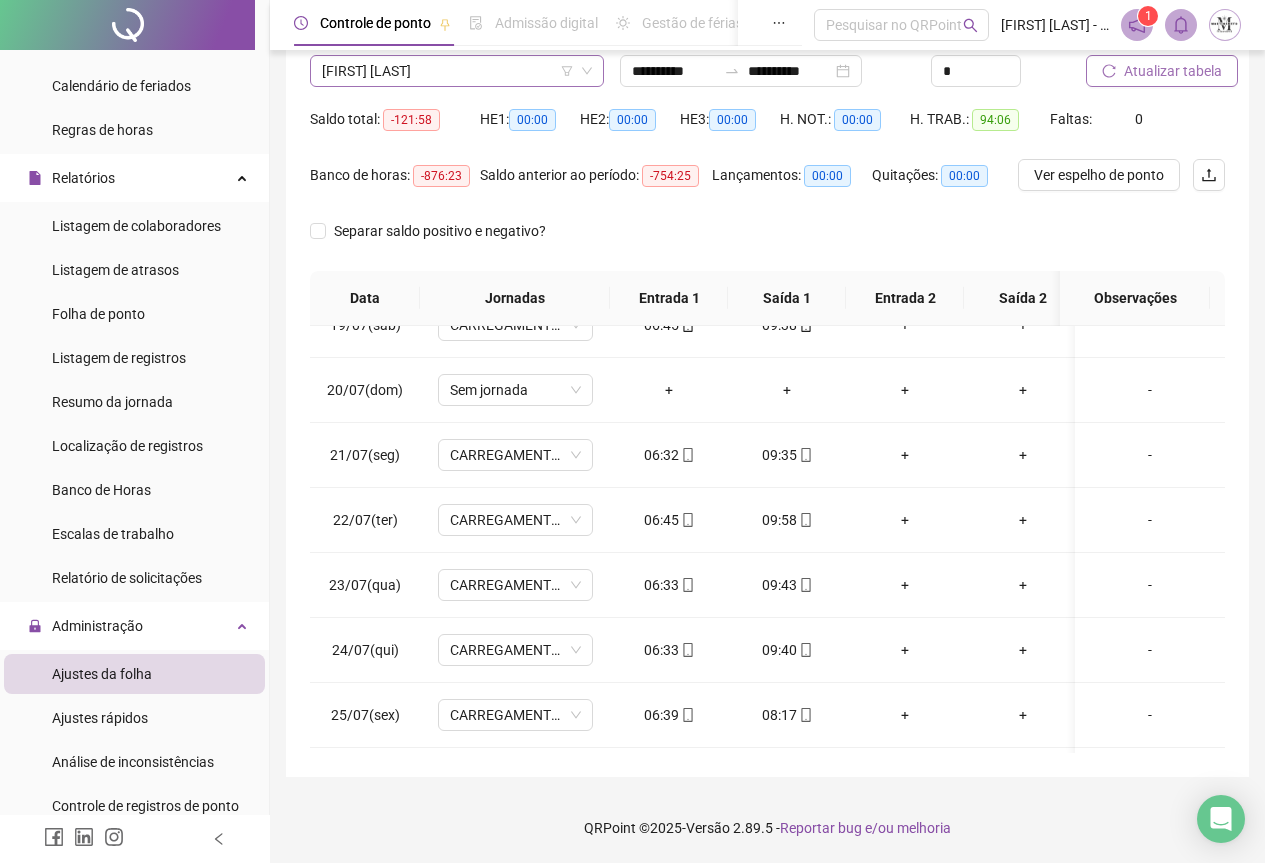 click on "[FIRST] [LAST]" at bounding box center [457, 71] 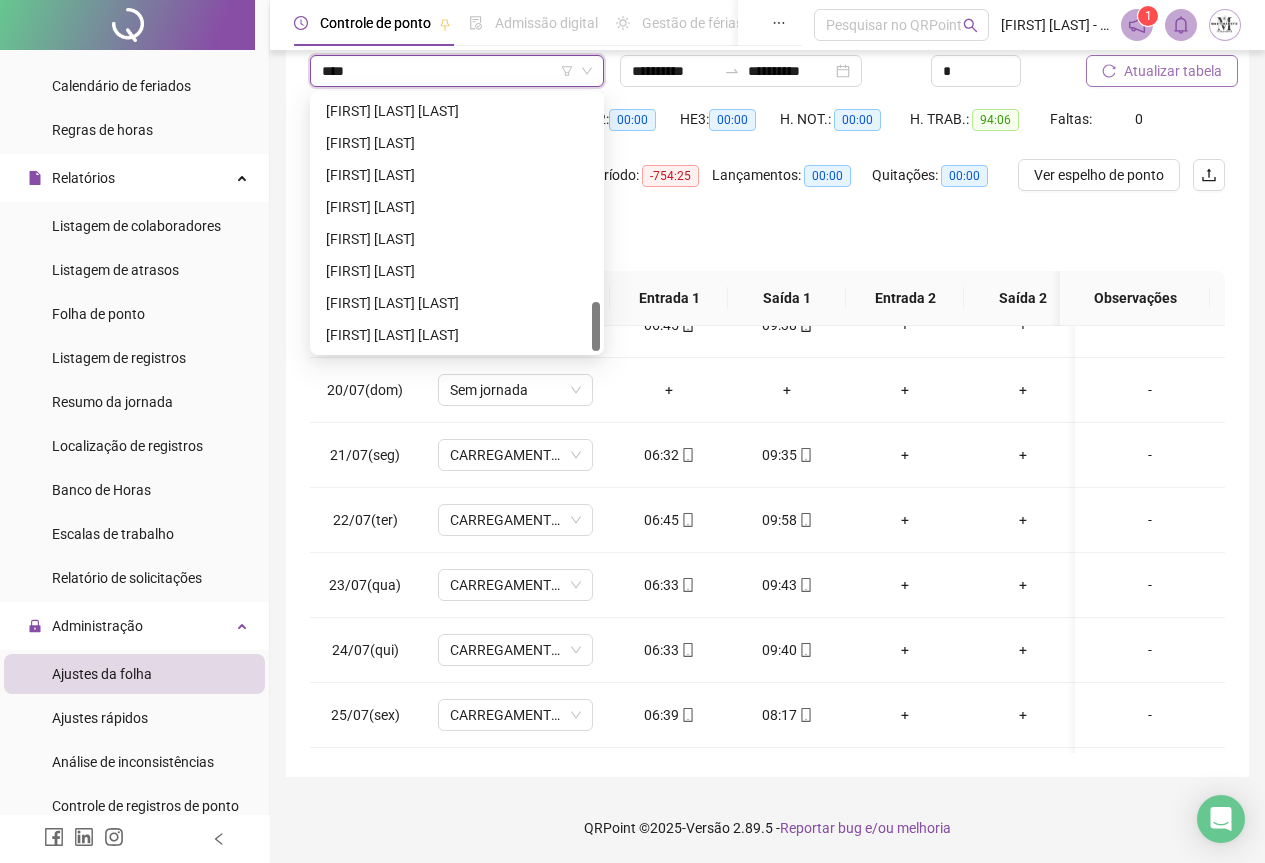 scroll, scrollTop: 0, scrollLeft: 0, axis: both 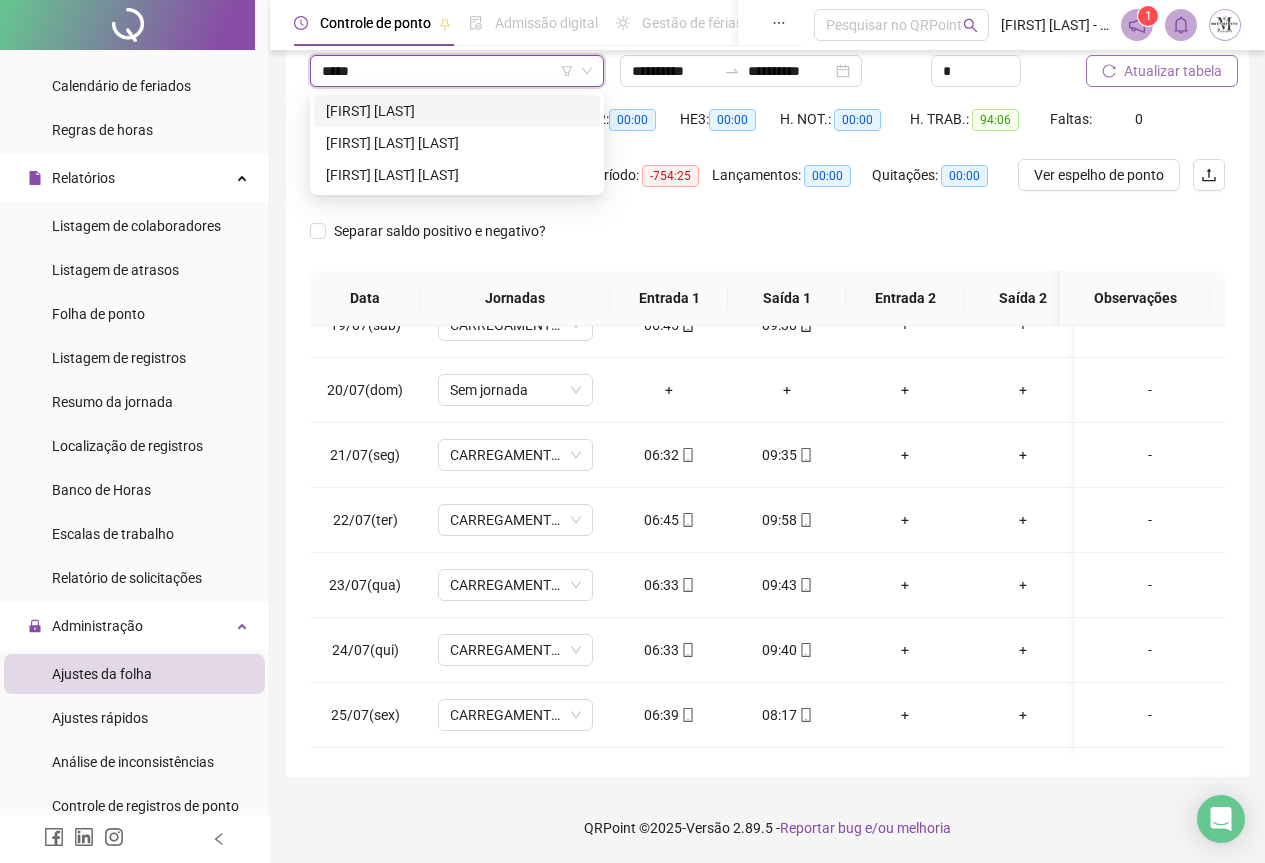type on "******" 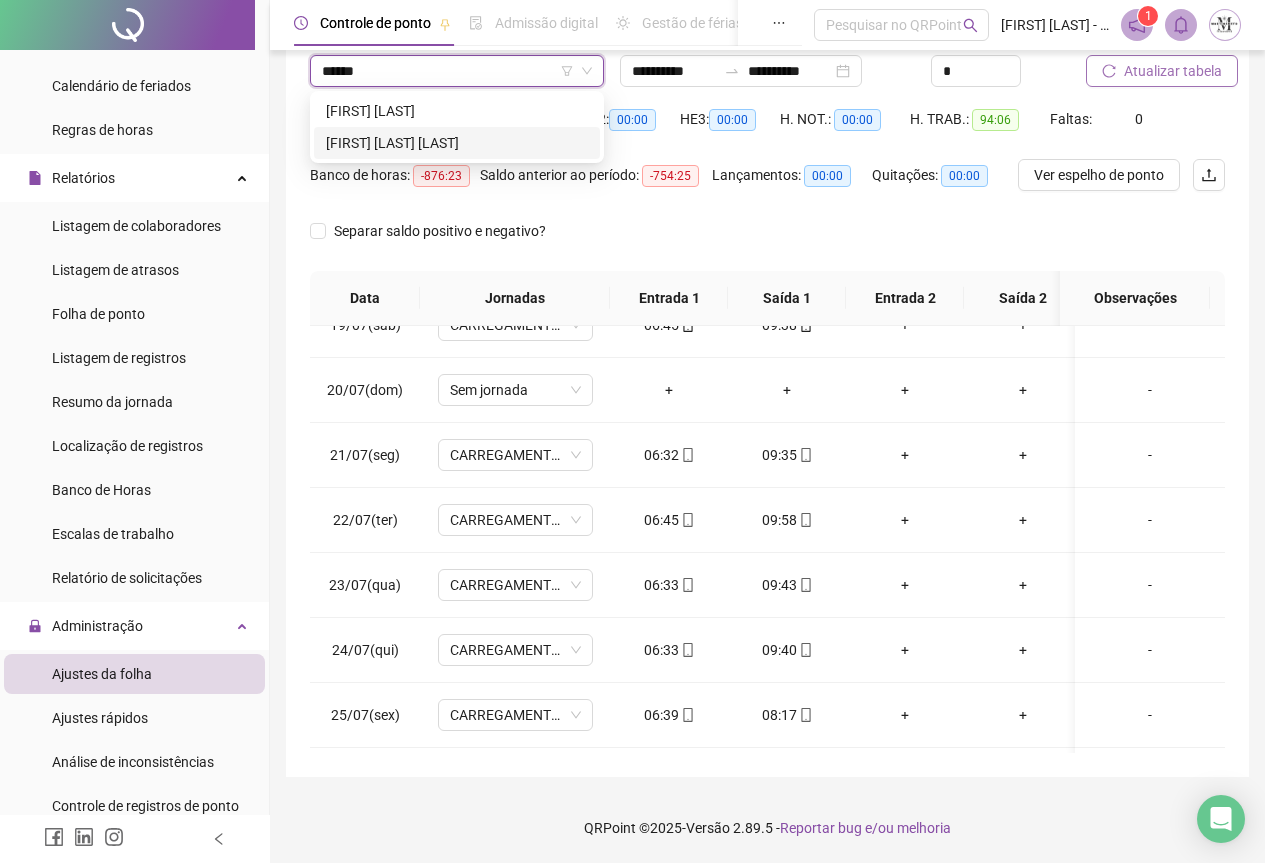 click on "[FIRST] [LAST] [LAST]" at bounding box center [457, 143] 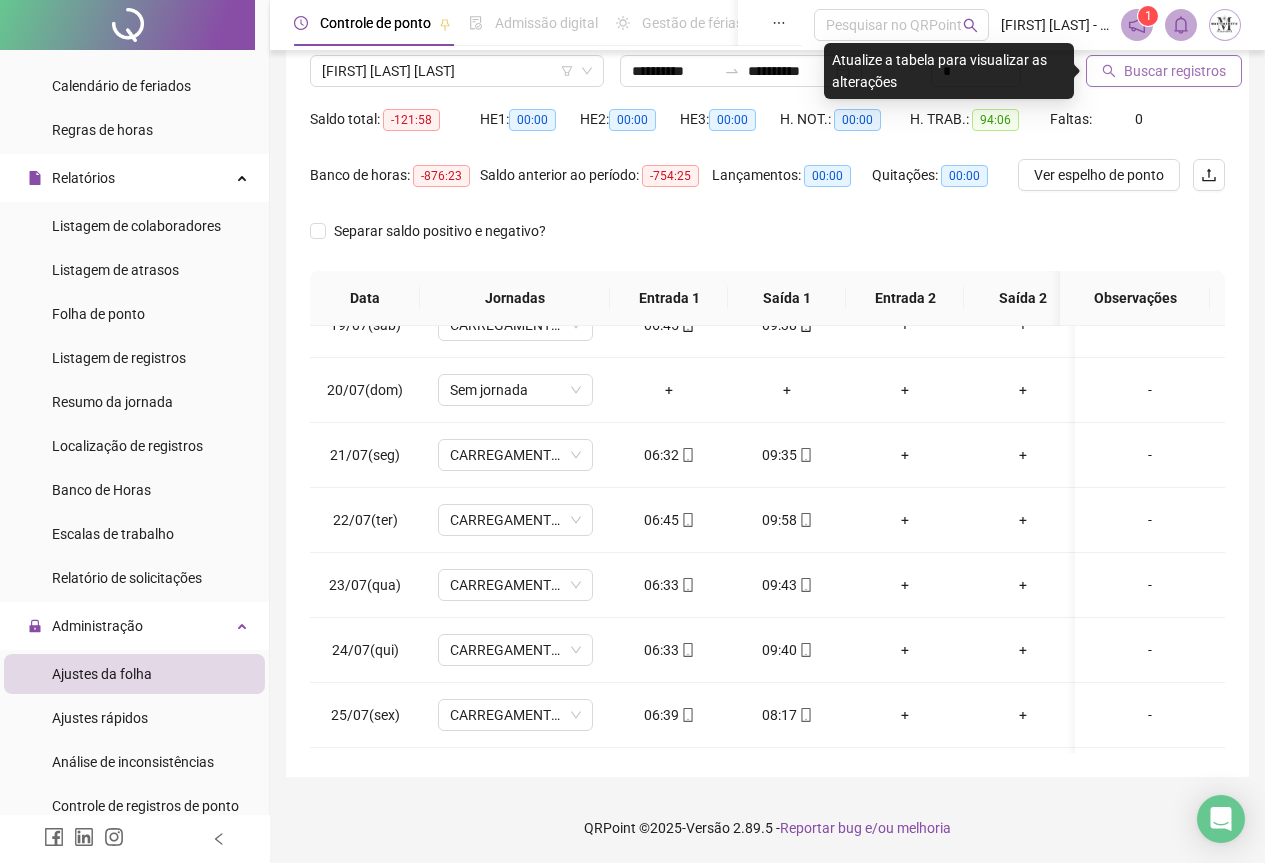 click on "Buscar registros" at bounding box center [1175, 71] 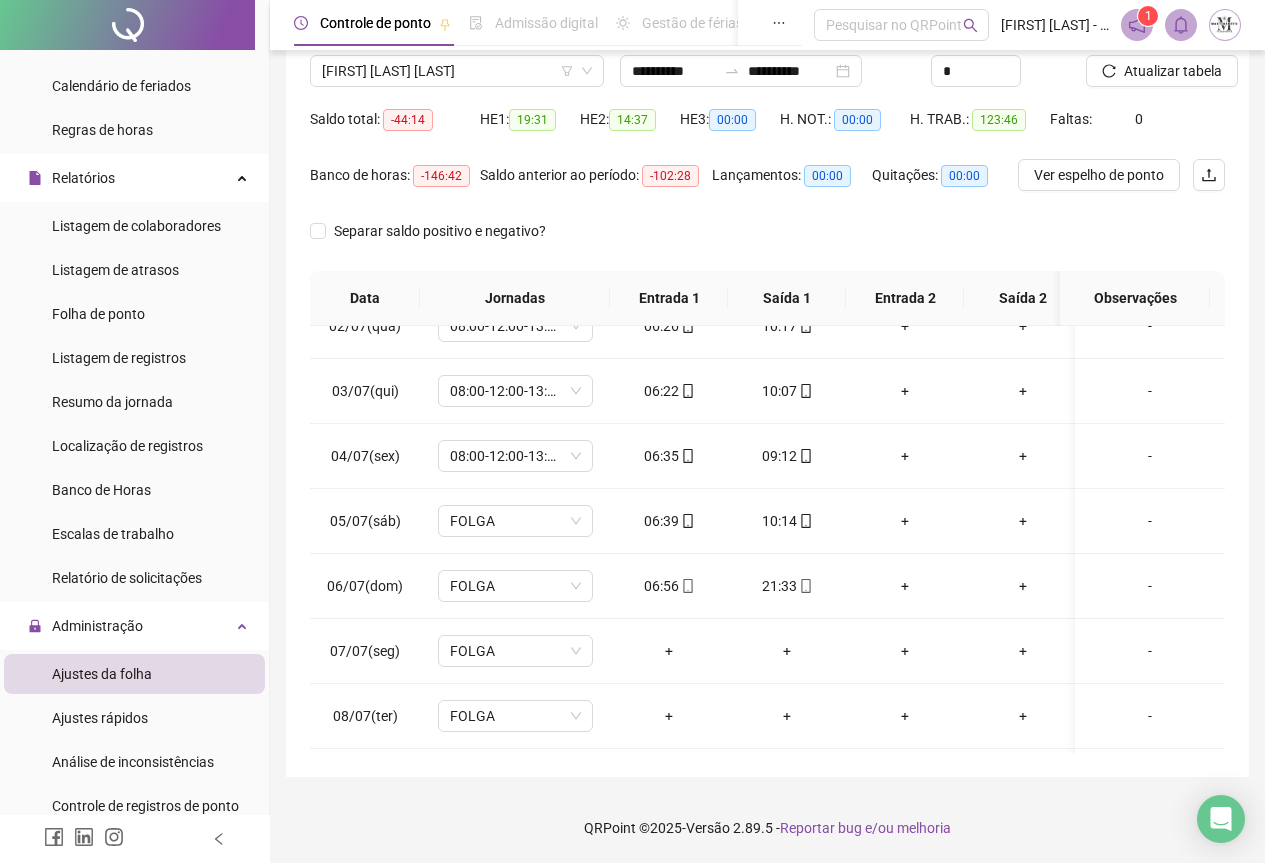 scroll, scrollTop: 0, scrollLeft: 0, axis: both 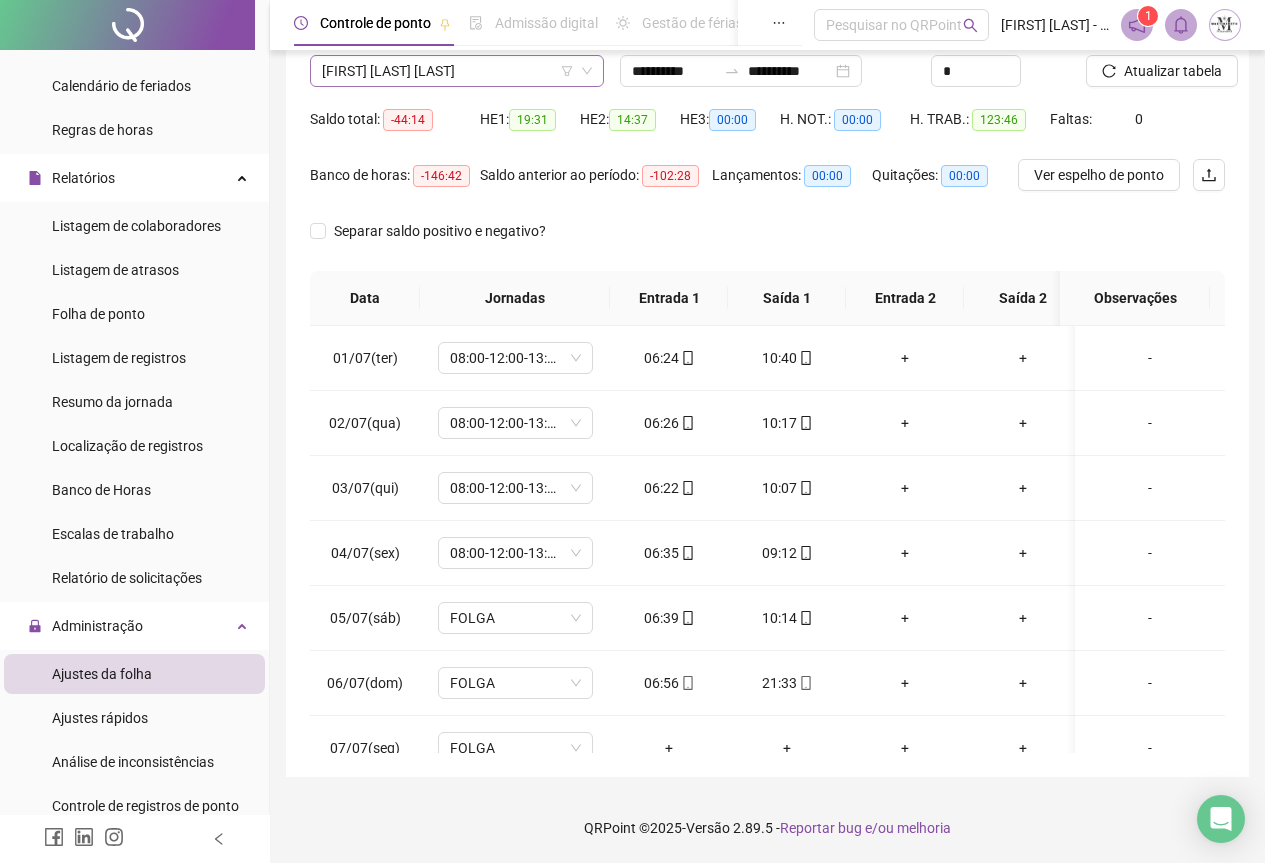 click on "[FIRST] [LAST] [LAST]" at bounding box center (457, 71) 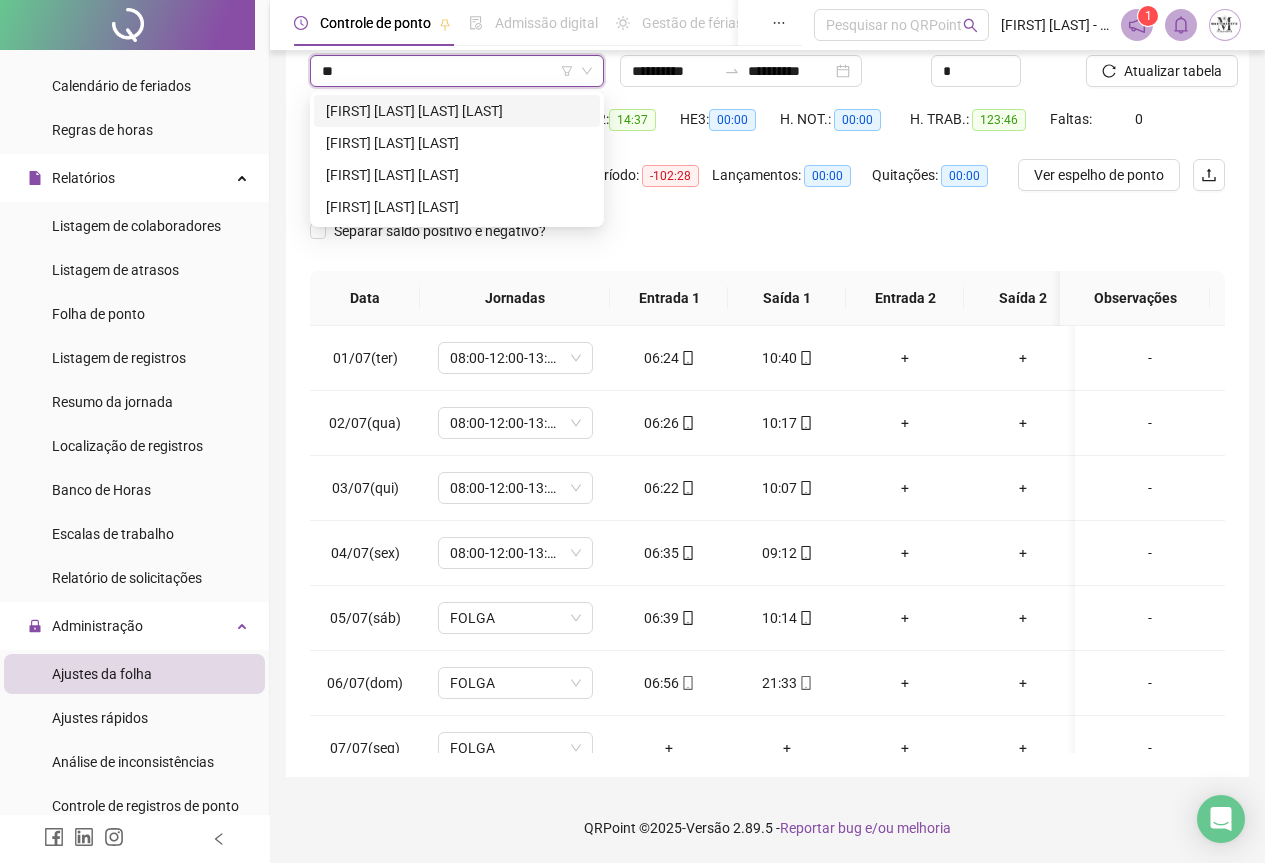 scroll, scrollTop: 0, scrollLeft: 0, axis: both 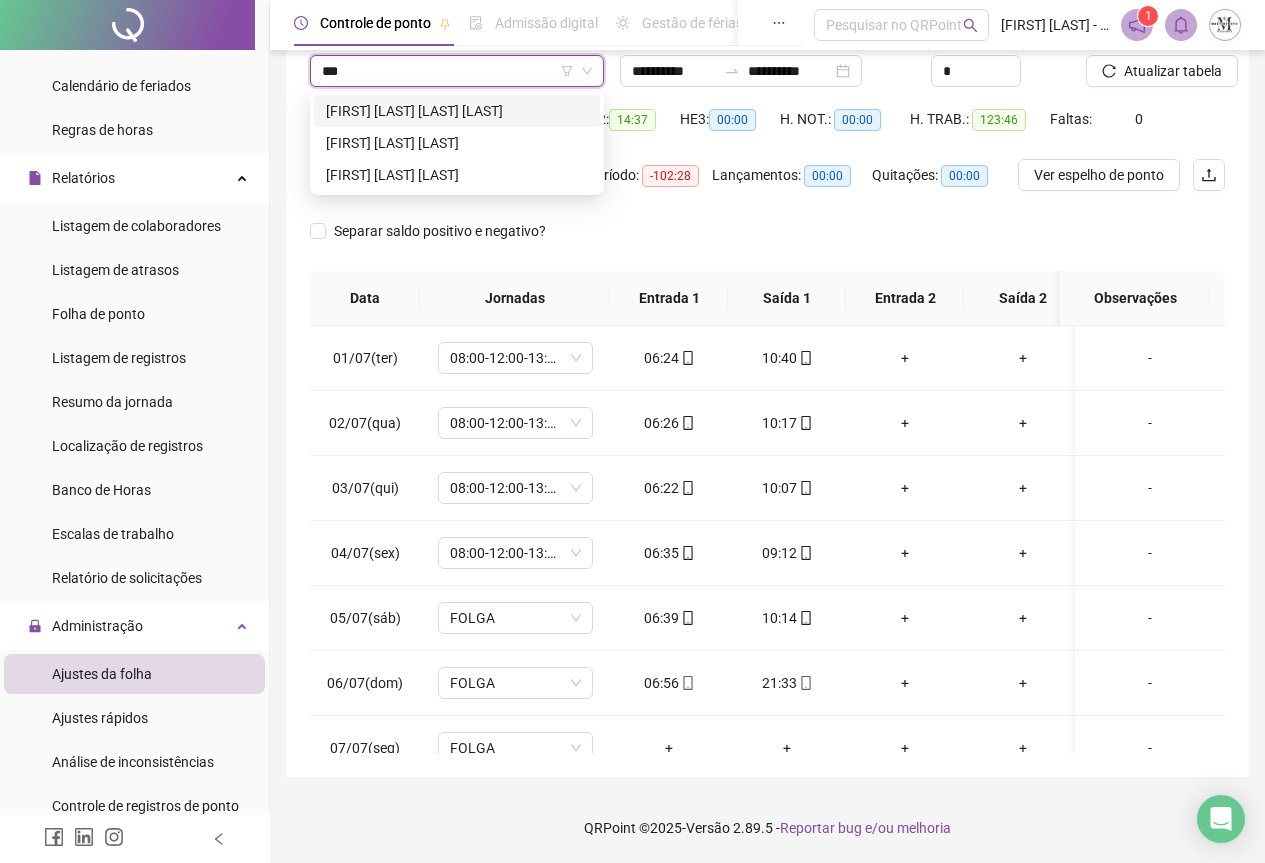 type on "****" 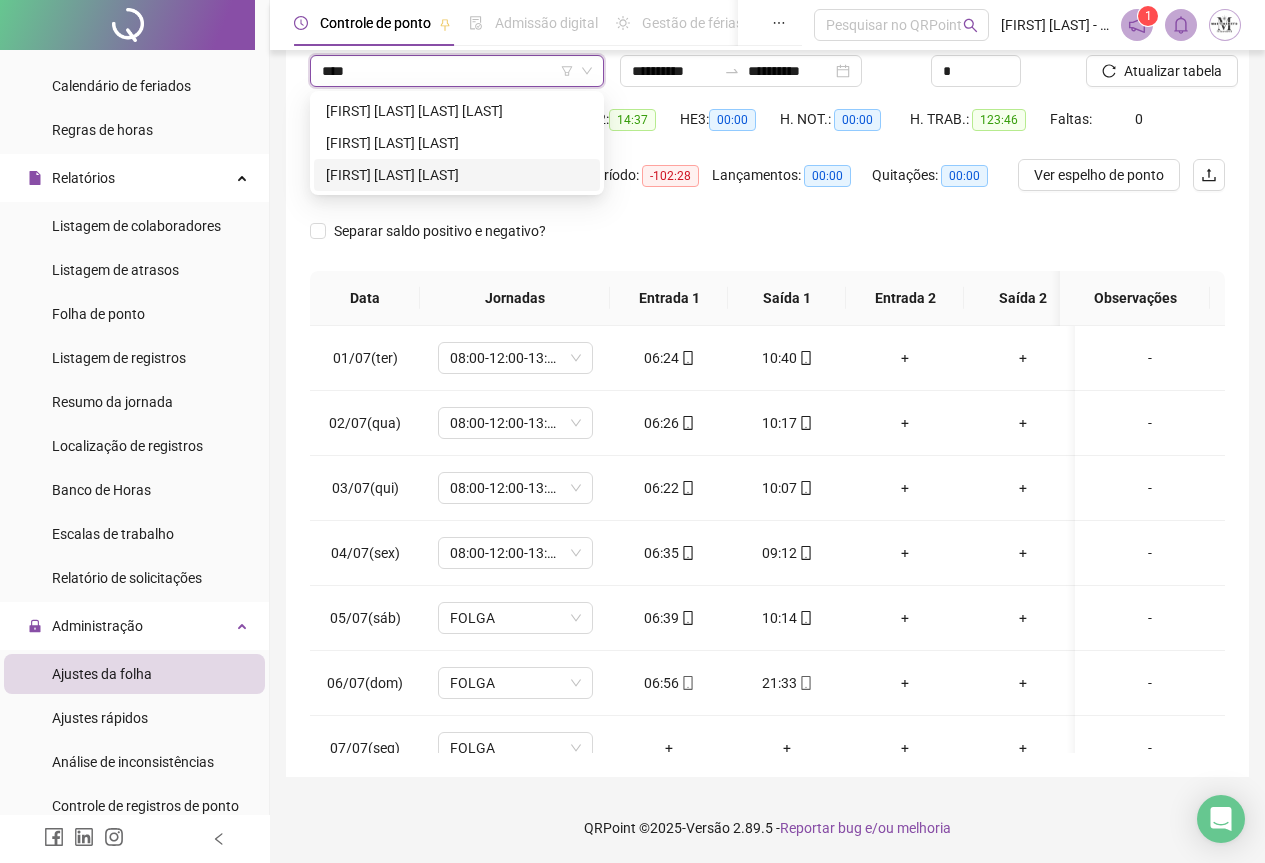 click on "[FIRST] [LAST]" at bounding box center (457, 175) 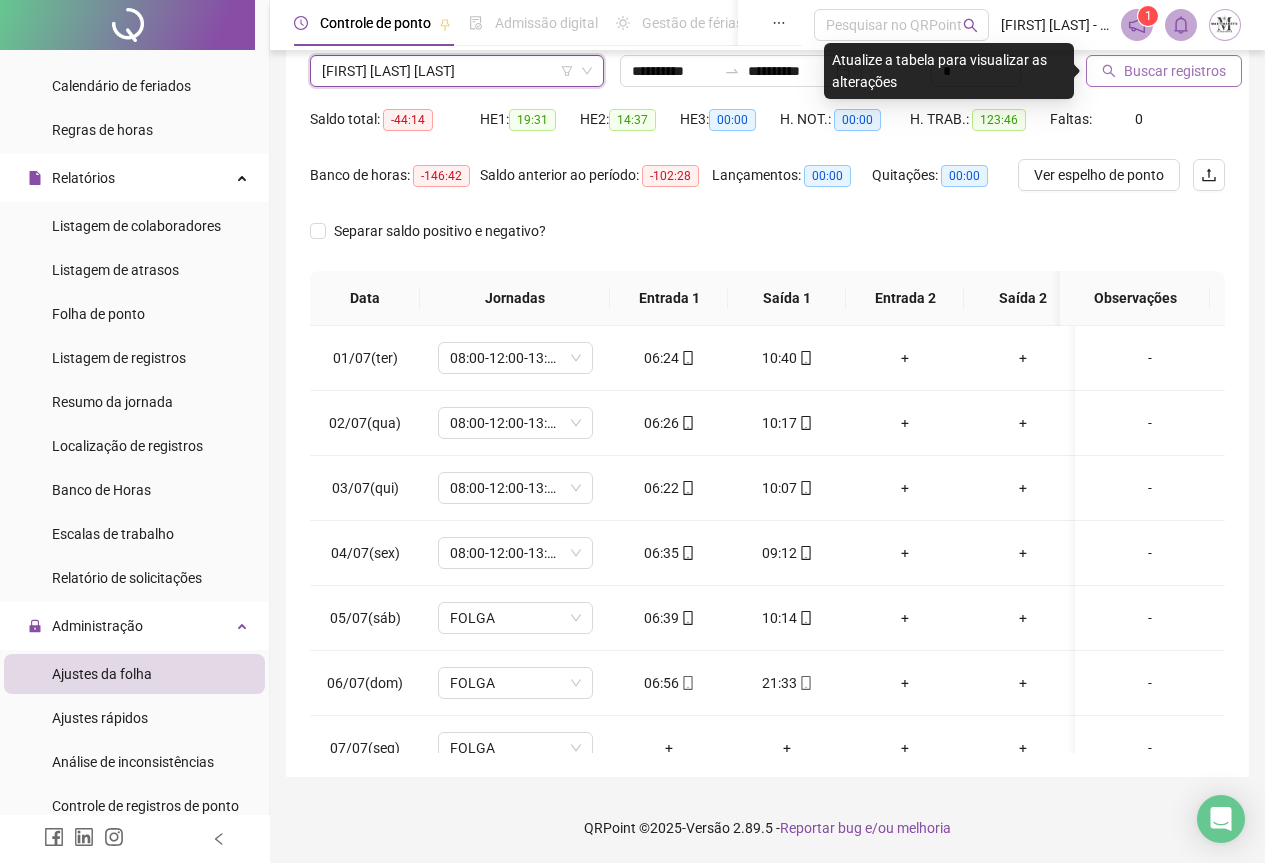 click on "Buscar registros" at bounding box center (1175, 71) 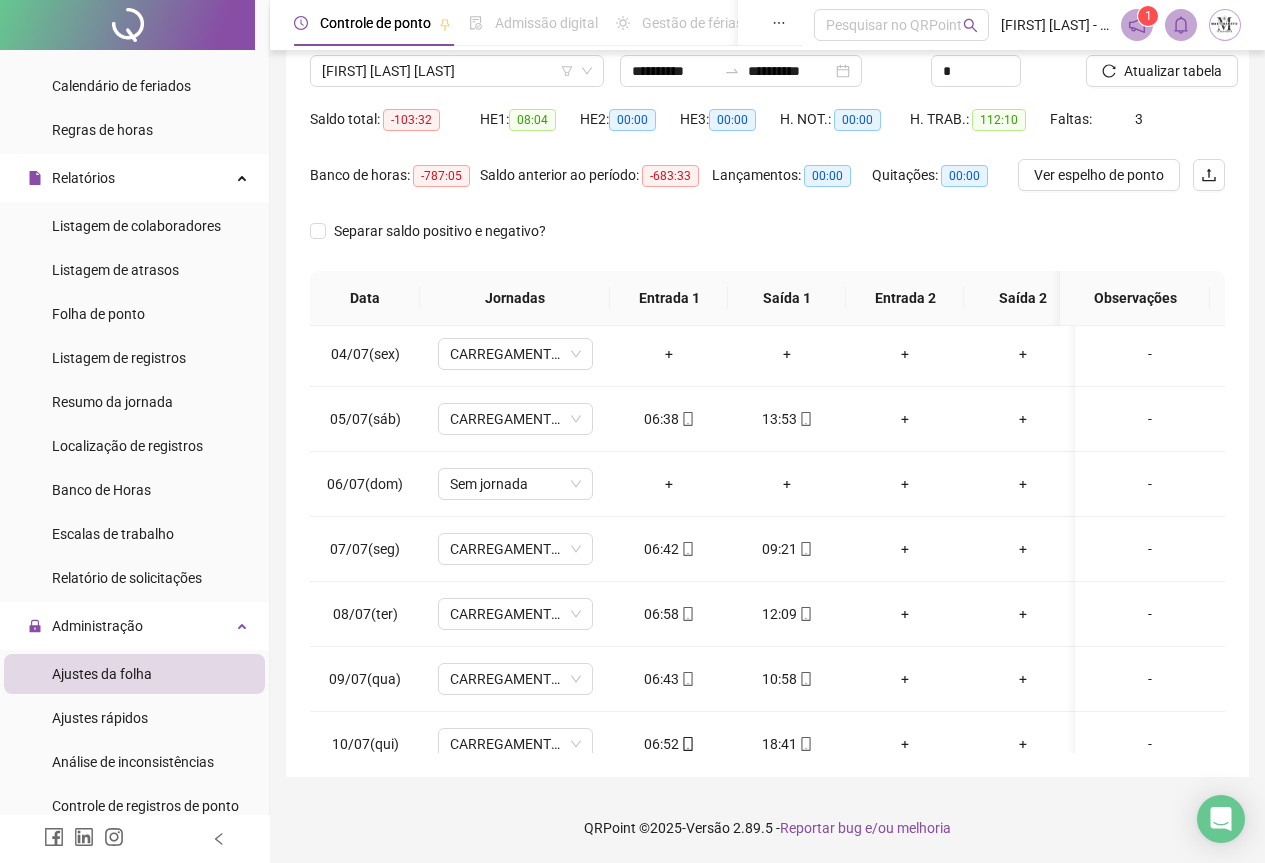 scroll, scrollTop: 0, scrollLeft: 0, axis: both 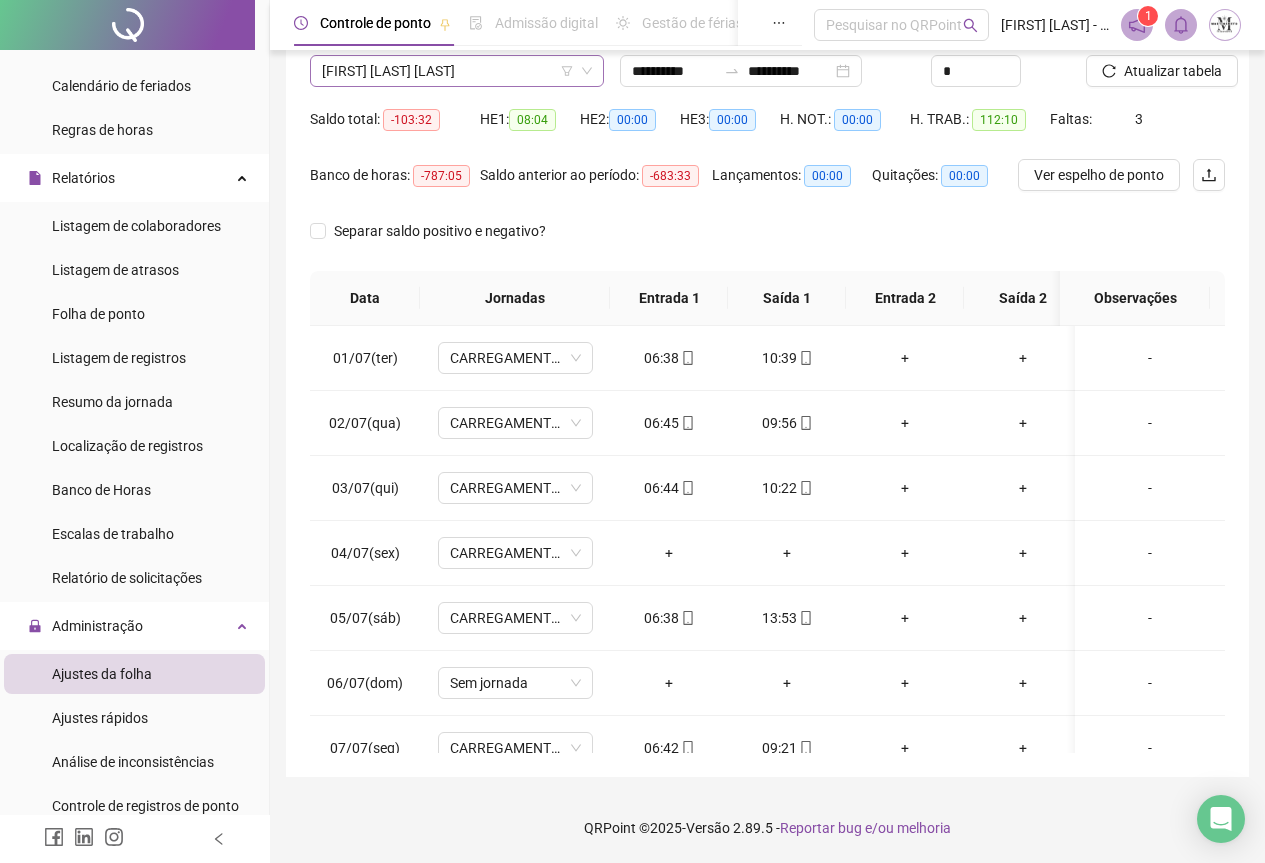 click on "[FIRST] [LAST]" at bounding box center [457, 71] 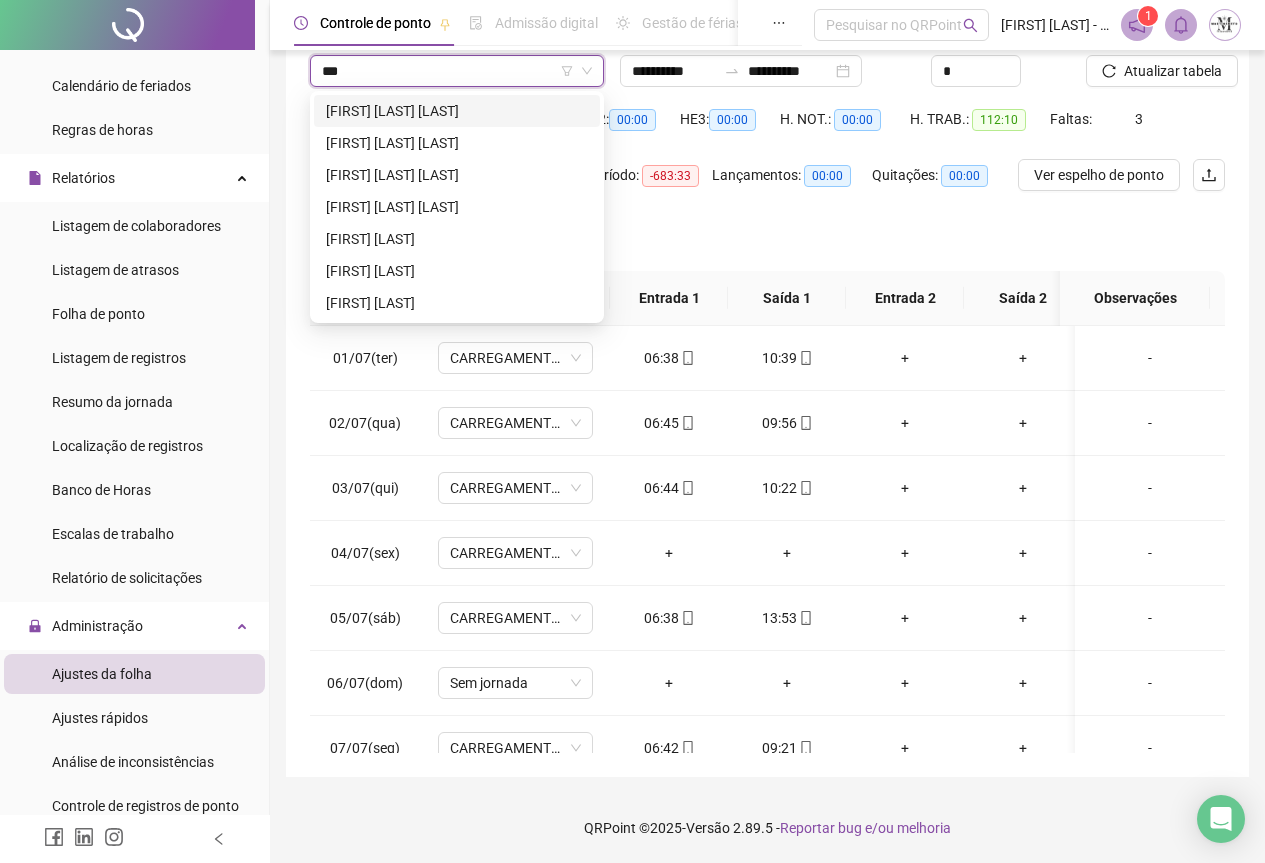 scroll, scrollTop: 0, scrollLeft: 0, axis: both 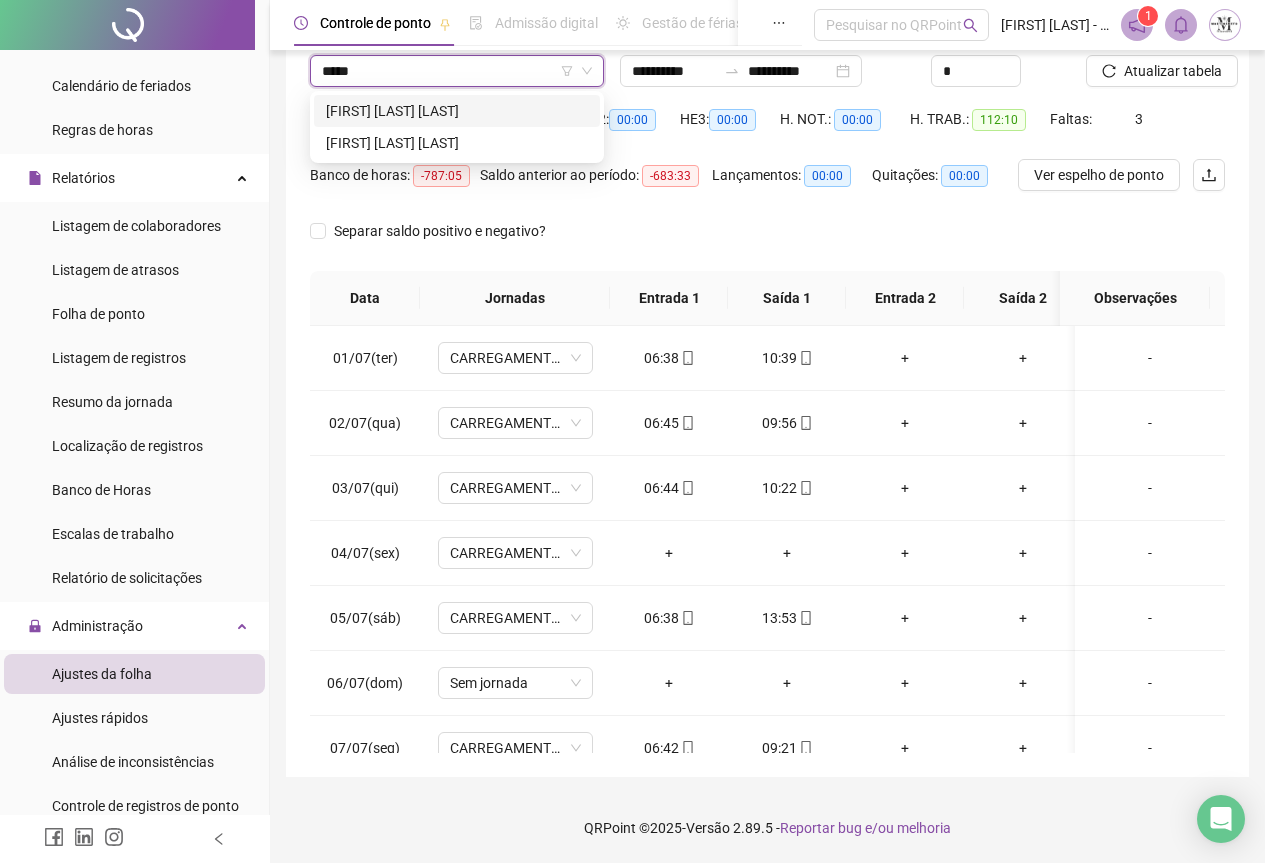 type on "******" 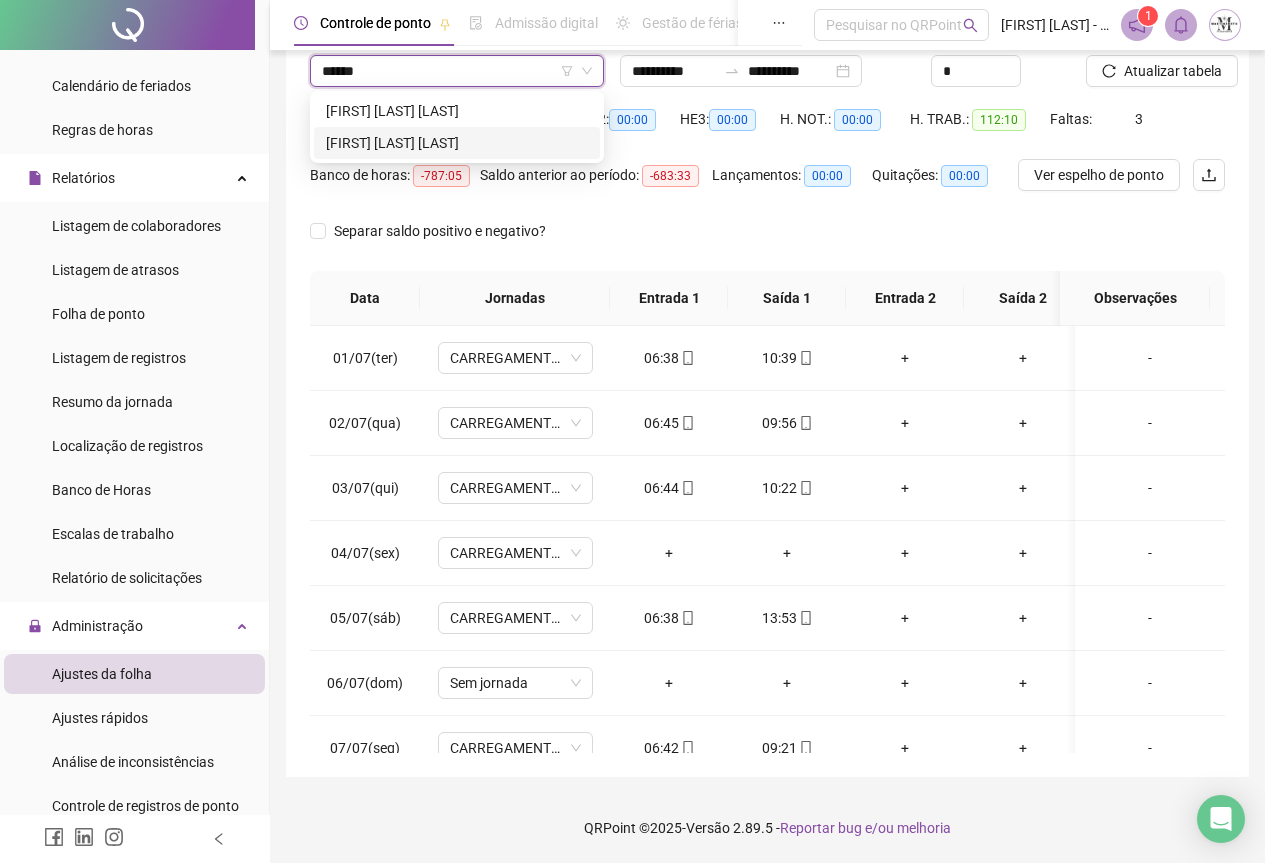 click on "[FIRST] [LAST]" at bounding box center [457, 143] 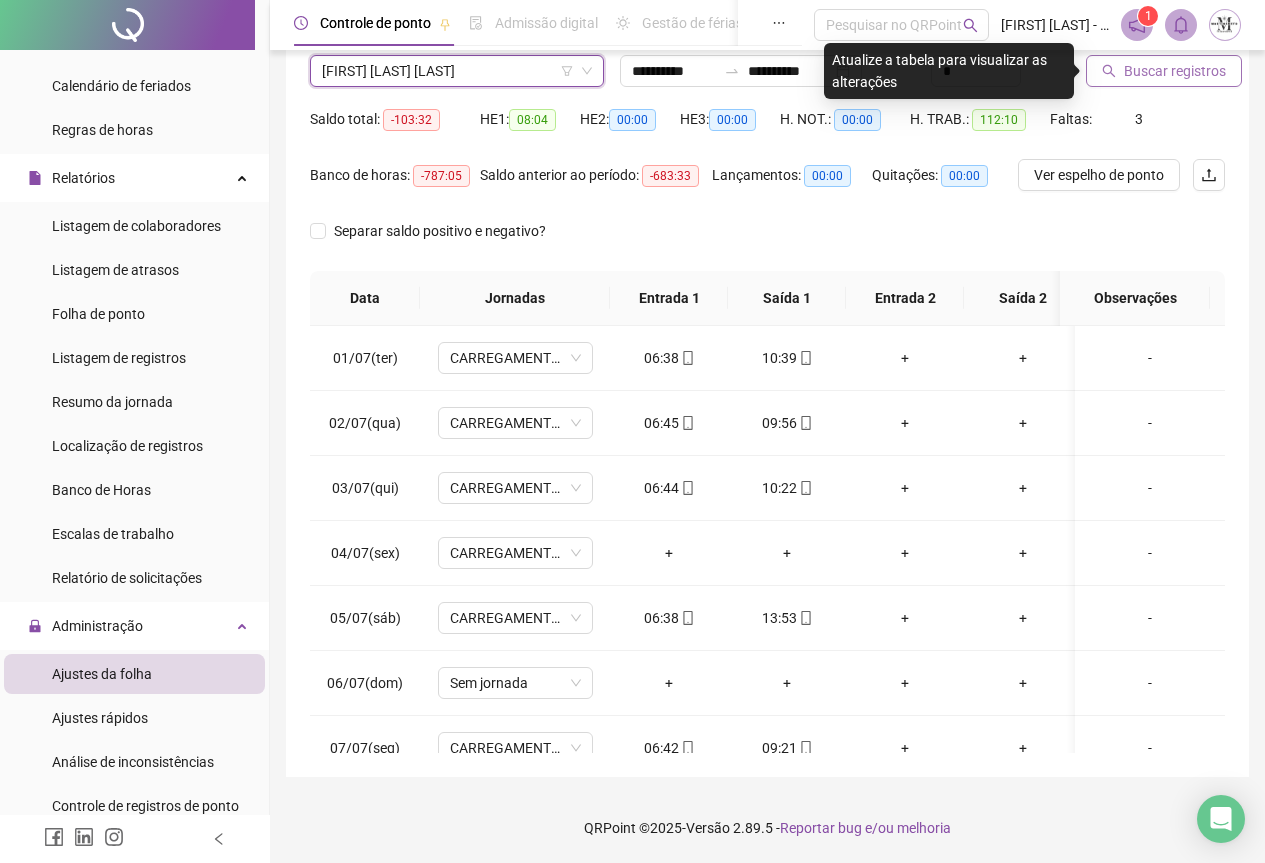 click on "Buscar registros" at bounding box center [1175, 71] 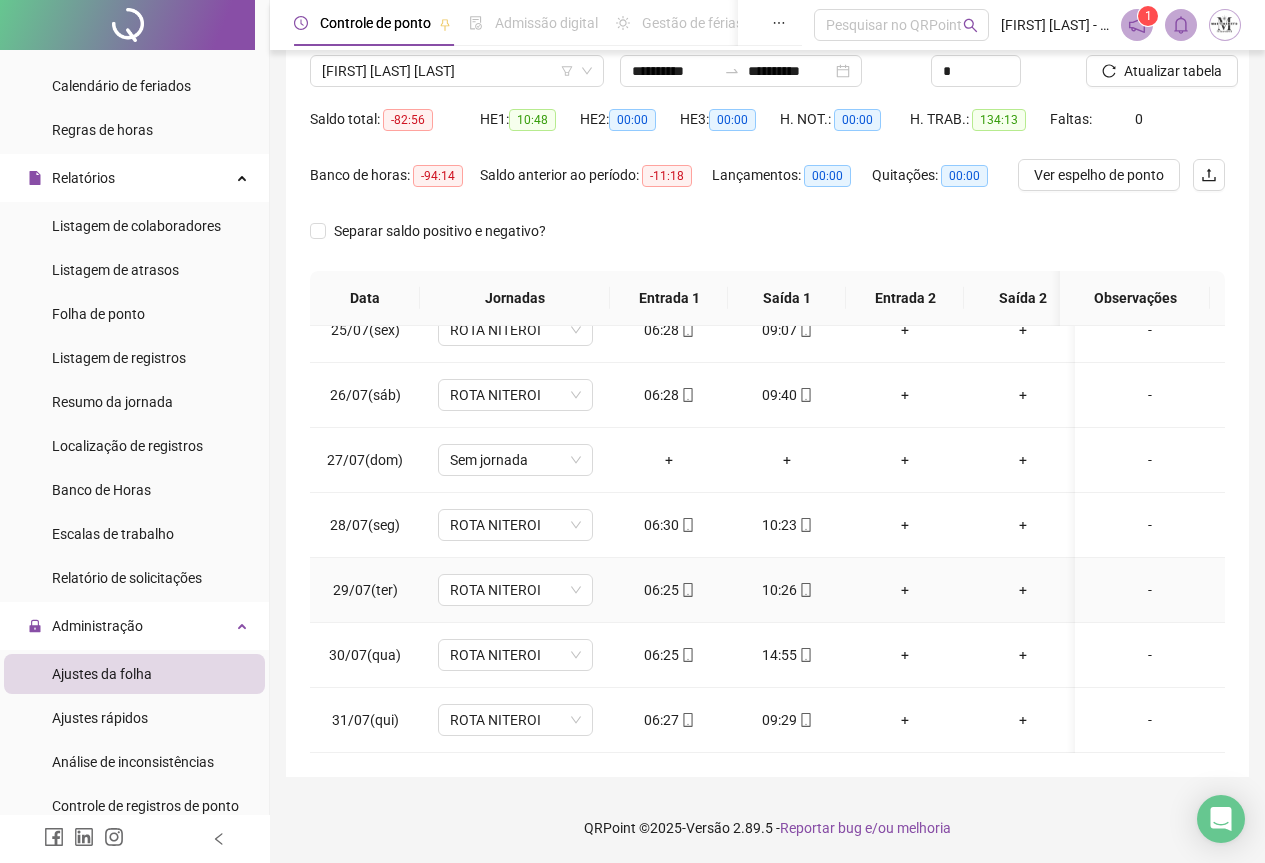 scroll, scrollTop: 1603, scrollLeft: 0, axis: vertical 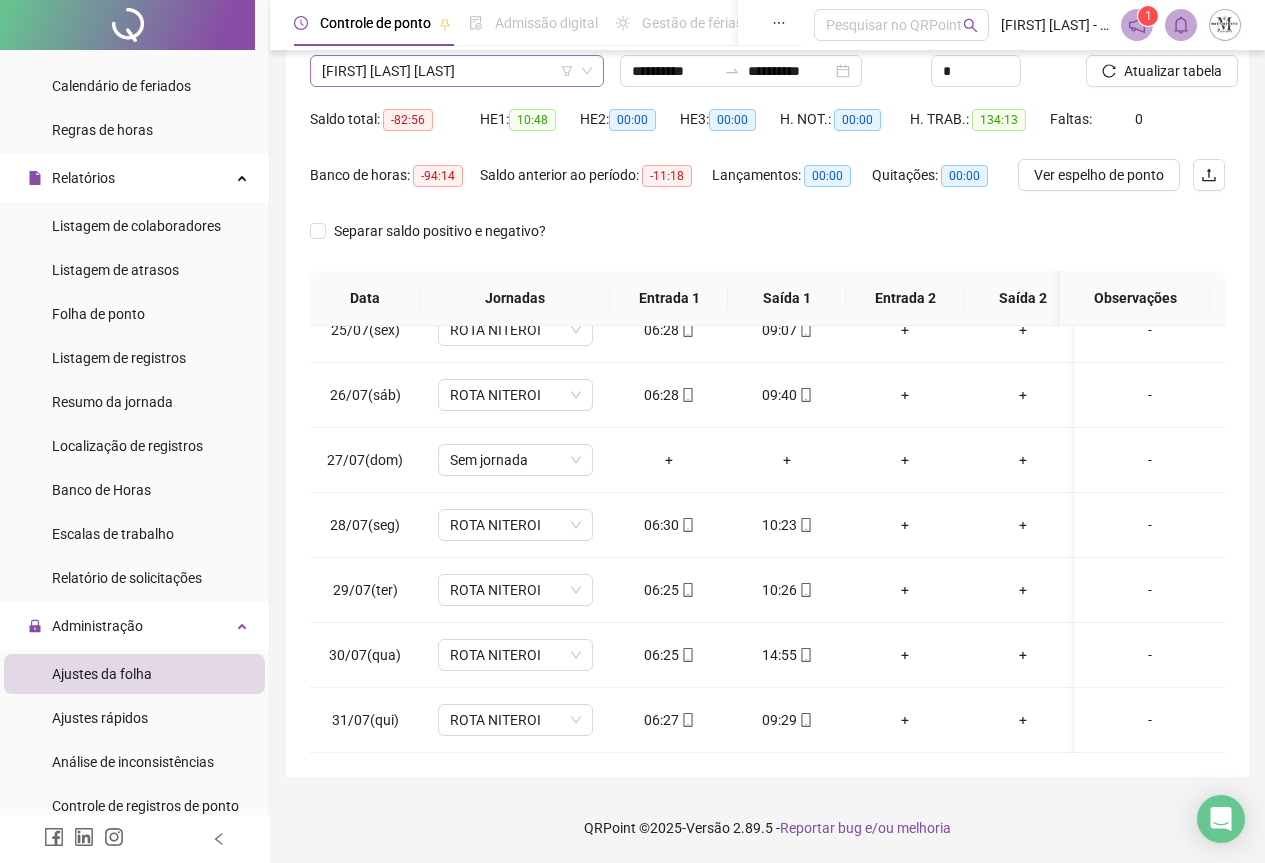 click on "[FIRST] [LAST]" at bounding box center [457, 71] 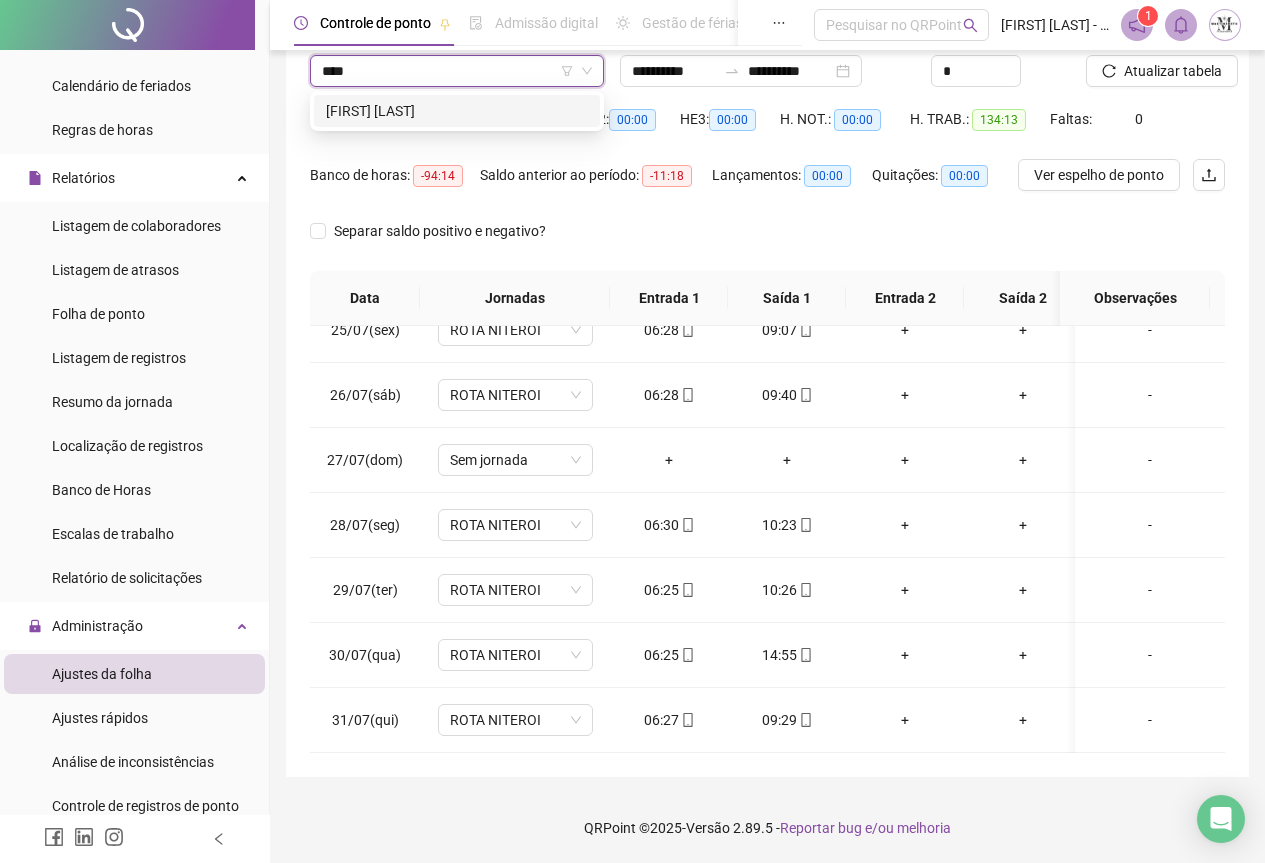 type on "*****" 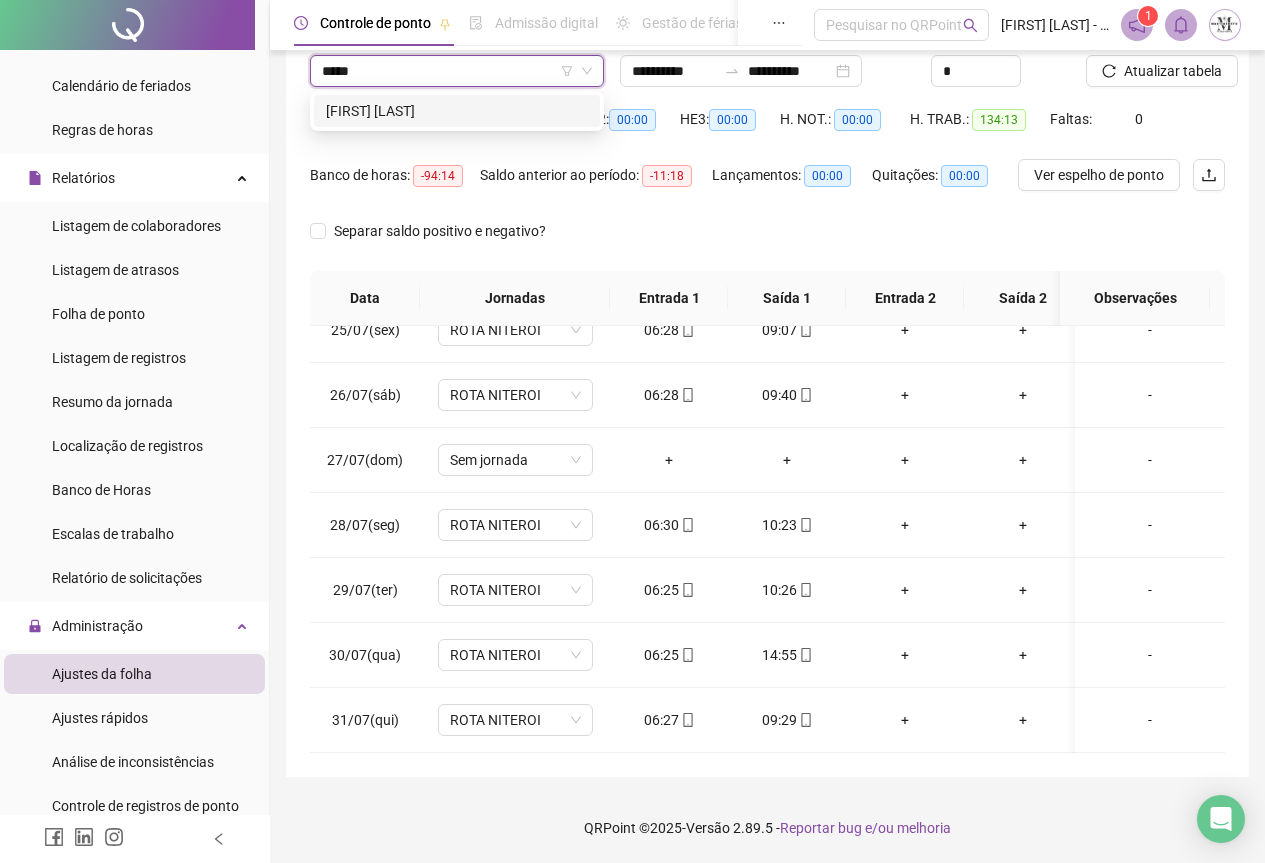 click on "[FIRST] [LAST]" at bounding box center (457, 111) 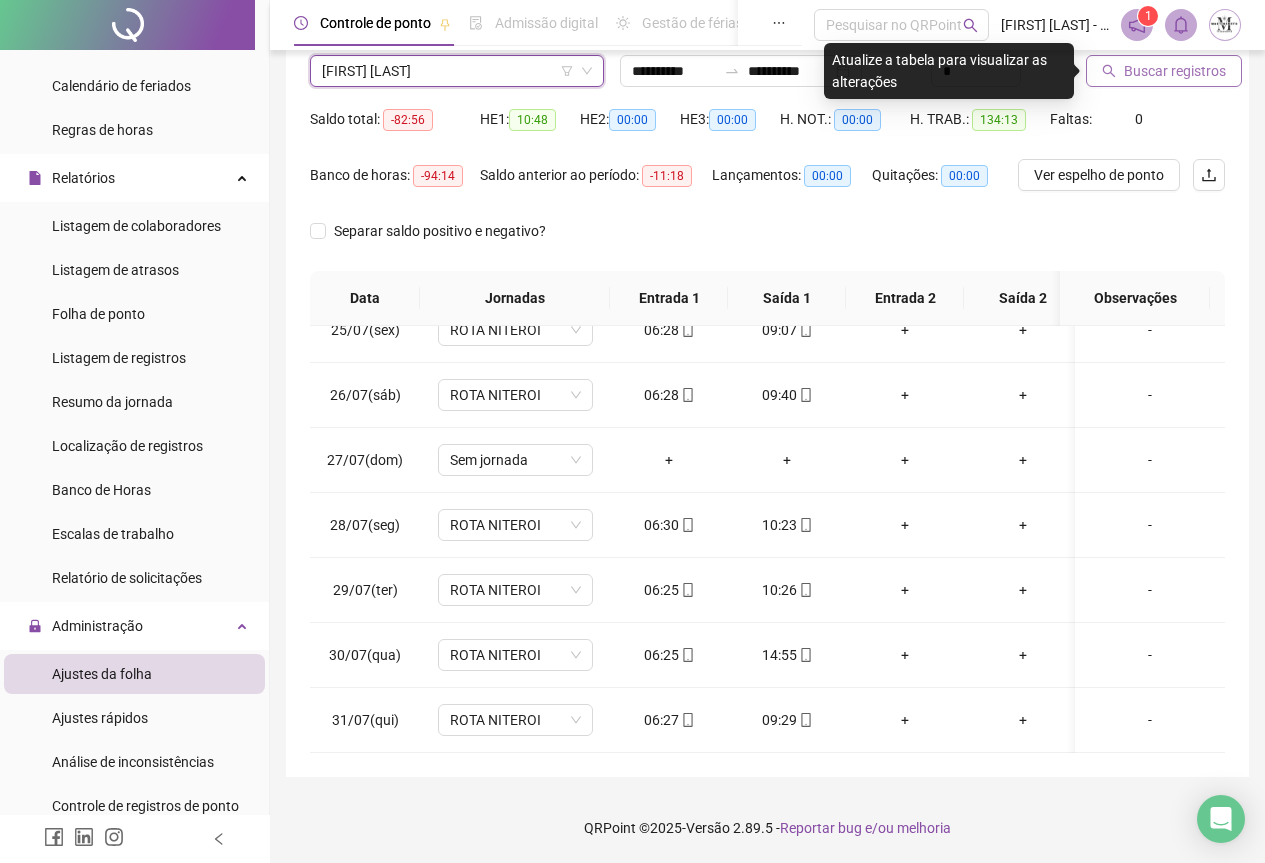 click on "Buscar registros" at bounding box center (1175, 71) 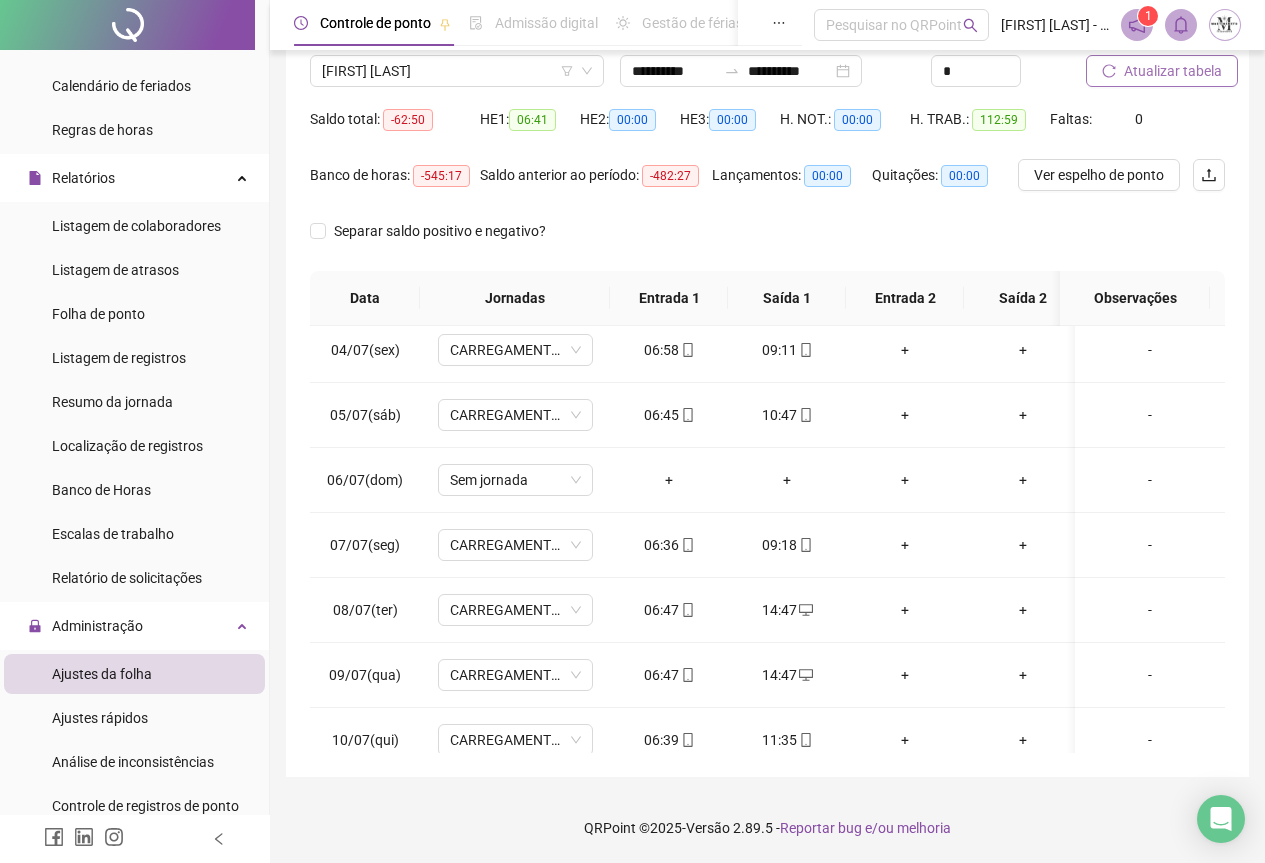 scroll, scrollTop: 0, scrollLeft: 0, axis: both 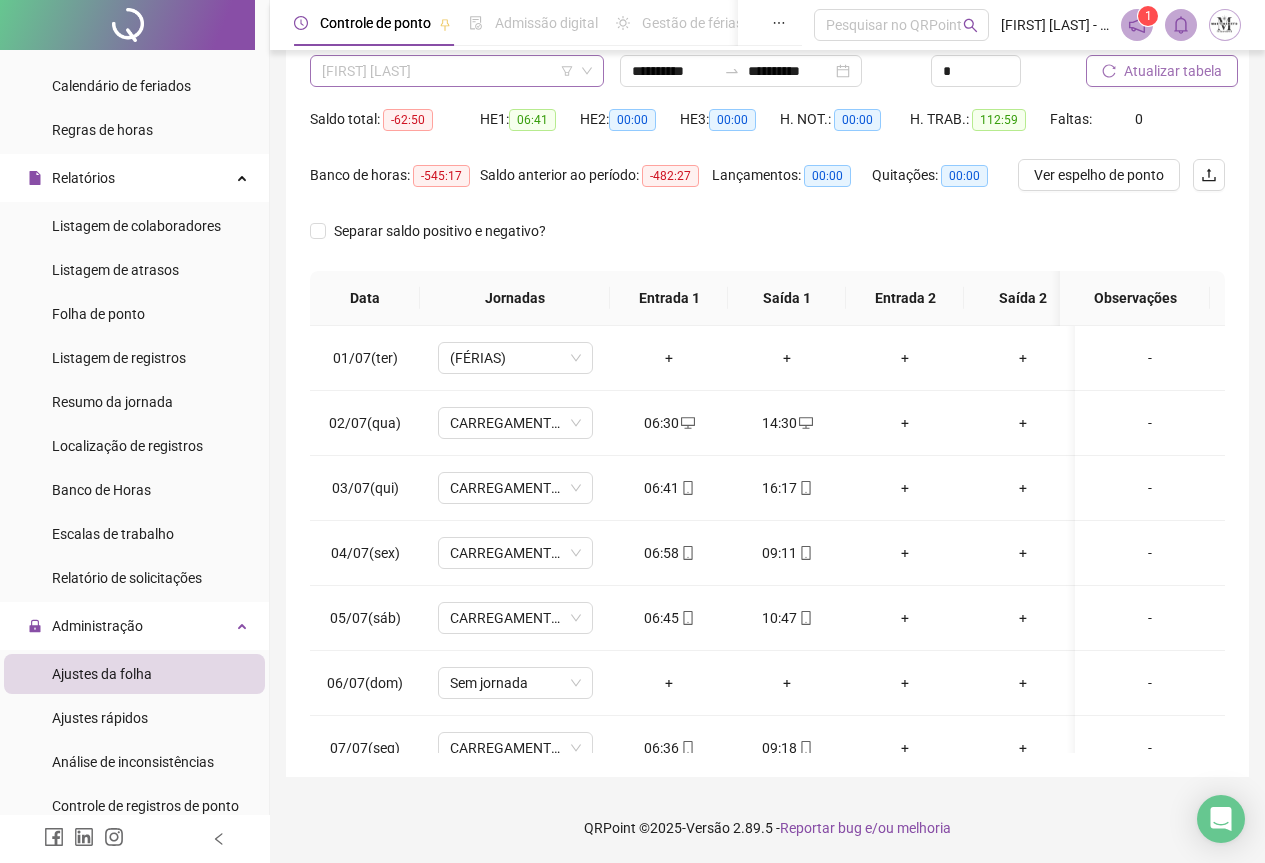 click on "[FIRST] [LAST]" at bounding box center (457, 71) 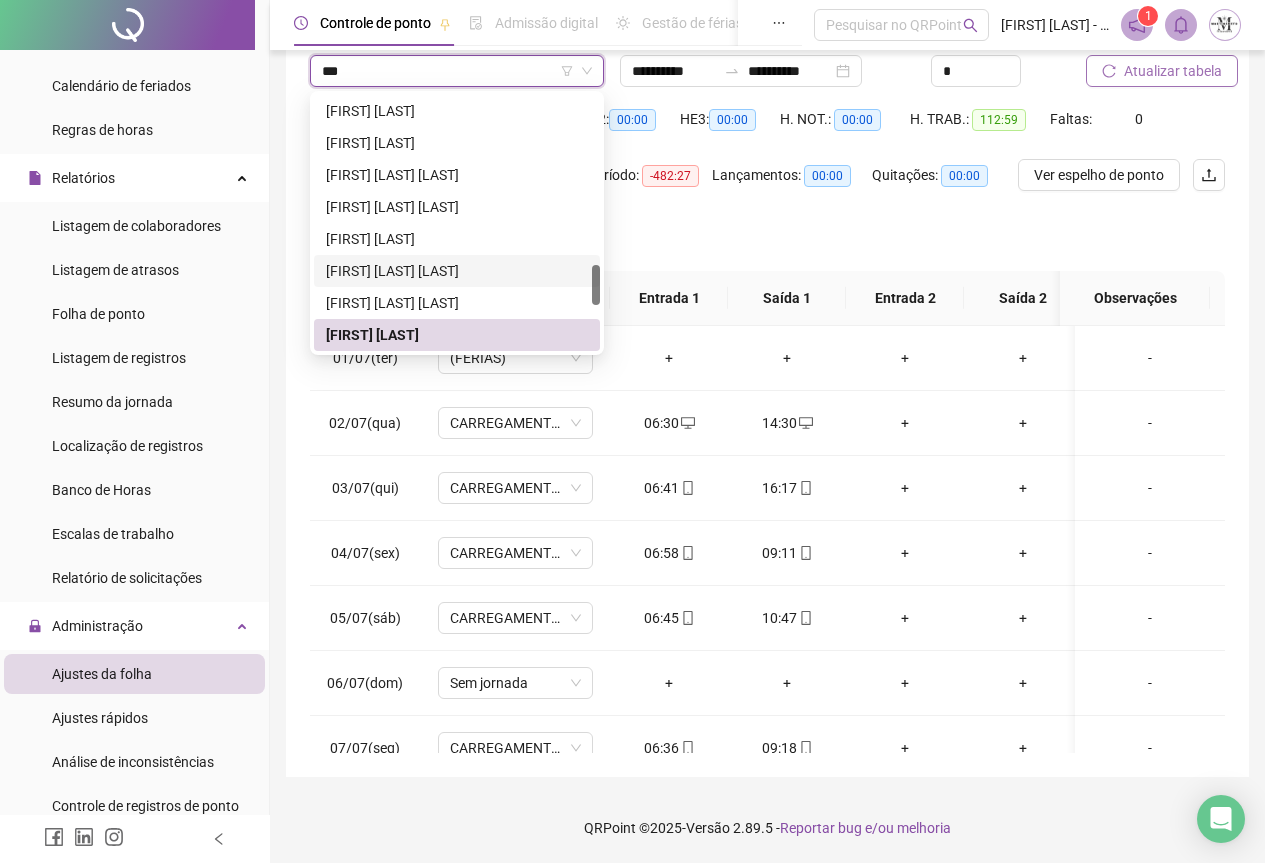 scroll, scrollTop: 0, scrollLeft: 0, axis: both 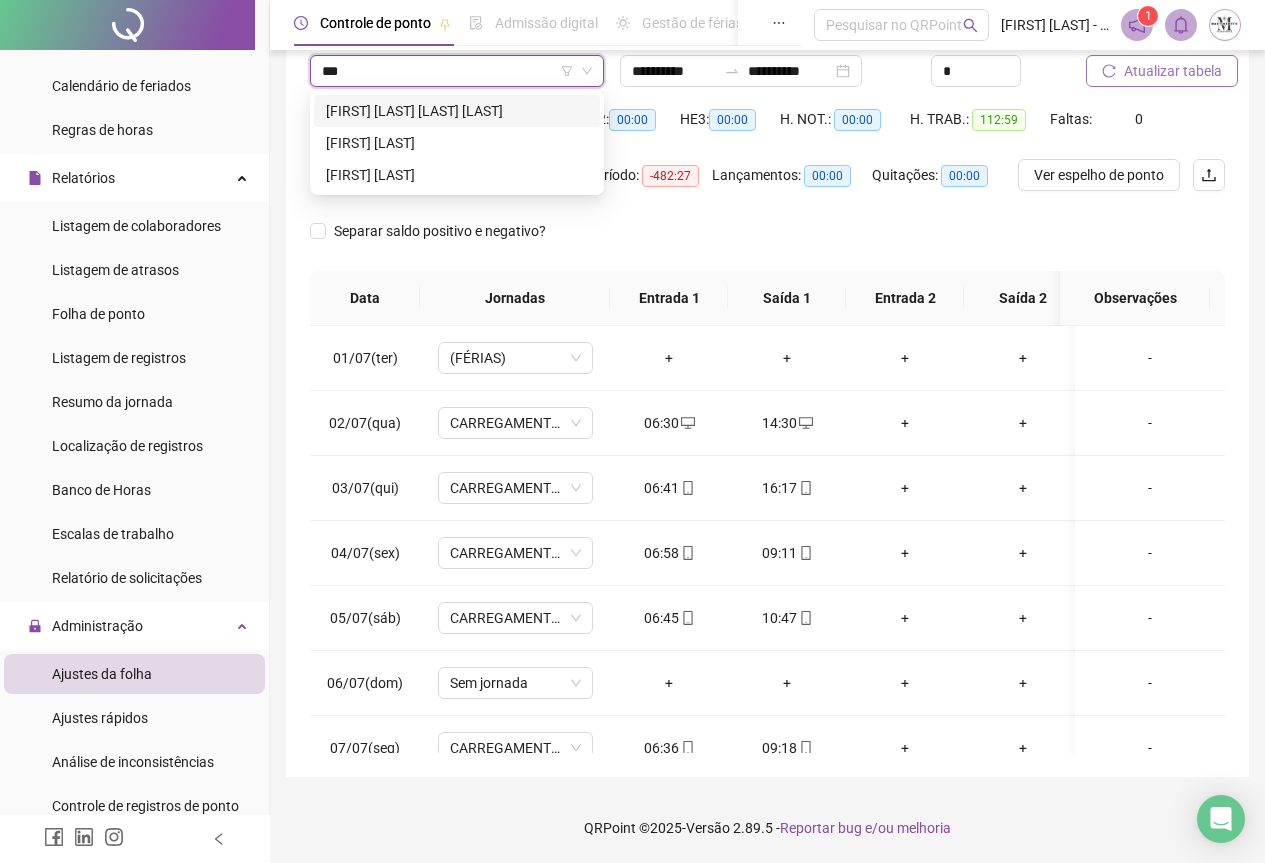 type on "****" 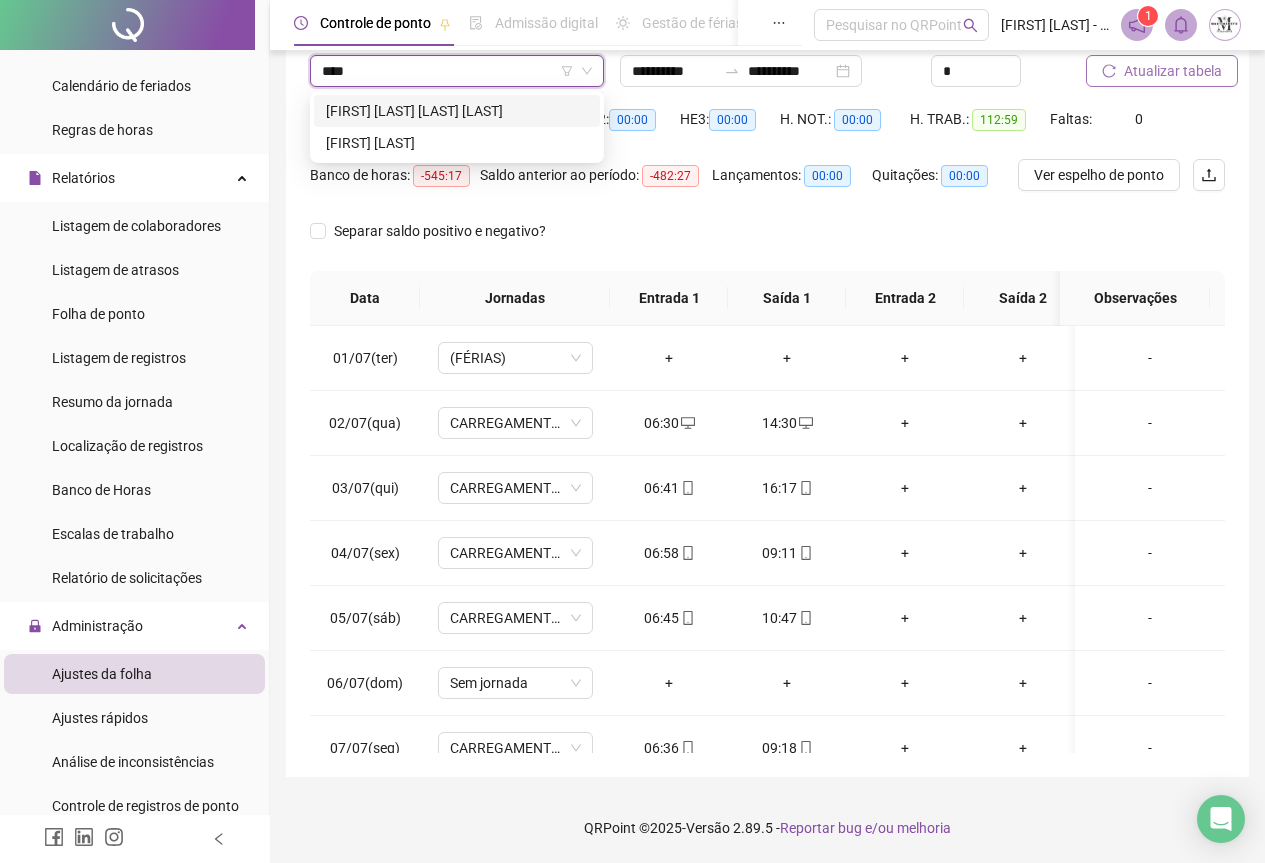click on "[FIRST] [LAST]" at bounding box center [457, 111] 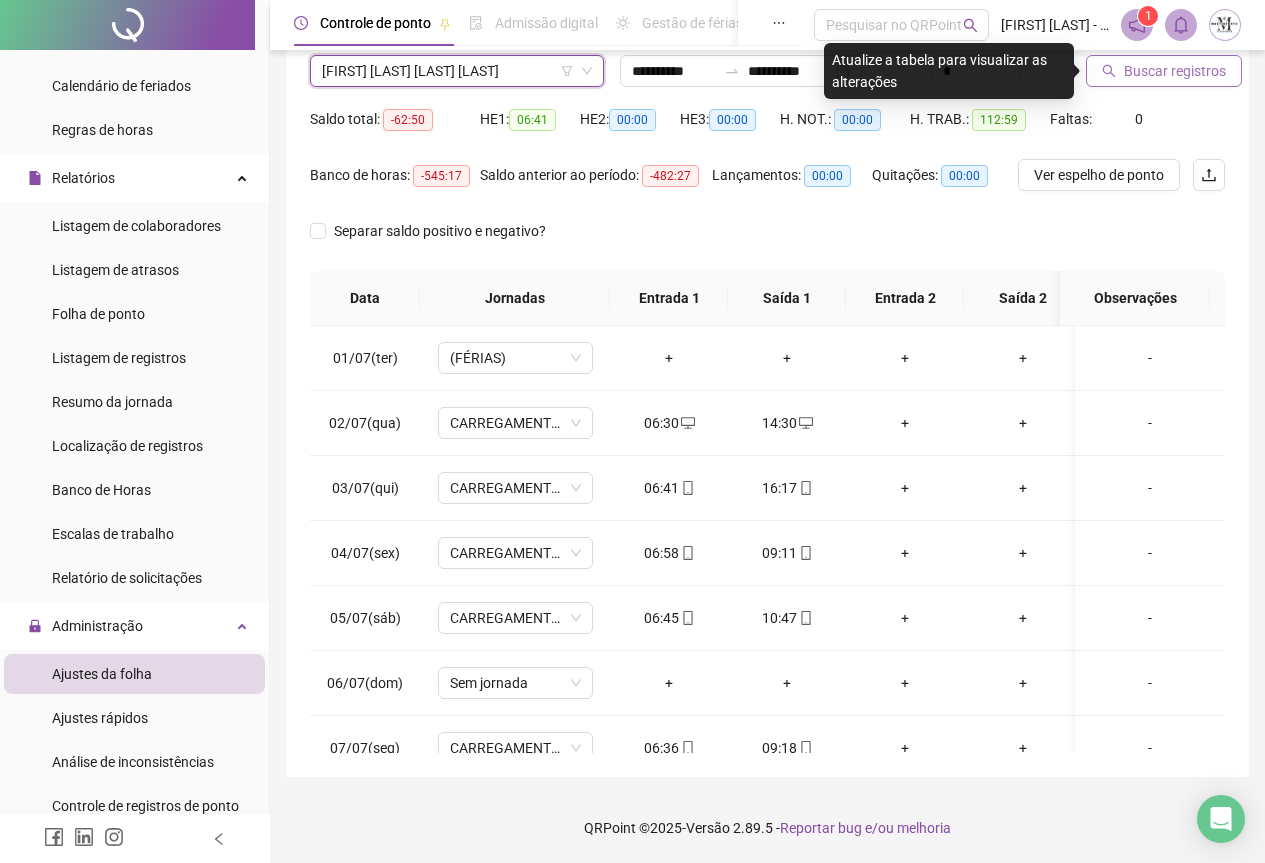 click on "Buscar registros" at bounding box center (1175, 71) 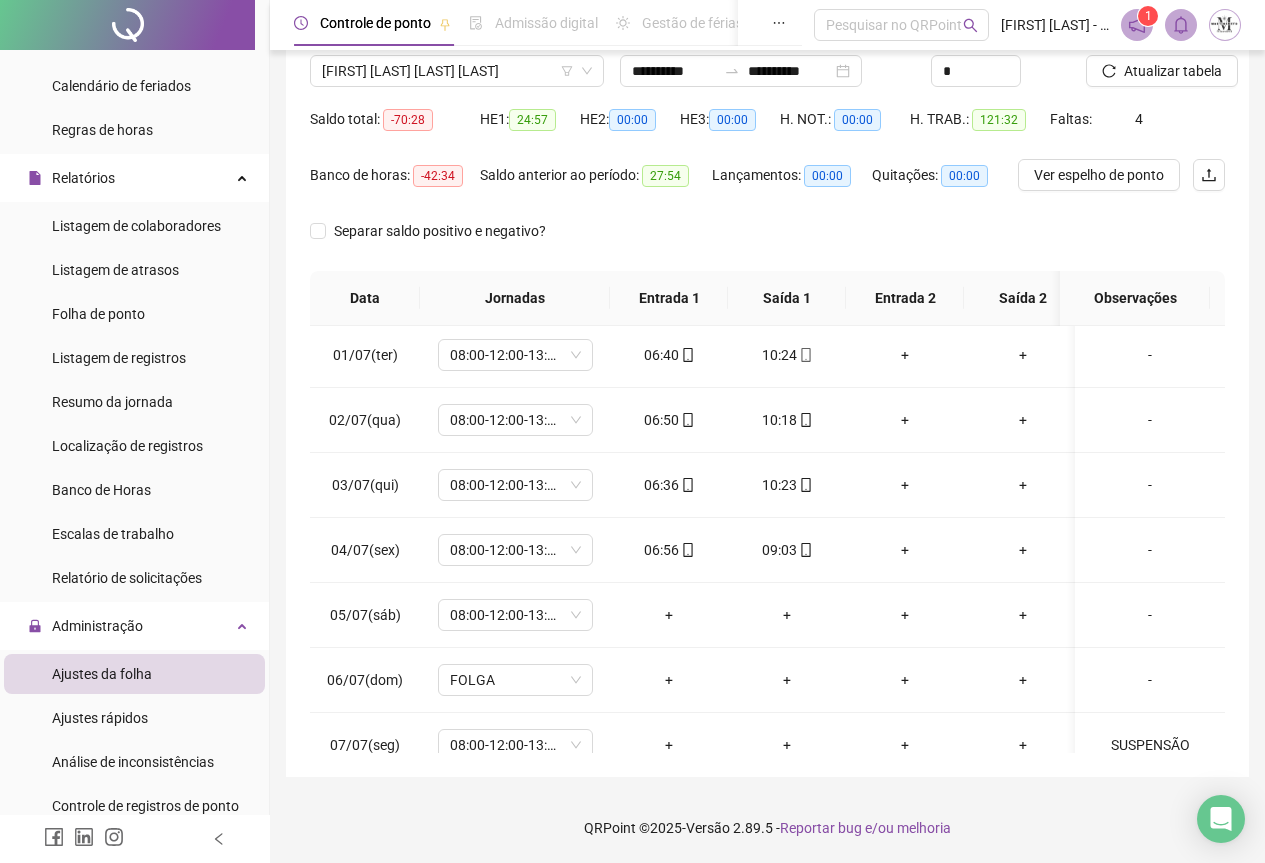 scroll, scrollTop: 0, scrollLeft: 0, axis: both 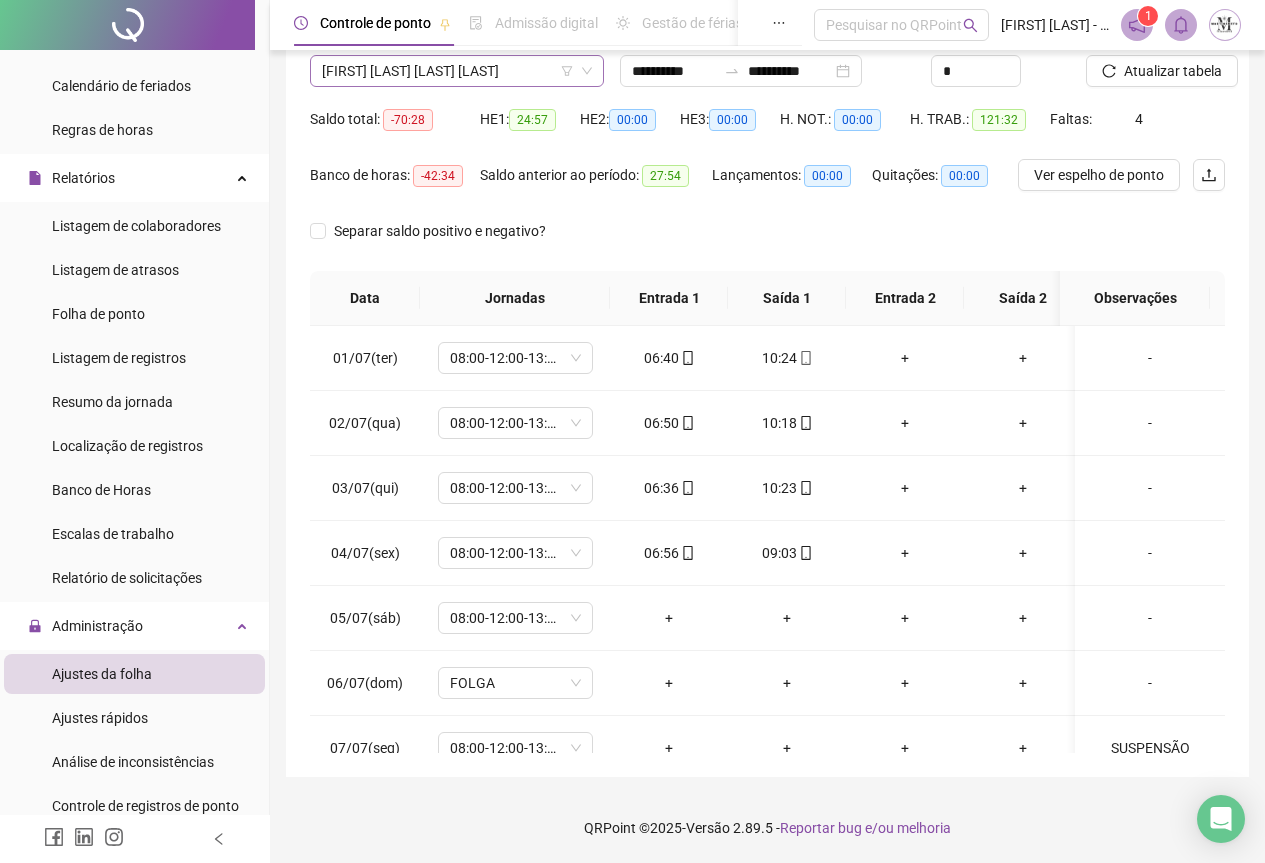 click on "[FIRST] [LAST]" at bounding box center (457, 71) 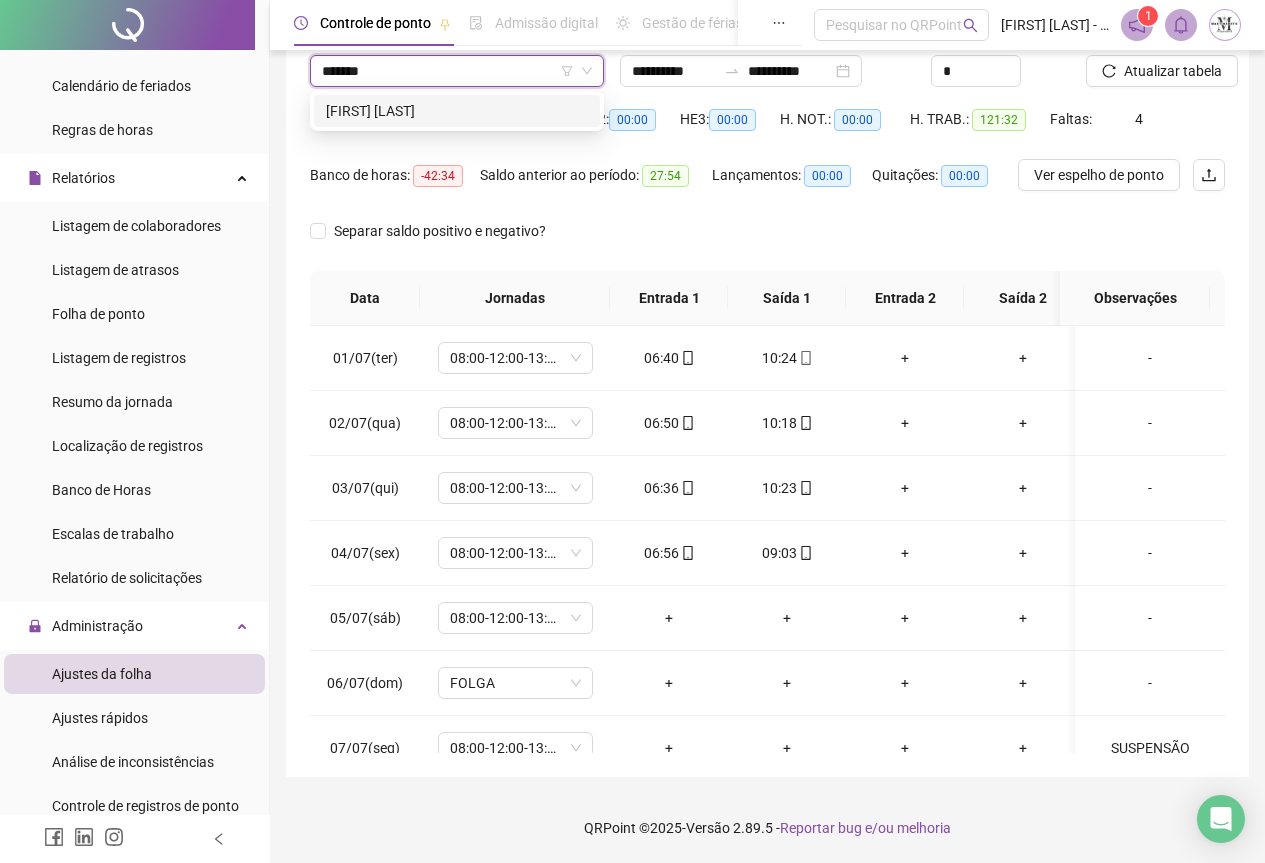 type on "********" 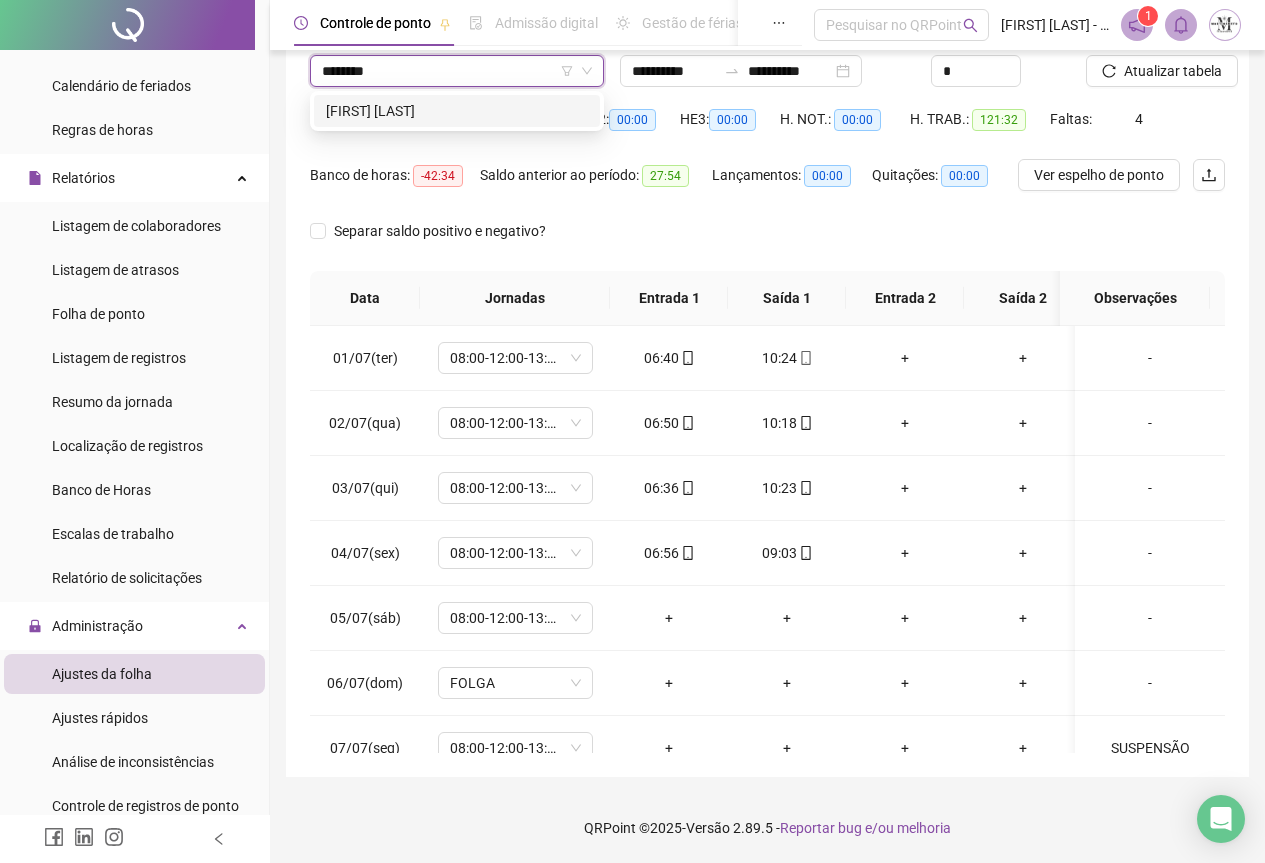 click on "[FIRST] [LAST]" at bounding box center [457, 111] 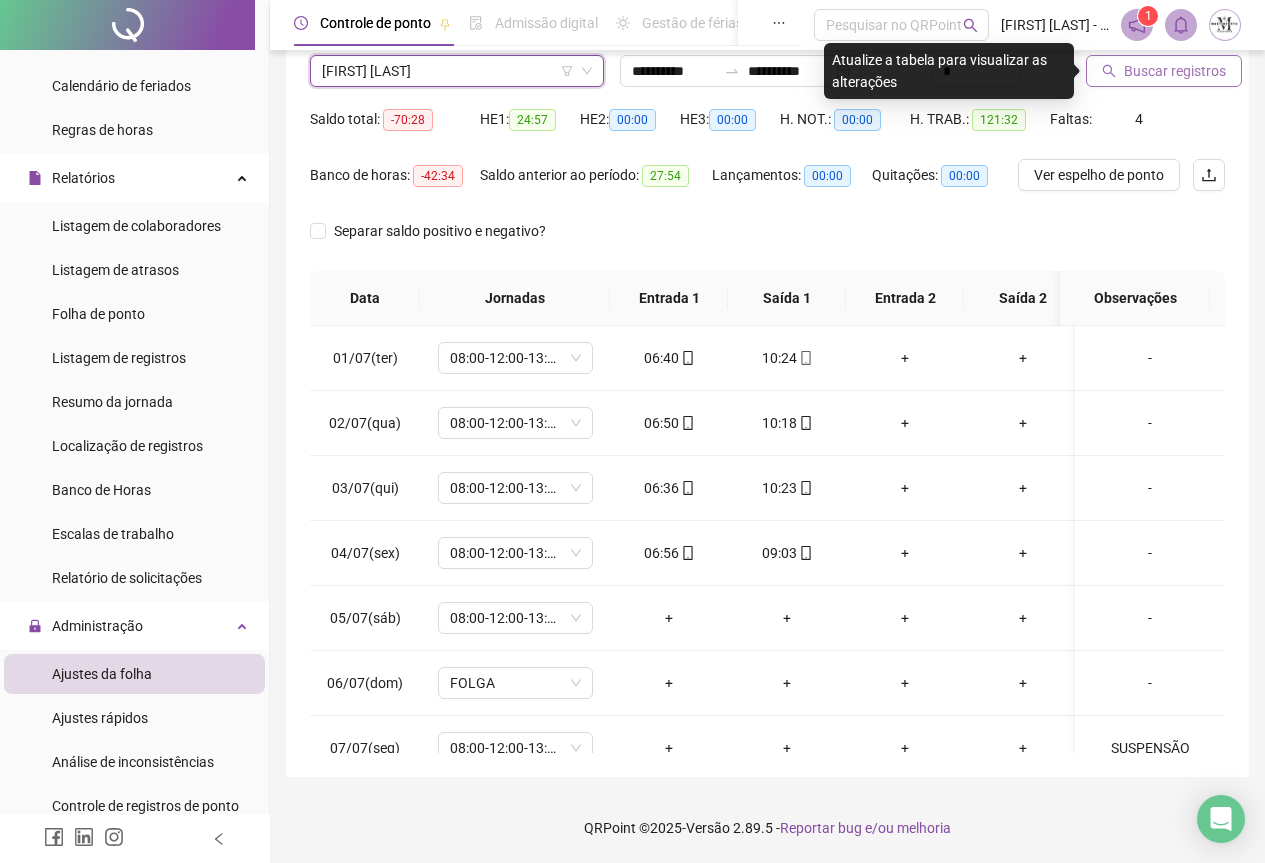 click on "Buscar registros" at bounding box center [1175, 71] 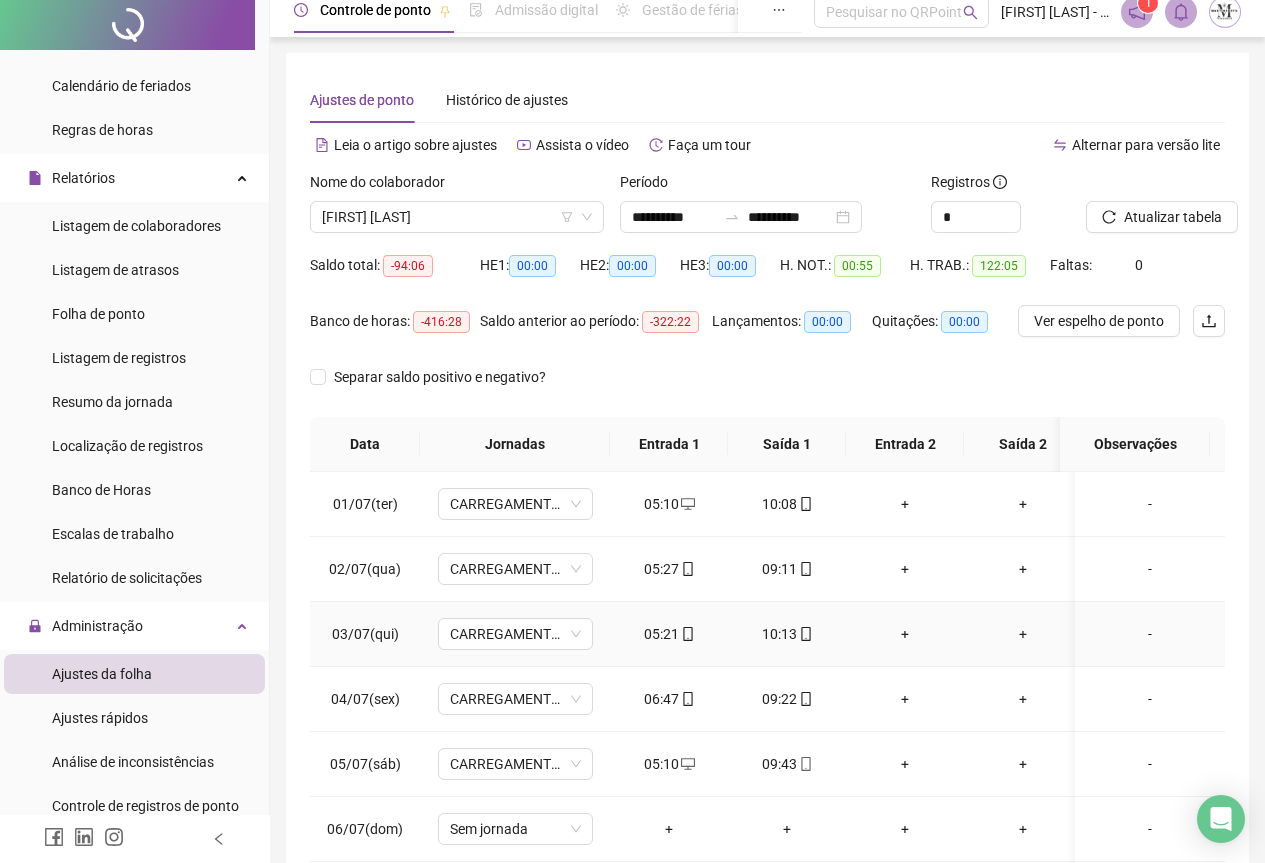 scroll, scrollTop: 0, scrollLeft: 0, axis: both 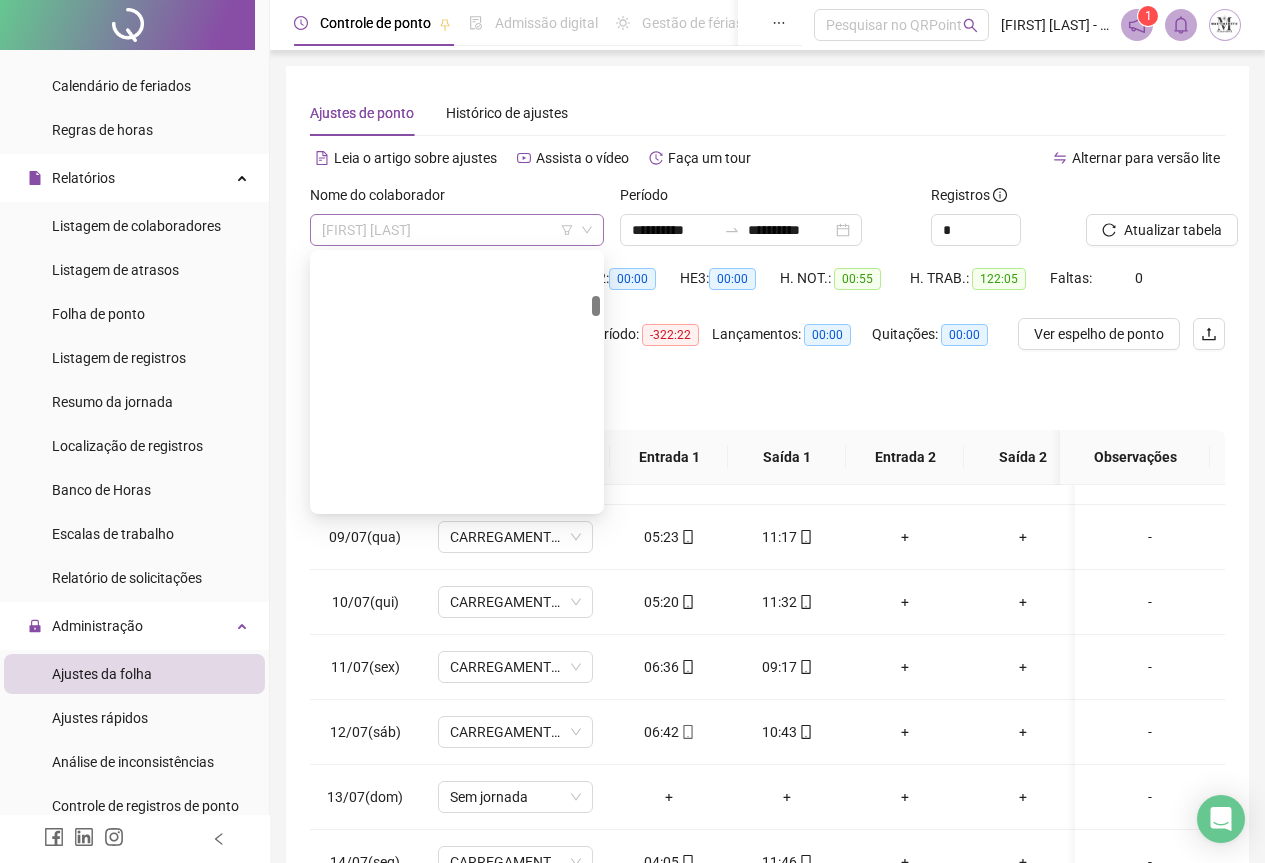 click on "[FIRST] [LAST]" at bounding box center (457, 230) 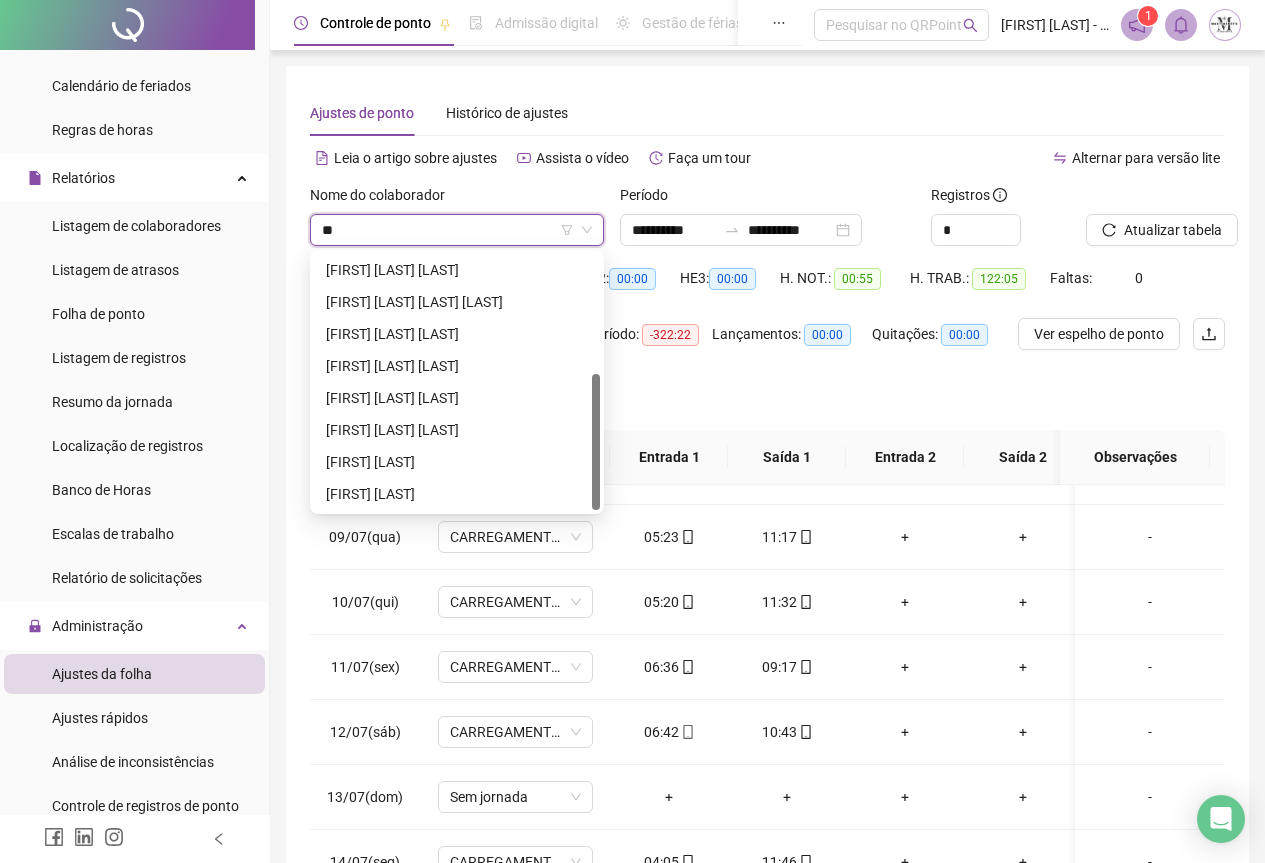 scroll, scrollTop: 0, scrollLeft: 0, axis: both 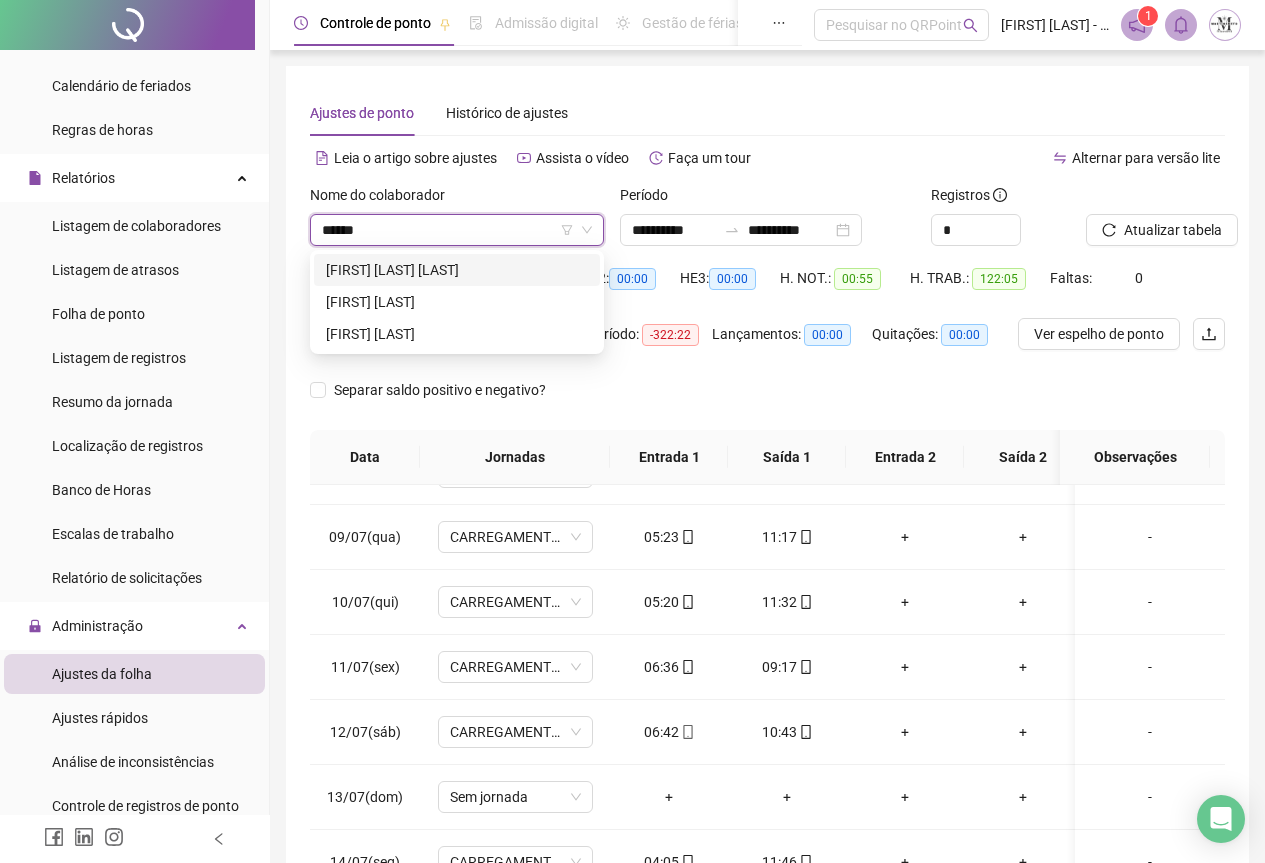 type on "*******" 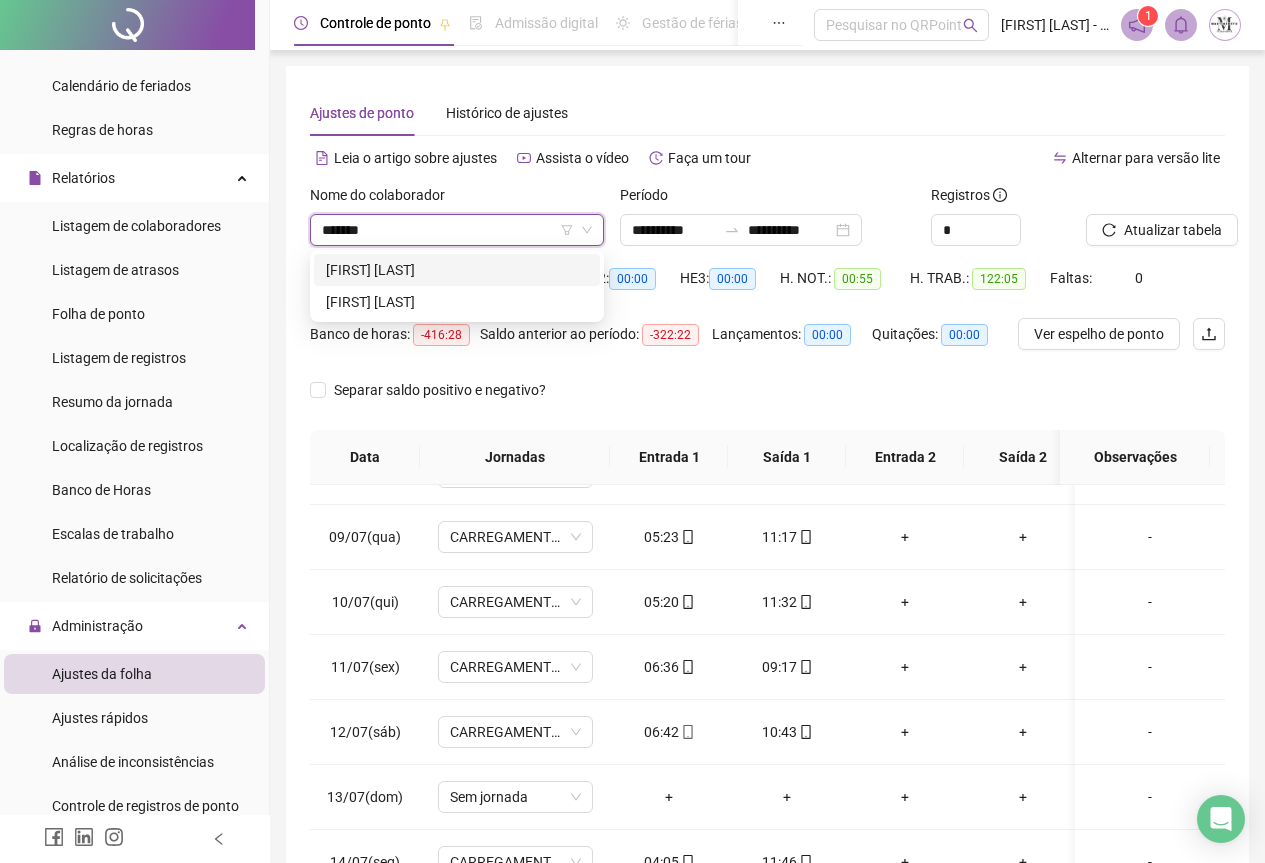 click on "[FIRST] [LAST] [LAST]" at bounding box center [457, 270] 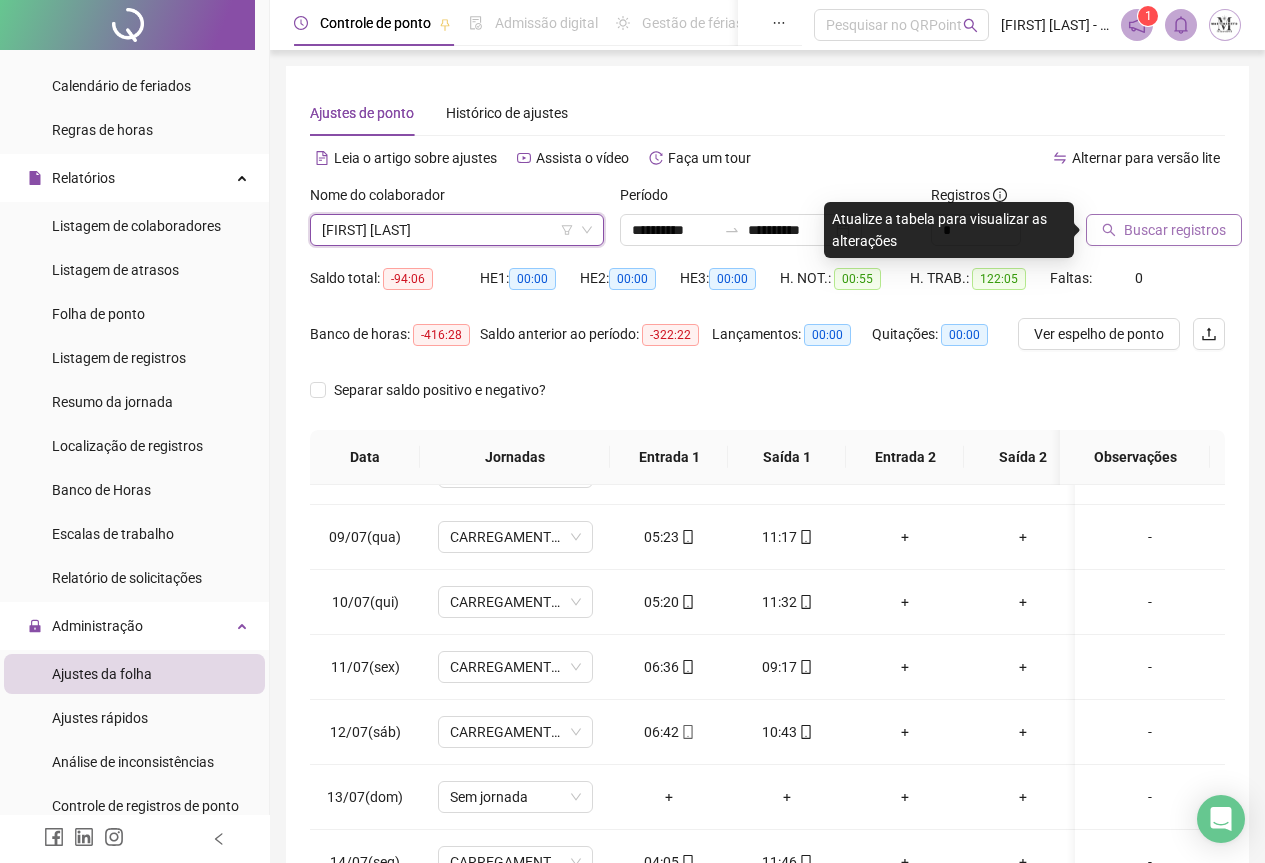 click on "Buscar registros" at bounding box center (1175, 230) 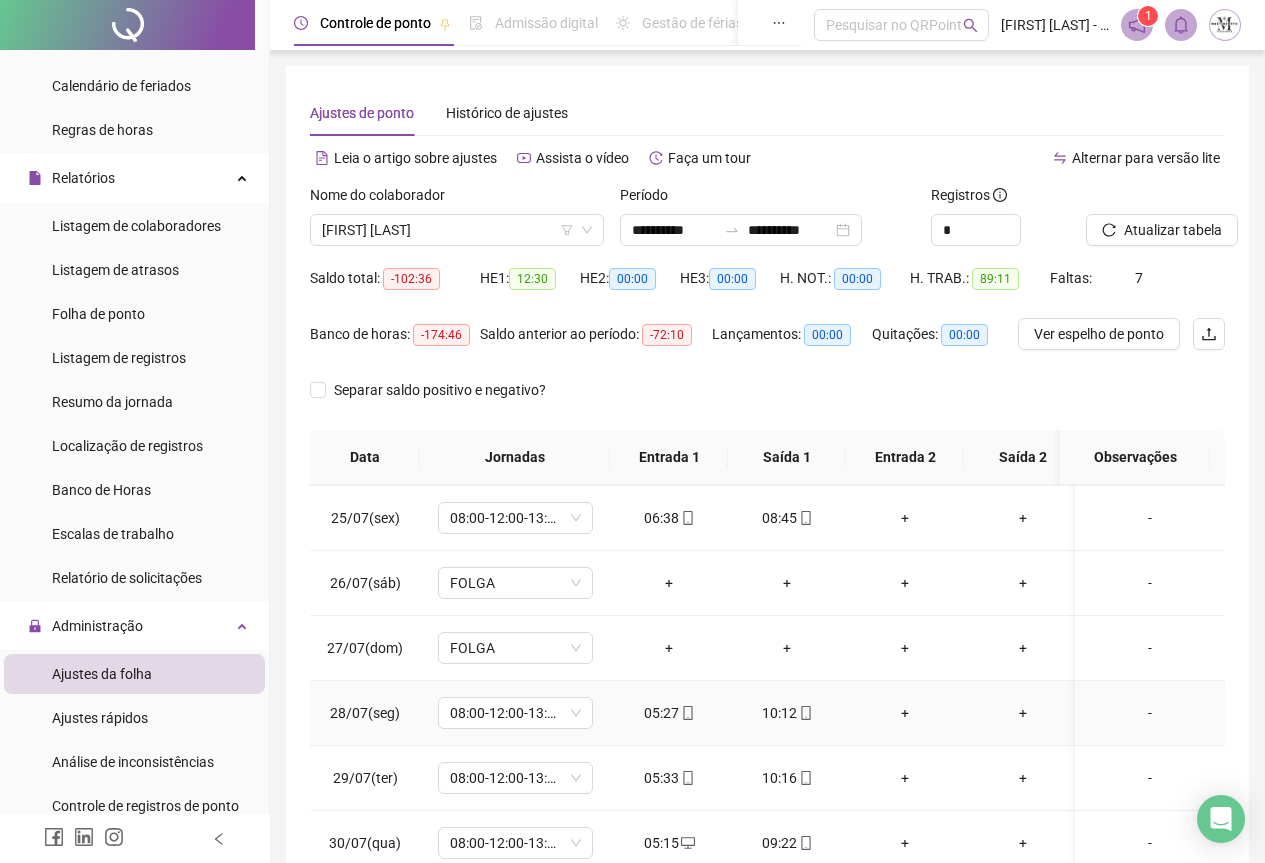 scroll, scrollTop: 1603, scrollLeft: 0, axis: vertical 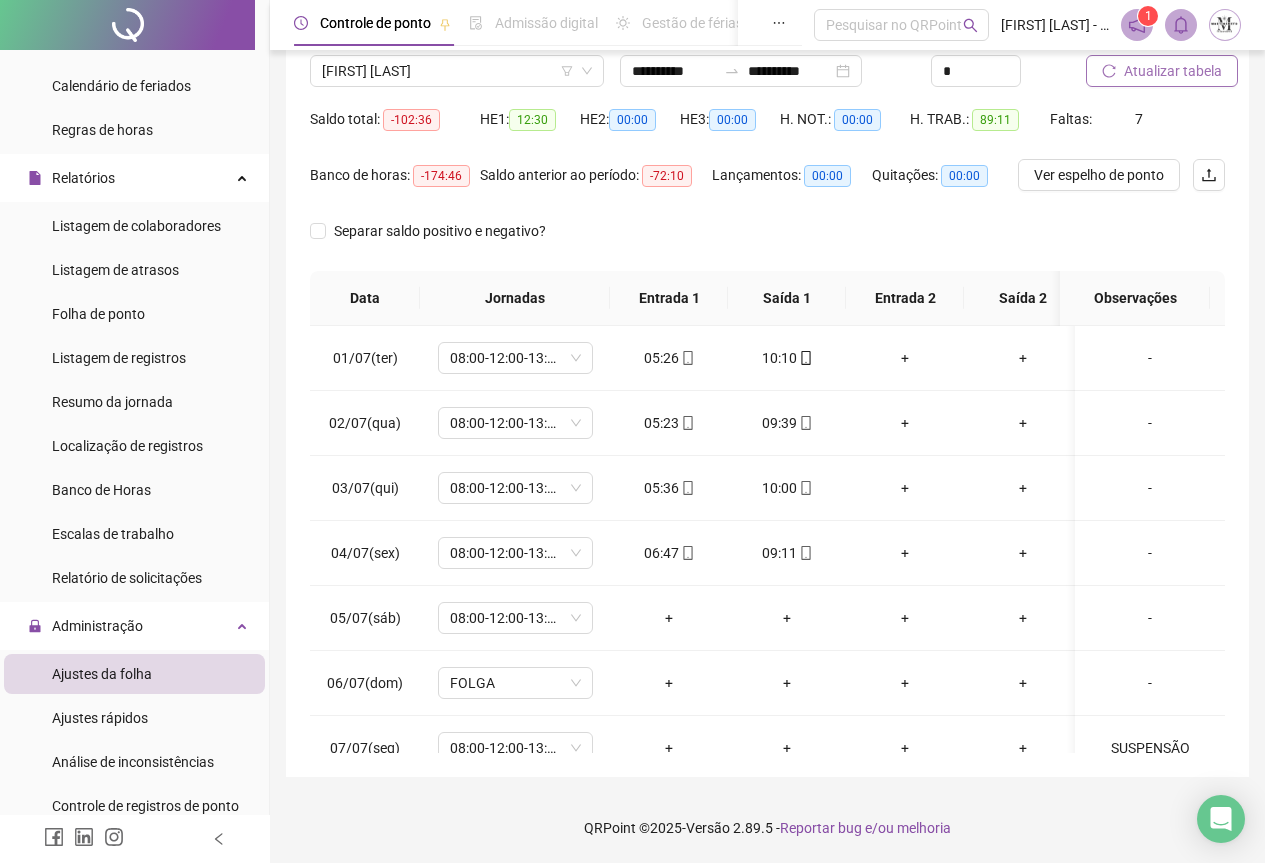 click on "Atualizar tabela" at bounding box center (1173, 71) 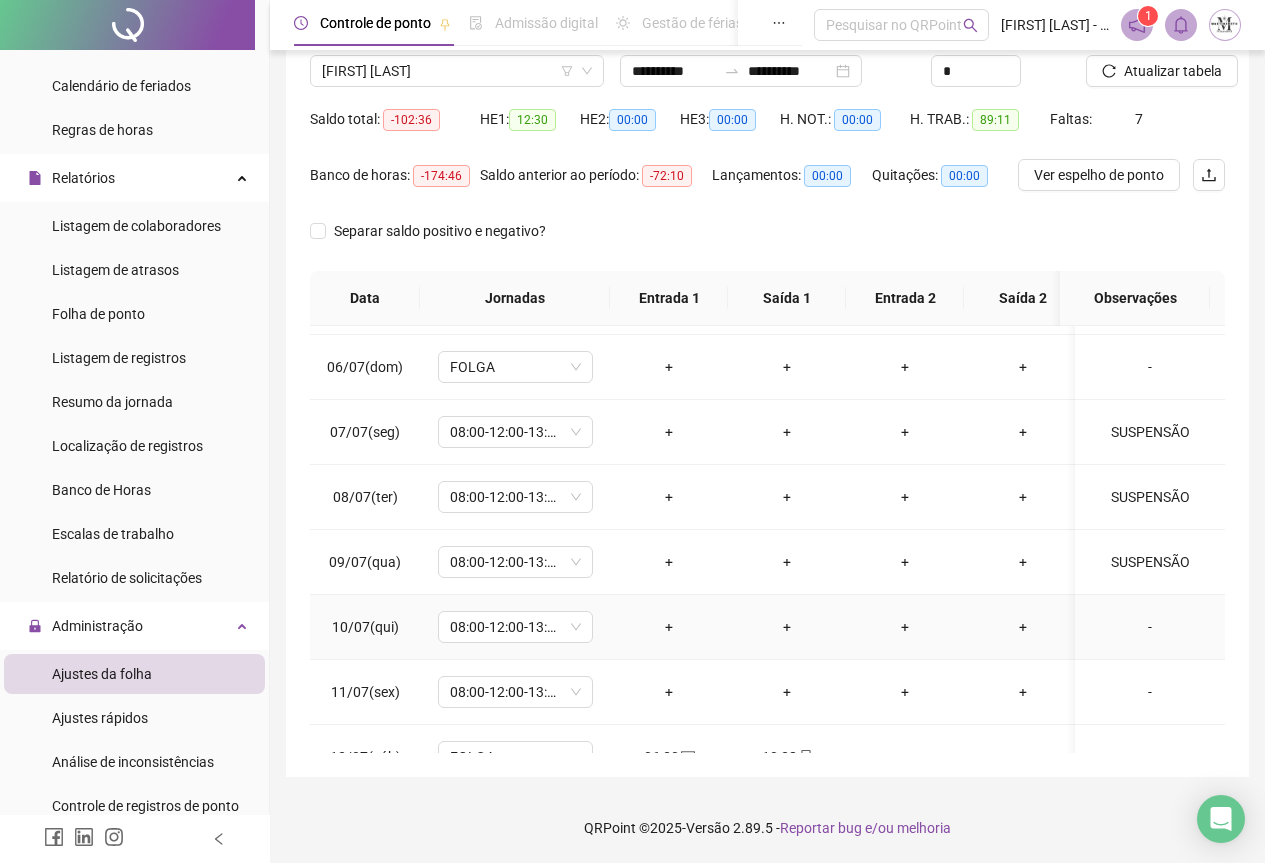 scroll, scrollTop: 300, scrollLeft: 0, axis: vertical 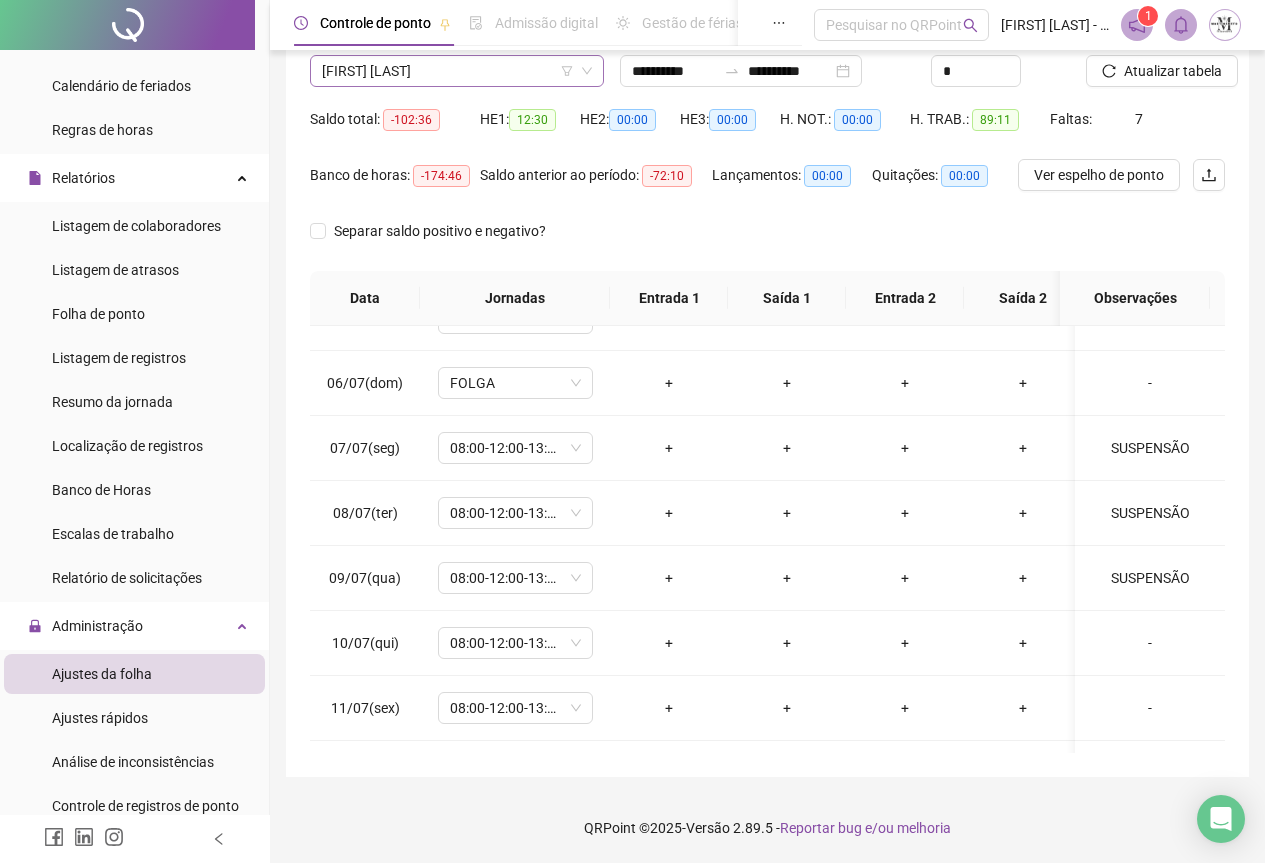 click on "[FIRST] [LAST] [LAST]" at bounding box center [457, 71] 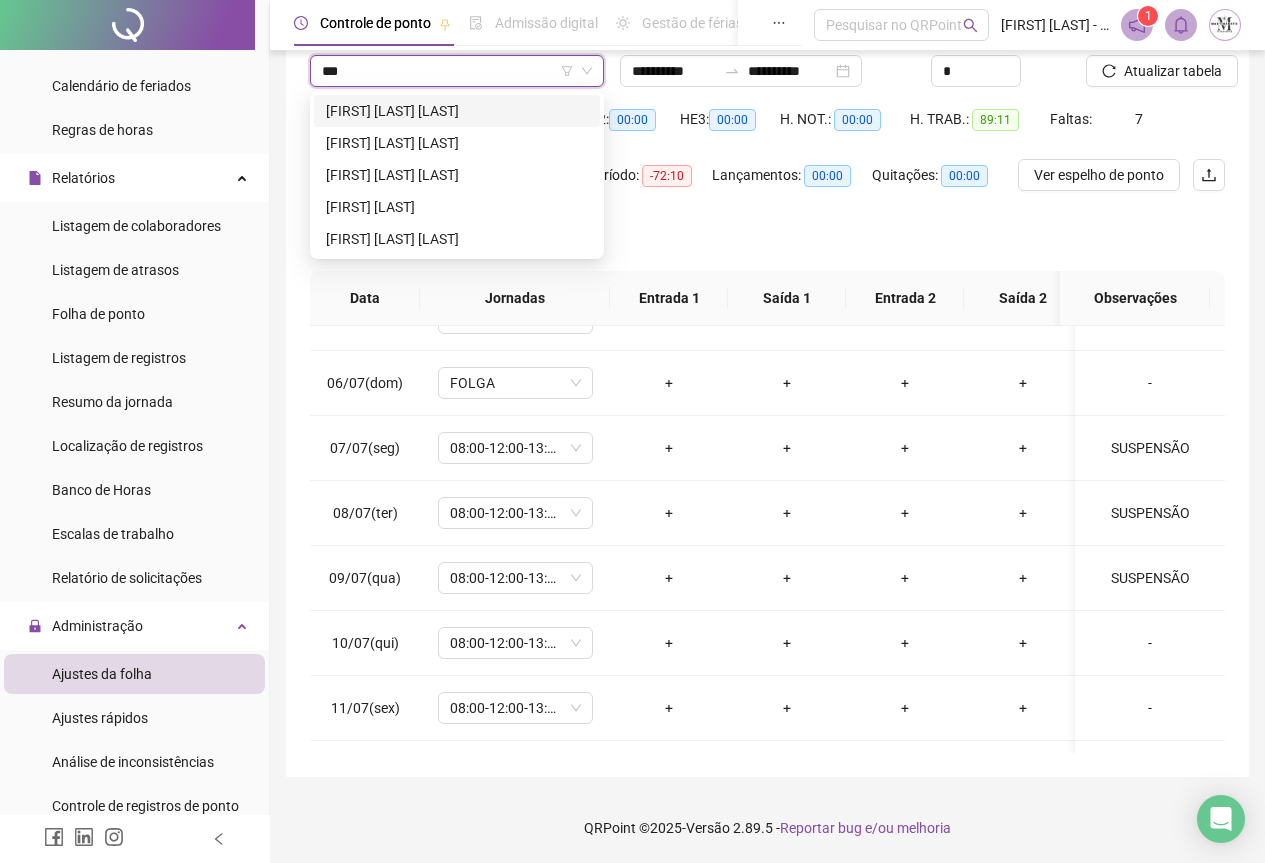 scroll, scrollTop: 0, scrollLeft: 0, axis: both 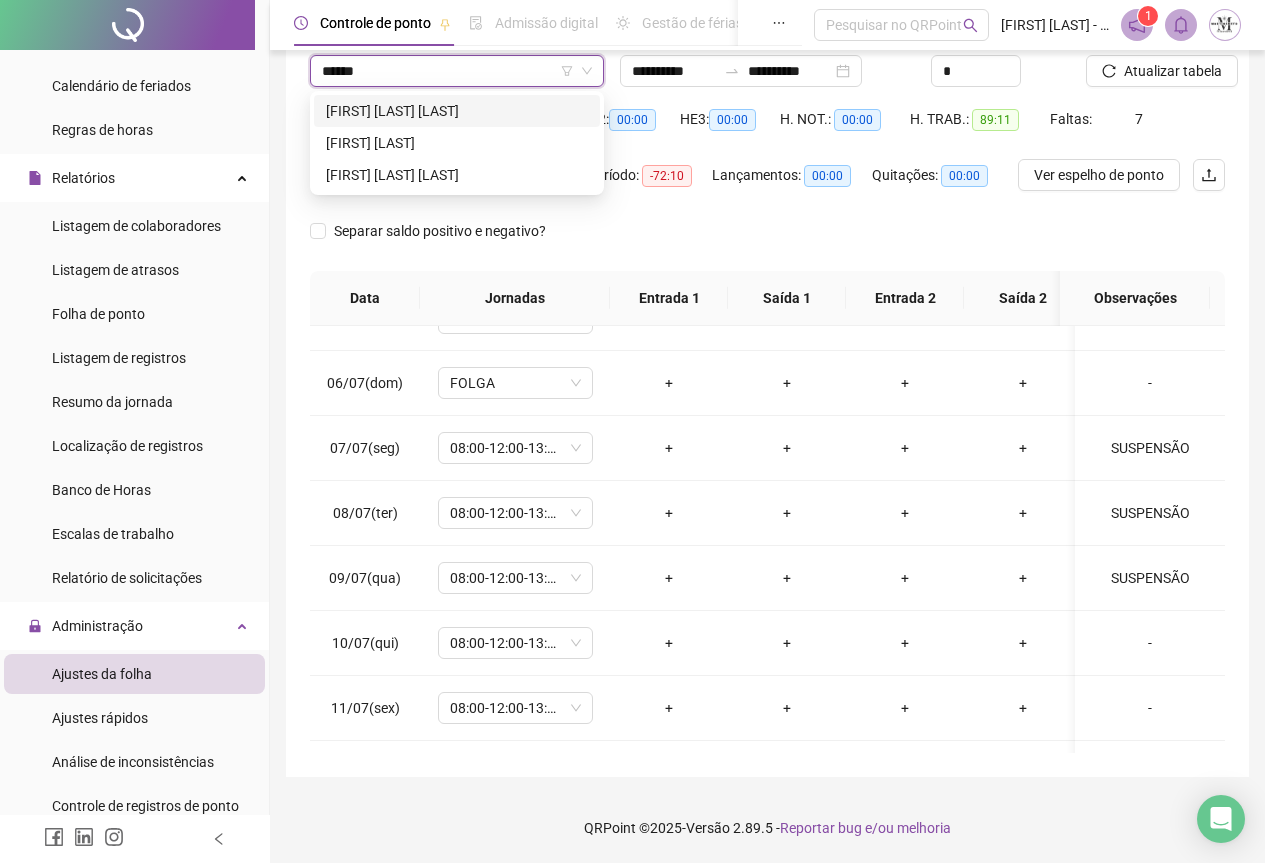type on "*******" 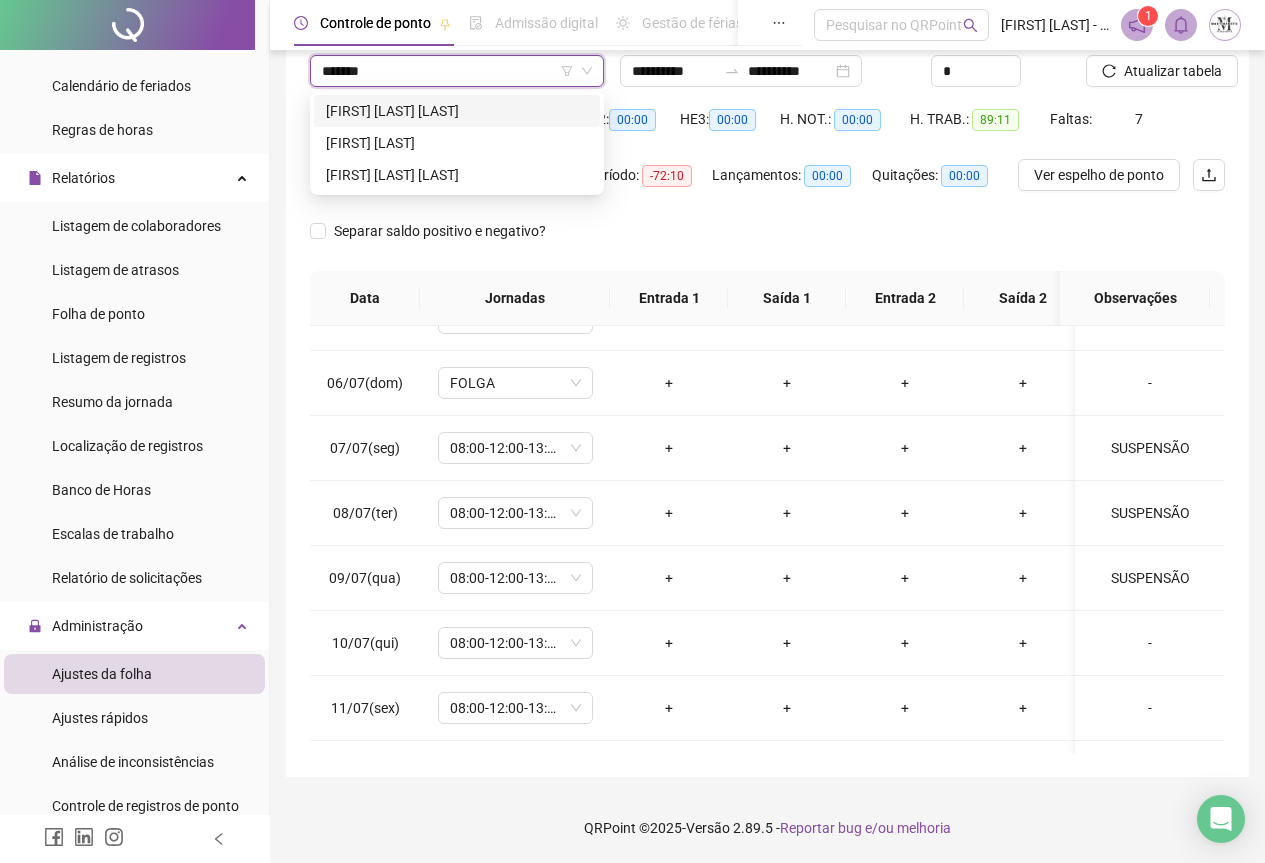 click on "[FIRST] [LAST] [LAST] [LAST]" at bounding box center (457, 111) 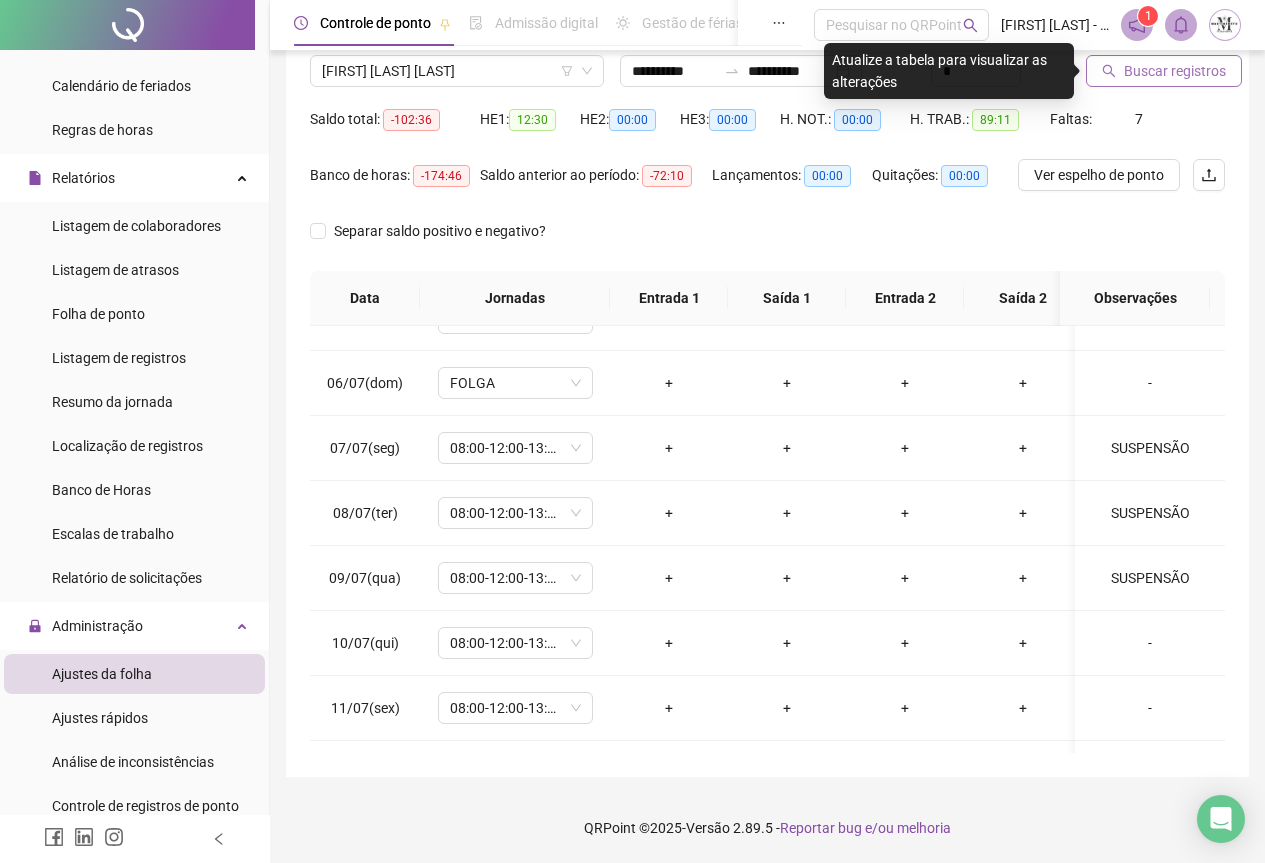 click on "Buscar registros" at bounding box center (1175, 71) 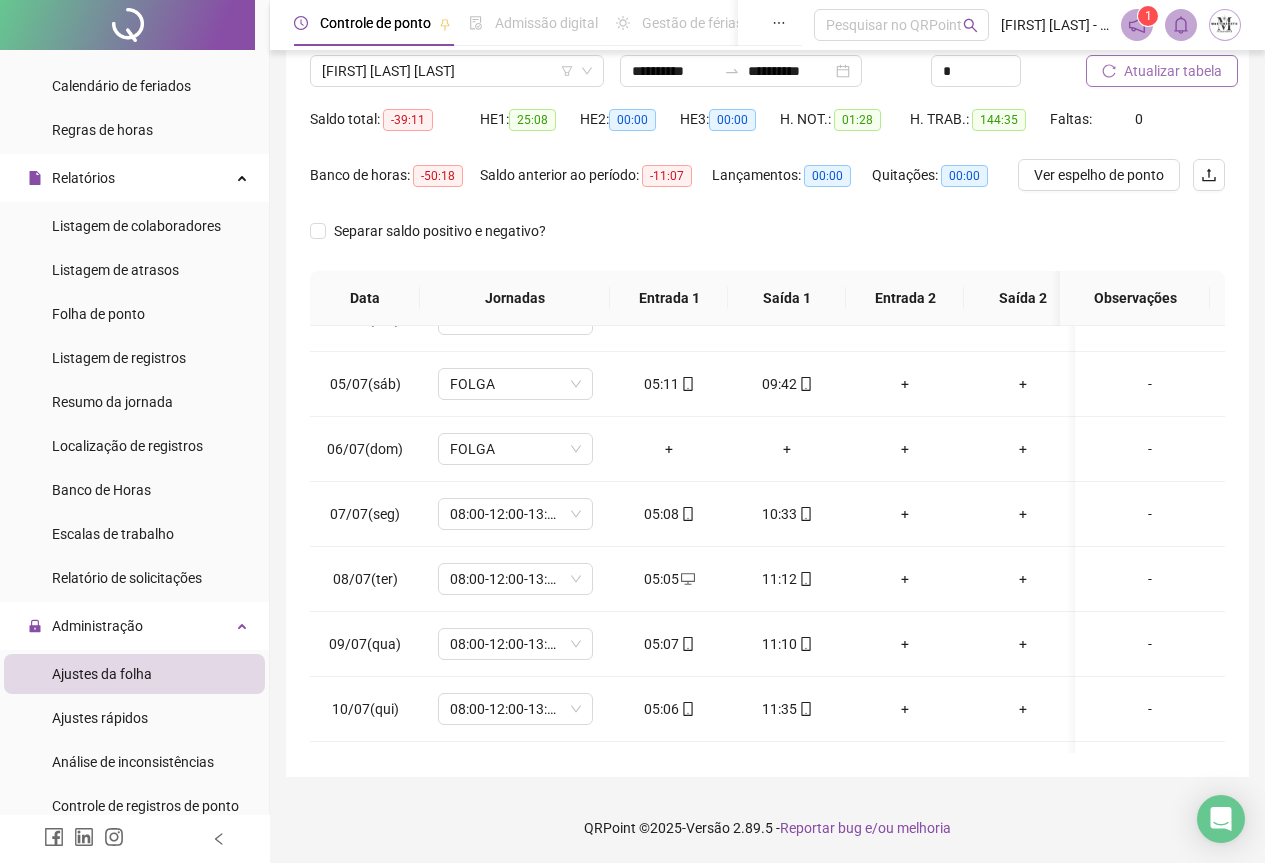 scroll, scrollTop: 103, scrollLeft: 0, axis: vertical 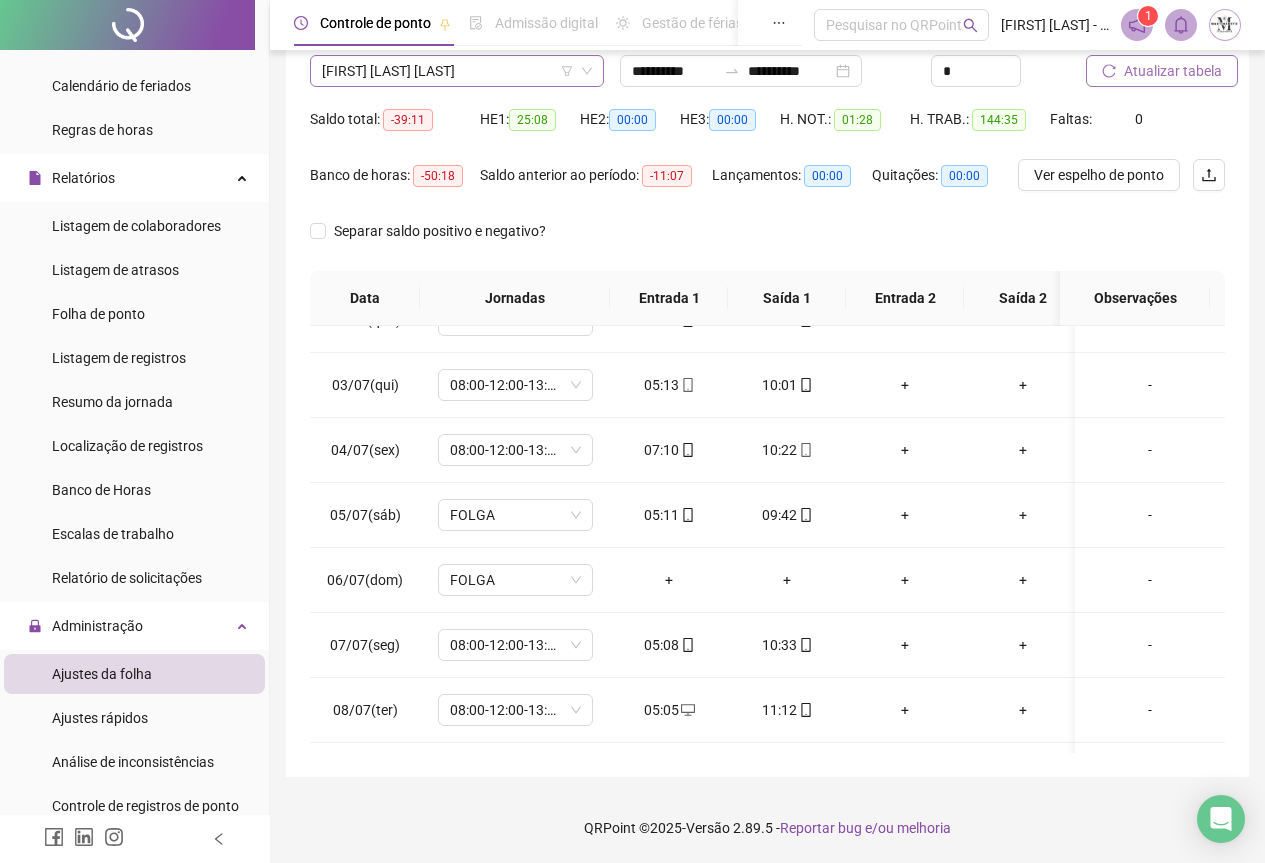 click on "[FIRST] [LAST] [LAST] [LAST]" at bounding box center [457, 71] 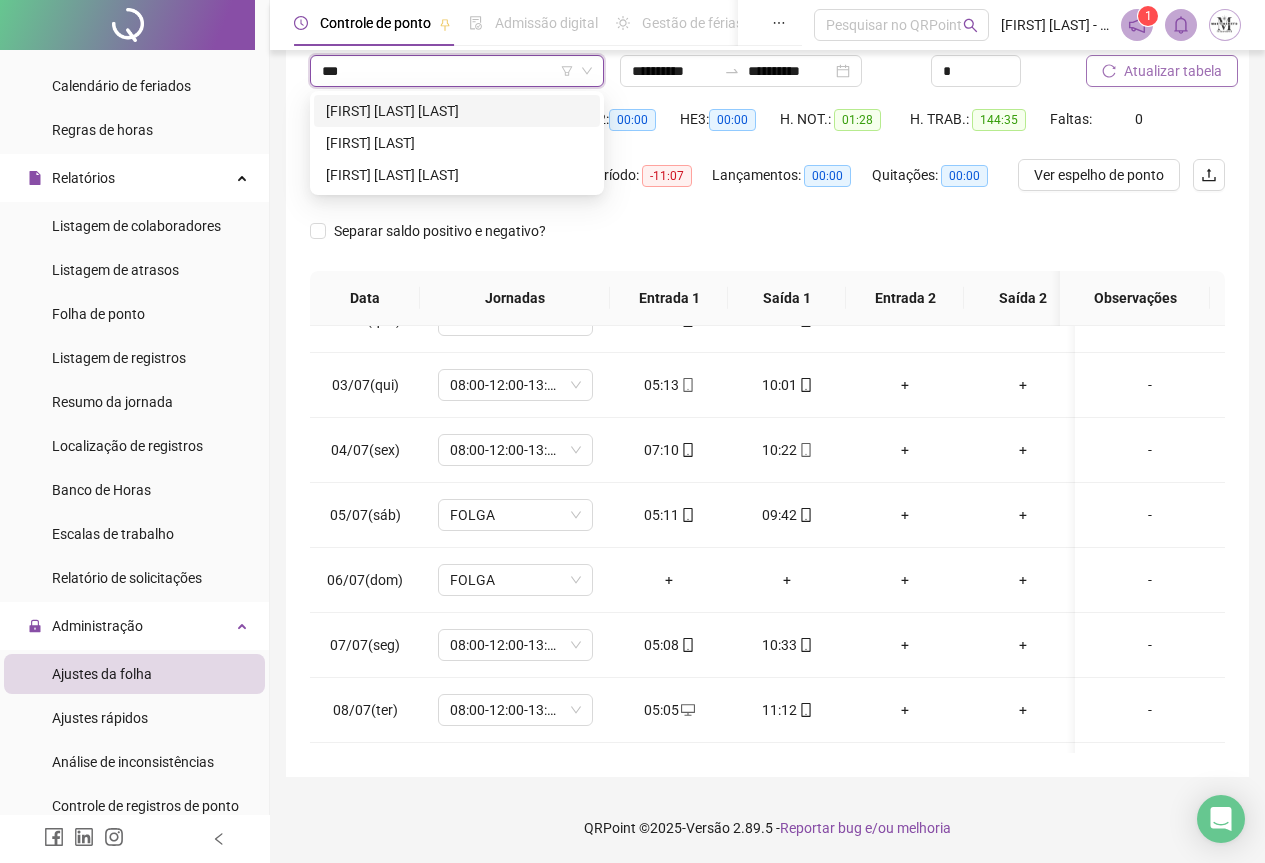 scroll, scrollTop: 0, scrollLeft: 0, axis: both 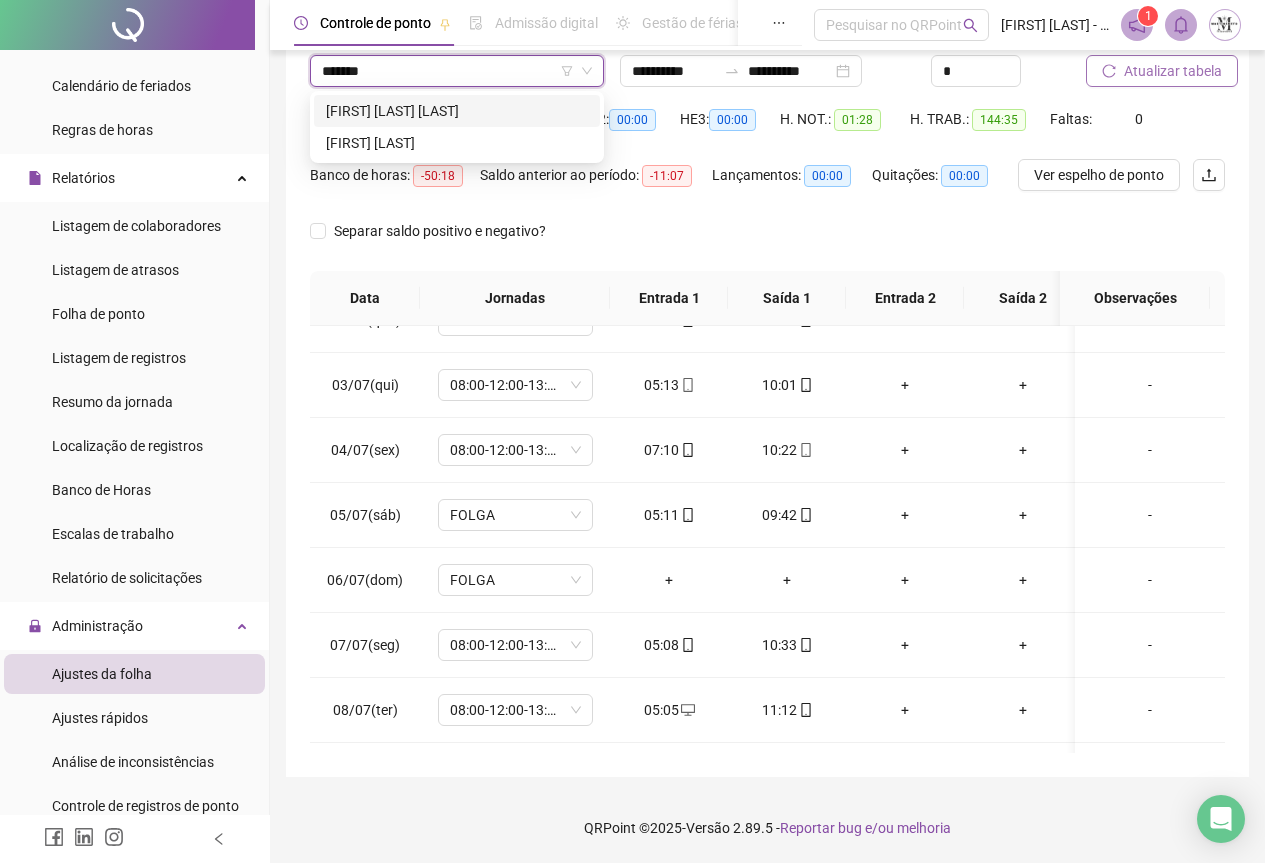 type on "********" 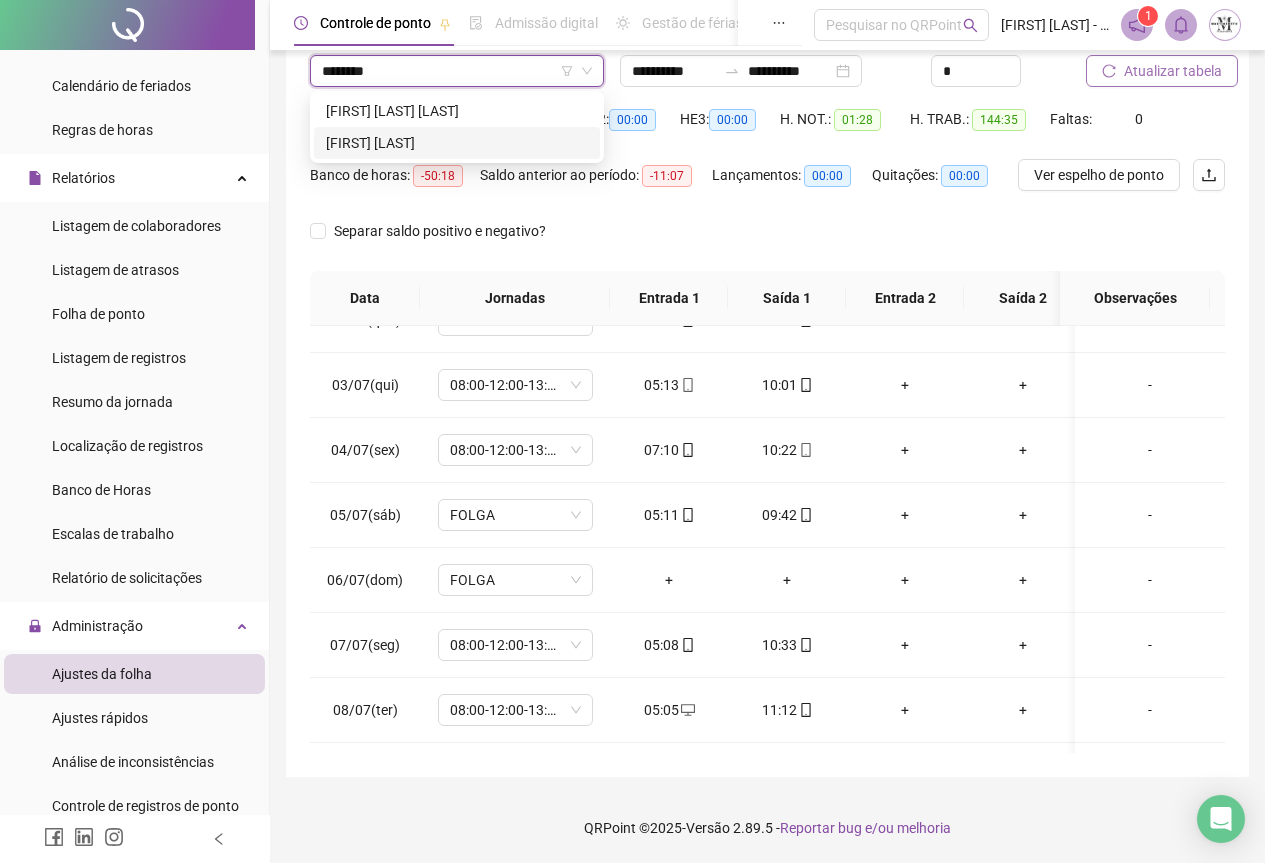 click on "[FIRST] [LAST] [LAST]" at bounding box center (457, 143) 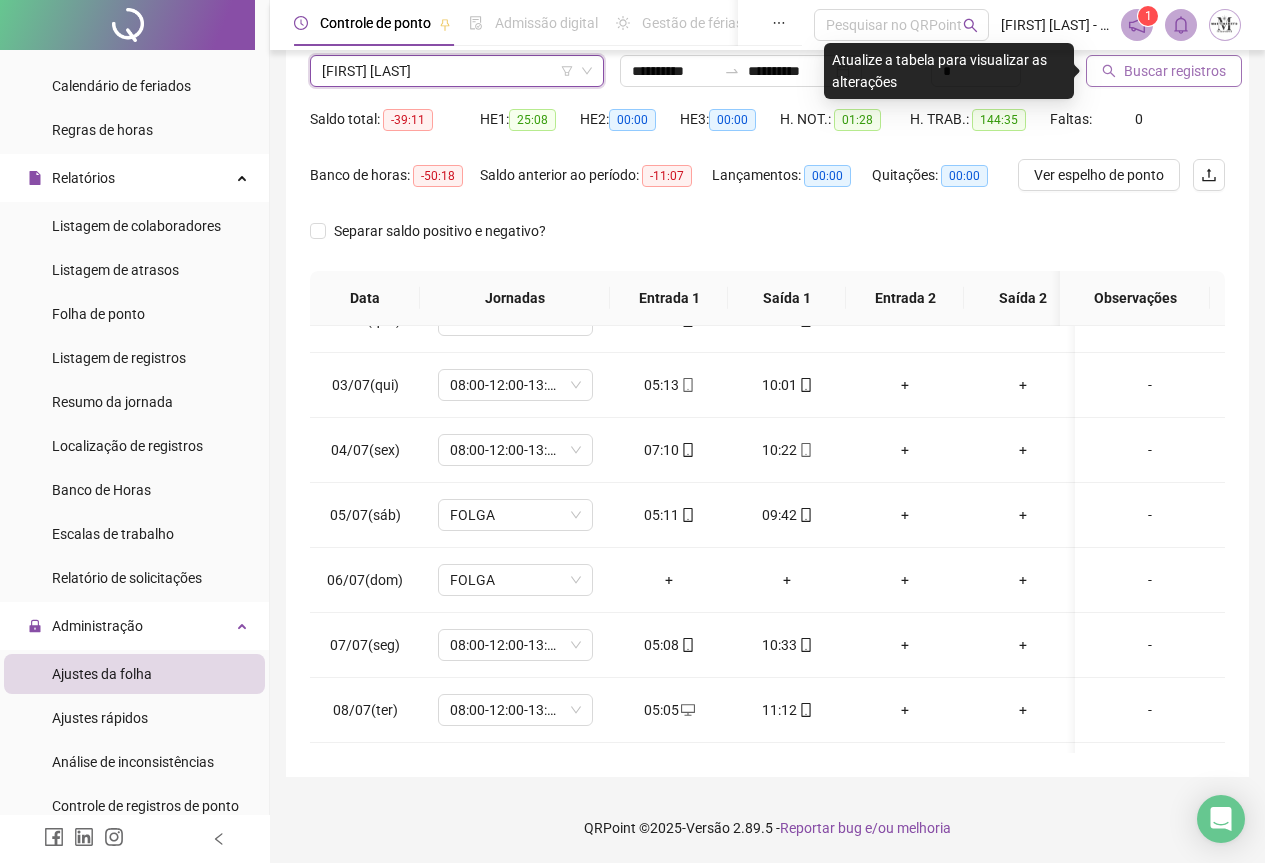 click on "Buscar registros" at bounding box center (1164, 71) 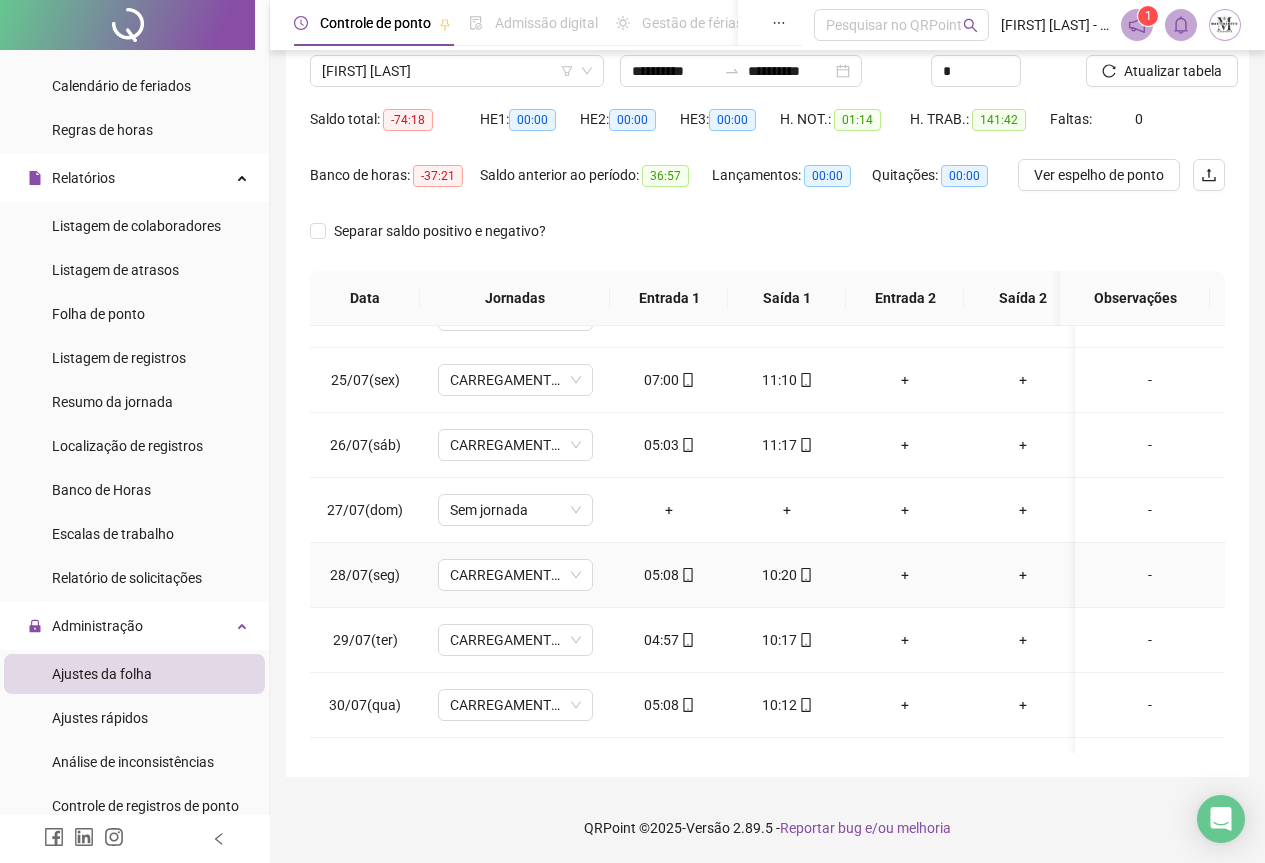 scroll, scrollTop: 1603, scrollLeft: 0, axis: vertical 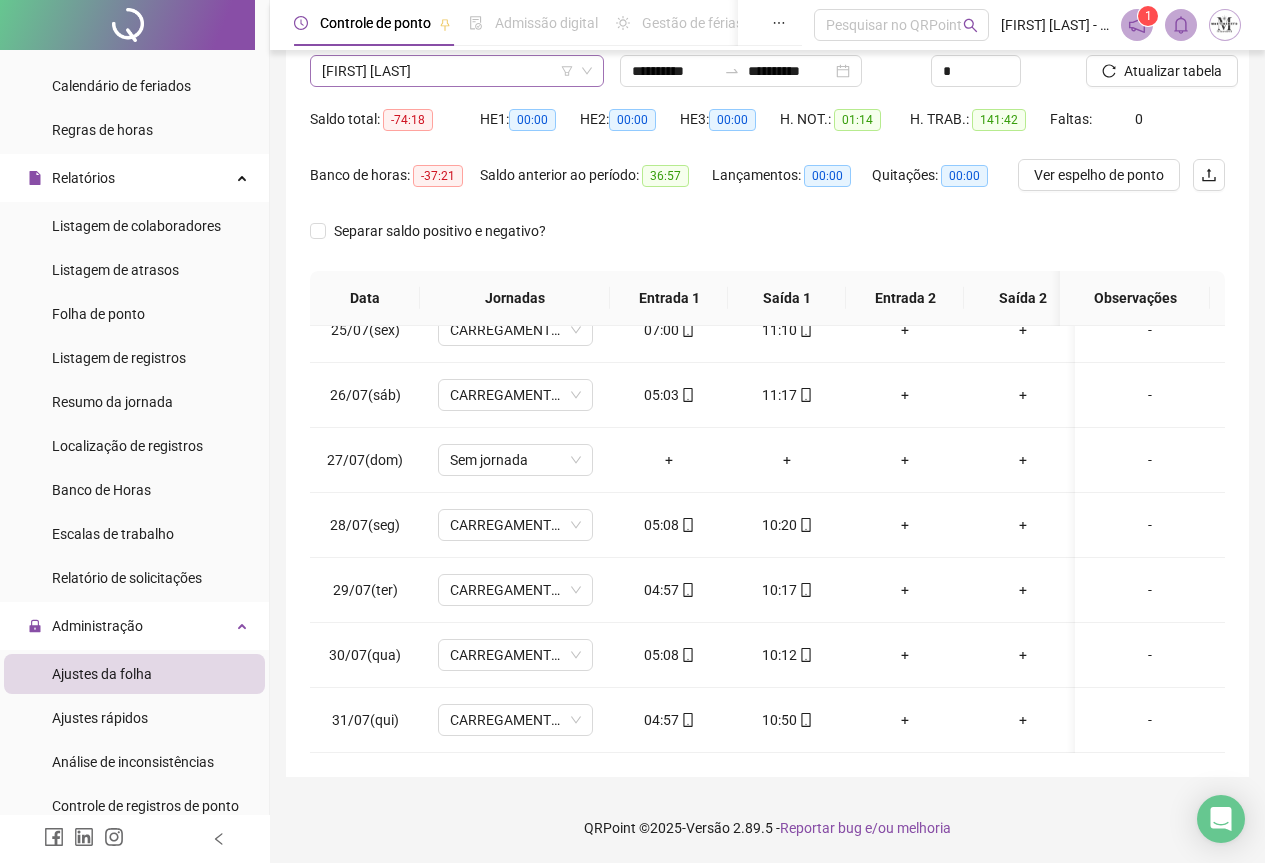 click on "[FIRST] [LAST] [LAST]" at bounding box center (457, 71) 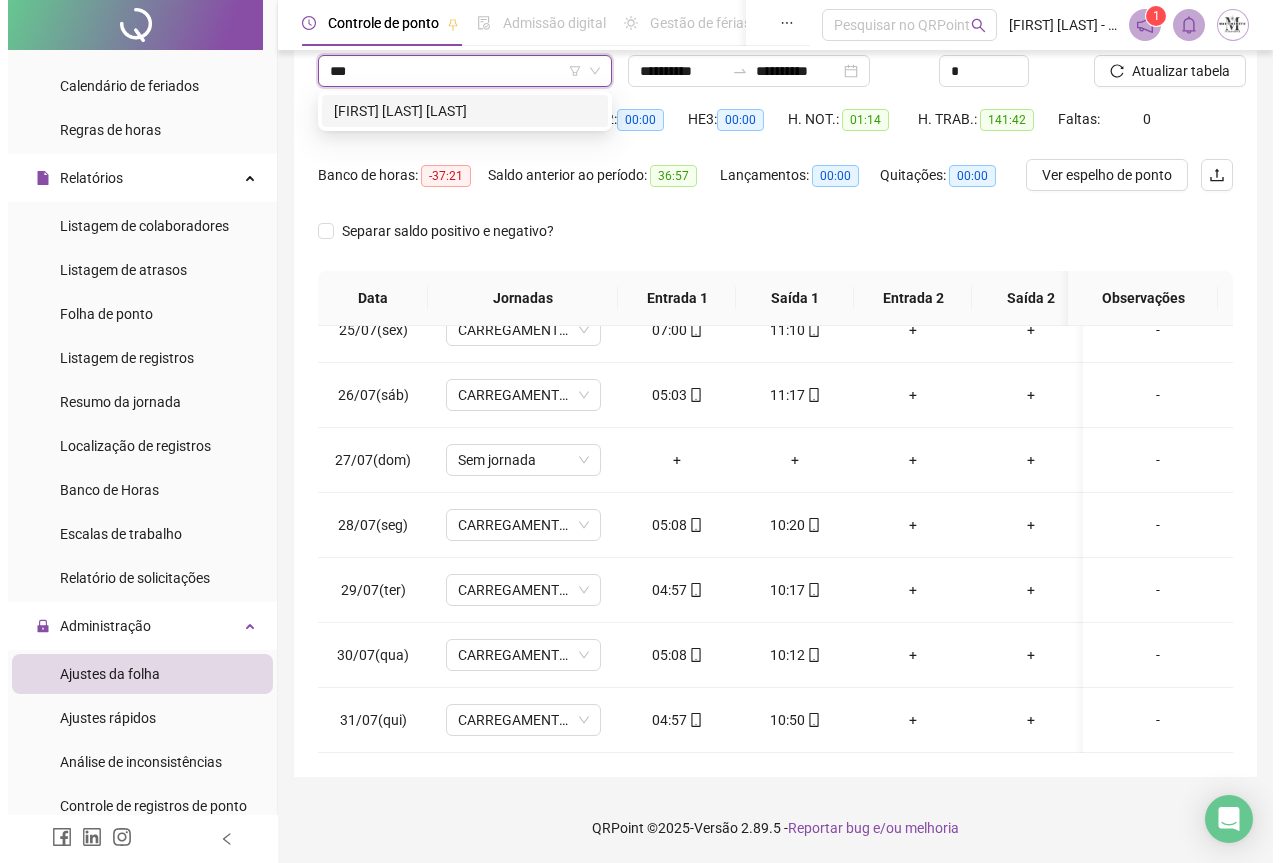 scroll, scrollTop: 0, scrollLeft: 0, axis: both 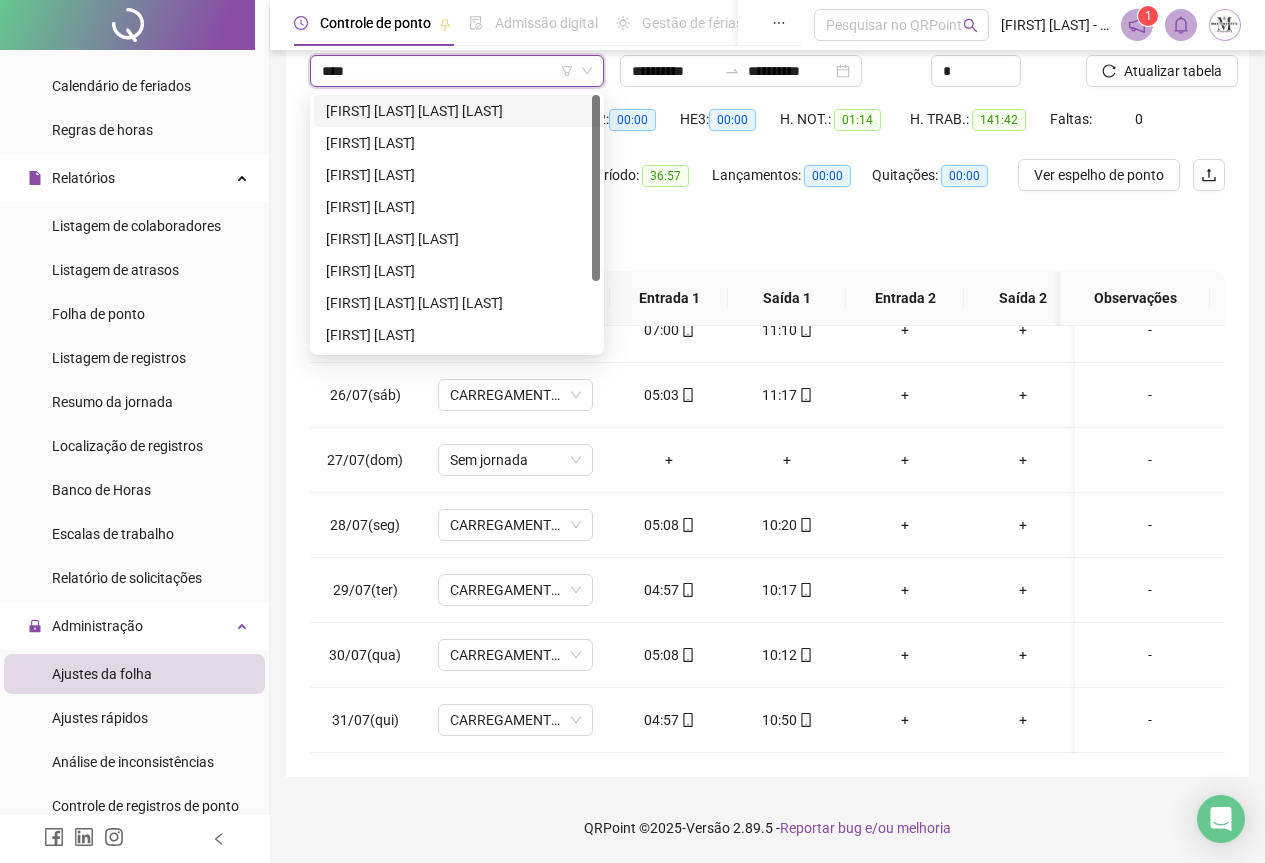 type on "*****" 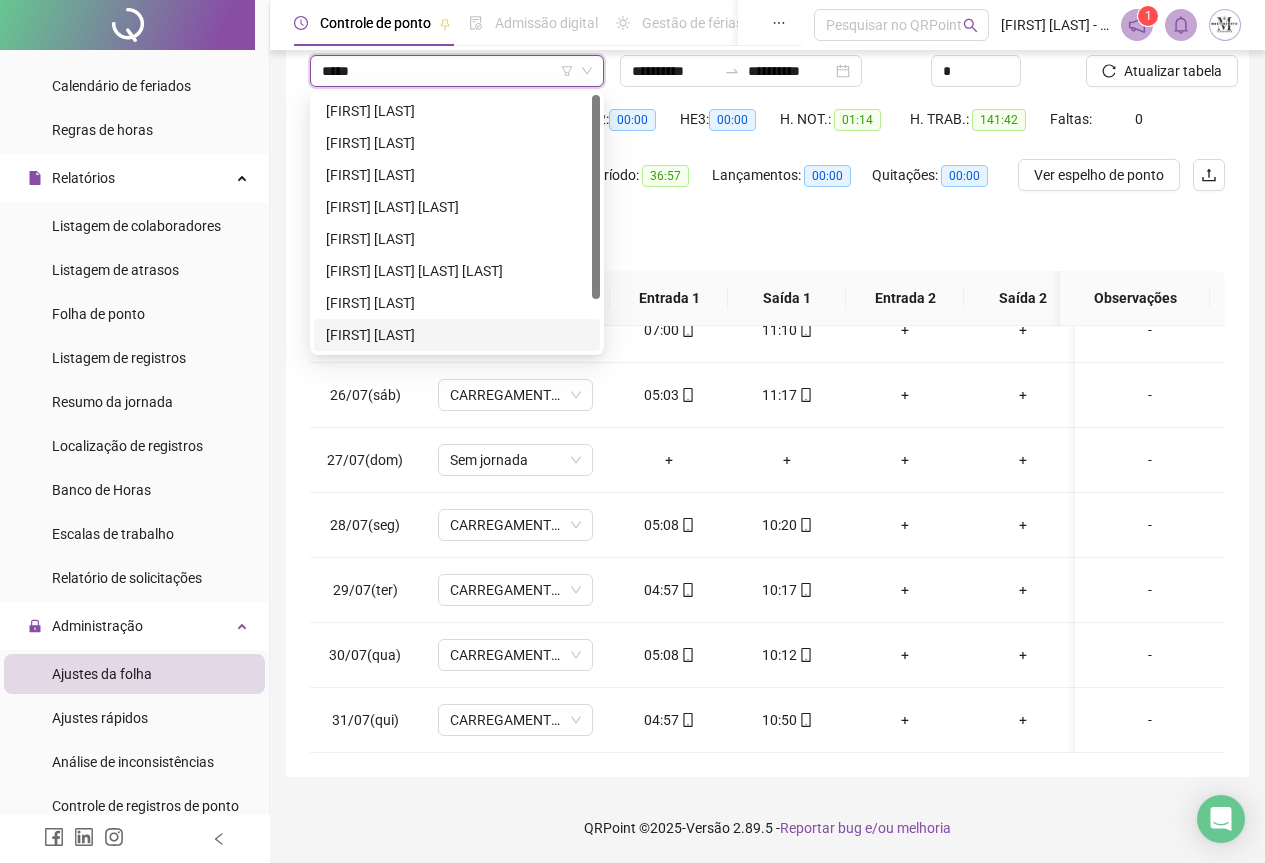 click on "[FIRST] [LAST] [LAST] [LAST]" at bounding box center (457, 335) 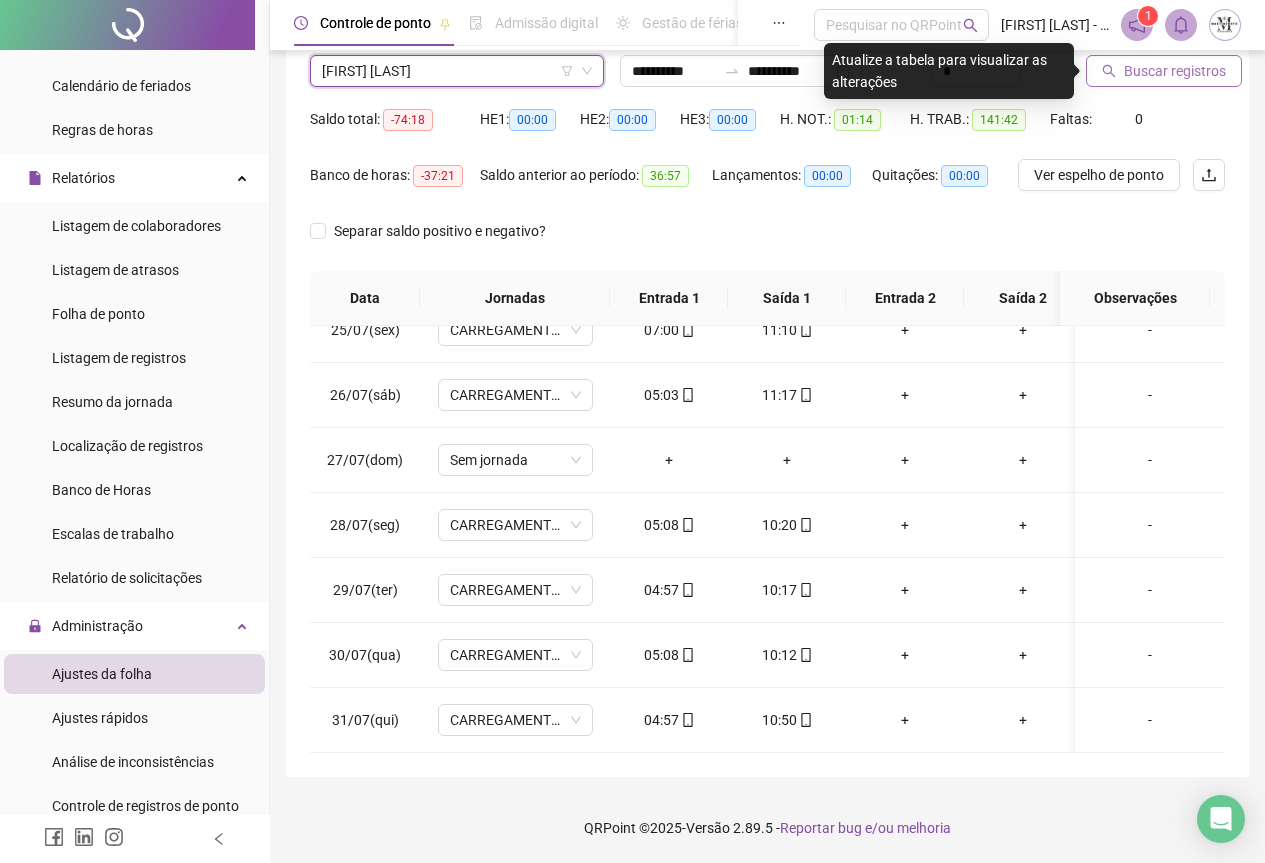 click 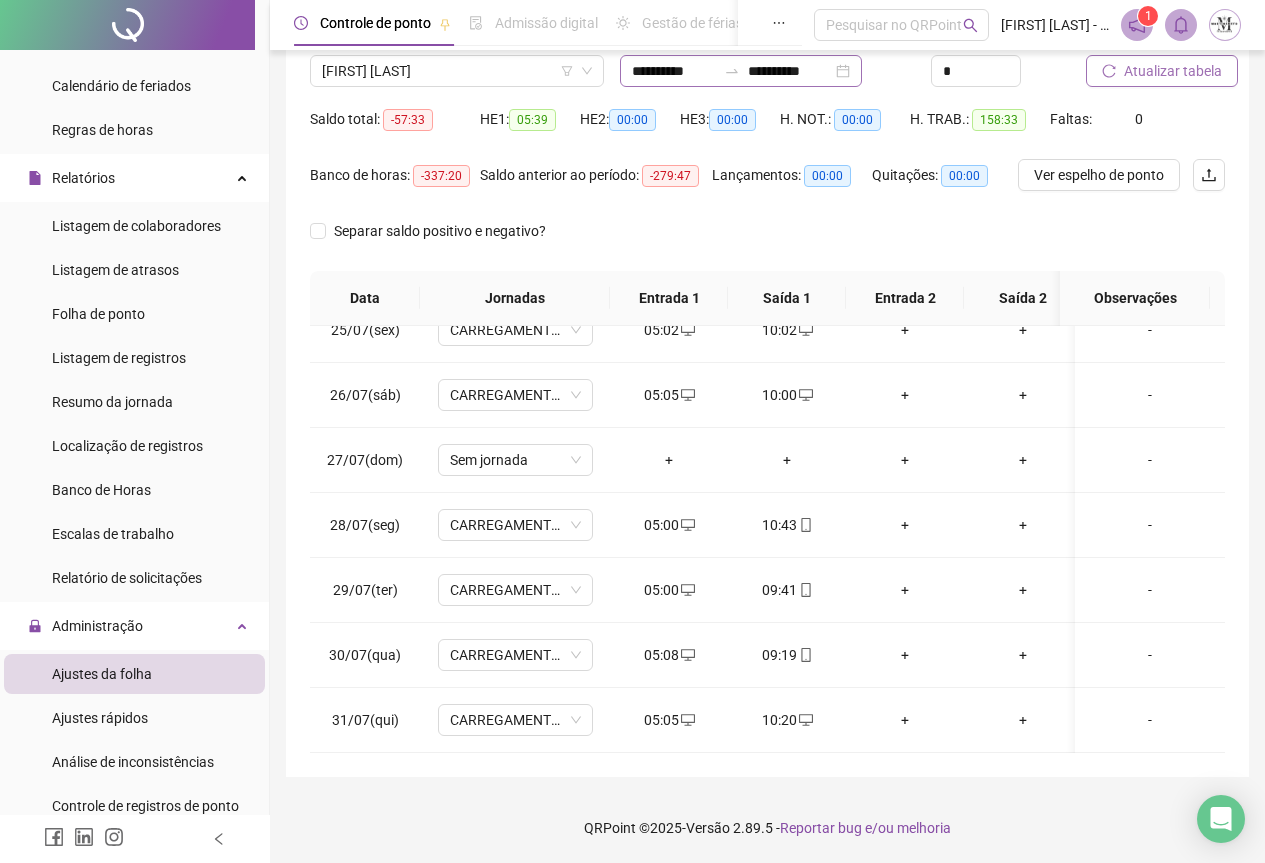 click 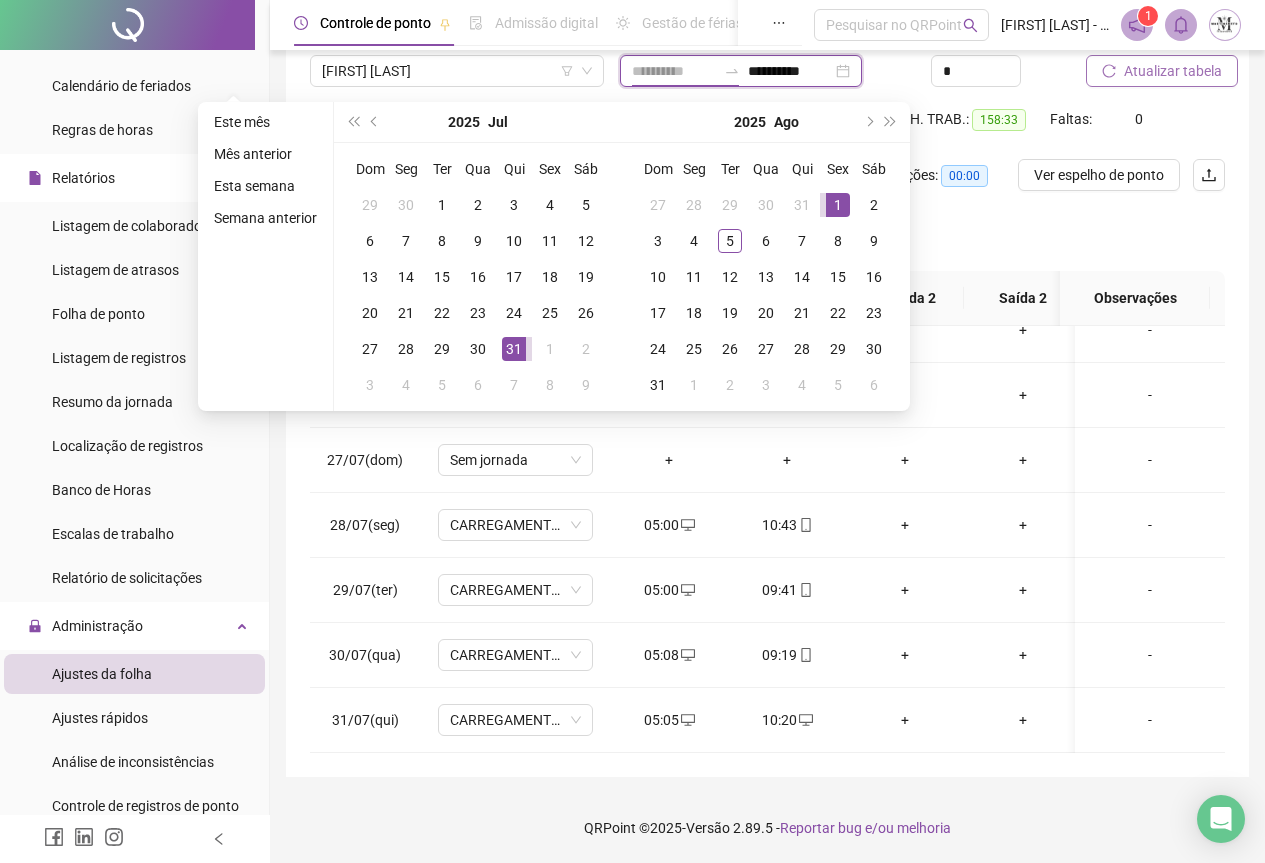 type on "**********" 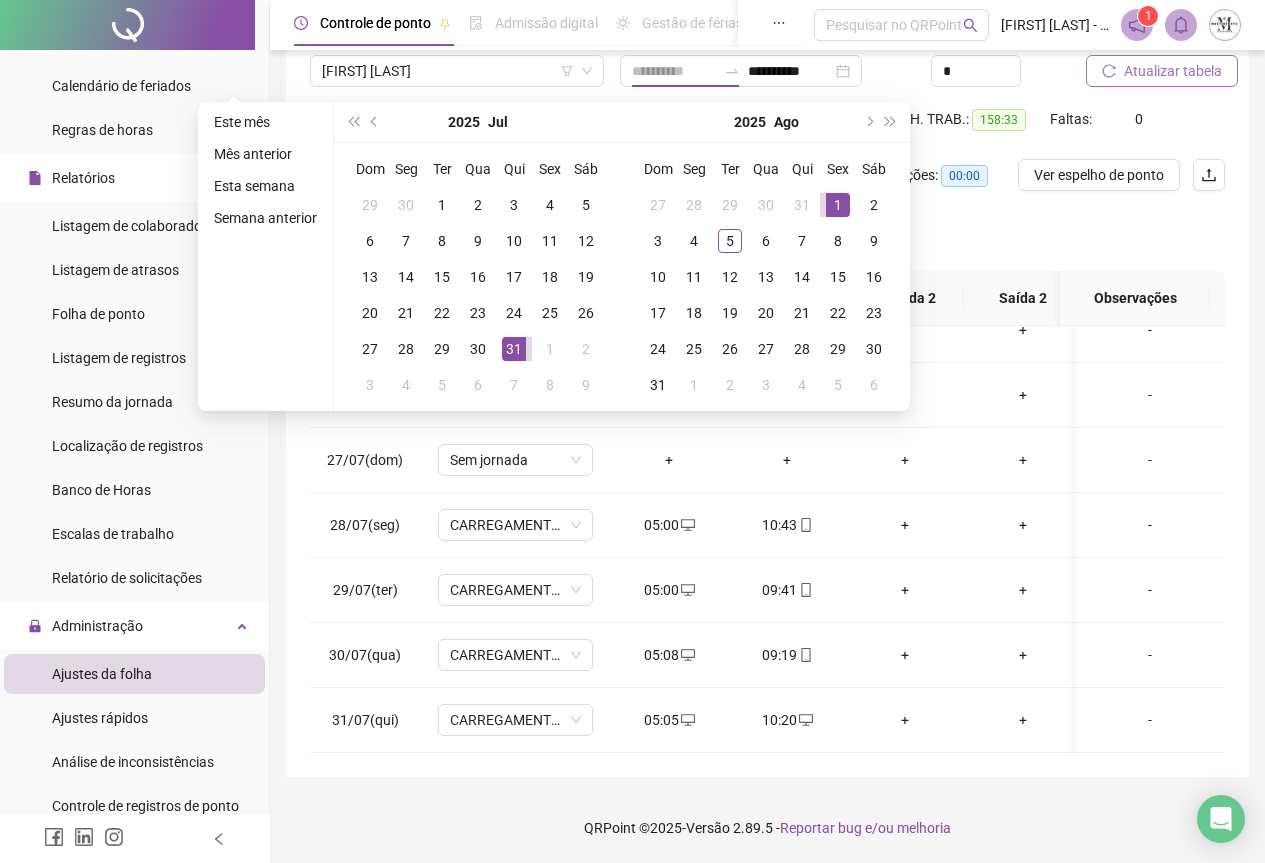 click on "1" at bounding box center [838, 205] 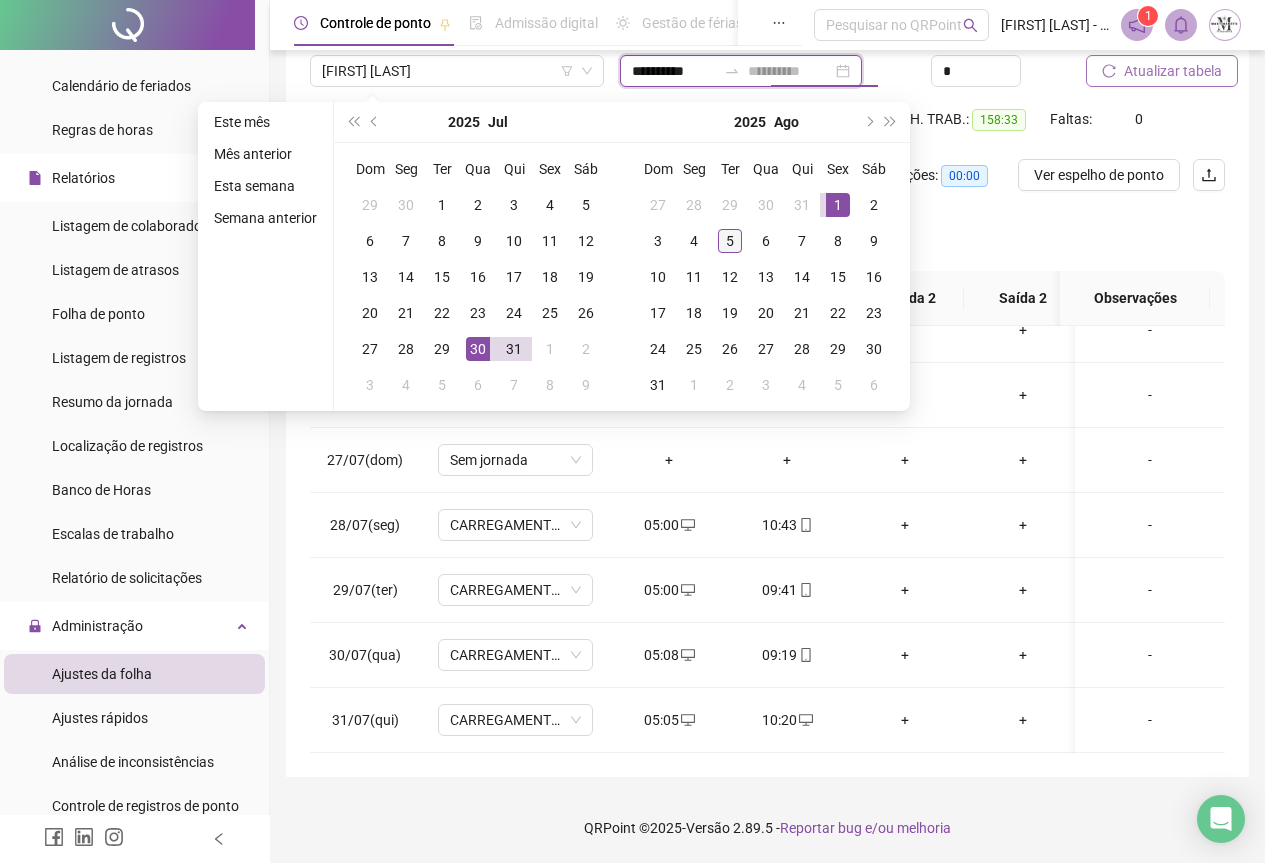 type on "**********" 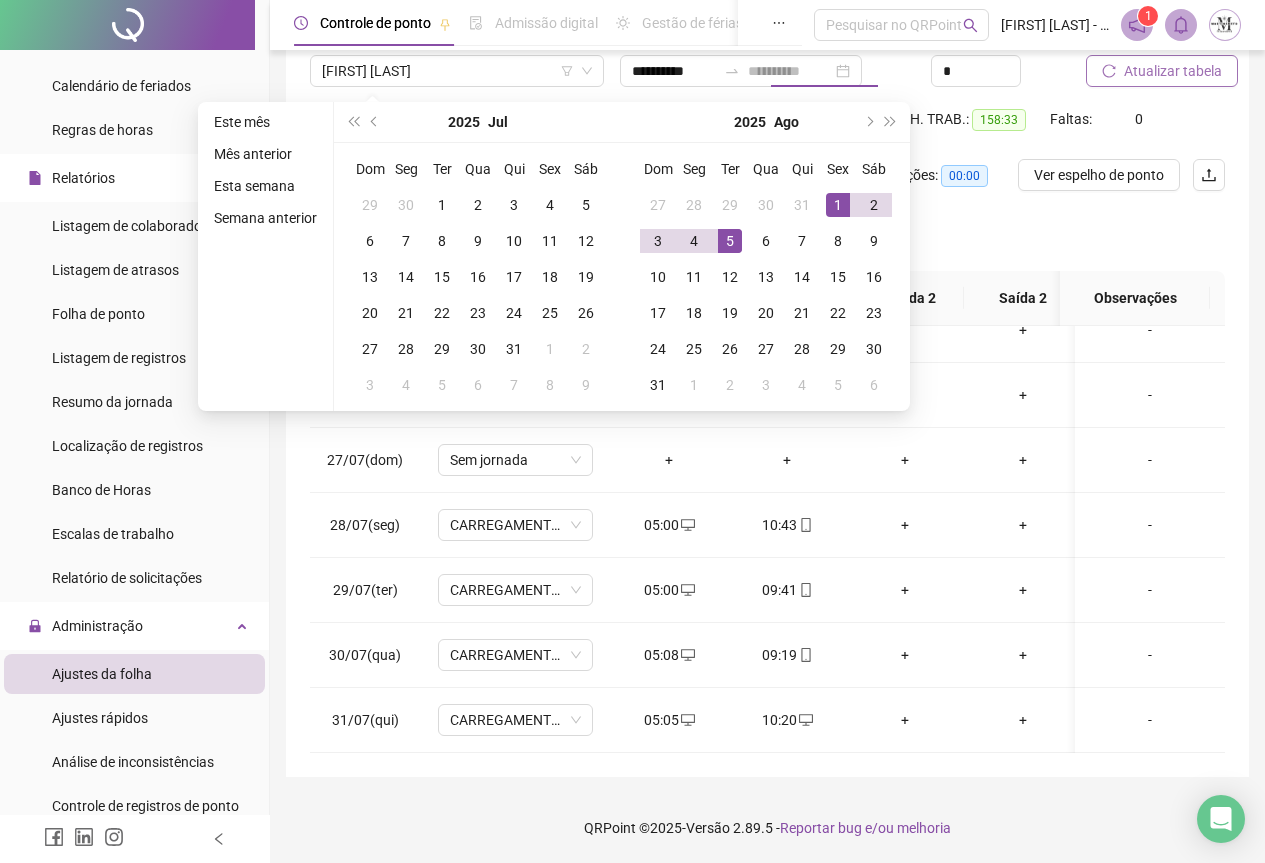 click on "5" at bounding box center (730, 241) 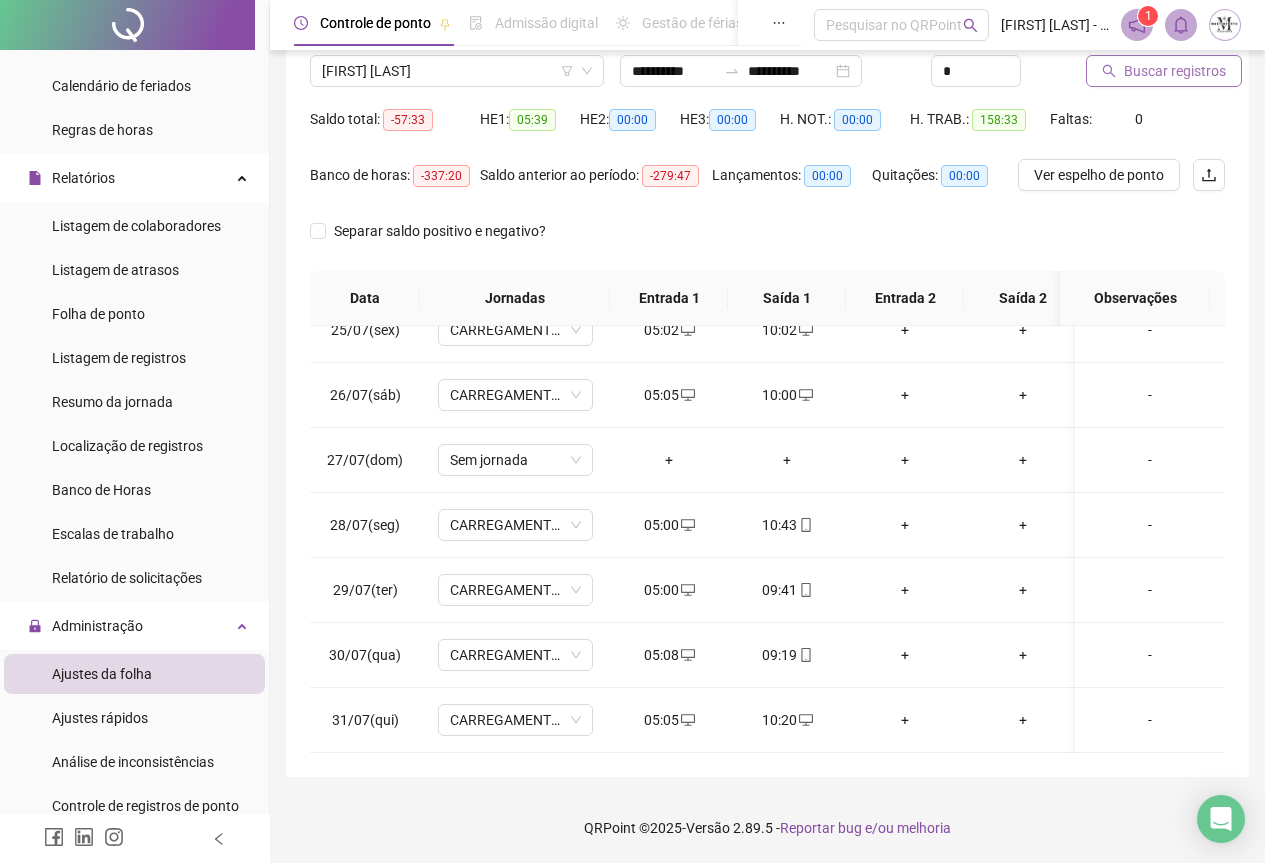 click on "Buscar registros" at bounding box center [1175, 71] 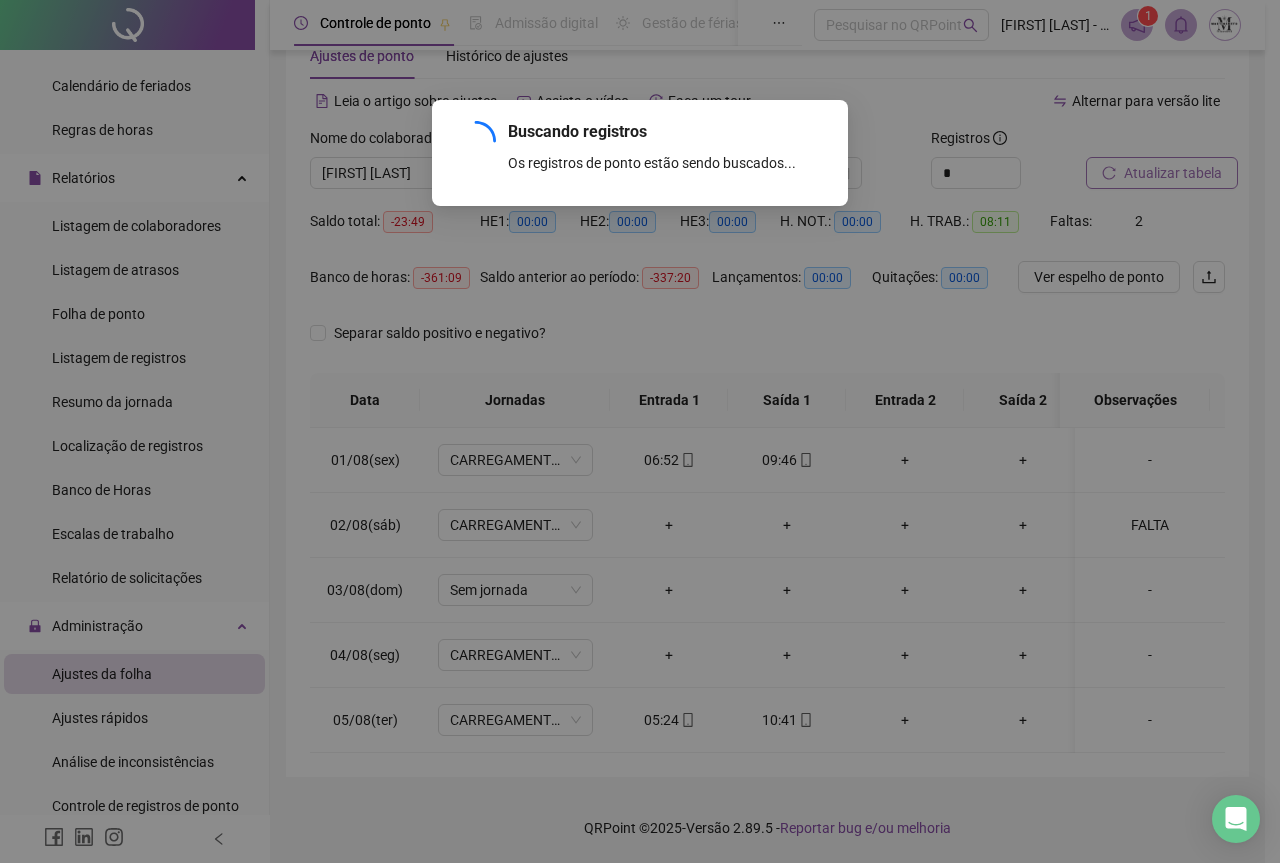 scroll, scrollTop: 72, scrollLeft: 0, axis: vertical 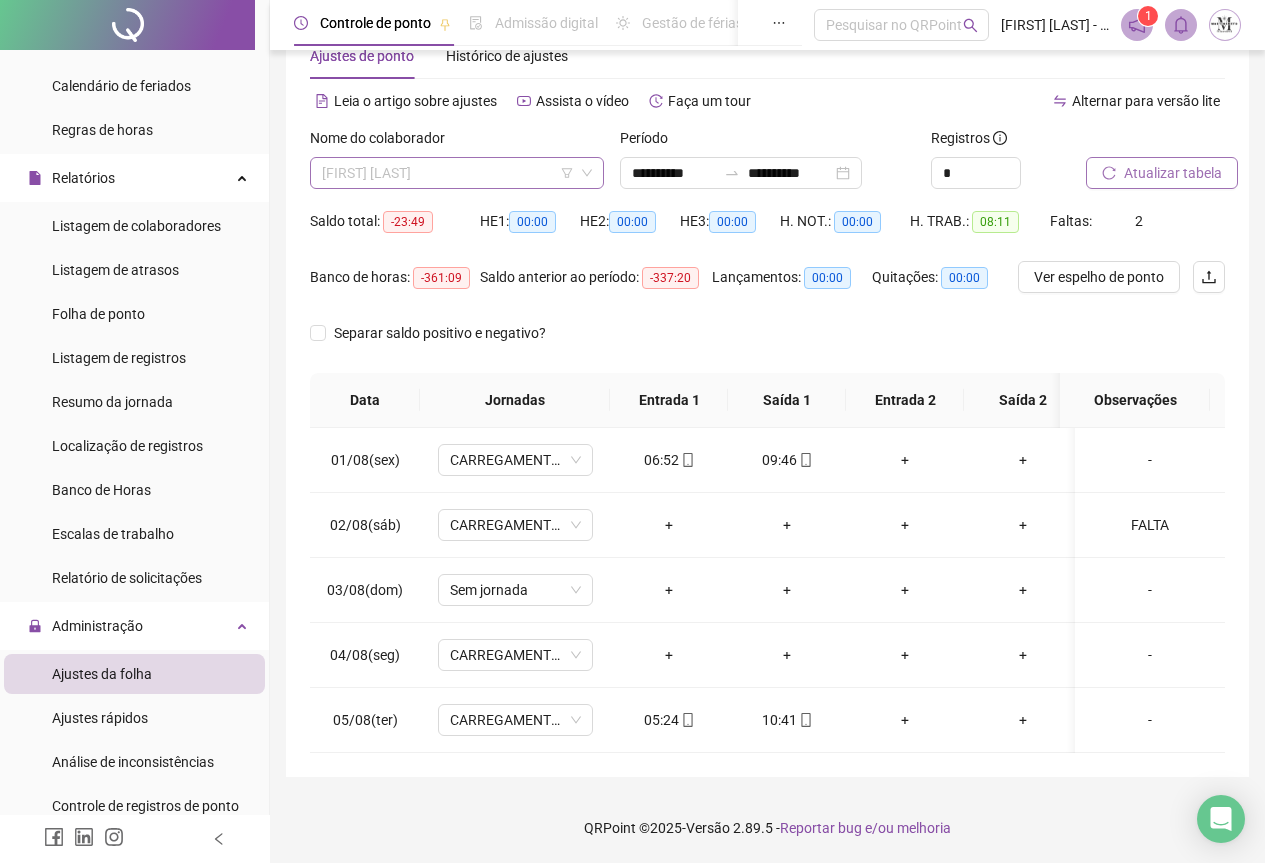click on "[FIRST] [LAST] [LAST] [LAST]" at bounding box center (457, 173) 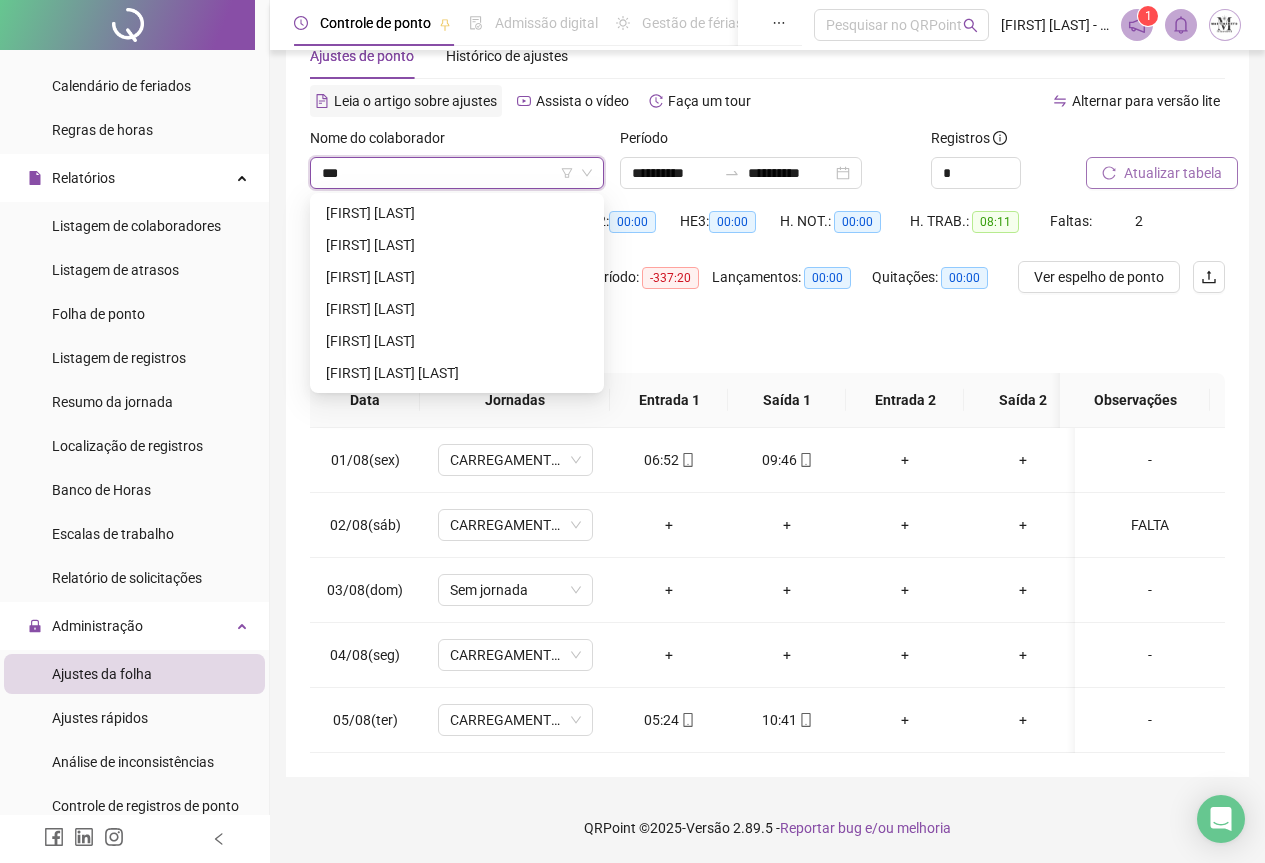 scroll, scrollTop: 0, scrollLeft: 0, axis: both 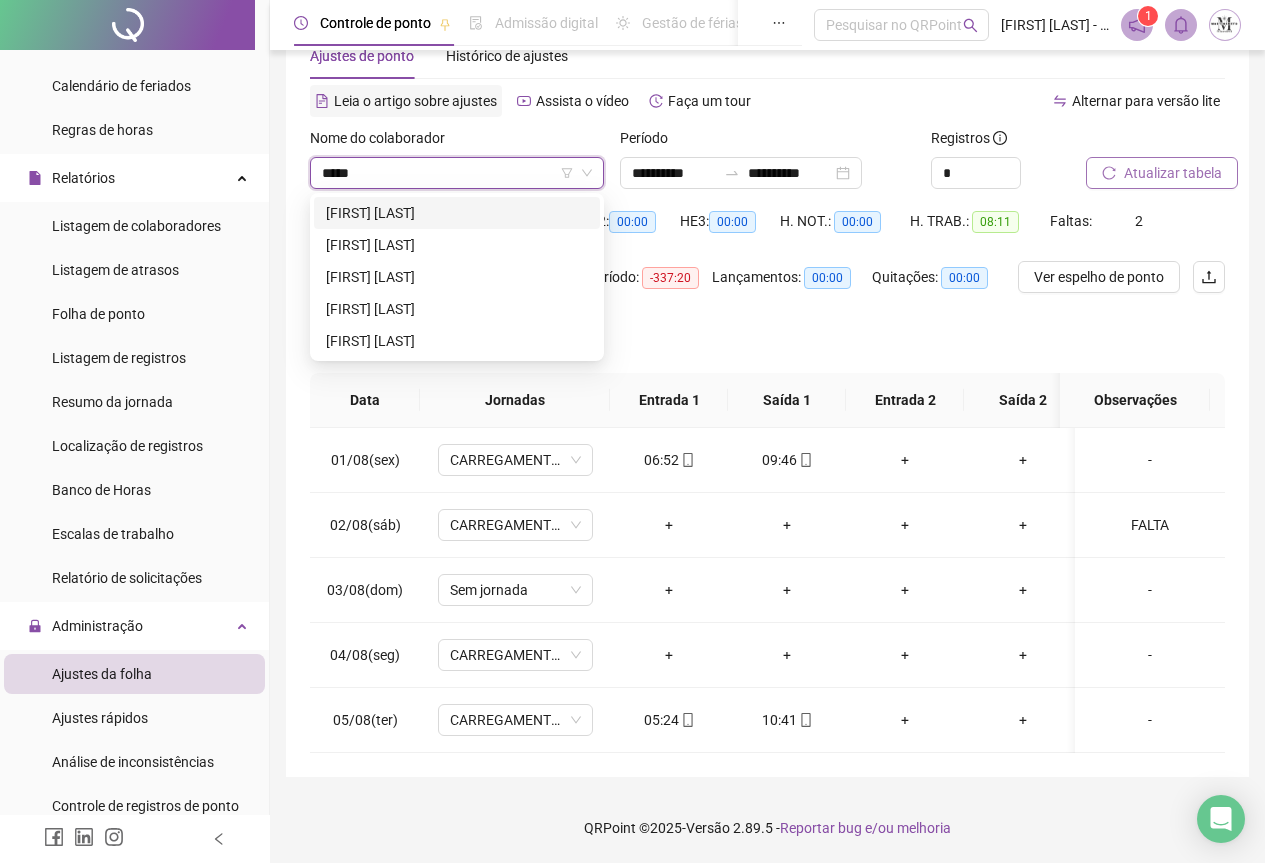 type on "******" 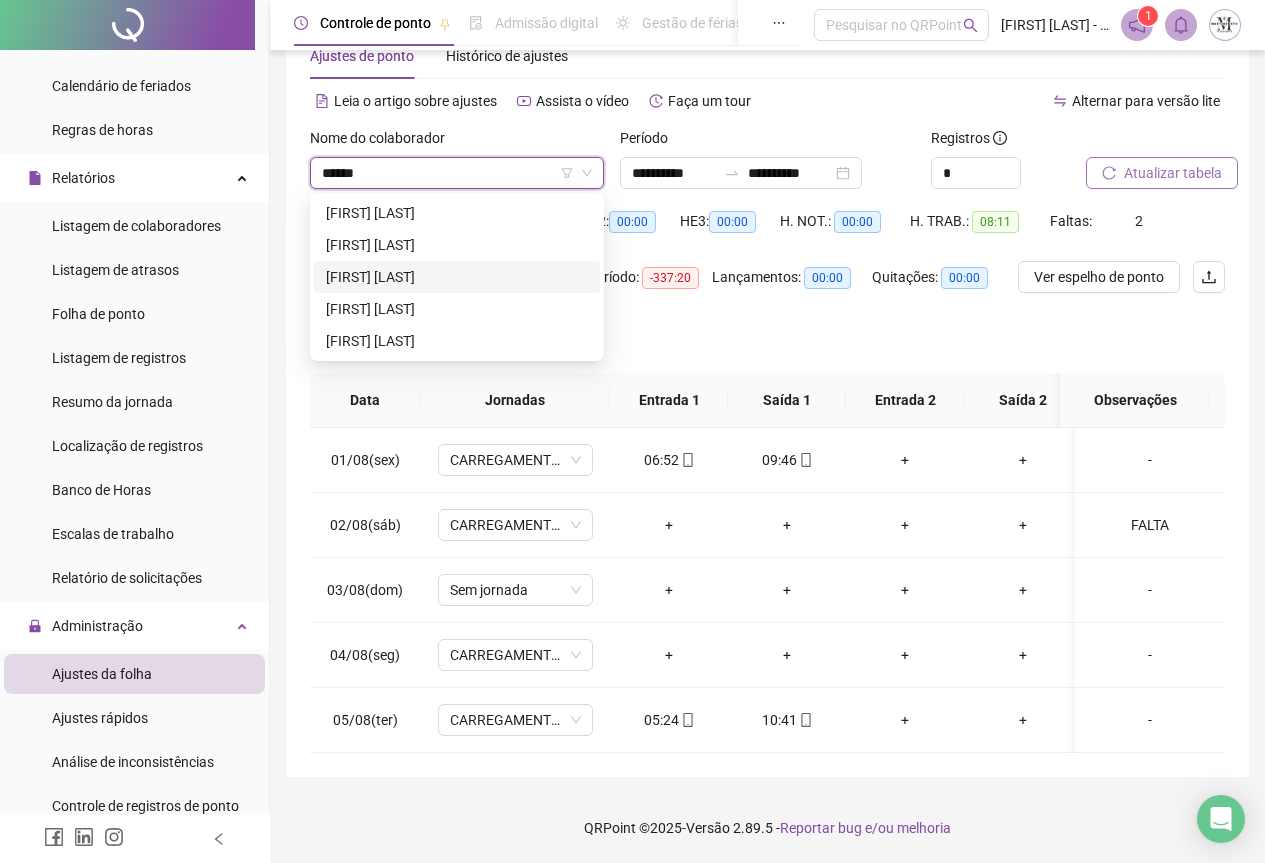 click on "[FIRST] [LAST] [LAST]" at bounding box center (457, 277) 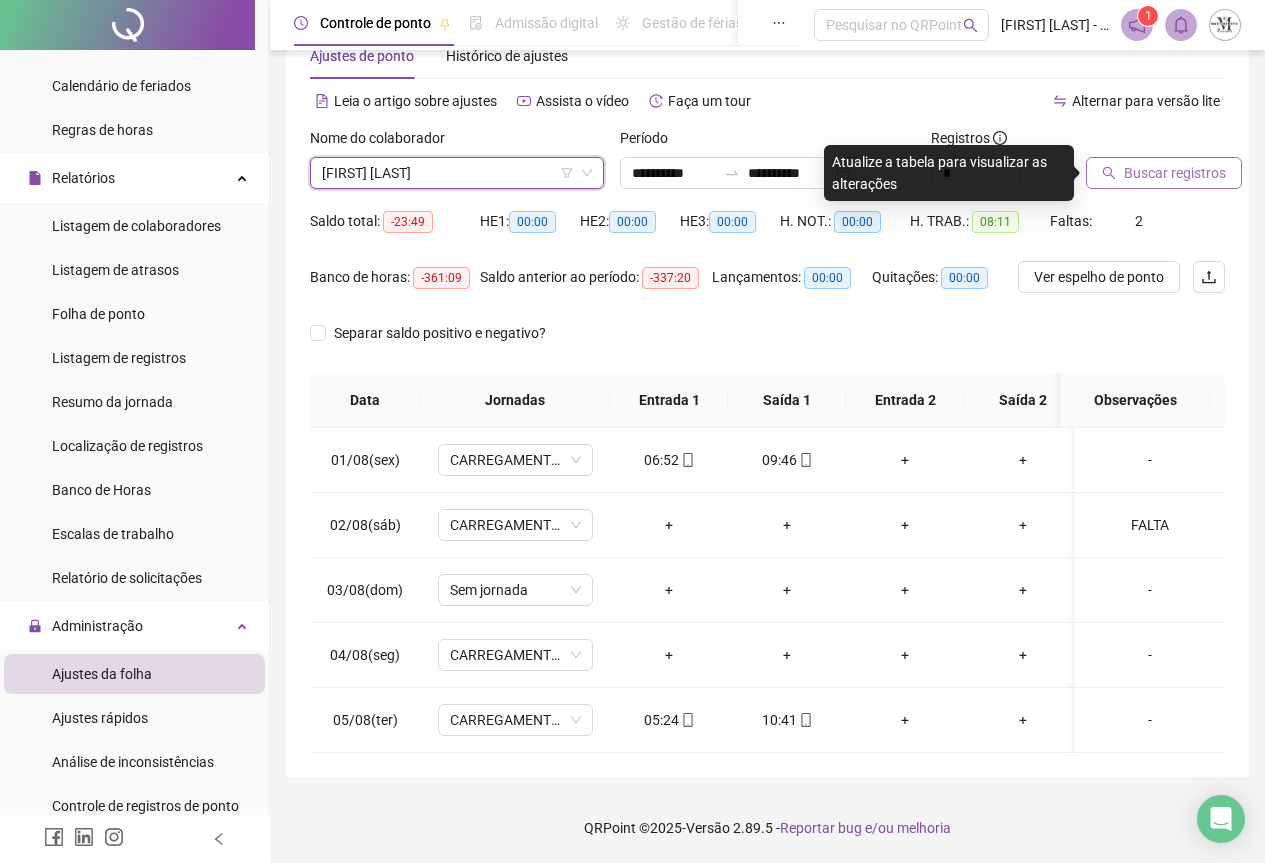 click on "Buscar registros" at bounding box center (1175, 173) 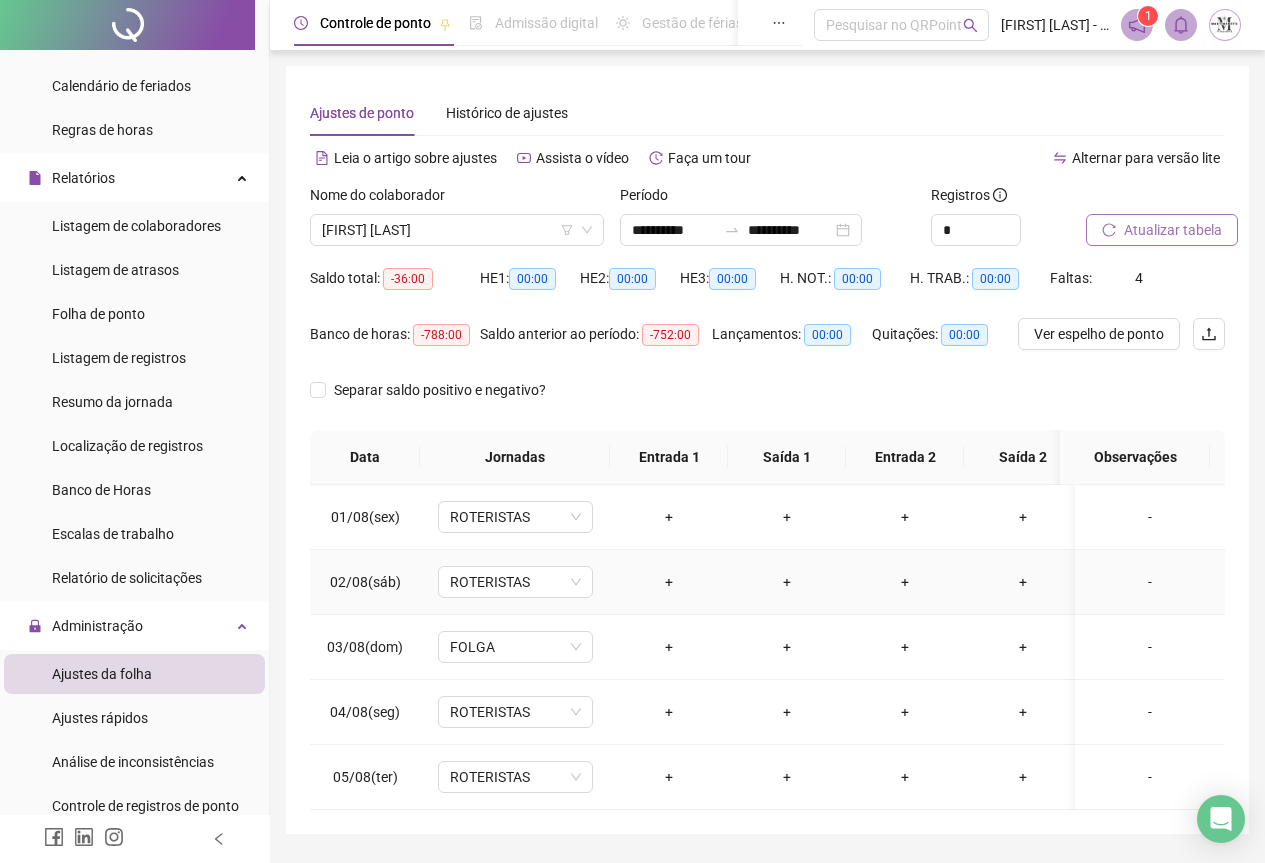 scroll, scrollTop: 72, scrollLeft: 0, axis: vertical 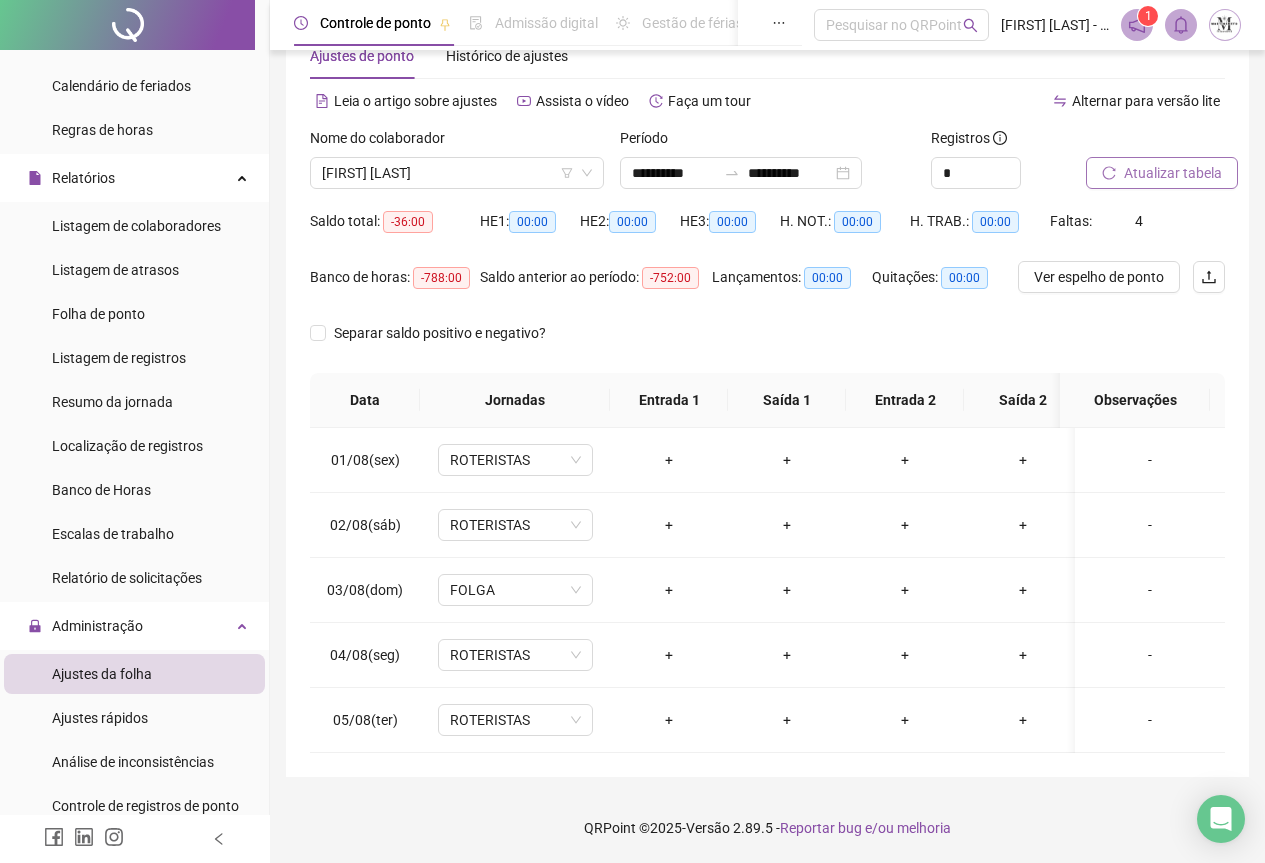 click on "Atualizar tabela" at bounding box center (1173, 173) 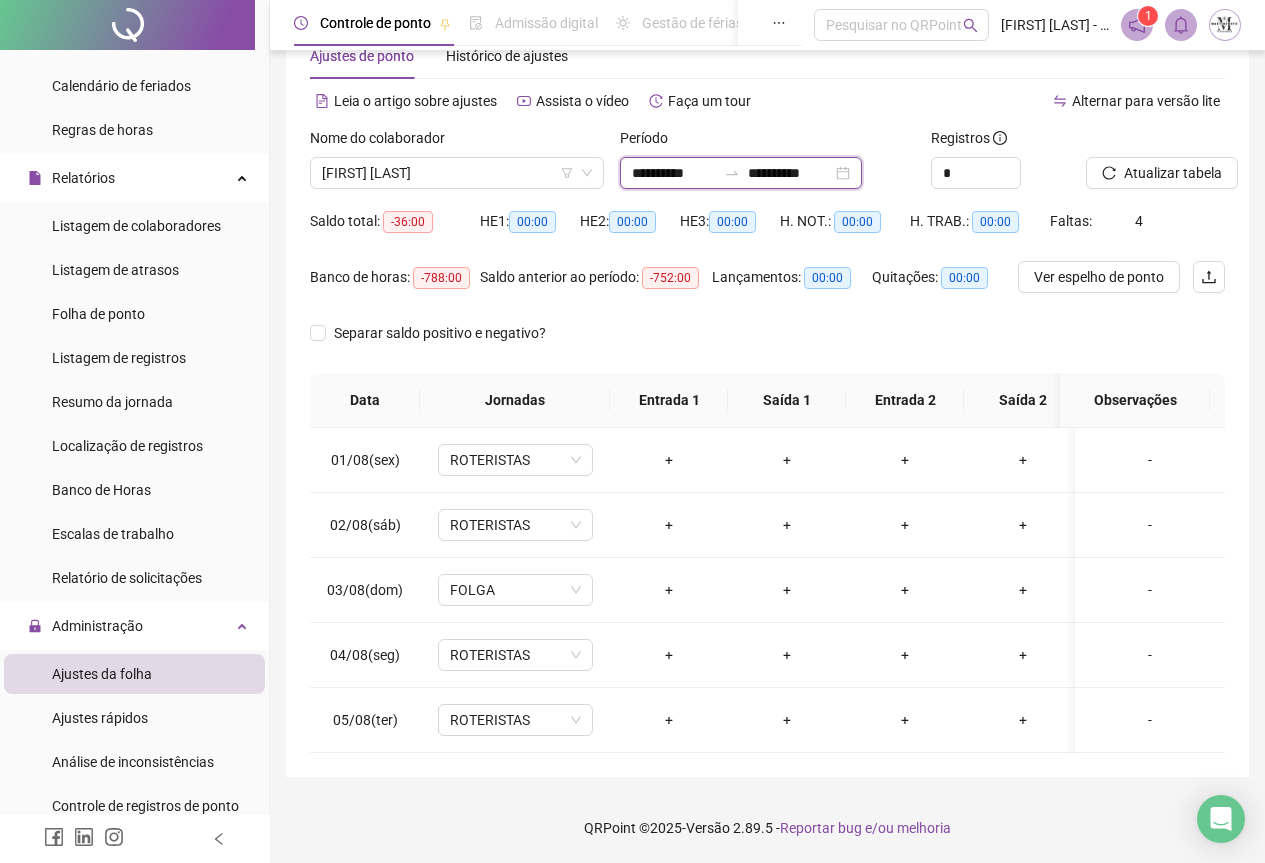 click on "**********" at bounding box center [674, 173] 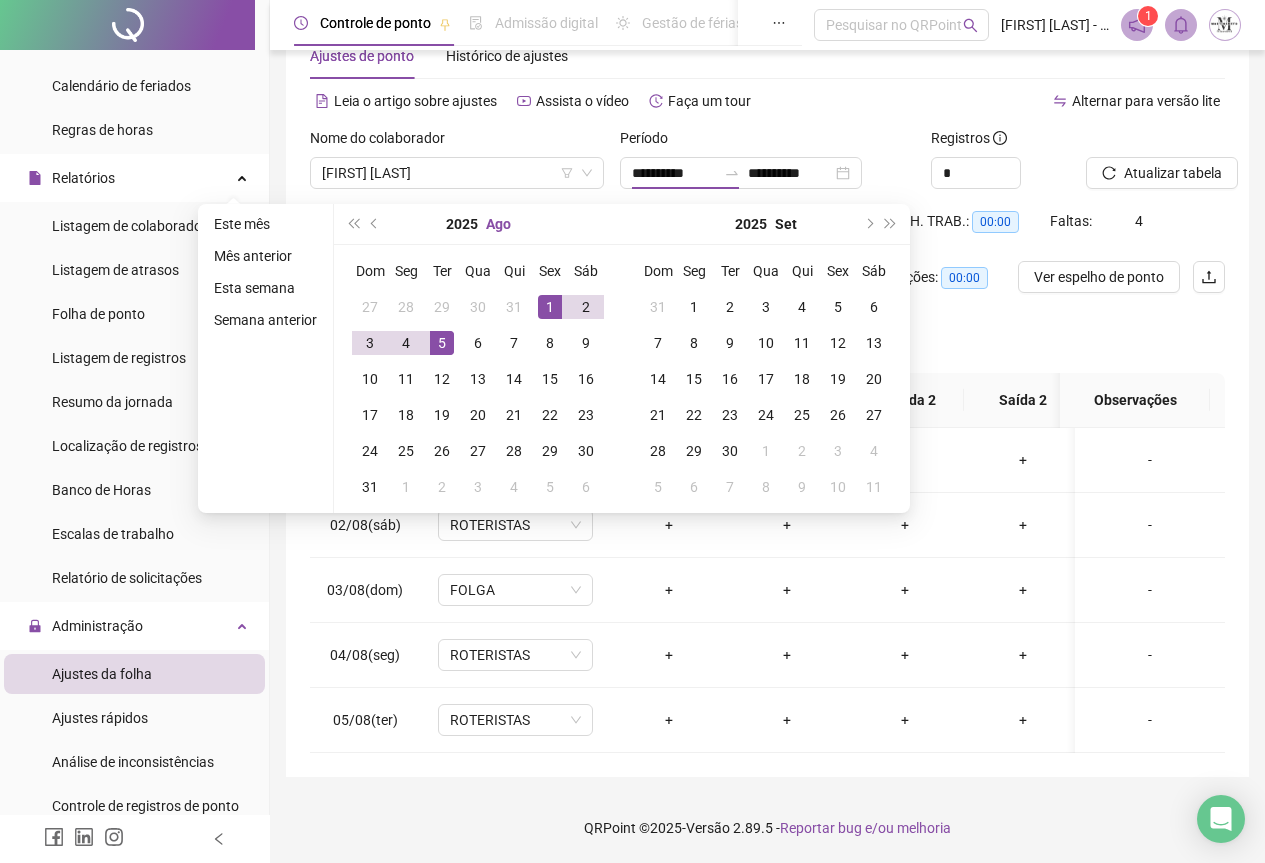 click on "Ago" at bounding box center (498, 224) 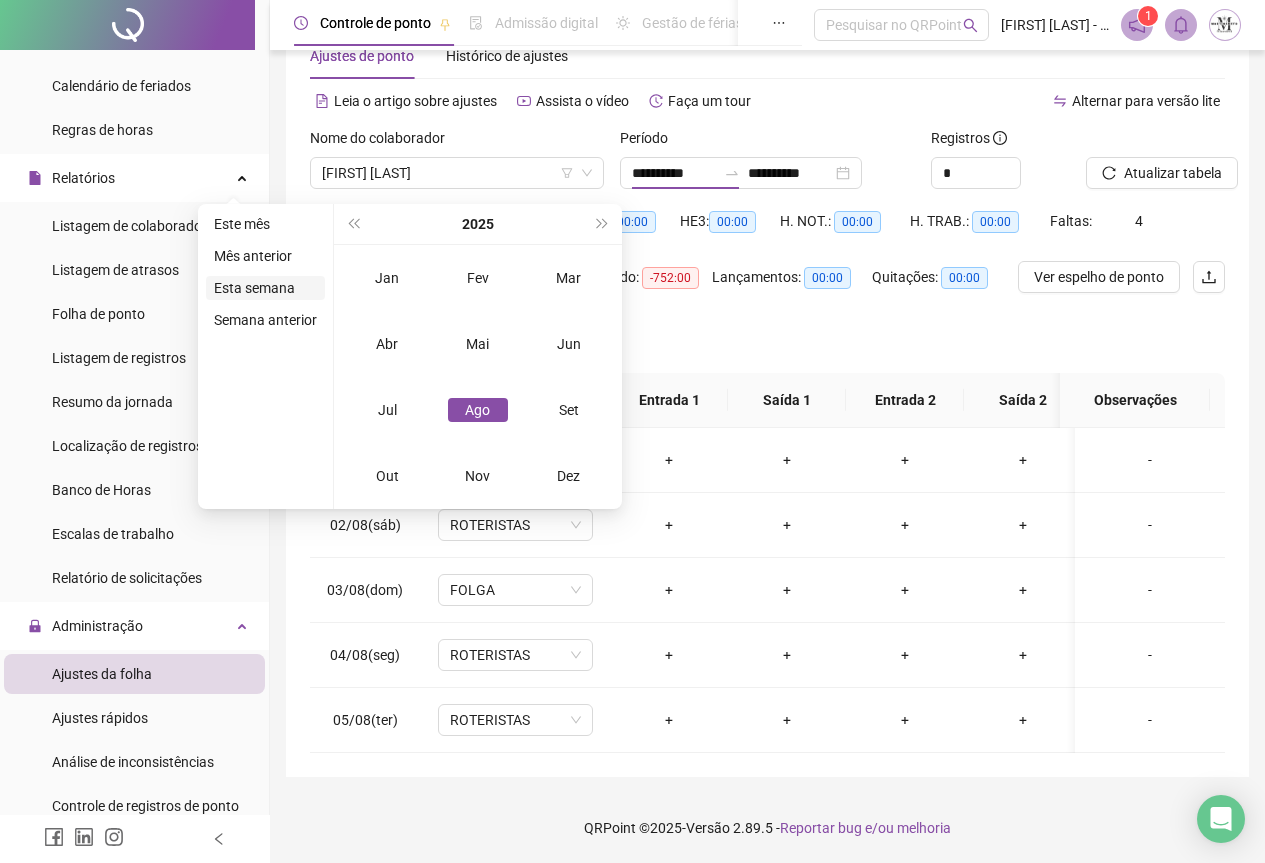 type on "**********" 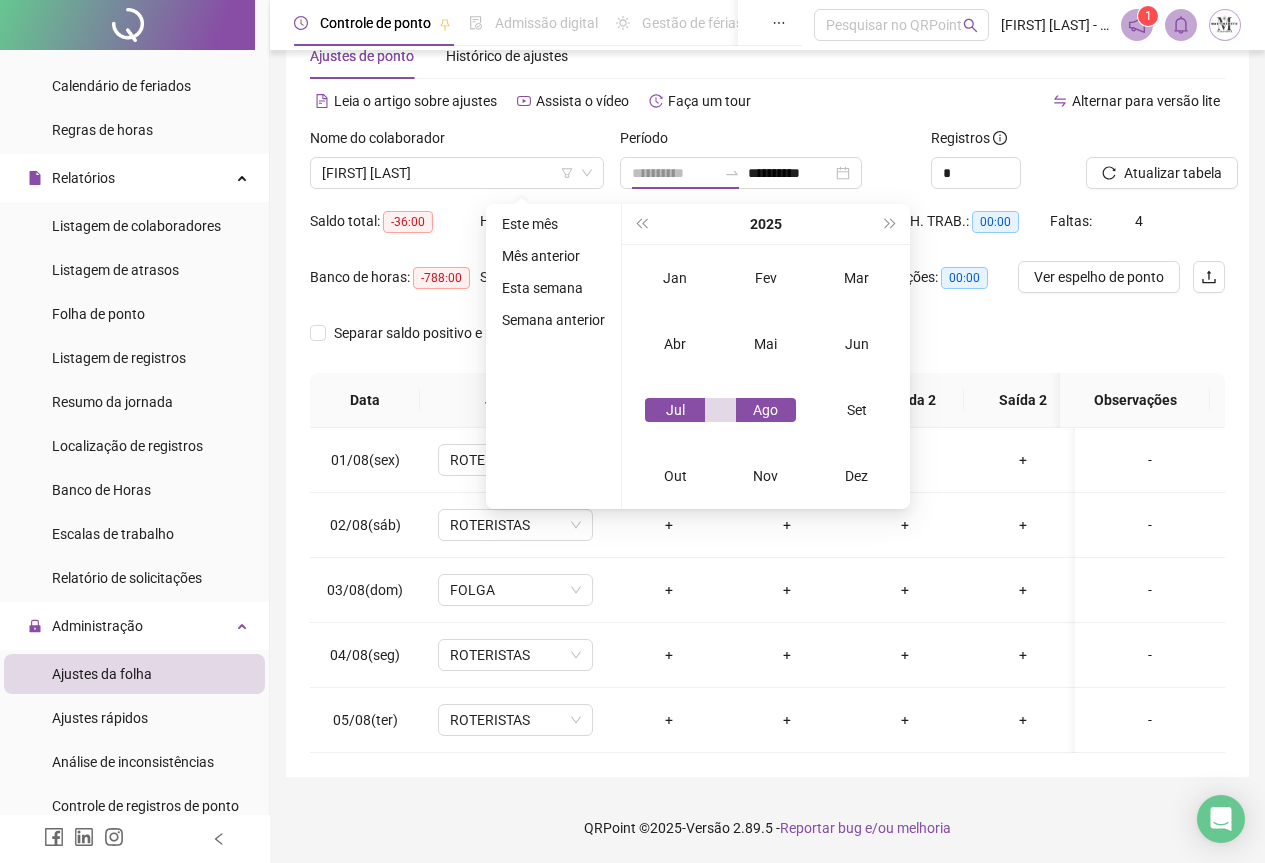 click on "Jul" at bounding box center [675, 410] 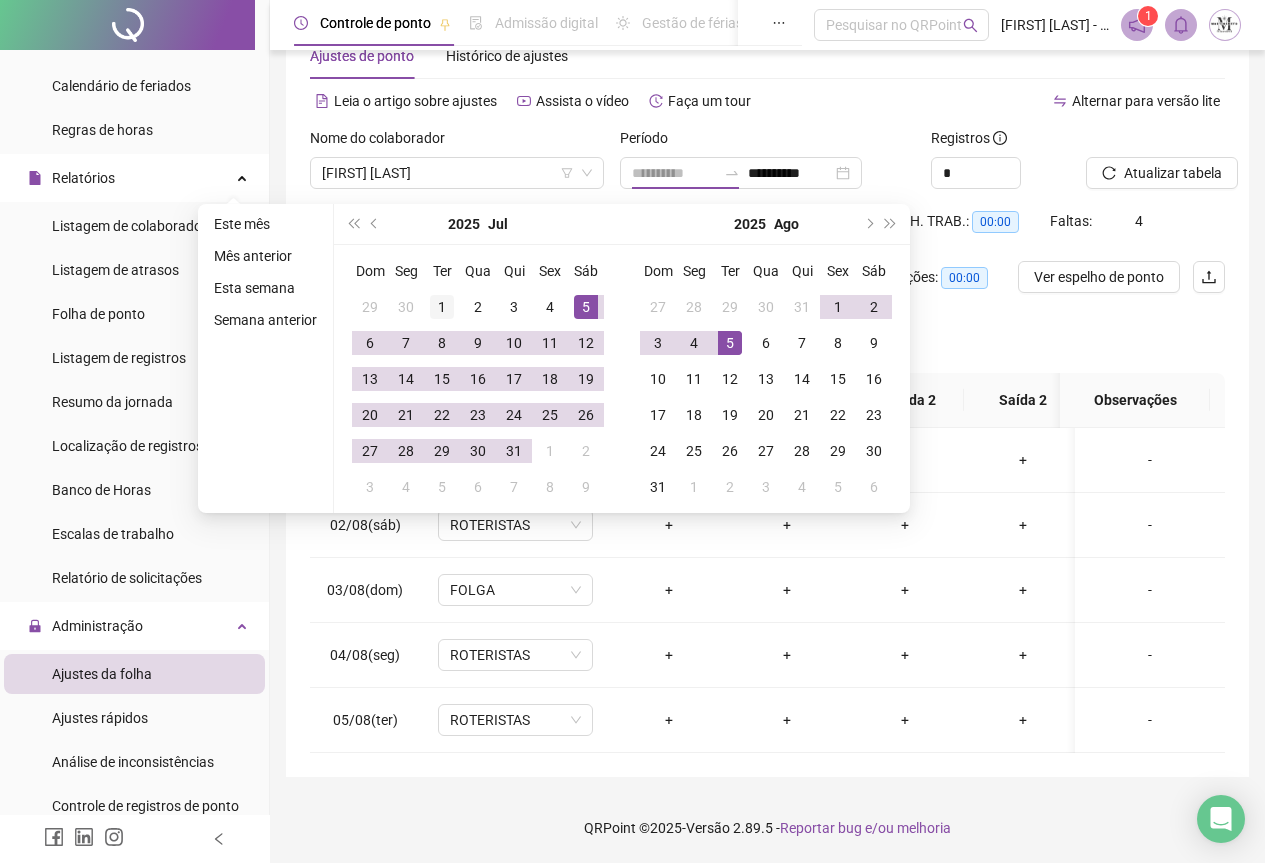 type on "**********" 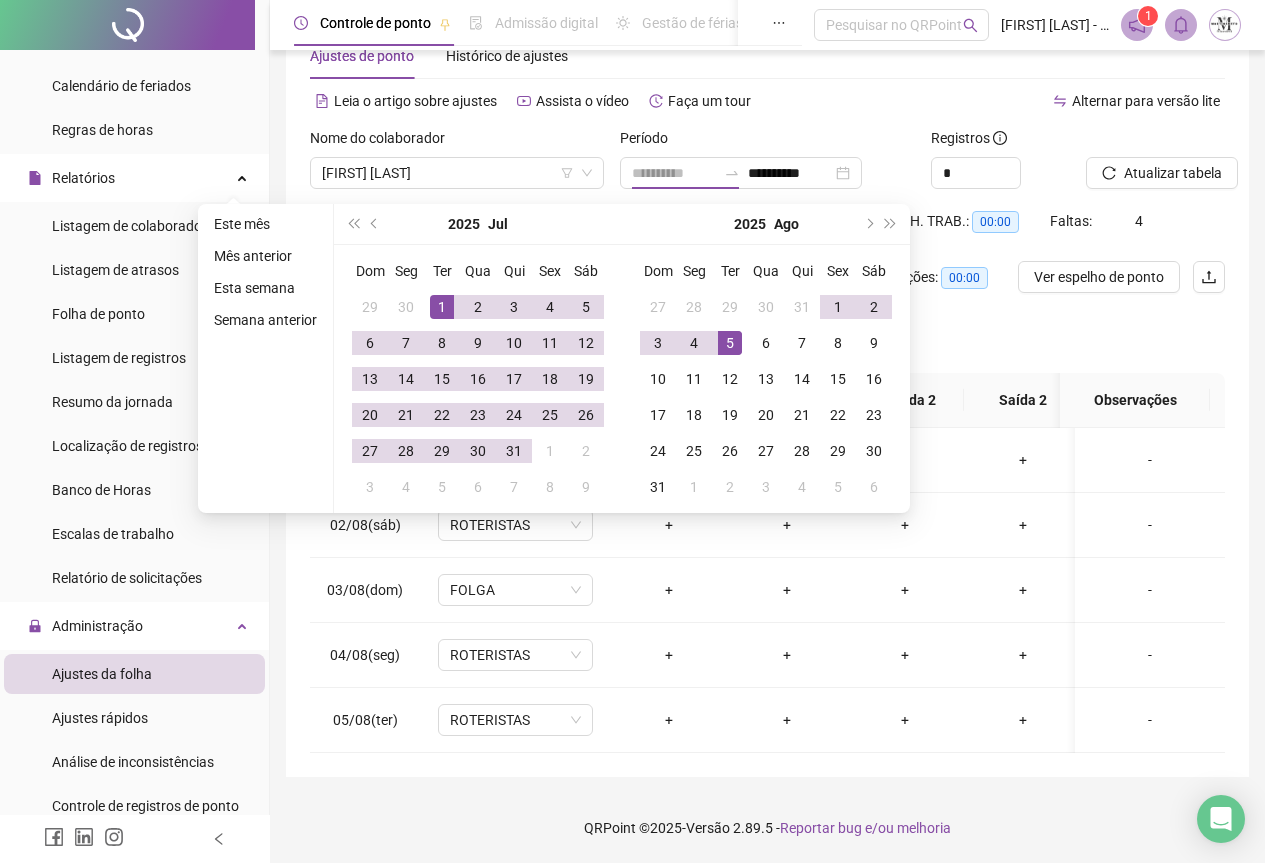 click on "1" at bounding box center [442, 307] 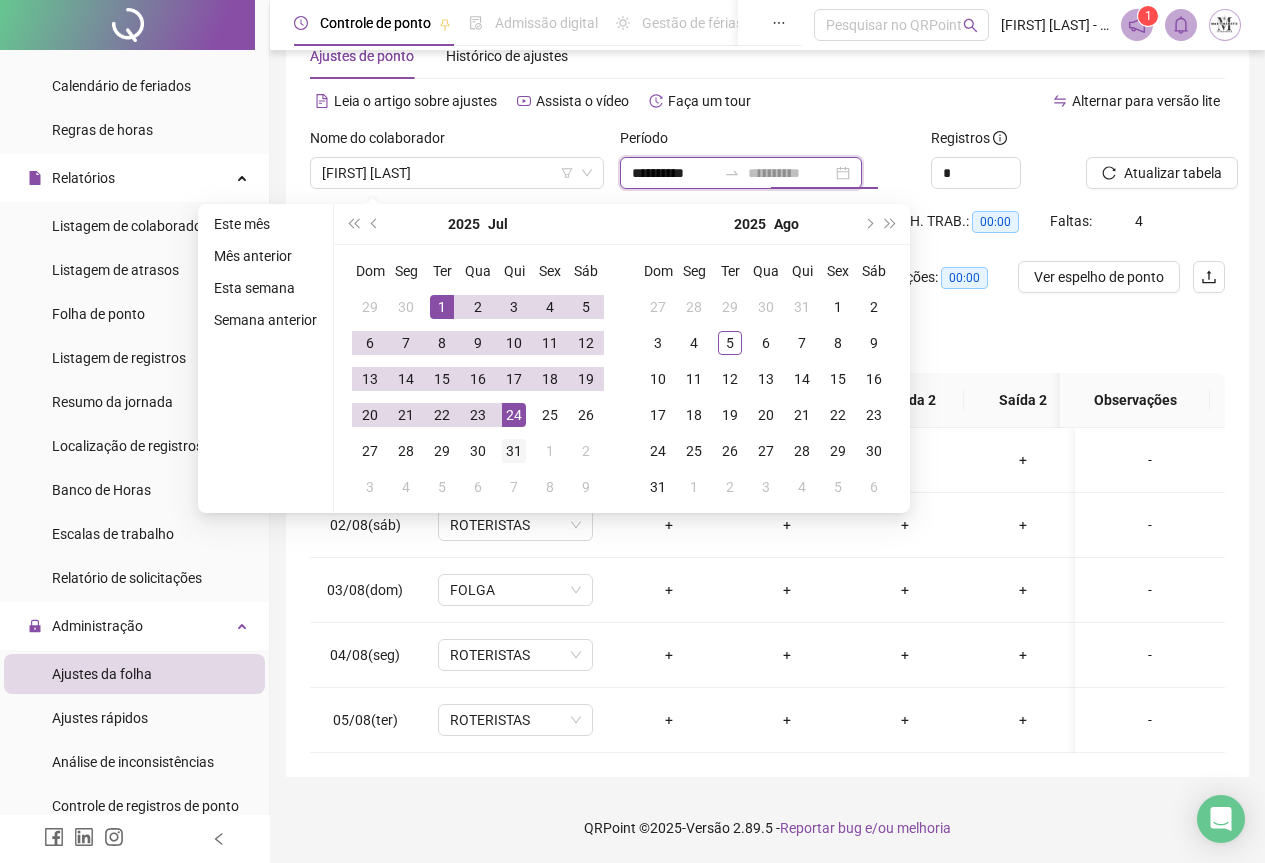 type on "**********" 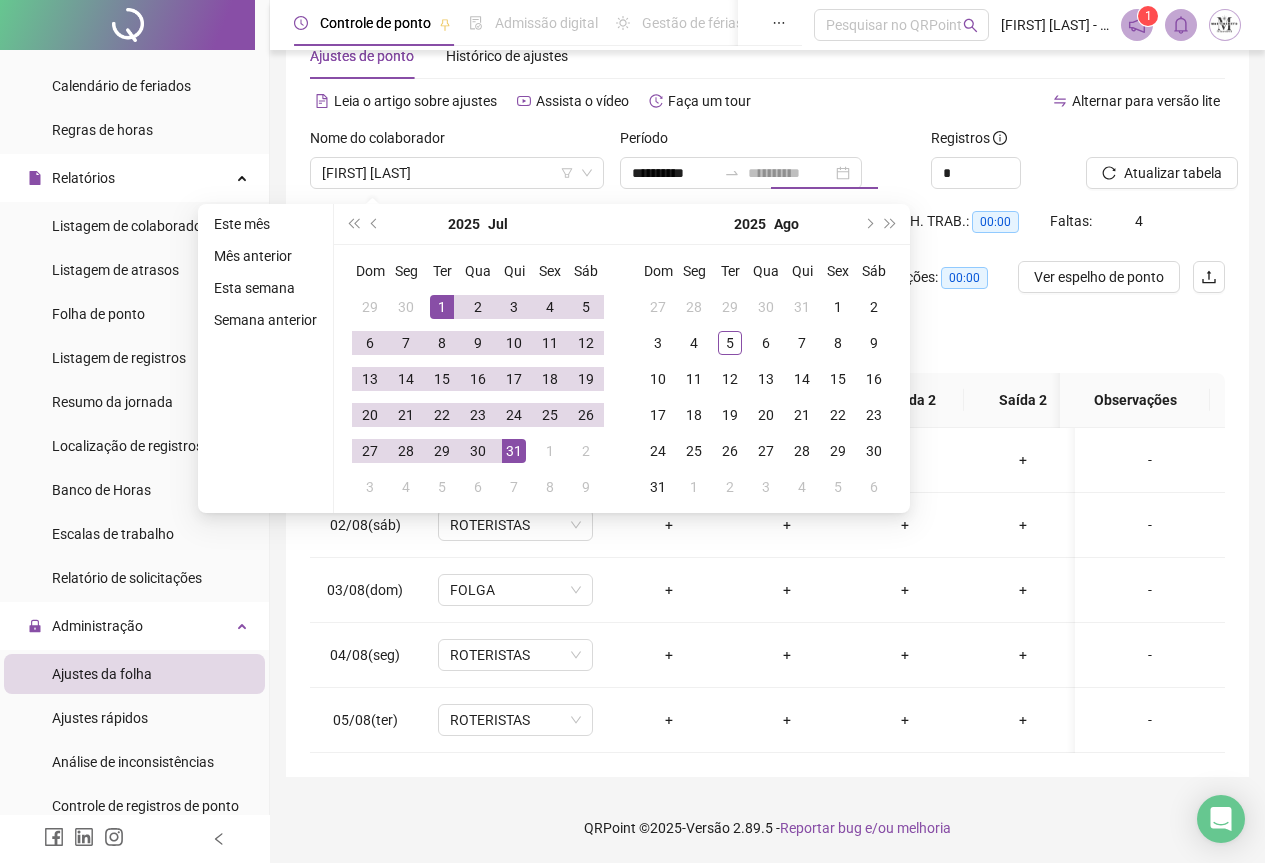 click on "31" at bounding box center [514, 451] 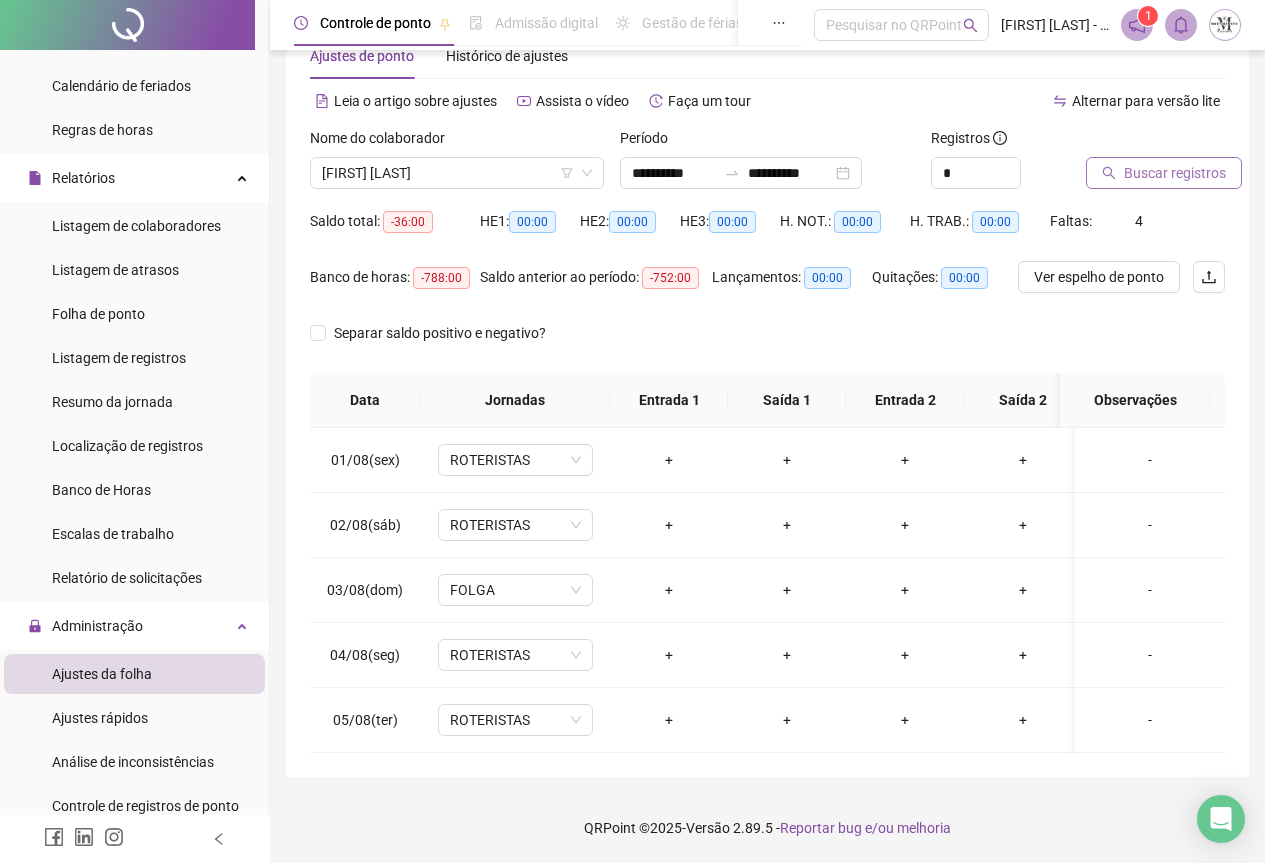 click on "Buscar registros" at bounding box center [1175, 173] 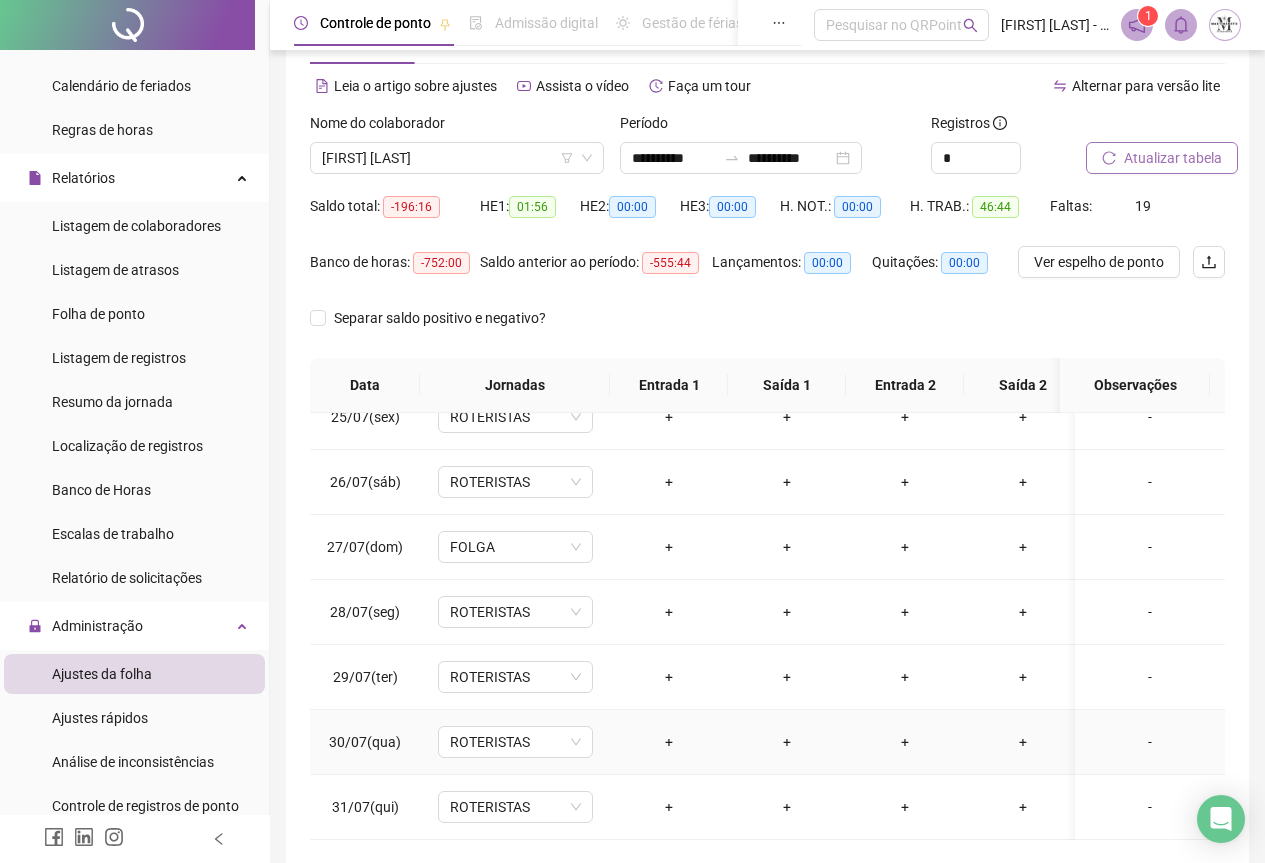 scroll, scrollTop: 1603, scrollLeft: 0, axis: vertical 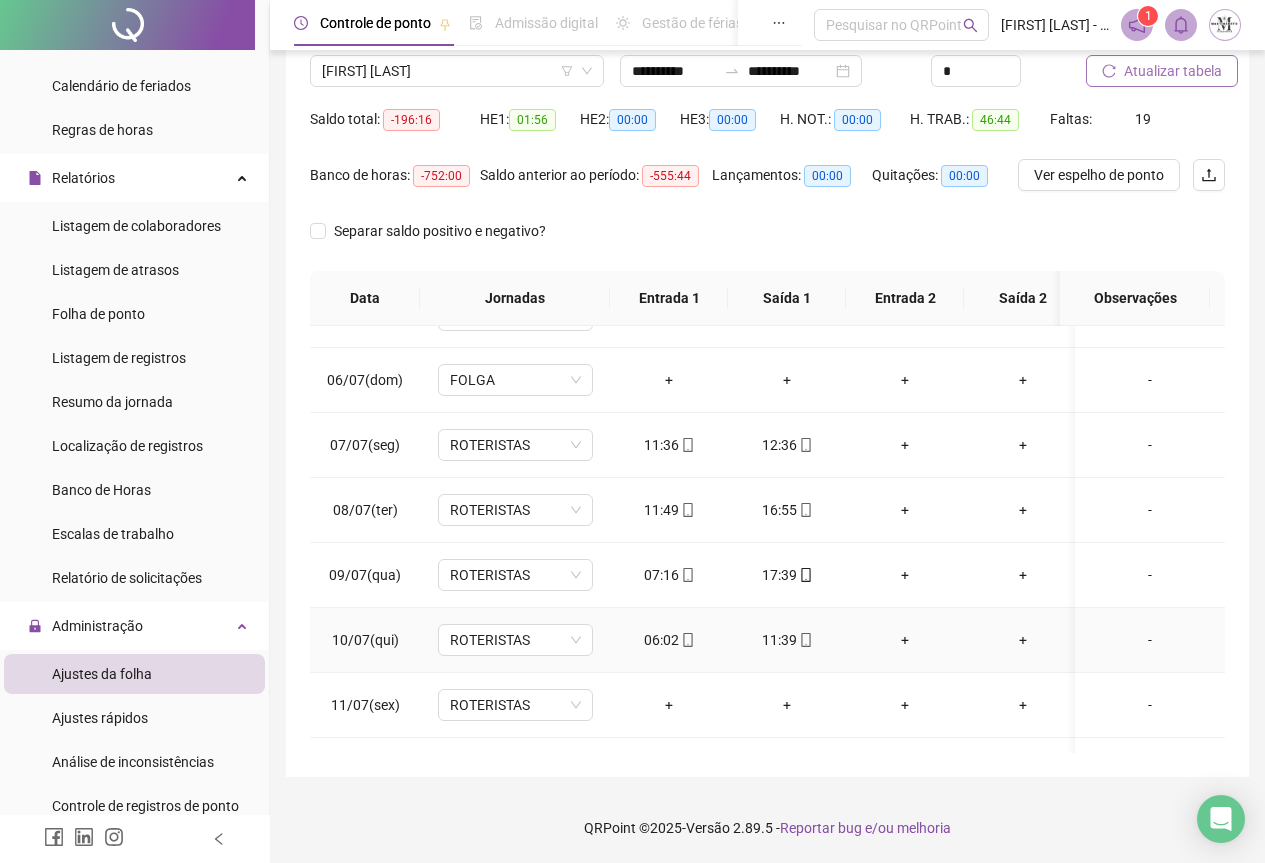 click 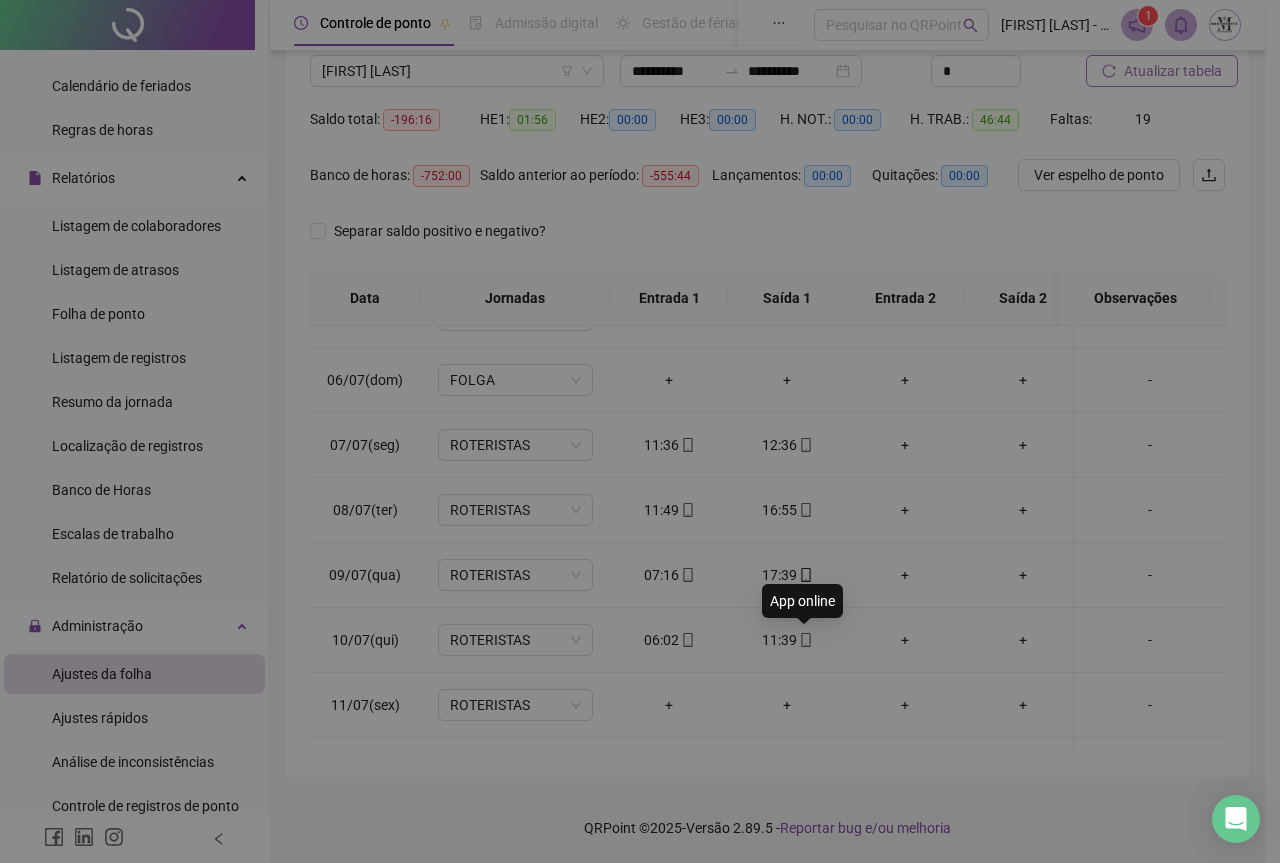 type on "**********" 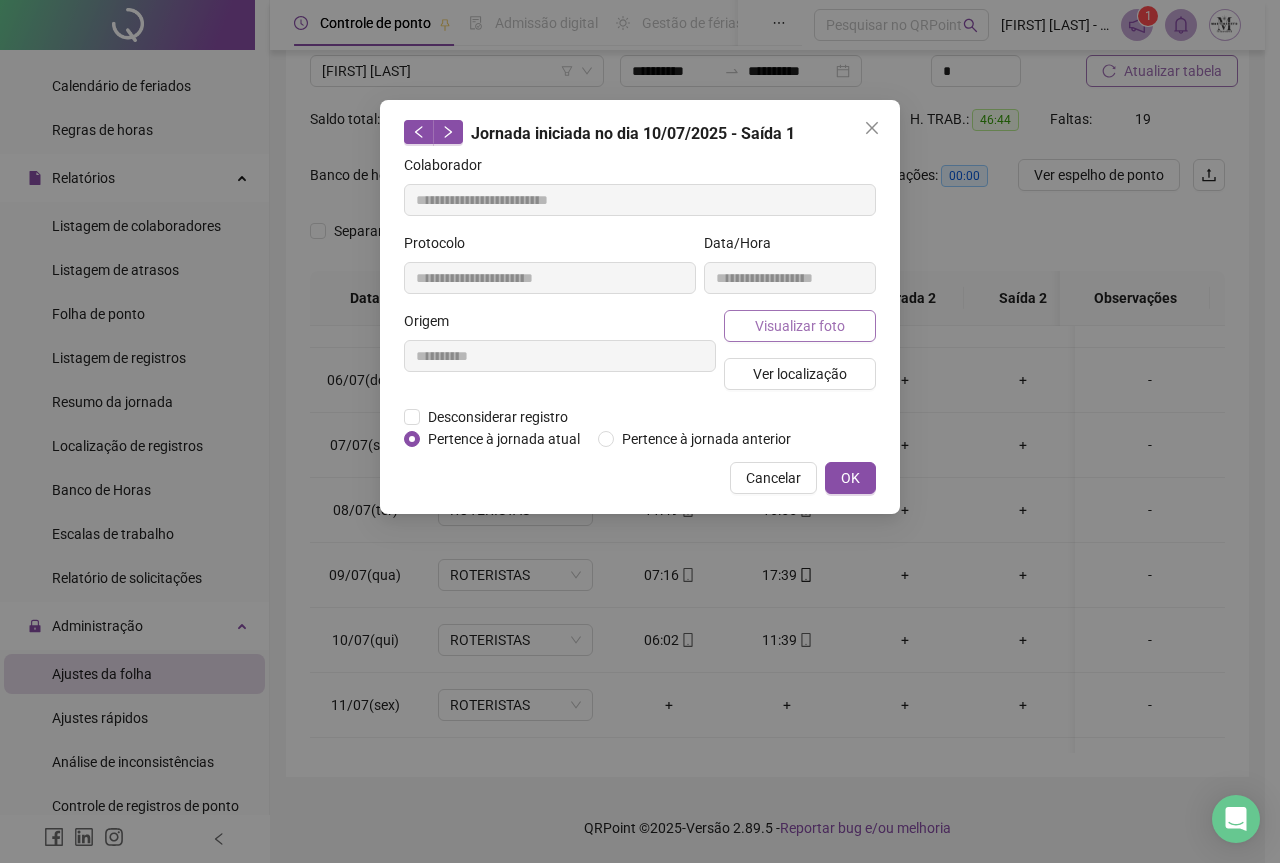 click on "Visualizar foto" at bounding box center [800, 326] 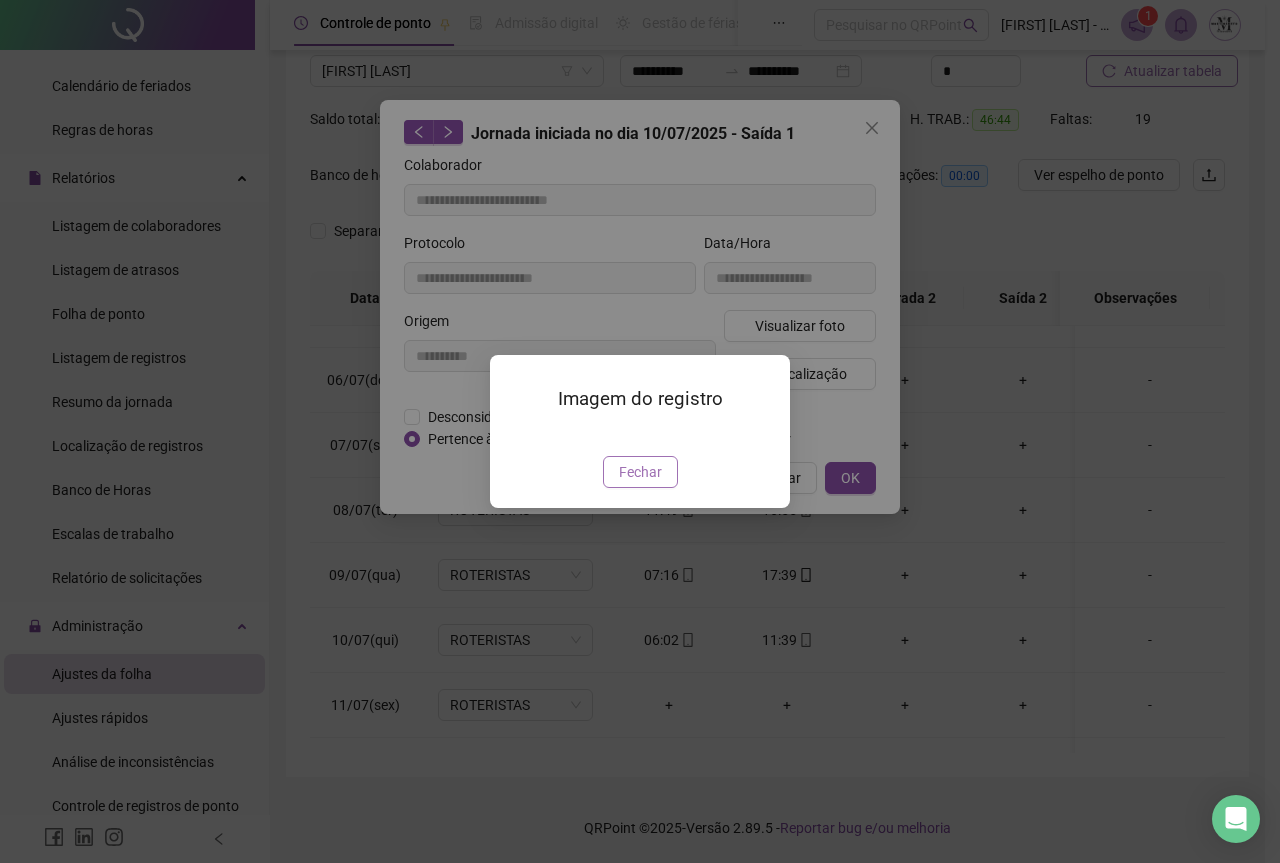 click on "Fechar" at bounding box center [640, 472] 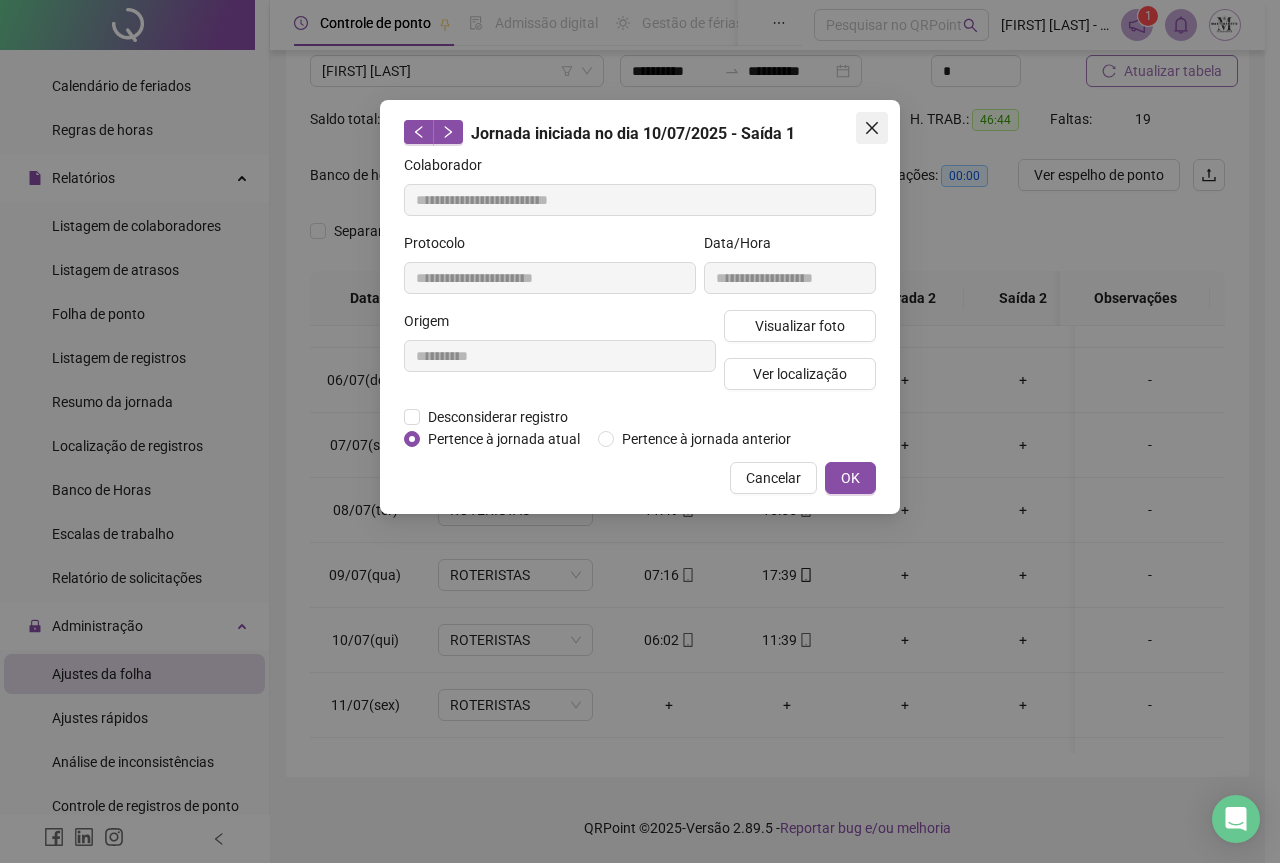 click 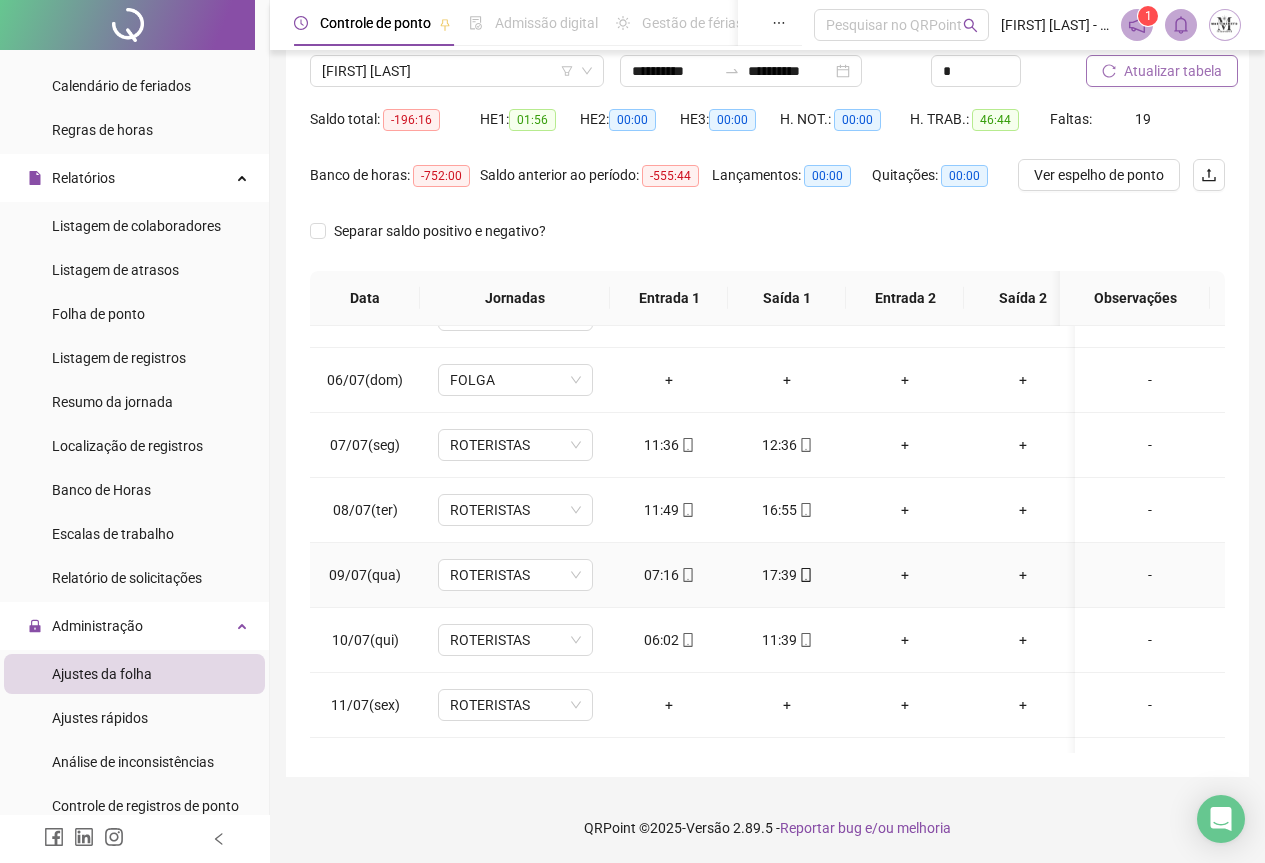 scroll, scrollTop: 503, scrollLeft: 0, axis: vertical 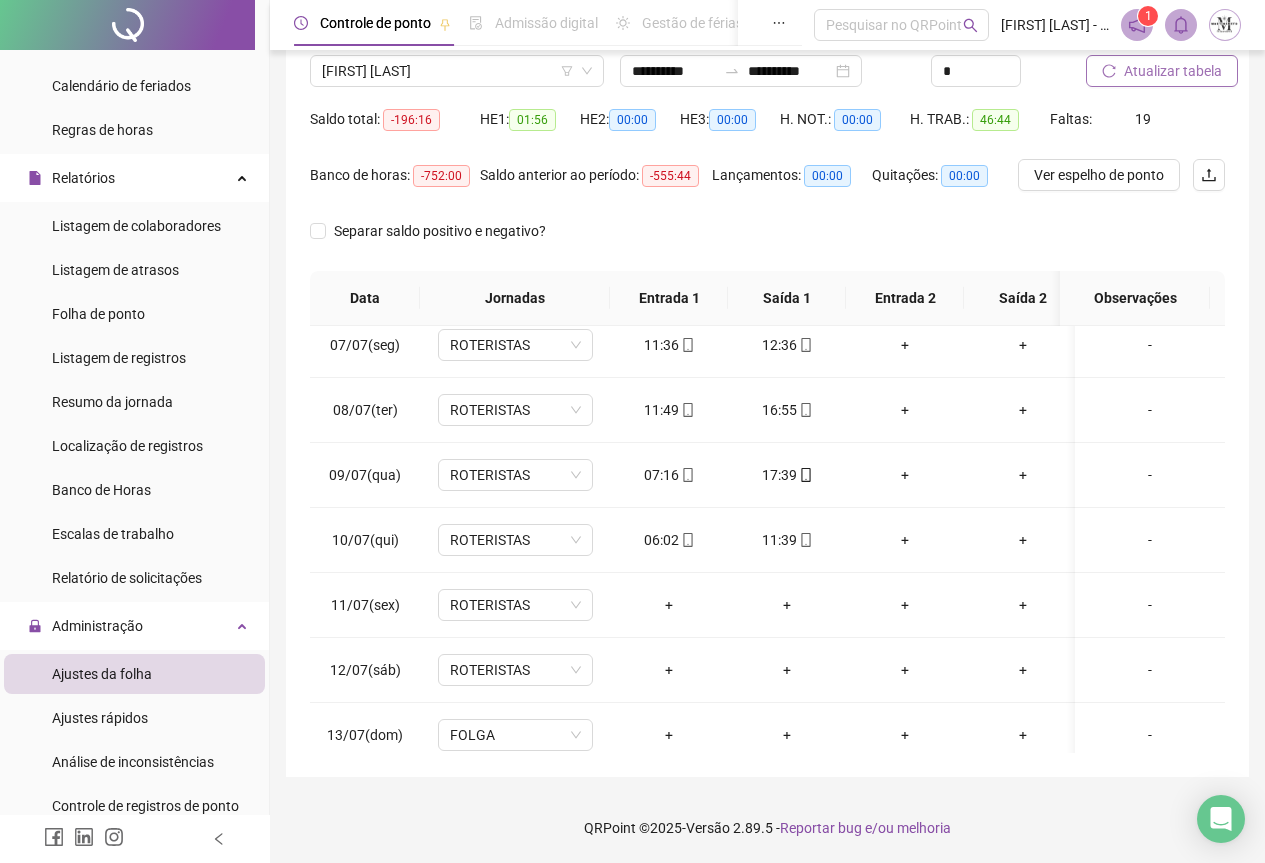 click on "Atualizar tabela" at bounding box center (1162, 71) 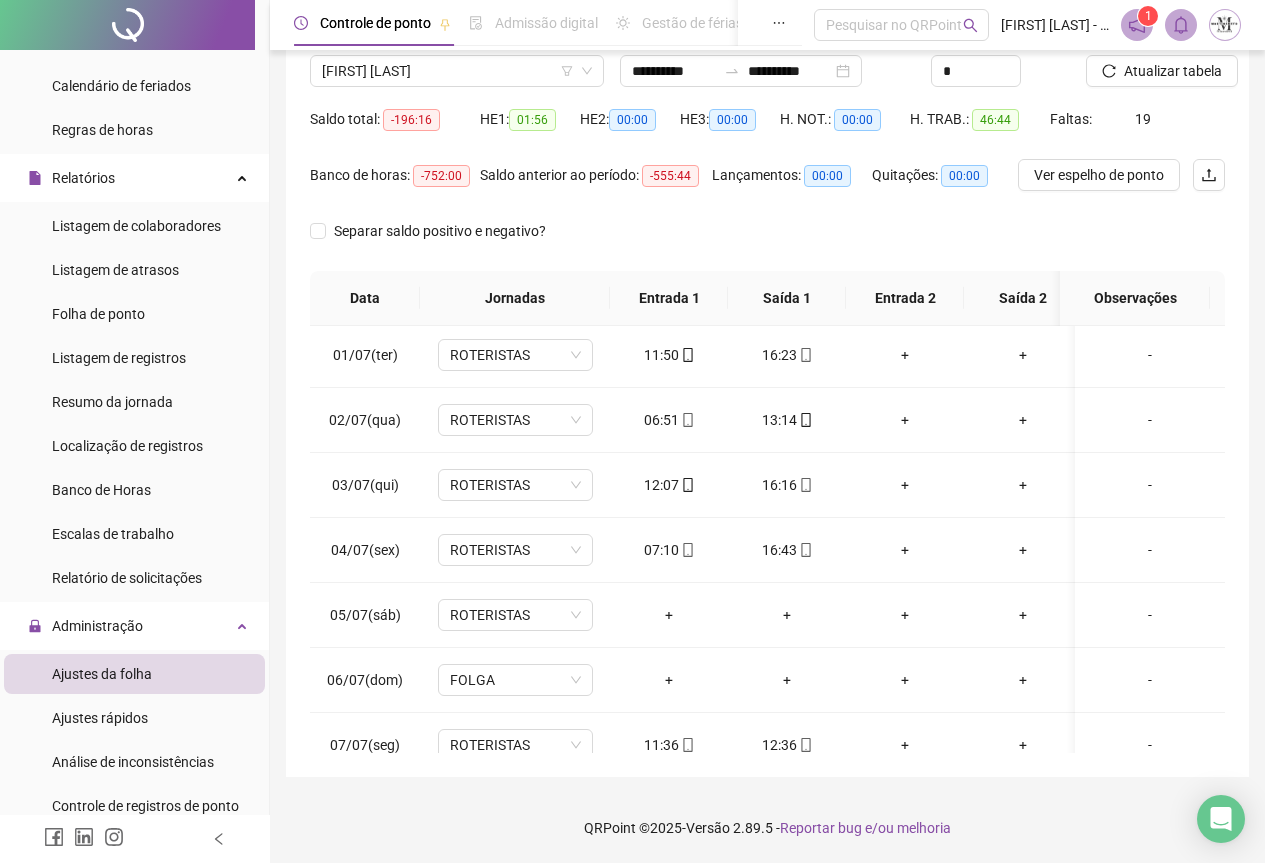scroll, scrollTop: 0, scrollLeft: 0, axis: both 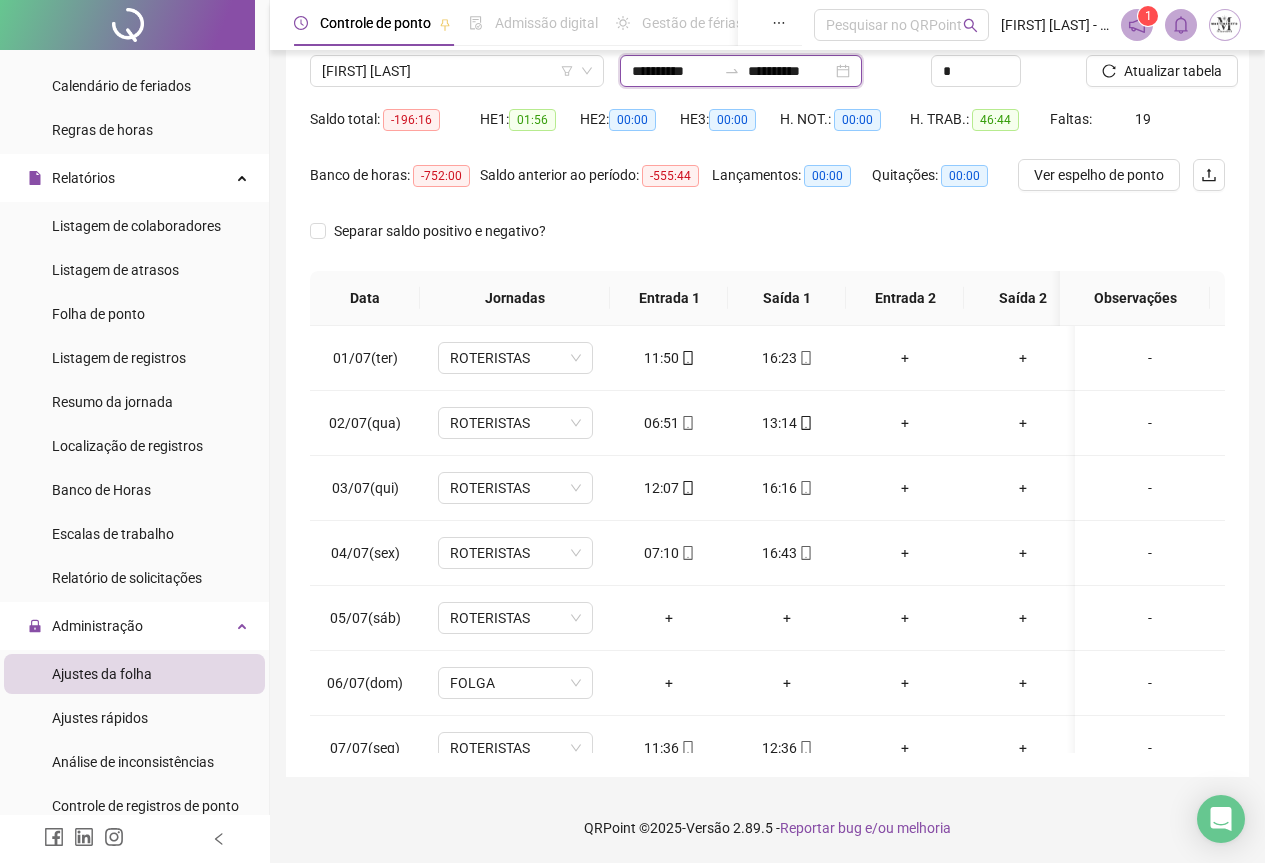 click on "**********" at bounding box center [674, 71] 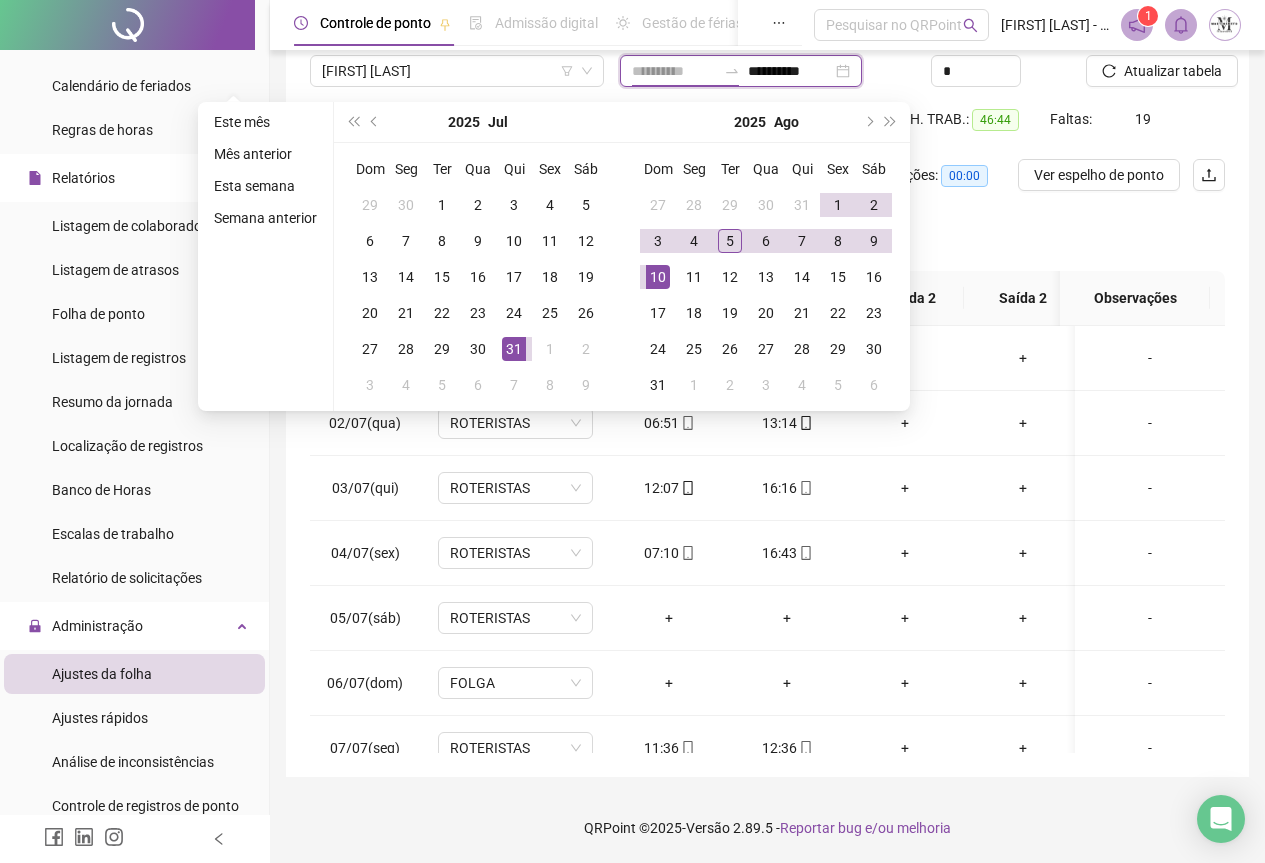 type on "**********" 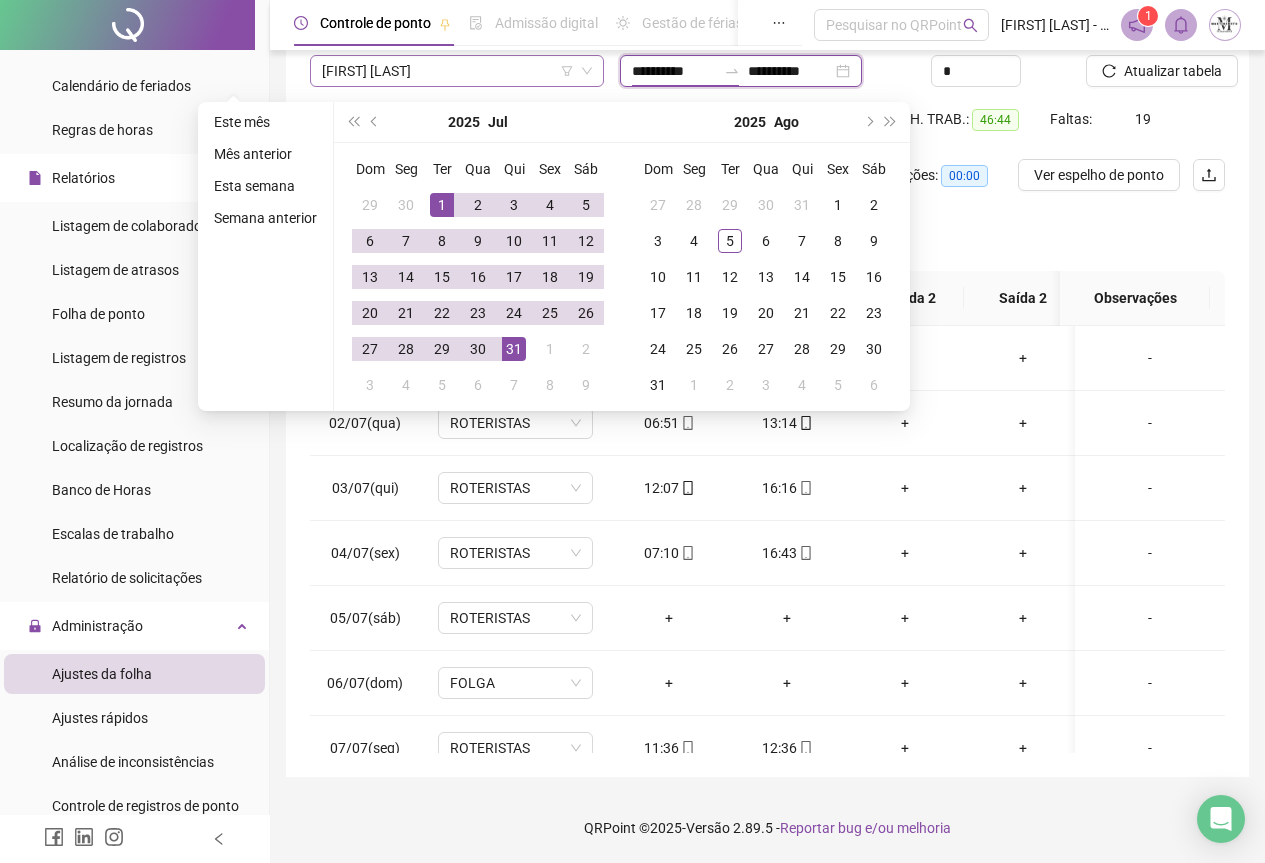 click on "[FIRST] [LAST] [LAST]" at bounding box center [457, 71] 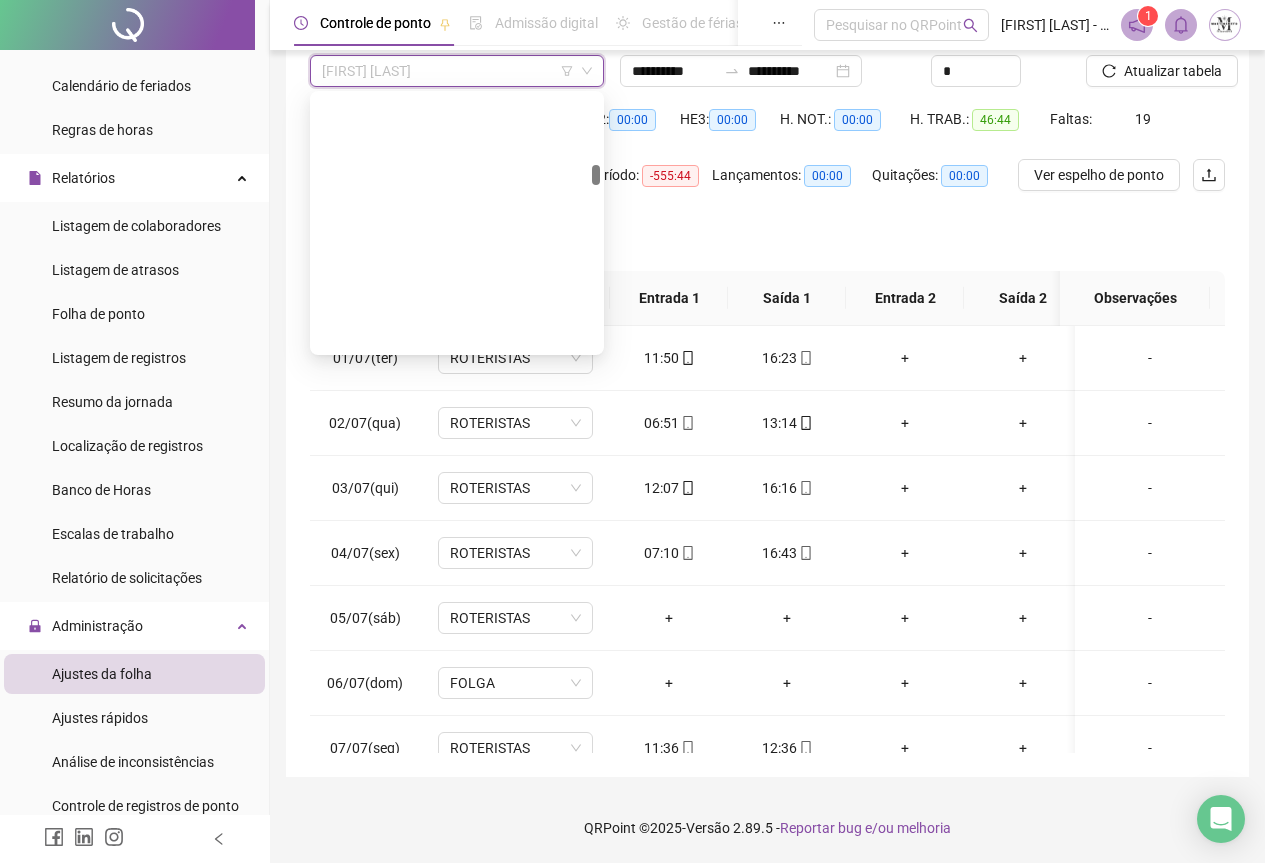 scroll, scrollTop: 1888, scrollLeft: 0, axis: vertical 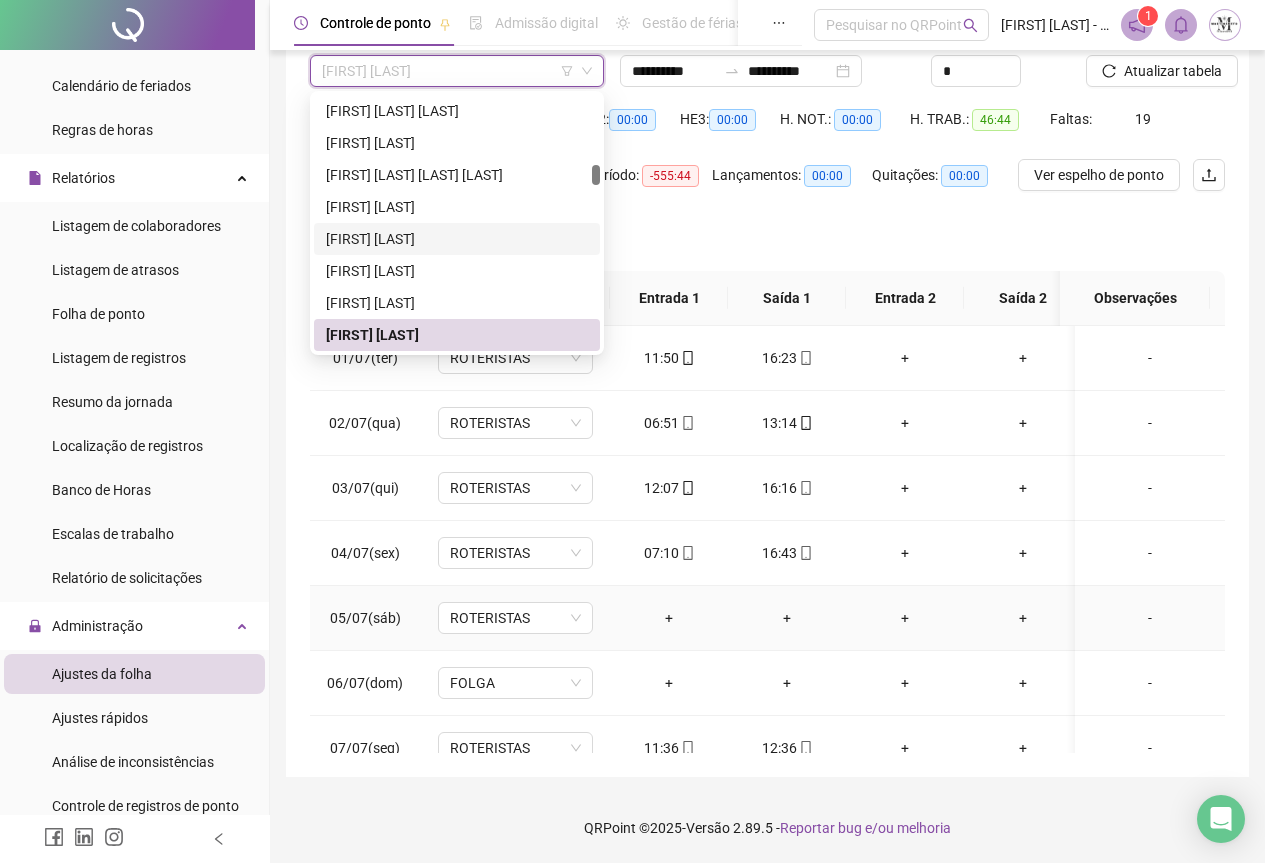 click on "+" at bounding box center (905, 618) 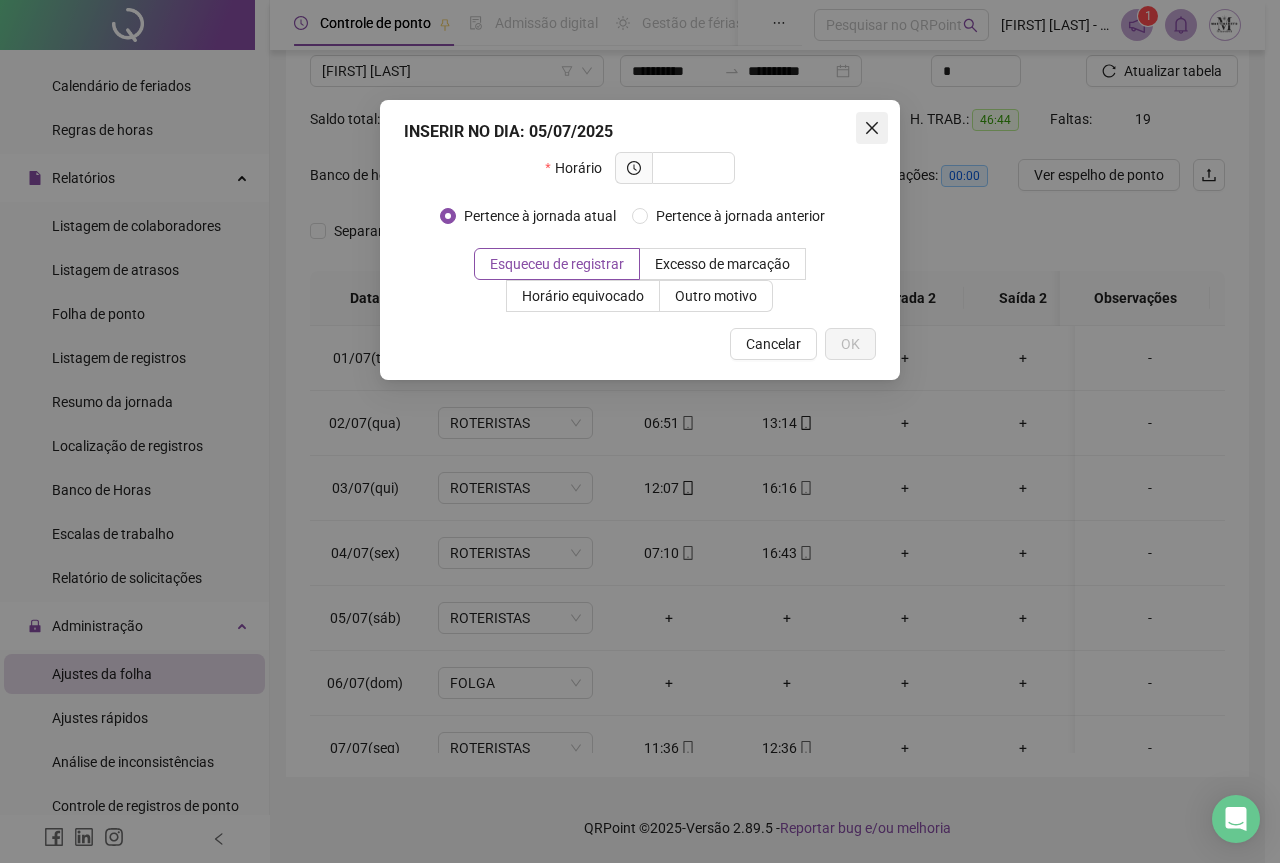click 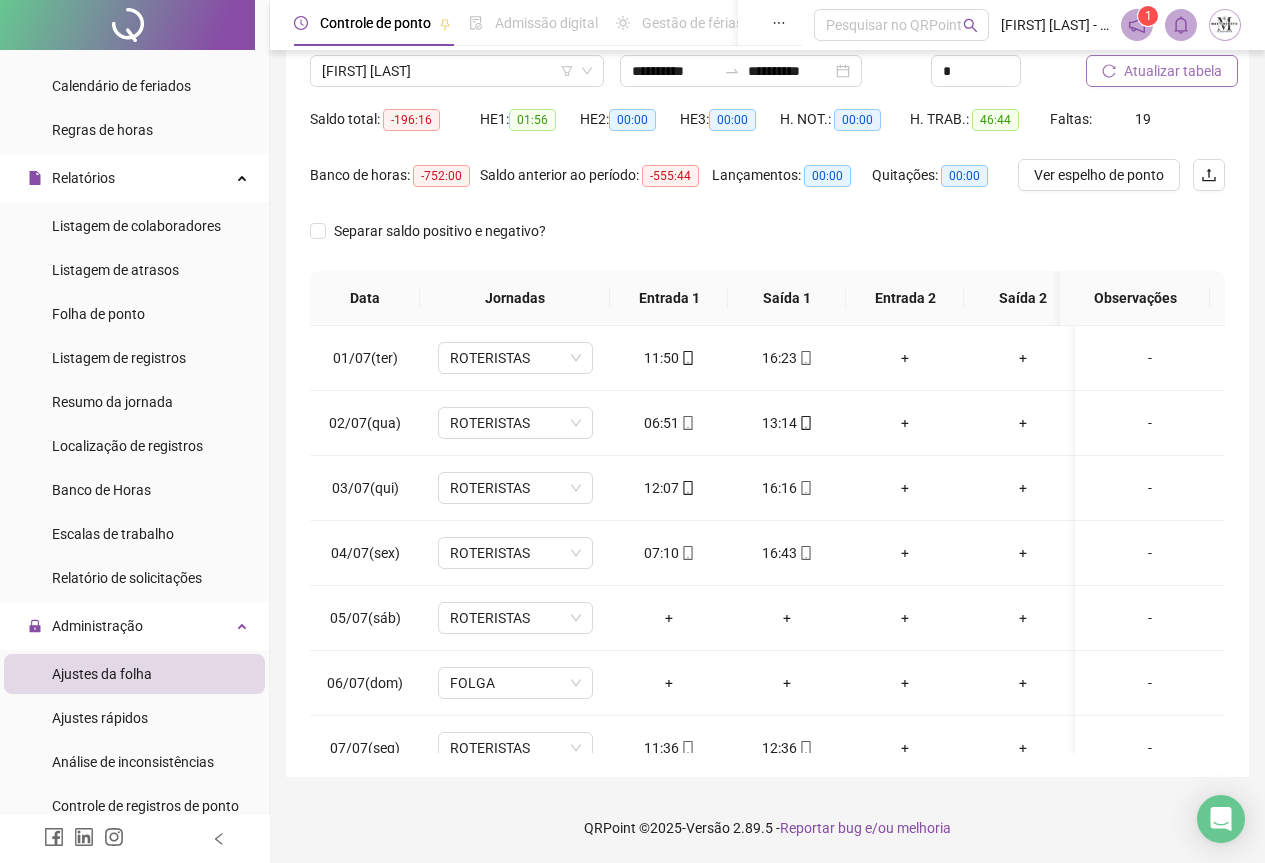 click on "Atualizar tabela" at bounding box center [1173, 71] 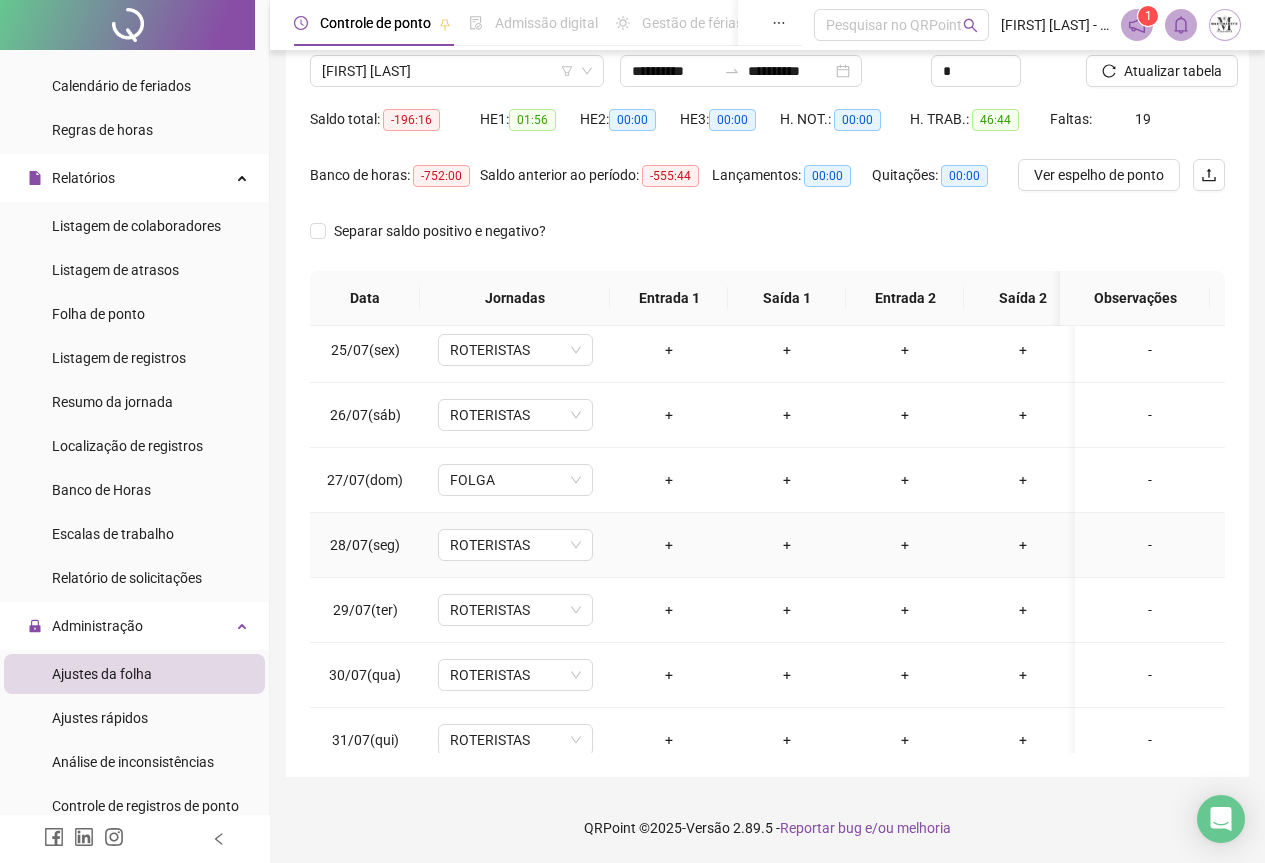 scroll, scrollTop: 1603, scrollLeft: 0, axis: vertical 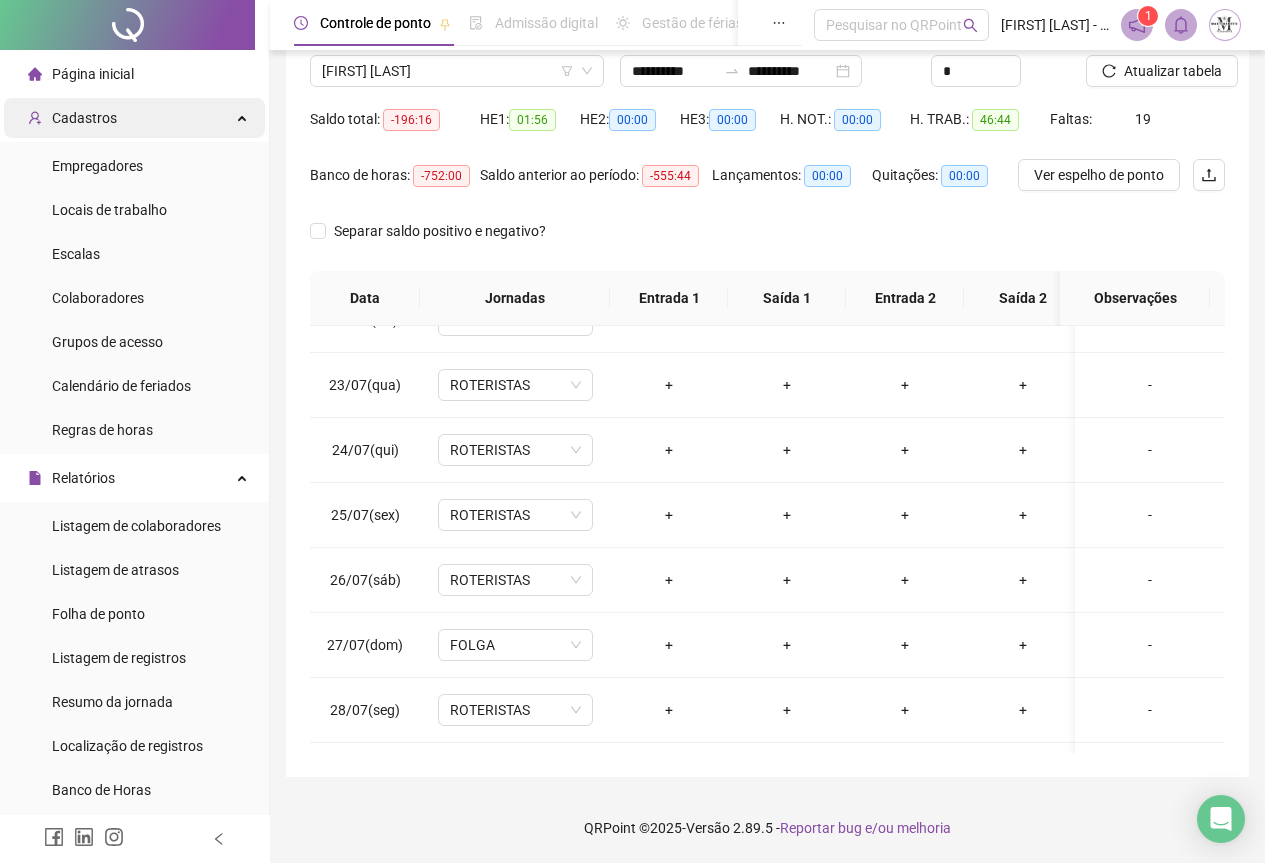click on "Cadastros" at bounding box center (134, 118) 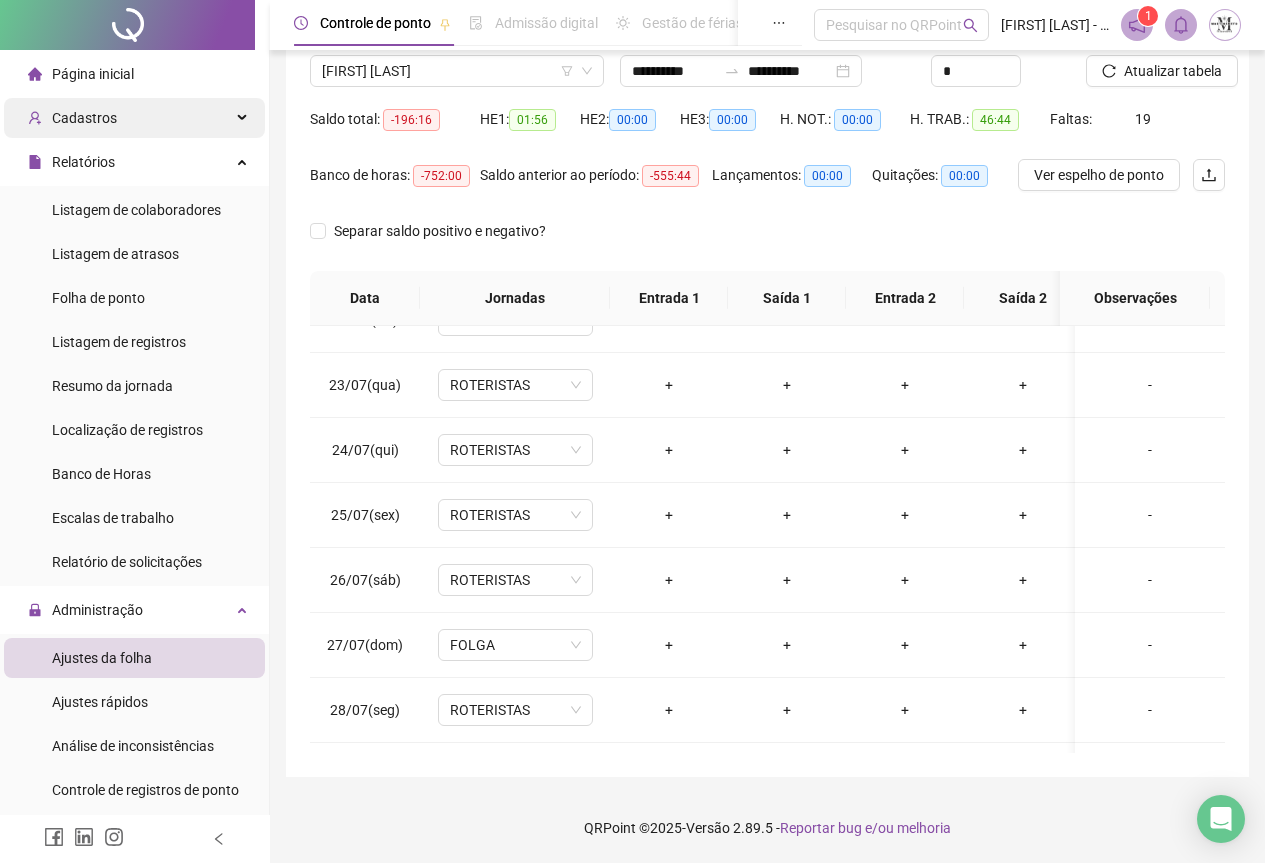 click on "Cadastros" at bounding box center (134, 118) 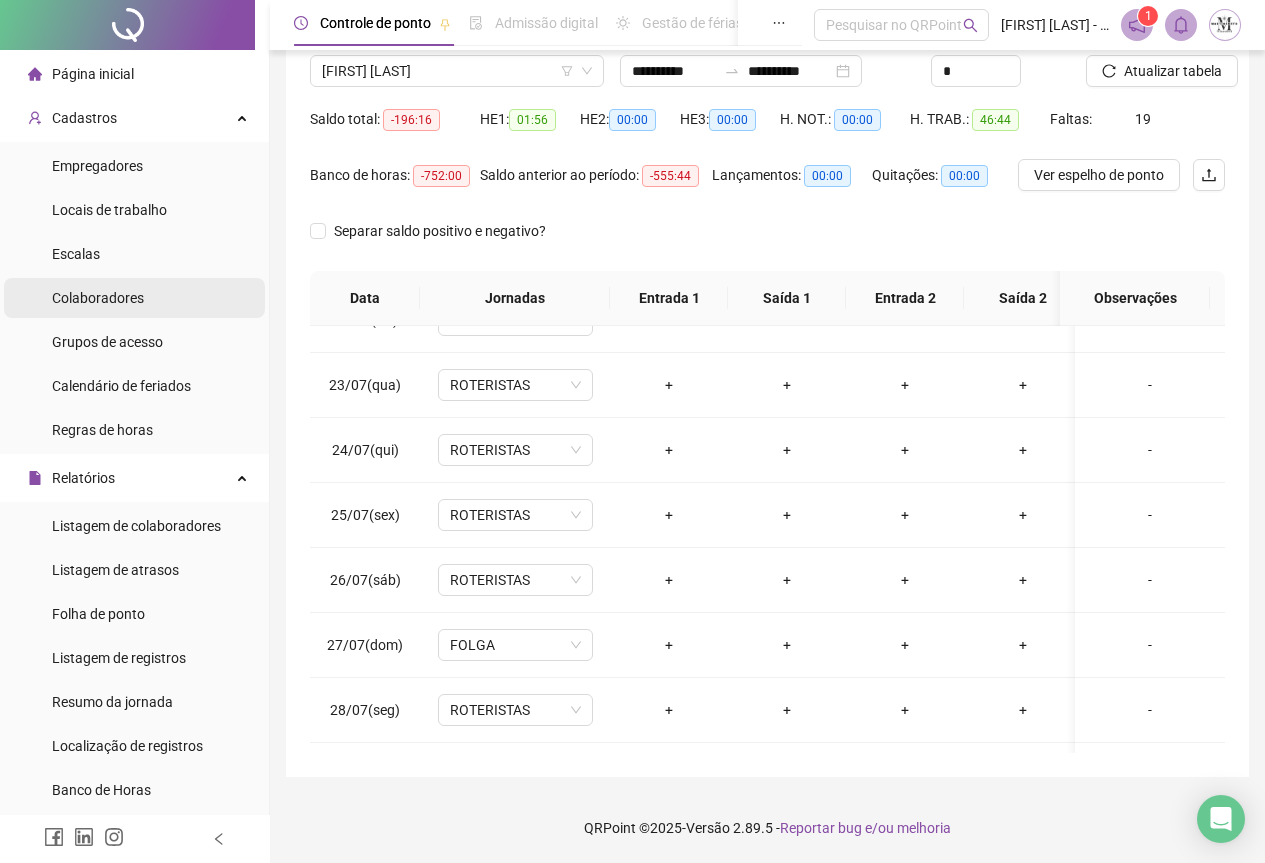 click on "Colaboradores" at bounding box center (98, 298) 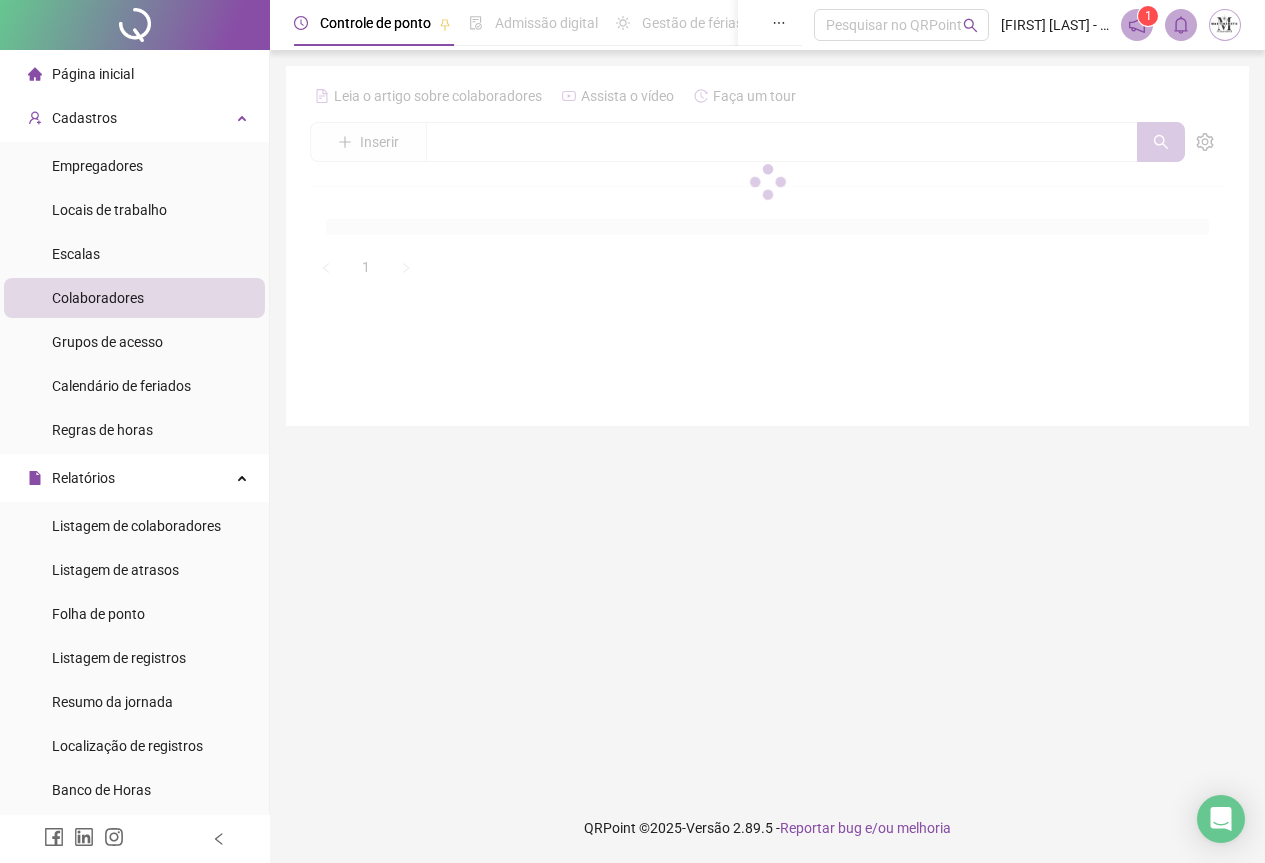 scroll, scrollTop: 0, scrollLeft: 0, axis: both 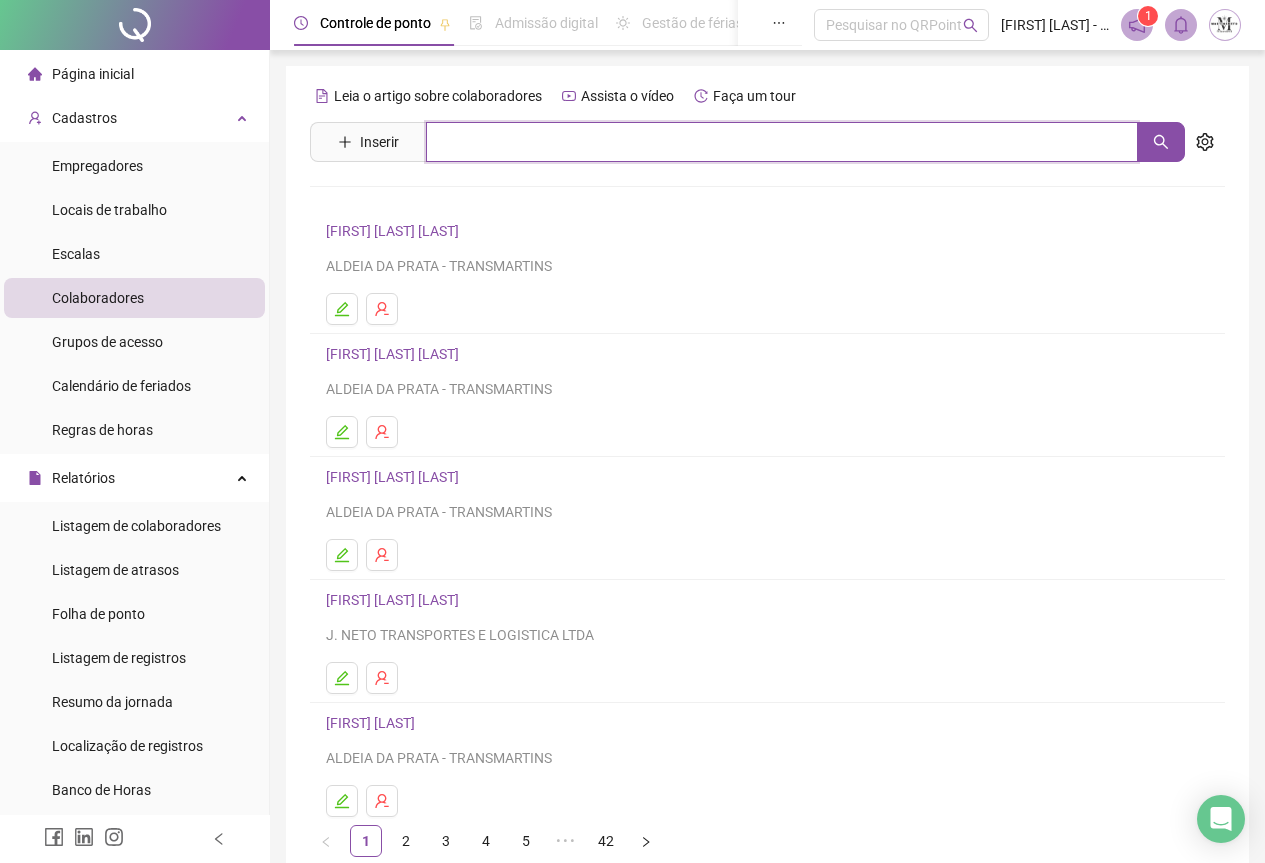 click at bounding box center (782, 142) 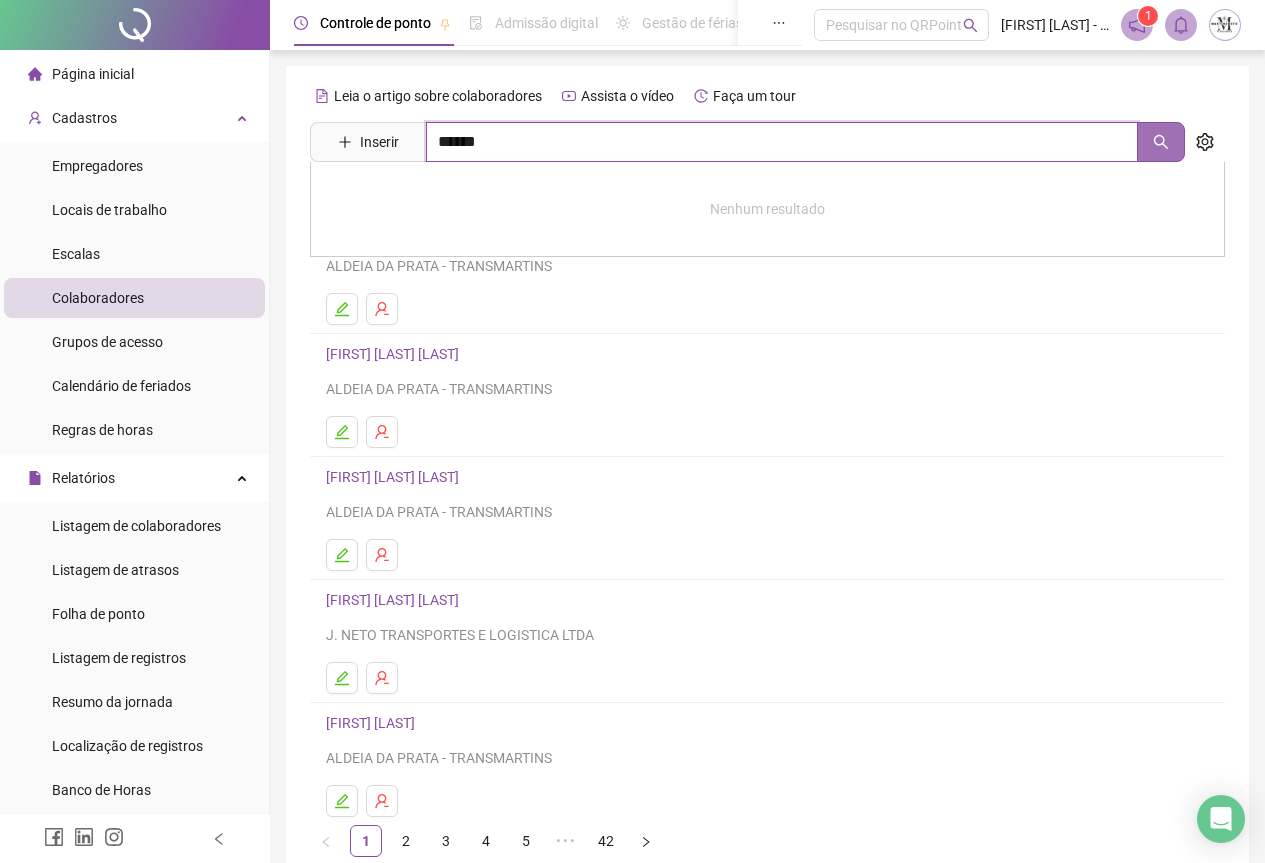 click 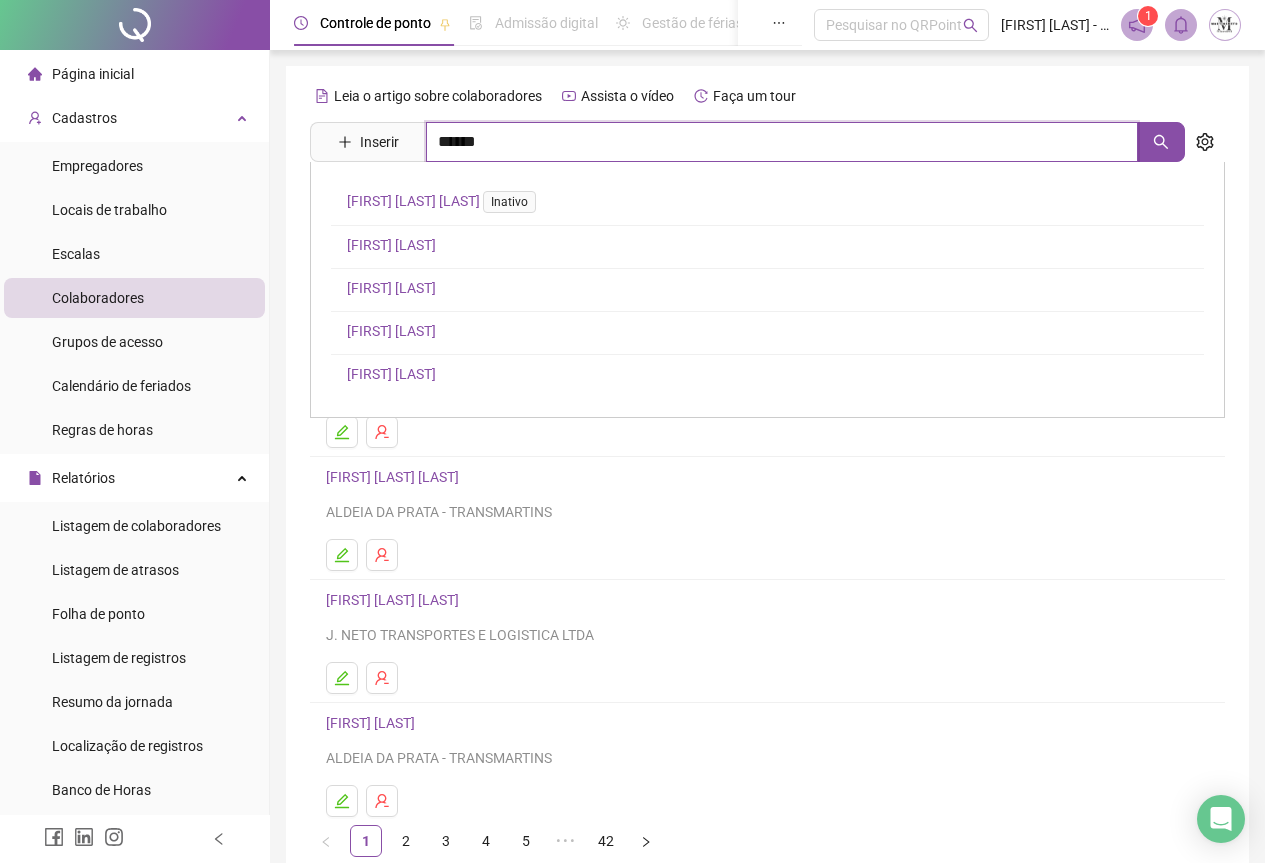 type on "******" 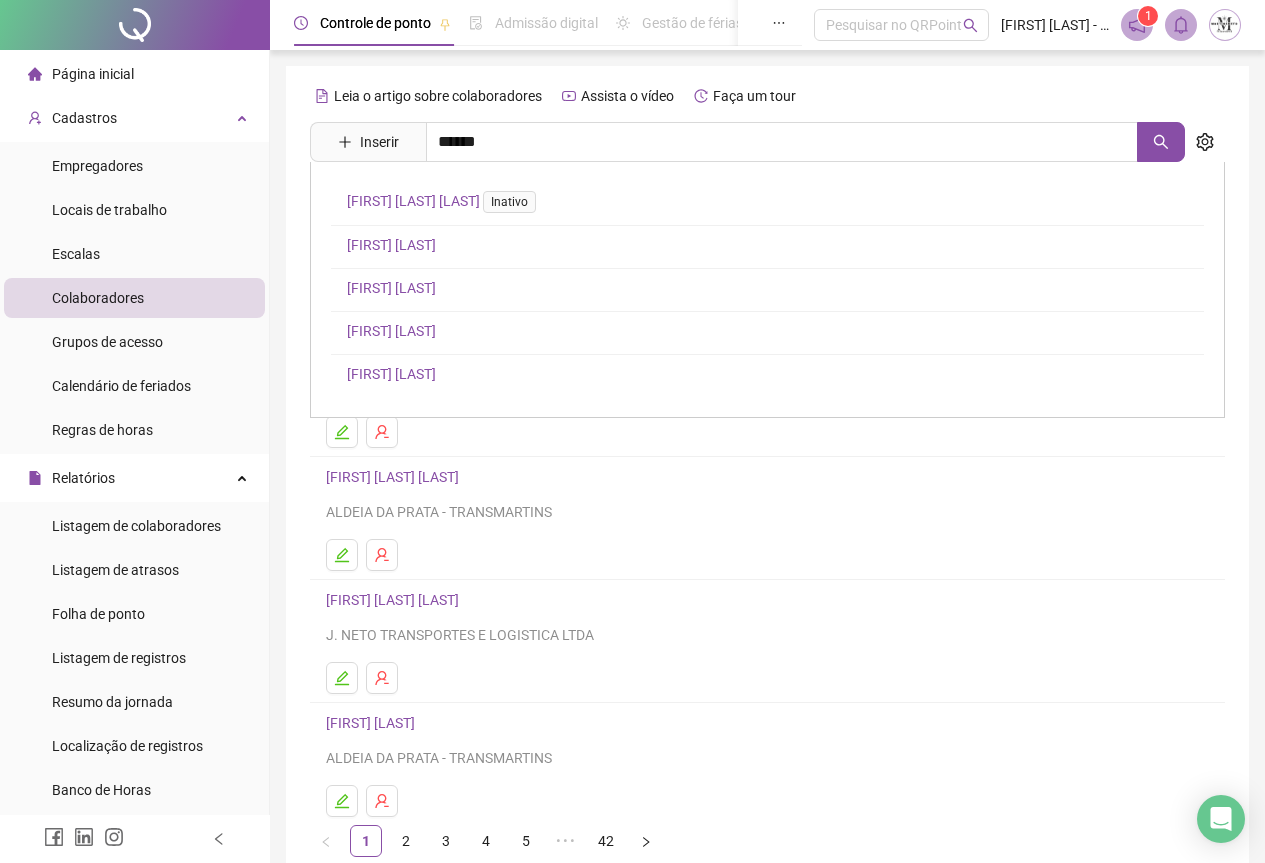 click on "FELIPE BASTOS CAMPINHO DE JESUS   Inativo FELIPE BIRNE SILVA   FELIPE DE OLIVEIRA OCTAVIANO   FELIPE DOS SANTOS BENEDITO   LUIZ FELIPE DA SILVA" at bounding box center (767, 290) 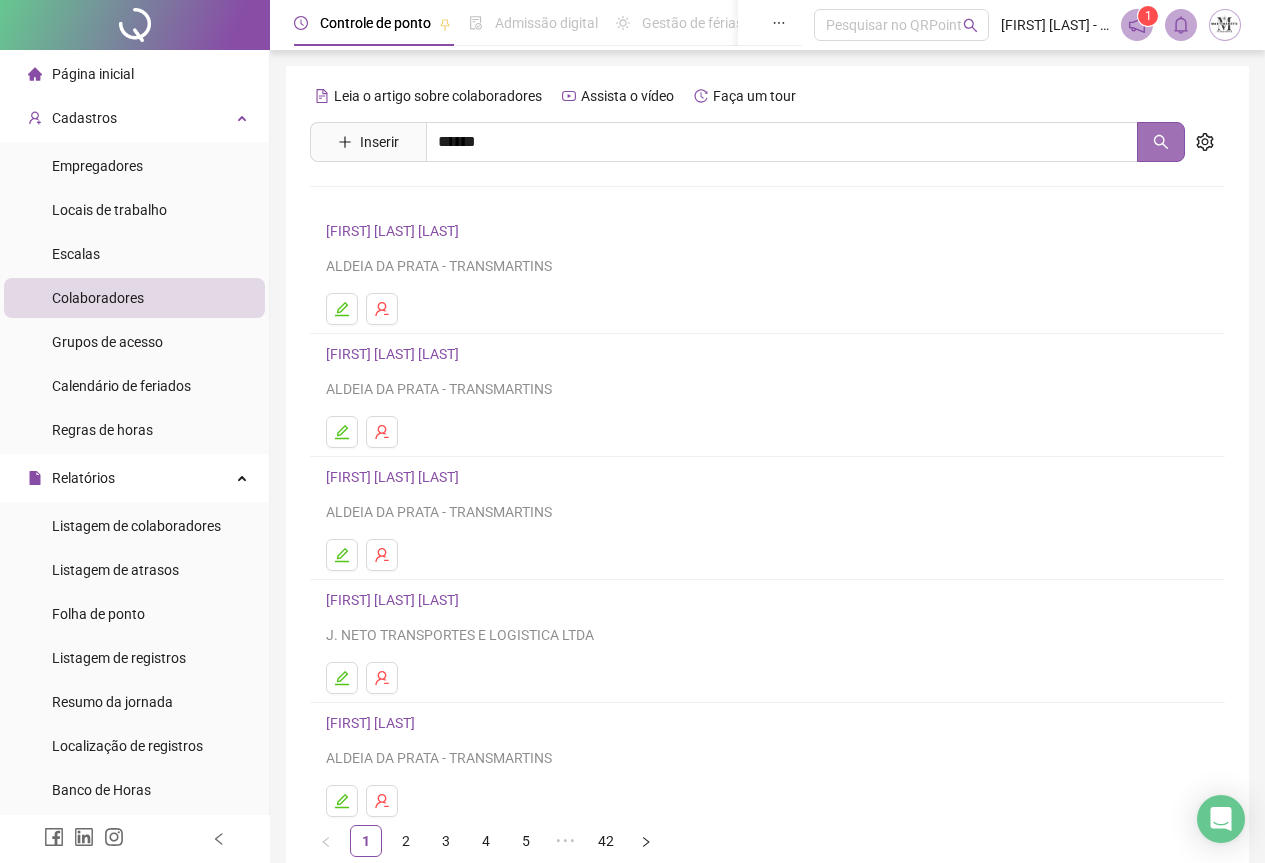 click at bounding box center (1161, 142) 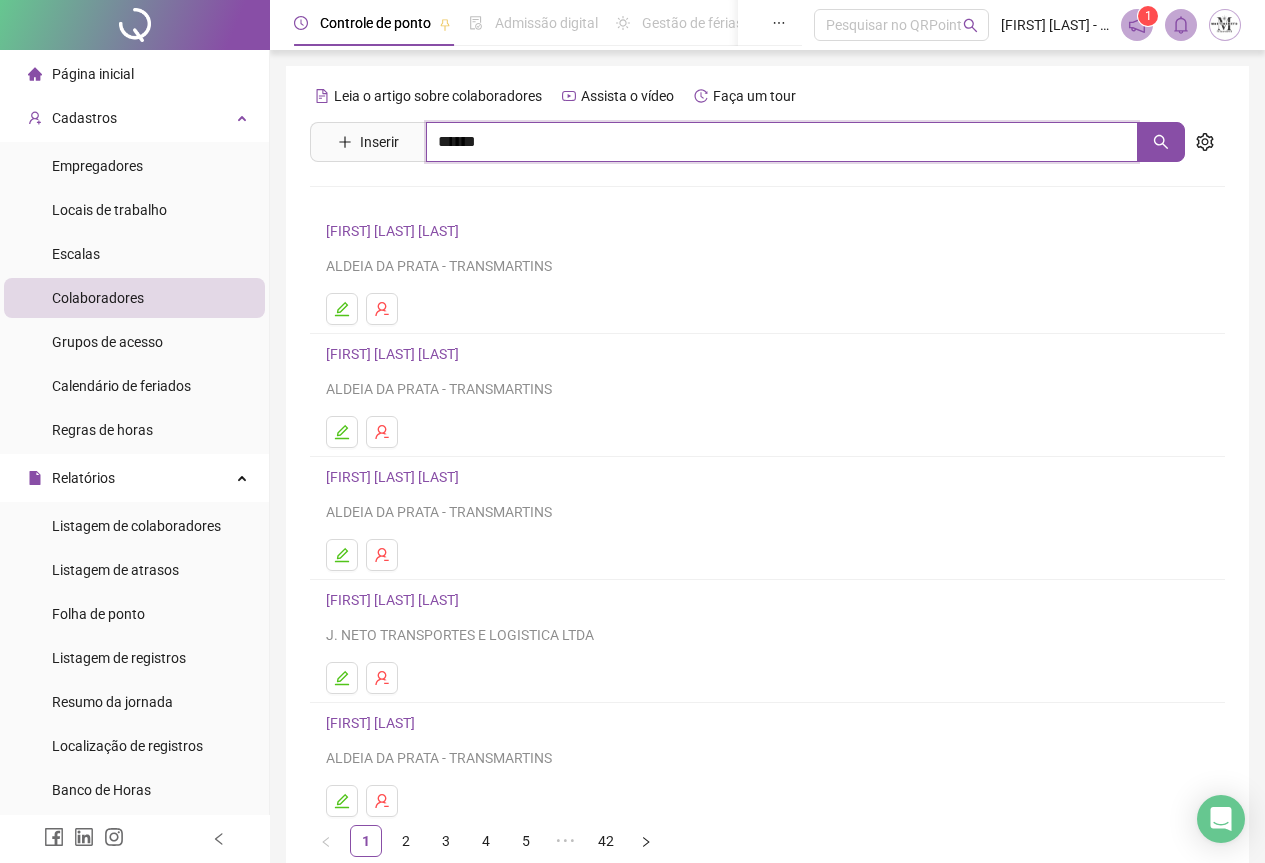 click on "******" at bounding box center [782, 142] 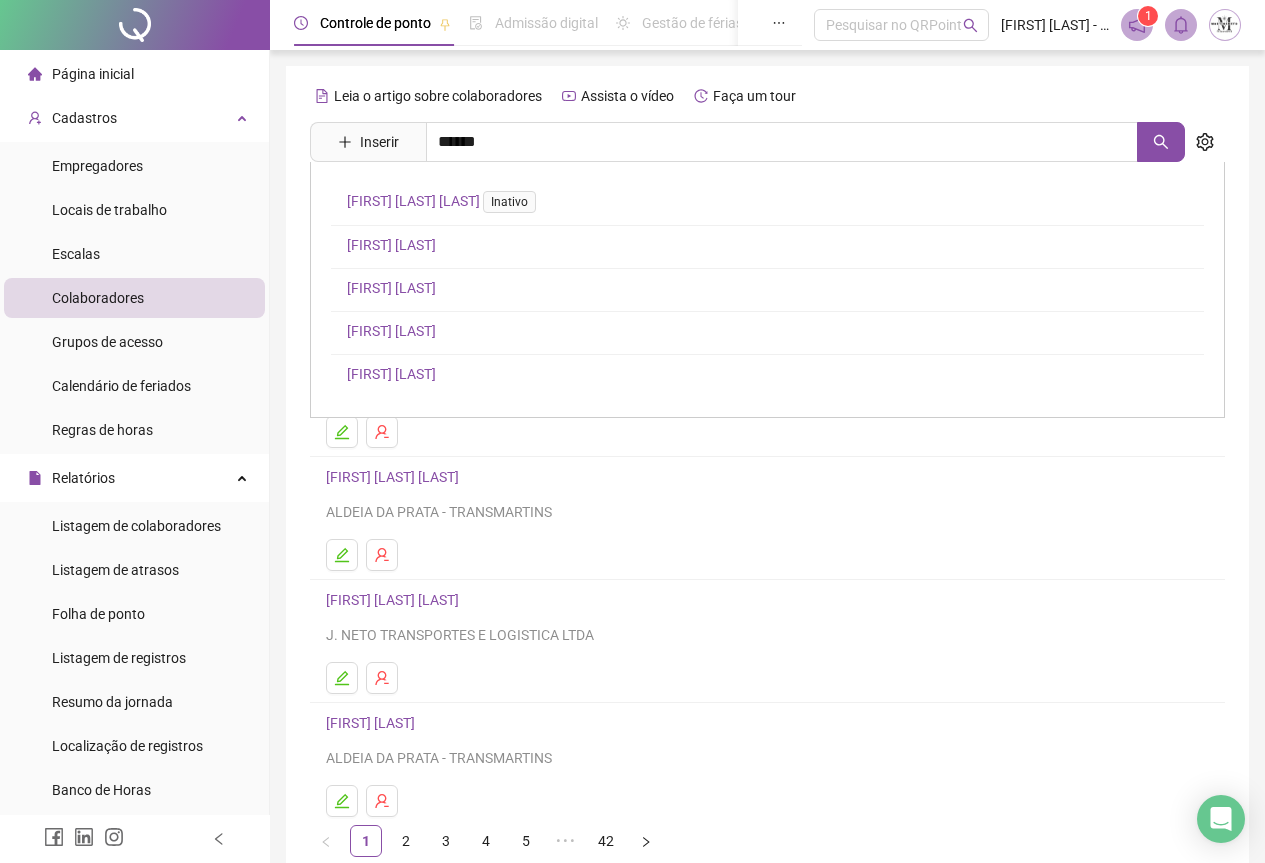 click on "[FIRST] [LAST] [LAST]" at bounding box center (391, 331) 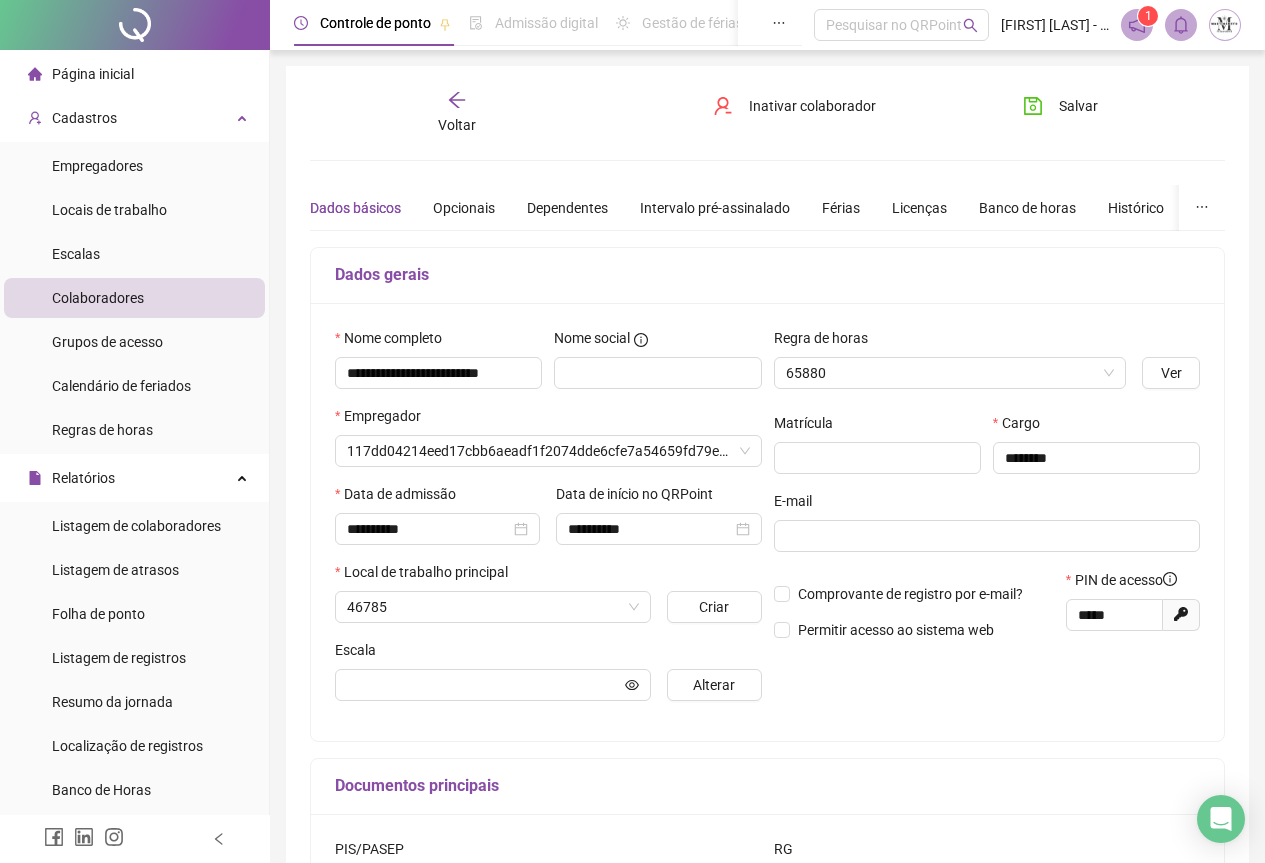 type on "**********" 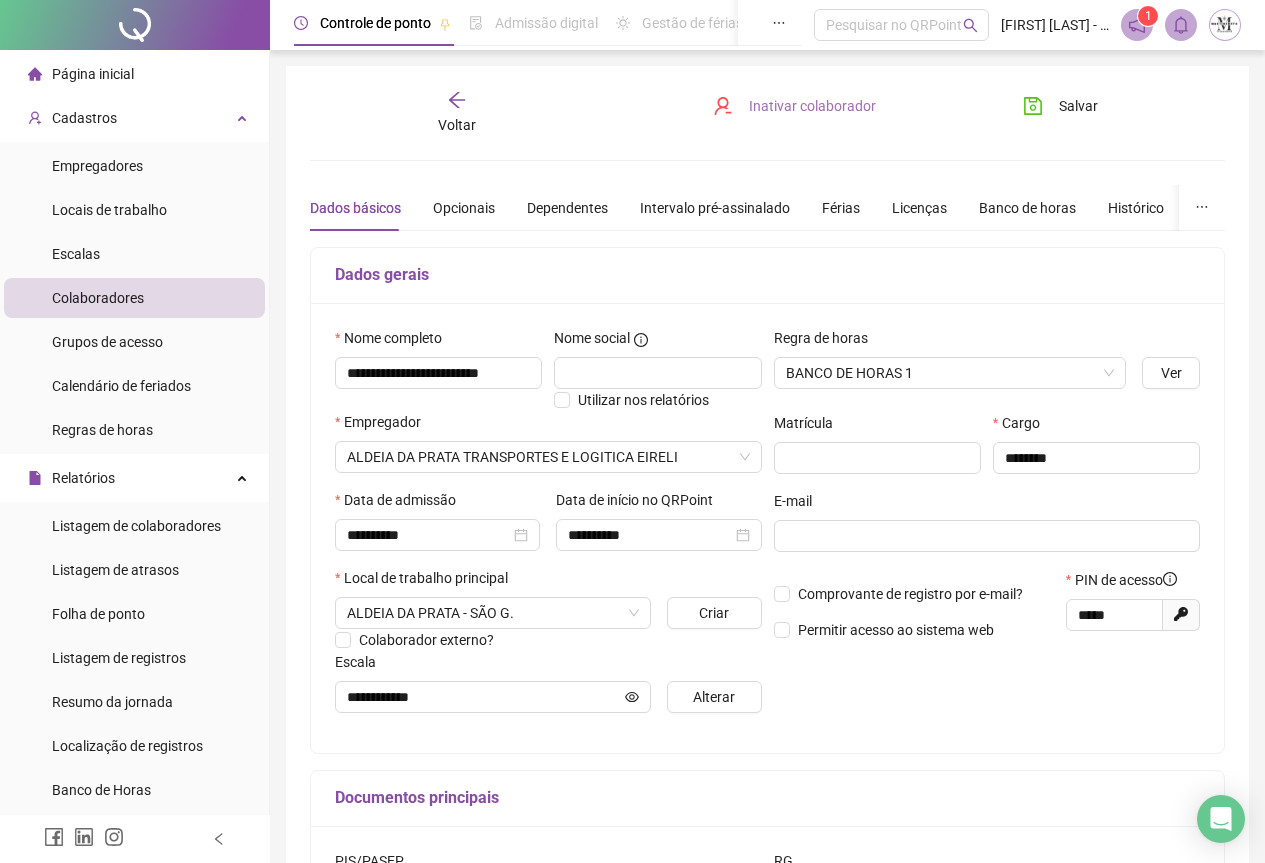 click on "Inativar colaborador" at bounding box center [812, 106] 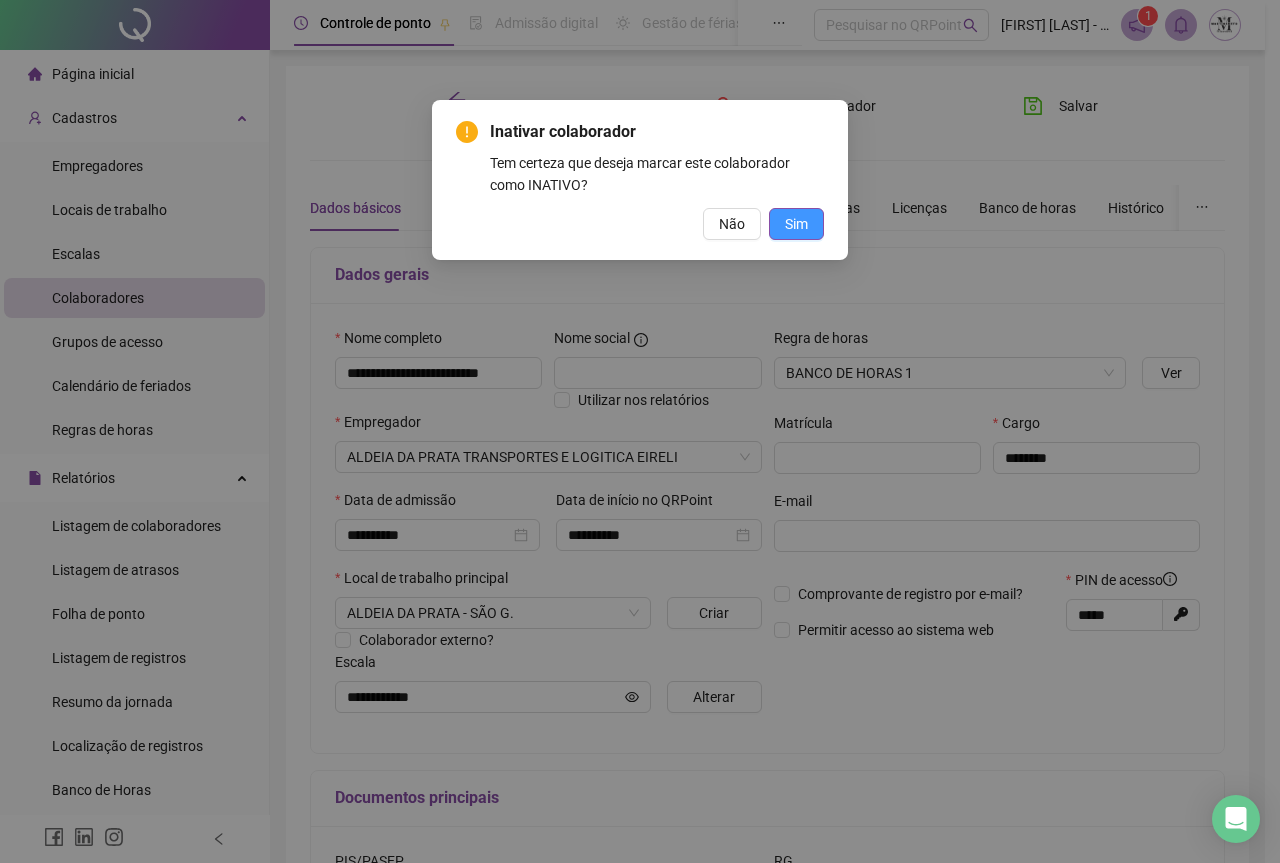 click on "Sim" at bounding box center [796, 224] 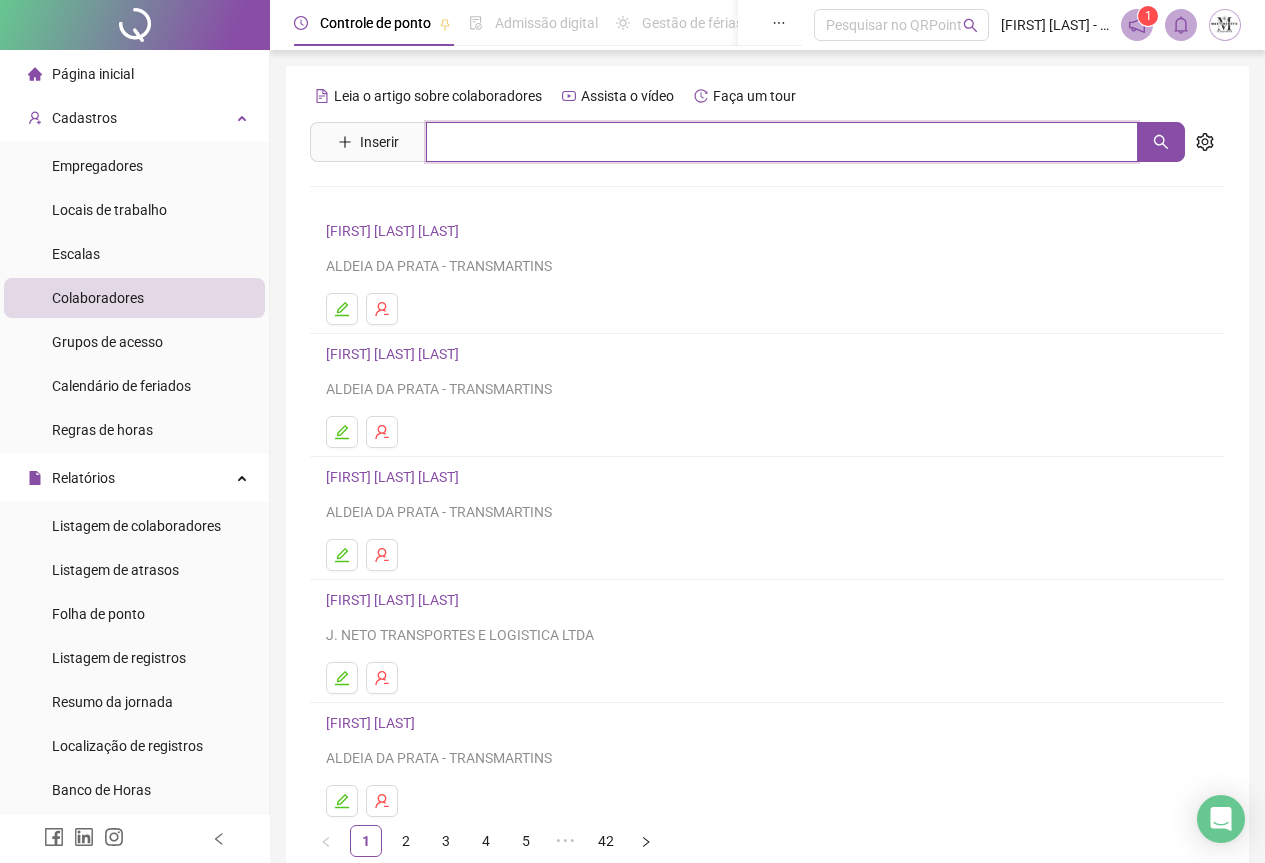click at bounding box center [782, 142] 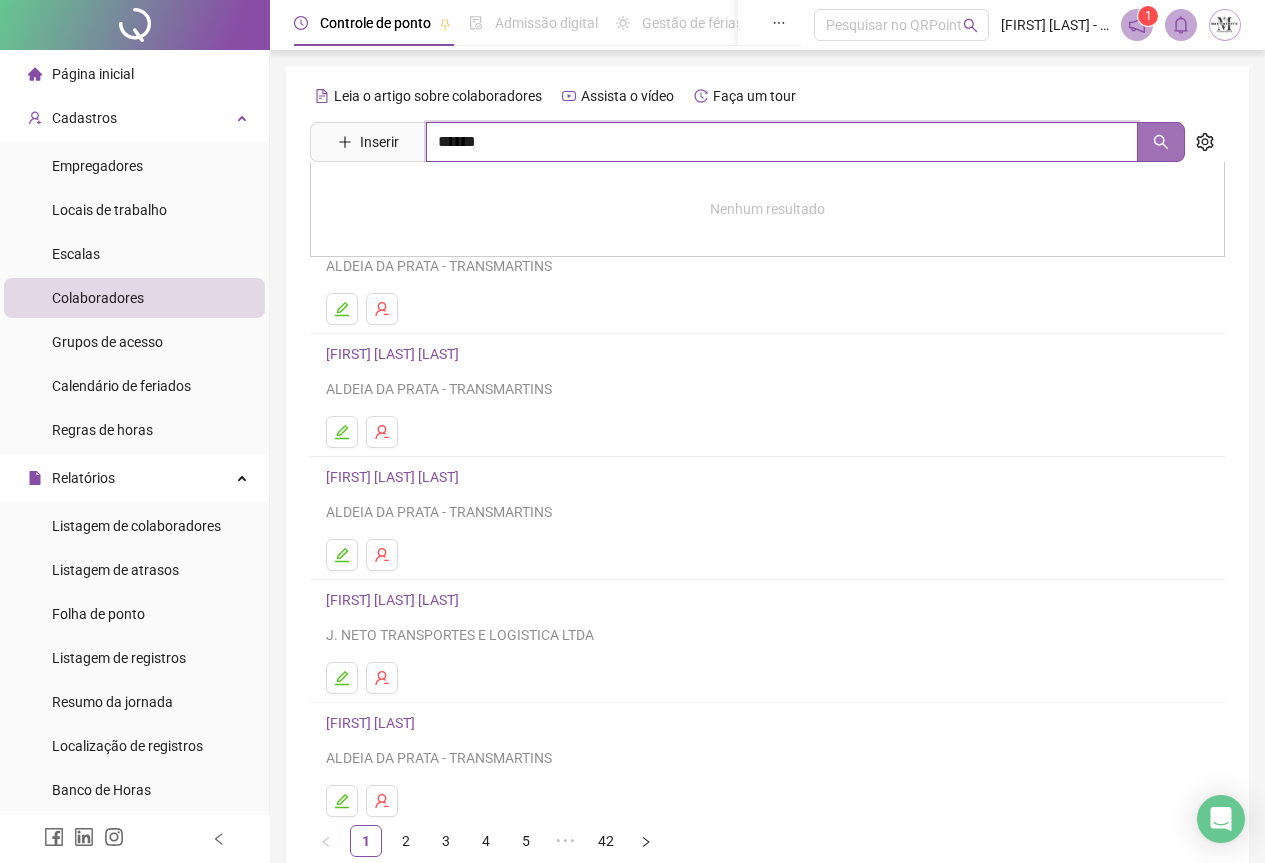 click 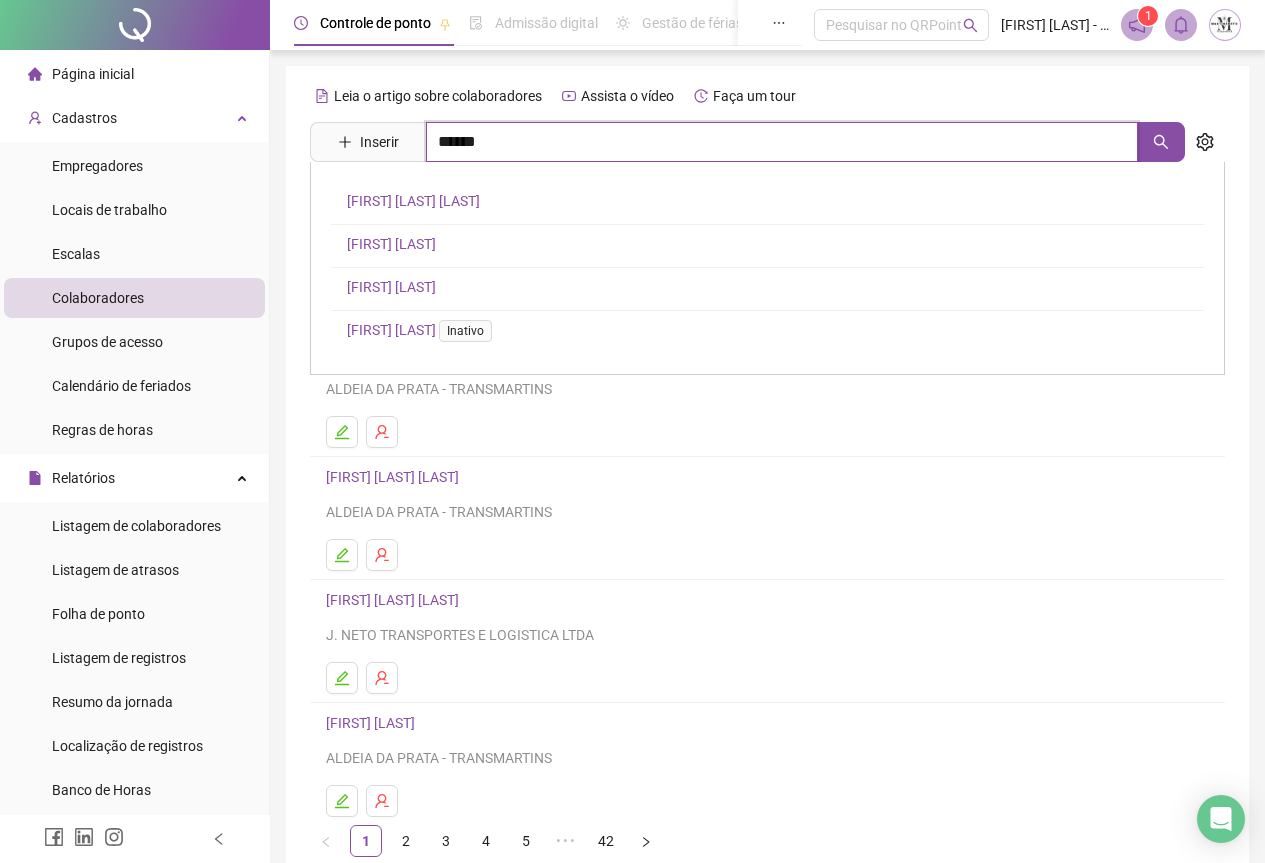 type on "******" 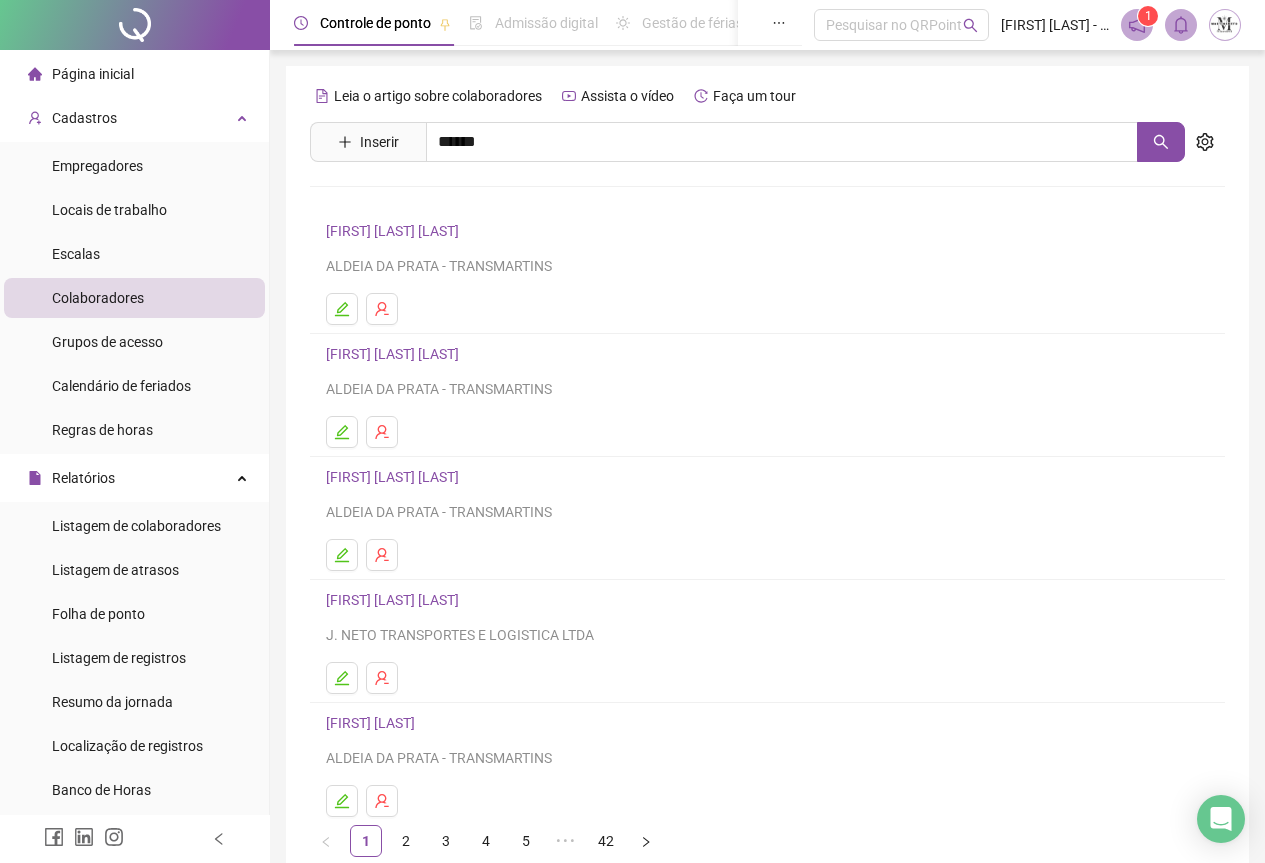 click on "[FIRST] [LAST]" at bounding box center (391, 287) 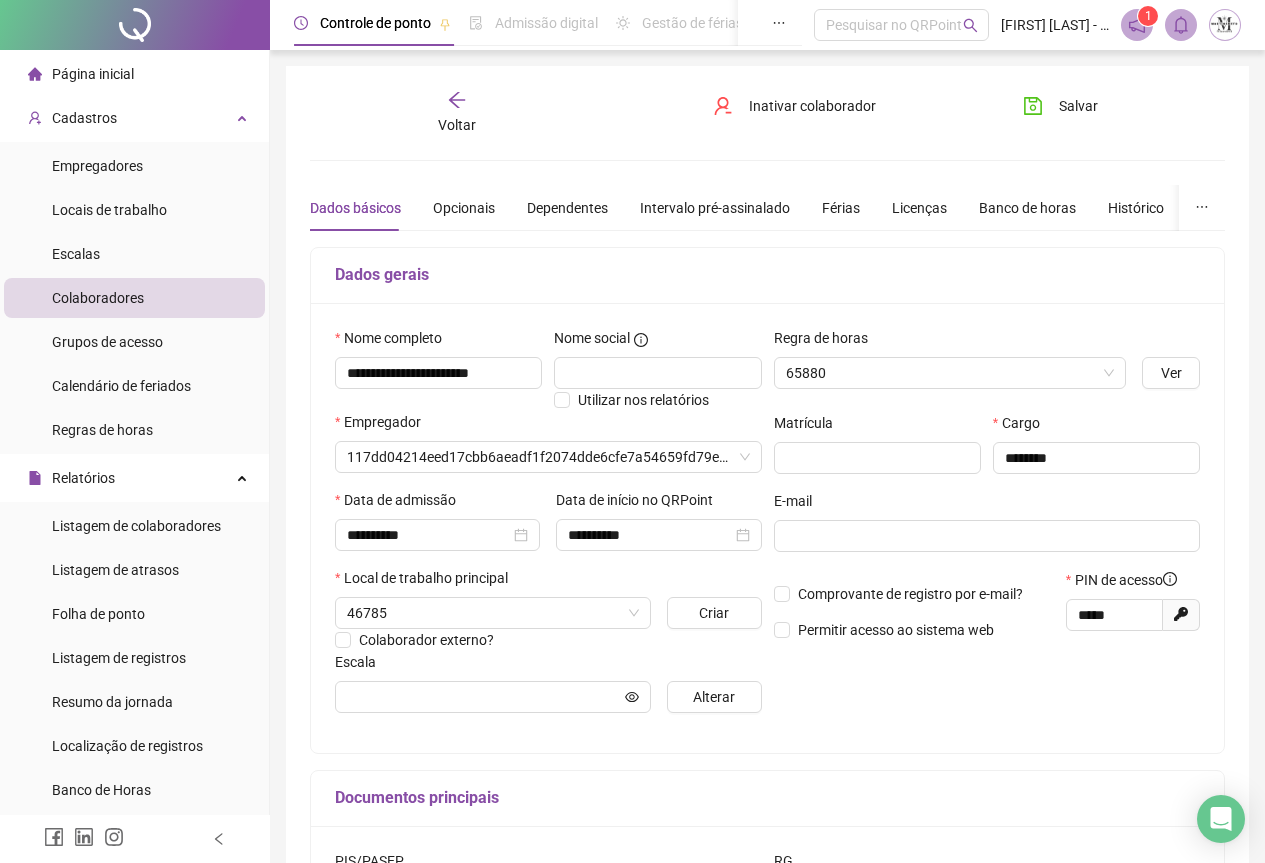 type on "**********" 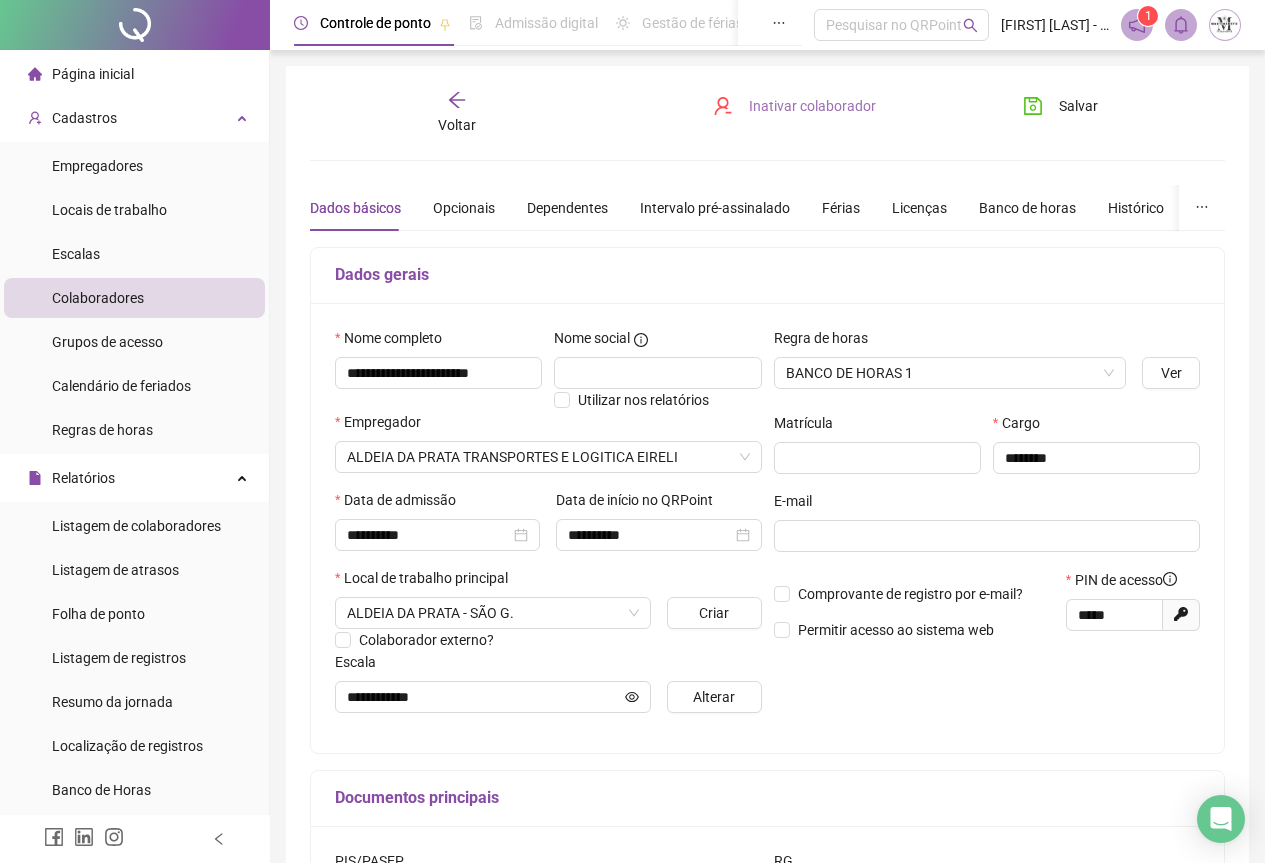 click on "Inativar colaborador" at bounding box center (812, 106) 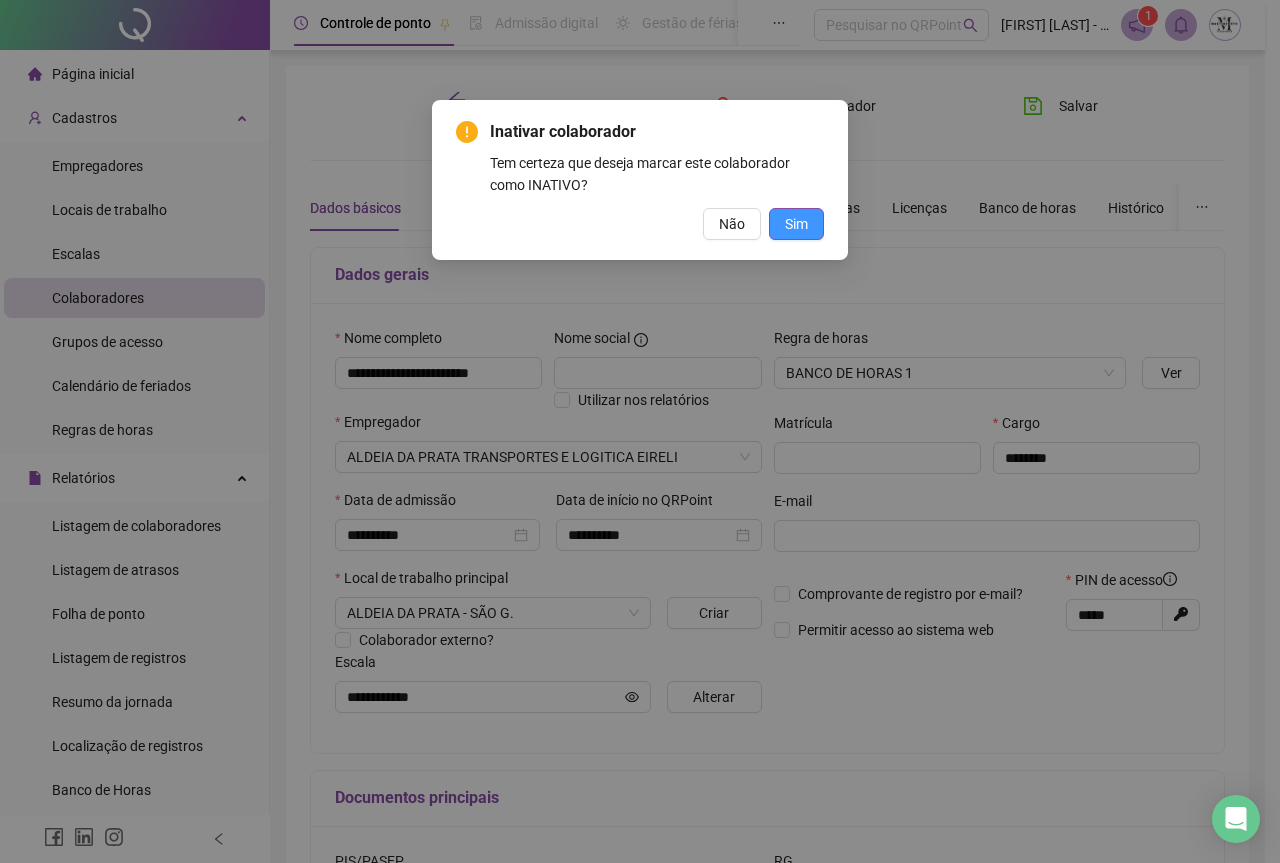 click on "Sim" at bounding box center (796, 224) 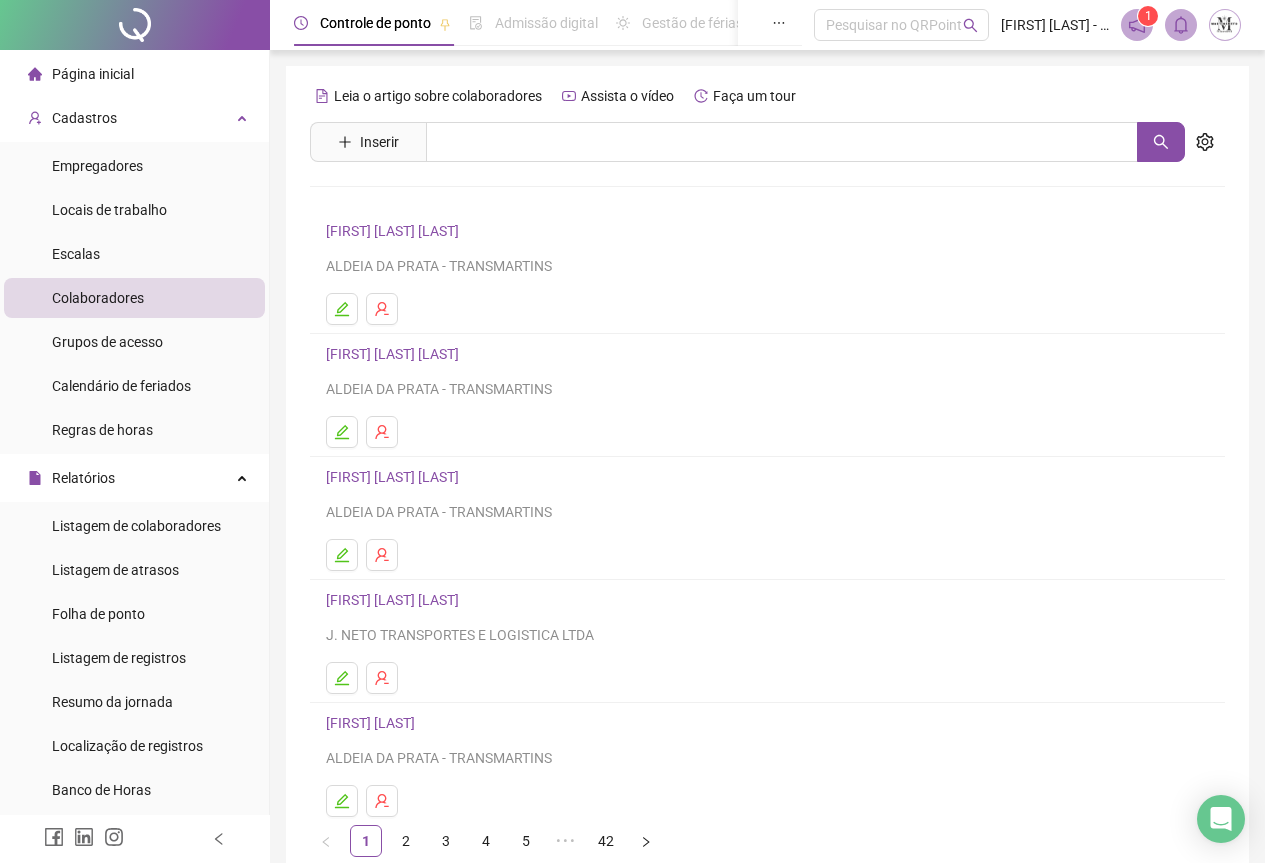 click at bounding box center [135, 25] 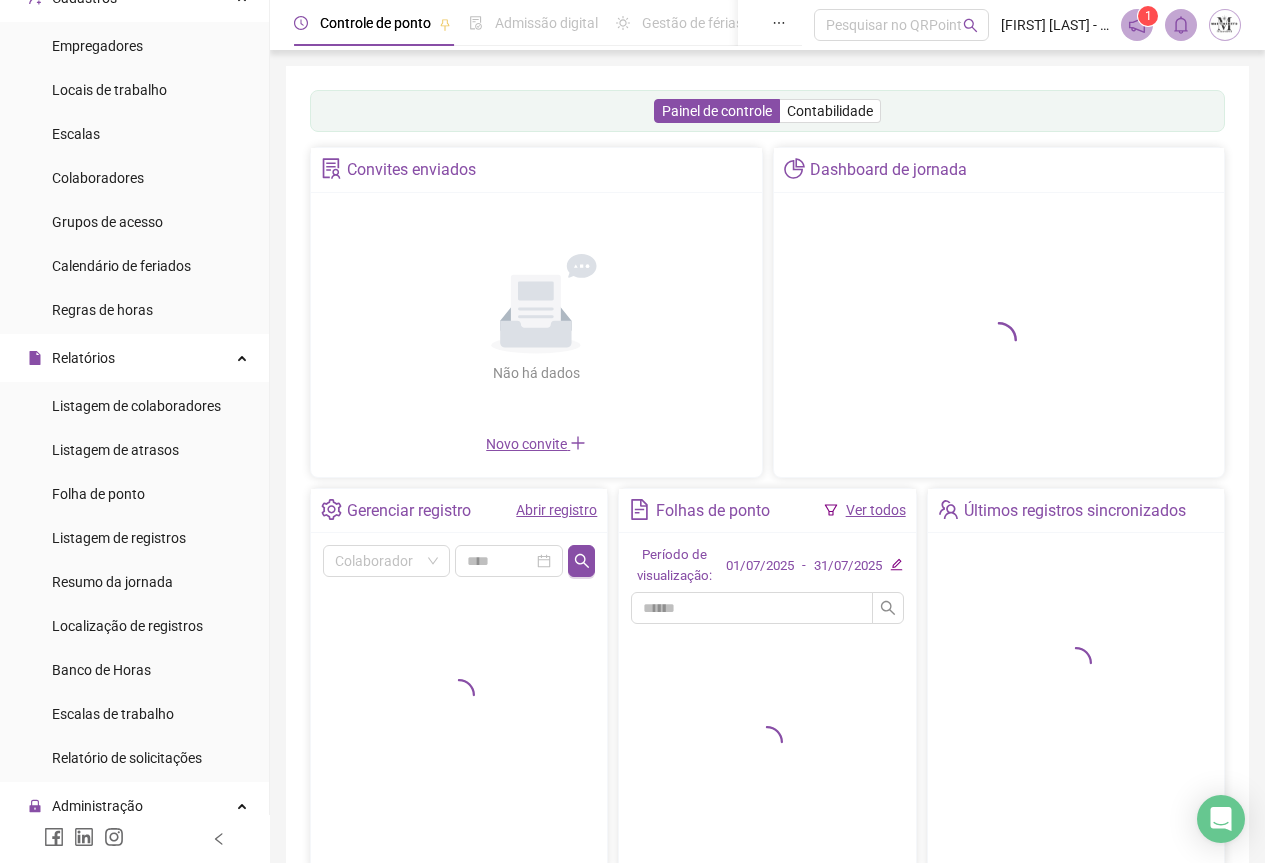 scroll, scrollTop: 200, scrollLeft: 0, axis: vertical 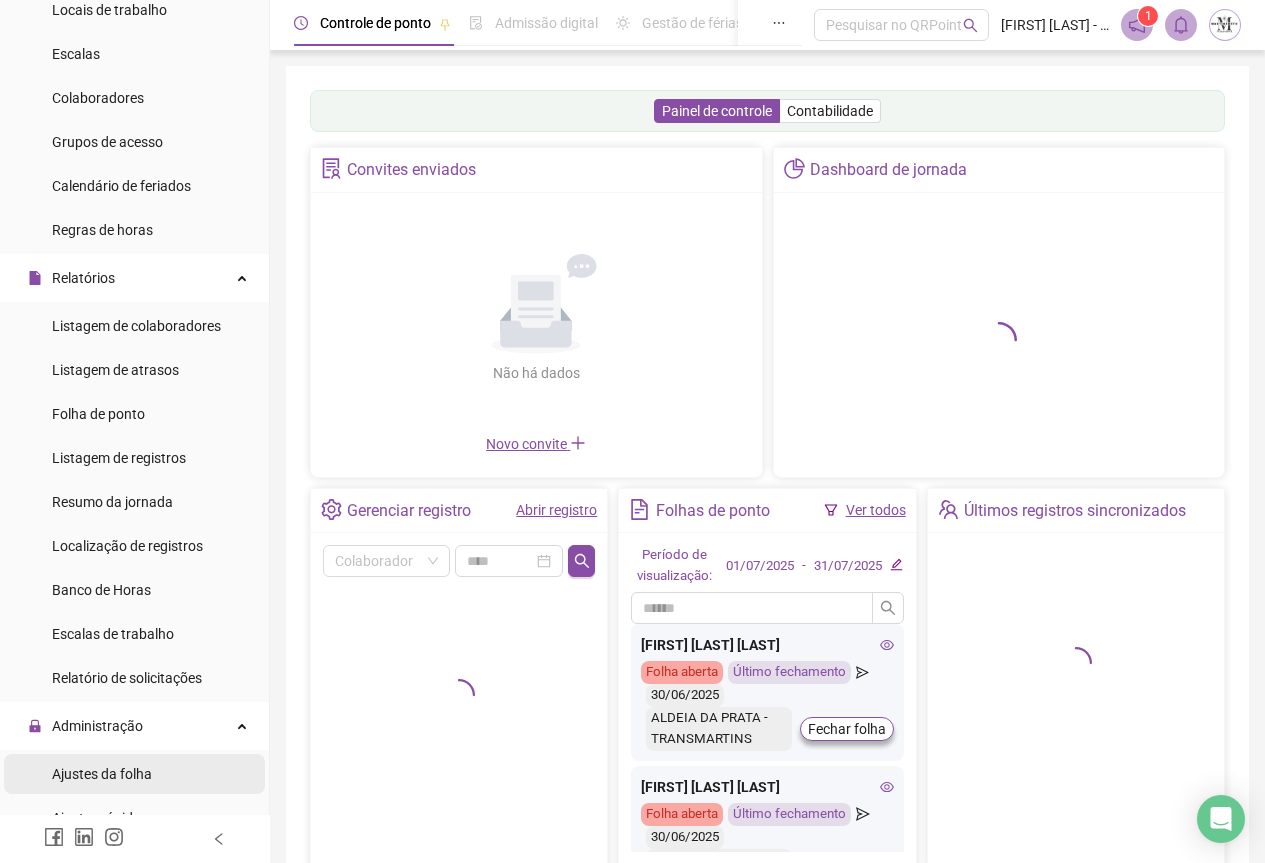 click on "Ajustes da folha" at bounding box center [102, 774] 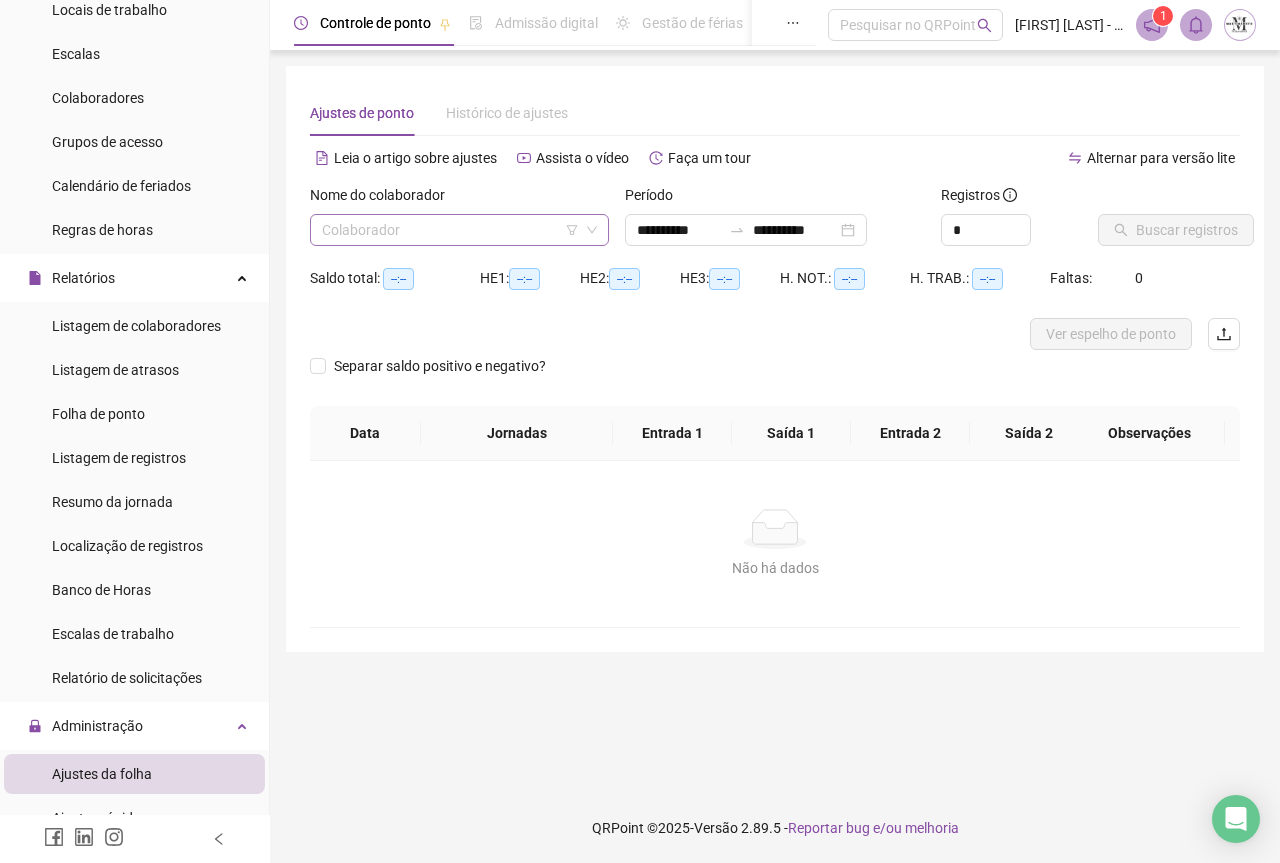 click at bounding box center (450, 230) 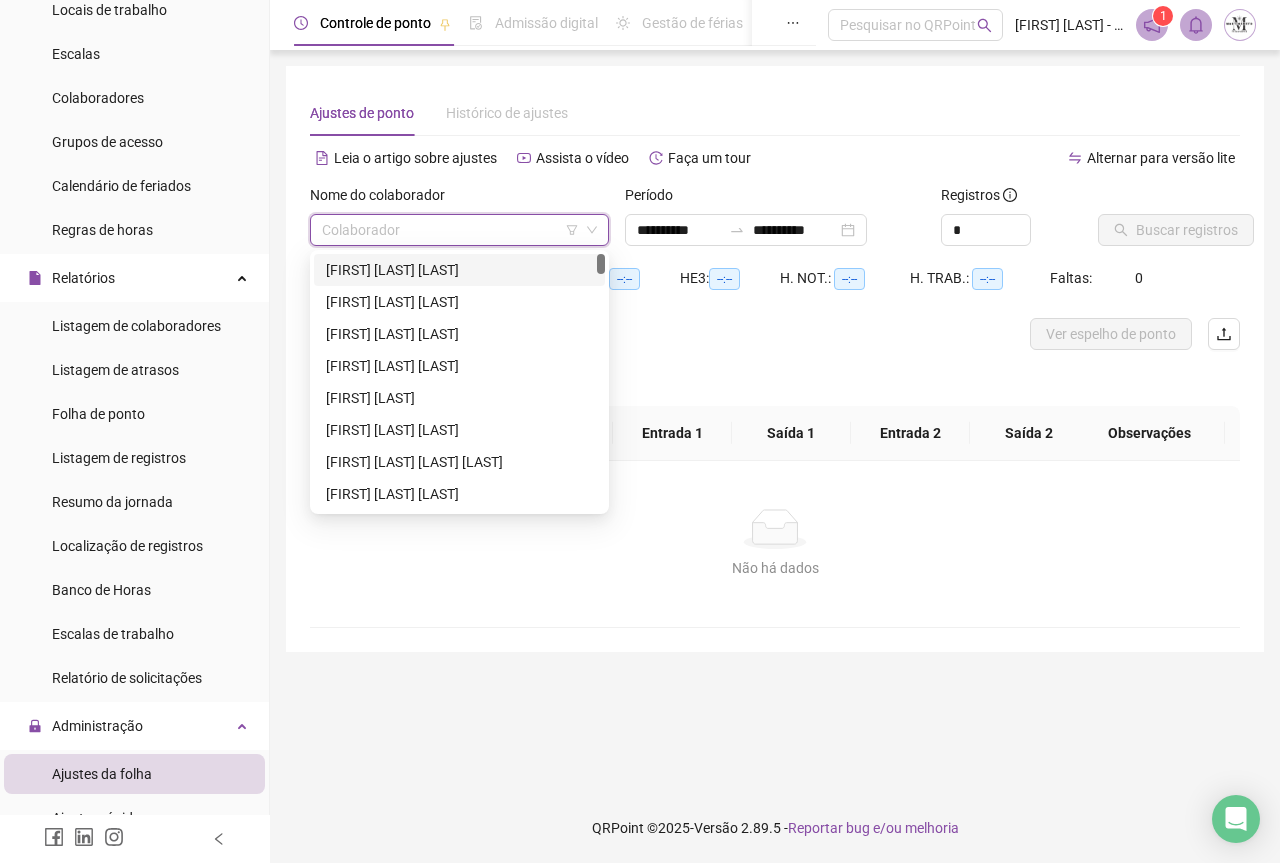 click on "[FIRST] [LAST] [LAST] [LAST]" at bounding box center (459, 270) 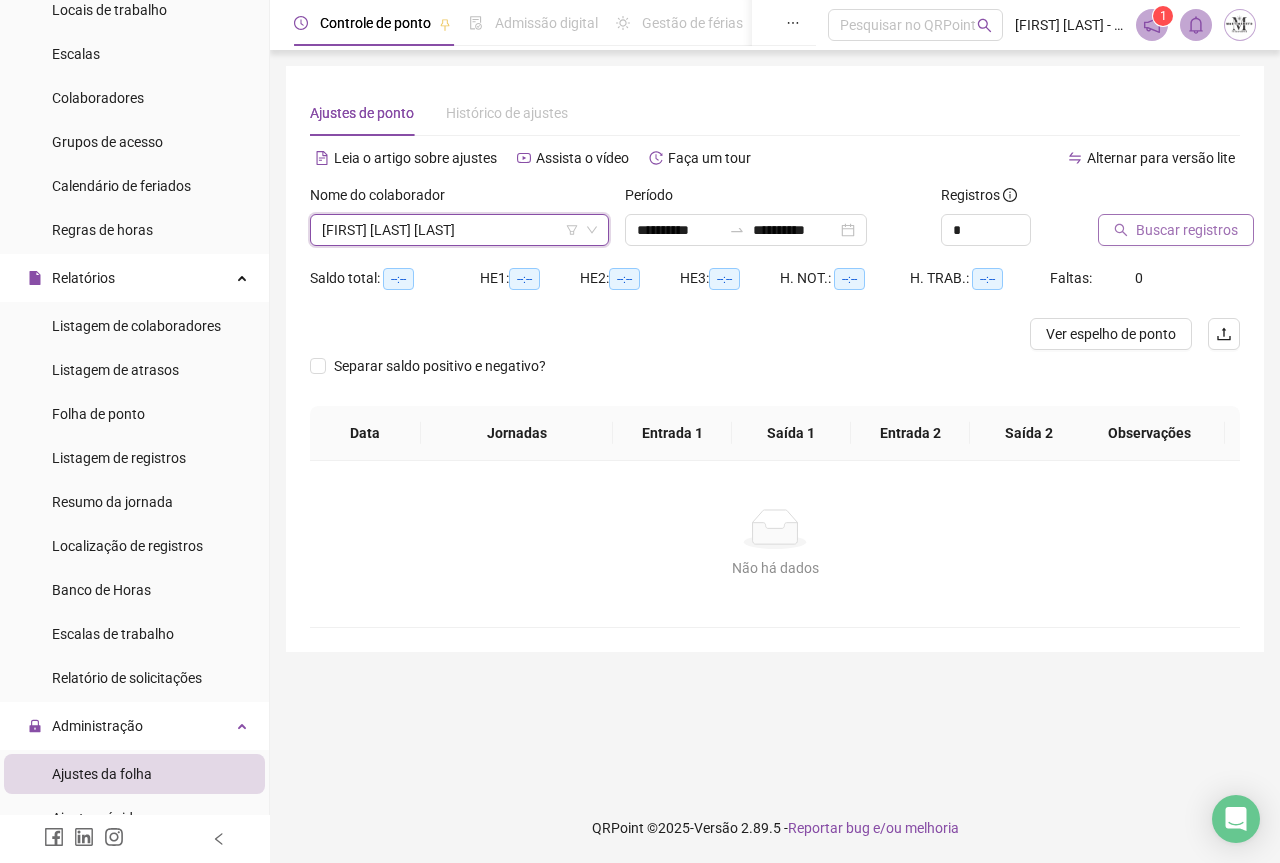 click on "Buscar registros" at bounding box center [1187, 230] 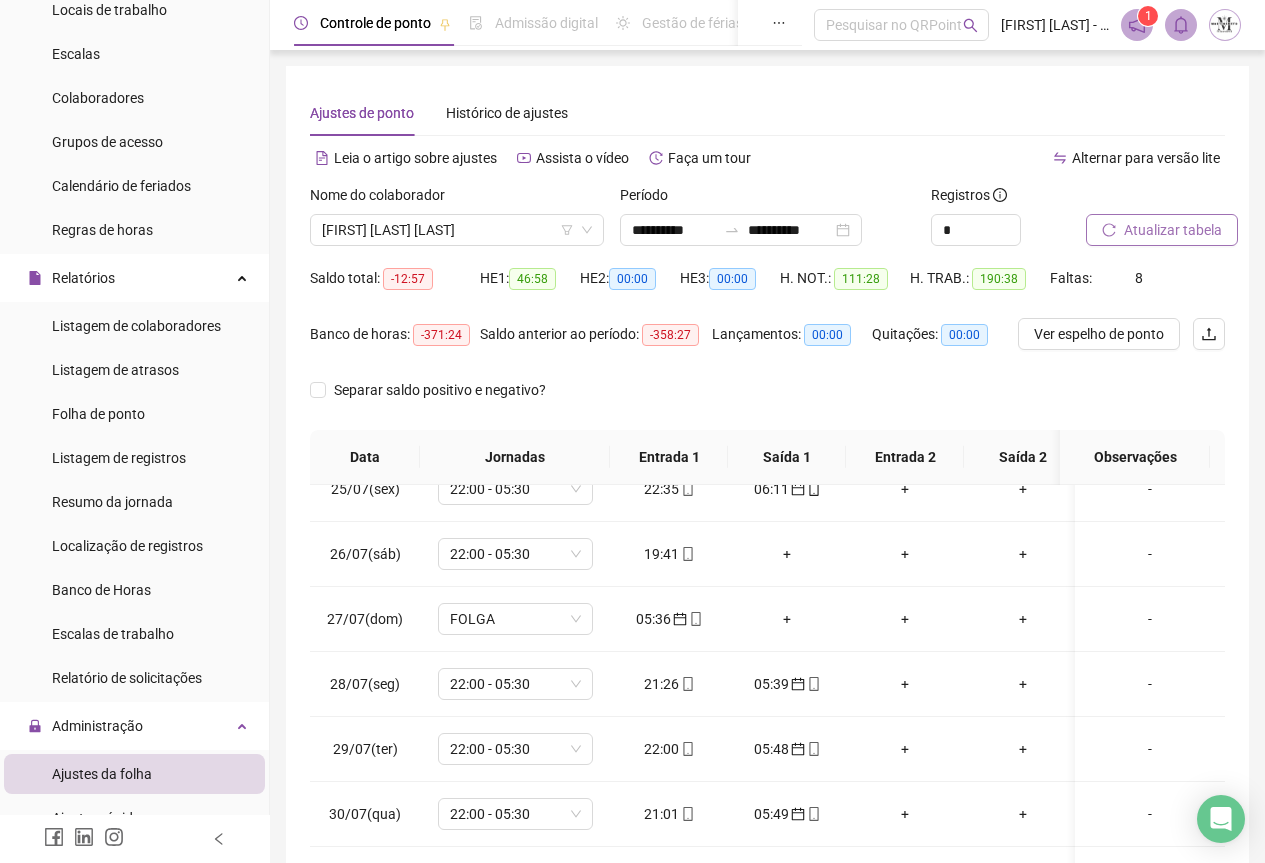 scroll, scrollTop: 1603, scrollLeft: 0, axis: vertical 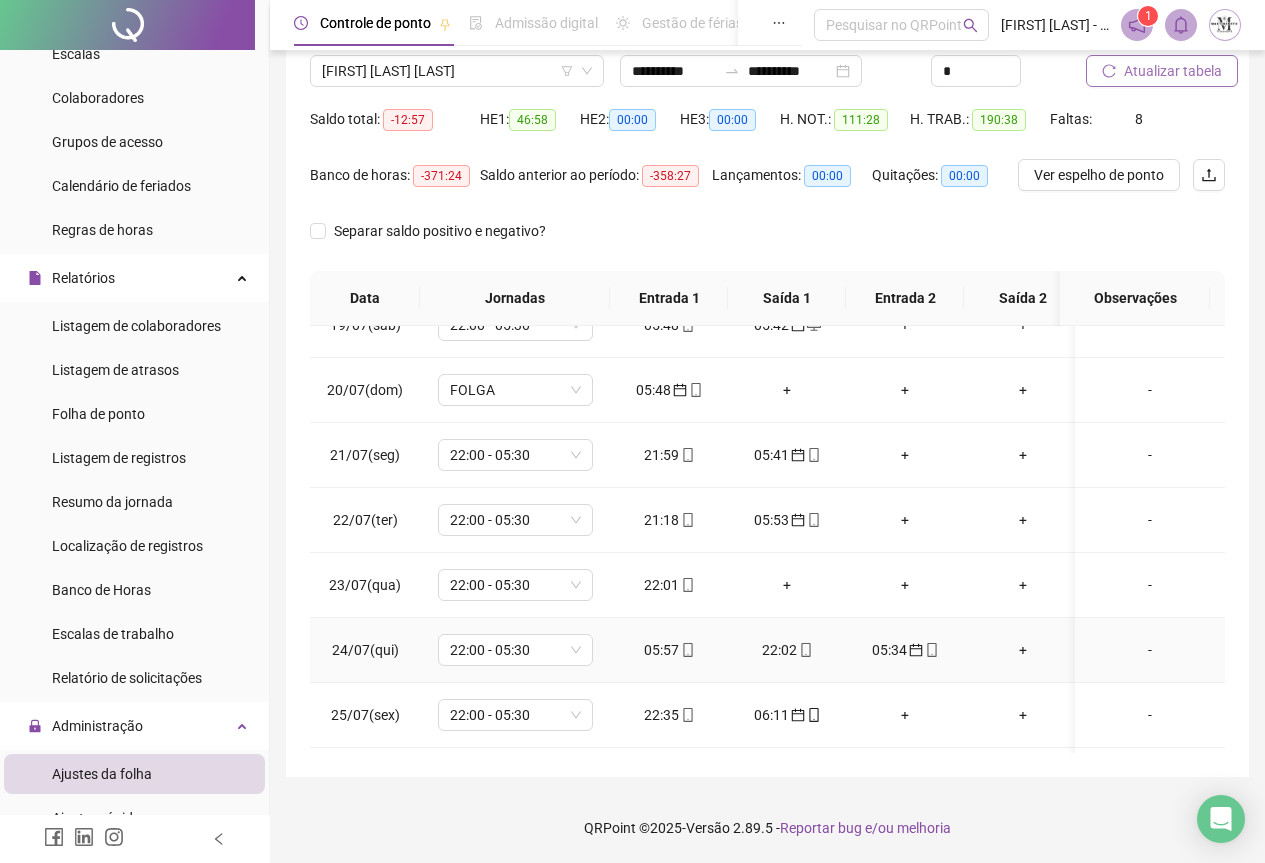 click on "05:34" at bounding box center (905, 650) 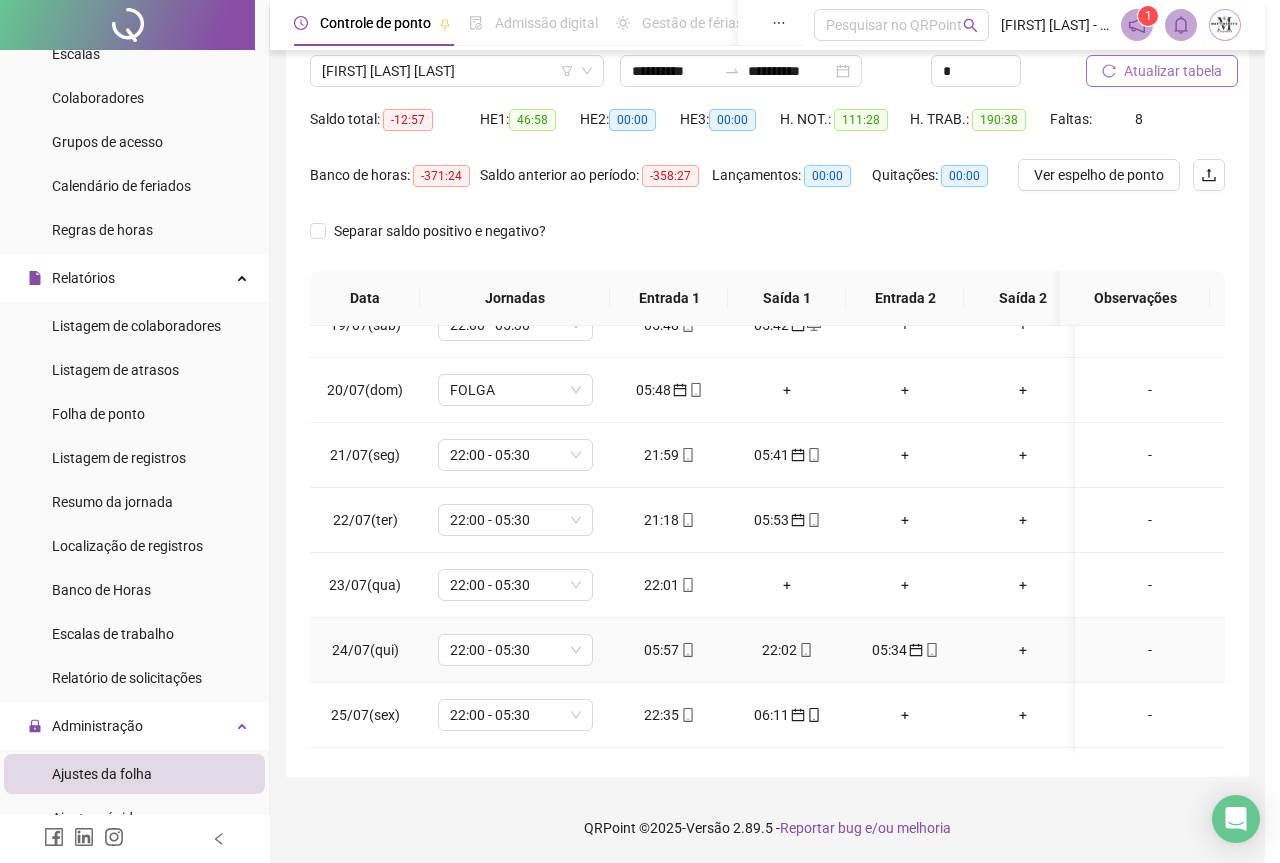 type on "**********" 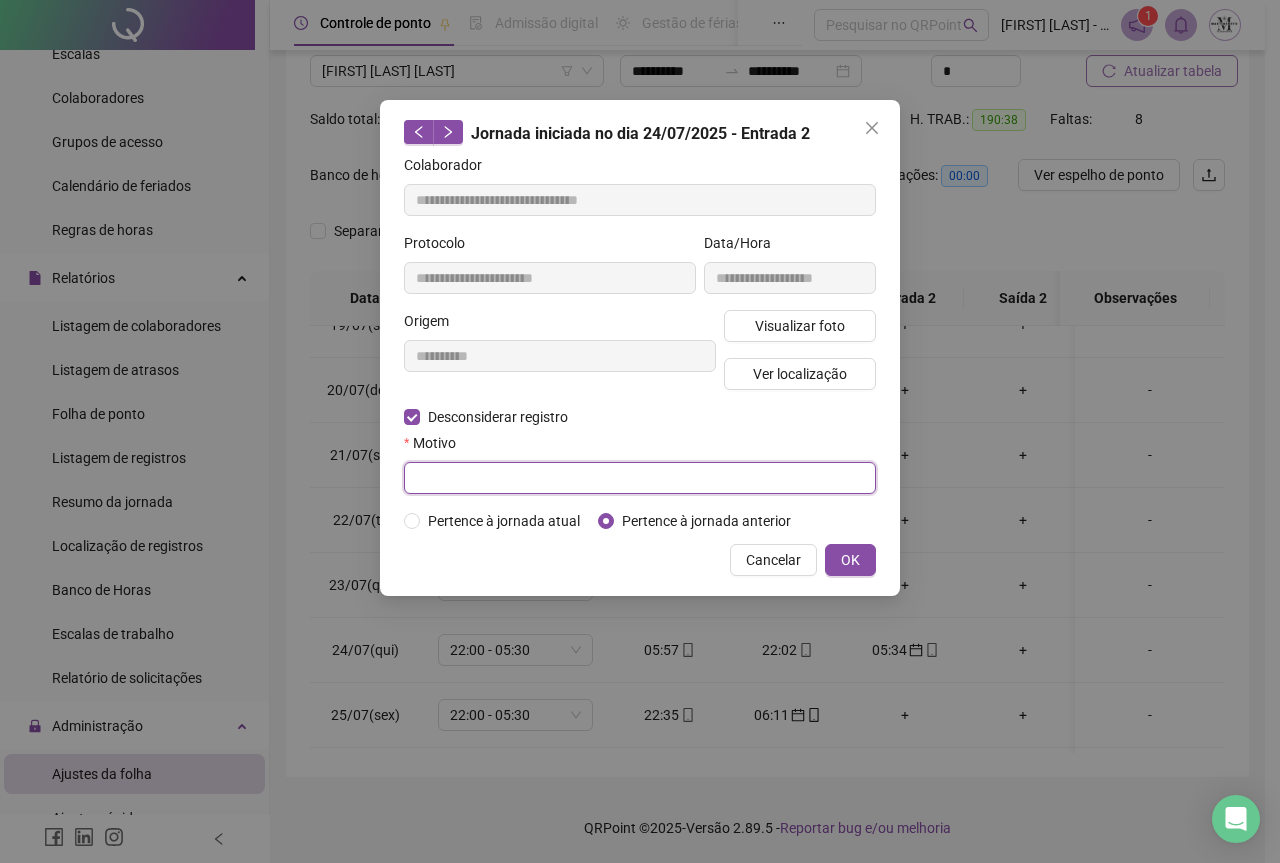 click at bounding box center (640, 478) 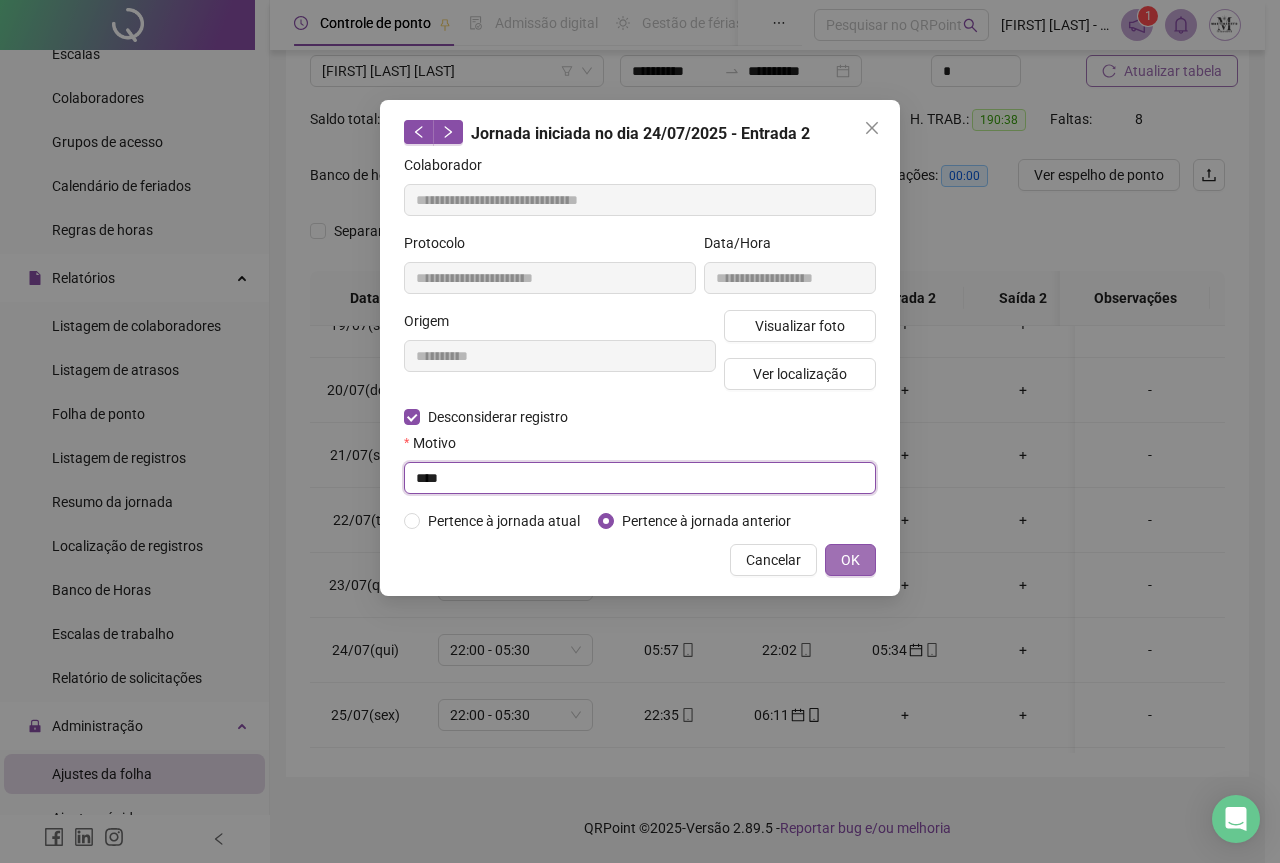 type on "****" 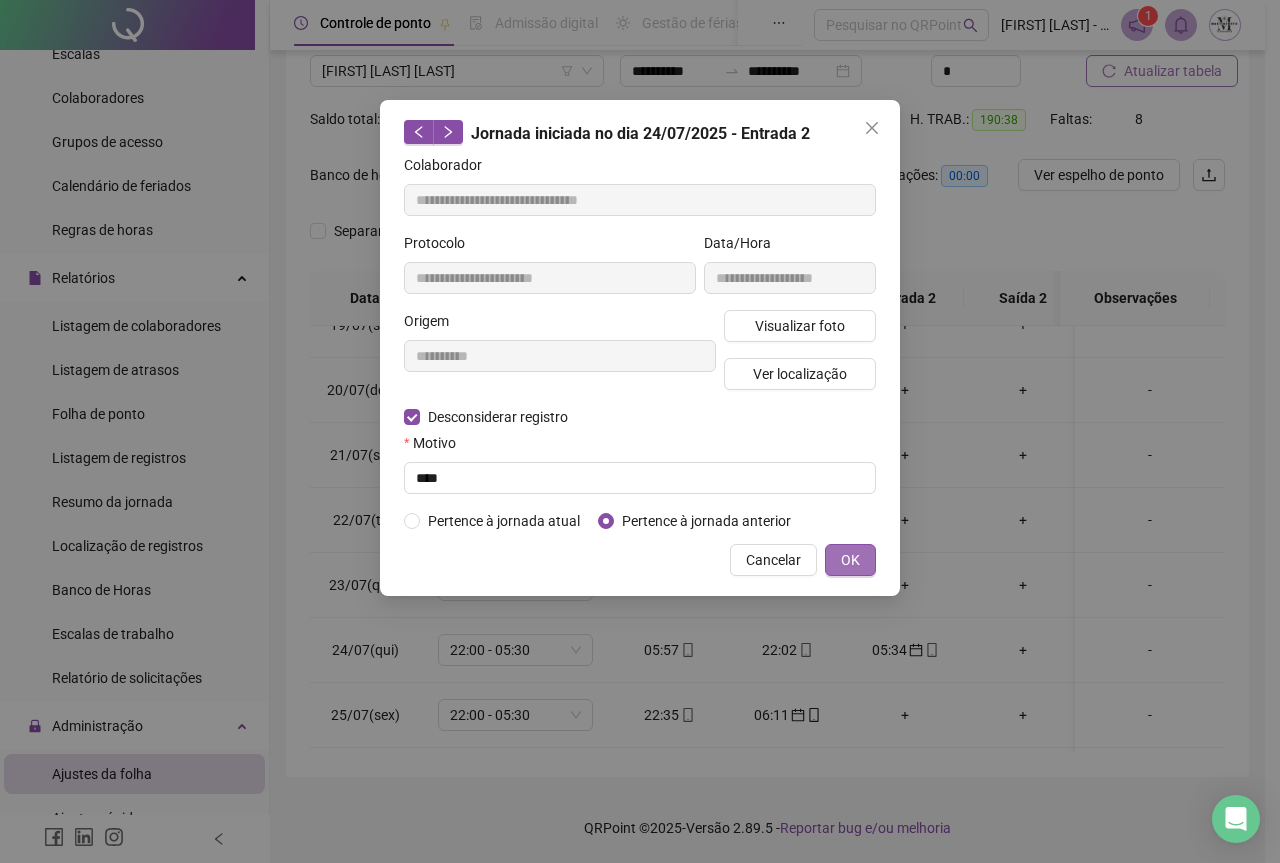 click on "OK" at bounding box center [850, 560] 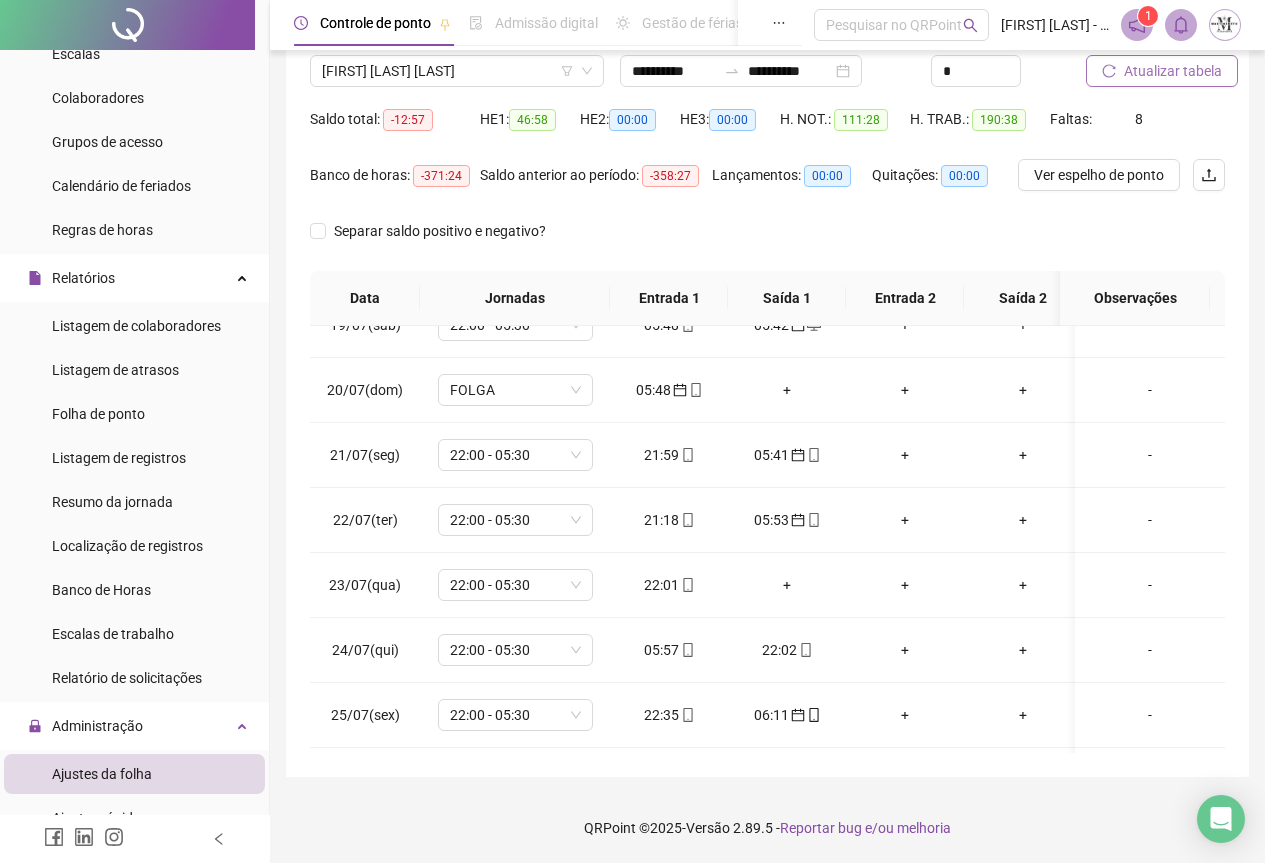 click on "Atualizar tabela" at bounding box center [1173, 71] 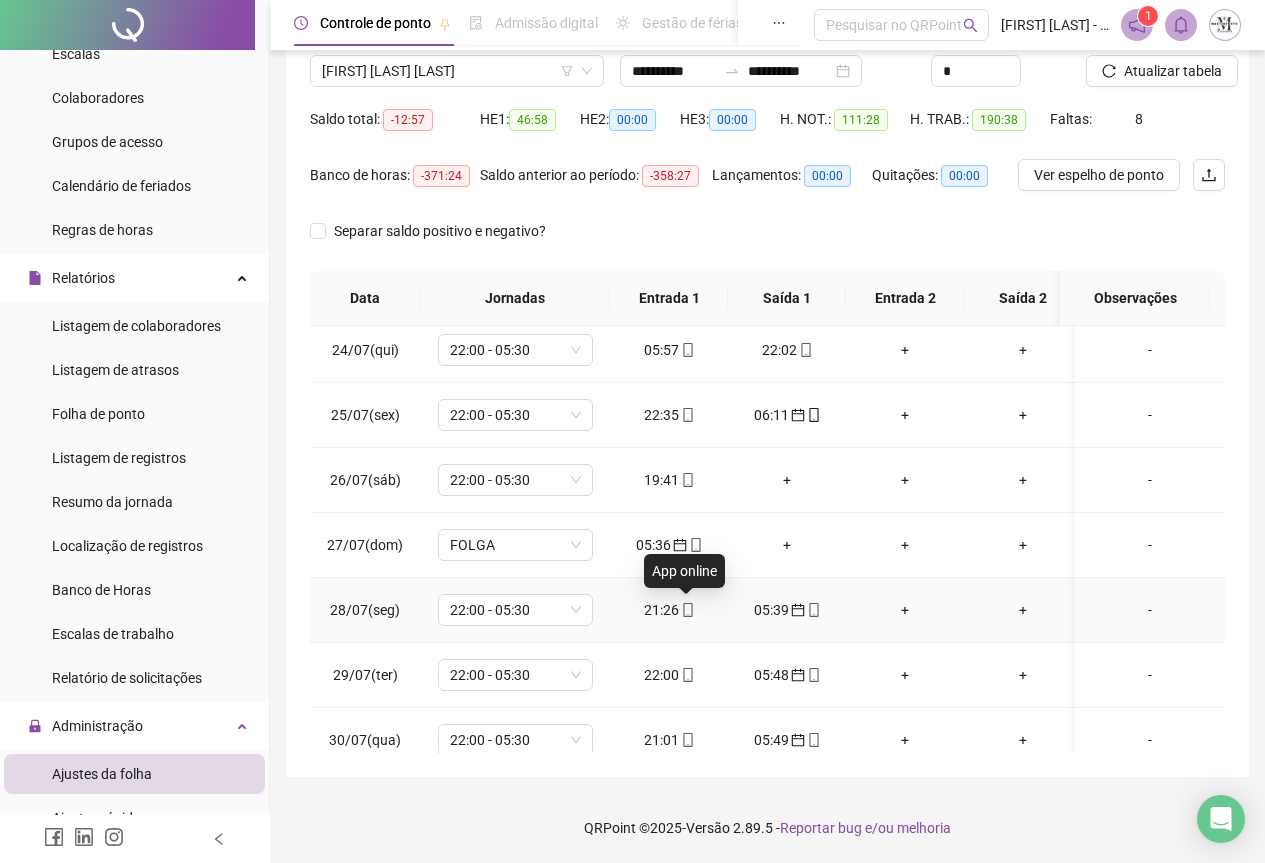 scroll, scrollTop: 1403, scrollLeft: 0, axis: vertical 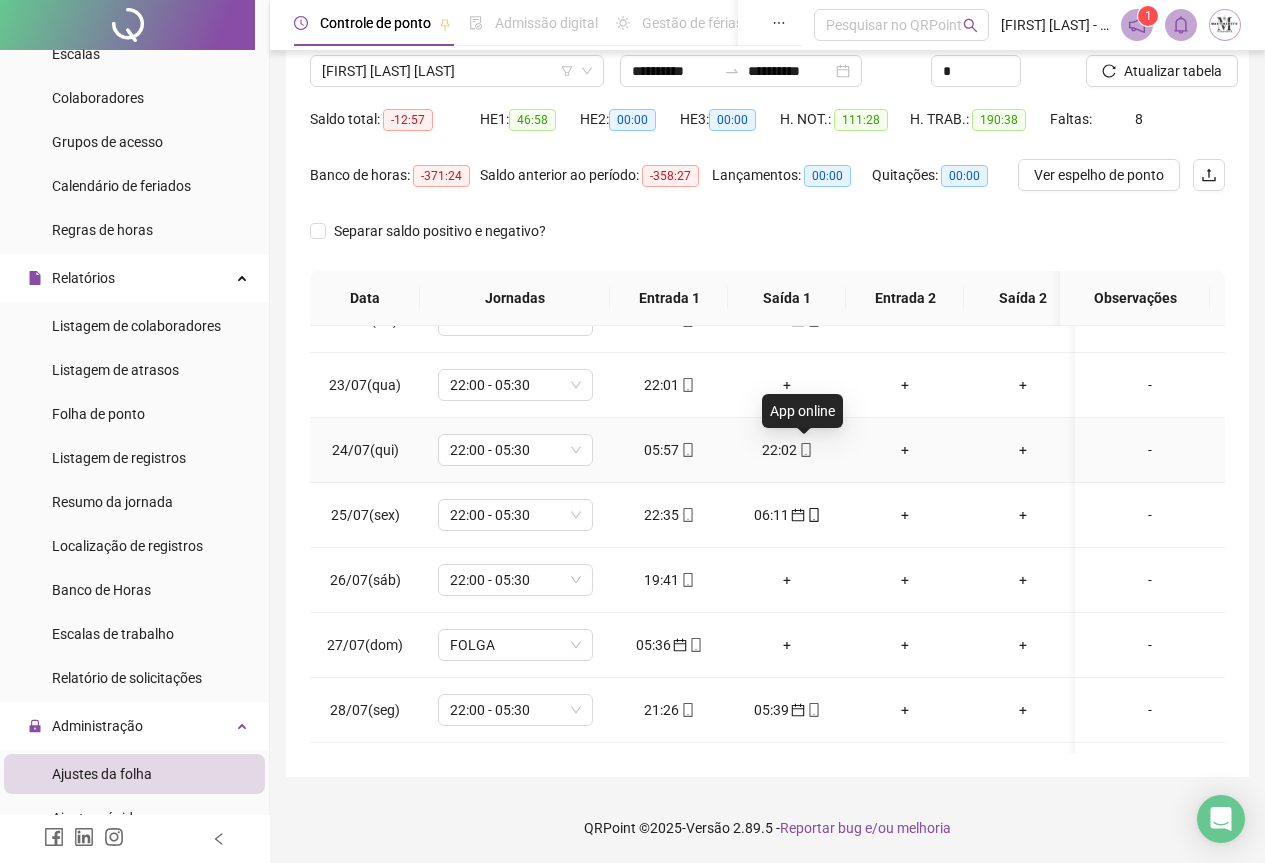 click 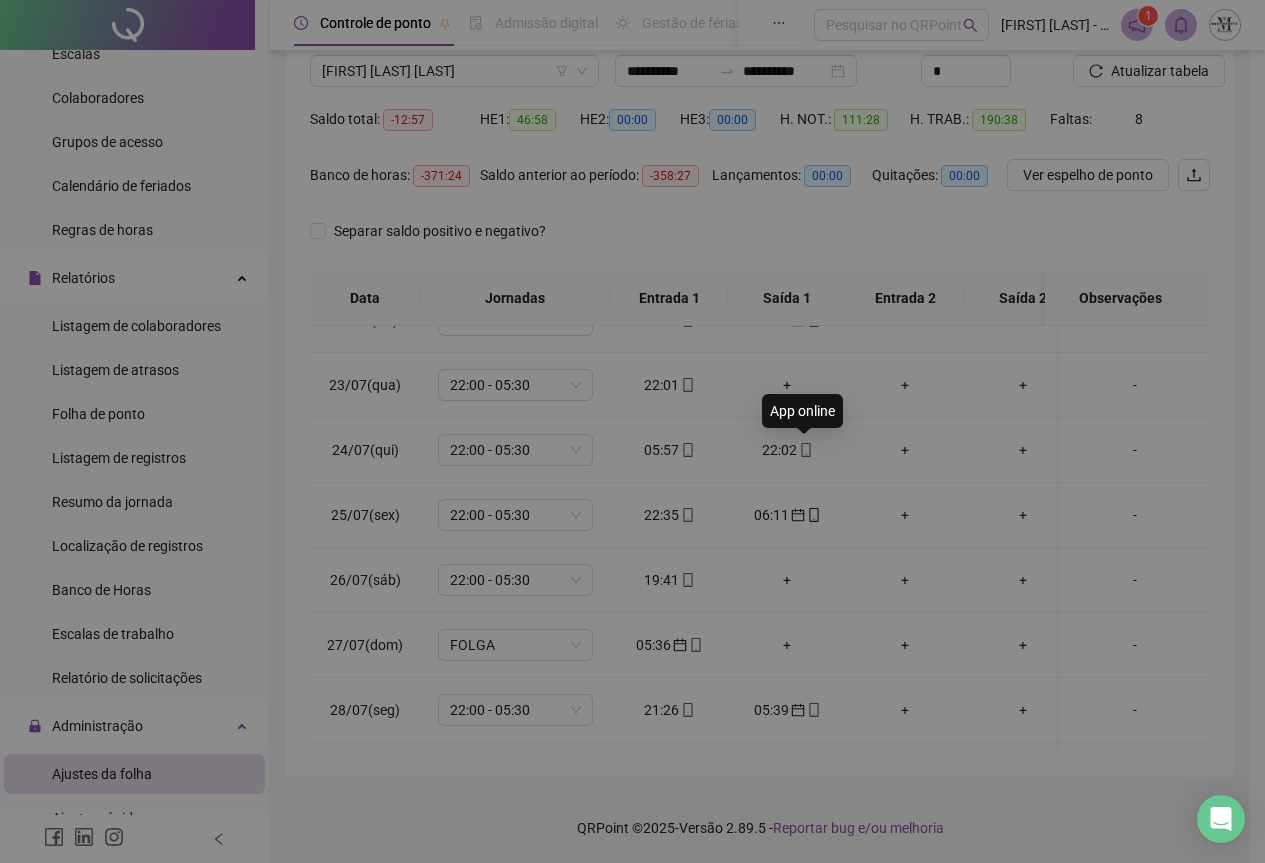 type on "**********" 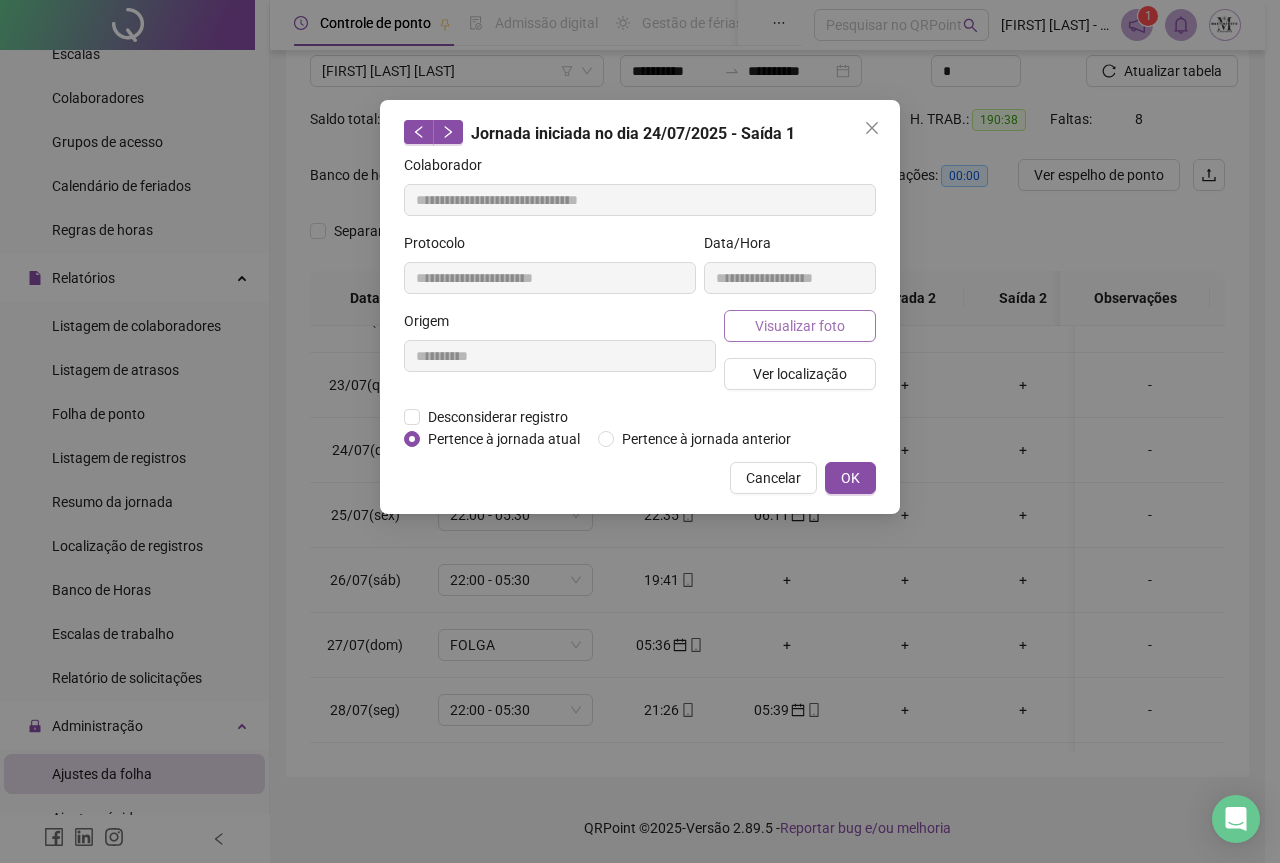 click on "Visualizar foto" at bounding box center [800, 326] 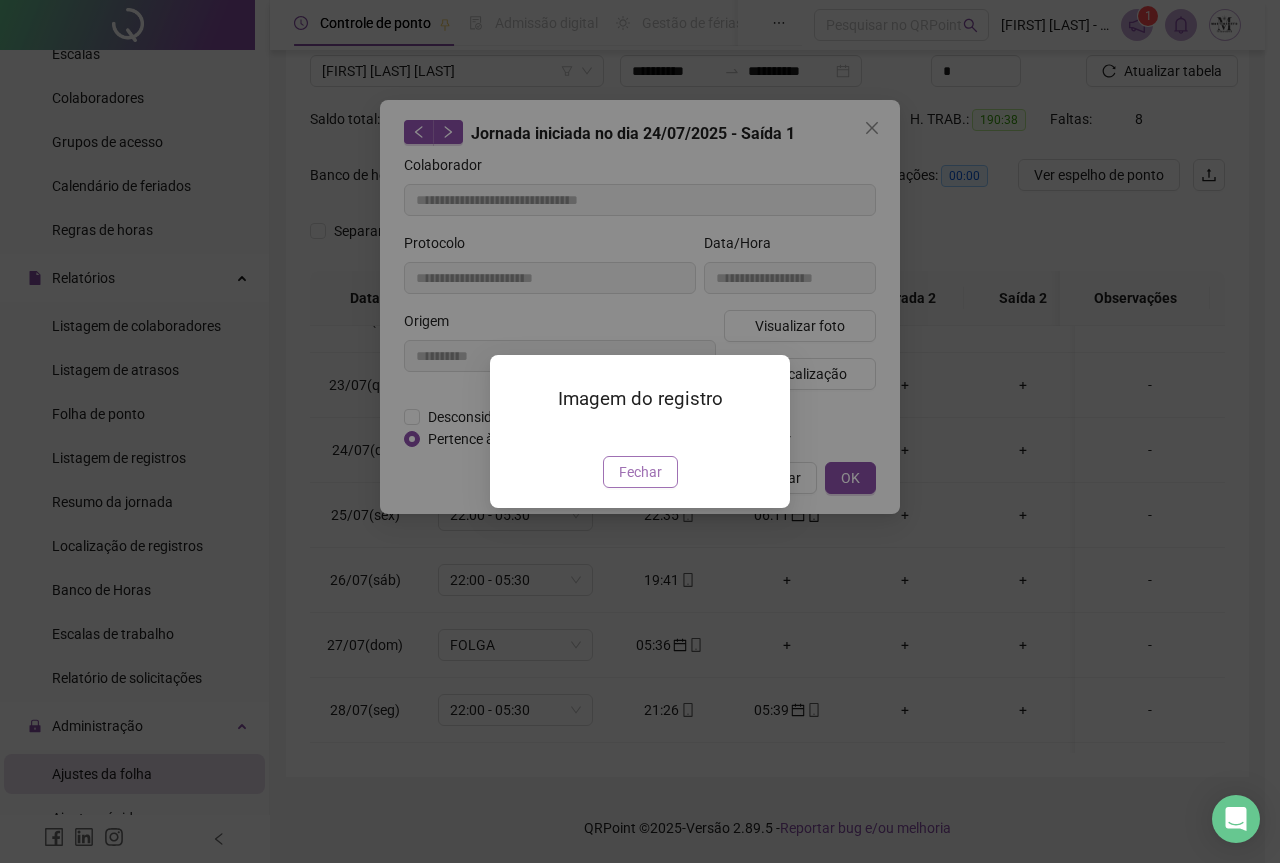 click on "Fechar" at bounding box center (640, 472) 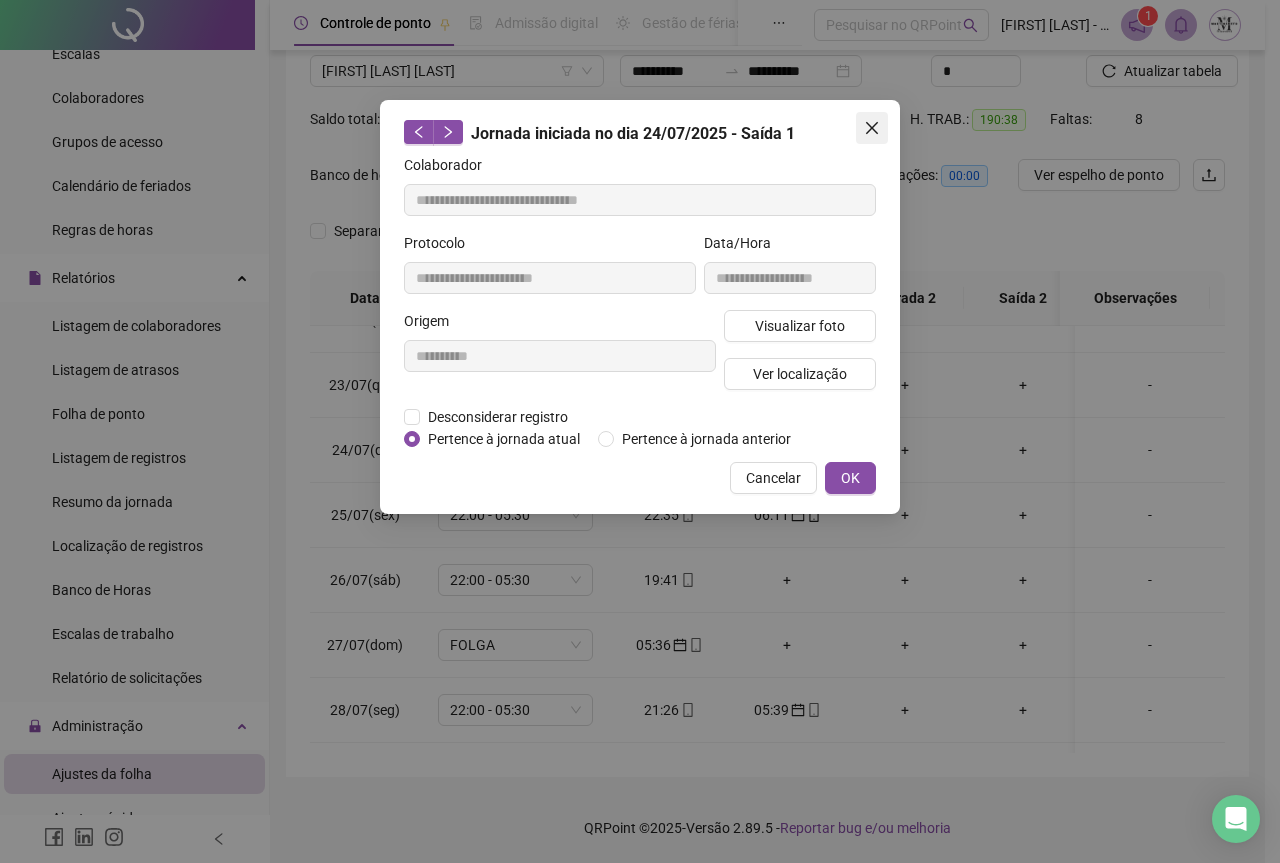 click 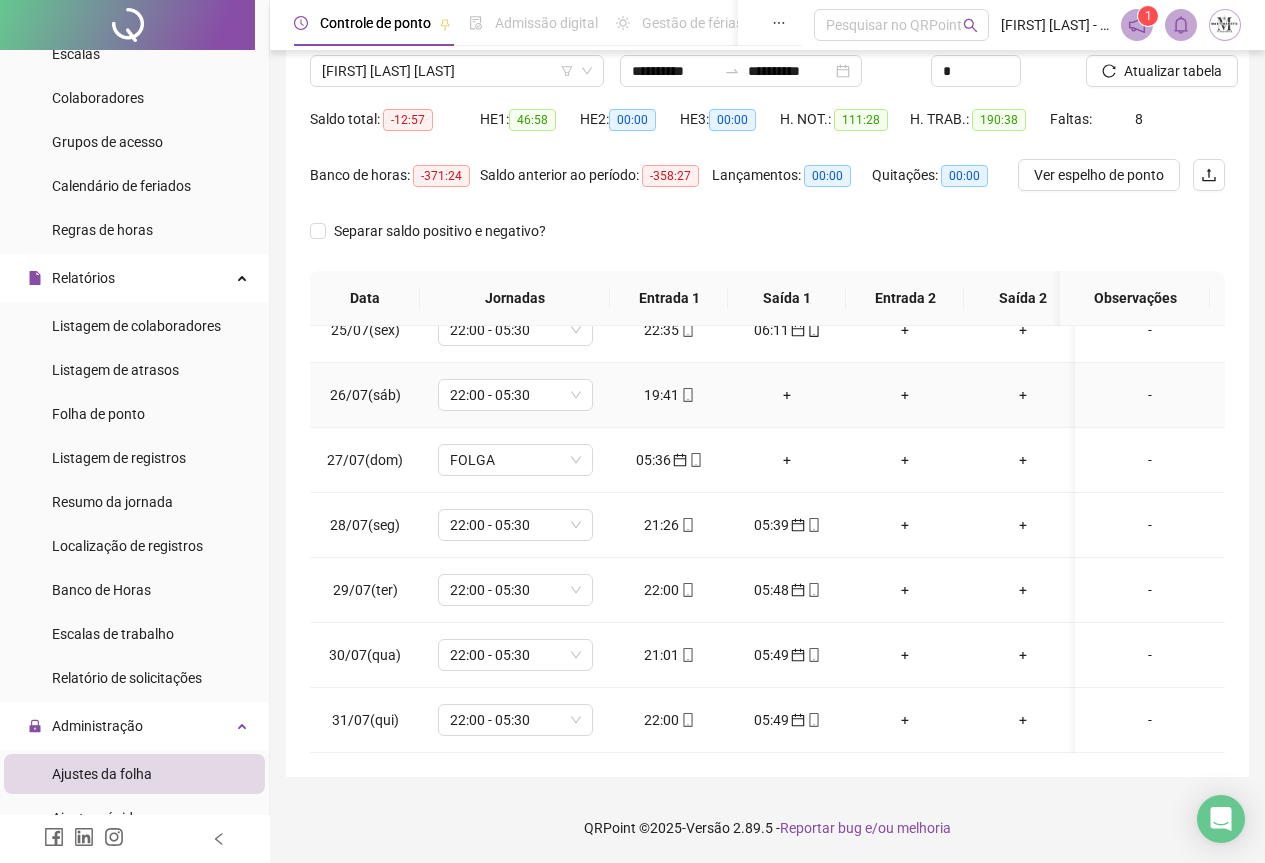 scroll, scrollTop: 1603, scrollLeft: 0, axis: vertical 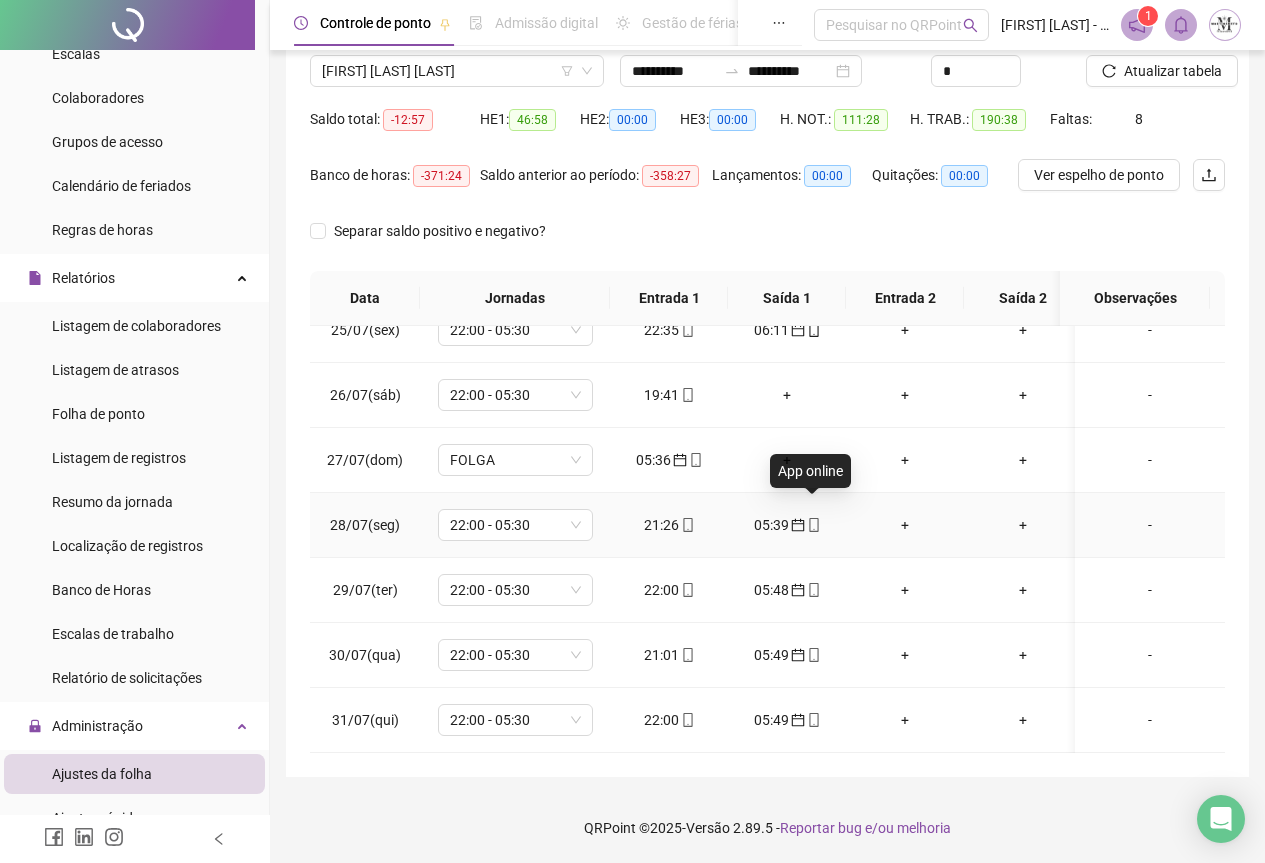 click 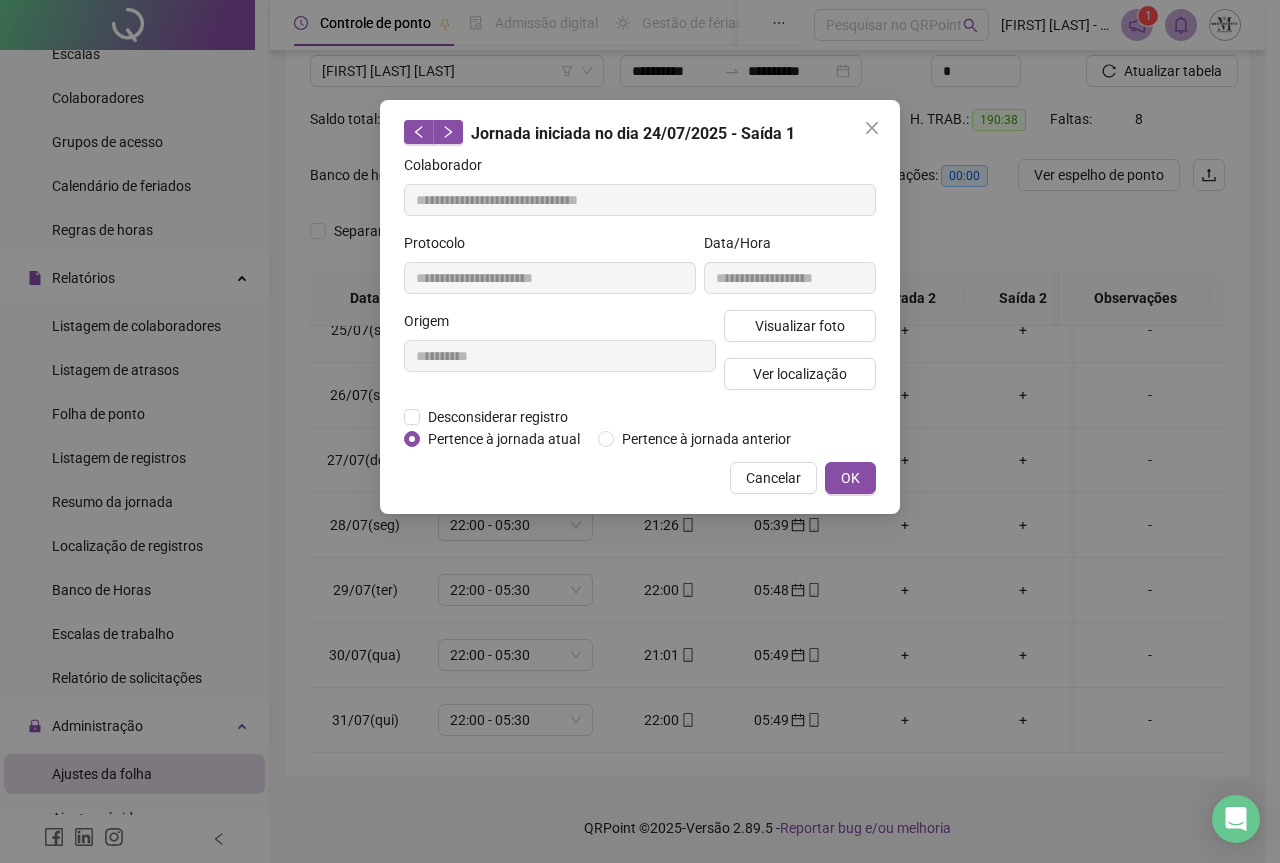 type on "**********" 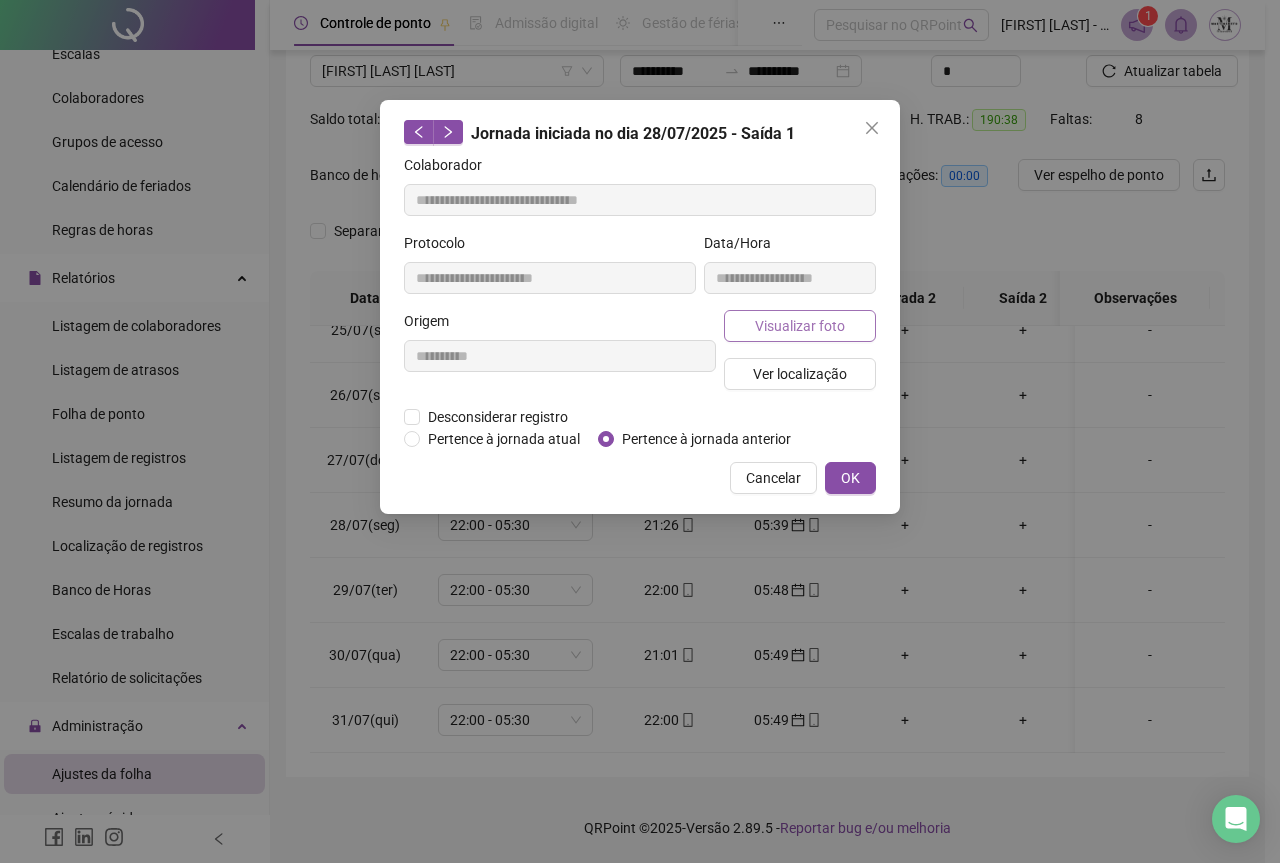 click on "Visualizar foto" at bounding box center (800, 326) 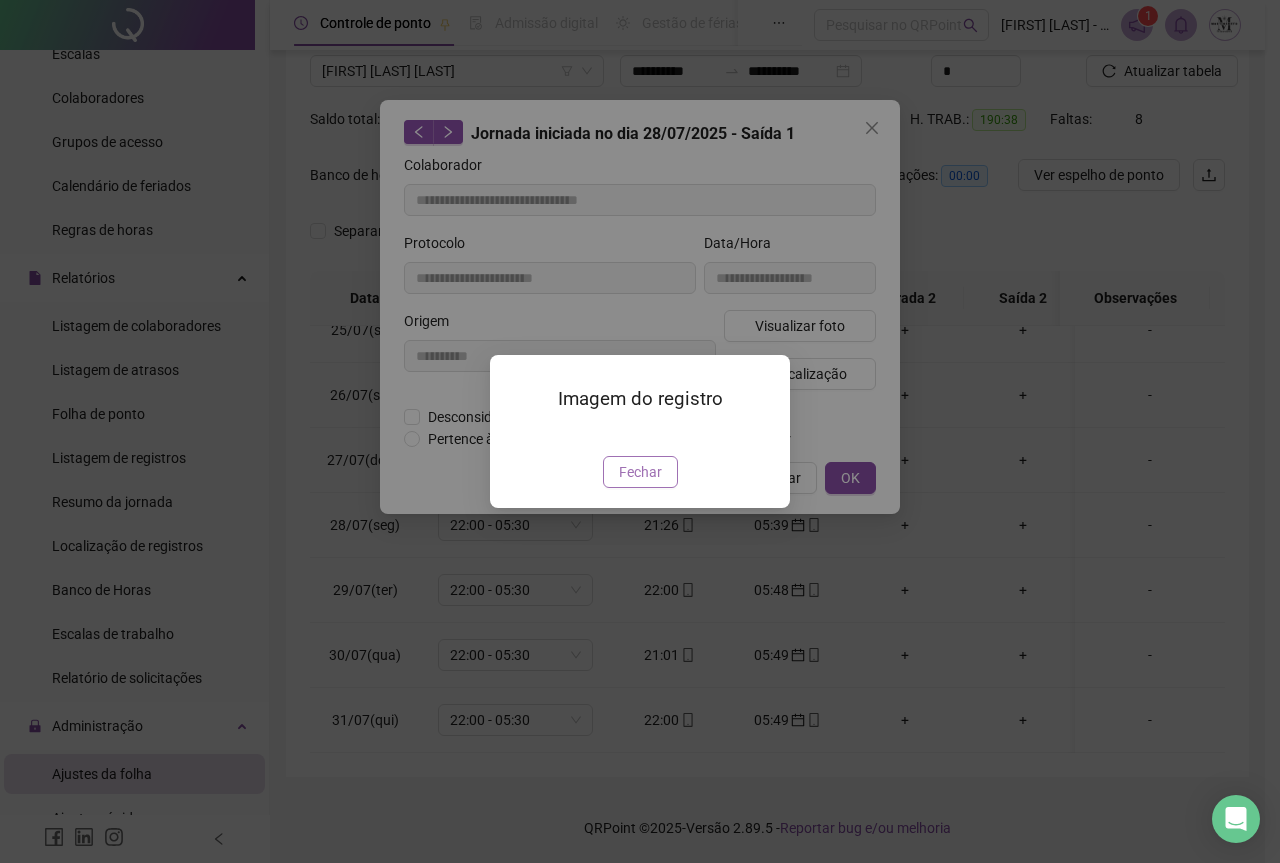 click on "Fechar" at bounding box center [640, 472] 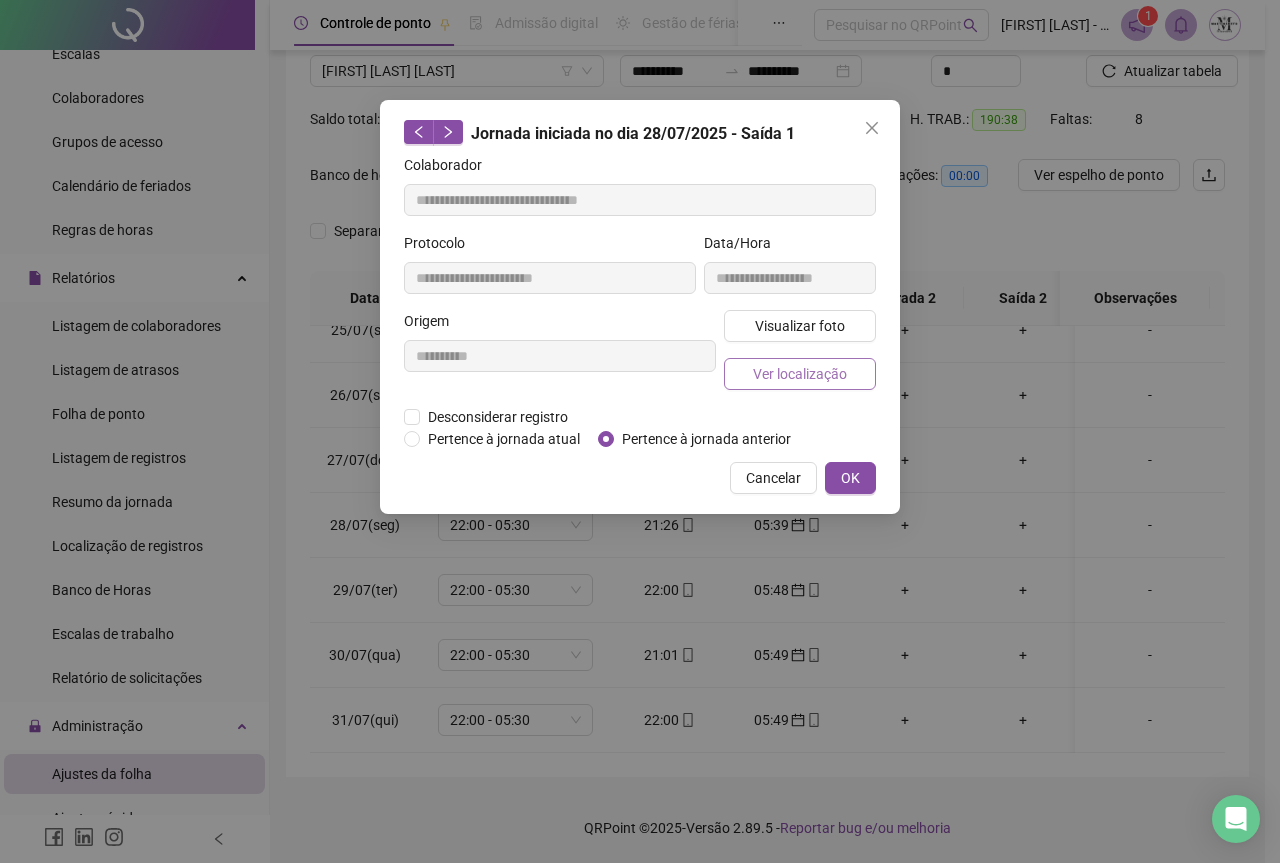 click on "Ver localização" at bounding box center (800, 374) 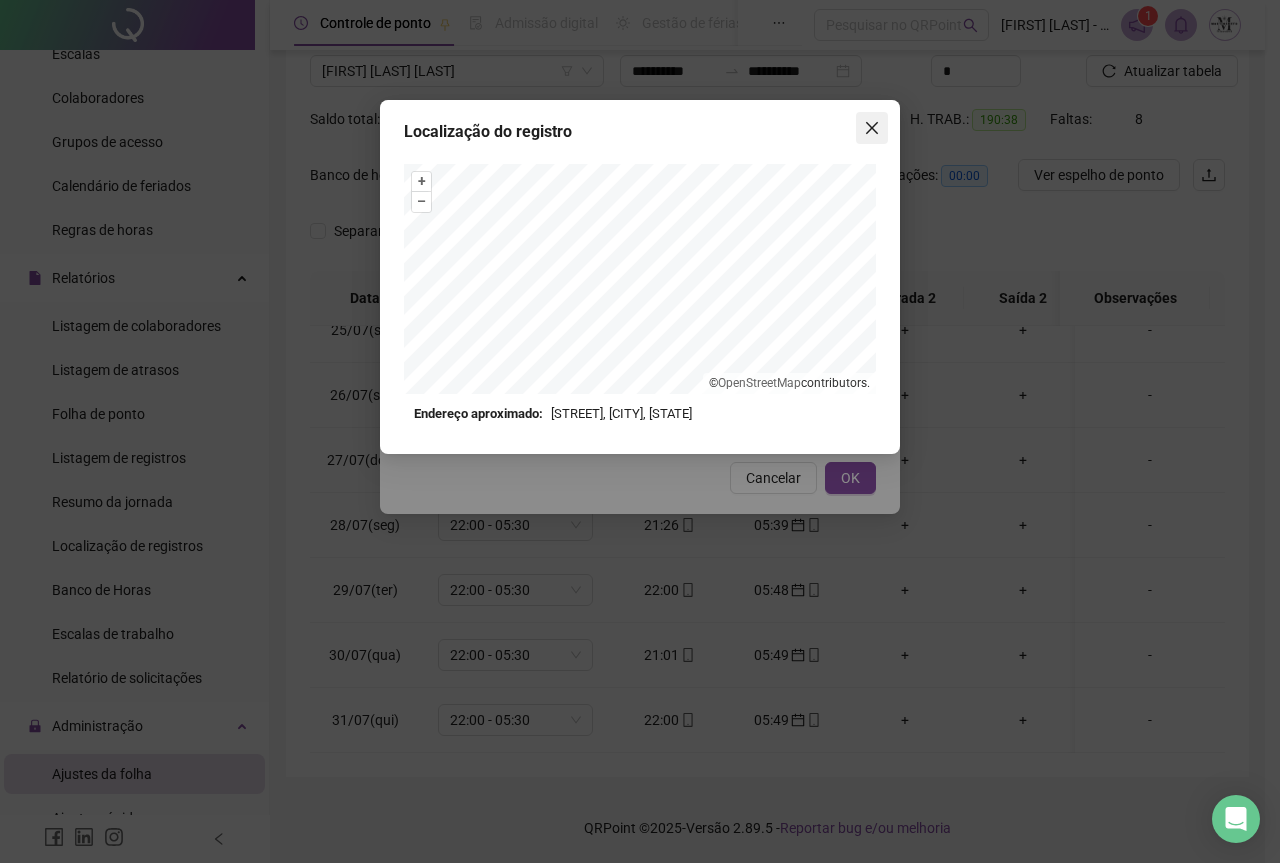 click 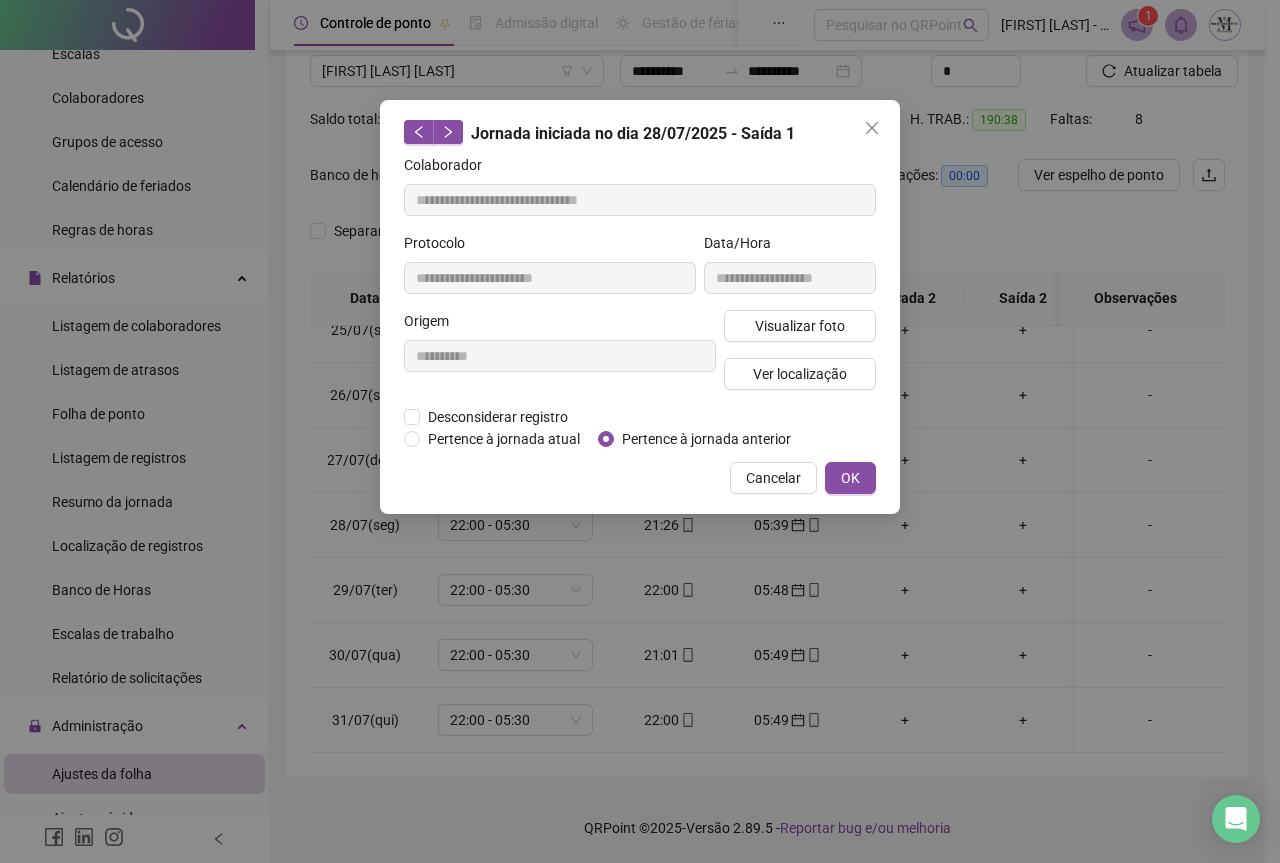 click 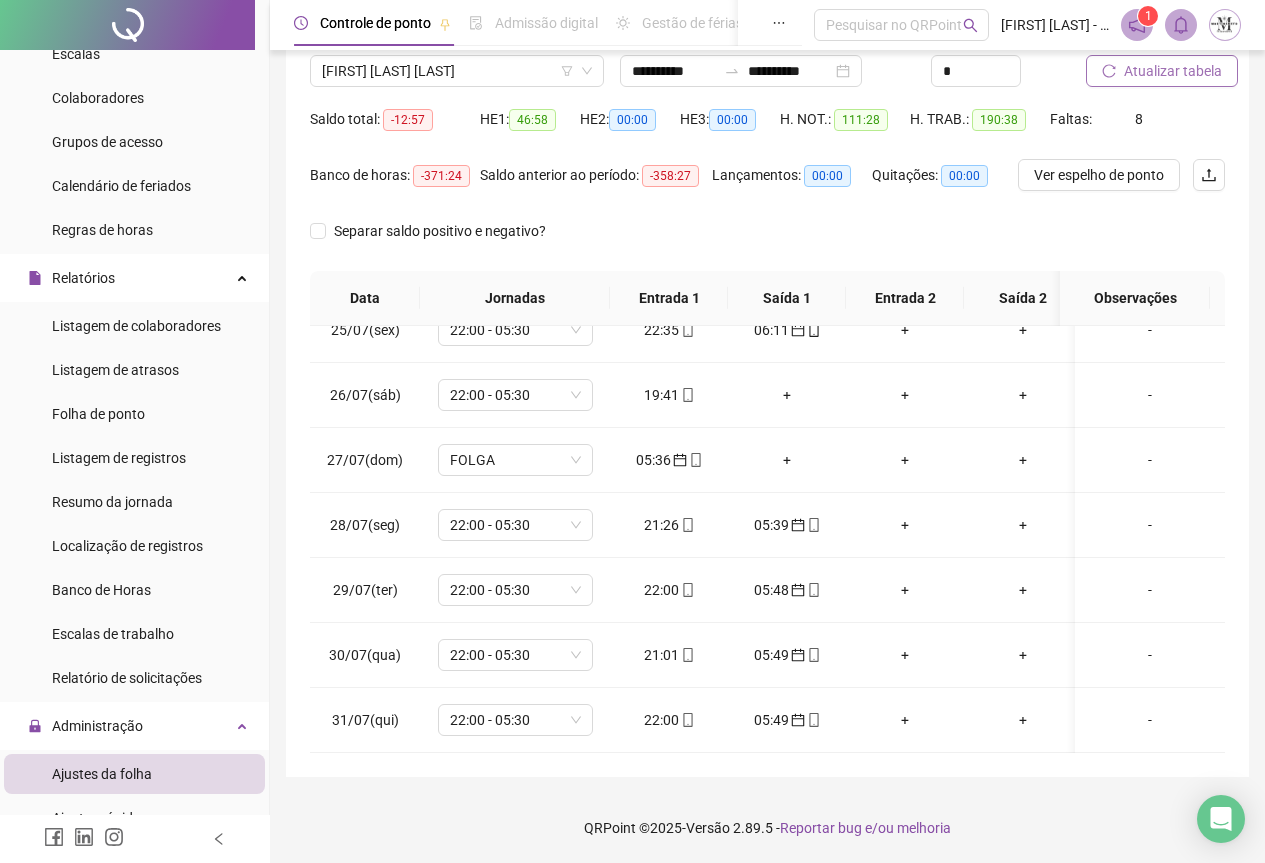 click on "Atualizar tabela" at bounding box center (1162, 71) 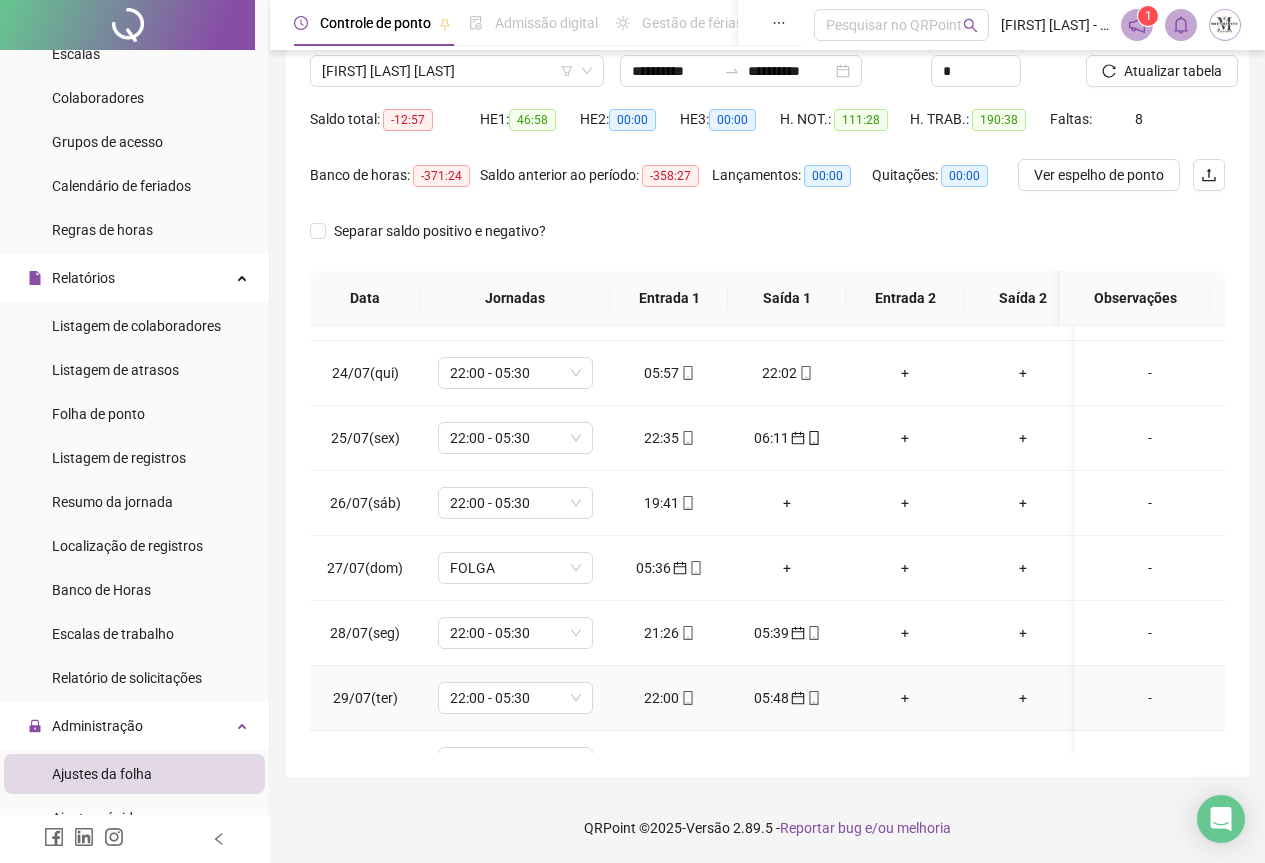 scroll, scrollTop: 1303, scrollLeft: 0, axis: vertical 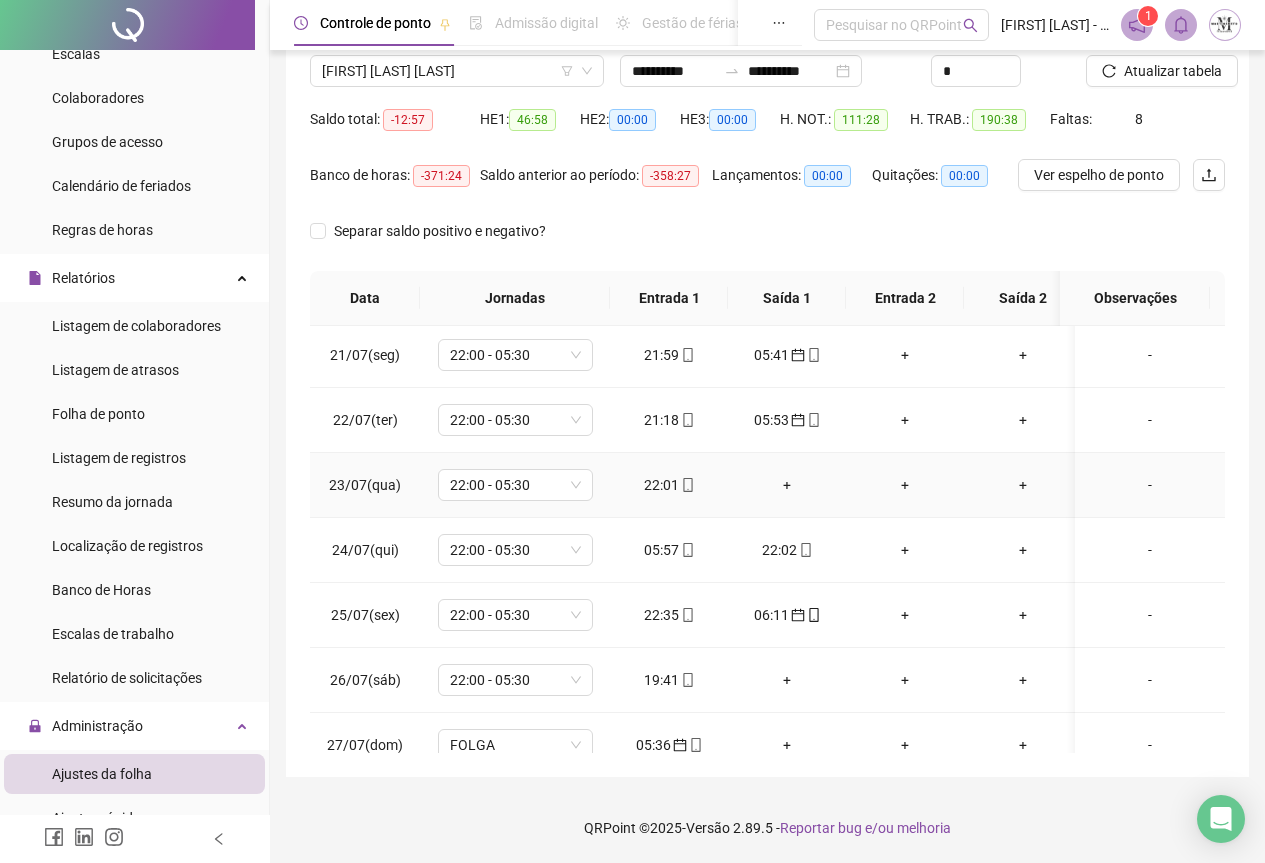 click on "+" at bounding box center [787, 485] 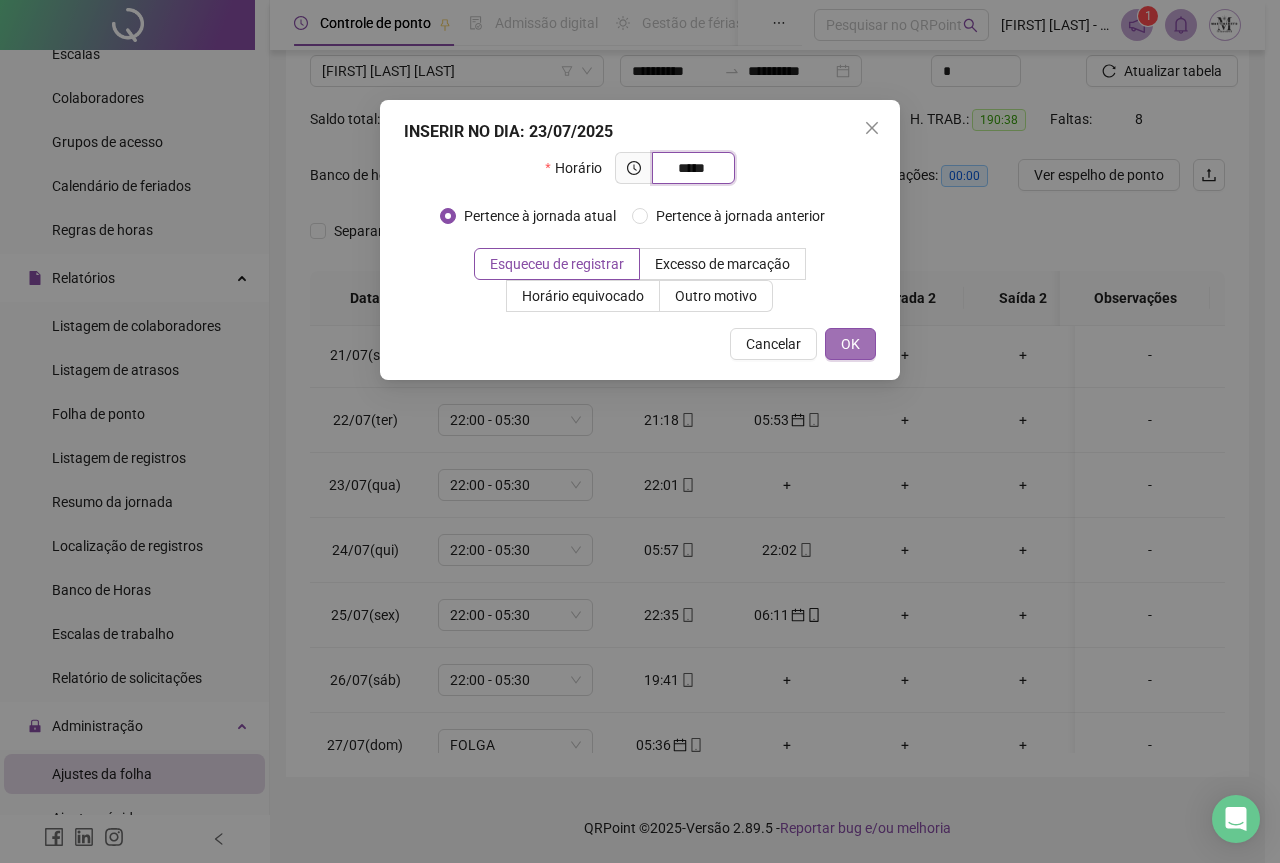 type on "*****" 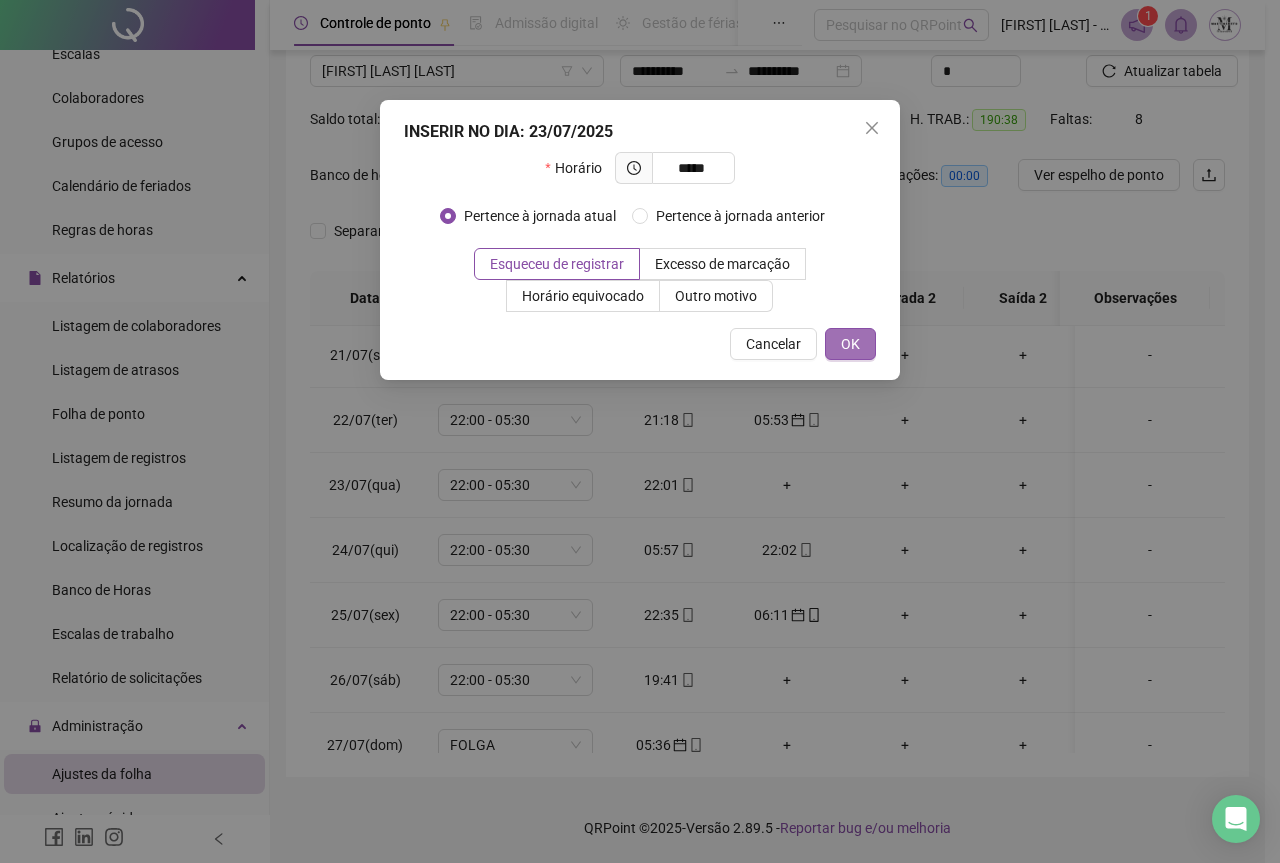 click on "OK" at bounding box center (850, 344) 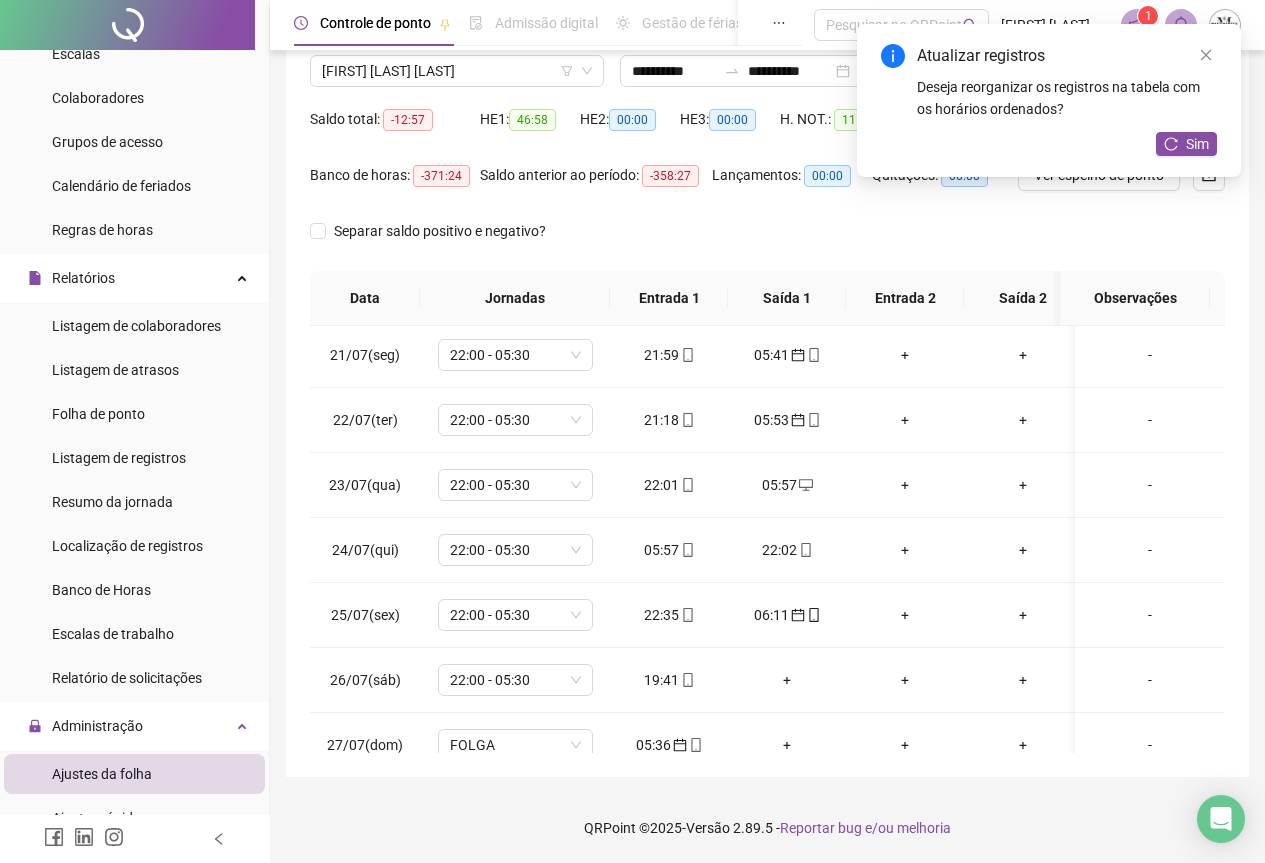 click on "Deseja reorganizar os registros na tabela com os horários ordenados?" at bounding box center (1067, 98) 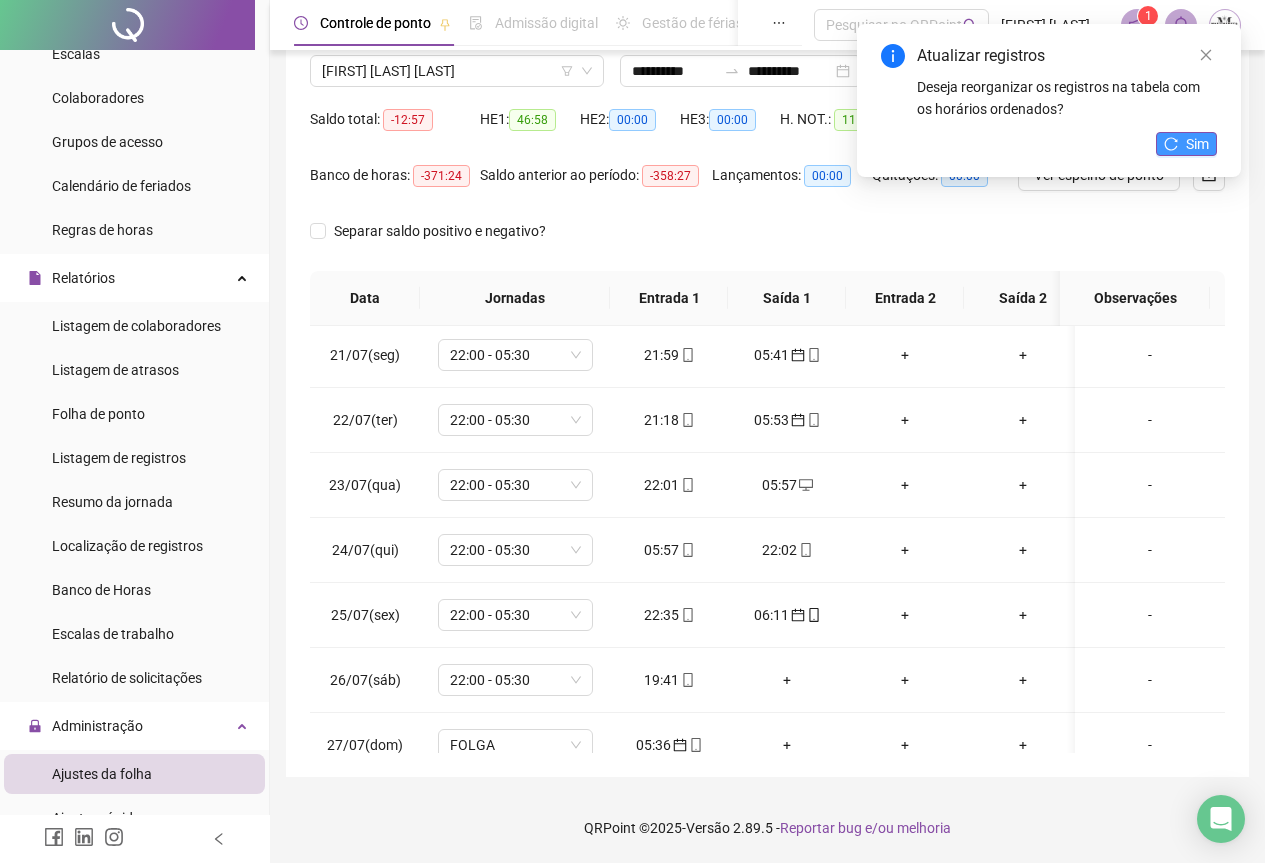 click on "Sim" at bounding box center [1197, 144] 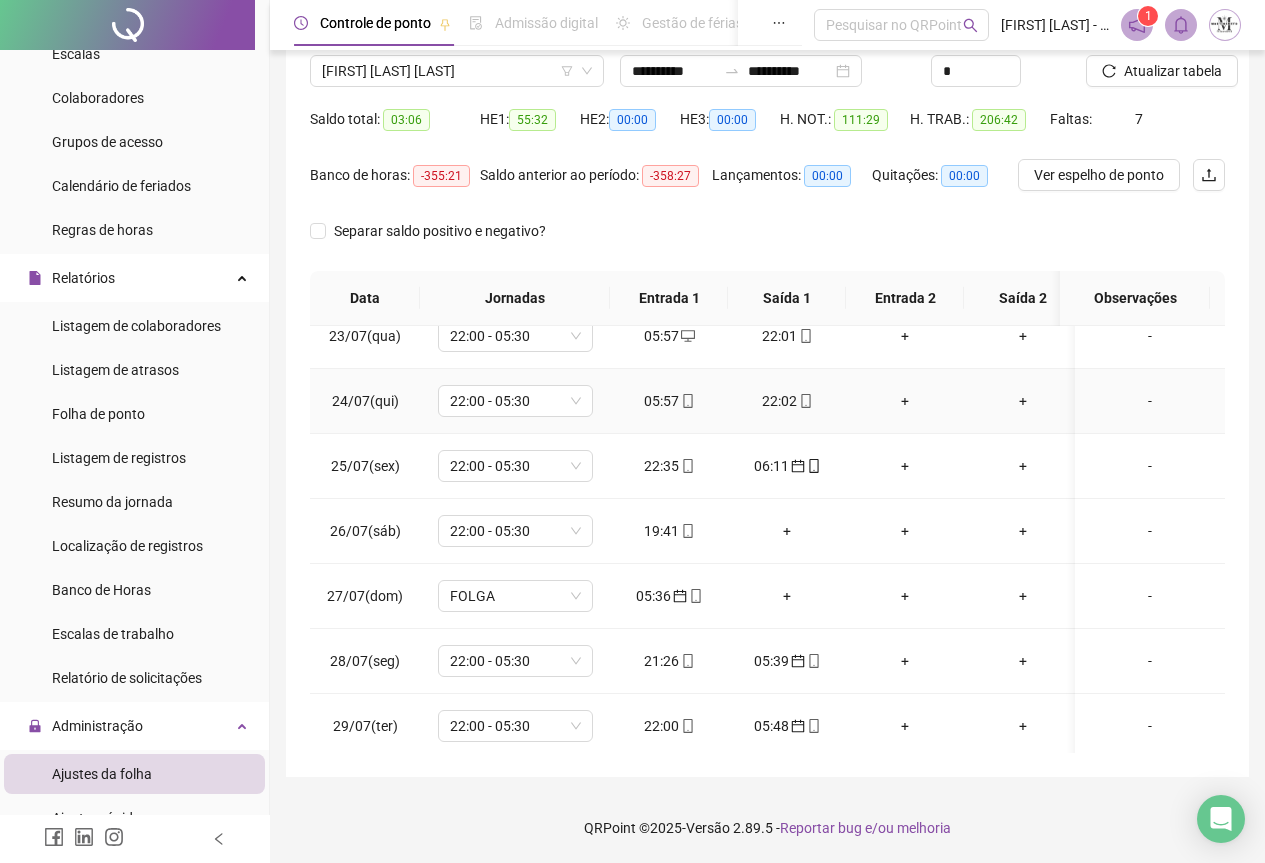 scroll, scrollTop: 1503, scrollLeft: 0, axis: vertical 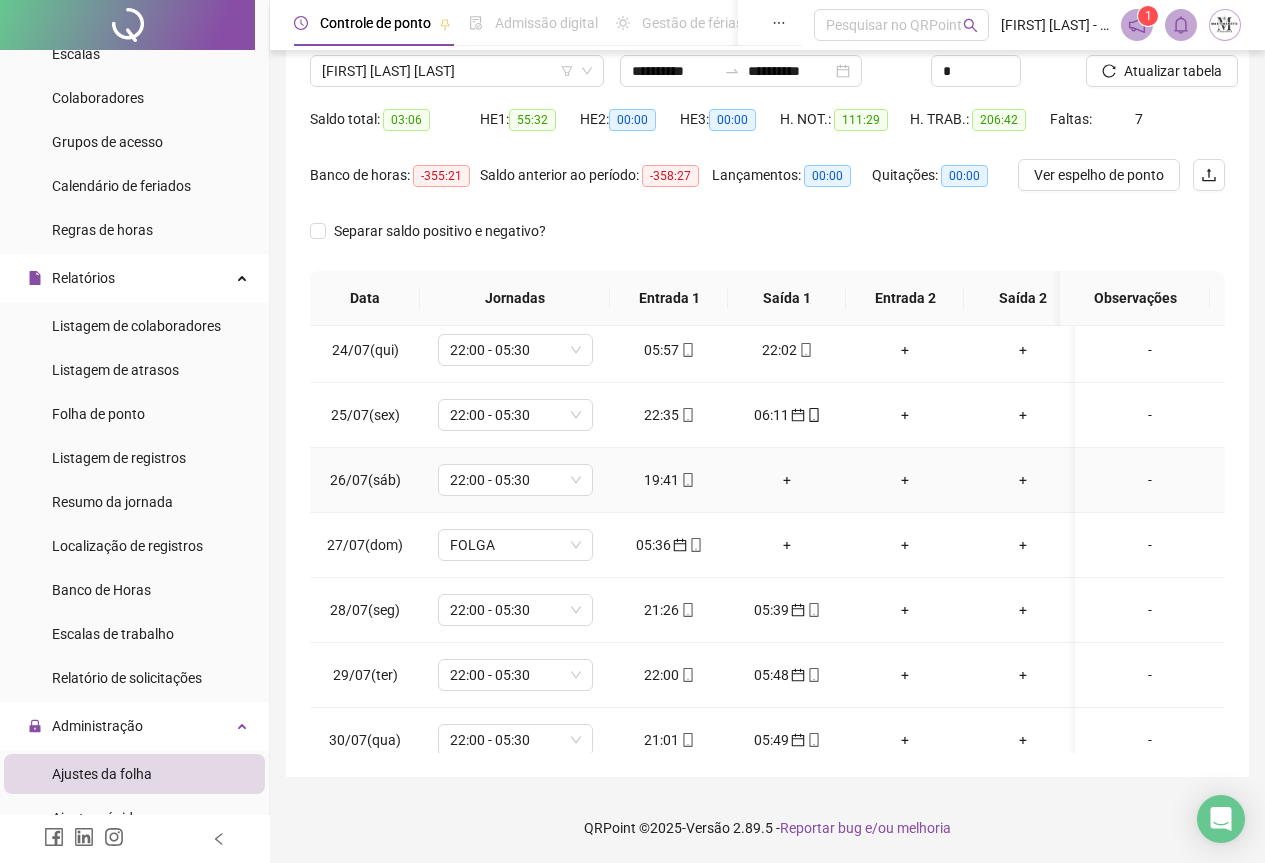 click on "+" at bounding box center (787, 480) 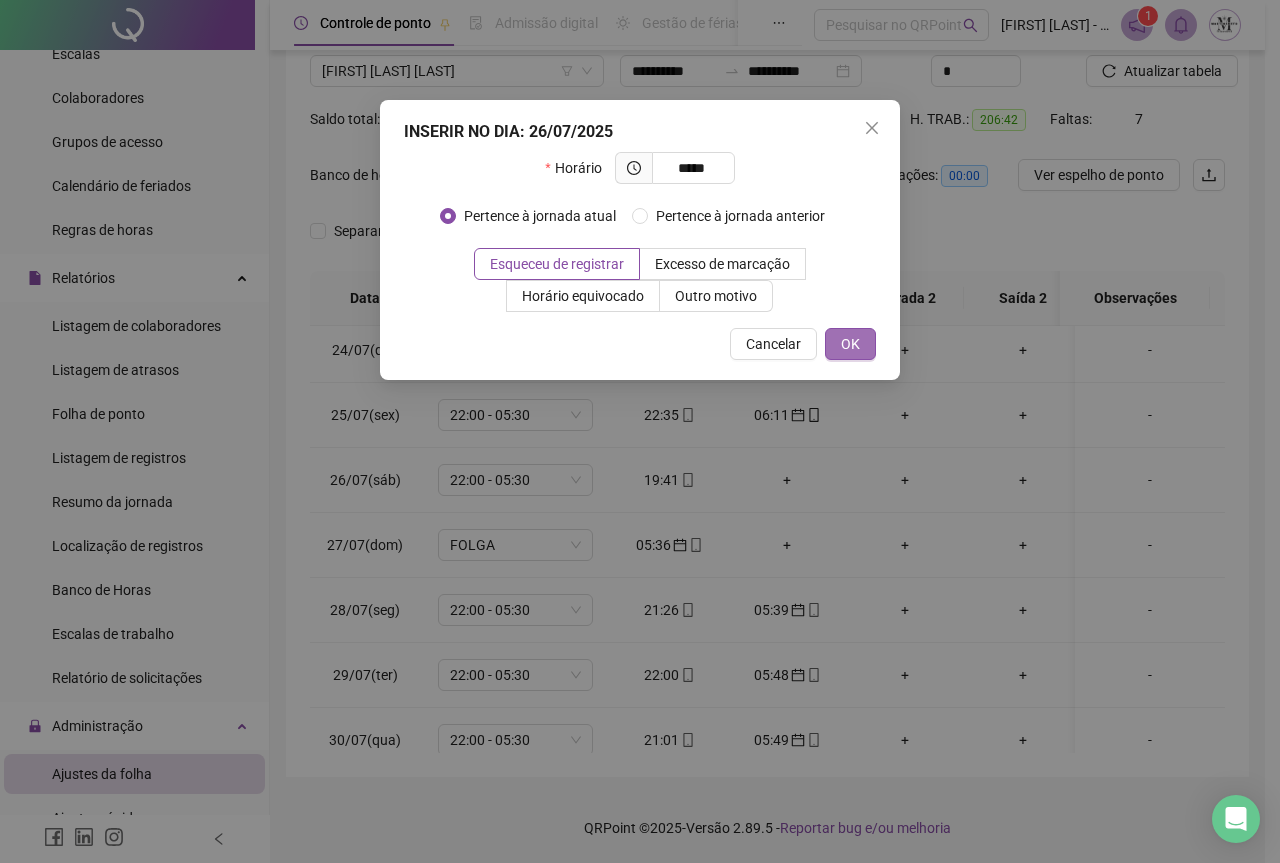 type on "*****" 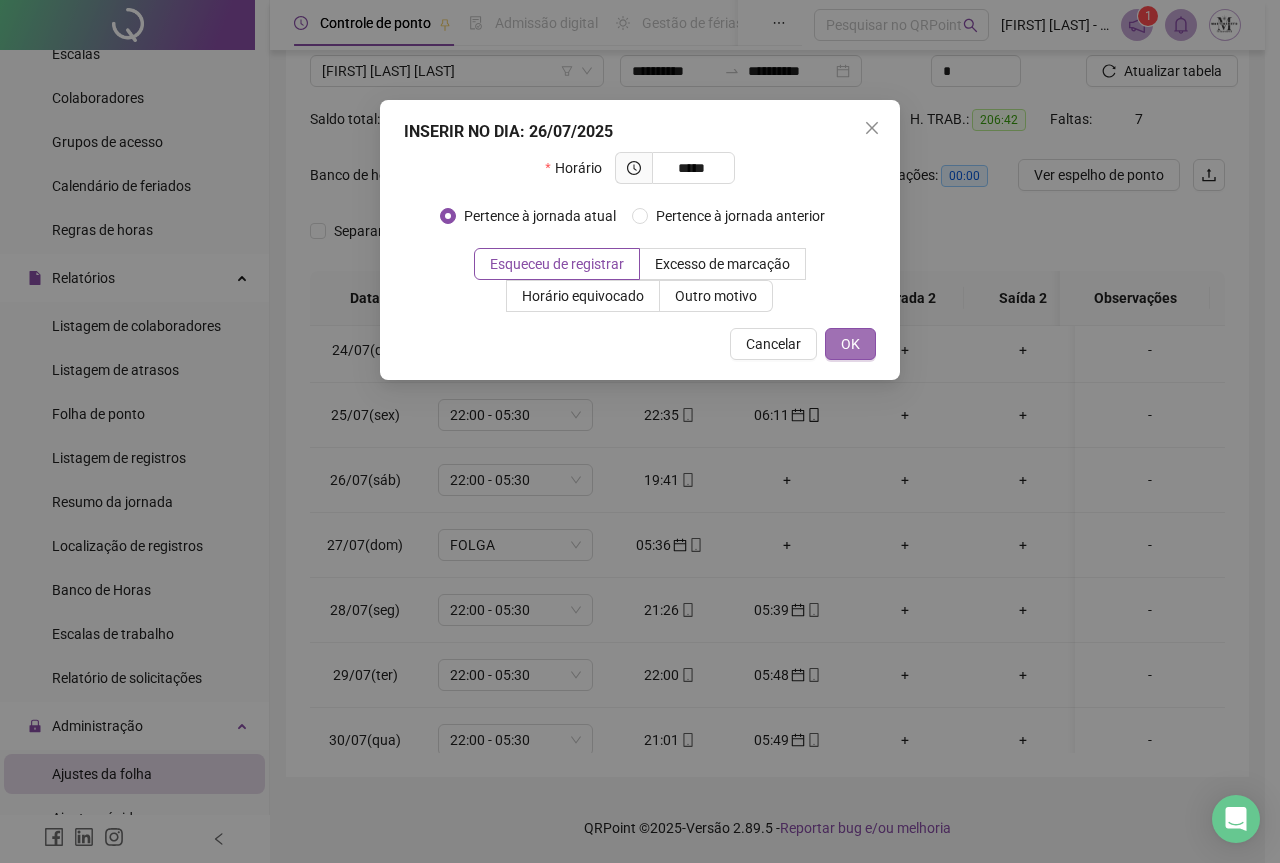 click on "OK" at bounding box center (850, 344) 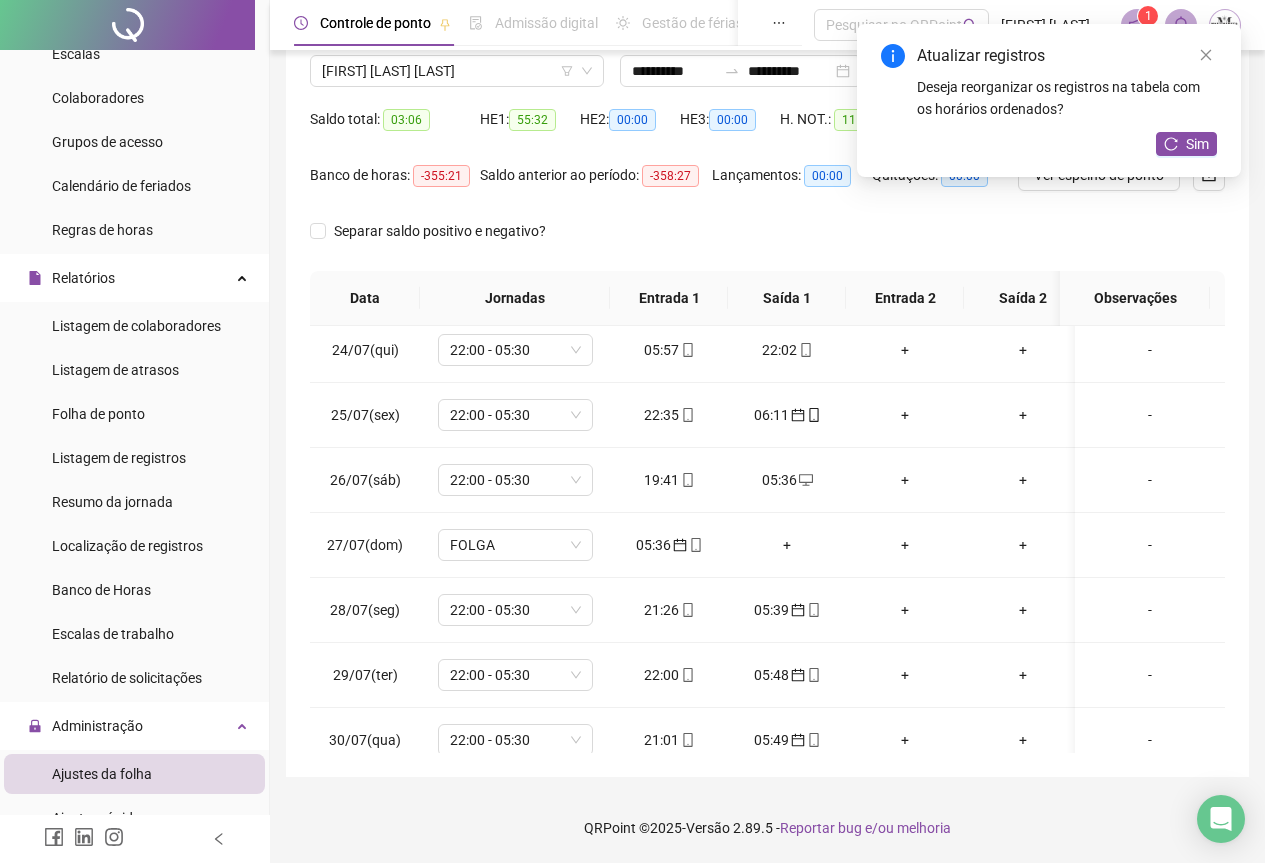 drag, startPoint x: 1166, startPoint y: 136, endPoint x: 1195, endPoint y: 184, distance: 56.0803 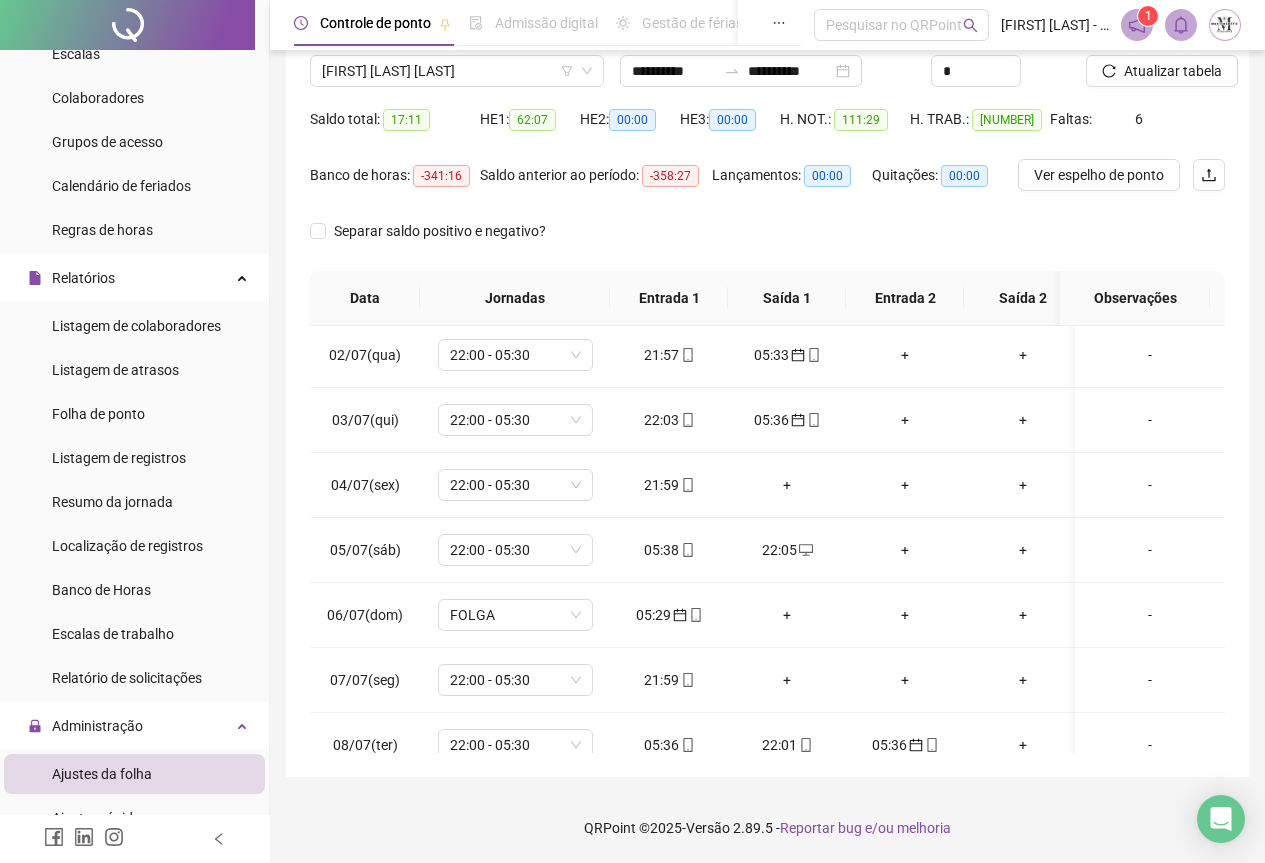 scroll, scrollTop: 0, scrollLeft: 0, axis: both 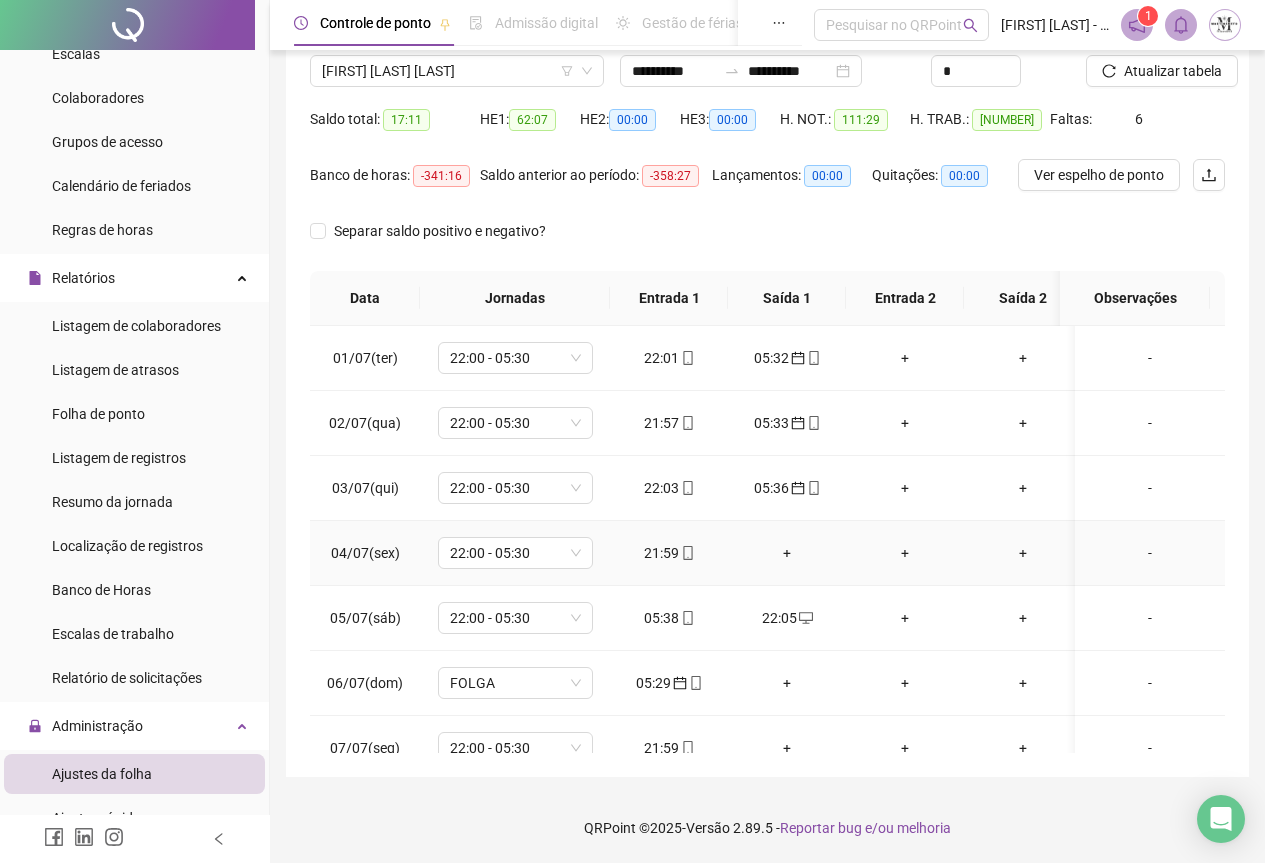click on "+" at bounding box center [787, 553] 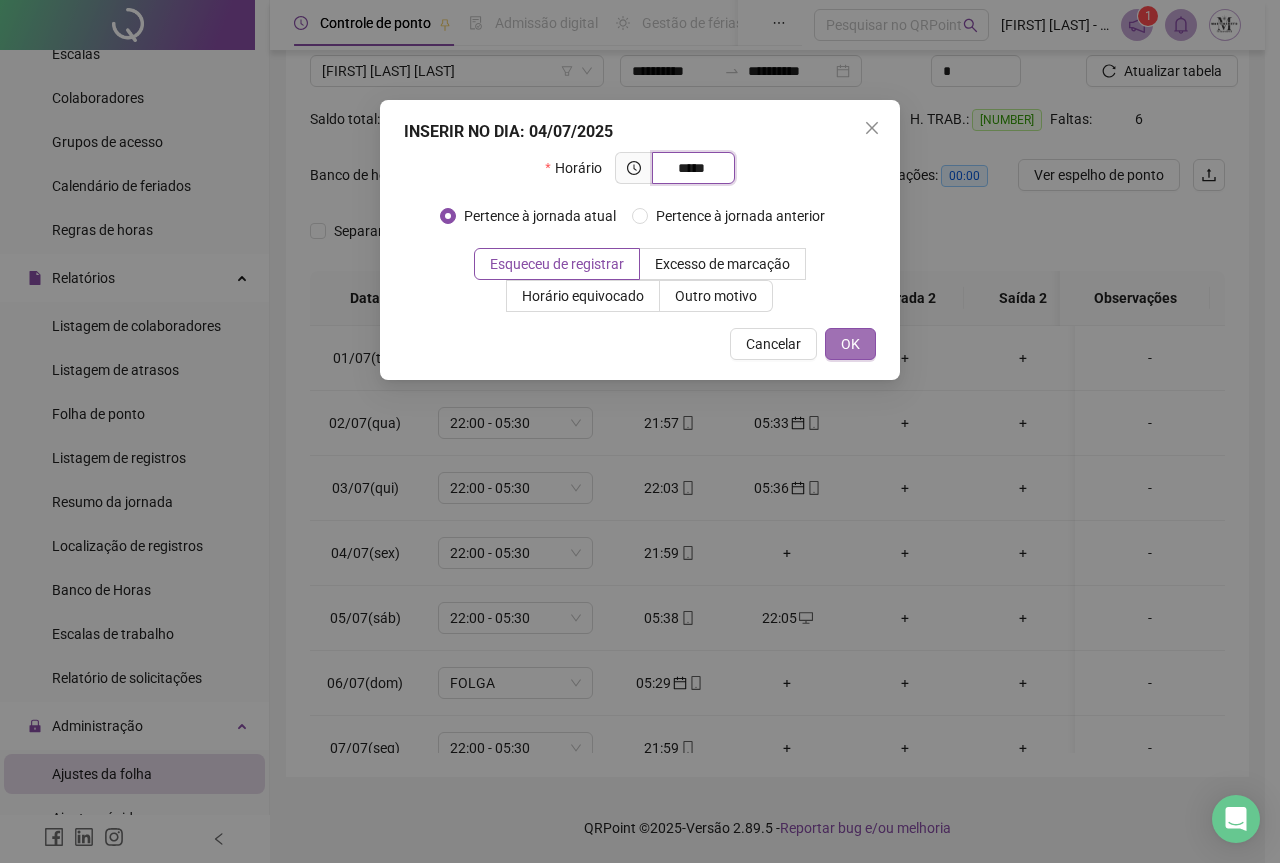 type on "*****" 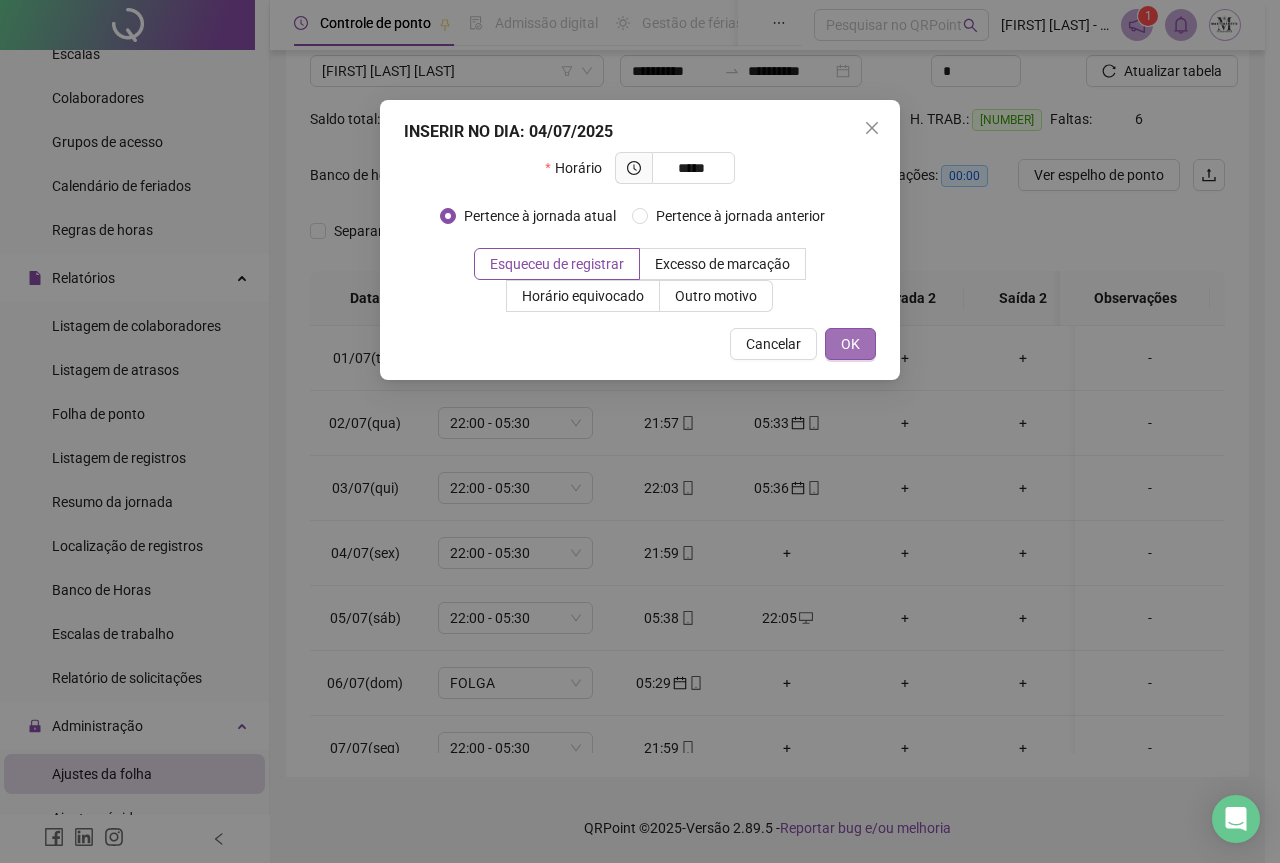 click on "OK" at bounding box center (850, 344) 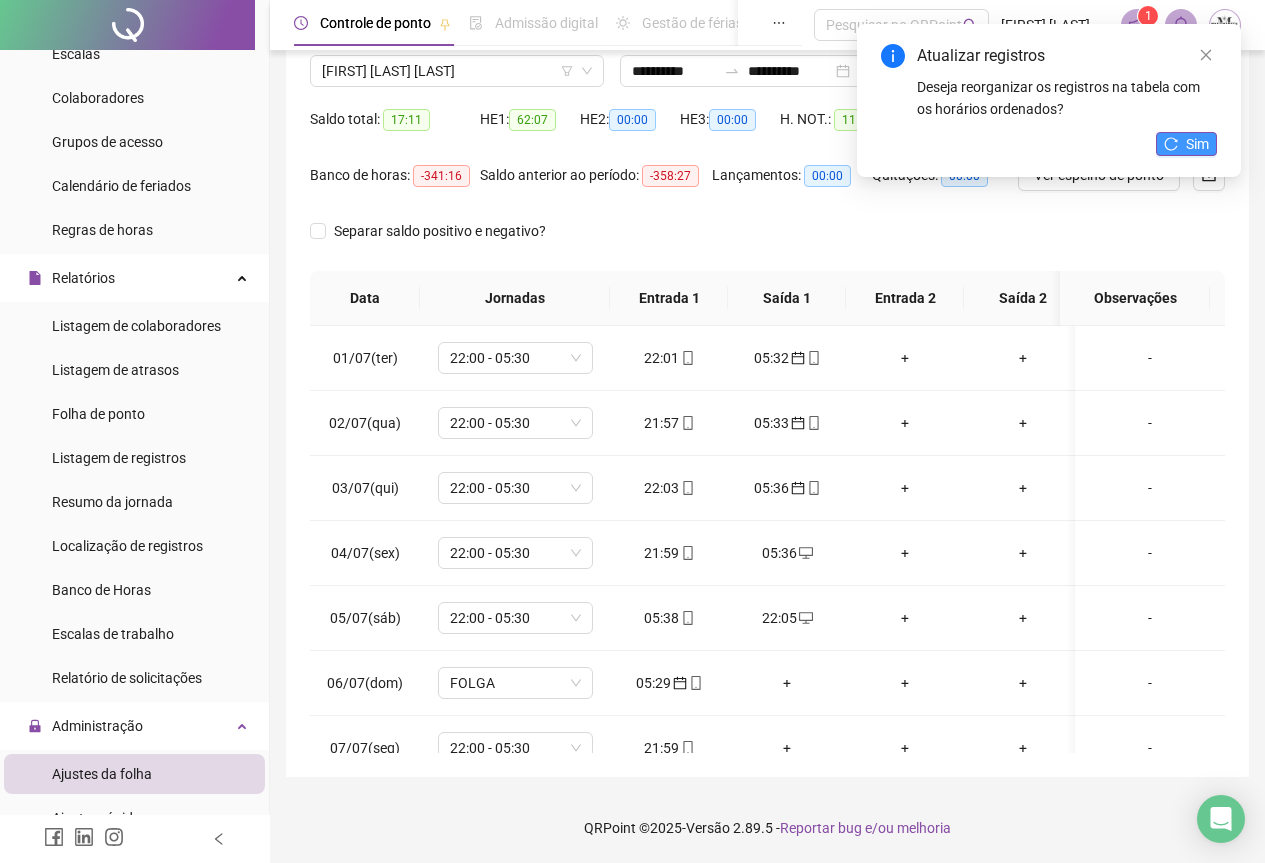 click on "Sim" at bounding box center (1197, 144) 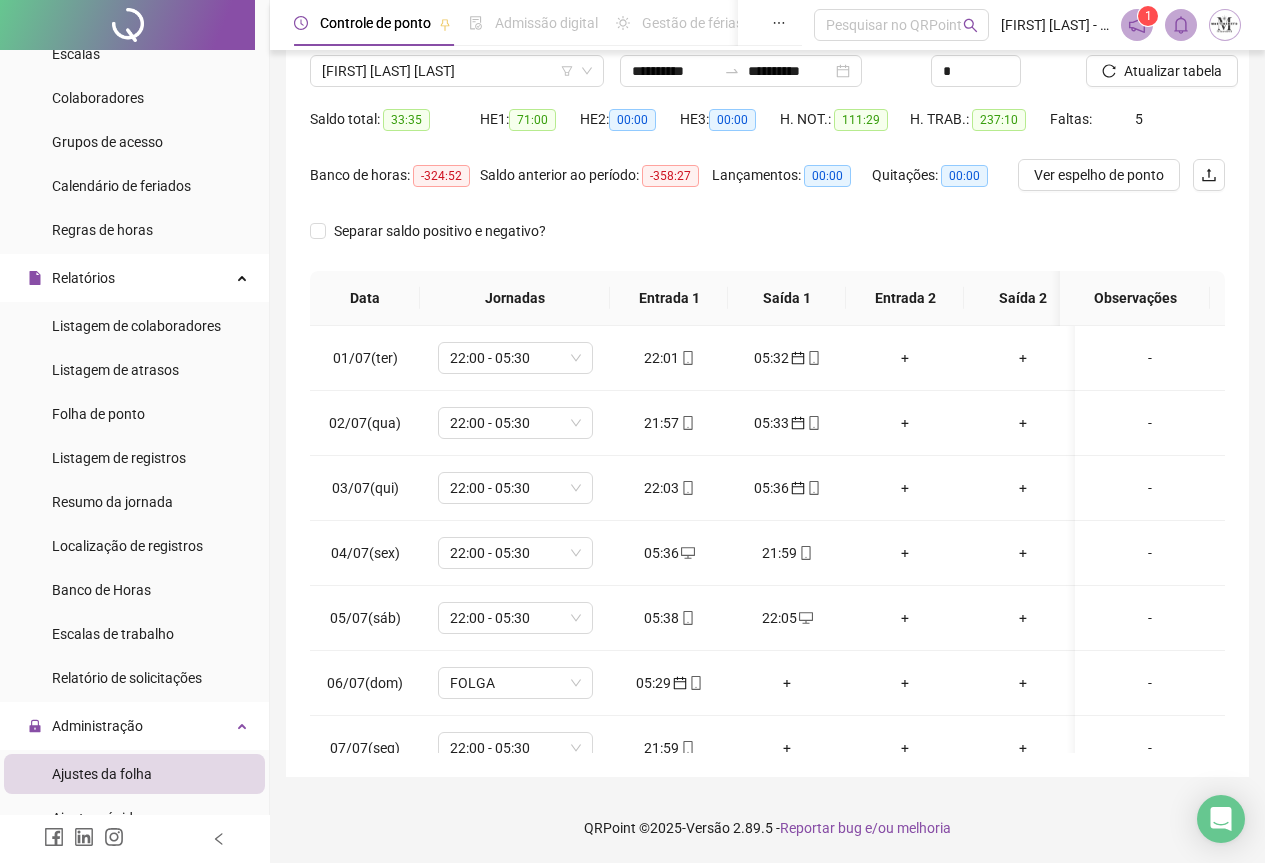 click on "Atualizar tabela" at bounding box center (1173, 71) 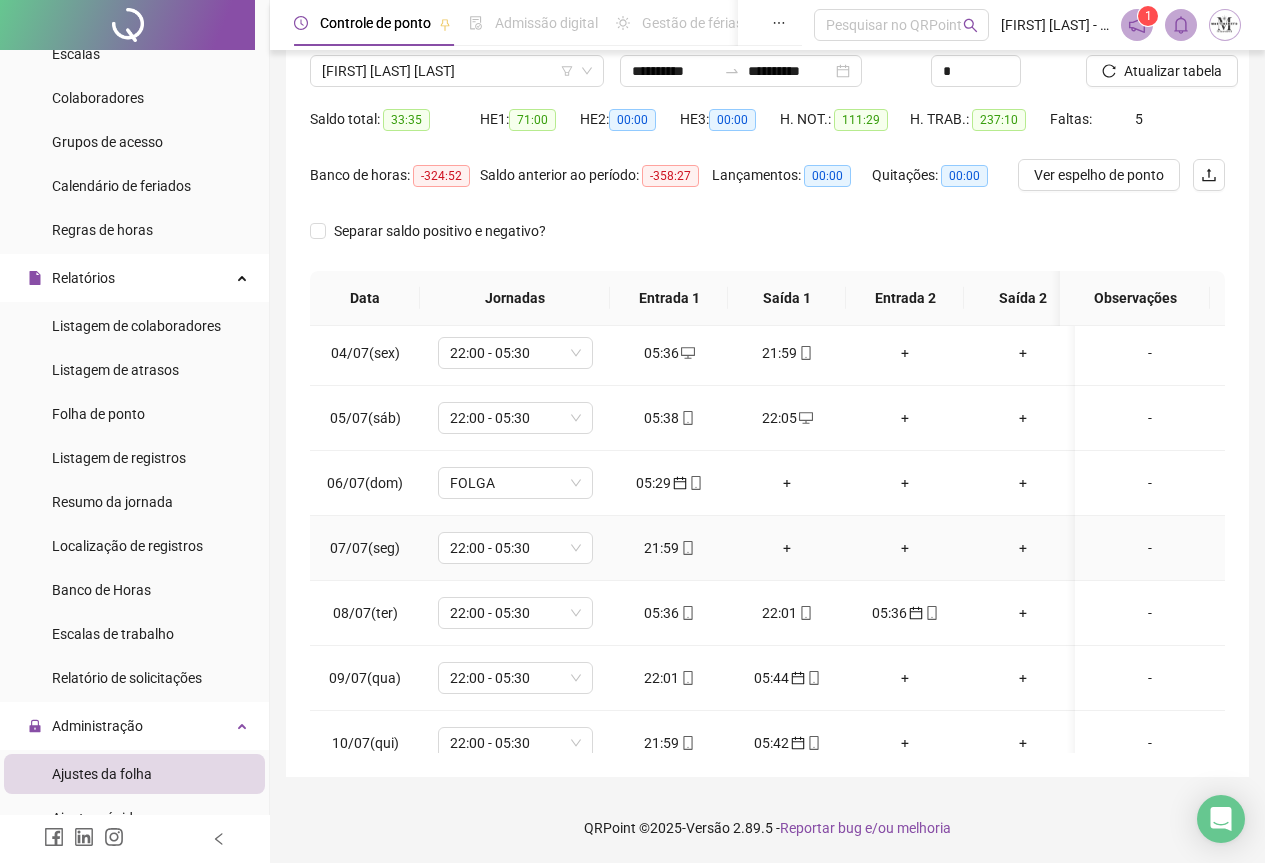 scroll, scrollTop: 100, scrollLeft: 0, axis: vertical 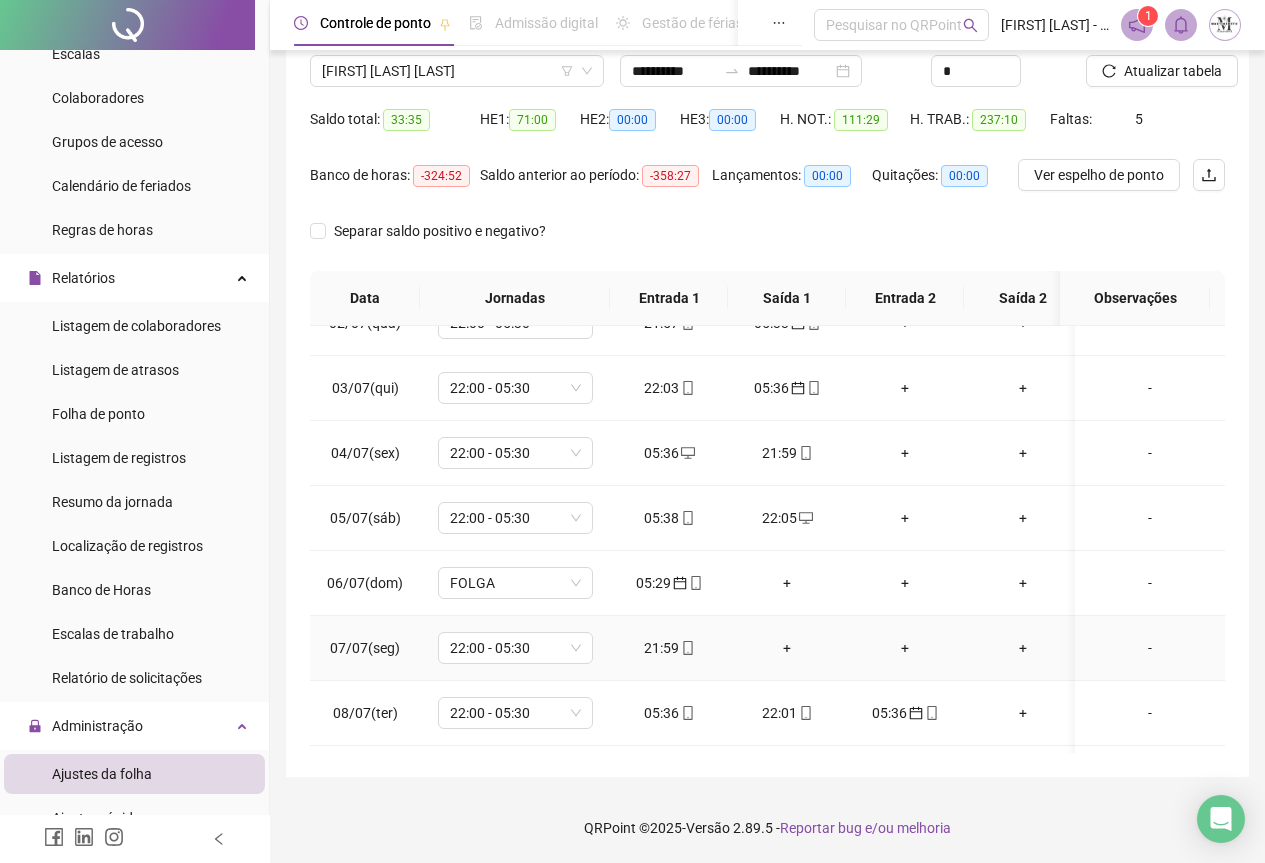 click on "+" at bounding box center (787, 648) 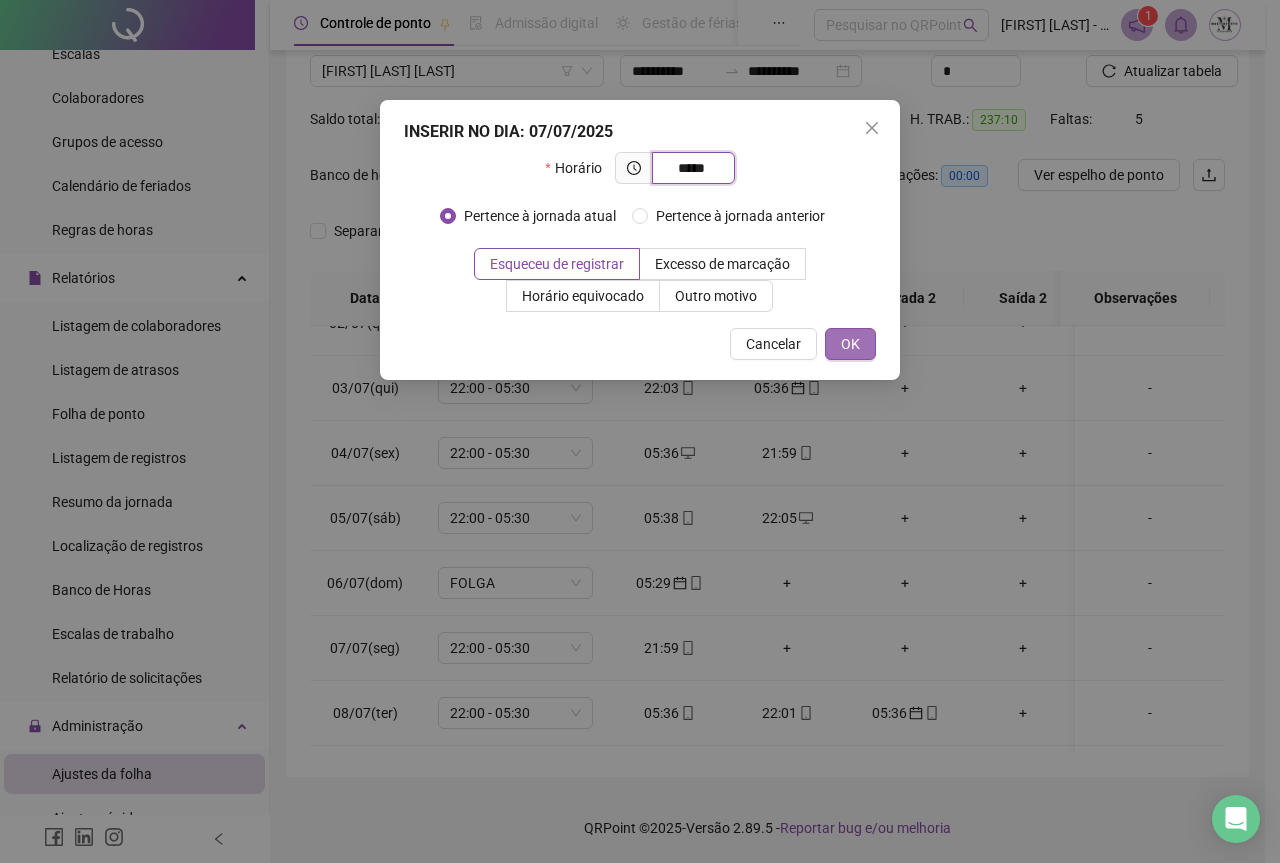 type on "*****" 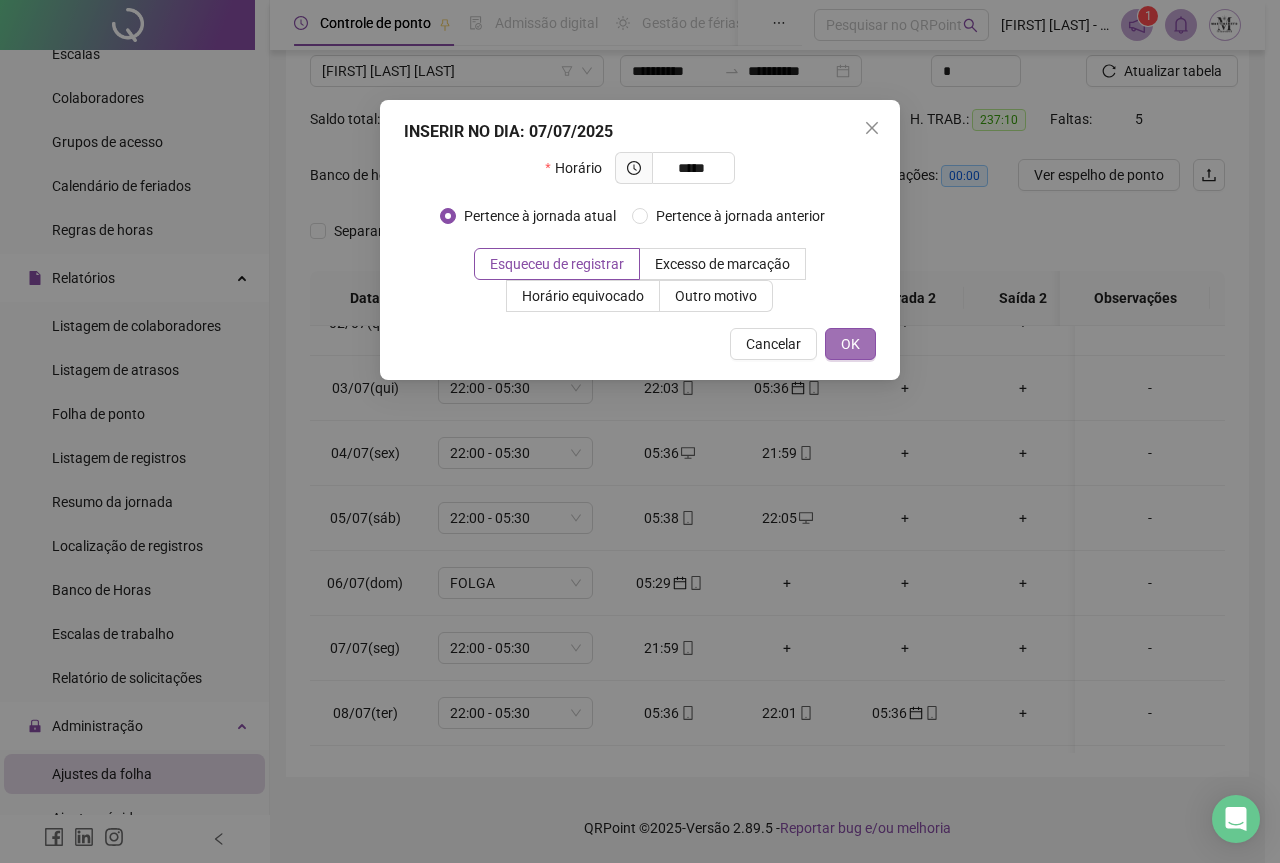 click on "OK" at bounding box center [850, 344] 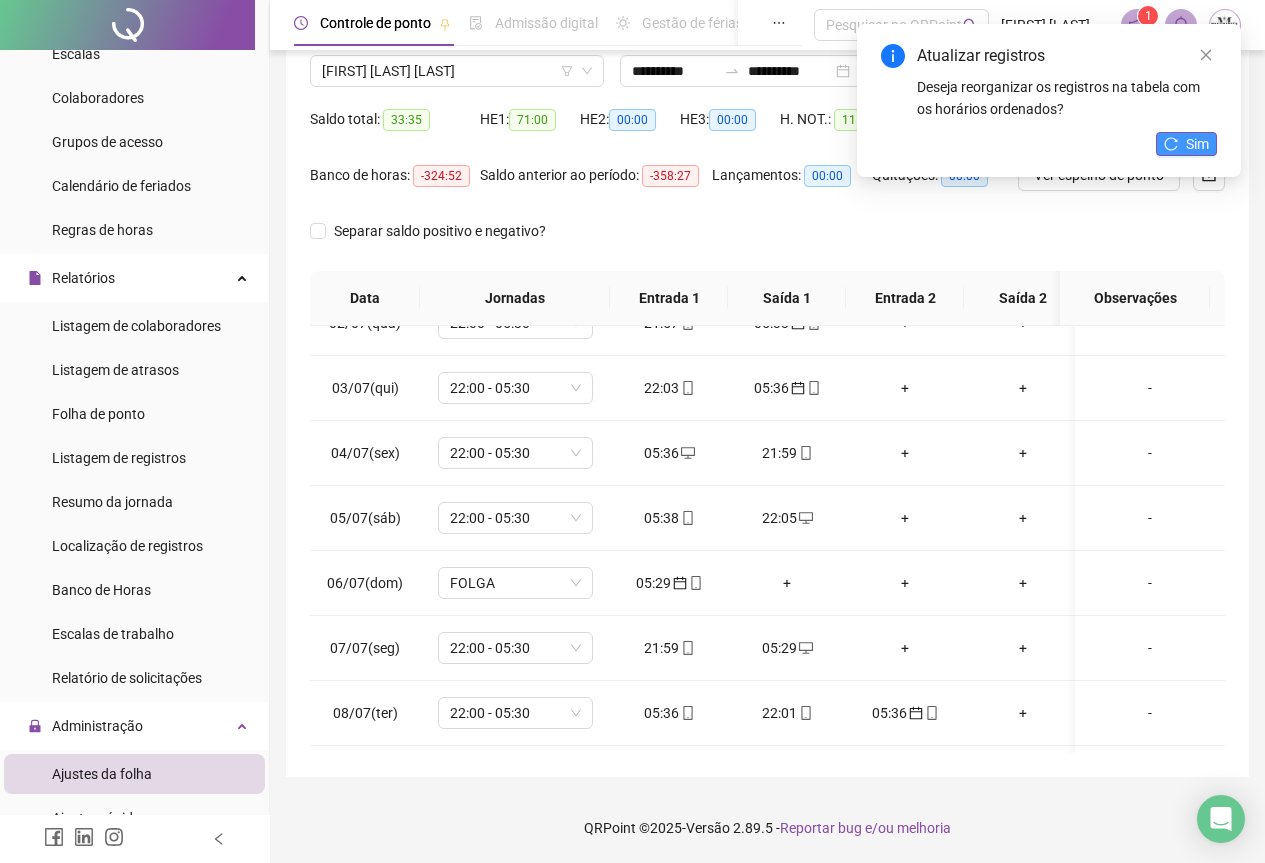 click on "Sim" at bounding box center (1186, 144) 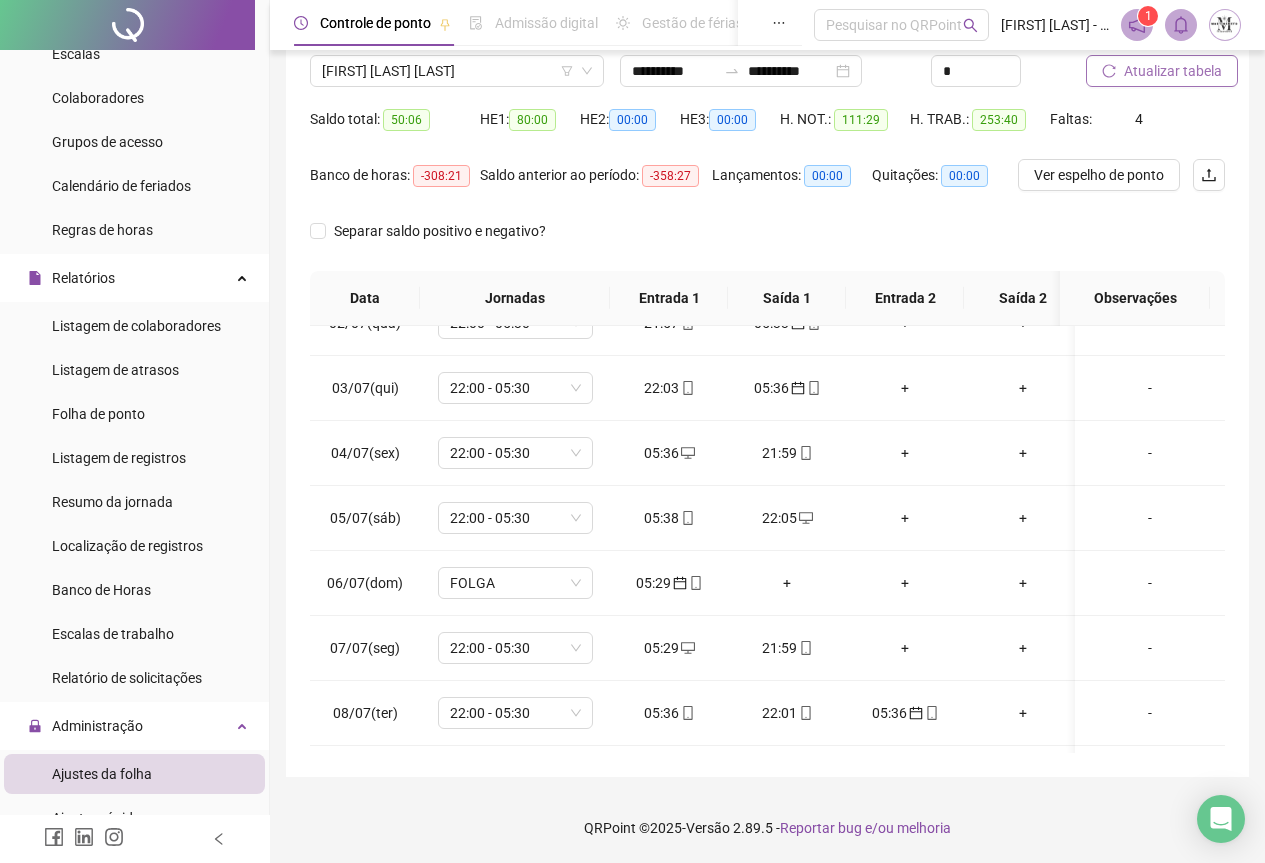 click on "Atualizar tabela" at bounding box center (1173, 71) 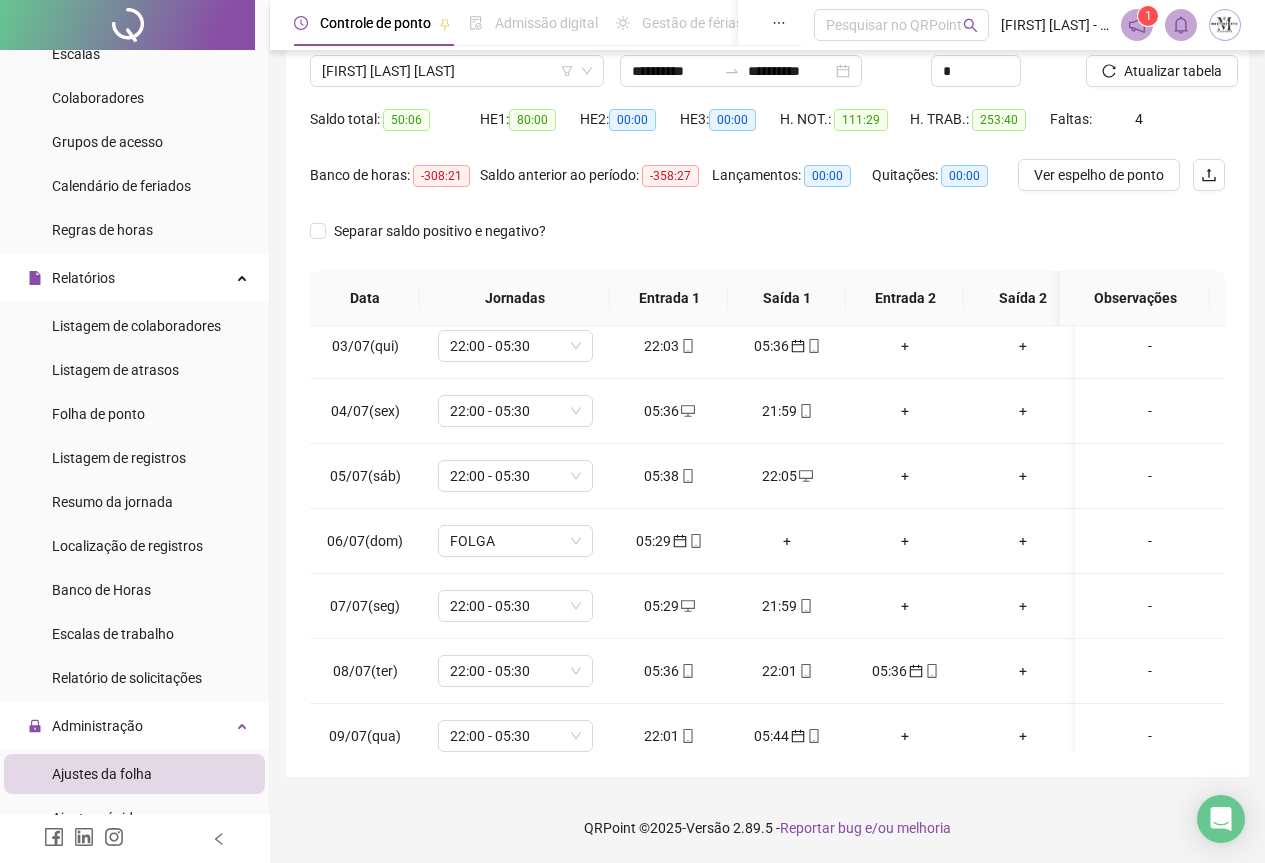 scroll, scrollTop: 0, scrollLeft: 0, axis: both 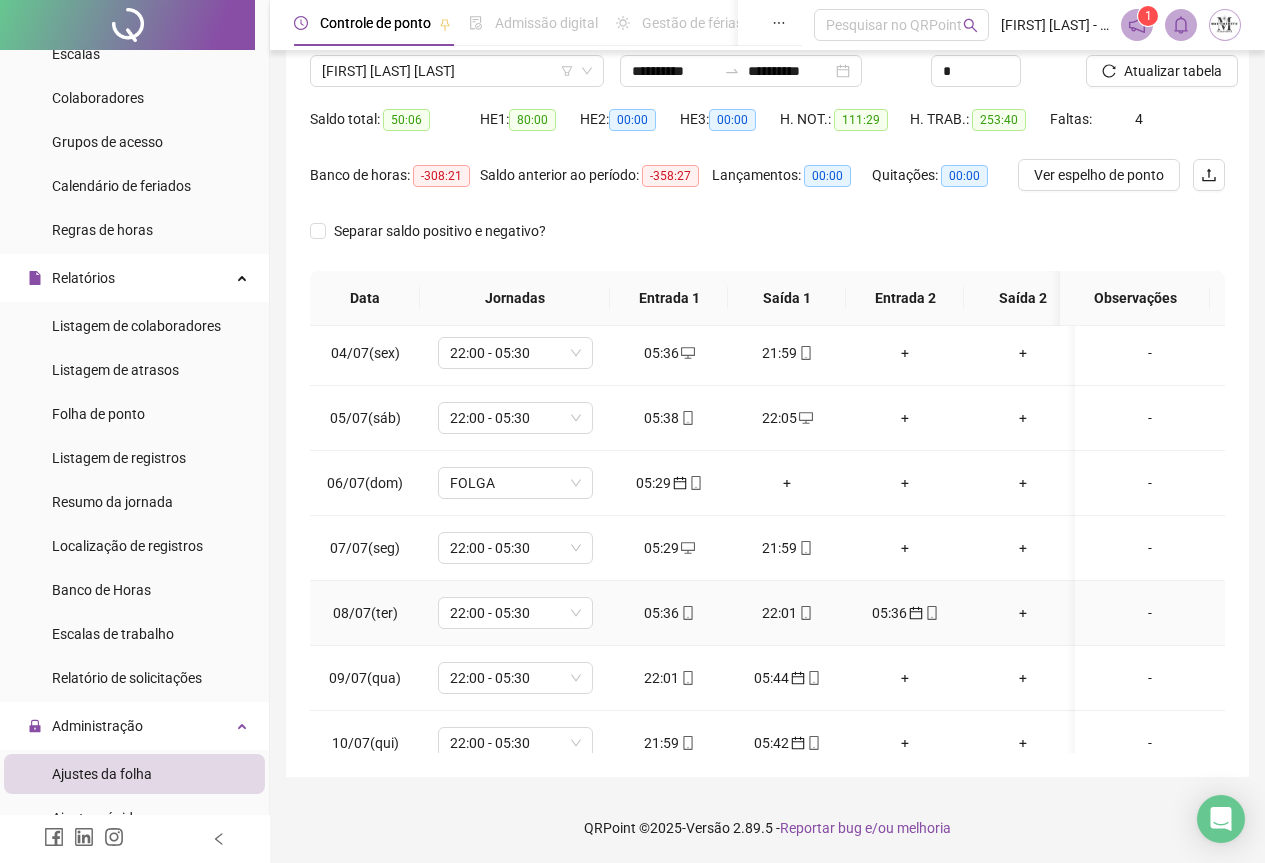 click on "05:36" at bounding box center (905, 613) 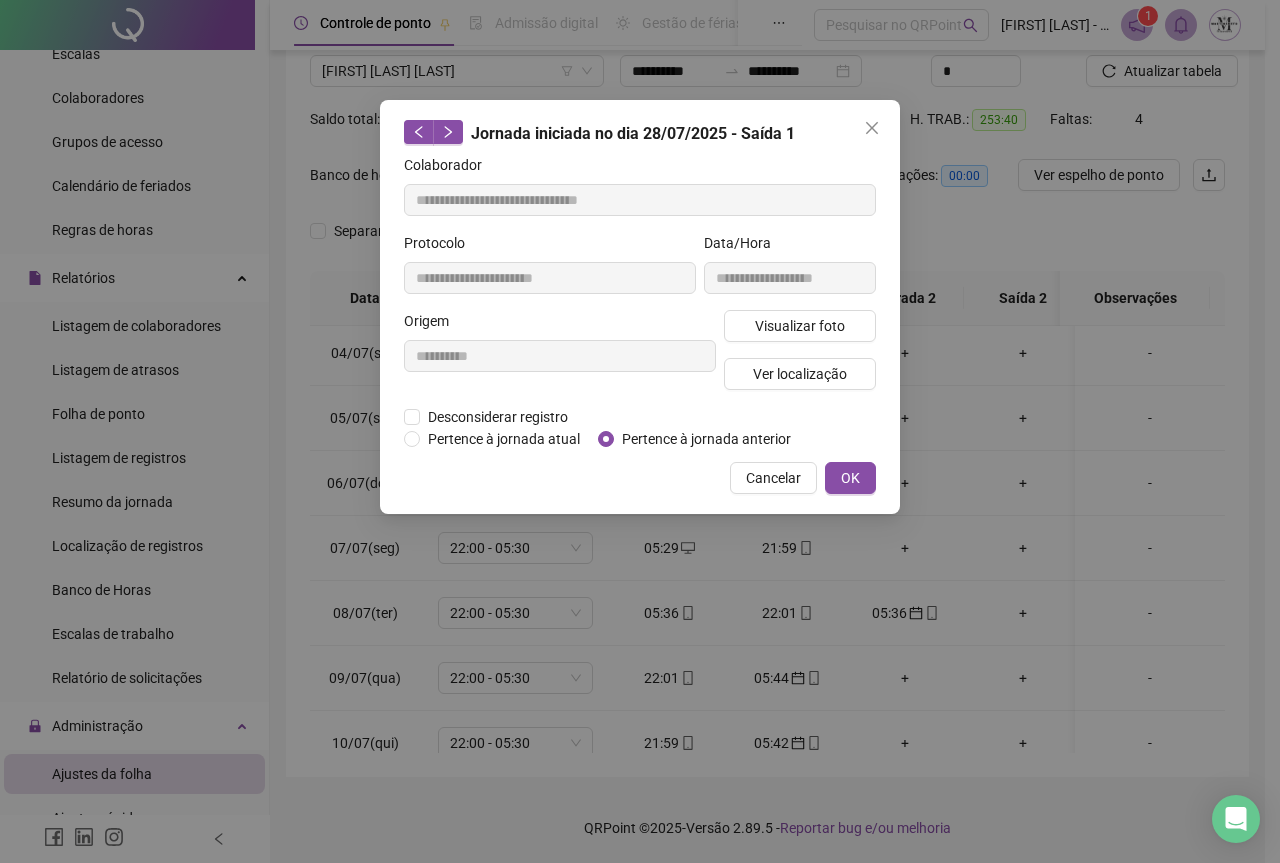 type on "**********" 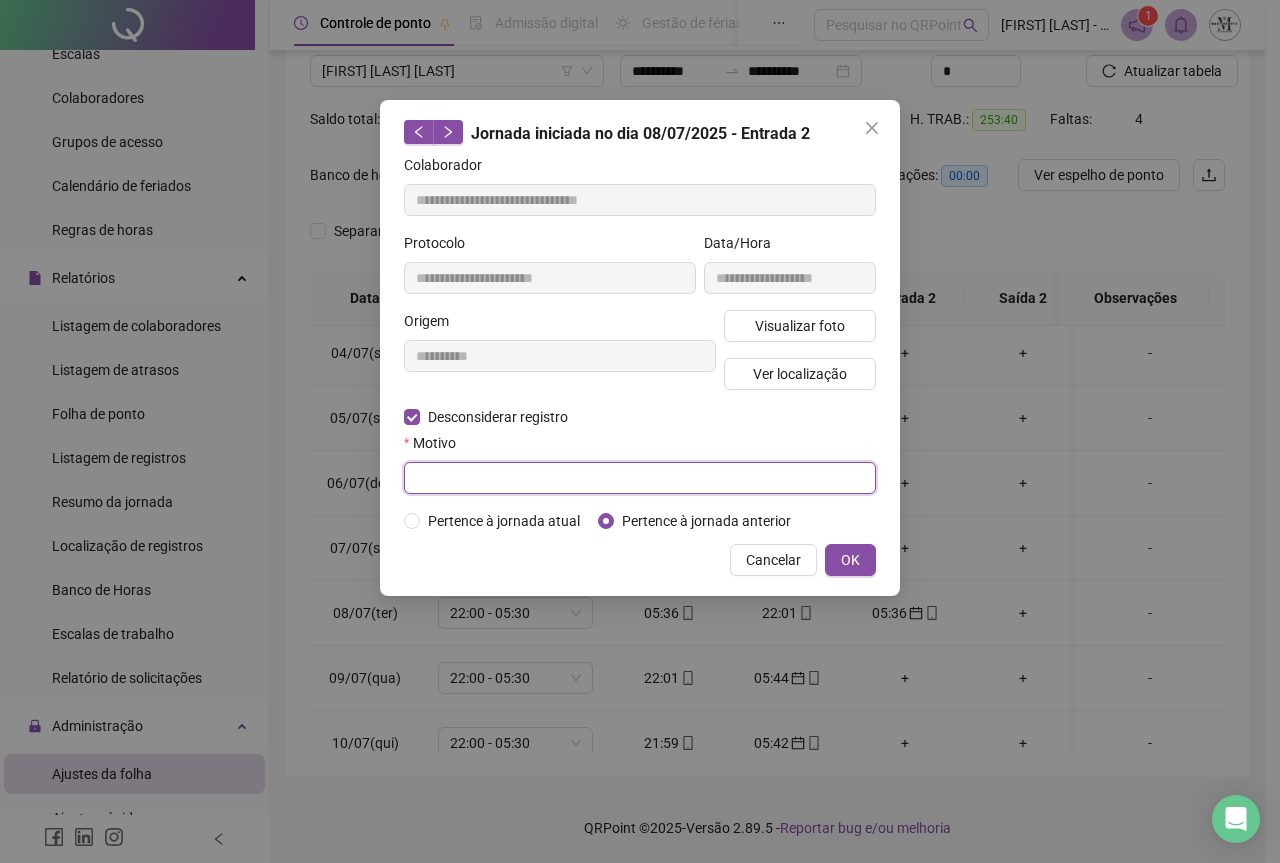 click at bounding box center (640, 478) 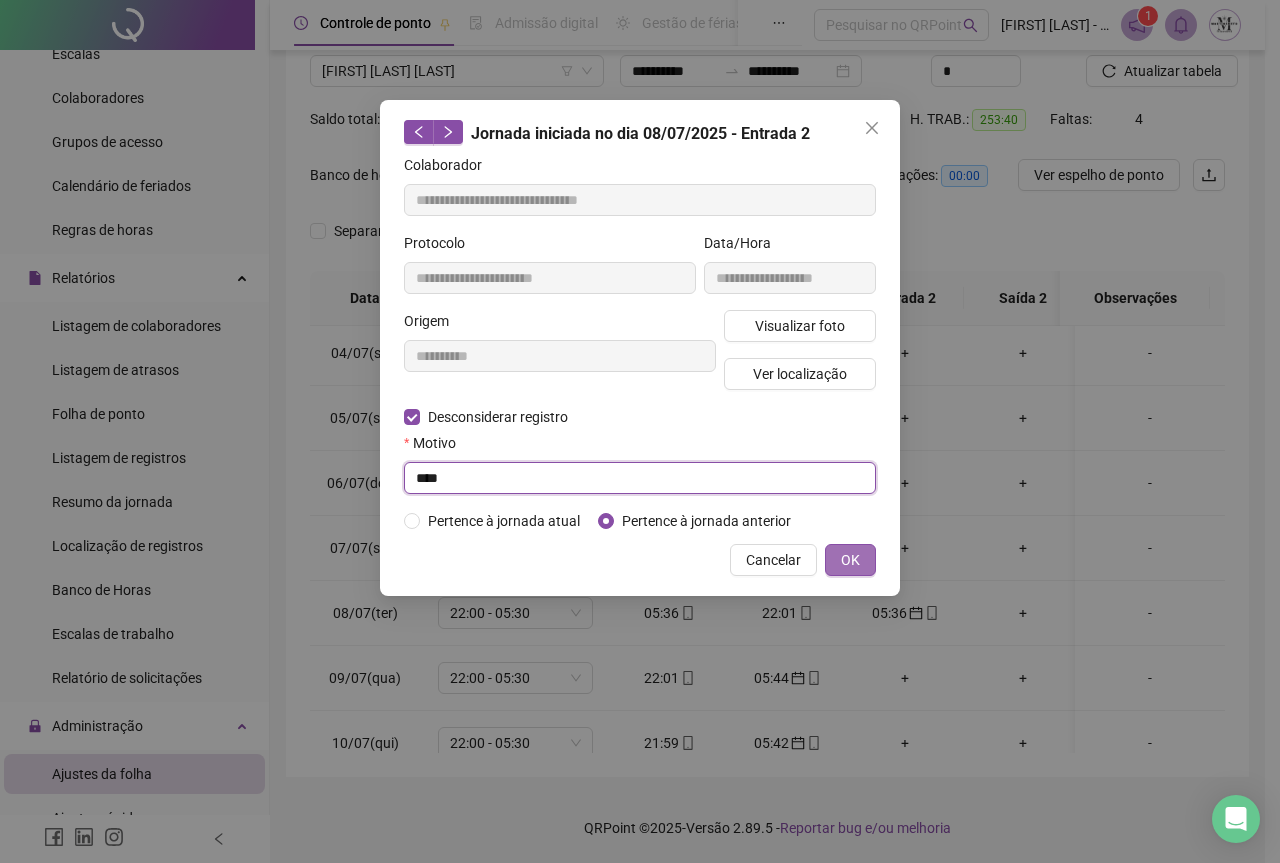 type on "****" 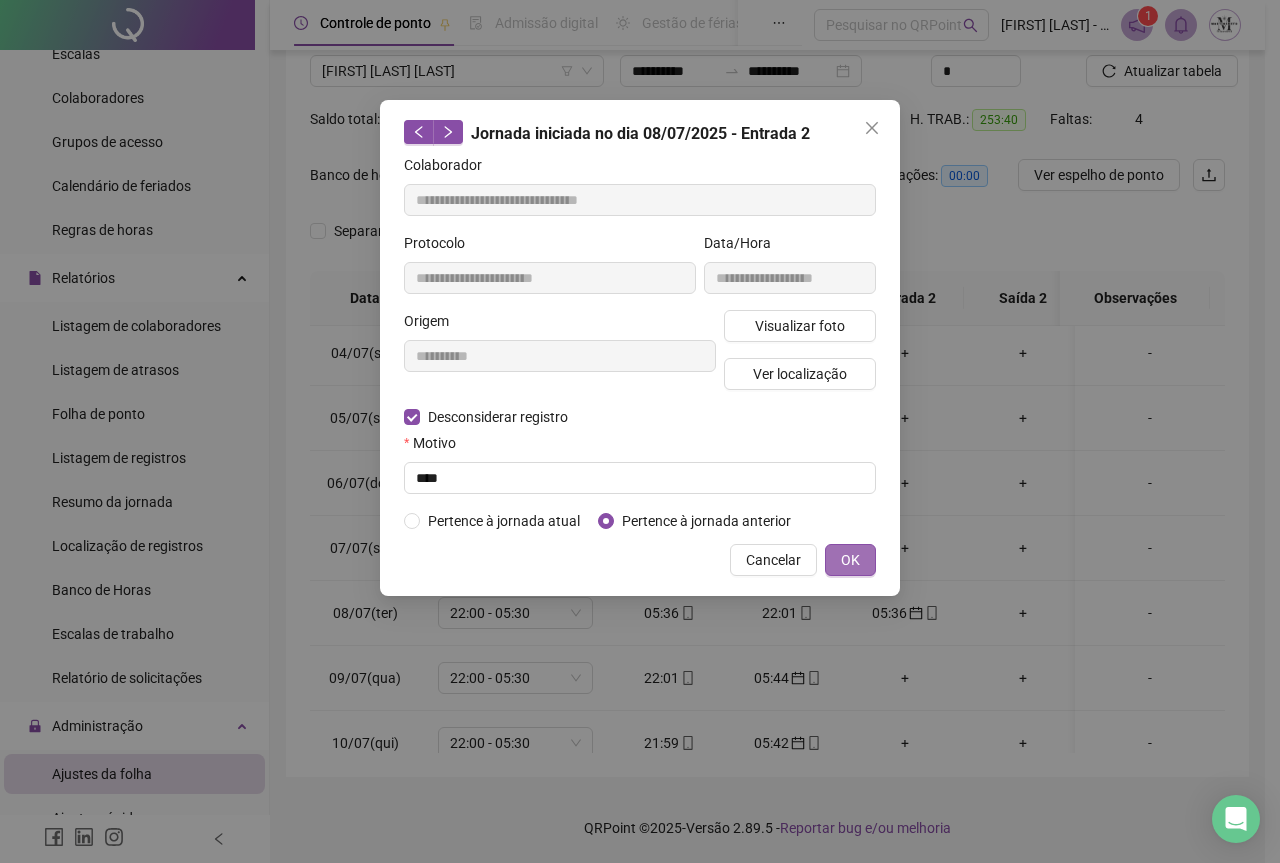 click on "OK" at bounding box center (850, 560) 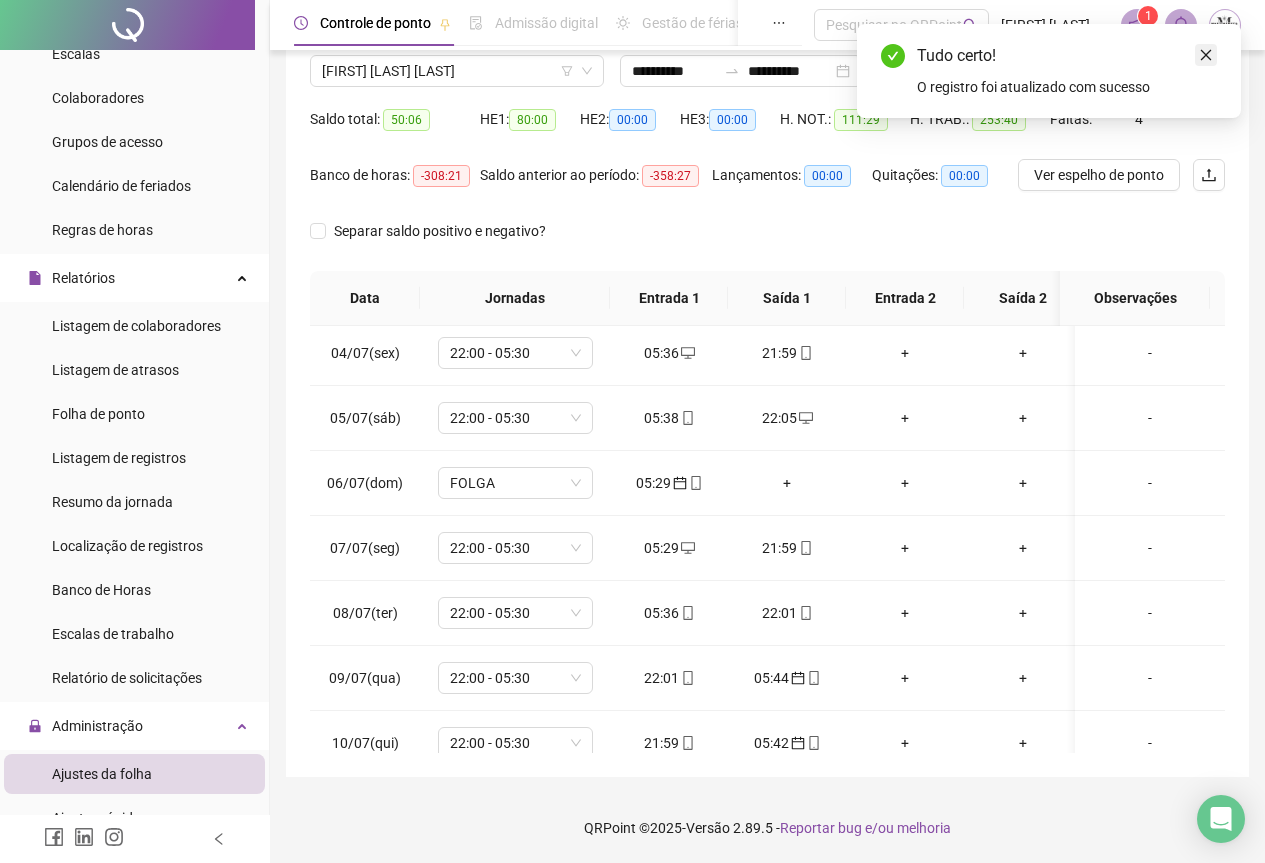 click 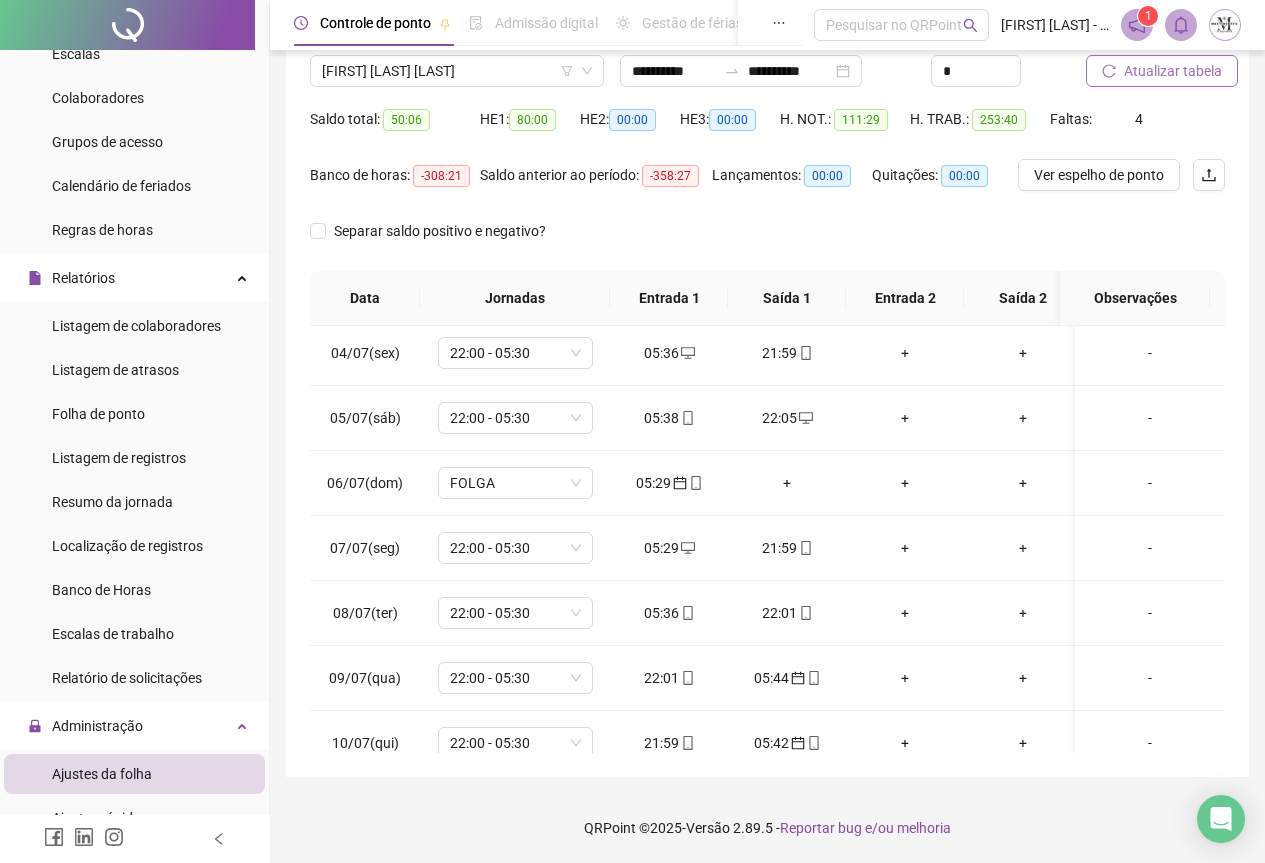 click on "Atualizar tabela" at bounding box center (1173, 71) 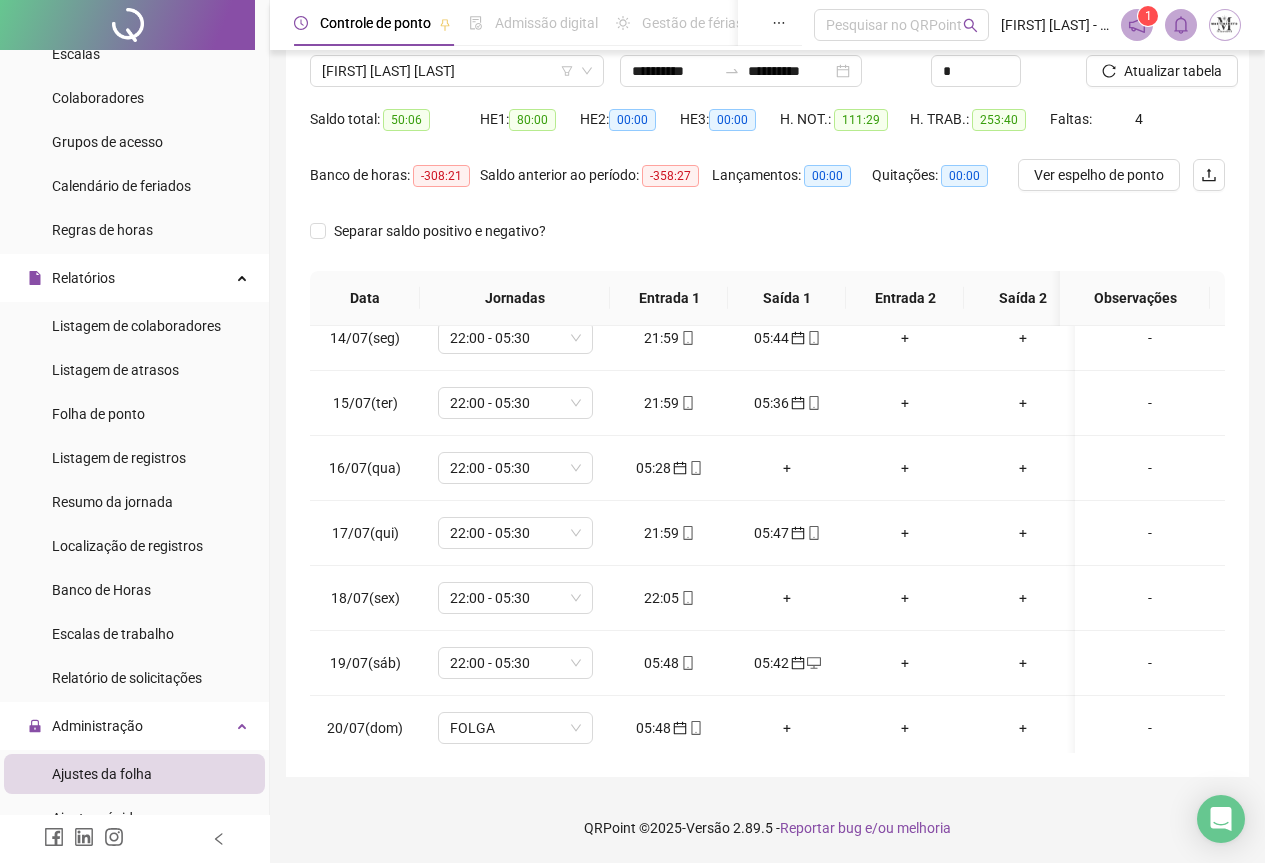 scroll, scrollTop: 803, scrollLeft: 0, axis: vertical 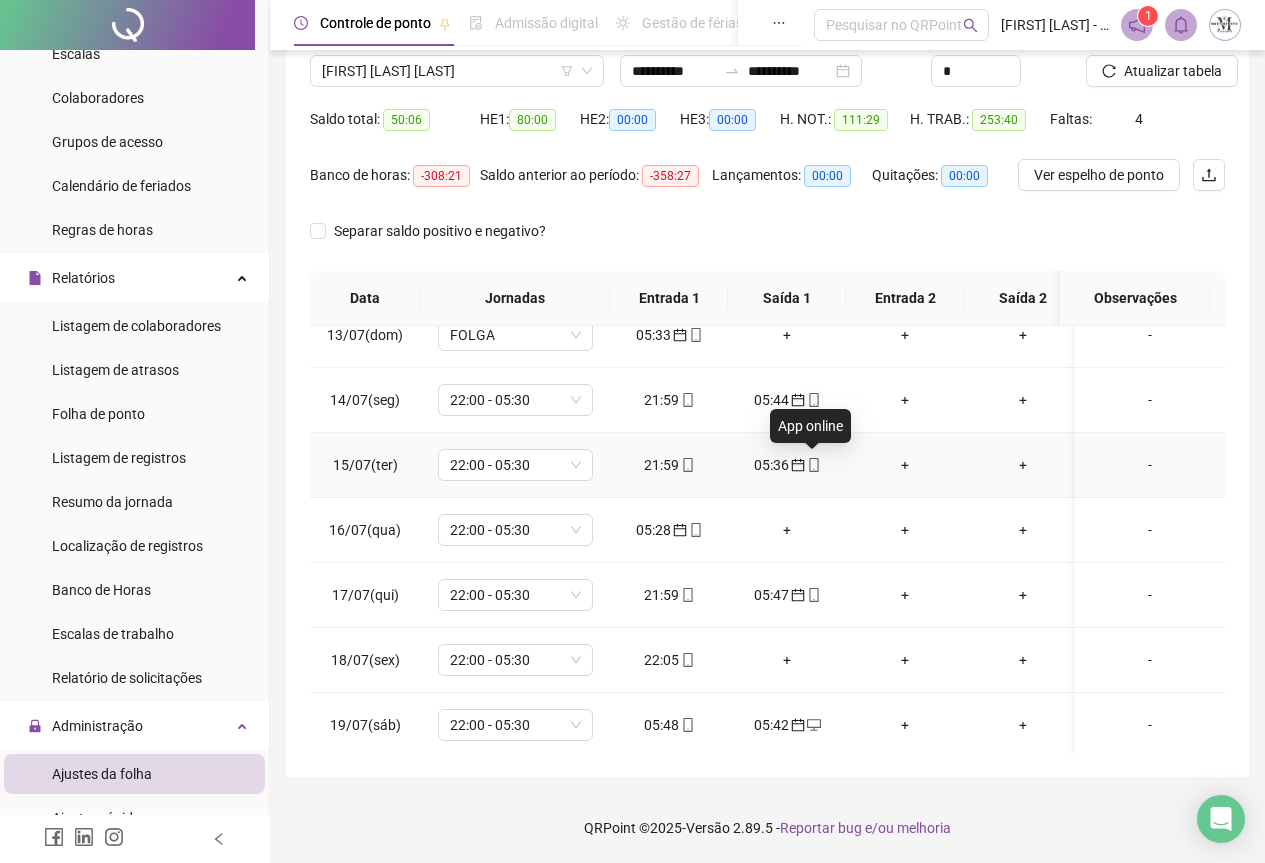 click 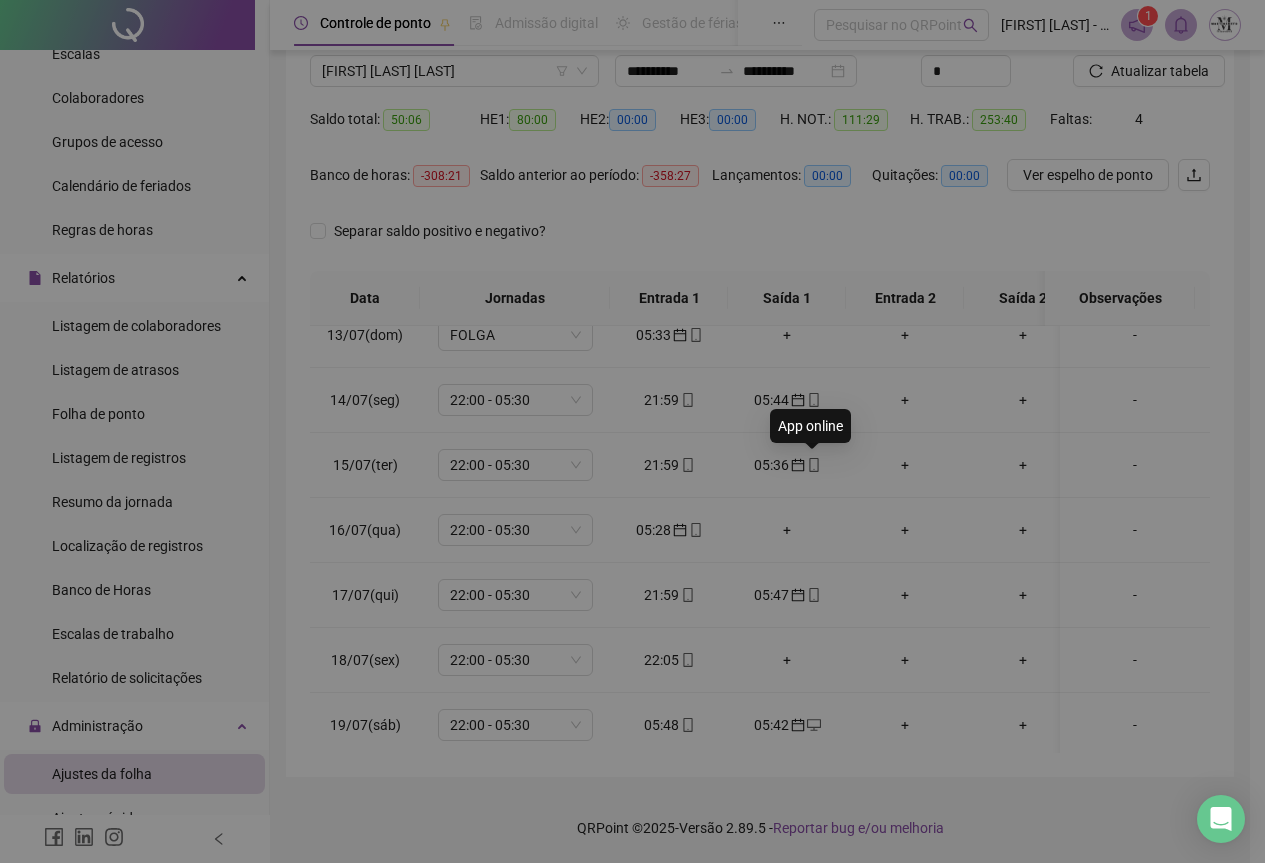 type on "**********" 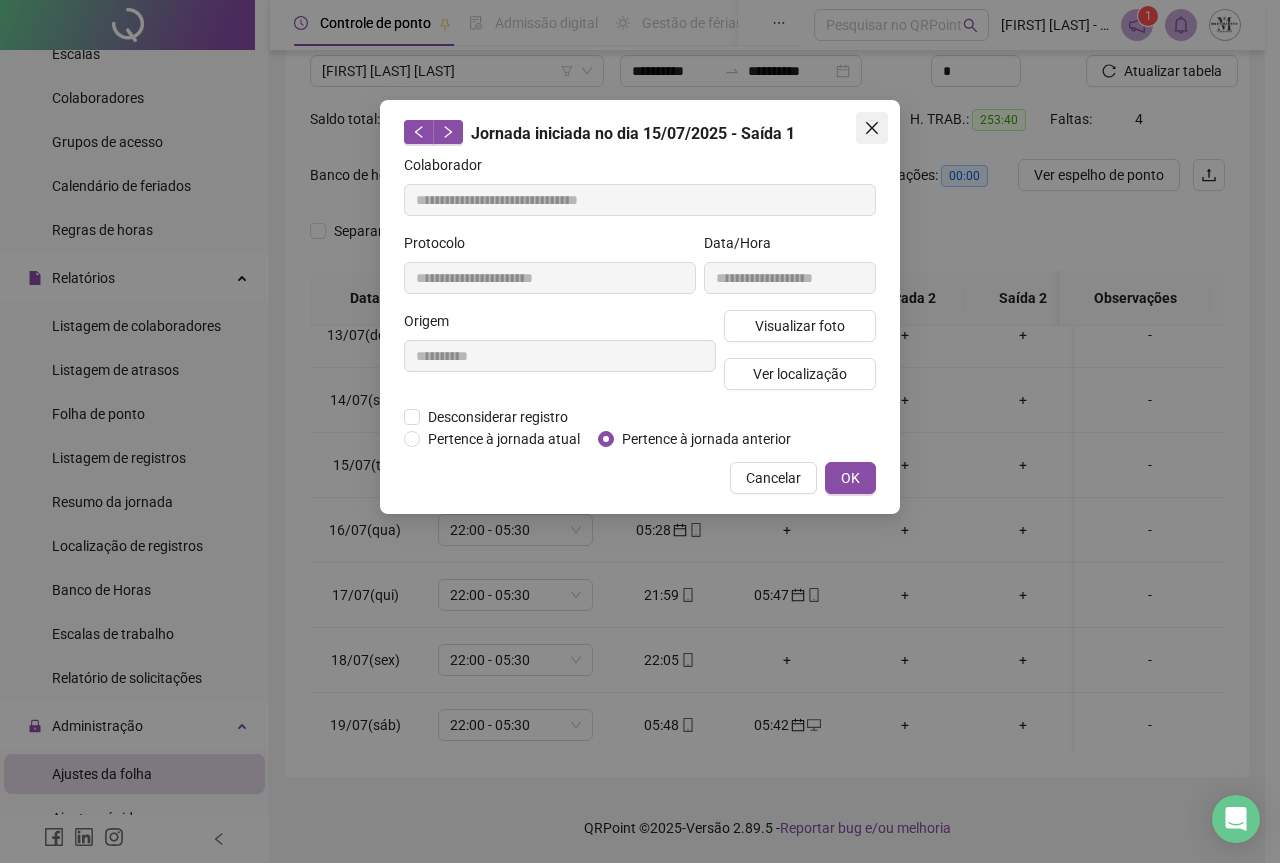 click 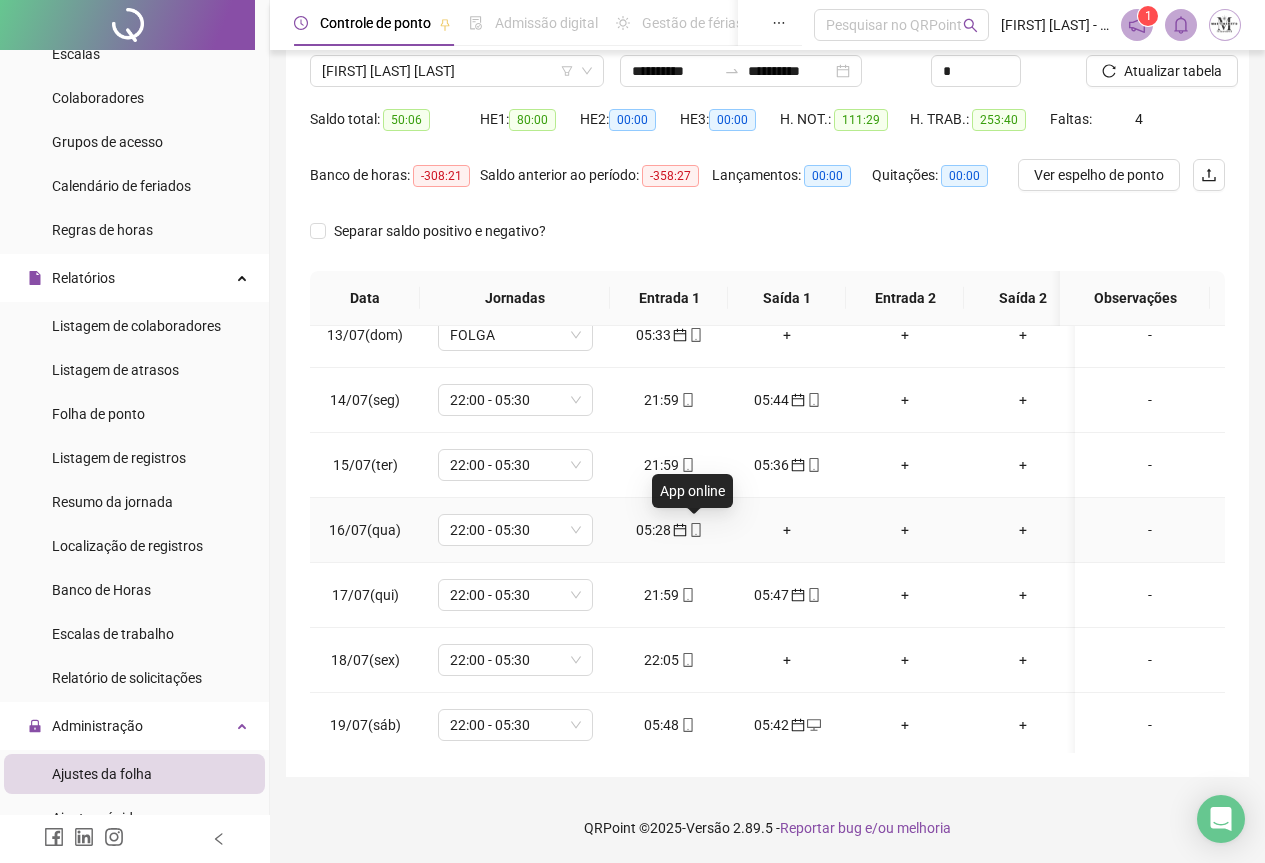click 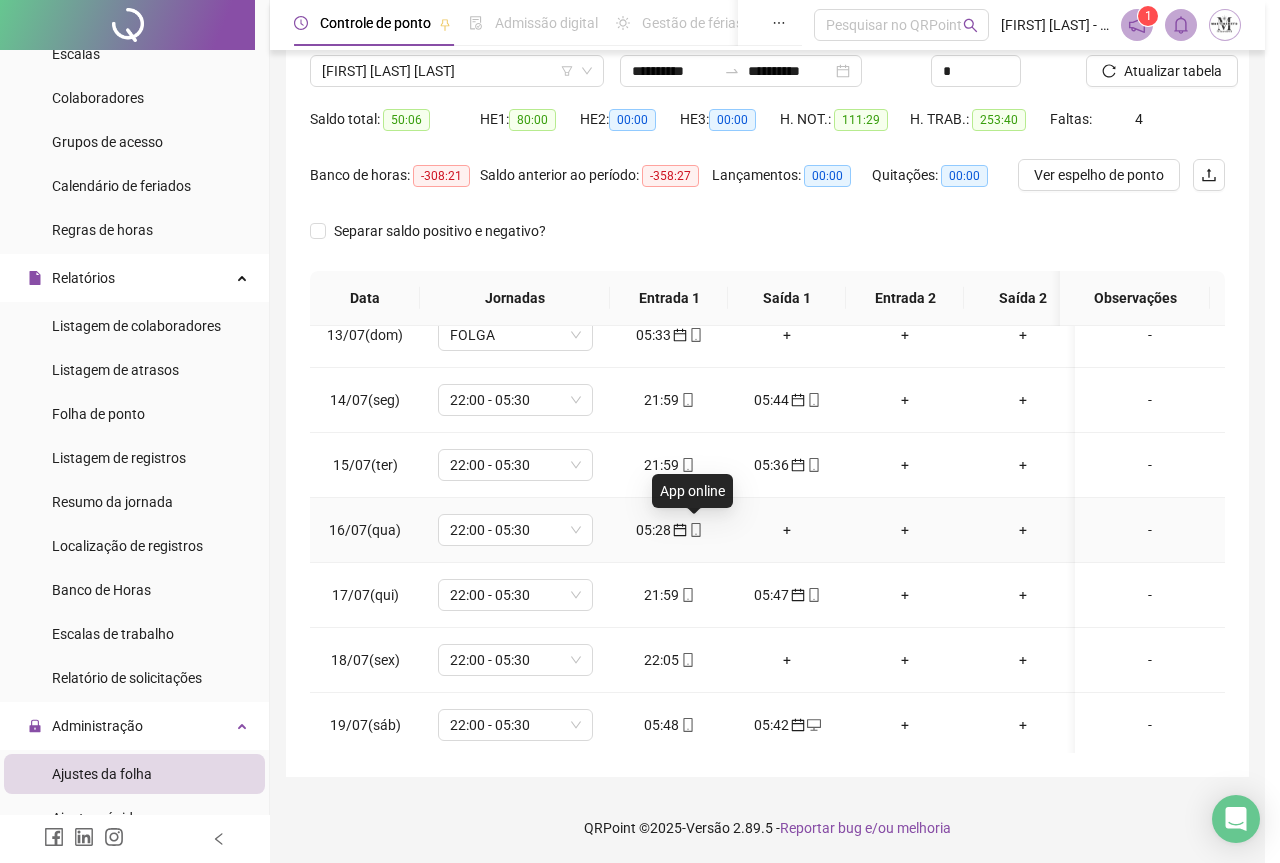 type on "**********" 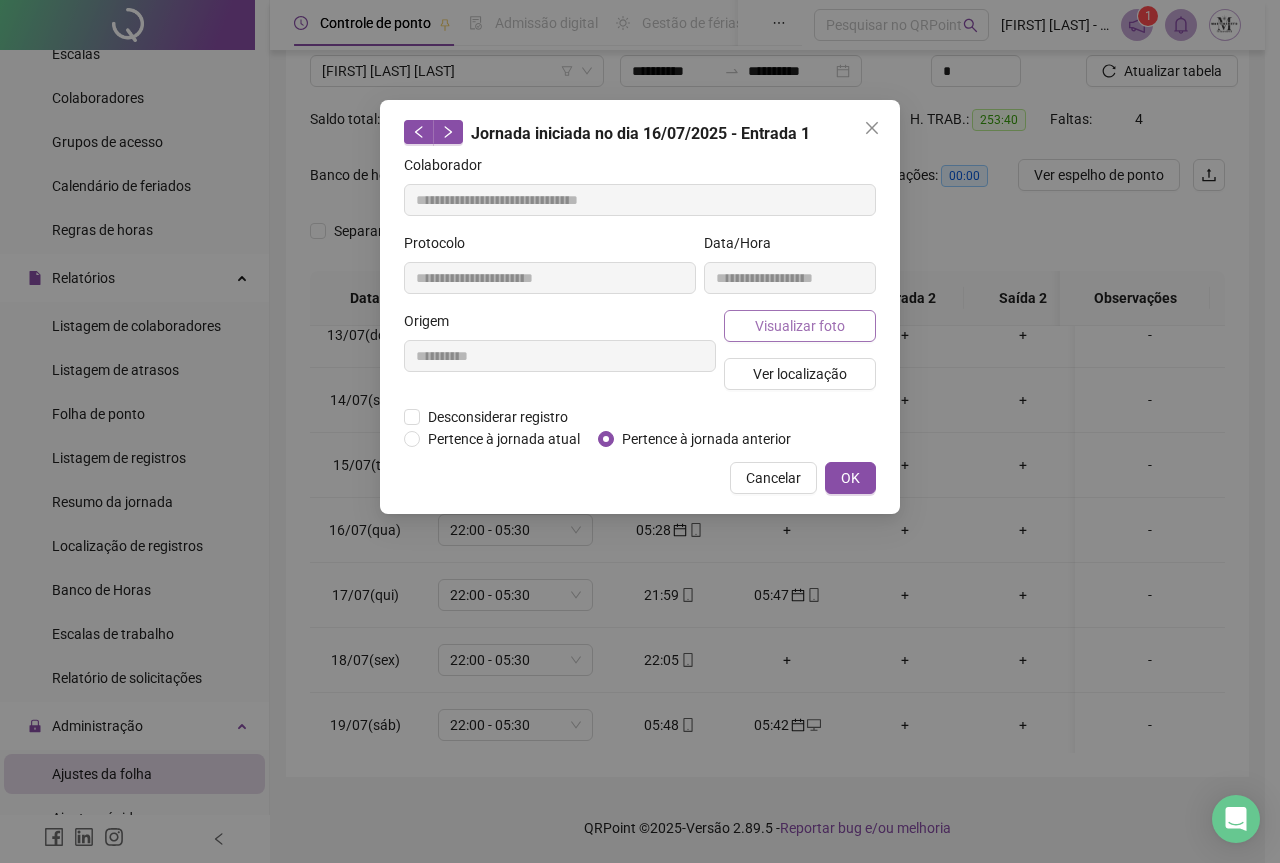 click on "Visualizar foto" at bounding box center [800, 326] 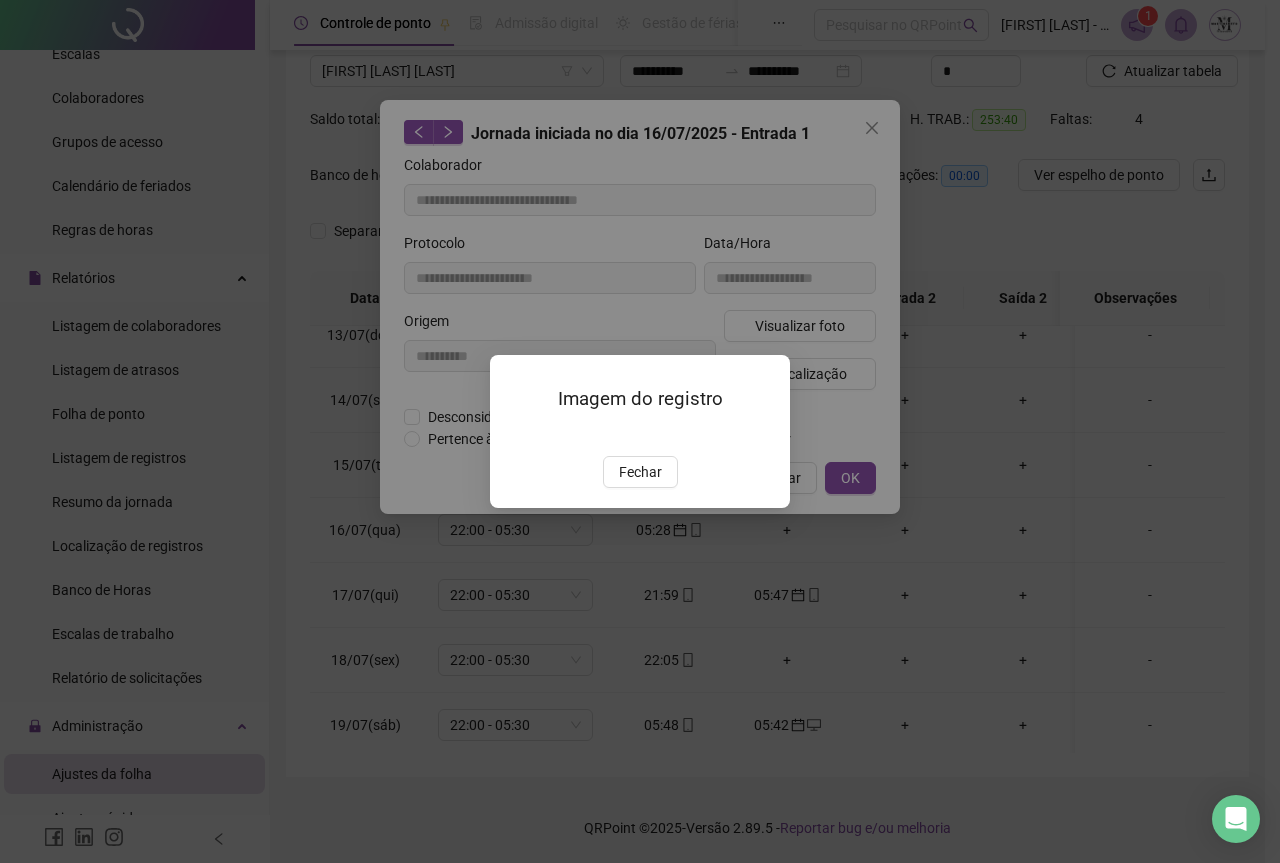 click on "Fechar" at bounding box center (640, 472) 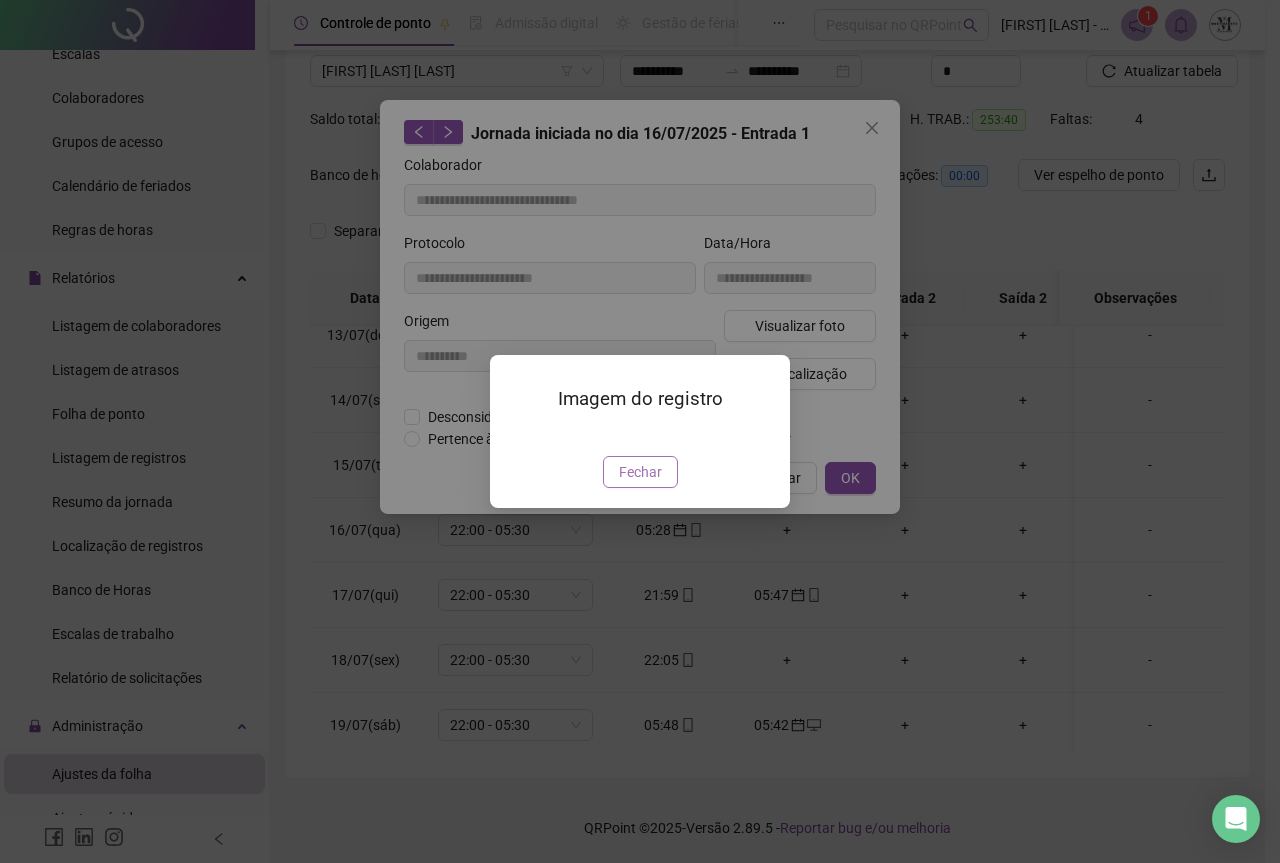 click on "Fechar" at bounding box center [640, 472] 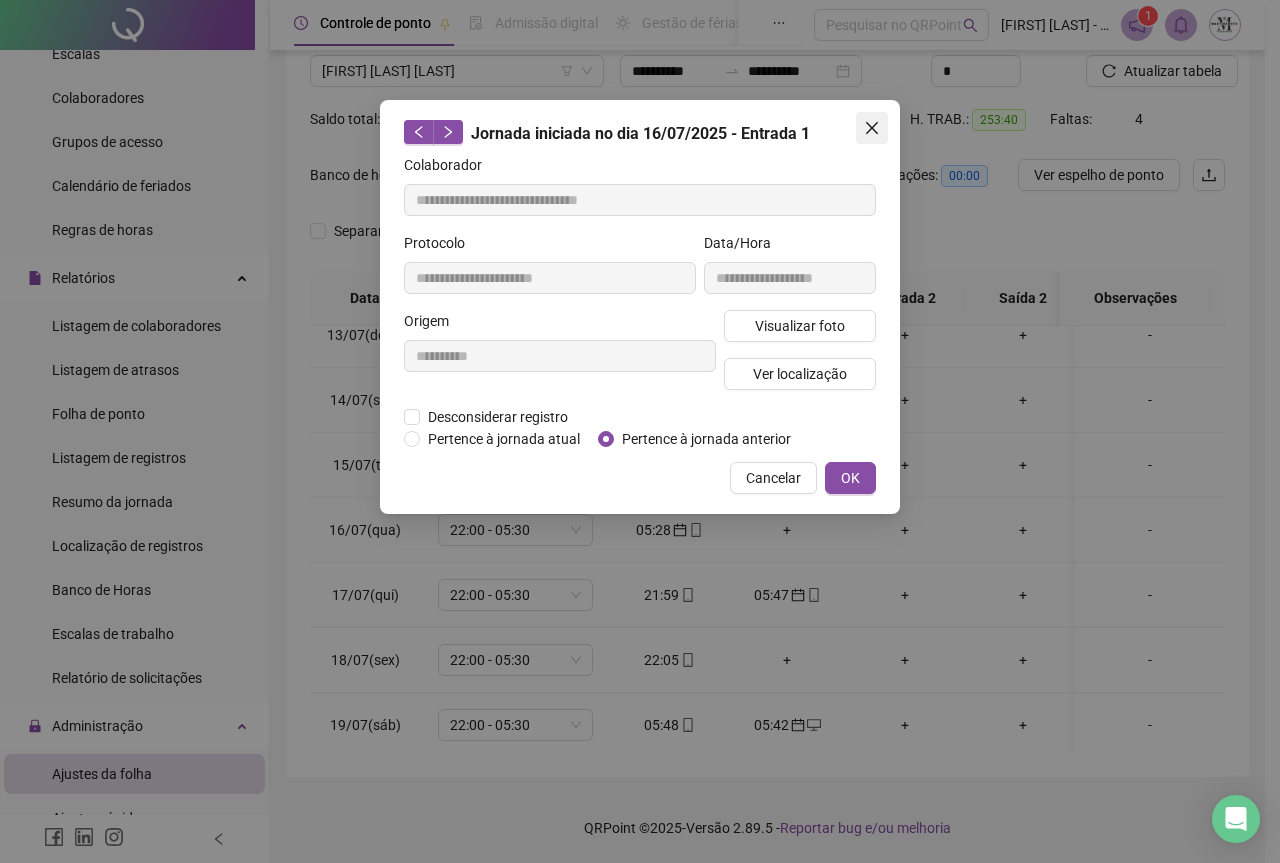 click 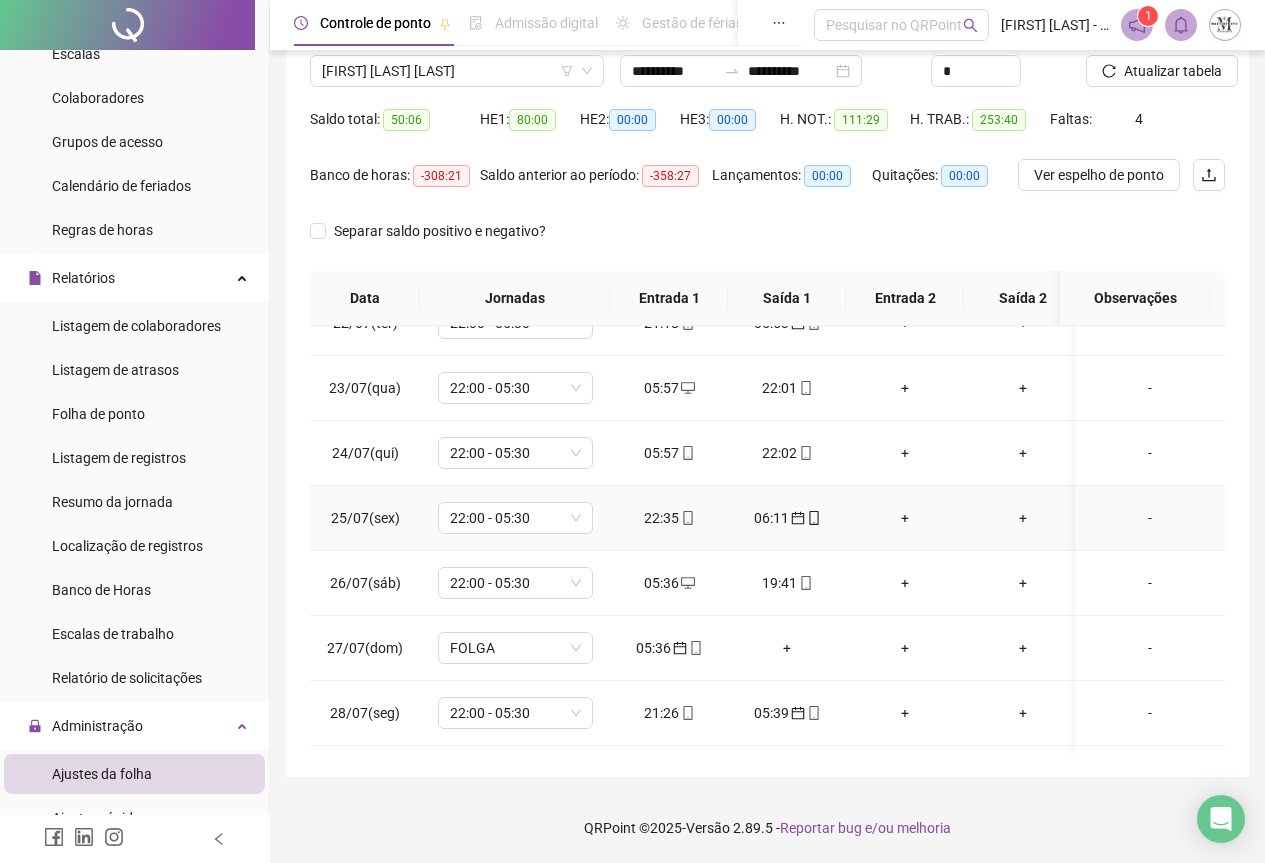 scroll, scrollTop: 1403, scrollLeft: 0, axis: vertical 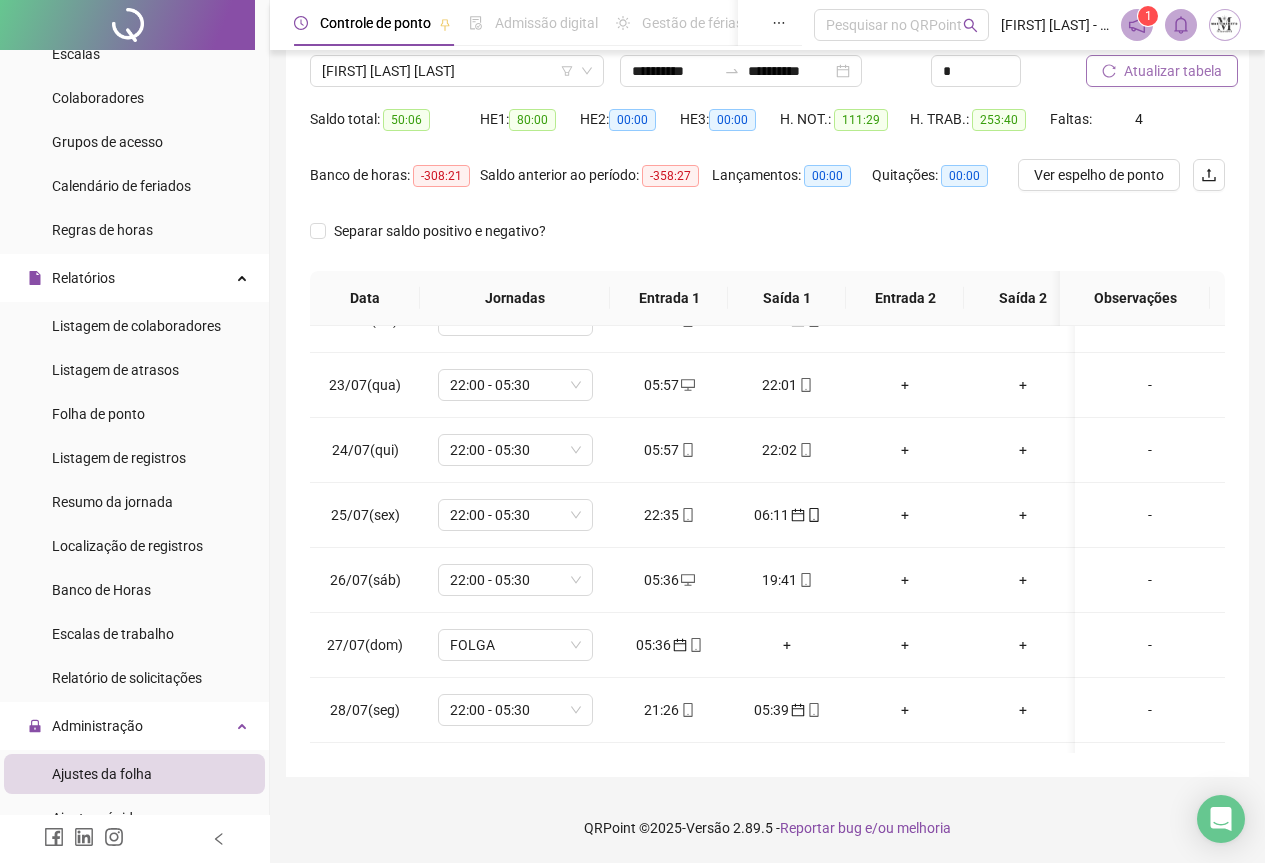 click on "Atualizar tabela" at bounding box center (1162, 71) 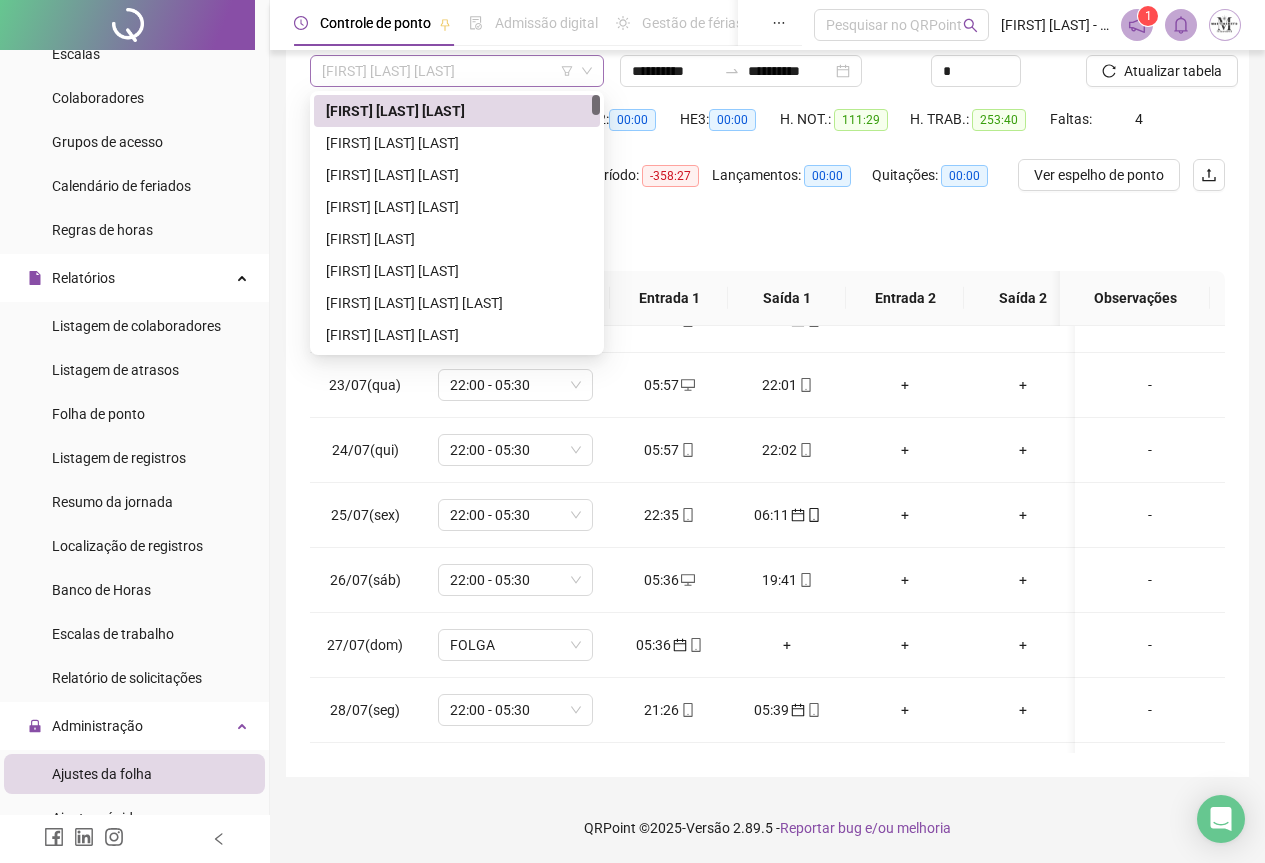 click on "[FIRST] [LAST] [LAST] [LAST]" at bounding box center [457, 71] 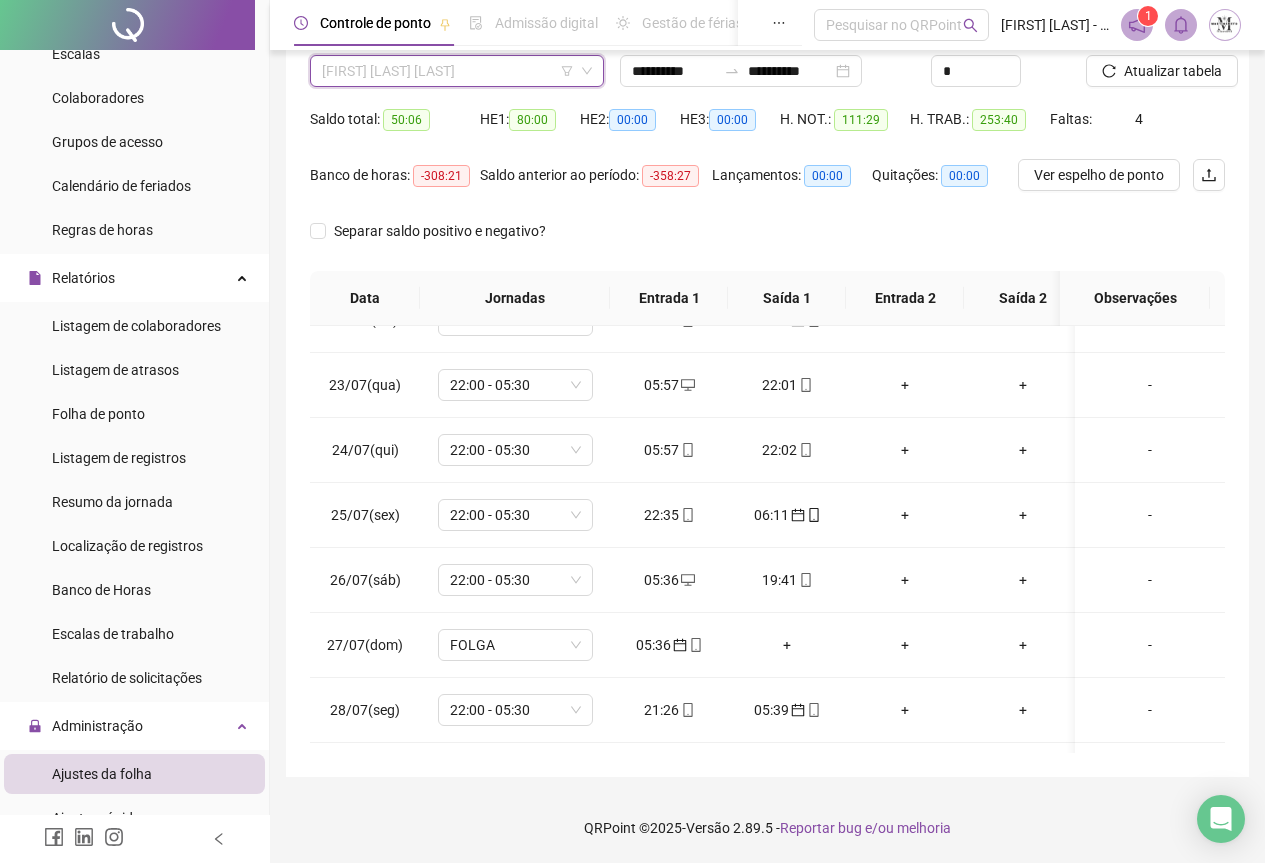 click on "[FIRST] [LAST] [LAST] [LAST]" at bounding box center (457, 71) 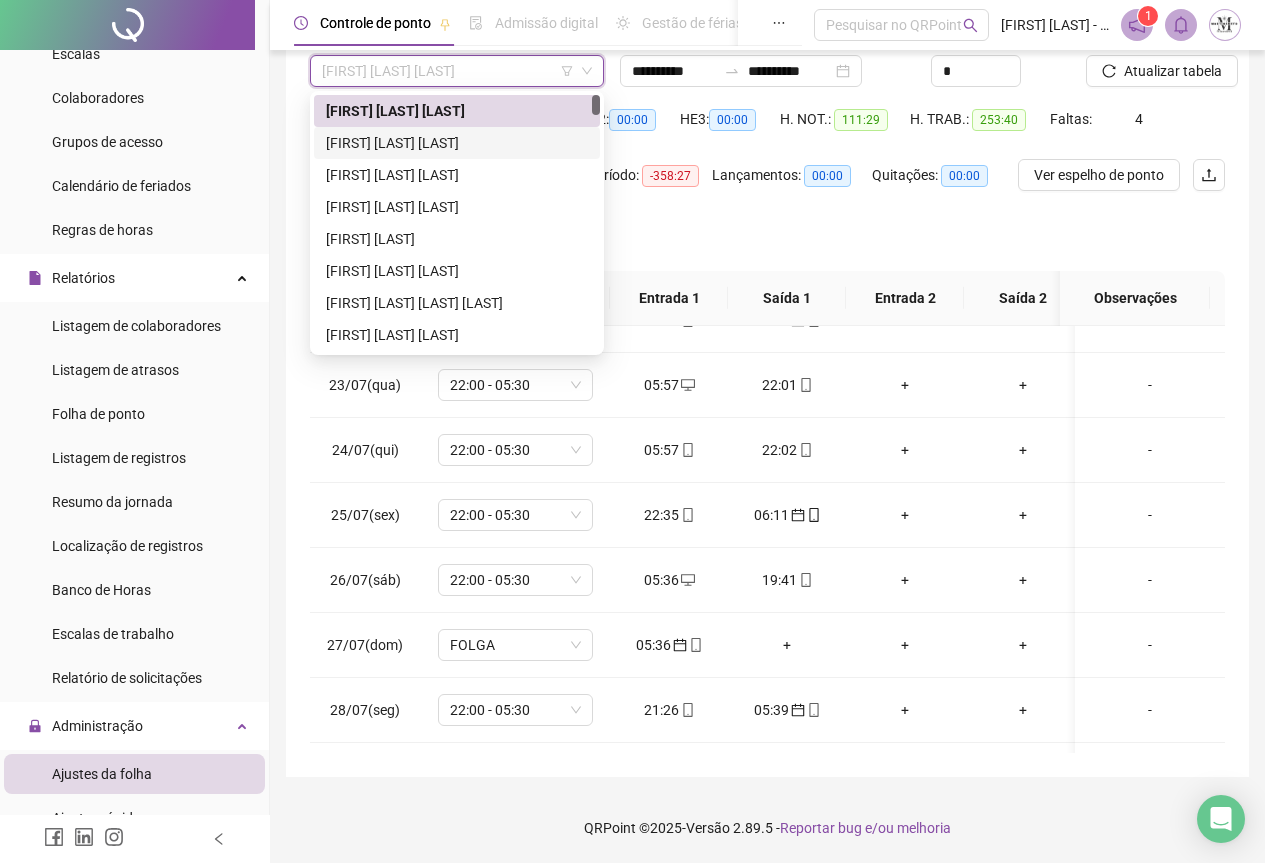 click on "[FIRST] [LAST]" at bounding box center (457, 143) 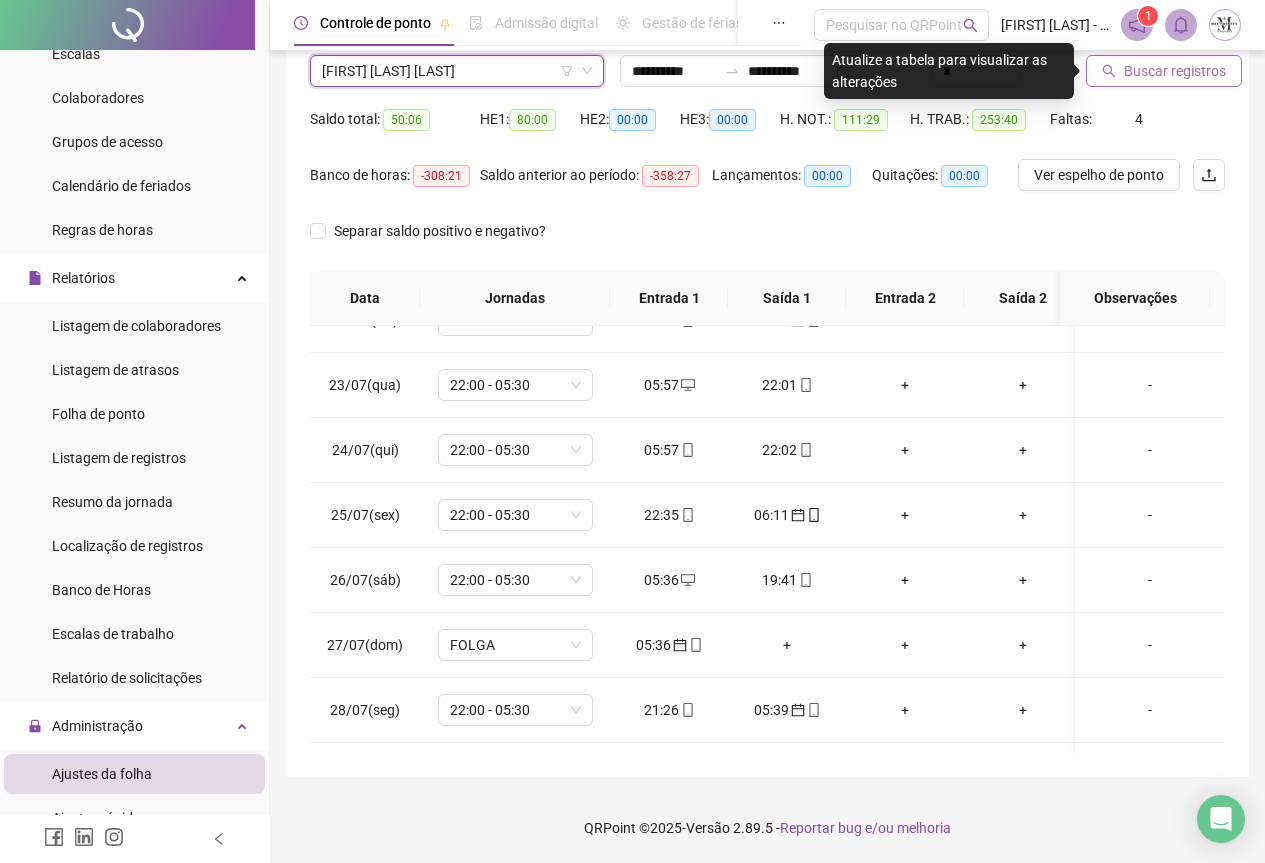 click on "Buscar registros" at bounding box center [1175, 71] 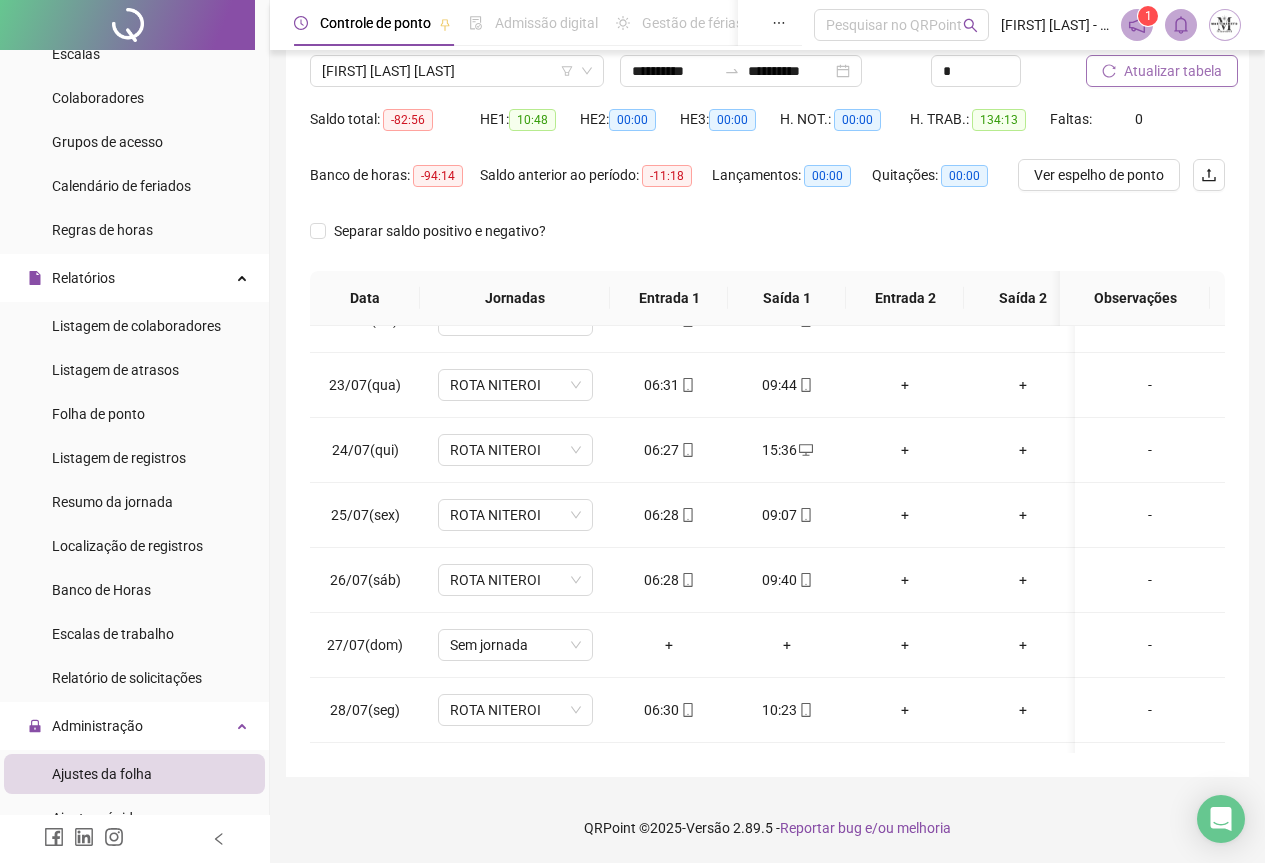 click on "[FIRST] [LAST]" at bounding box center [457, 71] 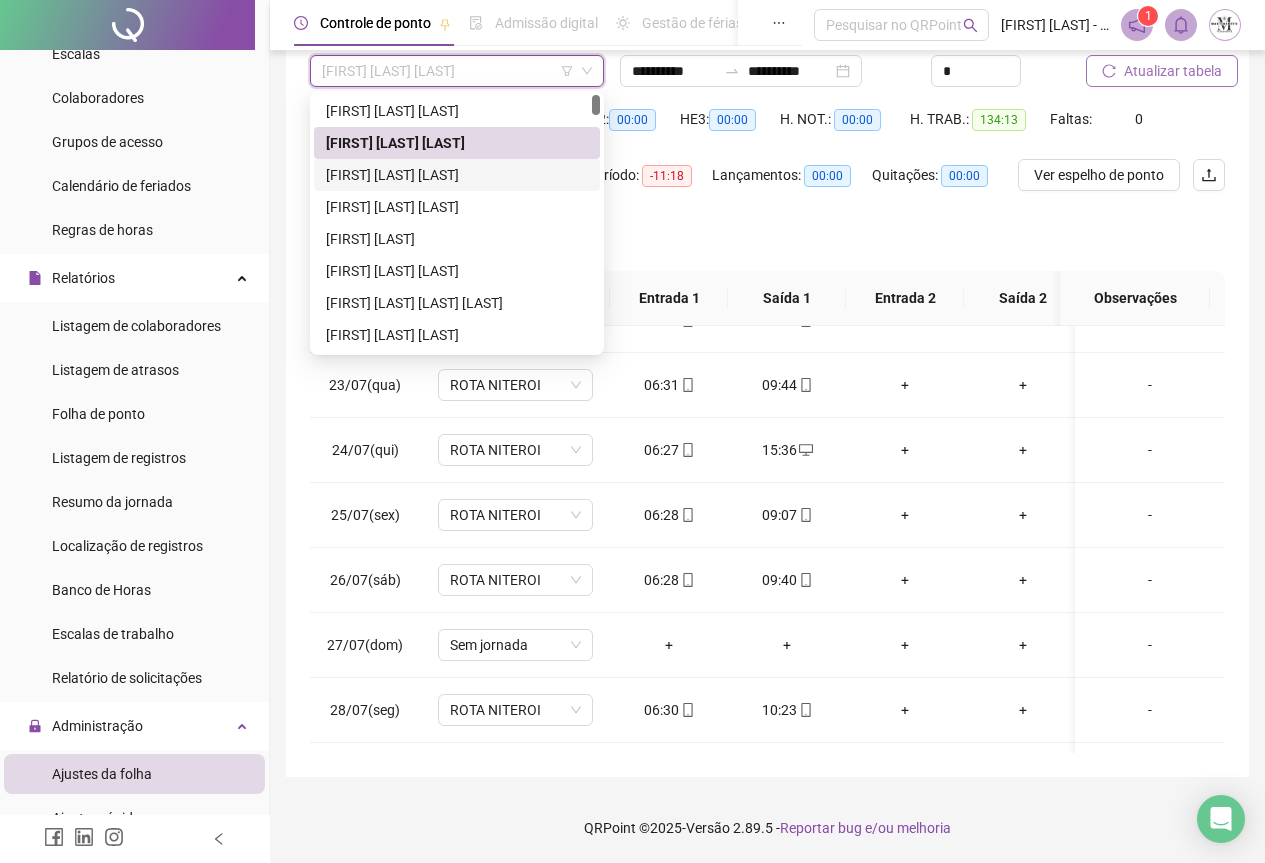click on "[FIRST] [LAST]" at bounding box center [457, 175] 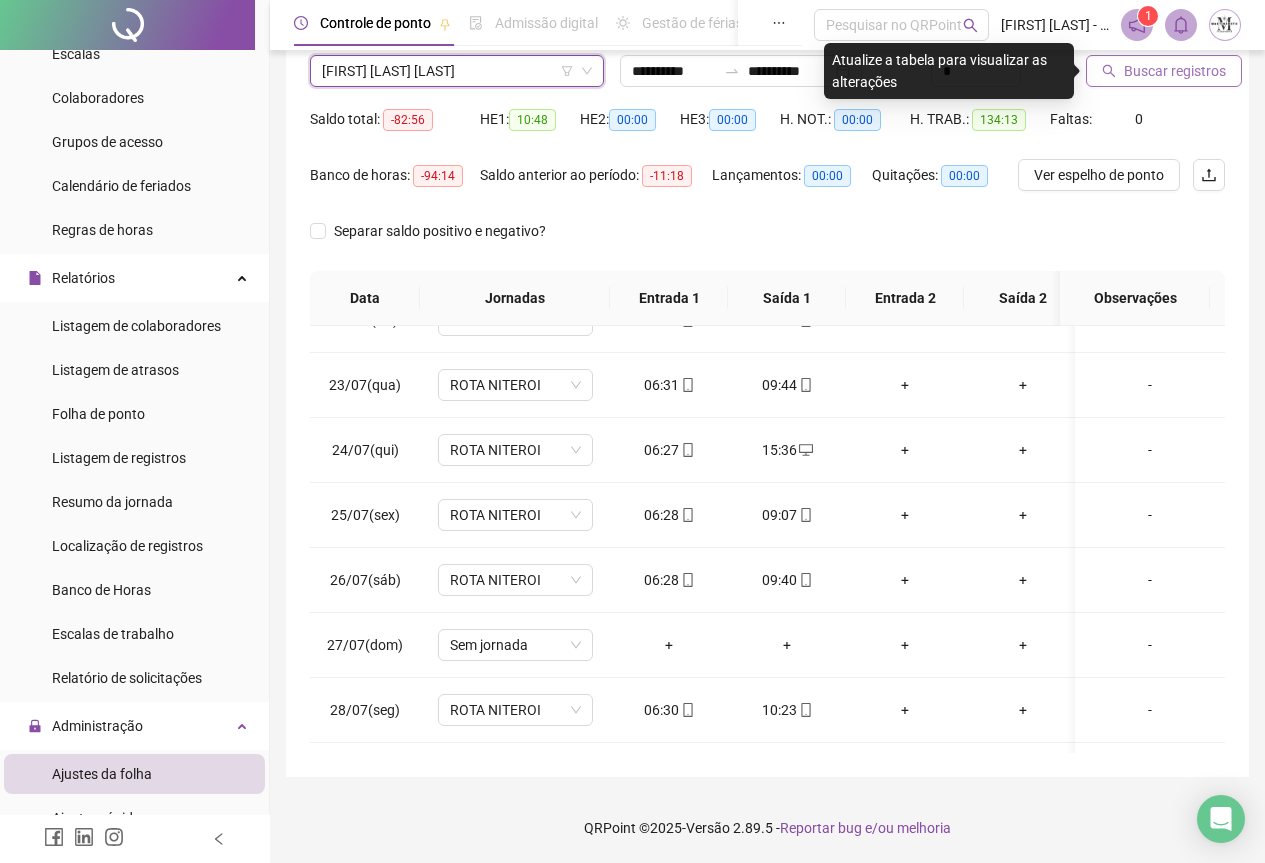 click on "Buscar registros" at bounding box center (1175, 71) 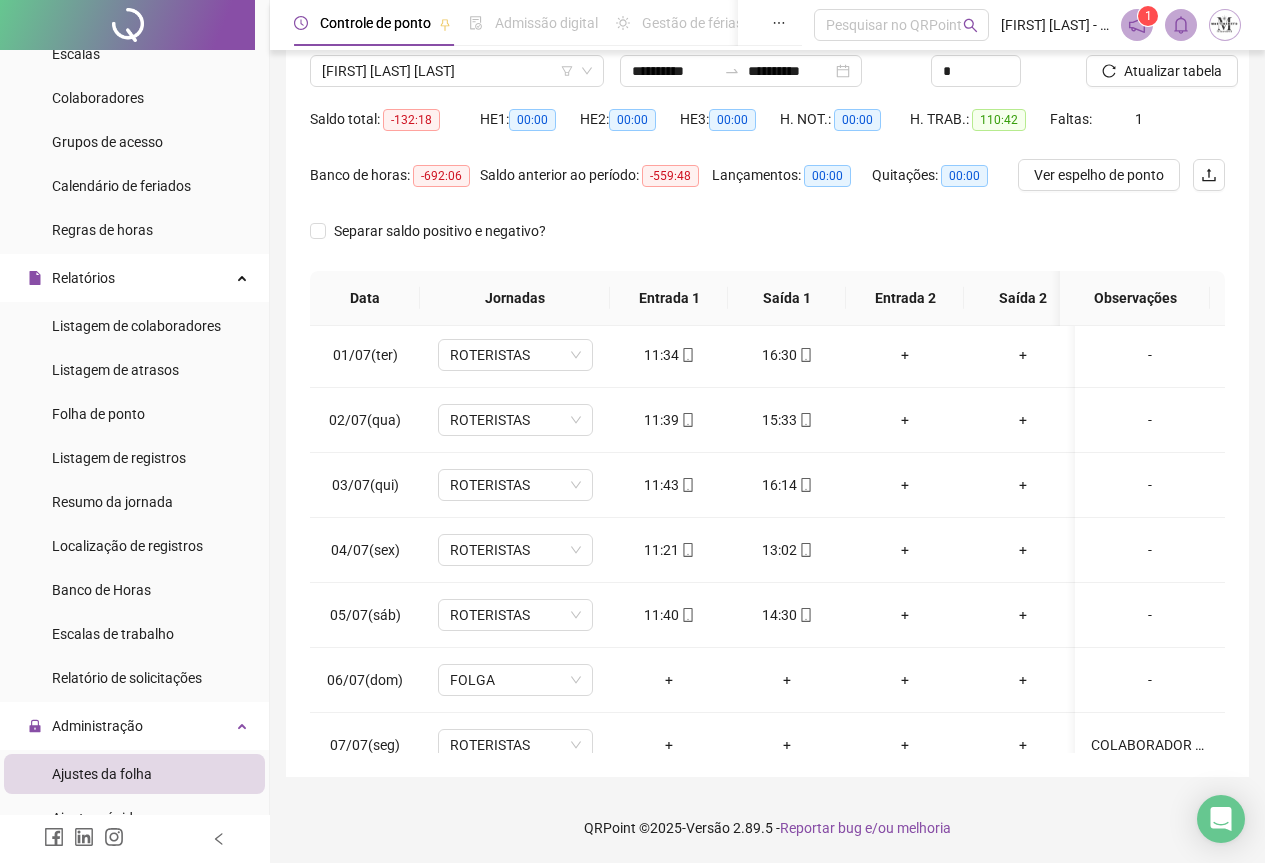scroll, scrollTop: 0, scrollLeft: 0, axis: both 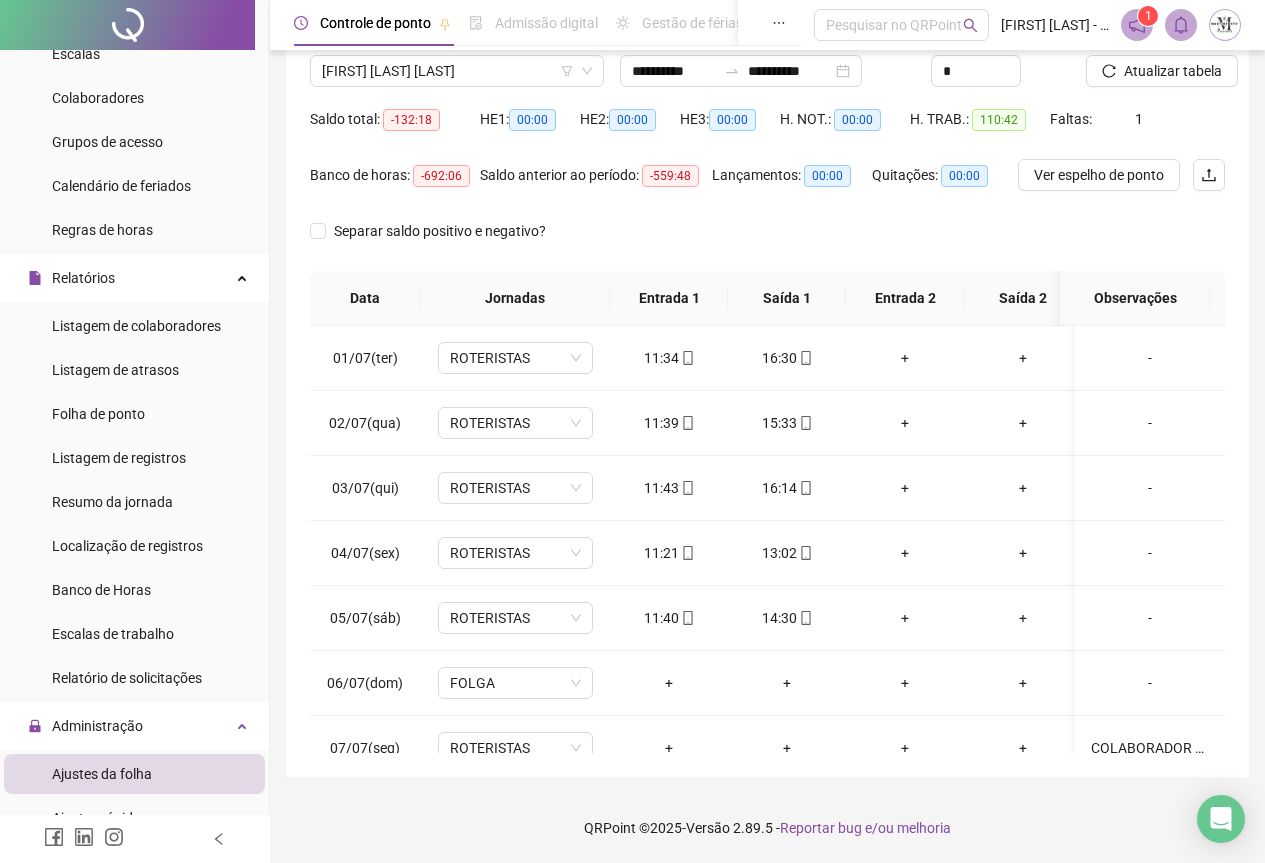 drag, startPoint x: 444, startPoint y: 76, endPoint x: 434, endPoint y: 97, distance: 23.259407 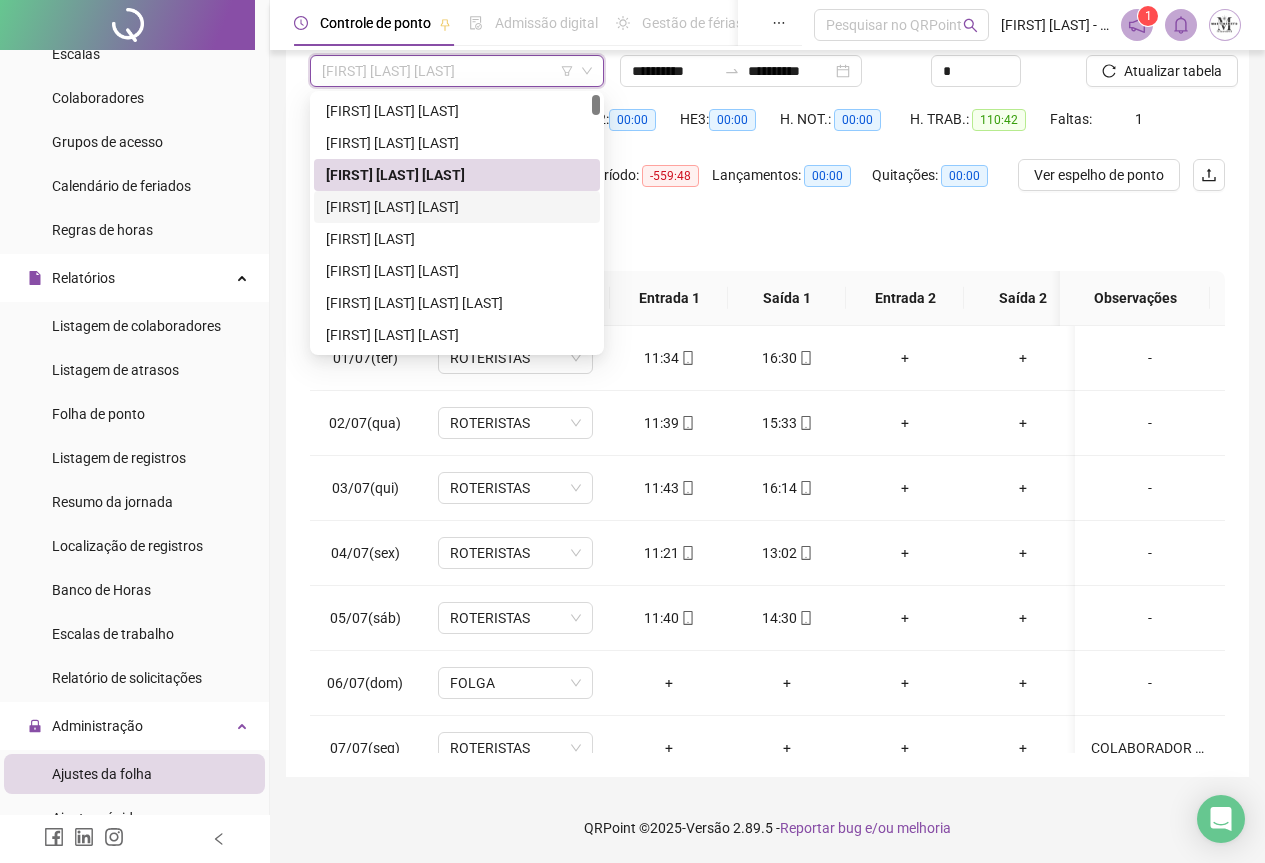 click on "[FIRST] [LAST] [LAST]" at bounding box center [457, 207] 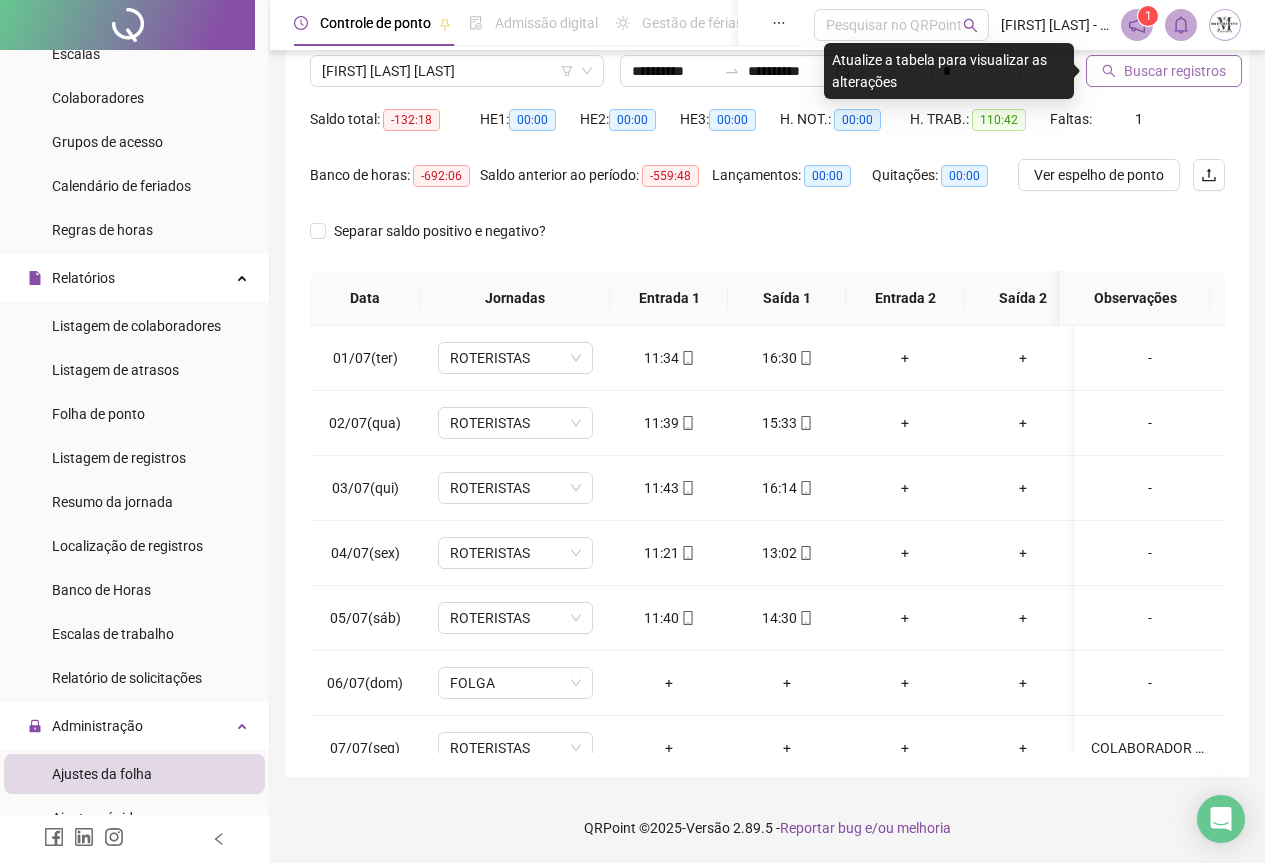 click on "Buscar registros" at bounding box center (1175, 71) 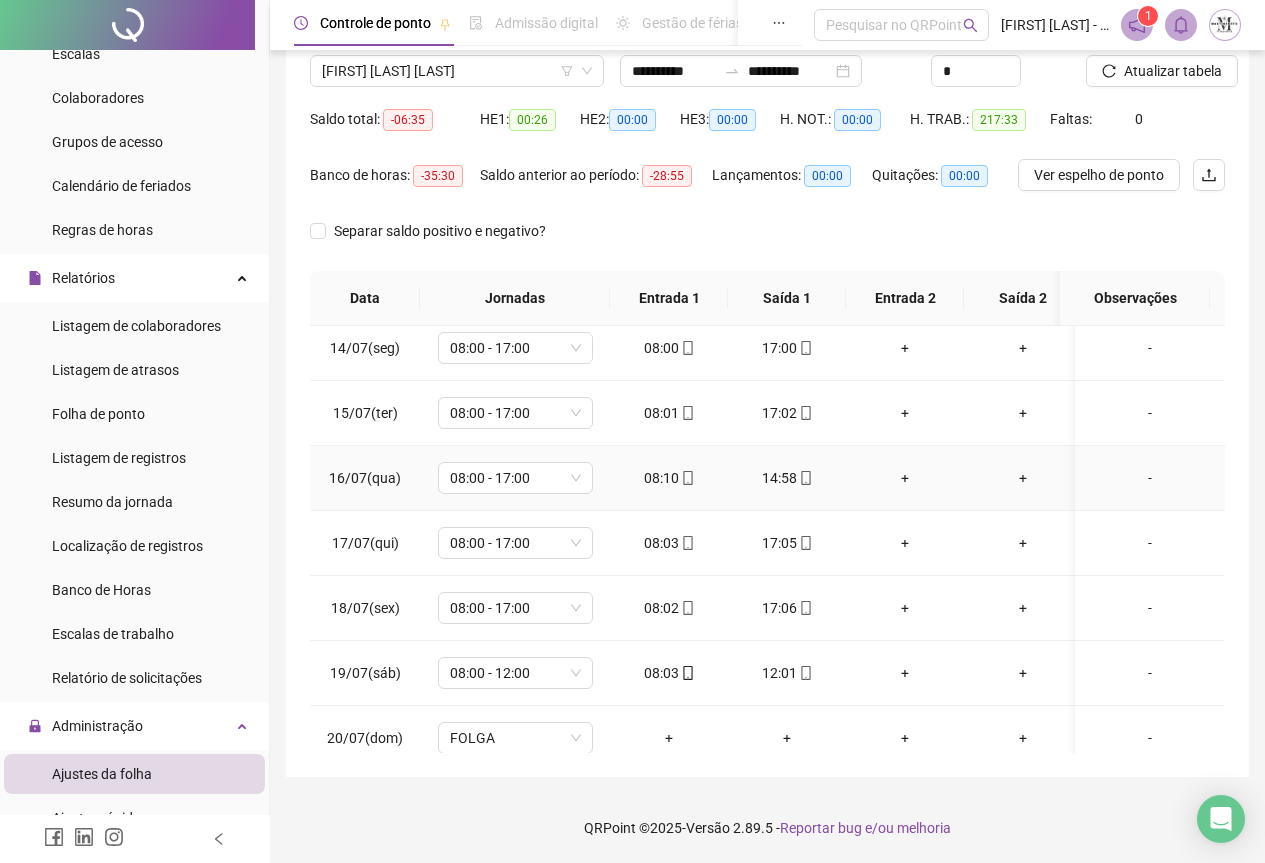 scroll, scrollTop: 1000, scrollLeft: 0, axis: vertical 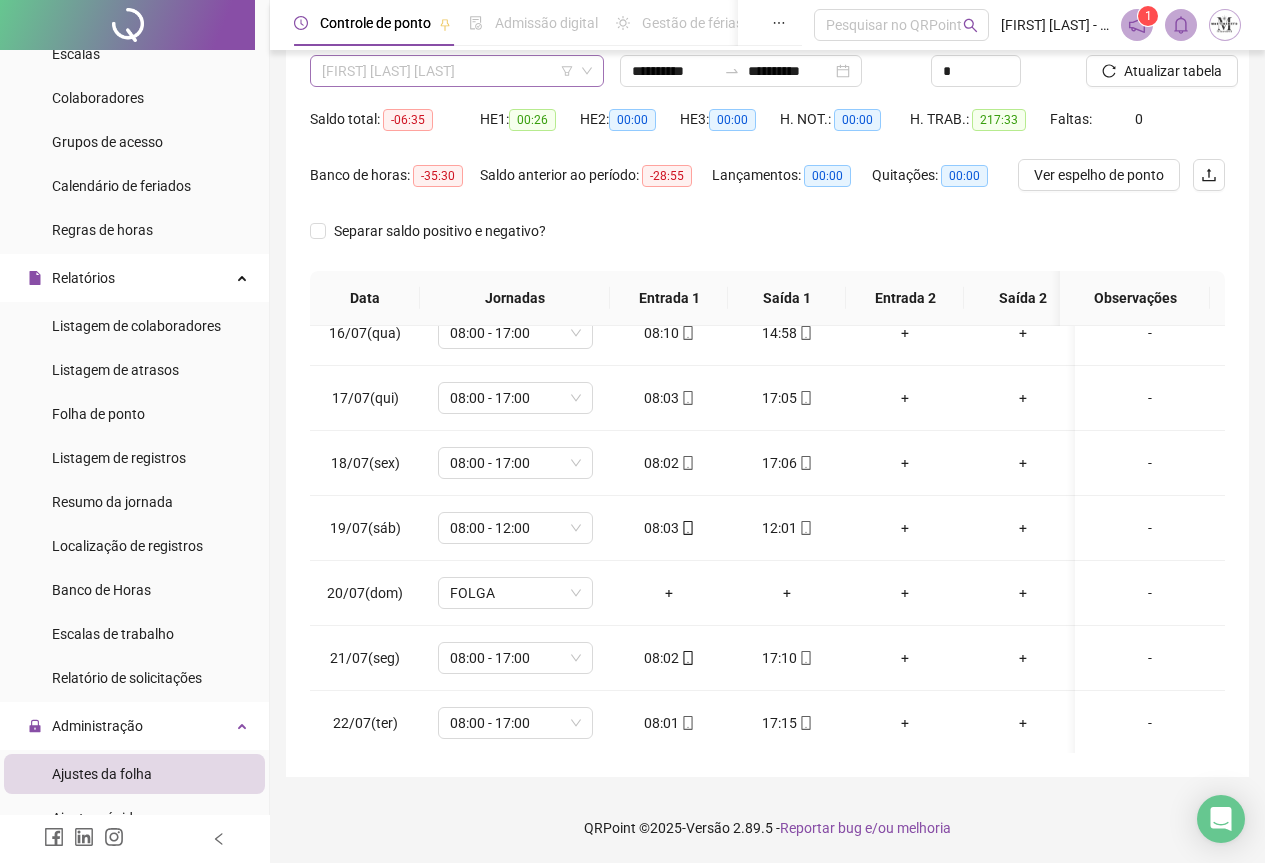 click on "[FIRST] [LAST] [LAST]" at bounding box center (457, 71) 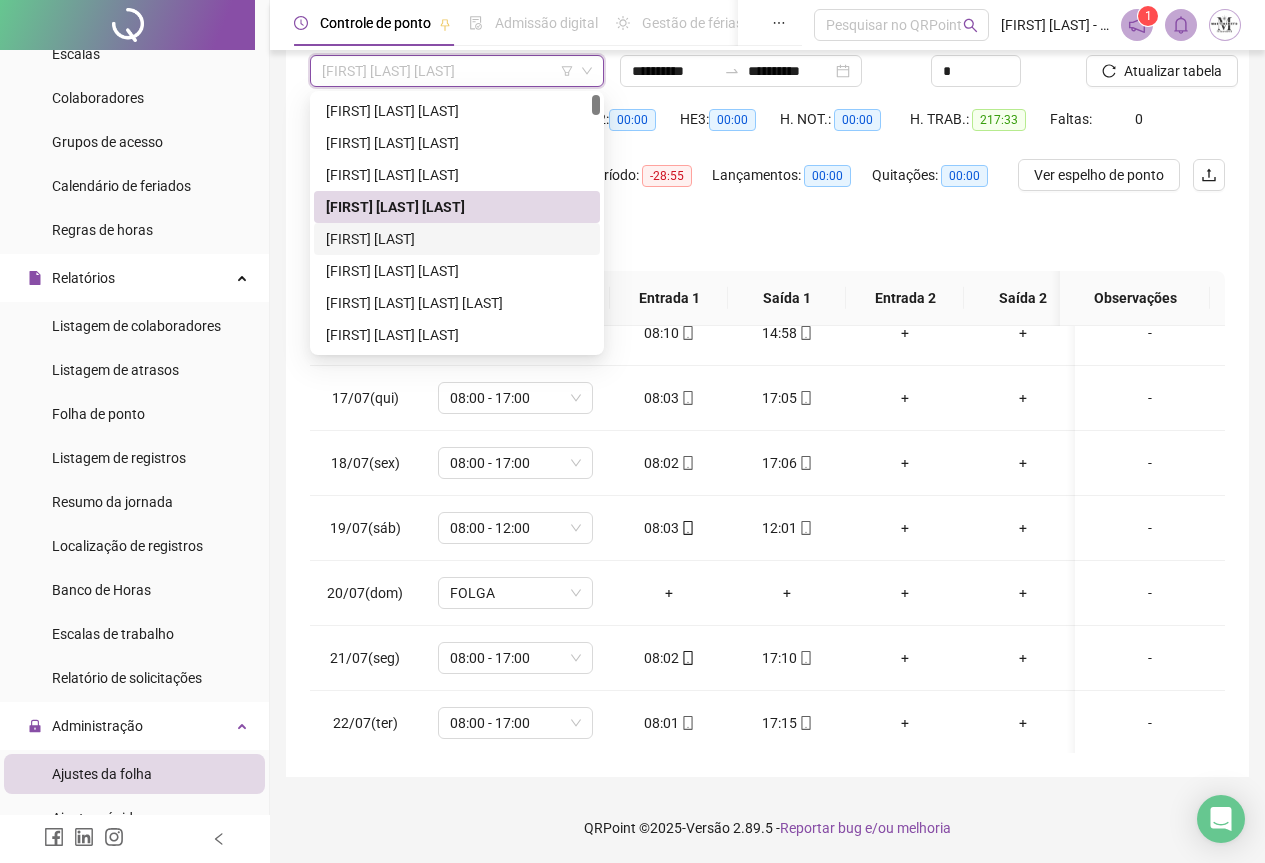click on "[FIRST] [LAST] [LAST]" at bounding box center [457, 239] 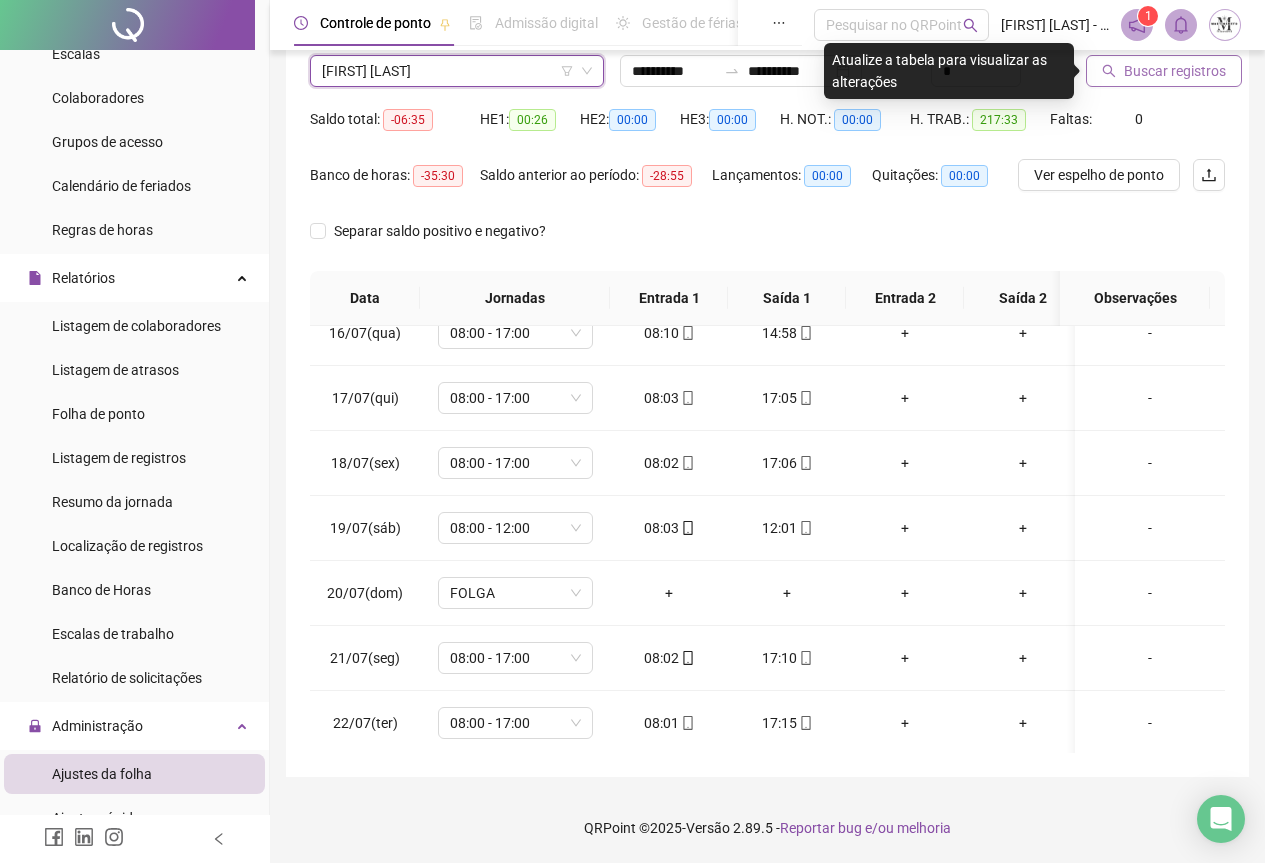 click on "Buscar registros" at bounding box center (1175, 71) 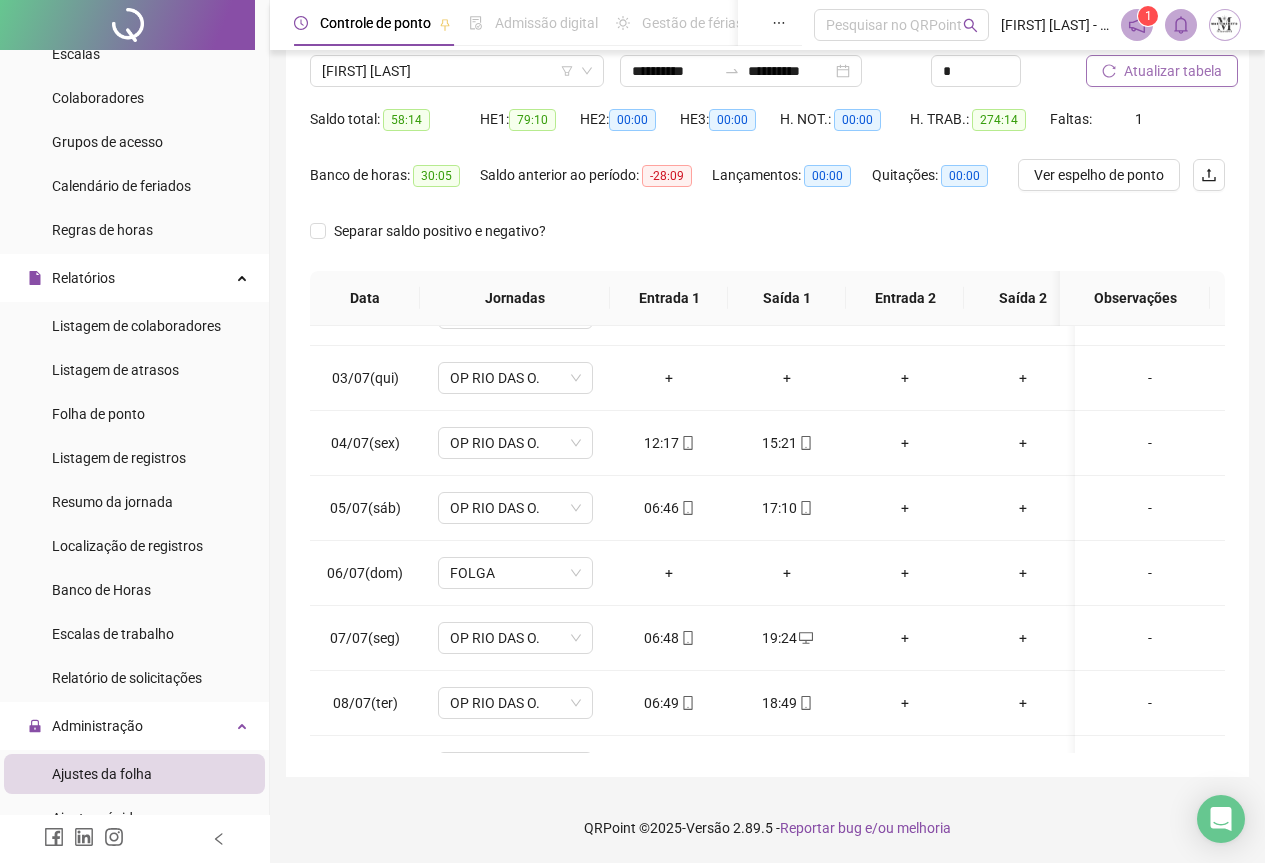 scroll, scrollTop: 0, scrollLeft: 0, axis: both 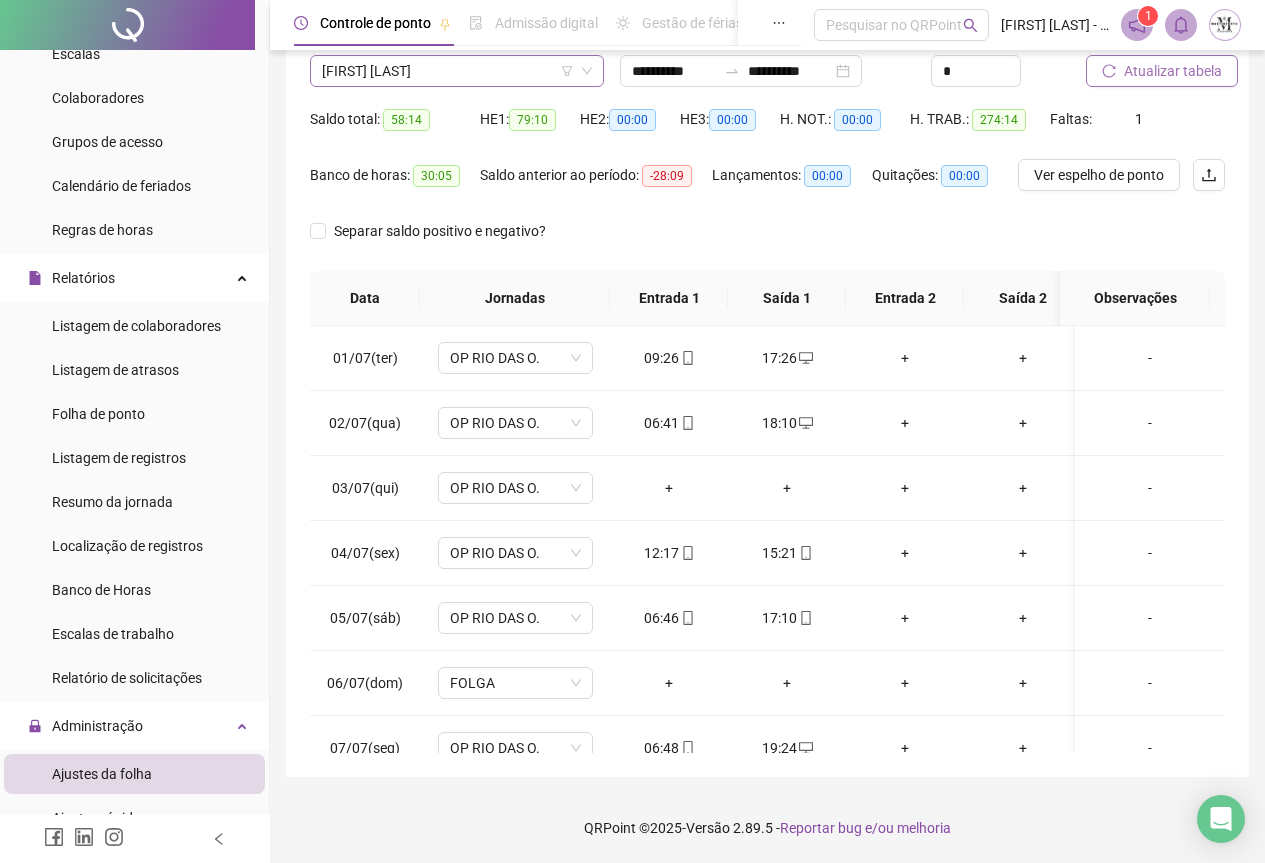 click on "[FIRST] [LAST] [LAST]" at bounding box center (457, 71) 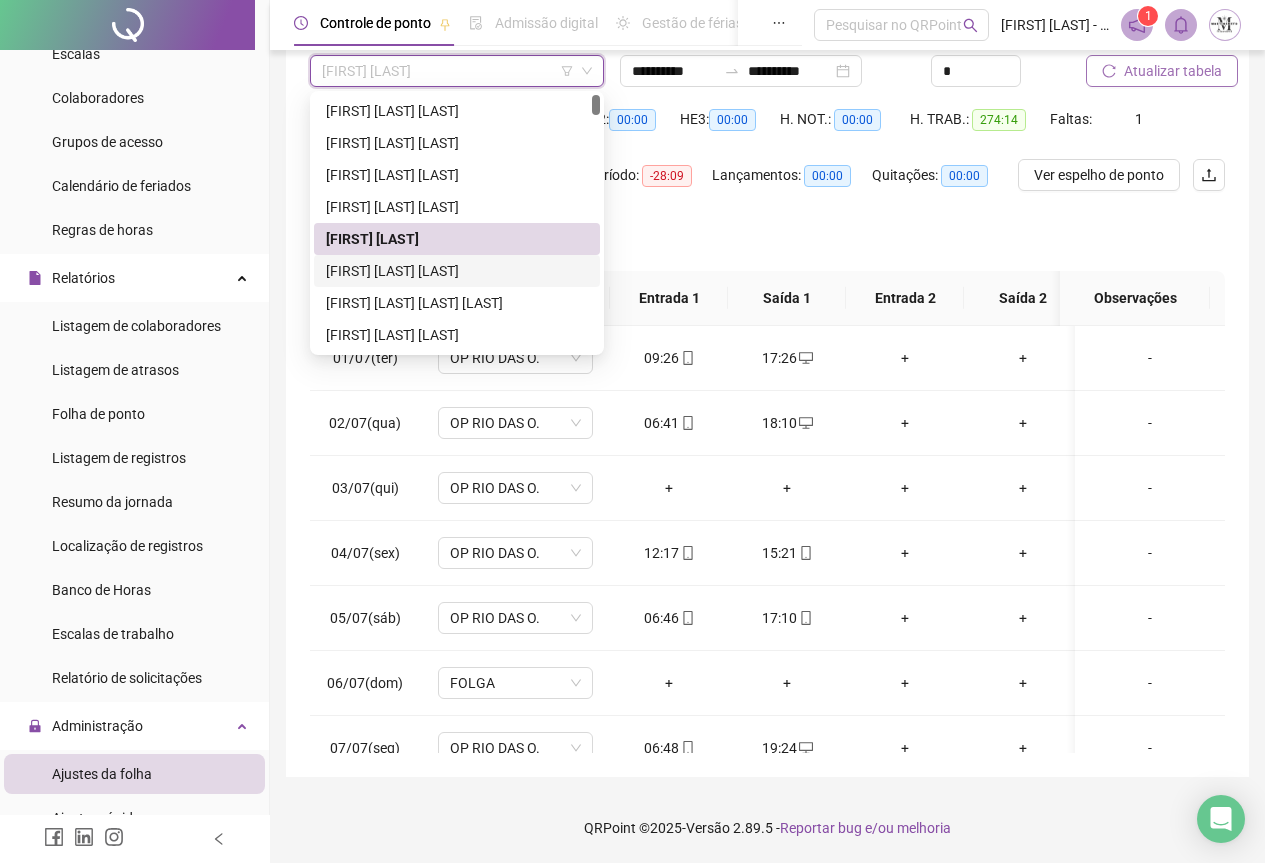 click on "[FIRST] [LAST] [LAST] [LAST]" at bounding box center (457, 271) 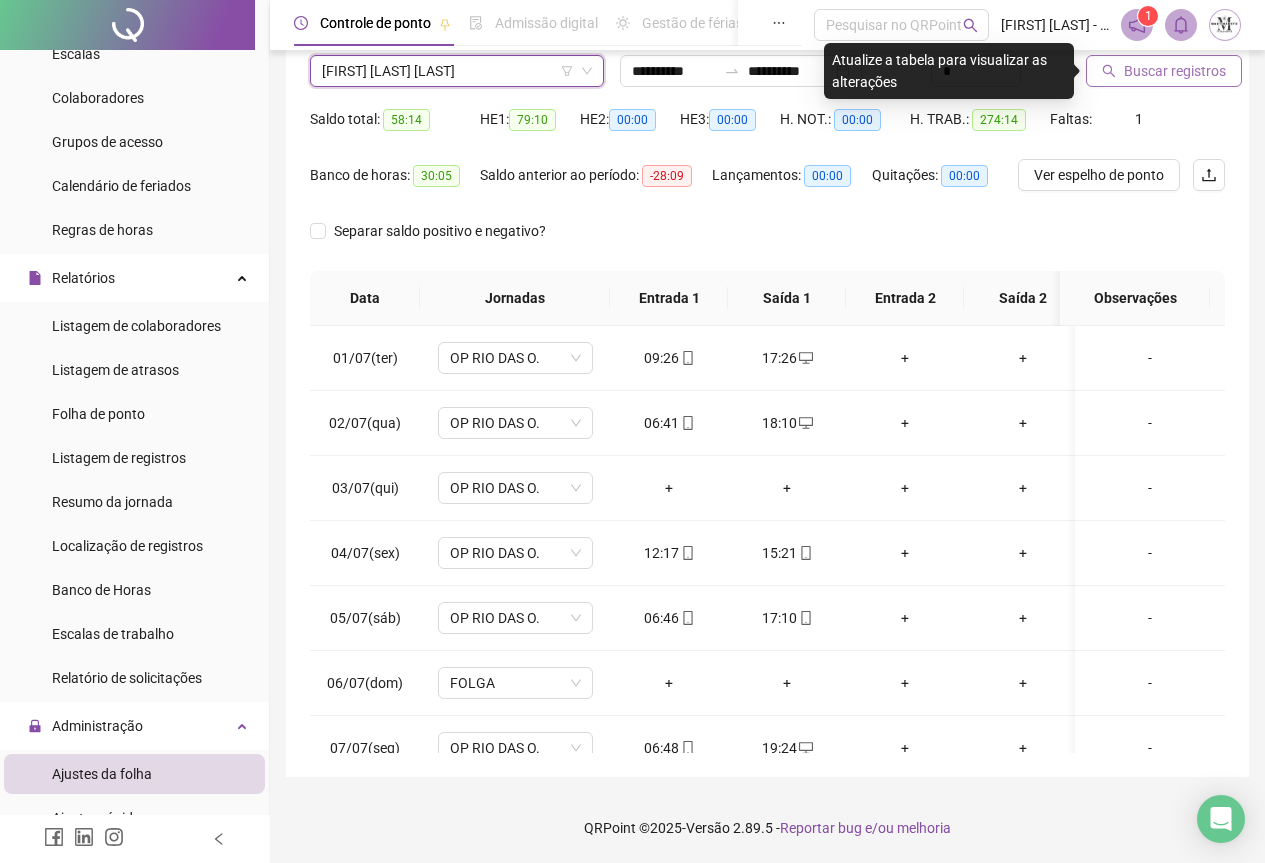 click on "Buscar registros" at bounding box center (1175, 71) 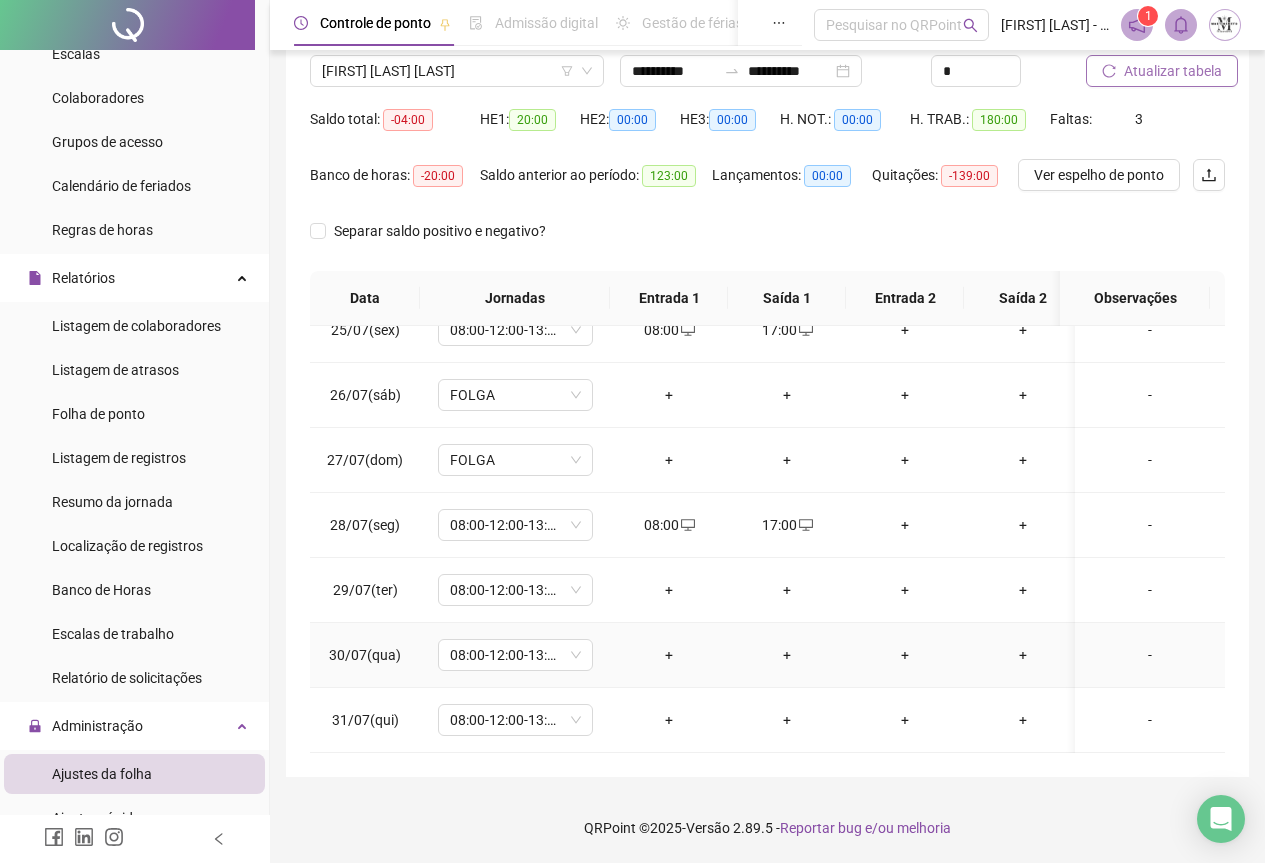 scroll, scrollTop: 1603, scrollLeft: 0, axis: vertical 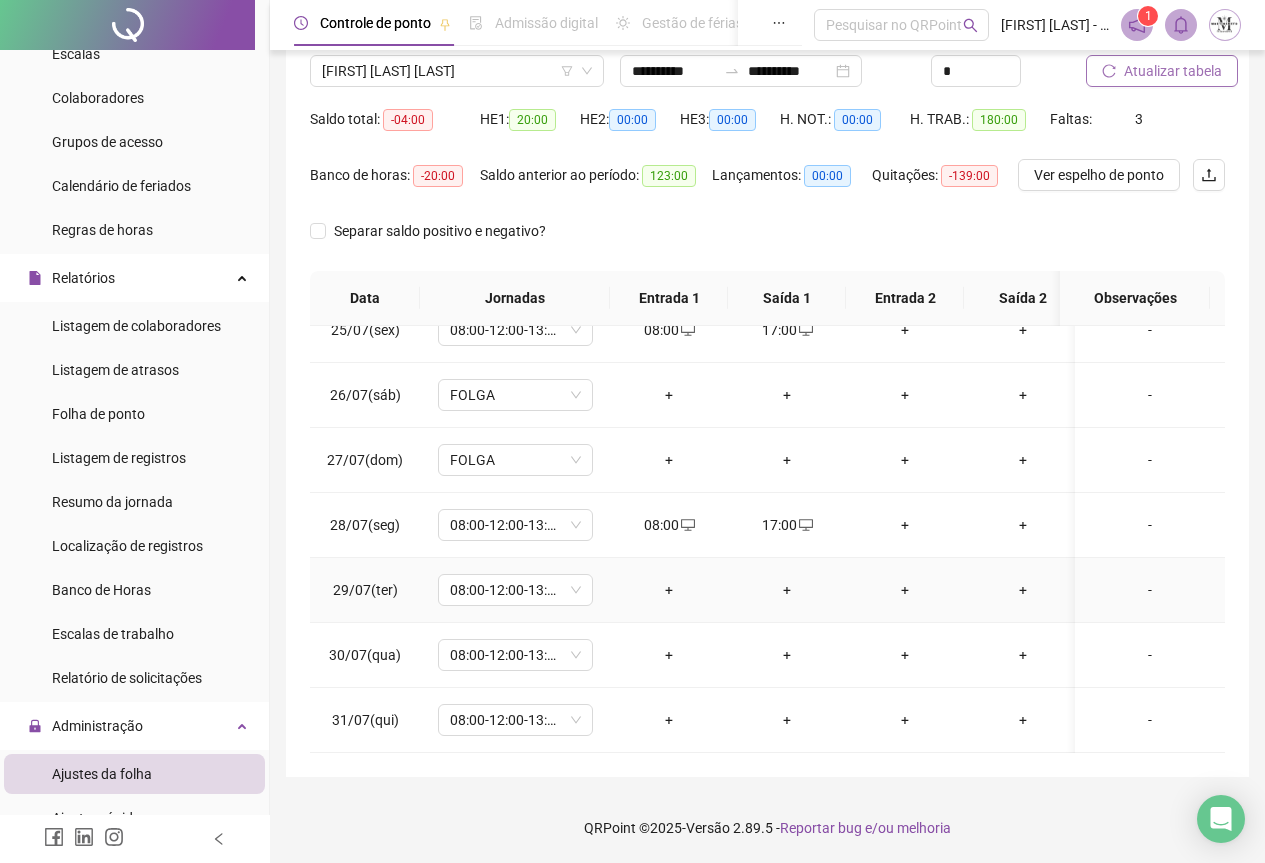 click on "+" at bounding box center [669, 590] 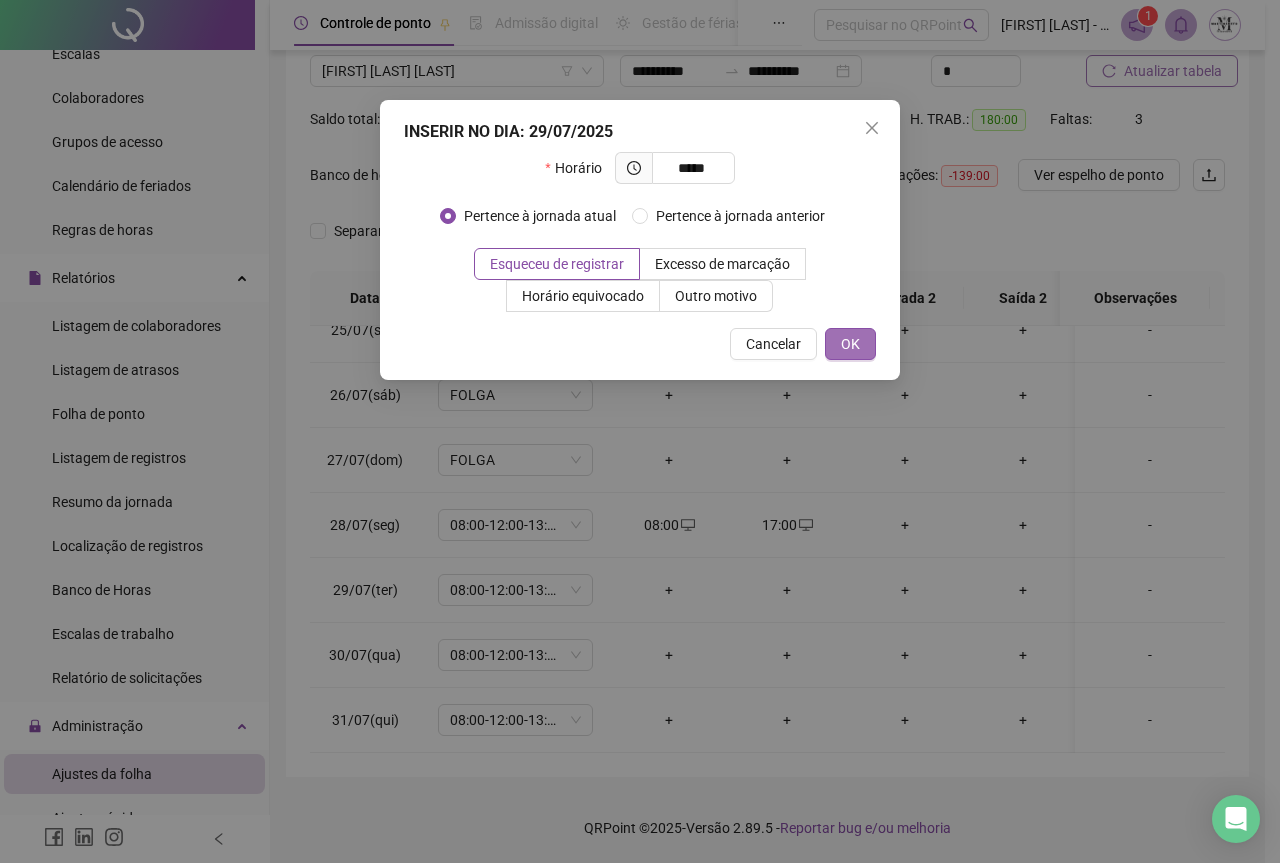 type on "*****" 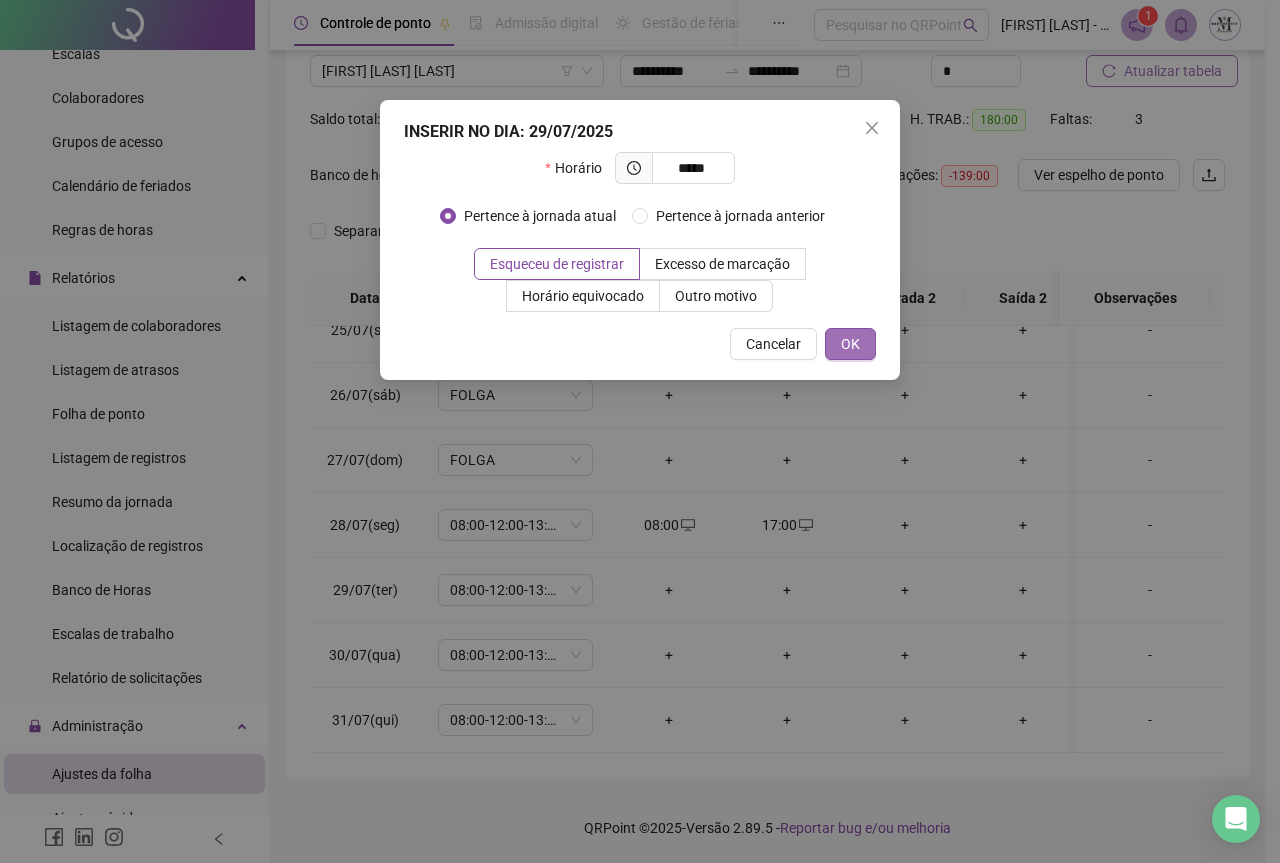 click on "OK" at bounding box center [850, 344] 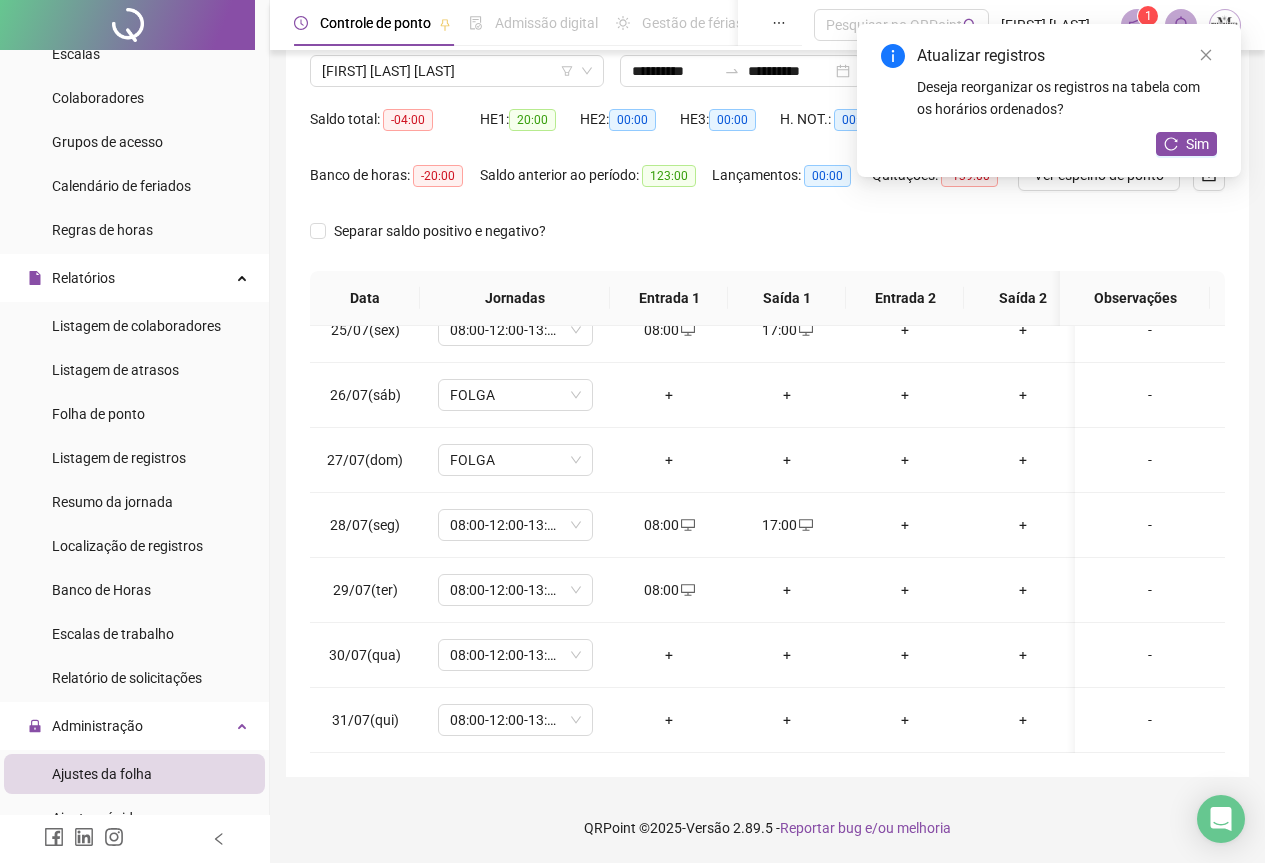 click on "+" at bounding box center (787, 590) 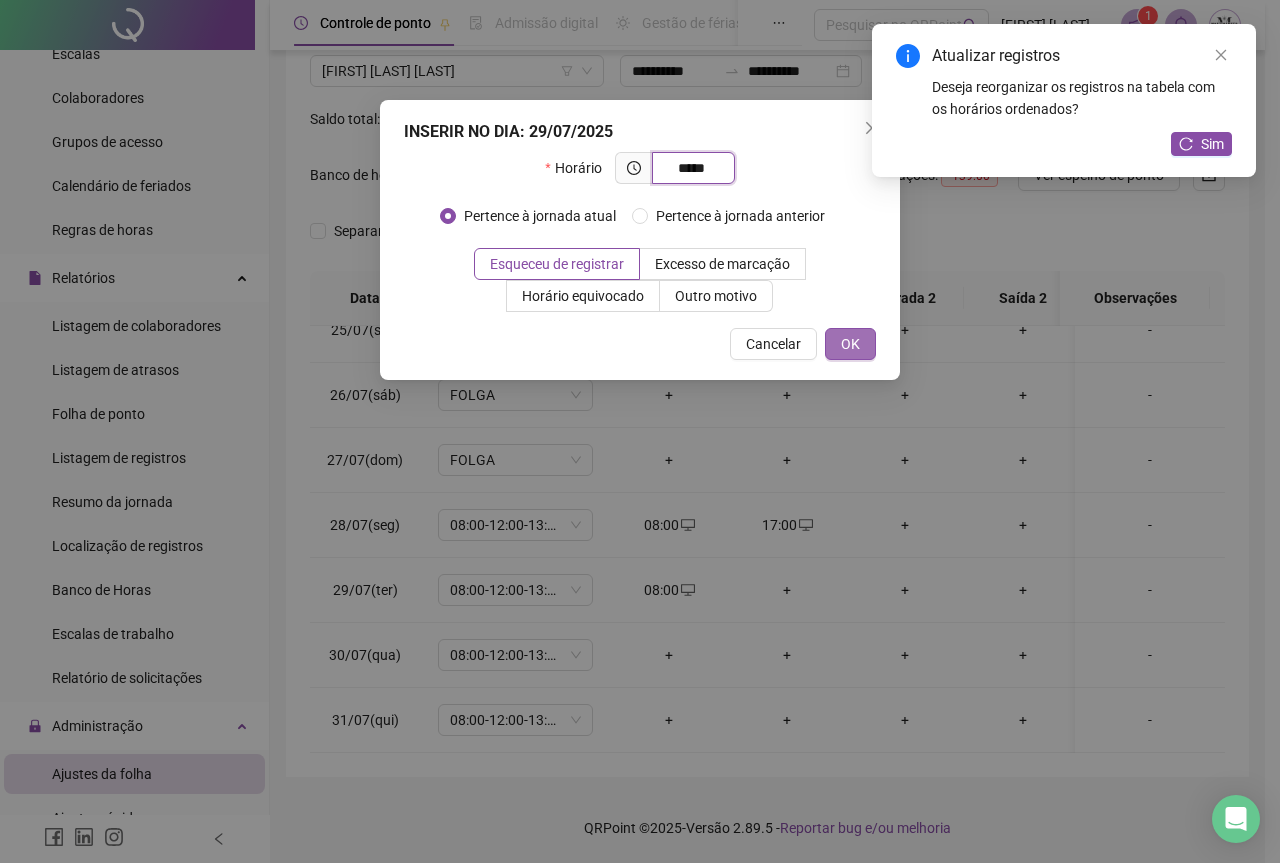 type on "*****" 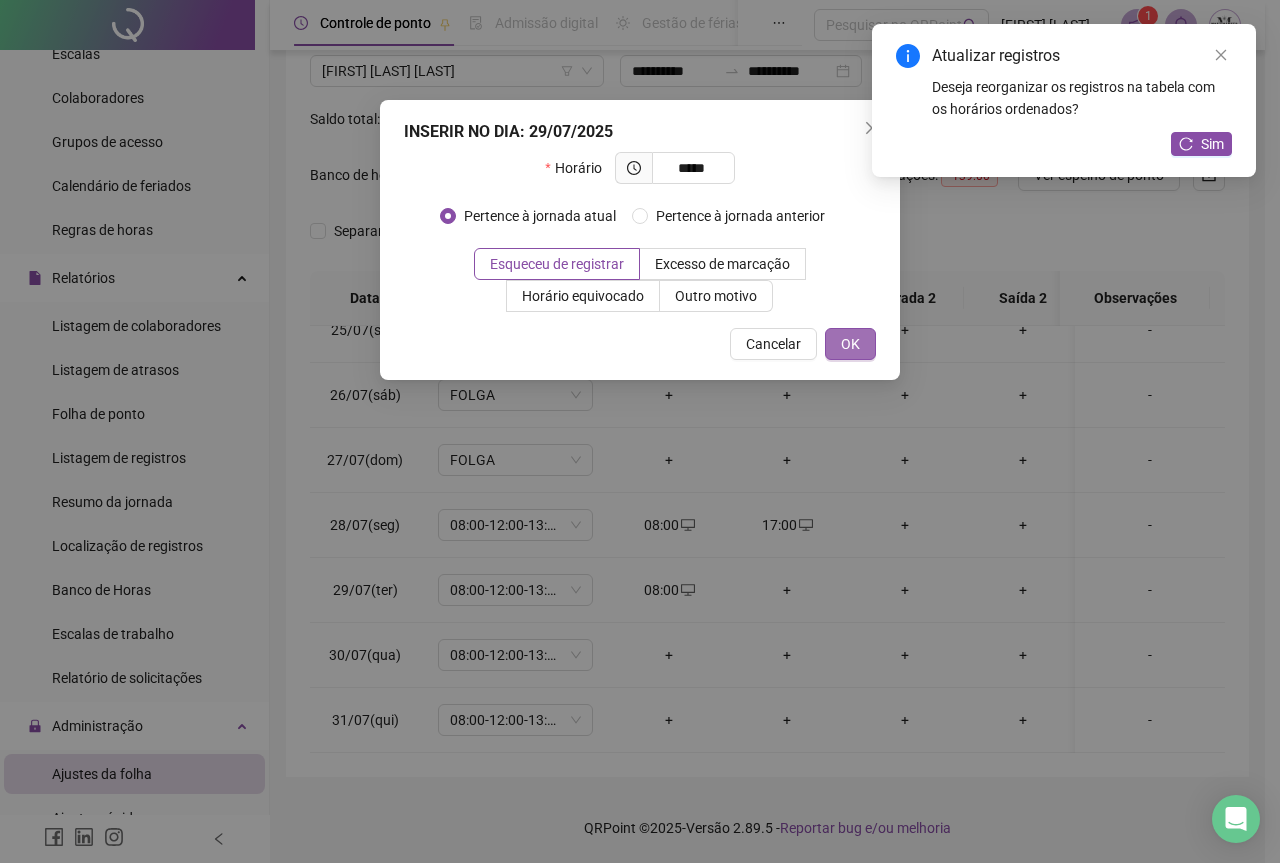 click on "OK" at bounding box center (850, 344) 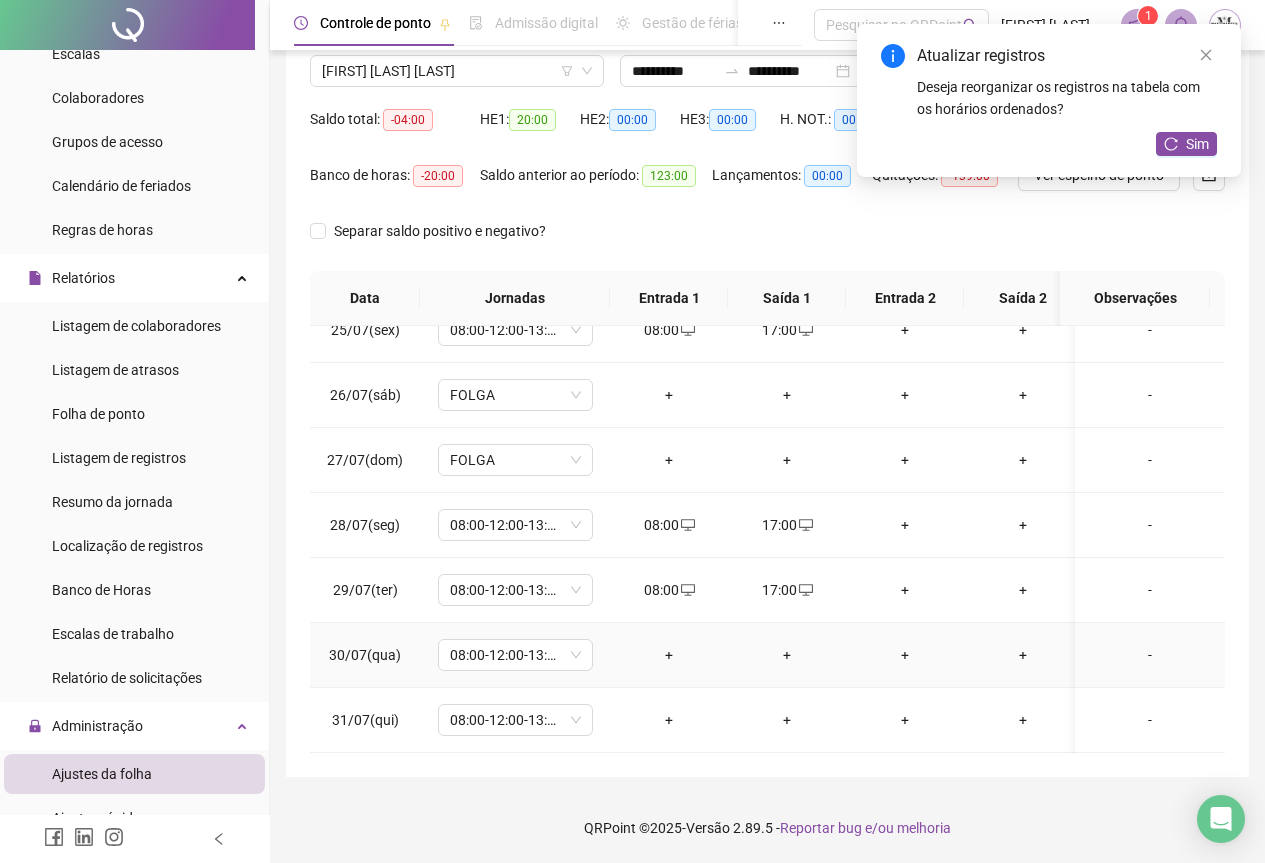 click on "+" at bounding box center (669, 655) 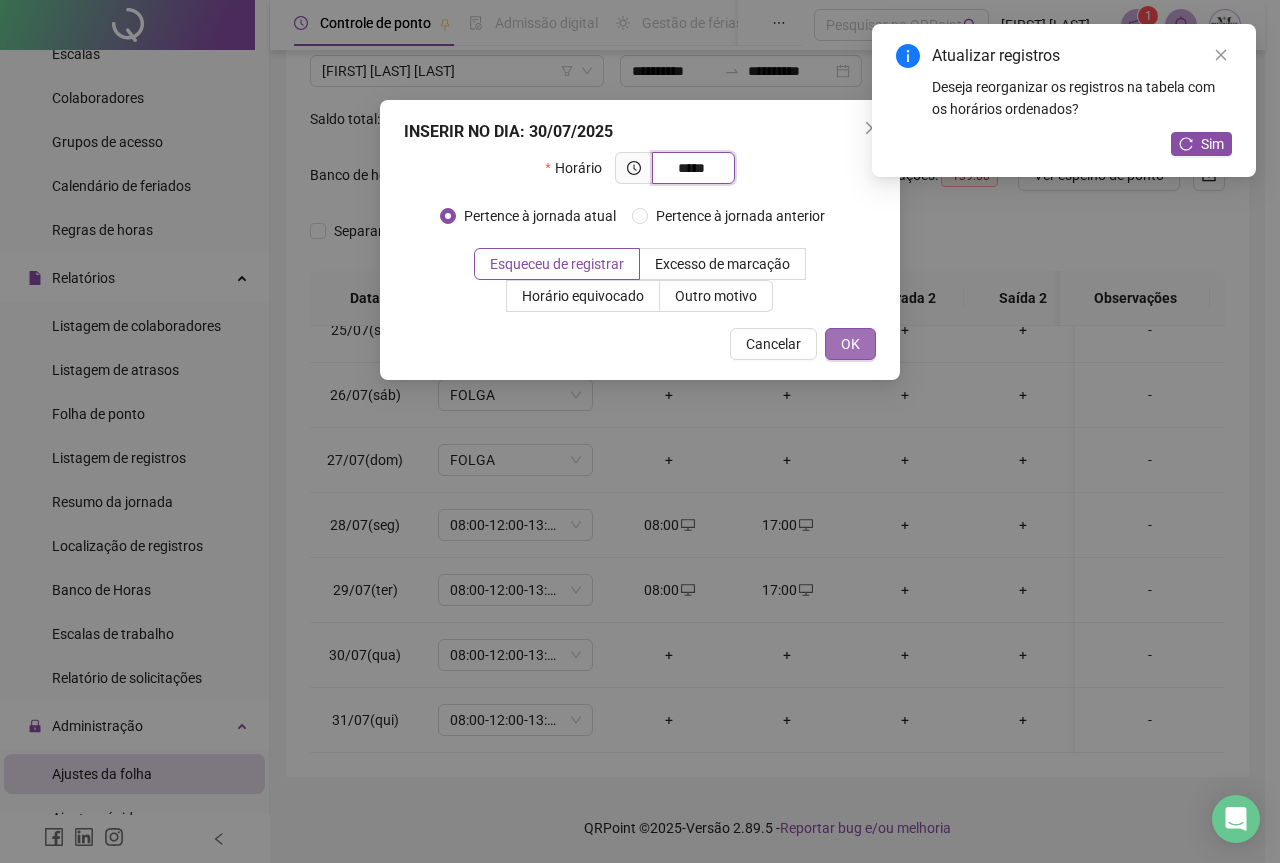 type on "*****" 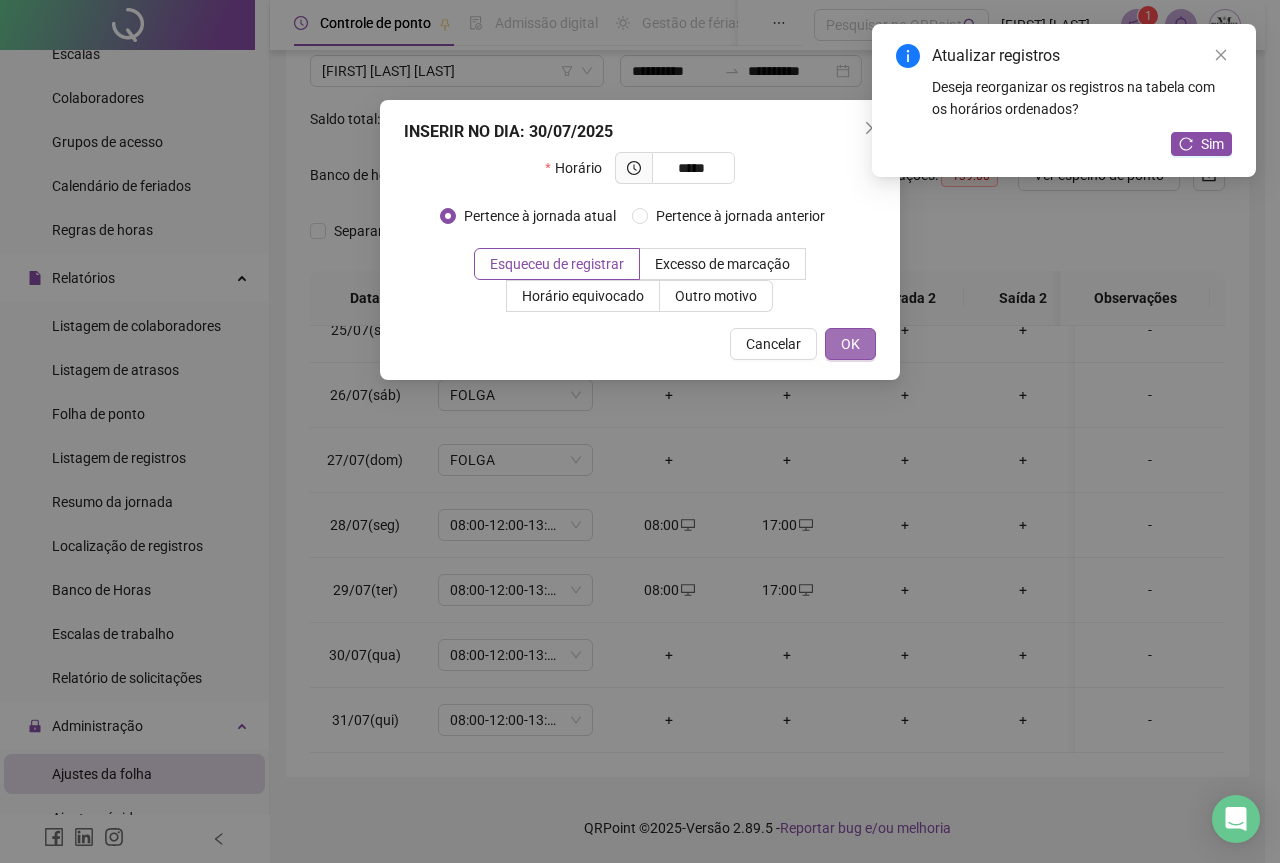 click on "OK" at bounding box center (850, 344) 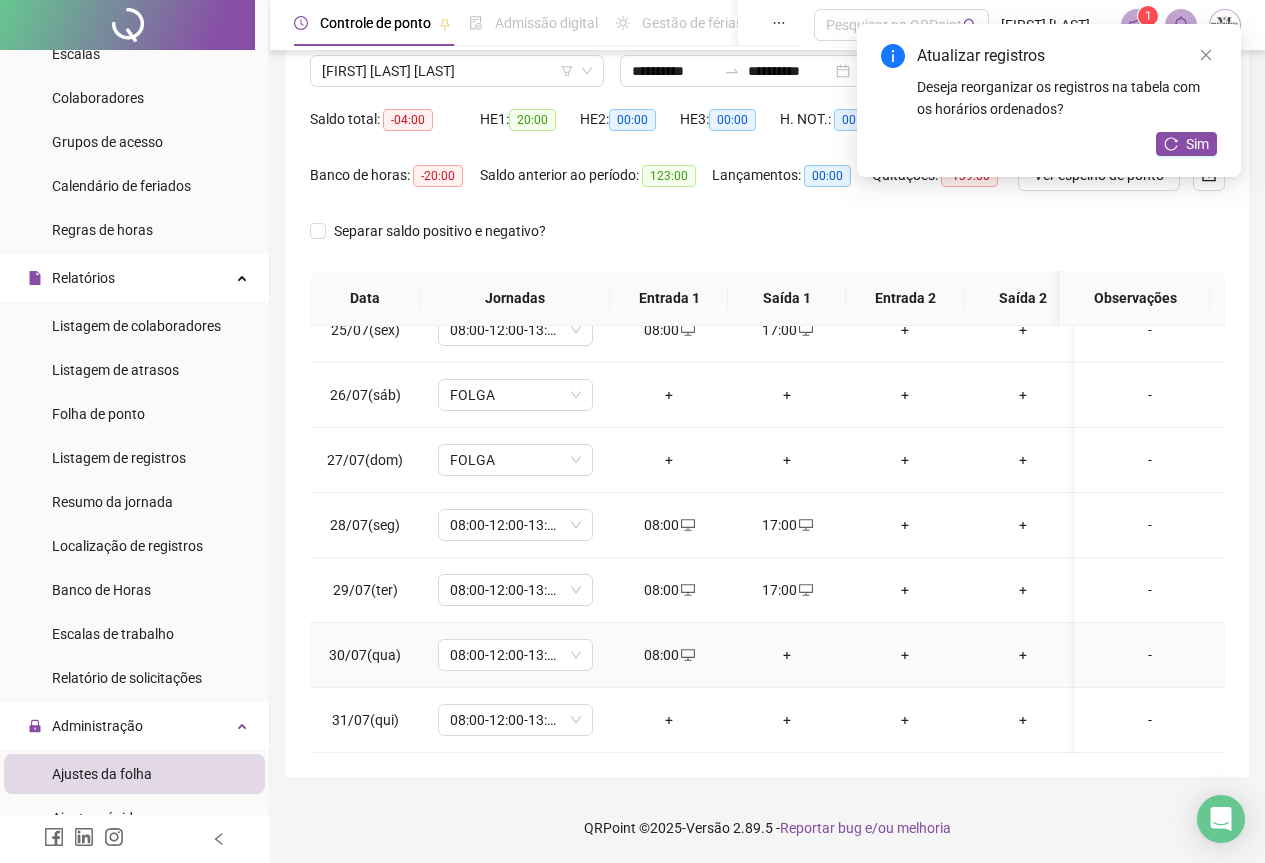 click on "+" at bounding box center (787, 655) 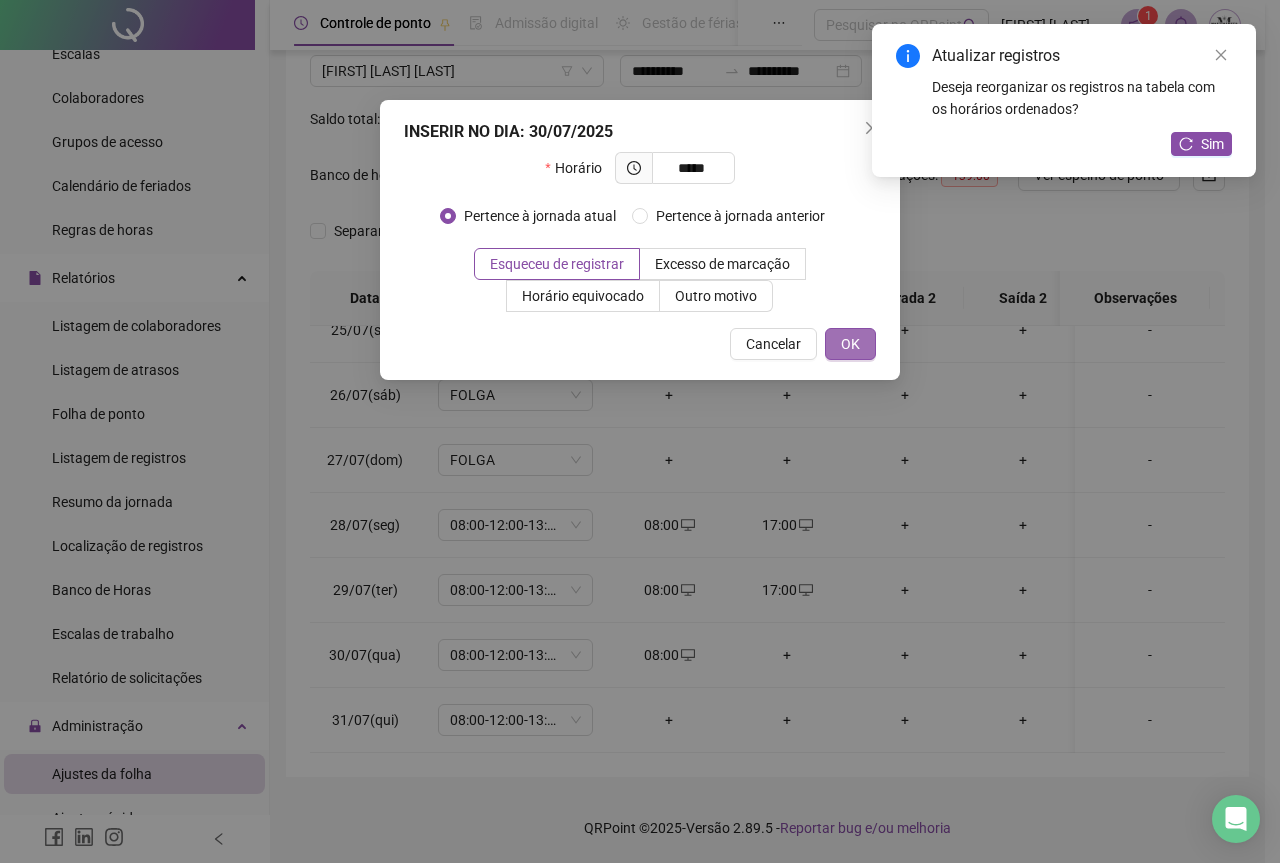 type on "*****" 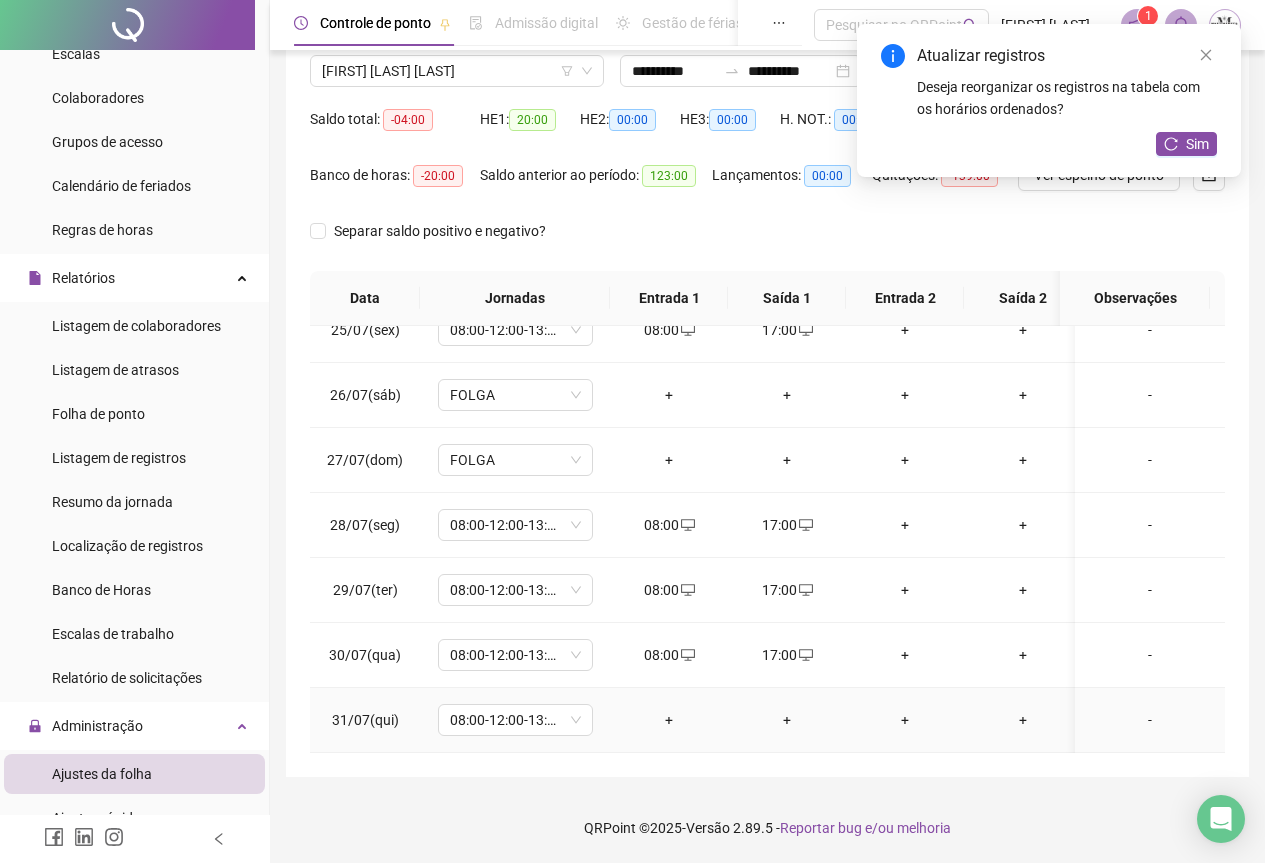 click on "+" at bounding box center [669, 720] 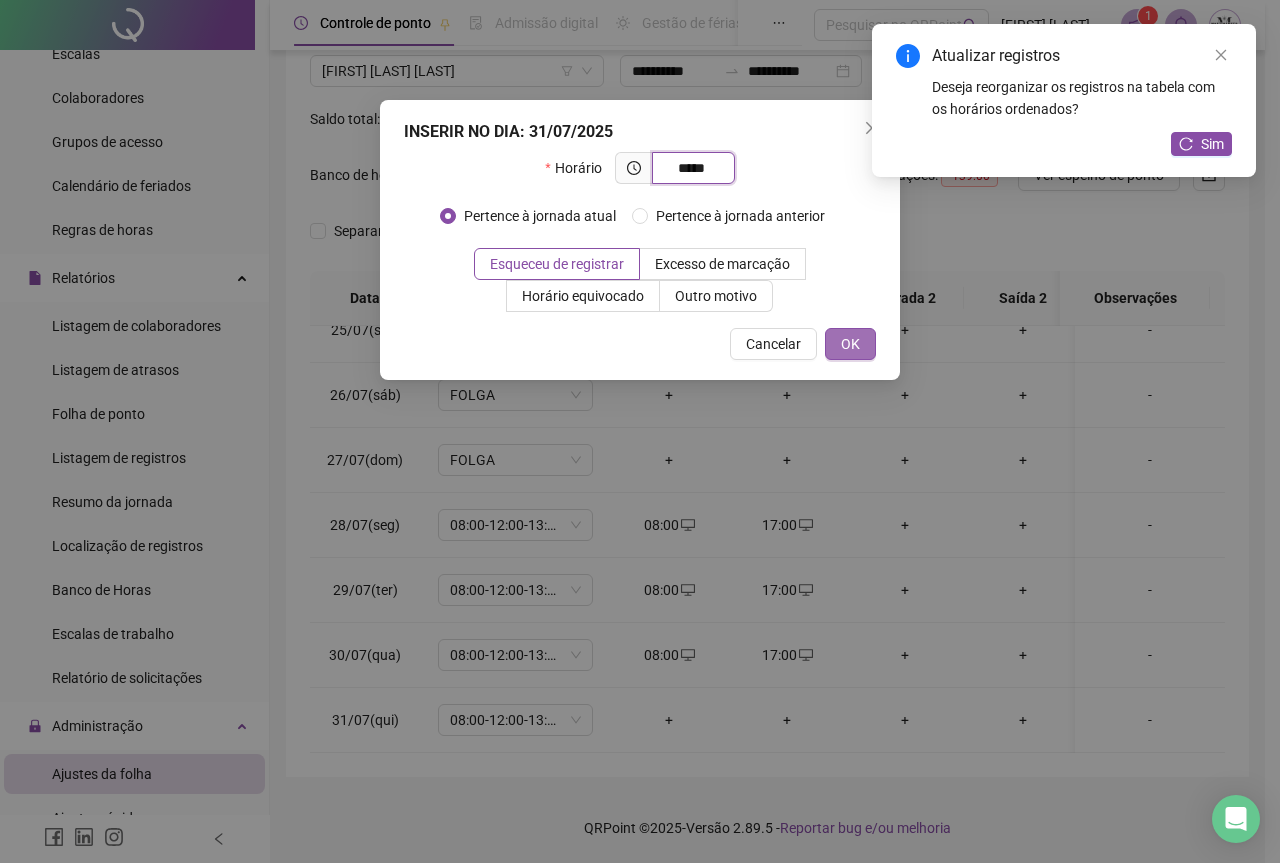 type on "*****" 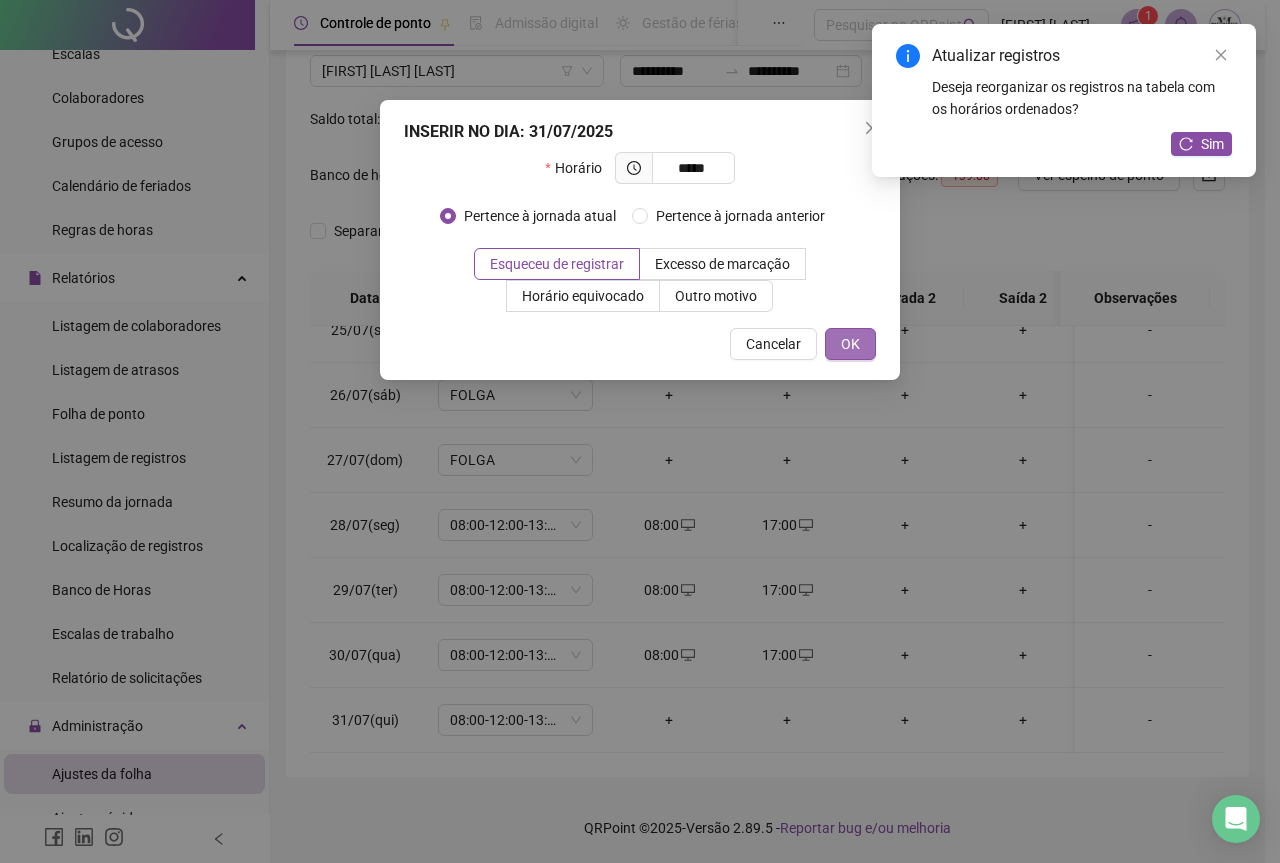 click on "OK" at bounding box center [850, 344] 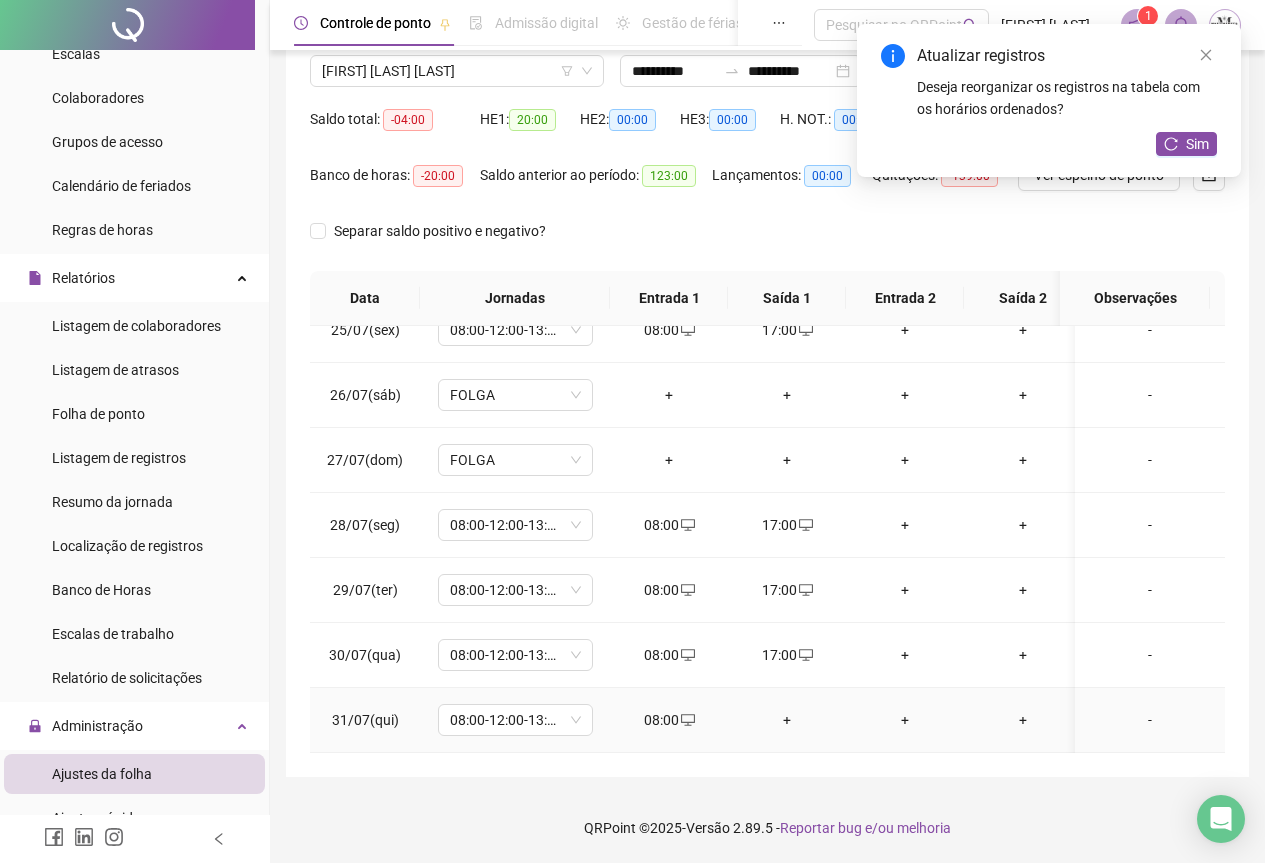 click on "+" at bounding box center (787, 720) 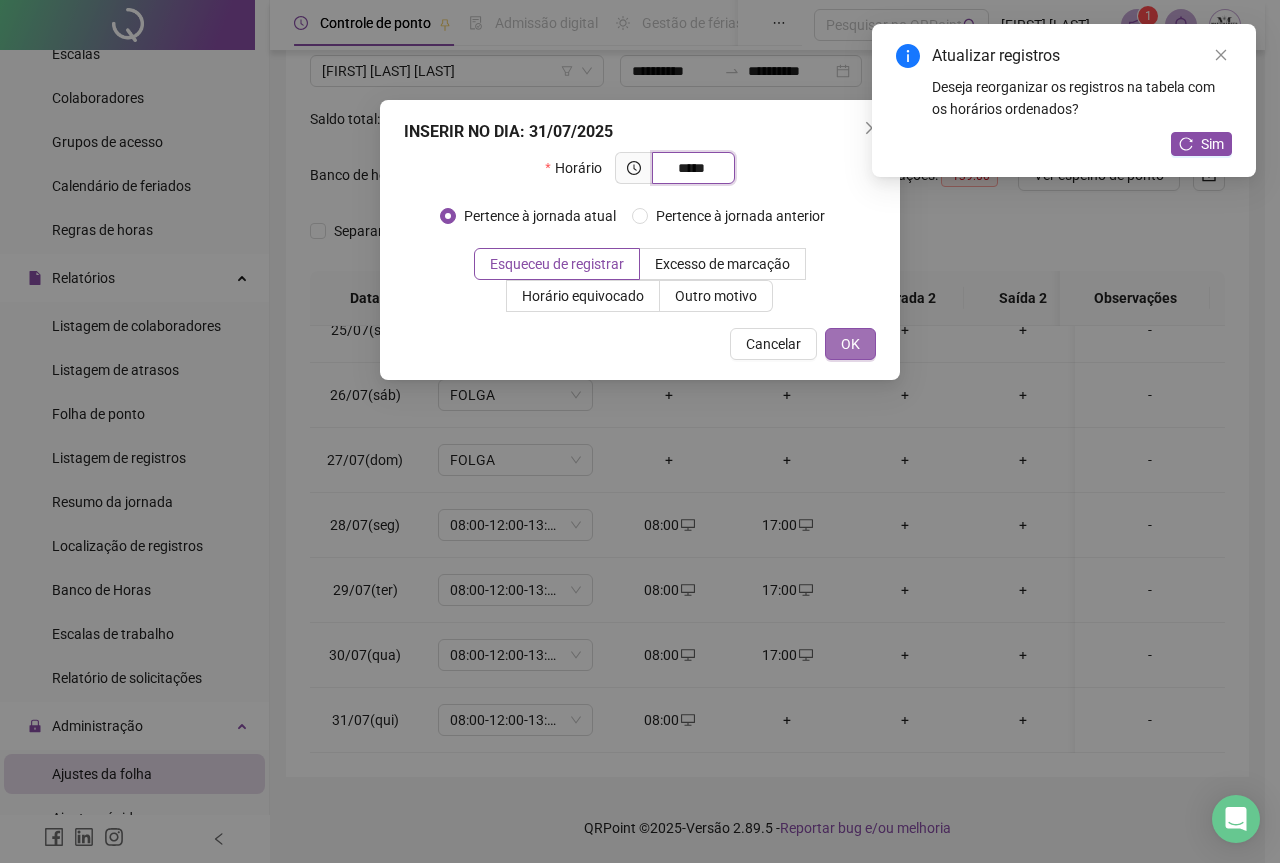 type on "*****" 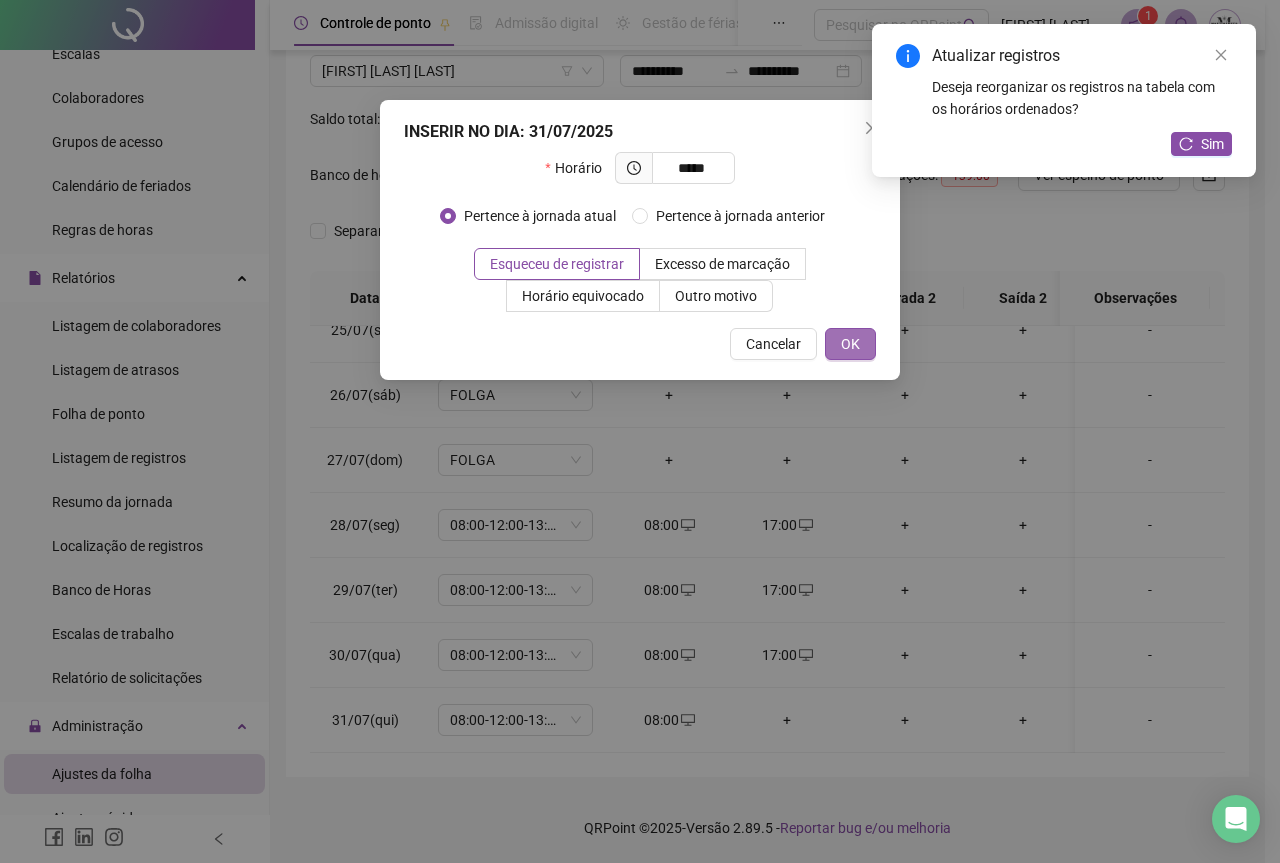 click on "OK" at bounding box center [850, 344] 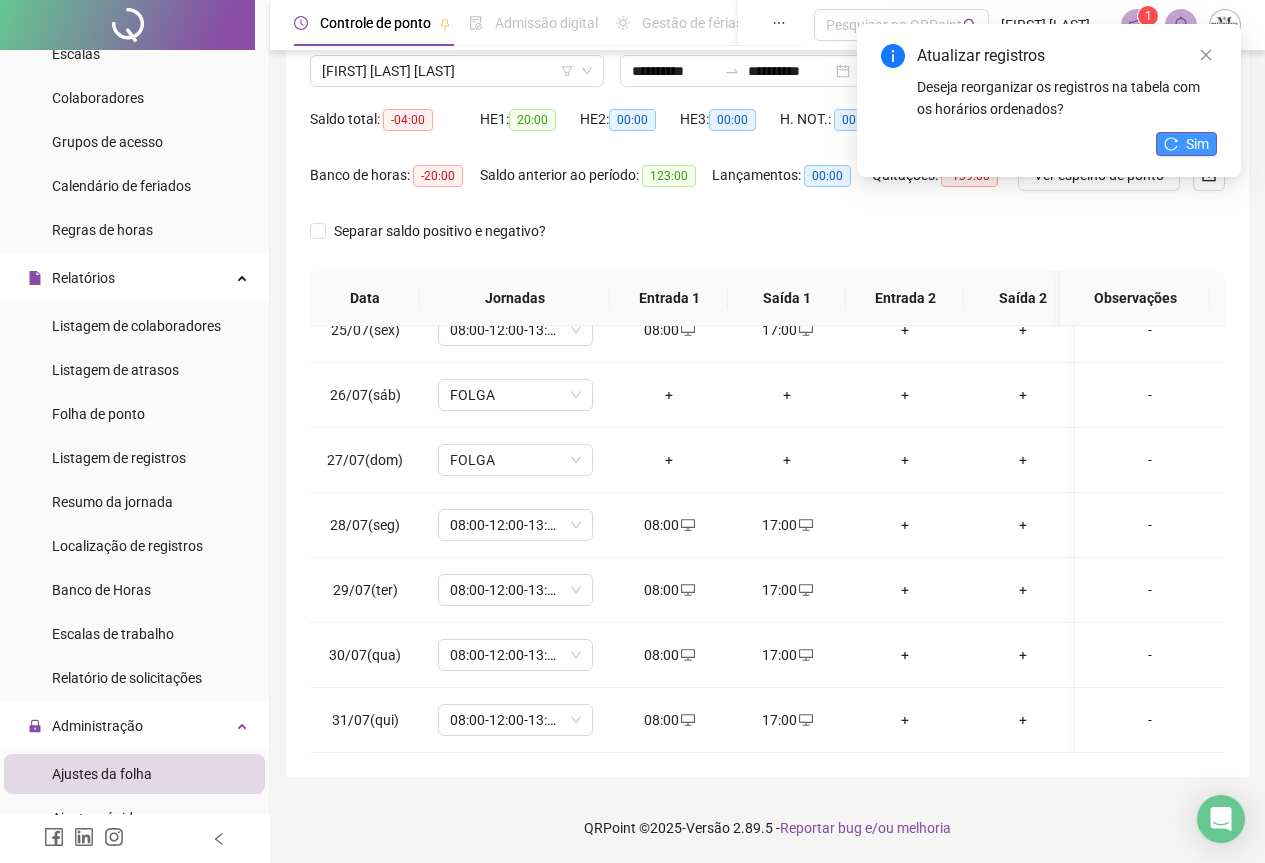 click 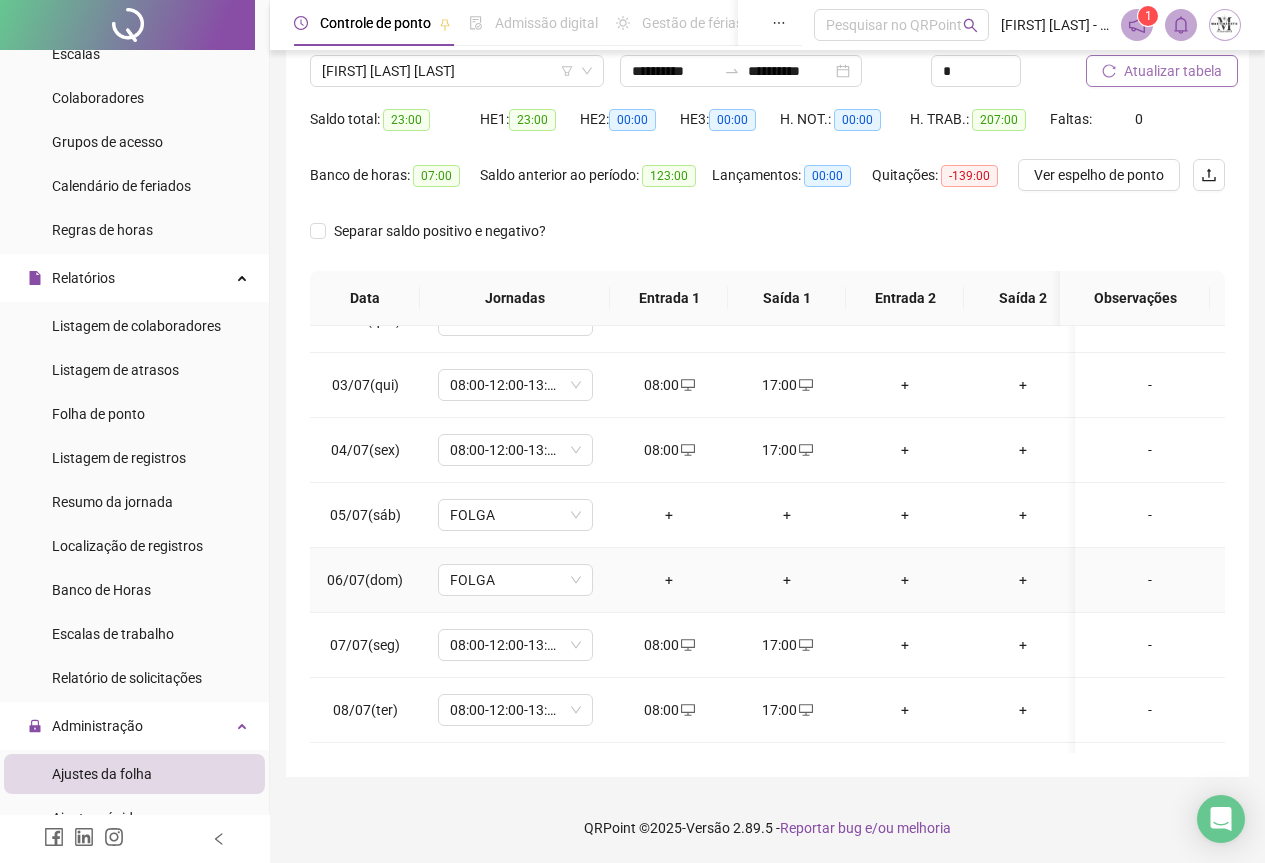 scroll, scrollTop: 0, scrollLeft: 0, axis: both 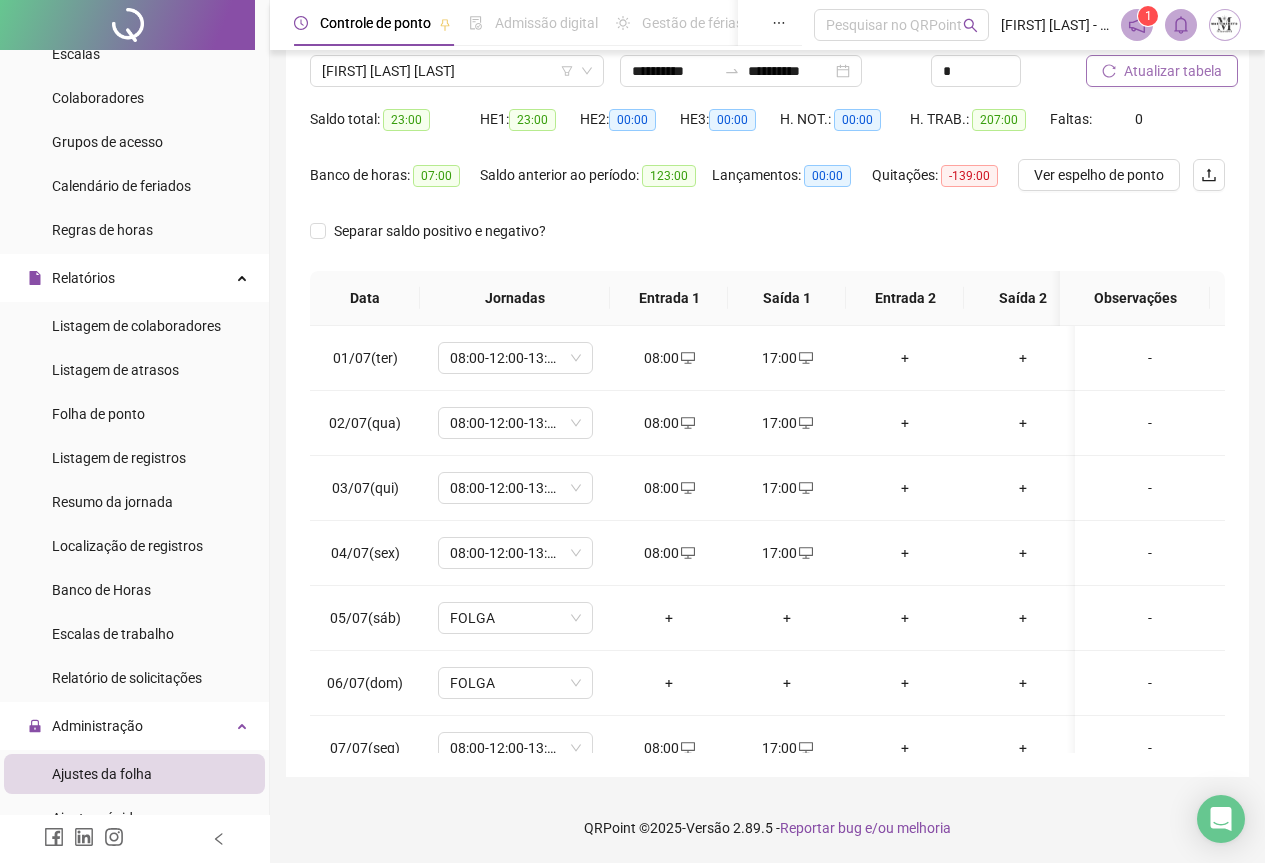 click on "Atualizar tabela" at bounding box center (1173, 71) 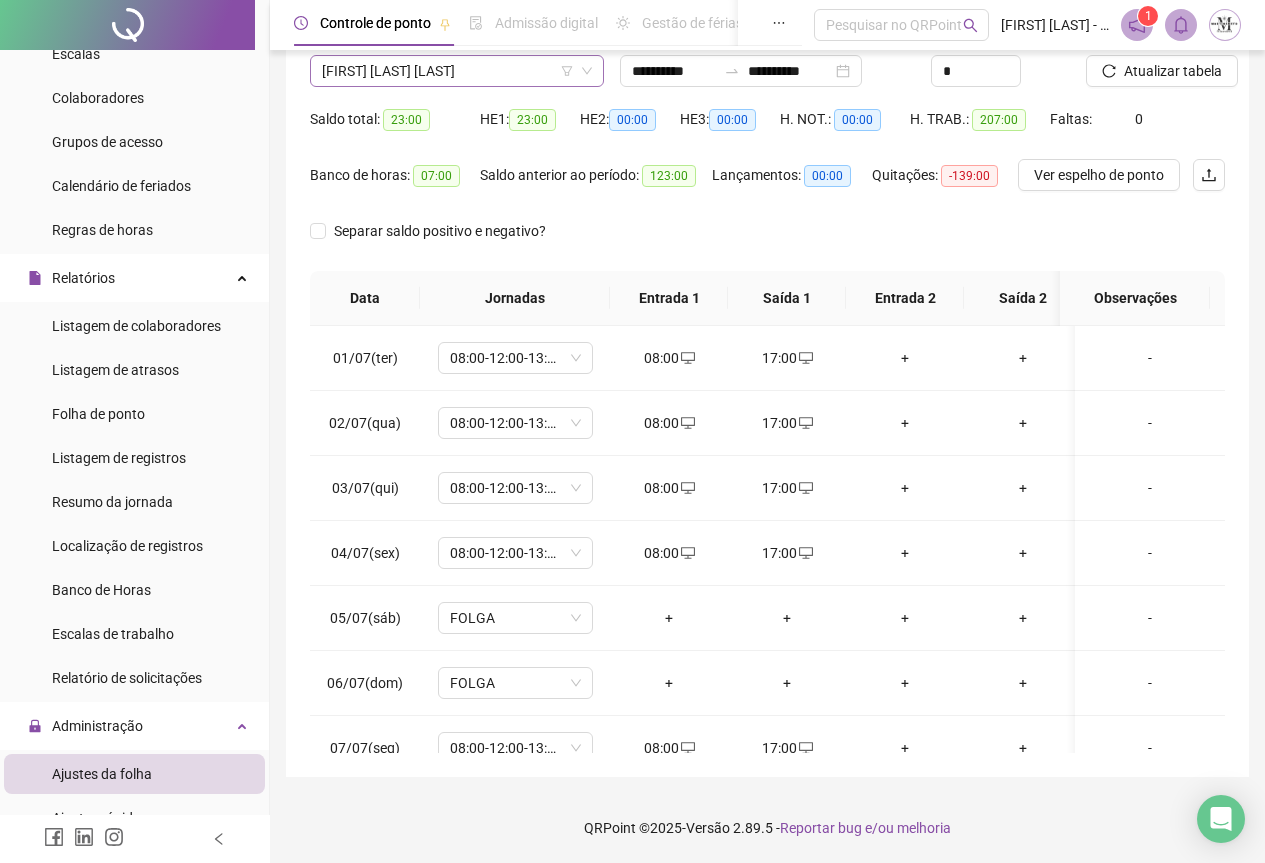 click on "[FIRST] [LAST] [LAST] [LAST]" at bounding box center (457, 71) 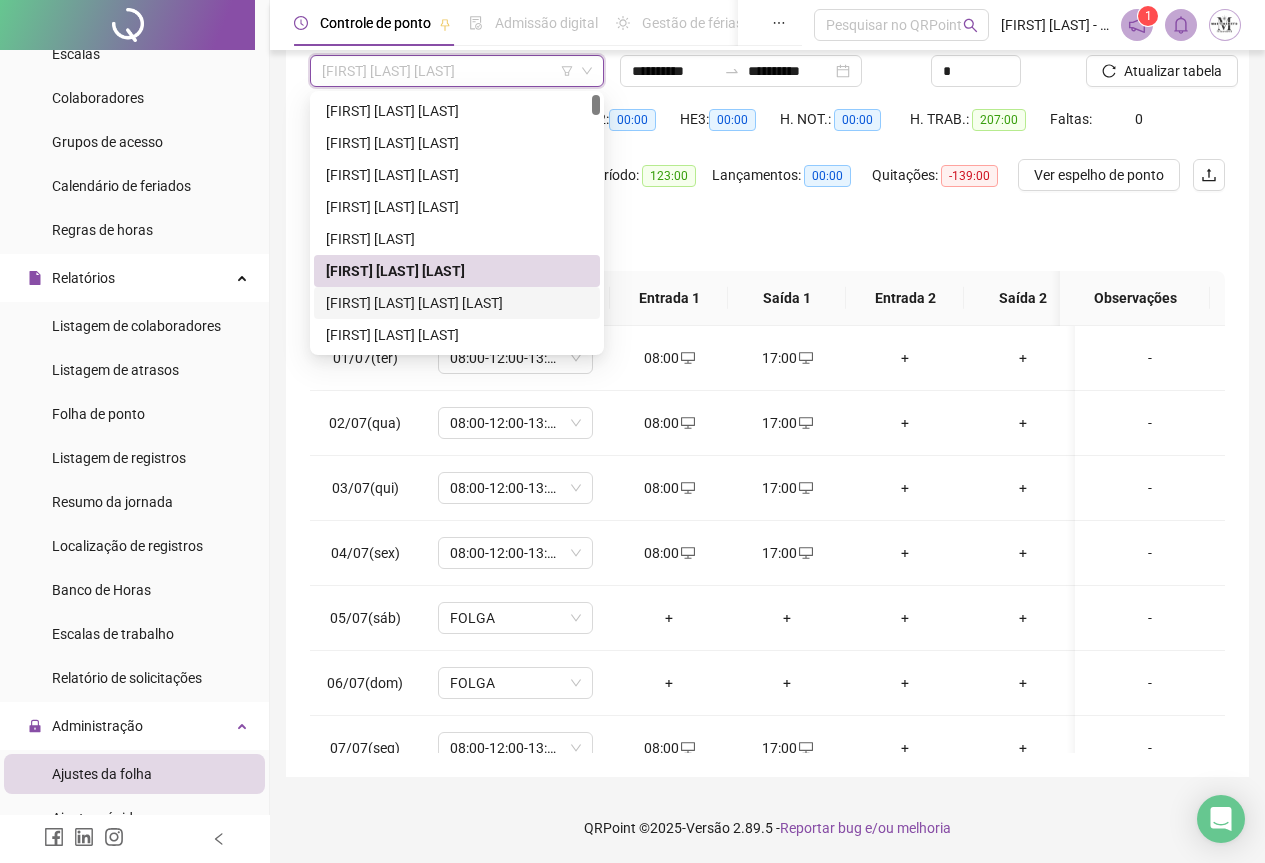 click on "[FIRST] [LAST]" at bounding box center (457, 303) 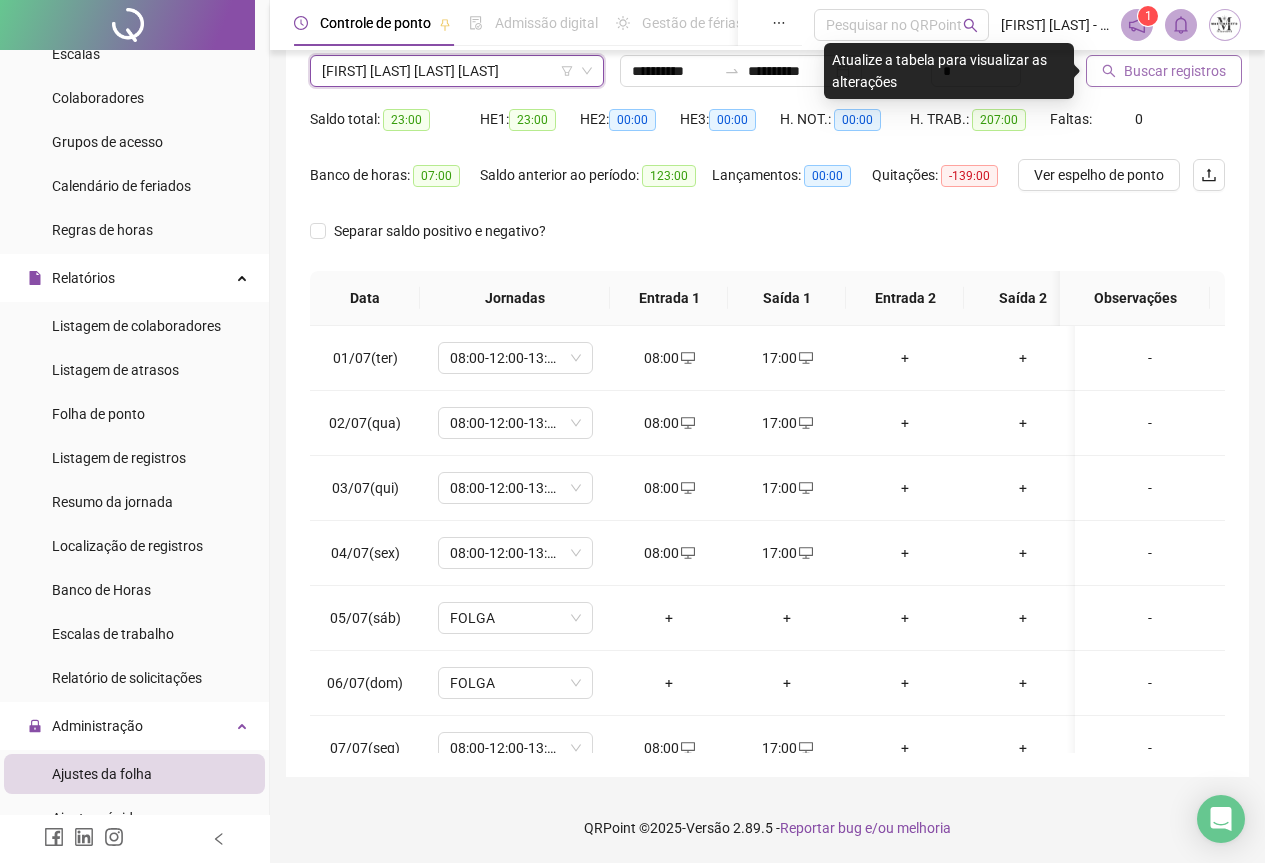 click on "Buscar registros" at bounding box center [1175, 71] 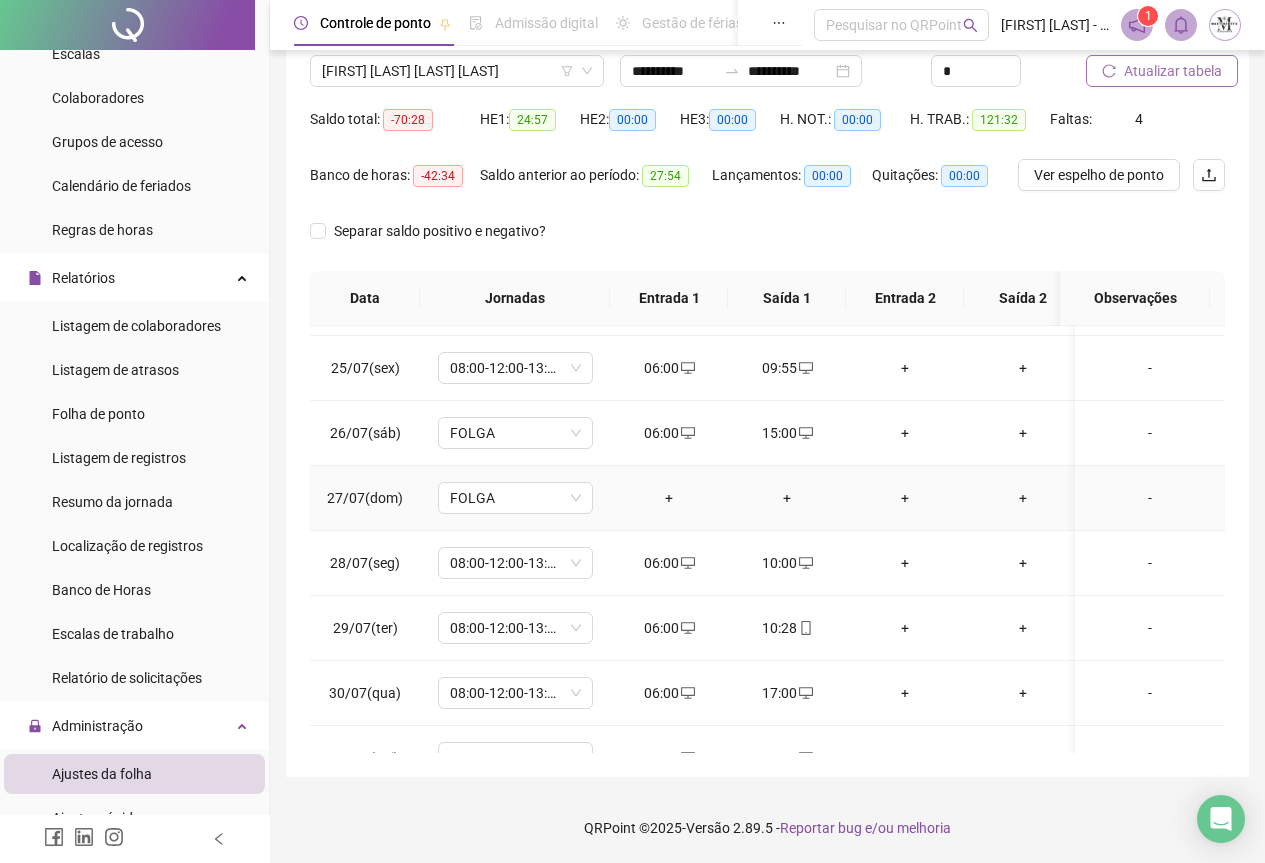 scroll, scrollTop: 1603, scrollLeft: 0, axis: vertical 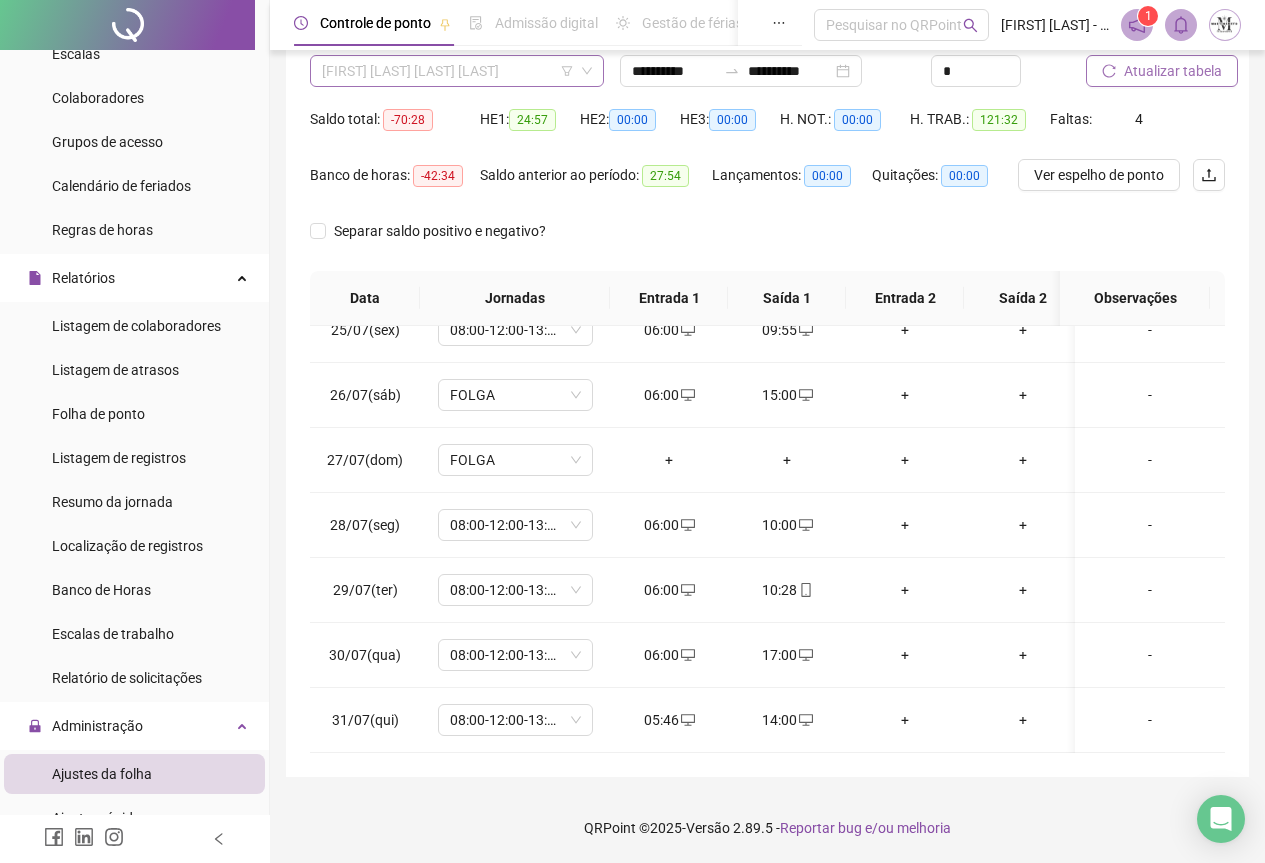 click on "[FIRST] [LAST]" at bounding box center (457, 71) 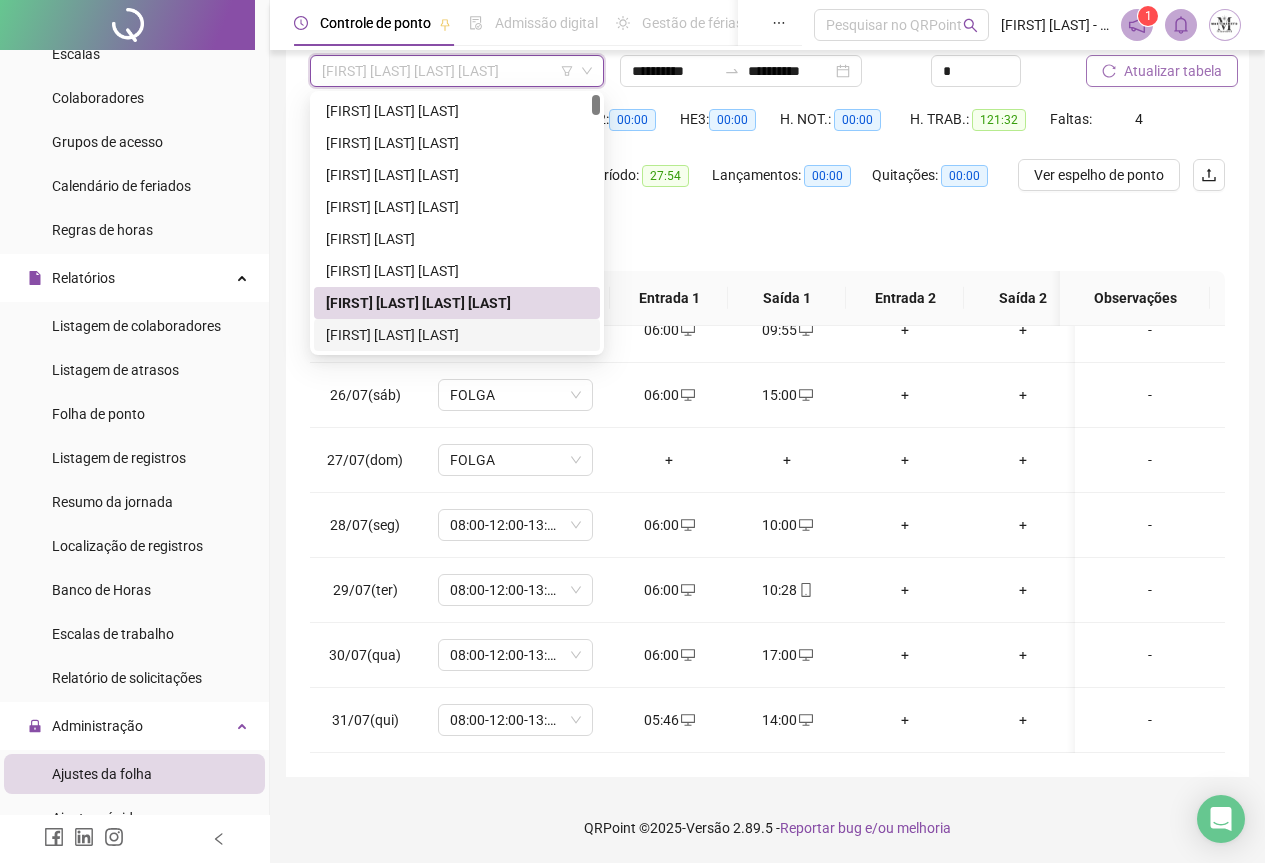 click on "[FIRST] [LAST]" at bounding box center [457, 335] 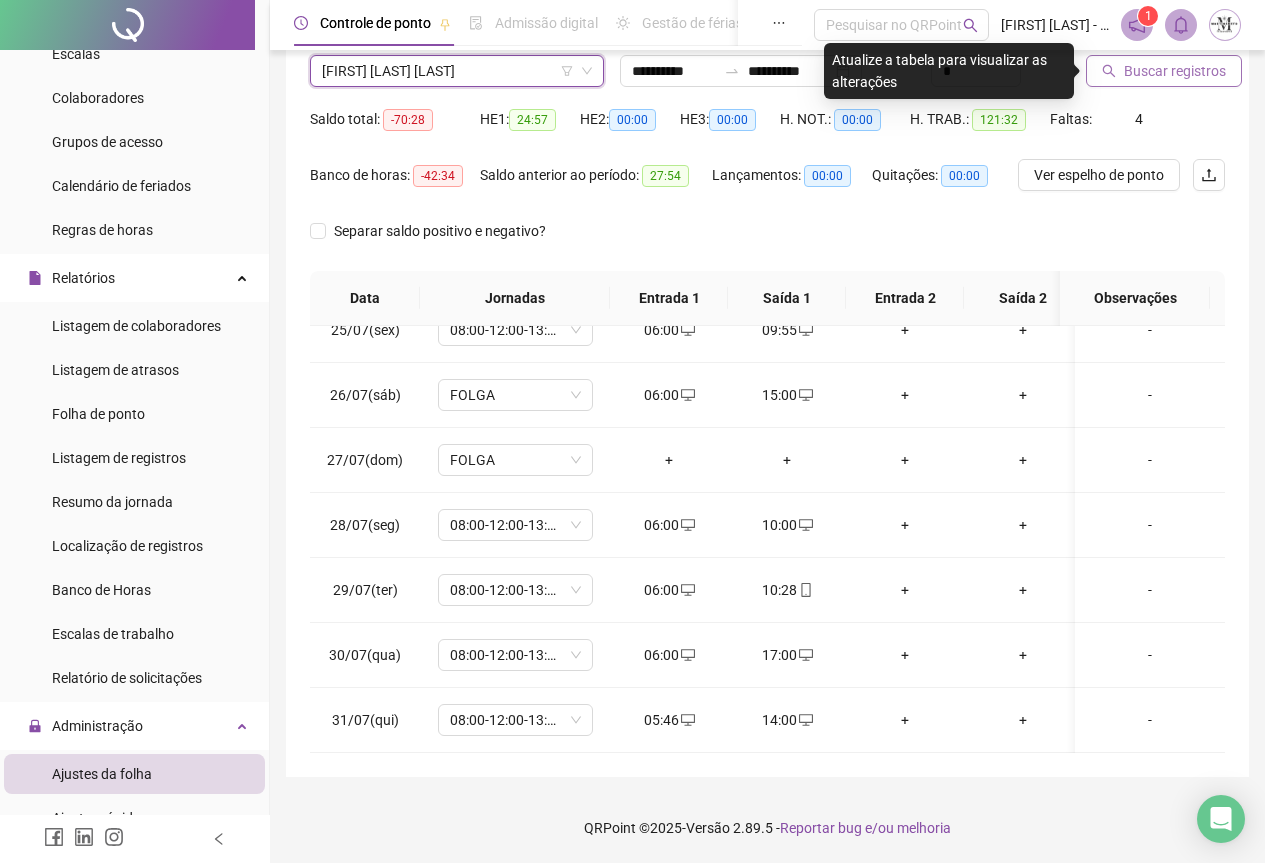 click on "Buscar registros" at bounding box center (1175, 71) 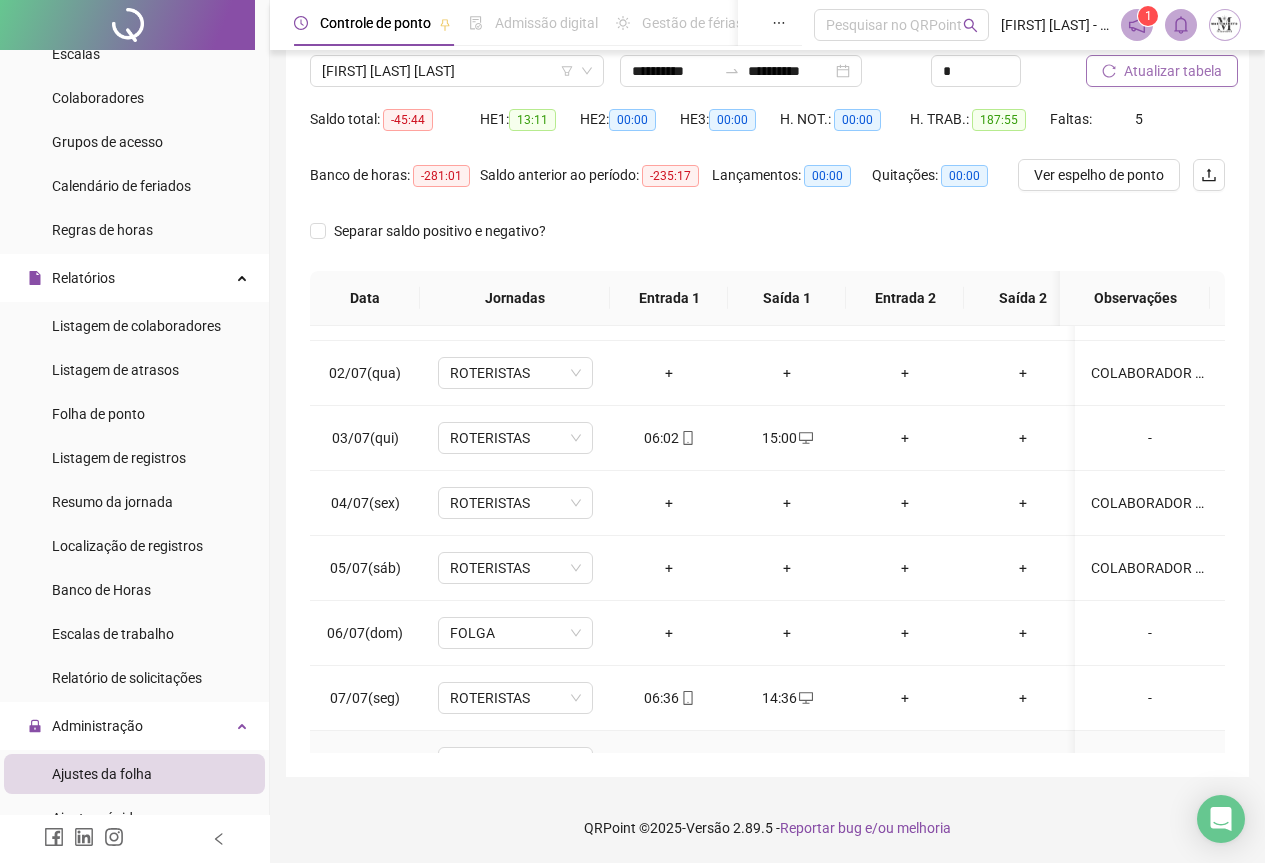 scroll, scrollTop: 0, scrollLeft: 0, axis: both 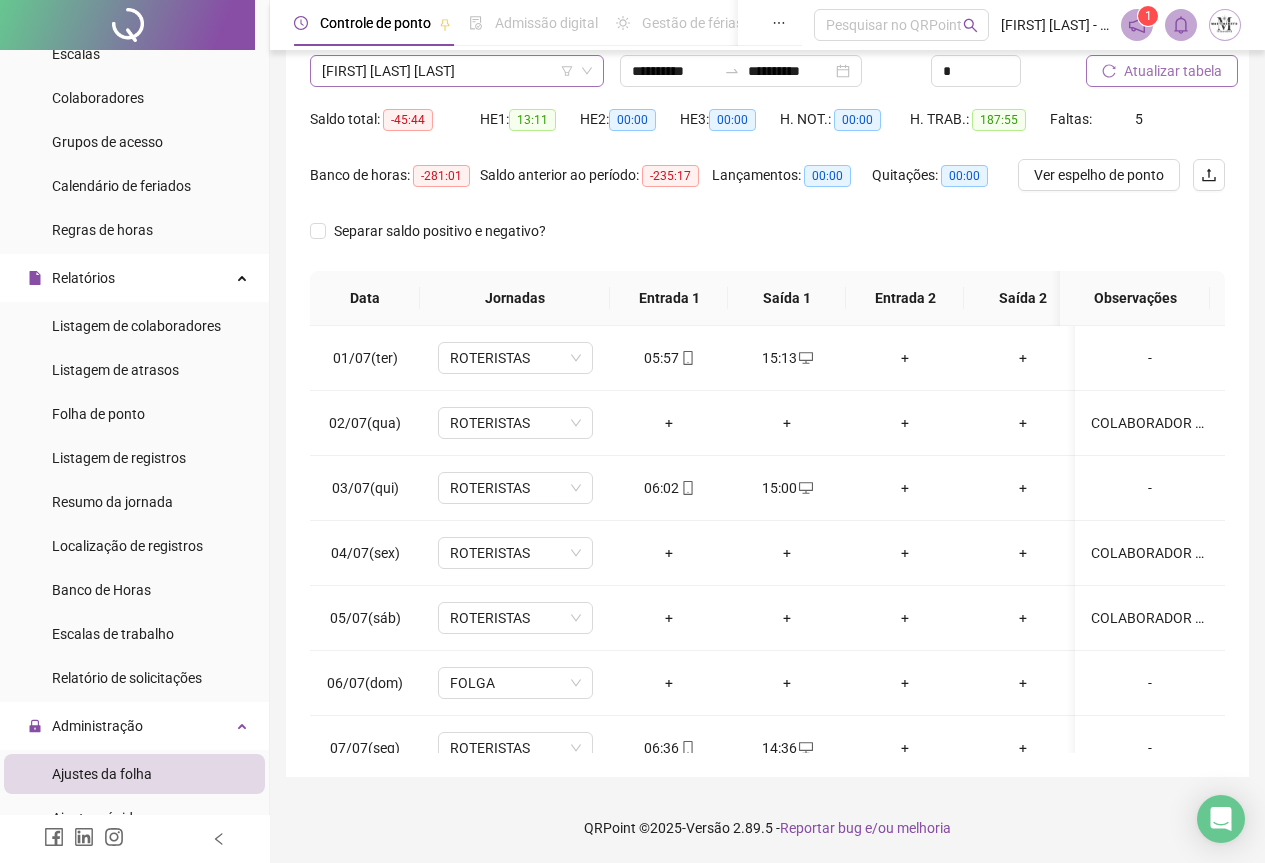 click on "[FIRST] [LAST]" at bounding box center (457, 71) 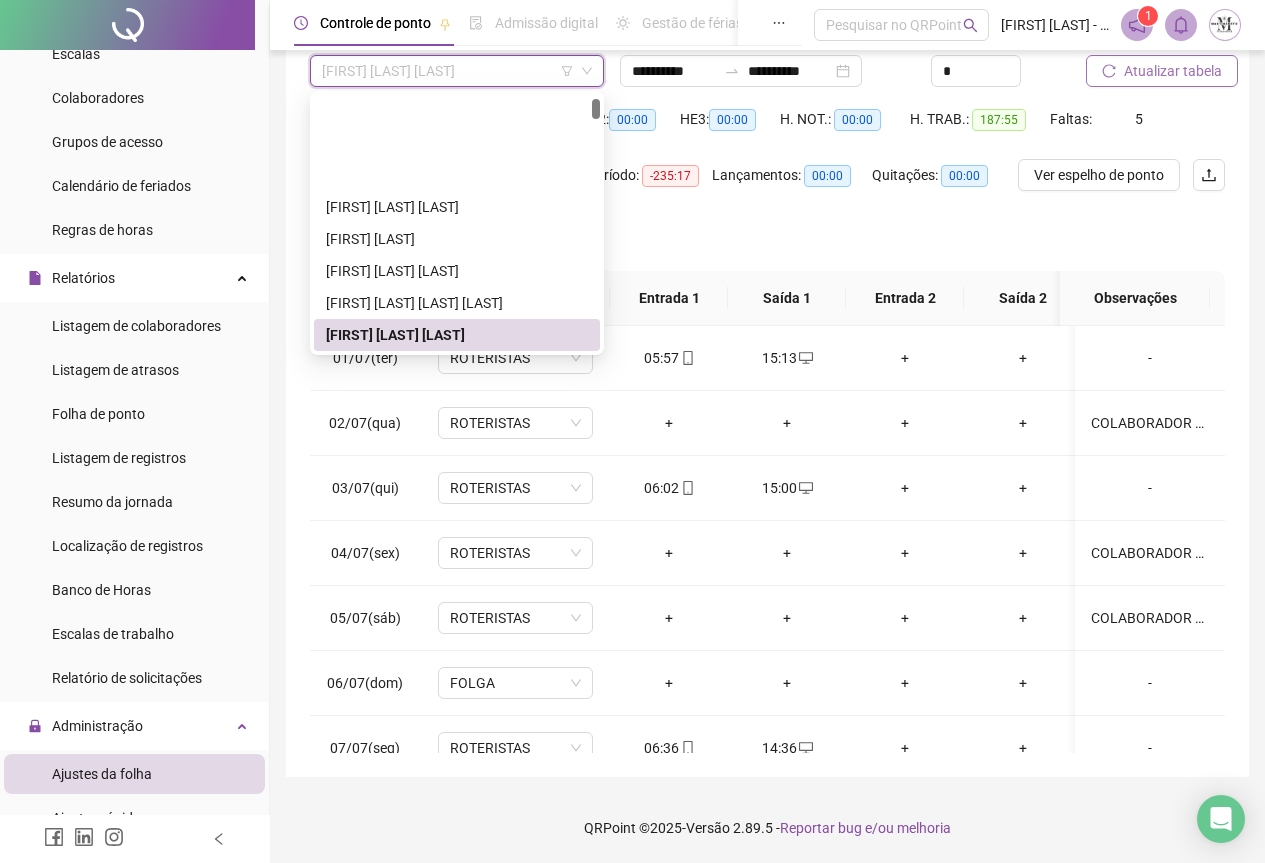 scroll, scrollTop: 100, scrollLeft: 0, axis: vertical 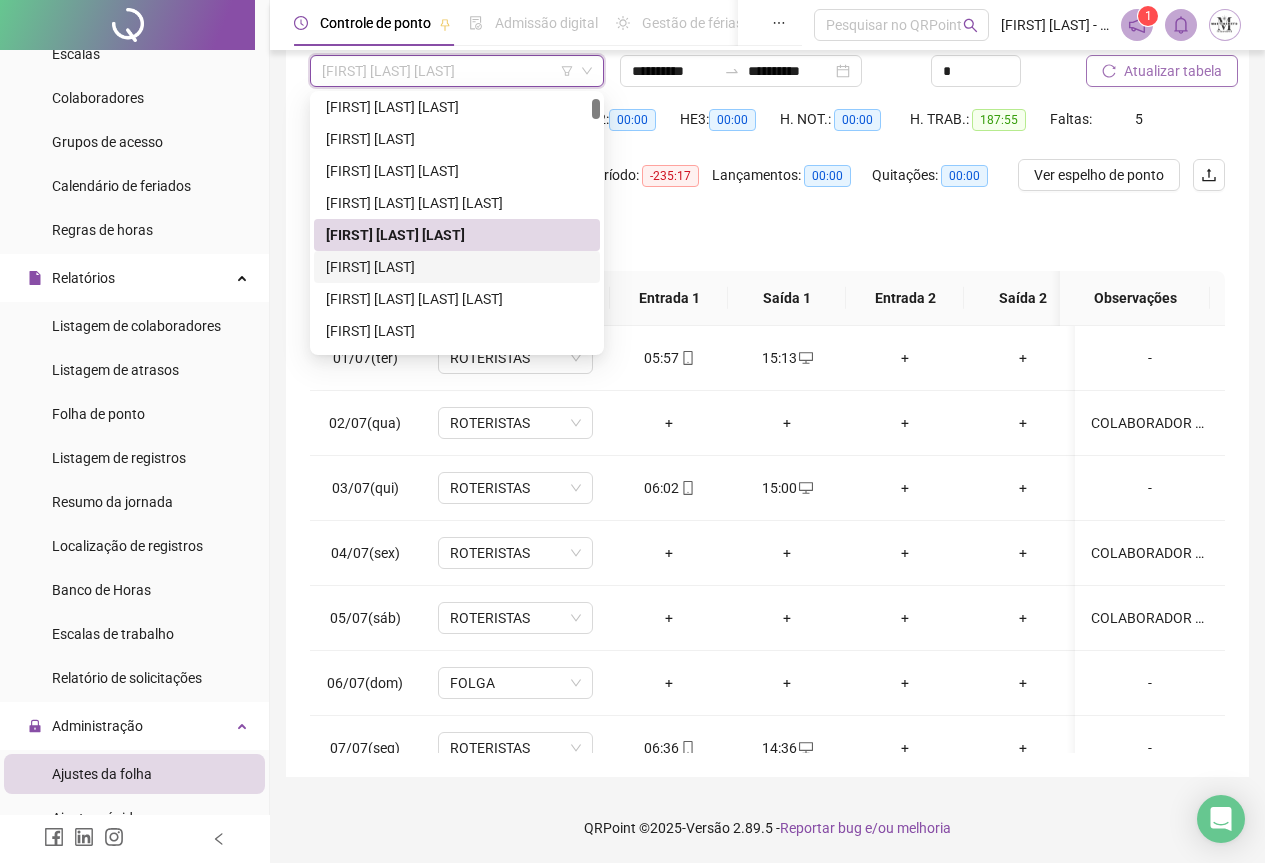 click on "[FIRST] [LAST]" at bounding box center [457, 267] 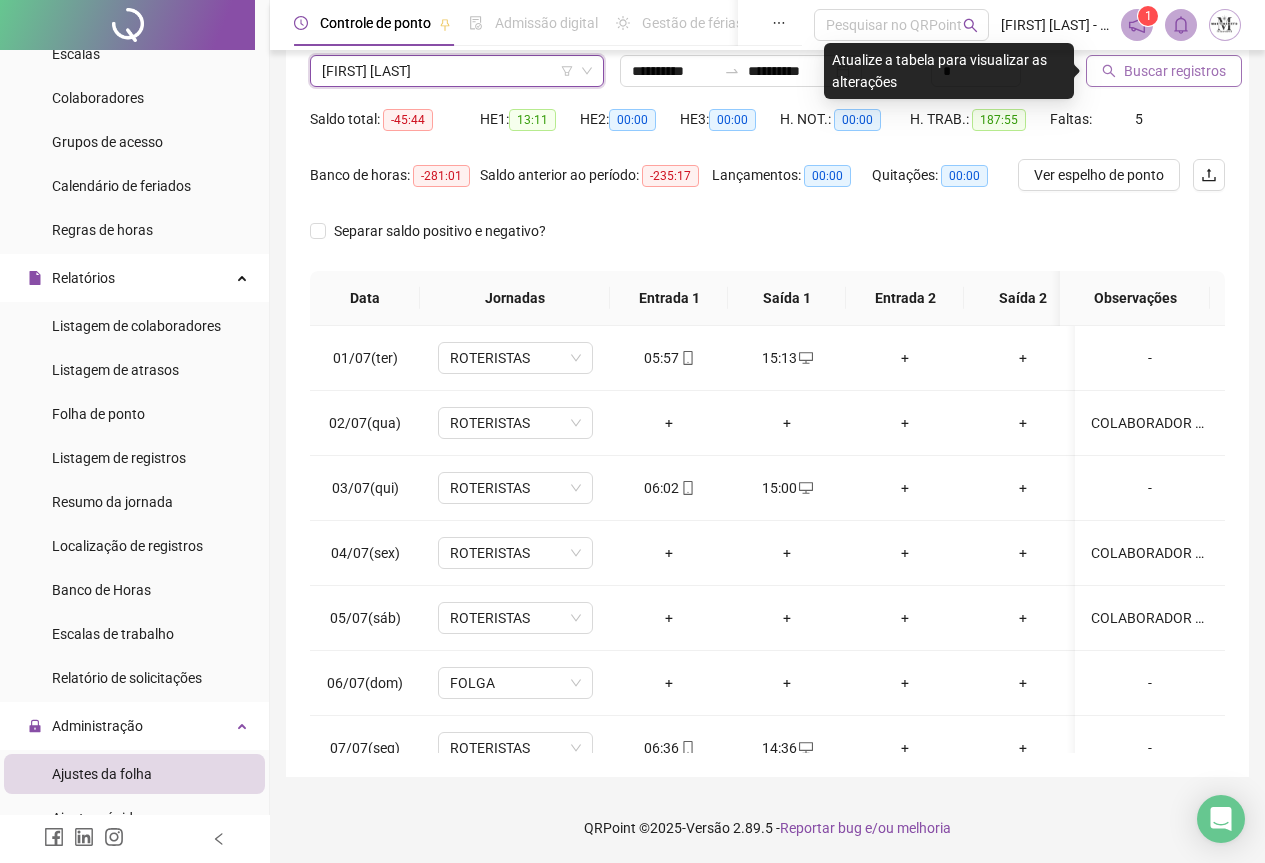 click on "Buscar registros" at bounding box center (1175, 71) 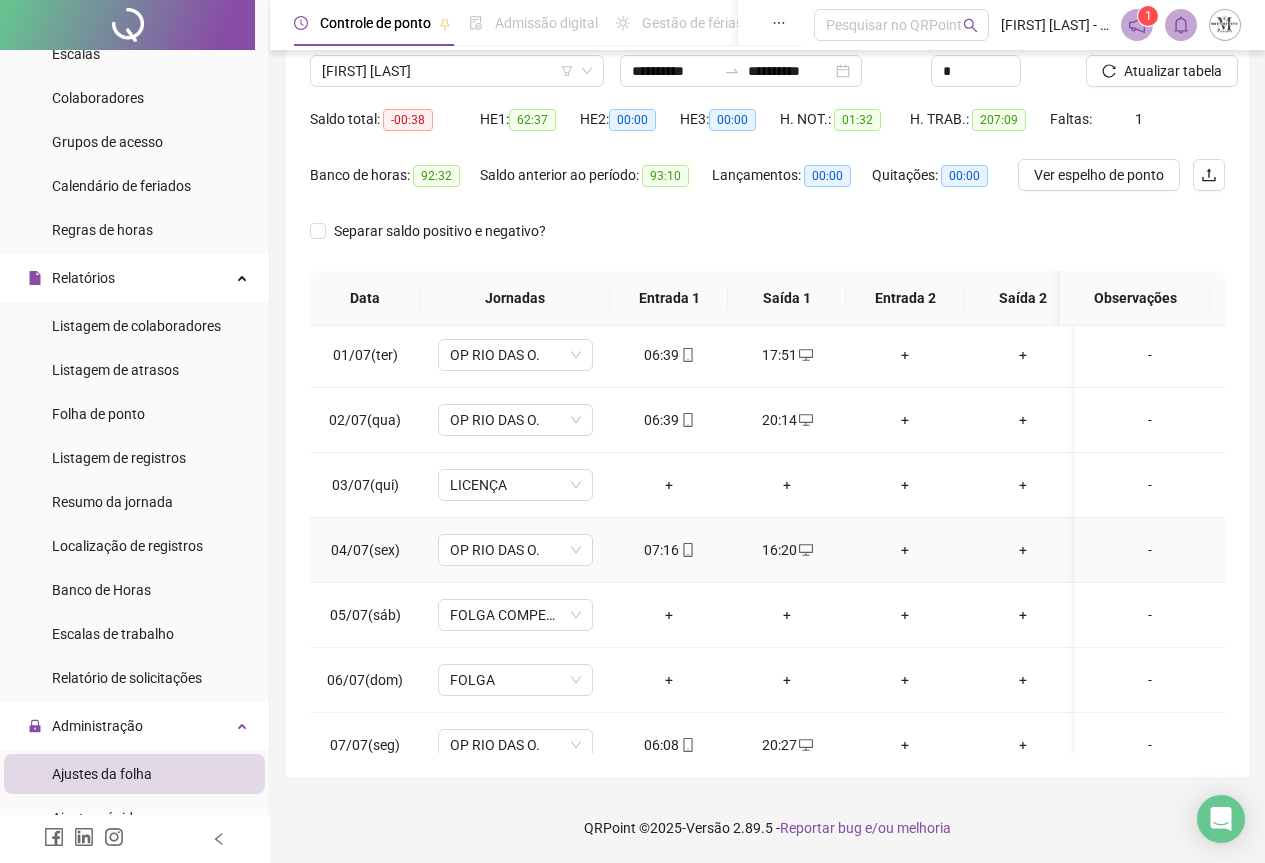 scroll, scrollTop: 0, scrollLeft: 0, axis: both 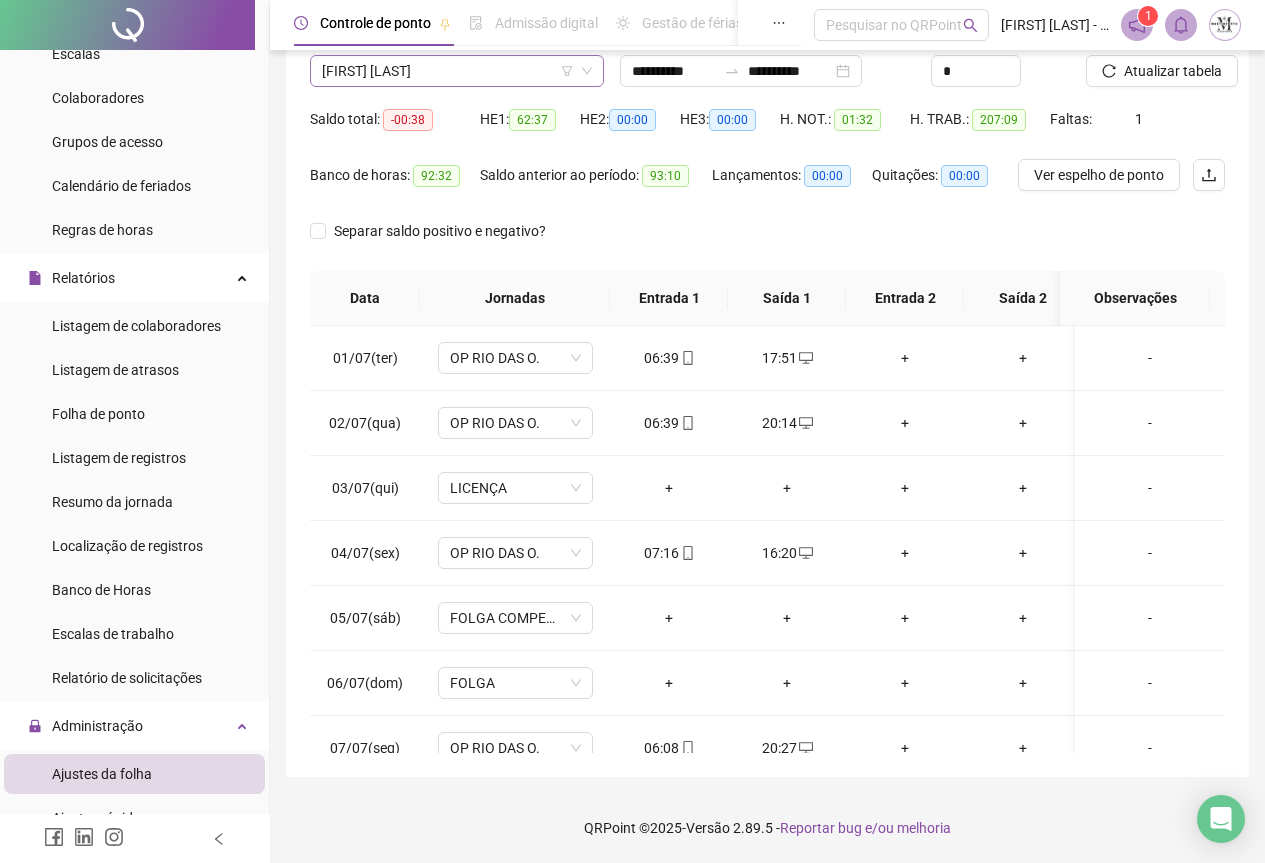 click on "[FIRST] [LAST]" at bounding box center (457, 71) 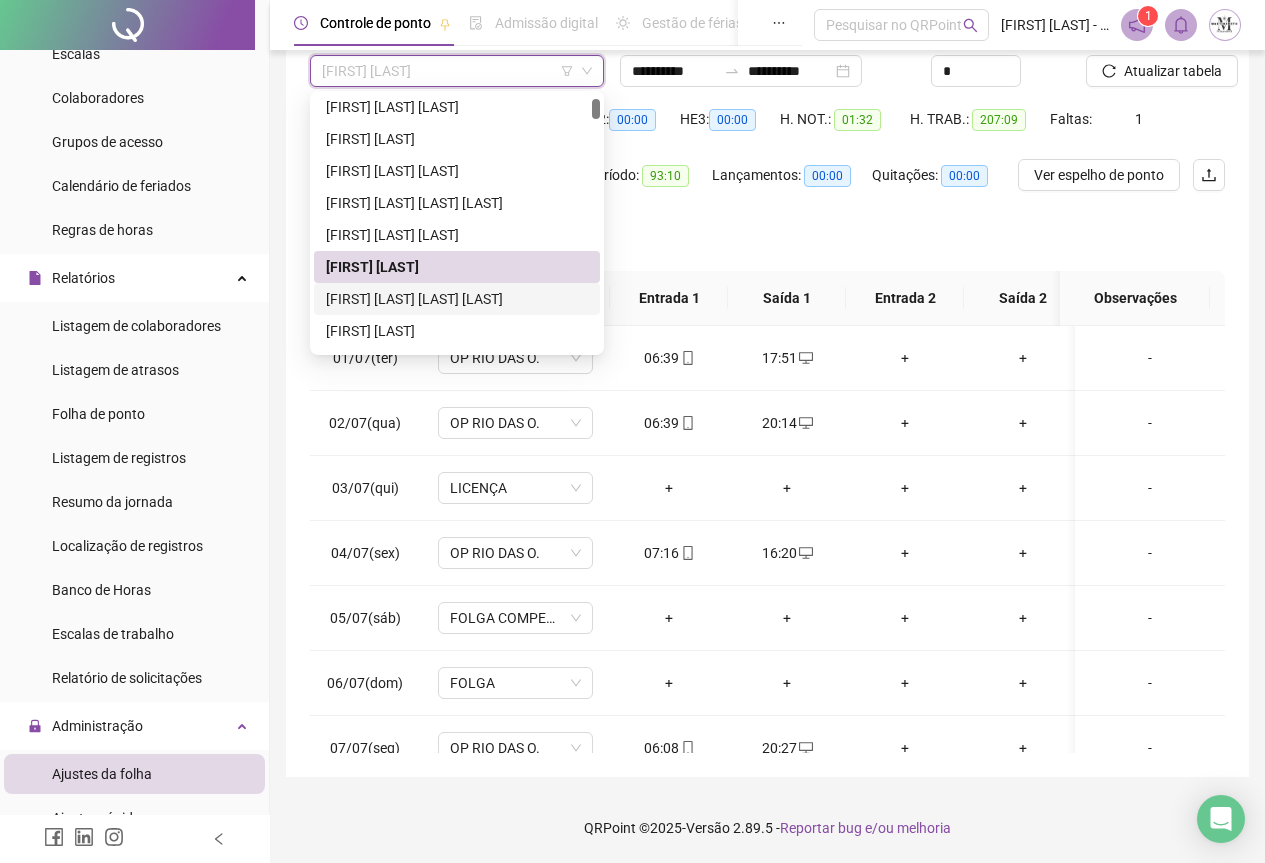 click on "[FIRST] [LAST]" at bounding box center (457, 299) 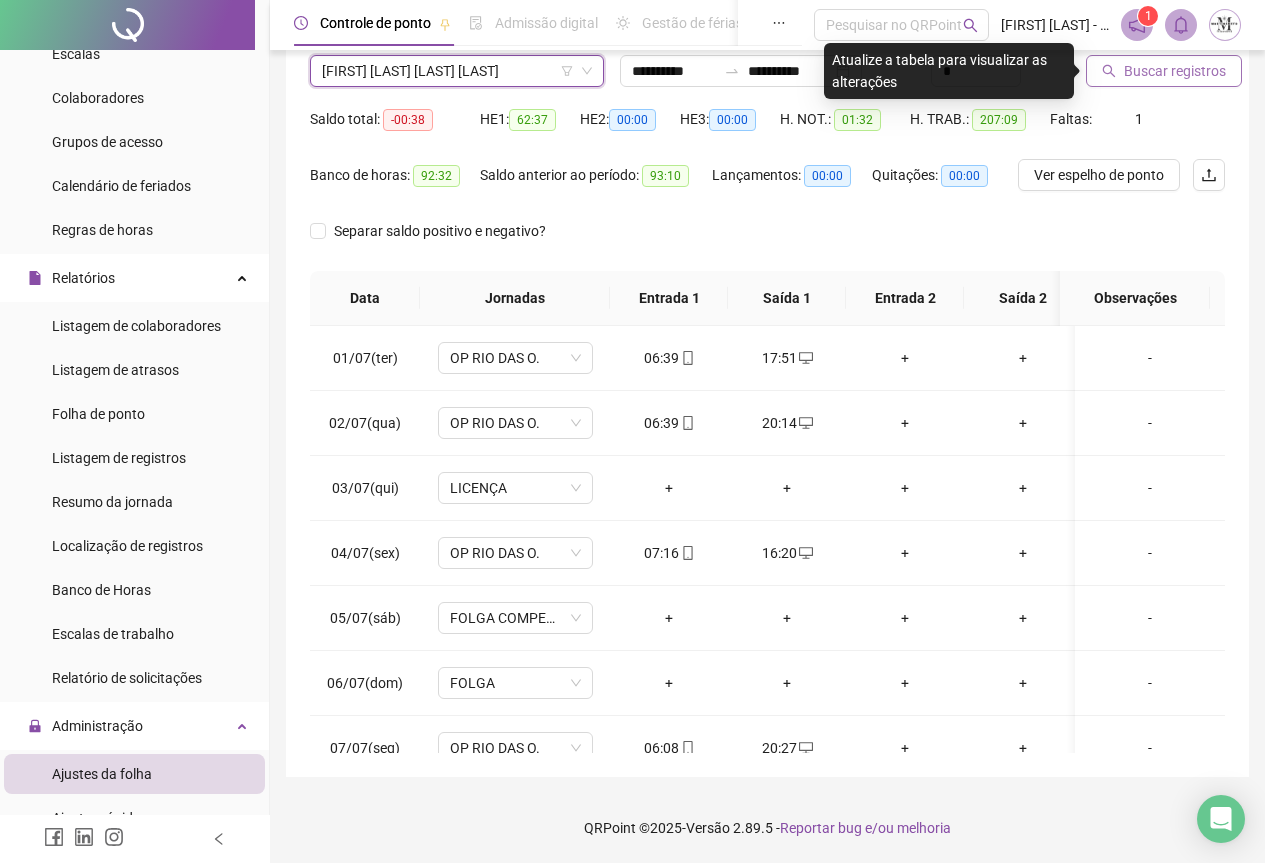 click on "Buscar registros" at bounding box center (1164, 71) 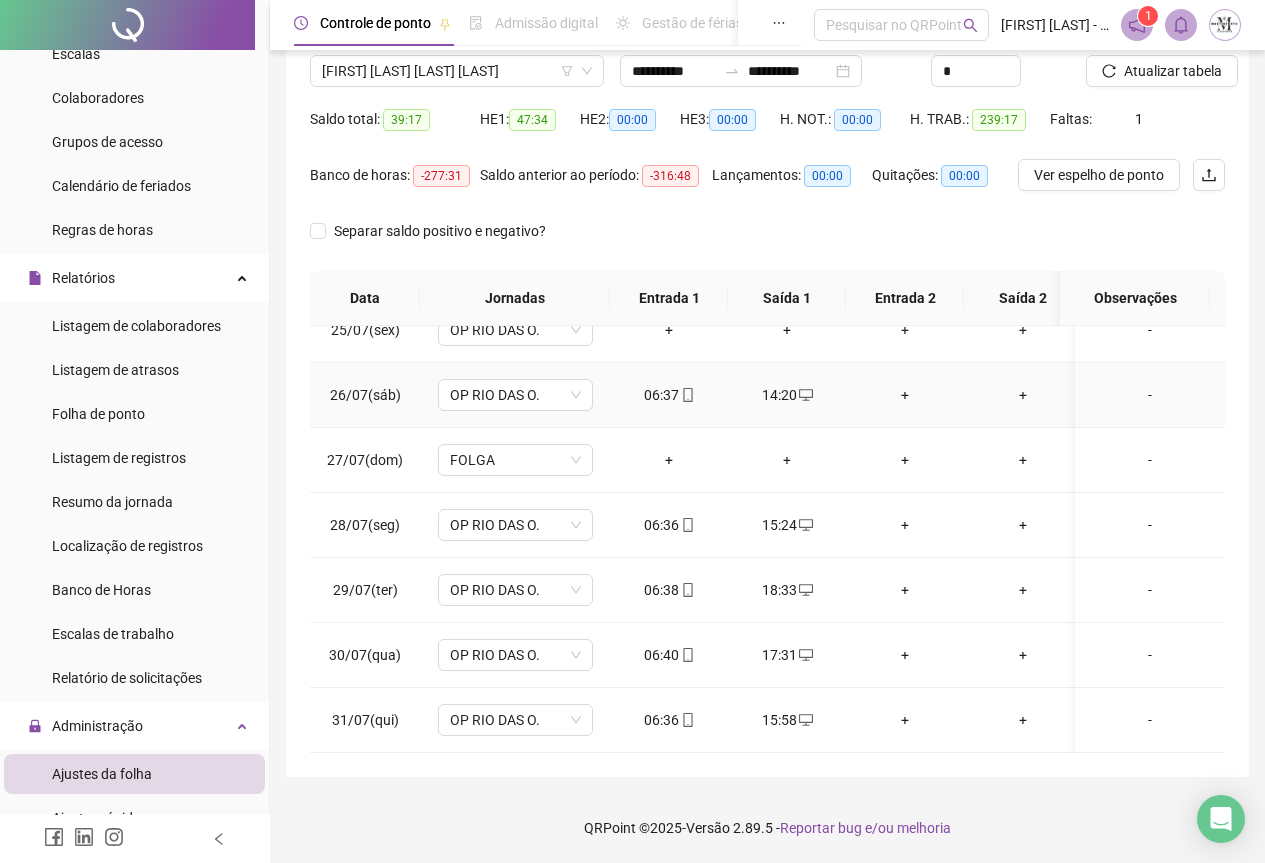 scroll, scrollTop: 1603, scrollLeft: 0, axis: vertical 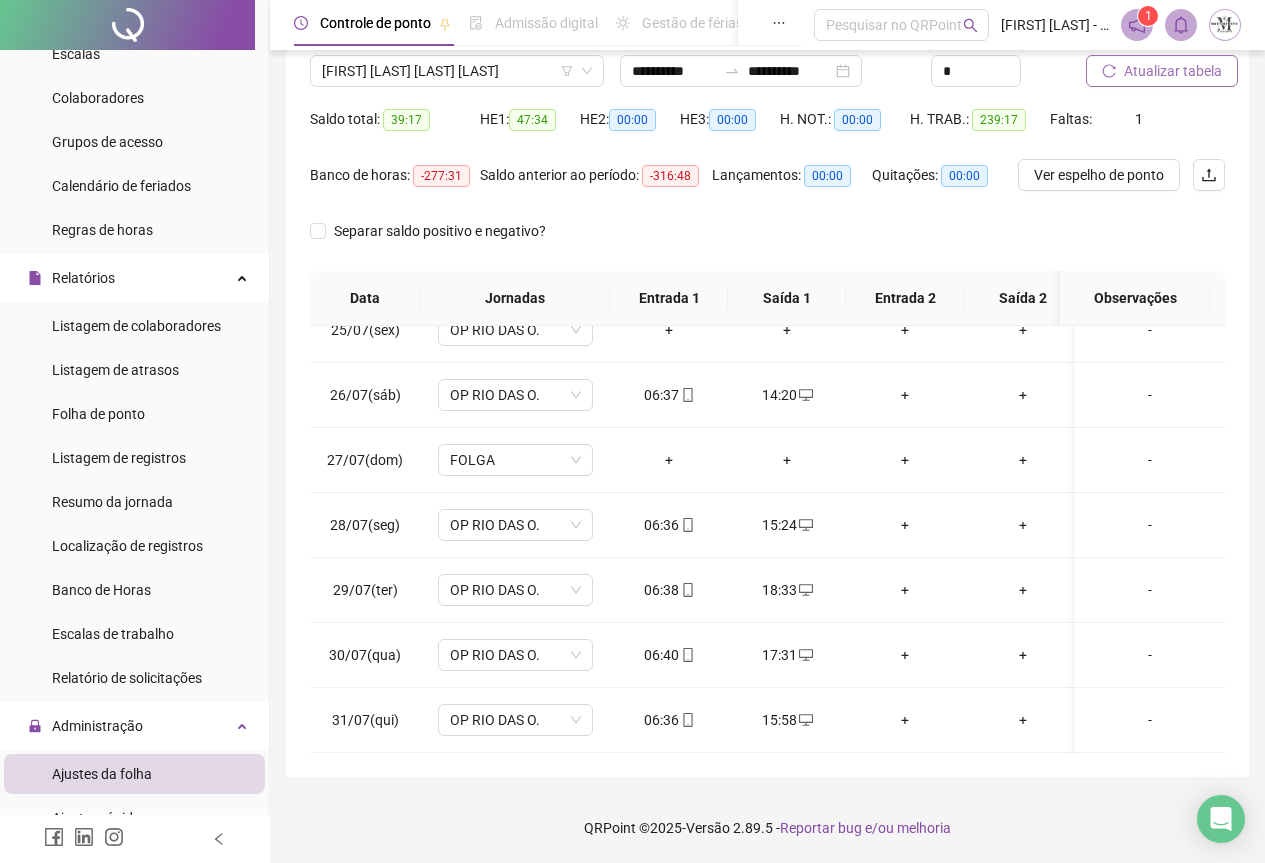 click on "Atualizar tabela" at bounding box center (1173, 71) 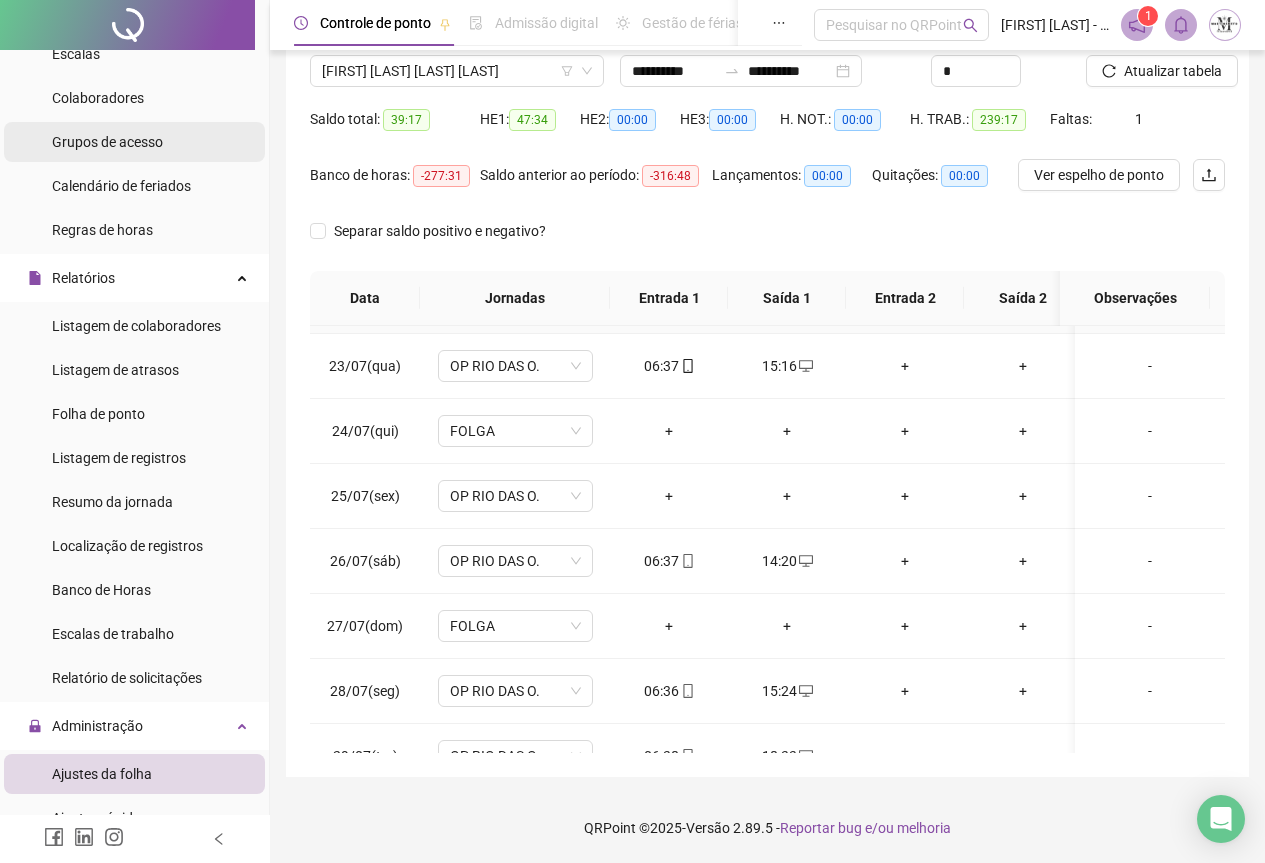 scroll, scrollTop: 1303, scrollLeft: 0, axis: vertical 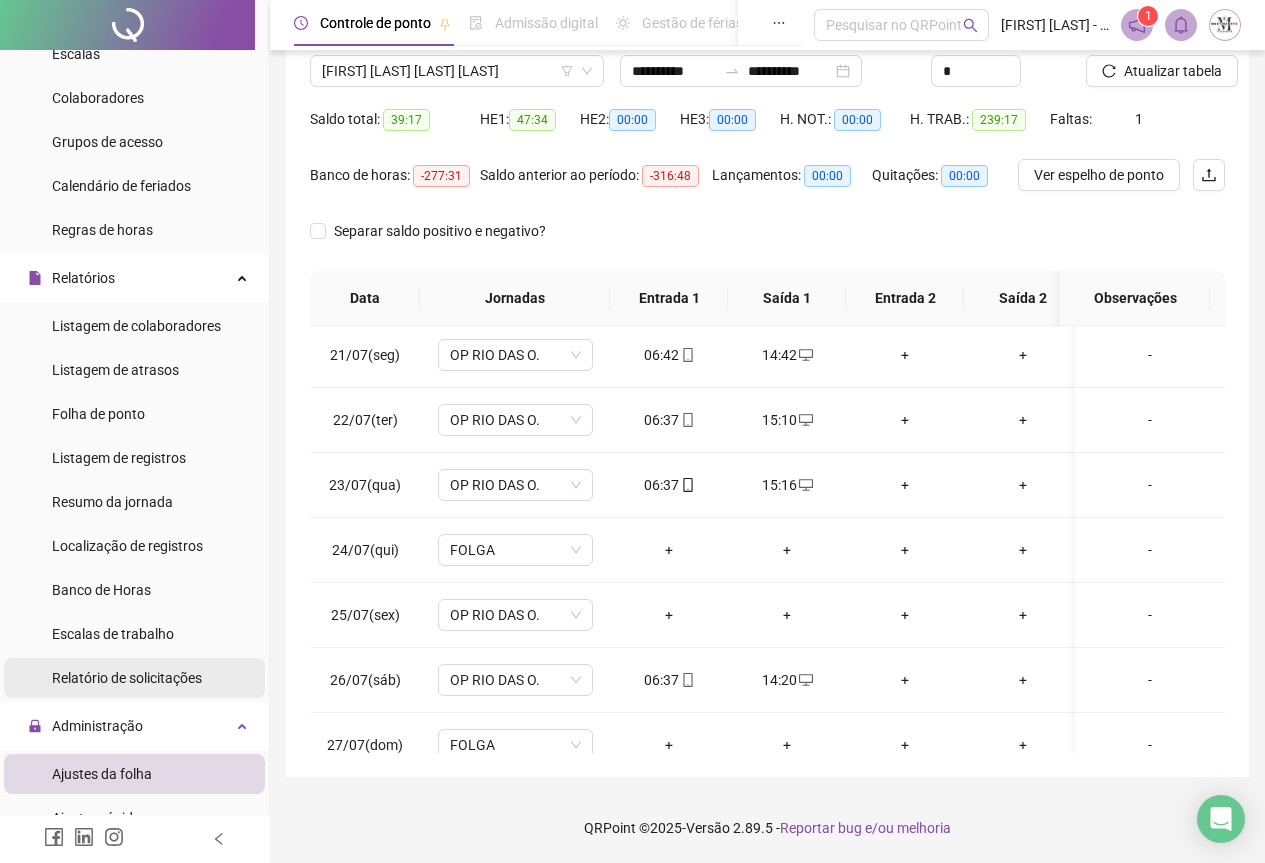 click on "Relatório de solicitações" at bounding box center [127, 678] 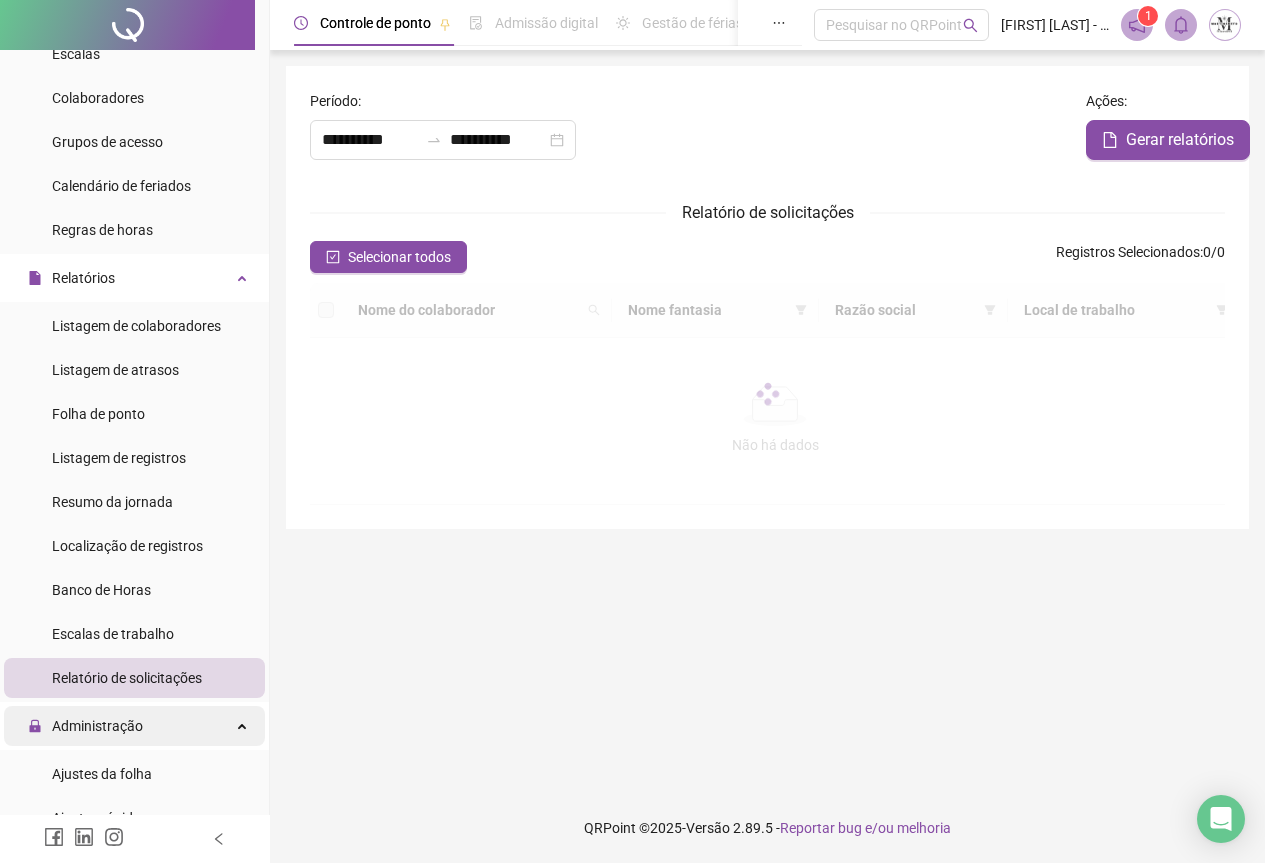 scroll, scrollTop: 0, scrollLeft: 0, axis: both 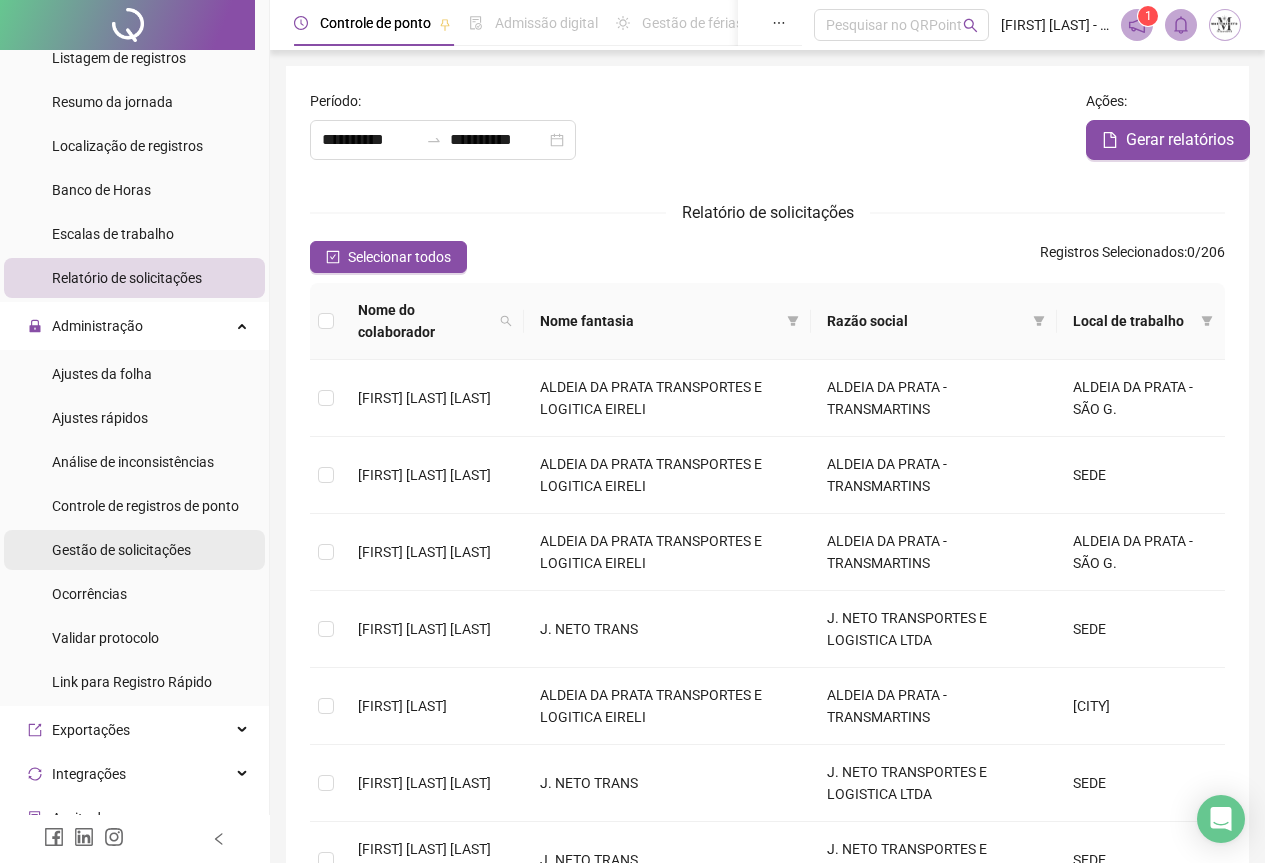 click on "Gestão de solicitações" at bounding box center (121, 550) 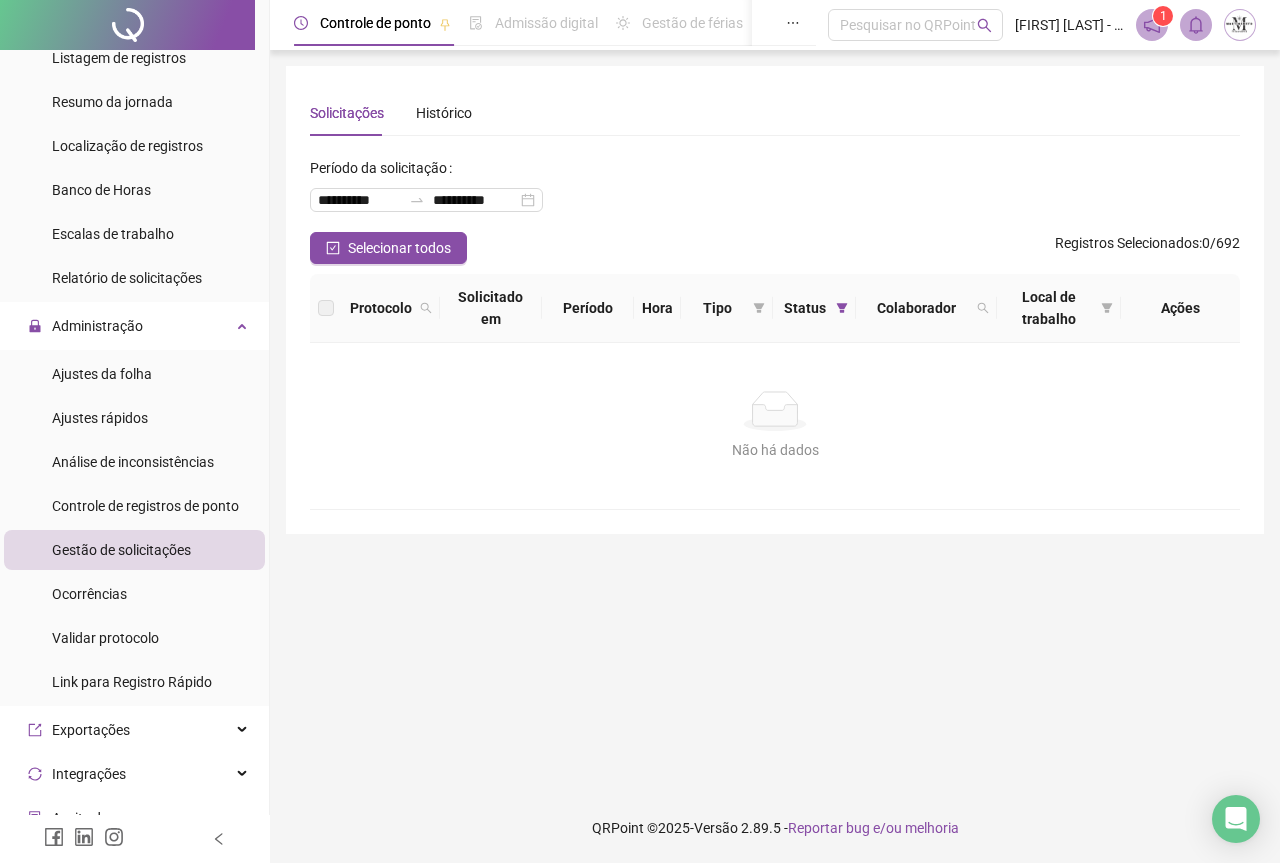 click on "Gestão de solicitações" at bounding box center (121, 550) 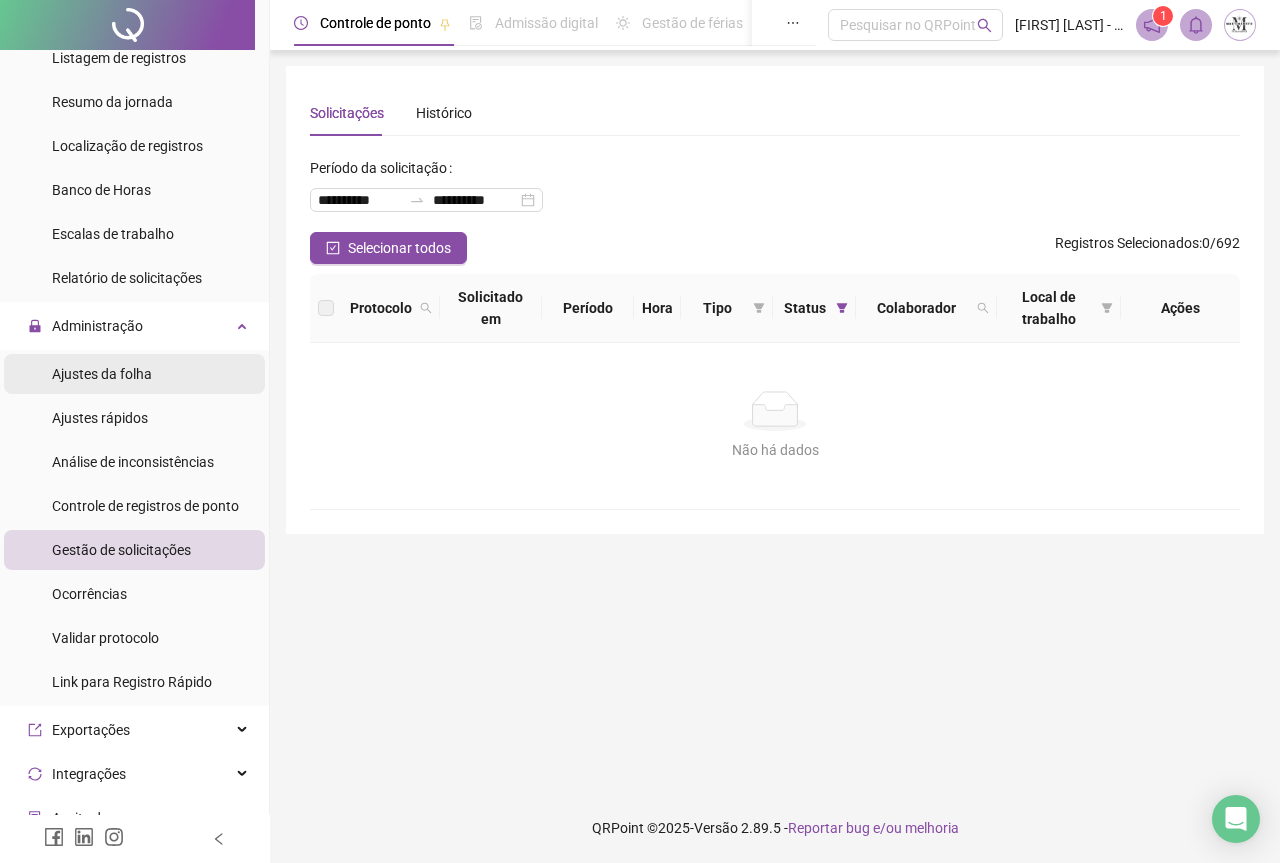 click on "Ajustes da folha" at bounding box center (102, 374) 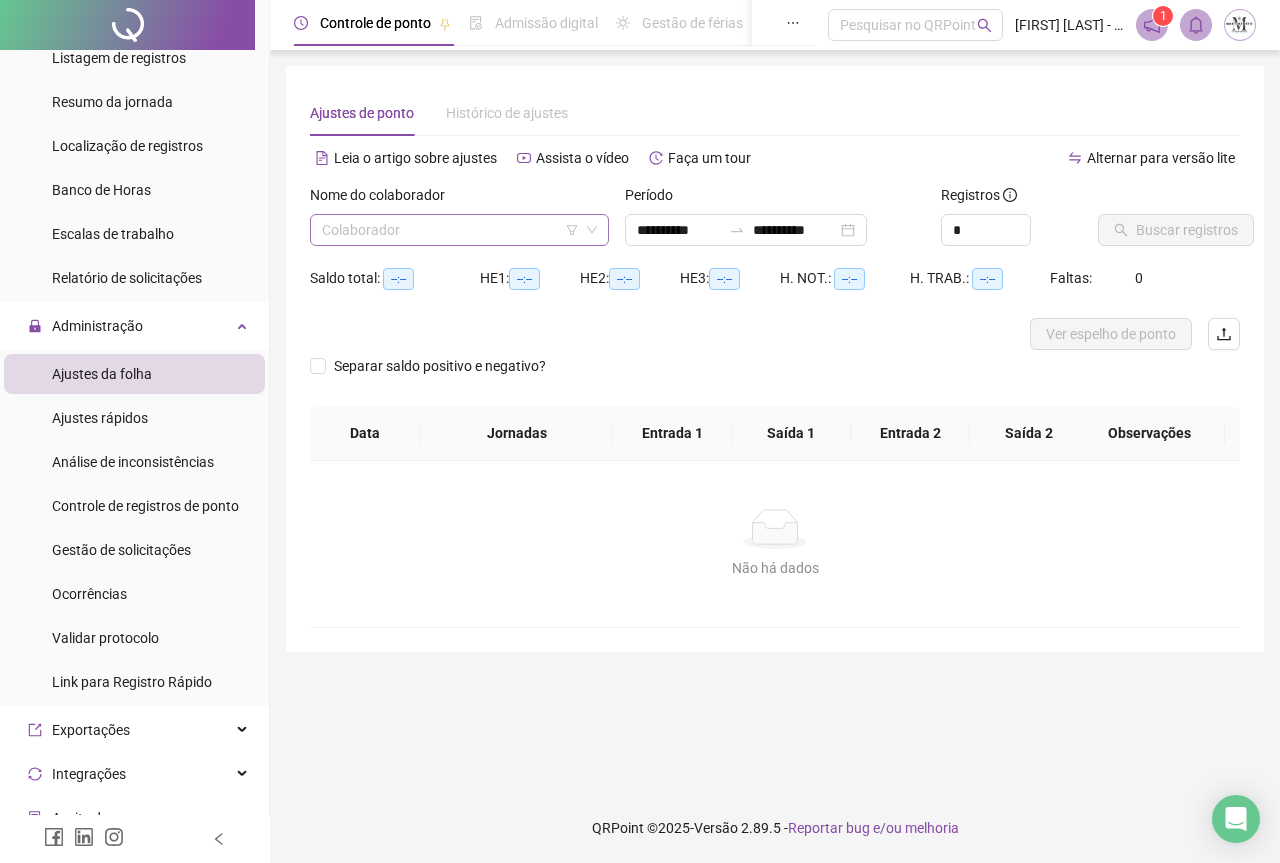 click at bounding box center (450, 230) 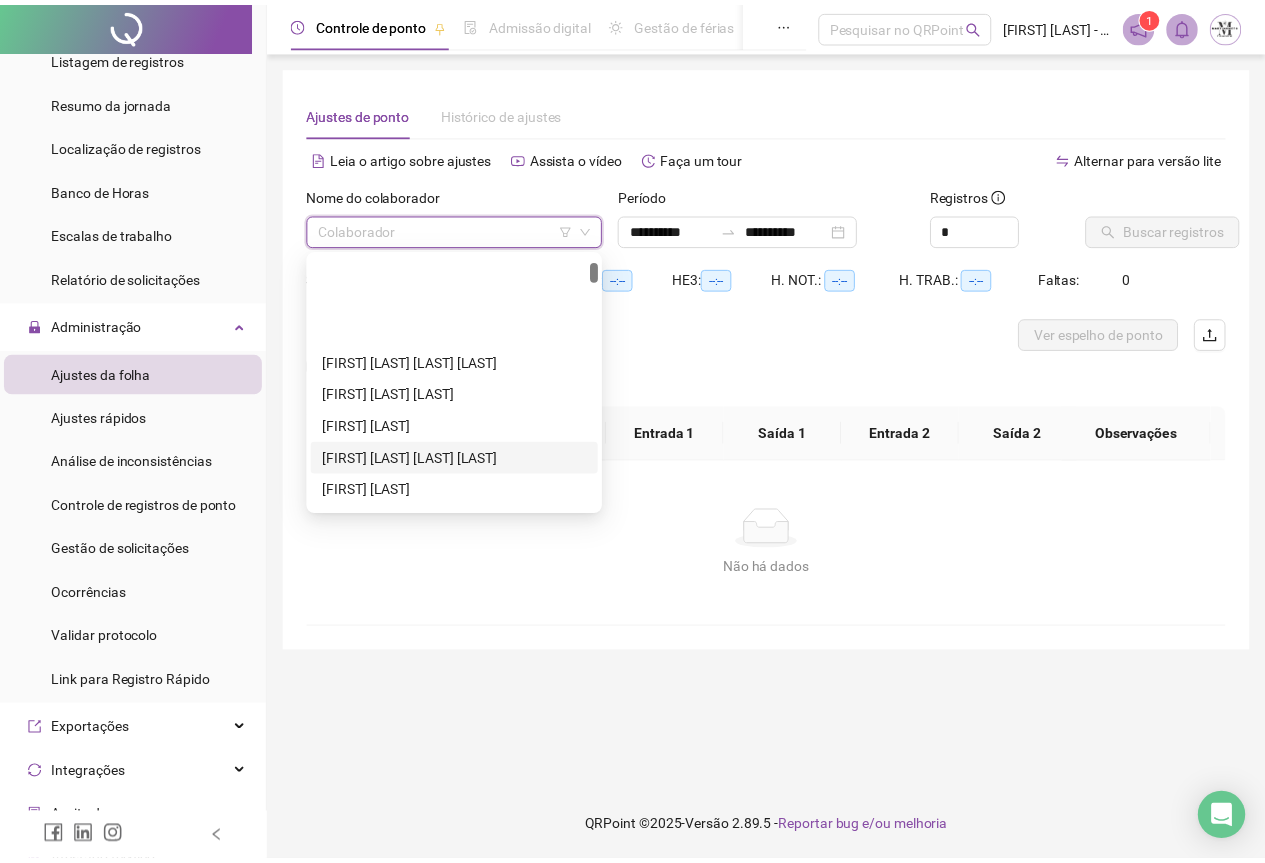 scroll, scrollTop: 200, scrollLeft: 0, axis: vertical 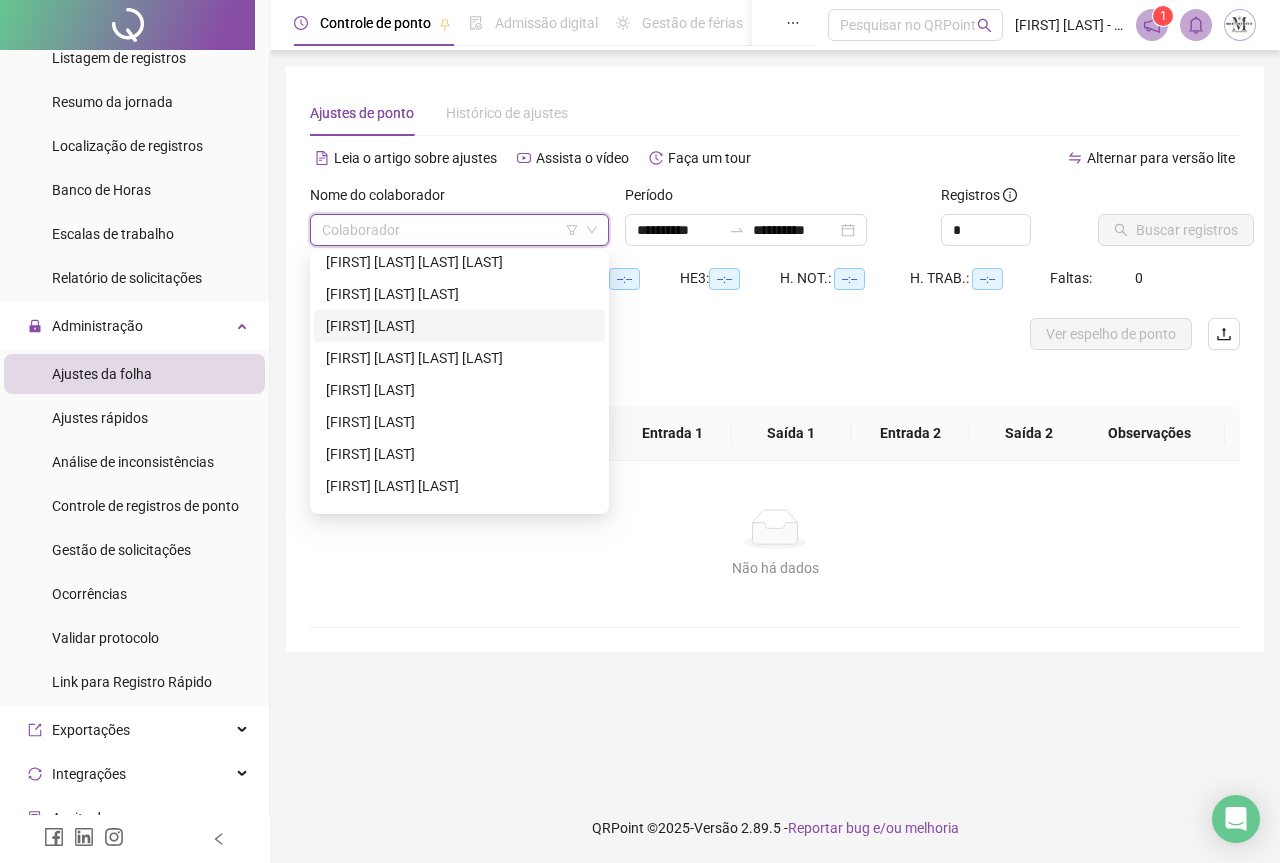 click on "[FIRST] [LAST]" at bounding box center [459, 326] 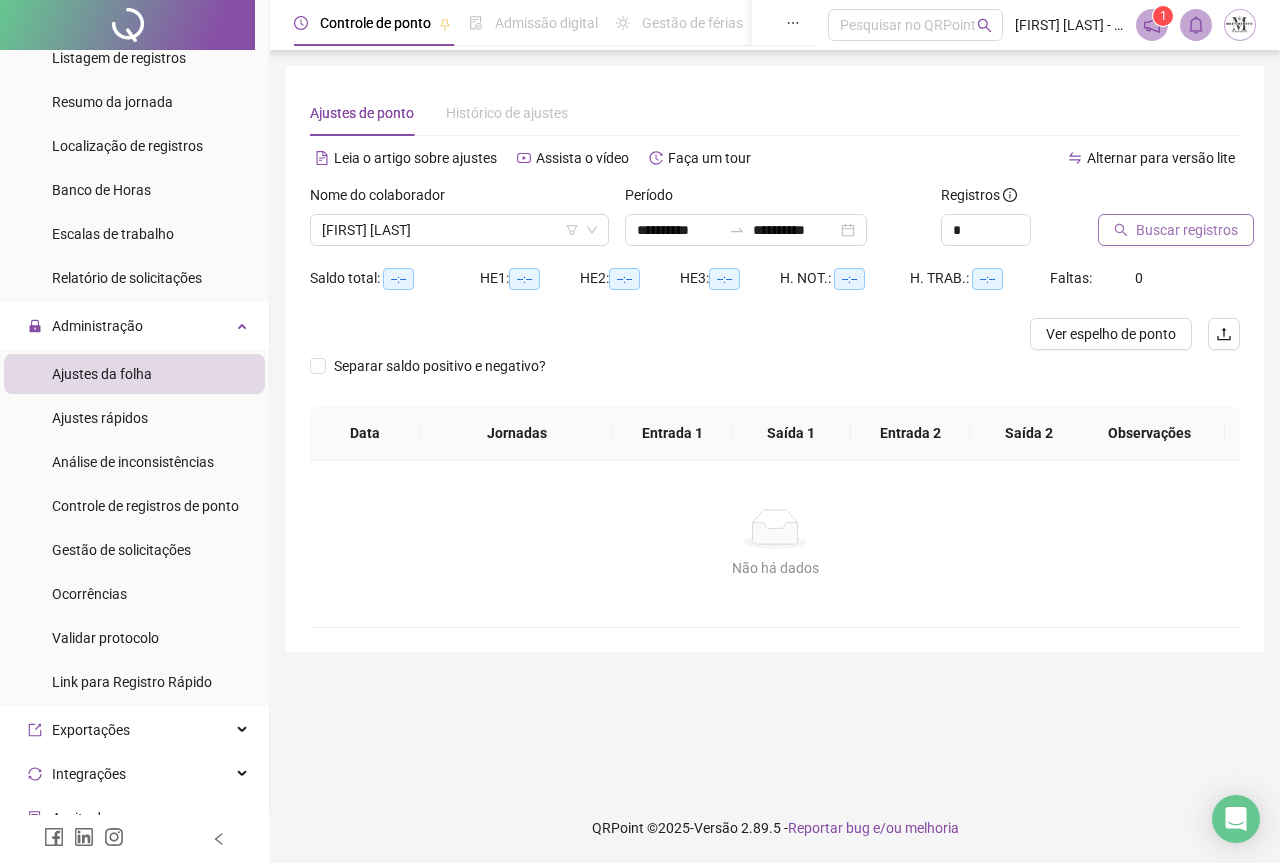 click on "Buscar registros" at bounding box center (1187, 230) 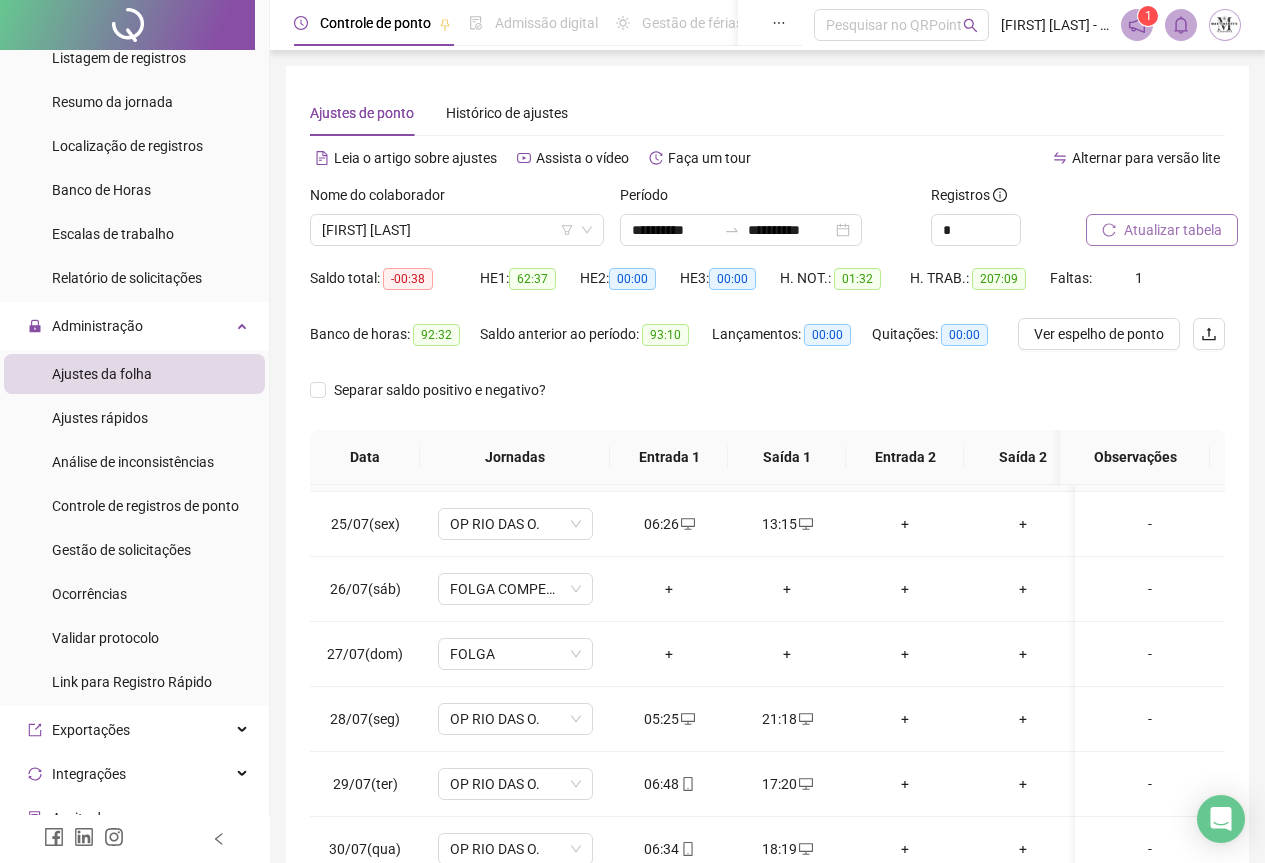 scroll, scrollTop: 1603, scrollLeft: 0, axis: vertical 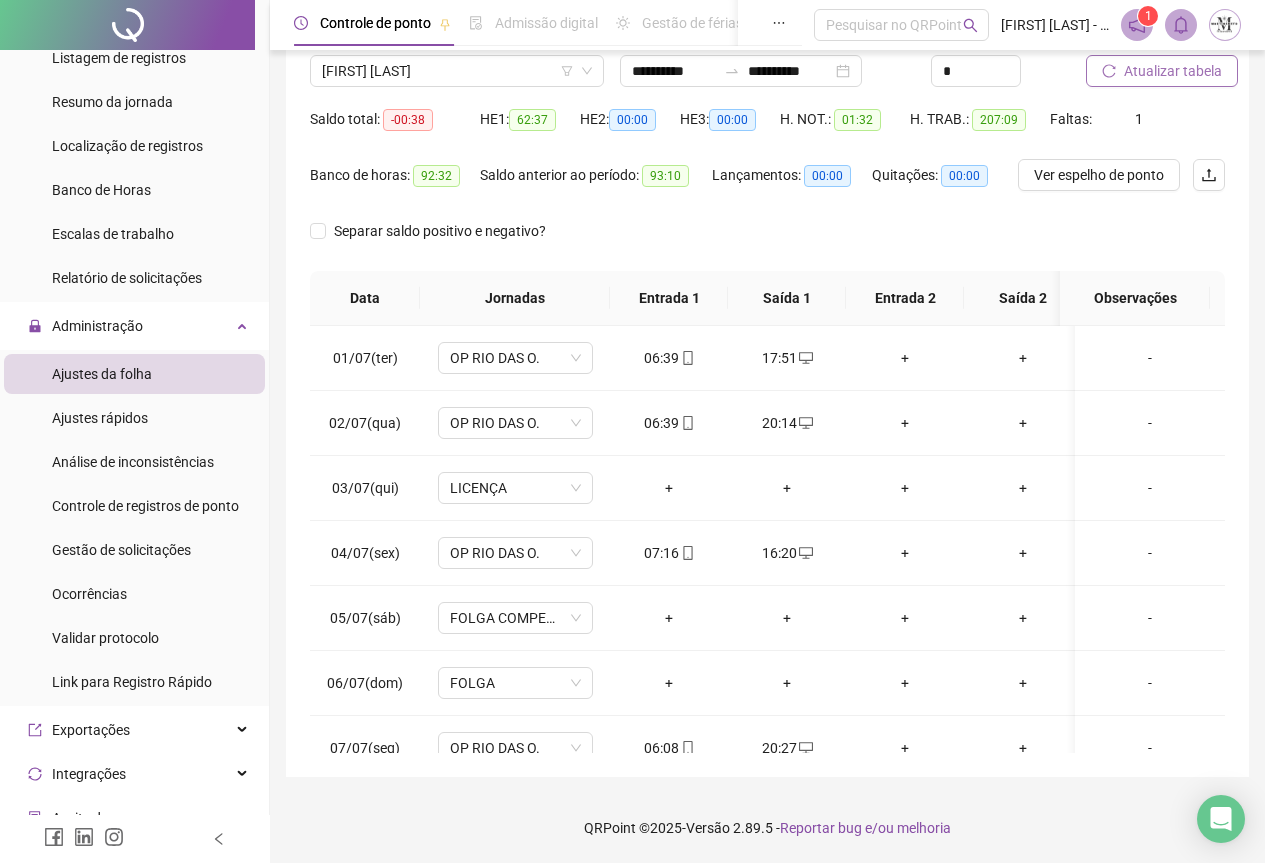 click on "Atualizar tabela" at bounding box center (1173, 71) 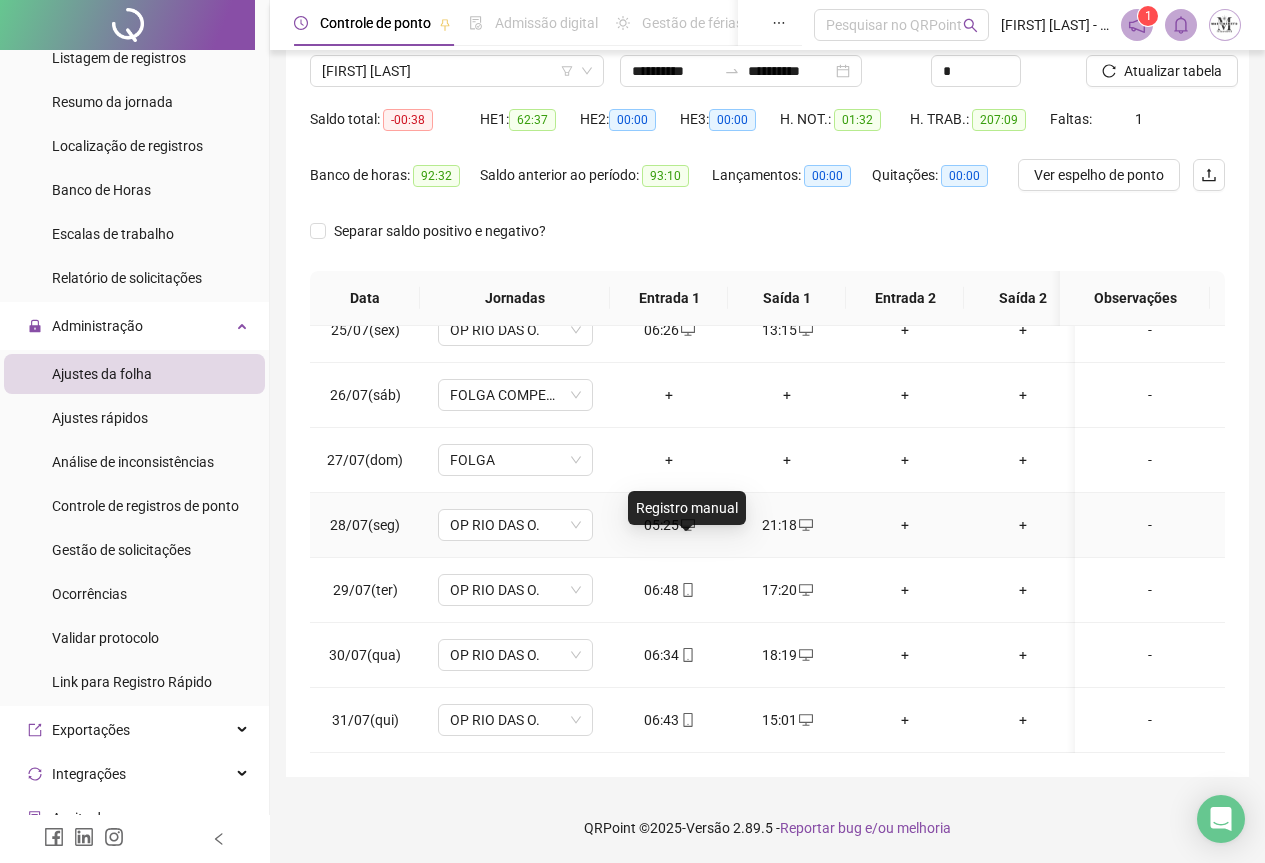 scroll, scrollTop: 1603, scrollLeft: 0, axis: vertical 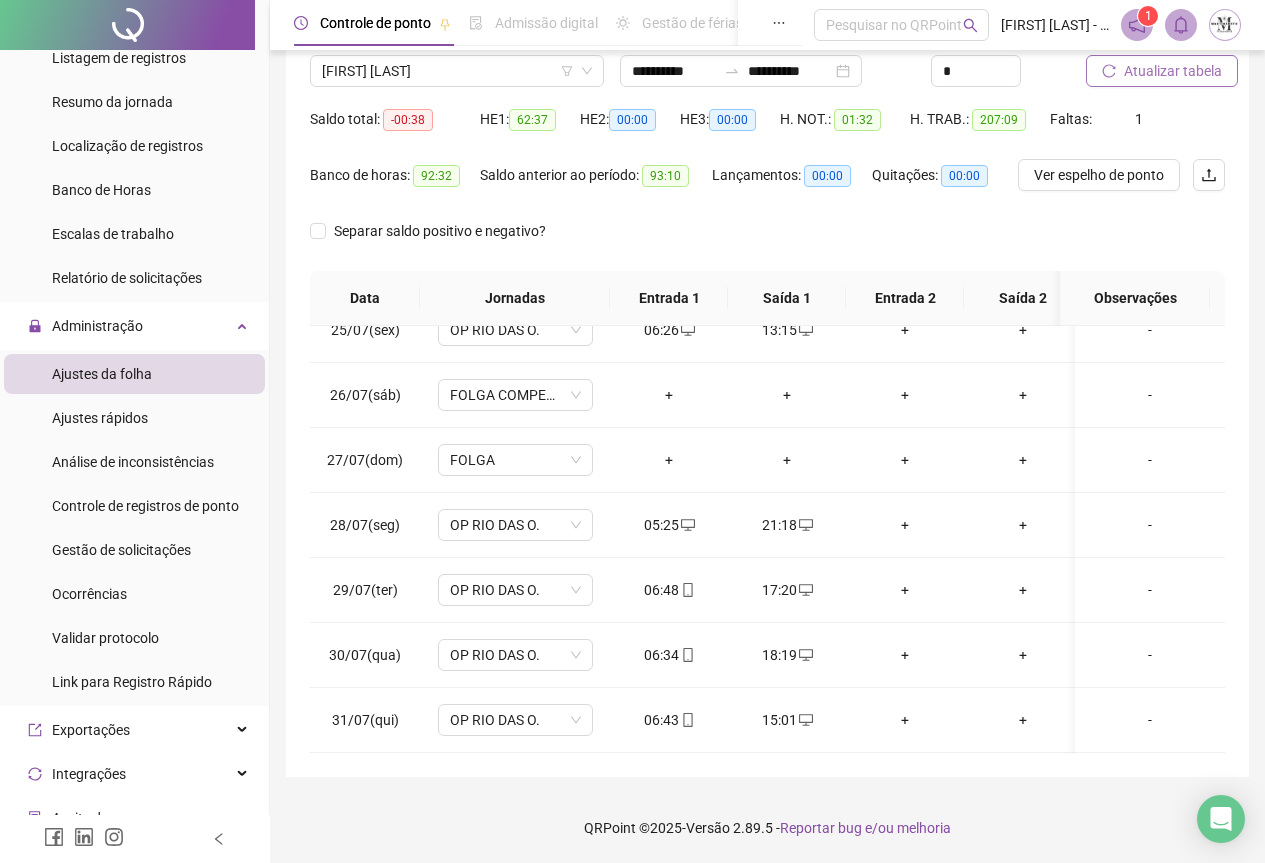 click on "Atualizar tabela" at bounding box center (1173, 71) 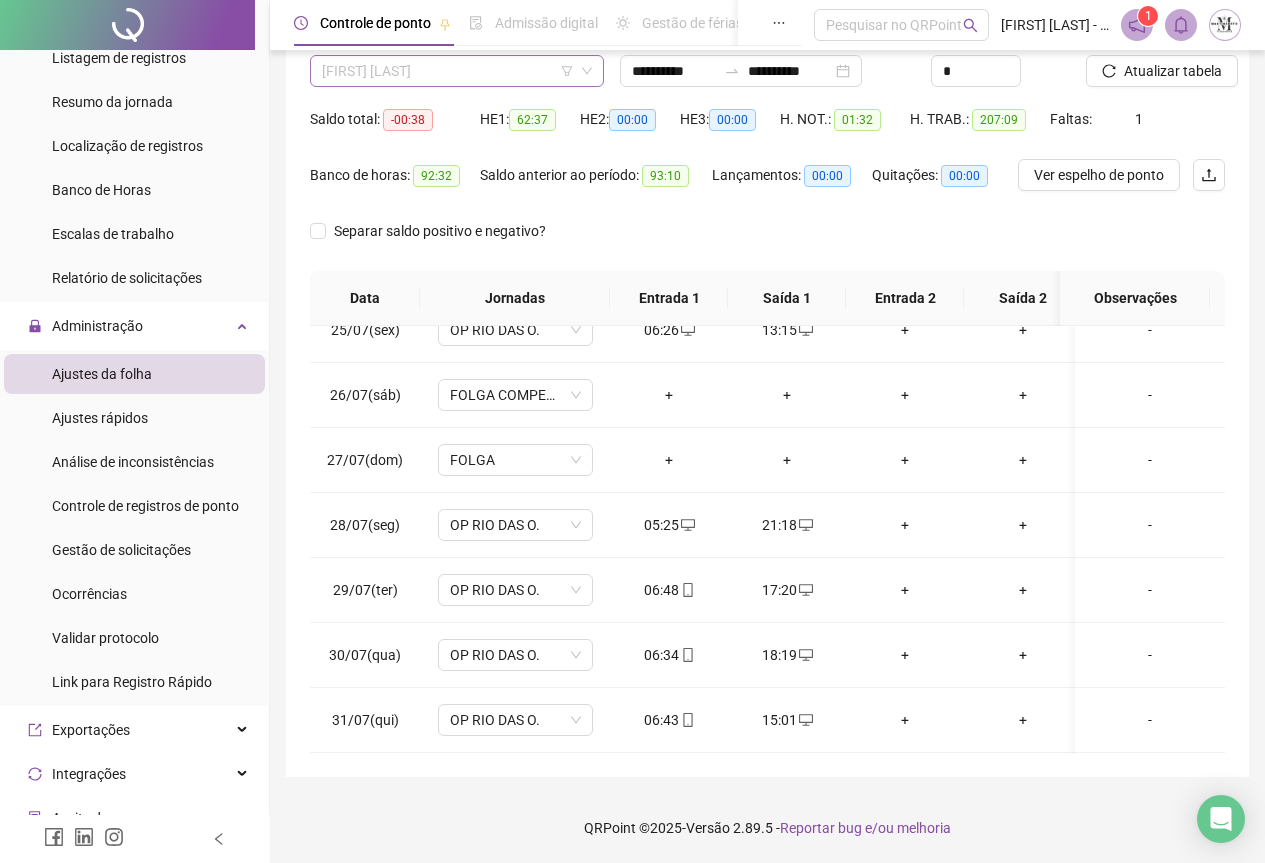 click on "[FIRST] [LAST]" at bounding box center [457, 71] 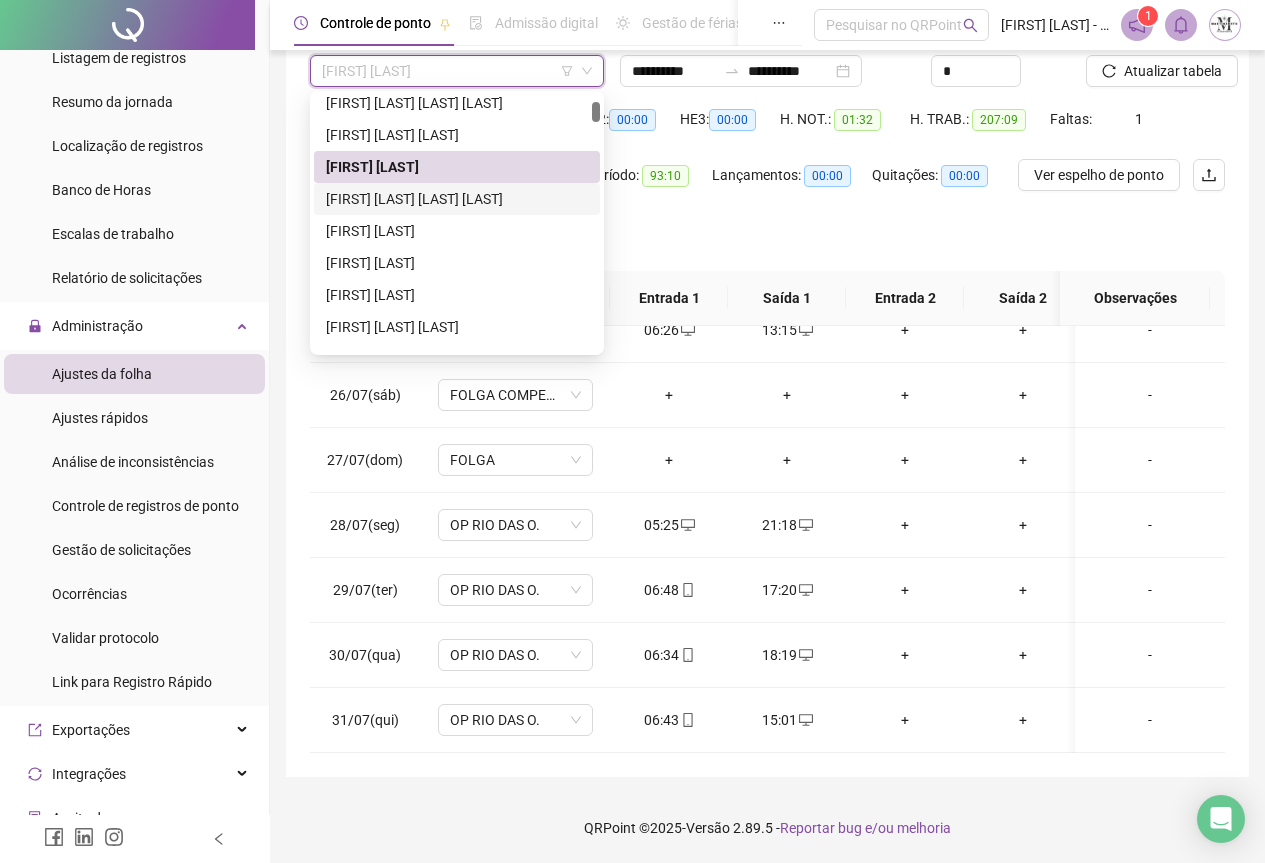 click on "[FIRST] [LAST]" at bounding box center (457, 199) 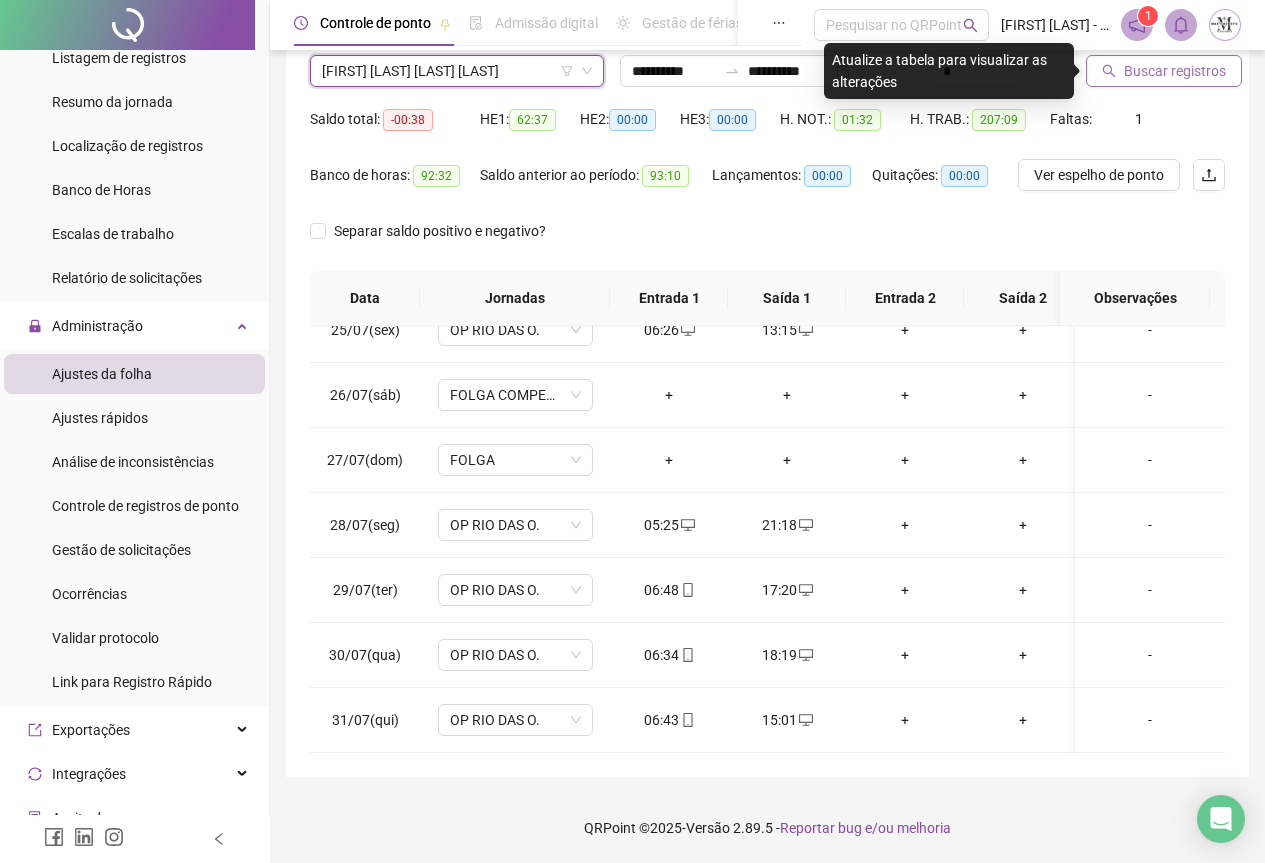 click on "Buscar registros" at bounding box center [1175, 71] 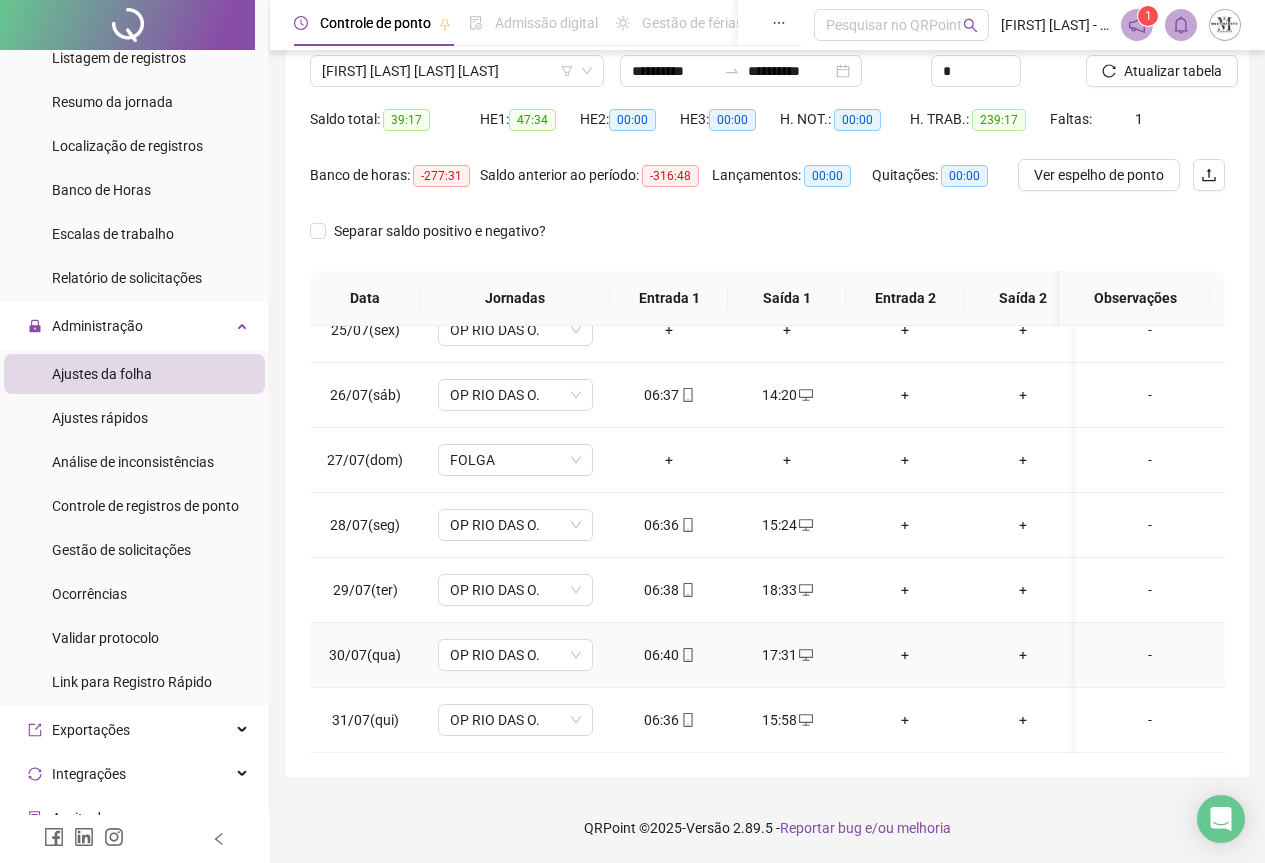 scroll, scrollTop: 1503, scrollLeft: 0, axis: vertical 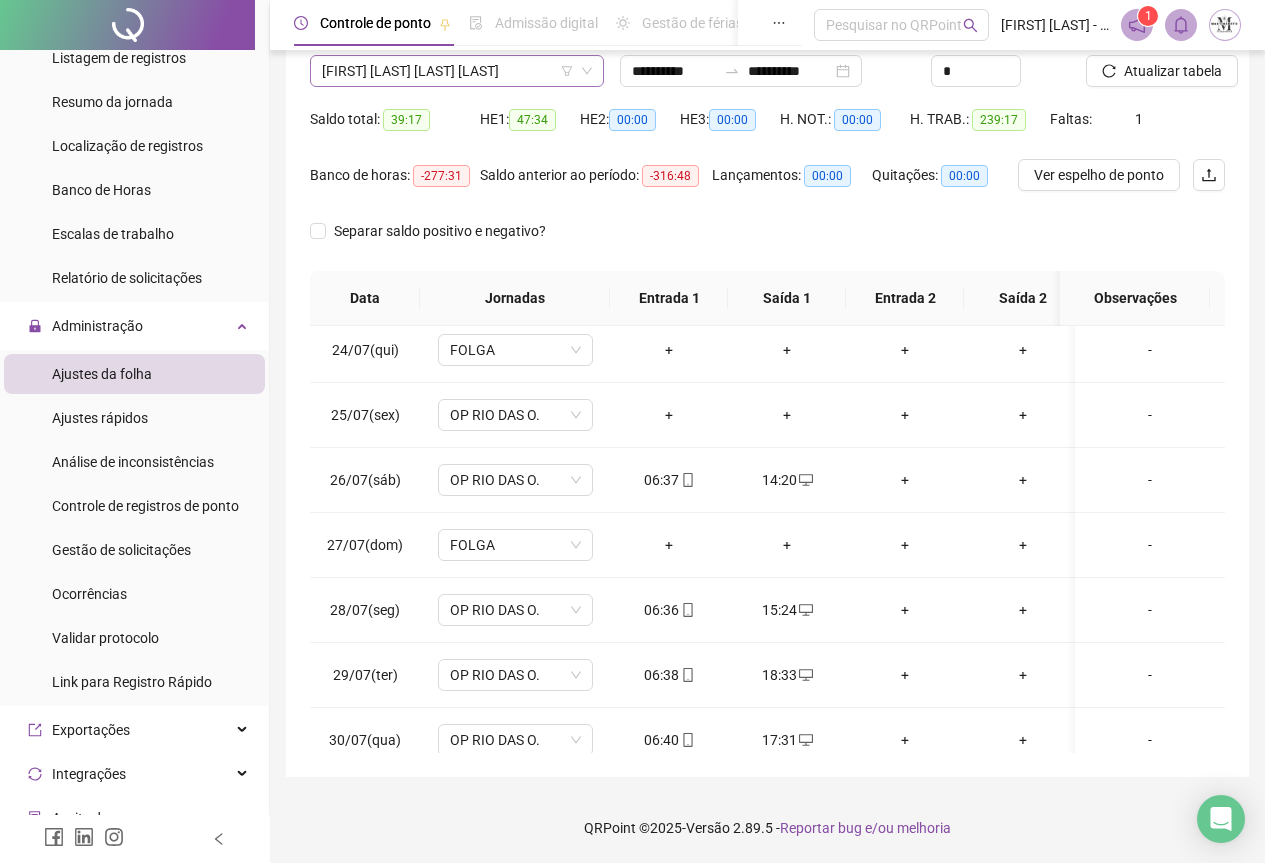 click on "[FIRST] [LAST]" at bounding box center (457, 71) 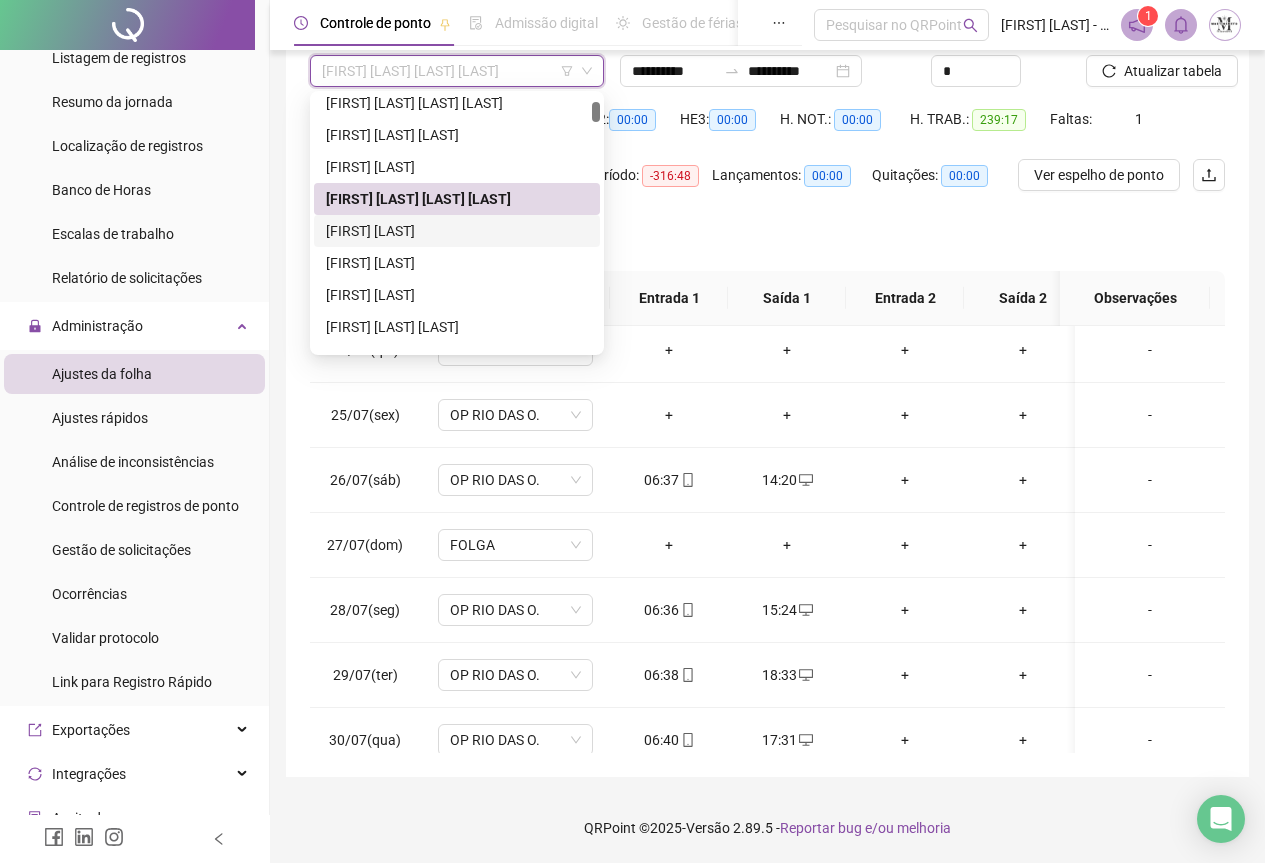 click on "[FIRST] [LAST] [LAST]" at bounding box center [457, 231] 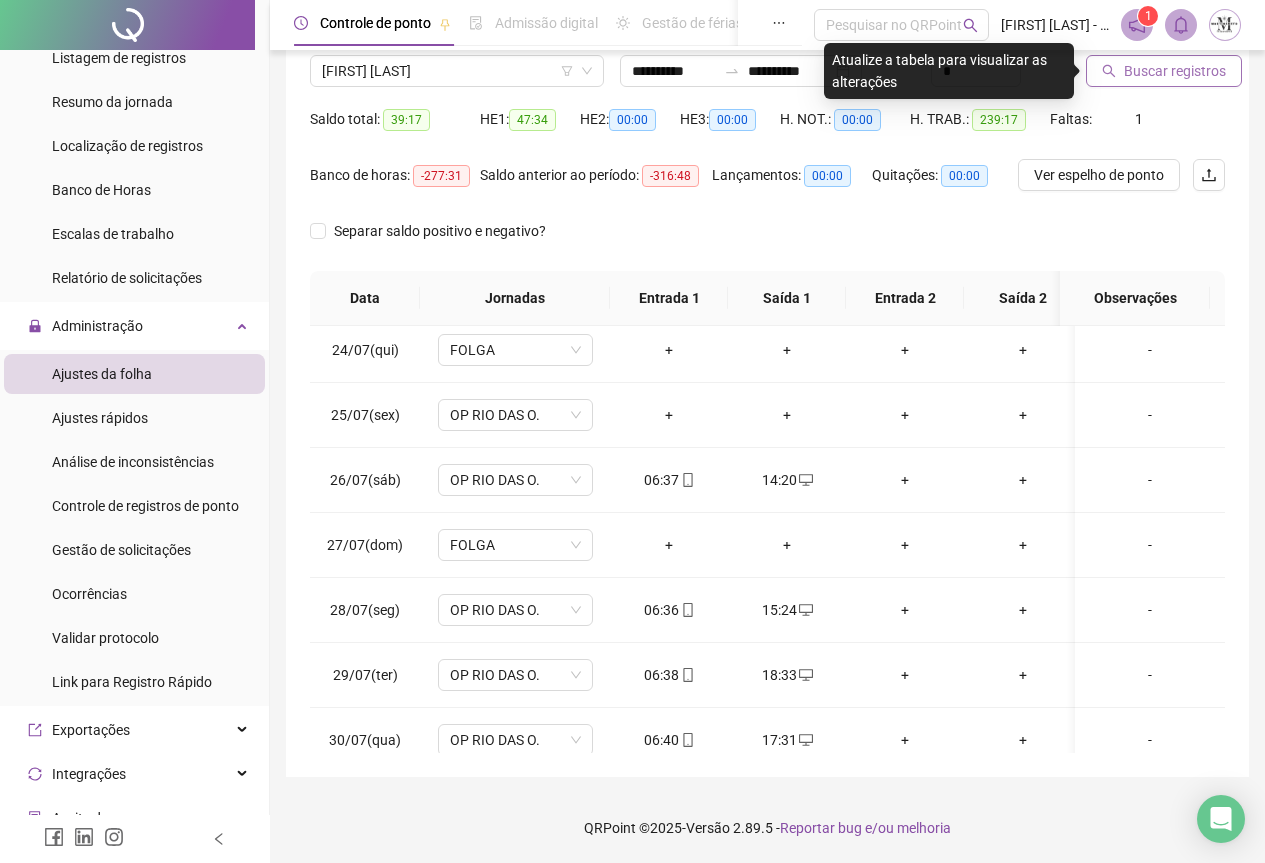 click on "Buscar registros" at bounding box center (1175, 71) 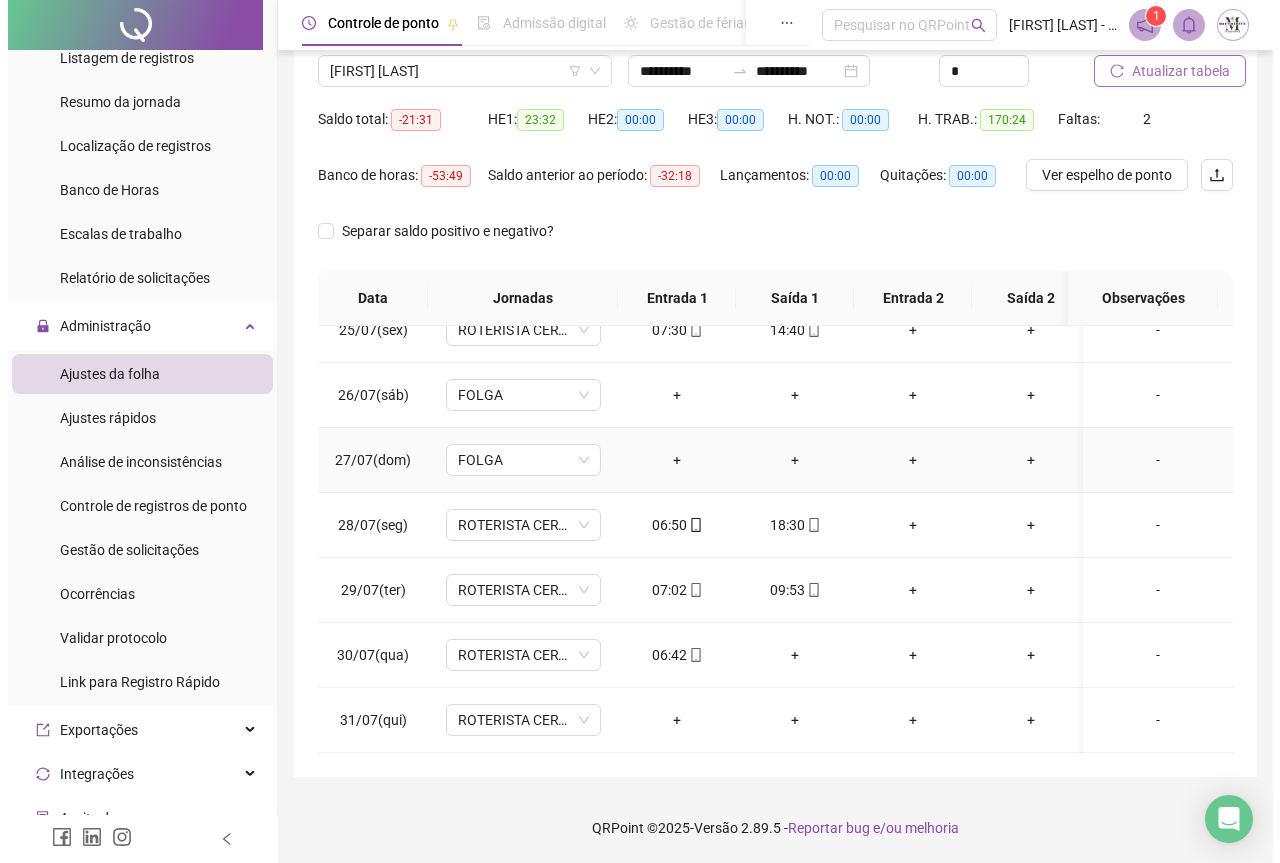 scroll, scrollTop: 1603, scrollLeft: 0, axis: vertical 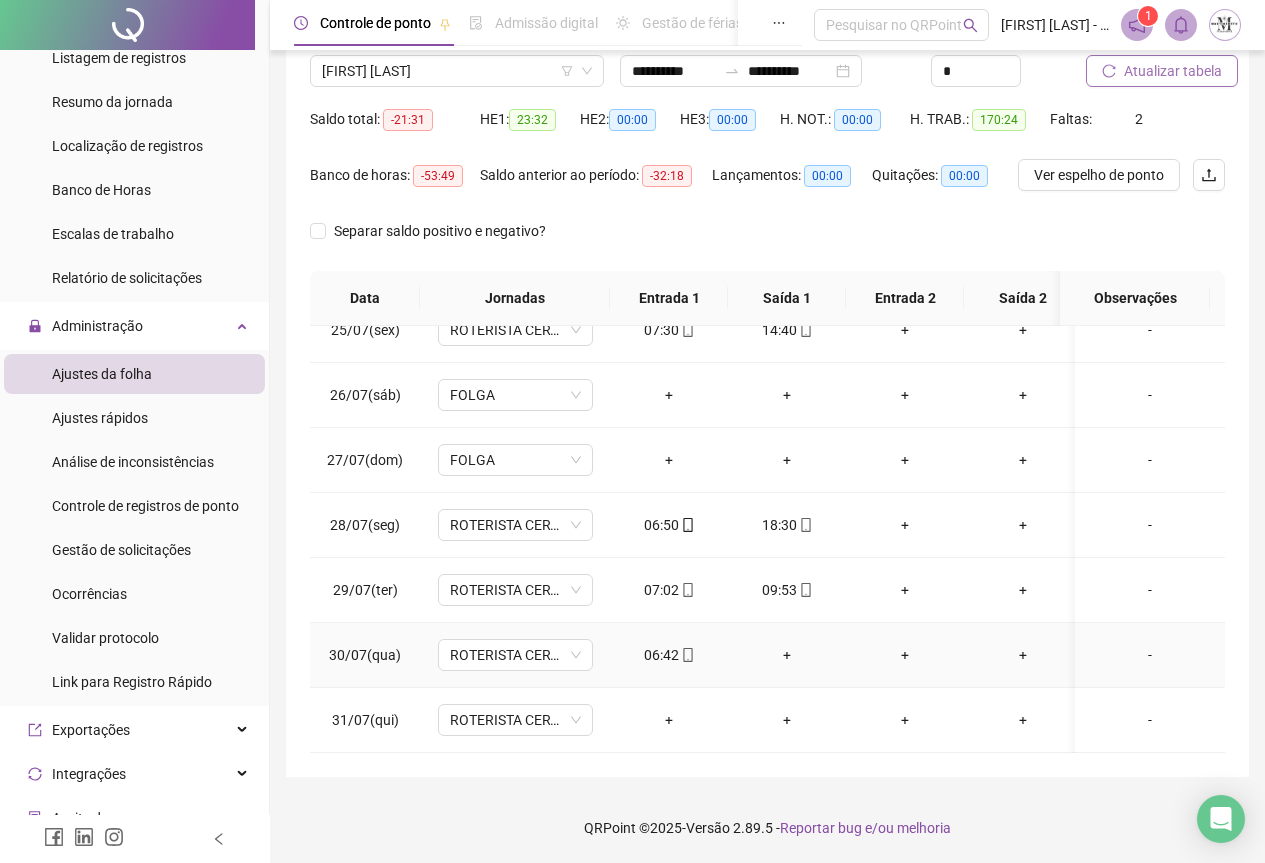 click on "+" at bounding box center (787, 655) 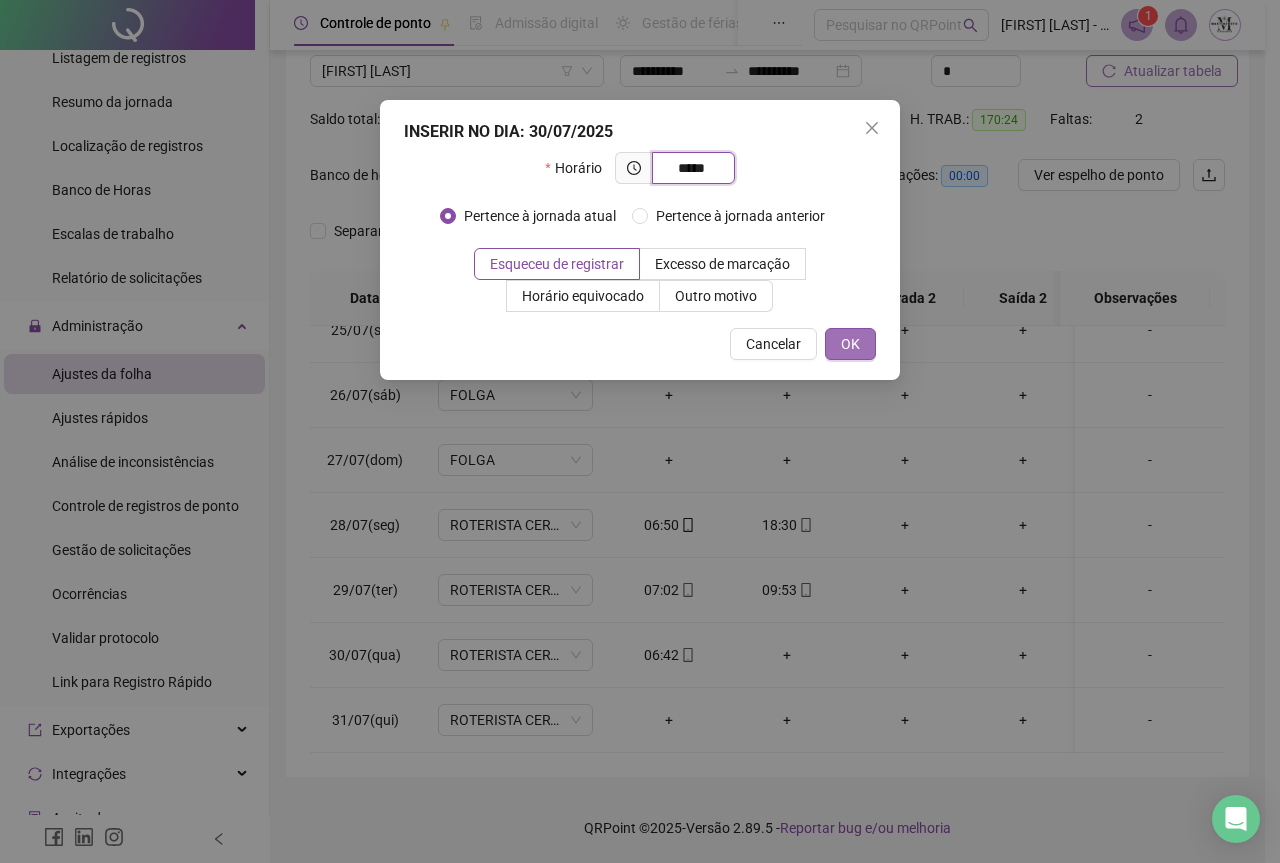 type on "*****" 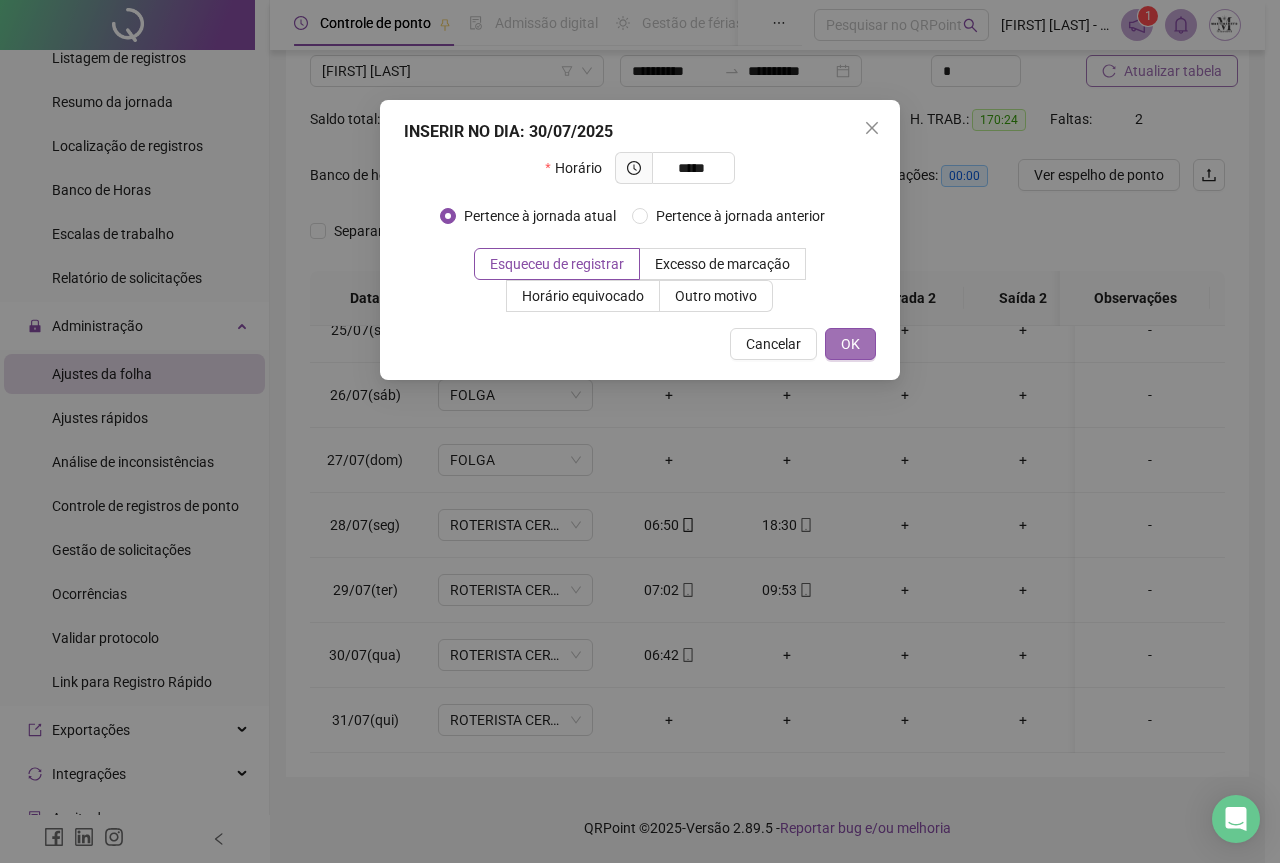 click on "OK" at bounding box center (850, 344) 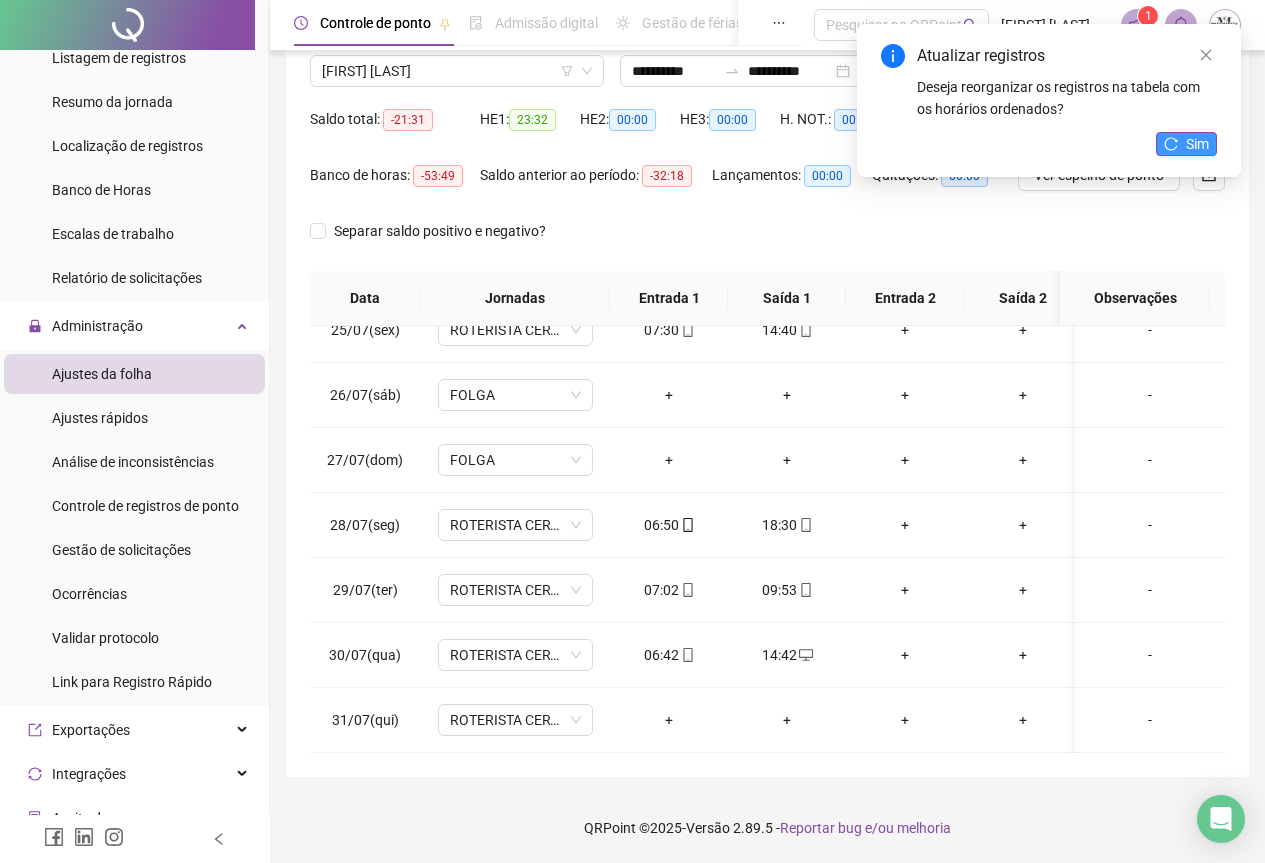 click 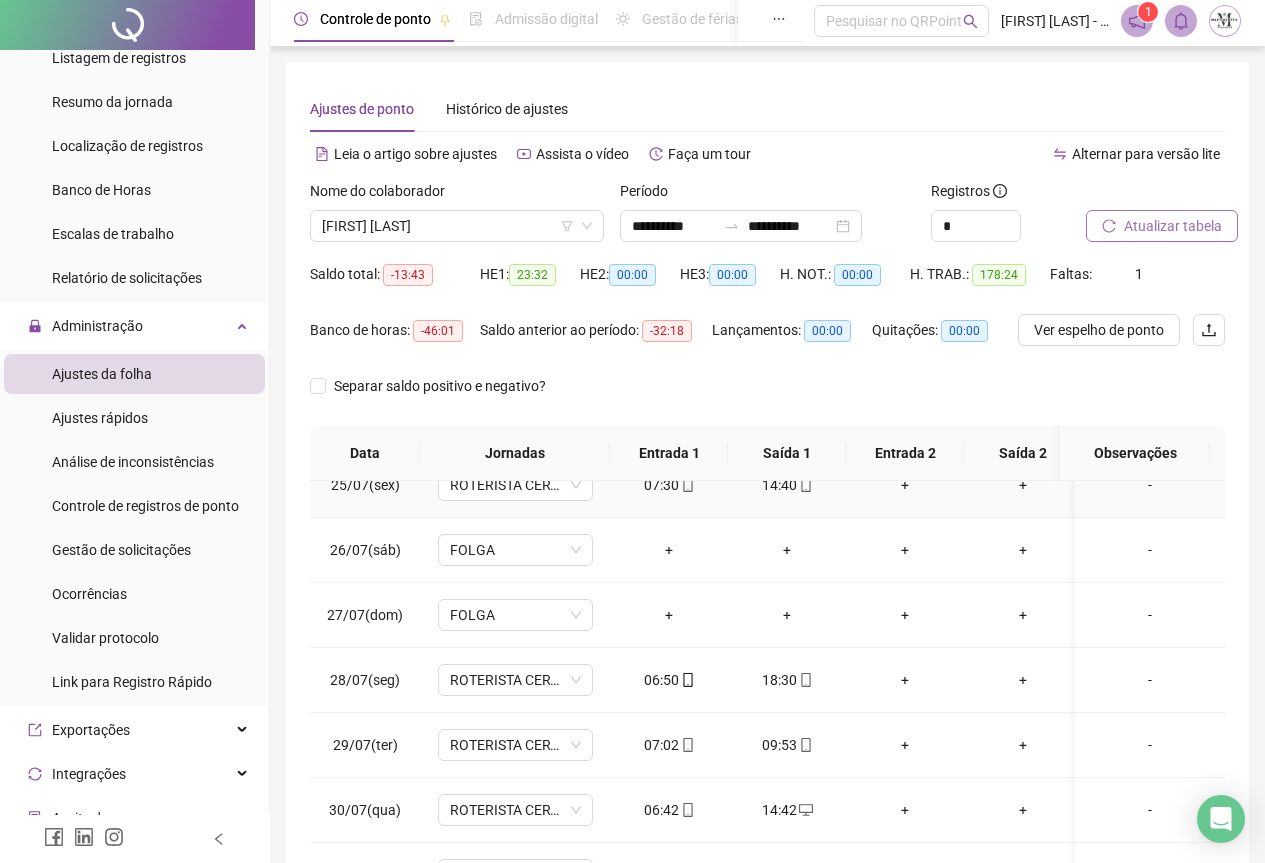 scroll, scrollTop: 0, scrollLeft: 0, axis: both 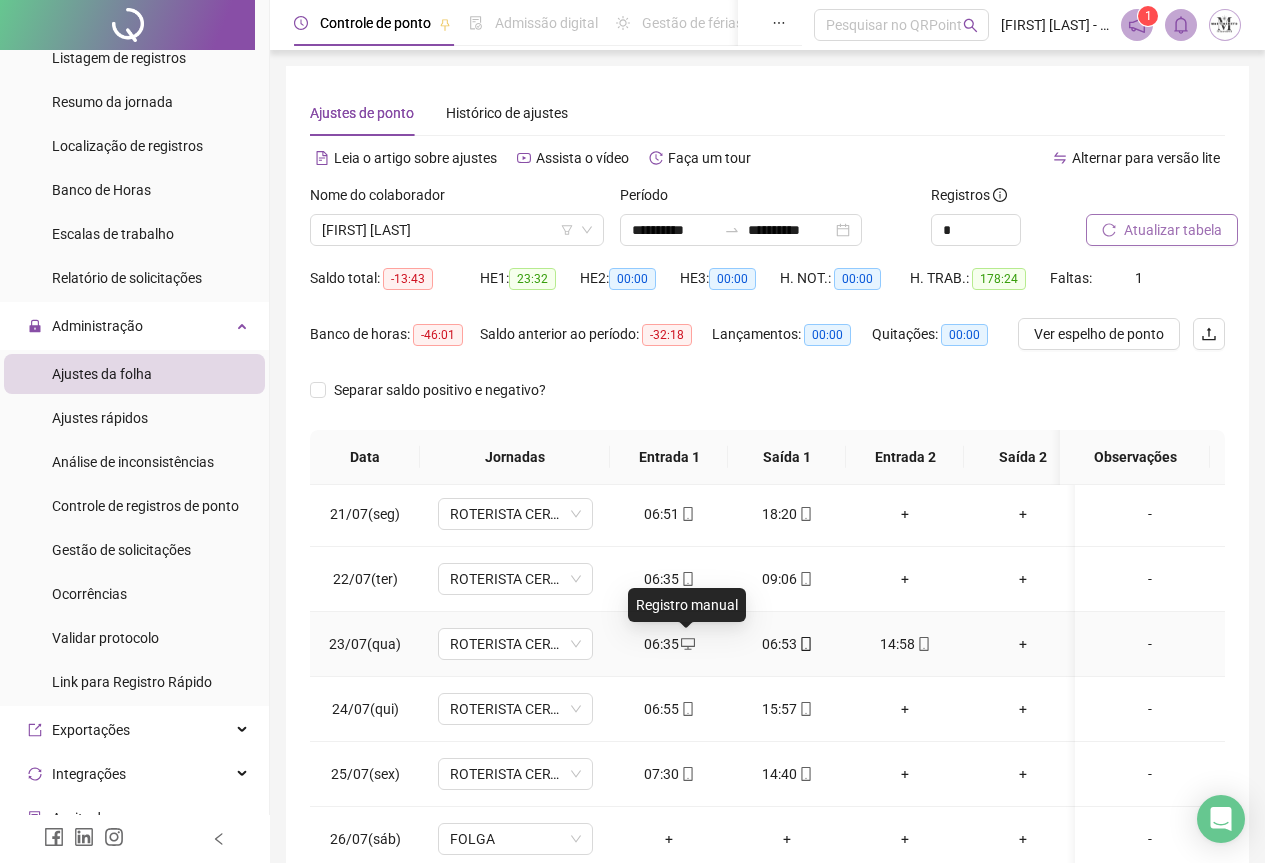 click 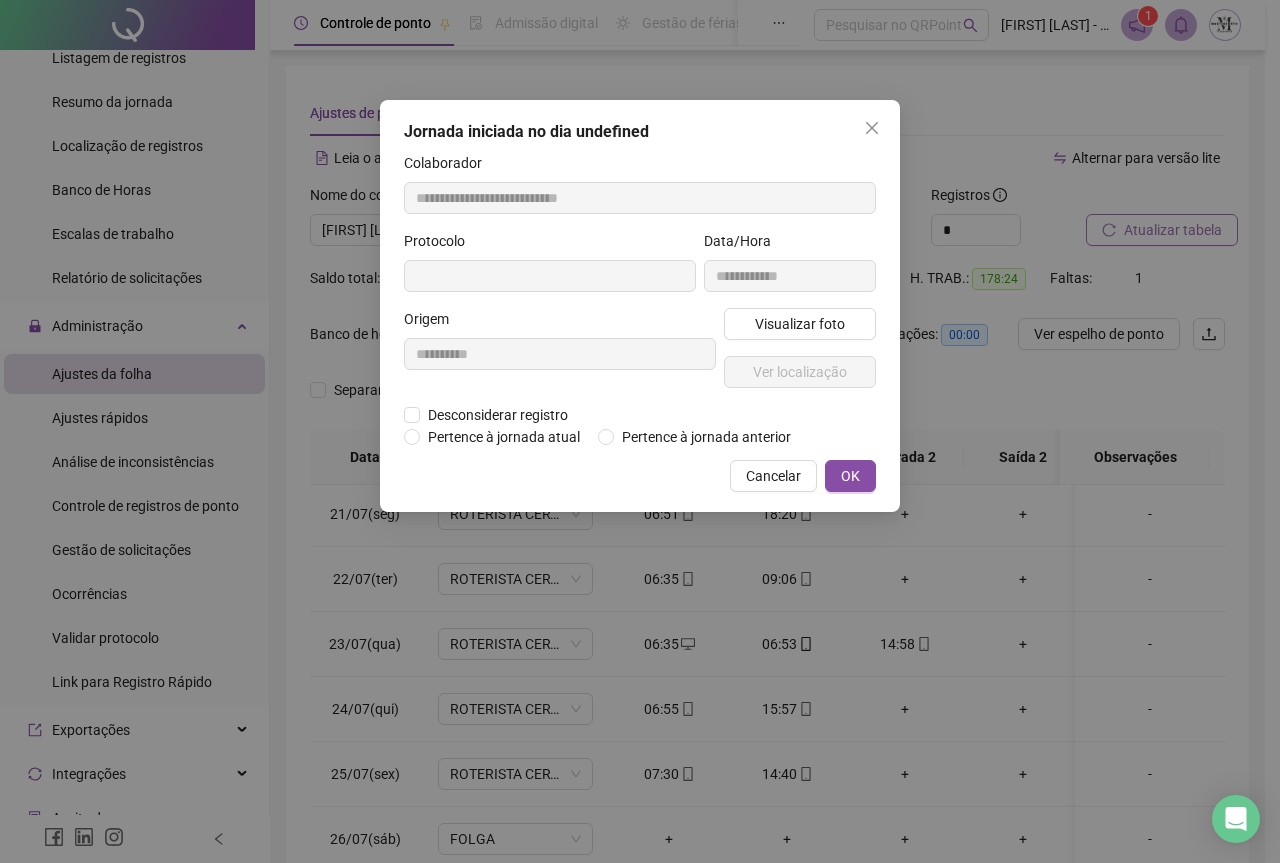 type on "**********" 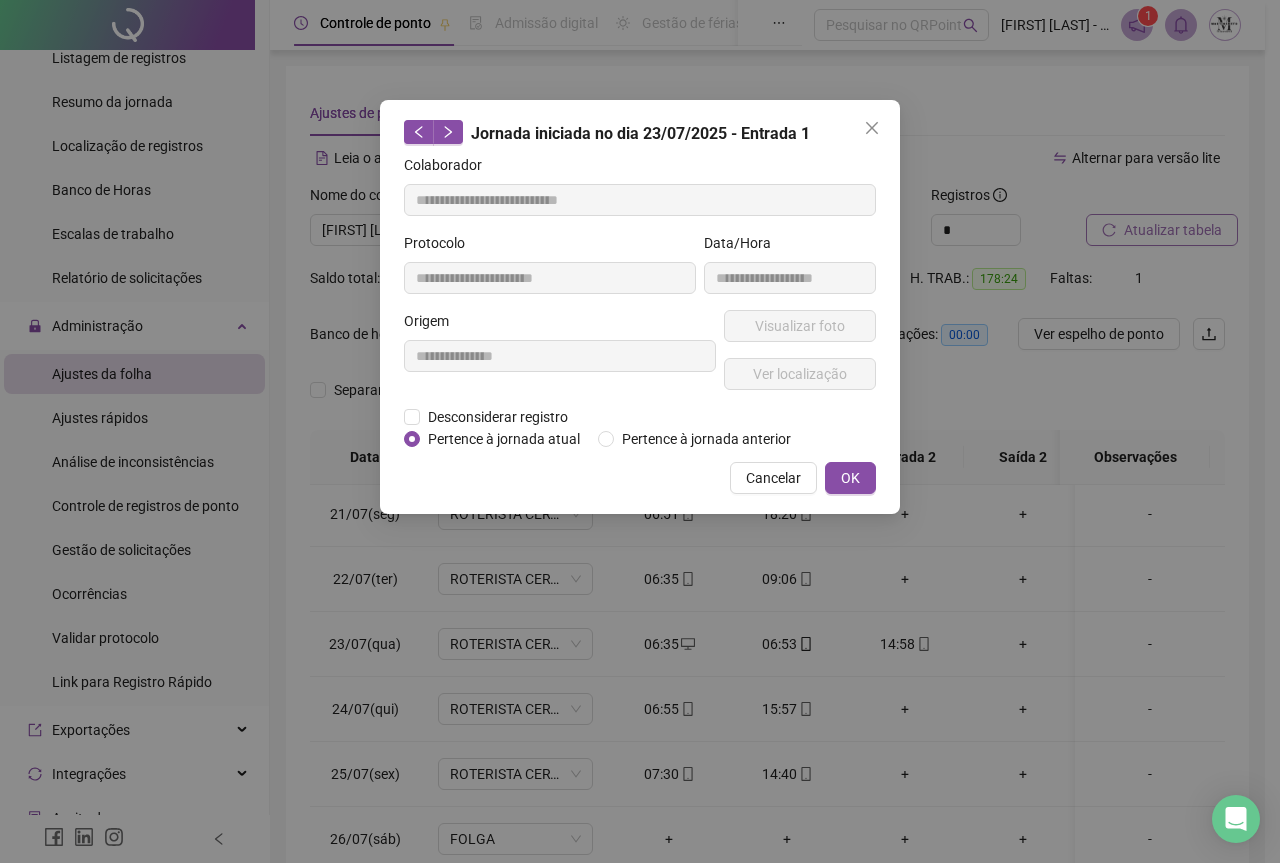 click on "**********" at bounding box center [640, 307] 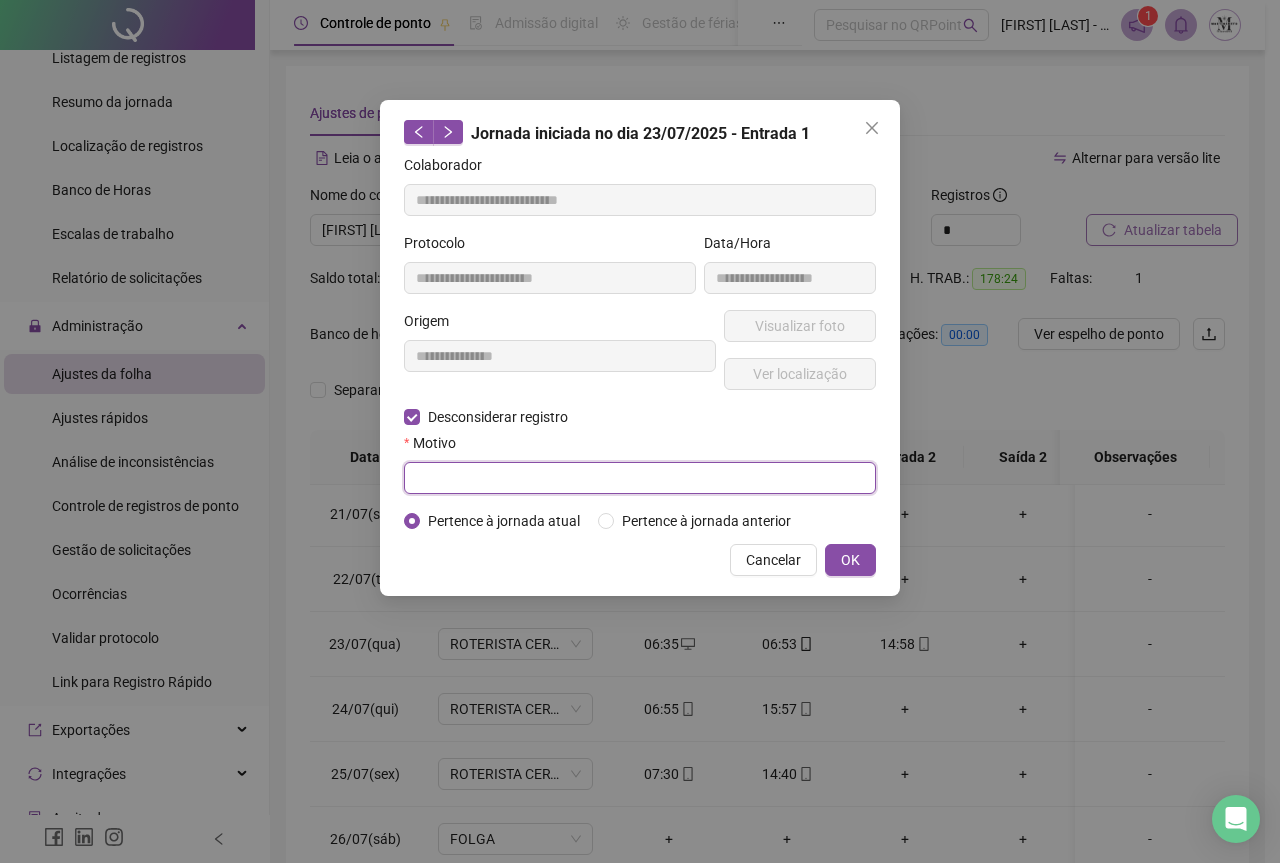 click at bounding box center (640, 478) 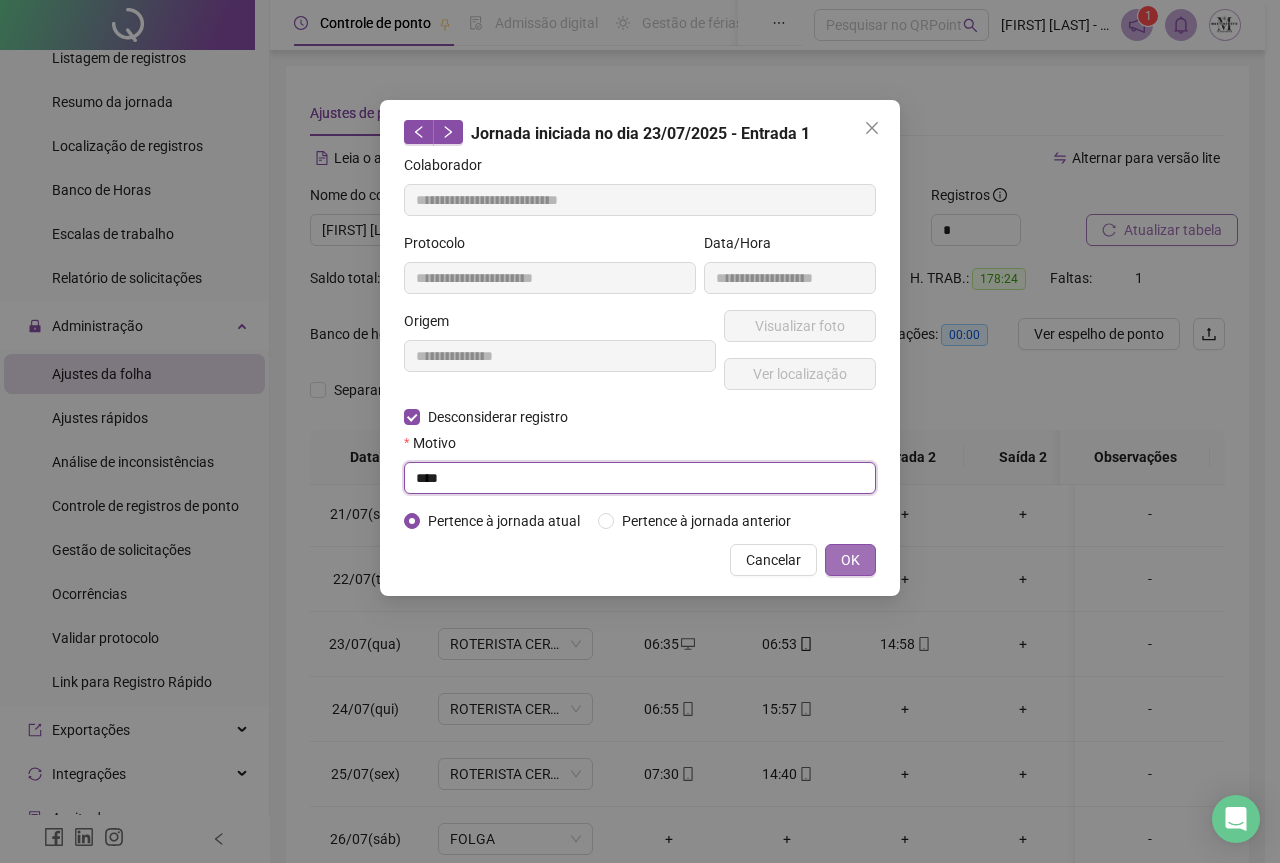 type on "****" 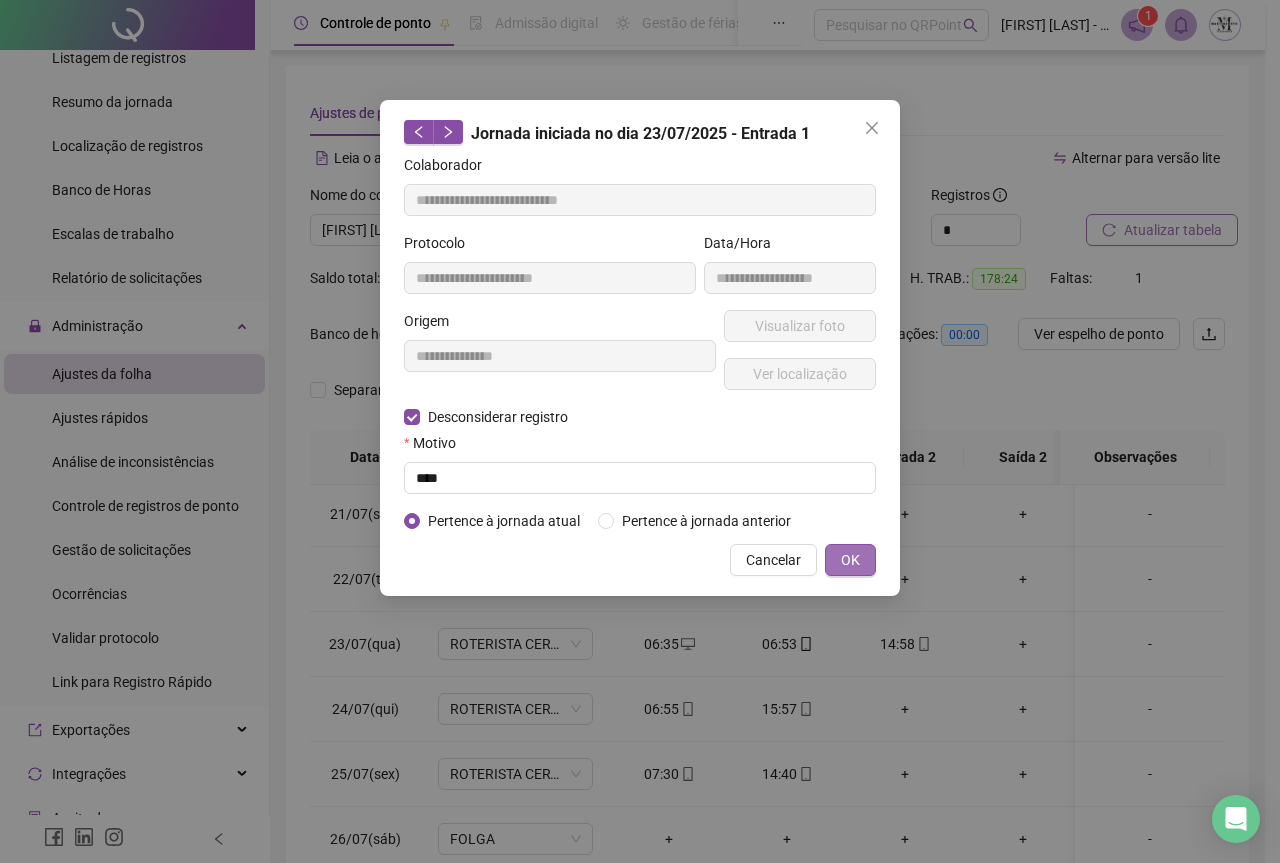 click on "OK" at bounding box center [850, 560] 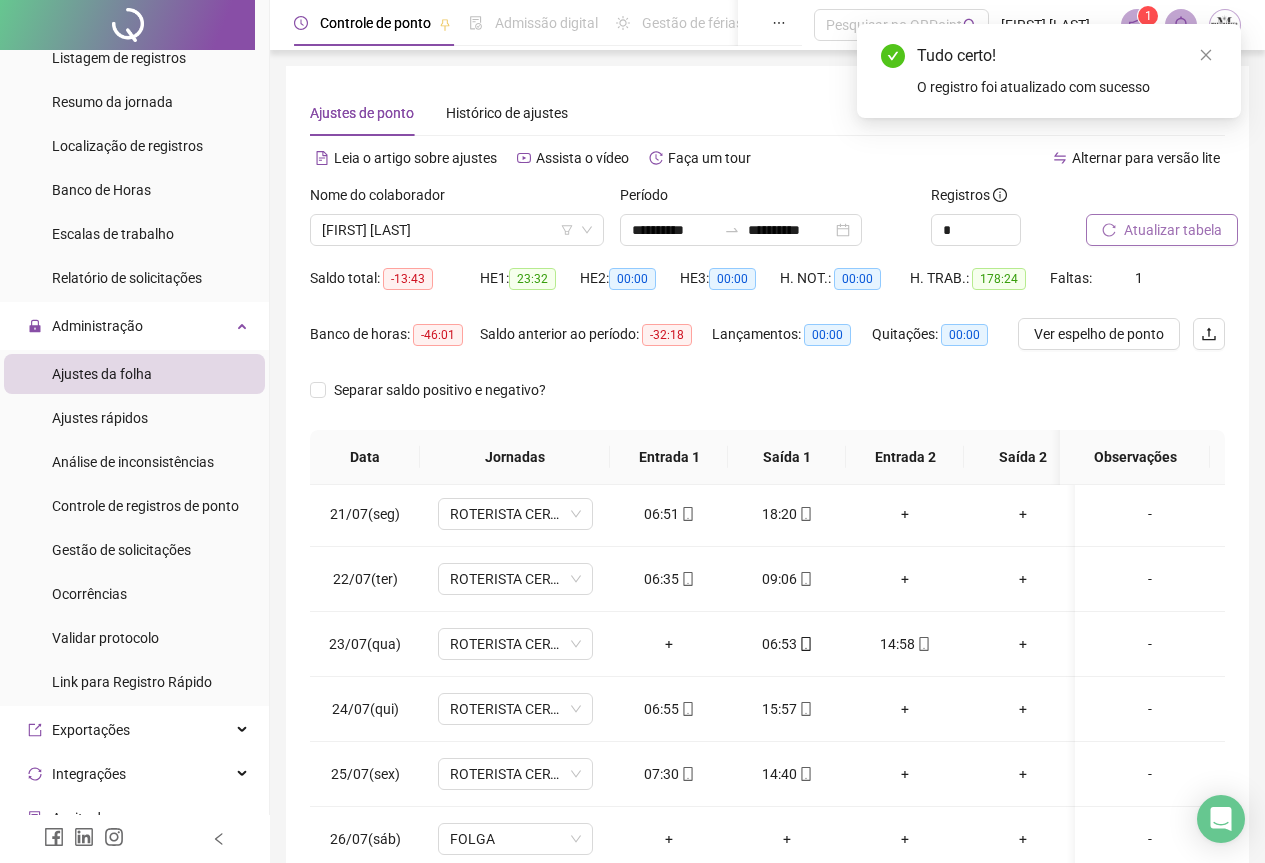 click on "Atualizar tabela" at bounding box center (1173, 230) 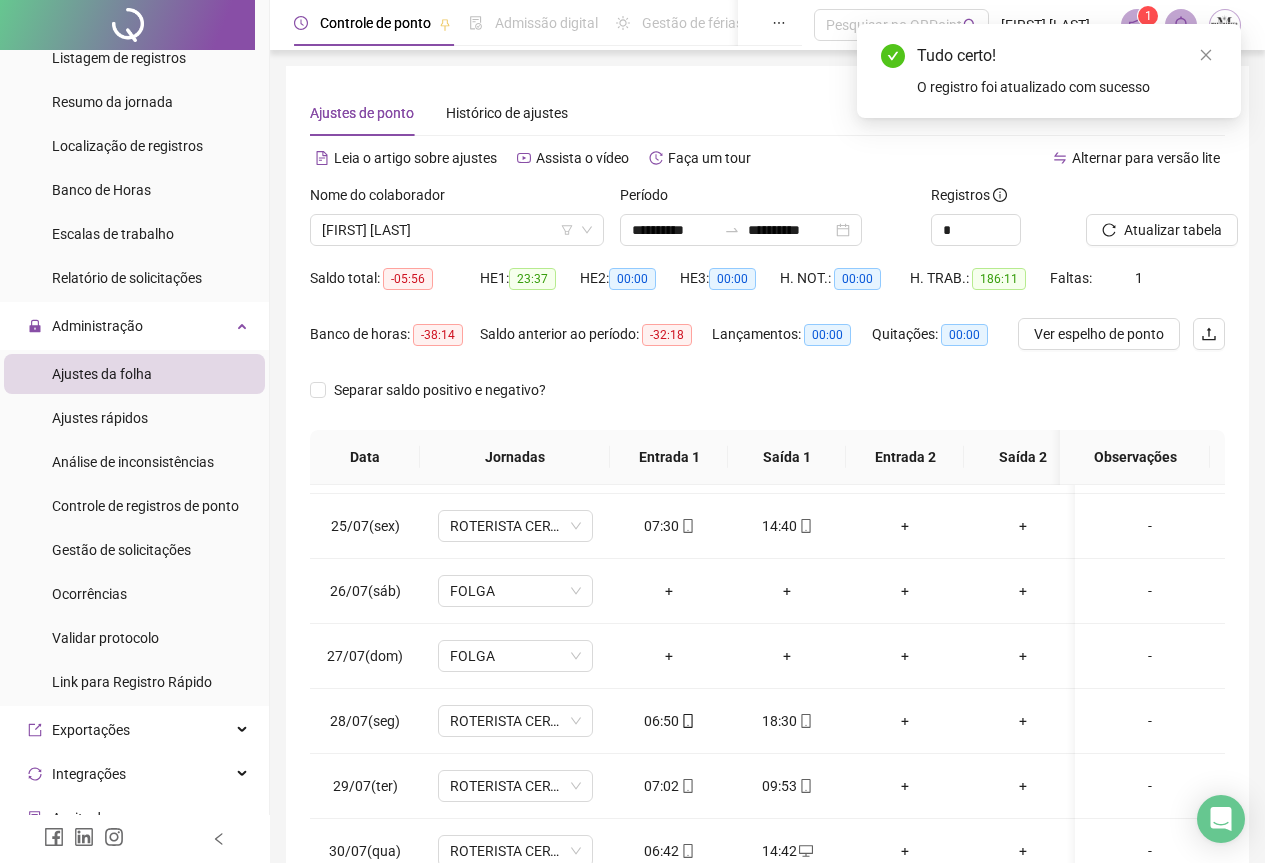 scroll, scrollTop: 1603, scrollLeft: 0, axis: vertical 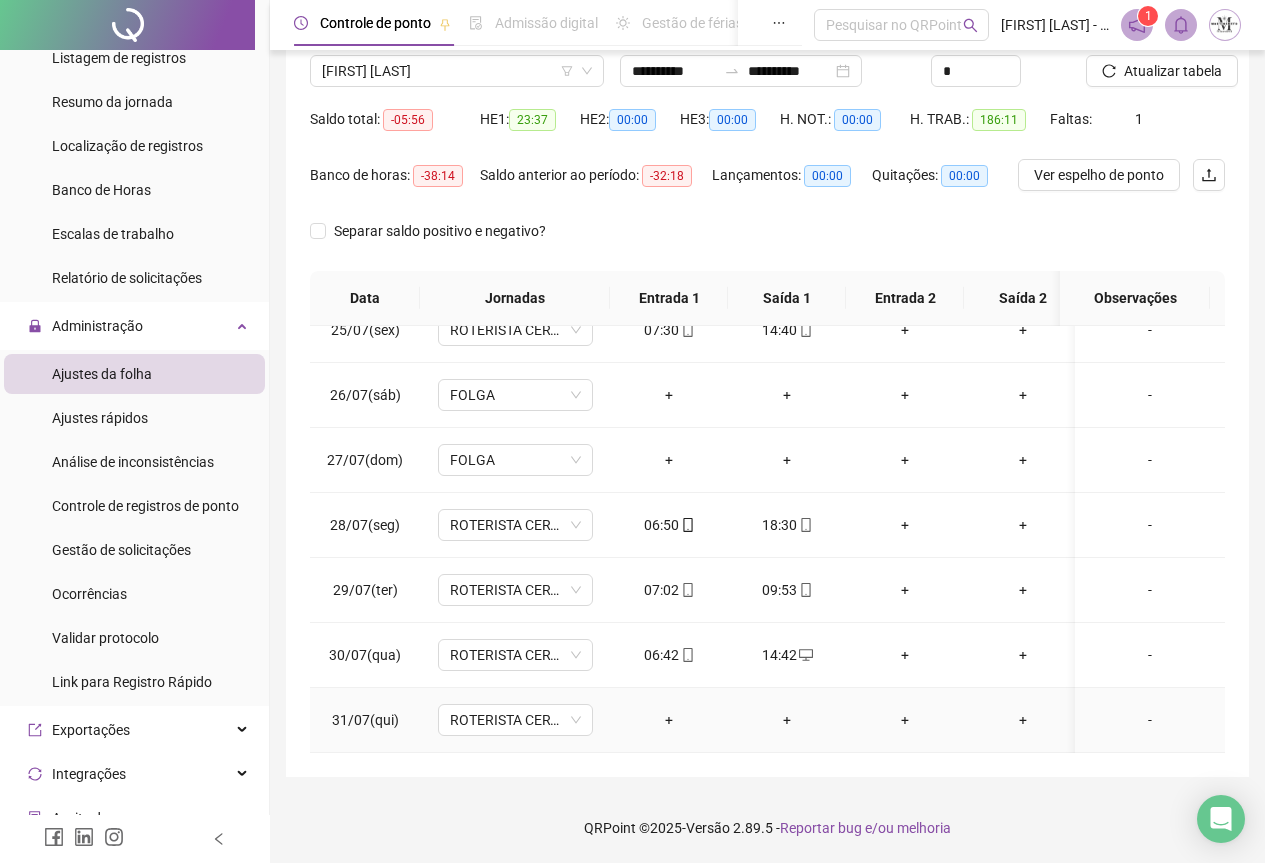 click on "-" at bounding box center (1150, 720) 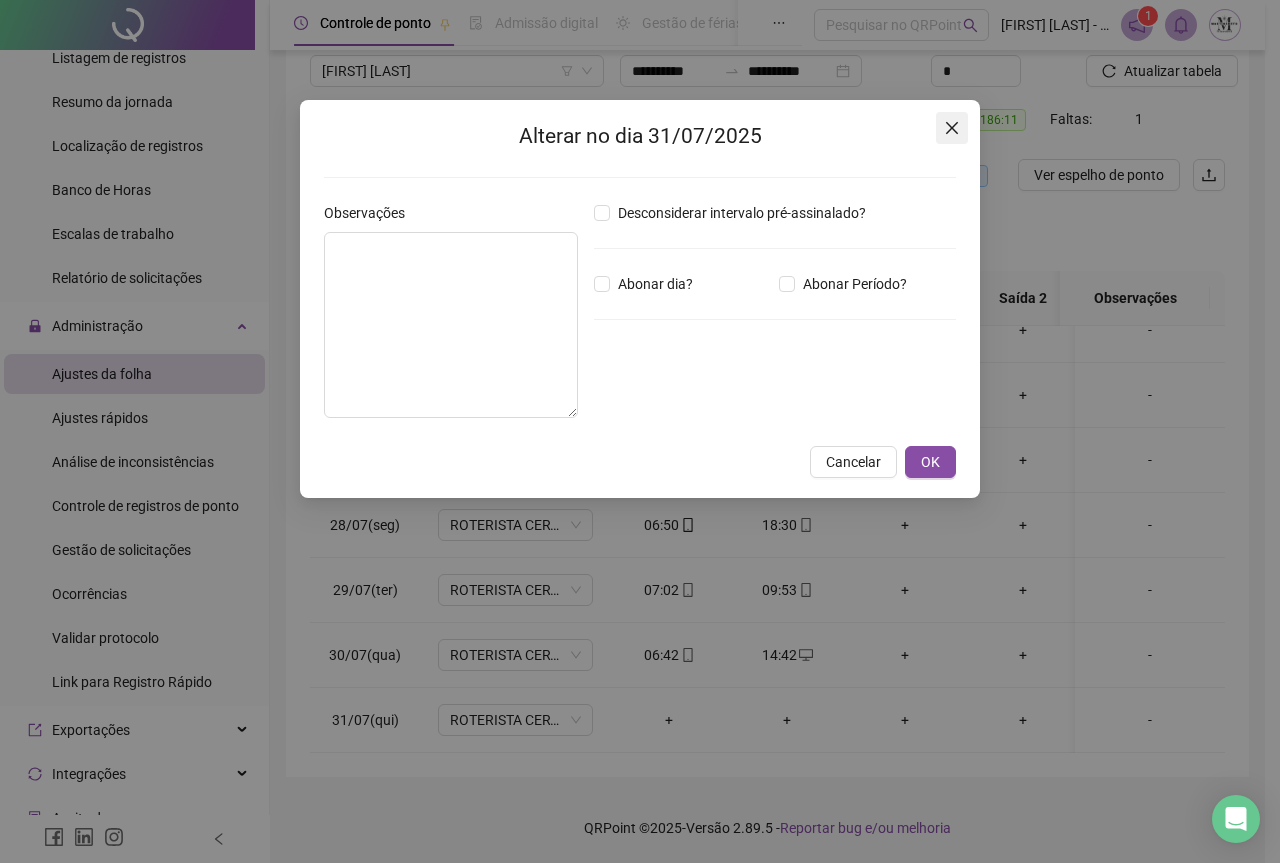 click 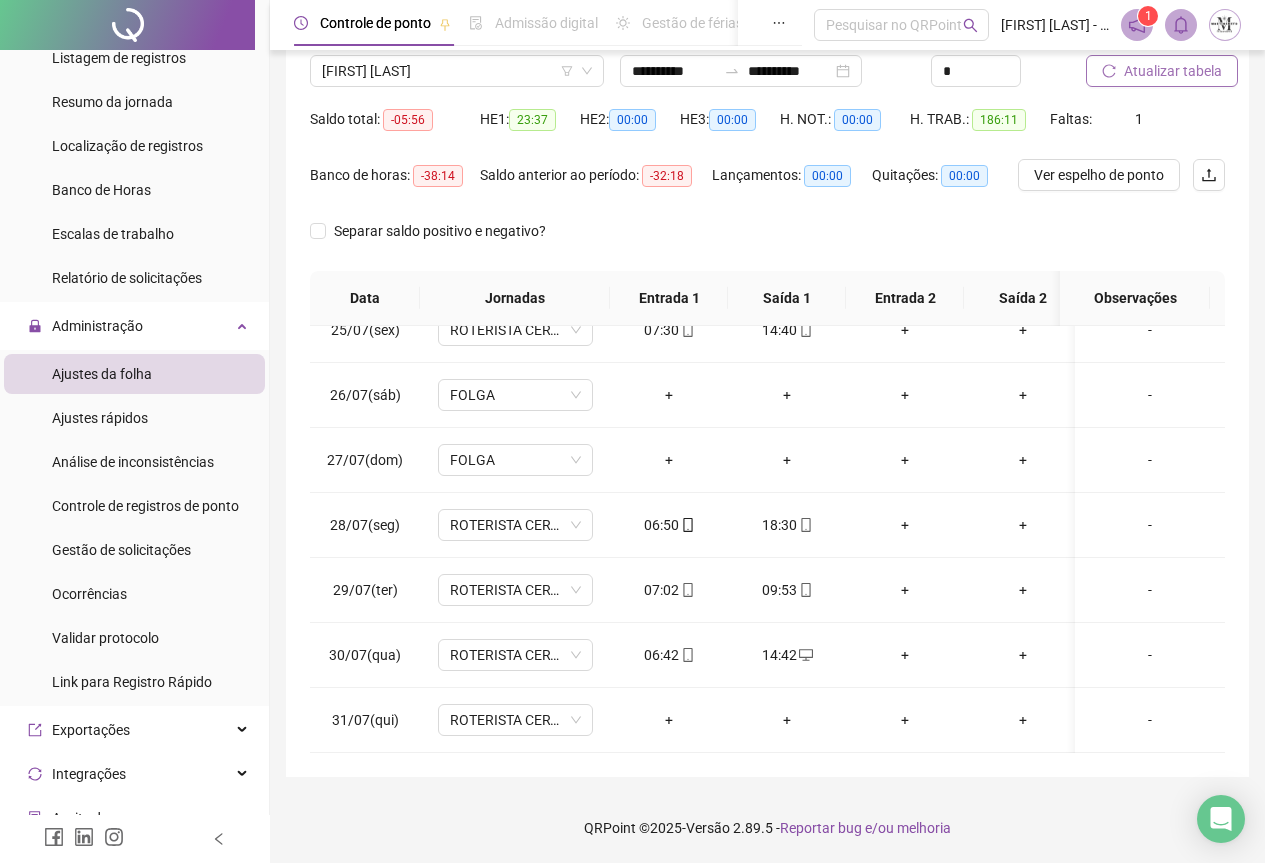 click on "Atualizar tabela" at bounding box center (1173, 71) 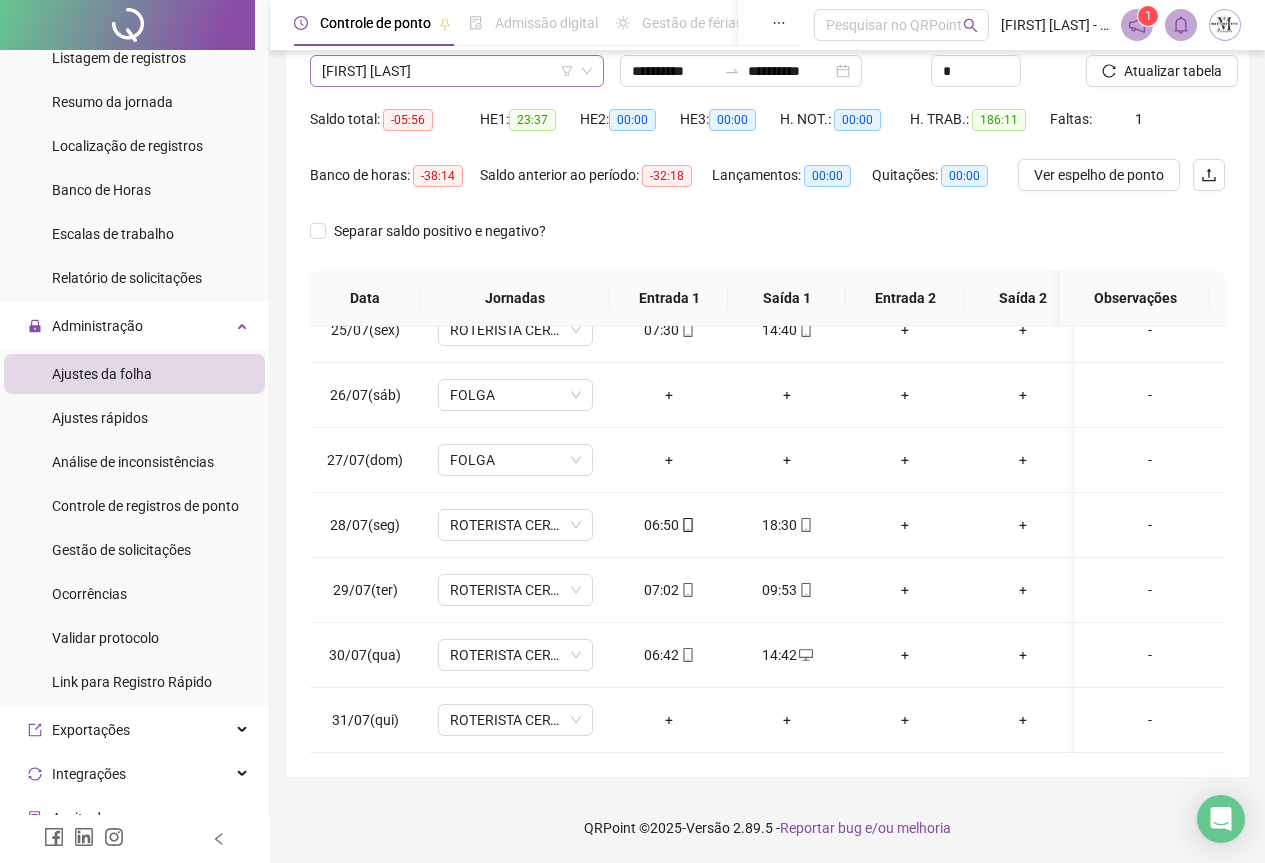 click on "[FIRST] [LAST] [LAST]" at bounding box center (457, 71) 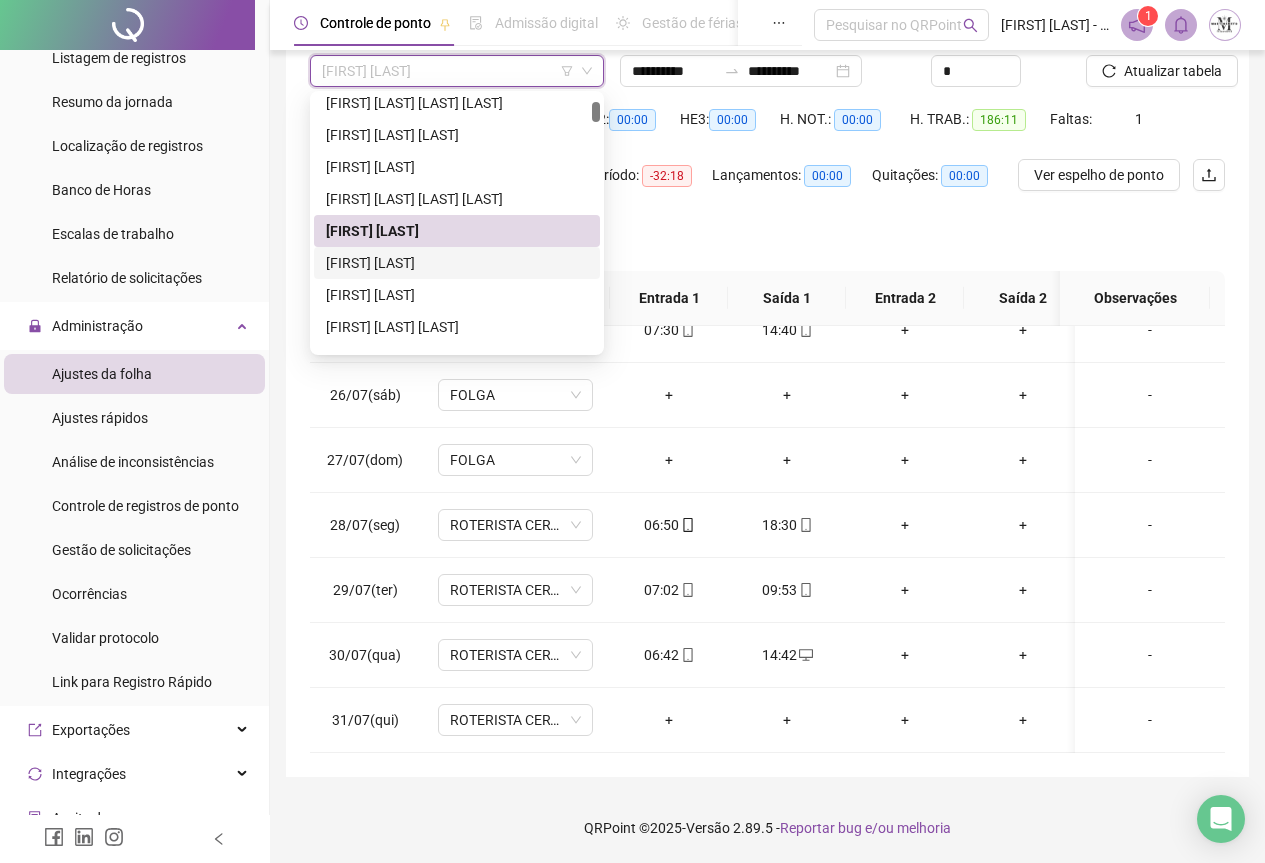 click on "[FIRST] [LAST] [LAST]" at bounding box center (457, 263) 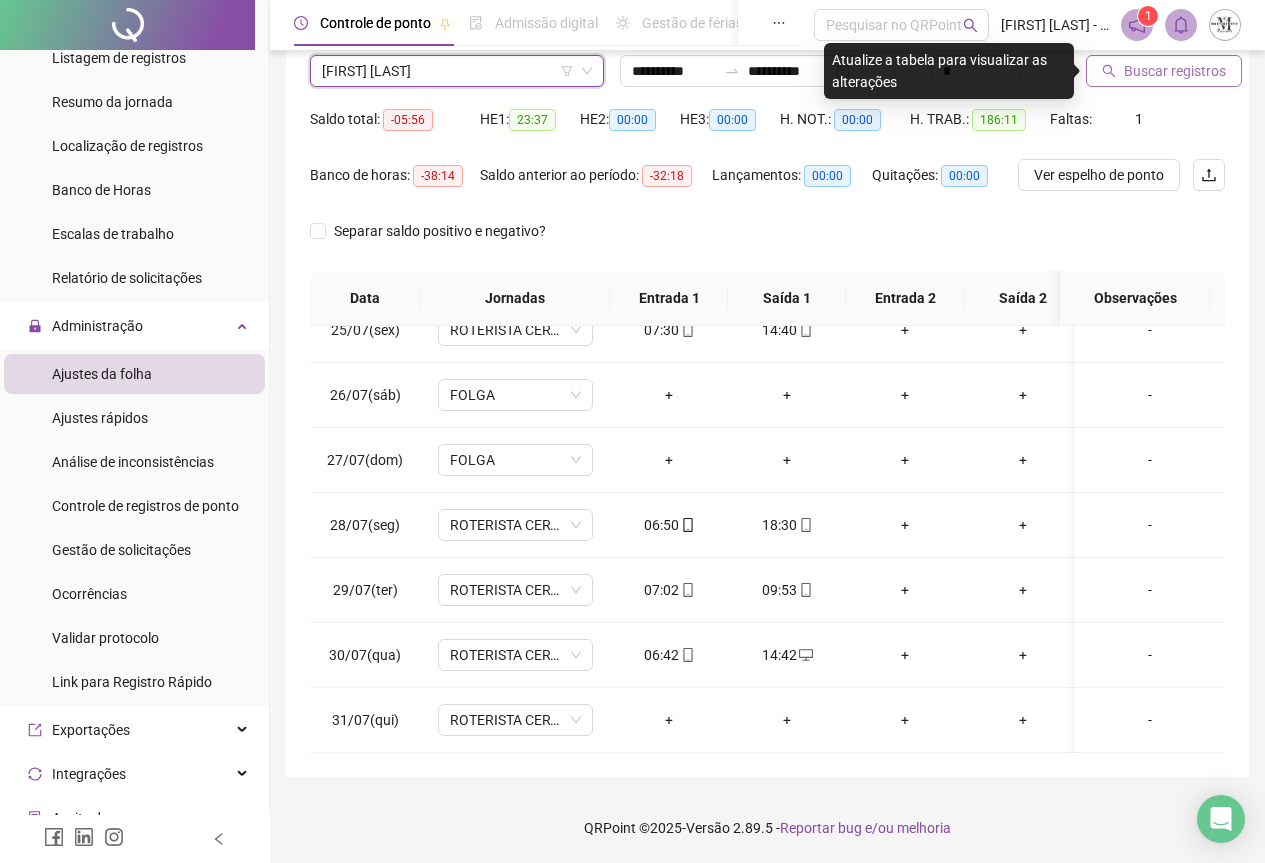 click on "Buscar registros" at bounding box center [1175, 71] 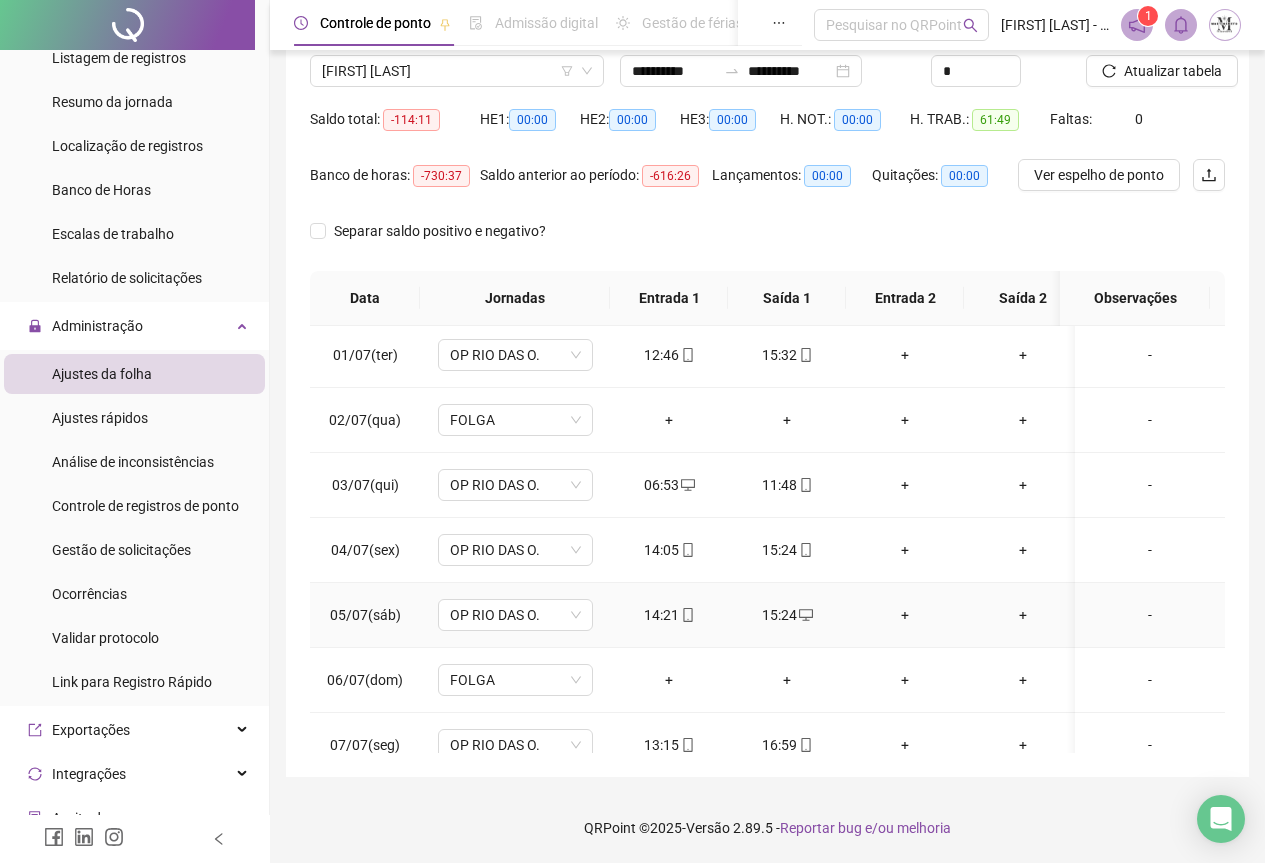 scroll, scrollTop: 0, scrollLeft: 0, axis: both 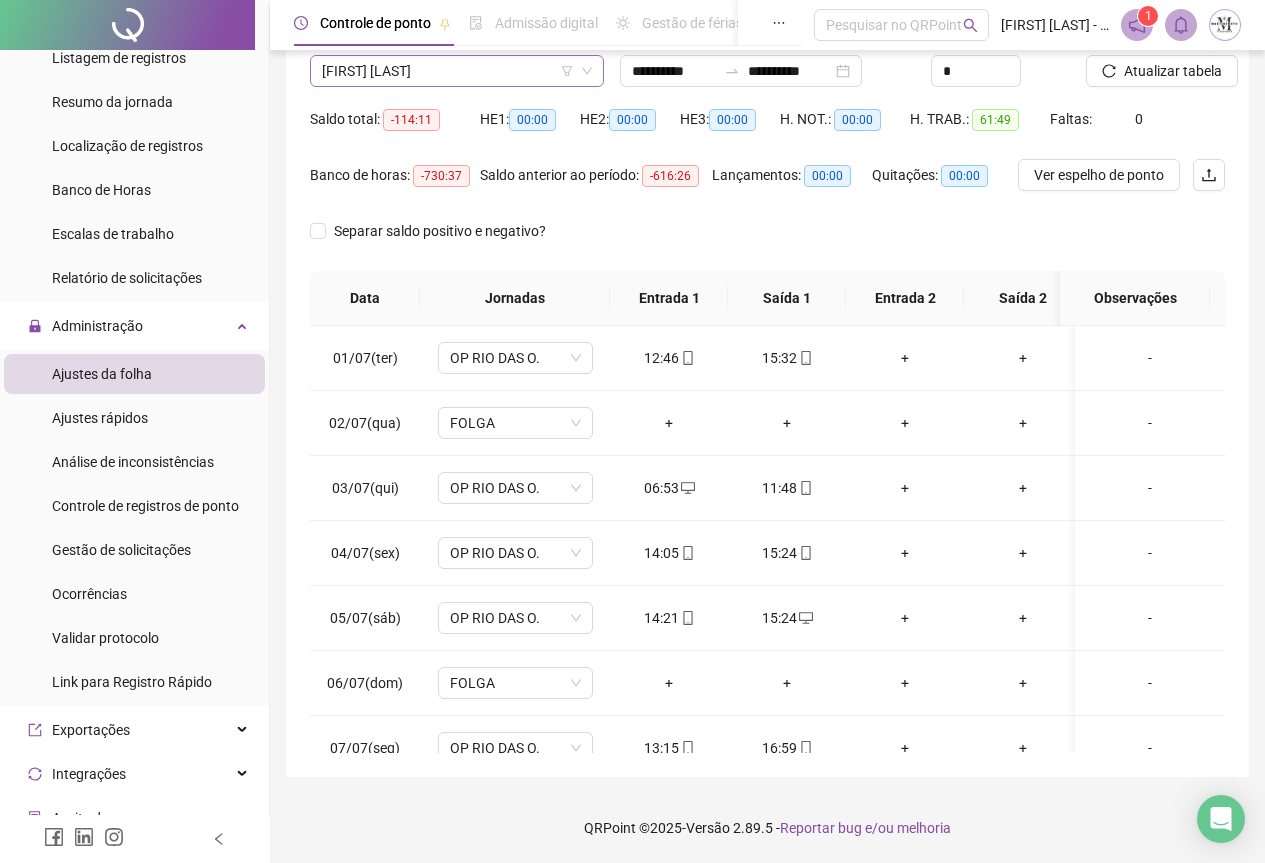 click on "[FIRST] [LAST] [LAST]" at bounding box center (457, 71) 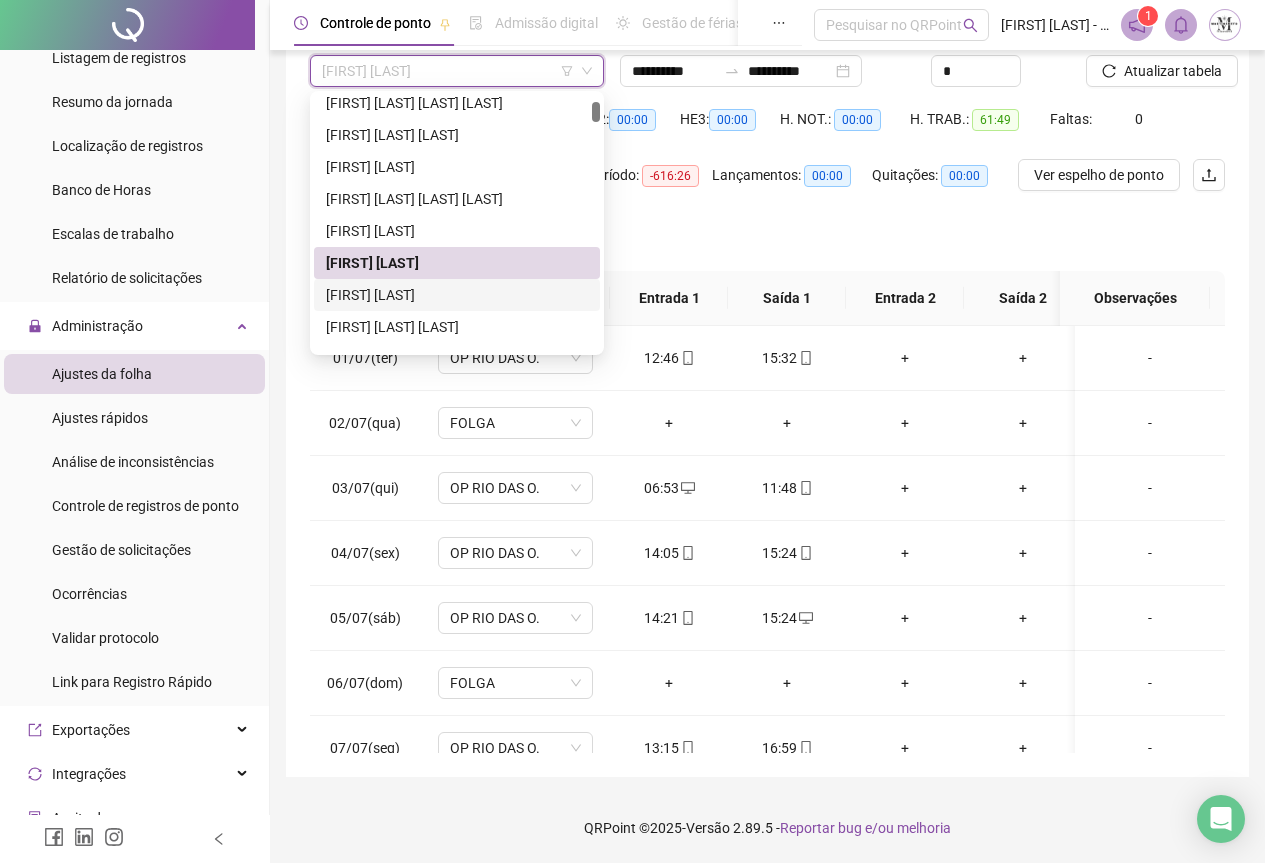 click on "[FIRST] [LAST] [LAST]" at bounding box center [457, 295] 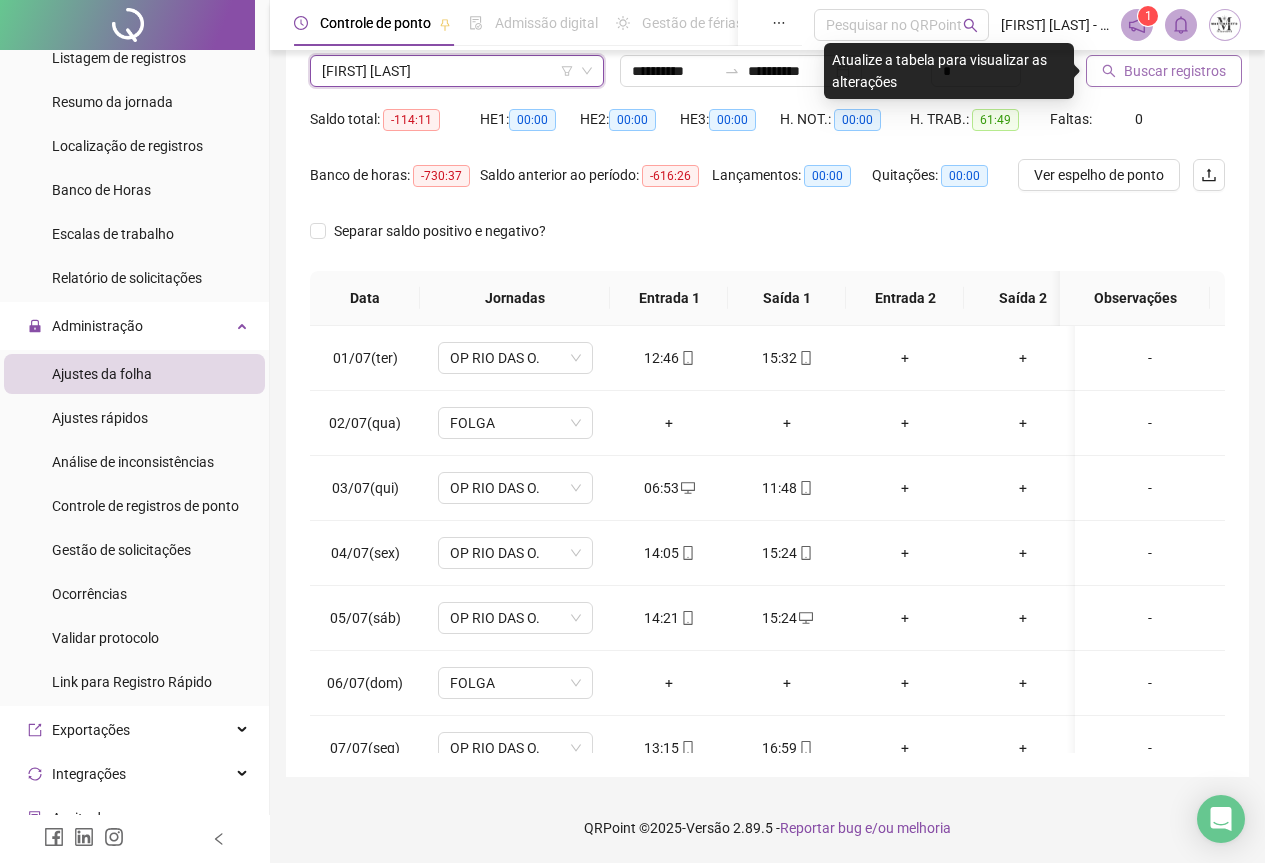 click on "Buscar registros" at bounding box center [1175, 71] 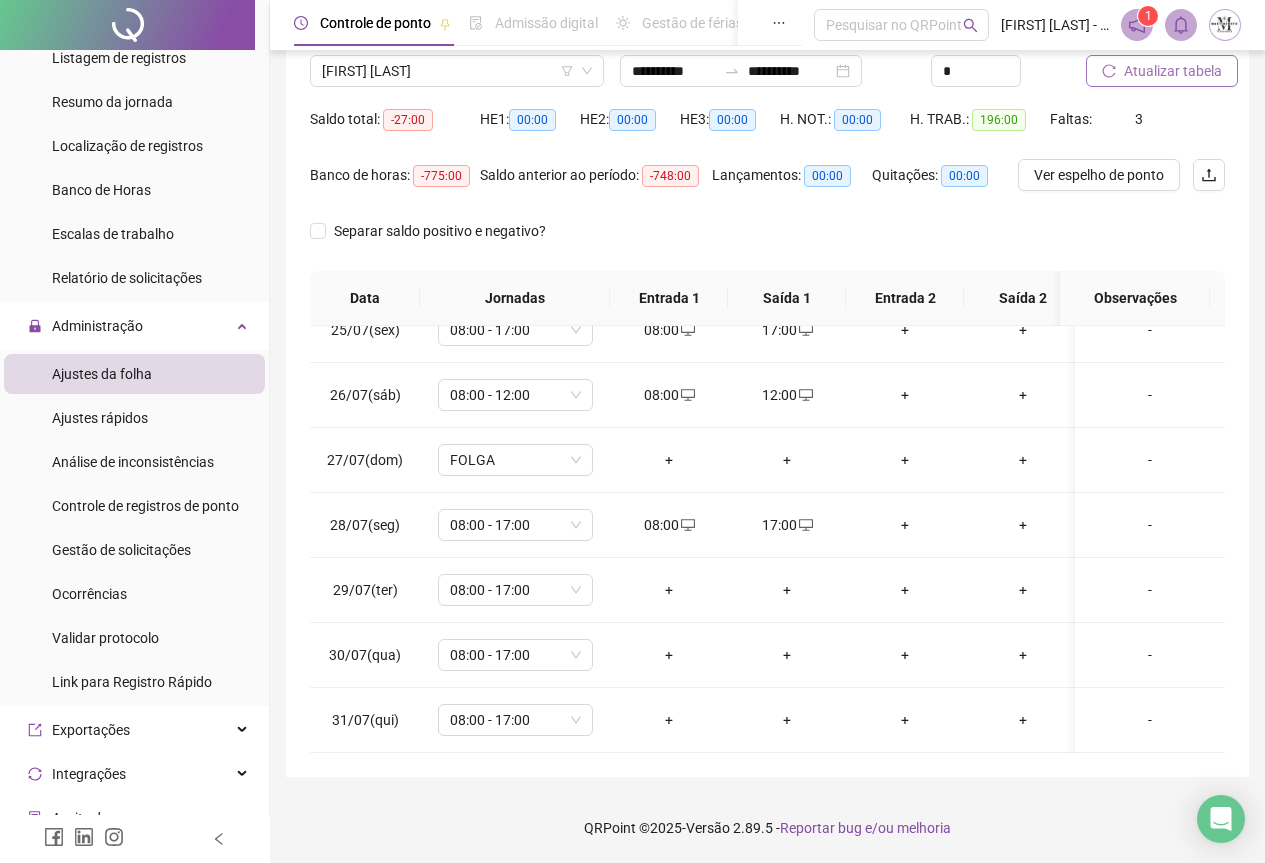 scroll, scrollTop: 1603, scrollLeft: 0, axis: vertical 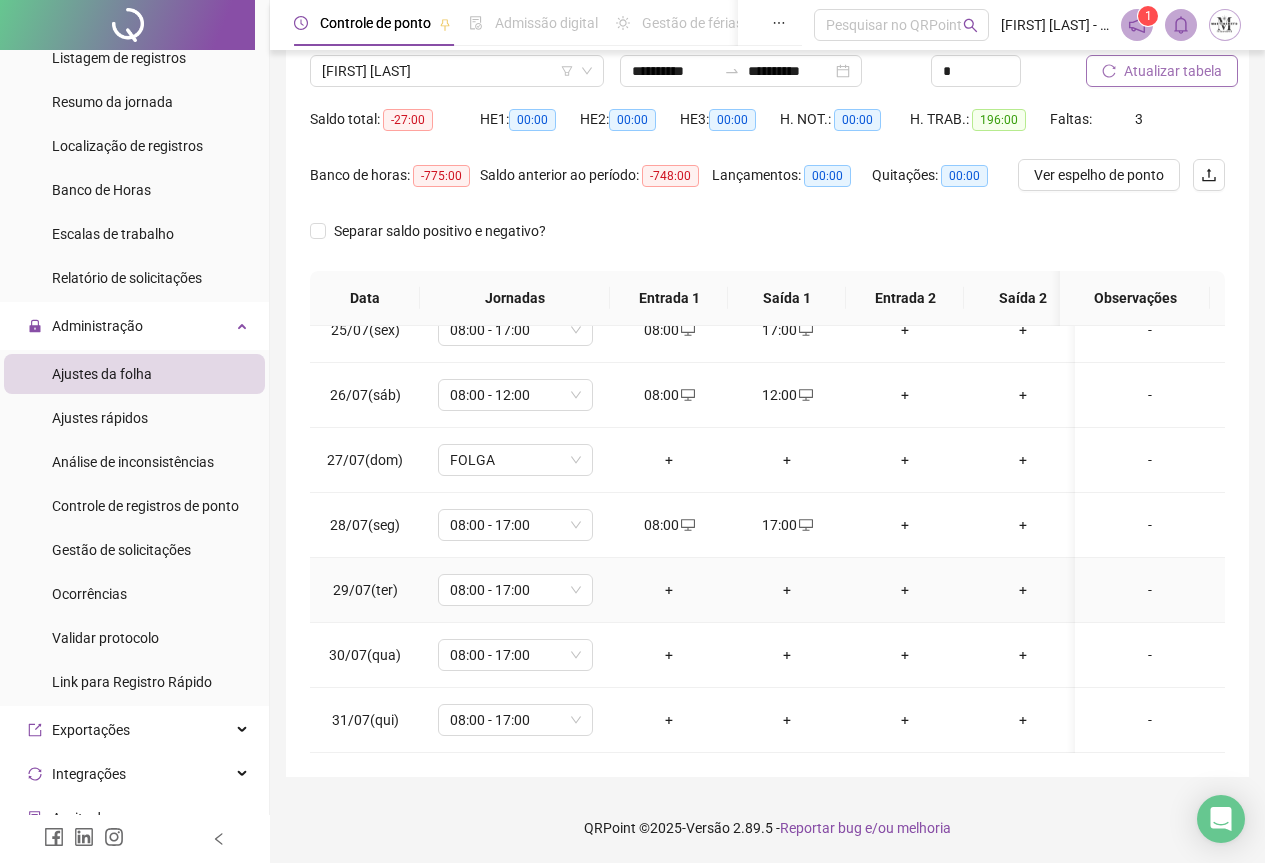 click on "+" at bounding box center [669, 590] 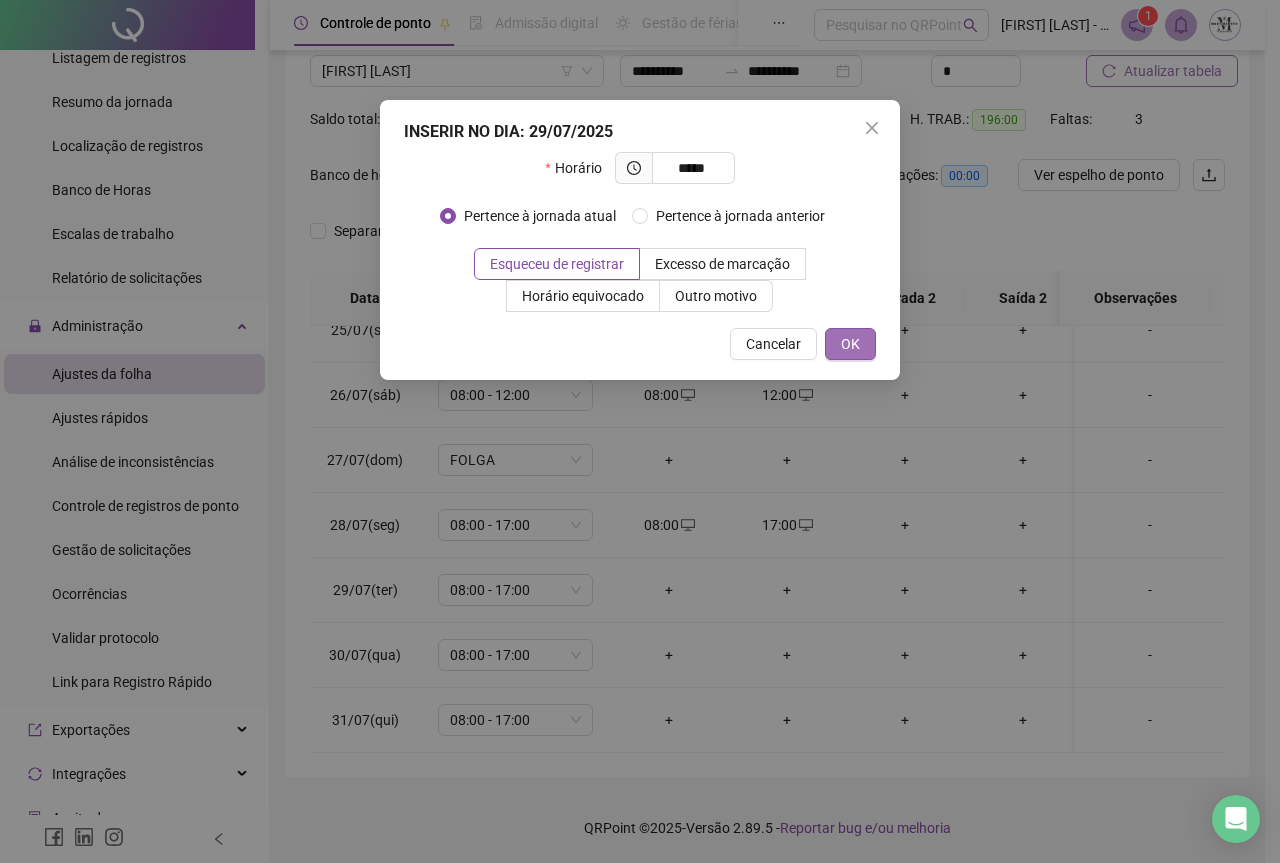 type on "*****" 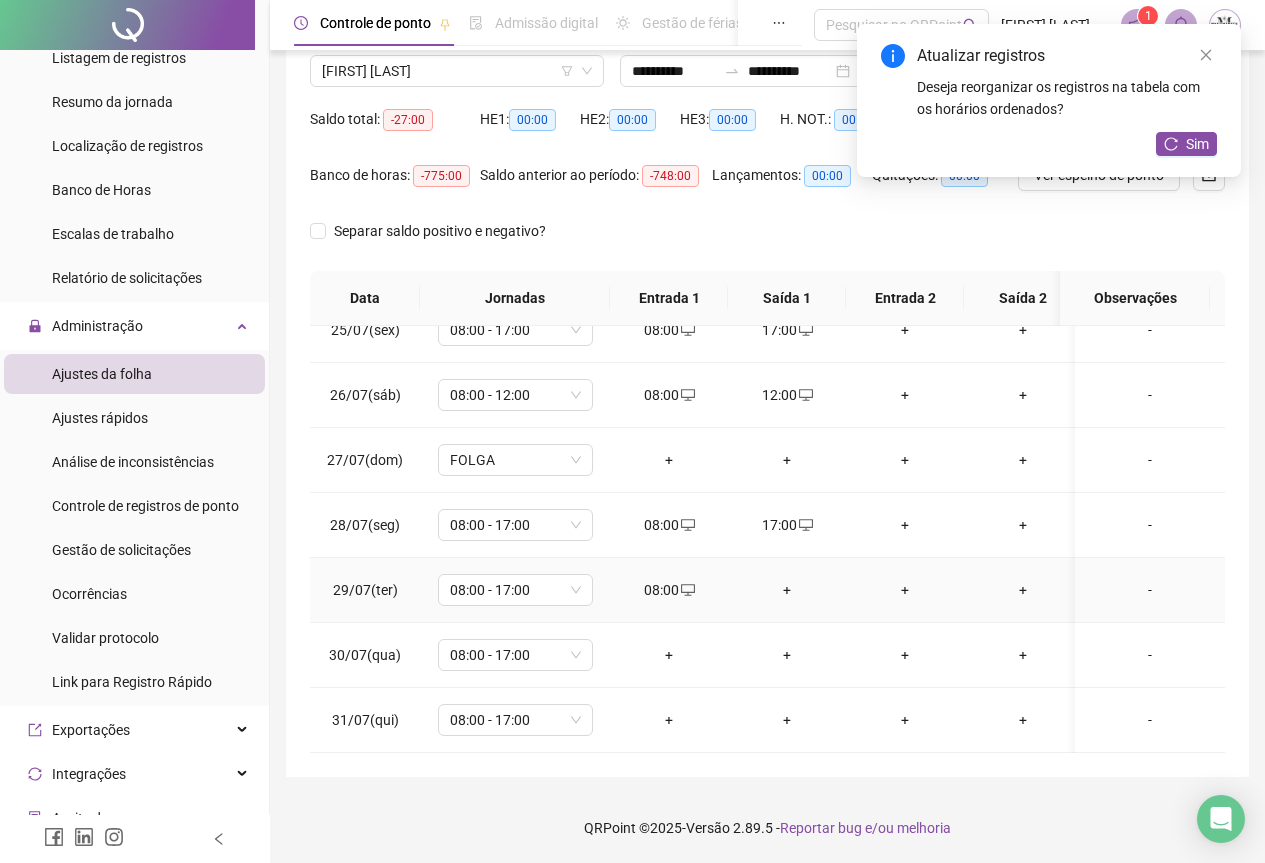 click on "+" at bounding box center (787, 590) 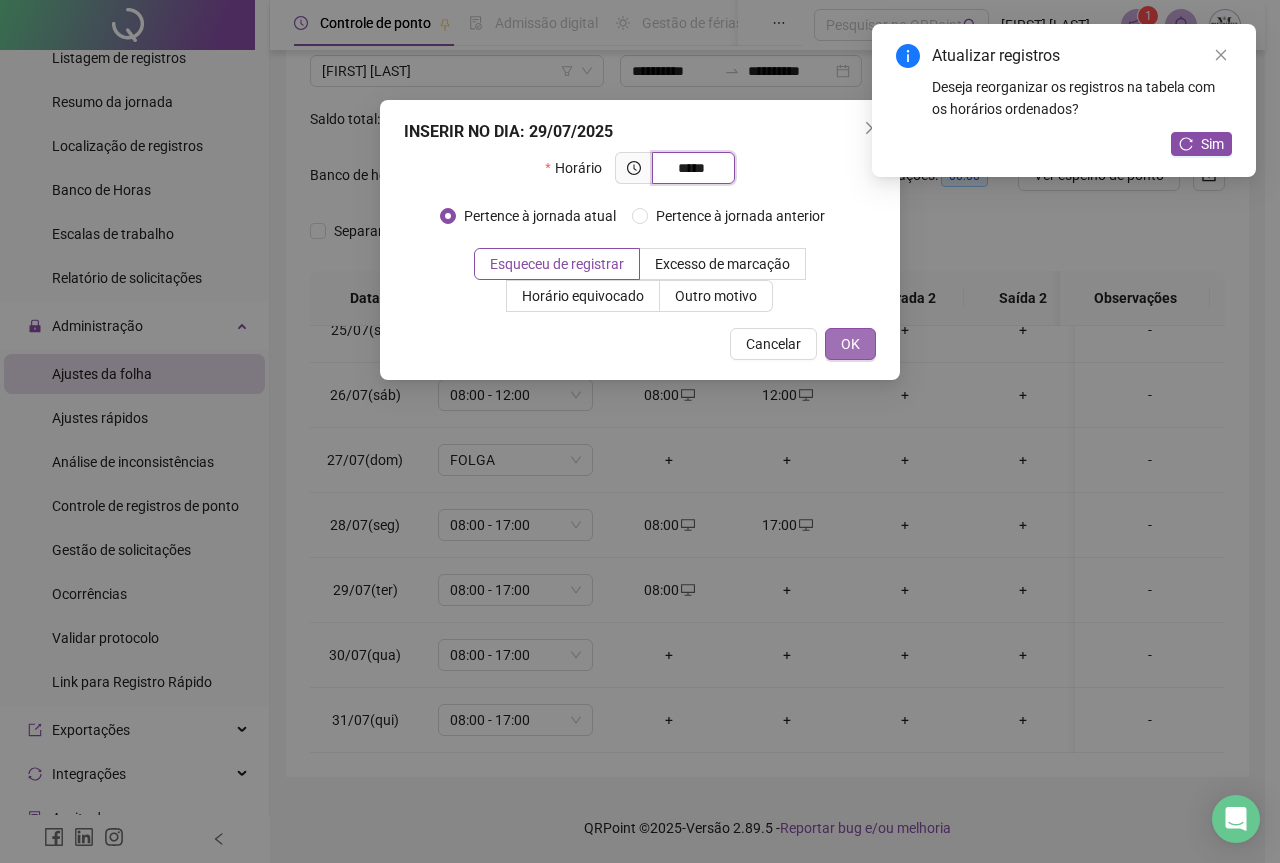 type on "*****" 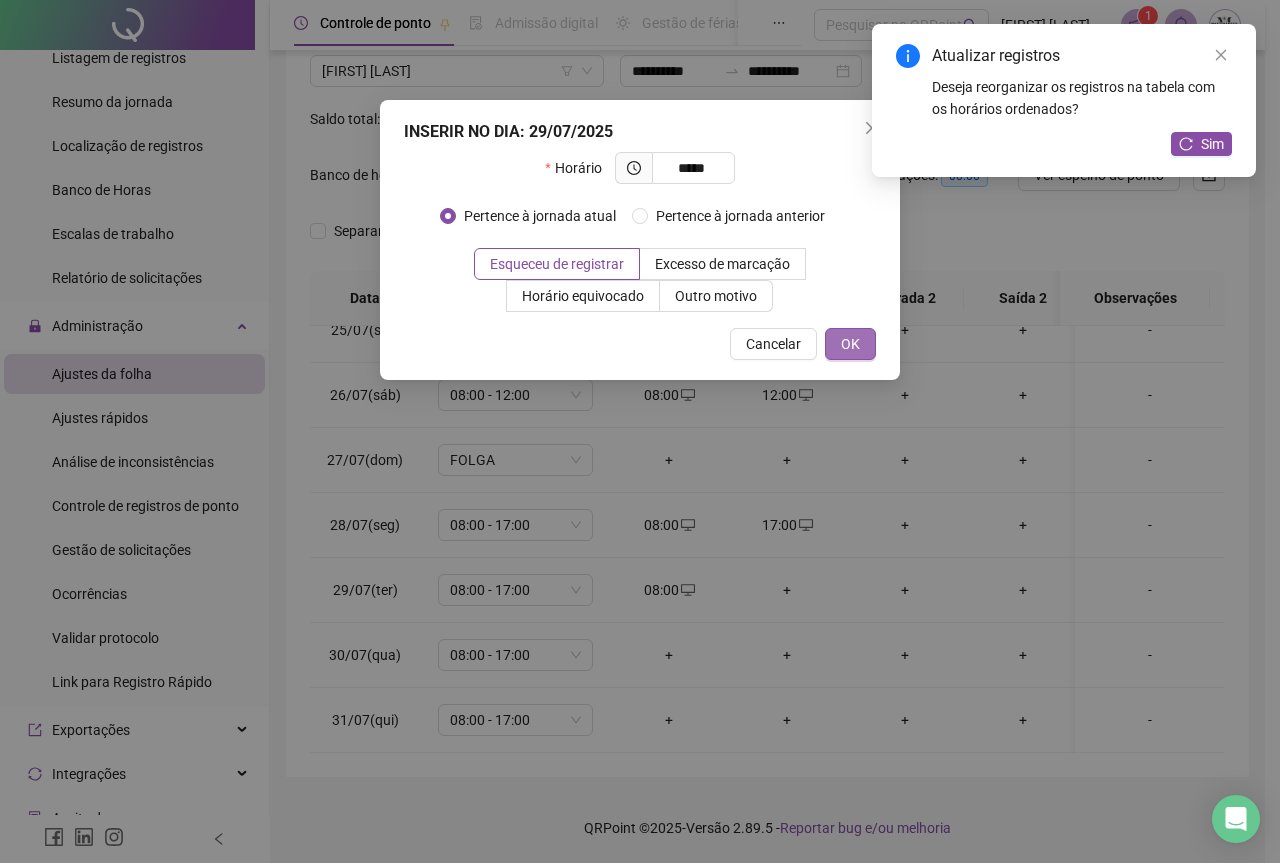 click on "OK" at bounding box center [850, 344] 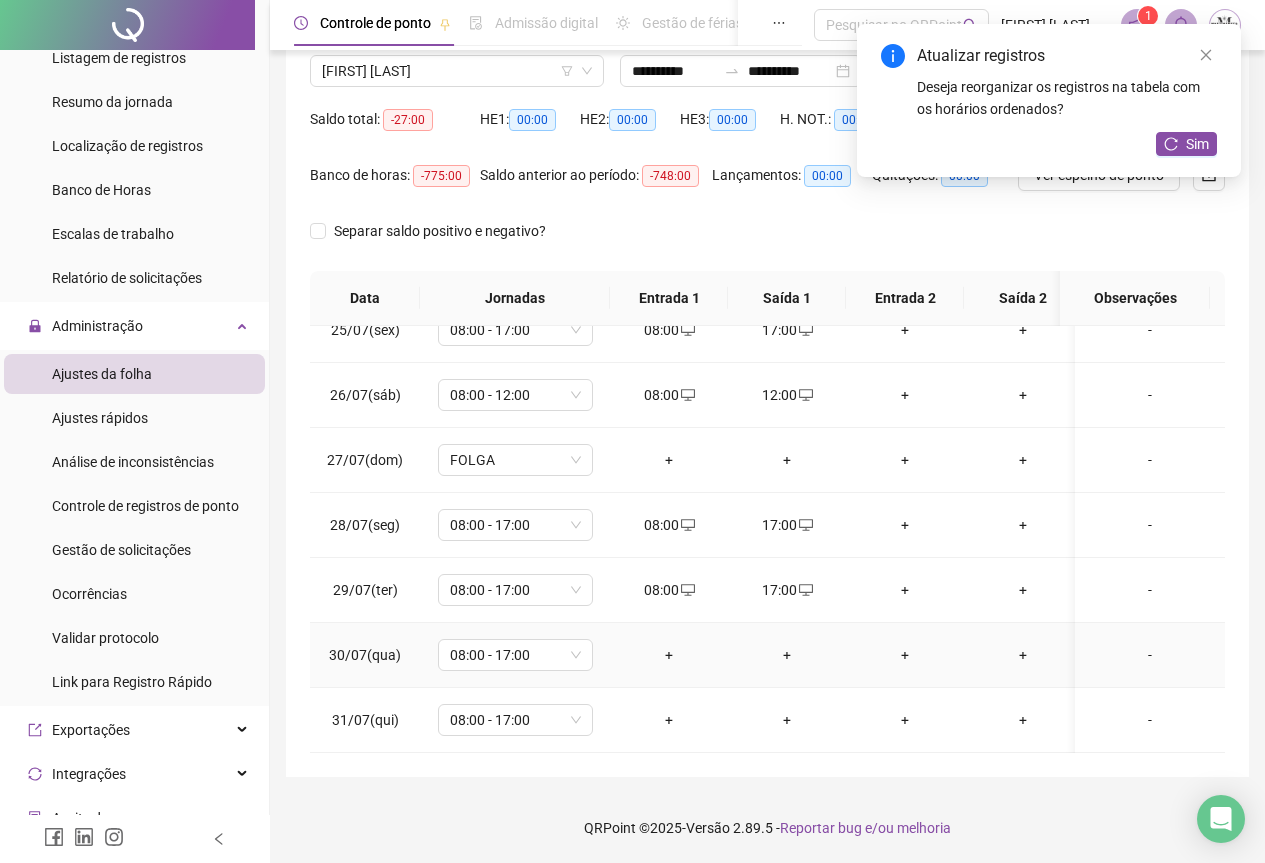 click on "+" at bounding box center (669, 655) 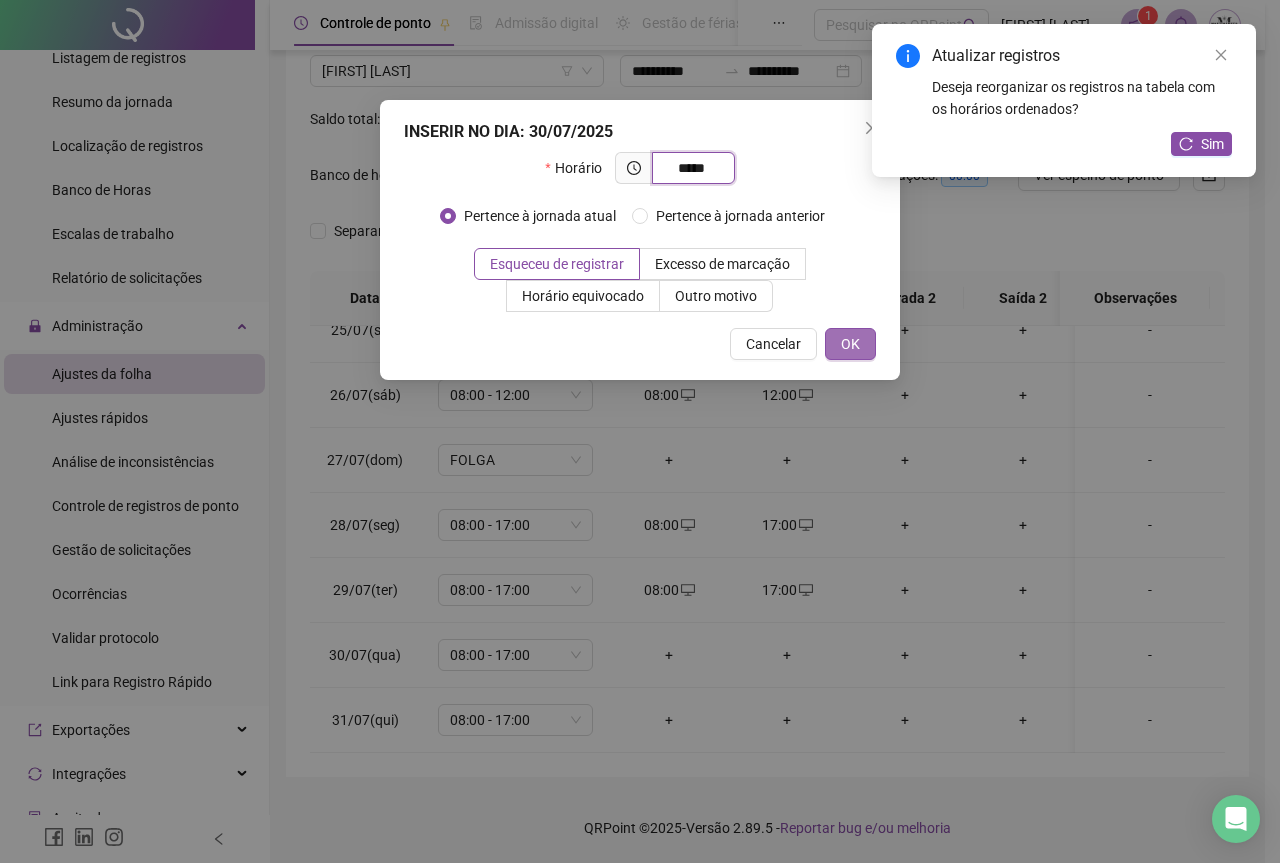 type on "*****" 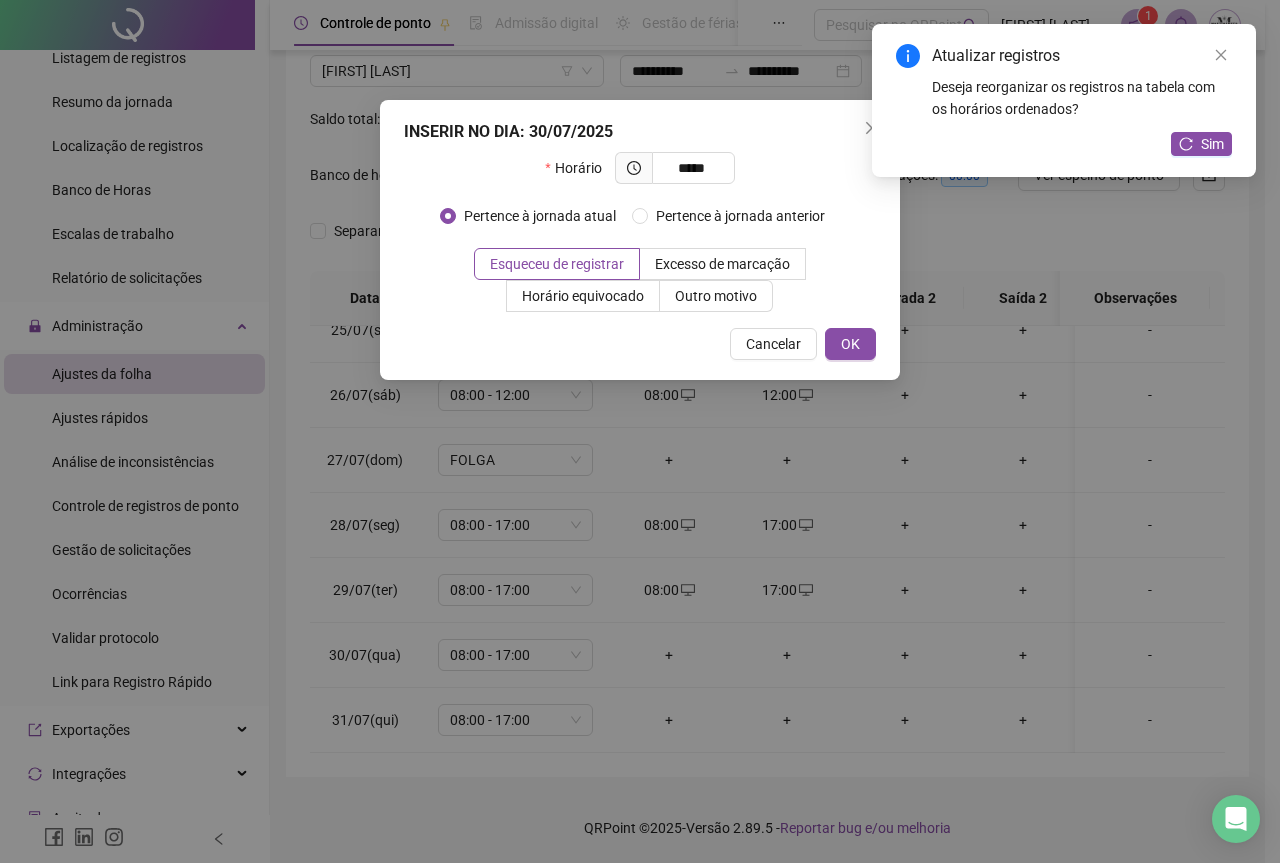 drag, startPoint x: 860, startPoint y: 340, endPoint x: 864, endPoint y: 376, distance: 36.221542 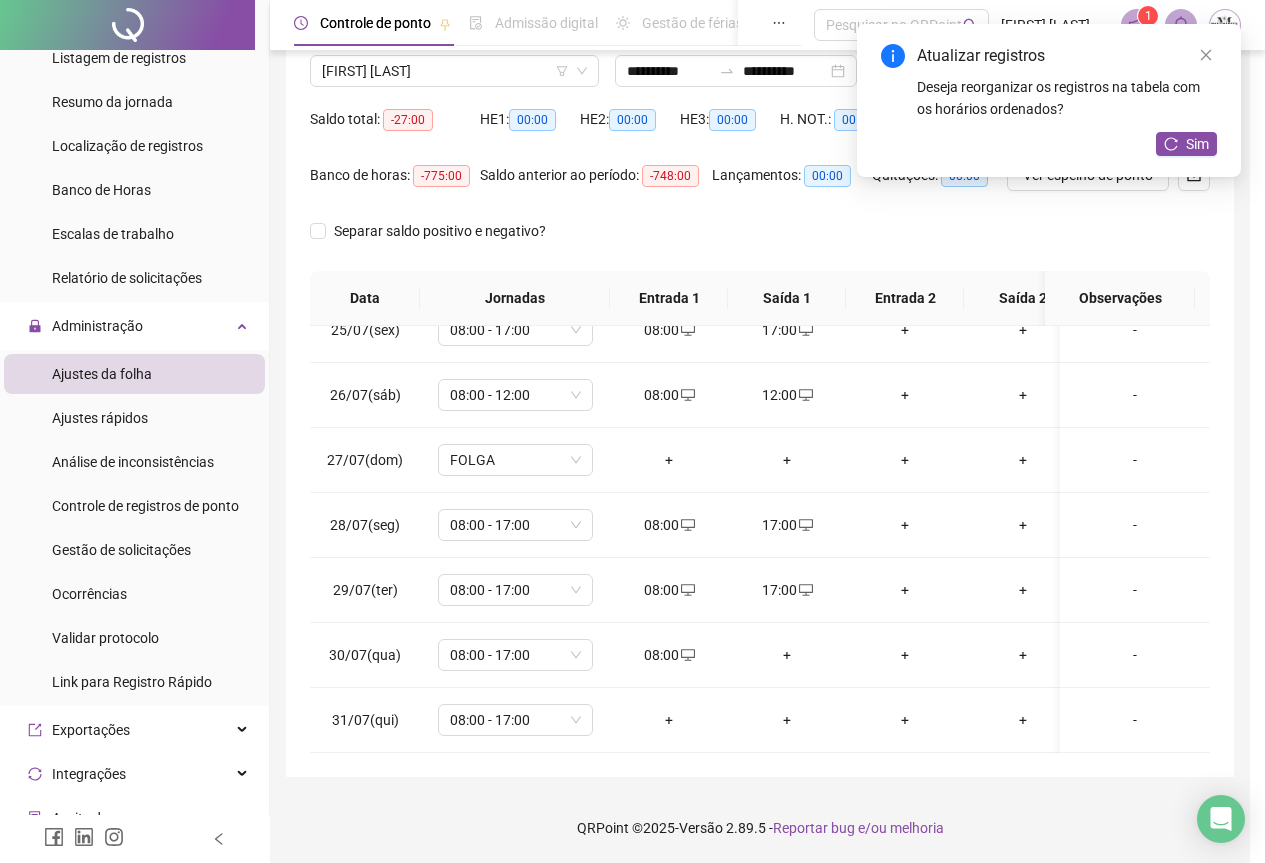 click on "+" at bounding box center [787, 655] 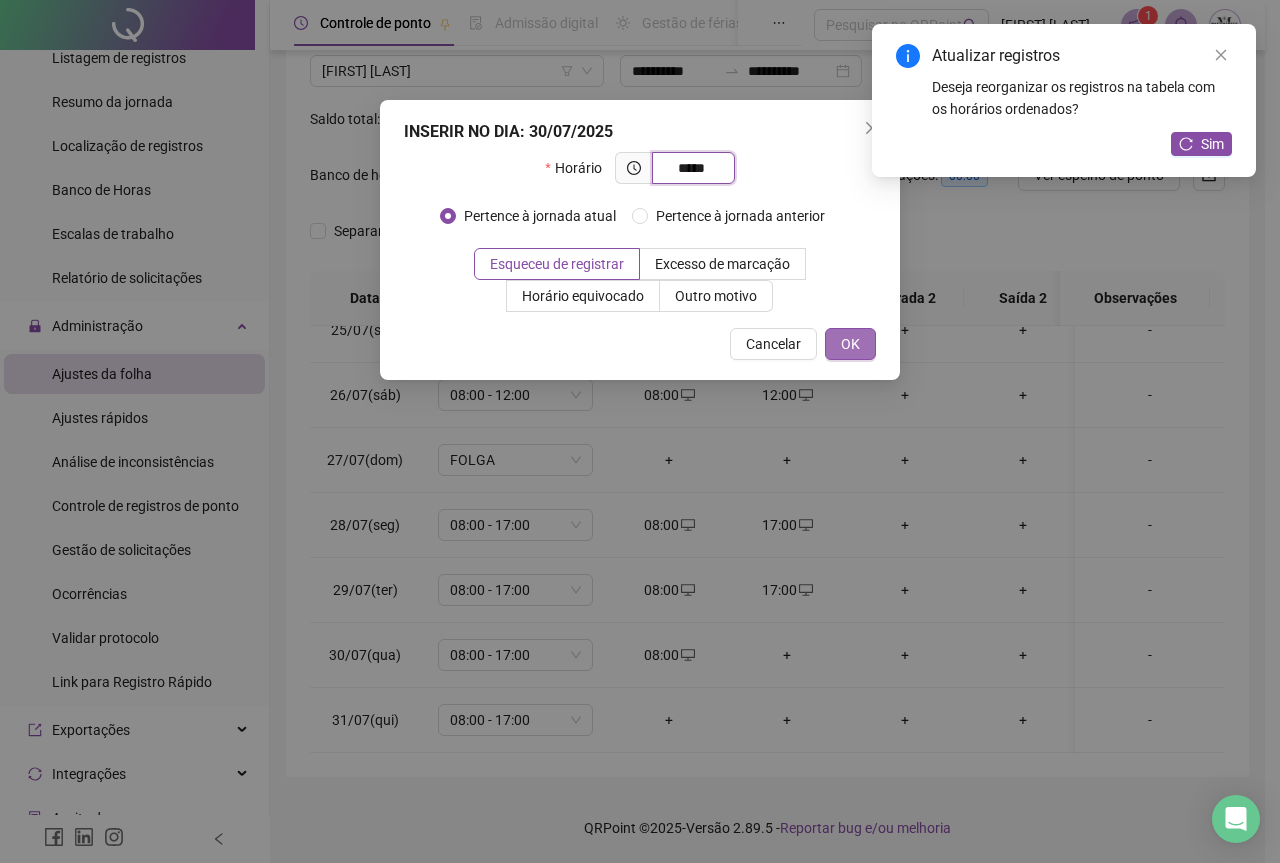 type on "*****" 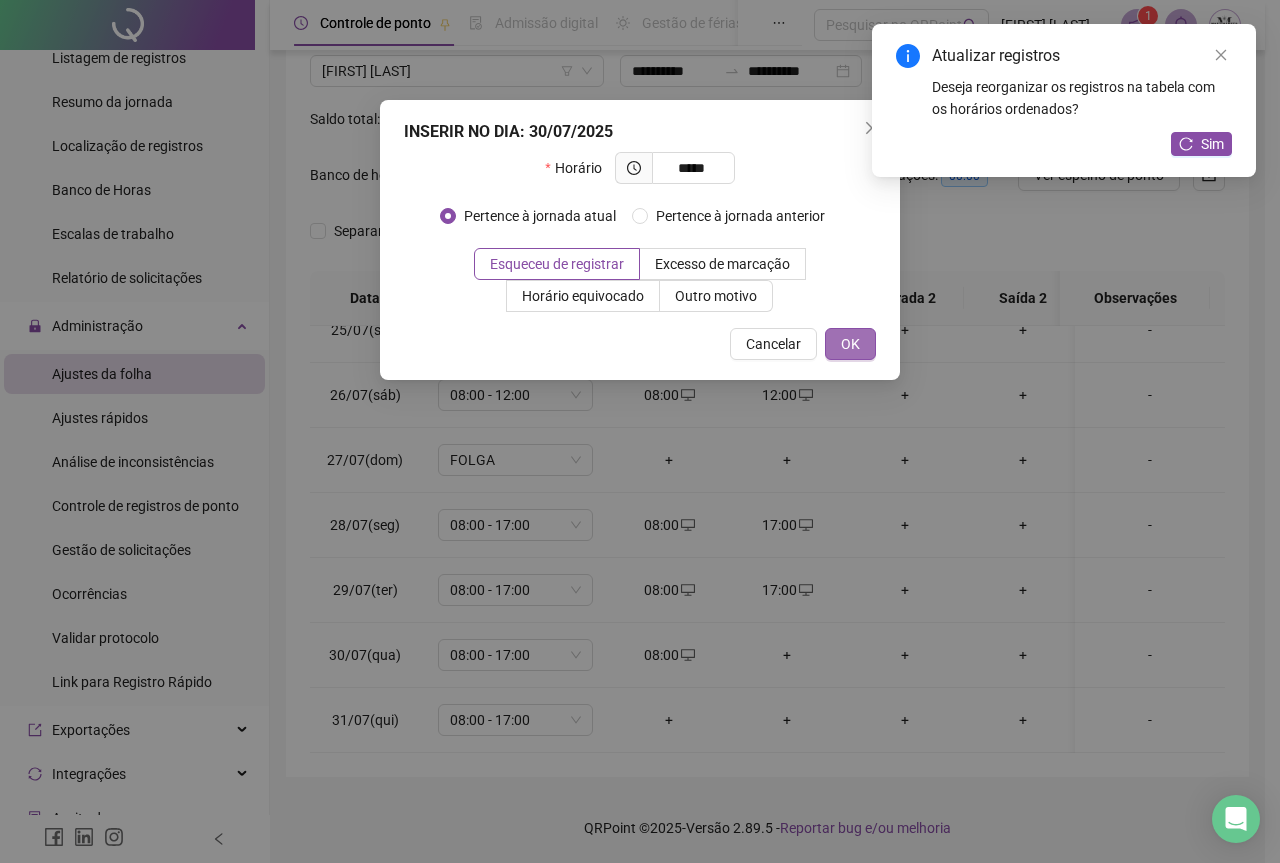 click on "OK" at bounding box center [850, 344] 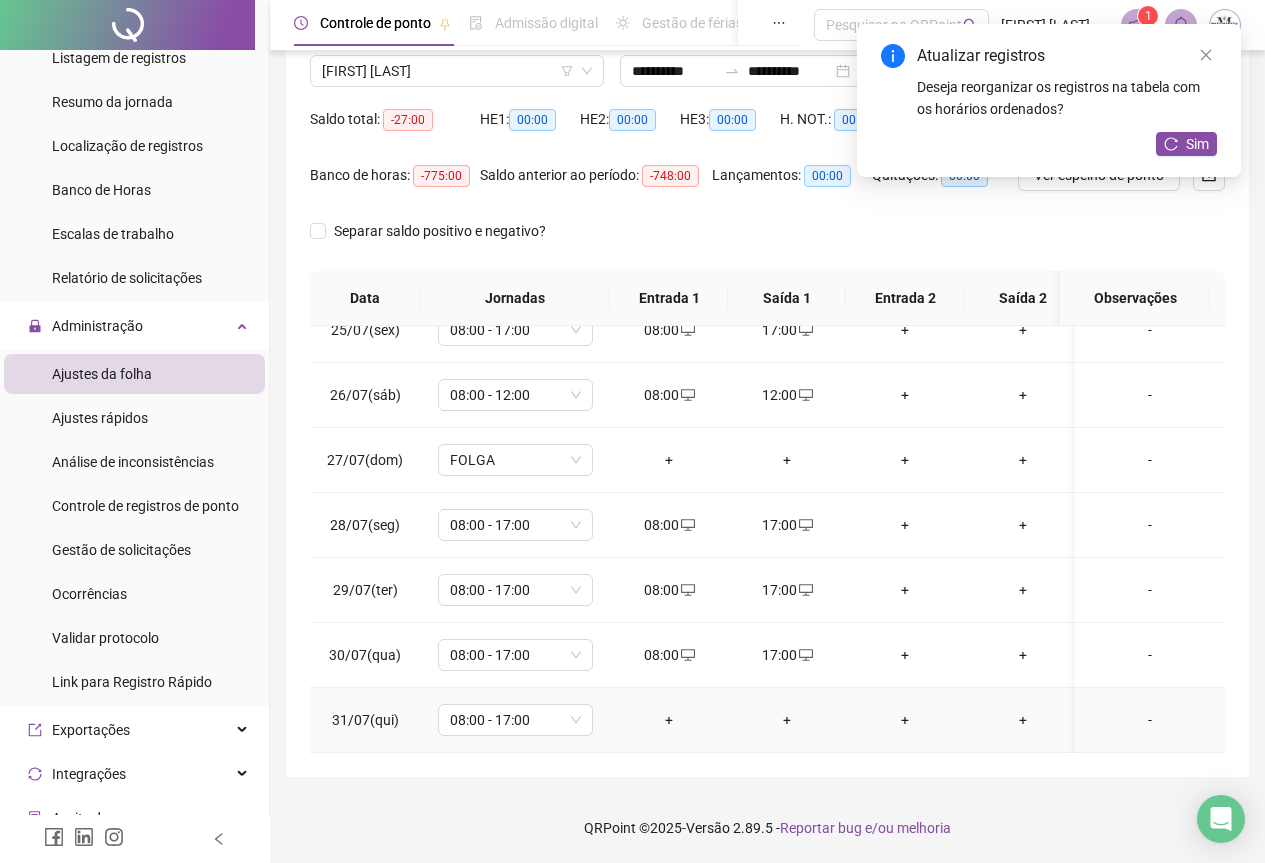 click on "+" at bounding box center [669, 720] 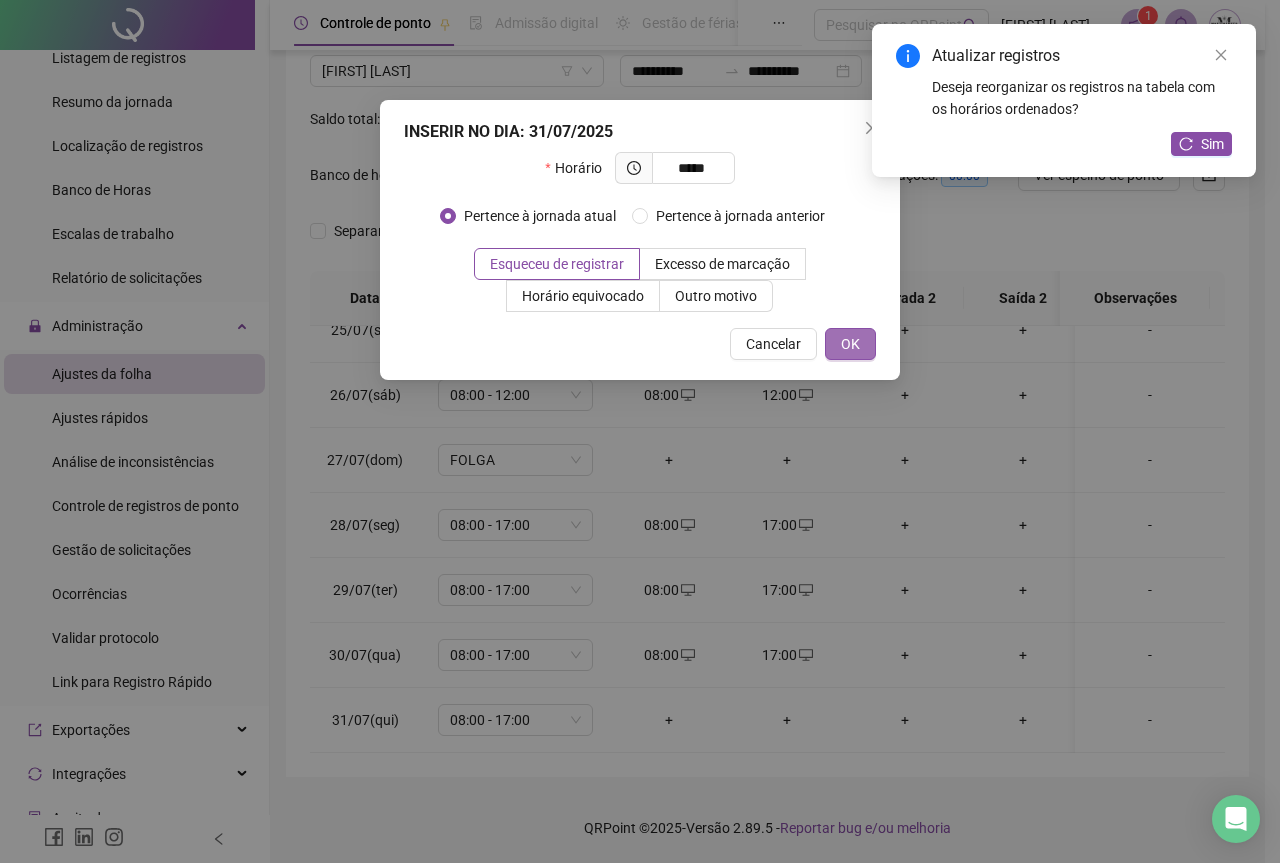 type on "*****" 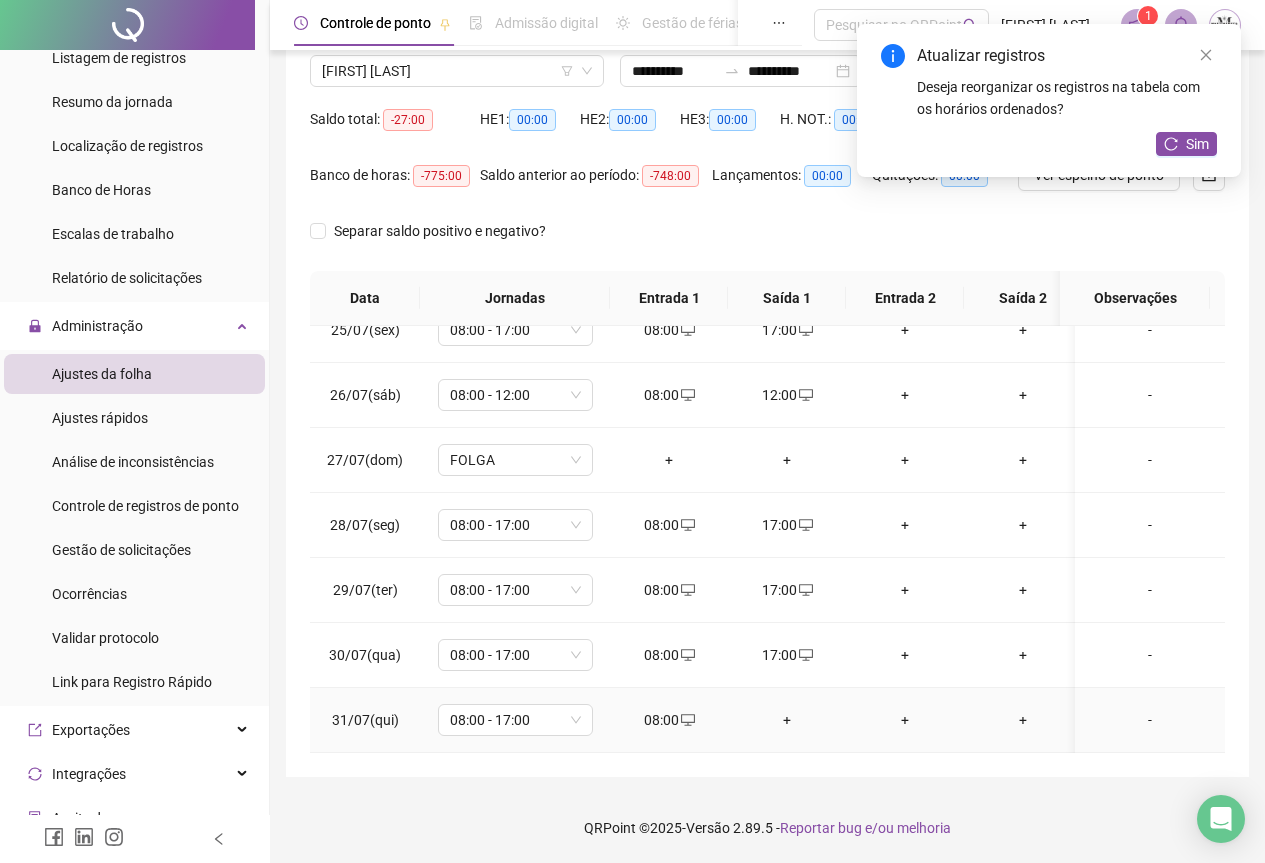 click on "+" at bounding box center [787, 720] 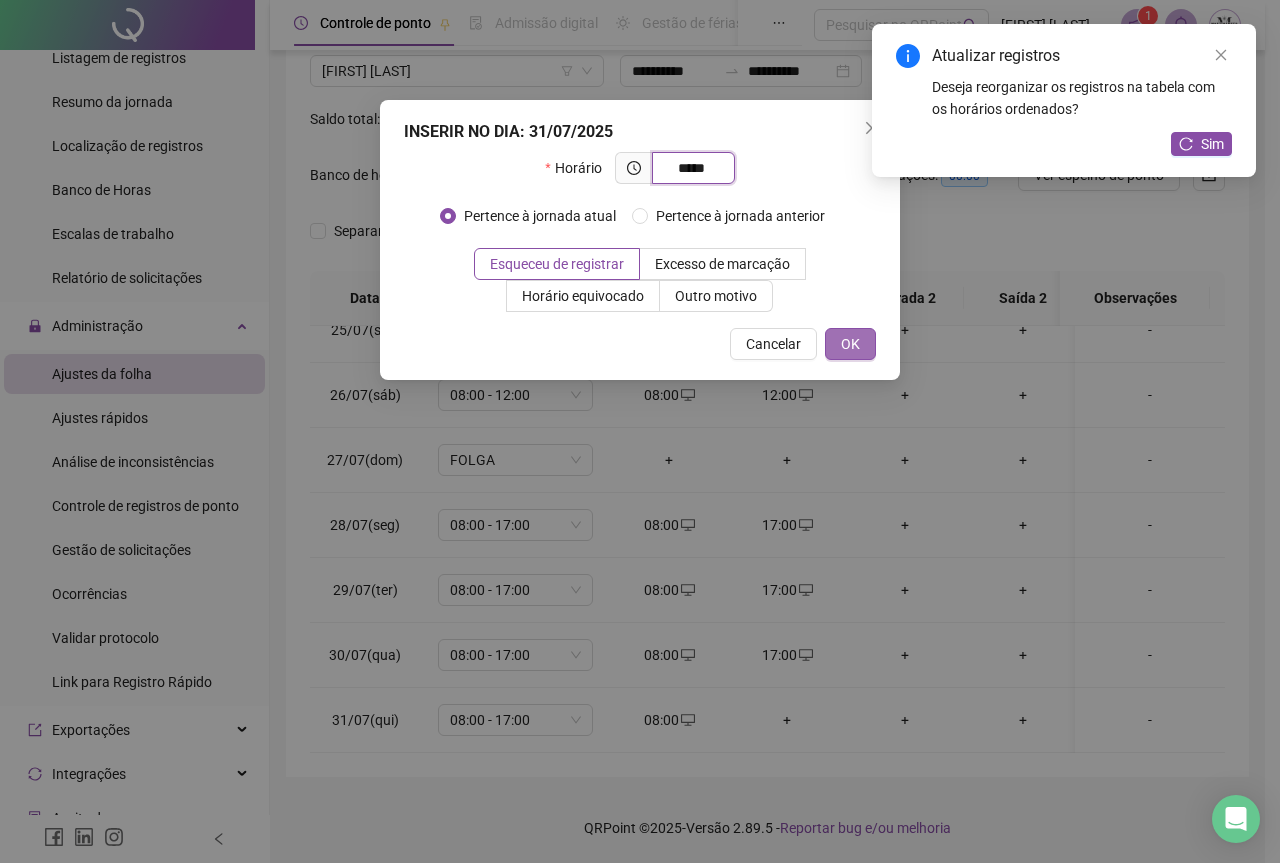 type on "*****" 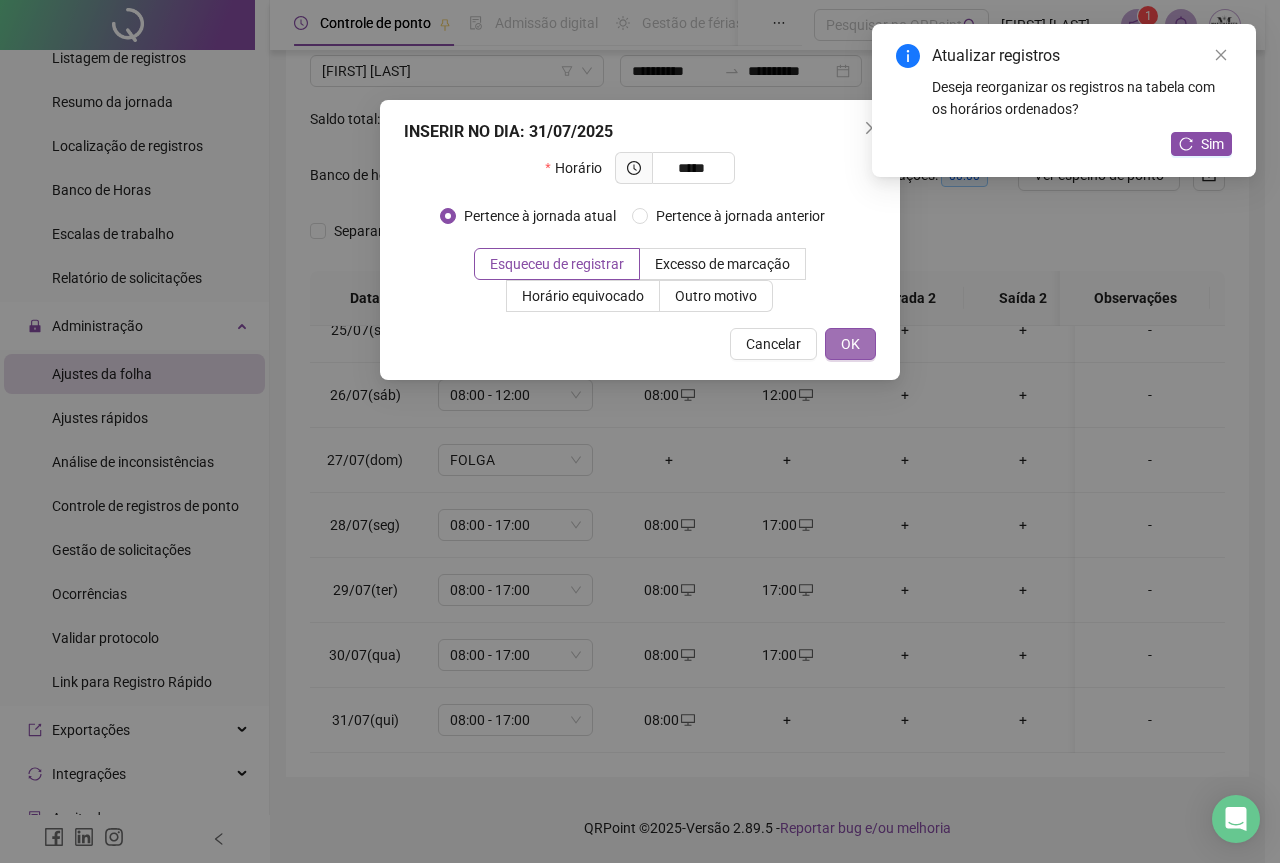 click on "OK" at bounding box center (850, 344) 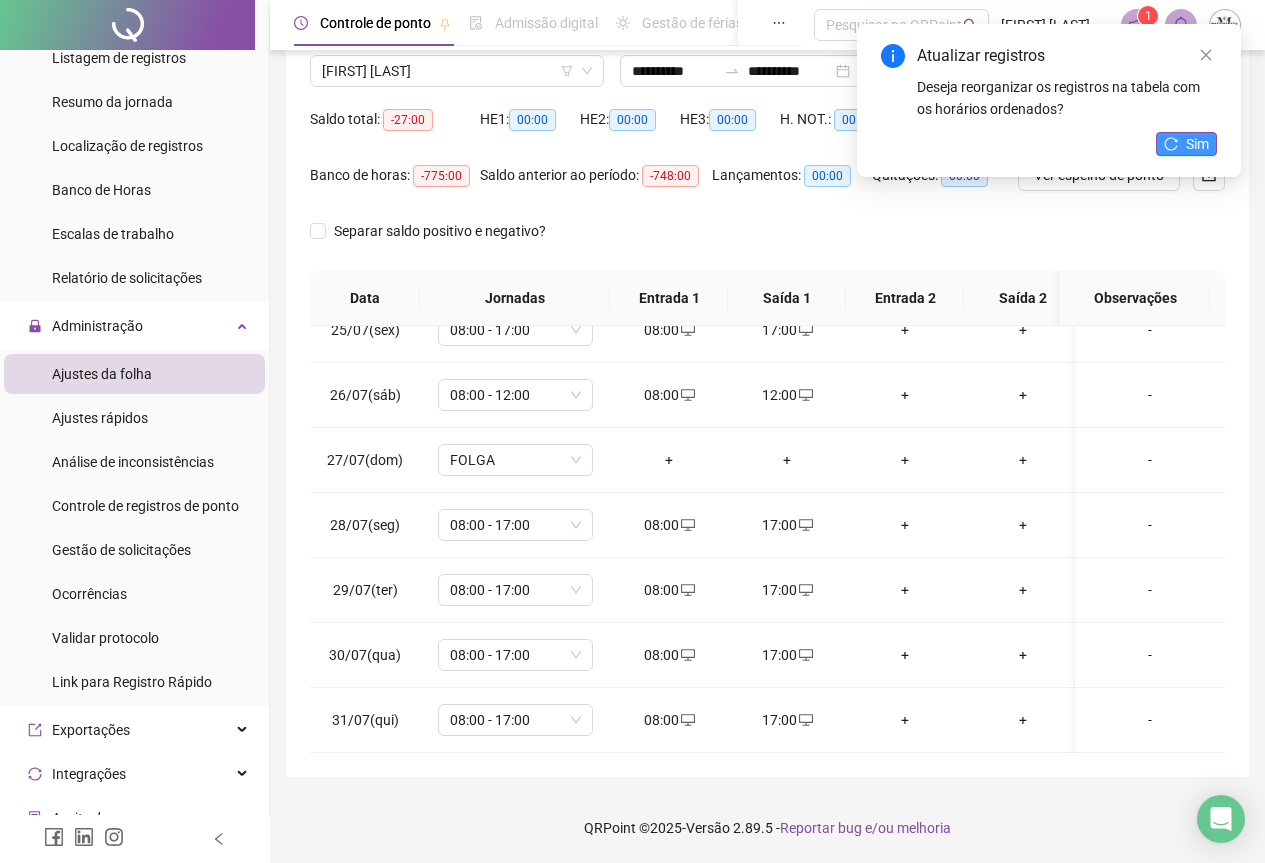 click on "Sim" at bounding box center [1186, 144] 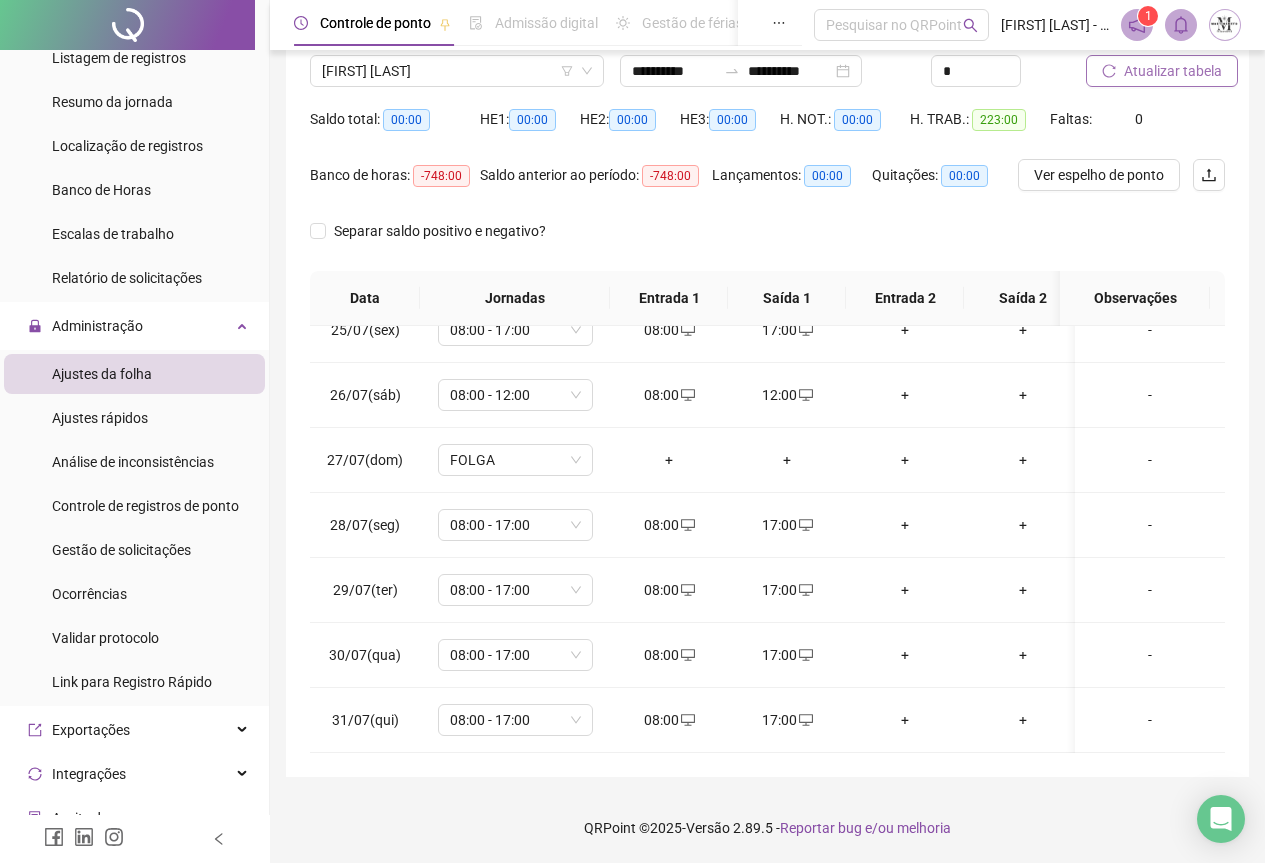 click on "Atualizar tabela" at bounding box center [1162, 71] 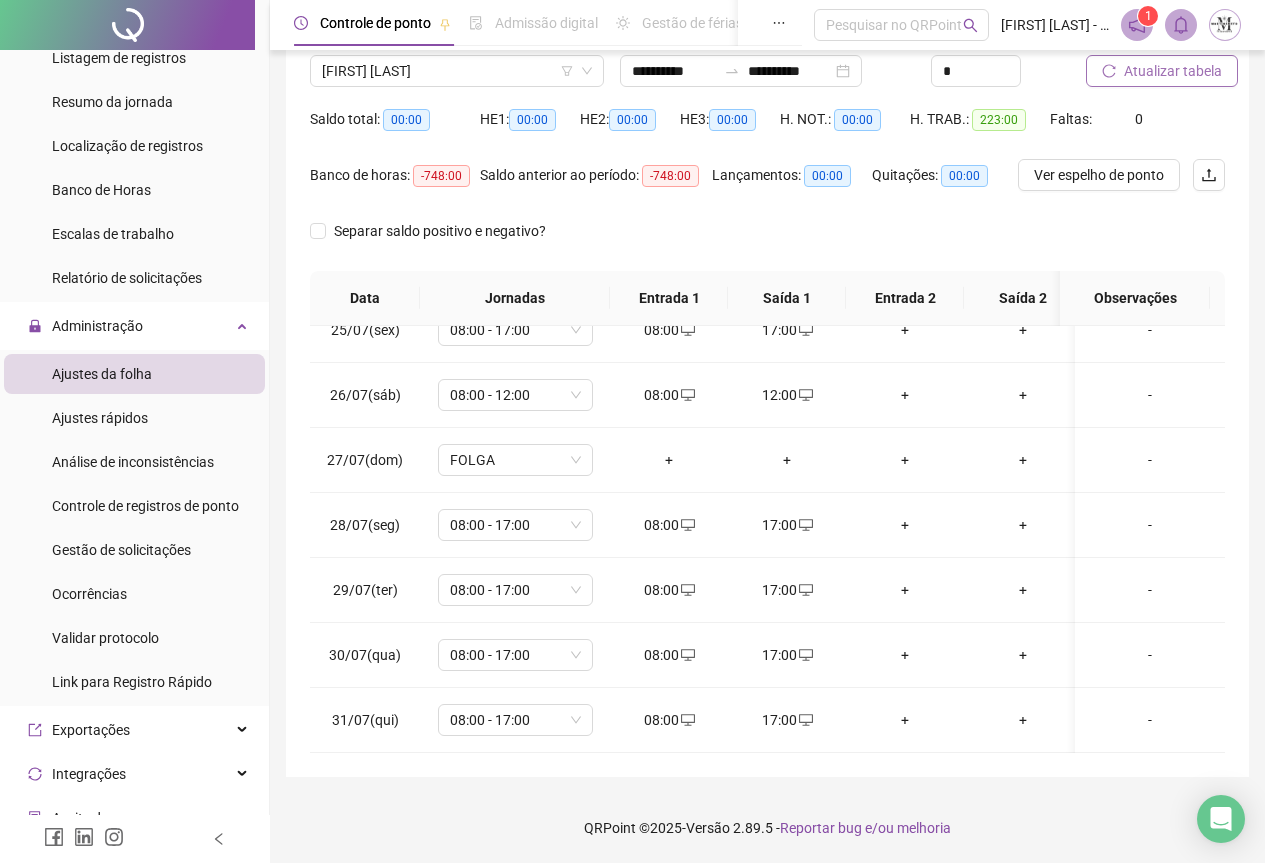click on "Atualizar tabela" at bounding box center [1173, 71] 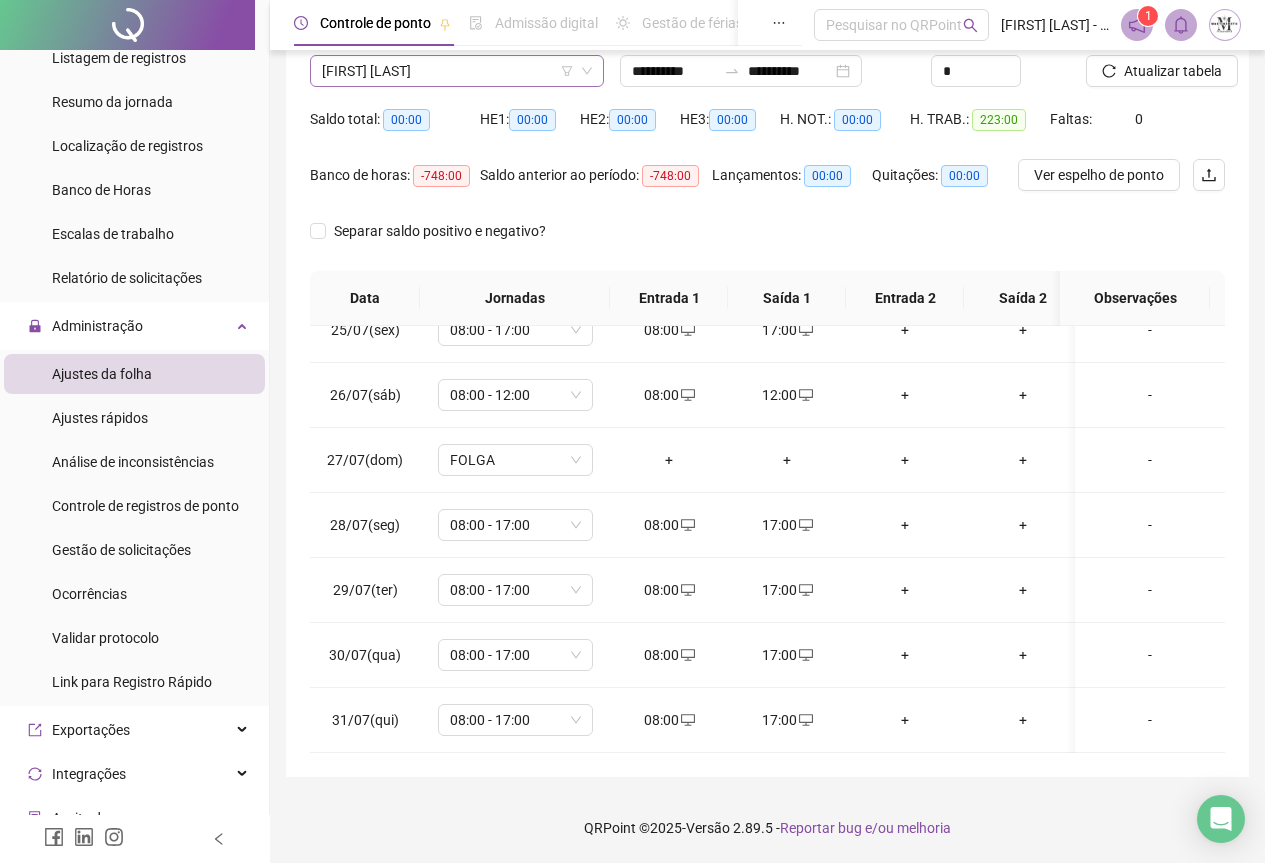 click on "[FIRST] [LAST] [LAST]" at bounding box center [457, 71] 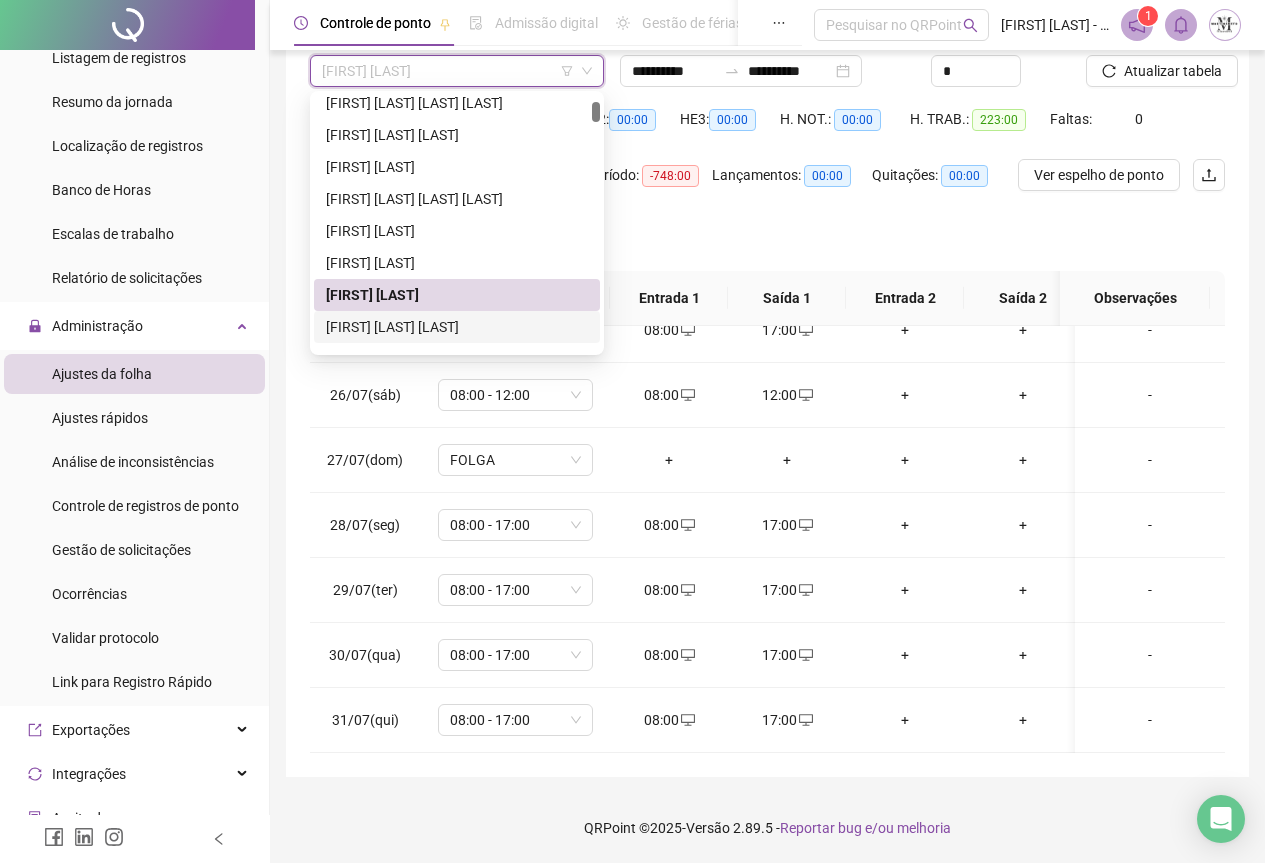 click on "[FIRST] [LAST] [LAST]" at bounding box center [457, 327] 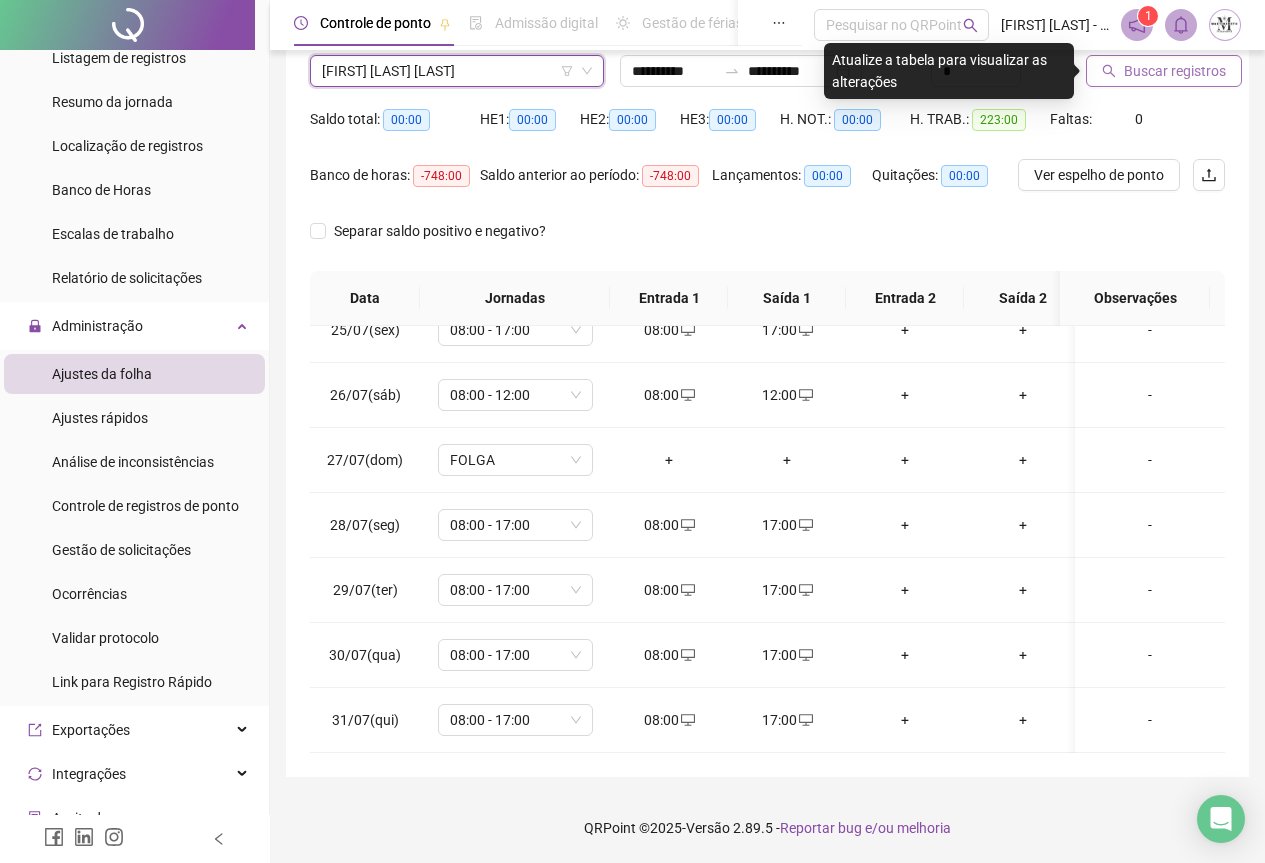 click on "Buscar registros" at bounding box center [1164, 71] 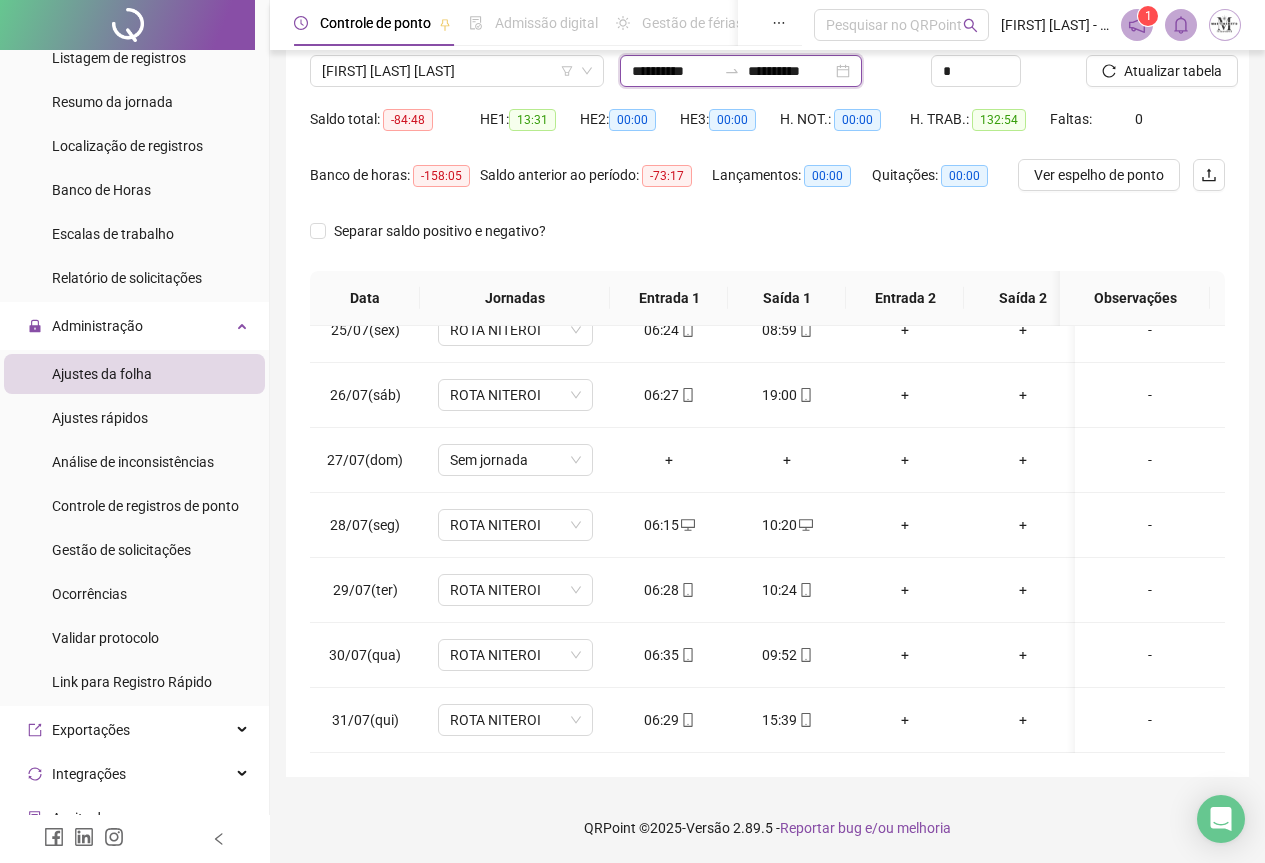 click on "**********" at bounding box center [674, 71] 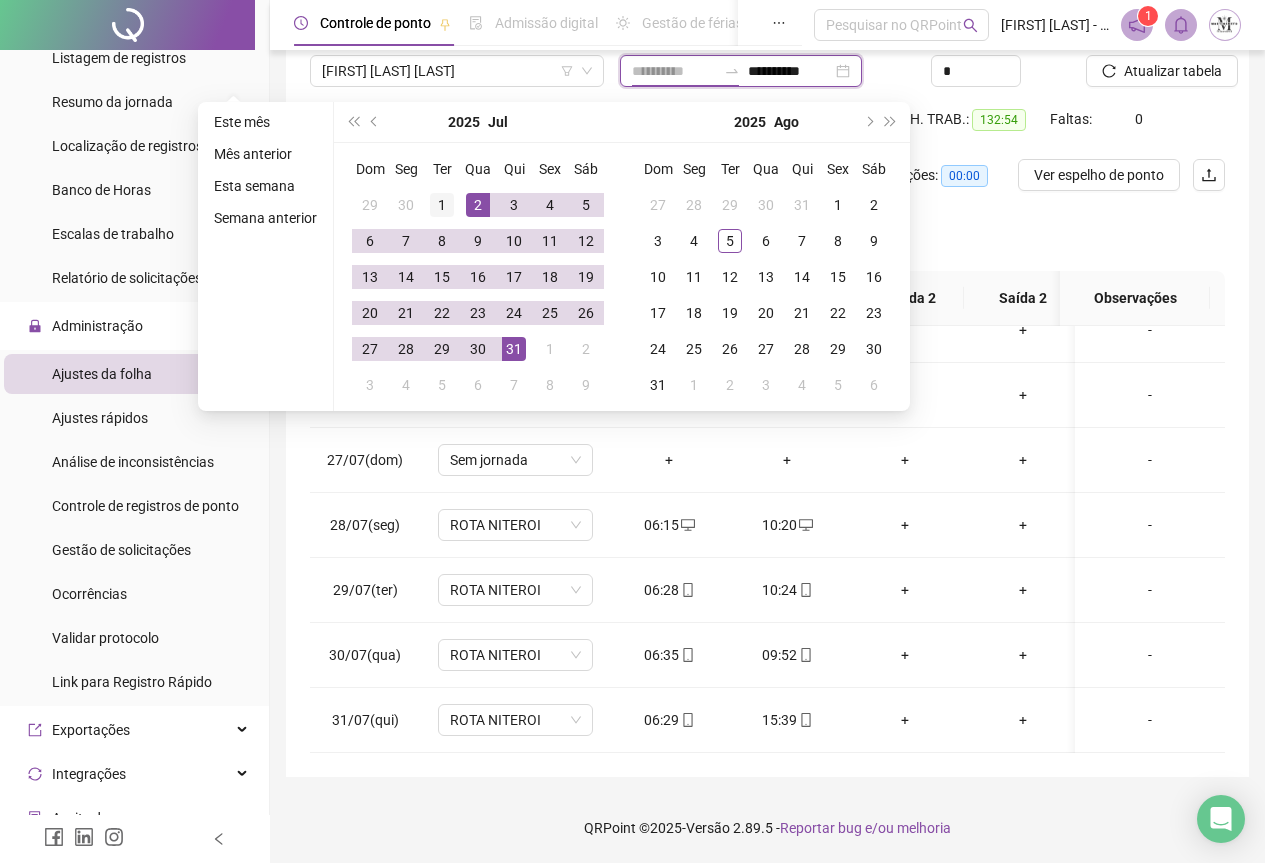 type on "**********" 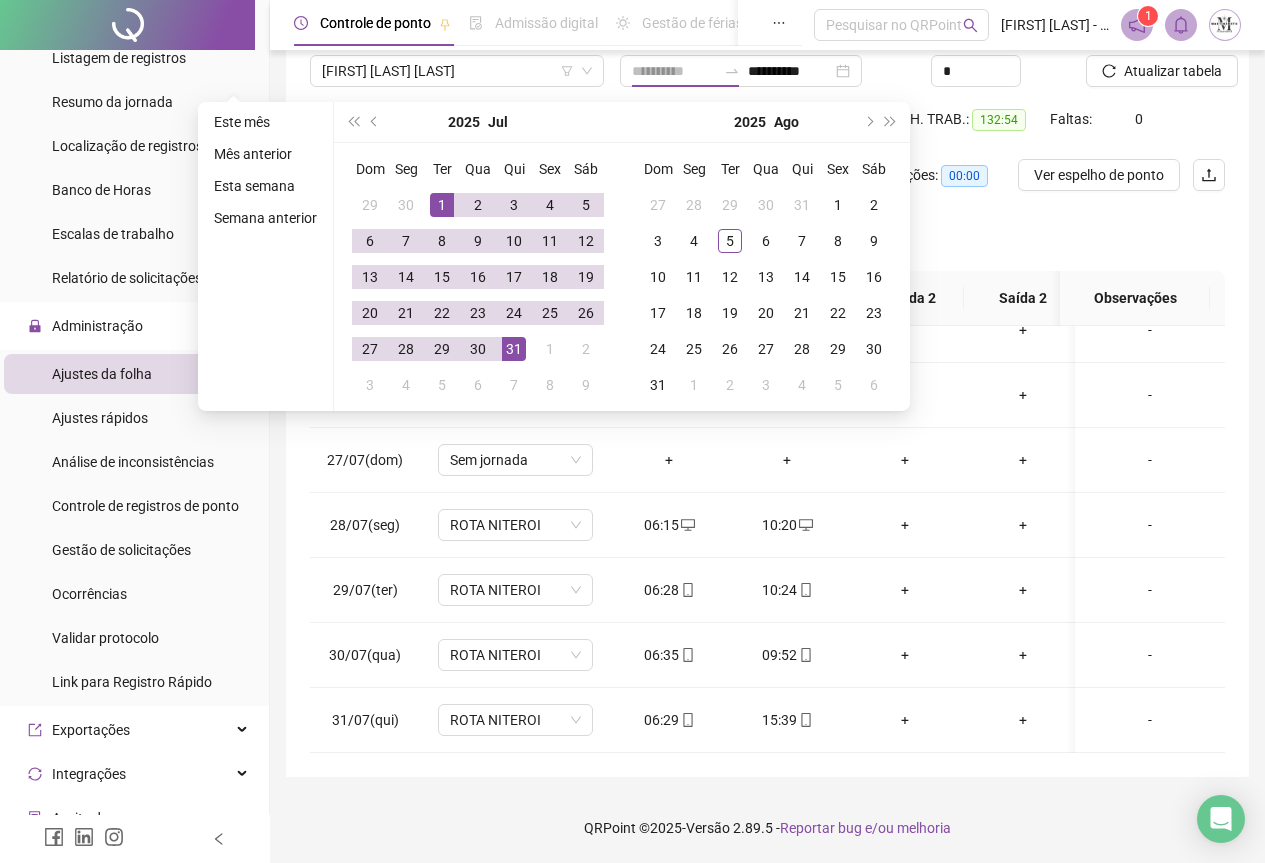 click on "1" at bounding box center [442, 205] 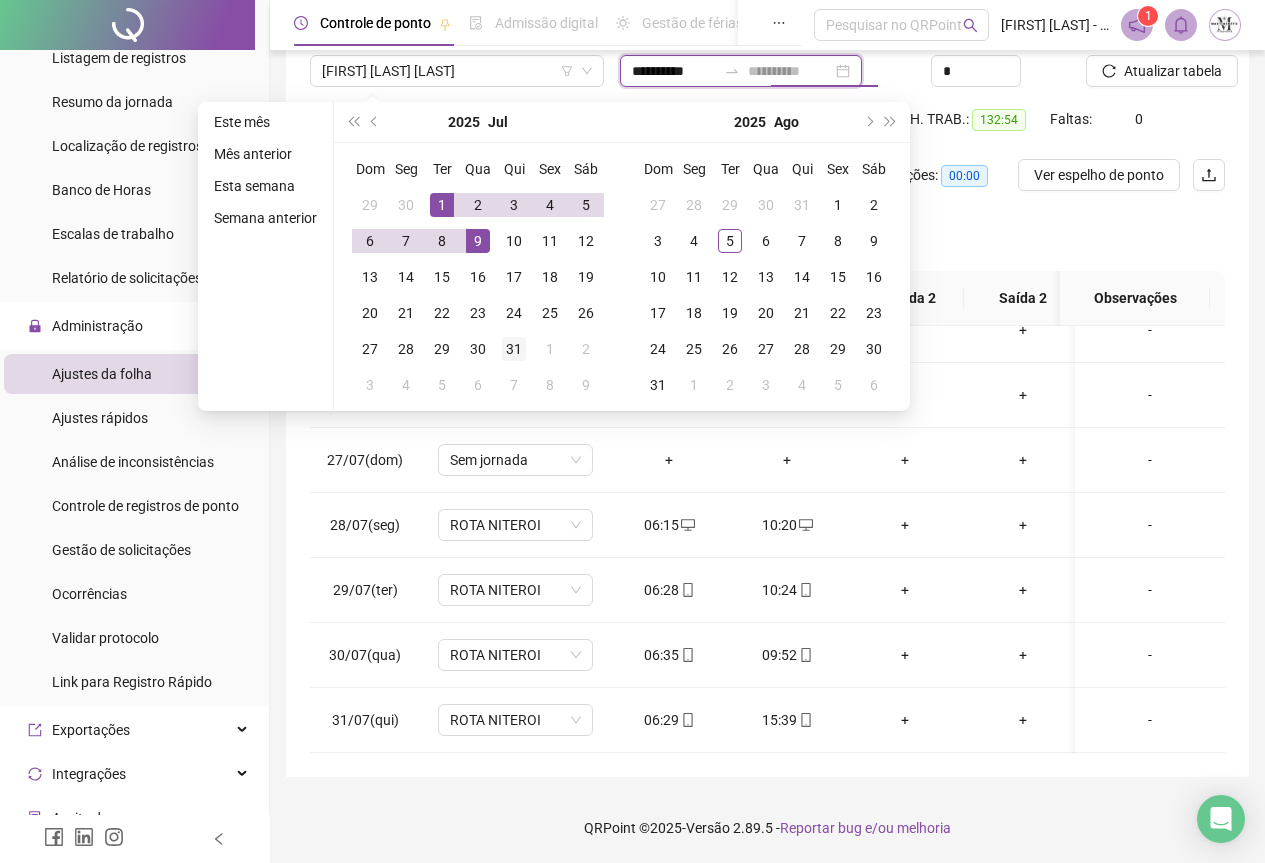 type on "**********" 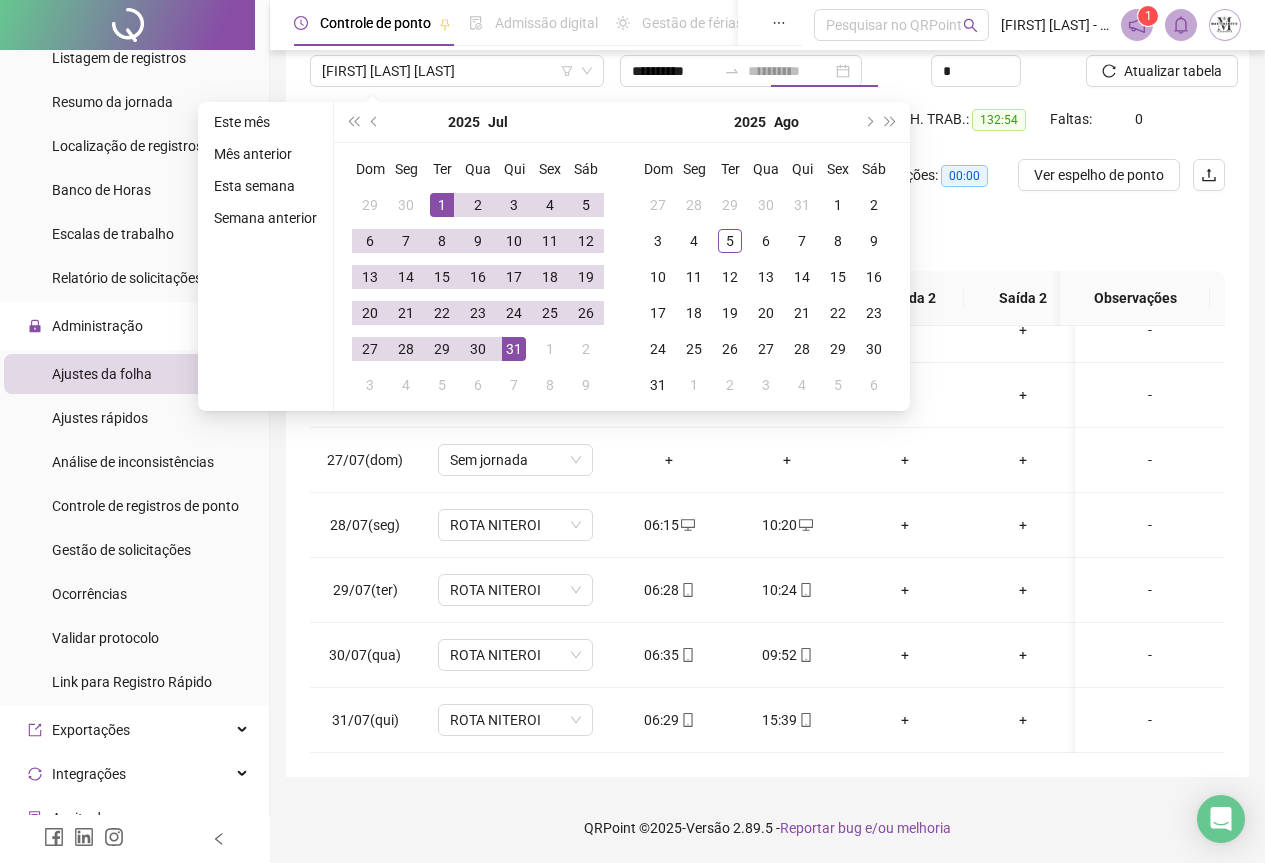 click on "31" at bounding box center [514, 349] 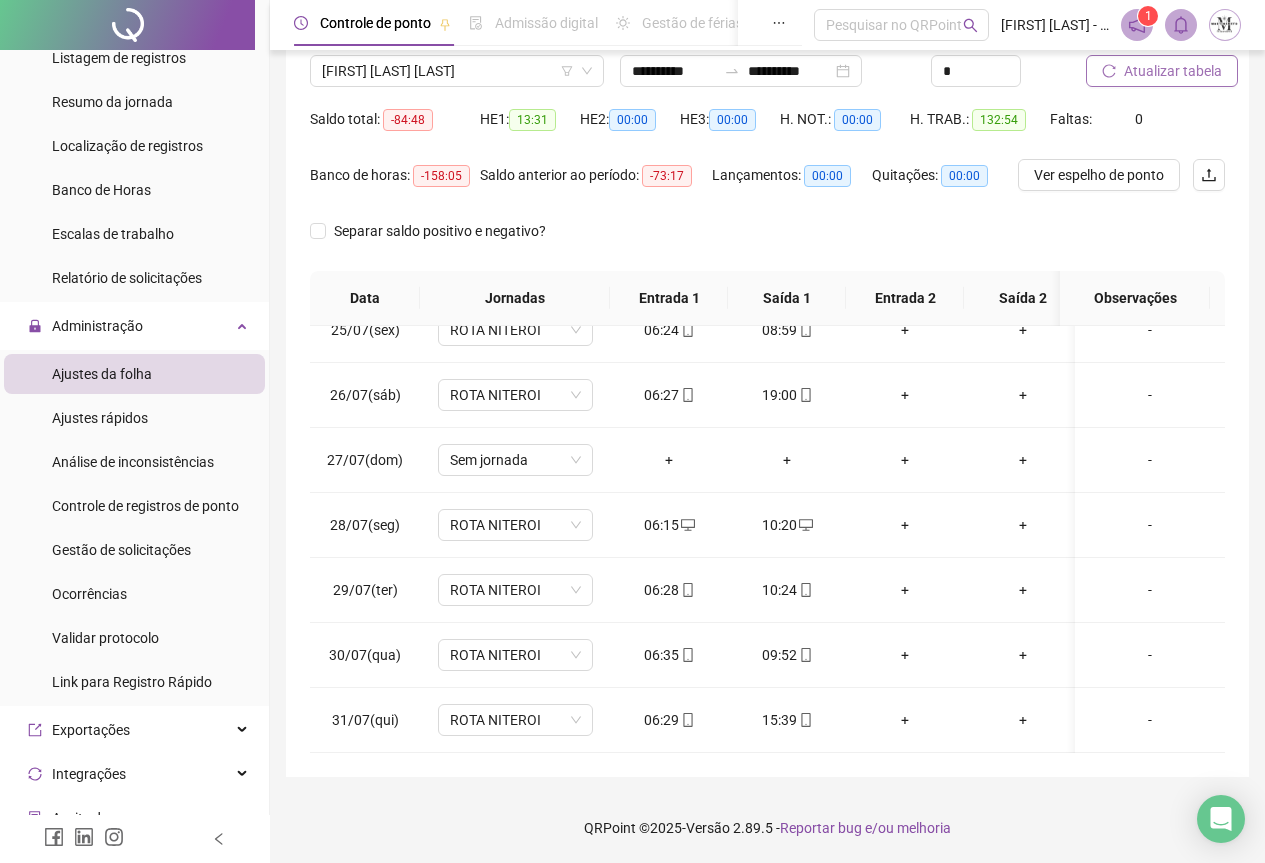 click on "Atualizar tabela" at bounding box center [1173, 71] 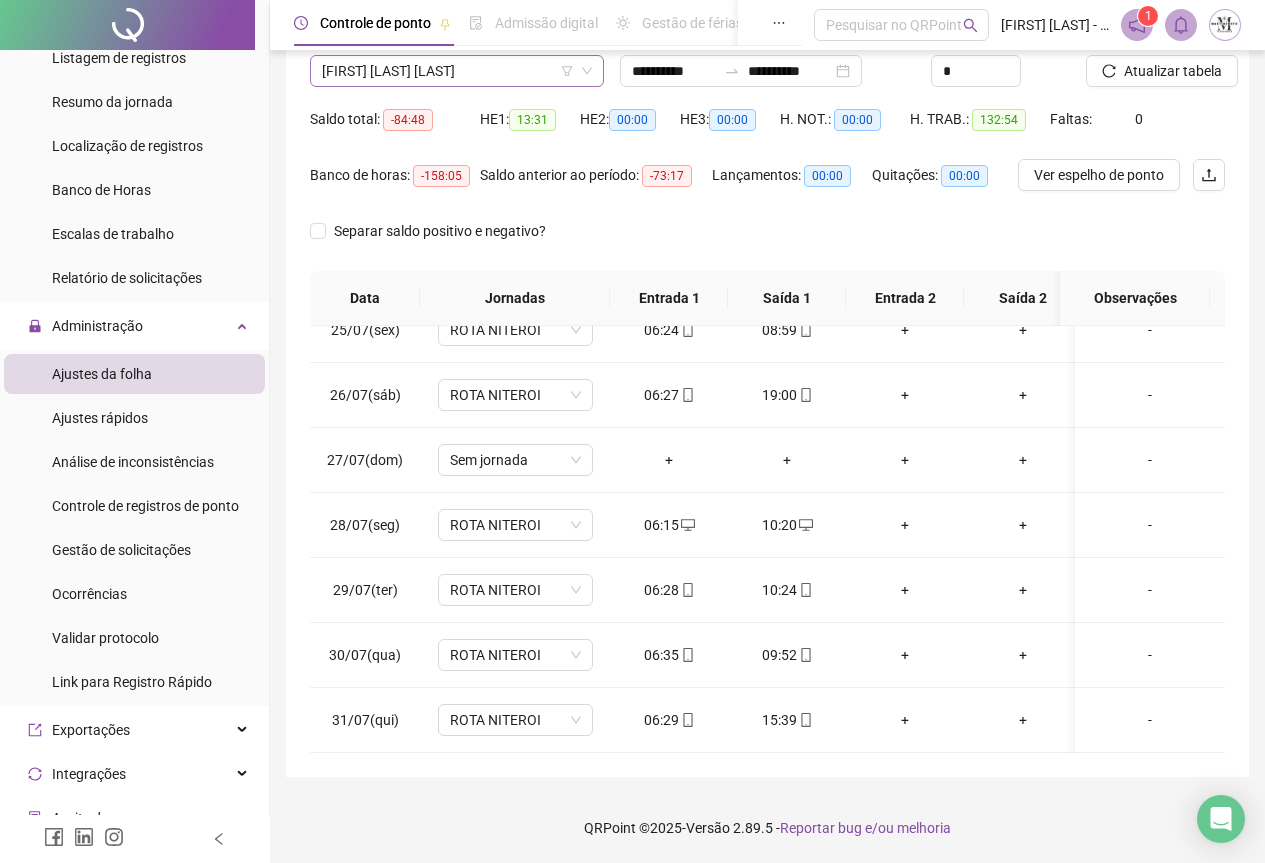 click on "[FIRST] [LAST] [LAST]" at bounding box center (457, 71) 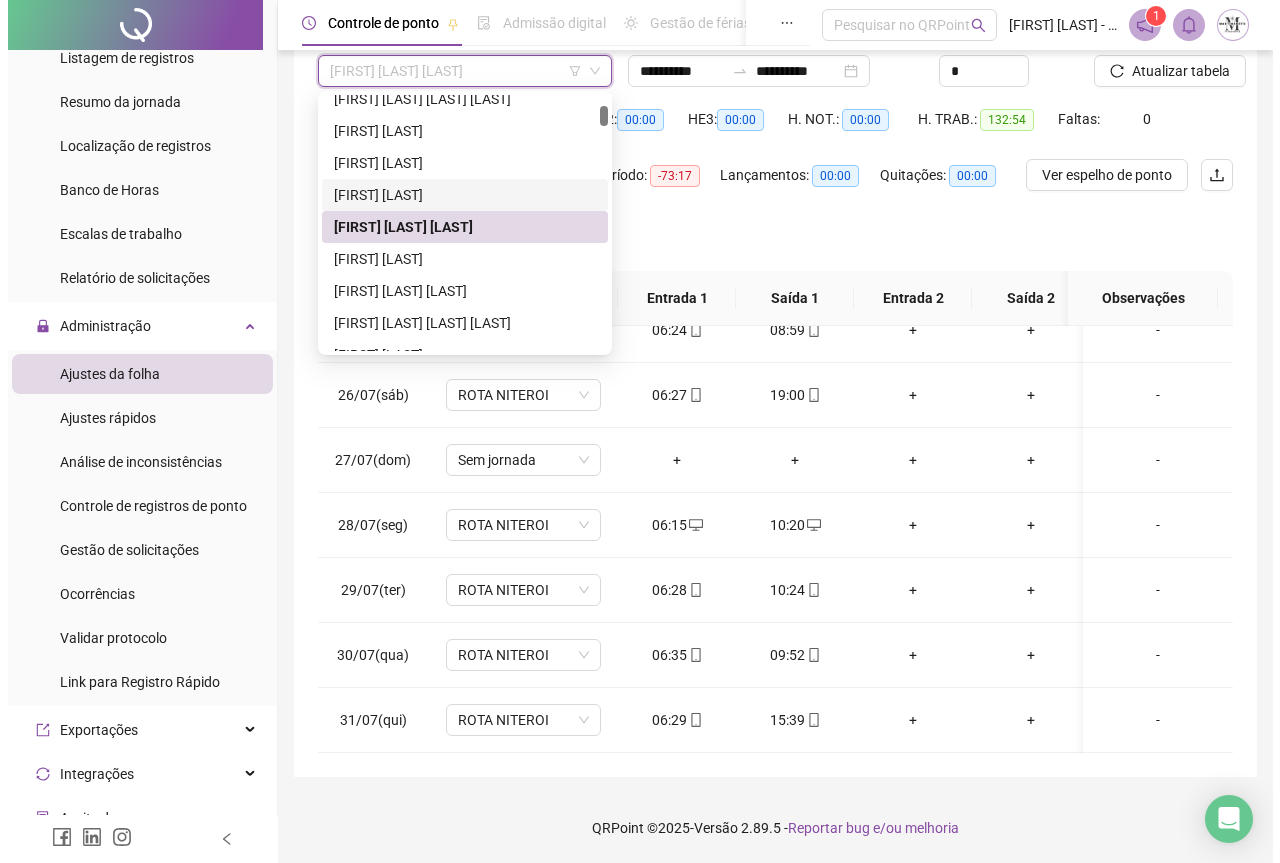 scroll, scrollTop: 400, scrollLeft: 0, axis: vertical 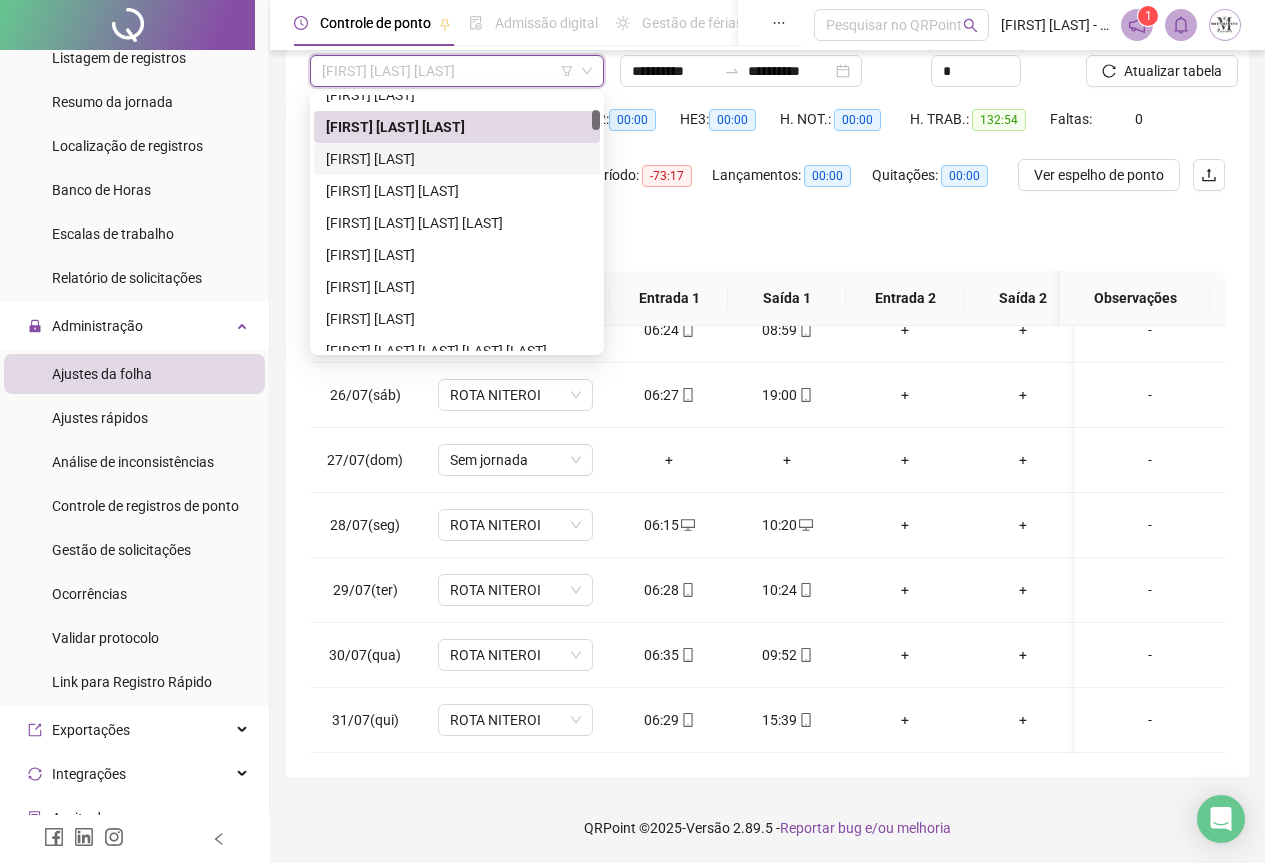 click on "[FIRST] [LAST]" at bounding box center [457, 159] 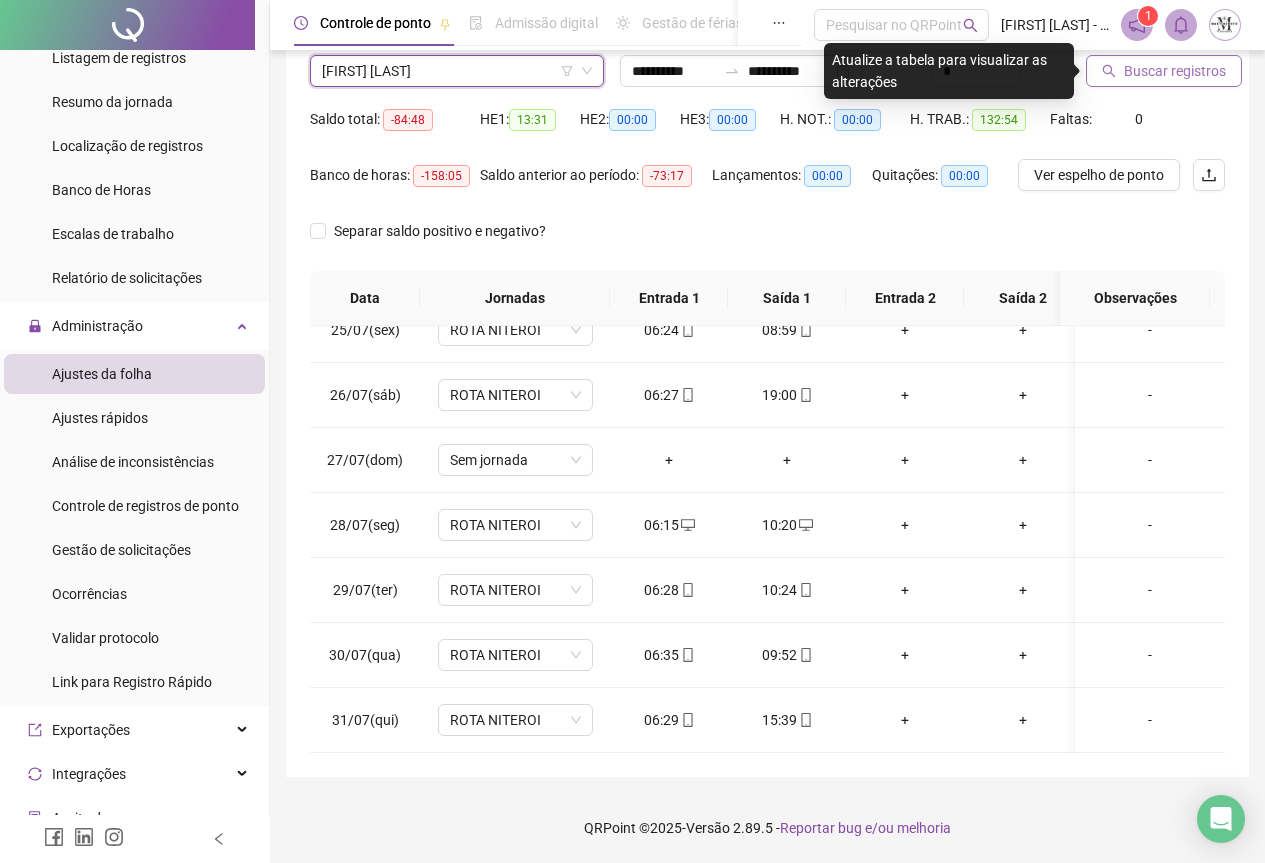 click on "Buscar registros" at bounding box center [1175, 71] 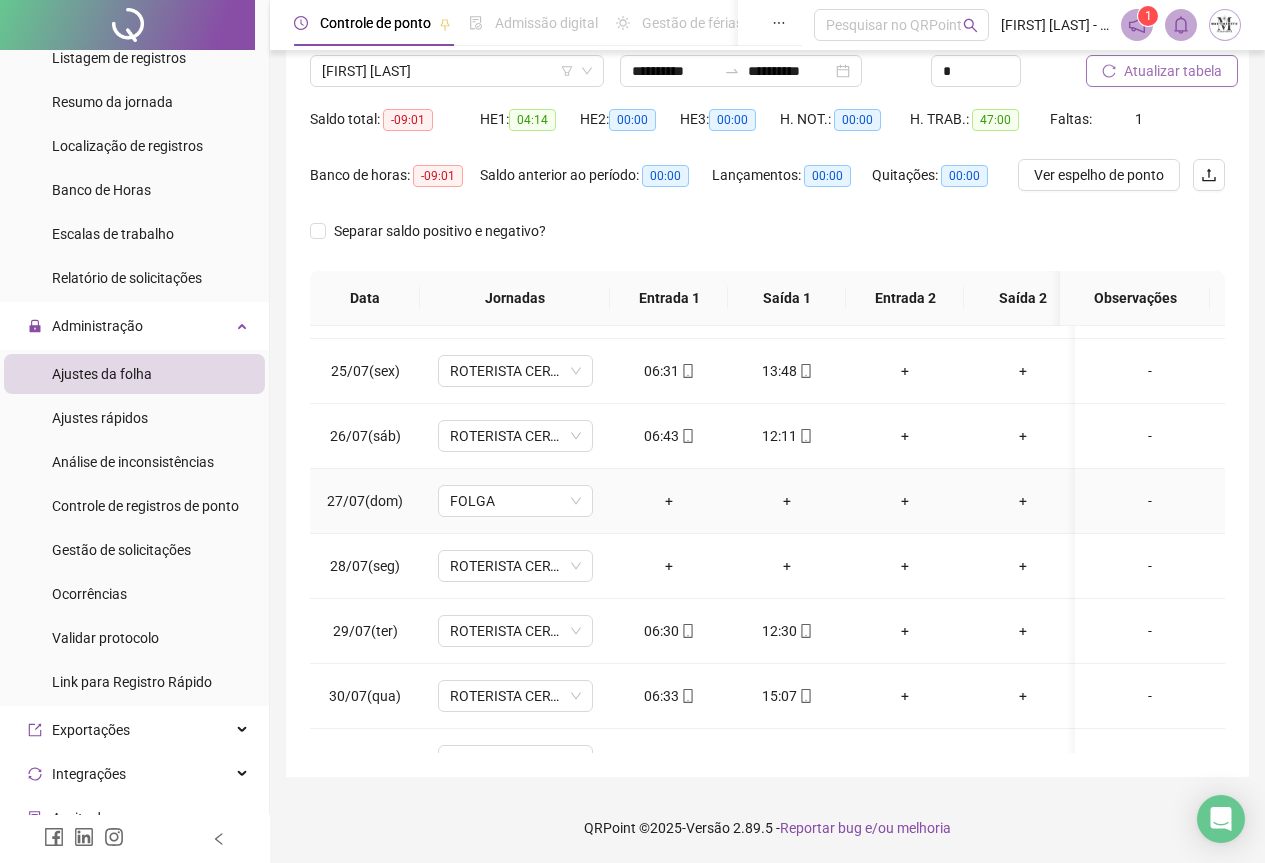 scroll, scrollTop: 0, scrollLeft: 0, axis: both 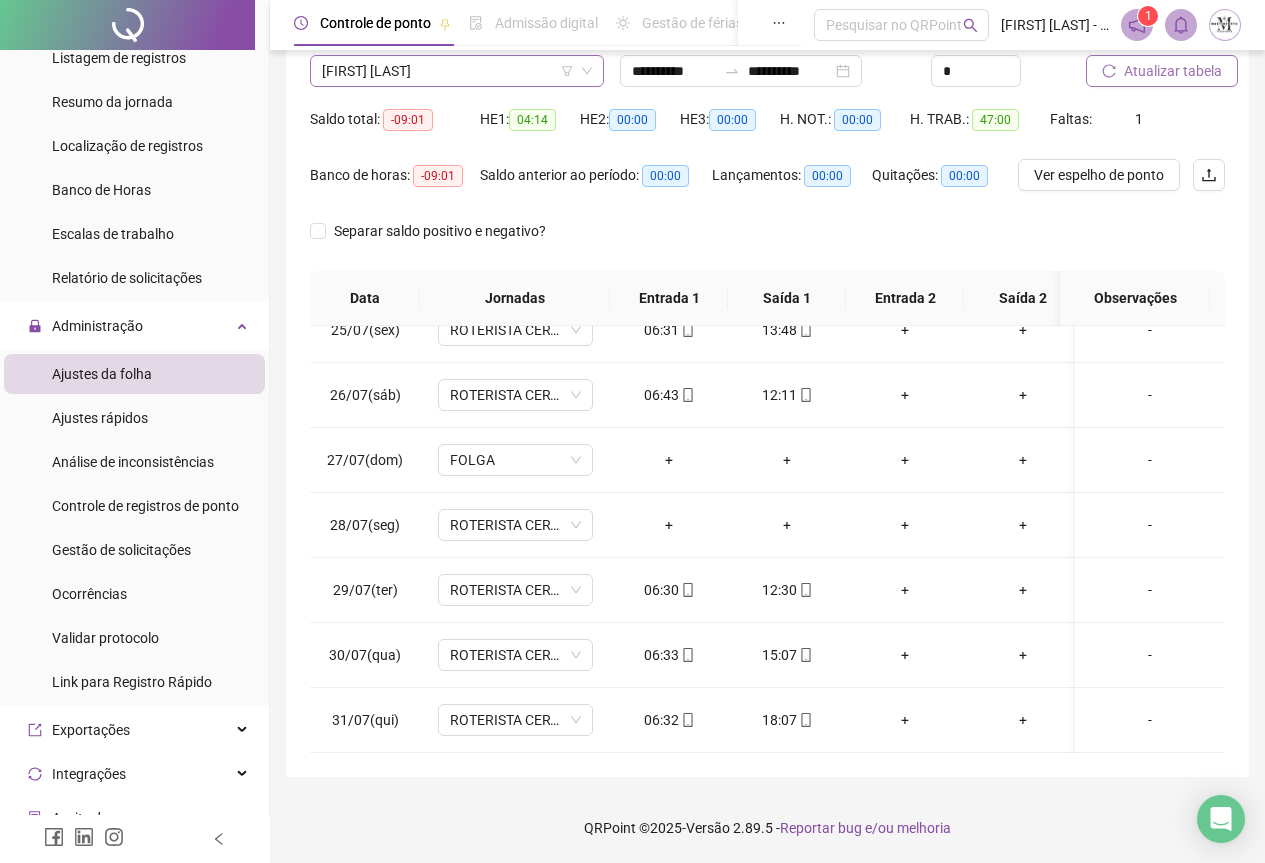 click on "[FIRST] [LAST]" at bounding box center [457, 71] 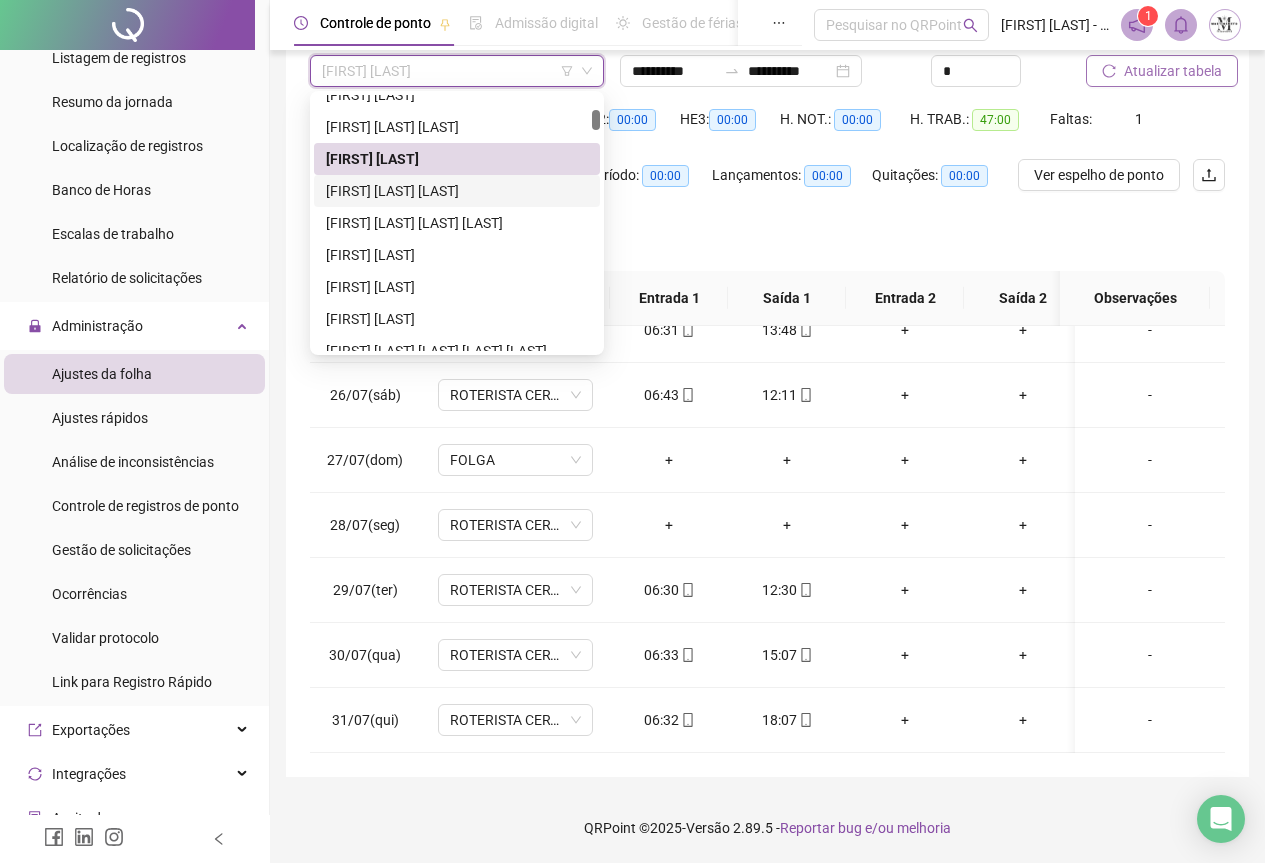 click on "[FIRST] [LAST] [LAST]" at bounding box center [457, 191] 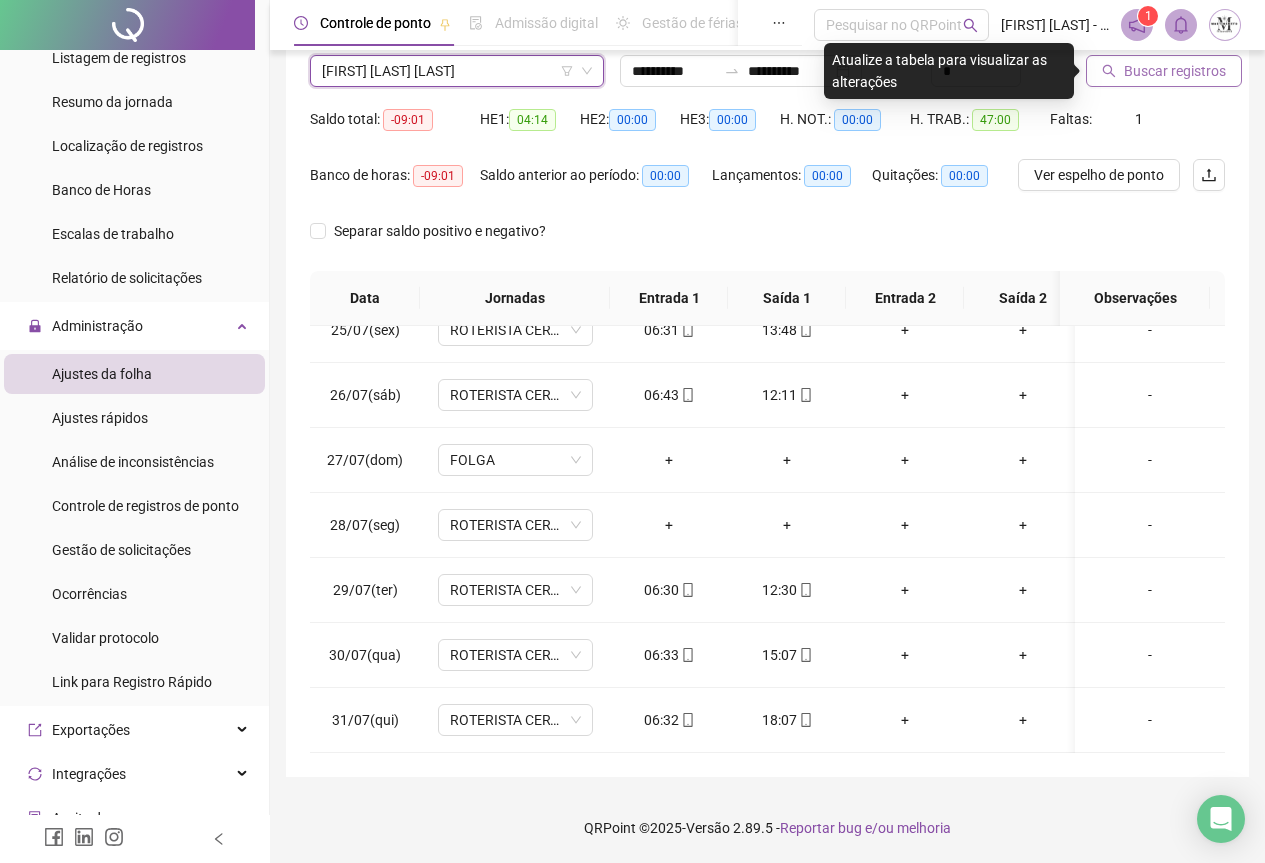 click on "Buscar registros" at bounding box center [1175, 71] 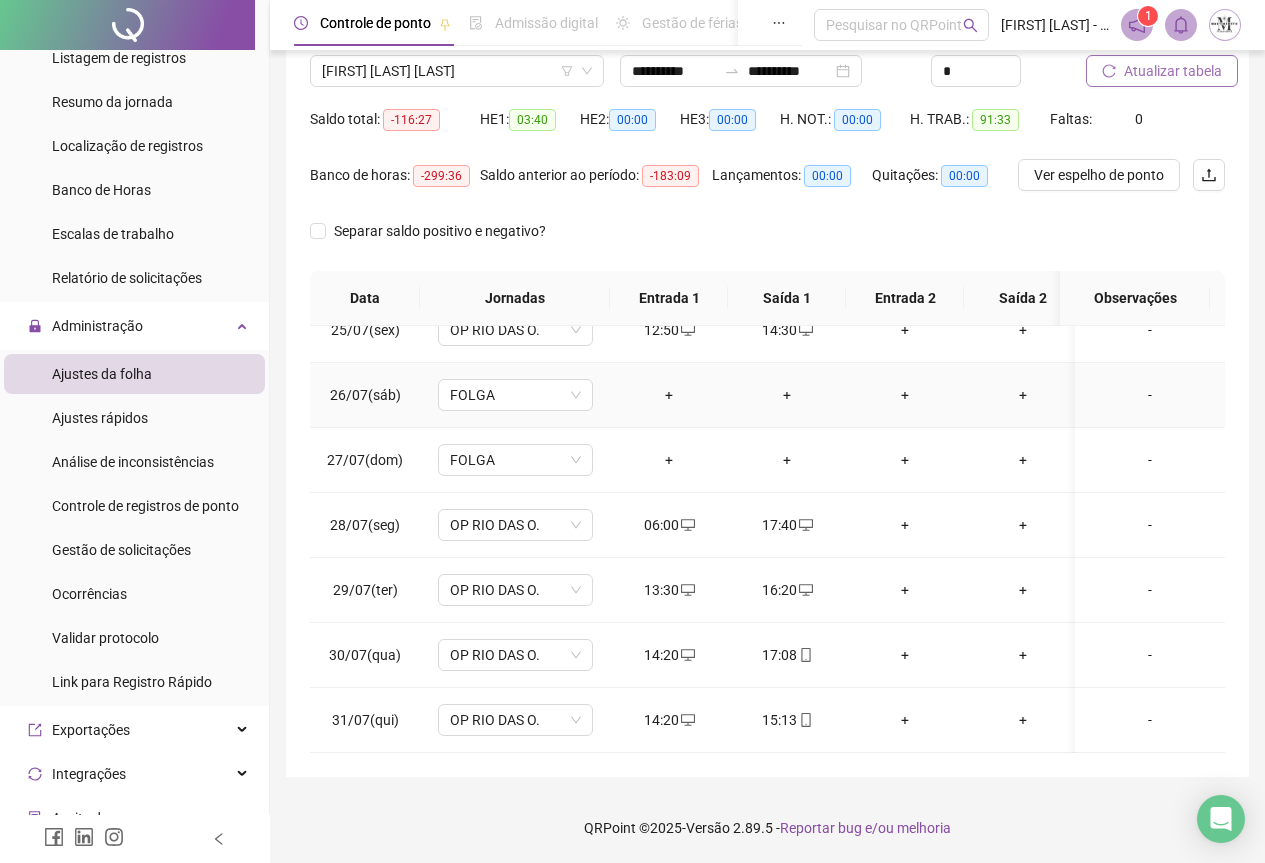 scroll, scrollTop: 1603, scrollLeft: 0, axis: vertical 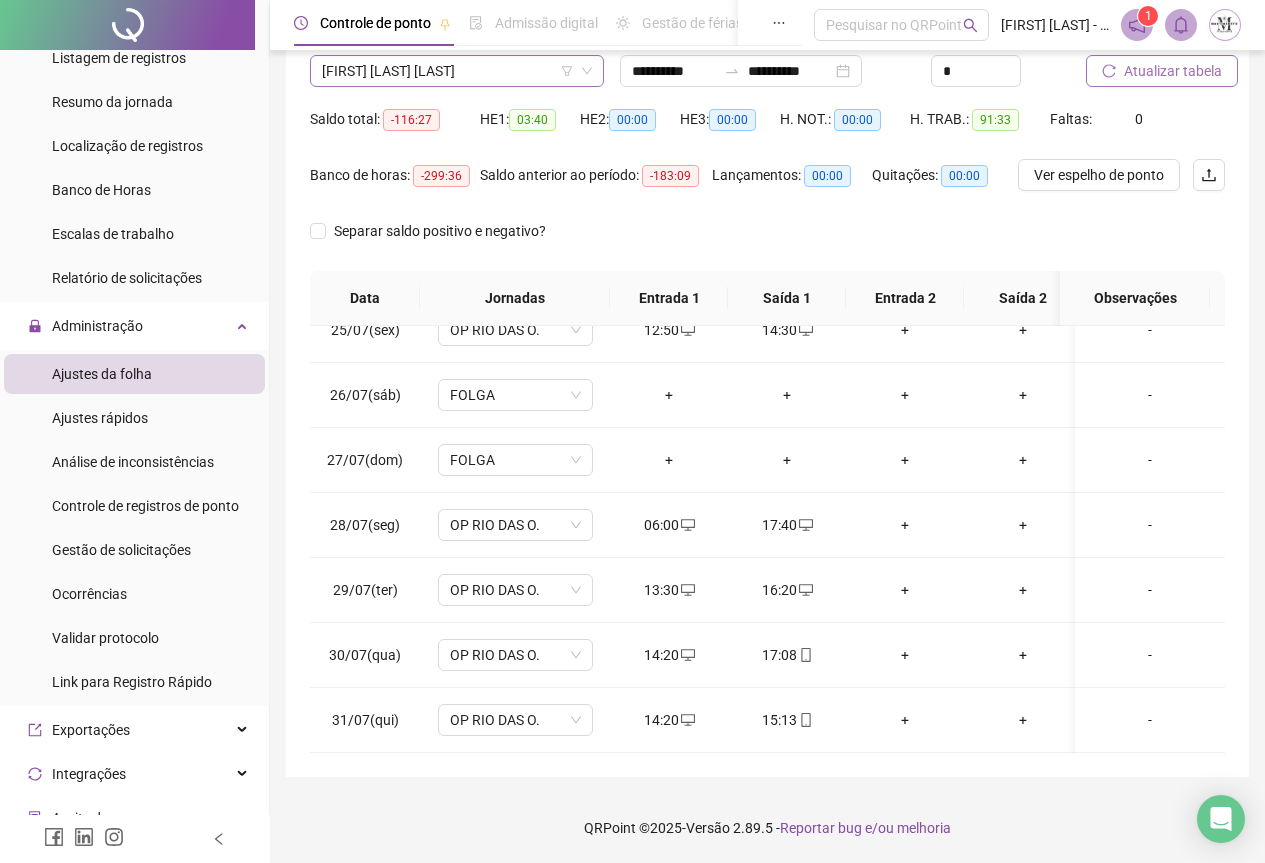 click on "[FIRST] [LAST] [LAST]" at bounding box center [457, 71] 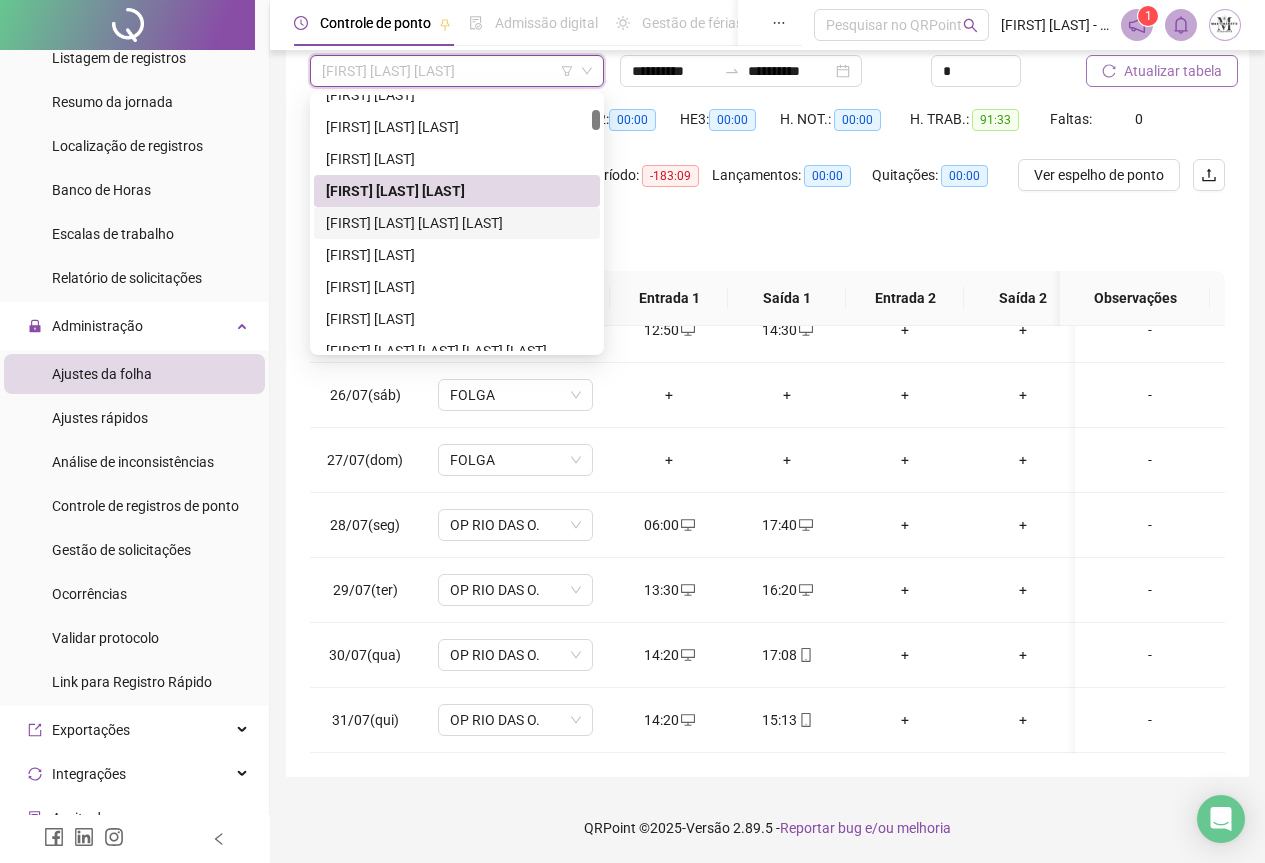 click on "[FIRST] [LAST] [LAST] [LAST]" at bounding box center (457, 223) 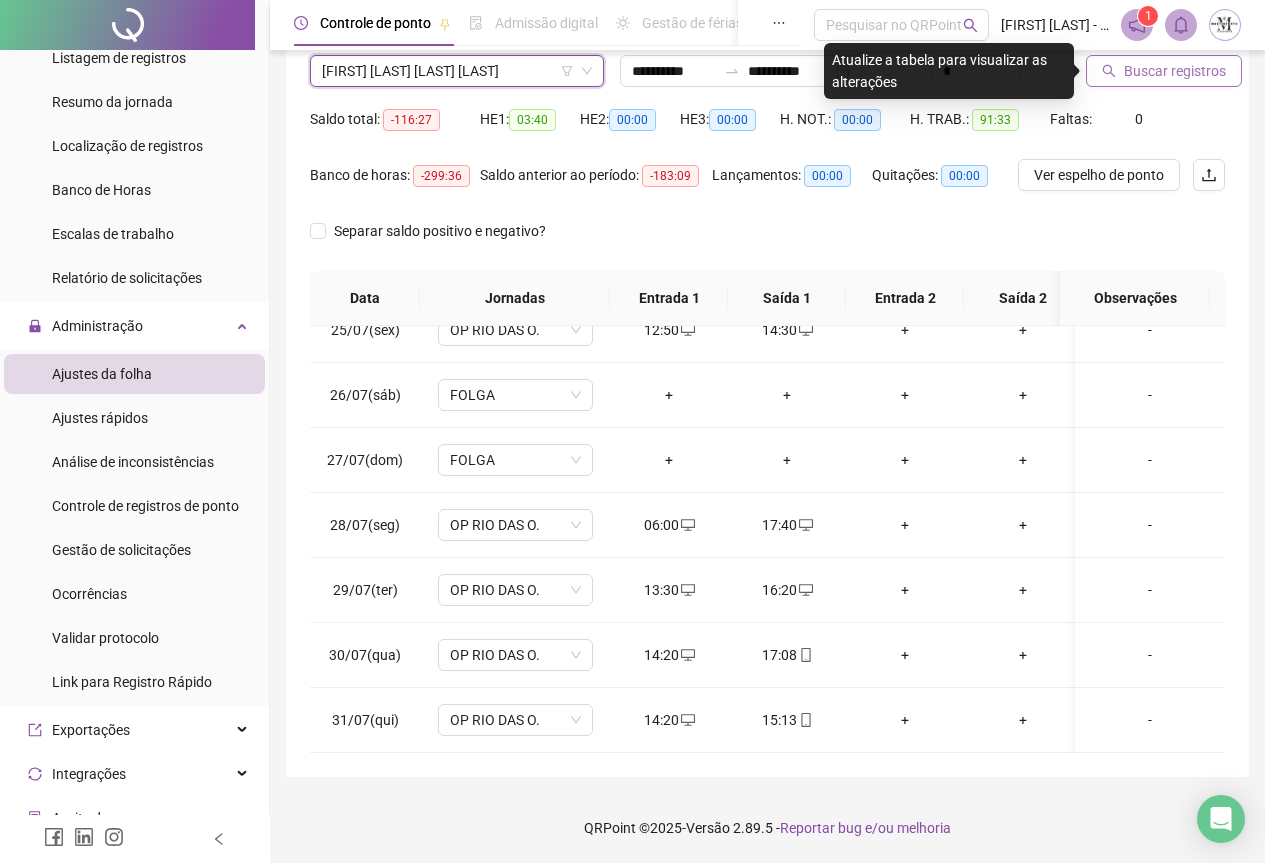 click on "Buscar registros" at bounding box center (1175, 71) 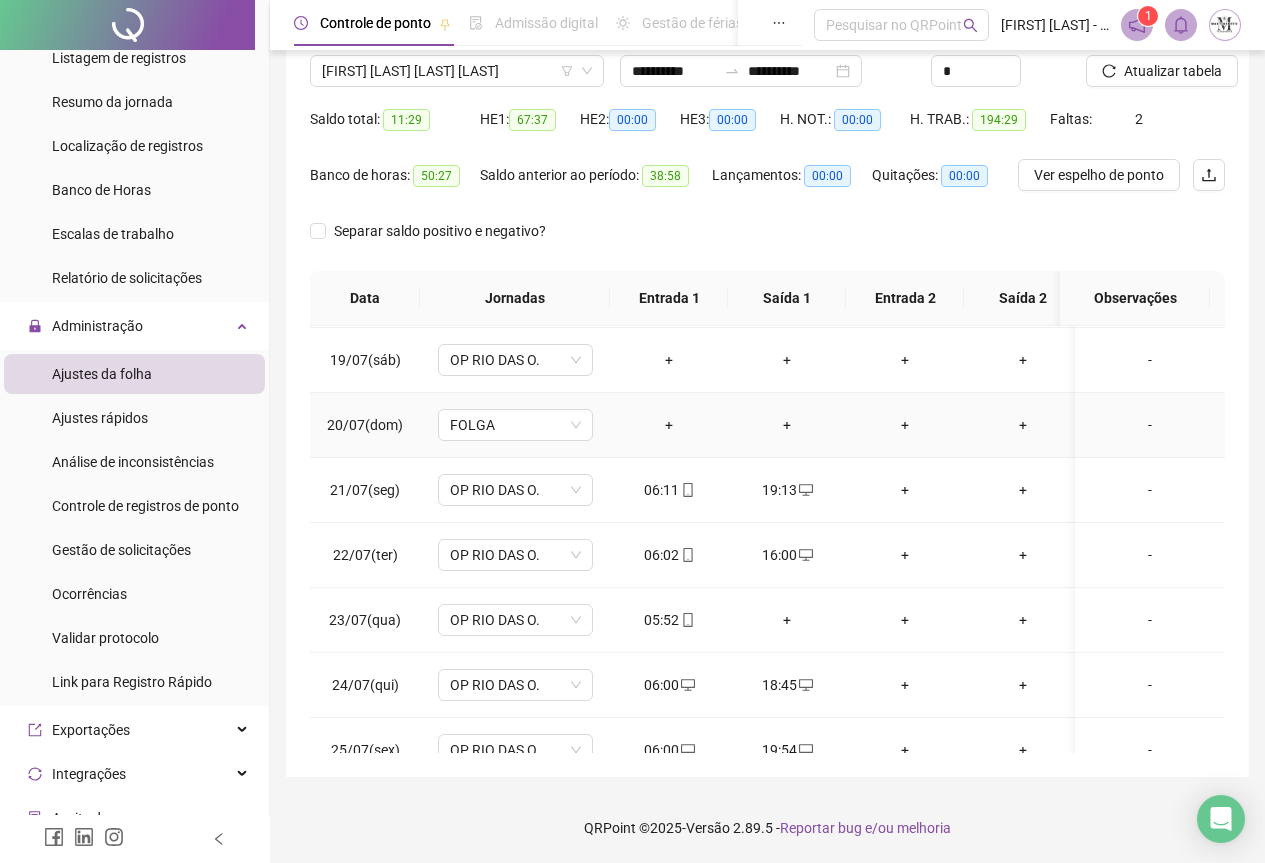scroll, scrollTop: 1203, scrollLeft: 0, axis: vertical 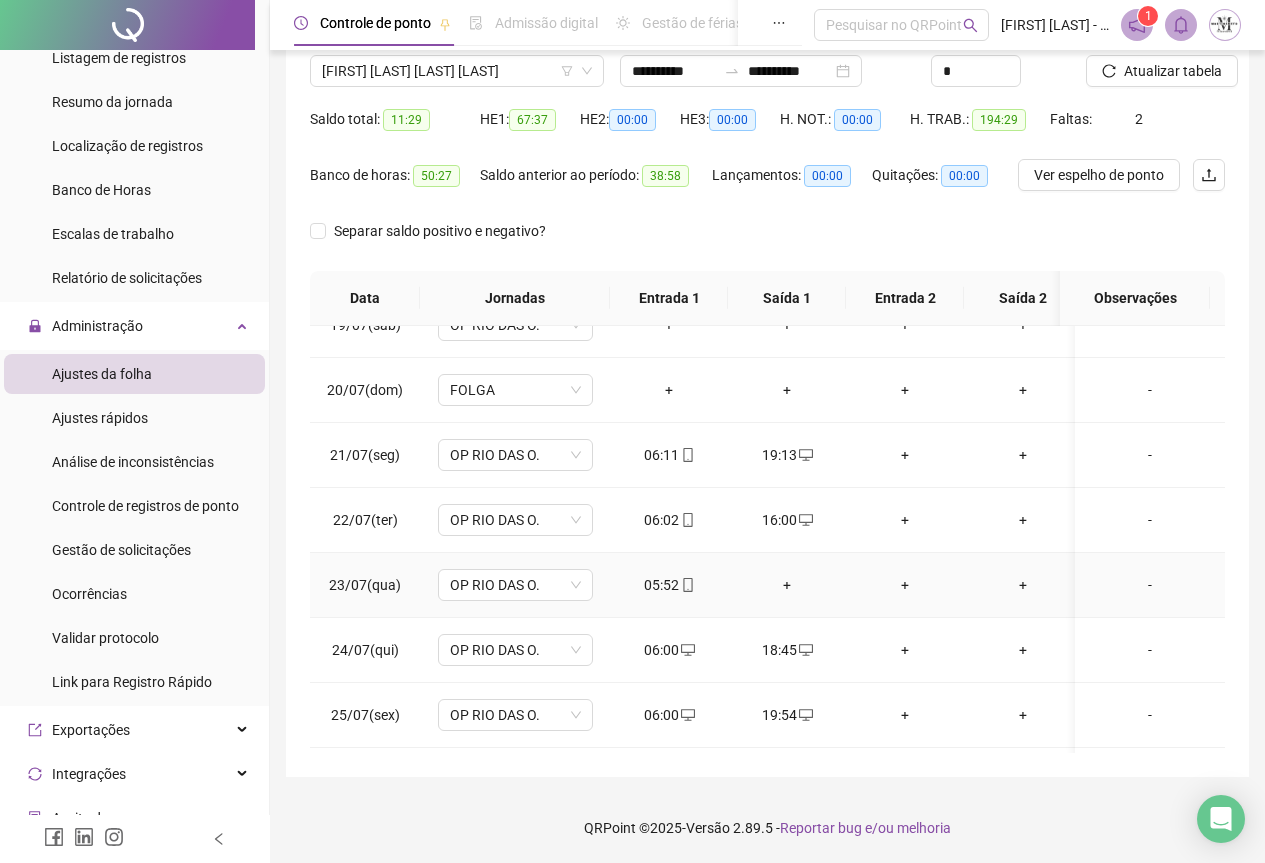 click on "+" at bounding box center (787, 585) 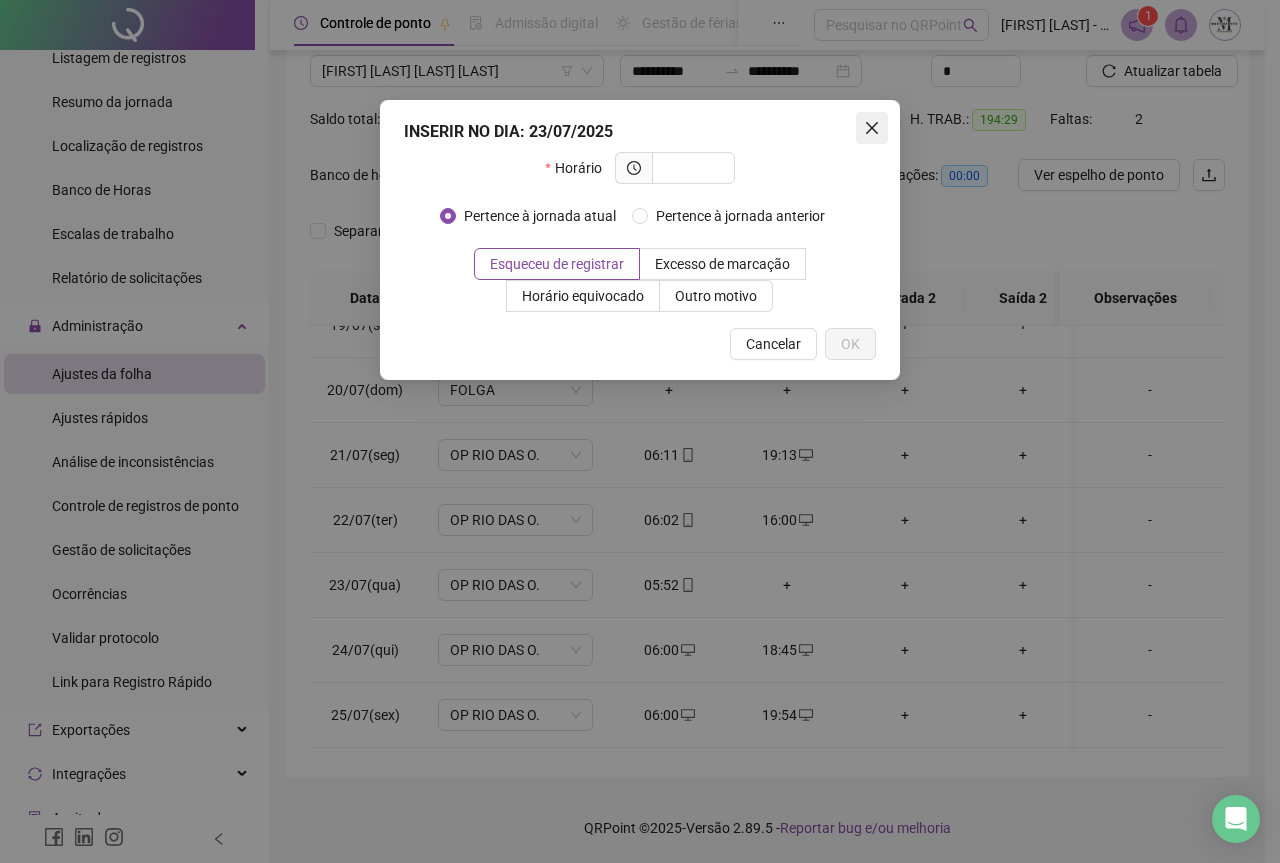 click at bounding box center (872, 128) 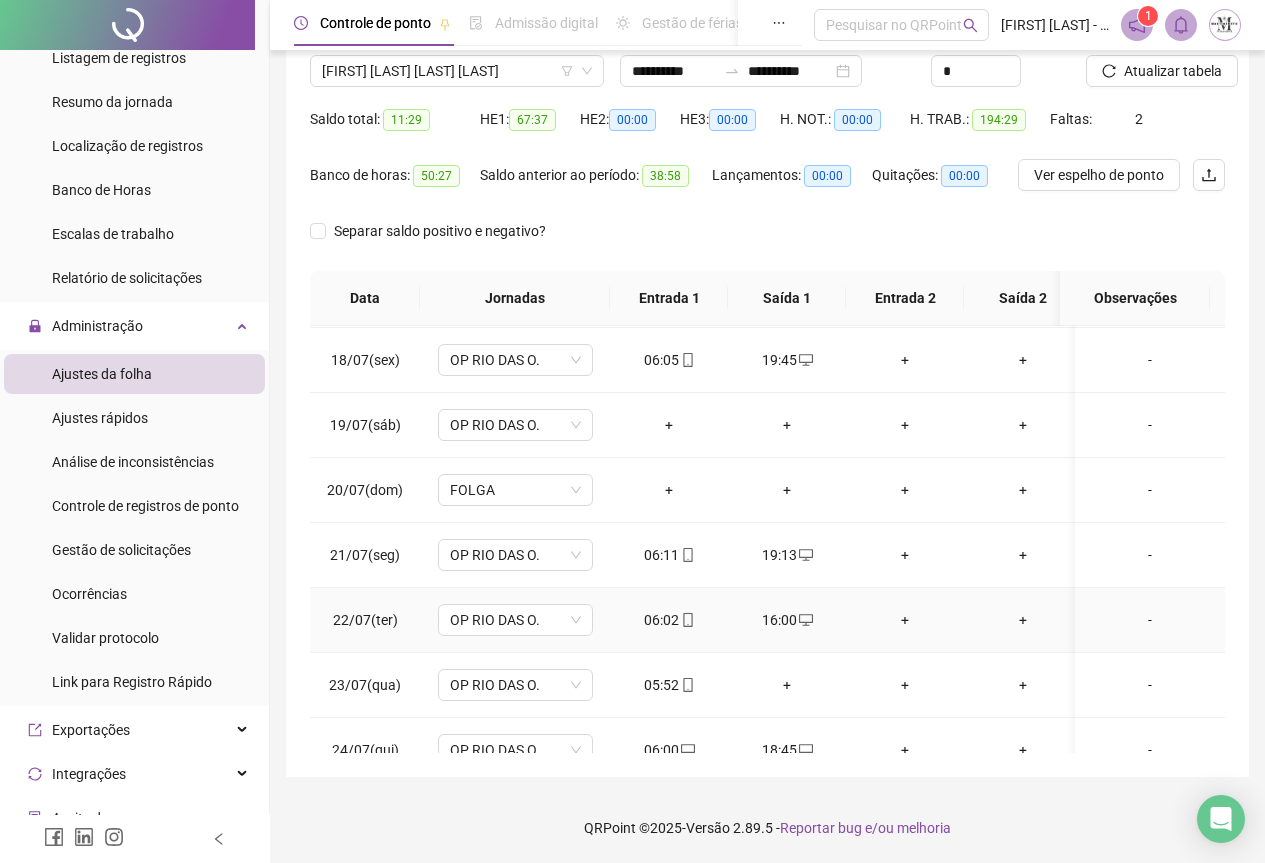scroll, scrollTop: 1203, scrollLeft: 0, axis: vertical 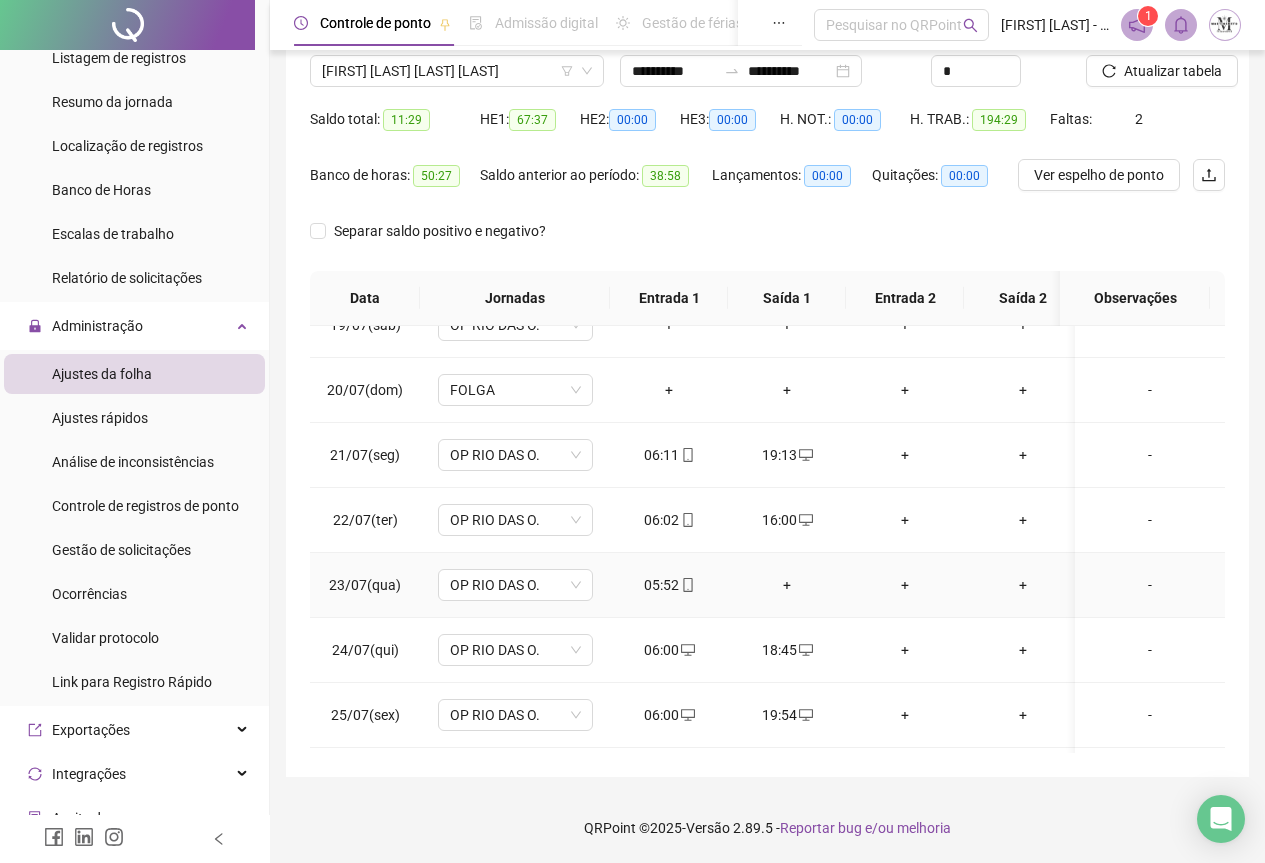 click on "+" at bounding box center [787, 585] 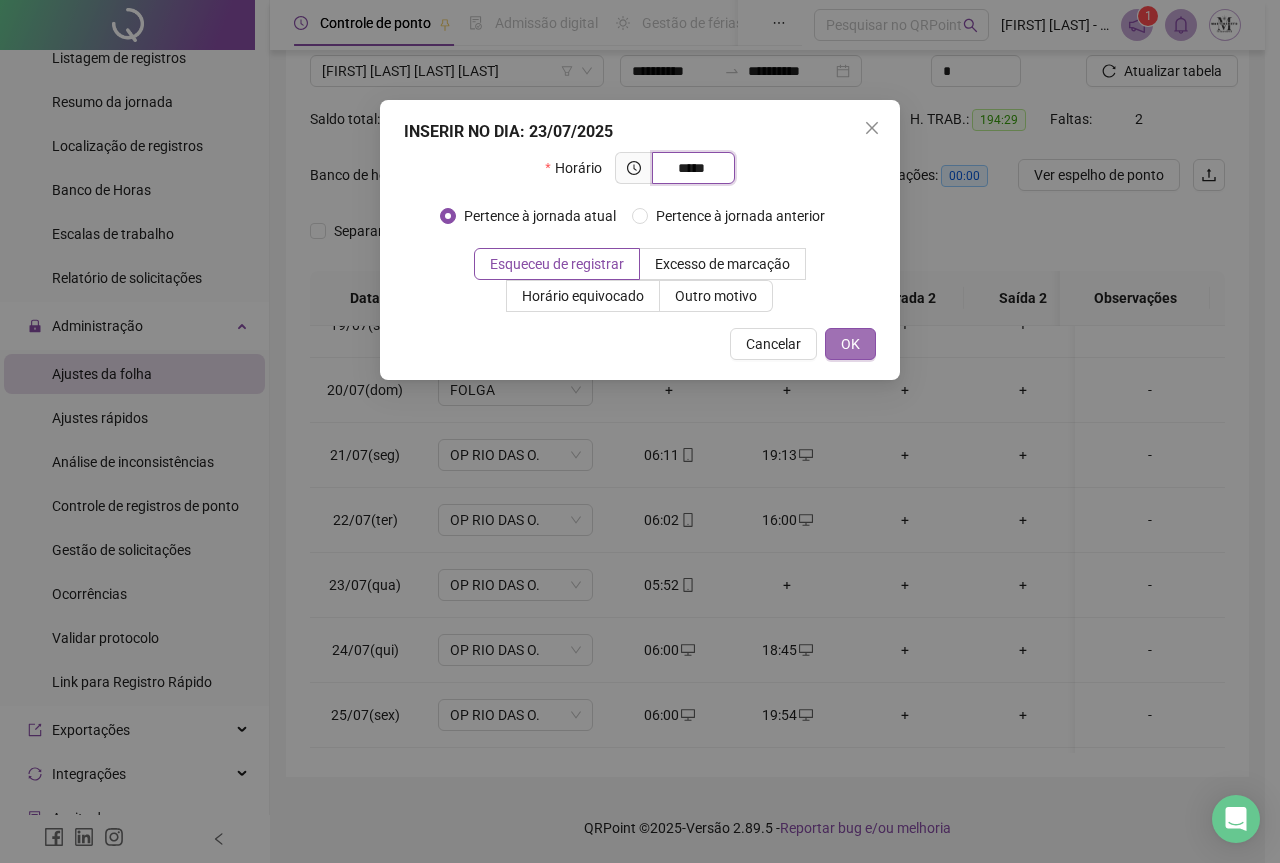 type on "*****" 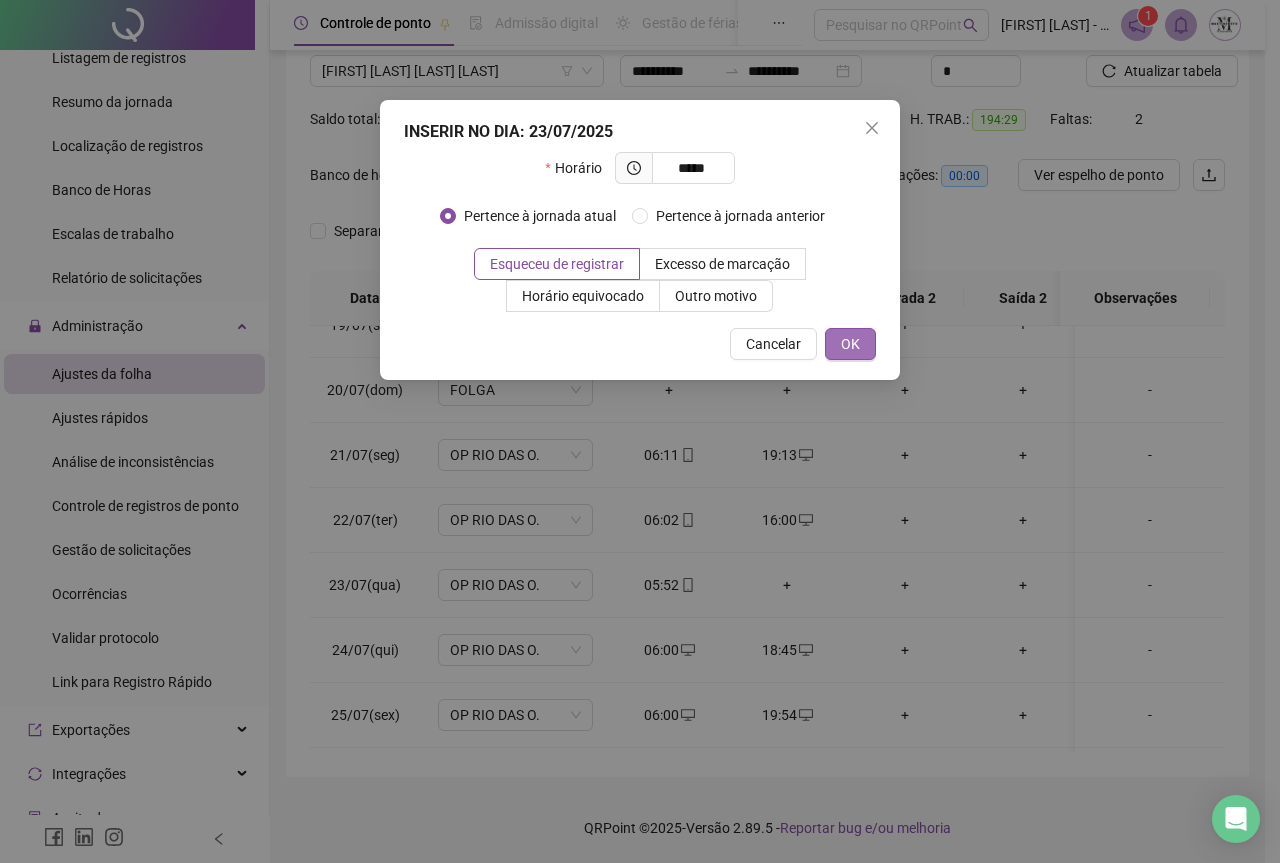 click on "OK" at bounding box center [850, 344] 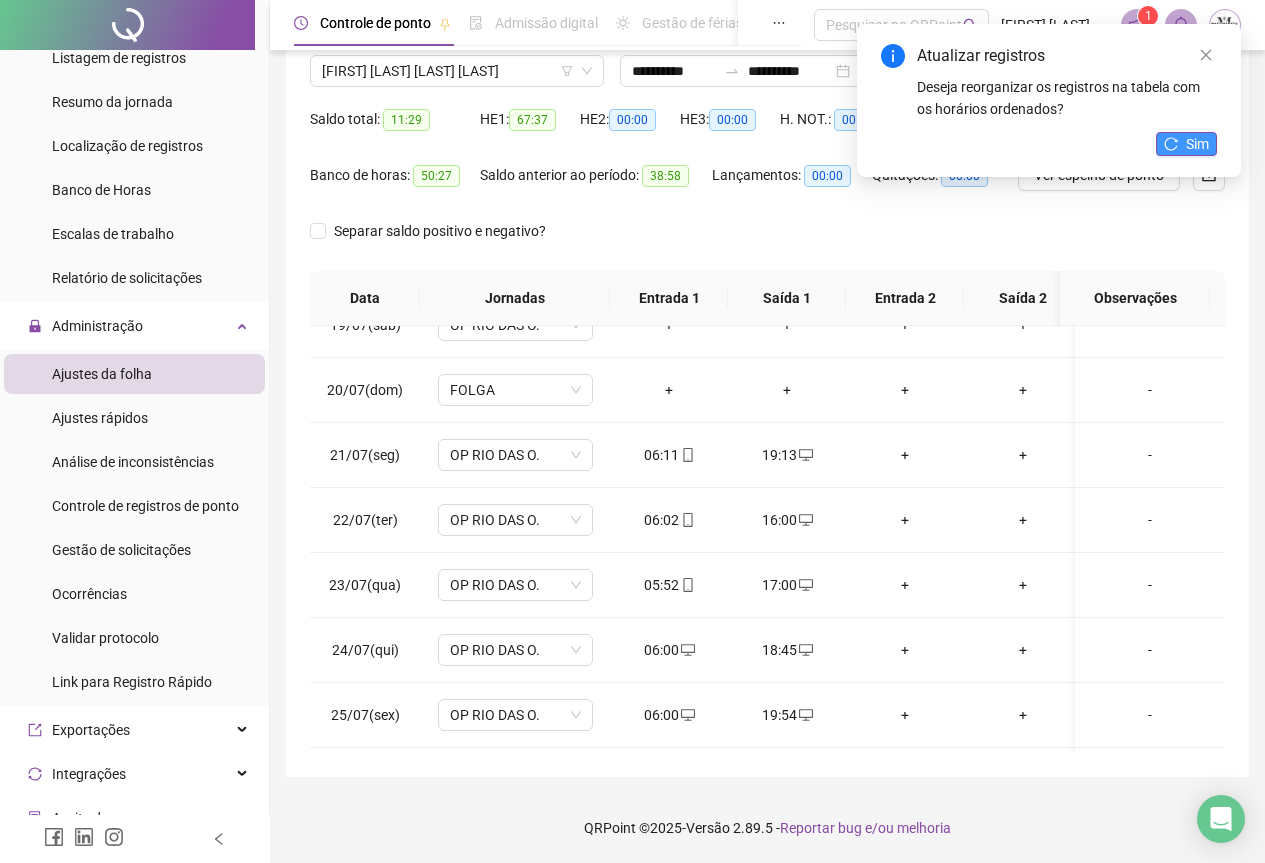 click on "Sim" at bounding box center [1186, 144] 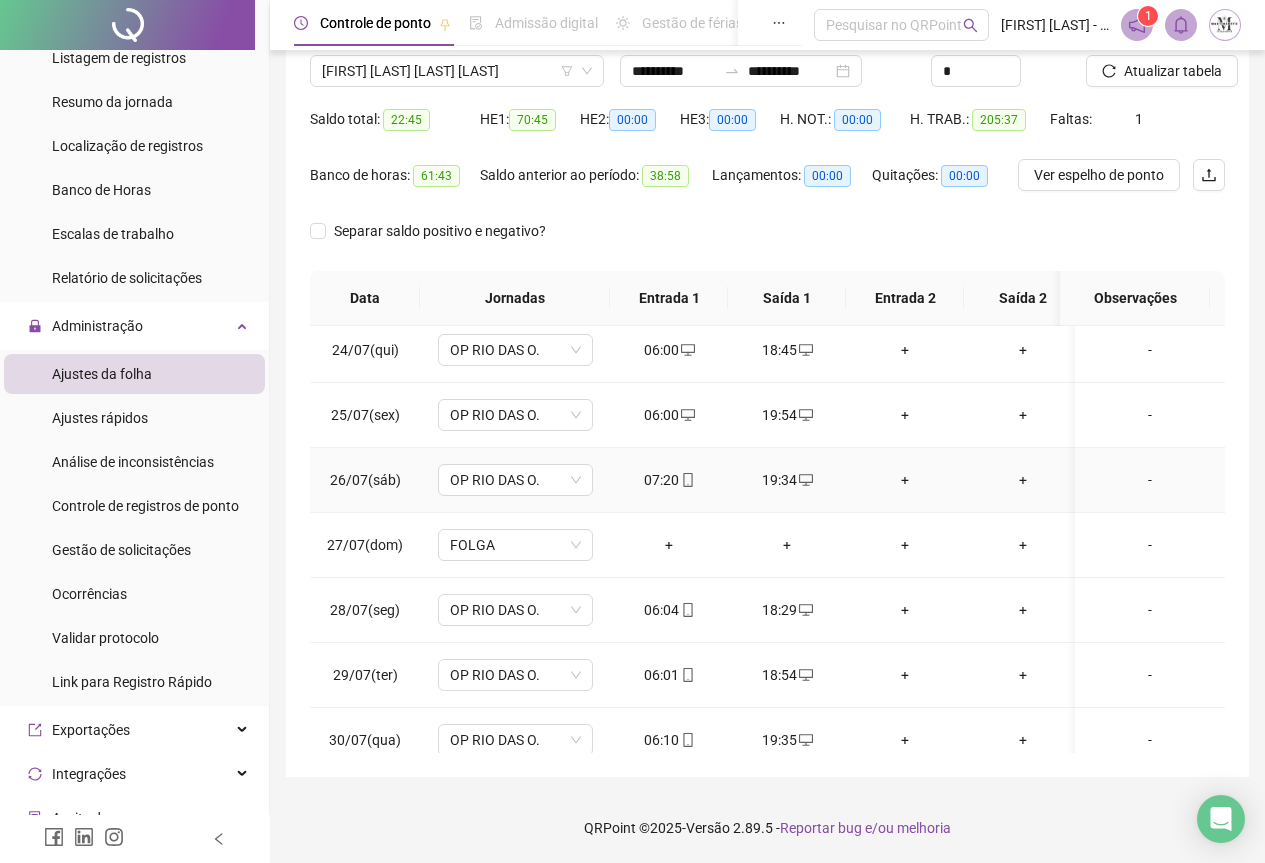 scroll, scrollTop: 1603, scrollLeft: 0, axis: vertical 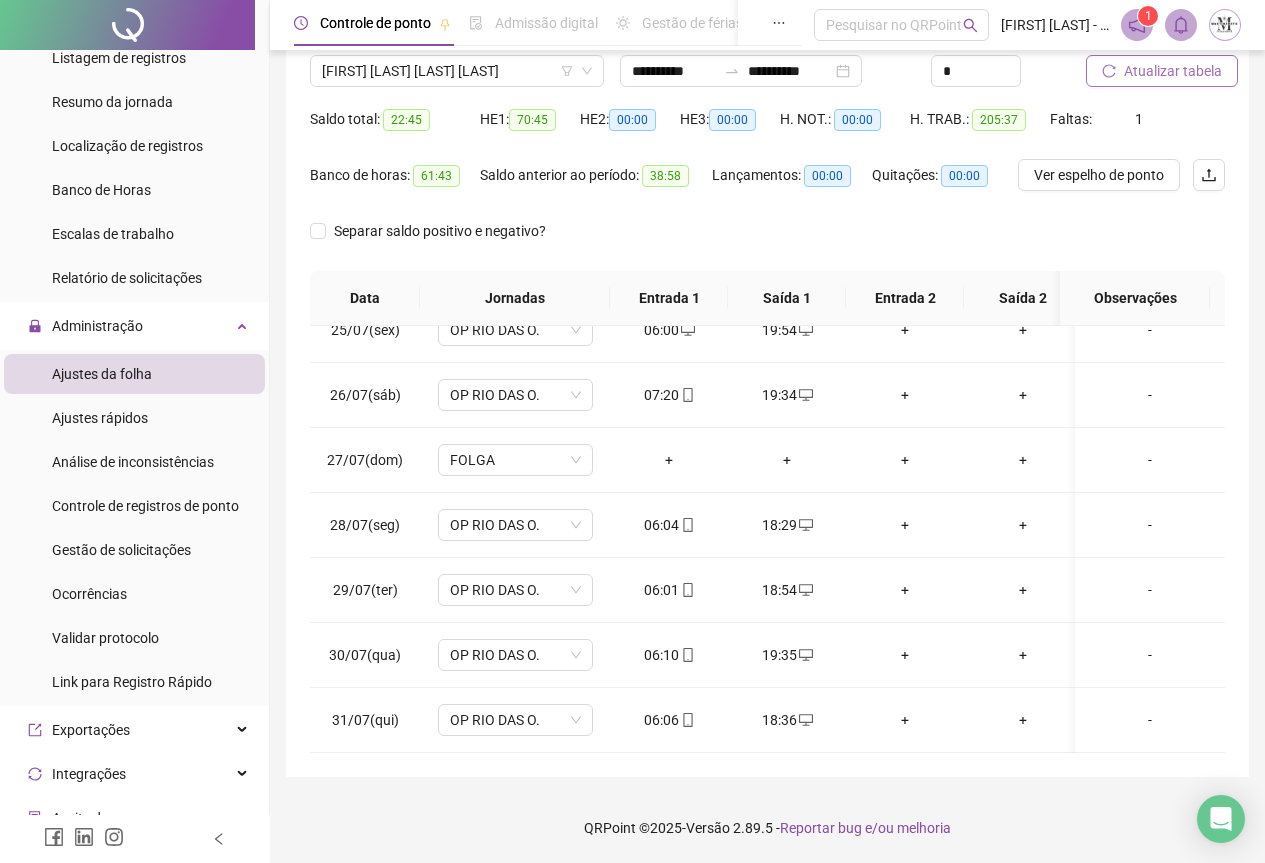 click on "Atualizar tabela" at bounding box center [1173, 71] 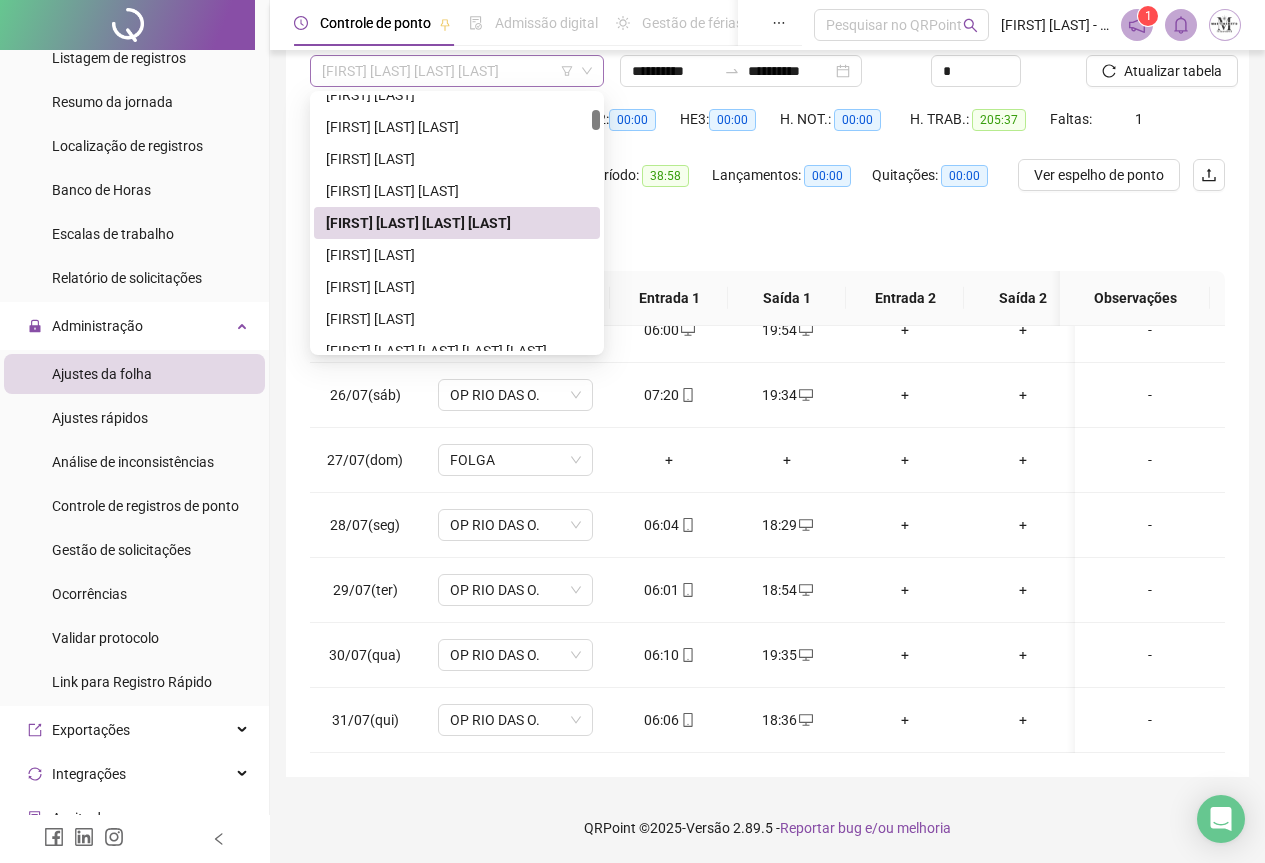 click on "[FIRST] [LAST] [LAST] [LAST]" at bounding box center (457, 71) 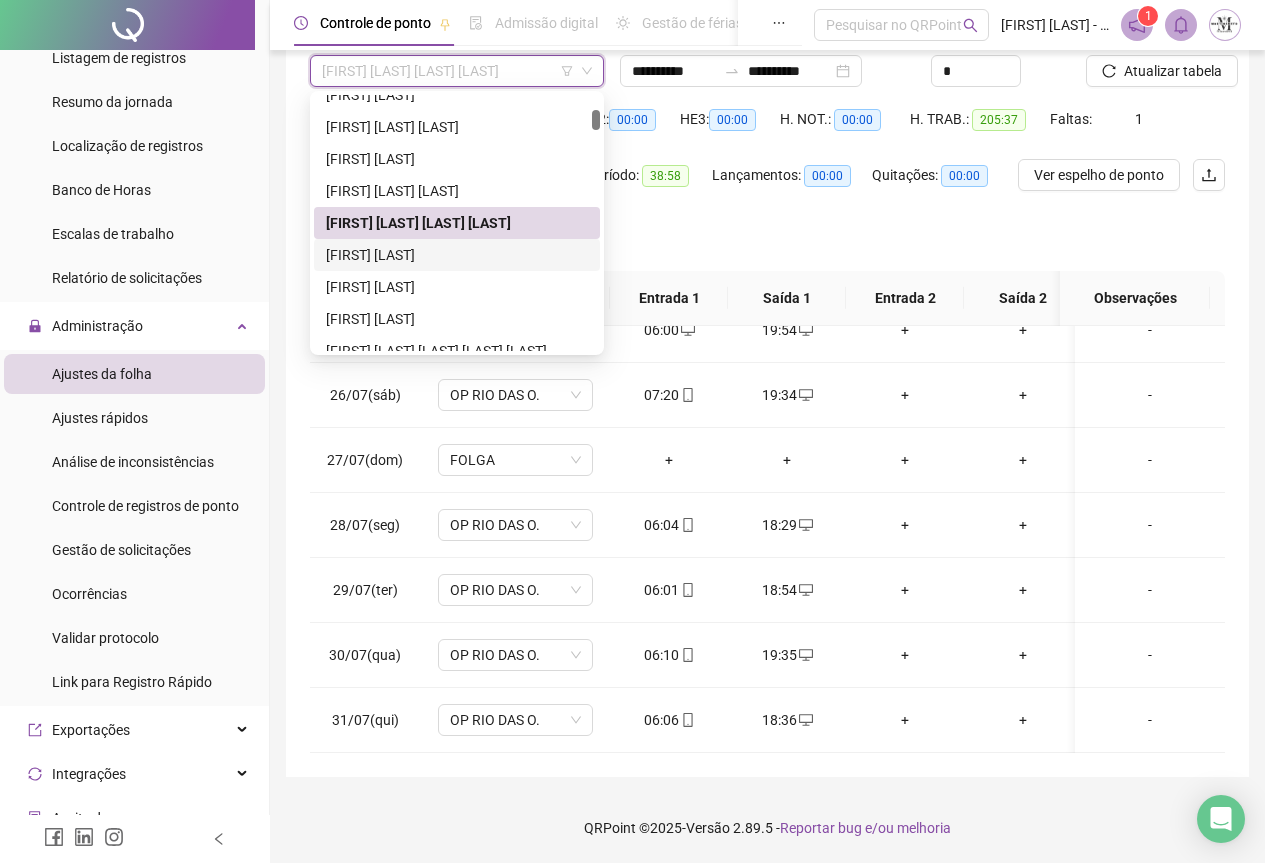 click on "[FIRST] [LAST]" at bounding box center (457, 255) 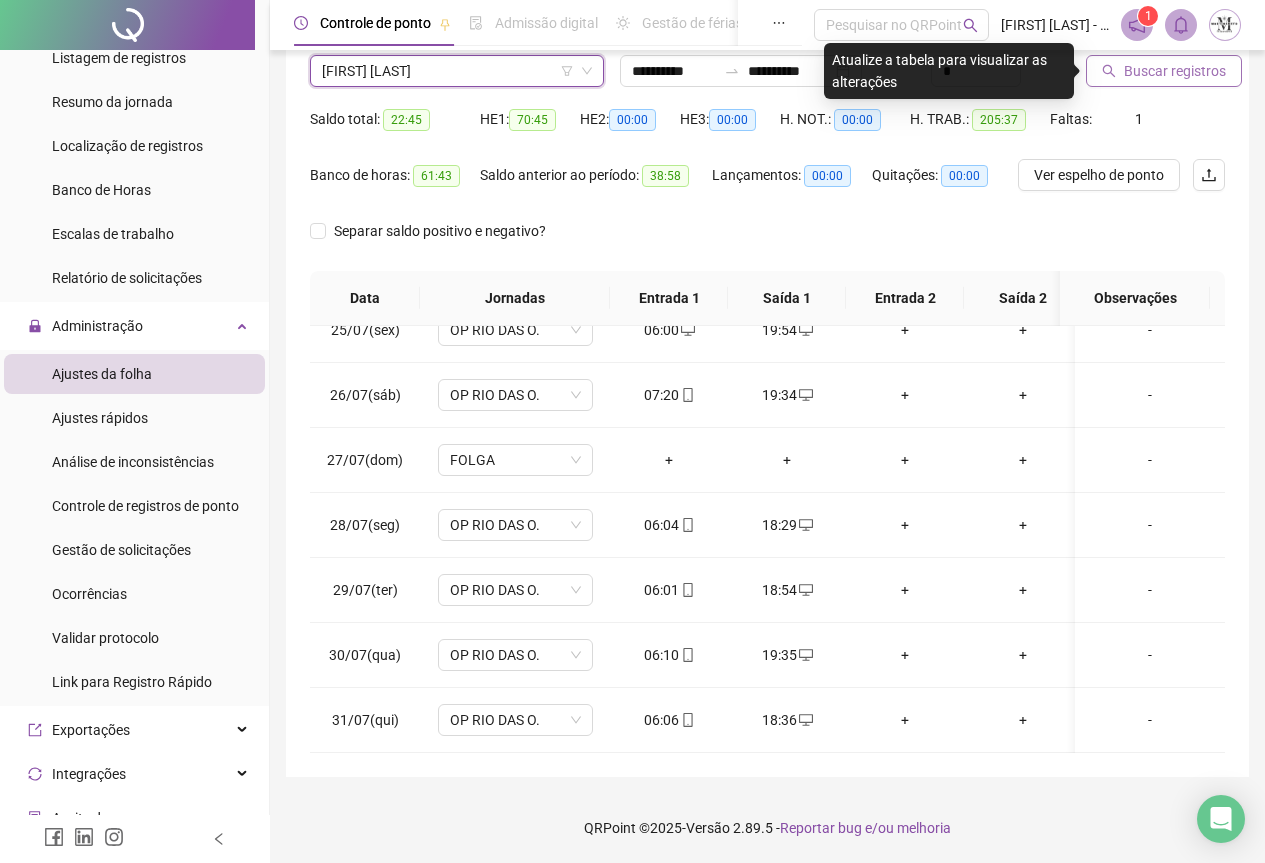 click on "Buscar registros" at bounding box center (1175, 71) 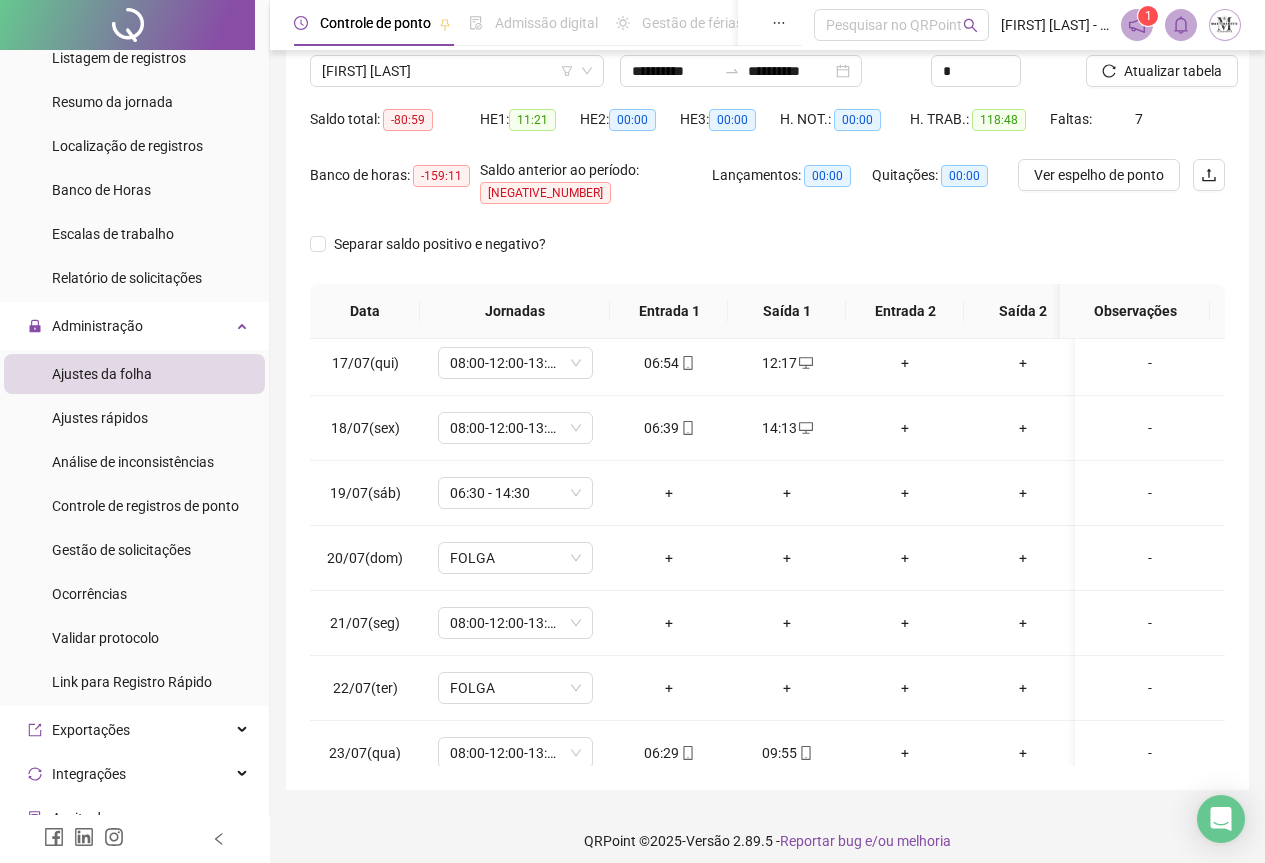 scroll, scrollTop: 903, scrollLeft: 0, axis: vertical 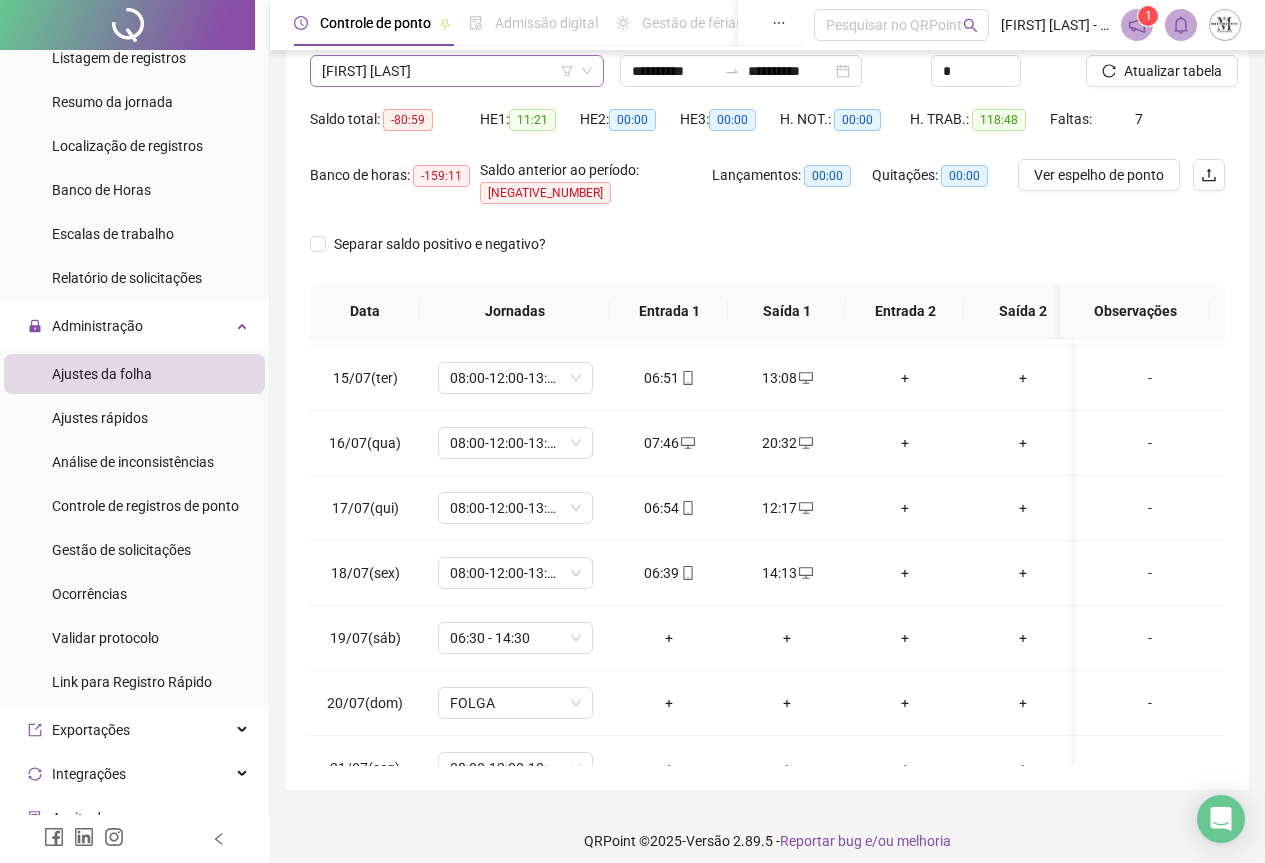 click on "[FIRST] [LAST]" at bounding box center (457, 71) 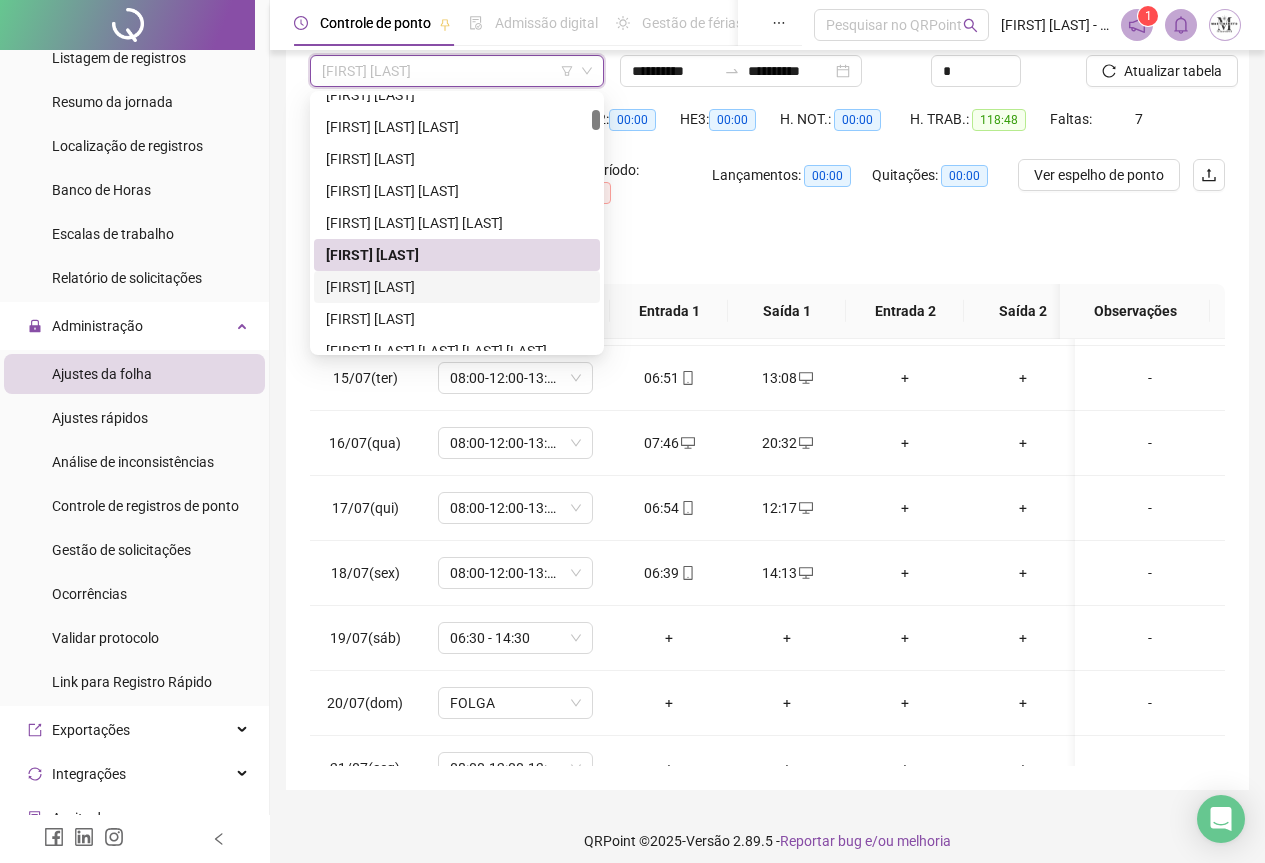 click on "[FIRST] [LAST]" at bounding box center (457, 287) 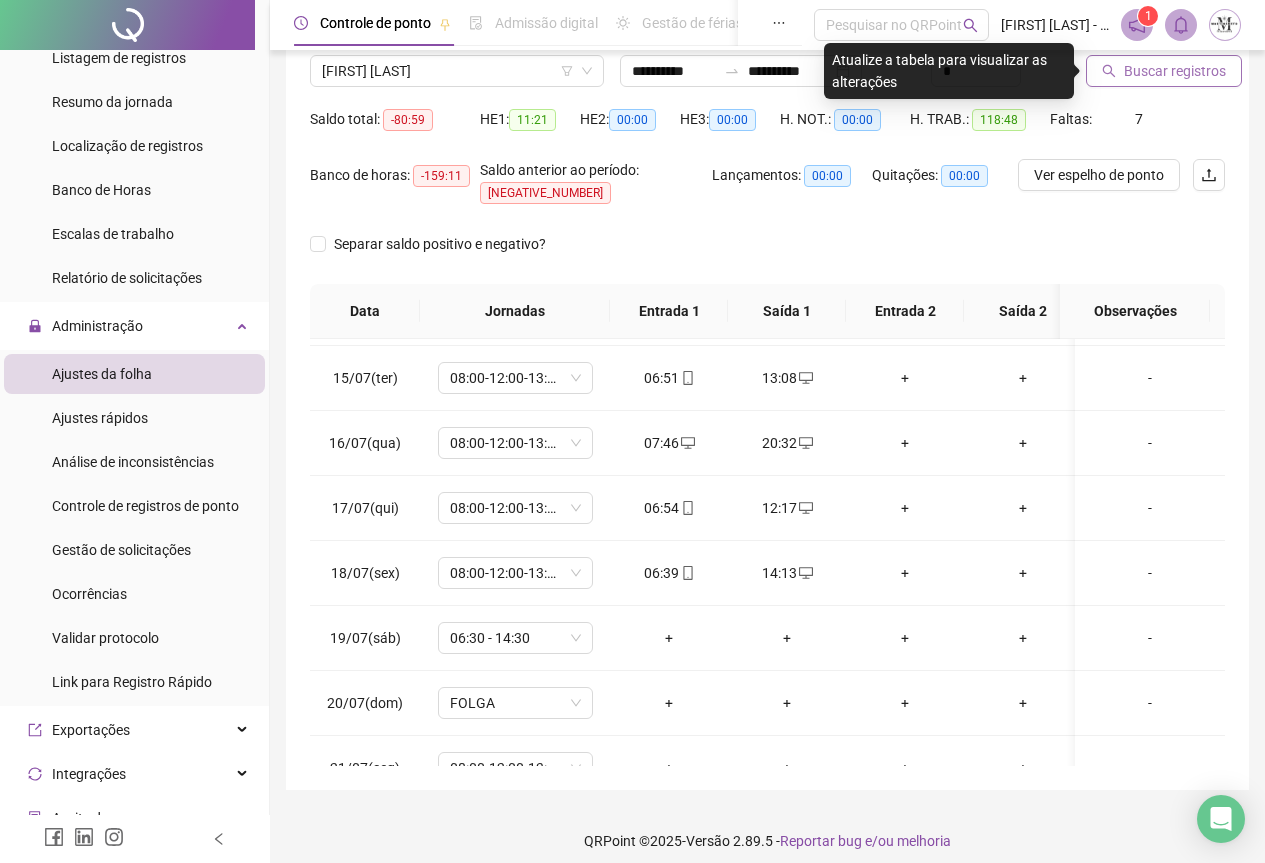 click on "Buscar registros" at bounding box center (1164, 71) 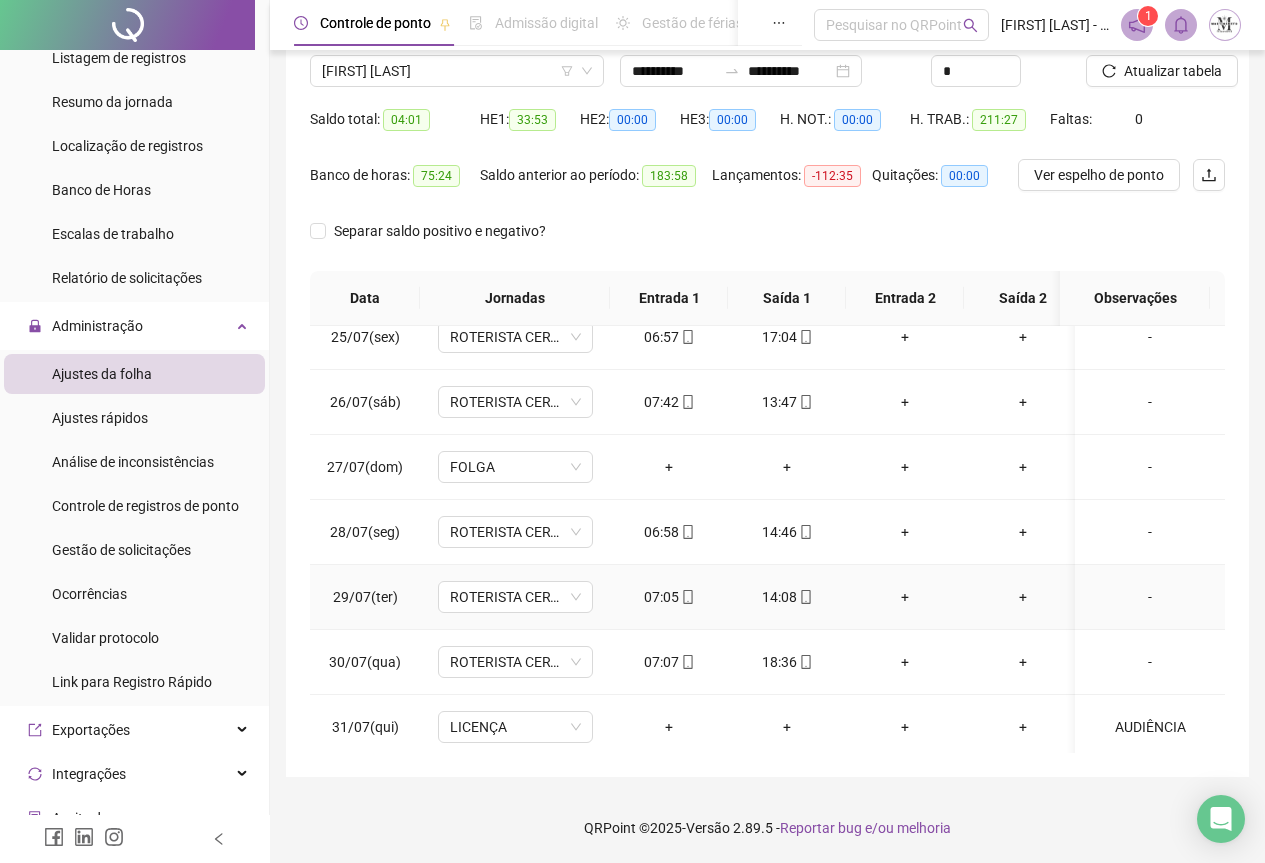 scroll, scrollTop: 1603, scrollLeft: 0, axis: vertical 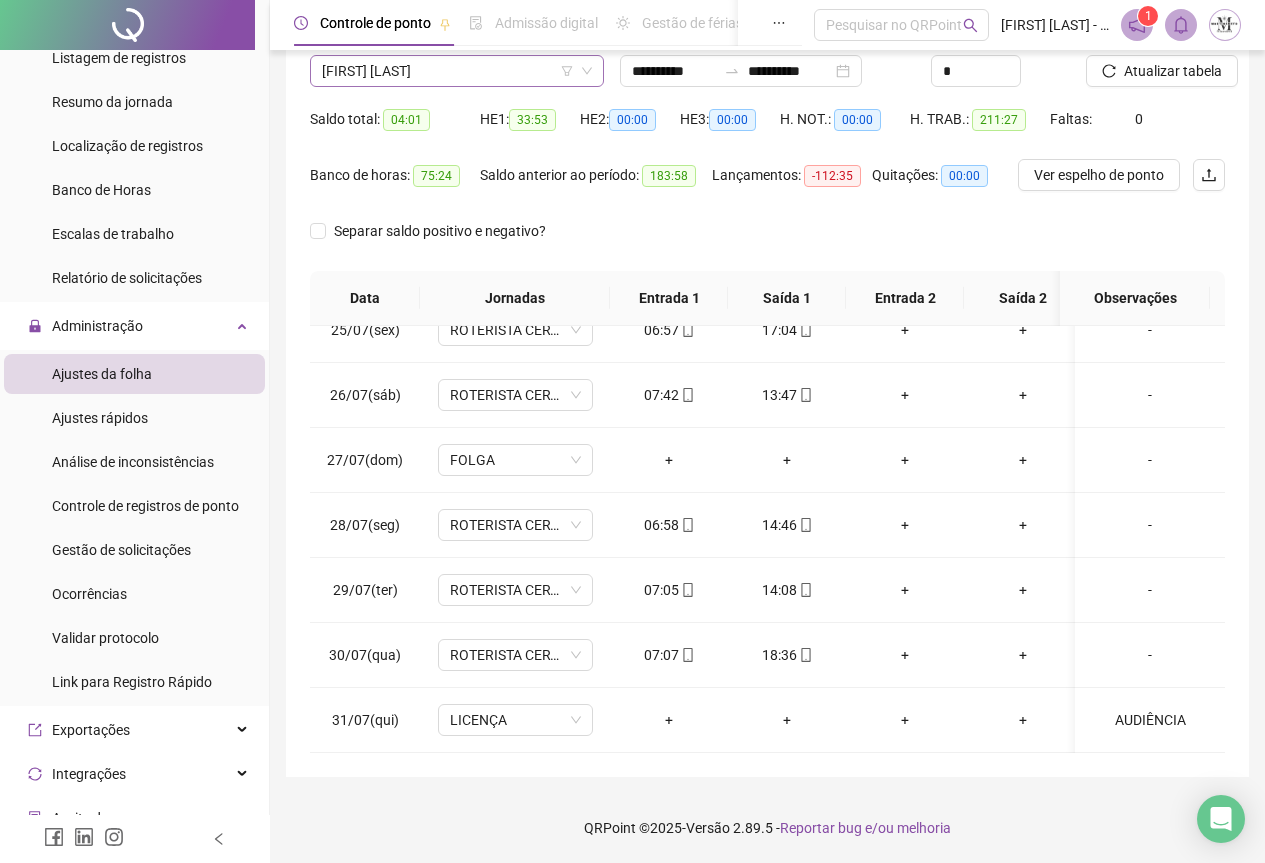 click on "[FIRST] [LAST]" at bounding box center [457, 71] 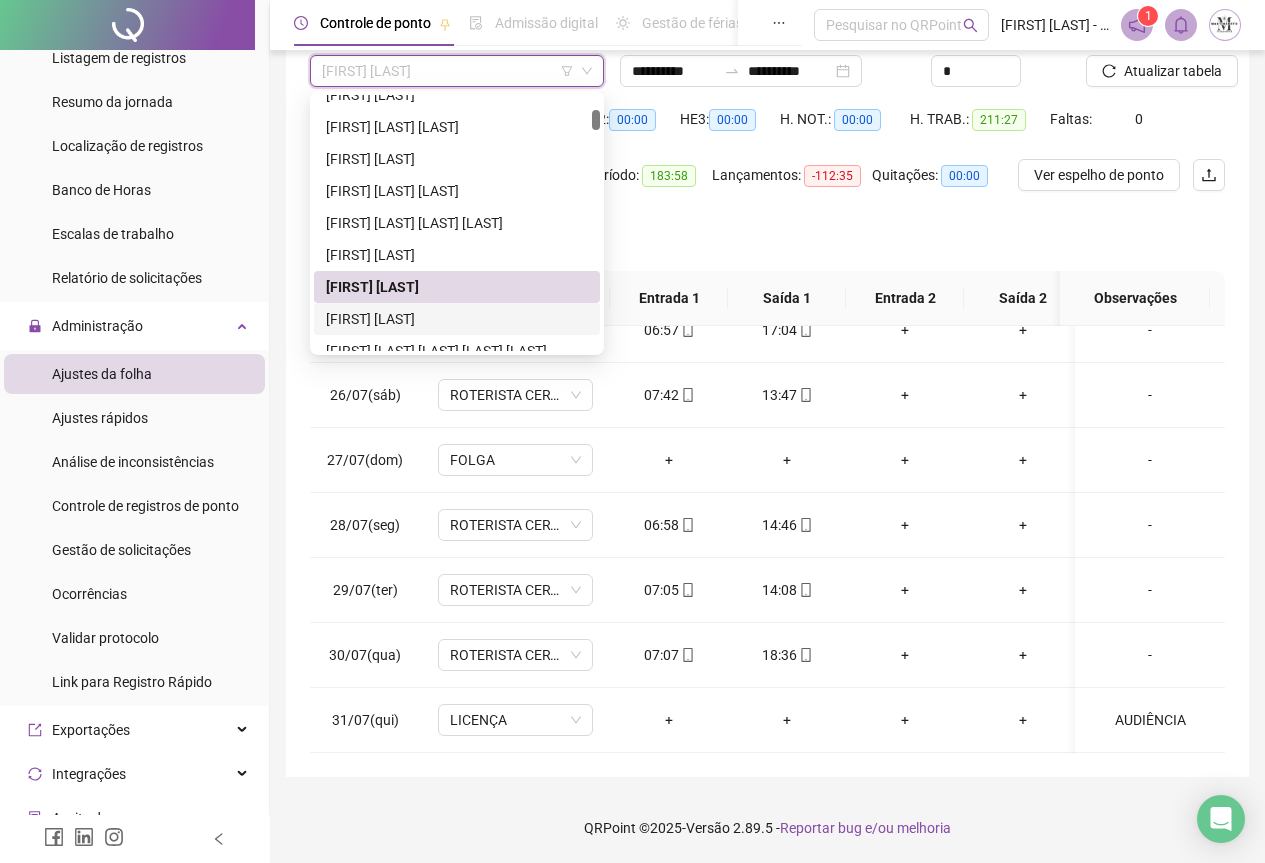 click on "[FIRST] [LAST]" at bounding box center [457, 319] 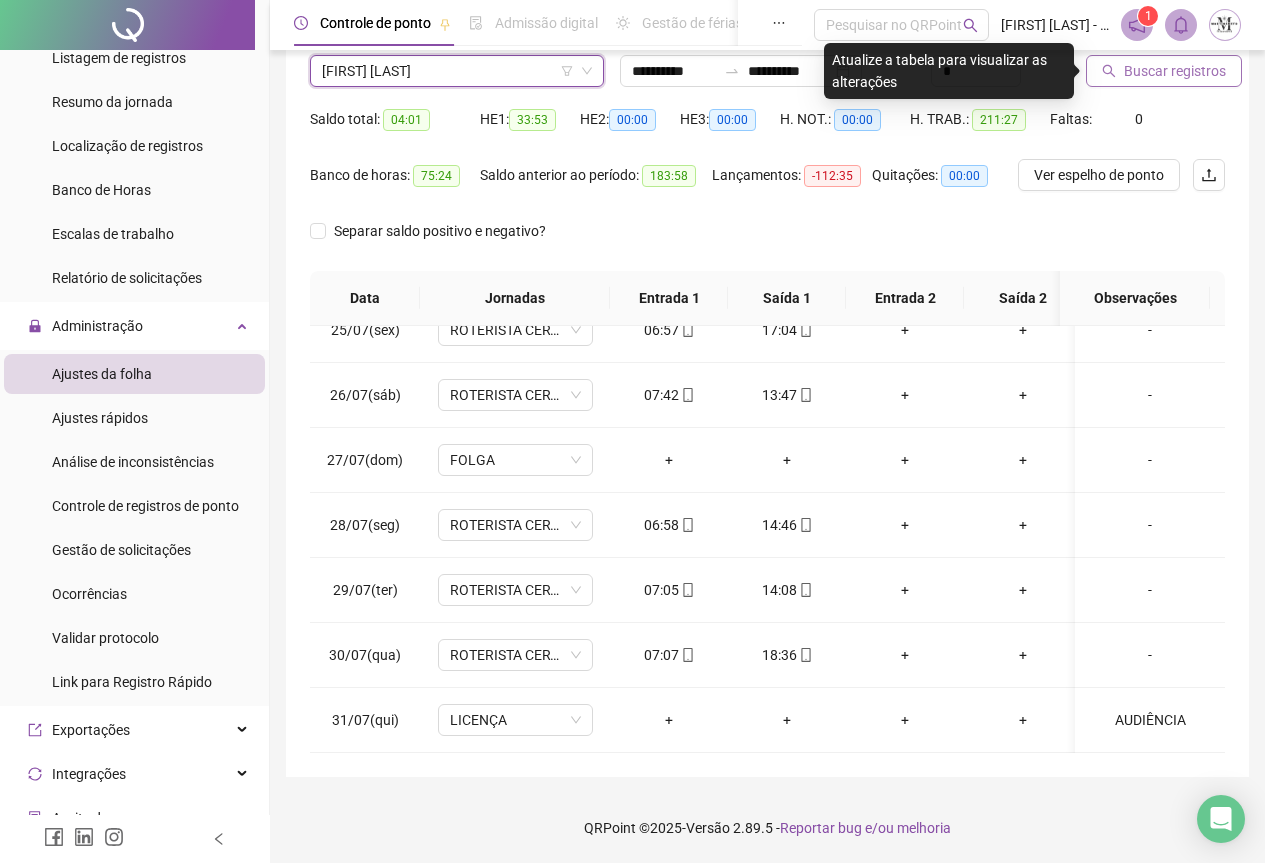 click on "Buscar registros" at bounding box center (1175, 71) 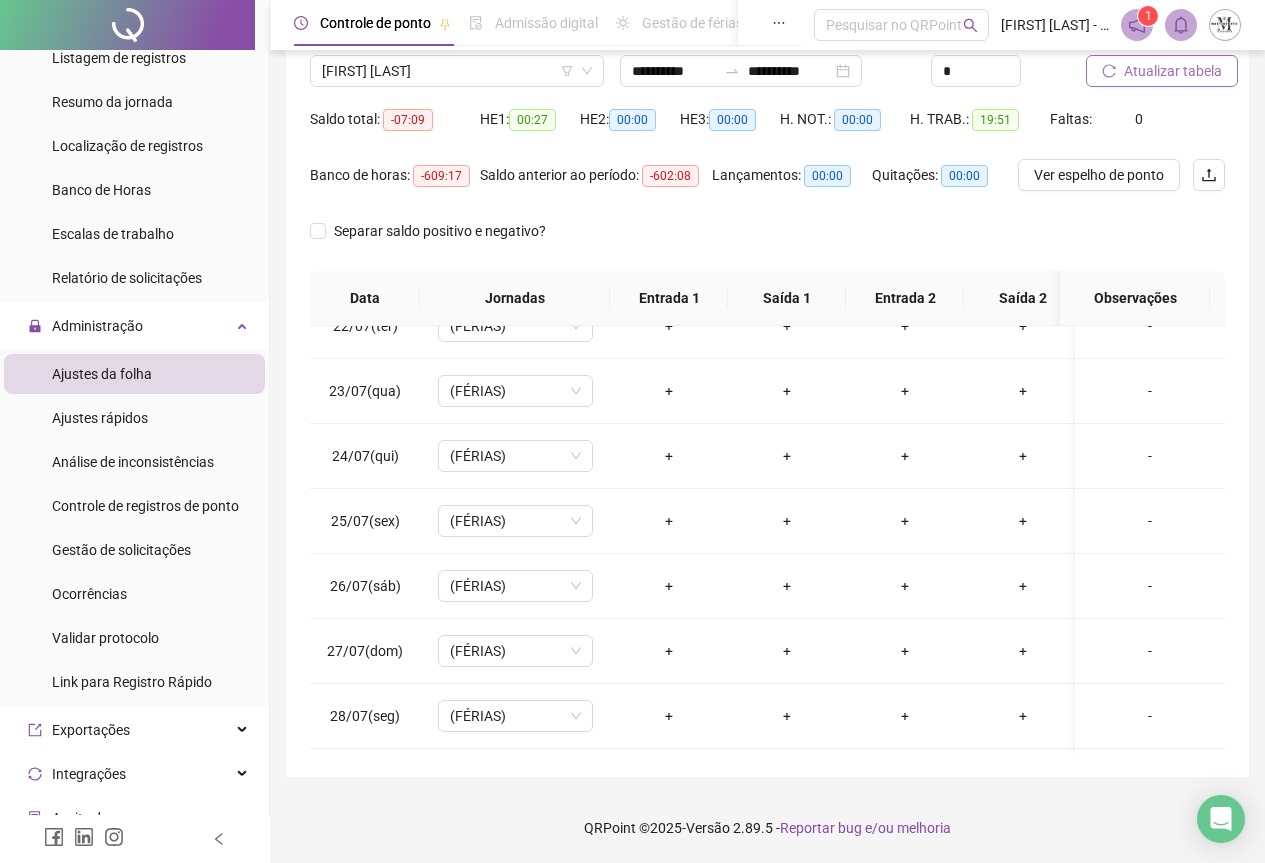 scroll, scrollTop: 1603, scrollLeft: 0, axis: vertical 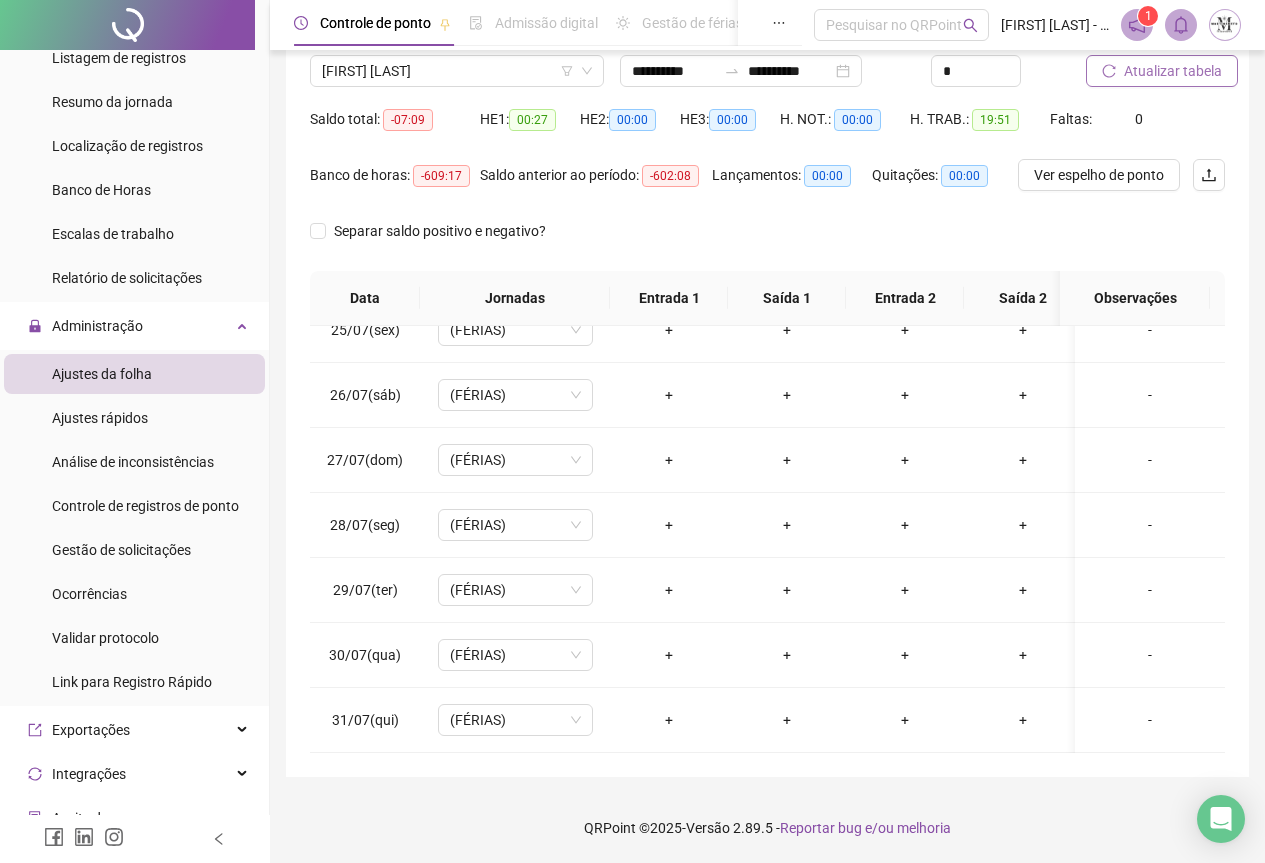 click on "Atualizar tabela" at bounding box center (1173, 71) 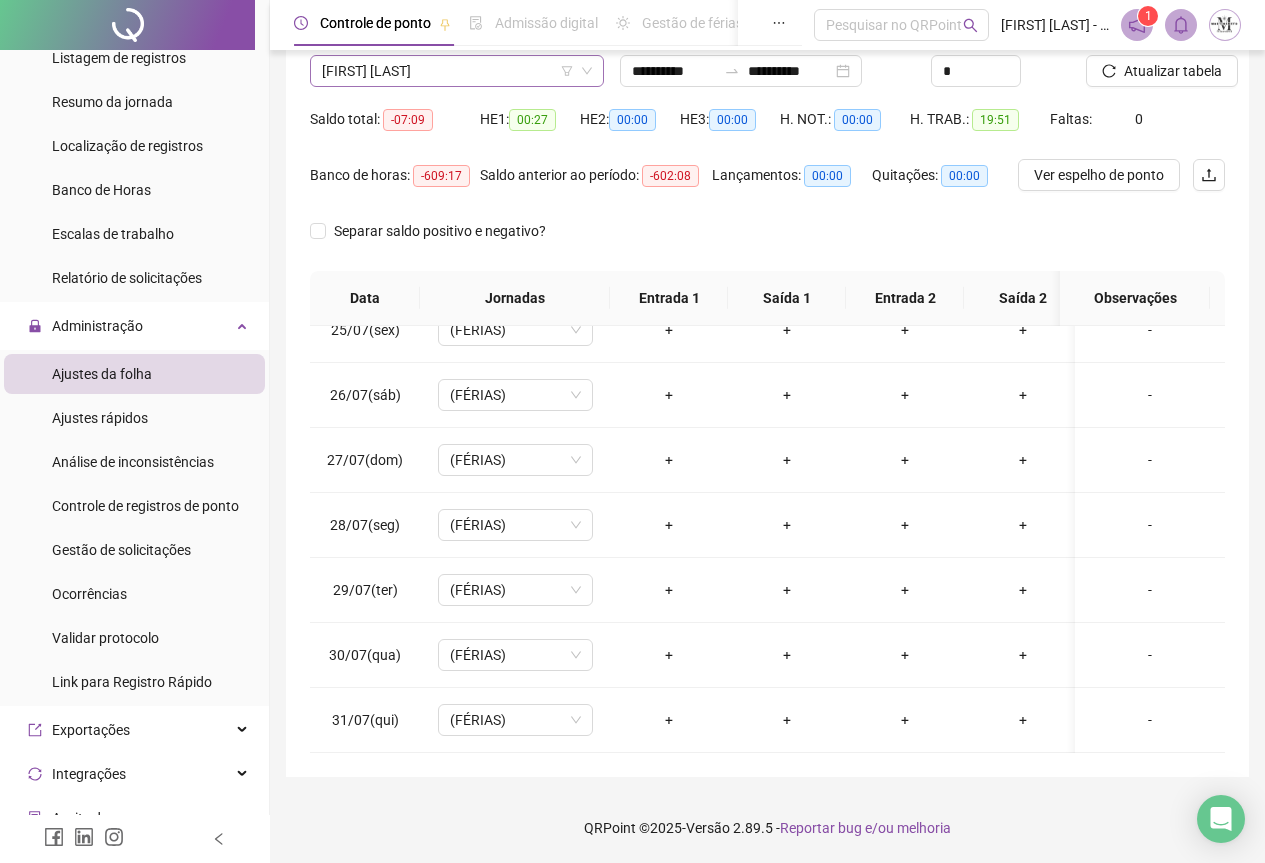 click on "[FIRST] [LAST]" at bounding box center [457, 71] 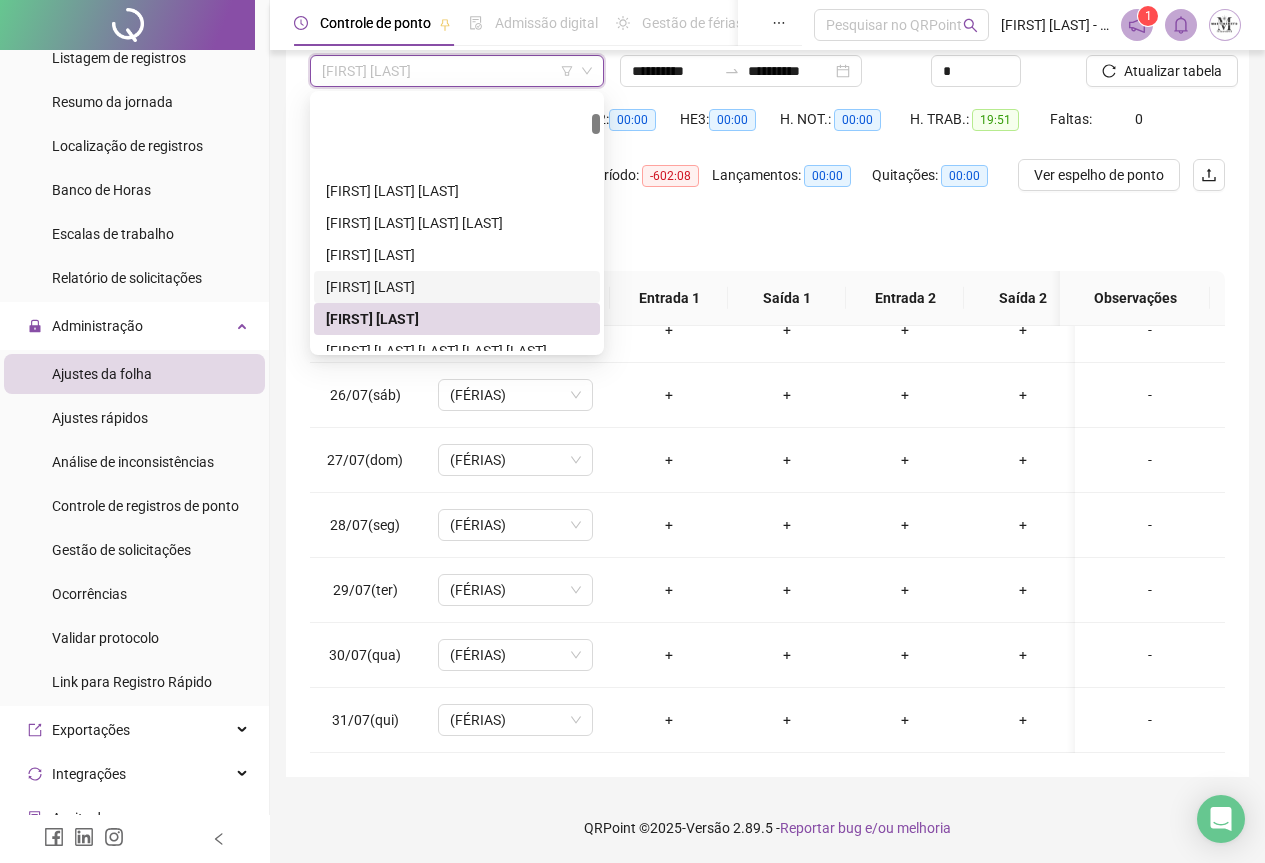 scroll, scrollTop: 600, scrollLeft: 0, axis: vertical 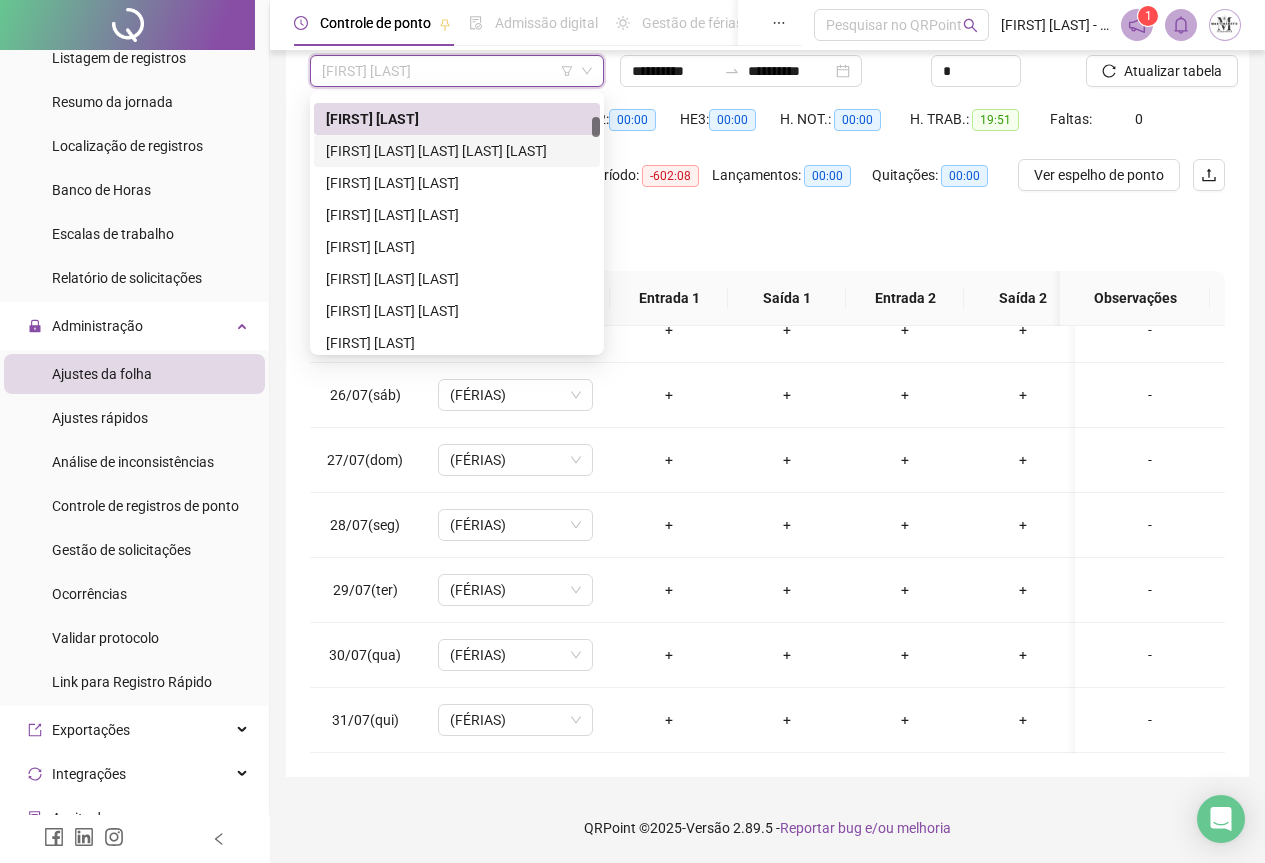 click on "[FIRST] [LAST] [LAST] [LAST]" at bounding box center [457, 151] 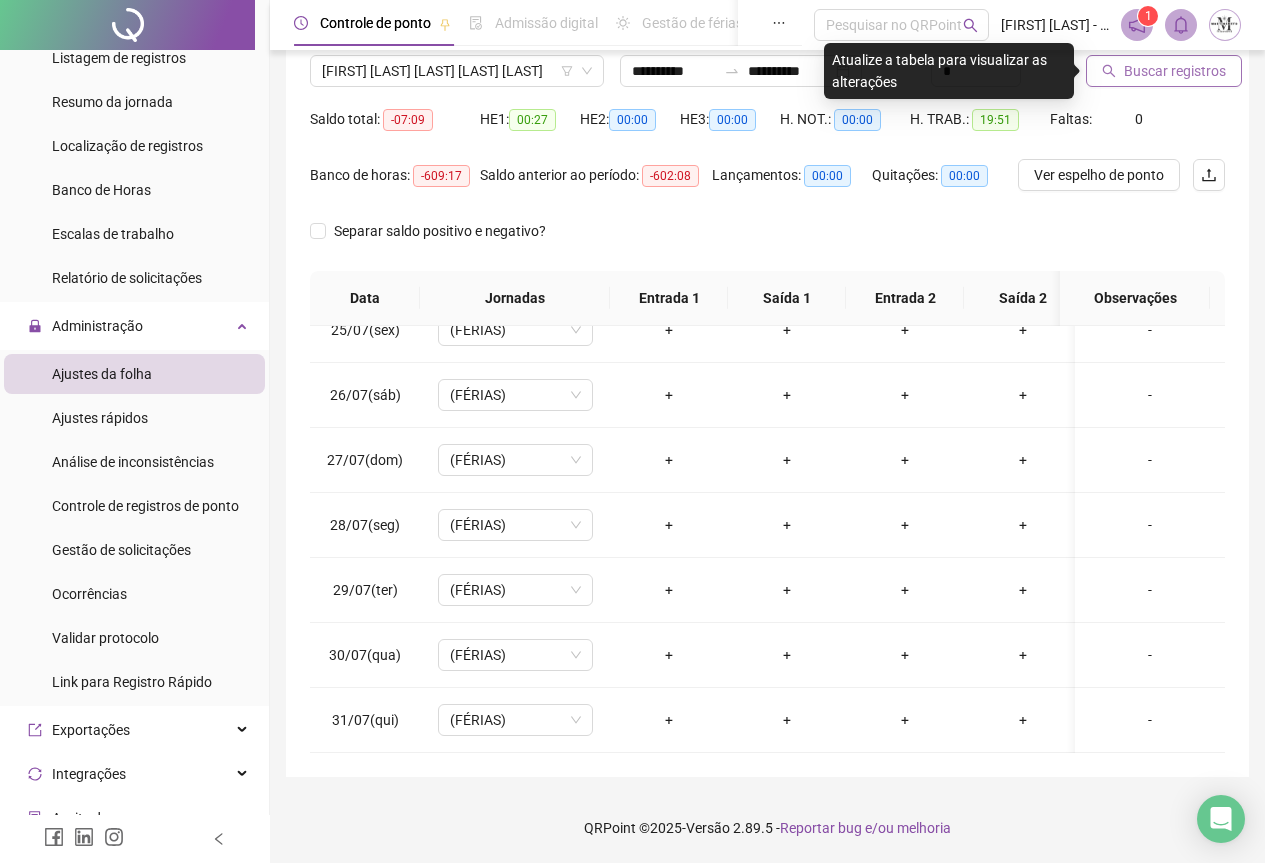 click on "Buscar registros" at bounding box center (1175, 71) 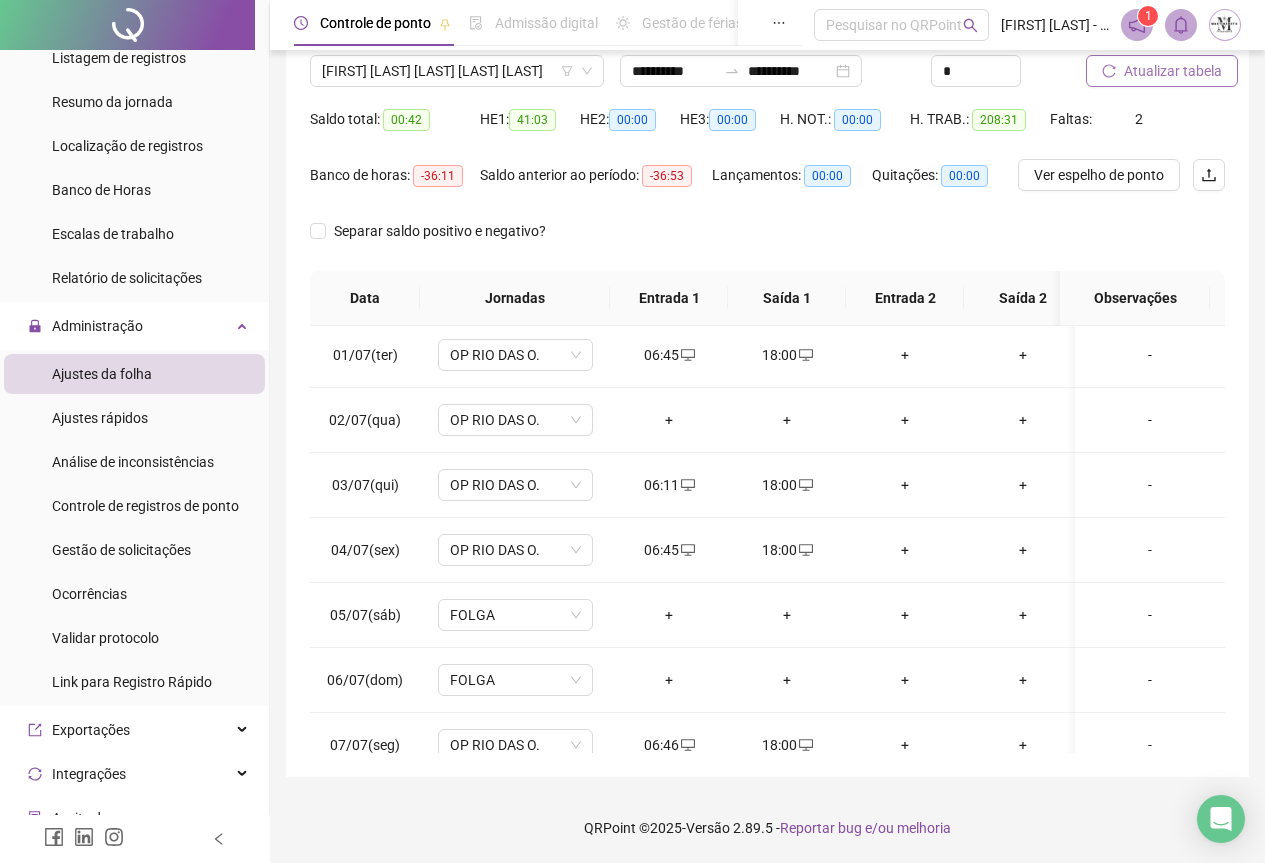 scroll, scrollTop: 0, scrollLeft: 0, axis: both 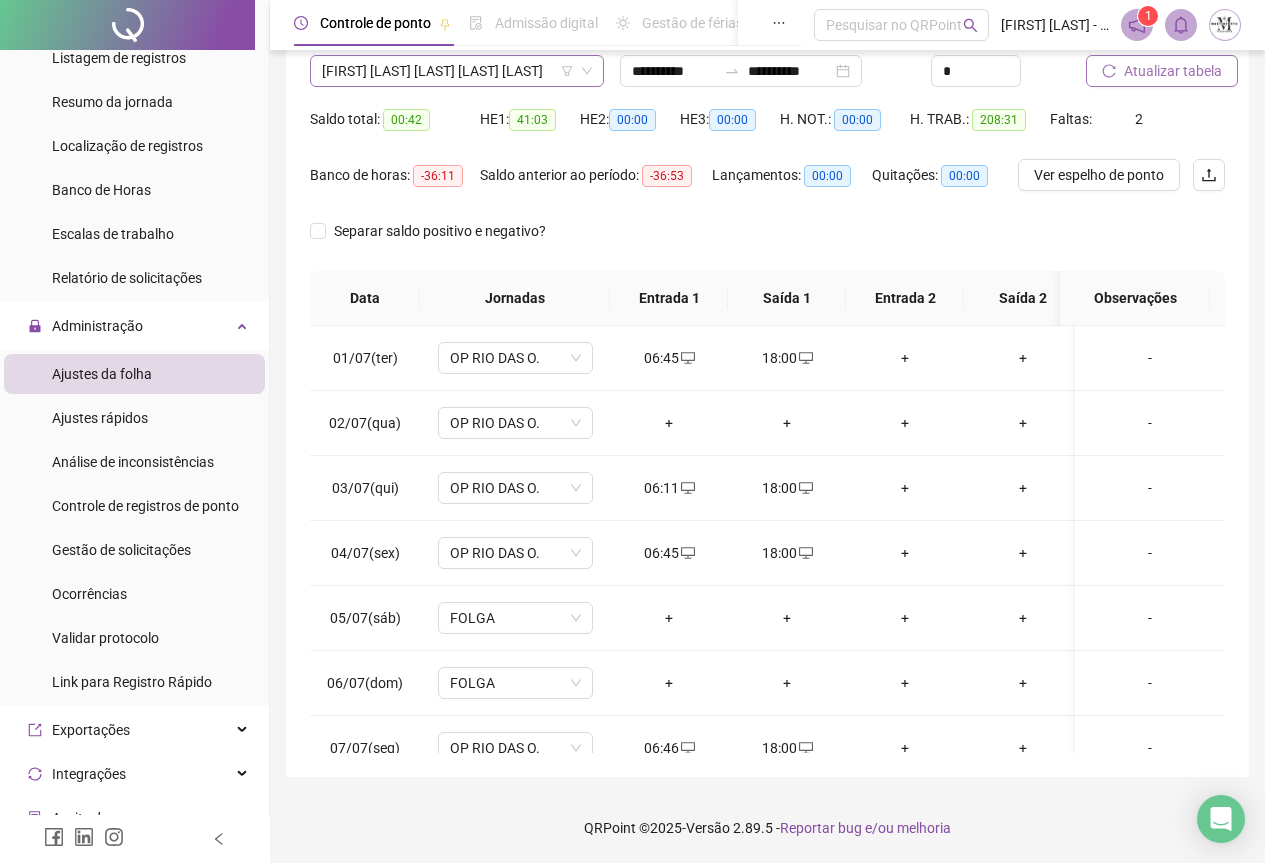 click on "[FIRST] [LAST] [LAST] [LAST]" at bounding box center [457, 71] 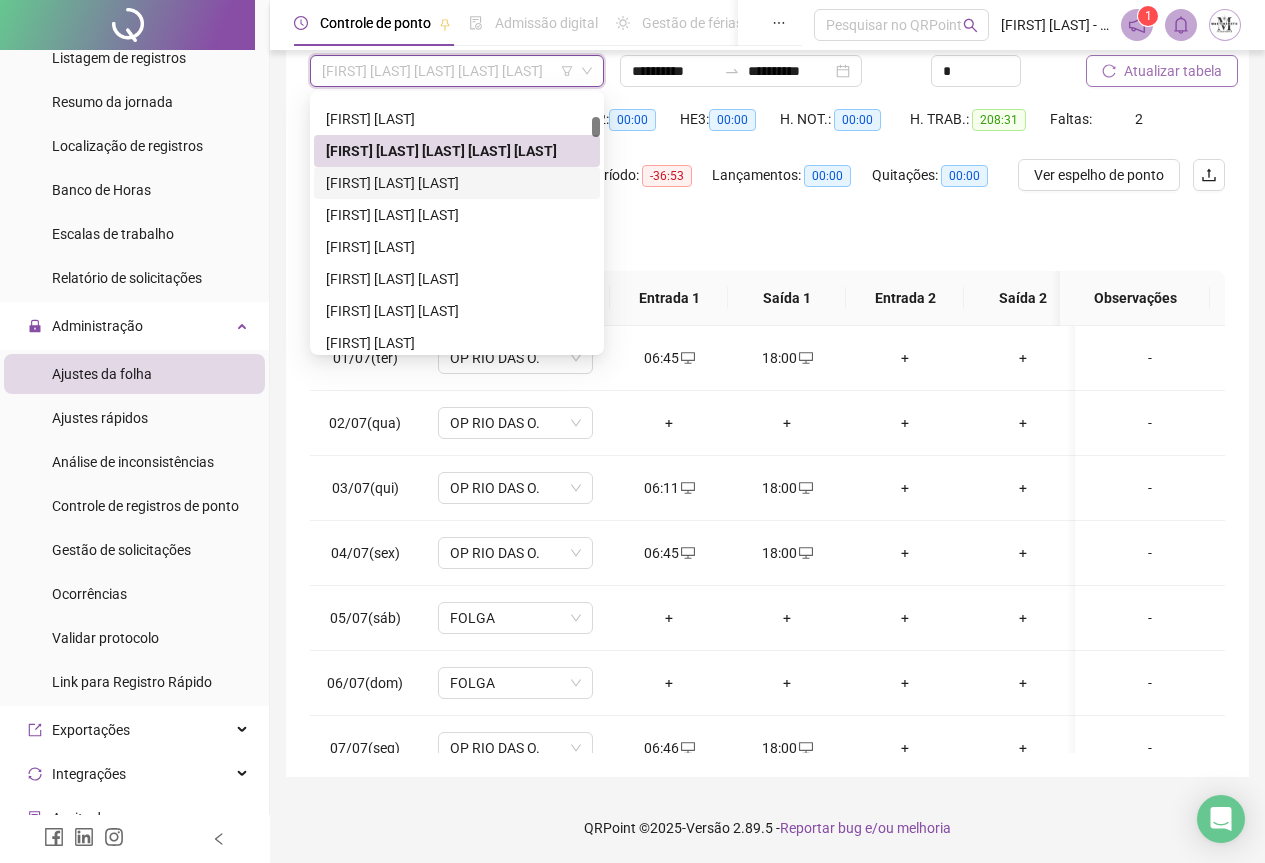 click on "[FIRST] [LAST]" at bounding box center (457, 183) 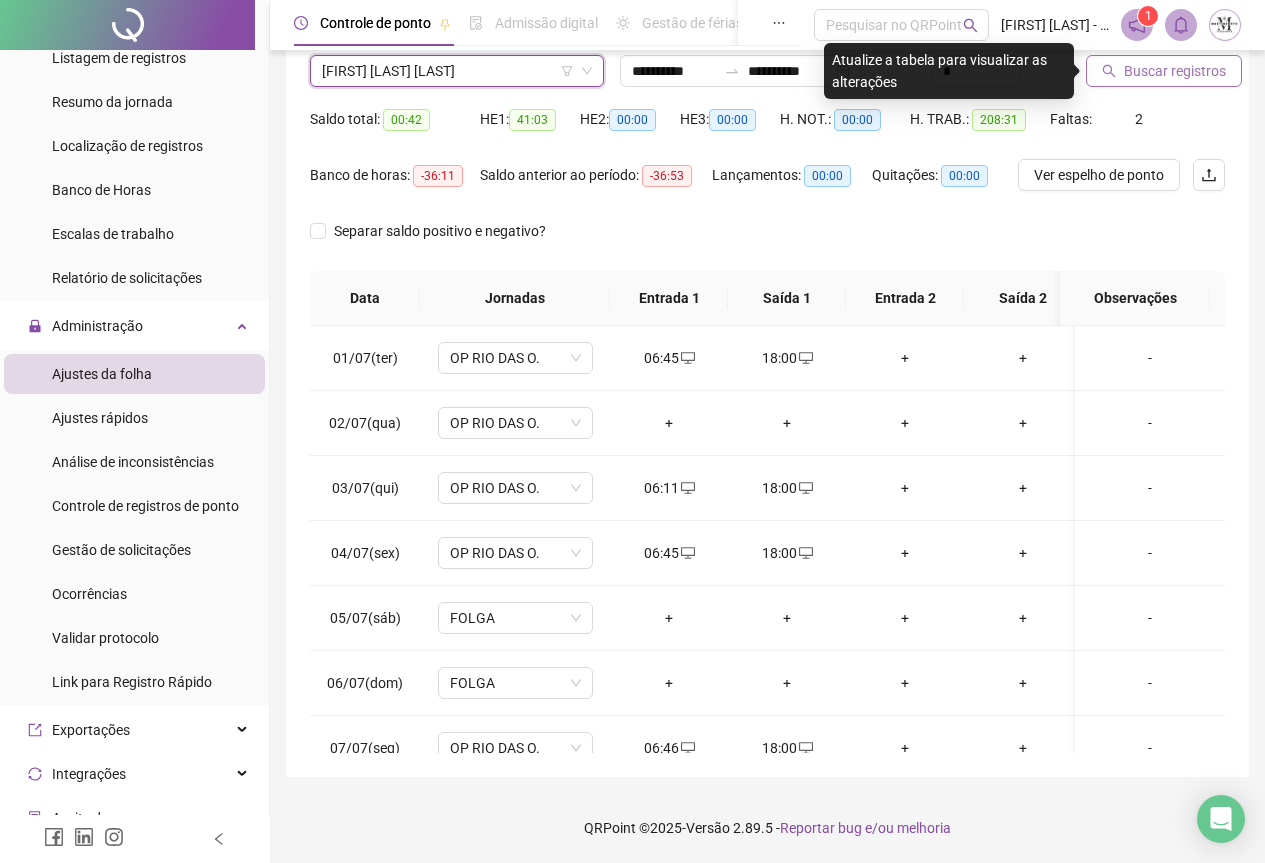click on "Buscar registros" at bounding box center [1164, 71] 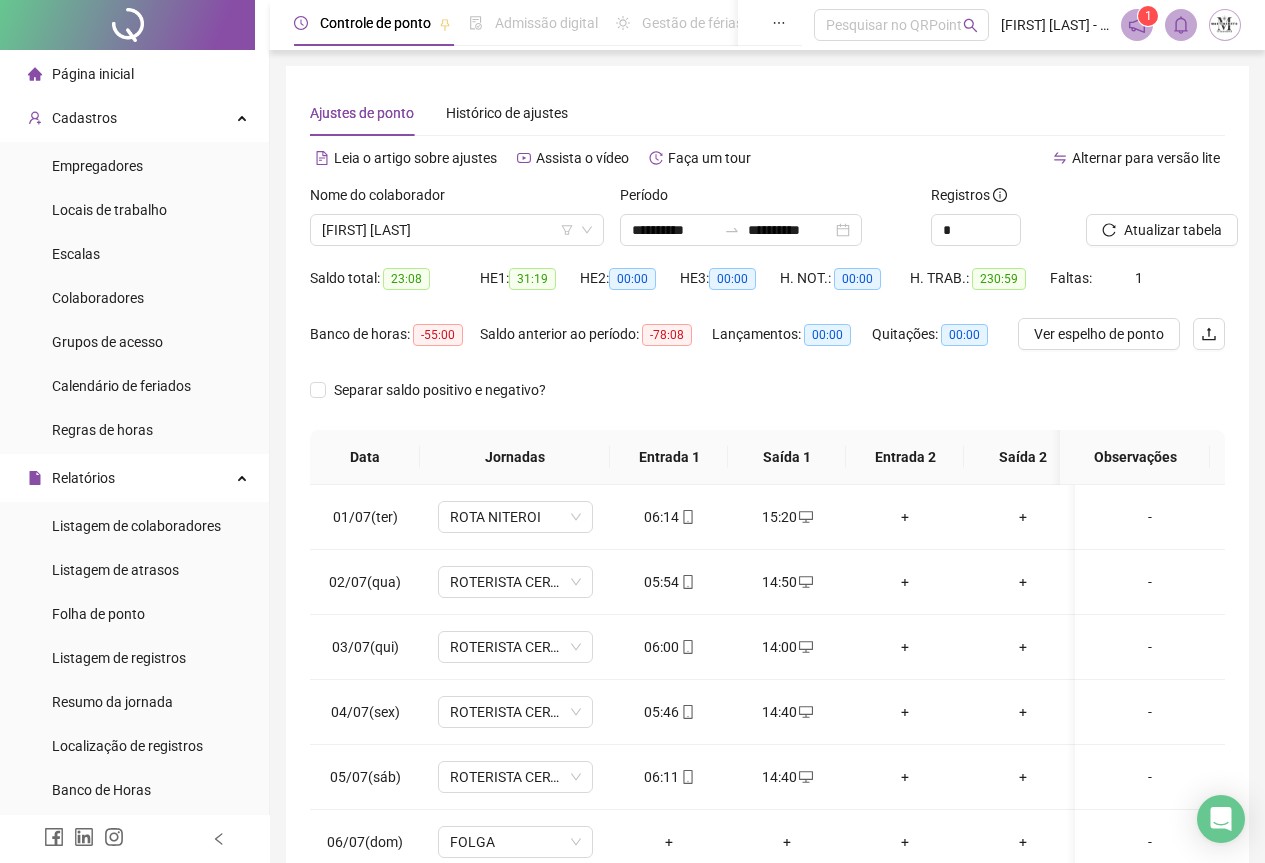 scroll, scrollTop: 159, scrollLeft: 0, axis: vertical 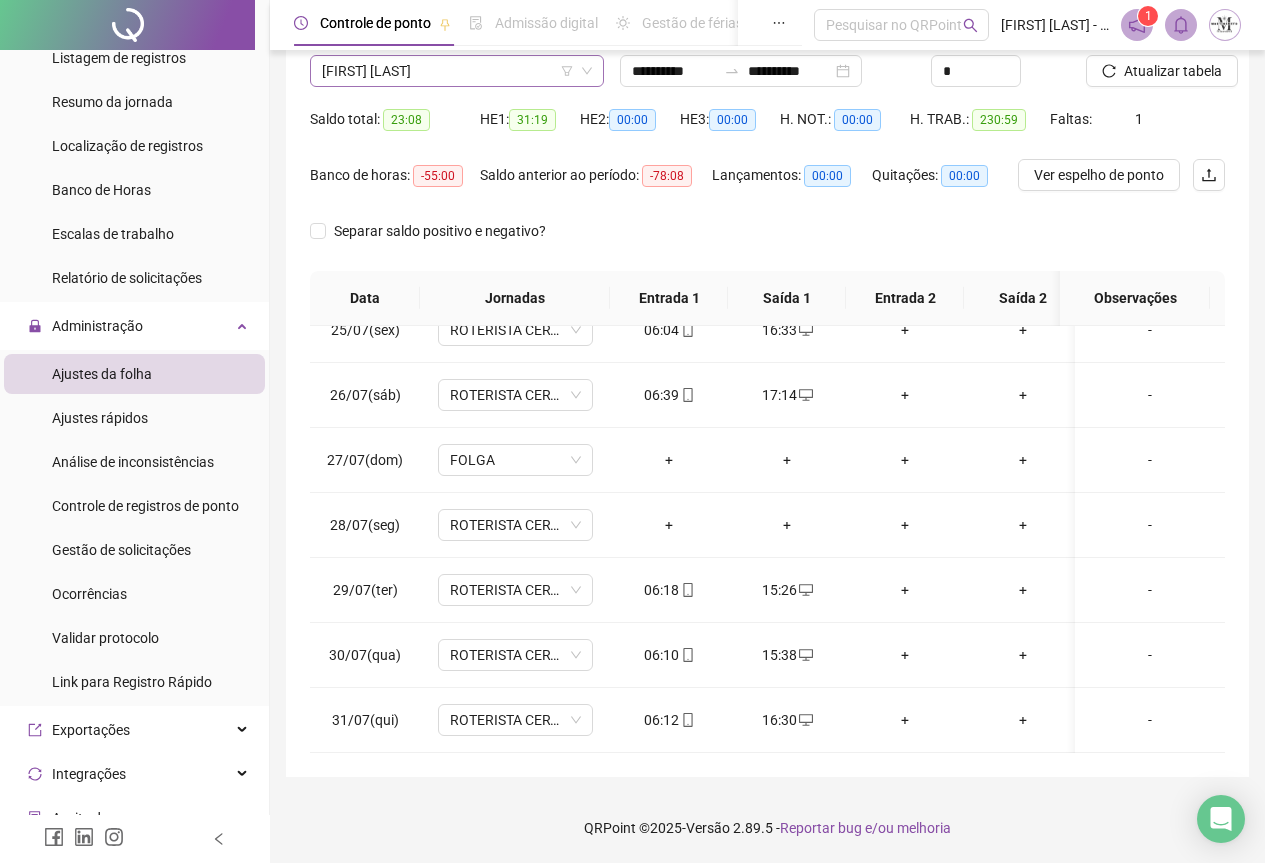 click on "[FIRST] [LAST]" at bounding box center [457, 71] 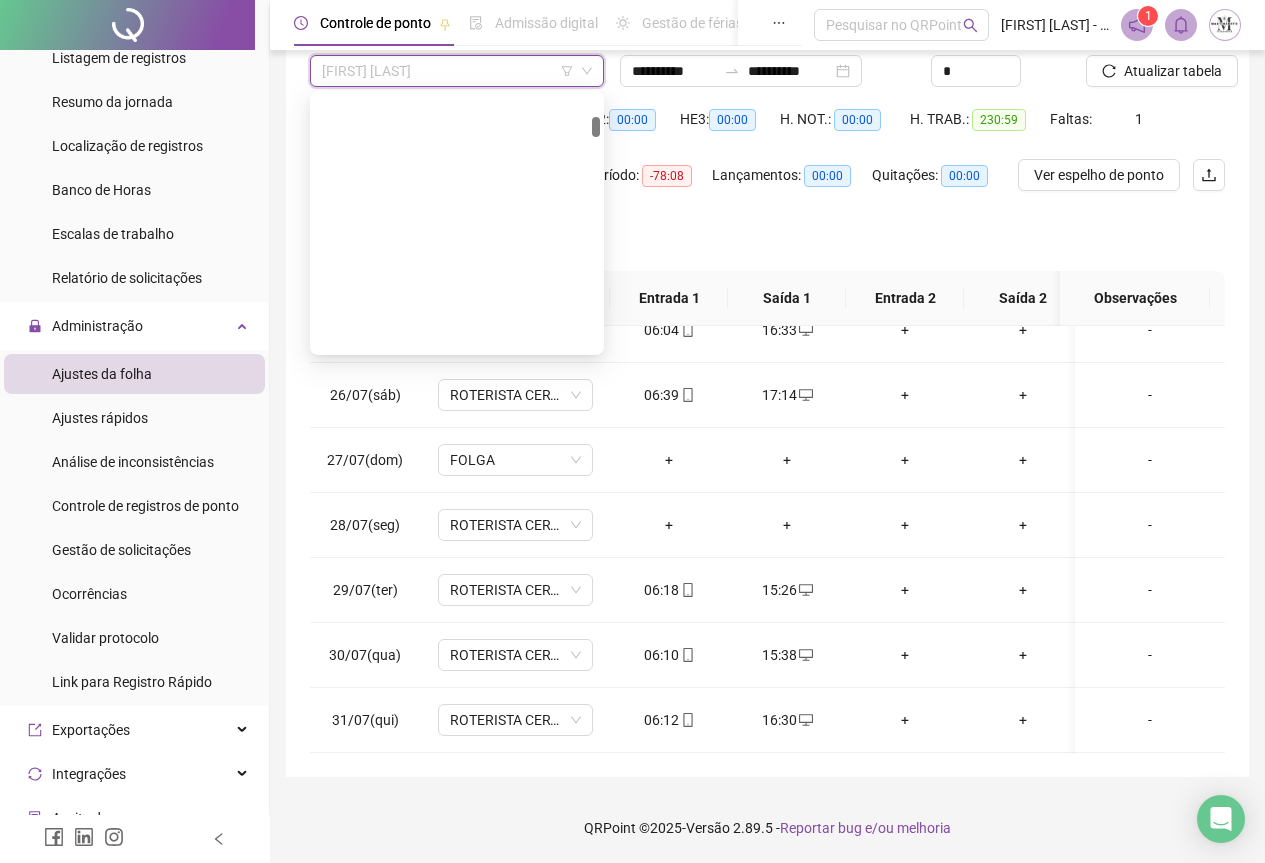 click on "[FIRST] [LAST]" at bounding box center [457, 783] 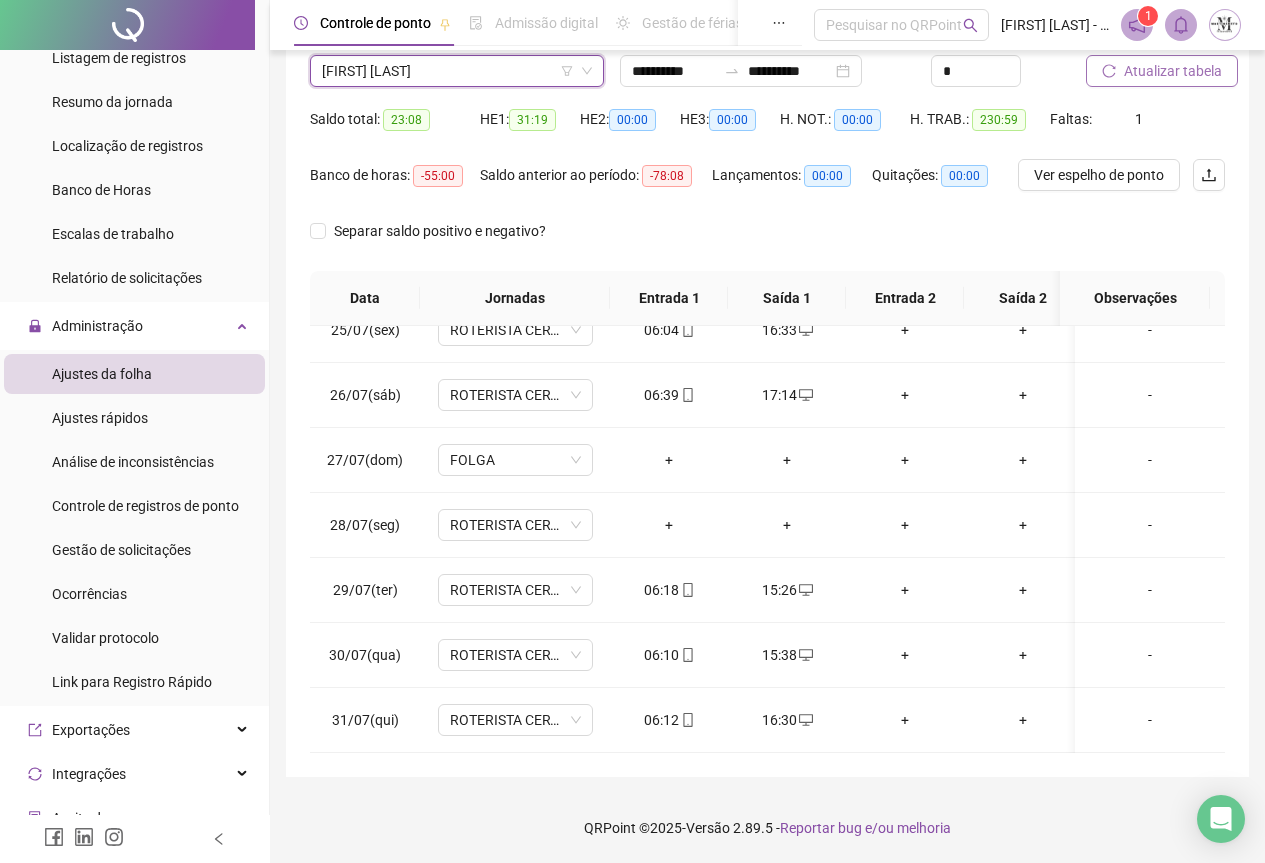 click on "Atualizar tabela" at bounding box center (1173, 71) 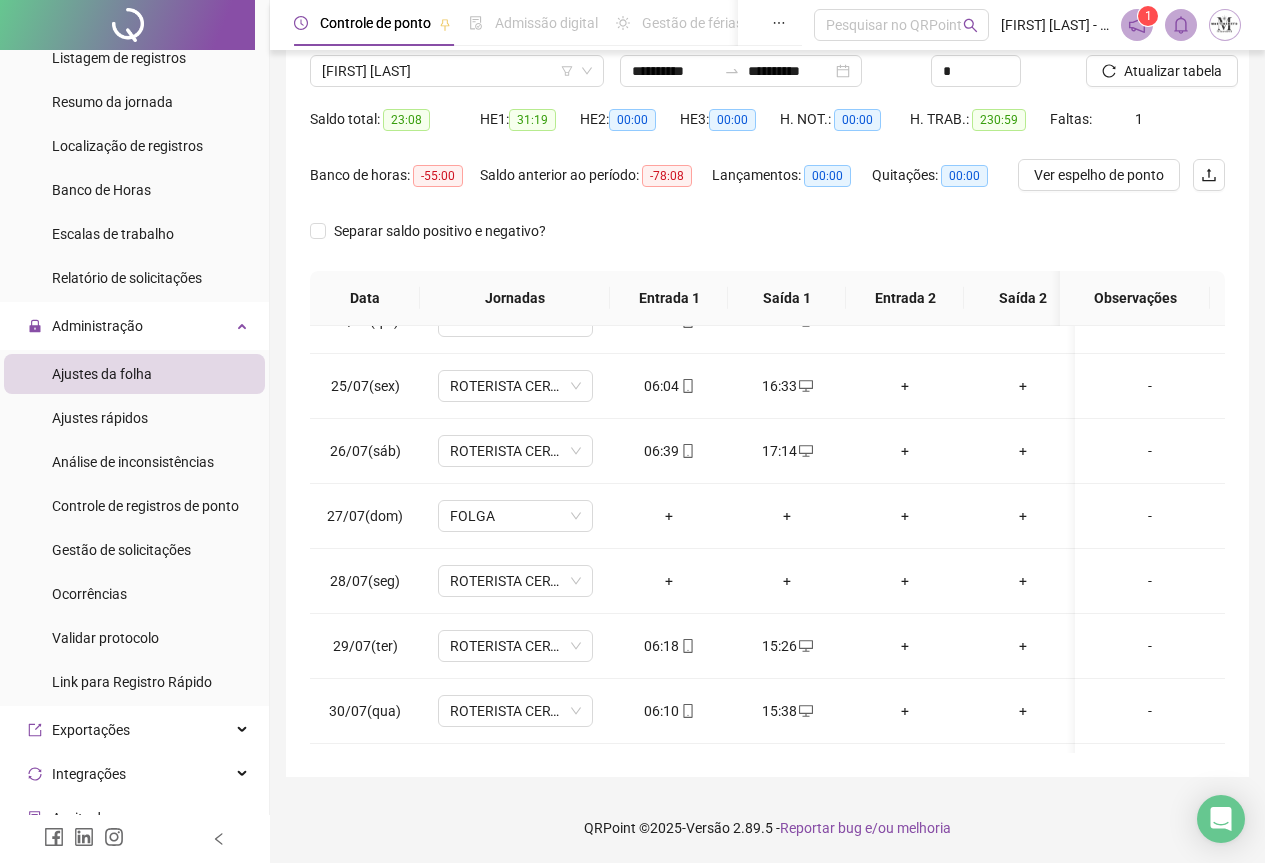 scroll, scrollTop: 1600, scrollLeft: 0, axis: vertical 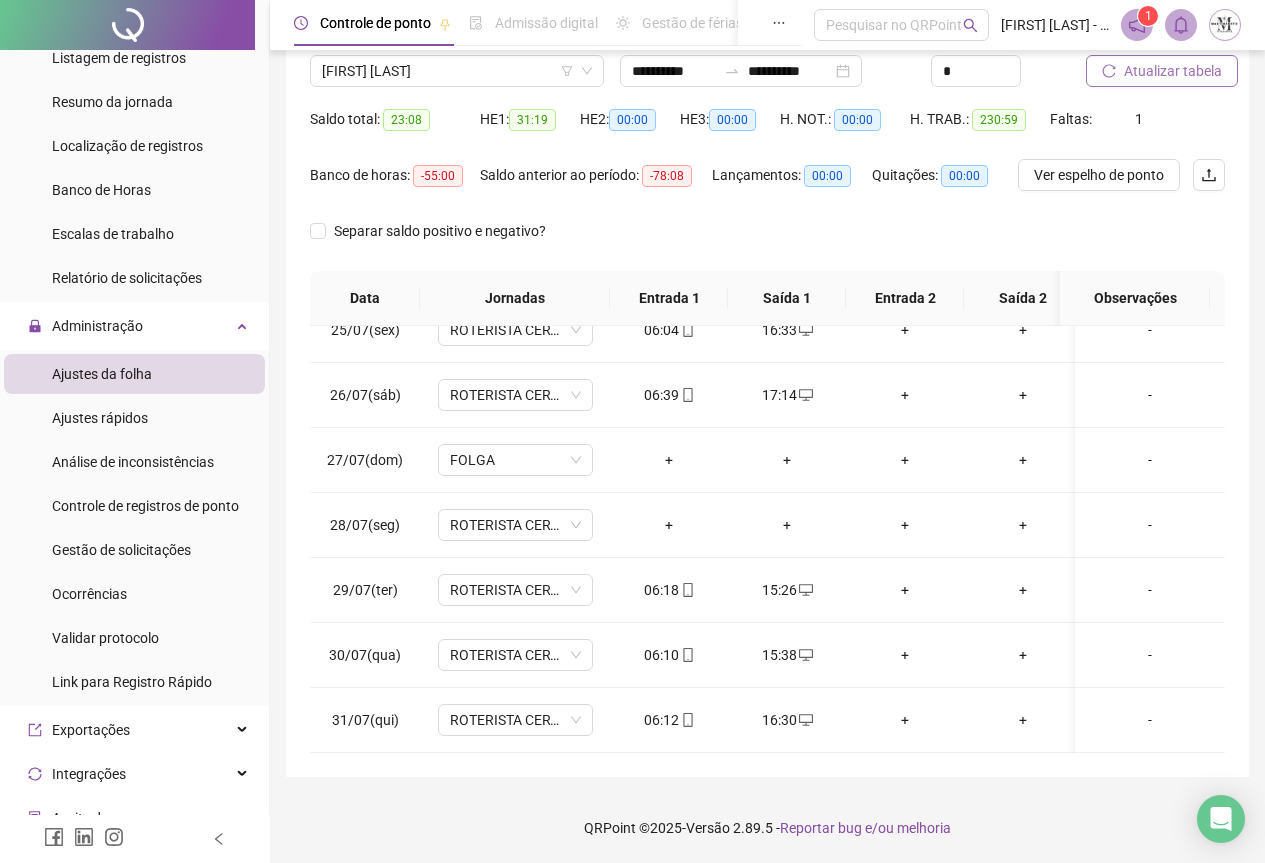 click on "Atualizar tabela" at bounding box center (1173, 71) 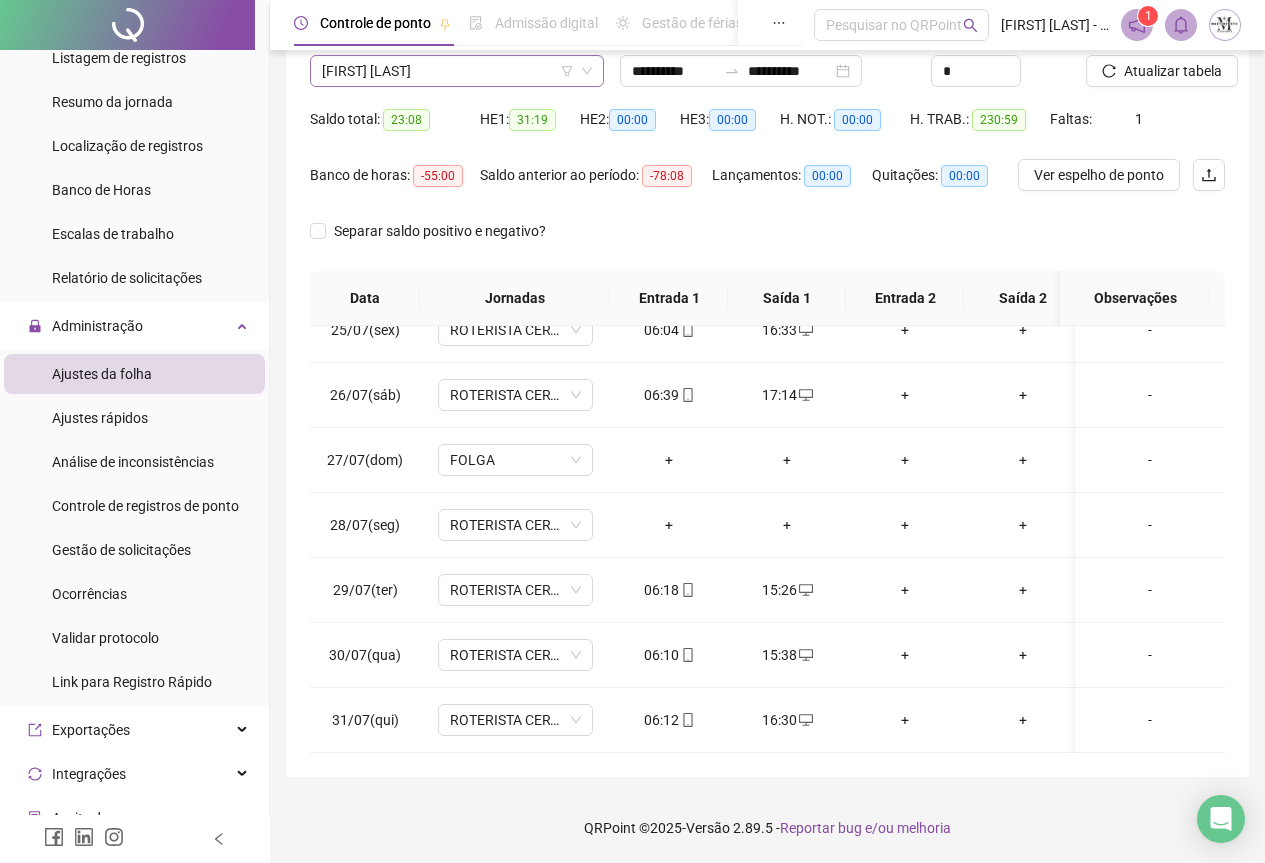 click on "[FIRST] [LAST]" at bounding box center [457, 71] 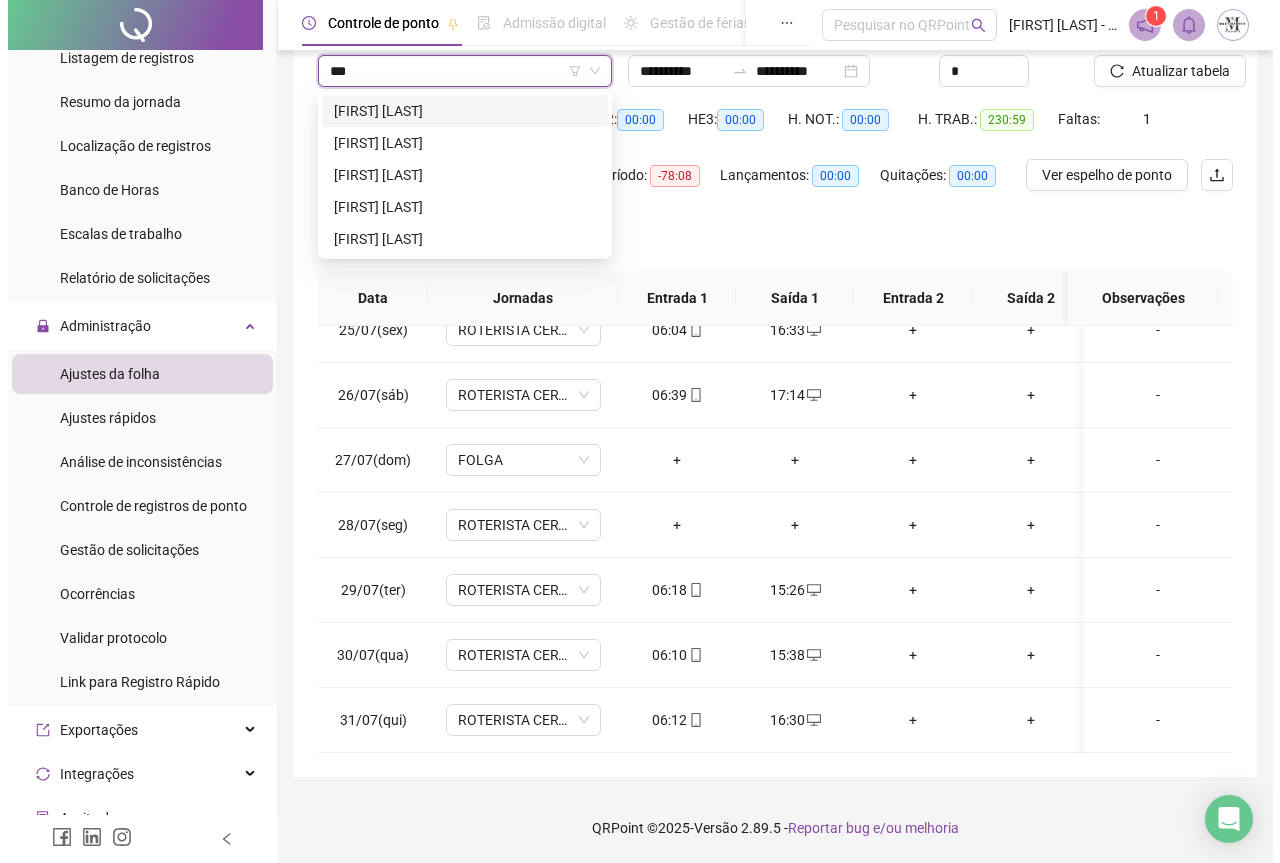 scroll, scrollTop: 0, scrollLeft: 0, axis: both 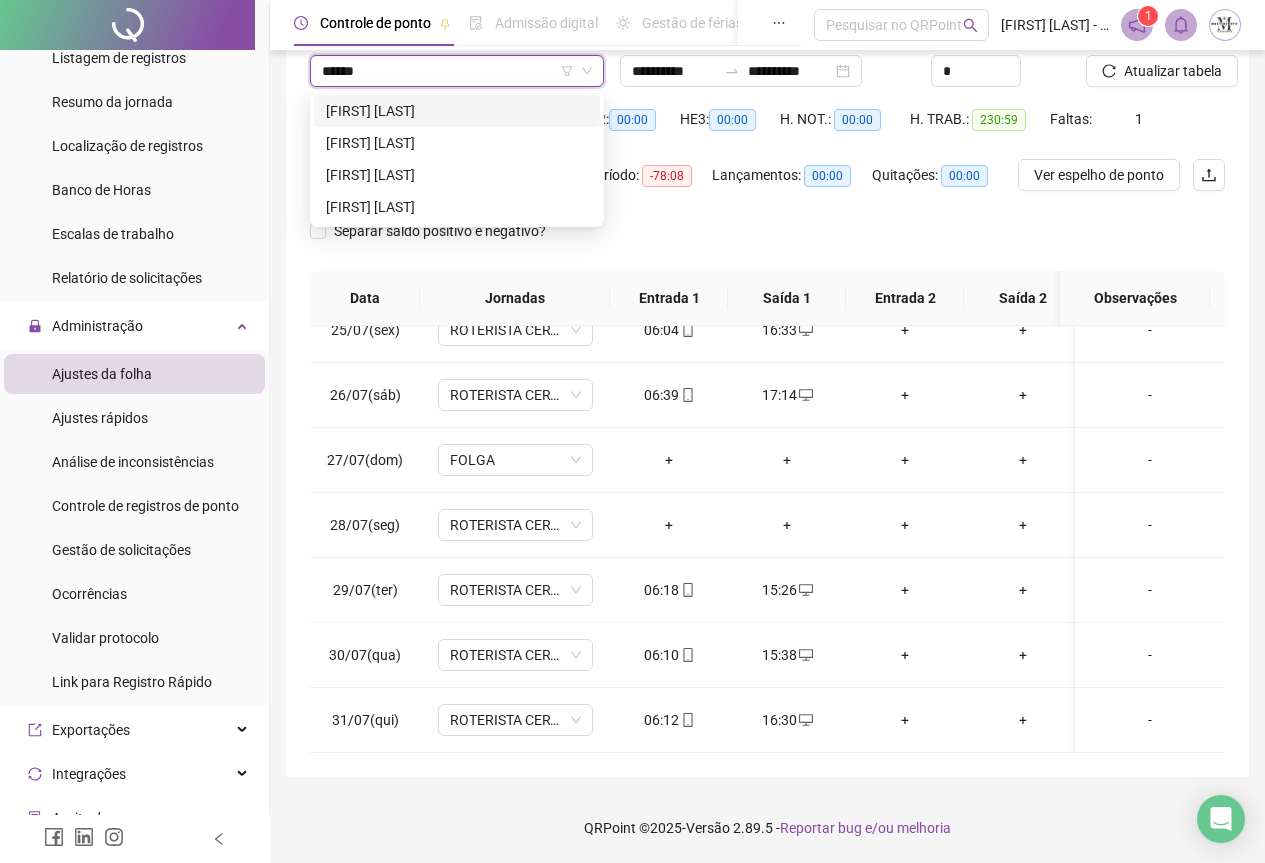 type on "*******" 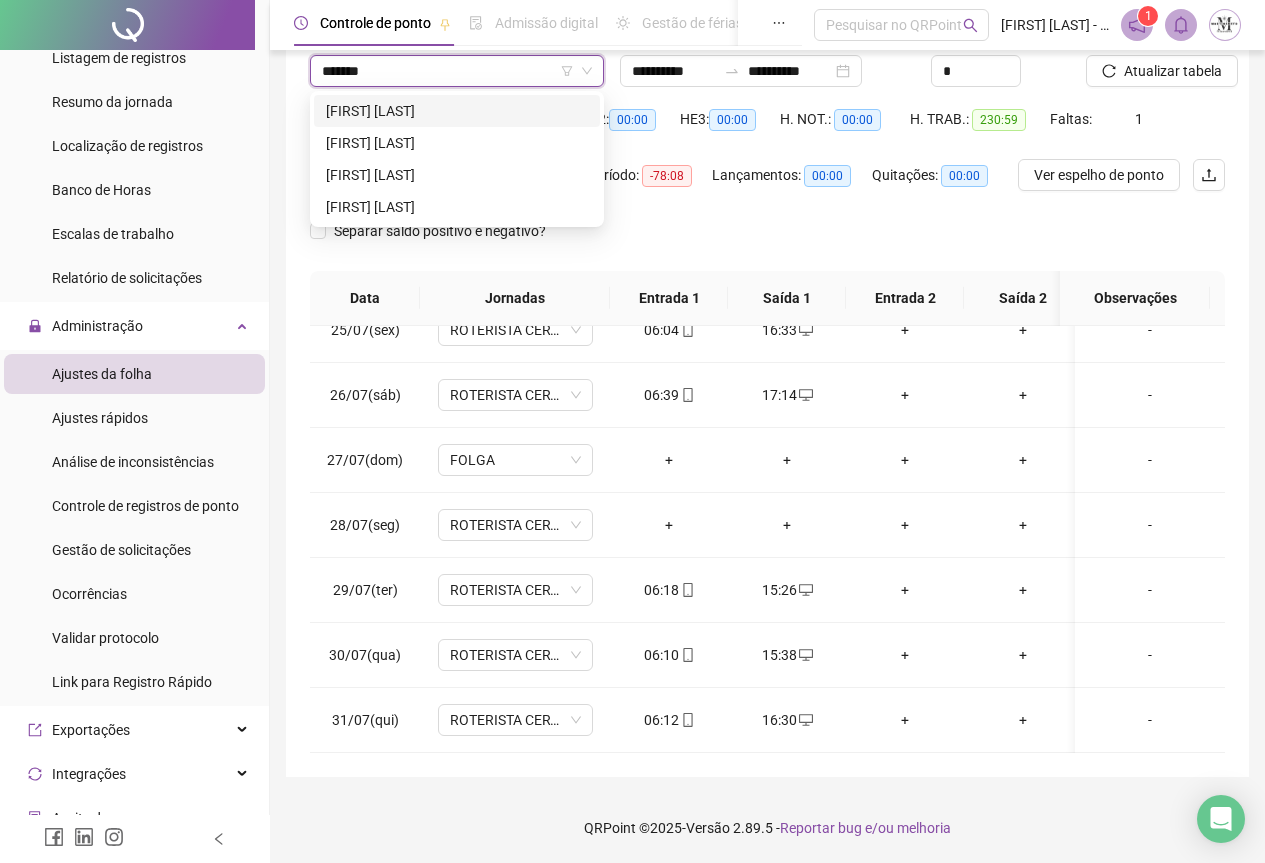 click on "[FIRST] [LAST]" at bounding box center (457, 111) 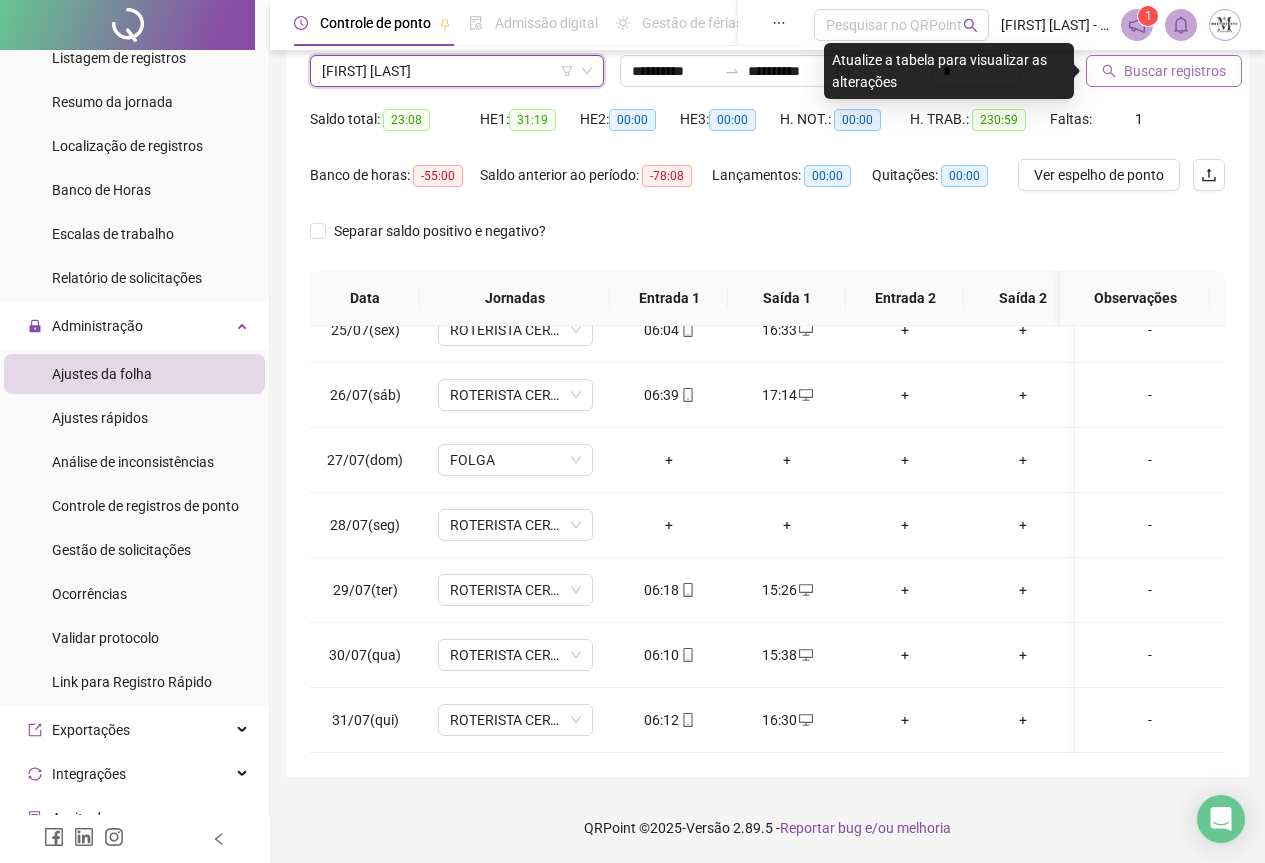 click on "Buscar registros" at bounding box center (1175, 71) 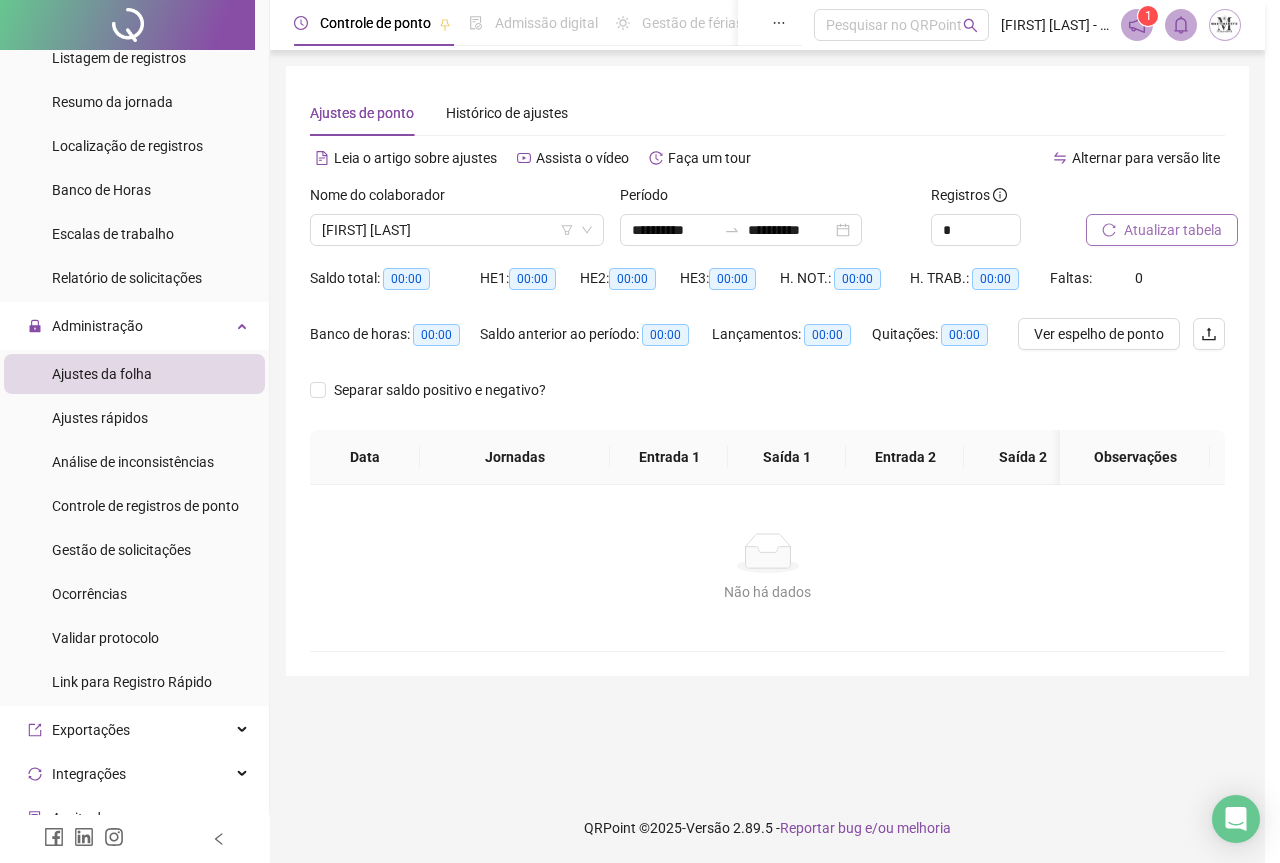 scroll, scrollTop: 0, scrollLeft: 0, axis: both 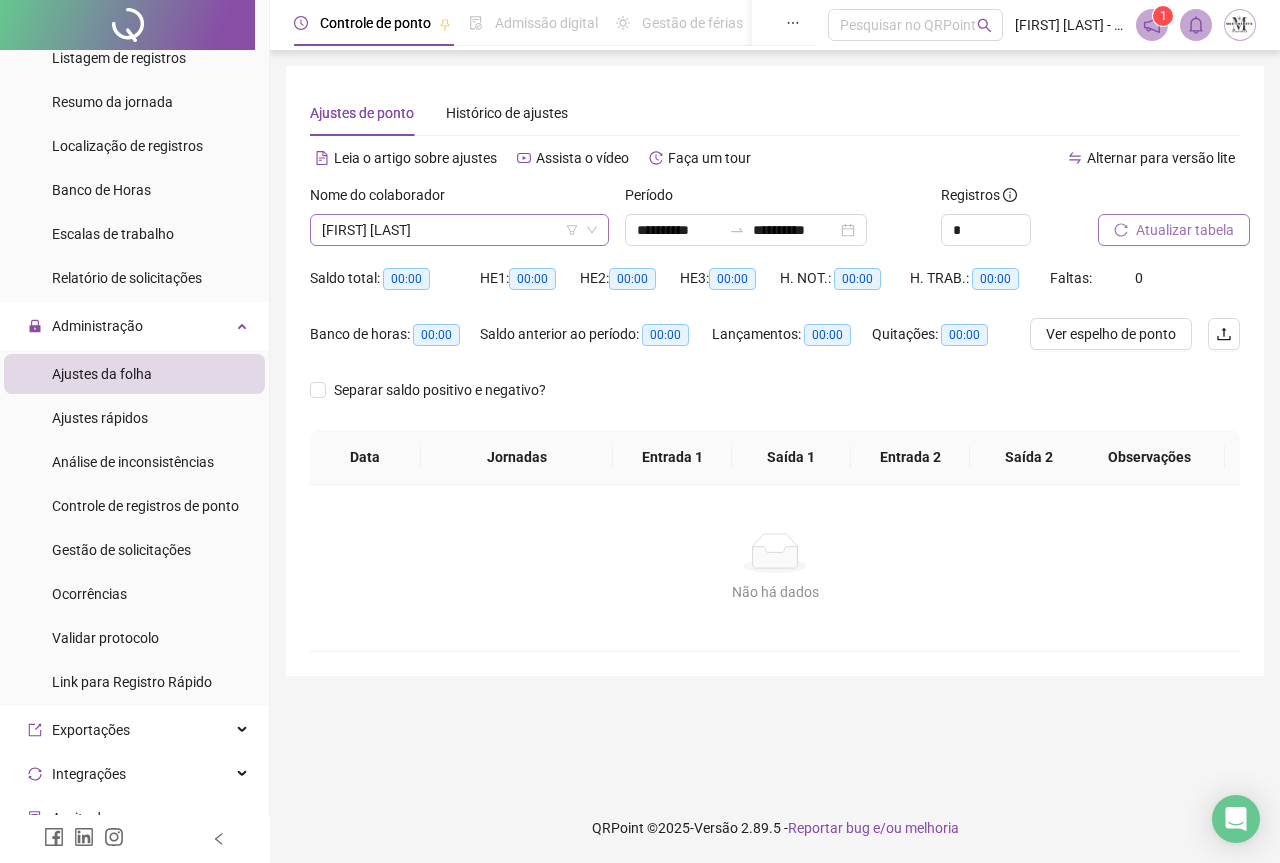 click on "[FIRST] [LAST]" at bounding box center [459, 230] 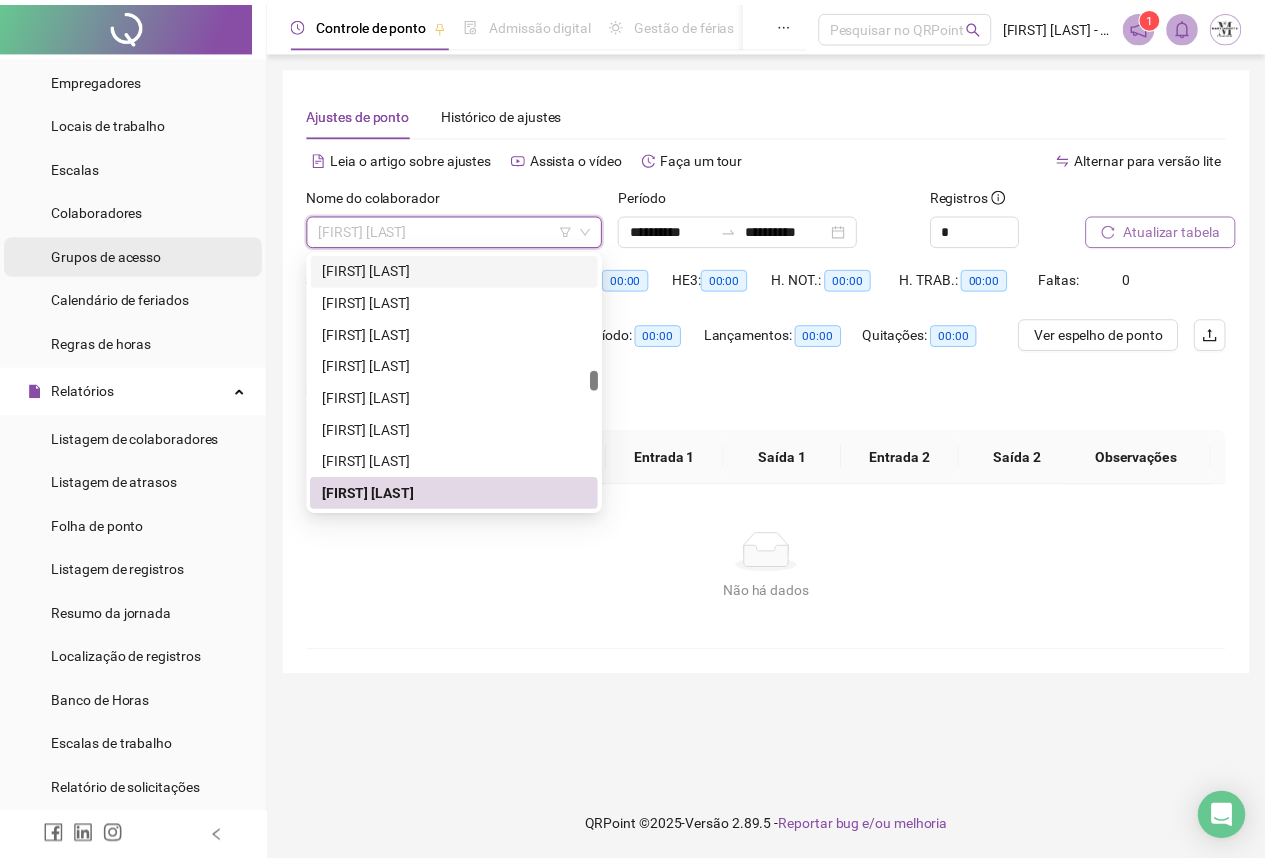 scroll, scrollTop: 0, scrollLeft: 0, axis: both 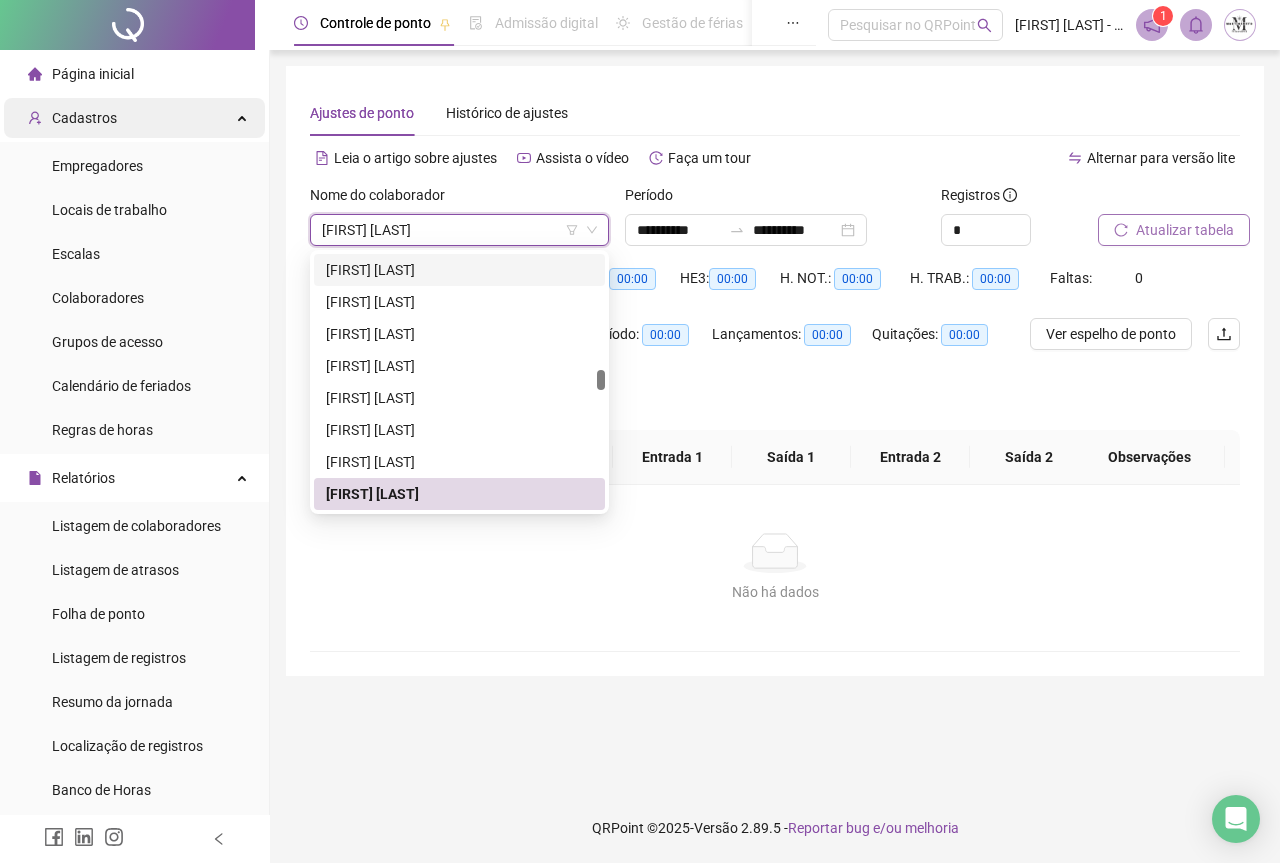 click on "Cadastros" at bounding box center [84, 118] 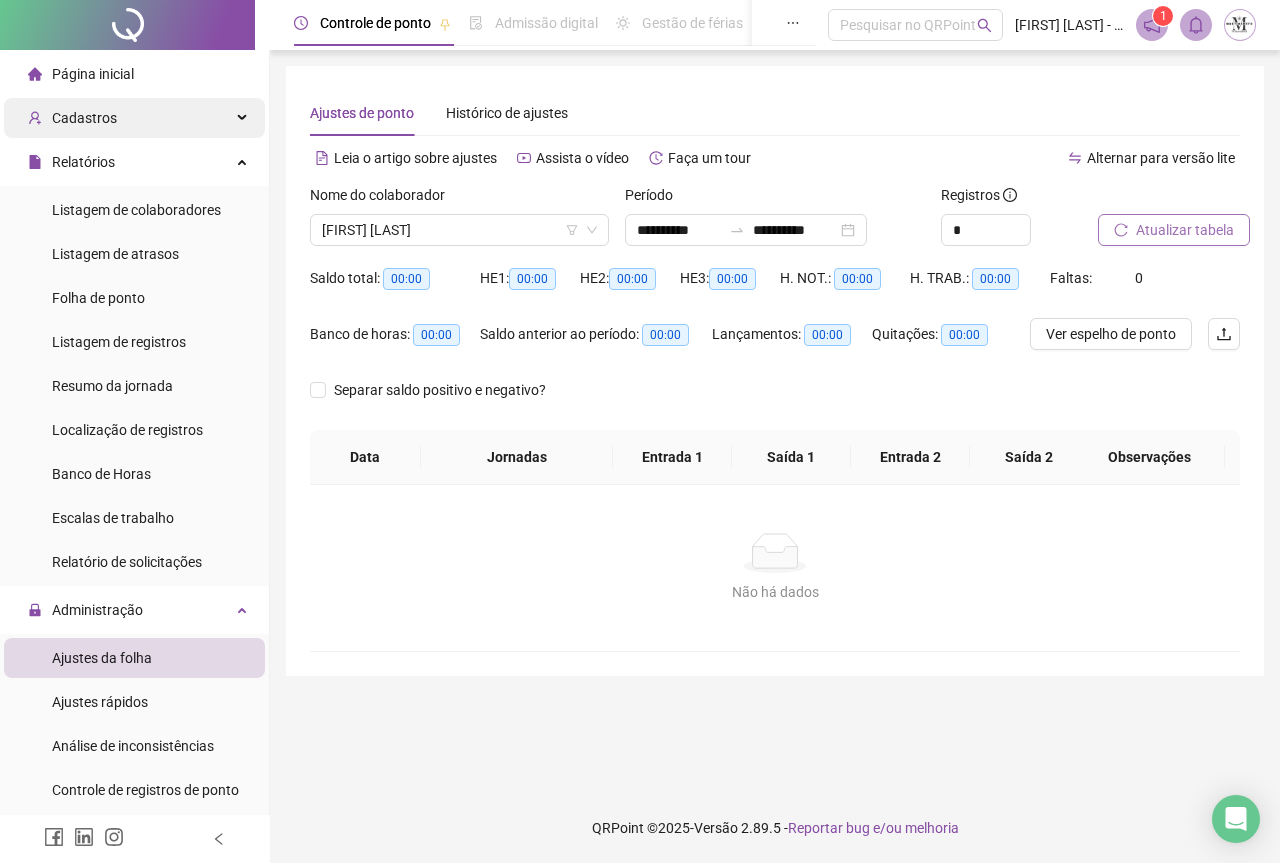 click on "Cadastros" at bounding box center [84, 118] 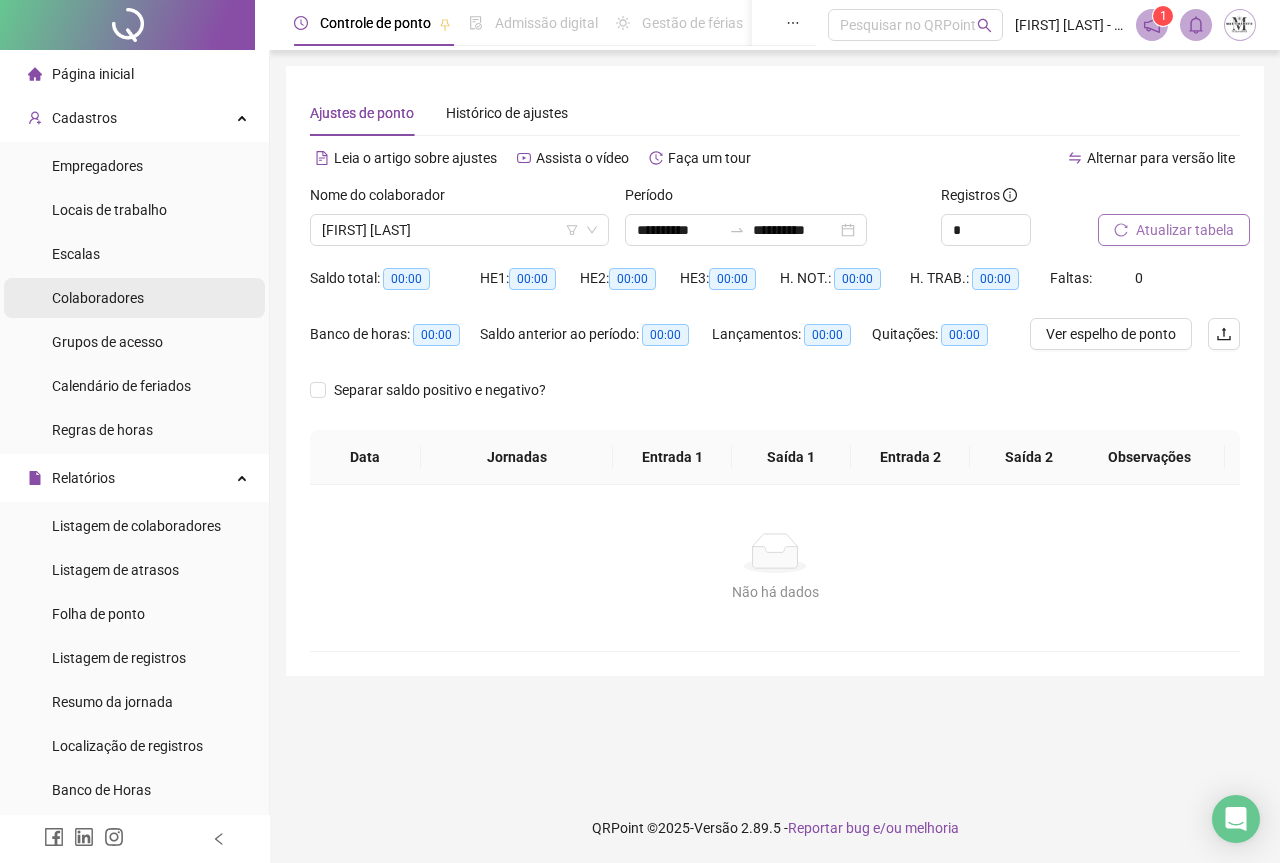 click on "Colaboradores" at bounding box center (98, 298) 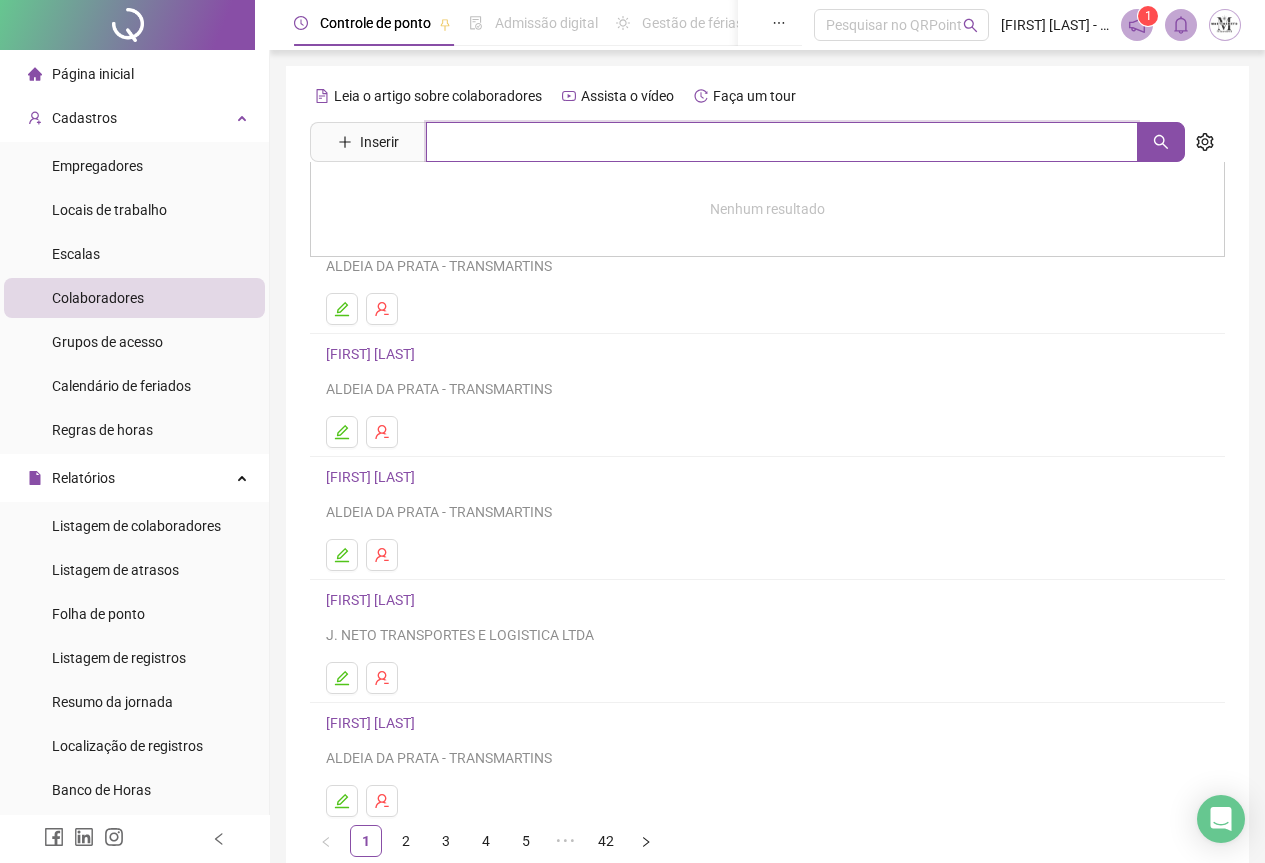 click at bounding box center [782, 142] 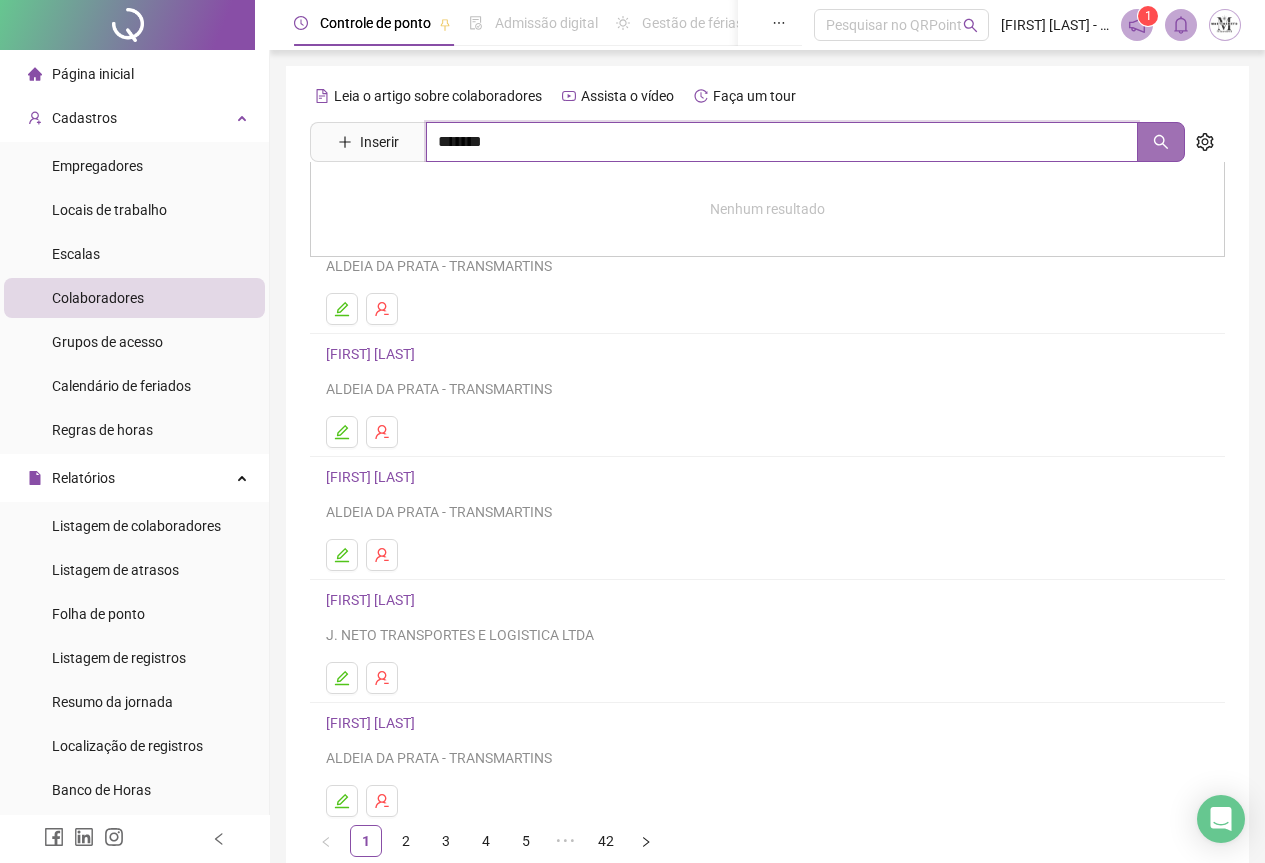 click at bounding box center [1161, 142] 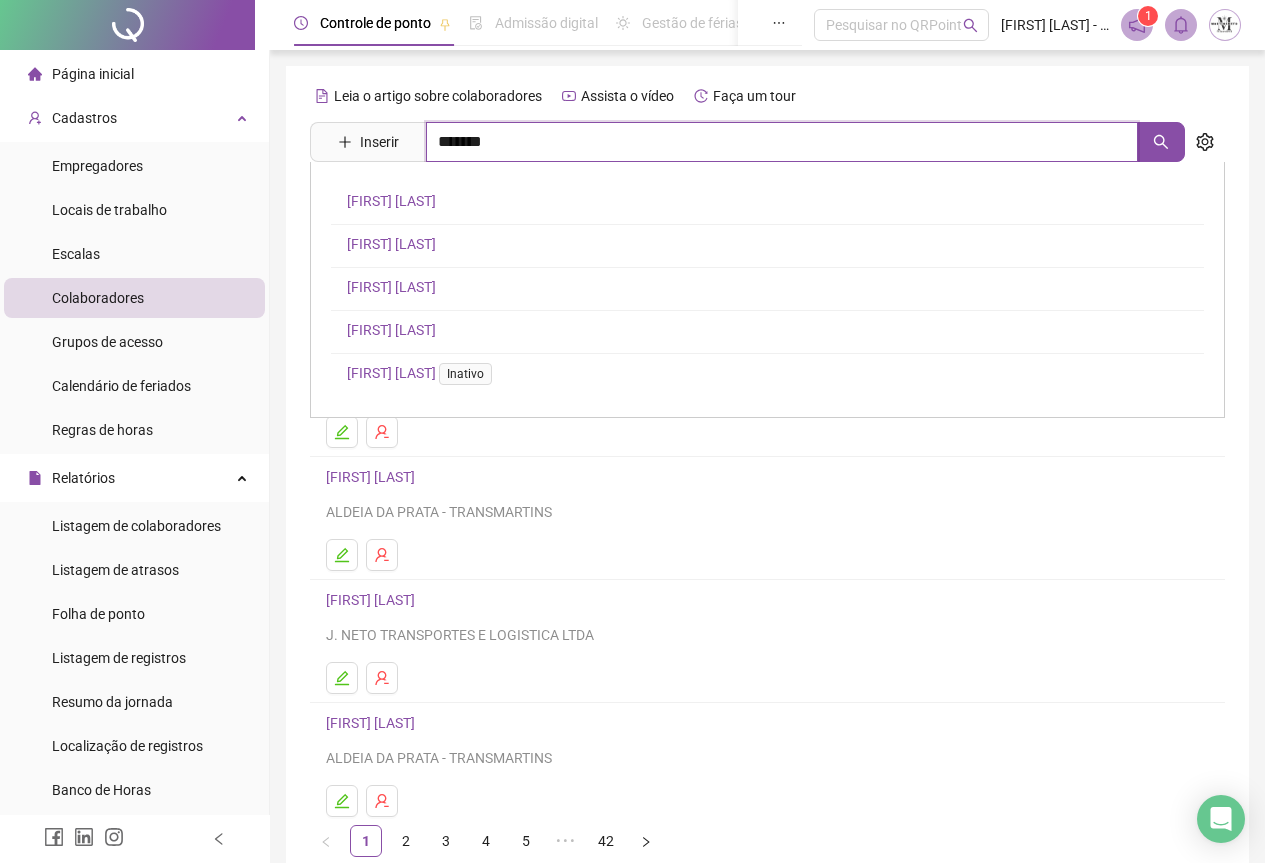 type on "*******" 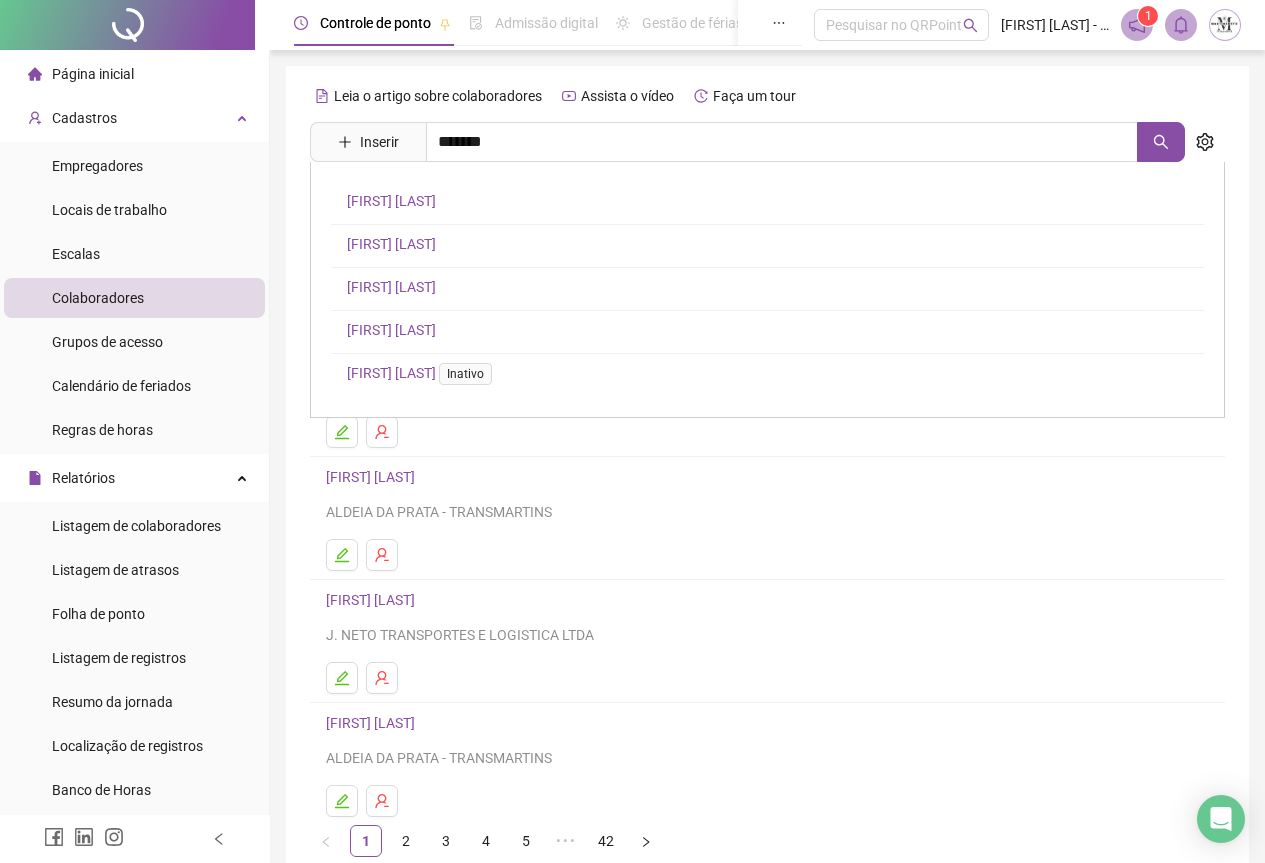 click on "[FIRST] [LAST]" at bounding box center [391, 201] 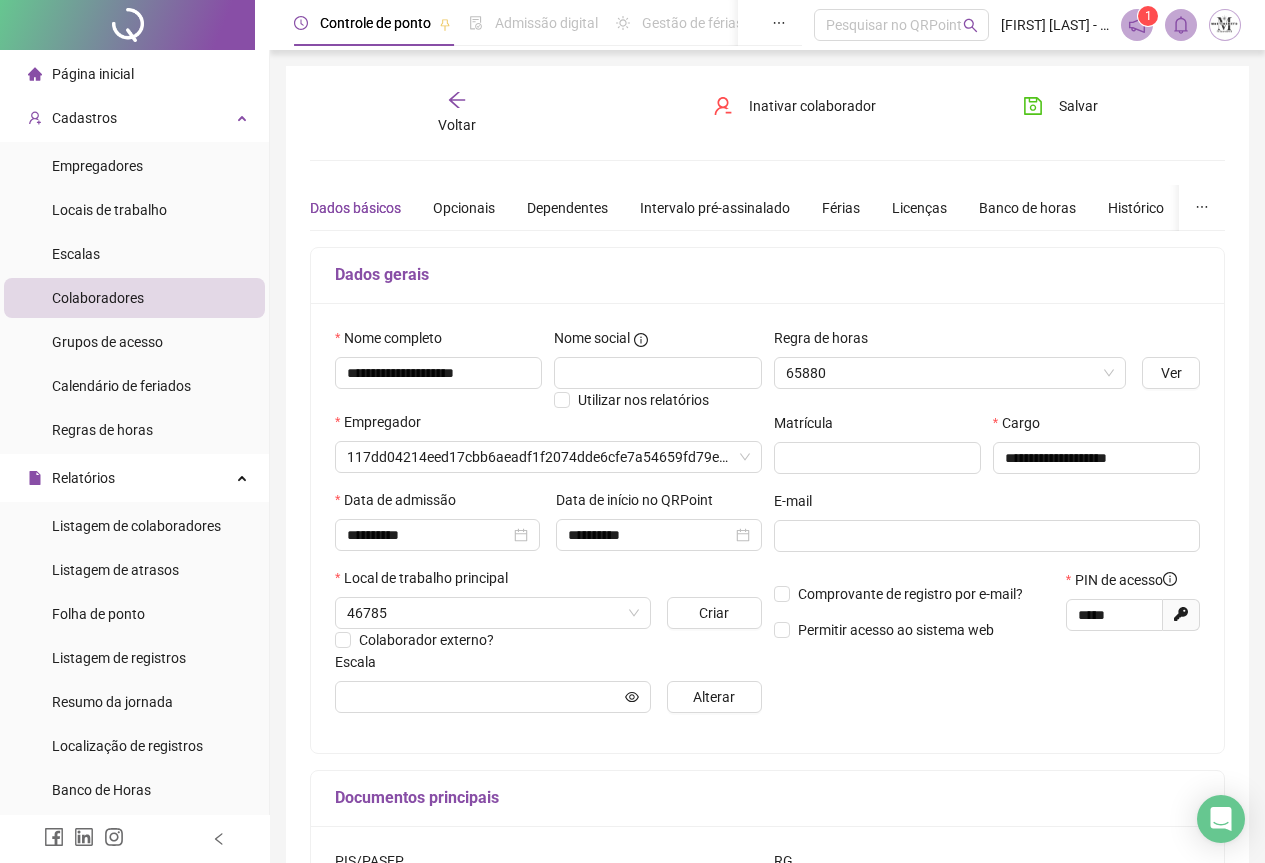 type on "**********" 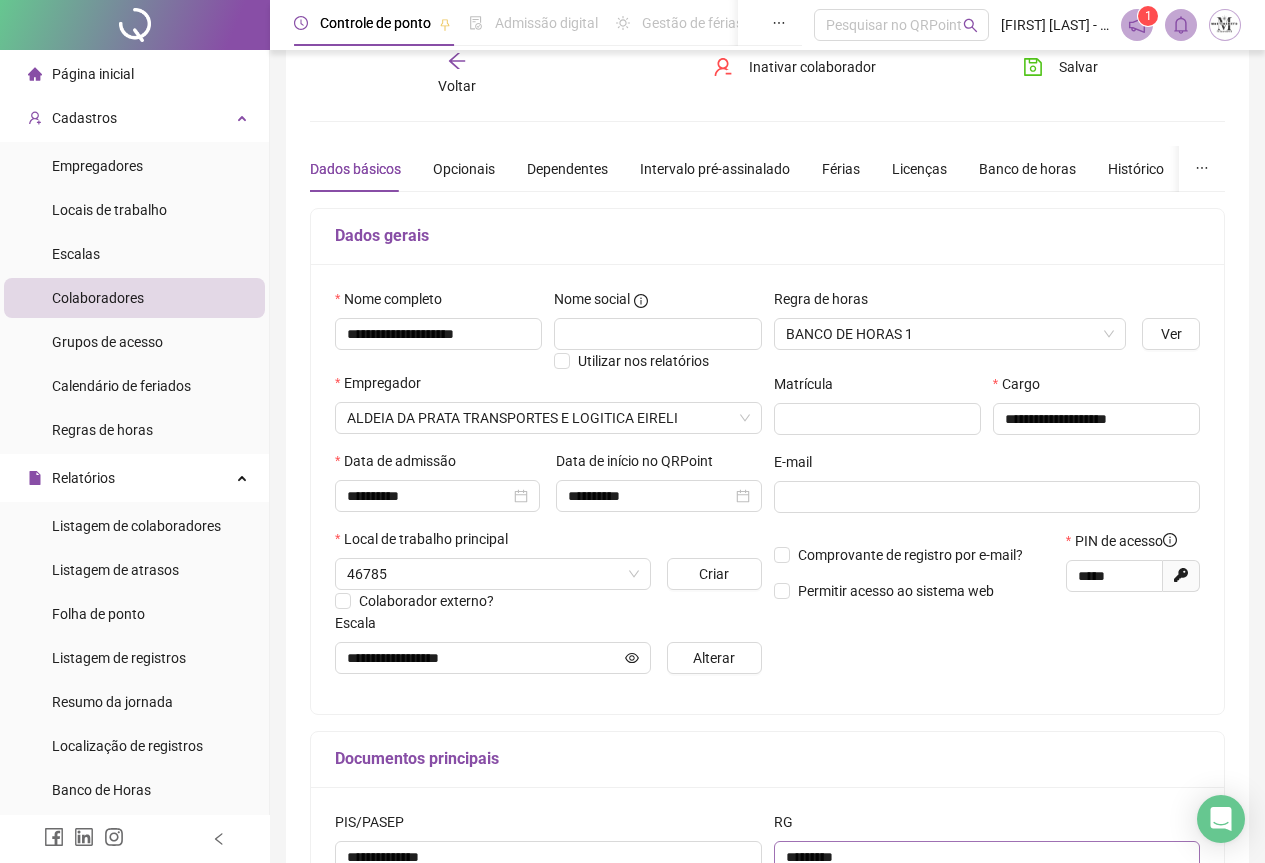 scroll, scrollTop: 0, scrollLeft: 0, axis: both 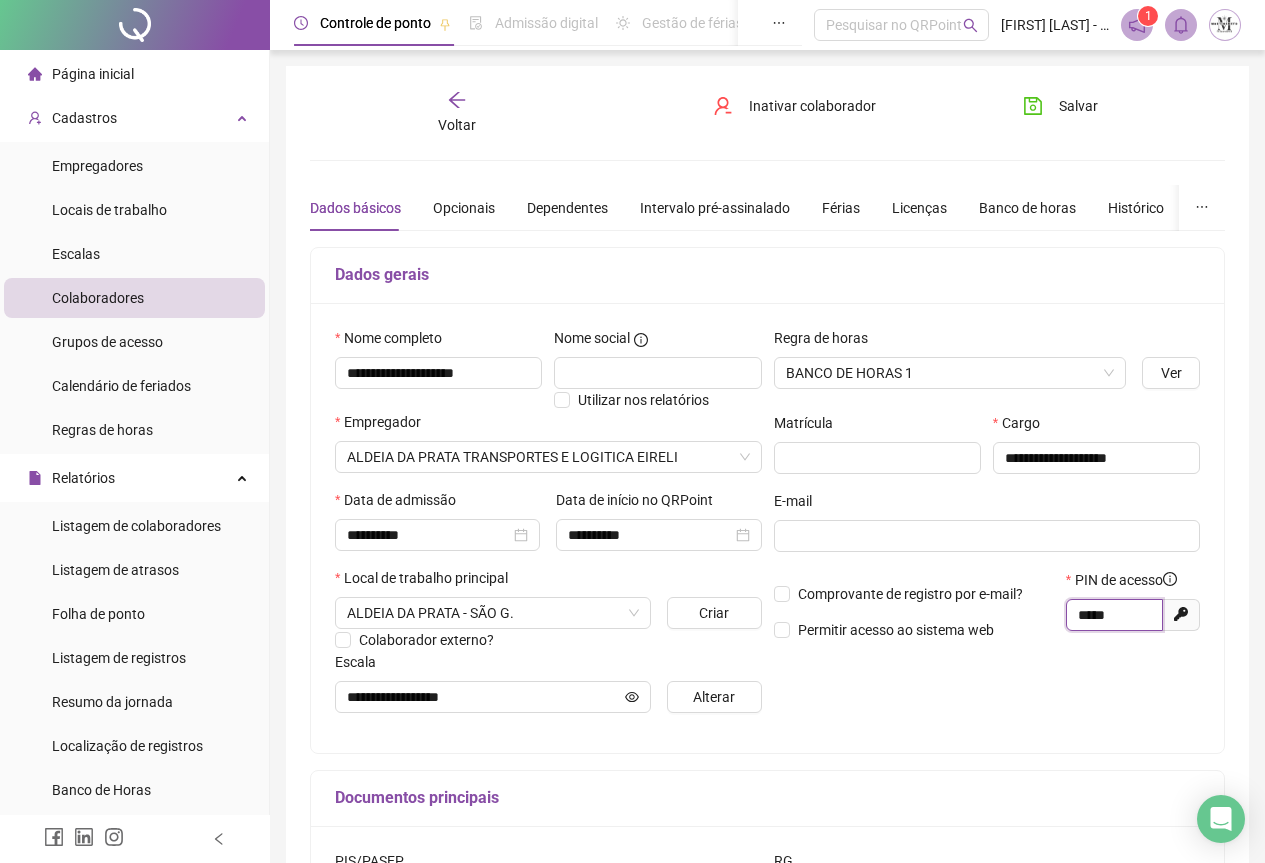drag, startPoint x: 1119, startPoint y: 617, endPoint x: 1072, endPoint y: 617, distance: 47 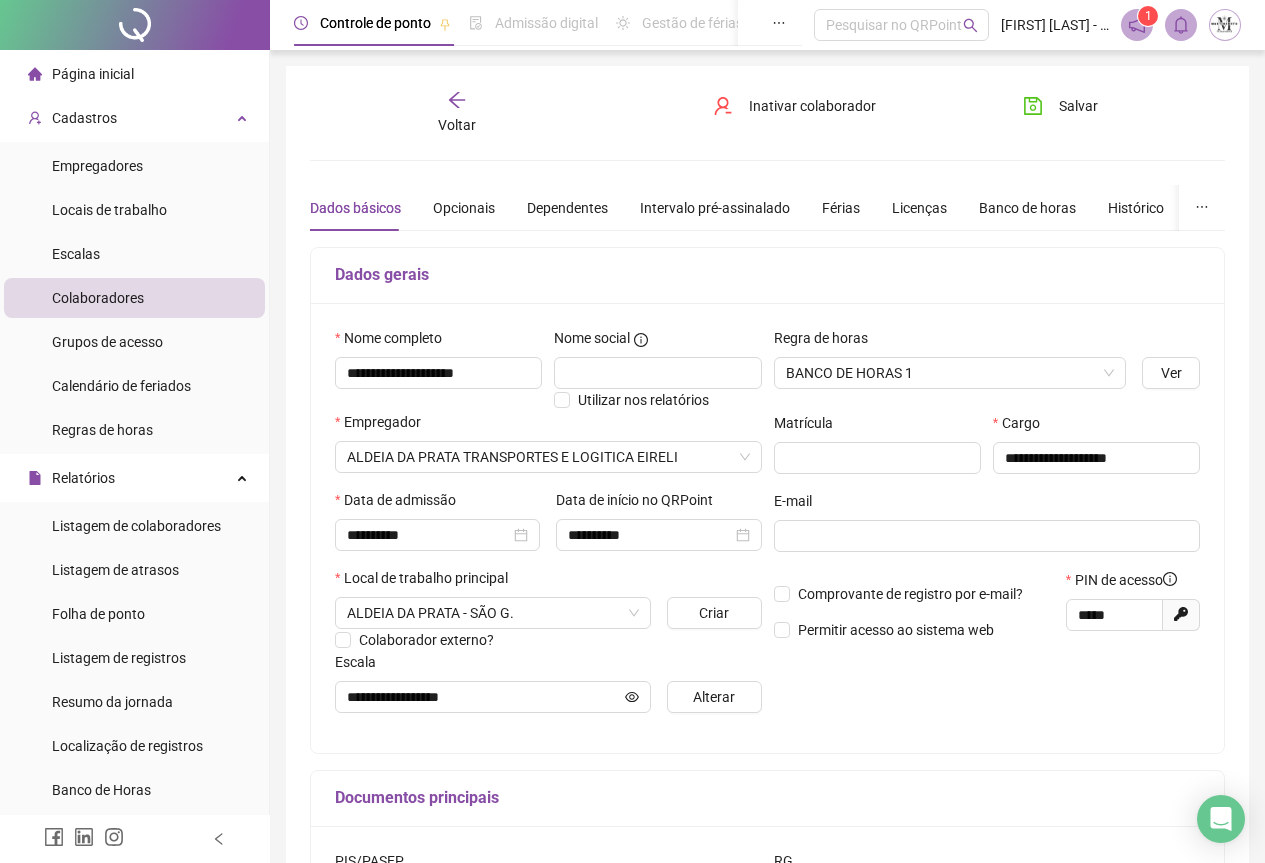 click on "**********" at bounding box center [987, 528] 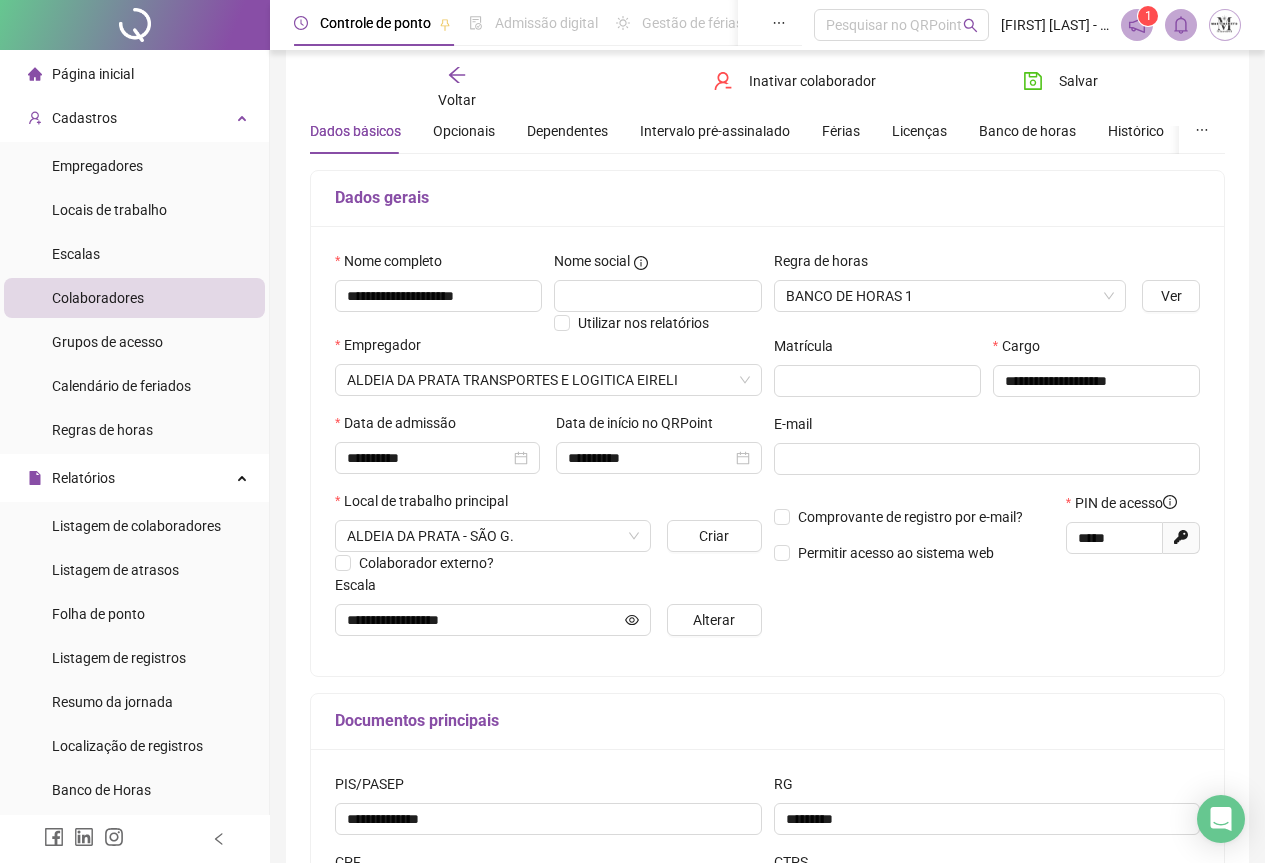 scroll, scrollTop: 100, scrollLeft: 0, axis: vertical 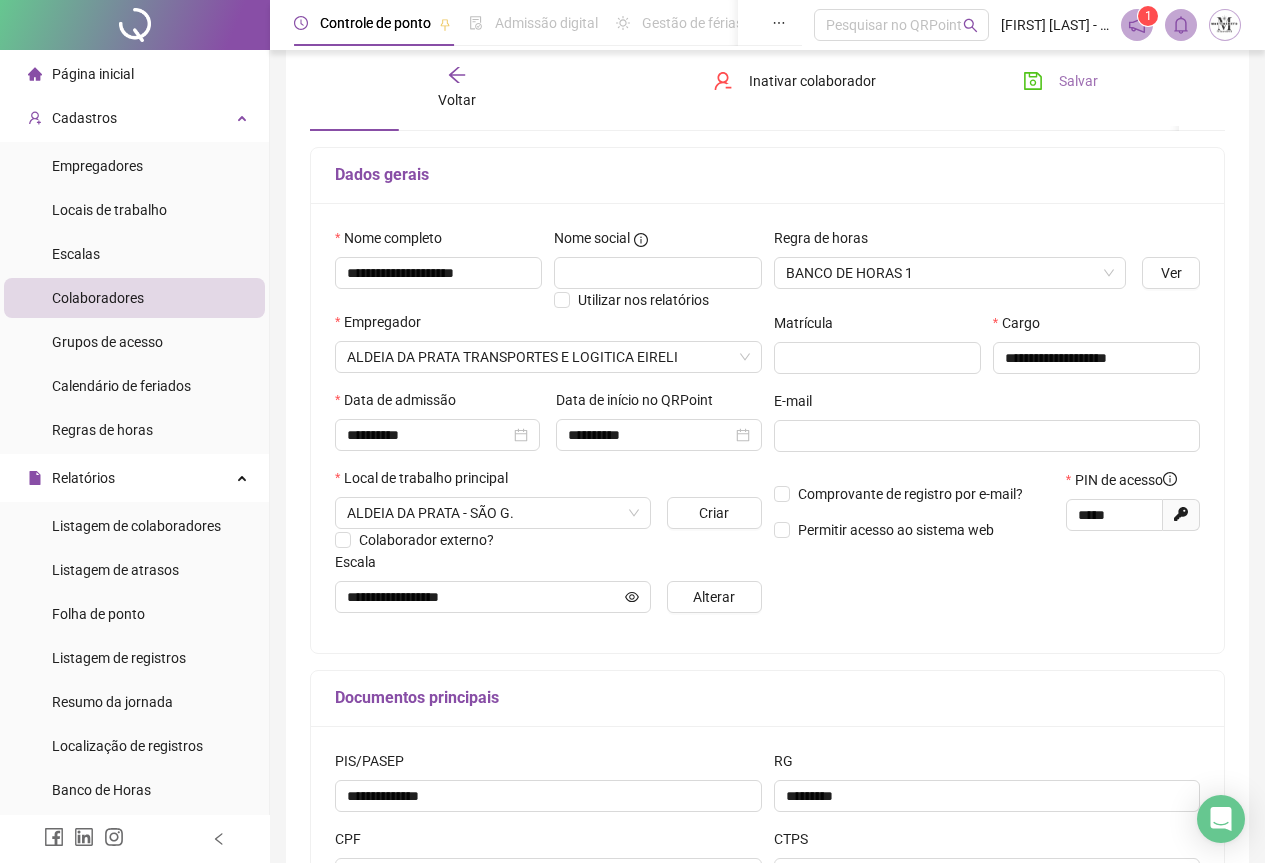 click 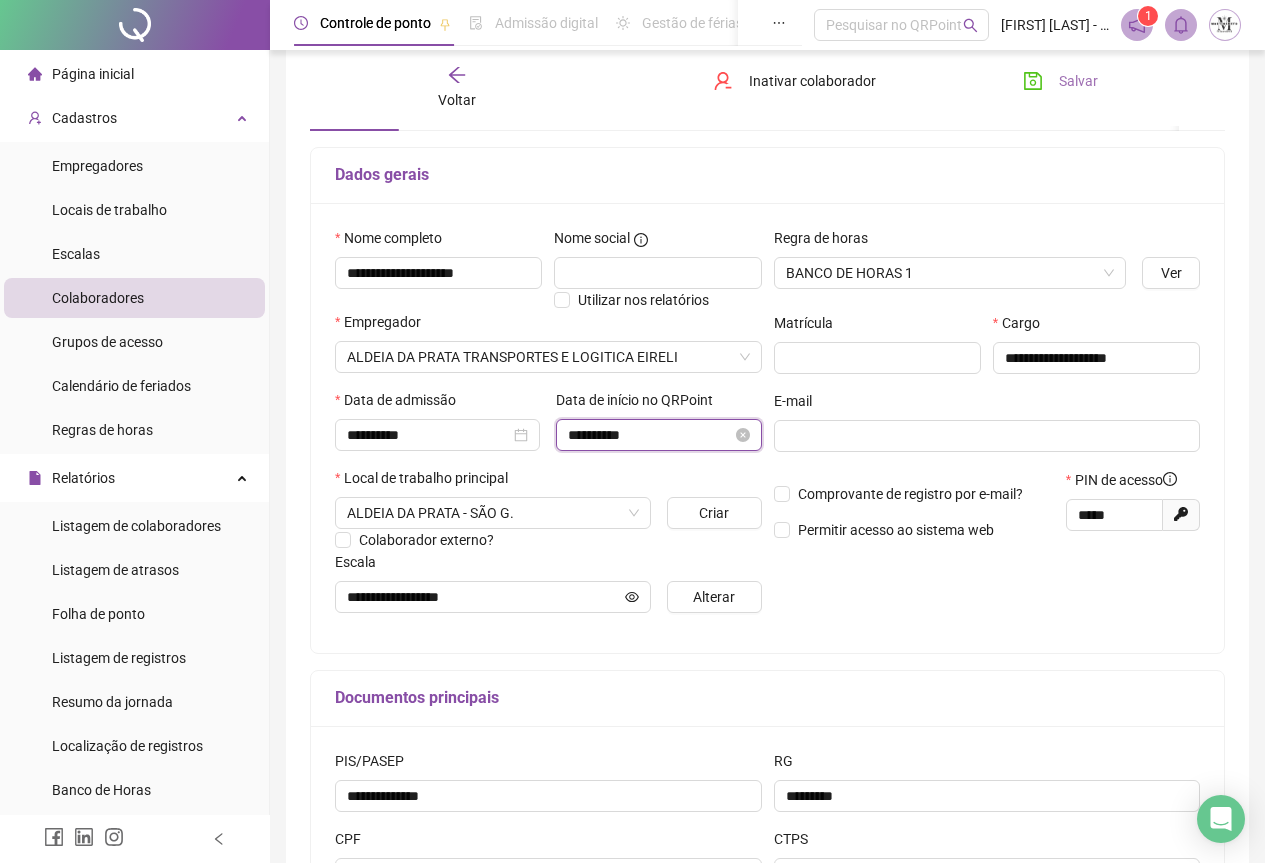 click on "**********" at bounding box center (649, 435) 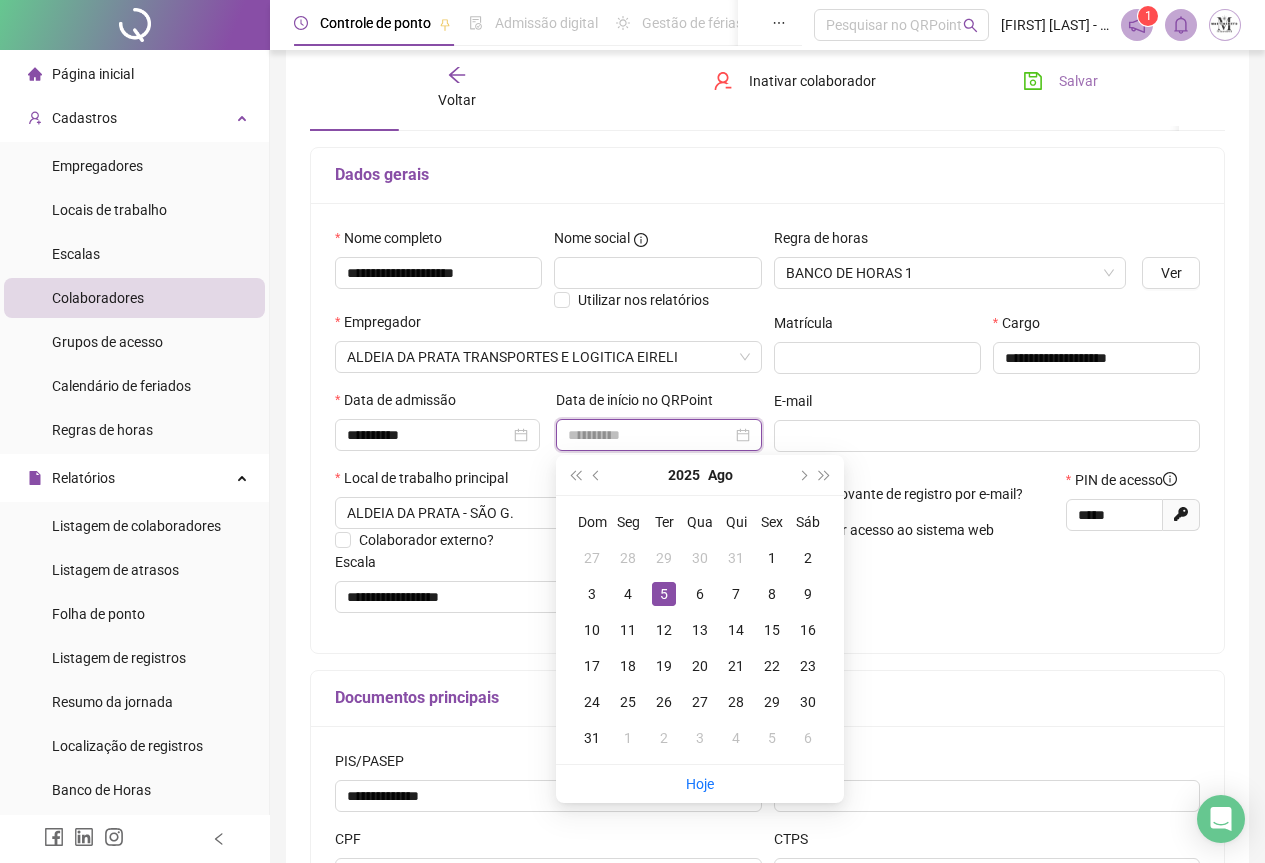 type on "**********" 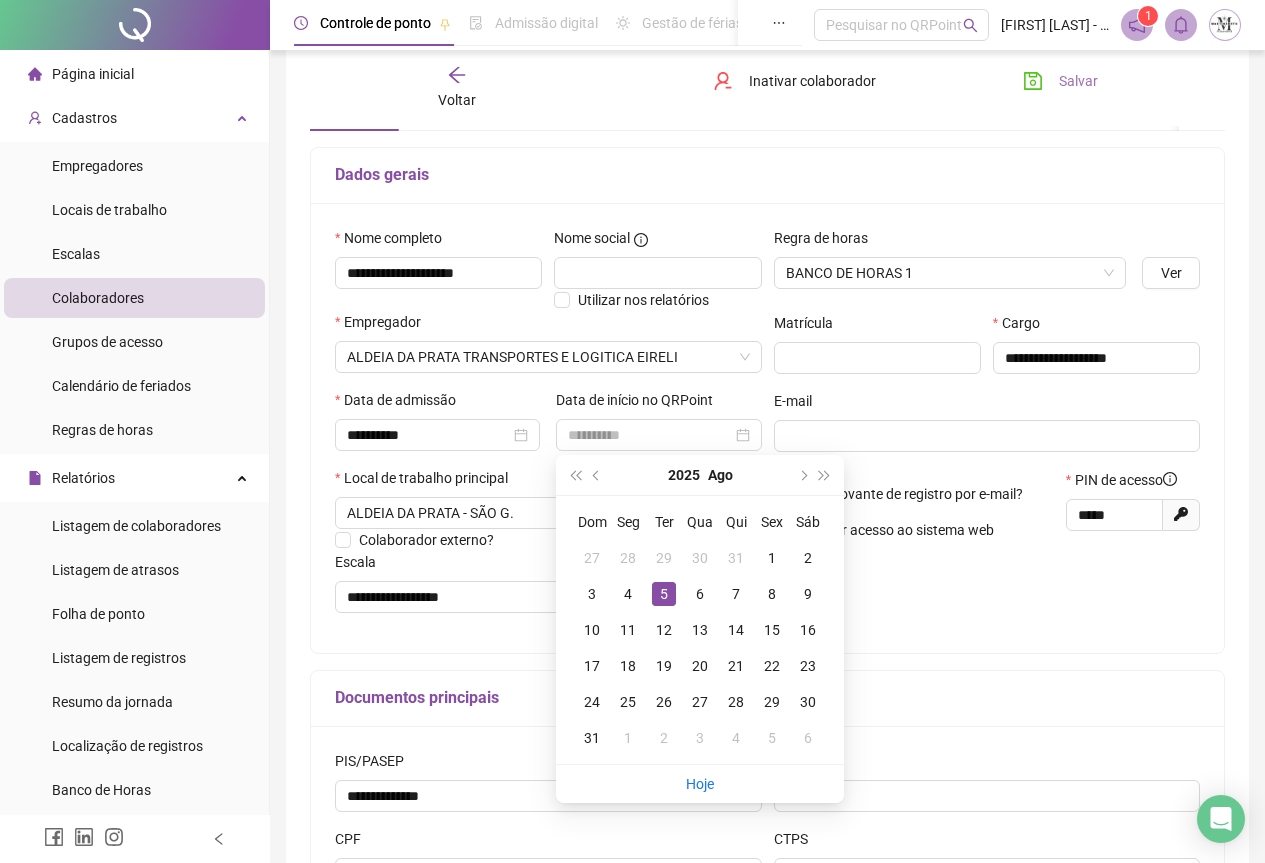 click on "5" at bounding box center (664, 594) 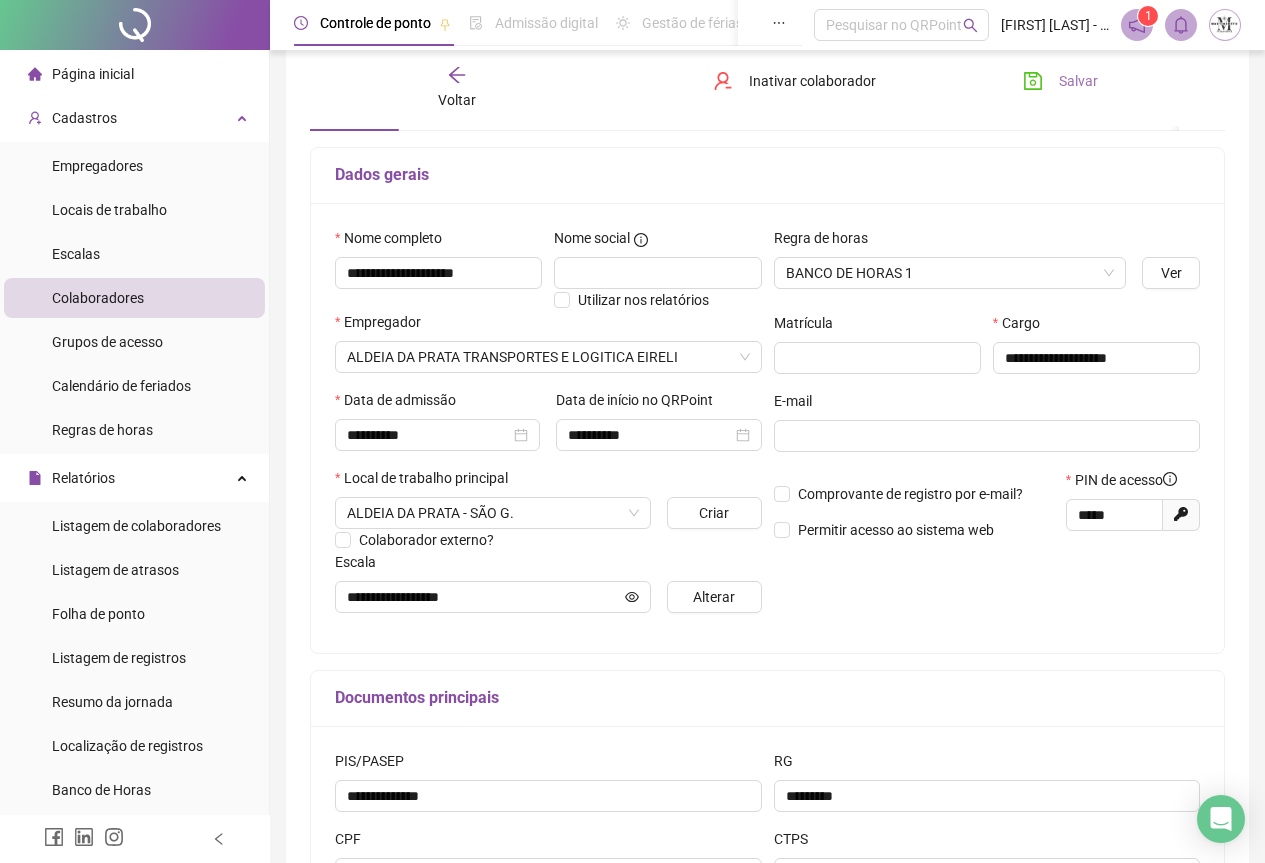 click 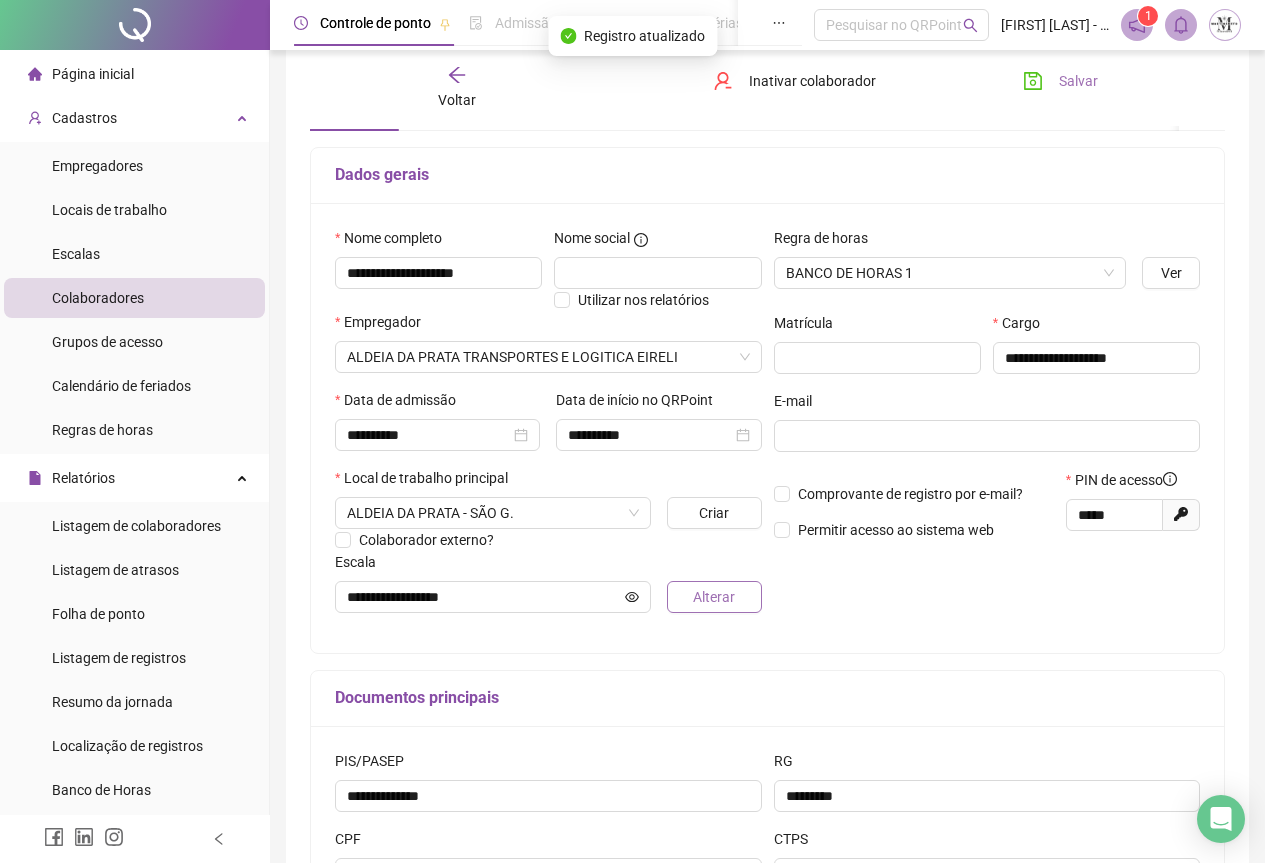 click on "Alterar" at bounding box center (714, 597) 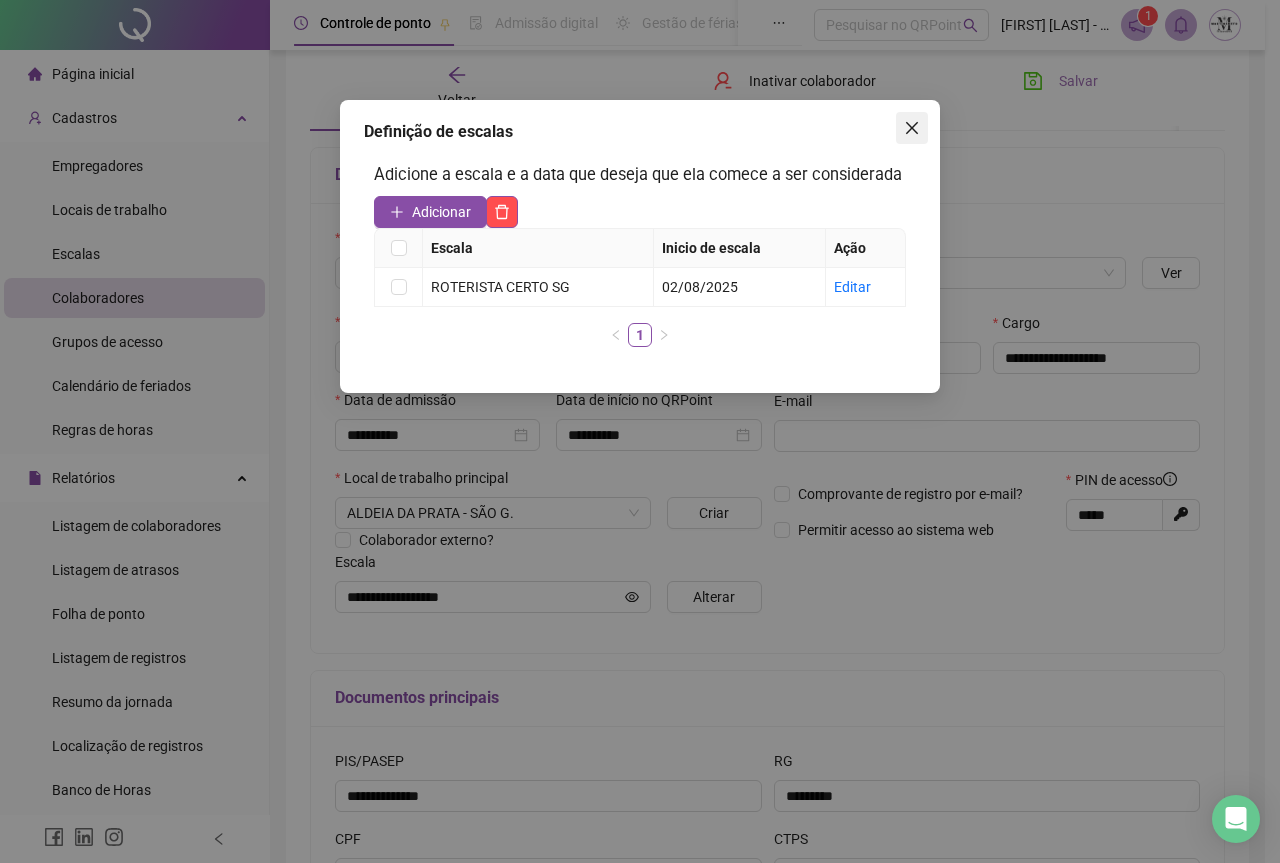 click at bounding box center (912, 128) 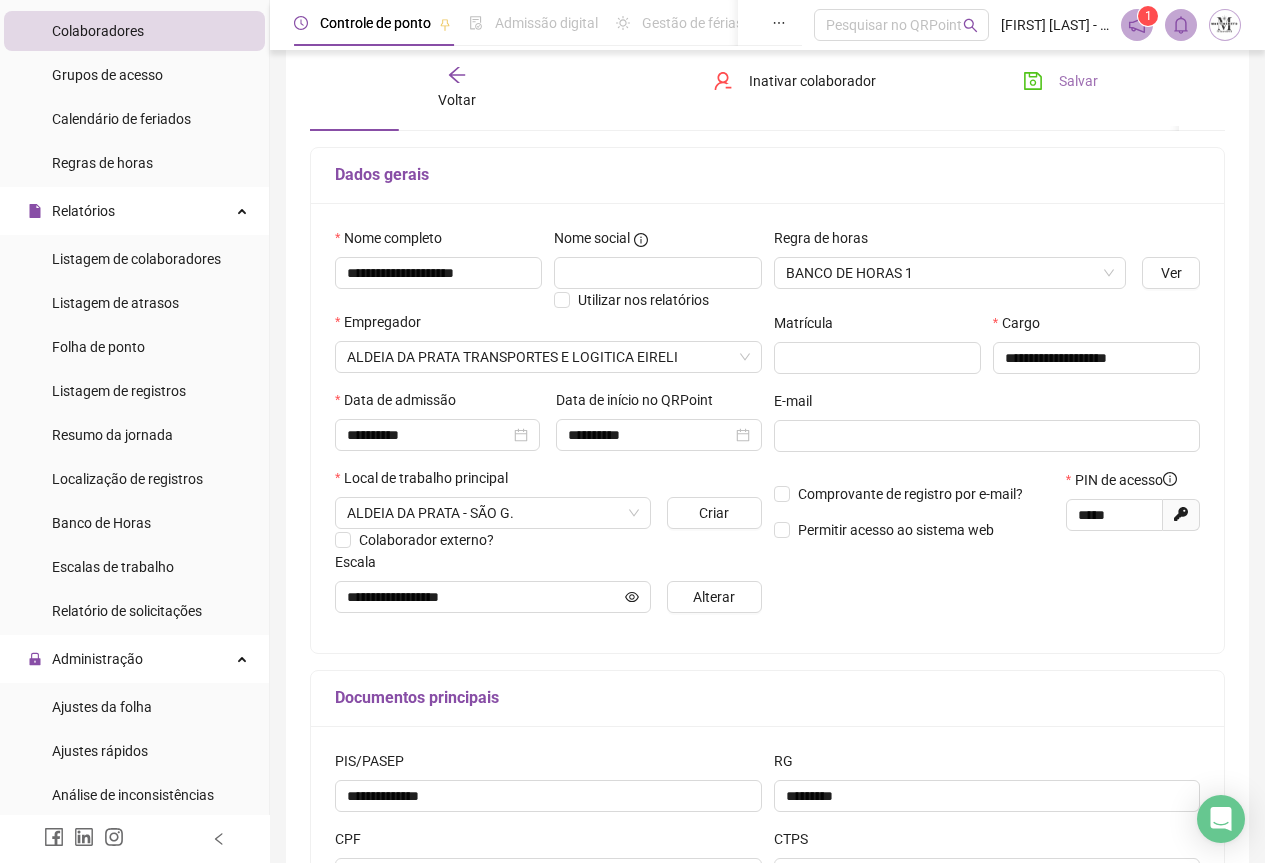 scroll, scrollTop: 300, scrollLeft: 0, axis: vertical 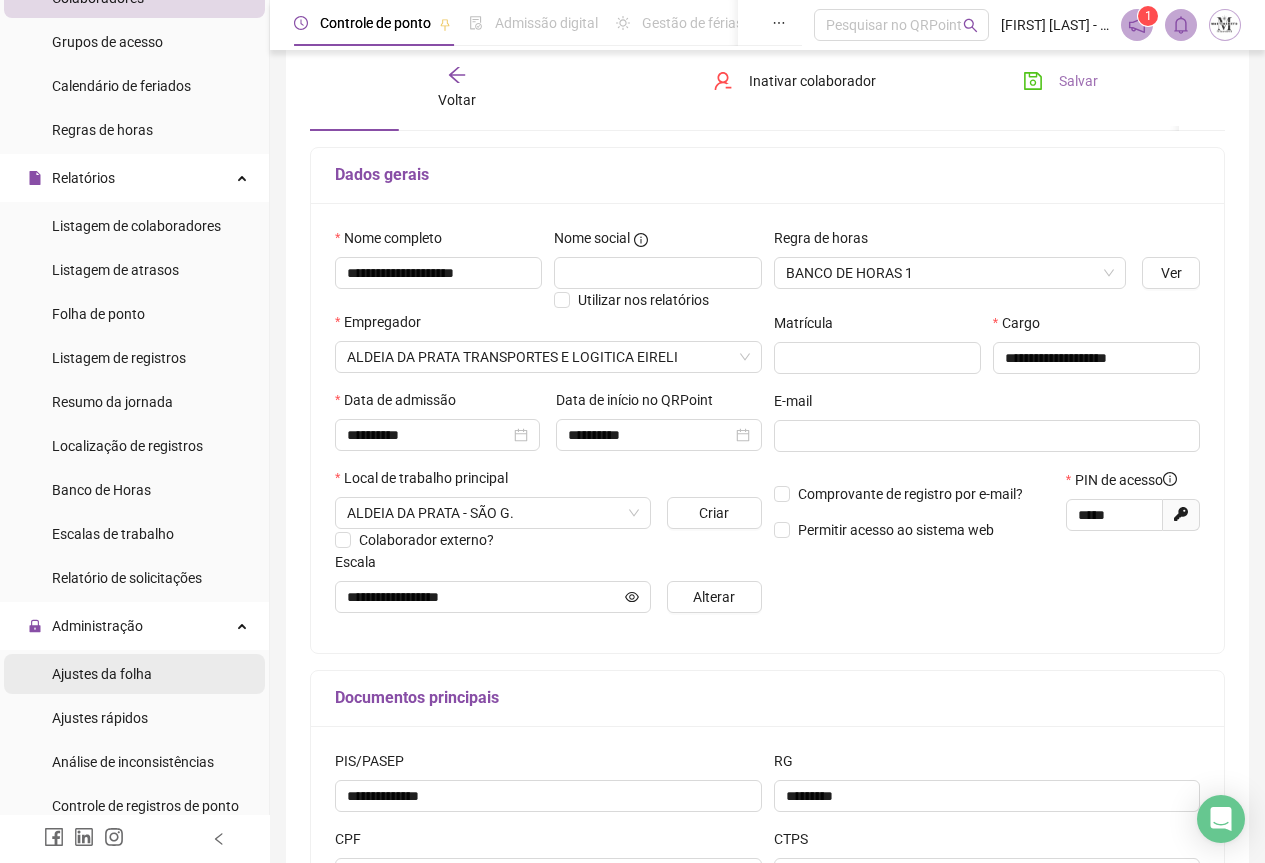click on "Ajustes da folha" at bounding box center [102, 674] 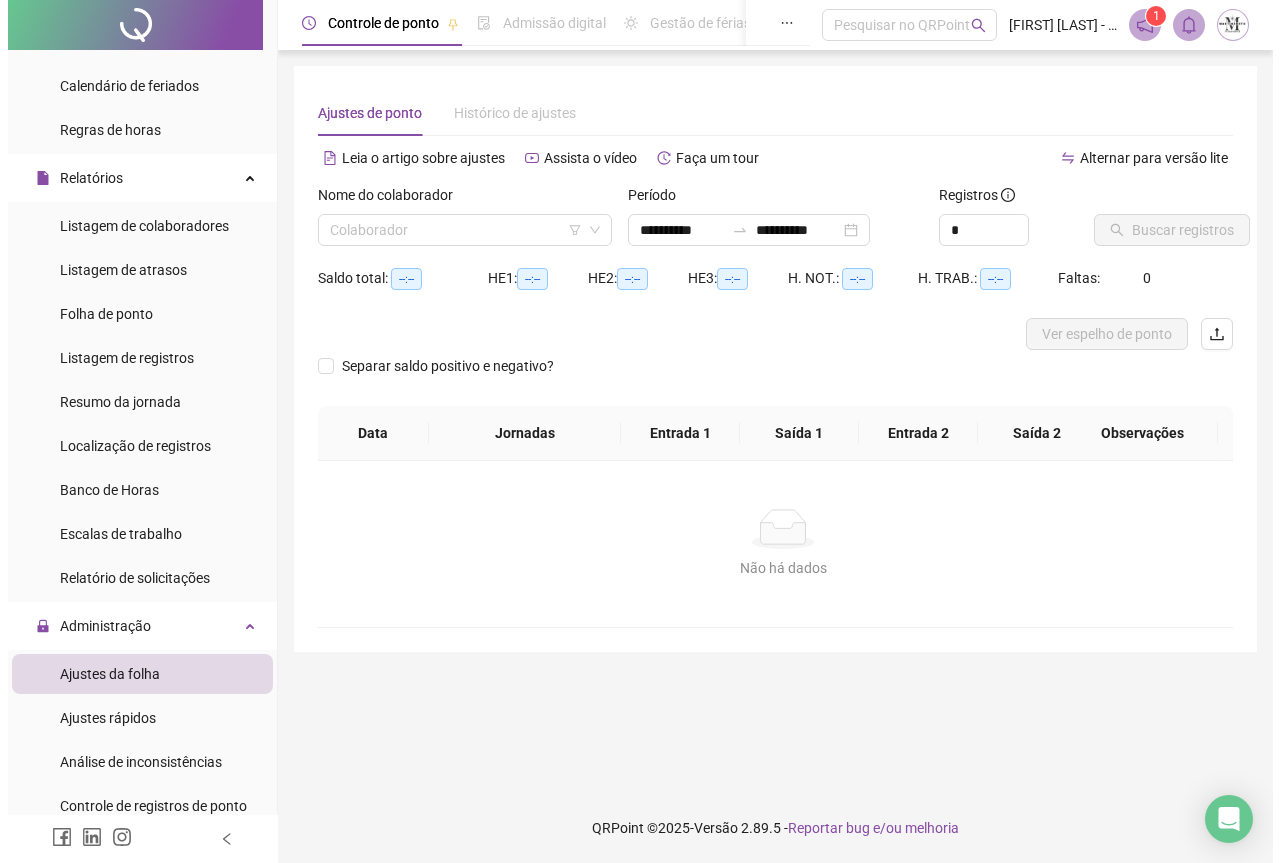scroll, scrollTop: 0, scrollLeft: 0, axis: both 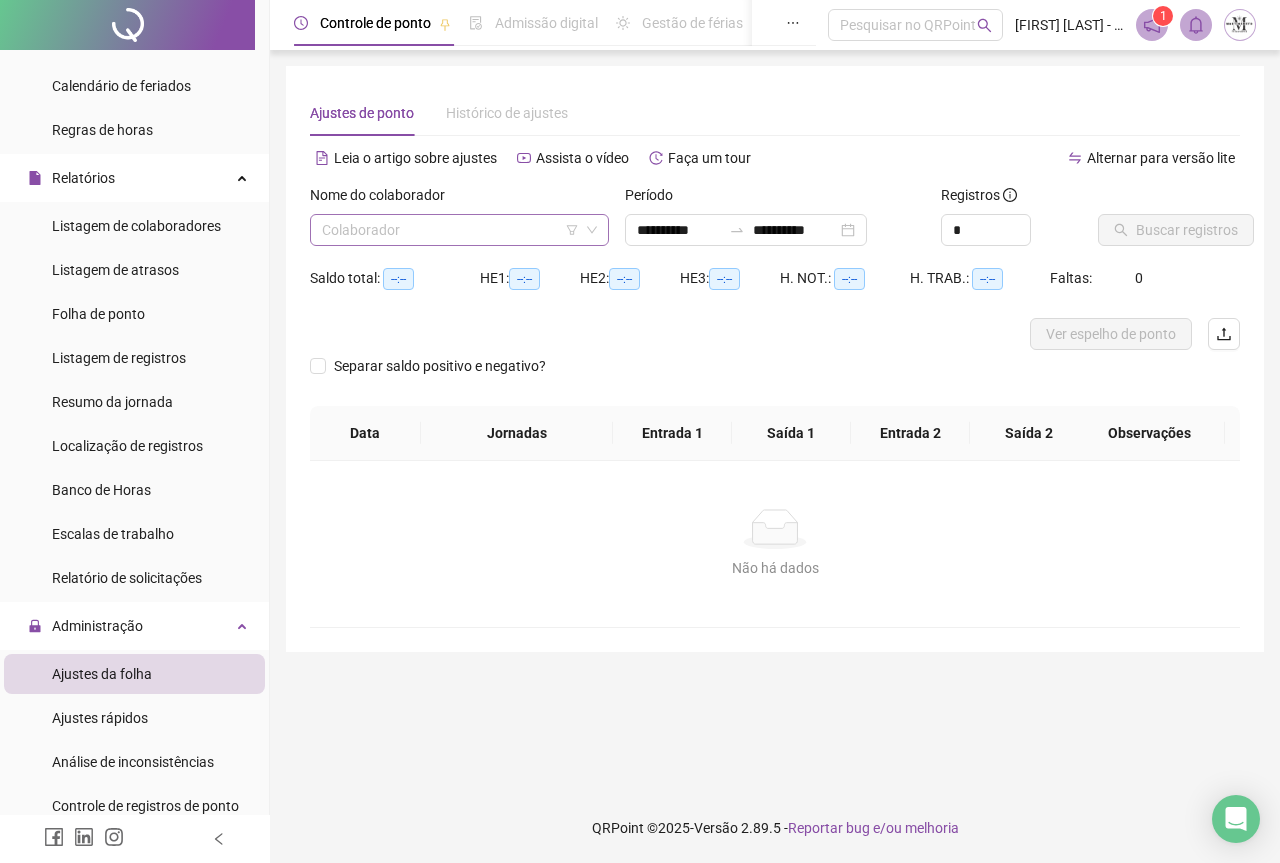 click at bounding box center [450, 230] 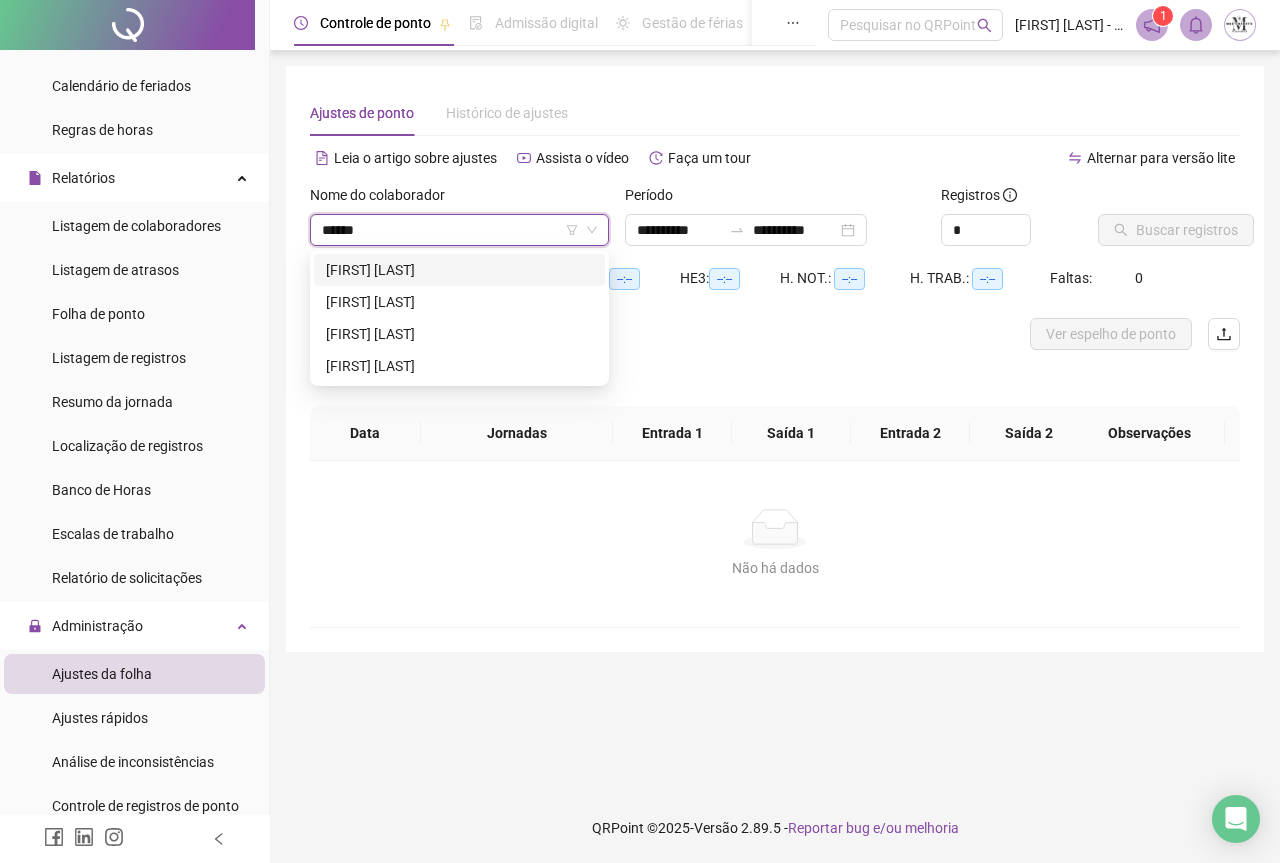 type on "*******" 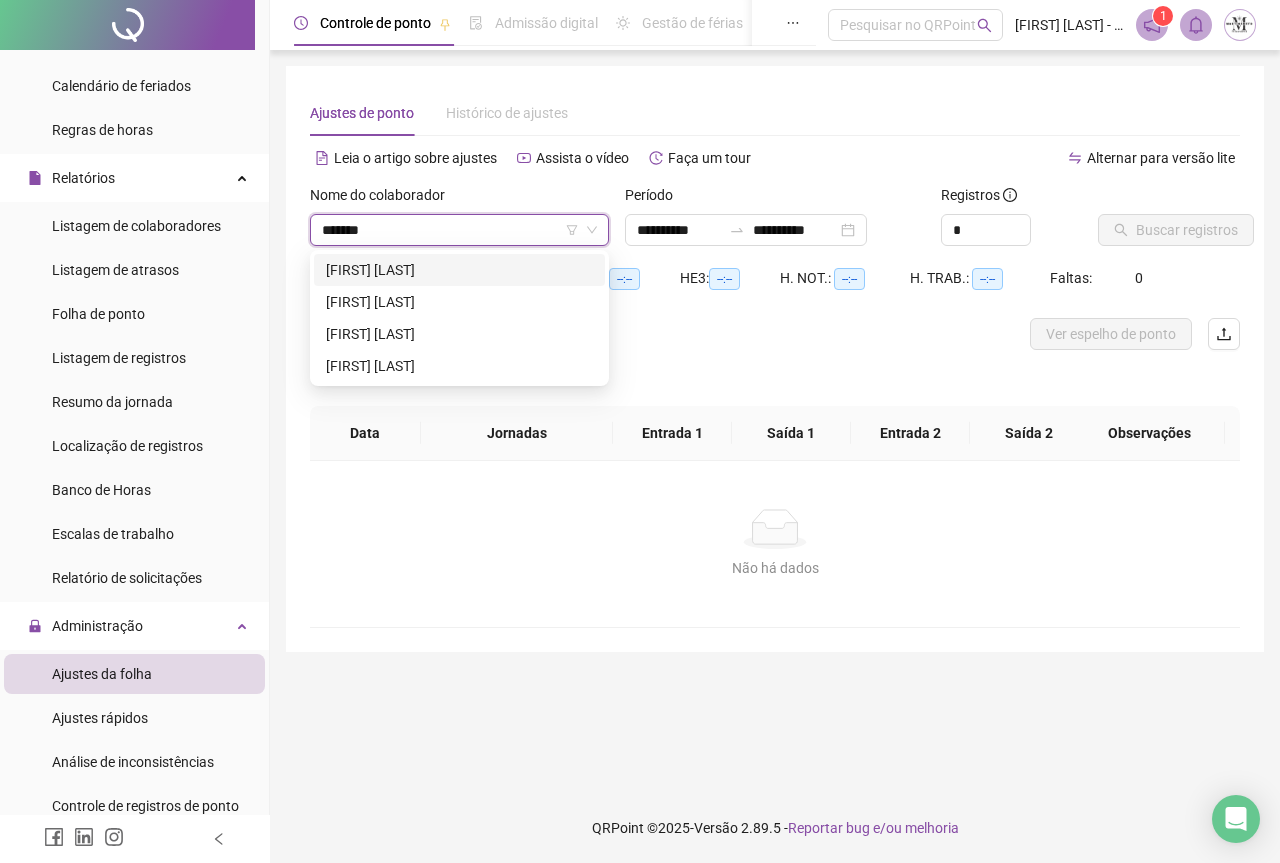 click on "[FIRST] [LAST]" at bounding box center [459, 270] 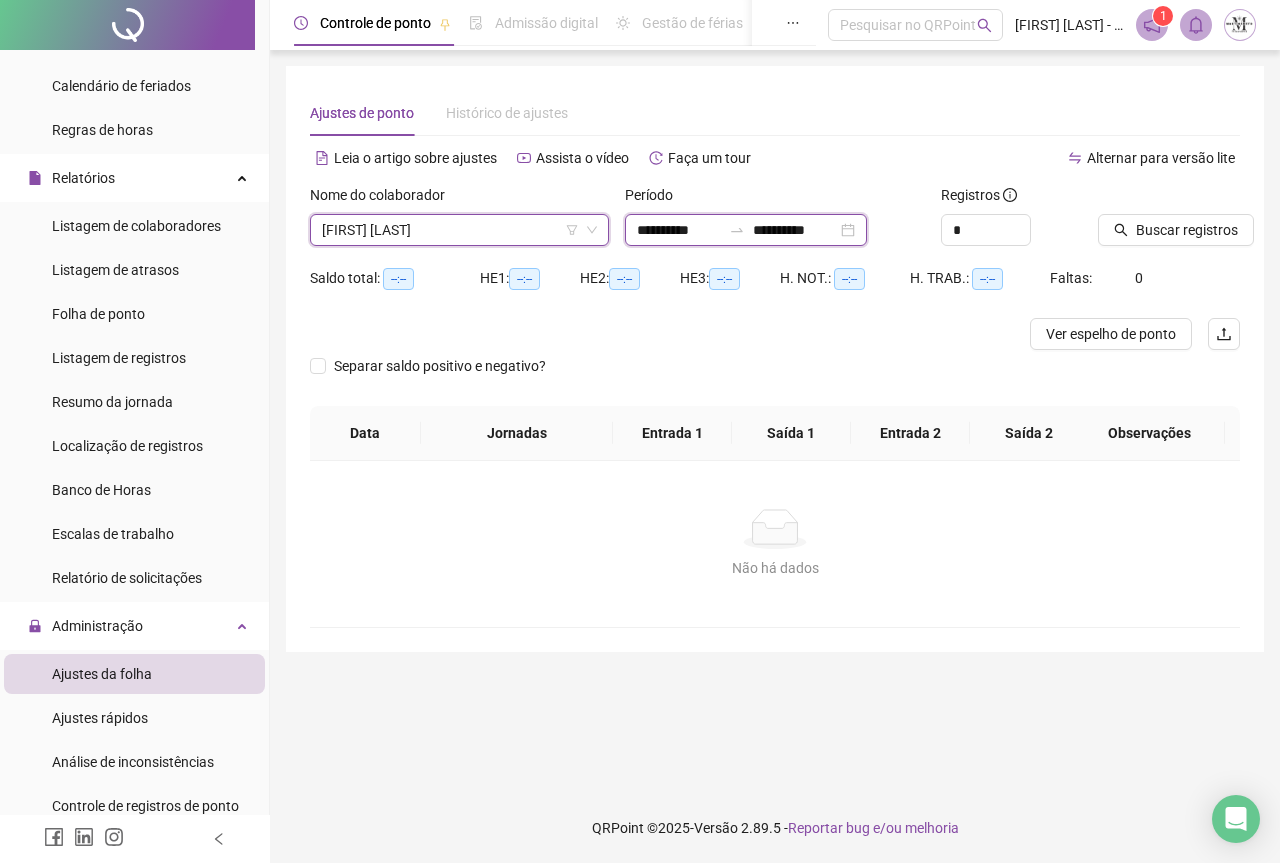 click on "**********" at bounding box center [795, 230] 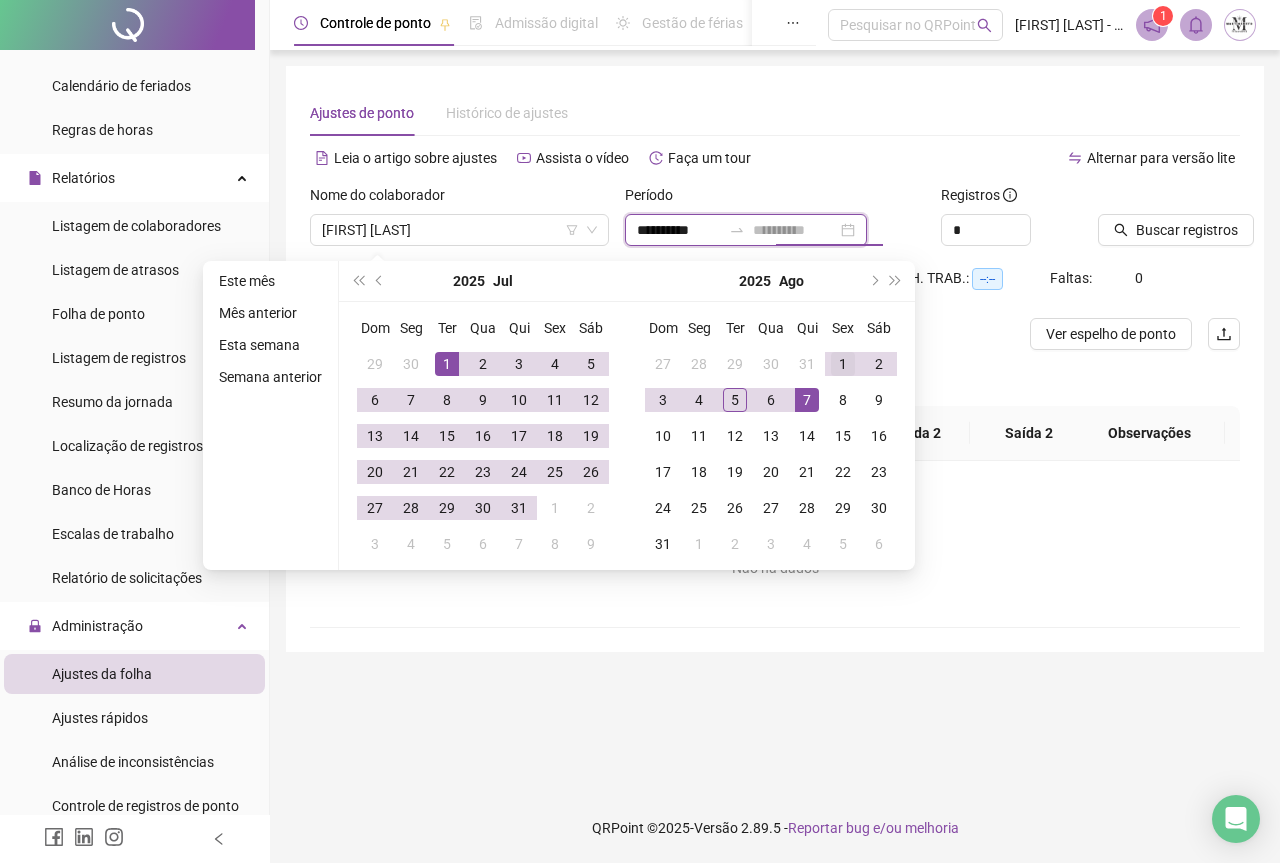 type on "**********" 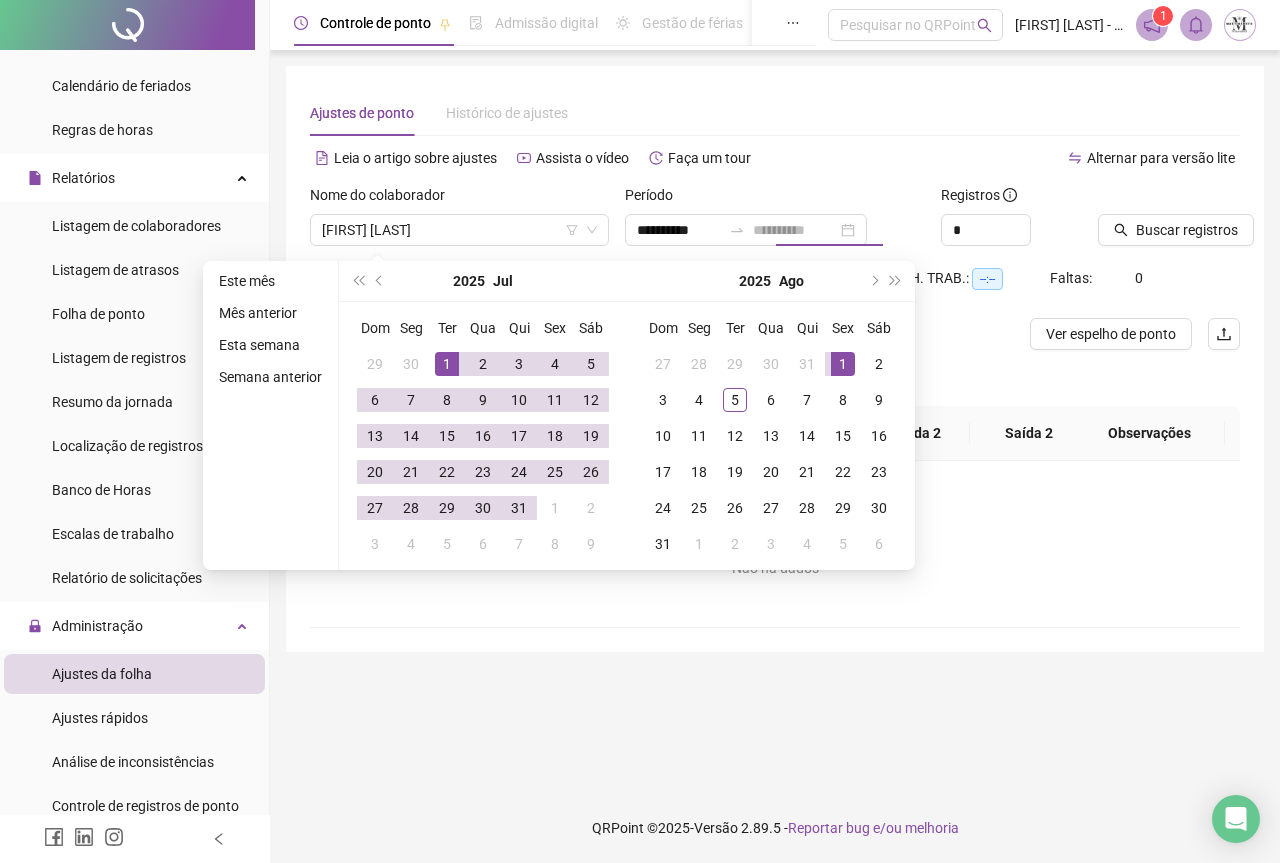 click on "1" at bounding box center (843, 364) 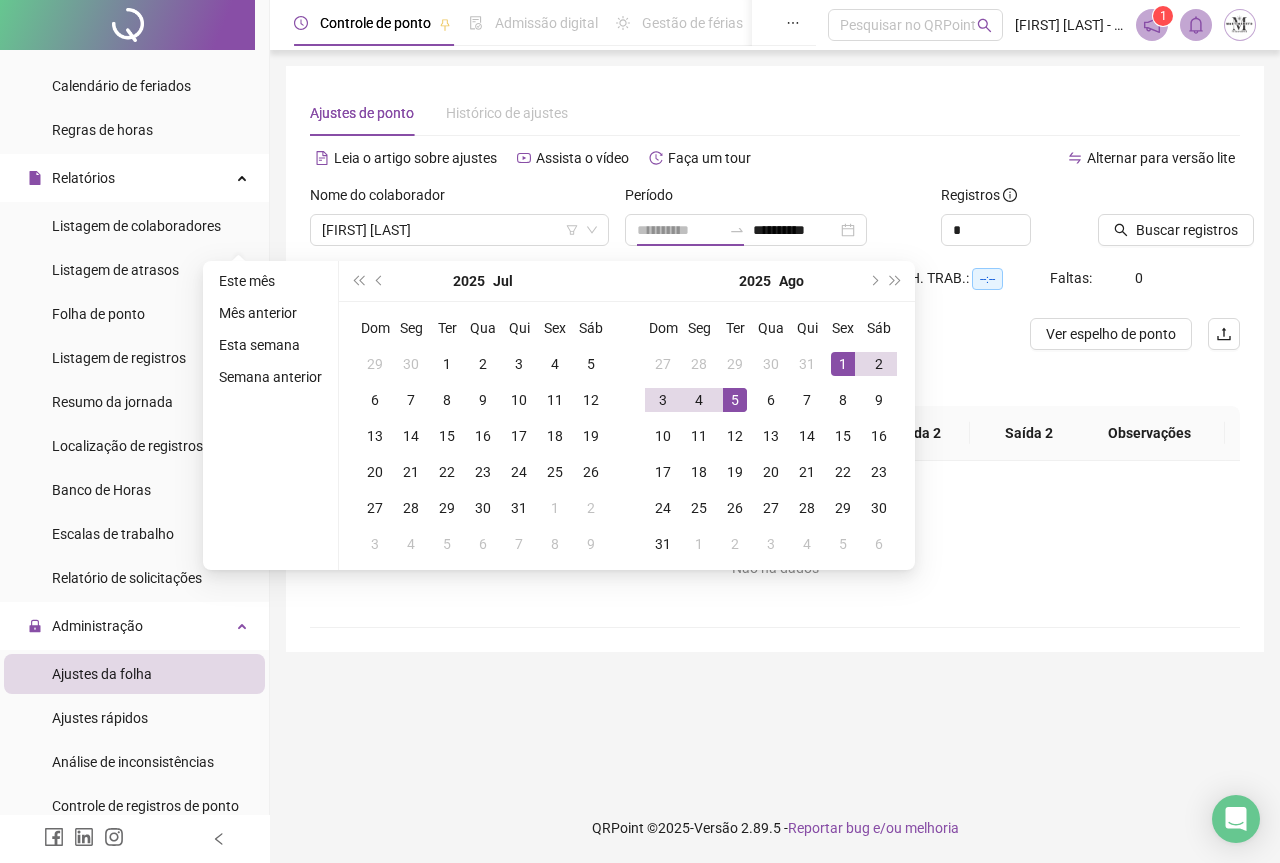 click on "5" at bounding box center (735, 400) 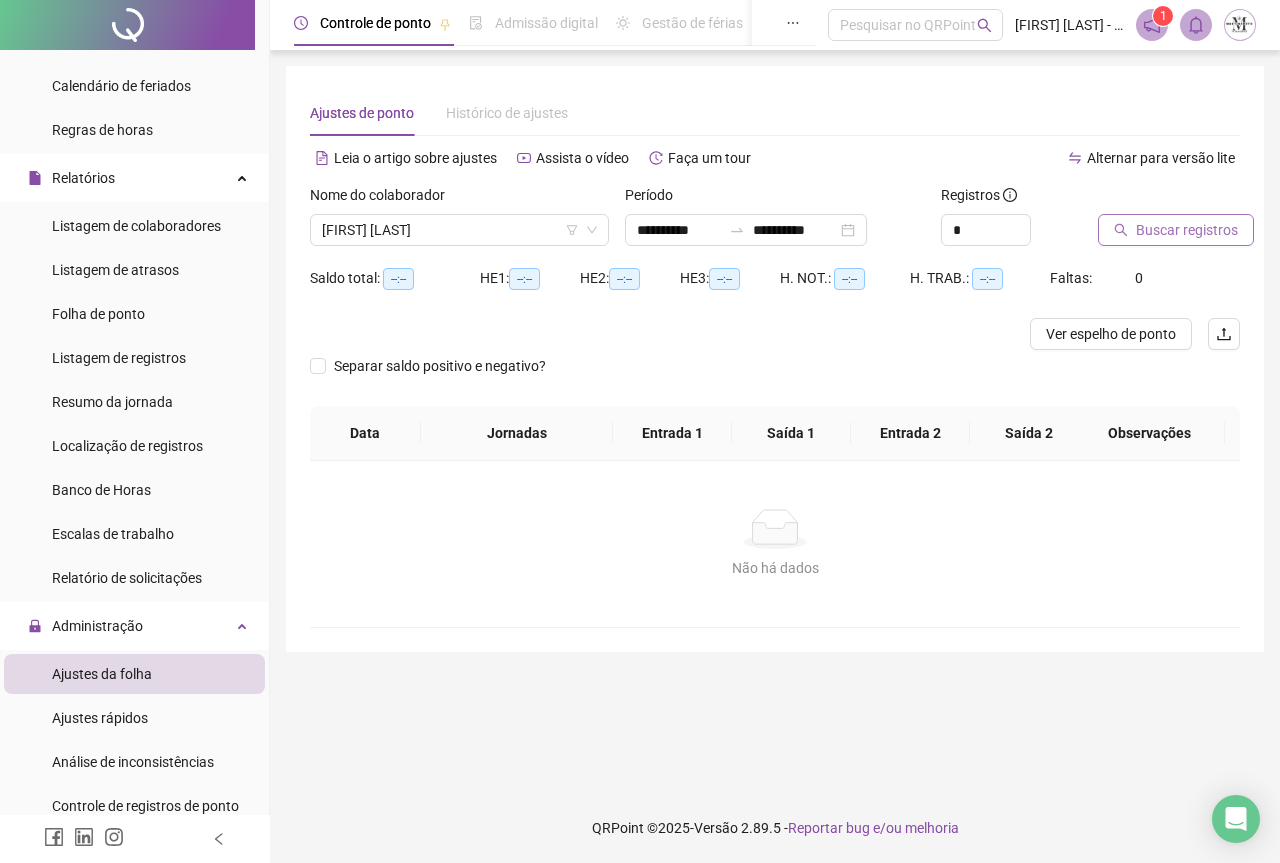 click on "Buscar registros" at bounding box center [1187, 230] 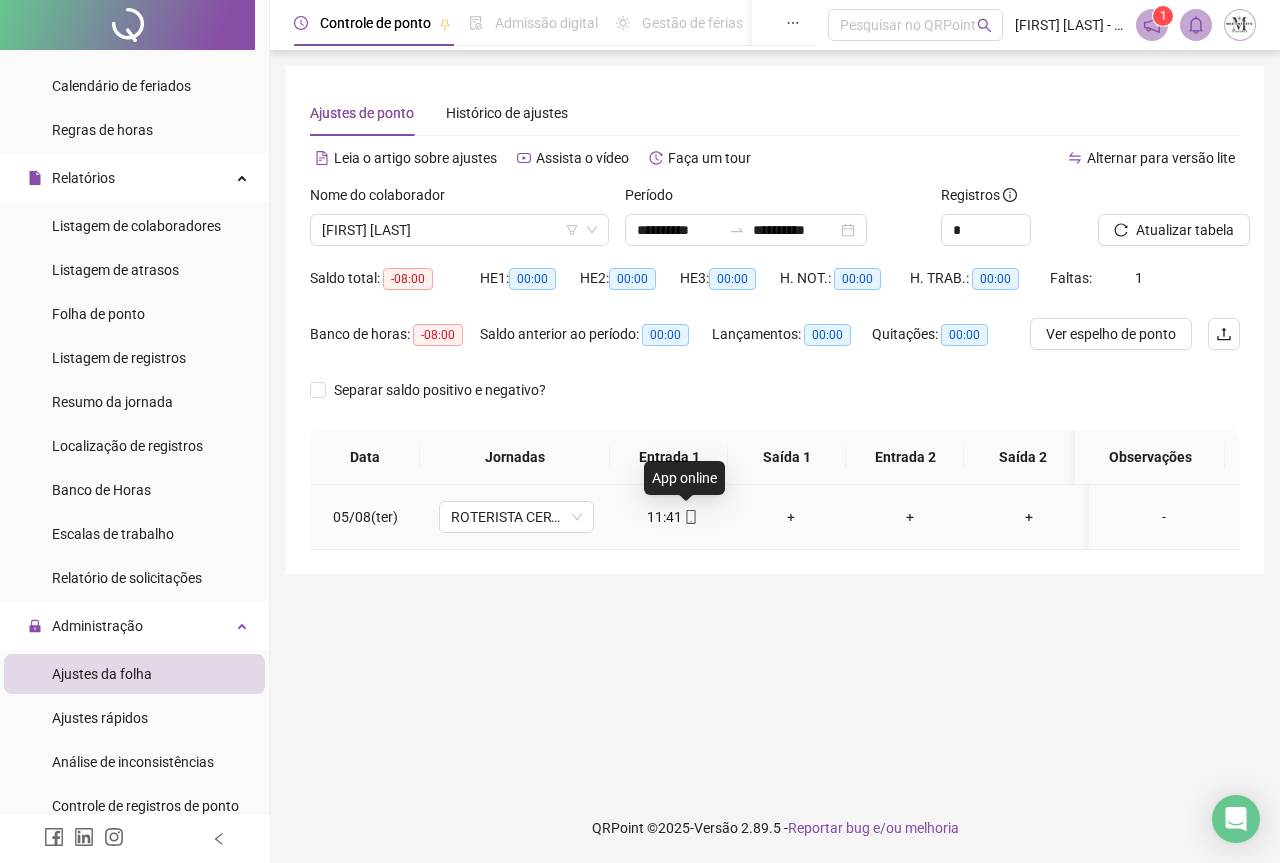 click 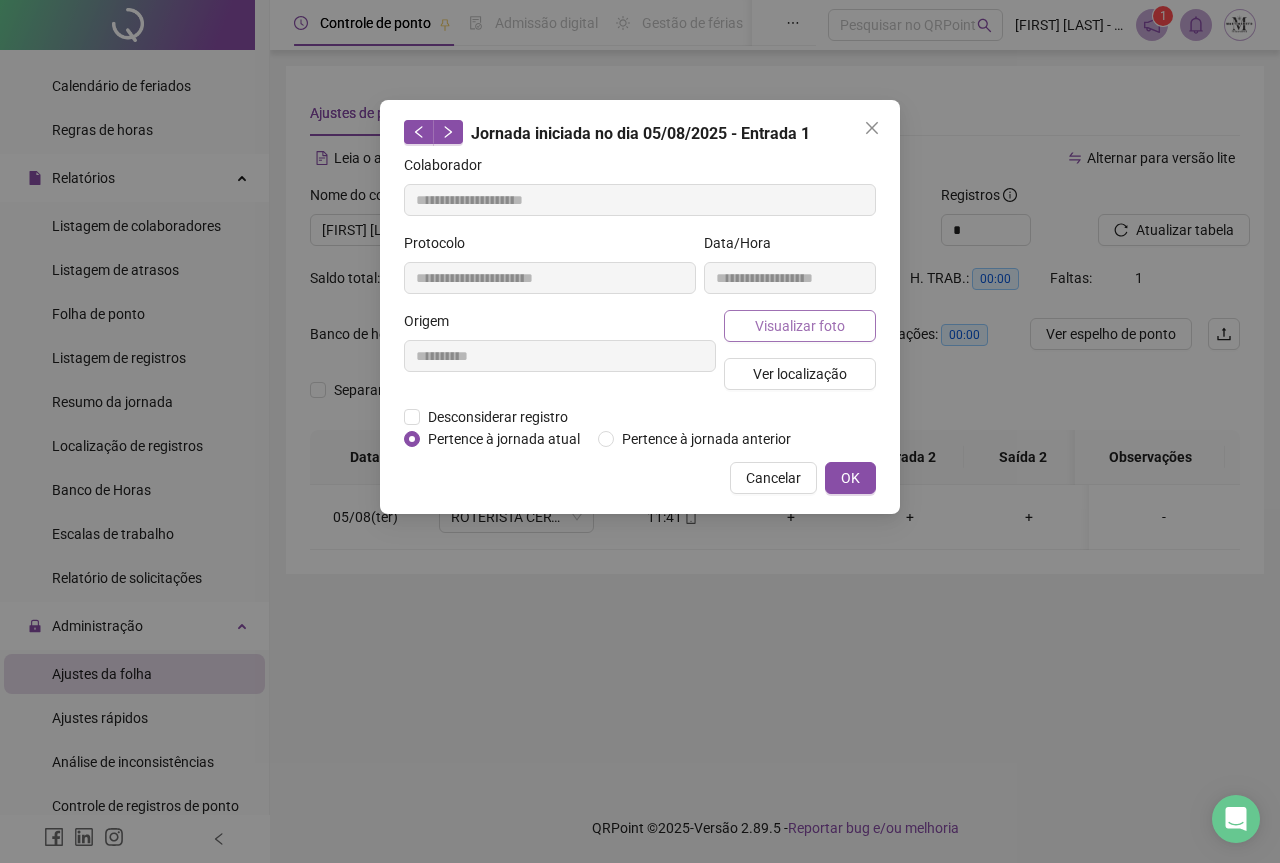 click on "Visualizar foto" at bounding box center (800, 326) 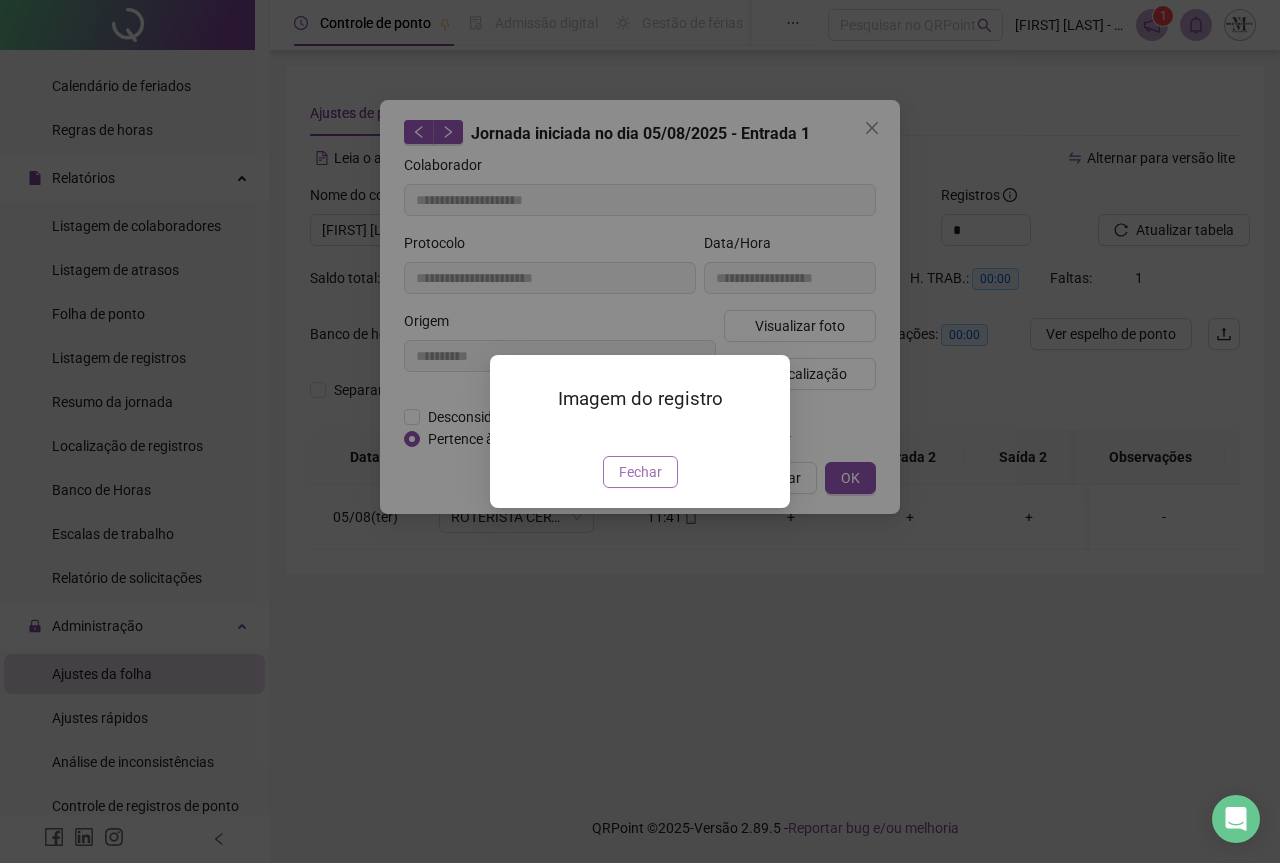 click on "Fechar" at bounding box center (640, 472) 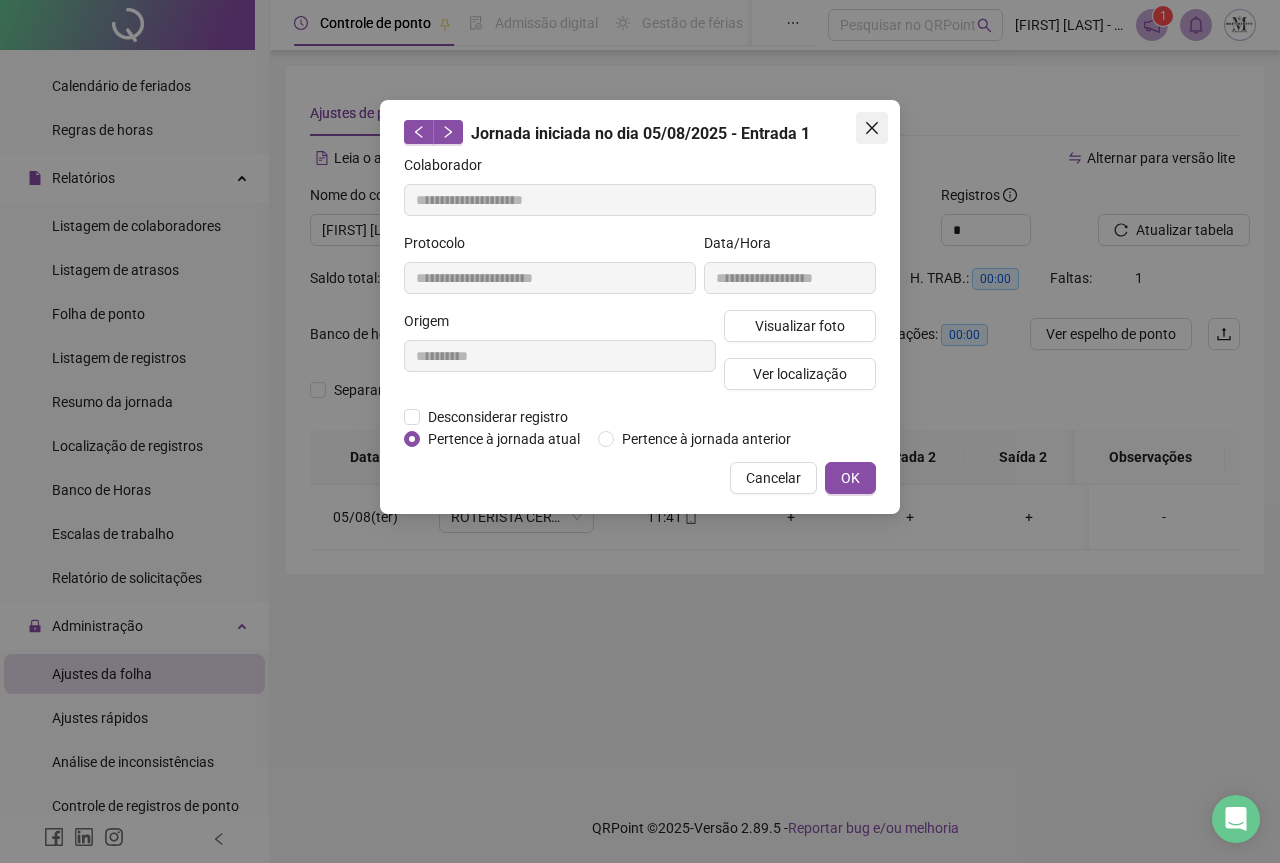 click 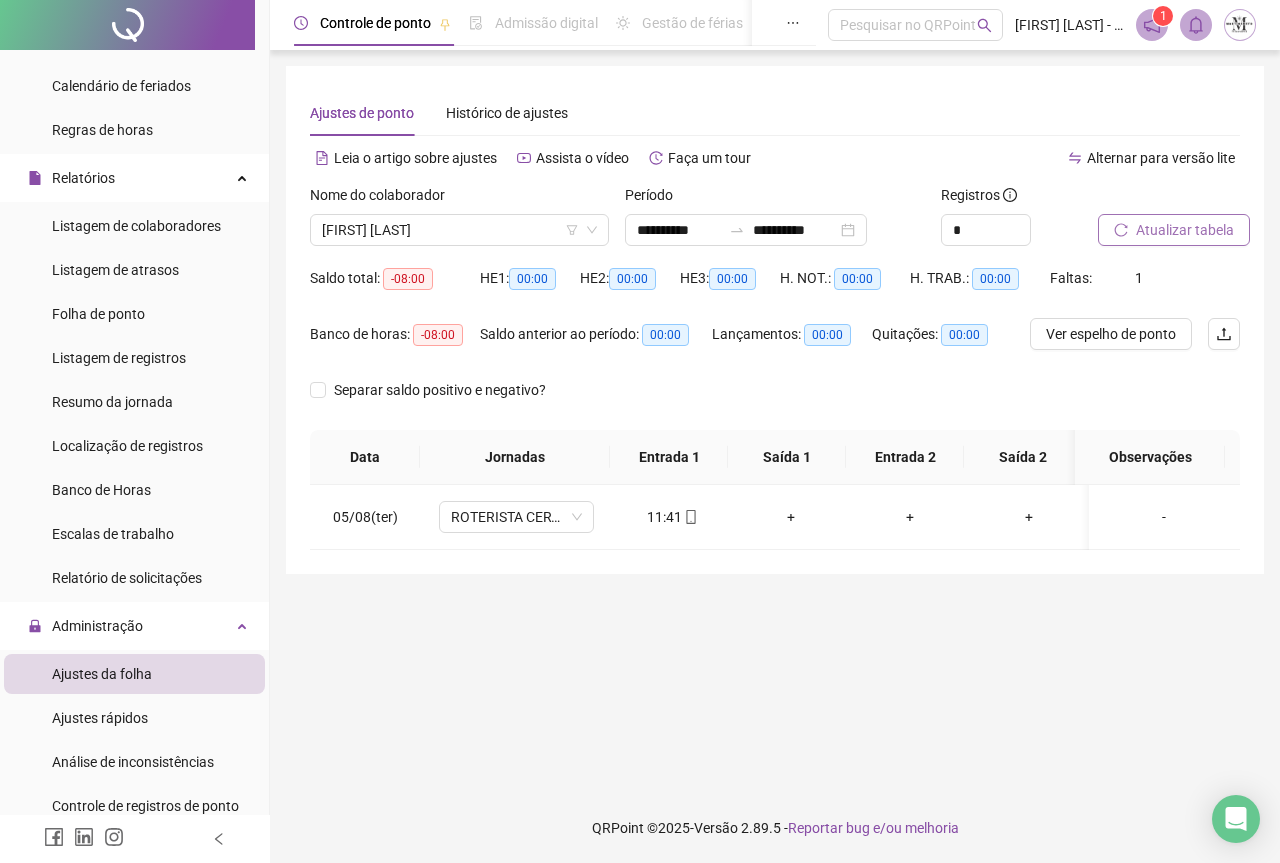 click on "Atualizar tabela" at bounding box center (1185, 230) 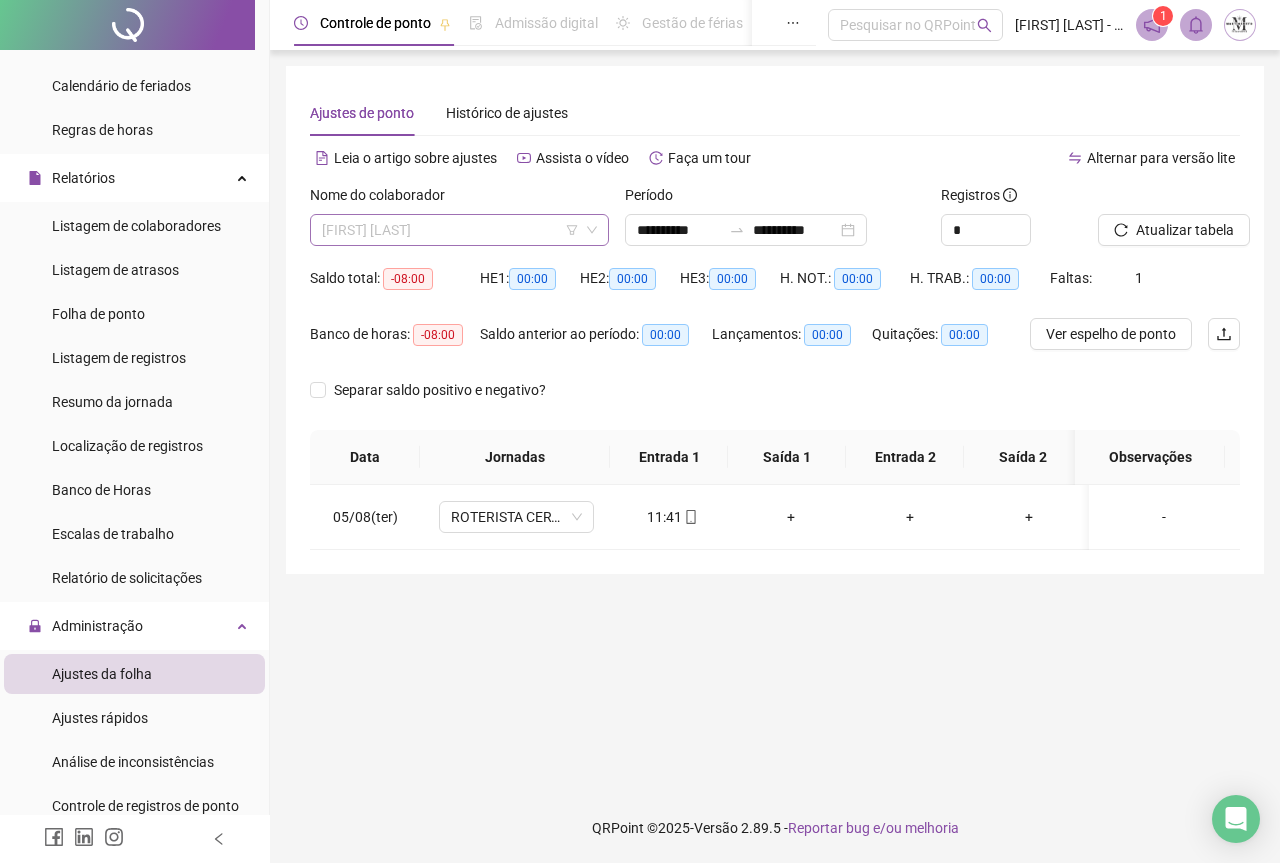 click on "[FIRST] [LAST]" at bounding box center (459, 230) 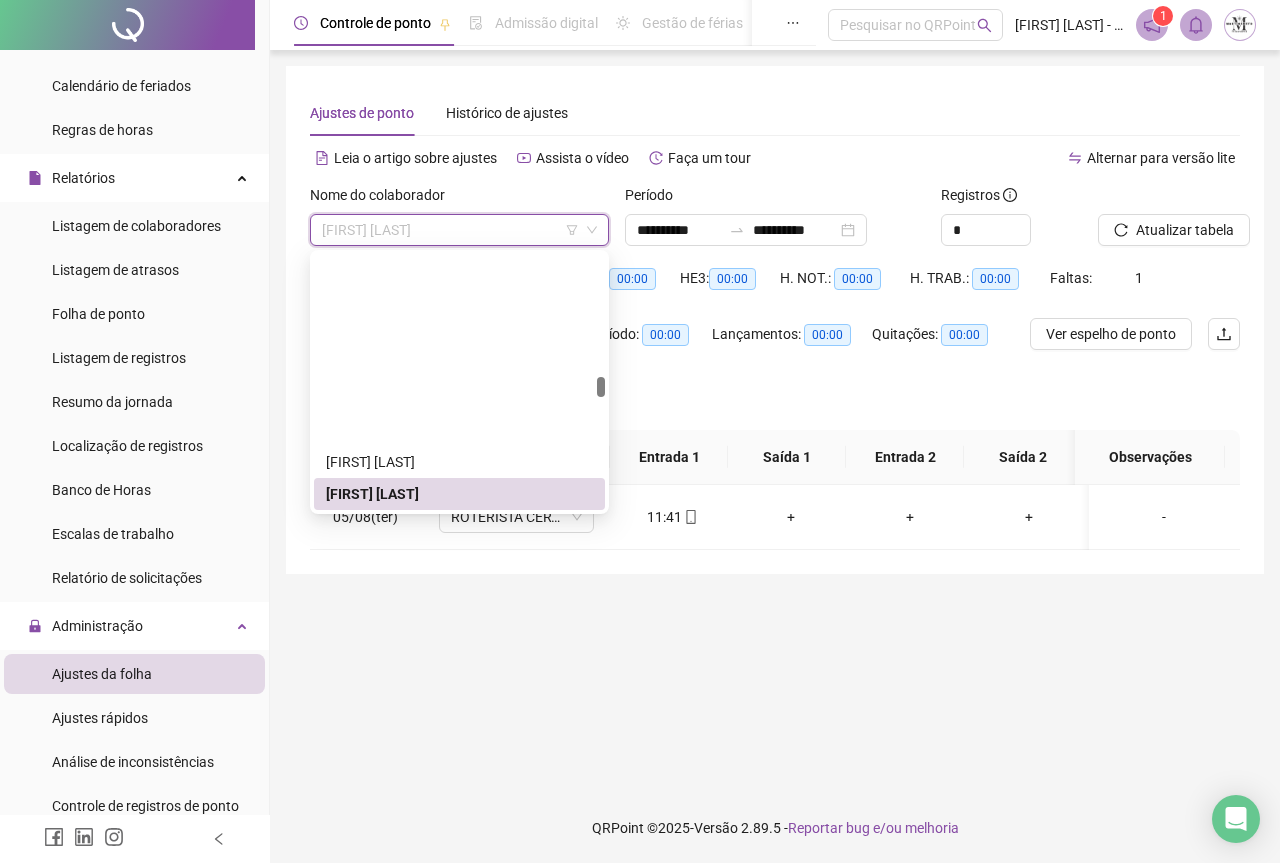 scroll, scrollTop: 3304, scrollLeft: 0, axis: vertical 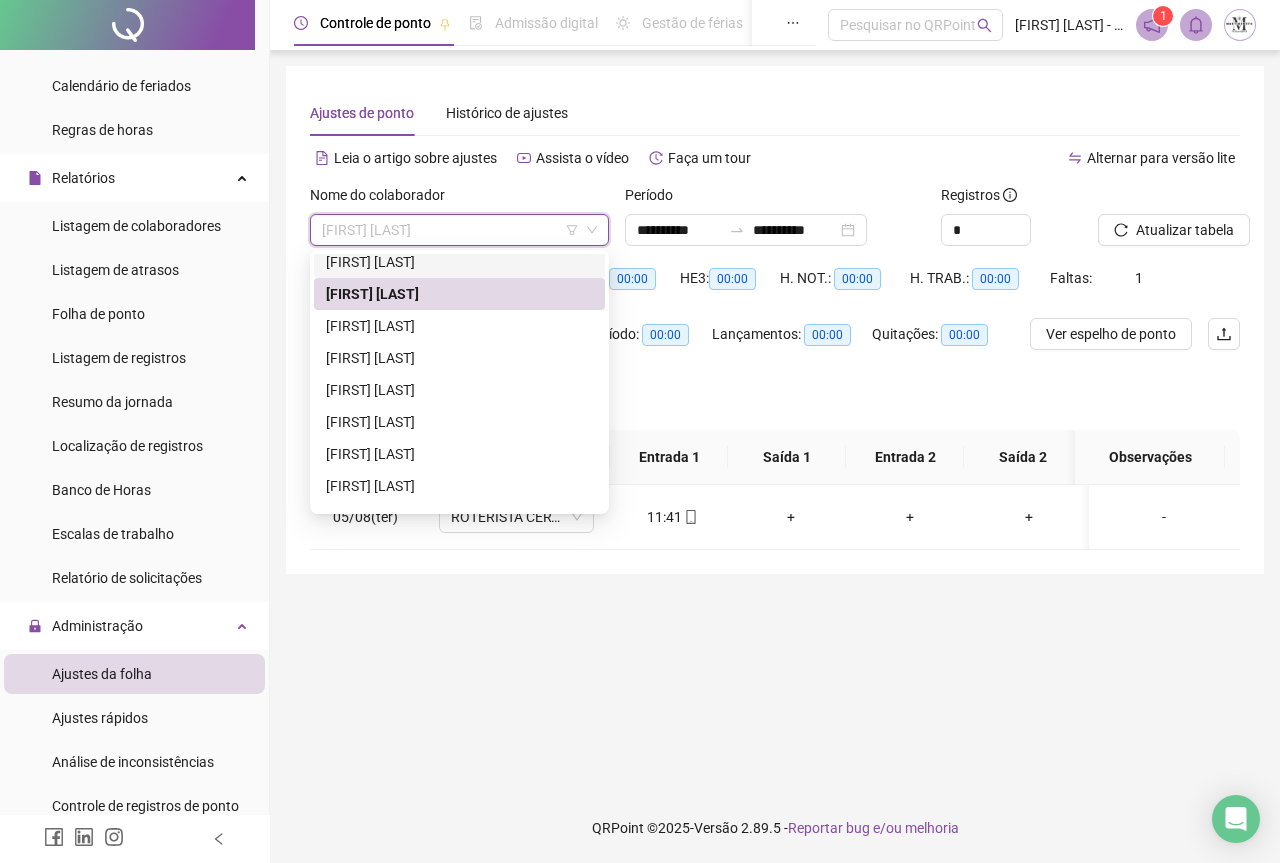 click on "[FIRST] [LAST]" at bounding box center (459, 230) 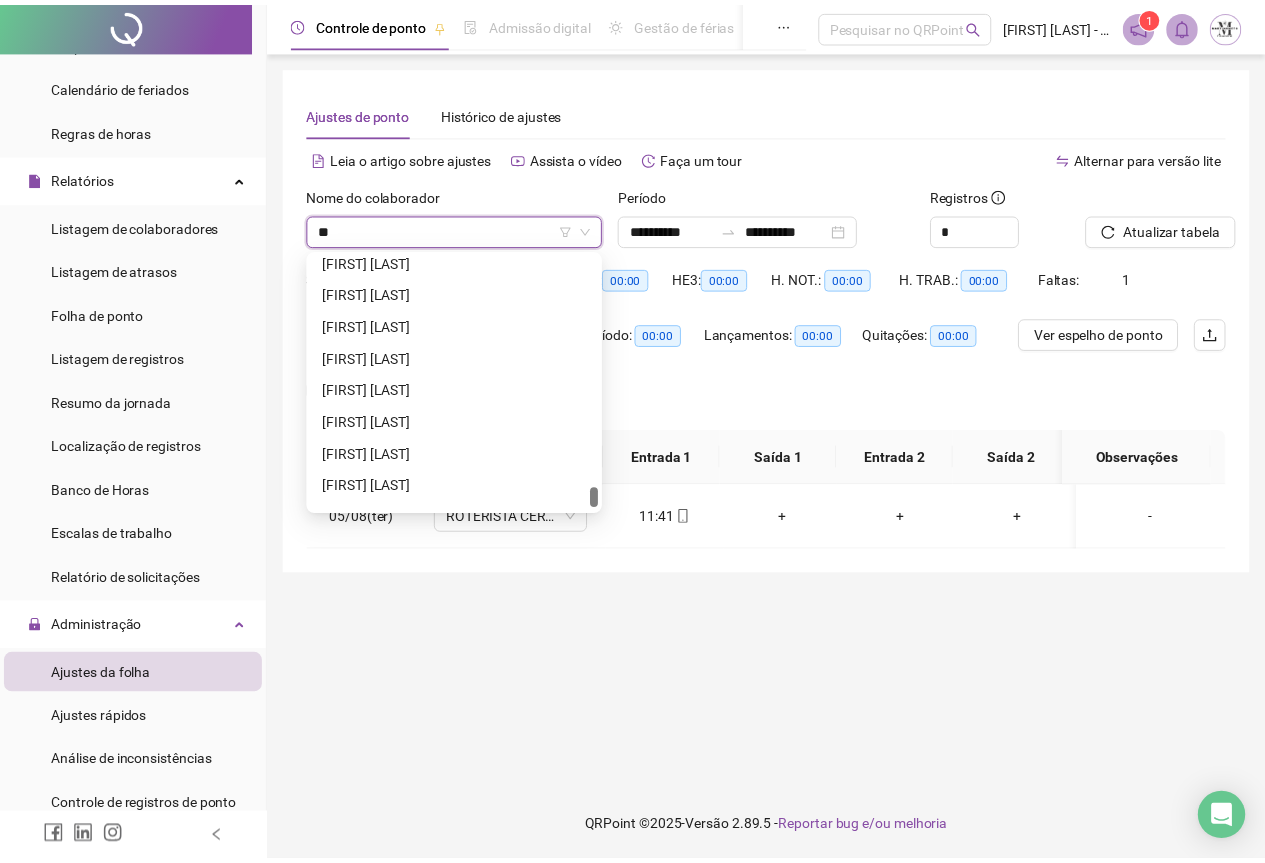 scroll, scrollTop: 0, scrollLeft: 0, axis: both 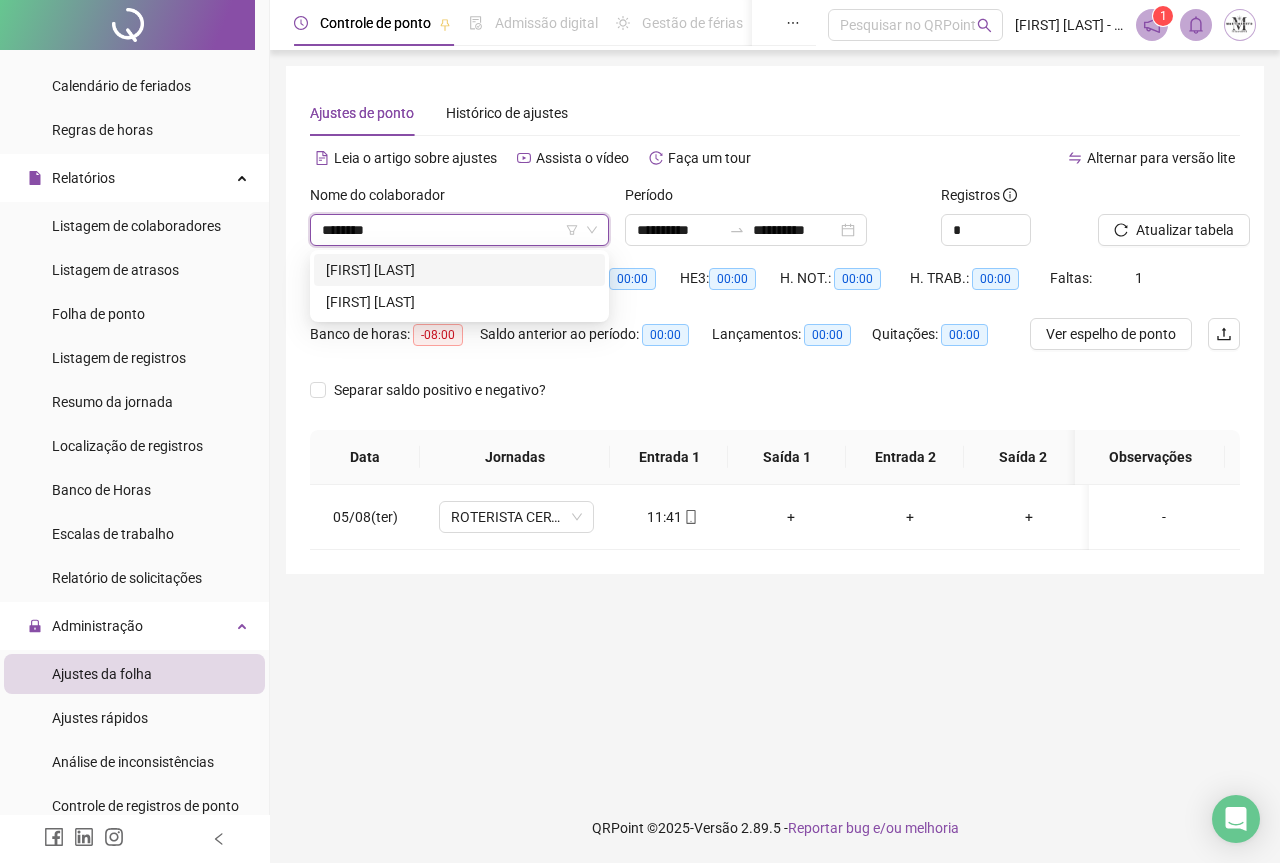 type on "*********" 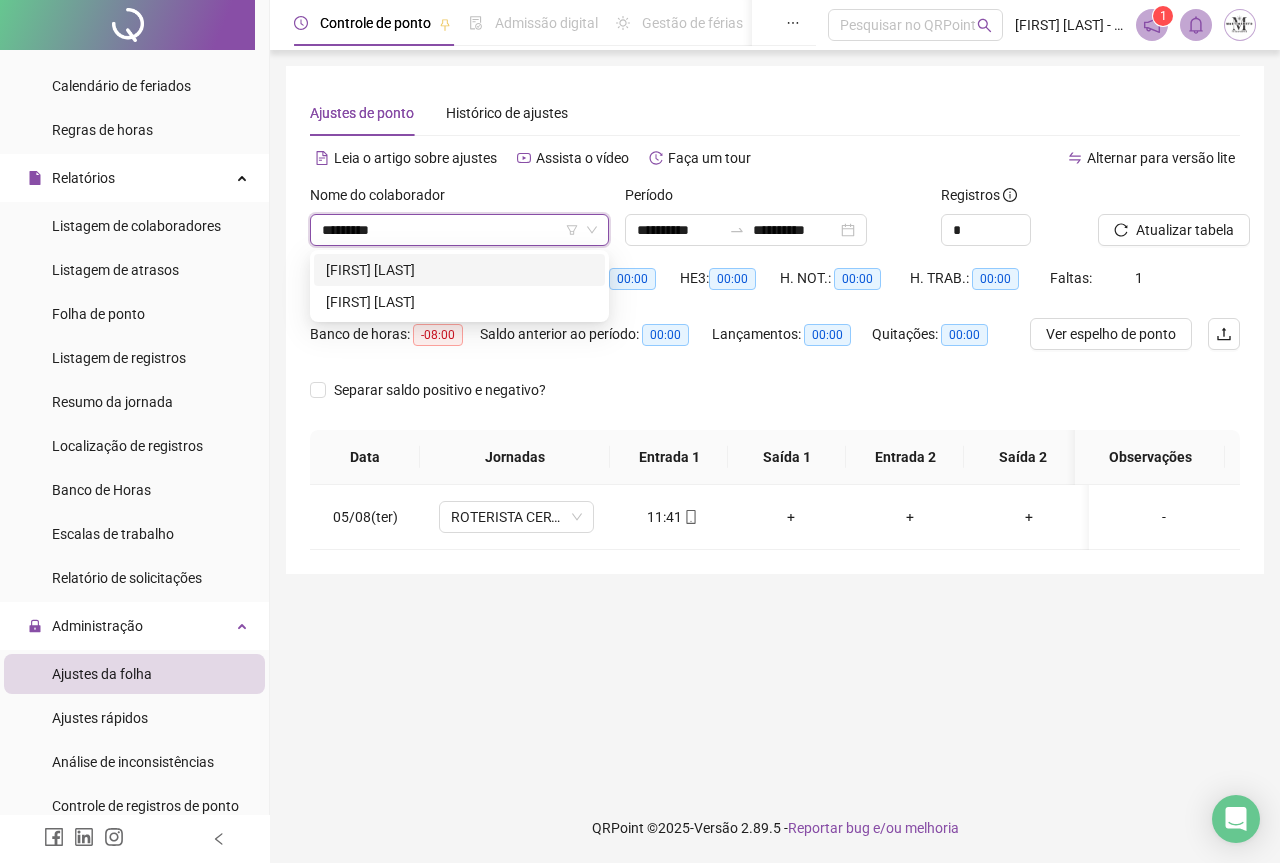 click on "[FIRST] [LAST]" at bounding box center [459, 270] 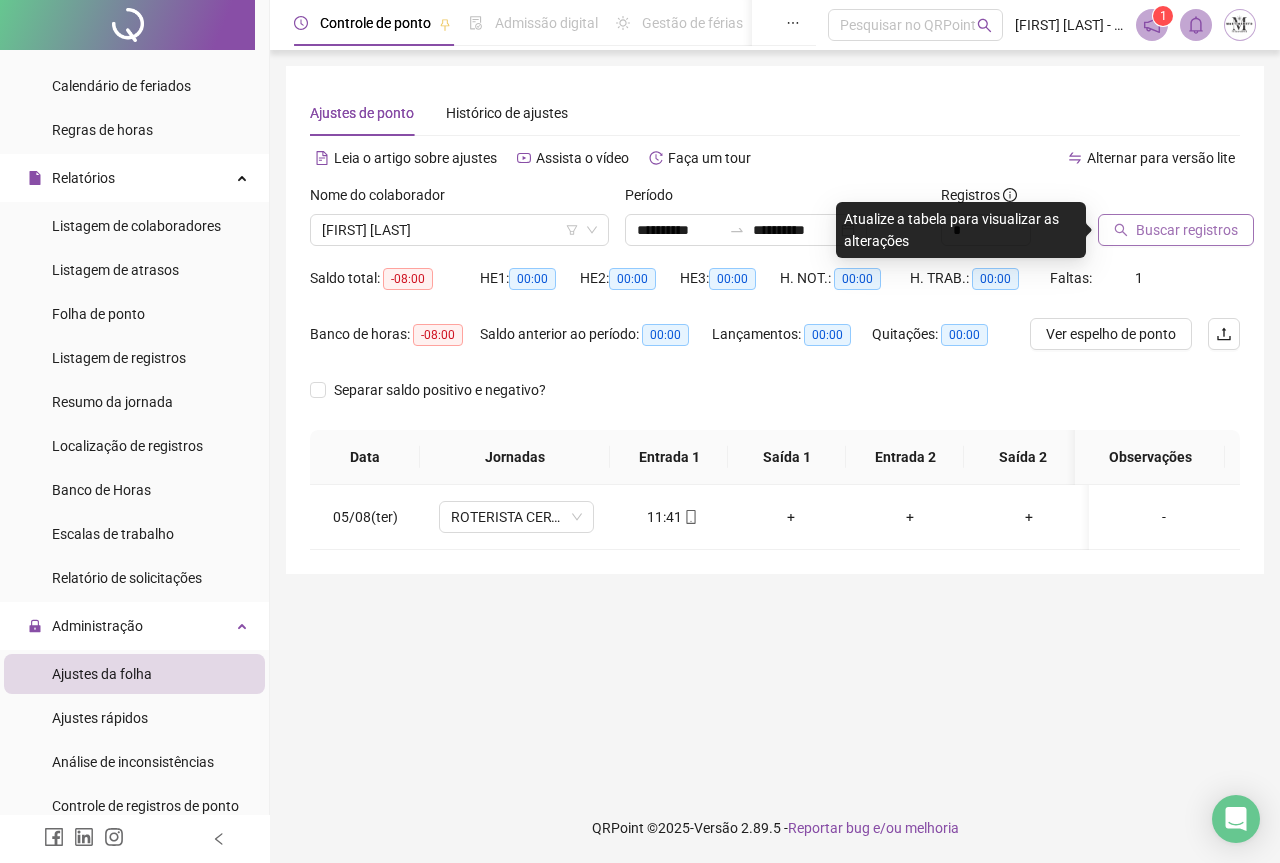 click on "Buscar registros" at bounding box center [1187, 230] 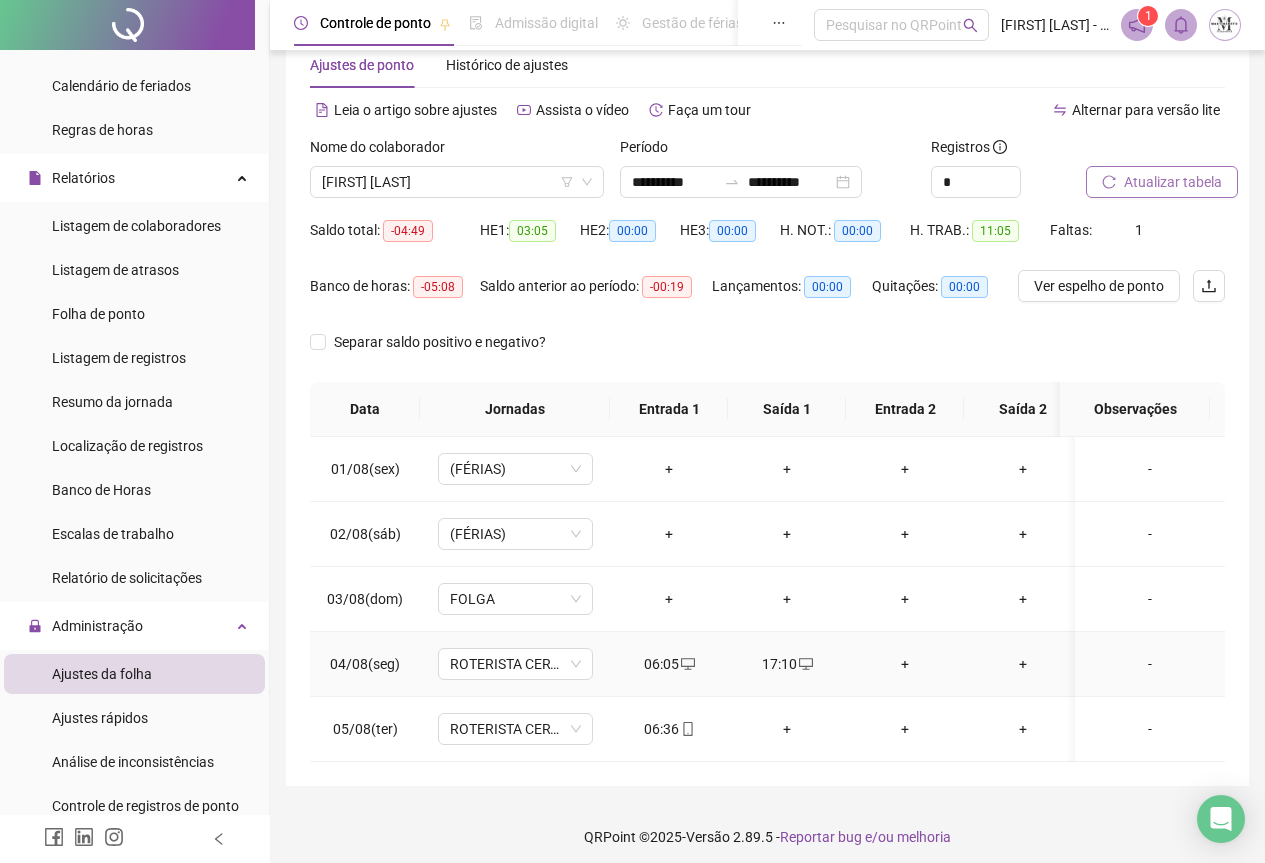 scroll, scrollTop: 72, scrollLeft: 0, axis: vertical 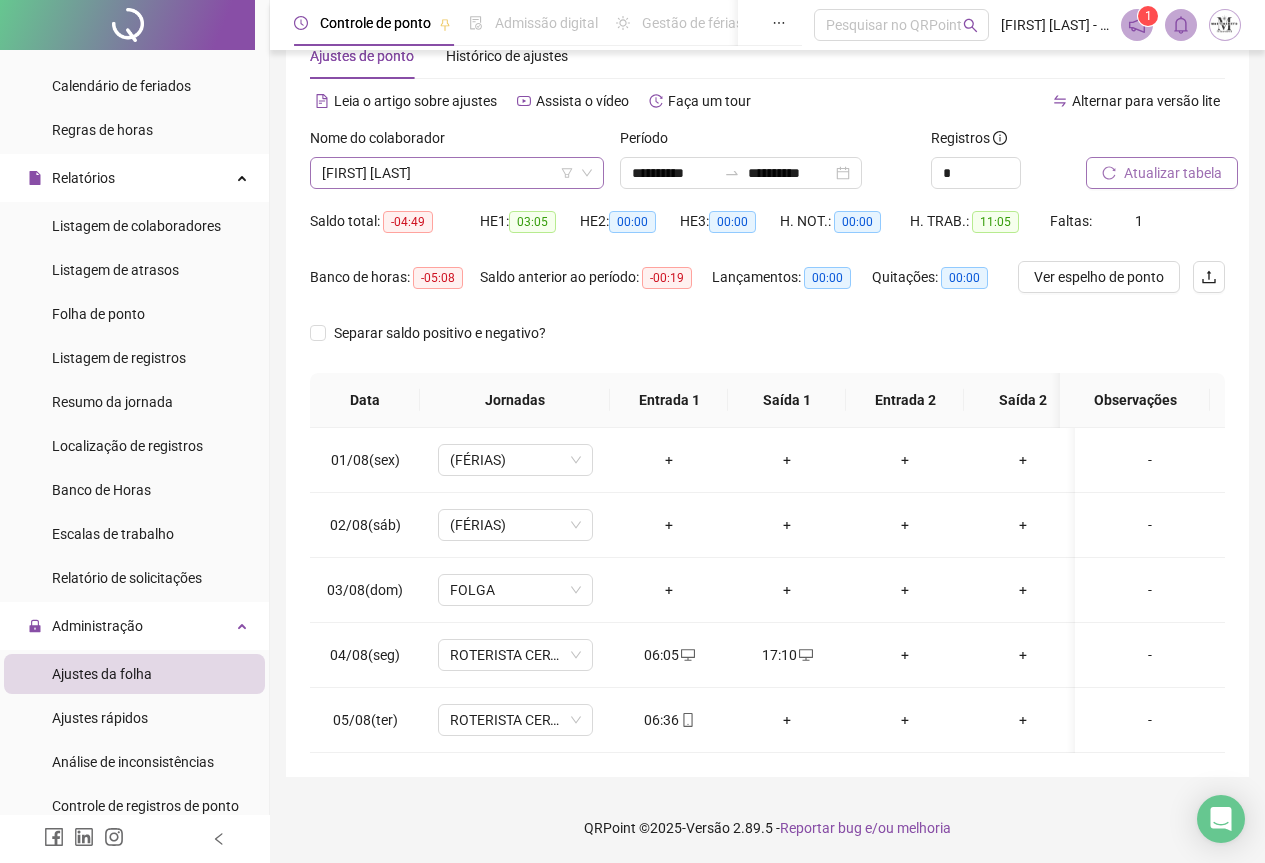 click on "[FIRST] [LAST]" at bounding box center [457, 173] 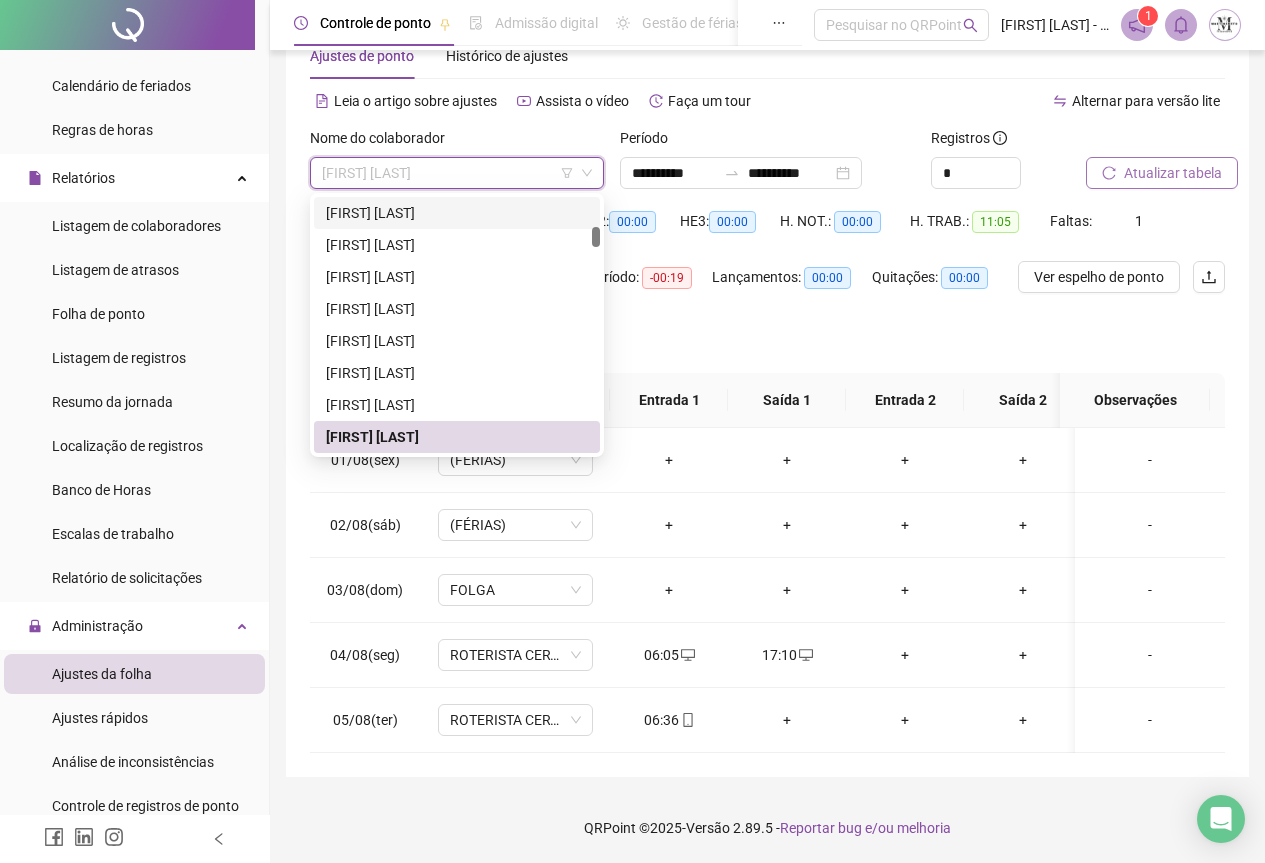 click on "[FIRST] [LAST]" at bounding box center (457, 173) 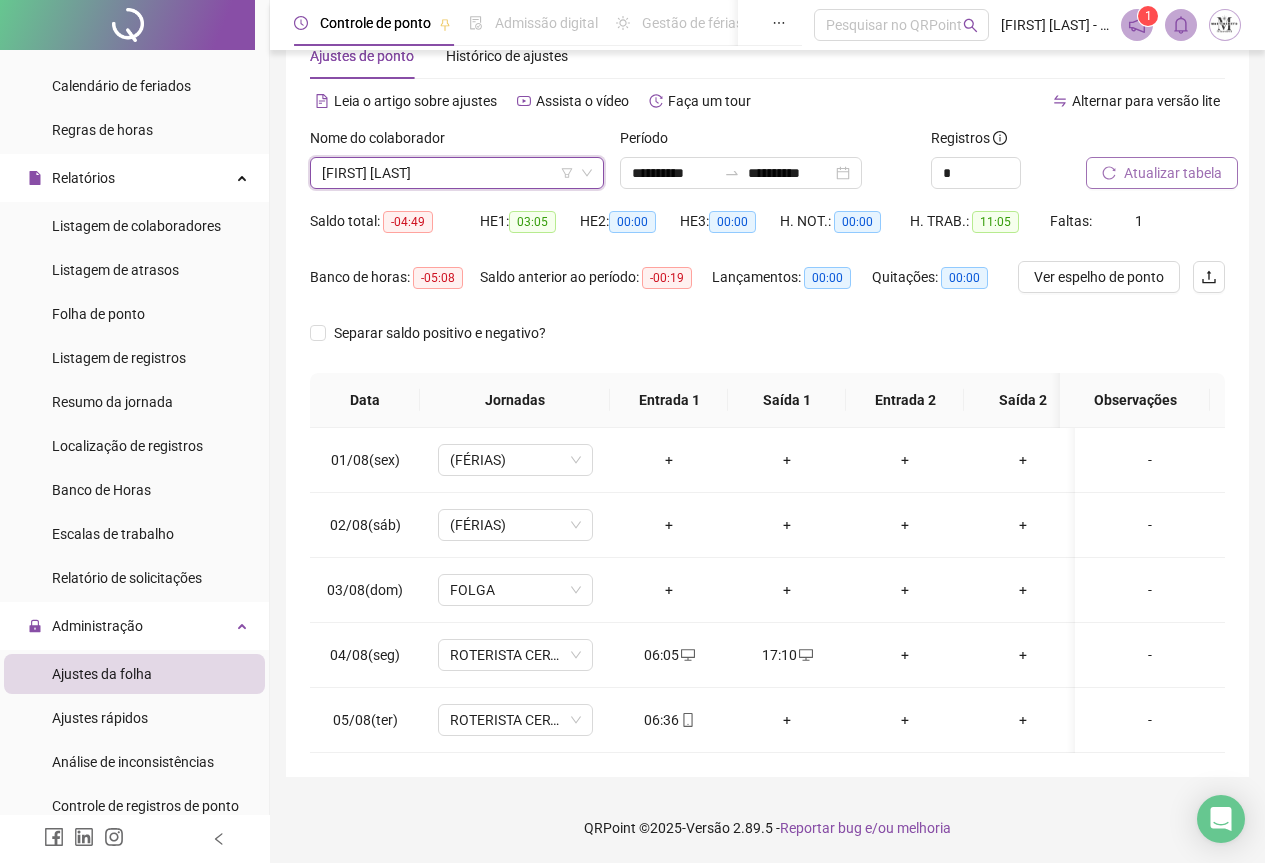 click on "[FIRST] [LAST]" at bounding box center [457, 173] 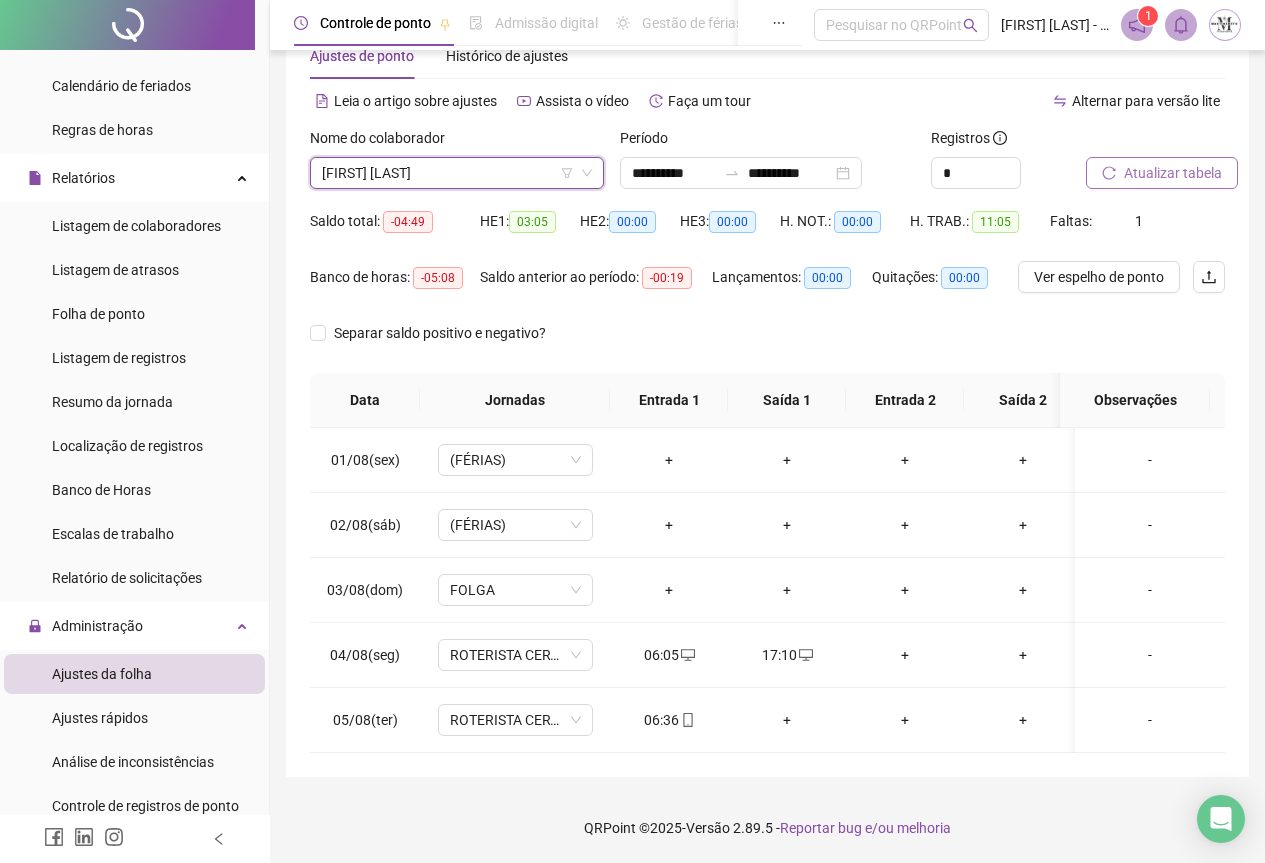 click on "[FIRST] [LAST]" at bounding box center (457, 173) 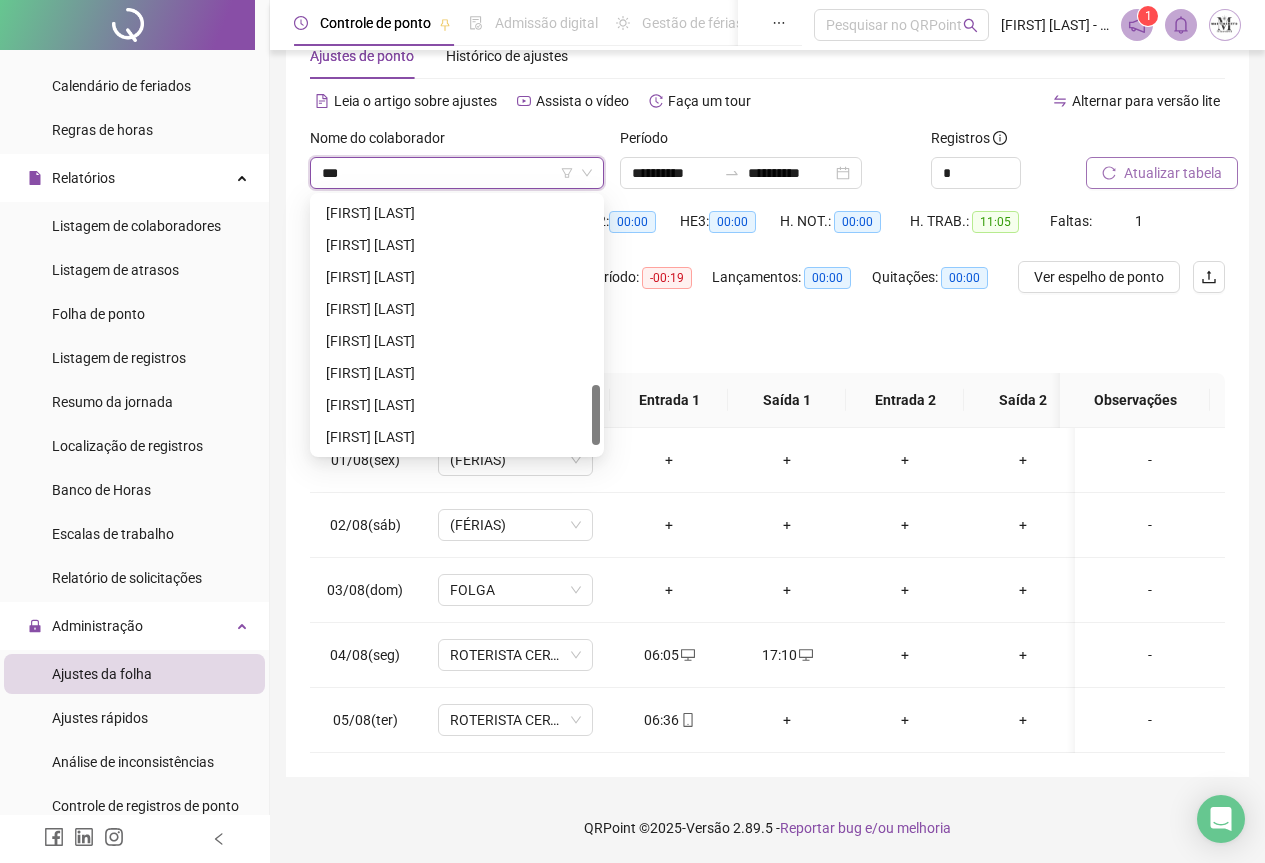 scroll, scrollTop: 0, scrollLeft: 0, axis: both 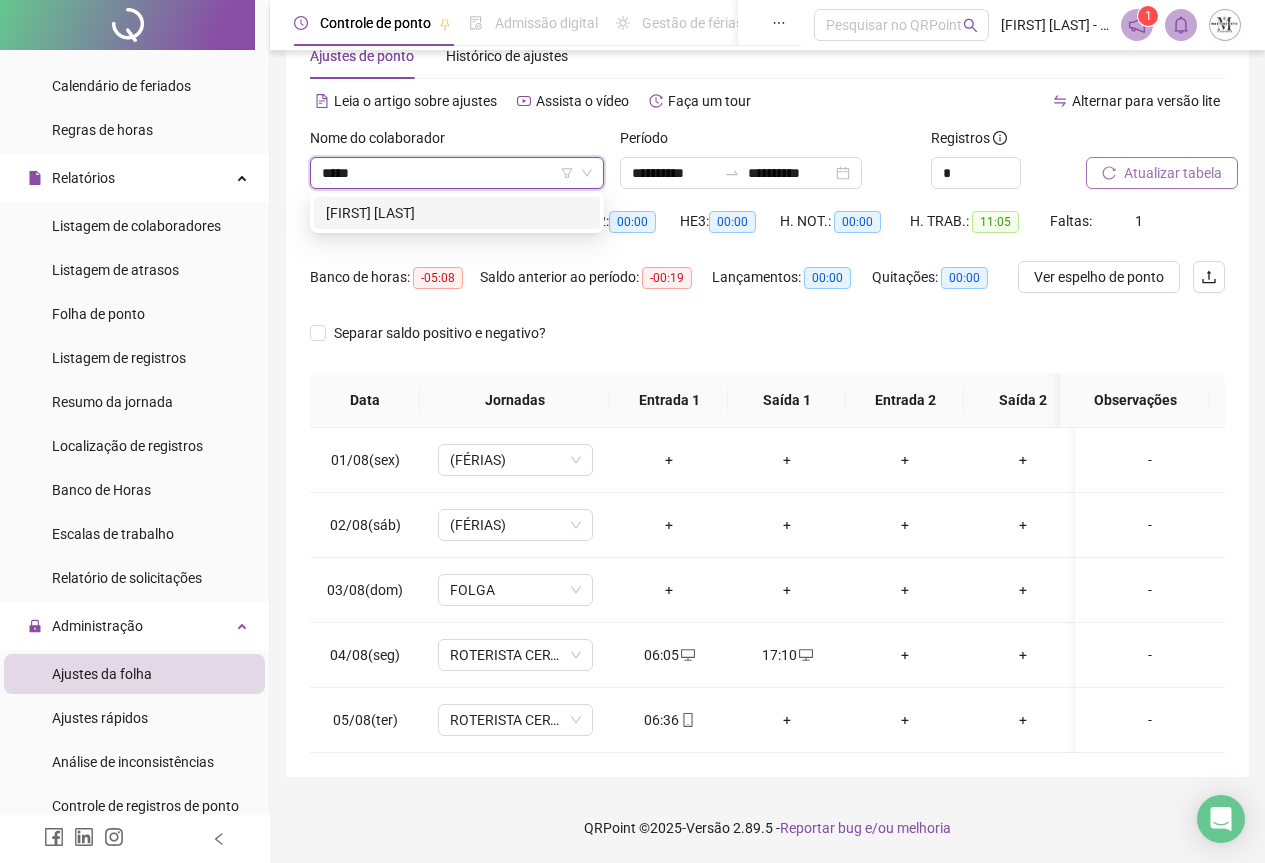 type on "******" 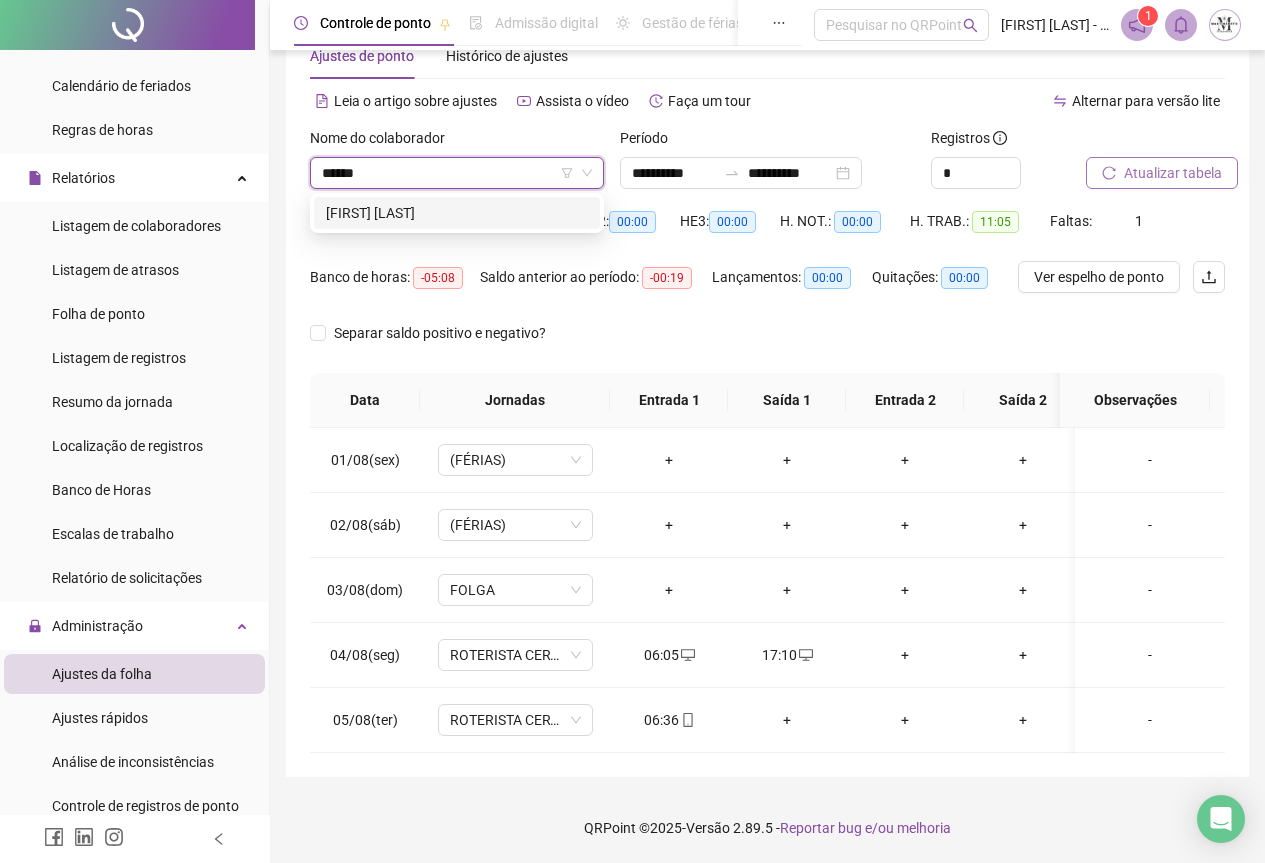 click on "[FIRST] [LAST] [LAST]" at bounding box center [457, 213] 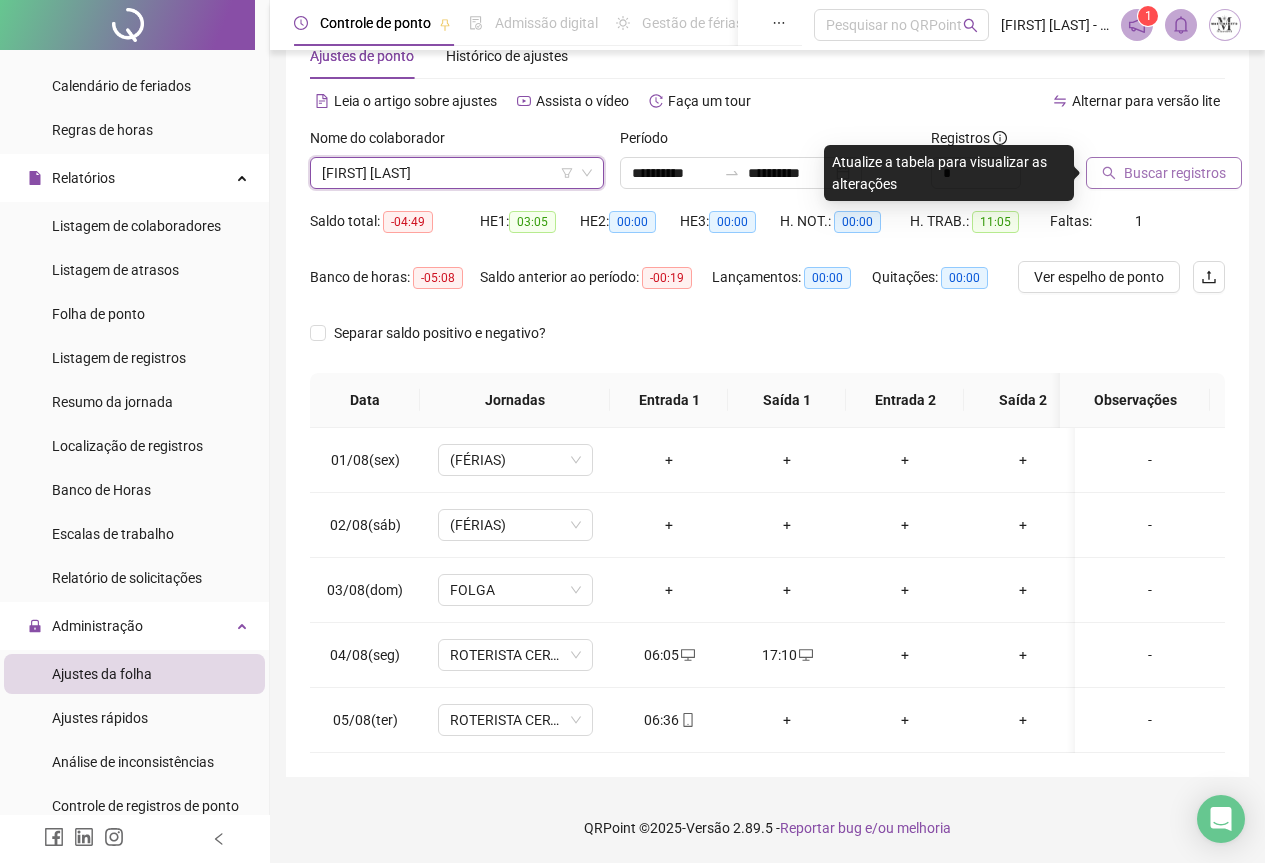 click on "Buscar registros" at bounding box center (1175, 173) 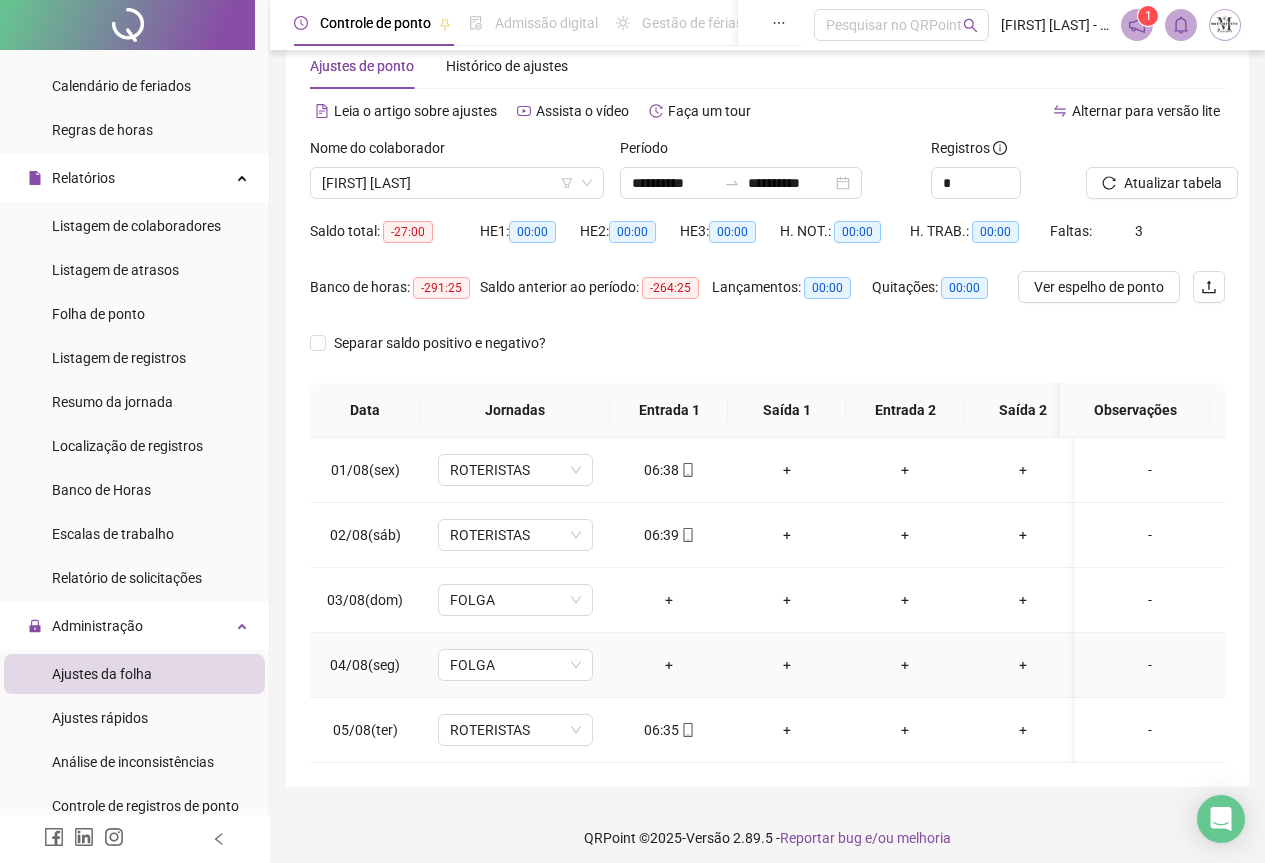 scroll, scrollTop: 72, scrollLeft: 0, axis: vertical 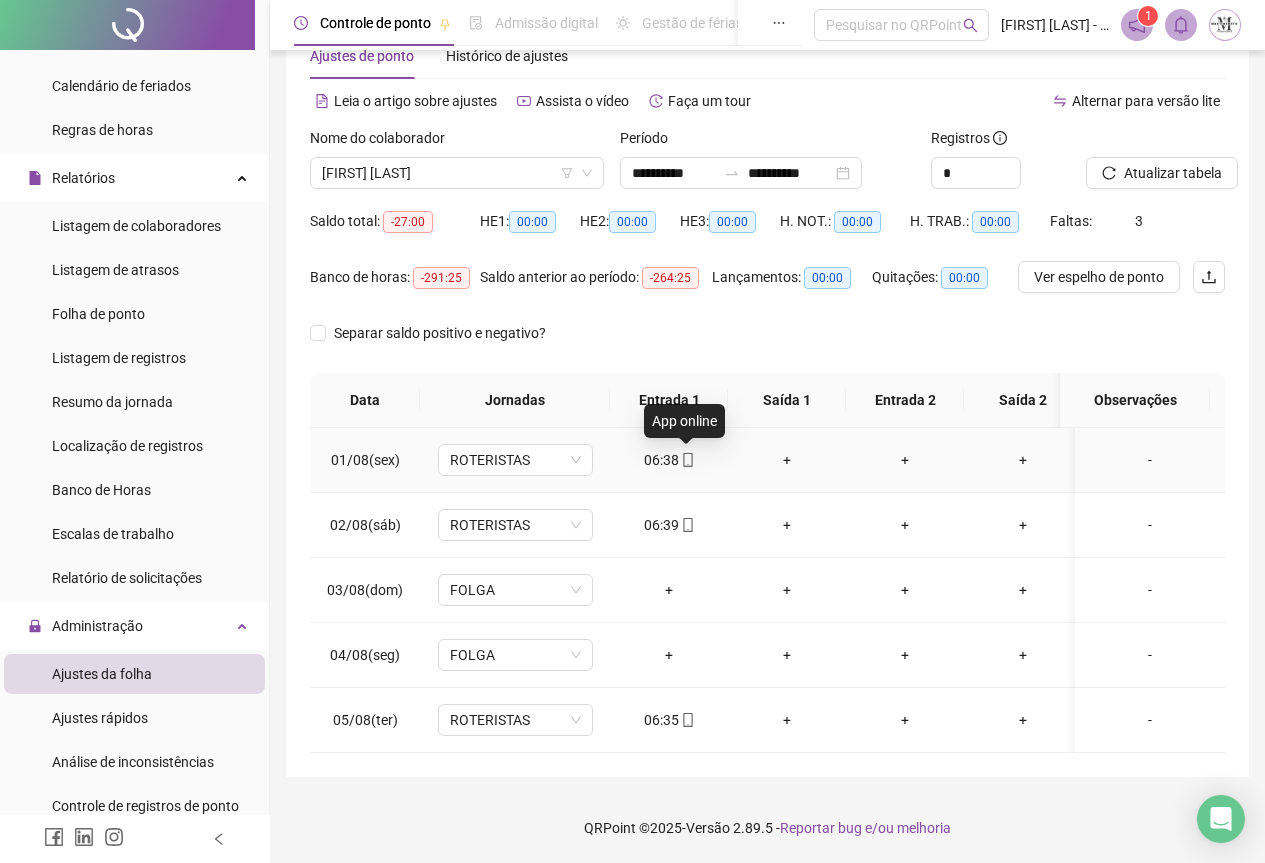 click 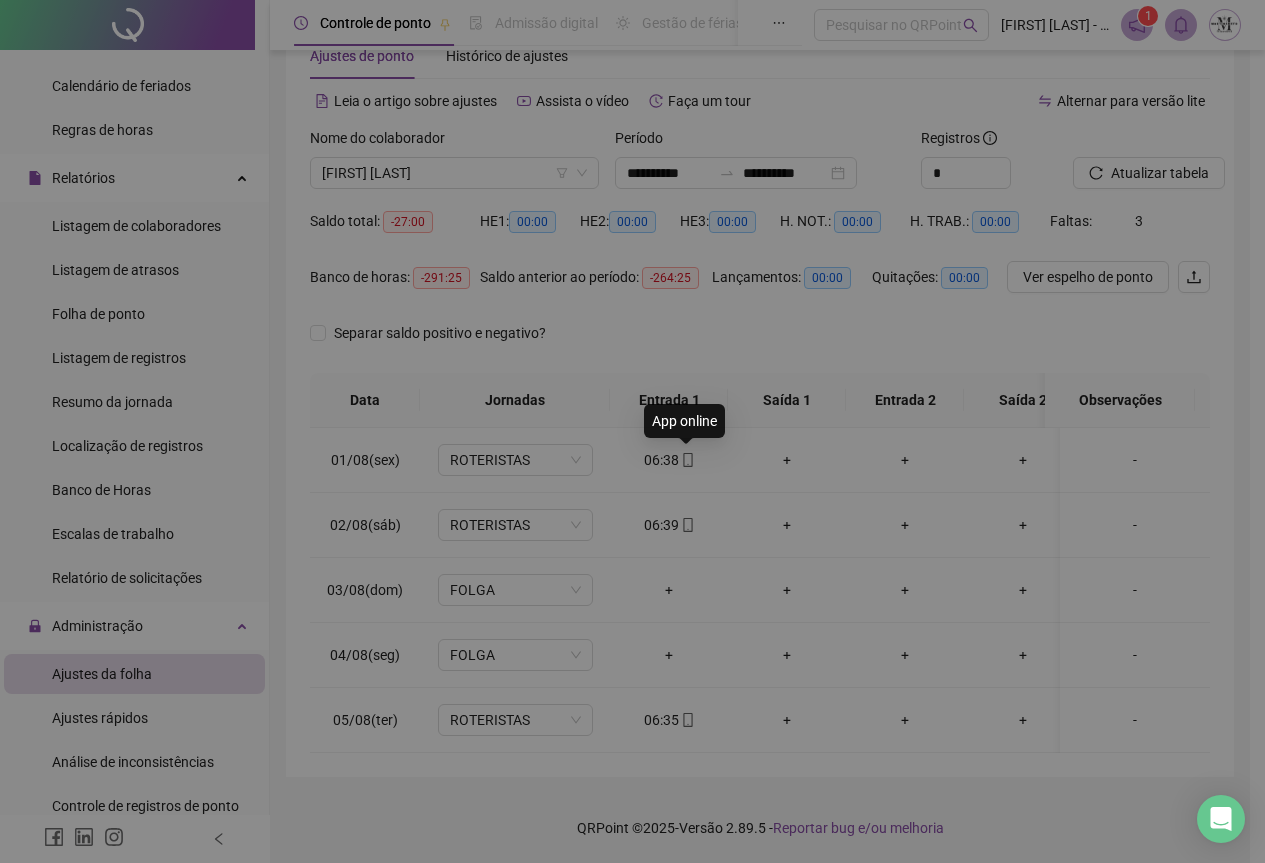 type on "**********" 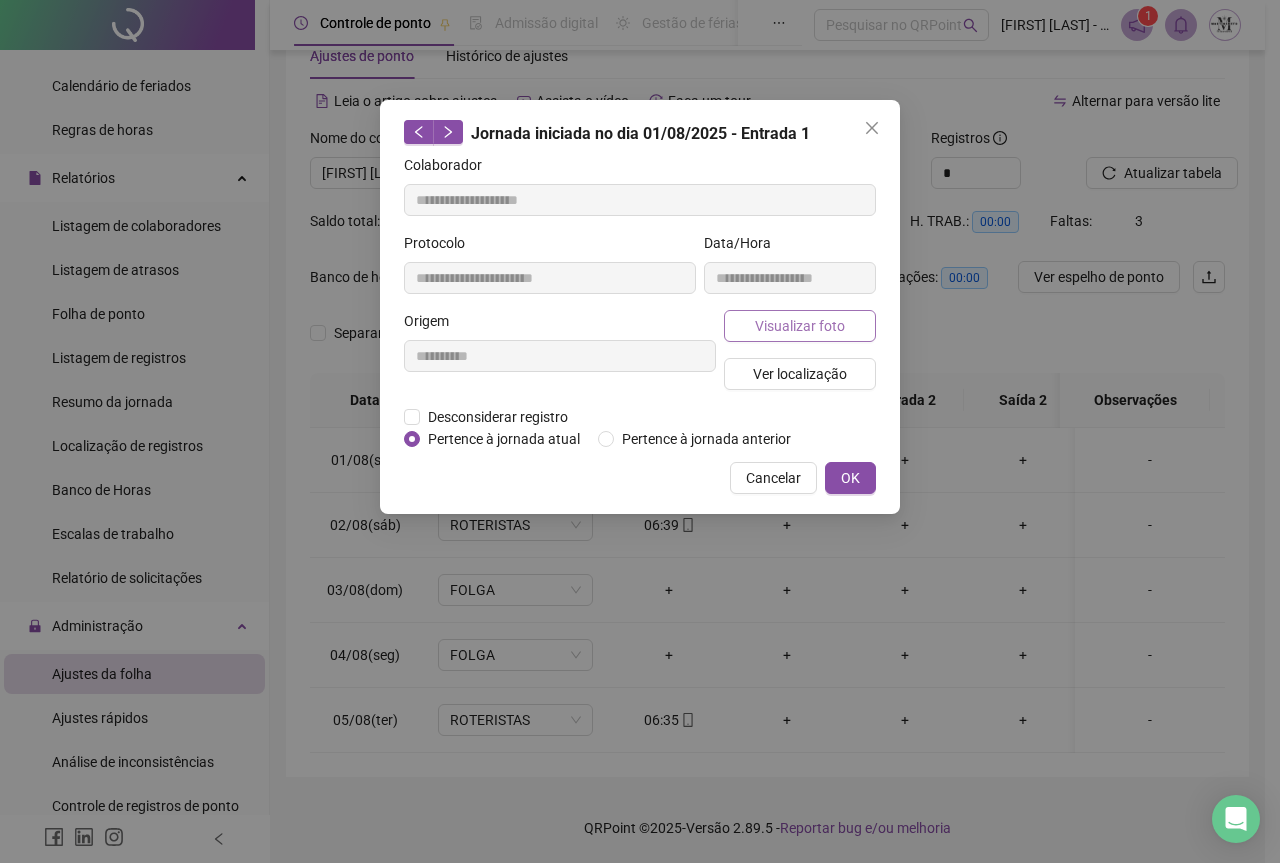 click on "Visualizar foto" at bounding box center [800, 326] 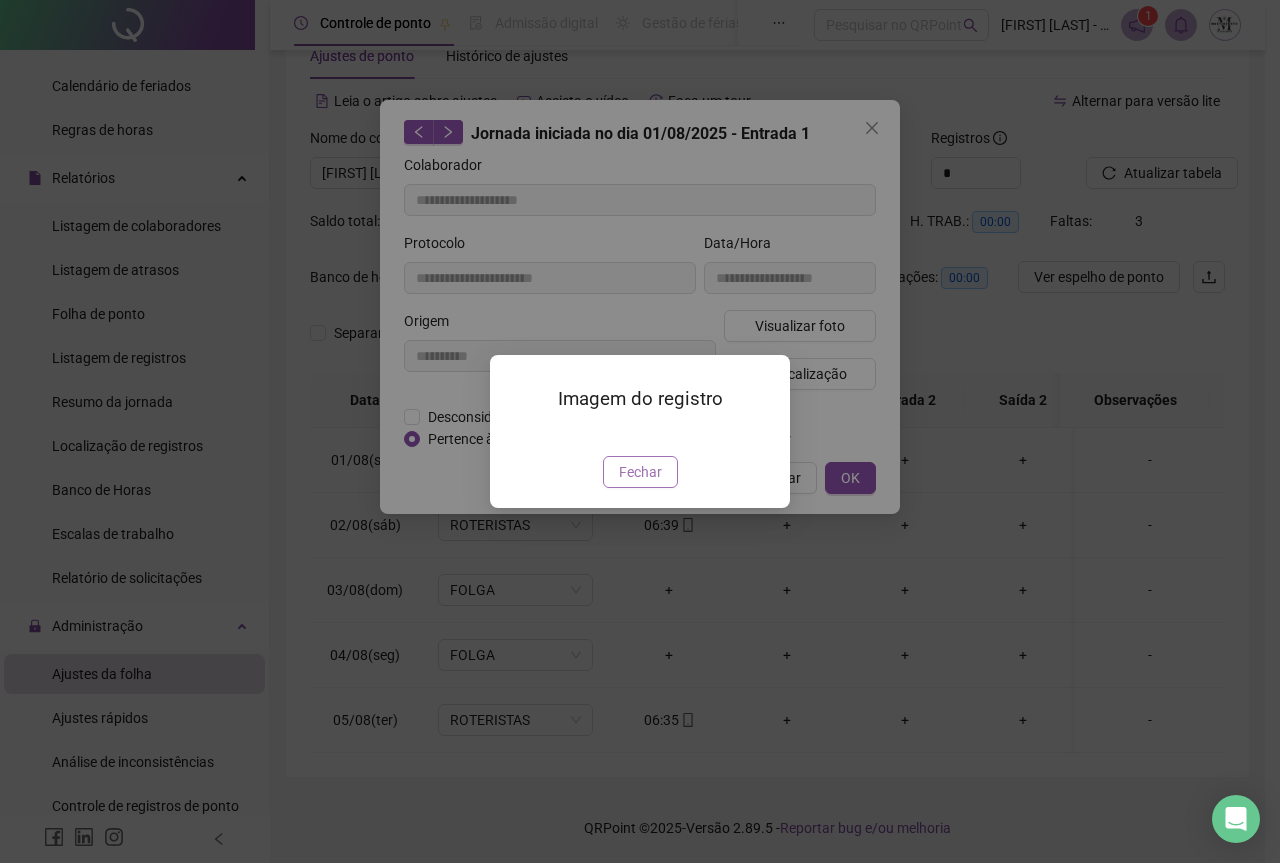 click on "Fechar" at bounding box center (640, 472) 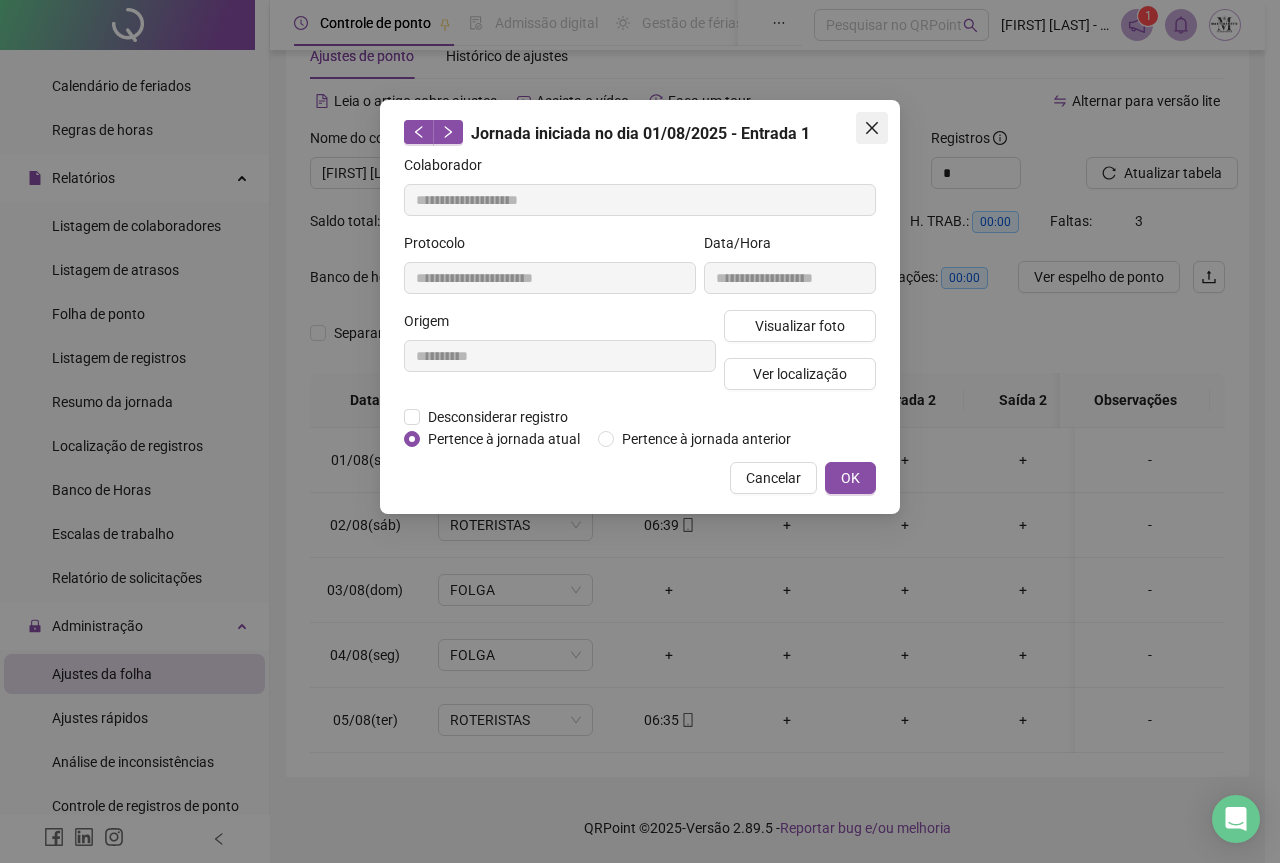 click 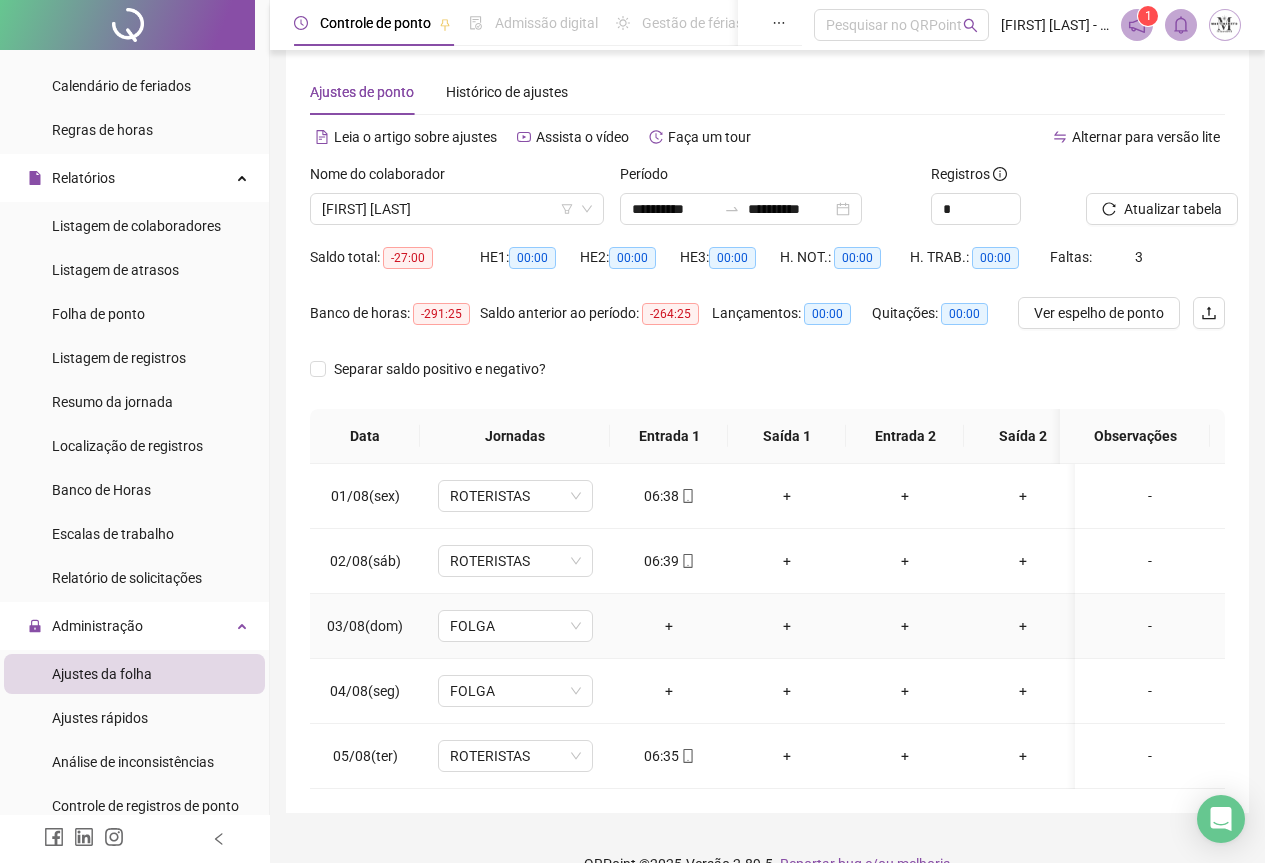 scroll, scrollTop: 0, scrollLeft: 0, axis: both 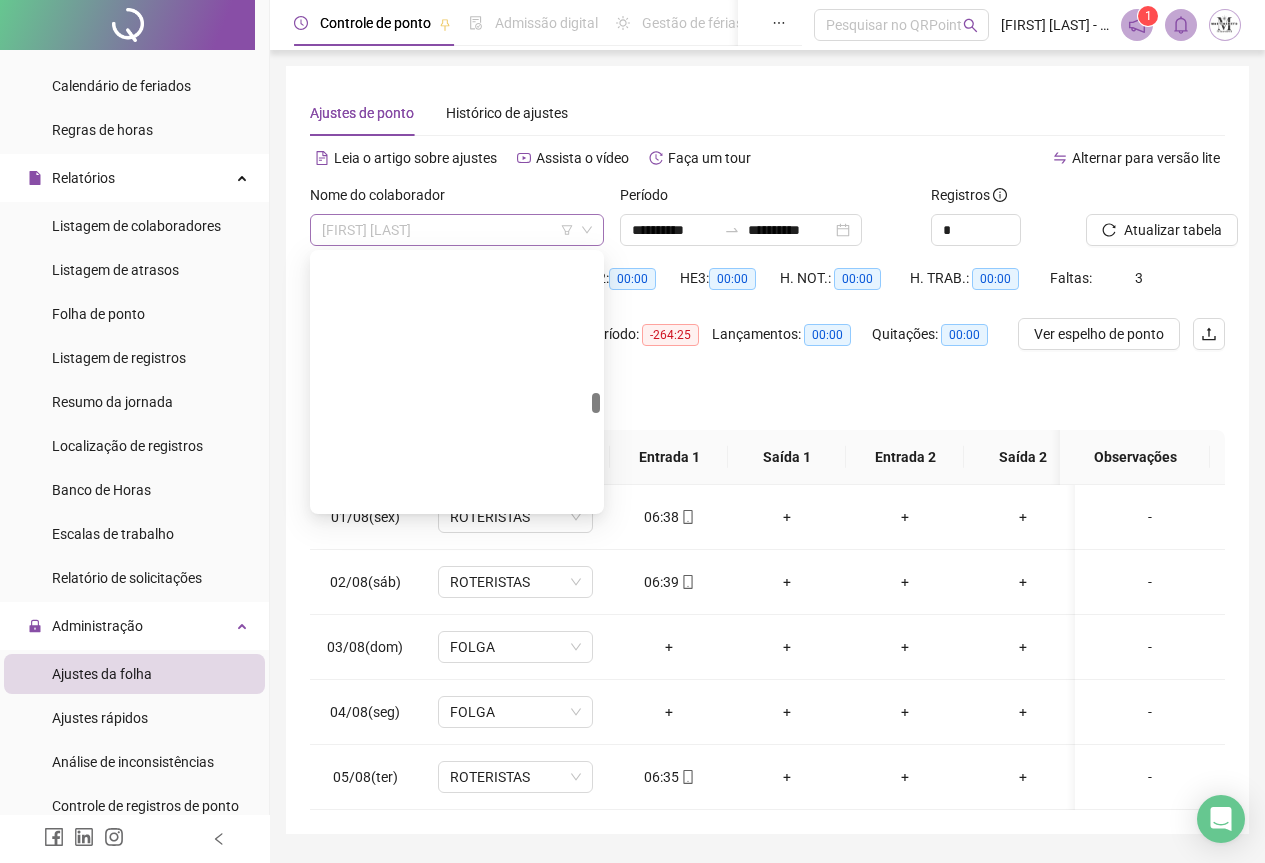 click on "[FIRST] [LAST] [LAST]" at bounding box center [457, 230] 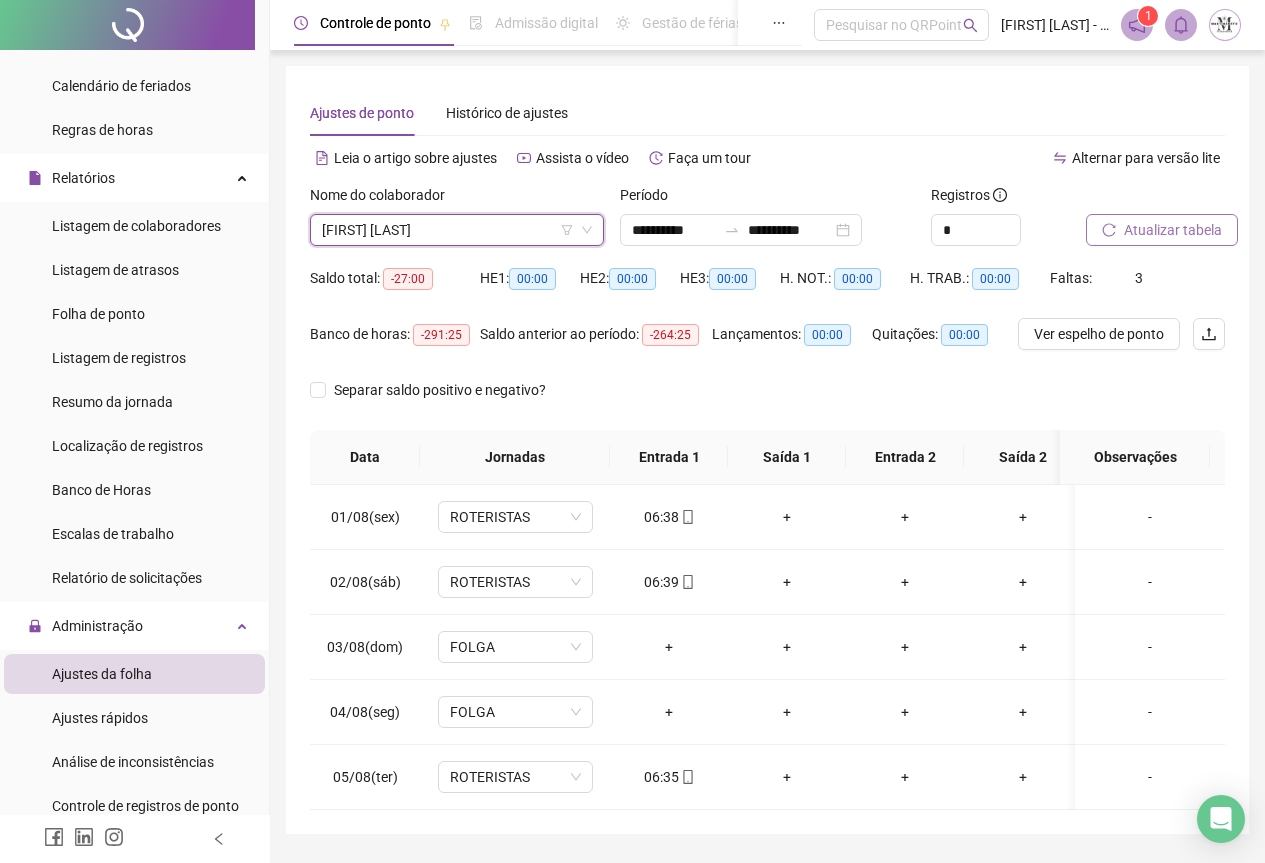 click on "Atualizar tabela" at bounding box center [1173, 230] 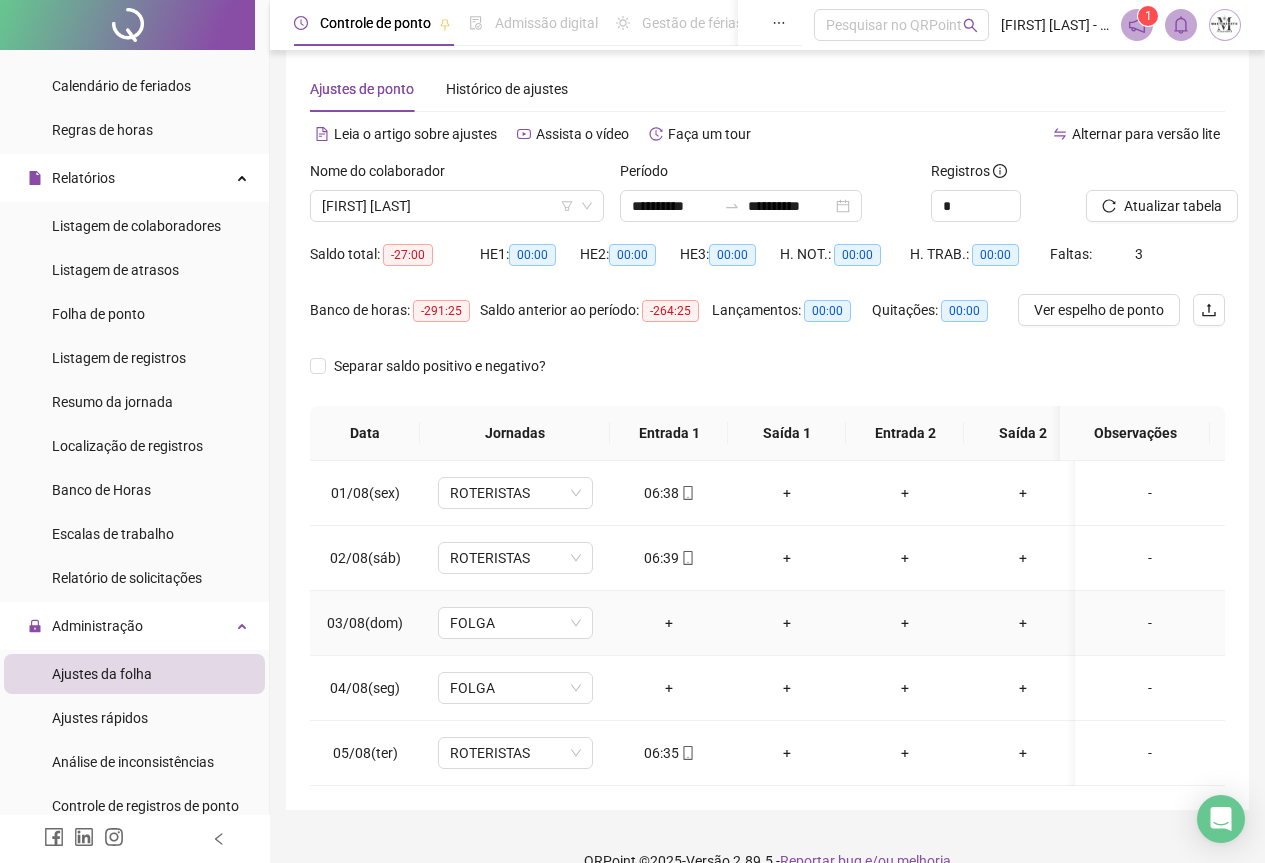 scroll, scrollTop: 0, scrollLeft: 0, axis: both 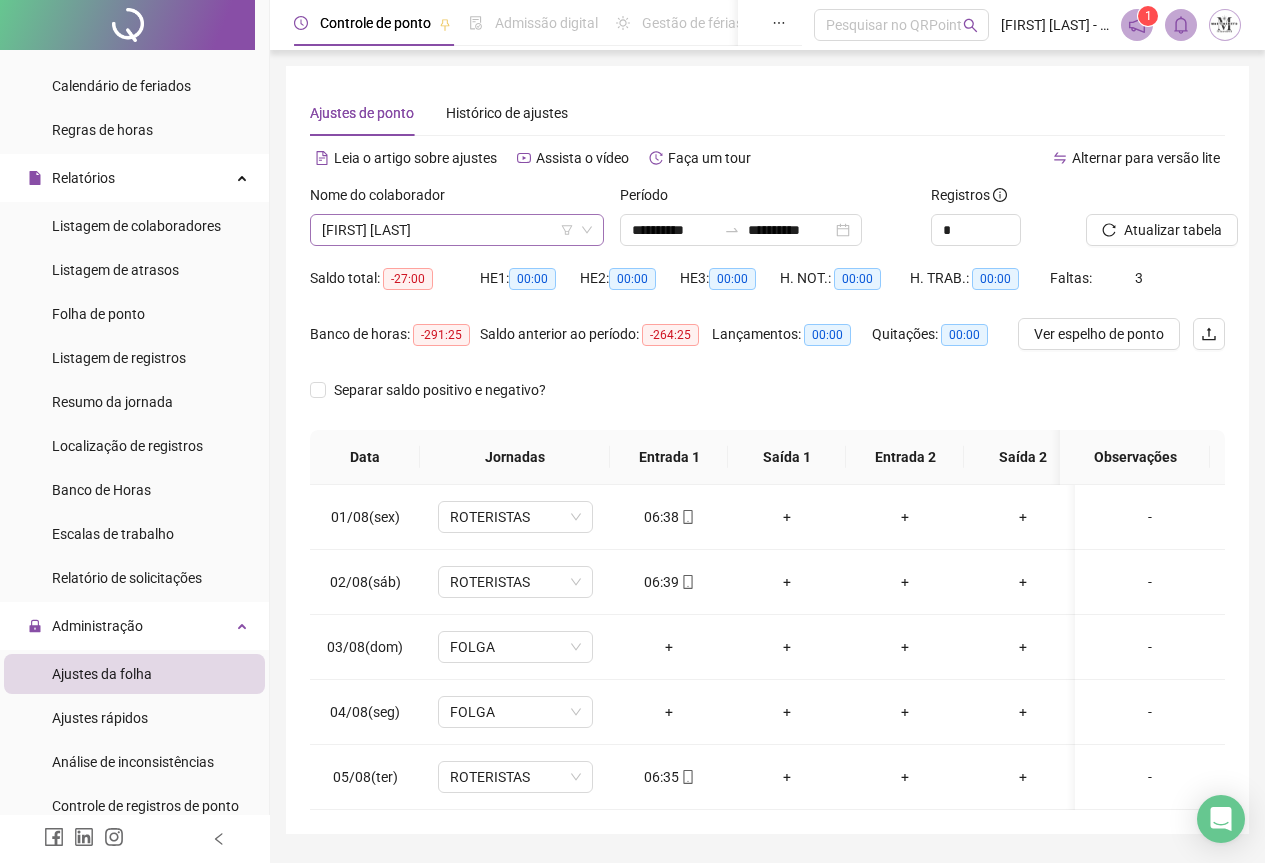click on "[FIRST] [LAST] [LAST]" at bounding box center (457, 230) 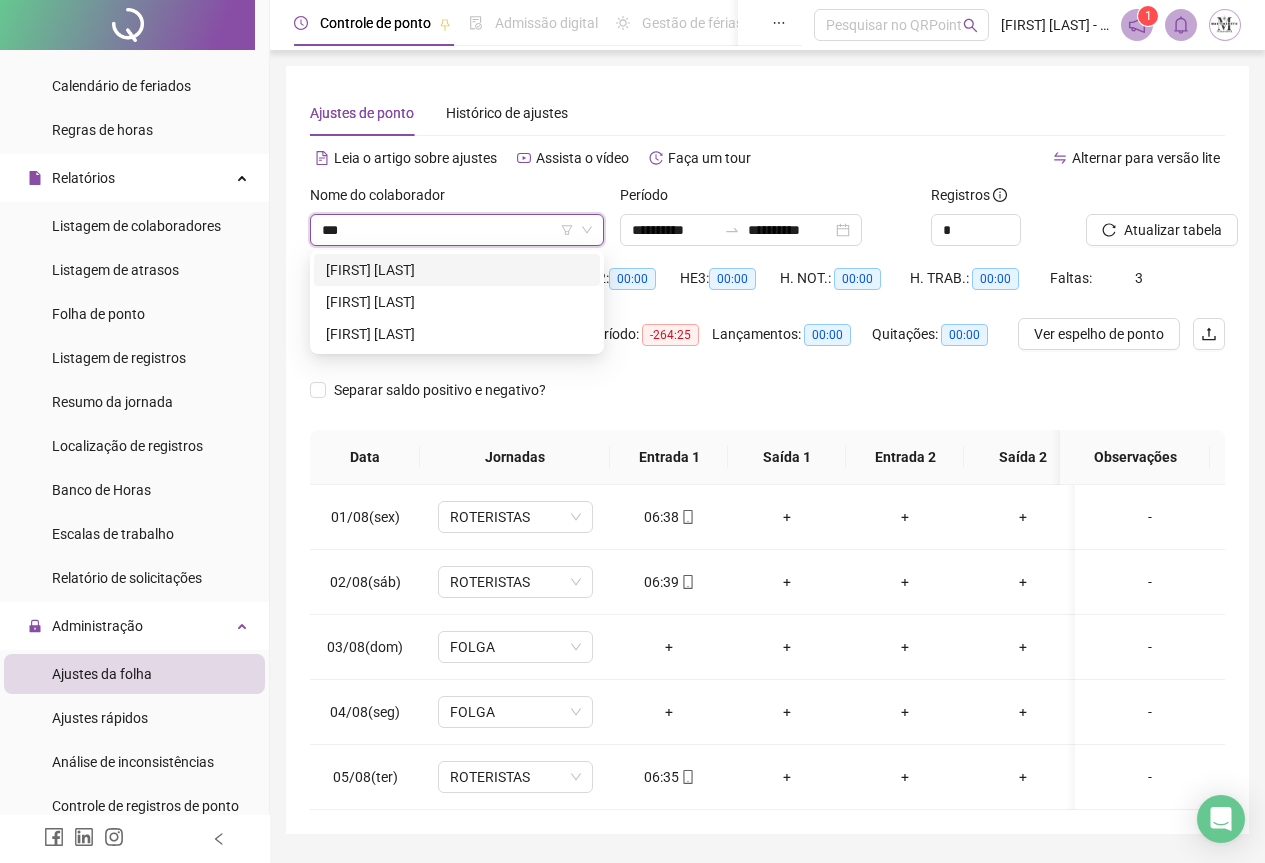 scroll, scrollTop: 0, scrollLeft: 0, axis: both 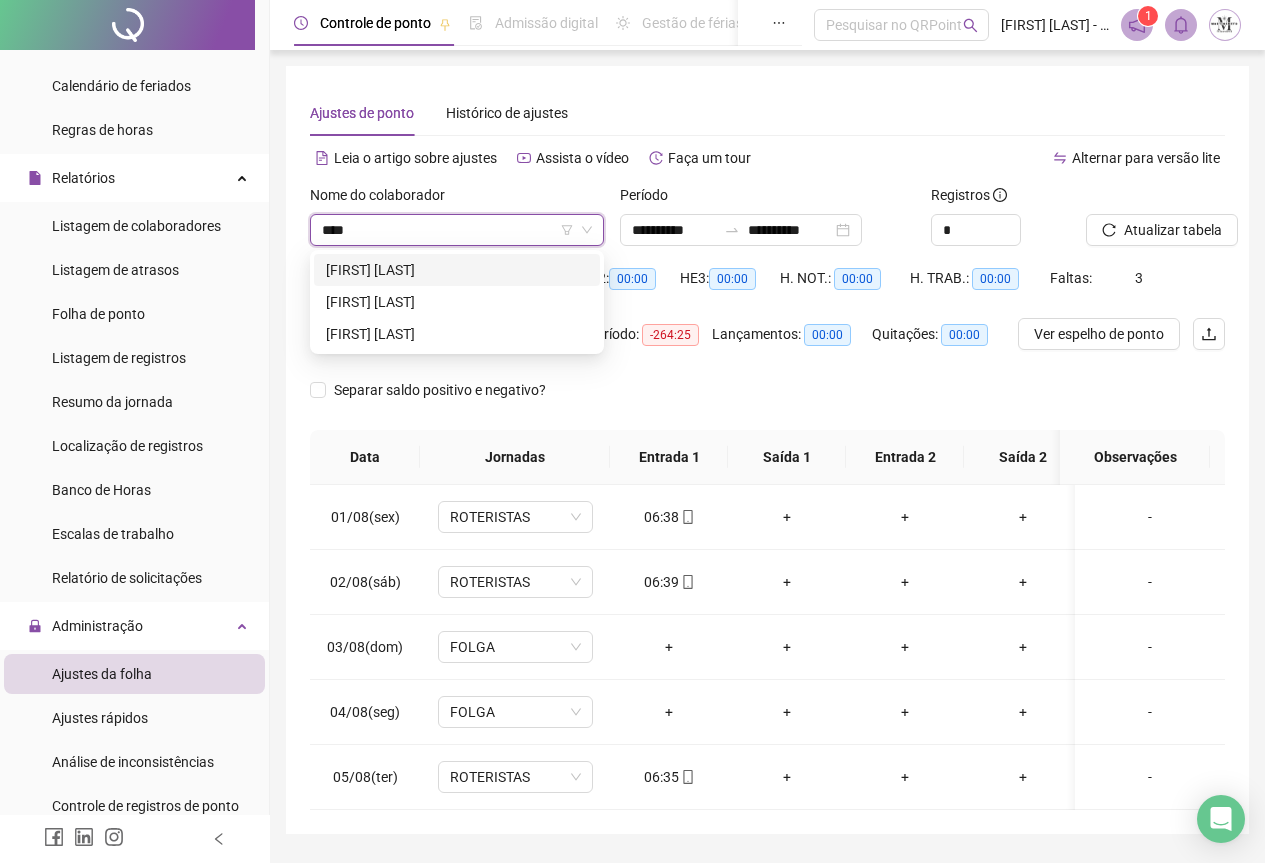 type on "*****" 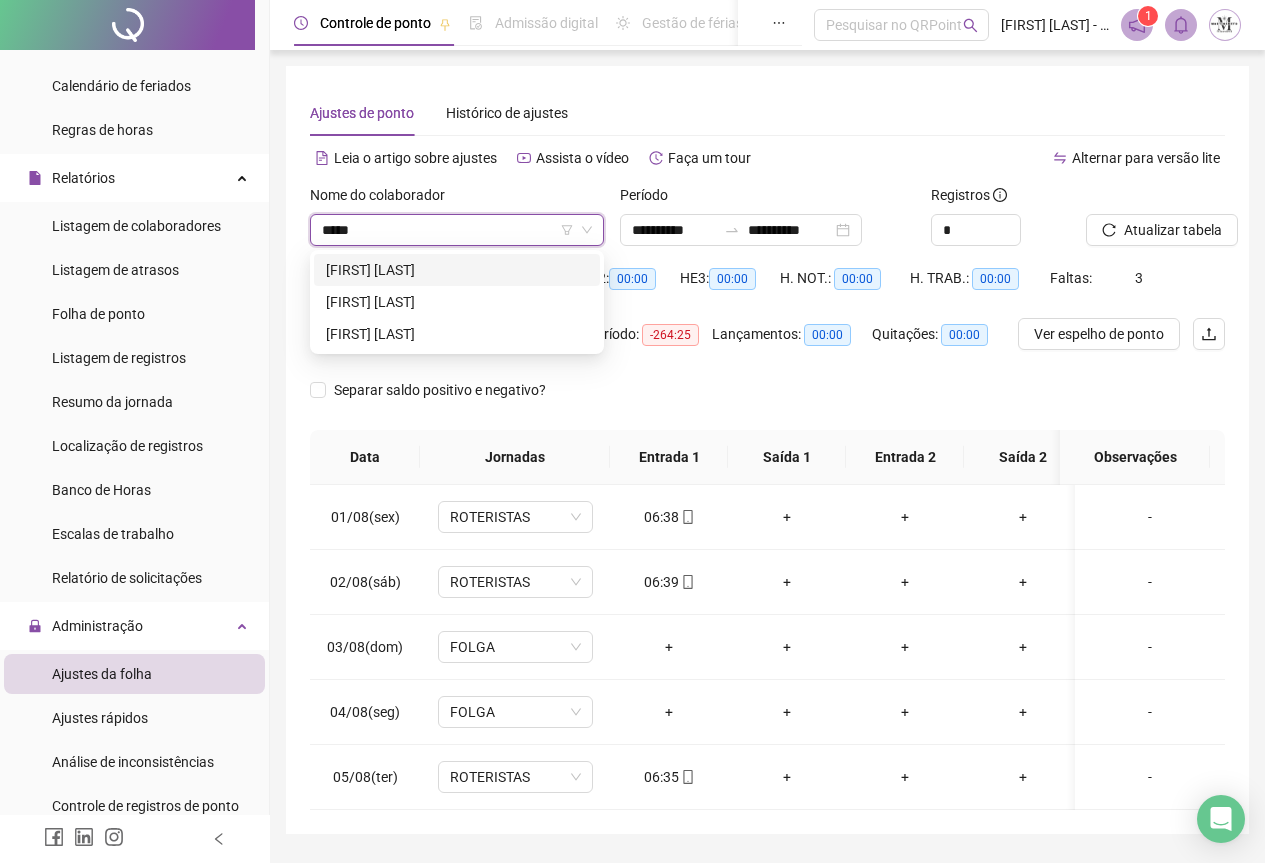 click on "[FIRST] [LAST]" at bounding box center (457, 270) 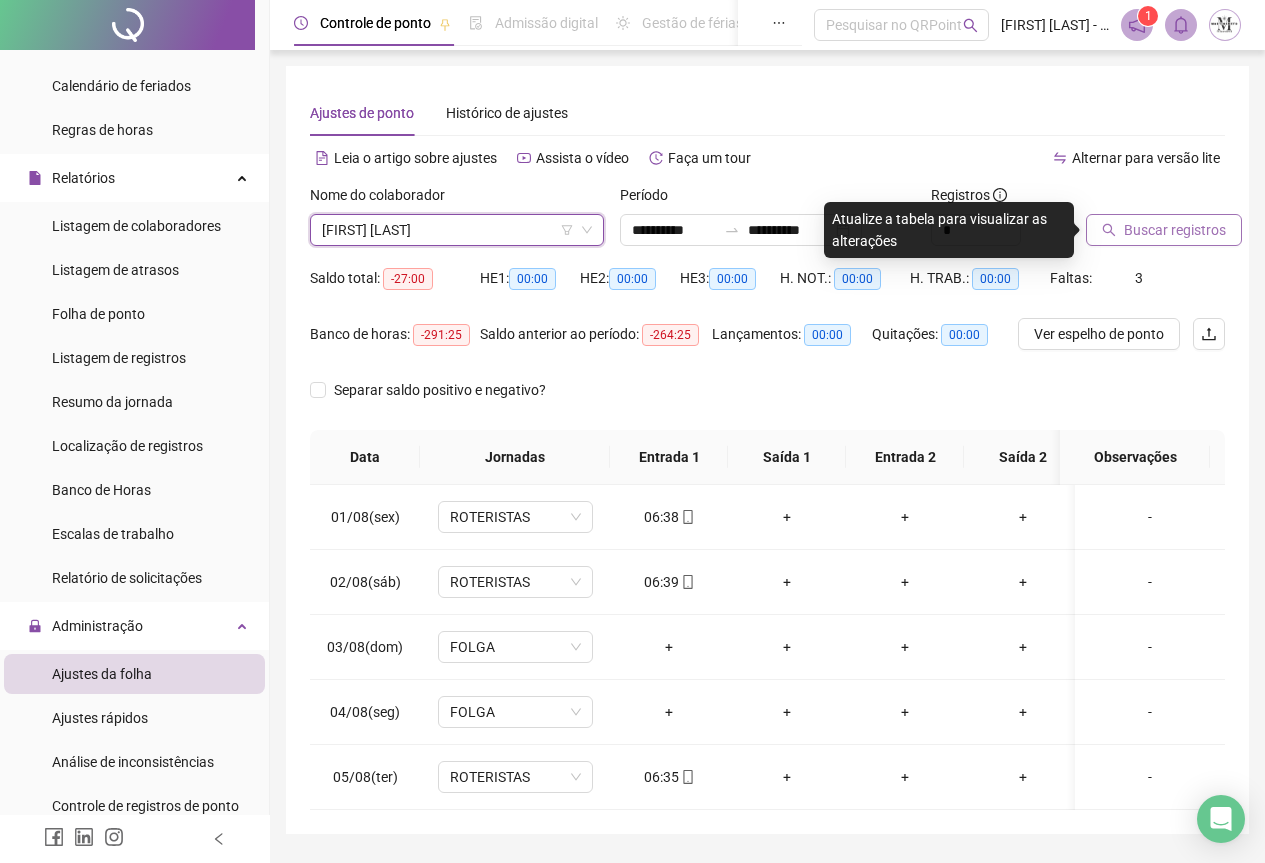 click on "Buscar registros" at bounding box center [1175, 230] 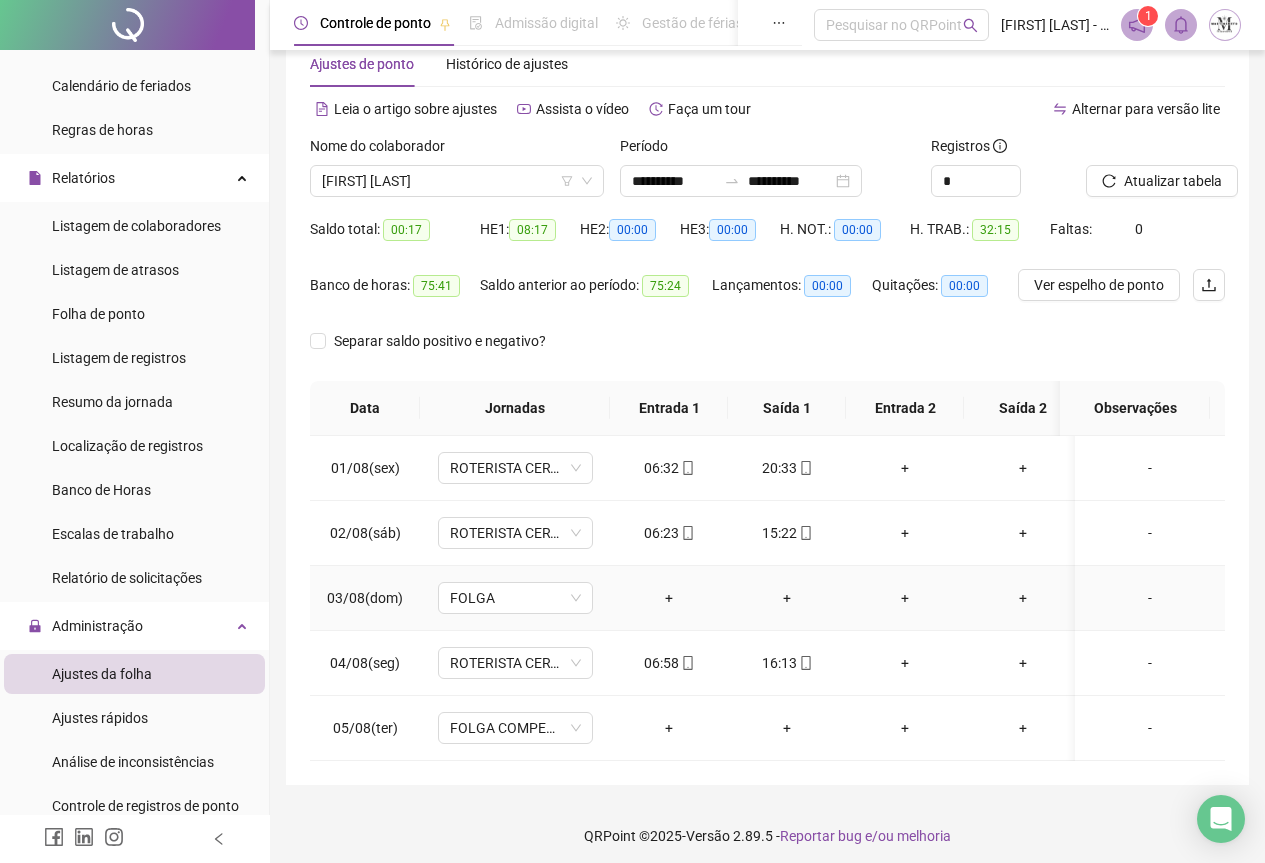 scroll, scrollTop: 72, scrollLeft: 0, axis: vertical 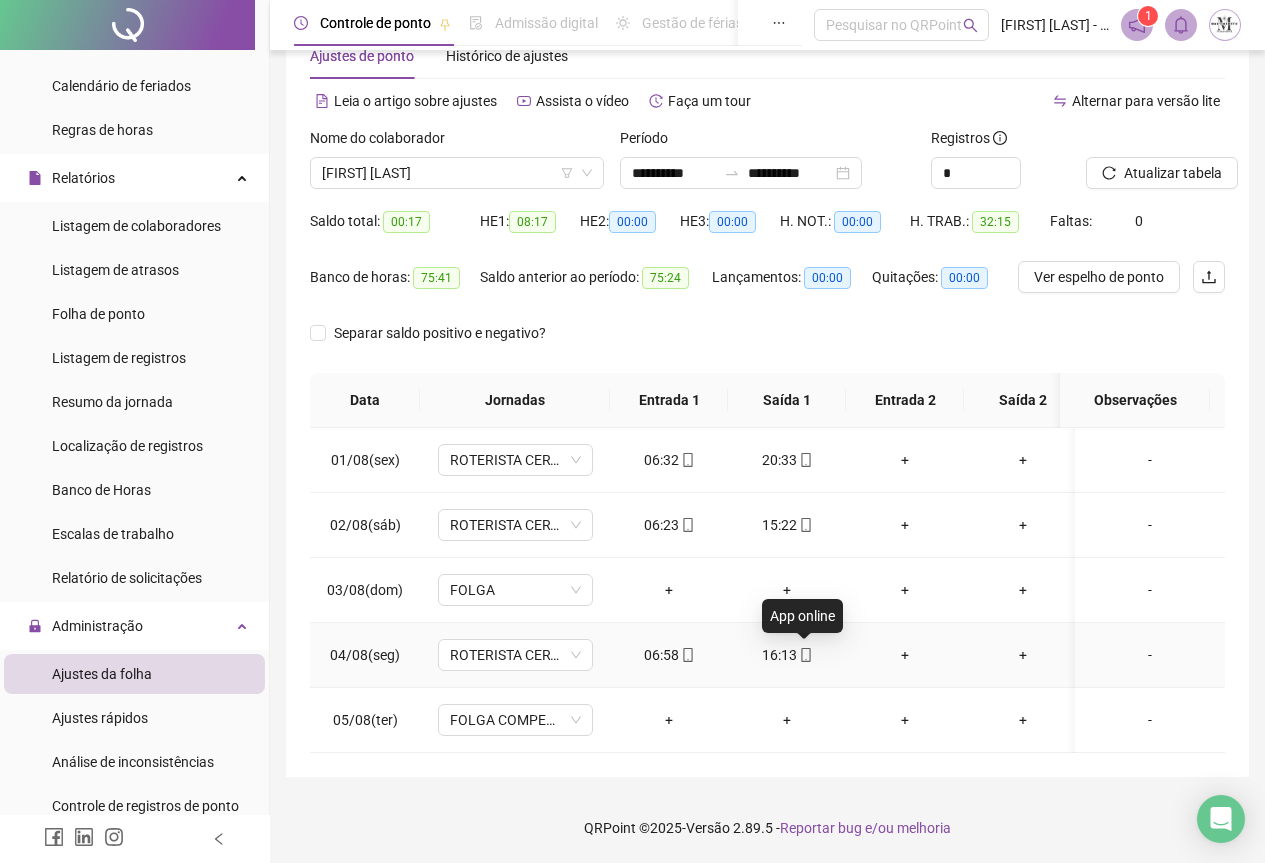 click 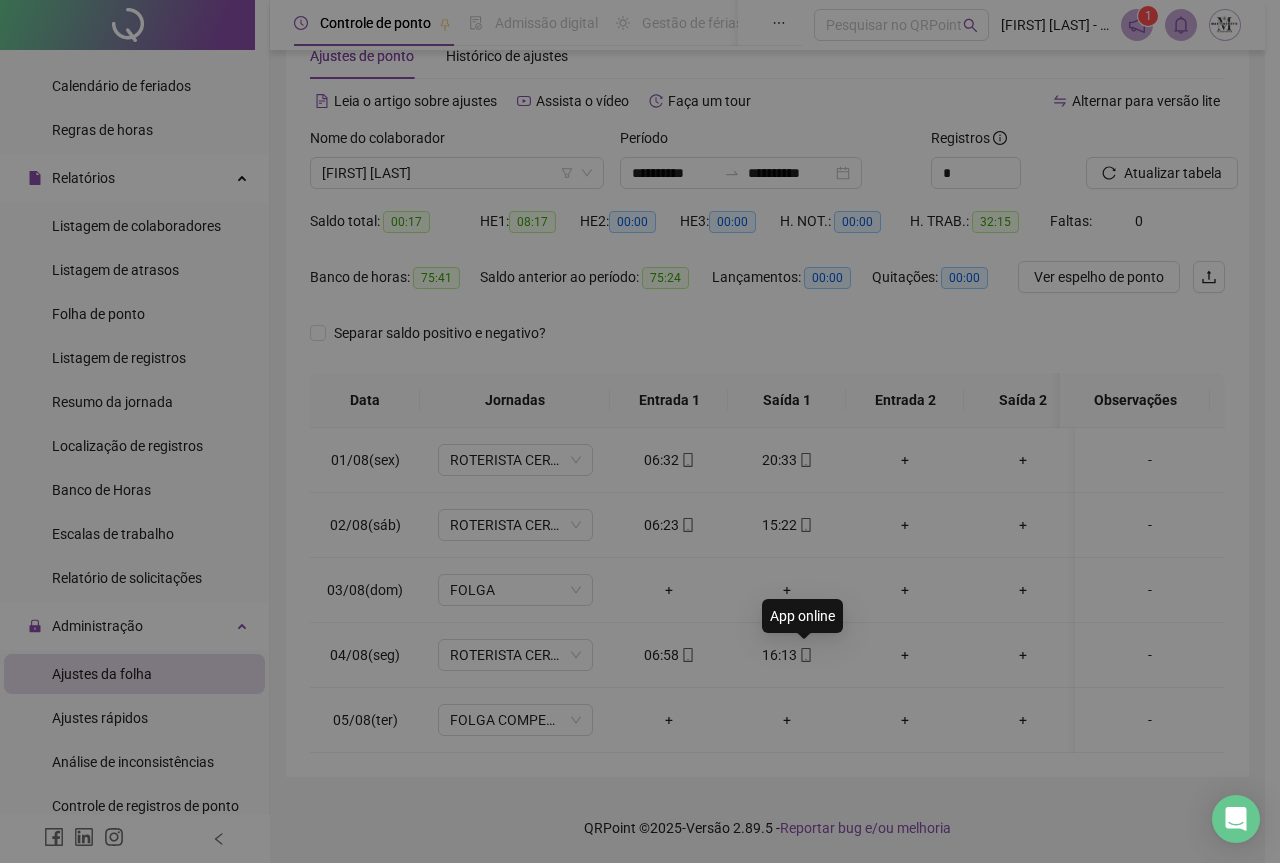 type on "**********" 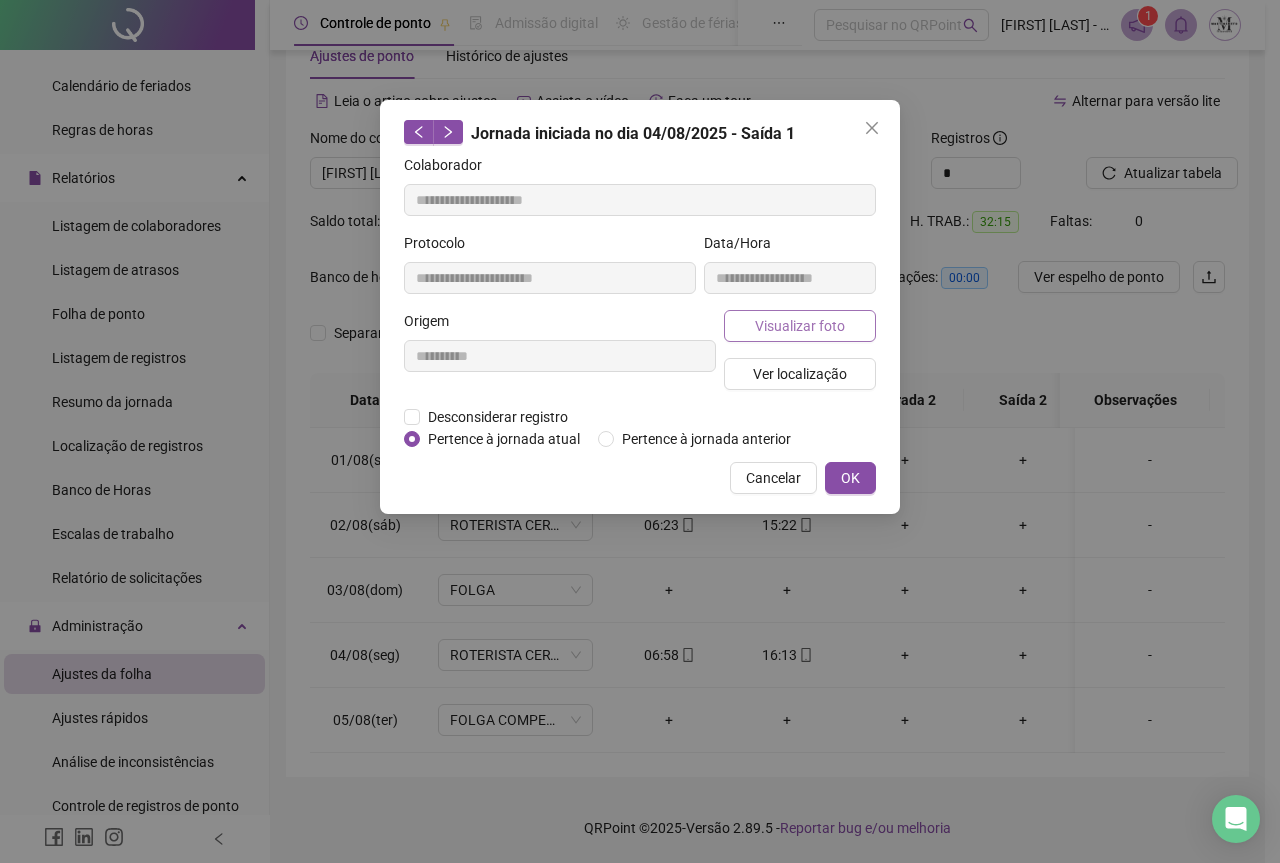click on "Visualizar foto" at bounding box center (800, 326) 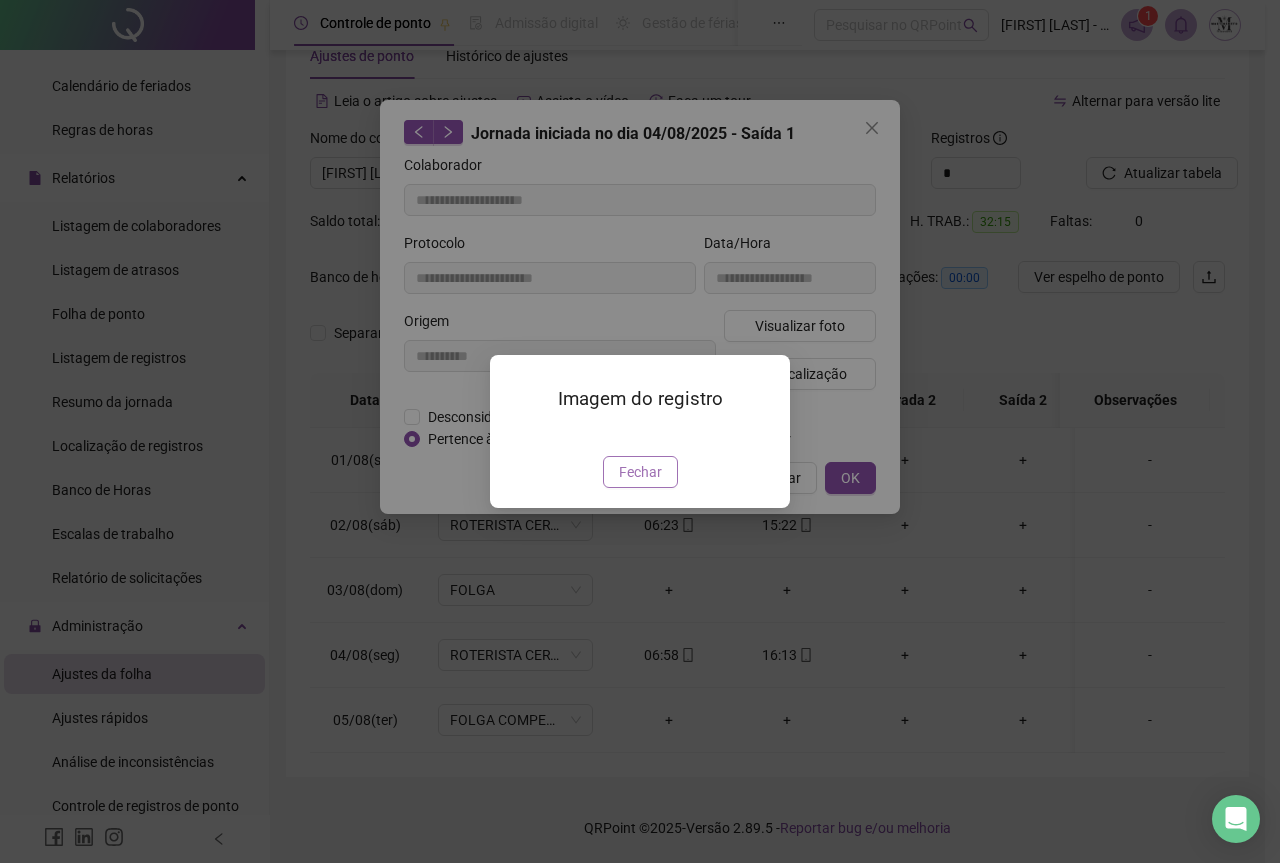 click on "Fechar" at bounding box center [640, 472] 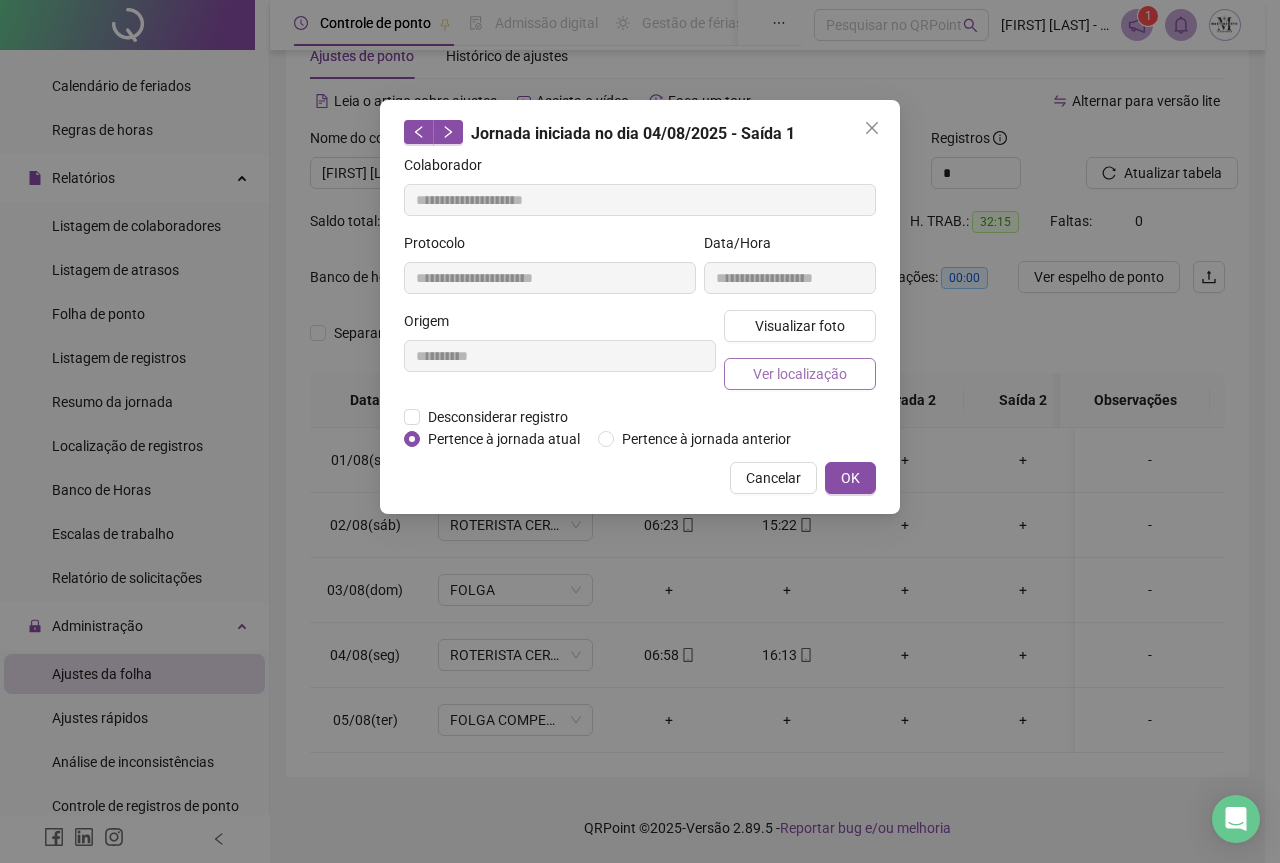 click on "Ver localização" at bounding box center [800, 374] 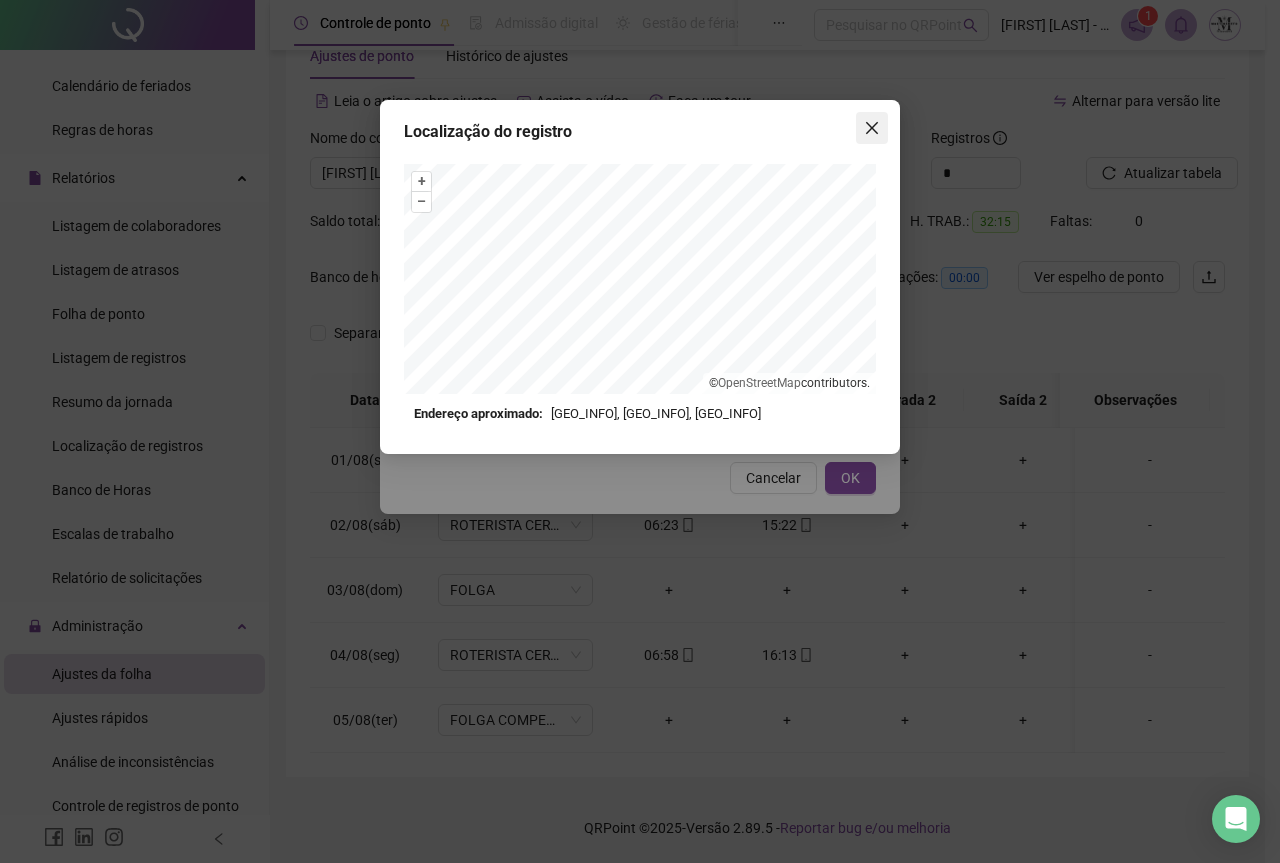 click 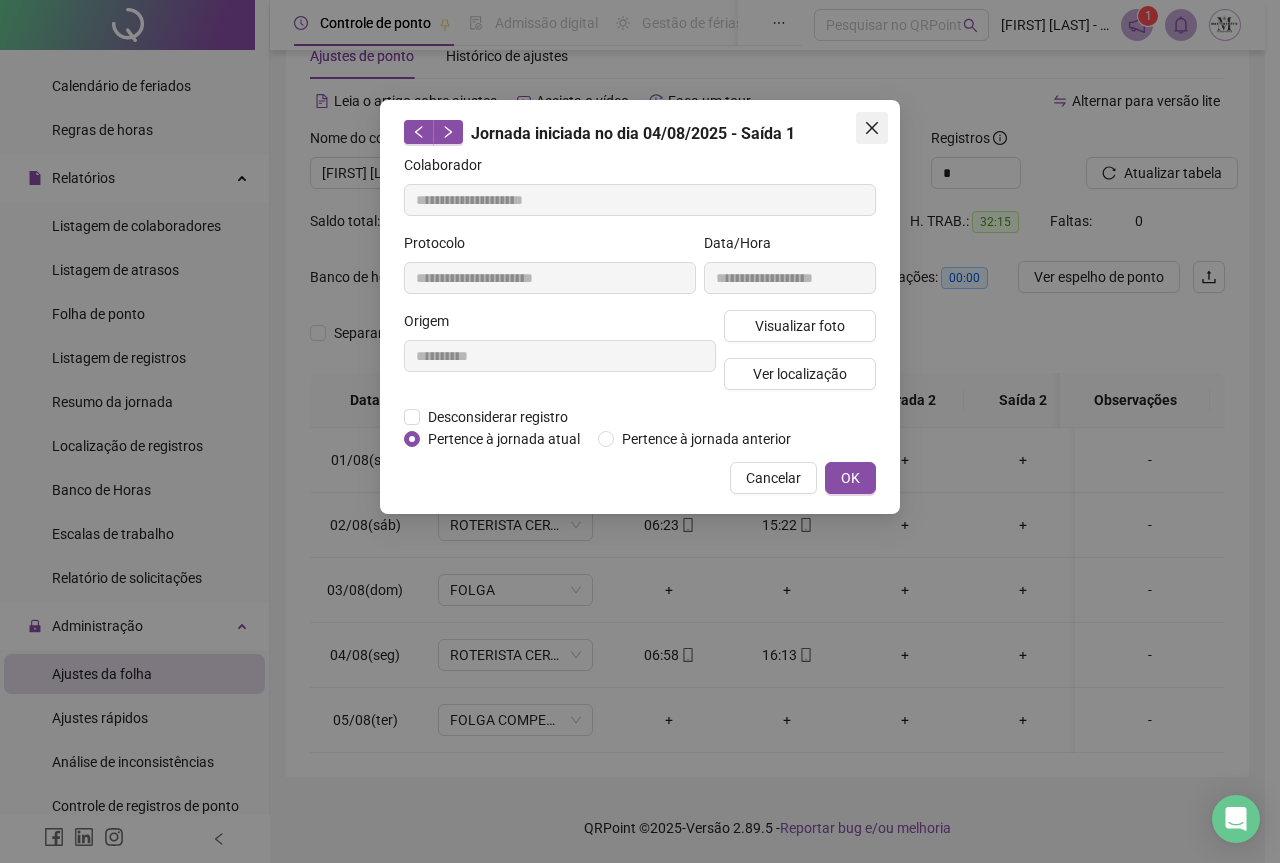 click at bounding box center (872, 128) 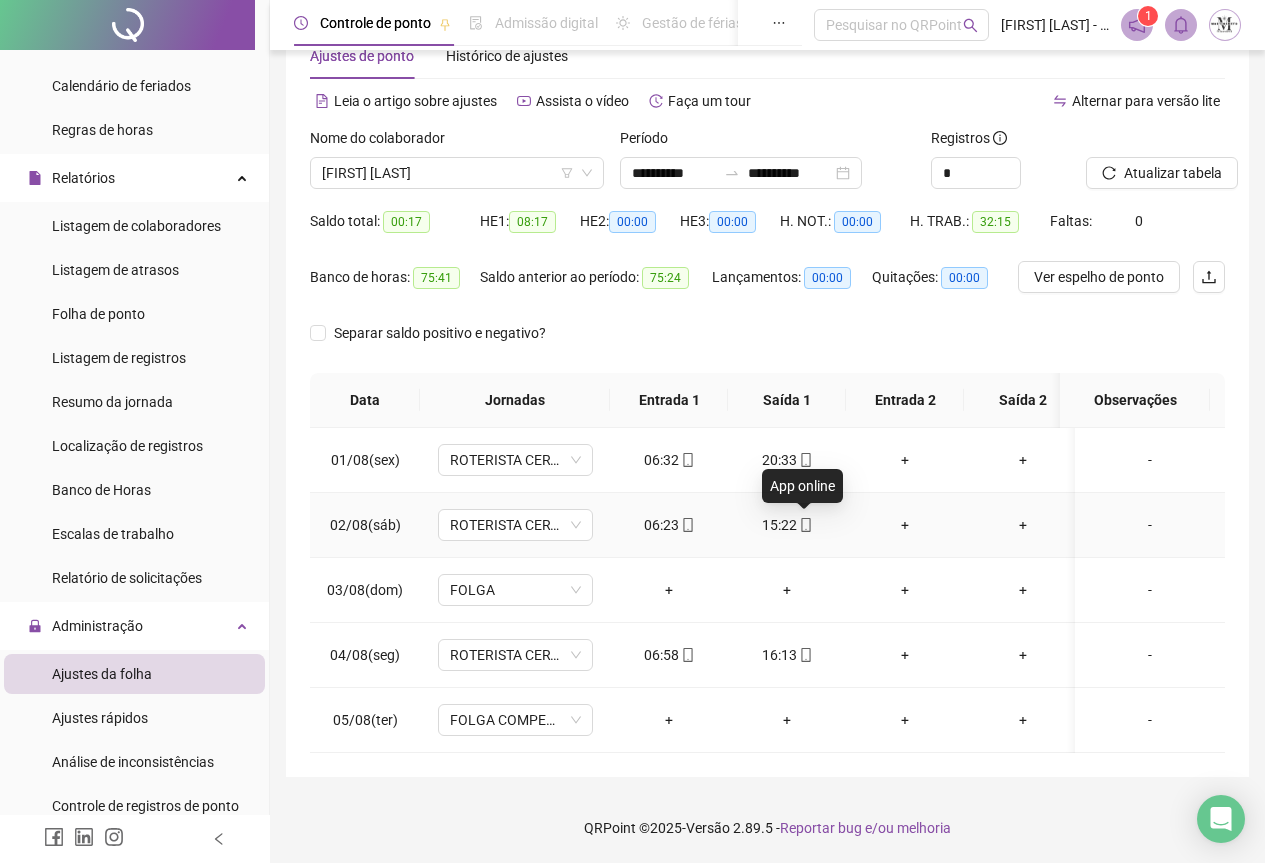 click 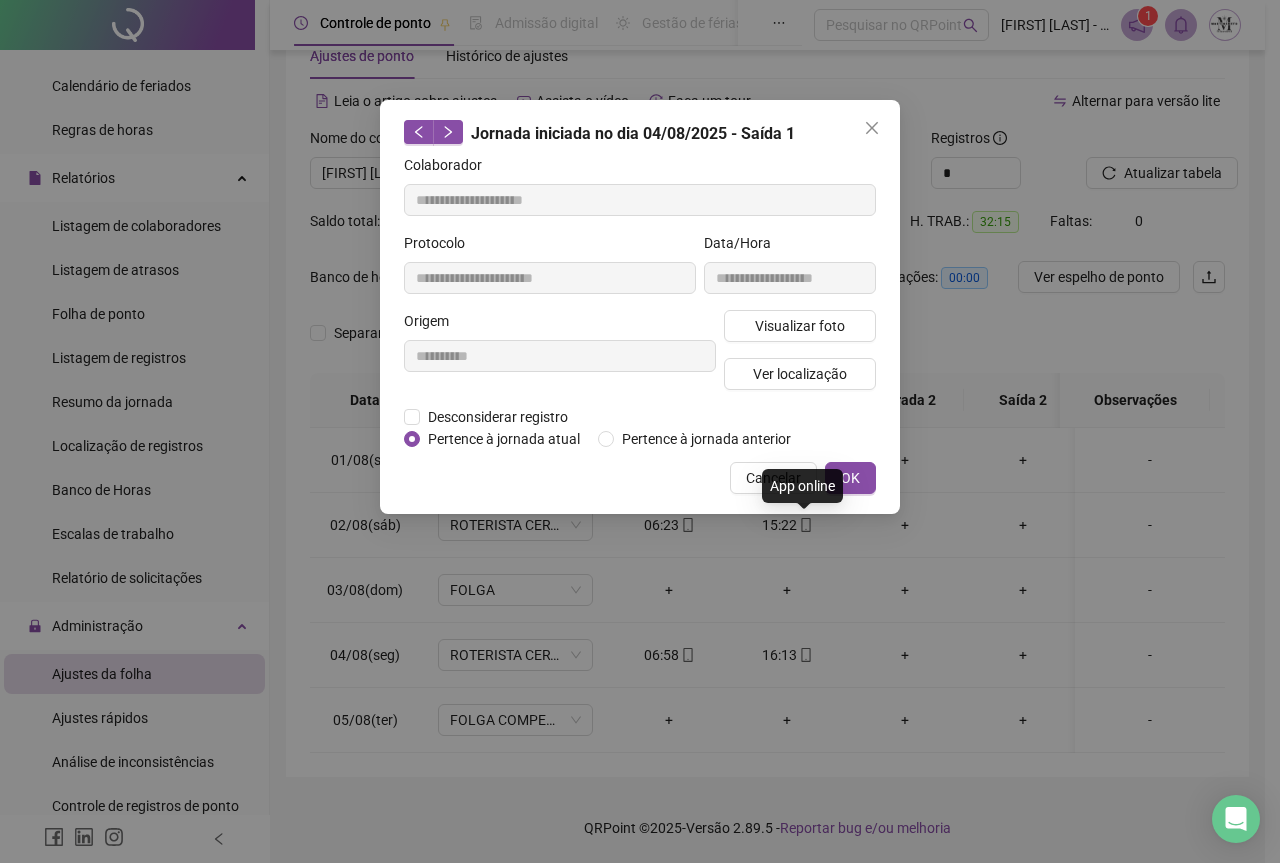 type on "**********" 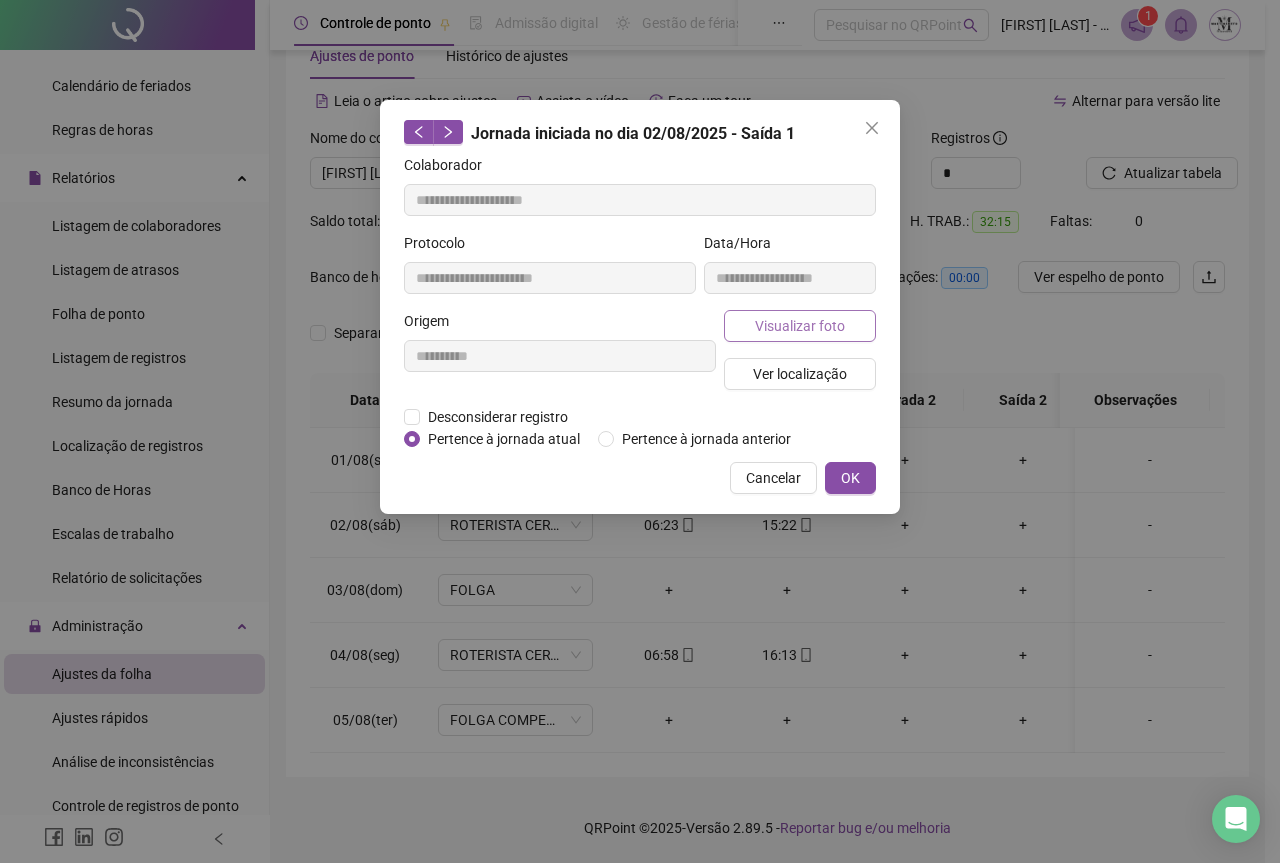click on "Visualizar foto" at bounding box center [800, 326] 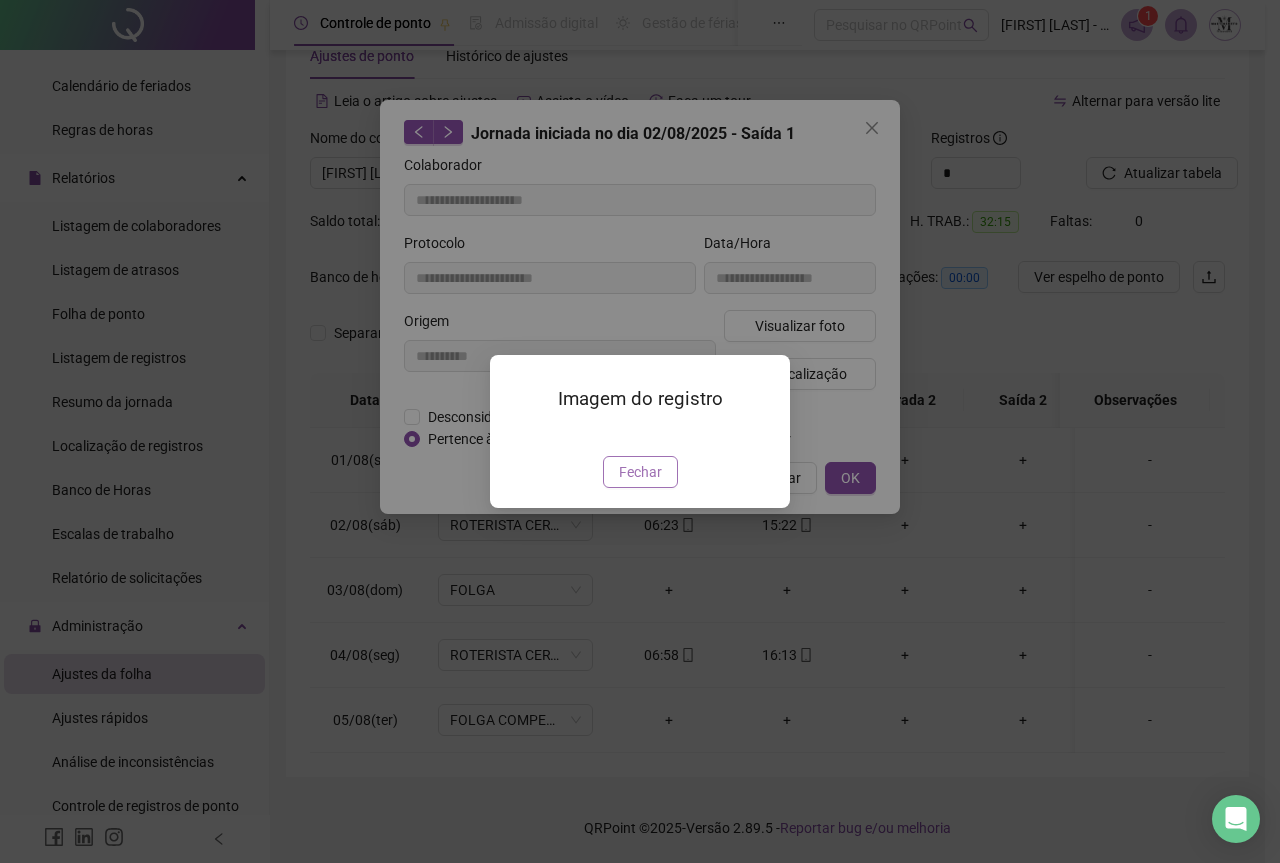 click on "Fechar" at bounding box center (640, 472) 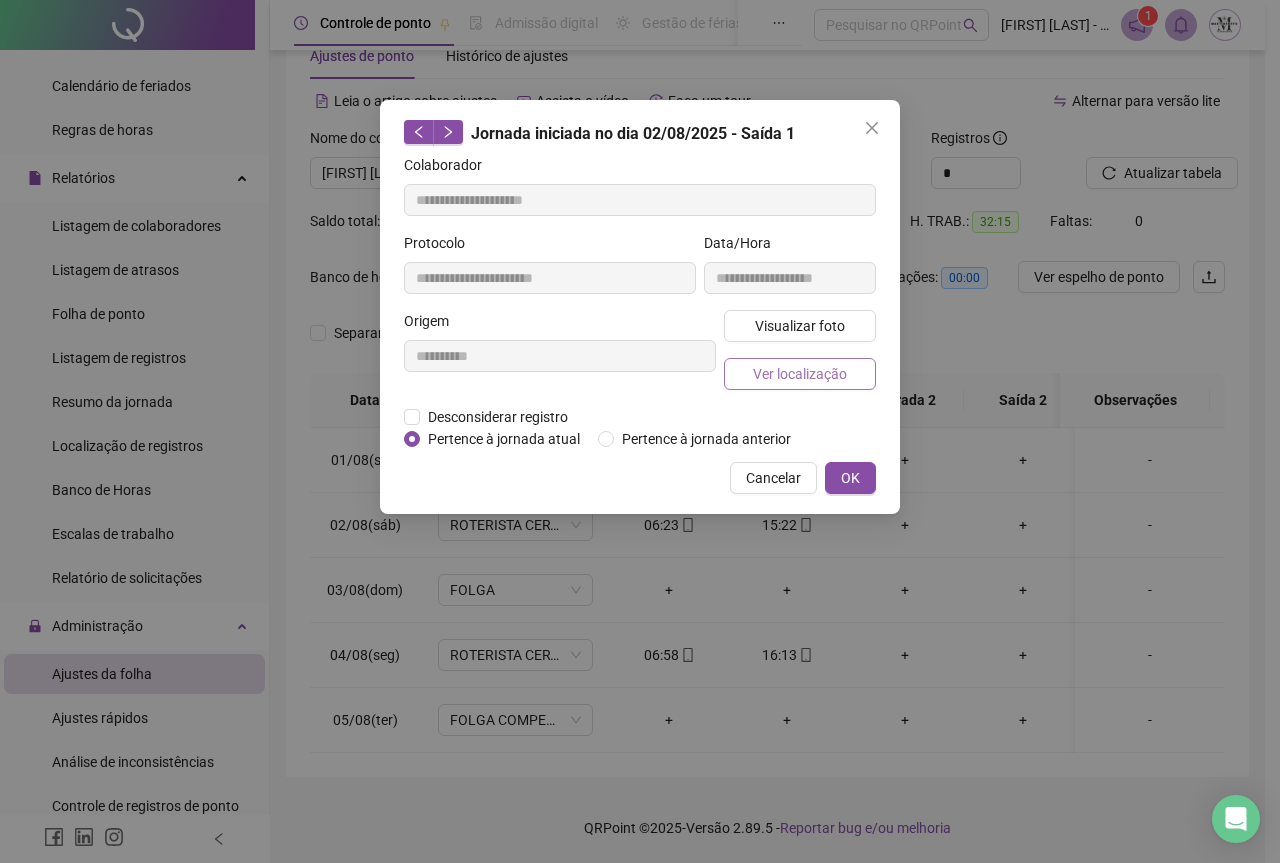 click on "Ver localização" at bounding box center [800, 374] 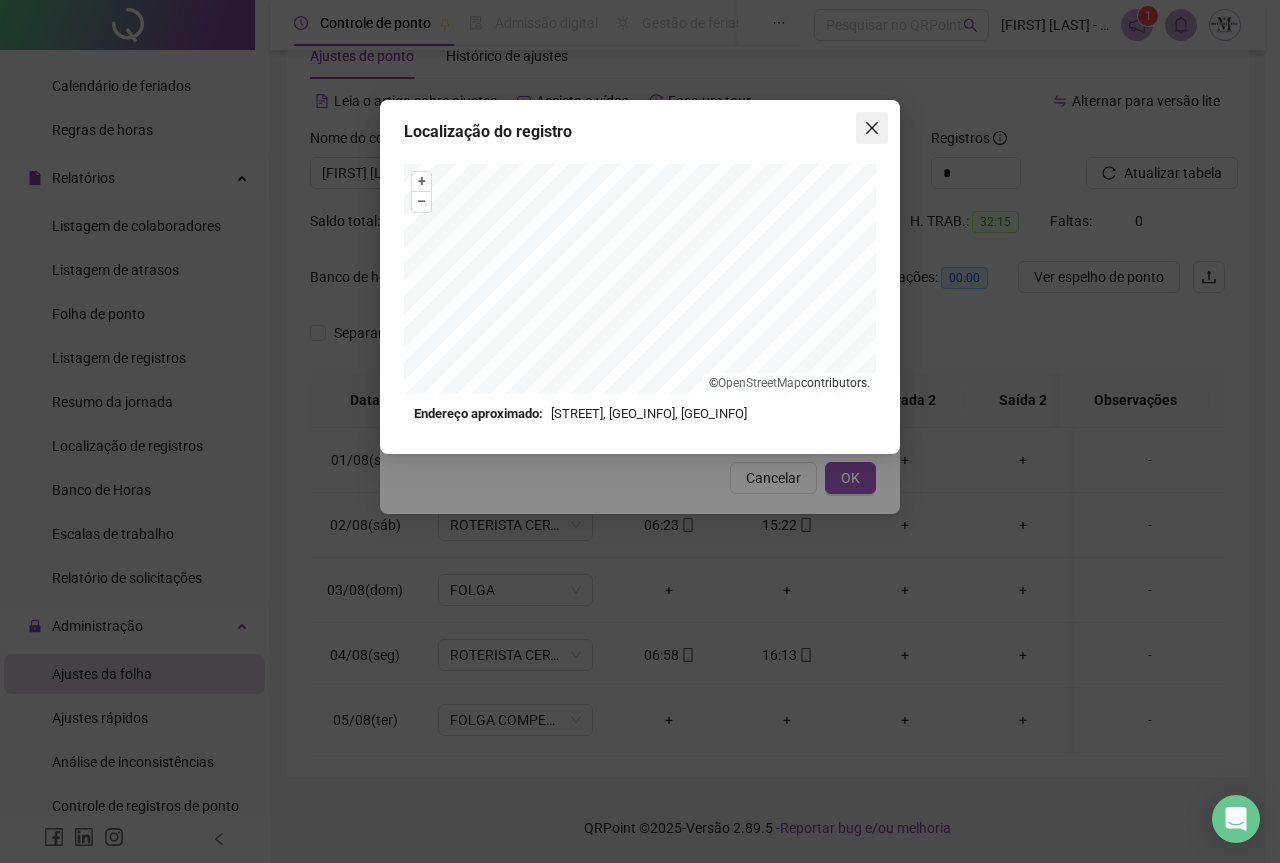 click at bounding box center (872, 128) 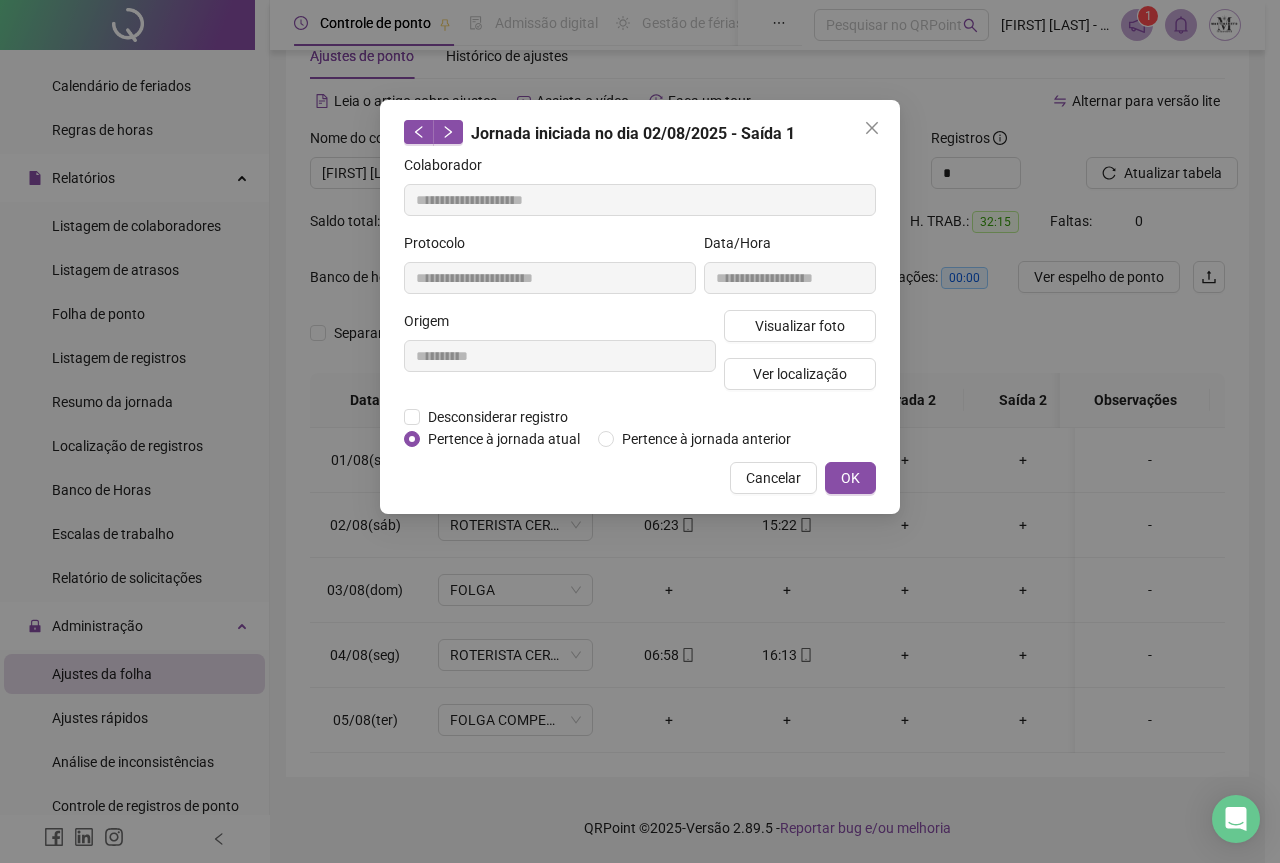 click 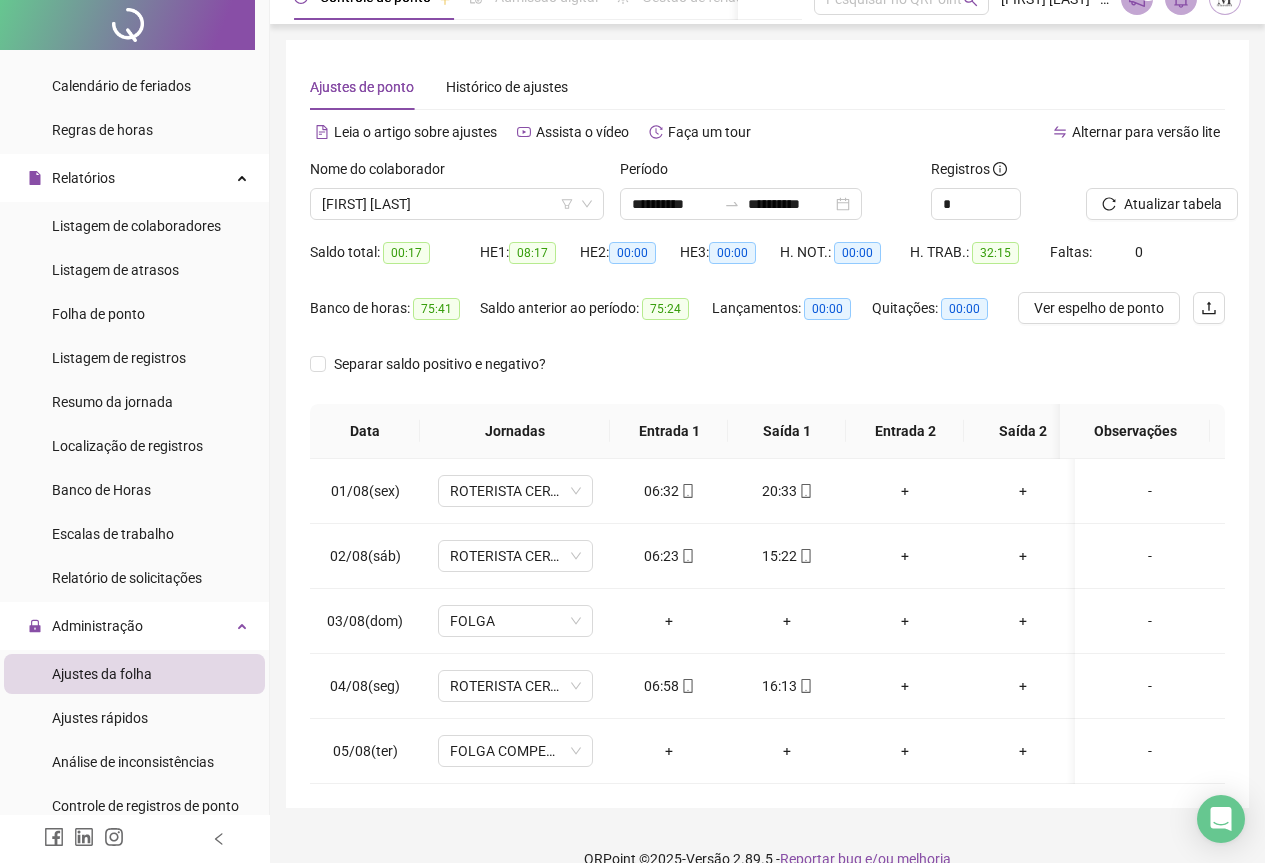 scroll, scrollTop: 0, scrollLeft: 0, axis: both 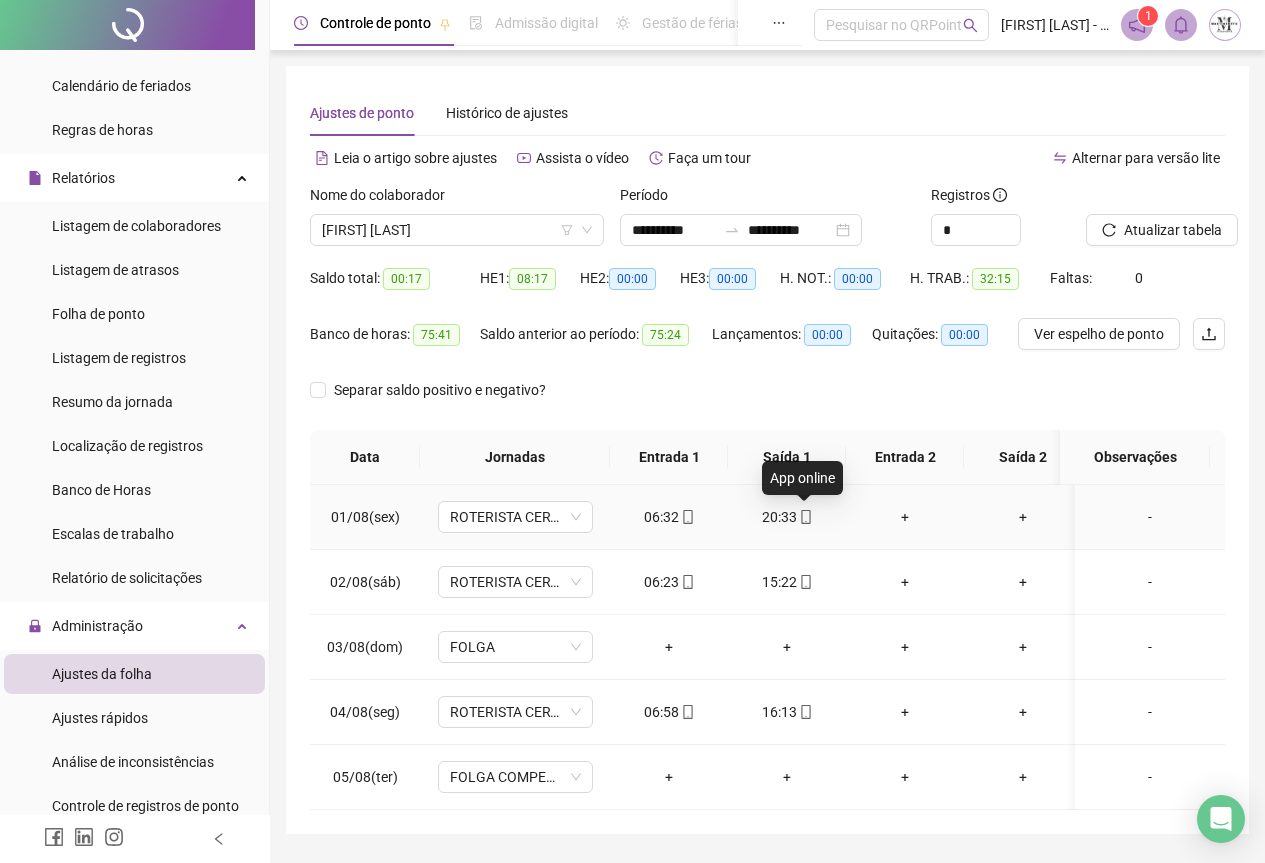 click 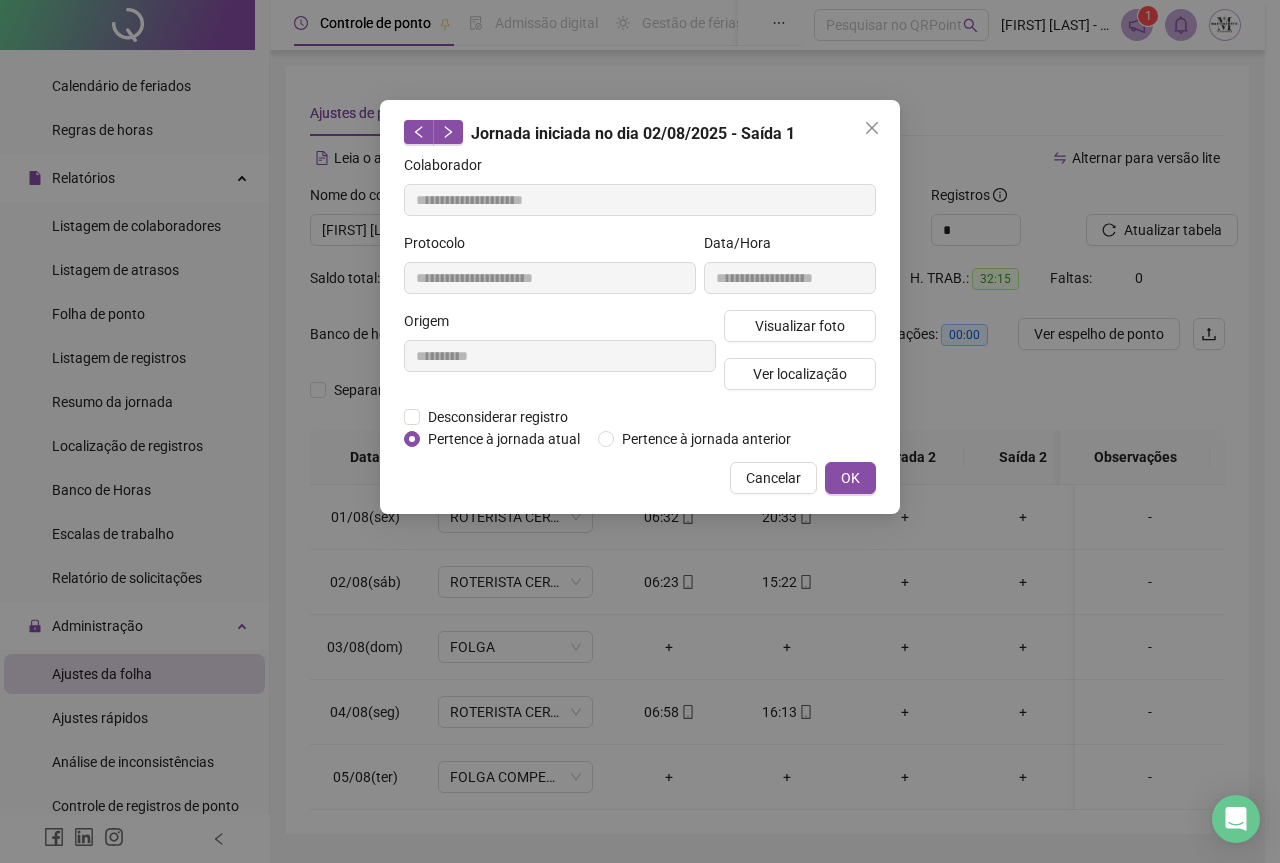 type on "**********" 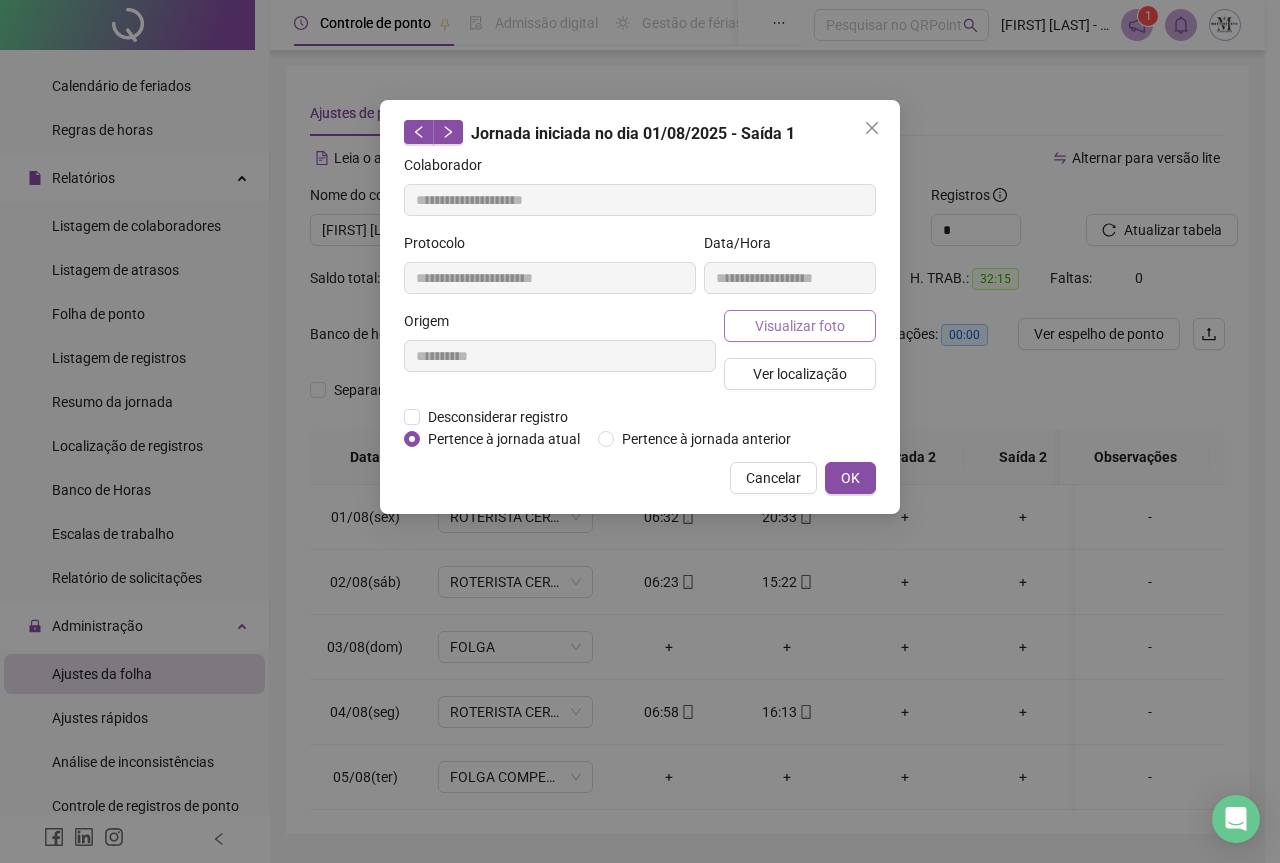 click on "Visualizar foto" at bounding box center [800, 326] 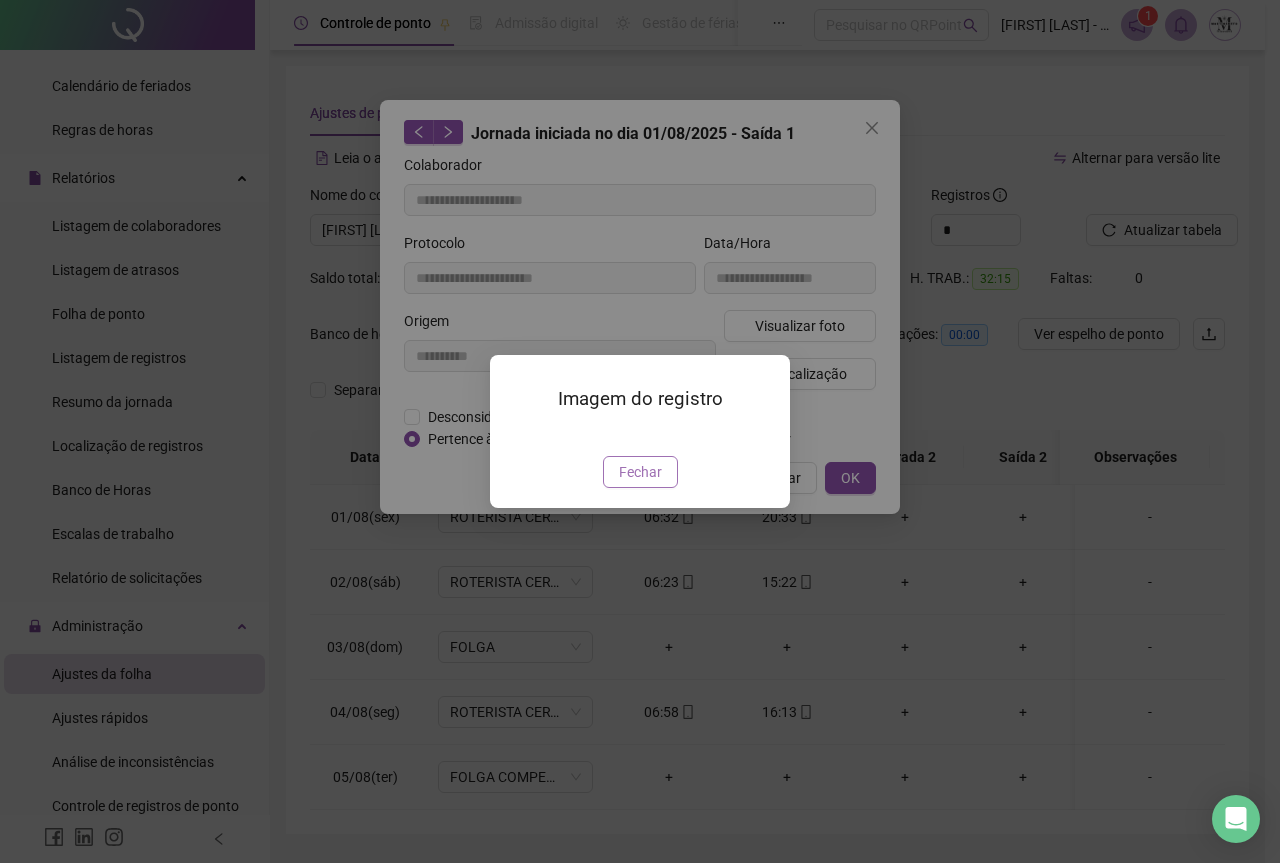 click on "Fechar" at bounding box center [640, 472] 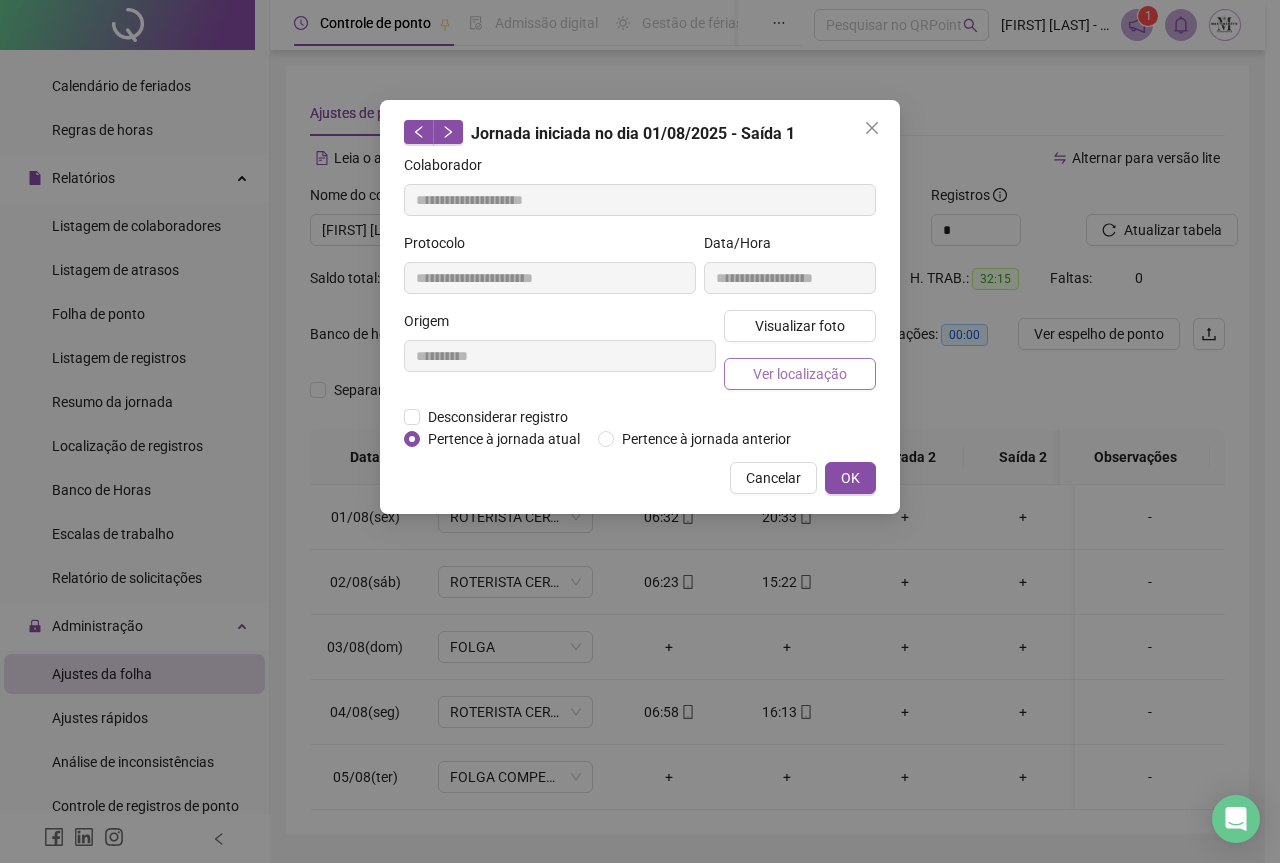 click on "Ver localização" at bounding box center [800, 374] 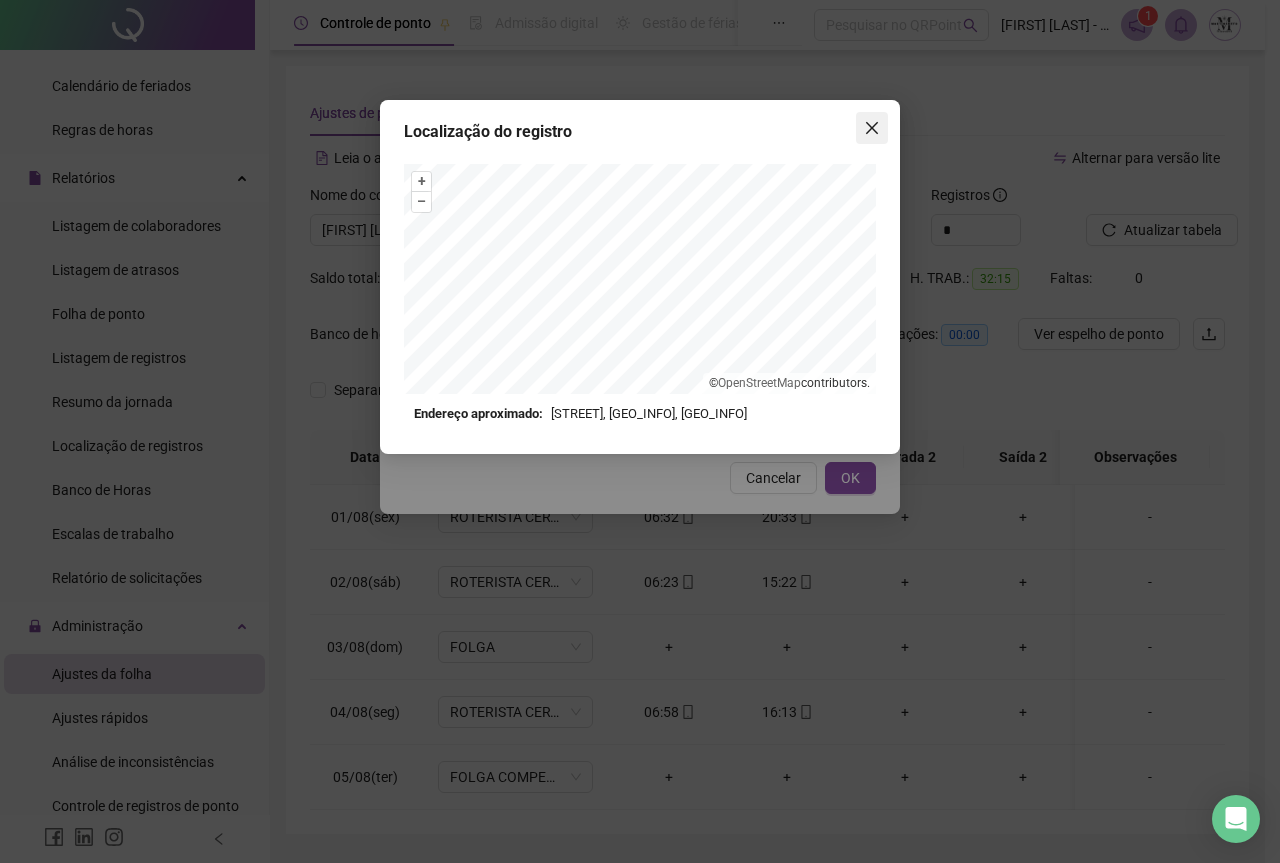 click 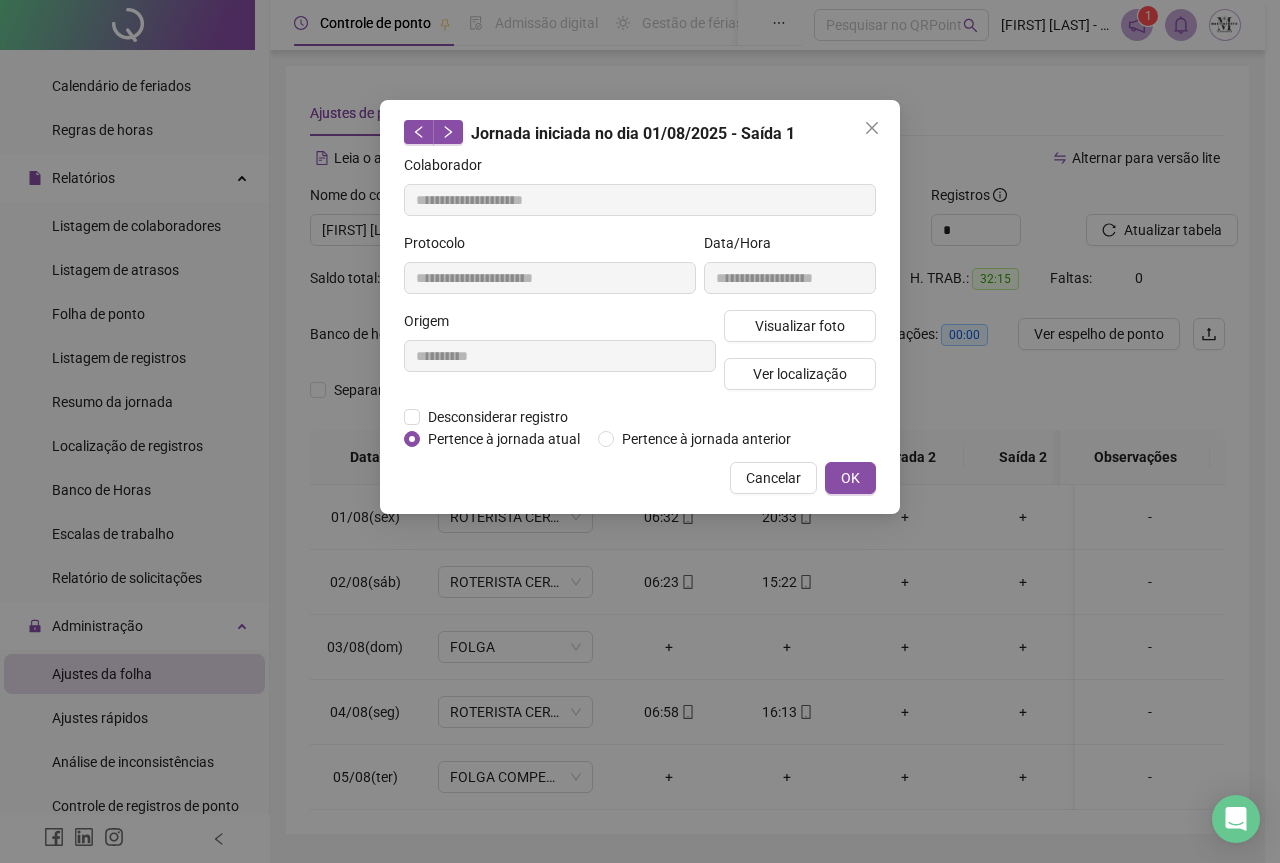 click 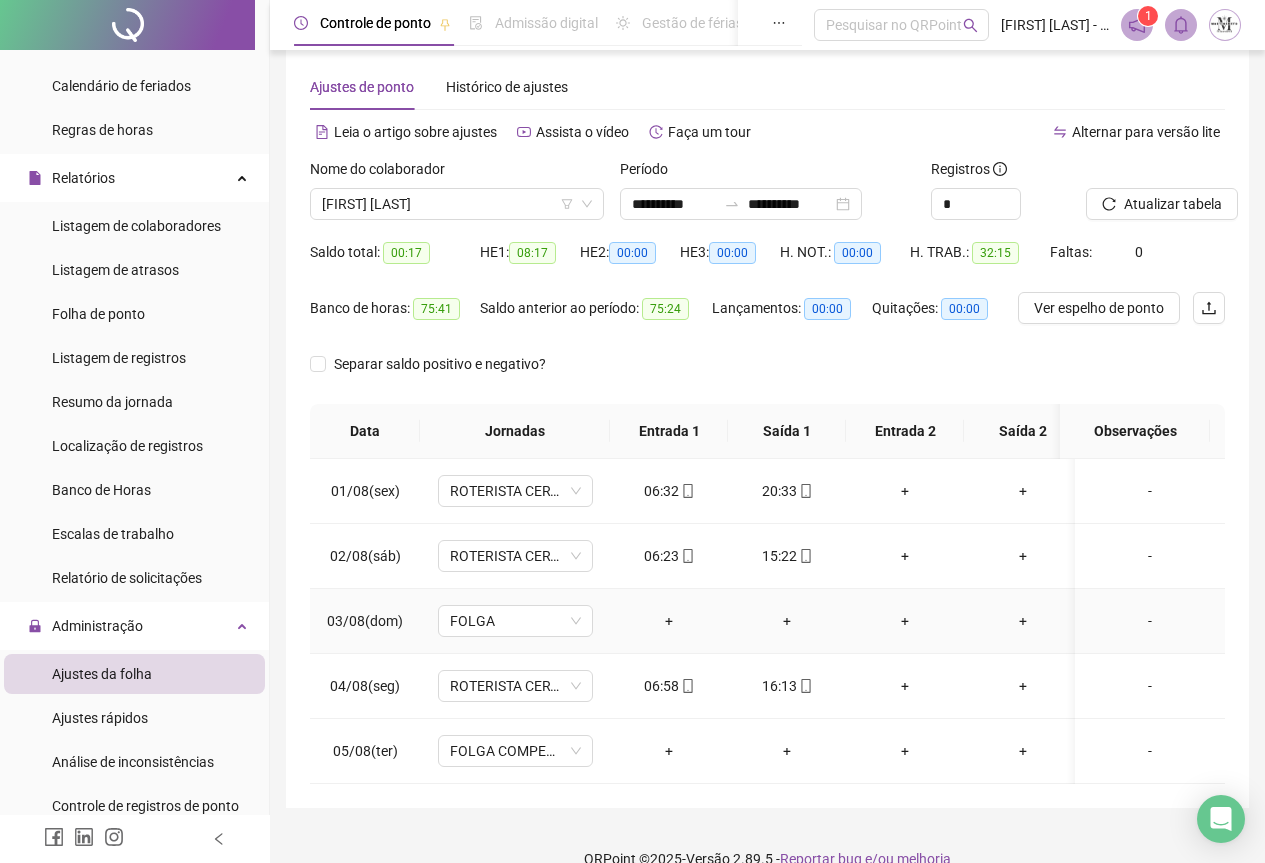 scroll, scrollTop: 0, scrollLeft: 0, axis: both 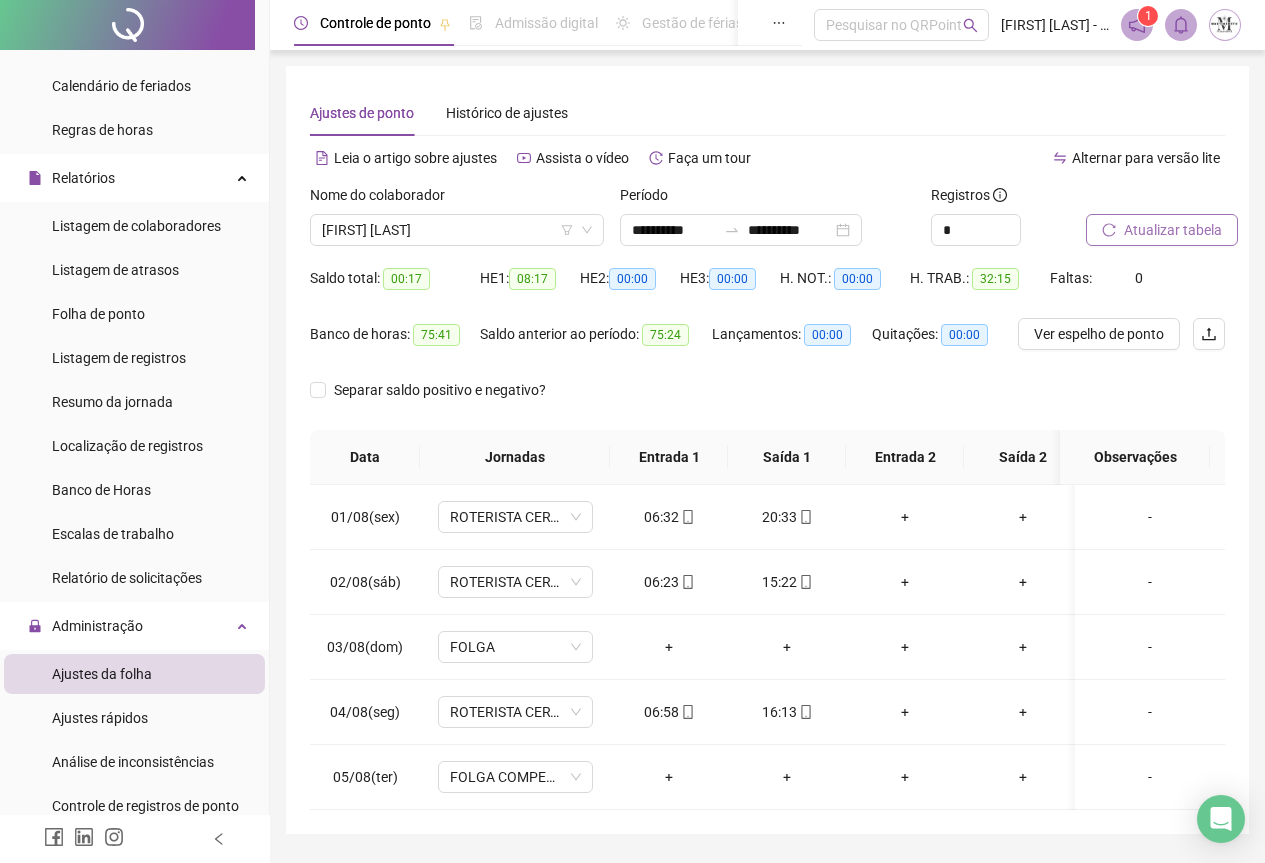 click on "Atualizar tabela" at bounding box center [1173, 230] 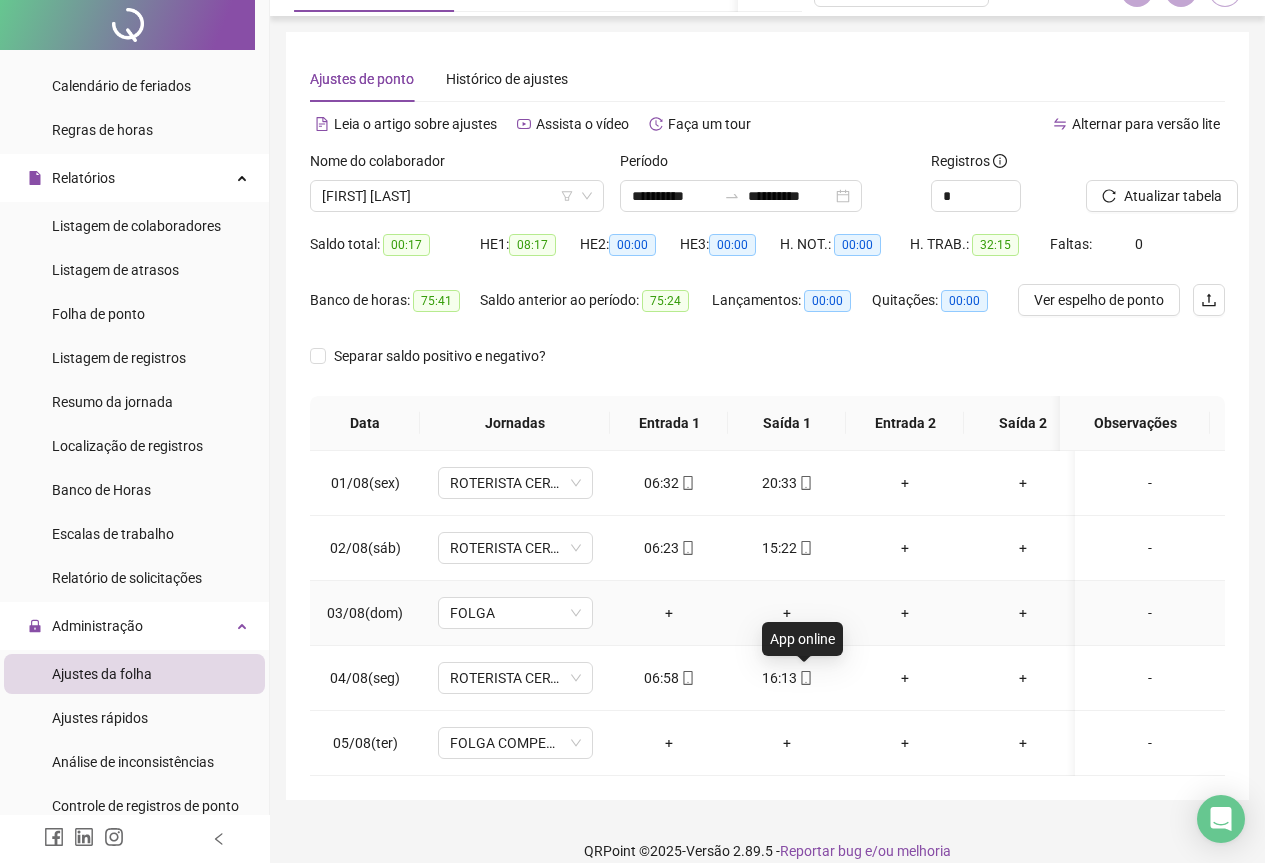 scroll, scrollTop: 0, scrollLeft: 0, axis: both 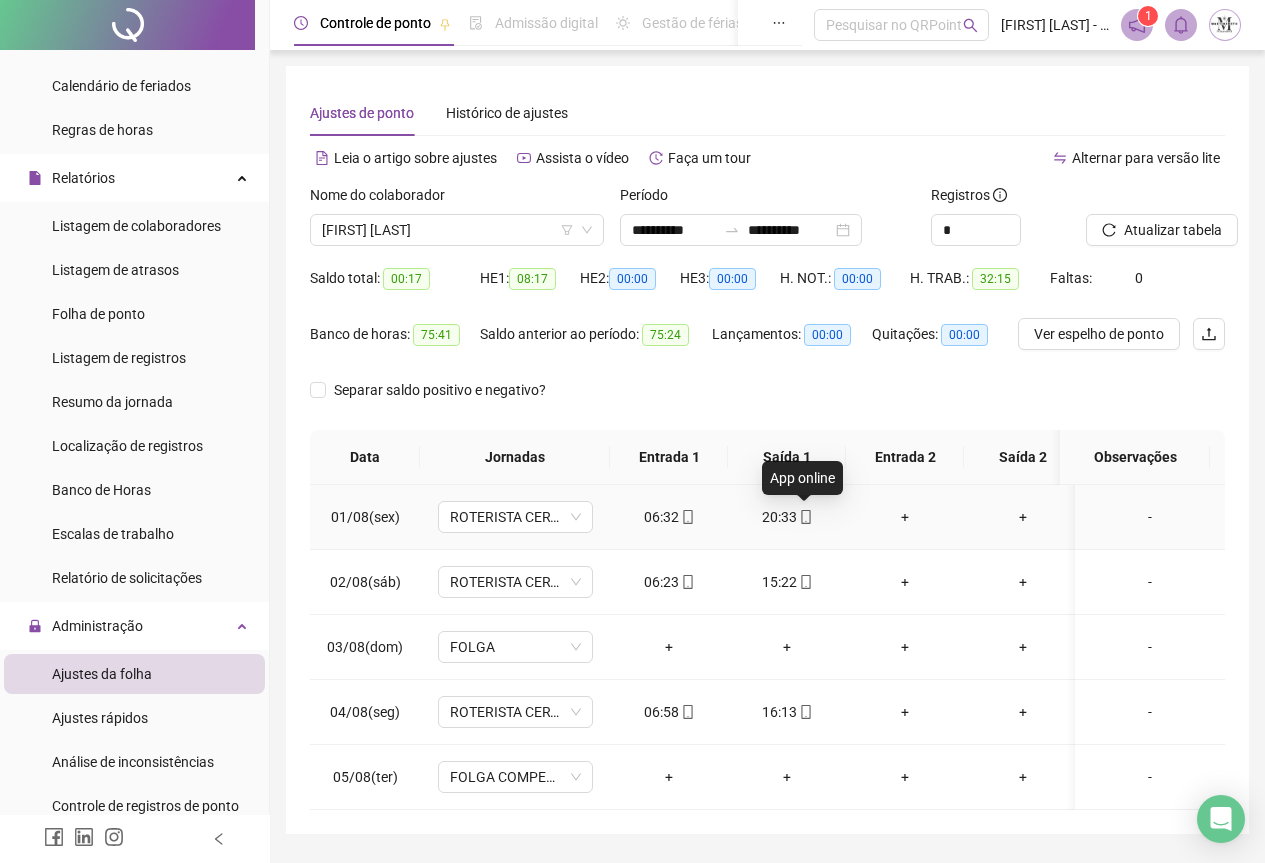click 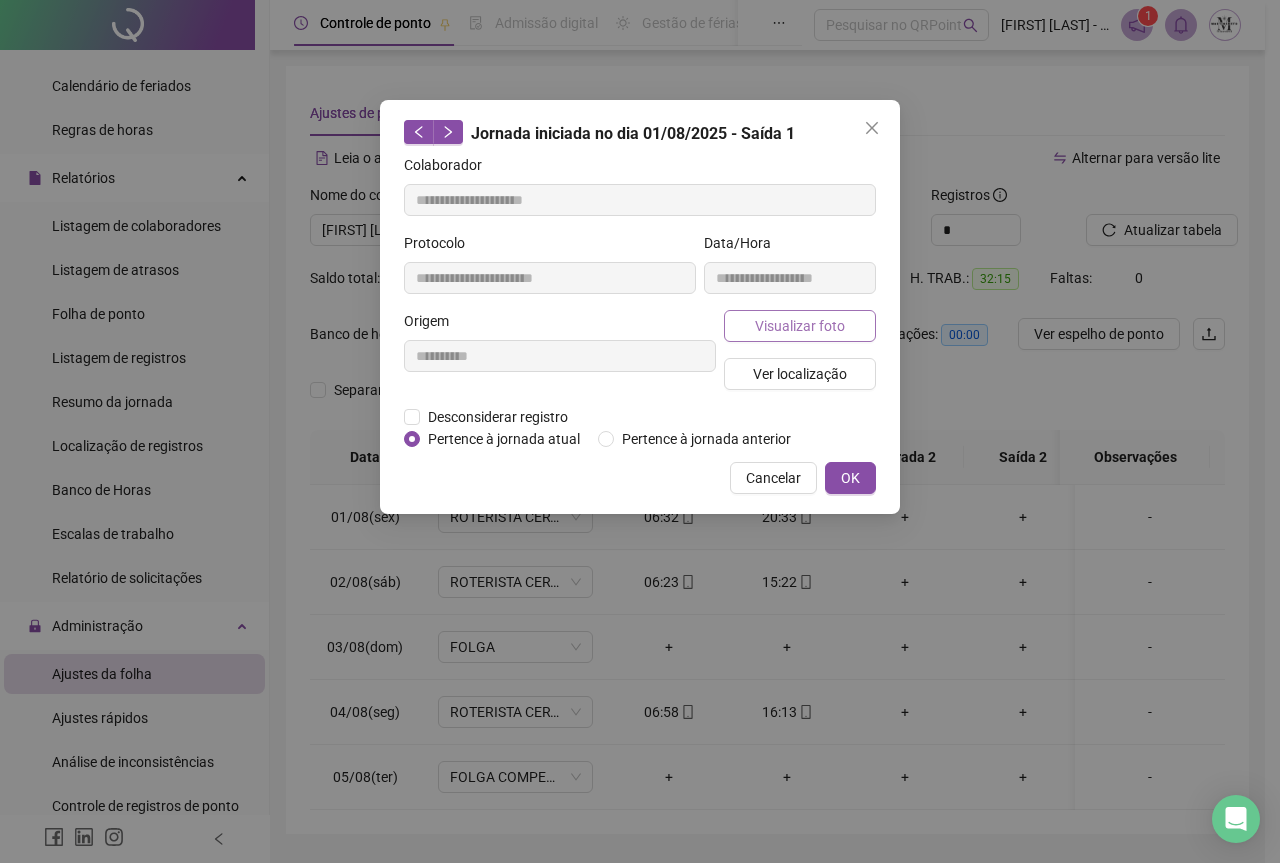 click on "Visualizar foto" at bounding box center [800, 326] 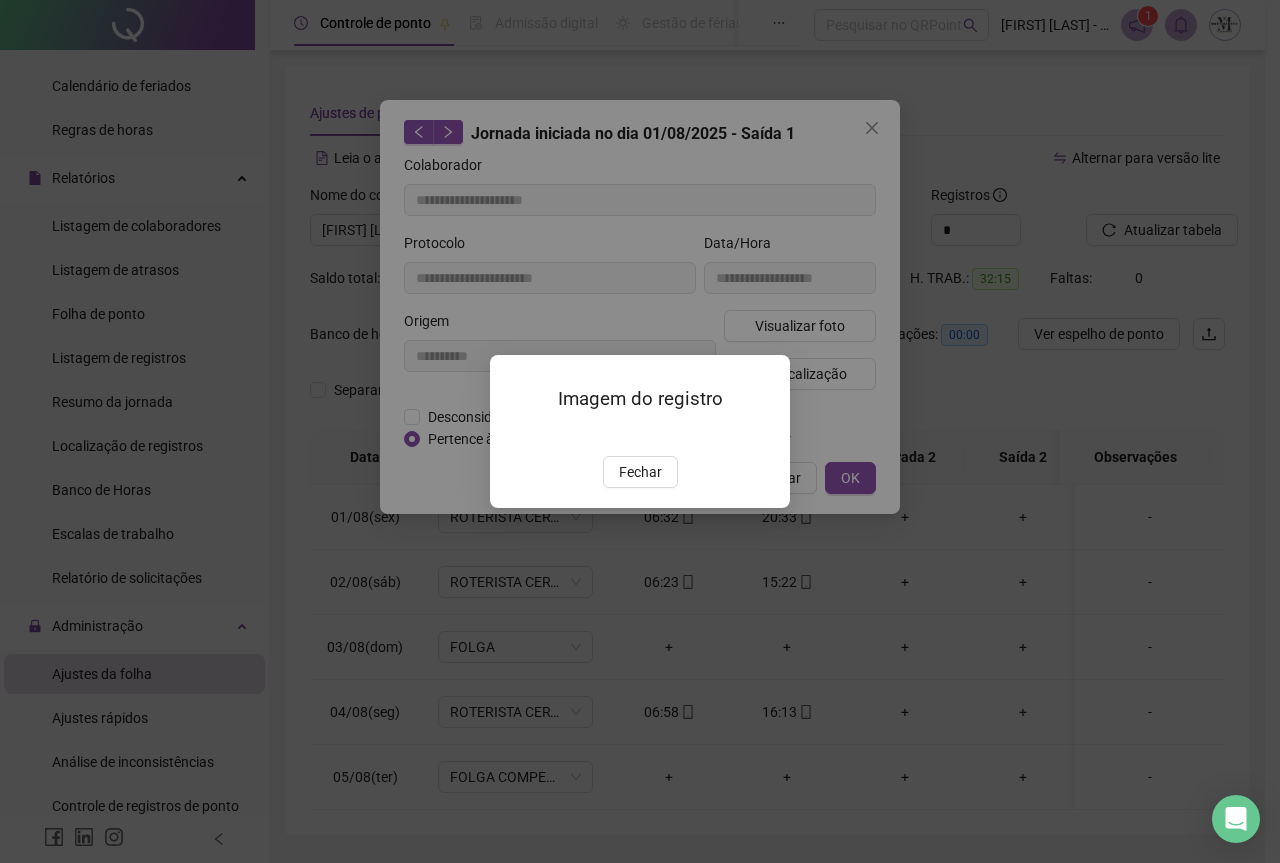 click at bounding box center (514, 435) 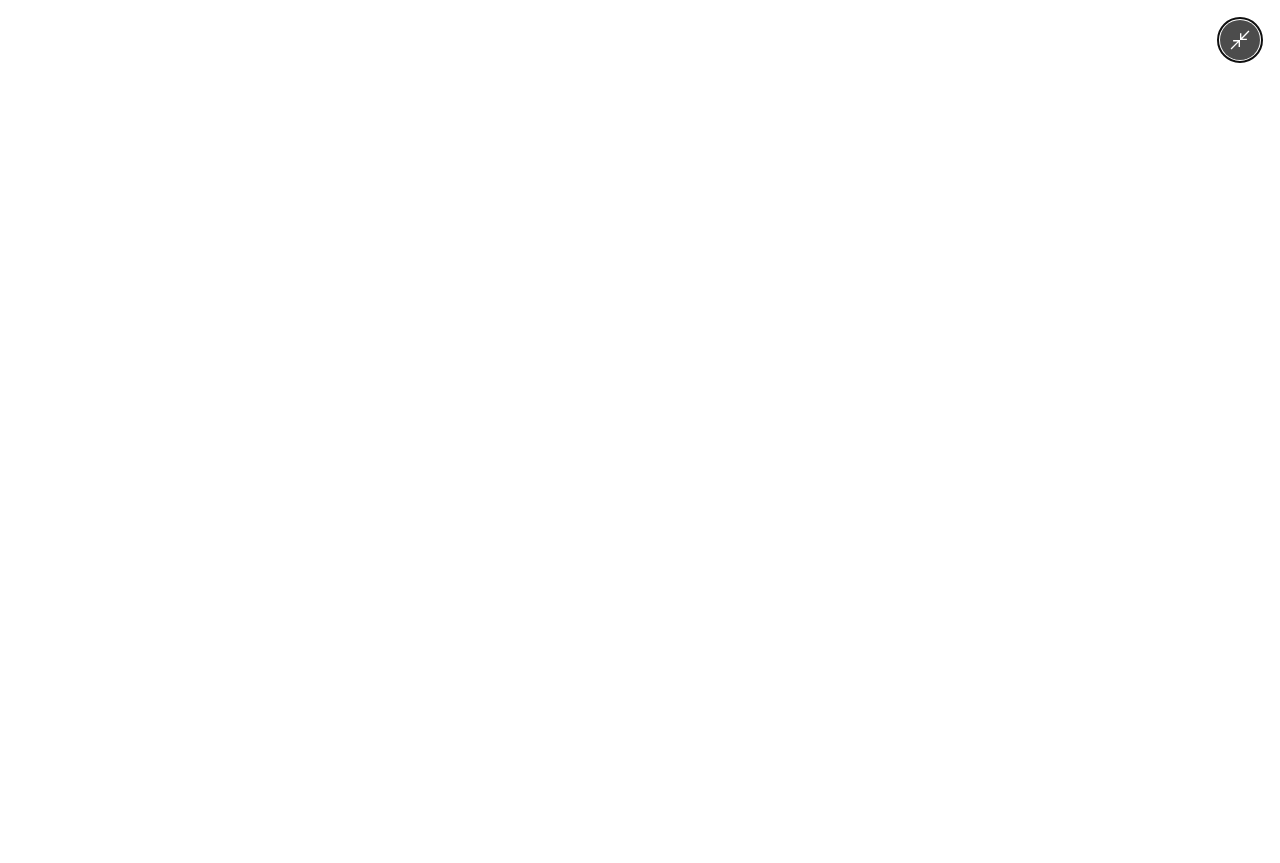 click at bounding box center [639, 431] 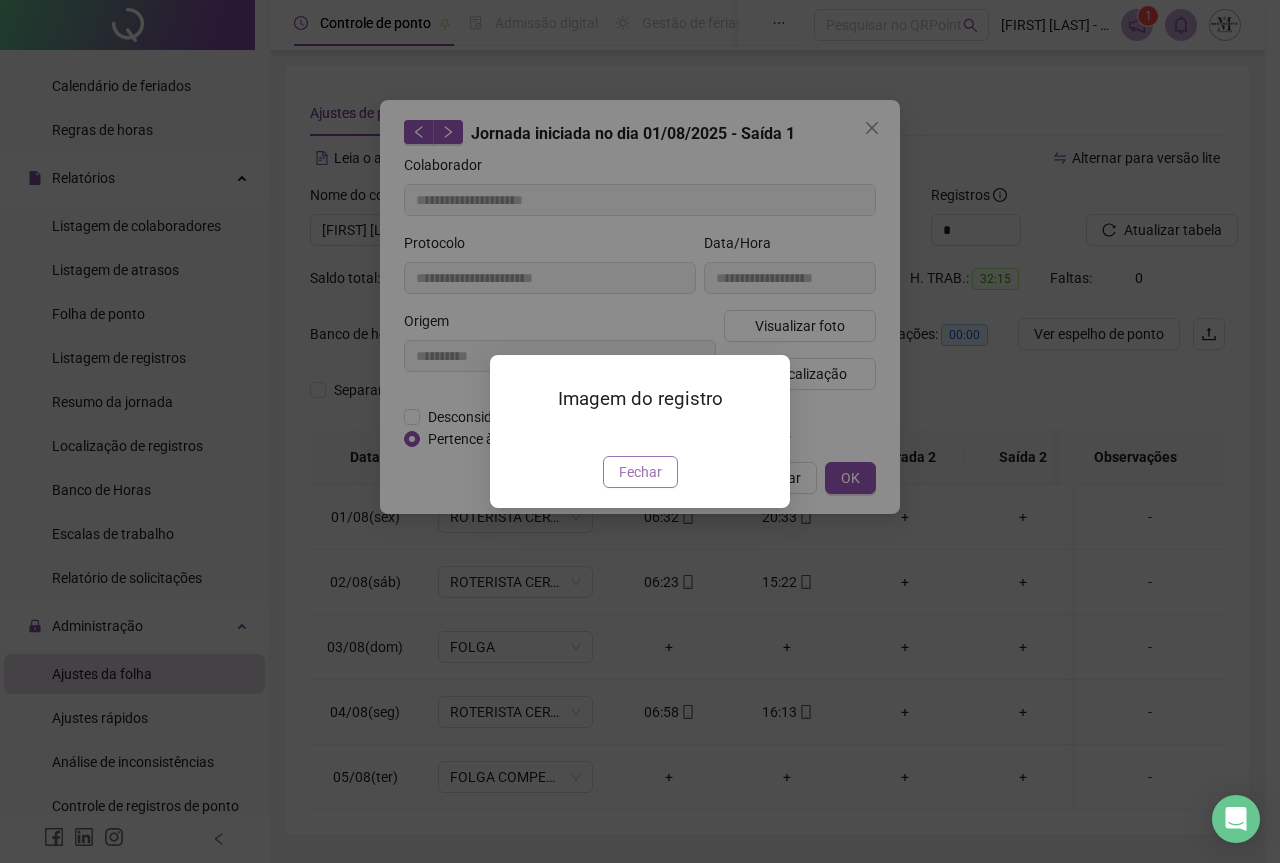click on "Fechar" at bounding box center [640, 472] 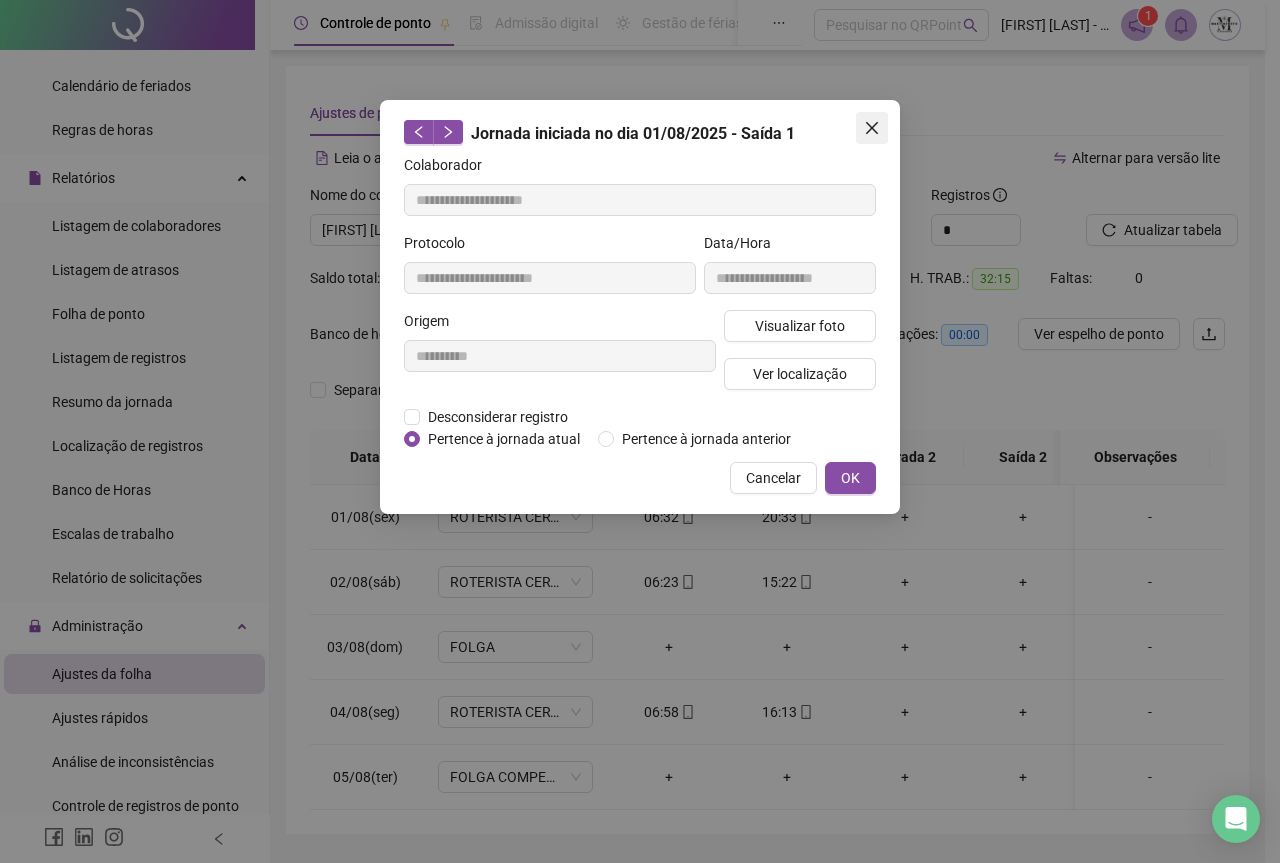 click 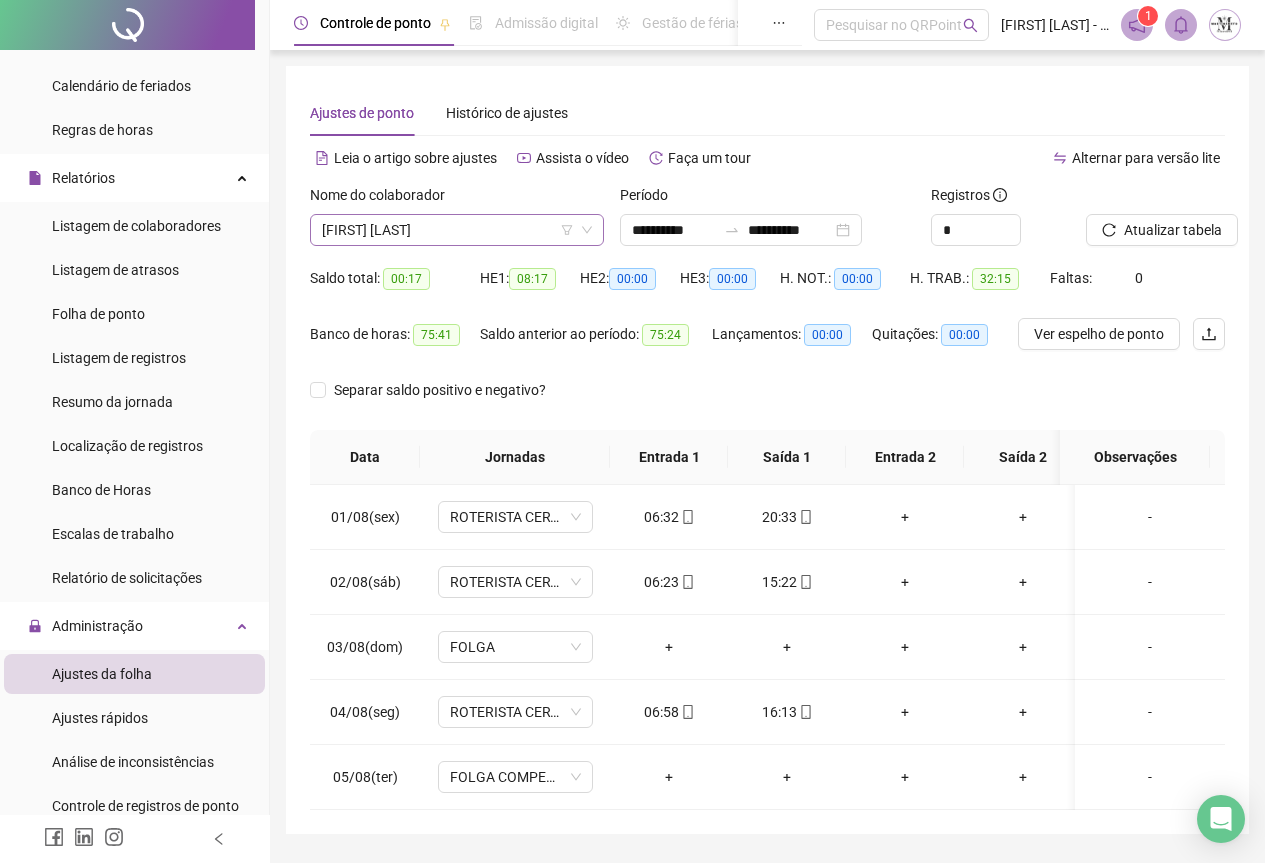 click on "[FIRST] [LAST]" at bounding box center (457, 230) 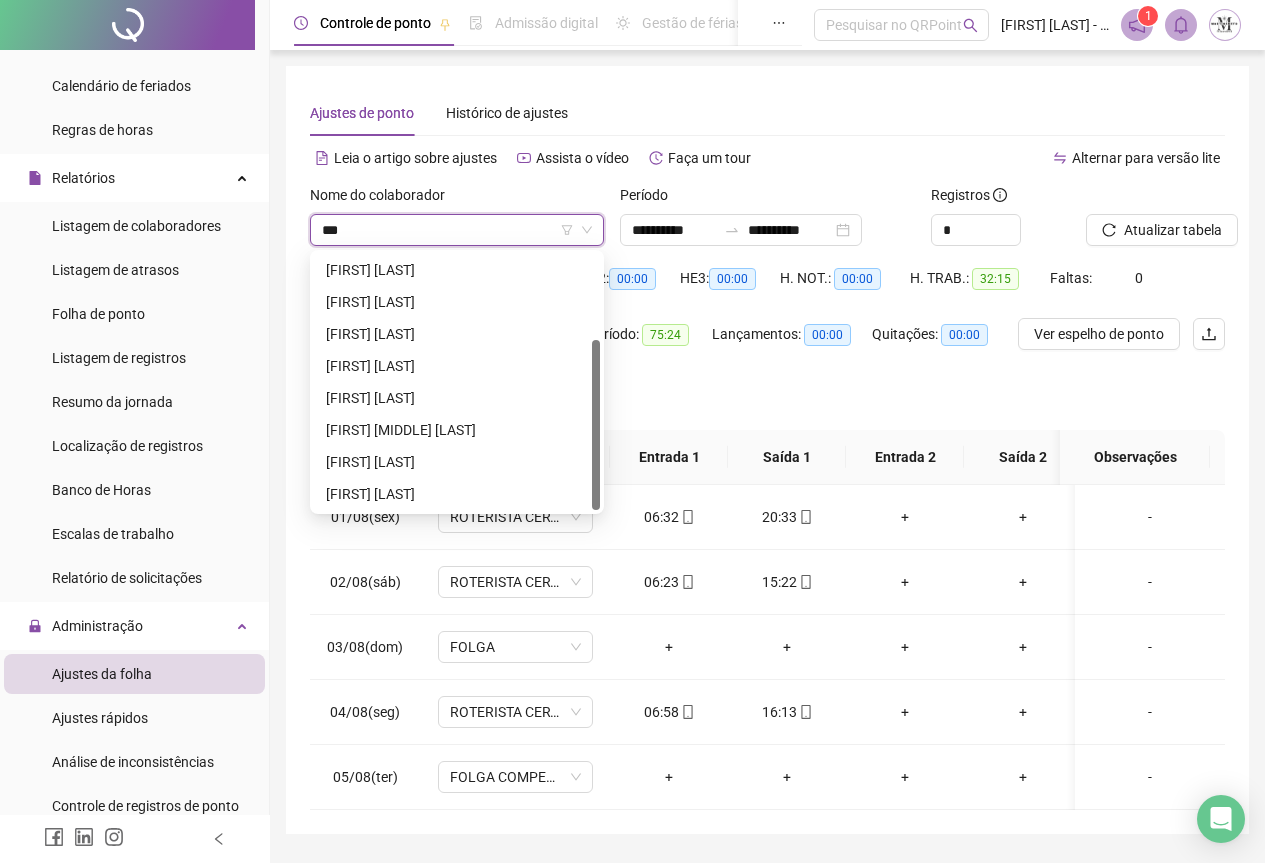 scroll, scrollTop: 0, scrollLeft: 0, axis: both 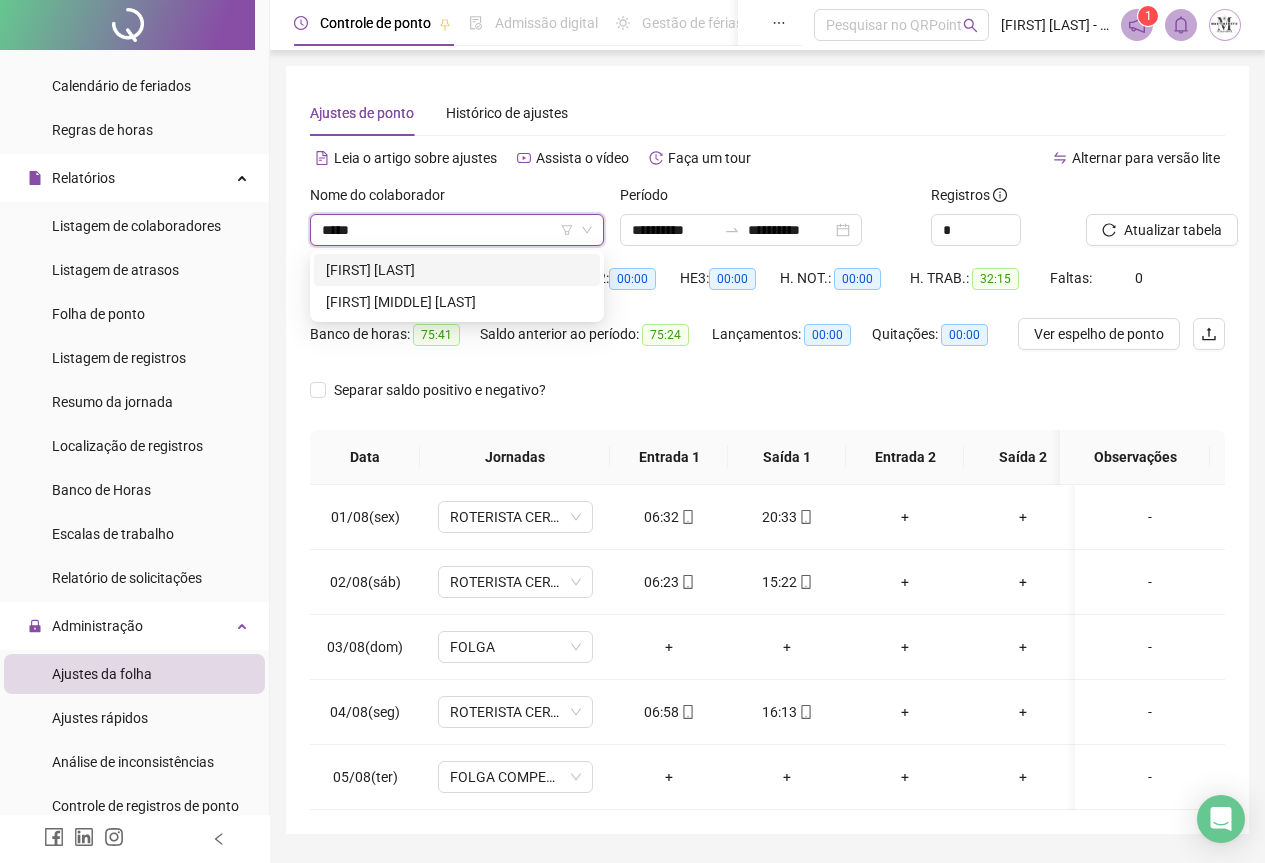 type on "******" 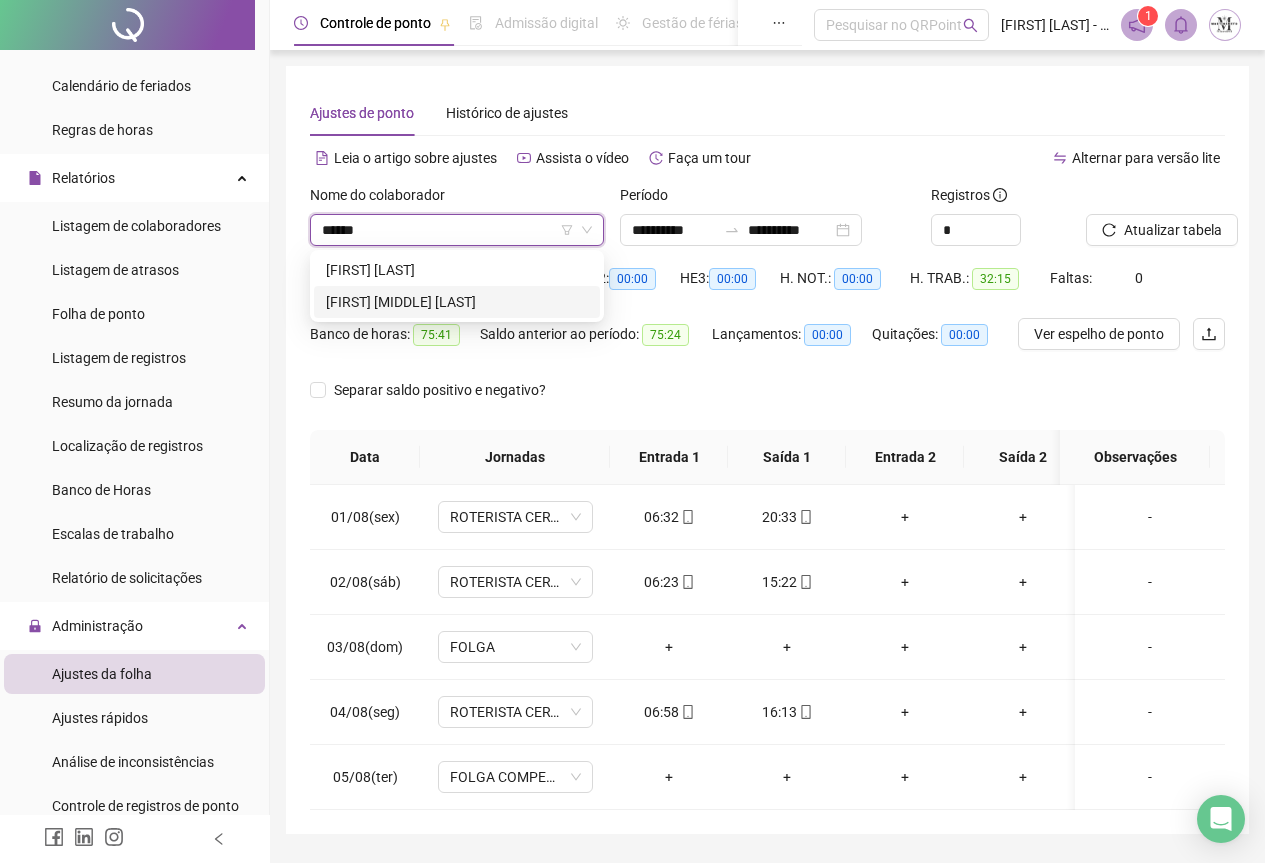 click on "[FIRST] [LAST]" at bounding box center (457, 302) 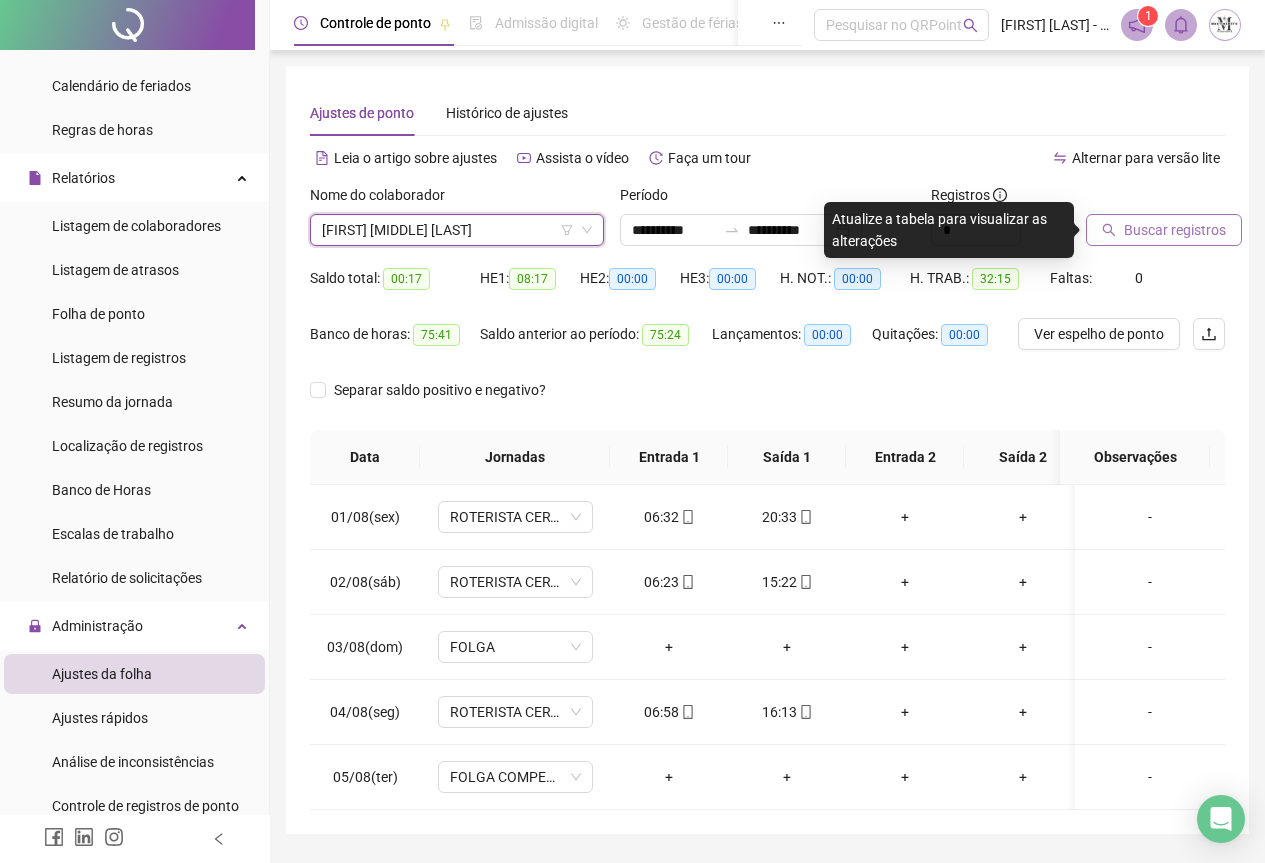 click on "Buscar registros" at bounding box center (1164, 230) 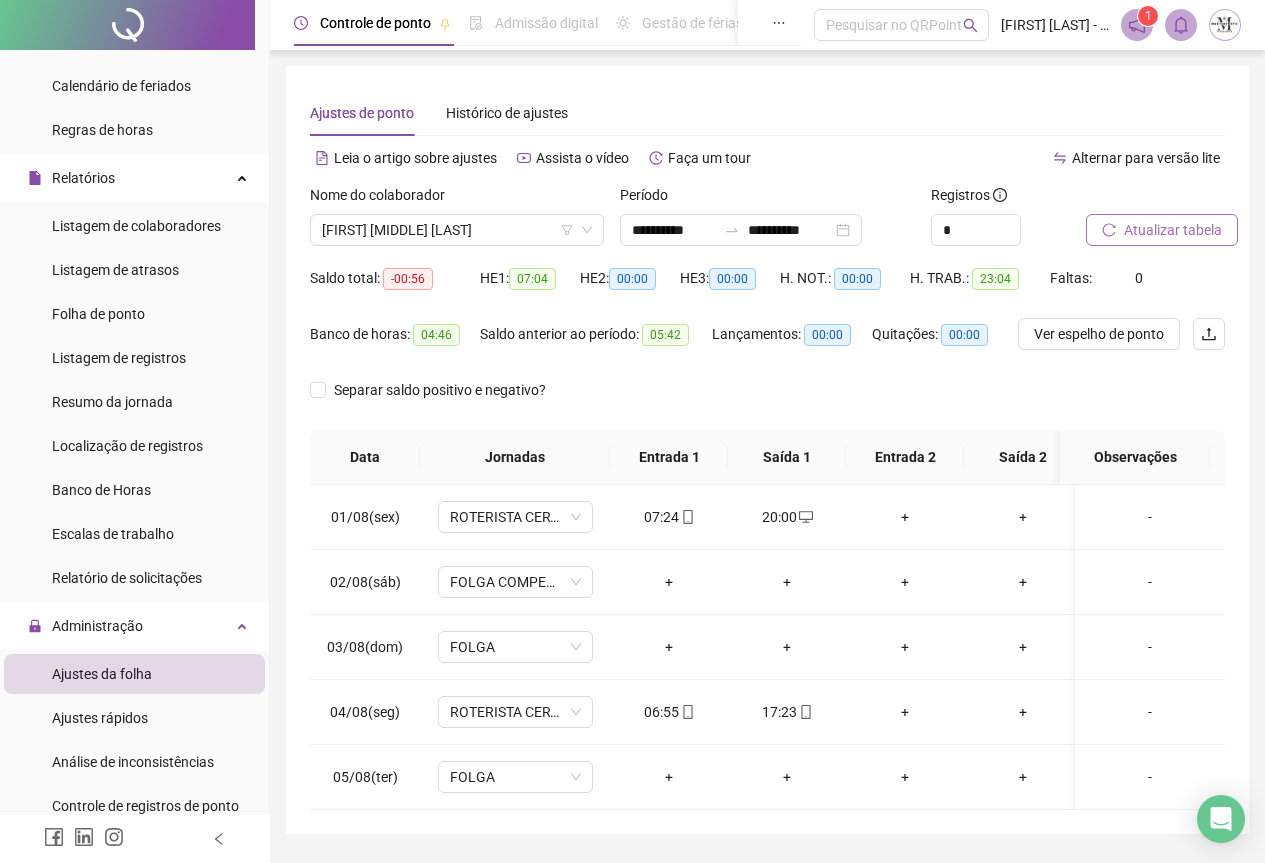 click on "Atualizar tabela" at bounding box center [1173, 230] 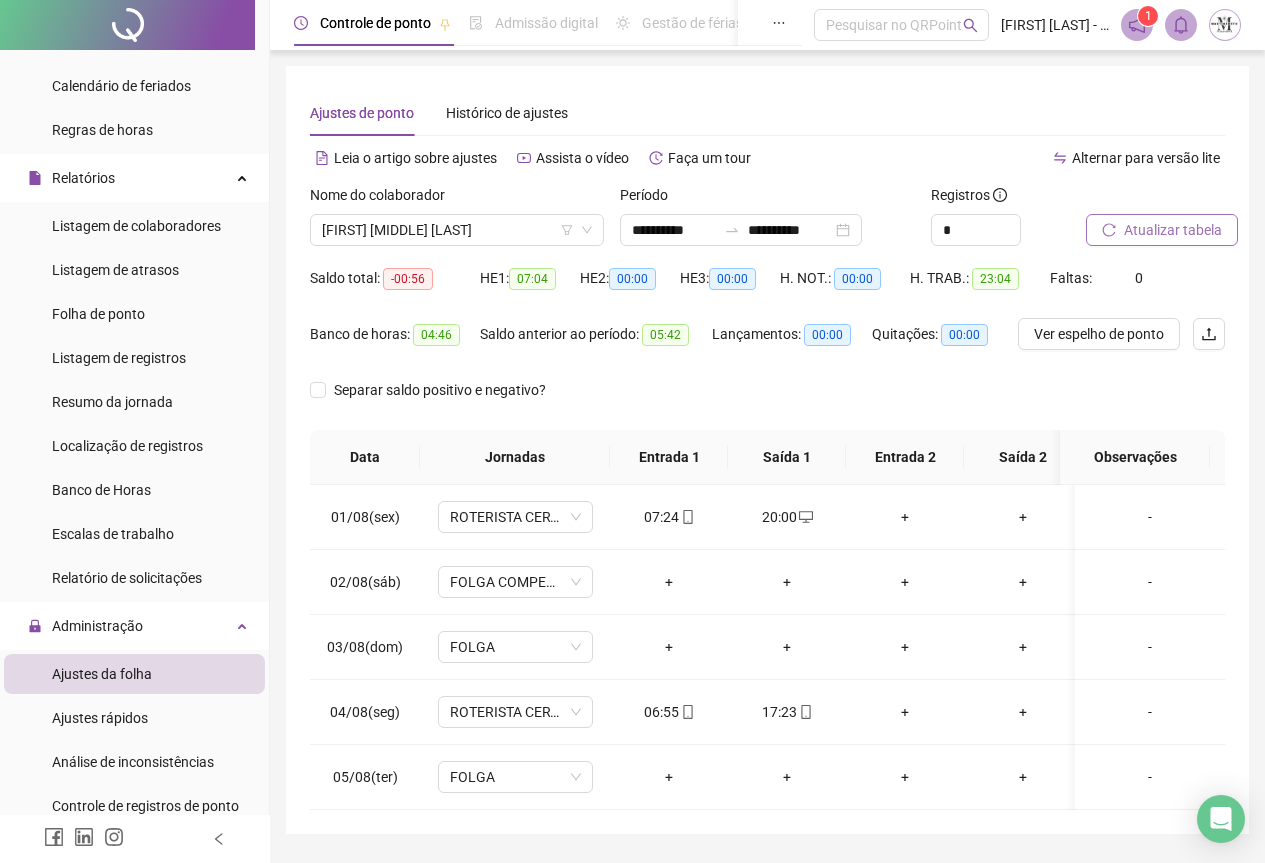 click on "Atualizar tabela" at bounding box center (1173, 230) 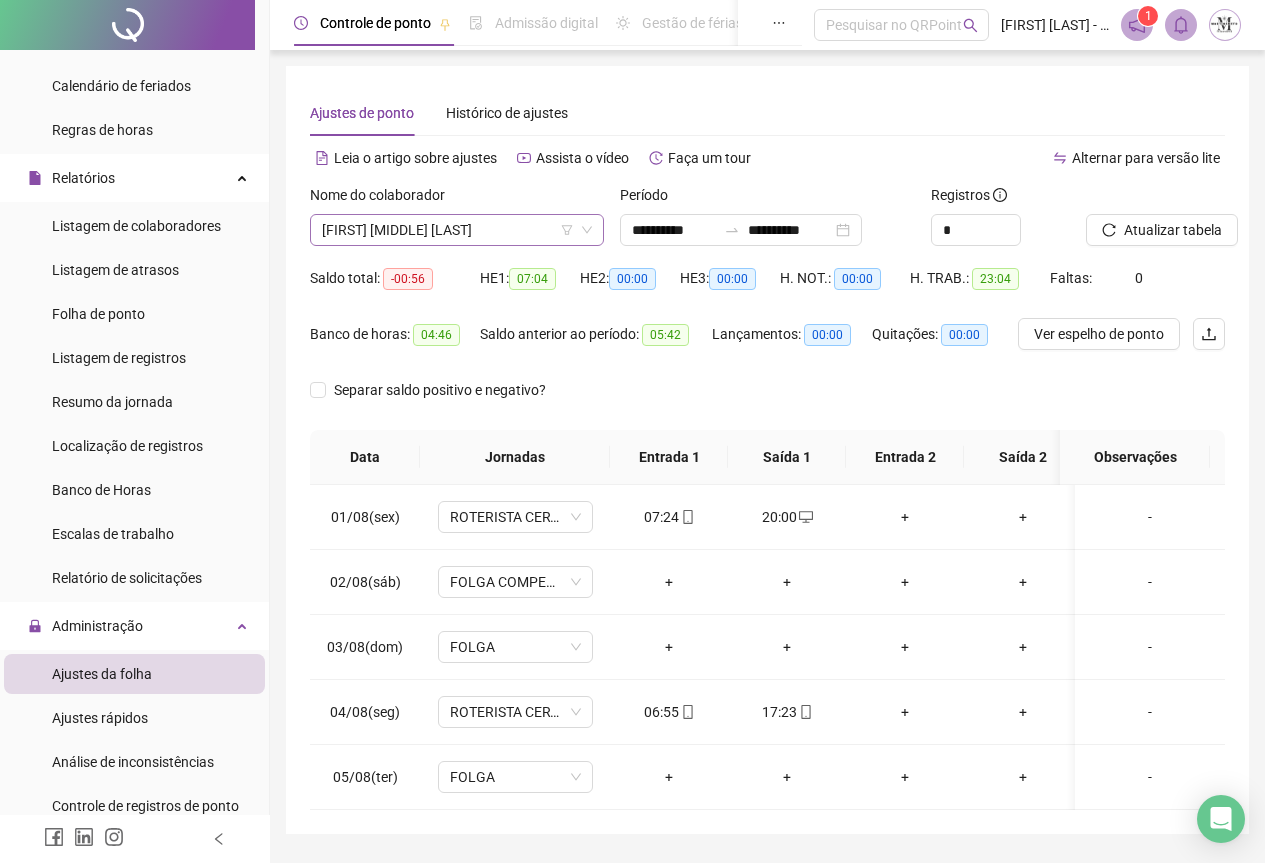 click on "[FIRST] [LAST]" at bounding box center (457, 230) 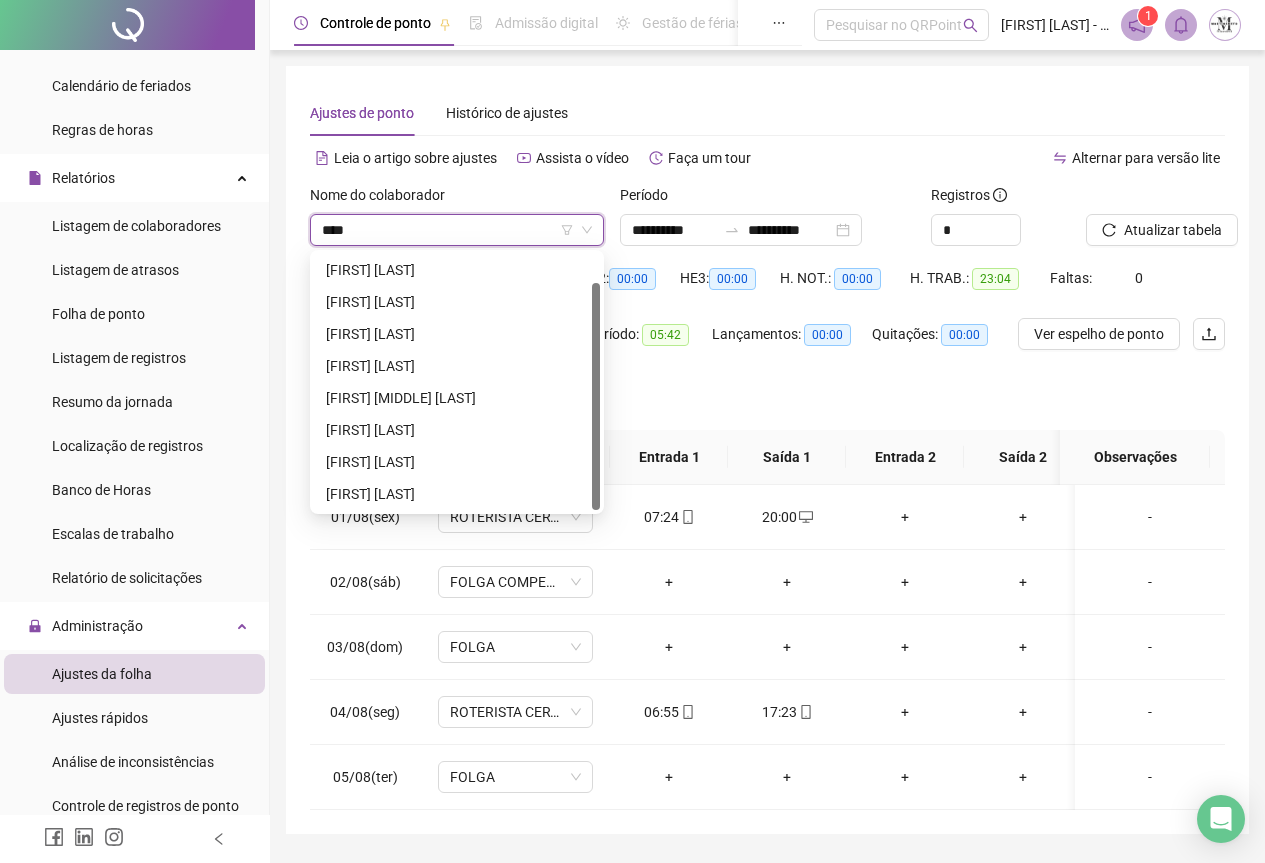 scroll, scrollTop: 0, scrollLeft: 0, axis: both 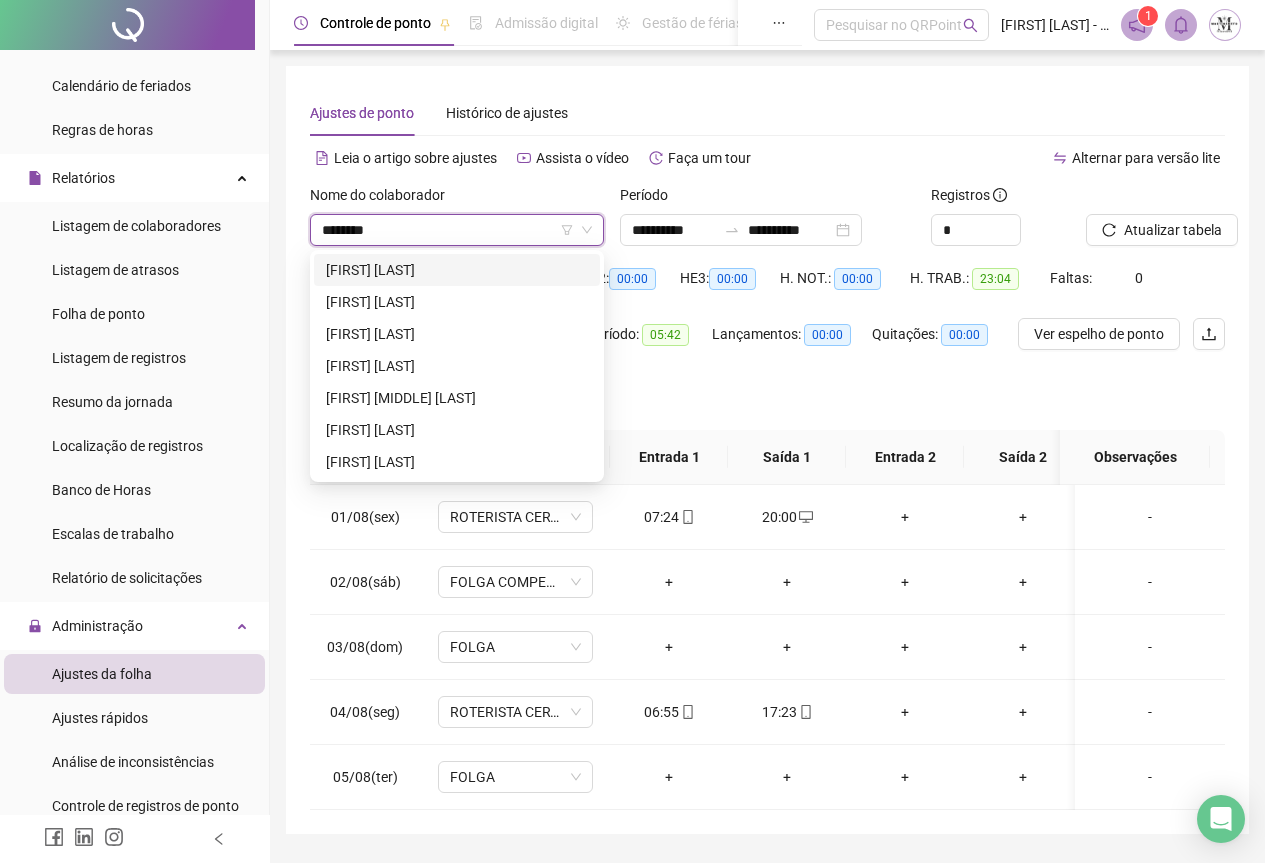type on "*********" 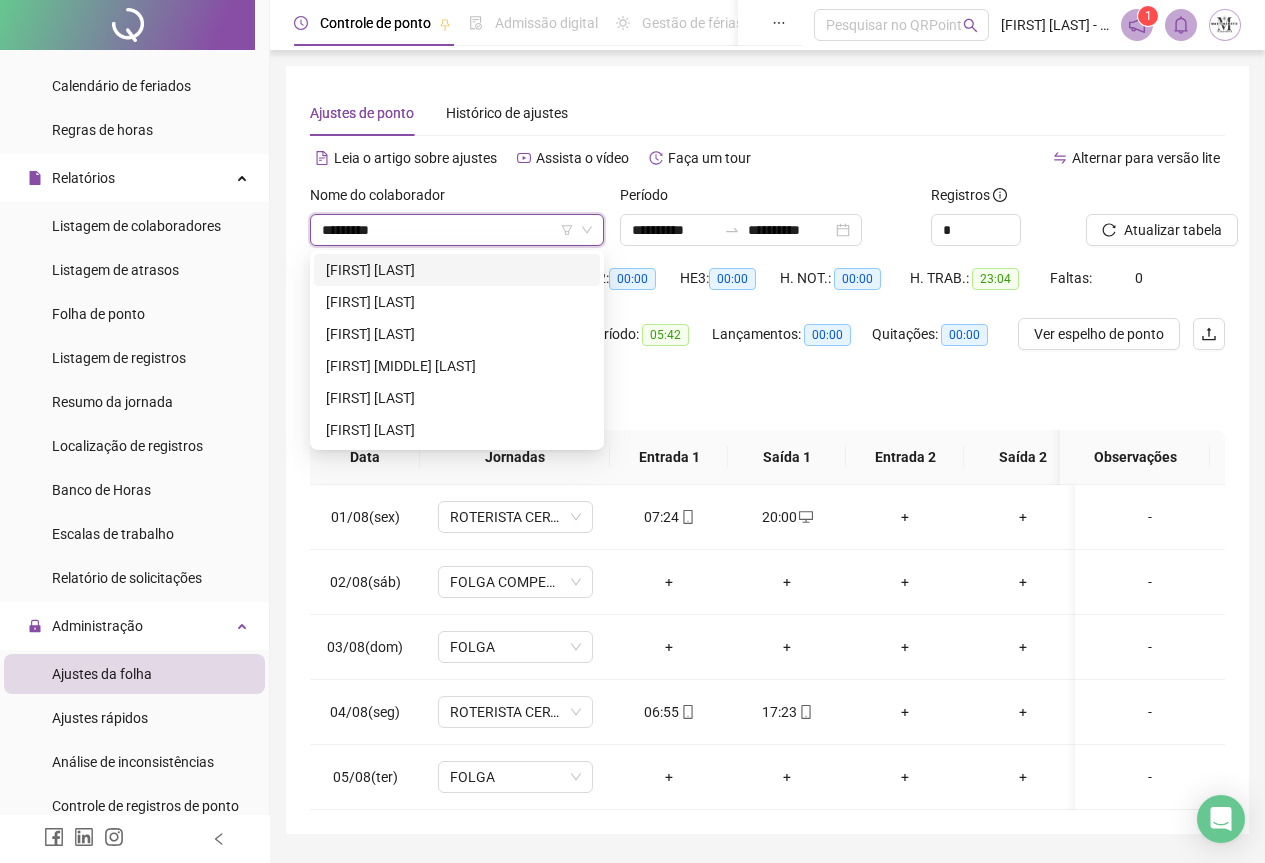 click on "[FIRST] [LAST]" at bounding box center [457, 270] 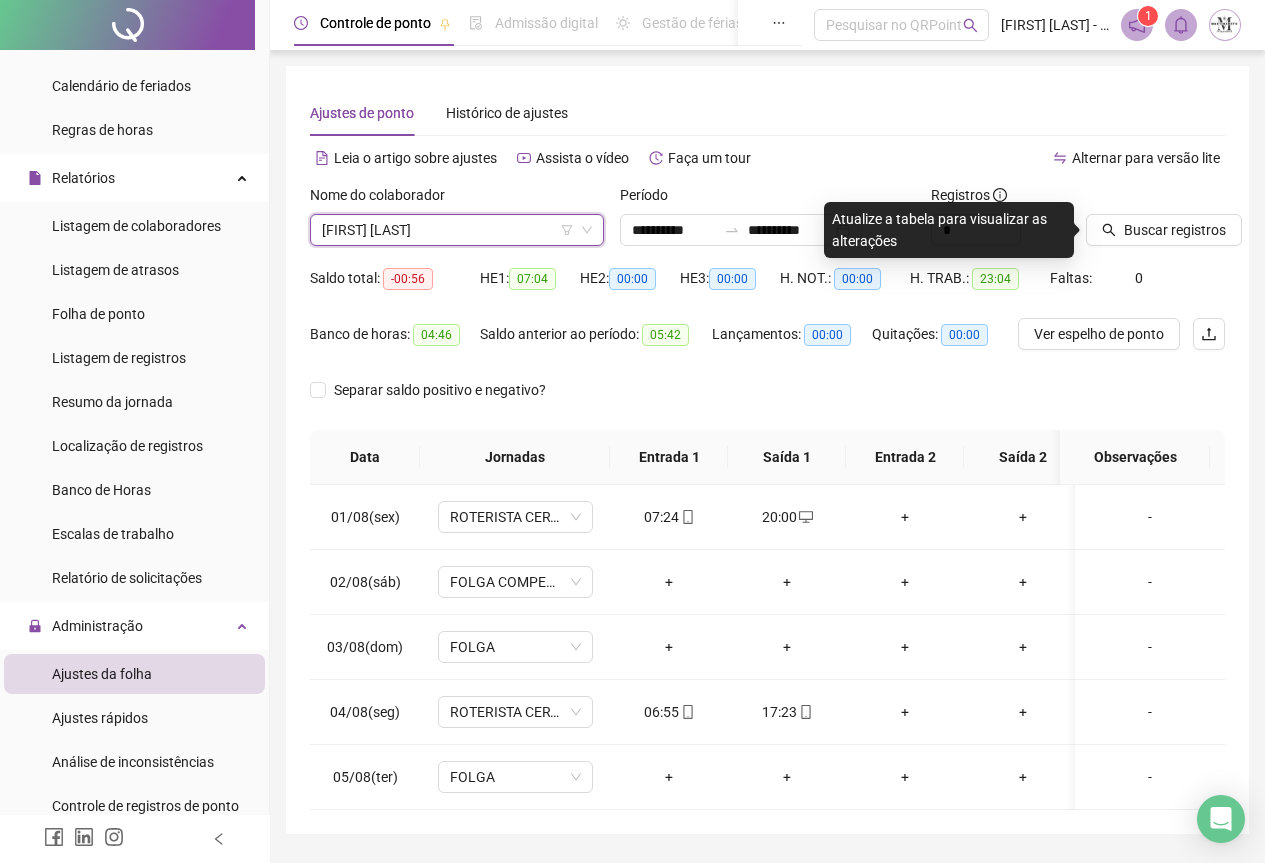 drag, startPoint x: 1173, startPoint y: 231, endPoint x: 1079, endPoint y: 260, distance: 98.37174 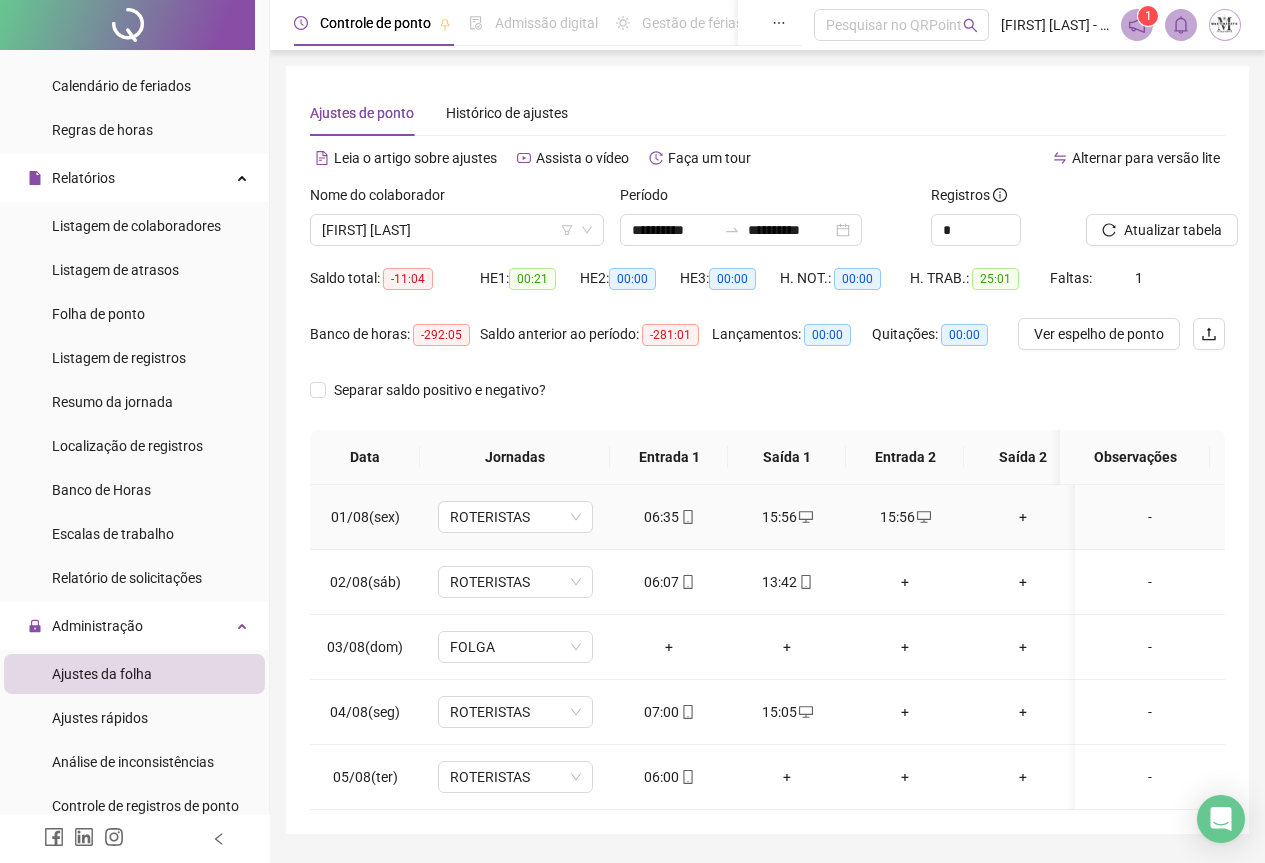 click on "15:56" at bounding box center (787, 517) 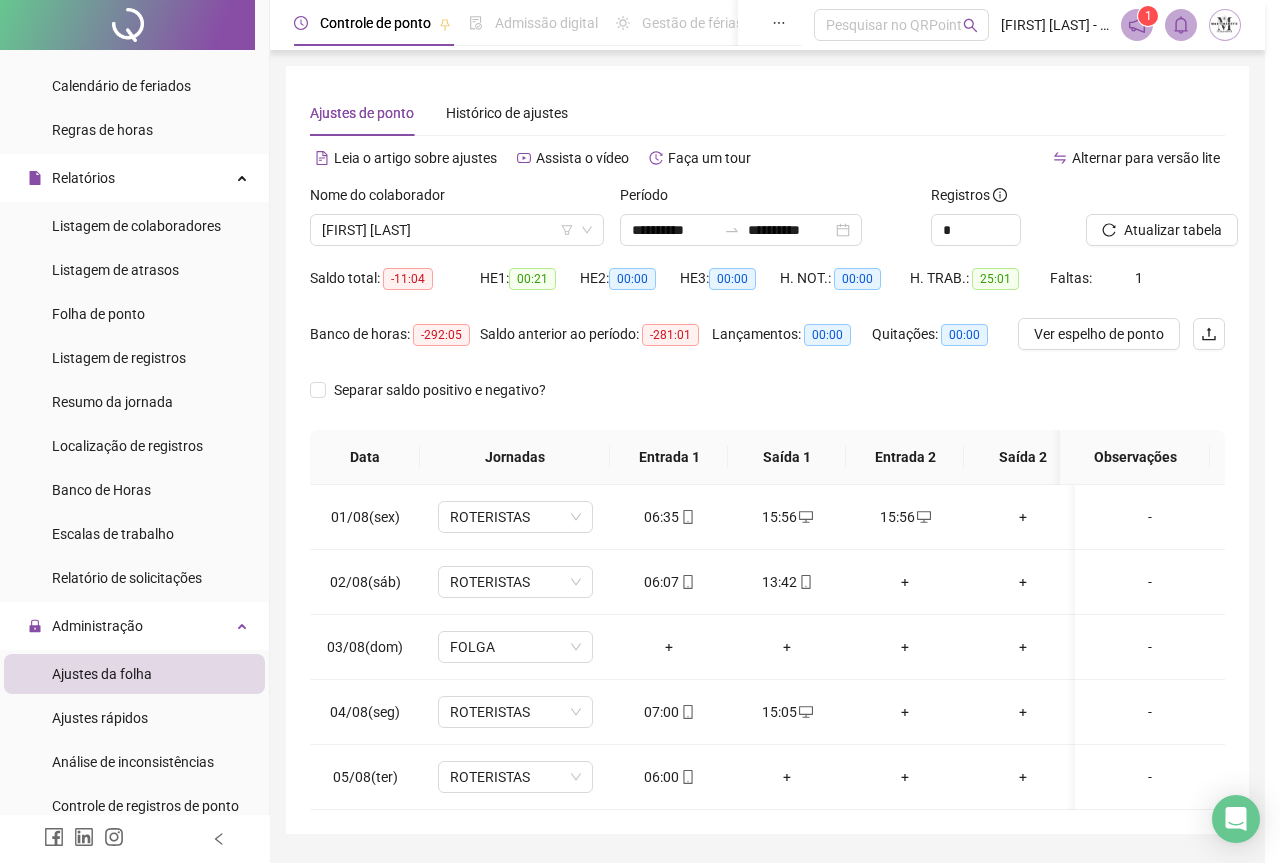 type on "**********" 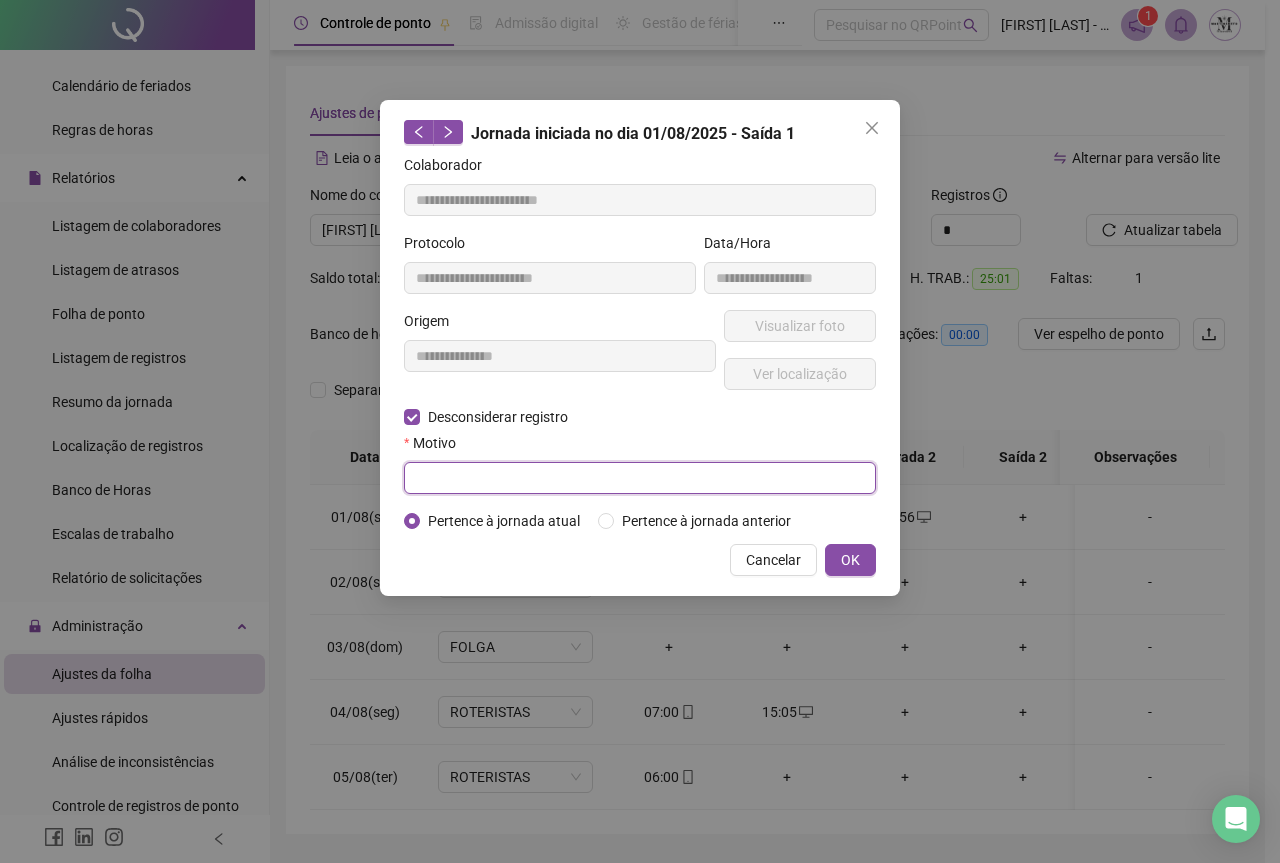 click at bounding box center (640, 478) 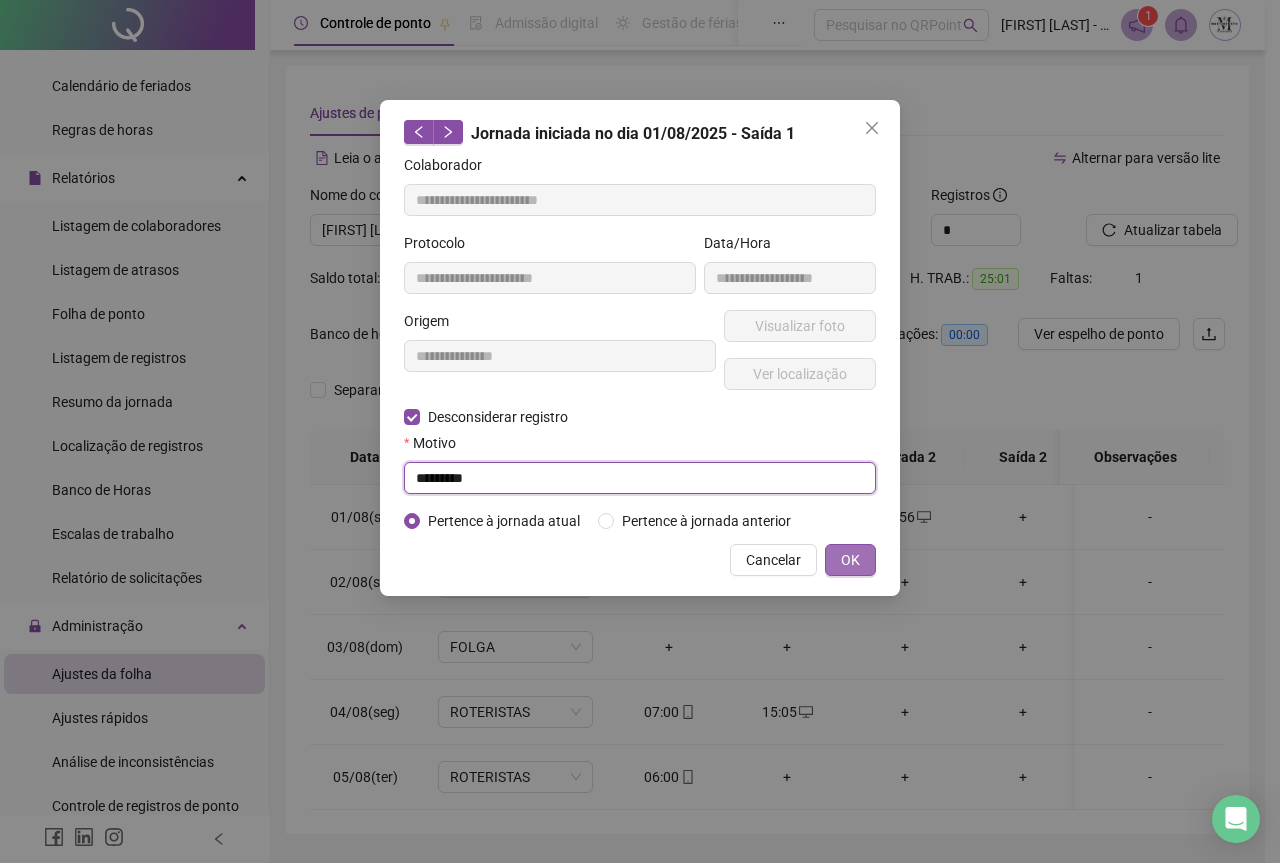 type on "*********" 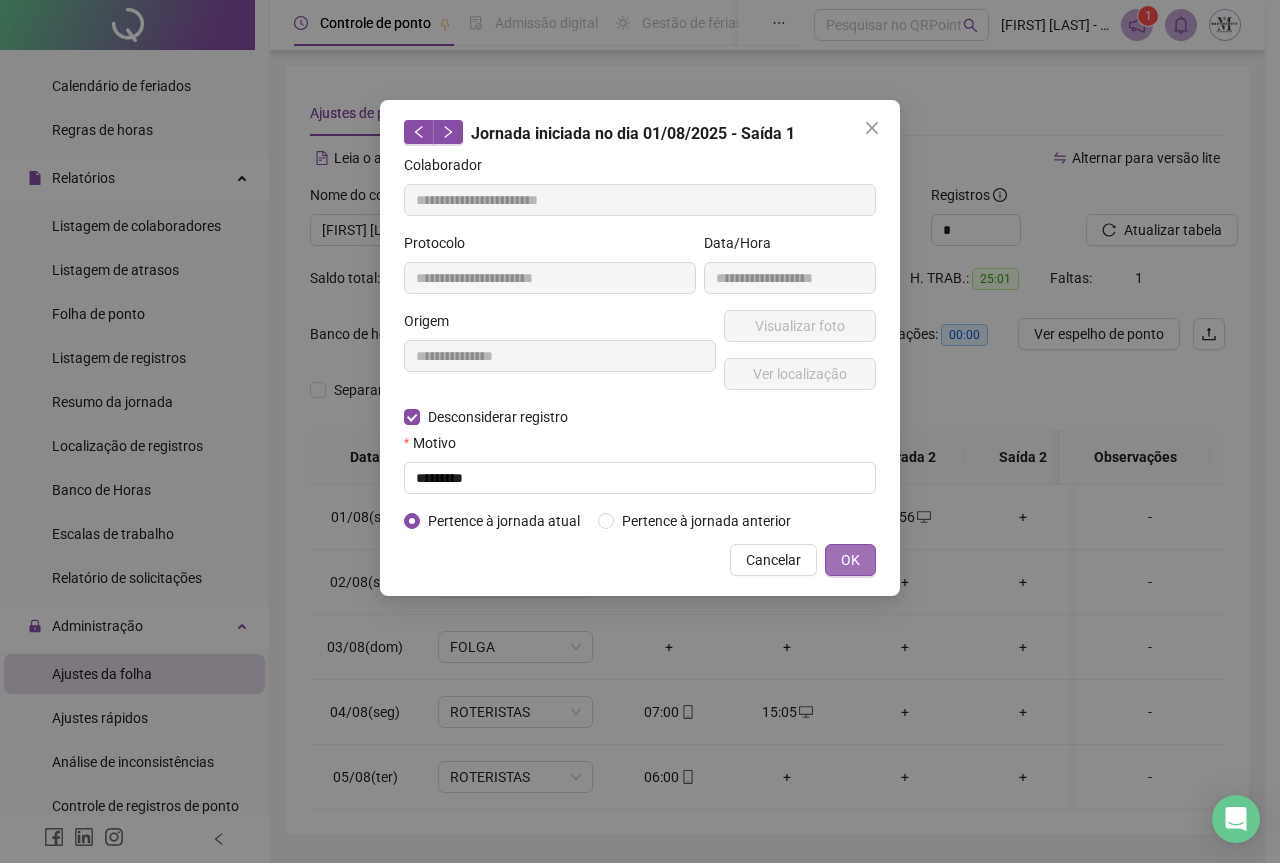 click on "OK" at bounding box center (850, 560) 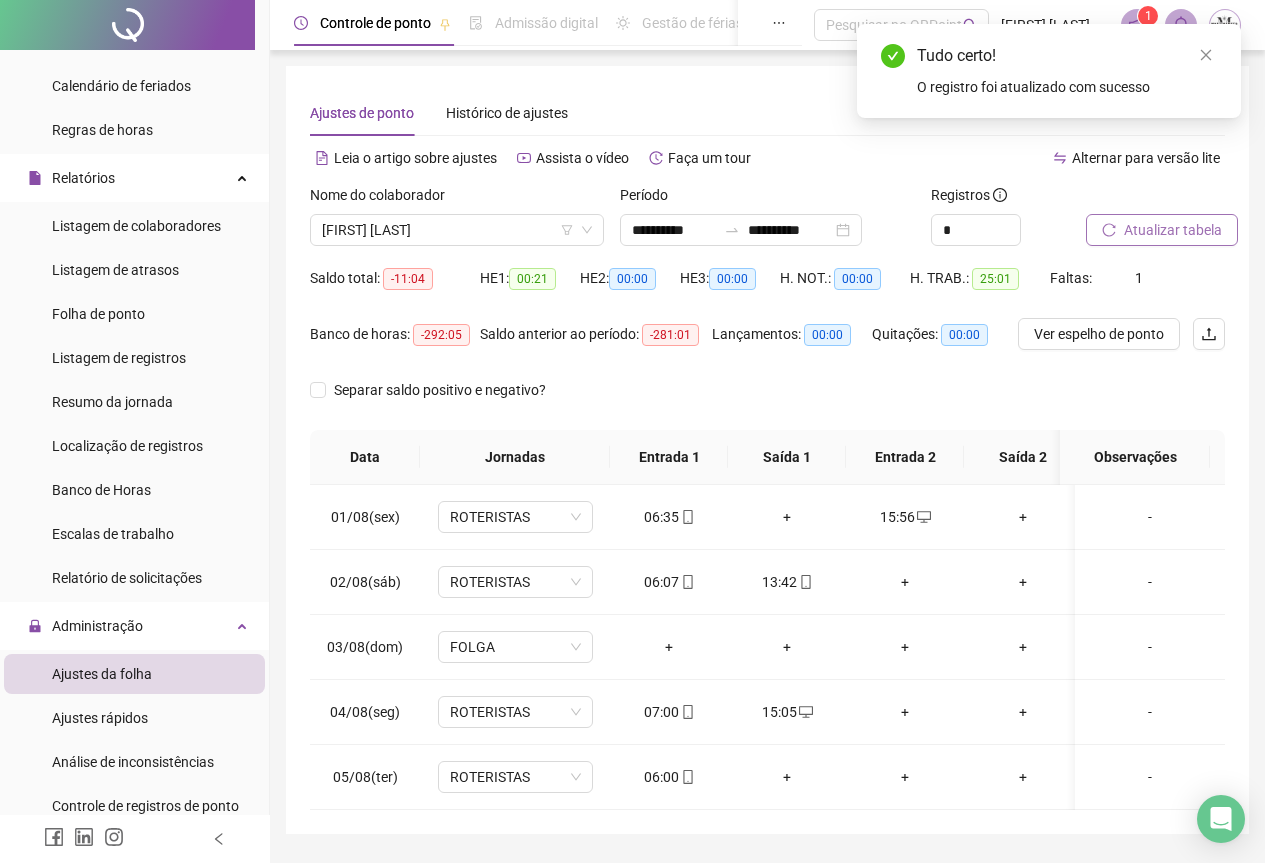 click on "Atualizar tabela" at bounding box center [1173, 230] 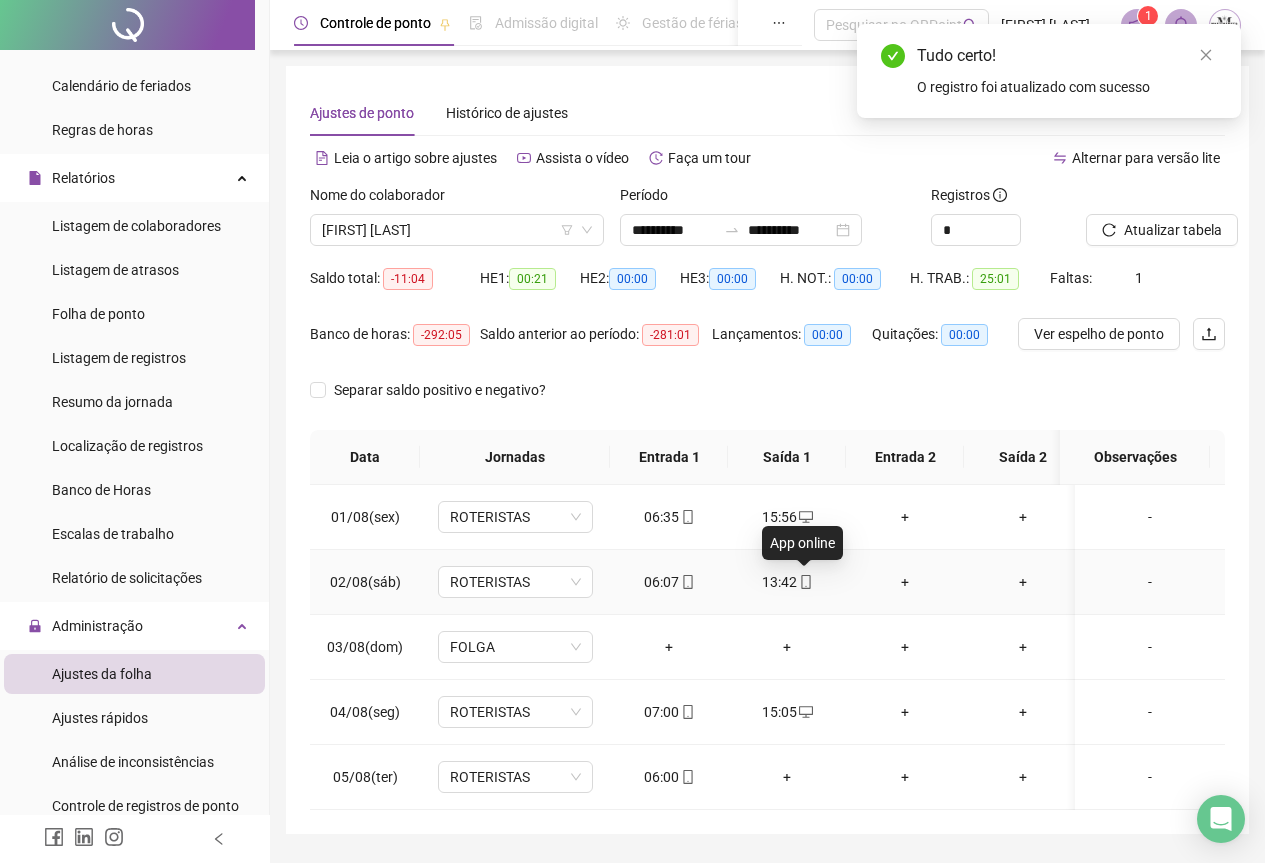 click 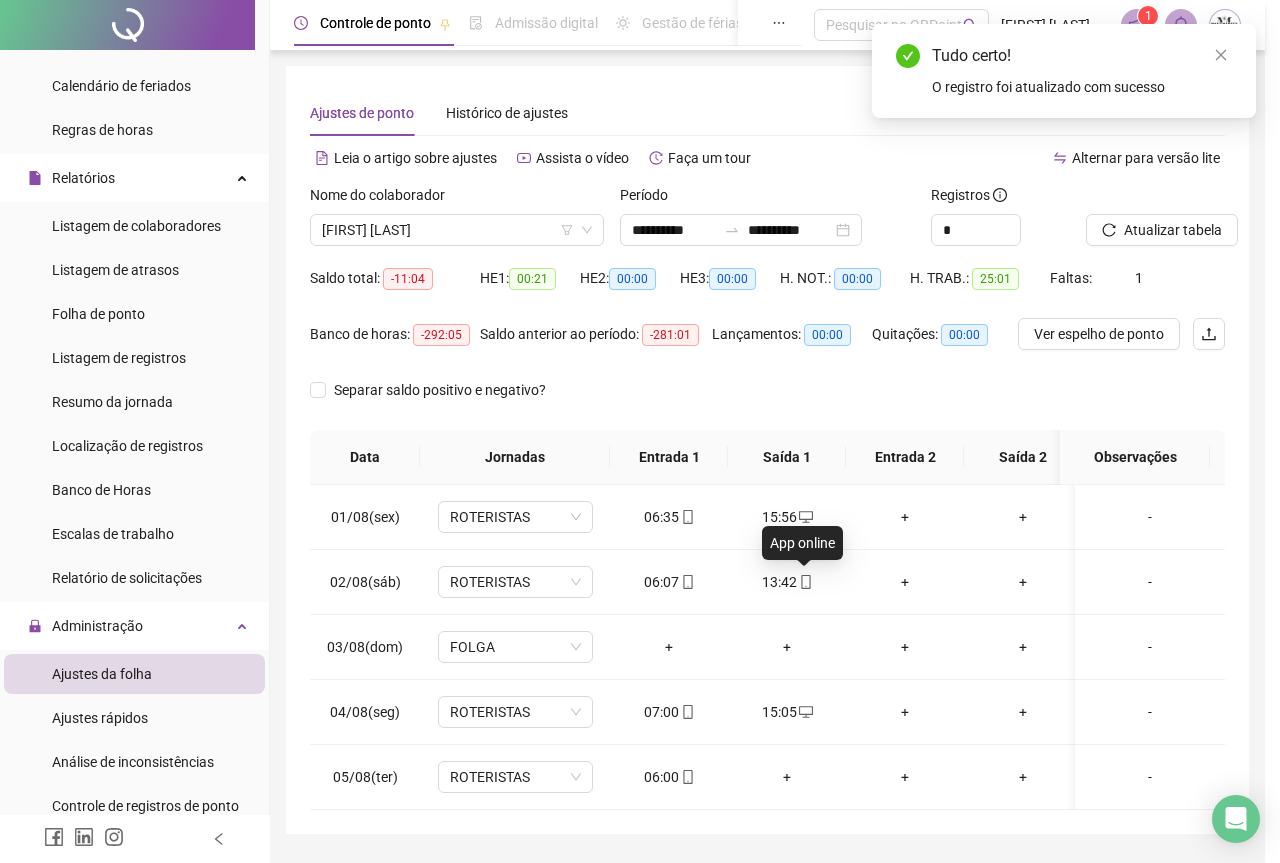 type on "**********" 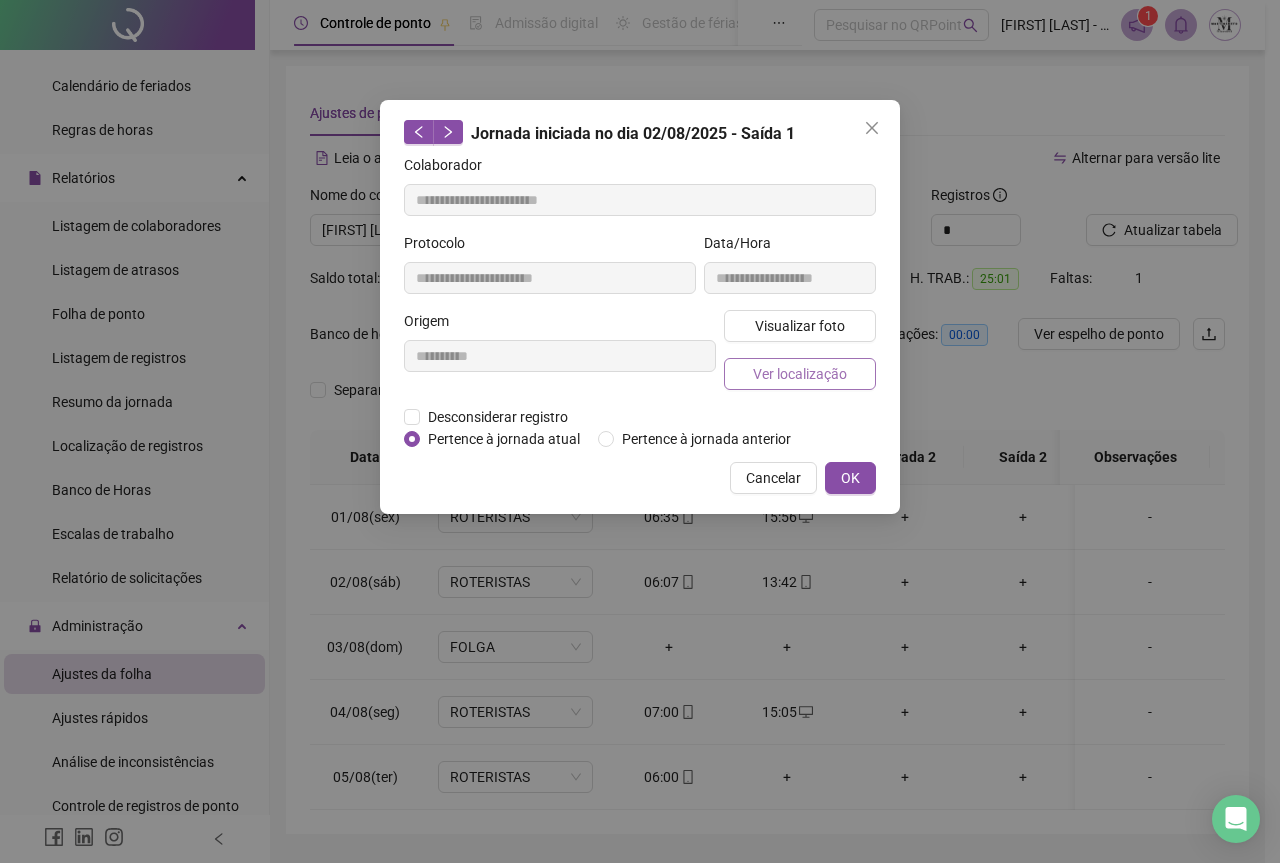 click on "Ver localização" at bounding box center [800, 374] 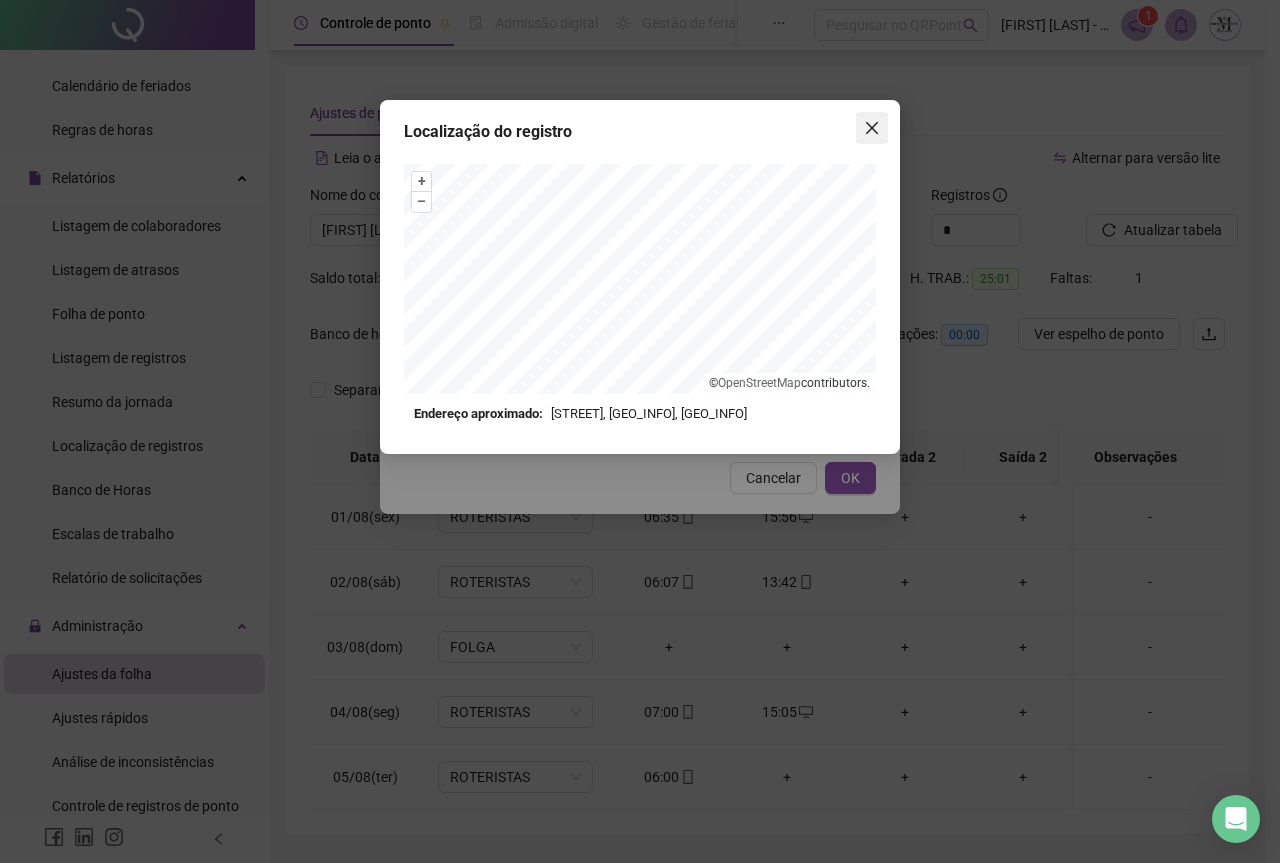 click at bounding box center (872, 128) 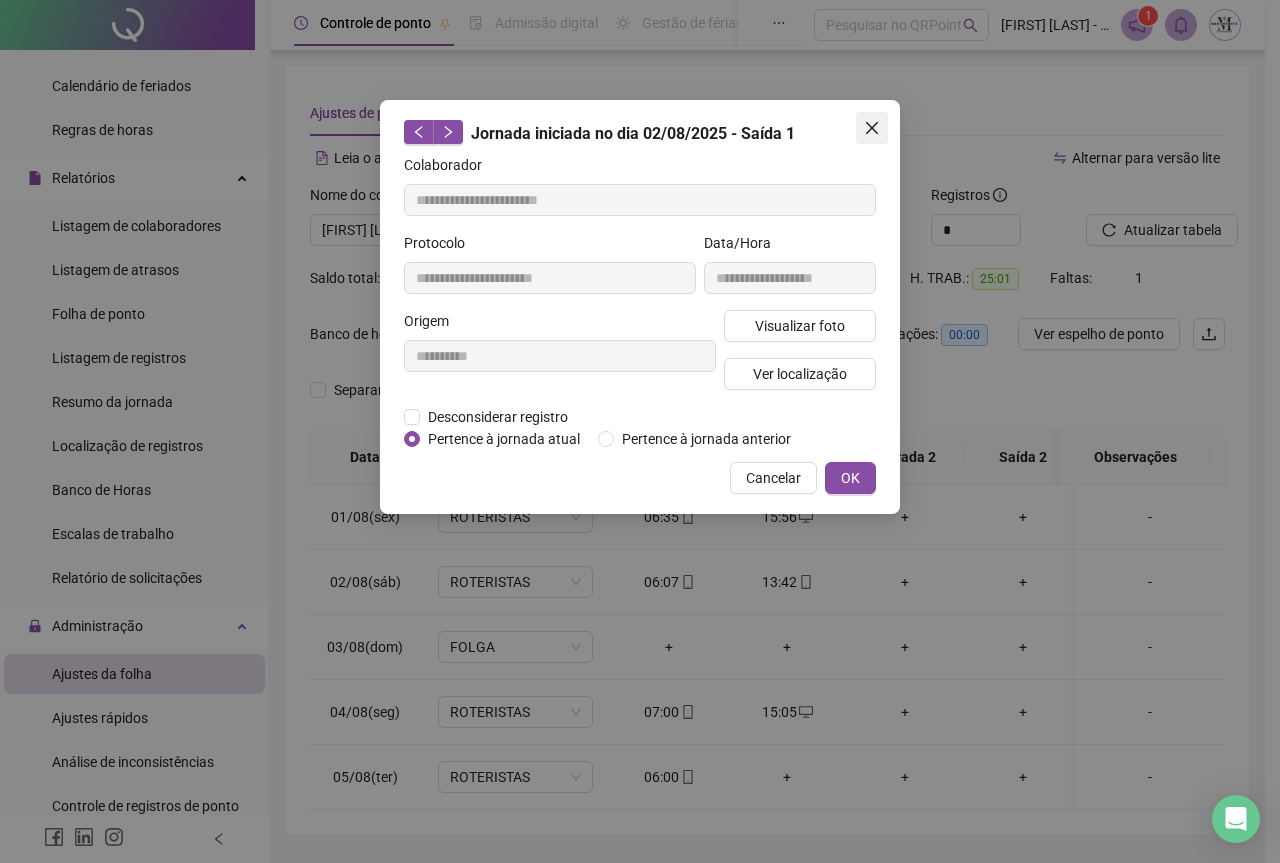 click 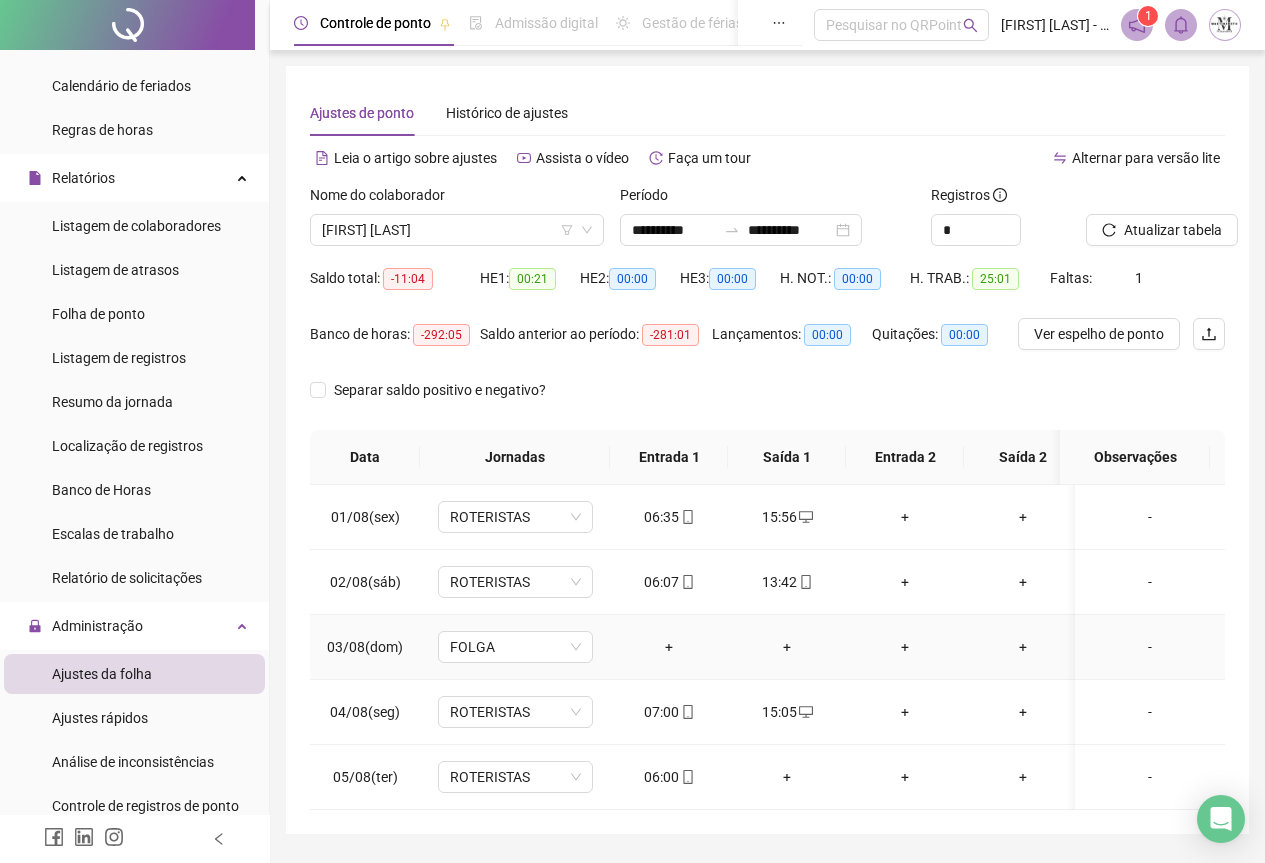 scroll, scrollTop: 72, scrollLeft: 0, axis: vertical 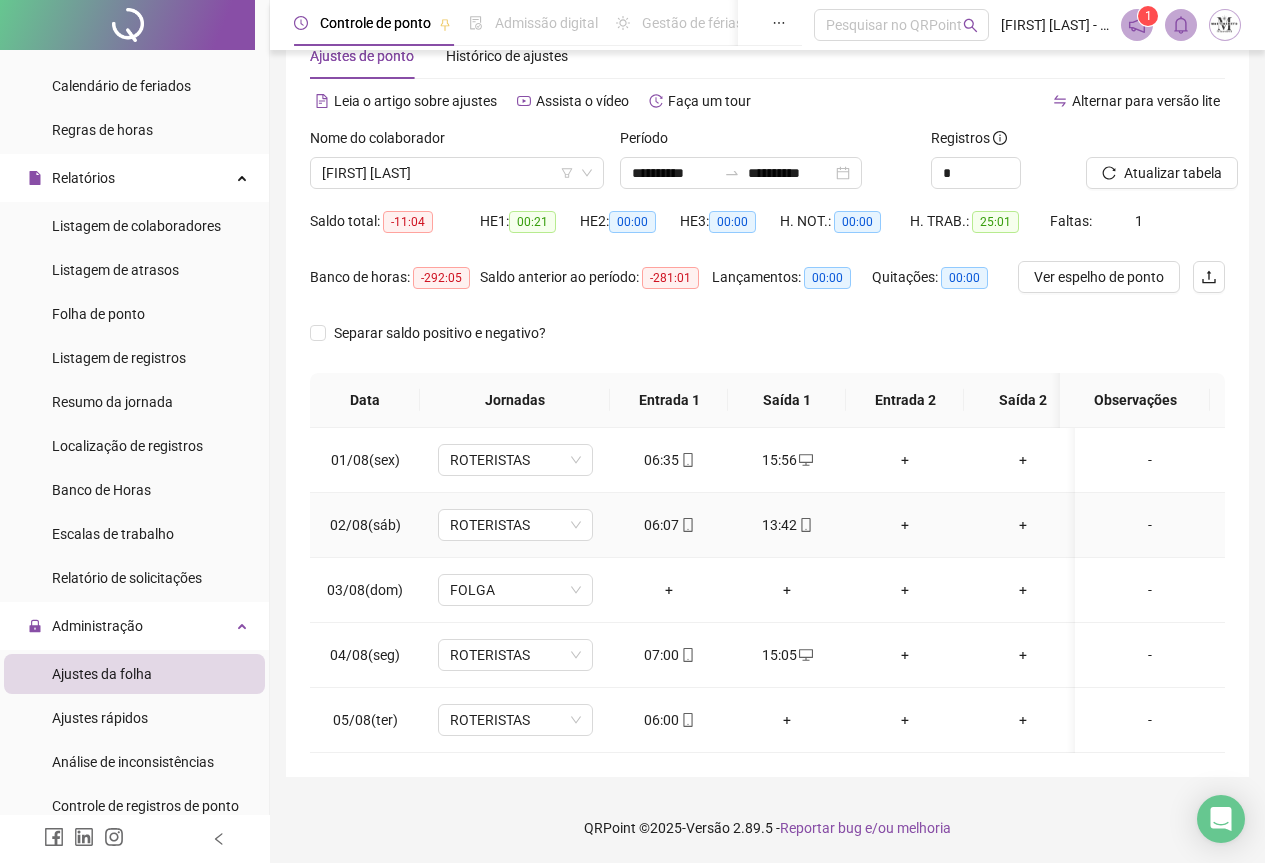 click 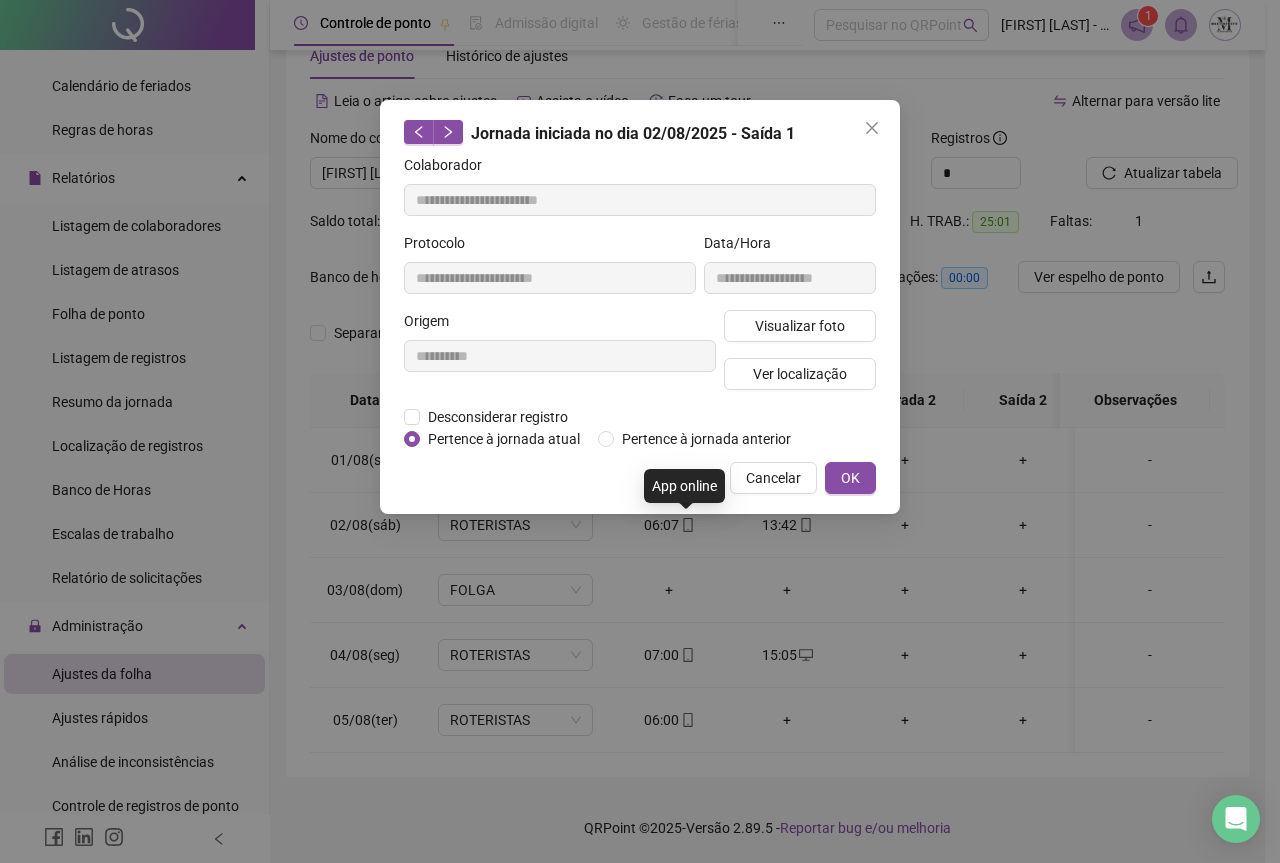 type on "**********" 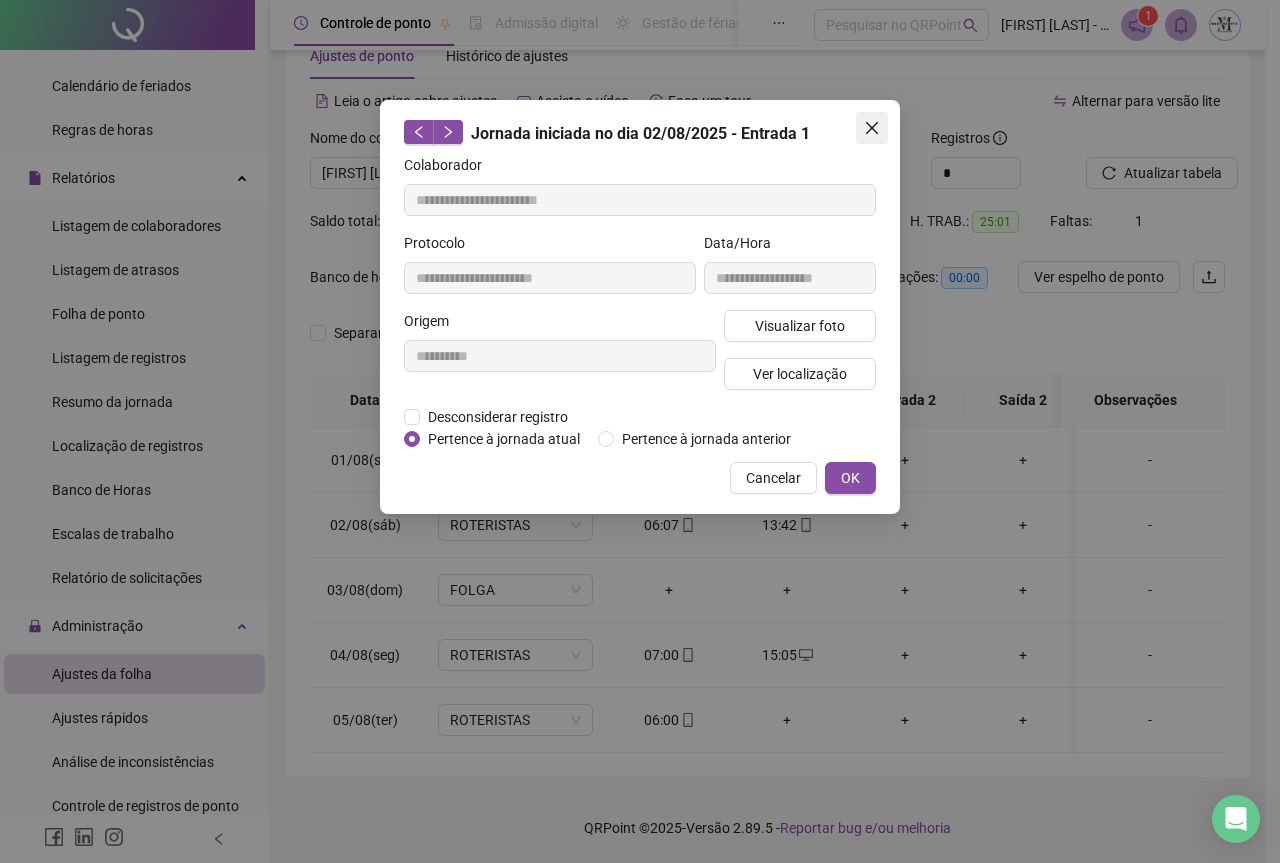 click at bounding box center [872, 128] 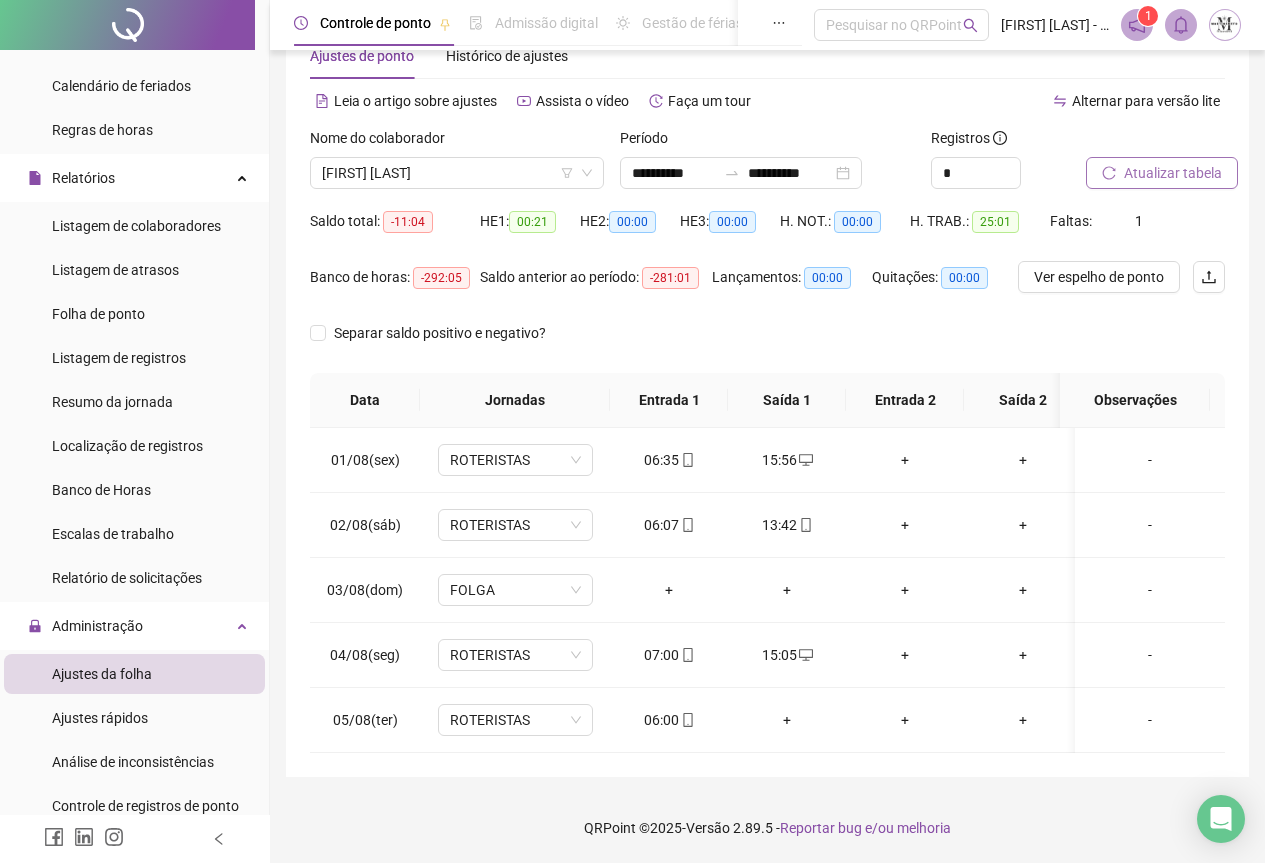 click on "Atualizar tabela" at bounding box center (1173, 173) 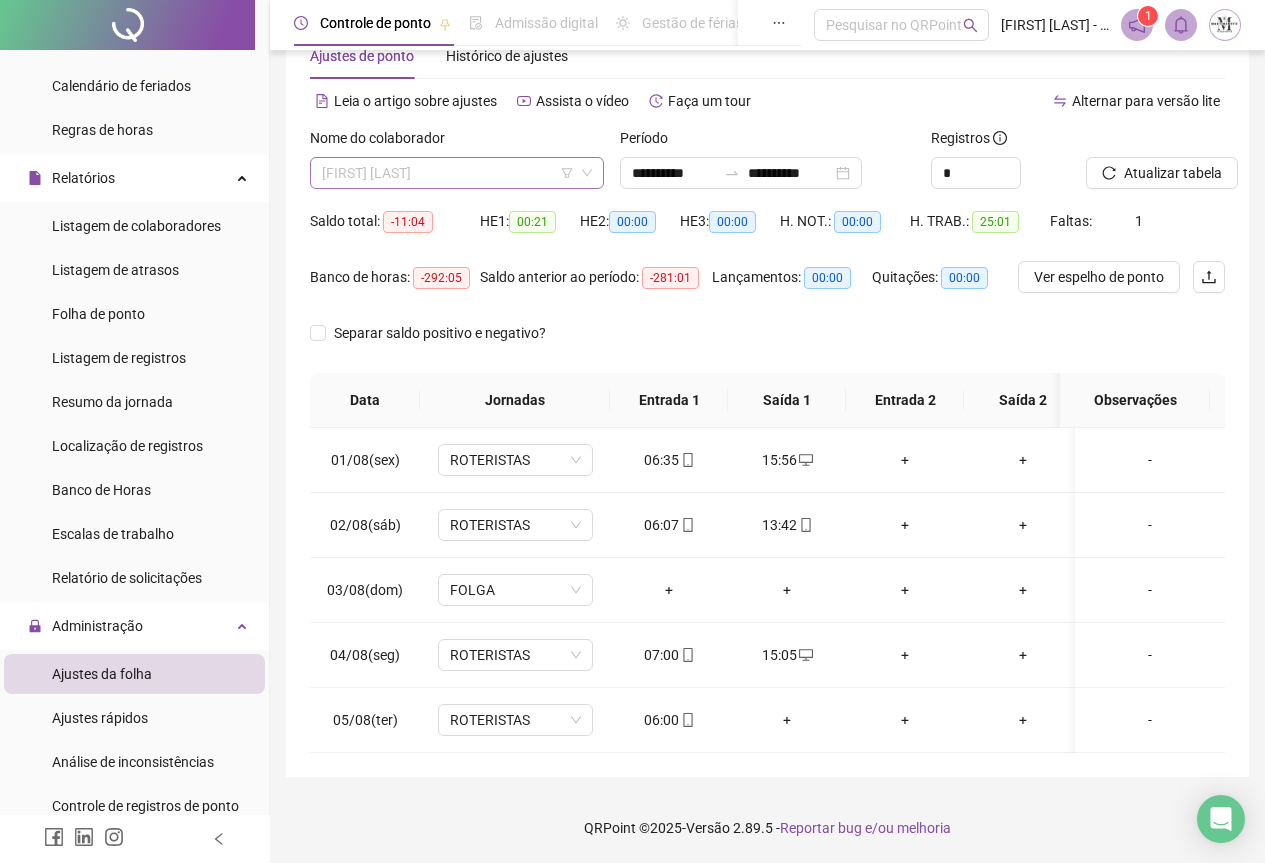 click on "[FIRST] [LAST]" at bounding box center [457, 173] 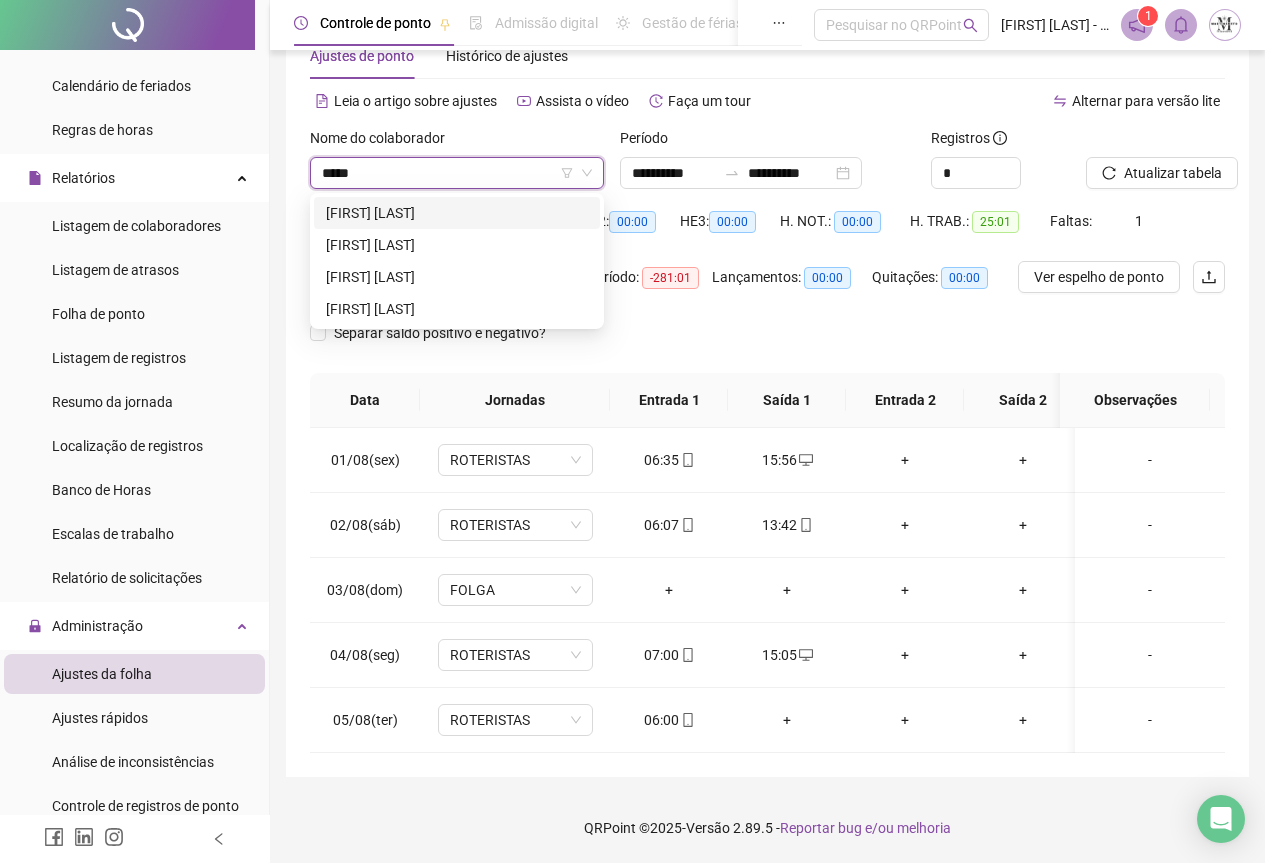 type on "*****" 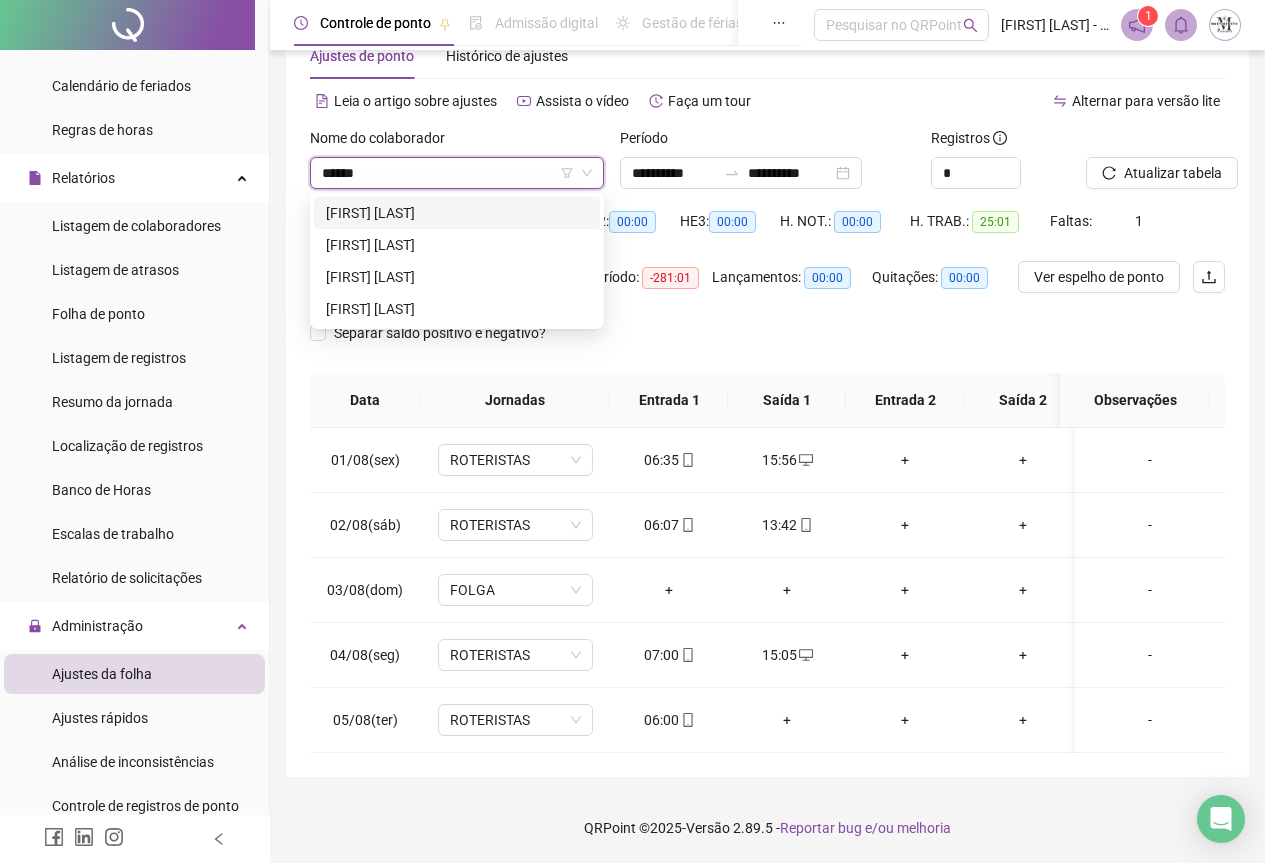 click on "[FIRST] [LAST] [LAST]" at bounding box center (457, 213) 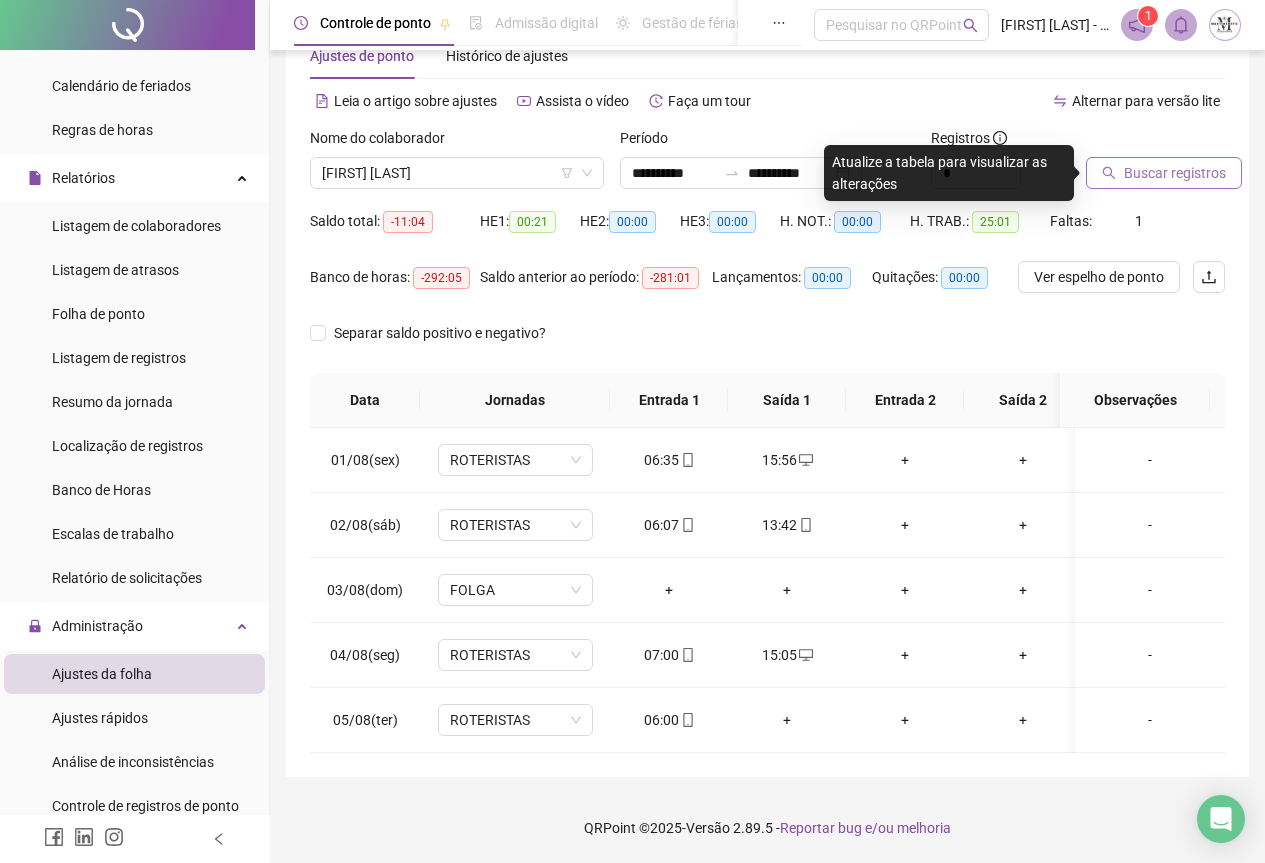 click on "Buscar registros" at bounding box center (1175, 173) 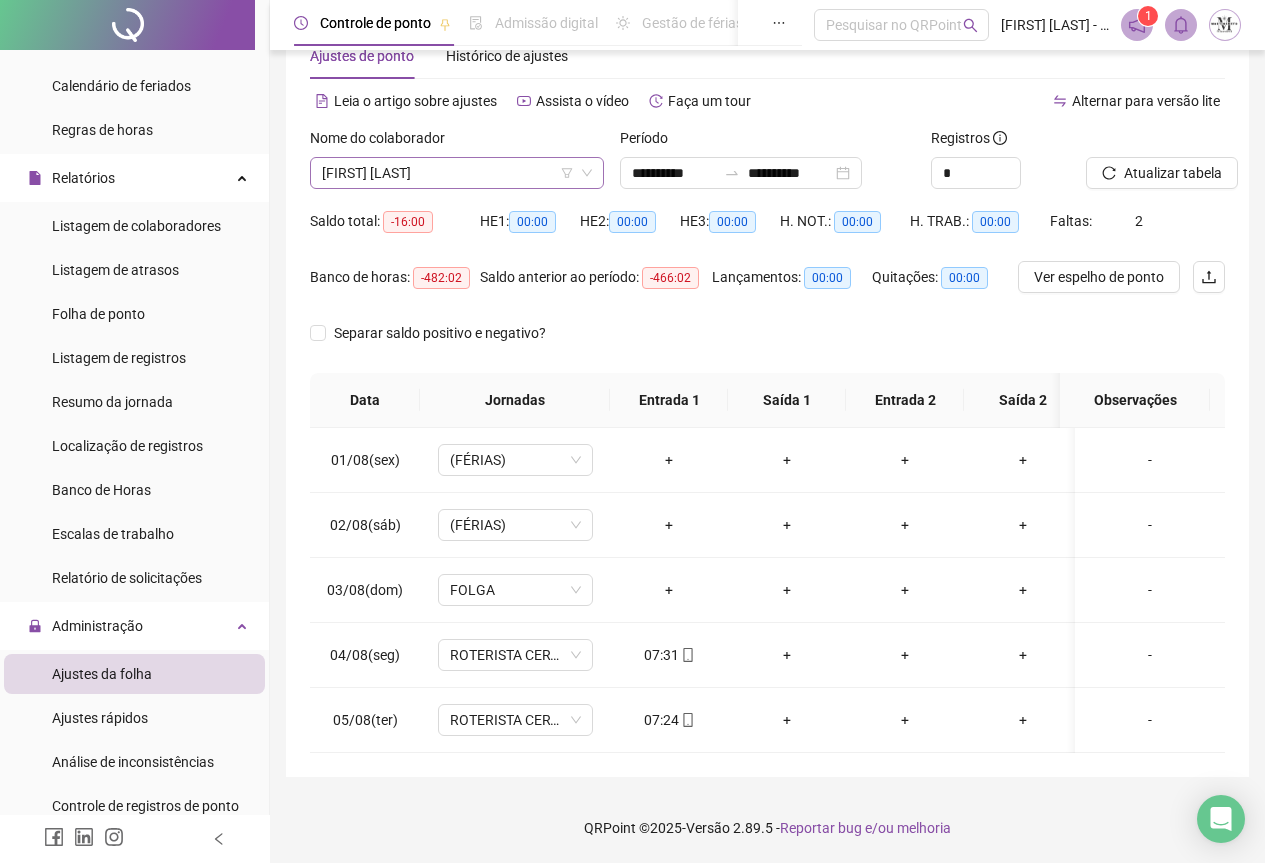 click on "[FIRST] [LAST] [LAST]" at bounding box center [457, 173] 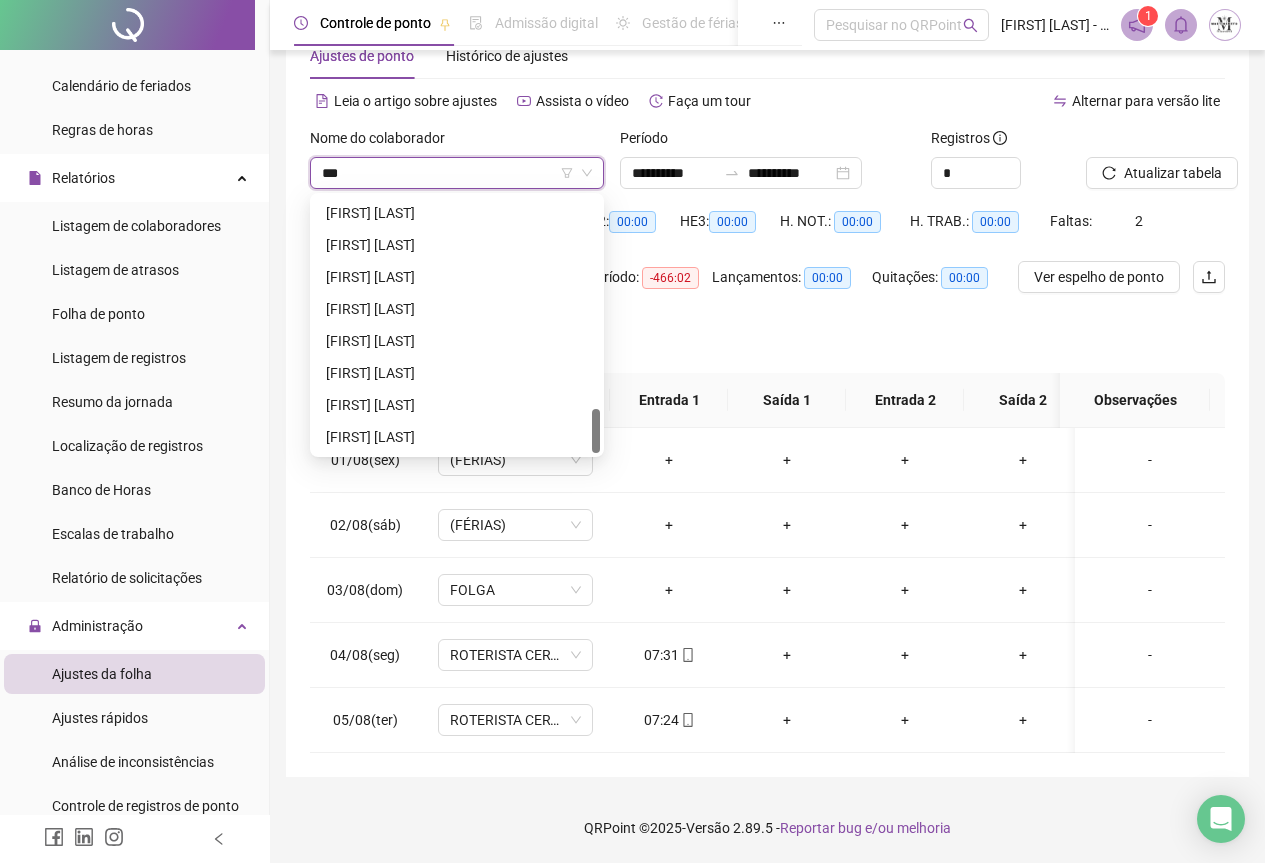 scroll, scrollTop: 0, scrollLeft: 0, axis: both 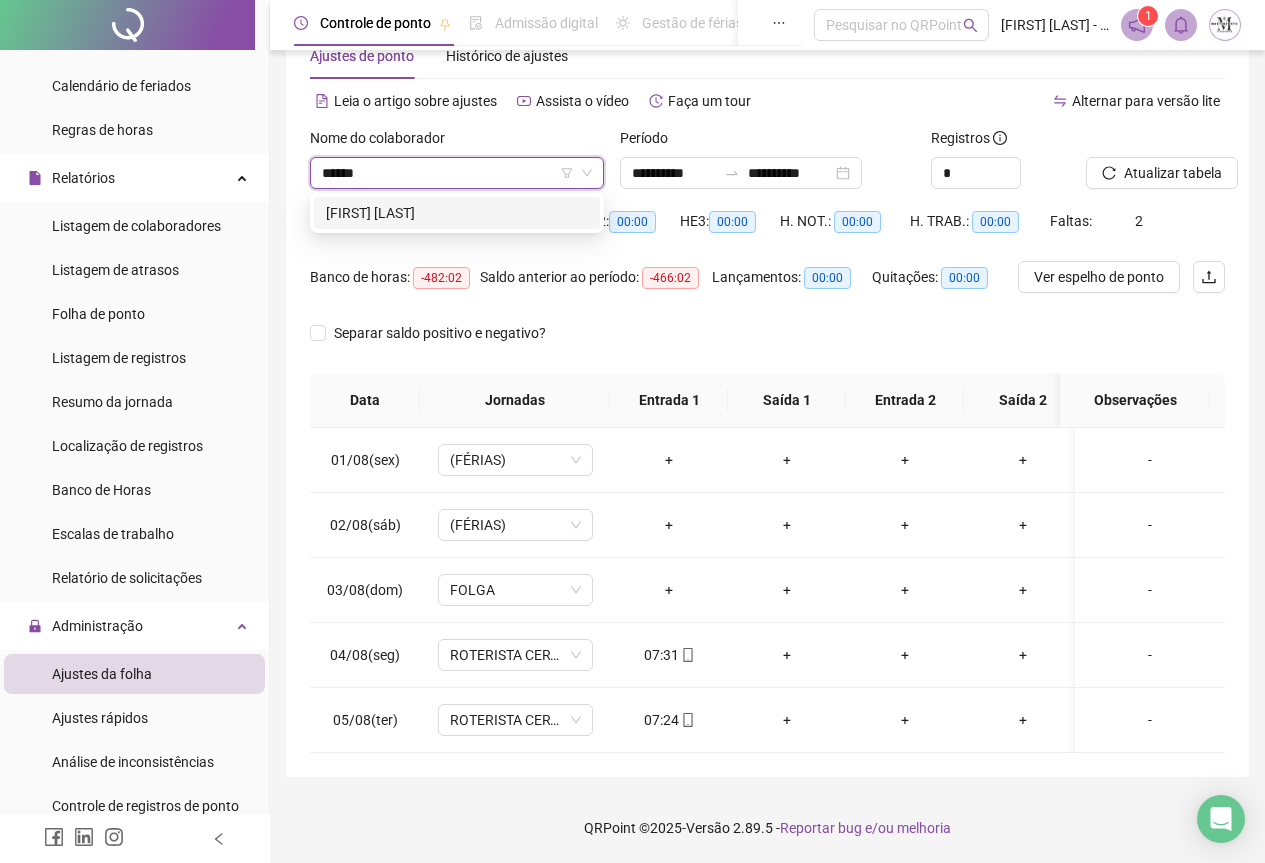 type on "*******" 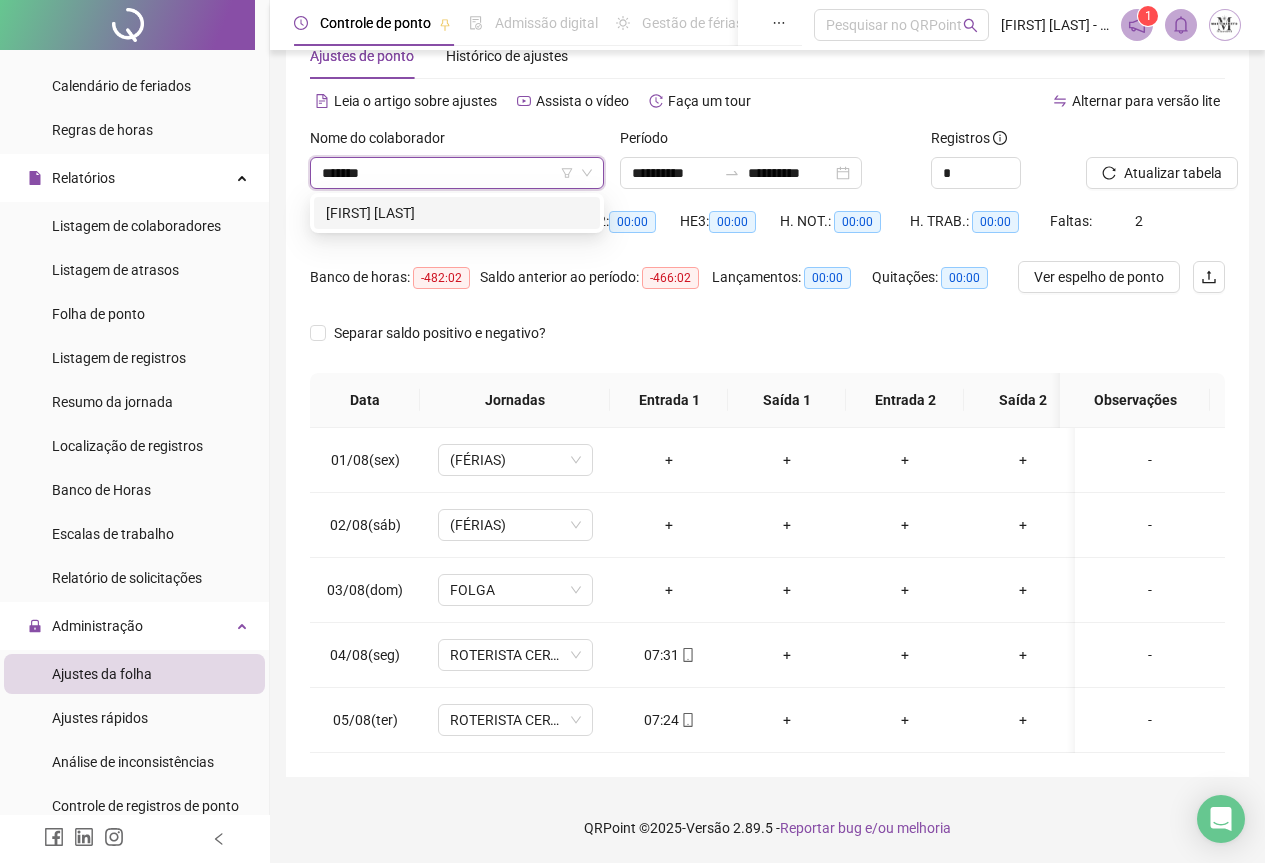 click on "[FIRST] [LAST]" at bounding box center [457, 213] 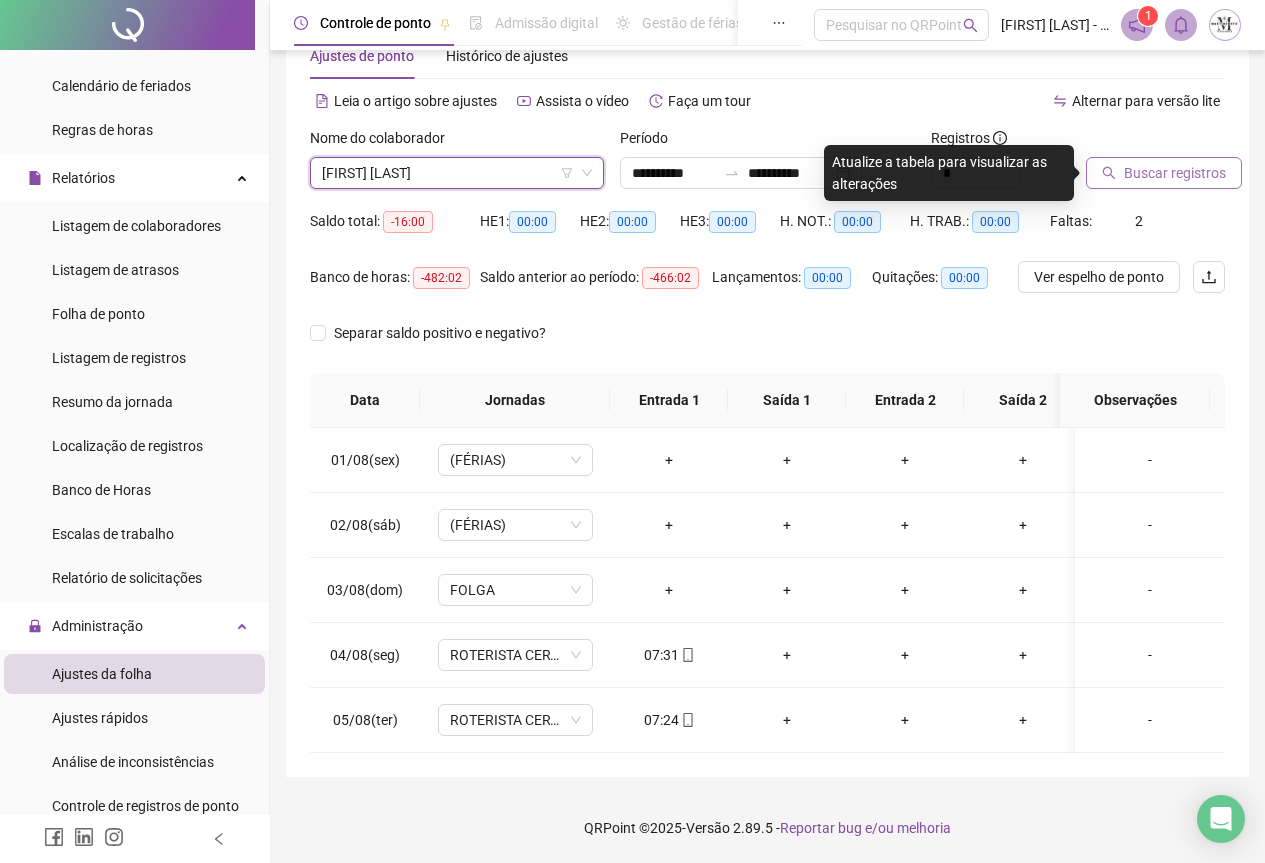 click on "Buscar registros" at bounding box center [1175, 173] 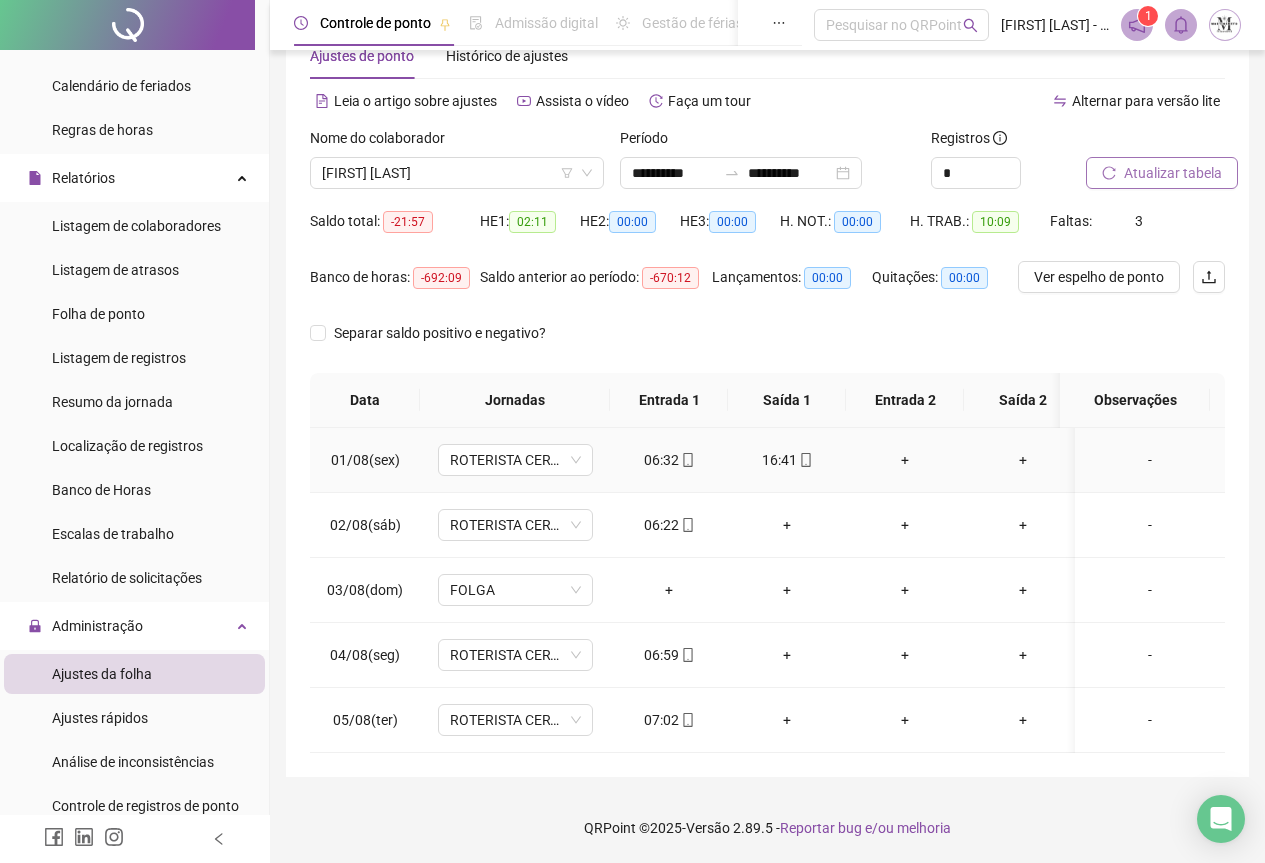 click 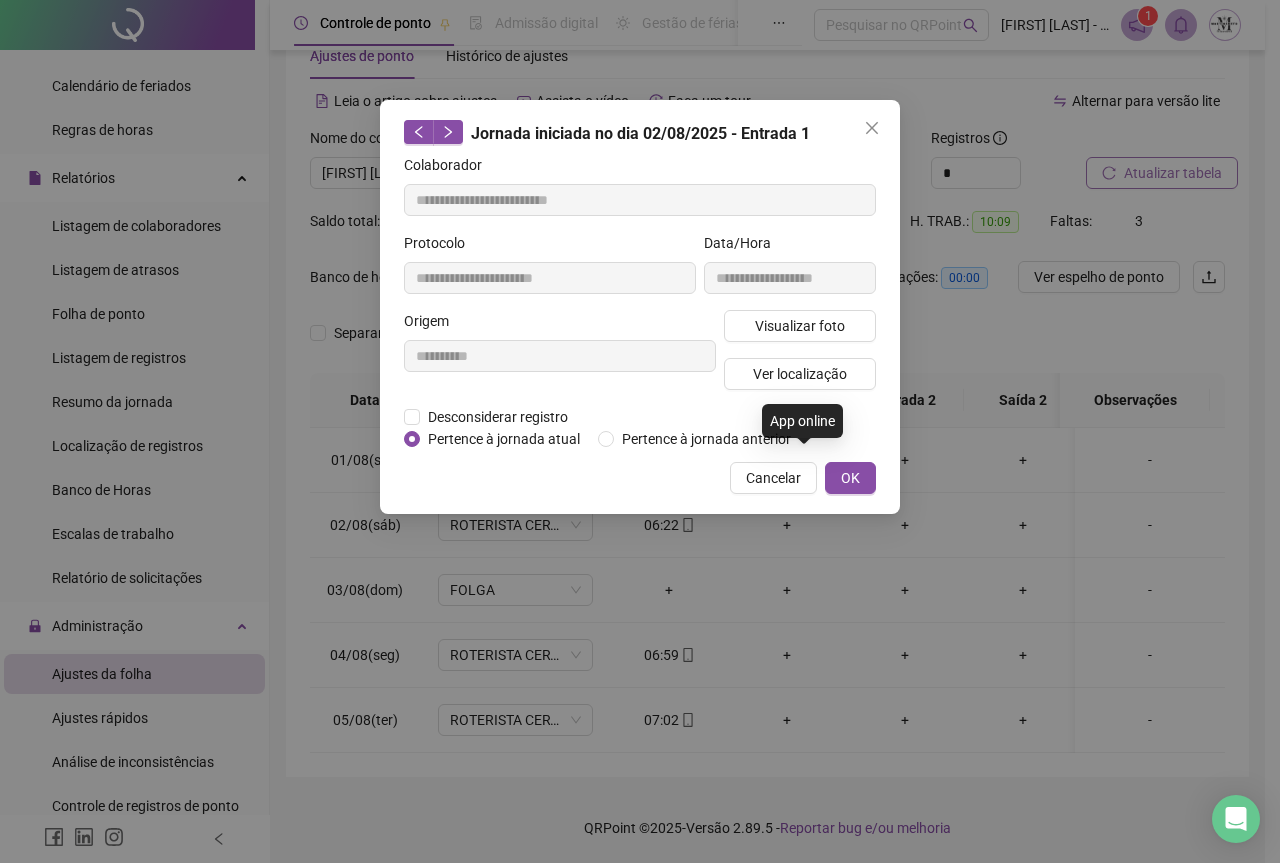 type on "**********" 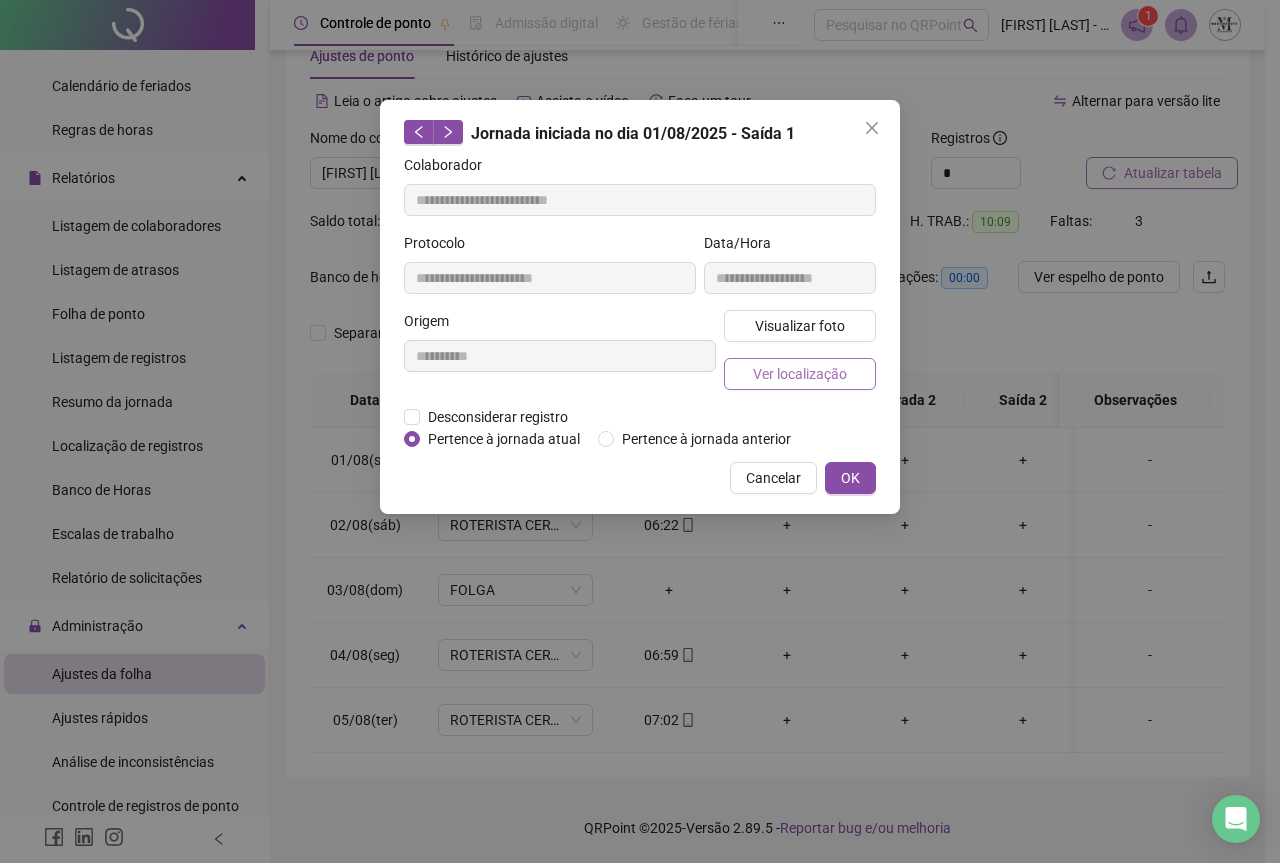 click on "Ver localização" at bounding box center (800, 374) 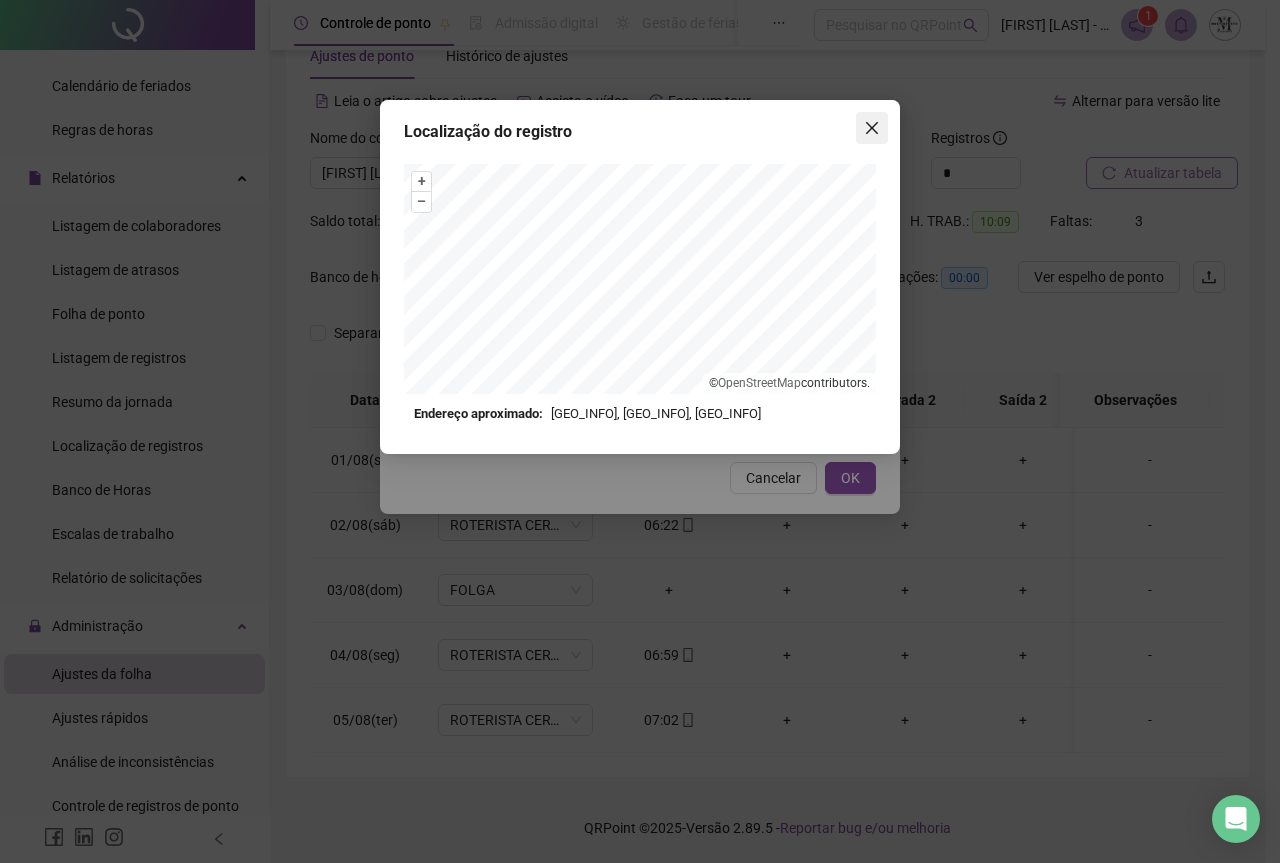 click 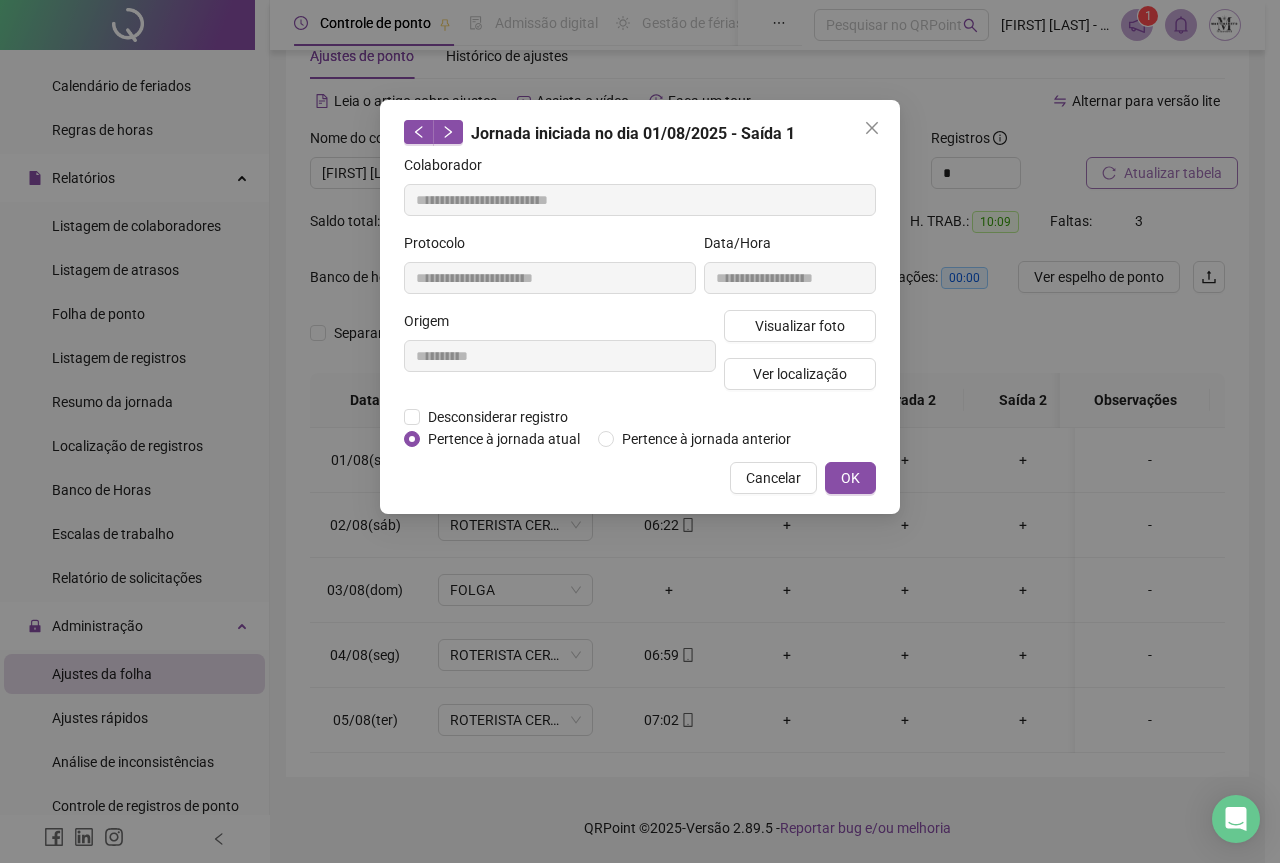 click 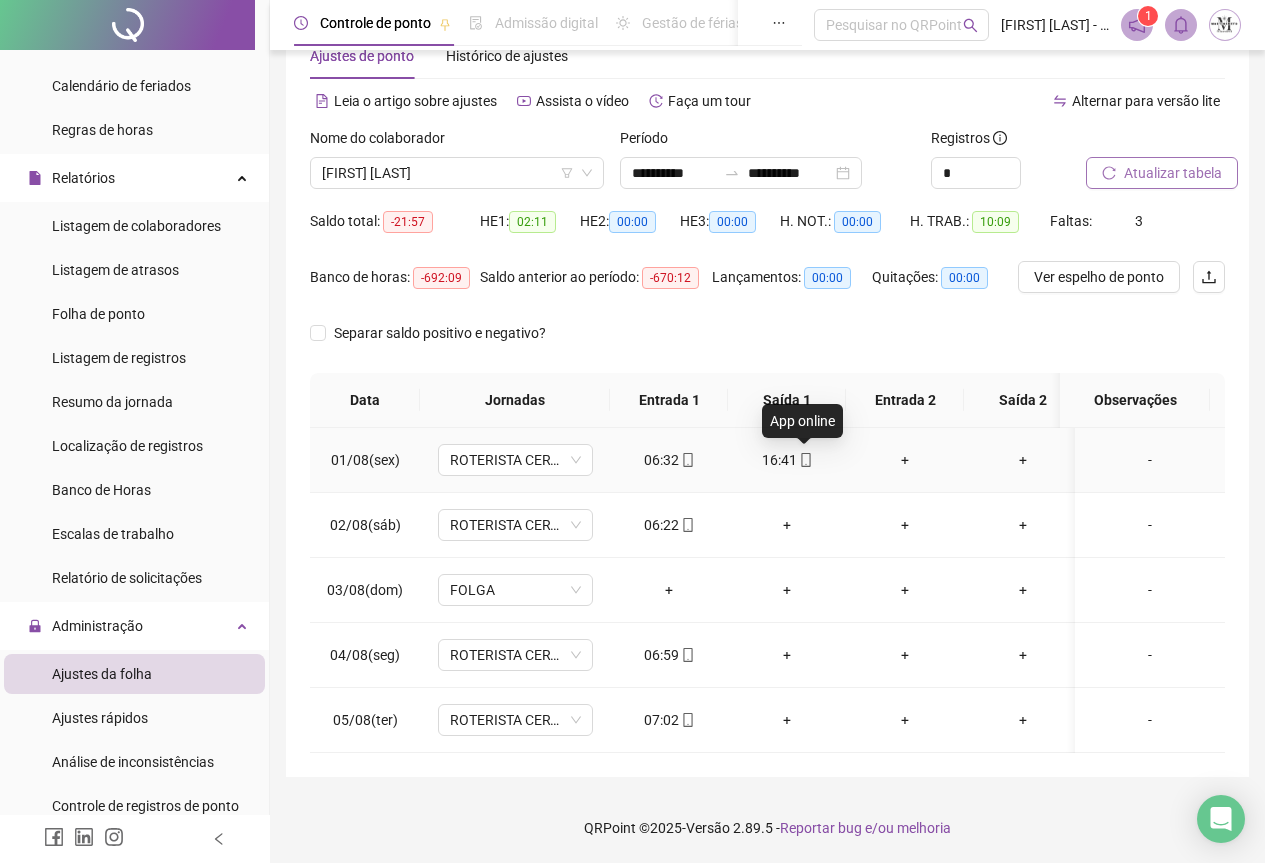 click 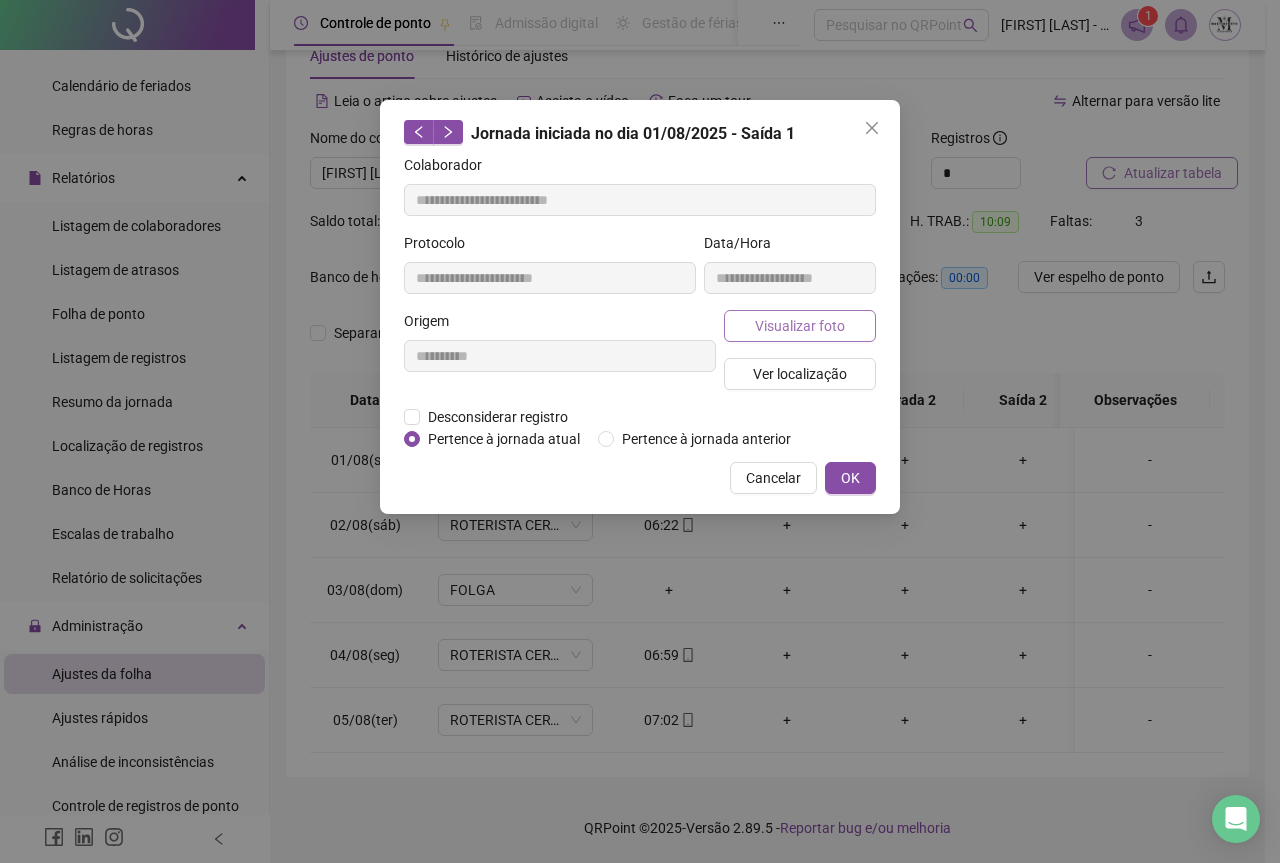 click on "Visualizar foto" at bounding box center [800, 326] 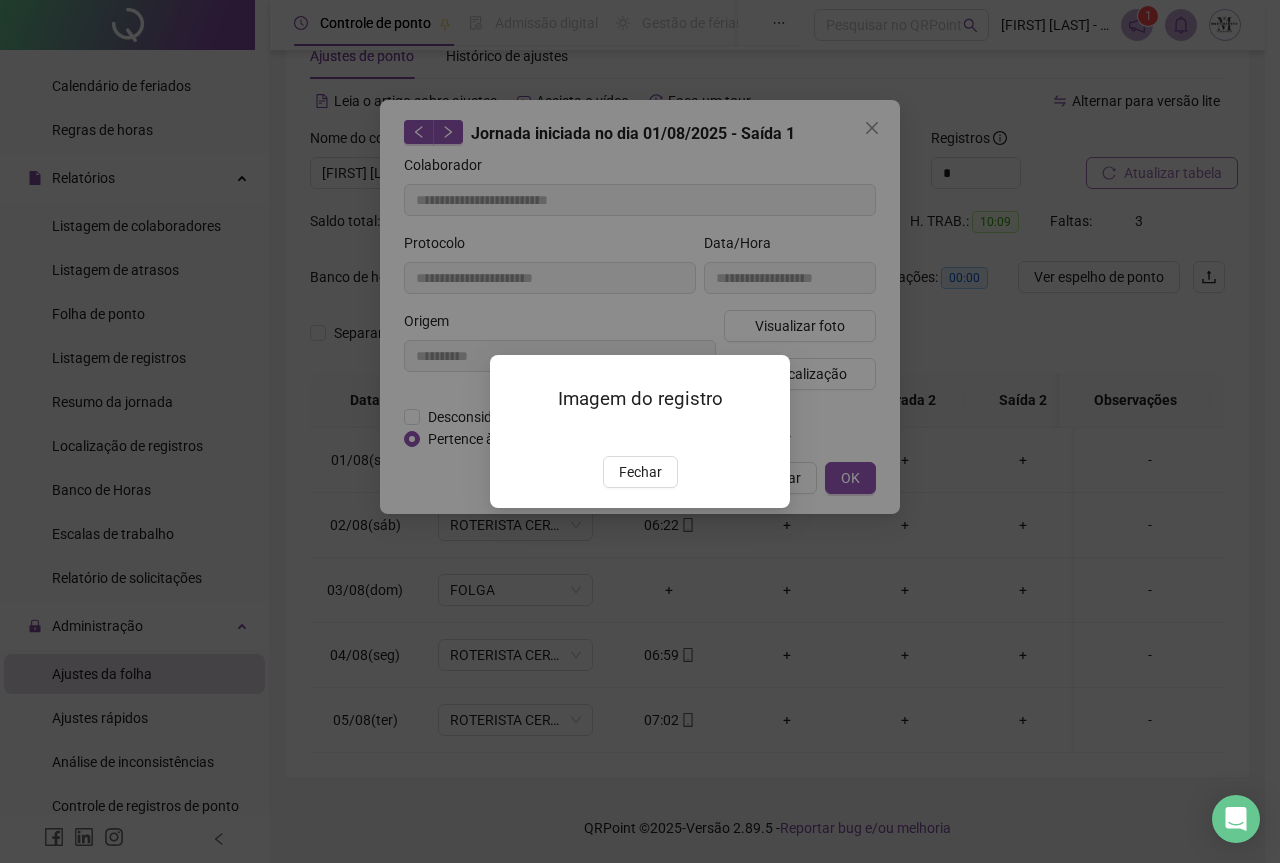 click at bounding box center (514, 435) 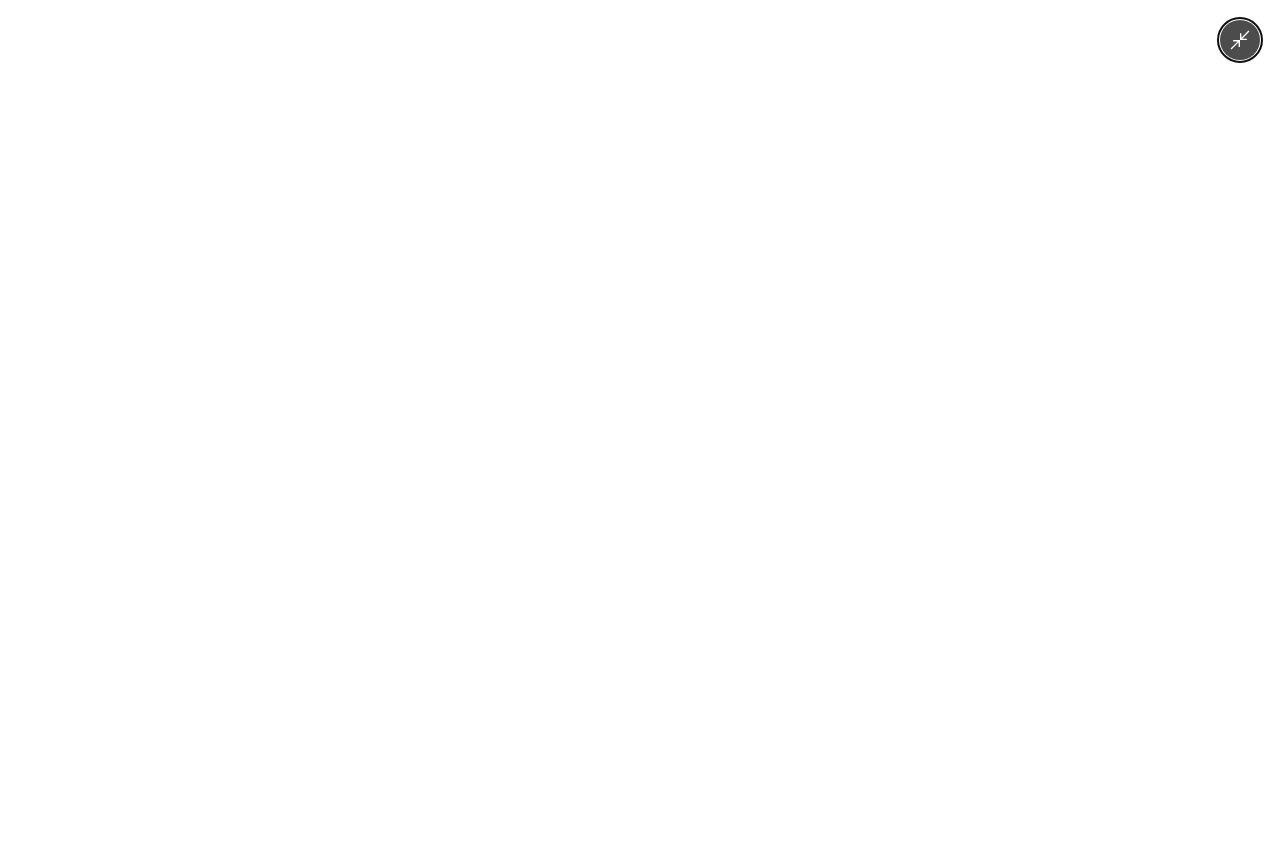 click at bounding box center [639, 431] 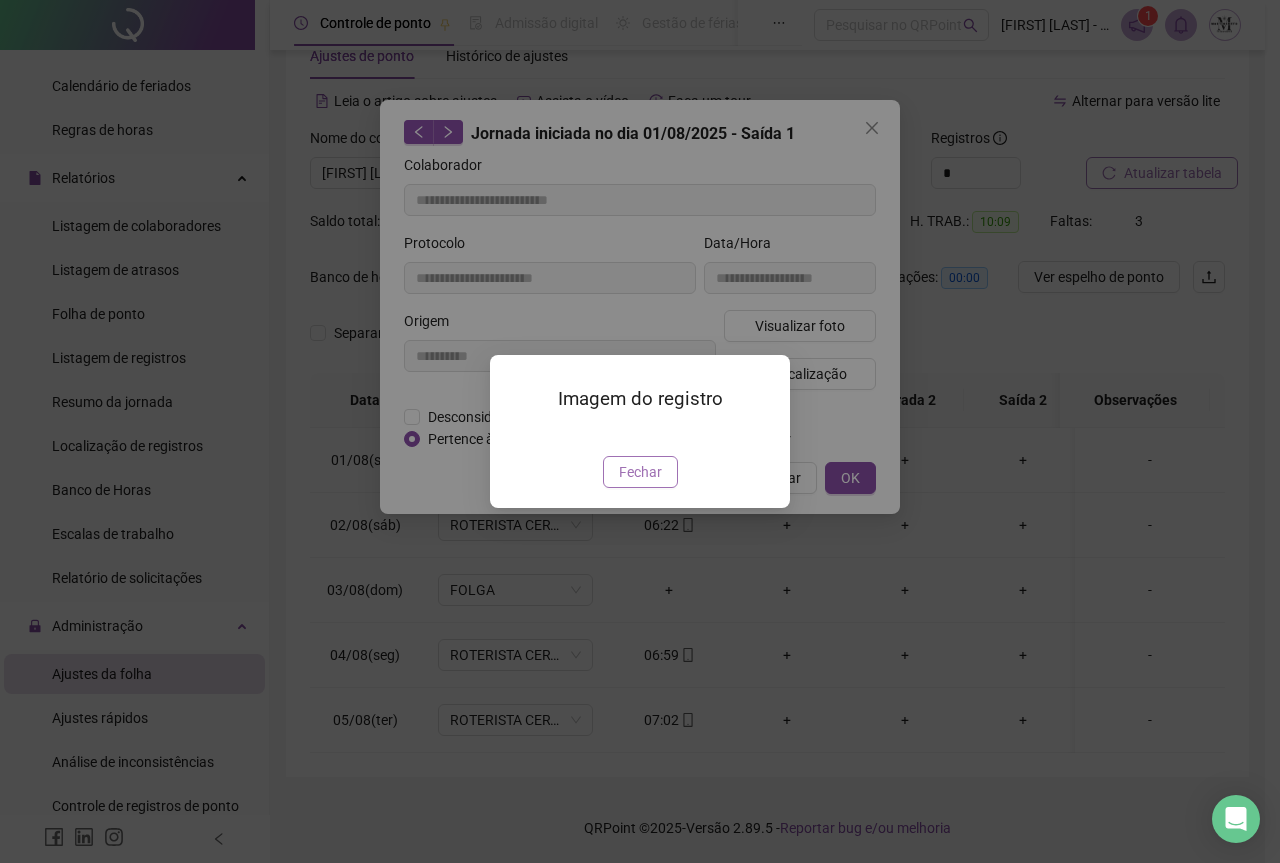 click on "Fechar" at bounding box center (640, 472) 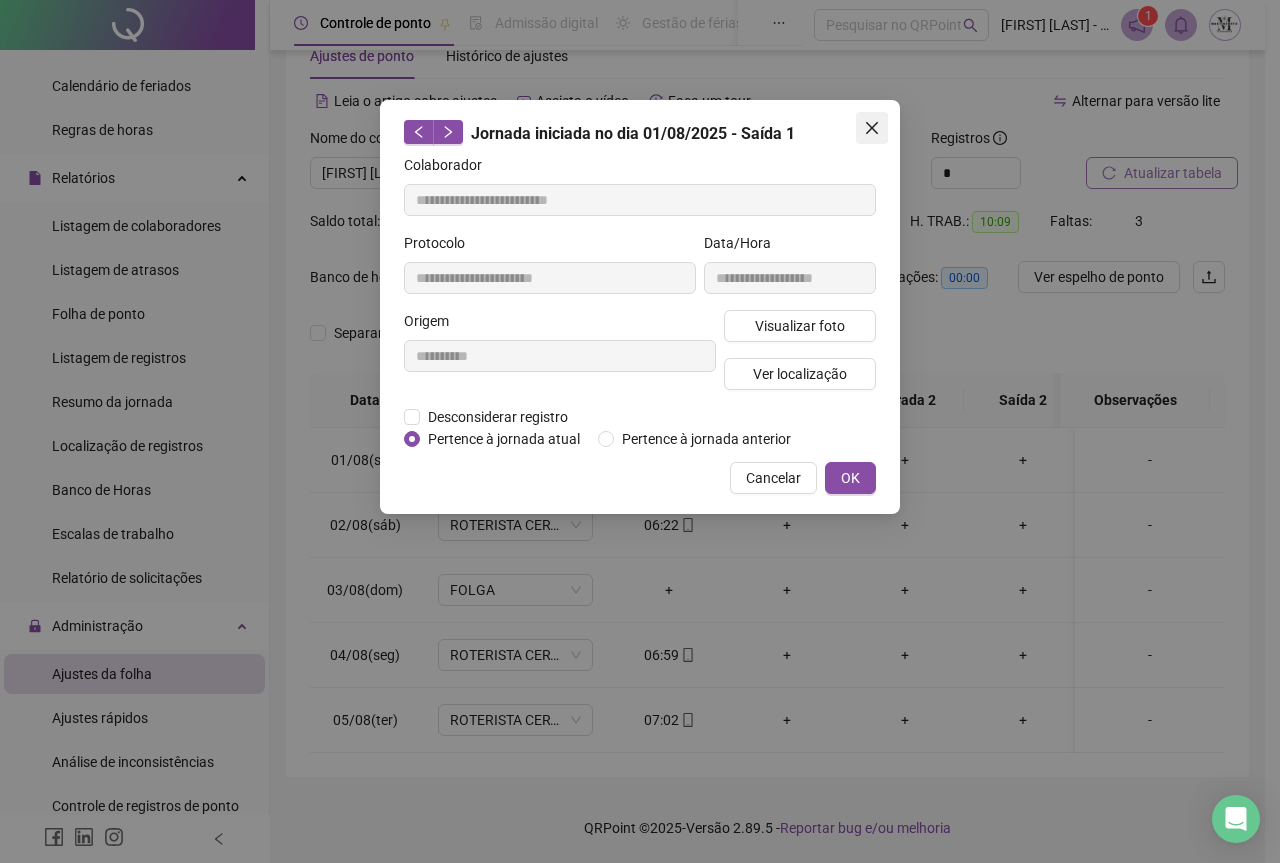 click at bounding box center (872, 128) 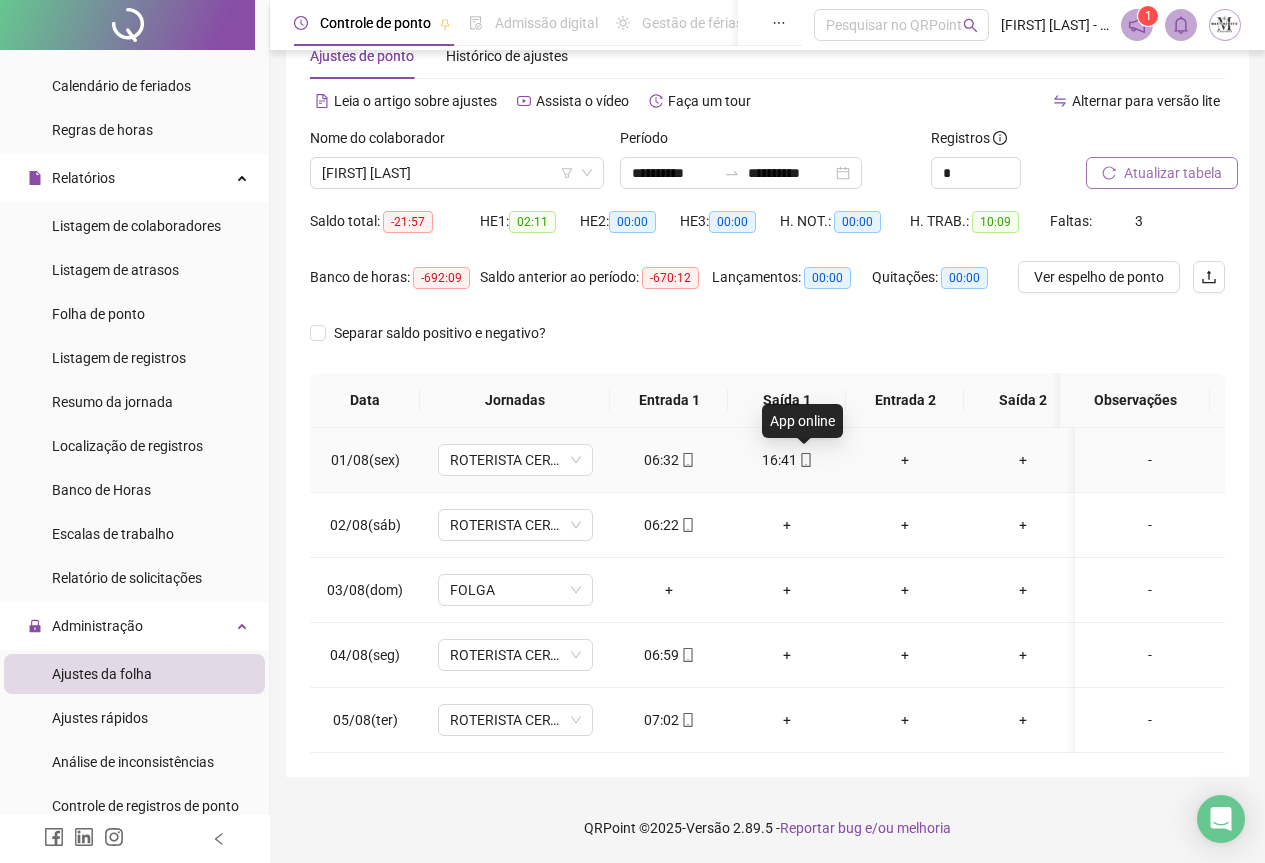 click 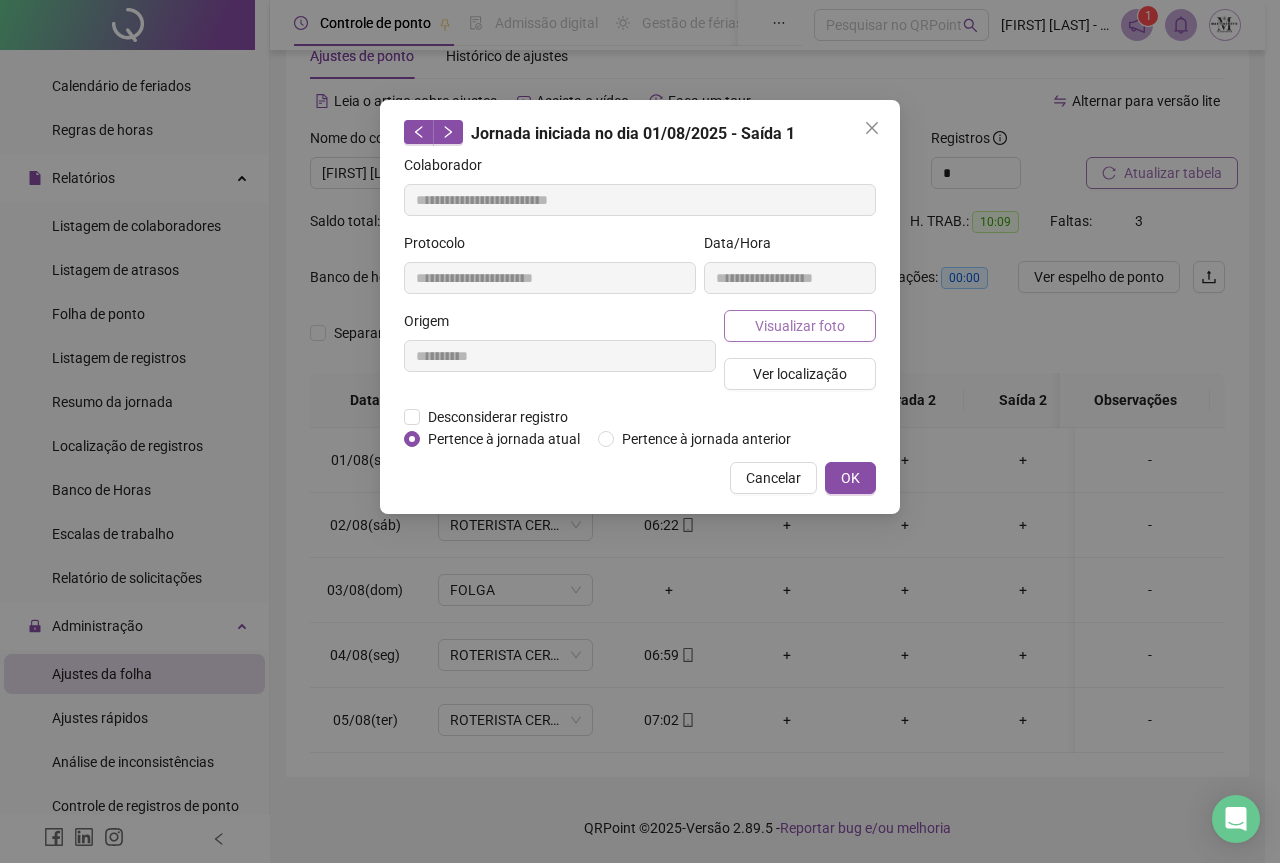 click on "Visualizar foto" at bounding box center [800, 326] 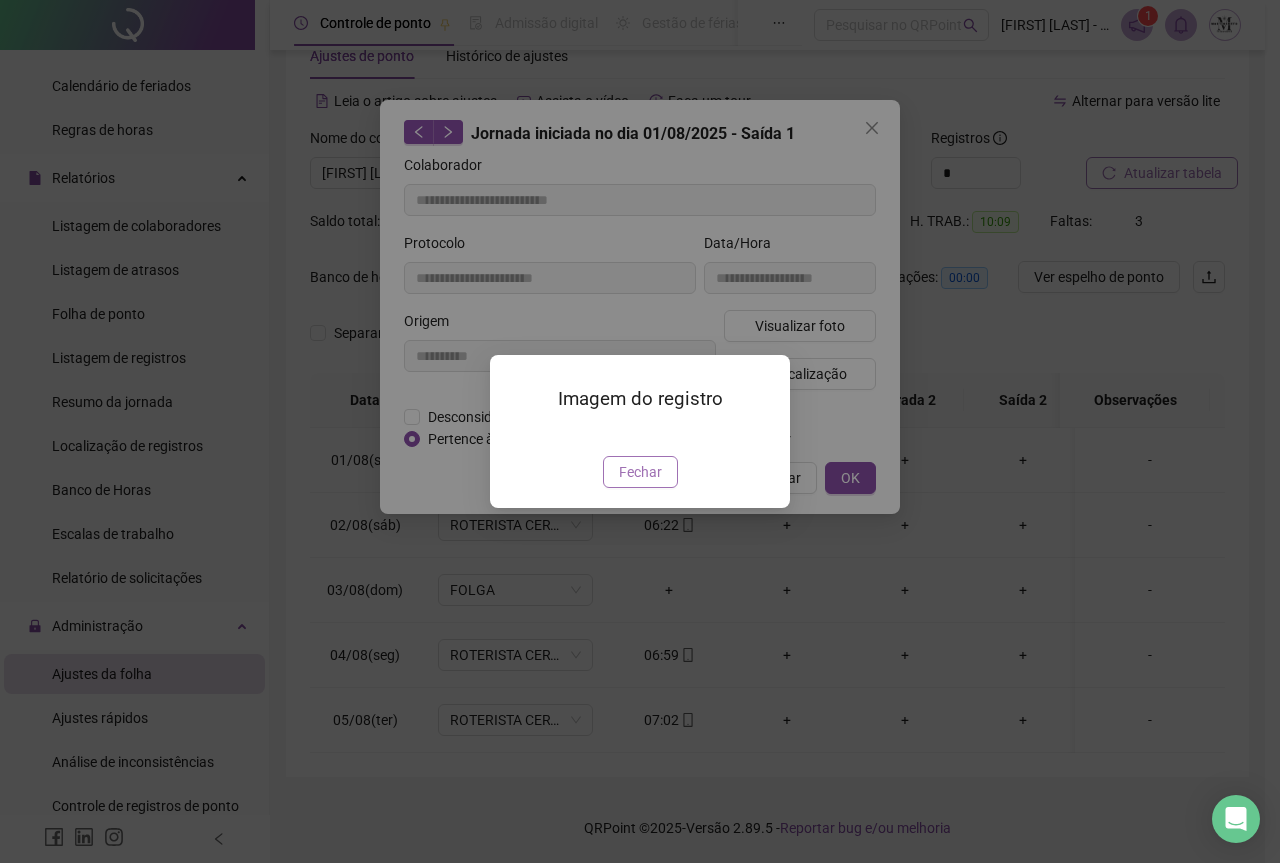 click on "Fechar" at bounding box center [640, 472] 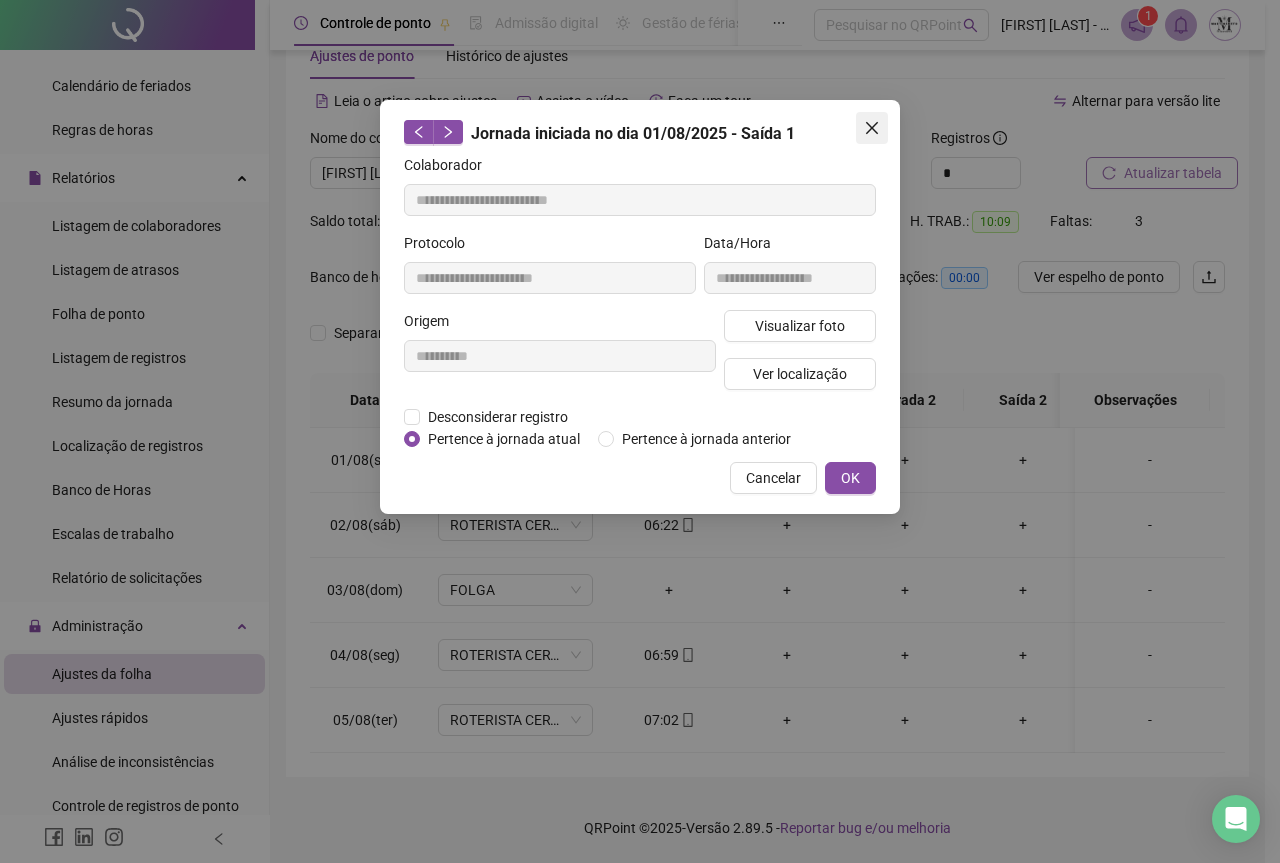 click 